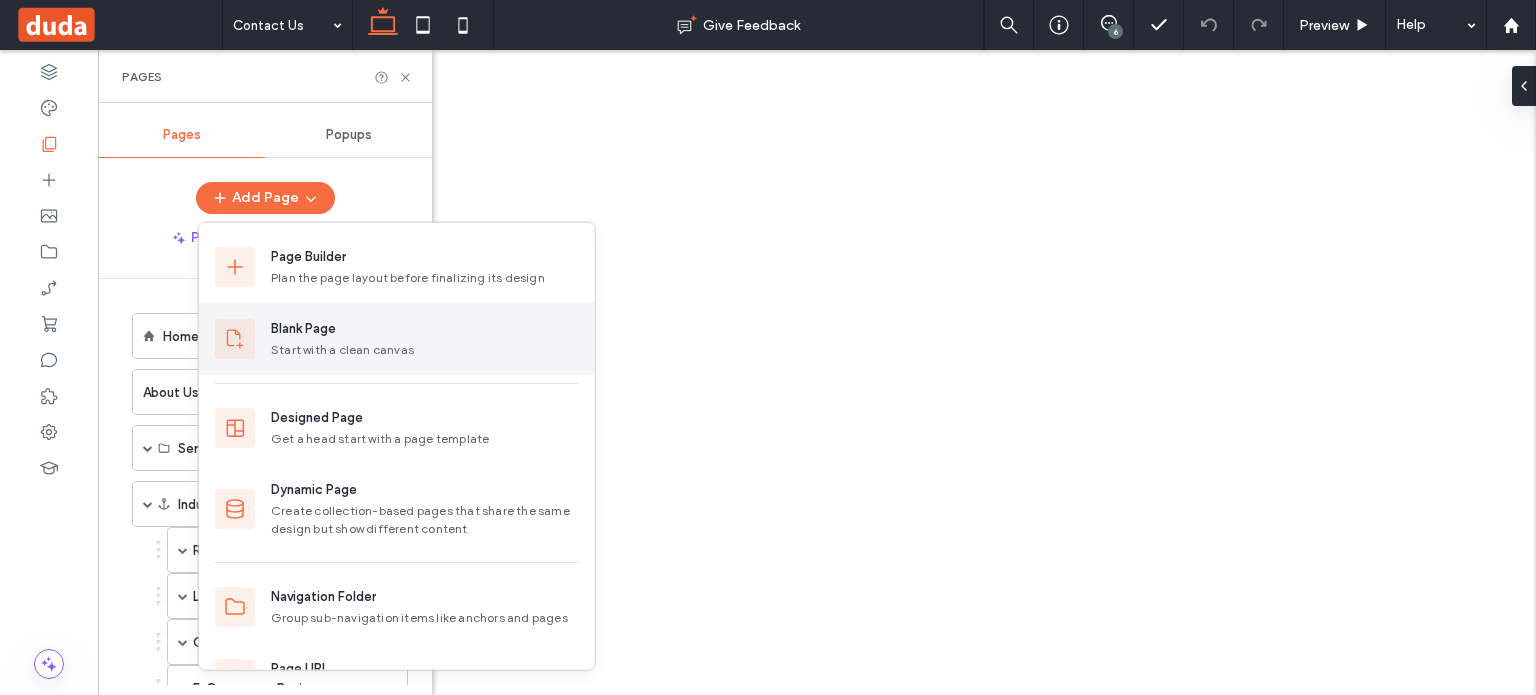 click on "Blank Page" at bounding box center [303, 329] 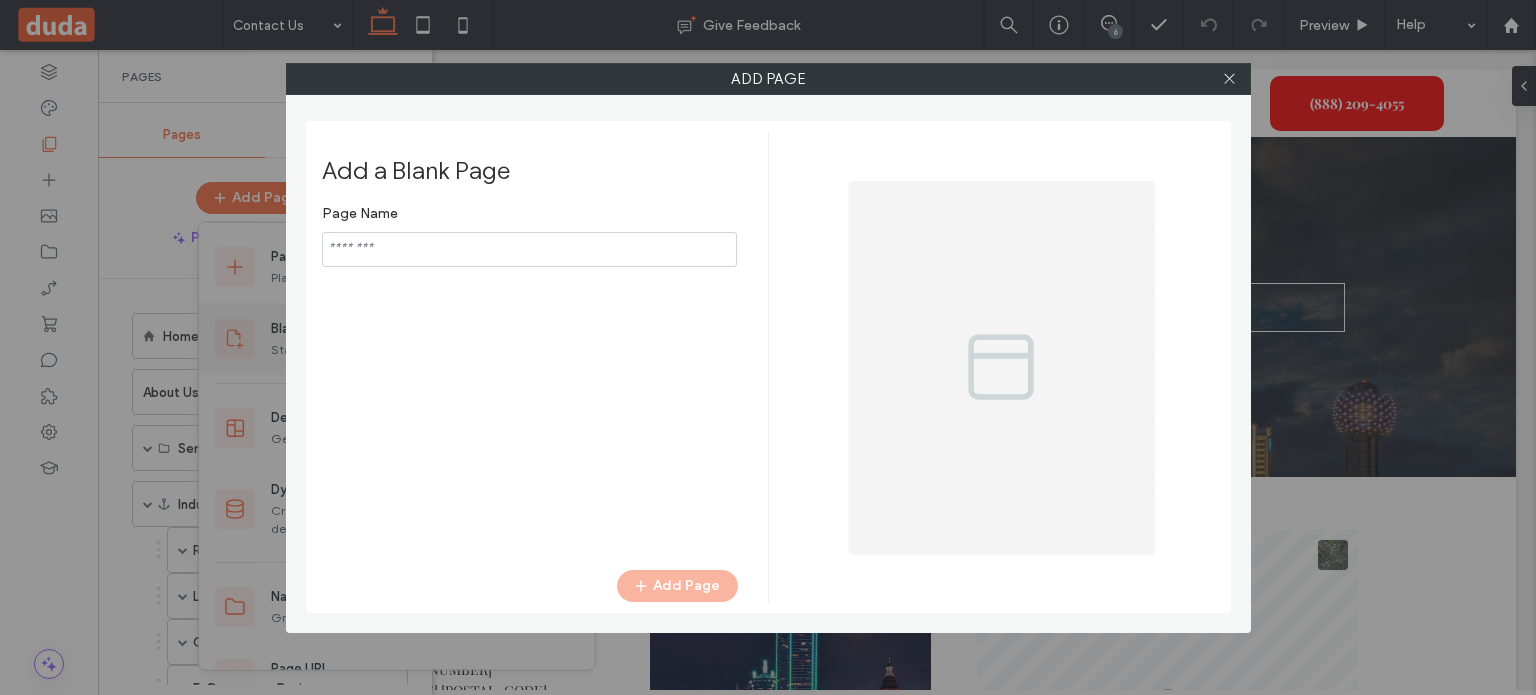 scroll, scrollTop: 48, scrollLeft: 0, axis: vertical 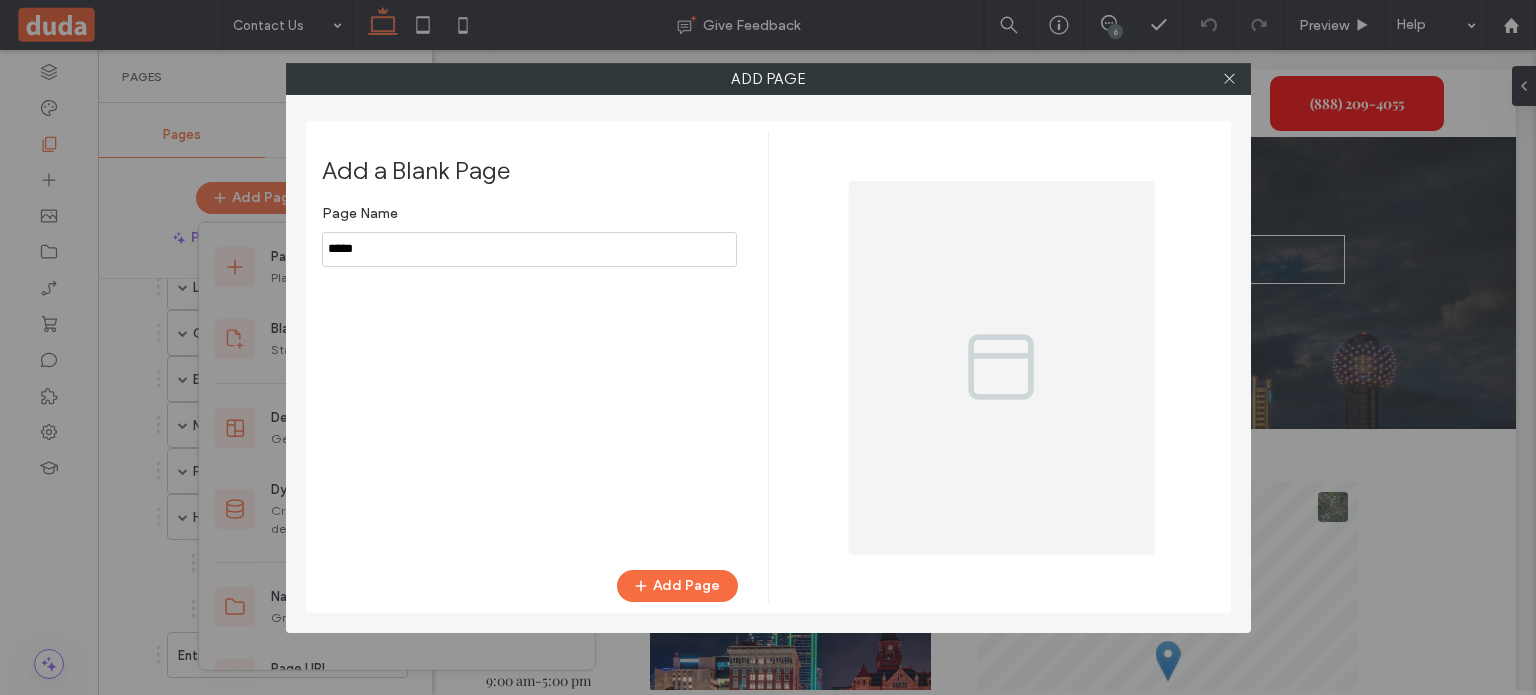drag, startPoint x: 434, startPoint y: 255, endPoint x: 151, endPoint y: 237, distance: 283.57187 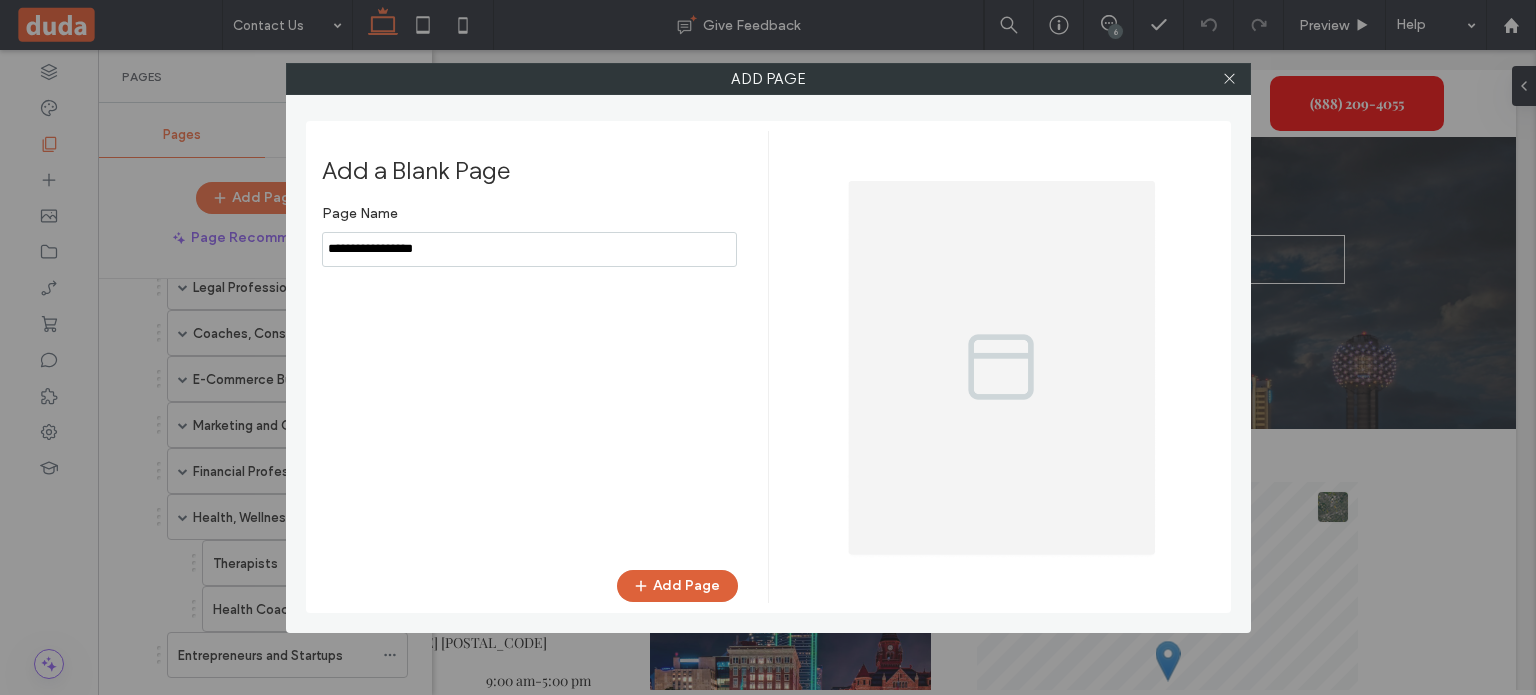 type on "**********" 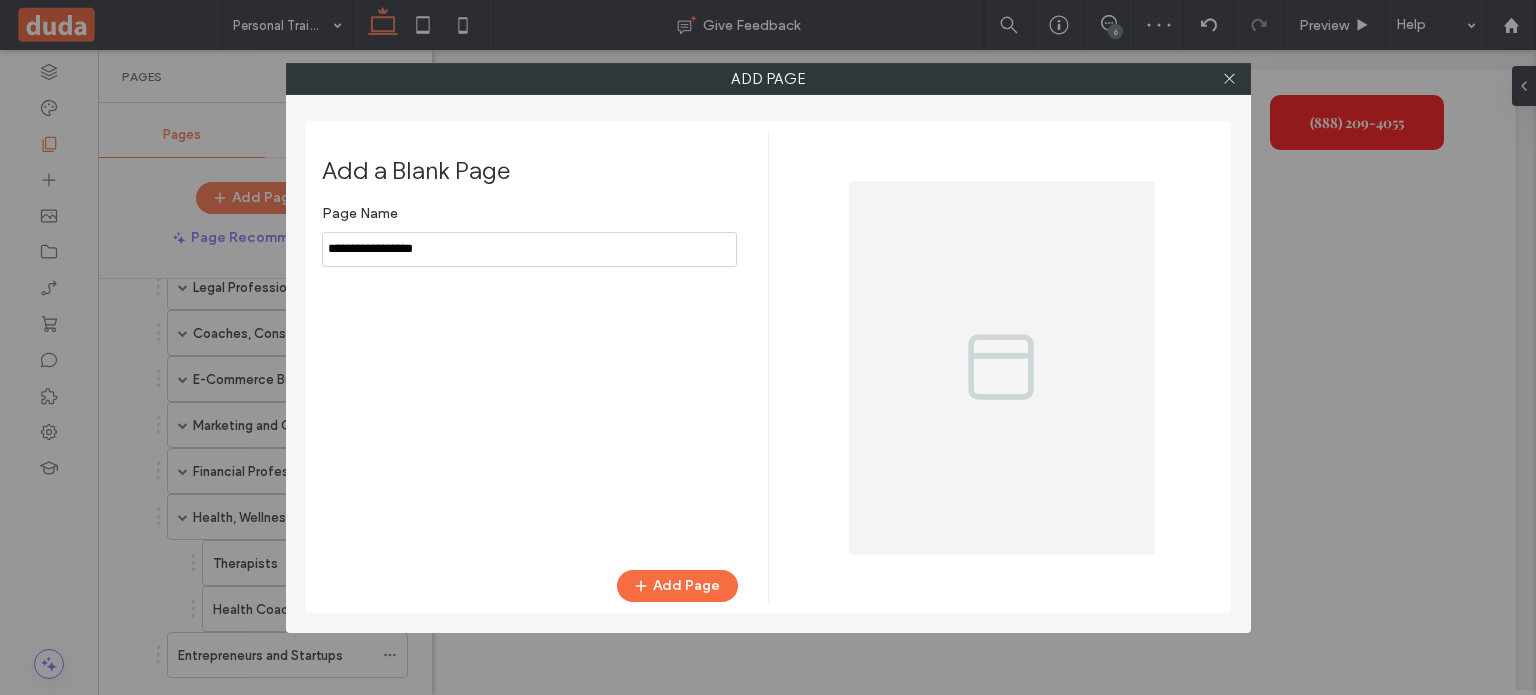 scroll, scrollTop: 0, scrollLeft: 0, axis: both 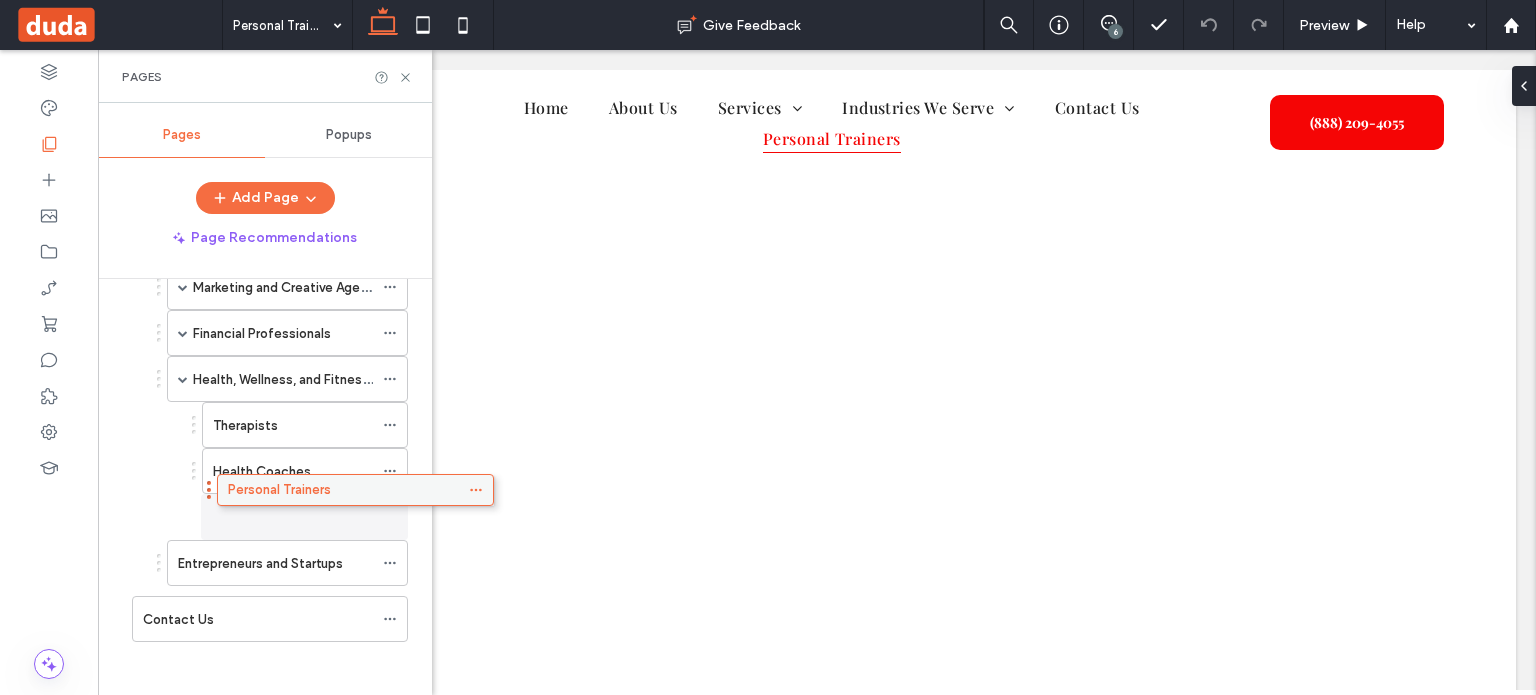 drag, startPoint x: 207, startPoint y: 618, endPoint x: 293, endPoint y: 510, distance: 138.05795 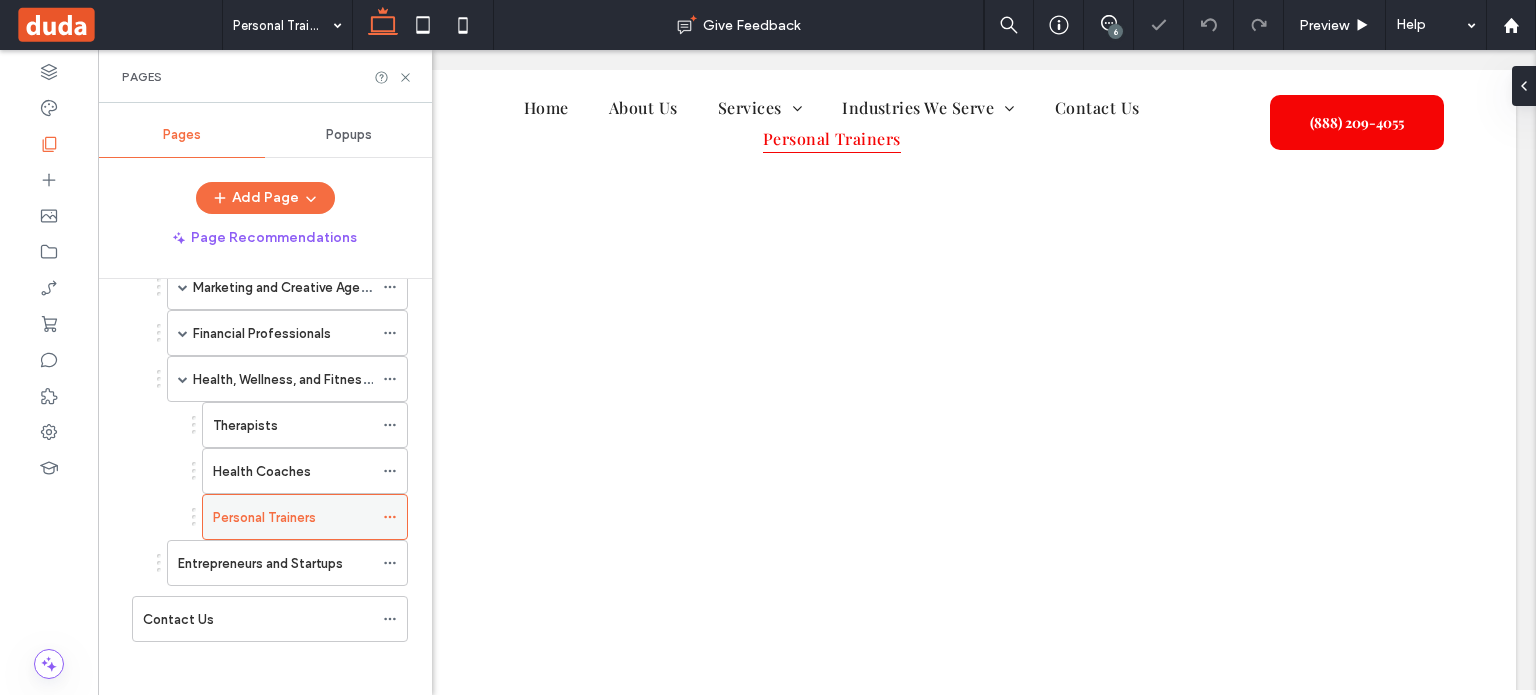 scroll, scrollTop: 446, scrollLeft: 0, axis: vertical 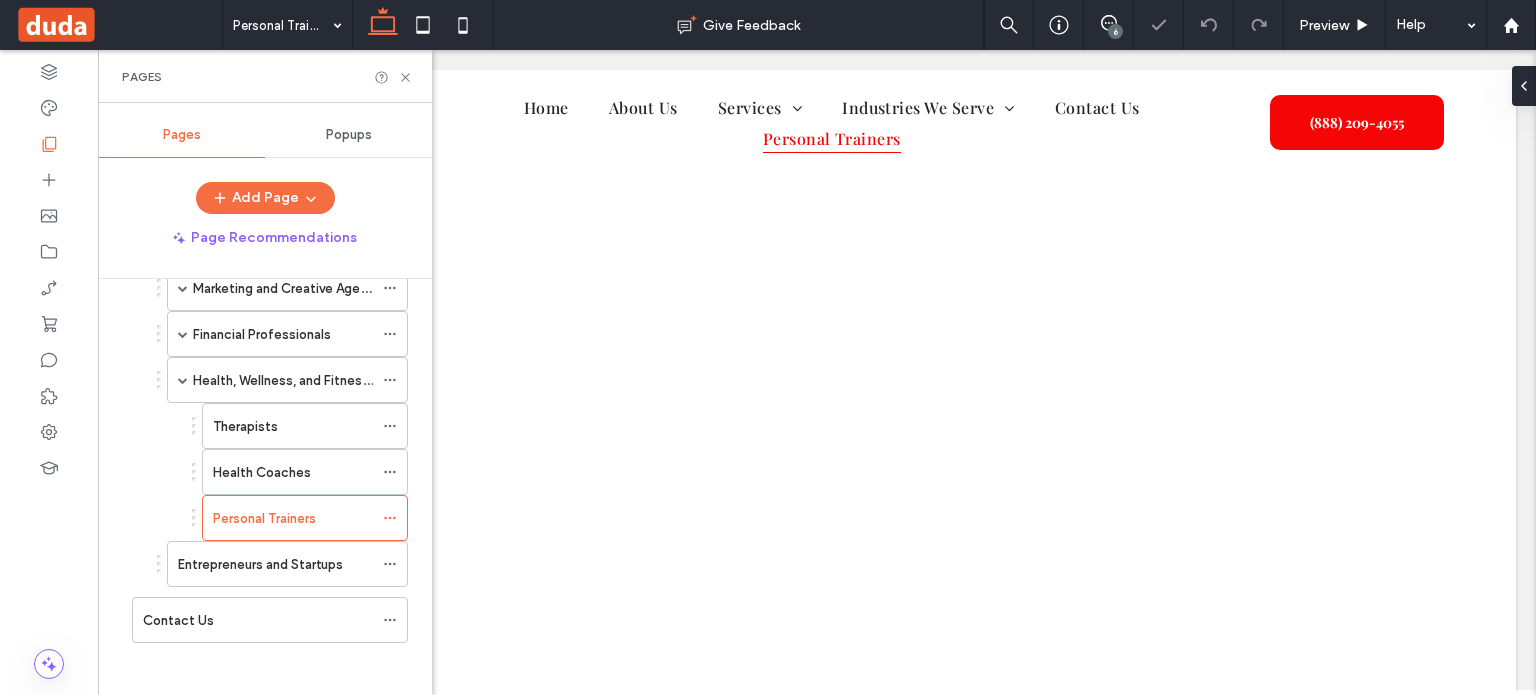 click on "Real Estate Professionals Real Estate Agents Brokers Transaction Coordinators Legal Professionals Solo Attorneys Small Law Firms Legal Consultants Coaches, Consultants and Public Speakers Business coaches Life Coaches Executive Consultants Keynote Speakers E-Commerce Businesses Shopify store owners Amazon Sellers Etsy and WooCommerce Retailers Marketing and Creative Agencies Boutique Marketing Firms Social Media Managers Content Marketing Teams Financial Professionals Accountants Tax Preparers Financial Advisors Health, Wellness, and Fitness Providers Therapists Health Coaches Personal Trainers Entrepreneurs and Startups" at bounding box center [275, 334] 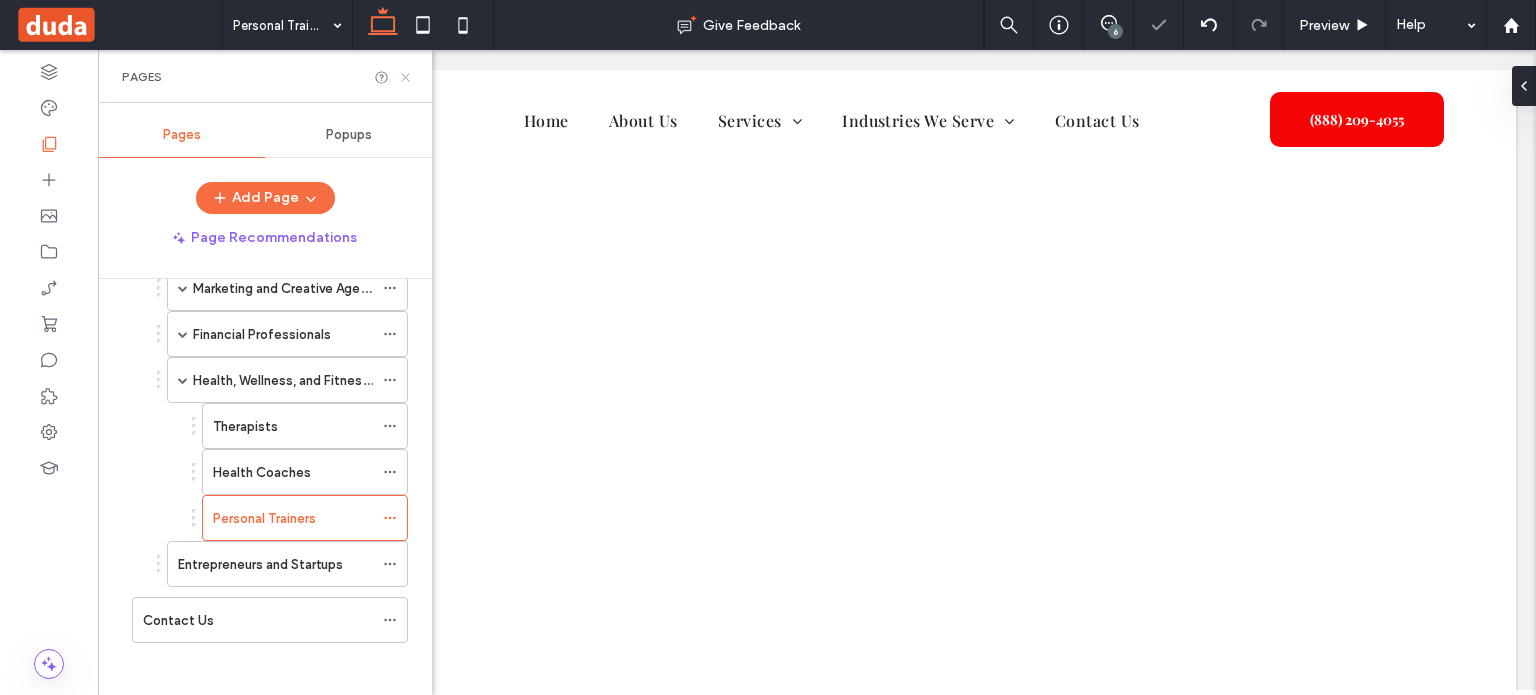 drag, startPoint x: 403, startPoint y: 76, endPoint x: 306, endPoint y: 26, distance: 109.128365 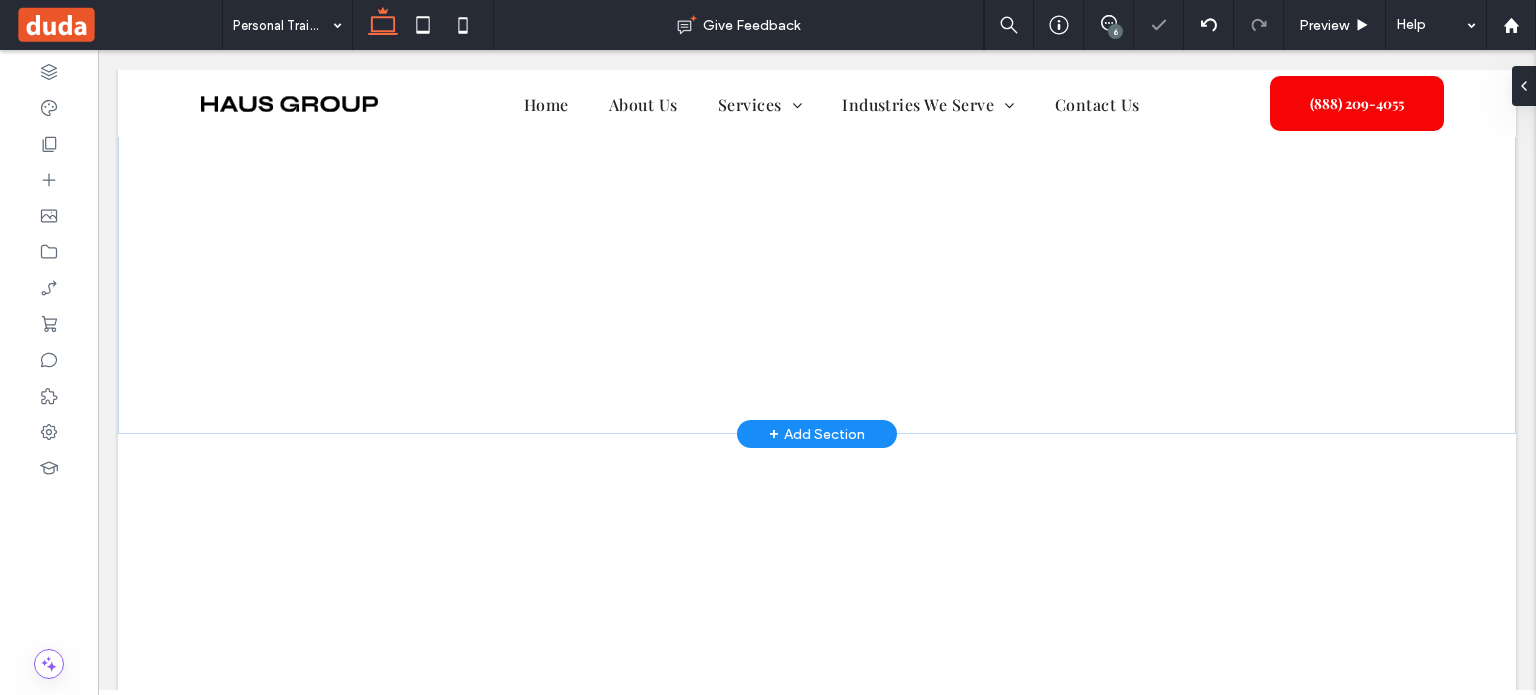 scroll, scrollTop: 0, scrollLeft: 0, axis: both 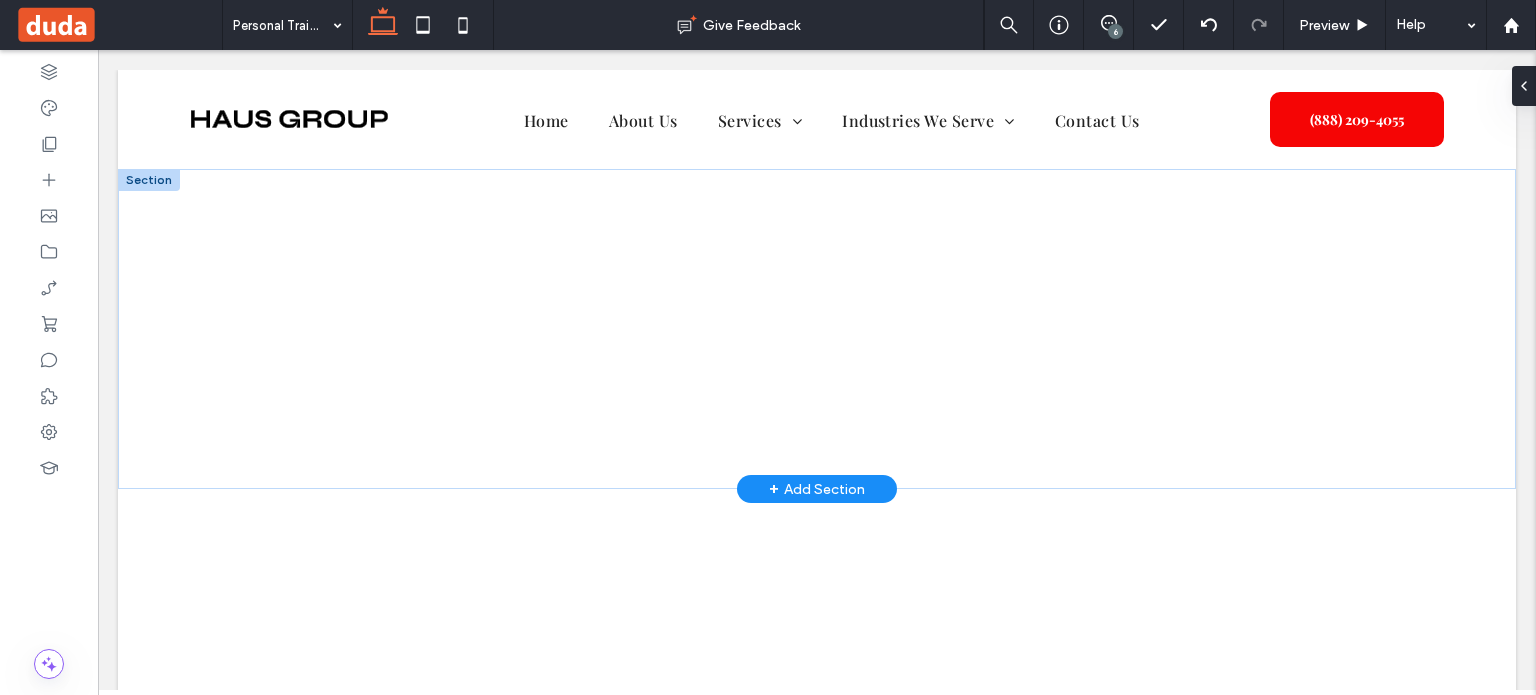 click on "+ Add Section" at bounding box center [817, 489] 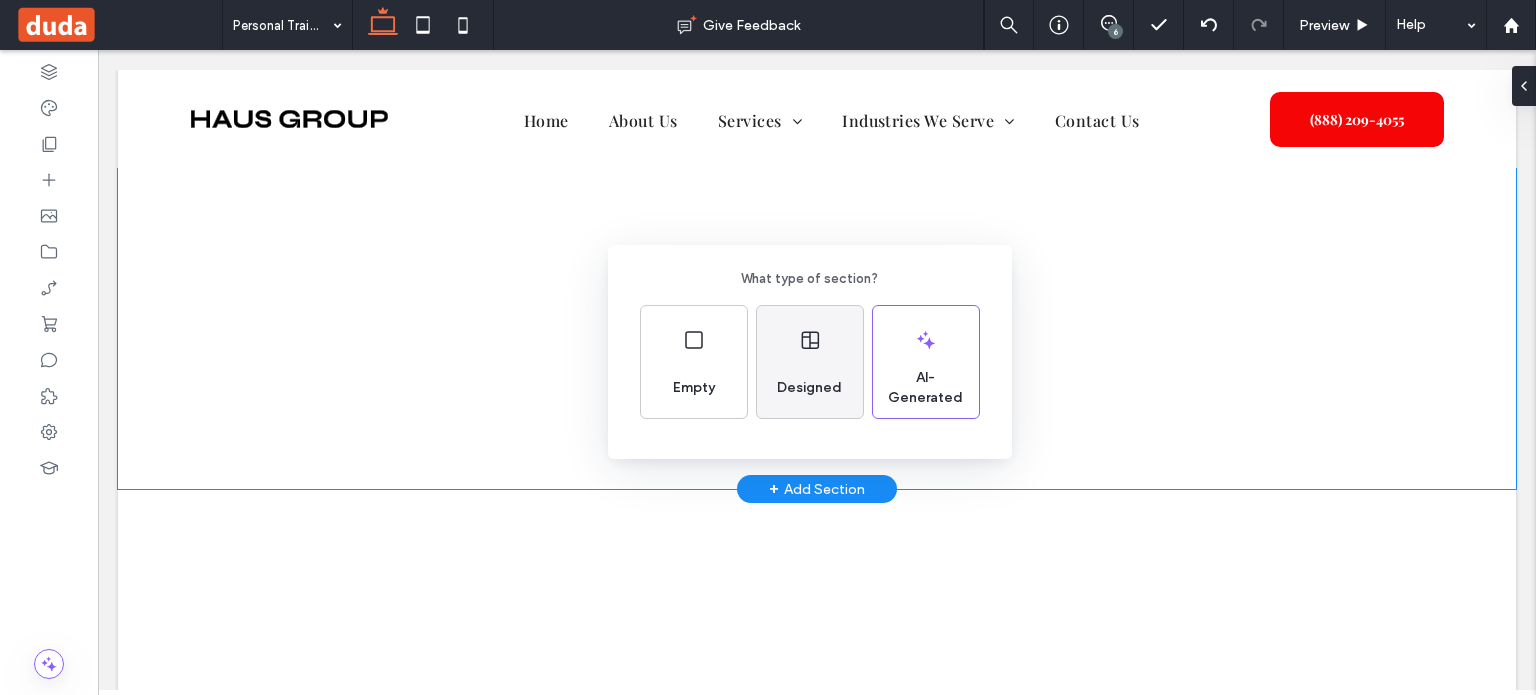 click on "Designed" at bounding box center [810, 362] 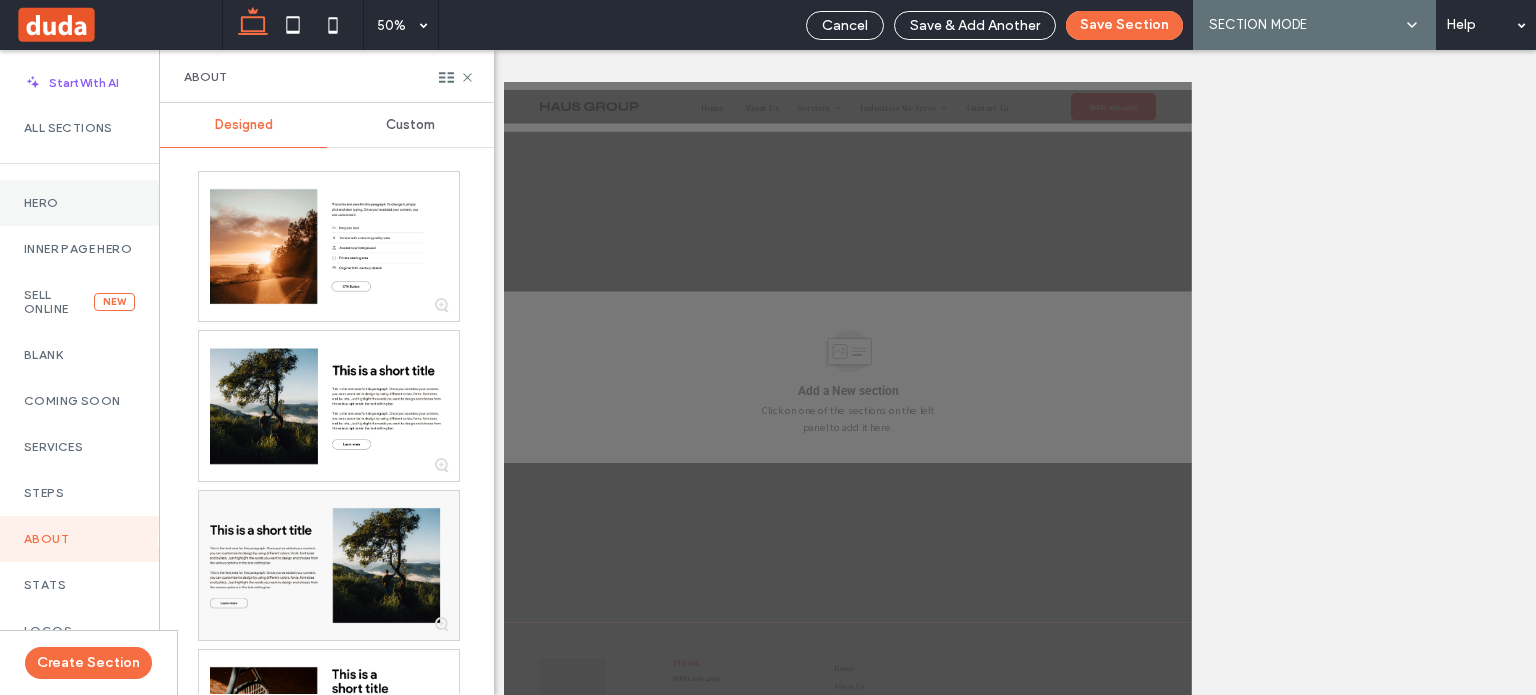 click on "Hero" at bounding box center [79, 203] 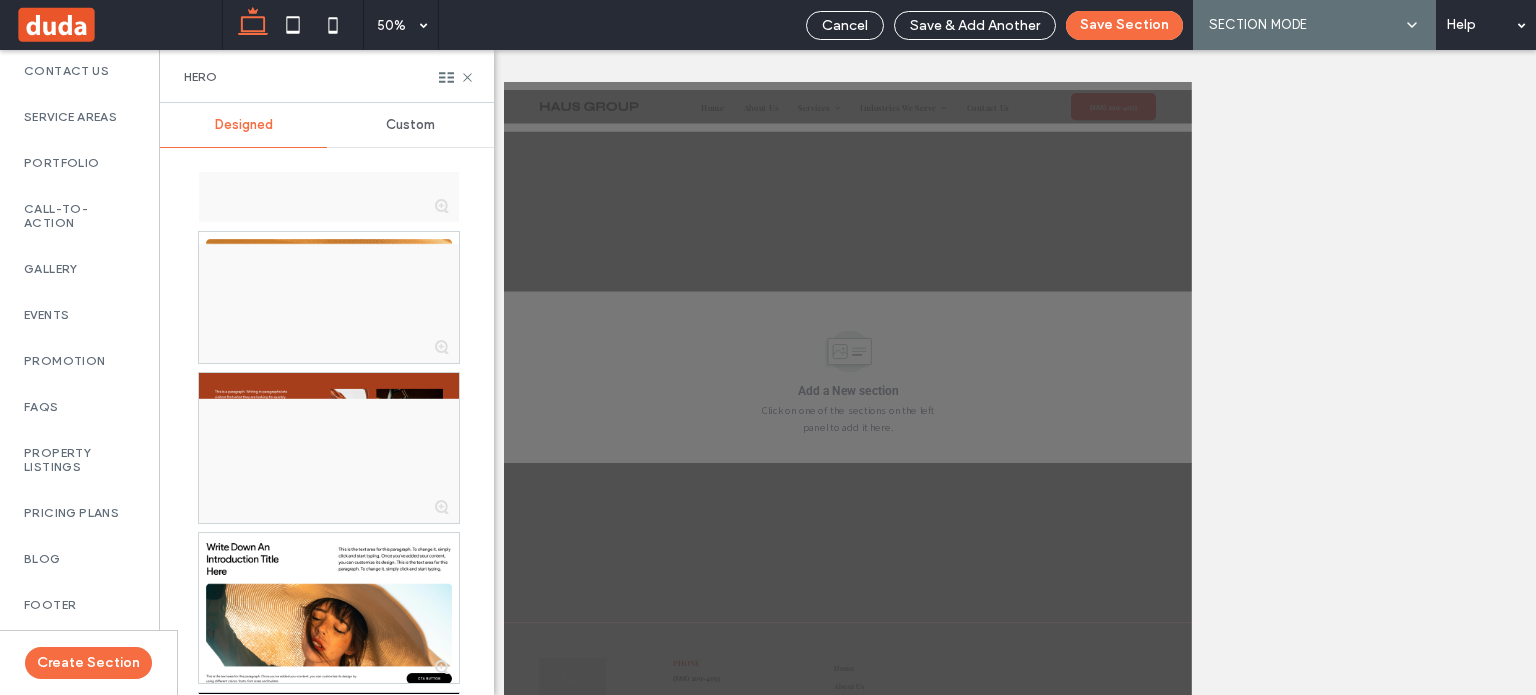 scroll, scrollTop: 968, scrollLeft: 0, axis: vertical 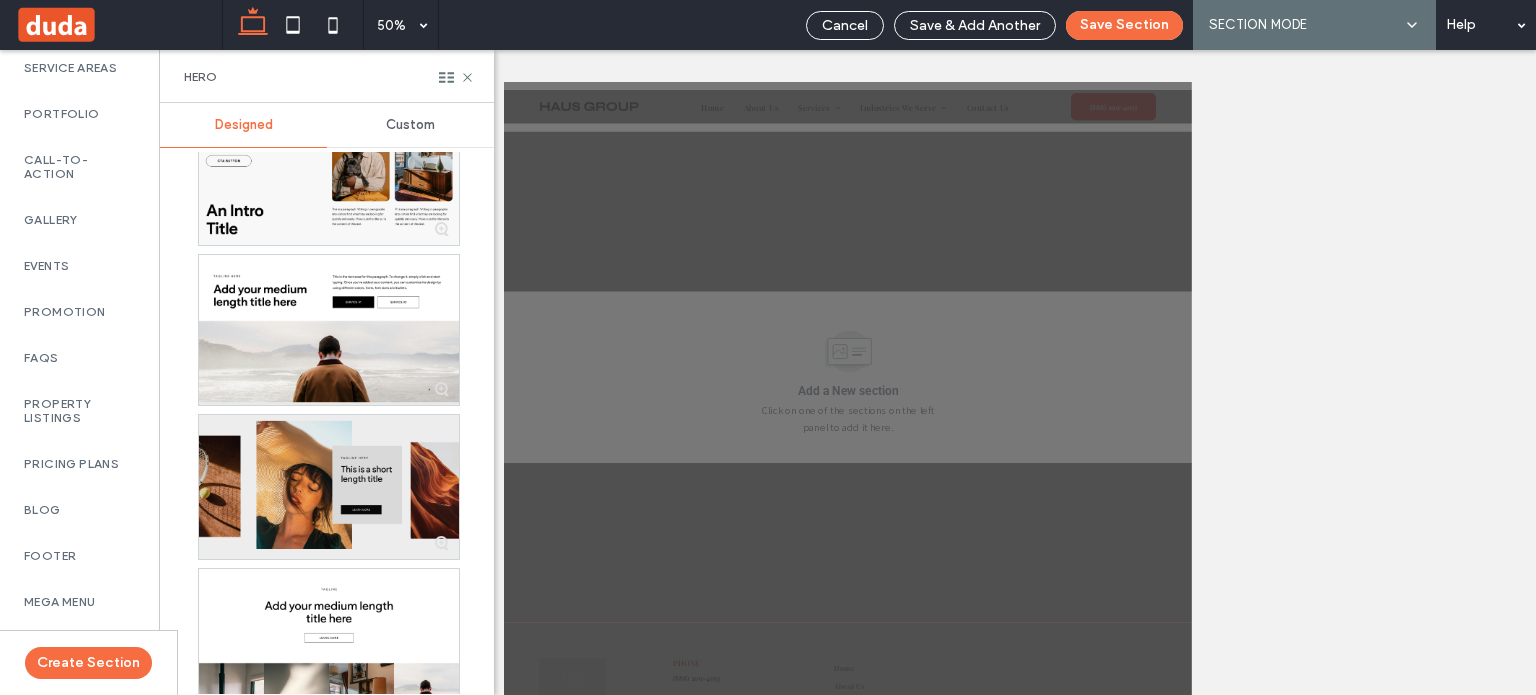 click at bounding box center (329, 487) 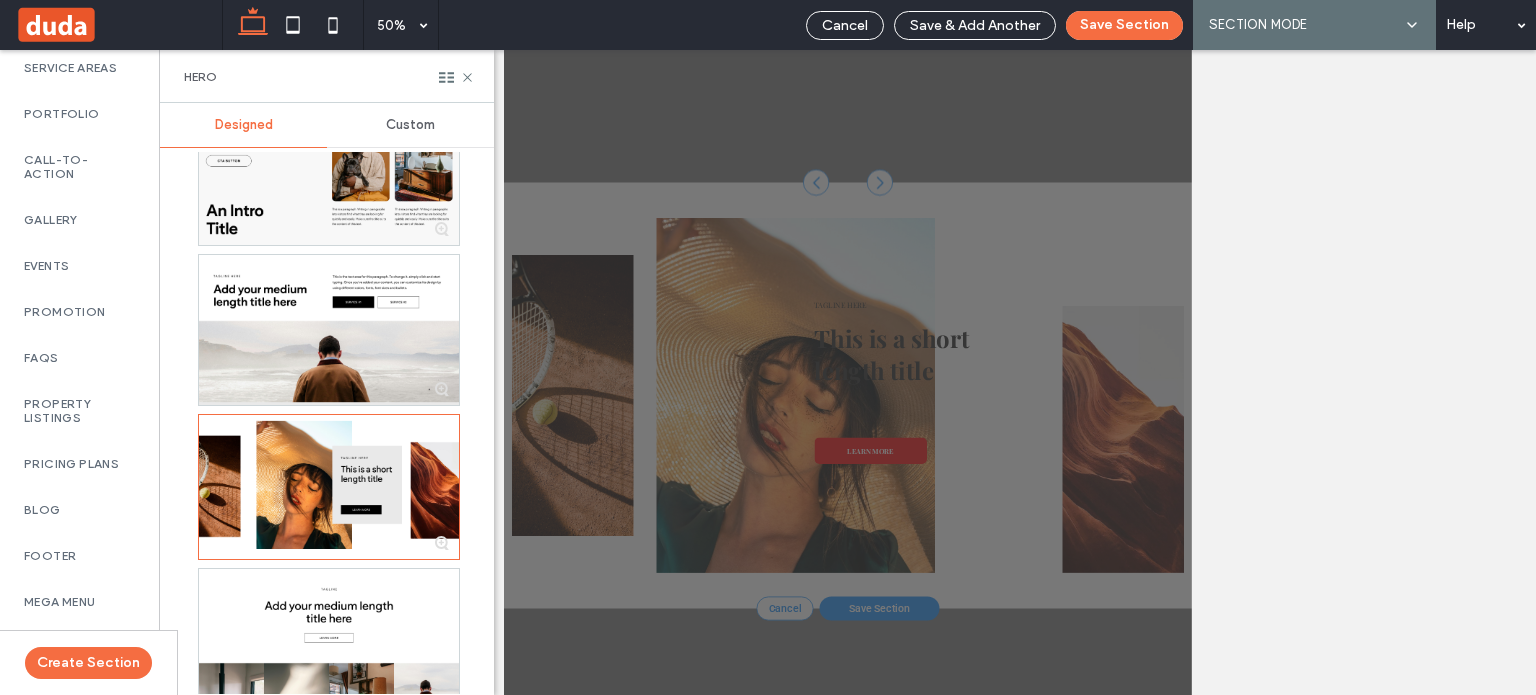 scroll, scrollTop: 200, scrollLeft: 0, axis: vertical 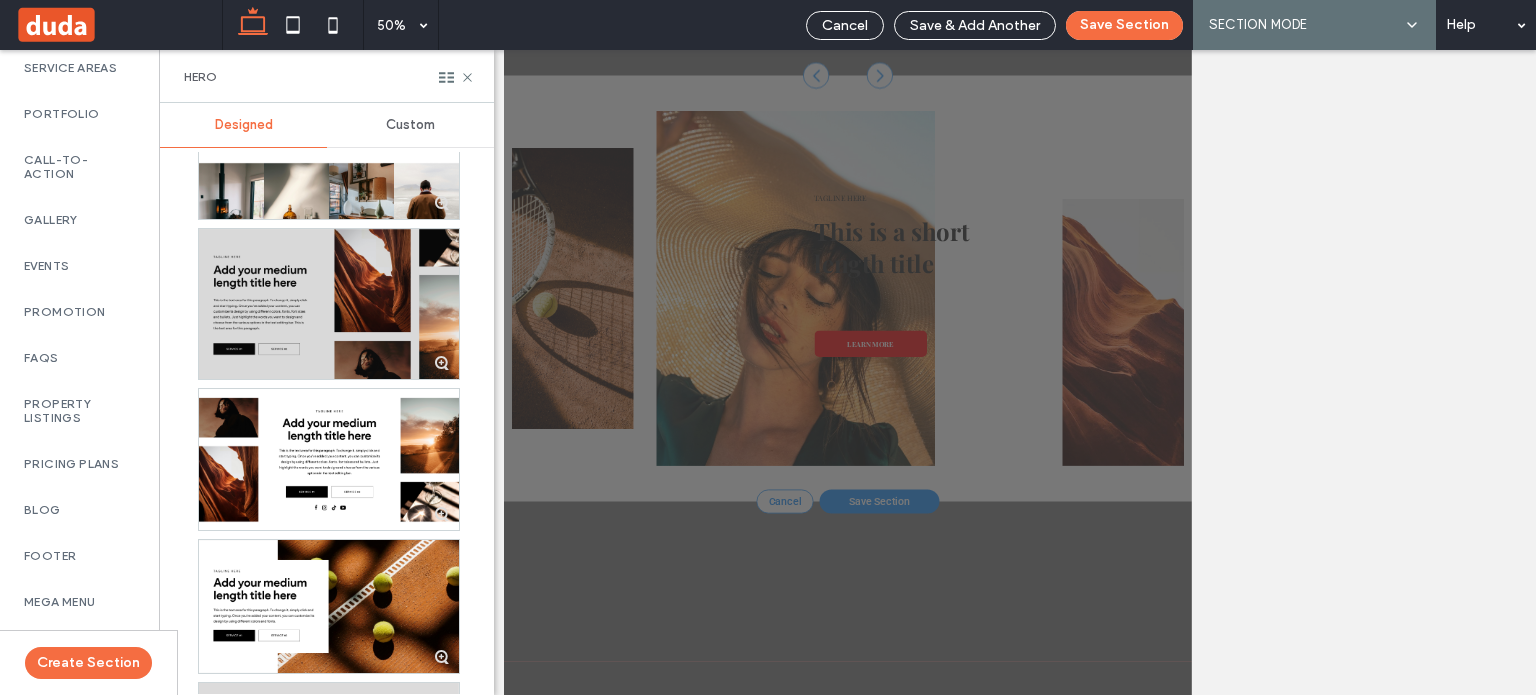 click at bounding box center [329, 304] 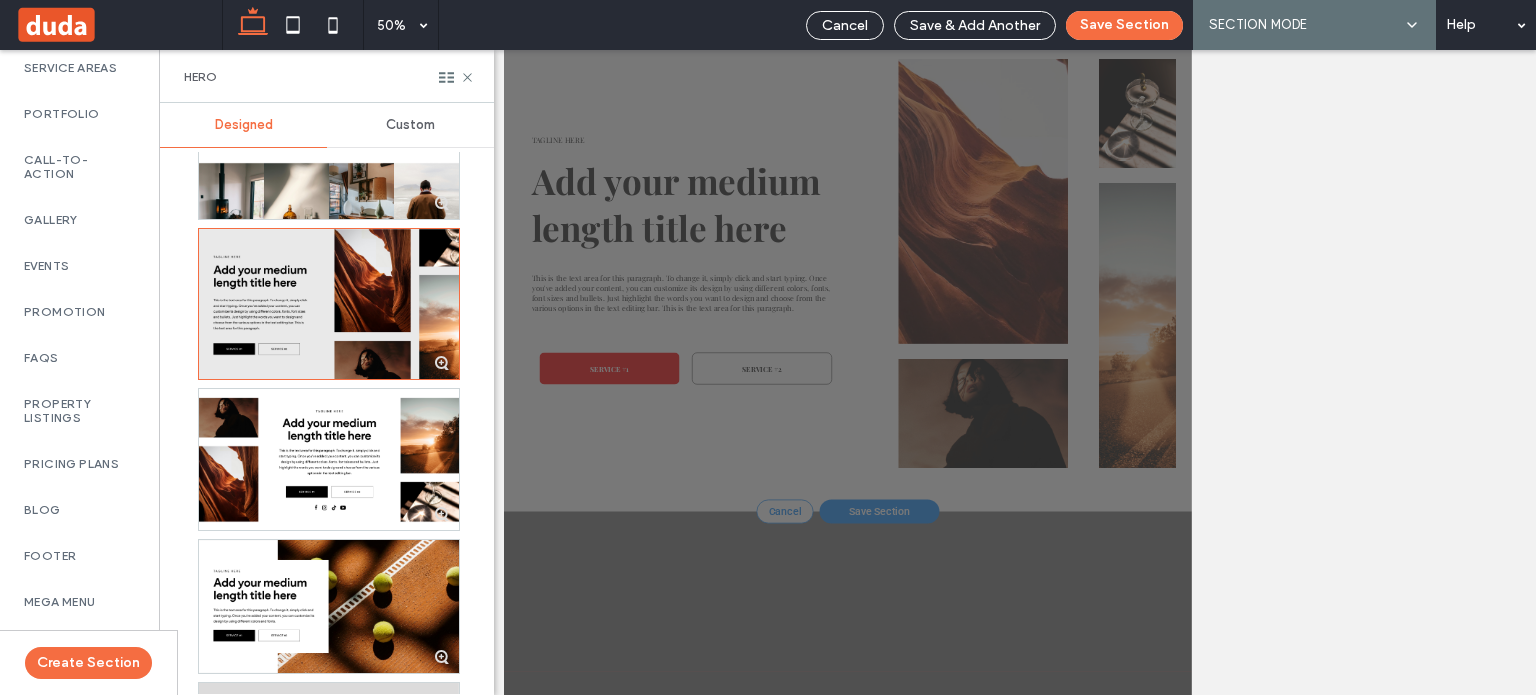 scroll, scrollTop: 300, scrollLeft: 0, axis: vertical 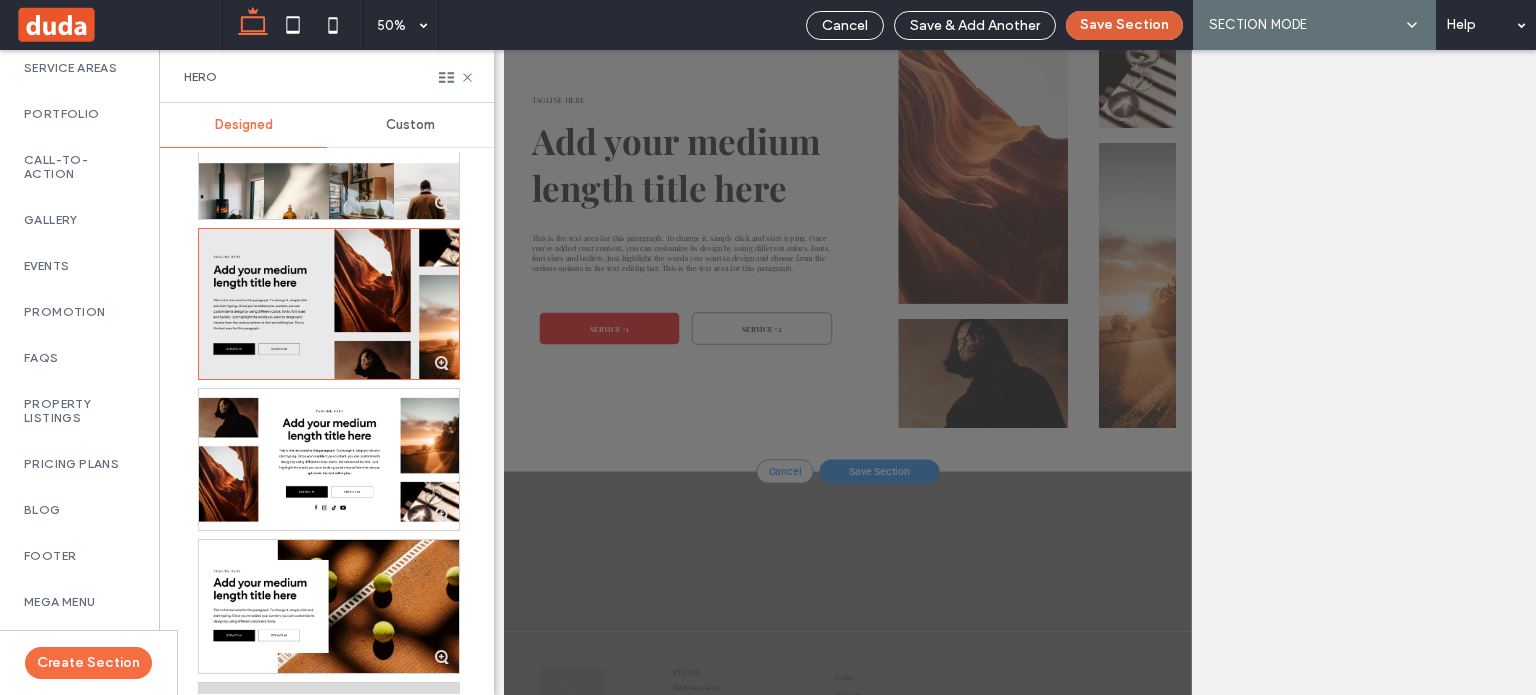 click on "Save Section" at bounding box center (1124, 25) 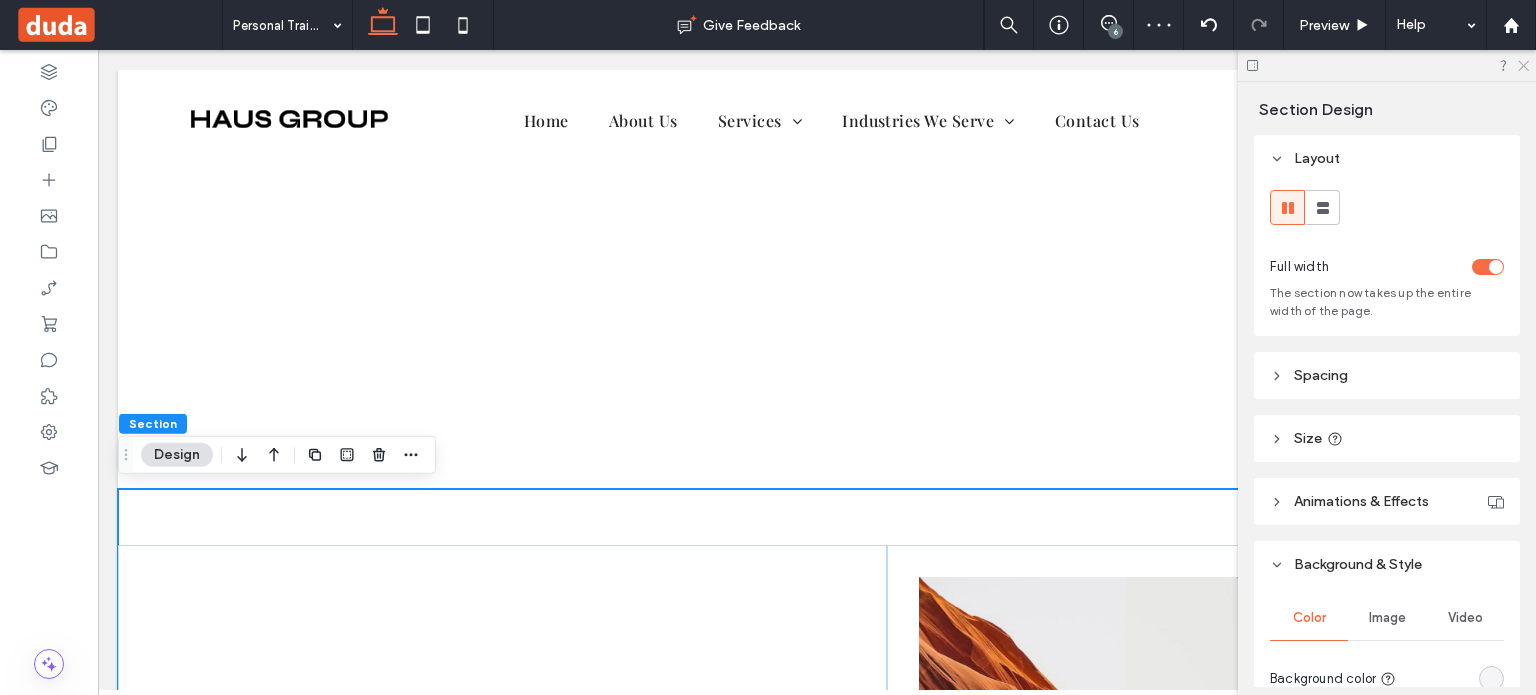 click 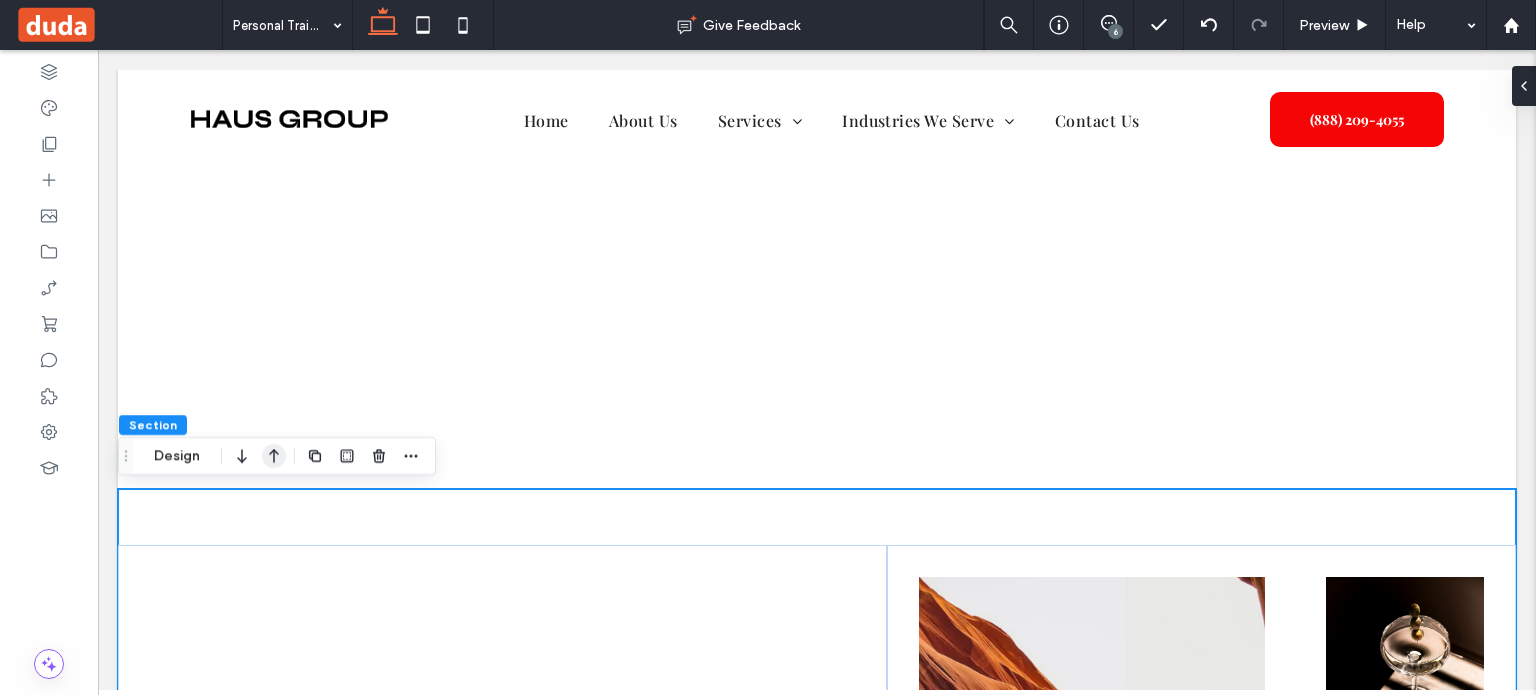 click 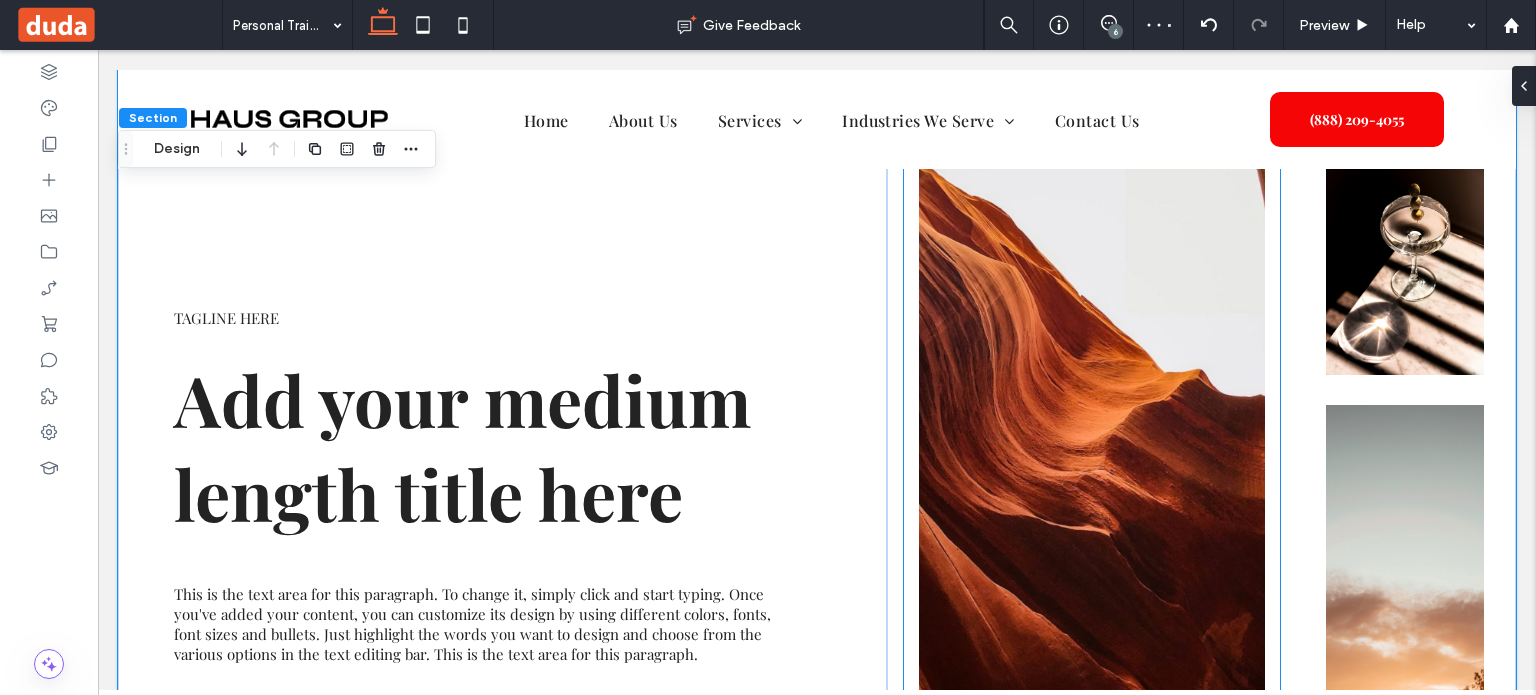 scroll, scrollTop: 0, scrollLeft: 0, axis: both 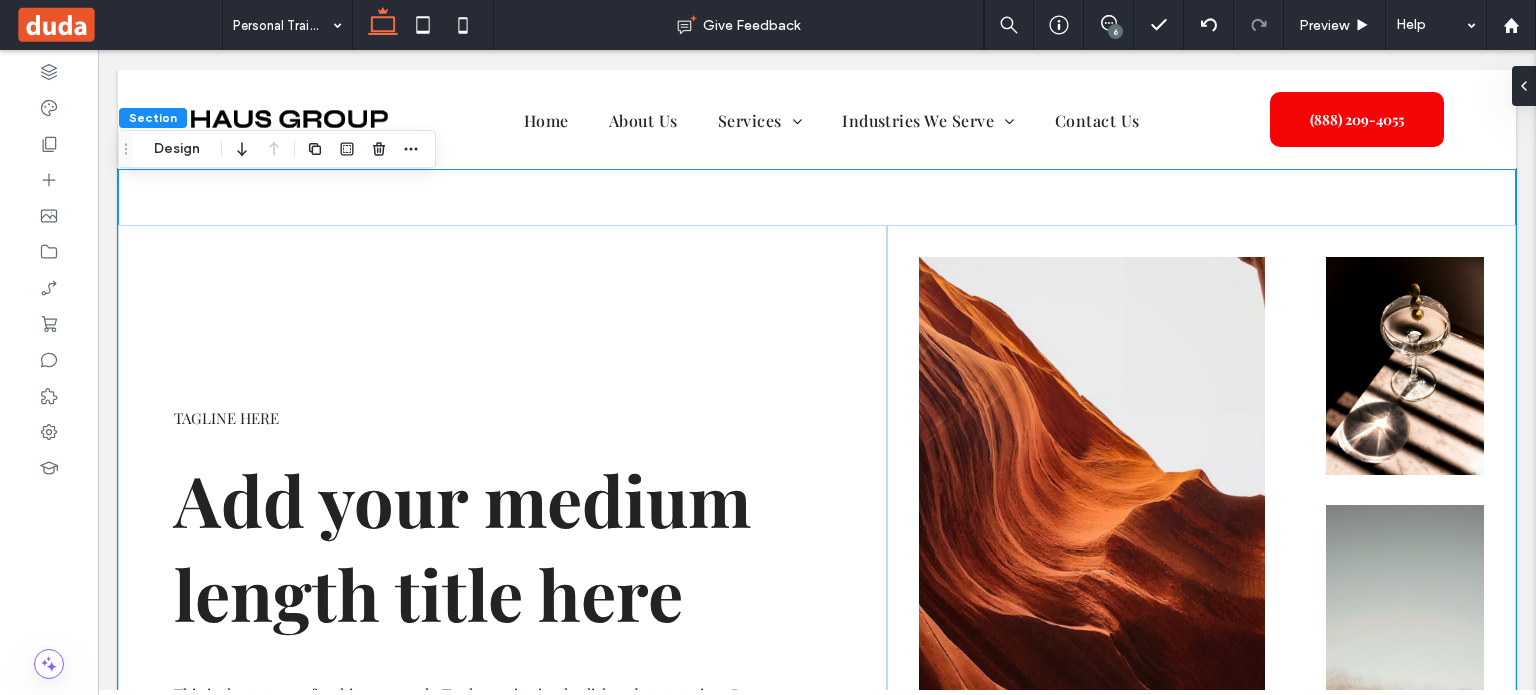 click on "Tagline here
Add your medium length title here
This is the text area for this paragraph. To change it, simply click and start typing. Once you've added your content, you can customize its design by using different colors, fonts, font sizes and bullets. Just highlight the words you want to design and choose from the various options in the text editing bar. This is the text area for this paragraph.
SERVICE #1
SERVICE #2" at bounding box center [817, 666] 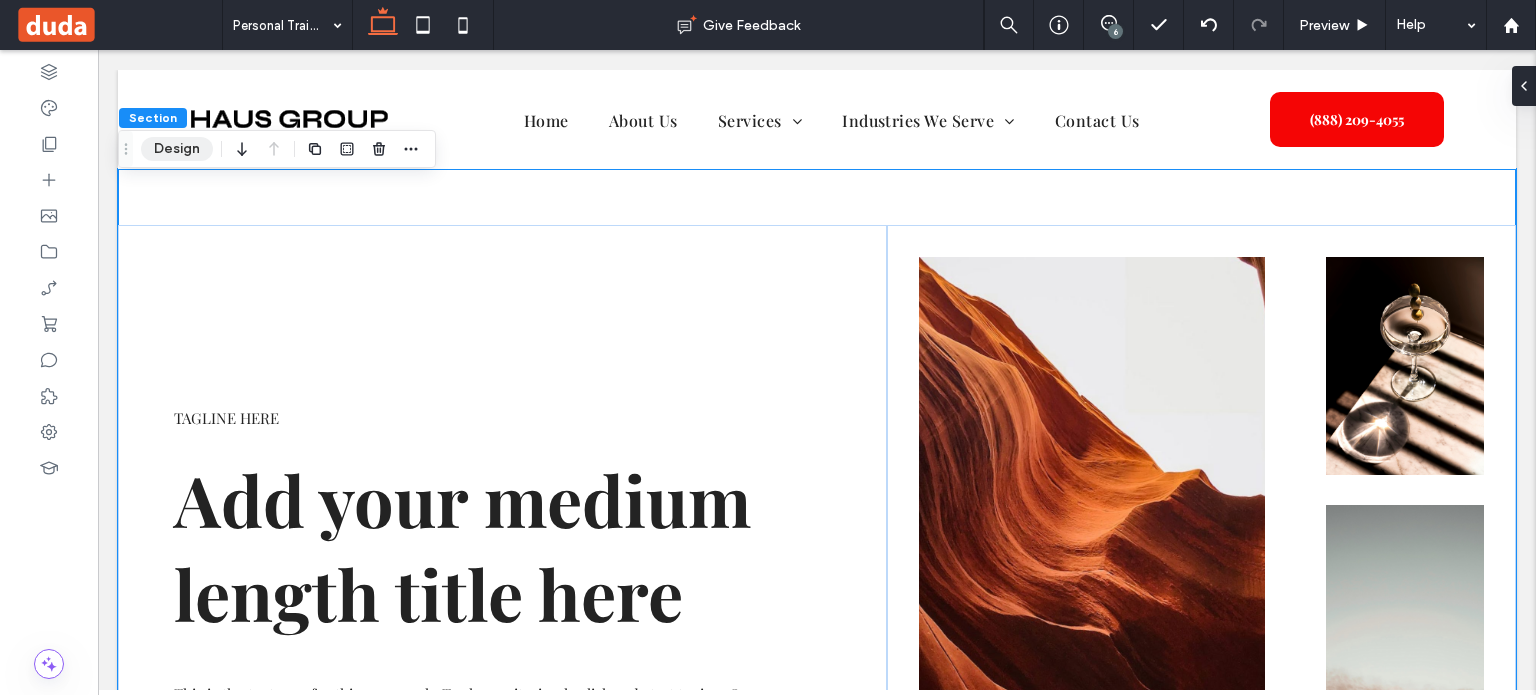 click on "Design" at bounding box center (177, 149) 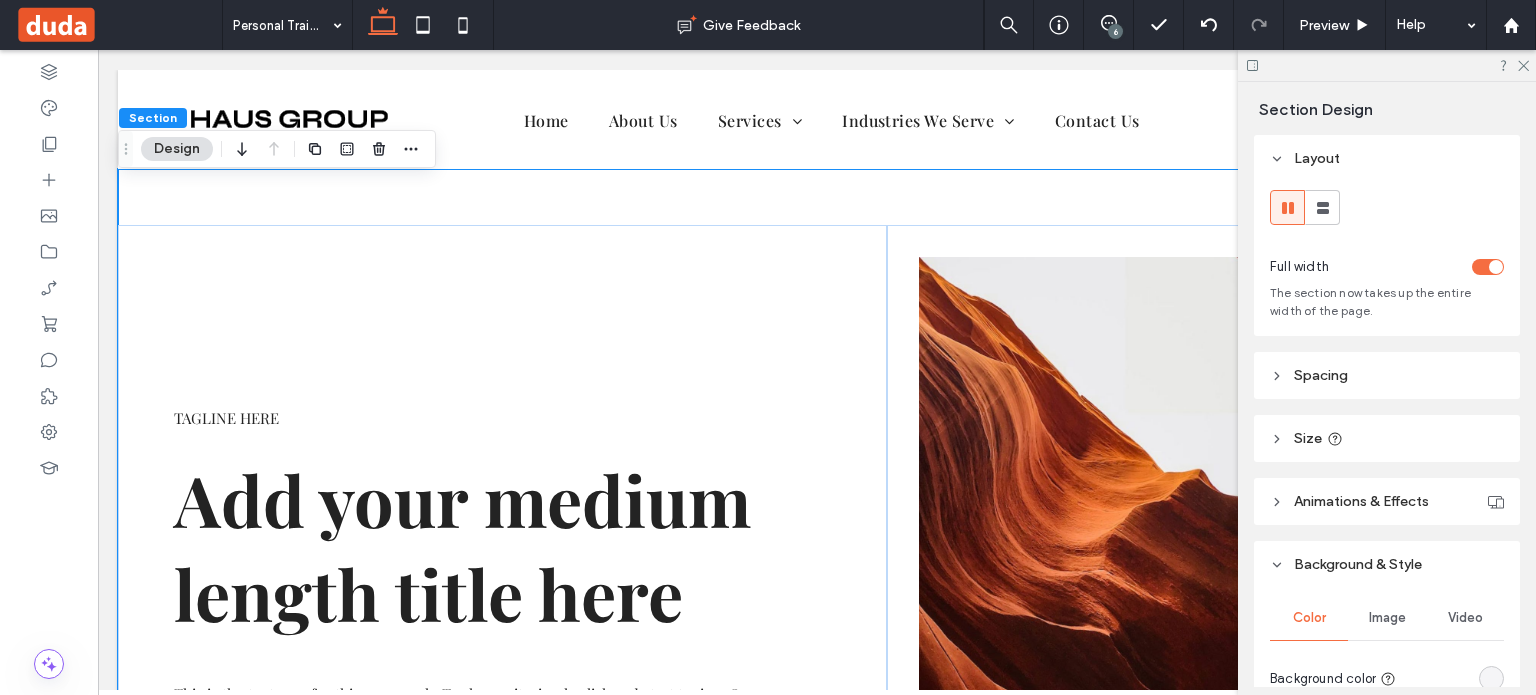 click on "Spacing" at bounding box center [1387, 375] 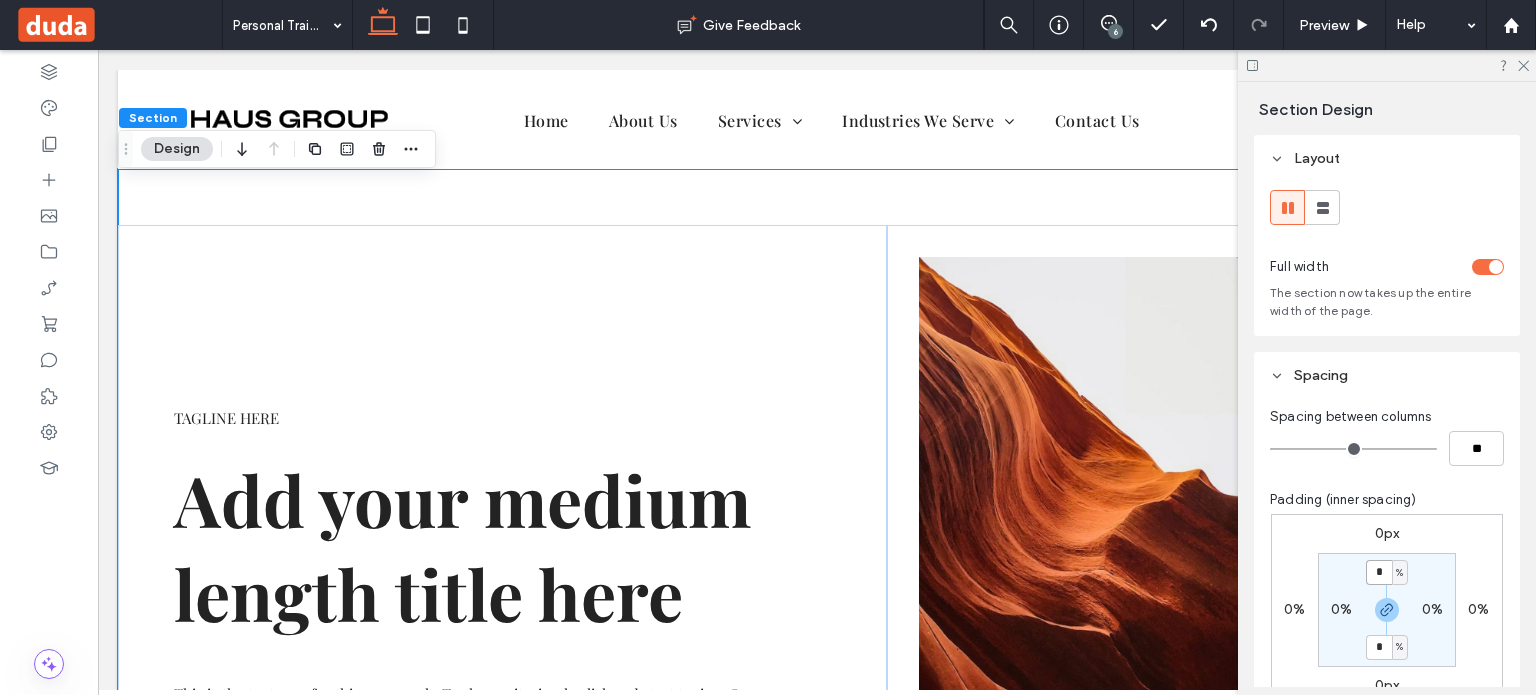click on "*" at bounding box center (1379, 572) 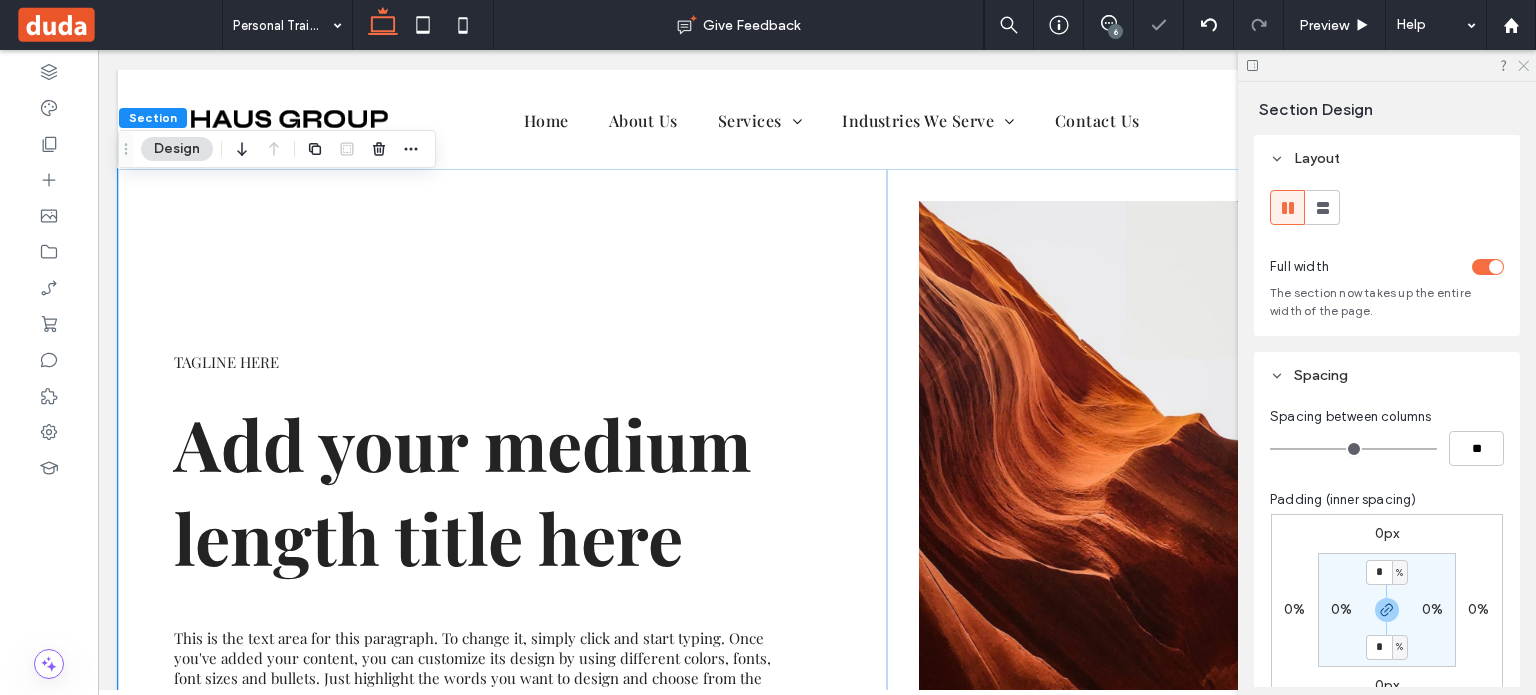 click 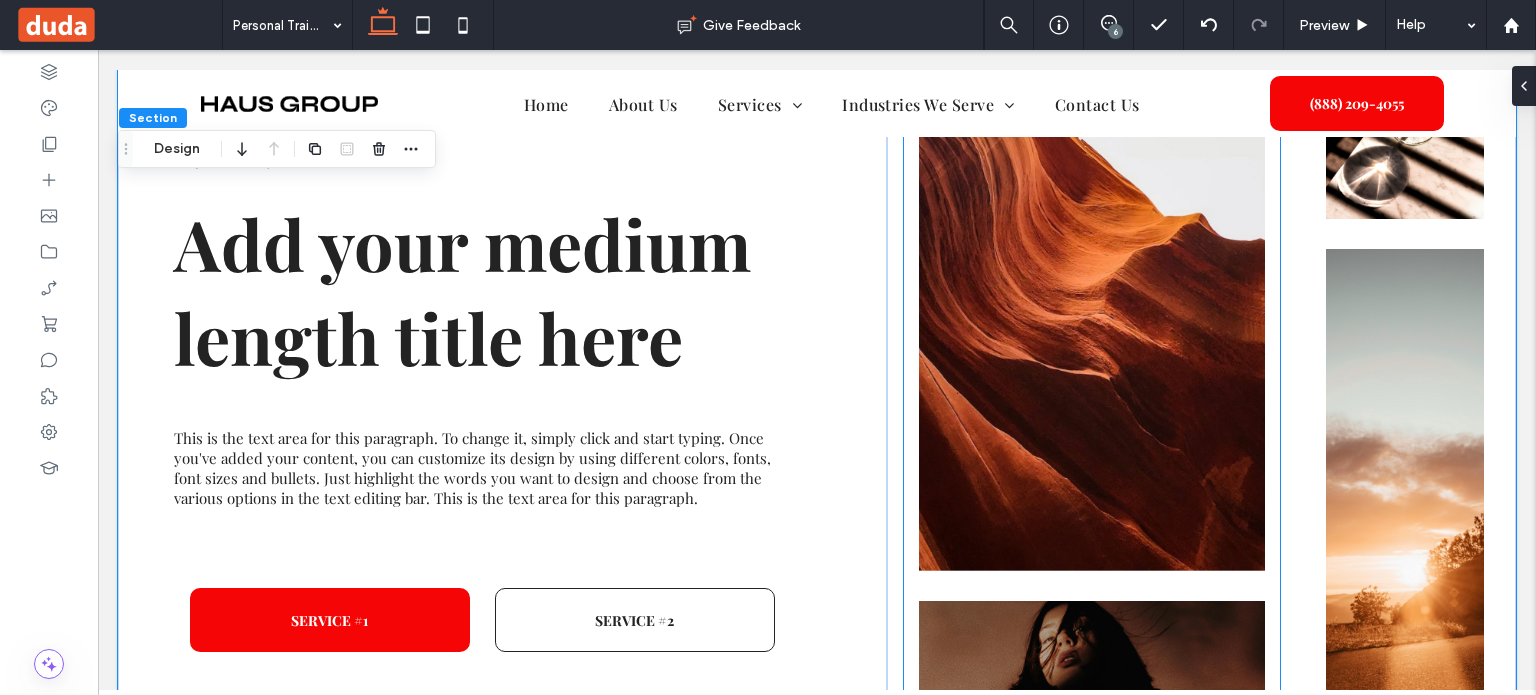 scroll, scrollTop: 0, scrollLeft: 0, axis: both 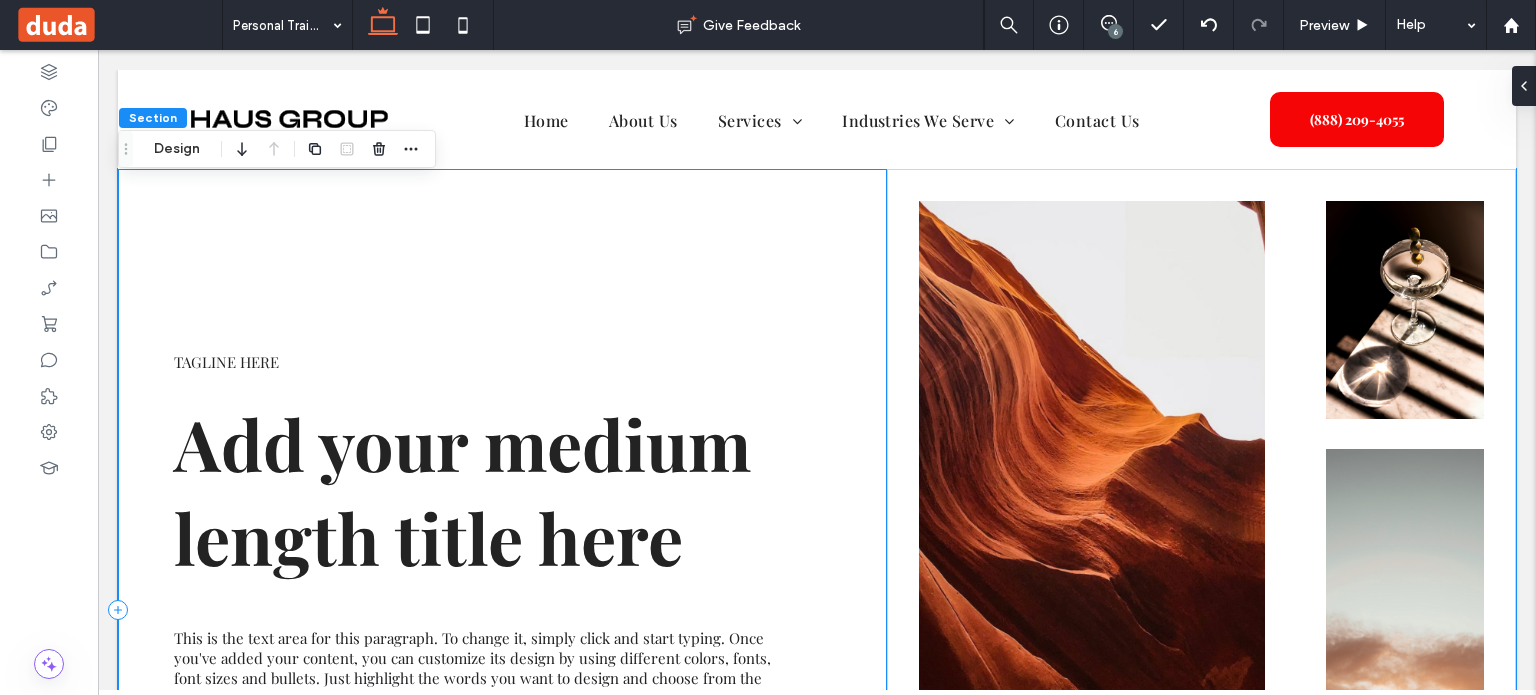click on "Add your medium length title here" at bounding box center (500, 490) 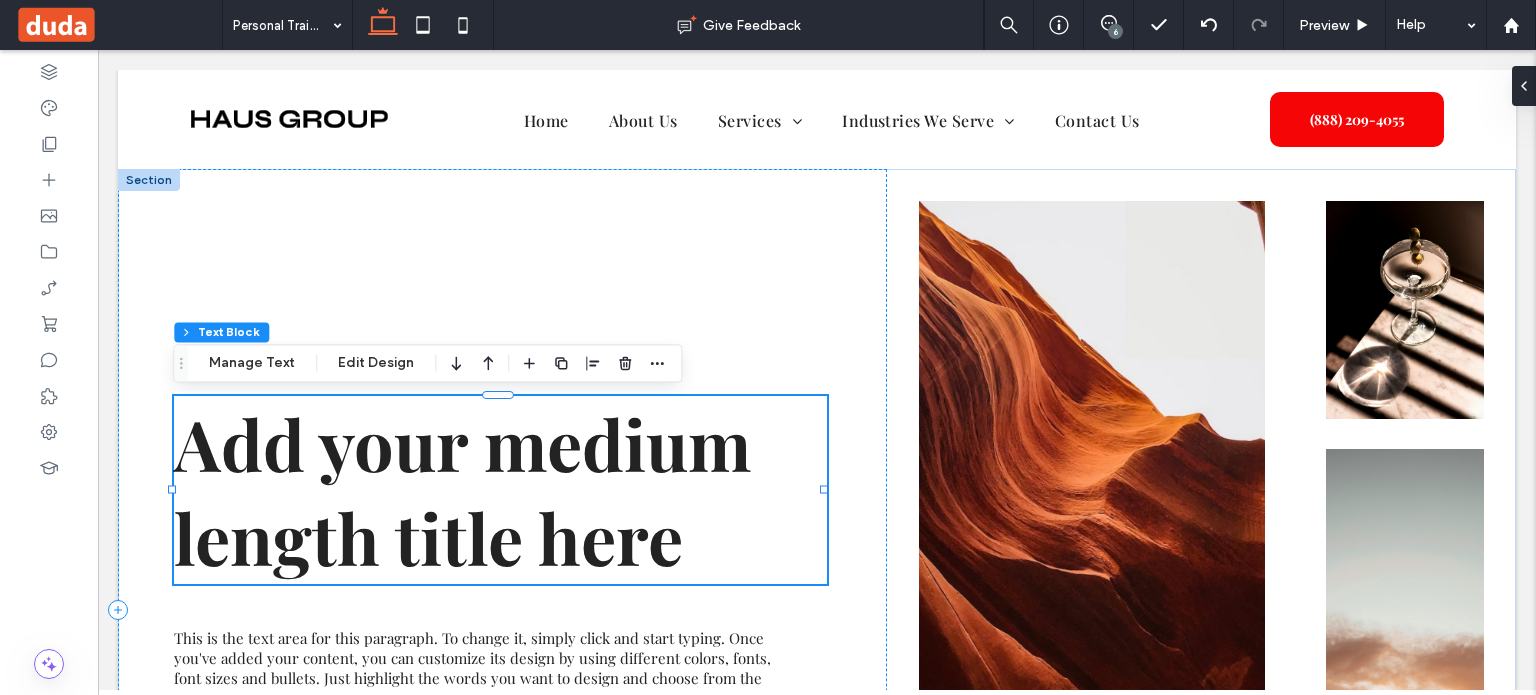 click on "Add your medium length title here" at bounding box center [462, 490] 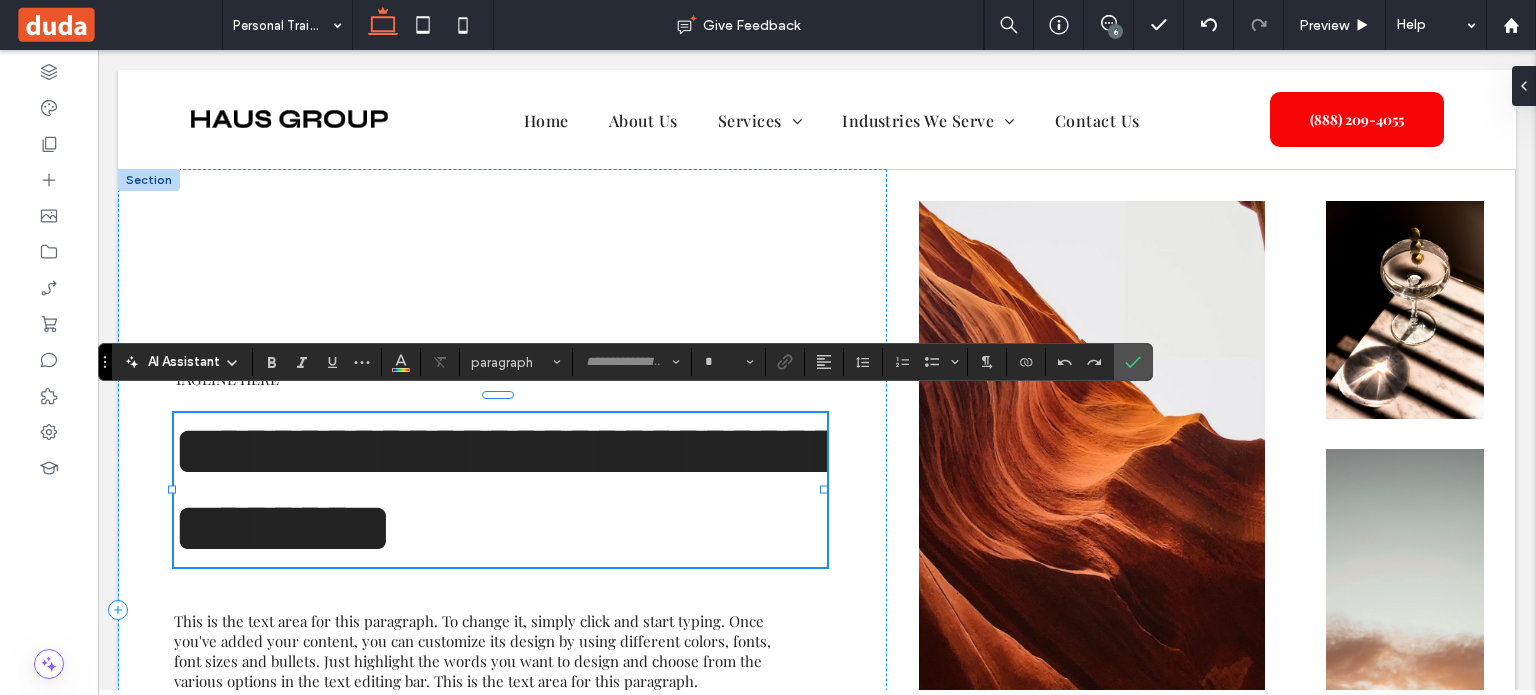 type on "**********" 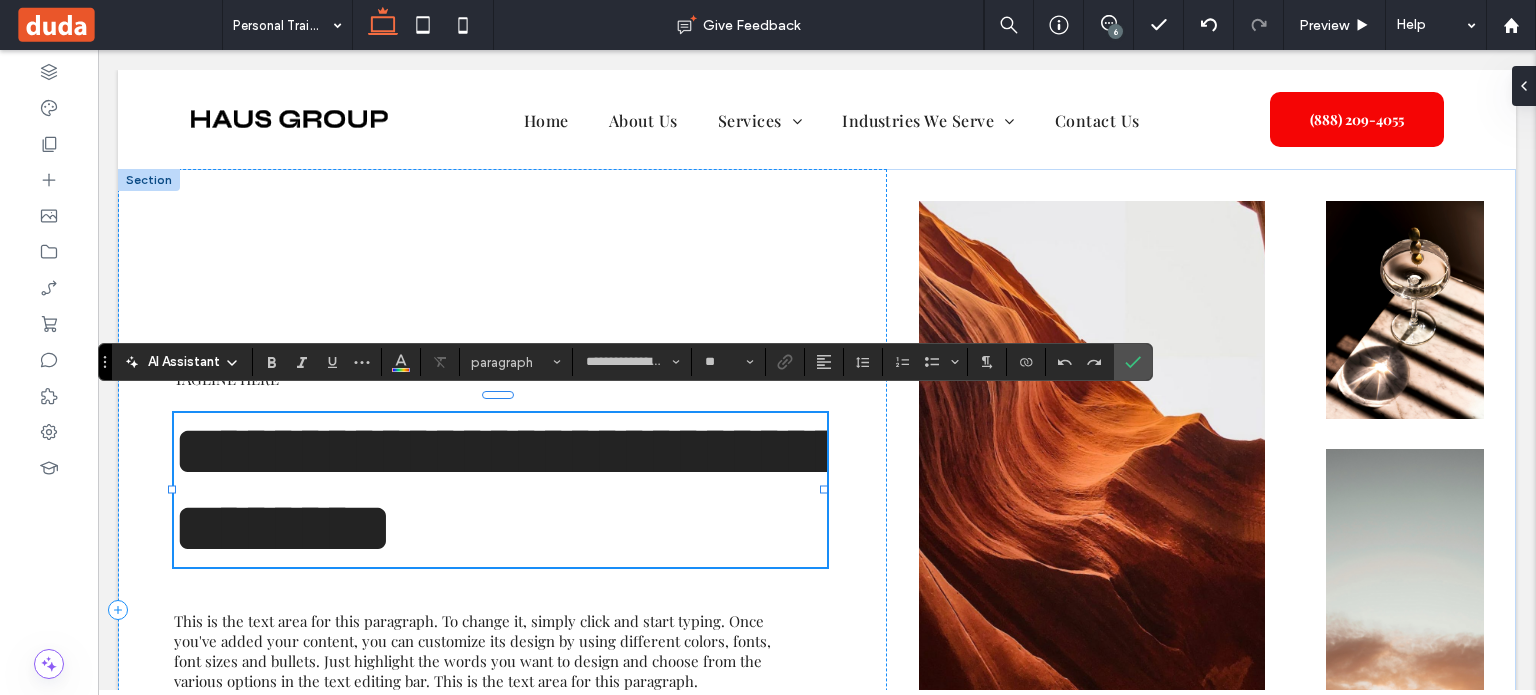 click on "**********" at bounding box center [512, 489] 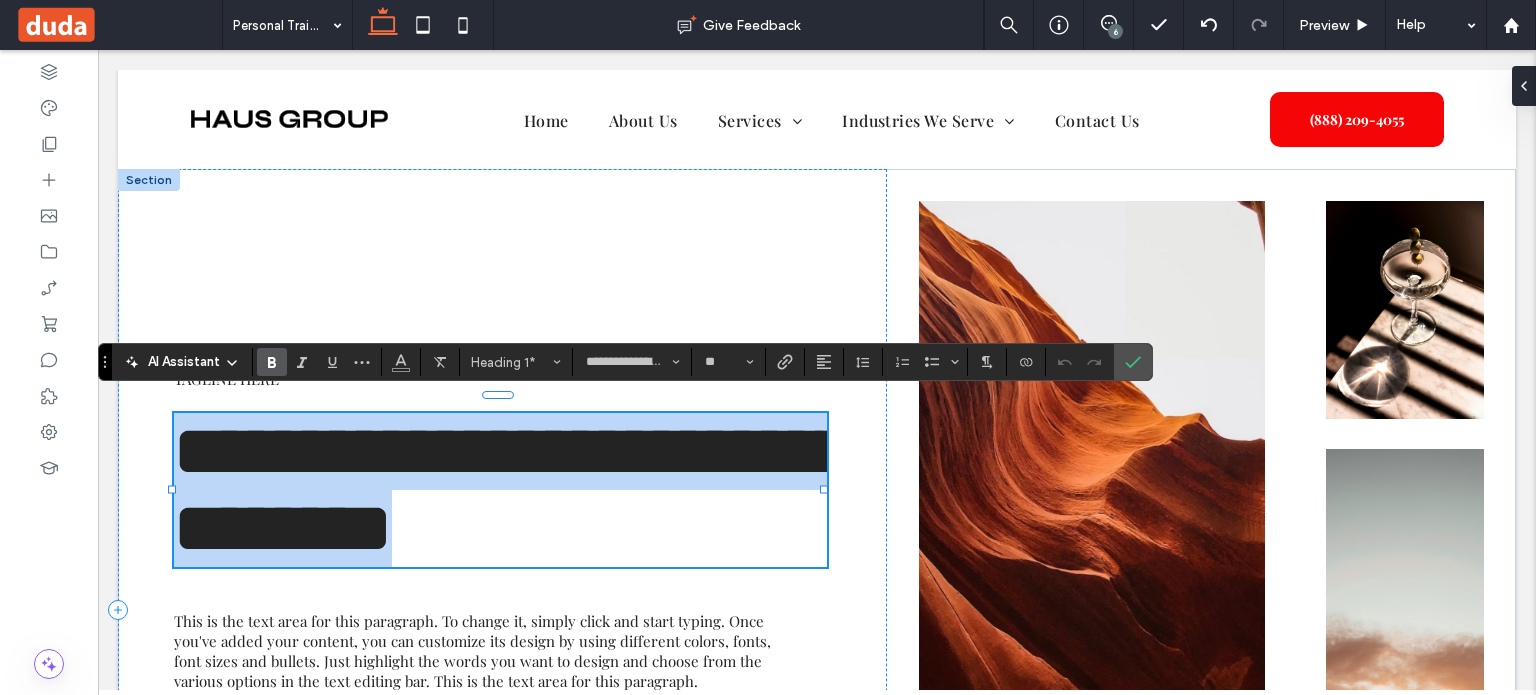 click on "**********" at bounding box center [512, 489] 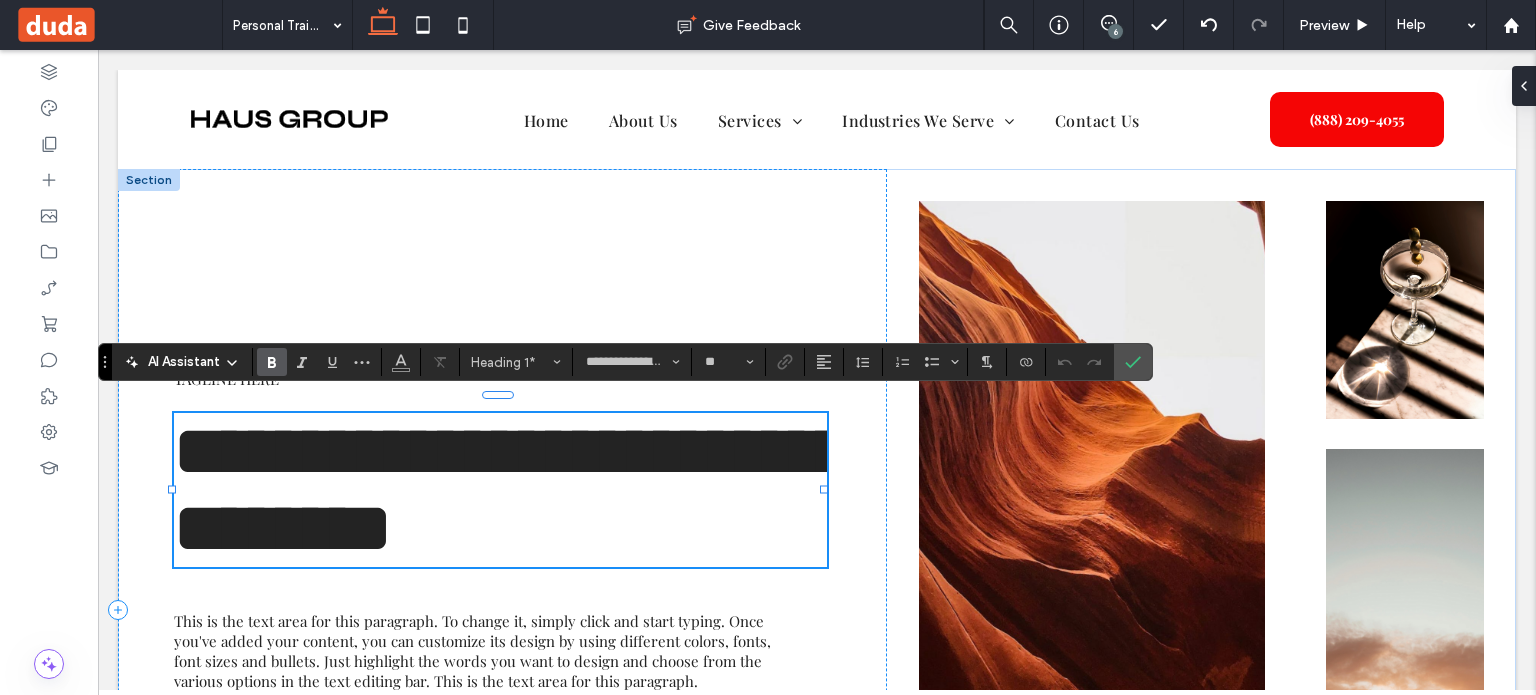 drag, startPoint x: 236, startPoint y: 497, endPoint x: 223, endPoint y: 415, distance: 83.02409 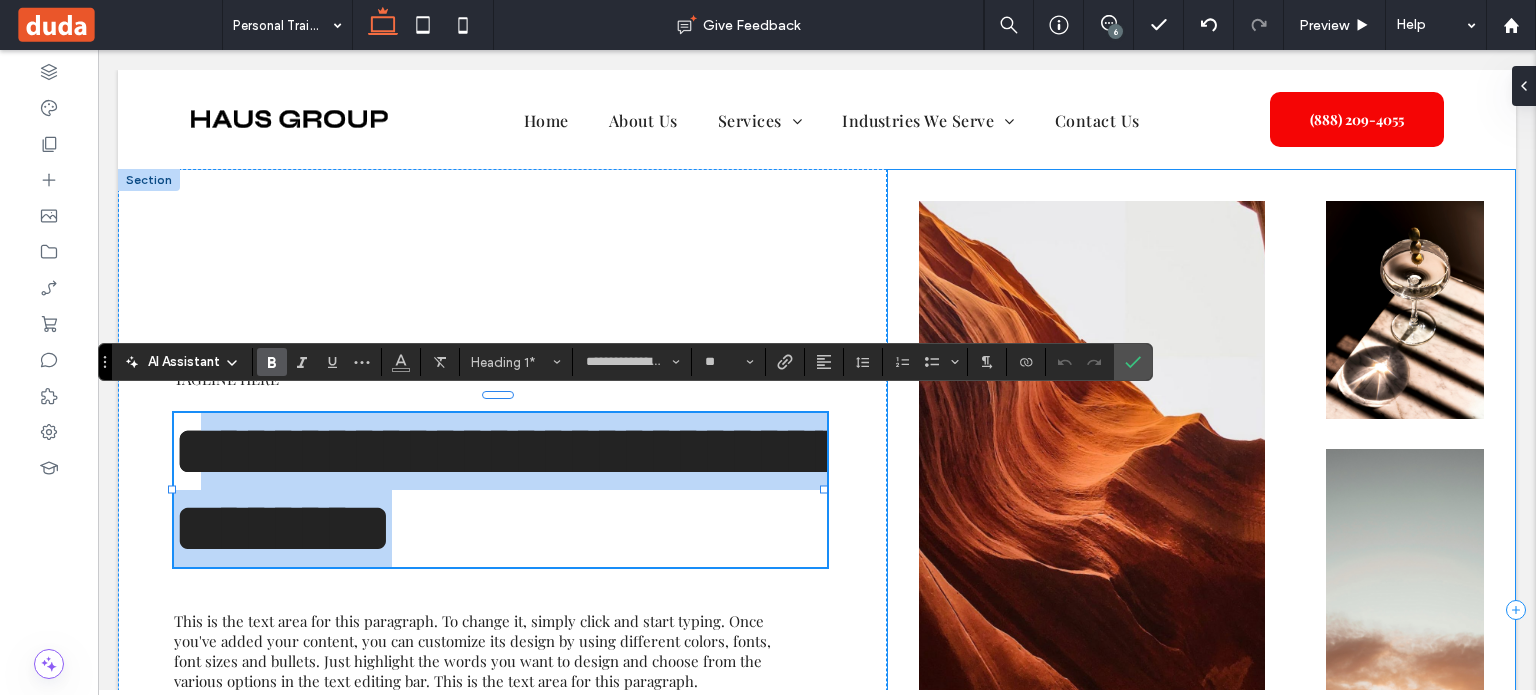 drag, startPoint x: 223, startPoint y: 414, endPoint x: 881, endPoint y: 593, distance: 681.9128 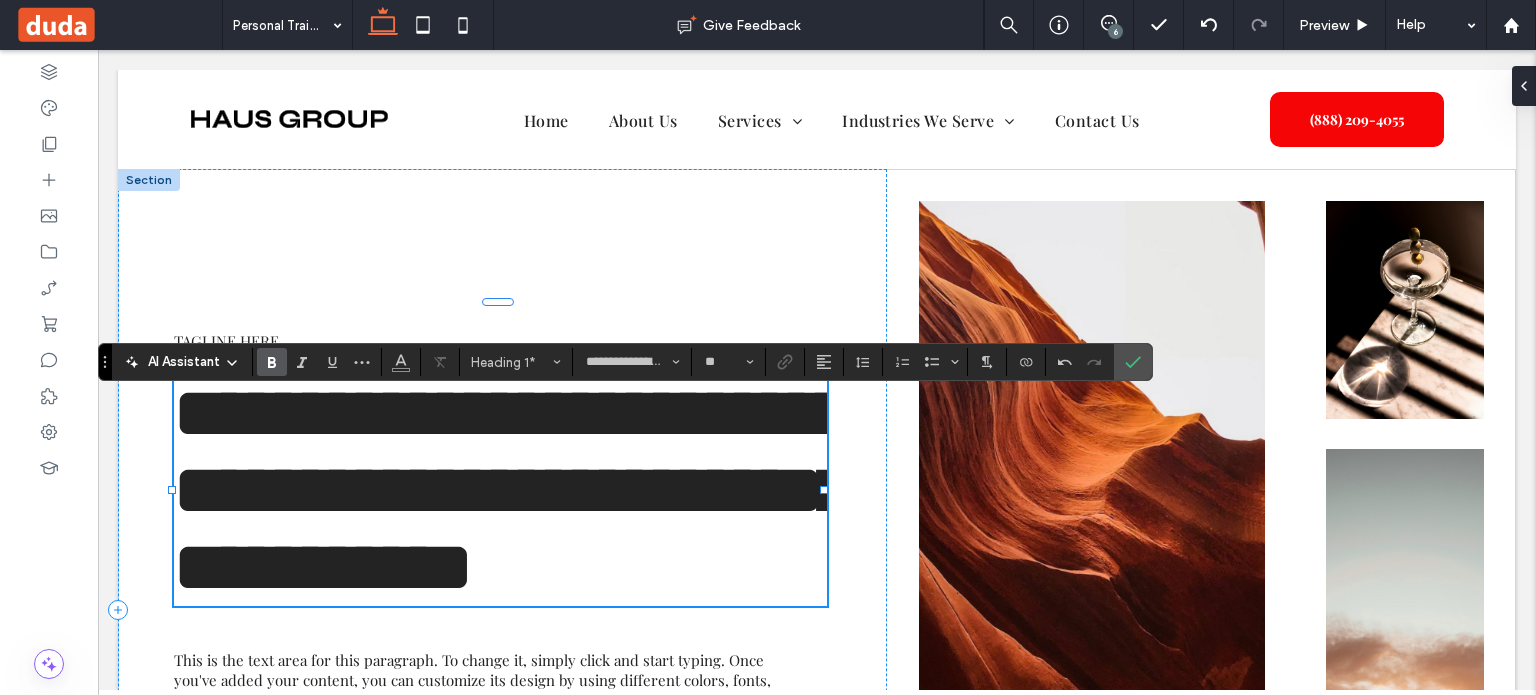 click on "**********" at bounding box center [512, 490] 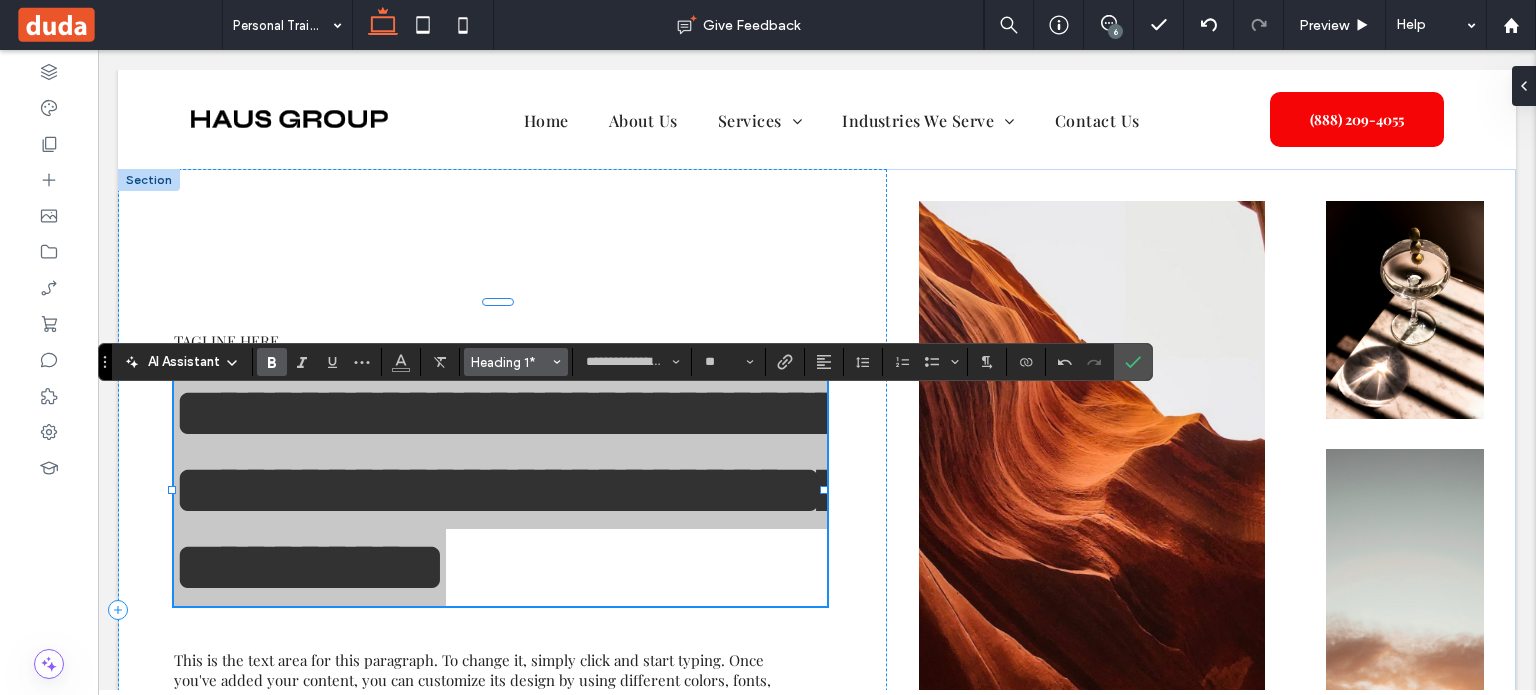 click on "Heading 1*" at bounding box center [510, 362] 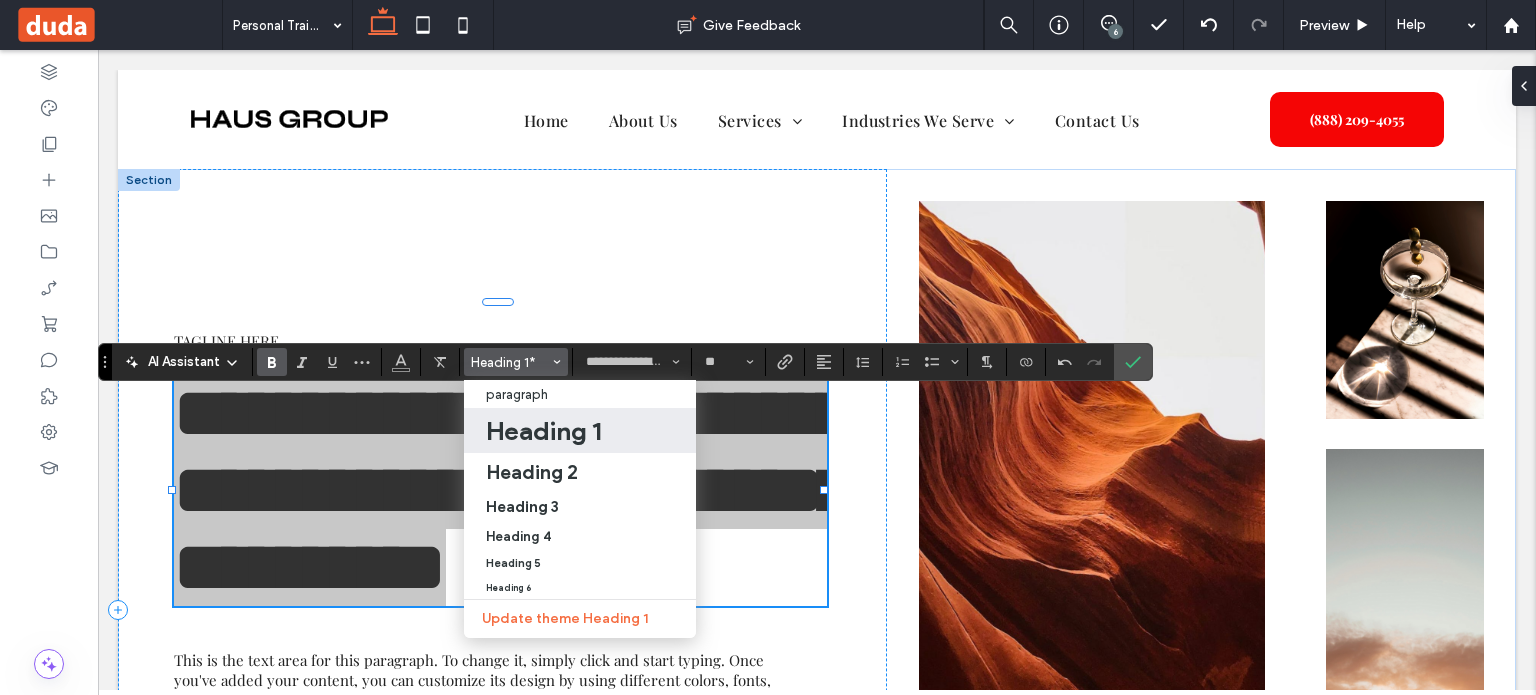 click on "Heading 1" at bounding box center (543, 431) 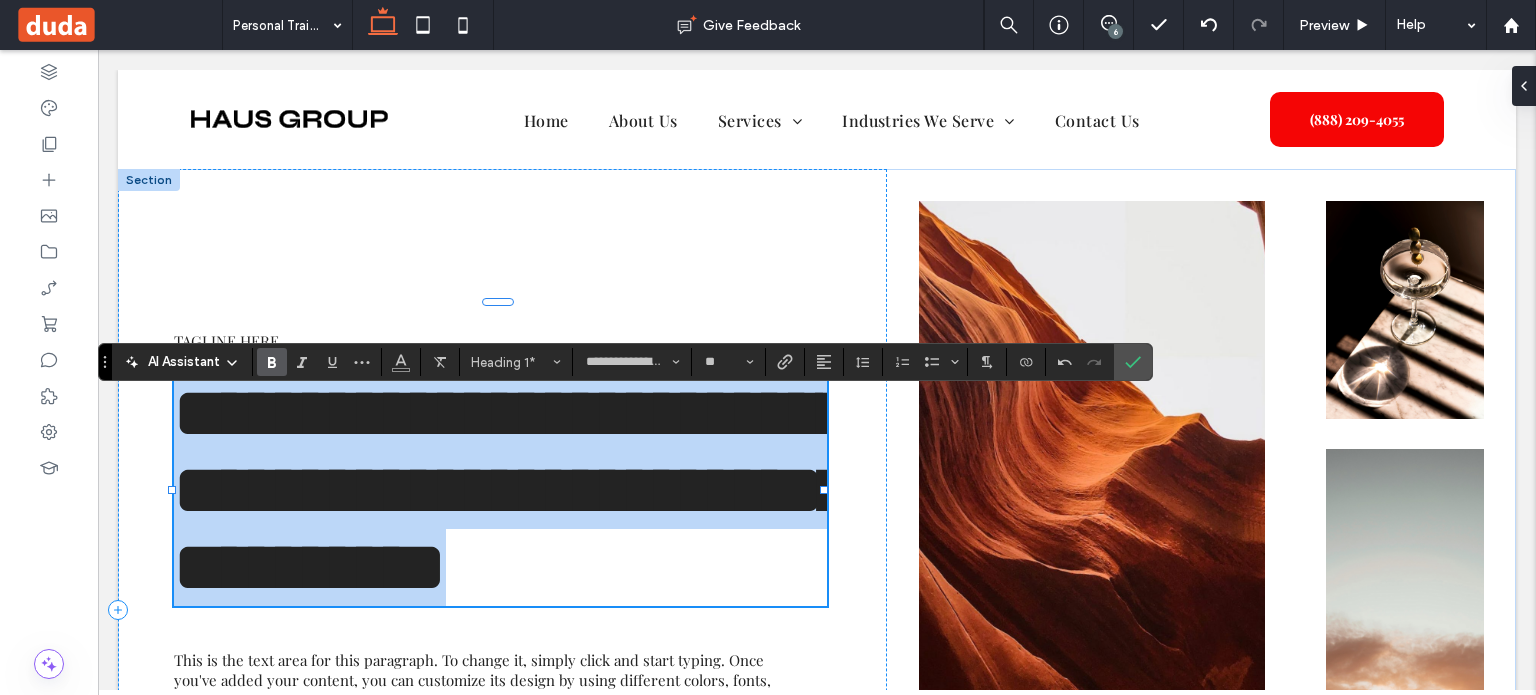 type on "**" 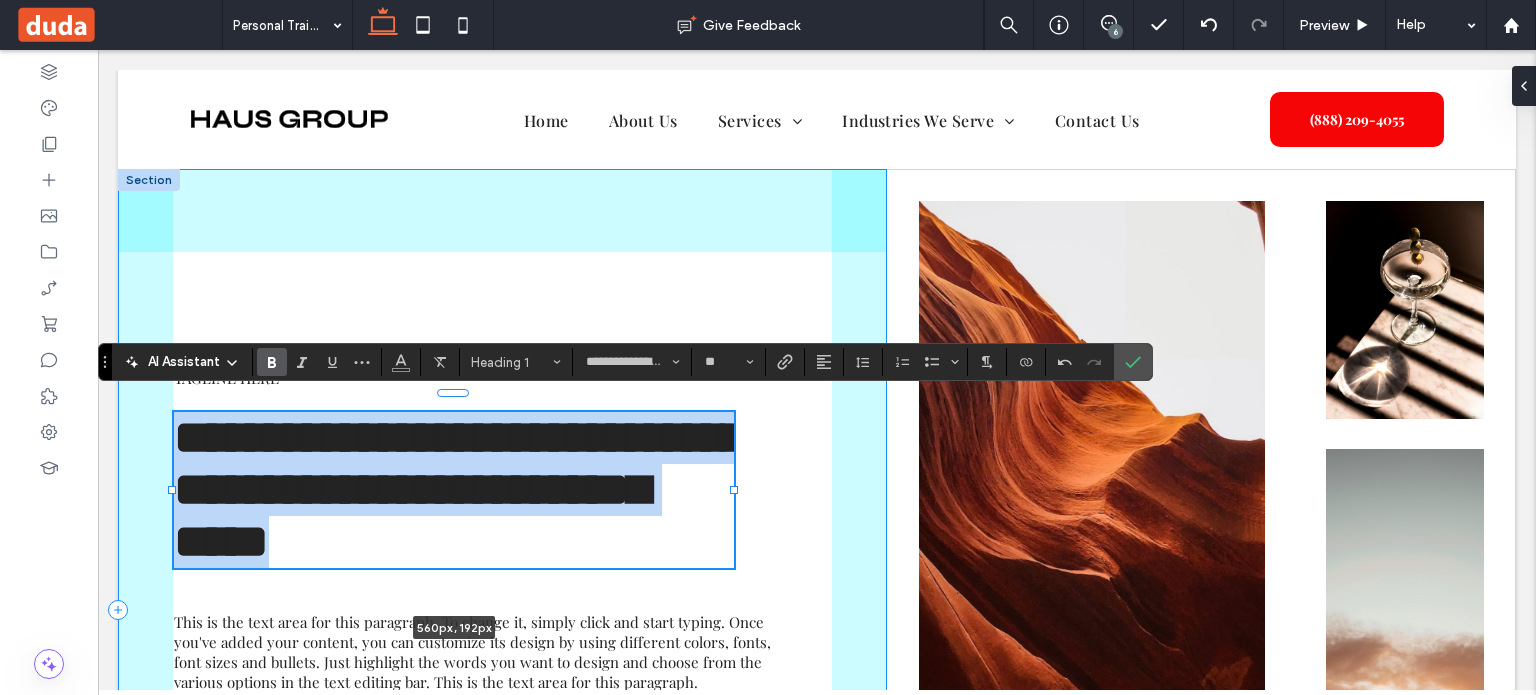 drag, startPoint x: 822, startPoint y: 487, endPoint x: 732, endPoint y: 485, distance: 90.02222 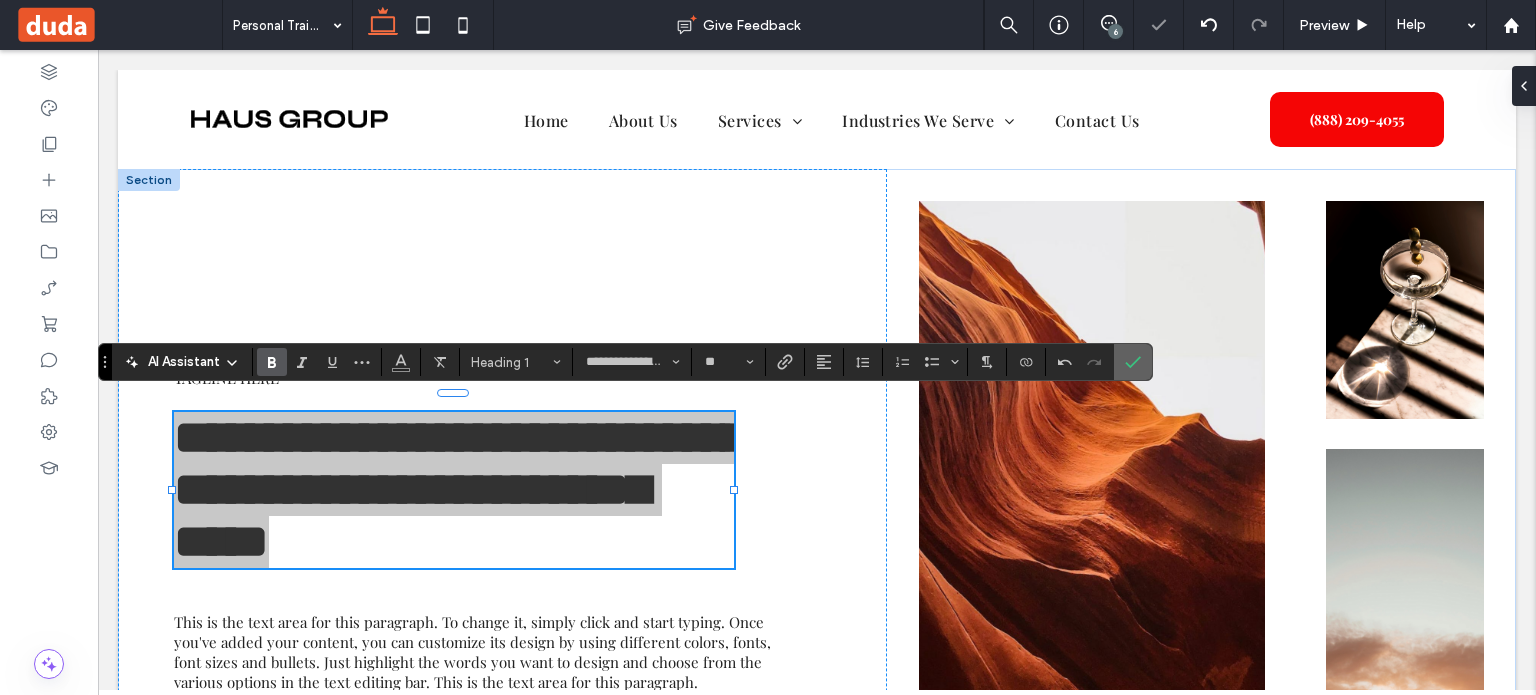 click 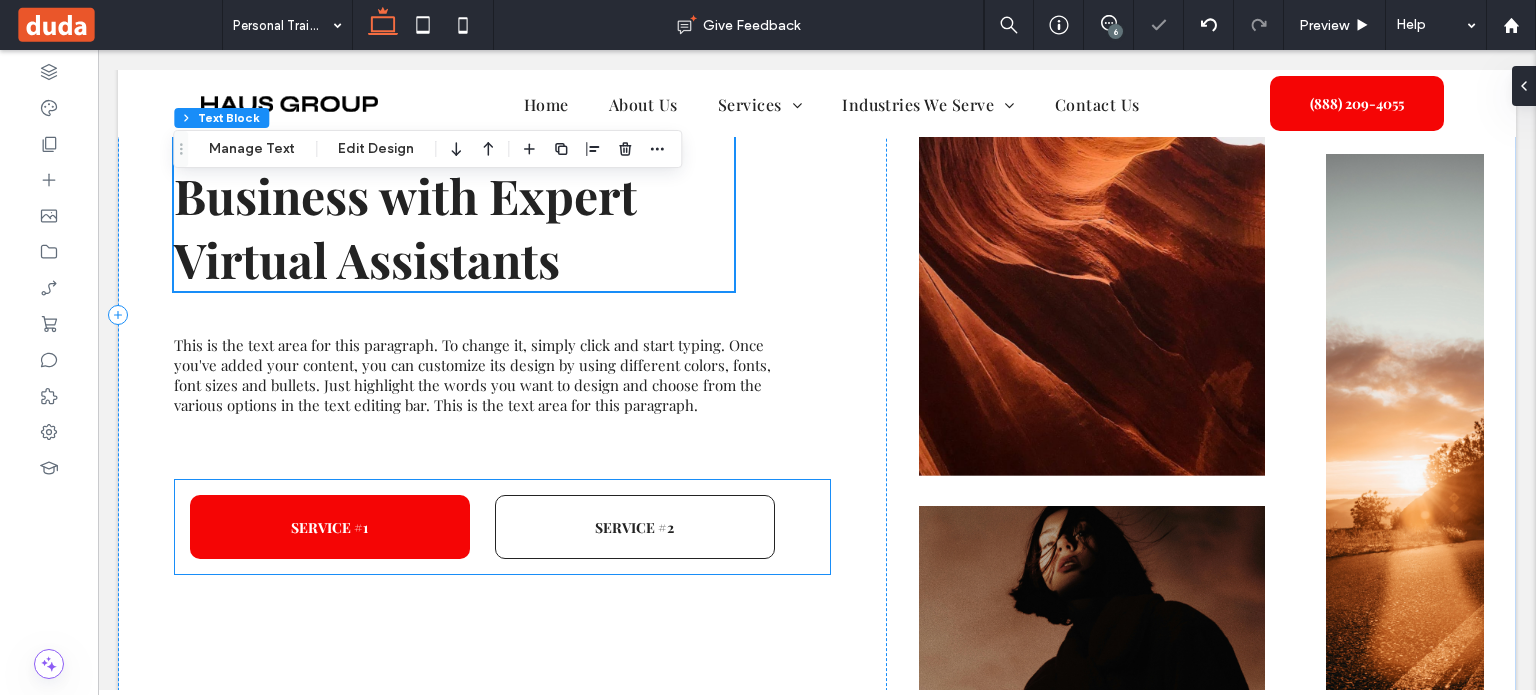 scroll, scrollTop: 68, scrollLeft: 0, axis: vertical 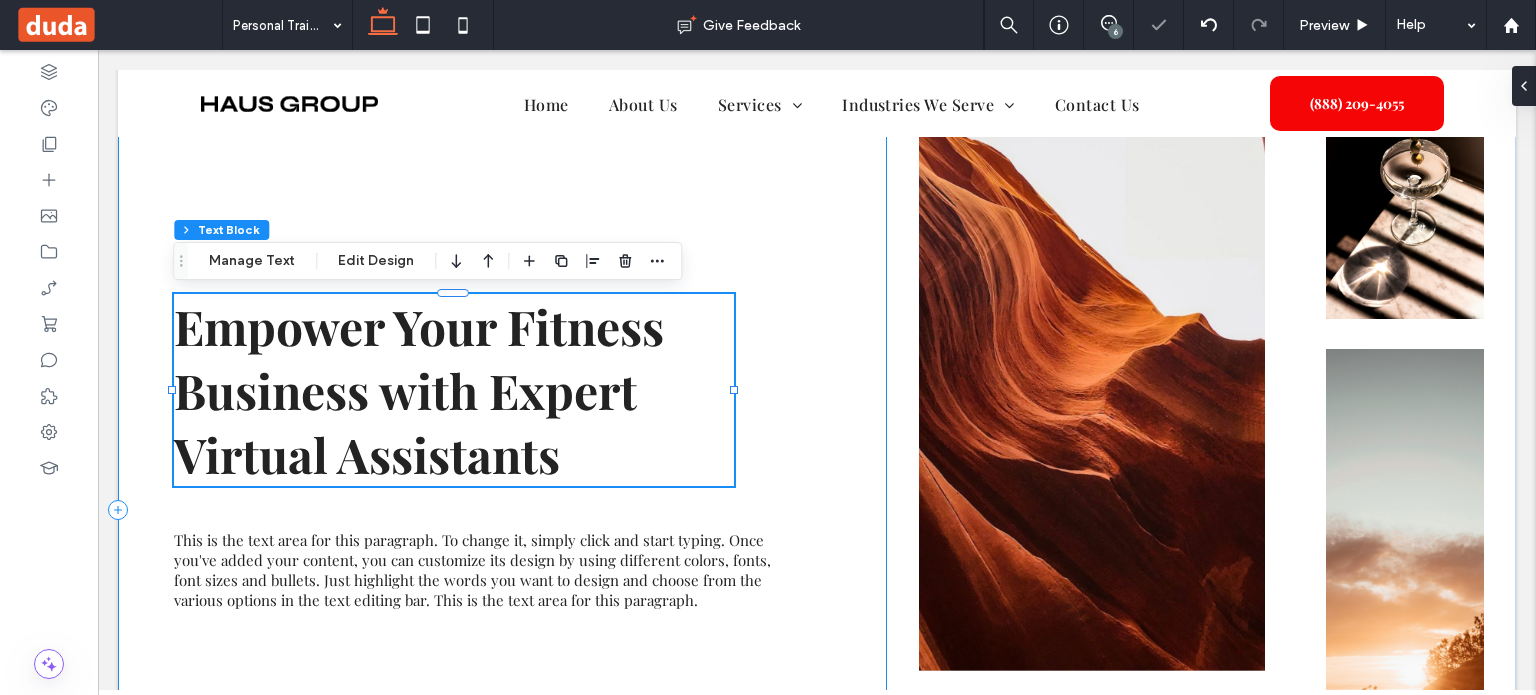 click on "Tagline here
Empower Your Fitness Business with Expert Virtual Assistants
560px , 192px   This is the text area for this paragraph. To change it, simply click and start typing. Once you've added your content, you can customize its design by using different colors, fonts, font sizes and bullets. Just highlight the words you want to design and choose from the various options in the text editing bar. This is the text area for this paragraph.
SERVICE #1
SERVICE #2" at bounding box center (502, 510) 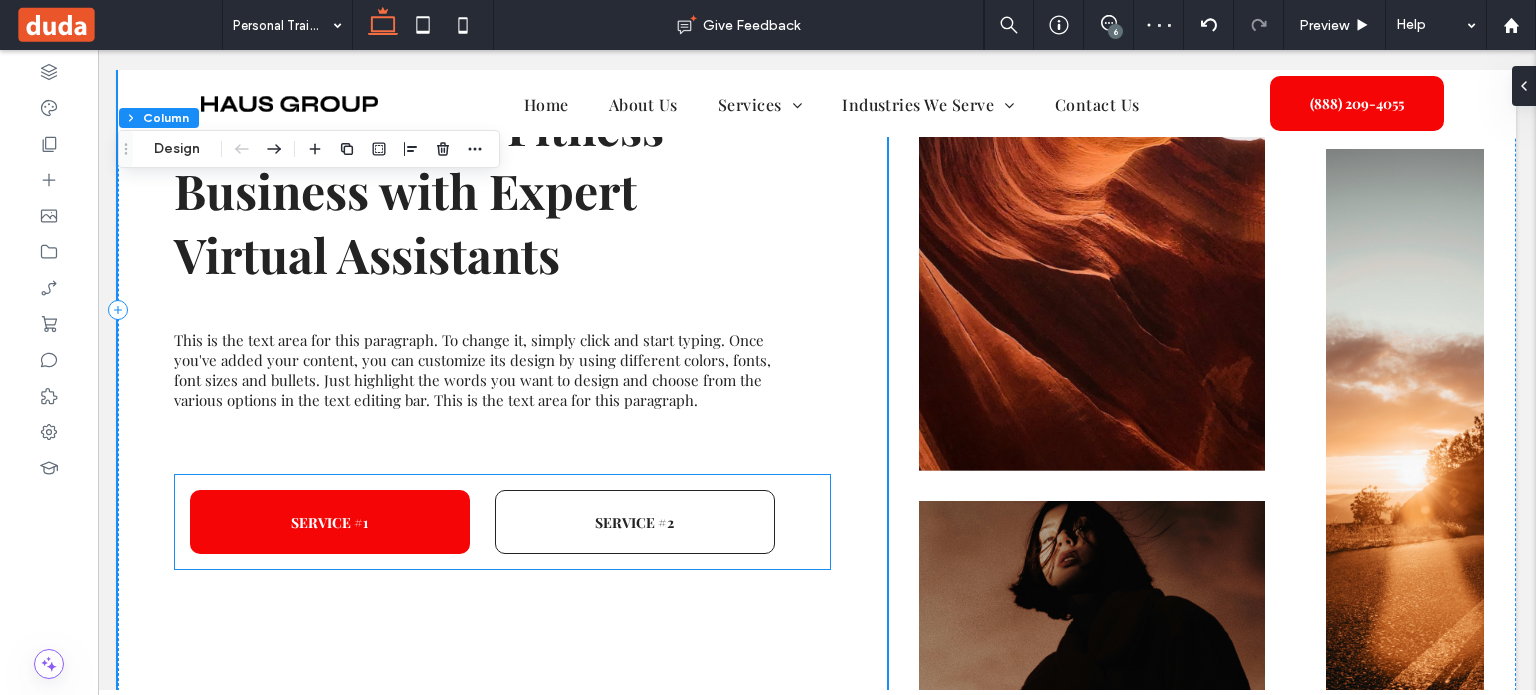scroll, scrollTop: 0, scrollLeft: 0, axis: both 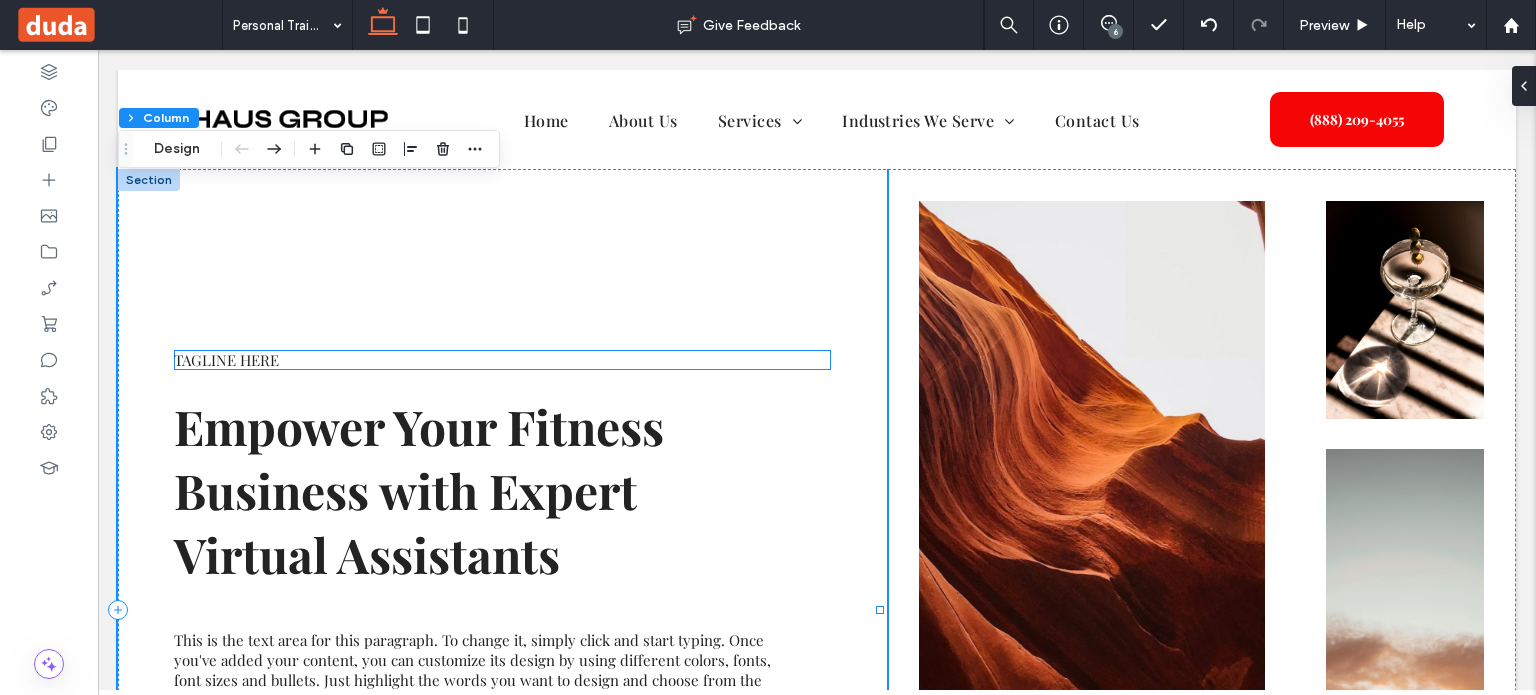 click on "Tagline here" at bounding box center [226, 360] 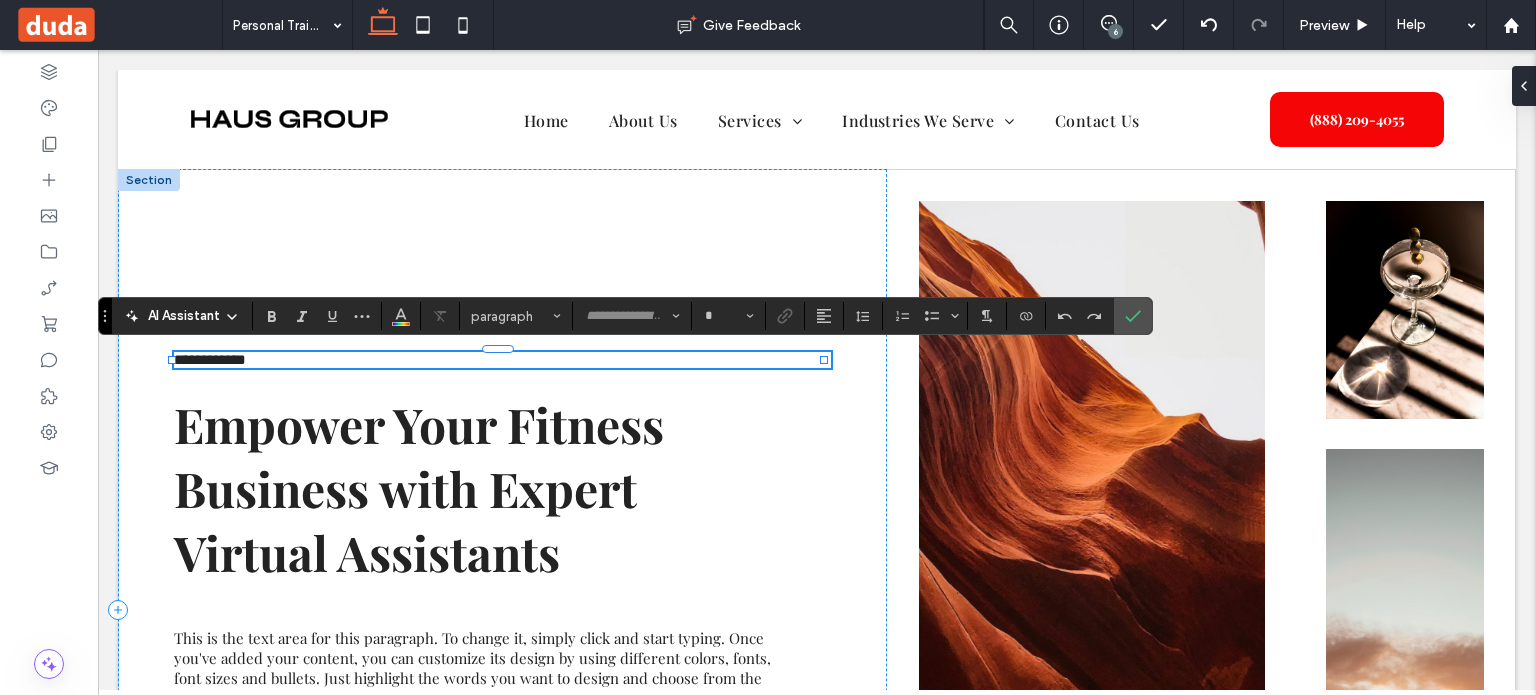 type on "**********" 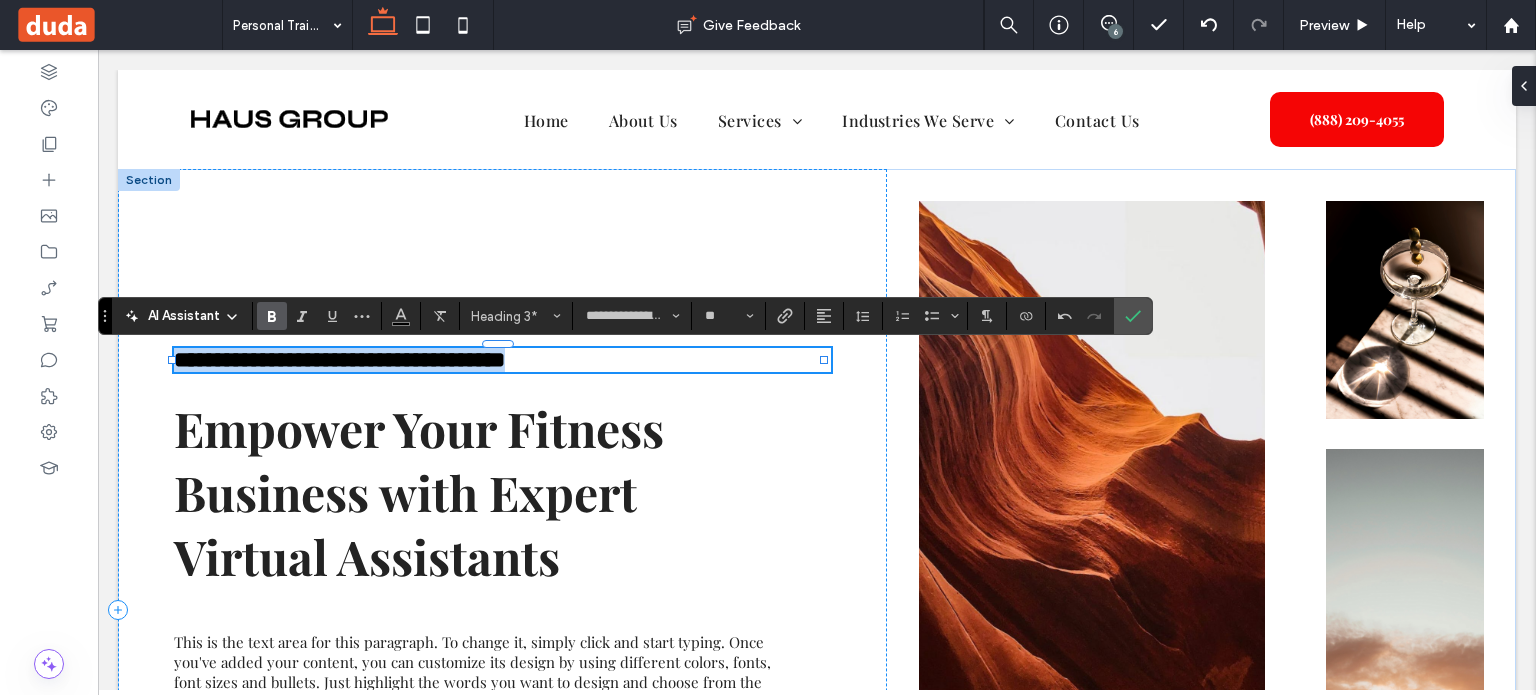 type on "**" 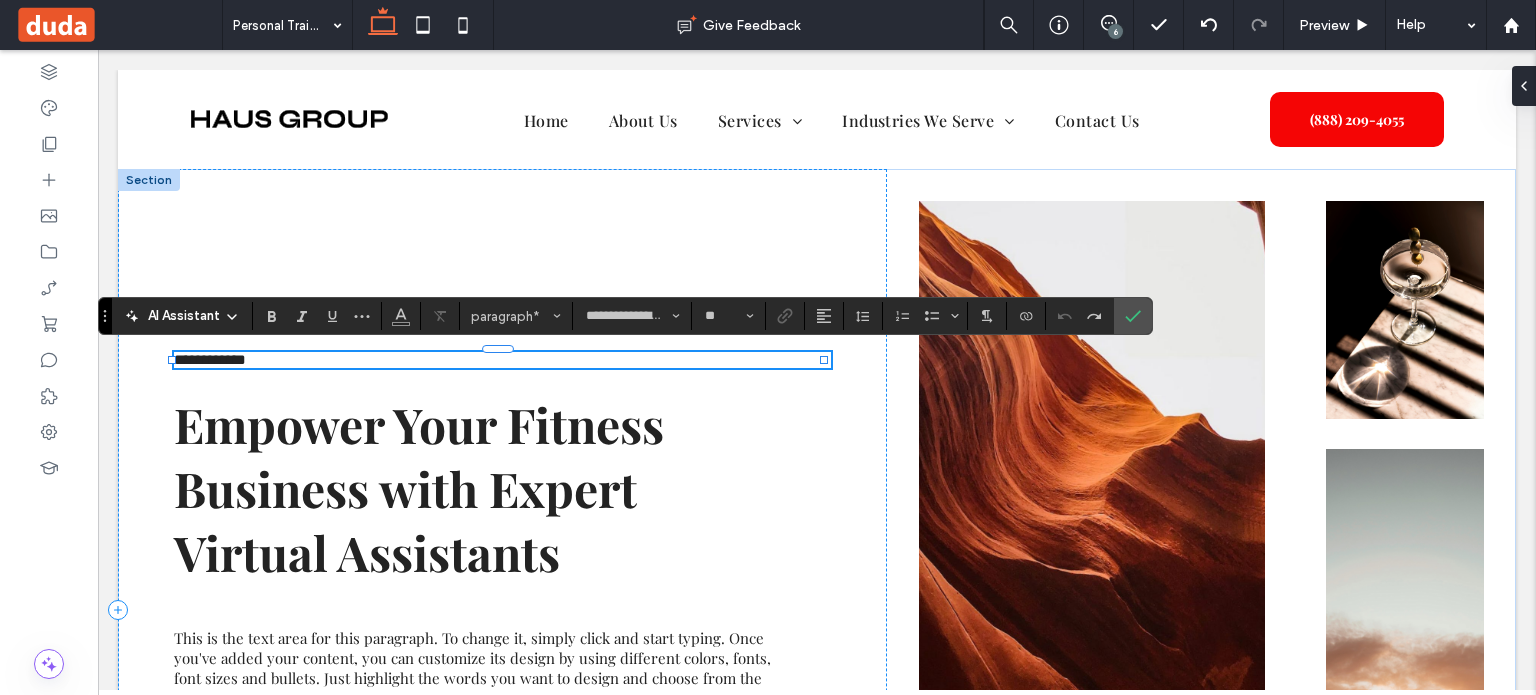 click on "**********" at bounding box center (210, 359) 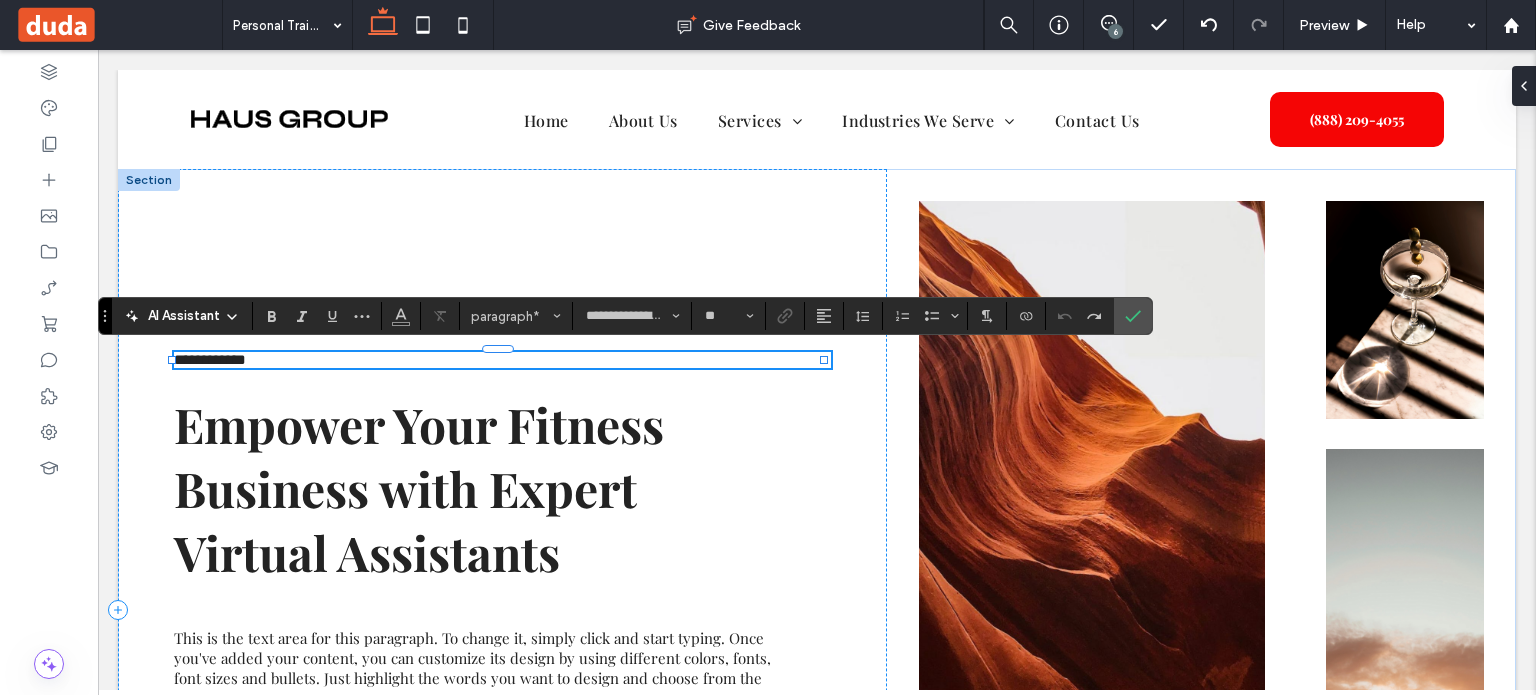 click on "**********" at bounding box center (210, 359) 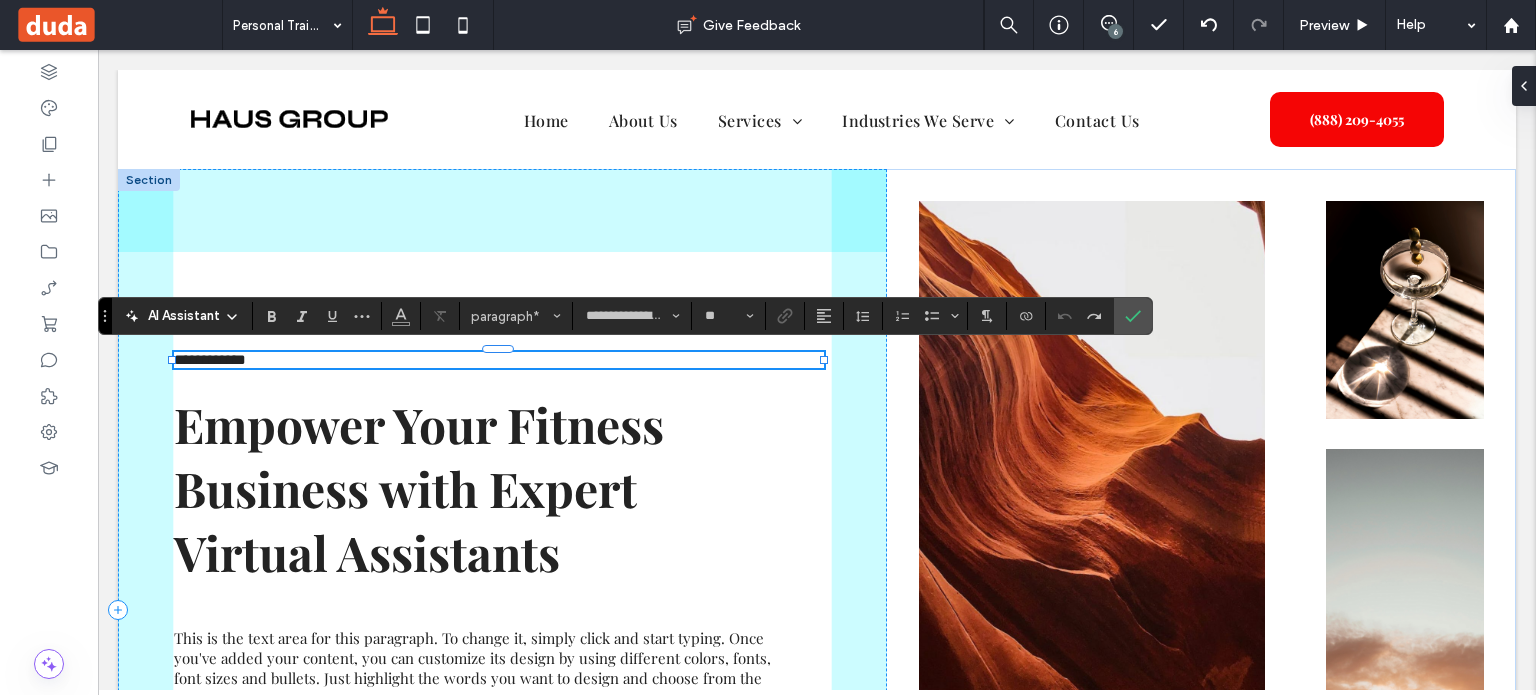 click on "**********" at bounding box center (817, 610) 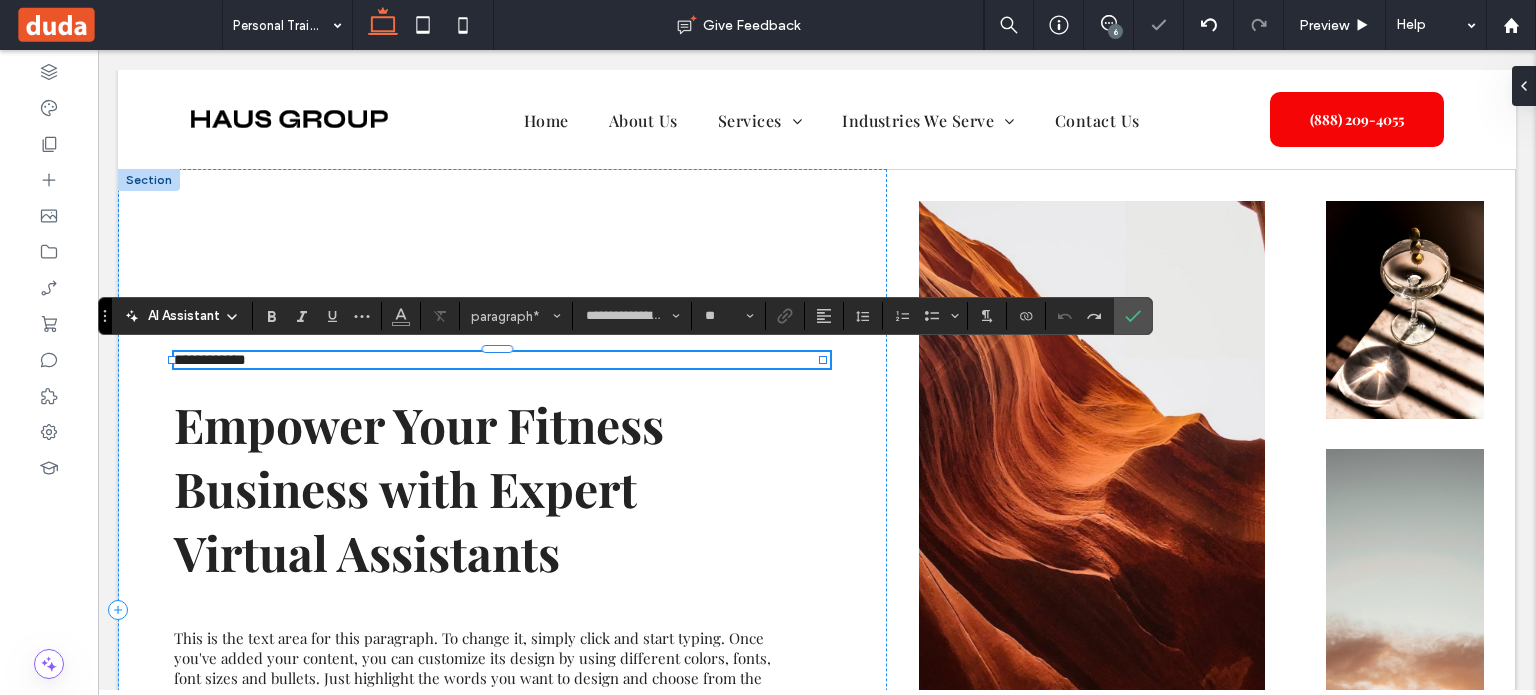 click on "**********" at bounding box center [210, 359] 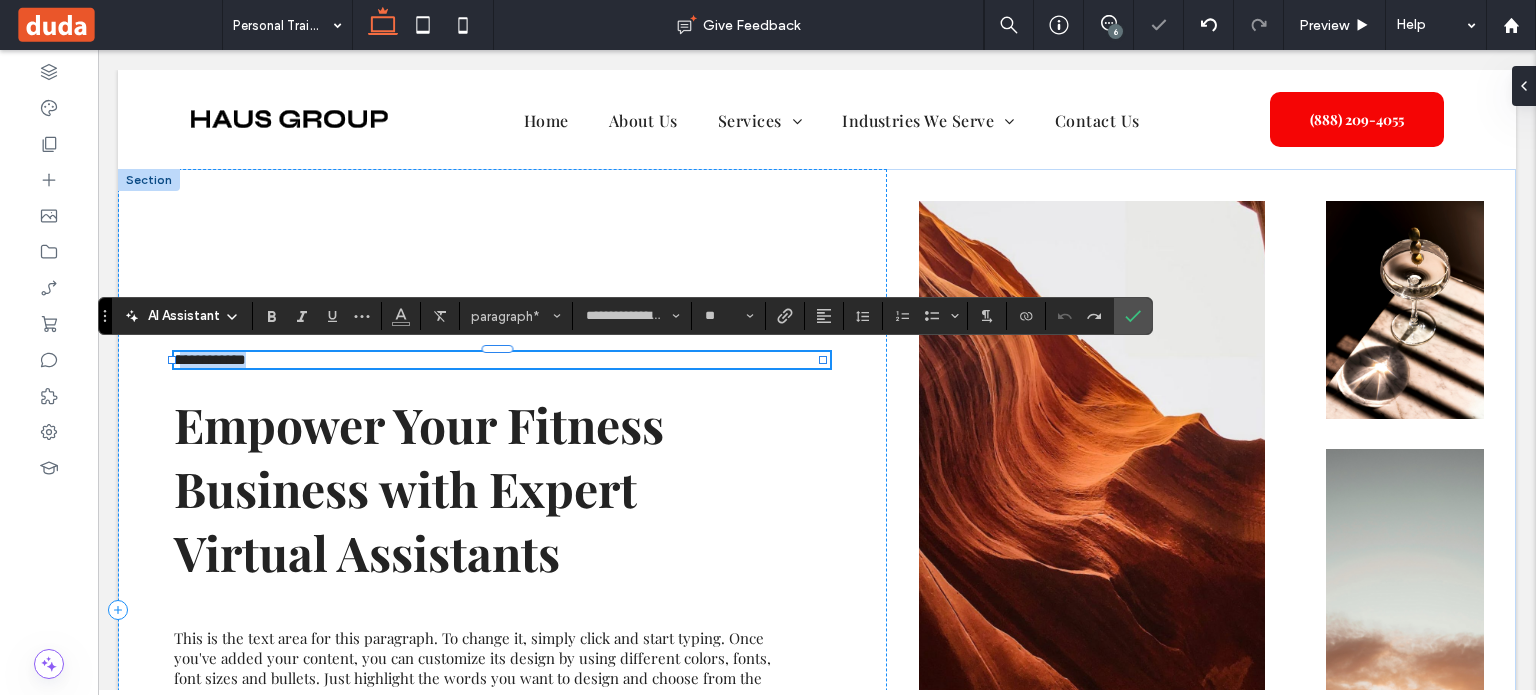 drag, startPoint x: 181, startPoint y: 357, endPoint x: 372, endPoint y: 363, distance: 191.09422 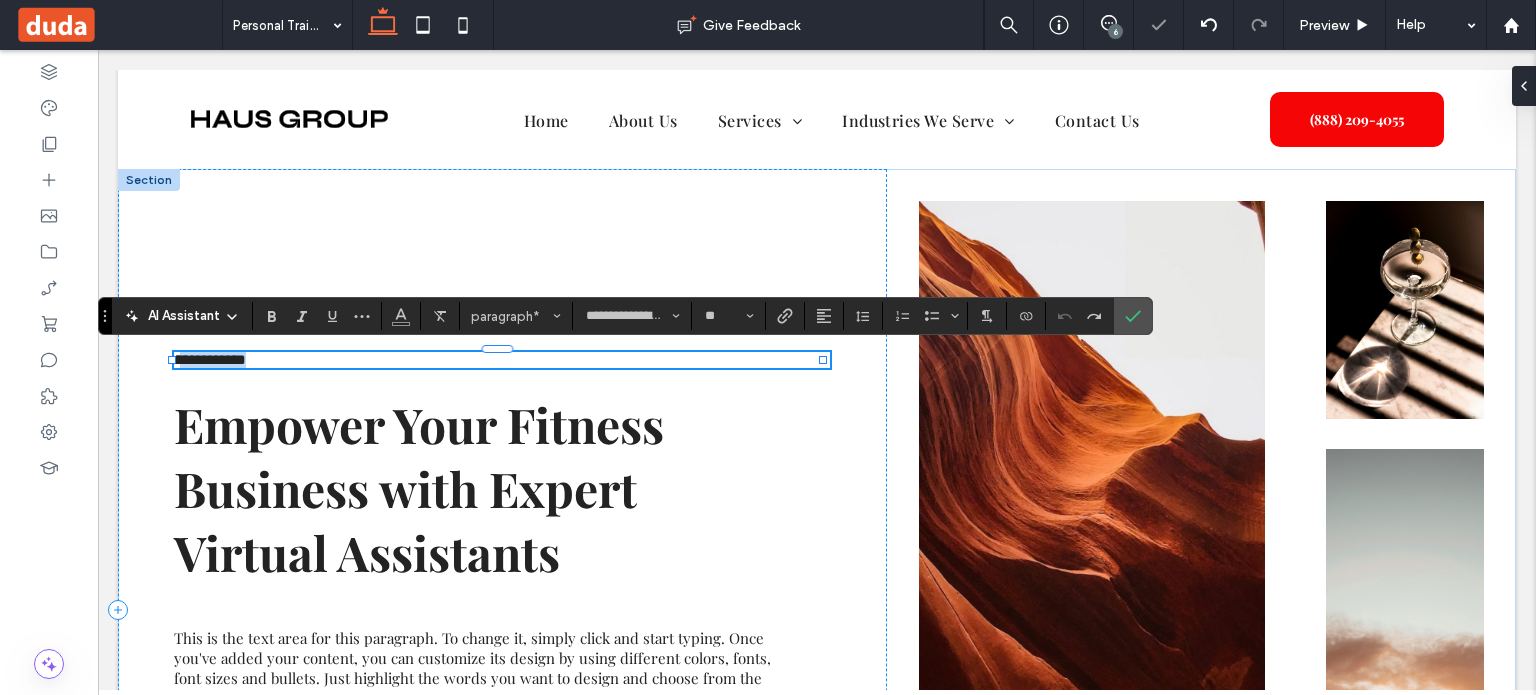 click on "**********" at bounding box center [502, 360] 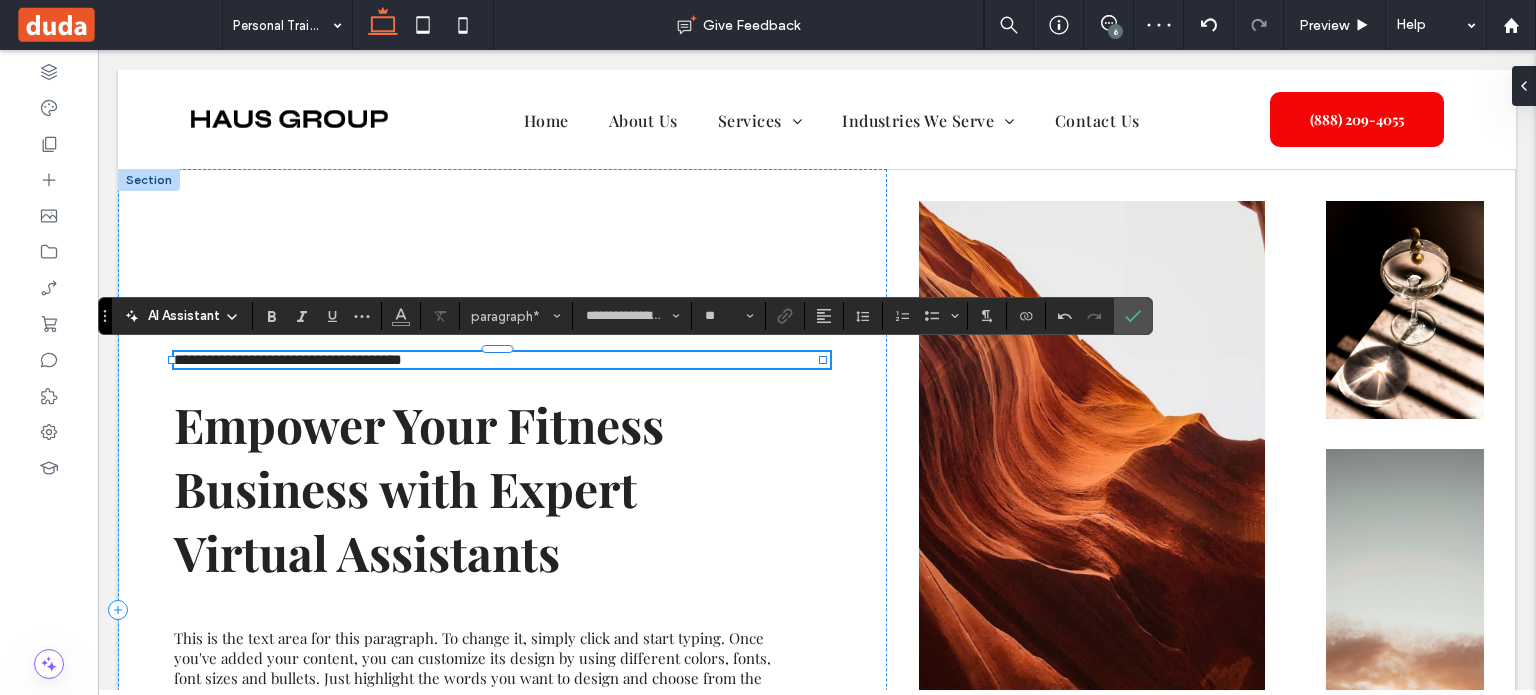 click on "**********" at bounding box center [288, 359] 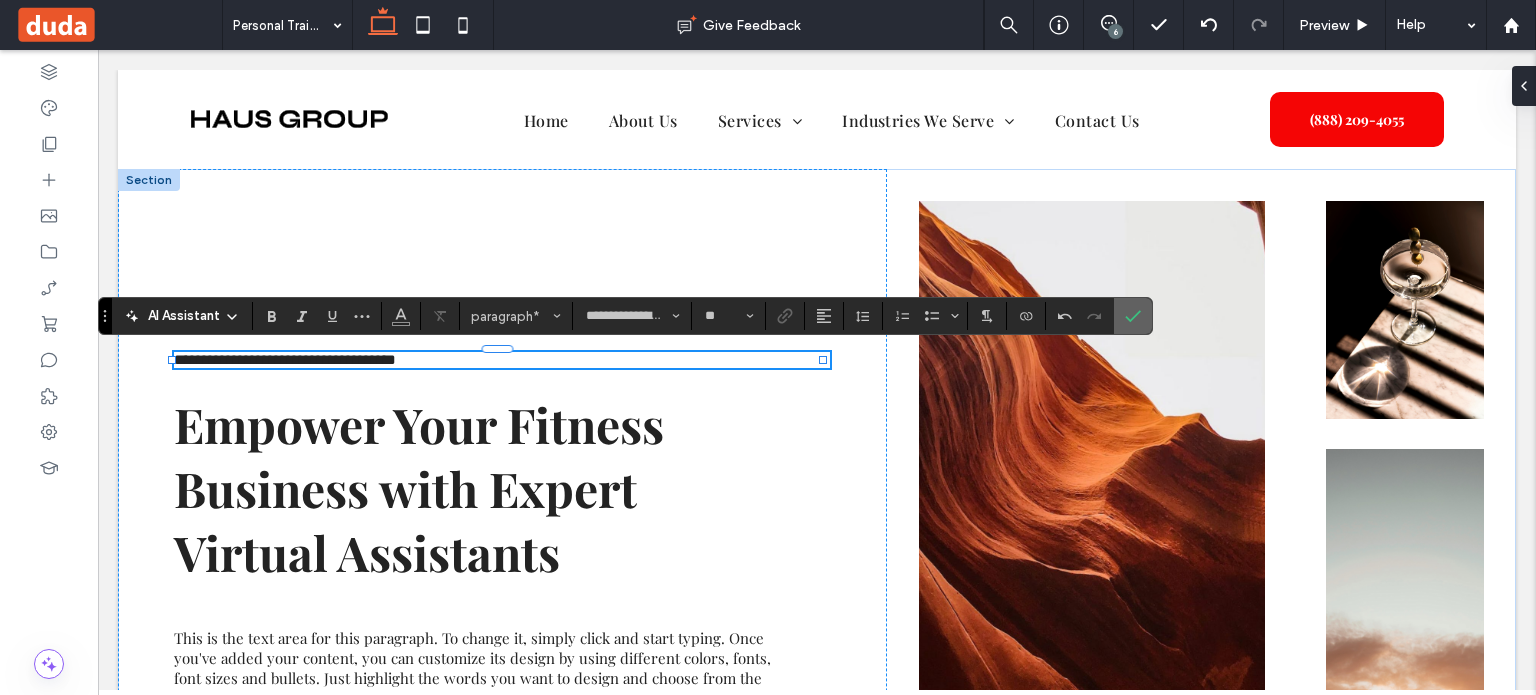 drag, startPoint x: 1131, startPoint y: 309, endPoint x: 886, endPoint y: 426, distance: 271.50323 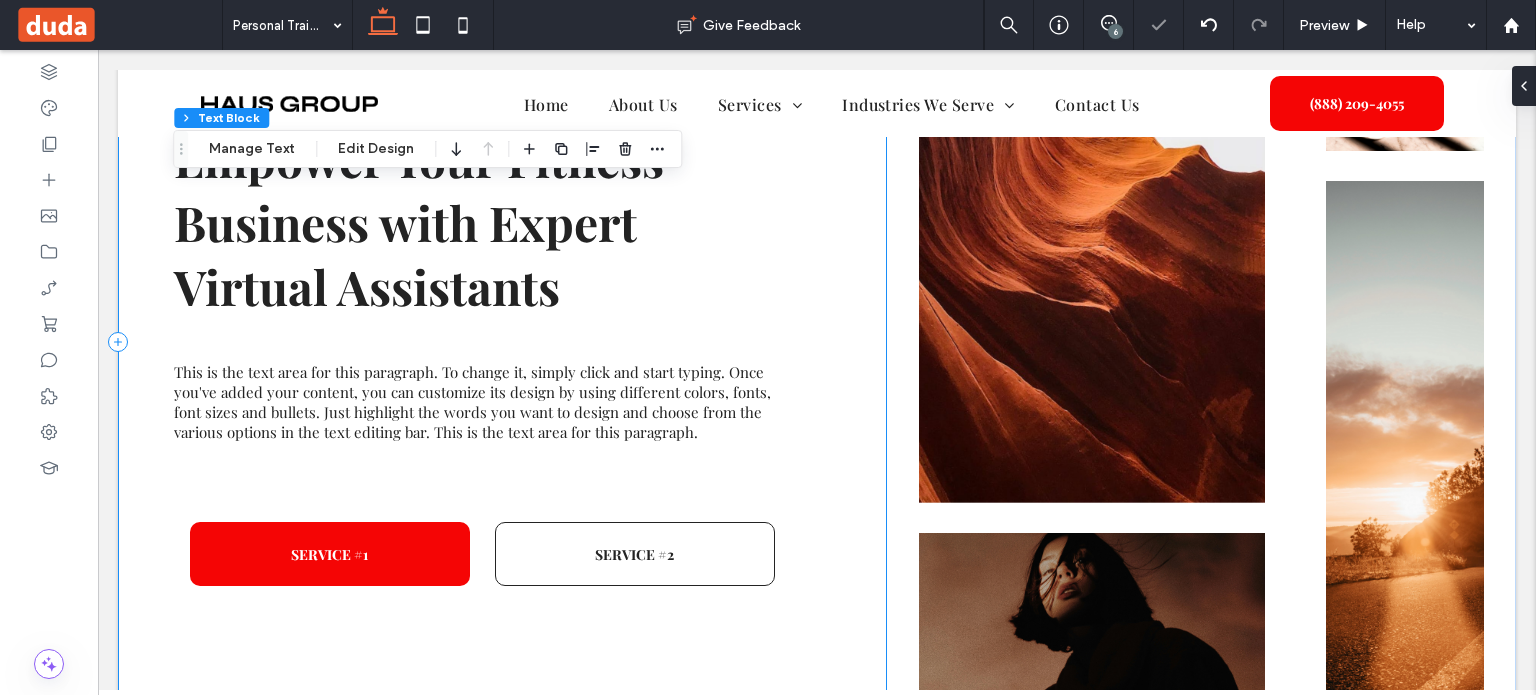 scroll, scrollTop: 267, scrollLeft: 0, axis: vertical 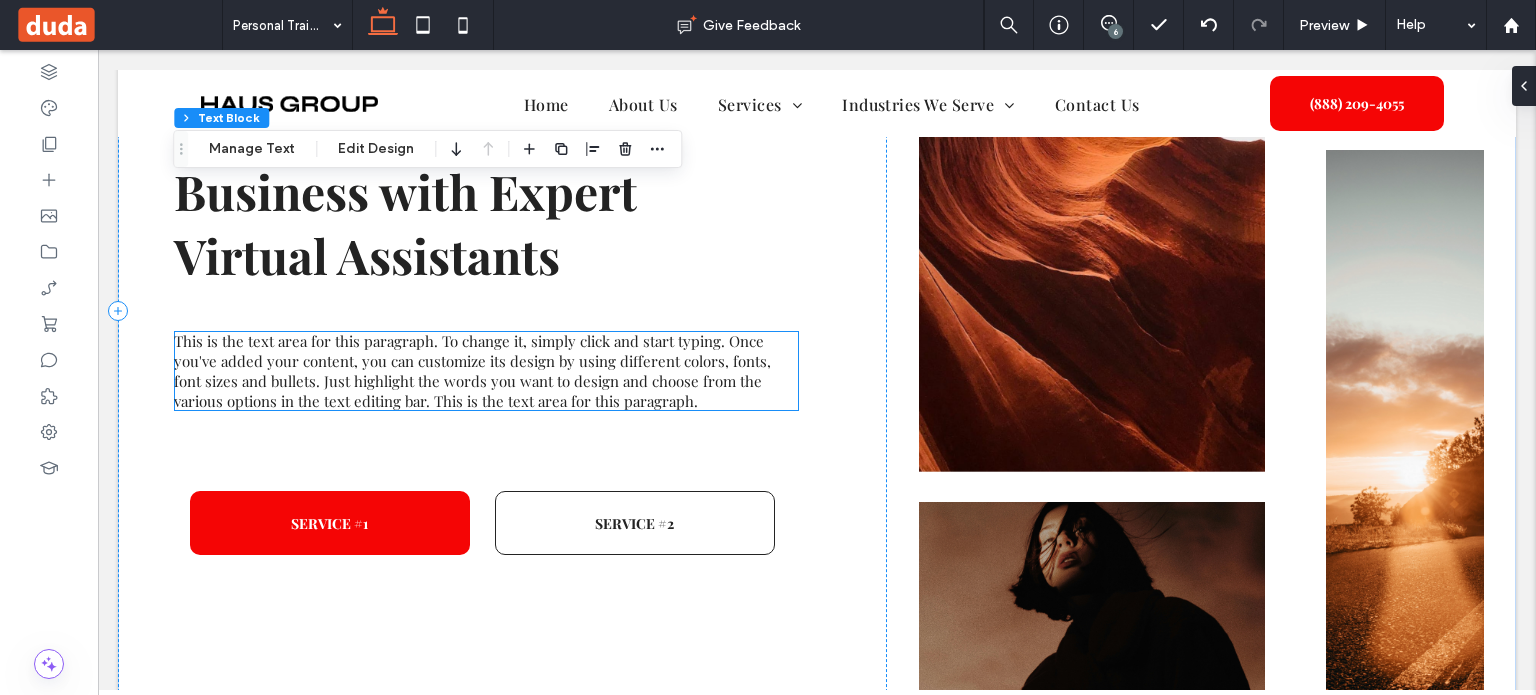 click on "This is the text area for this paragraph. To change it, simply click and start typing. Once you've added your content, you can customize its design by using different colors, fonts, font sizes and bullets. Just highlight the words you want to design and choose from the various options in the text editing bar. This is the text area for this paragraph." at bounding box center (472, 371) 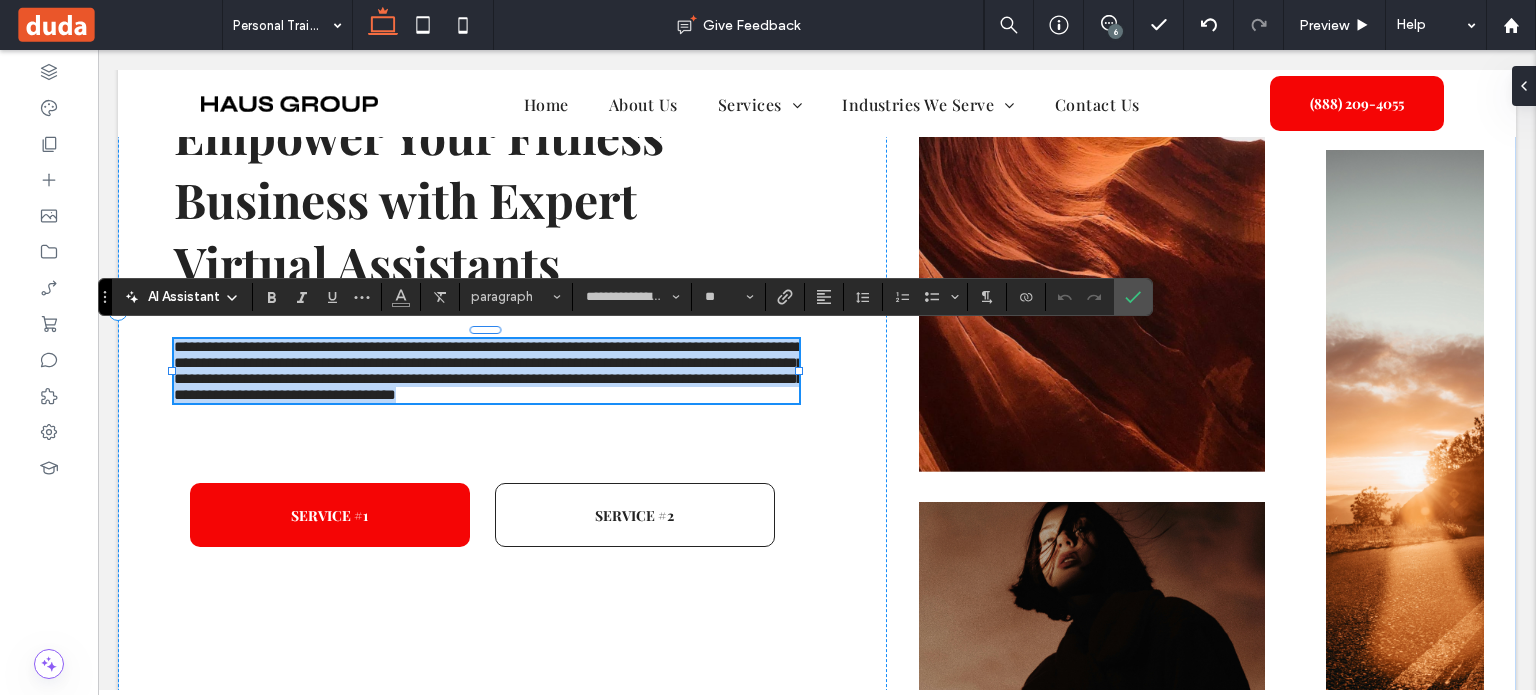 scroll, scrollTop: 0, scrollLeft: 0, axis: both 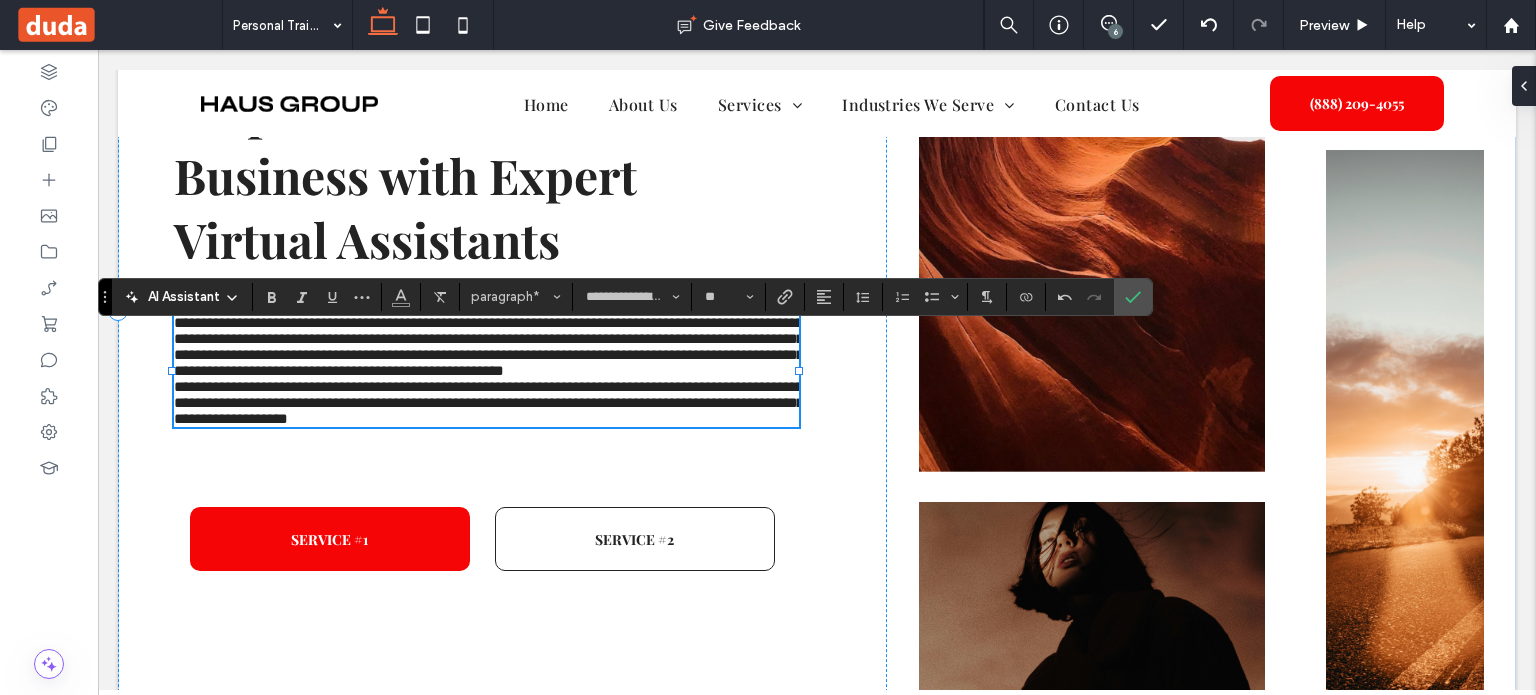 click on "**********" at bounding box center (489, 402) 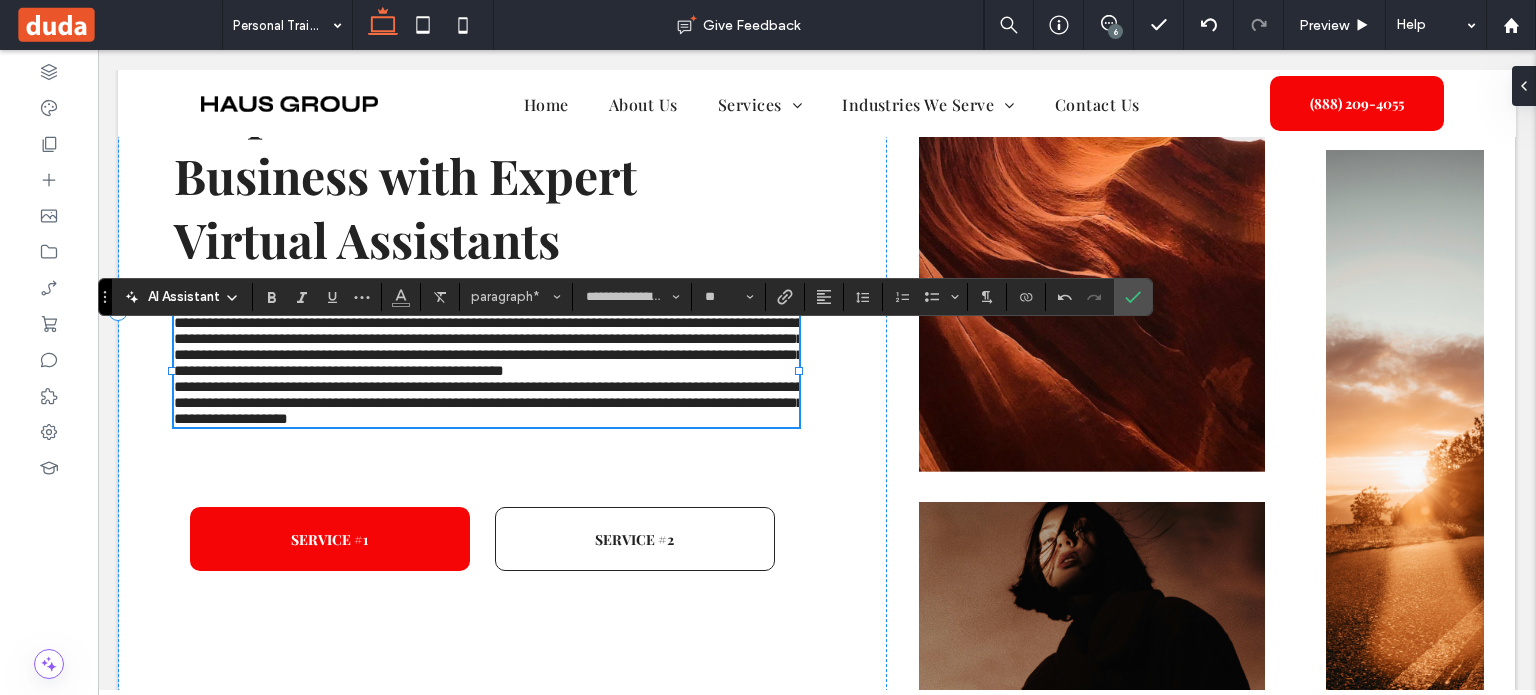 click on "**********" at bounding box center (489, 402) 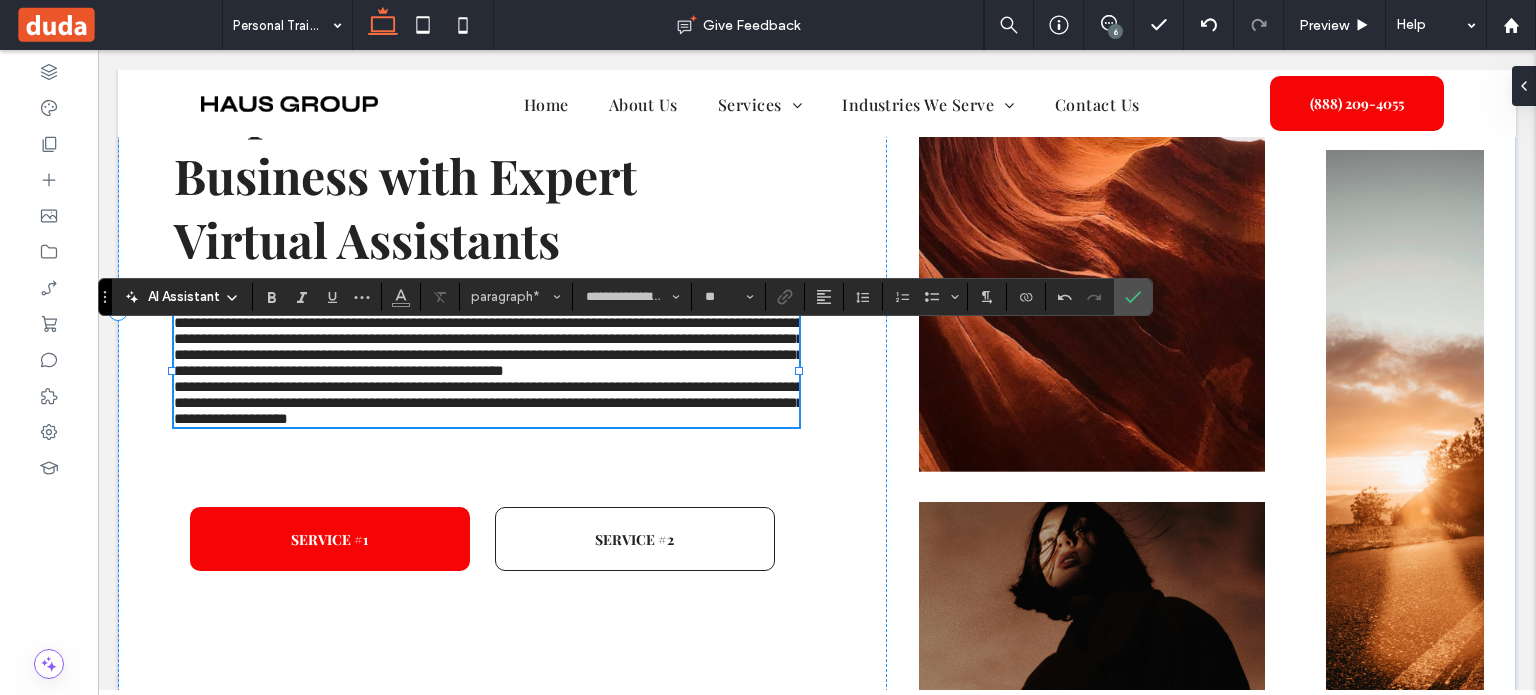 click on "**********" at bounding box center [489, 402] 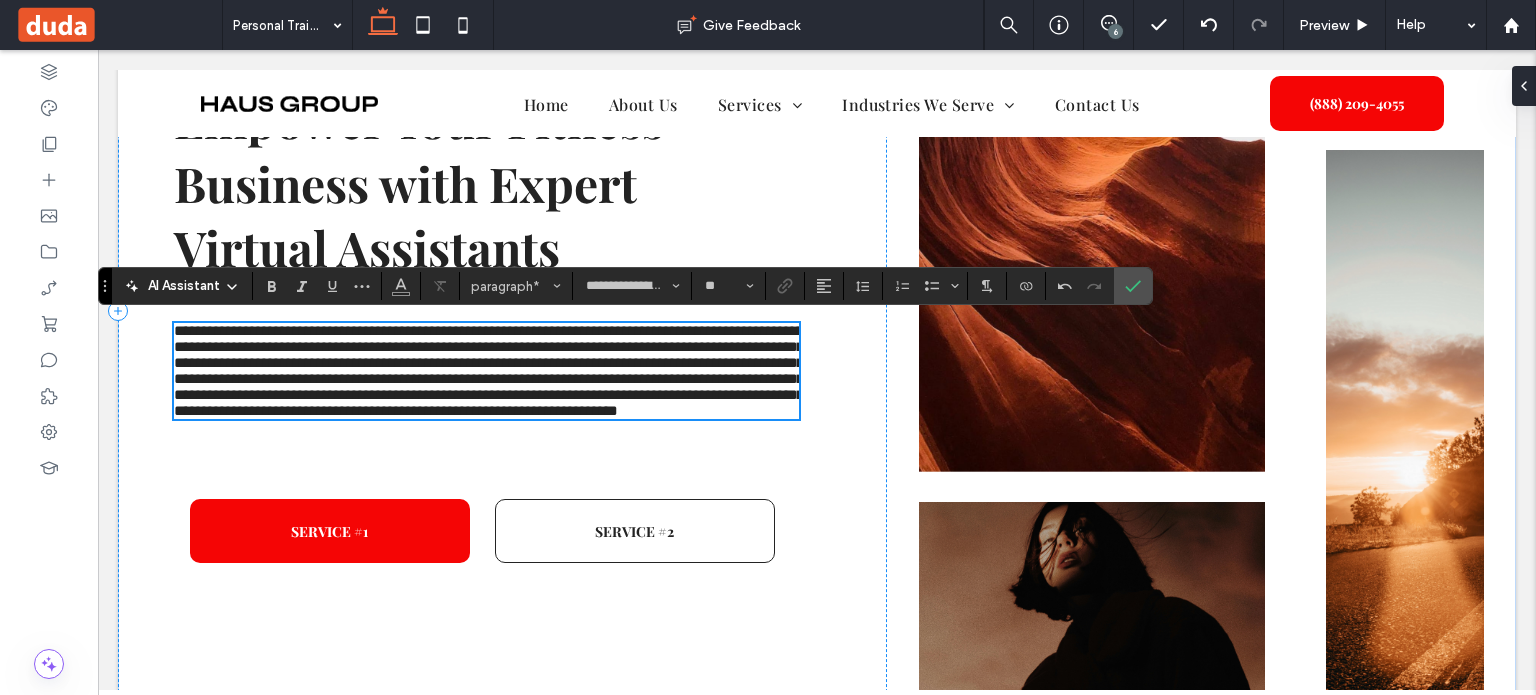 scroll, scrollTop: 277, scrollLeft: 0, axis: vertical 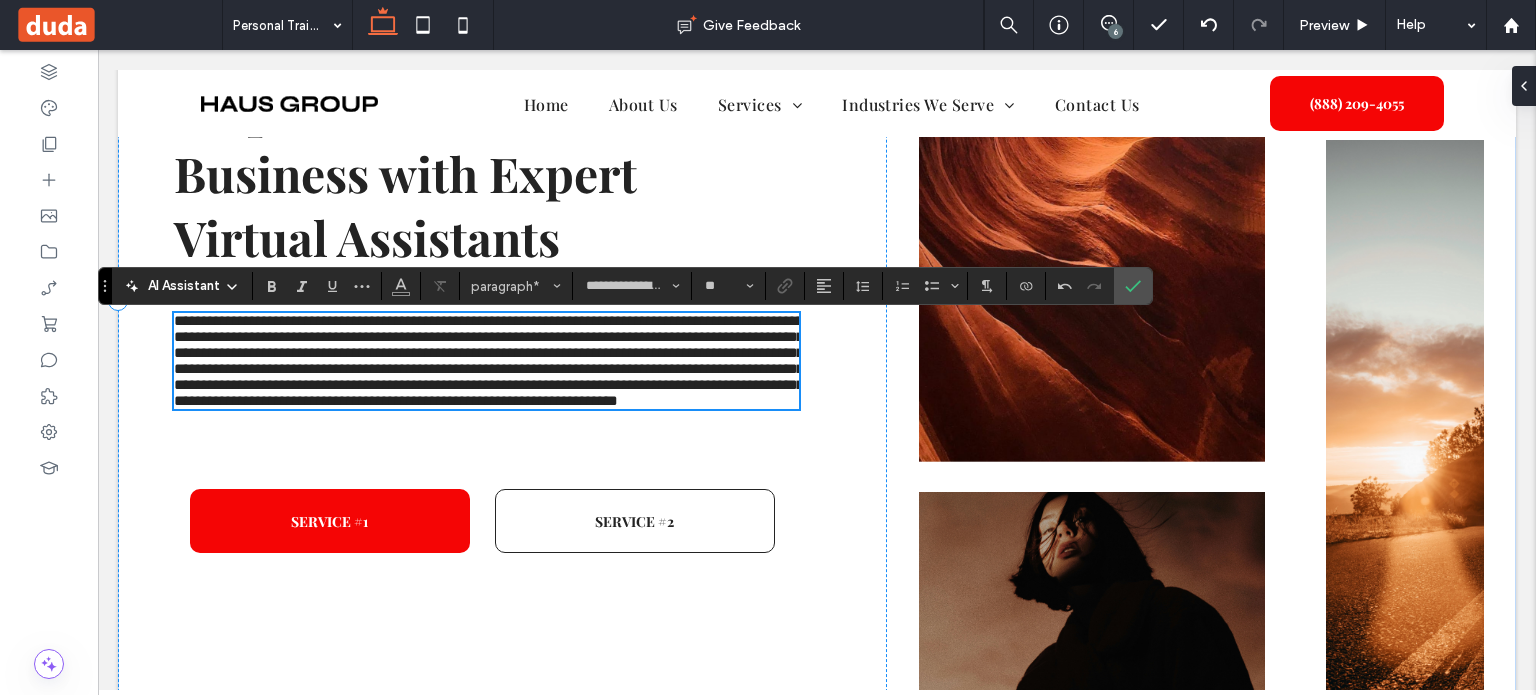 type 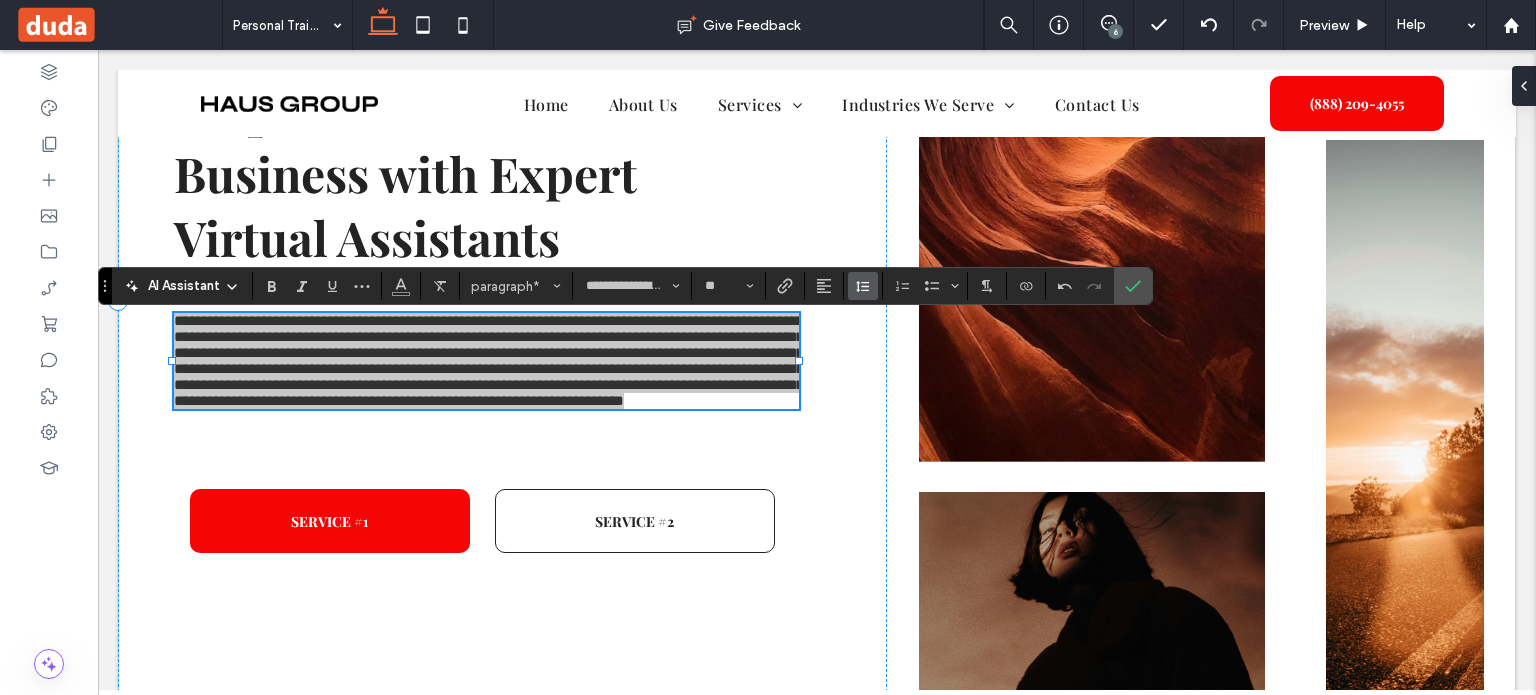 click at bounding box center [863, 286] 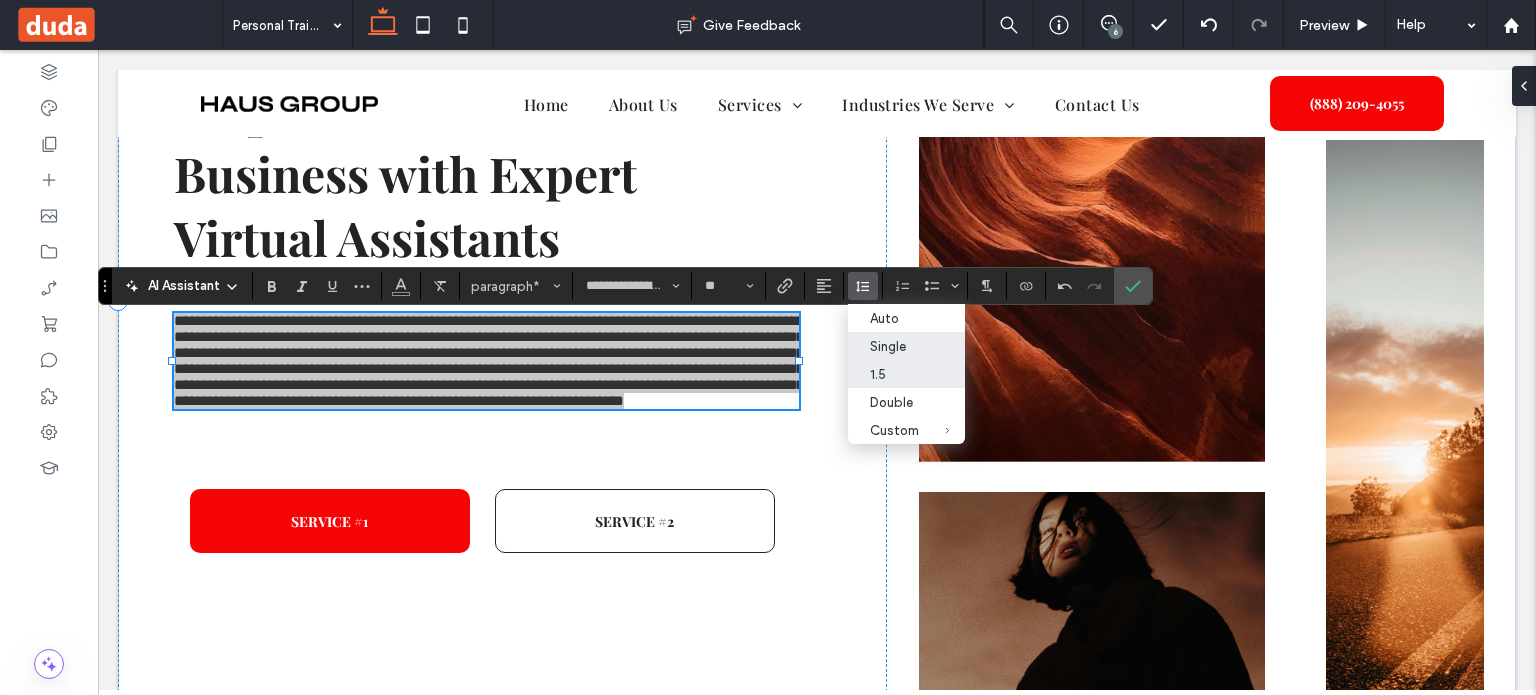 click on "1.5" at bounding box center [906, 374] 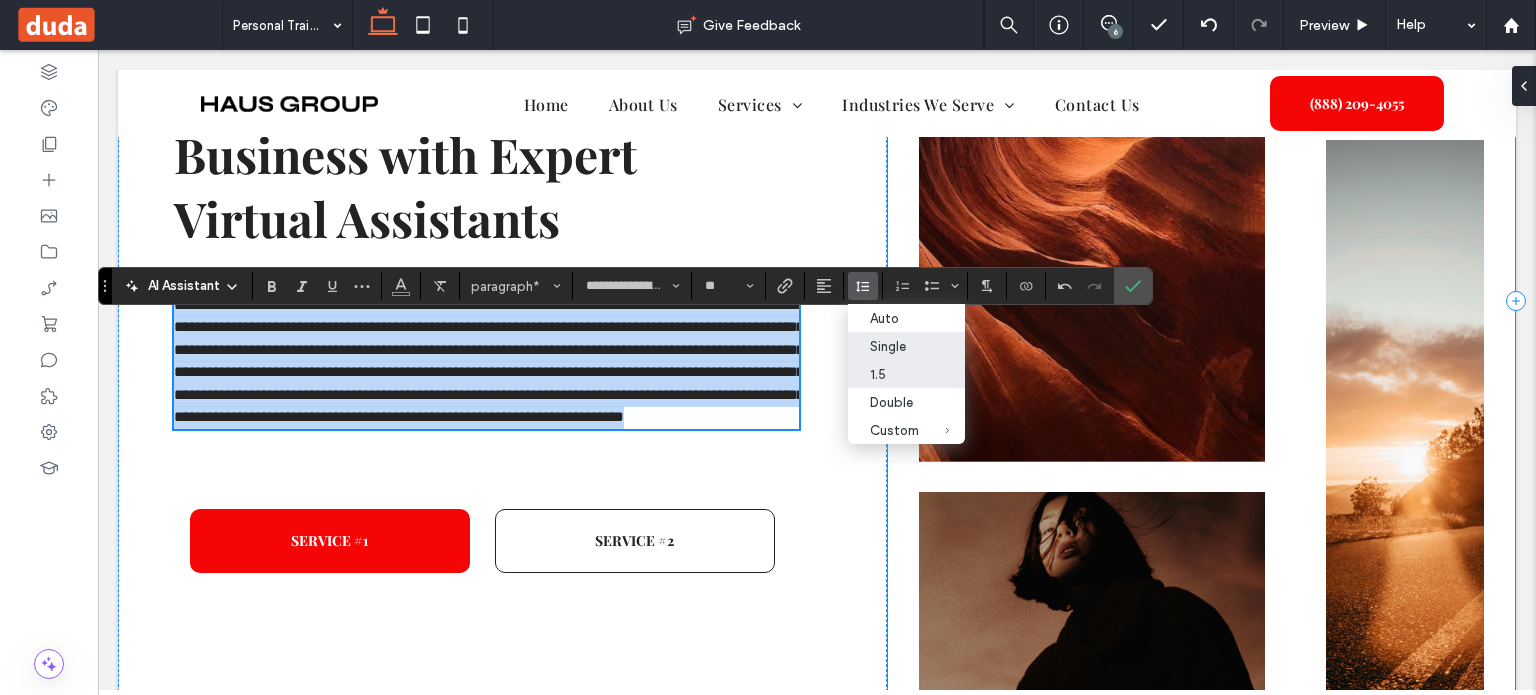 scroll, scrollTop: 268, scrollLeft: 0, axis: vertical 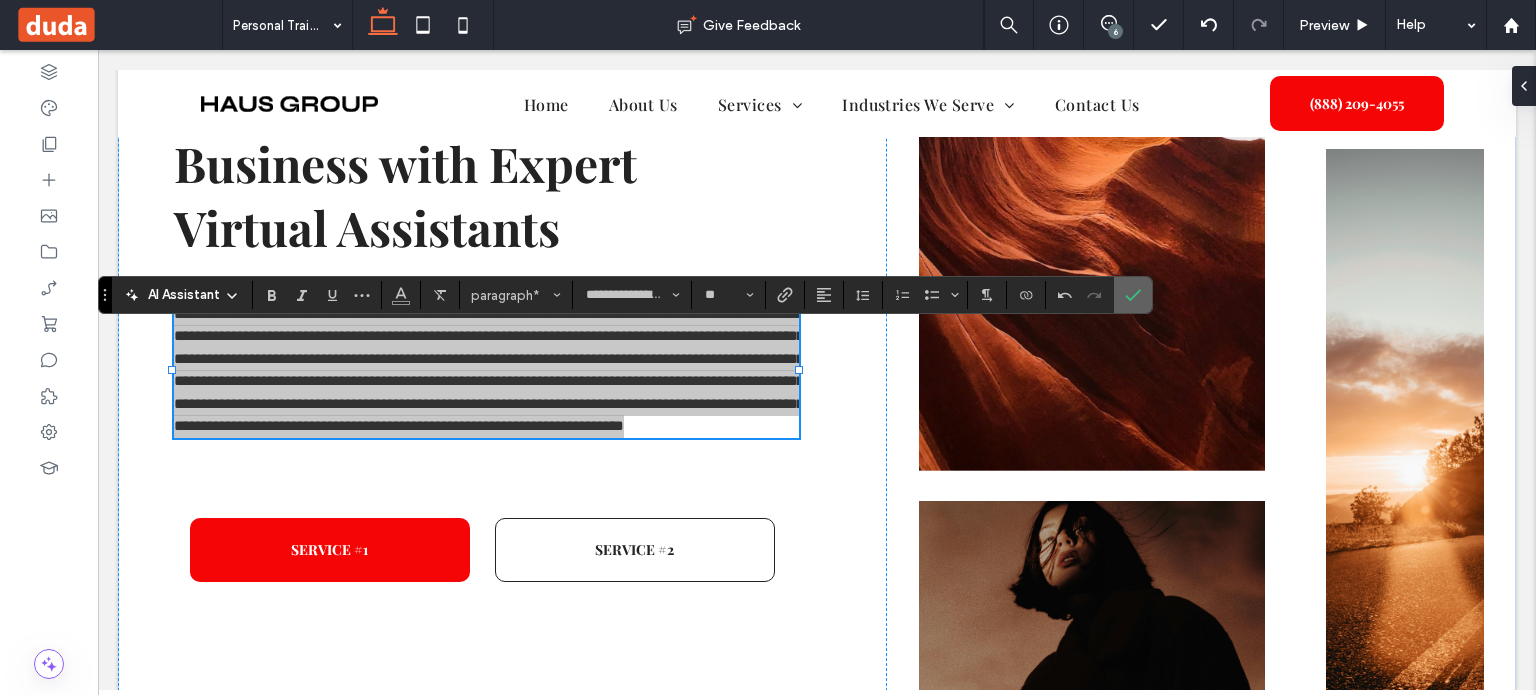 click 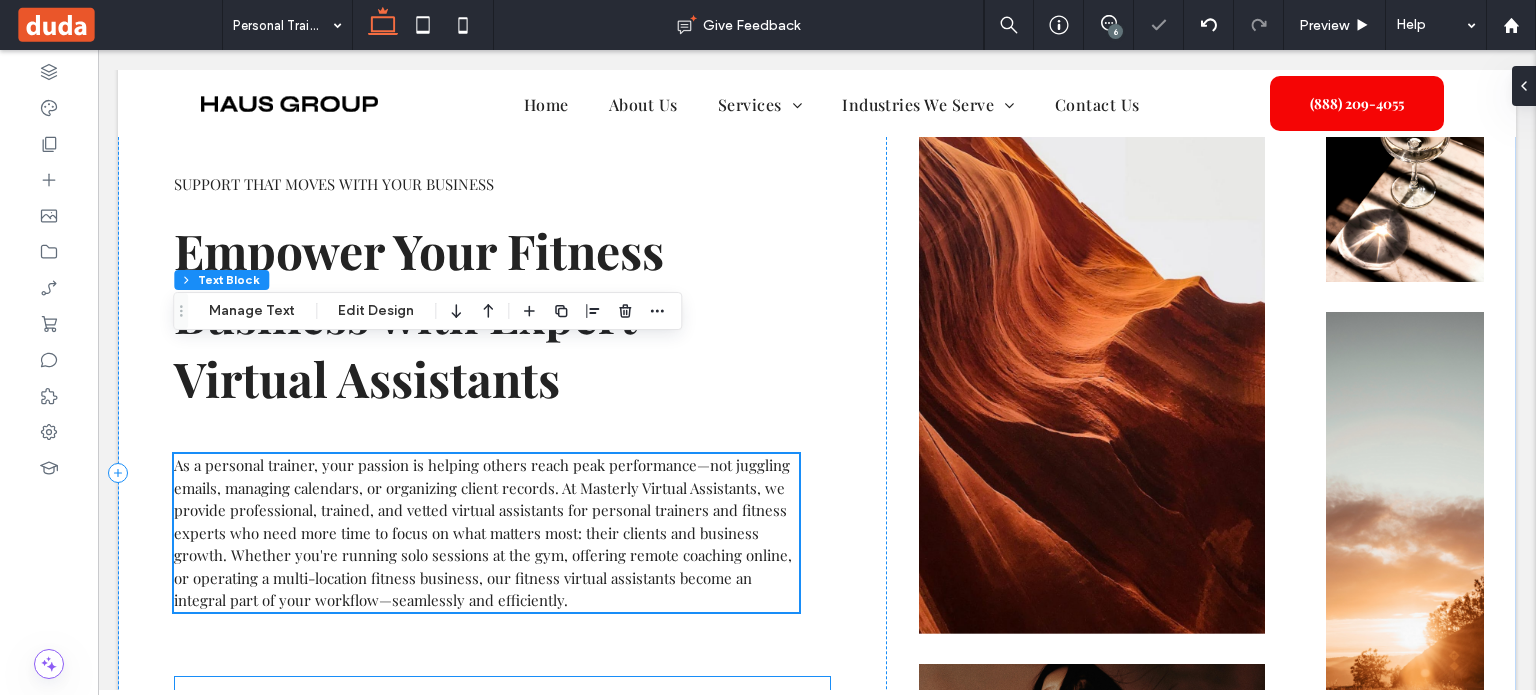 scroll, scrollTop: 68, scrollLeft: 0, axis: vertical 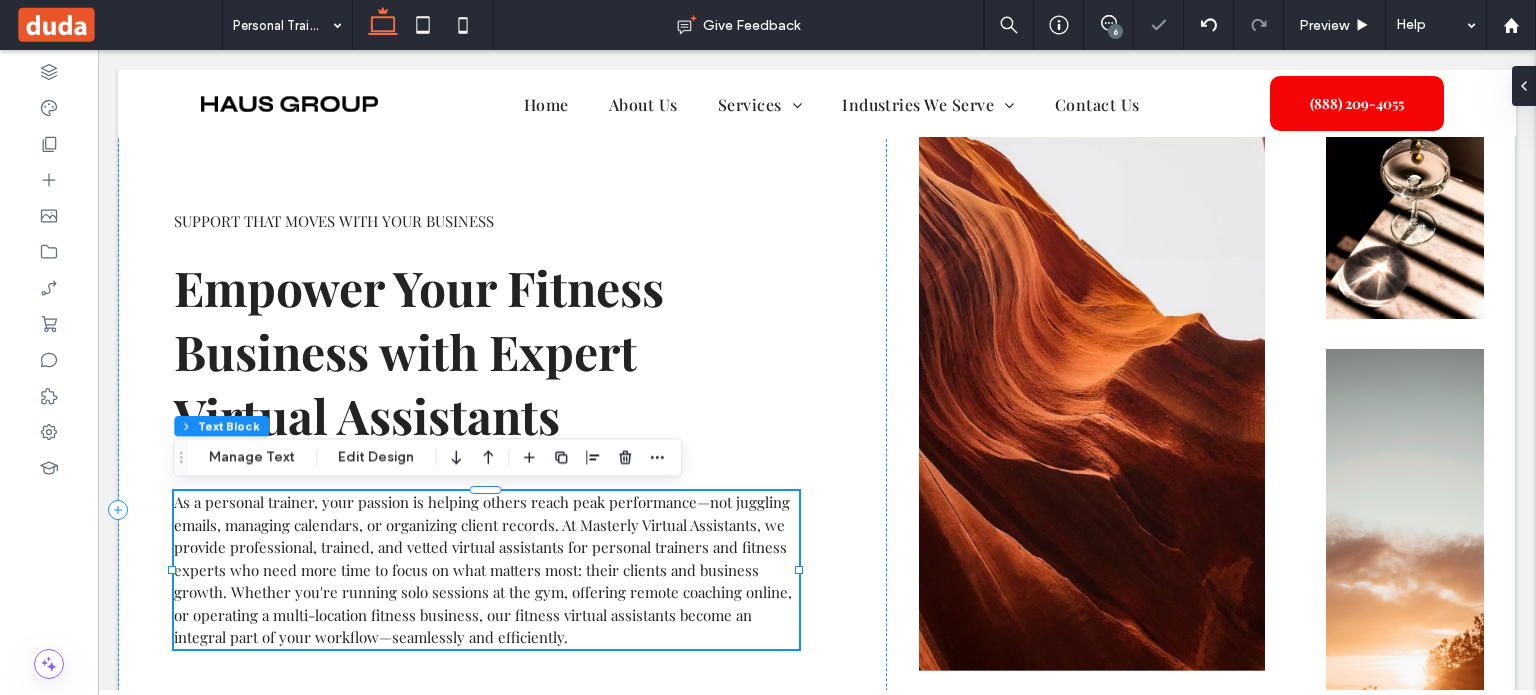 click on "As a personal trainer, your passion is helping others reach peak performance—not juggling emails, managing calendars, or organizing client records. At Masterly Virtual Assistants, we provide professional, trained, and vetted virtual assistants for personal trainers and fitness experts who need more time to focus on what matters most: their clients and business growth. Whether you're running solo sessions at the gym, offering remote coaching online, or operating a multi-location fitness business, our fitness virtual assistants become an integral part of your workflow—seamlessly and efficiently." at bounding box center (486, 570) 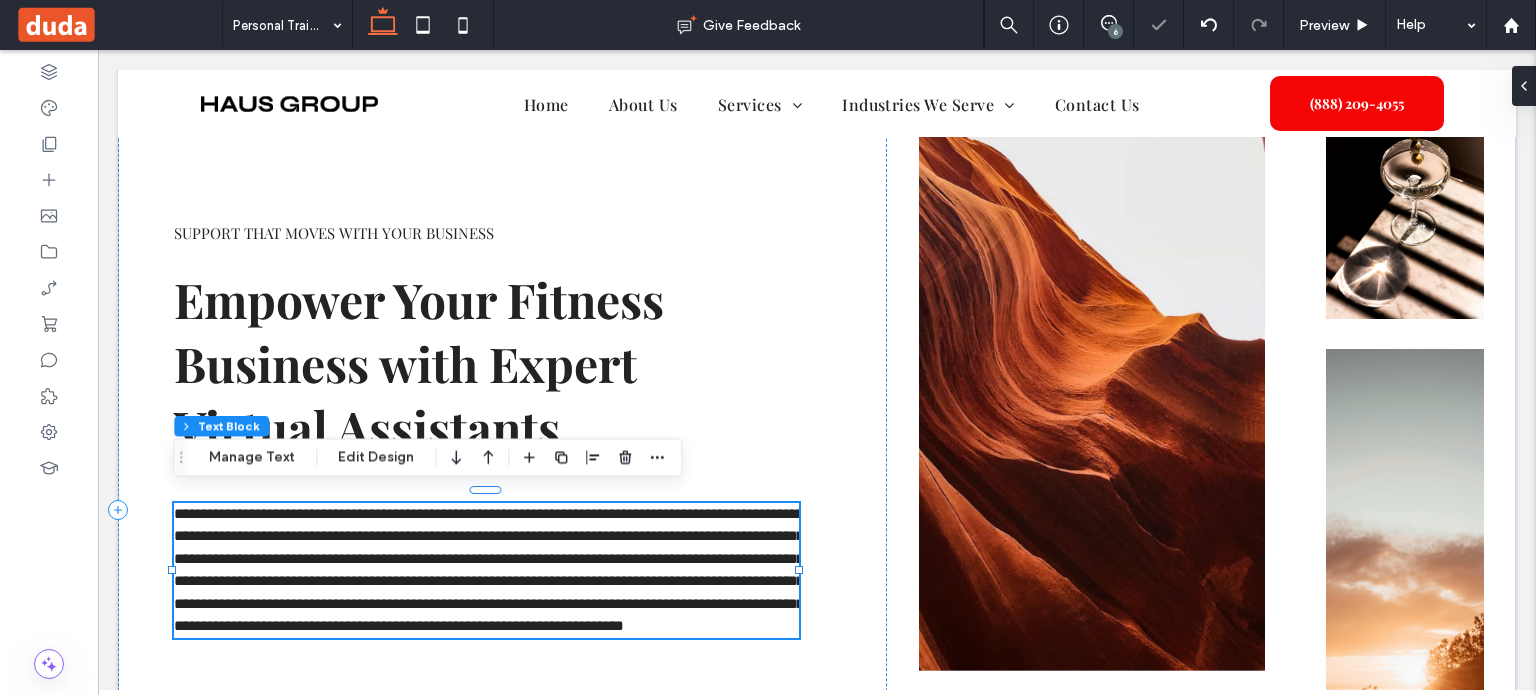 click on "**********" at bounding box center (486, 570) 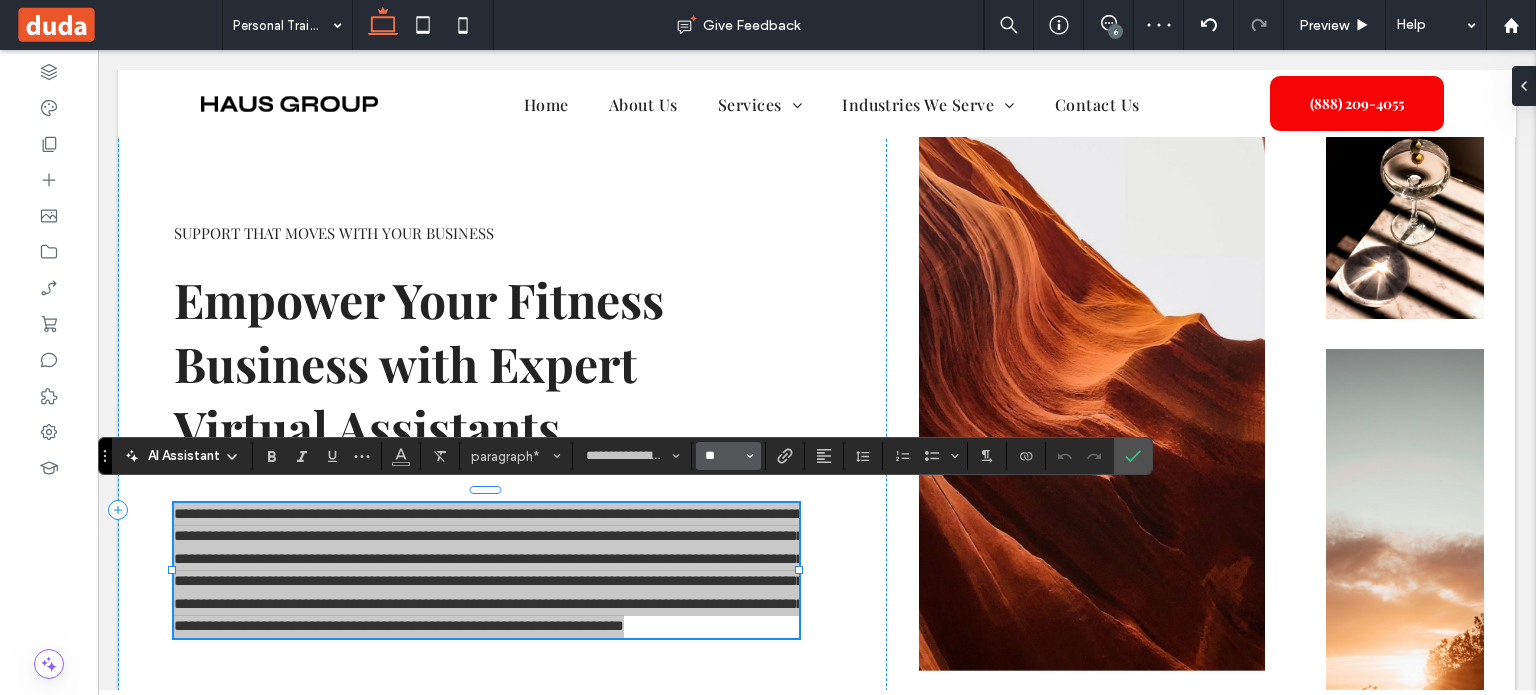 click on "**" at bounding box center [722, 456] 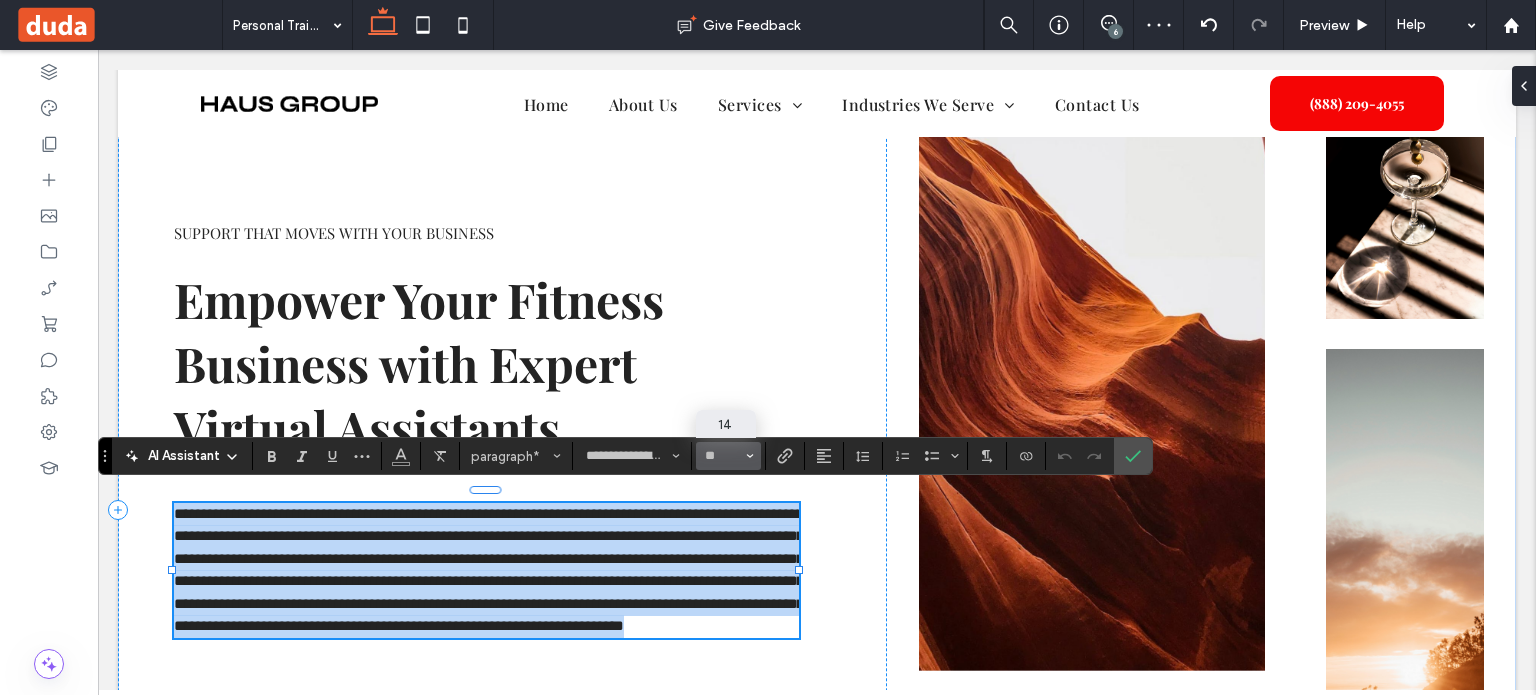 type on "**" 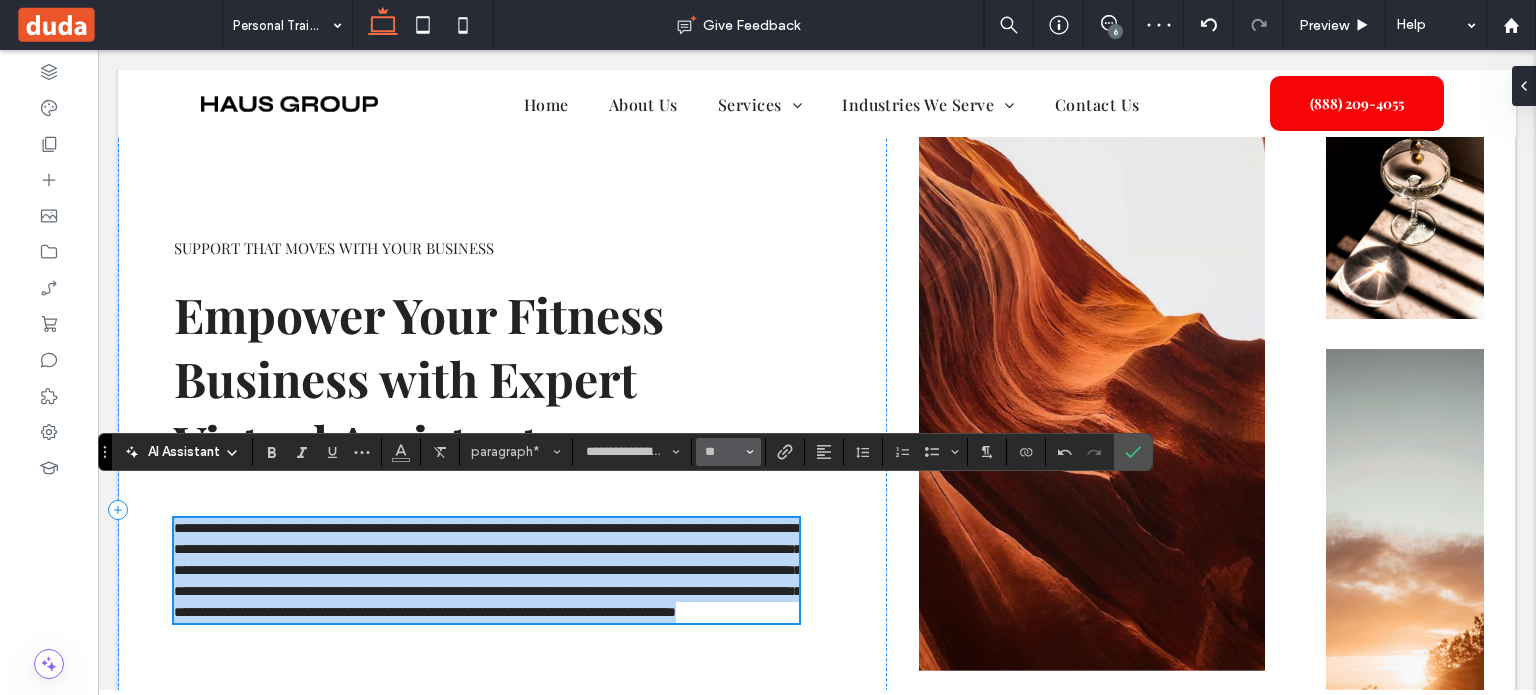 scroll, scrollTop: 73, scrollLeft: 0, axis: vertical 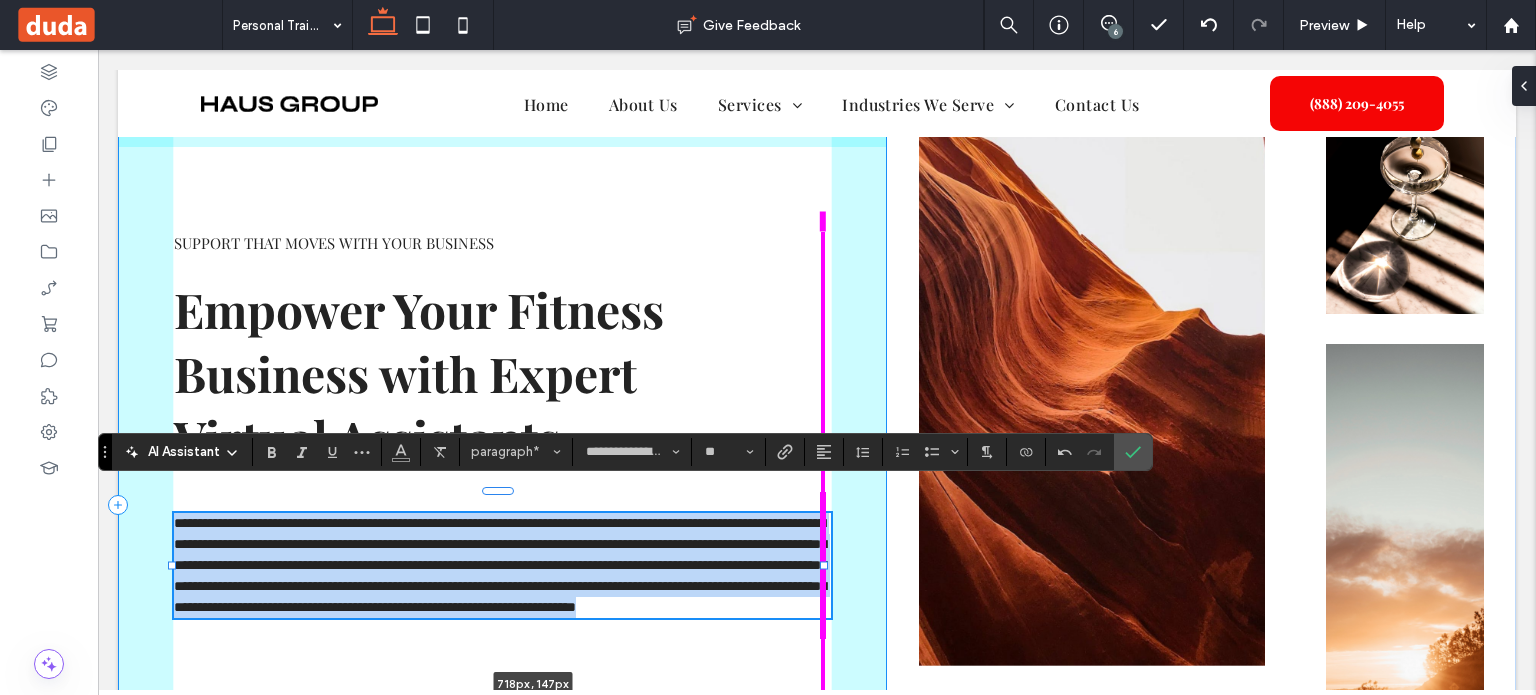 drag, startPoint x: 801, startPoint y: 566, endPoint x: 895, endPoint y: 569, distance: 94.04786 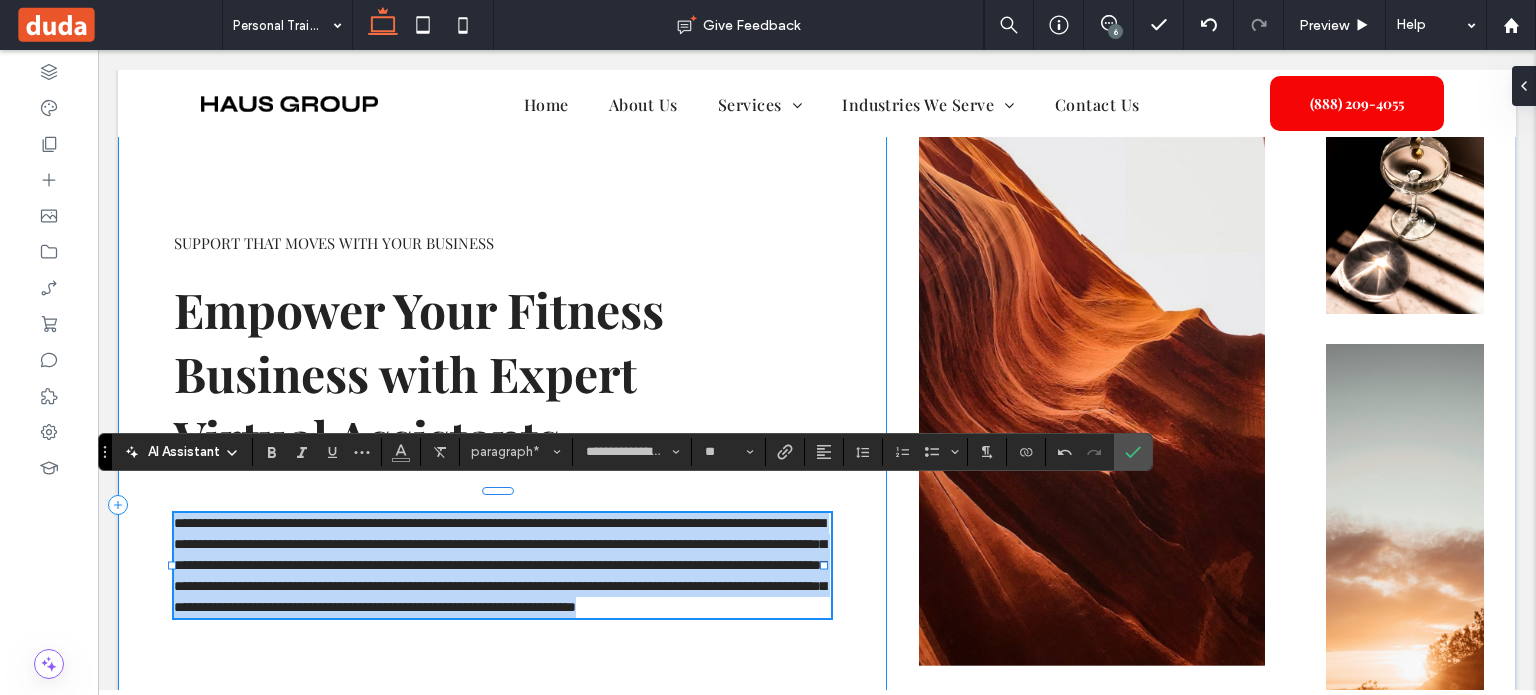 type on "***" 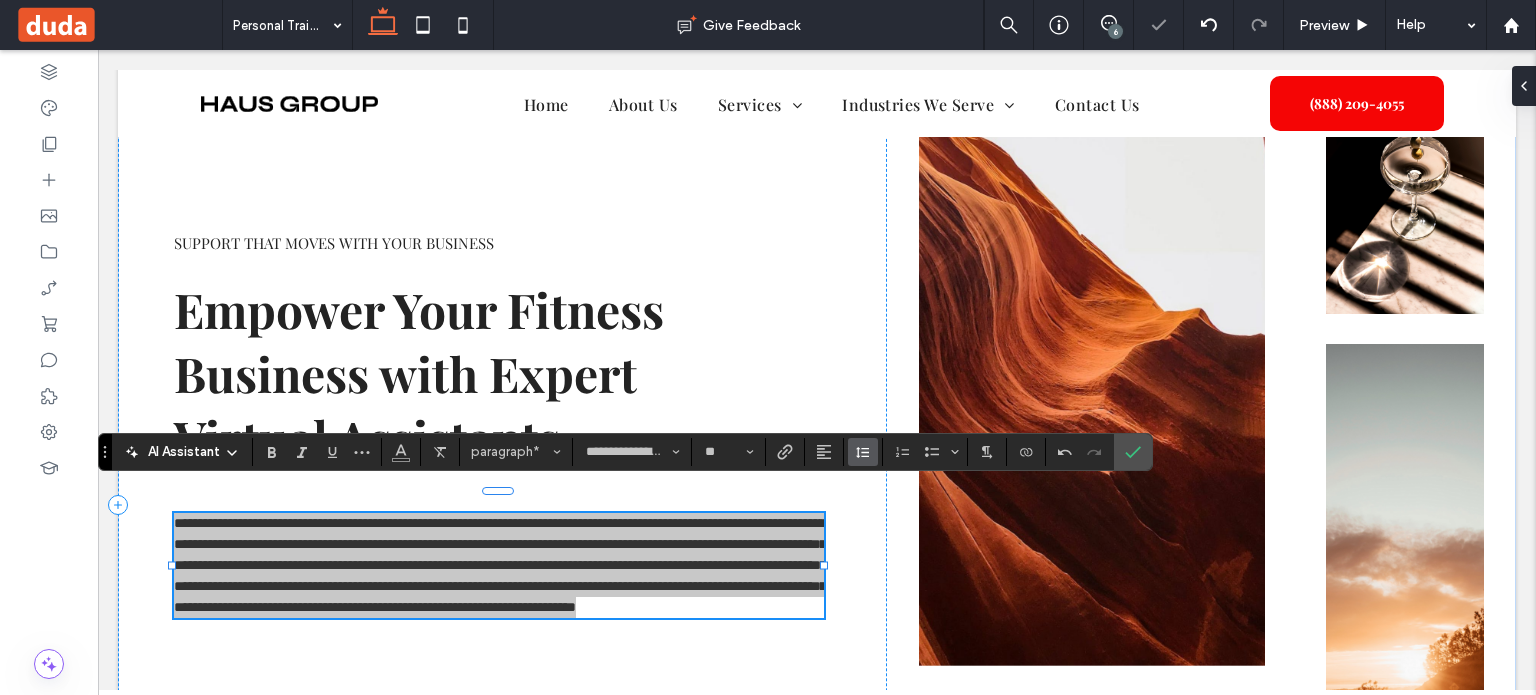 click 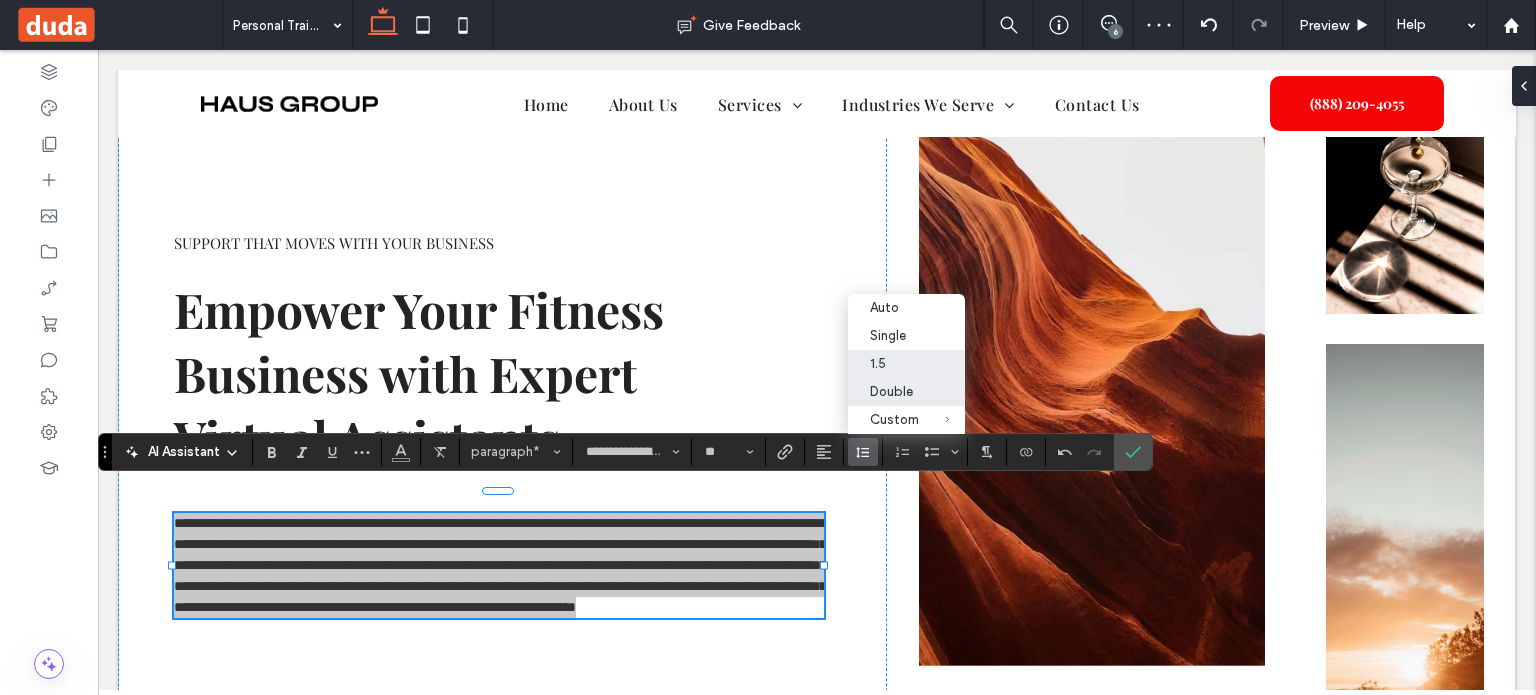 click on "Double" at bounding box center [906, 392] 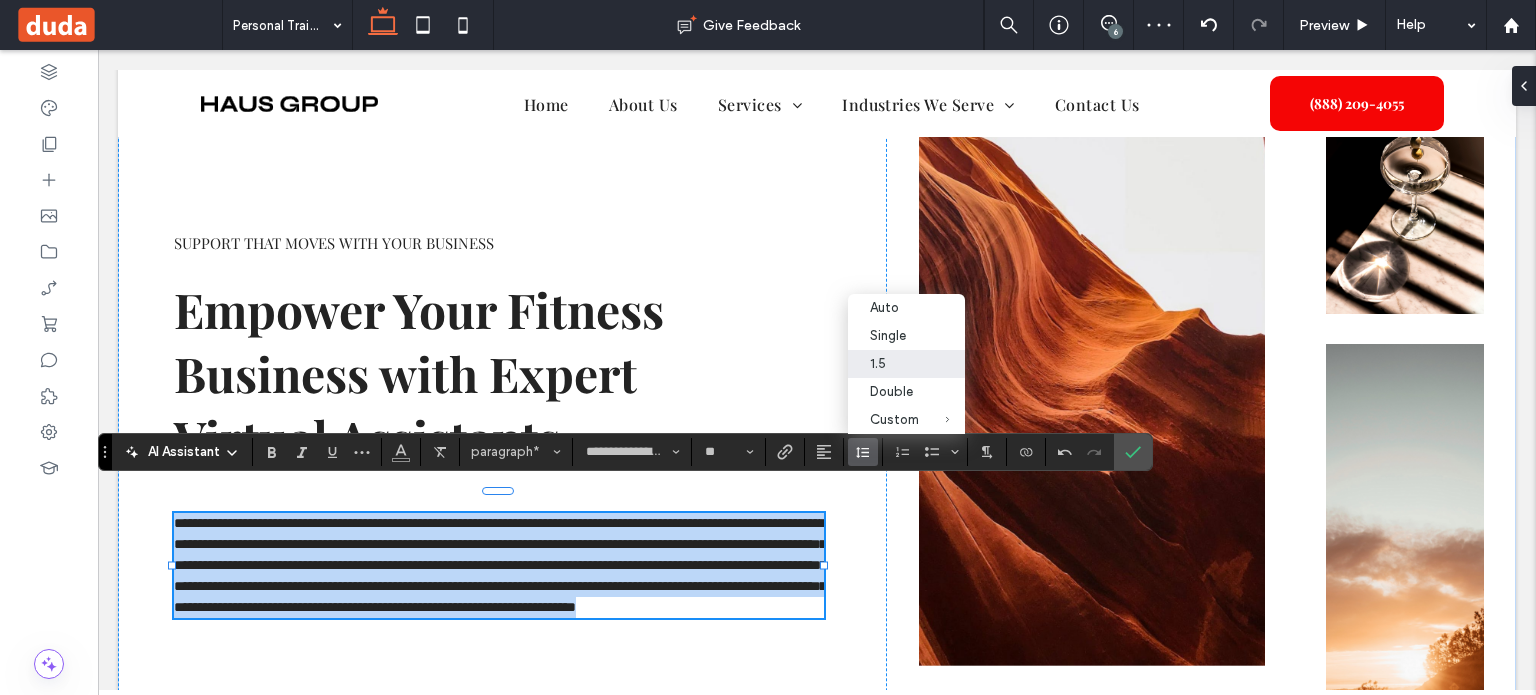 scroll, scrollTop: 49, scrollLeft: 0, axis: vertical 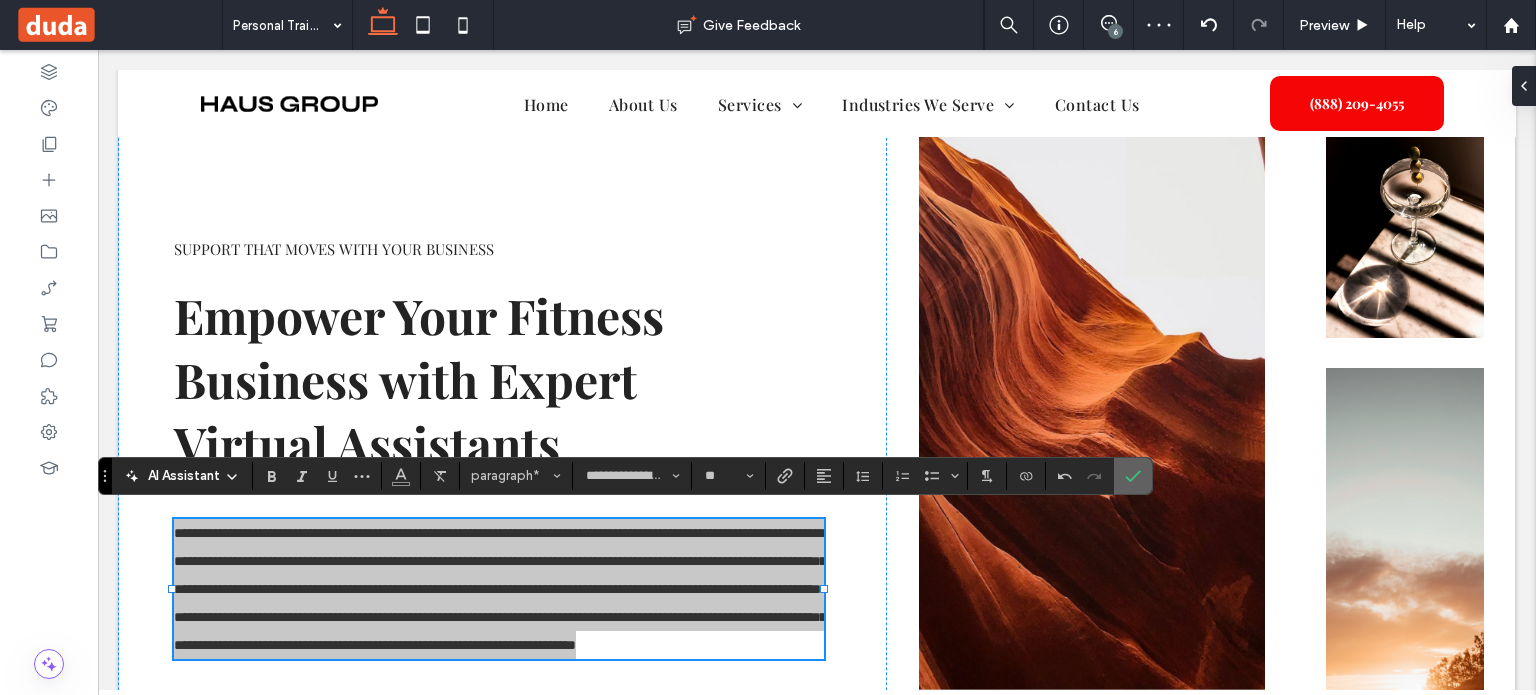 click 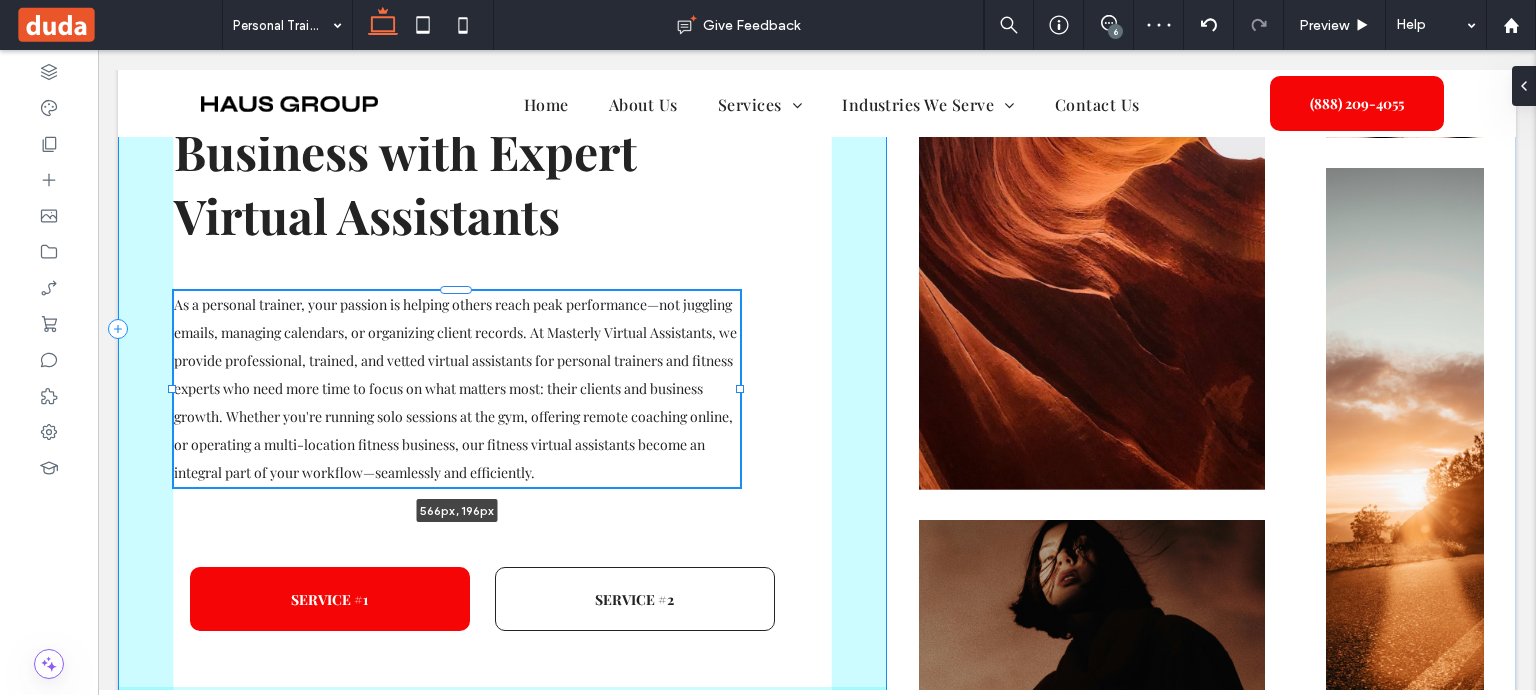 scroll, scrollTop: 235, scrollLeft: 0, axis: vertical 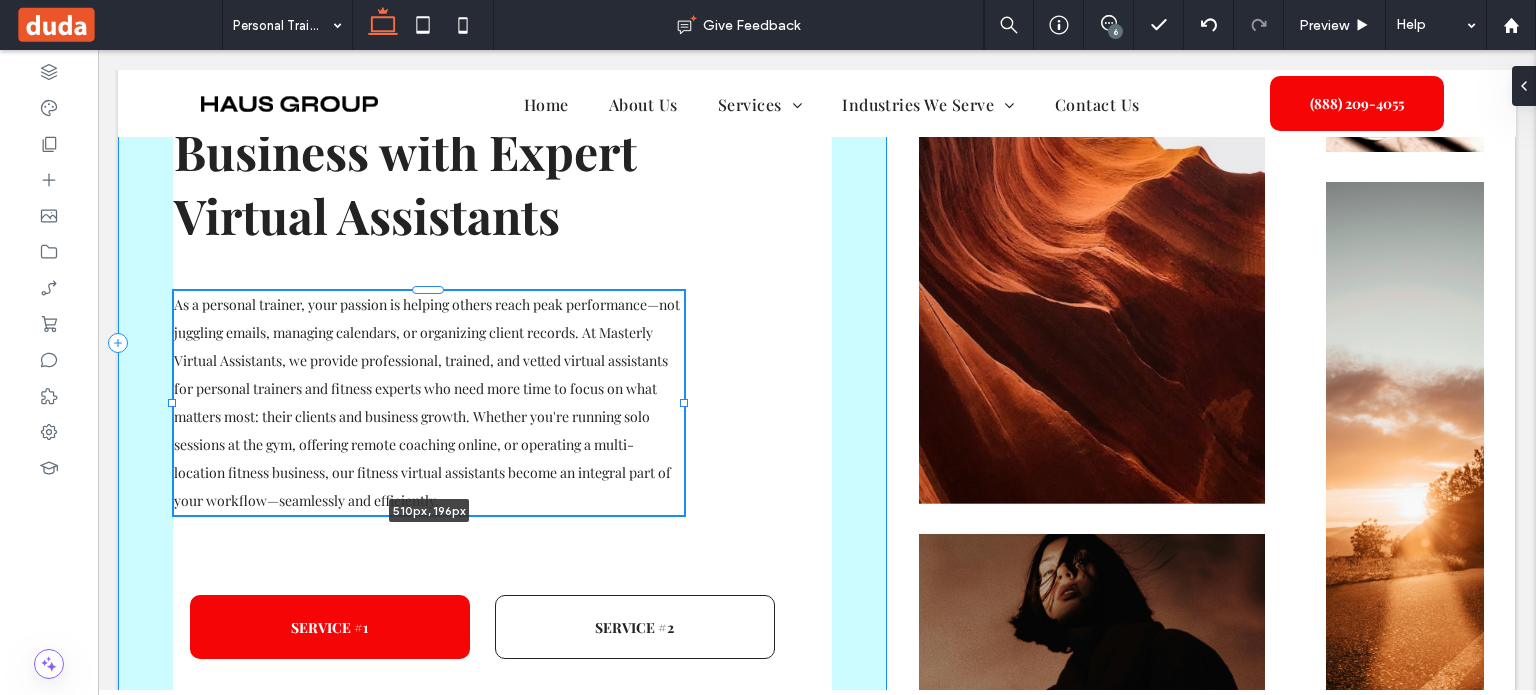 drag, startPoint x: 824, startPoint y: 391, endPoint x: 690, endPoint y: 389, distance: 134.01492 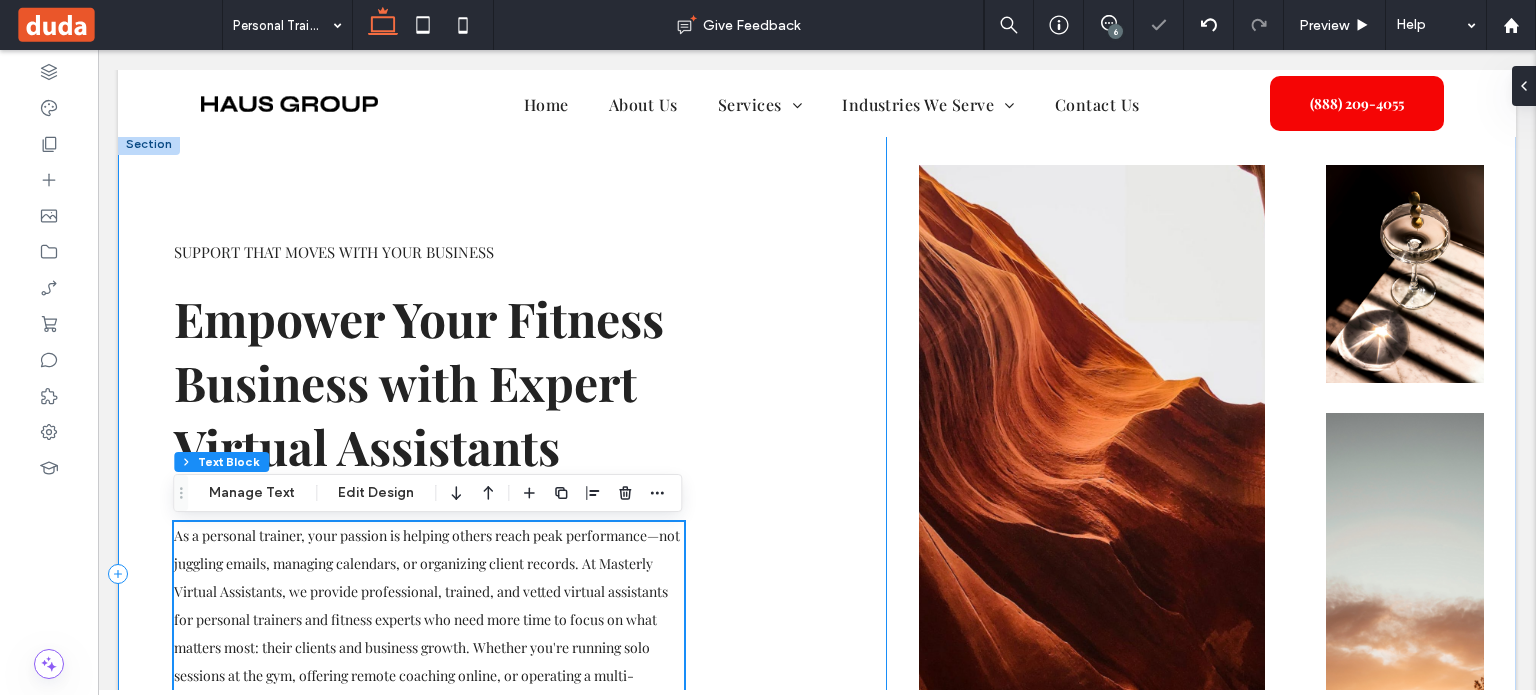 scroll, scrollTop: 0, scrollLeft: 0, axis: both 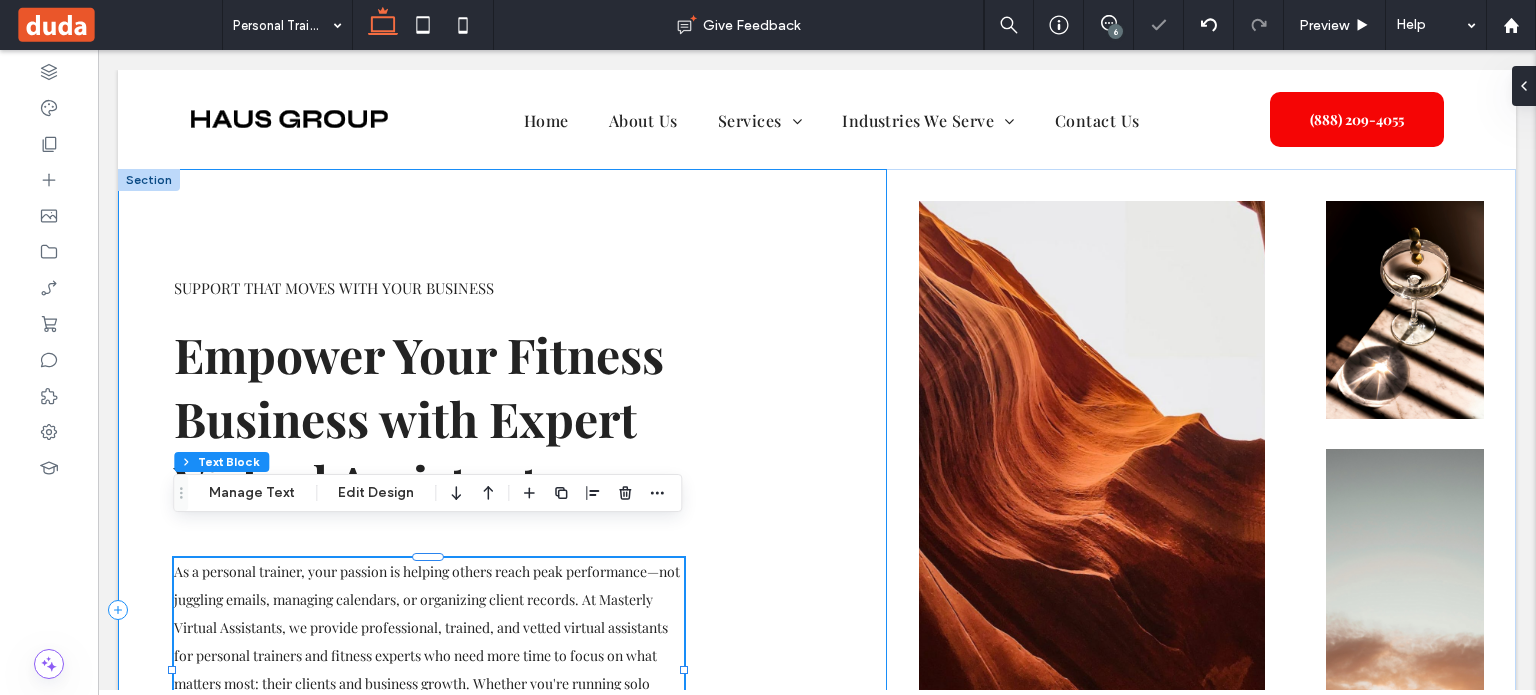 click on "Support that Moves with Your Business
Empower Your Fitness Business with Expert Virtual Assistants
As a personal trainer, your passion is helping others reach peak performance—not juggling emails, managing calendars, or organizing client records. At Masterly Virtual Assistants, we provide professional, trained, and vetted virtual assistants for personal trainers and fitness experts who need more time to focus on what matters most: their clients and business growth. Whether you're running solo sessions at the gym, offering remote coaching online, or operating a multi-location fitness business, our fitness virtual assistants become an integral part of your workflow—seamlessly and efficiently.
510px , 196px
SERVICE #1
SERVICE #2" at bounding box center (502, 610) 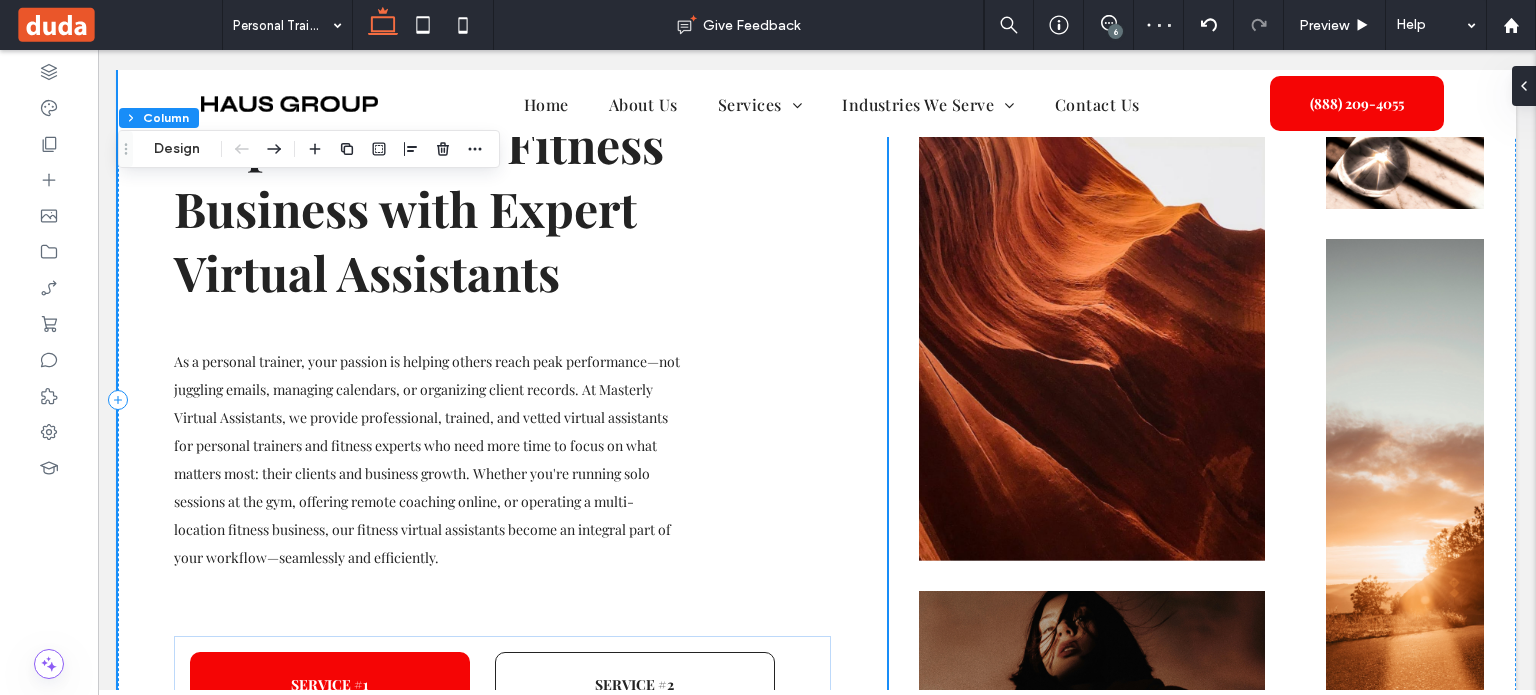 scroll, scrollTop: 168, scrollLeft: 0, axis: vertical 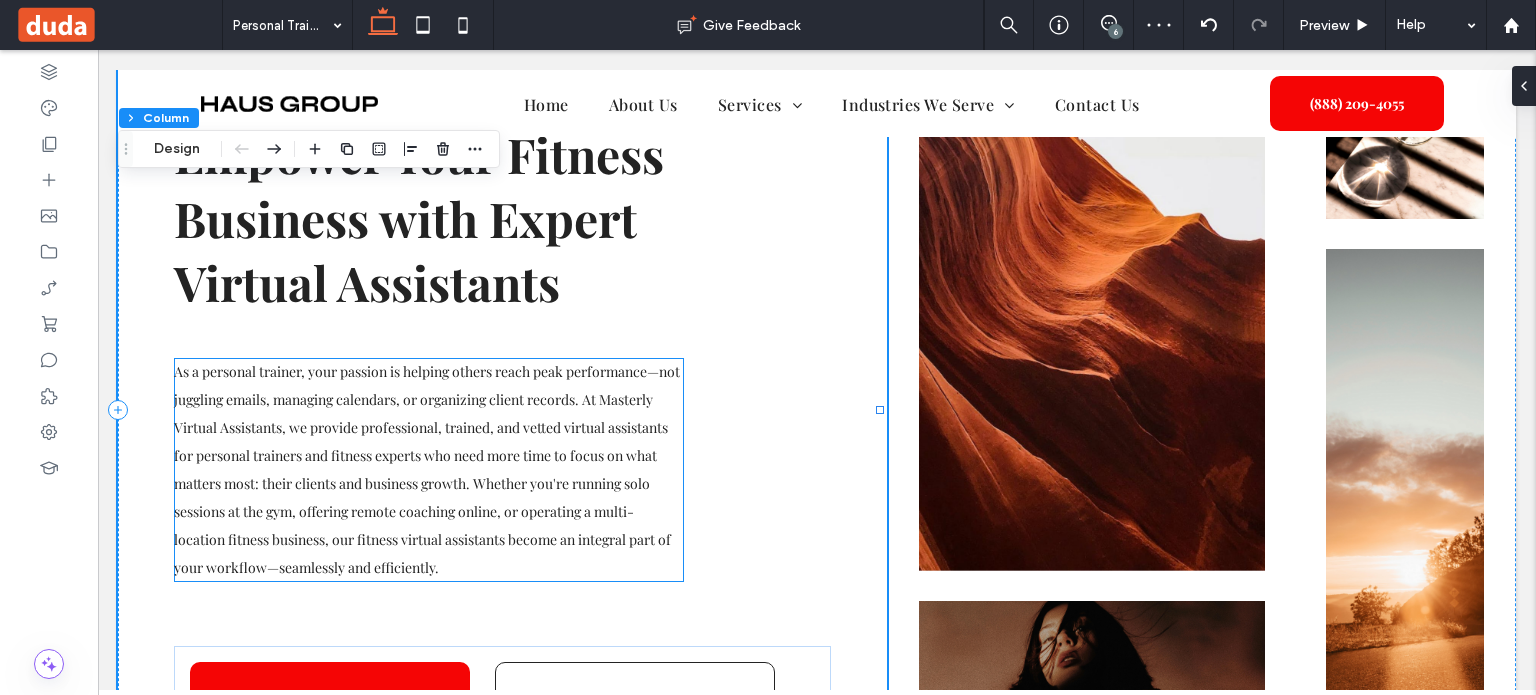 click on "As a personal trainer, your passion is helping others reach peak performance—not juggling emails, managing calendars, or organizing client records. At Masterly Virtual Assistants, we provide professional, trained, and vetted virtual assistants for personal trainers and fitness experts who need more time to focus on what matters most: their clients and business growth. Whether you're running solo sessions at the gym, offering remote coaching online, or operating a multi-location fitness business, our fitness virtual assistants become an integral part of your workflow—seamlessly and efficiently." at bounding box center (427, 469) 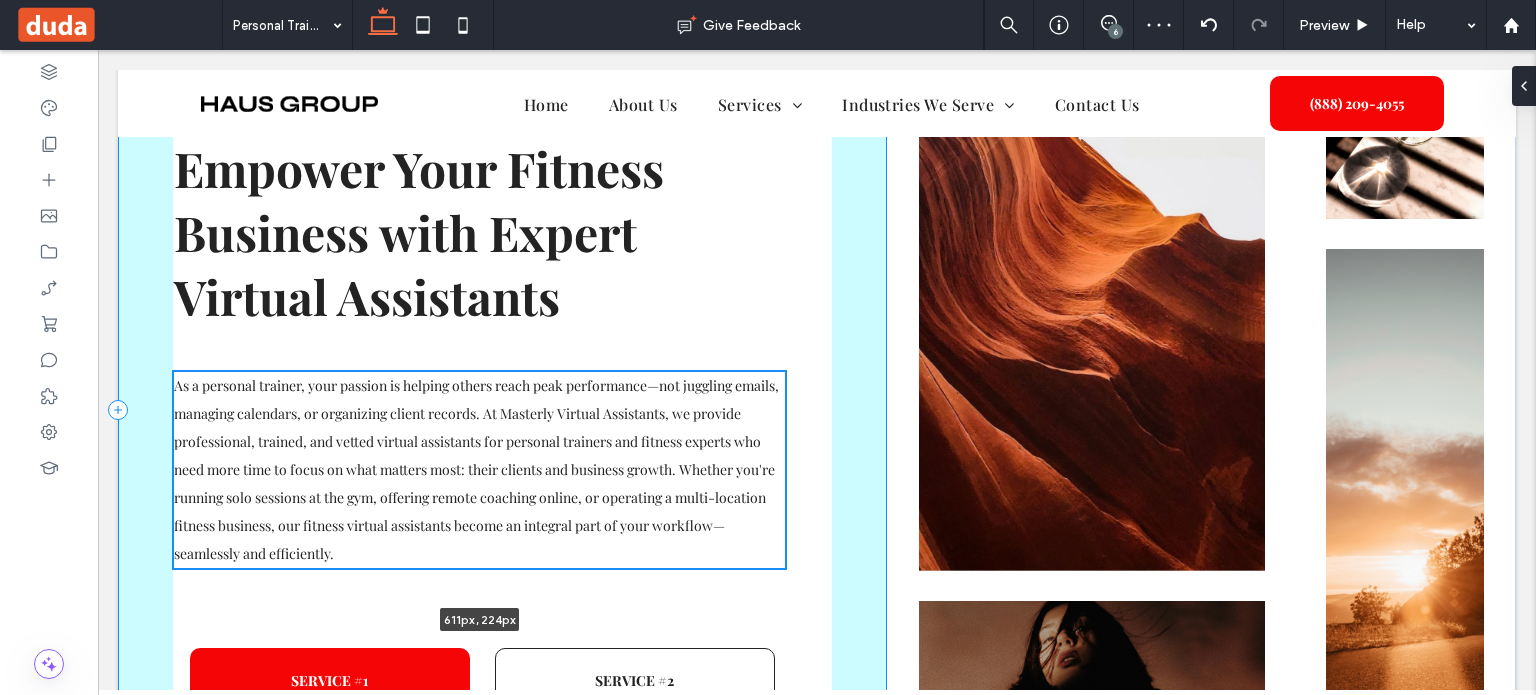 scroll, scrollTop: 182, scrollLeft: 0, axis: vertical 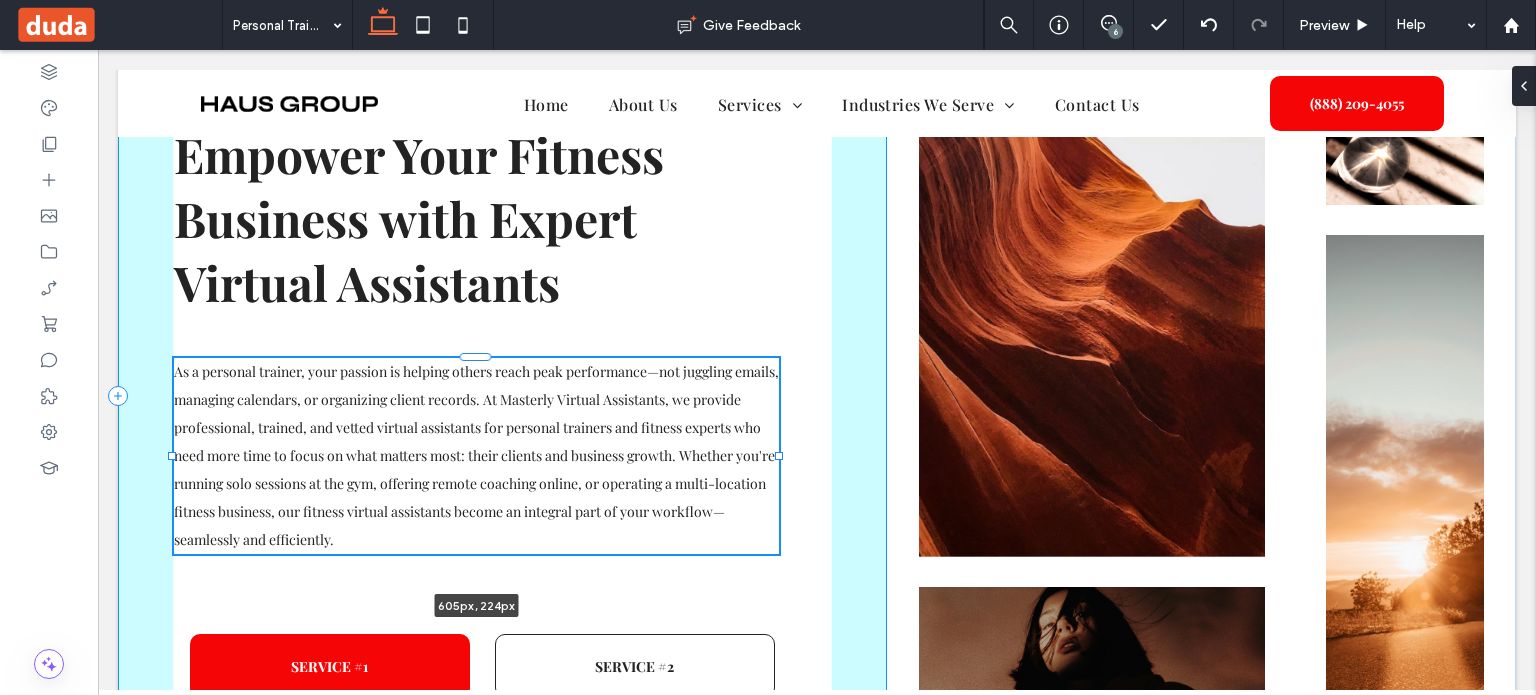drag, startPoint x: 680, startPoint y: 469, endPoint x: 775, endPoint y: 469, distance: 95 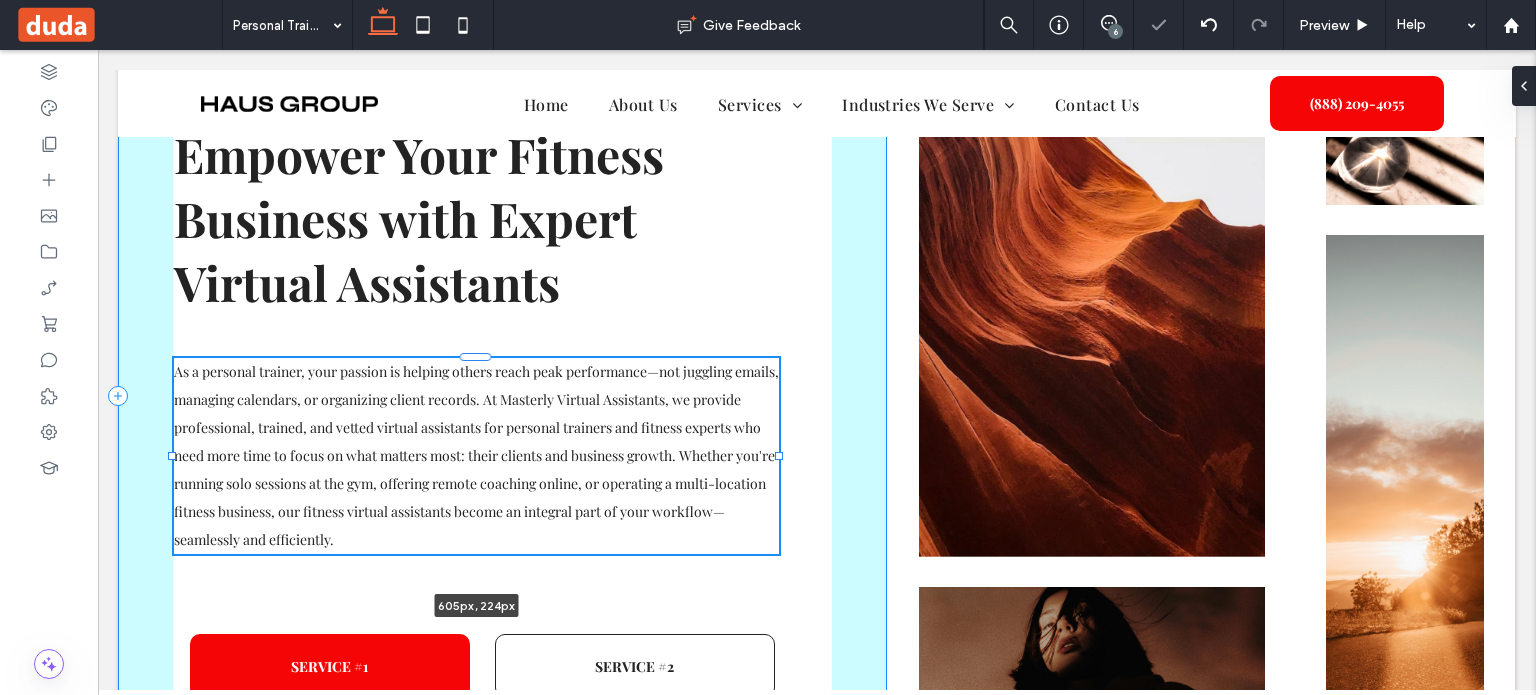 type on "***" 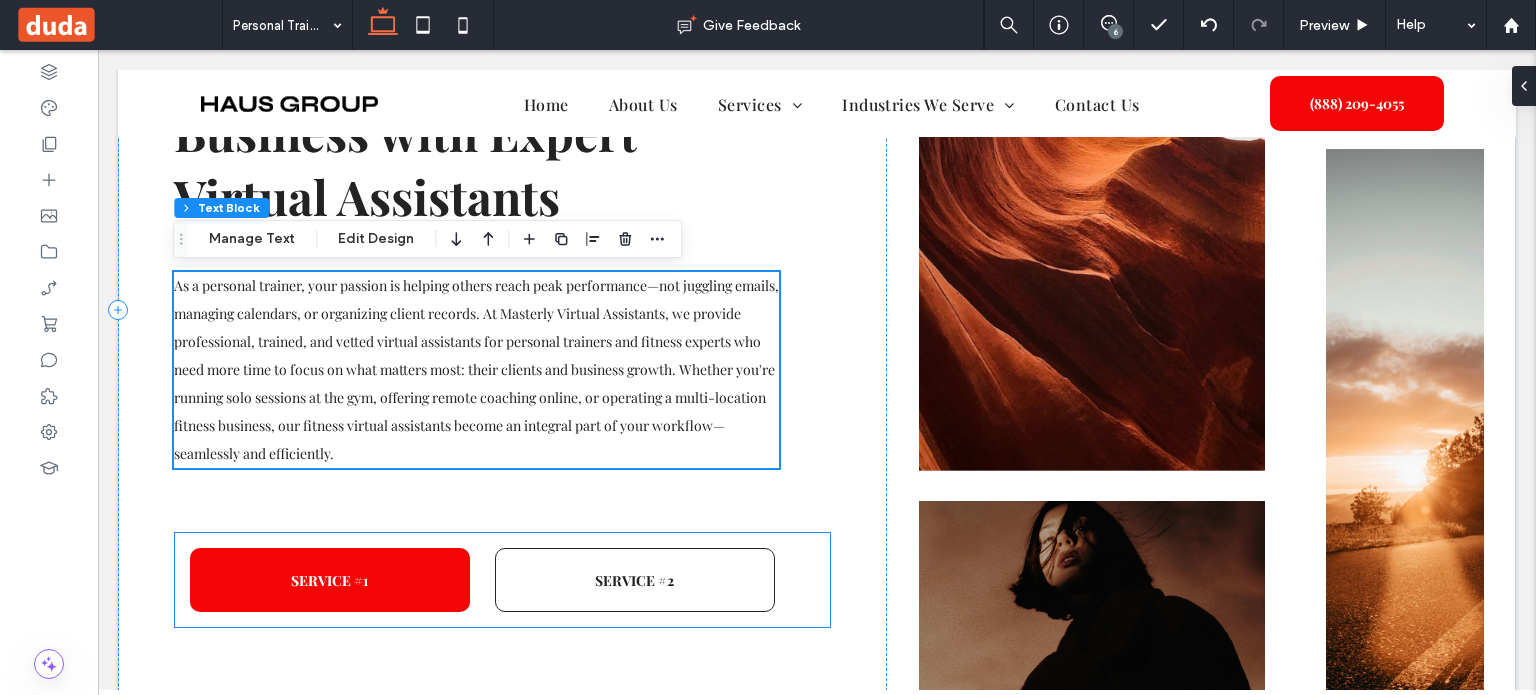 scroll, scrollTop: 368, scrollLeft: 0, axis: vertical 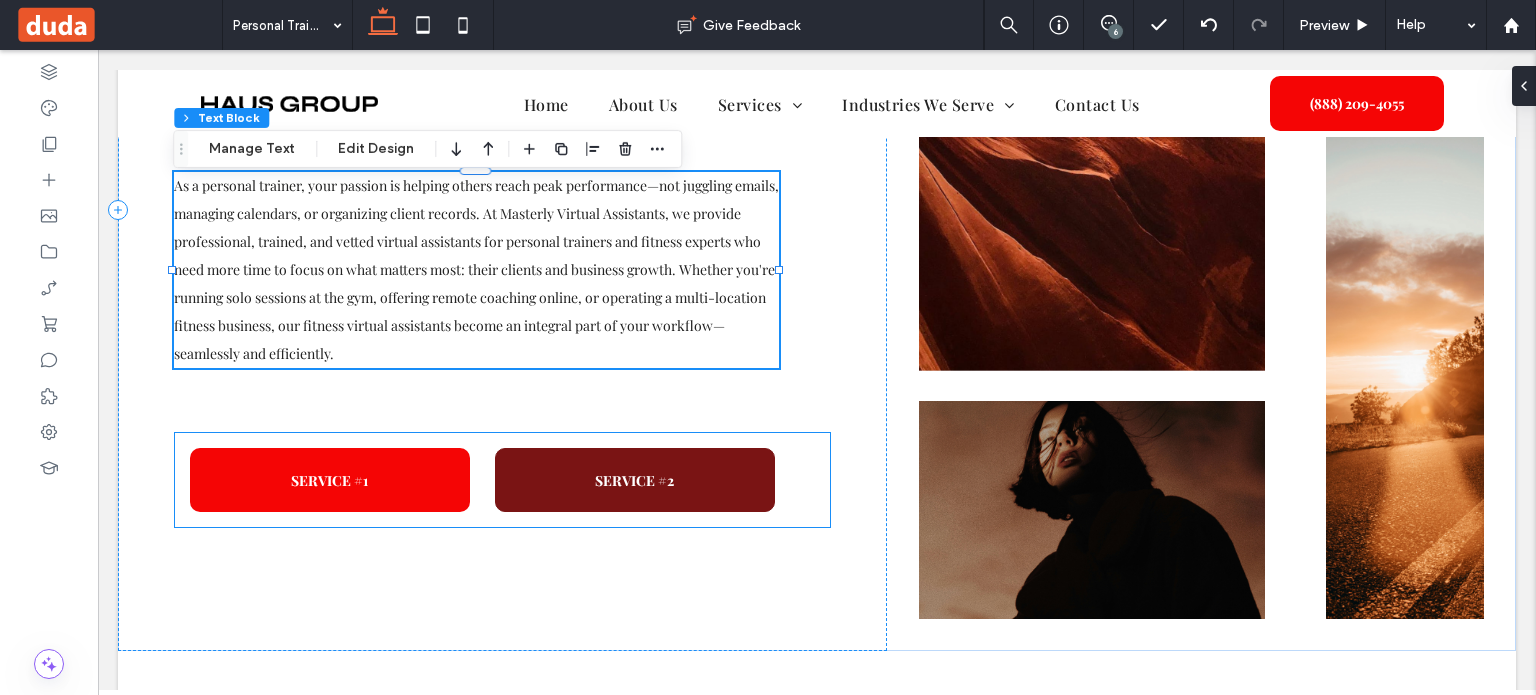 click on "SERVICE #2" at bounding box center (635, 480) 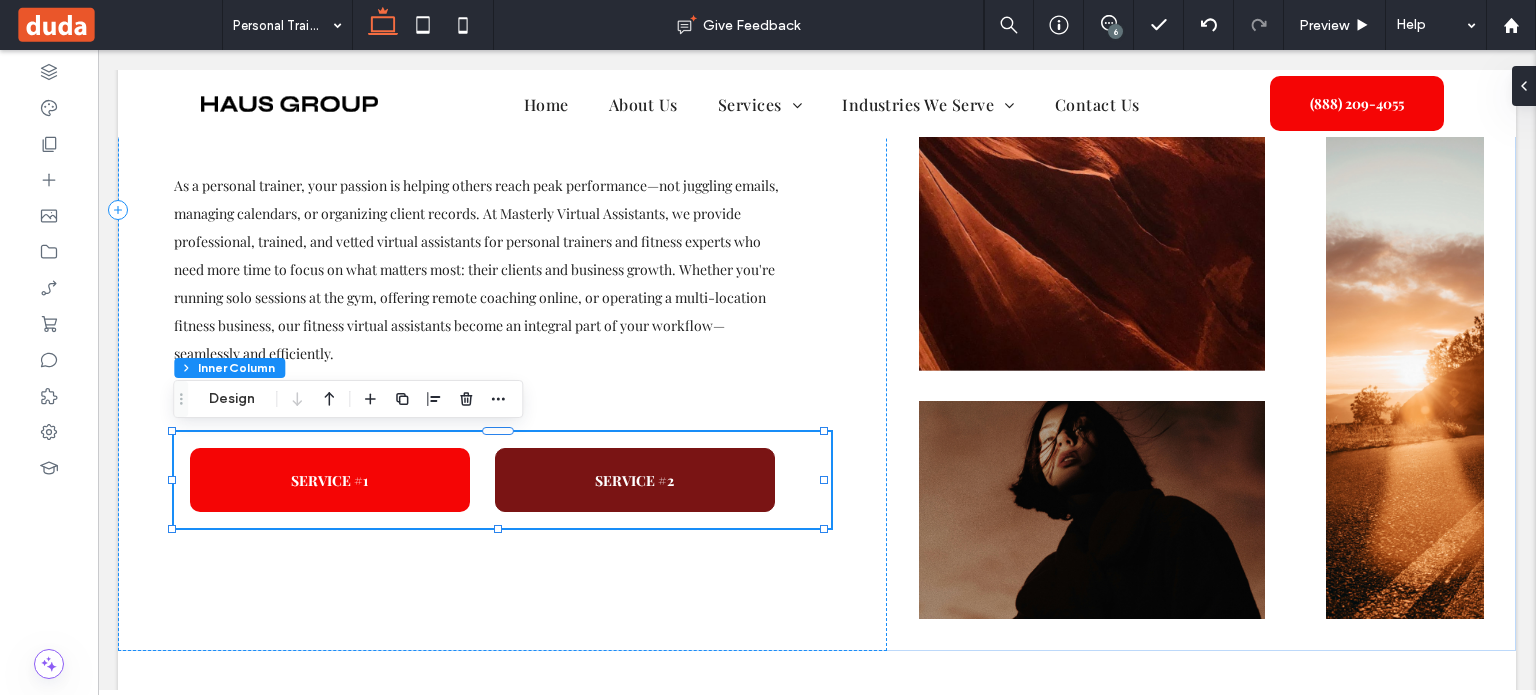 click on "SERVICE #2" at bounding box center (635, 480) 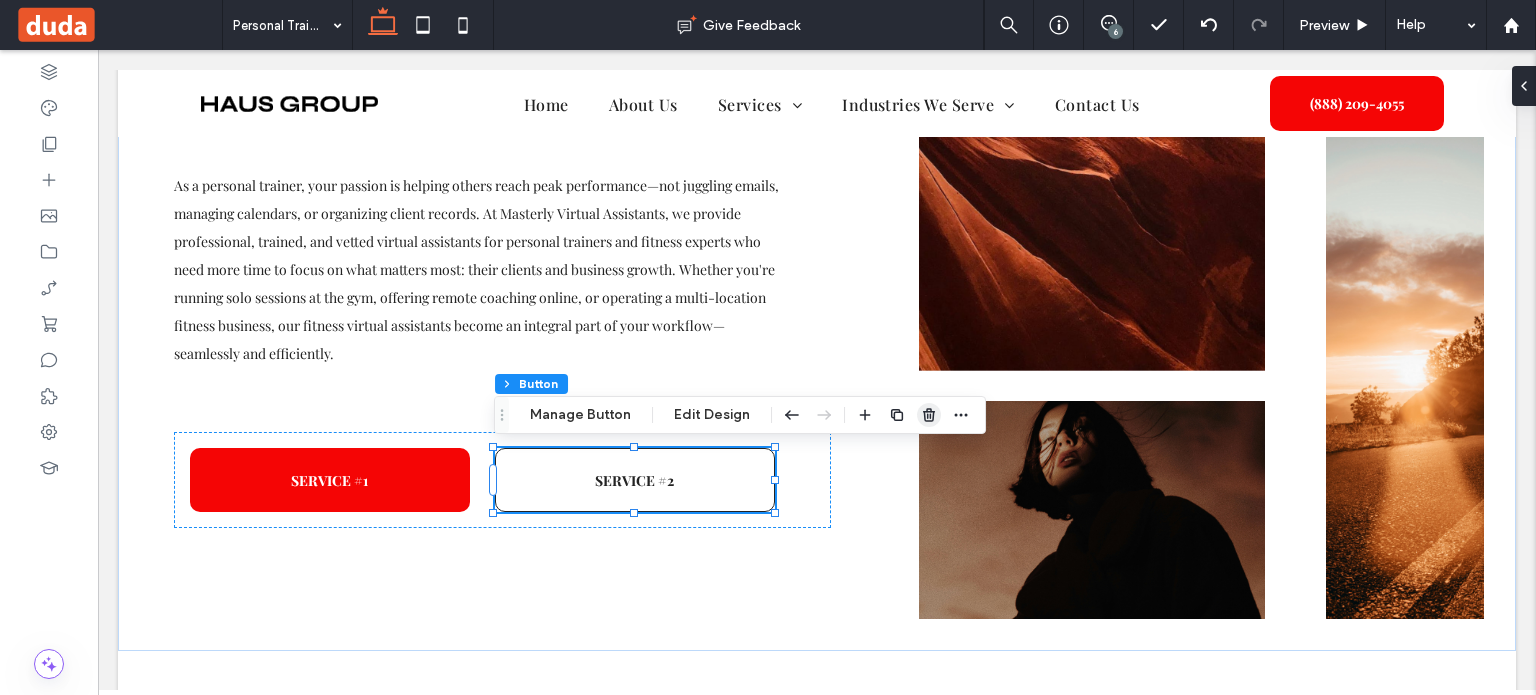 click 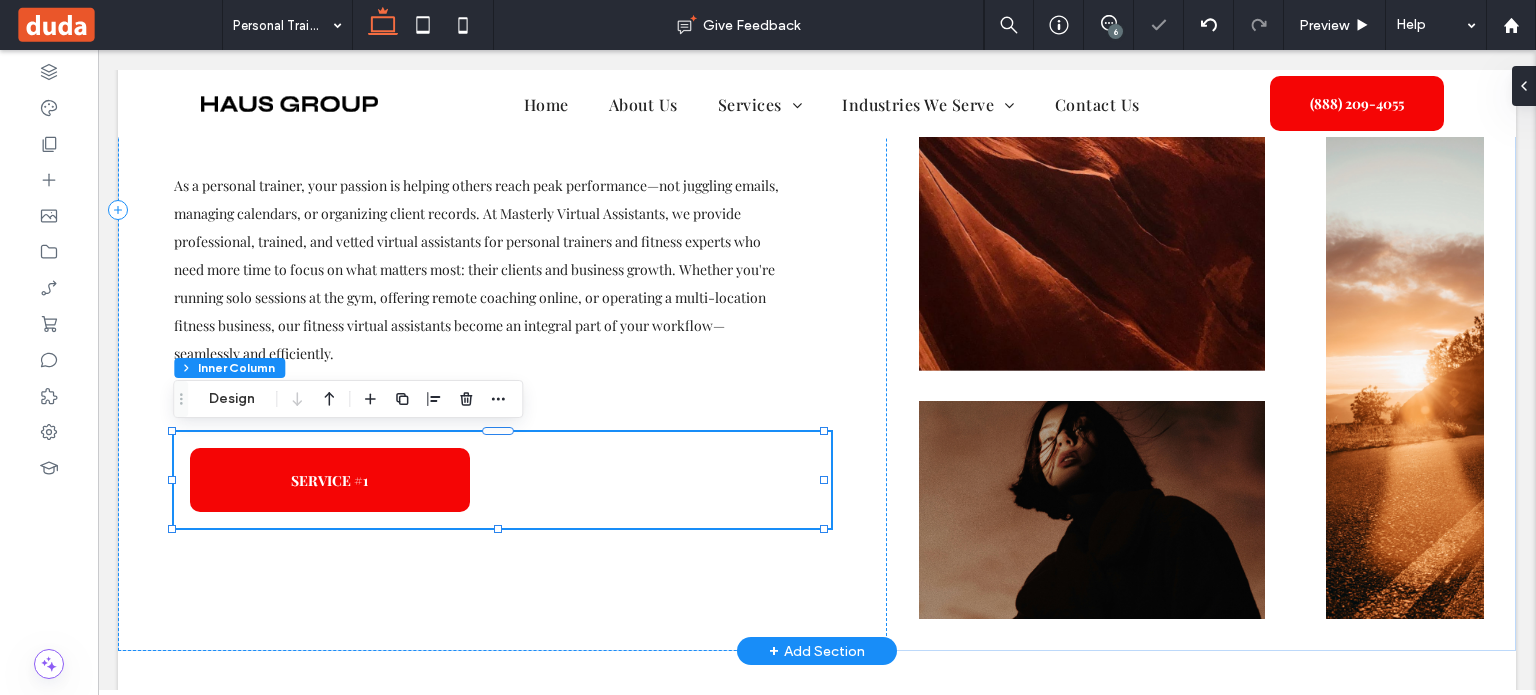 click on "SERVICE #1" at bounding box center (502, 480) 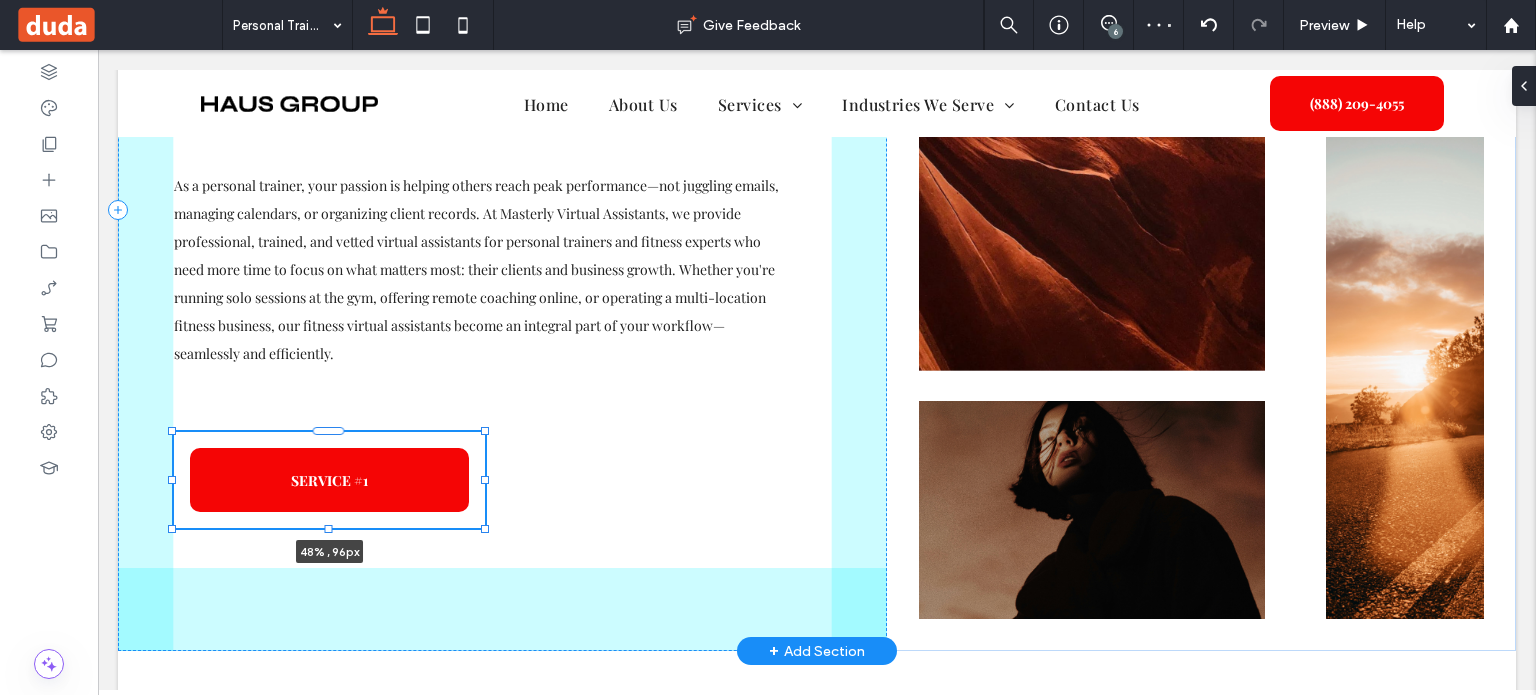 drag, startPoint x: 820, startPoint y: 480, endPoint x: 481, endPoint y: 473, distance: 339.07227 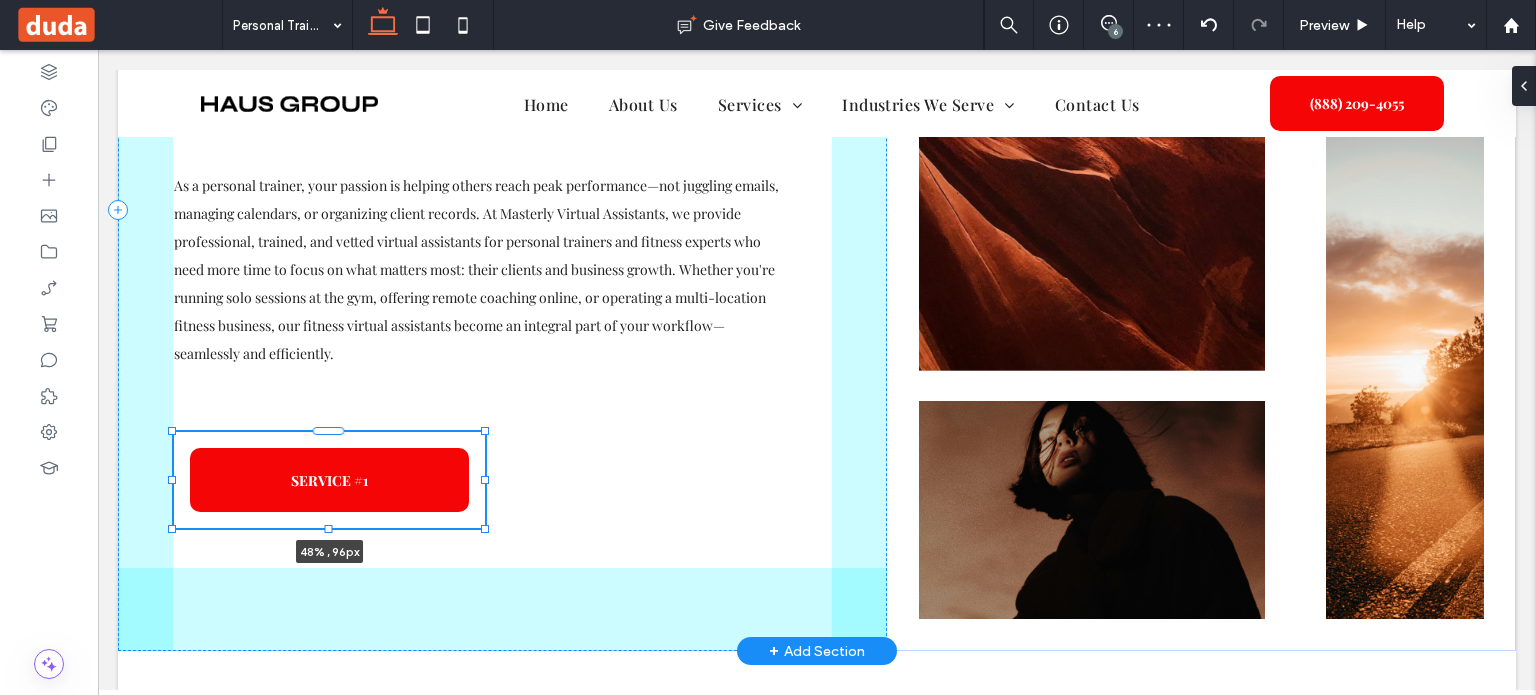 click on "Support that Moves with Your Business
Empower Your Fitness Business with Expert Virtual Assistants
As a personal trainer, your passion is helping others reach peak performance—not juggling emails, managing calendars, or organizing client records. At Masterly Virtual Assistants, we provide professional, trained, and vetted virtual assistants for personal trainers and fitness experts who need more time to focus on what matters most: their clients and business growth. Whether you're running solo sessions at the gym, offering remote coaching online, or operating a multi-location fitness business, our fitness virtual assistants become an integral part of your workflow—seamlessly and efficiently.
SERVICE #1
48% , 96px" at bounding box center (817, 210) 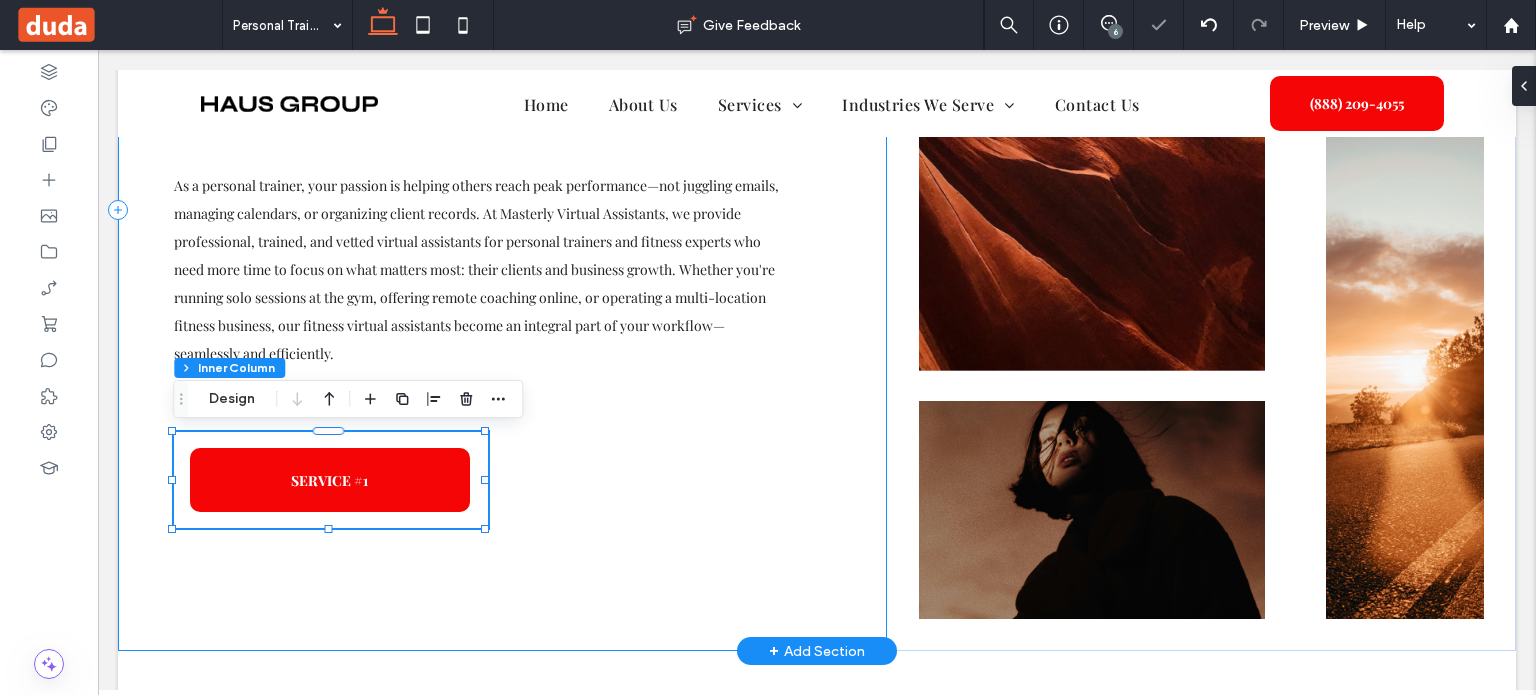 click on "Support that Moves with Your Business
Empower Your Fitness Business with Expert Virtual Assistants
As a personal trainer, your passion is helping others reach peak performance—not juggling emails, managing calendars, or organizing client records. At Masterly Virtual Assistants, we provide professional, trained, and vetted virtual assistants for personal trainers and fitness experts who need more time to focus on what matters most: their clients and business growth. Whether you're running solo sessions at the gym, offering remote coaching online, or operating a multi-location fitness business, our fitness virtual assistants become an integral part of your workflow—seamlessly and efficiently.
SERVICE #1
48% , 96px" at bounding box center (502, 210) 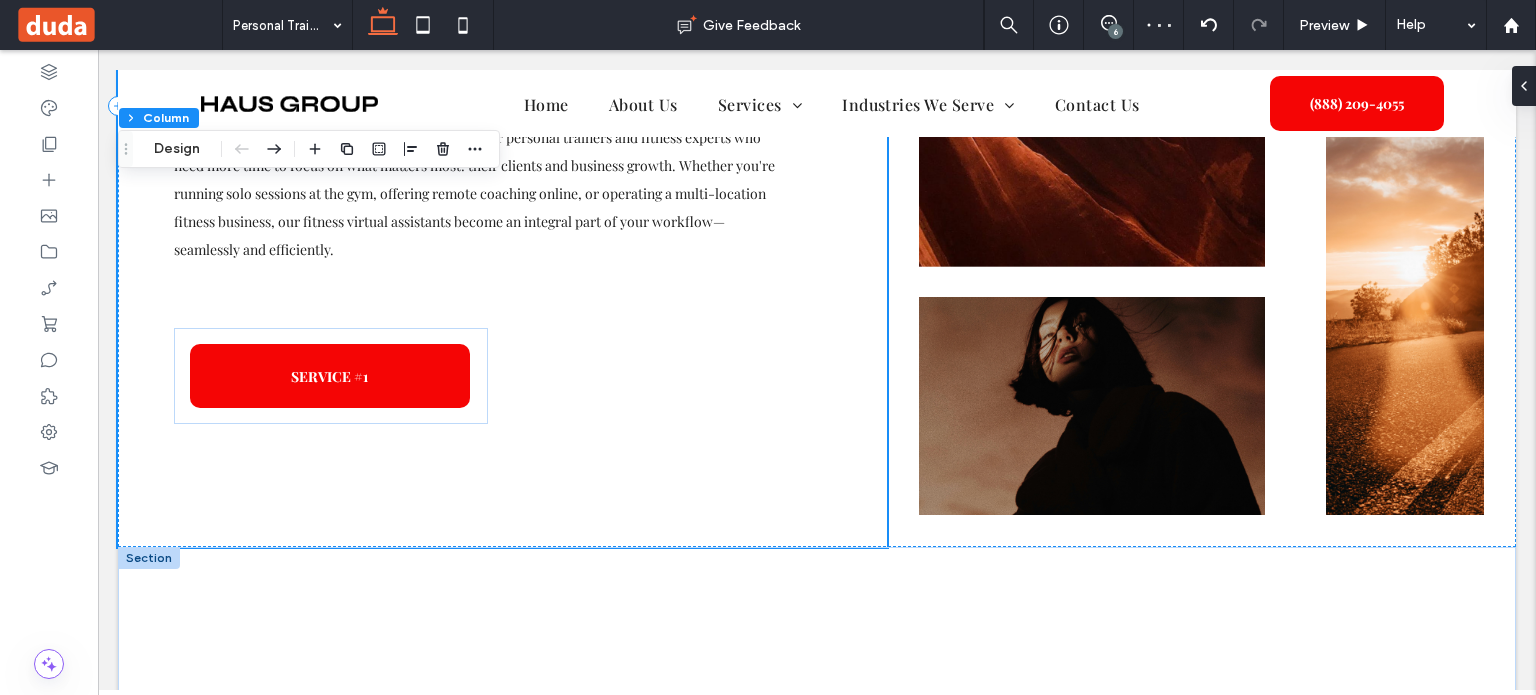 scroll, scrollTop: 477, scrollLeft: 0, axis: vertical 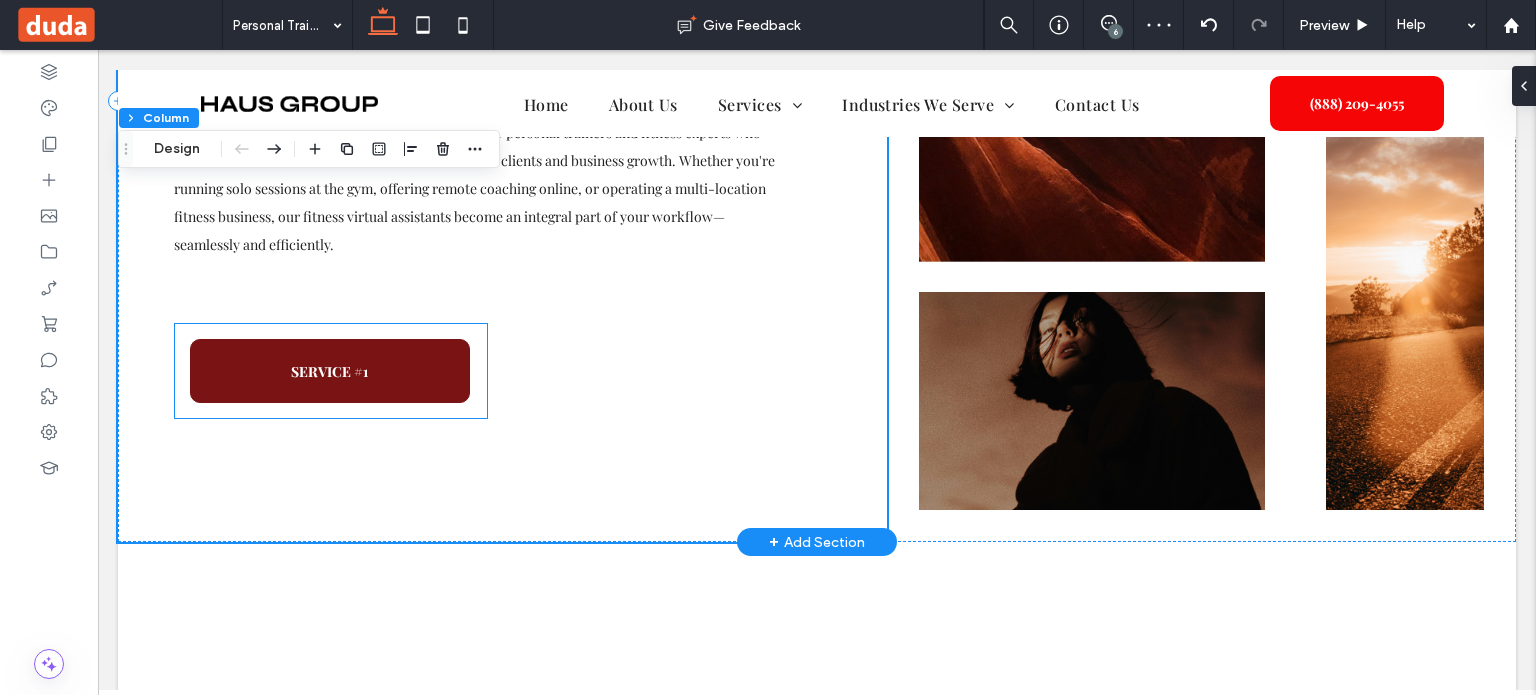 click on "SERVICE #1" at bounding box center (330, 371) 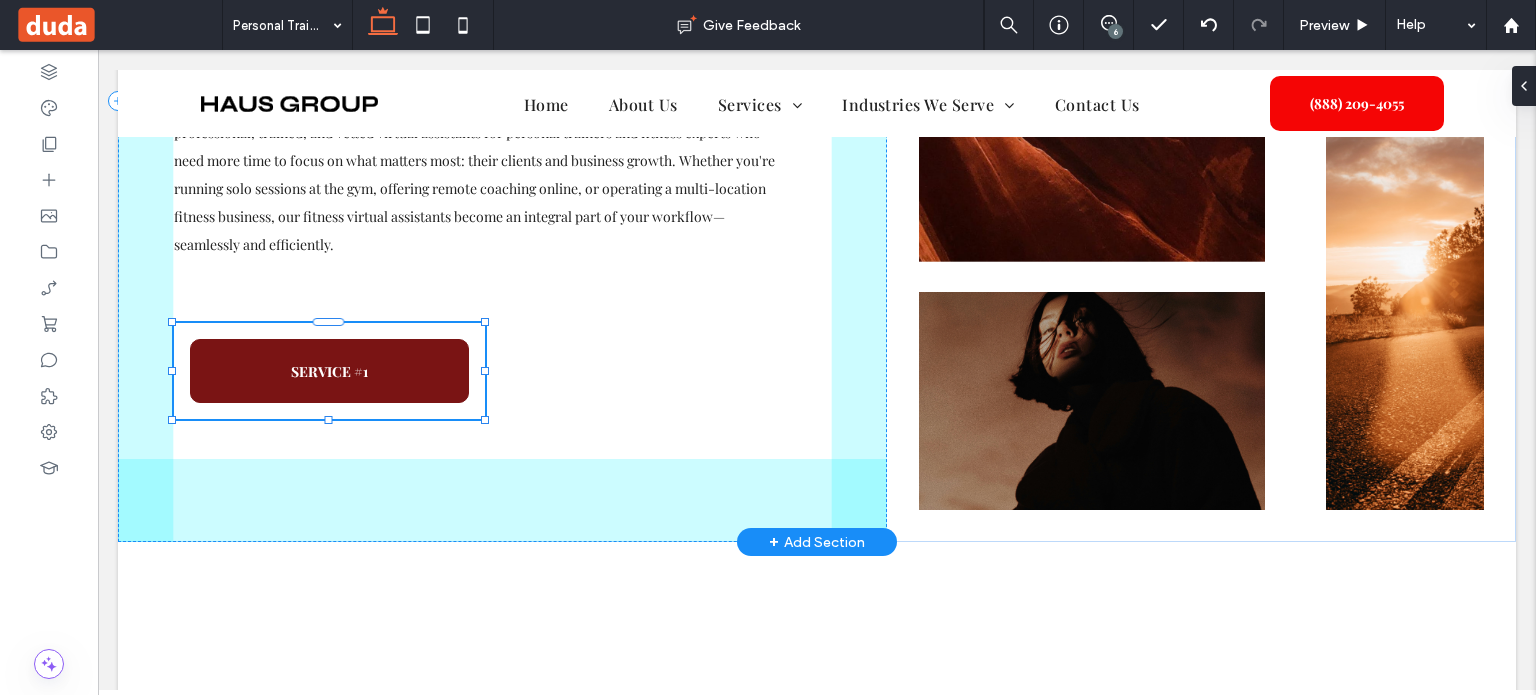 drag, startPoint x: 329, startPoint y: 419, endPoint x: 328, endPoint y: 391, distance: 28.01785 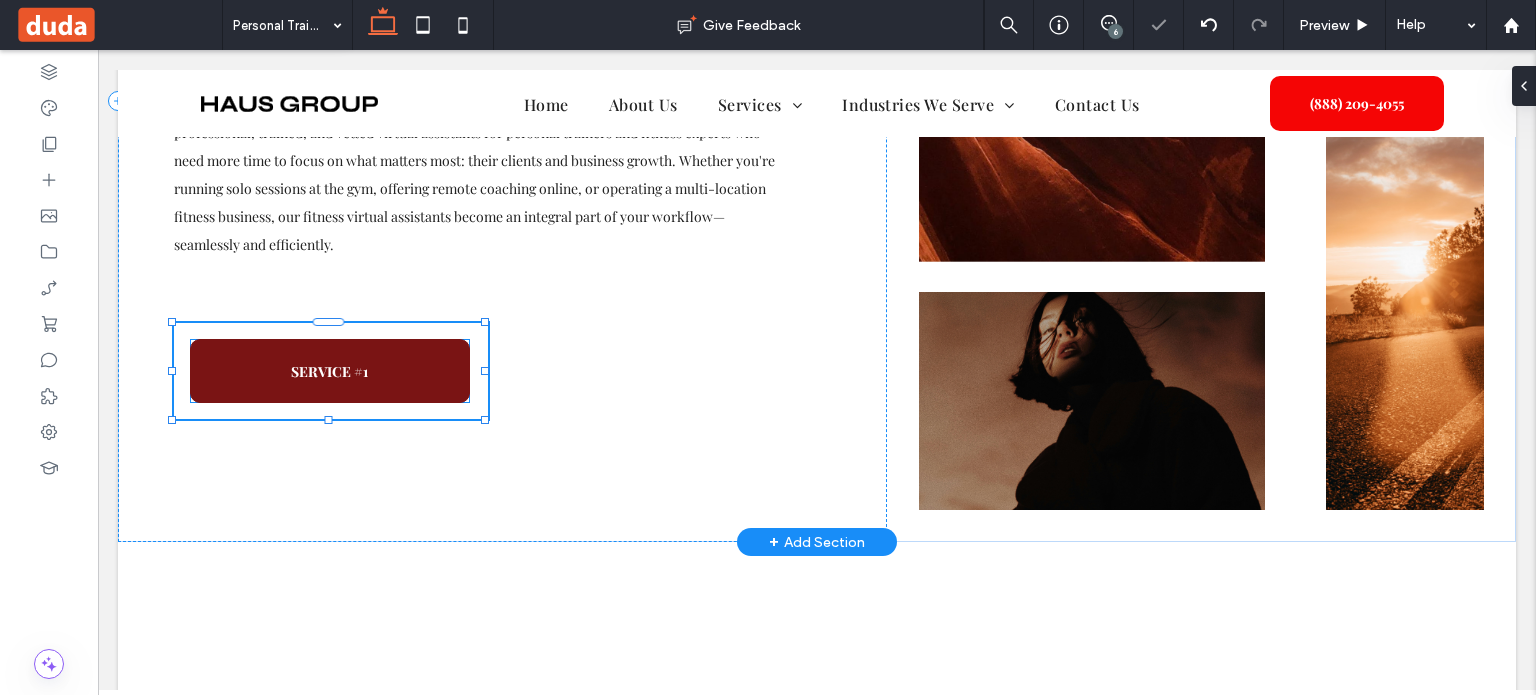 click on "SERVICE #1" at bounding box center (329, 371) 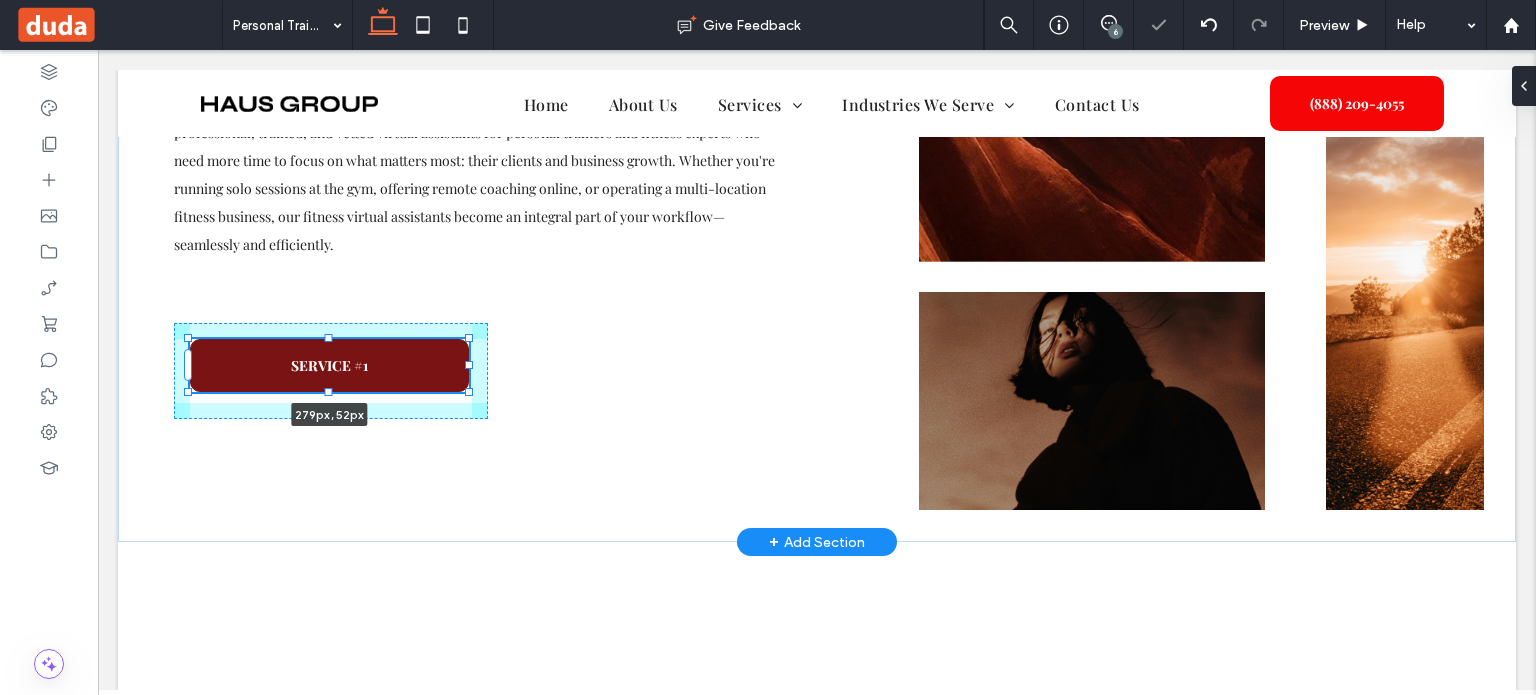 drag, startPoint x: 329, startPoint y: 404, endPoint x: 330, endPoint y: 370, distance: 34.0147 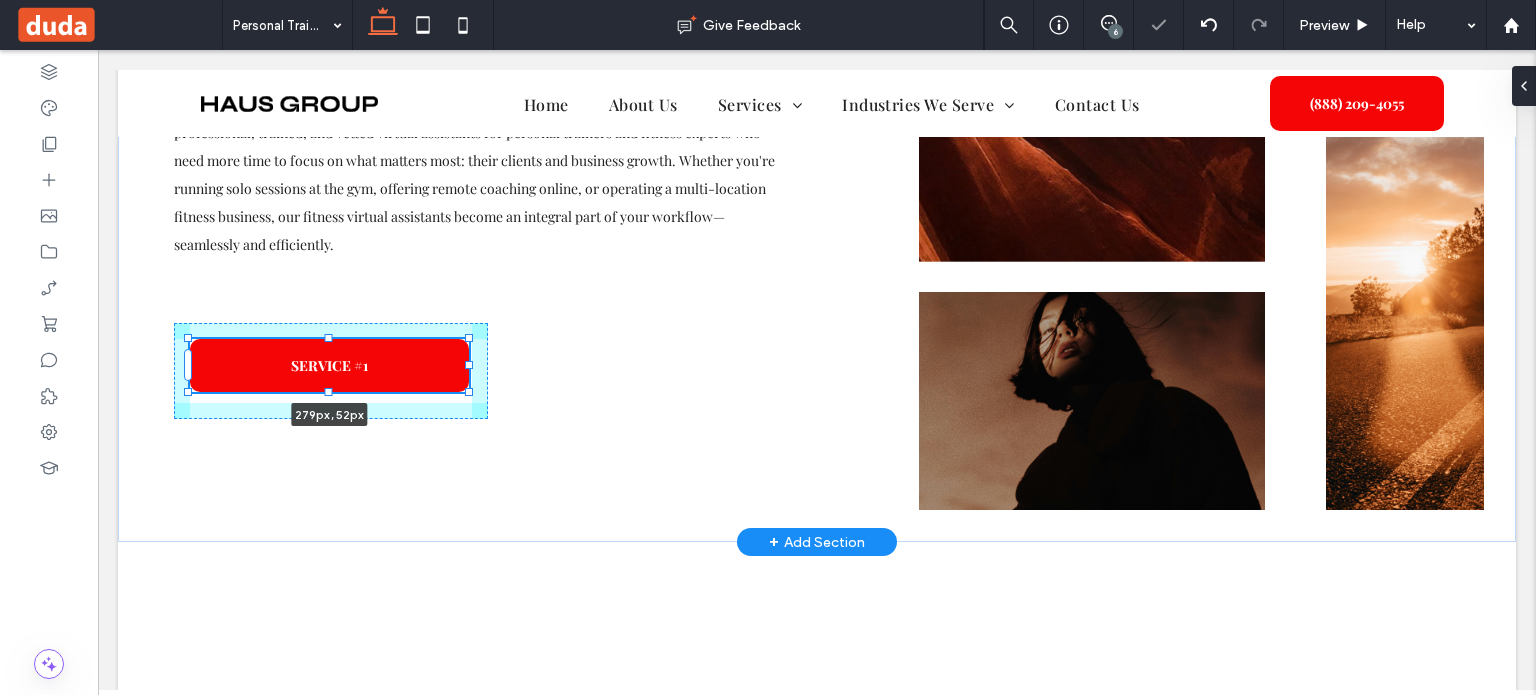 type on "**" 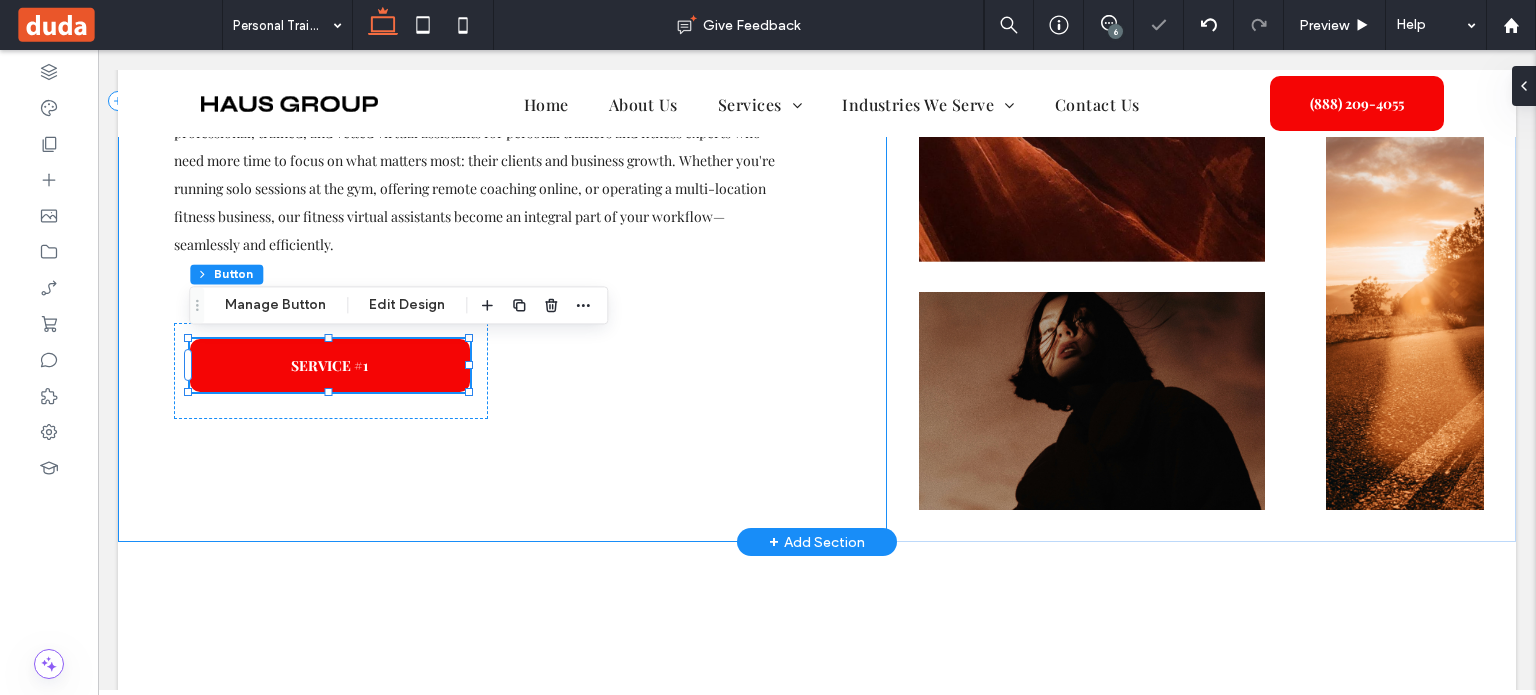 click on "Support that Moves with Your Business
Empower Your Fitness Business with Expert Virtual Assistants
As a personal trainer, your passion is helping others reach peak performance—not juggling emails, managing calendars, or organizing client records. At Masterly Virtual Assistants, we provide professional, trained, and vetted virtual assistants for personal trainers and fitness experts who need more time to focus on what matters most: their clients and business growth. Whether you're running solo sessions at the gym, offering remote coaching online, or operating a multi-location fitness business, our fitness virtual assistants become an integral part of your workflow—seamlessly and efficiently.
SERVICE #1
279px , 52px" at bounding box center (502, 101) 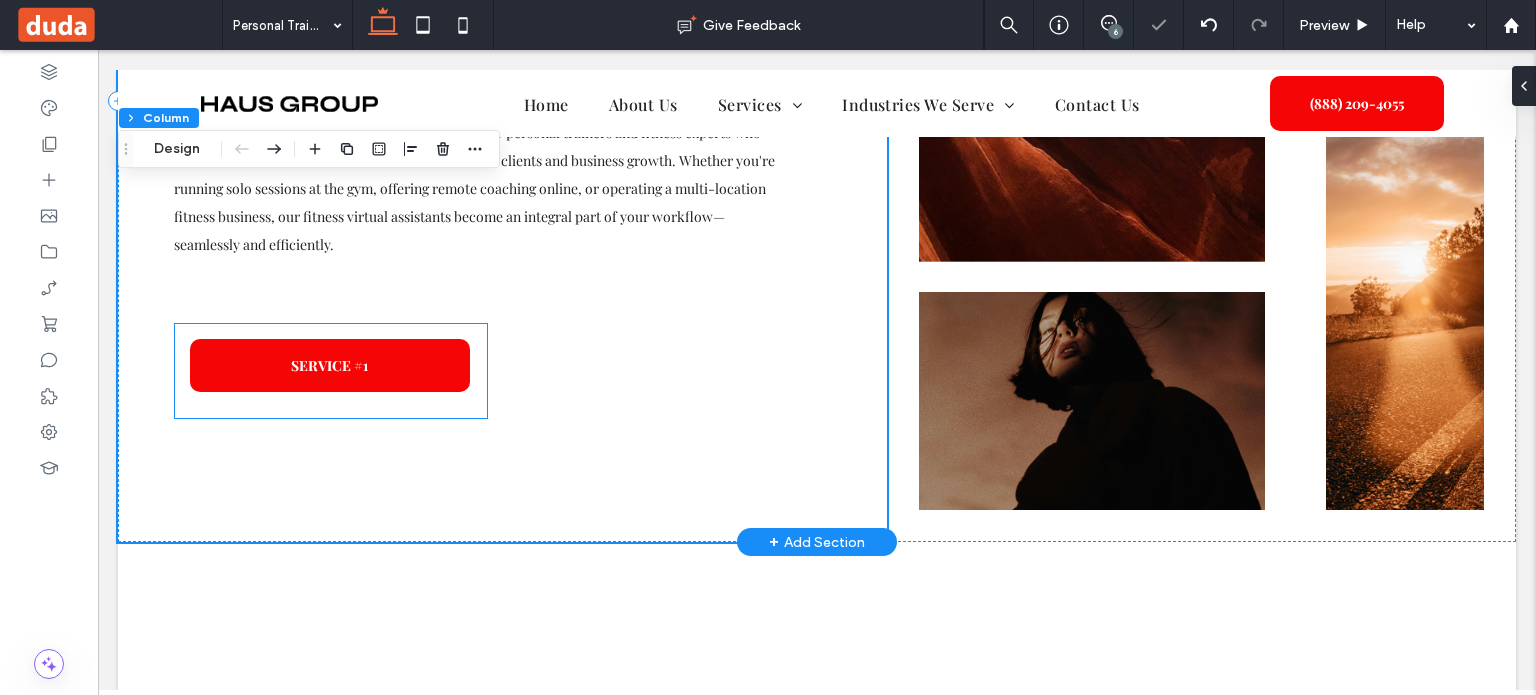 click on "SERVICE #1" at bounding box center [331, 371] 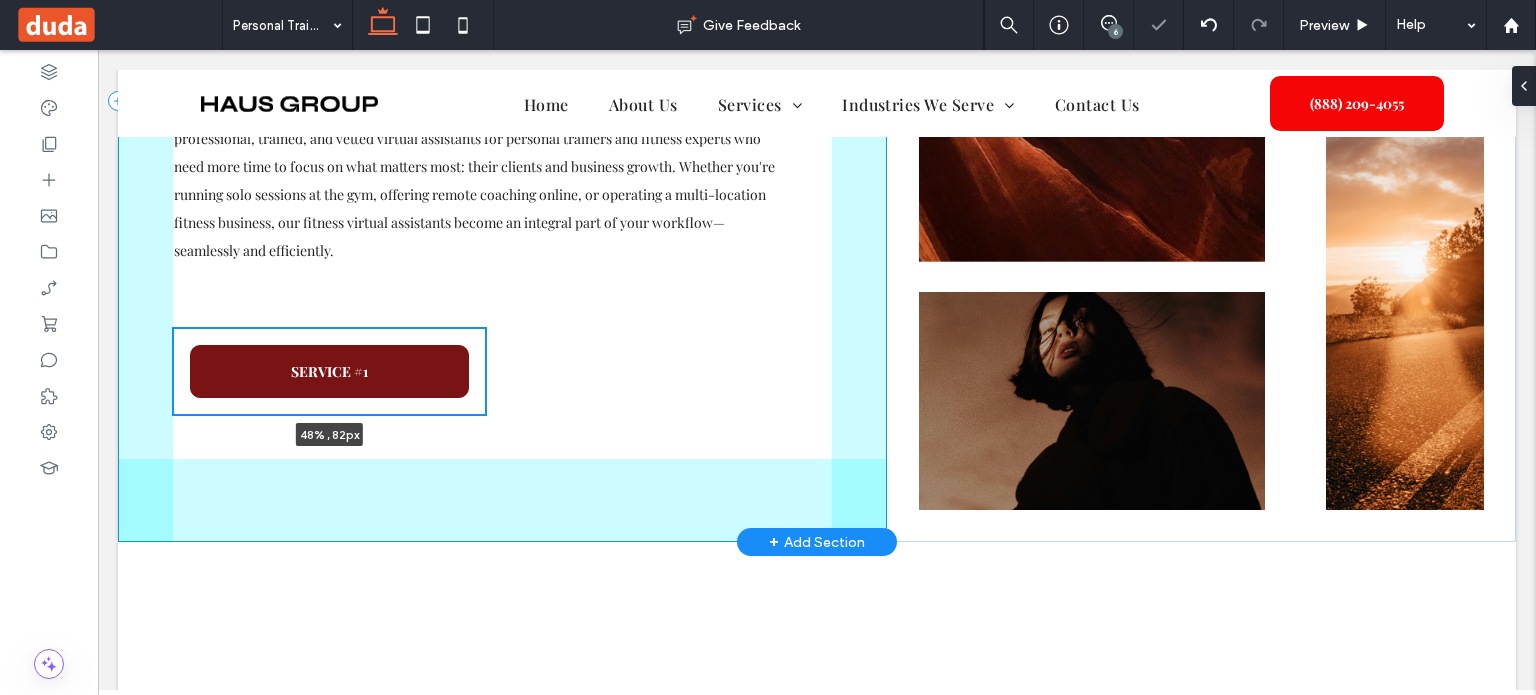 scroll, scrollTop: 483, scrollLeft: 0, axis: vertical 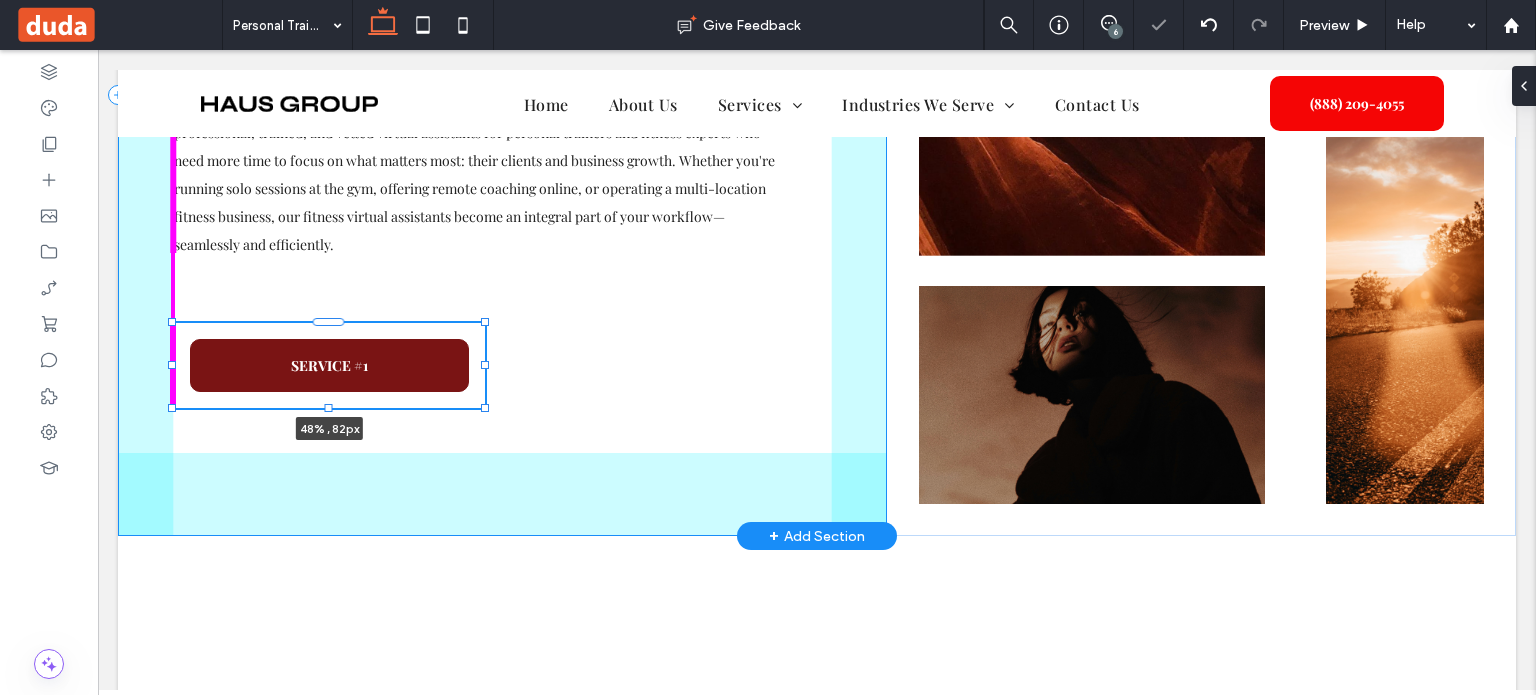 drag, startPoint x: 332, startPoint y: 407, endPoint x: 340, endPoint y: 379, distance: 29.12044 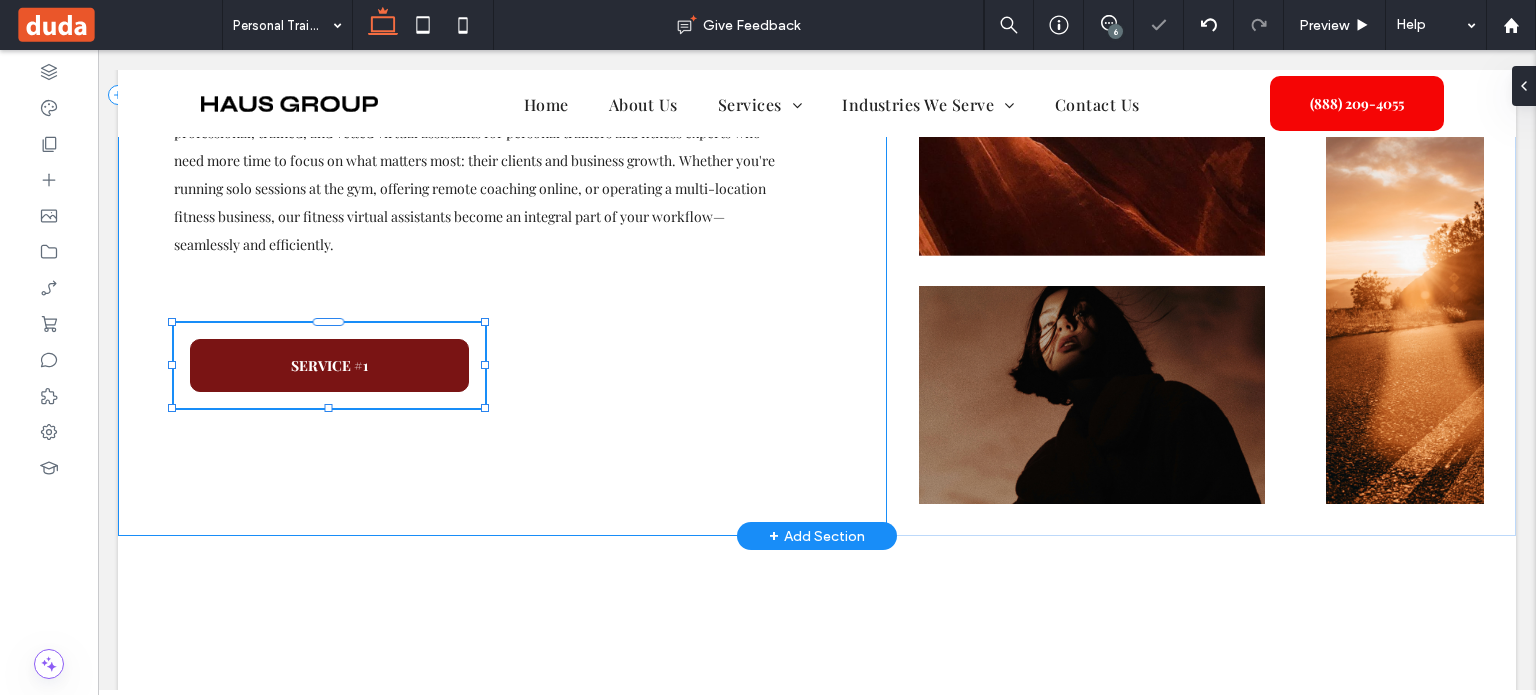 click on "SERVICE #1" at bounding box center (329, 365) 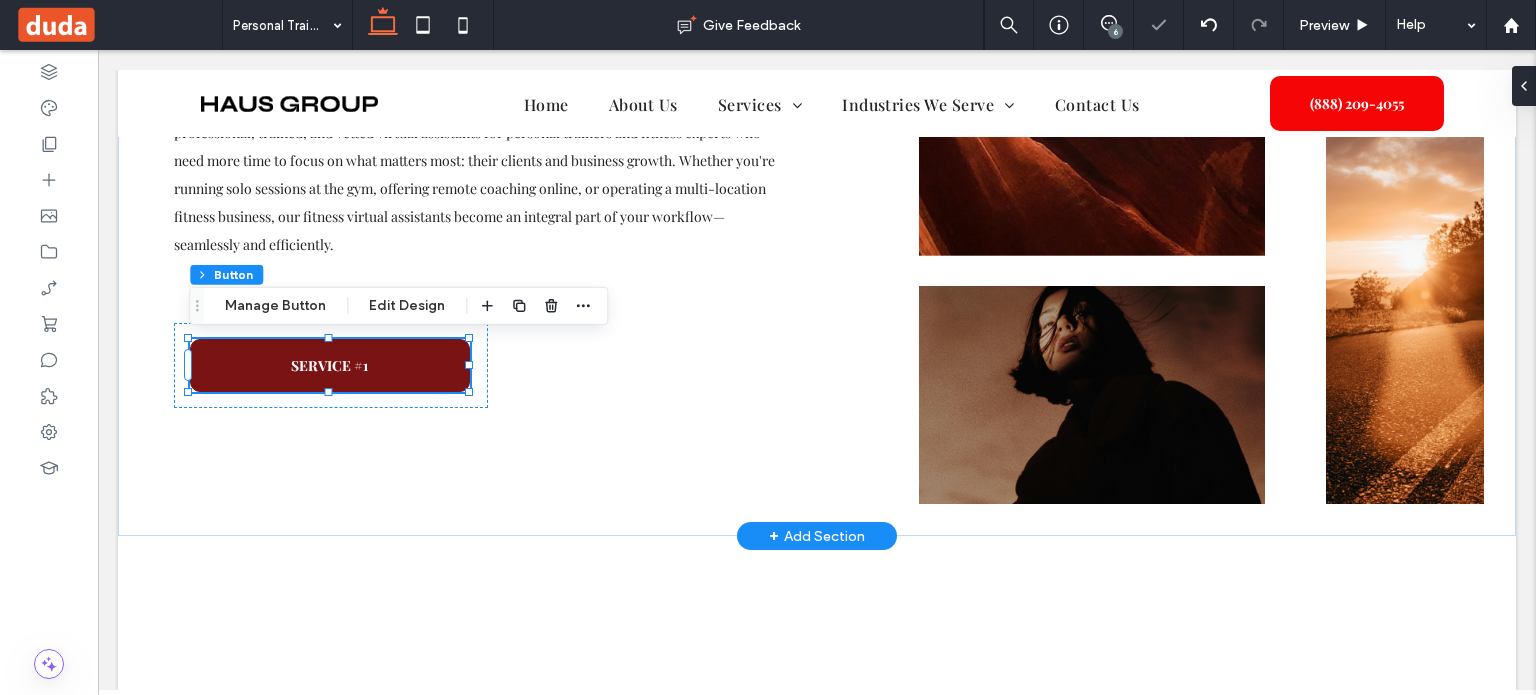 click on "SERVICE #1" at bounding box center (329, 365) 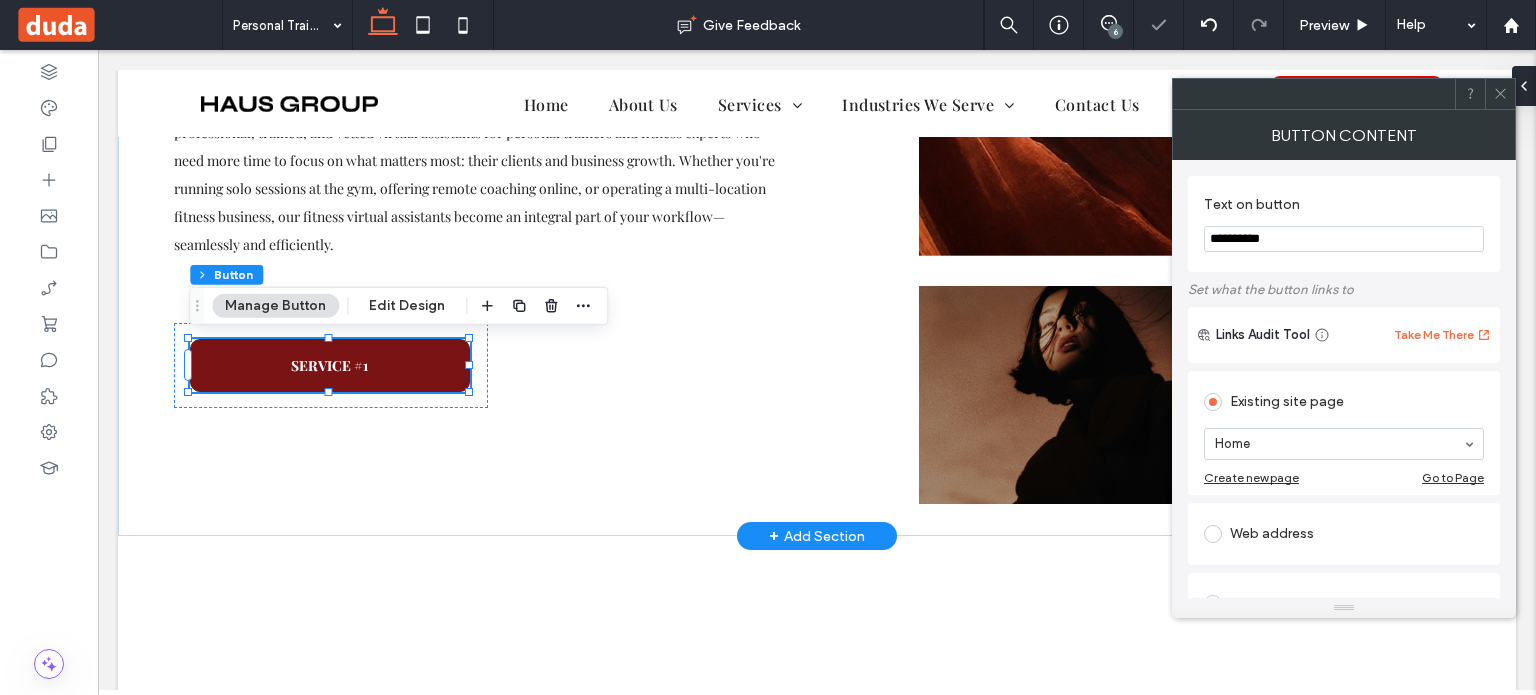 click on "SERVICE #1" at bounding box center (330, 365) 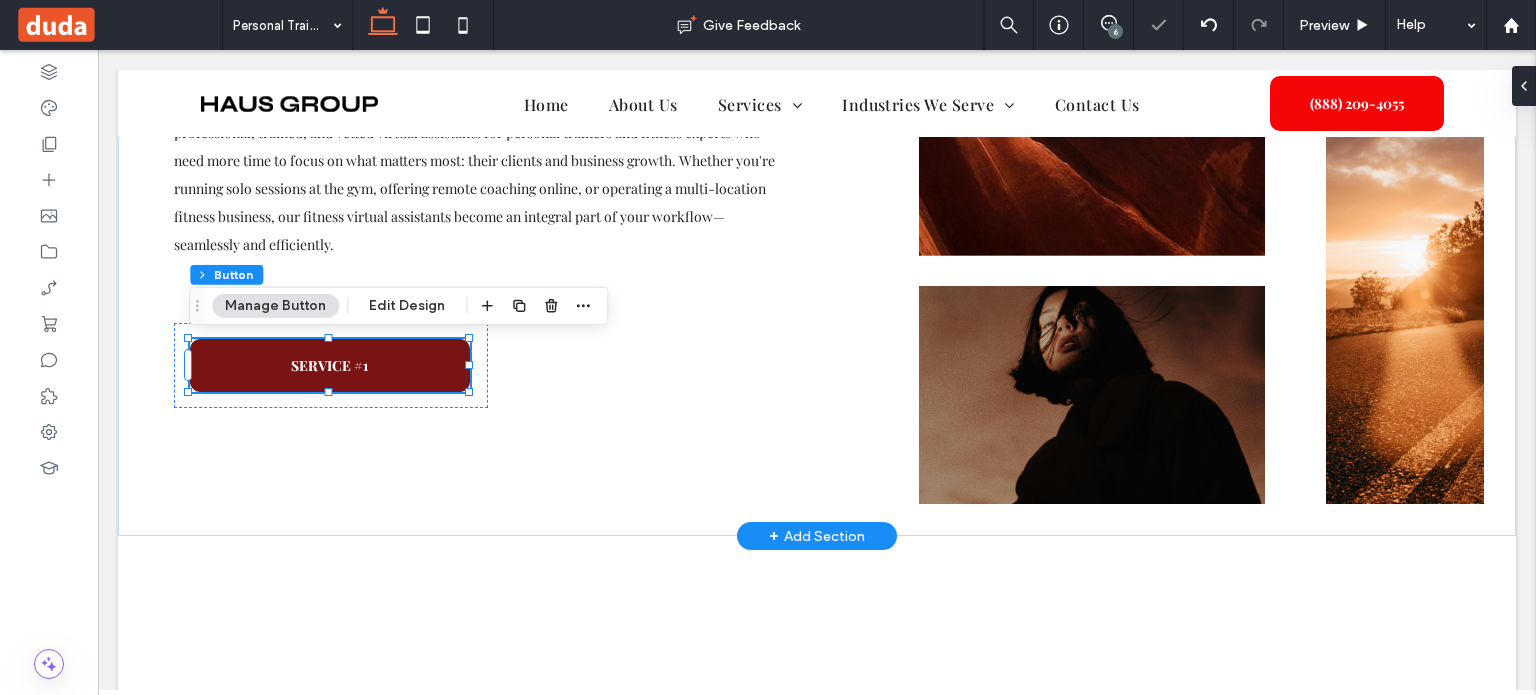 click on "SERVICE #1" at bounding box center (330, 365) 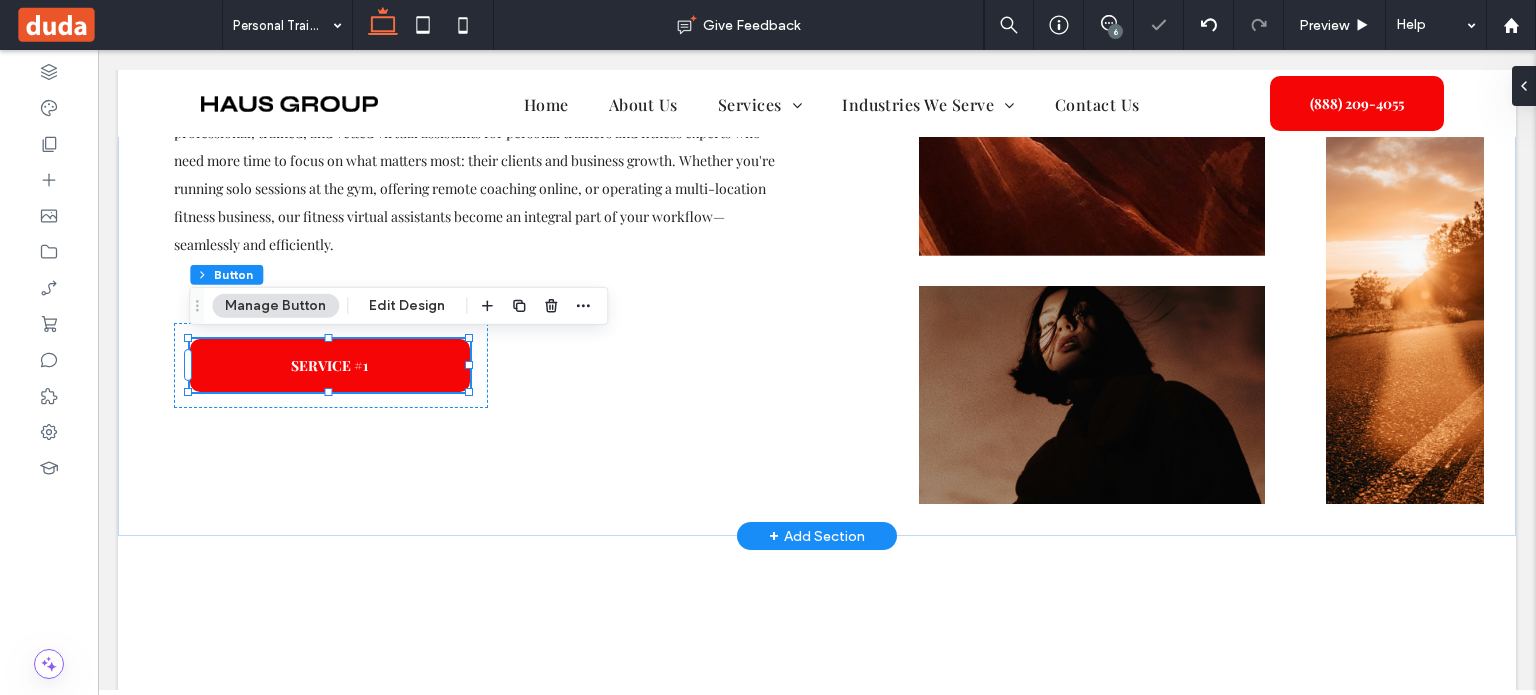 type on "*" 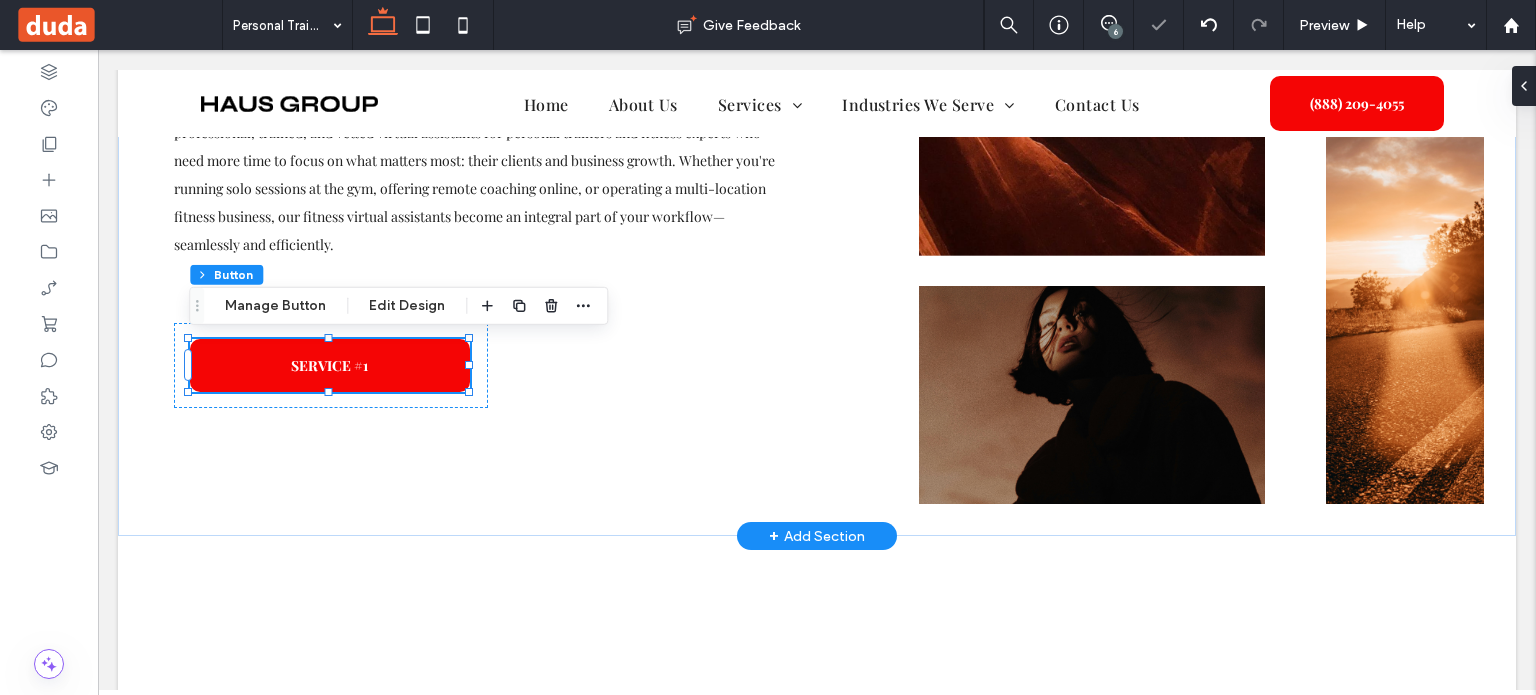 click on "Support that Moves with Your Business
Empower Your Fitness Business with Expert Virtual Assistants
As a personal trainer, your passion is helping others reach peak performance—not juggling emails, managing calendars, or organizing client records. At Masterly Virtual Assistants, we provide professional, trained, and vetted virtual assistants for personal trainers and fitness experts who need more time to focus on what matters most: their clients and business growth. Whether you're running solo sessions at the gym, offering remote coaching online, or operating a multi-location fitness business, our fitness virtual assistants become an integral part of your workflow—seamlessly and efficiently.
SERVICE #1" at bounding box center [502, 95] 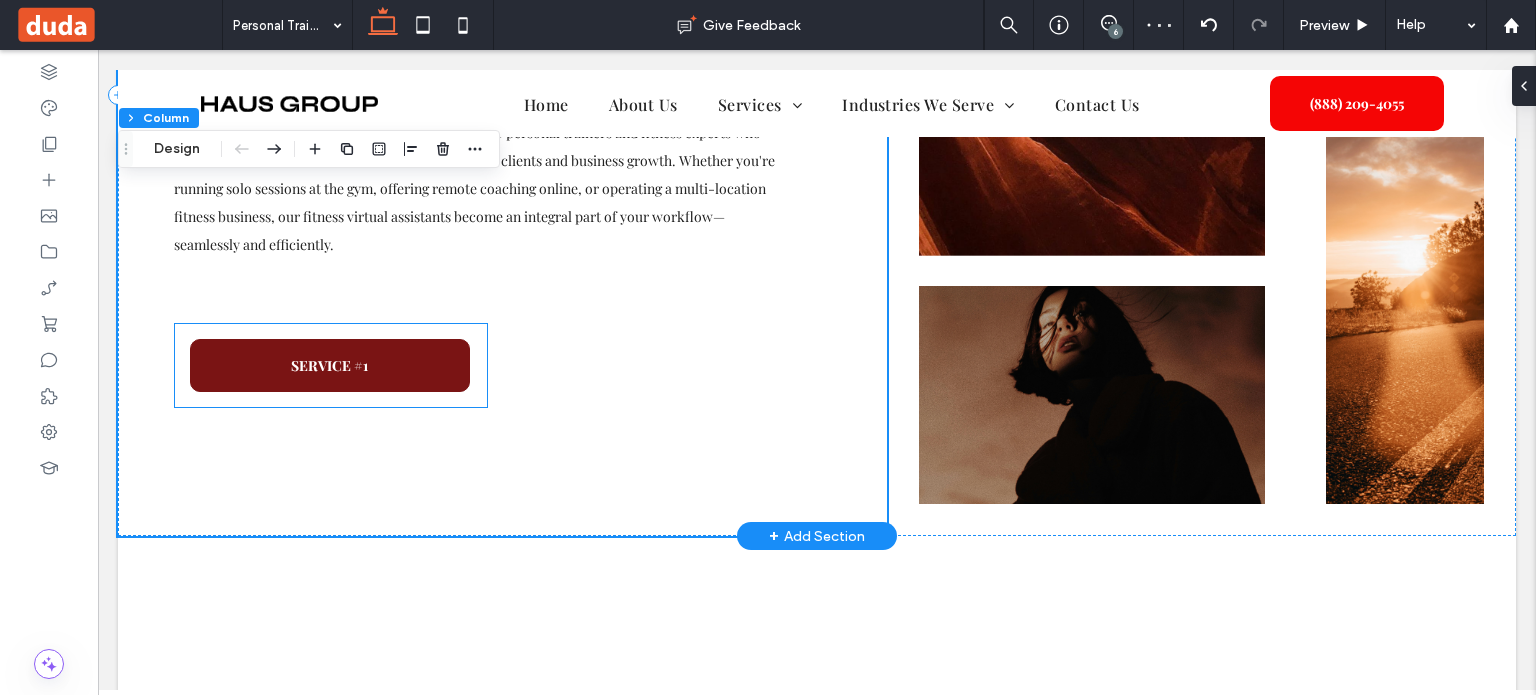 click on "SERVICE #1" at bounding box center [329, 365] 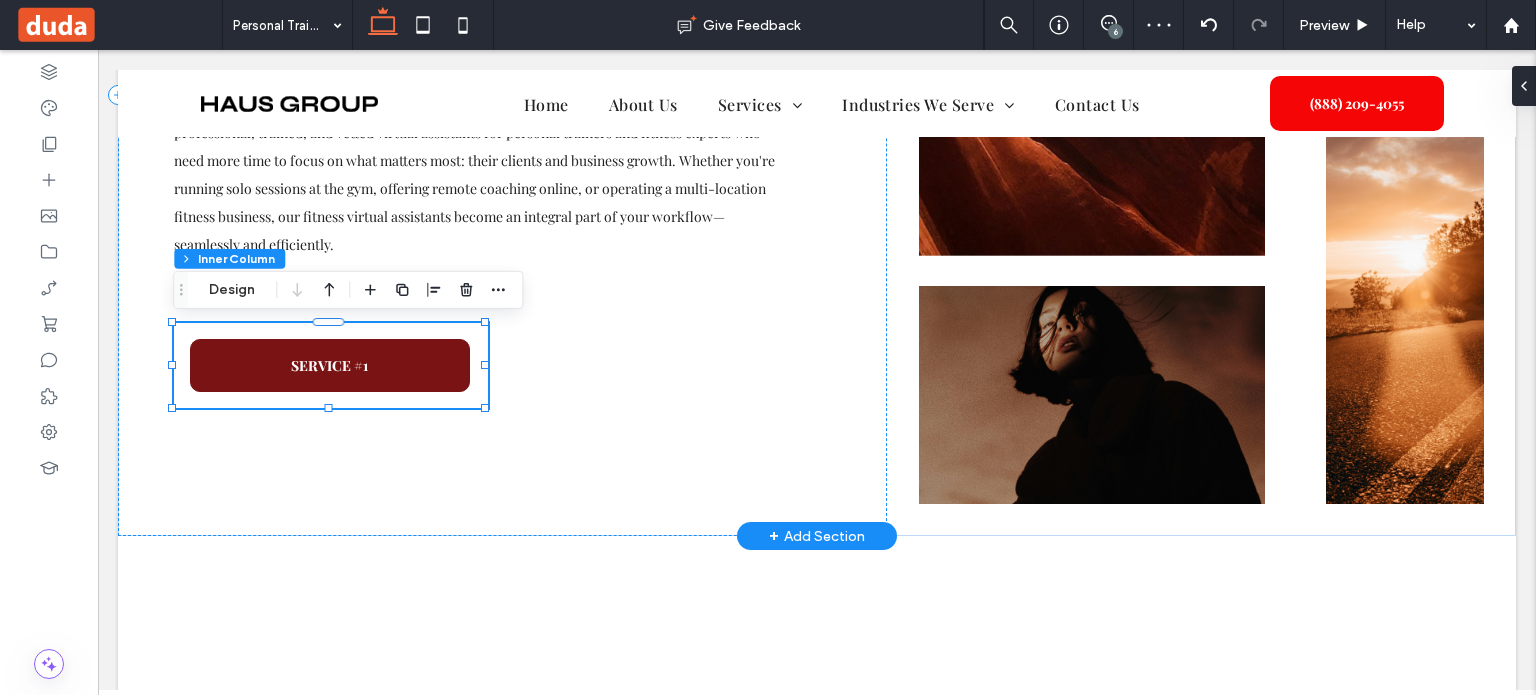 click on "SERVICE #1" at bounding box center (329, 365) 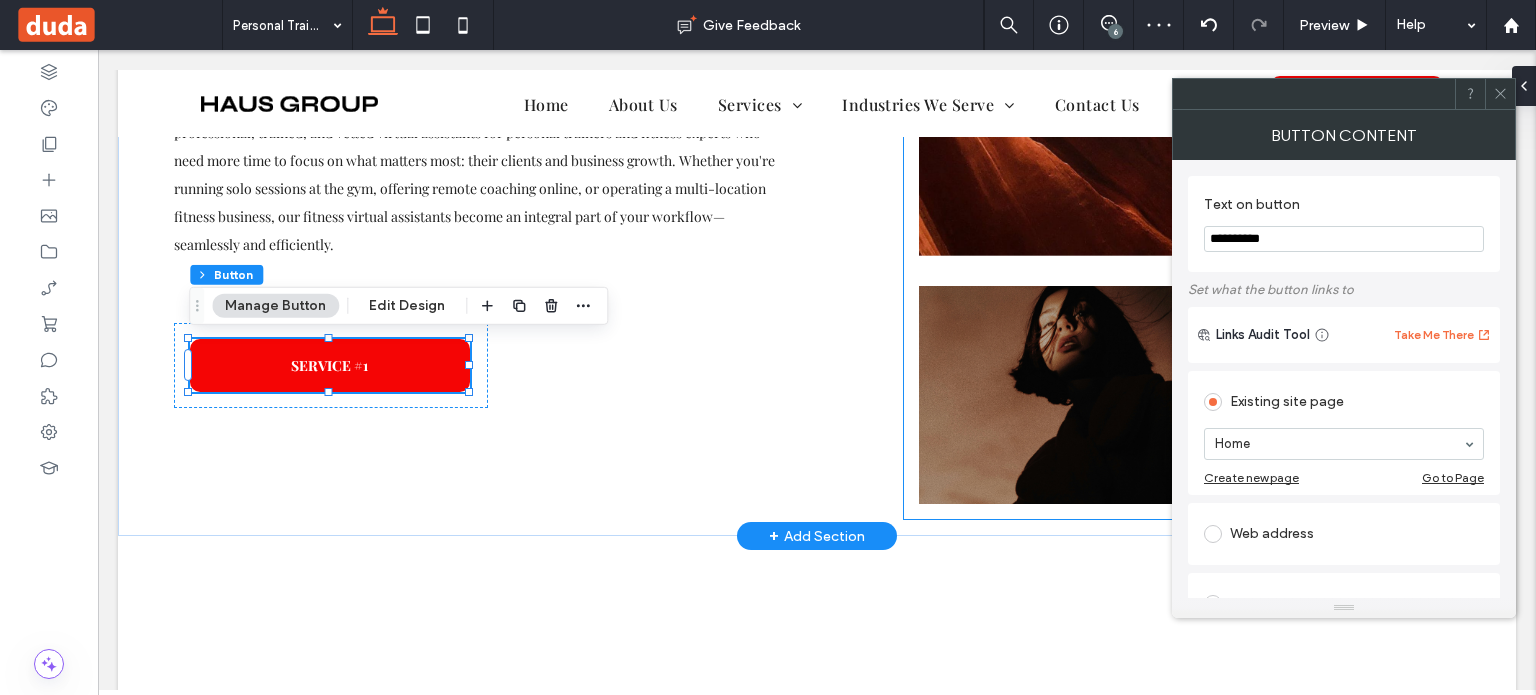 drag, startPoint x: 1443, startPoint y: 291, endPoint x: 1095, endPoint y: 232, distance: 352.966 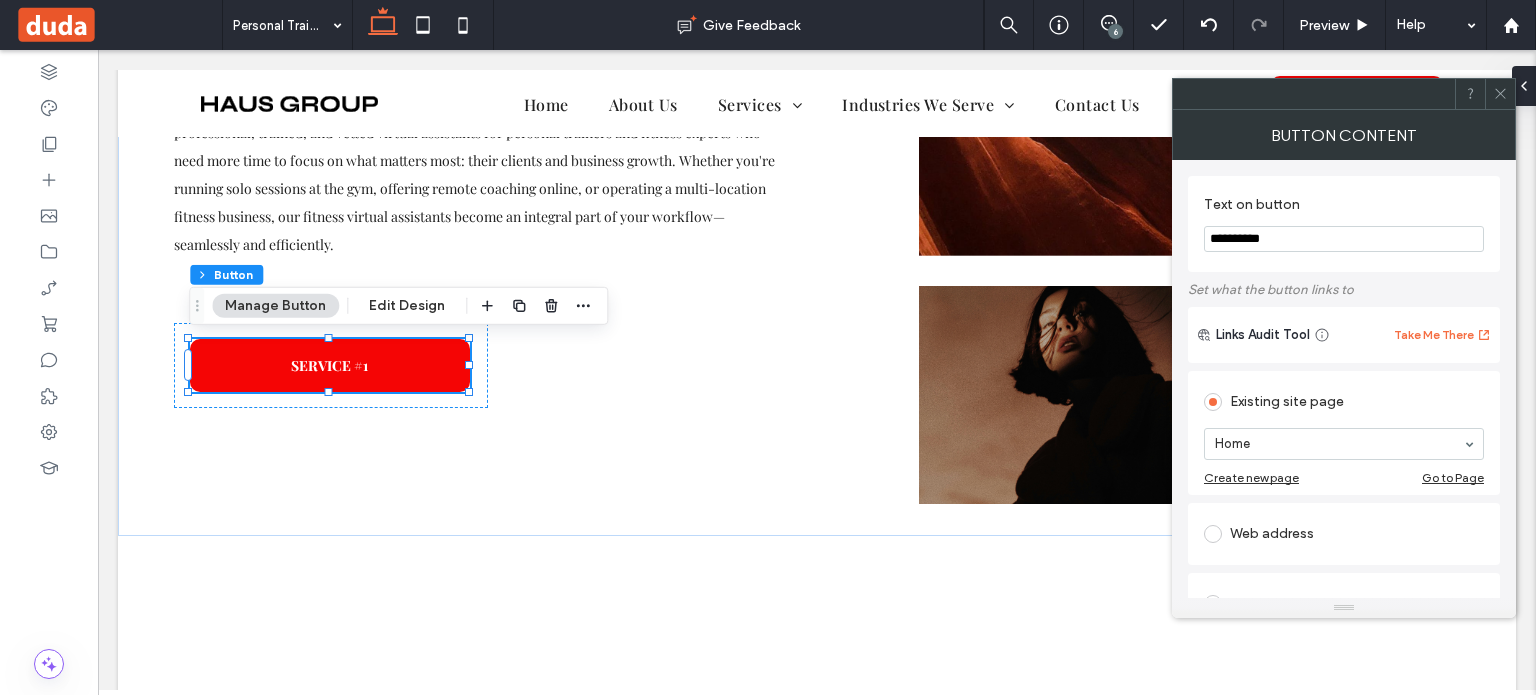 click on "**********" at bounding box center (1344, 239) 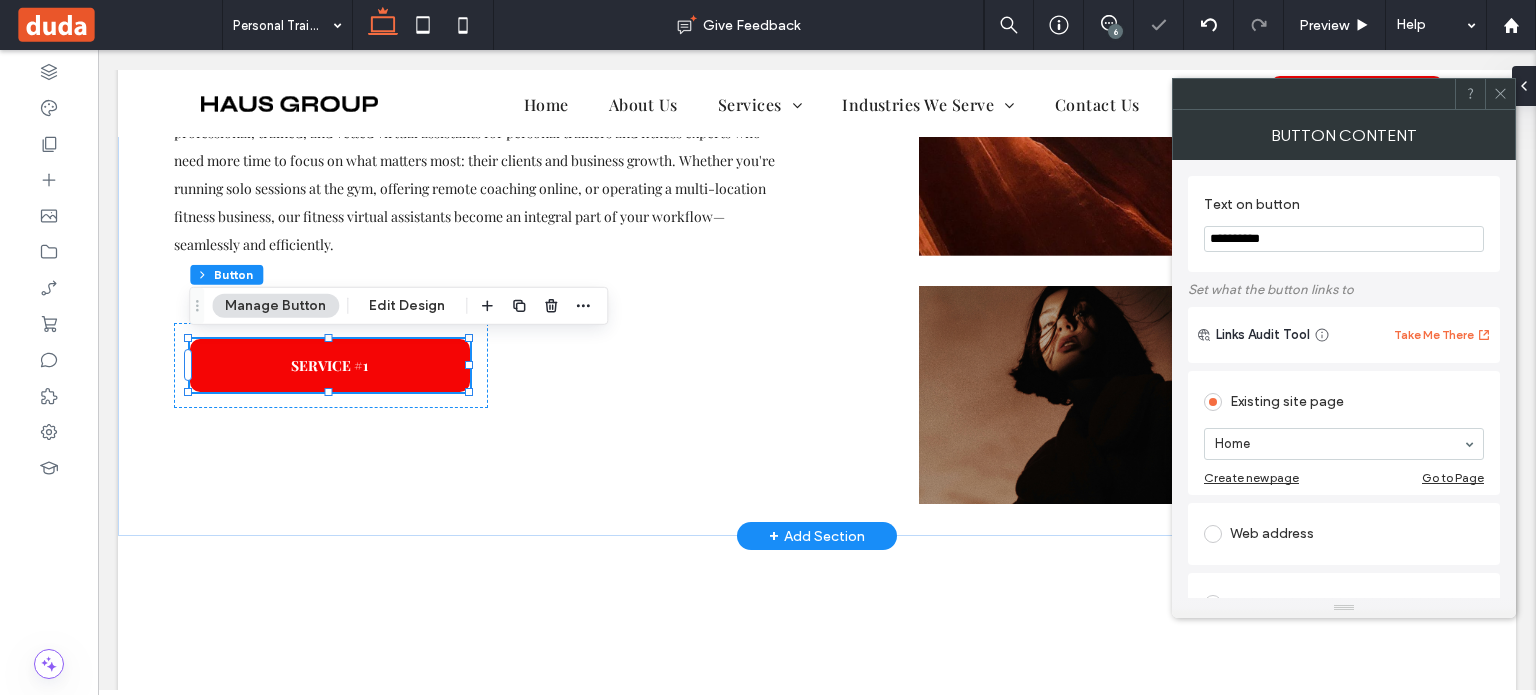 drag, startPoint x: 1402, startPoint y: 289, endPoint x: 1016, endPoint y: 227, distance: 390.94757 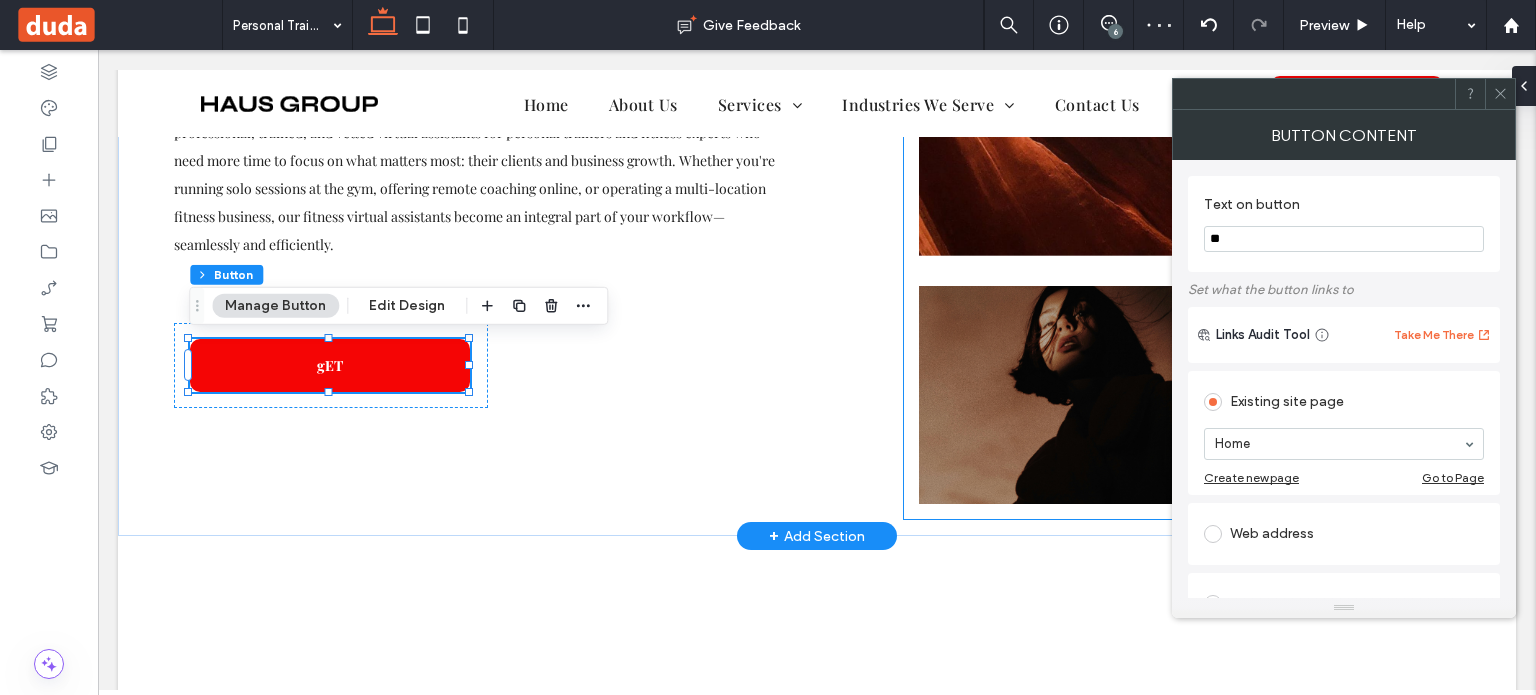 type on "*" 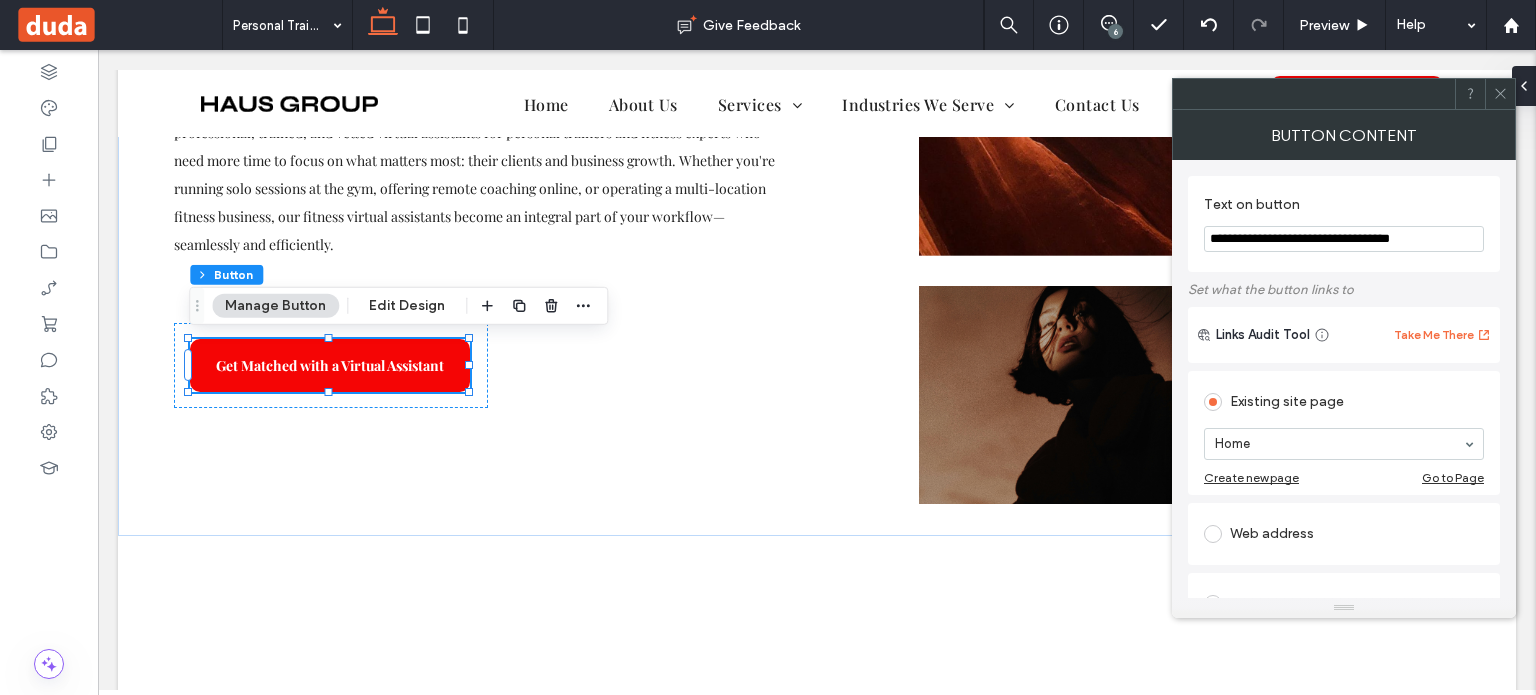 type on "**********" 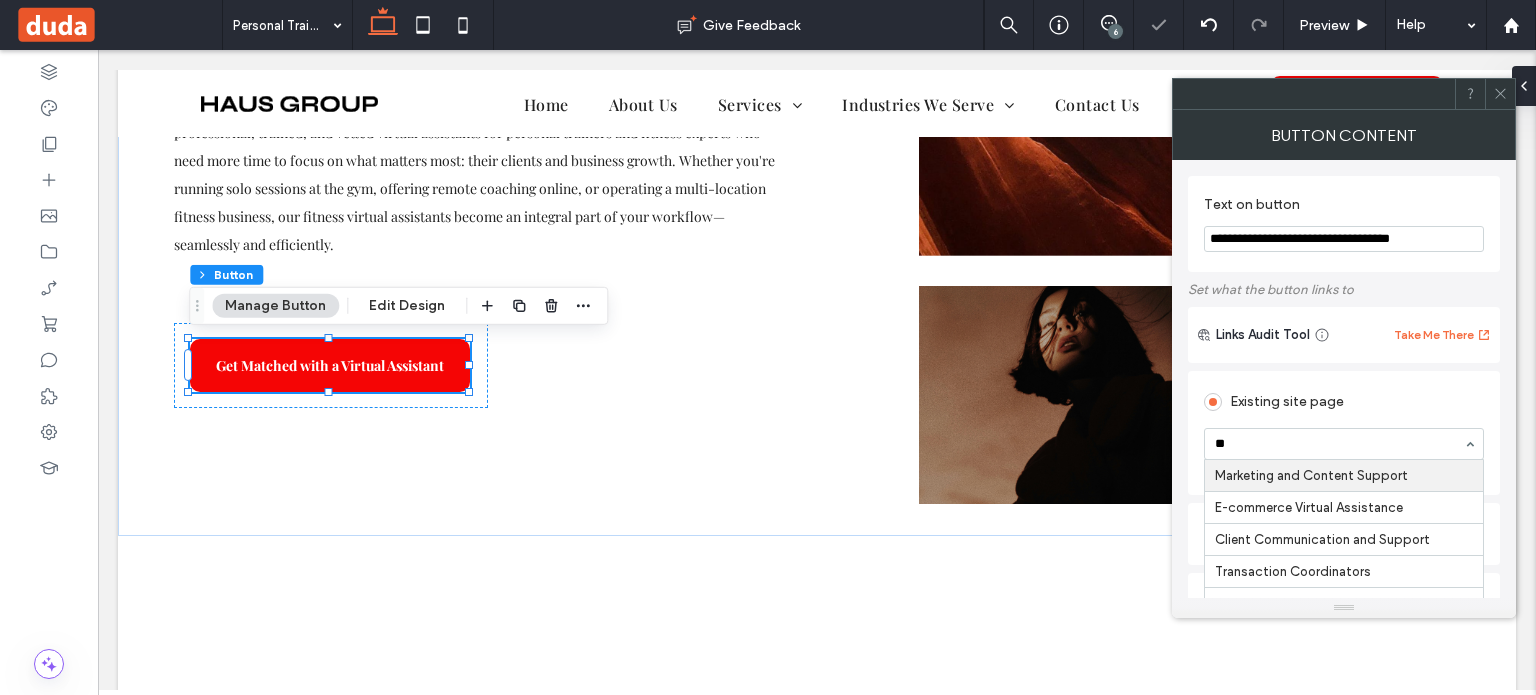 type on "***" 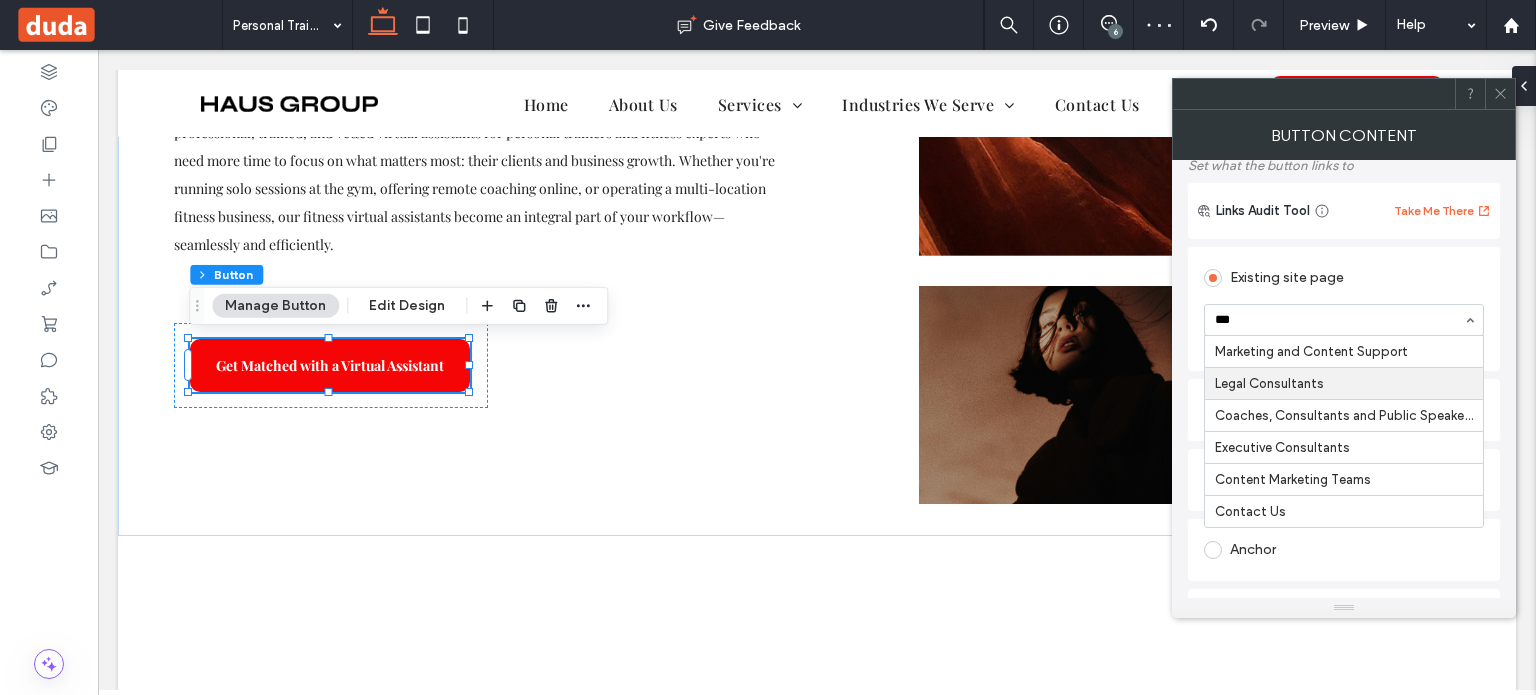 scroll, scrollTop: 200, scrollLeft: 0, axis: vertical 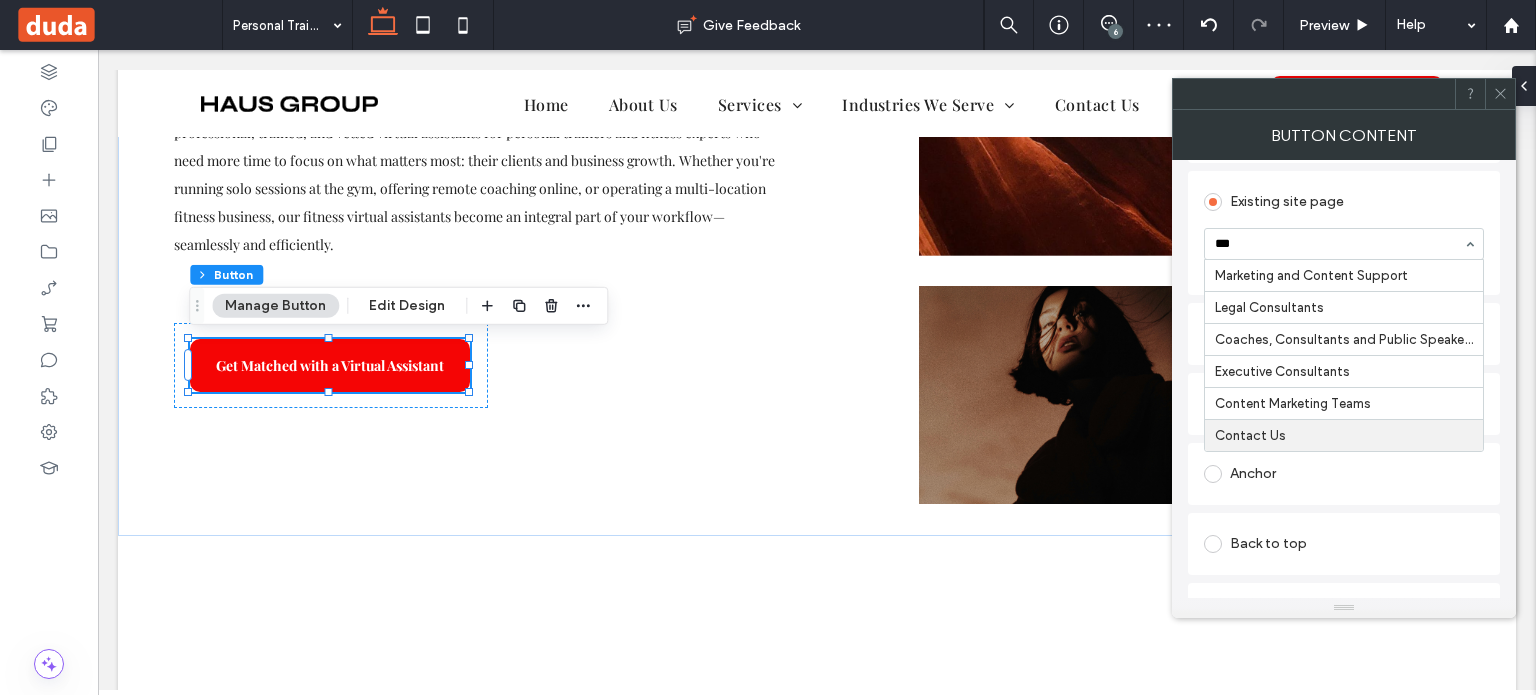 type 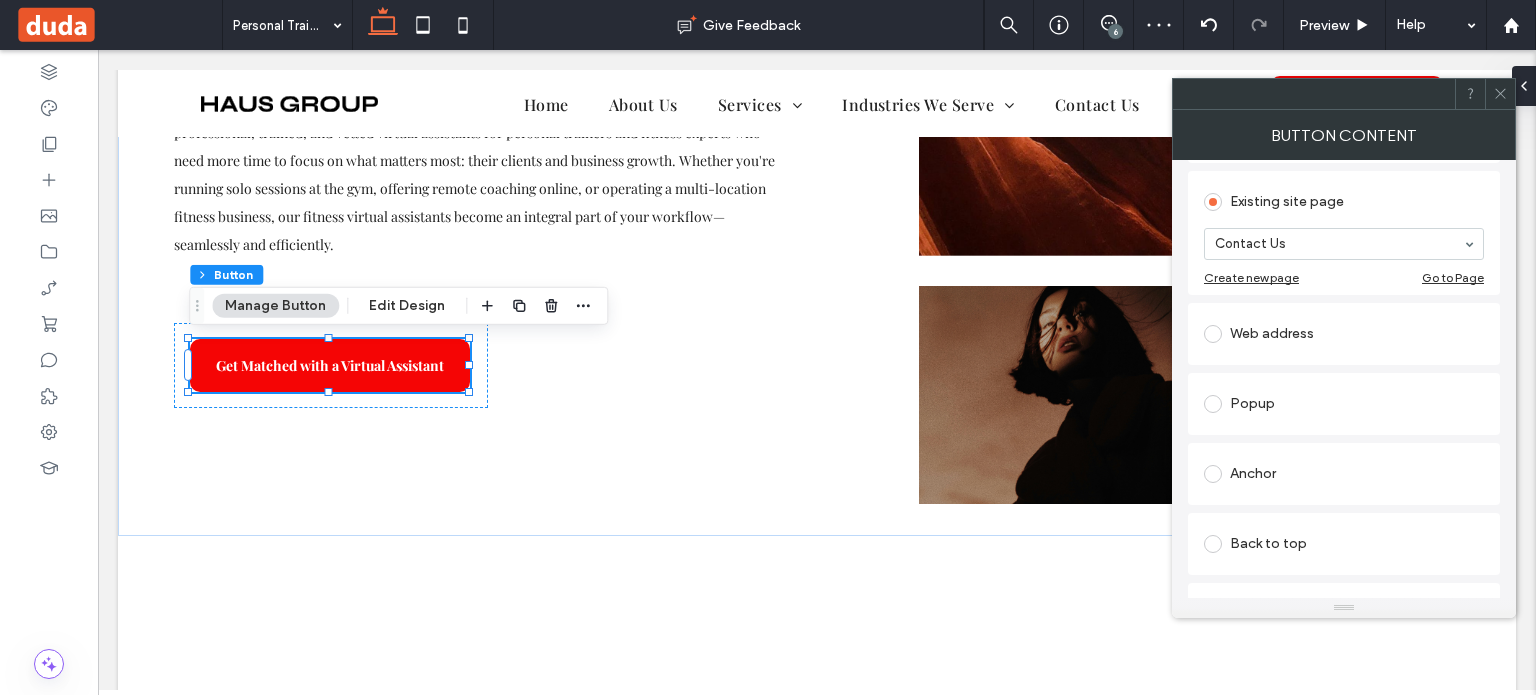 click 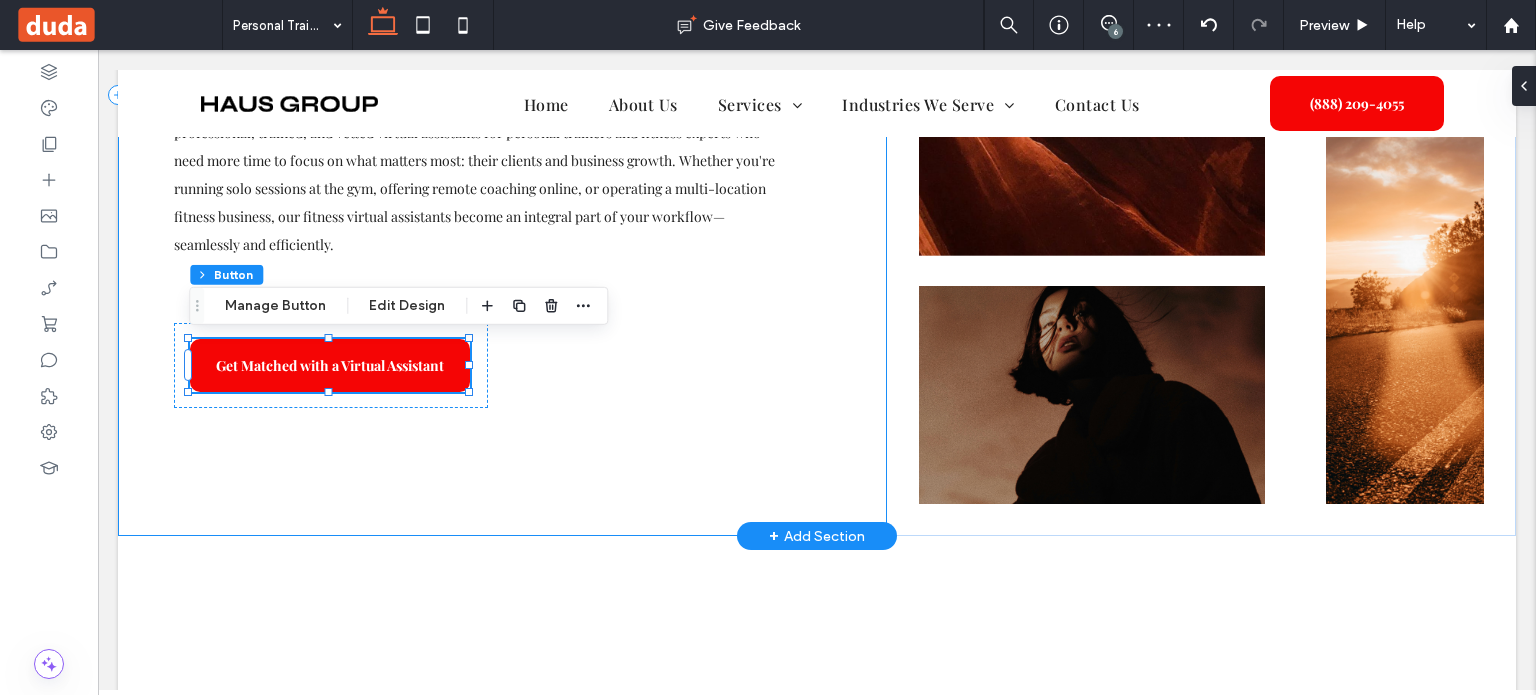 click on "Support that Moves with Your Business
Empower Your Fitness Business with Expert Virtual Assistants
As a personal trainer, your passion is helping others reach peak performance—not juggling emails, managing calendars, or organizing client records. At Masterly Virtual Assistants, we provide professional, trained, and vetted virtual assistants for personal trainers and fitness experts who need more time to focus on what matters most: their clients and business growth. Whether you're running solo sessions at the gym, offering remote coaching online, or operating a multi-location fitness business, our fitness virtual assistants become an integral part of your workflow—seamlessly and efficiently.
Get Matched with a Virtual Assistant" at bounding box center [502, 95] 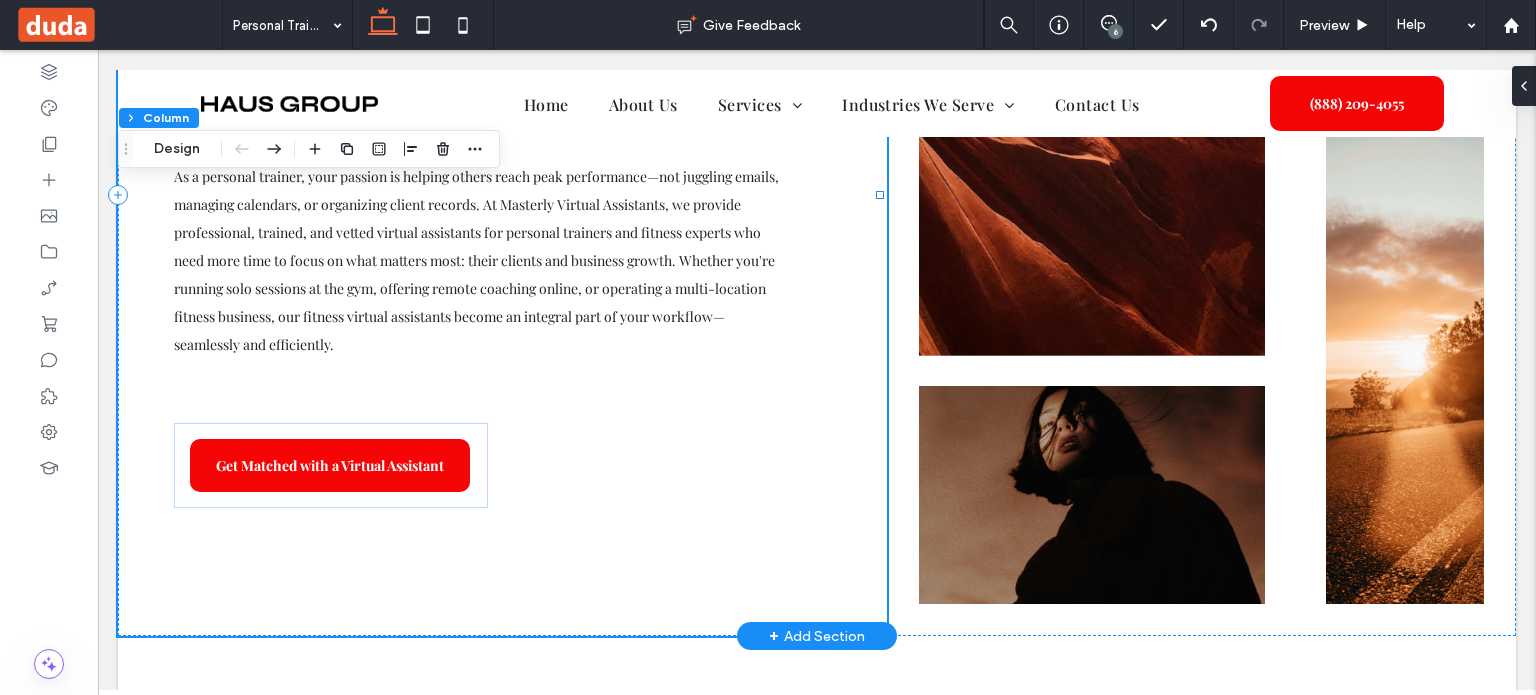 click on "Support that Moves with Your Business
Empower Your Fitness Business with Expert Virtual Assistants
As a personal trainer, your passion is helping others reach peak performance—not juggling emails, managing calendars, or organizing client records. At Masterly Virtual Assistants, we provide professional, trained, and vetted virtual assistants for personal trainers and fitness experts who need more time to focus on what matters most: their clients and business growth. Whether you're running solo sessions at the gym, offering remote coaching online, or operating a multi-location fitness business, our fitness virtual assistants become an integral part of your workflow—seamlessly and efficiently.
Get Matched with a Virtual Assistant" at bounding box center (502, 195) 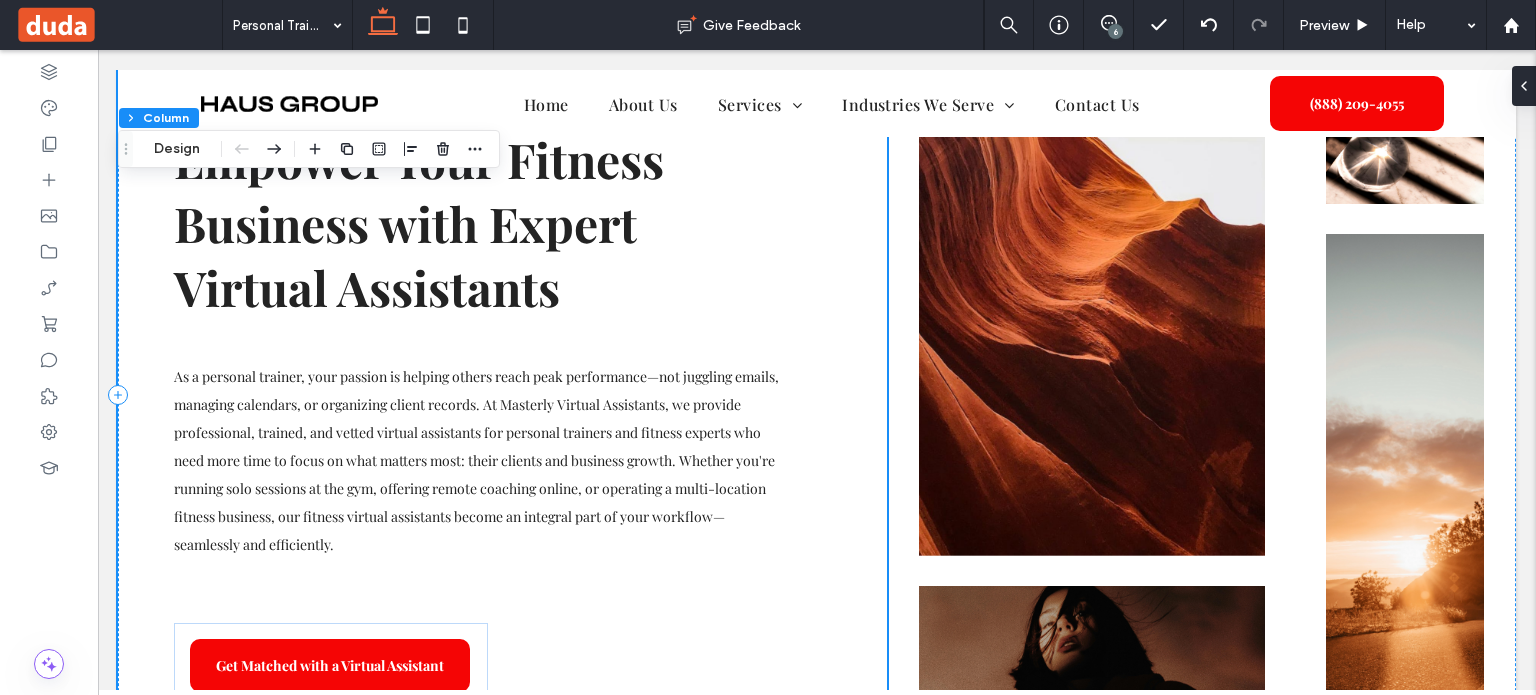 scroll, scrollTop: 283, scrollLeft: 0, axis: vertical 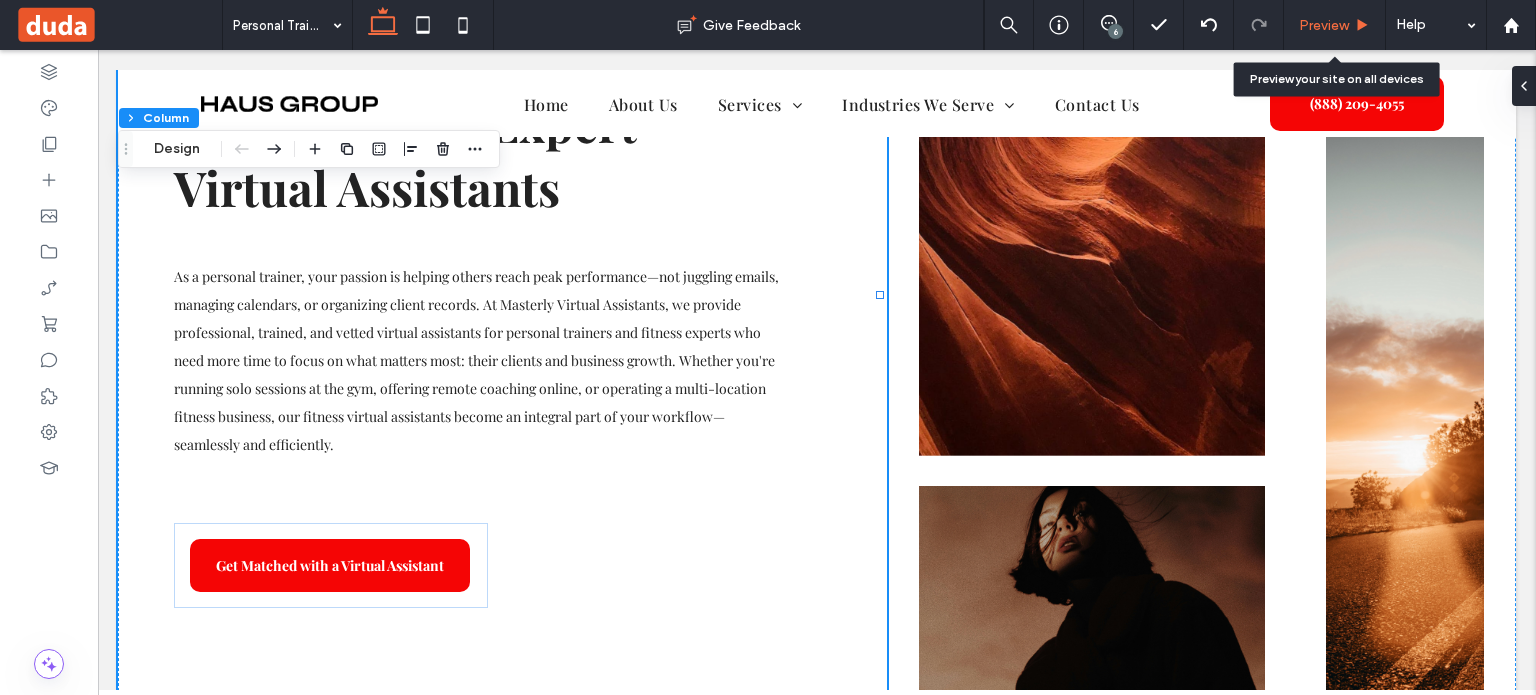 click on "Preview" at bounding box center (1324, 25) 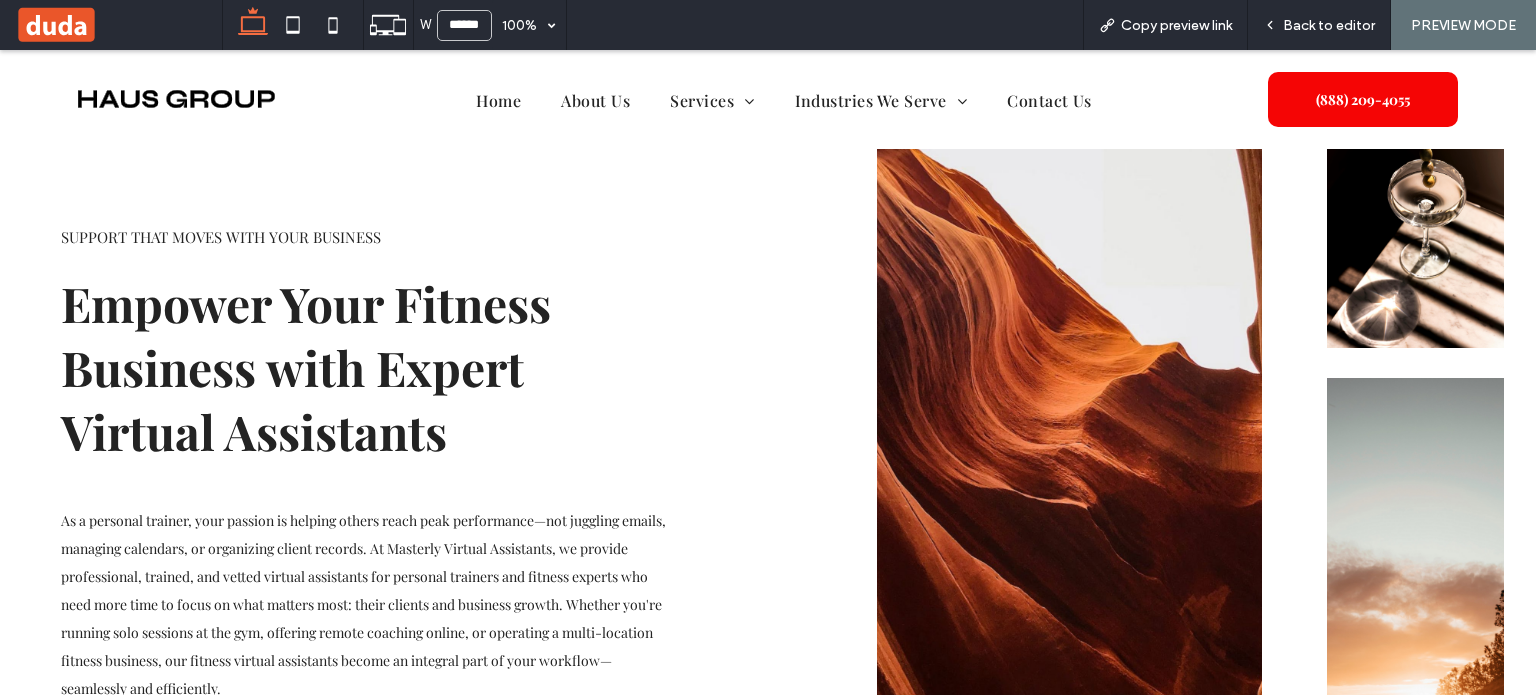 scroll, scrollTop: 268, scrollLeft: 0, axis: vertical 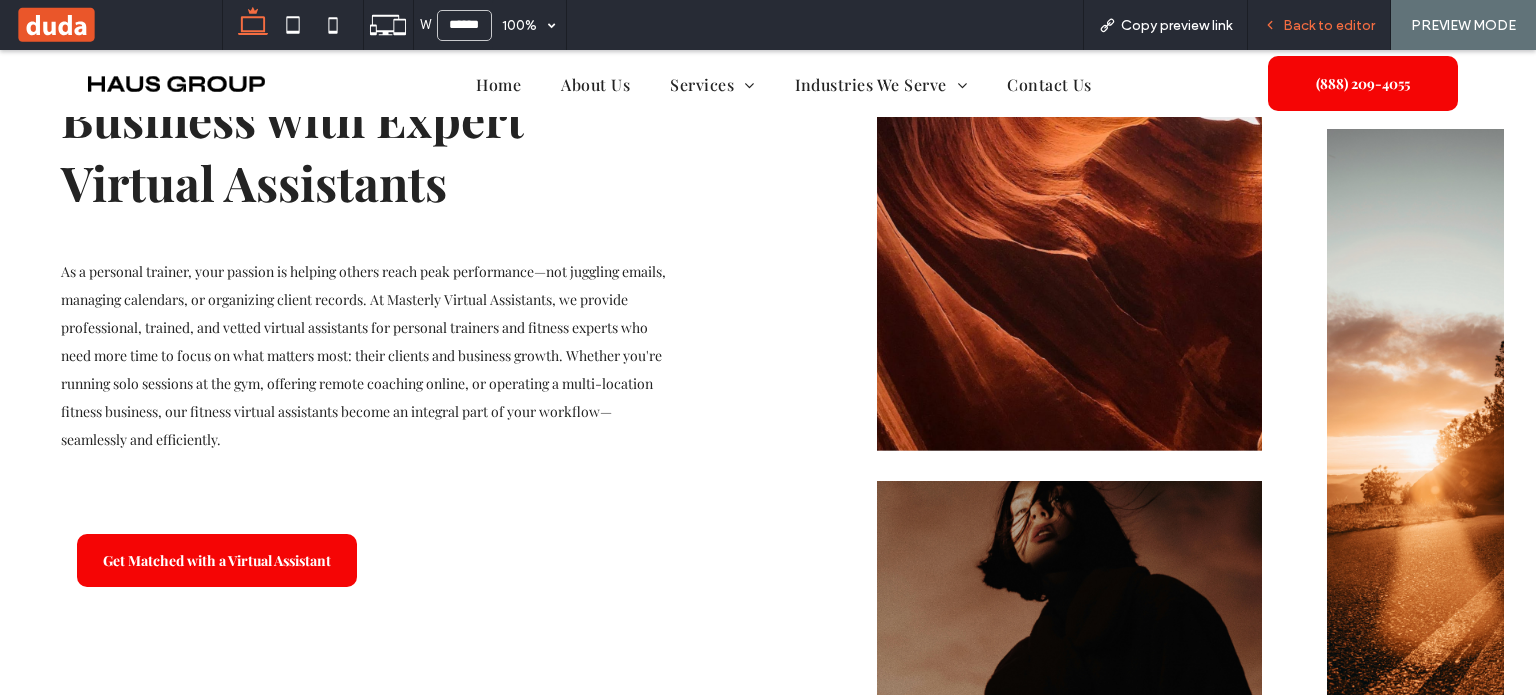 click on "Back to editor" at bounding box center (1329, 25) 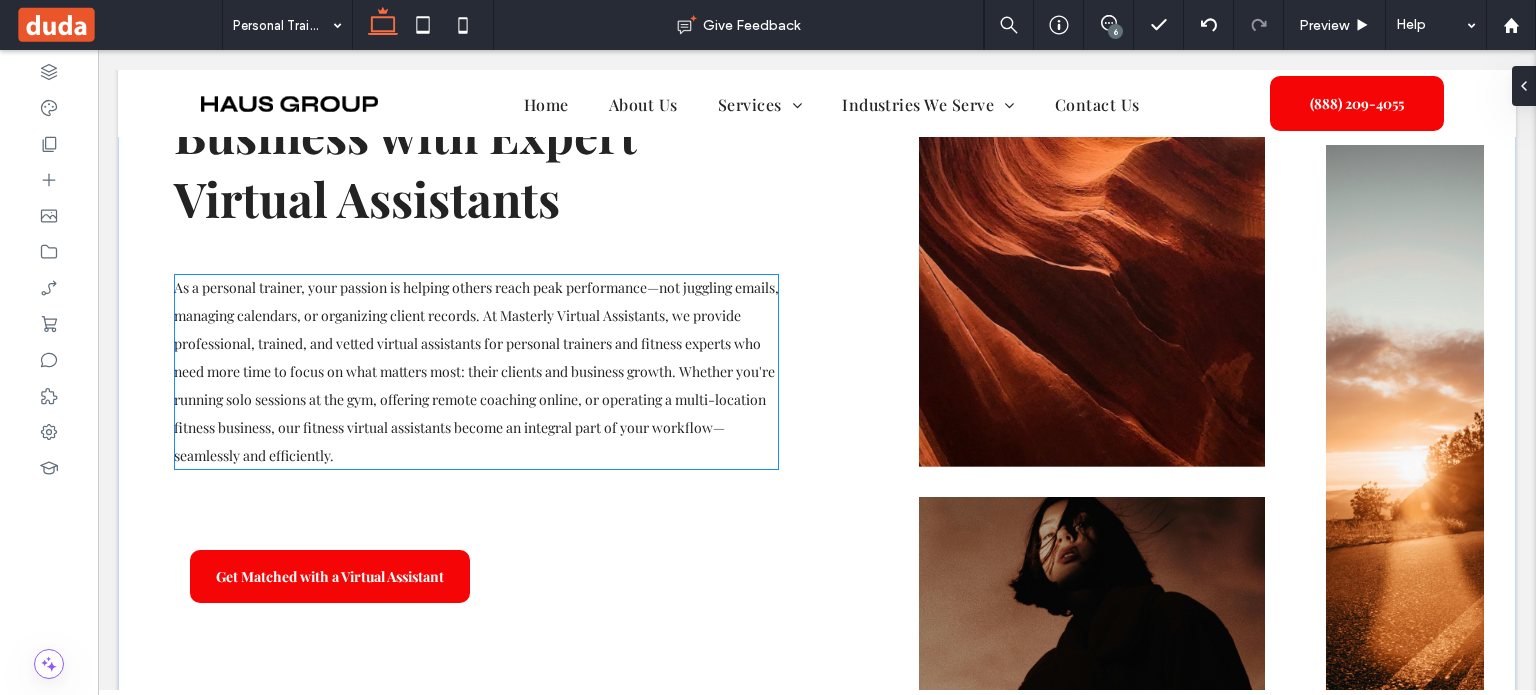 scroll, scrollTop: 268, scrollLeft: 0, axis: vertical 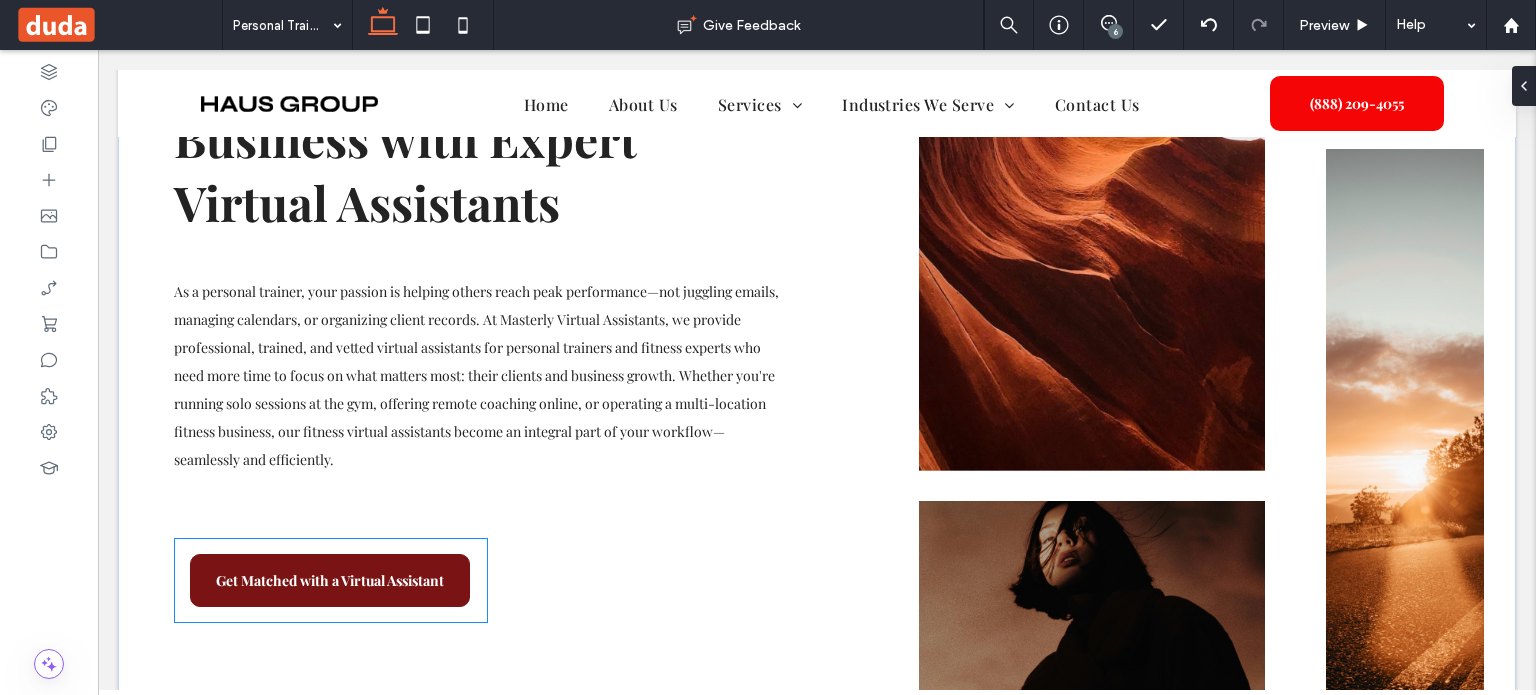 click on "Get Matched with a Virtual Assistant" at bounding box center (330, 580) 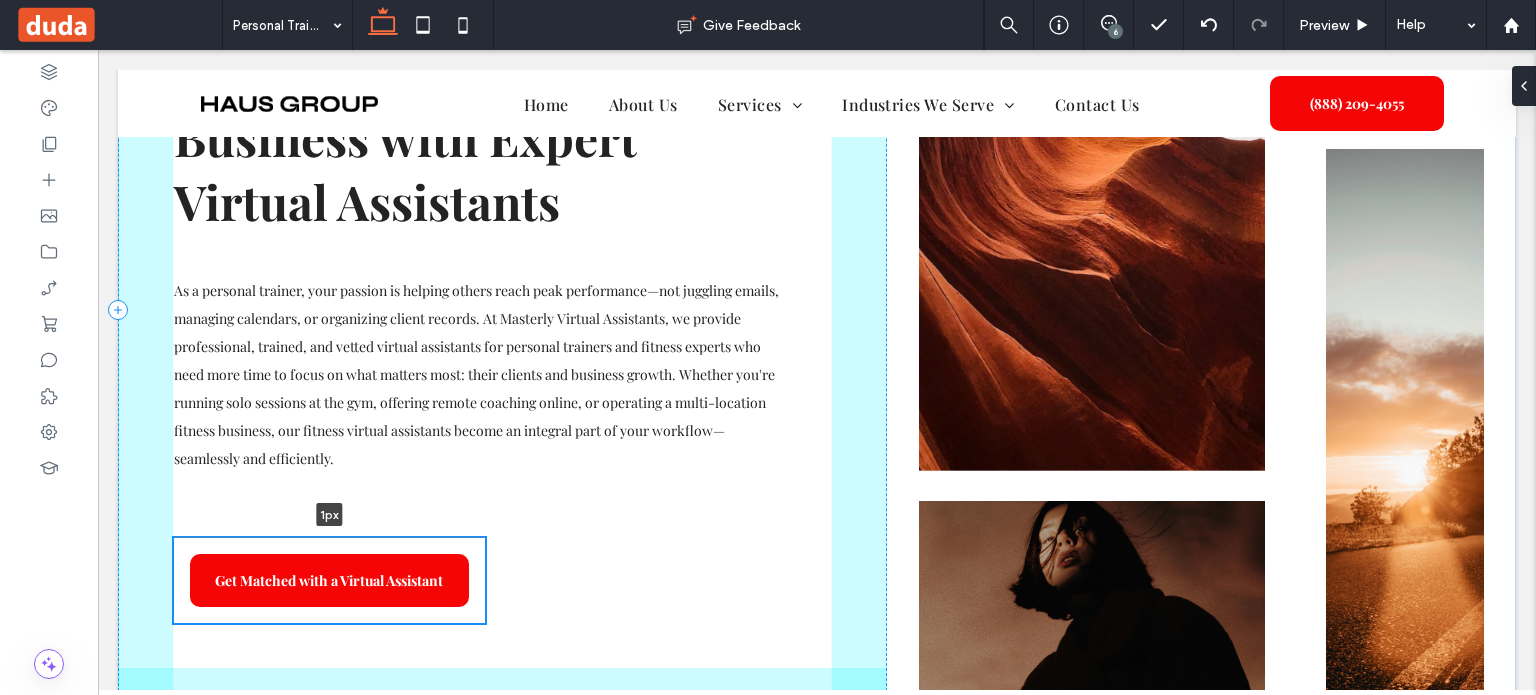 scroll, scrollTop: 267, scrollLeft: 0, axis: vertical 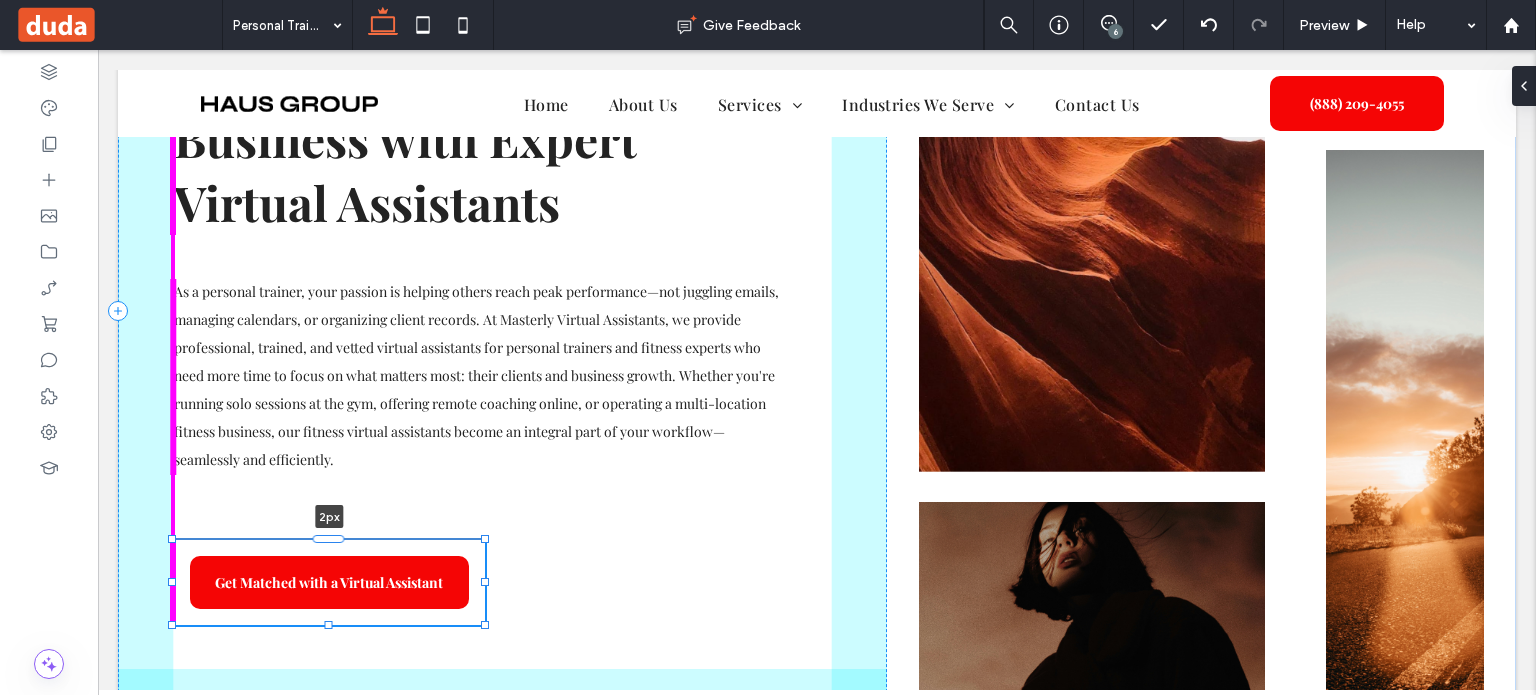 click at bounding box center (329, 539) 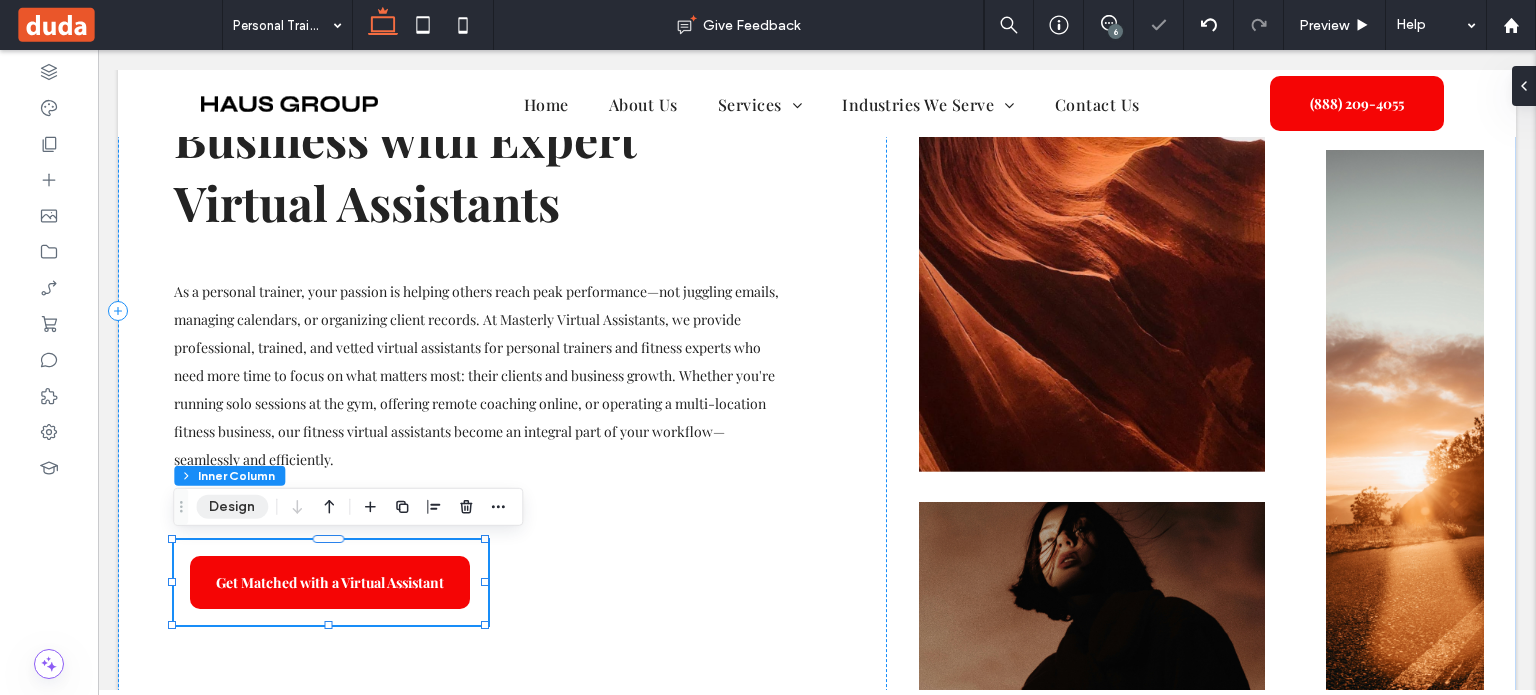 click on "Design" at bounding box center (232, 507) 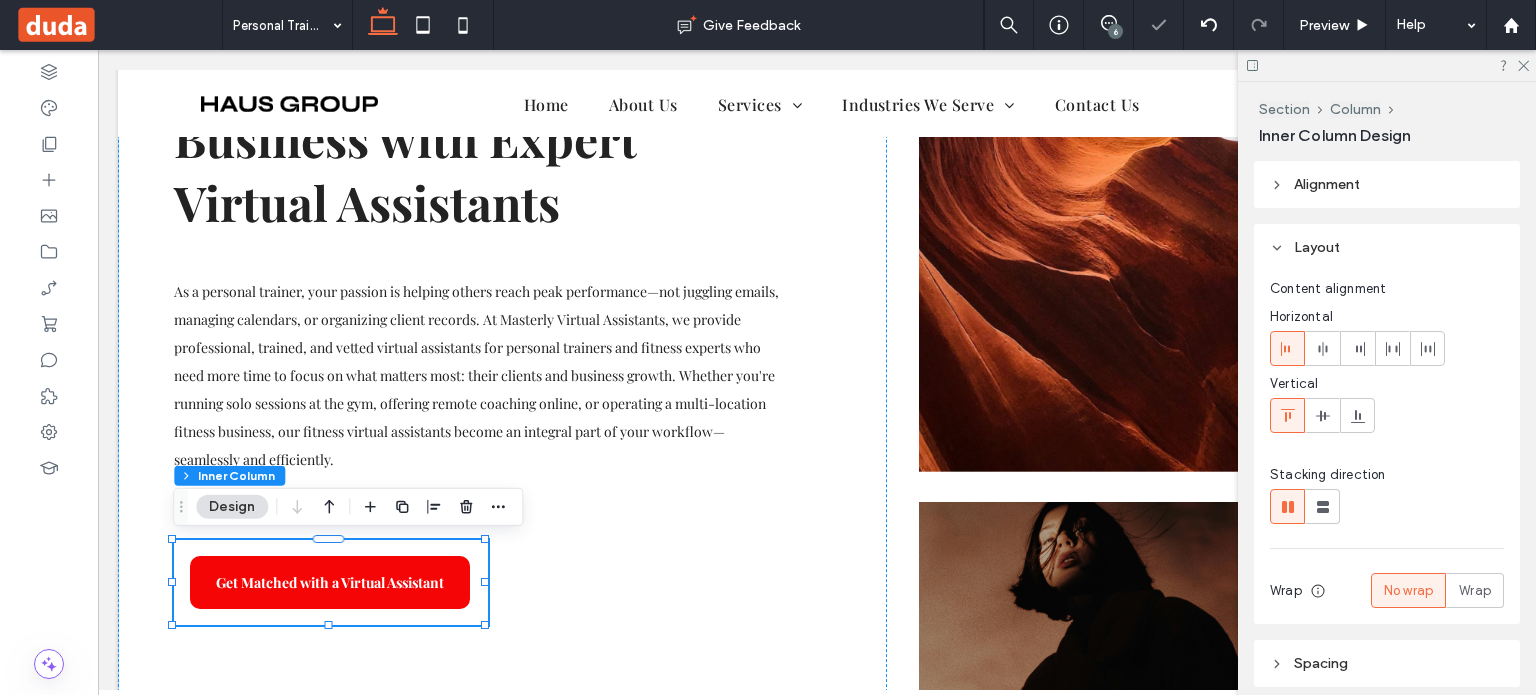 scroll, scrollTop: 300, scrollLeft: 0, axis: vertical 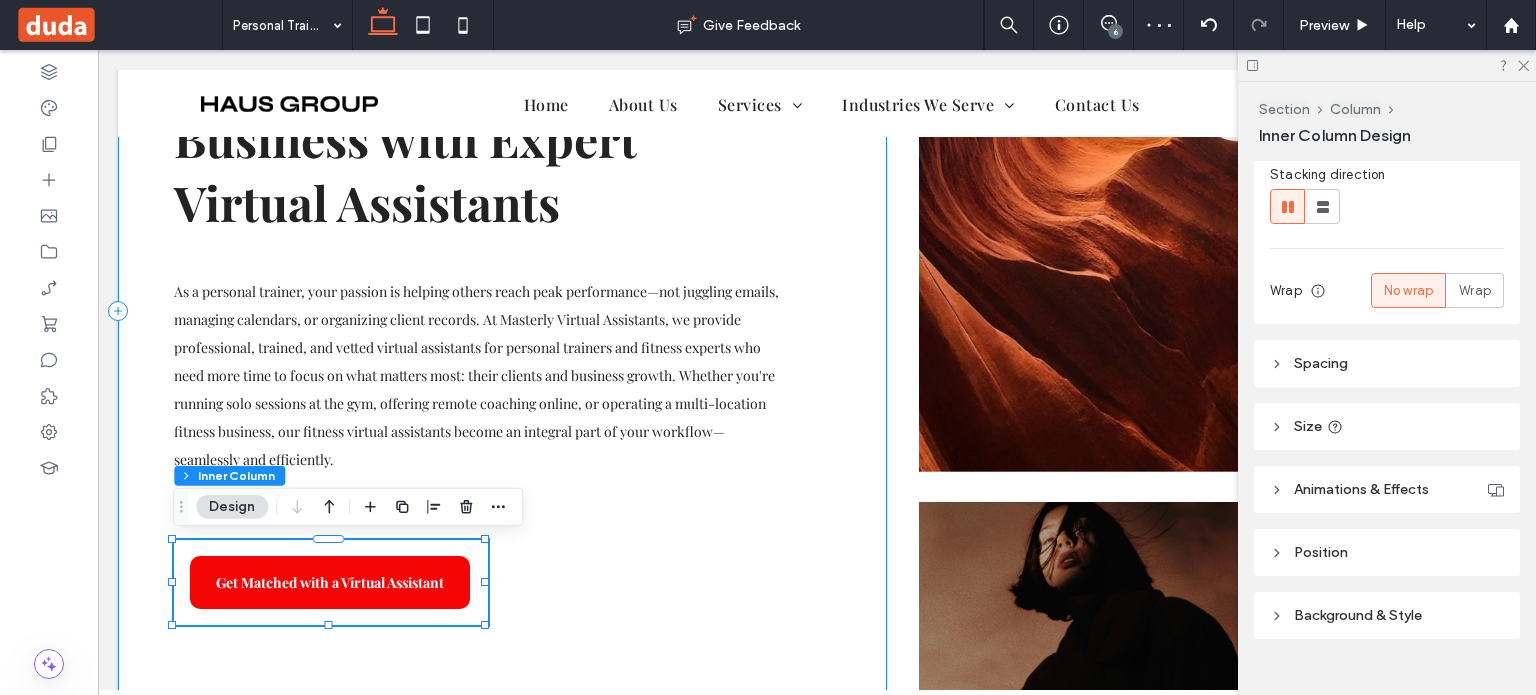 click on "Support that Moves with Your Business
Empower Your Fitness Business with Expert Virtual Assistants
As a personal trainer, your passion is helping others reach peak performance—not juggling emails, managing calendars, or organizing client records. At Masterly Virtual Assistants, we provide professional, trained, and vetted virtual assistants for personal trainers and fitness experts who need more time to focus on what matters most: their clients and business growth. Whether you're running solo sessions at the gym, offering remote coaching online, or operating a multi-location fitness business, our fitness virtual assistants become an integral part of your workflow—seamlessly and efficiently.
Get Matched with a Virtual Assistant
2px" at bounding box center [502, 311] 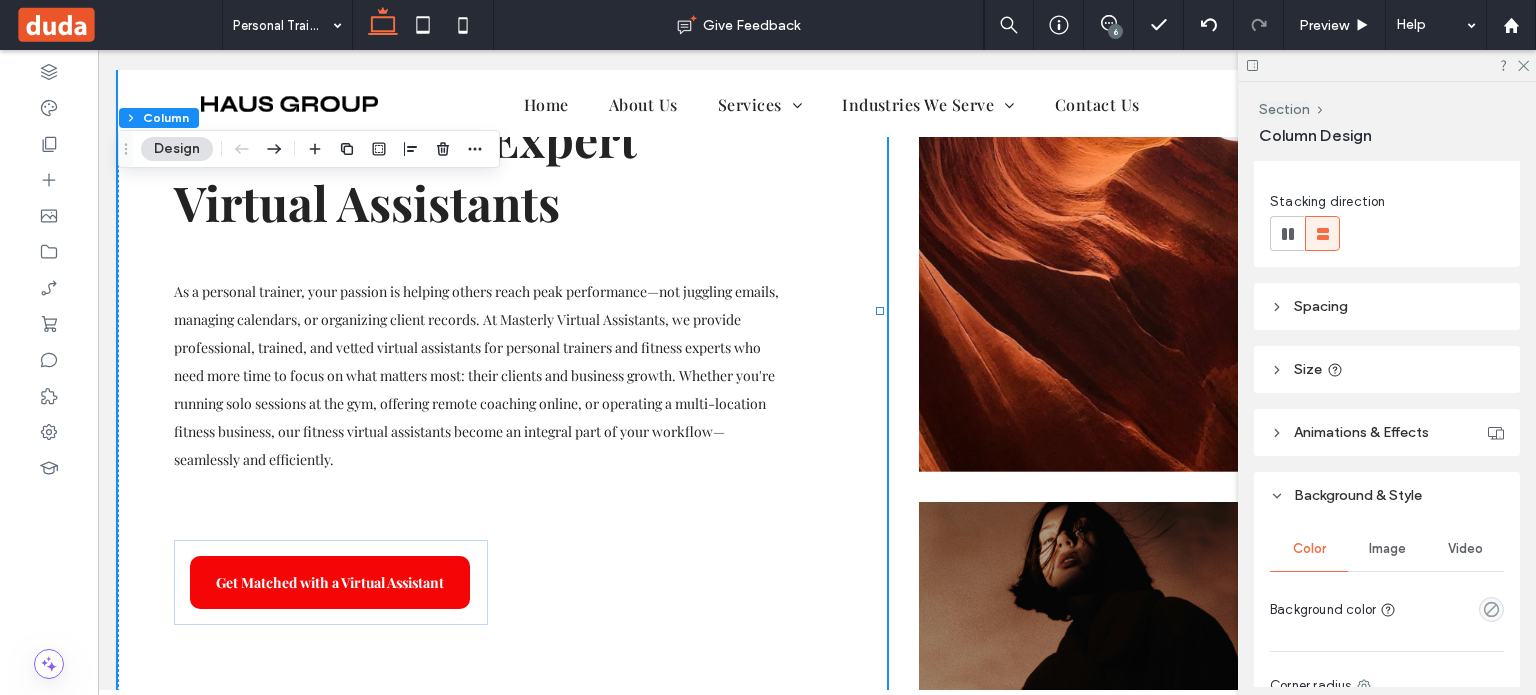 scroll, scrollTop: 200, scrollLeft: 0, axis: vertical 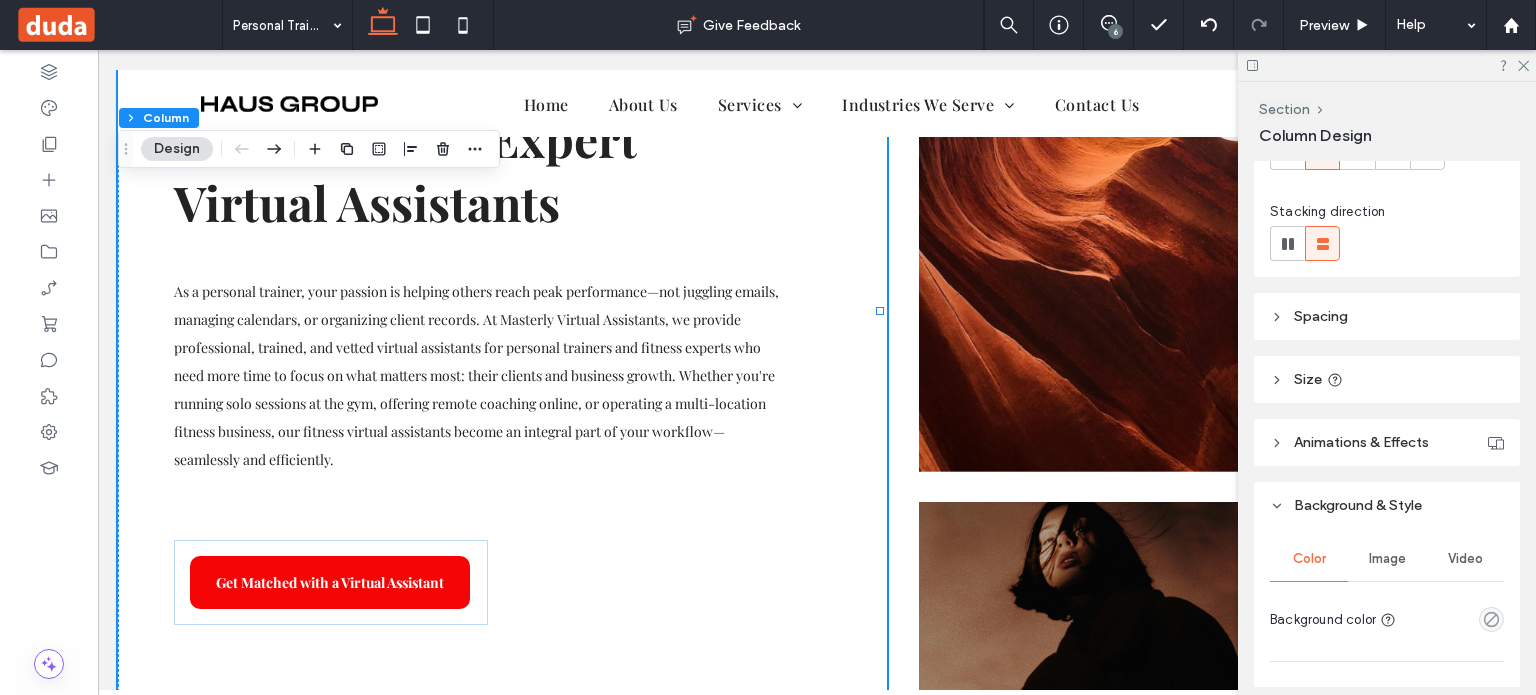 click on "Spacing" at bounding box center [1387, 316] 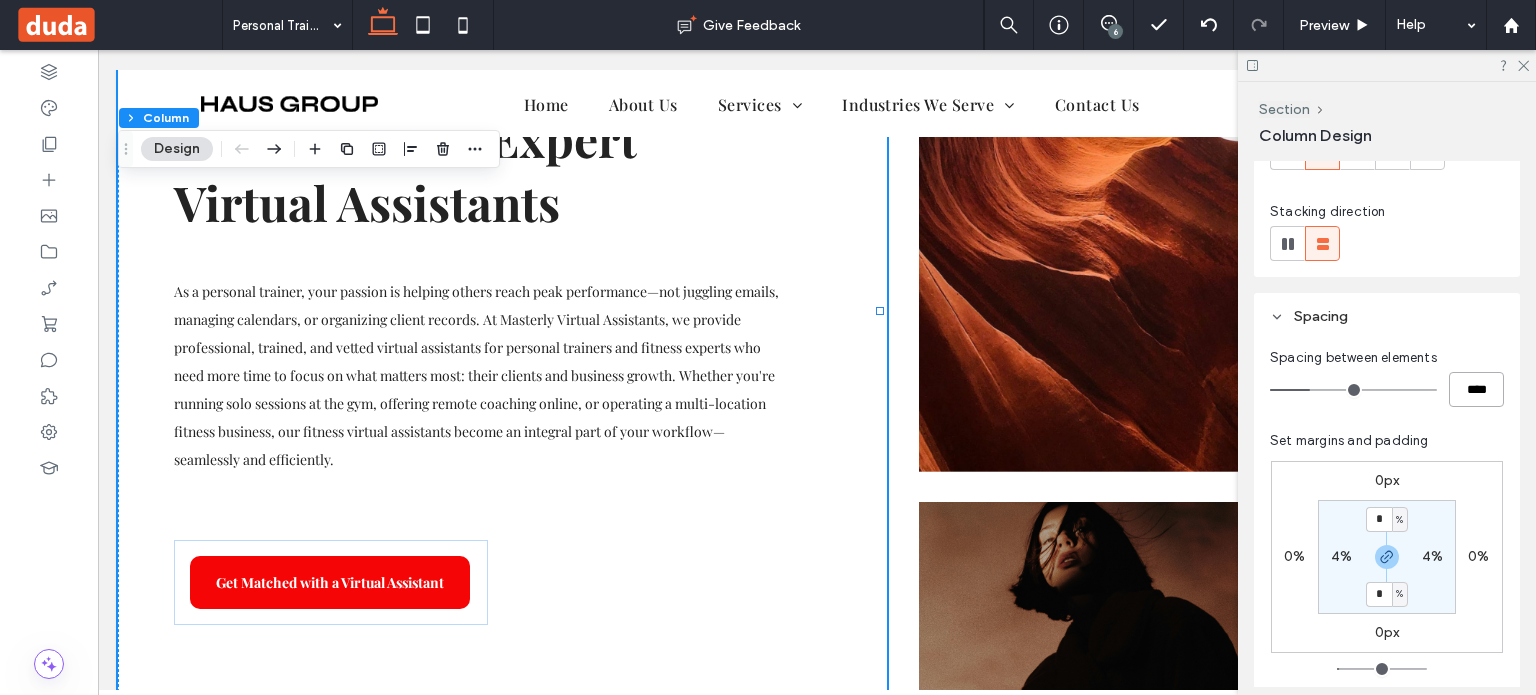 click on "****" at bounding box center [1476, 389] 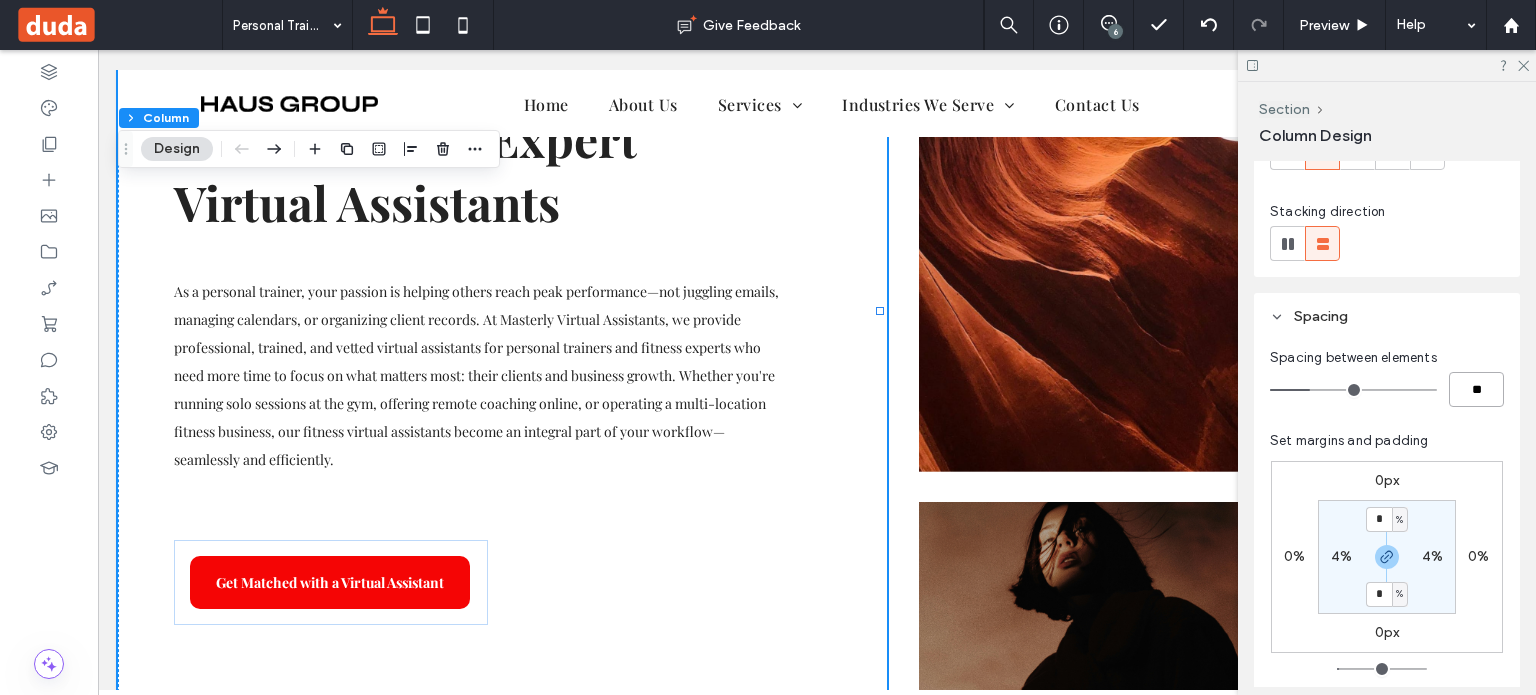 type on "**" 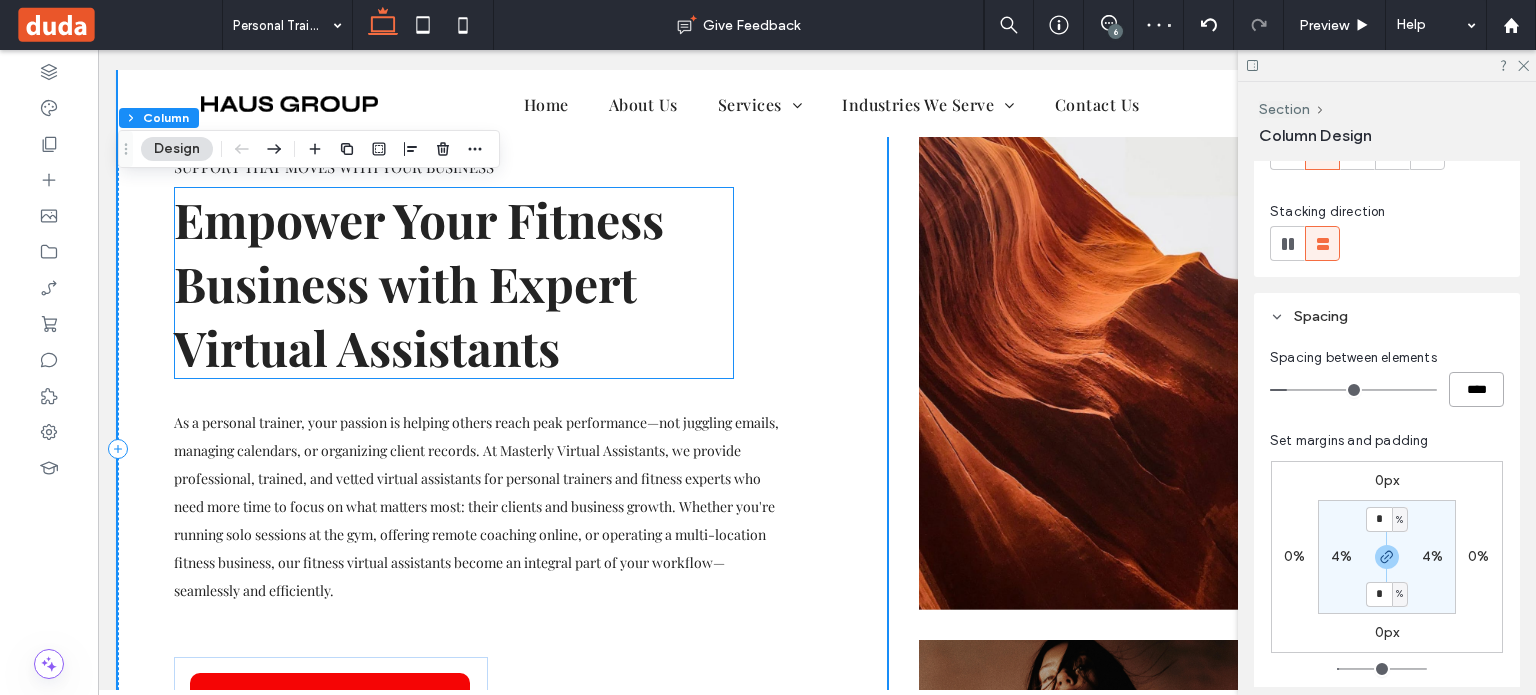scroll, scrollTop: 368, scrollLeft: 0, axis: vertical 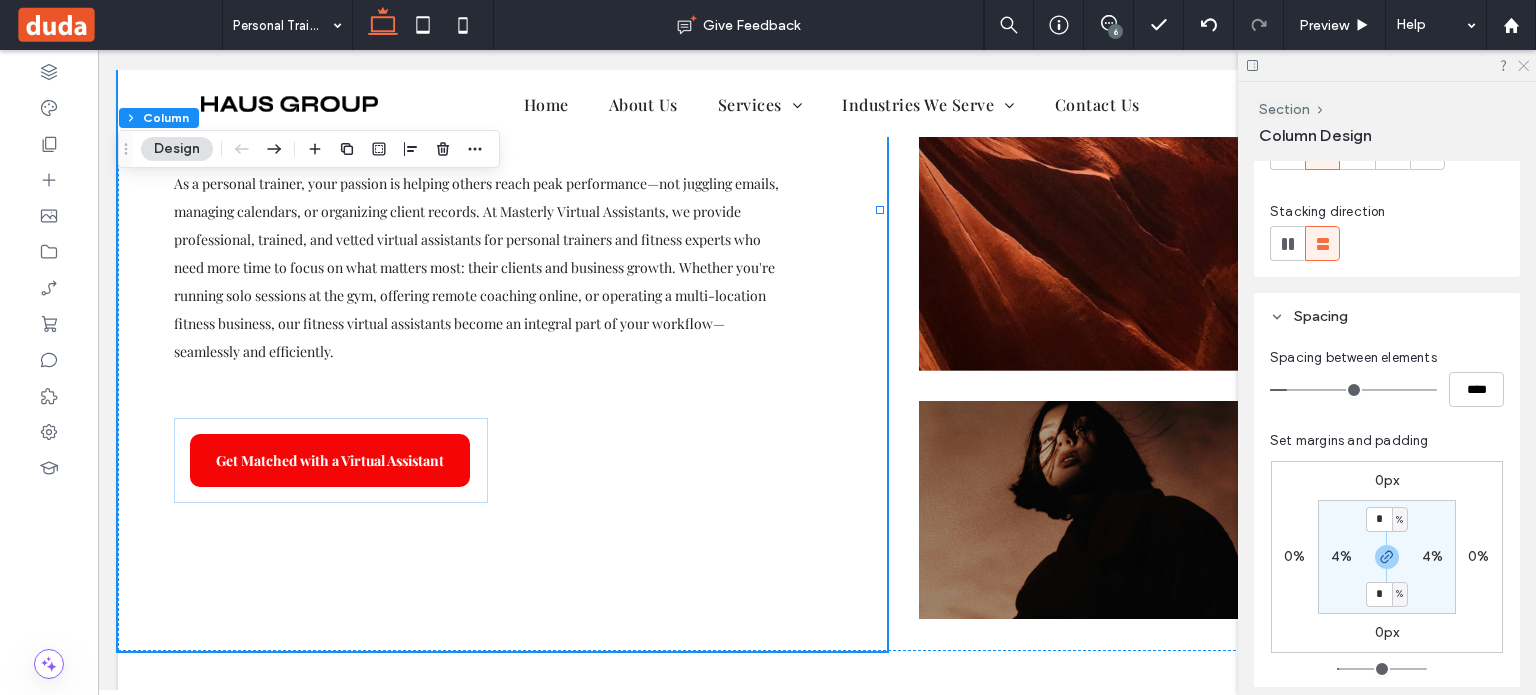 click 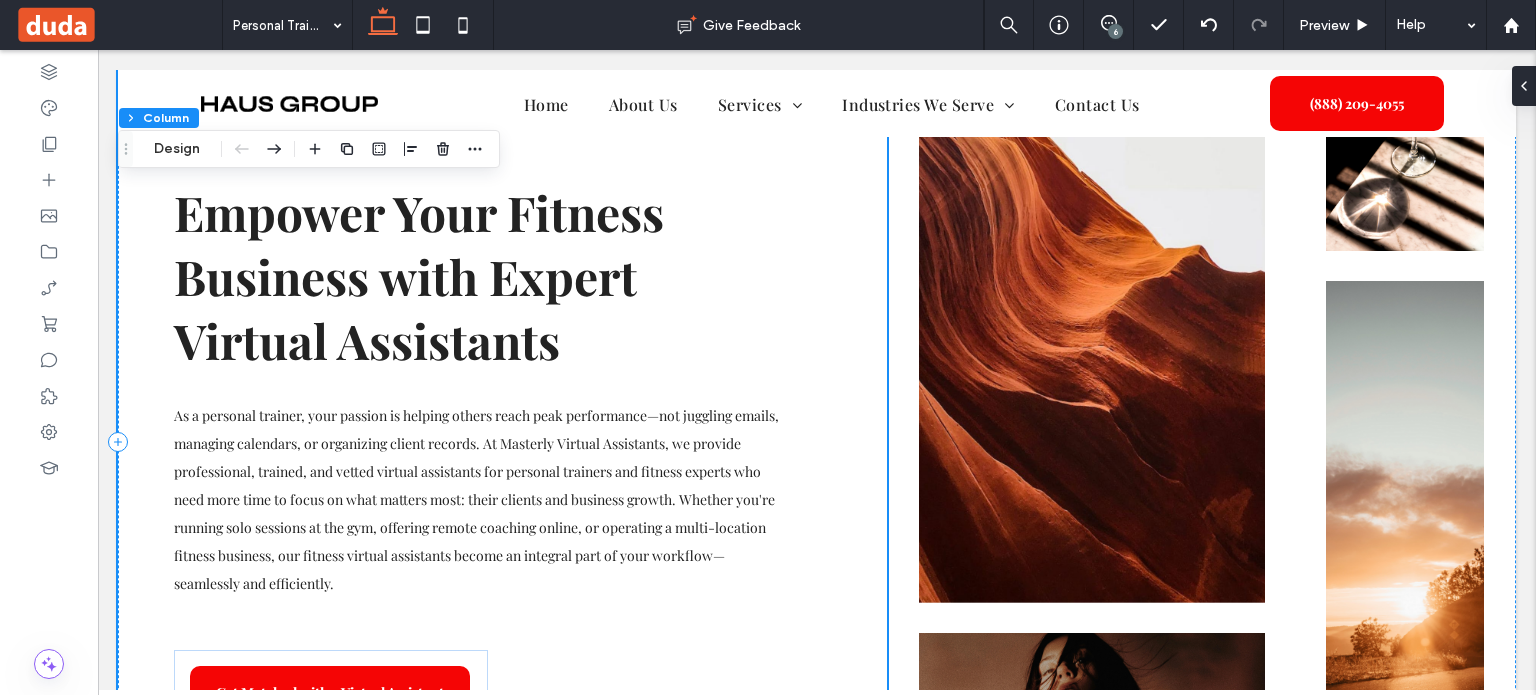 scroll, scrollTop: 368, scrollLeft: 0, axis: vertical 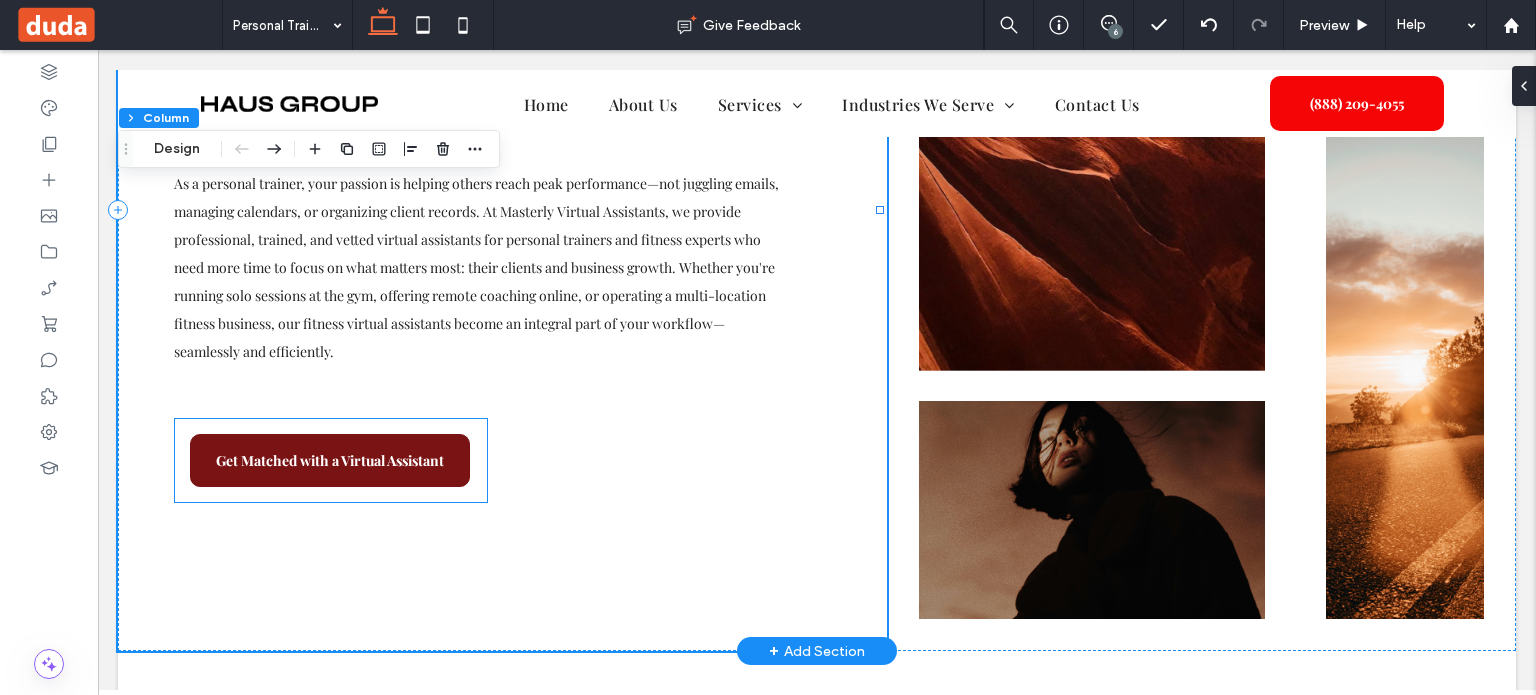 click on "Get Matched with a Virtual Assistant" at bounding box center (330, 460) 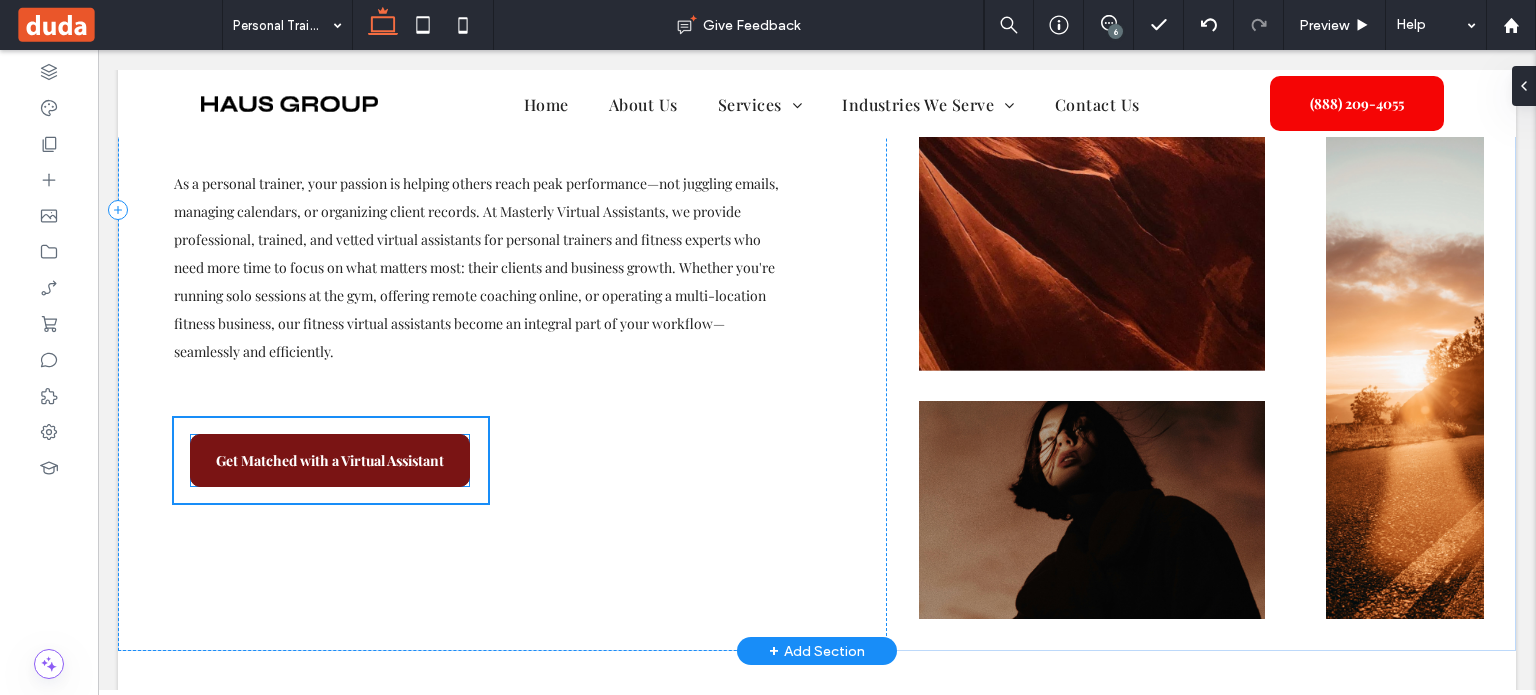 scroll, scrollTop: 416, scrollLeft: 0, axis: vertical 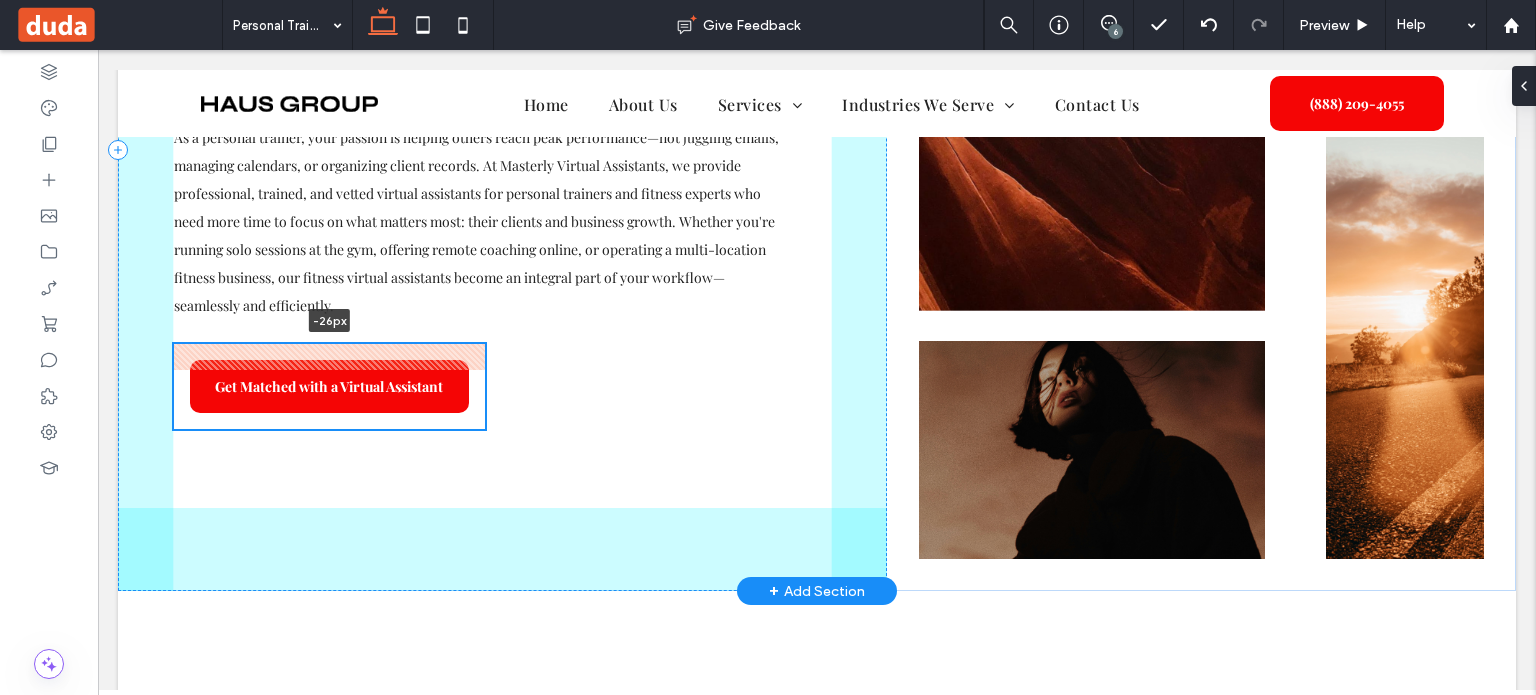 drag, startPoint x: 332, startPoint y: 370, endPoint x: 331, endPoint y: 343, distance: 27.018513 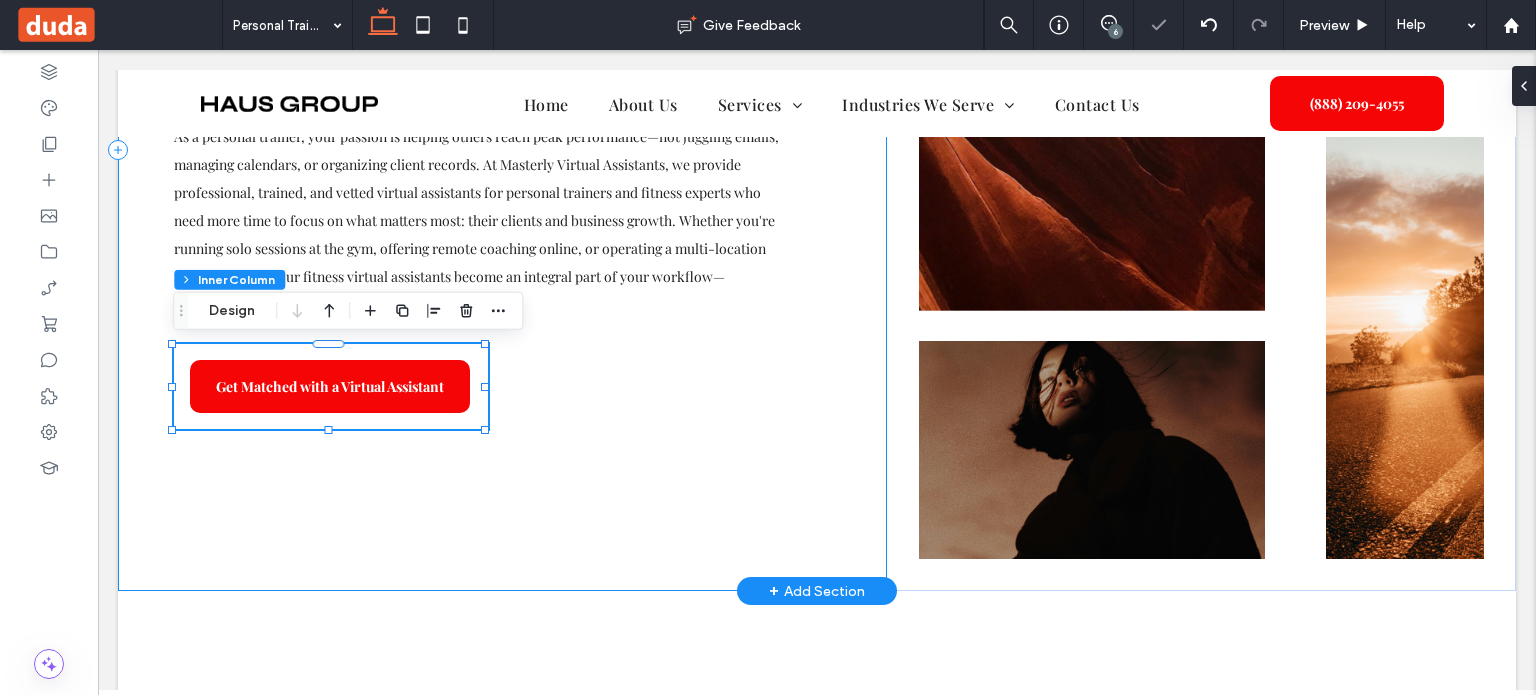 click on "Support that Moves with Your Business
Empower Your Fitness Business with Expert Virtual Assistants
As a personal trainer, your passion is helping others reach peak performance—not juggling emails, managing calendars, or organizing client records. At Masterly Virtual Assistants, we provide professional, trained, and vetted virtual assistants for personal trainers and fitness experts who need more time to focus on what matters most: their clients and business growth. Whether you're running solo sessions at the gym, offering remote coaching online, or operating a multi-location fitness business, our fitness virtual assistants become an integral part of your workflow—seamlessly and efficiently.
Get Matched with a Virtual Assistant
-25px" at bounding box center [502, 150] 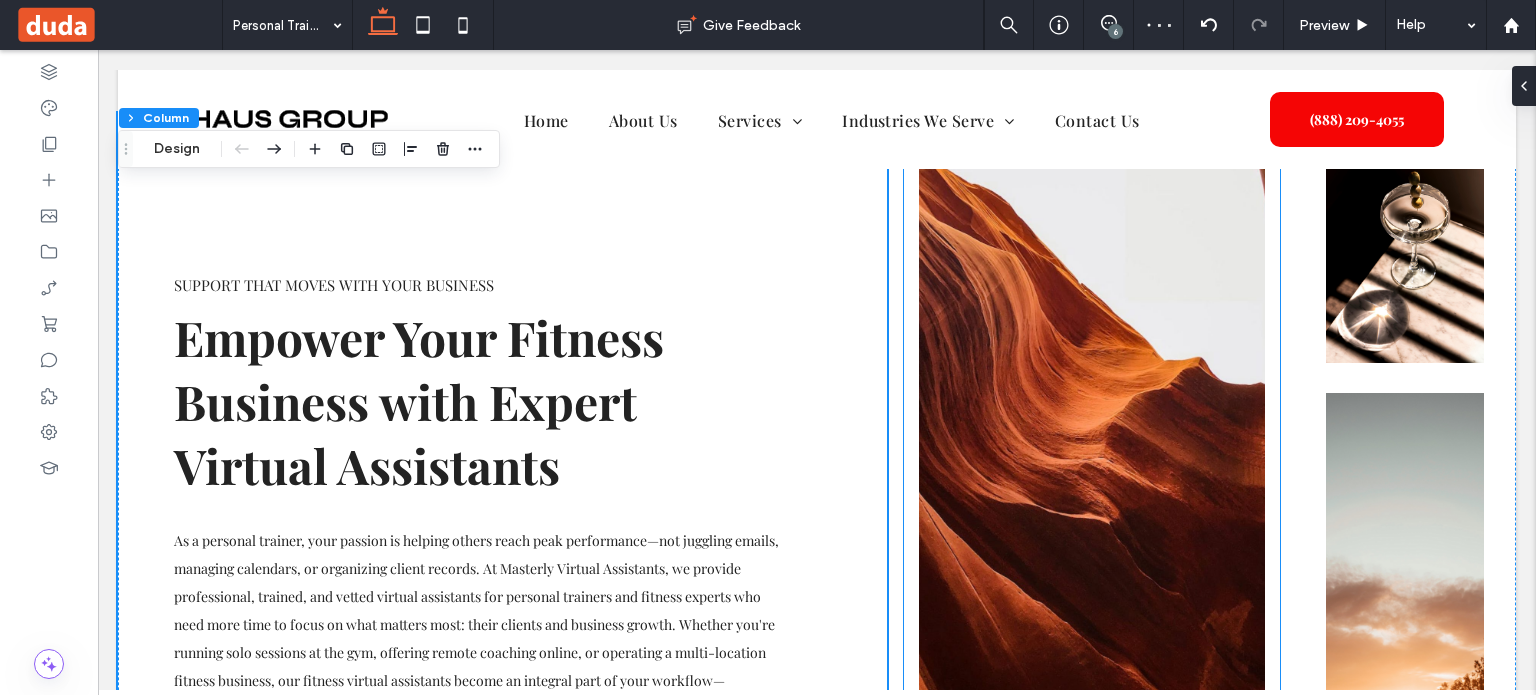 scroll, scrollTop: 0, scrollLeft: 0, axis: both 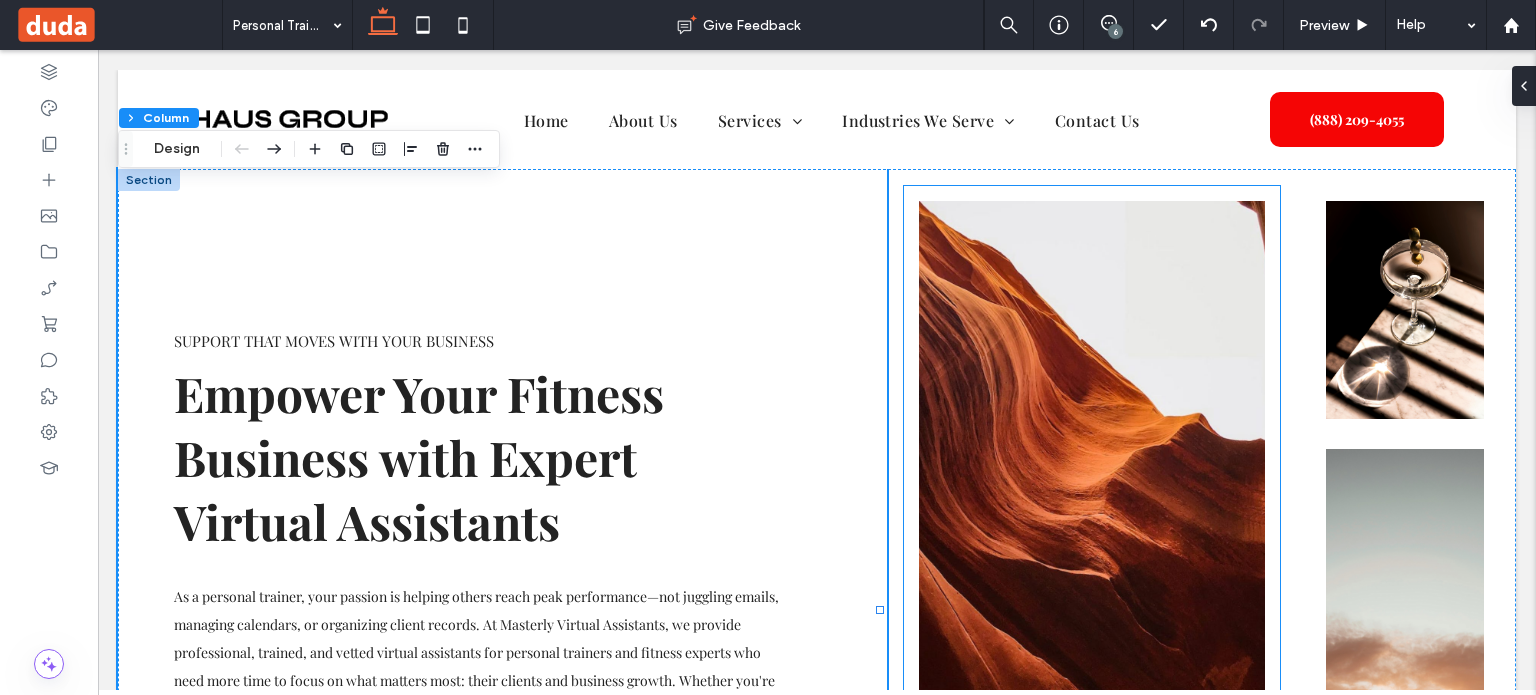 click at bounding box center [1092, 486] 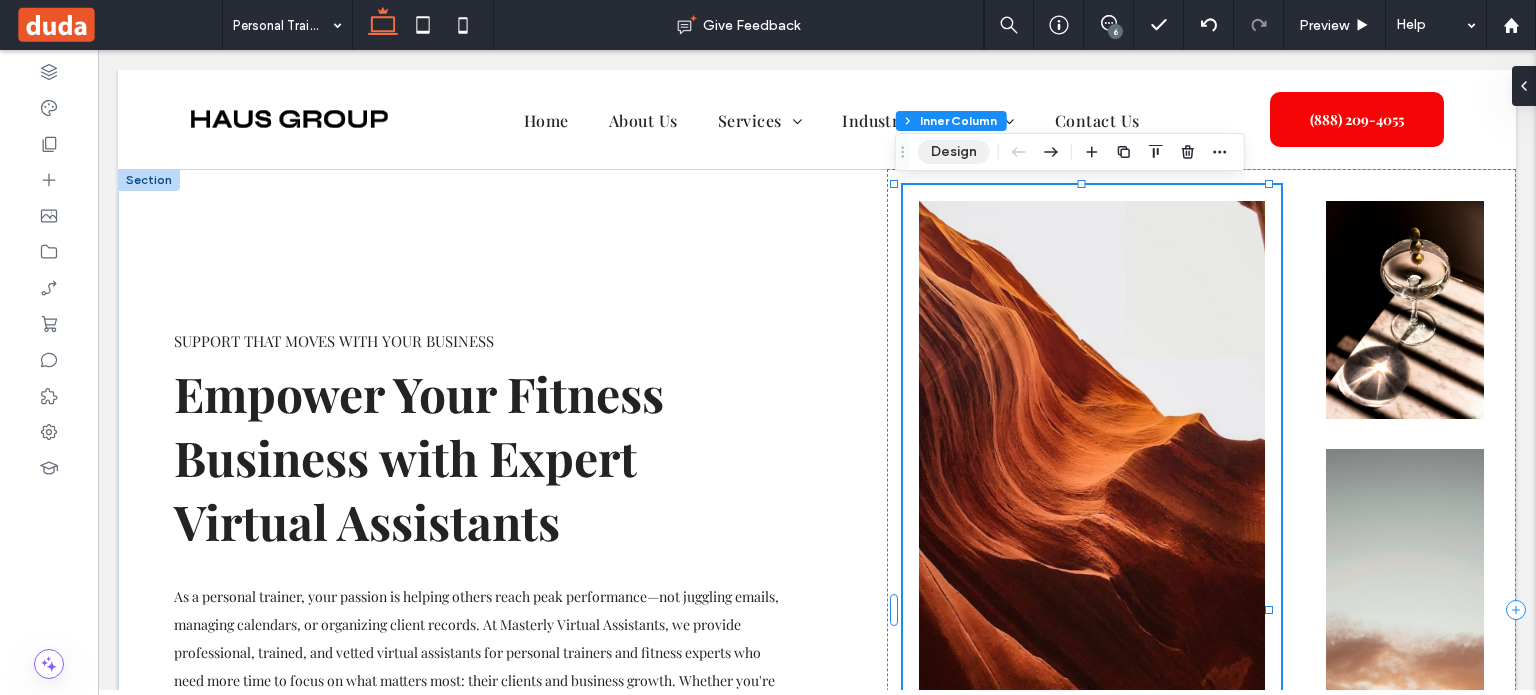 click on "Design" at bounding box center (954, 152) 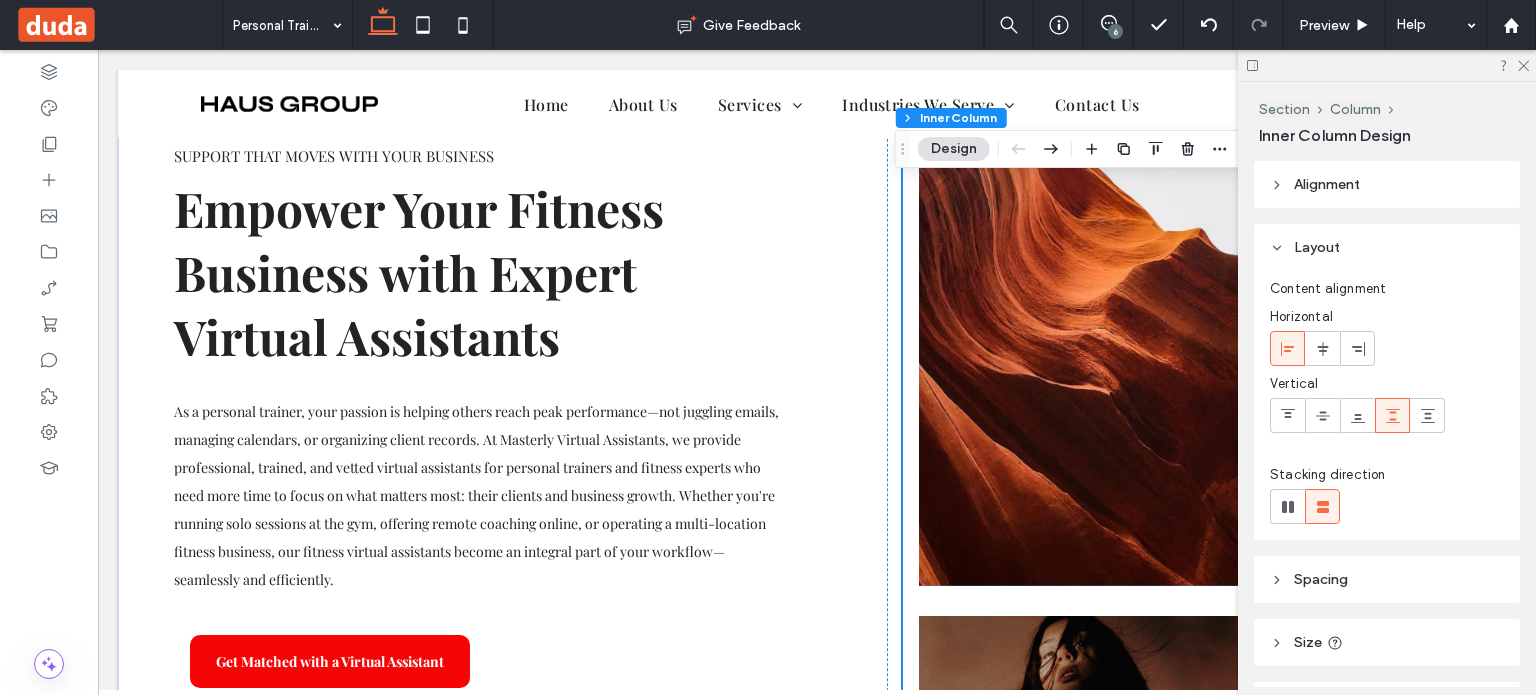 scroll, scrollTop: 68, scrollLeft: 0, axis: vertical 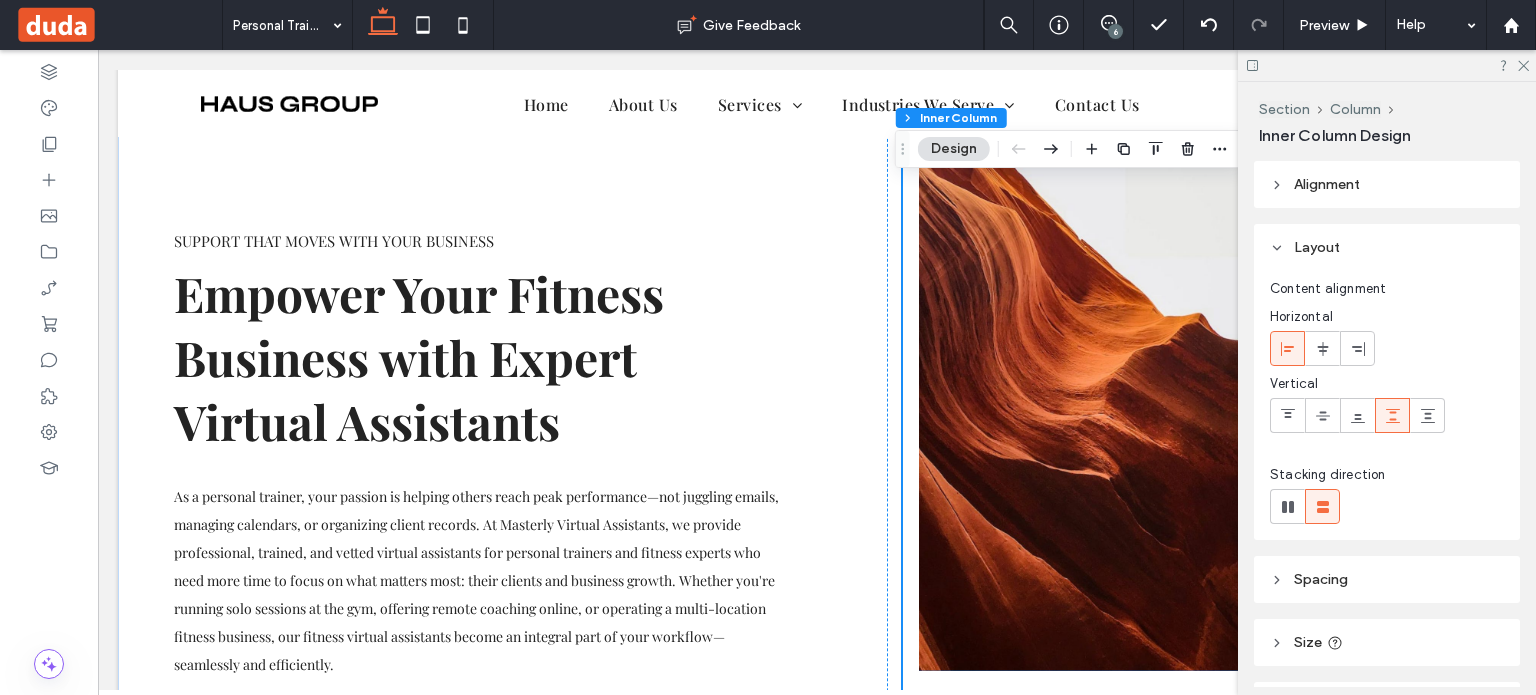 click at bounding box center [1092, 386] 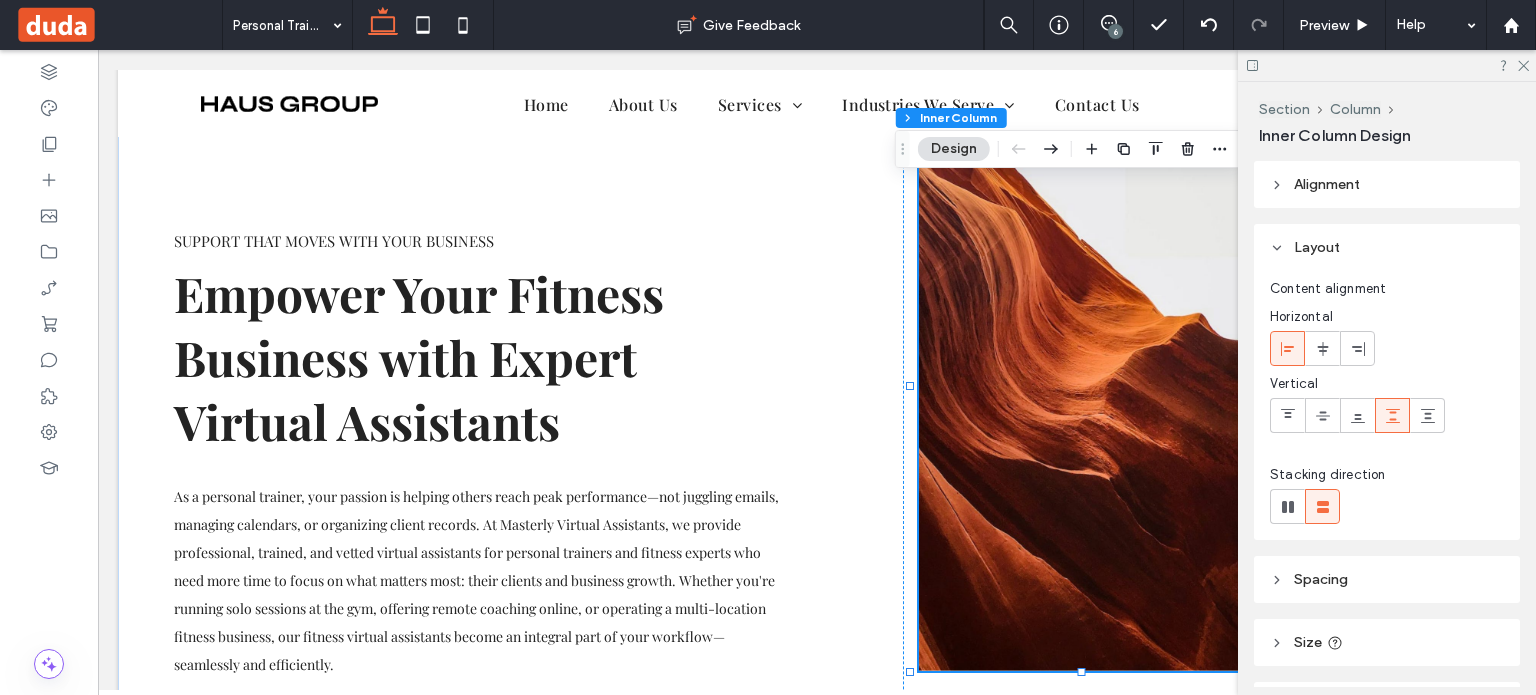 click at bounding box center [1092, 386] 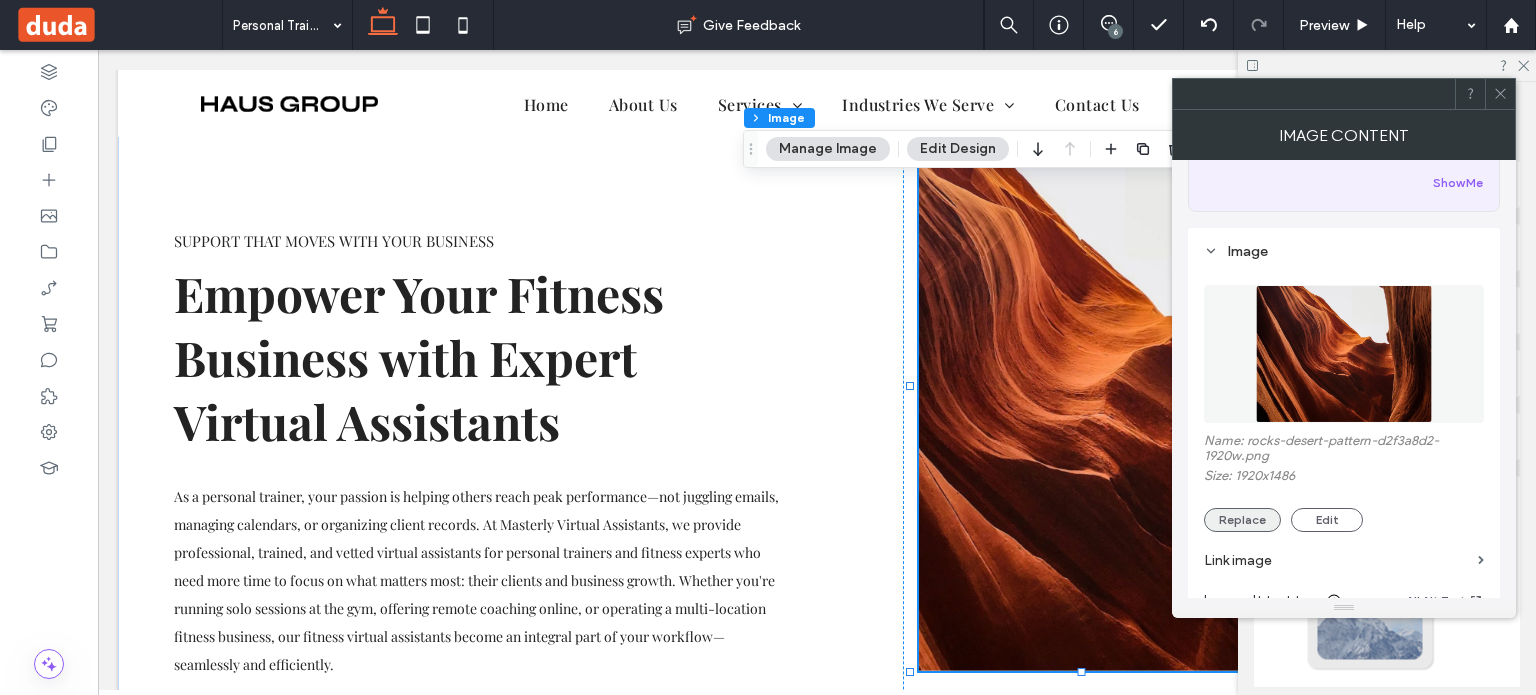 scroll, scrollTop: 200, scrollLeft: 0, axis: vertical 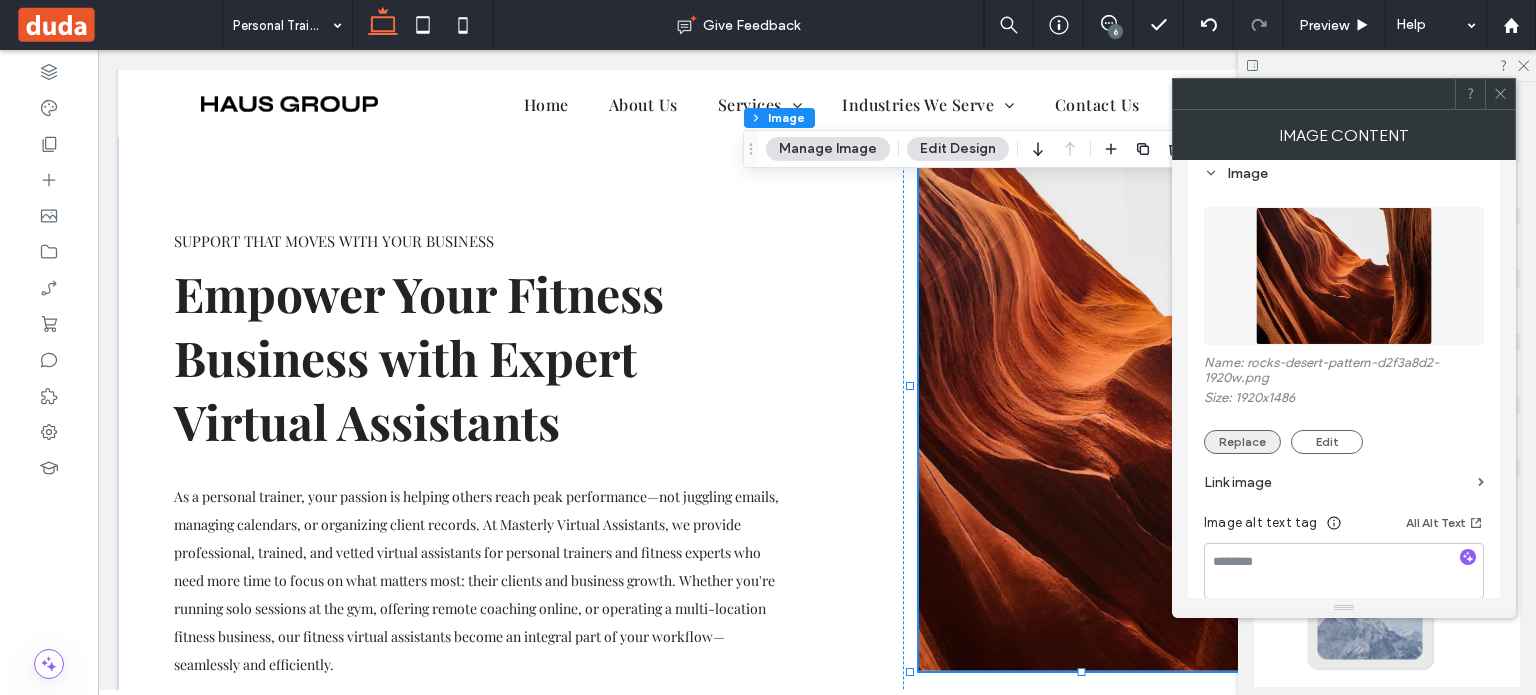 click on "Replace" at bounding box center (1242, 442) 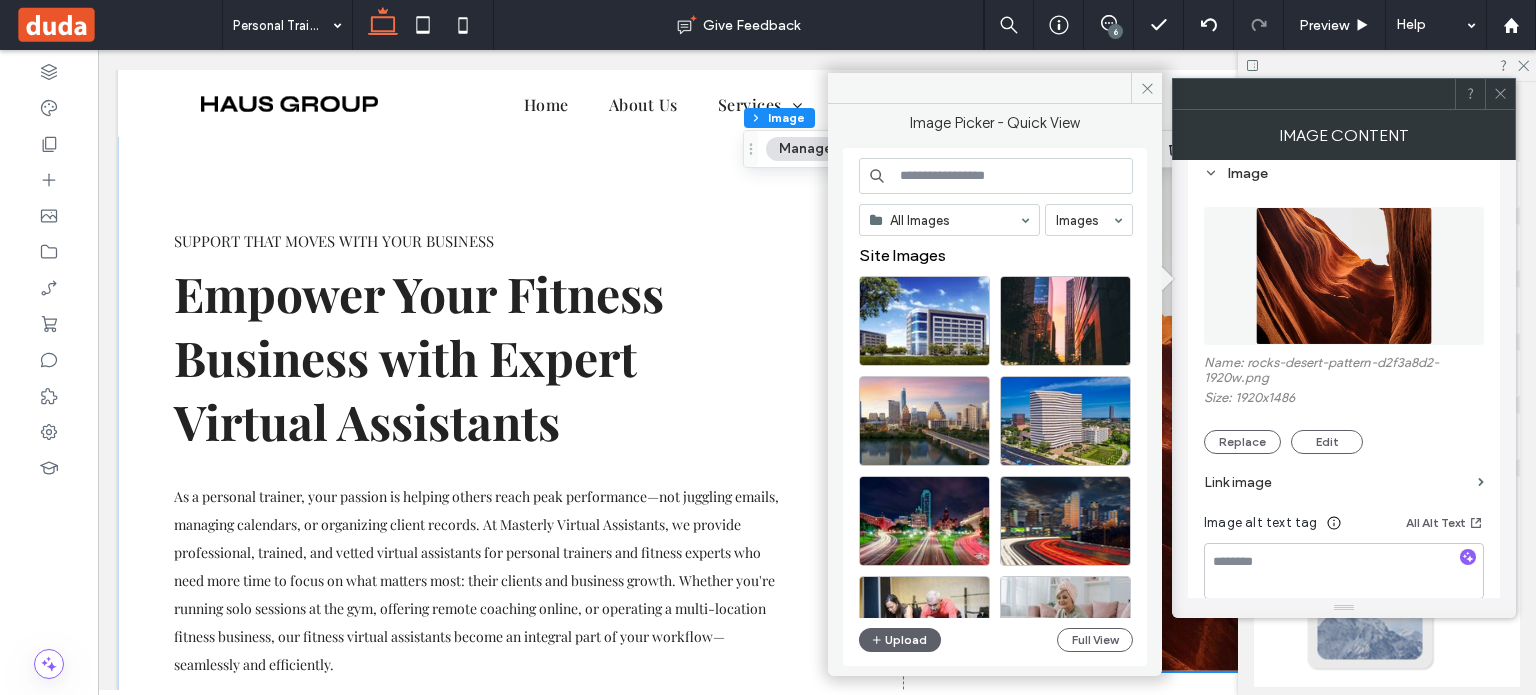 click at bounding box center (996, 176) 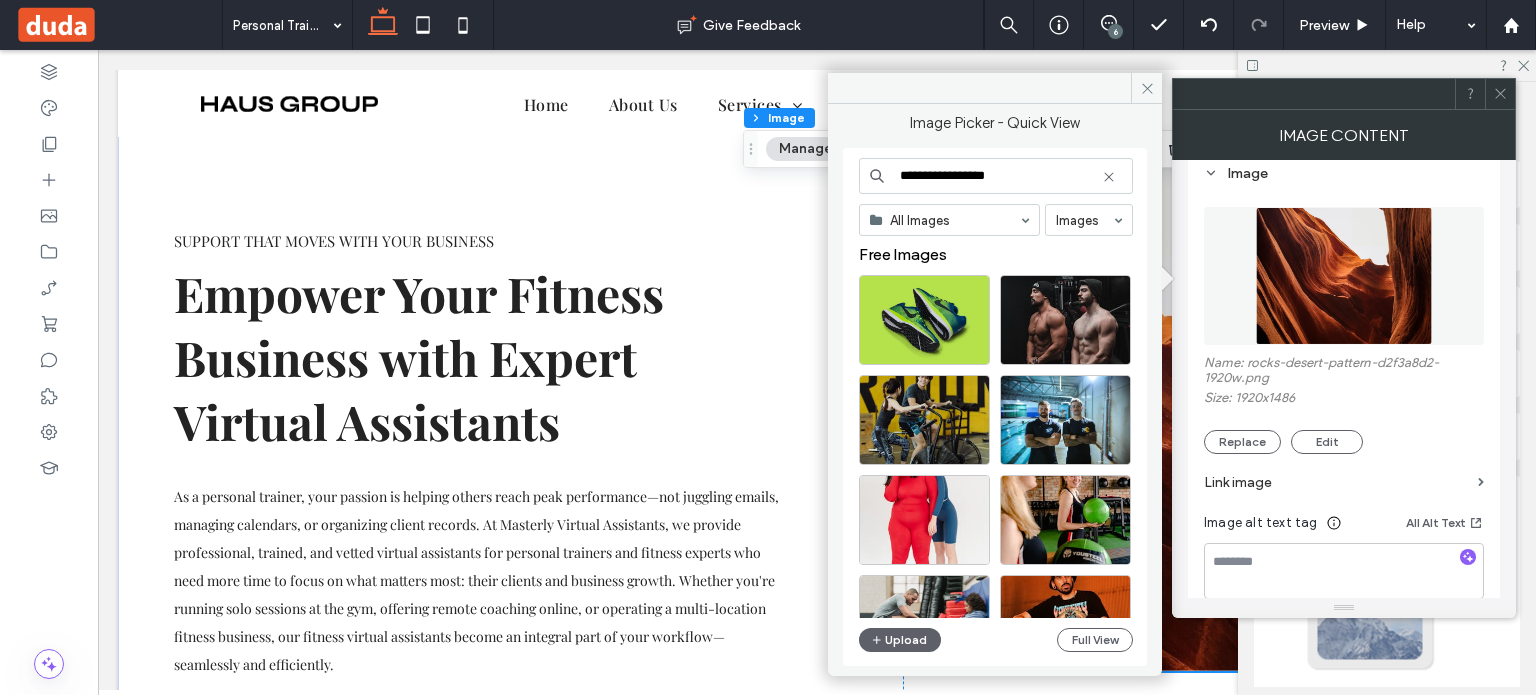 scroll, scrollTop: 0, scrollLeft: 0, axis: both 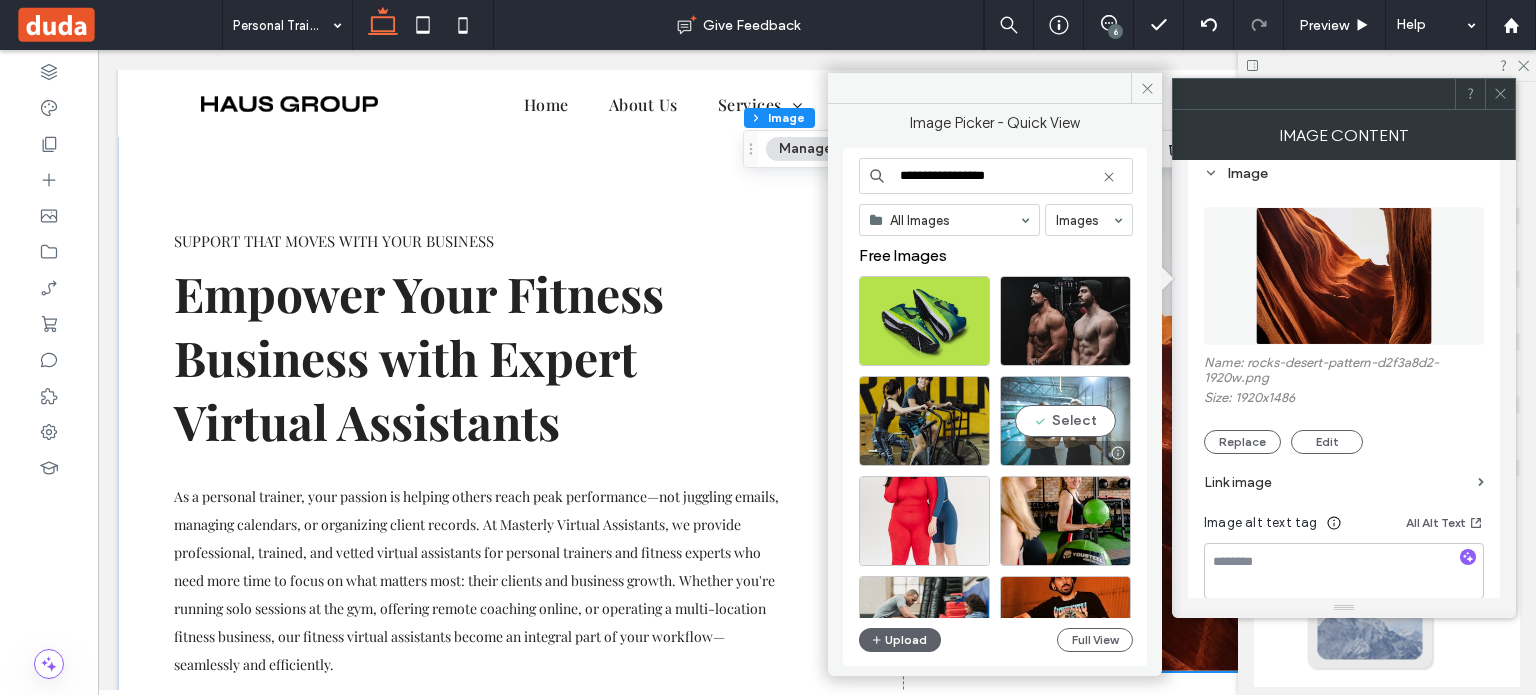type on "**********" 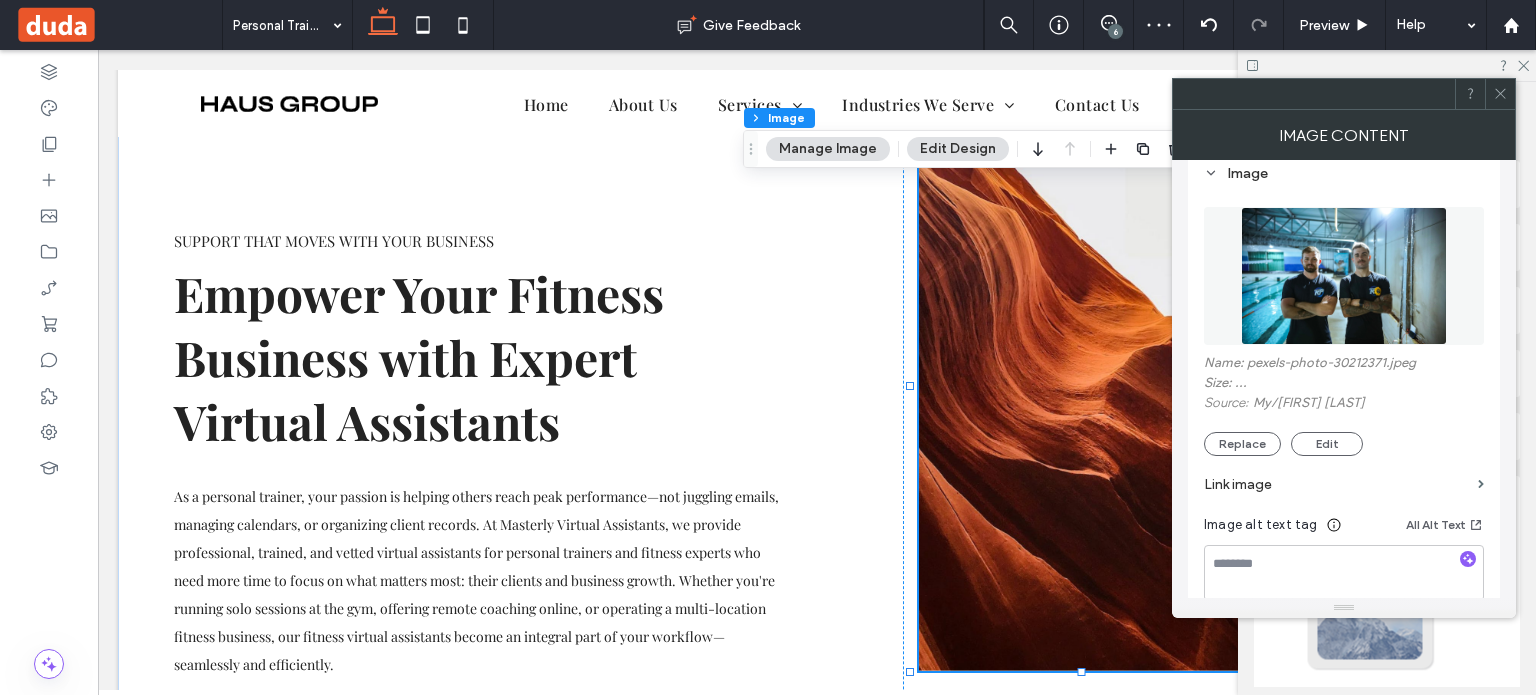 click 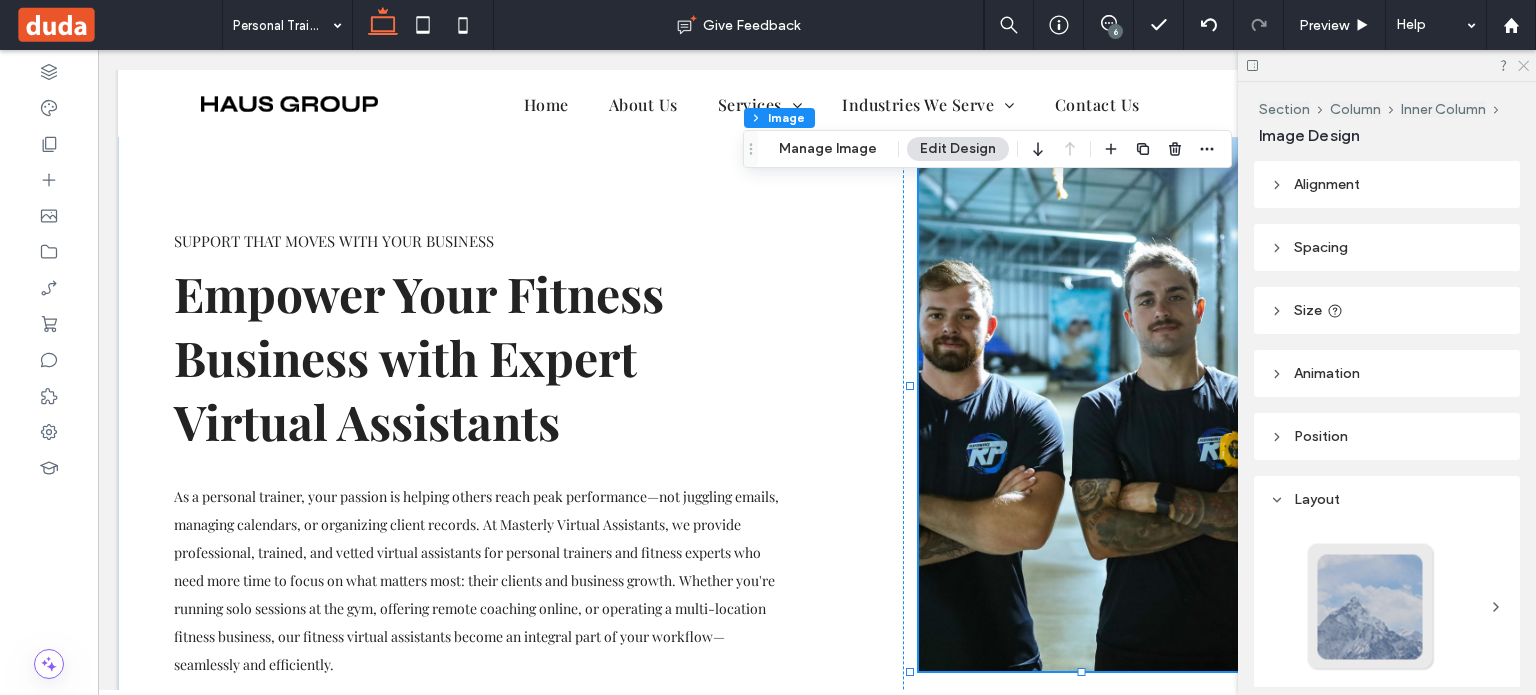click 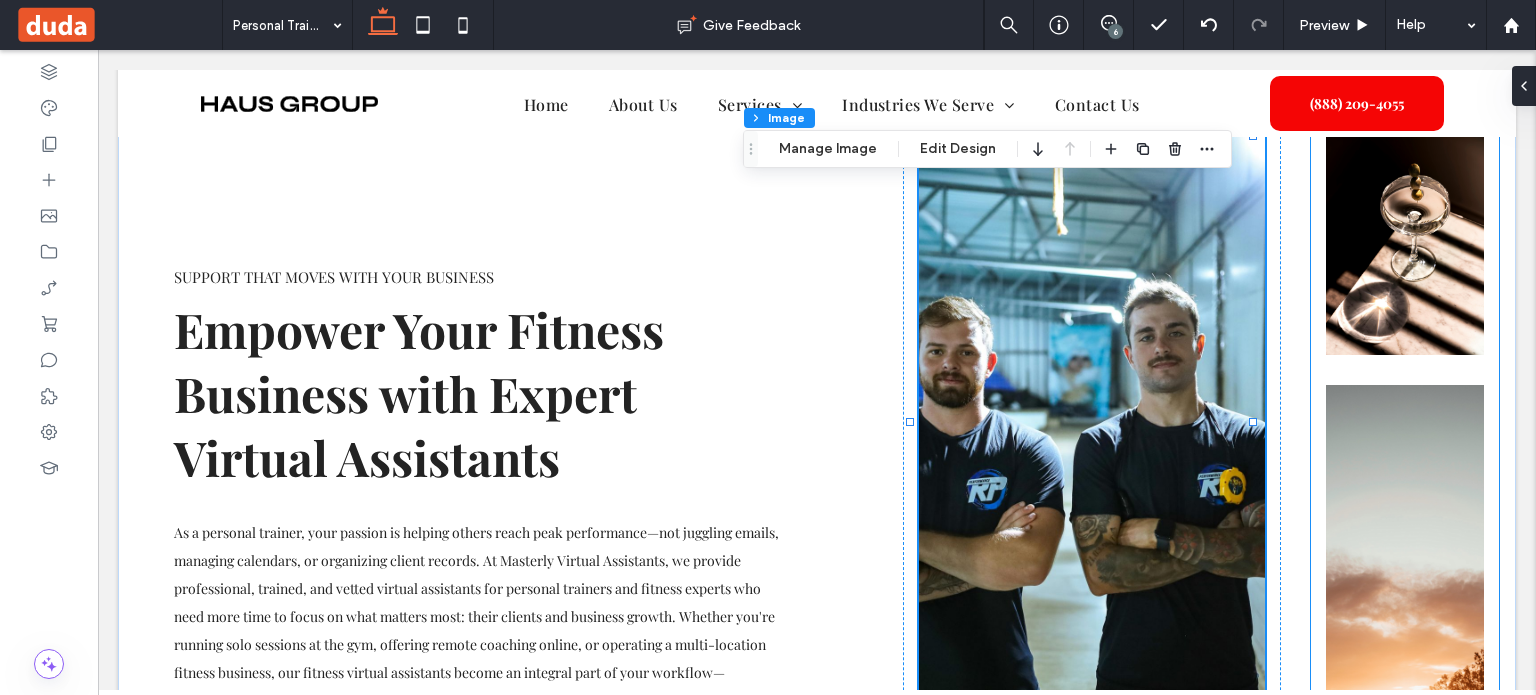 scroll, scrollTop: 0, scrollLeft: 0, axis: both 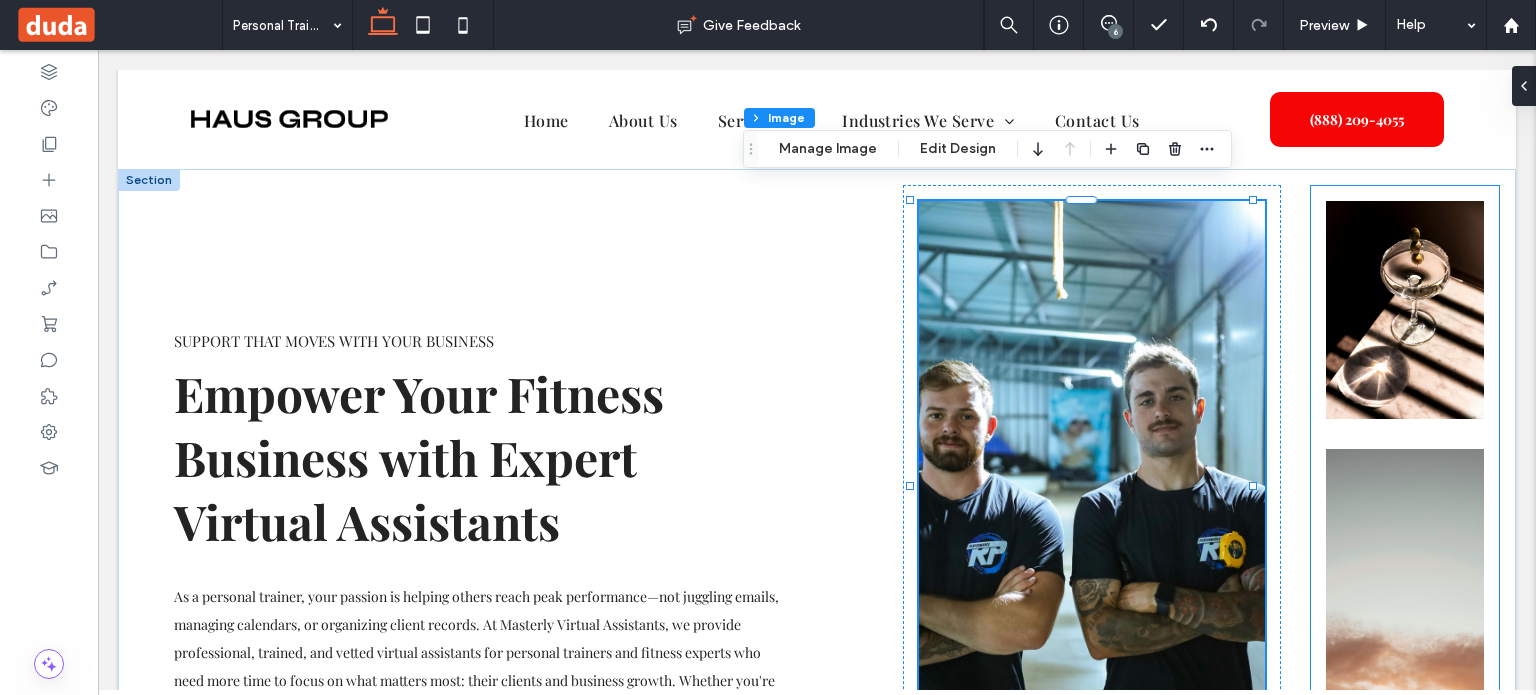 click at bounding box center (1405, 310) 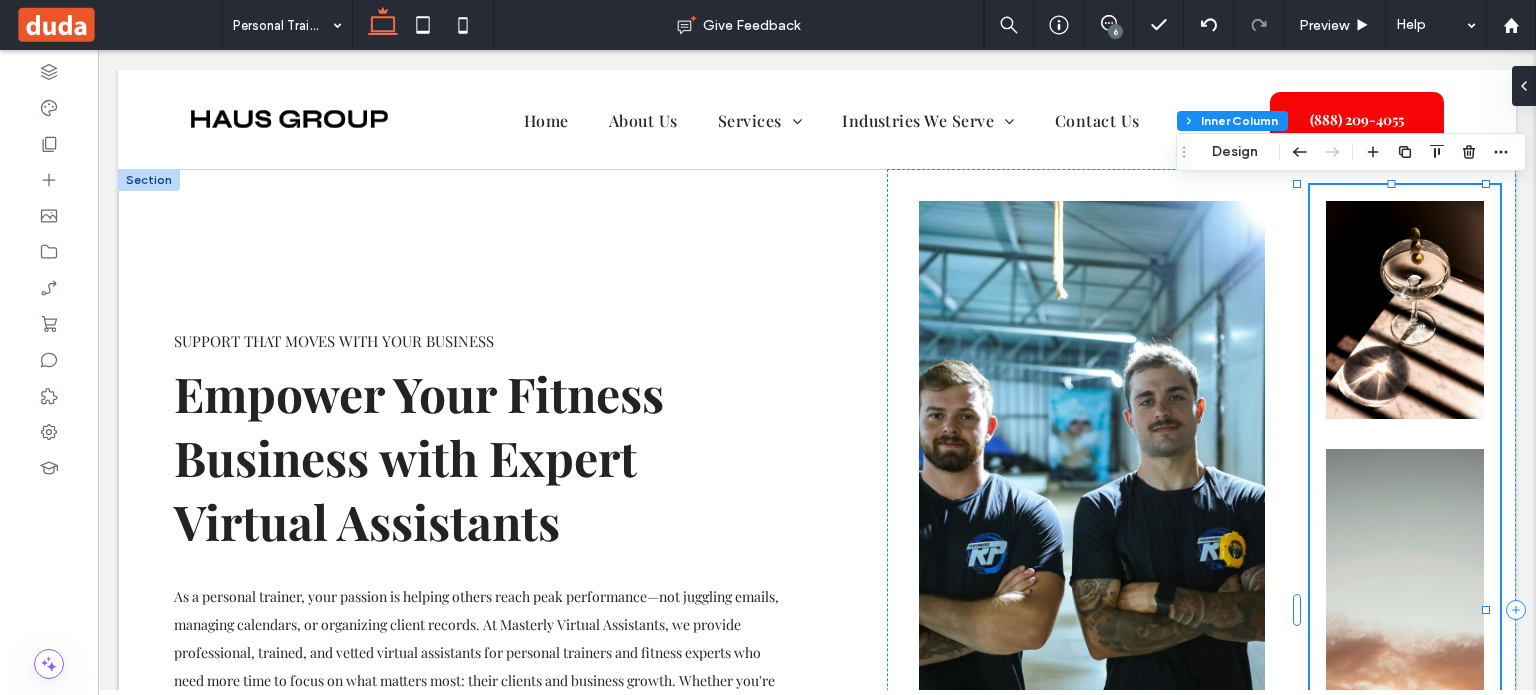 click at bounding box center (1405, 310) 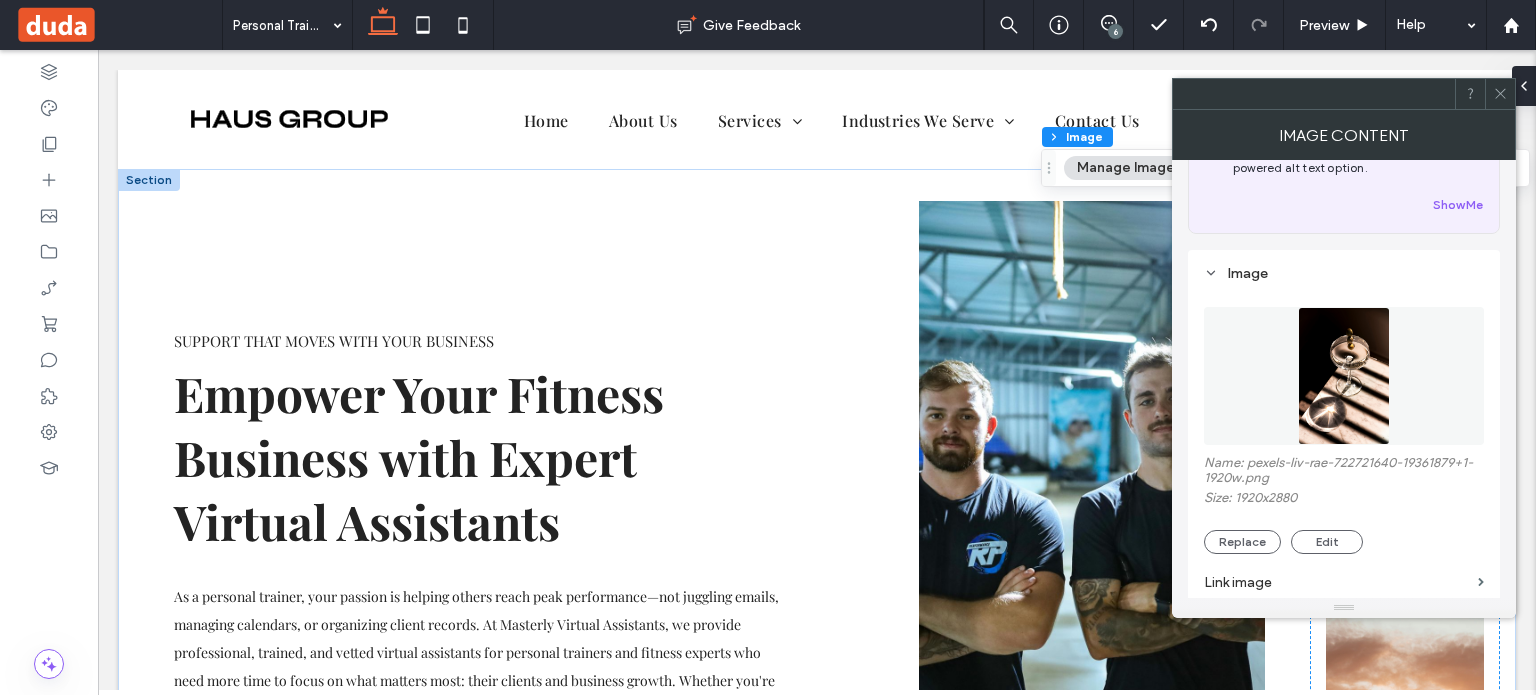 scroll, scrollTop: 568, scrollLeft: 0, axis: vertical 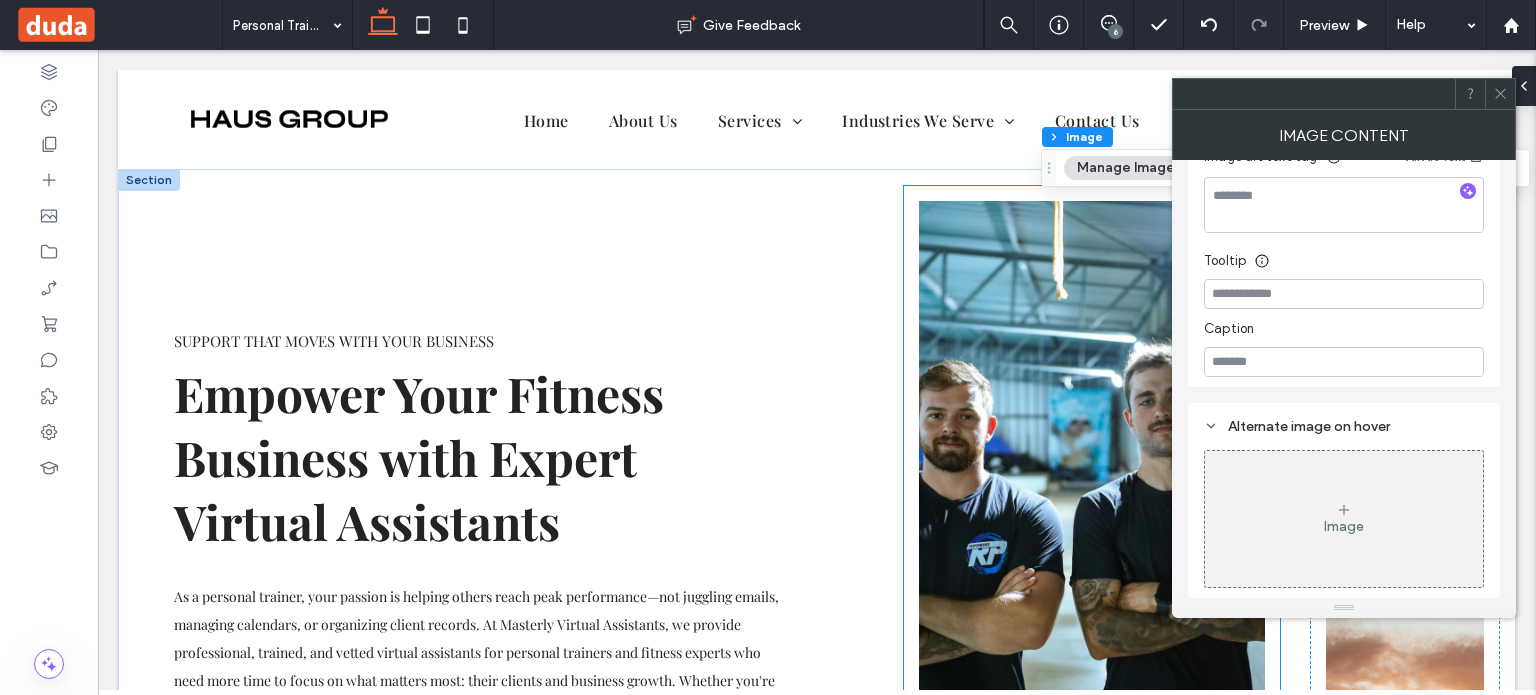 click at bounding box center (1092, 486) 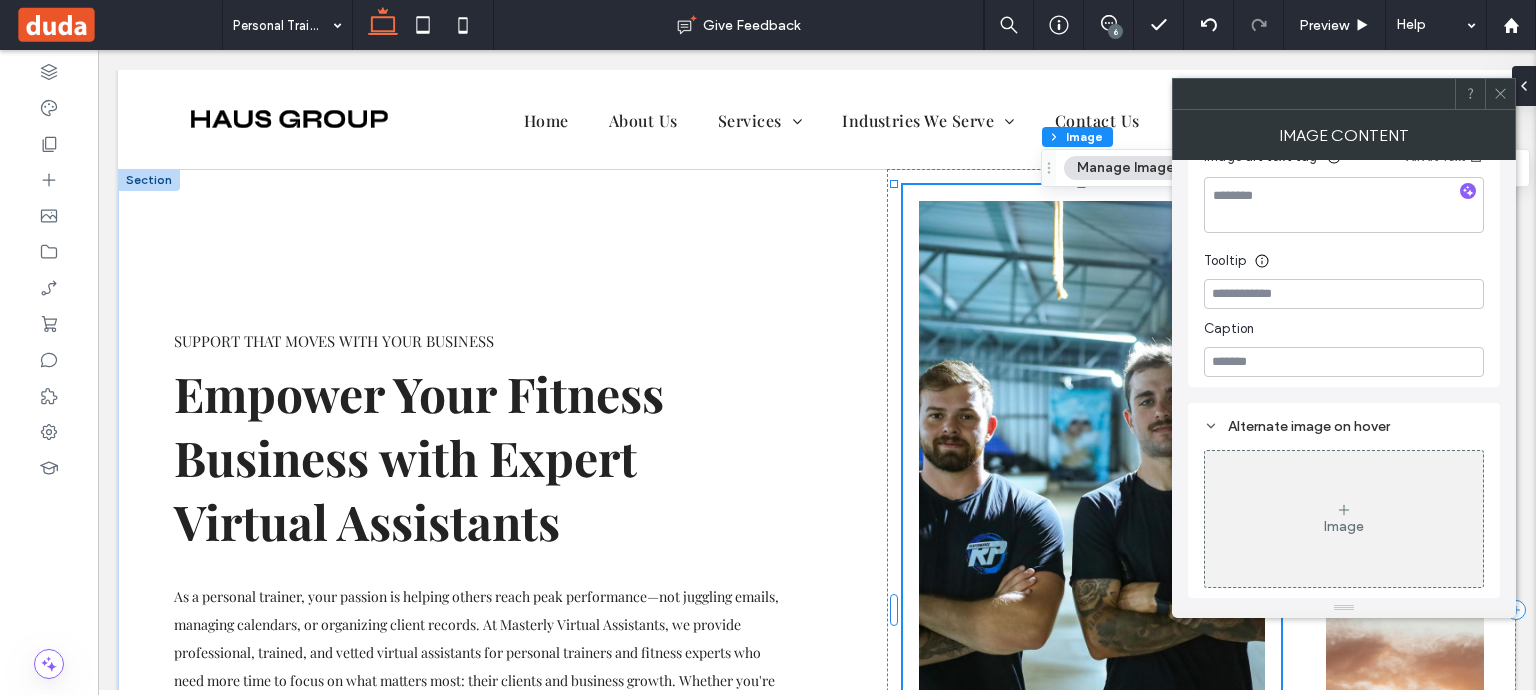 click at bounding box center (1092, 486) 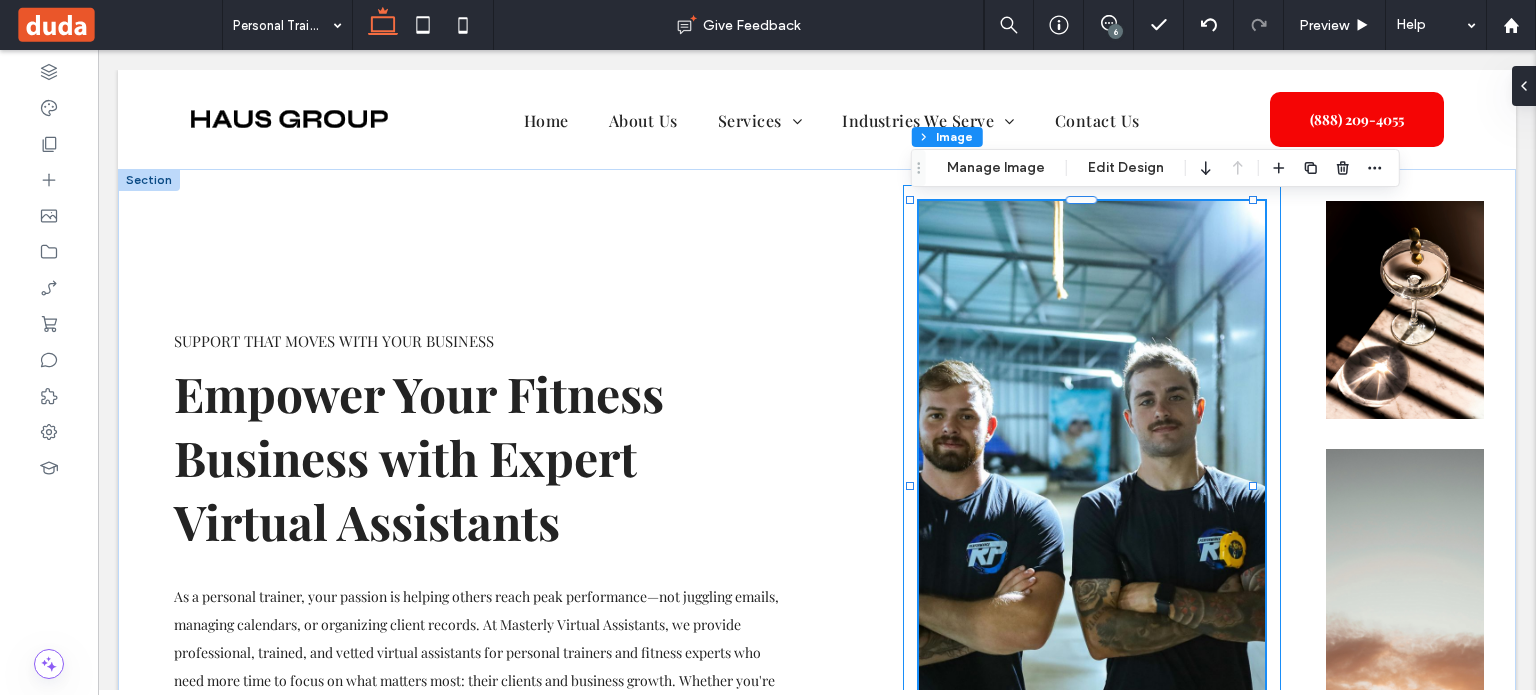 click at bounding box center [1092, 486] 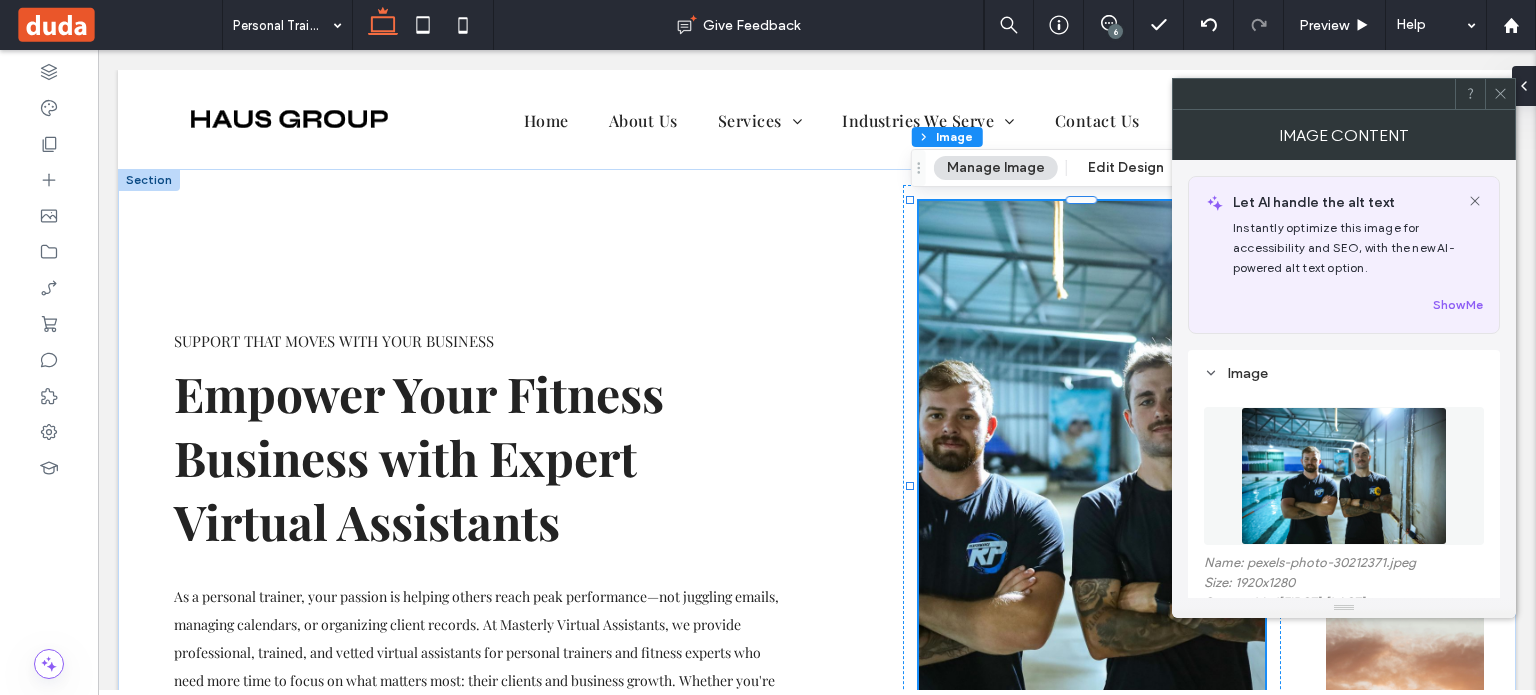 scroll, scrollTop: 500, scrollLeft: 0, axis: vertical 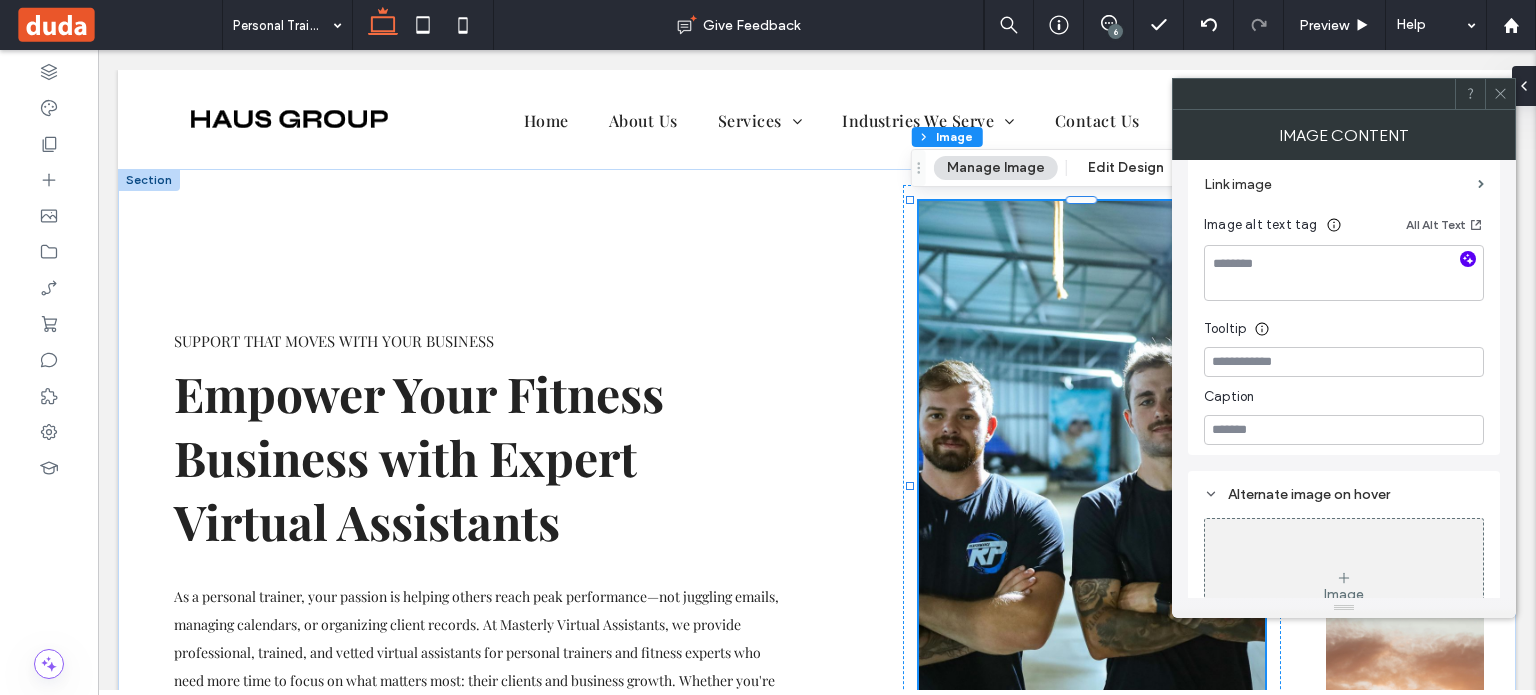 click 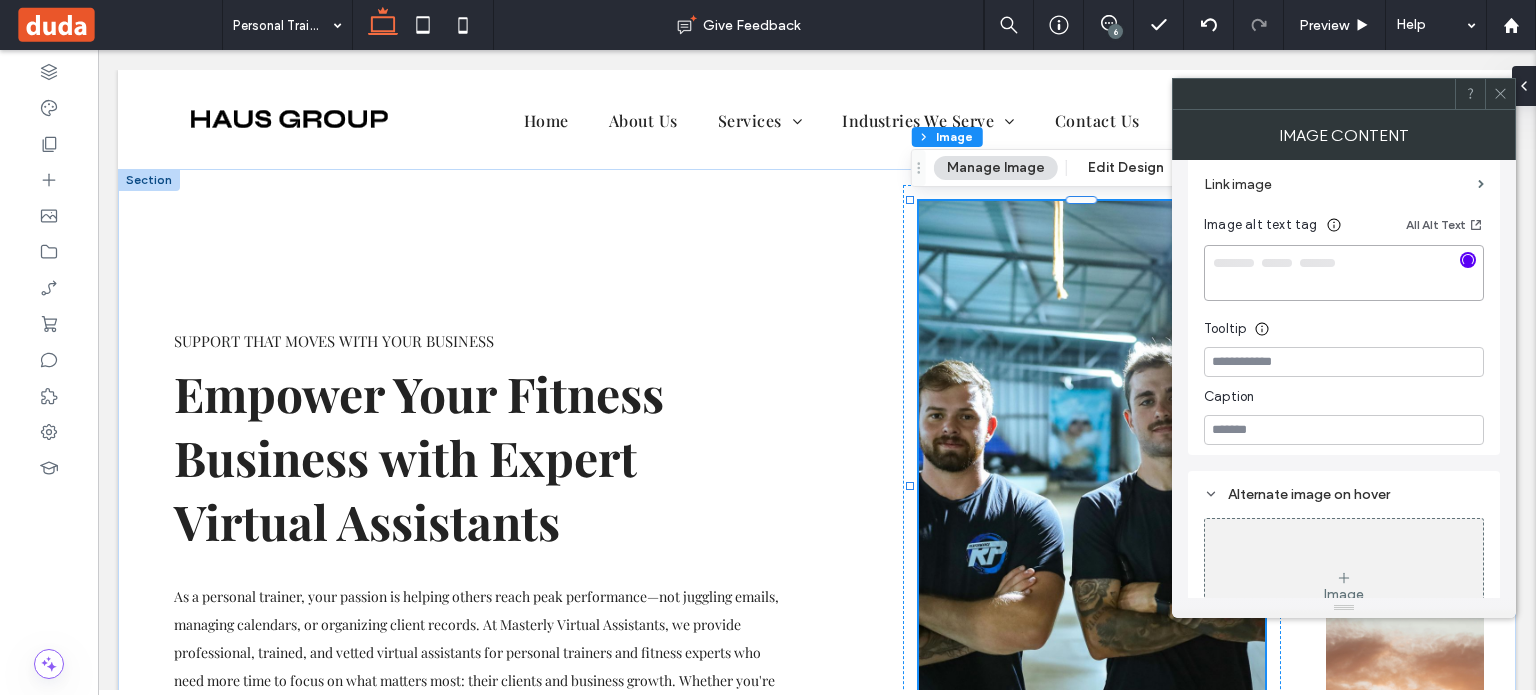 type on "**********" 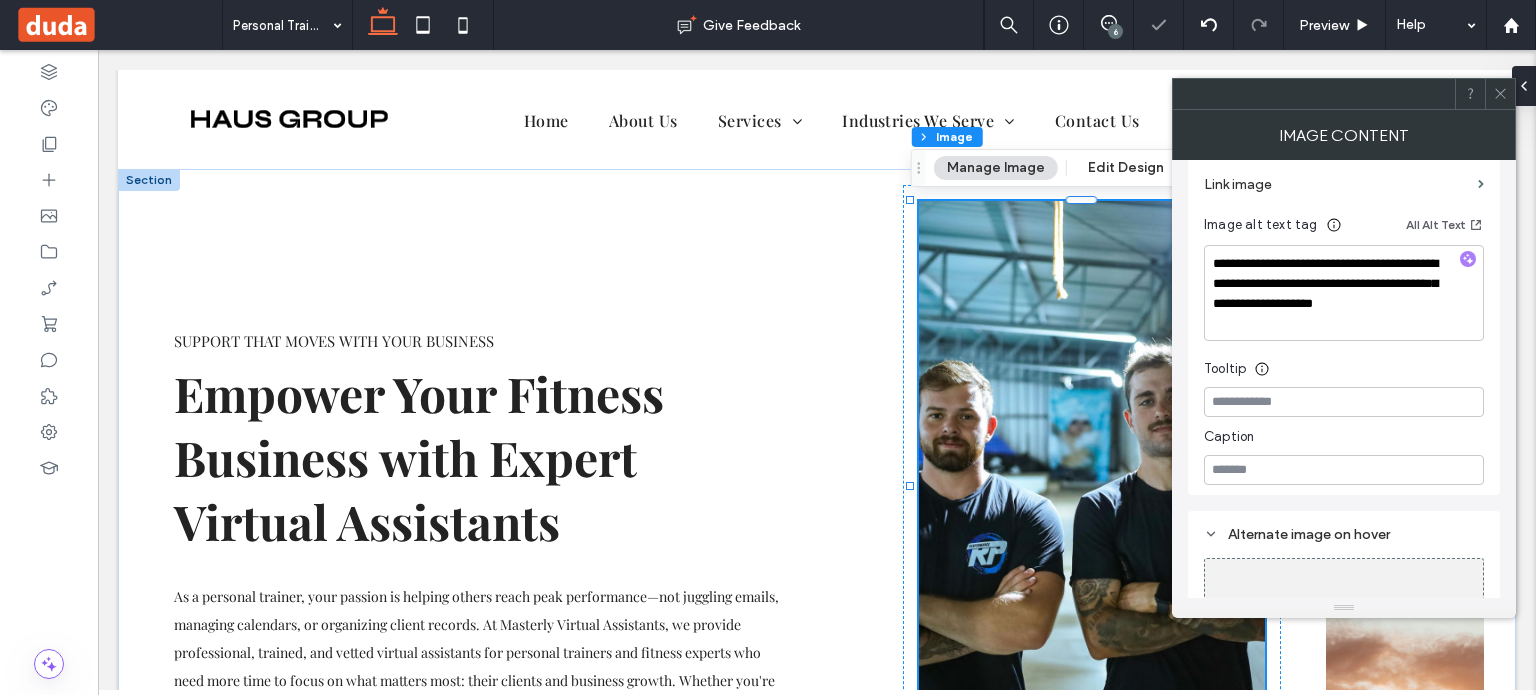 click at bounding box center [1500, 94] 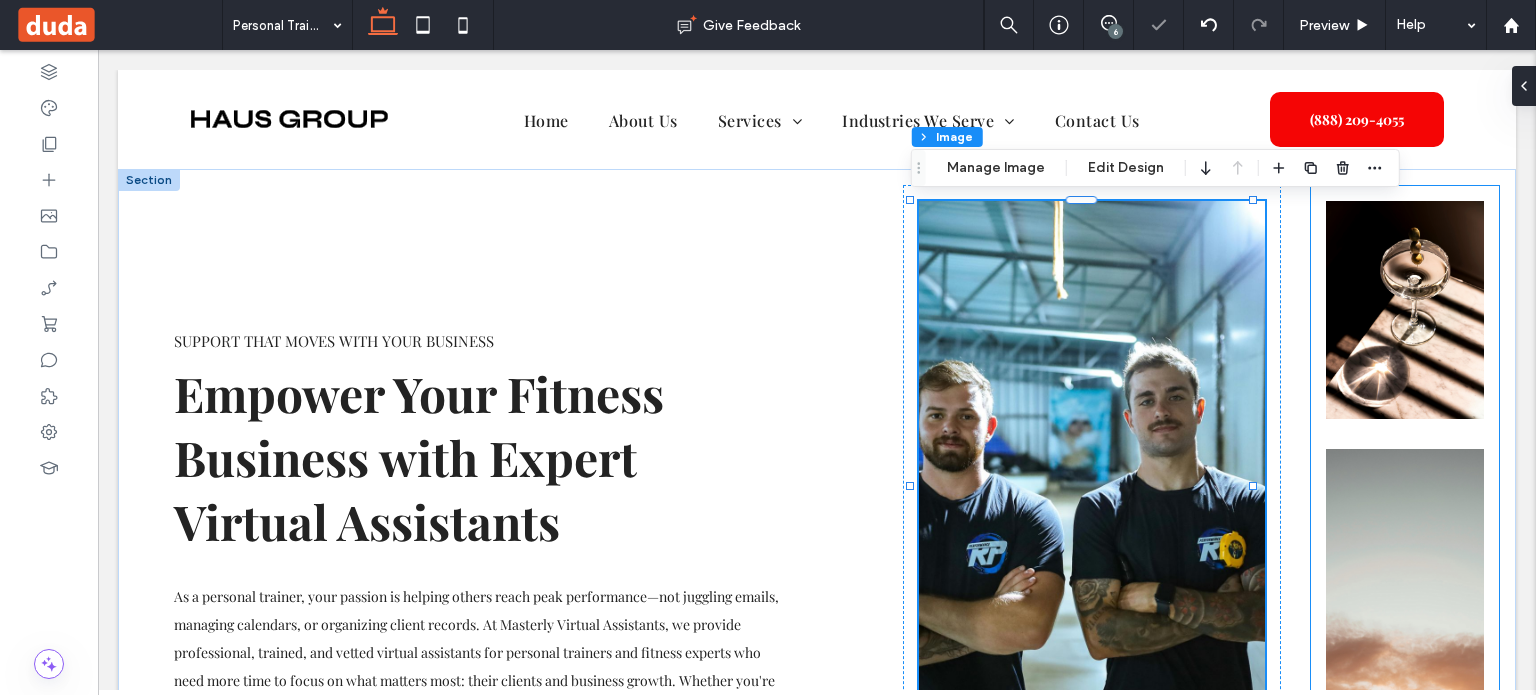 click at bounding box center [1405, 310] 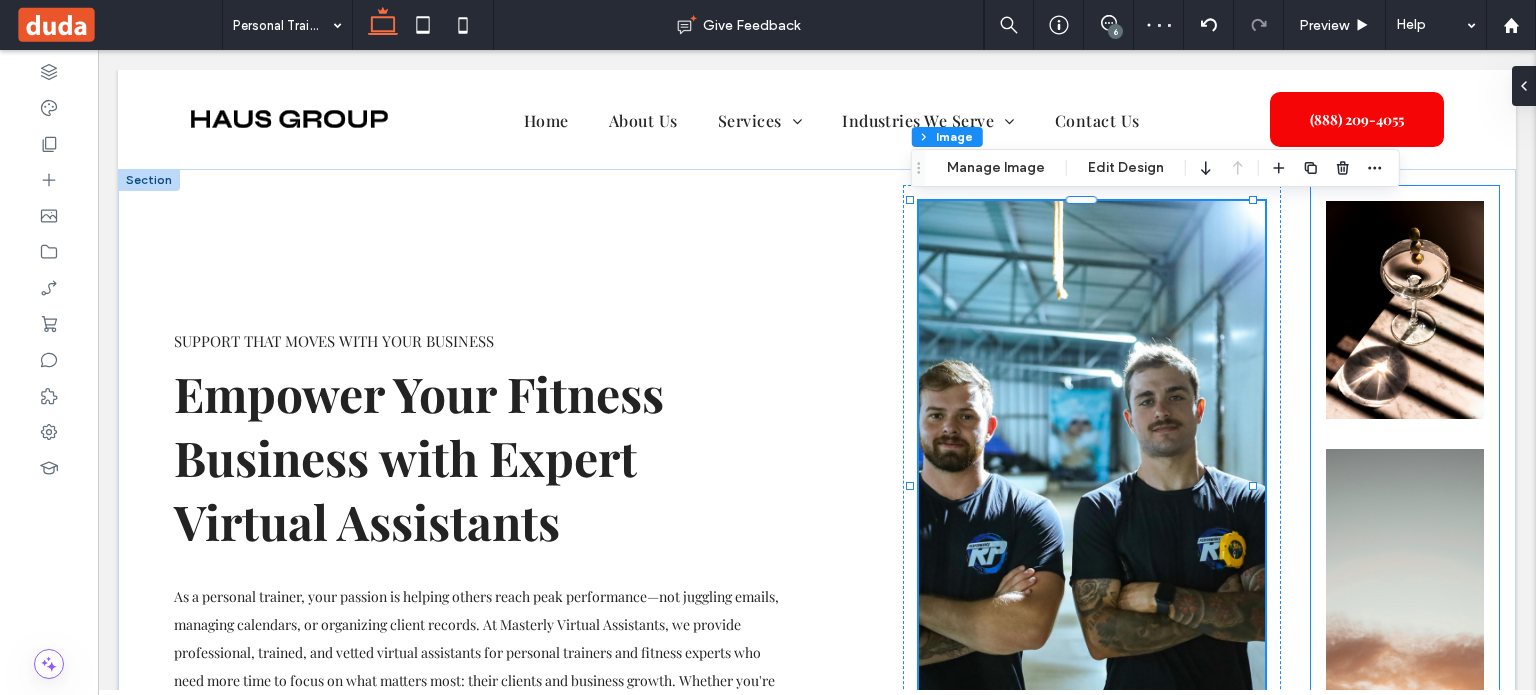 click at bounding box center [1405, 310] 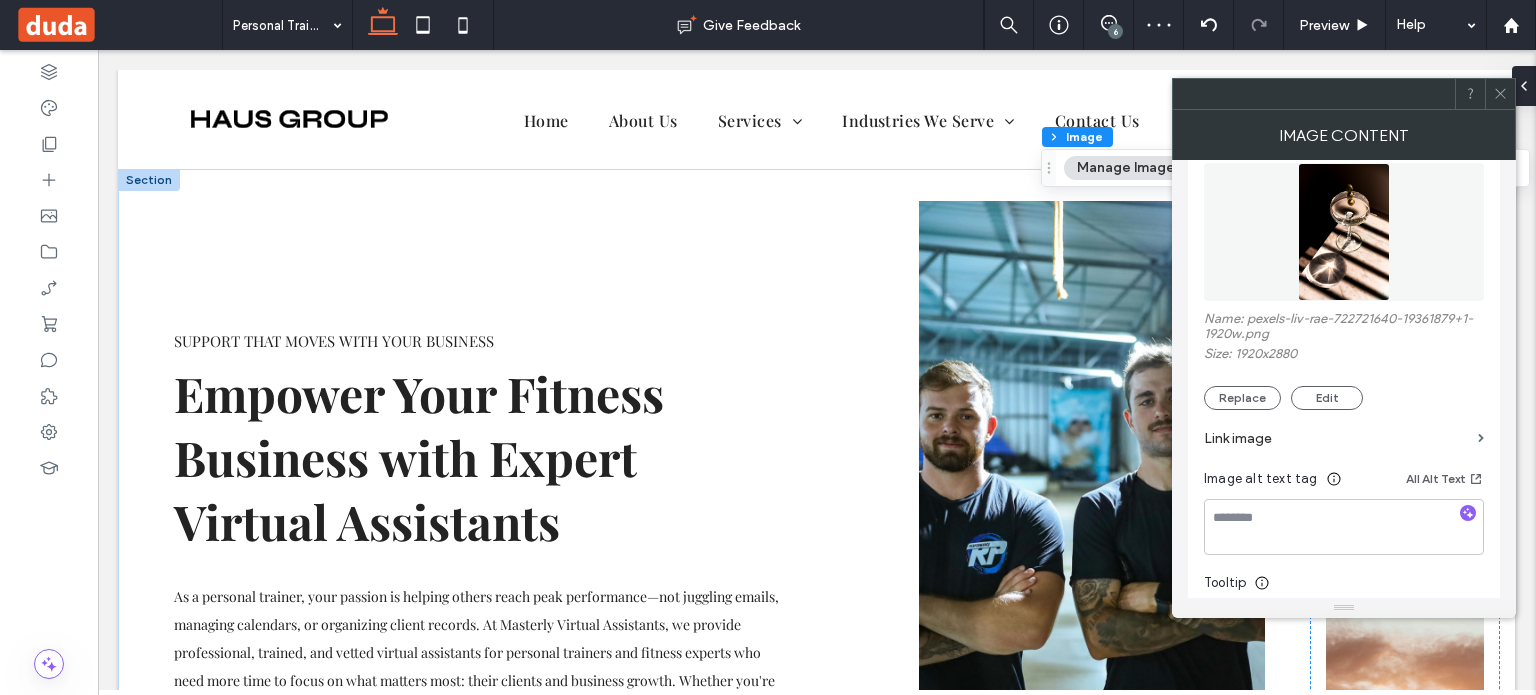 scroll, scrollTop: 300, scrollLeft: 0, axis: vertical 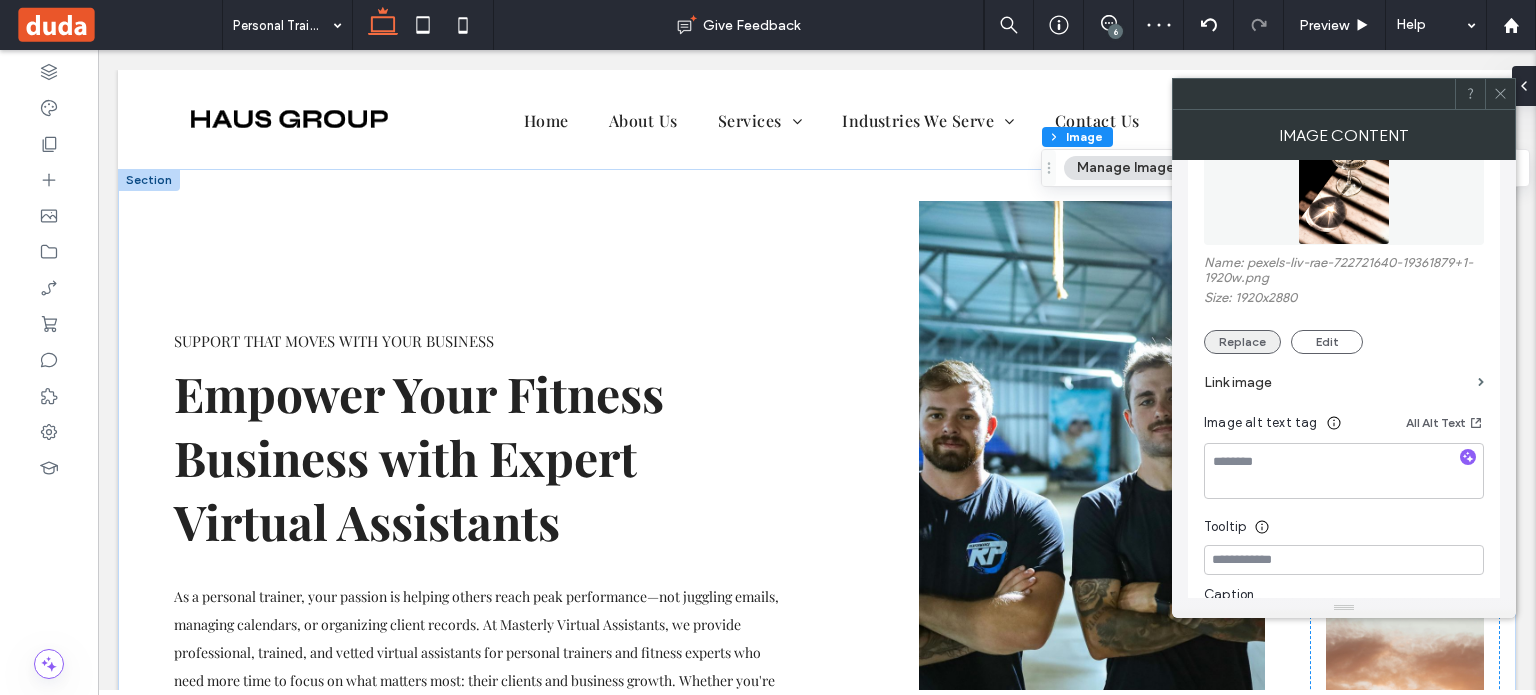 click on "Replace" at bounding box center (1242, 342) 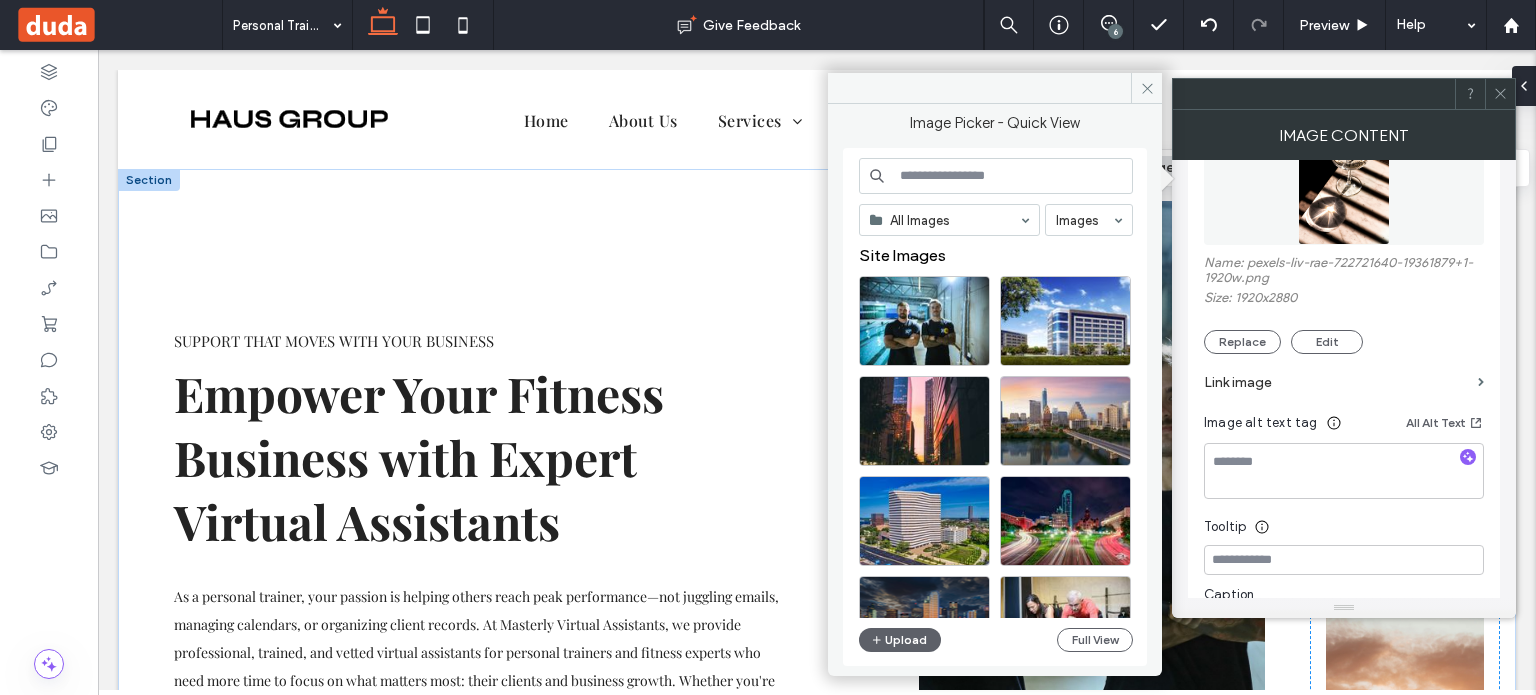 click at bounding box center (996, 176) 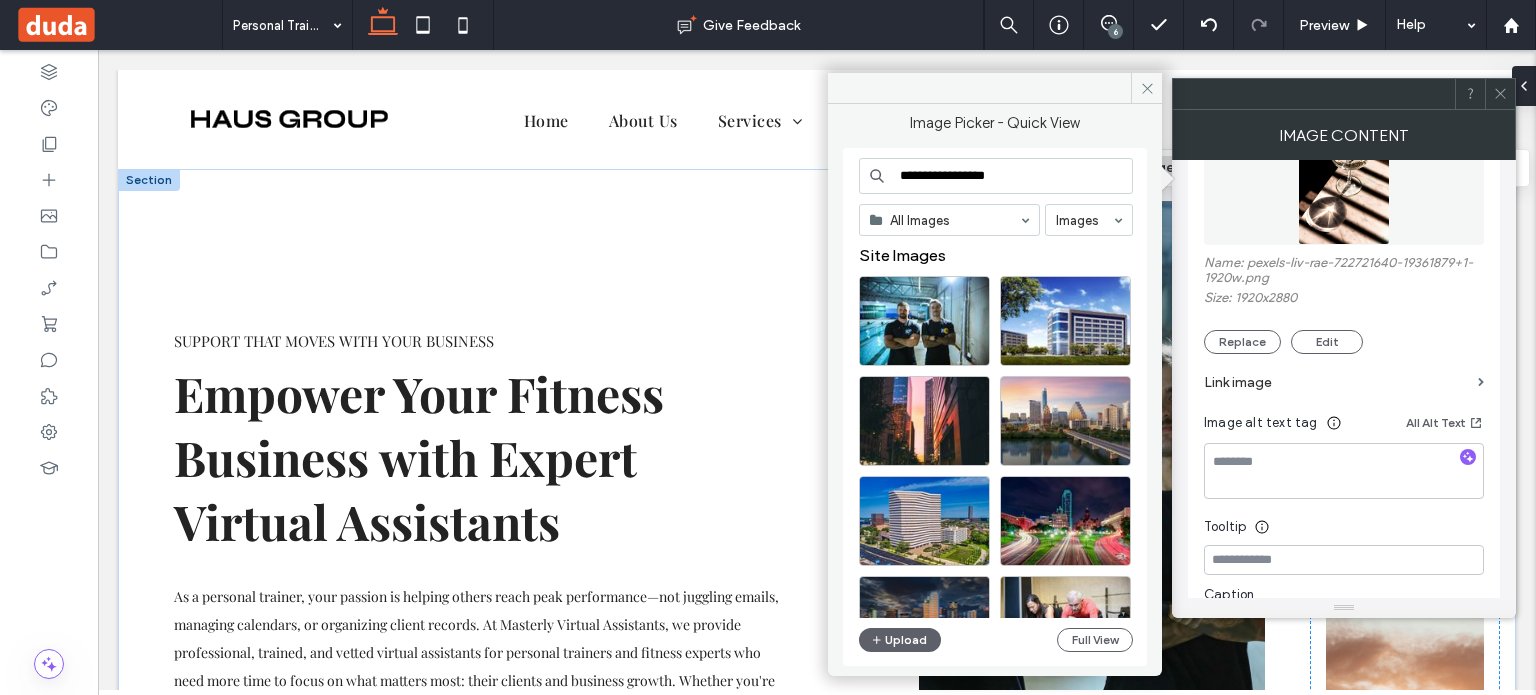 type on "**********" 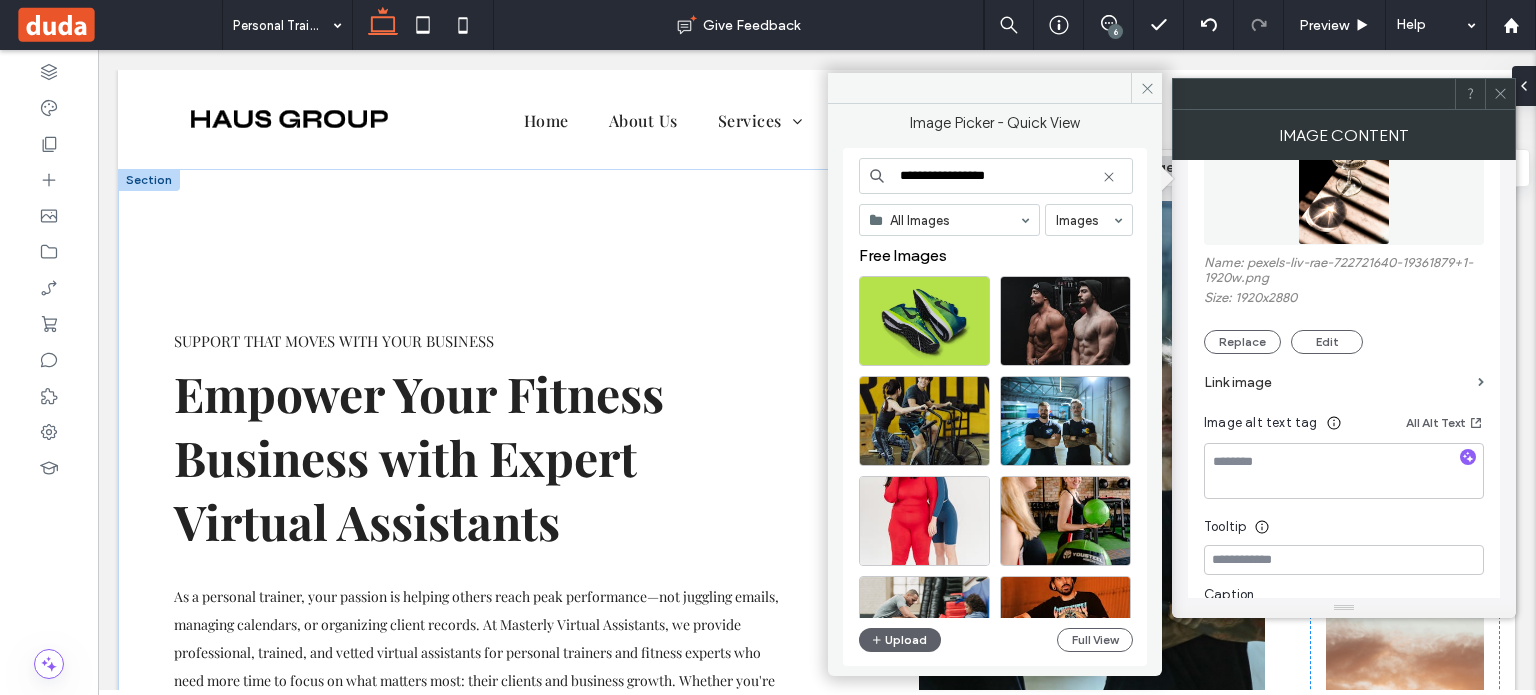 scroll, scrollTop: 100, scrollLeft: 0, axis: vertical 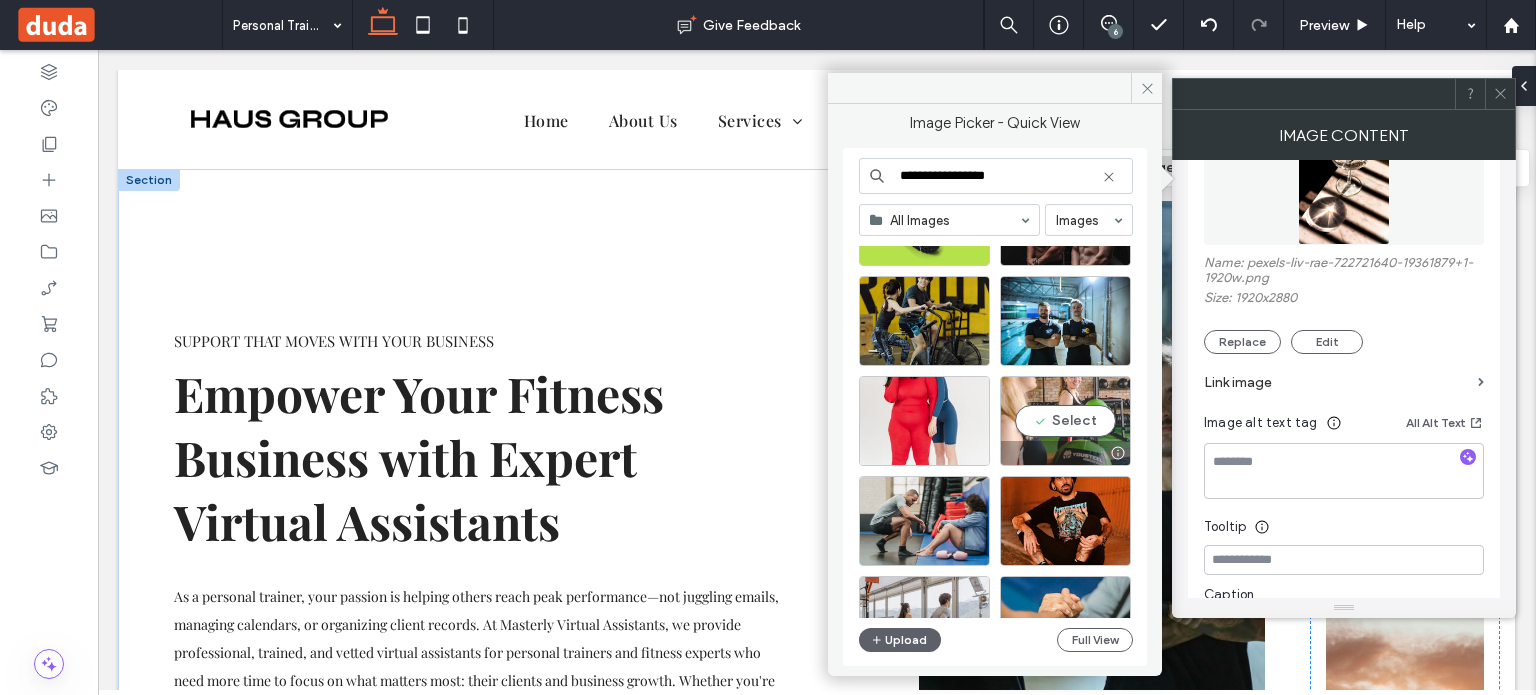 click on "Select" at bounding box center [1065, 421] 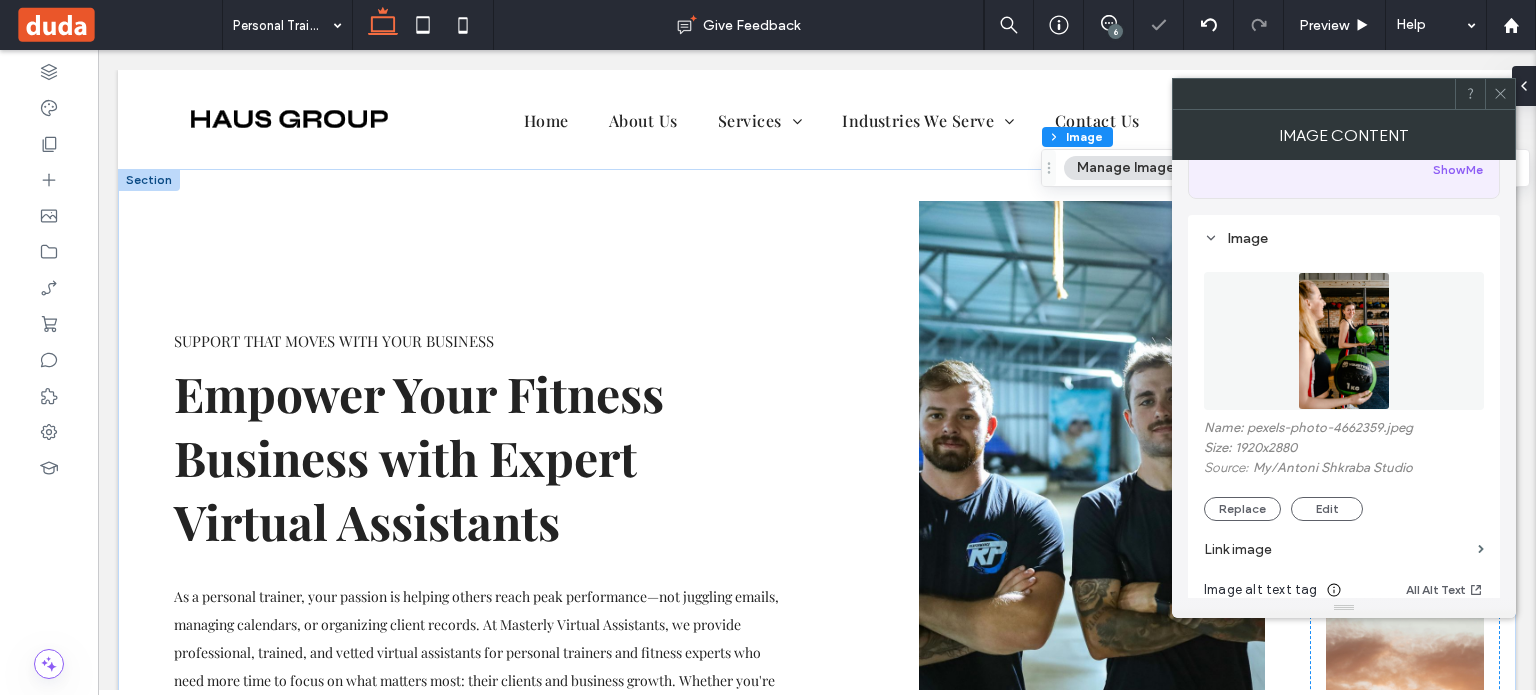 scroll, scrollTop: 500, scrollLeft: 0, axis: vertical 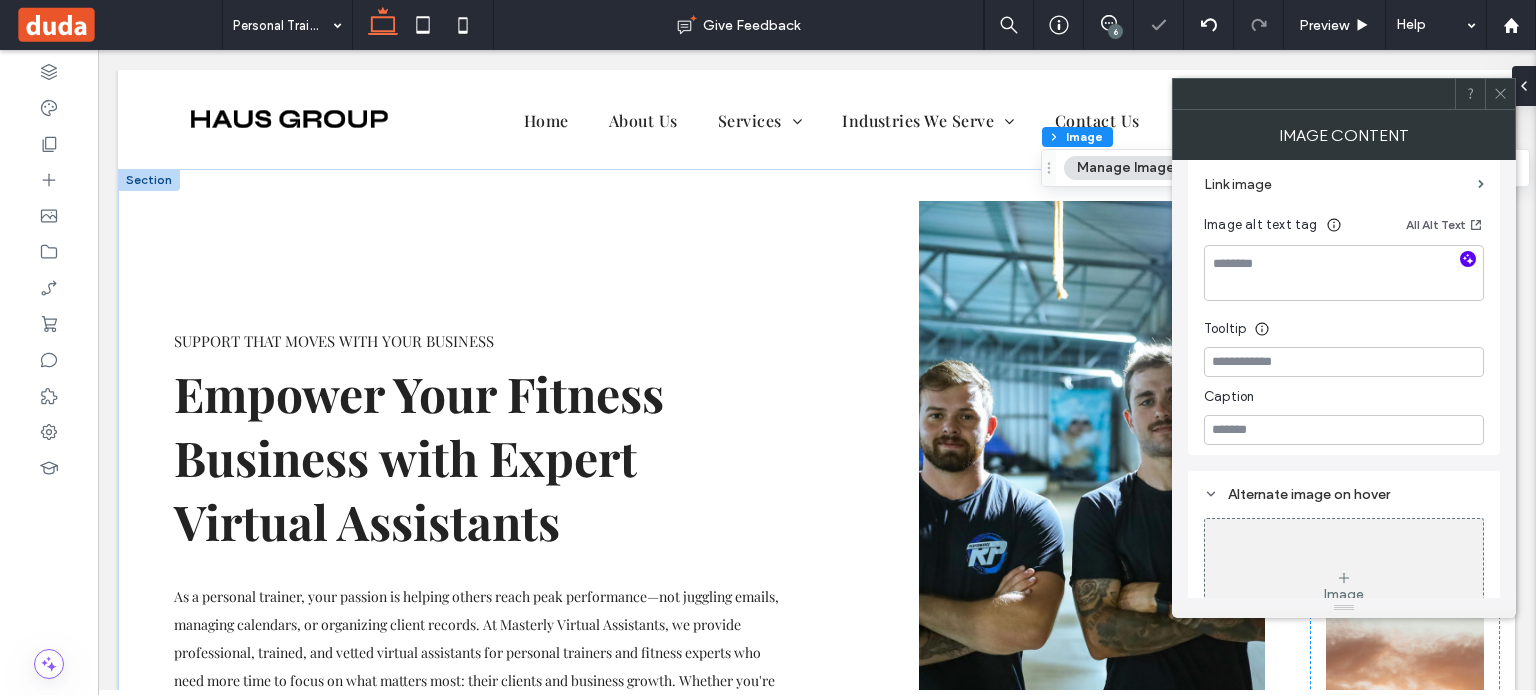 click 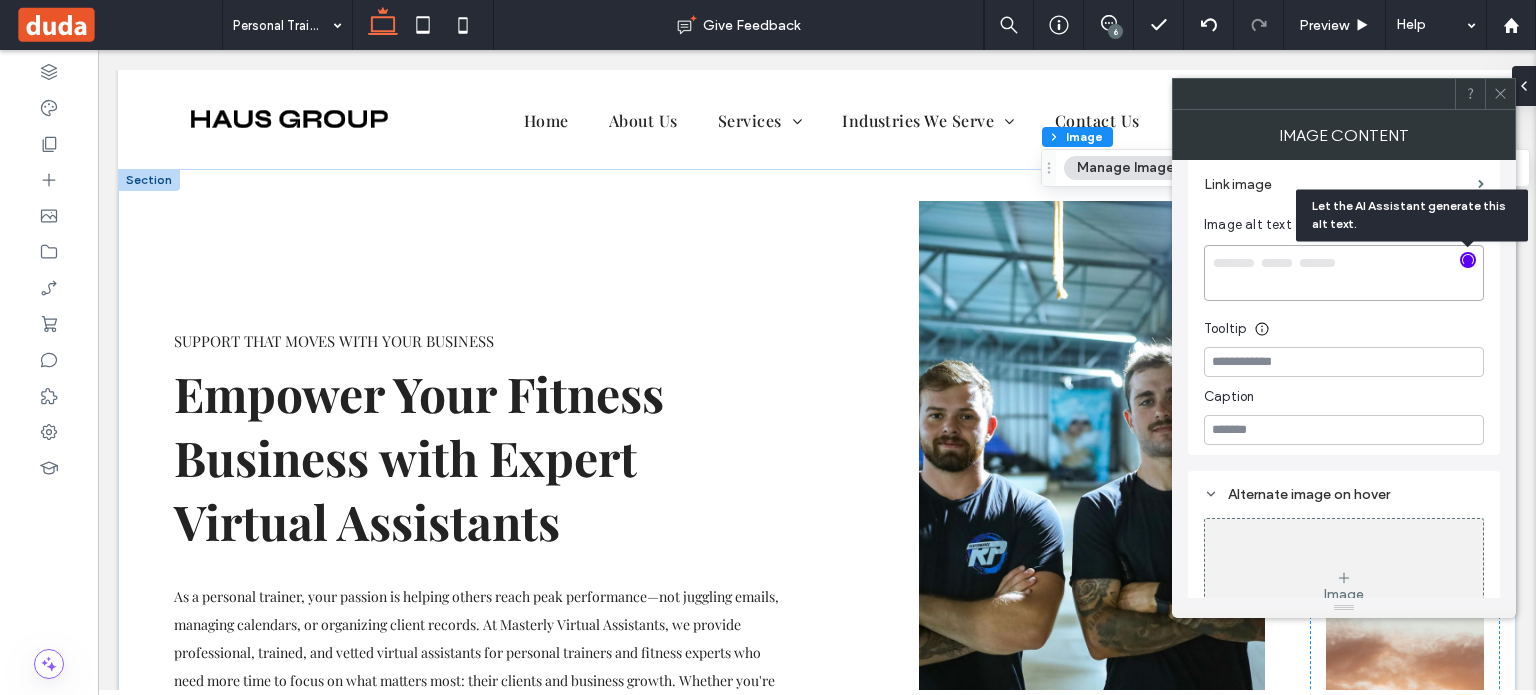 type on "**********" 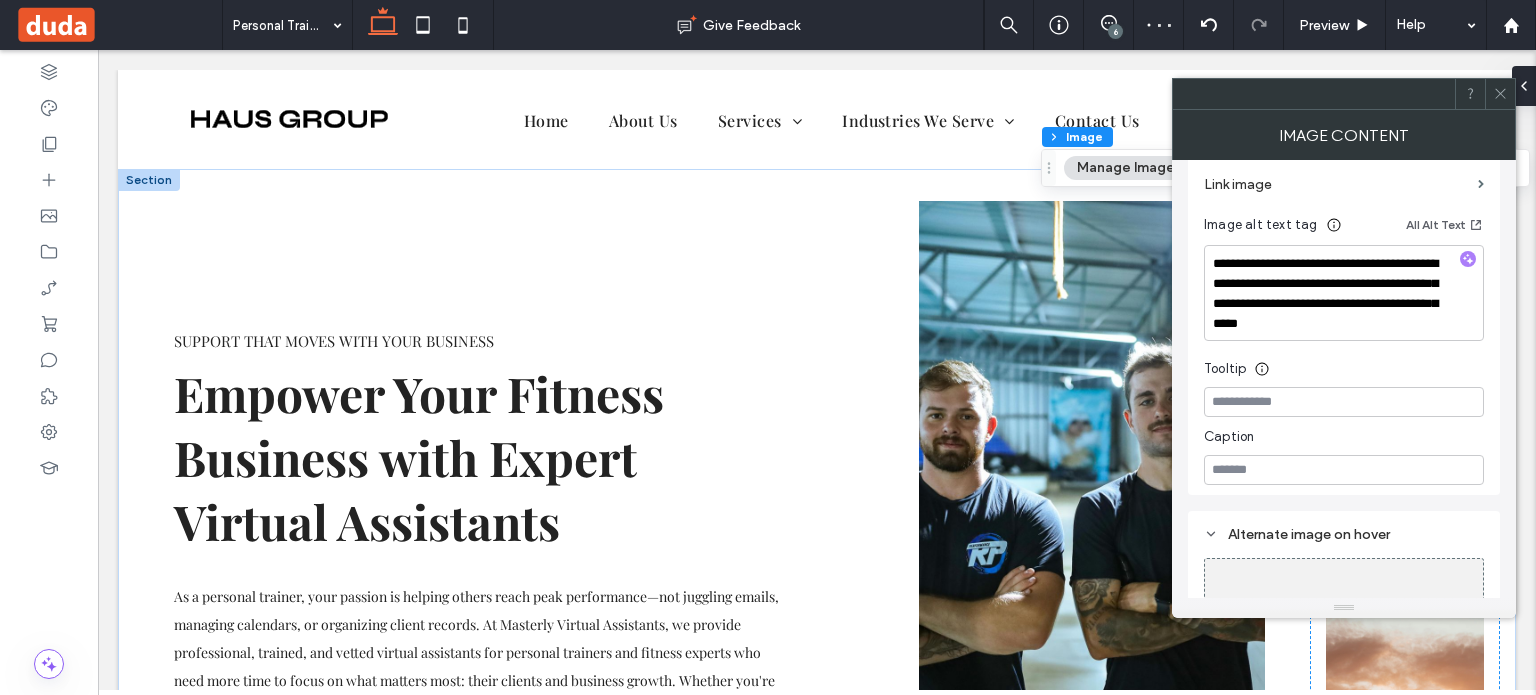click at bounding box center (1500, 94) 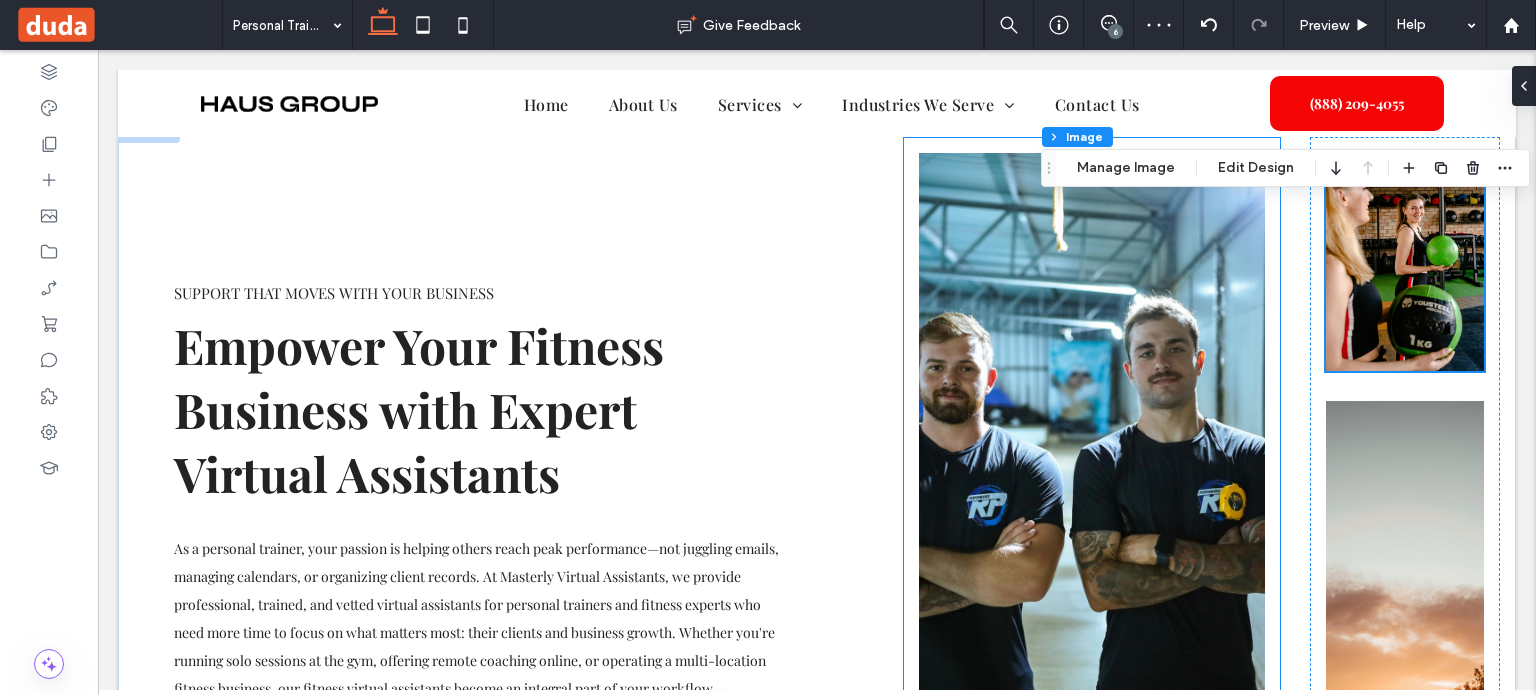 scroll, scrollTop: 68, scrollLeft: 0, axis: vertical 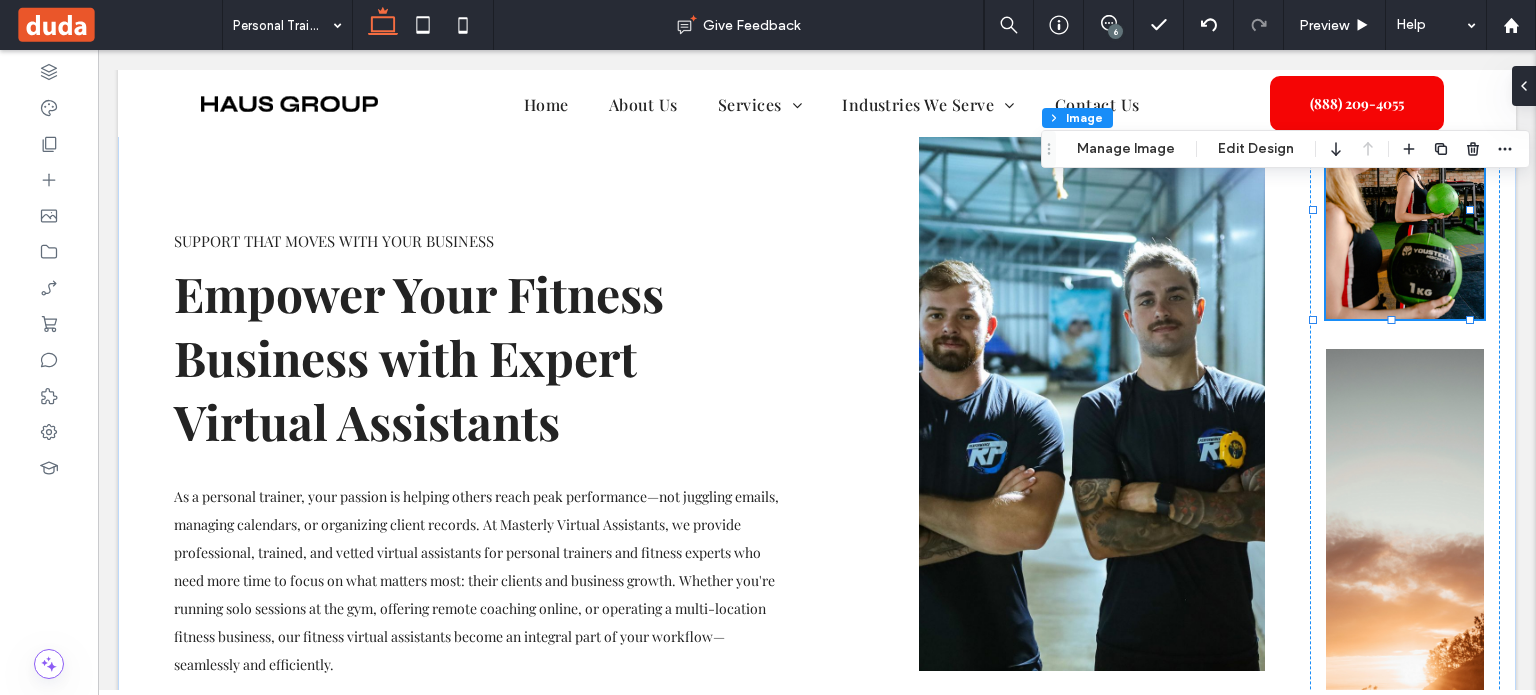 click at bounding box center [1405, 634] 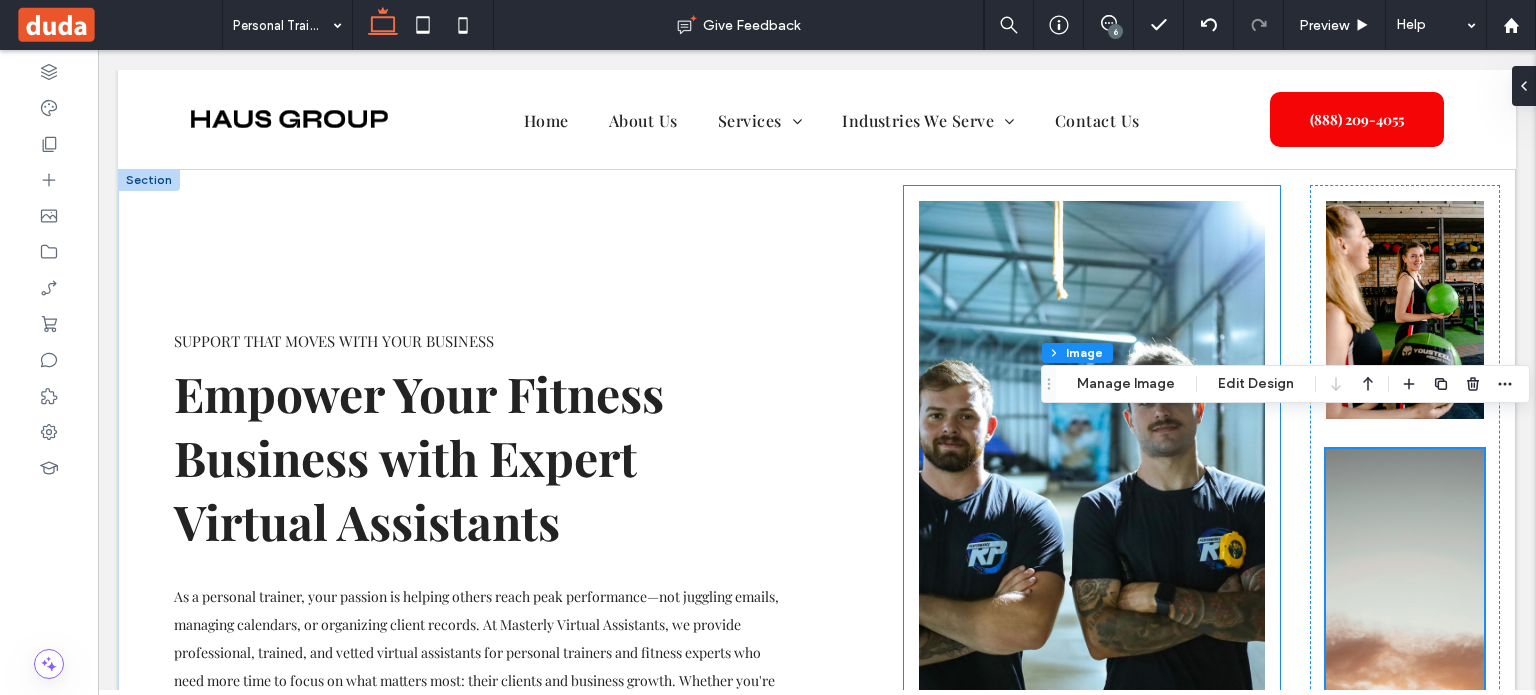 scroll, scrollTop: 0, scrollLeft: 0, axis: both 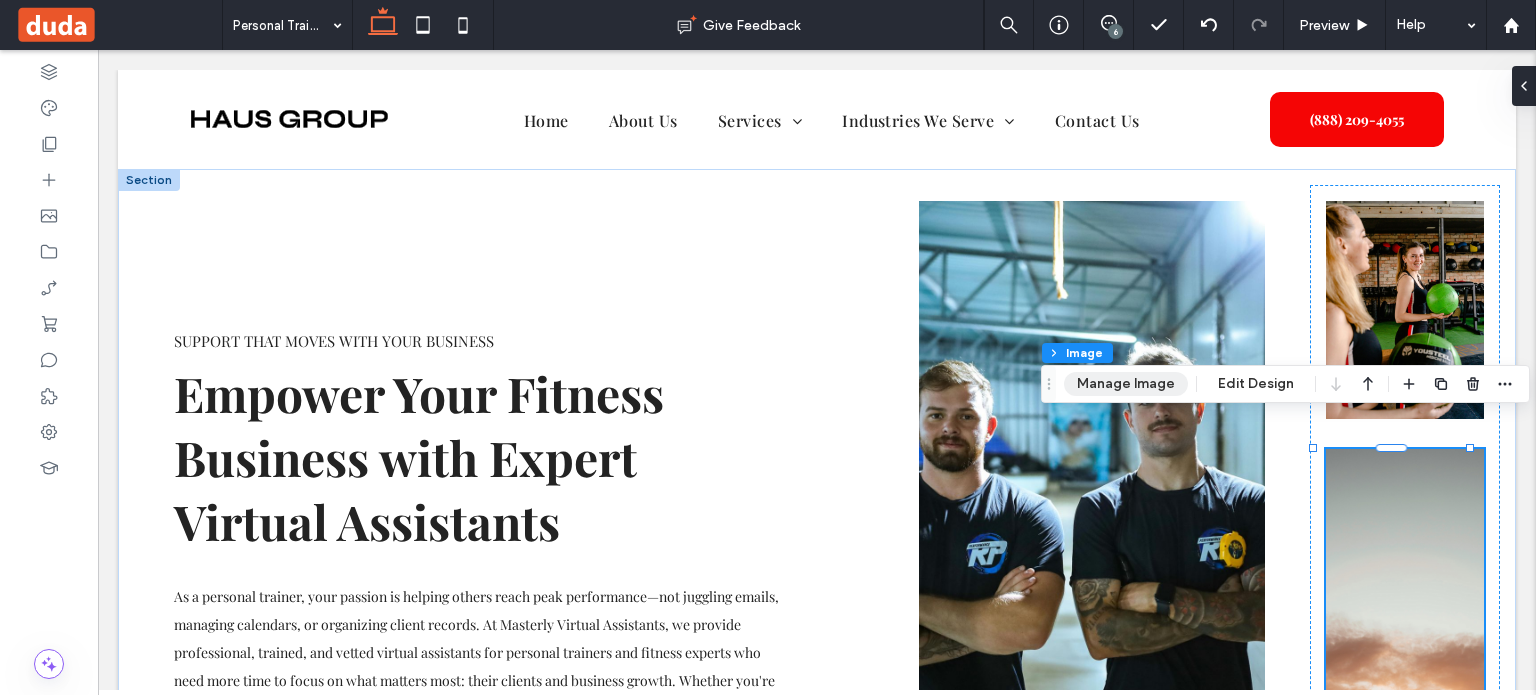 click on "Manage Image" at bounding box center (1126, 384) 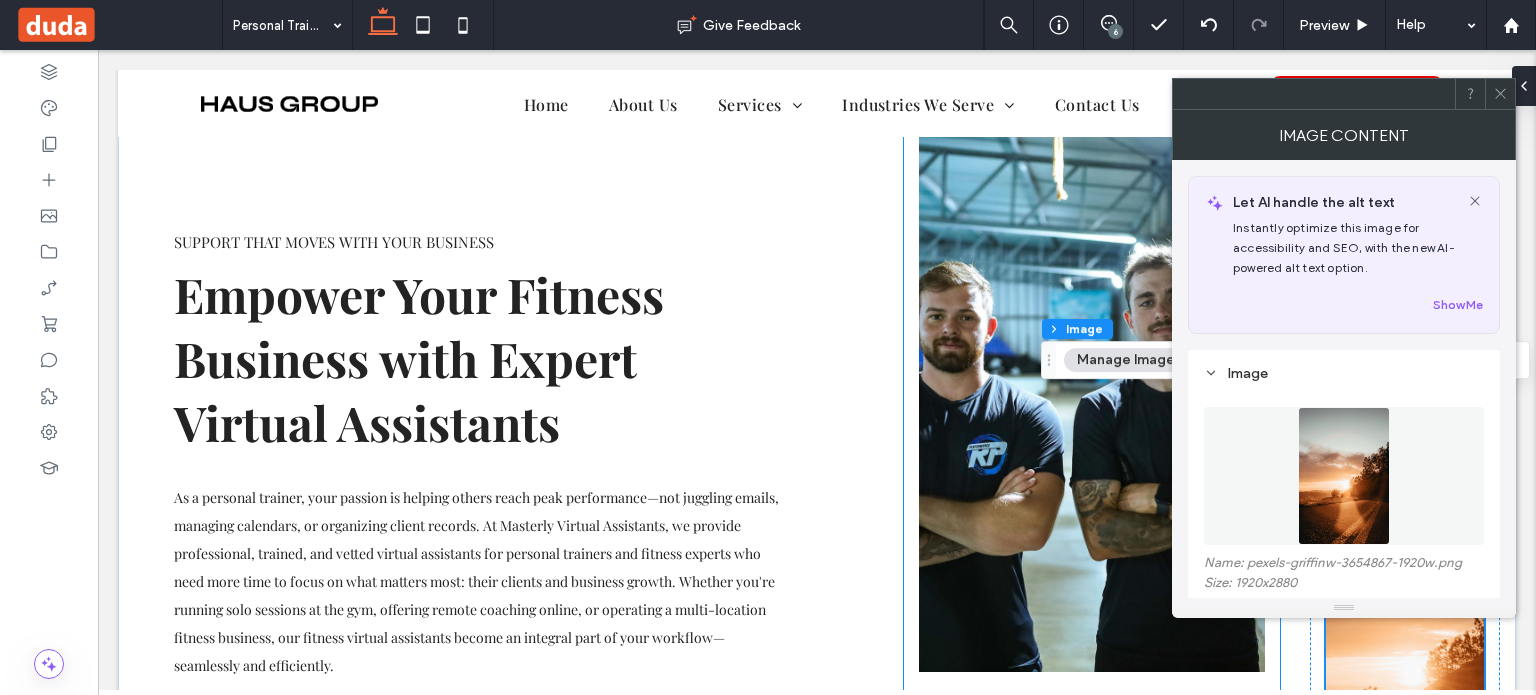 scroll, scrollTop: 168, scrollLeft: 0, axis: vertical 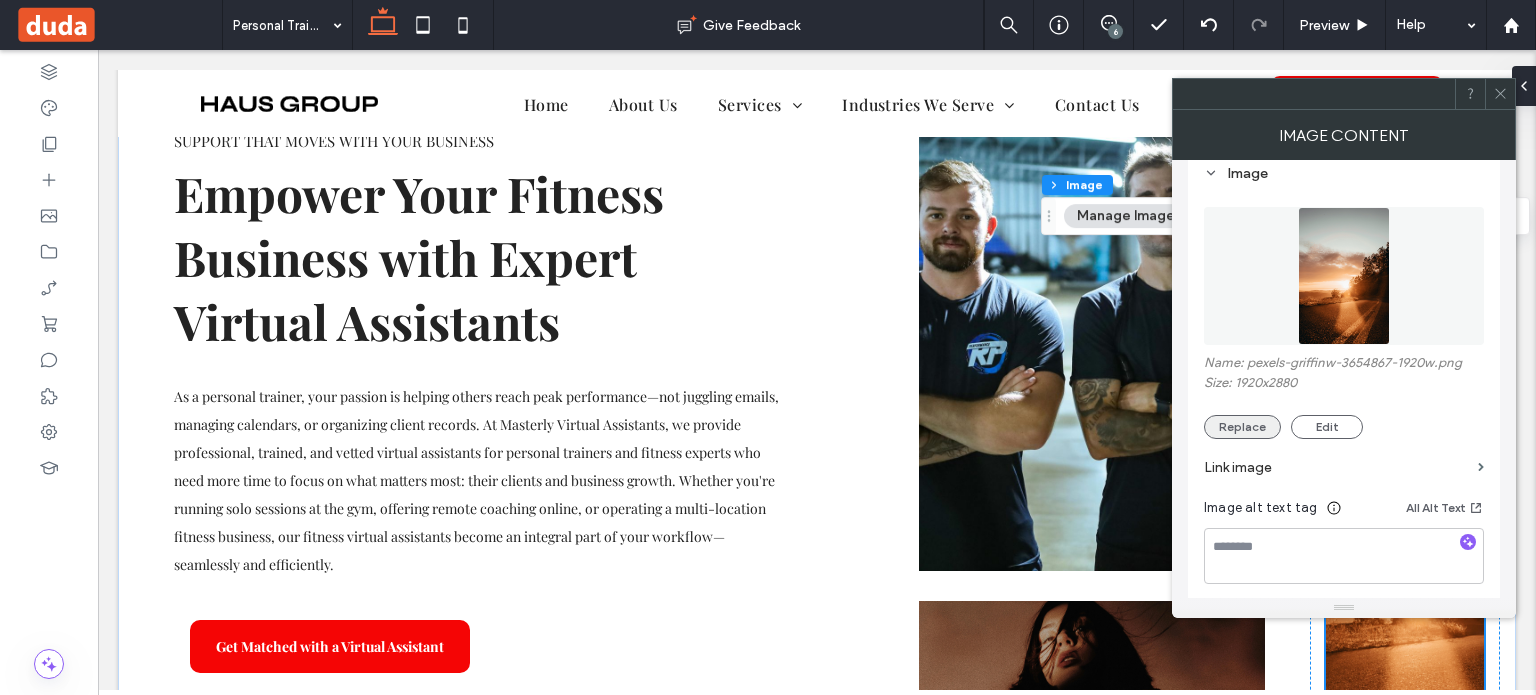 click on "Replace" at bounding box center (1242, 427) 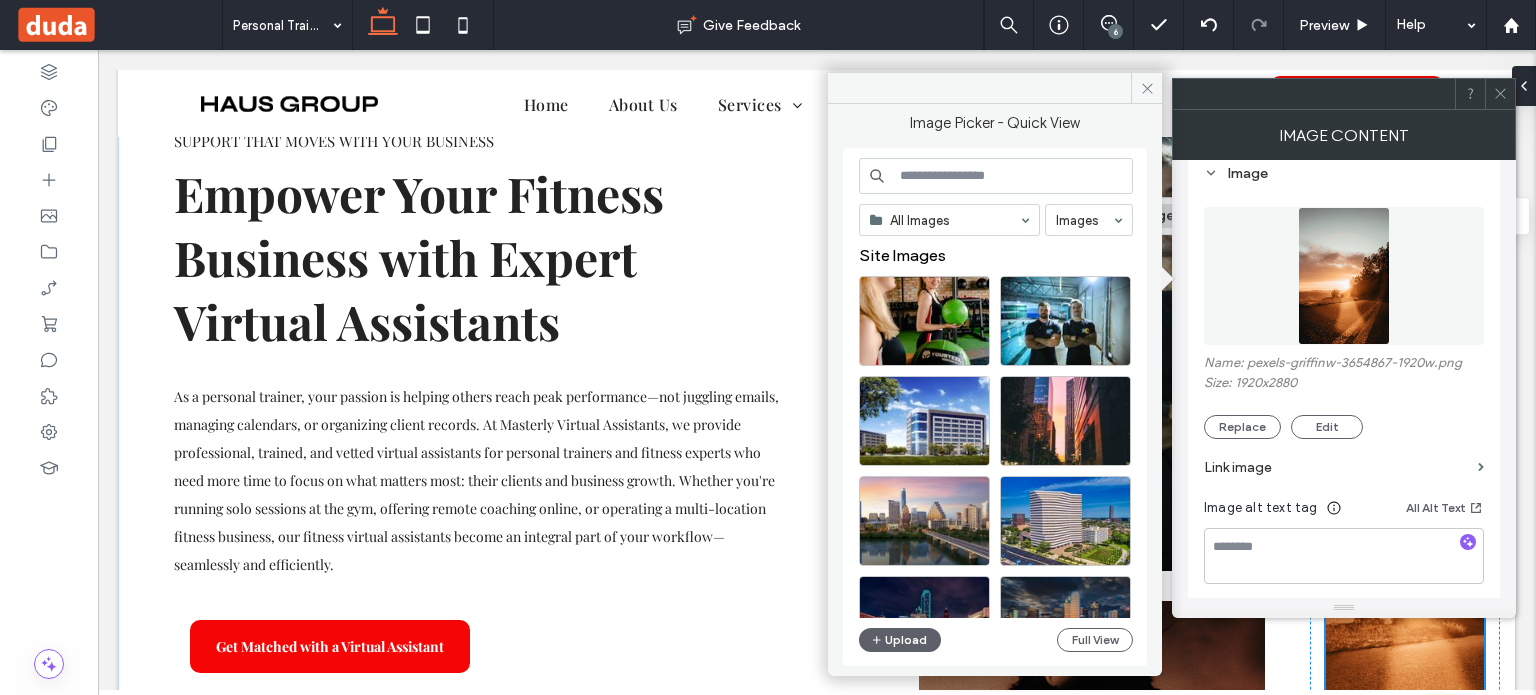 click at bounding box center [996, 176] 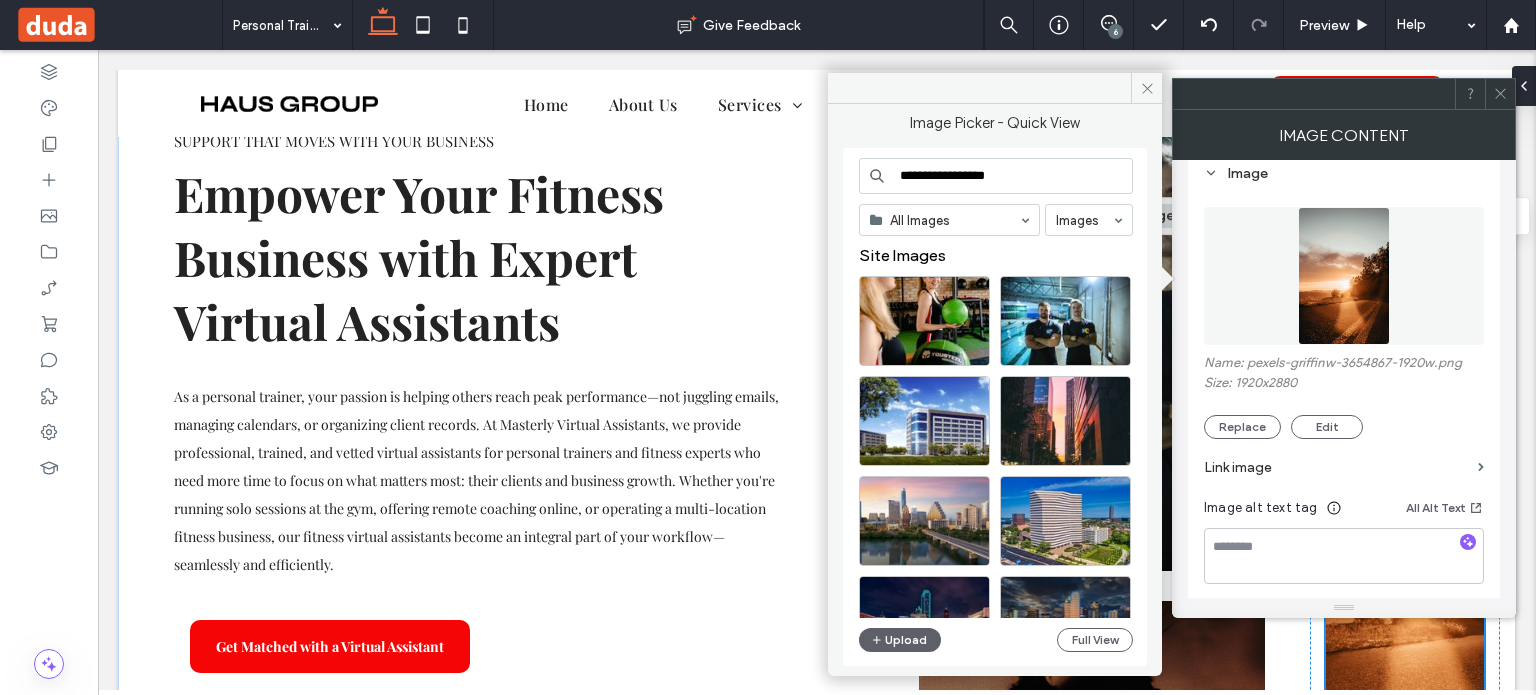 type on "**********" 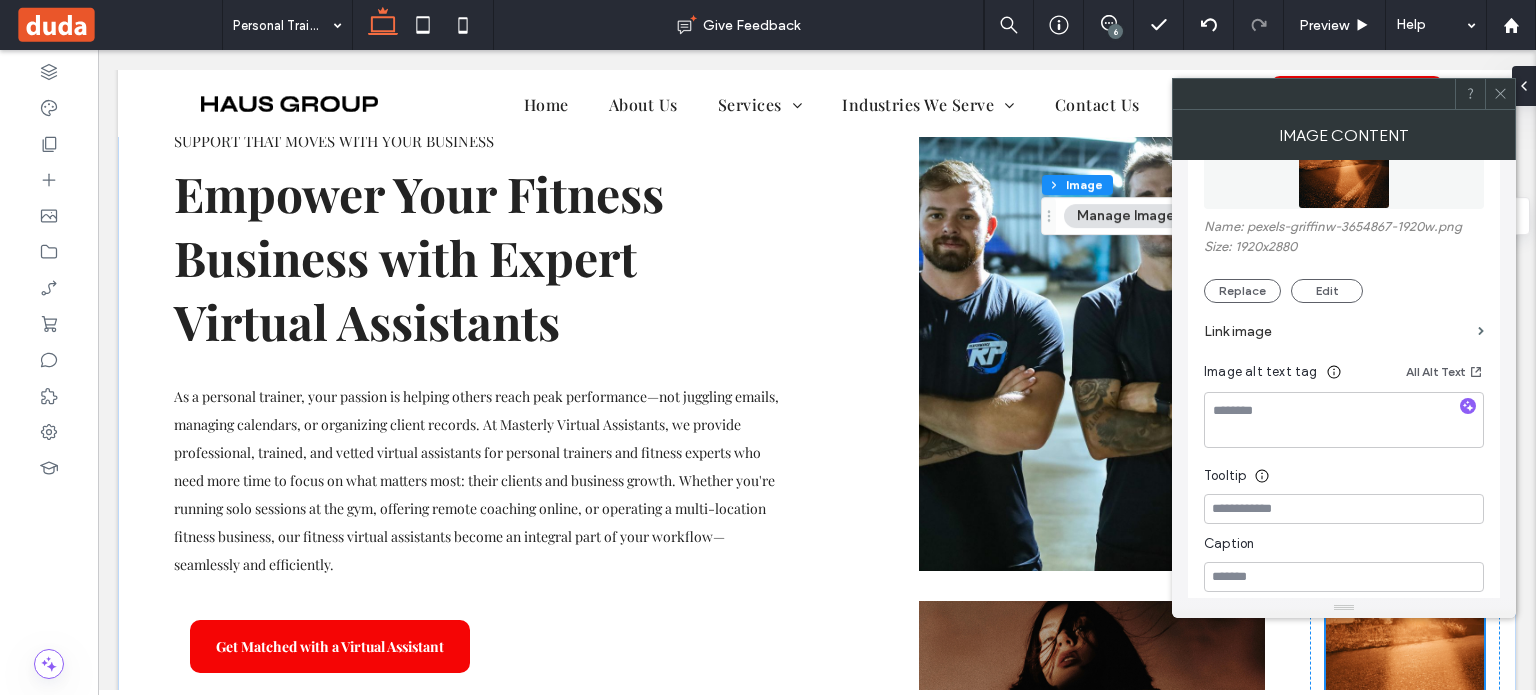 scroll, scrollTop: 100, scrollLeft: 0, axis: vertical 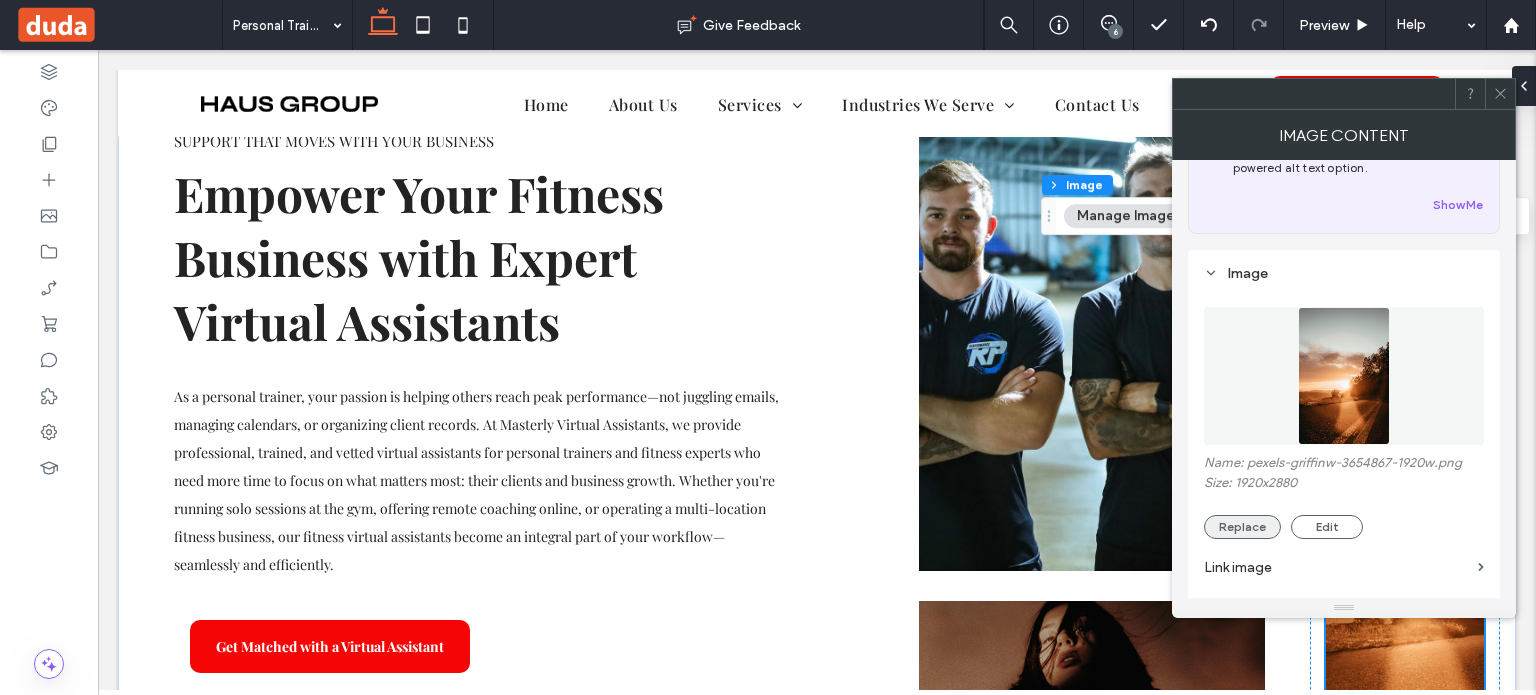 click on "Replace" at bounding box center [1242, 527] 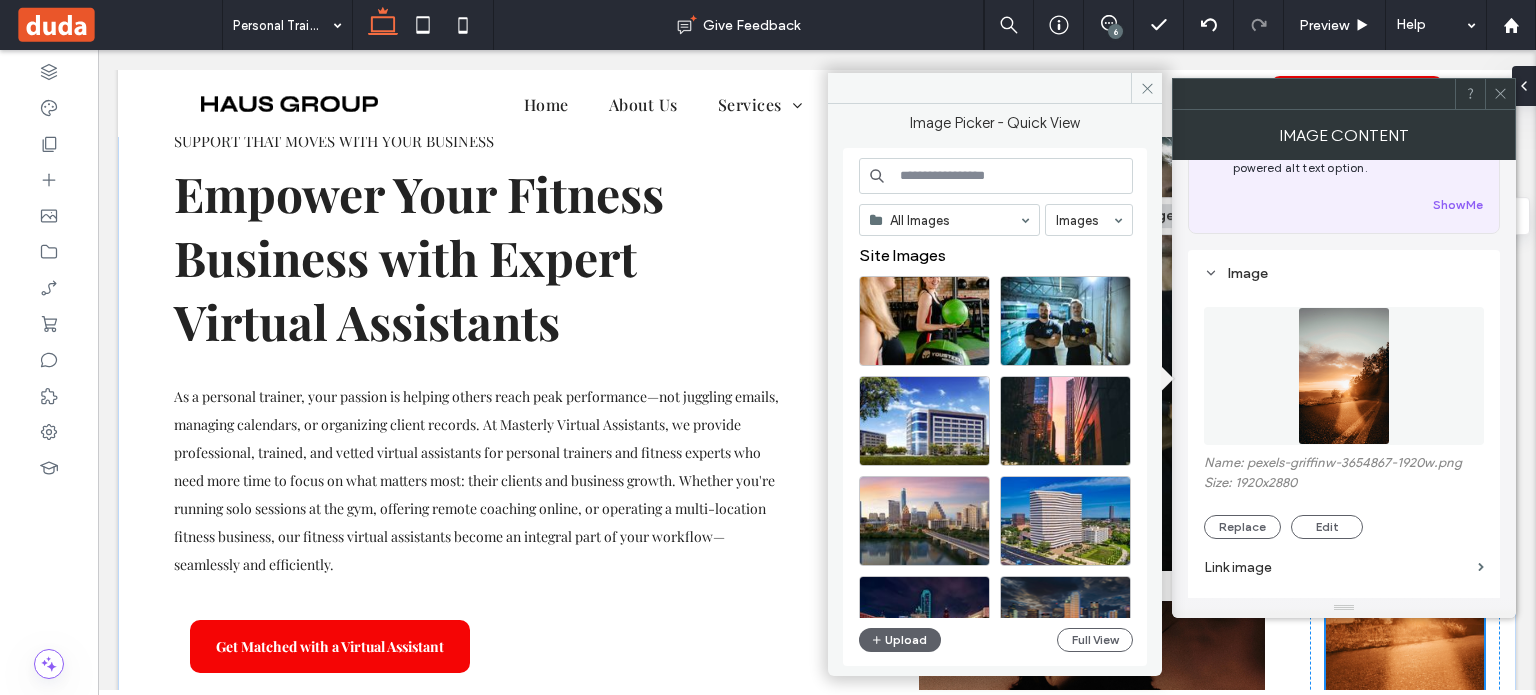 click at bounding box center (996, 176) 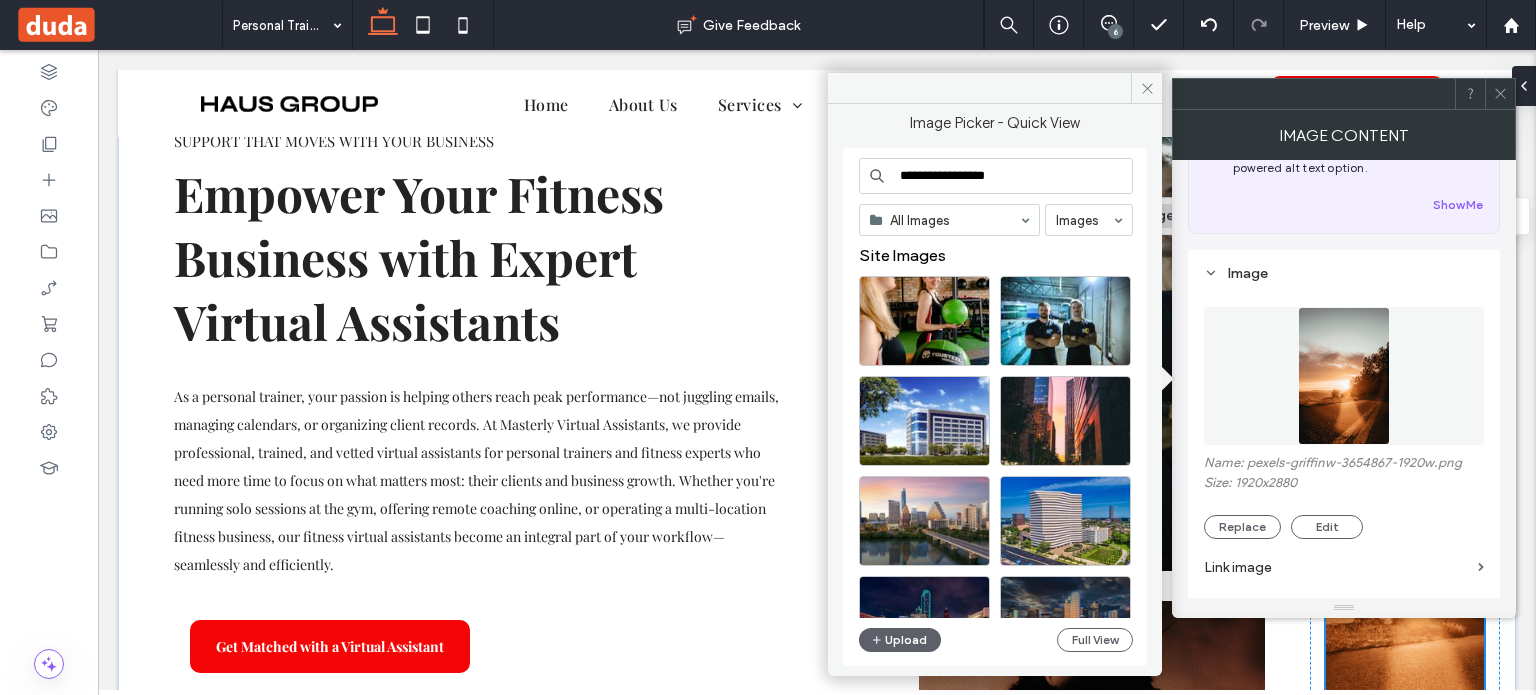 type on "**********" 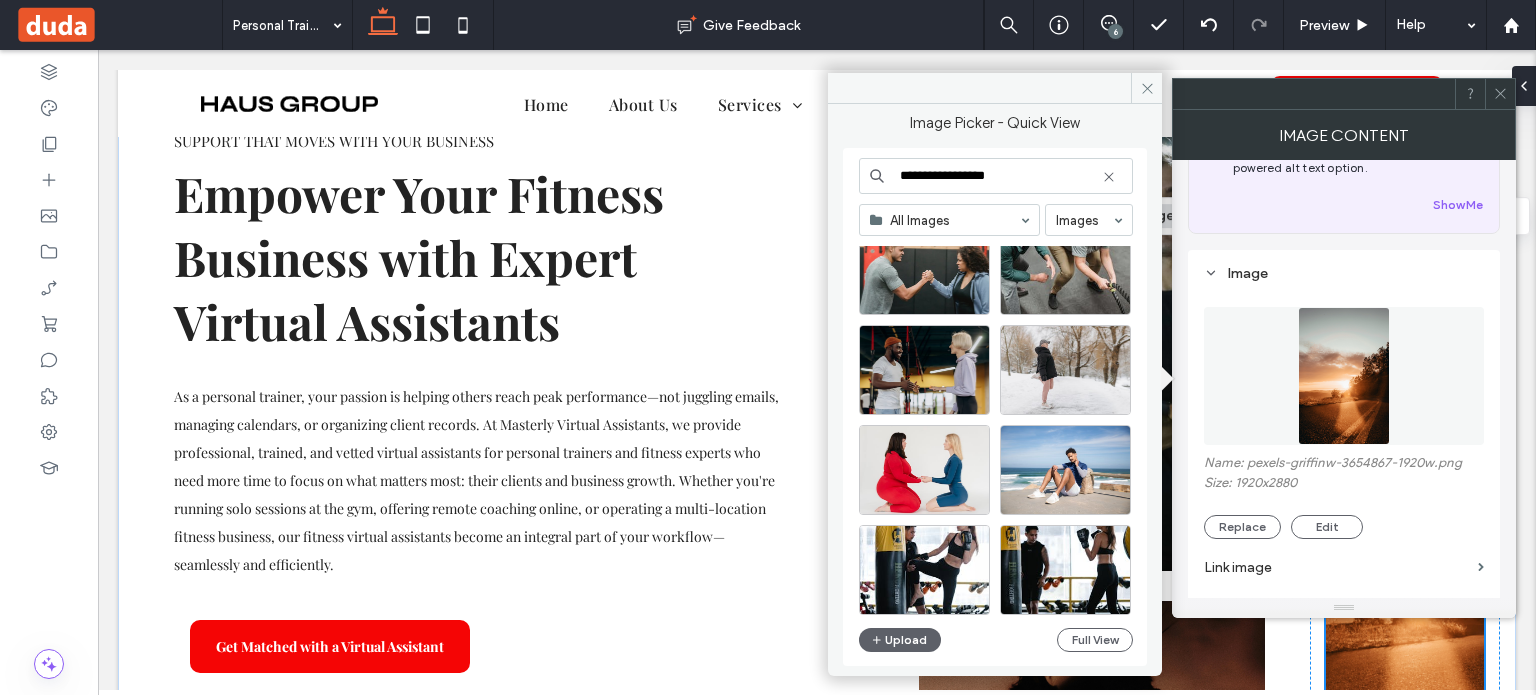 scroll, scrollTop: 1557, scrollLeft: 0, axis: vertical 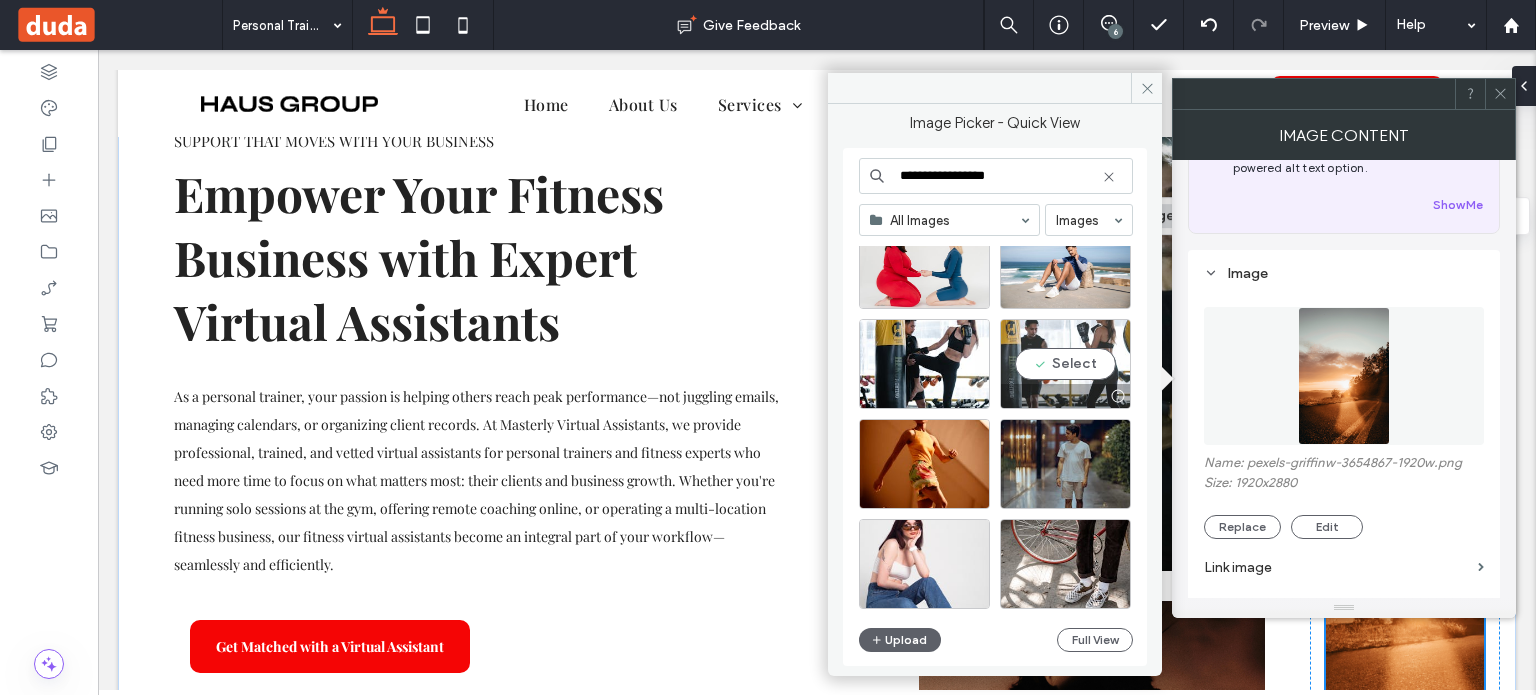 click on "Select" at bounding box center [1065, 364] 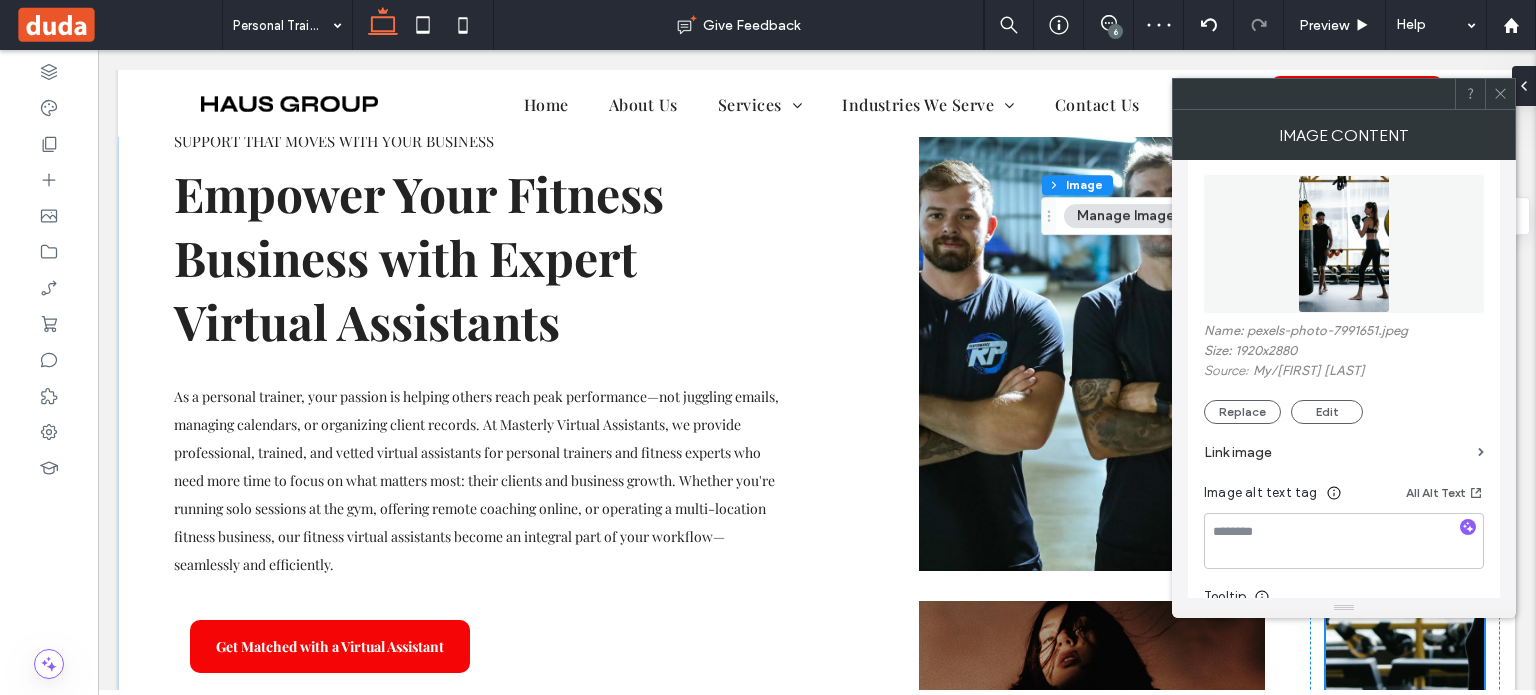 scroll, scrollTop: 170, scrollLeft: 0, axis: vertical 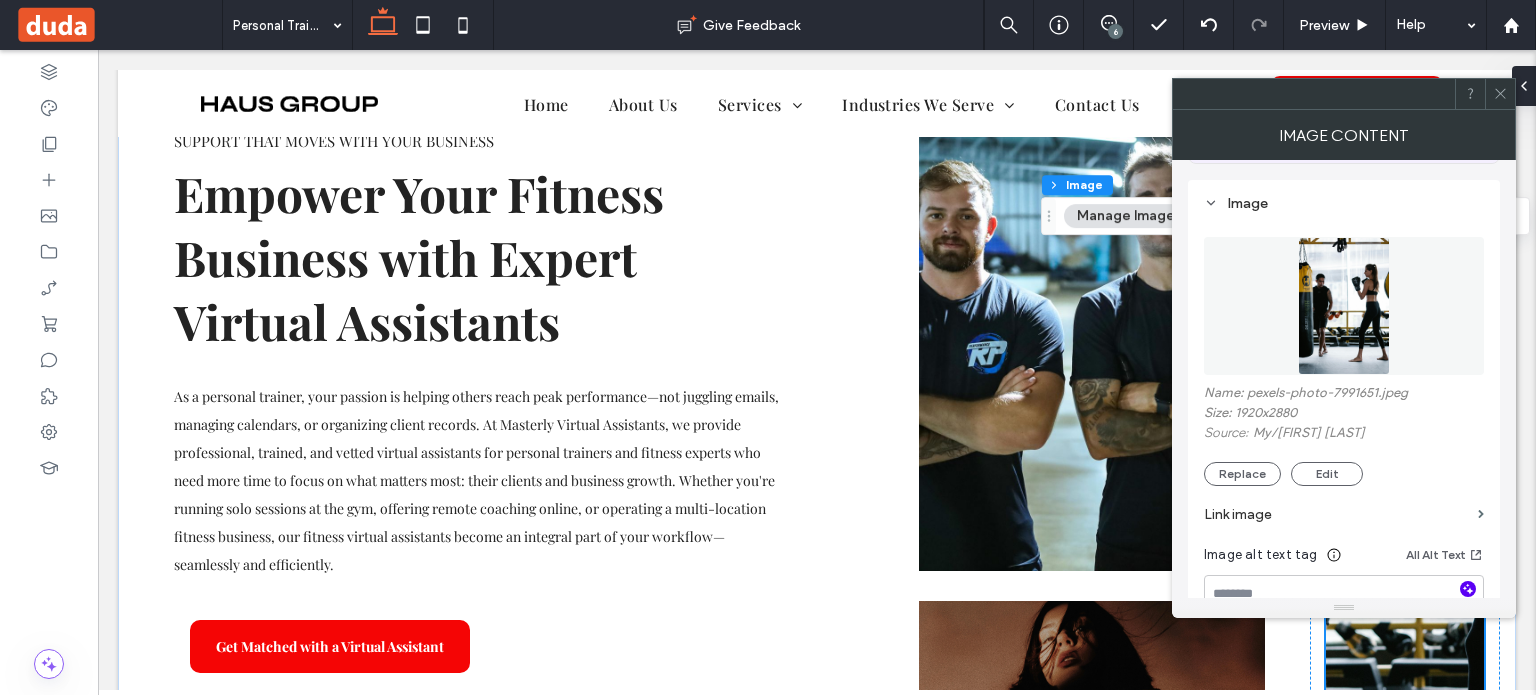 click 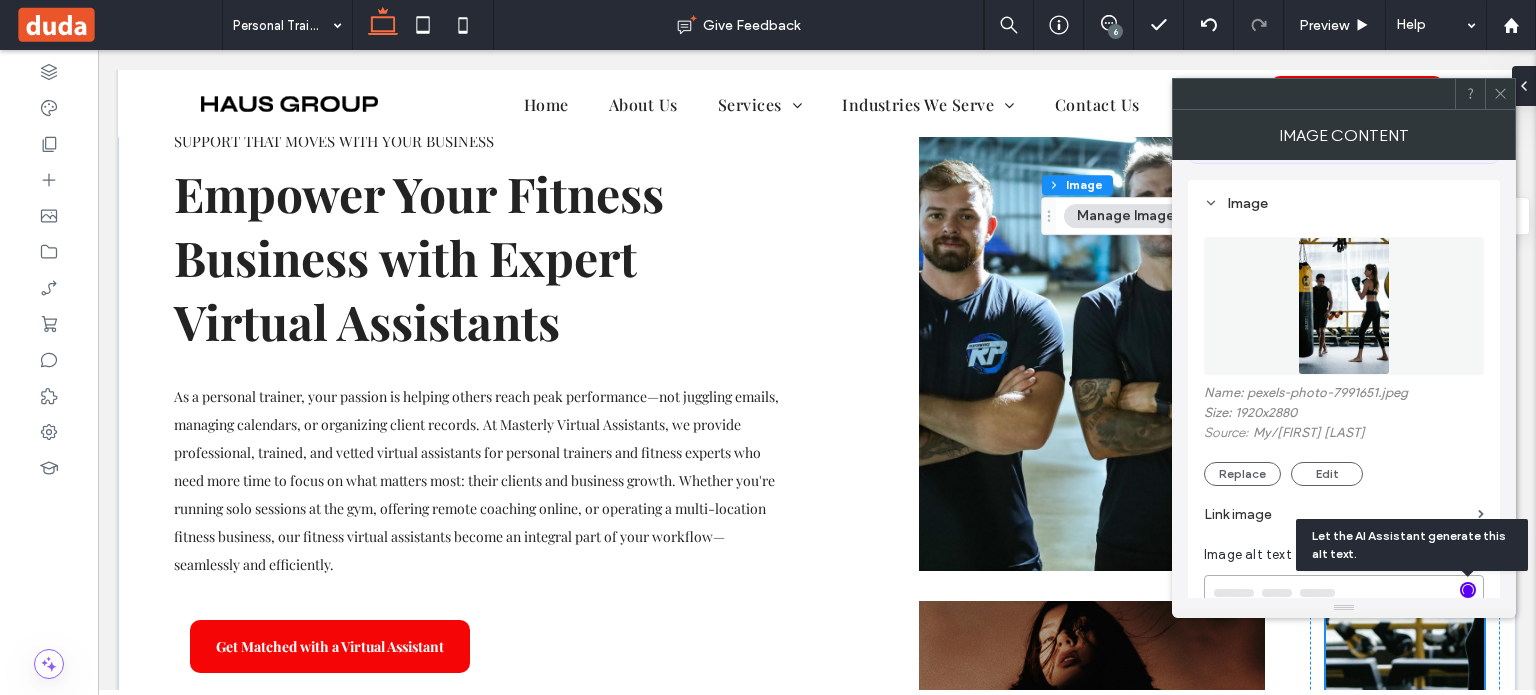 type on "**********" 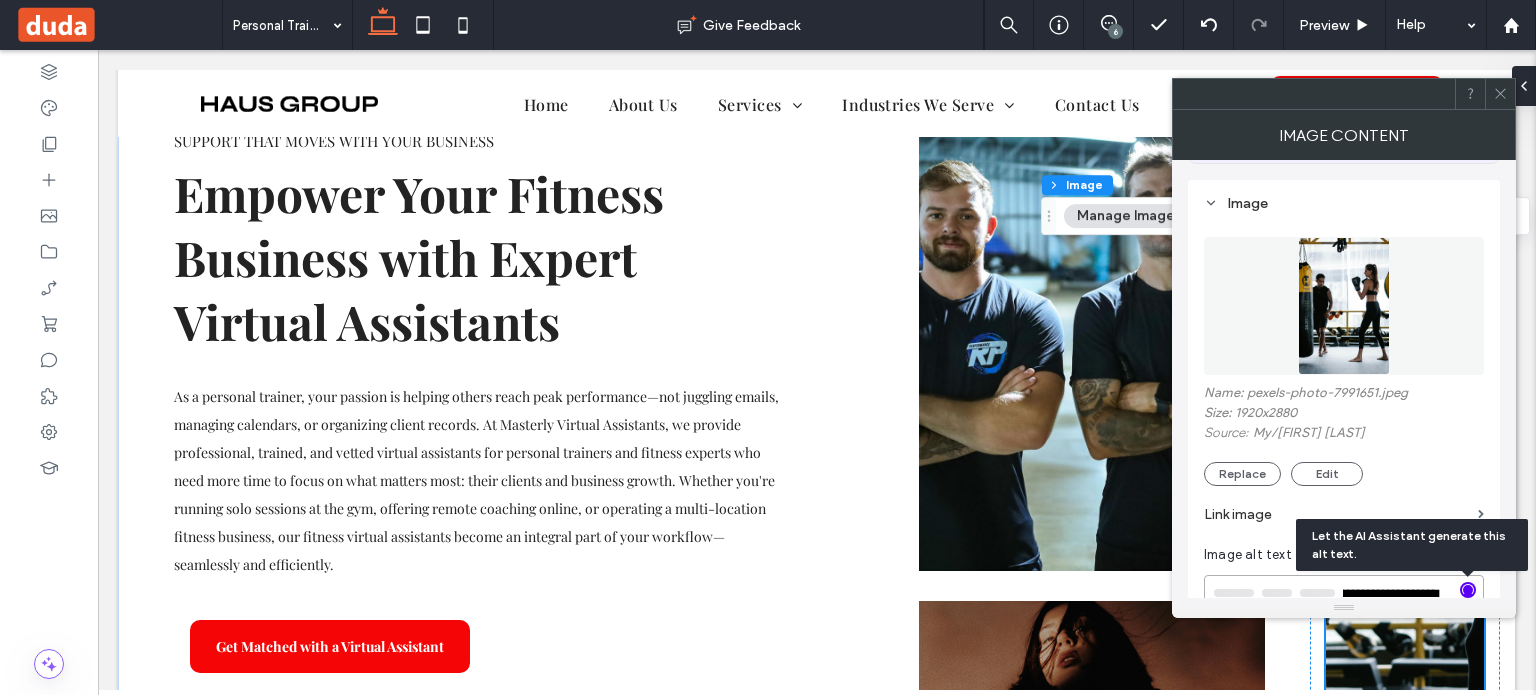 scroll, scrollTop: 176, scrollLeft: 0, axis: vertical 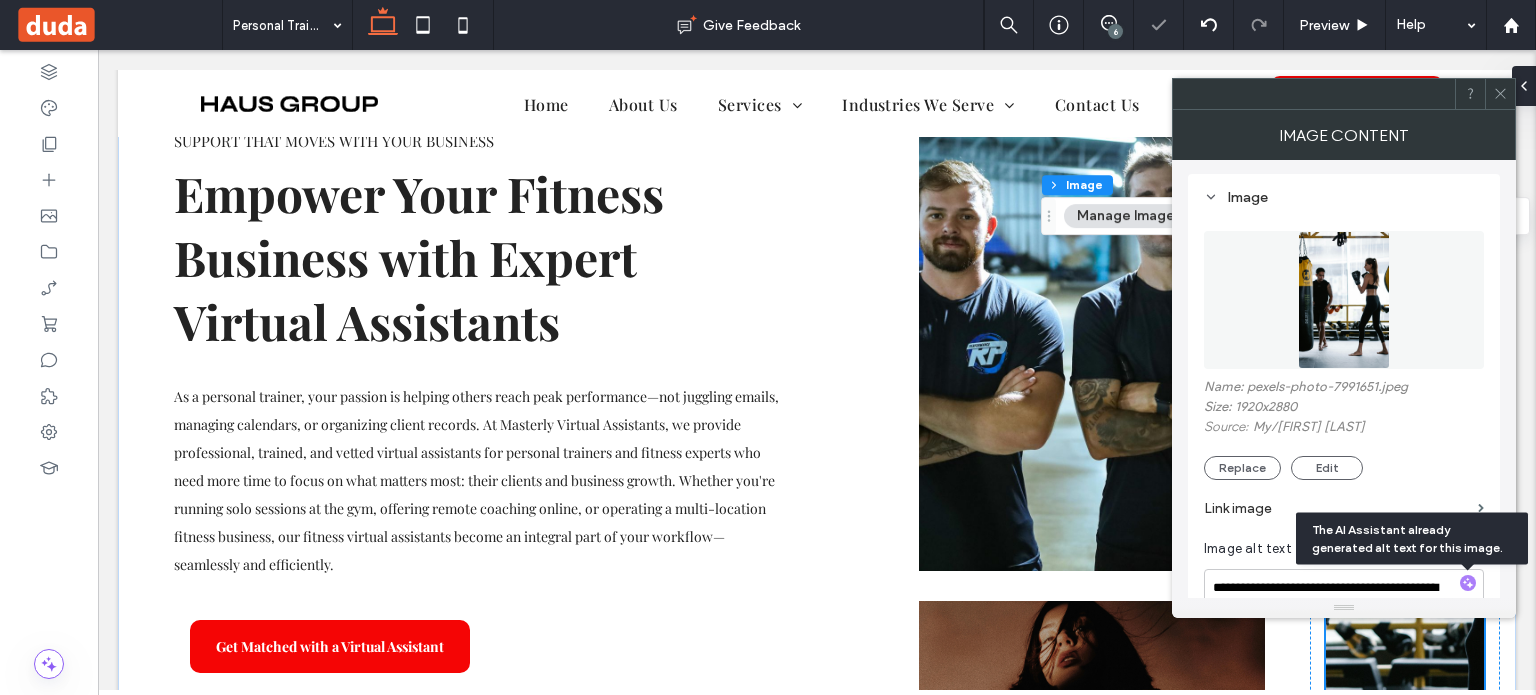 click 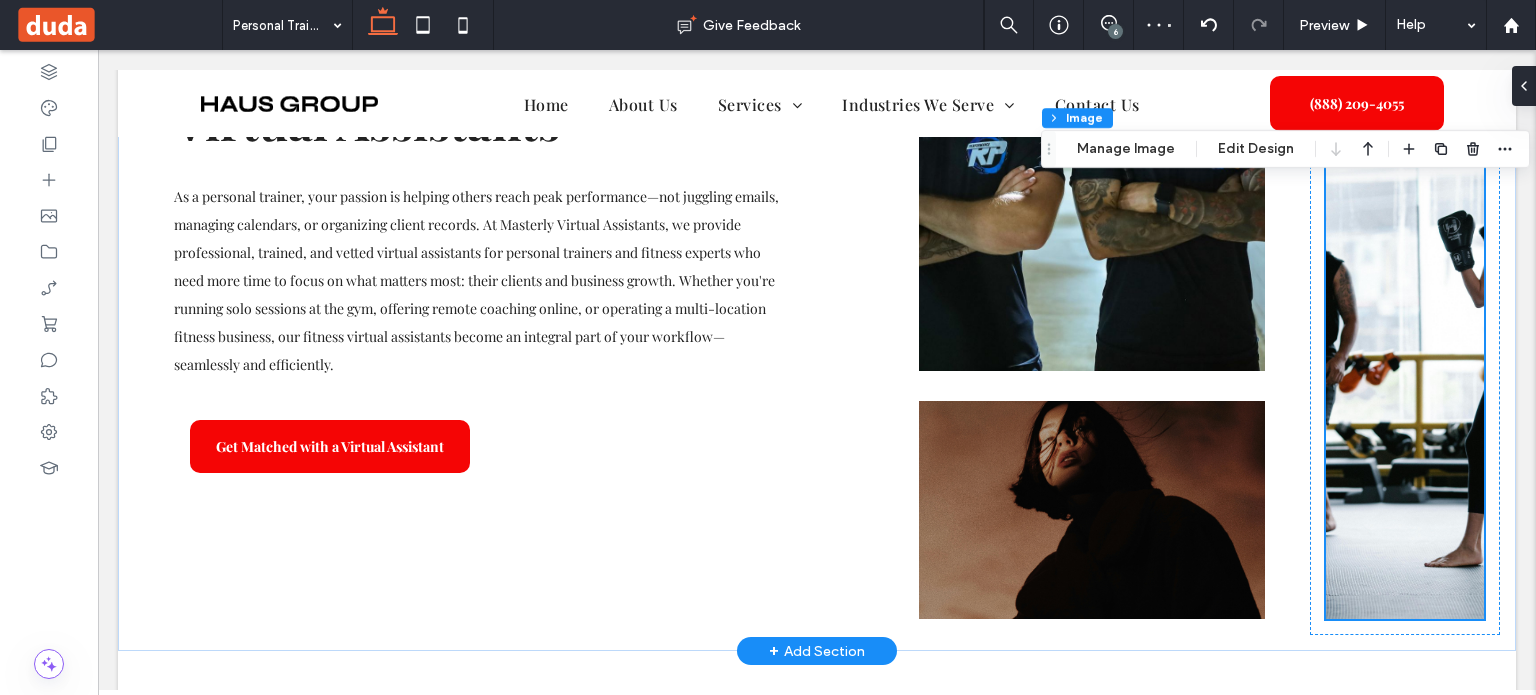 scroll, scrollTop: 168, scrollLeft: 0, axis: vertical 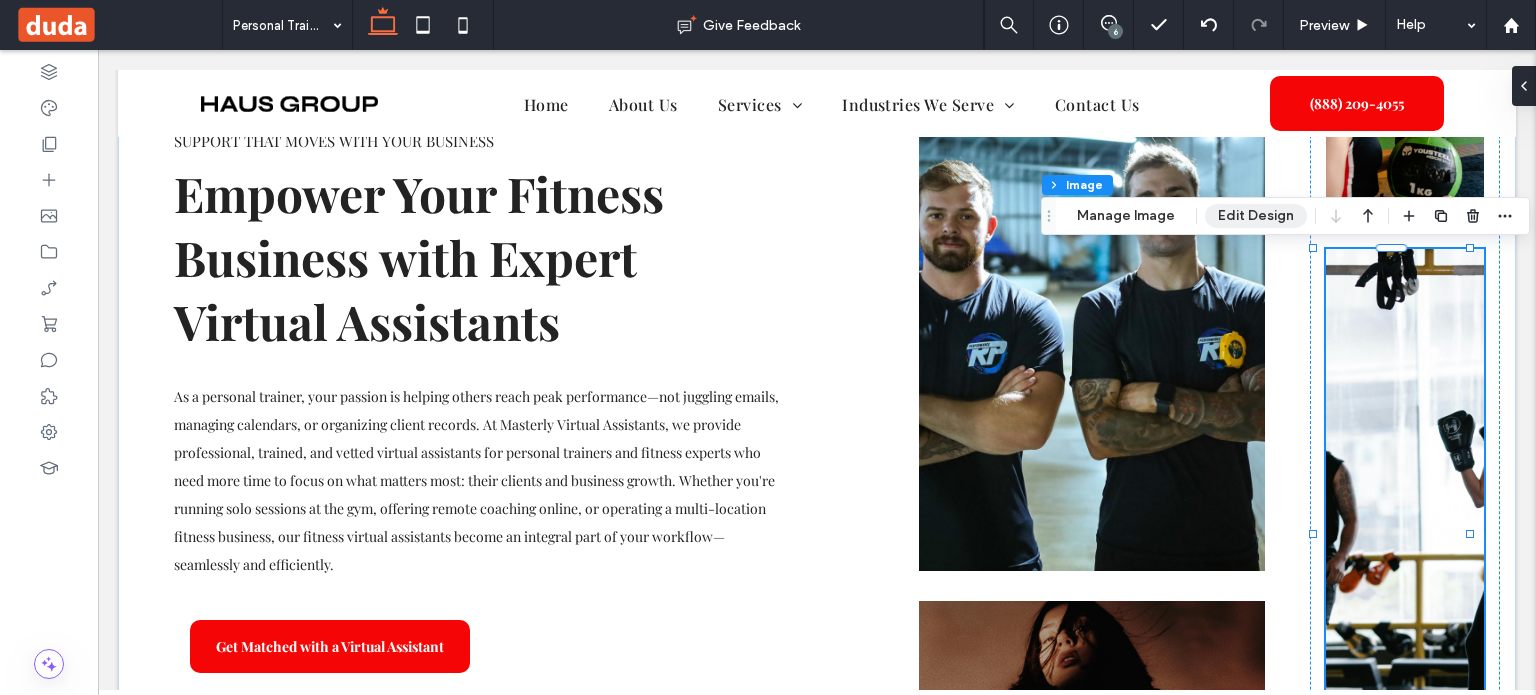 click on "Edit Design" at bounding box center (1256, 216) 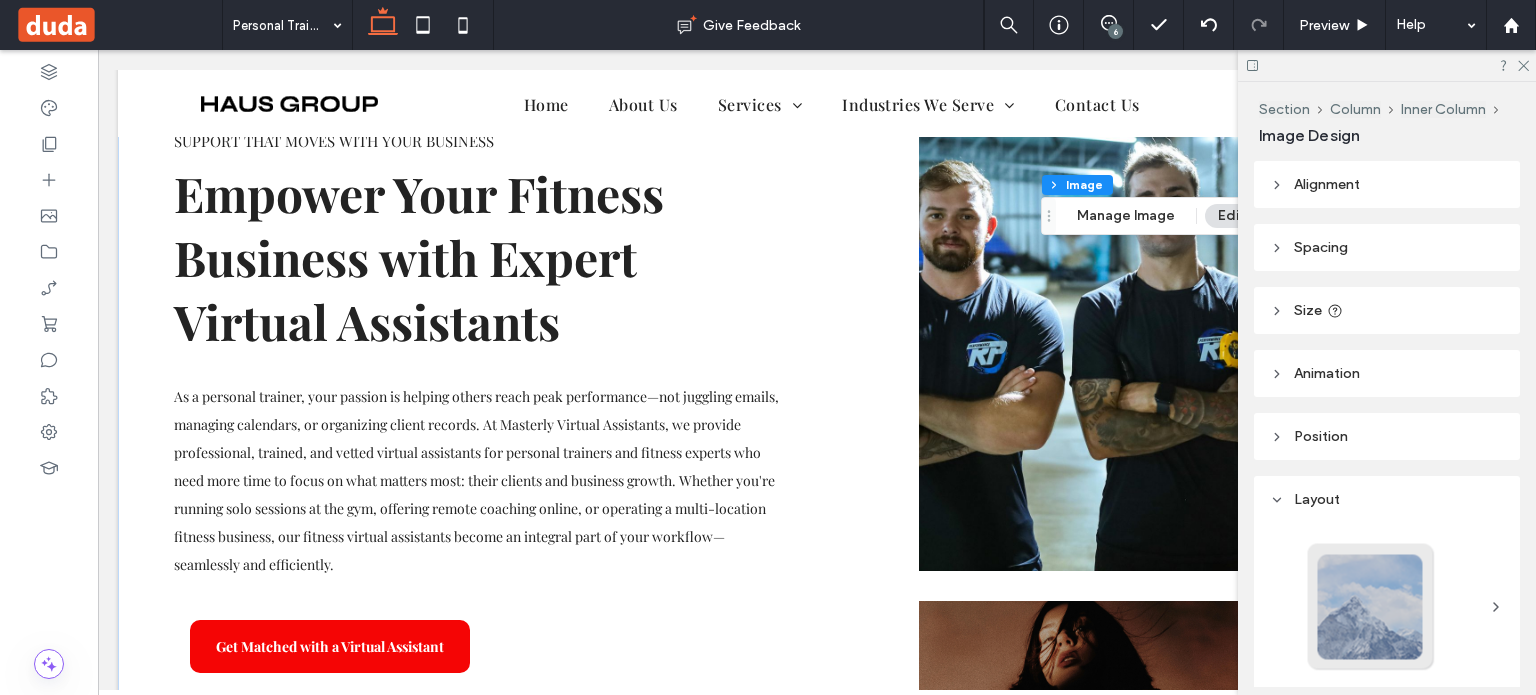 scroll, scrollTop: 300, scrollLeft: 0, axis: vertical 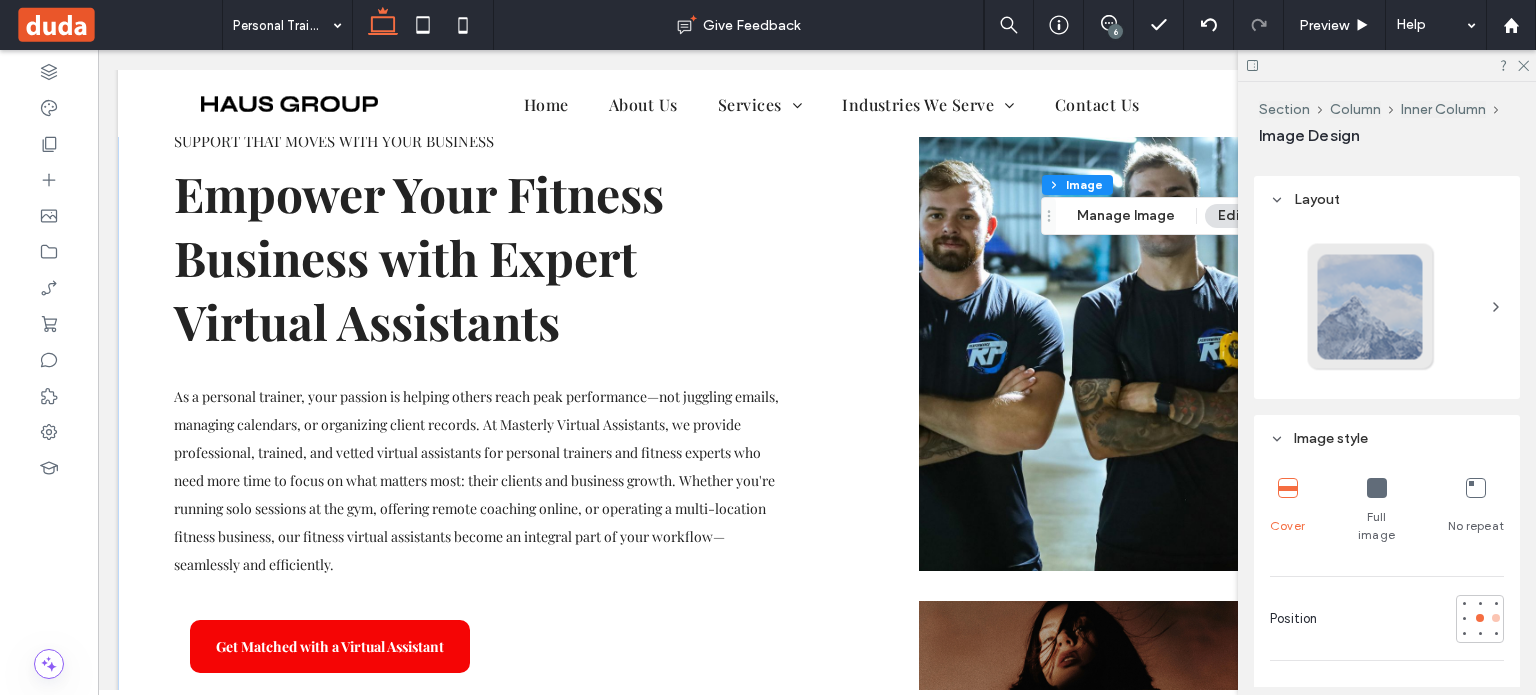 click at bounding box center [1496, 618] 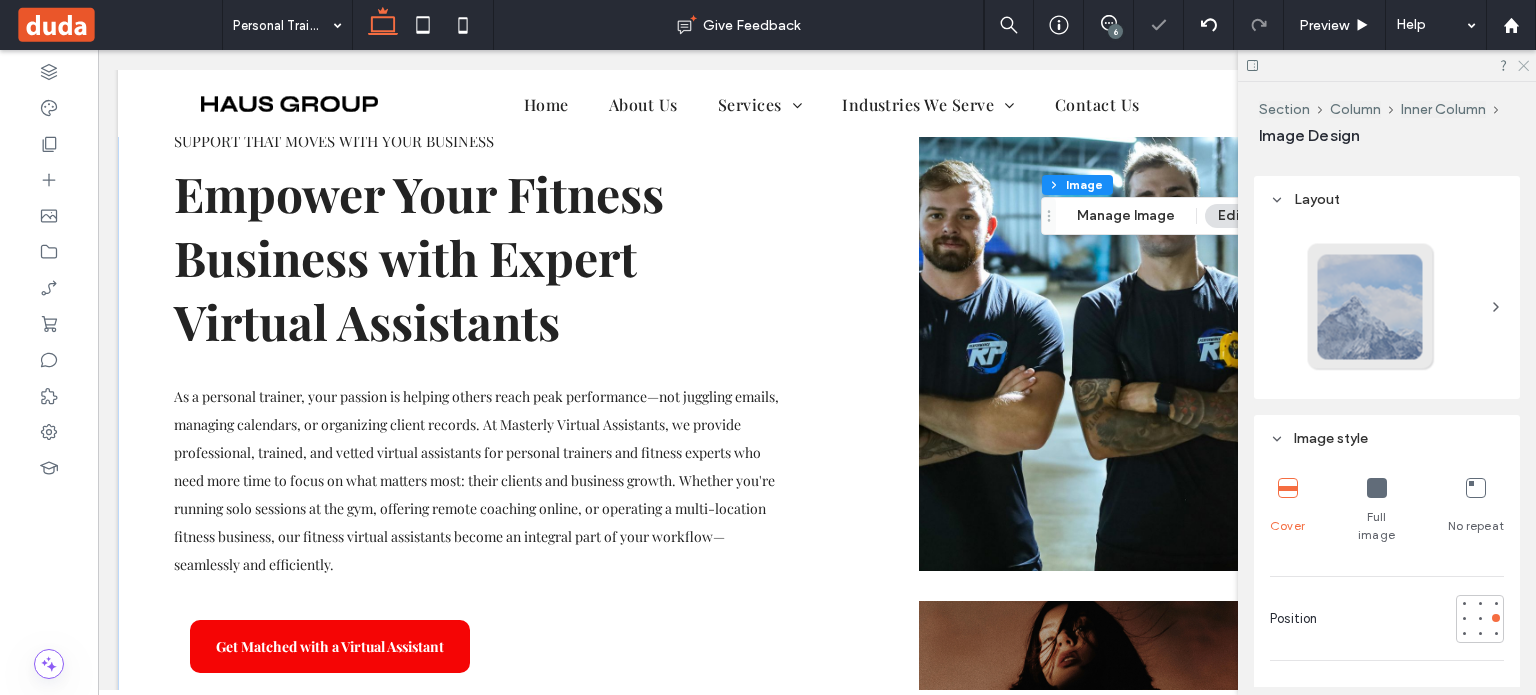 click 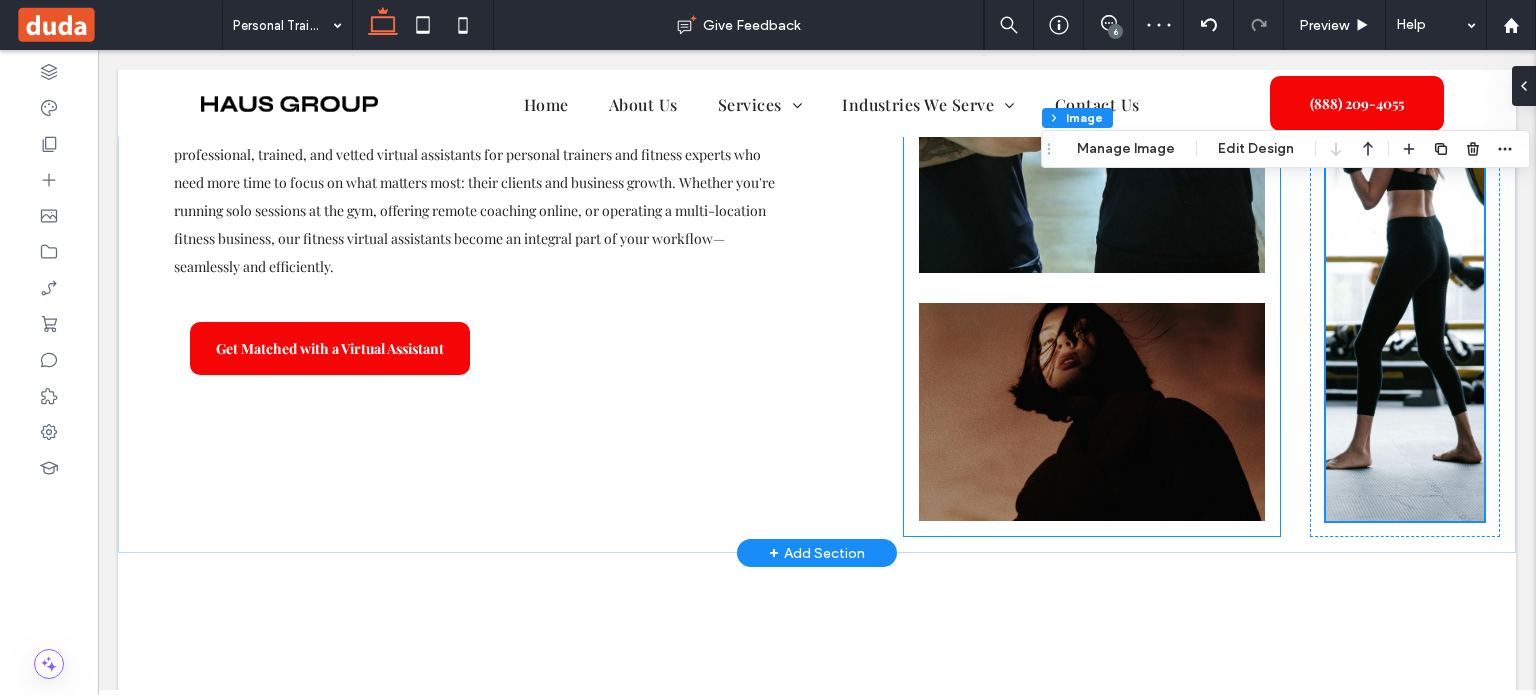 scroll, scrollTop: 468, scrollLeft: 0, axis: vertical 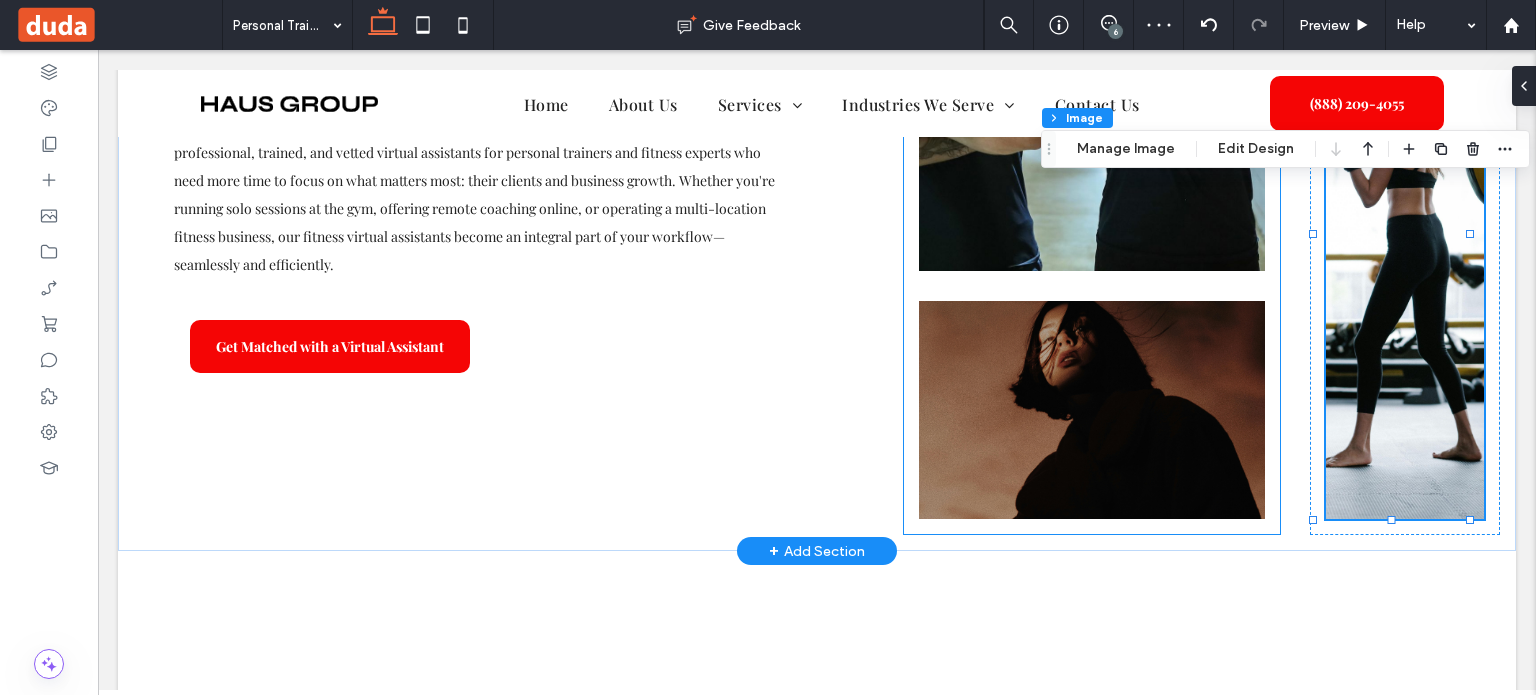 click at bounding box center (1092, 410) 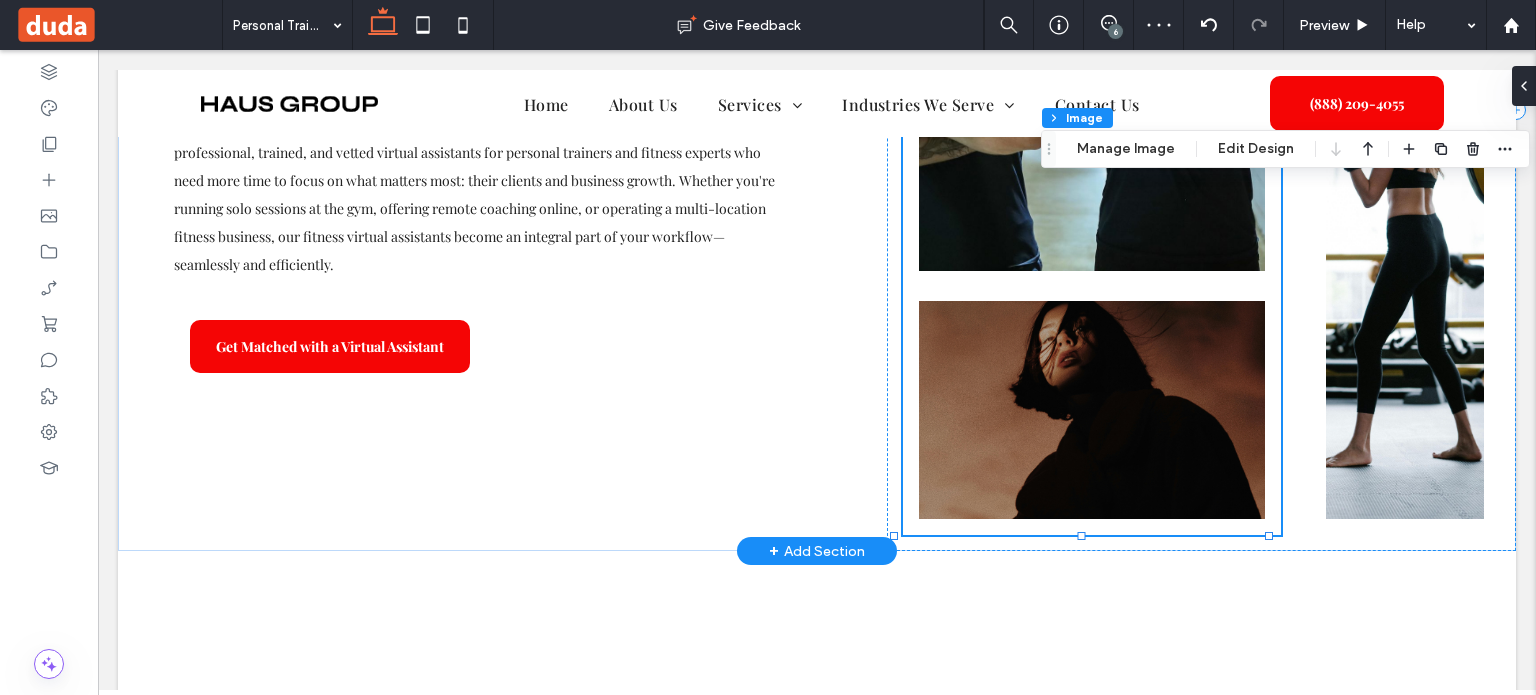 click at bounding box center (1092, 410) 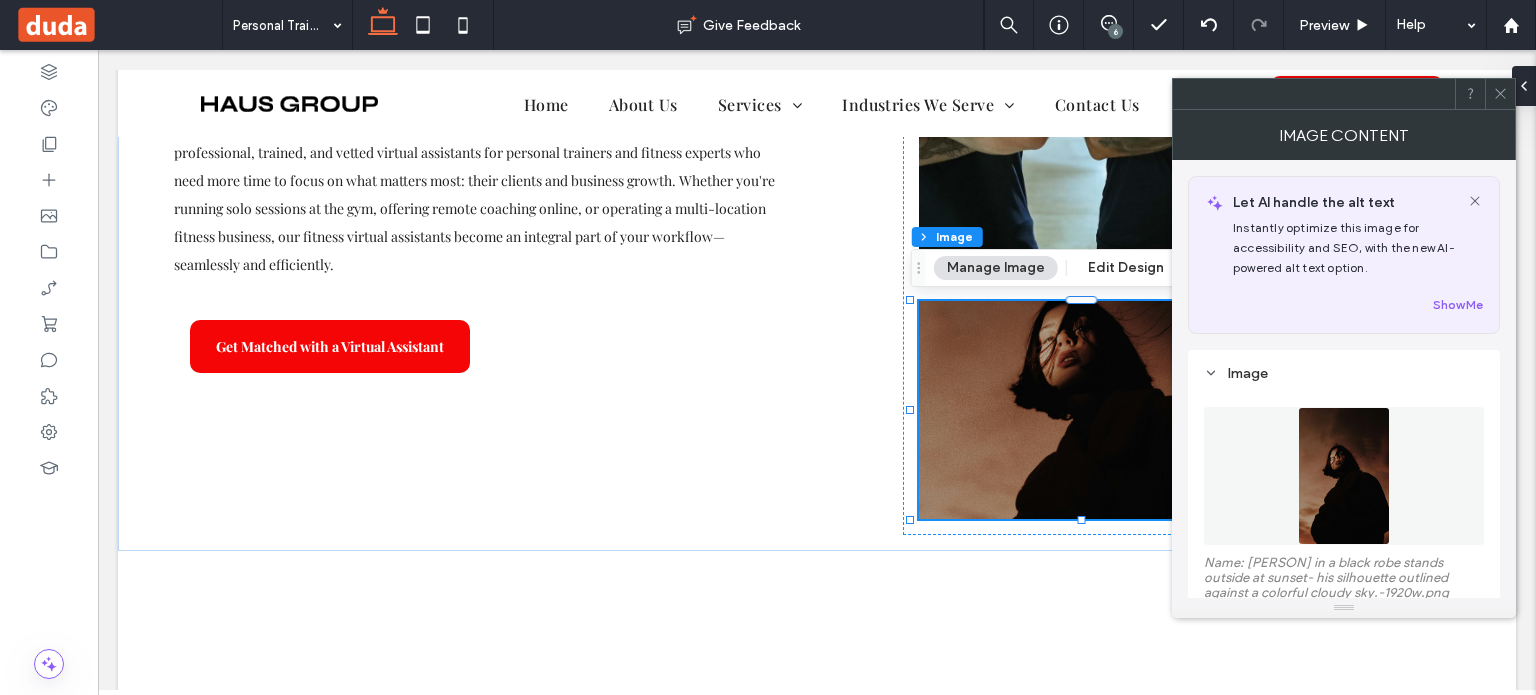 scroll, scrollTop: 200, scrollLeft: 0, axis: vertical 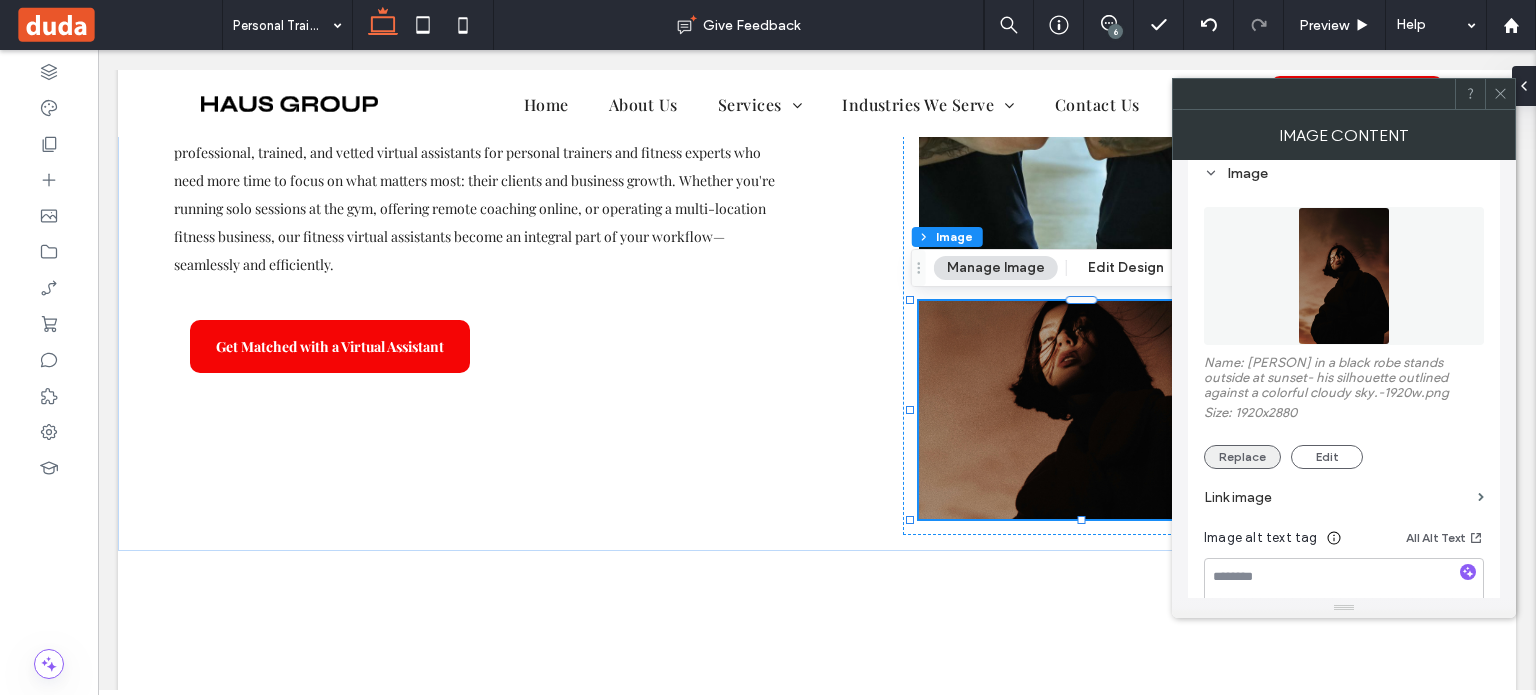 click on "Replace" at bounding box center (1242, 457) 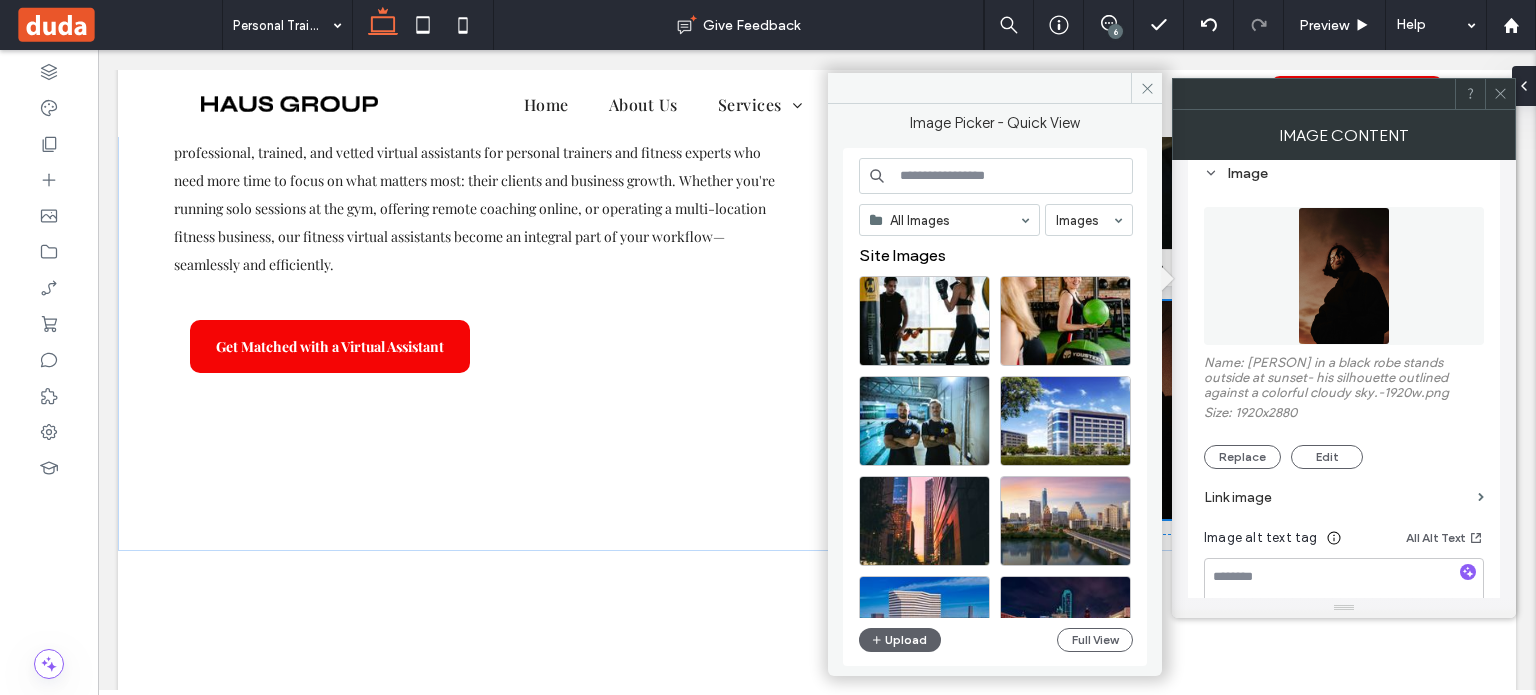 click at bounding box center [996, 176] 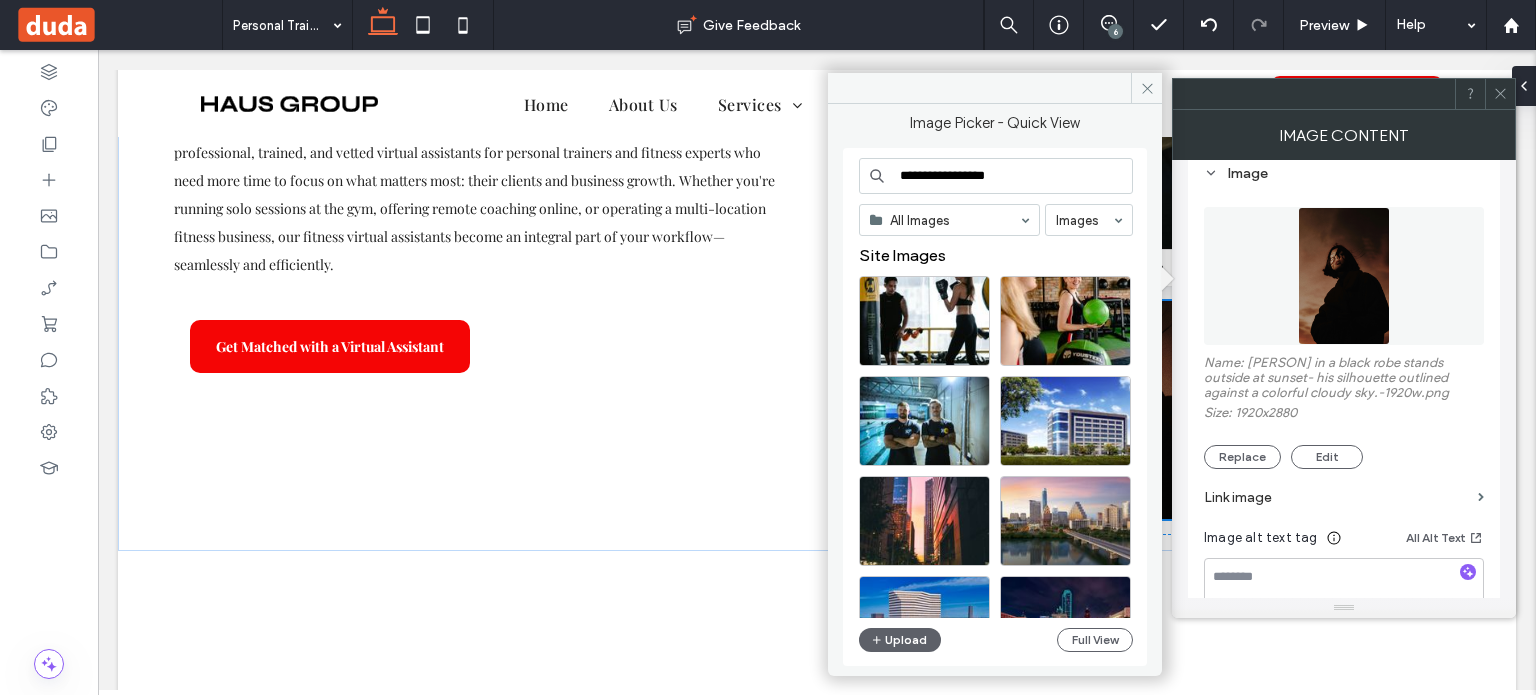 type on "**********" 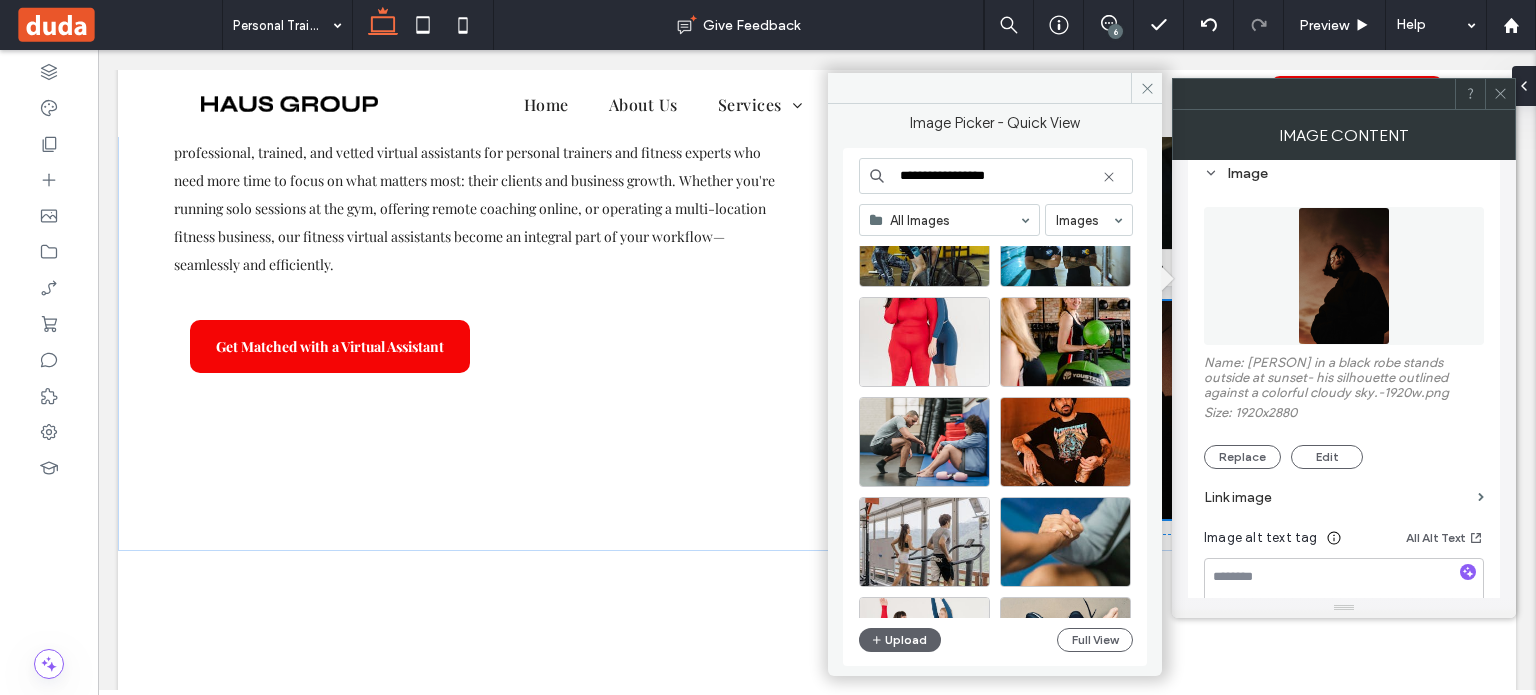scroll, scrollTop: 300, scrollLeft: 0, axis: vertical 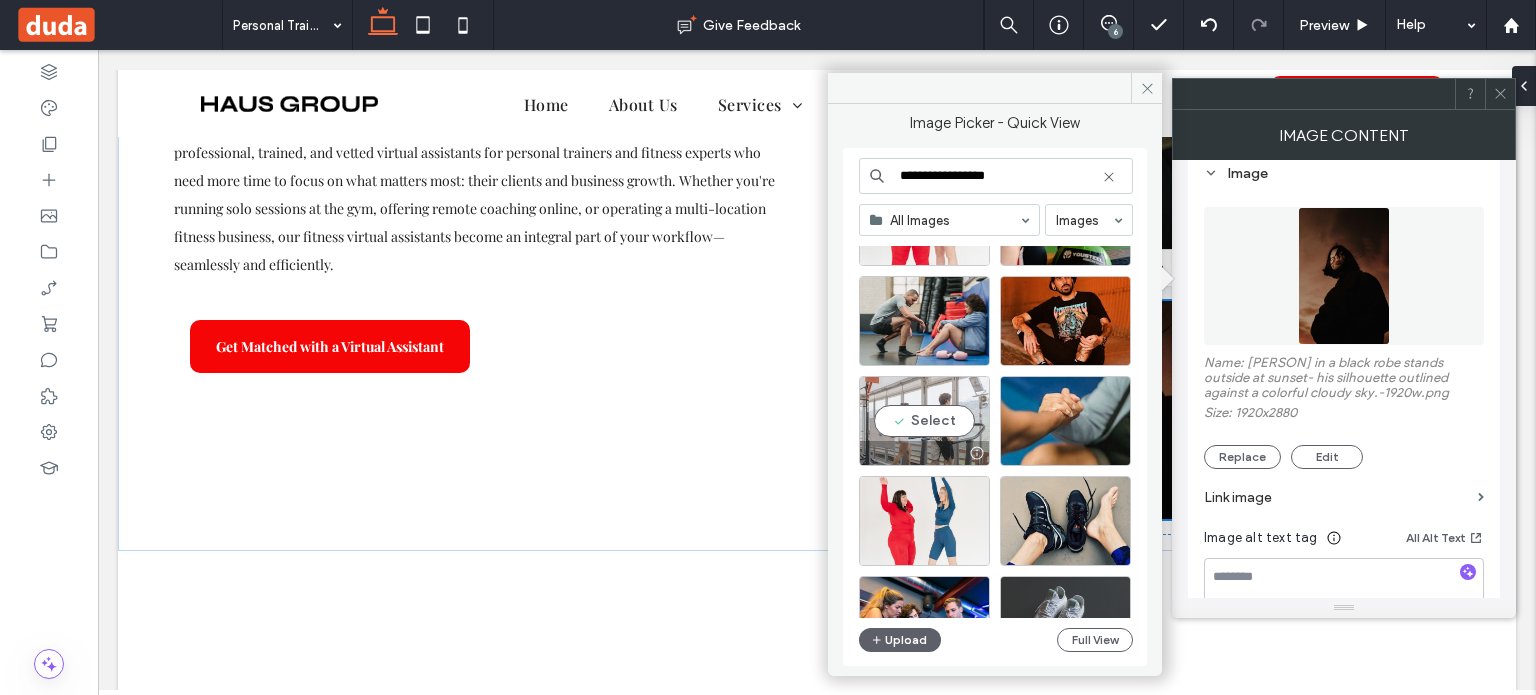click on "Select" at bounding box center [924, 421] 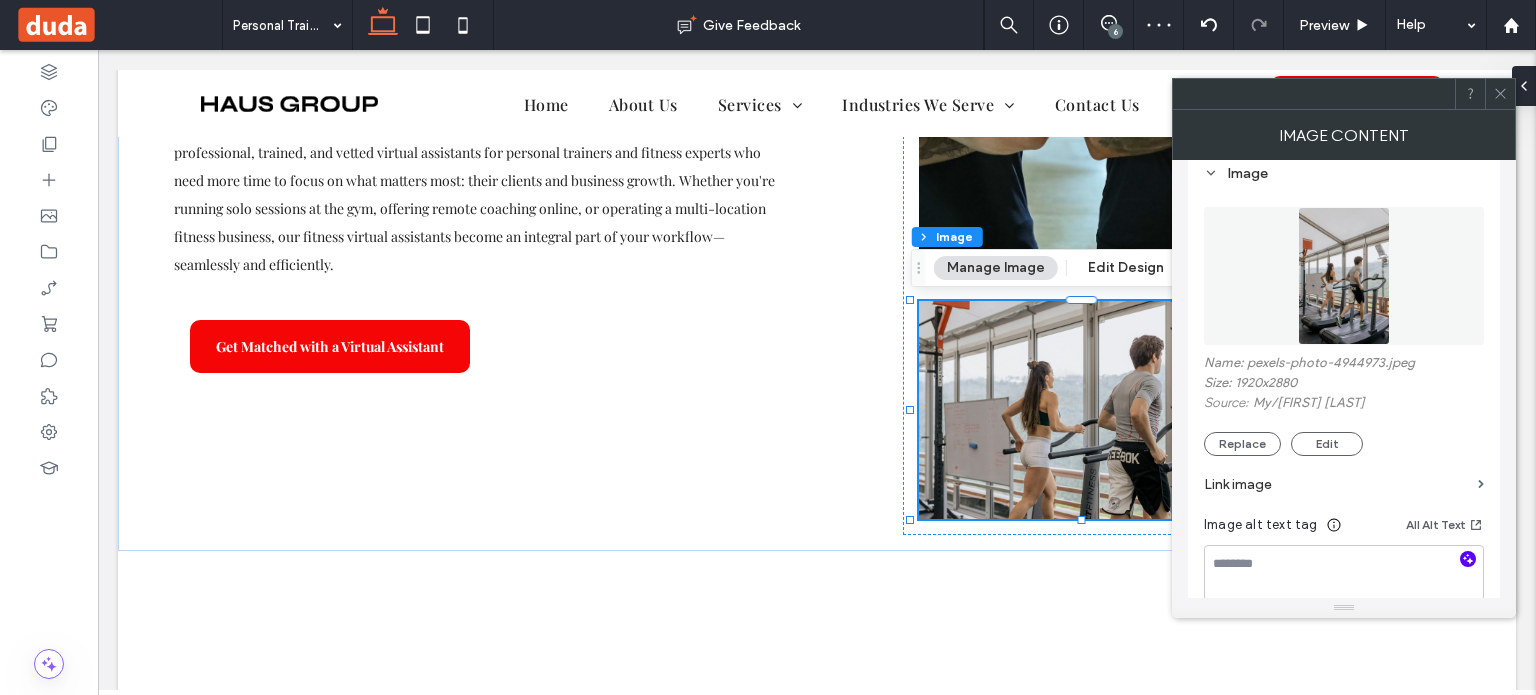 click 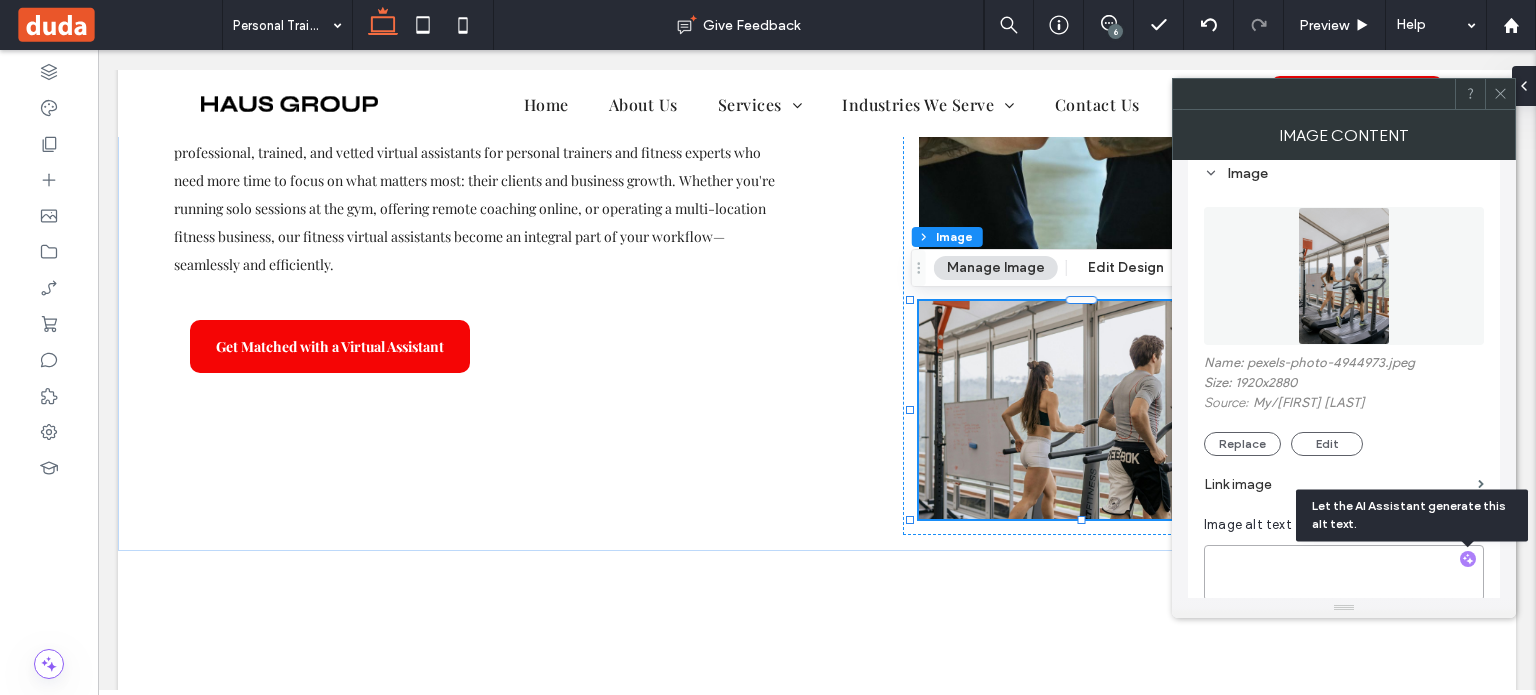 type on "**********" 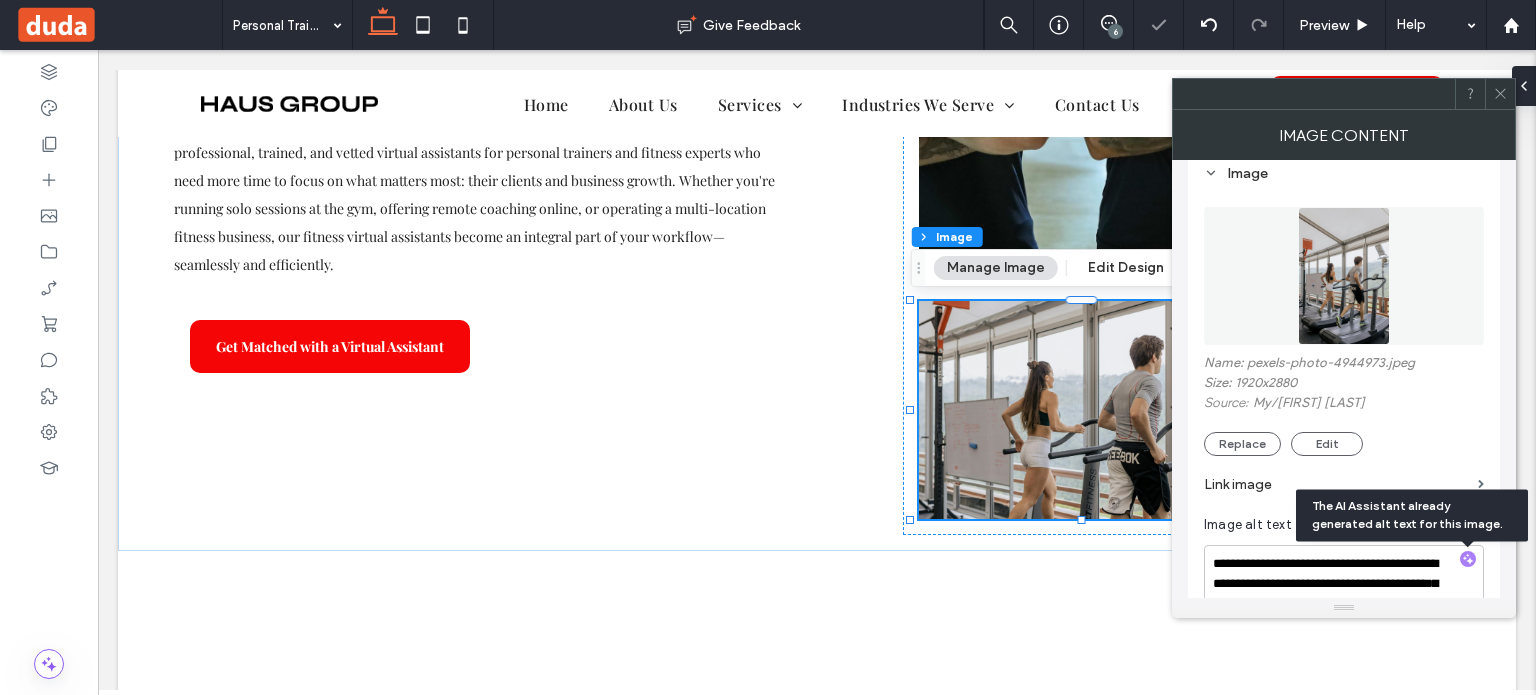 click 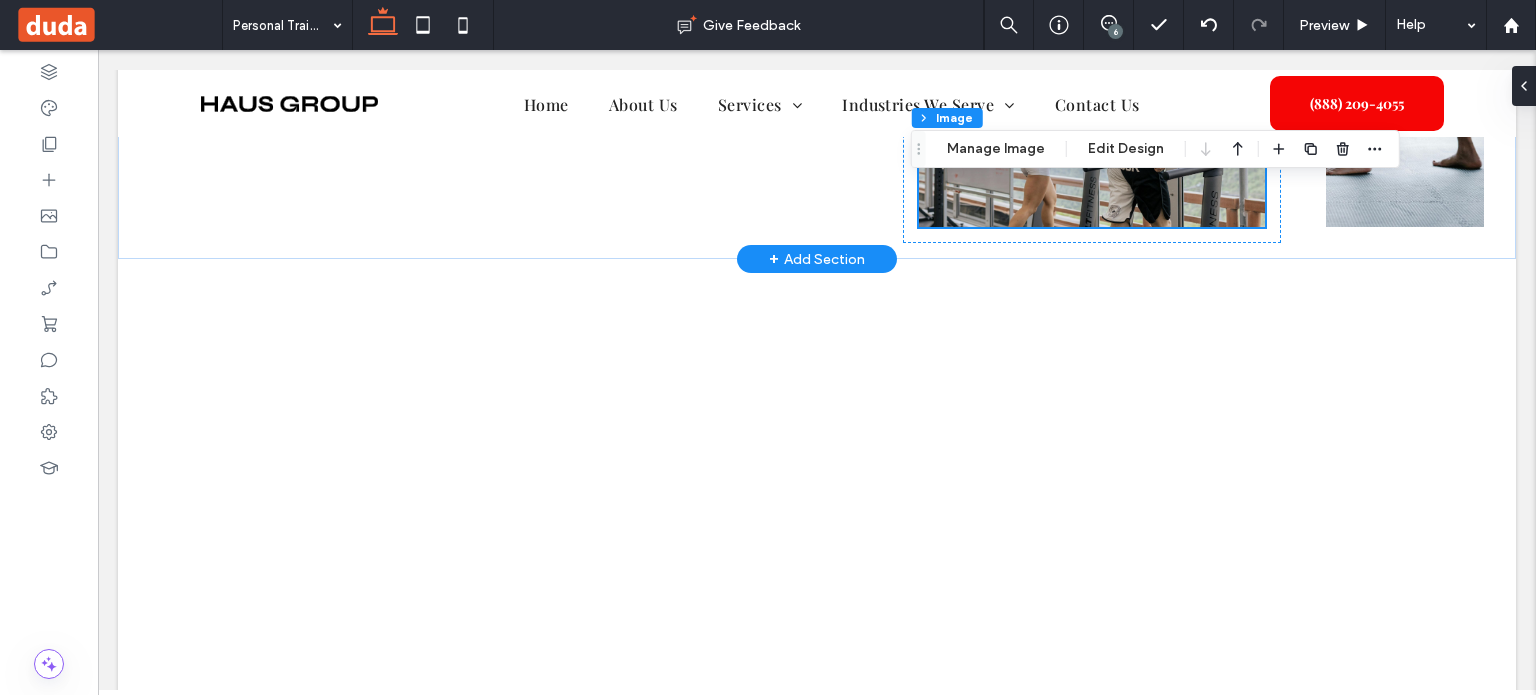 scroll, scrollTop: 768, scrollLeft: 0, axis: vertical 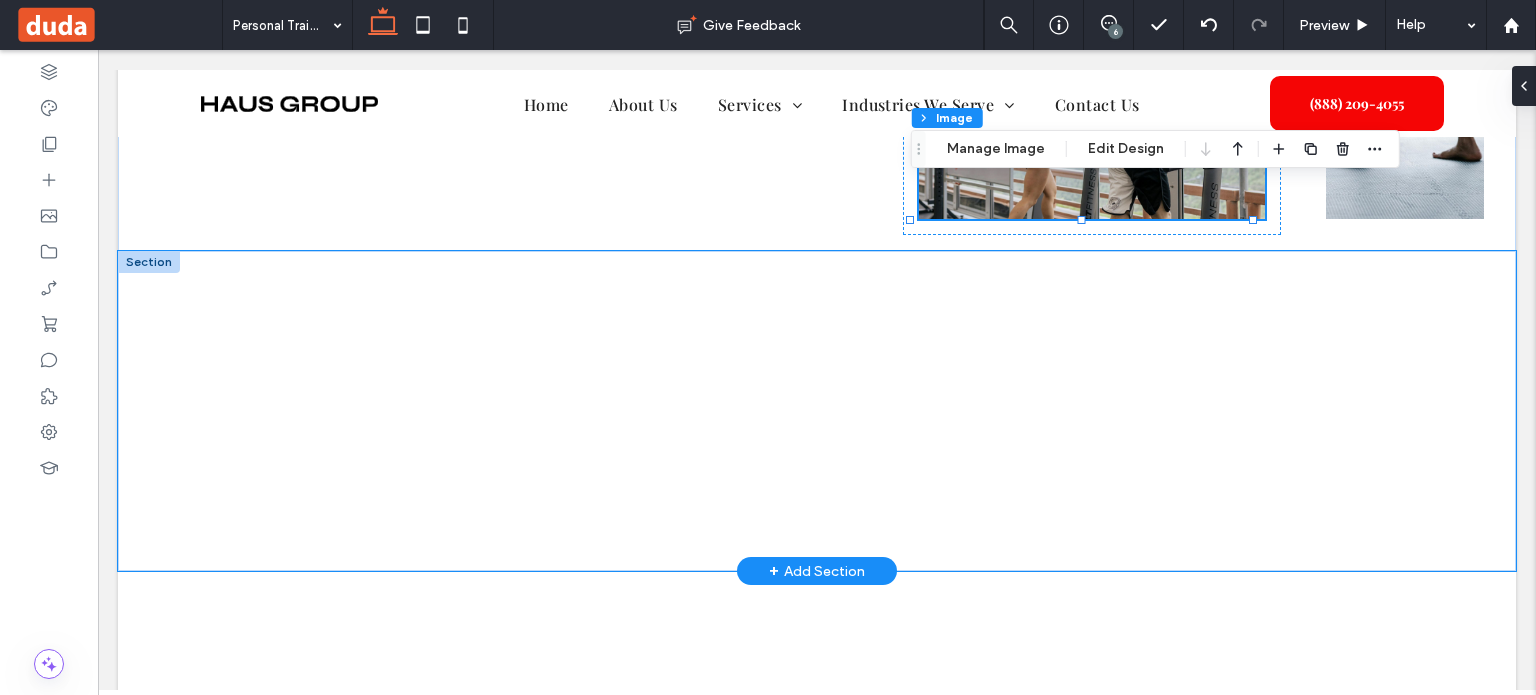 click at bounding box center [817, 411] 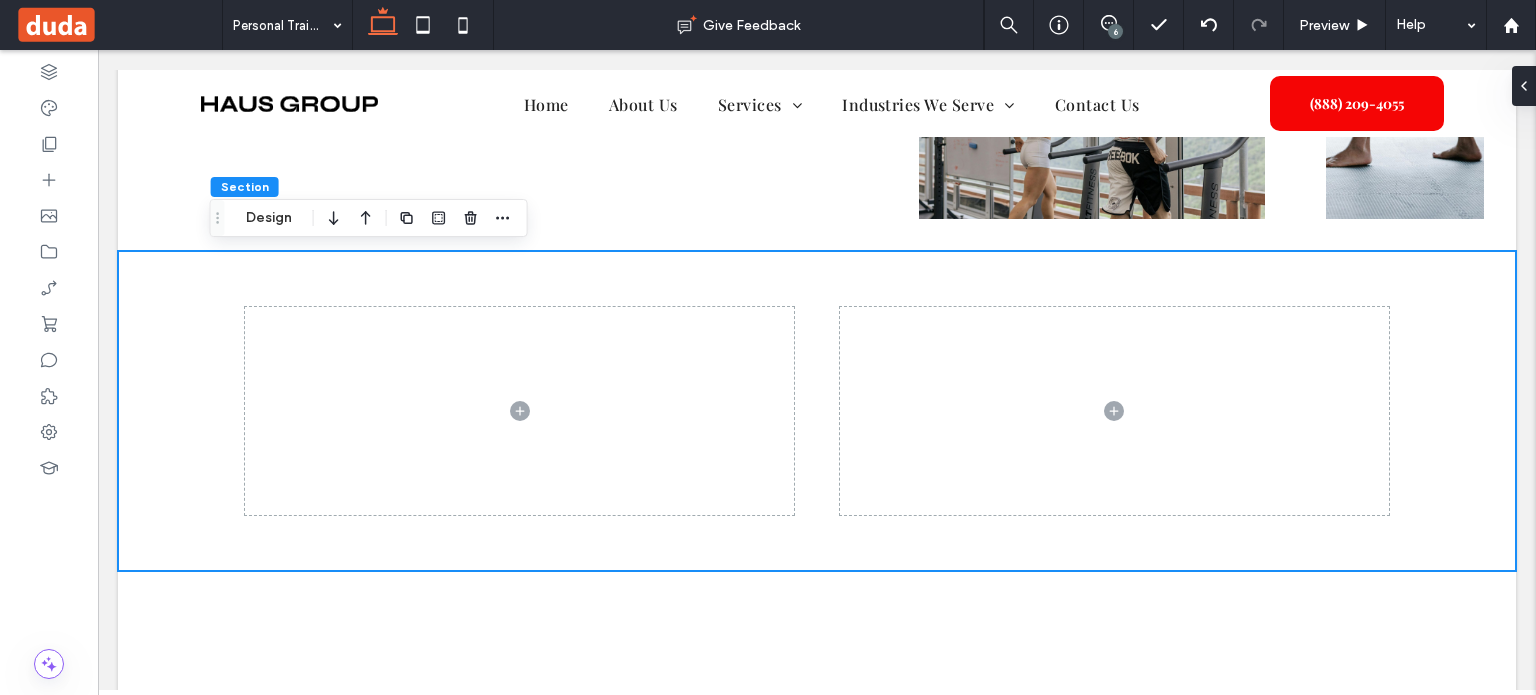click on "Section Design" at bounding box center (369, 218) 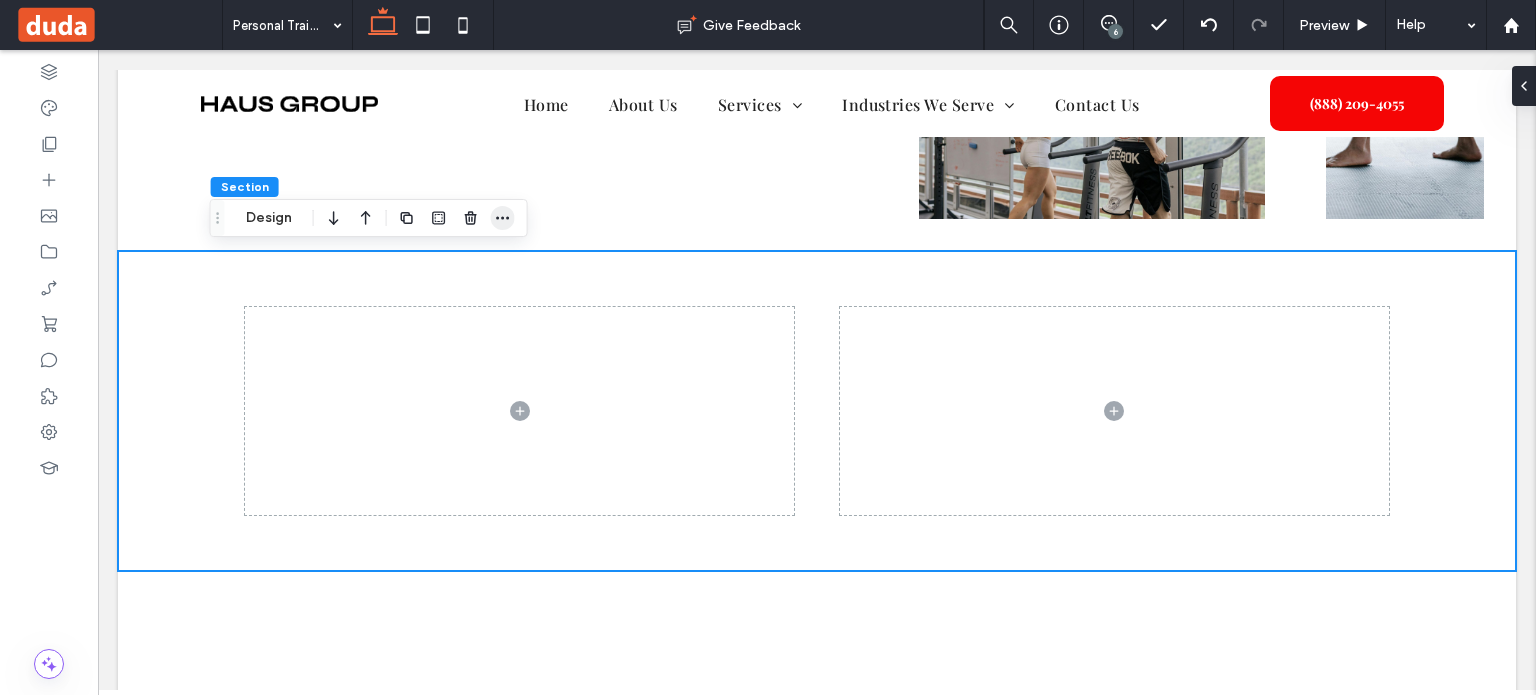 click 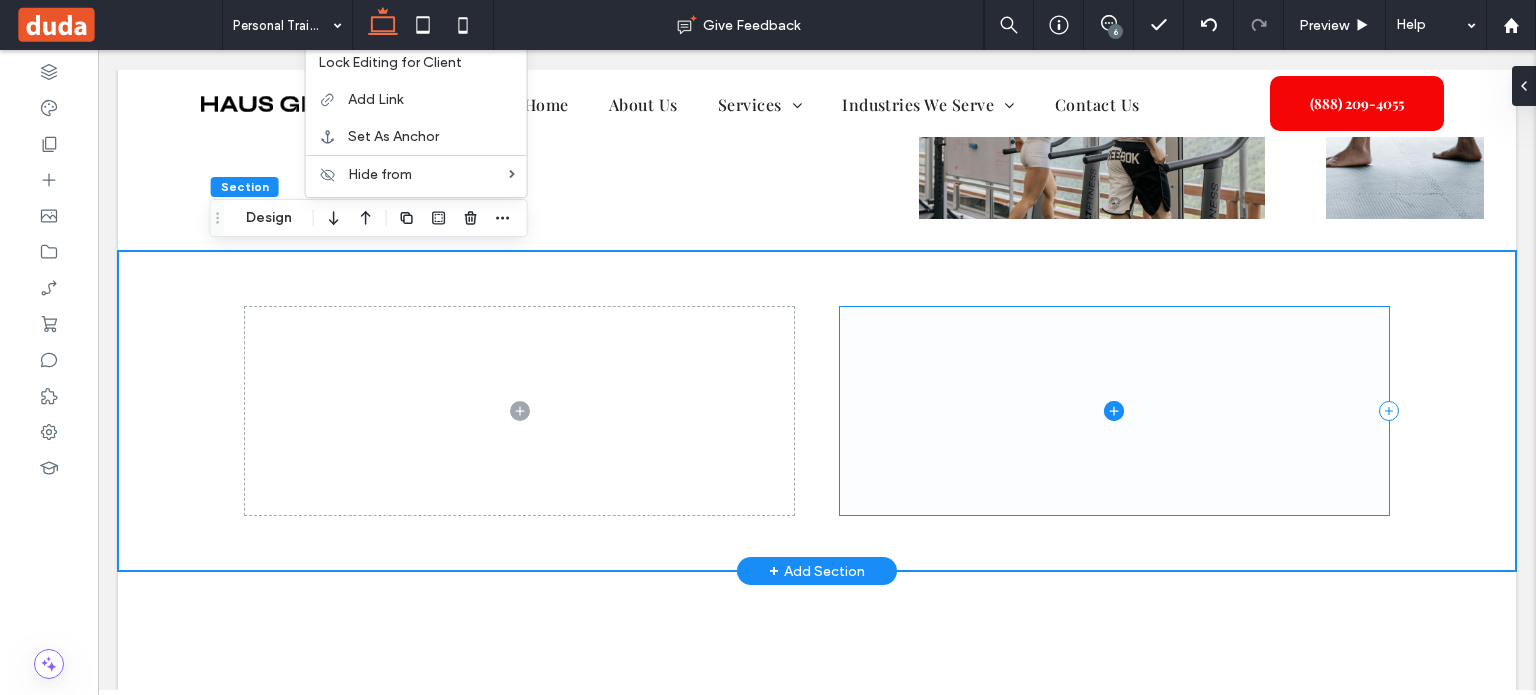scroll, scrollTop: 368, scrollLeft: 0, axis: vertical 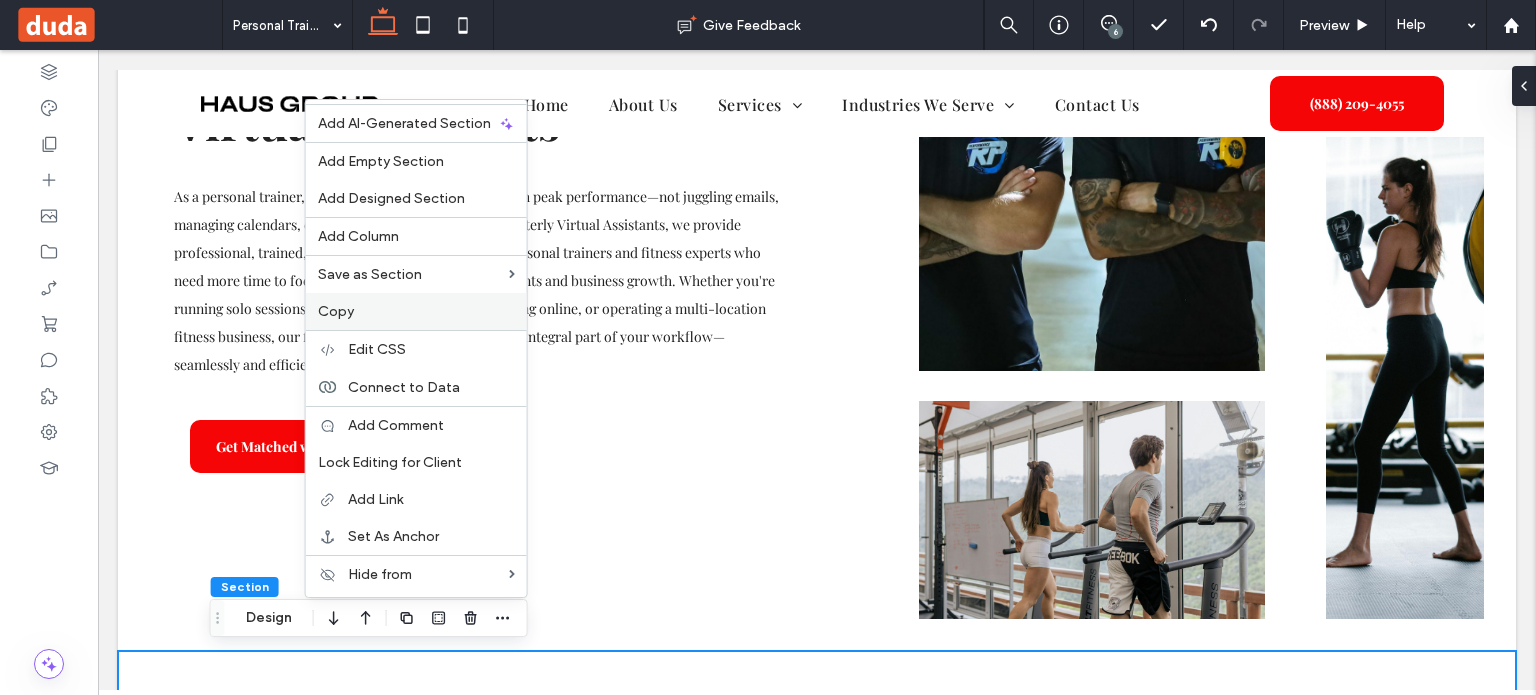 click on "Copy" at bounding box center [416, 311] 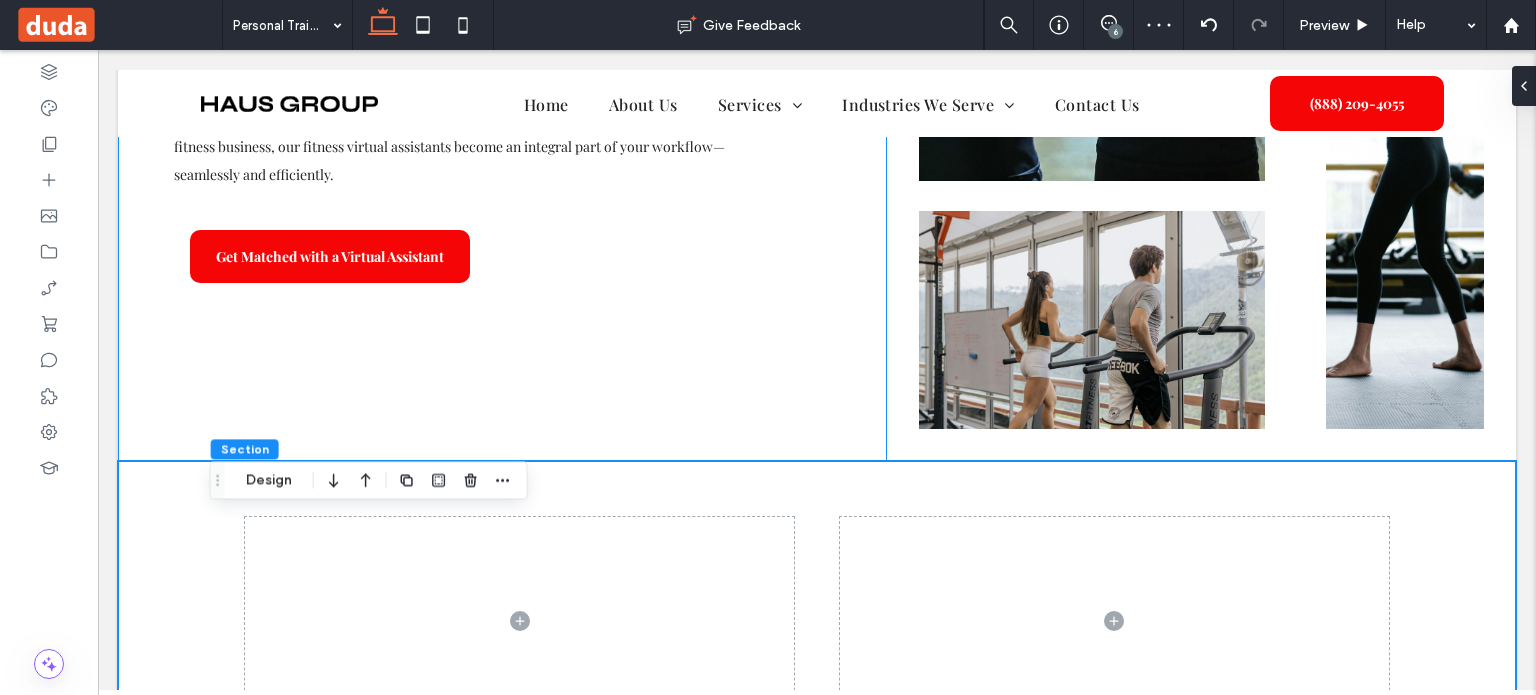 scroll, scrollTop: 668, scrollLeft: 0, axis: vertical 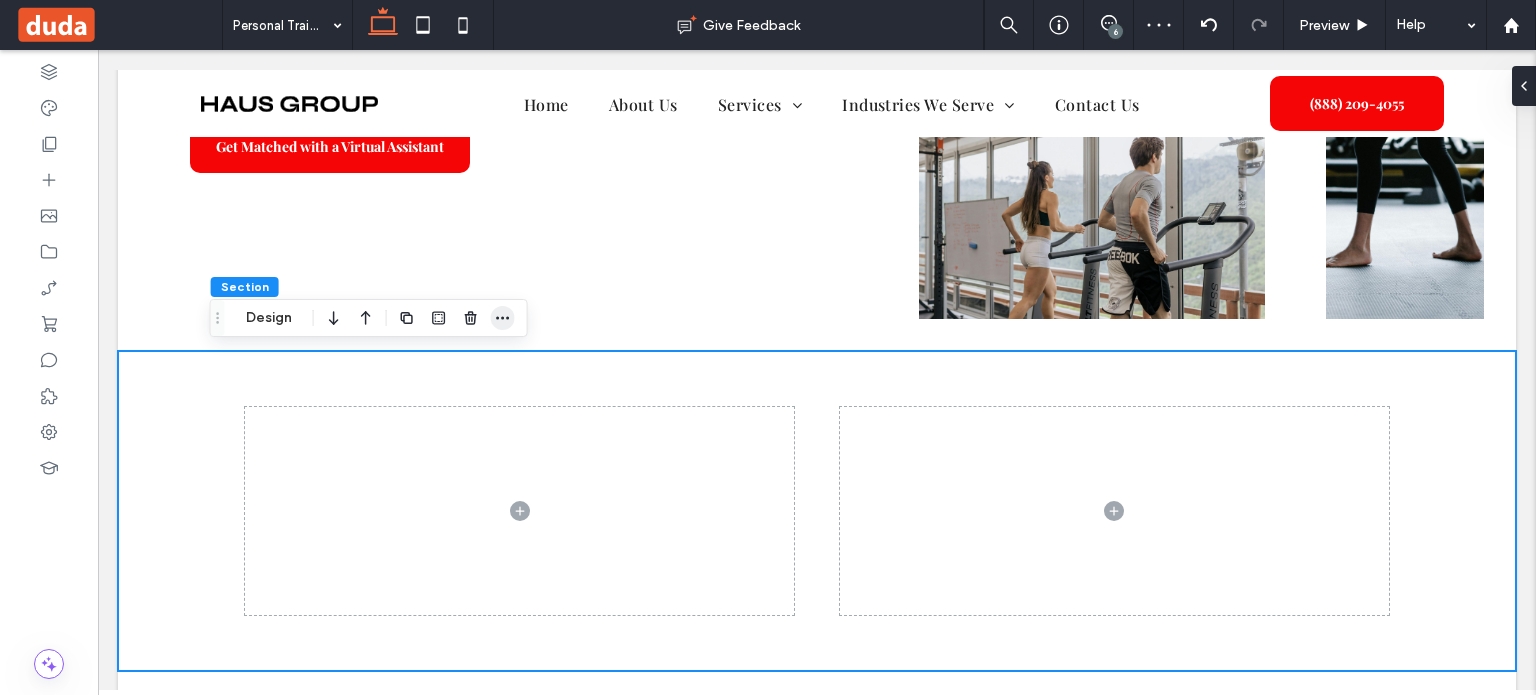 drag, startPoint x: 501, startPoint y: 315, endPoint x: 510, endPoint y: 324, distance: 12.727922 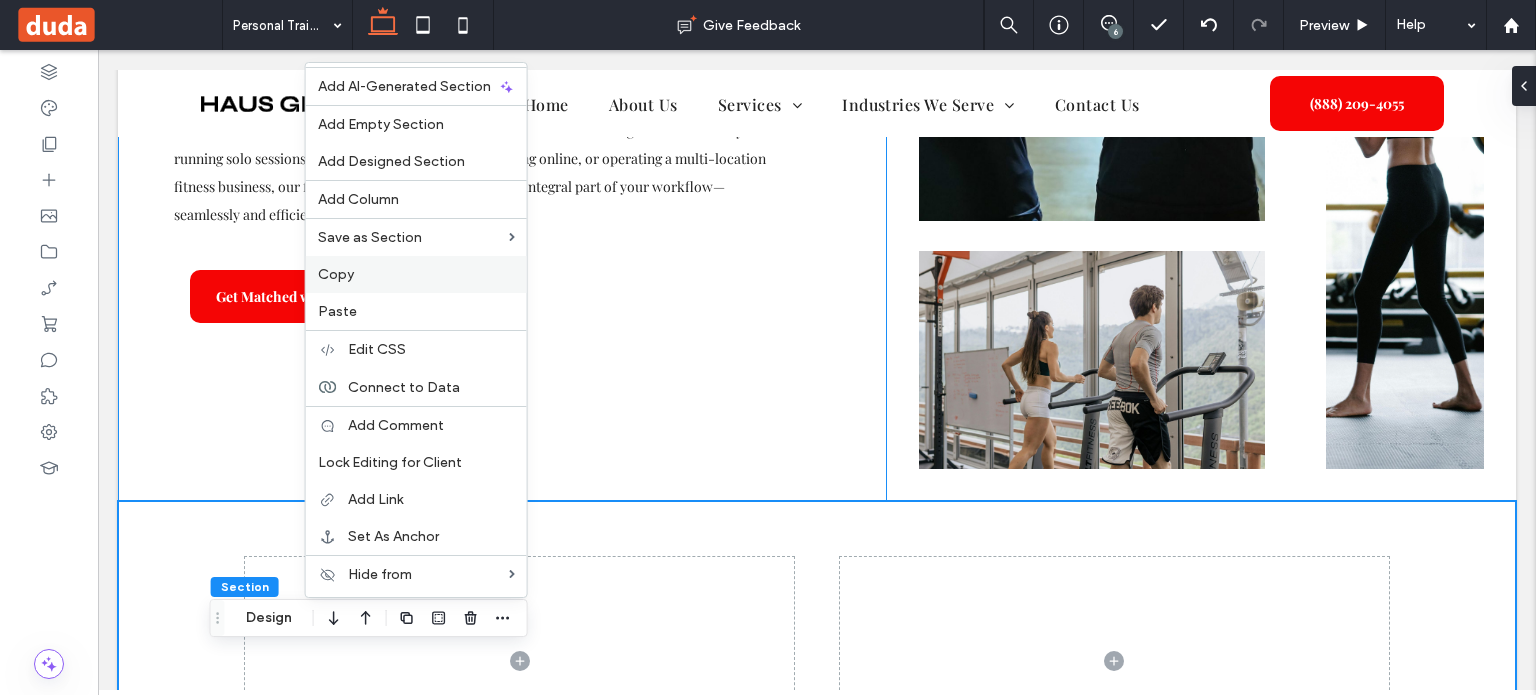 scroll, scrollTop: 368, scrollLeft: 0, axis: vertical 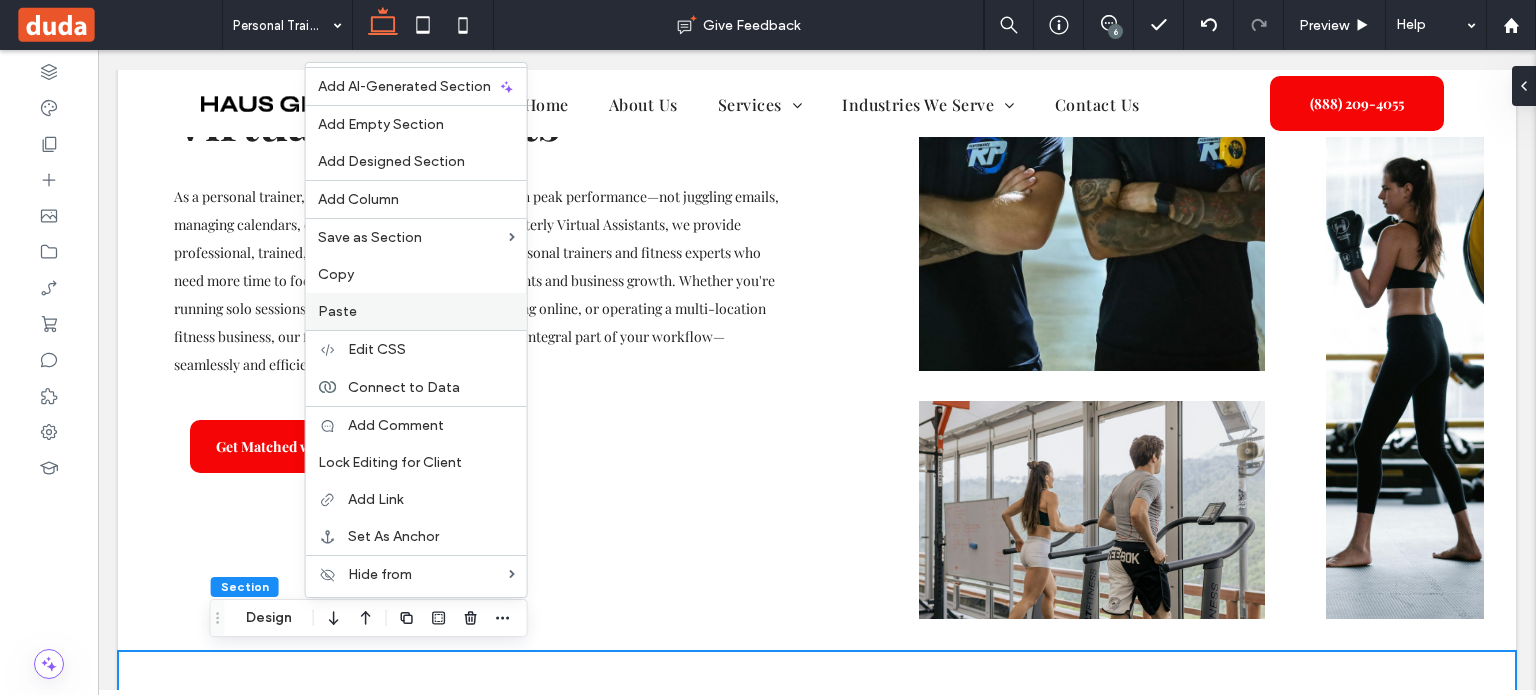 click on "Paste" at bounding box center [337, 311] 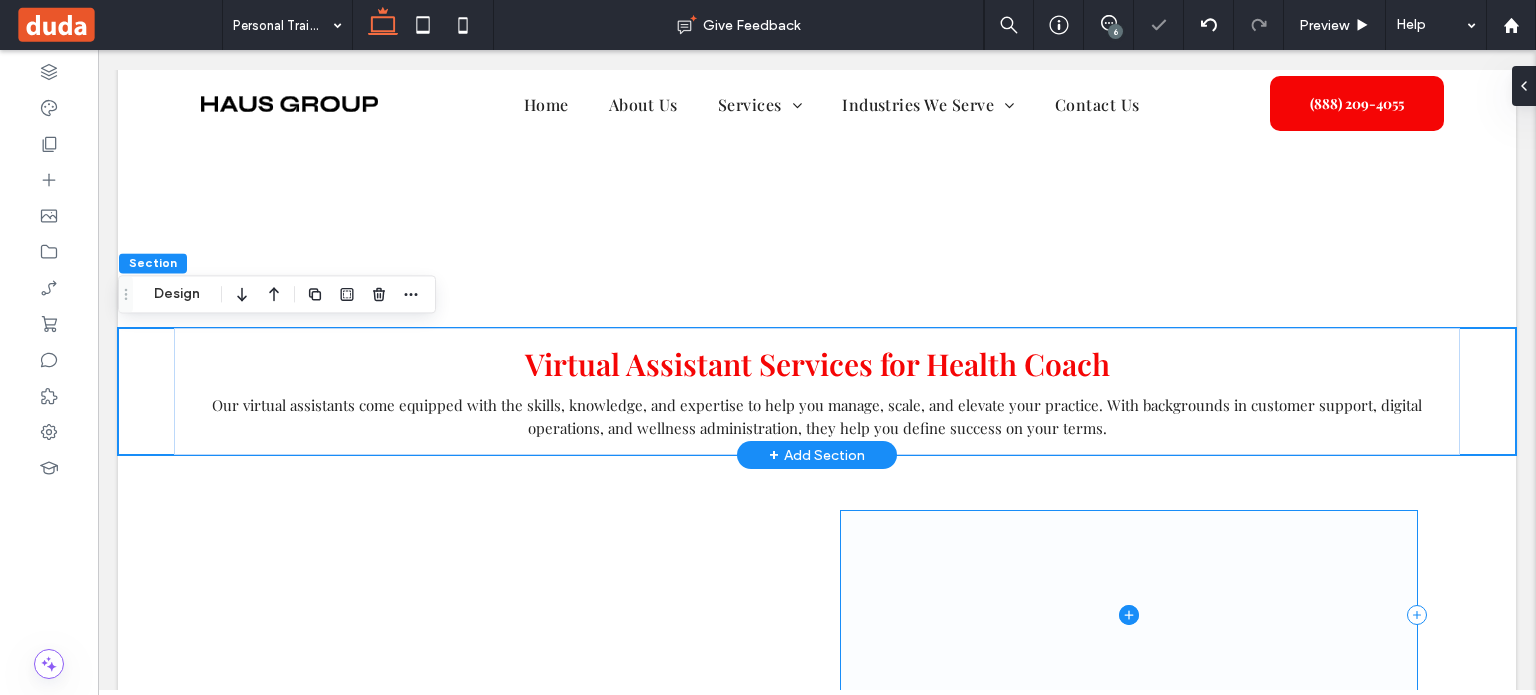 scroll, scrollTop: 1162, scrollLeft: 0, axis: vertical 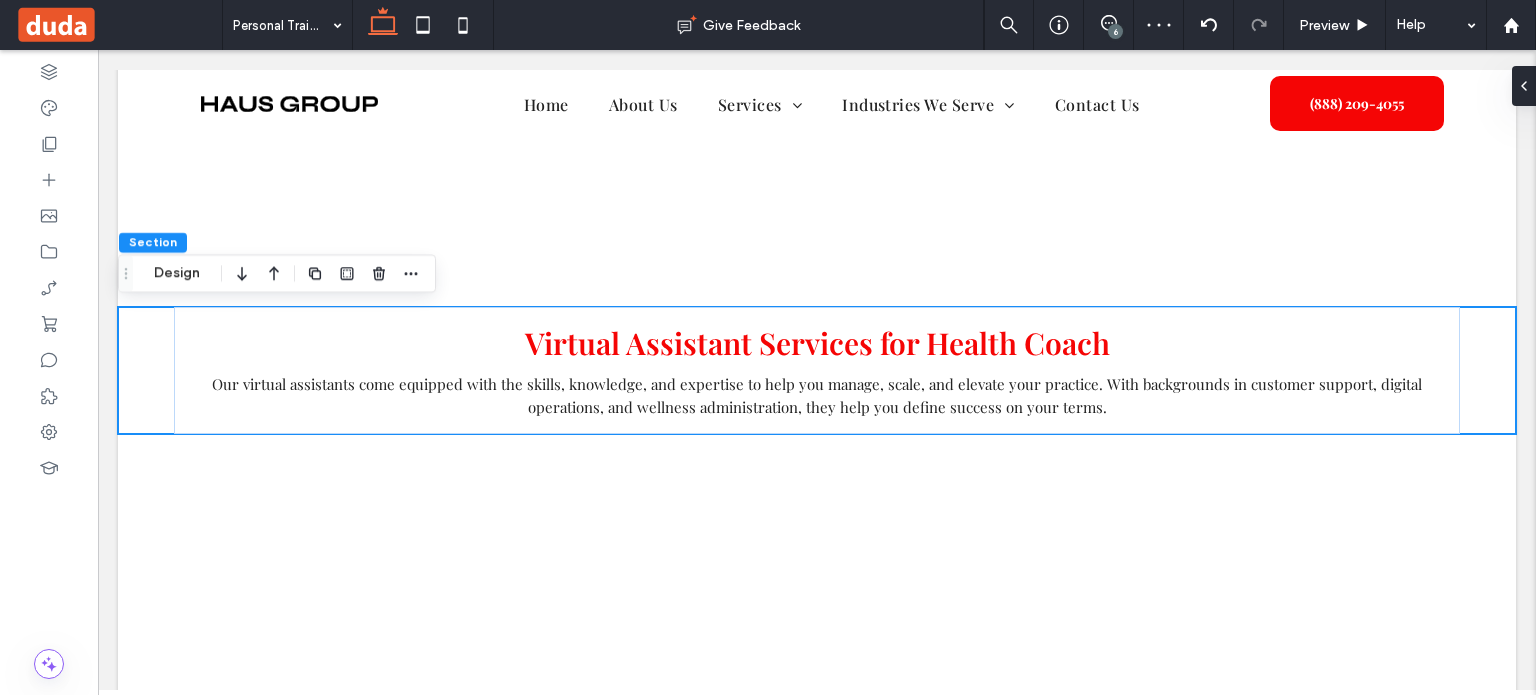 click 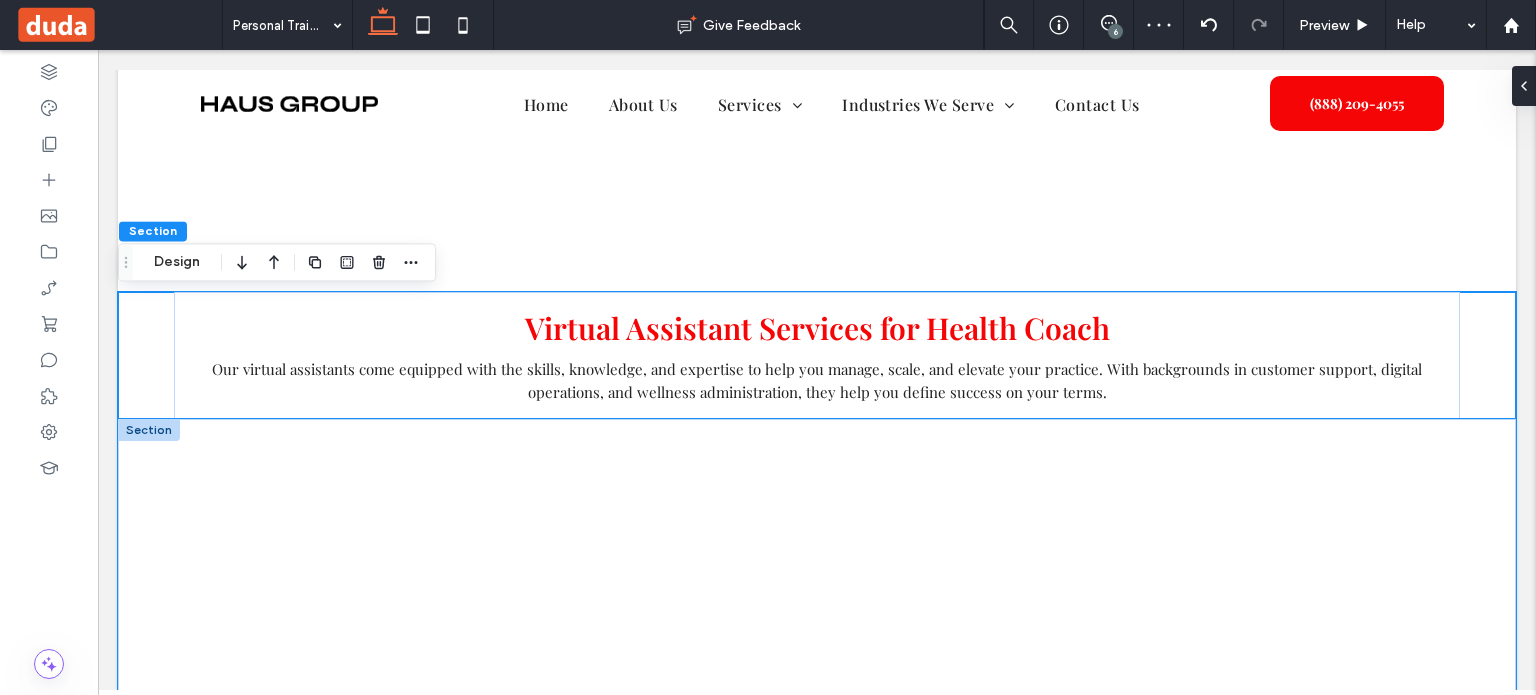 scroll, scrollTop: 842, scrollLeft: 0, axis: vertical 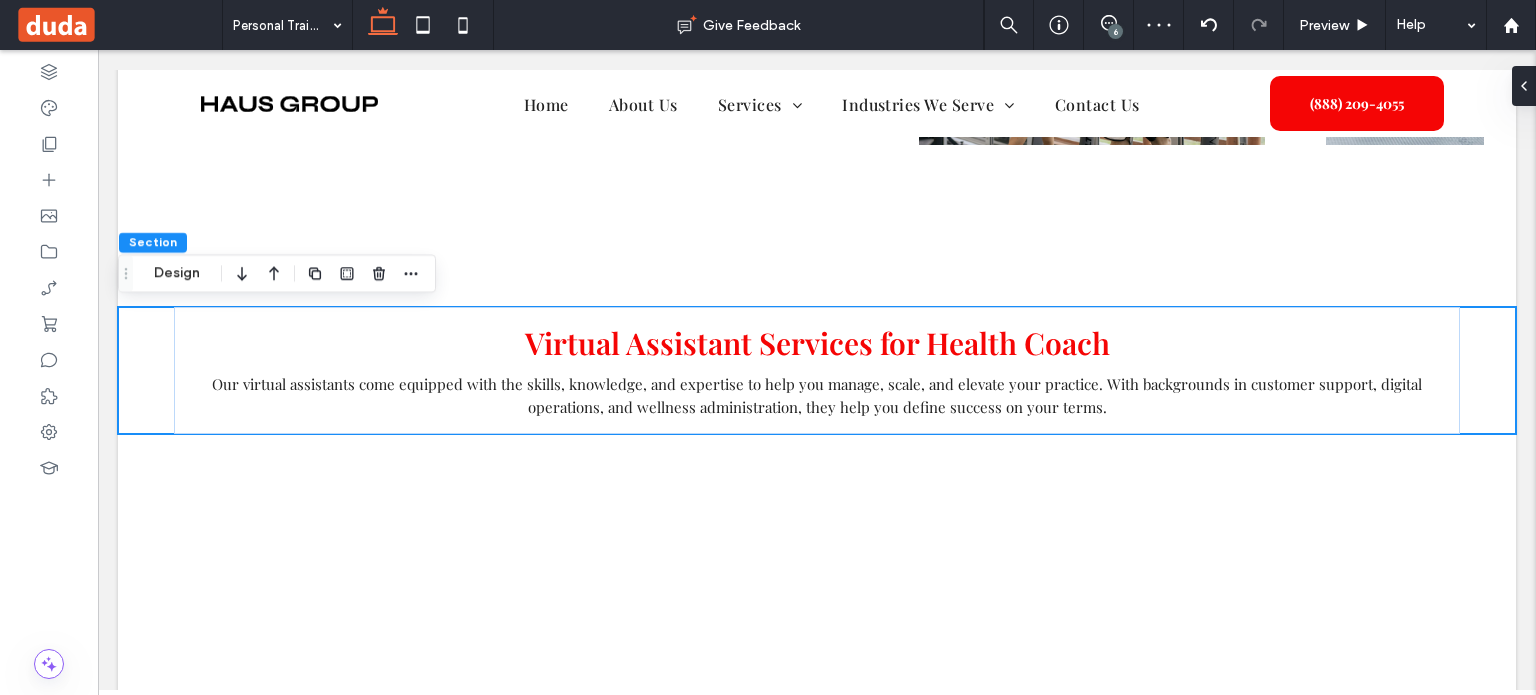 click 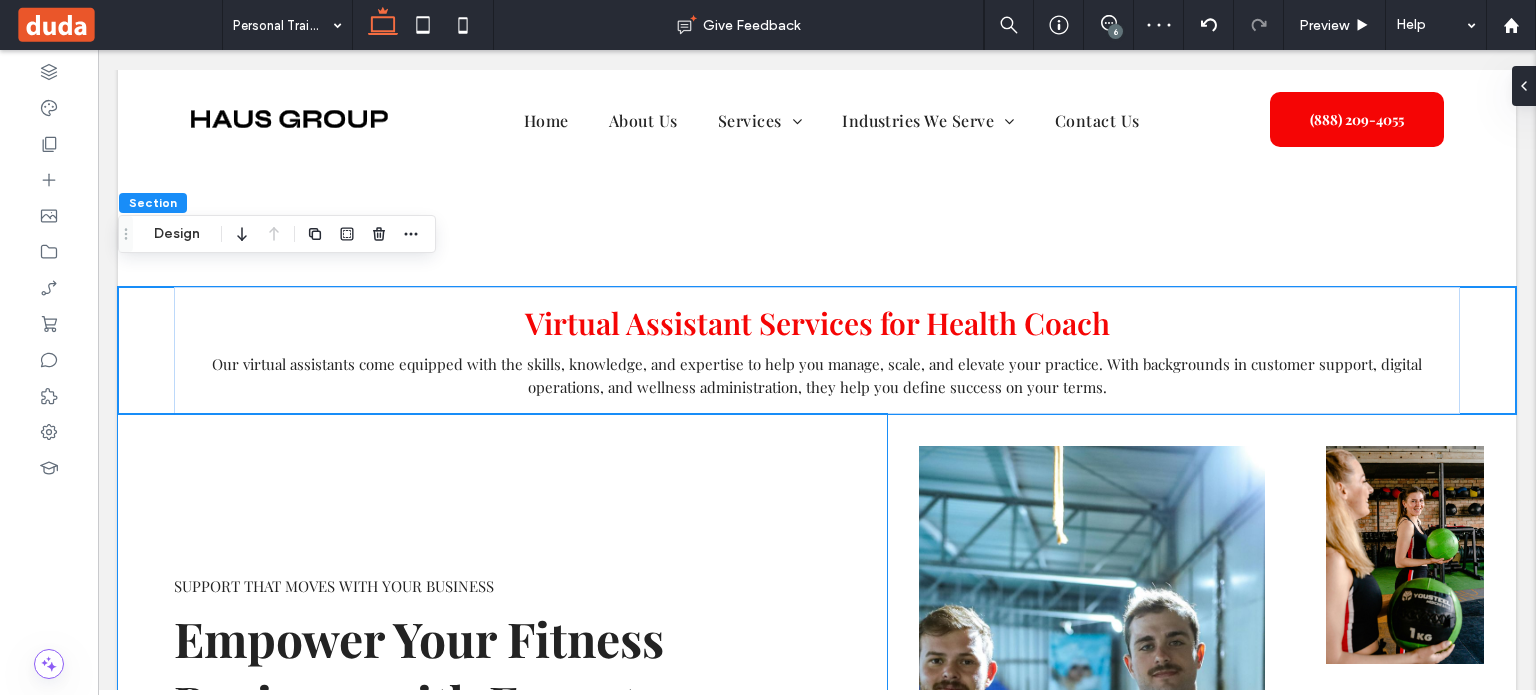 scroll, scrollTop: 0, scrollLeft: 0, axis: both 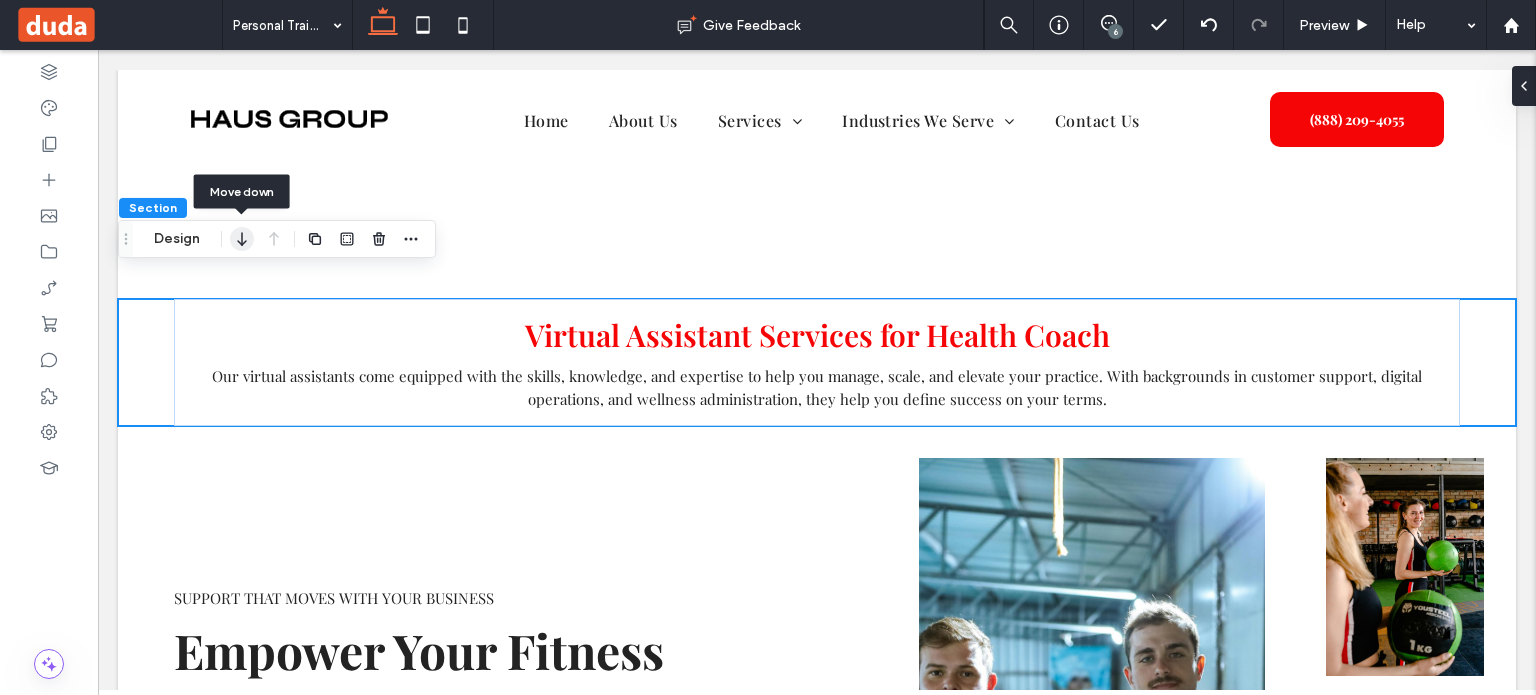 click 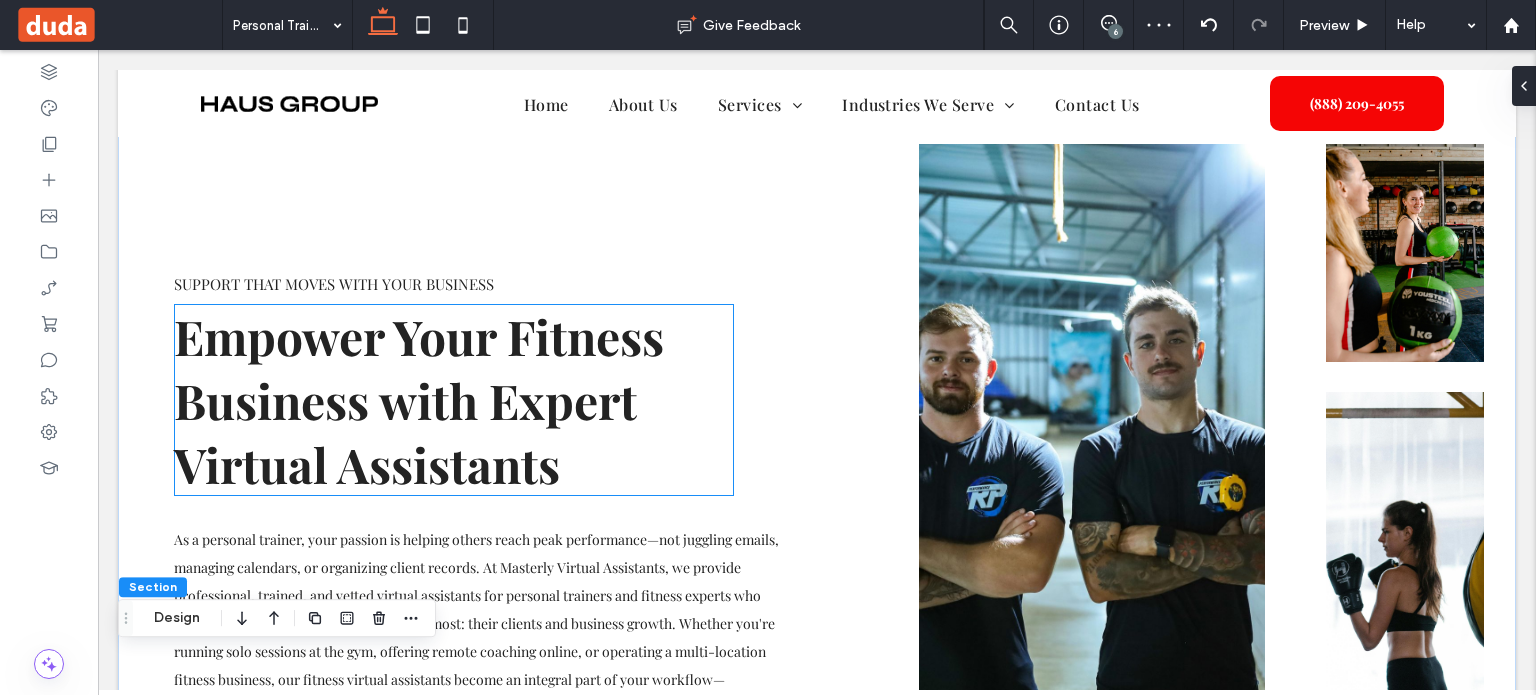 scroll, scrollTop: 0, scrollLeft: 0, axis: both 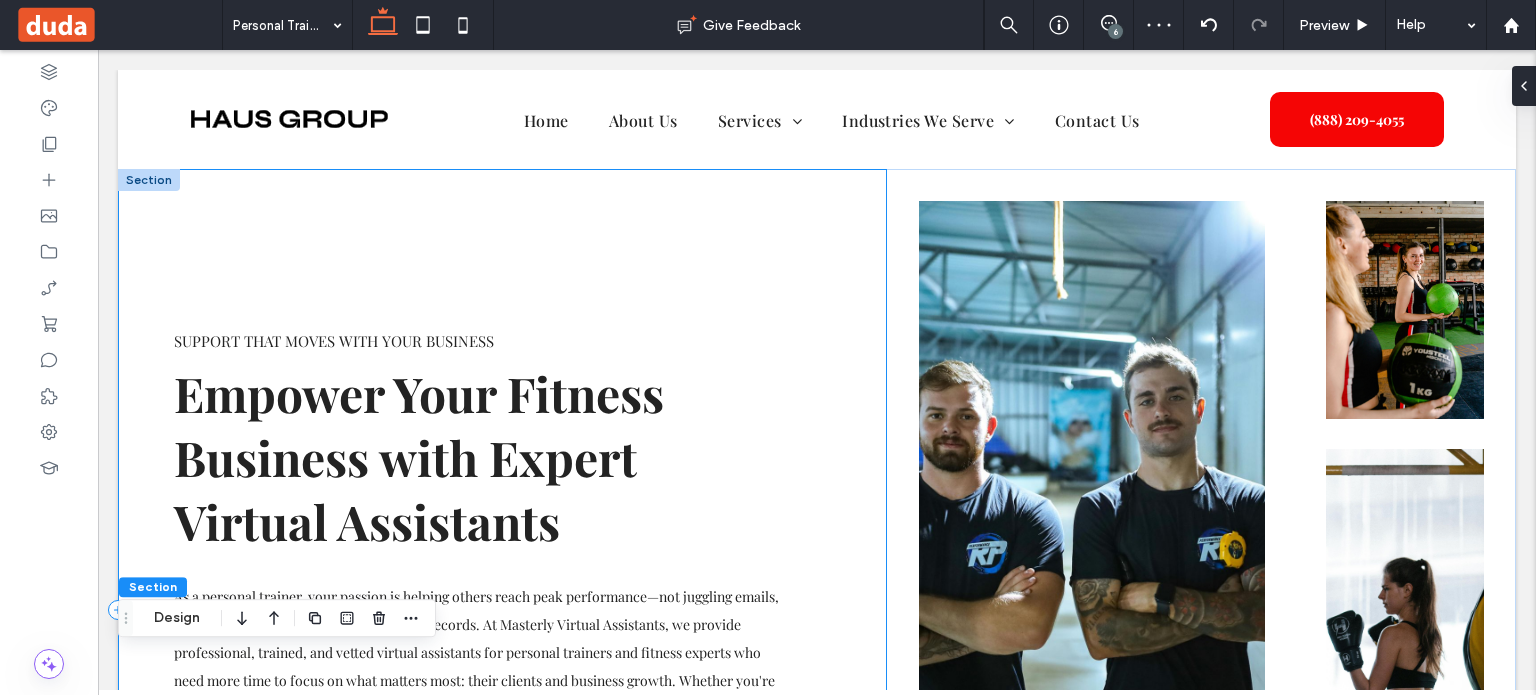 click on "Support that Moves with Your Business
Empower Your Fitness Business with Expert Virtual Assistants
As a personal trainer, your passion is helping others reach peak performance—not juggling emails, managing calendars, or organizing client records. At Masterly Virtual Assistants, we provide professional, trained, and vetted virtual assistants for personal trainers and fitness experts who need more time to focus on what matters most: their clients and business growth. Whether you're running solo sessions at the gym, offering remote coaching online, or operating a multi-location fitness business, our fitness virtual assistants become an integral part of your workflow—seamlessly and efficiently.
Get Matched with a Virtual Assistant" at bounding box center [502, 610] 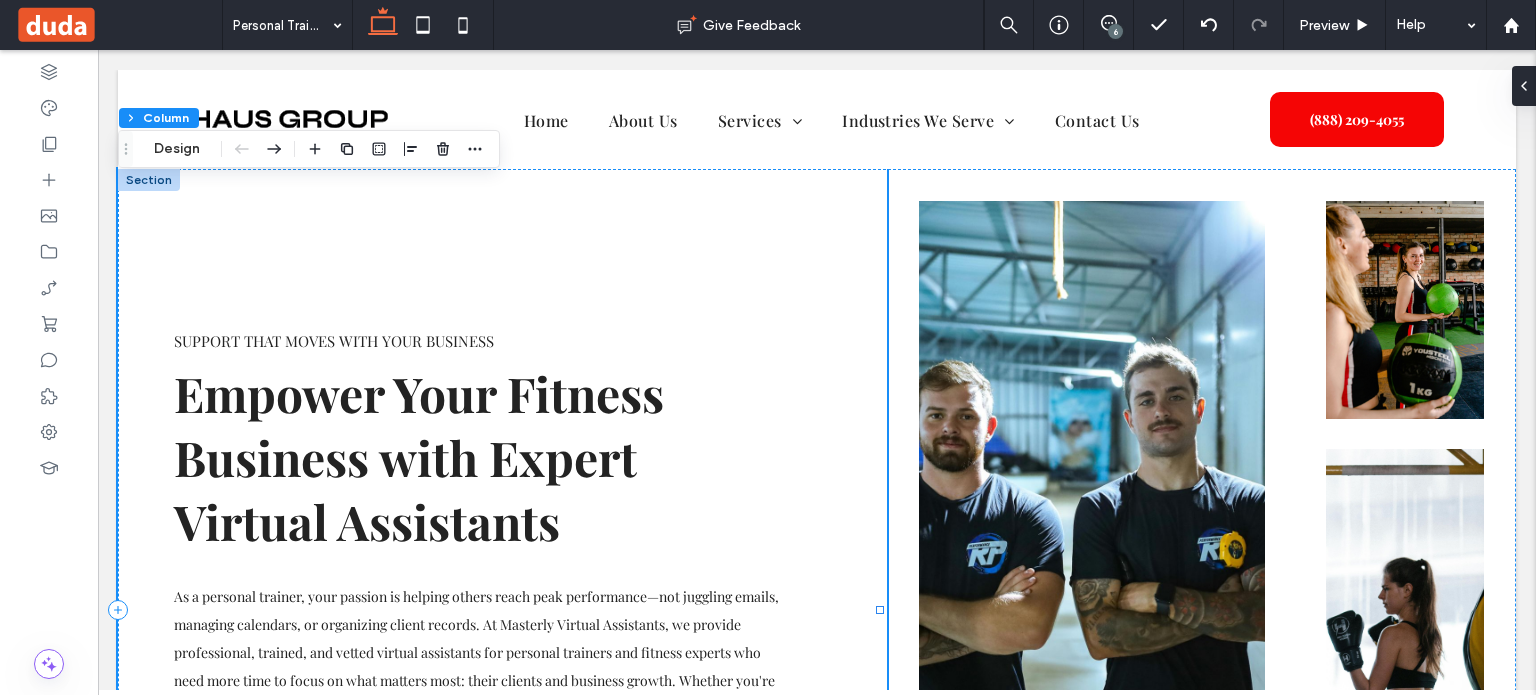 click on "Support that Moves with Your Business
Empower Your Fitness Business with Expert Virtual Assistants
As a personal trainer, your passion is helping others reach peak performance—not juggling emails, managing calendars, or organizing client records. At Masterly Virtual Assistants, we provide professional, trained, and vetted virtual assistants for personal trainers and fitness experts who need more time to focus on what matters most: their clients and business growth. Whether you're running solo sessions at the gym, offering remote coaching online, or operating a multi-location fitness business, our fitness virtual assistants become an integral part of your workflow—seamlessly and efficiently.
Get Matched with a Virtual Assistant" at bounding box center (502, 610) 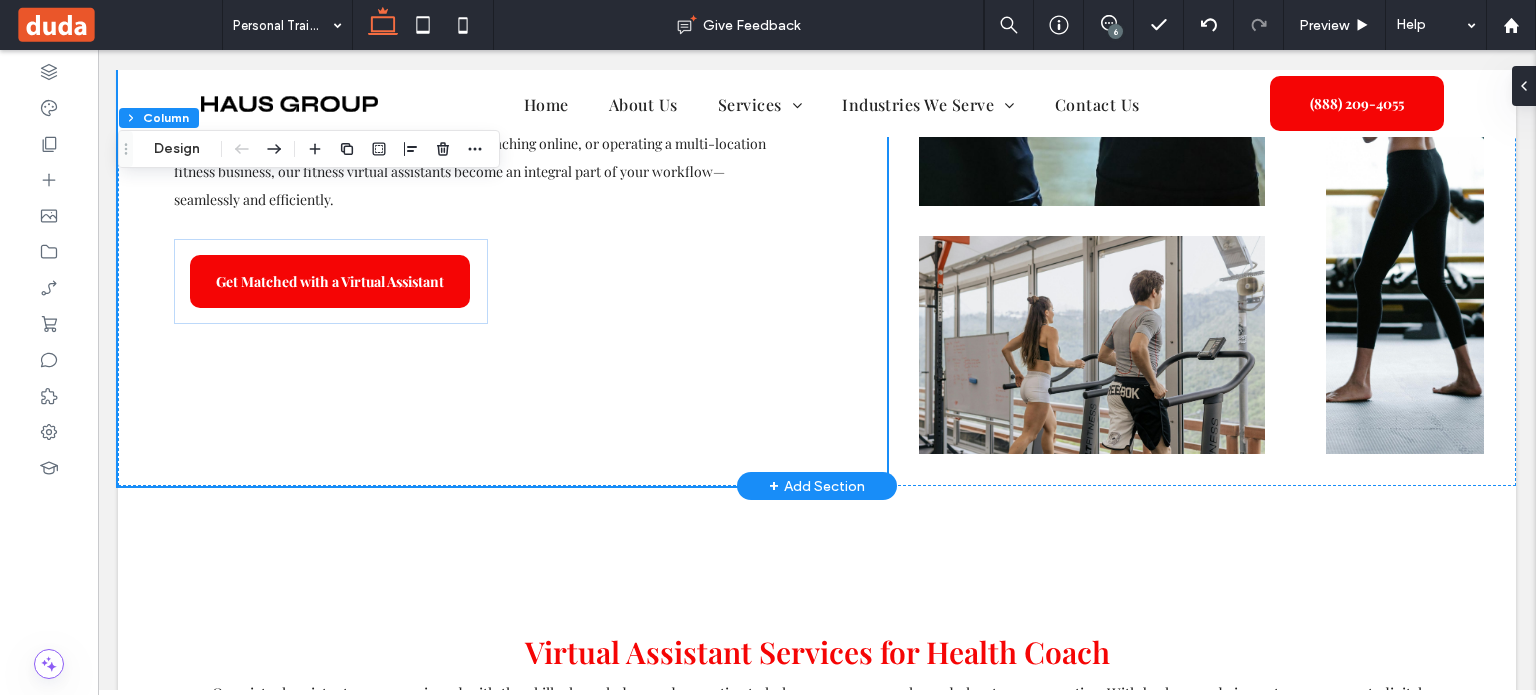 scroll, scrollTop: 568, scrollLeft: 0, axis: vertical 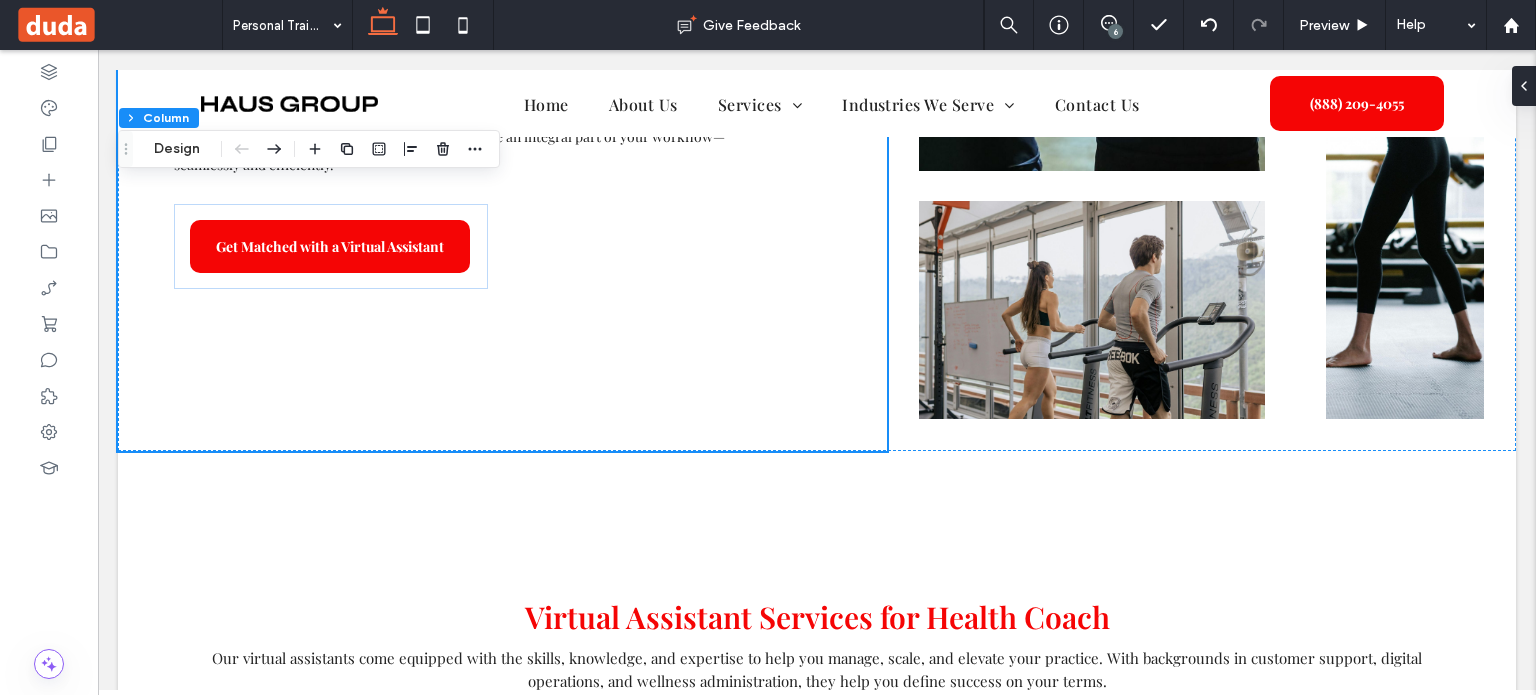 click on "Support that Moves with Your Business
Empower Your Fitness Business with Expert Virtual Assistants
As a personal trainer, your passion is helping others reach peak performance—not juggling emails, managing calendars, or organizing client records. At Masterly Virtual Assistants, we provide professional, trained, and vetted virtual assistants for personal trainers and fitness experts who need more time to focus on what matters most: their clients and business growth. Whether you're running solo sessions at the gym, offering remote coaching online, or operating a multi-location fitness business, our fitness virtual assistants become an integral part of your workflow—seamlessly and efficiently.
Get Matched with a Virtual Assistant
Section + Add Section
skills" at bounding box center (817, 458) 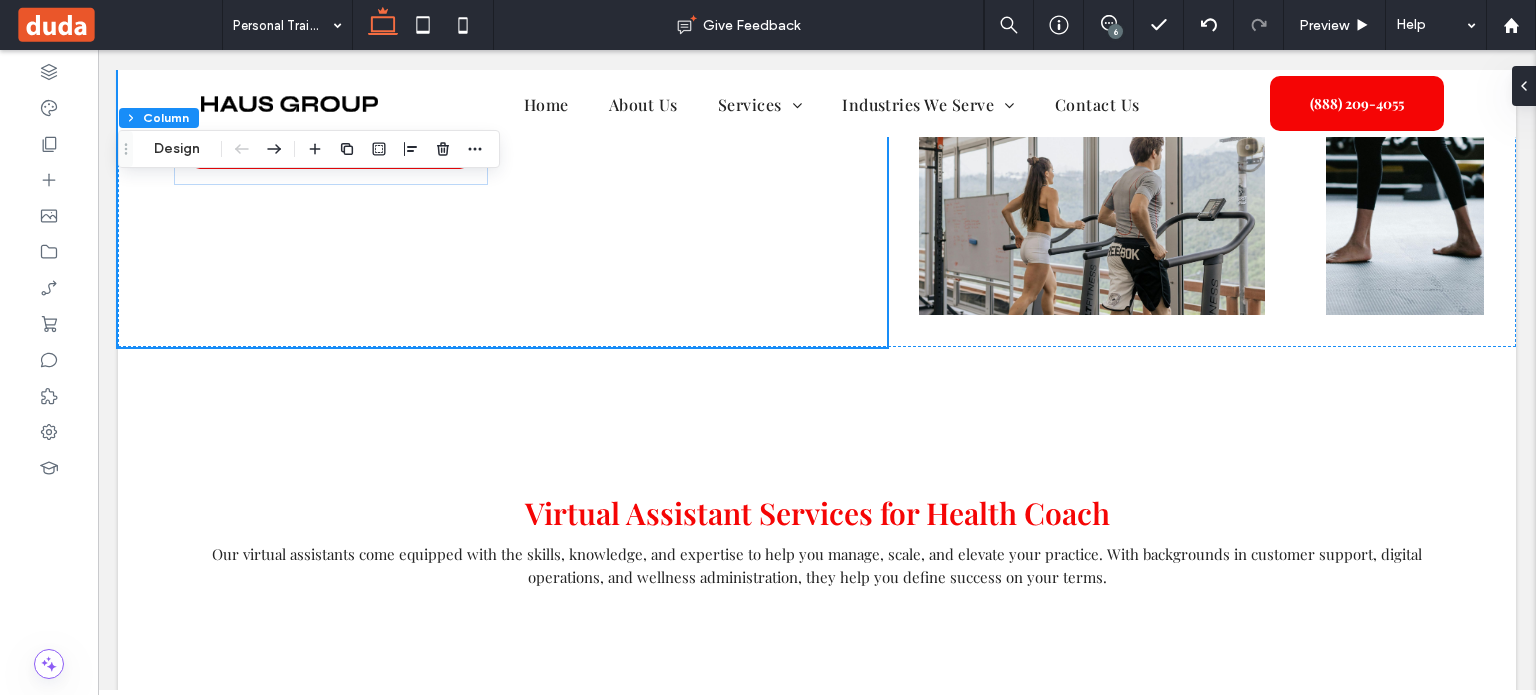 scroll, scrollTop: 768, scrollLeft: 0, axis: vertical 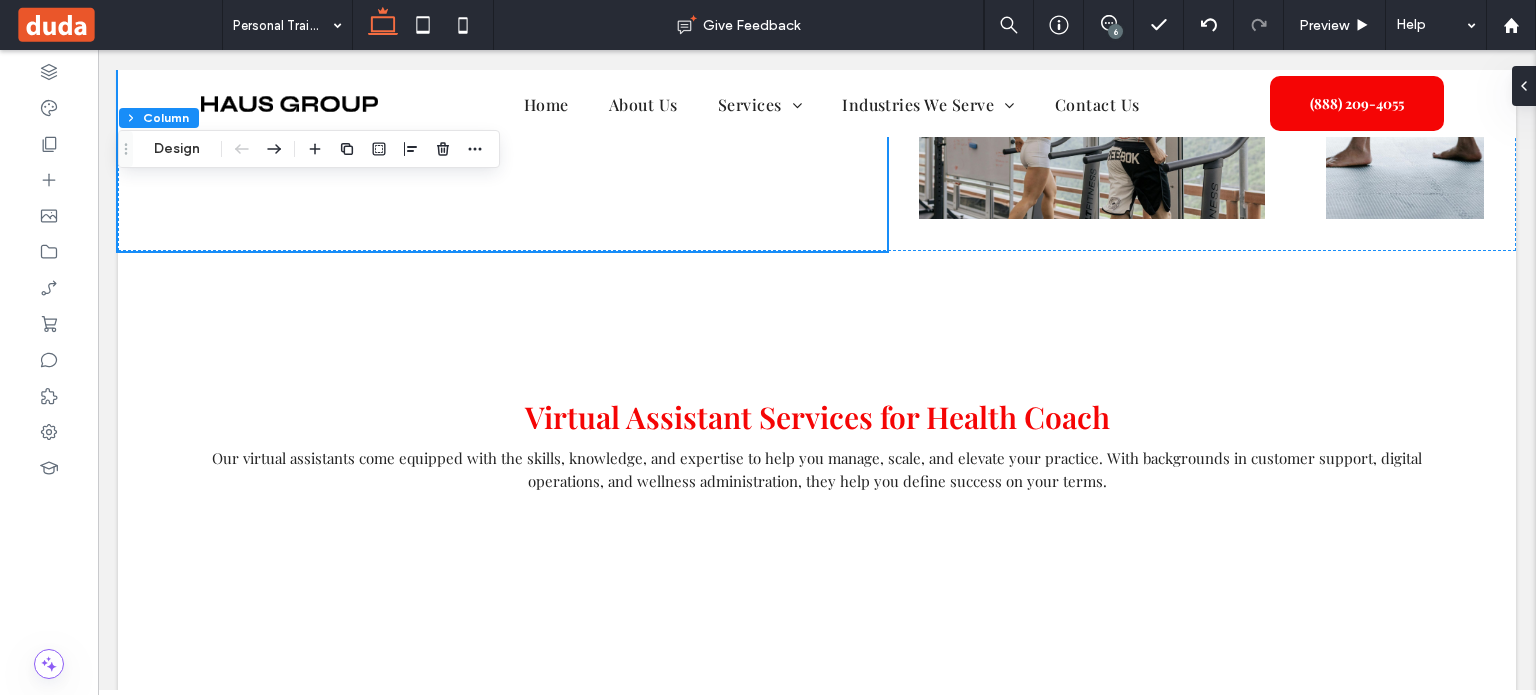 click on "Support that Moves with Your Business
Empower Your Fitness Business with Expert Virtual Assistants
As a personal trainer, your passion is helping others reach peak performance—not juggling emails, managing calendars, or organizing client records. At Masterly Virtual Assistants, we provide professional, trained, and vetted virtual assistants for personal trainers and fitness experts who need more time to focus on what matters most: their clients and business growth. Whether you're running solo sessions at the gym, offering remote coaching online, or operating a multi-location fitness business, our fitness virtual assistants become an integral part of your workflow—seamlessly and efficiently.
Get Matched with a Virtual Assistant
Section + Add Section
Virtual Assistant Services for Health Coach
skills ,
knowledge , and" at bounding box center [817, 258] 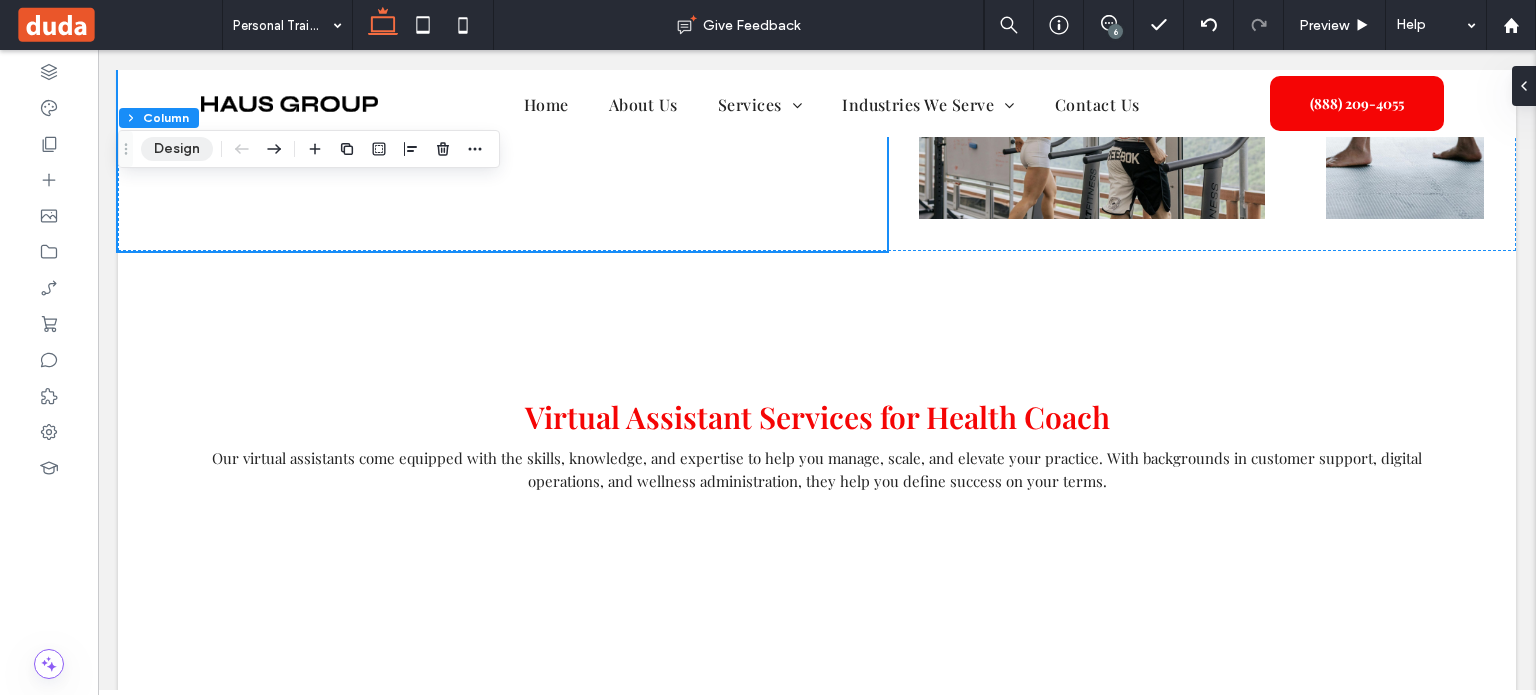 click on "Design" at bounding box center [177, 149] 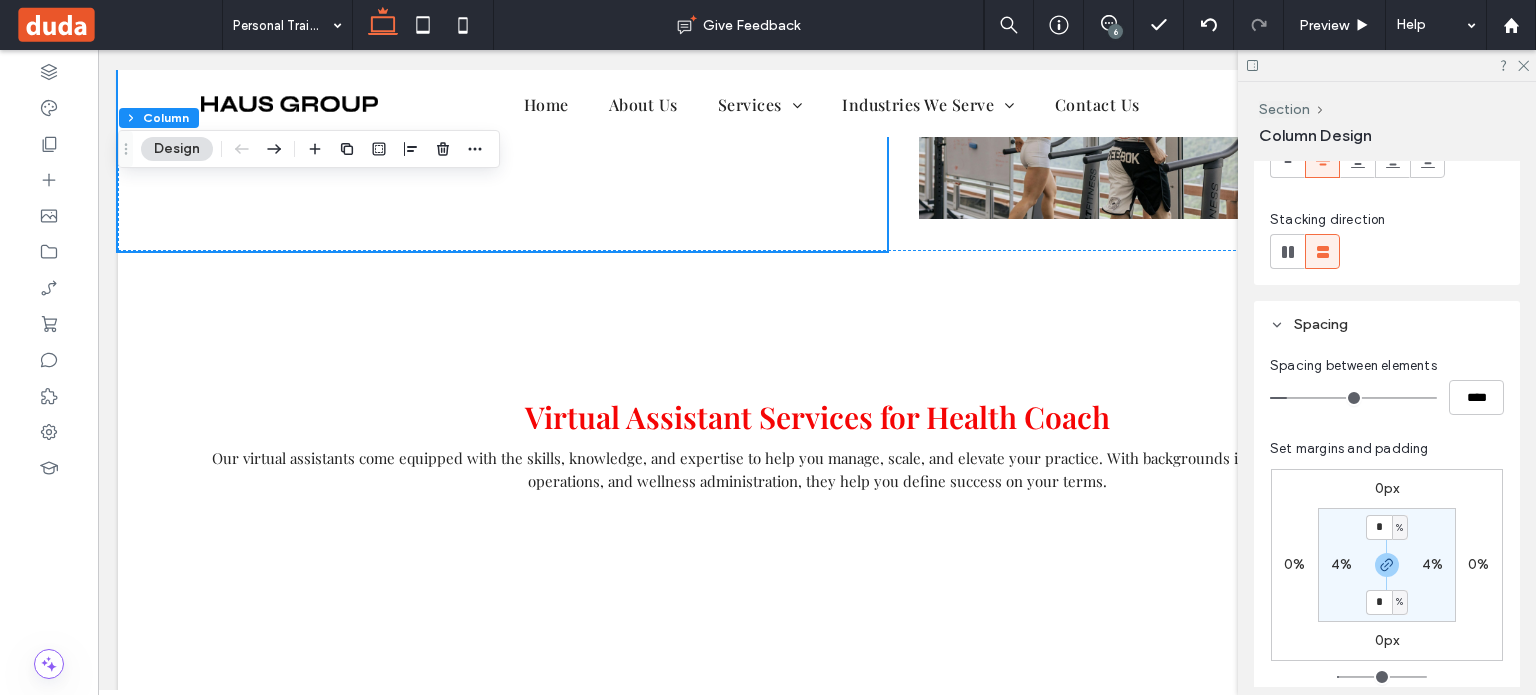scroll, scrollTop: 200, scrollLeft: 0, axis: vertical 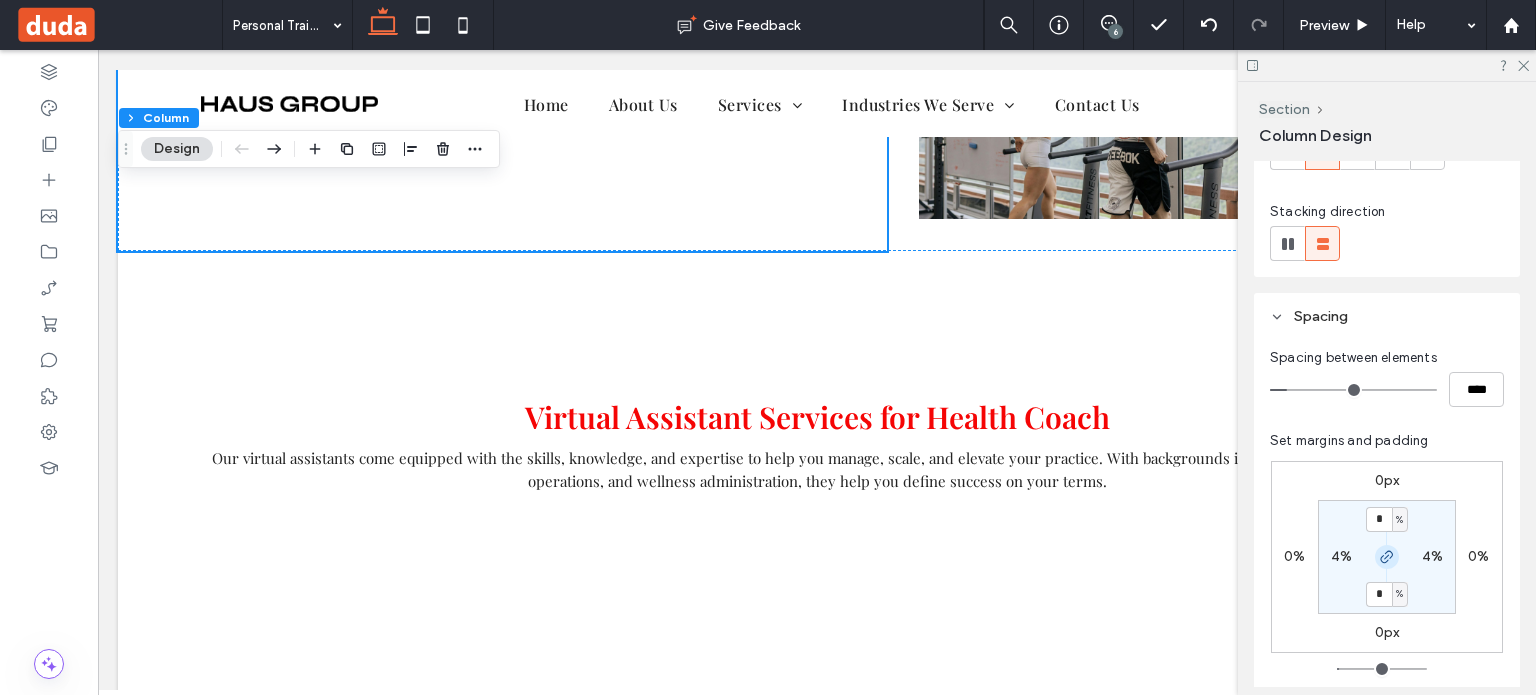 click 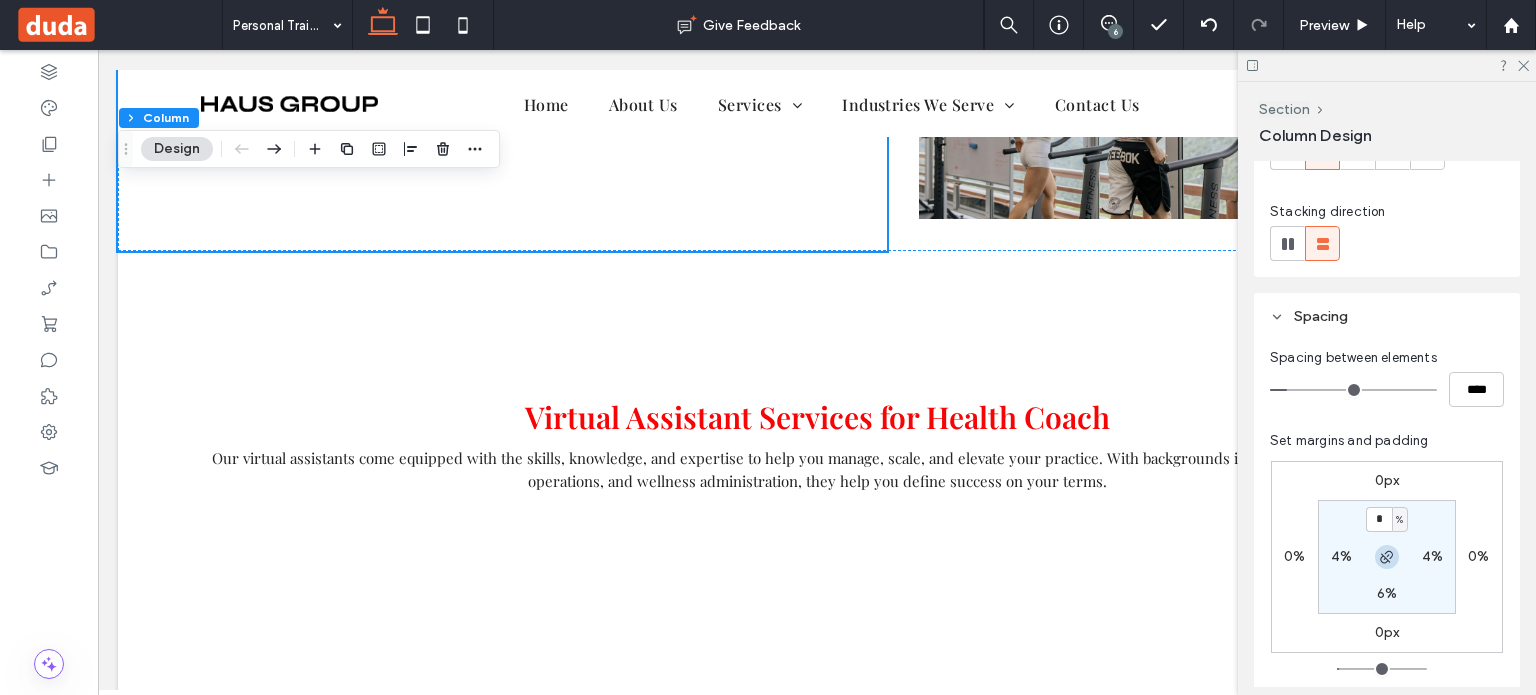 click at bounding box center (1387, 557) 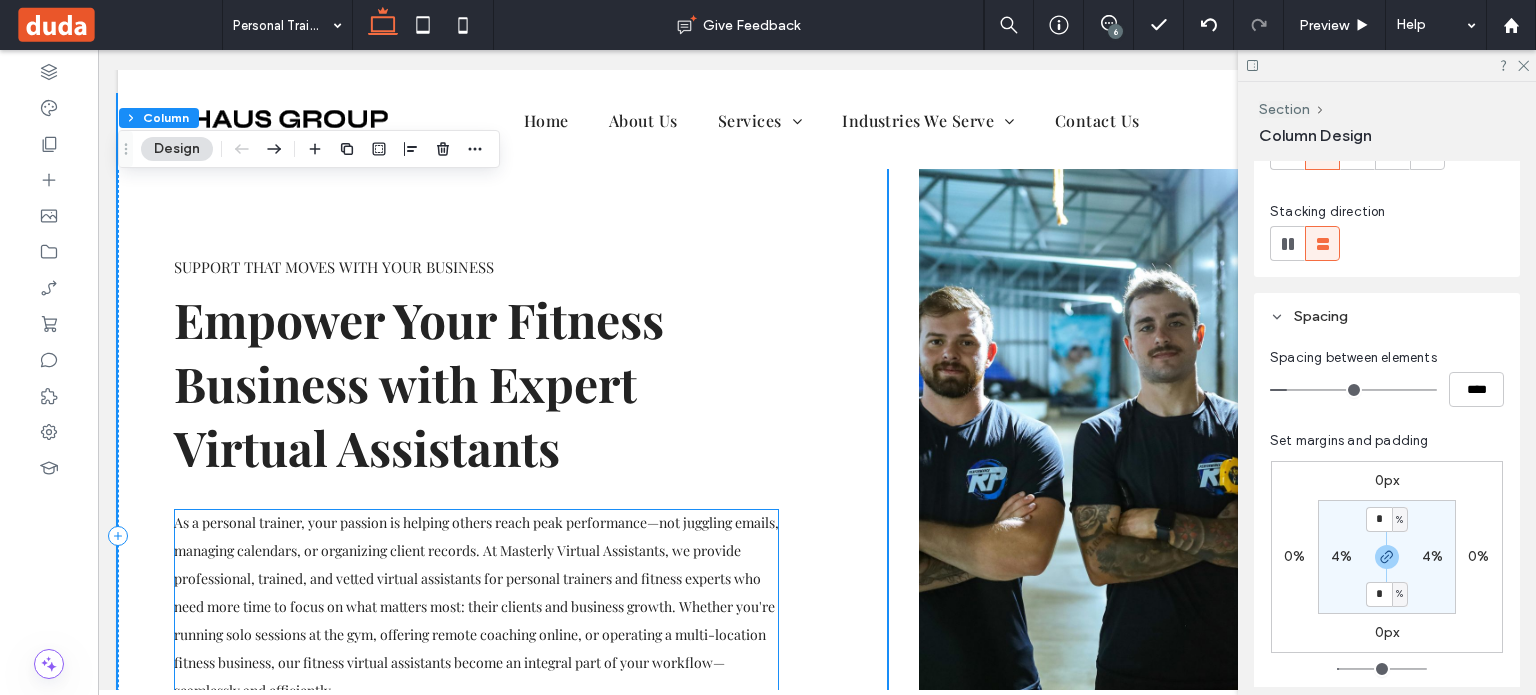 scroll, scrollTop: 0, scrollLeft: 0, axis: both 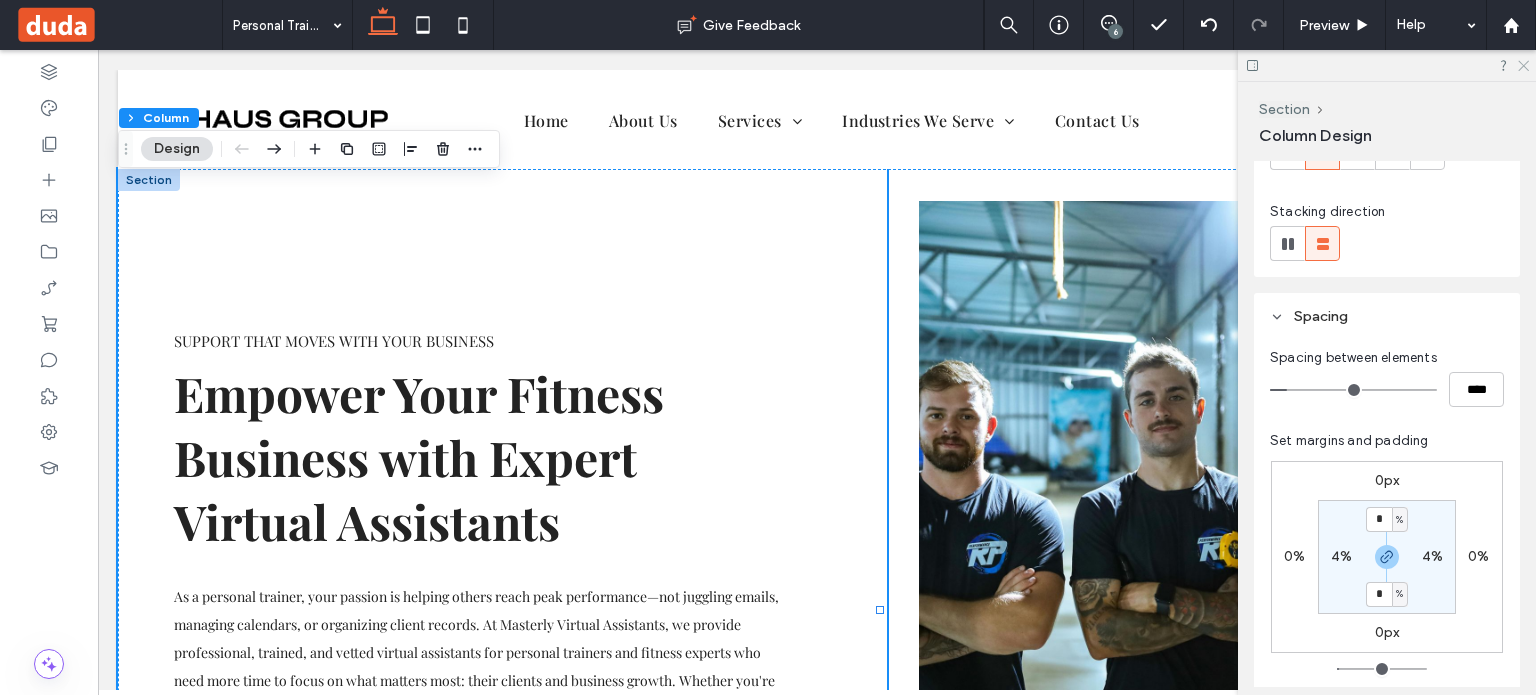 click 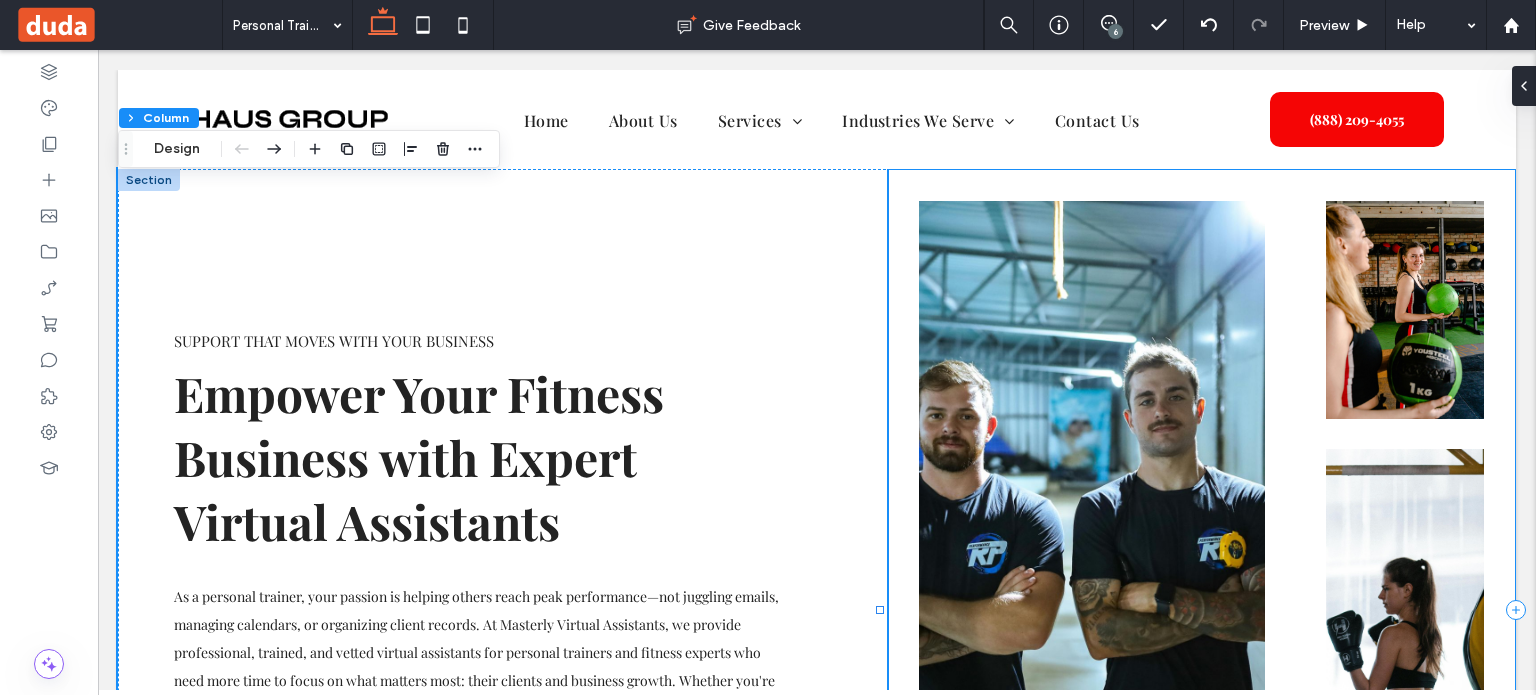 click at bounding box center [1201, 610] 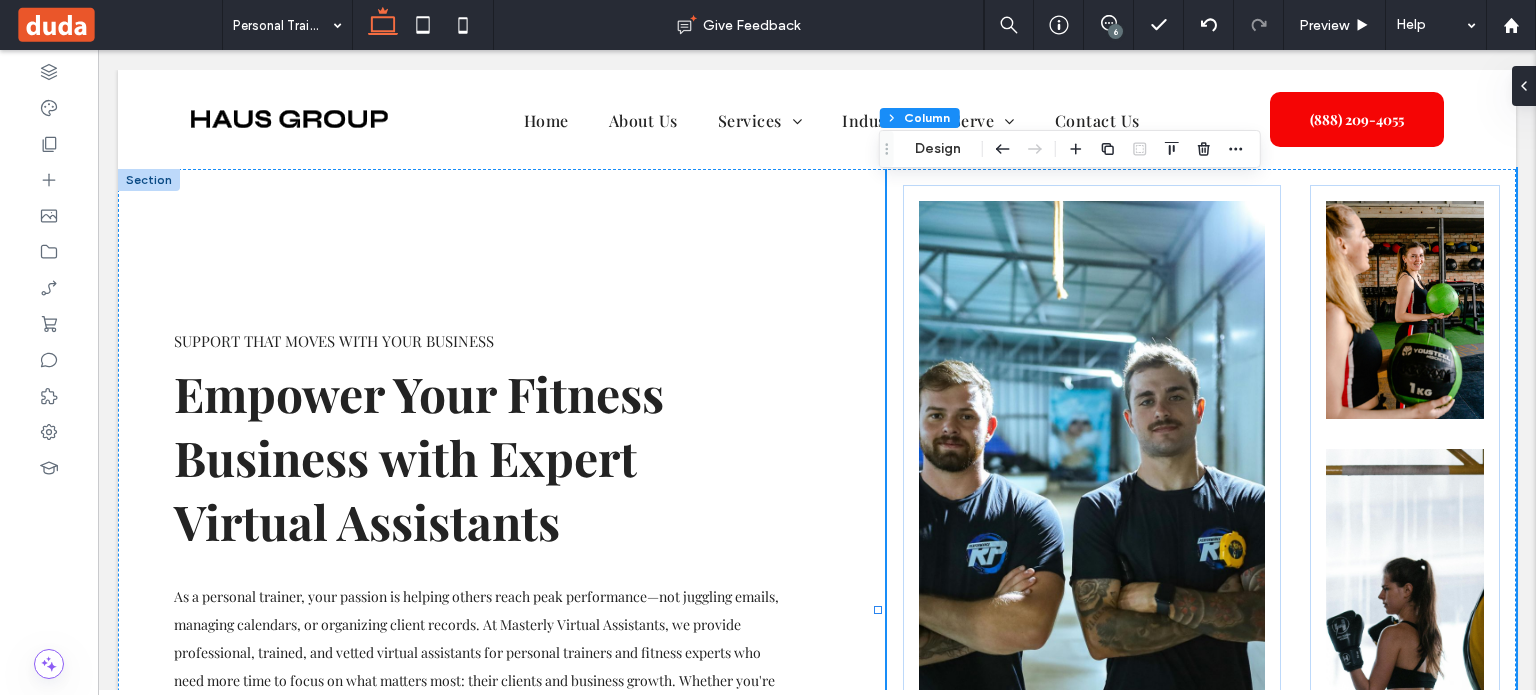 click at bounding box center (149, 180) 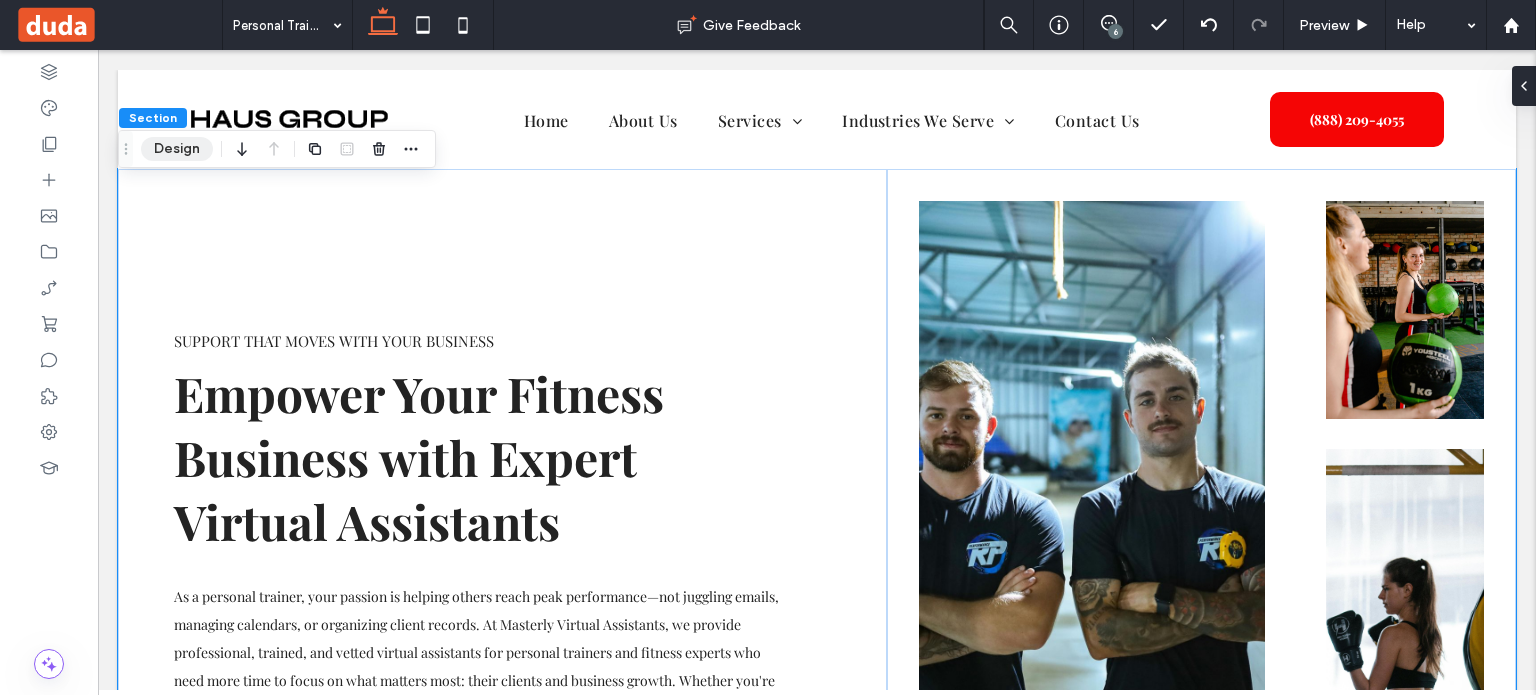 click on "Design" at bounding box center (177, 149) 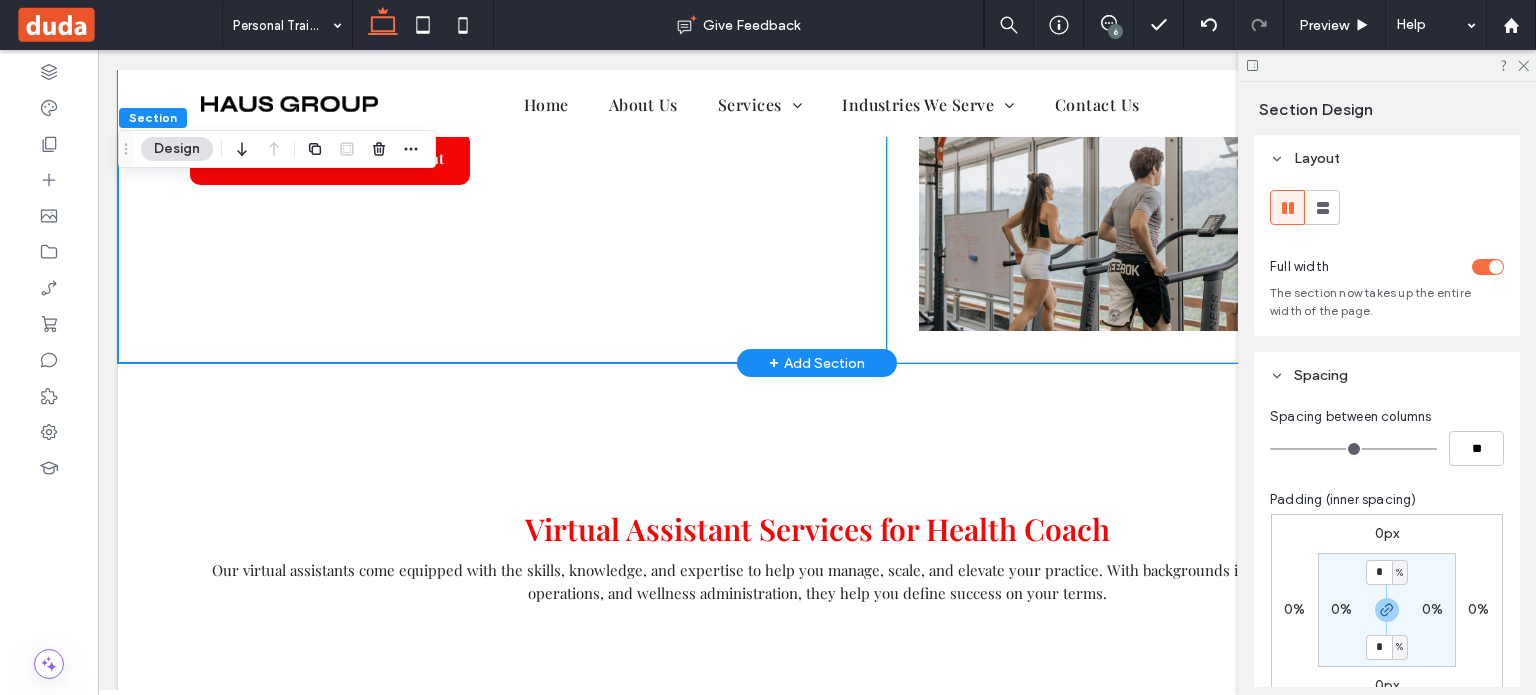 scroll, scrollTop: 668, scrollLeft: 0, axis: vertical 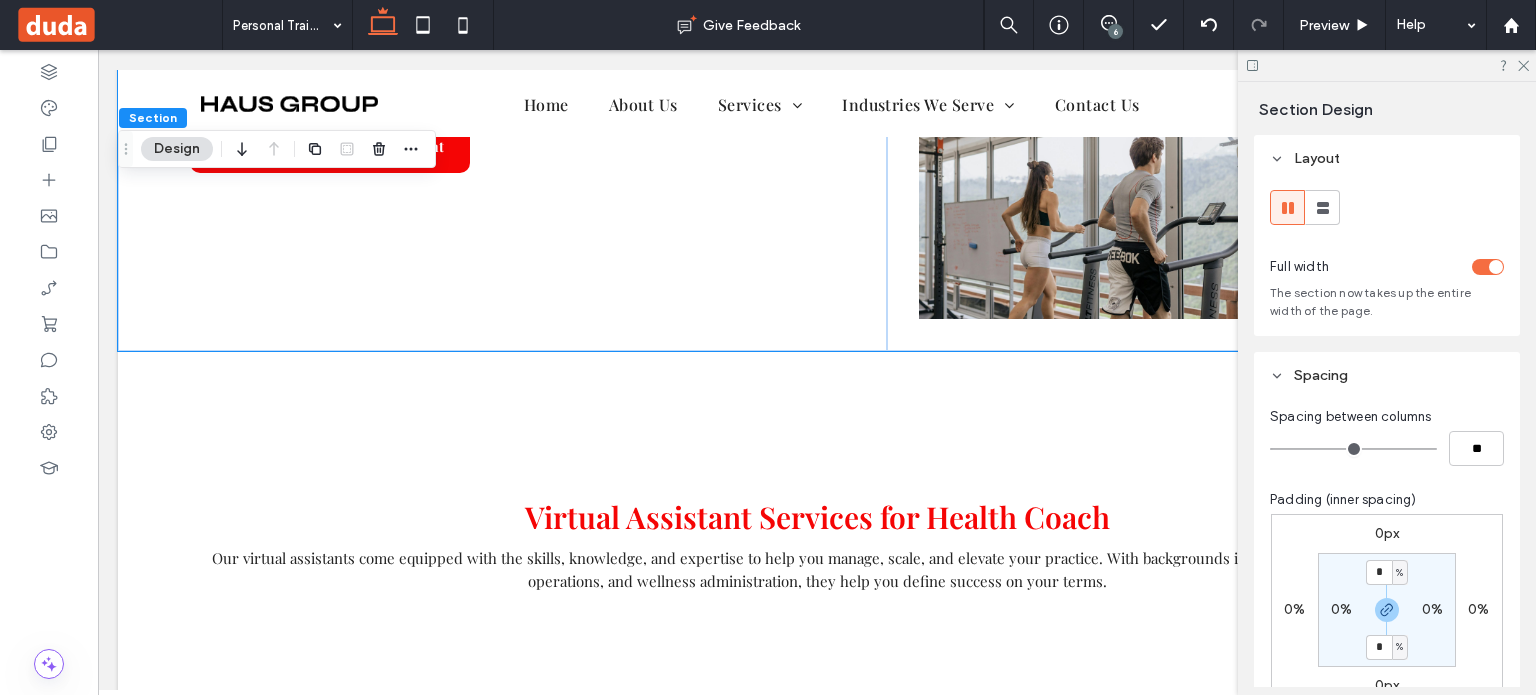click at bounding box center [1387, 65] 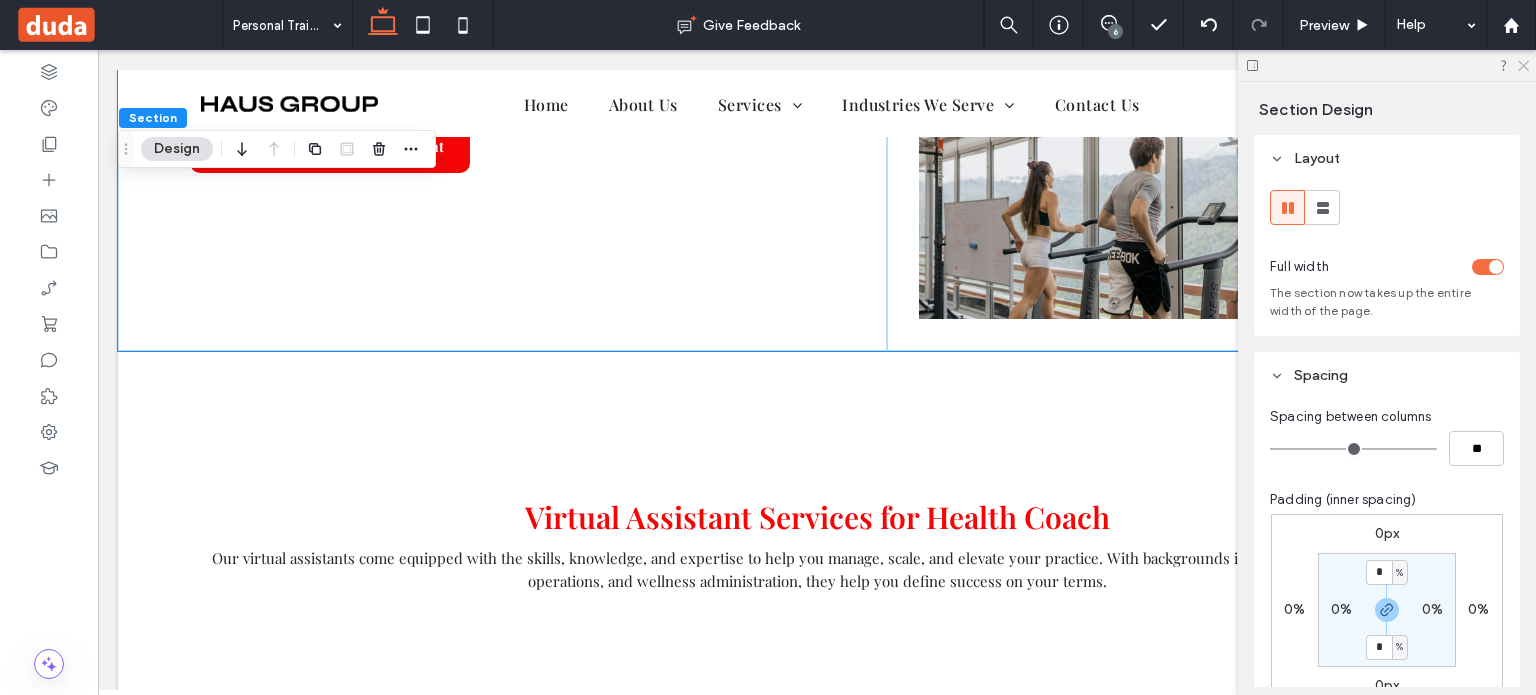 click 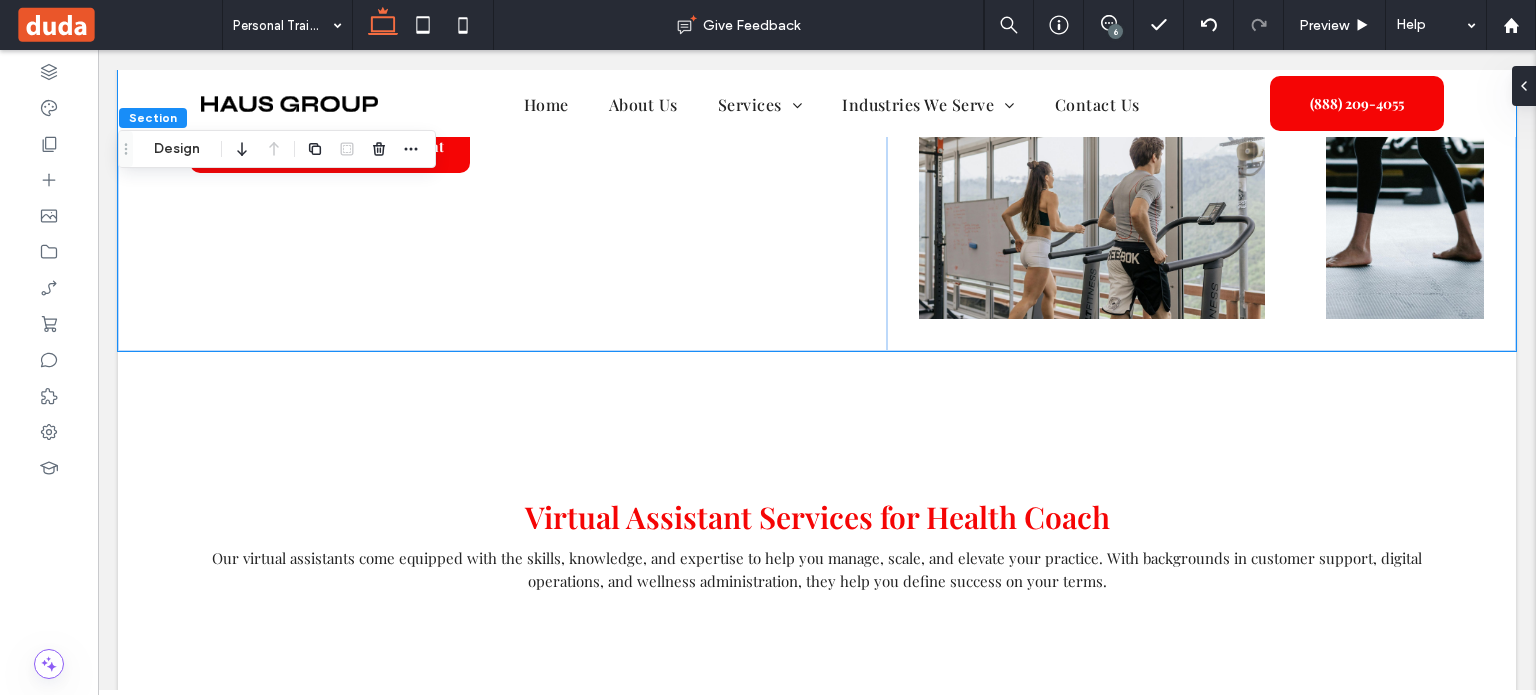 click on "Support that Moves with Your Business
Empower Your Fitness Business with Expert Virtual Assistants
As a personal trainer, your passion is helping others reach peak performance—not juggling emails, managing calendars, or organizing client records. At Masterly Virtual Assistants, we provide professional, trained, and vetted virtual assistants for personal trainers and fitness experts who need more time to focus on what matters most: their clients and business growth. Whether you're running solo sessions at the gym, offering remote coaching online, or operating a multi-location fitness business, our fitness virtual assistants become an integral part of your workflow—seamlessly and efficiently.
Get Matched with a Virtual Assistant
Section + Add Section
Virtual Assistant Services for Health Coach
Our virtual assistants come equipped with the
," at bounding box center (817, 358) 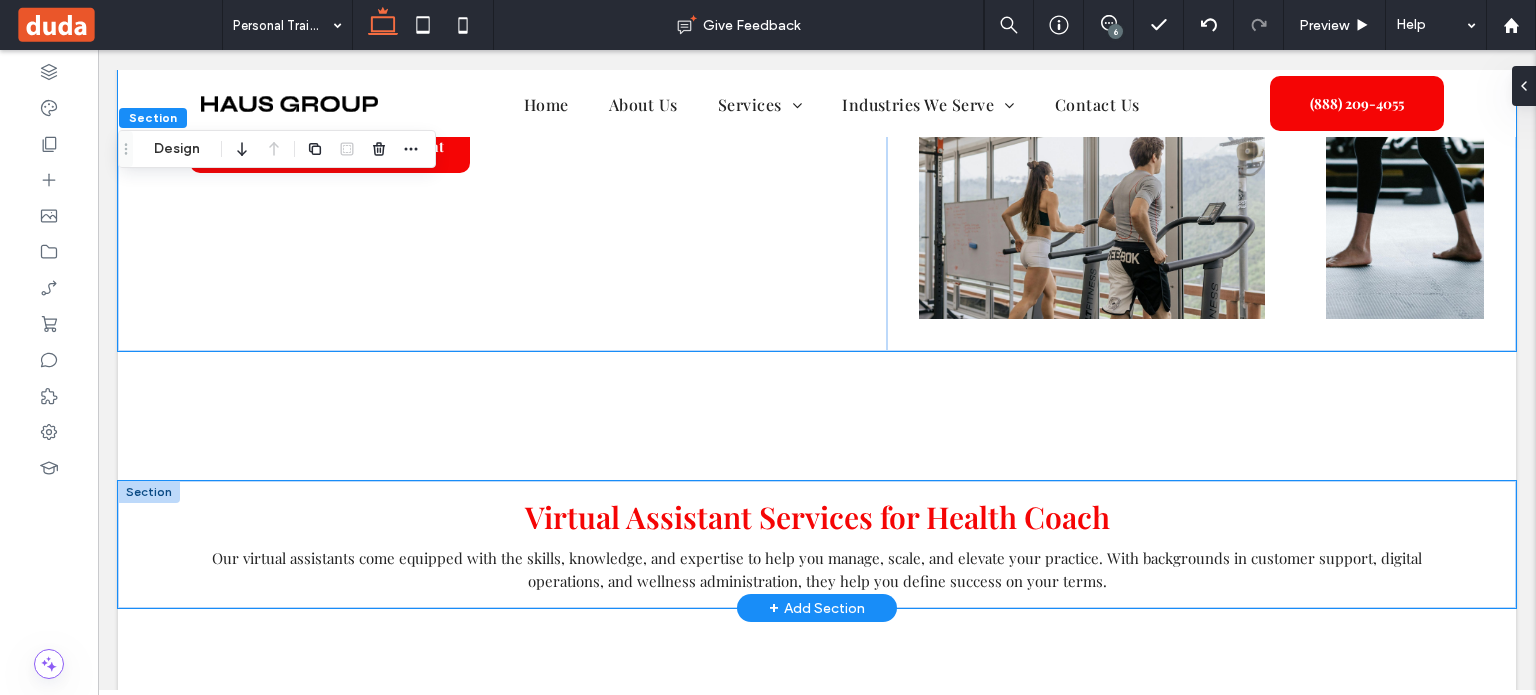click on "Virtual Assistant Services for Health Coach
Our virtual assistants come equipped with the
skills ,
knowledge , and
expertise   to help you manage, scale, and elevate your
practice . With backgrounds in customer support, digital operations, and wellness administration, they help you
define   success on your terms." at bounding box center (817, 544) 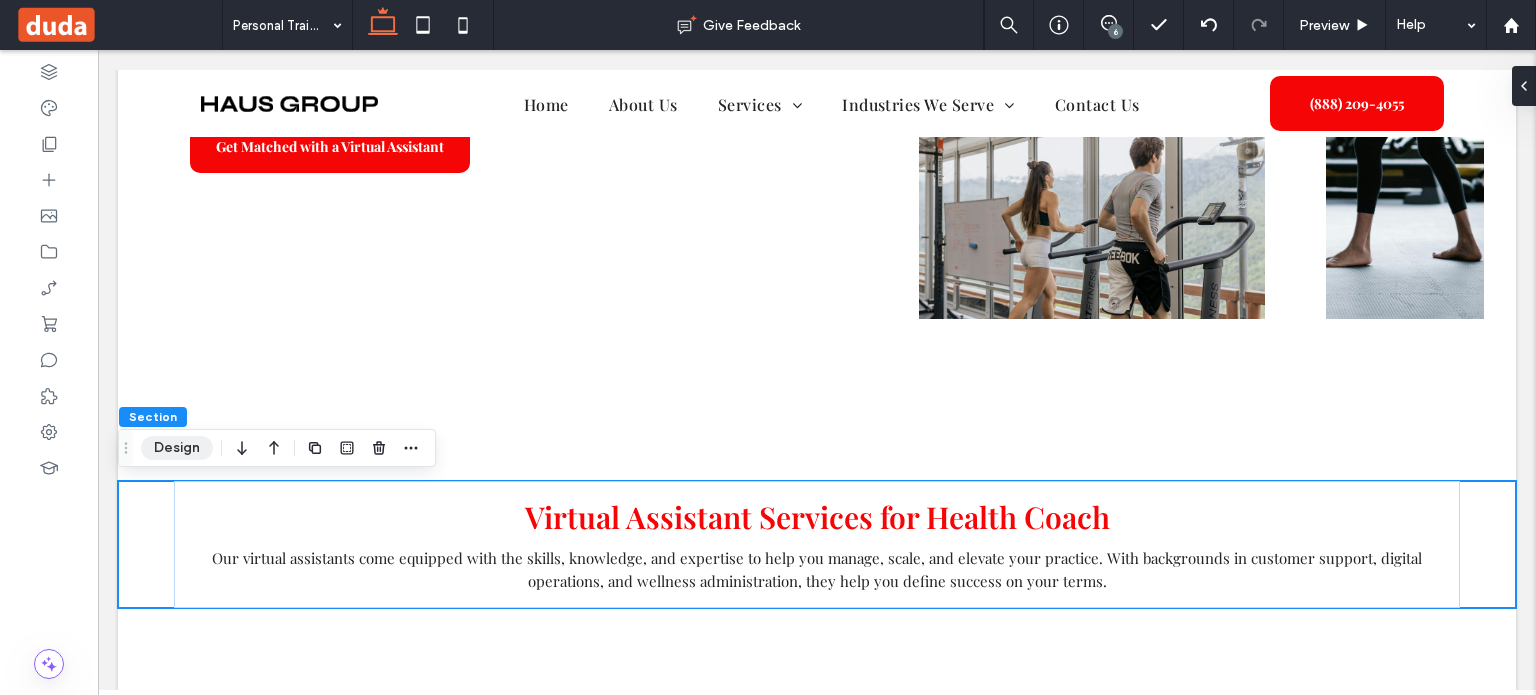 click on "Design" at bounding box center (177, 448) 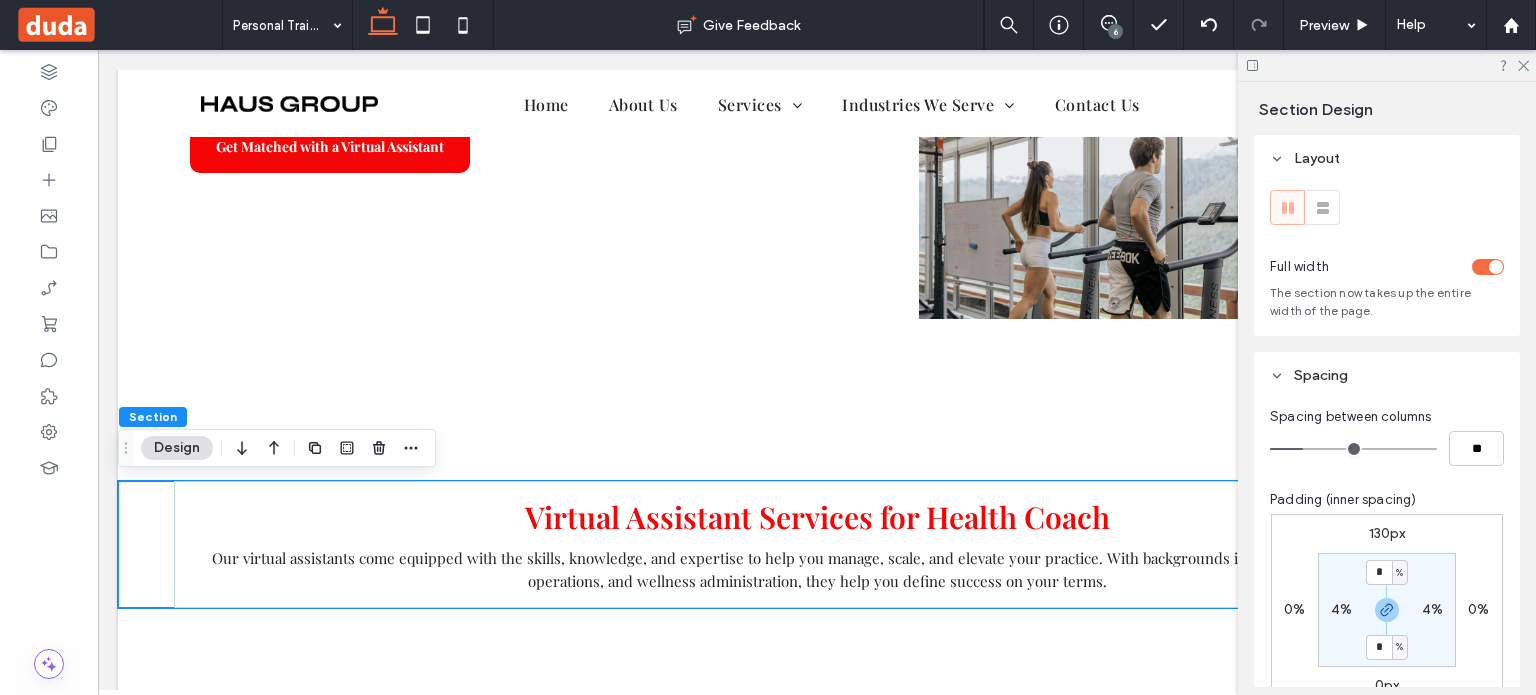 click on "130px" at bounding box center (1387, 533) 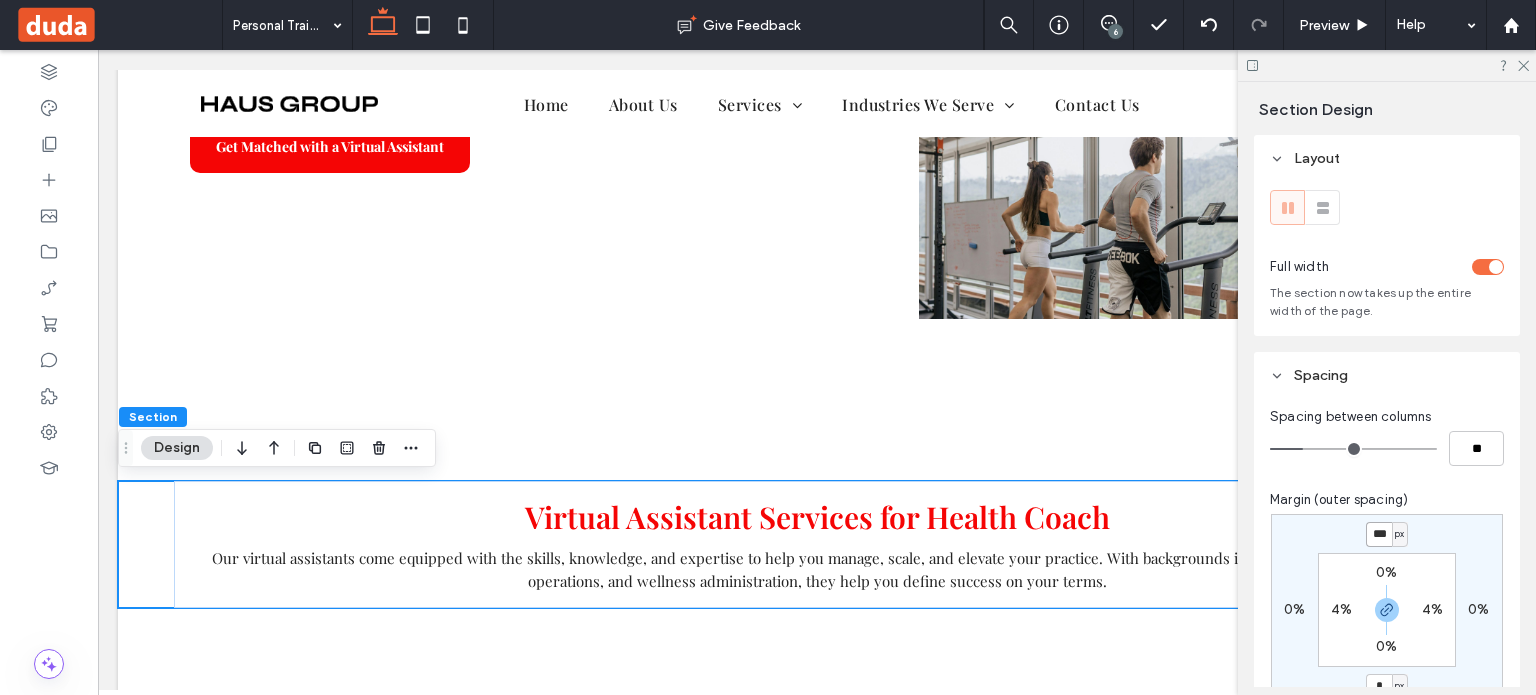 click on "***" at bounding box center (1379, 534) 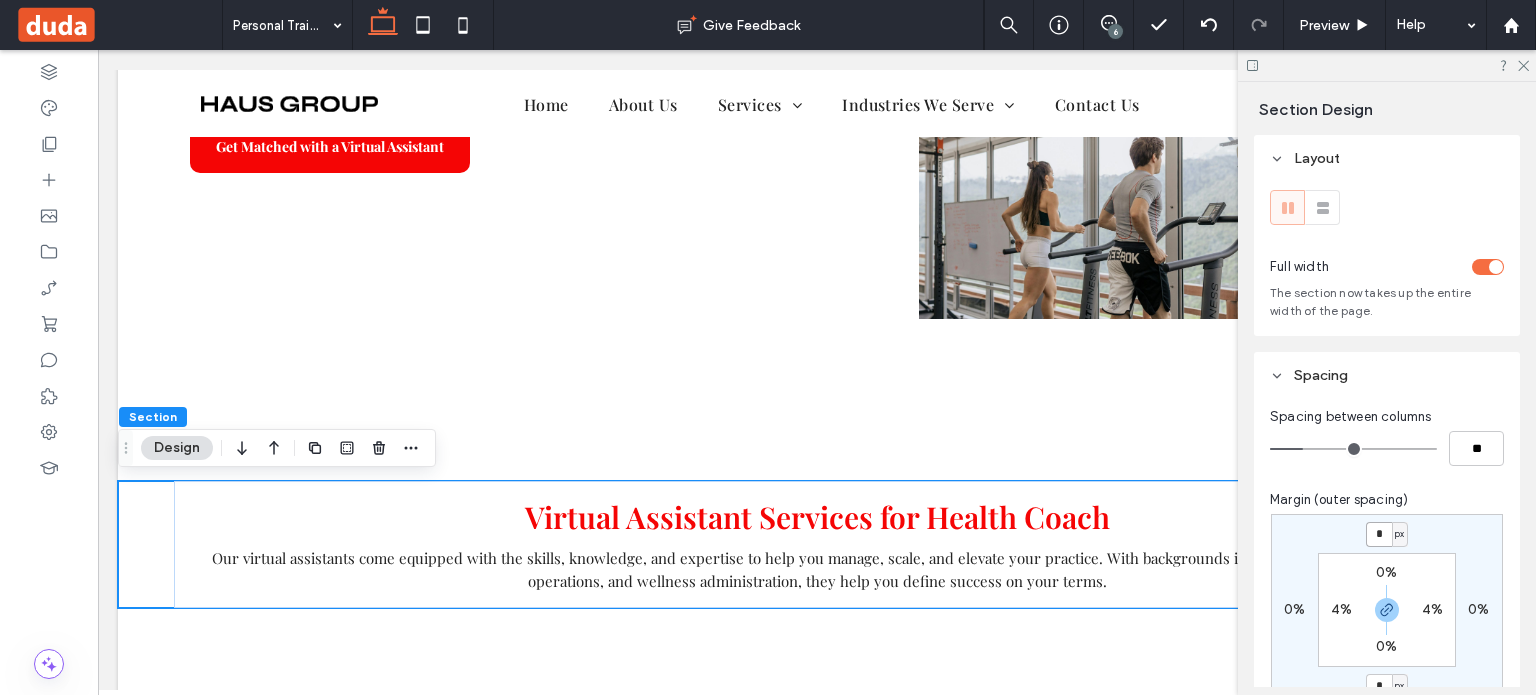 type on "*" 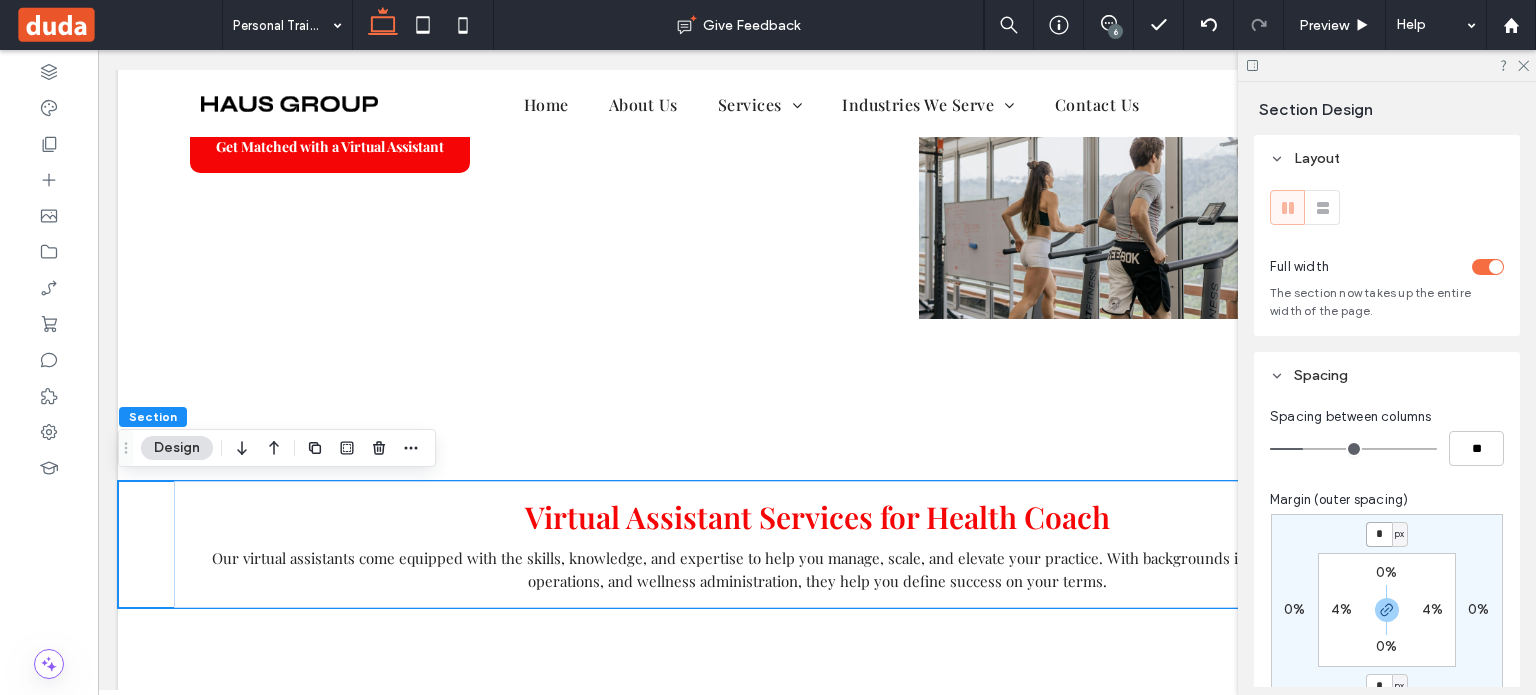 type on "*" 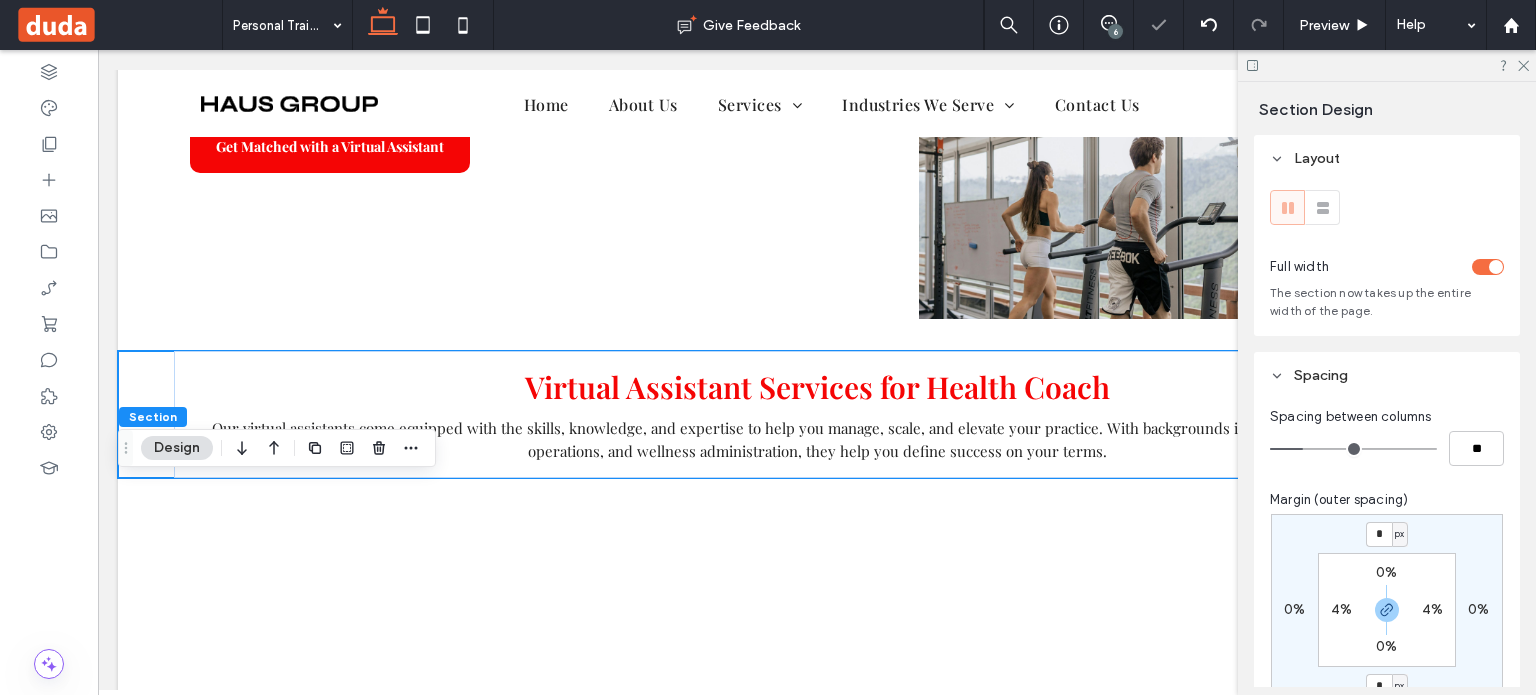 click at bounding box center (1387, 65) 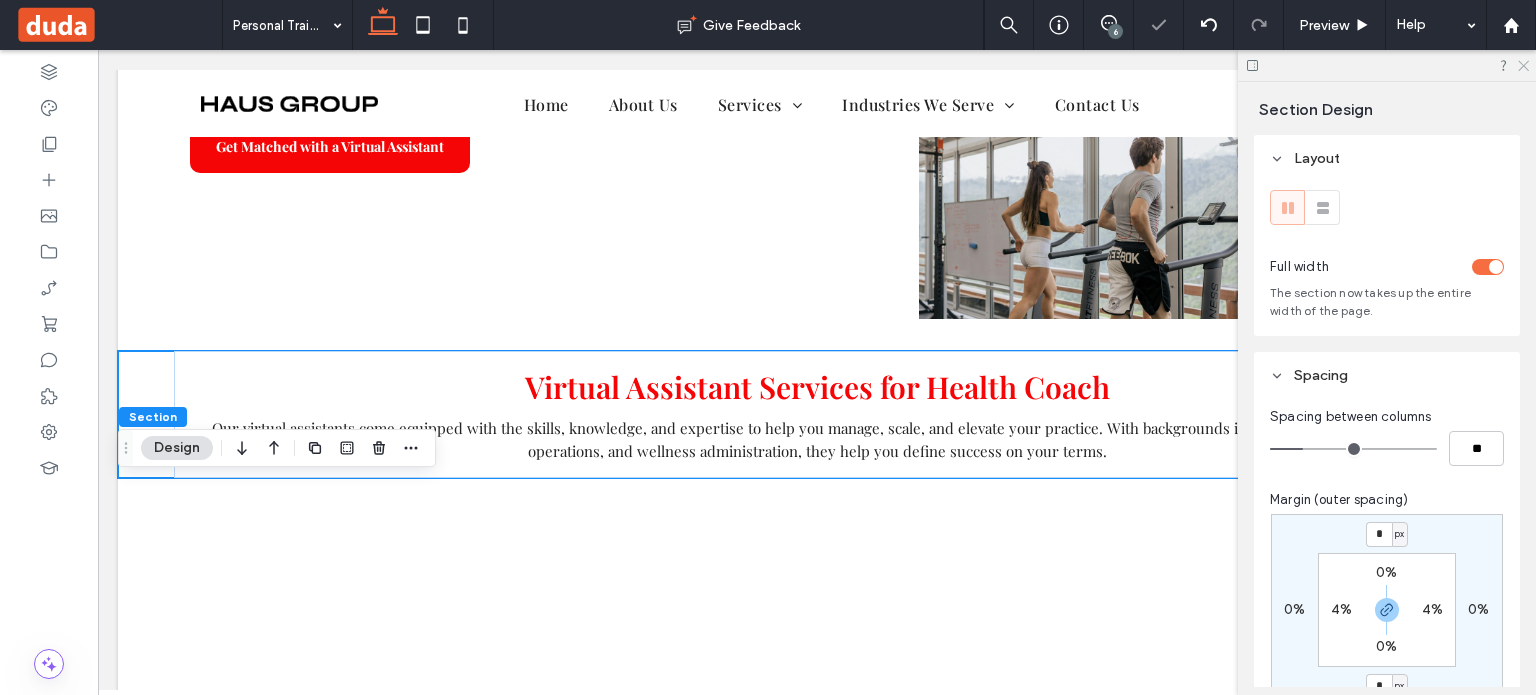 click 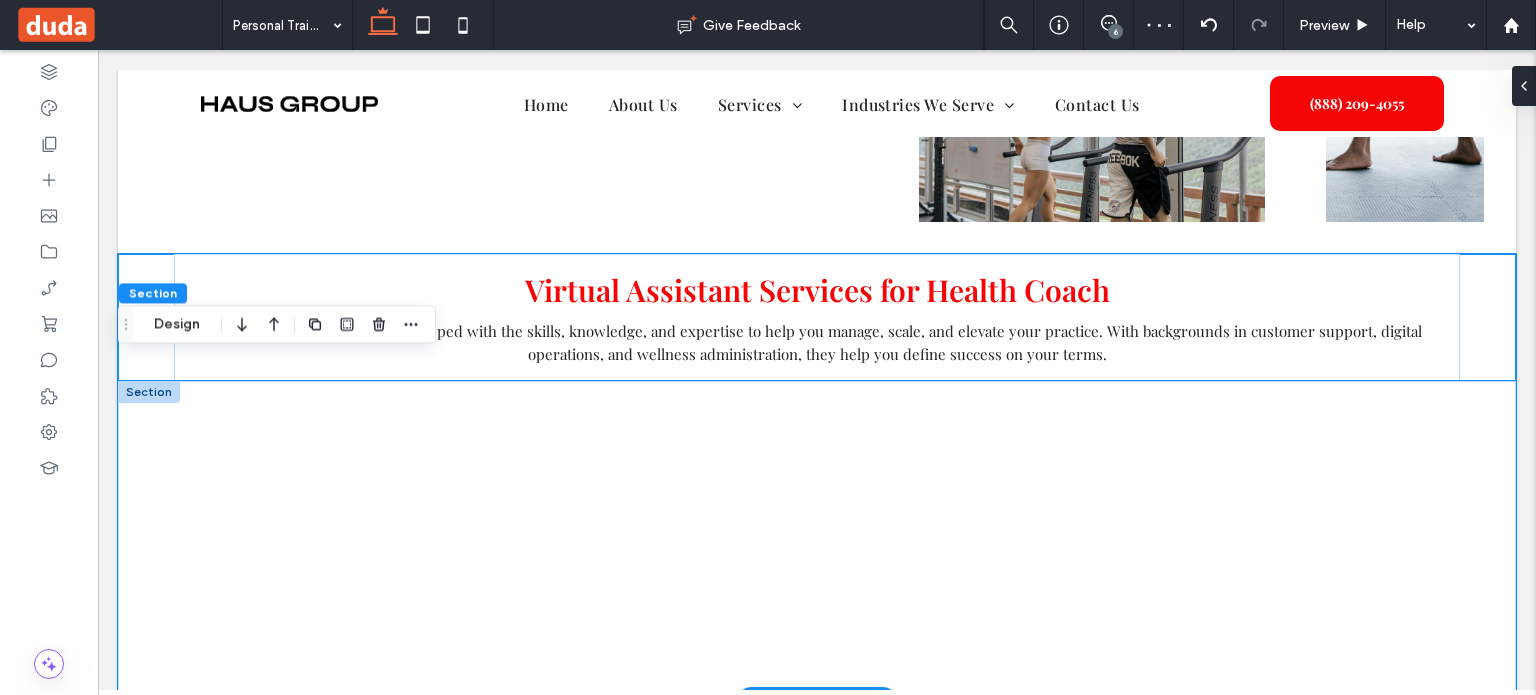 scroll, scrollTop: 768, scrollLeft: 0, axis: vertical 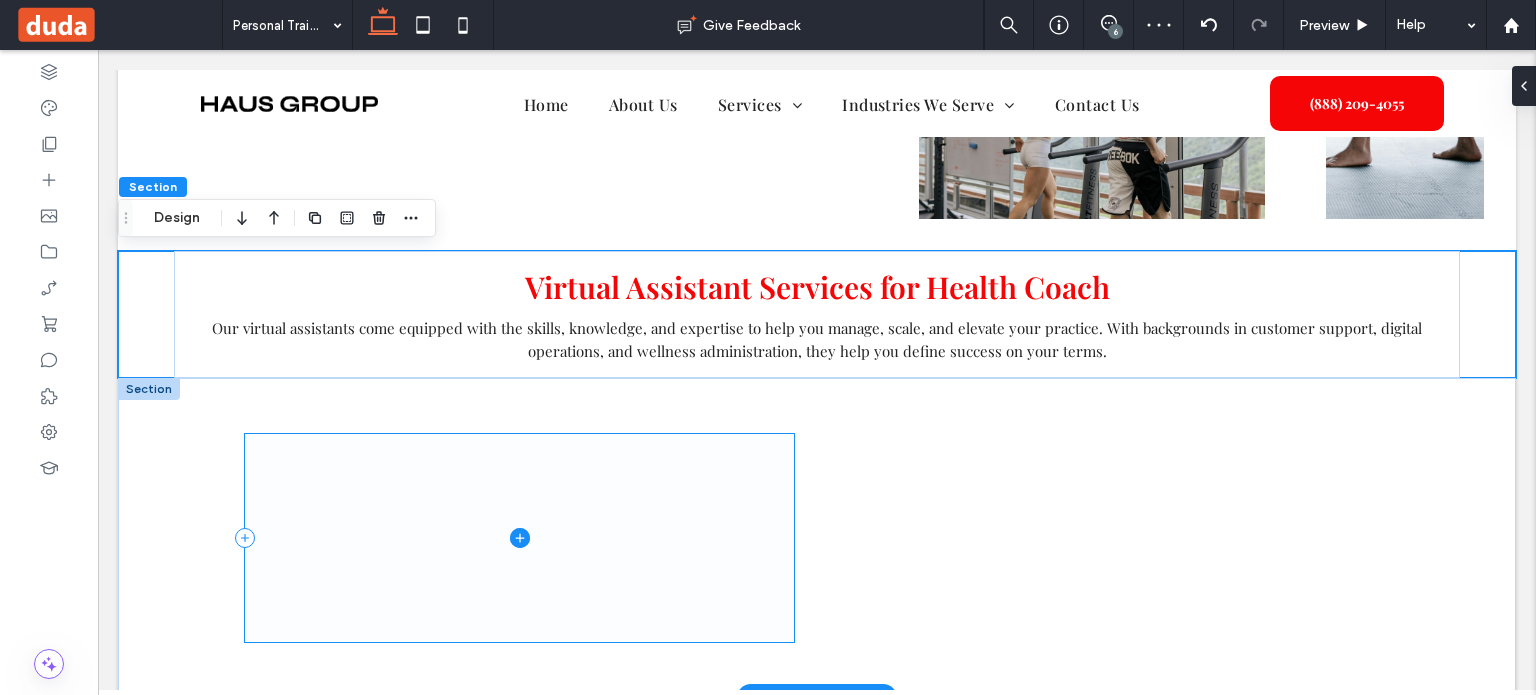 click at bounding box center (519, 538) 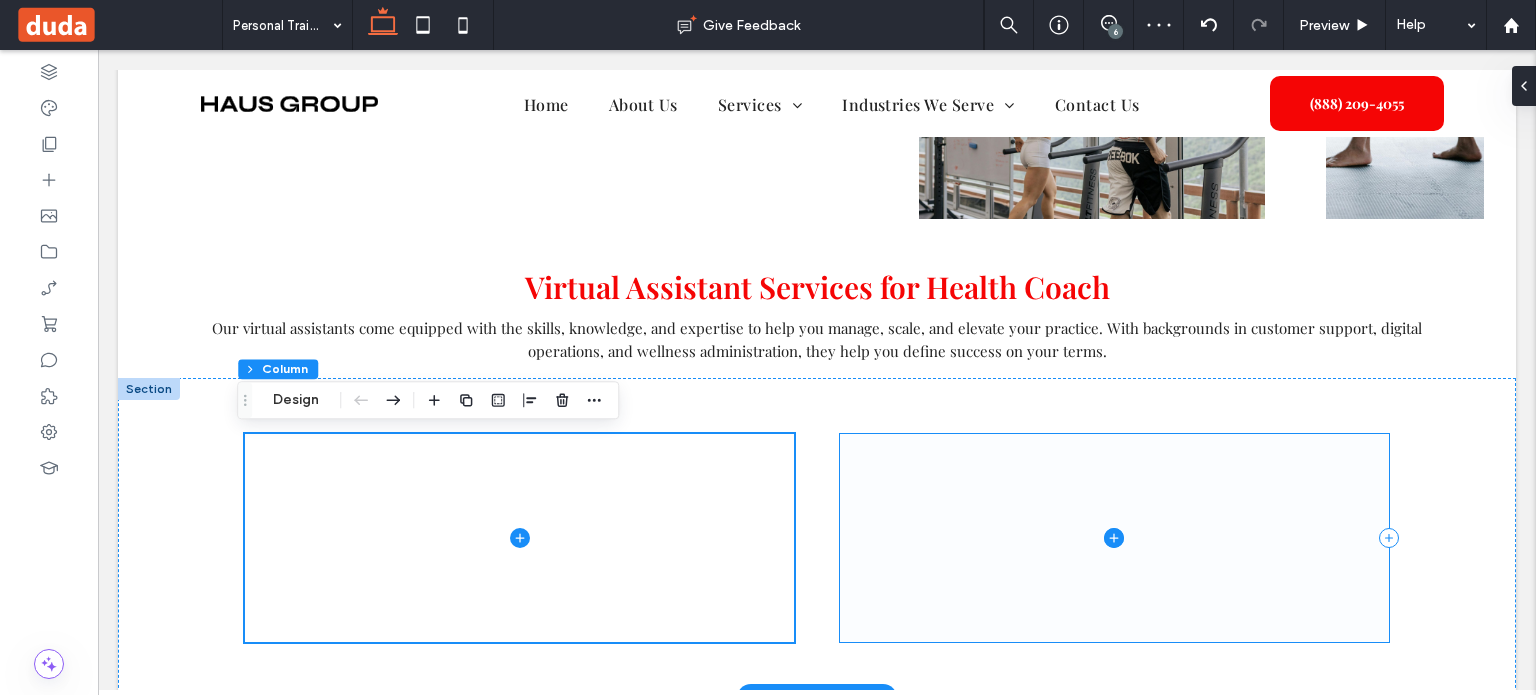 scroll, scrollTop: 668, scrollLeft: 0, axis: vertical 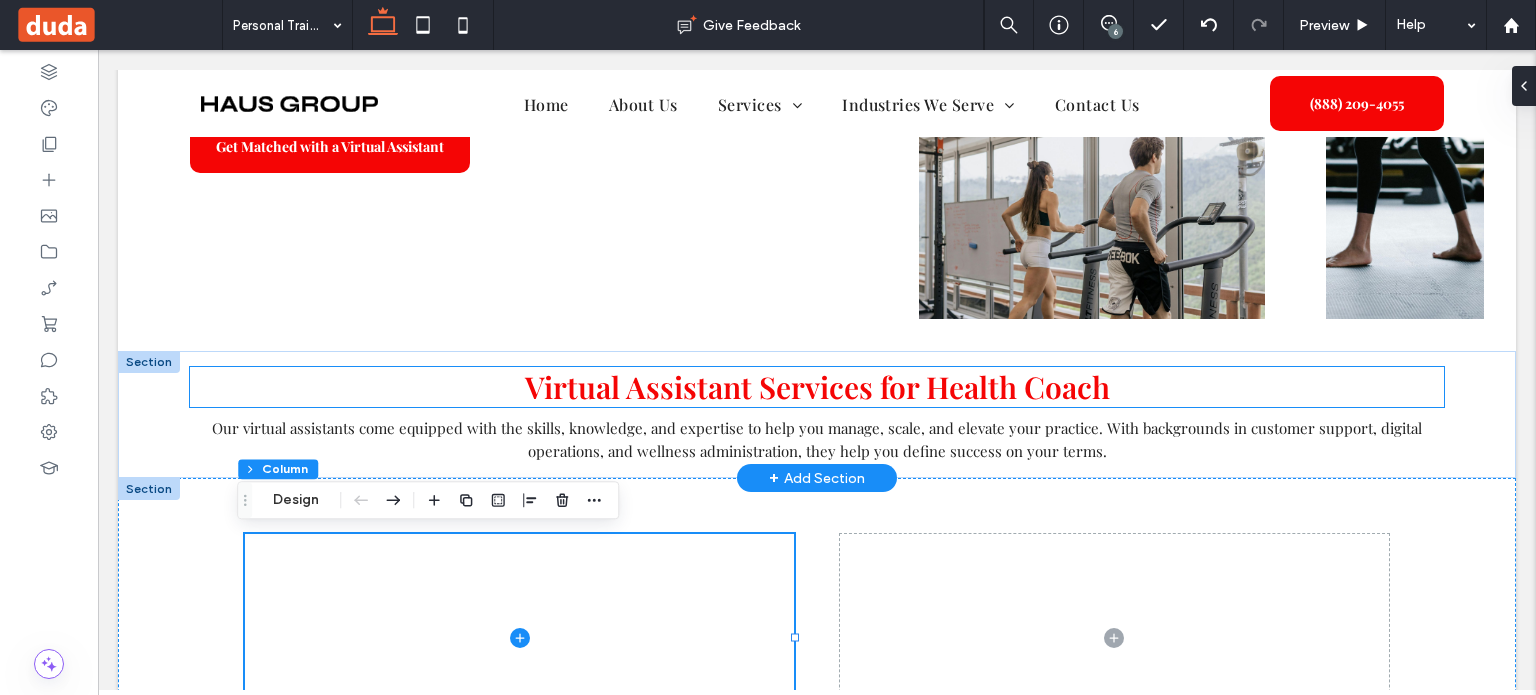 click on "Virtual Assistant Services for Health Coach" at bounding box center [817, 387] 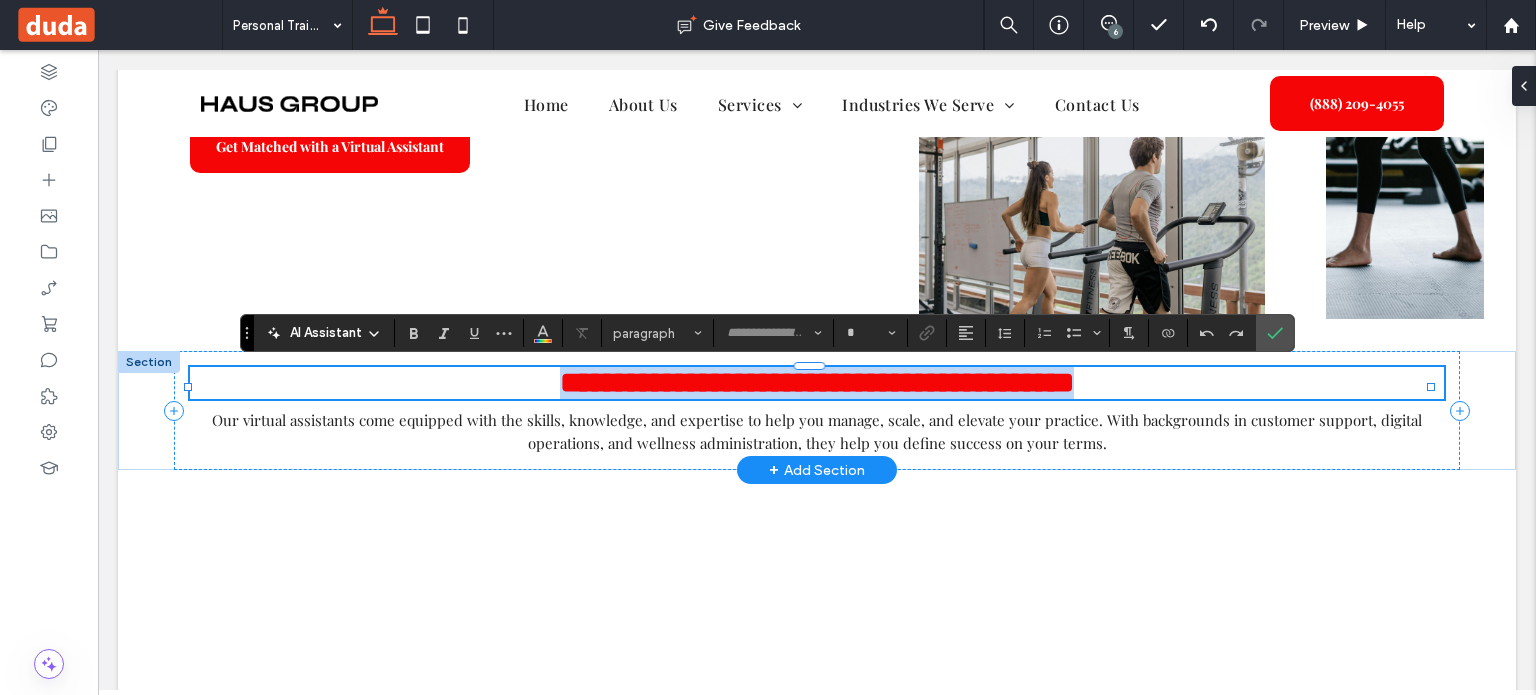 type on "**********" 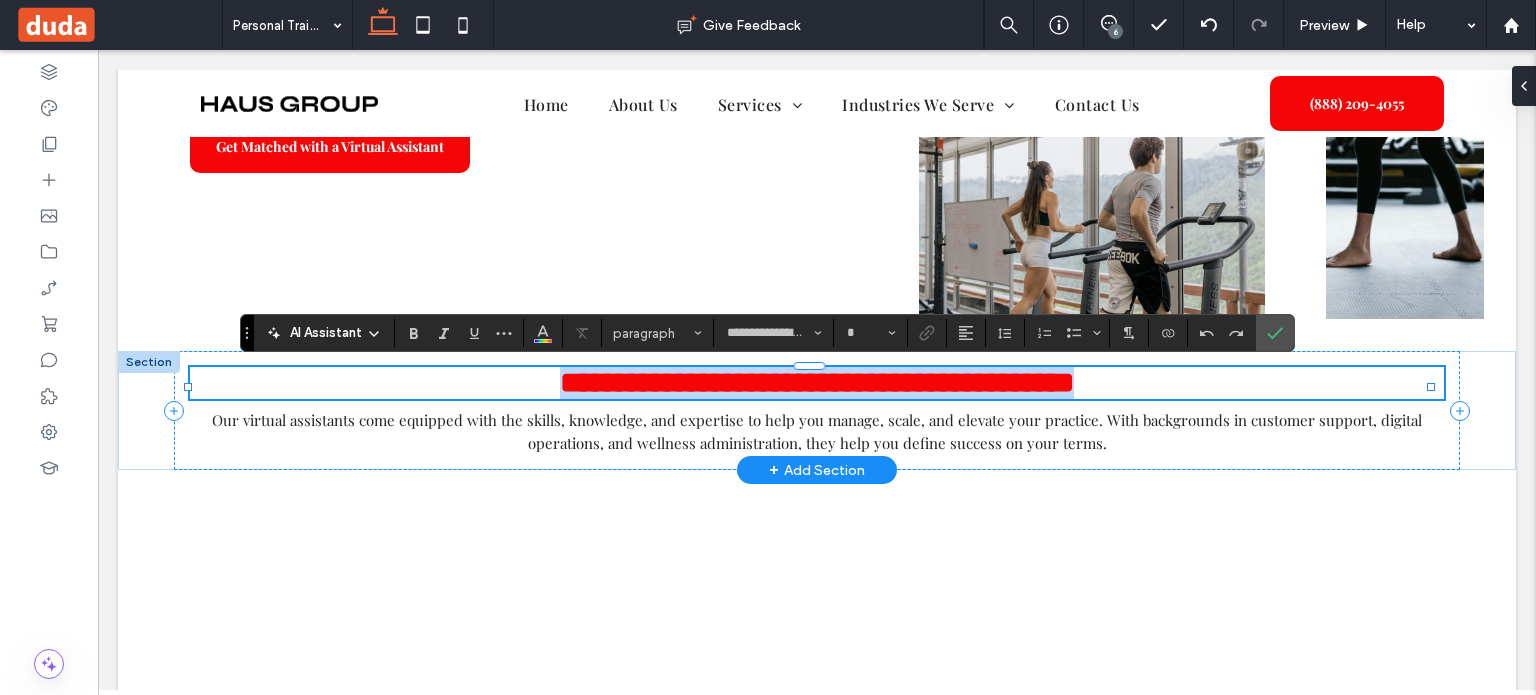 click on "**********" at bounding box center (817, 382) 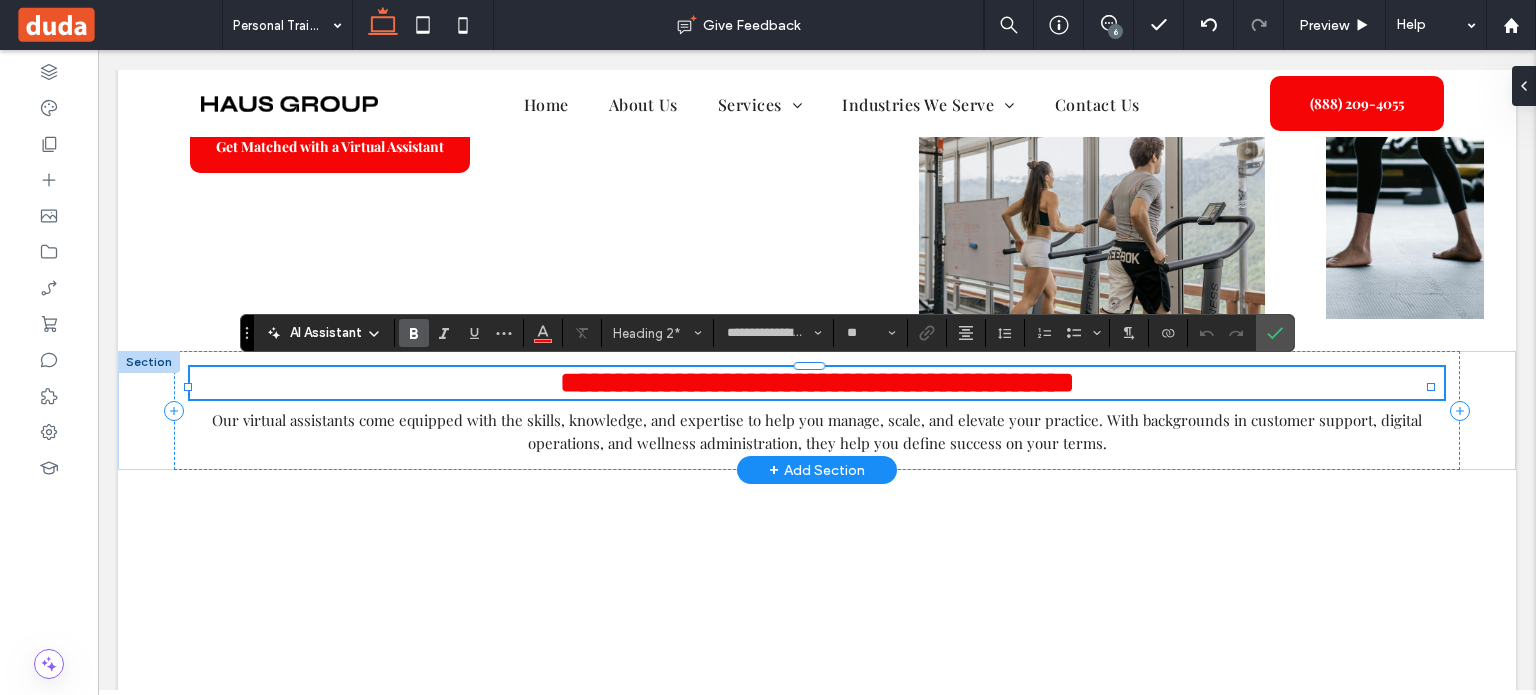 click on "**********" at bounding box center (817, 382) 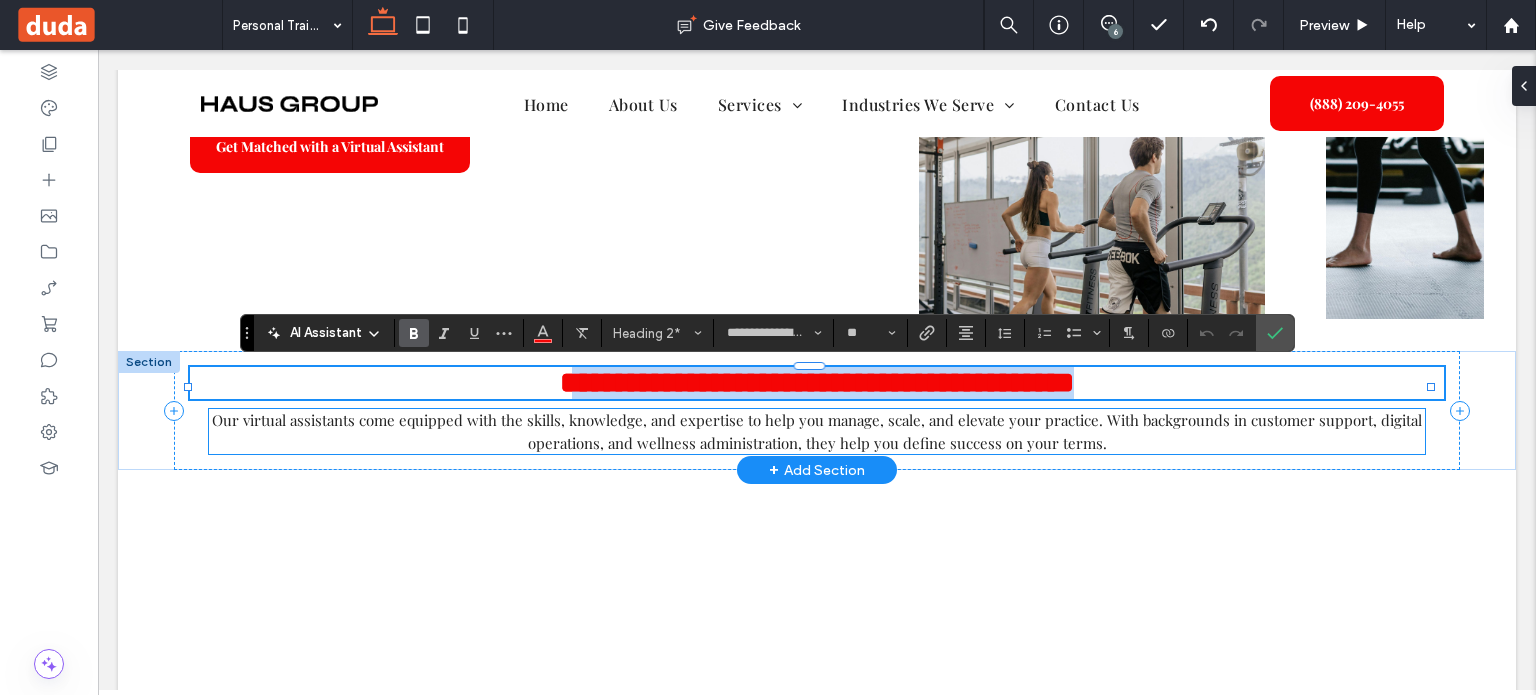 drag, startPoint x: 538, startPoint y: 387, endPoint x: 1208, endPoint y: 433, distance: 671.5773 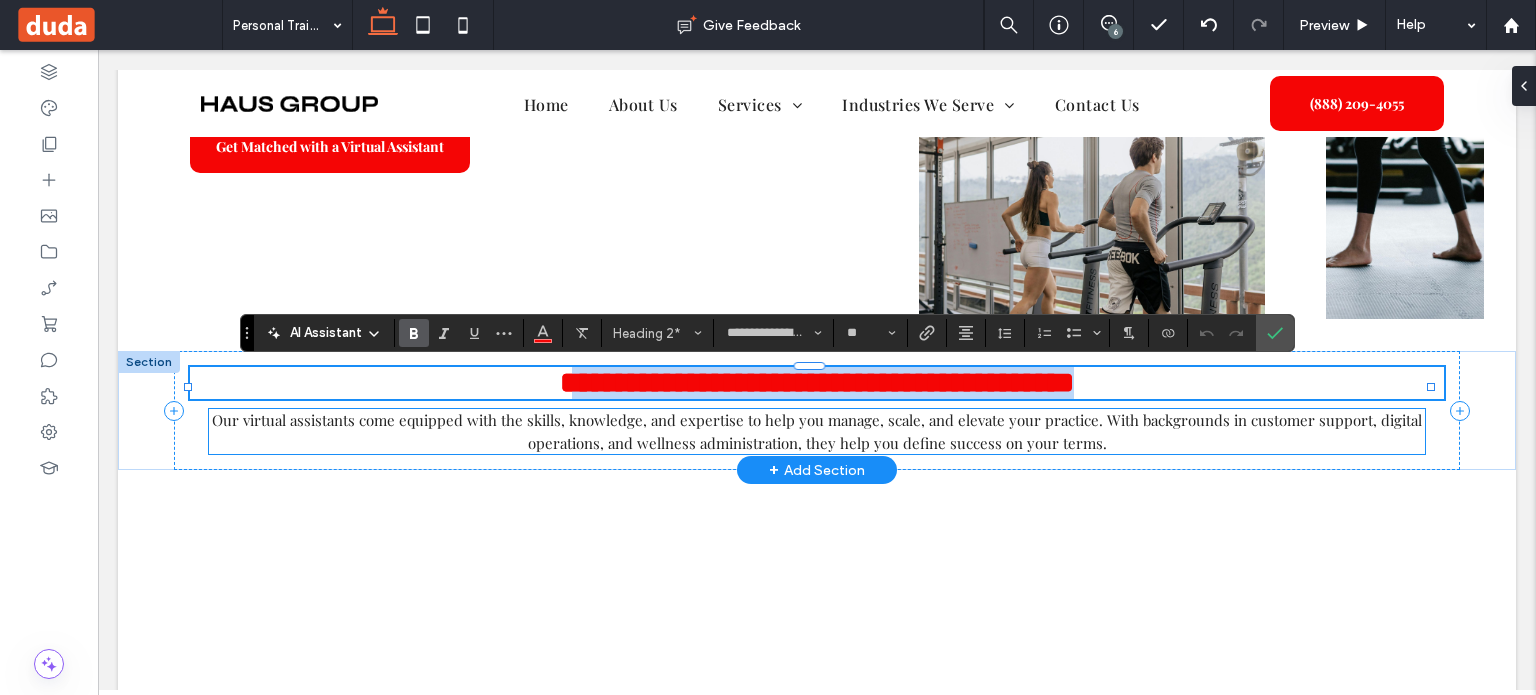 click on "**********" at bounding box center [817, 410] 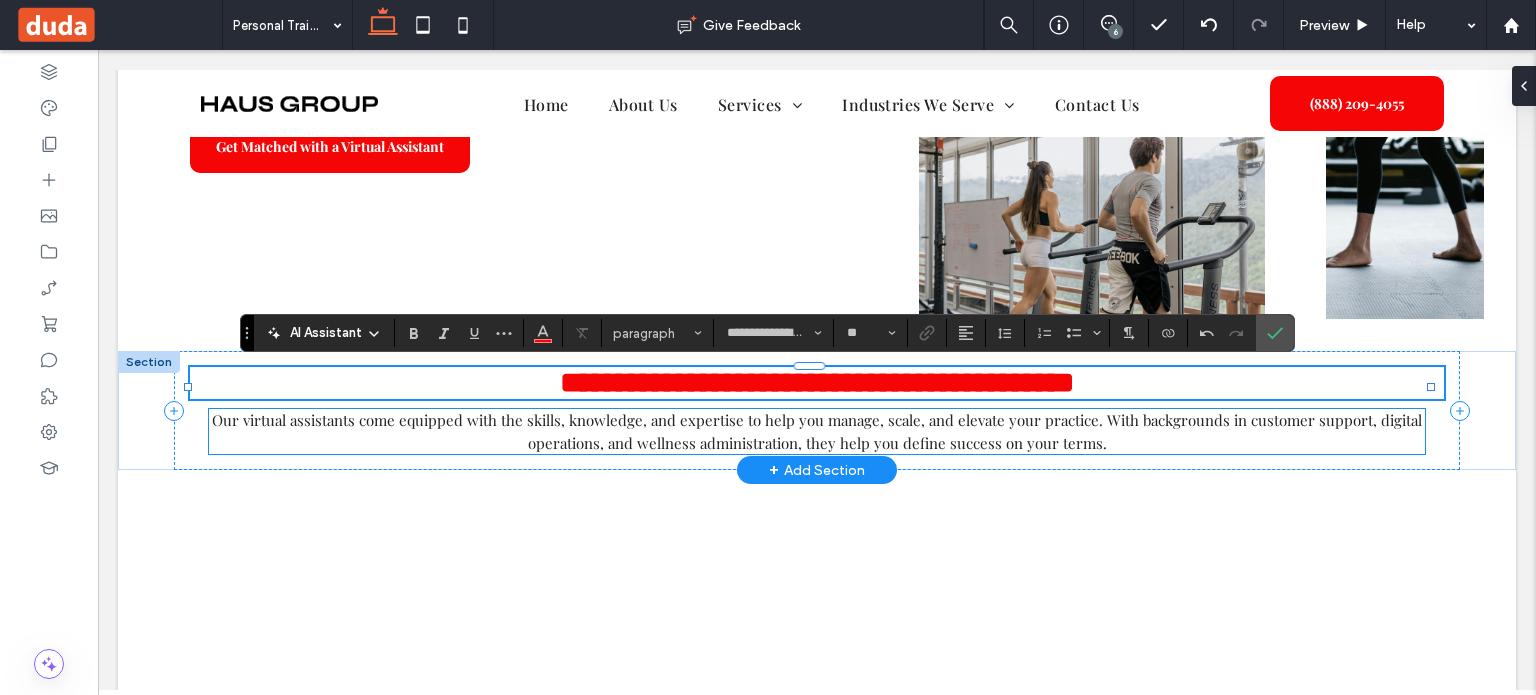 type on "**" 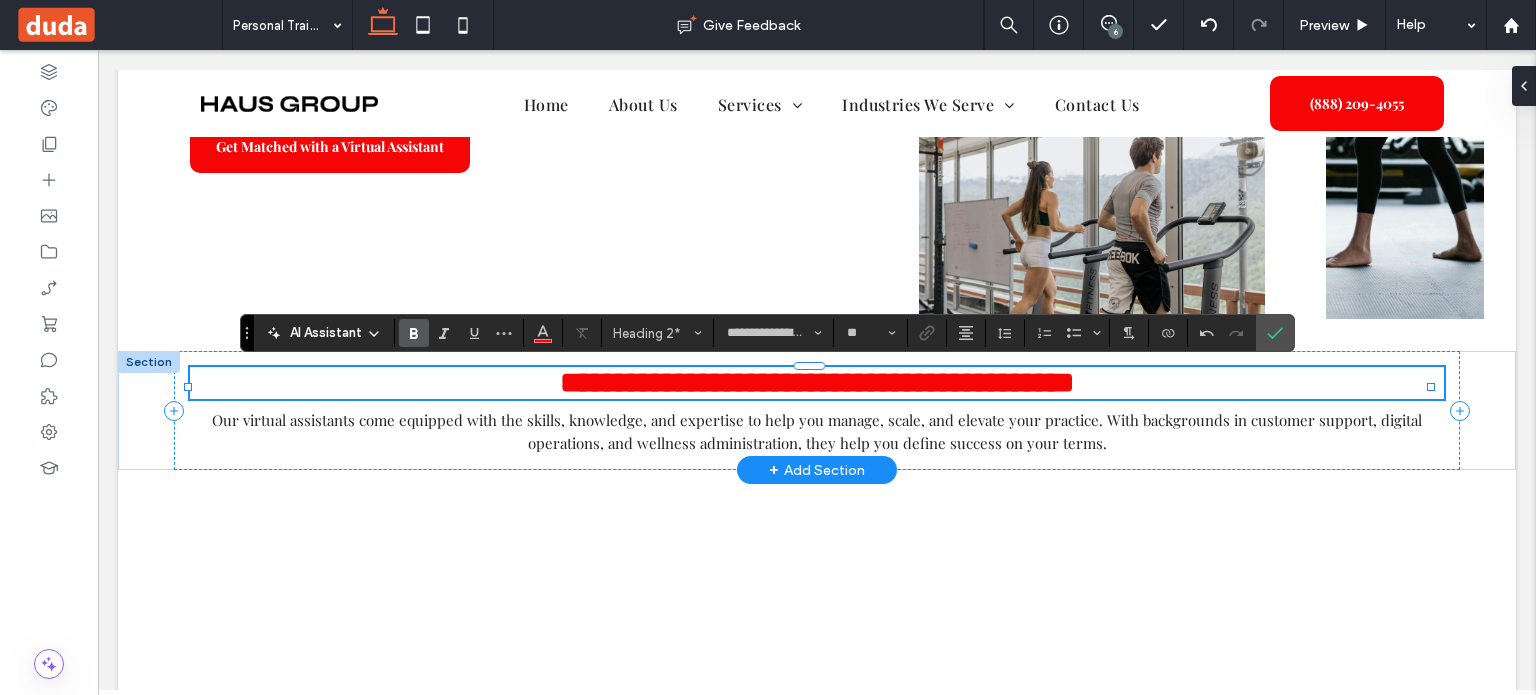 click on "**********" at bounding box center (817, 382) 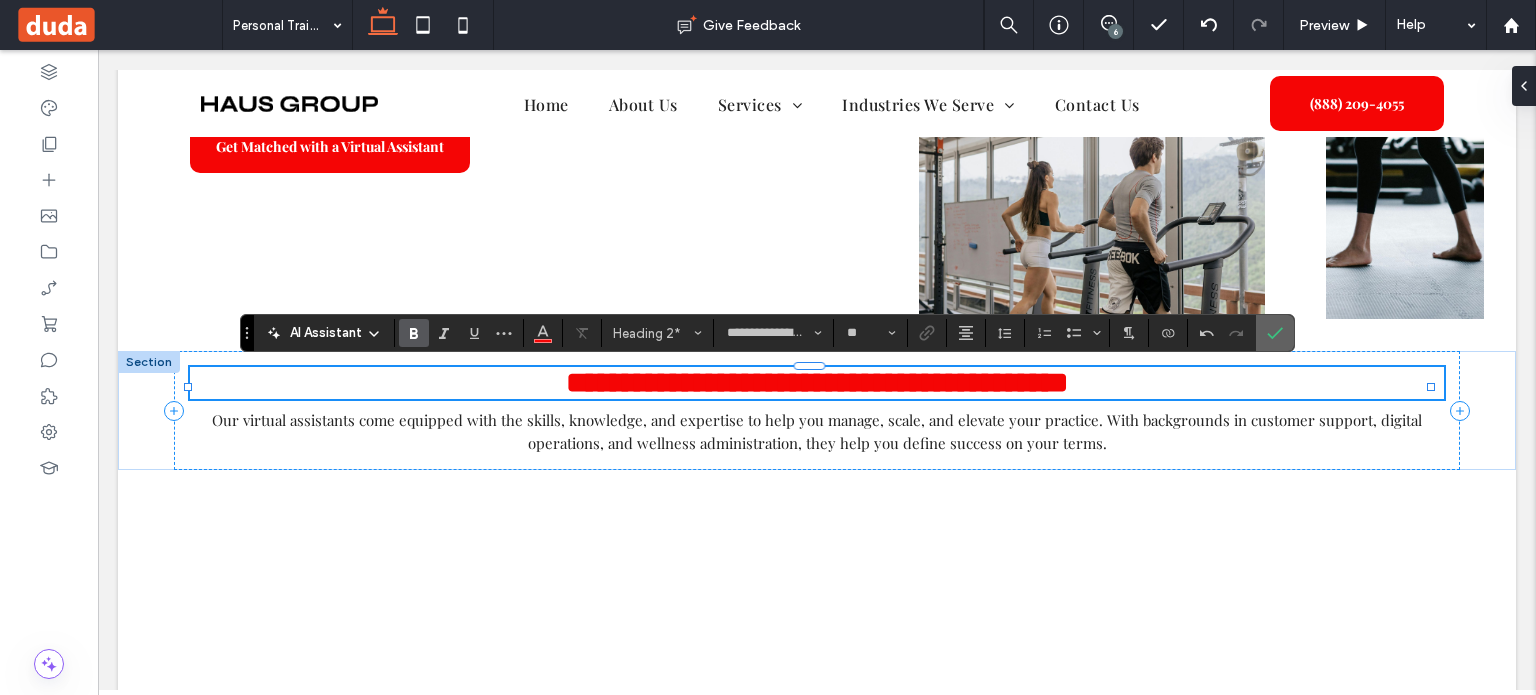 drag, startPoint x: 1264, startPoint y: 326, endPoint x: 1081, endPoint y: 375, distance: 189.44656 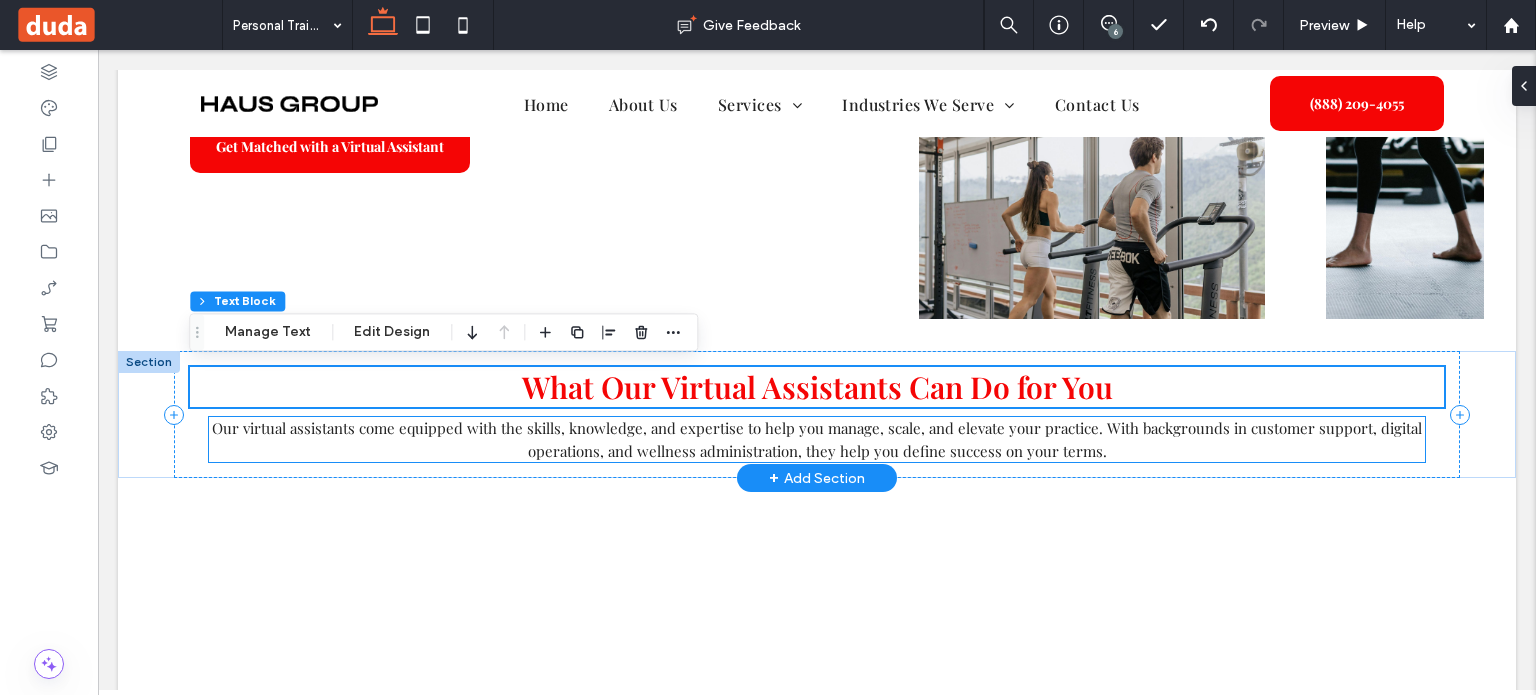 scroll, scrollTop: 768, scrollLeft: 0, axis: vertical 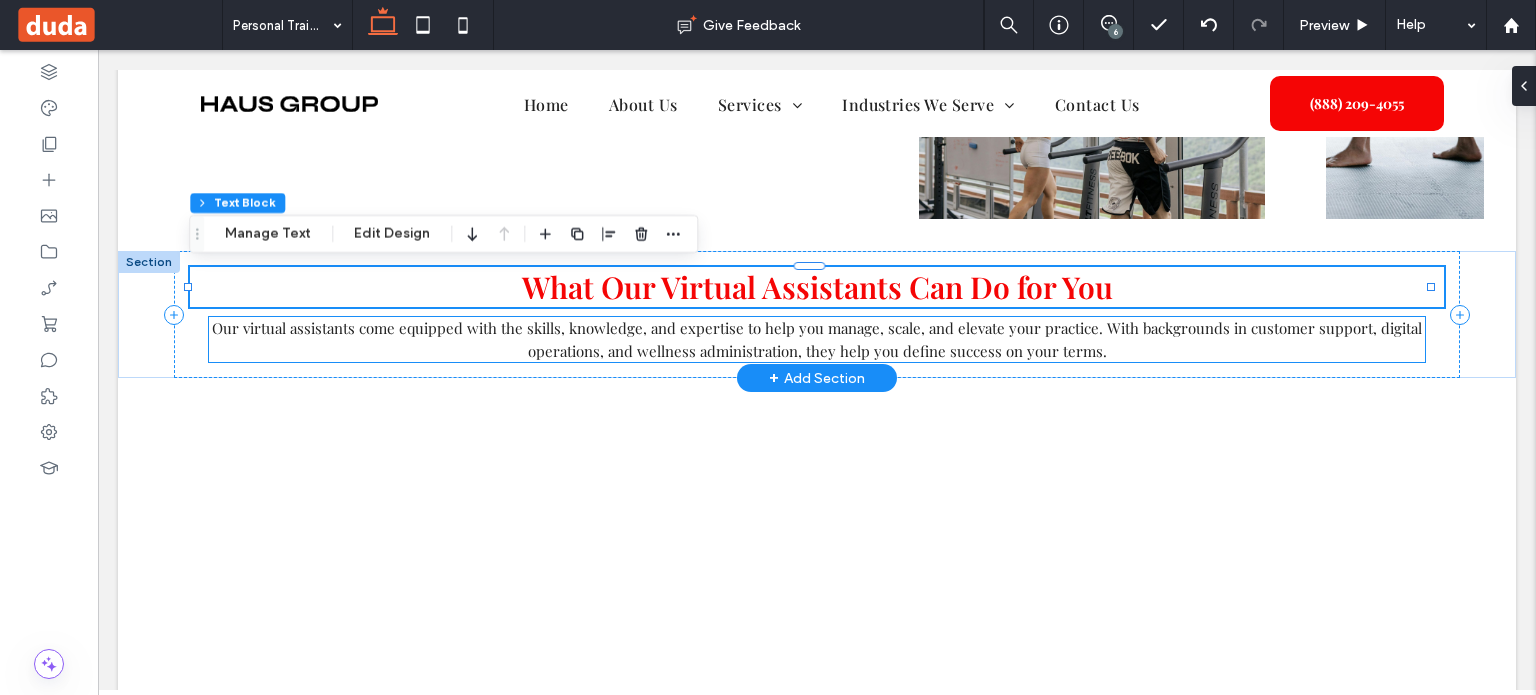 click on "What Our Virtual Assistants Can Do for You
Our virtual assistants come equipped with the
skills ,
knowledge , and
expertise   to help you manage, scale, and elevate your
practice . With backgrounds in customer support, digital operations, and wellness administration, they help you
define   success on your terms." at bounding box center (817, 314) 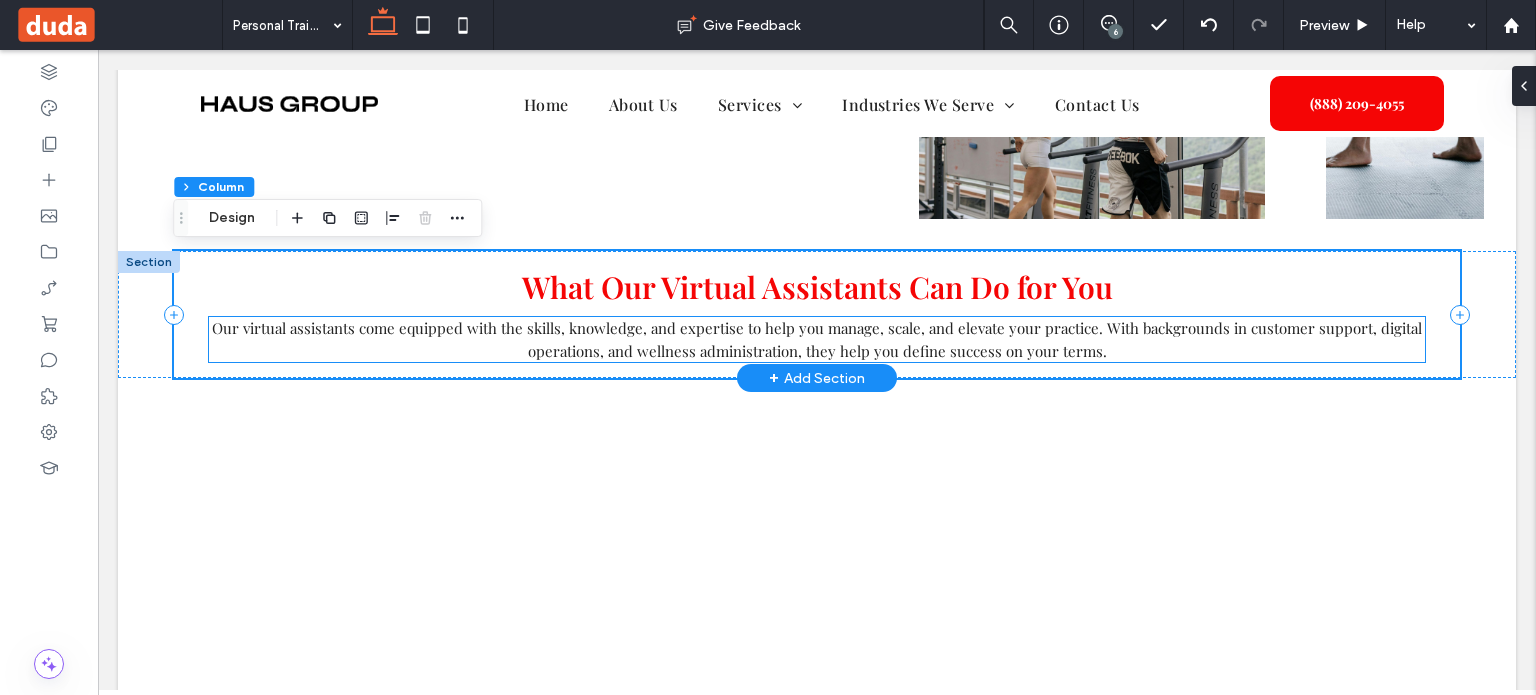 click on "Our virtual assistants come equipped with the
skills ,
knowledge , and
expertise   to help you manage, scale, and elevate your
practice . With backgrounds in customer support, digital operations, and wellness administration, they help you
define   success on your terms." at bounding box center (817, 339) 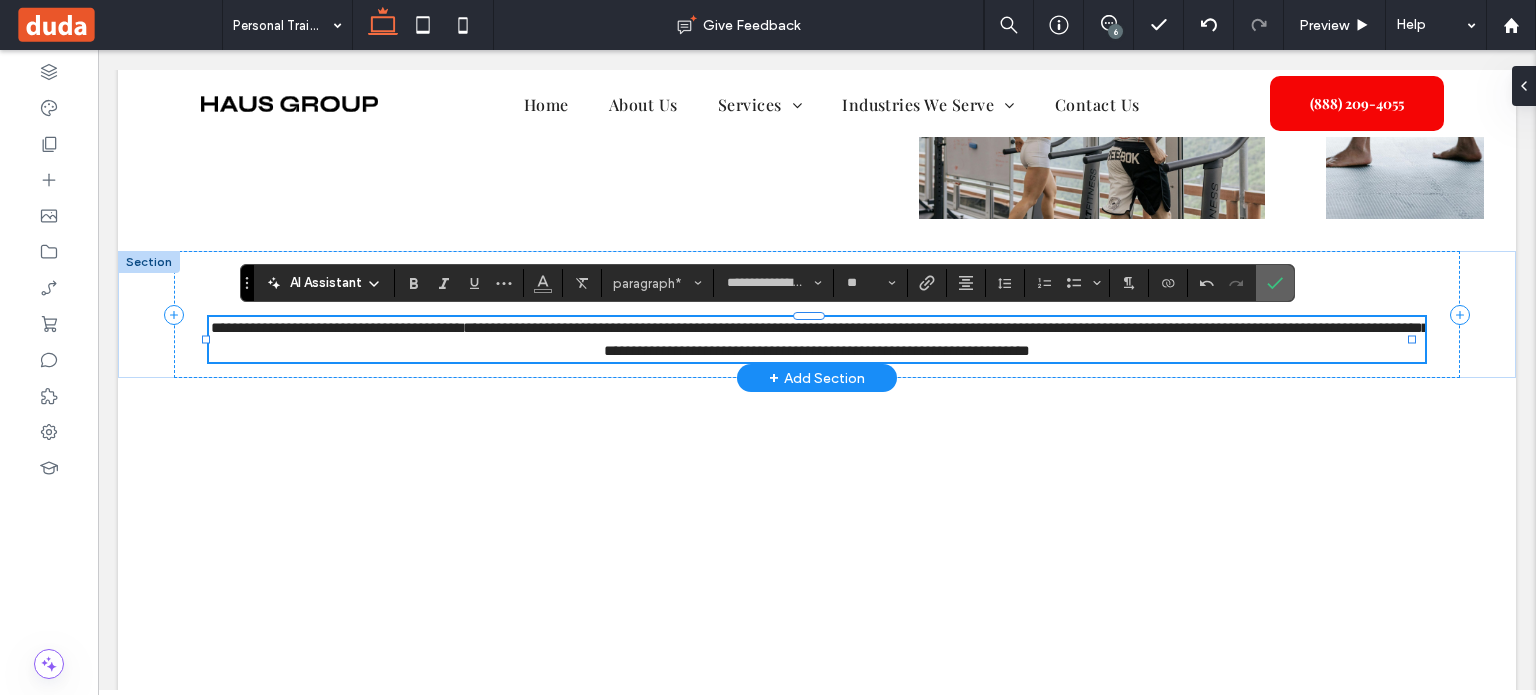 drag, startPoint x: 1271, startPoint y: 285, endPoint x: 1172, endPoint y: 259, distance: 102.357216 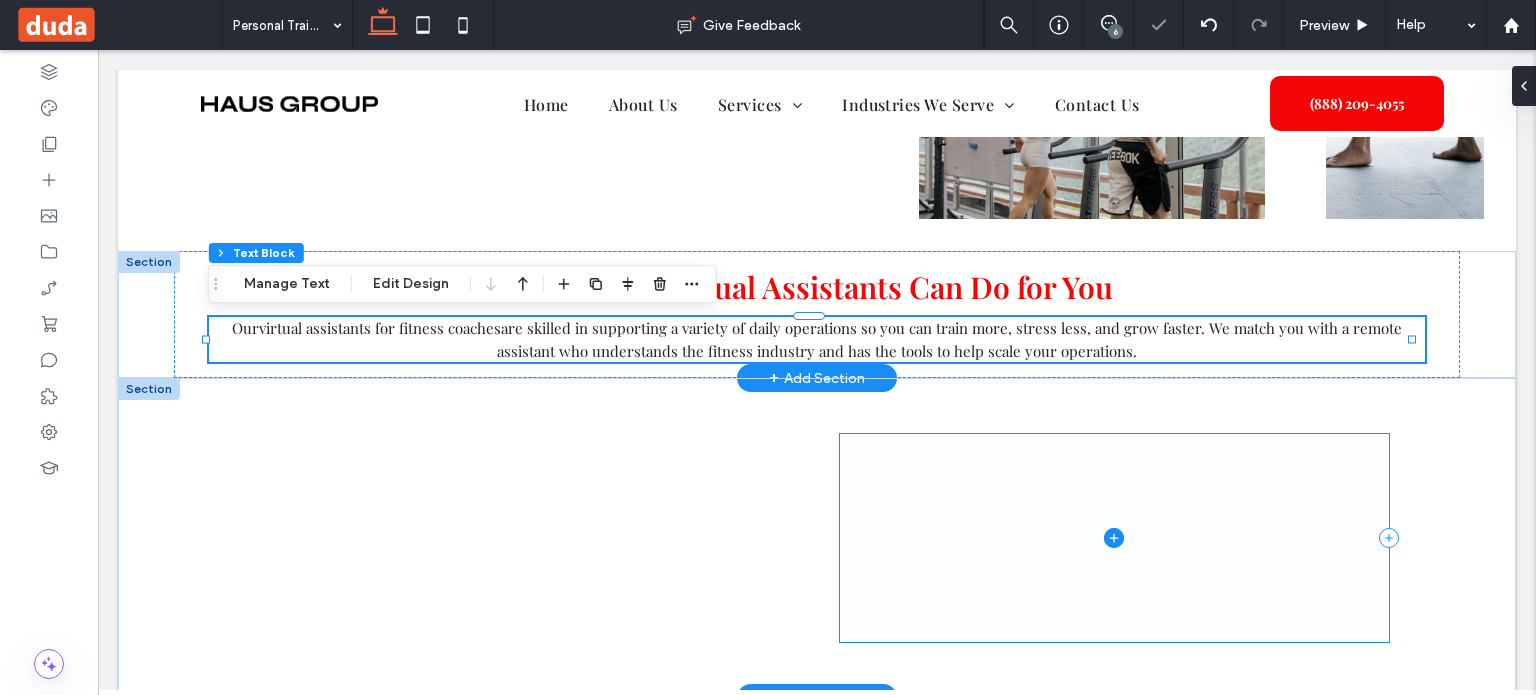 click at bounding box center [1114, 538] 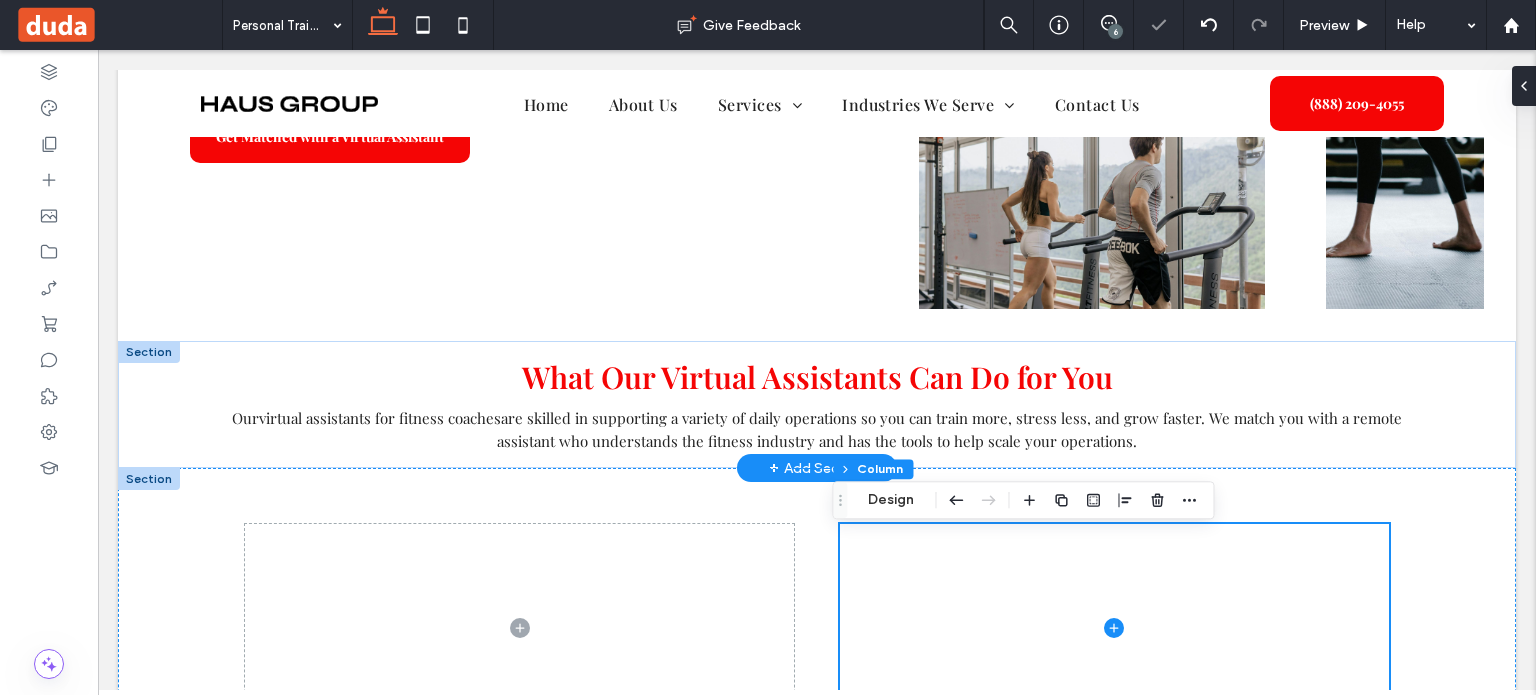 scroll, scrollTop: 668, scrollLeft: 0, axis: vertical 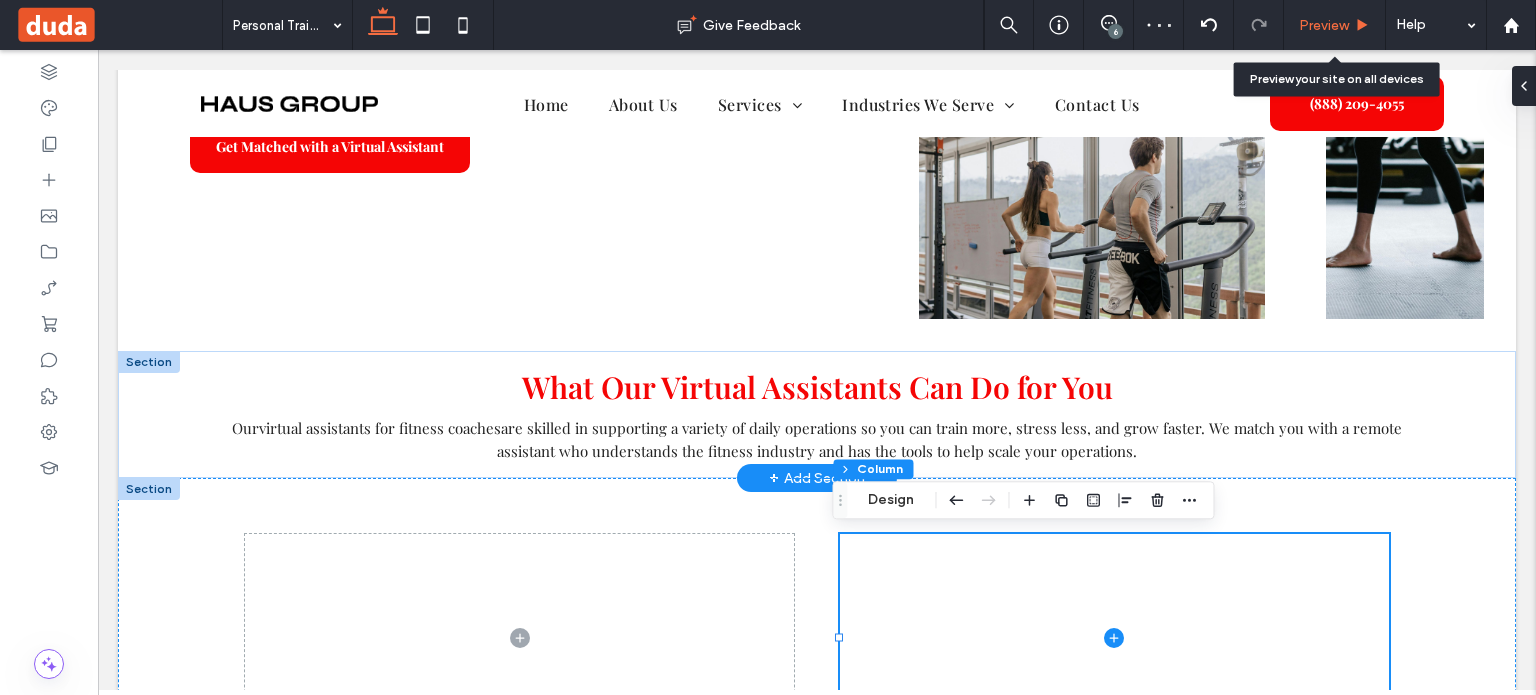 click on "Preview" at bounding box center (1324, 25) 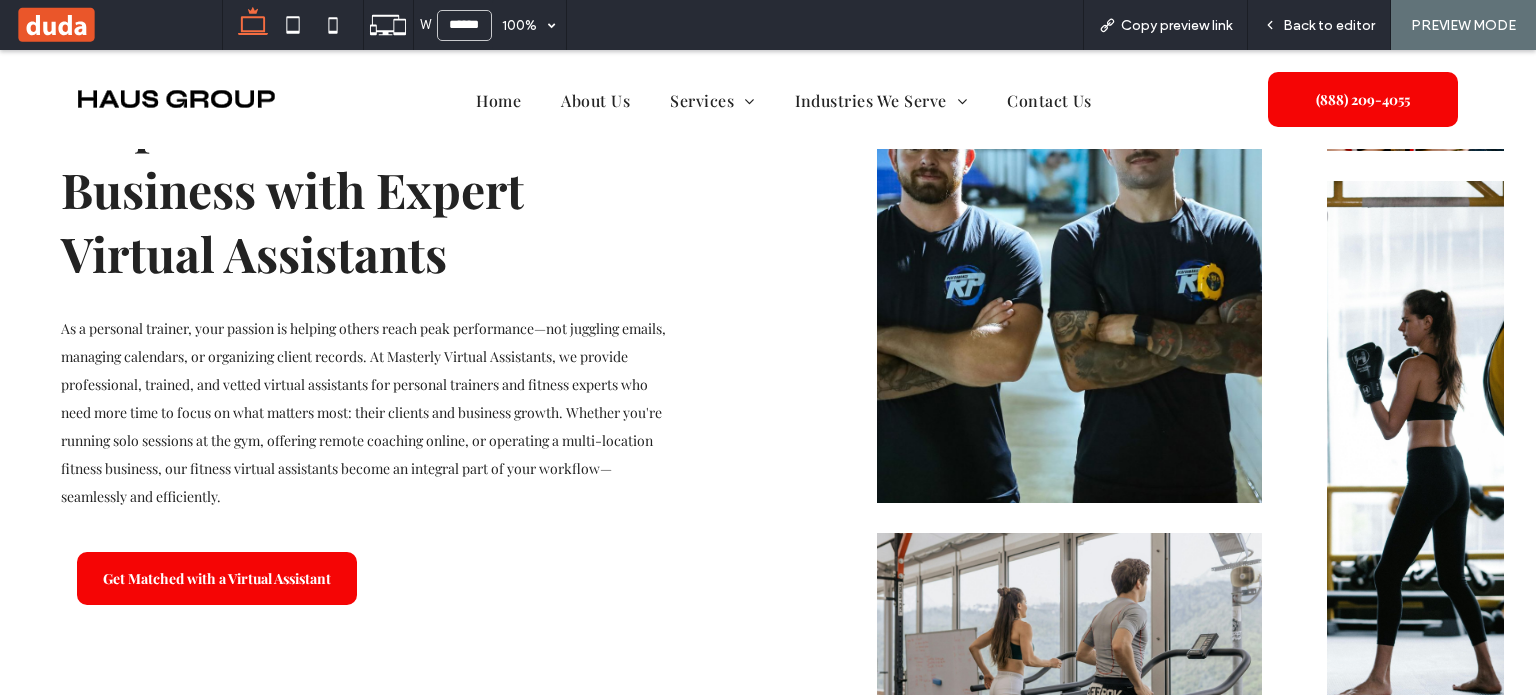 scroll, scrollTop: 548, scrollLeft: 0, axis: vertical 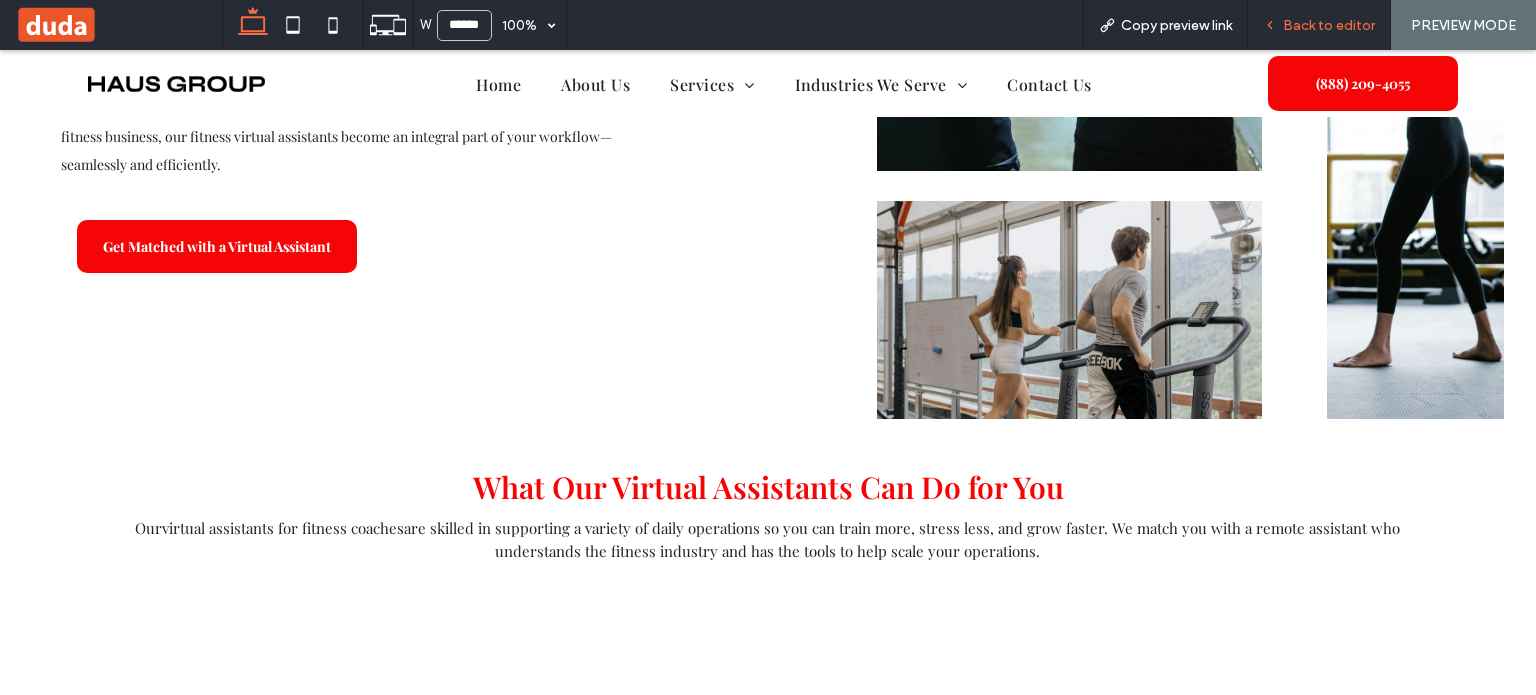 click on "Back to editor" at bounding box center (1329, 25) 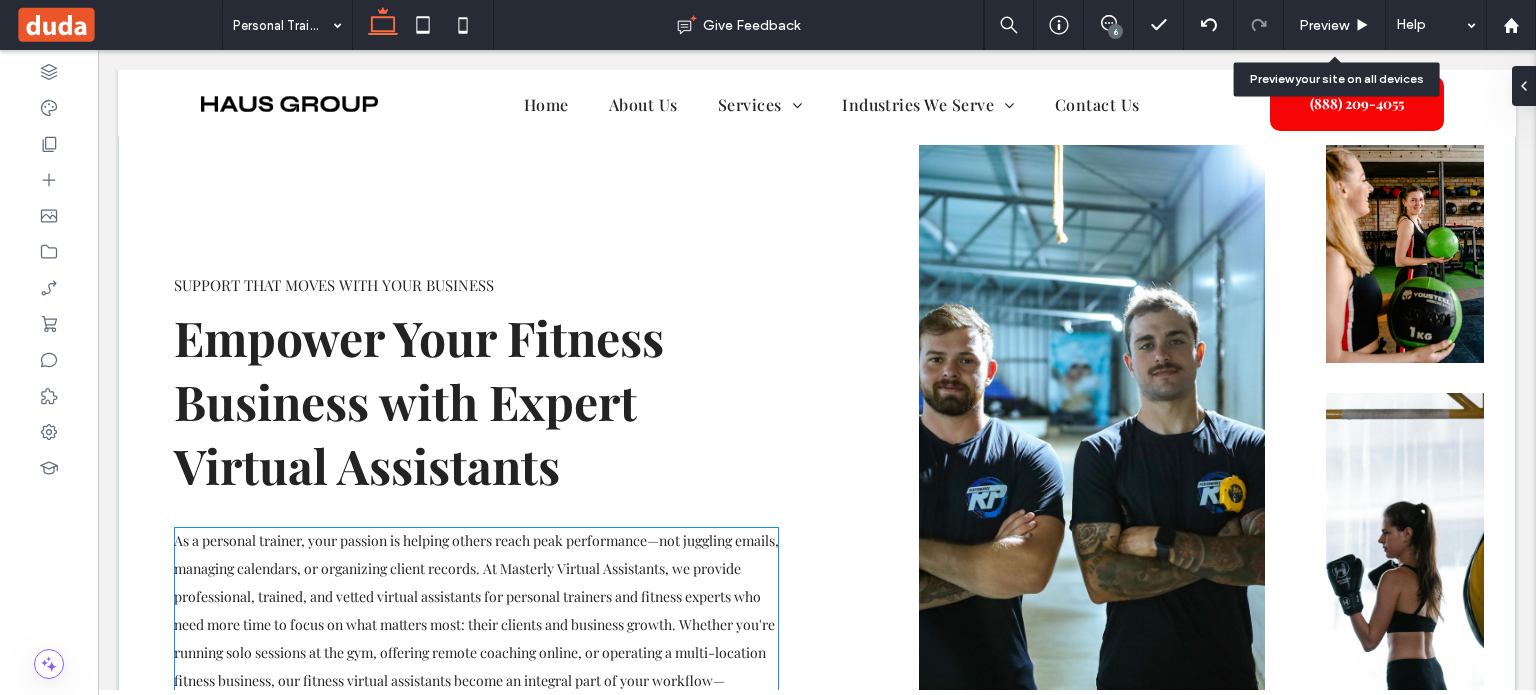 scroll, scrollTop: 0, scrollLeft: 0, axis: both 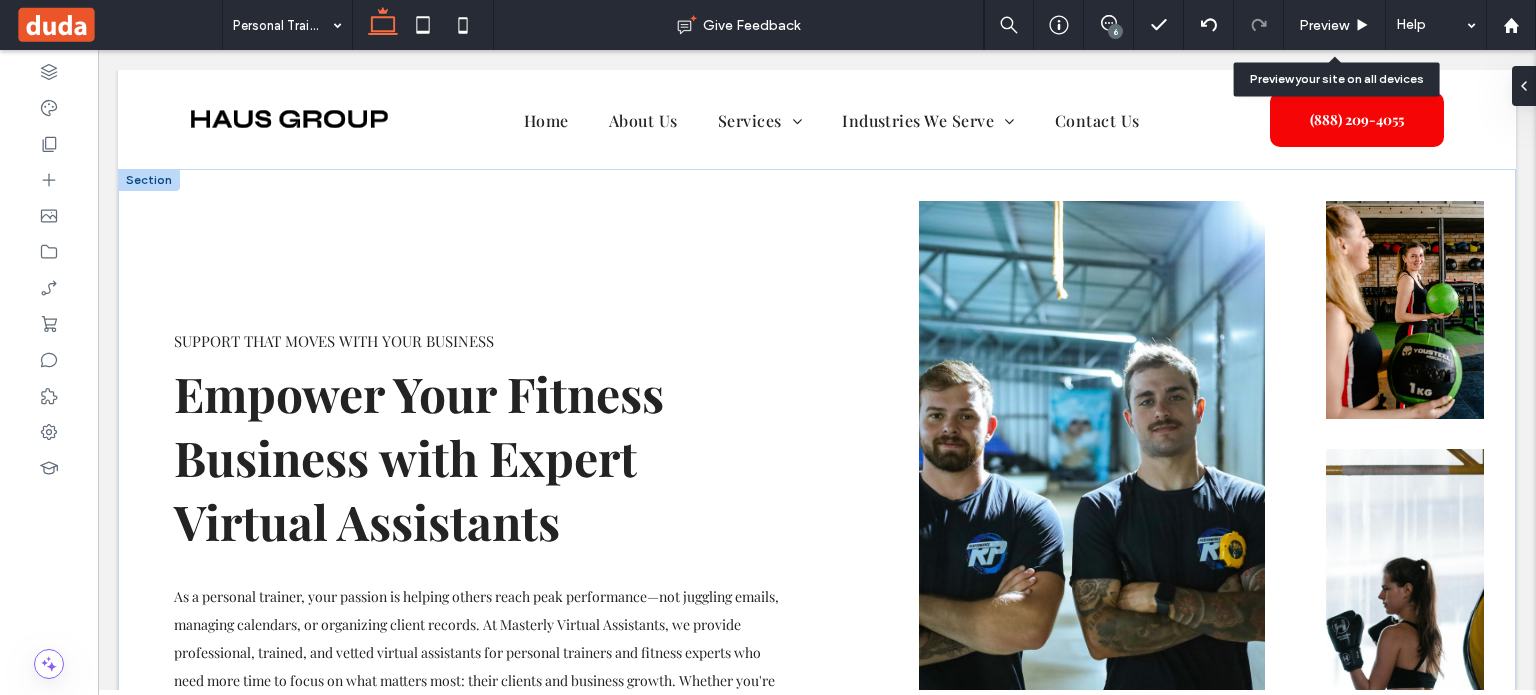 click at bounding box center (149, 180) 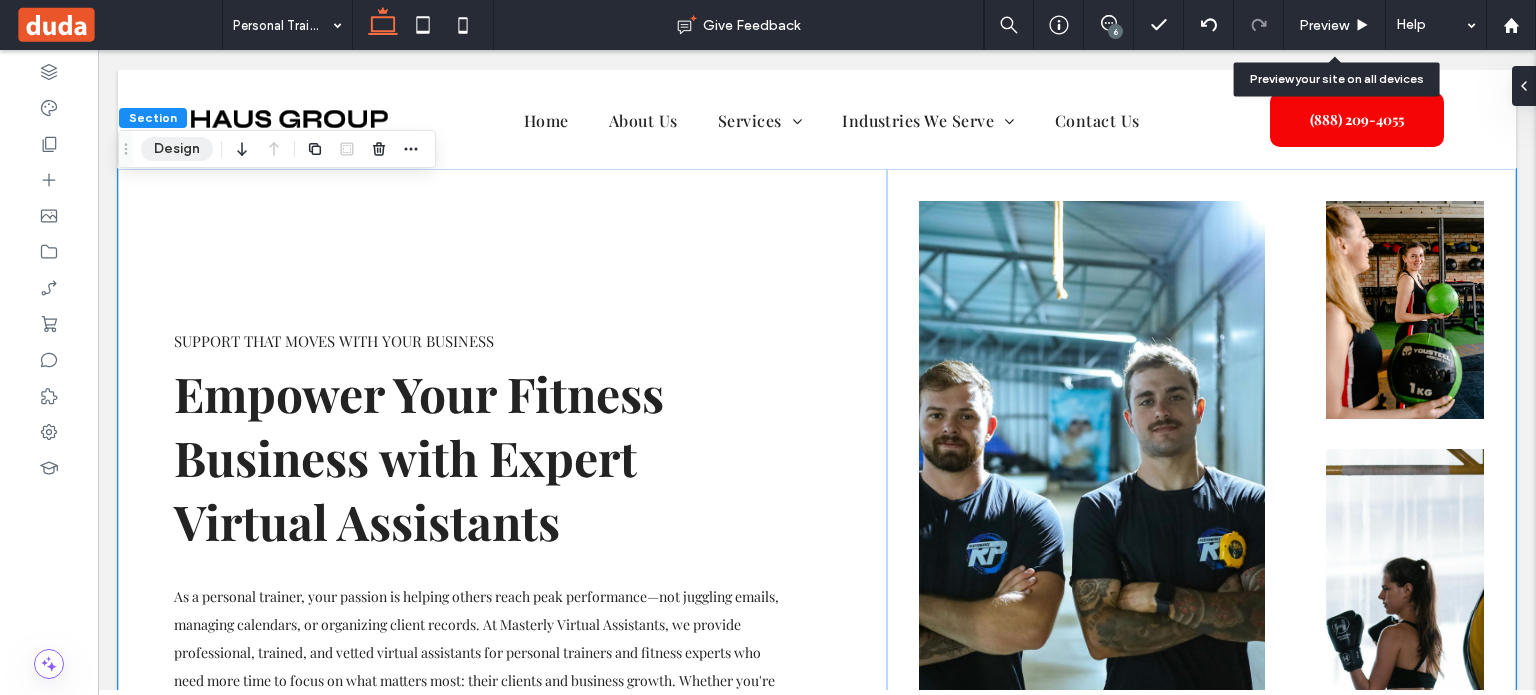 click on "Design" at bounding box center [177, 149] 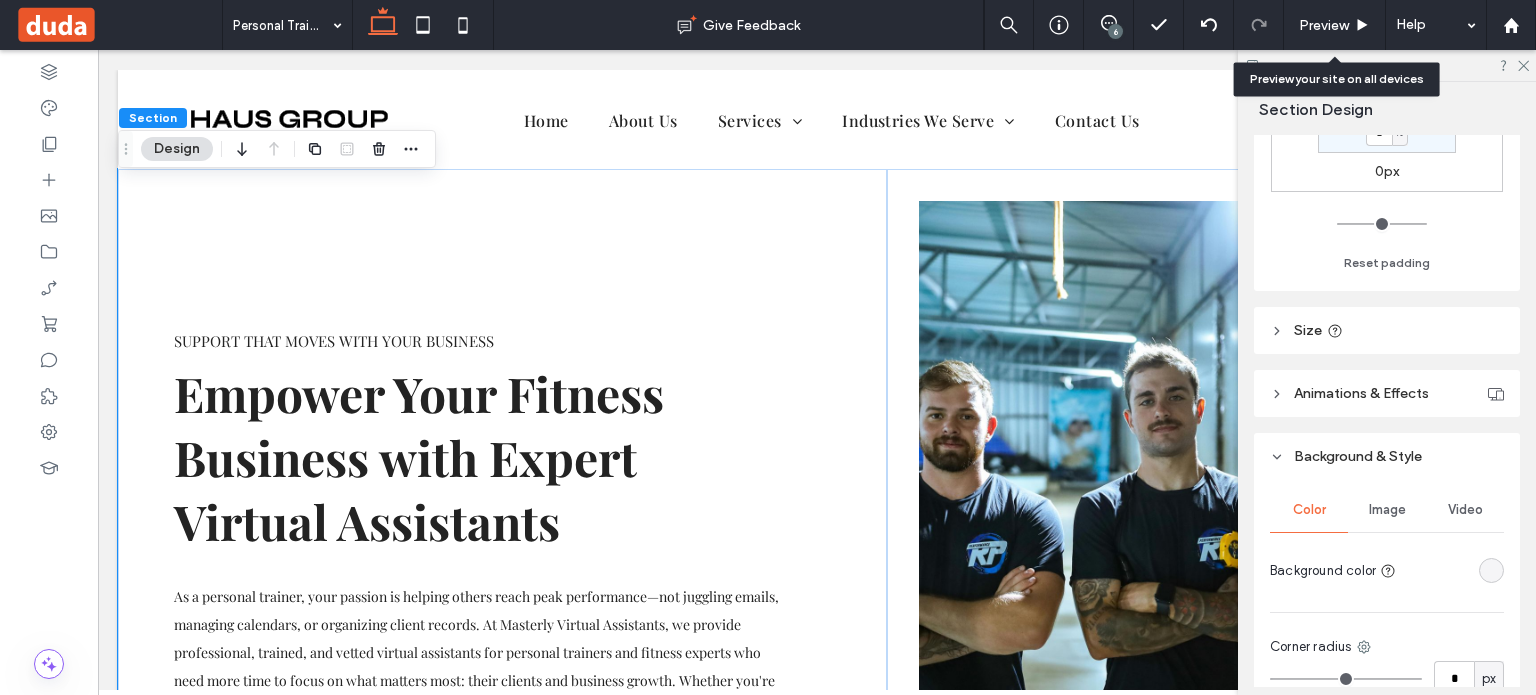 scroll, scrollTop: 600, scrollLeft: 0, axis: vertical 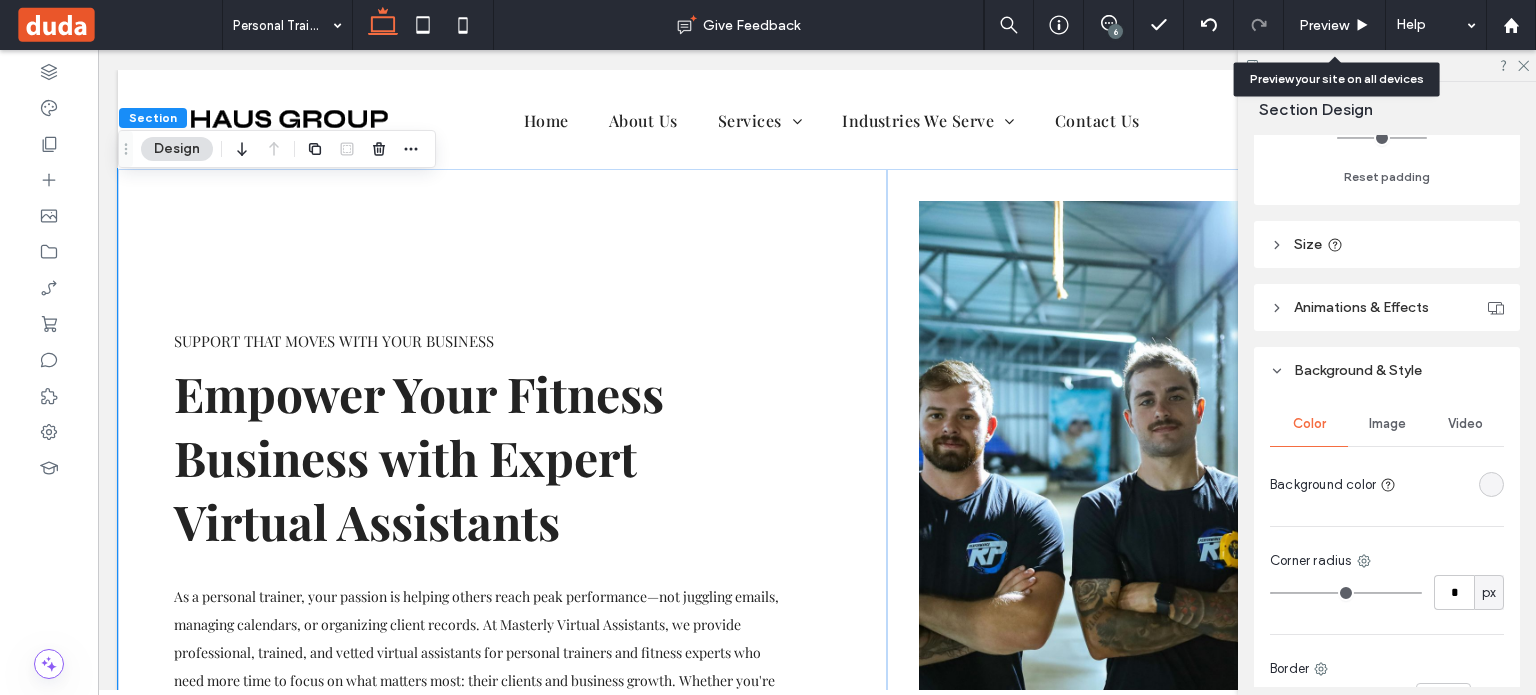 click at bounding box center [1491, 484] 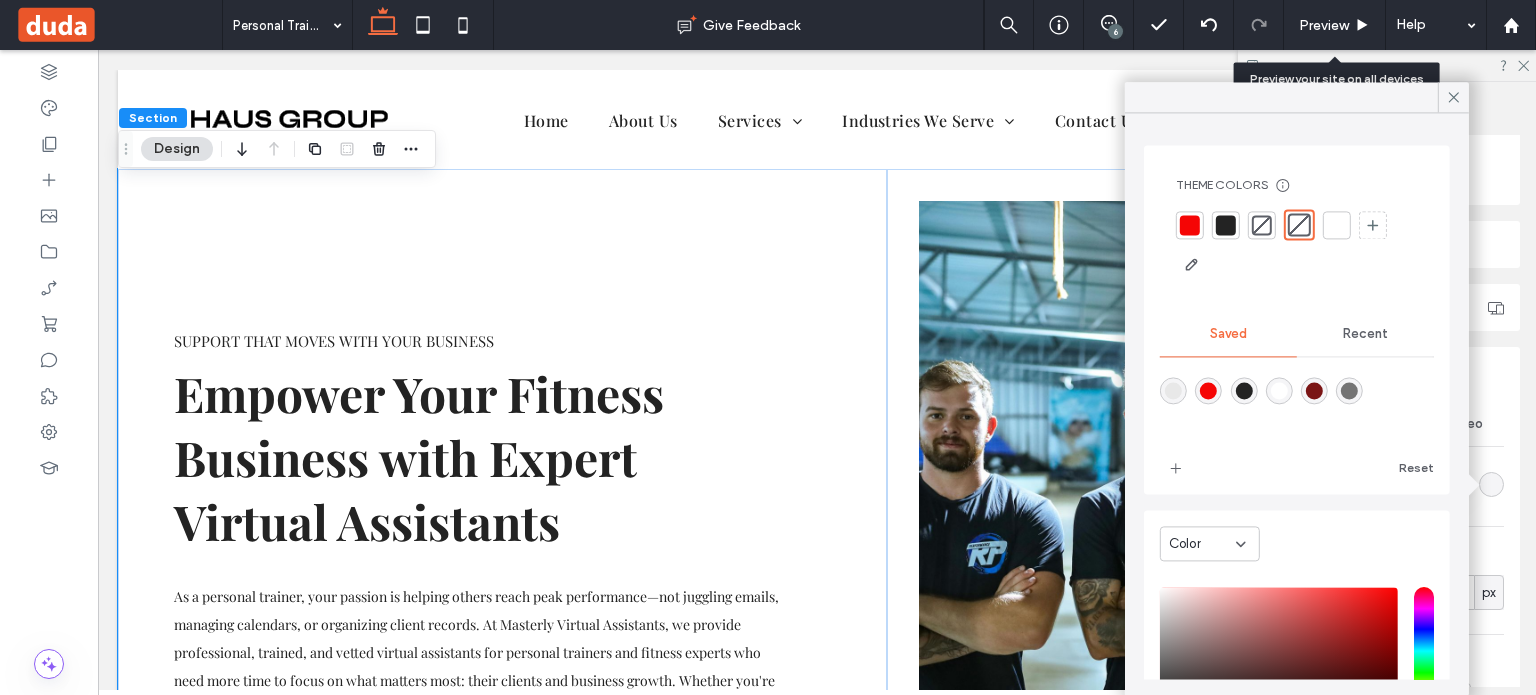 click at bounding box center [1173, 390] 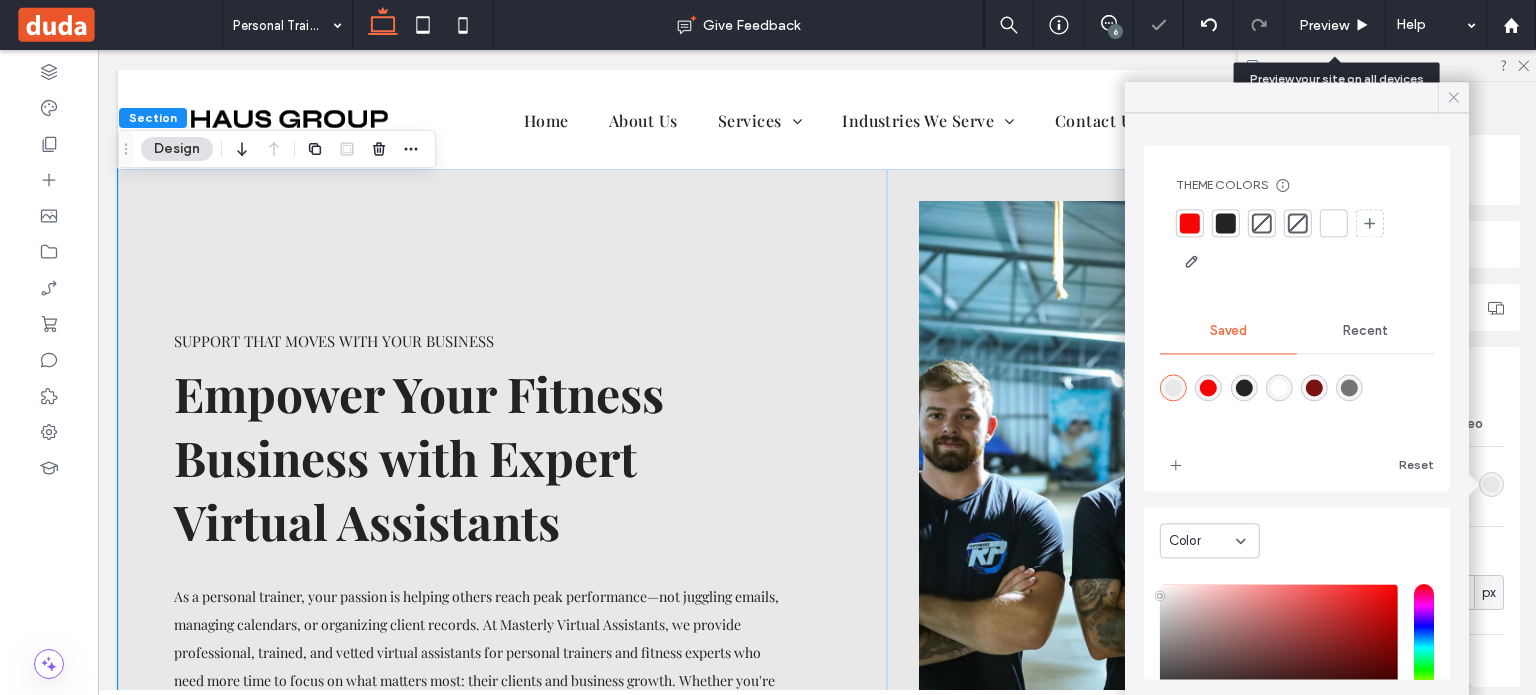 click 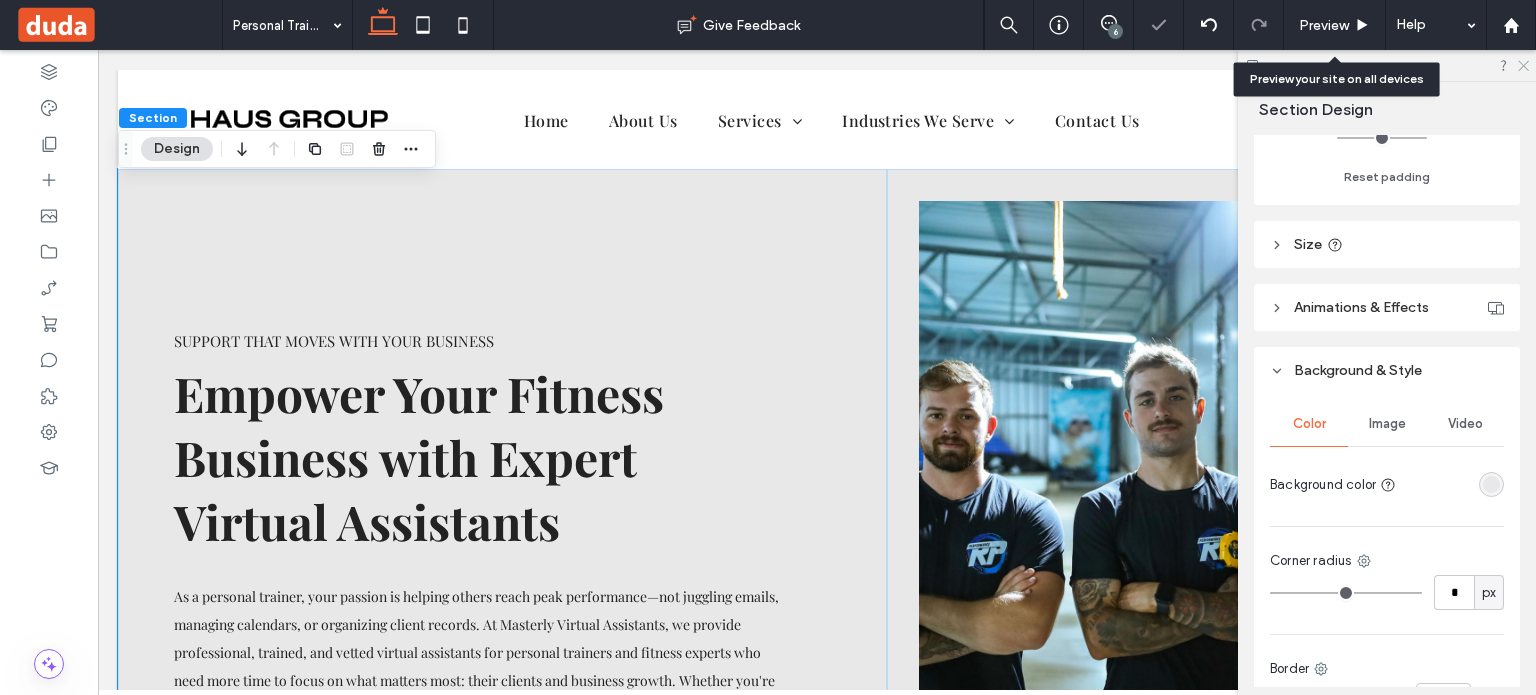 click 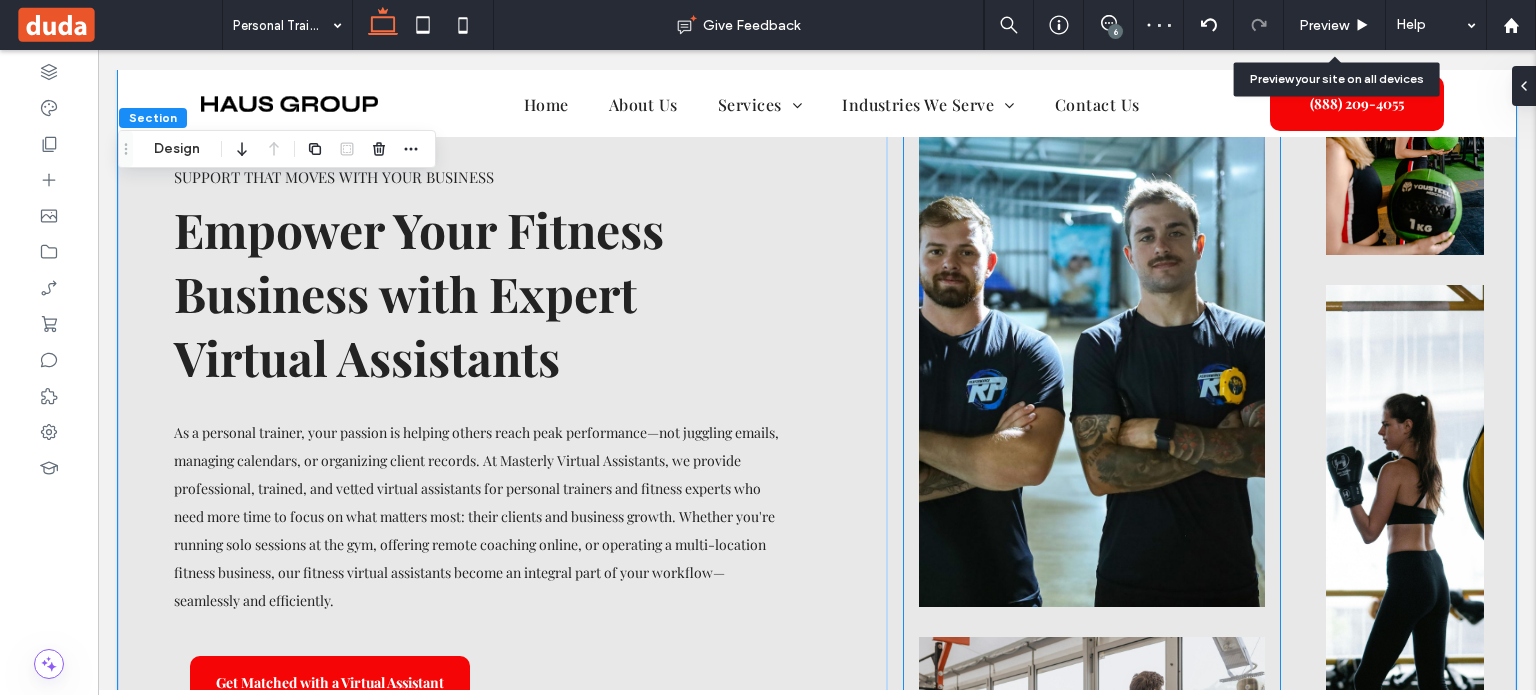 scroll, scrollTop: 568, scrollLeft: 0, axis: vertical 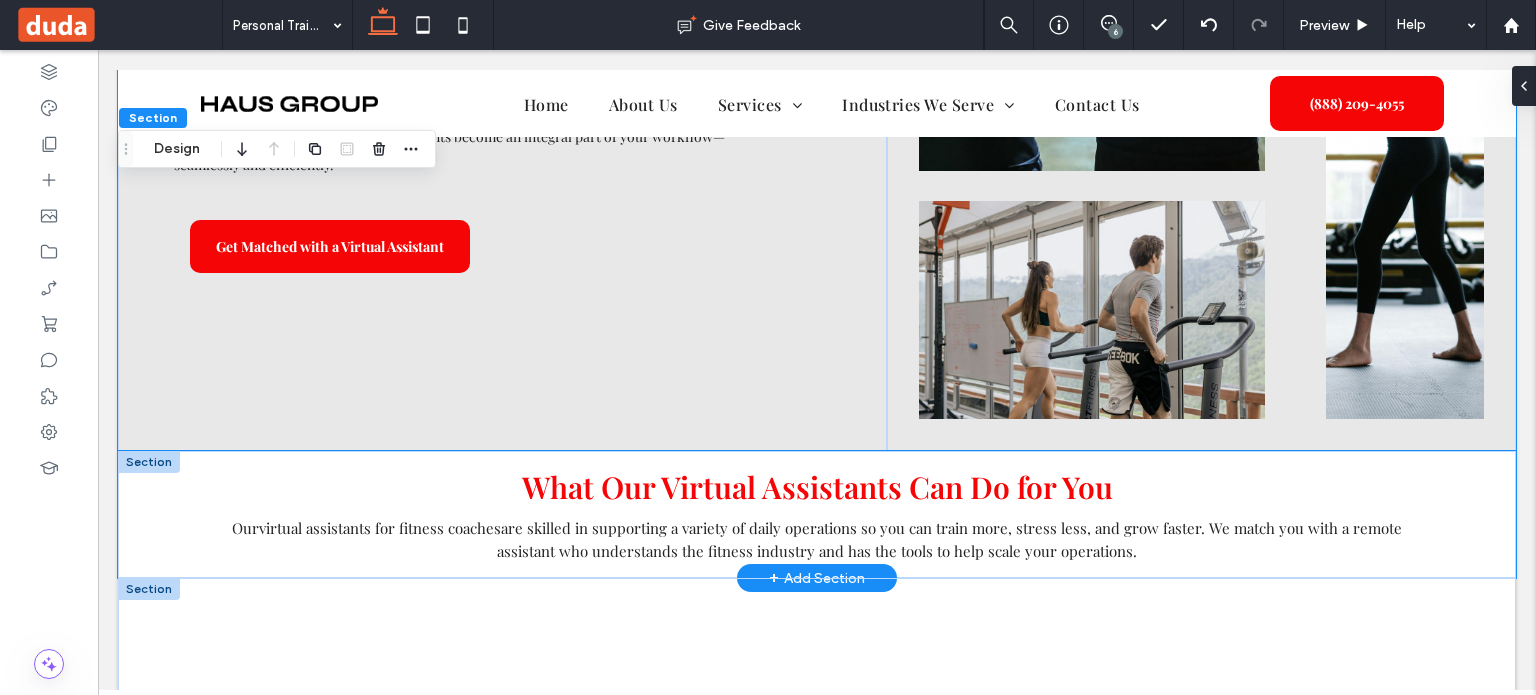 click on "What Our Virtual Assistants Can Do for You
Our  virtual assistants for fitness coaches  are skilled in supporting a variety of daily operations so you can train more, stress less, and grow faster. We match you with a remote assistant who understands the fitness industry and has the tools to help scale your operations." at bounding box center (817, 514) 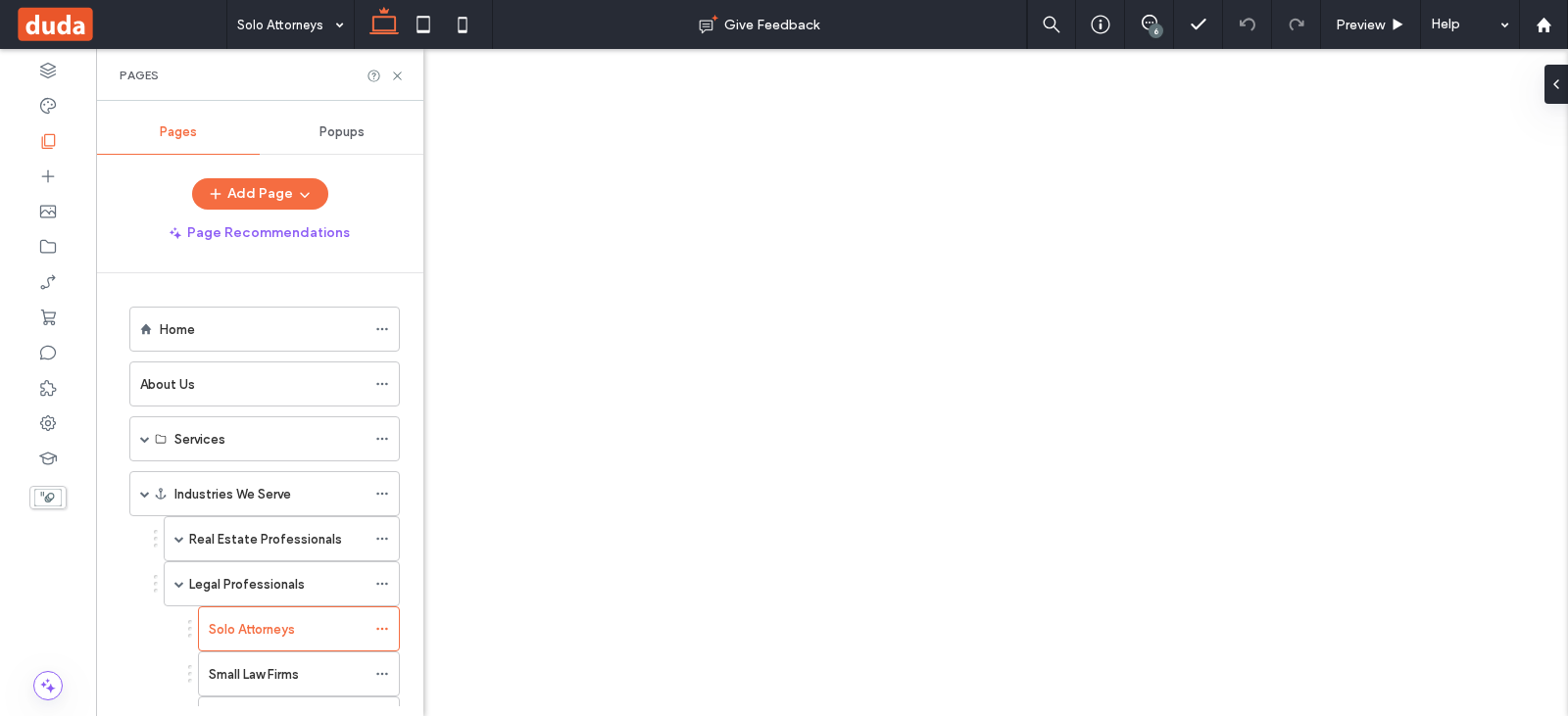 scroll, scrollTop: 0, scrollLeft: 0, axis: both 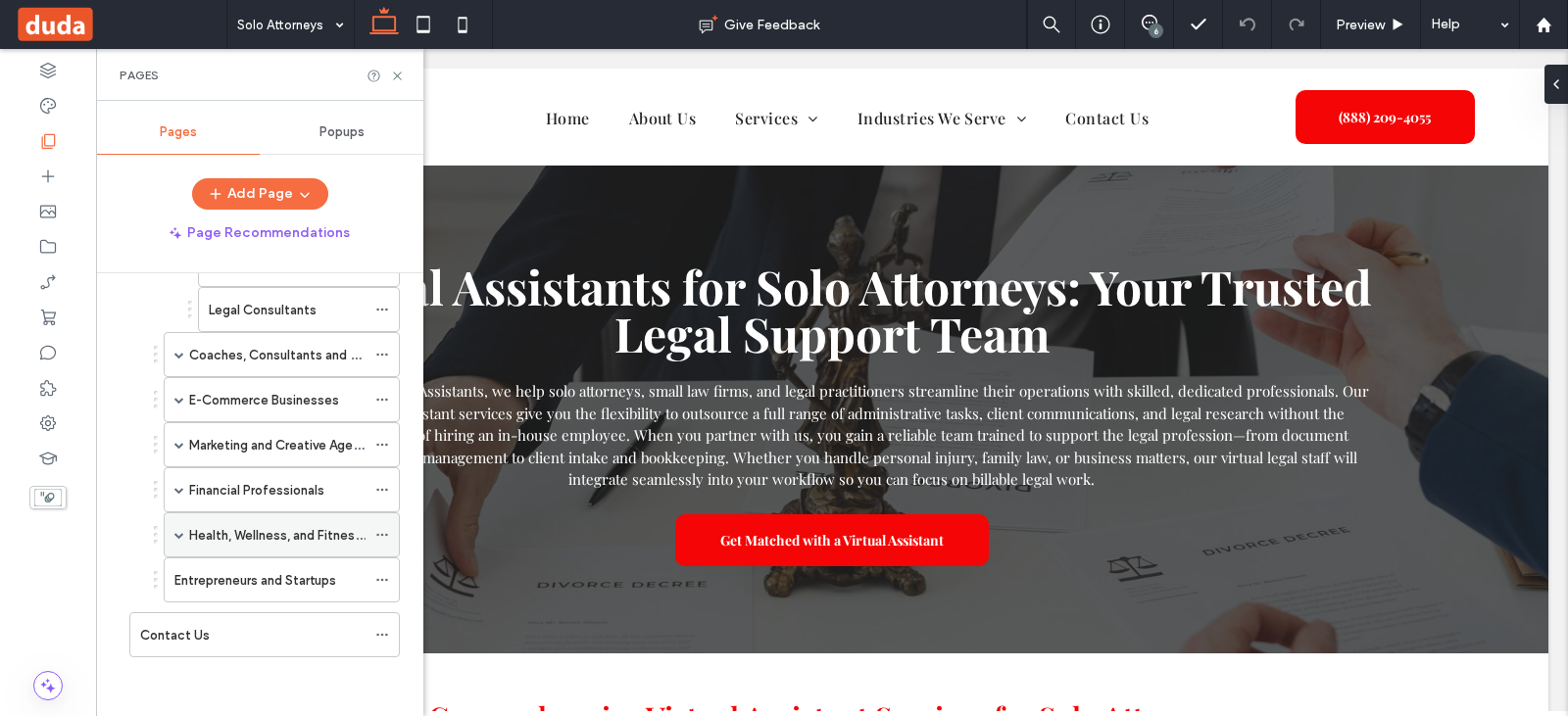 click at bounding box center [179, 535] 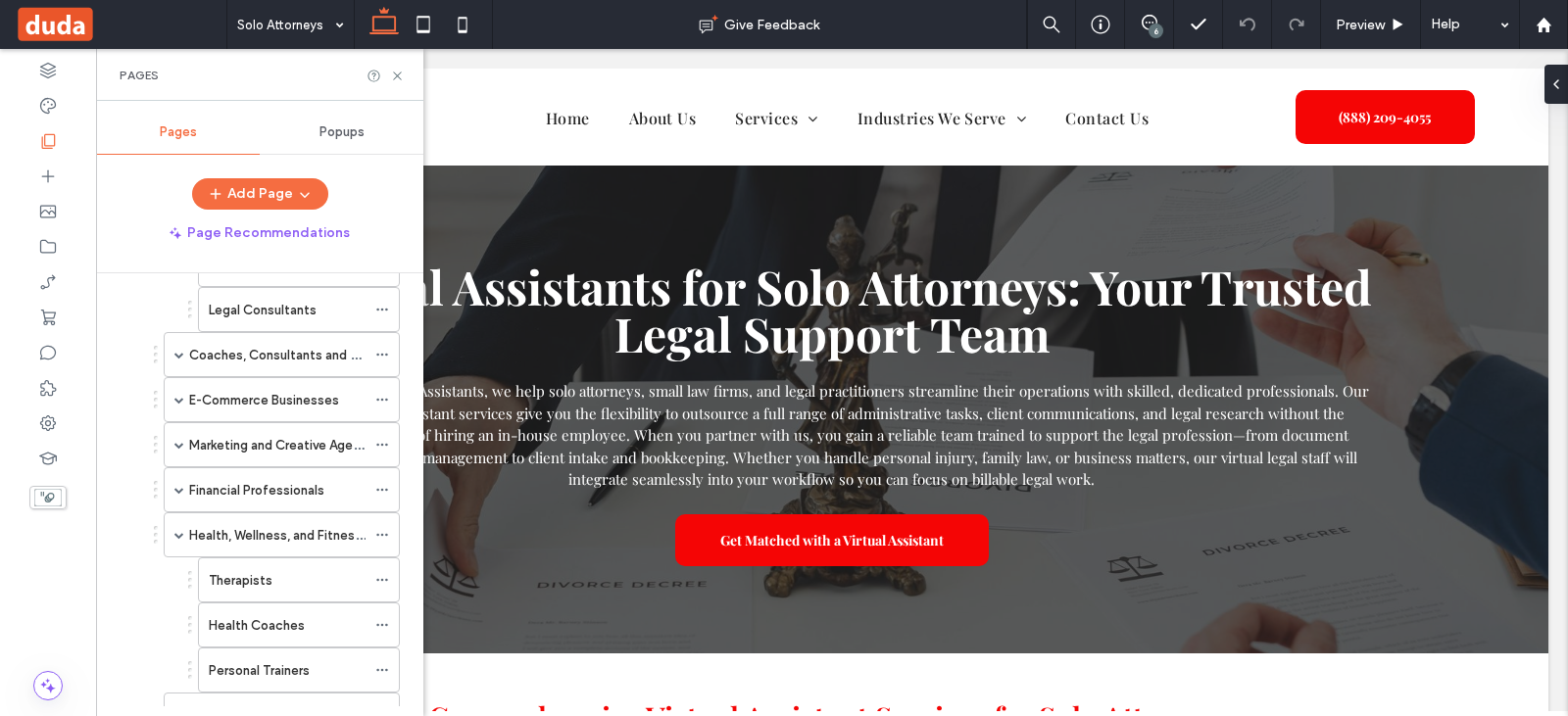 click on "Therapists" at bounding box center (240, 580) 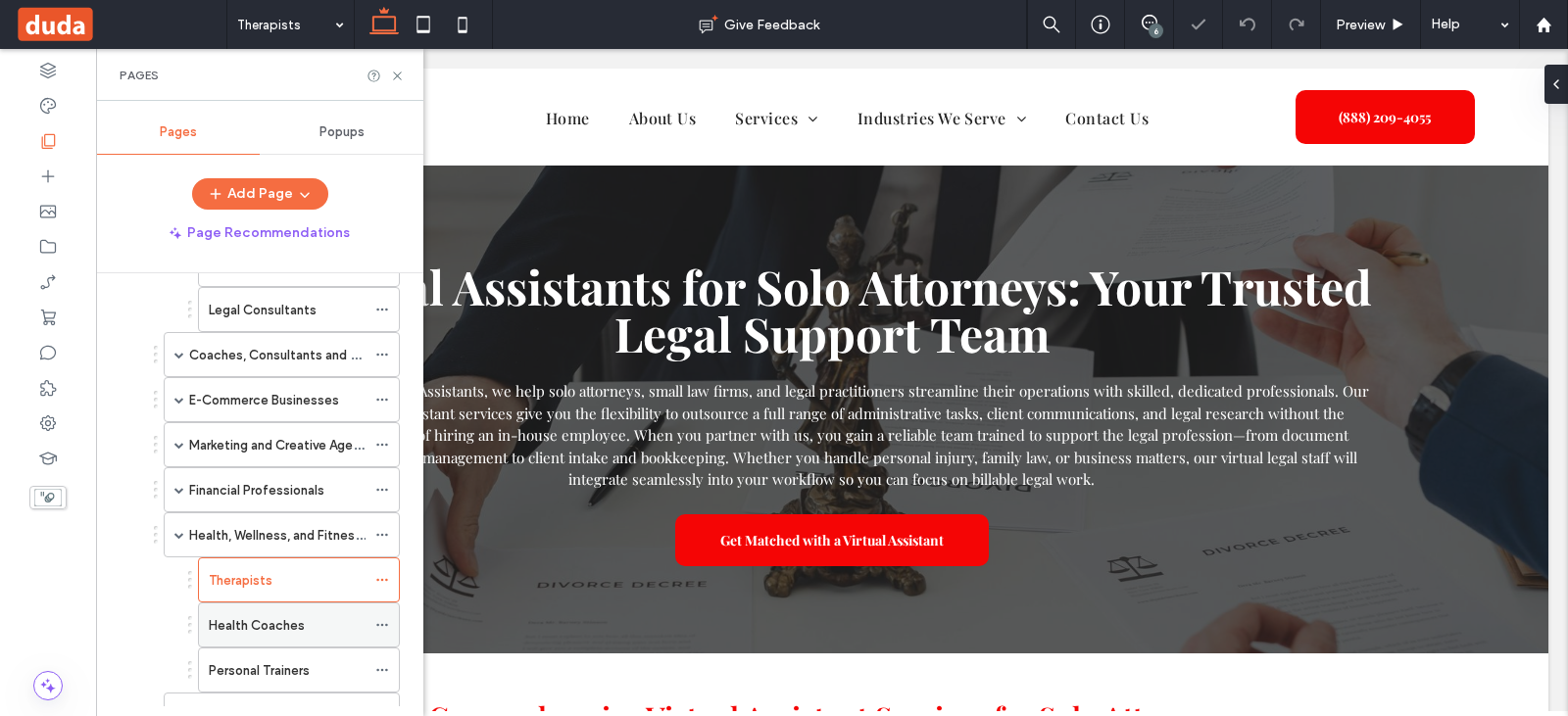 click on "Health Coaches" at bounding box center (257, 625) 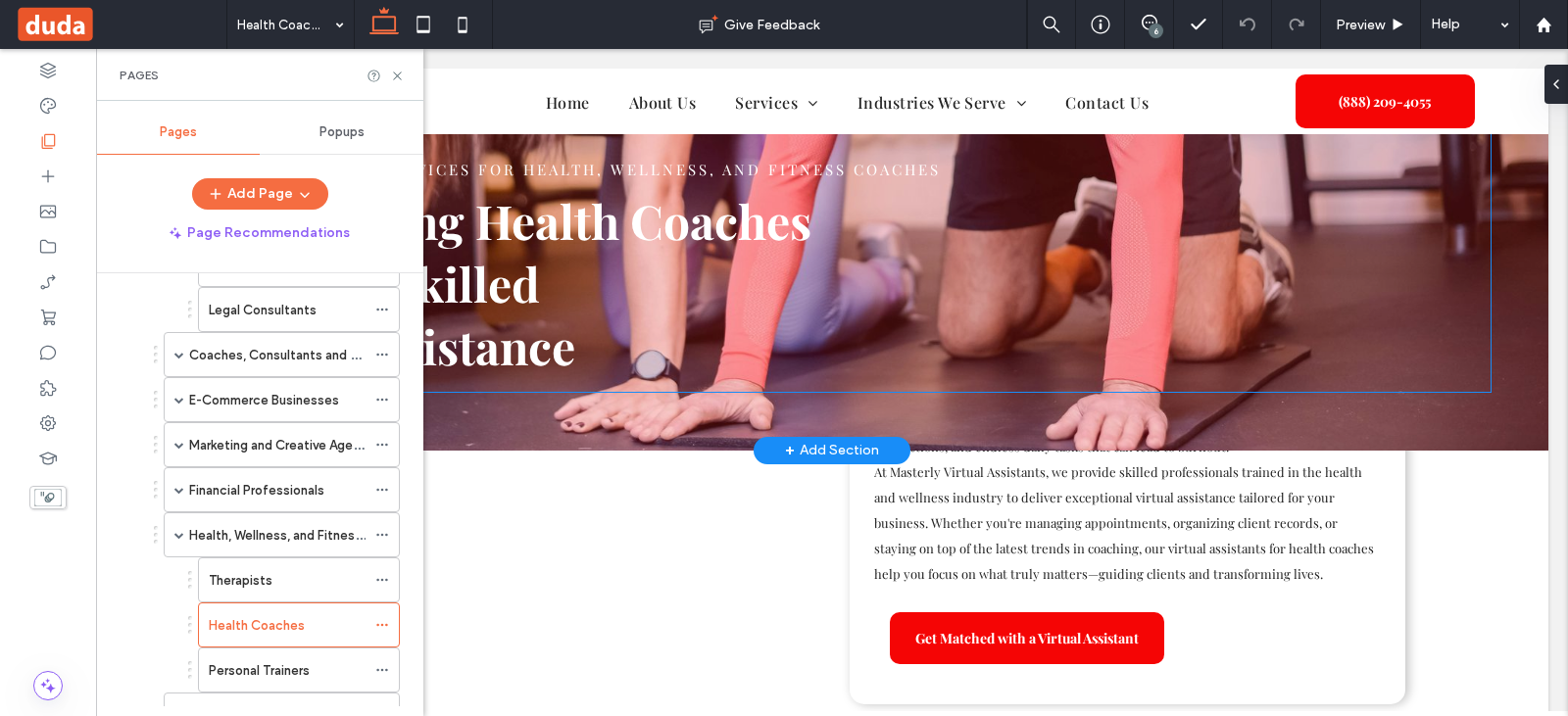 scroll, scrollTop: 196, scrollLeft: 0, axis: vertical 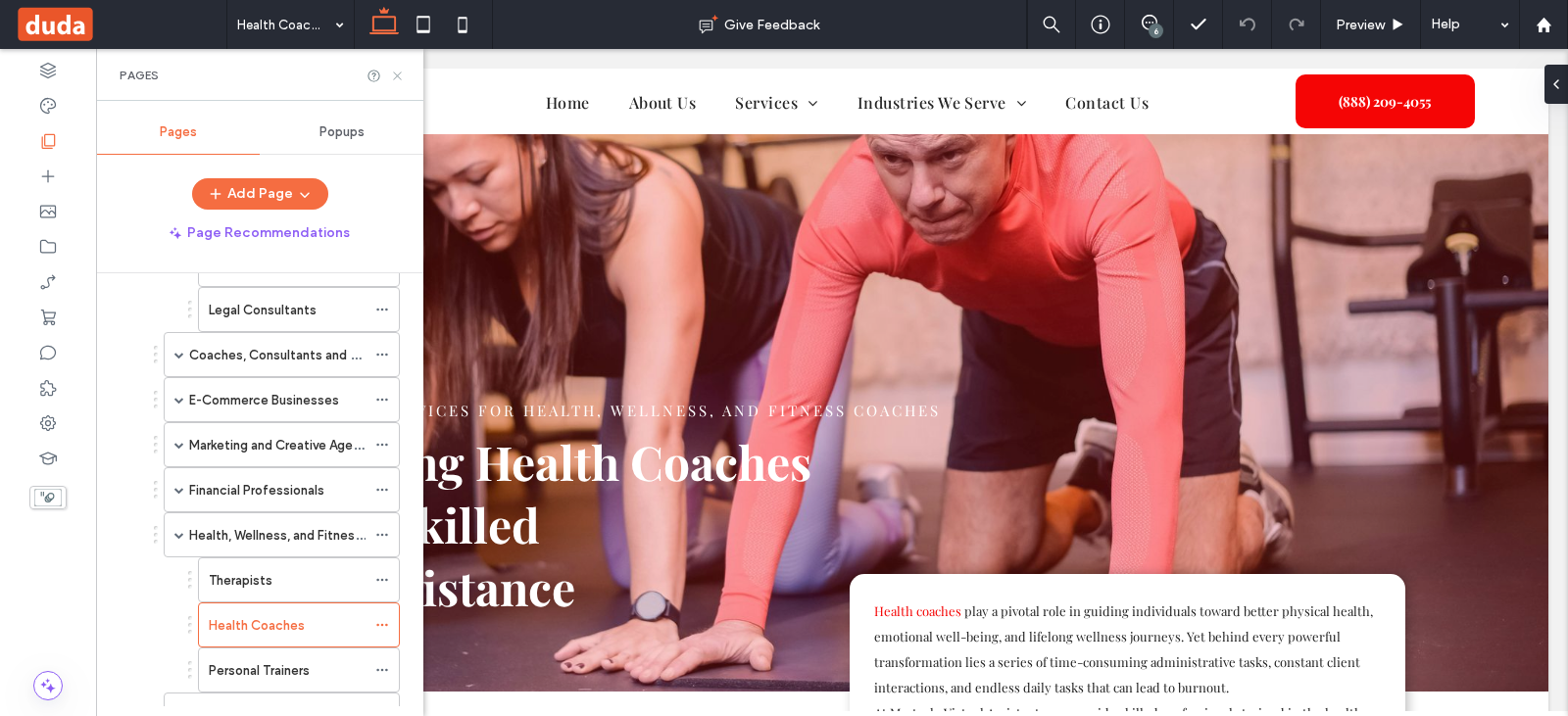 click 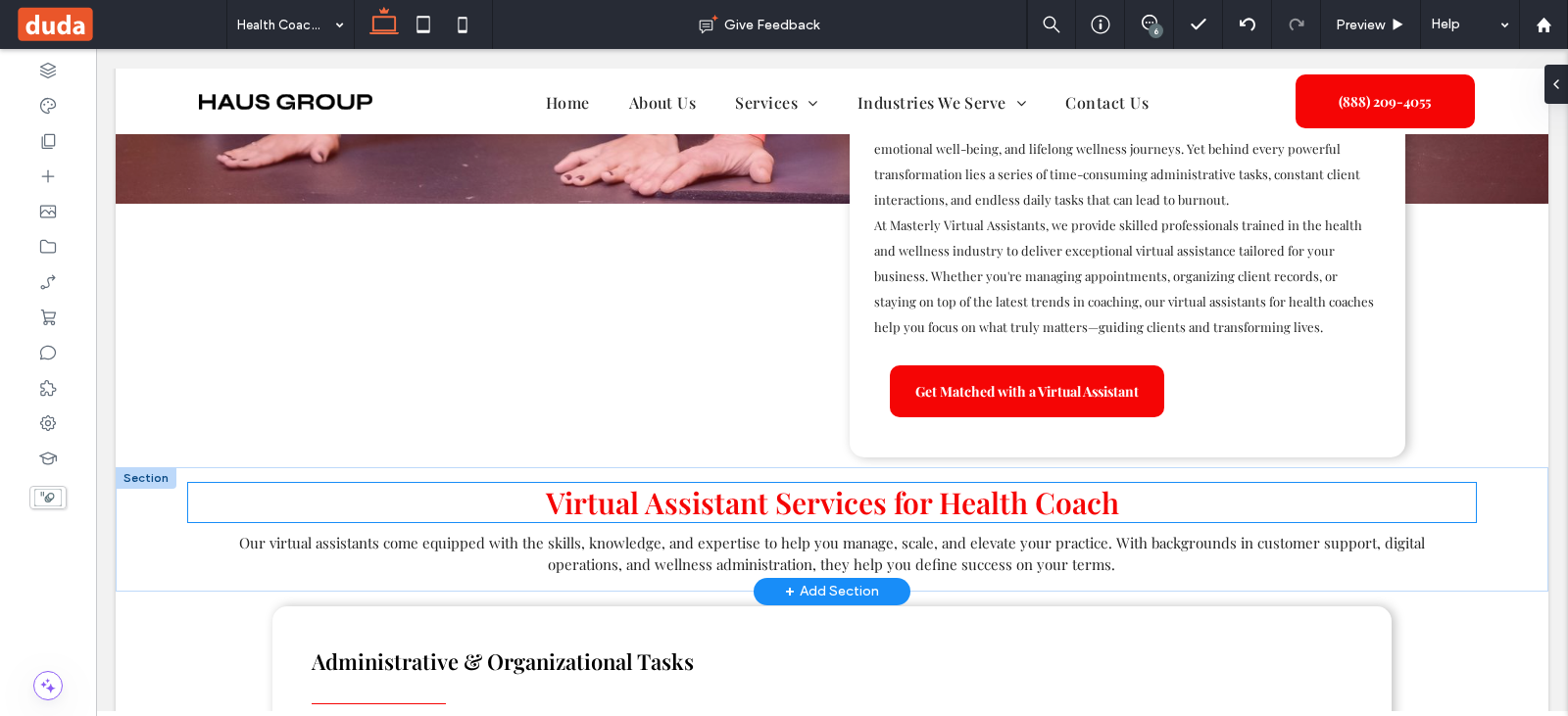 scroll, scrollTop: 686, scrollLeft: 0, axis: vertical 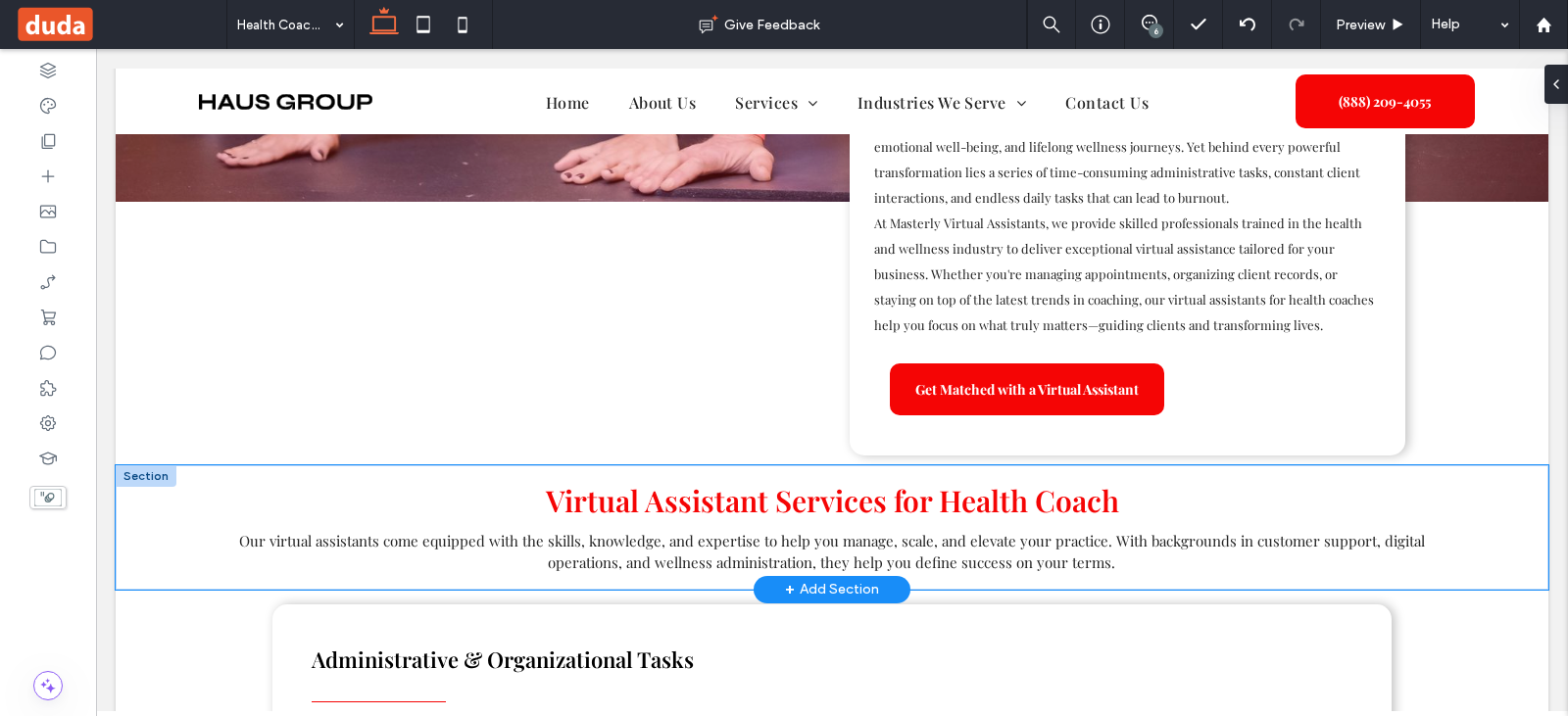 click on "Virtual Assistant Services for Health Coach
Our virtual assistants come equipped with the
skills ,
knowledge , and
expertise   to help you manage, scale, and elevate your
practice . With backgrounds in customer support, digital operations, and wellness administration, they help you
define   success on your terms." at bounding box center [832, 527] 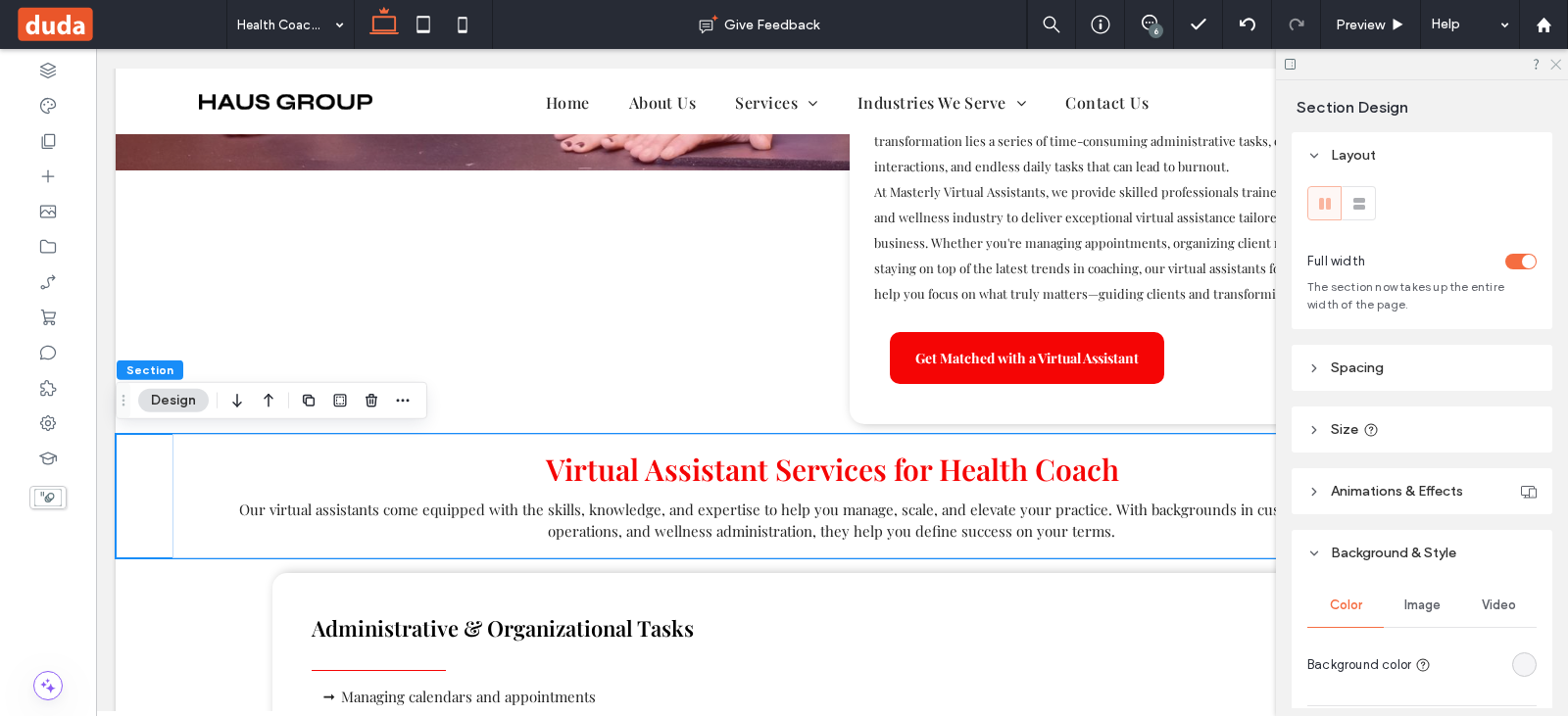 click 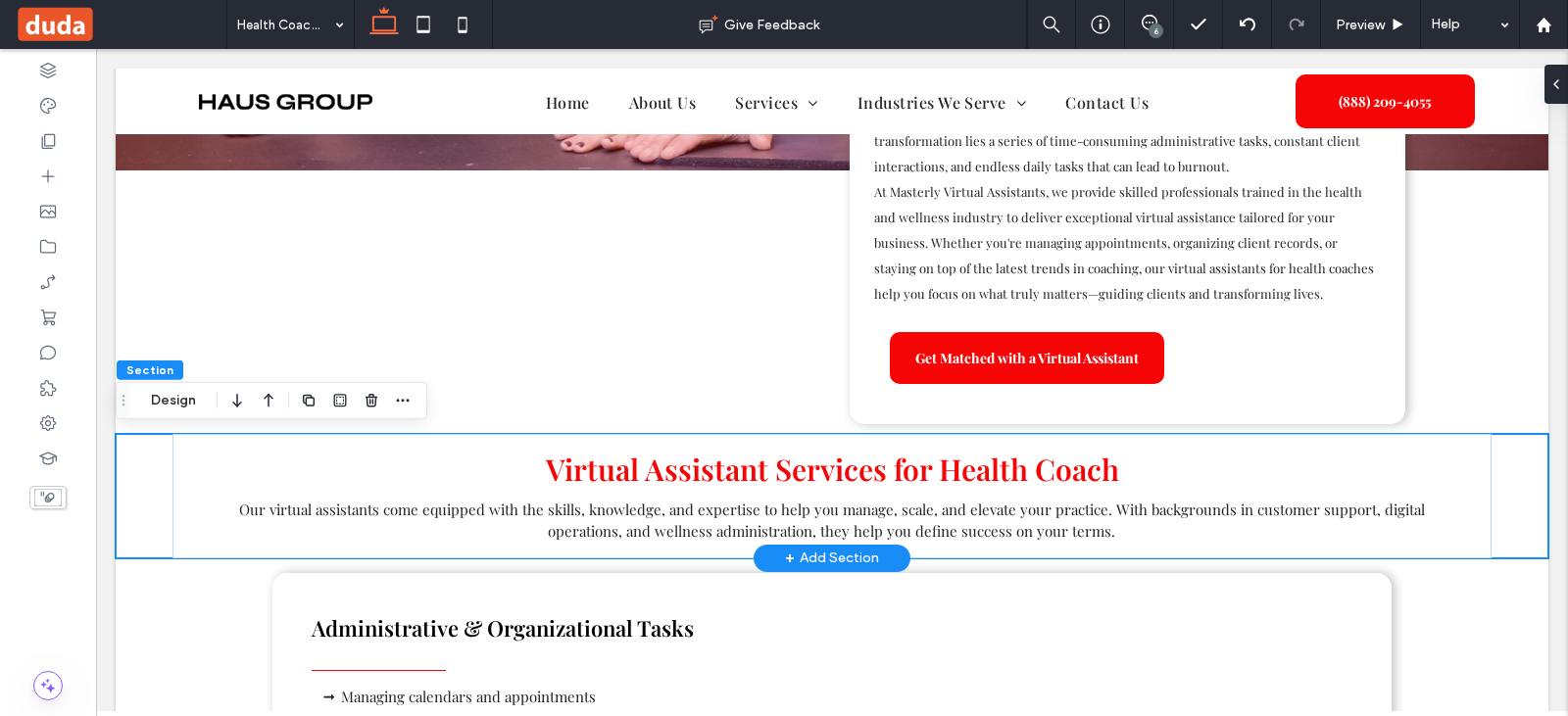 click on "Virtual Assistant Services for Health Coach
Our virtual assistants come equipped with the
skills ,
knowledge , and
expertise   to help you manage, scale, and elevate your
practice . With backgrounds in customer support, digital operations, and wellness administration, they help you
define   success on your terms." at bounding box center (832, 496) 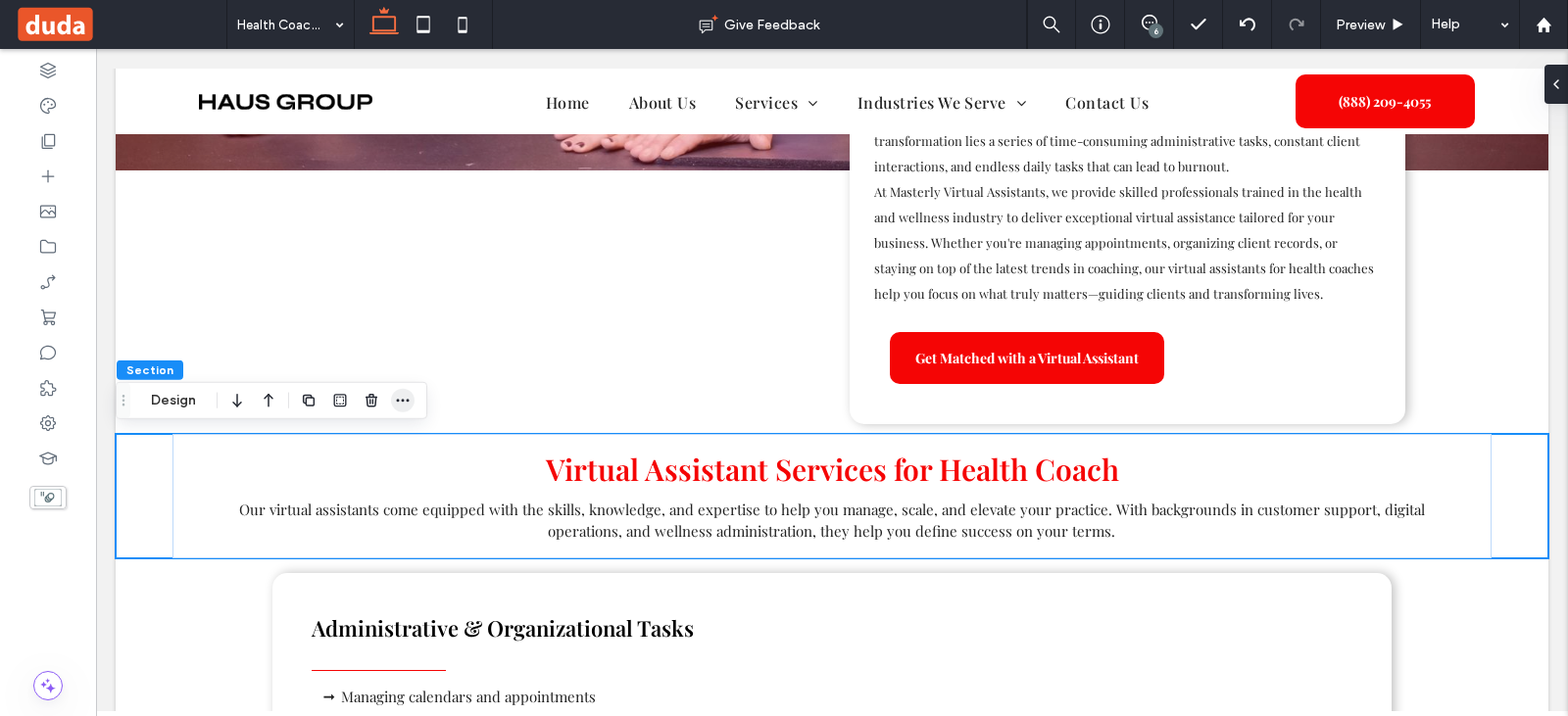 click at bounding box center [403, 401] 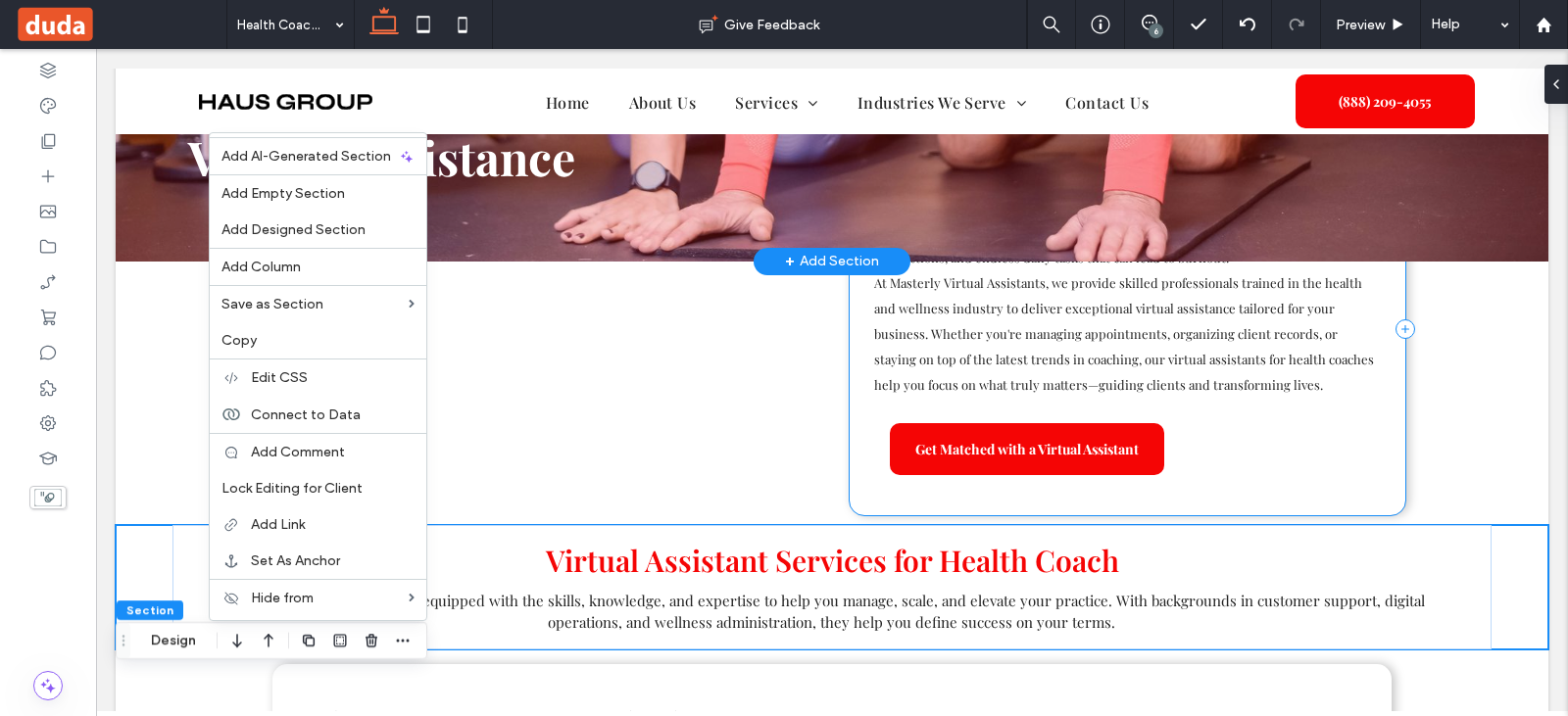 scroll, scrollTop: 294, scrollLeft: 0, axis: vertical 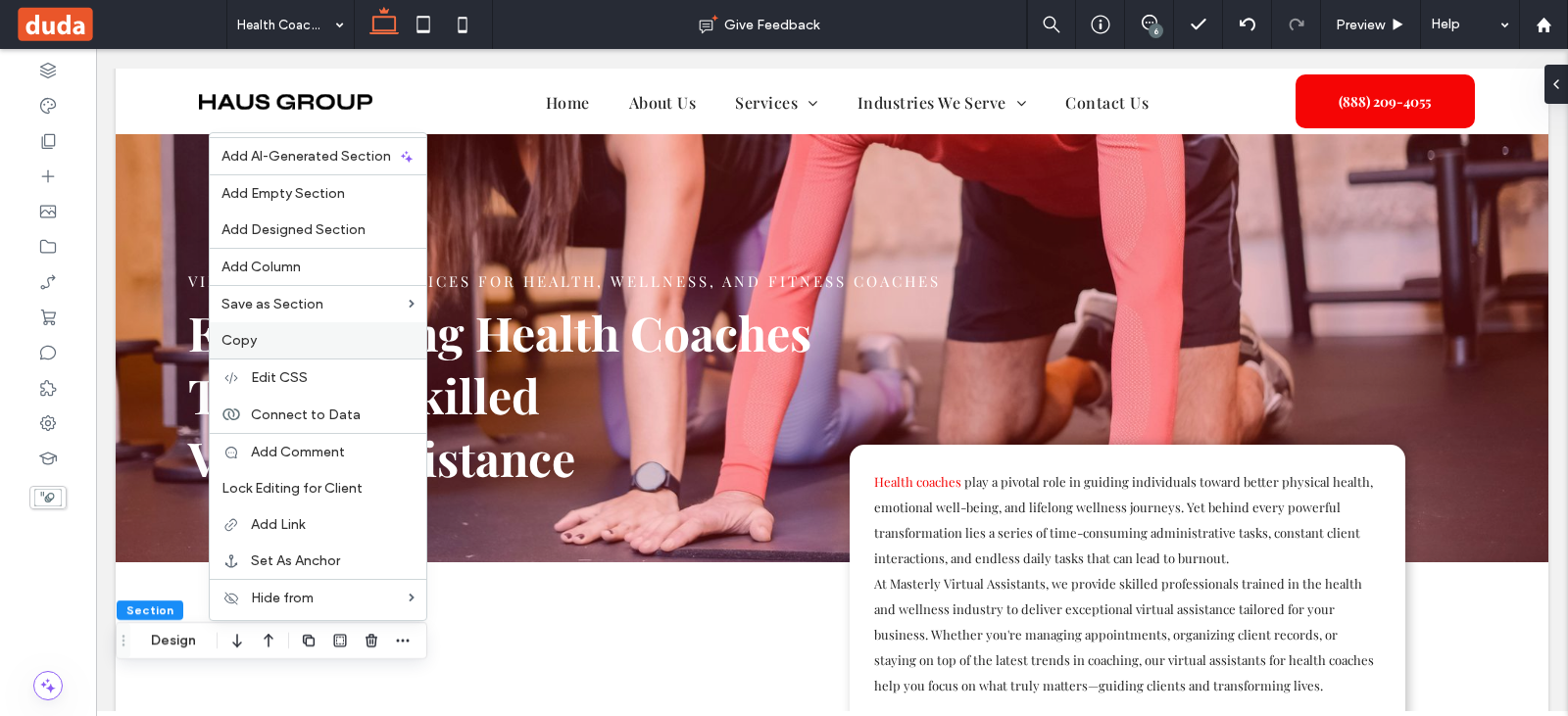 click on "Copy" at bounding box center [318, 340] 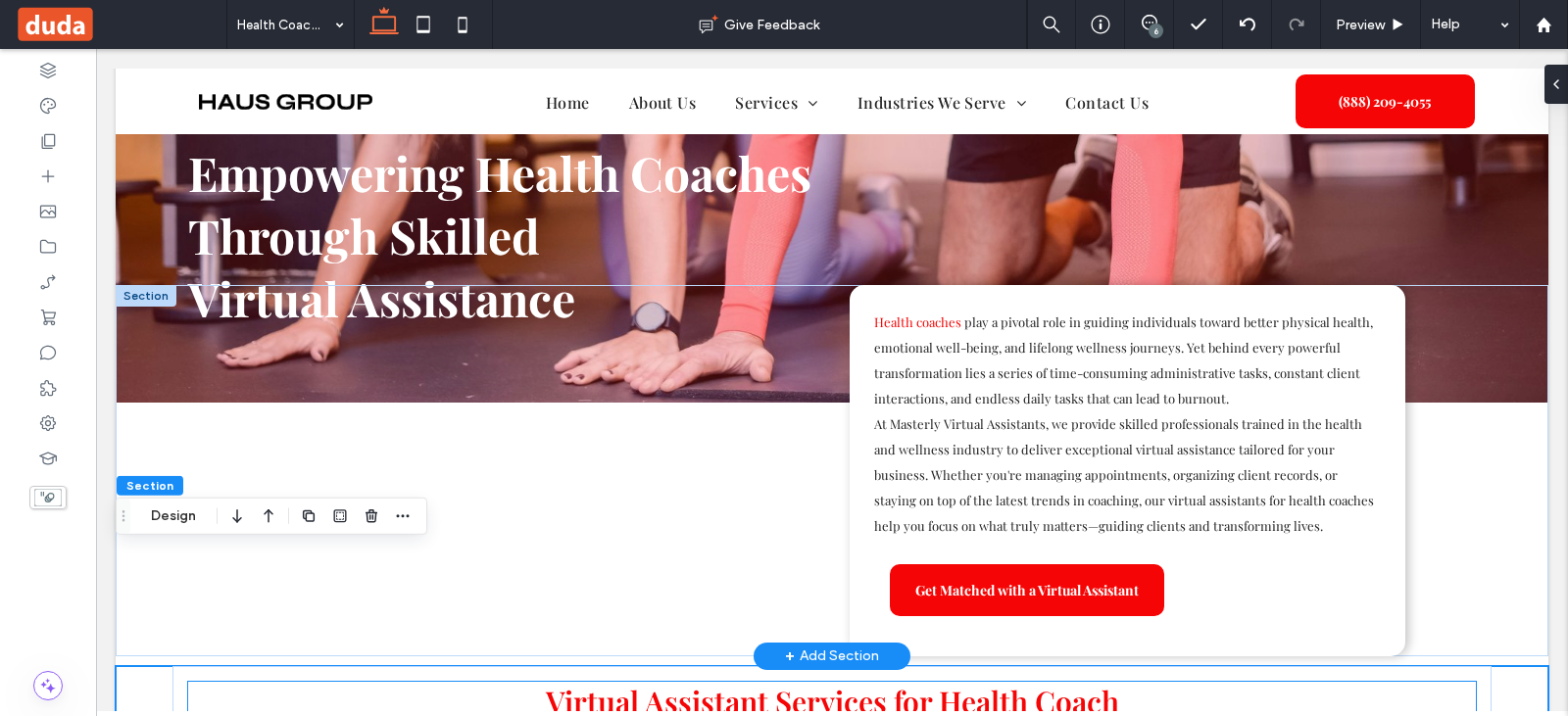 scroll, scrollTop: 588, scrollLeft: 0, axis: vertical 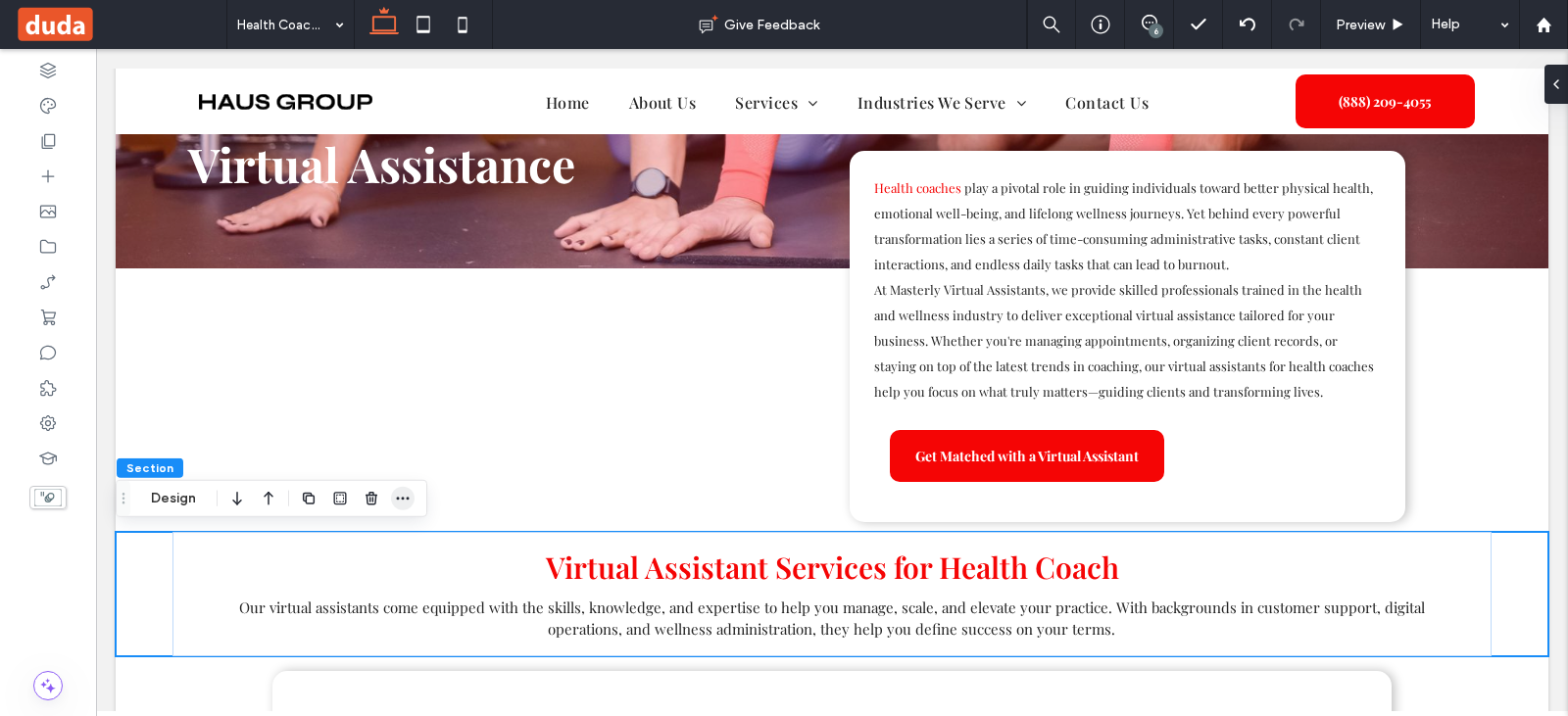 click 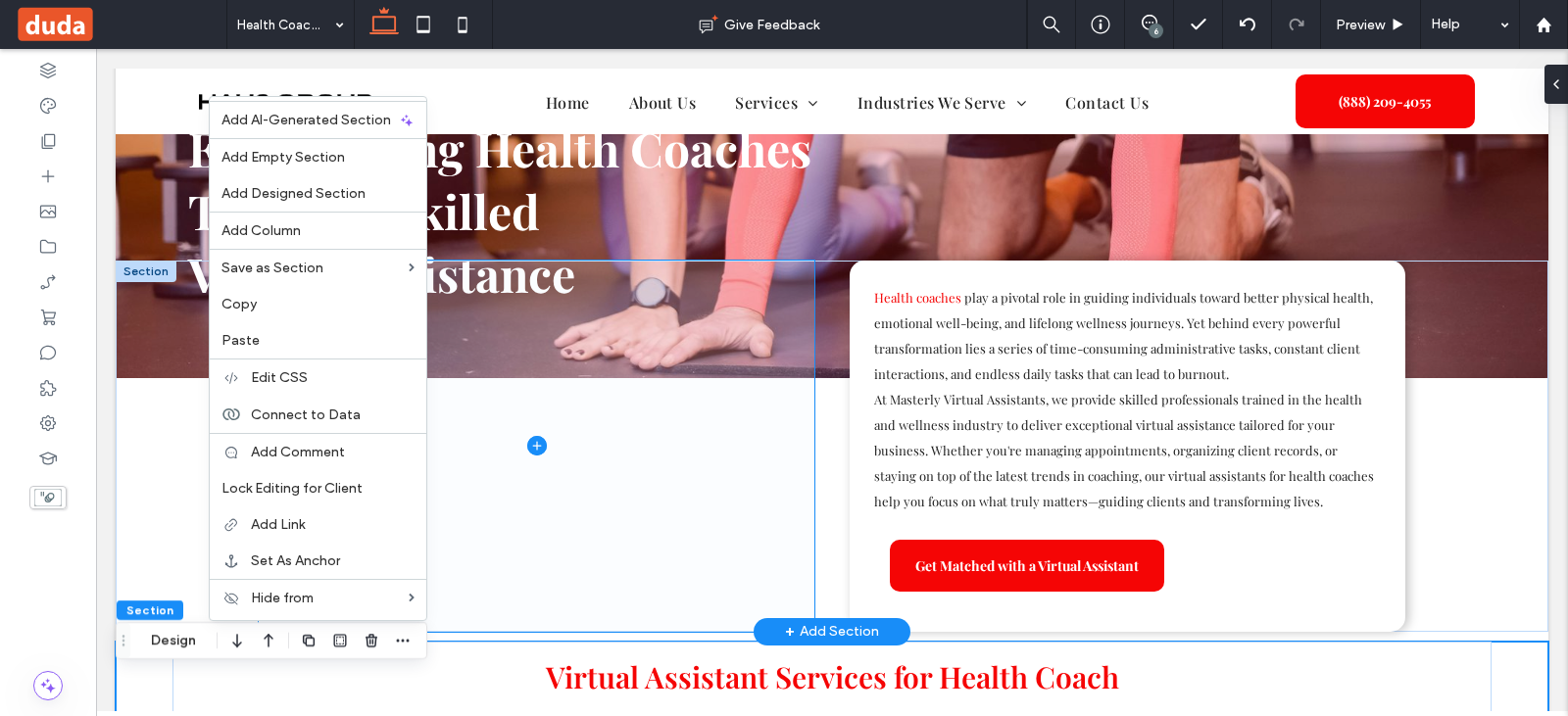 scroll, scrollTop: 294, scrollLeft: 0, axis: vertical 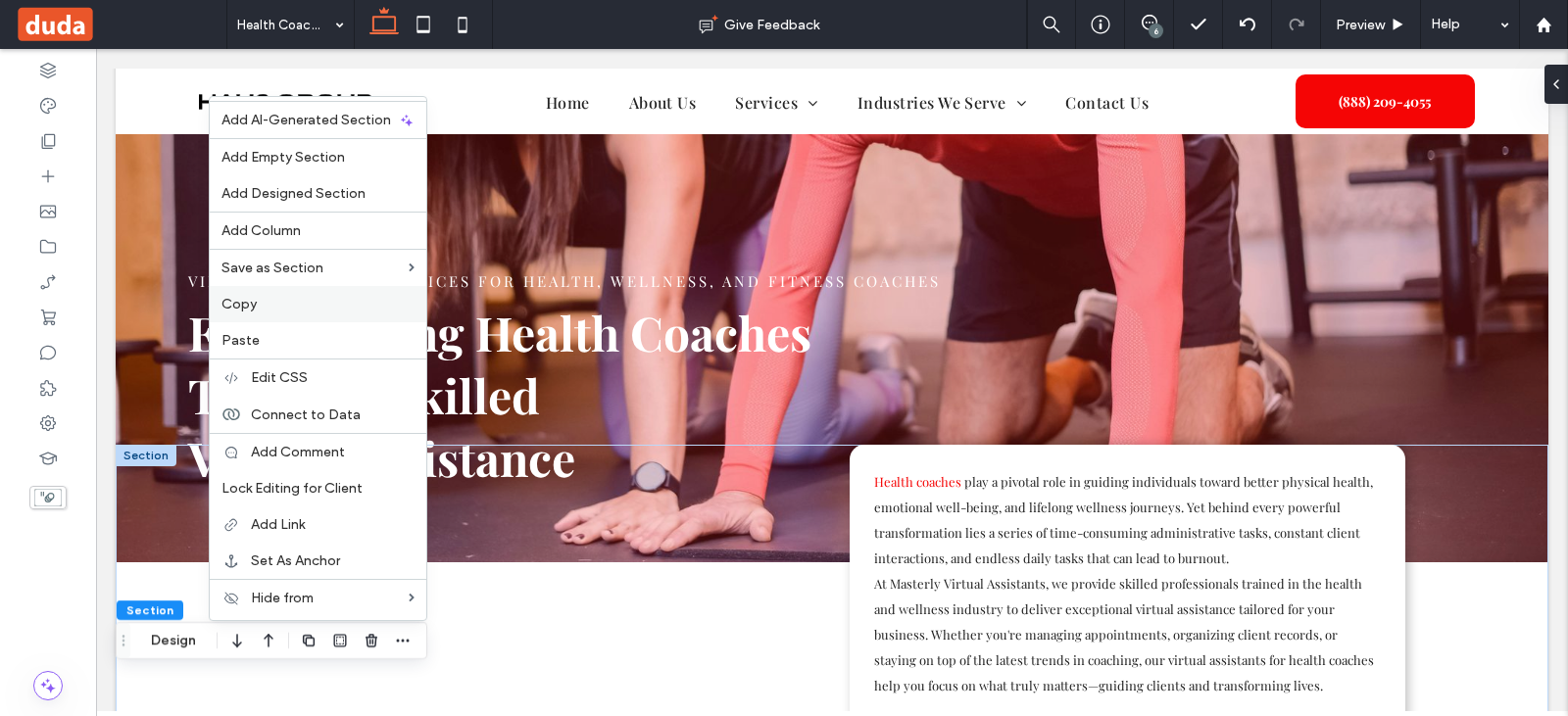 click on "Copy" at bounding box center (318, 304) 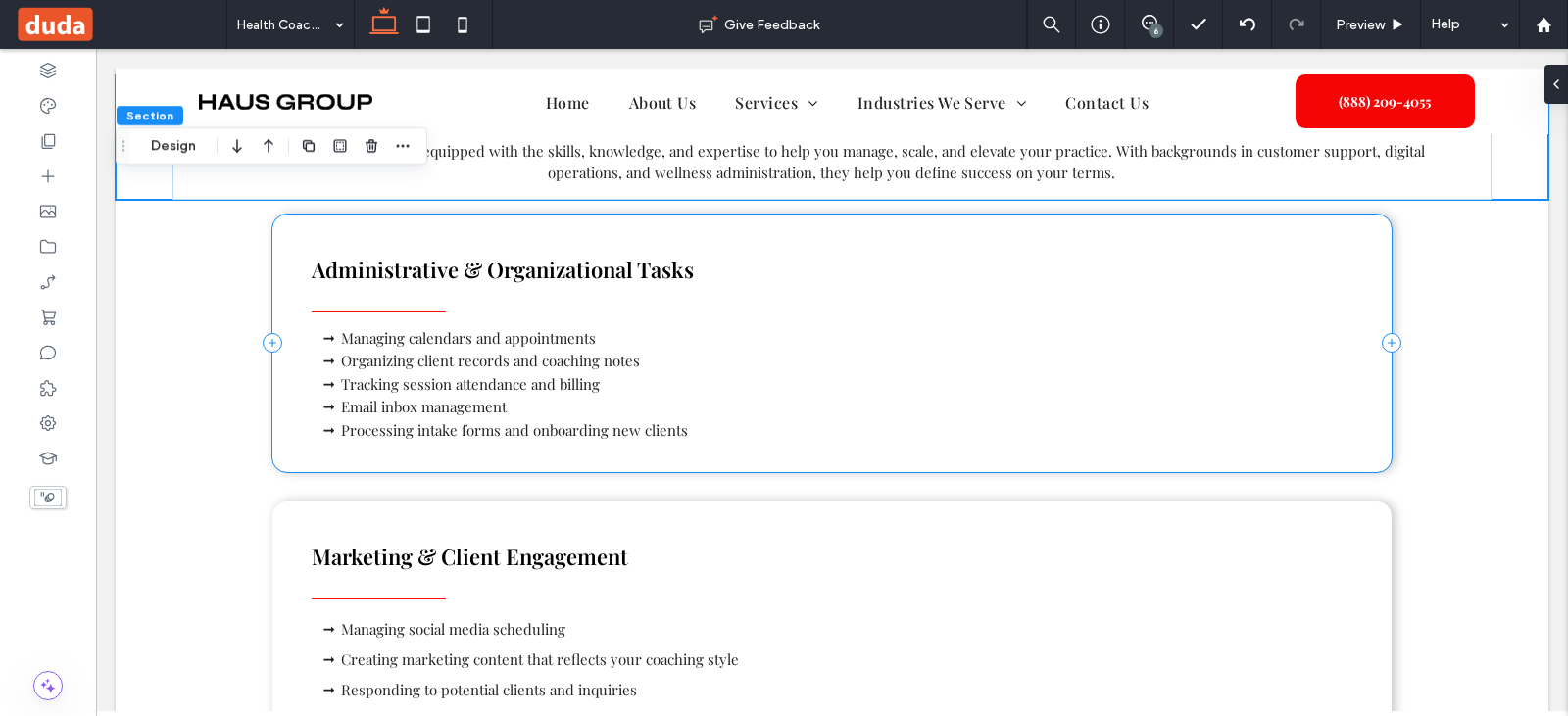 scroll, scrollTop: 882, scrollLeft: 0, axis: vertical 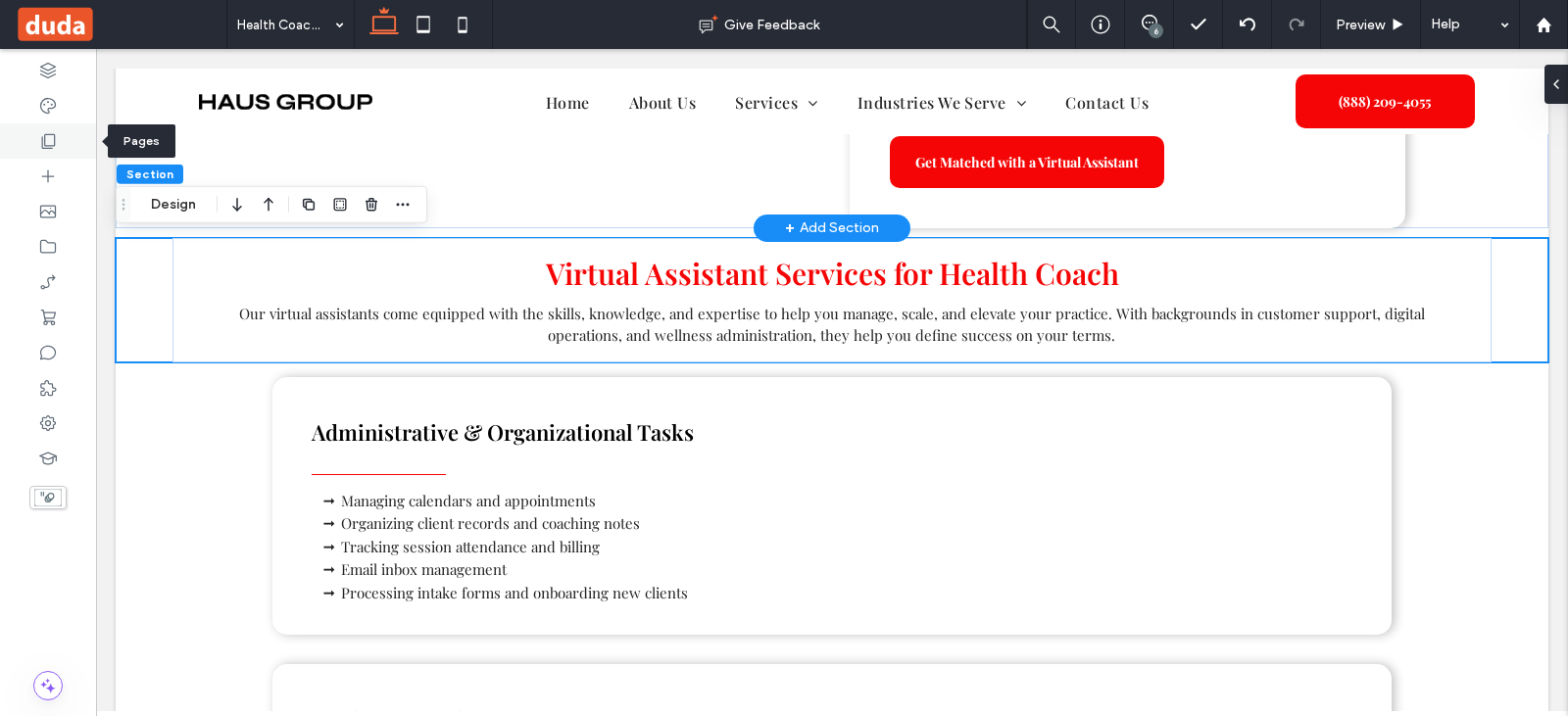 click at bounding box center [48, 141] 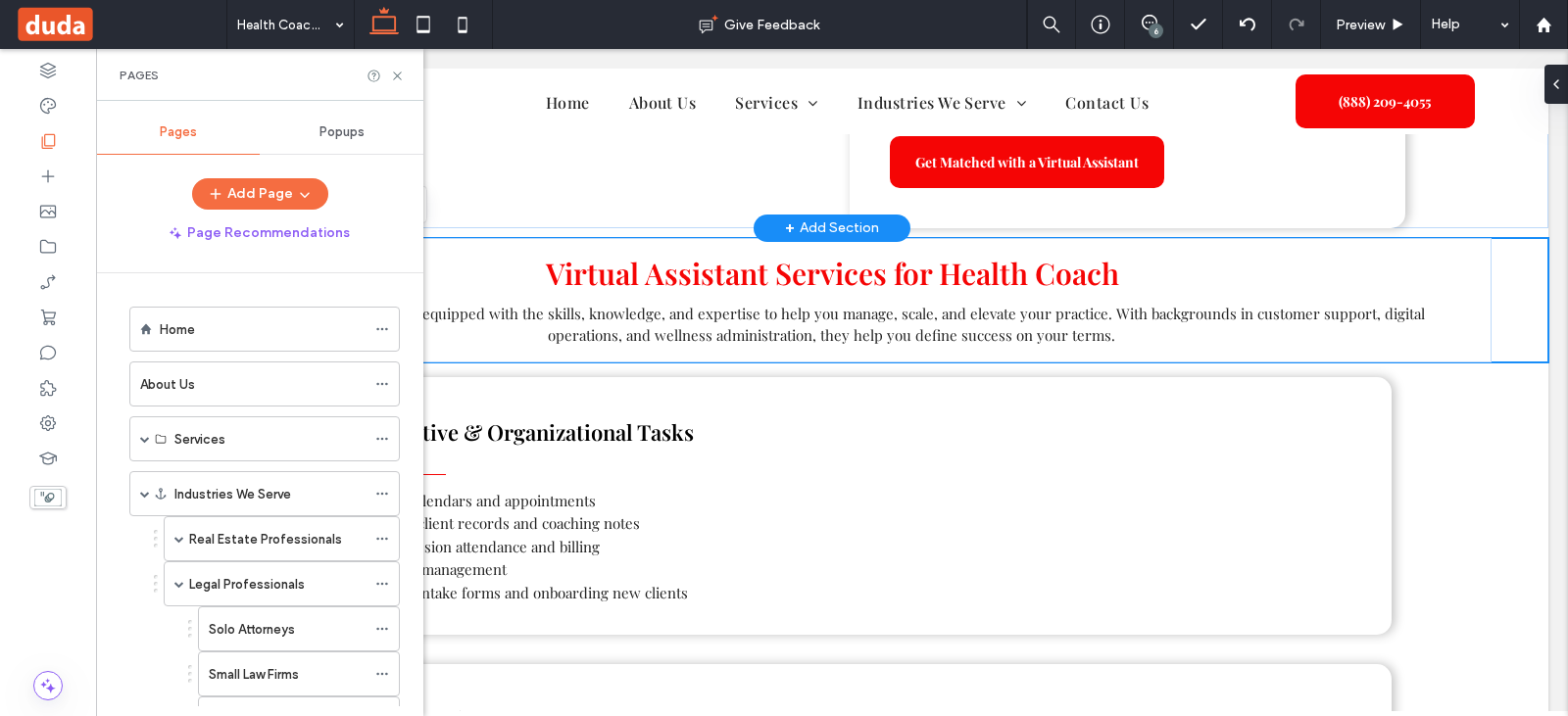 scroll, scrollTop: 545, scrollLeft: 0, axis: vertical 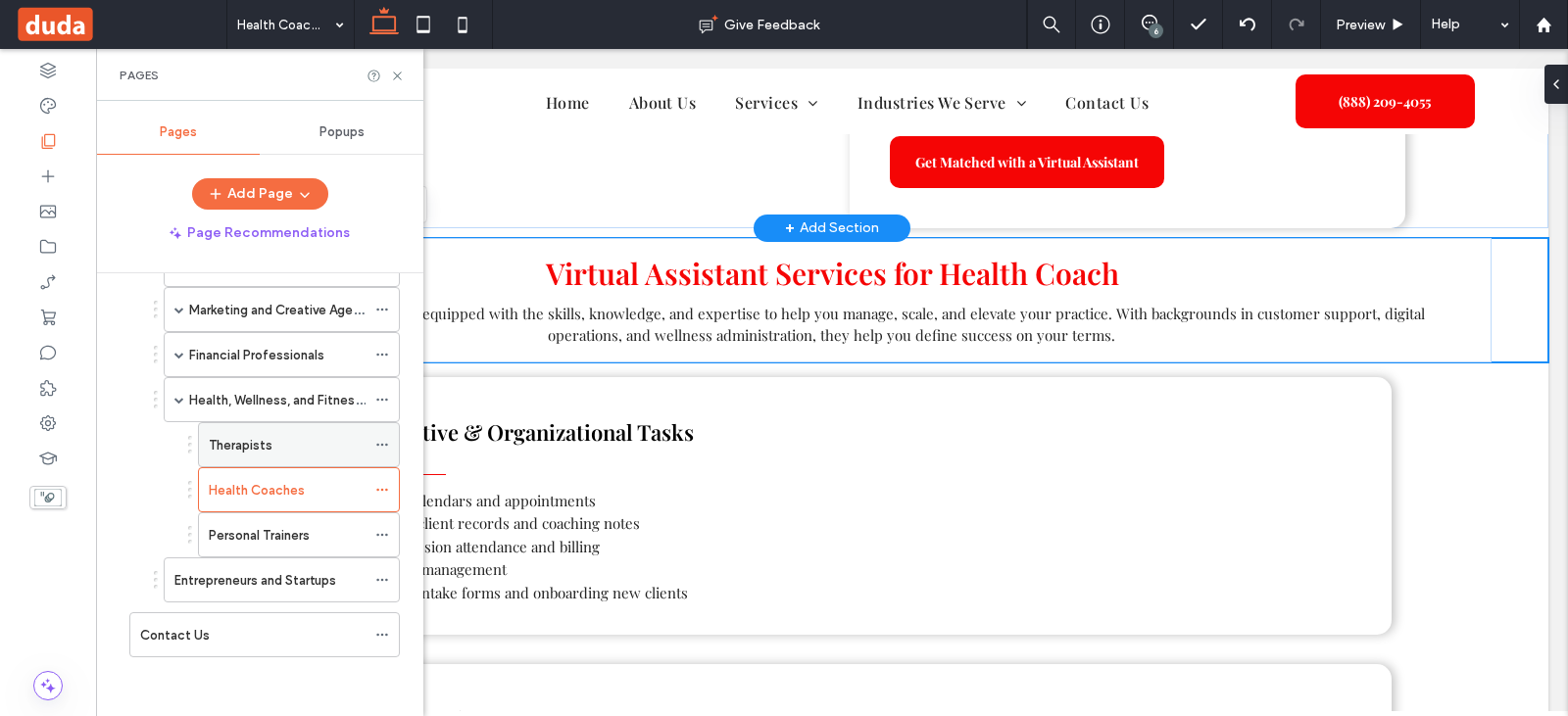 click on "Therapists" at bounding box center (240, 445) 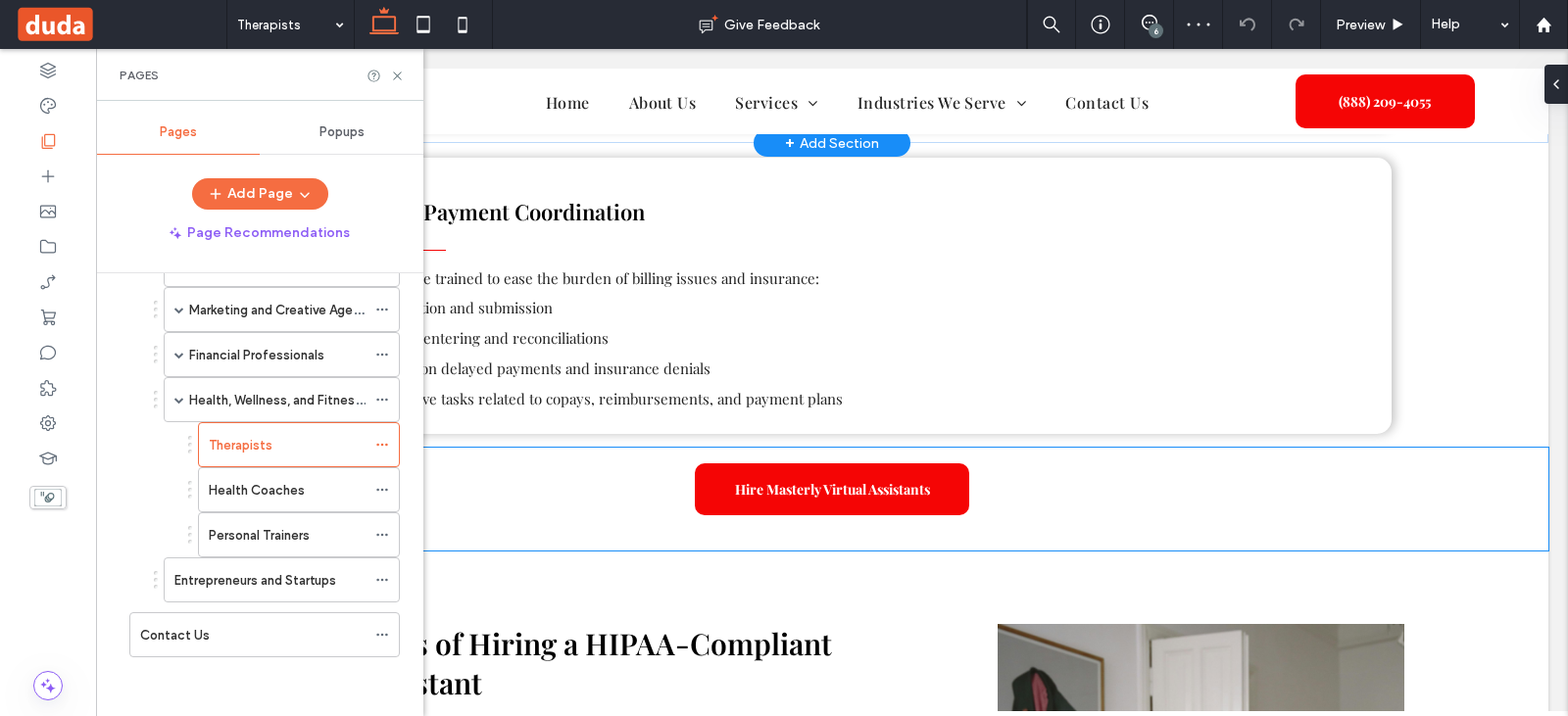 scroll, scrollTop: 1929, scrollLeft: 0, axis: vertical 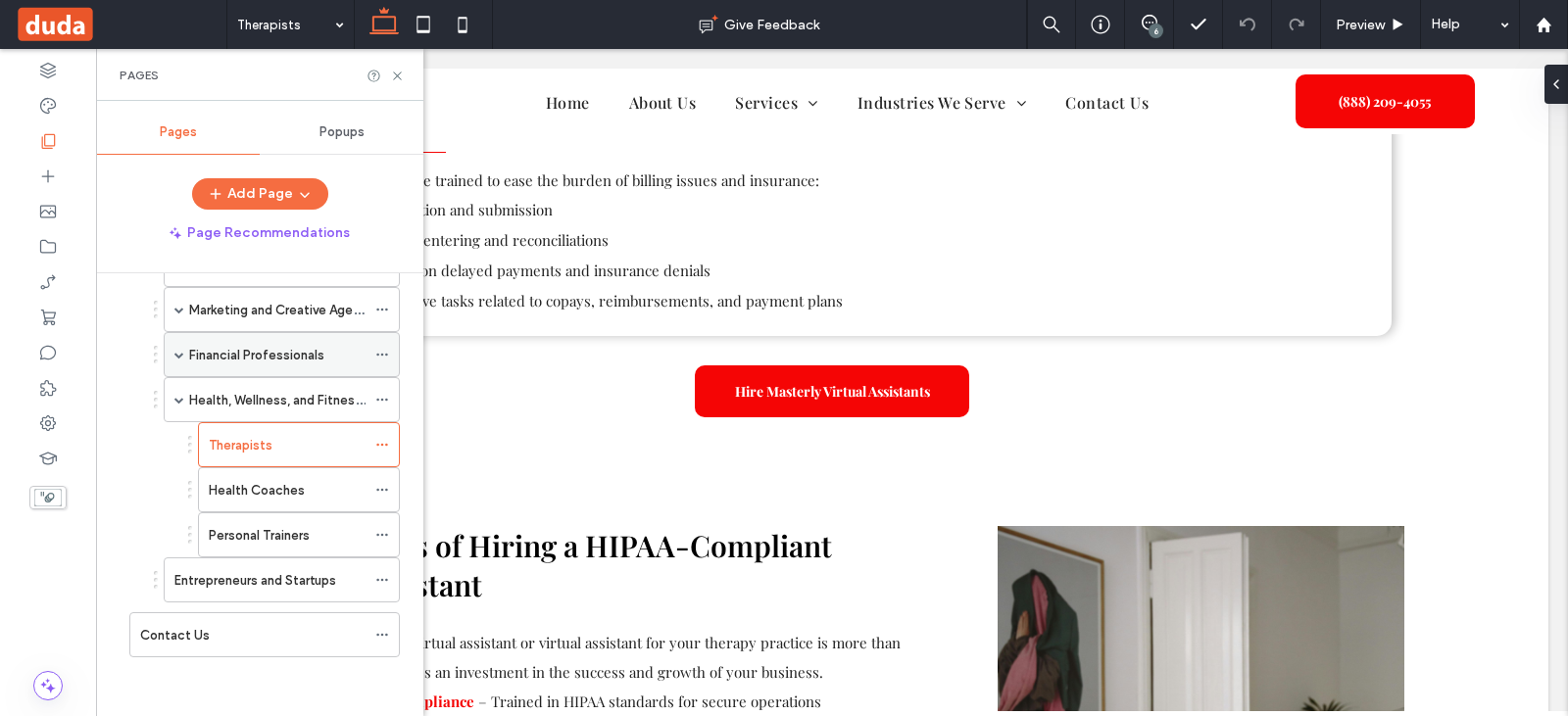 click at bounding box center [179, 355] 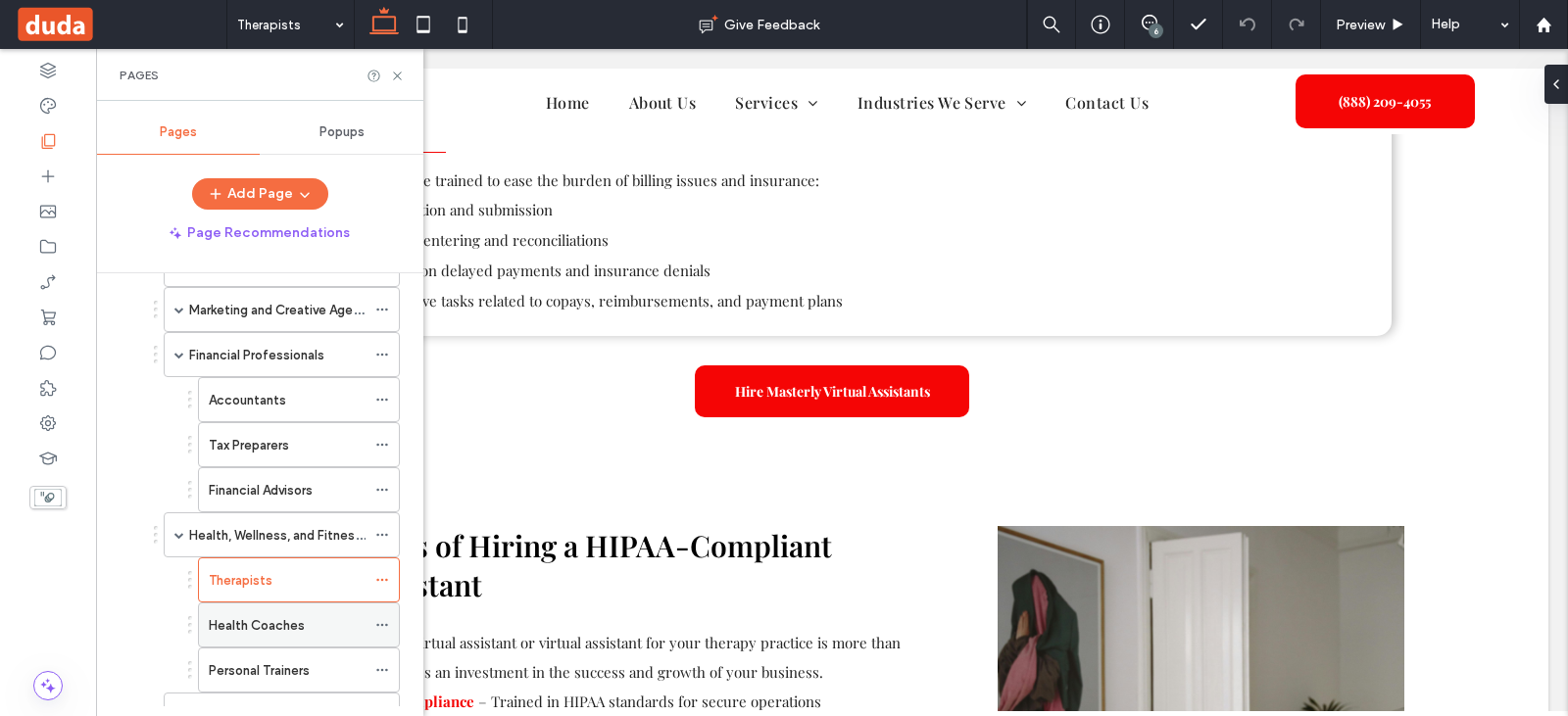 click on "Health Coaches" at bounding box center [257, 625] 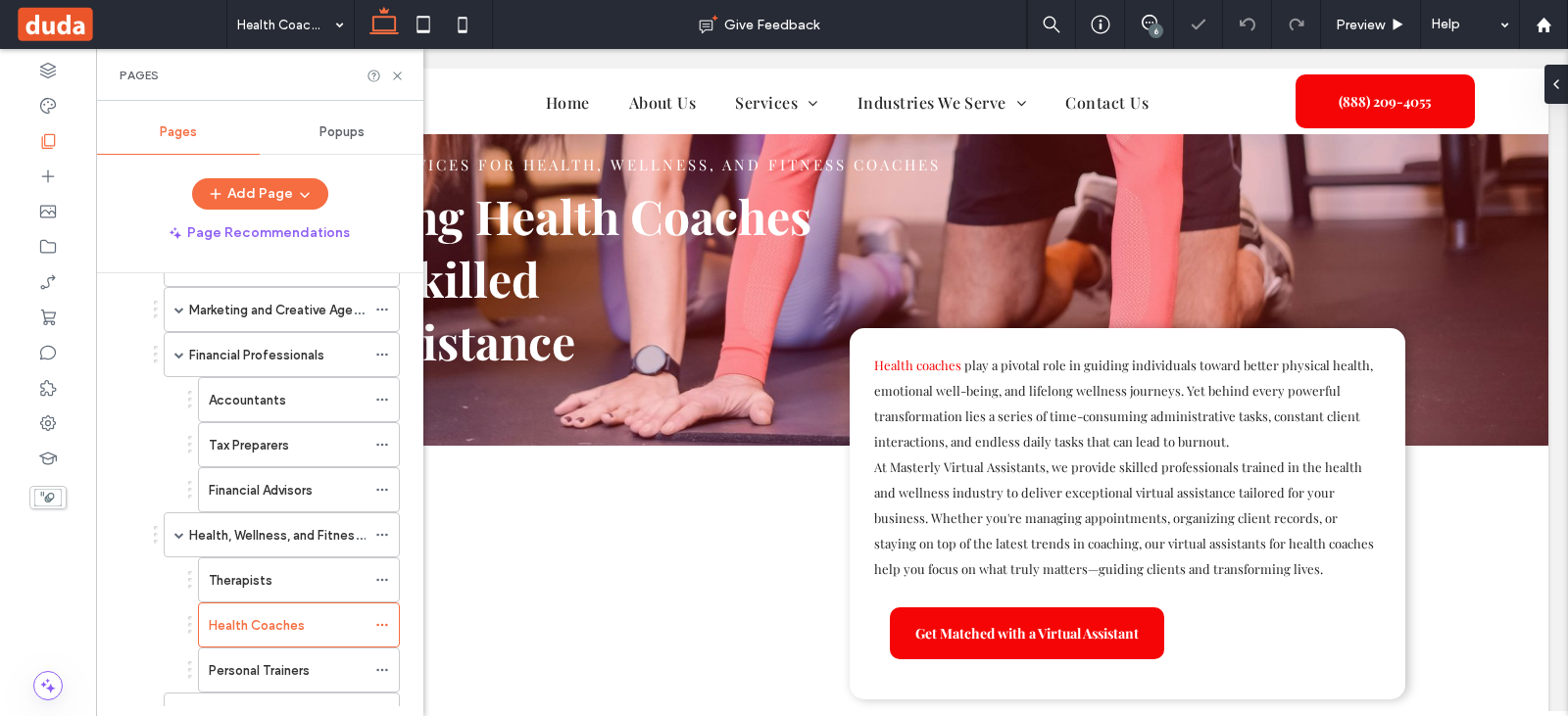 scroll, scrollTop: 1046, scrollLeft: 0, axis: vertical 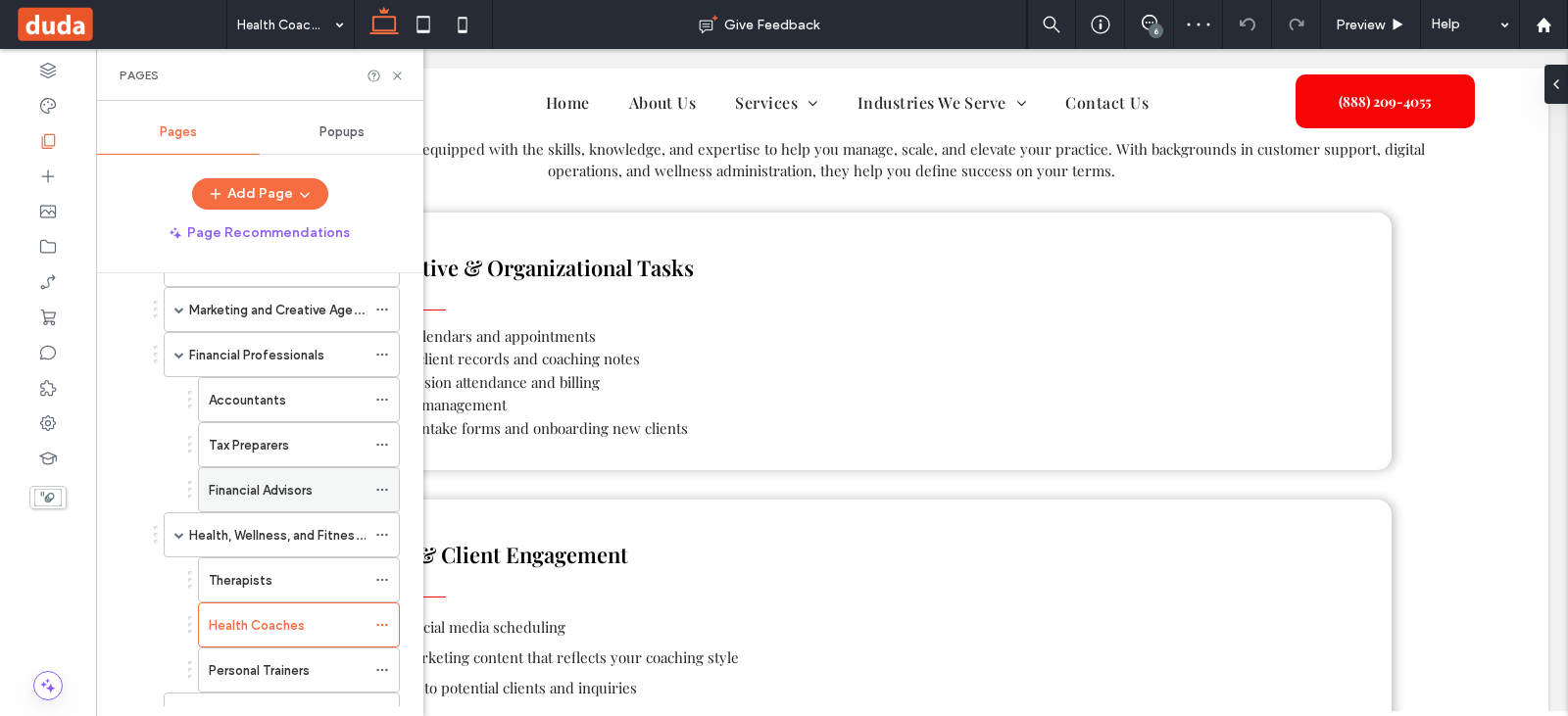 click on "Financial Advisors" at bounding box center [261, 490] 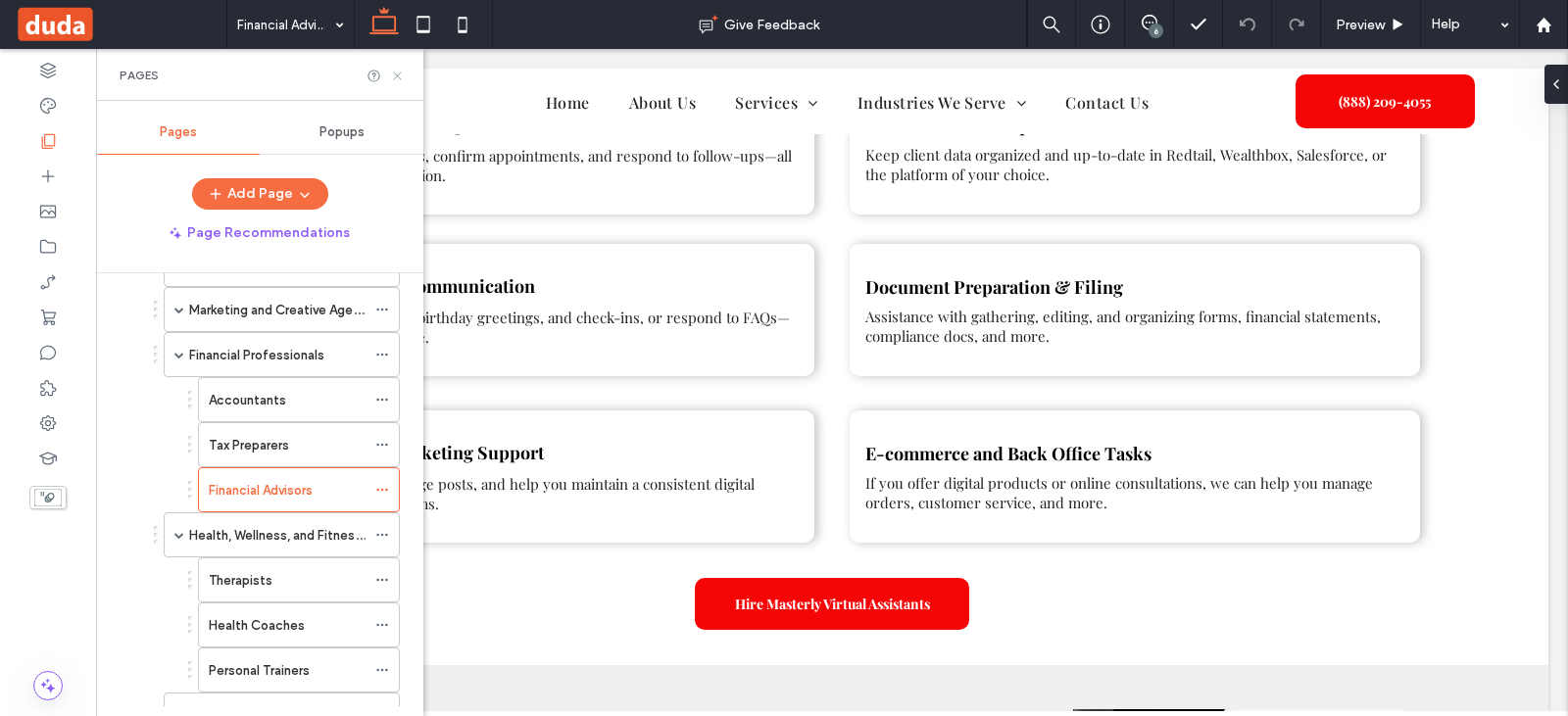 click 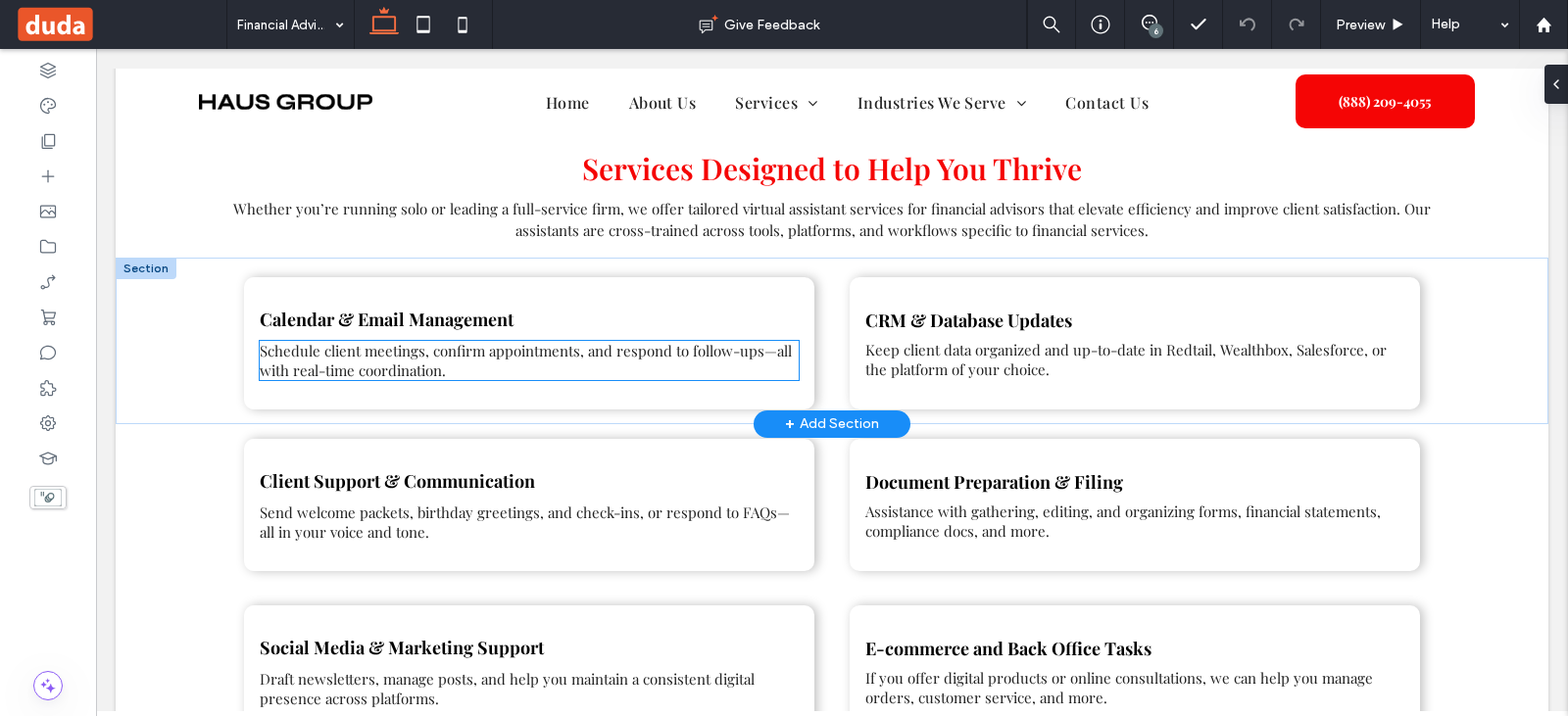 scroll, scrollTop: 705, scrollLeft: 0, axis: vertical 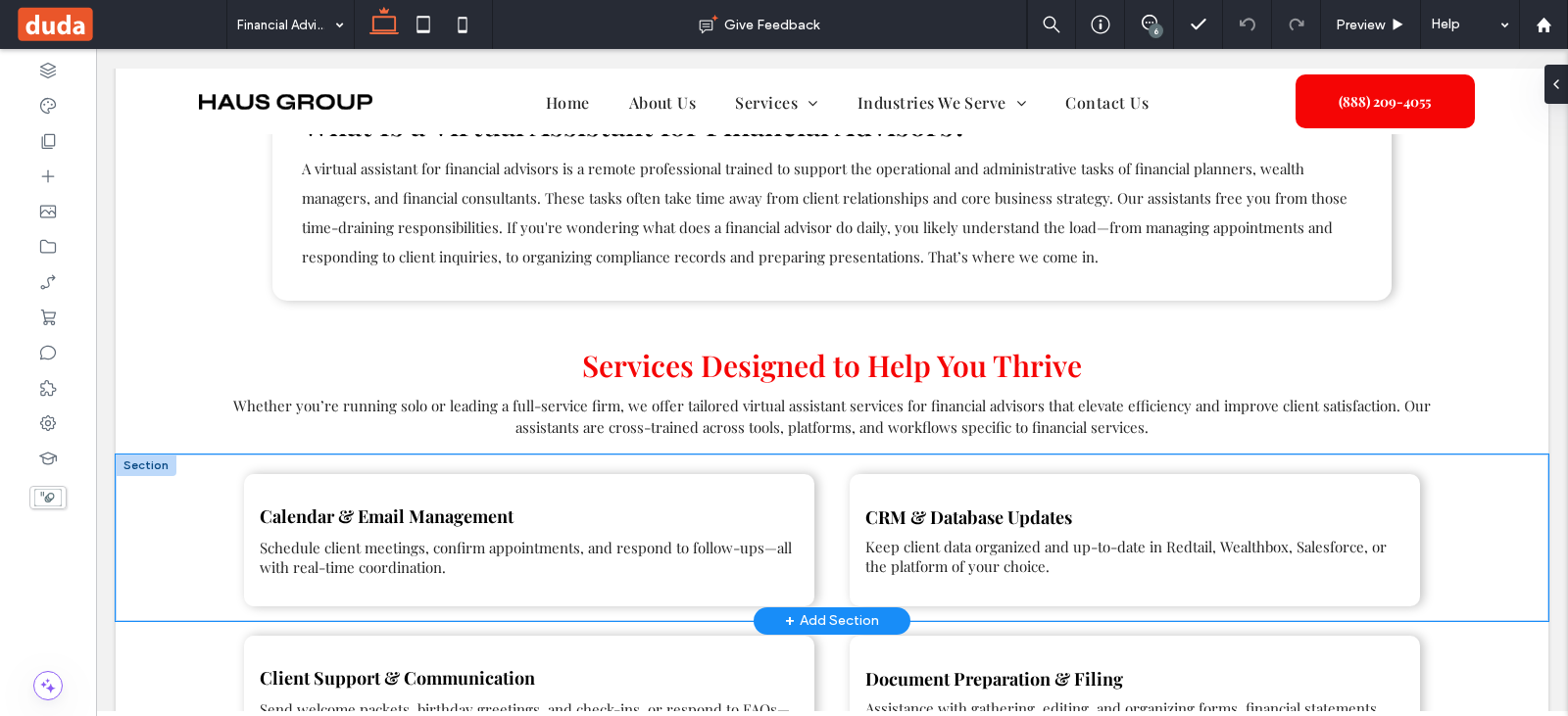 click on "Calendar & Email Management
Schedule client meetings, confirm appointments, and respond to follow-ups—all with real-time coordination.
CRM & Database Updates
Keep client data organized and up-to-date in Redtail, Wealthbox, Salesforce, or the platform of your choice." at bounding box center (832, 538) 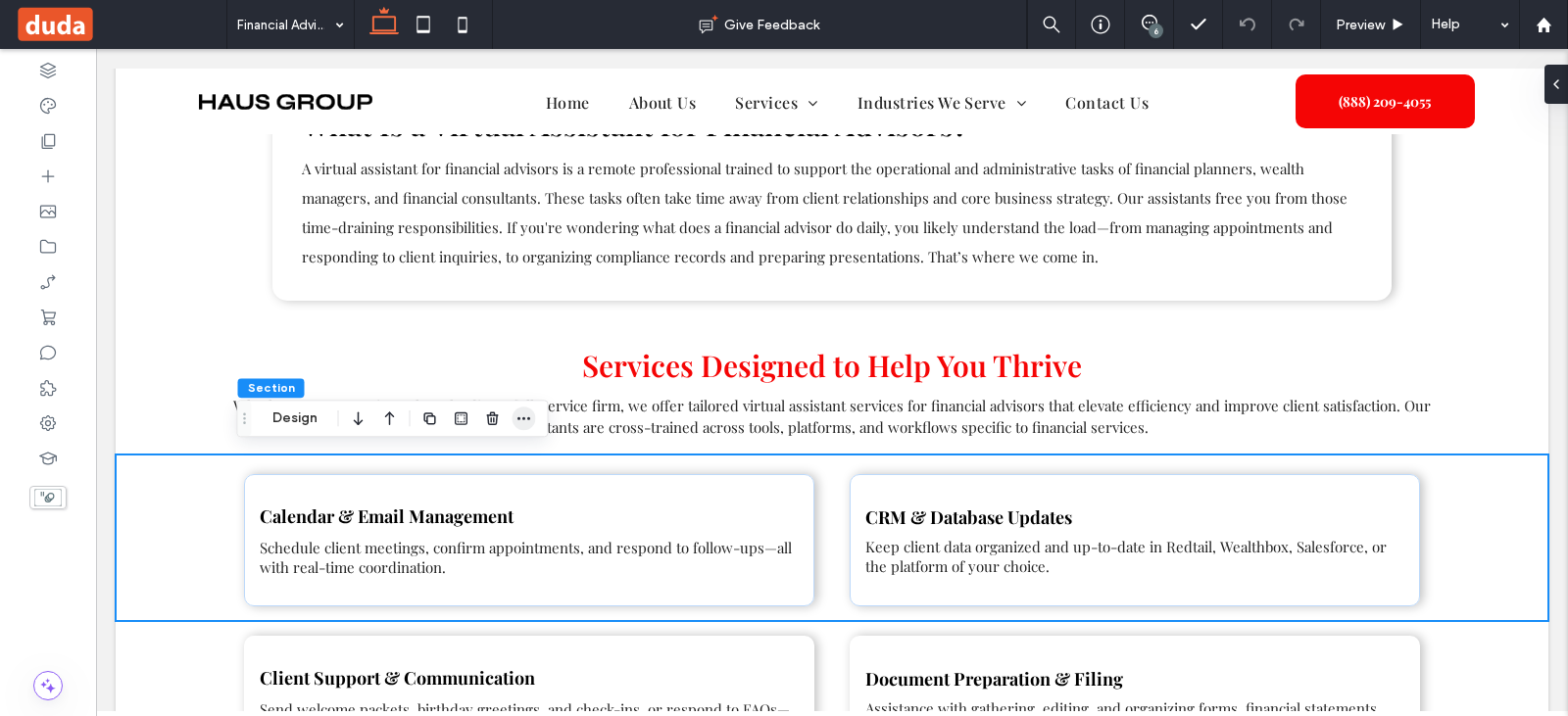 click 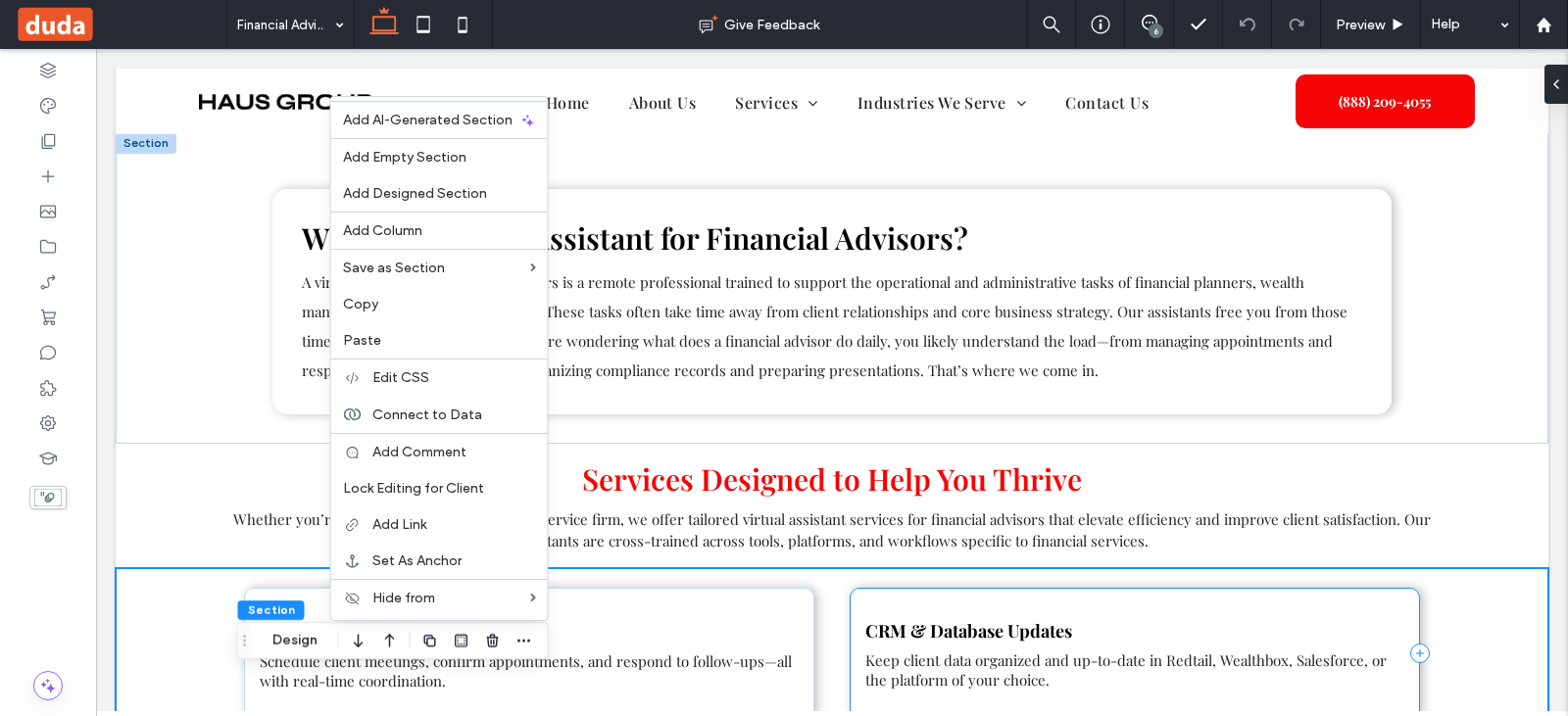 scroll, scrollTop: 411, scrollLeft: 0, axis: vertical 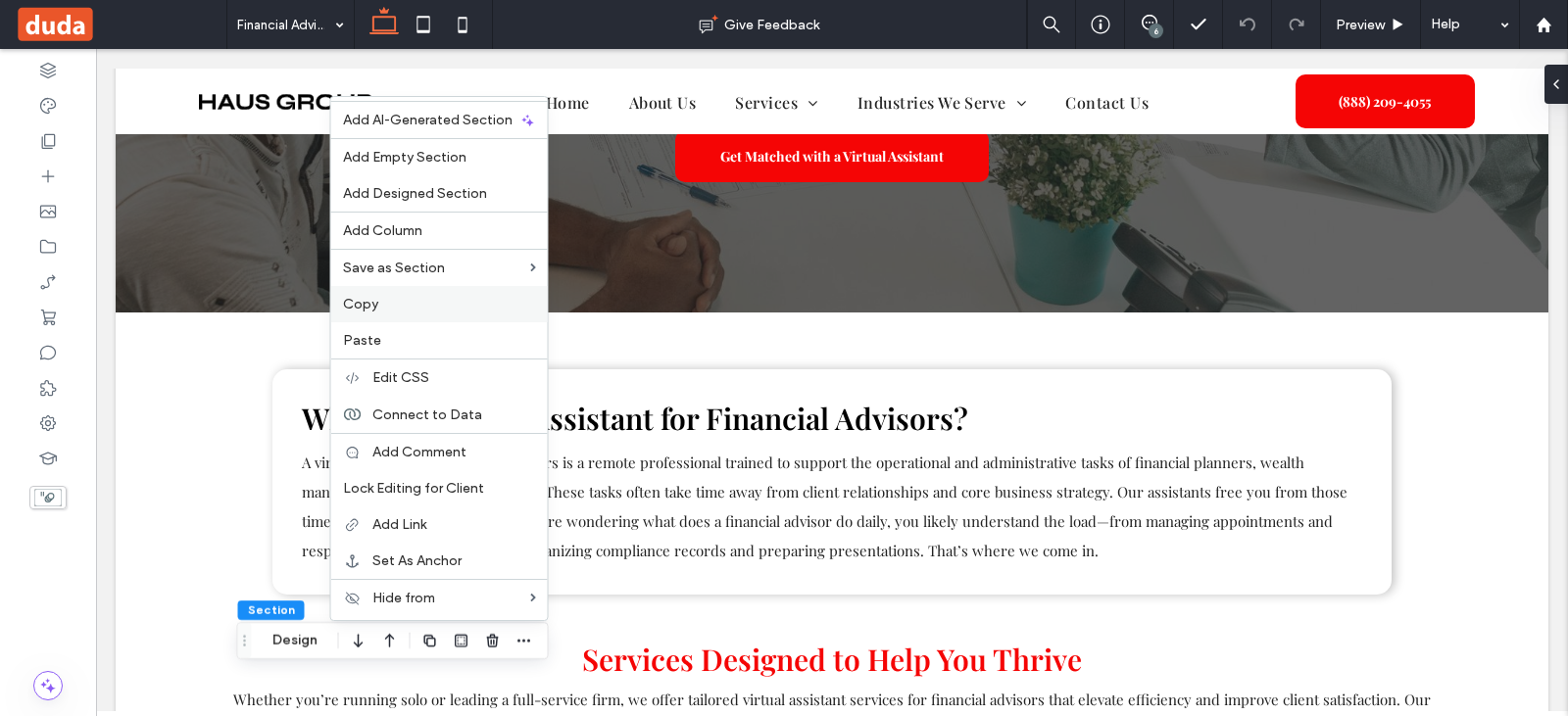 click on "Copy" at bounding box center [439, 304] 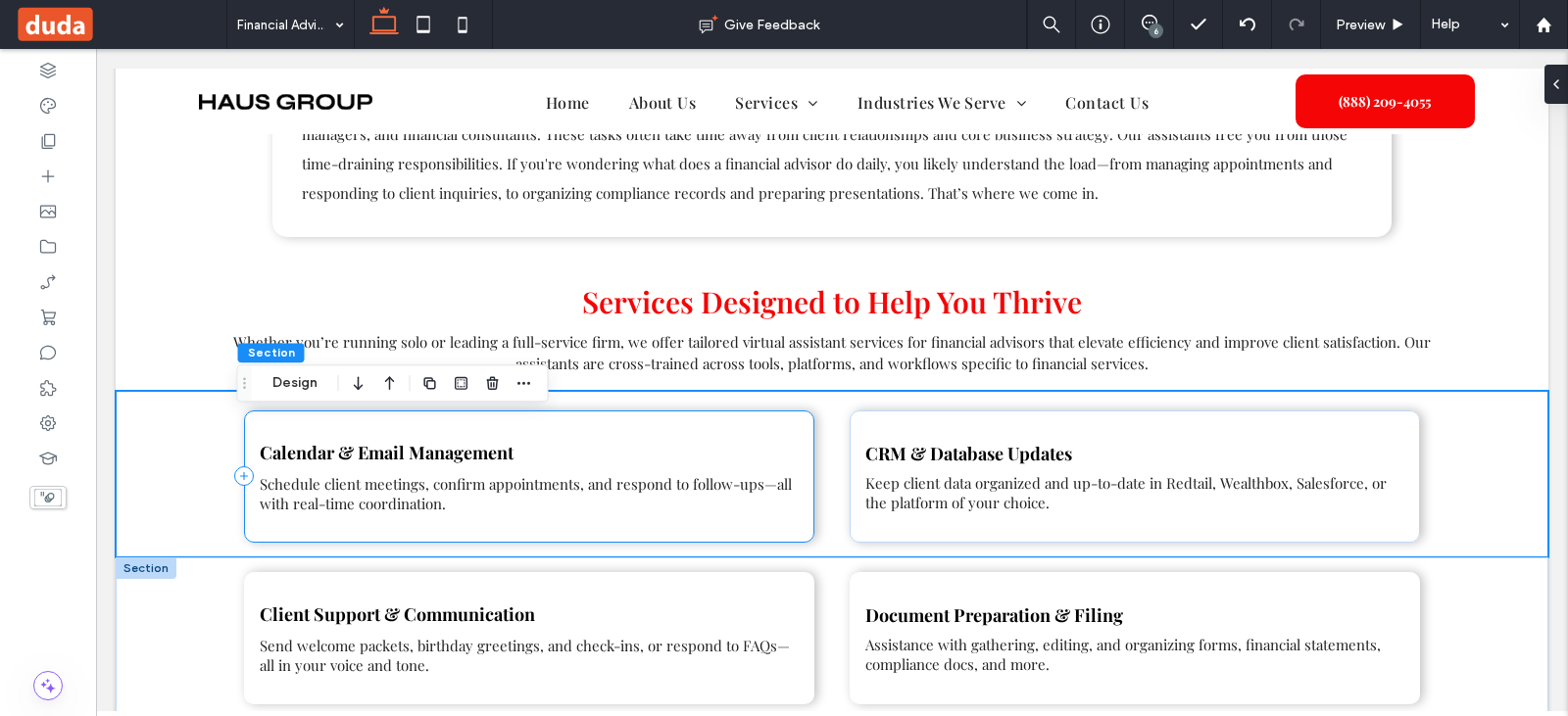 scroll, scrollTop: 803, scrollLeft: 0, axis: vertical 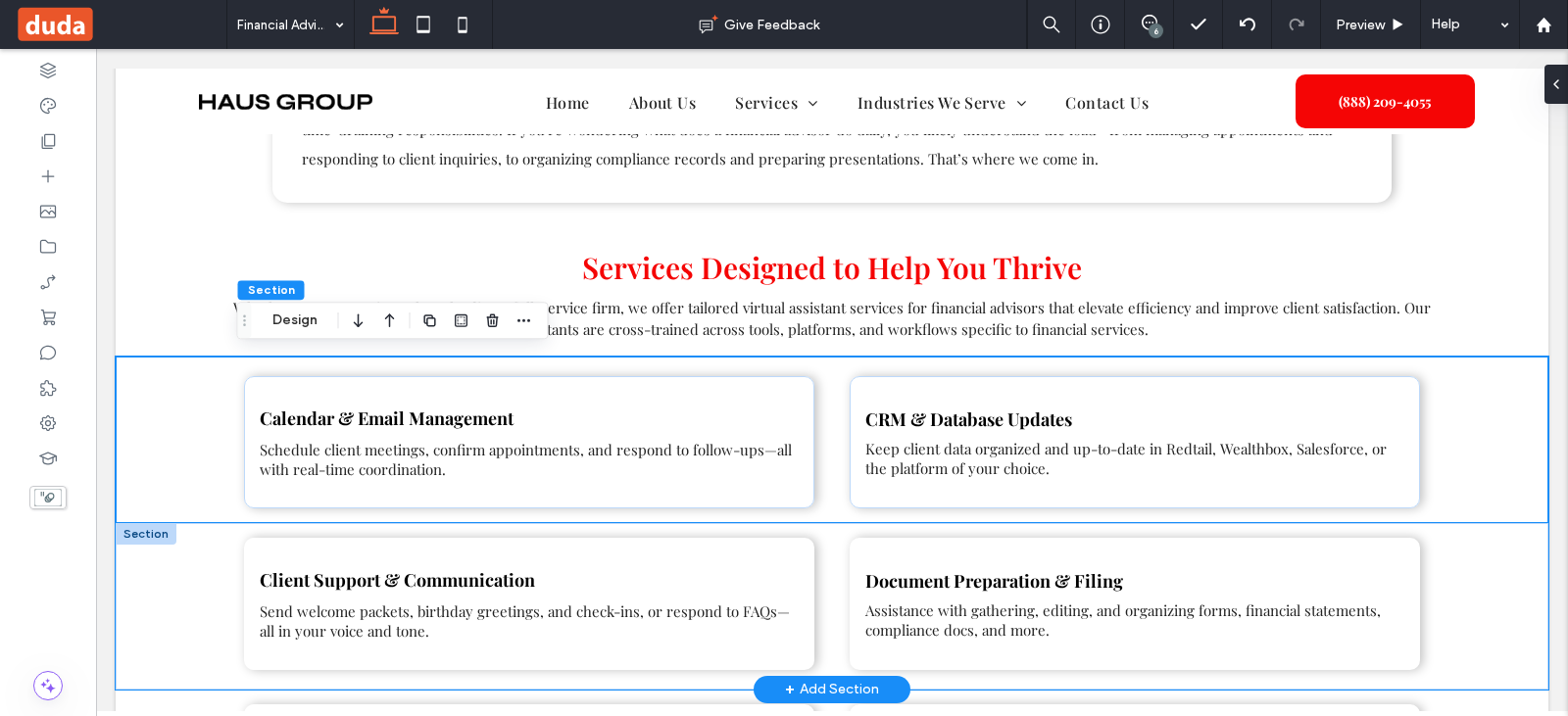 click on "Client Support & Communication
Send welcome packets, birthday greetings, and check-ins, or respond to FAQs—all in your voice and tone.
Document Preparation & Filing
Assistance with gathering, editing, and organizing forms, financial statements, compliance docs, and more." at bounding box center (832, 606) 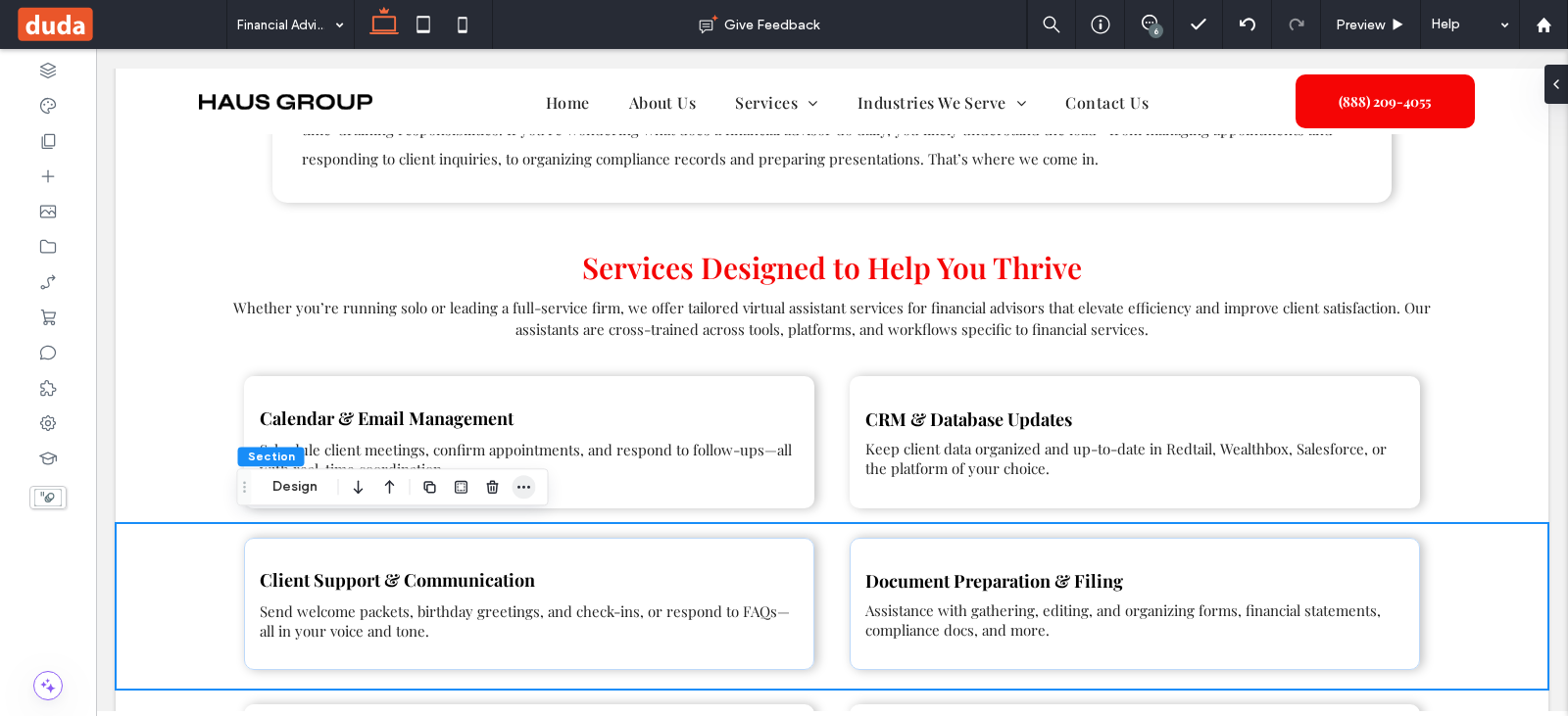 drag, startPoint x: 532, startPoint y: 484, endPoint x: 646, endPoint y: 493, distance: 114.35471 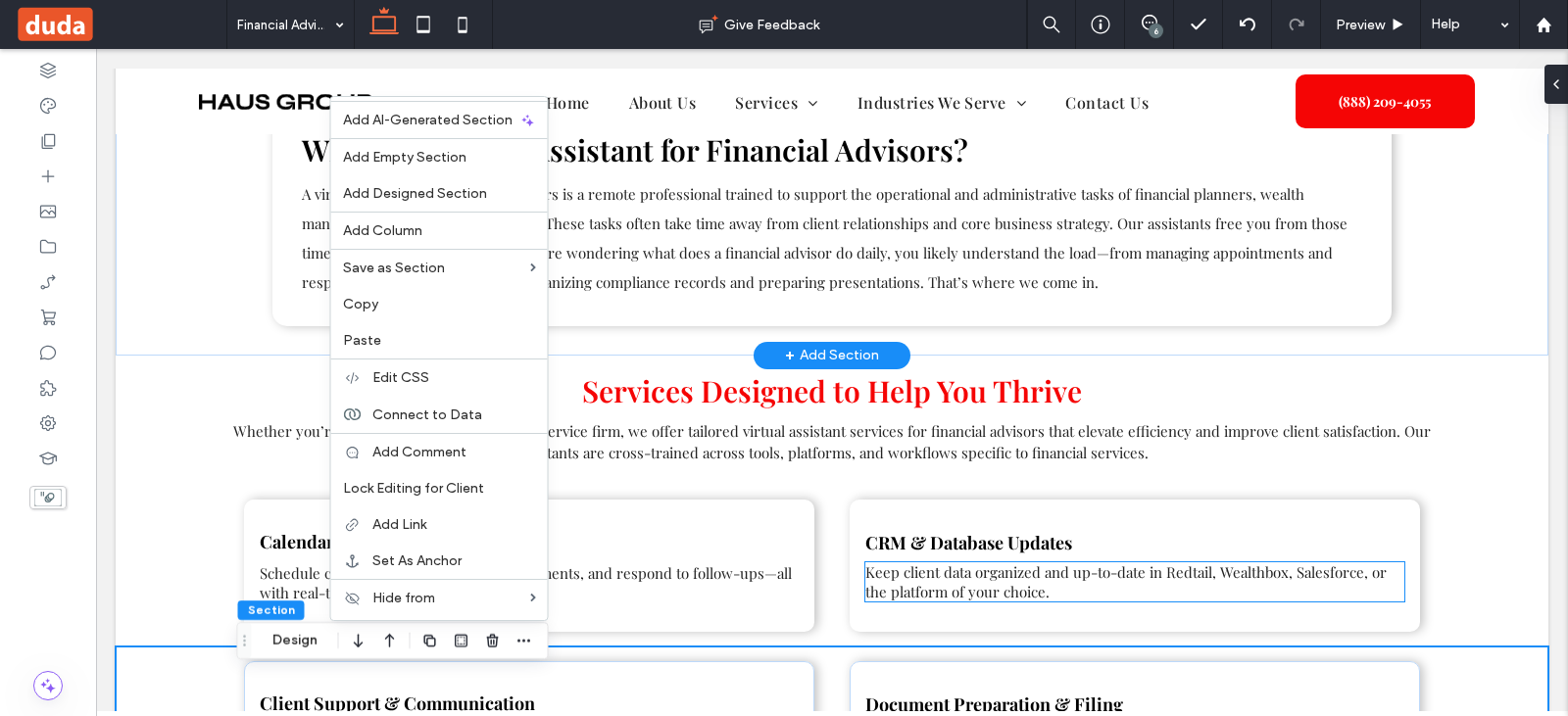 scroll, scrollTop: 509, scrollLeft: 0, axis: vertical 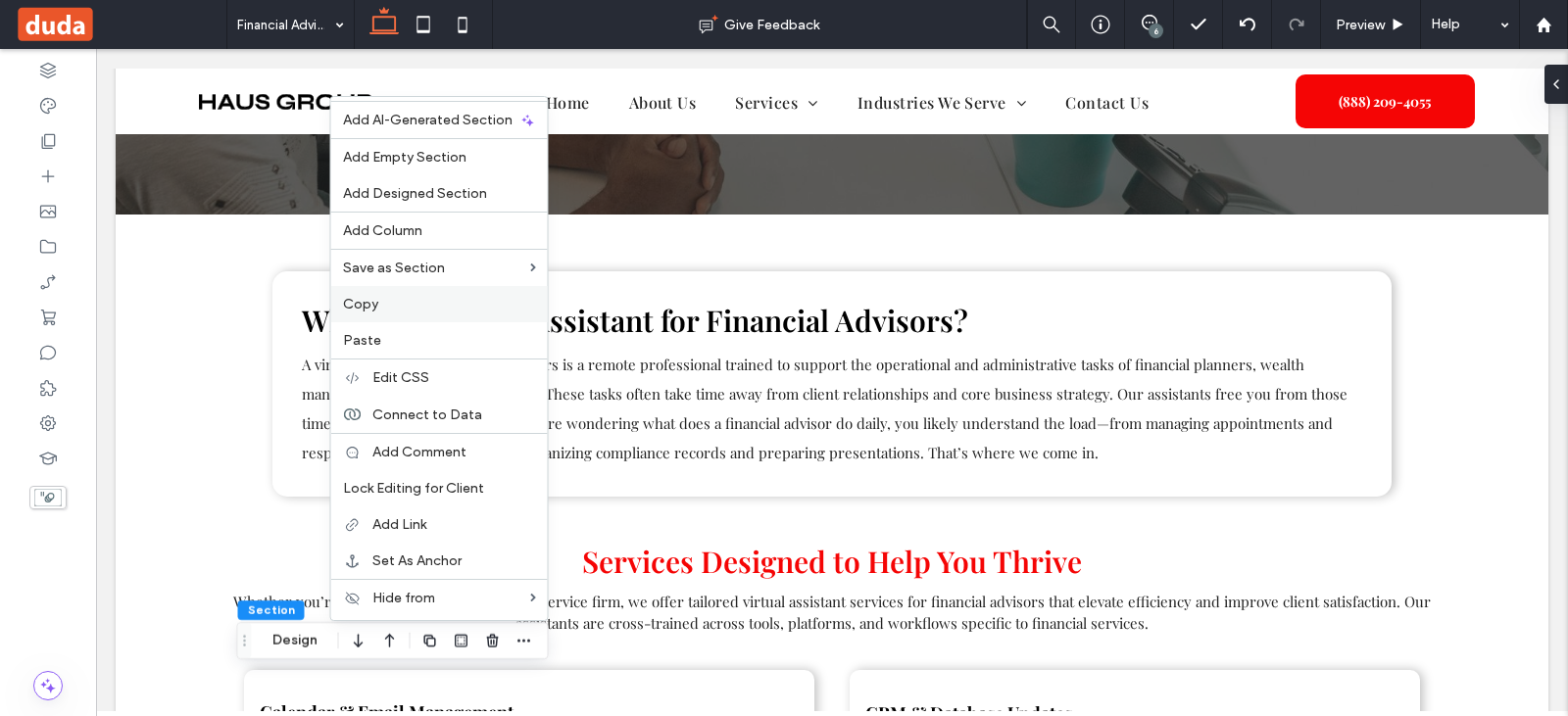 click on "Copy" at bounding box center (439, 304) 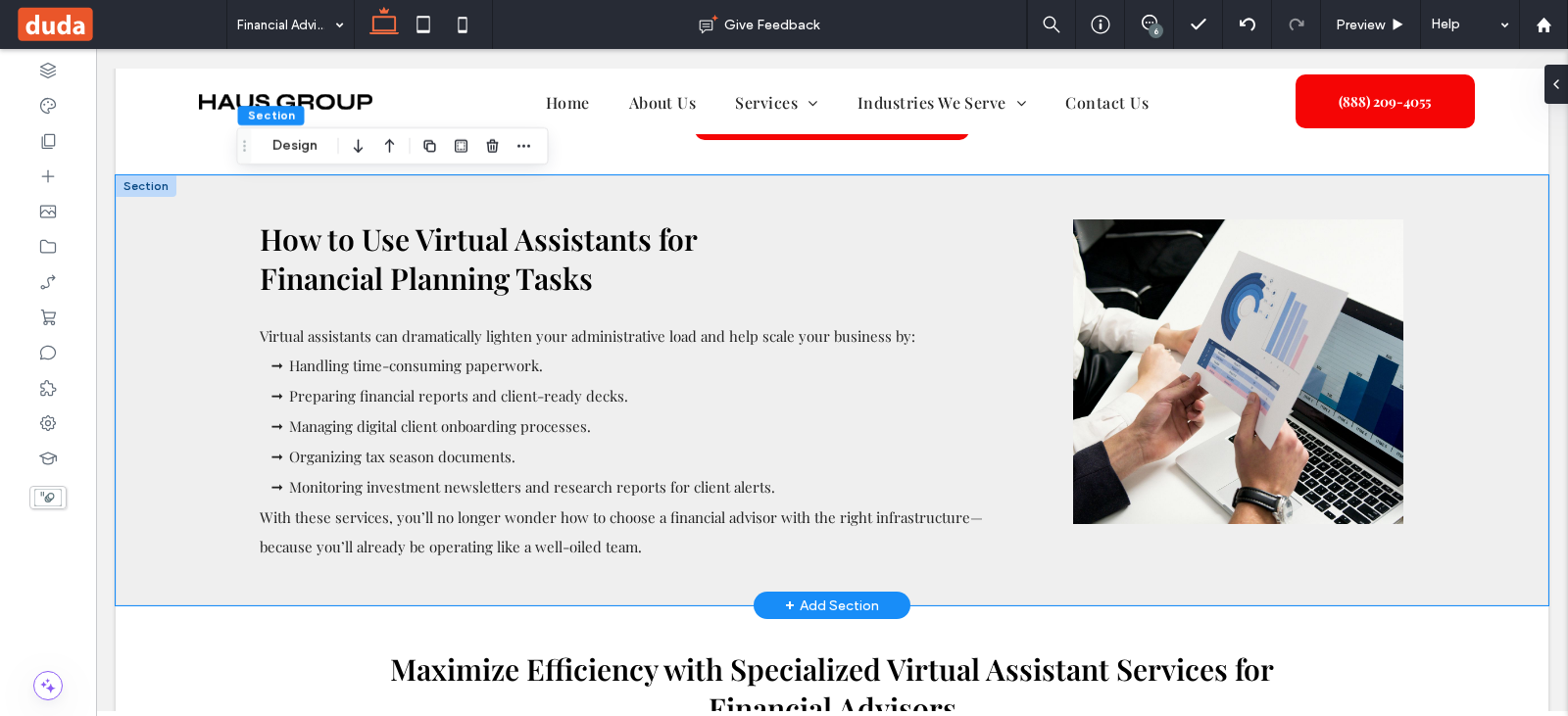 scroll, scrollTop: 1489, scrollLeft: 0, axis: vertical 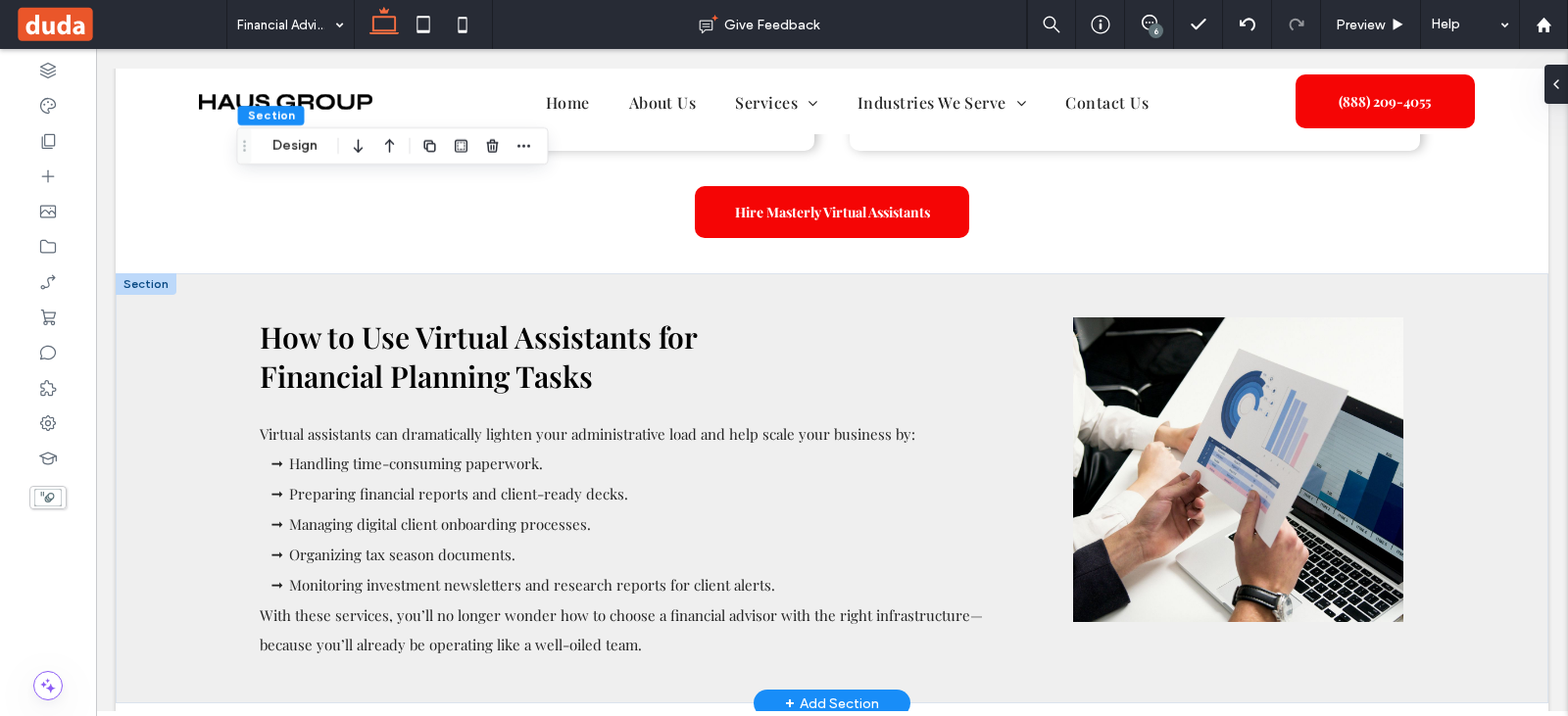 click at bounding box center (146, 284) 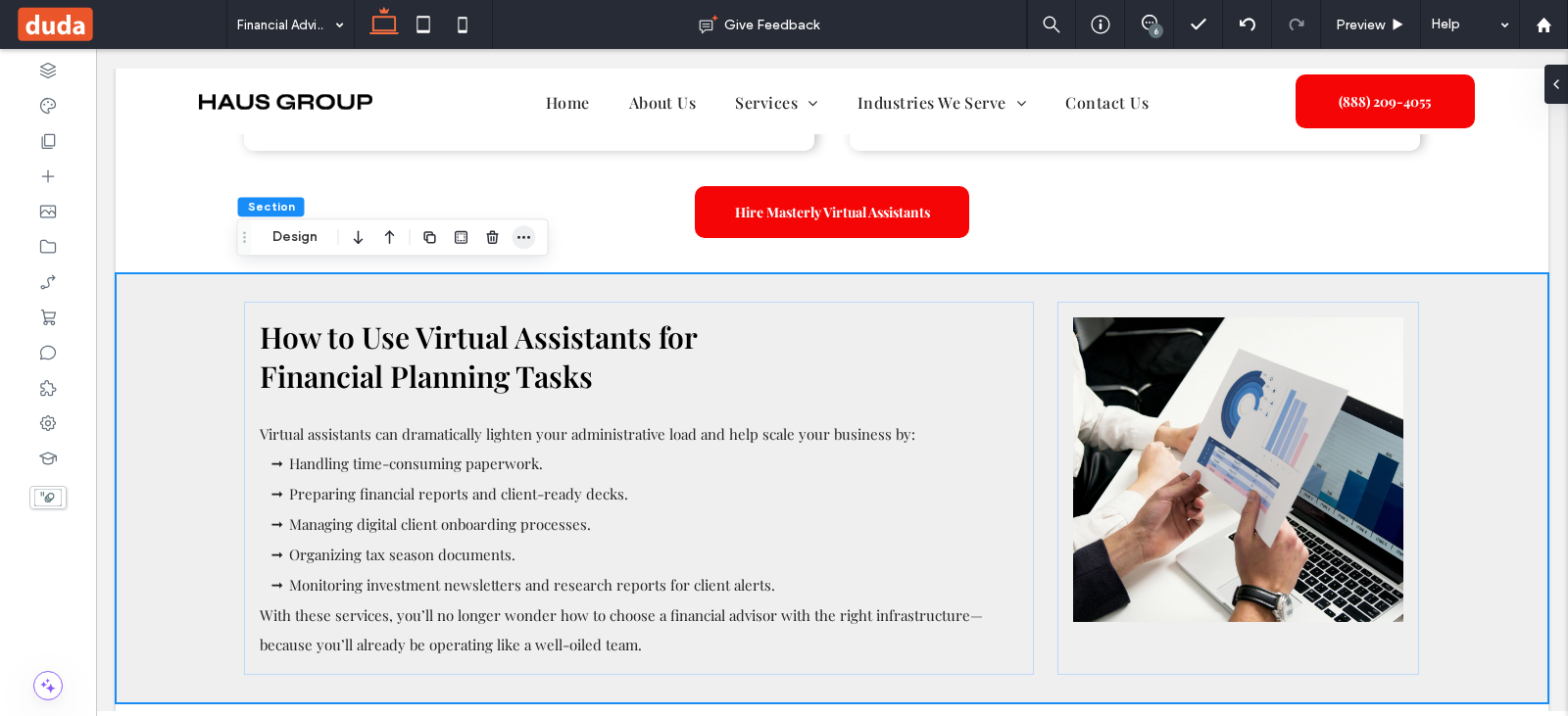 click 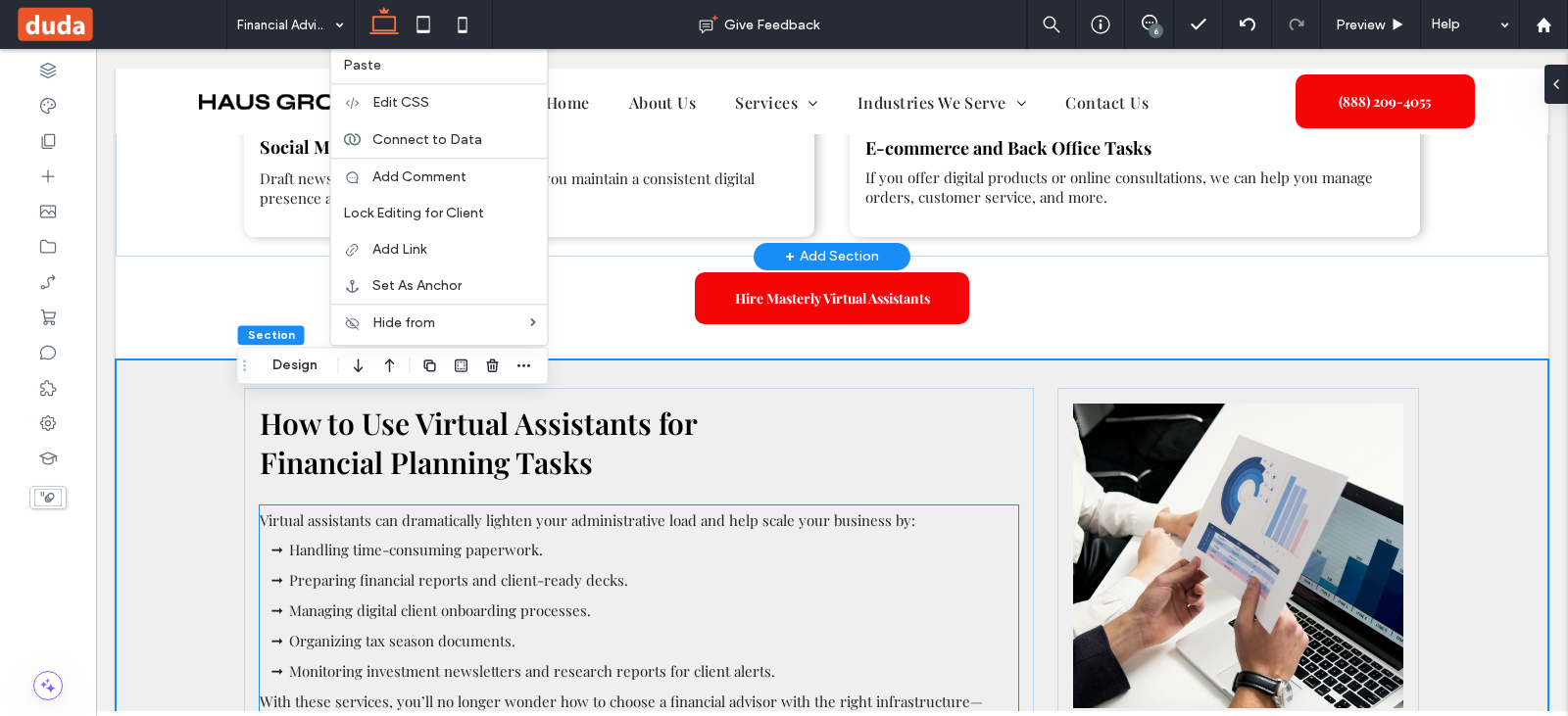 scroll, scrollTop: 1195, scrollLeft: 0, axis: vertical 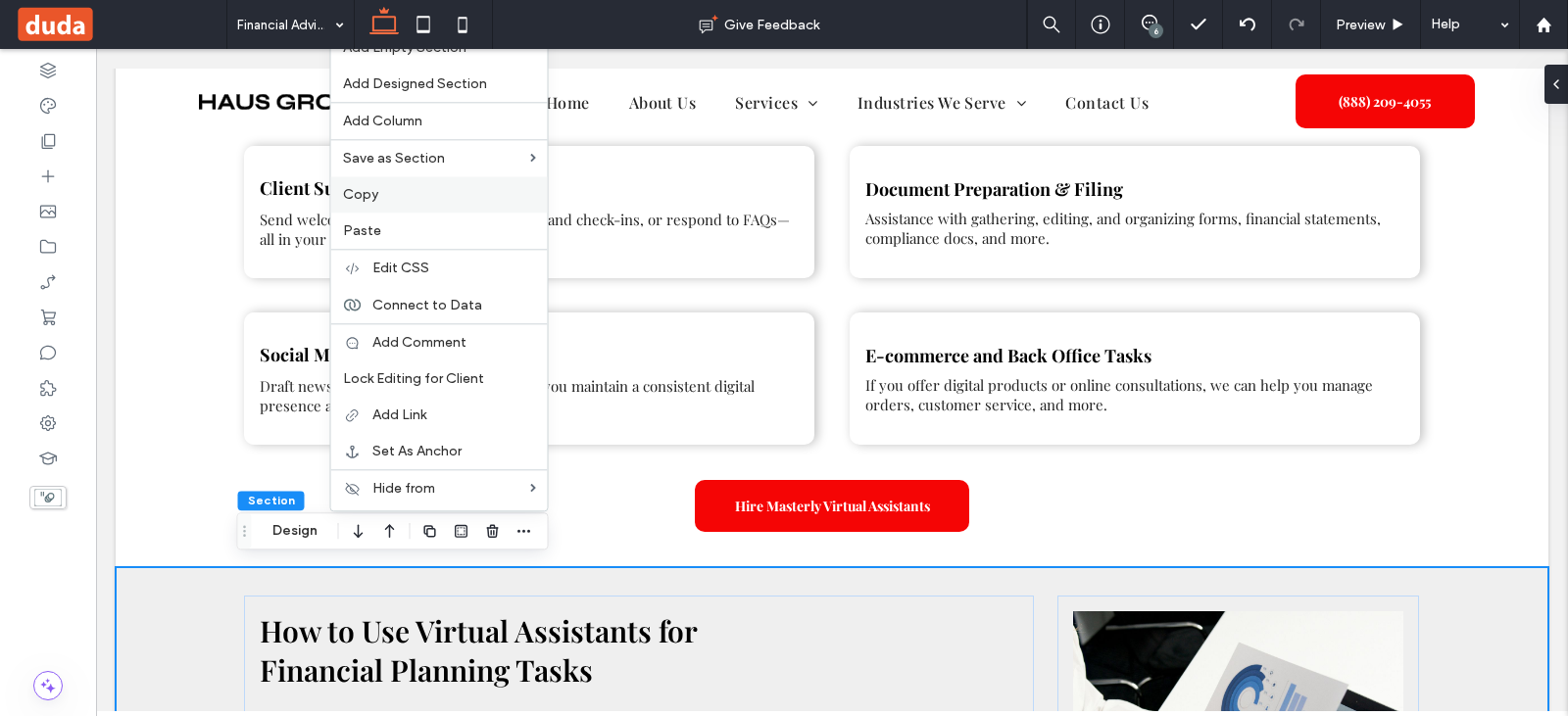click on "Copy" at bounding box center [439, 194] 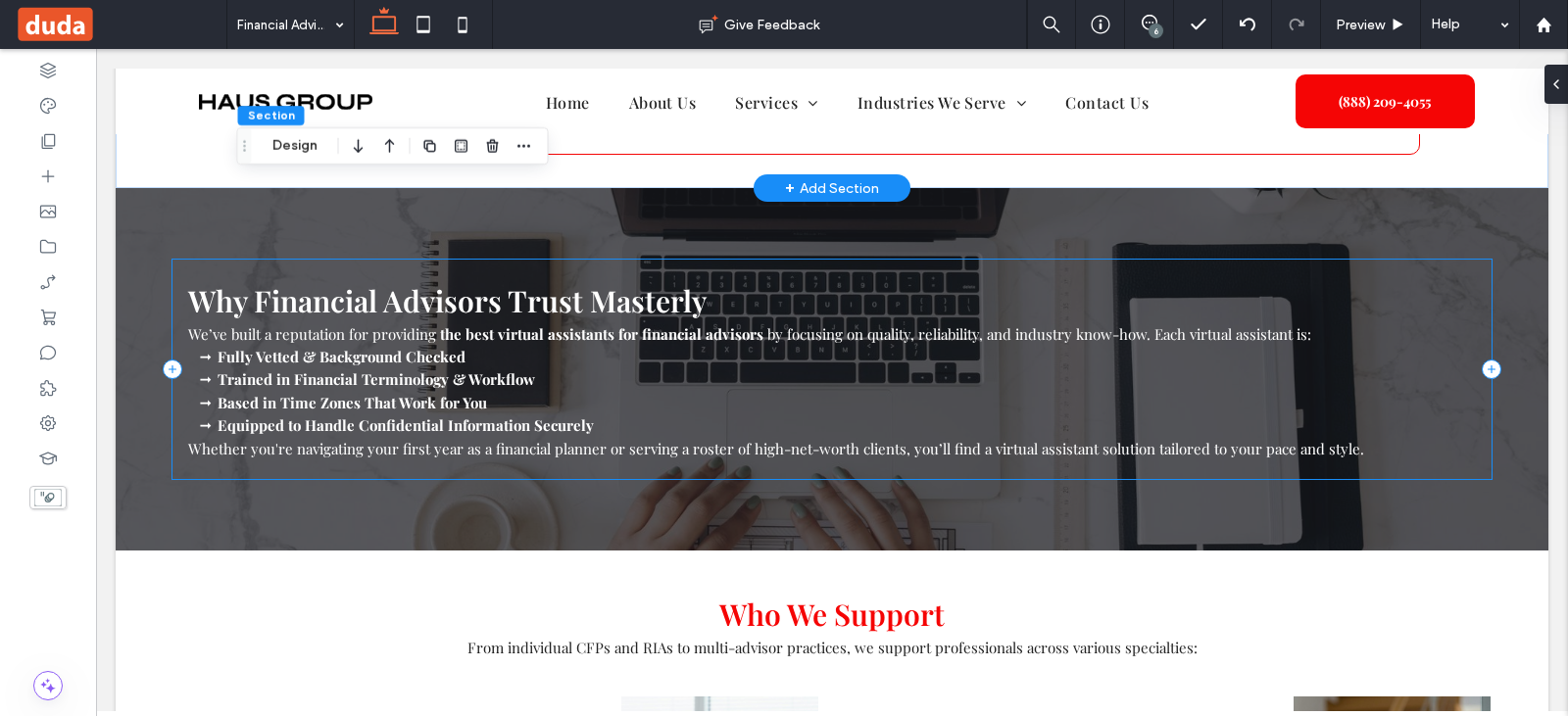 scroll, scrollTop: 2521, scrollLeft: 0, axis: vertical 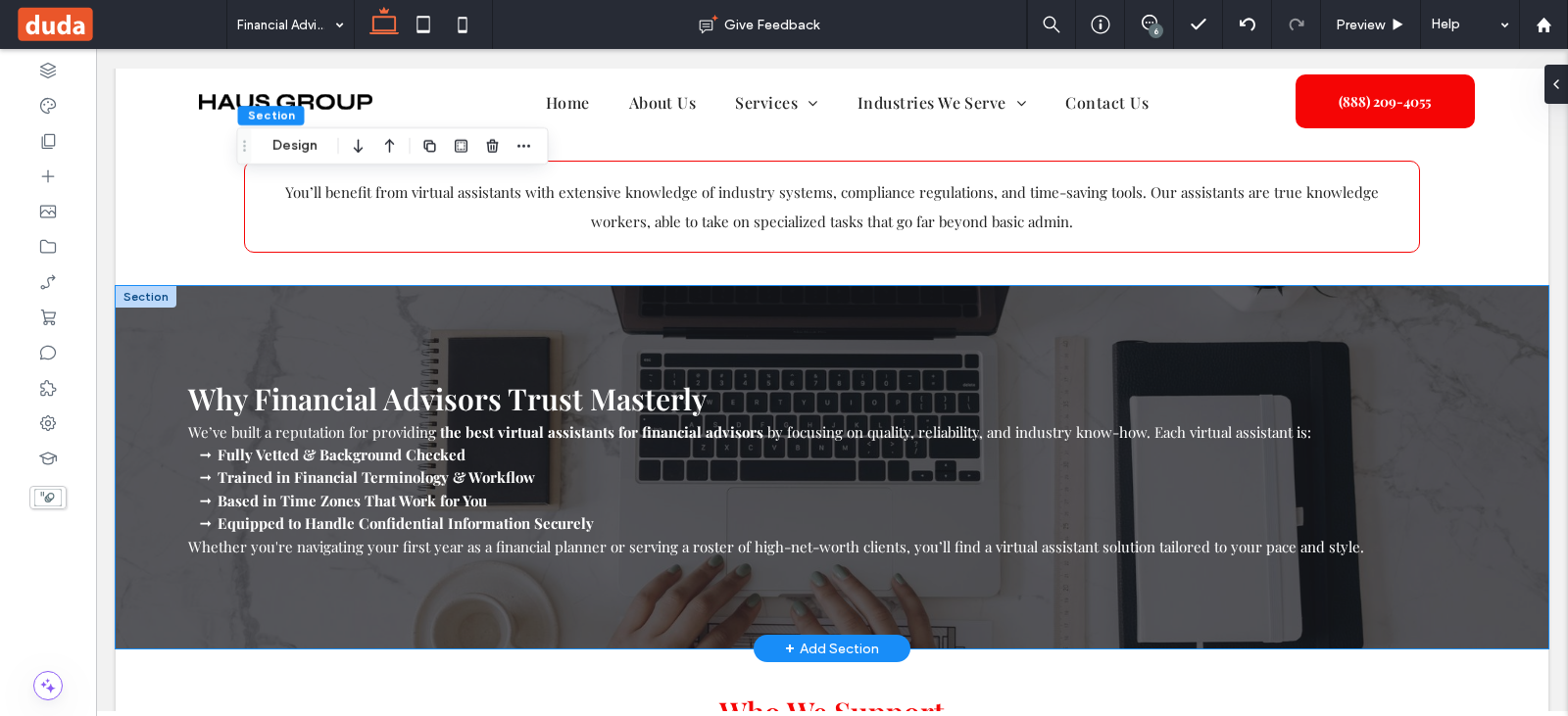 click on "Why Financial Advisors Trust Masterly
We’ve built a reputation for providing
the best virtual assistants for financial advisors   by focusing on quality, reliability, and industry know-how. Each virtual assistant is:   Fully Vetted & Background Checked Trained in Financial Terminology & Workflow Based in Time Zones That Work for You Equipped to Handle Confidential Information Securely
Whether you're navigating your first year as a financial planner or serving a roster of high-net-worth clients, you’ll find a virtual assistant solution tailored to your pace and style." at bounding box center [832, 467] 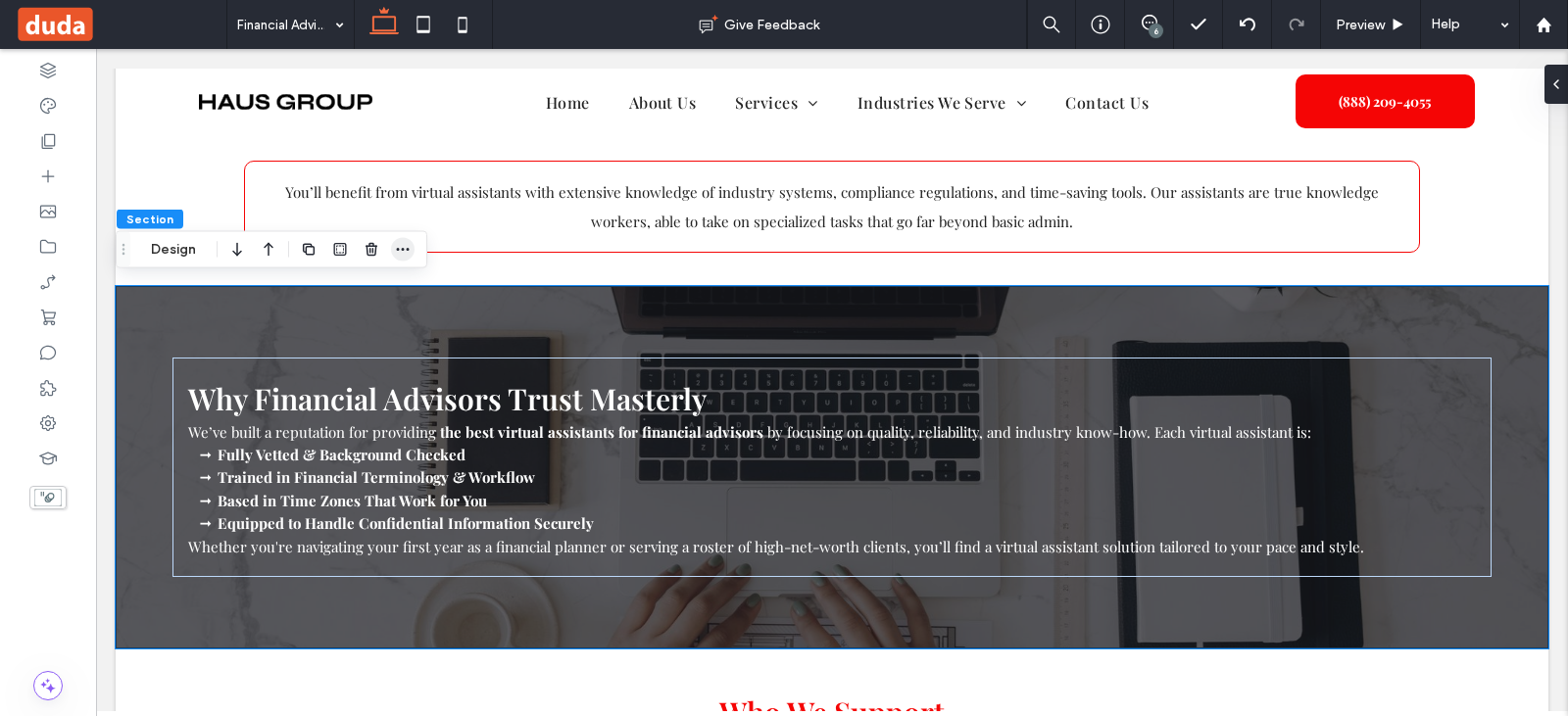 drag, startPoint x: 403, startPoint y: 247, endPoint x: 409, endPoint y: 282, distance: 35.510562 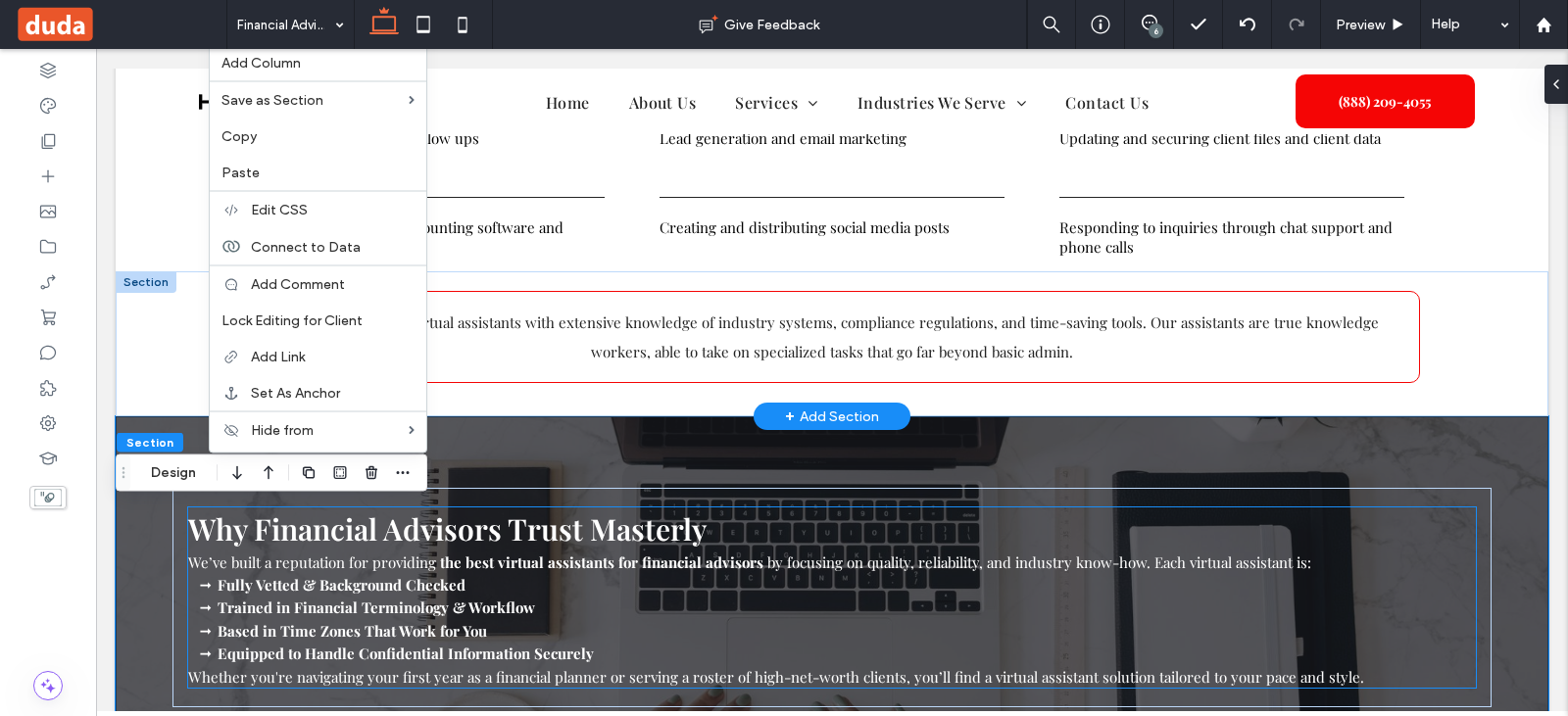 scroll, scrollTop: 2227, scrollLeft: 0, axis: vertical 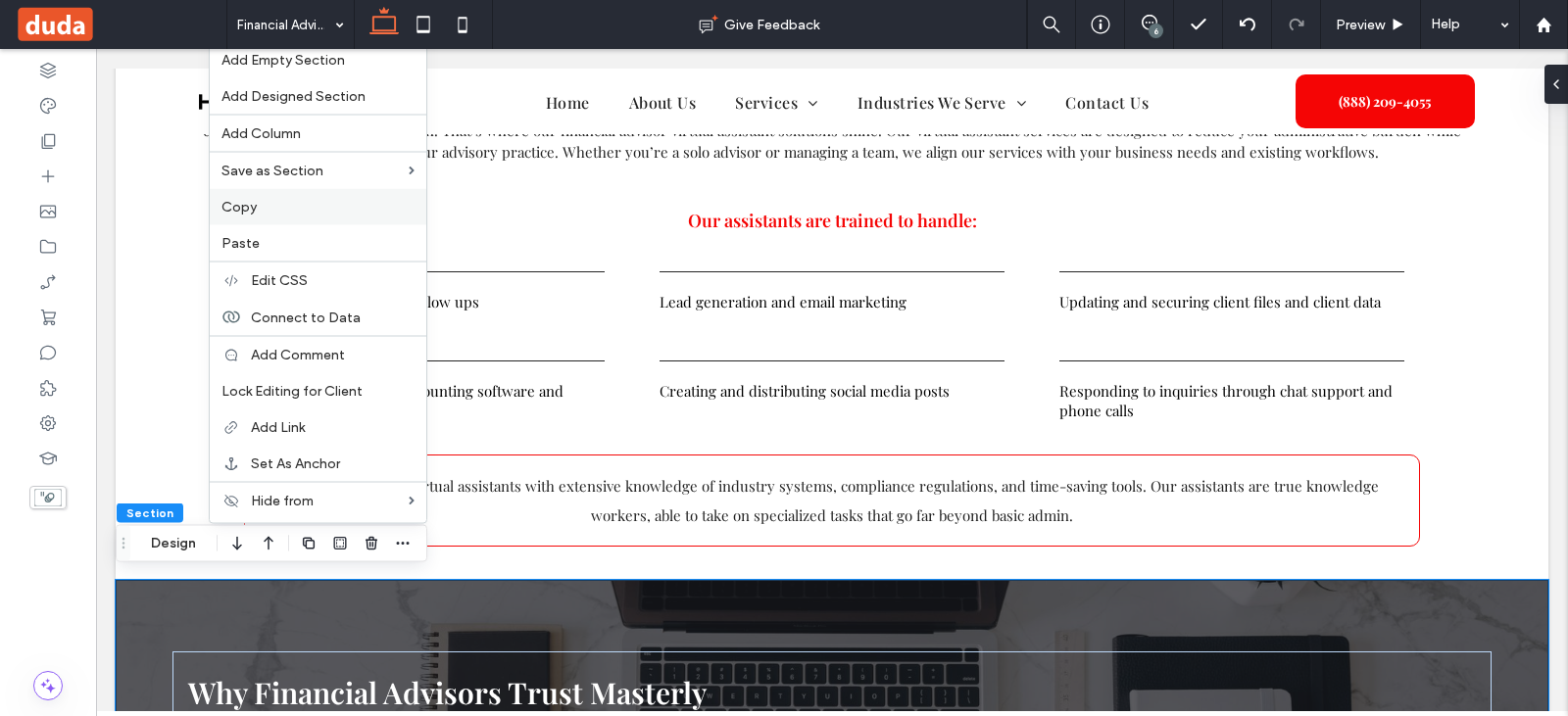 click on "Copy" at bounding box center (318, 207) 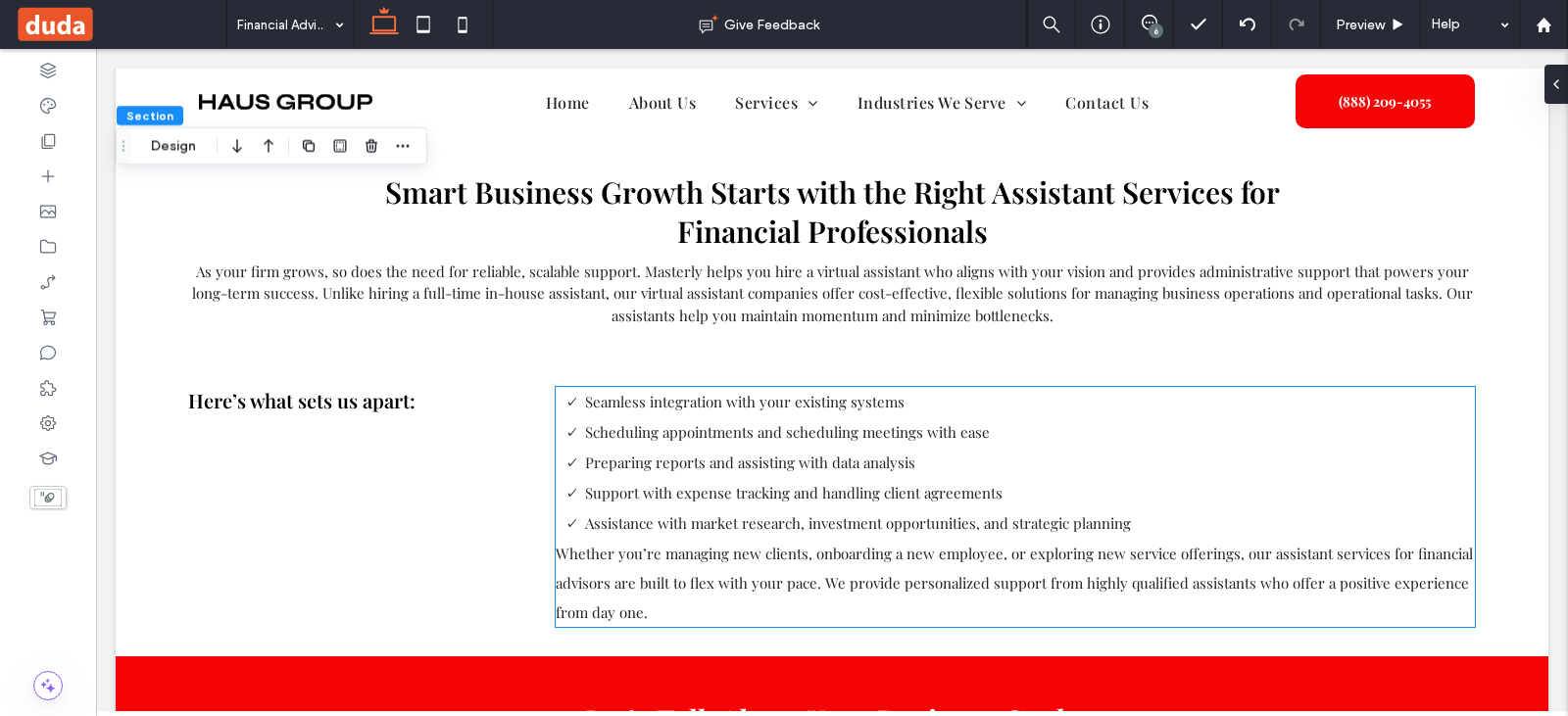 scroll, scrollTop: 3892, scrollLeft: 0, axis: vertical 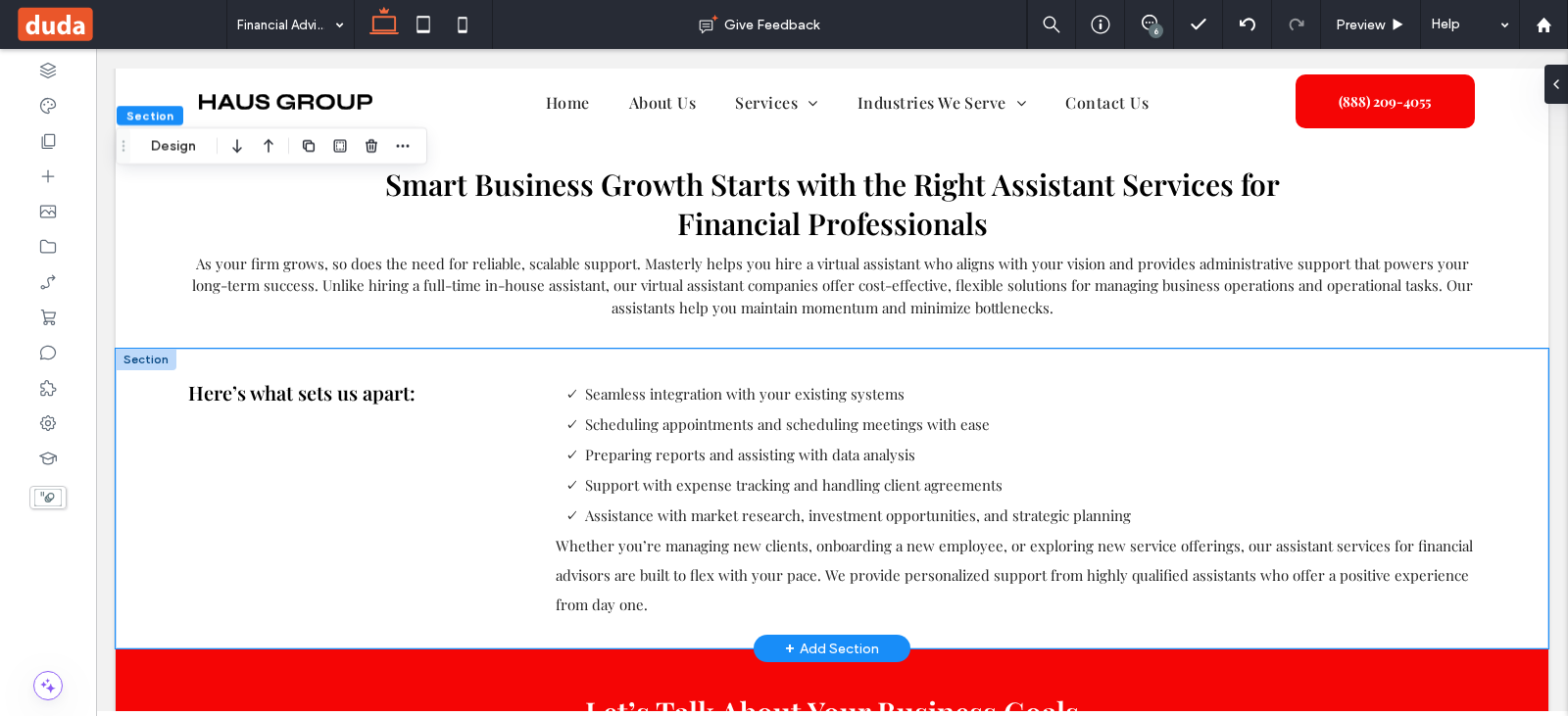 click on "Here’s what sets us apart:
Seamless integration with your existing systems Scheduling appointments and scheduling meetings with ease Preparing reports and assisting with data analysis Support with expense tracking and handling client agreements Assistance with market research, investment opportunities, and strategic planning
Whether you’re managing new clients, onboarding a new employee, or exploring new service offerings, our assistant services for financial advisors are built to flex with your pace. We provide personalized support from highly qualified assistants who offer a positive experience from day one." at bounding box center (832, 499) 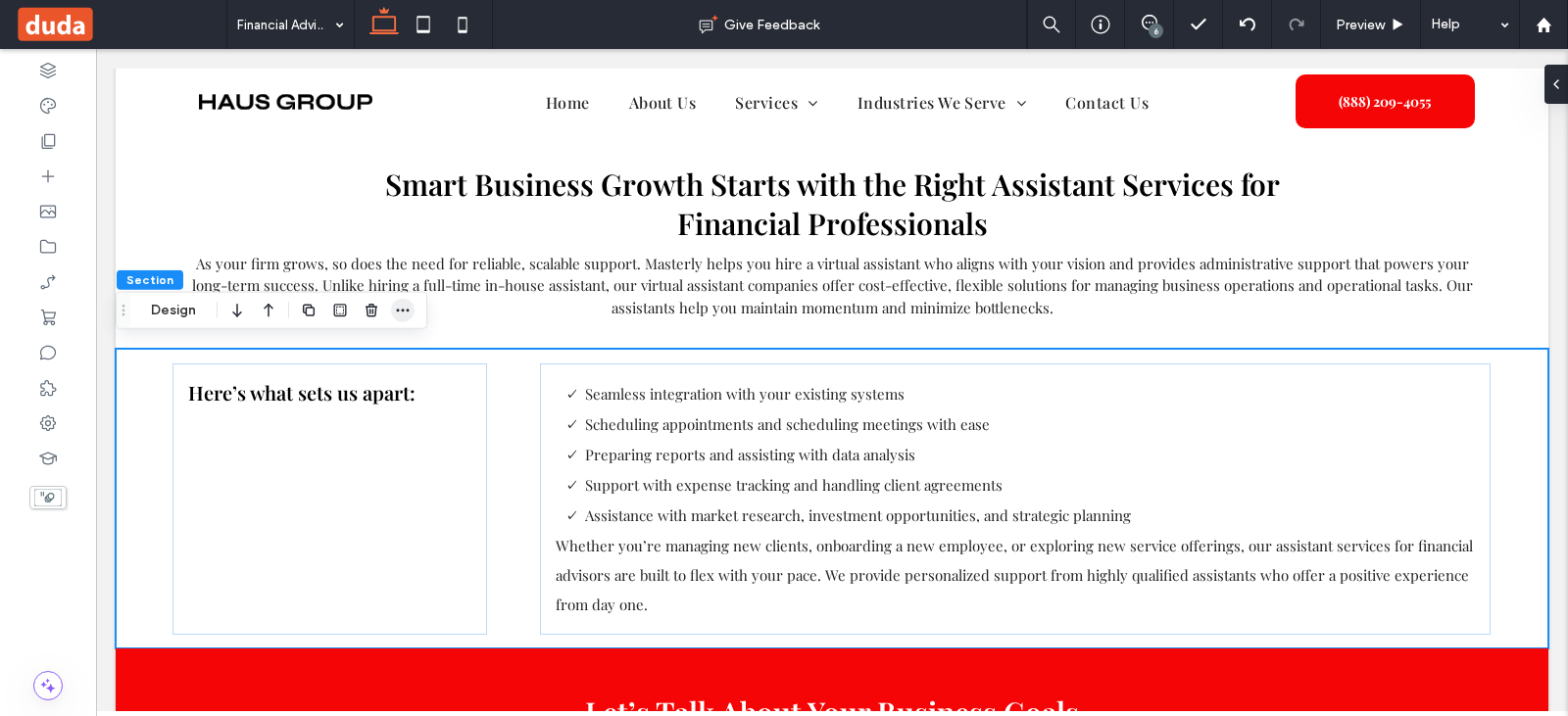click 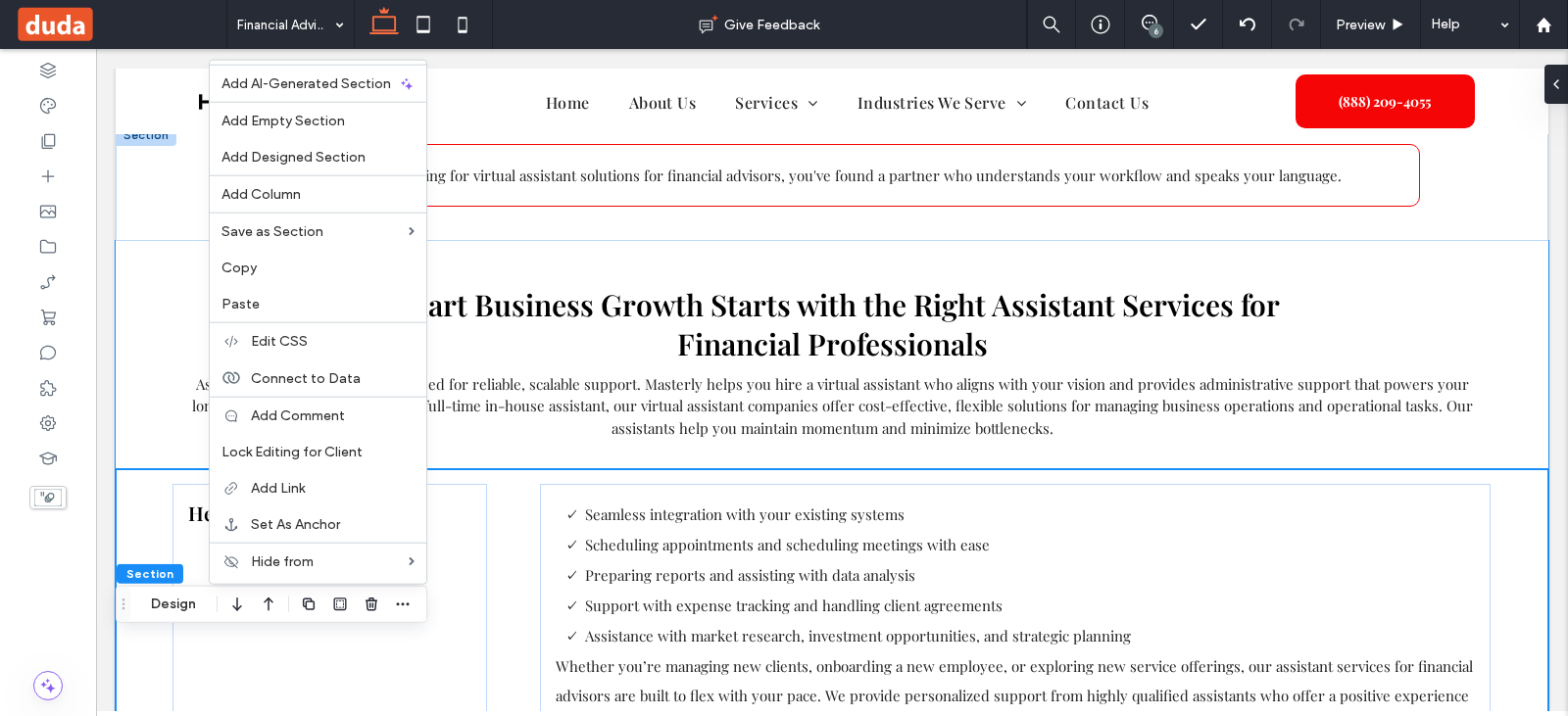 scroll, scrollTop: 3599, scrollLeft: 0, axis: vertical 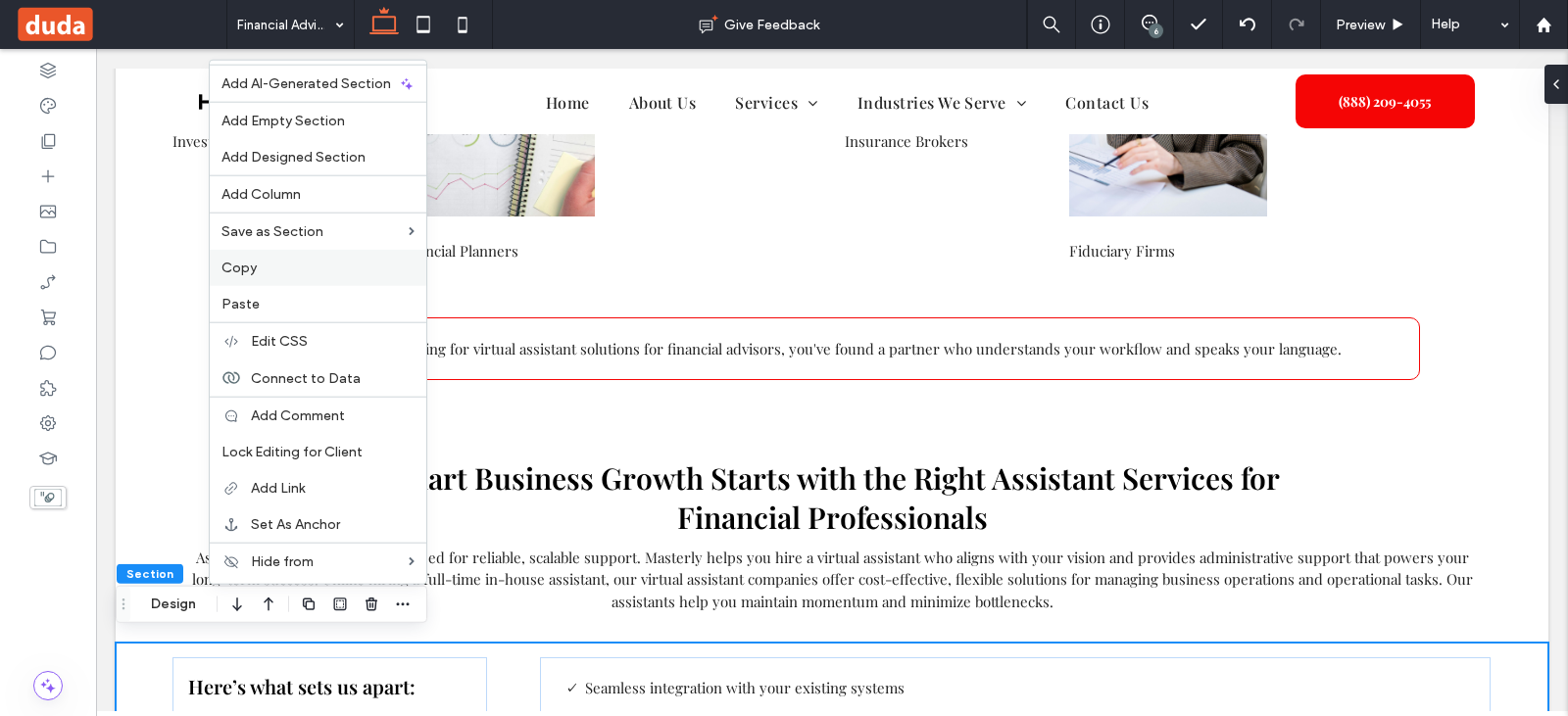 click on "Copy" at bounding box center [318, 267] 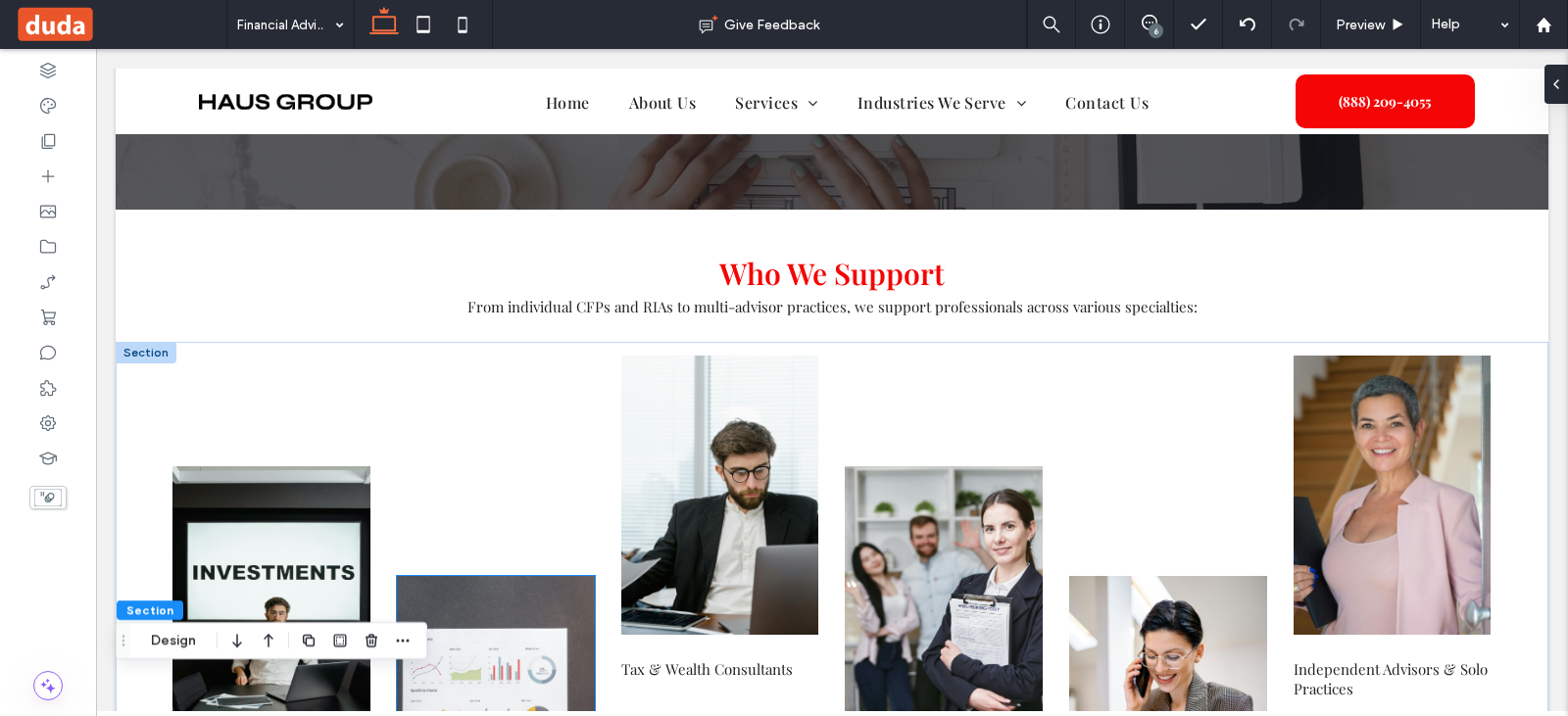 scroll, scrollTop: 2913, scrollLeft: 0, axis: vertical 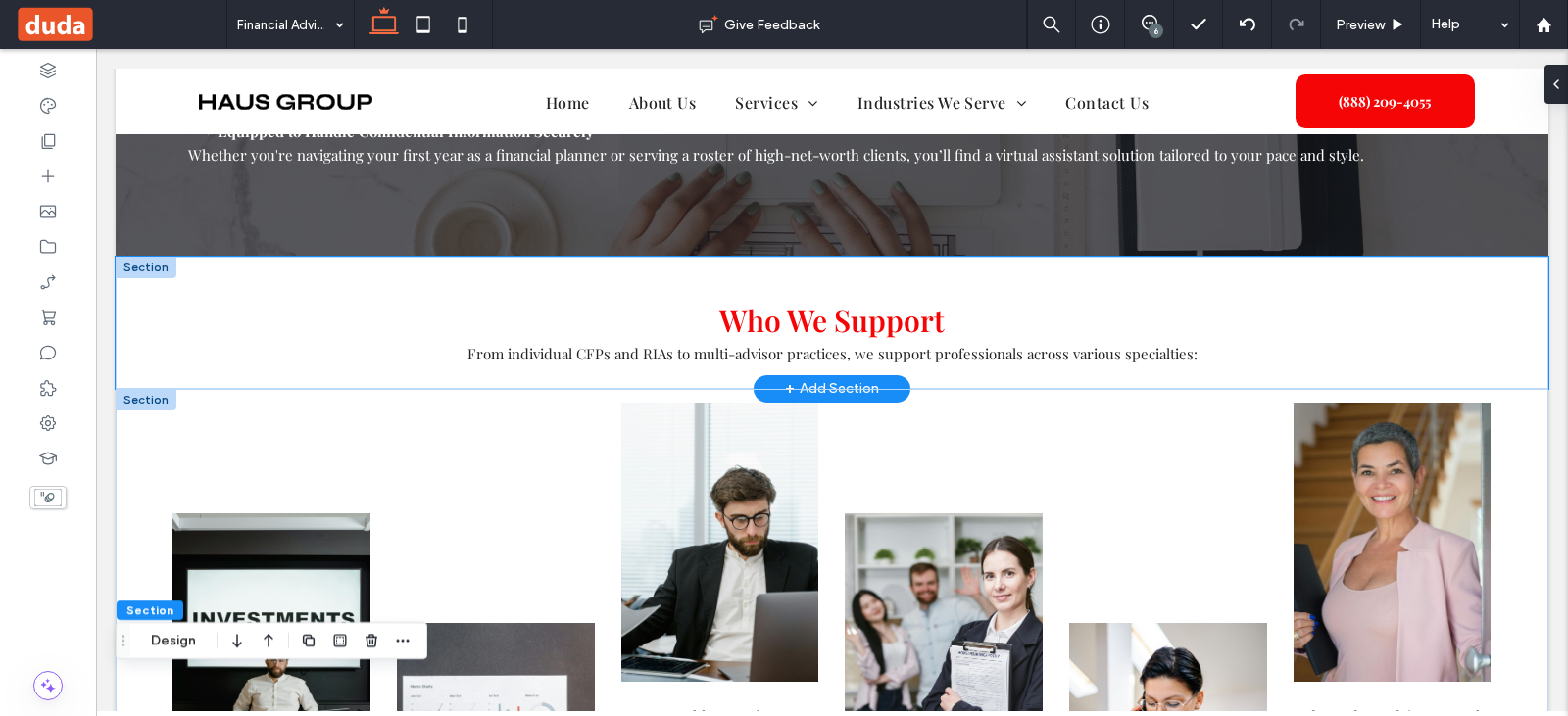 click on "Who We Support
From individual CFPs and RIAs to multi-advisor practices, we support professionals across various specialties:" at bounding box center [832, 322] 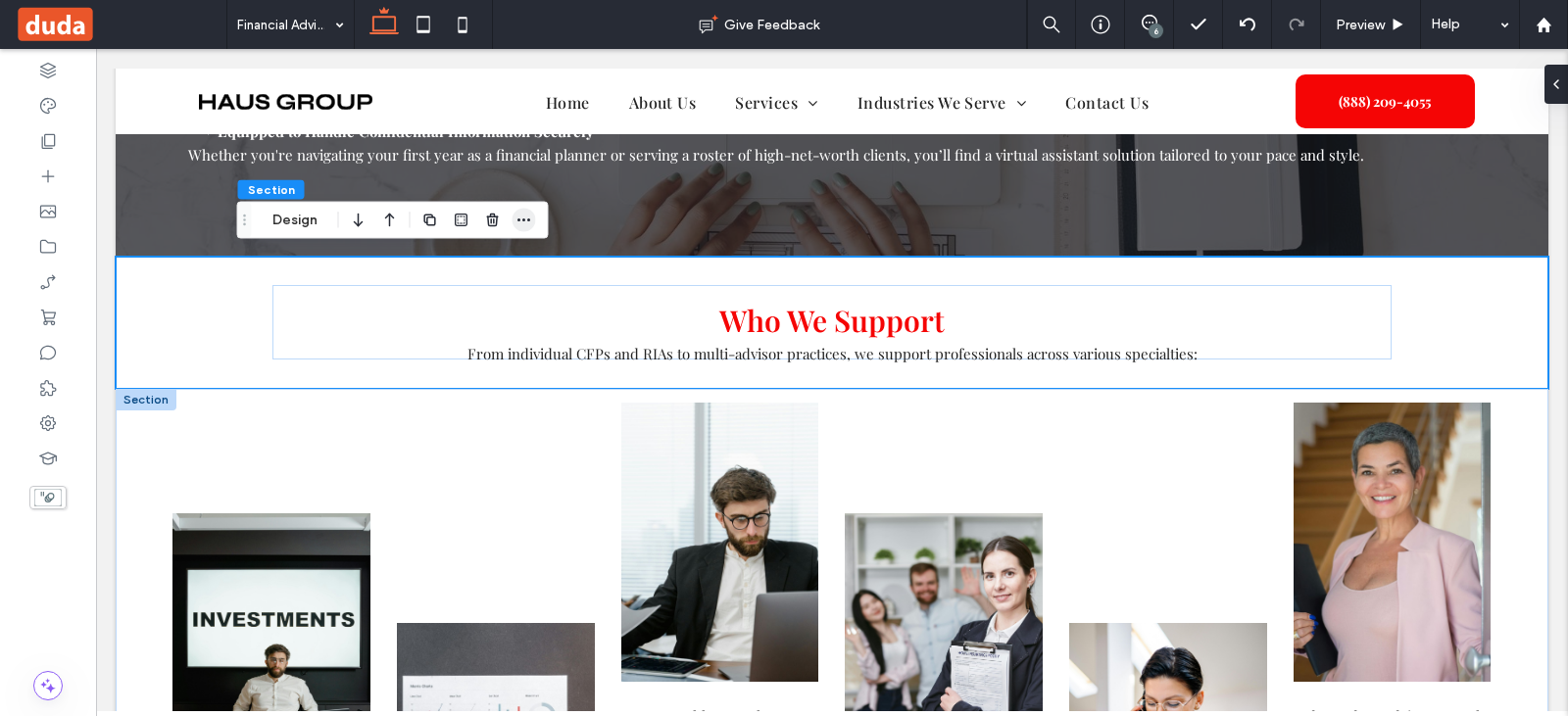 click at bounding box center [524, 220] 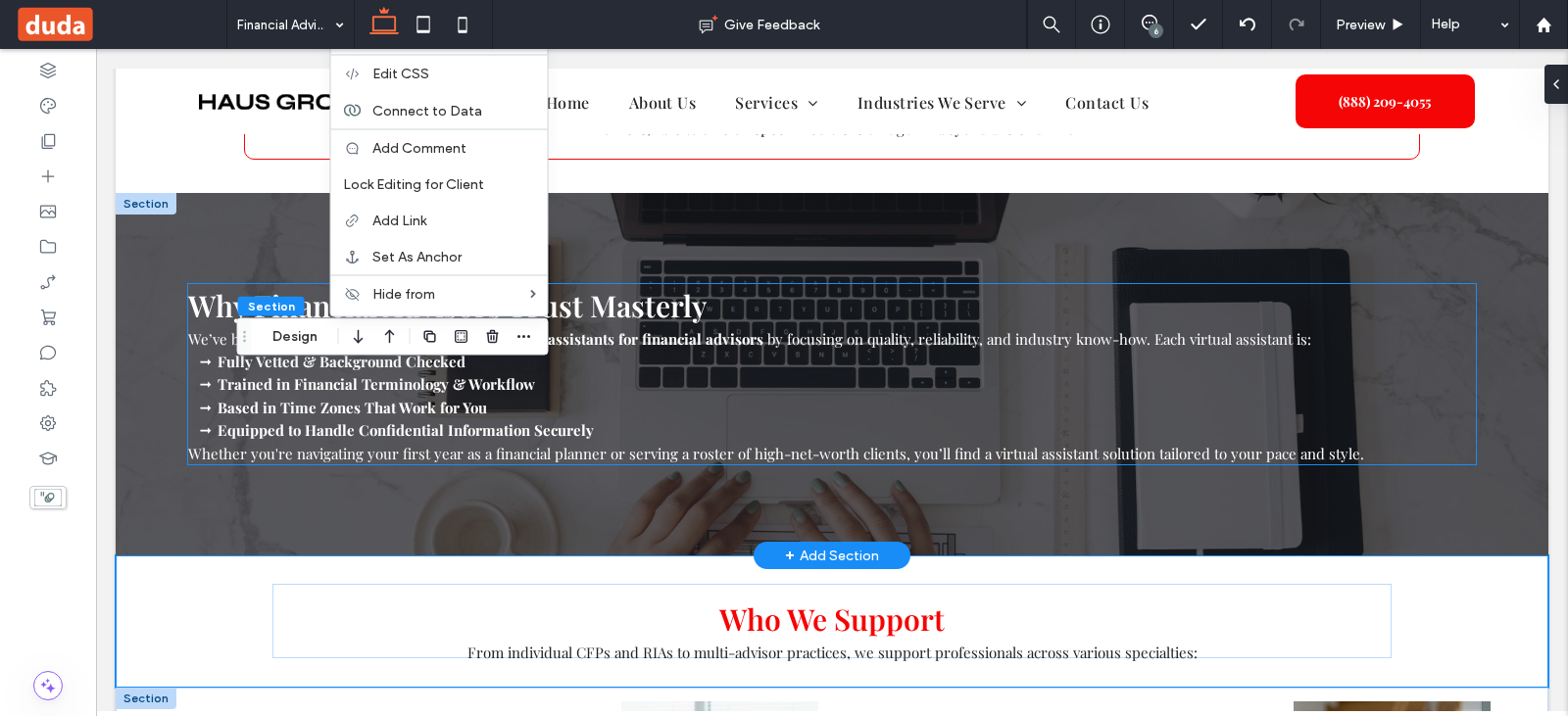 scroll, scrollTop: 2521, scrollLeft: 0, axis: vertical 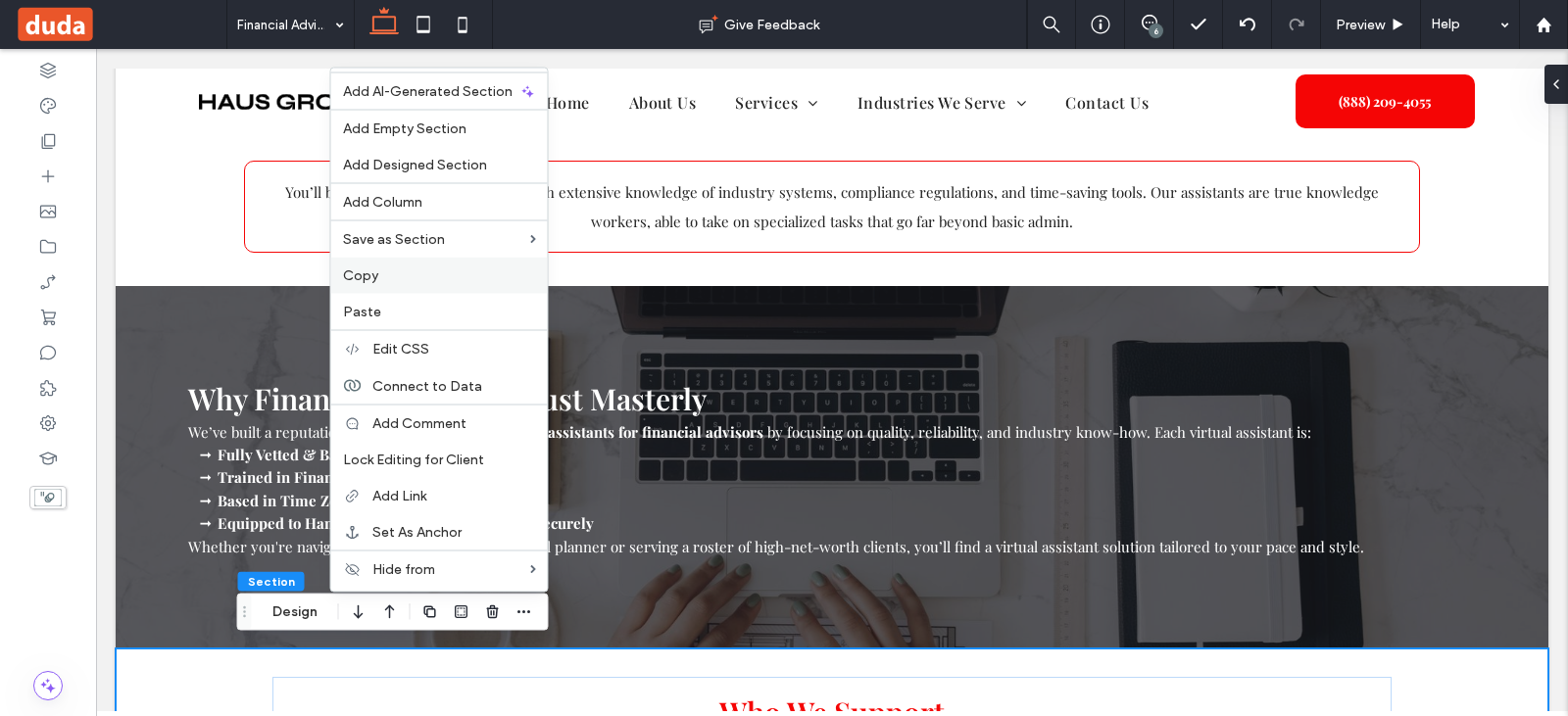 click on "Copy" at bounding box center [439, 275] 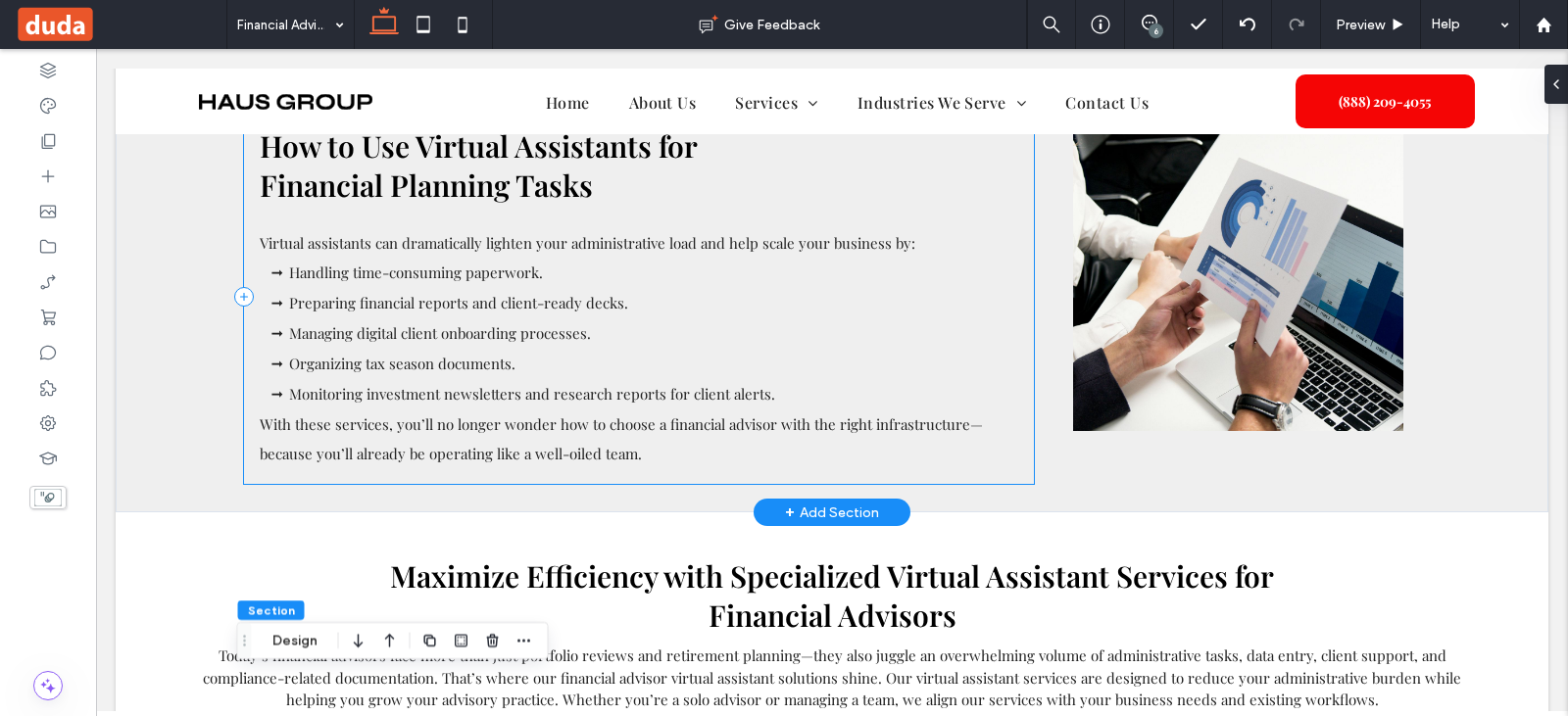 scroll, scrollTop: 1542, scrollLeft: 0, axis: vertical 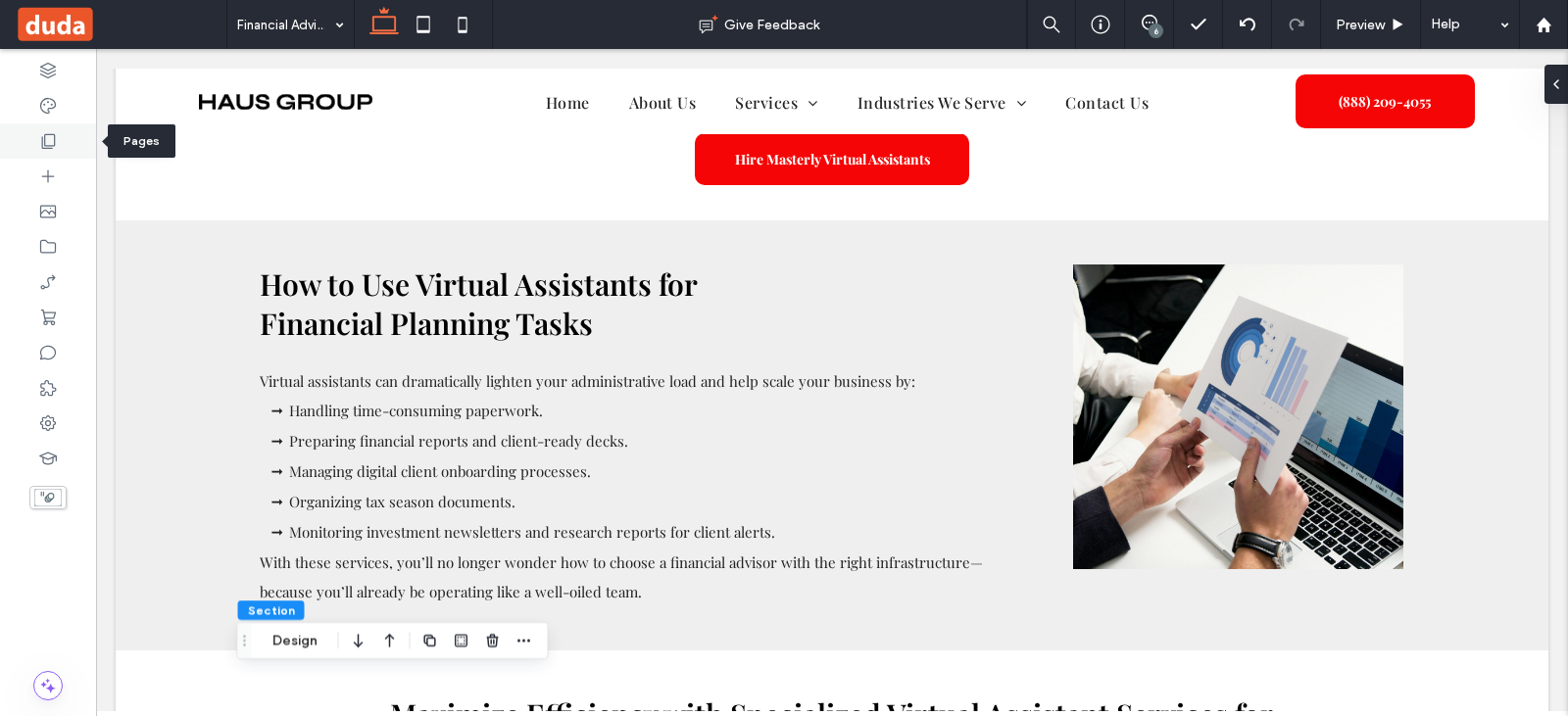 click 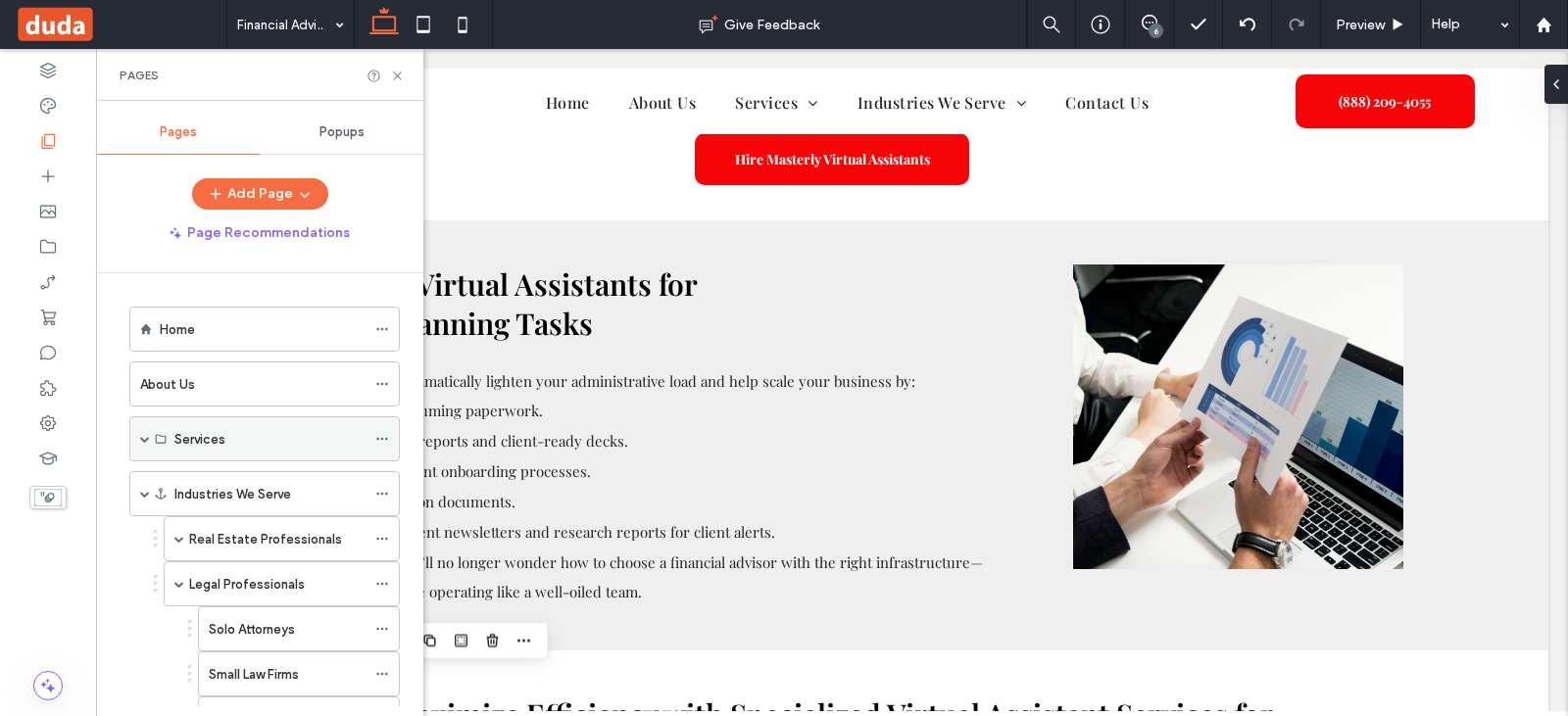click at bounding box center [145, 439] 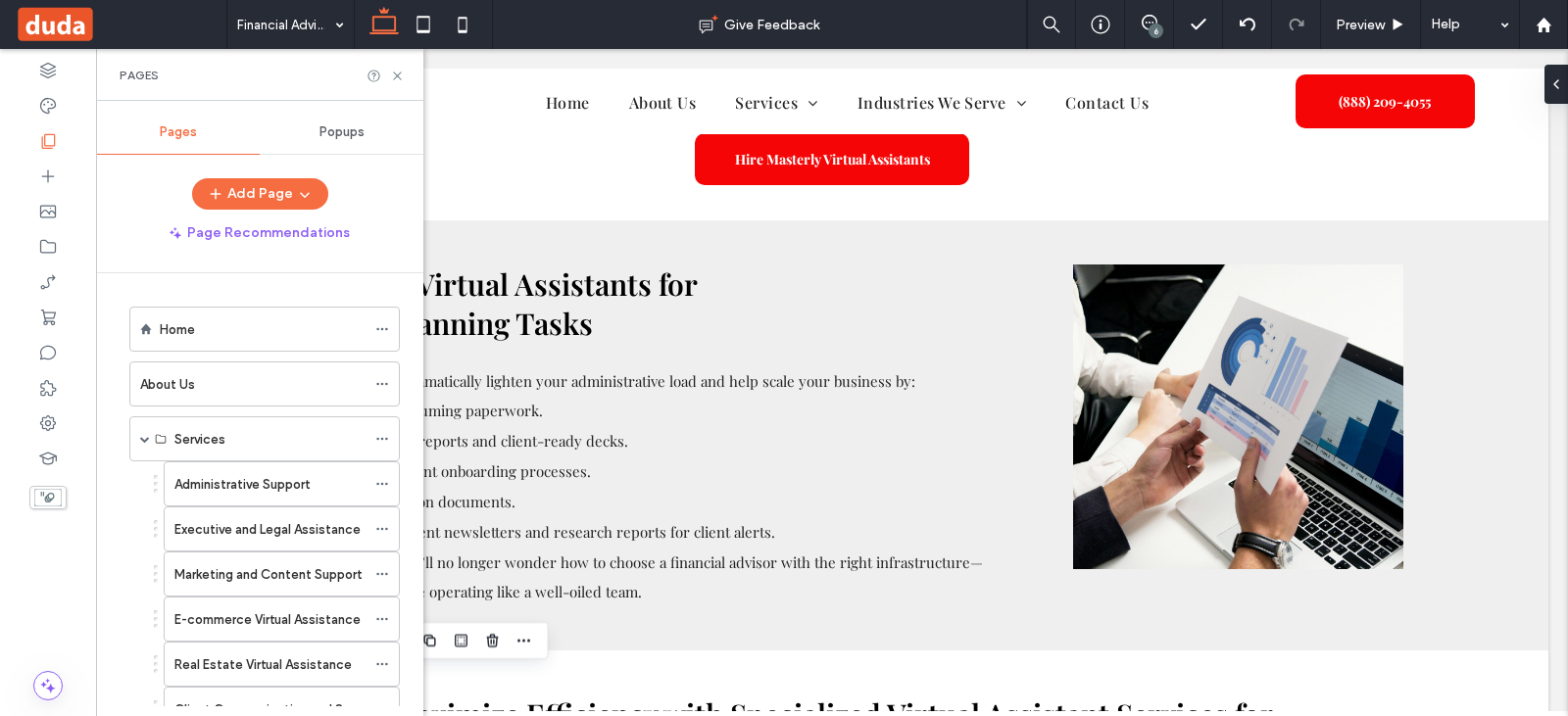 click on "Administrative Support" at bounding box center (242, 484) 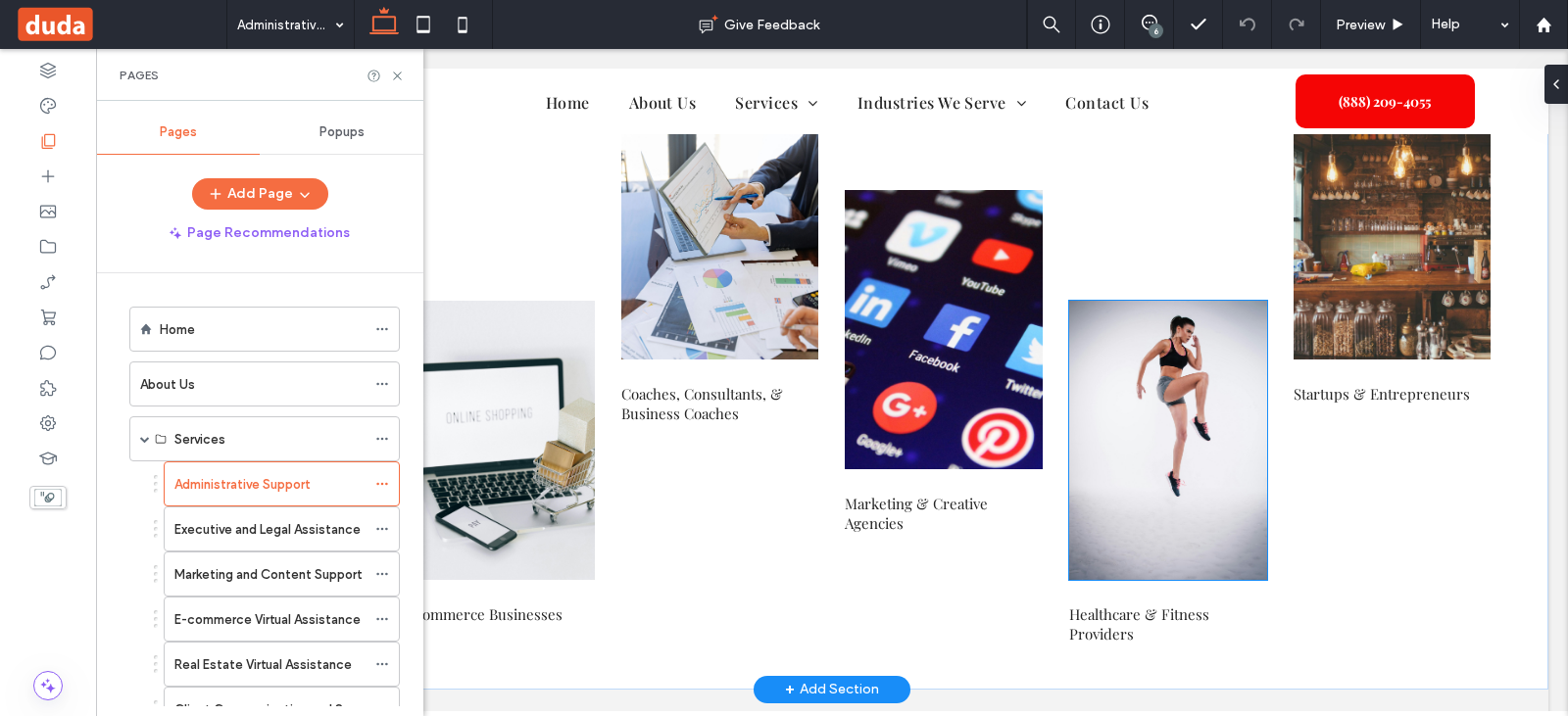 scroll, scrollTop: 3279, scrollLeft: 0, axis: vertical 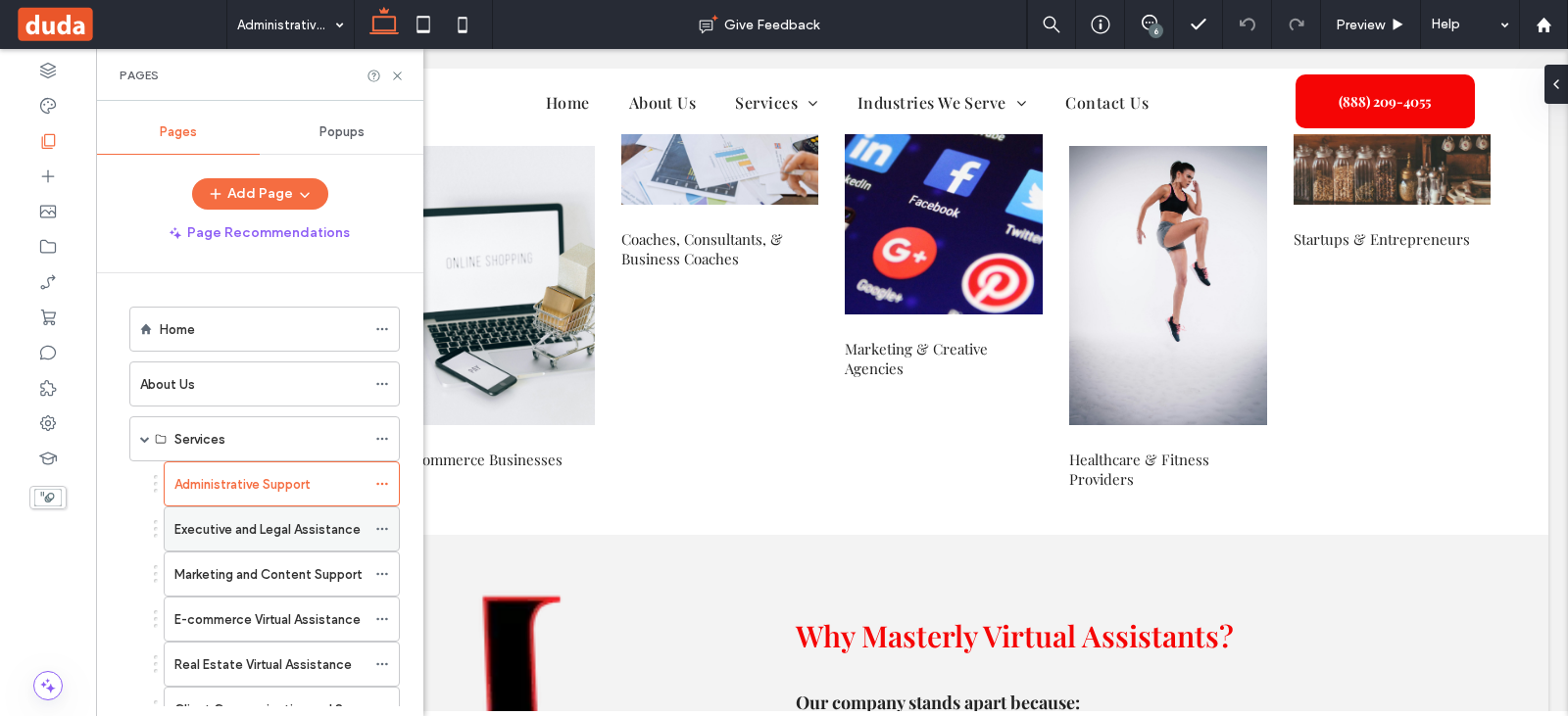 click on "Executive and Legal Assistance" at bounding box center (268, 529) 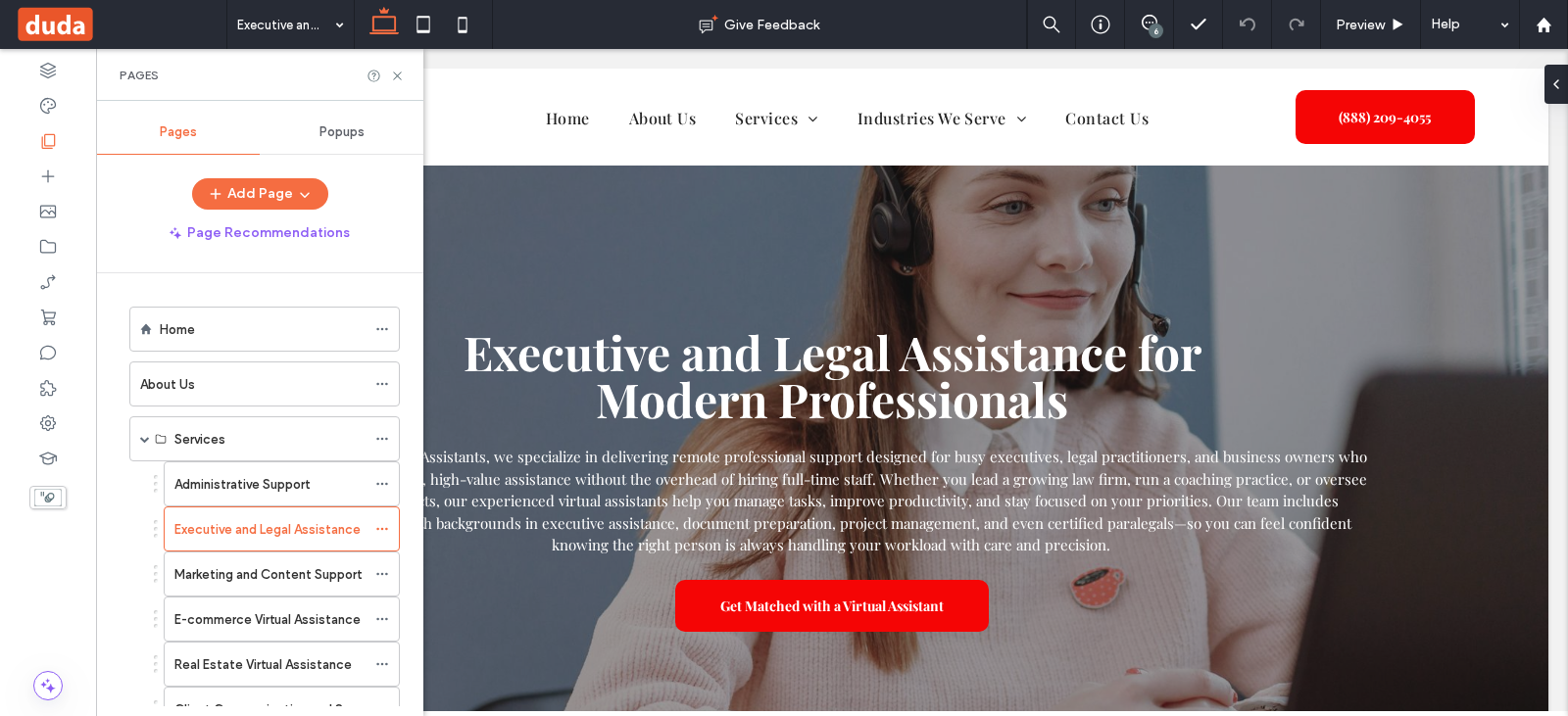 scroll, scrollTop: 0, scrollLeft: 0, axis: both 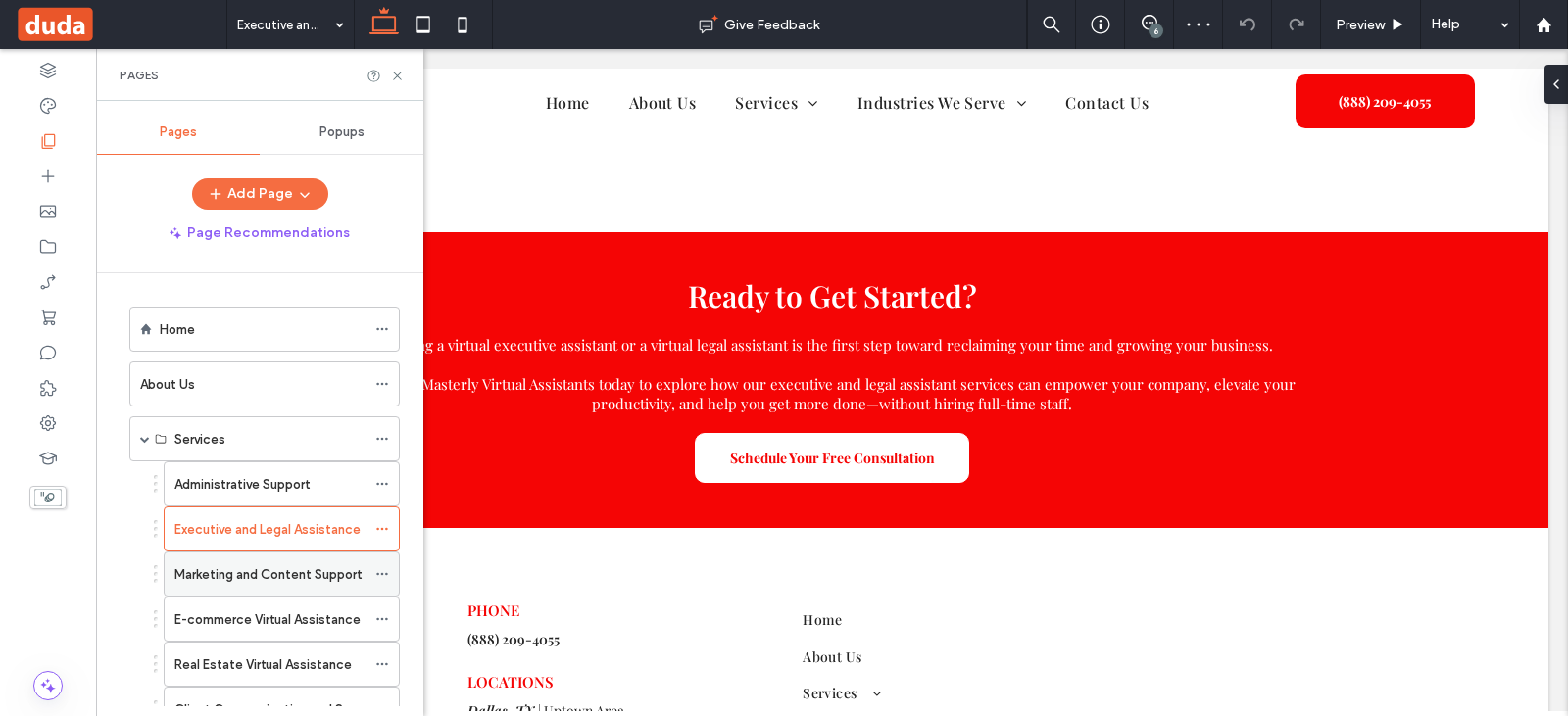 click on "Marketing and Content Support" at bounding box center (268, 574) 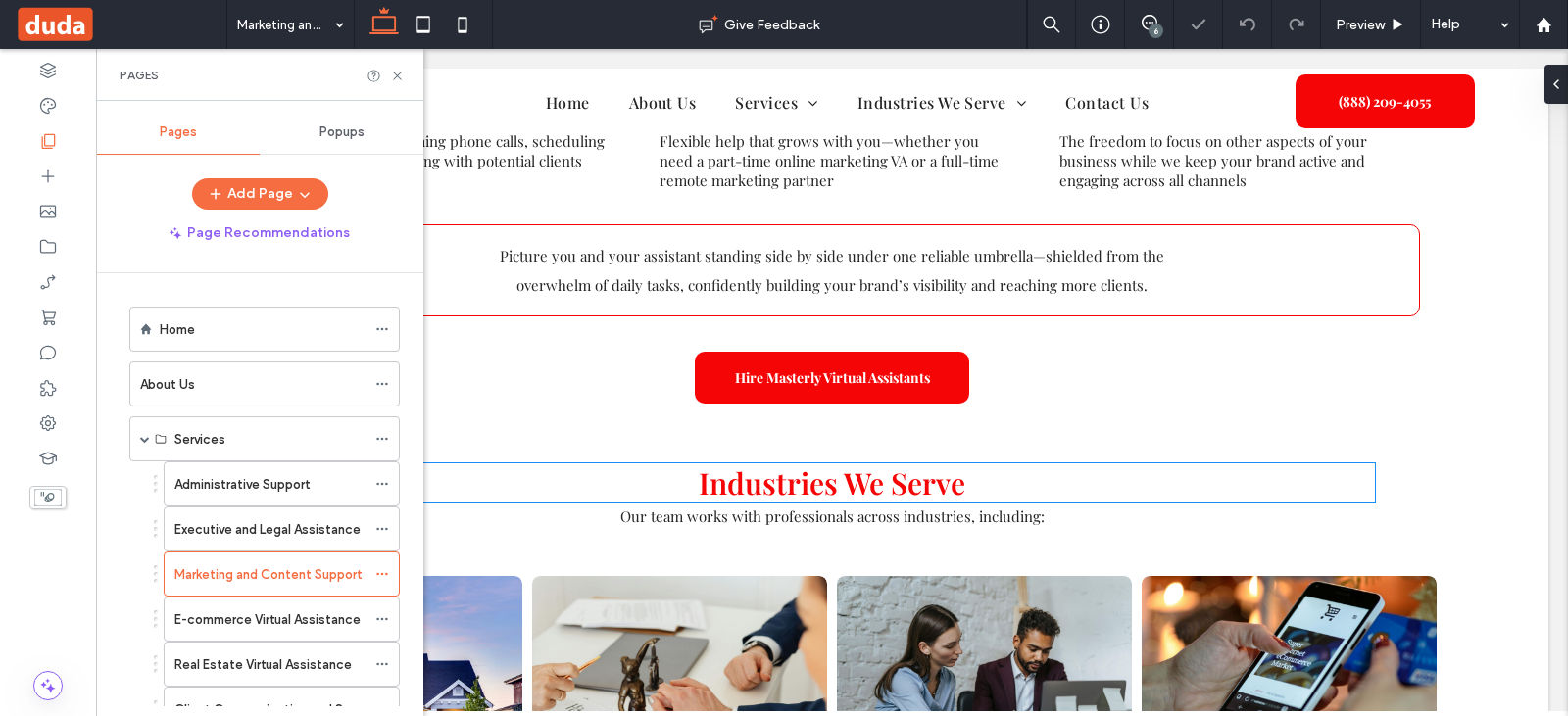 scroll, scrollTop: 2123, scrollLeft: 0, axis: vertical 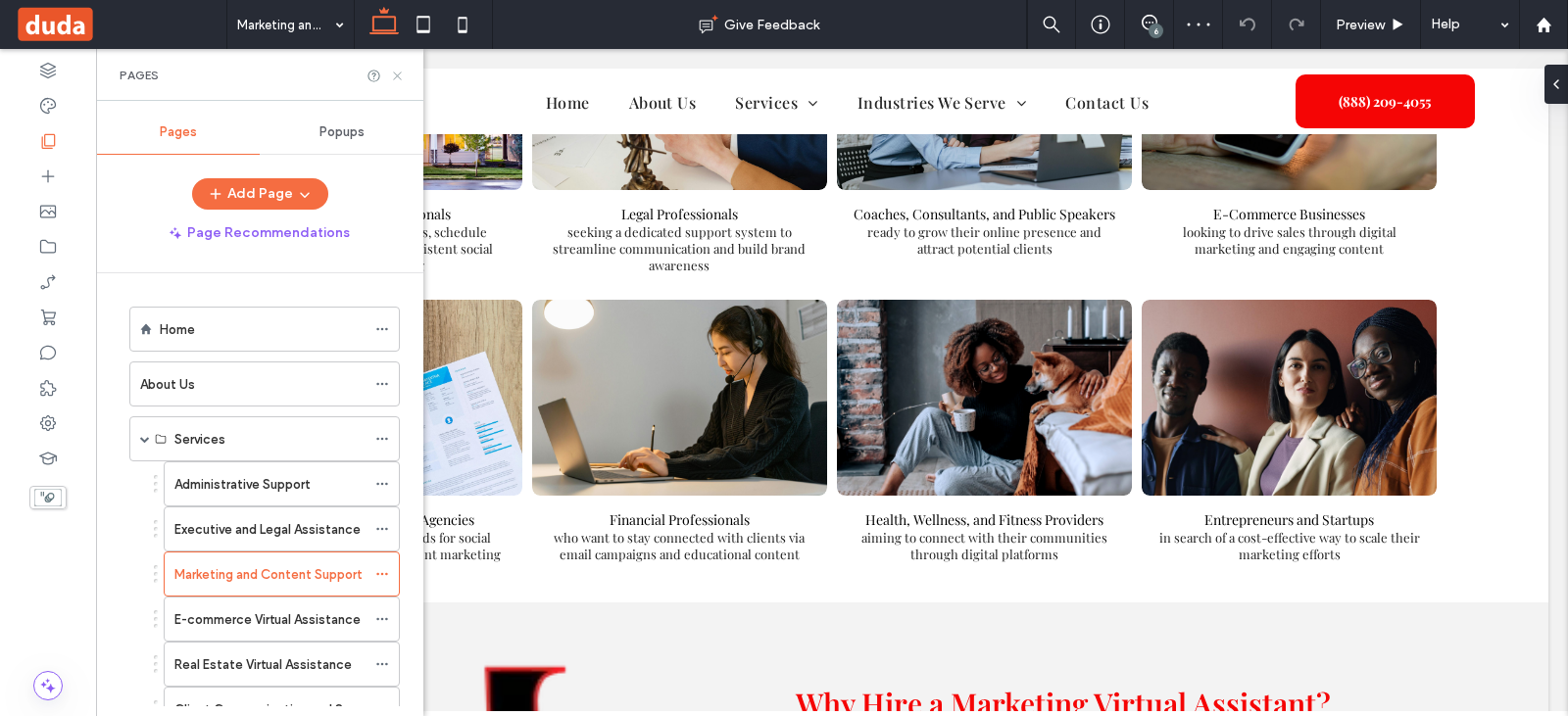 click 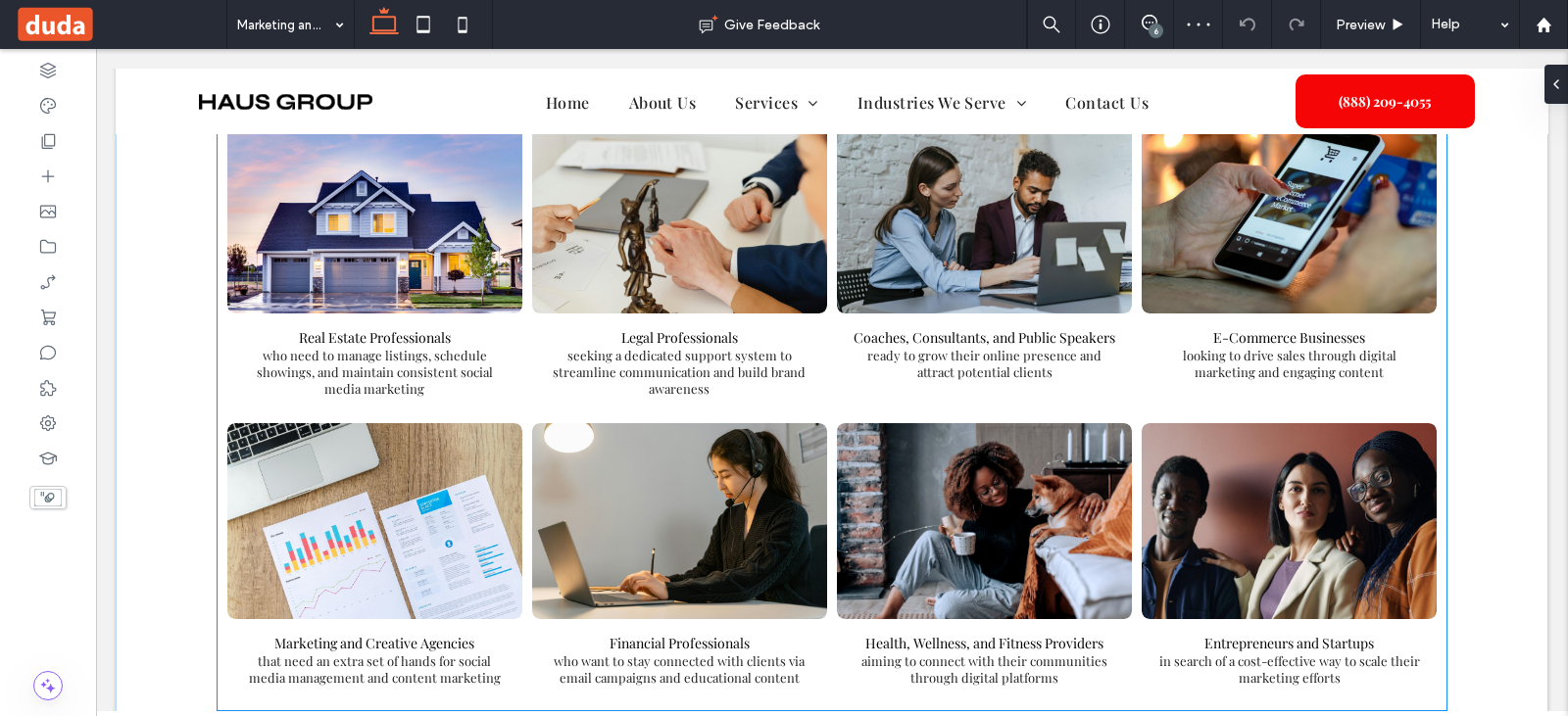 scroll, scrollTop: 1829, scrollLeft: 0, axis: vertical 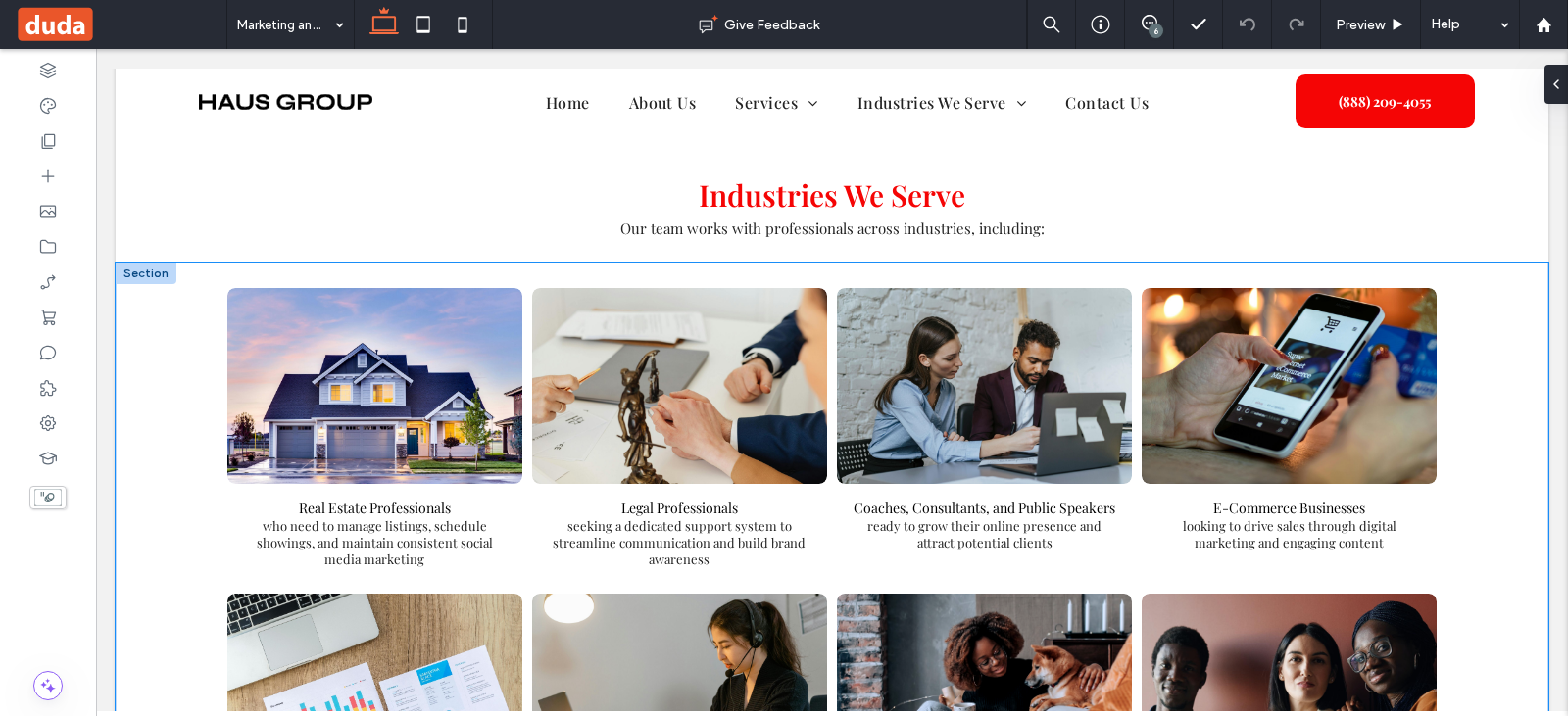 click on "Real Estate Professionals
who need to manage listings, schedule showings, and maintain consistent social media marketing
Button
Legal Professionals
seeking a dedicated support system to streamline communication and build brand awareness
Button
Coaches, Consultants, and Public Speakers
ready to grow their online presence and attract potential clients
Button
E-Commerce Businesses
looking to drive sales through digital marketing and engaging content
Button
Marketing and Creative Agencies
that need an extra set of hands for social media management and content marketing
Button
Financial Professionals
who want to stay connected with clients via email campaigns and educational content
Button" at bounding box center (832, 579) 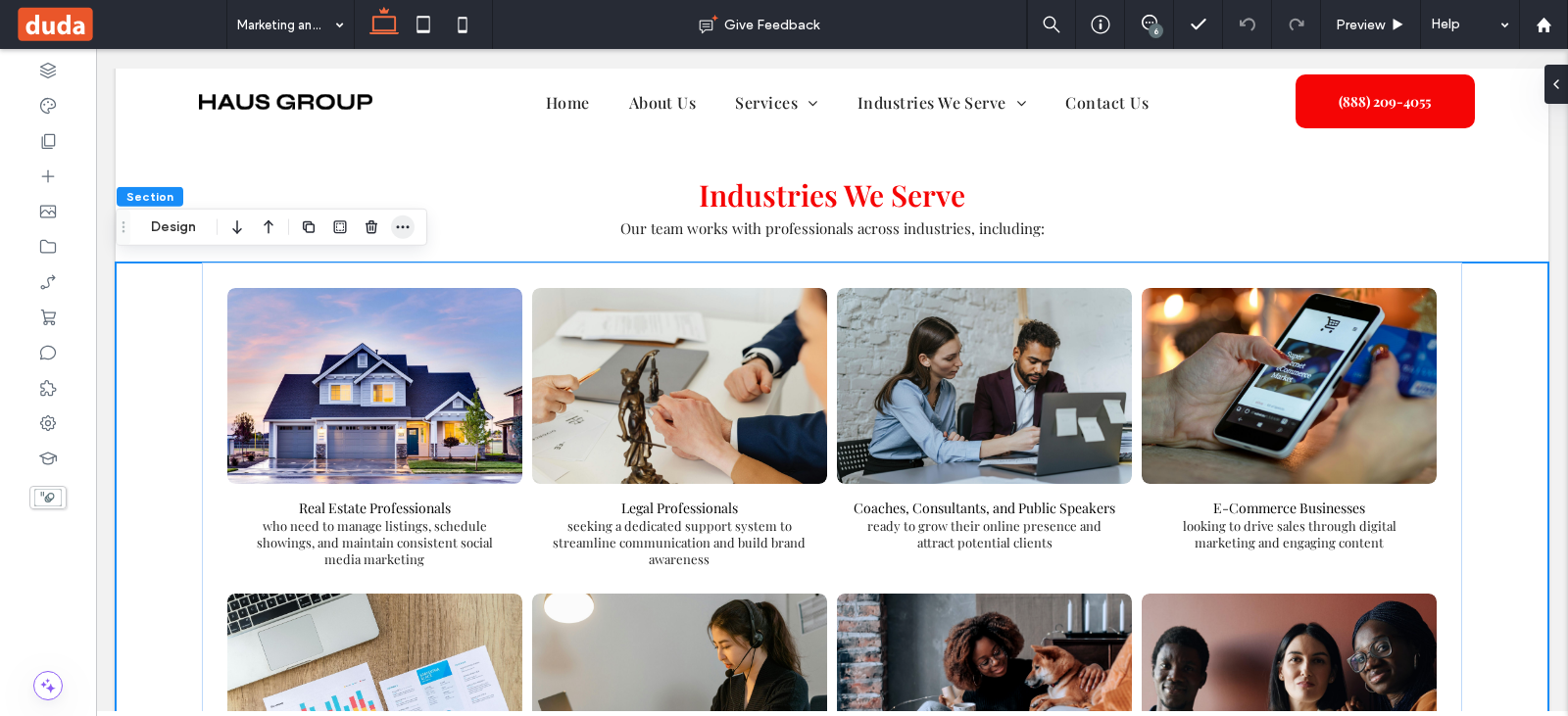 click at bounding box center (403, 227) 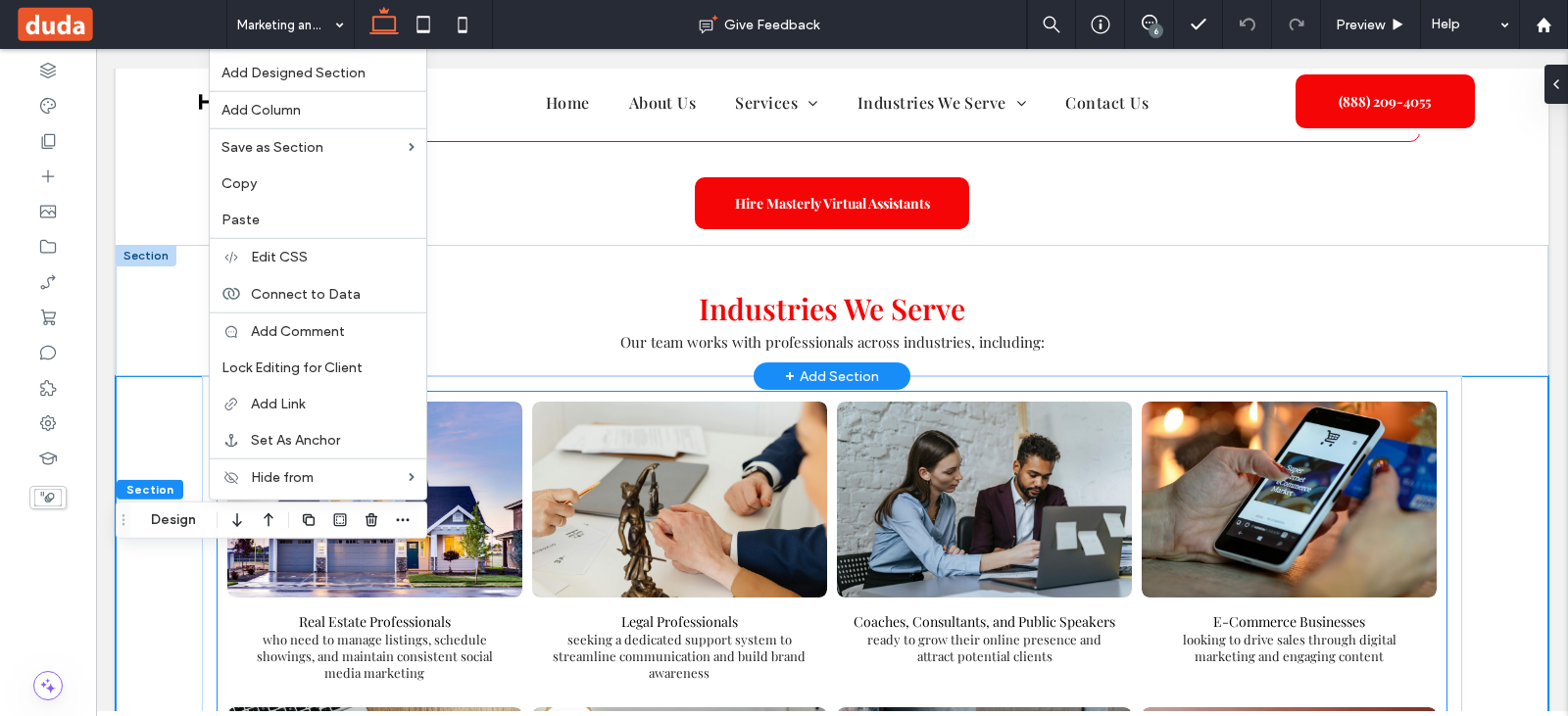scroll, scrollTop: 1535, scrollLeft: 0, axis: vertical 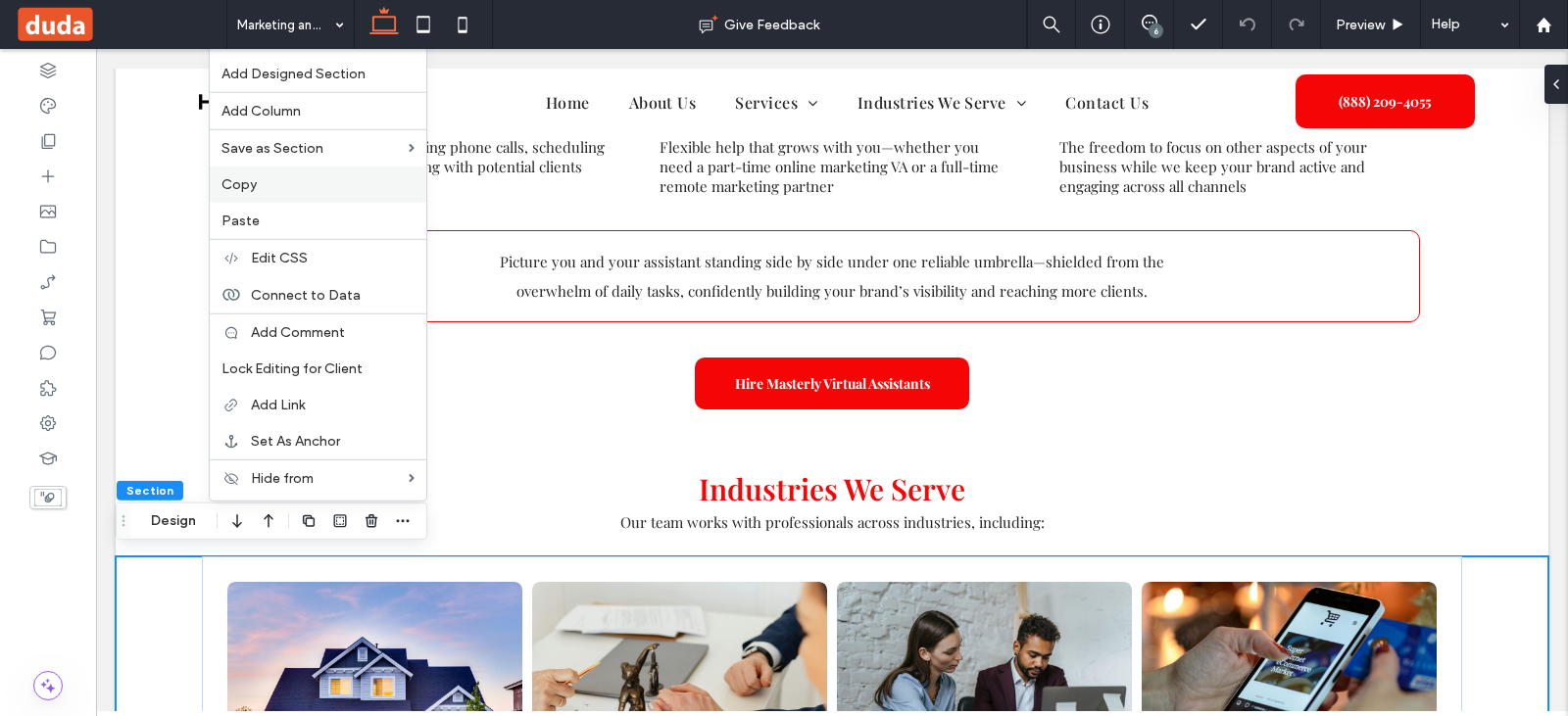 click on "Copy" at bounding box center [318, 184] 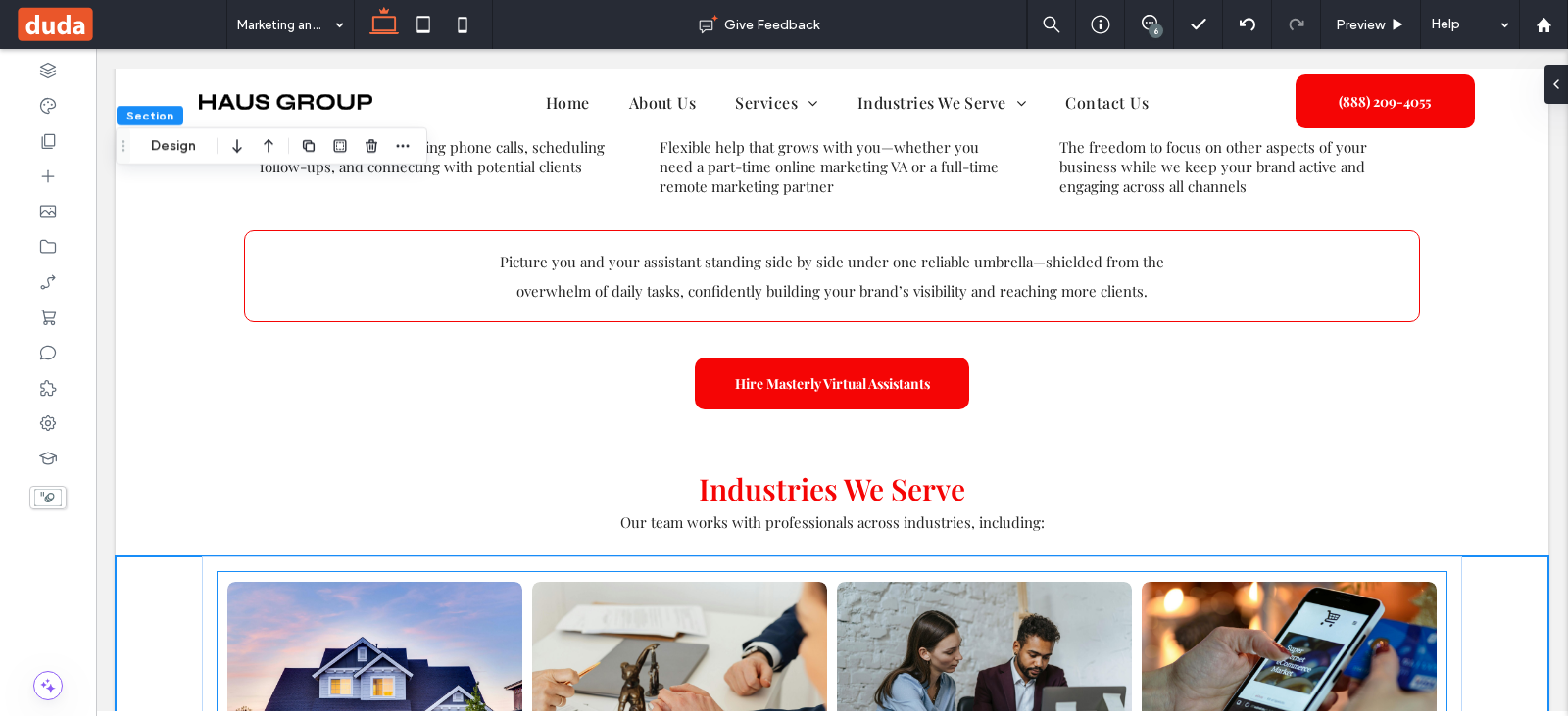 scroll, scrollTop: 2025, scrollLeft: 0, axis: vertical 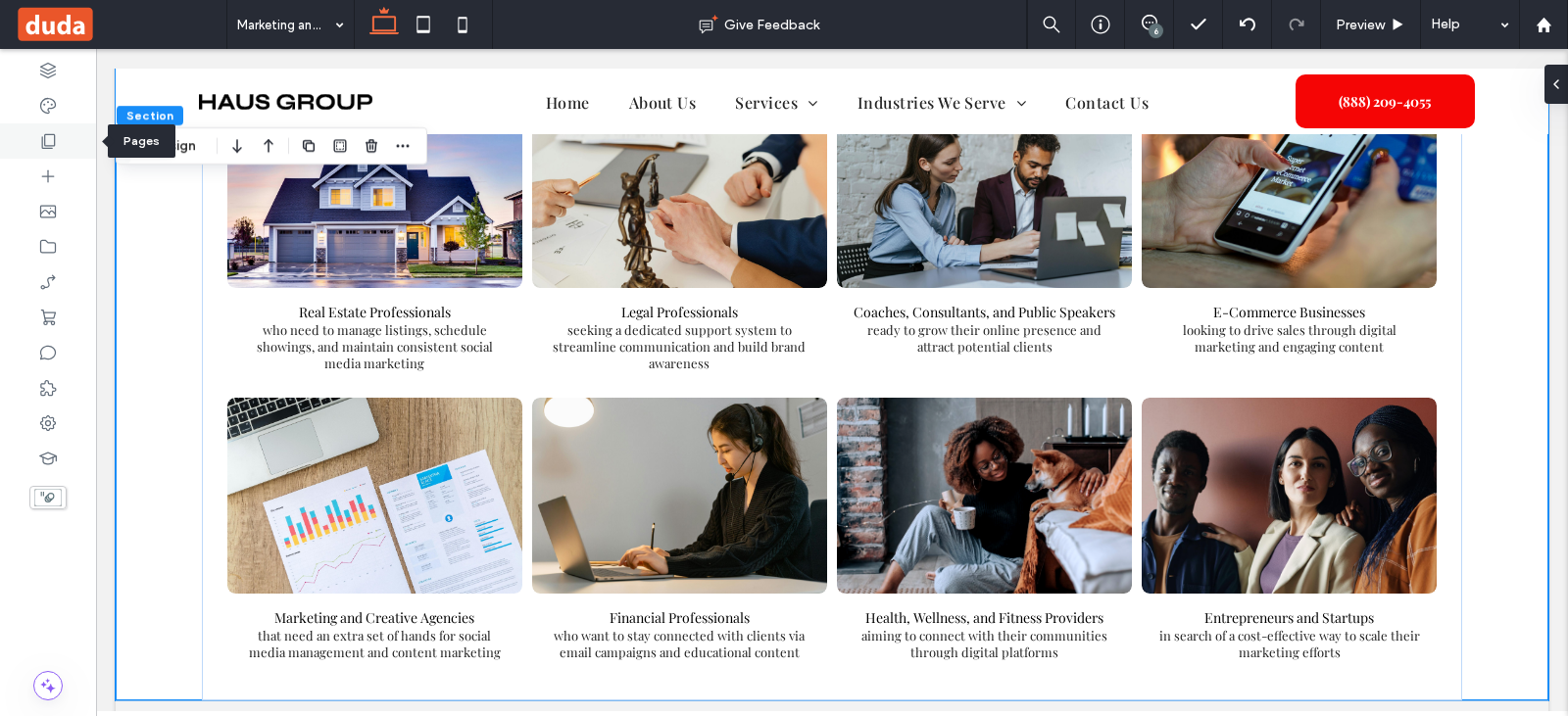 click 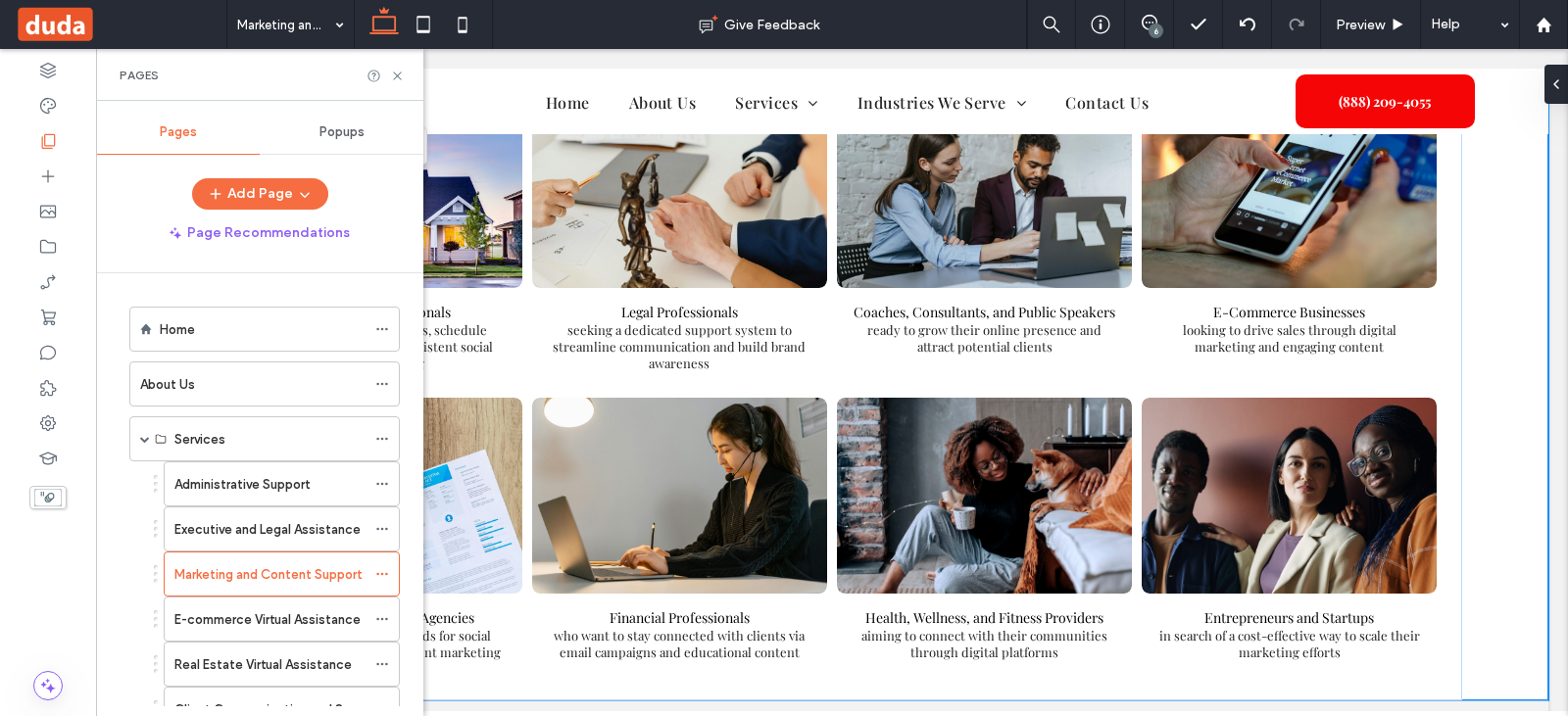 click on "Home" at bounding box center [177, 329] 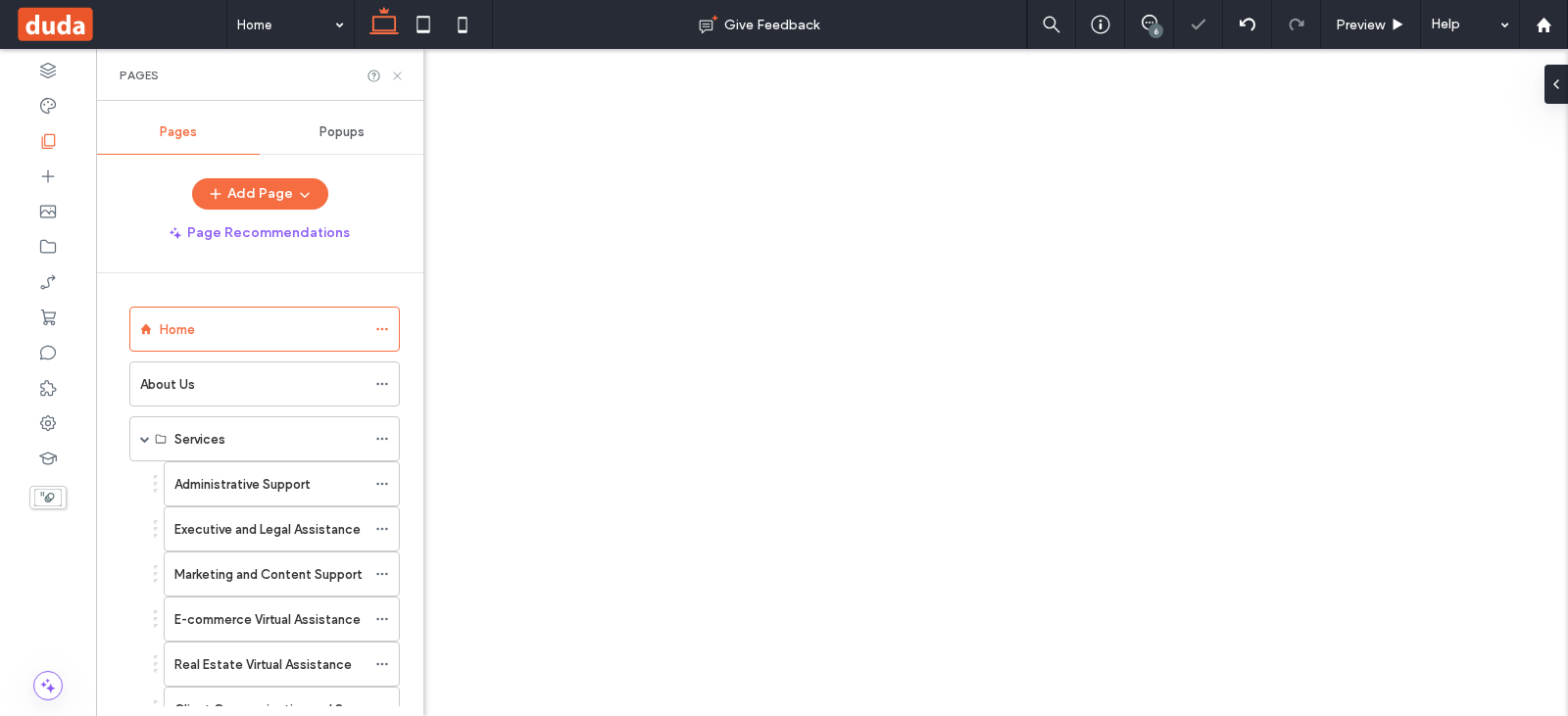 click 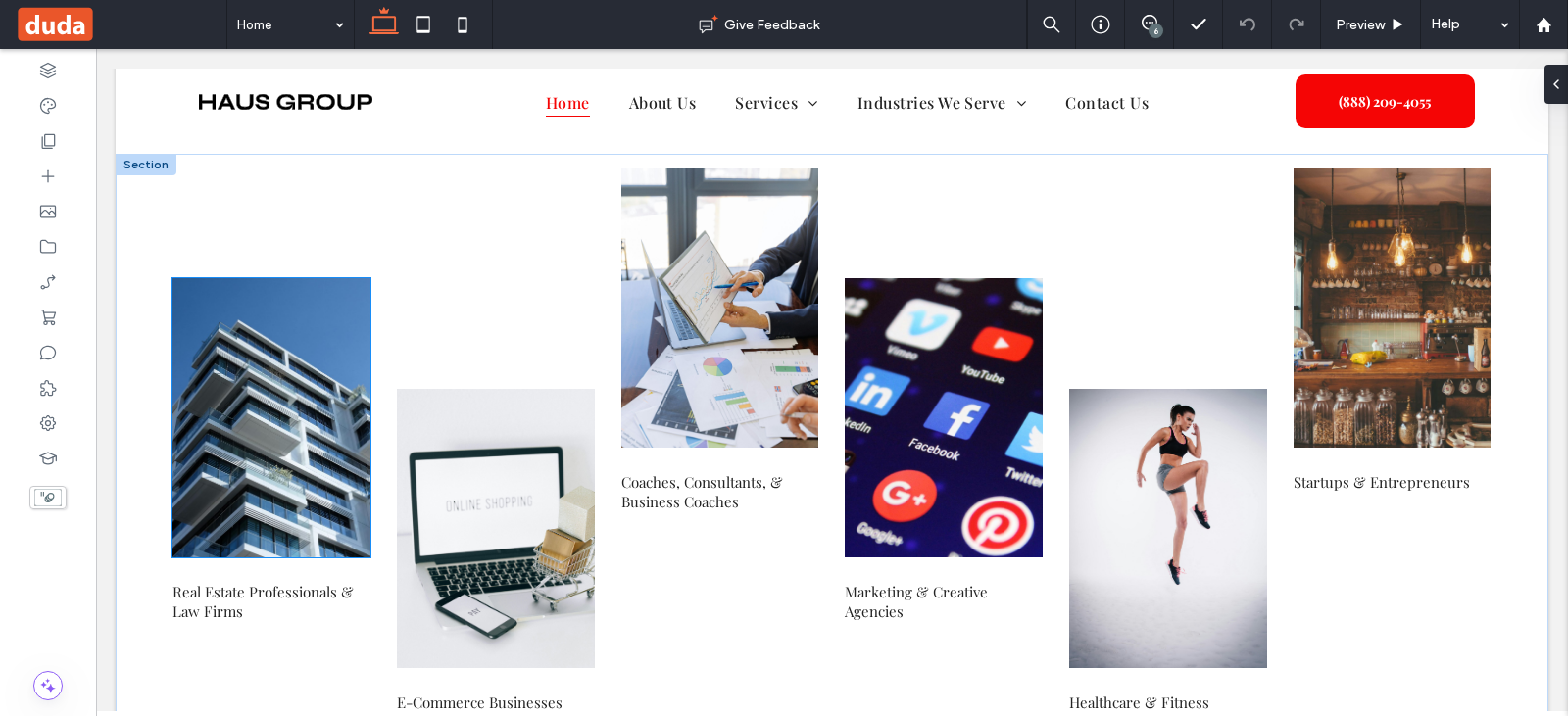 scroll, scrollTop: 6237, scrollLeft: 0, axis: vertical 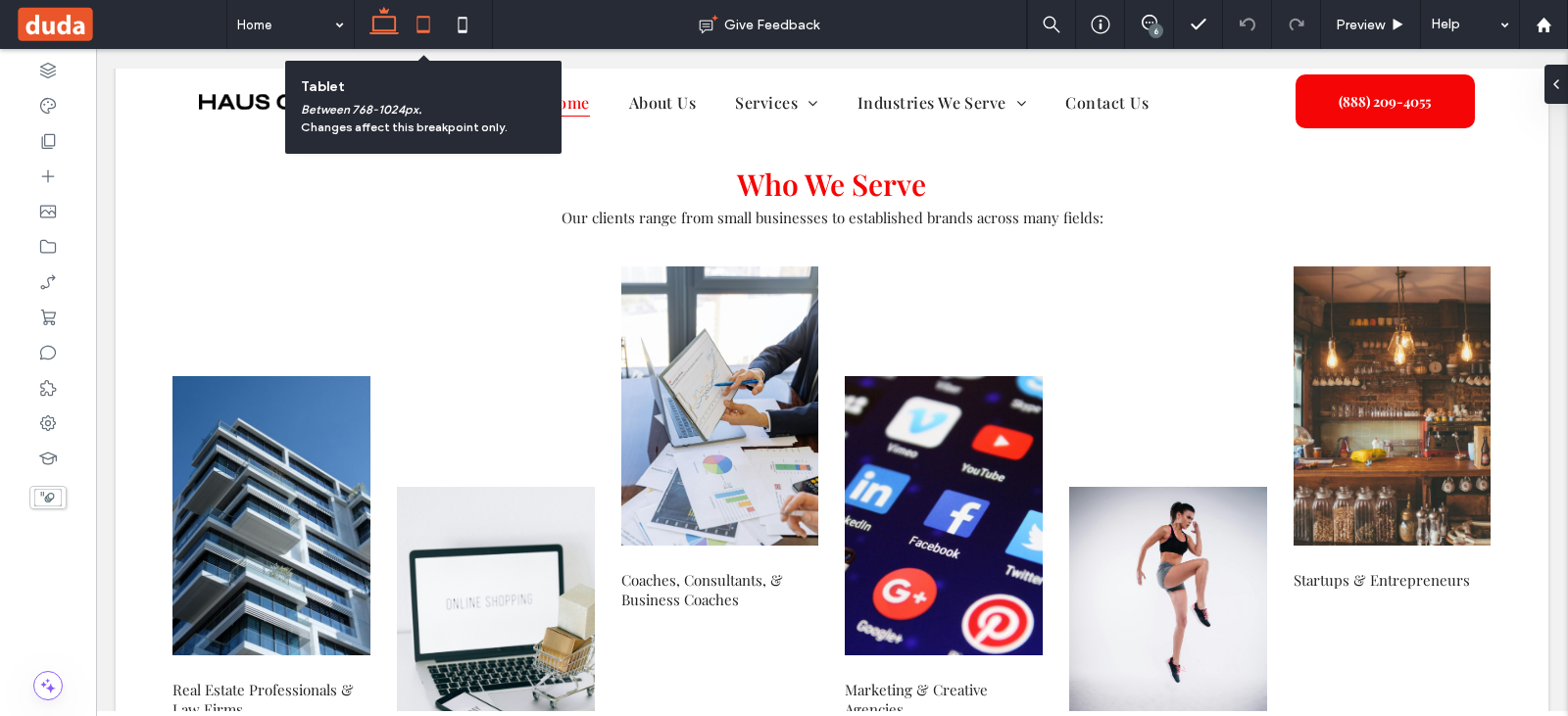click 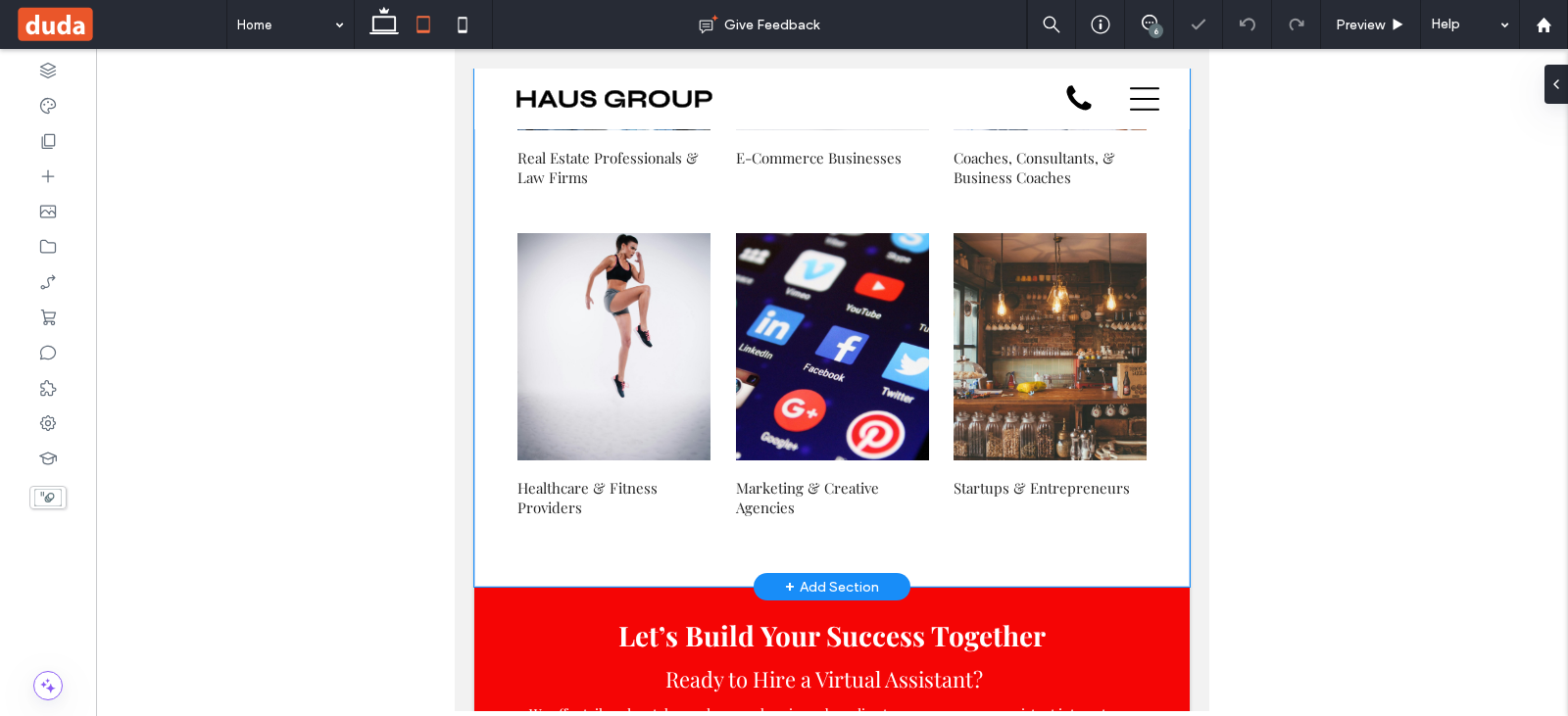 scroll, scrollTop: 7176, scrollLeft: 0, axis: vertical 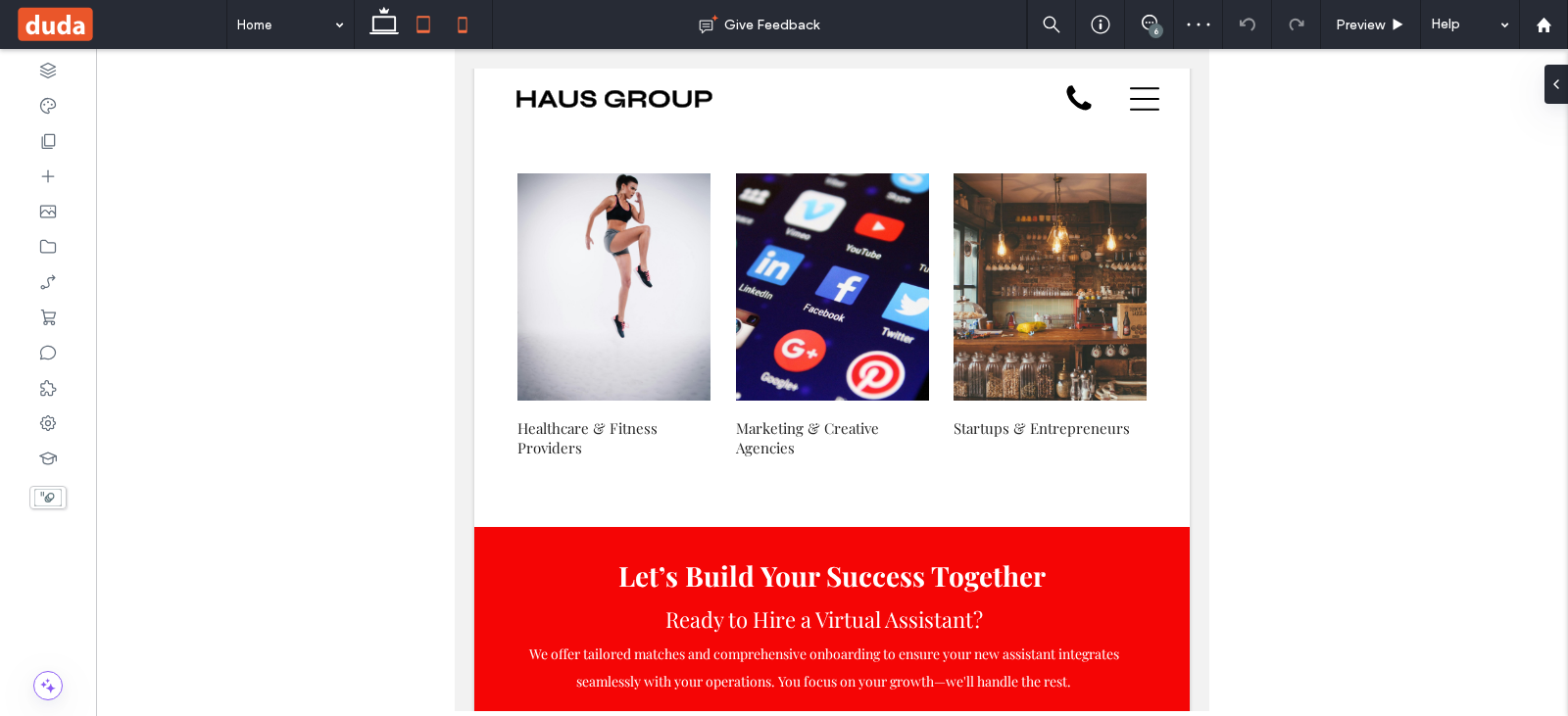 click 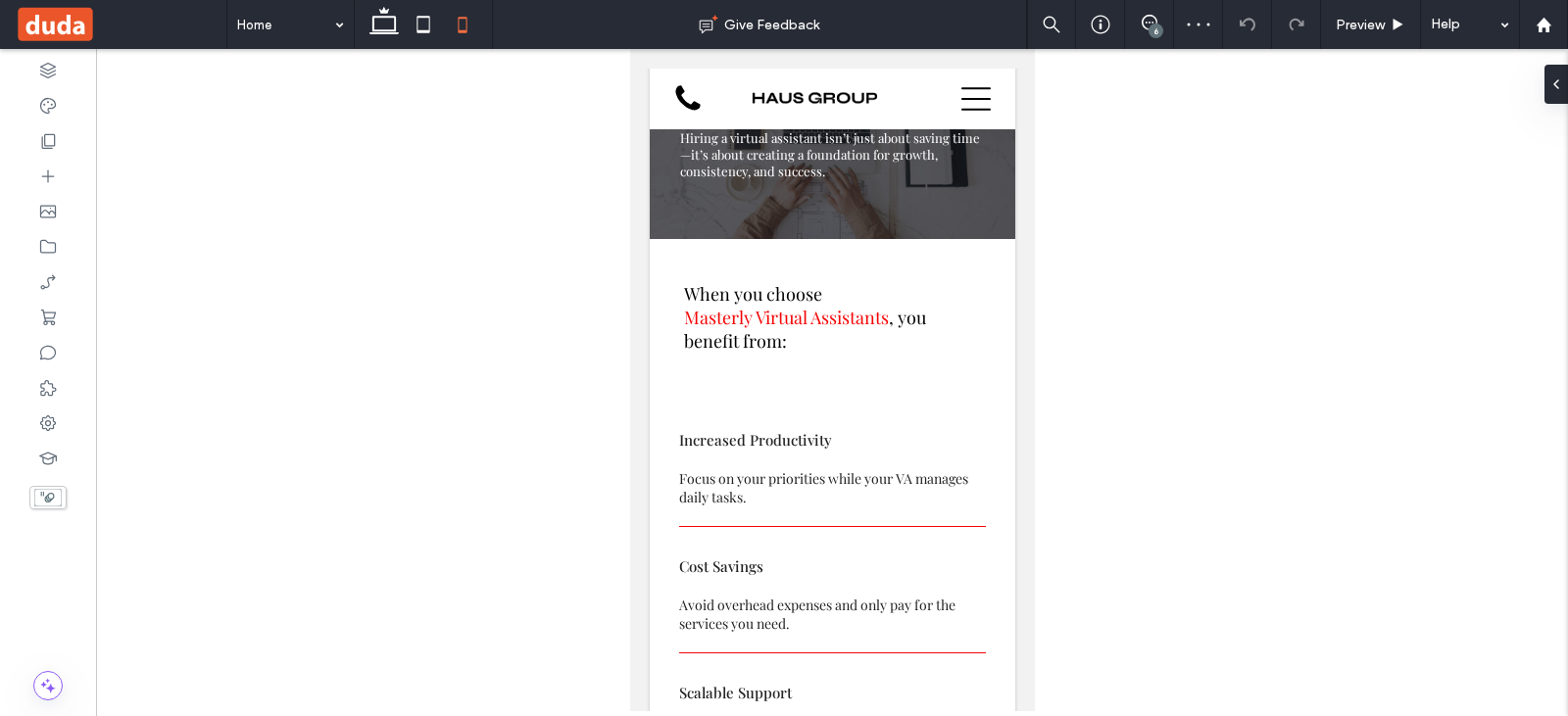 scroll, scrollTop: 9563, scrollLeft: 0, axis: vertical 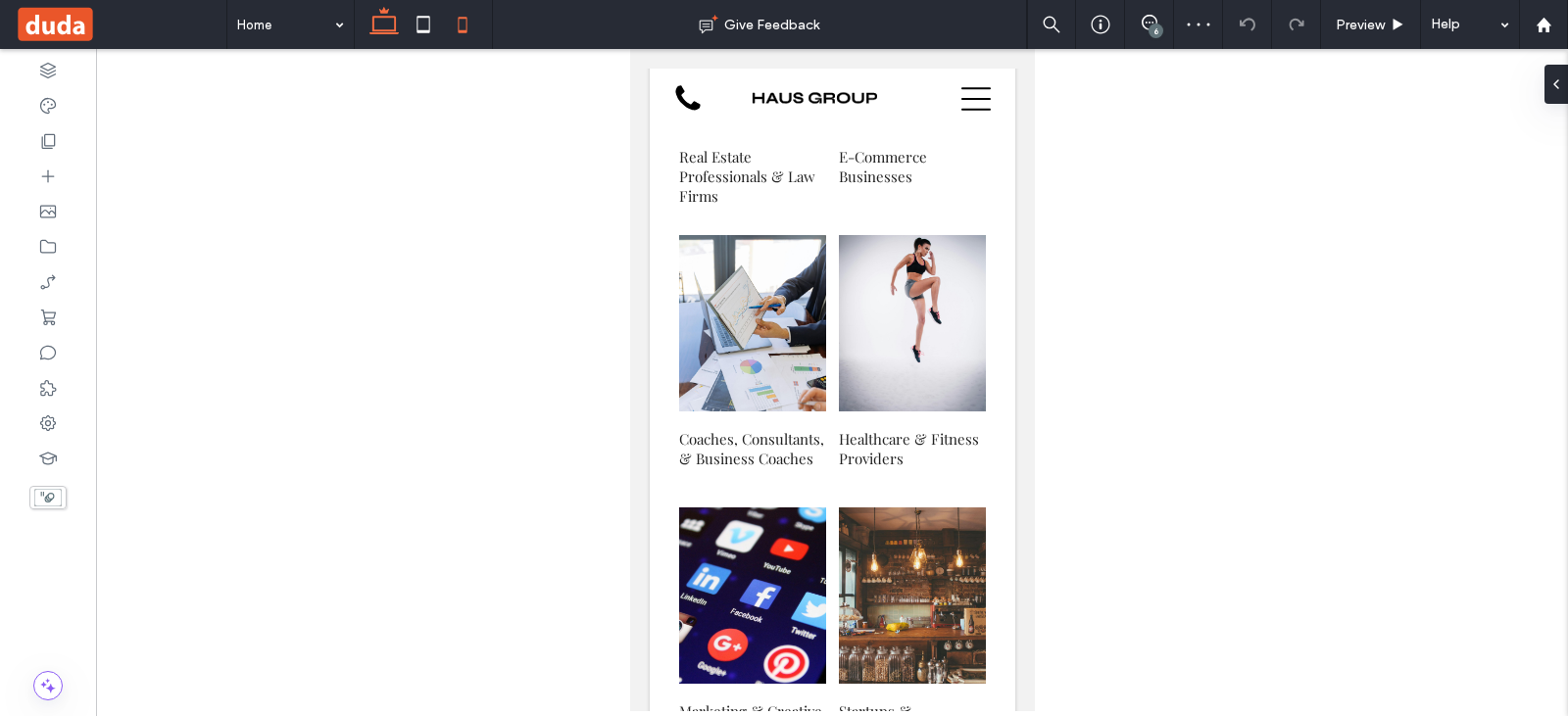 click 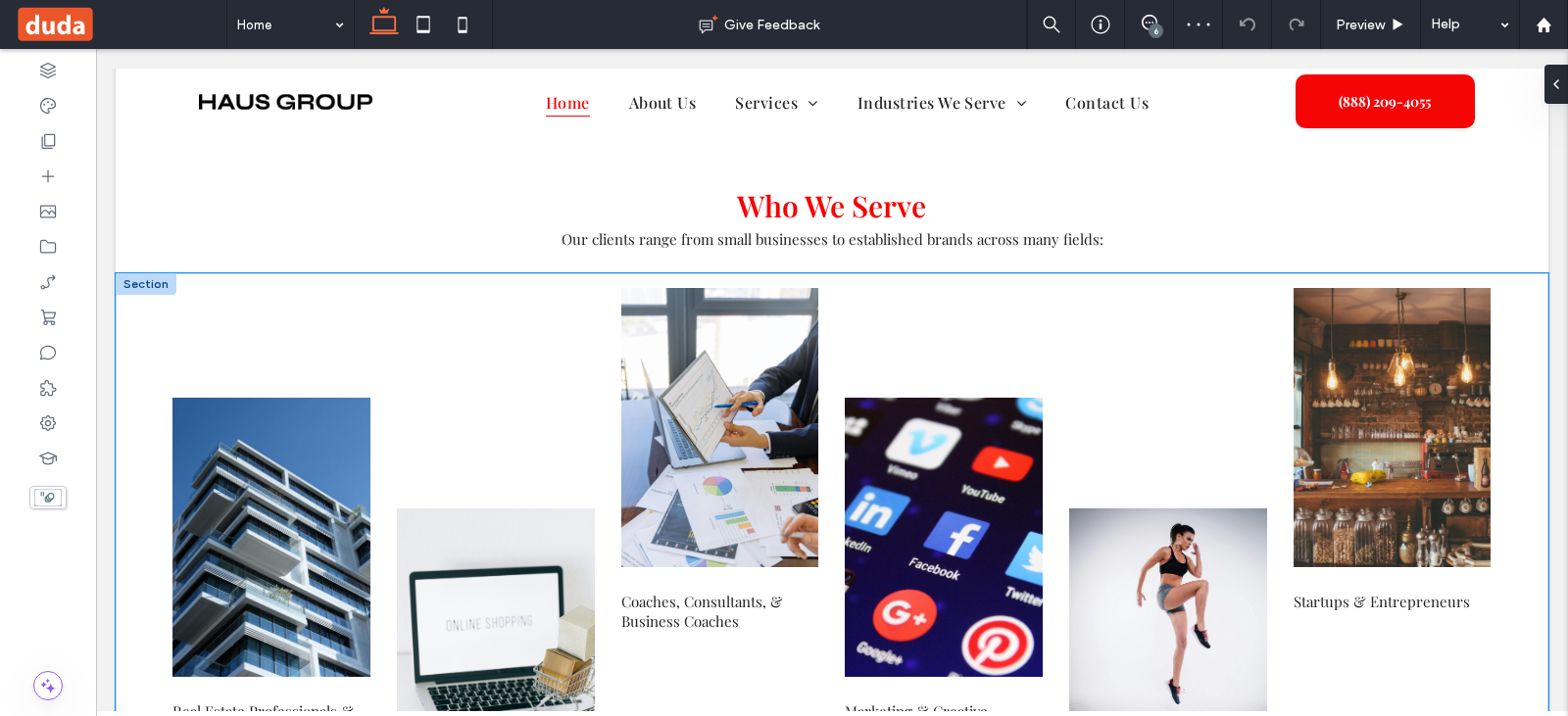 click on "Marketing & Creative Agencies
Startups & Entrepreneurs
Real Estate Professionals & Law Firms
E-Commerce Businesses
Coaches, Consultants, & Business Coaches
Healthcare & Fitness Providers" at bounding box center (832, 585) 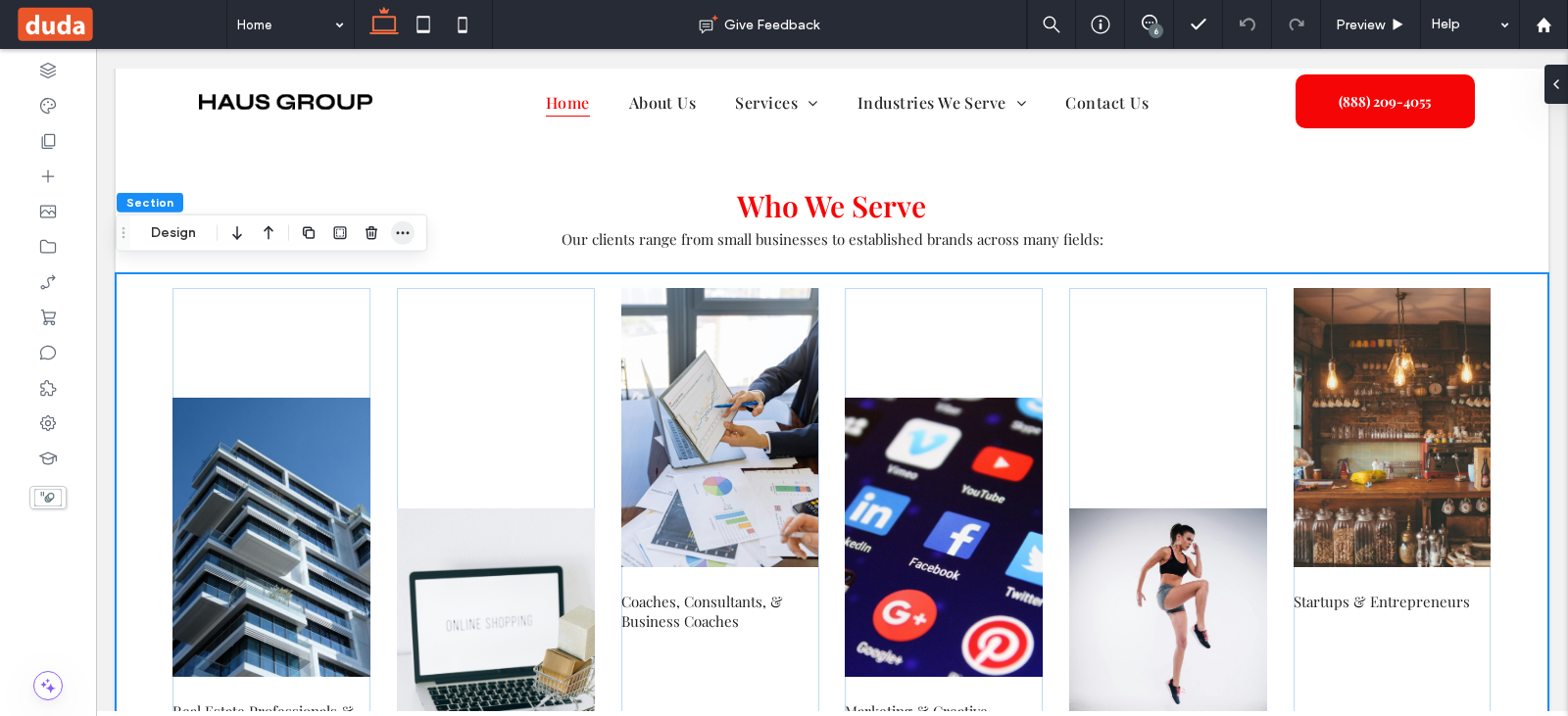 click 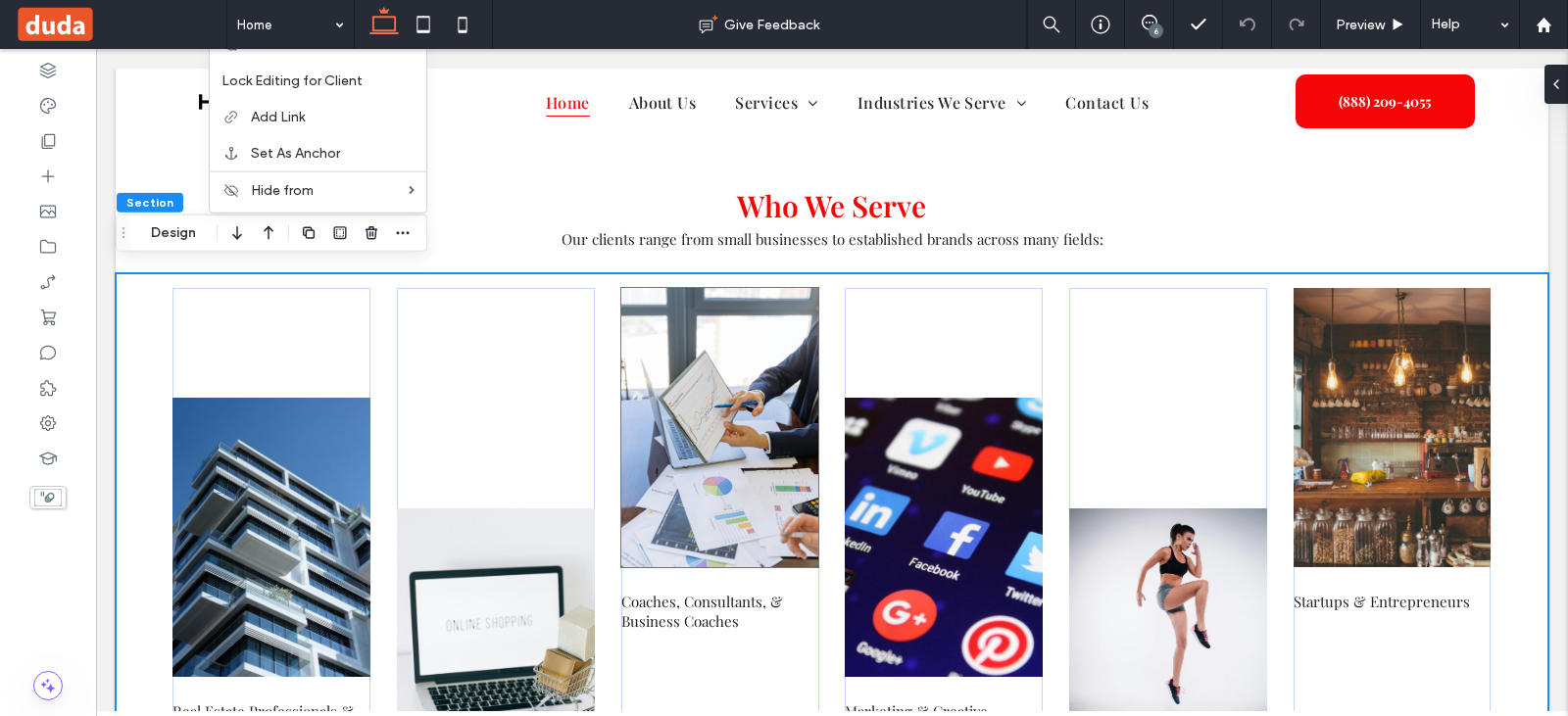 scroll, scrollTop: 6210, scrollLeft: 0, axis: vertical 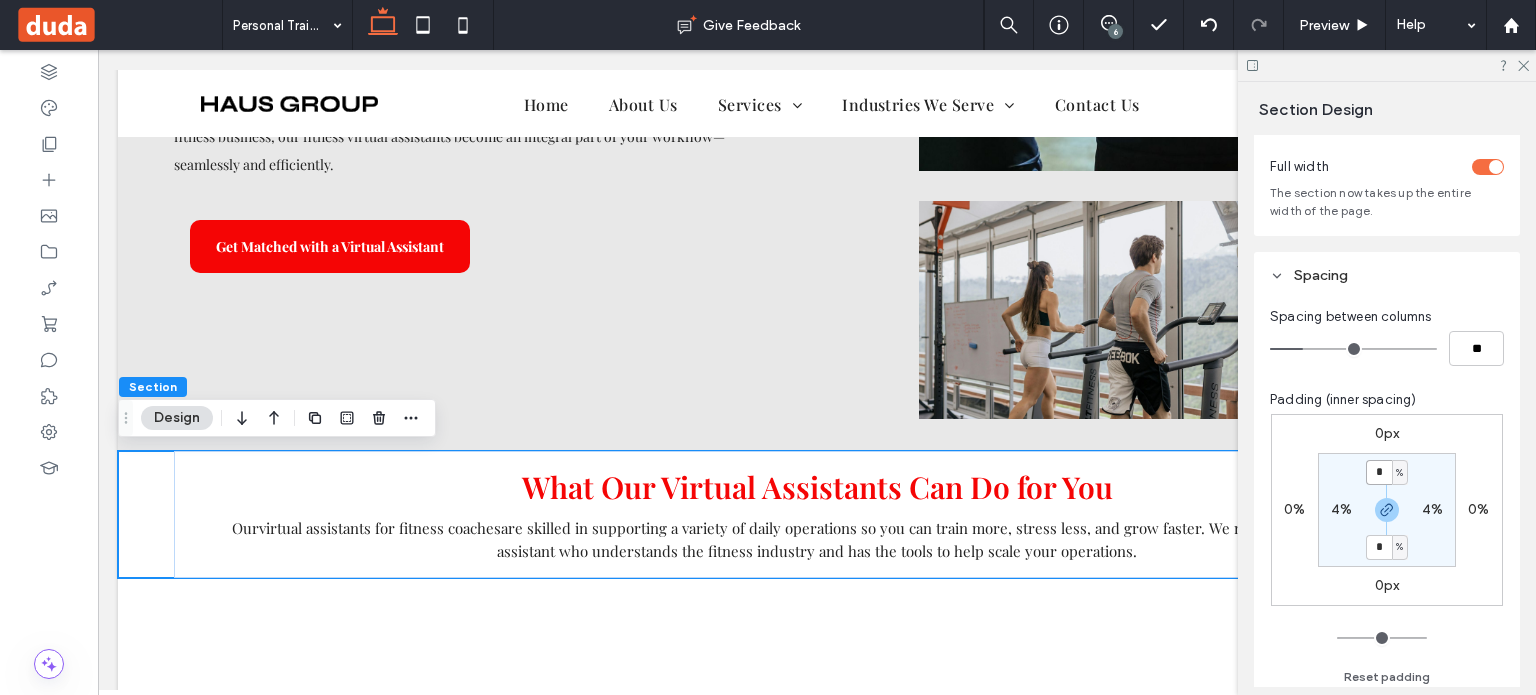 click on "*" at bounding box center (1379, 472) 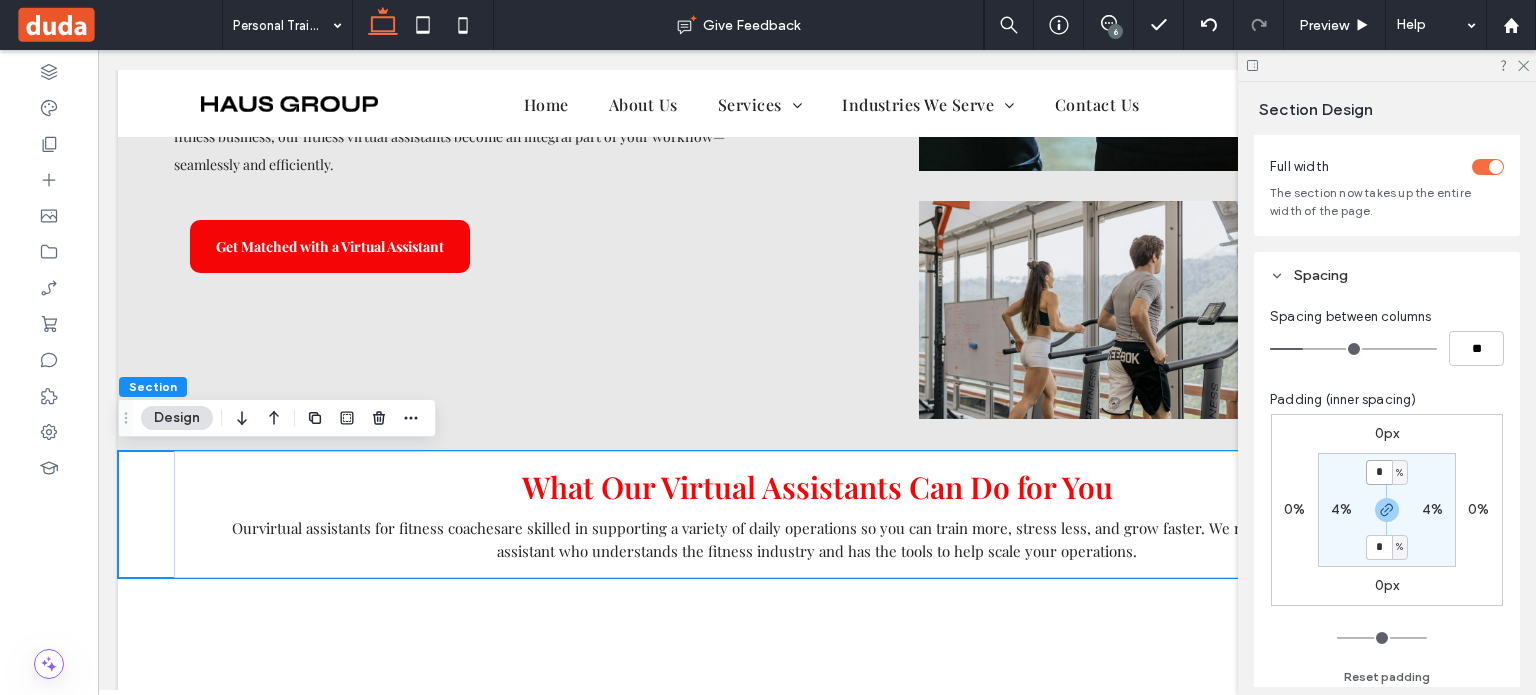 type on "*" 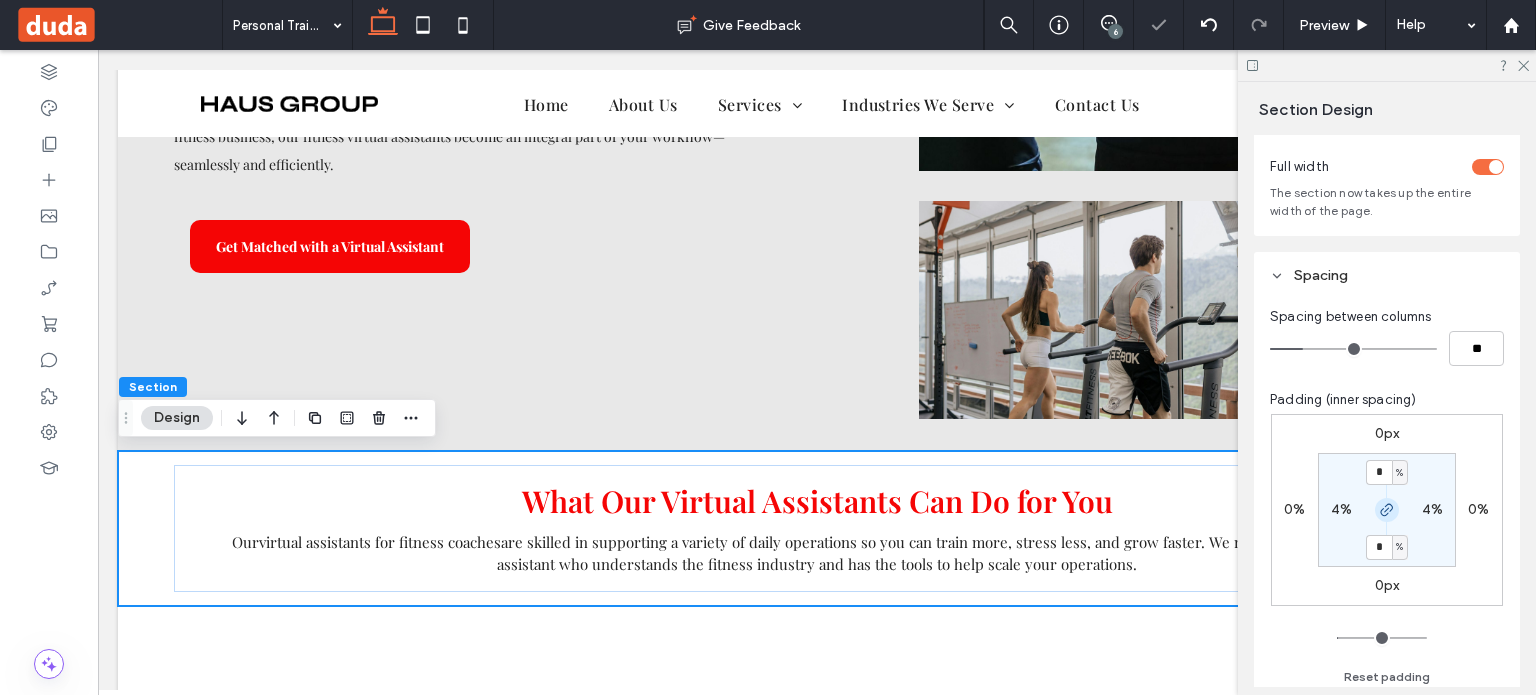 click 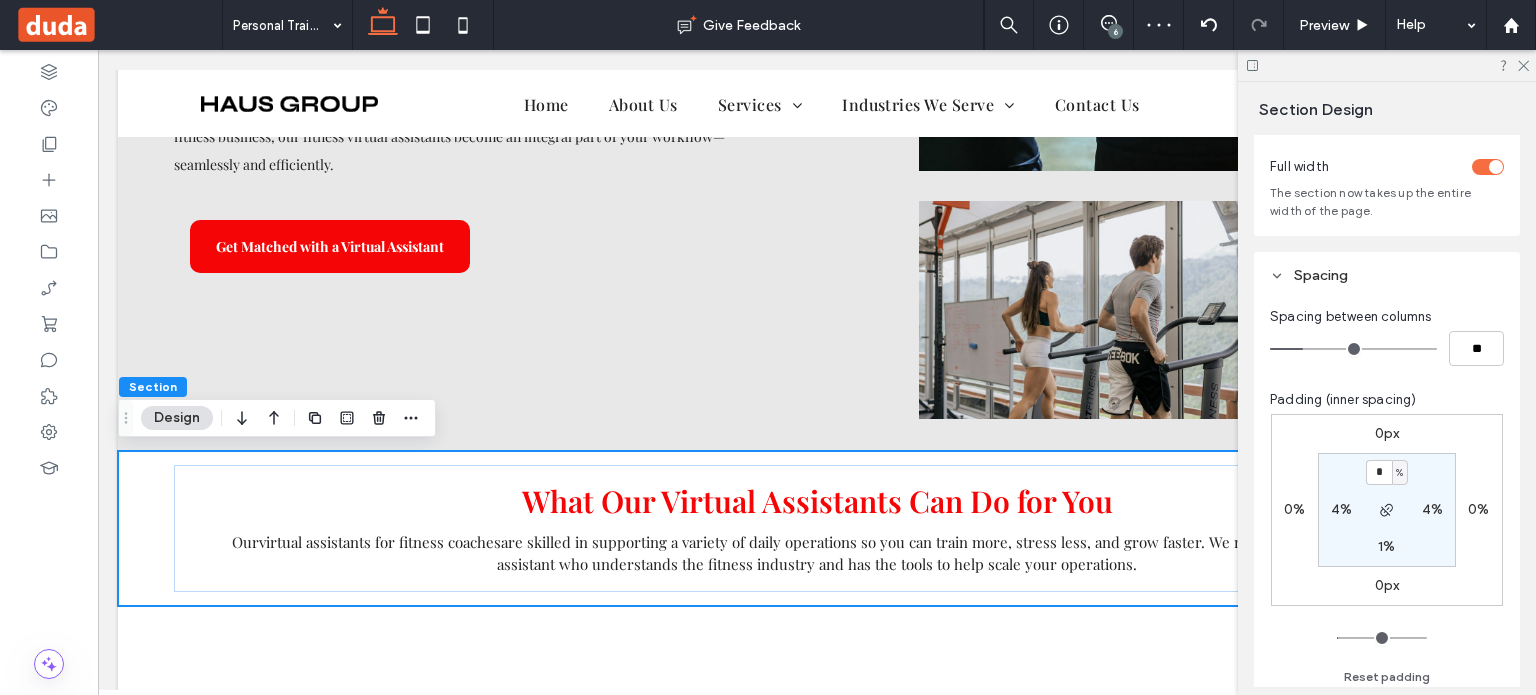 click on "1%" at bounding box center (1386, 546) 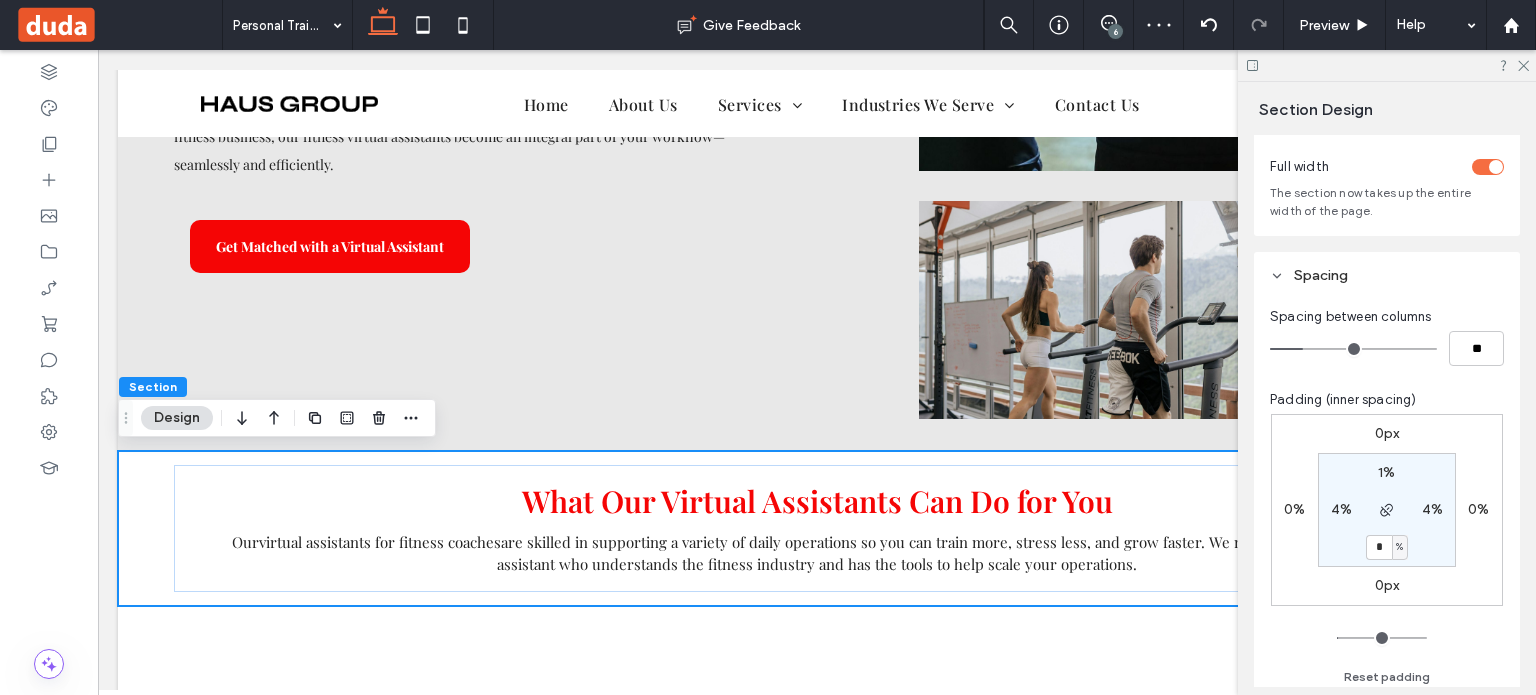 type on "*" 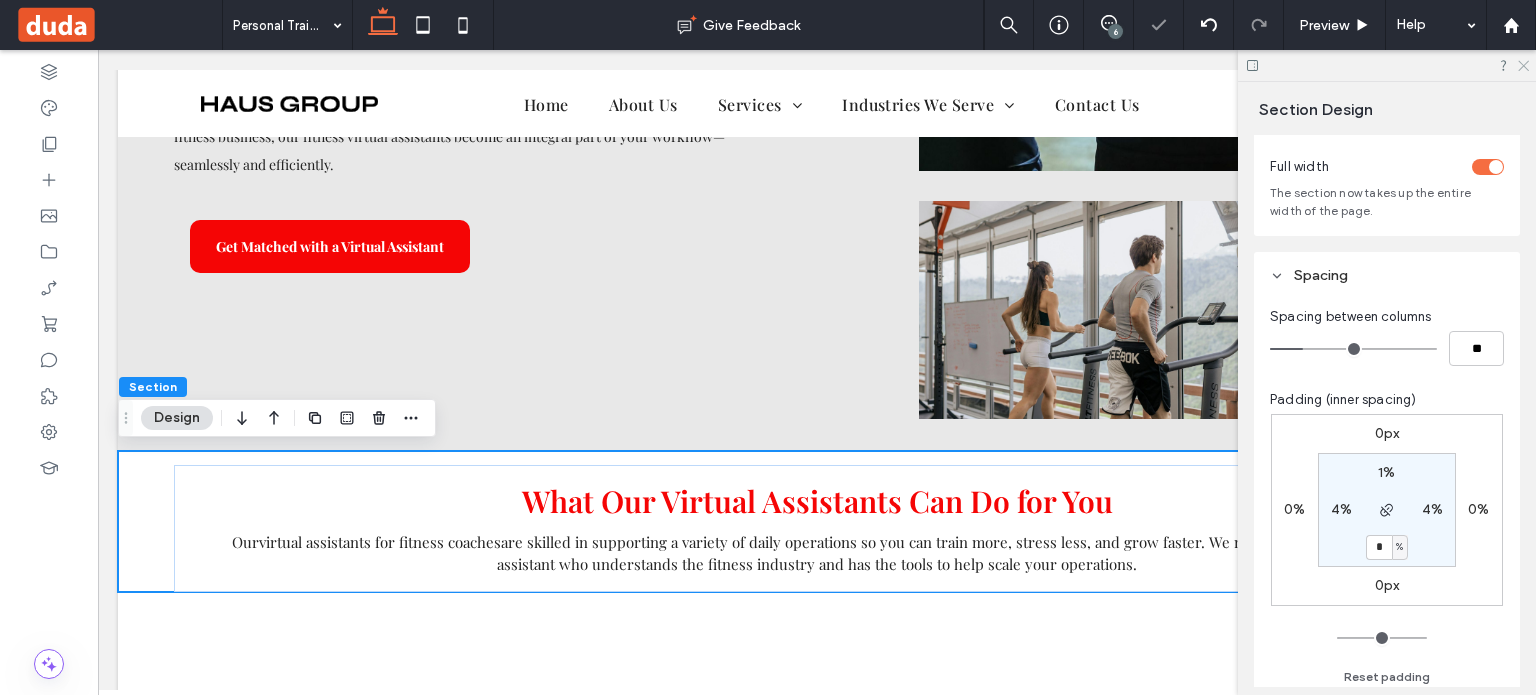 click 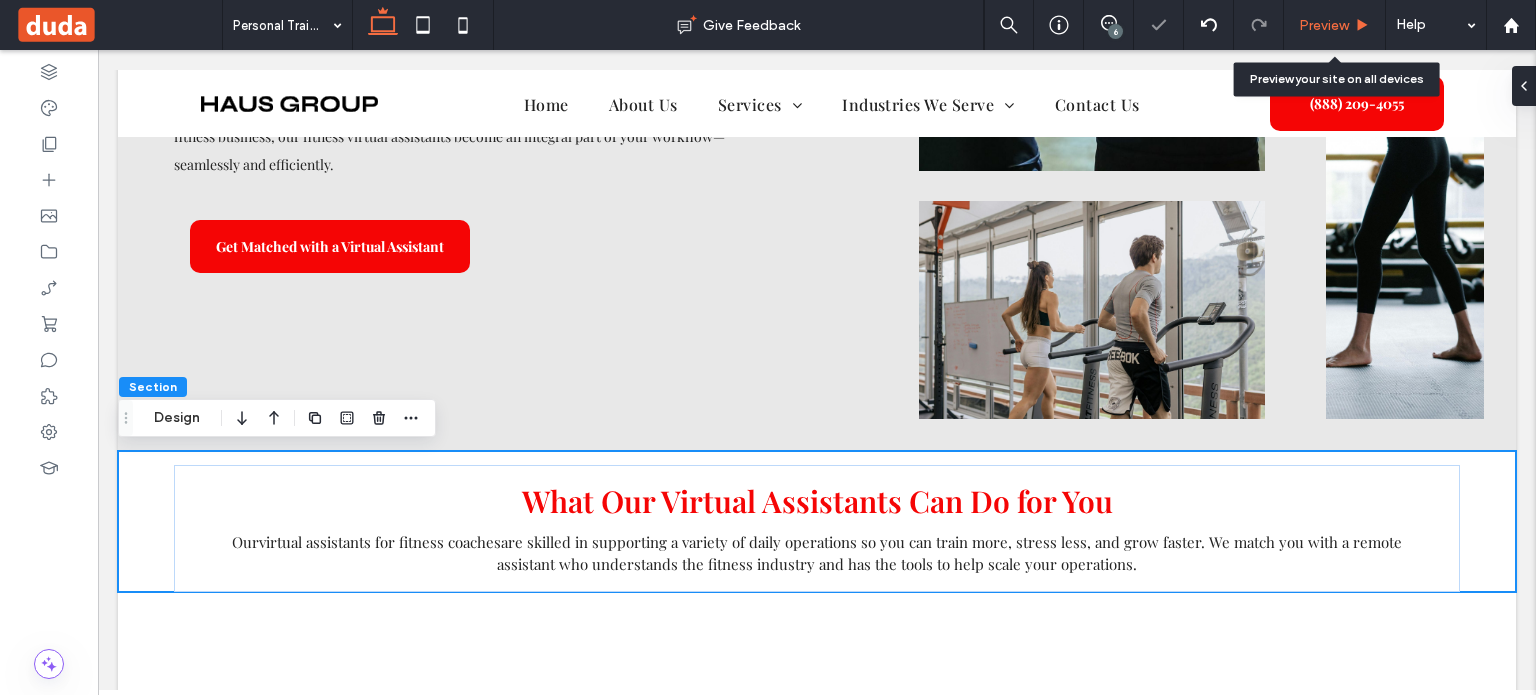 click on "Preview" at bounding box center [1324, 25] 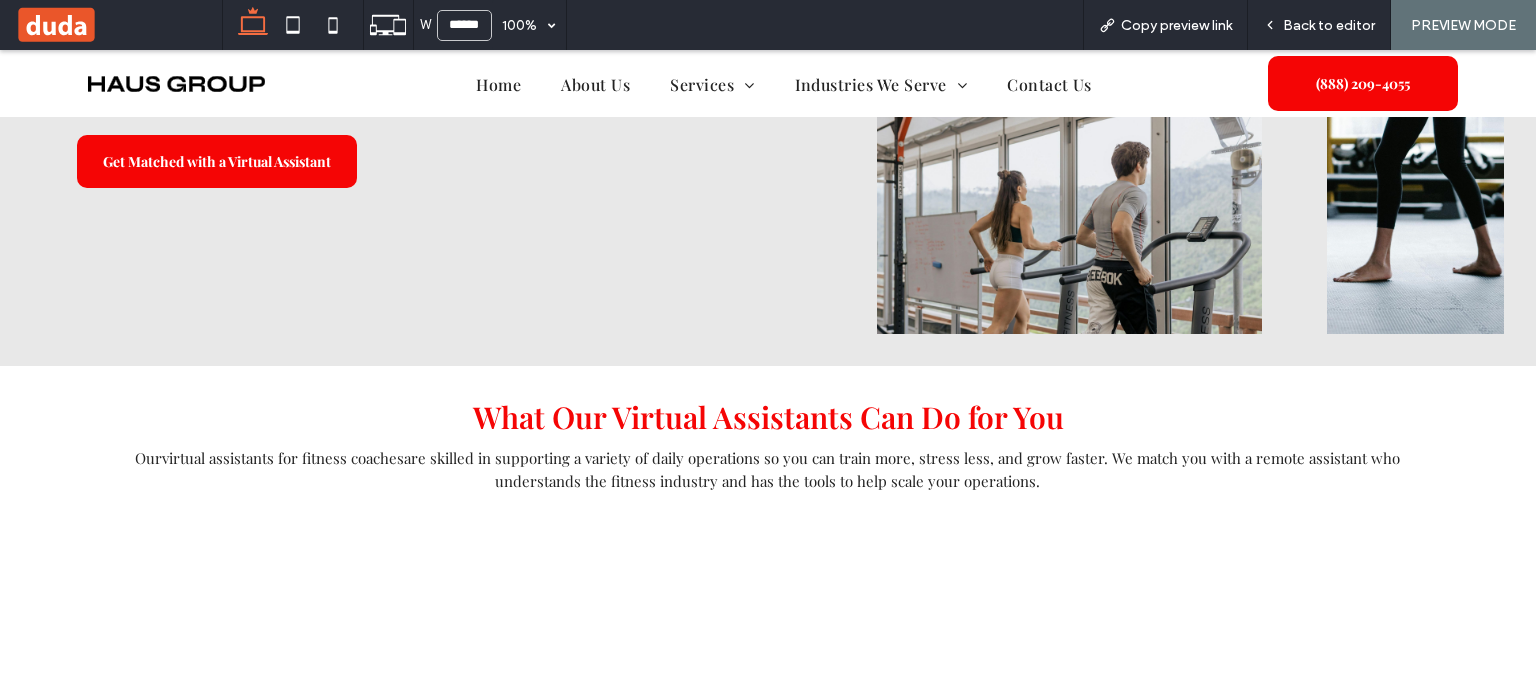 scroll, scrollTop: 668, scrollLeft: 0, axis: vertical 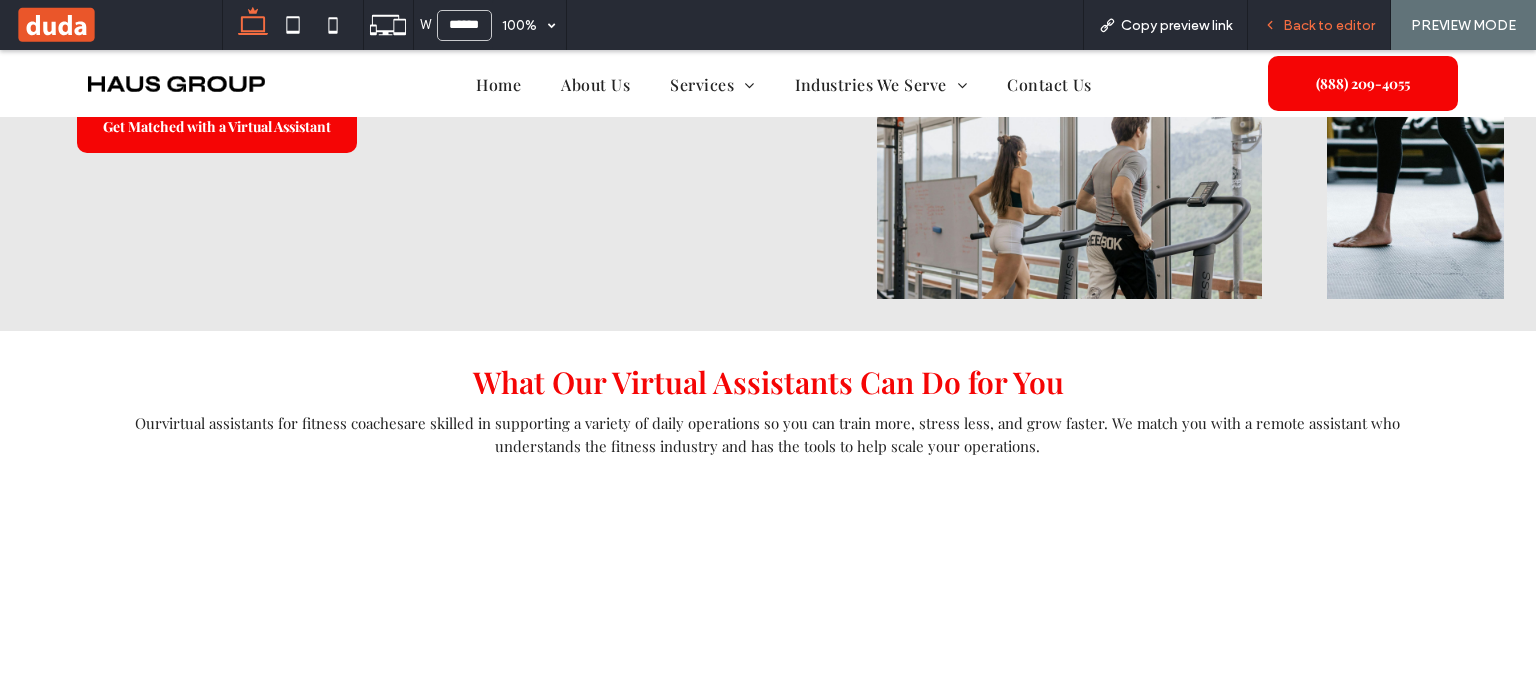 click on "Back to editor" at bounding box center (1329, 25) 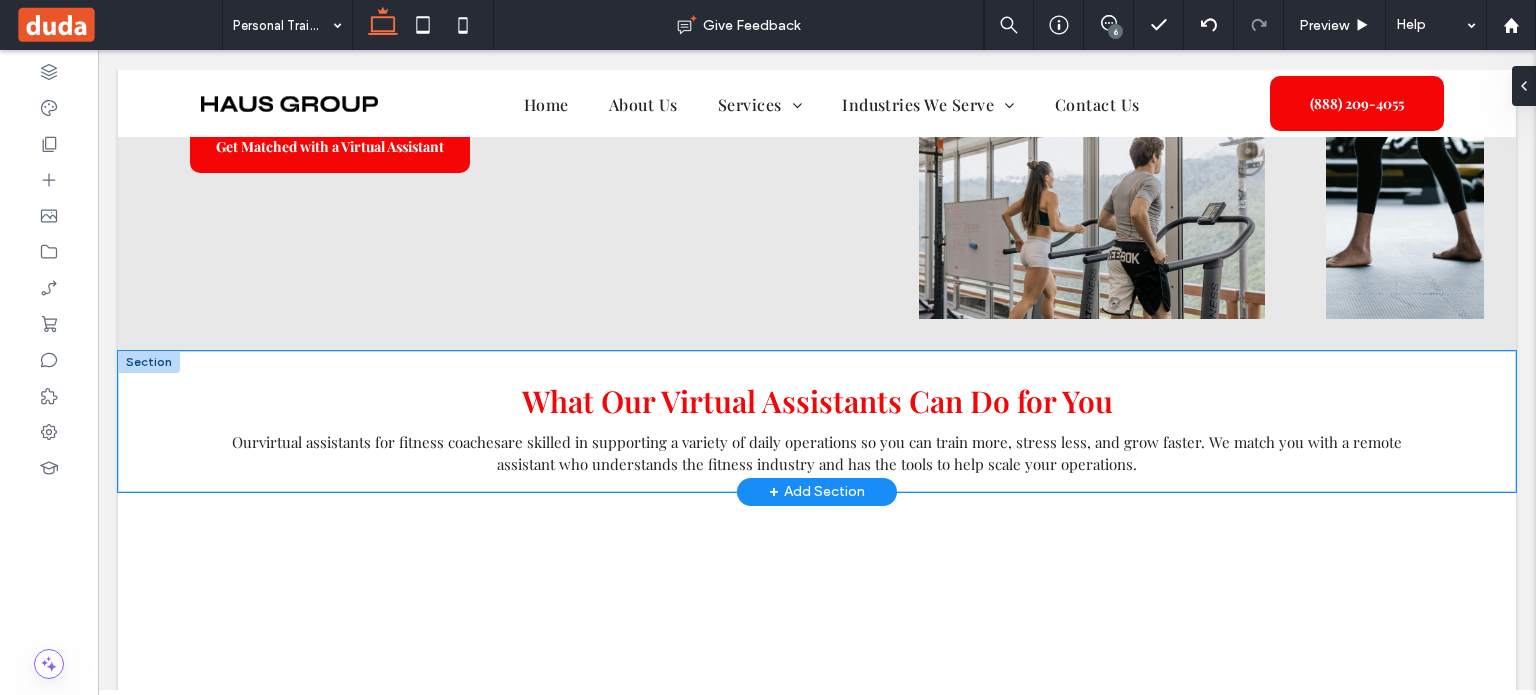 click on "What Our Virtual Assistants Can Do for You
Our  virtual assistants for fitness coaches  are skilled in supporting a variety of daily operations so you can train more, stress less, and grow faster. We match you with a remote assistant who understands the fitness industry and has the tools to help scale your operations." at bounding box center (817, 421) 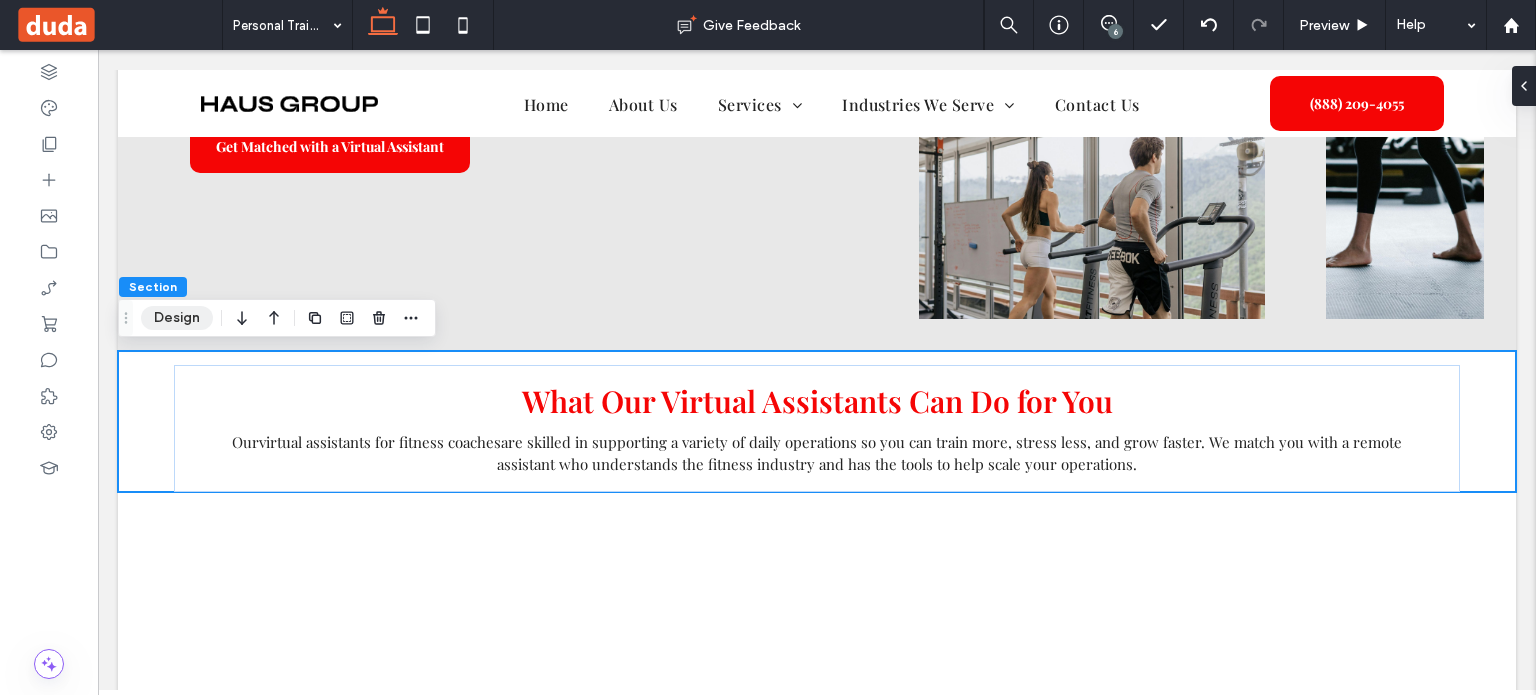click on "Design" at bounding box center (177, 318) 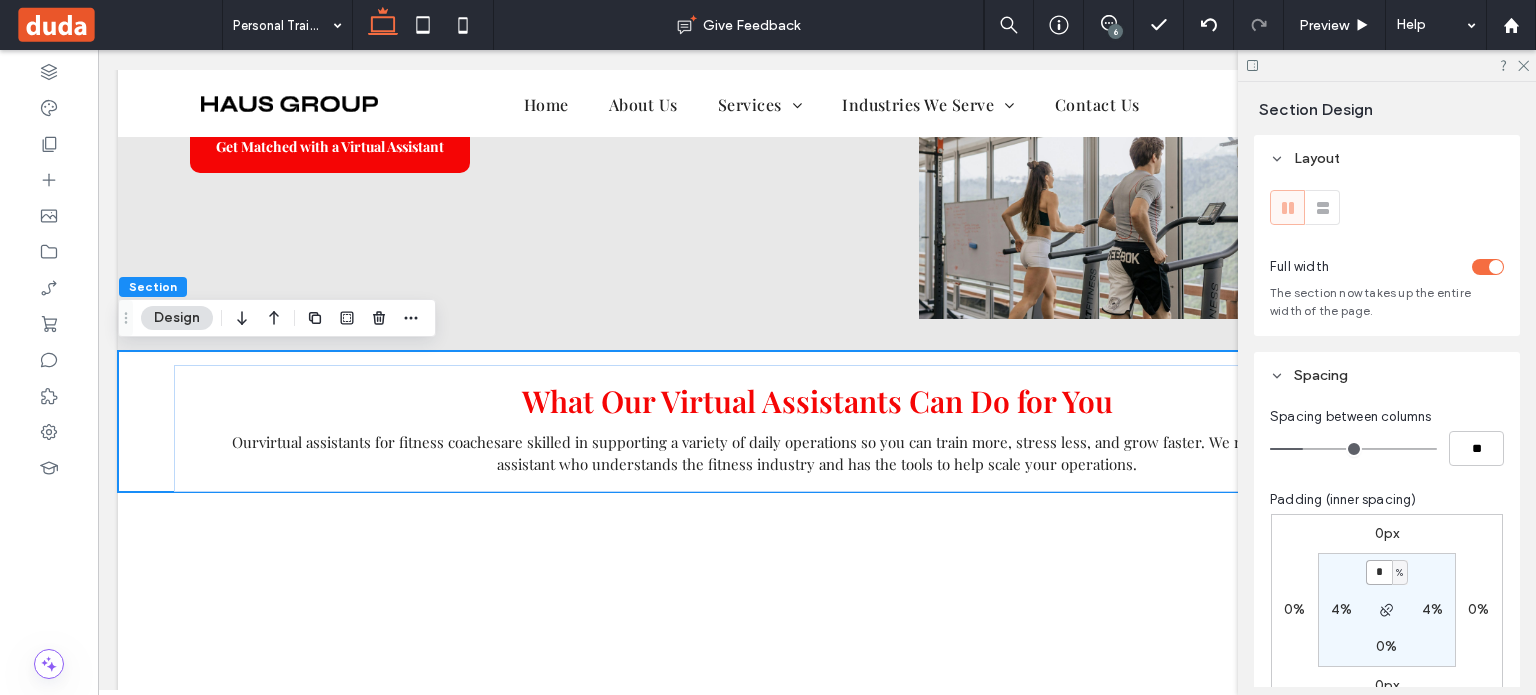 click on "*" at bounding box center (1379, 572) 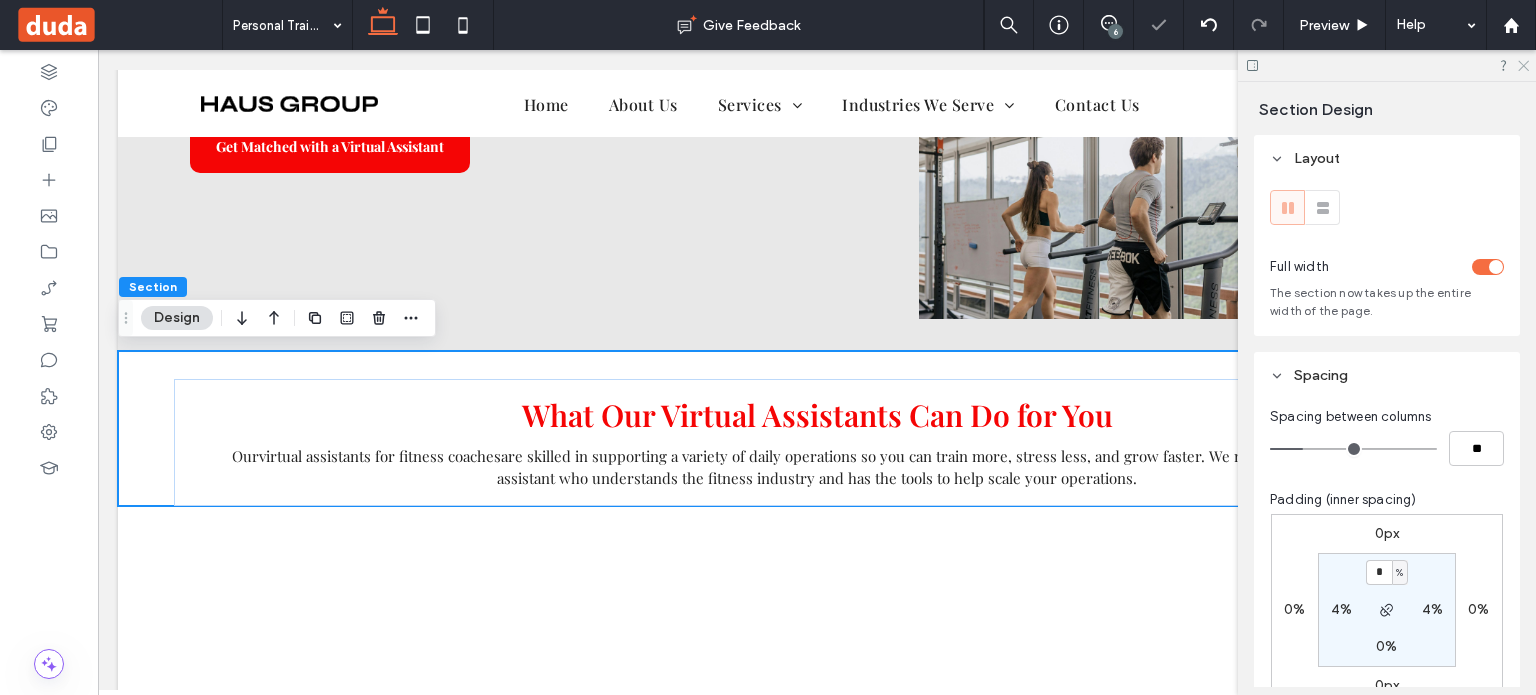 drag, startPoint x: 1528, startPoint y: 59, endPoint x: 1430, endPoint y: 12, distance: 108.68762 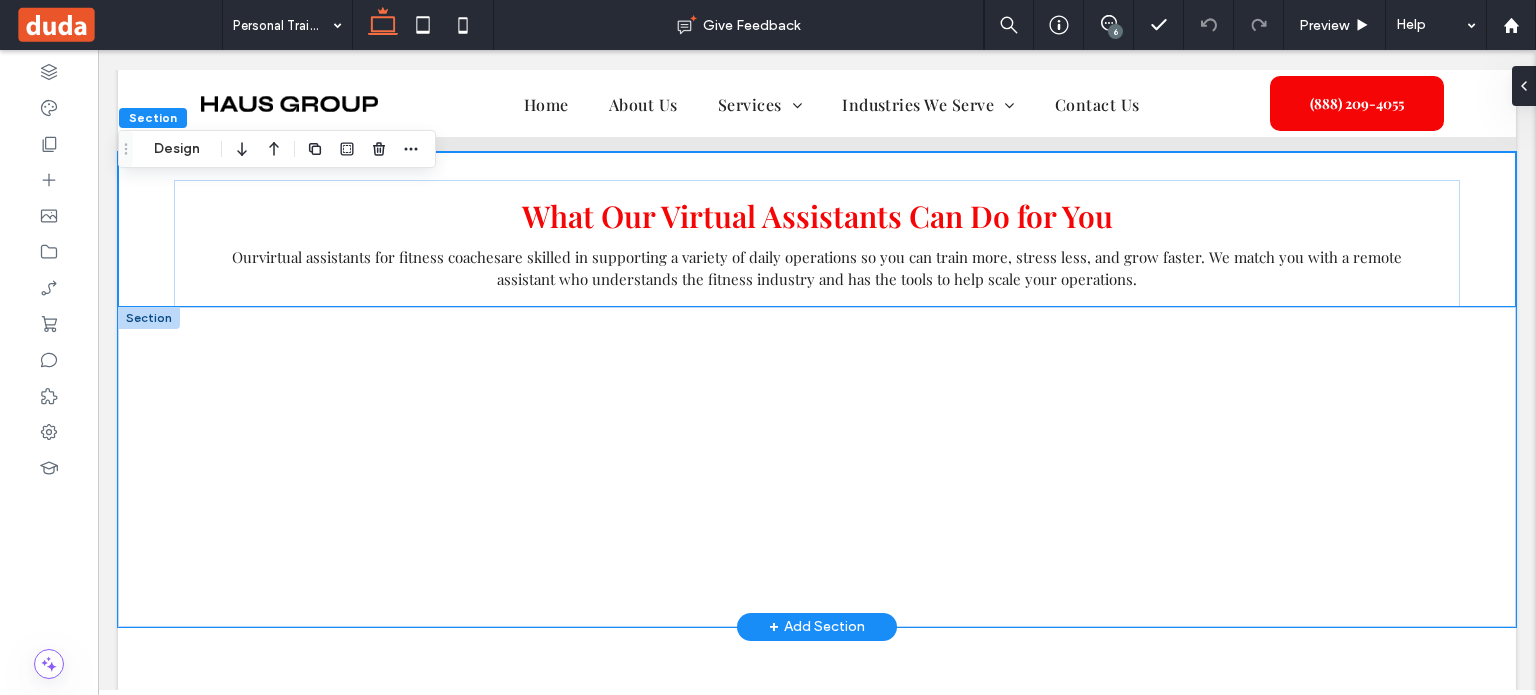 scroll, scrollTop: 868, scrollLeft: 0, axis: vertical 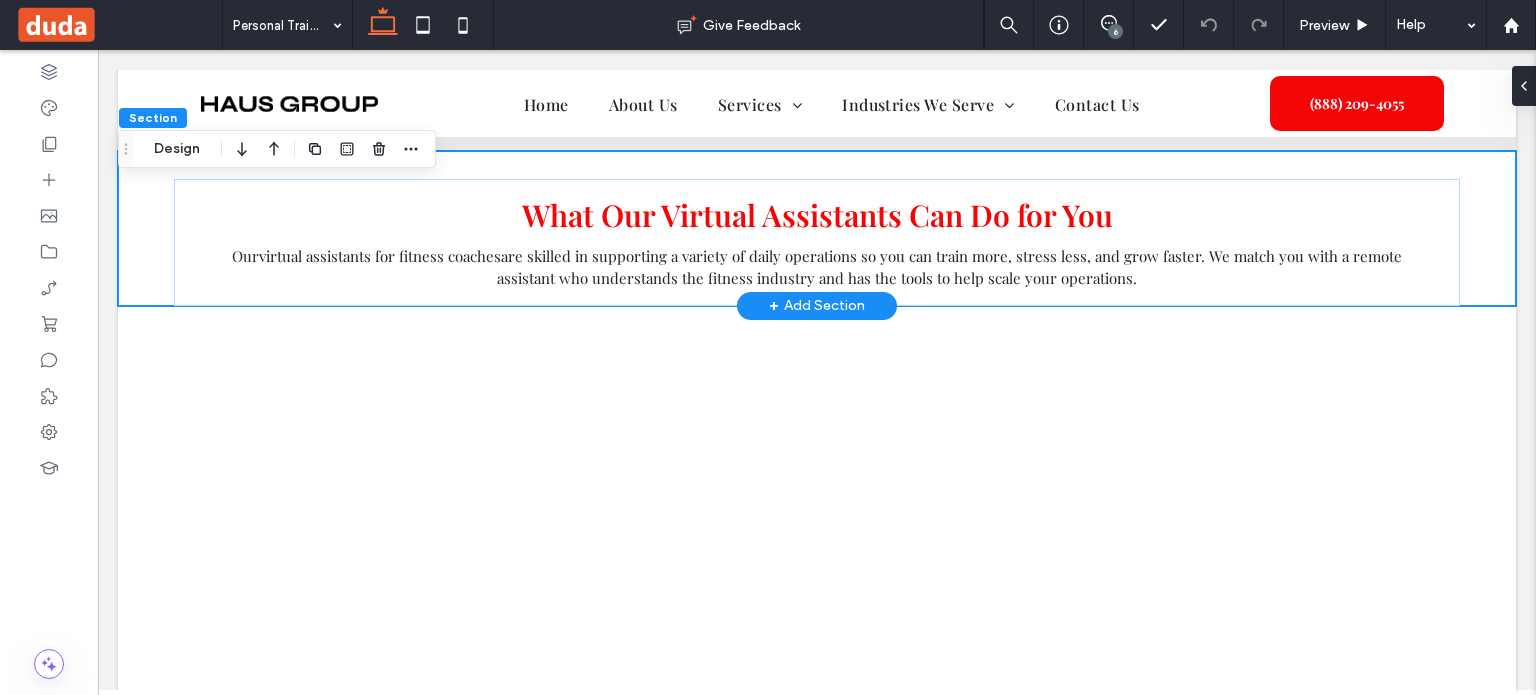 click on "What Our Virtual Assistants Can Do for You
Our  virtual assistants for fitness coaches  are skilled in supporting a variety of daily operations so you can train more, stress less, and grow faster. We match you with a remote assistant who understands the fitness industry and has the tools to help scale your operations." at bounding box center (817, 228) 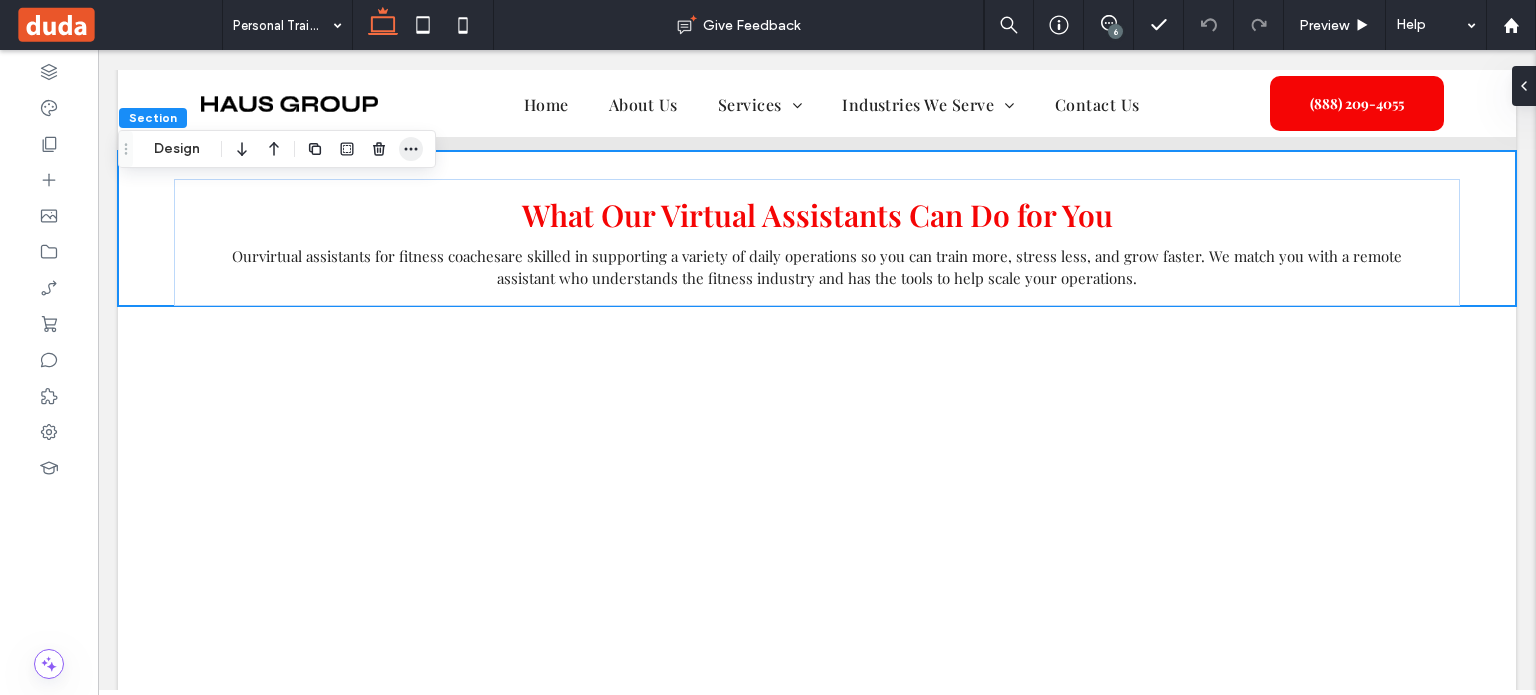 click 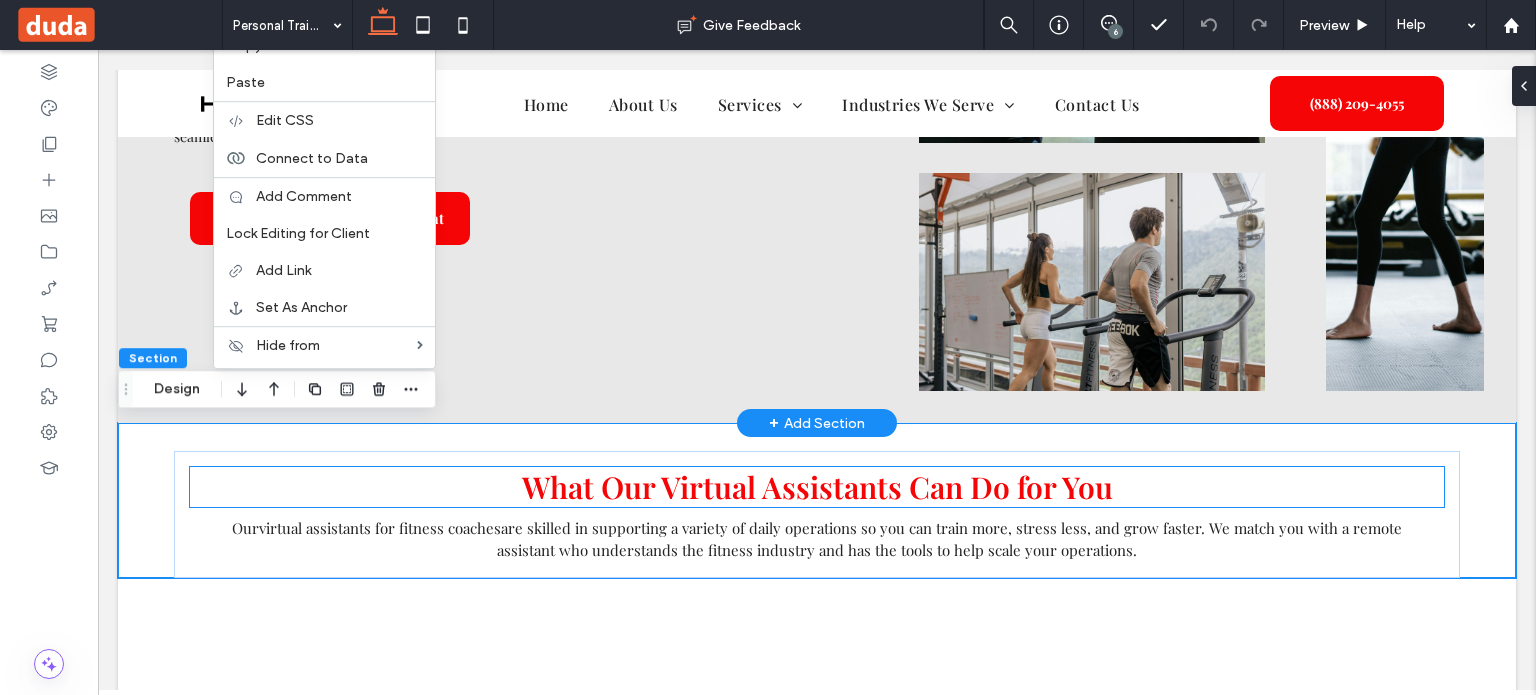 scroll, scrollTop: 468, scrollLeft: 0, axis: vertical 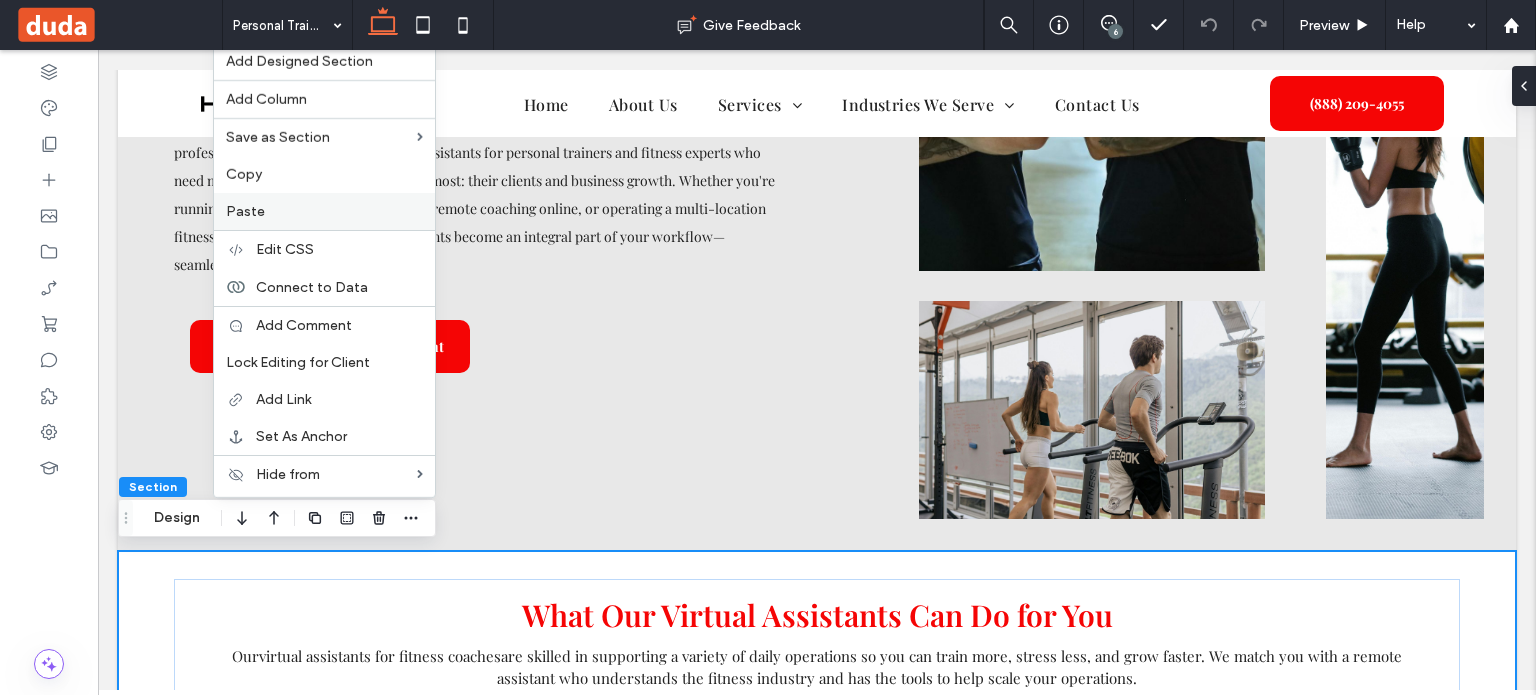 click on "Paste" at bounding box center [324, 211] 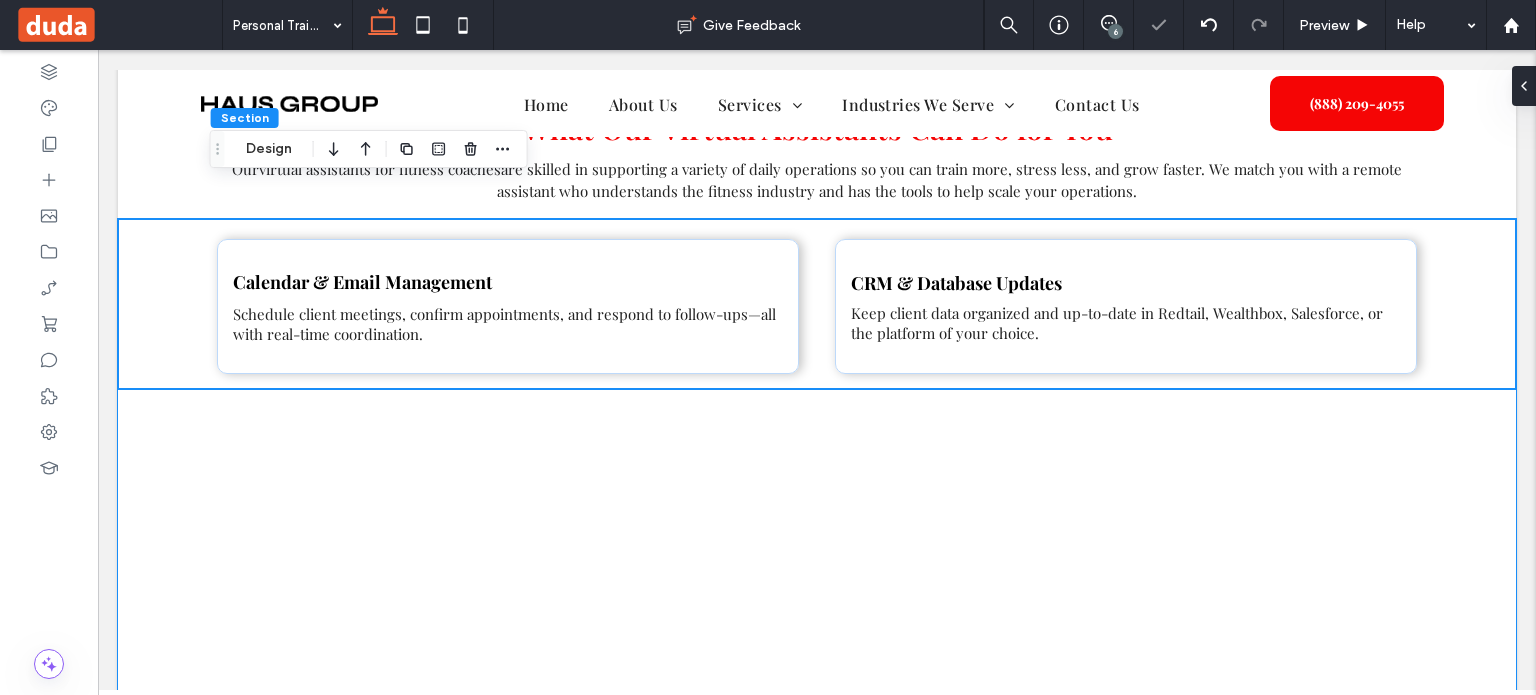 scroll, scrollTop: 853, scrollLeft: 0, axis: vertical 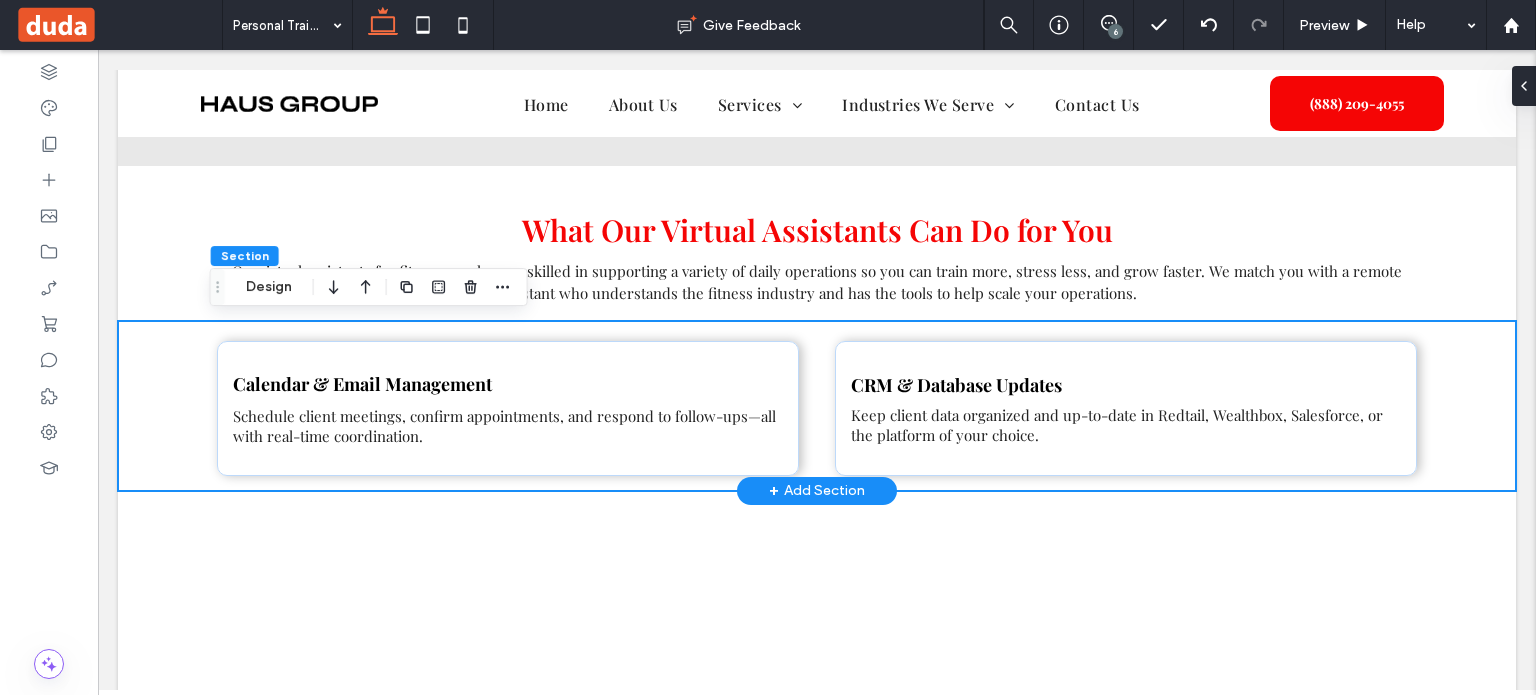 click on "Calendar & Email Management
Schedule client meetings, confirm appointments, and respond to follow-ups—all with real-time coordination.
CRM & Database Updates
Keep client data organized and up-to-date in Redtail, Wealthbox, Salesforce, or the platform of your choice." at bounding box center [817, 406] 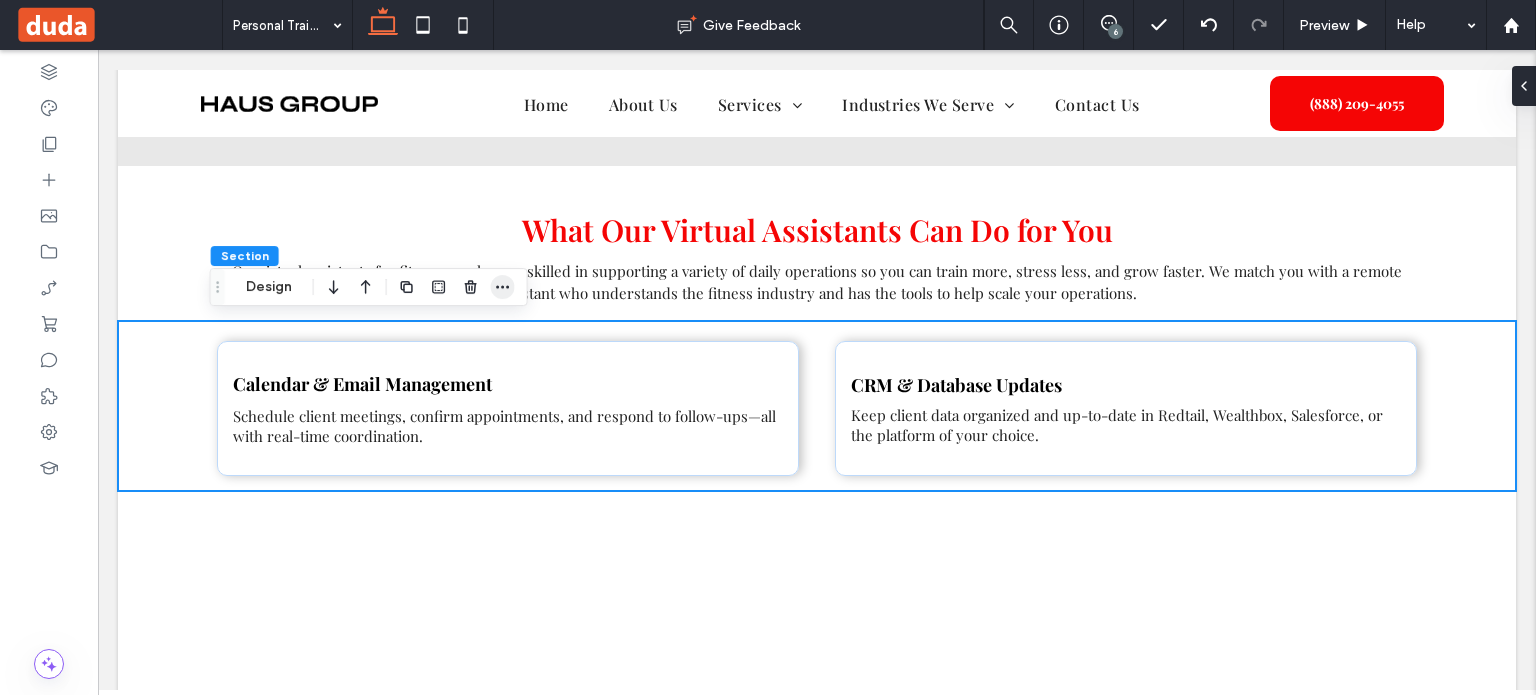 click 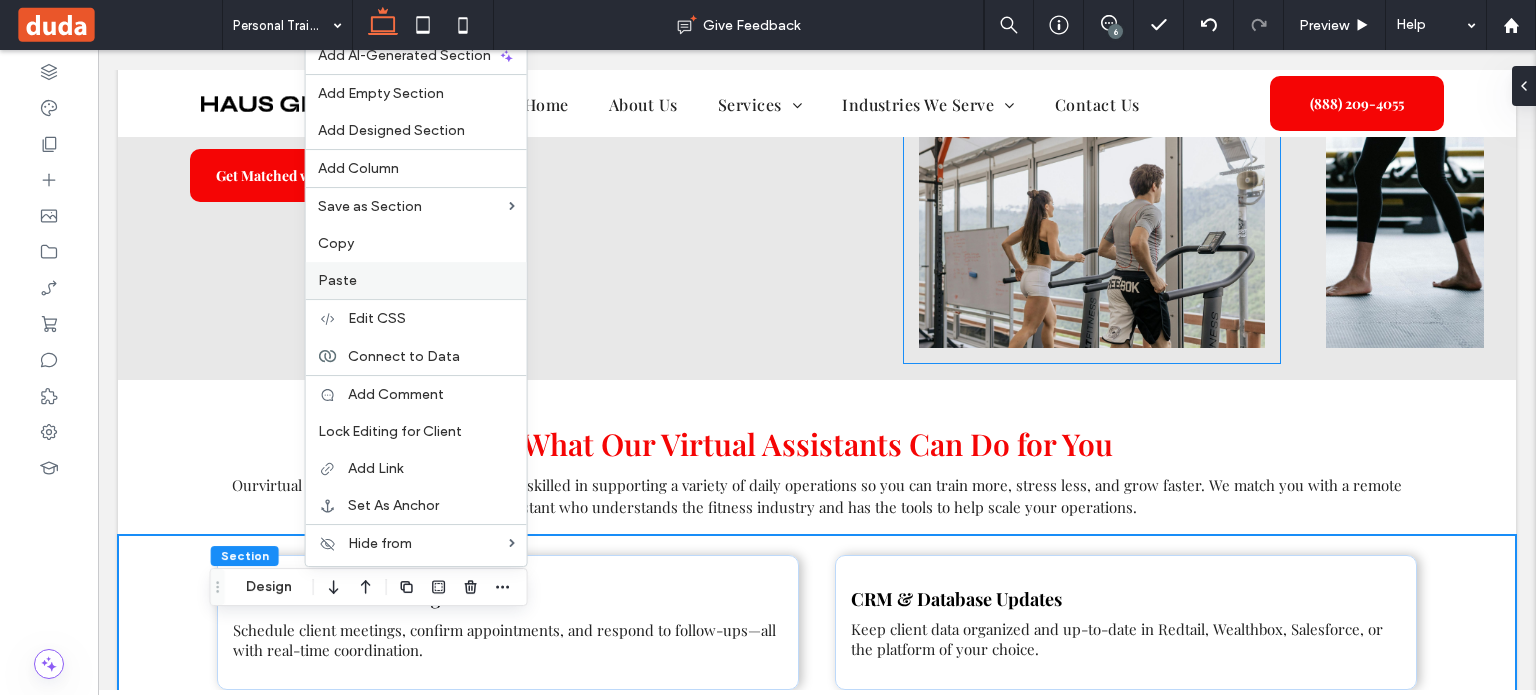 scroll, scrollTop: 553, scrollLeft: 0, axis: vertical 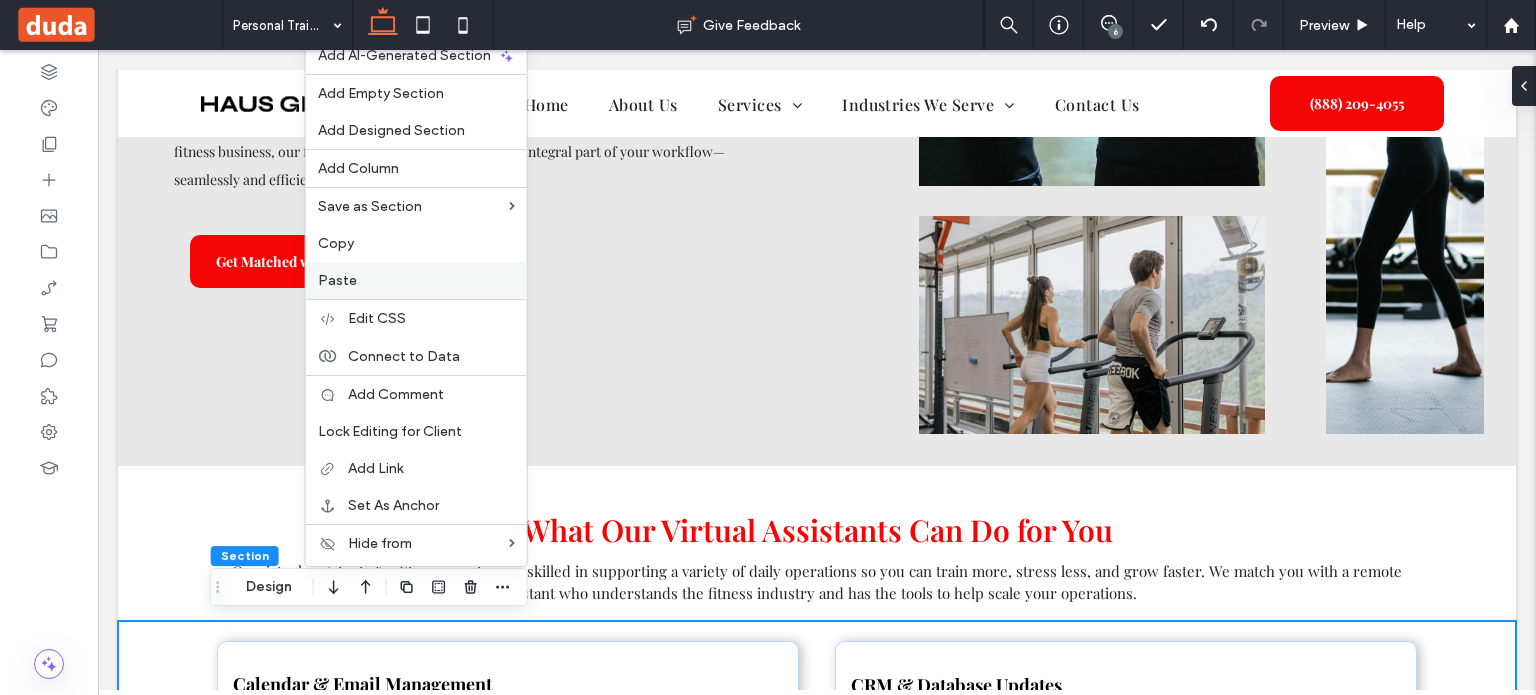 click on "Paste" at bounding box center (416, 280) 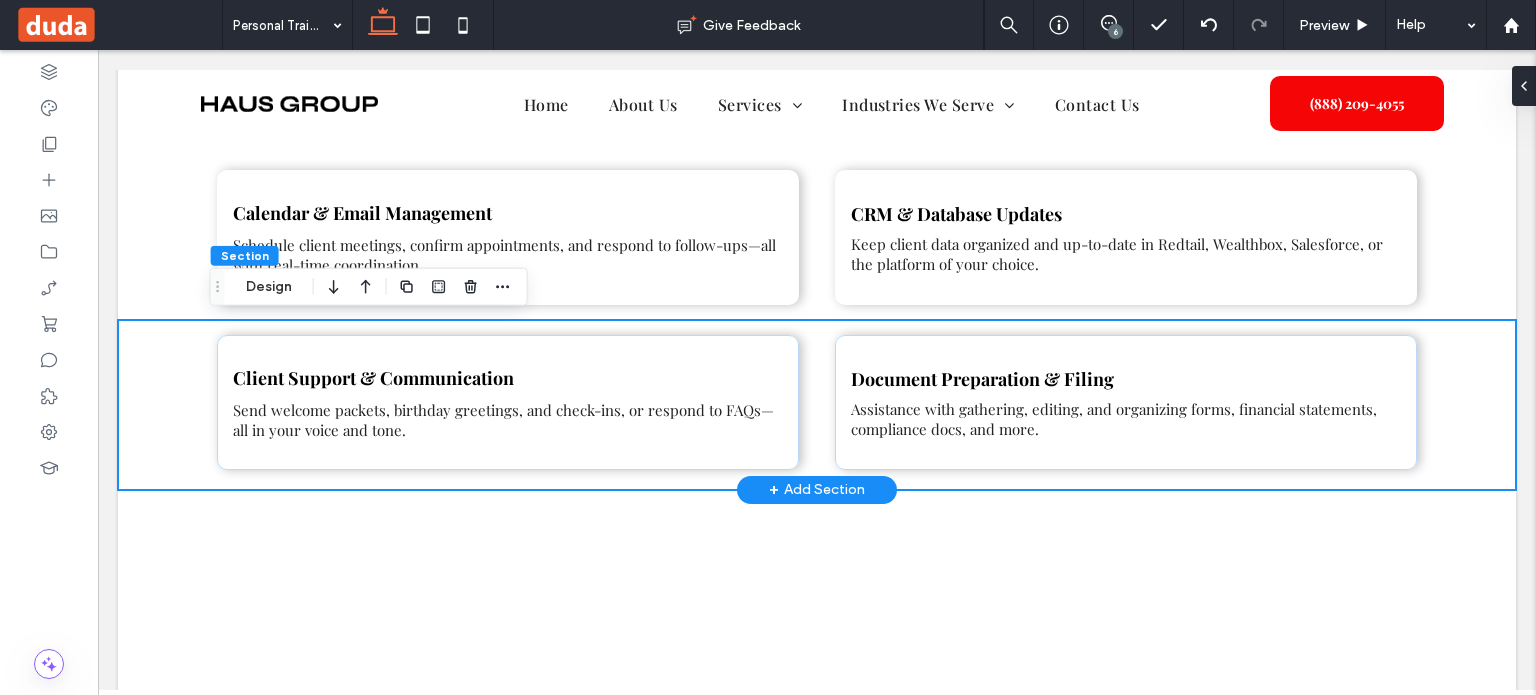 scroll, scrollTop: 924, scrollLeft: 0, axis: vertical 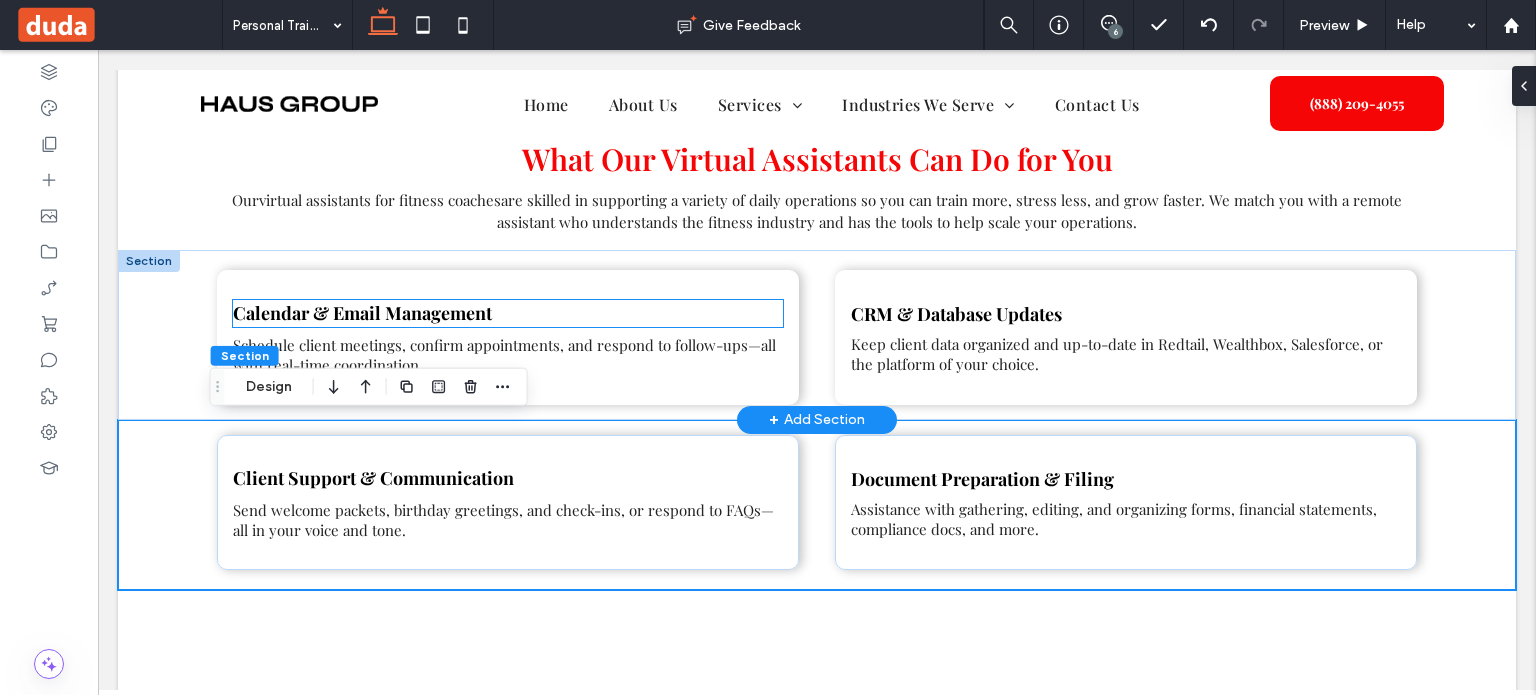 click on "Calendar & Email Management" at bounding box center (362, 313) 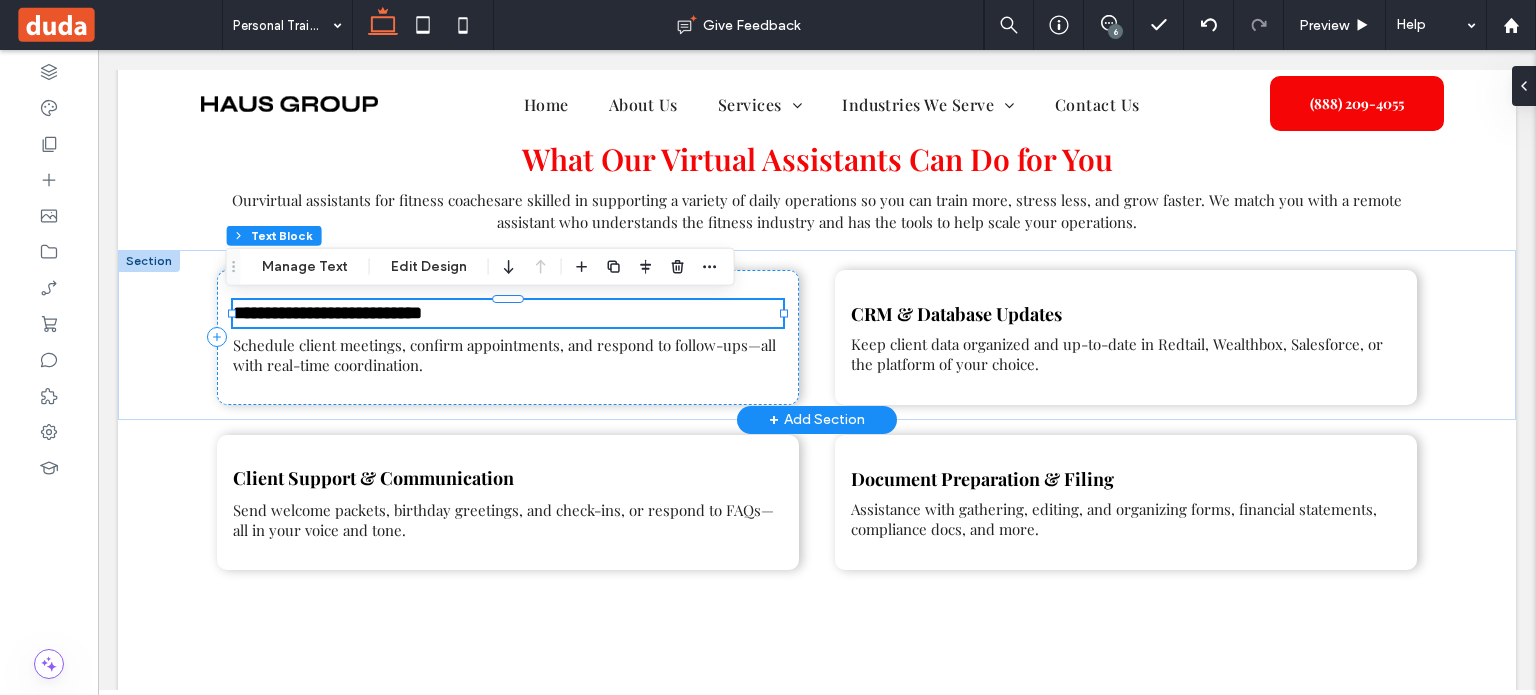 click on "**********" at bounding box center (327, 313) 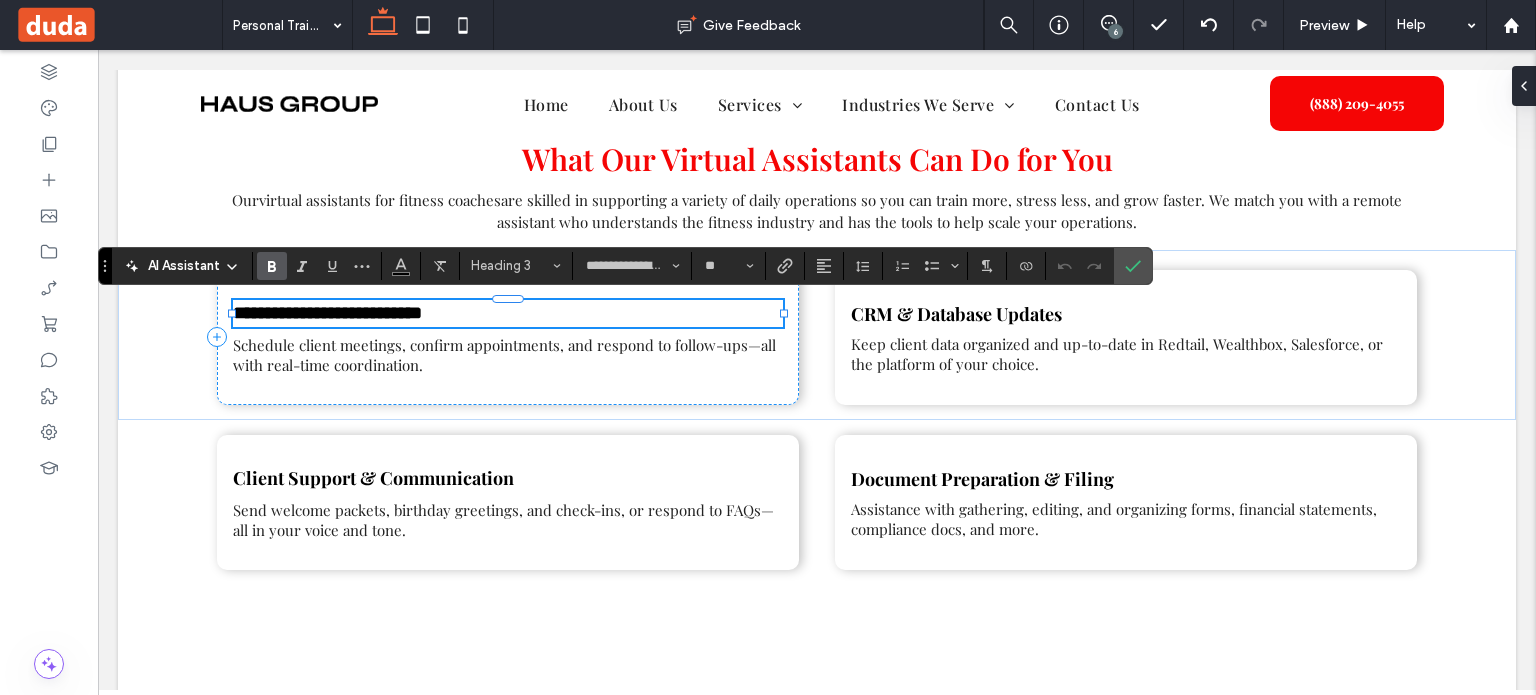 click on "**********" at bounding box center [327, 313] 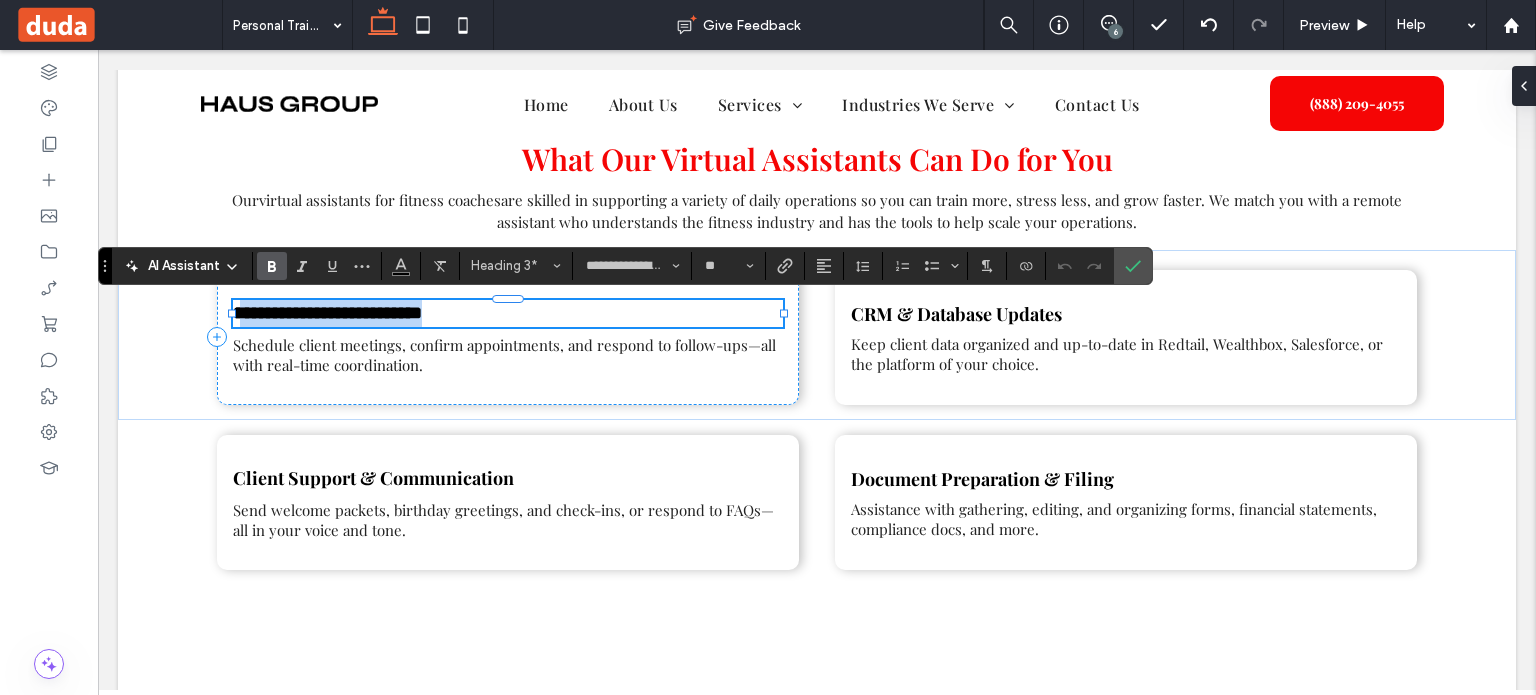 drag, startPoint x: 235, startPoint y: 311, endPoint x: 616, endPoint y: 322, distance: 381.15875 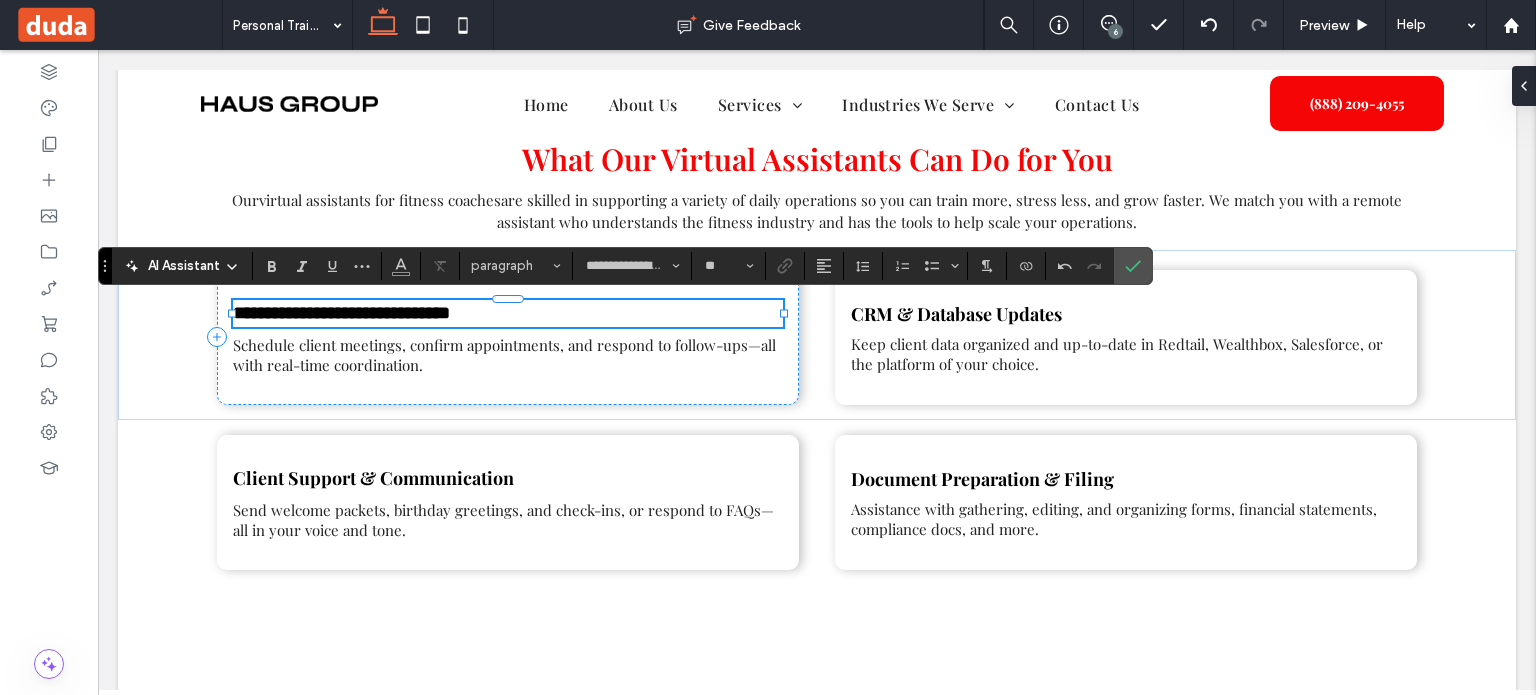 type on "**" 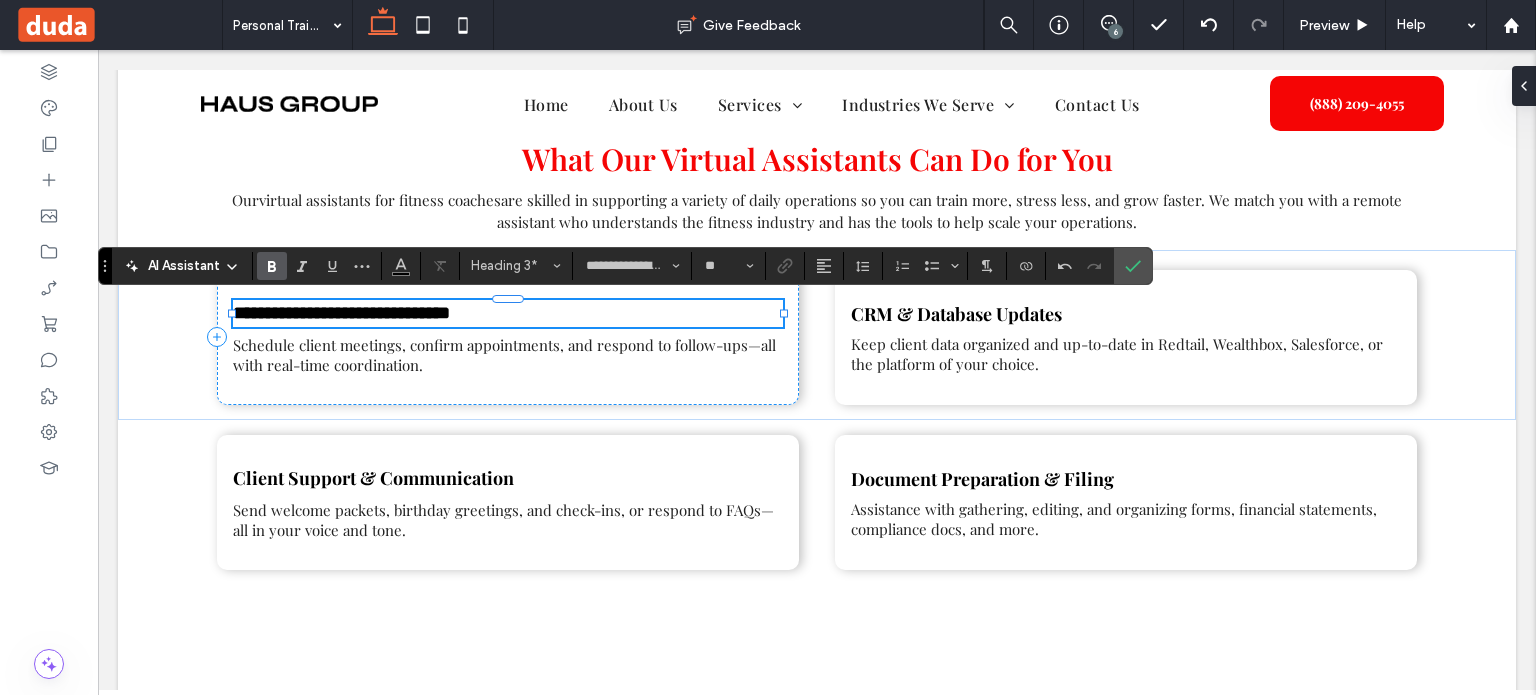 click on "**********" at bounding box center [341, 313] 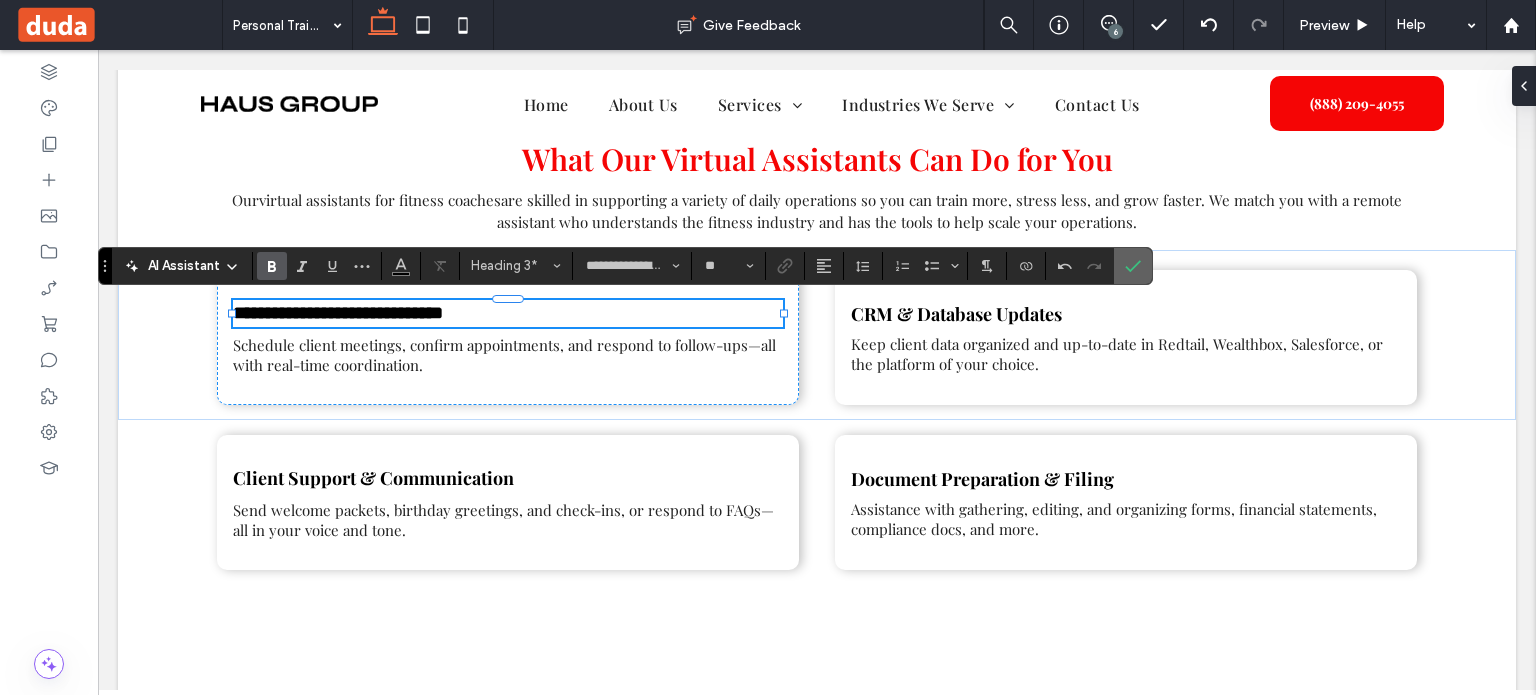 drag, startPoint x: 1132, startPoint y: 266, endPoint x: 1012, endPoint y: 222, distance: 127.81236 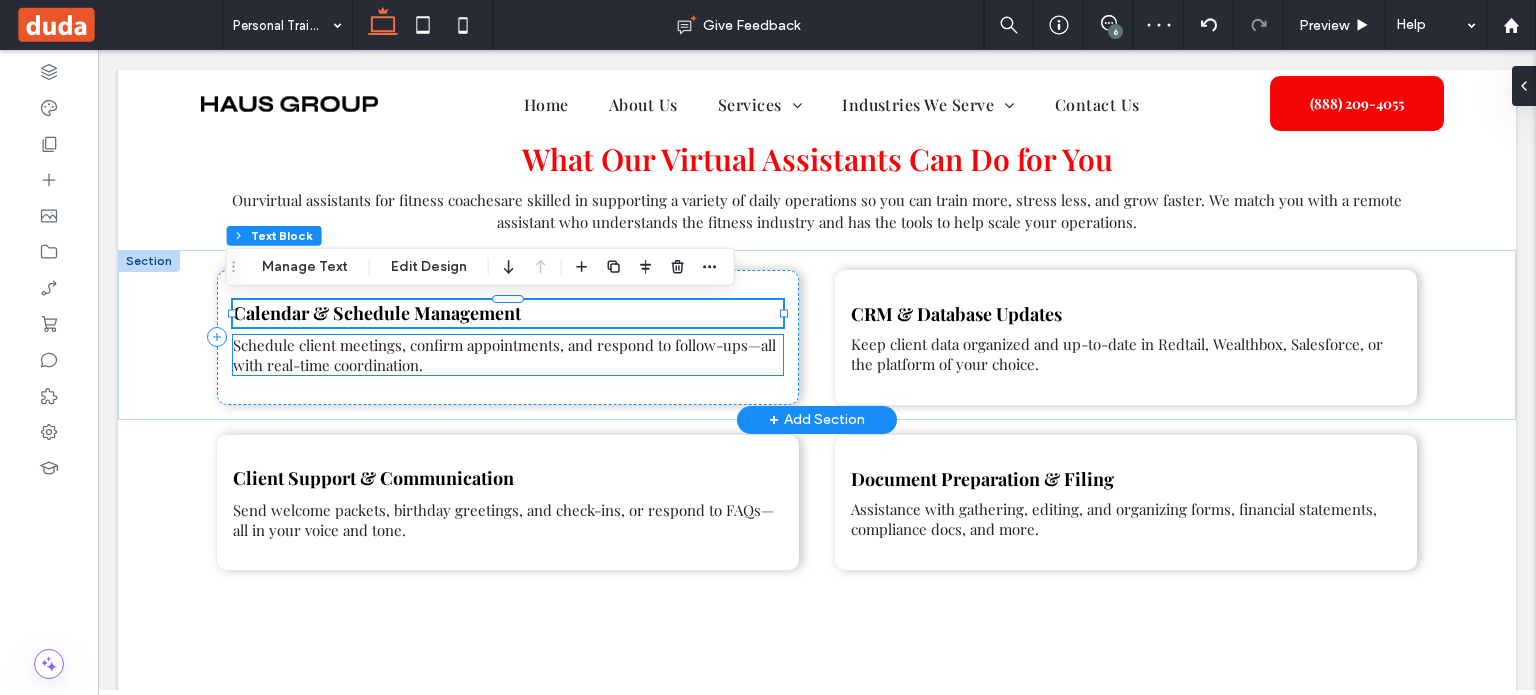 click on "Schedule client meetings, confirm appointments, and respond to follow-ups—all with real-time coordination." at bounding box center (504, 355) 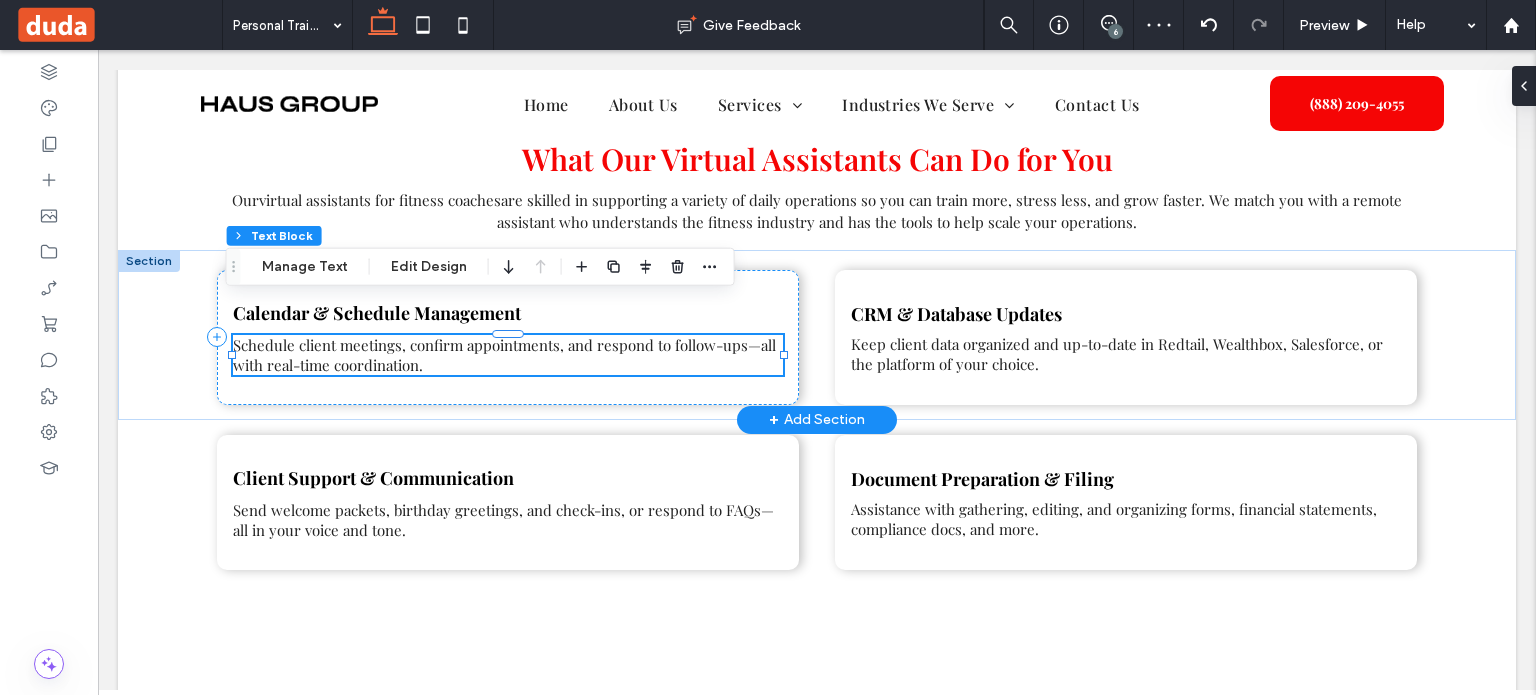 click on "Schedule client meetings, confirm appointments, and respond to follow-ups—all with real-time coordination." at bounding box center [508, 355] 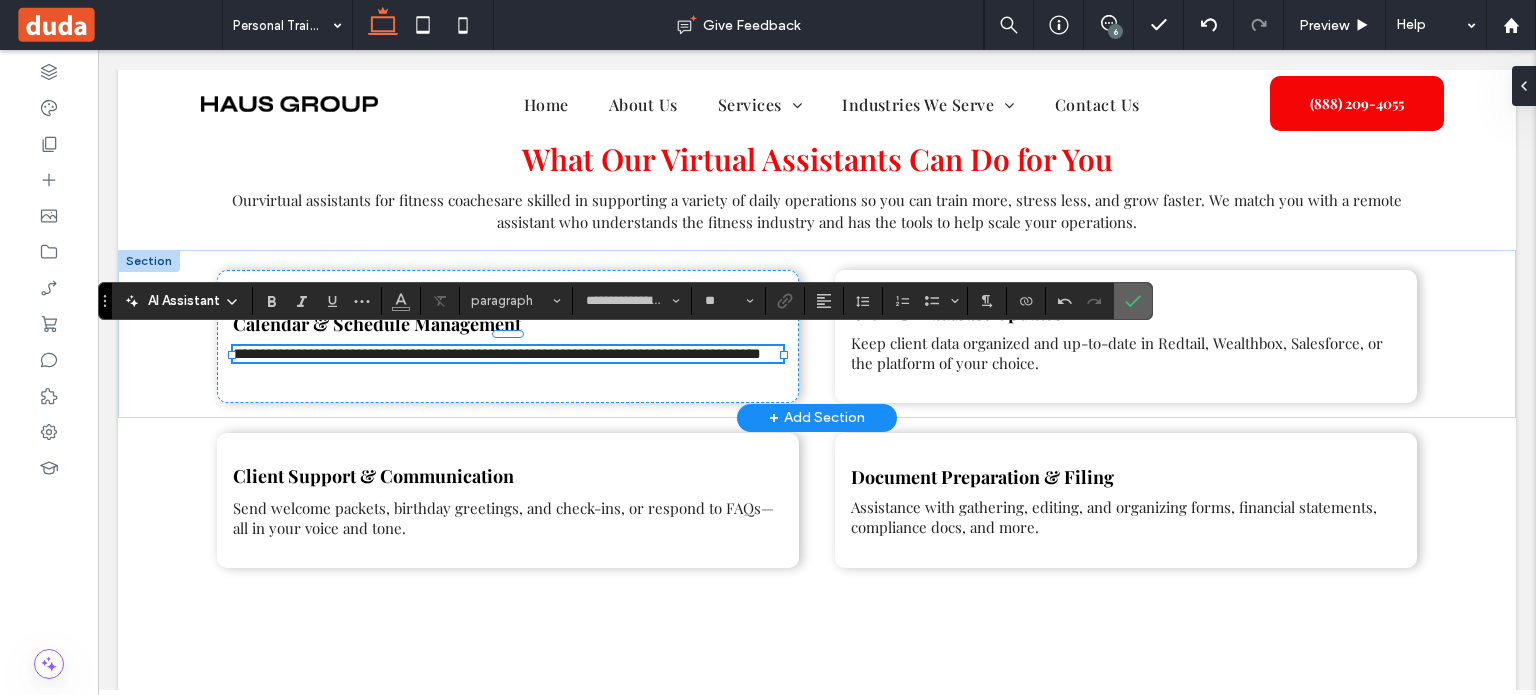 drag, startPoint x: 1133, startPoint y: 303, endPoint x: 1034, endPoint y: 253, distance: 110.909874 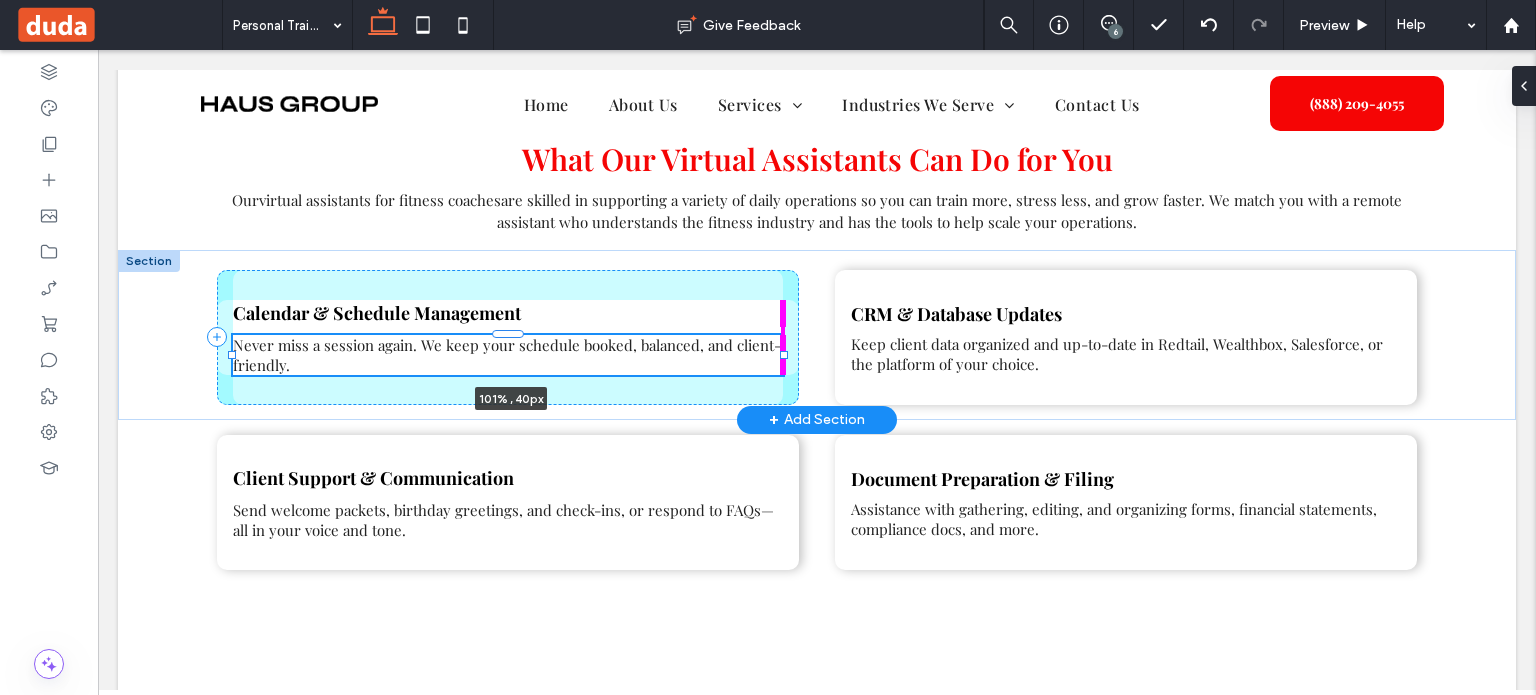 click on "Calendar & Schedule Management
Never miss a session again. We keep your schedule booked, balanced, and client-friendly.
101% , 40px
CRM & Database Updates
Keep client data organized and up-to-date in Redtail, Wealthbox, Salesforce, or the platform of your choice." at bounding box center (817, 335) 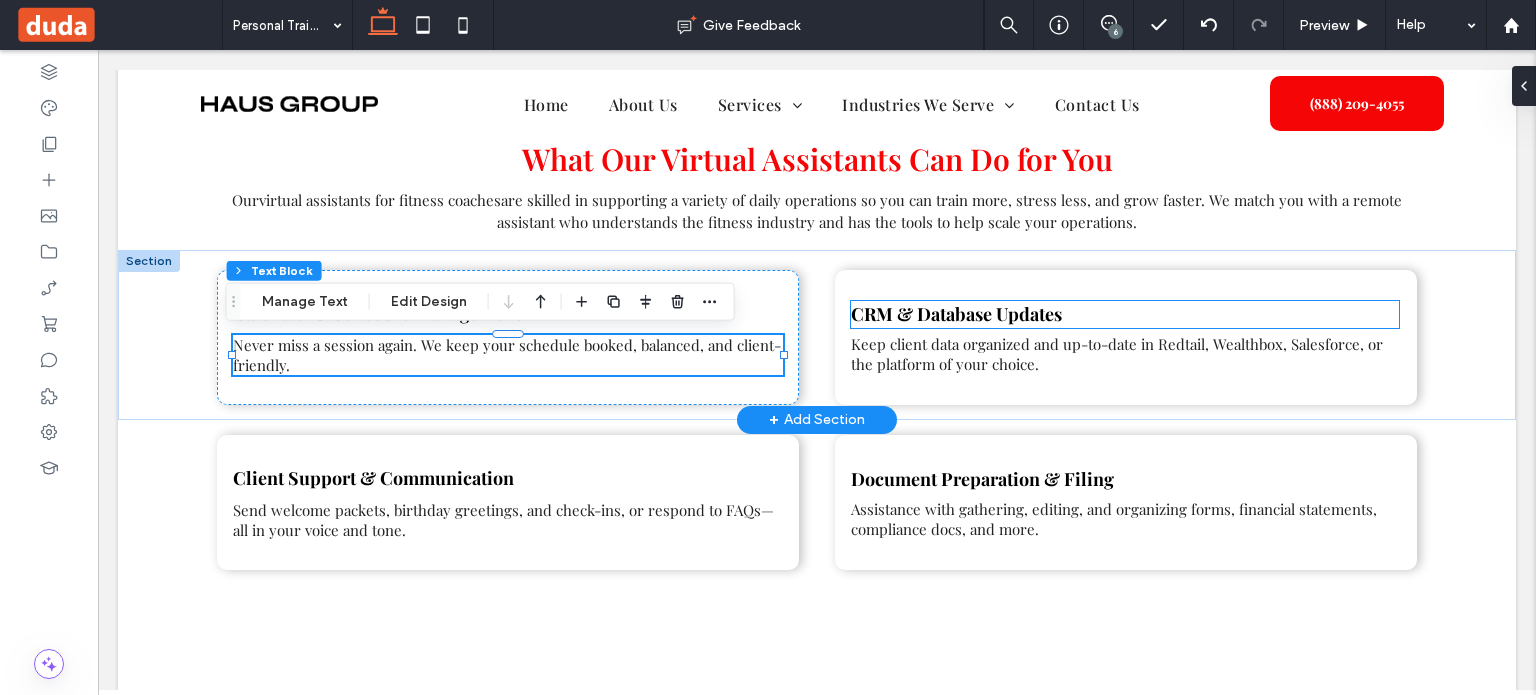click on "CRM & Database Updates" at bounding box center (956, 314) 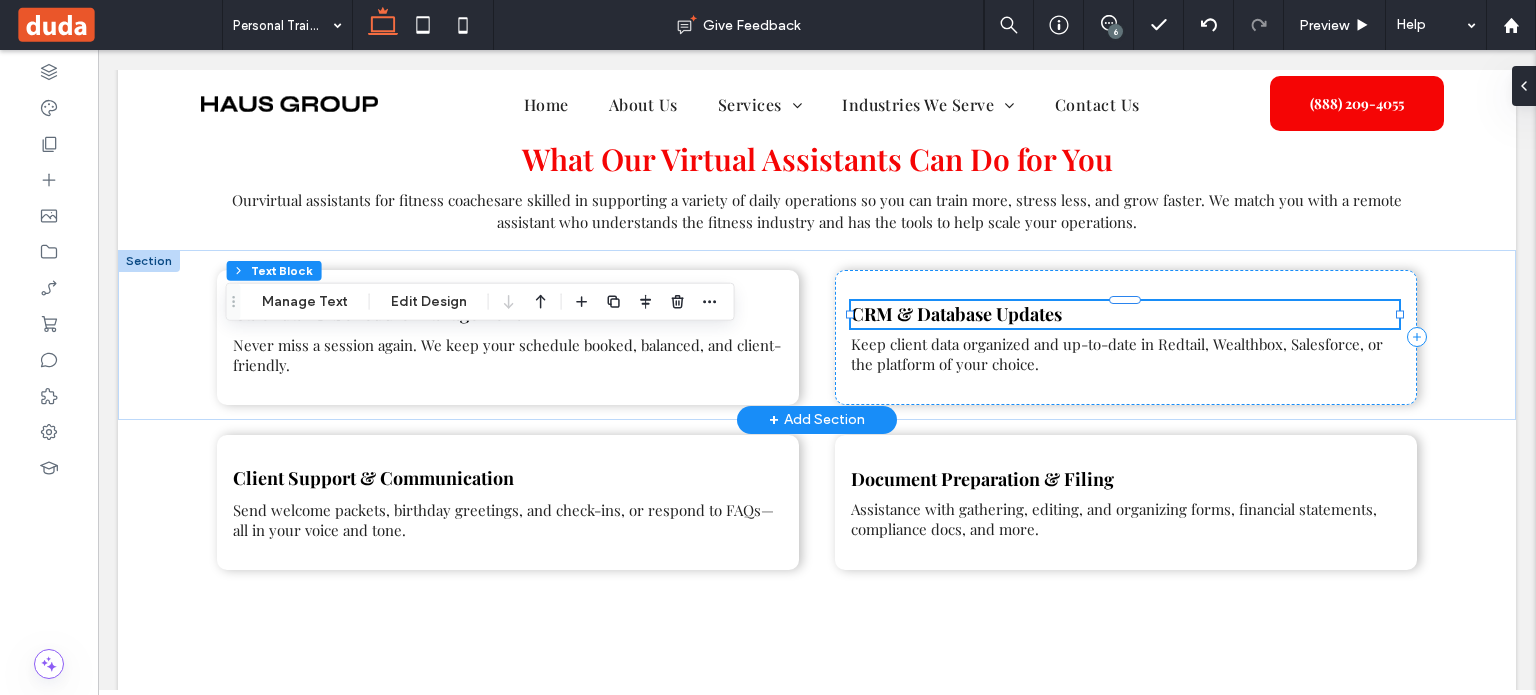 click on "CRM & Database Updates" at bounding box center [1125, 314] 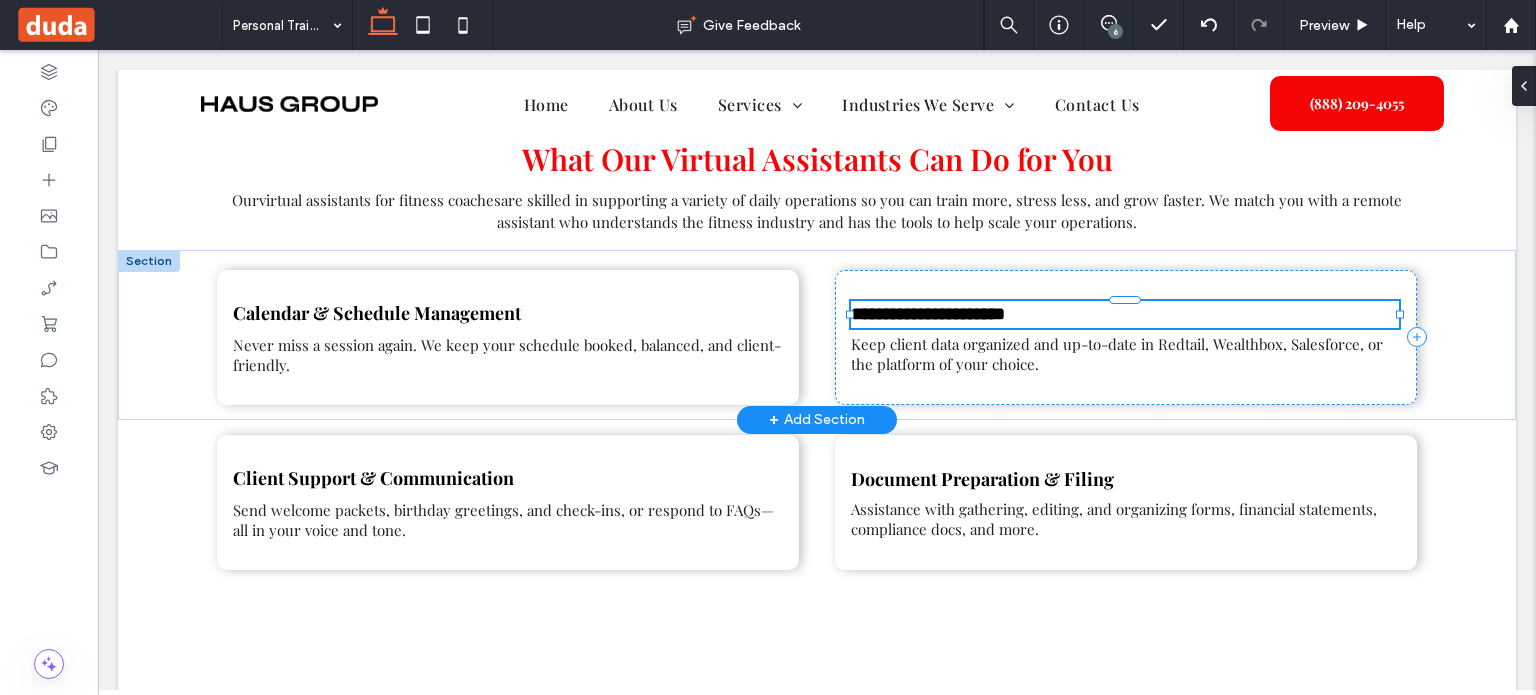 click on "**********" at bounding box center (928, 314) 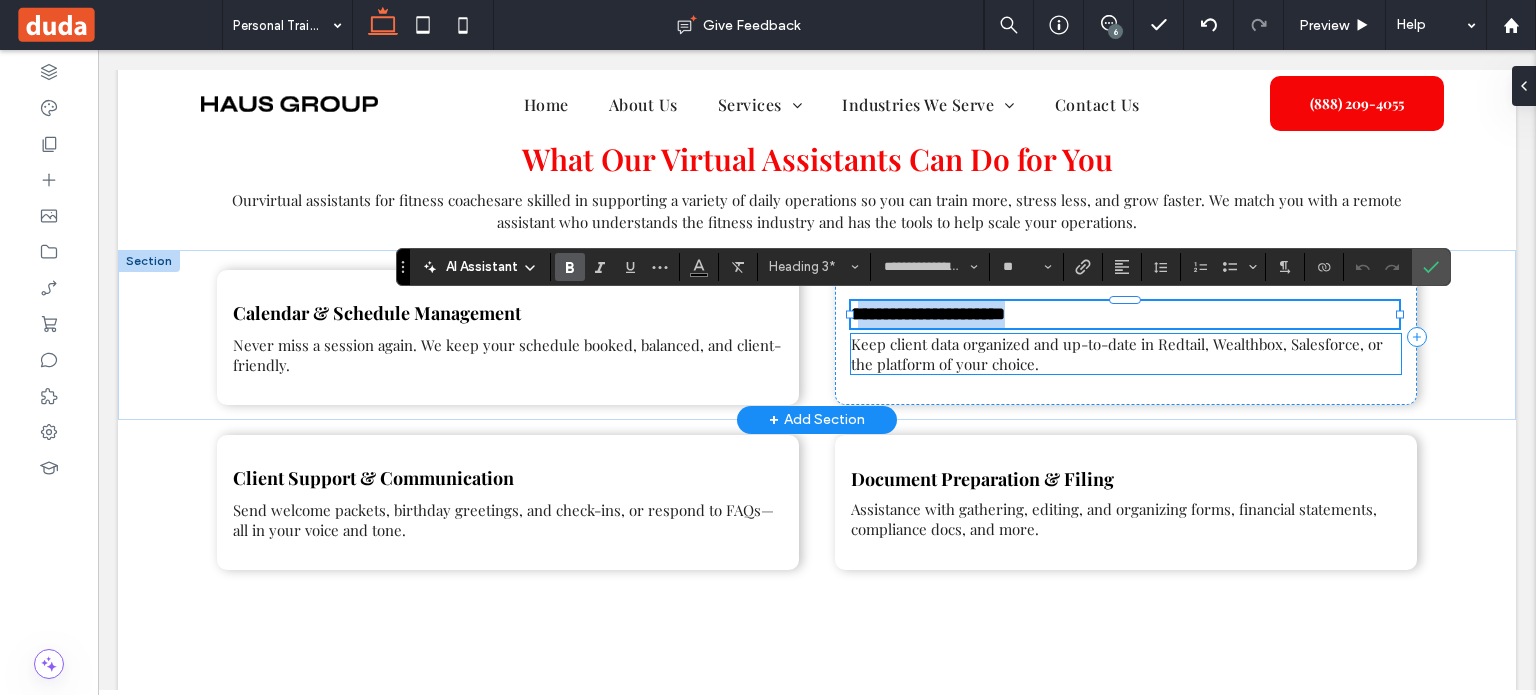 drag, startPoint x: 856, startPoint y: 313, endPoint x: 1169, endPoint y: 359, distance: 316.36212 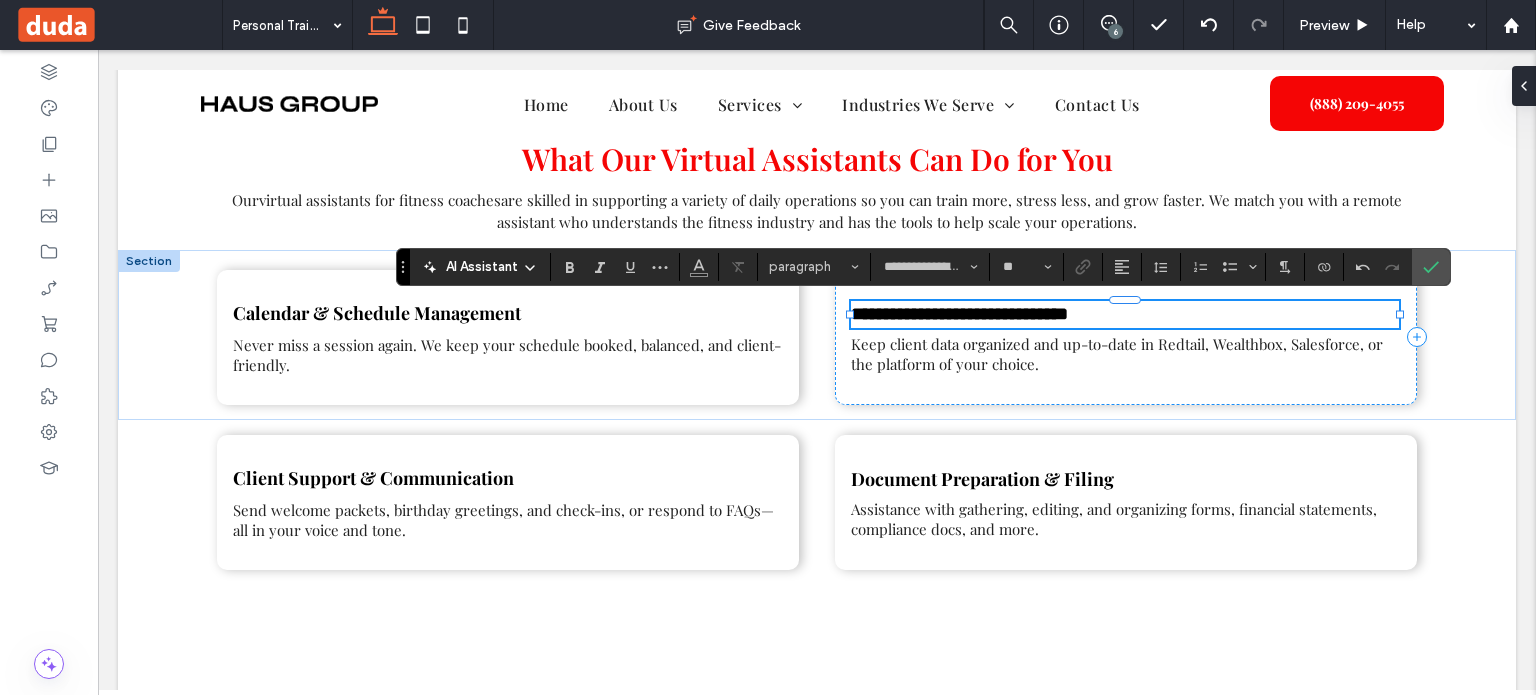 type on "**" 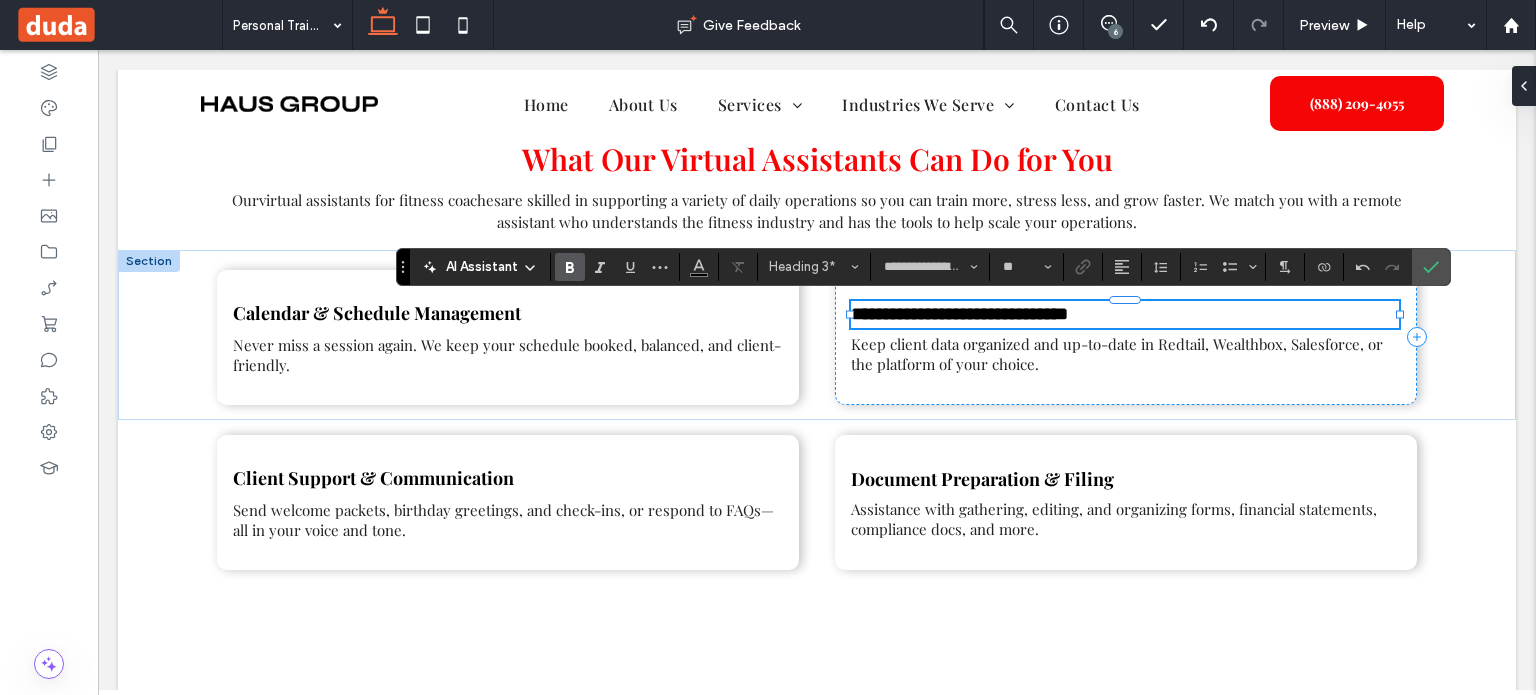 click on "**********" at bounding box center [959, 314] 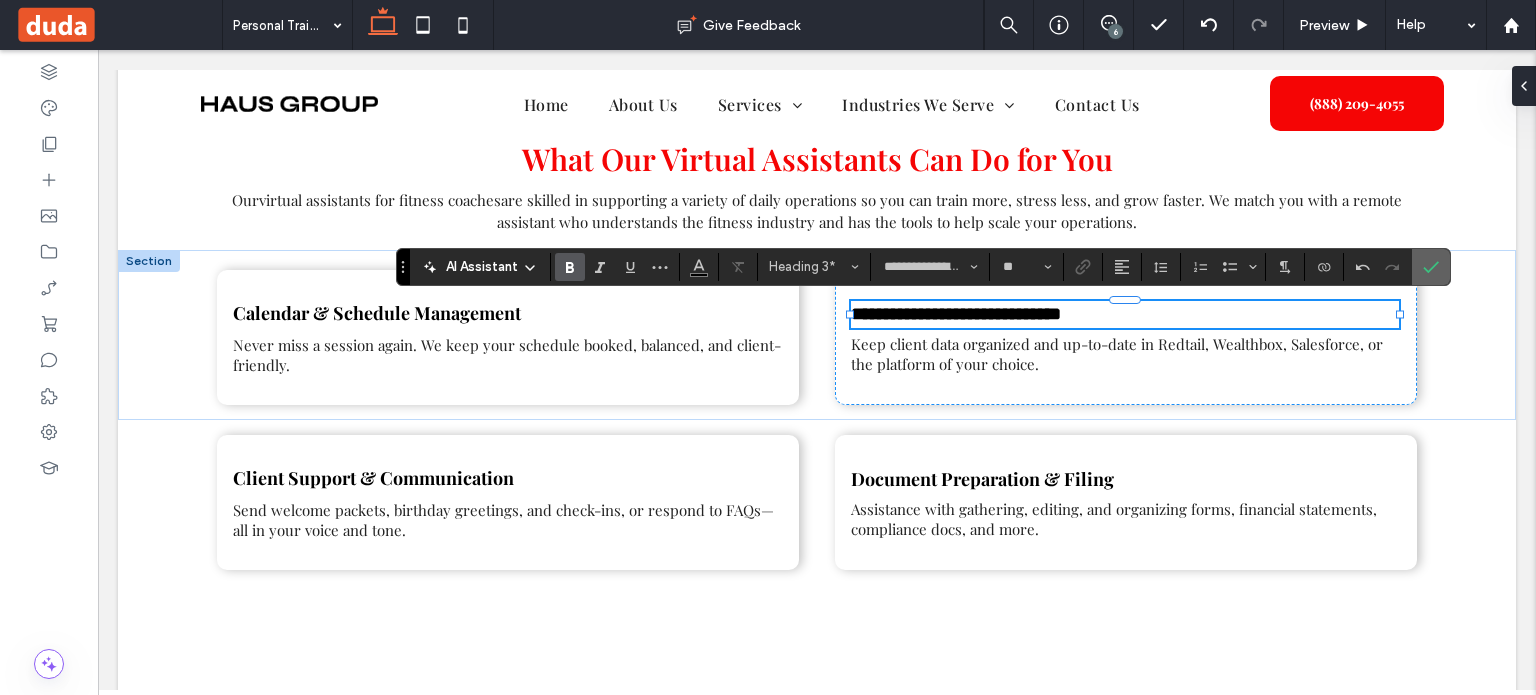 click at bounding box center (1431, 267) 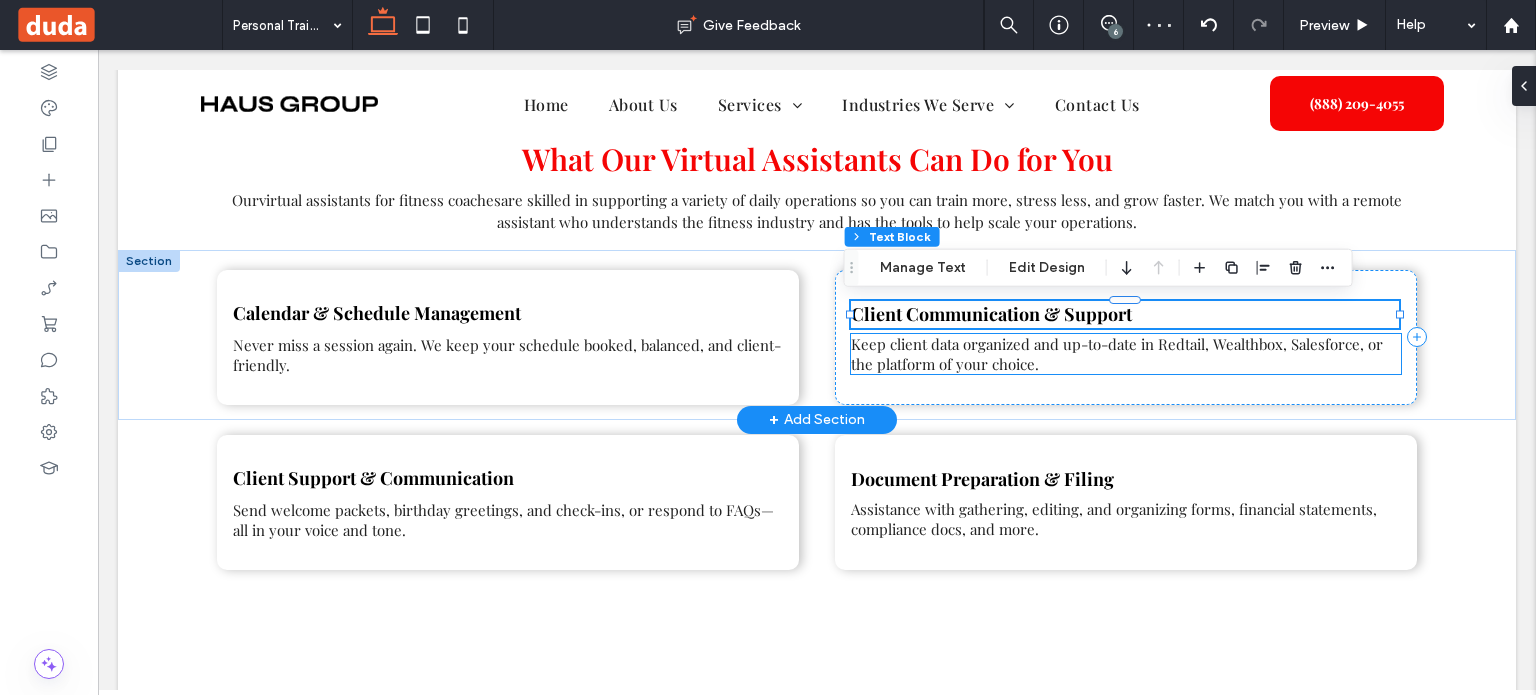click on "Keep client data organized and up-to-date in Redtail, Wealthbox, Salesforce, or the platform of your choice." at bounding box center [1117, 354] 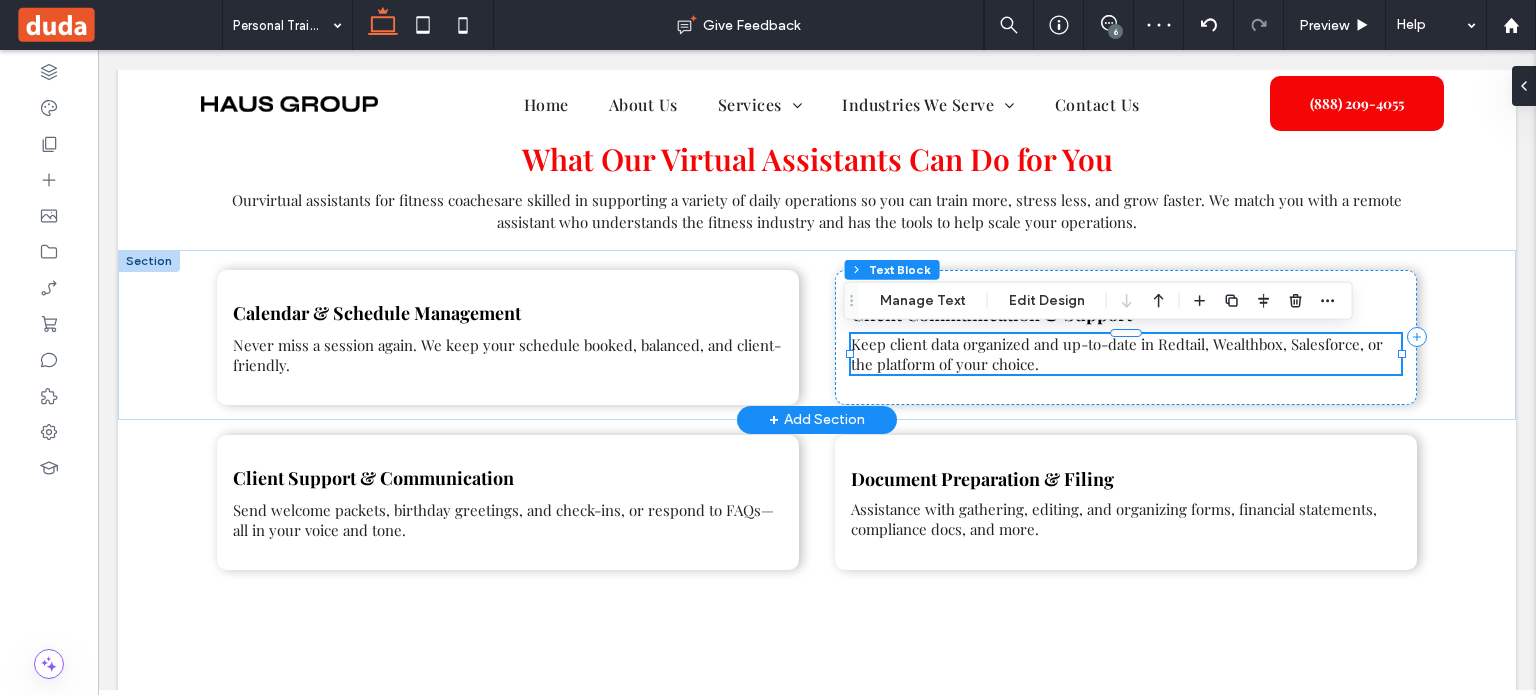 click on "Keep client data organized and up-to-date in Redtail, Wealthbox, Salesforce, or the platform of your choice." at bounding box center [1117, 354] 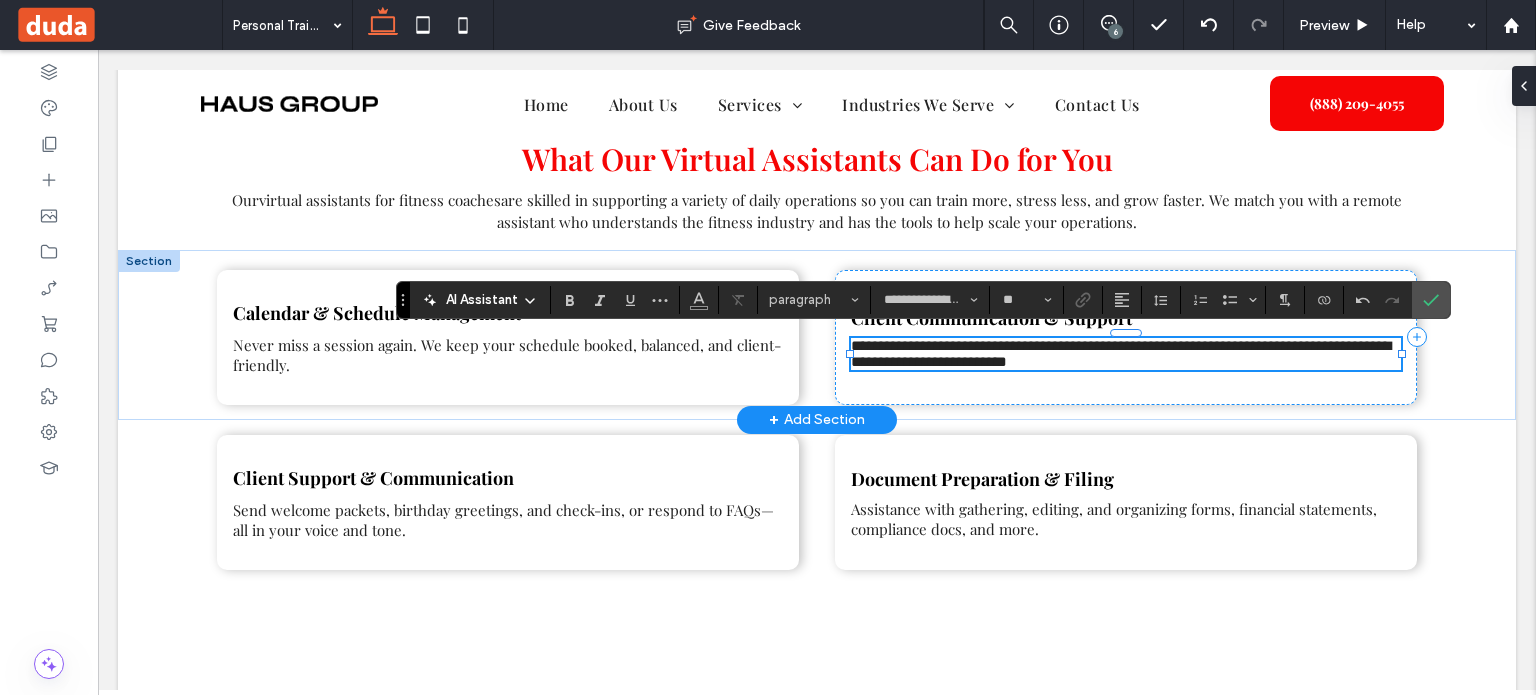 click on "**********" at bounding box center (817, 335) 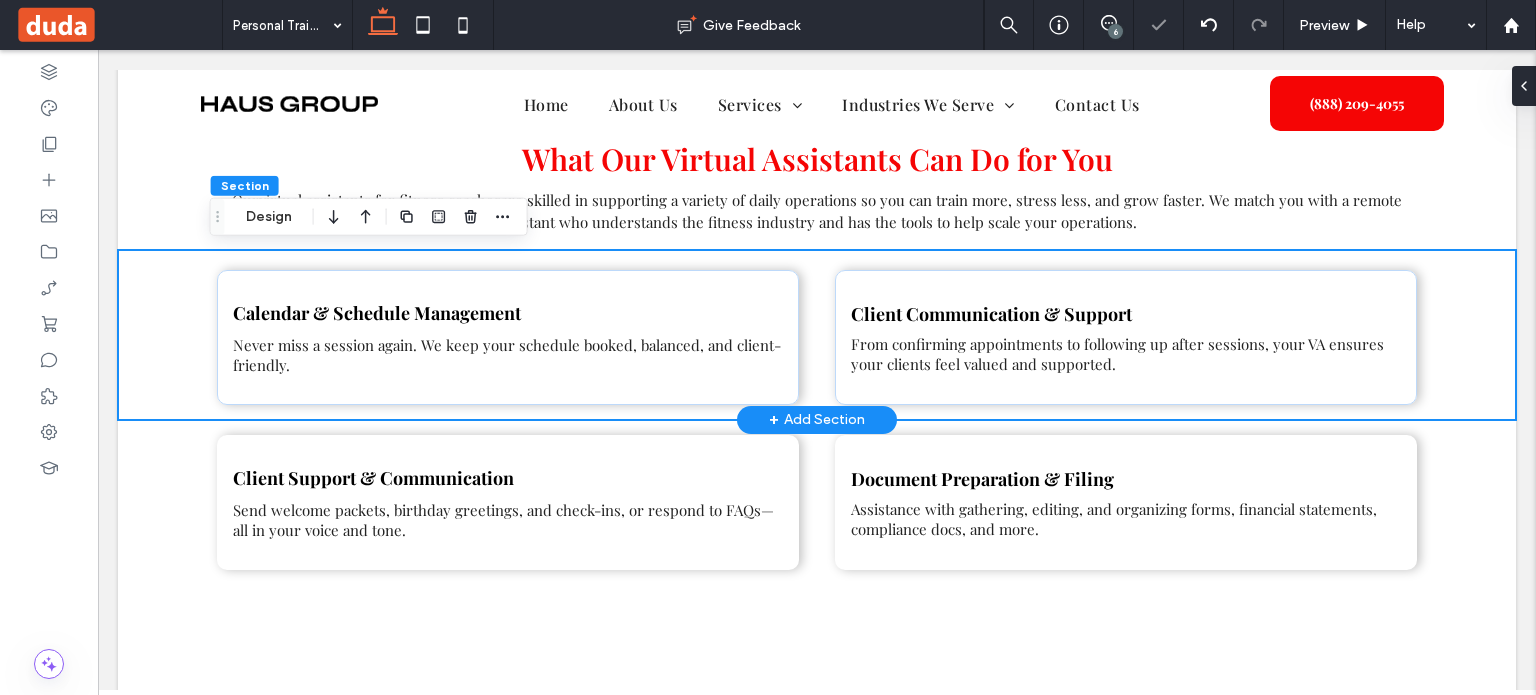 click on "Calendar & Schedule Management
Never miss a session again. We keep your schedule booked, balanced, and client-friendly.
Client Communication & Support
From confirming appointments to following up after sessions, your VA ensures your clients feel valued and supported." at bounding box center [817, 335] 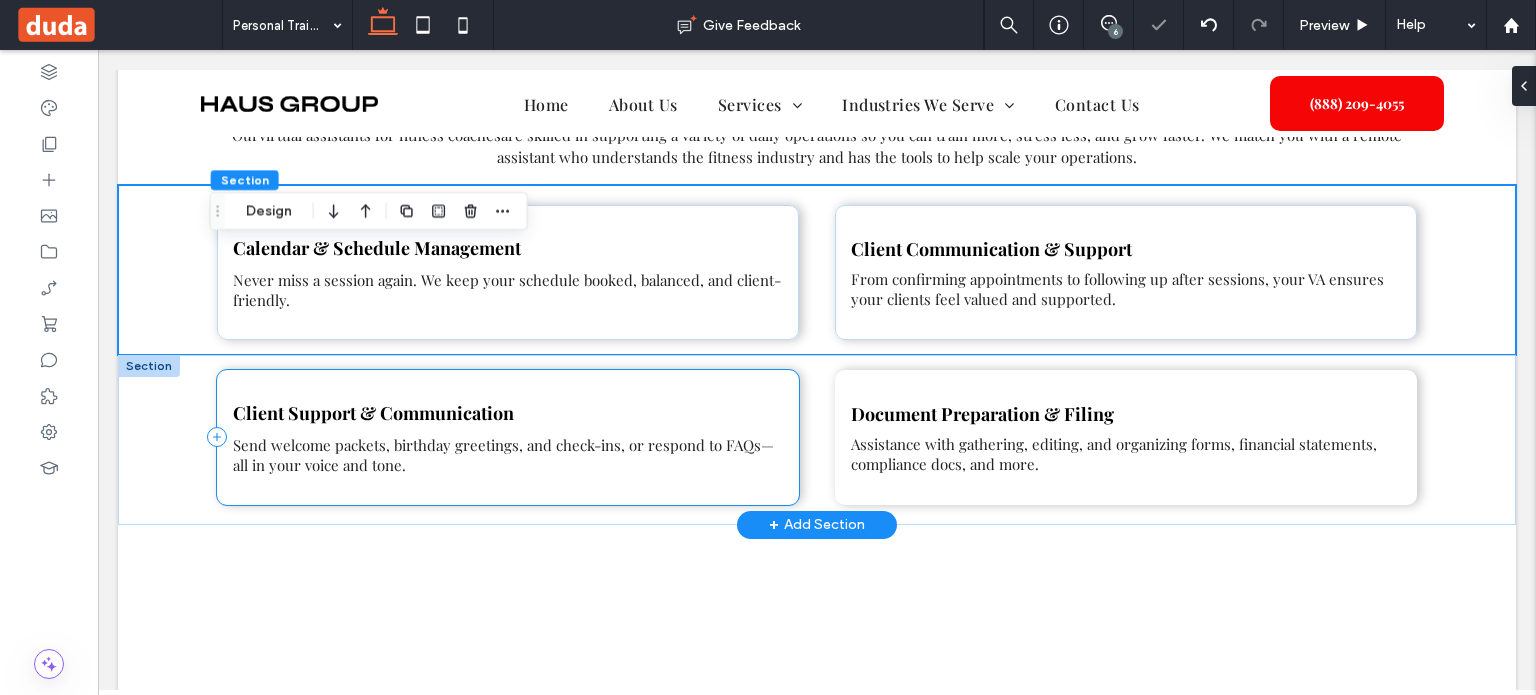 scroll, scrollTop: 1024, scrollLeft: 0, axis: vertical 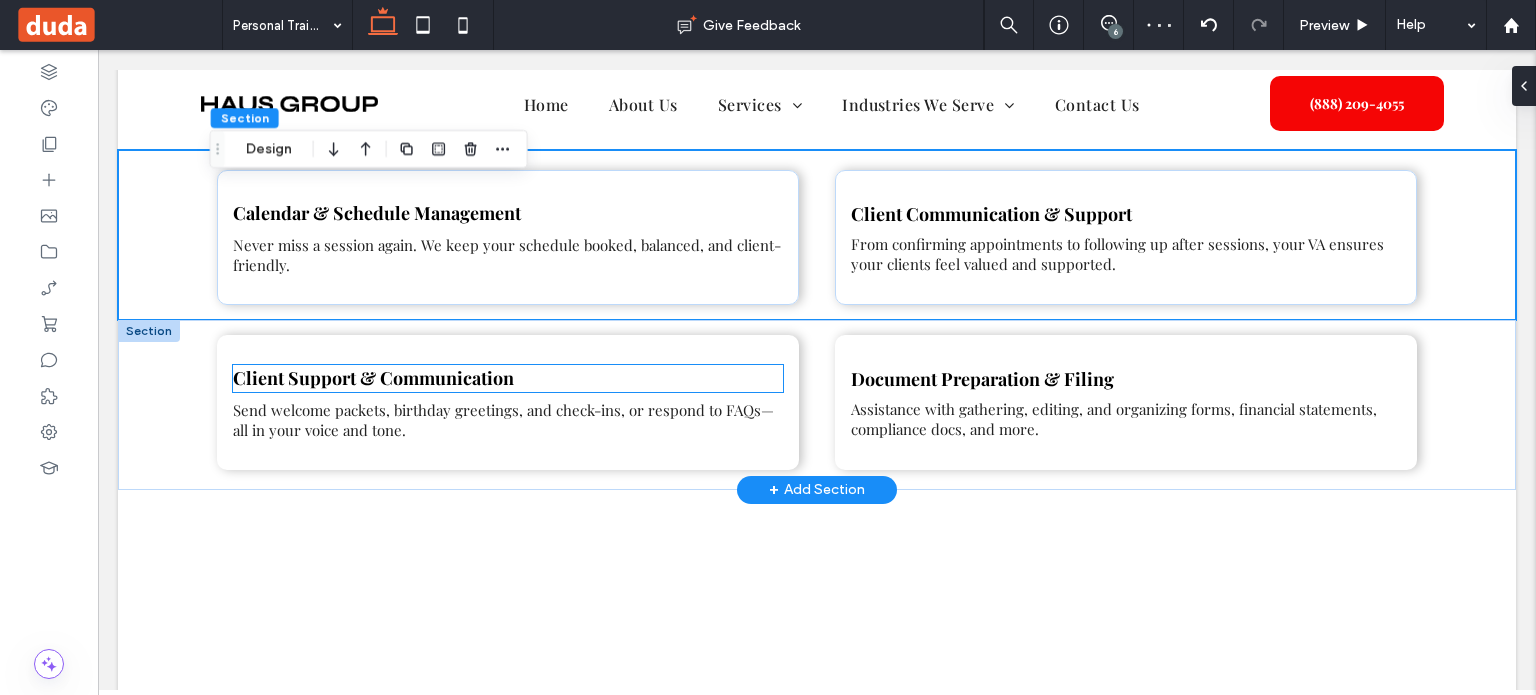 drag, startPoint x: 351, startPoint y: 377, endPoint x: 272, endPoint y: 387, distance: 79.630394 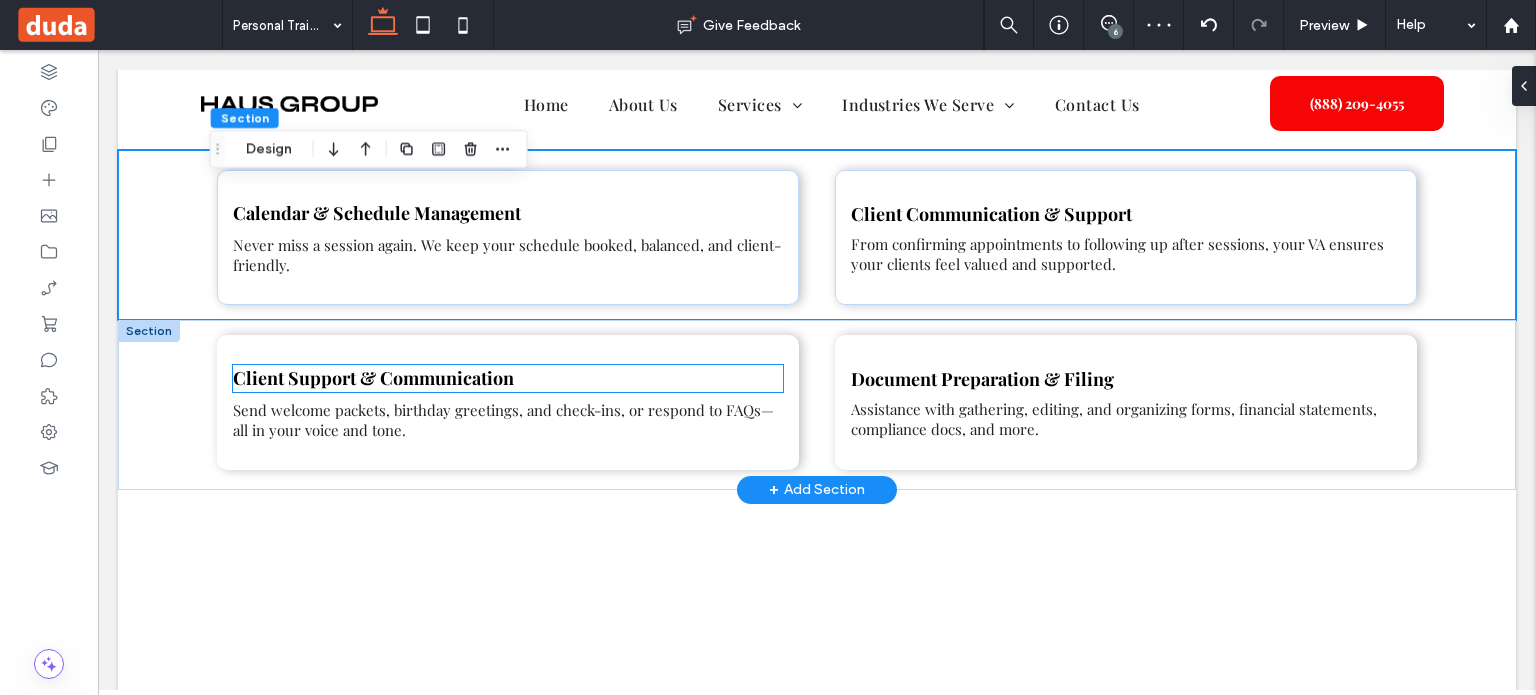 click on "Client Support & Communication" at bounding box center (373, 378) 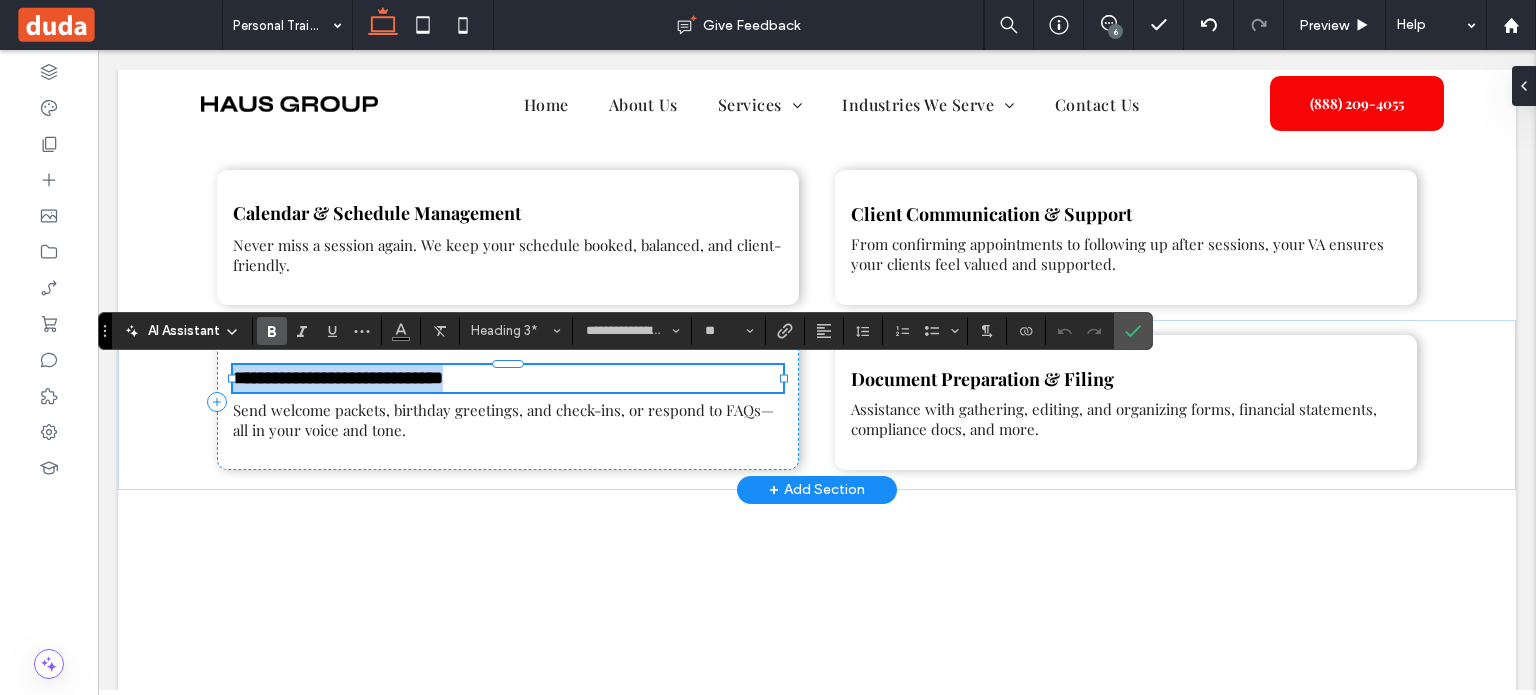 click on "**********" at bounding box center (338, 378) 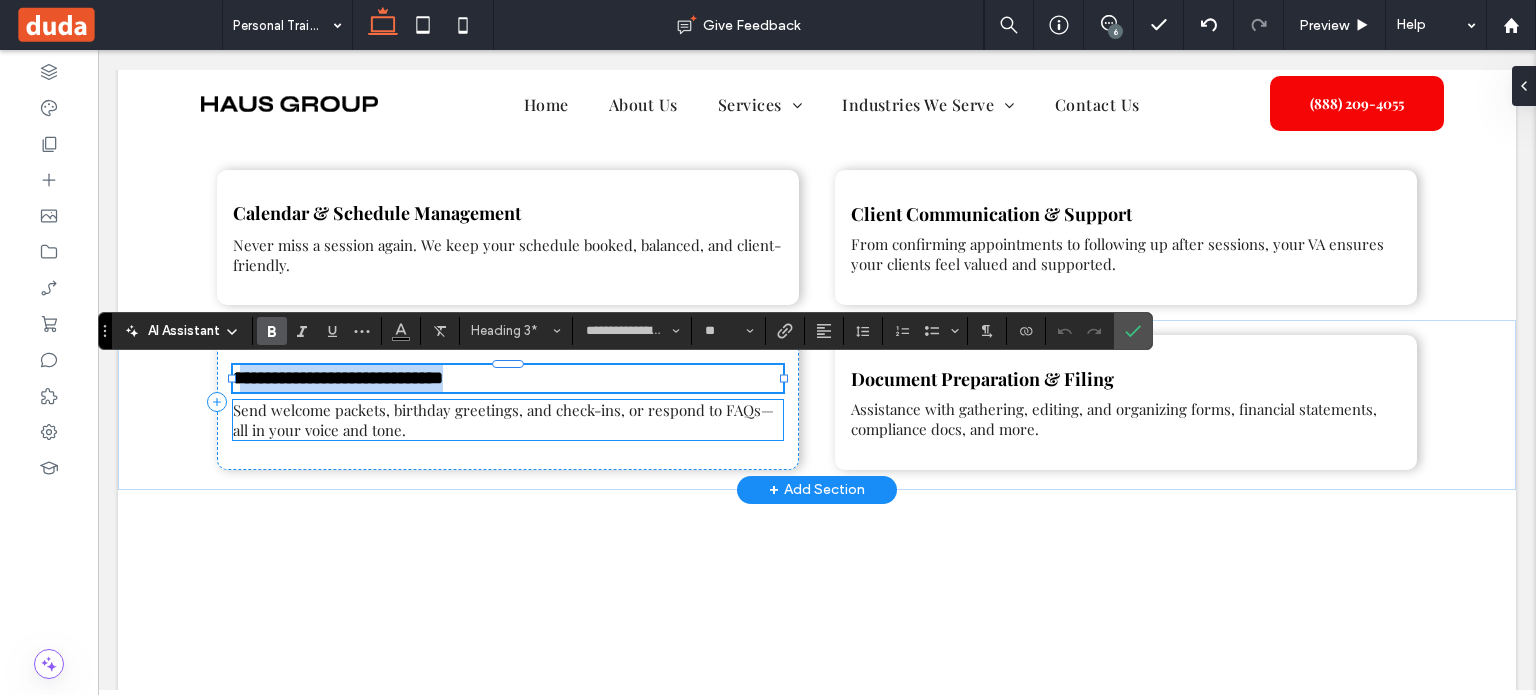 drag, startPoint x: 236, startPoint y: 375, endPoint x: 617, endPoint y: 406, distance: 382.25906 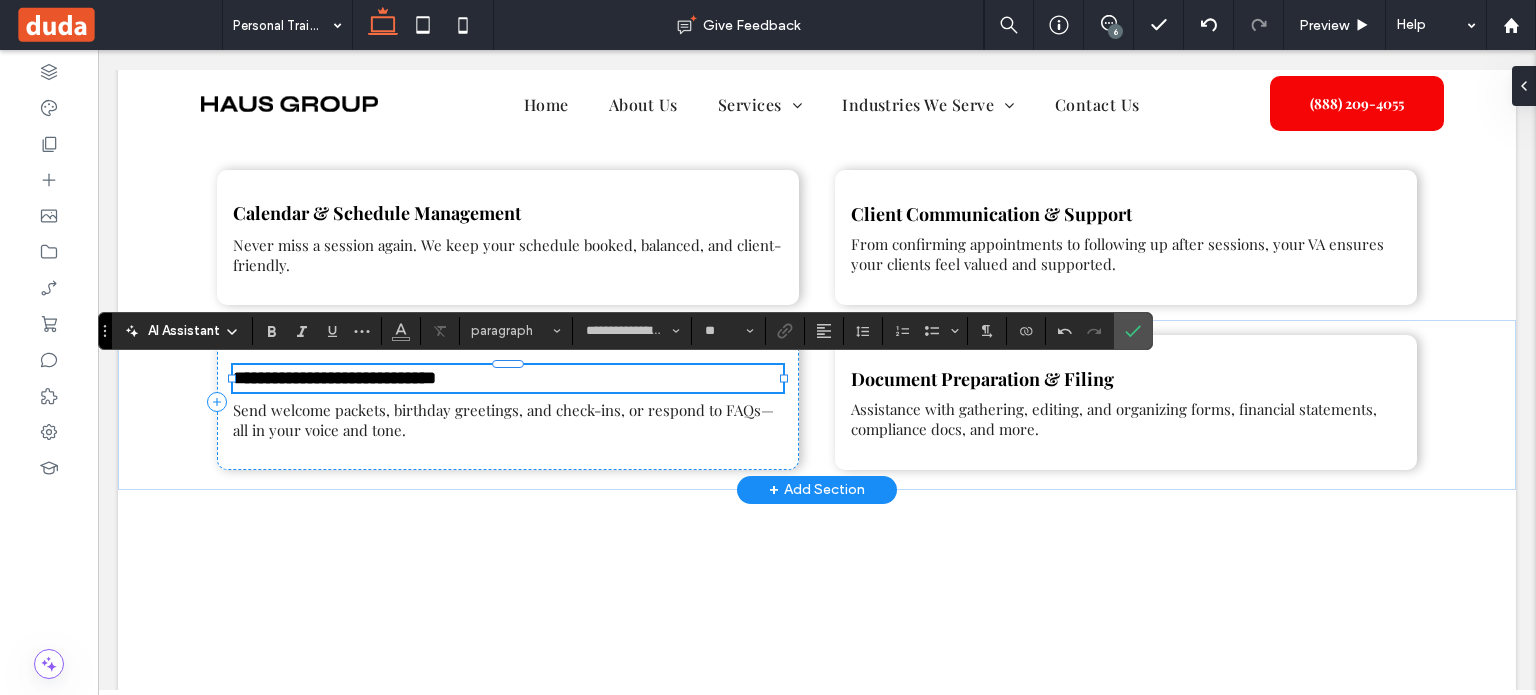 type on "**" 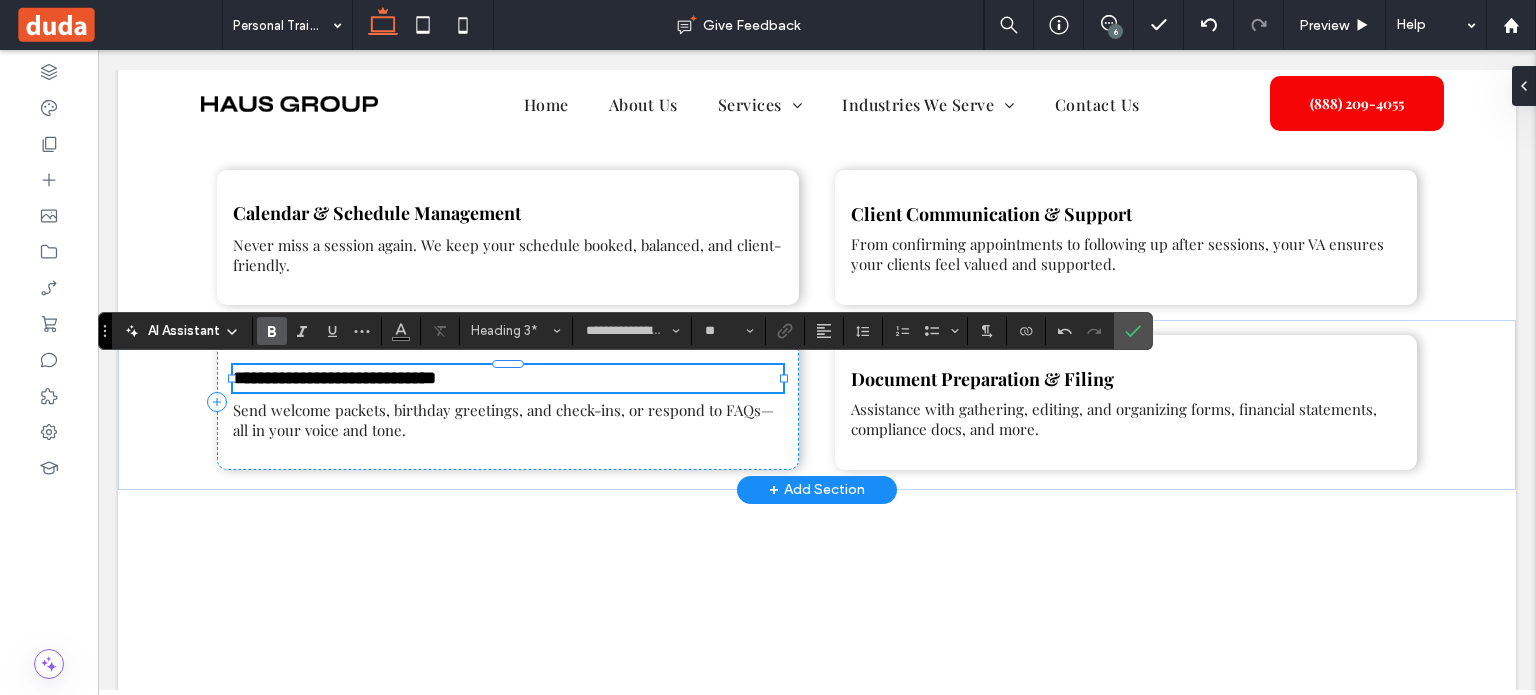 click on "**********" at bounding box center [334, 378] 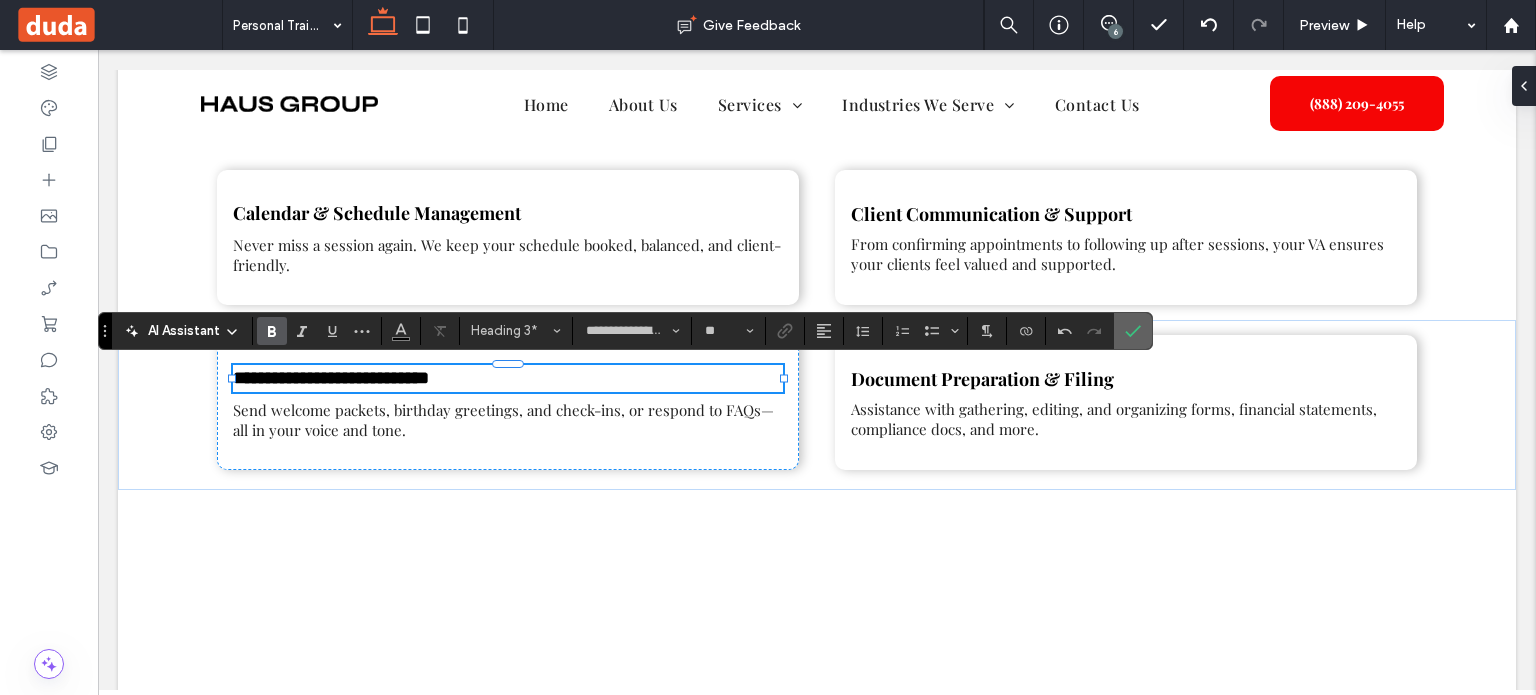 click at bounding box center [1133, 331] 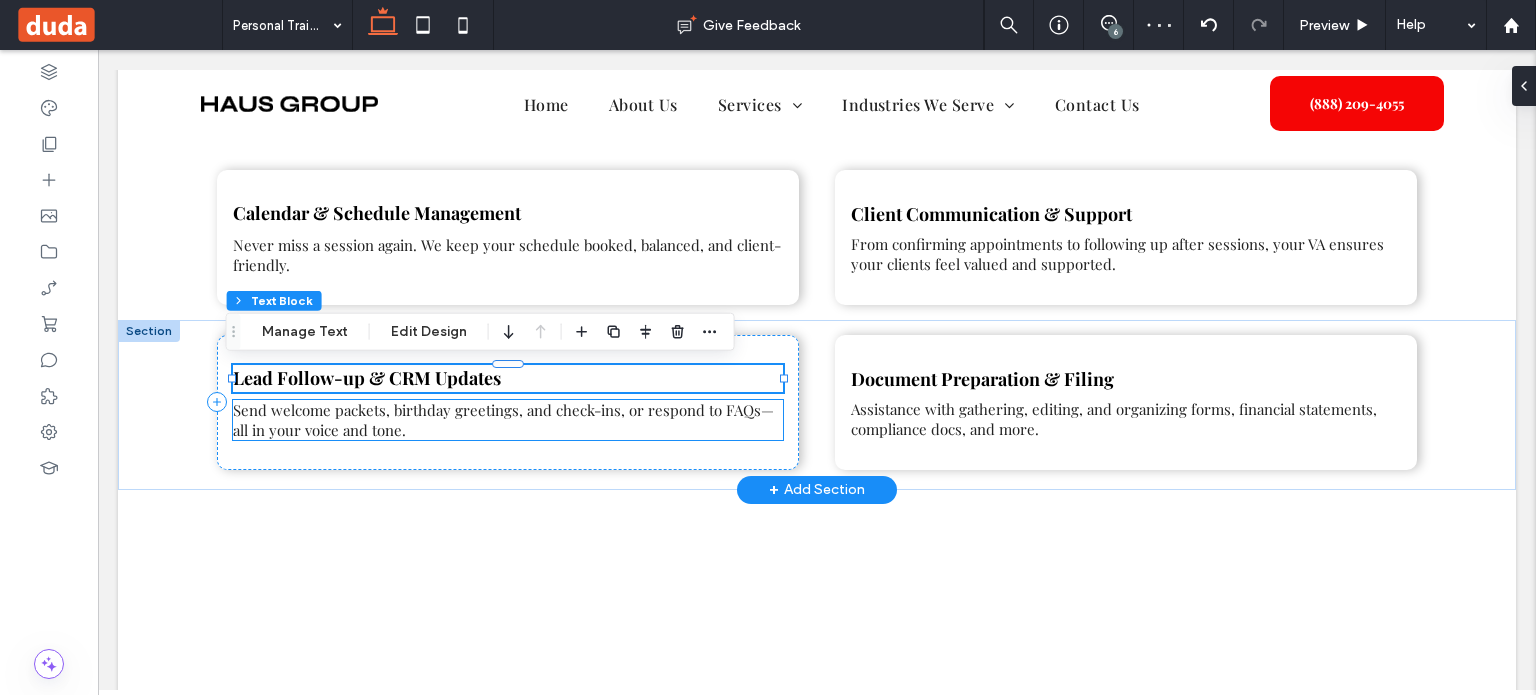 click on "Send welcome packets, birthday greetings, and check-ins, or respond to FAQs—all in your voice and tone." at bounding box center (503, 420) 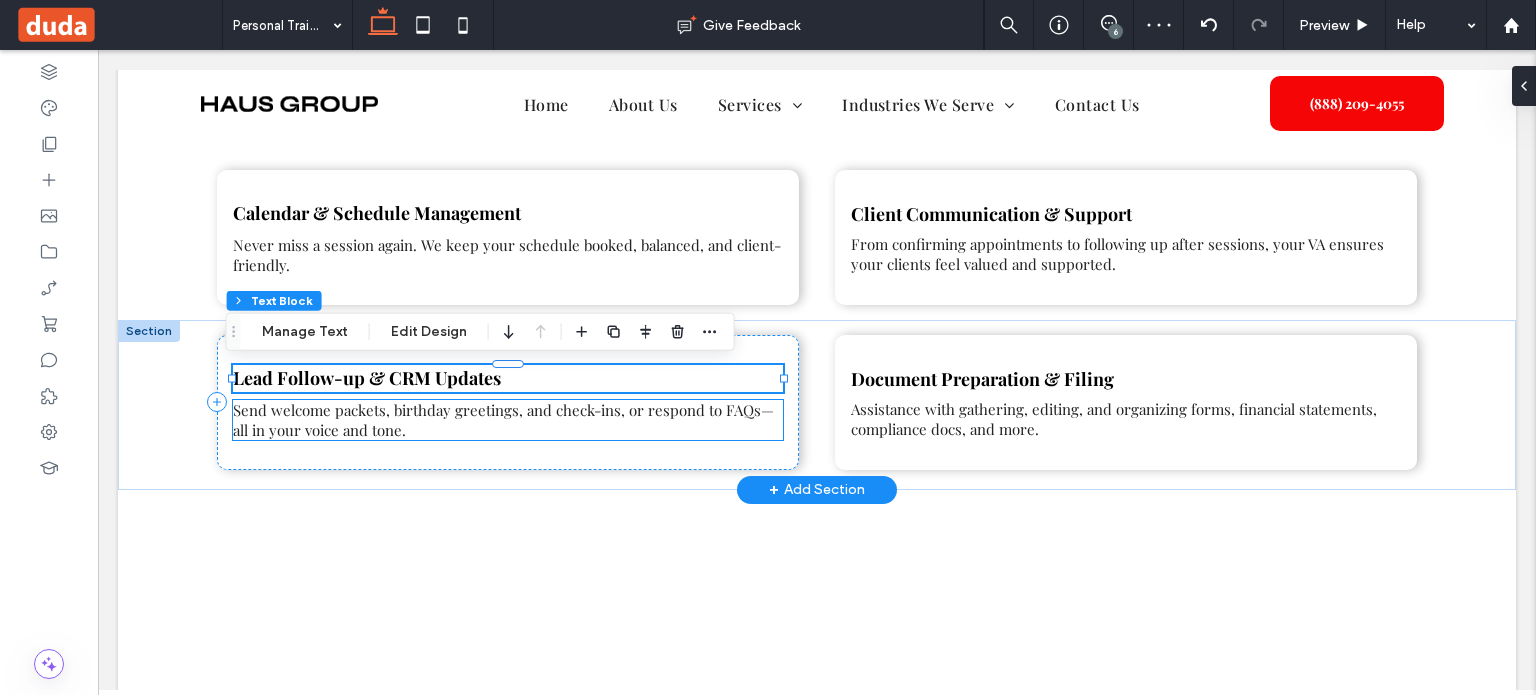 click on "Send welcome packets, birthday greetings, and check-ins, or respond to FAQs—all in your voice and tone." at bounding box center [508, 420] 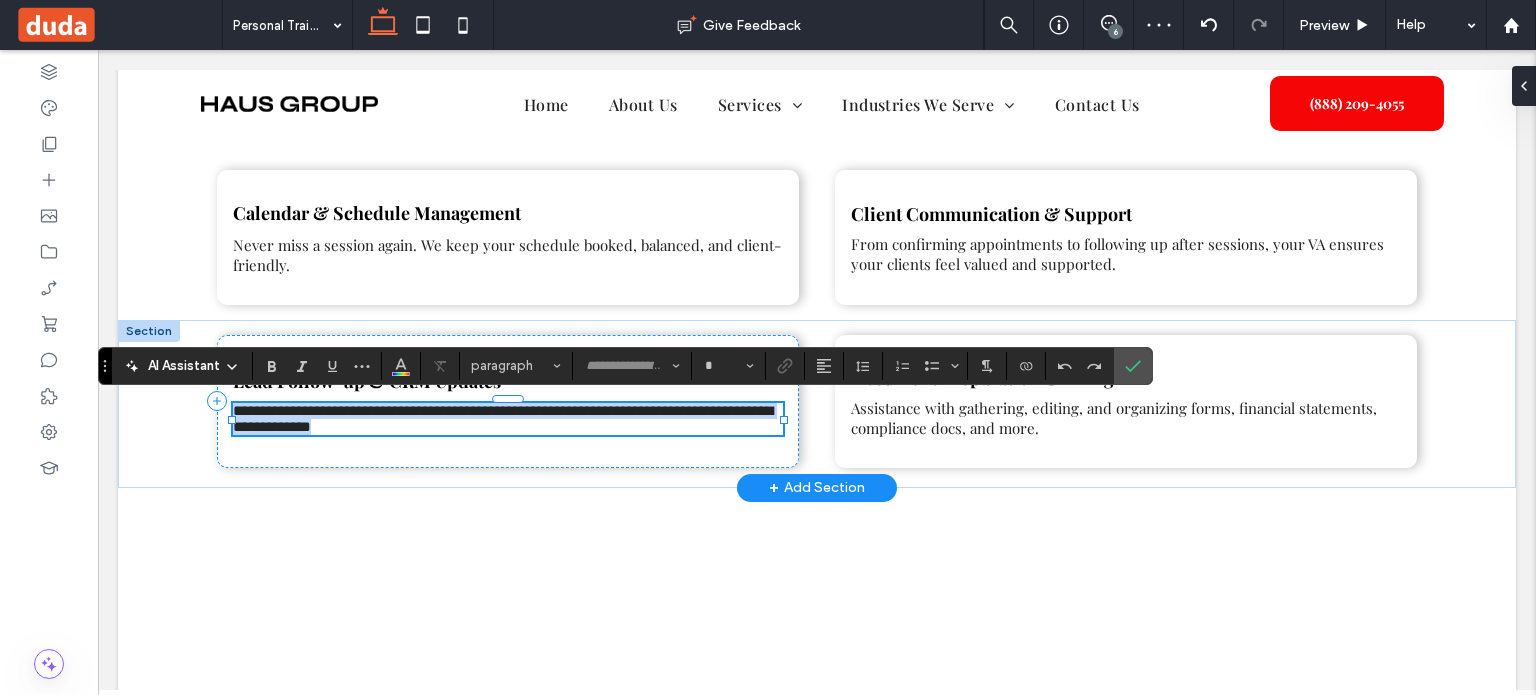type on "**********" 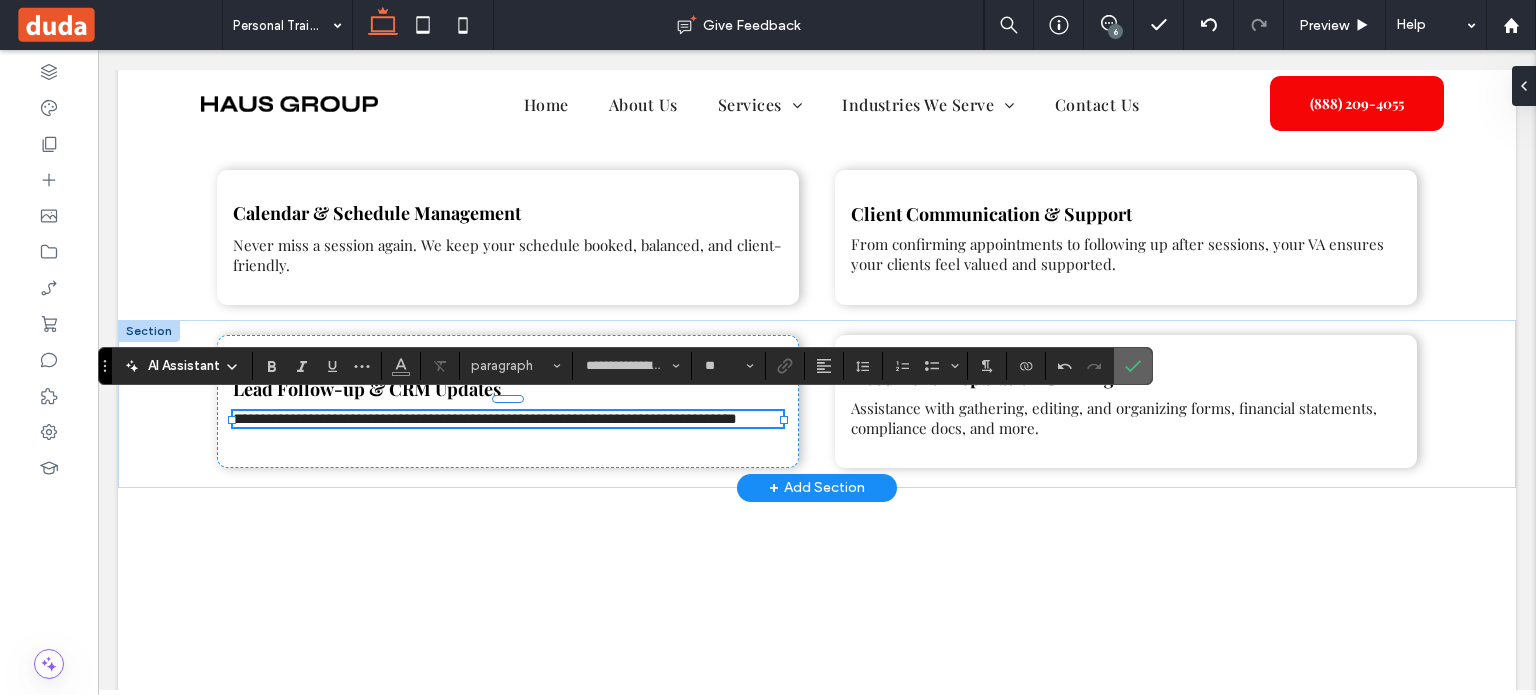 drag, startPoint x: 1137, startPoint y: 367, endPoint x: 1046, endPoint y: 317, distance: 103.8316 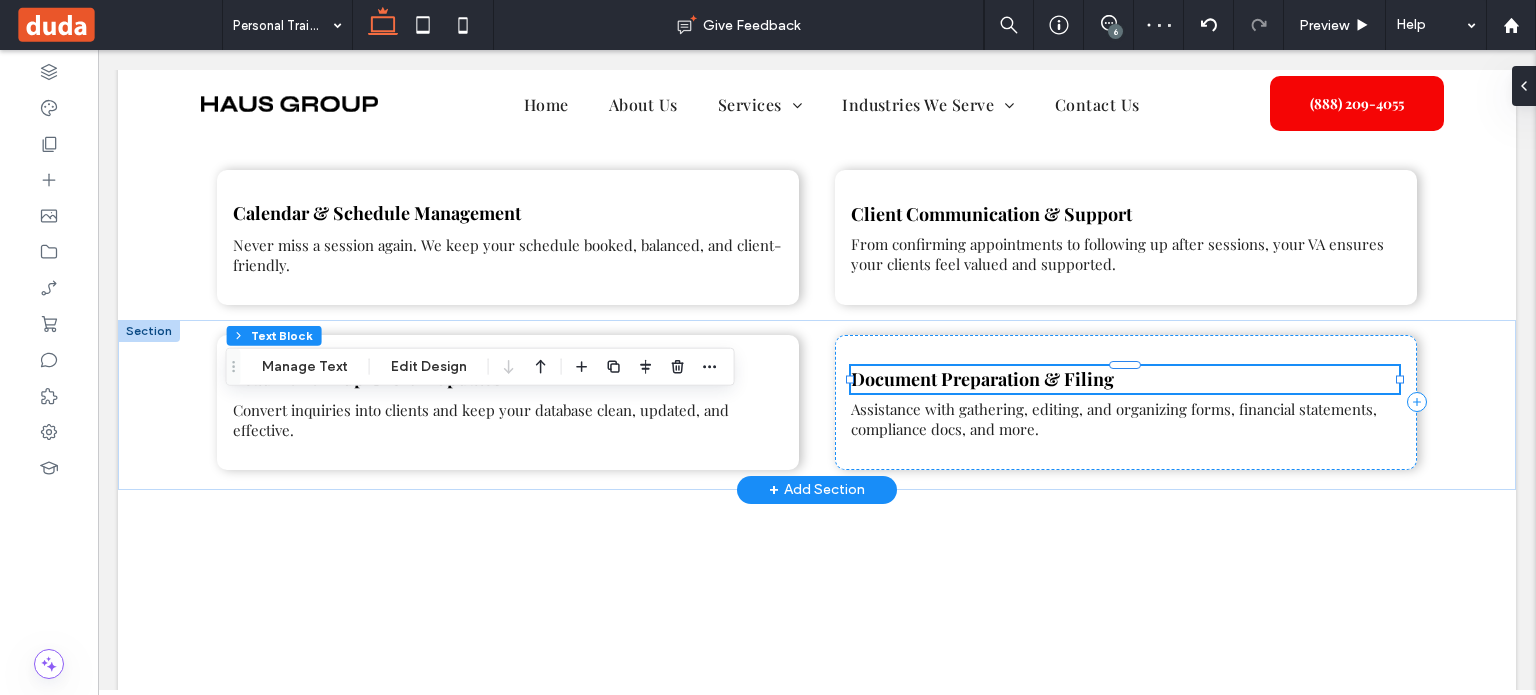 click on "Document Preparation & Filing" at bounding box center (1125, 379) 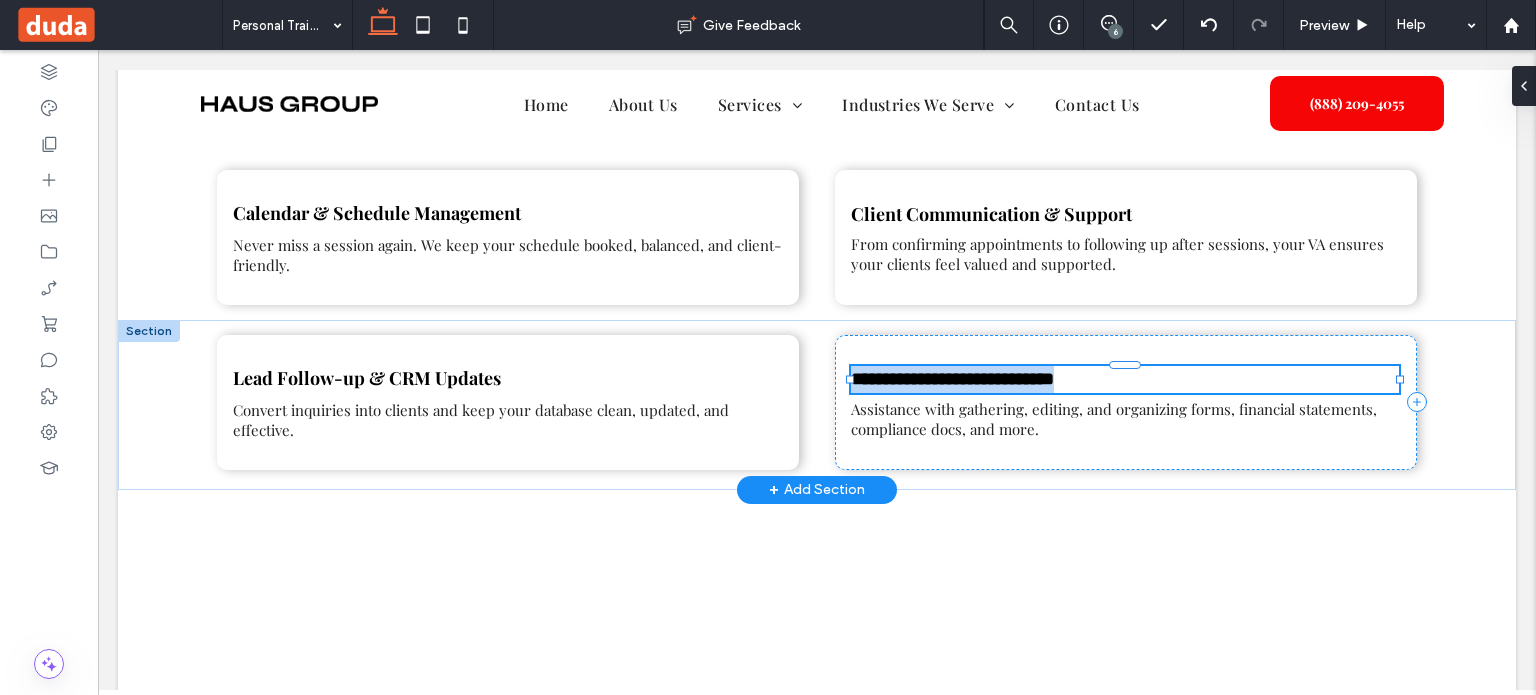 type on "**********" 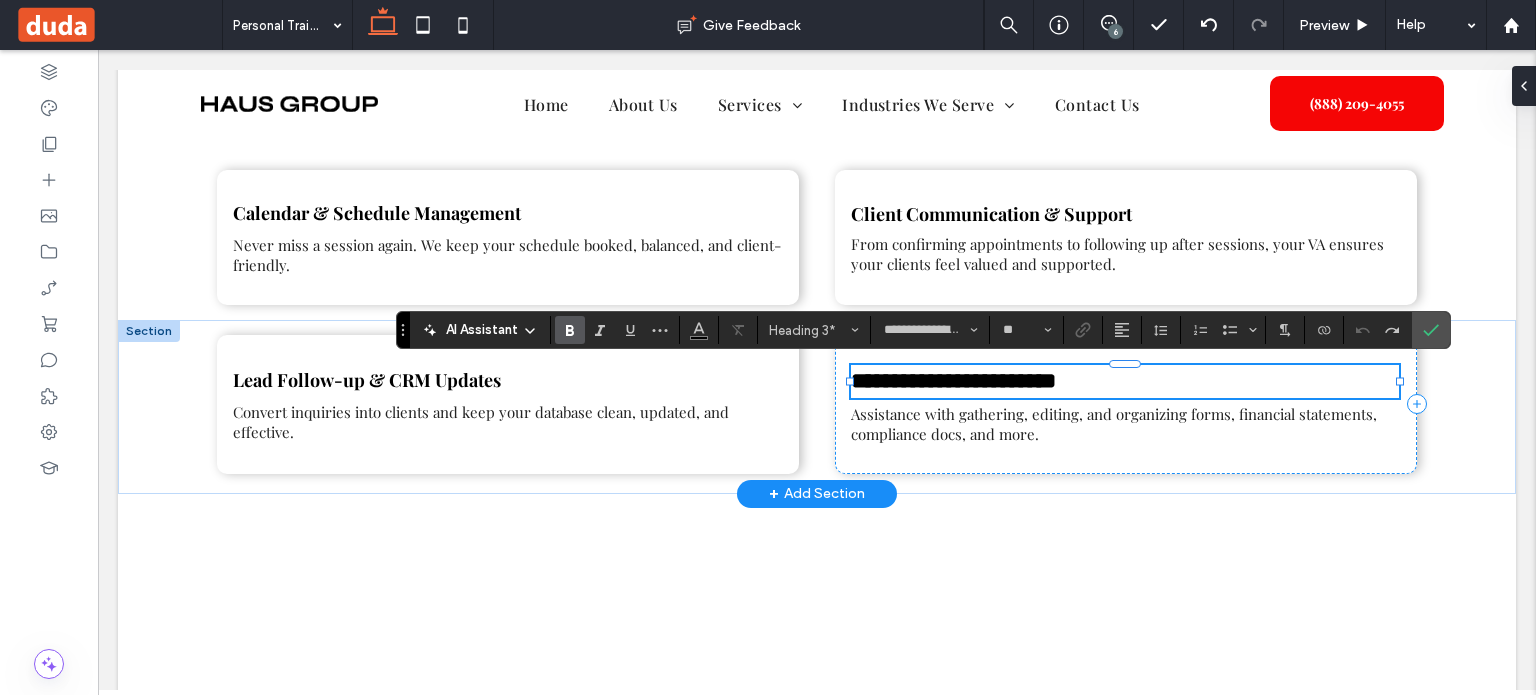 scroll, scrollTop: 1025, scrollLeft: 0, axis: vertical 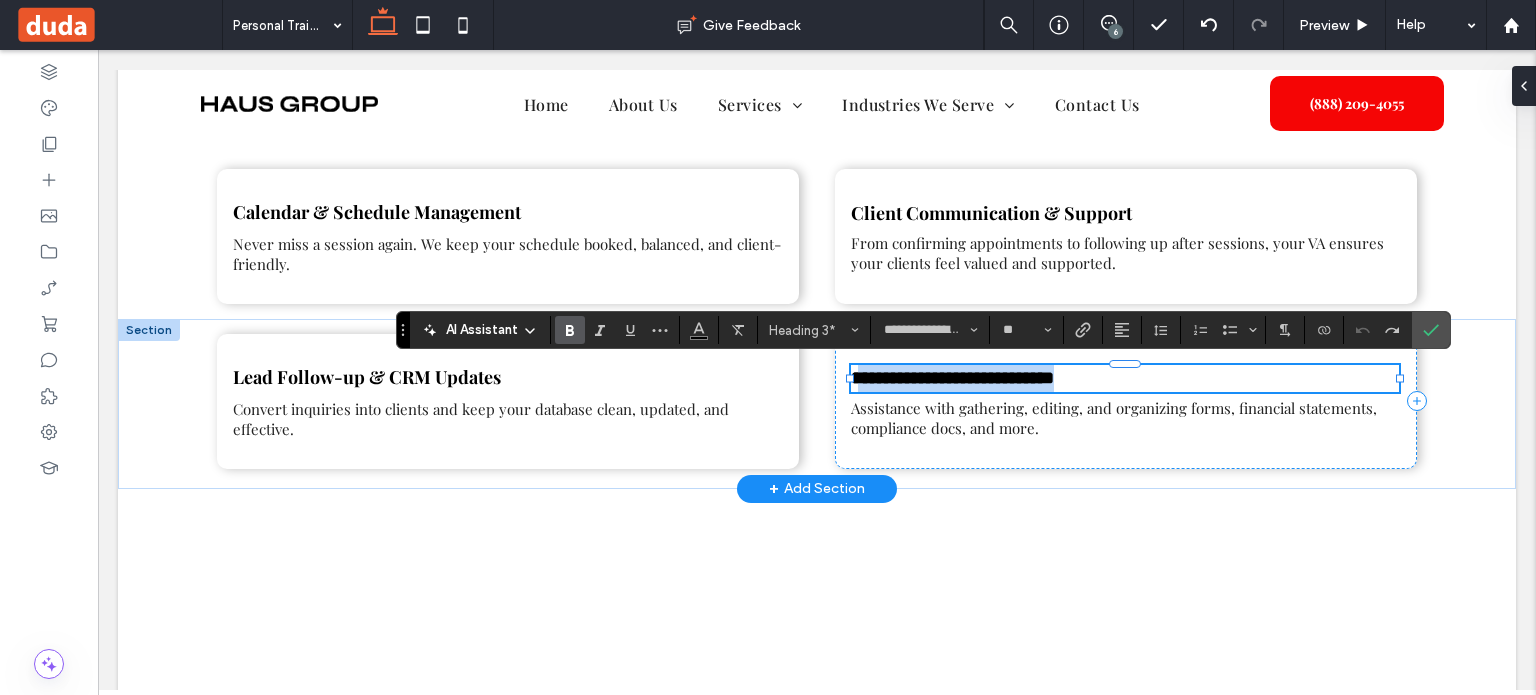 drag, startPoint x: 859, startPoint y: 378, endPoint x: 1232, endPoint y: 388, distance: 373.13403 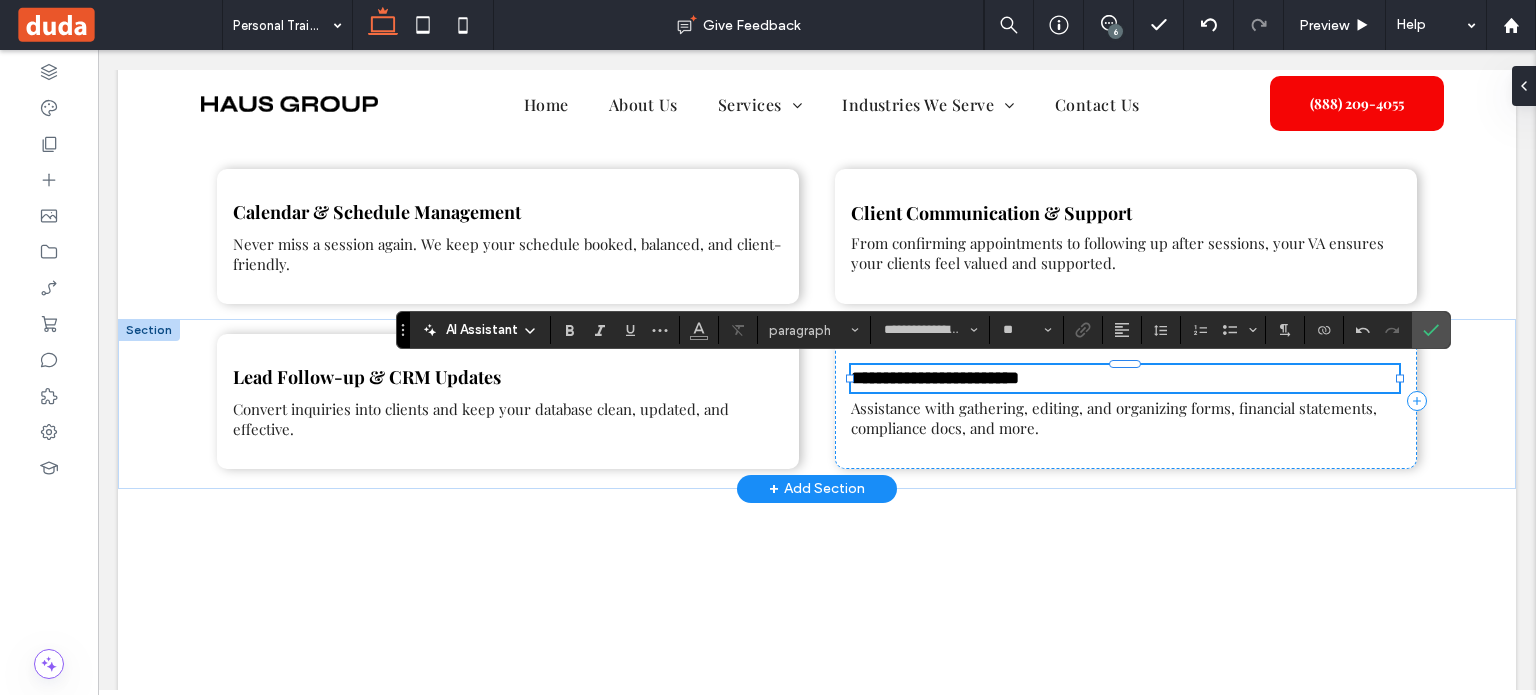 type on "**" 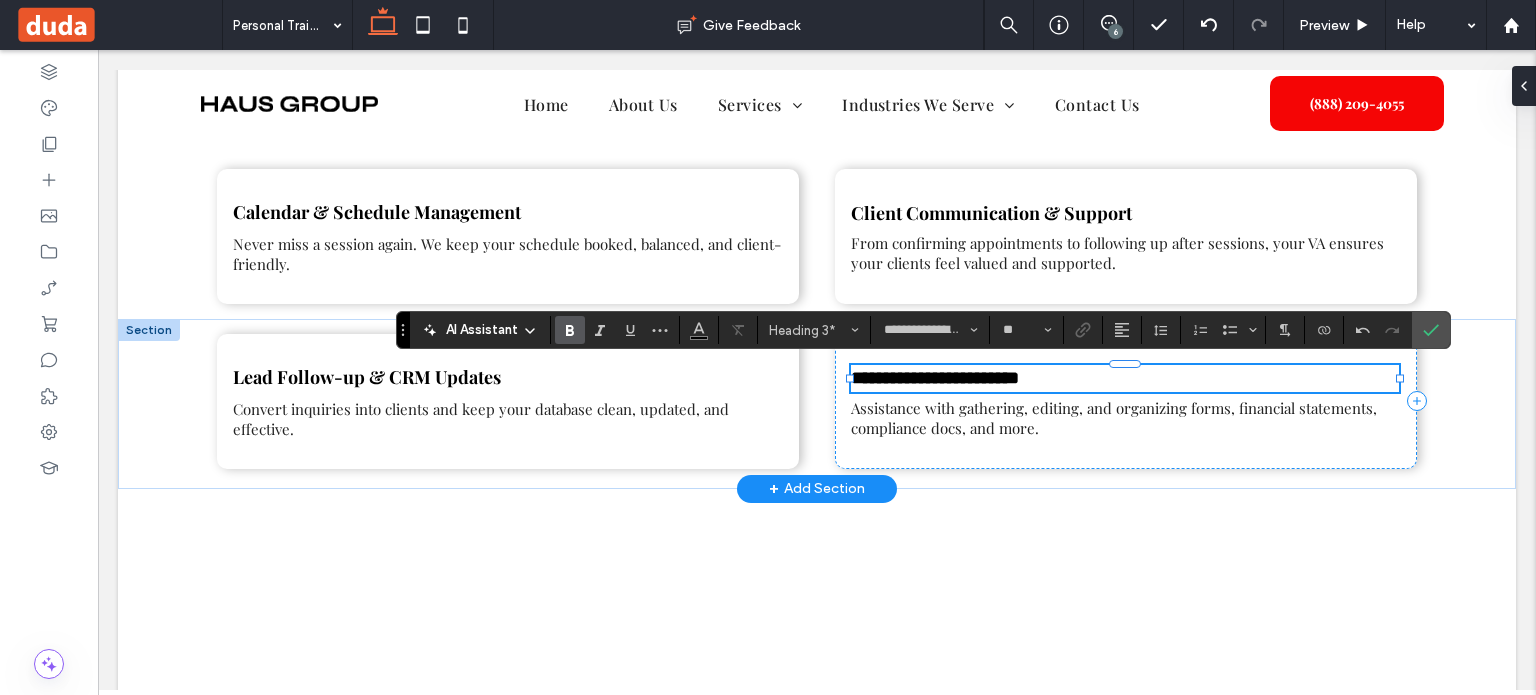 click on "**********" at bounding box center [935, 378] 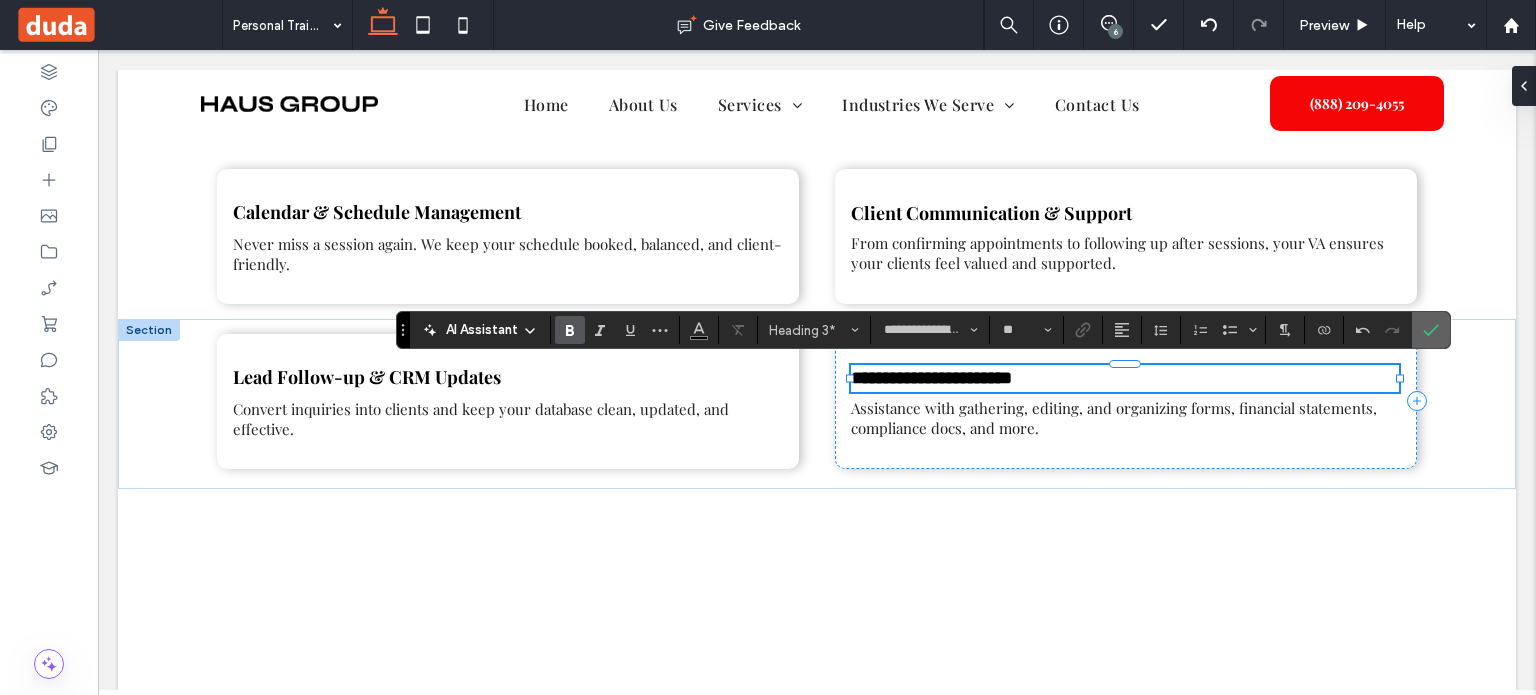 click 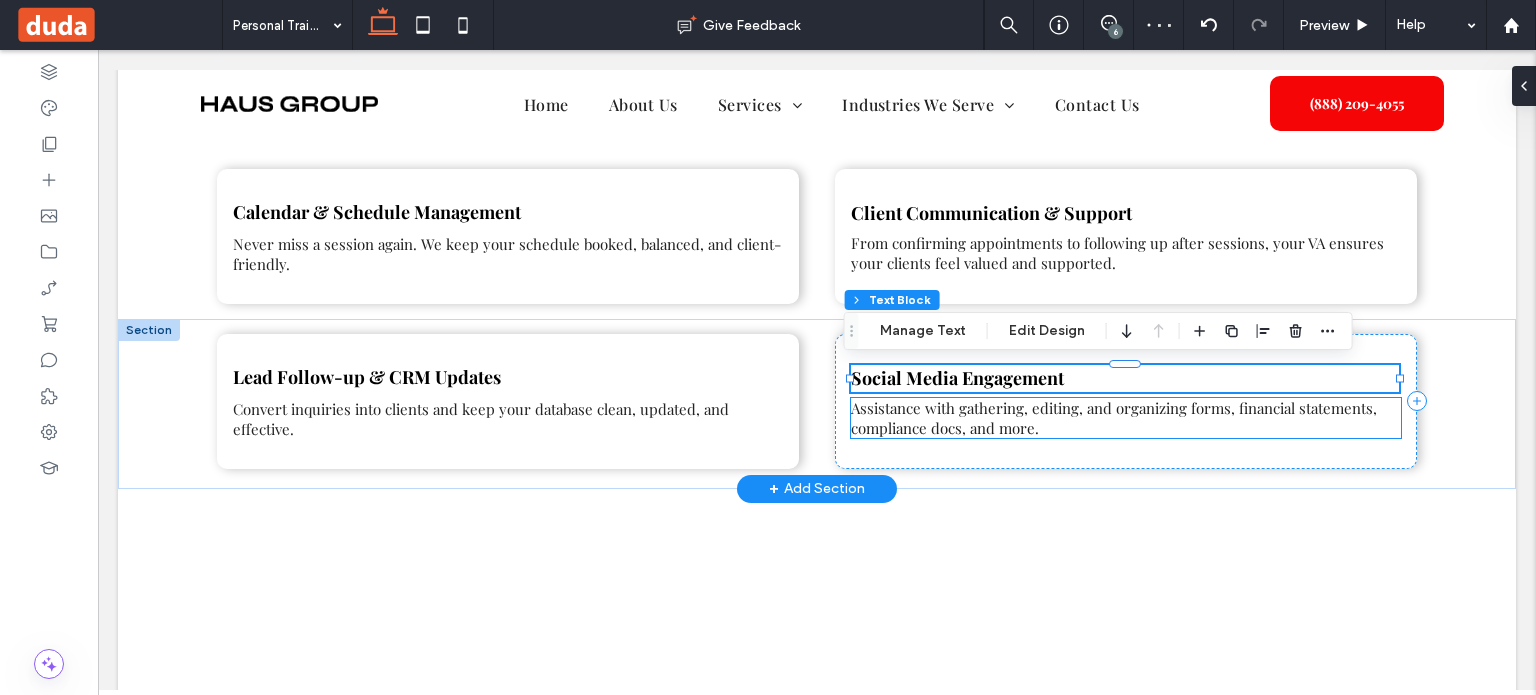click on "Assistance with gathering, editing, and organizing forms, financial statements, compliance docs, and more." at bounding box center [1114, 418] 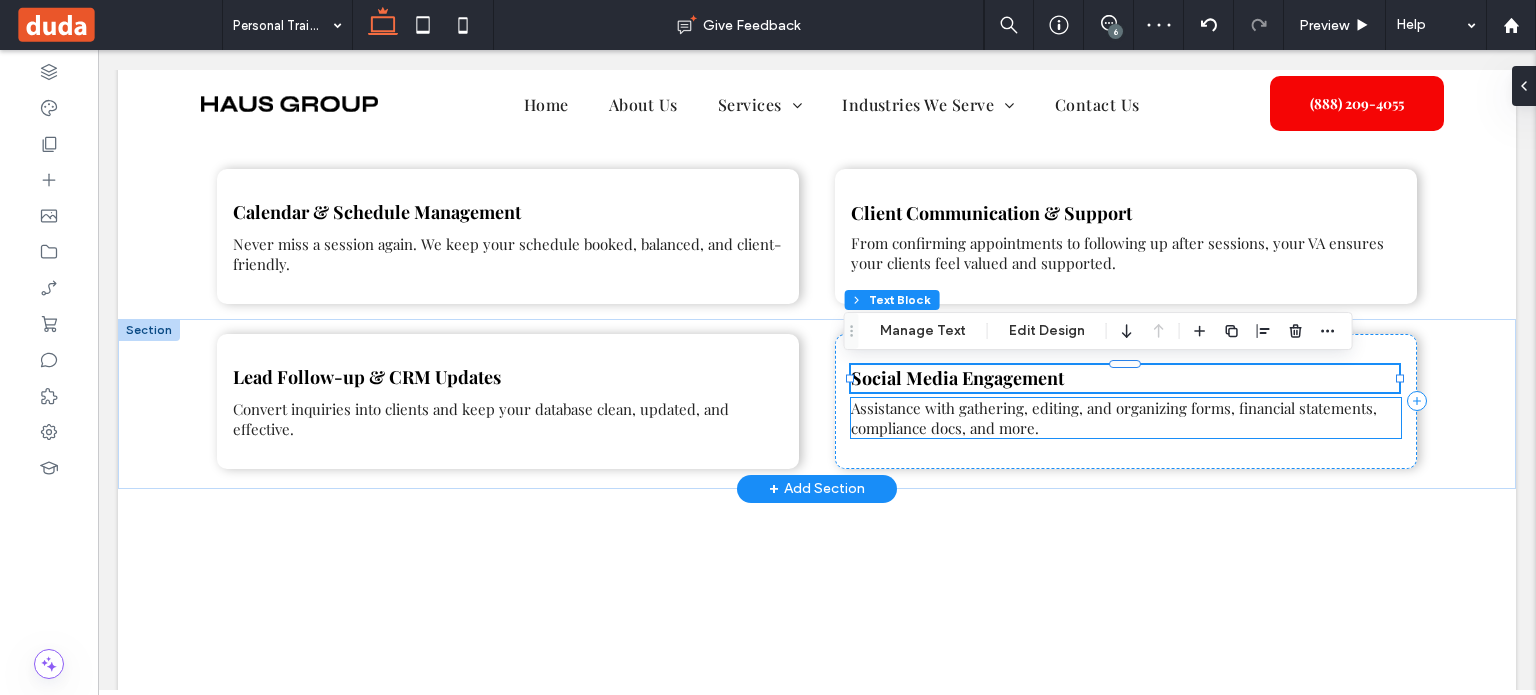 click on "Assistance with gathering, editing, and organizing forms, financial statements, compliance docs, and more." at bounding box center [1126, 418] 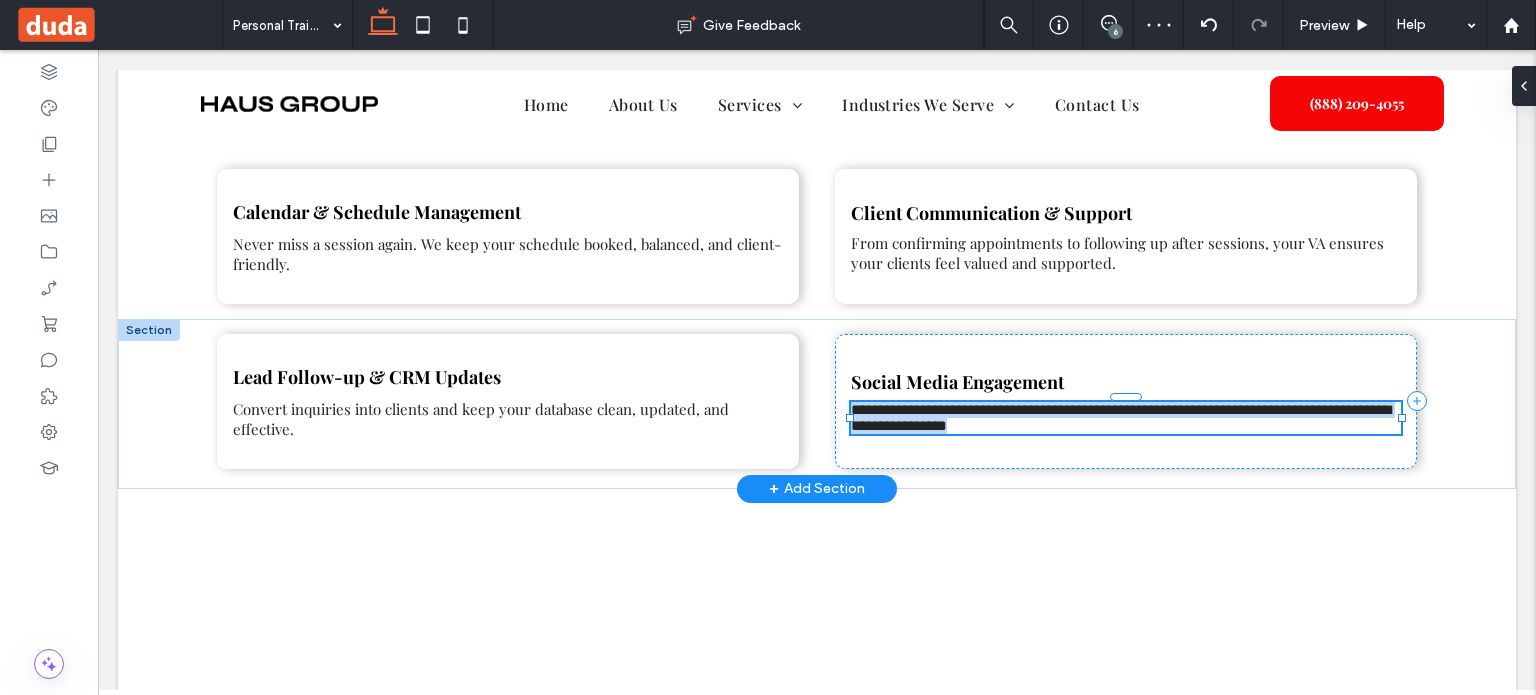 type on "**********" 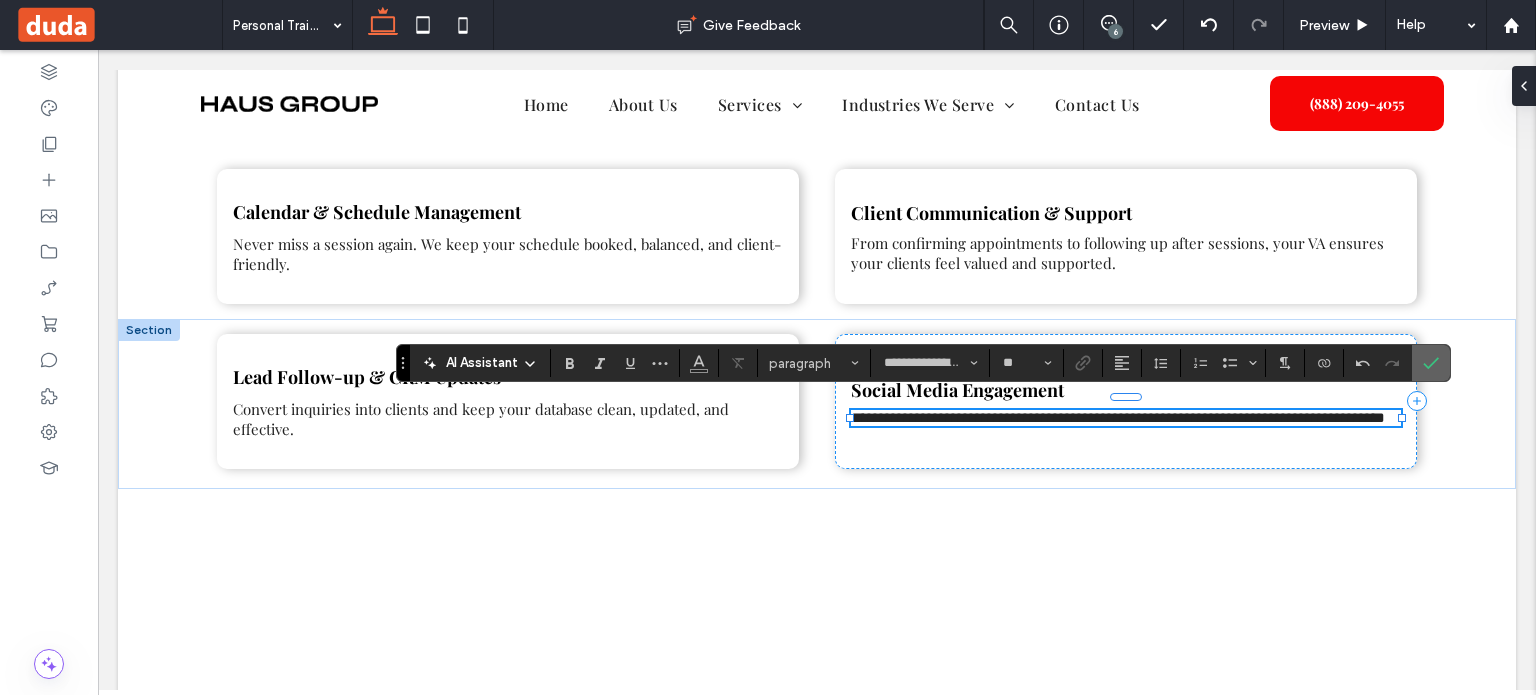 click at bounding box center [1431, 363] 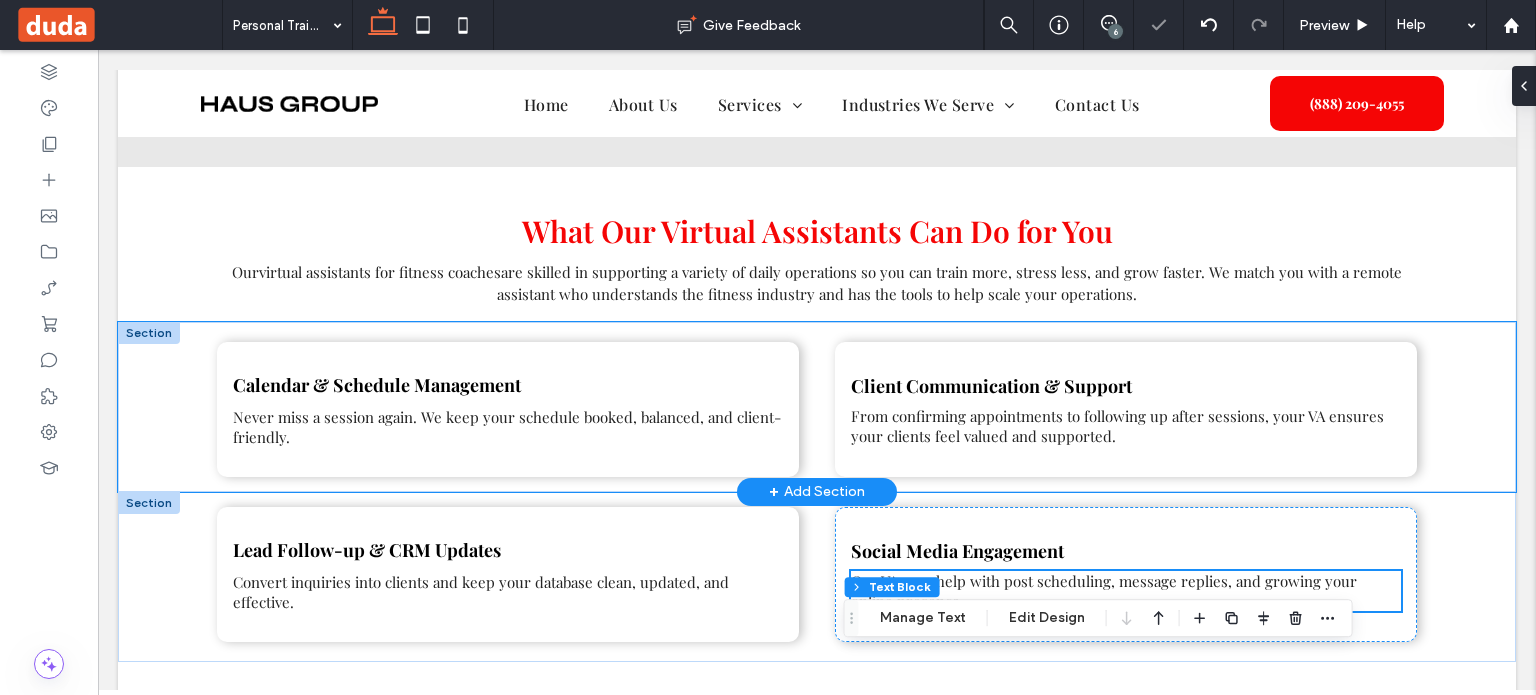 scroll, scrollTop: 1025, scrollLeft: 0, axis: vertical 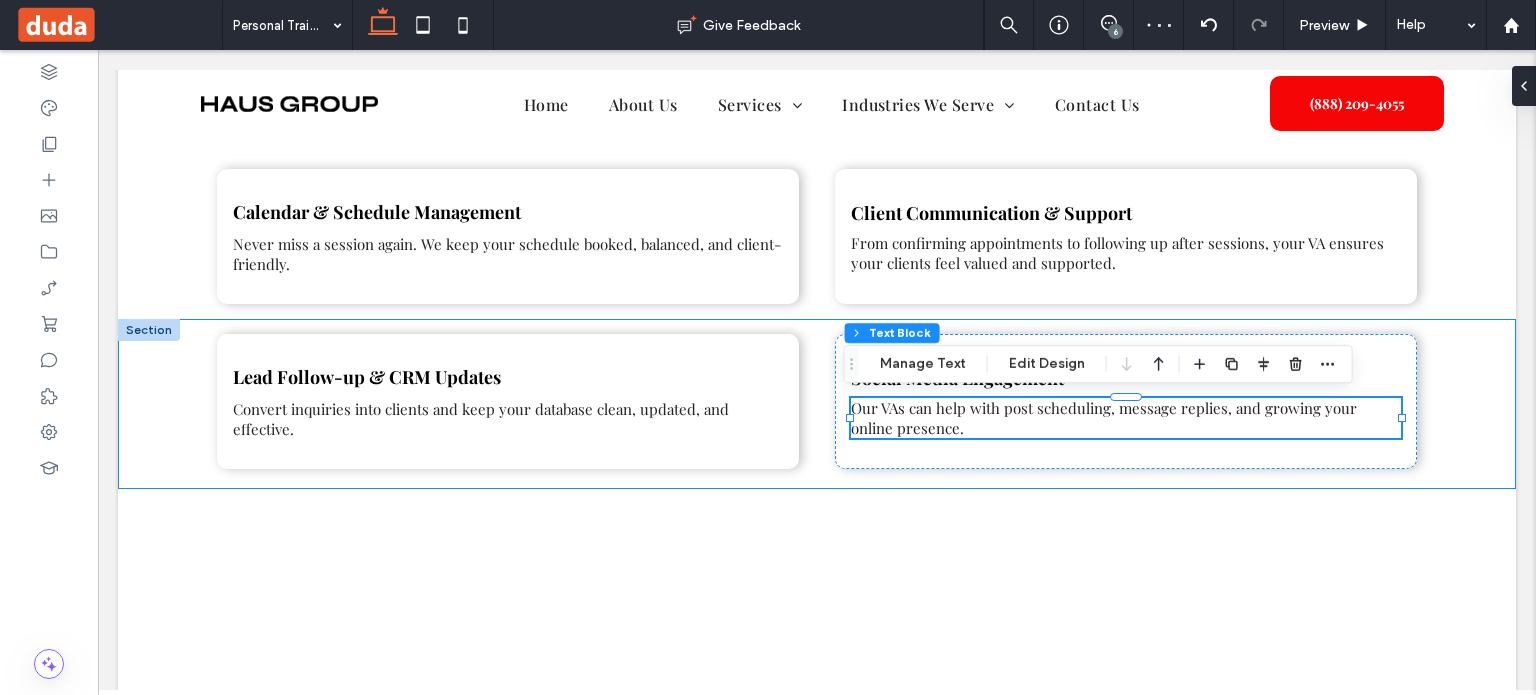 click on "Home
About Us
Services
Administrative Support
Executive and Legal Assistance
Marketing and Content Support
E-commerce Virtual Assistance
Real Estate Virtual Assistance
Client Communication and Support
Specialized Add-On Services
Industries We Serve
Real Estate Professionals
Real Estate Agents
Brokers
Transaction Coordinators
Legal Professionals
Solo Attorneys
Small Law Firms
Legal Consultants
Coaches, Consultants and Public Speakers
Business coaches
Life Coaches
Executive Consultants
Keynote Speakers" at bounding box center [817, 322] 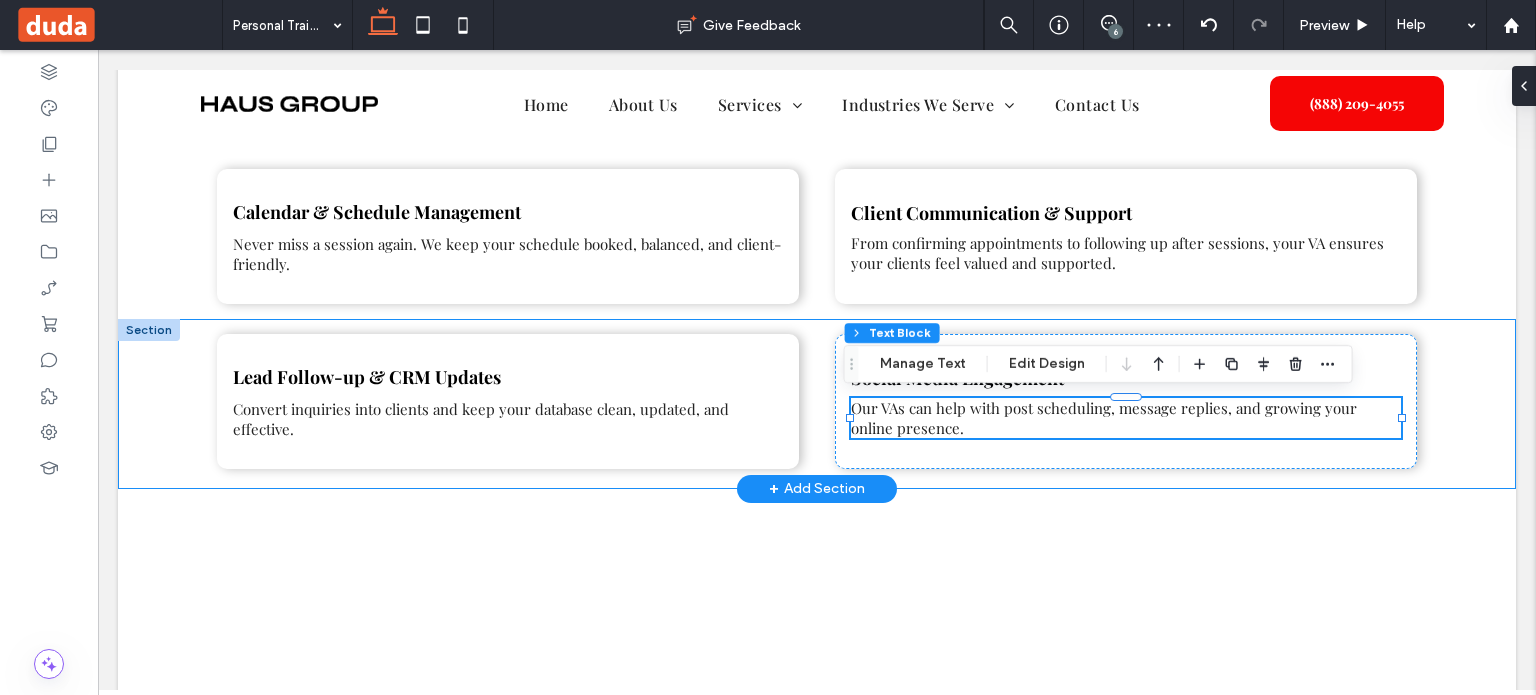 click on "Lead Follow-up & CRM Updates
Convert inquiries into clients and keep your database clean, updated, and effective.
Social Media Engagement
Our VAs can help with post scheduling, message replies, and growing your online presence." at bounding box center [817, 404] 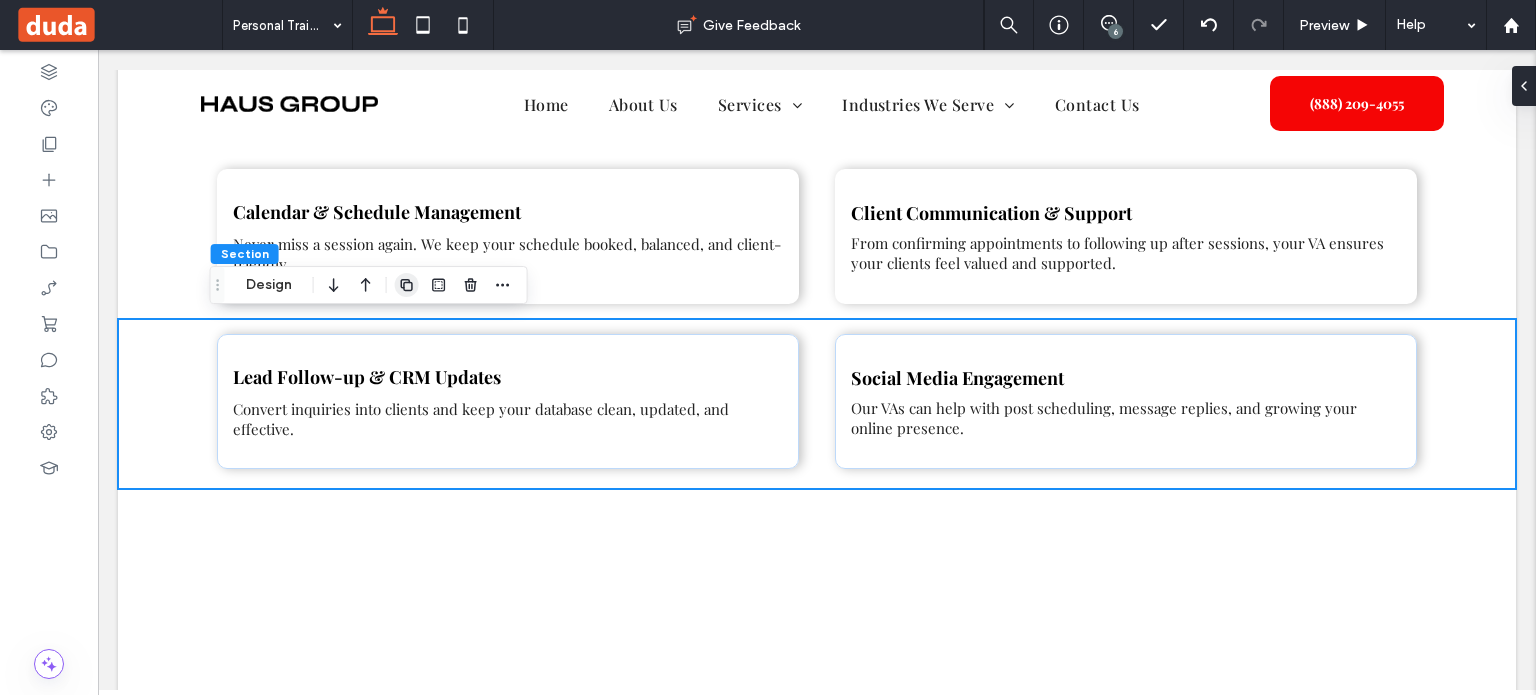 click 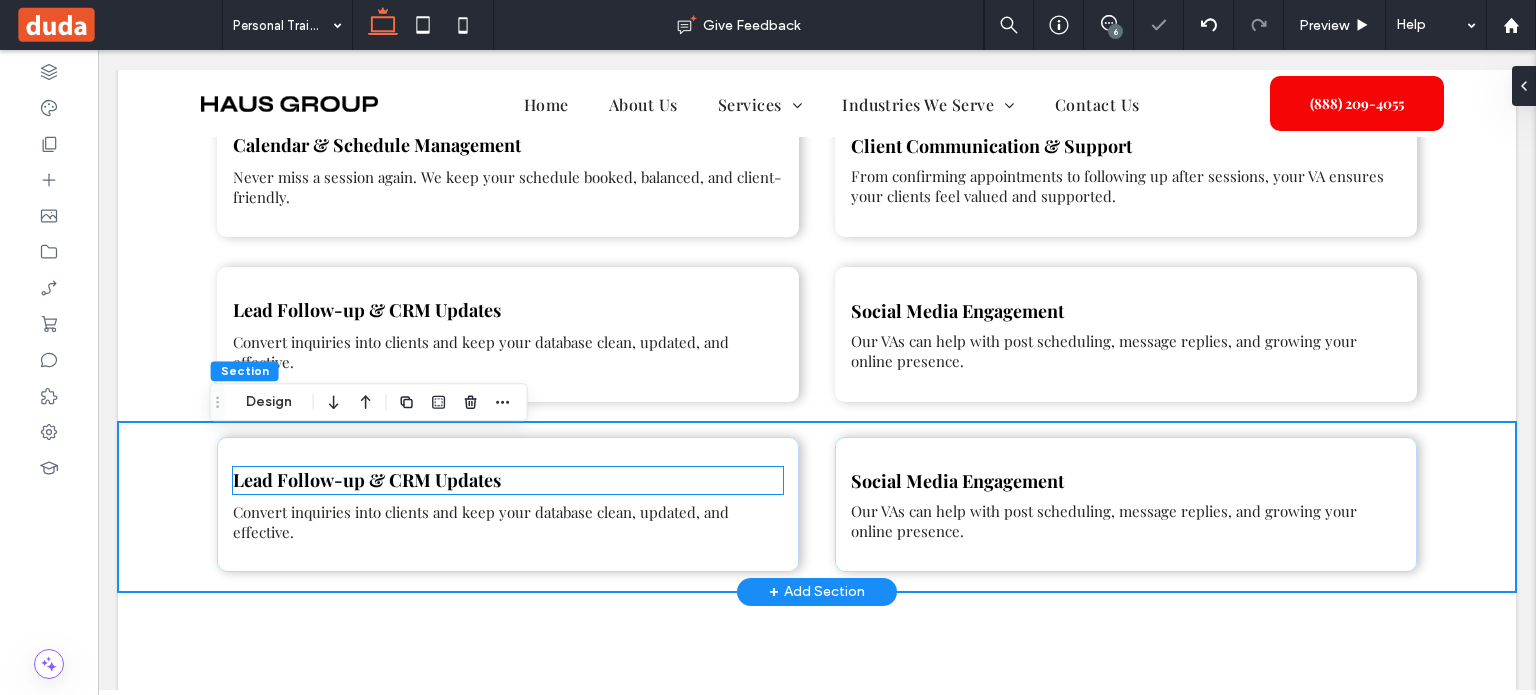 scroll, scrollTop: 1125, scrollLeft: 0, axis: vertical 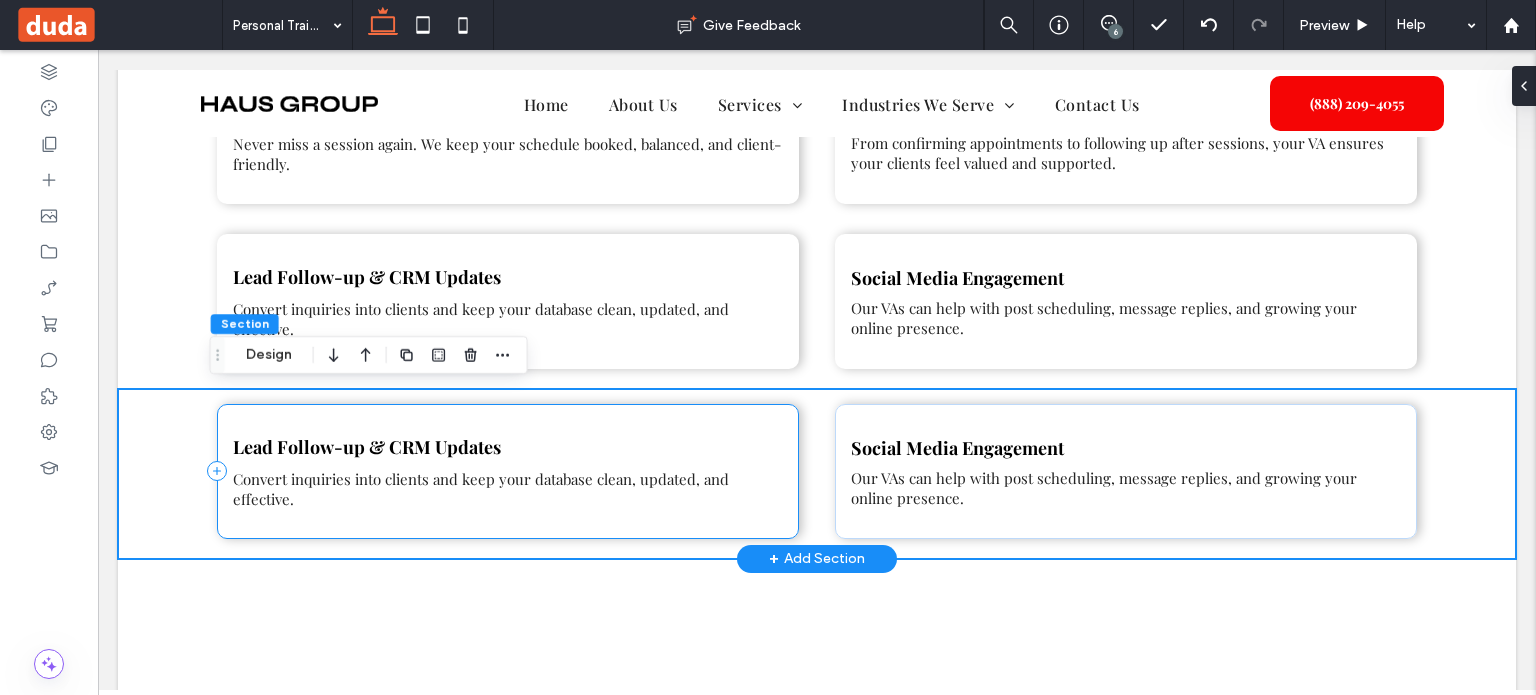 click on "Lead Follow-up & CRM Updates
Convert inquiries into clients and keep your database clean, updated, and effective." at bounding box center (508, 471) 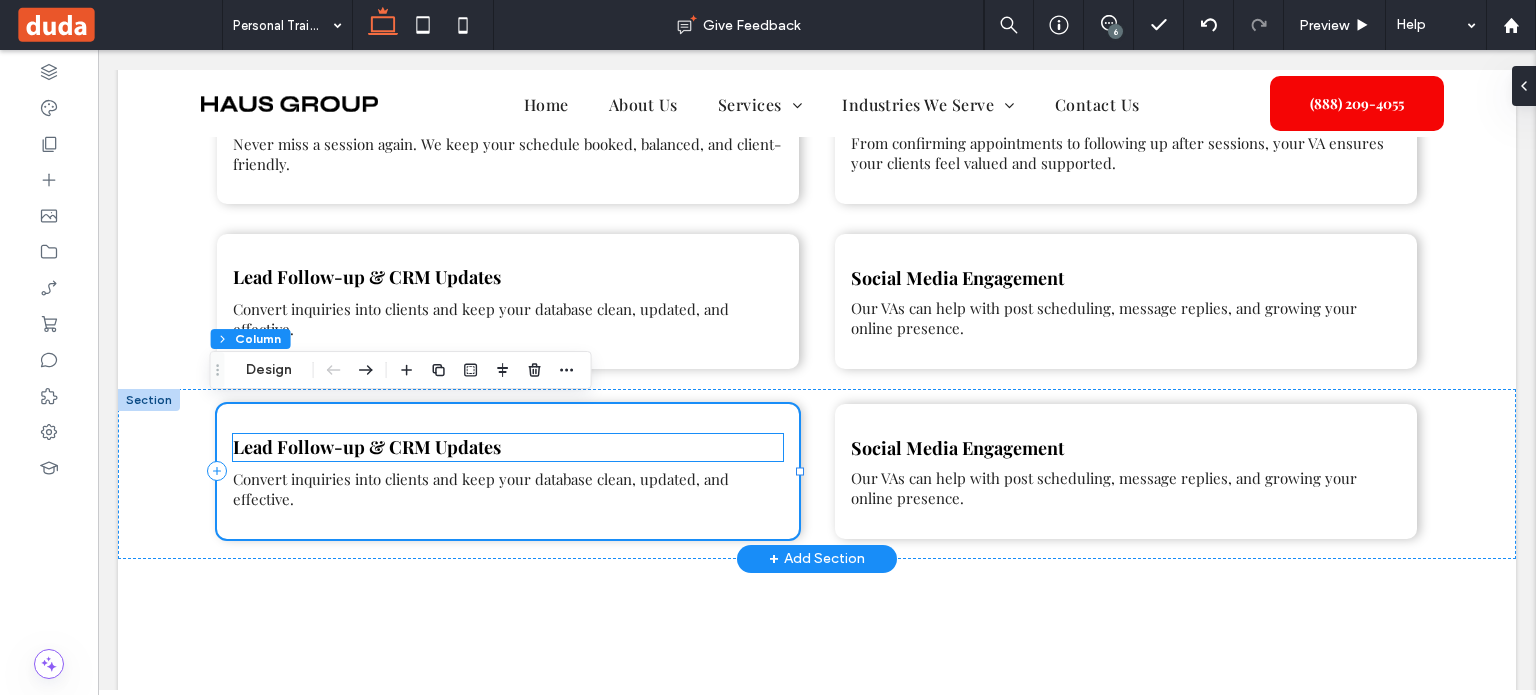 click on "Lead Follow-up & CRM Updates" at bounding box center [367, 447] 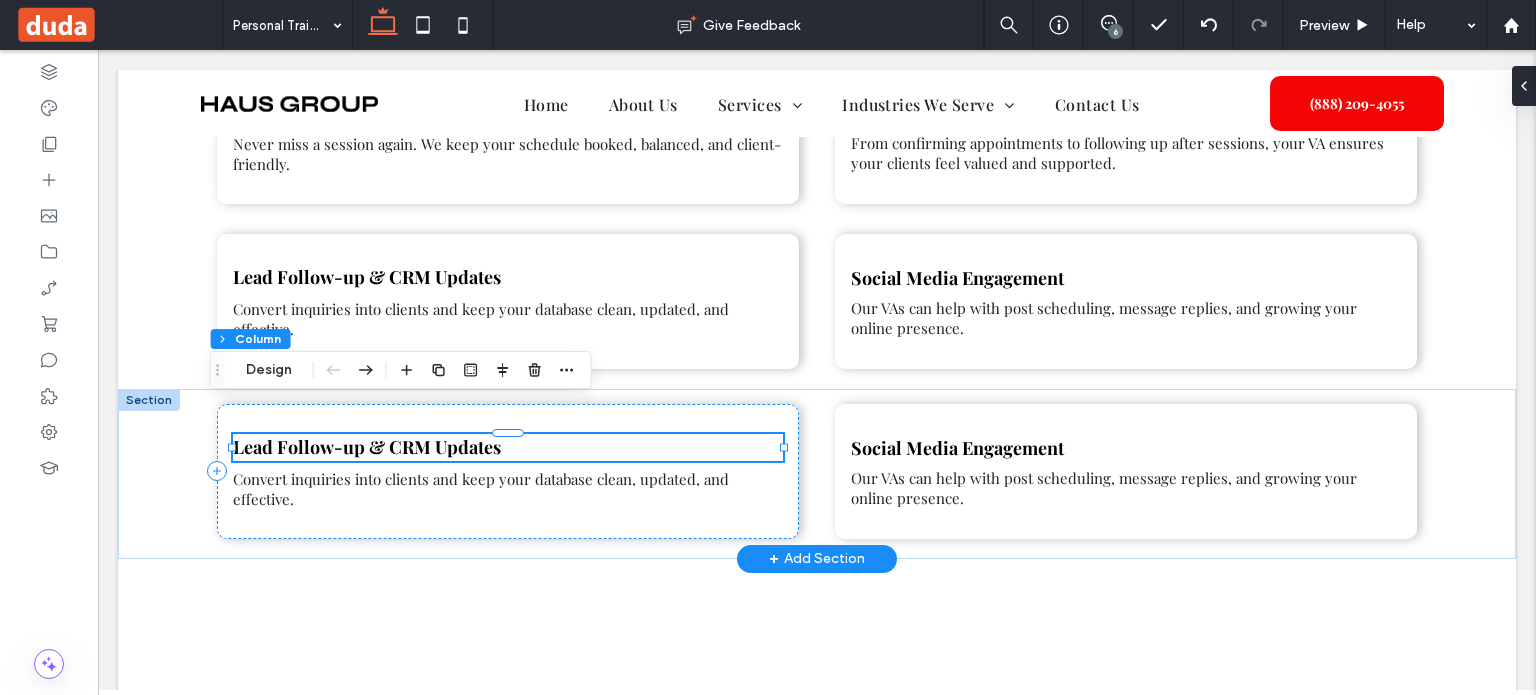 click on "Lead Follow-up & CRM Updates" at bounding box center (508, 447) 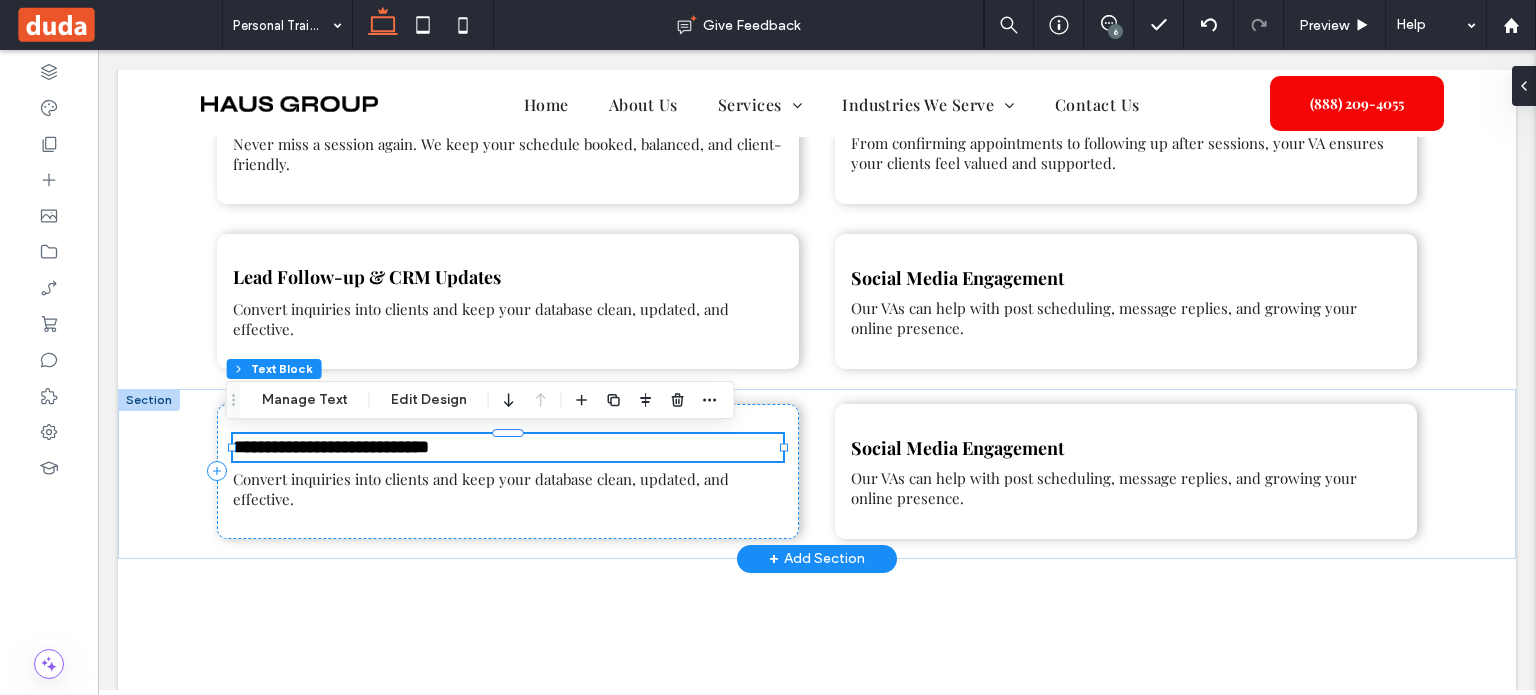 click on "**********" at bounding box center (331, 447) 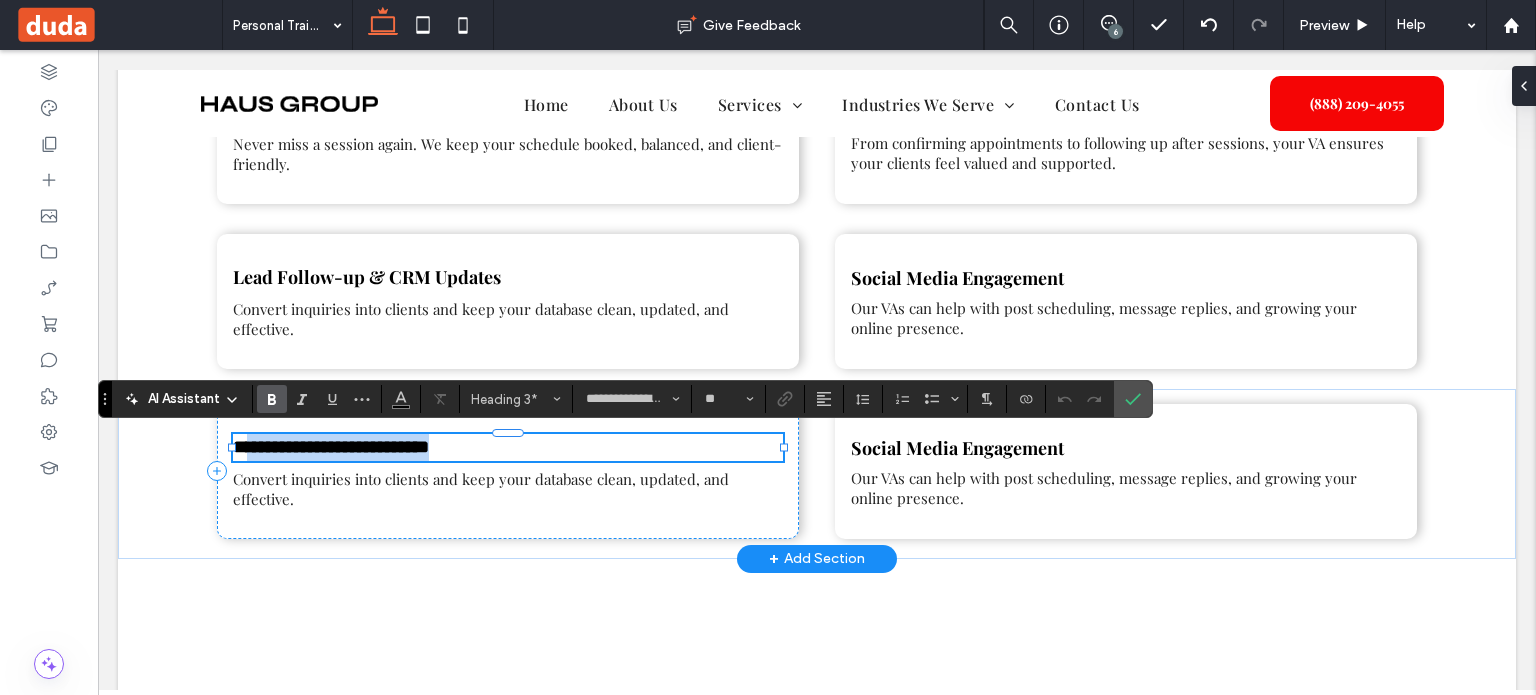 drag, startPoint x: 240, startPoint y: 445, endPoint x: 558, endPoint y: 457, distance: 318.22635 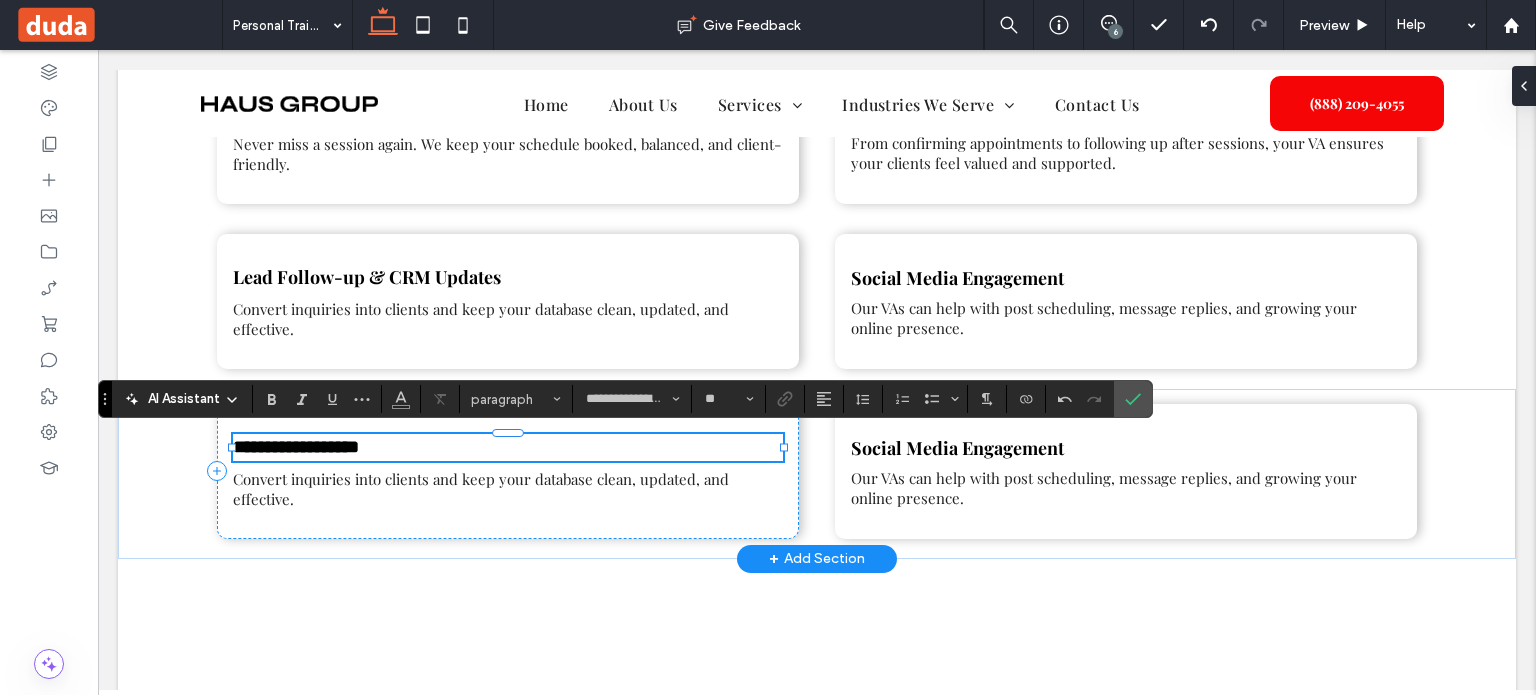 type on "**" 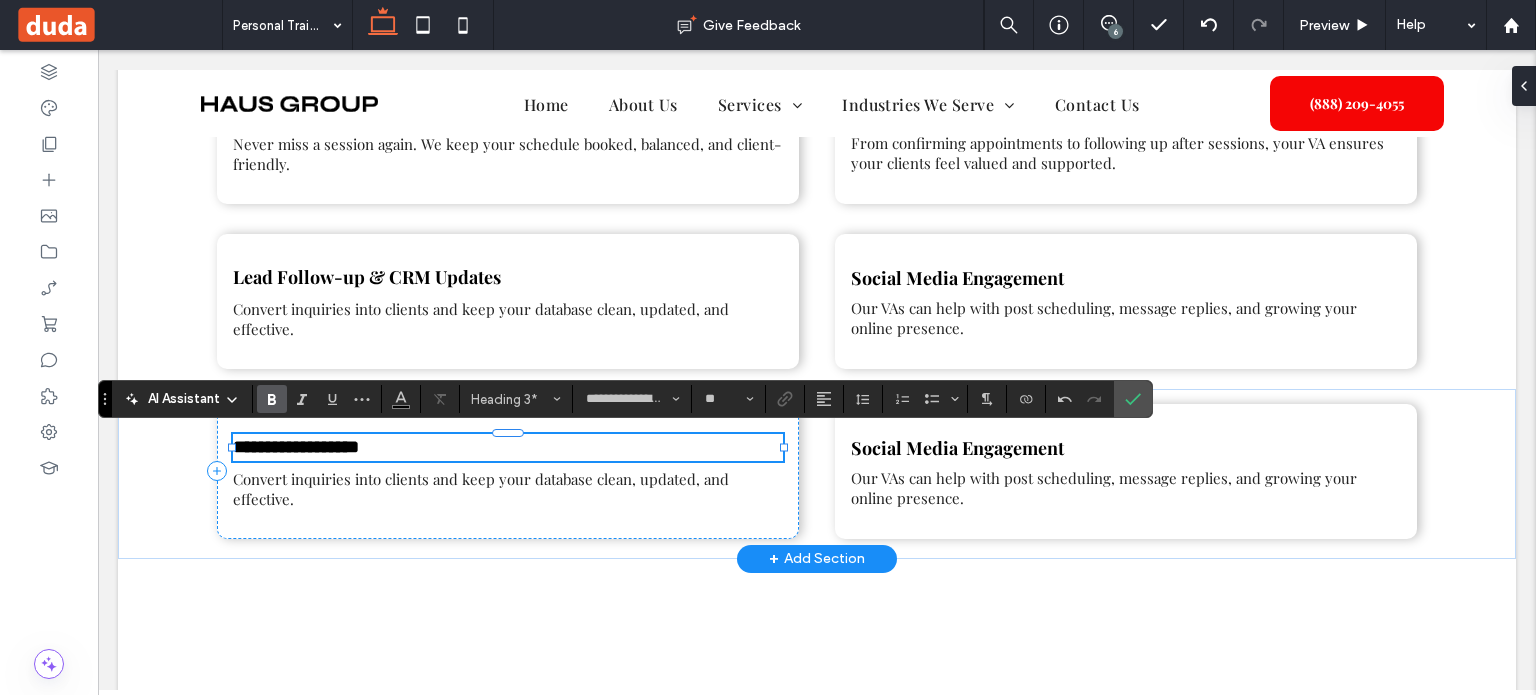 click on "**********" at bounding box center (296, 447) 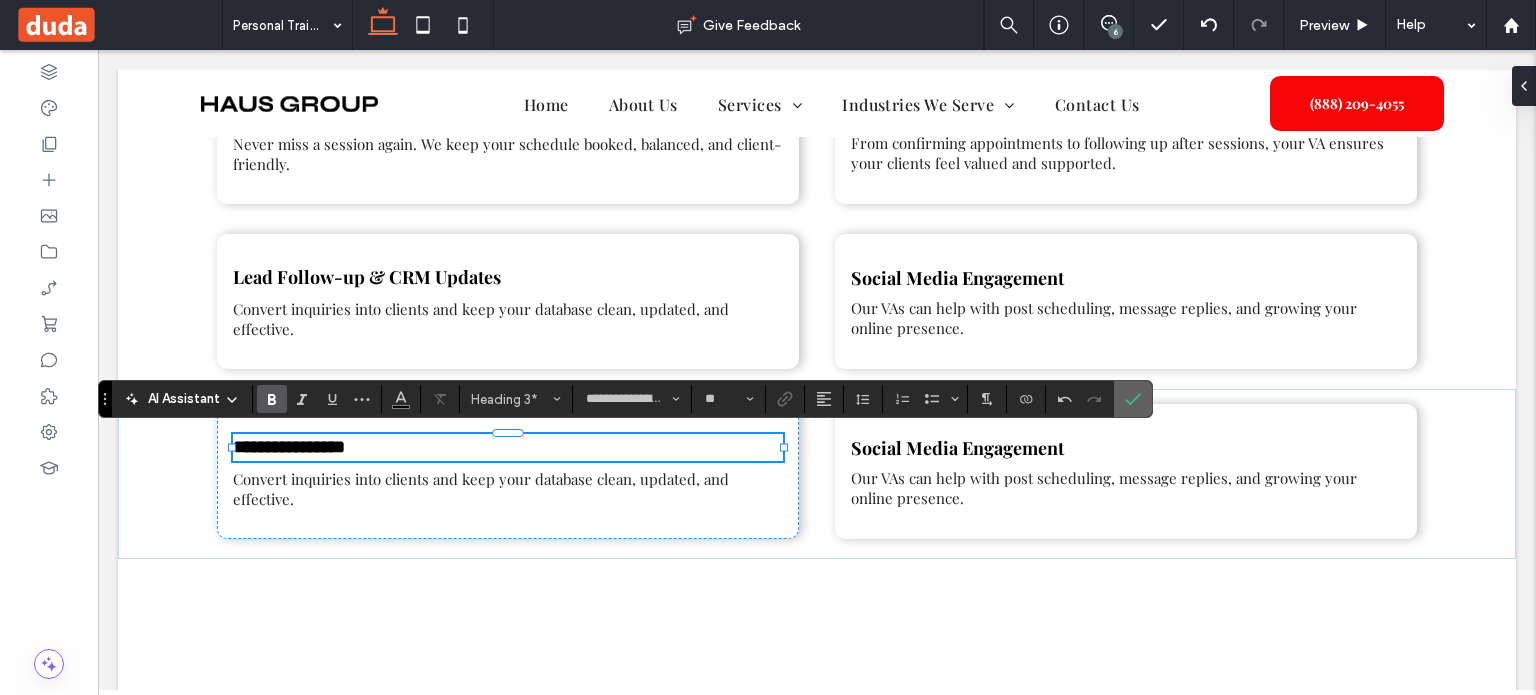 click 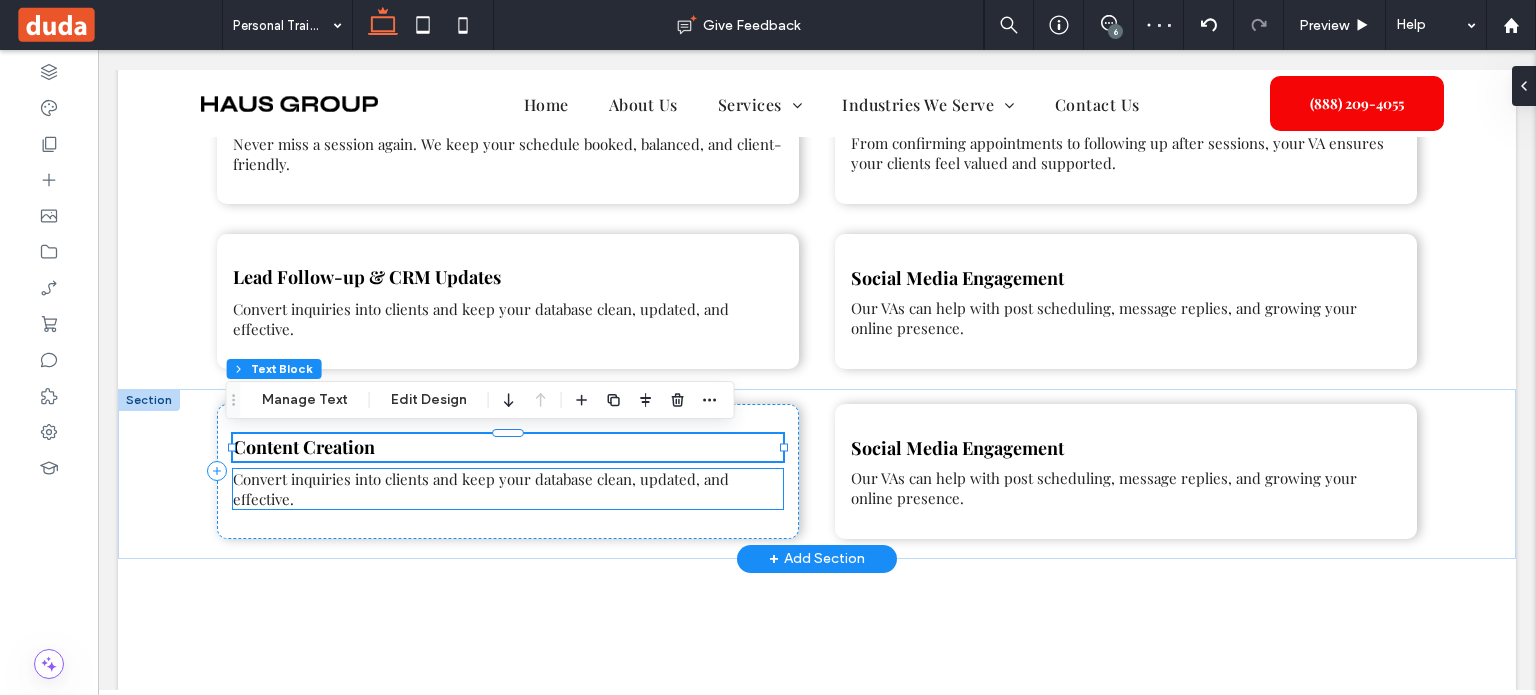 click on "Convert inquiries into clients and keep your database clean, updated, and effective." at bounding box center [508, 489] 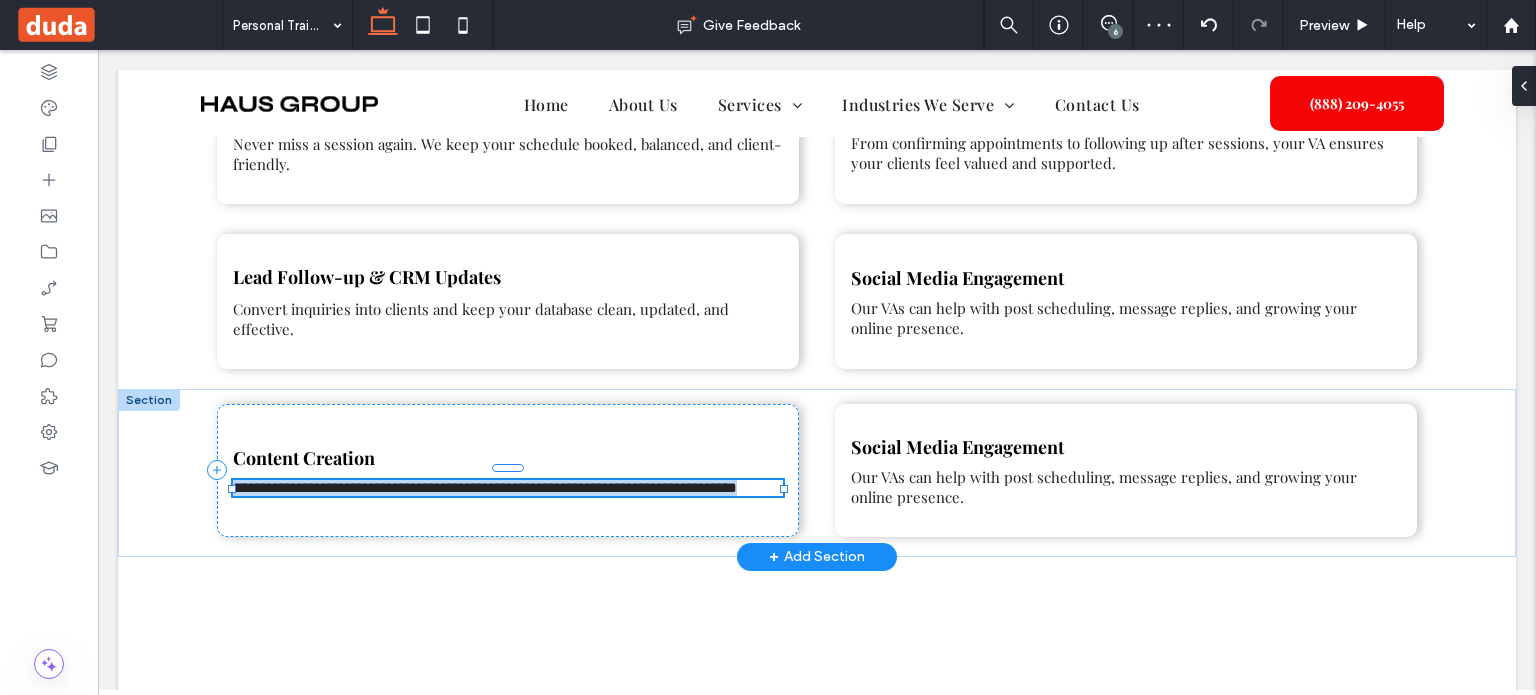 type on "**********" 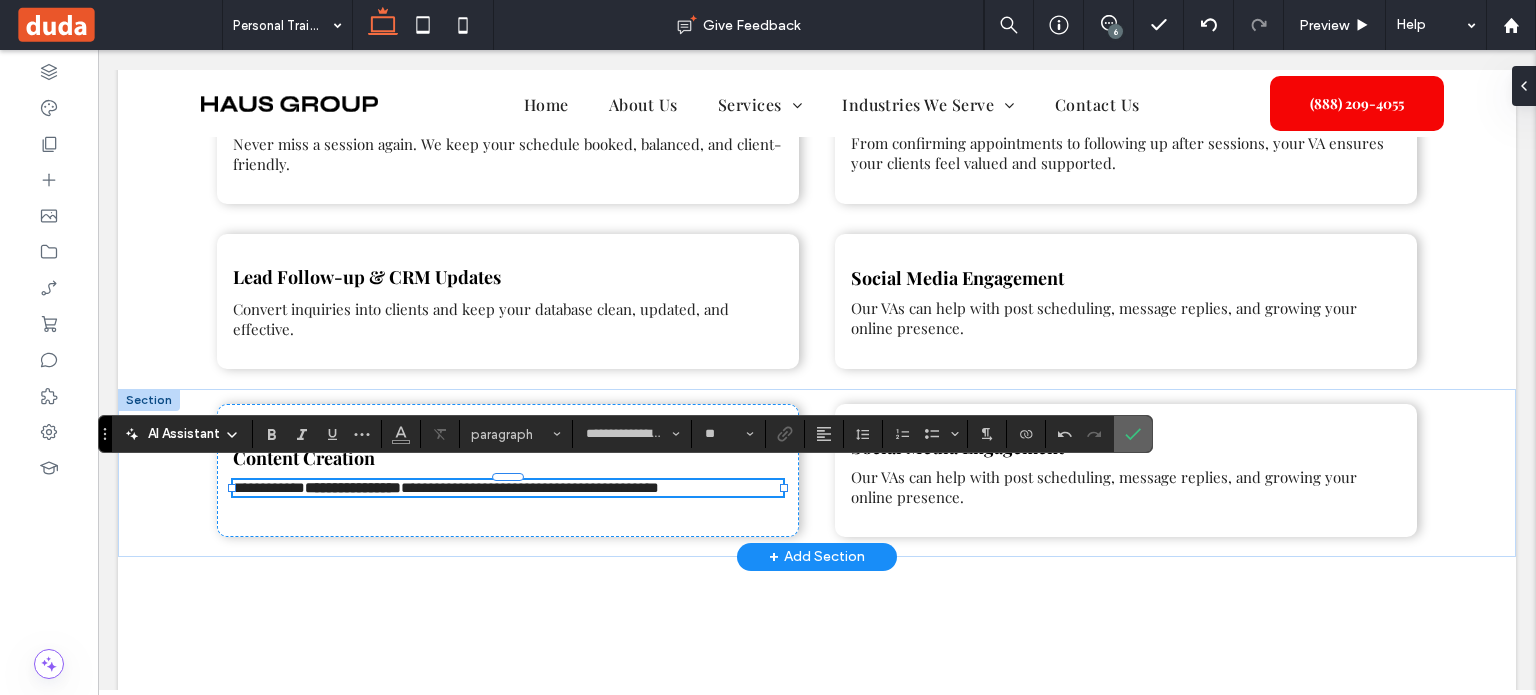 drag, startPoint x: 1127, startPoint y: 430, endPoint x: 1043, endPoint y: 377, distance: 99.32271 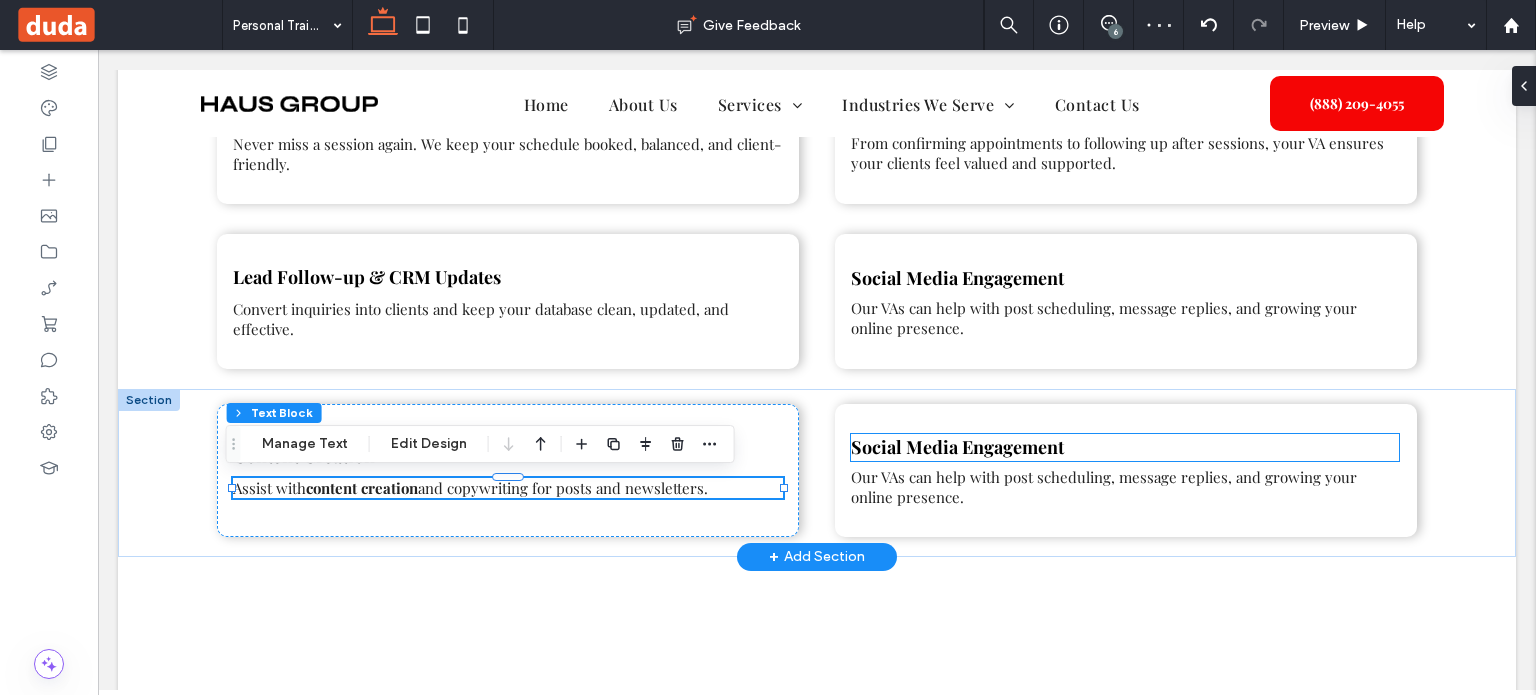 click on "Social Media Engagement" at bounding box center [957, 447] 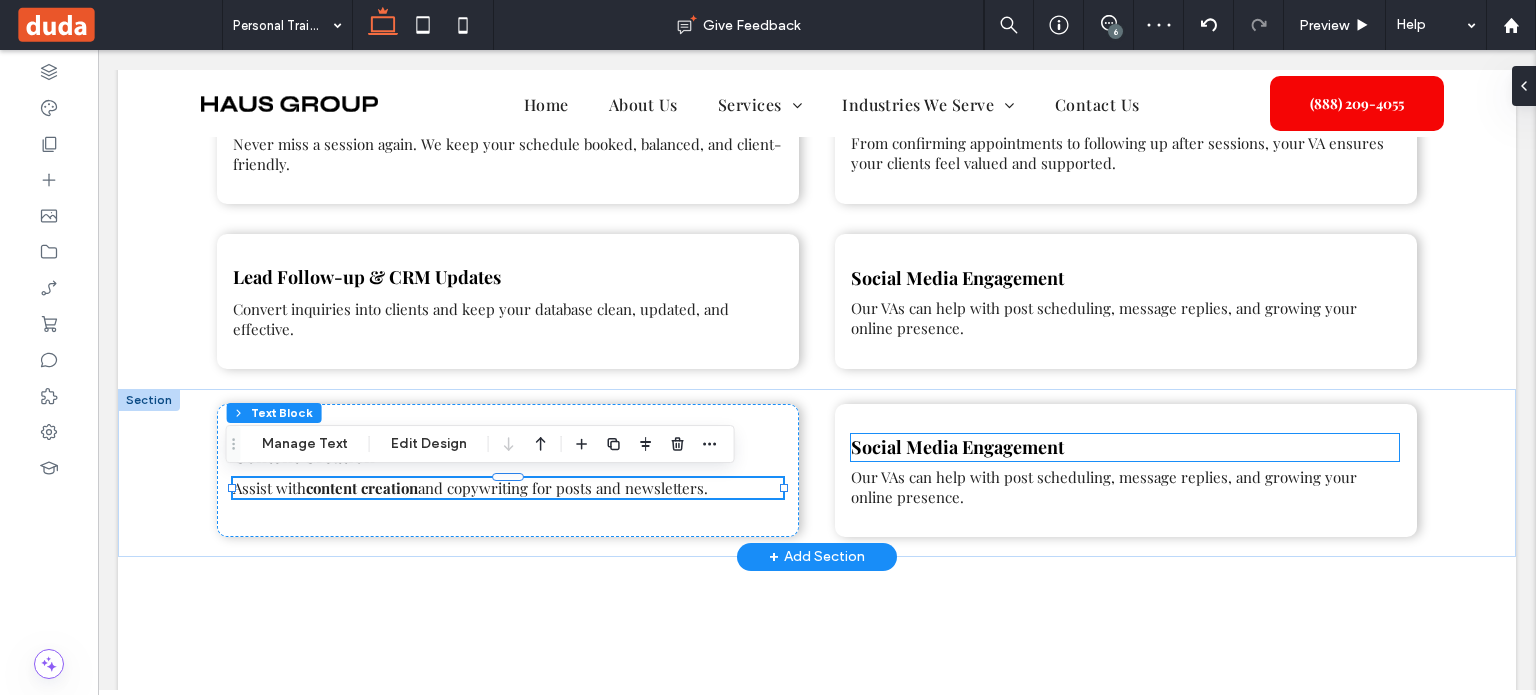 click on "Social Media Engagement" at bounding box center (1125, 447) 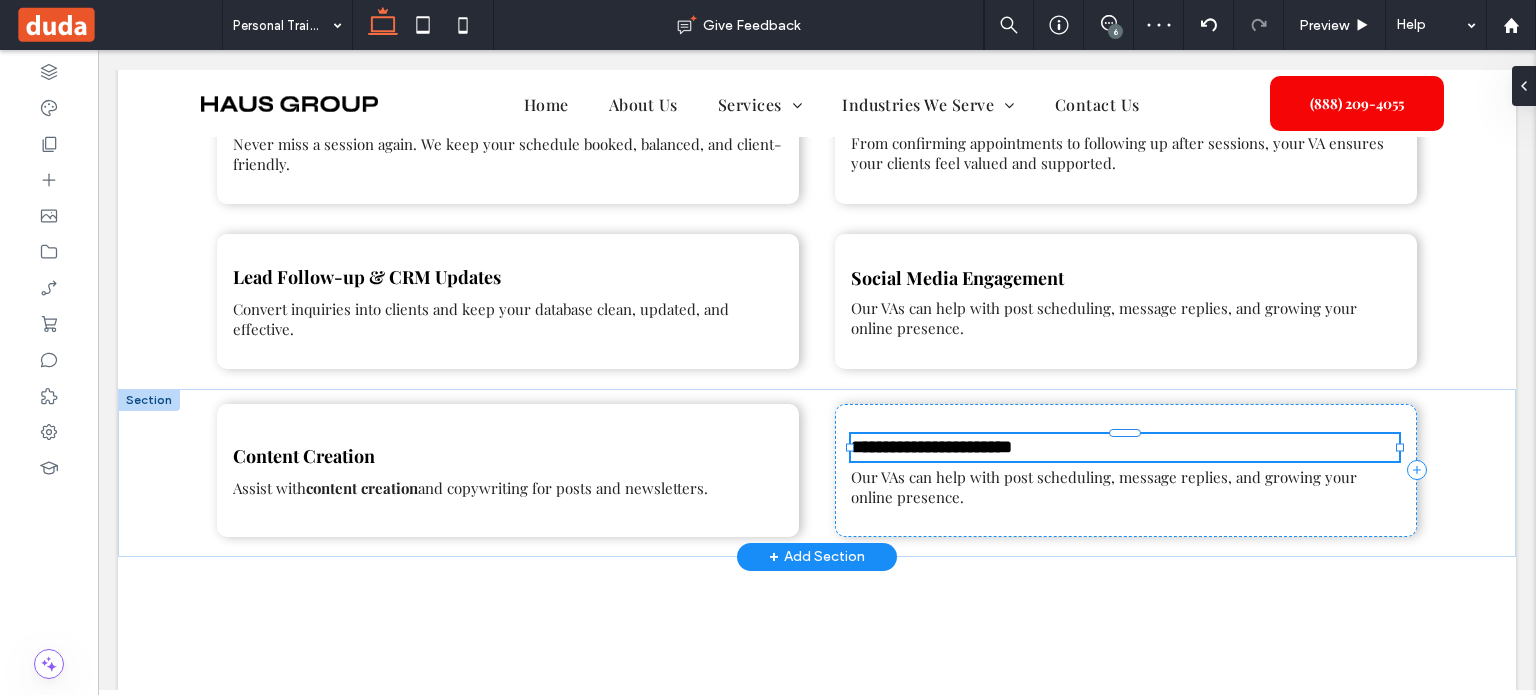 click on "**********" at bounding box center (931, 447) 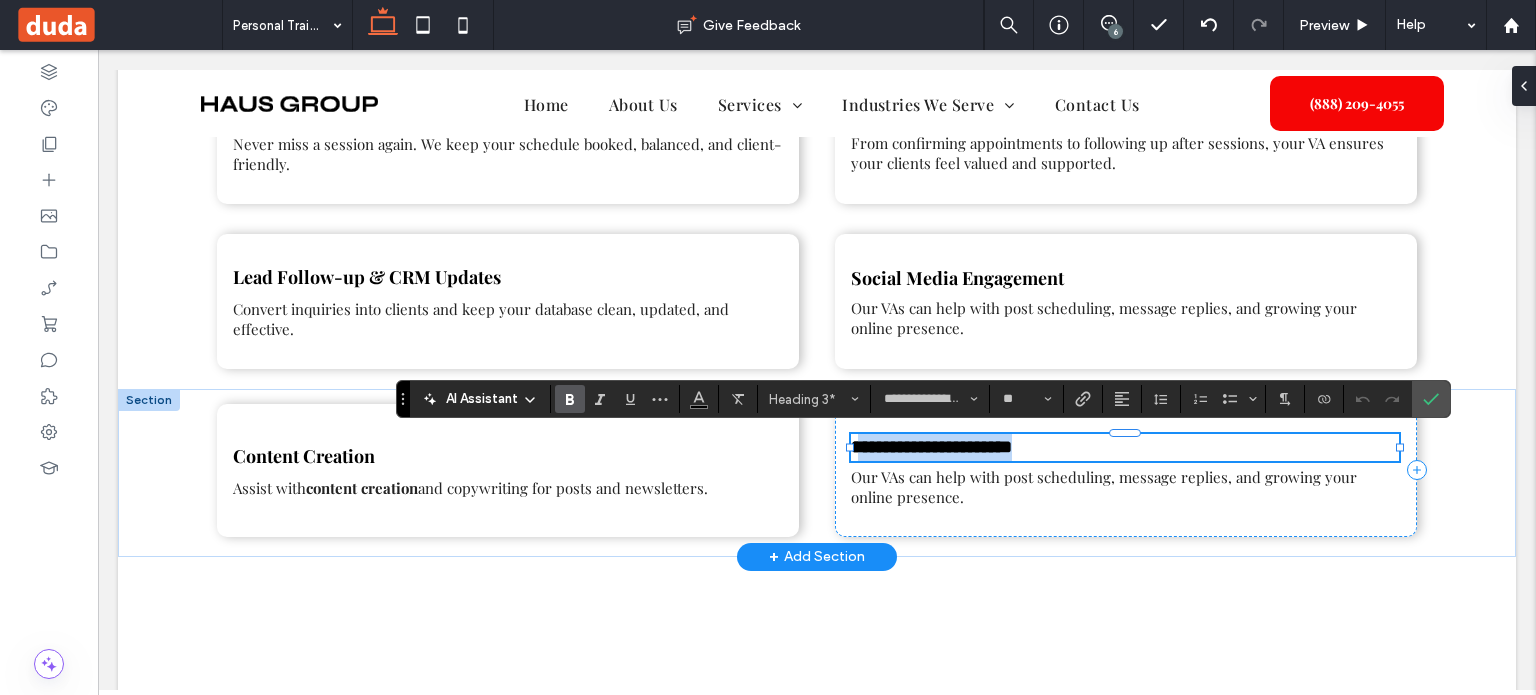 drag, startPoint x: 848, startPoint y: 448, endPoint x: 1244, endPoint y: 455, distance: 396.06186 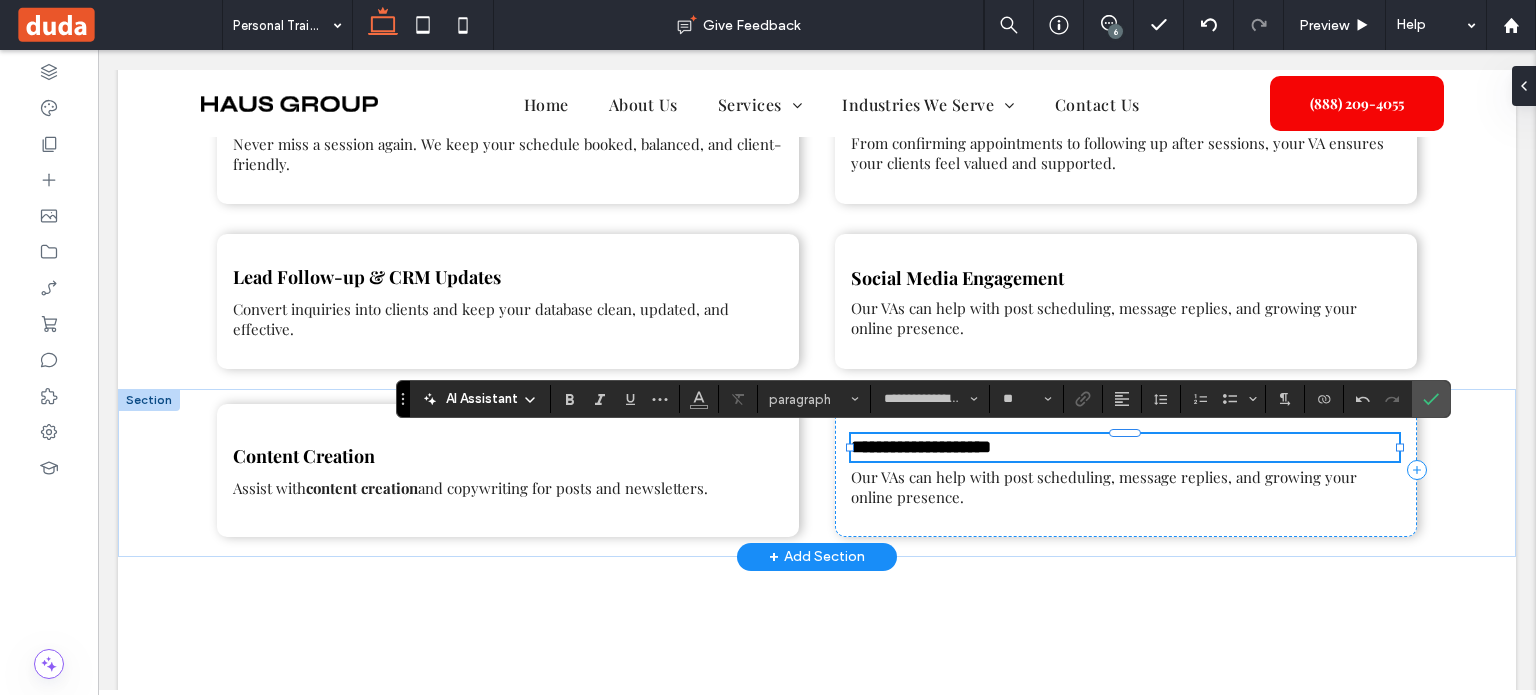 type on "**" 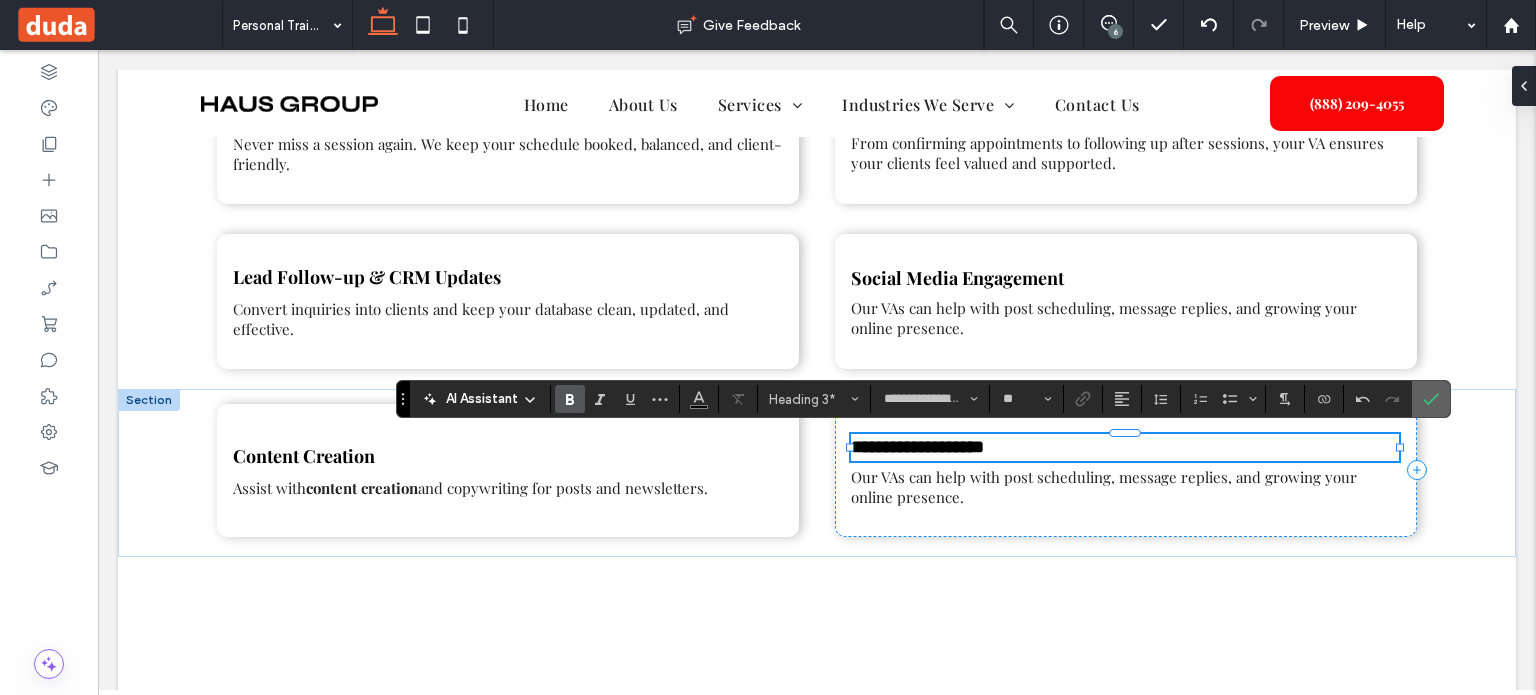 click at bounding box center [1431, 399] 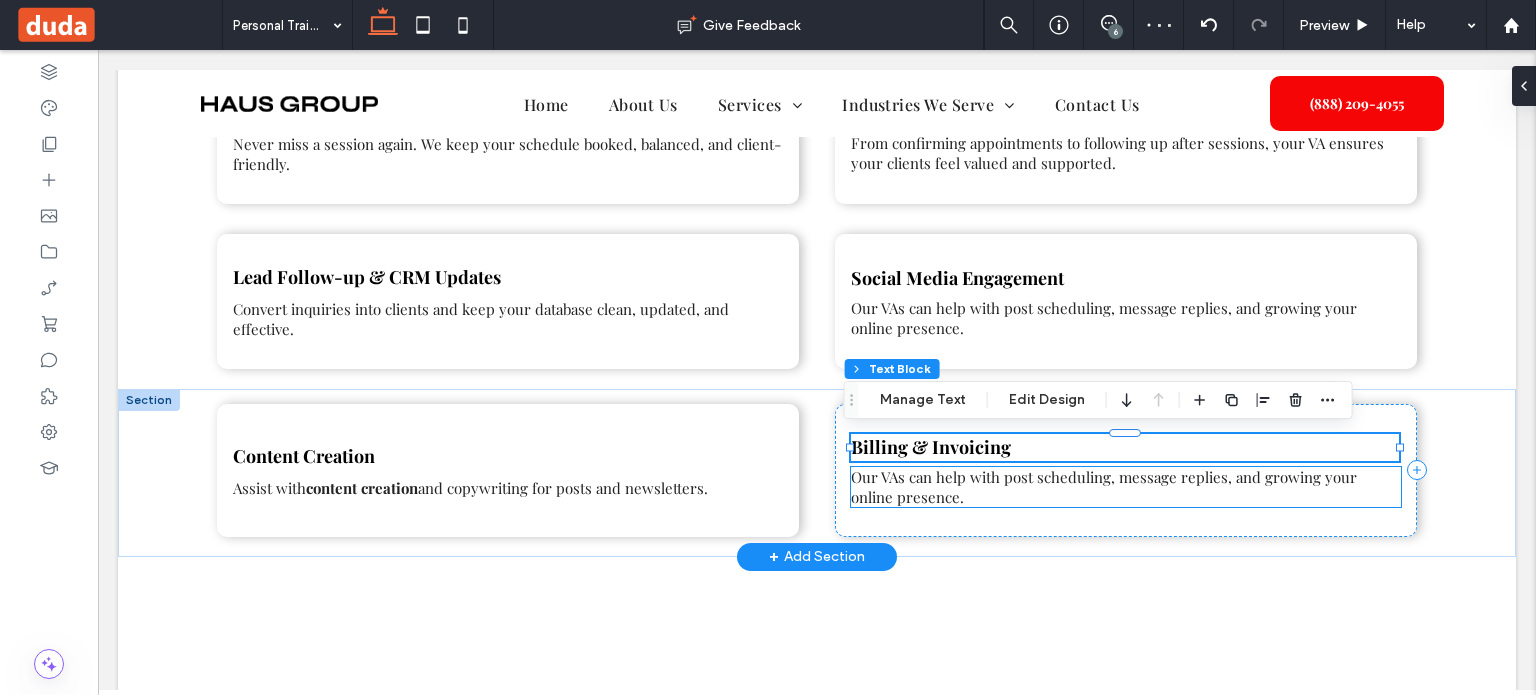click on "Billing & Invoicing
Our VAs can help with post scheduling, message replies, and growing your online presence." at bounding box center (1126, 470) 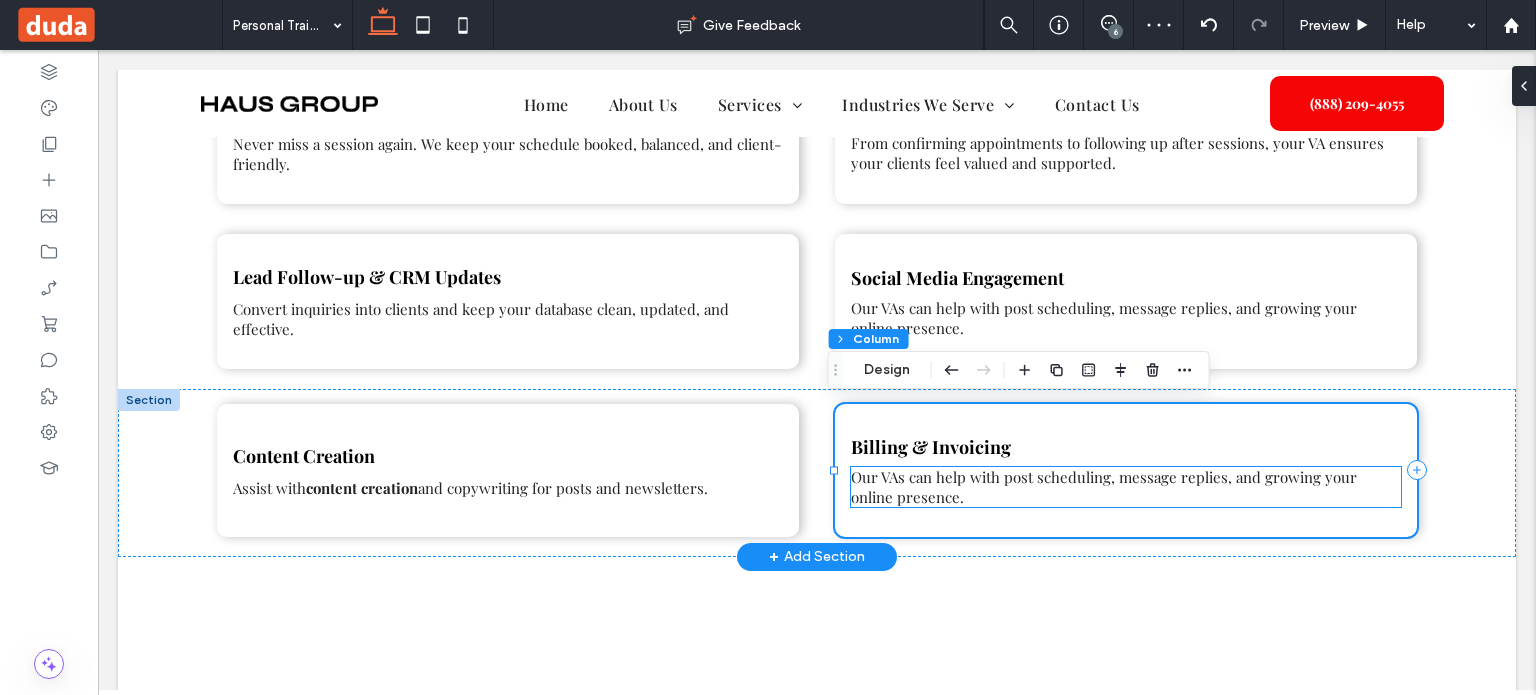 click on "Our VAs can help with post scheduling, message replies, and growing your online presence." at bounding box center [1126, 487] 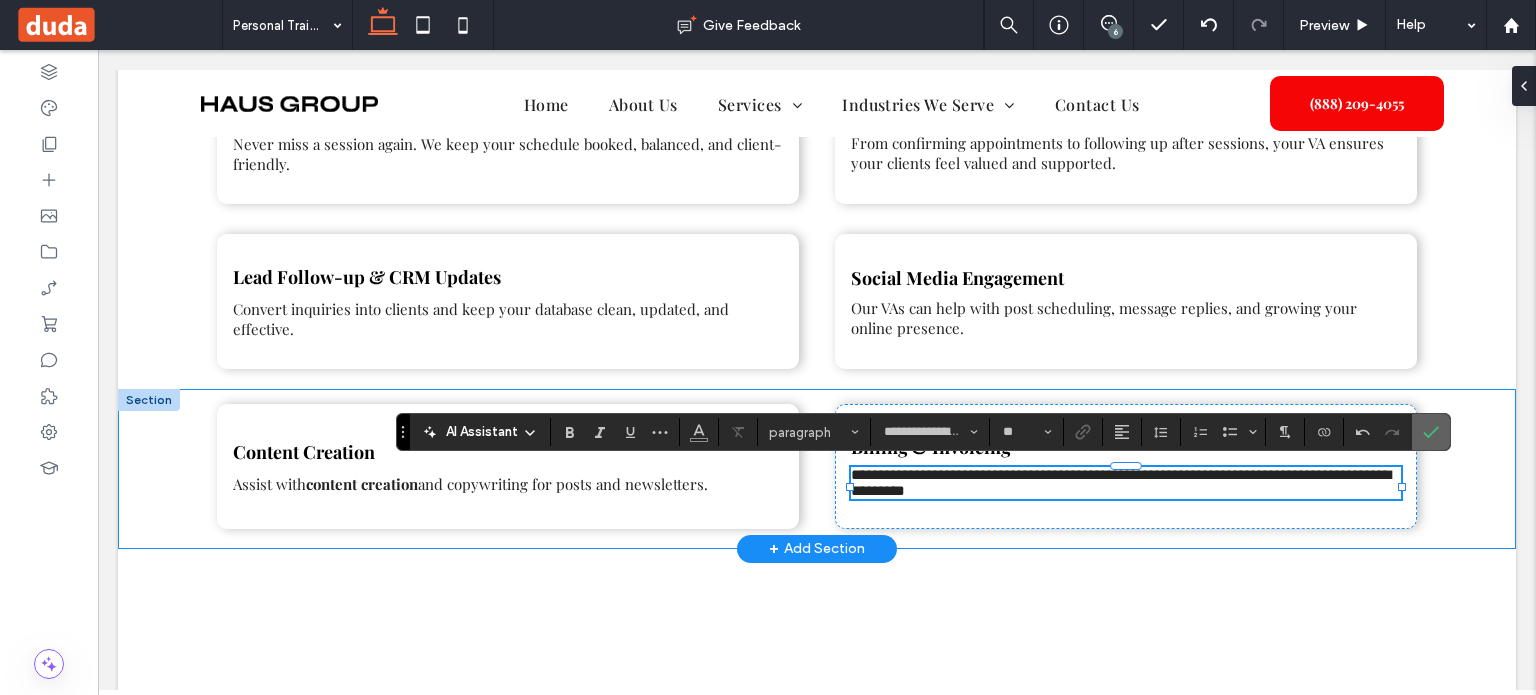click 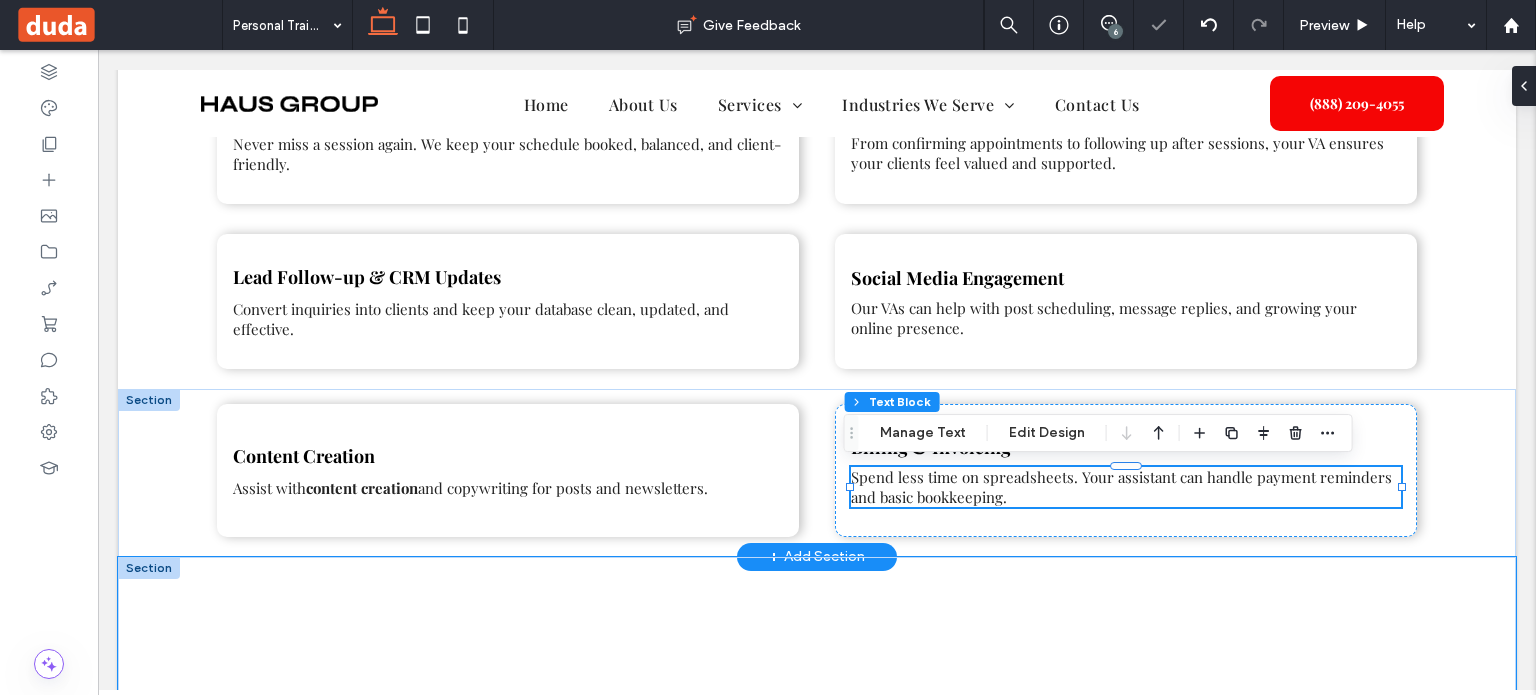 click at bounding box center (817, 717) 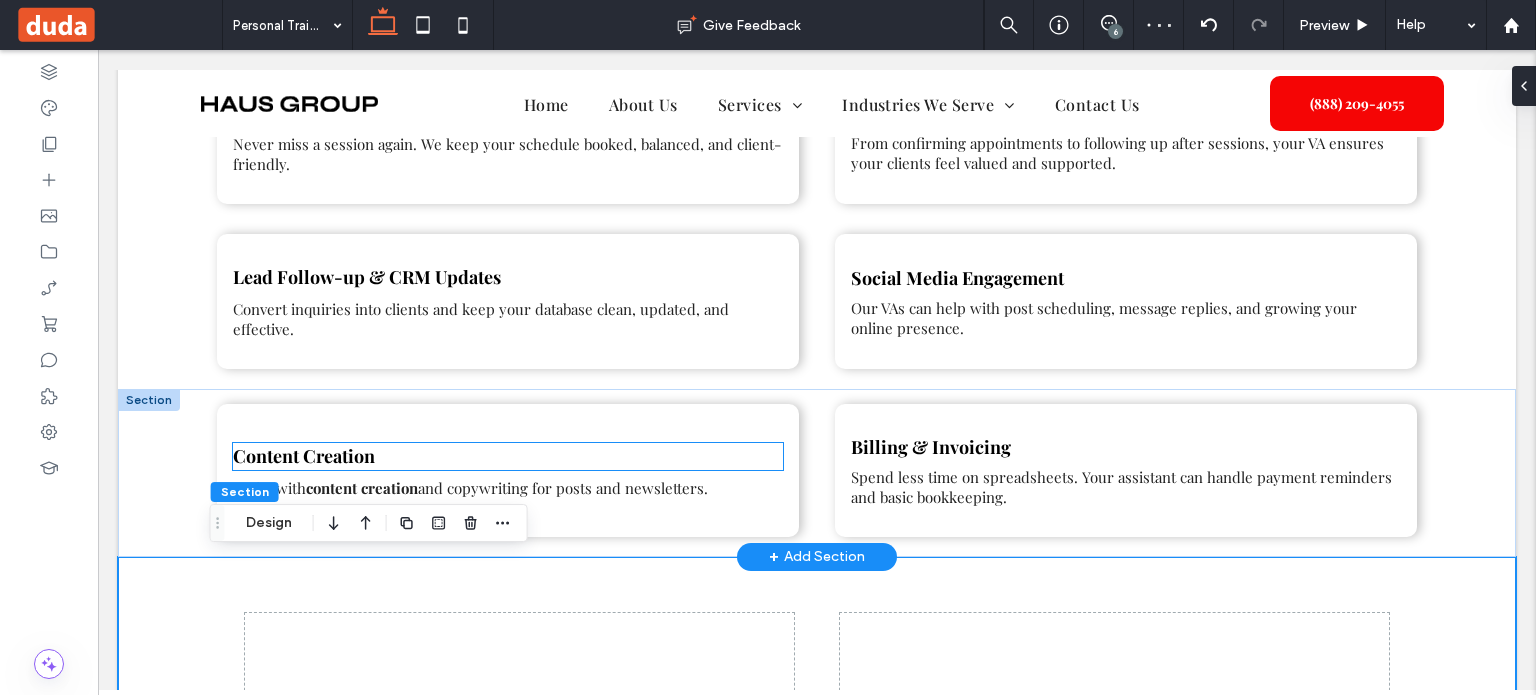 click on "Content Creation" at bounding box center (508, 456) 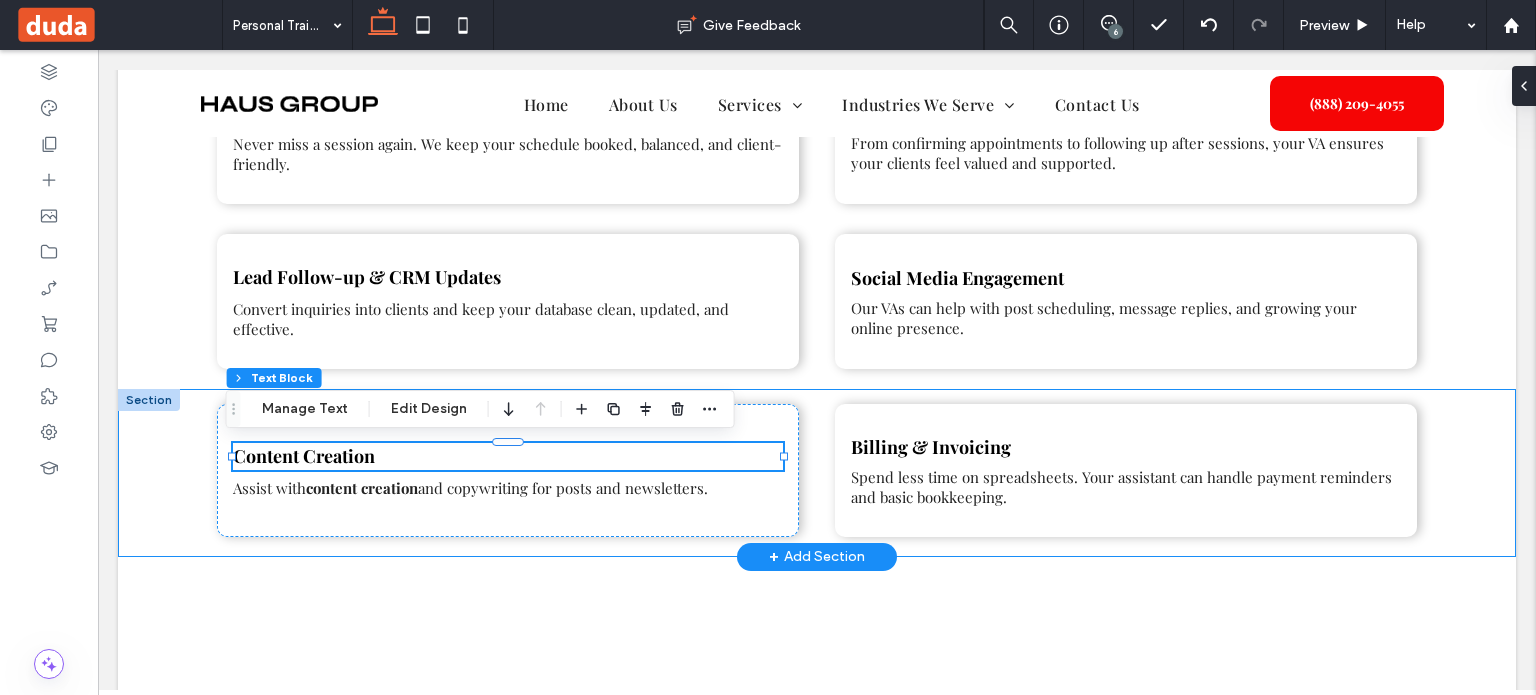click on "Content Creation
Assist with  content creation  and copywriting for posts and newsletters.
Billing & Invoicing
Spend less time on spreadsheets. Your assistant can handle payment reminders and basic bookkeeping." at bounding box center [817, 473] 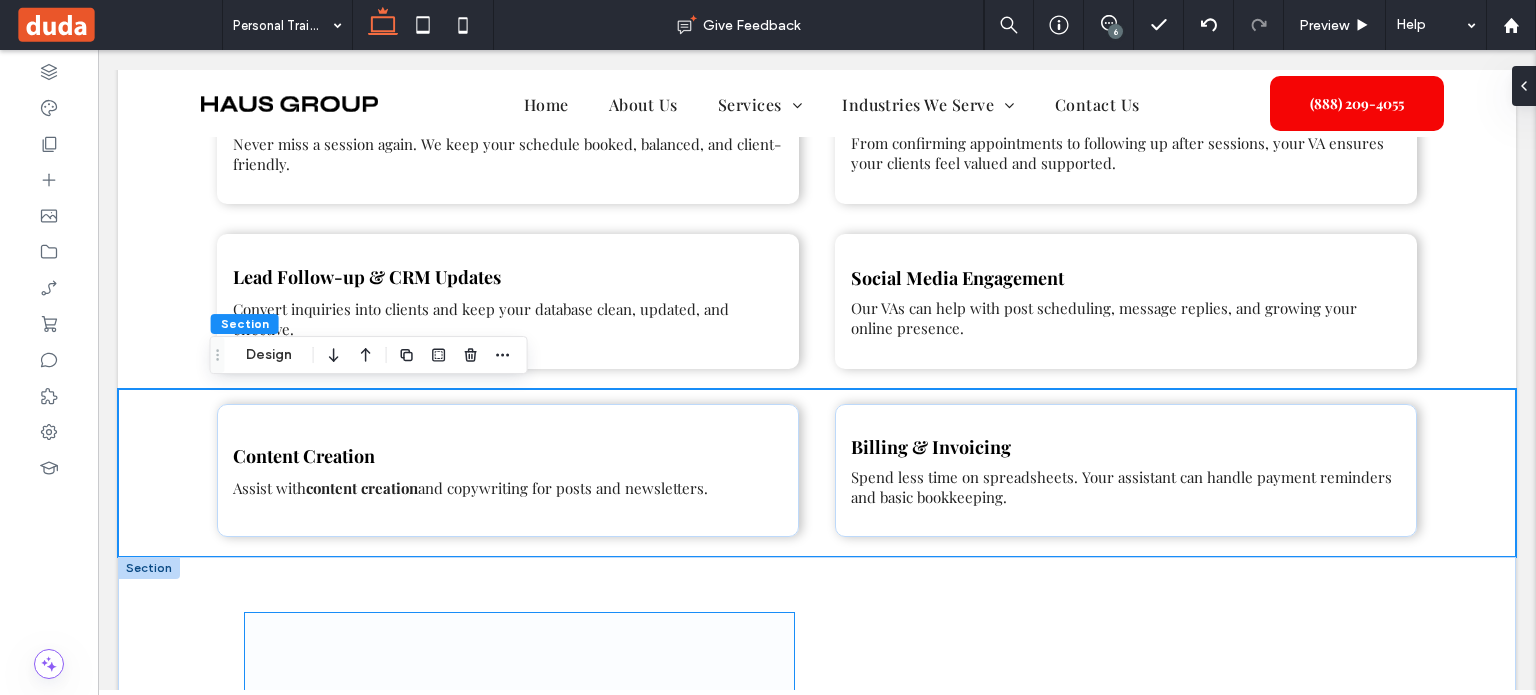 click at bounding box center (519, 717) 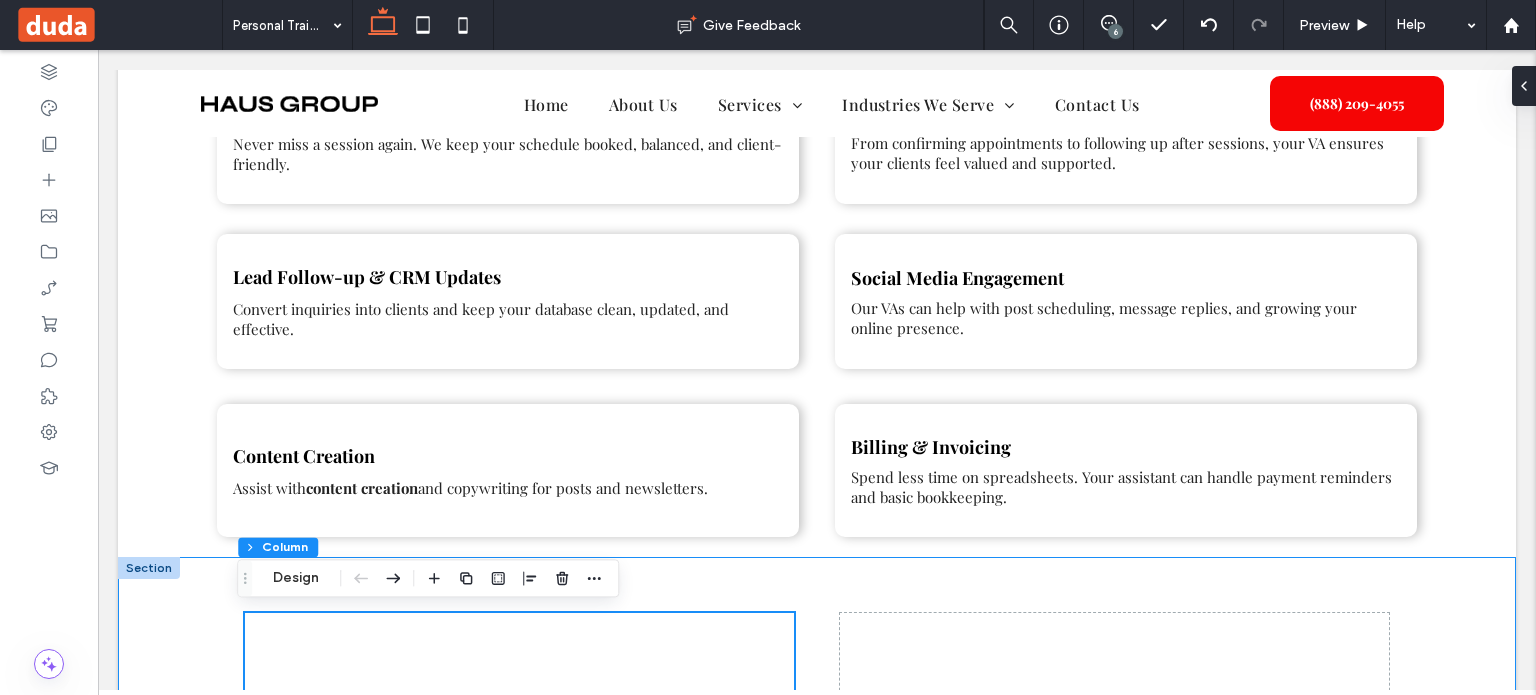 click at bounding box center [817, 717] 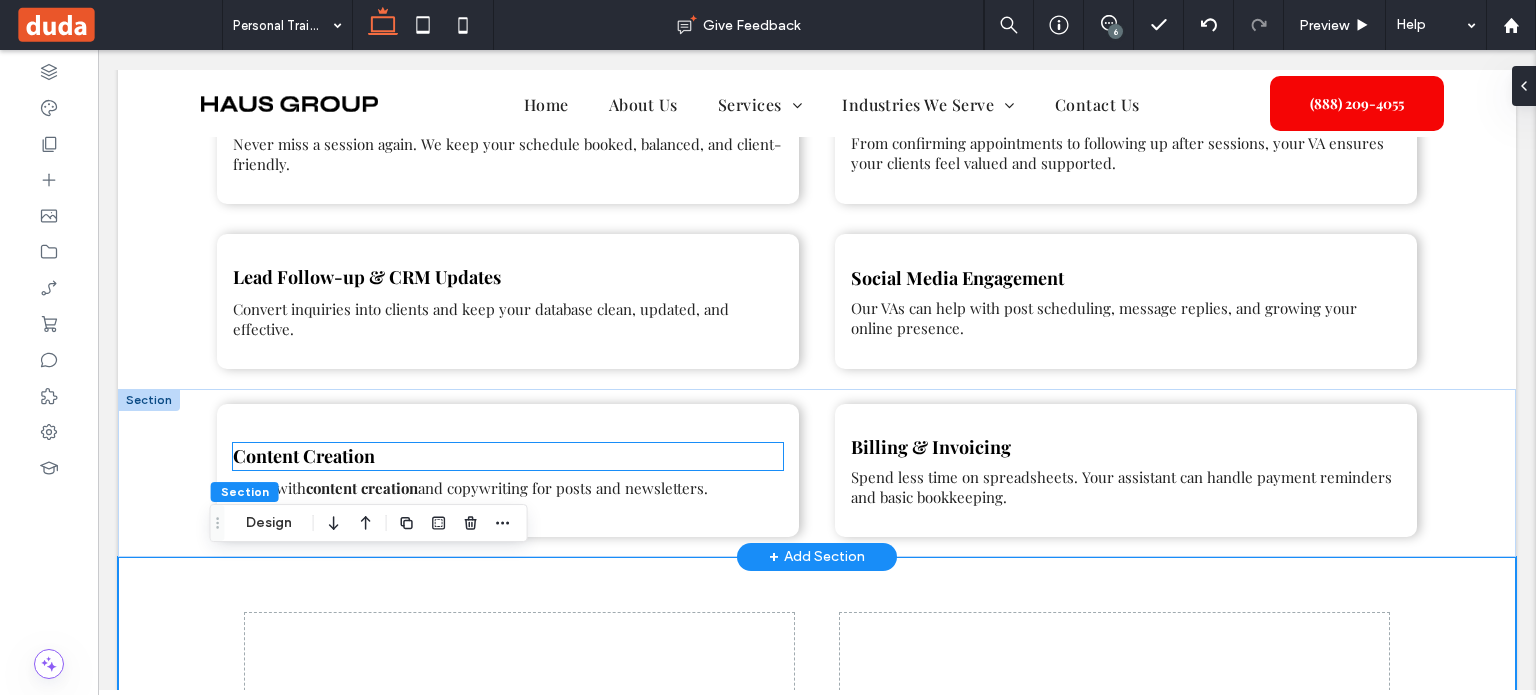 click on "Content Creation" at bounding box center (508, 456) 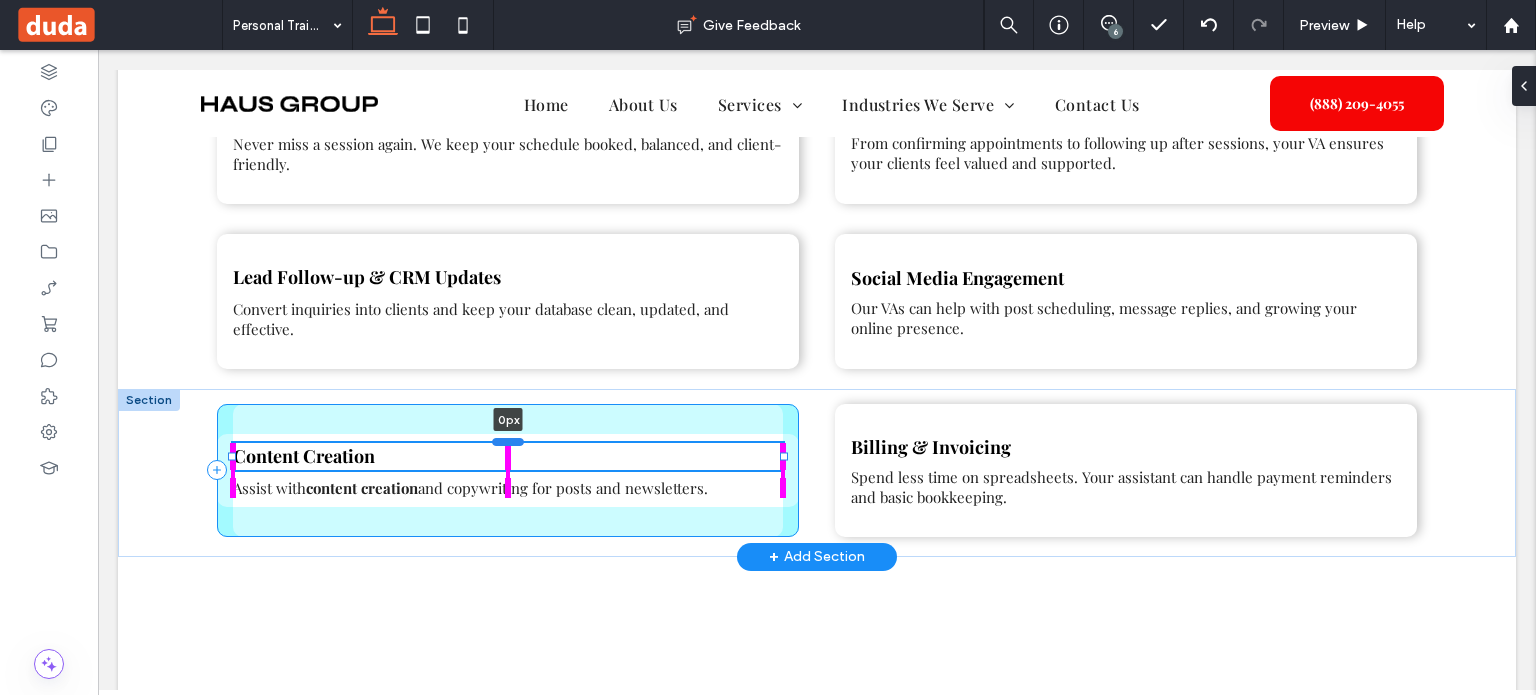 click at bounding box center (508, 441) 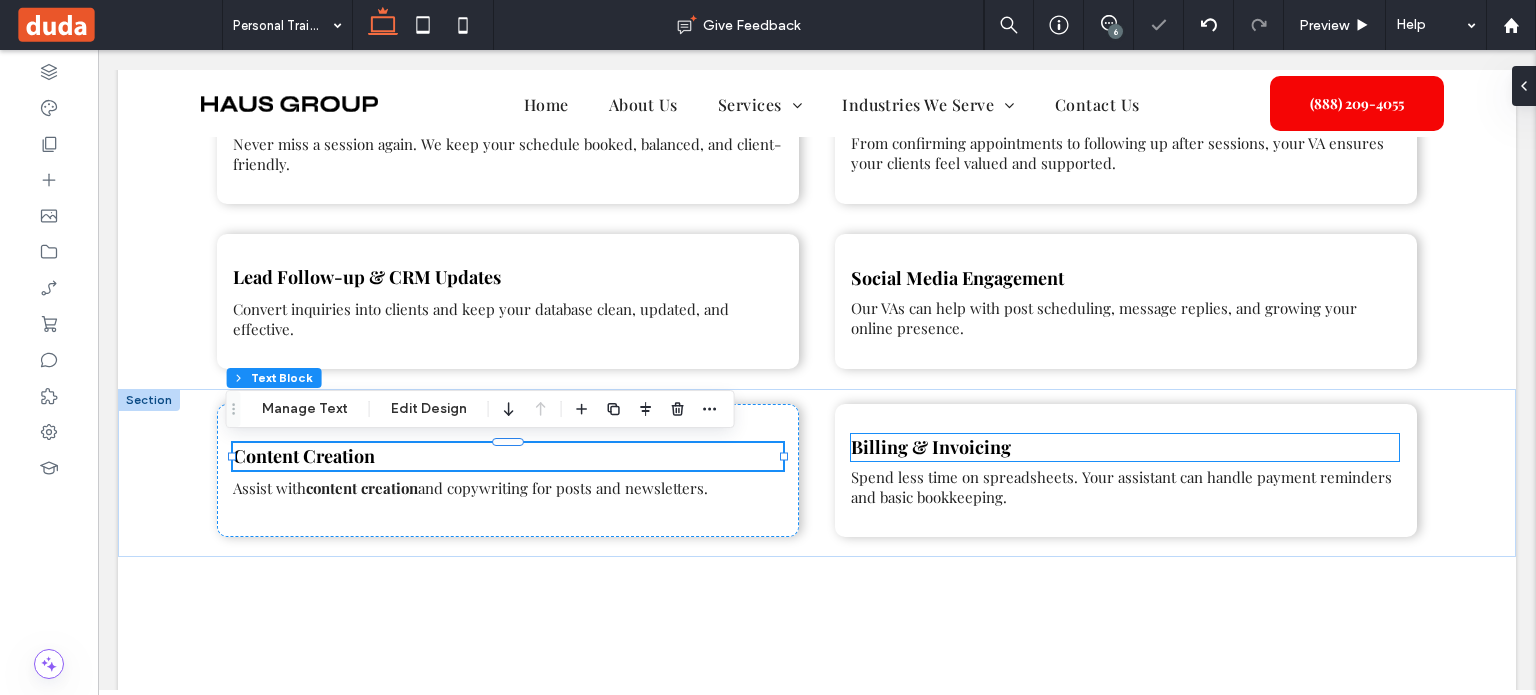 click on "Billing & Invoicing" at bounding box center [1125, 447] 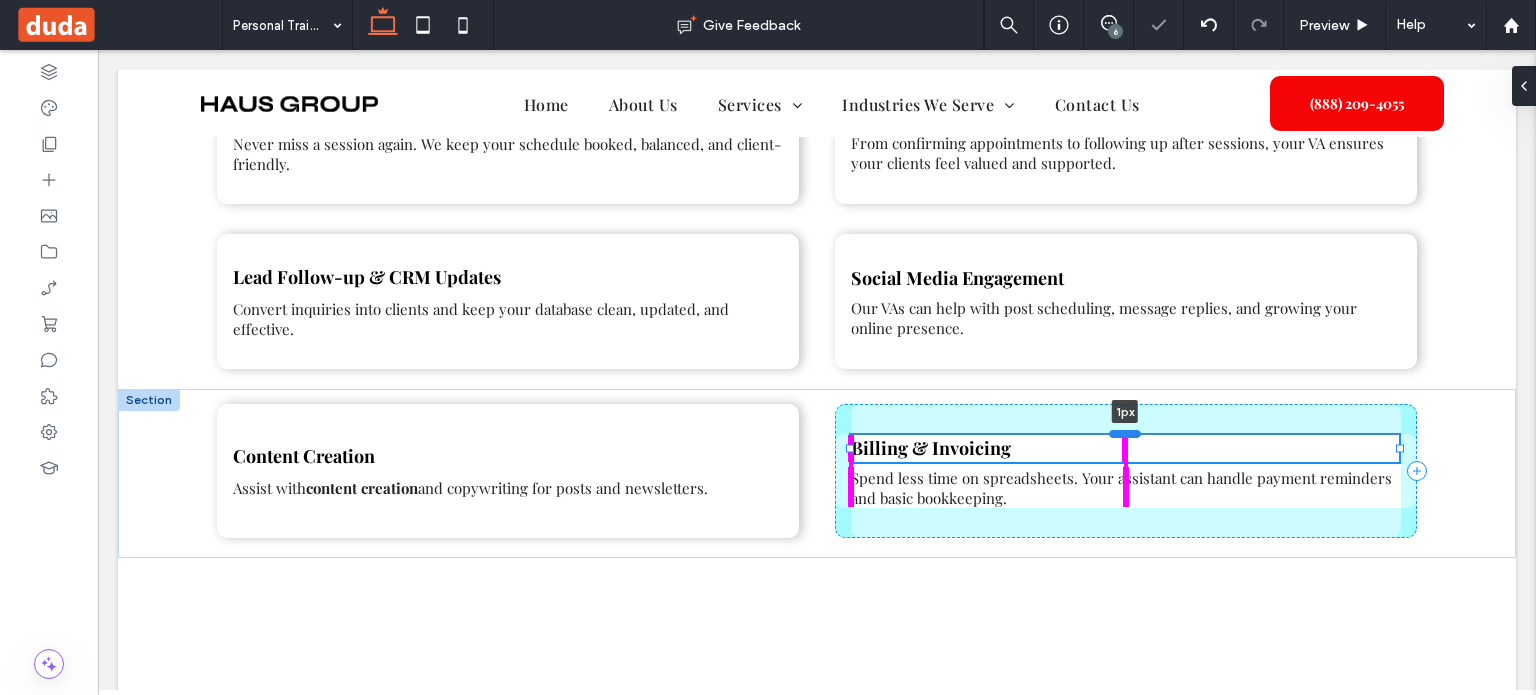 click at bounding box center [1125, 433] 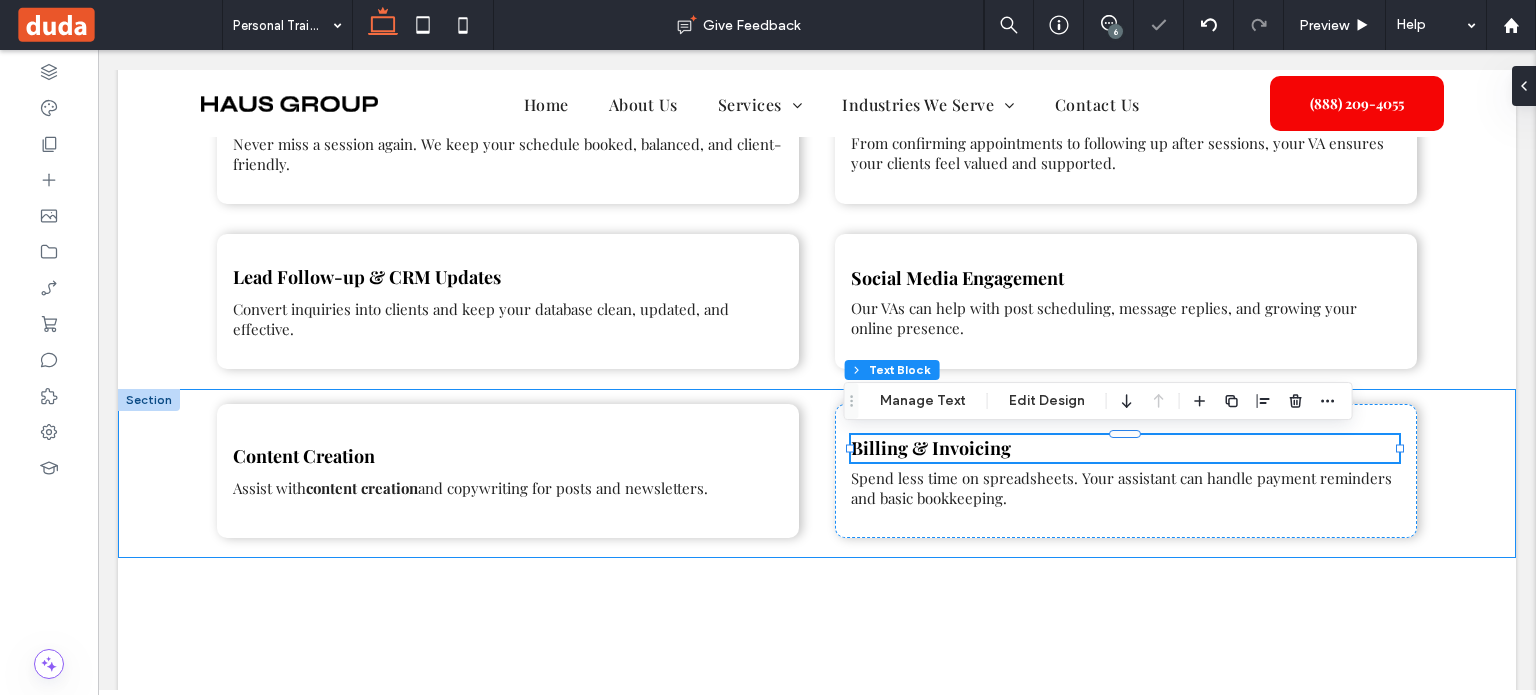 click on "Content Creation
Assist with  content creation  and copywriting for posts and newsletters.
Billing & Invoicing
1px
Spend less time on spreadsheets. Your assistant can handle payment reminders and basic bookkeeping." at bounding box center [817, 473] 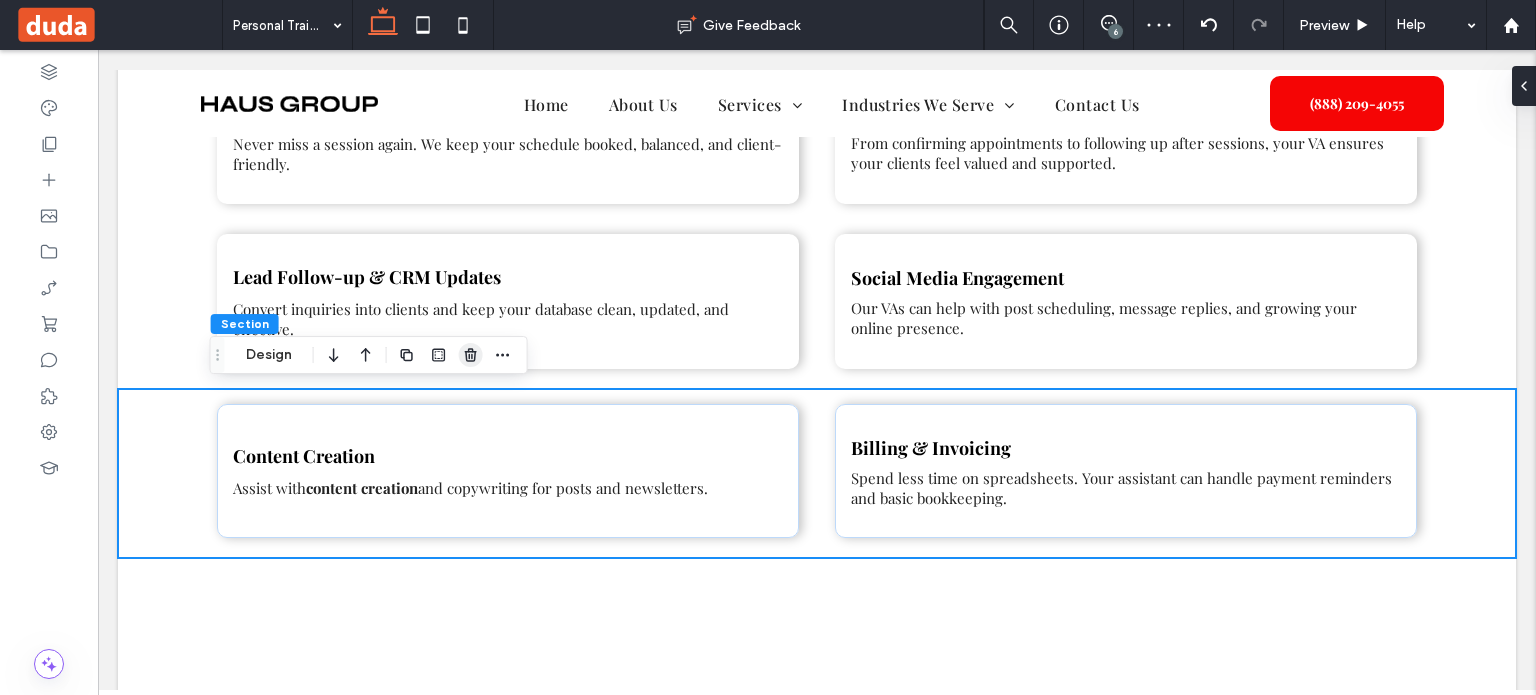click at bounding box center [471, 355] 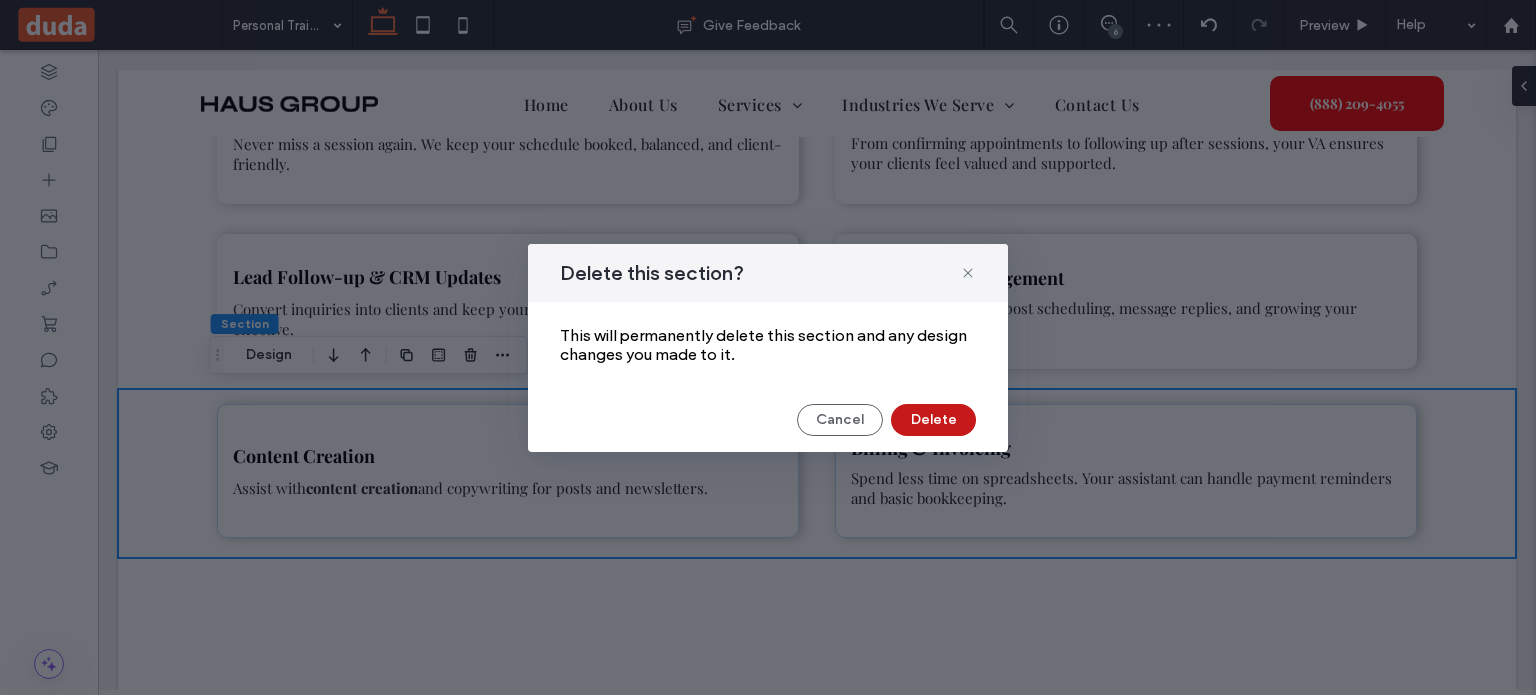 click on "Delete" at bounding box center [933, 420] 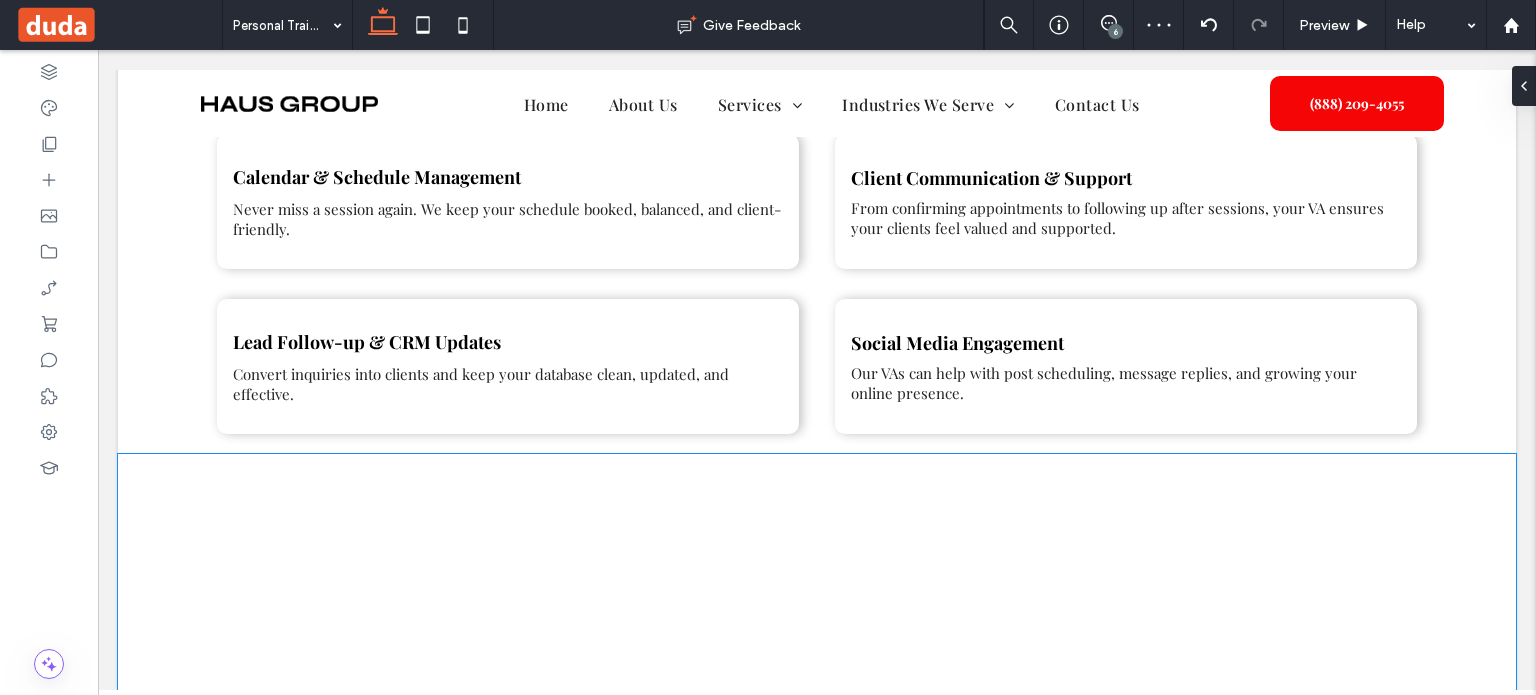 scroll, scrollTop: 1025, scrollLeft: 0, axis: vertical 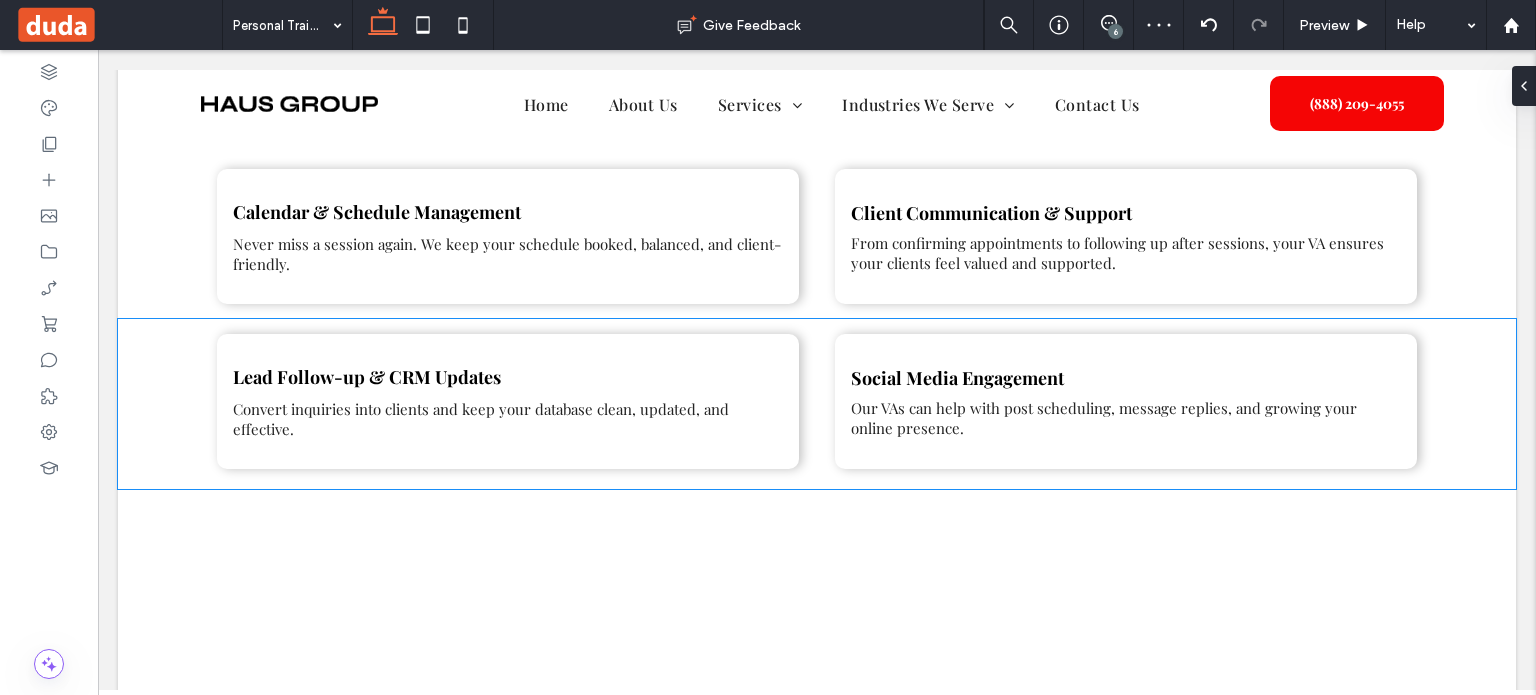 click on "Lead Follow-up & CRM Updates
Convert inquiries into clients and keep your database clean, updated, and effective.
Social Media Engagement
Our VAs can help with post scheduling, message replies, and growing your online presence." at bounding box center (817, 404) 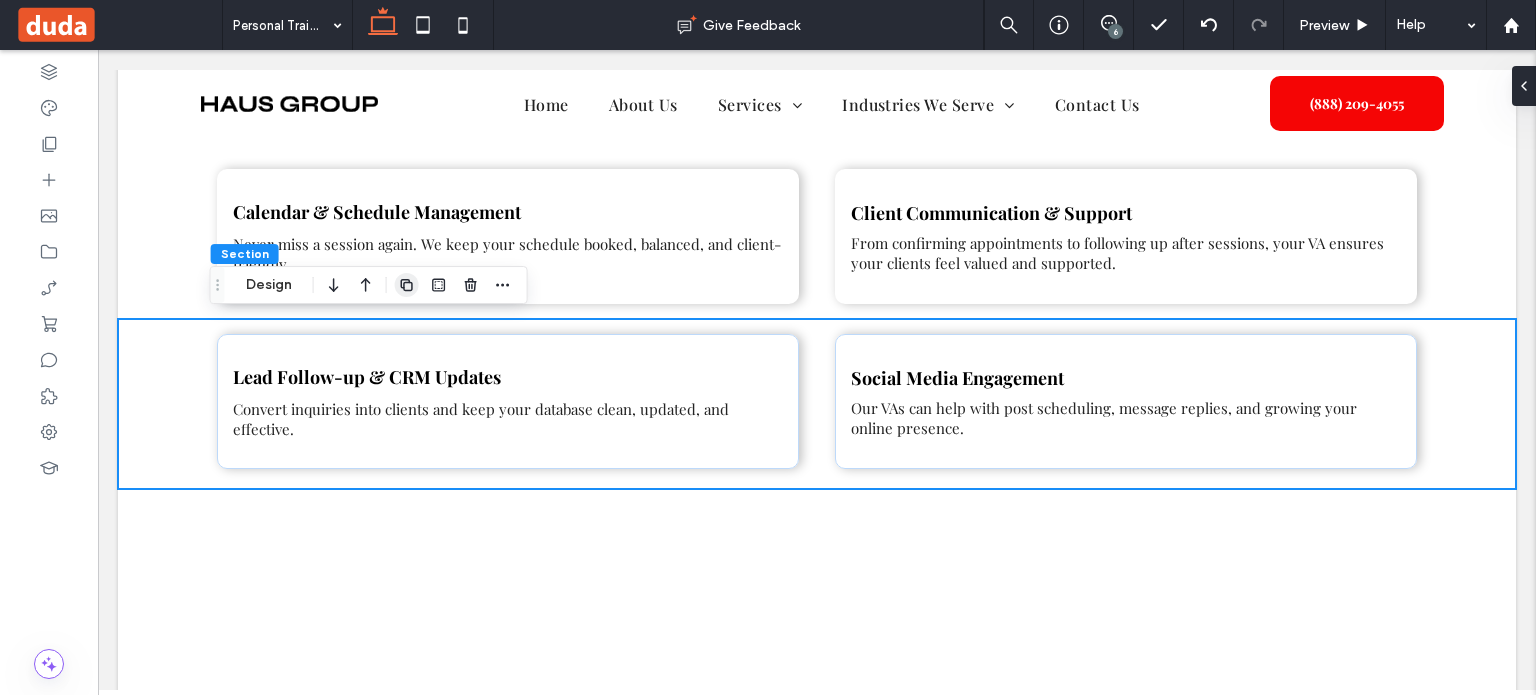click 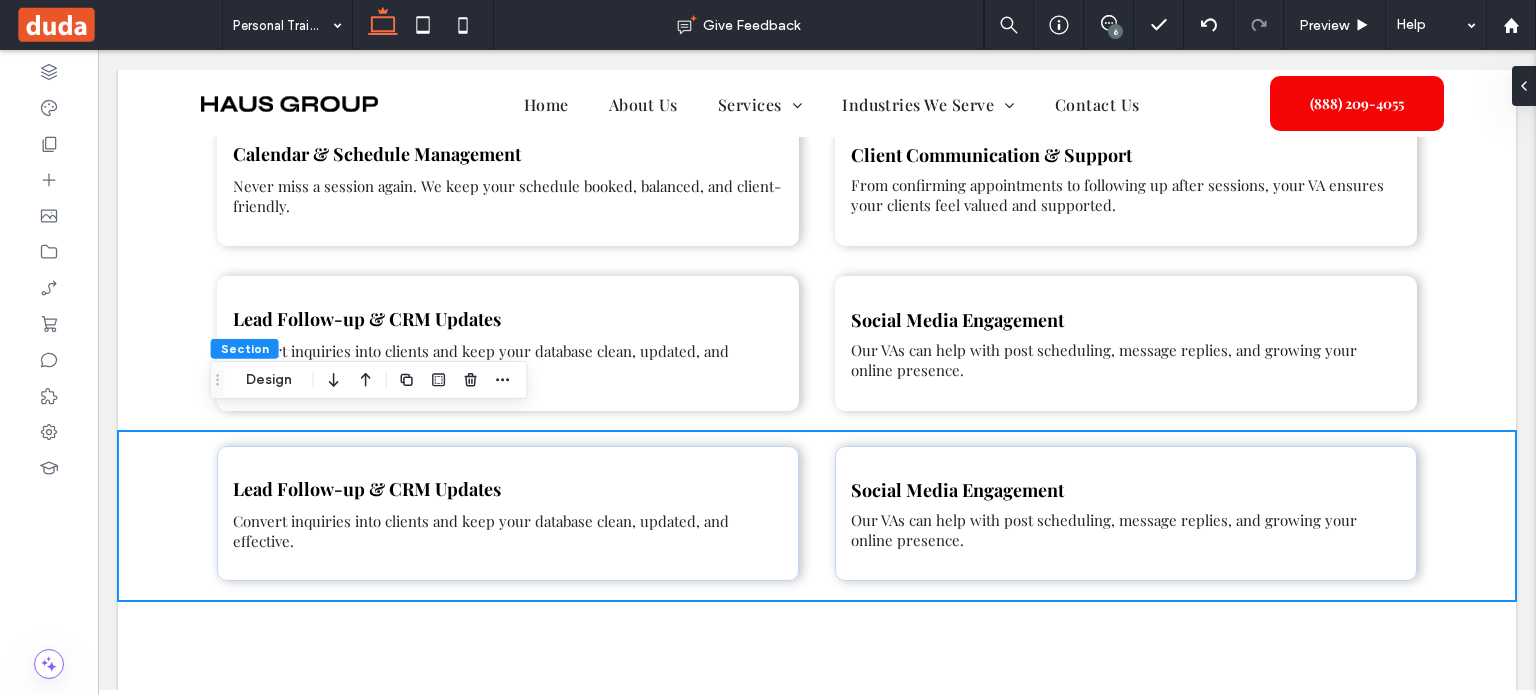 scroll, scrollTop: 1125, scrollLeft: 0, axis: vertical 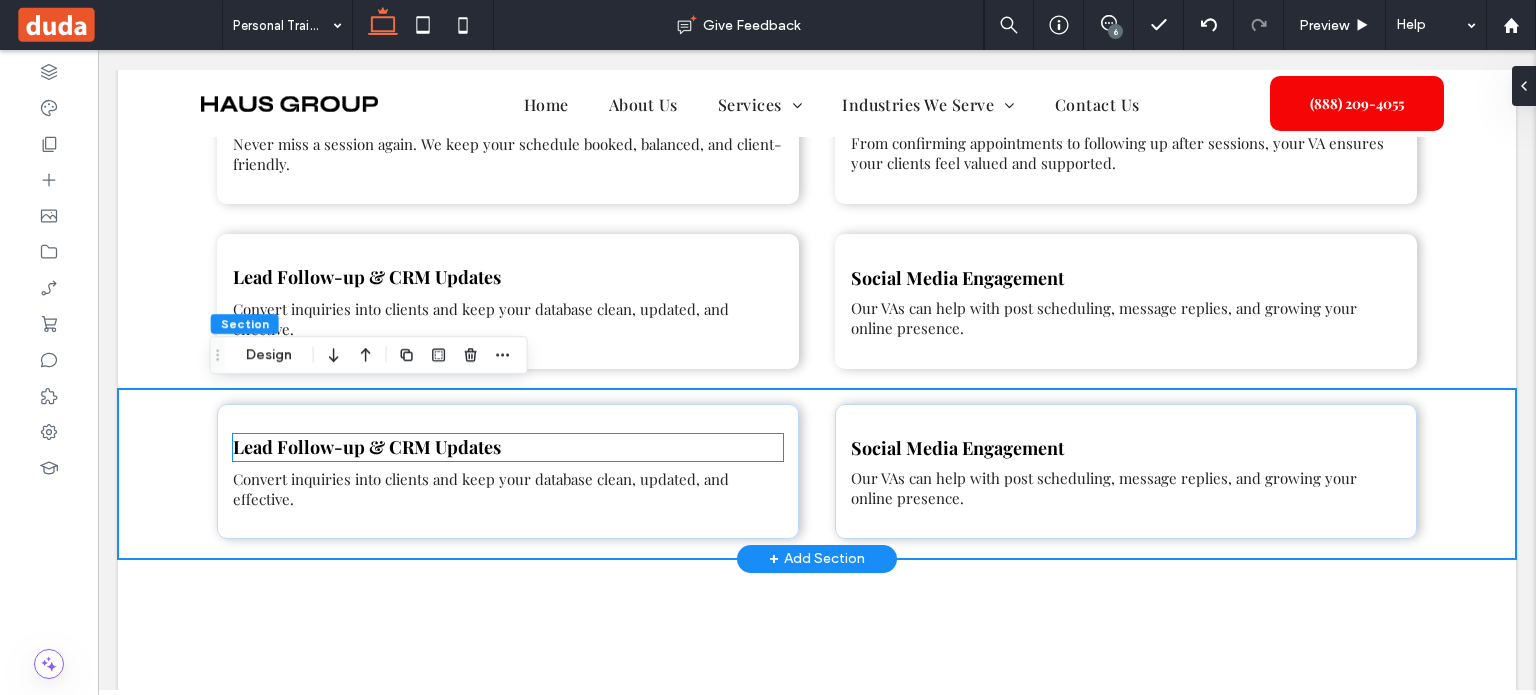 click on "Lead Follow-up & CRM Updates" at bounding box center (367, 447) 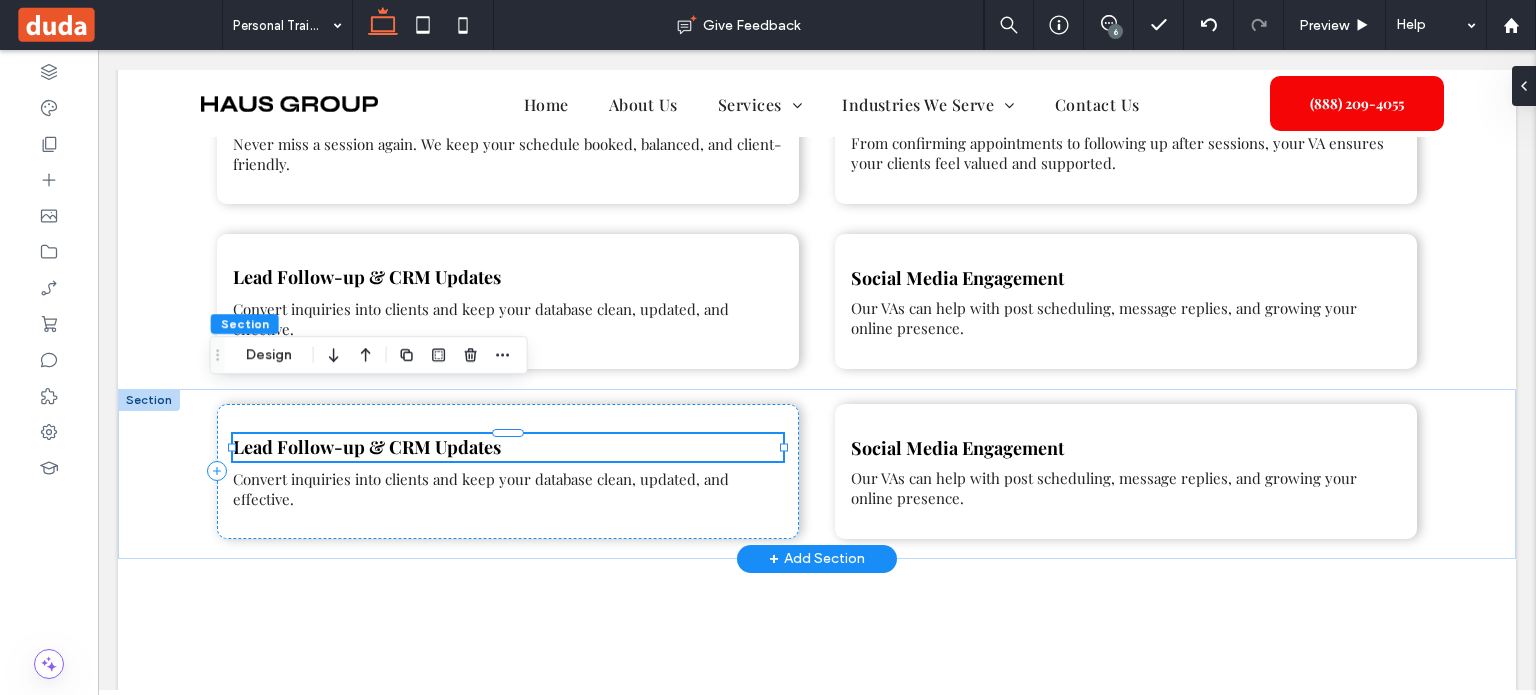 click on "Lead Follow-up & CRM Updates" at bounding box center [508, 447] 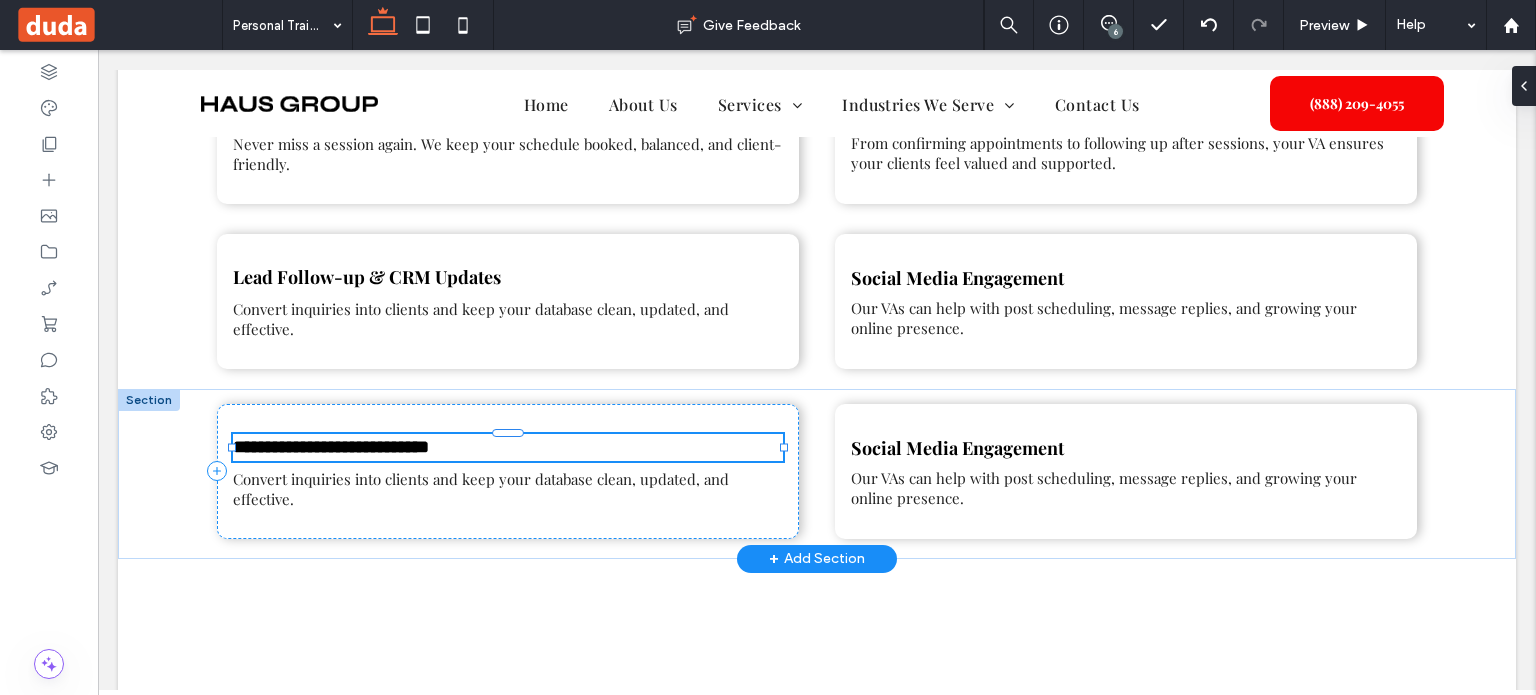 click on "**********" at bounding box center [331, 447] 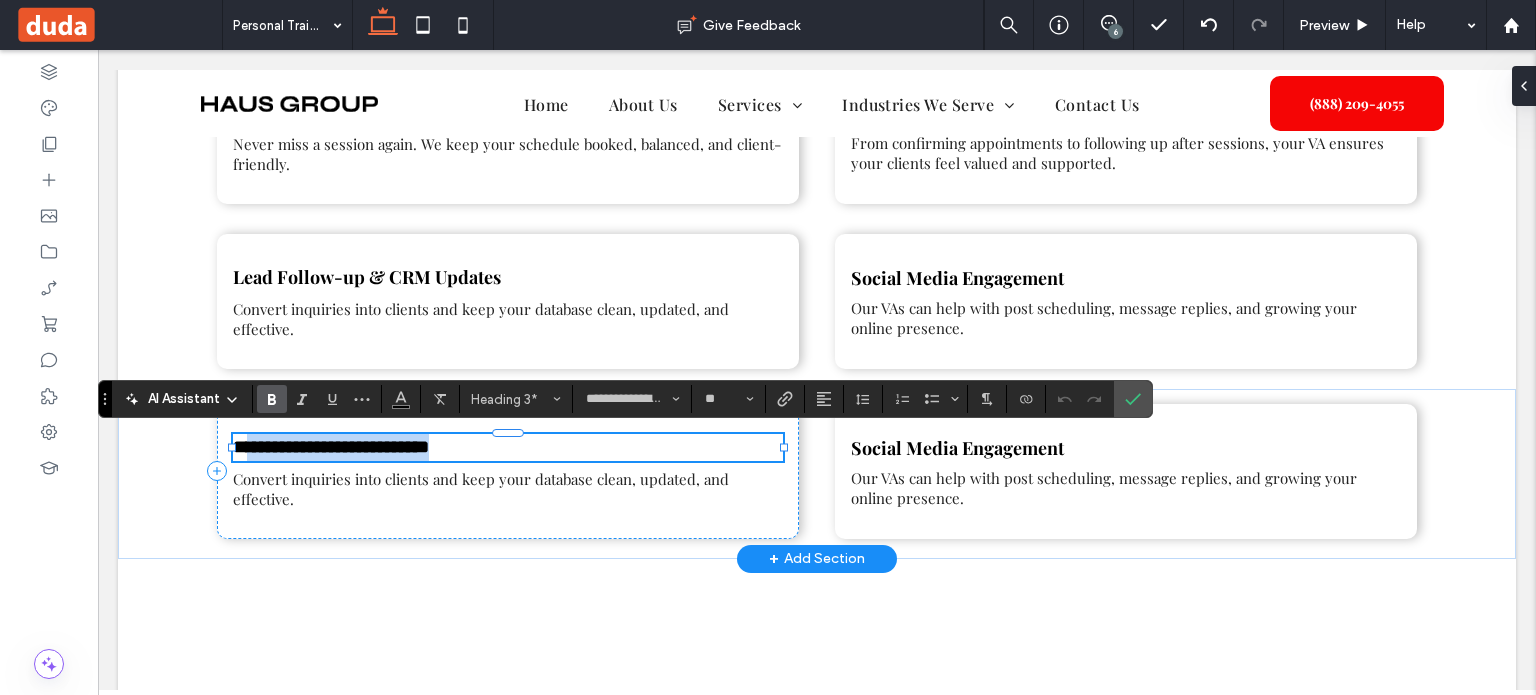 drag, startPoint x: 243, startPoint y: 443, endPoint x: 533, endPoint y: 447, distance: 290.0276 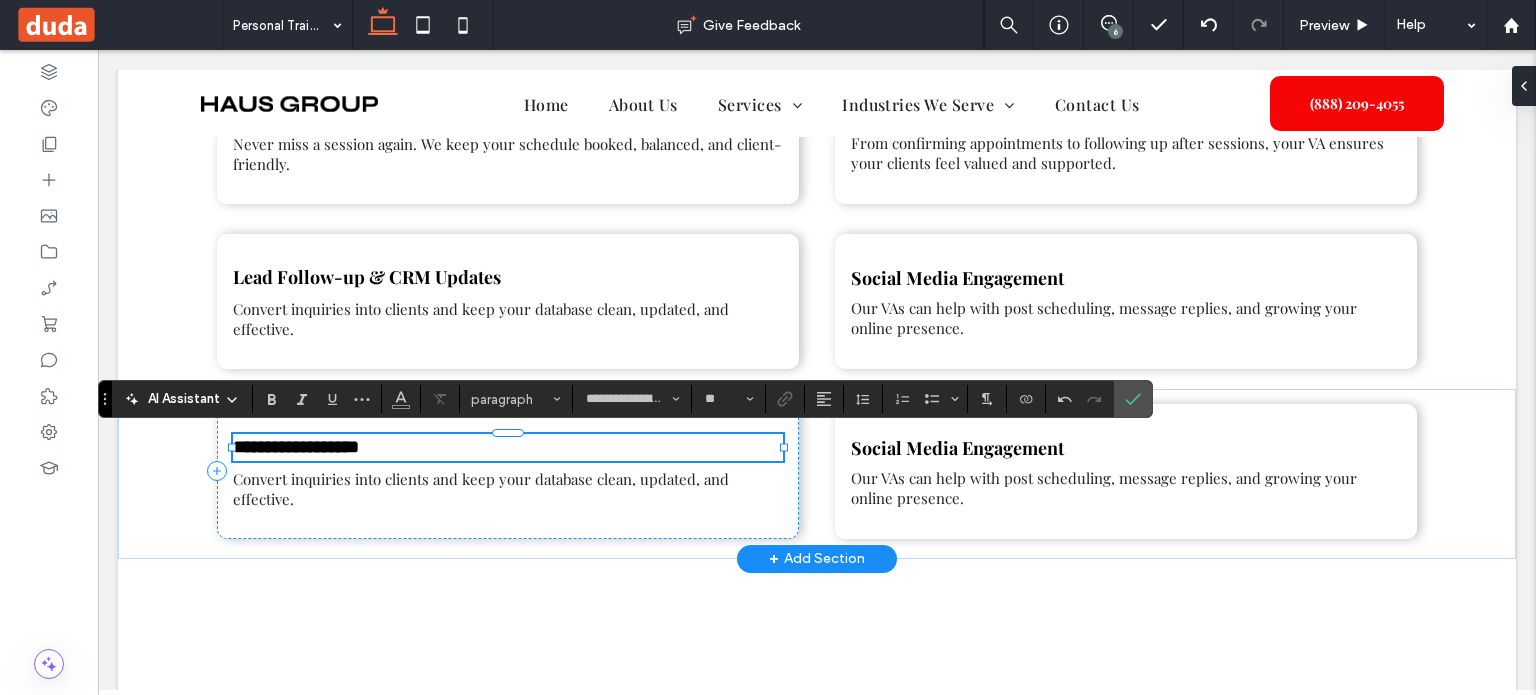 type on "**" 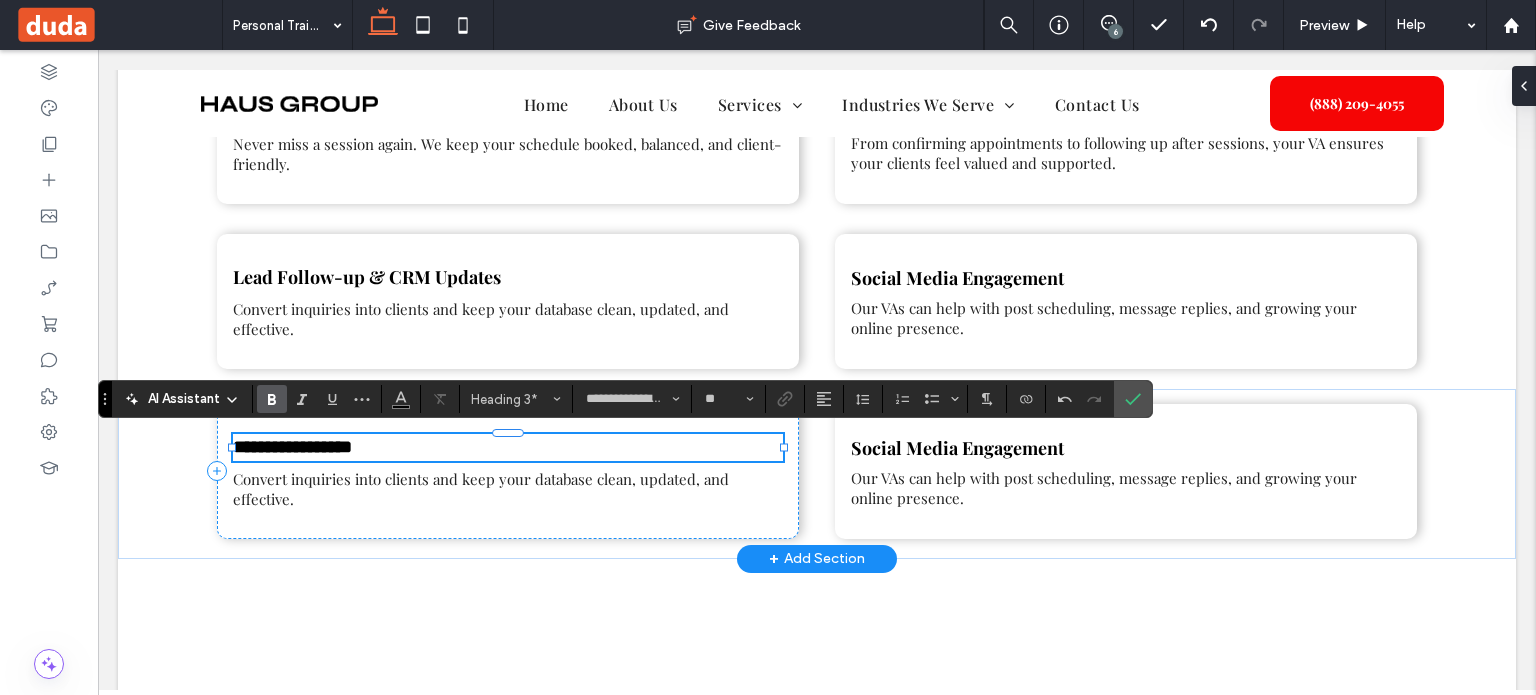 click on "**********" at bounding box center [292, 447] 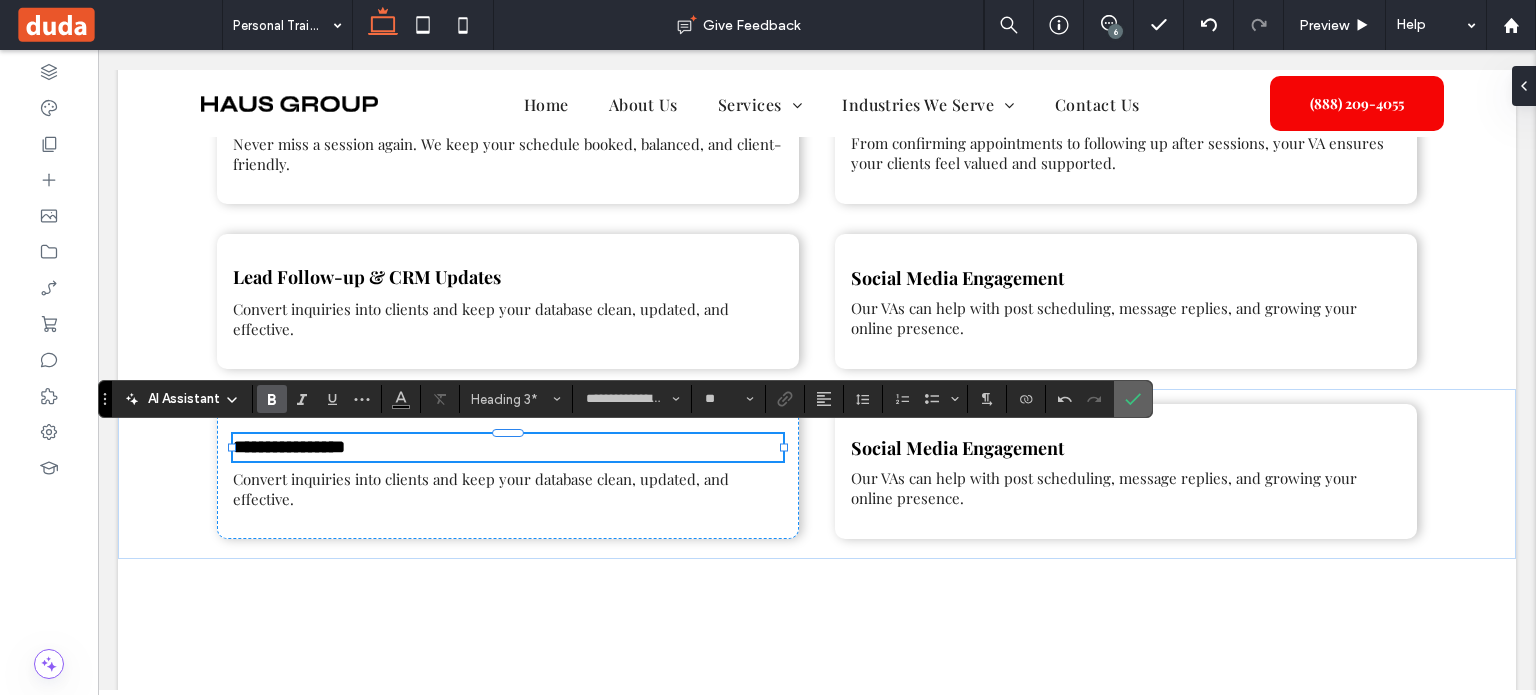 drag, startPoint x: 1118, startPoint y: 398, endPoint x: 1025, endPoint y: 348, distance: 105.58882 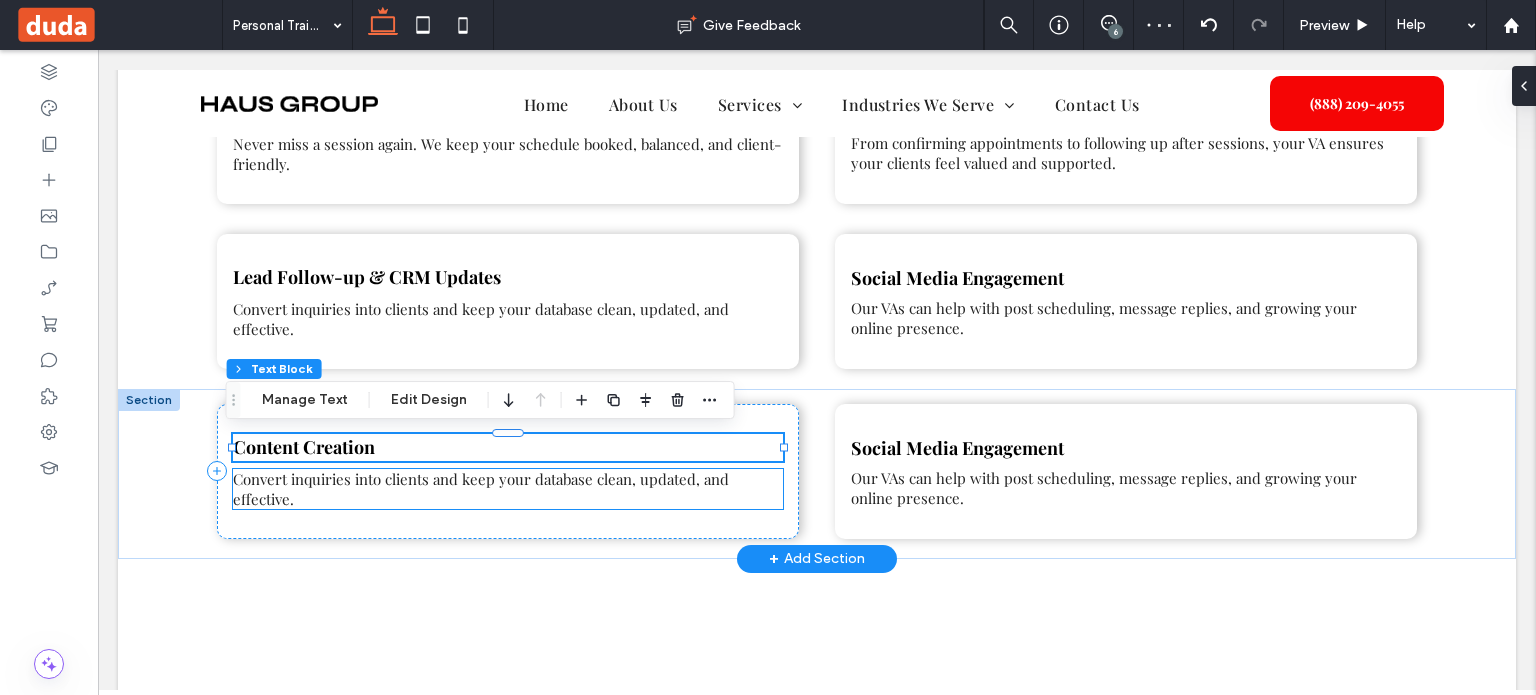 click on "Convert inquiries into clients and keep your database clean, updated, and effective." at bounding box center [481, 489] 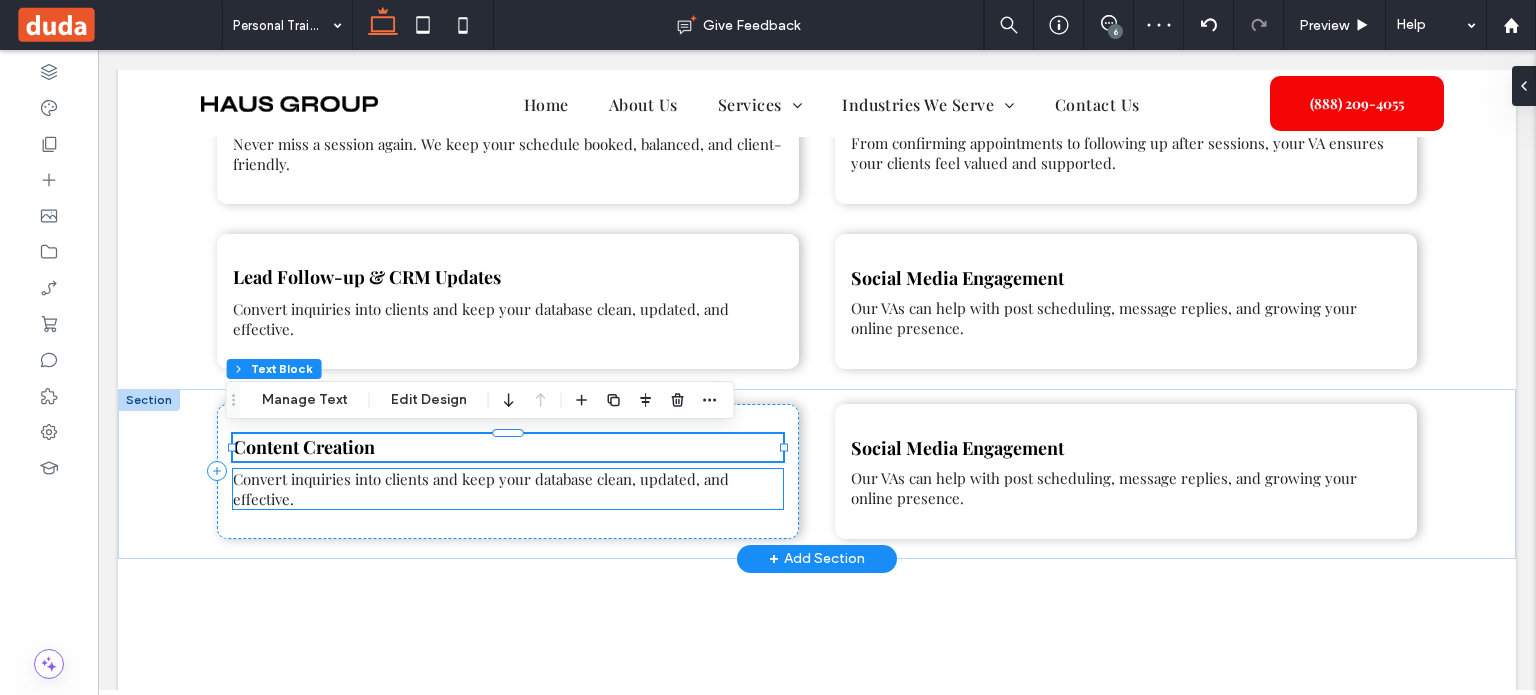 click on "Convert inquiries into clients and keep your database clean, updated, and effective." at bounding box center [508, 489] 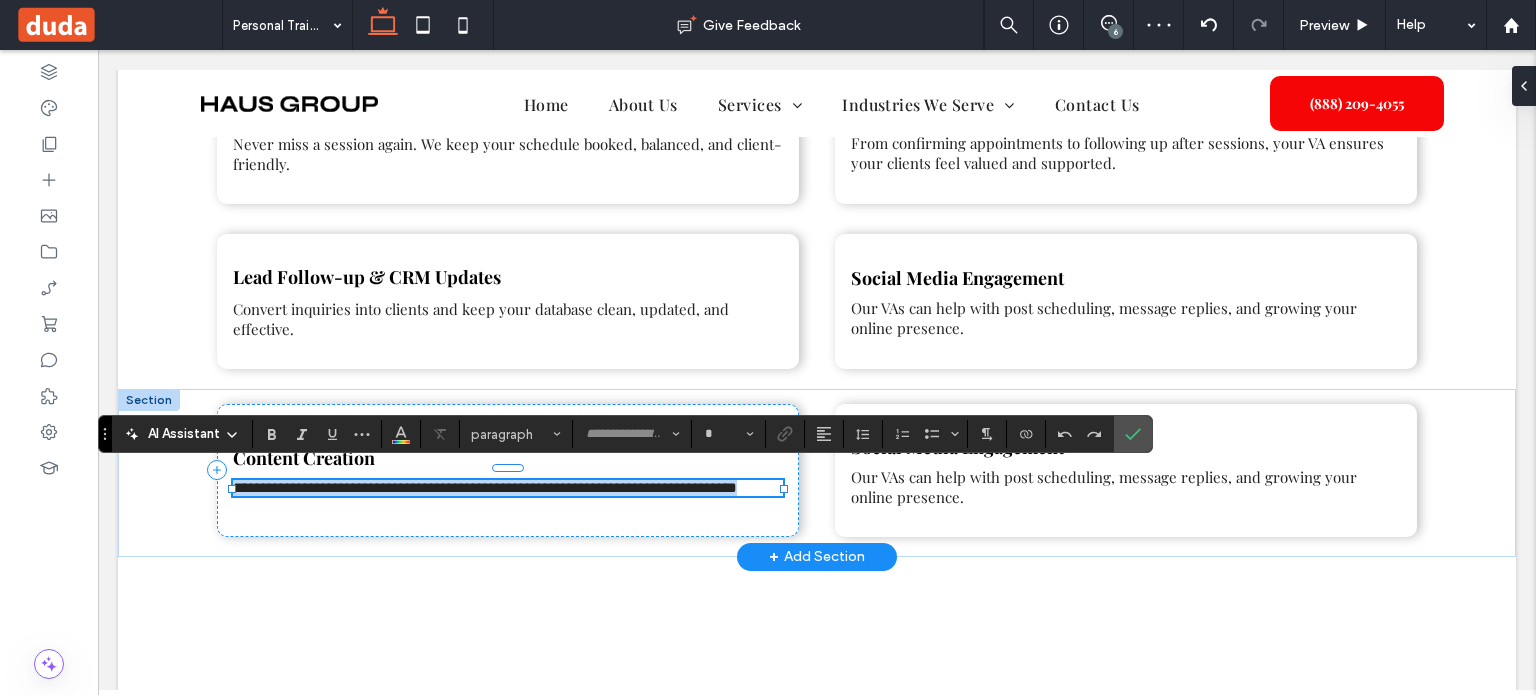 type on "**********" 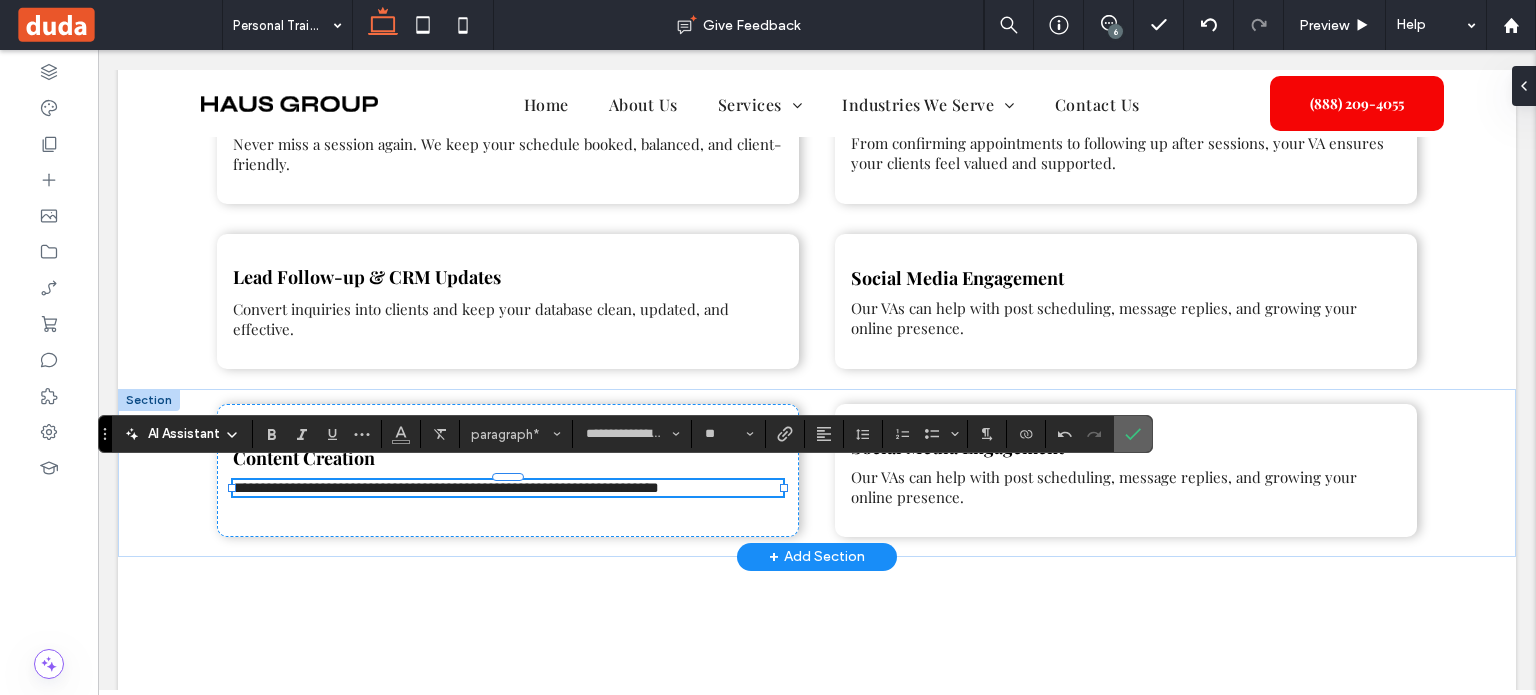 click 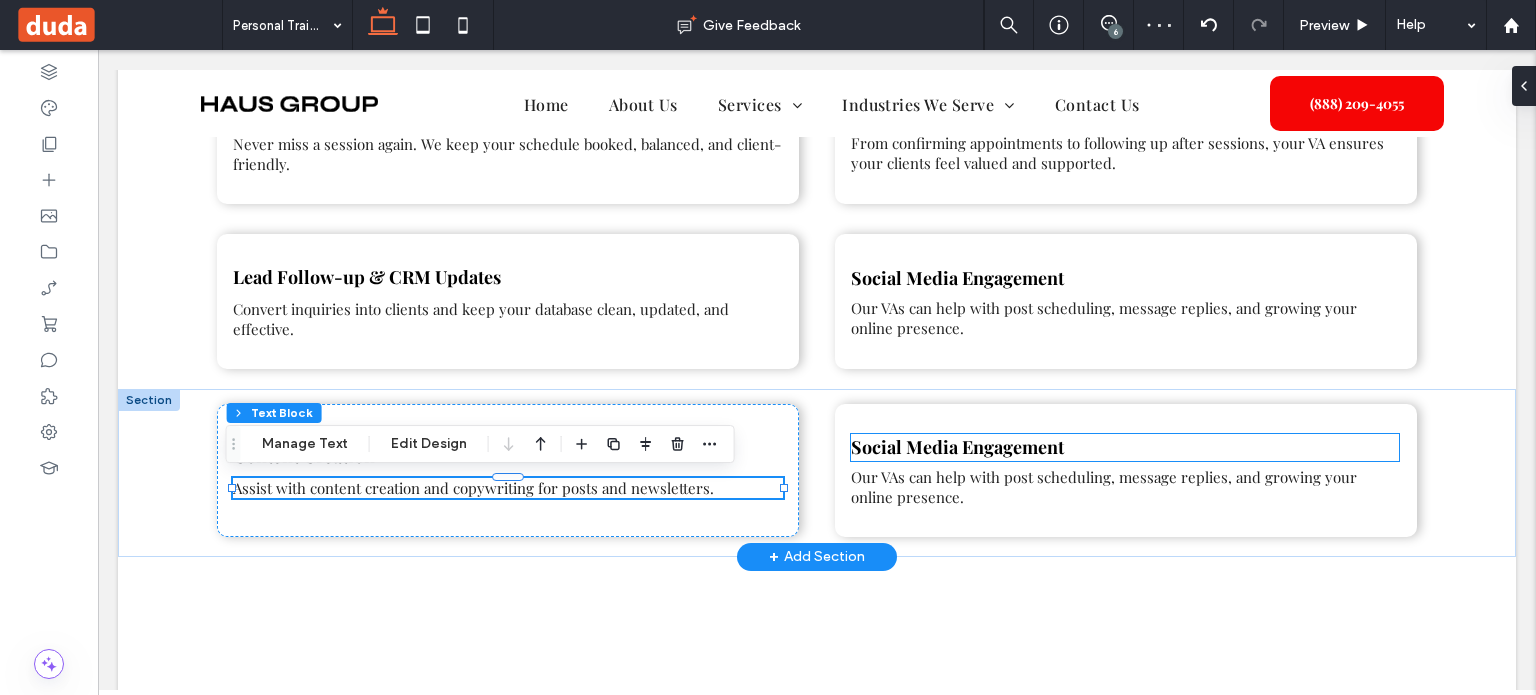 drag, startPoint x: 956, startPoint y: 440, endPoint x: 921, endPoint y: 452, distance: 37 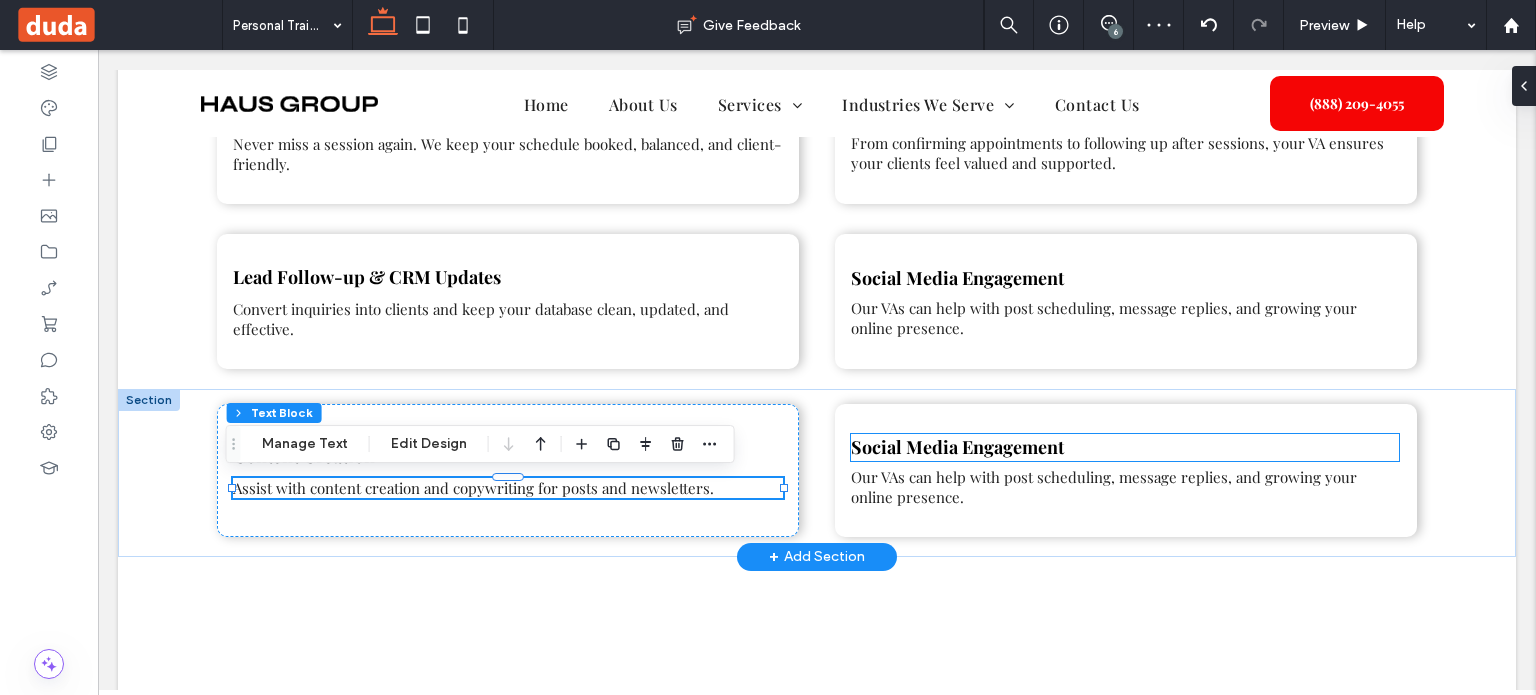 click on "Social Media Engagement" at bounding box center [957, 447] 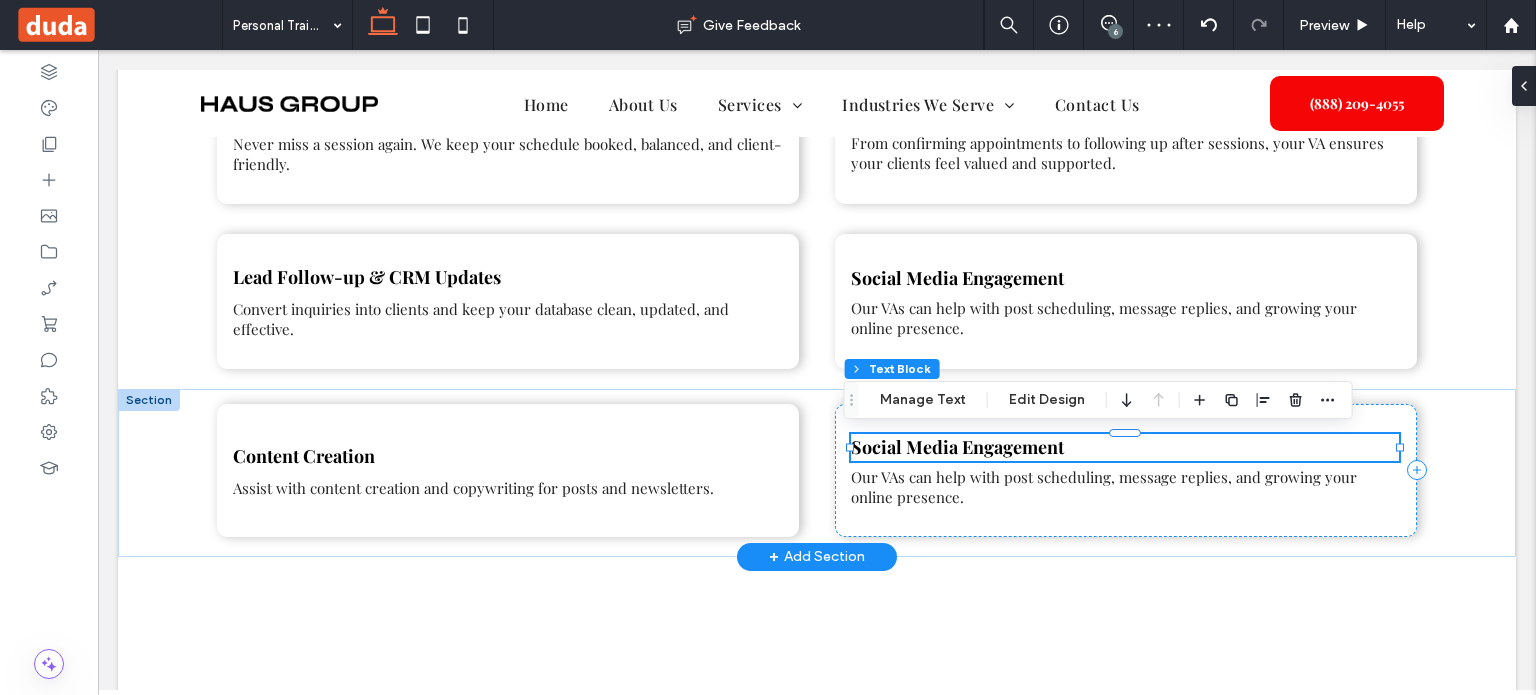 click on "Social Media Engagement" at bounding box center (957, 447) 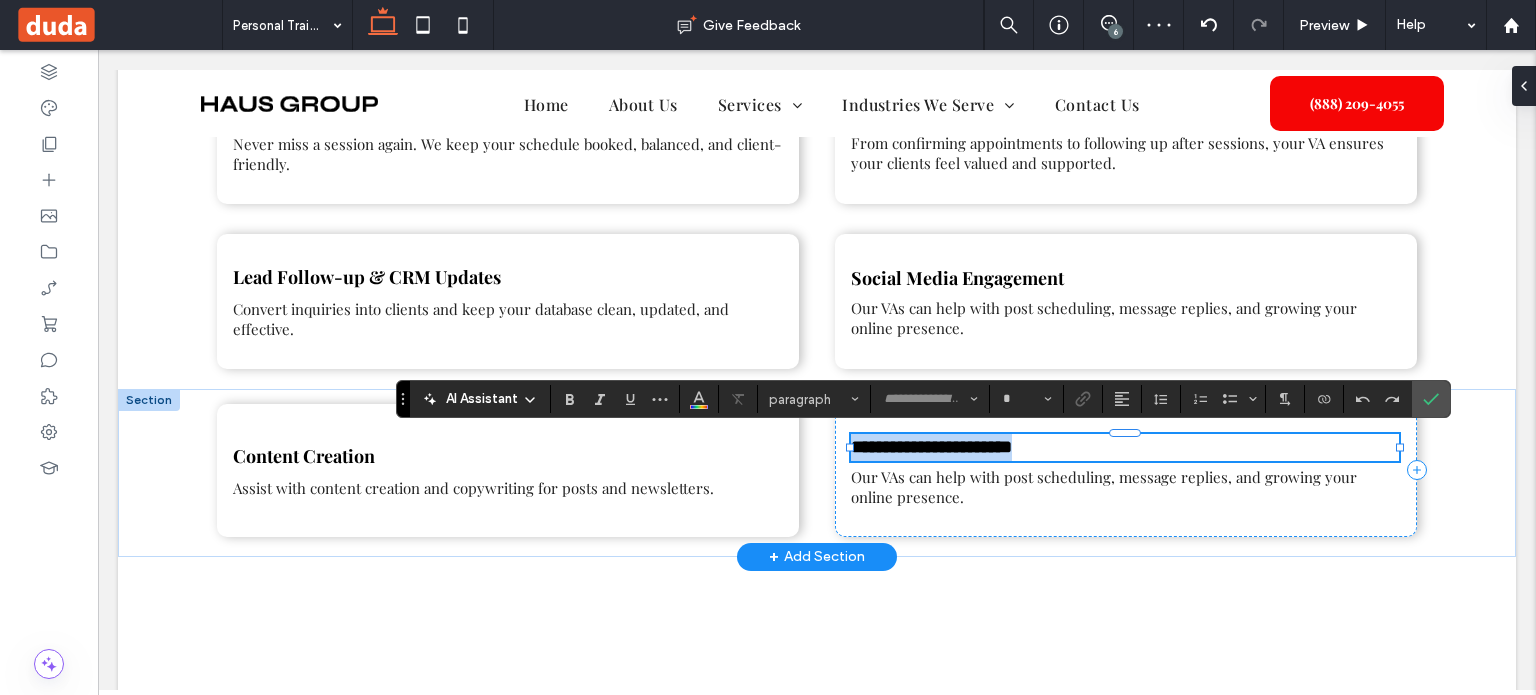 type on "**********" 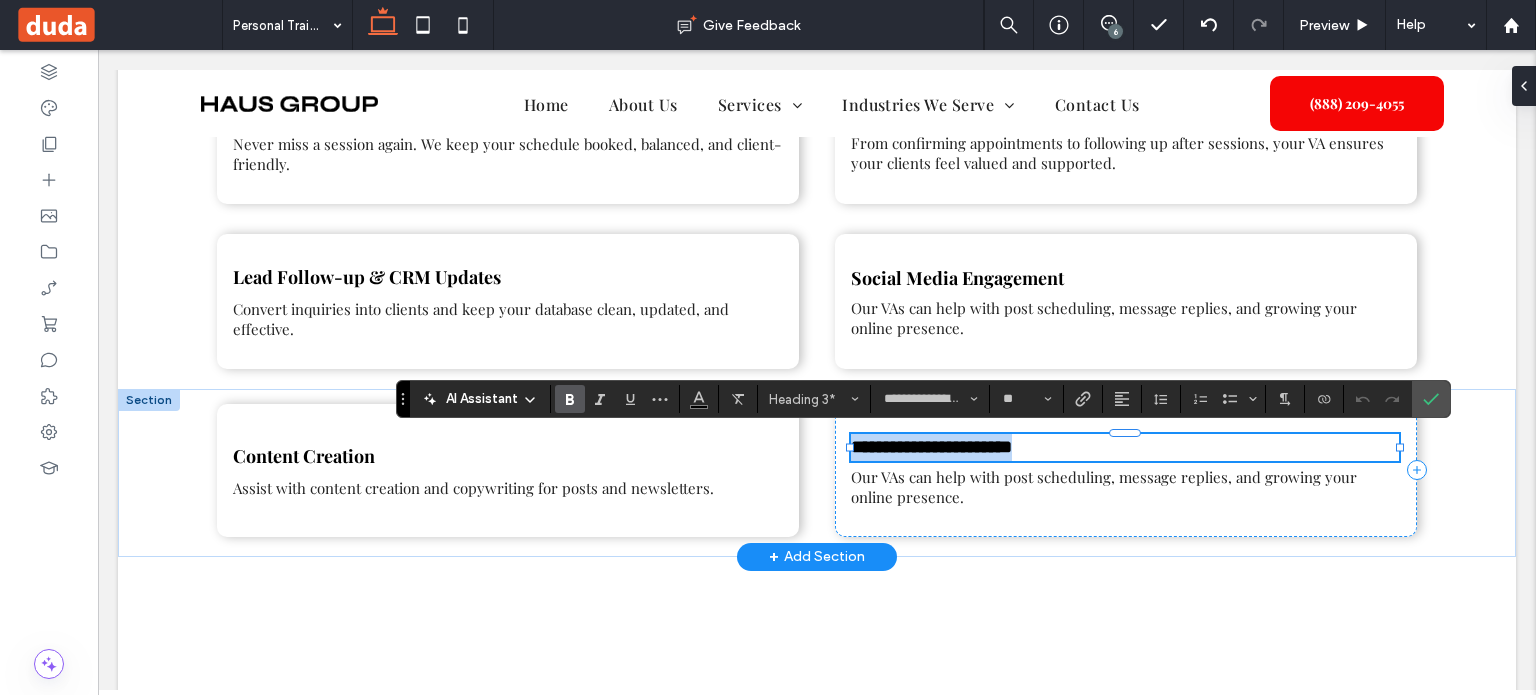 click on "**********" at bounding box center [931, 447] 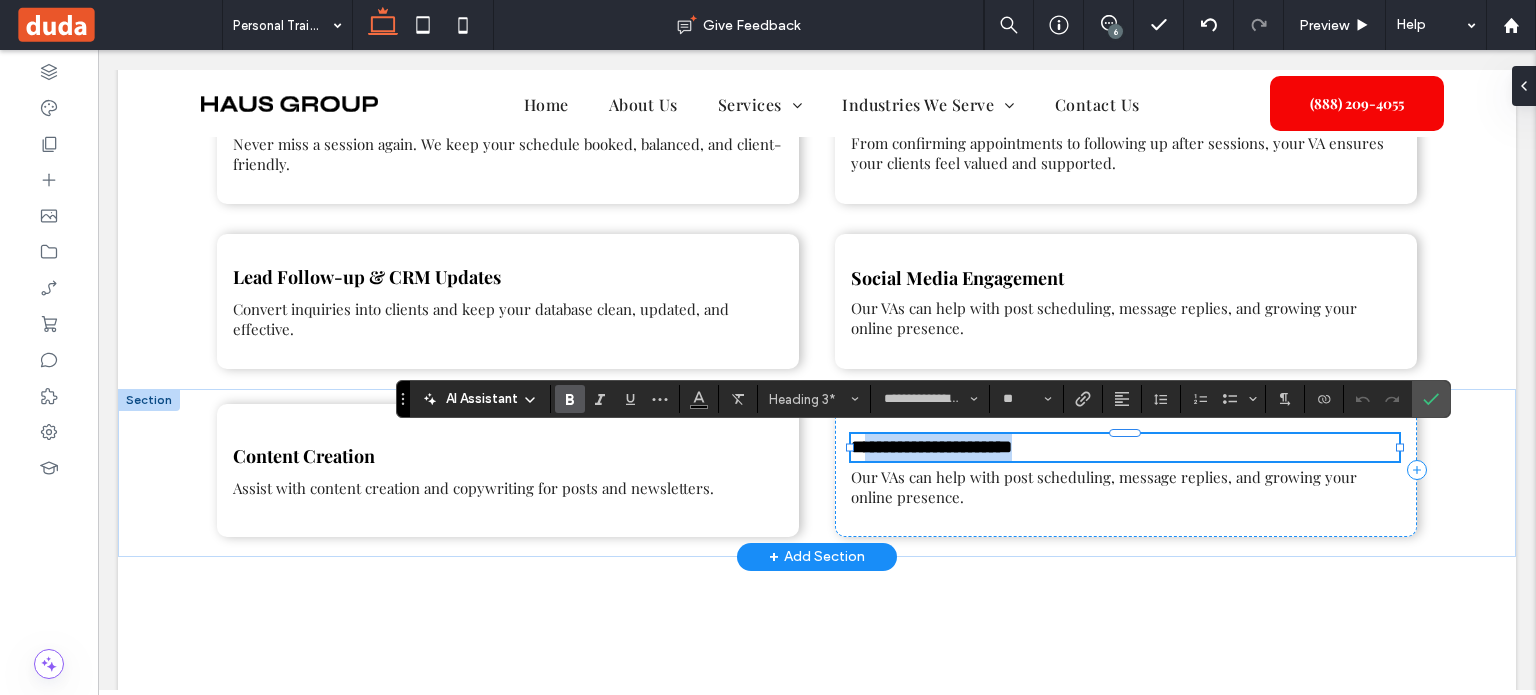 drag, startPoint x: 859, startPoint y: 443, endPoint x: 1169, endPoint y: 451, distance: 310.1032 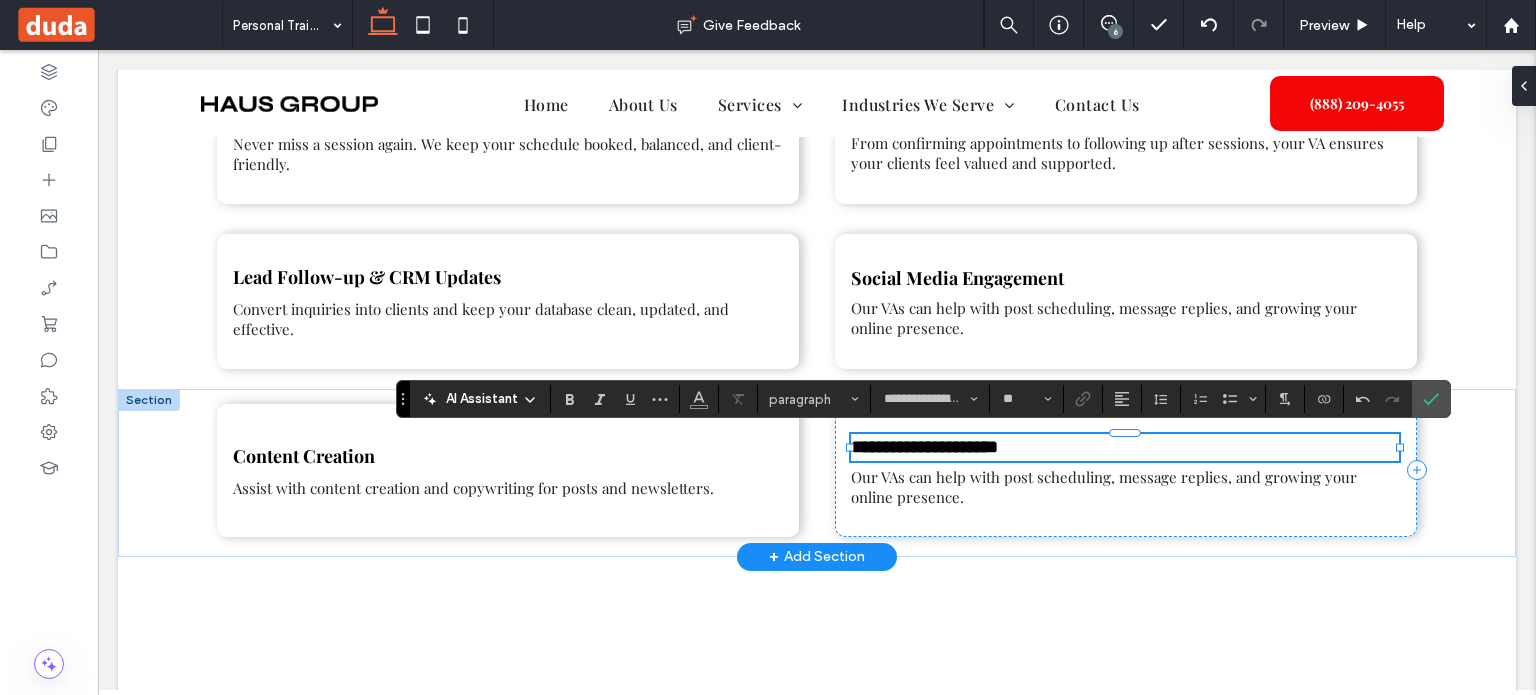 type on "**" 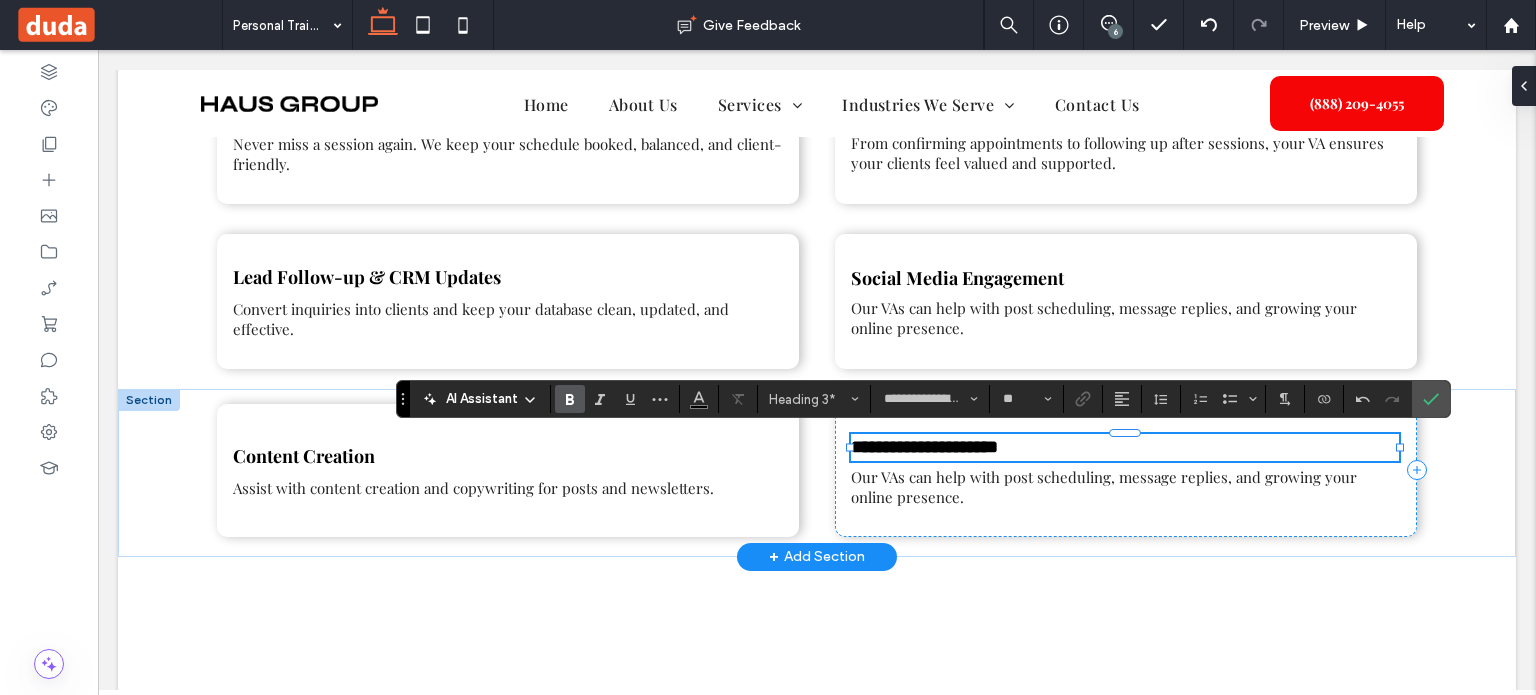 click on "**********" at bounding box center (924, 447) 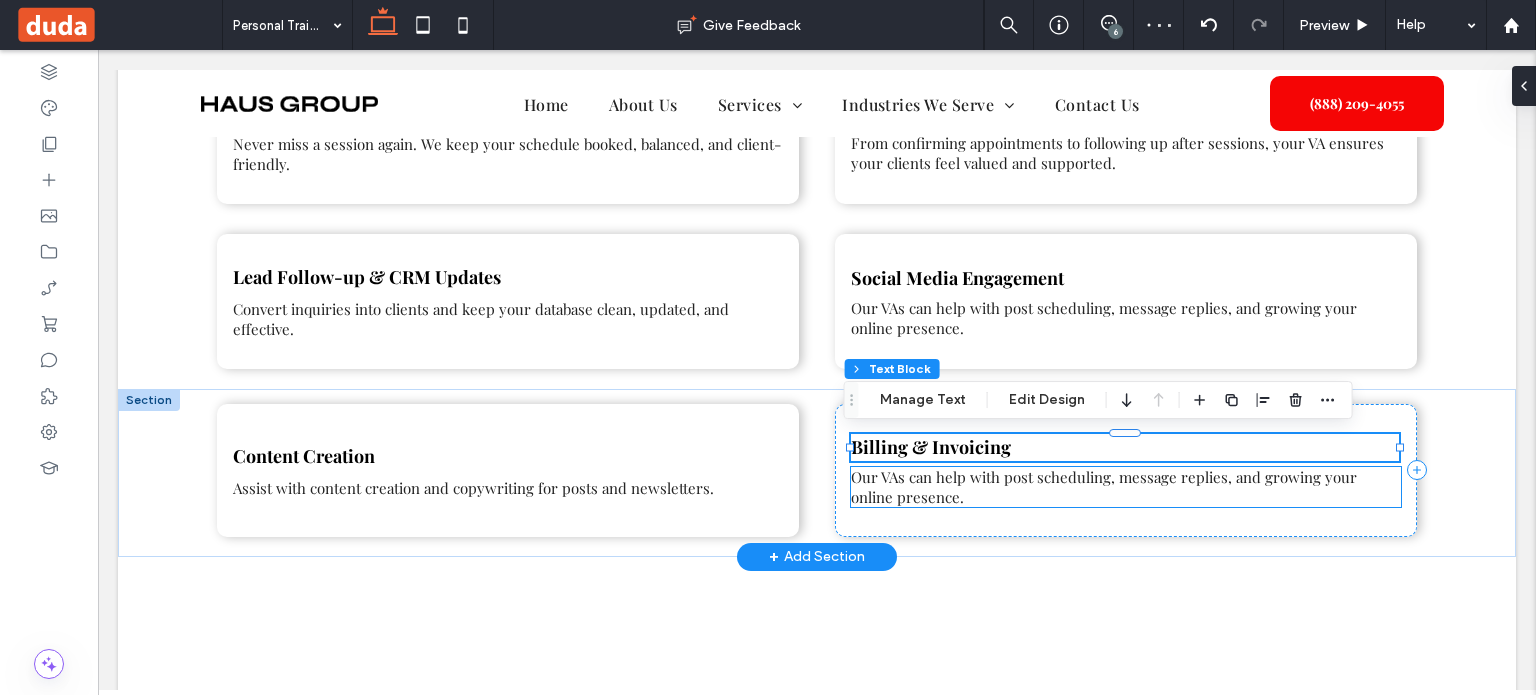 click on "Our VAs can help with post scheduling, message replies, and growing your online presence." at bounding box center (1126, 487) 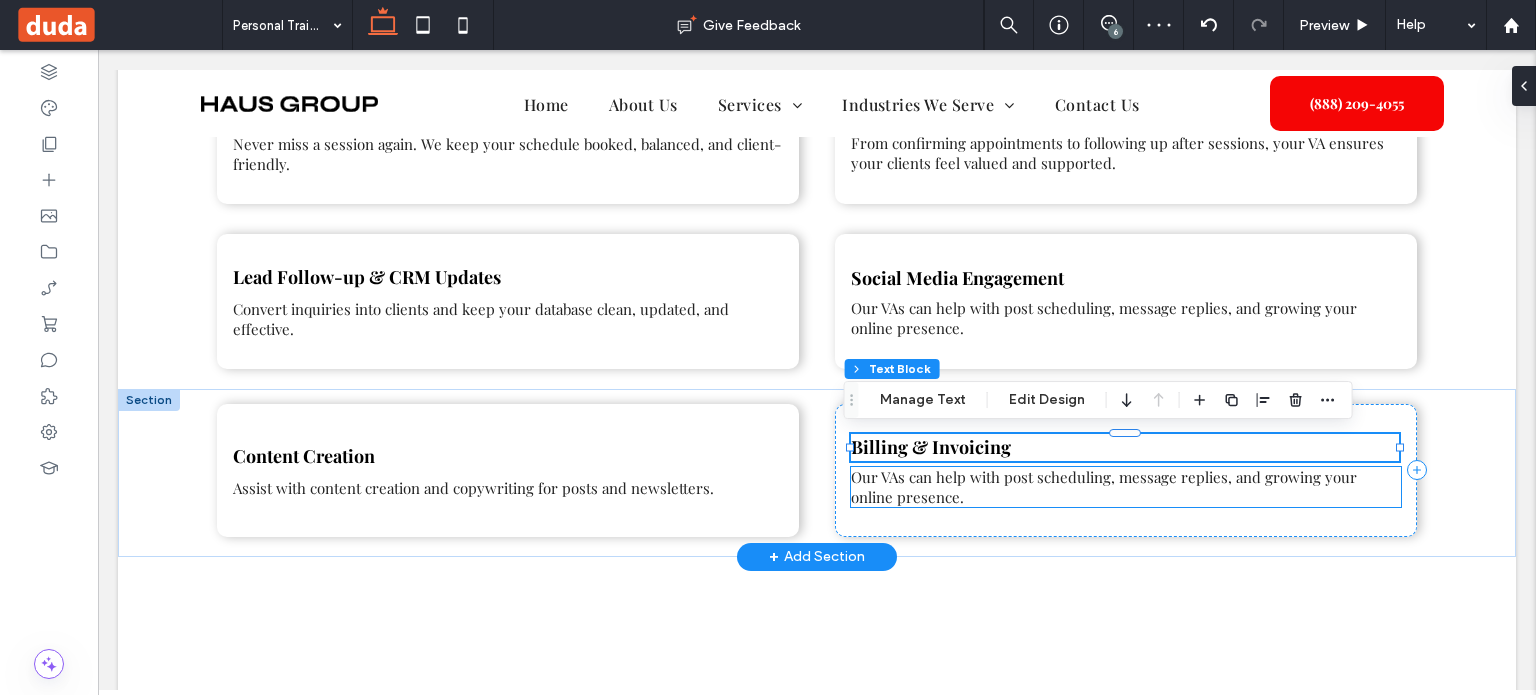 click on "Our VAs can help with post scheduling, message replies, and growing your online presence." at bounding box center (1126, 487) 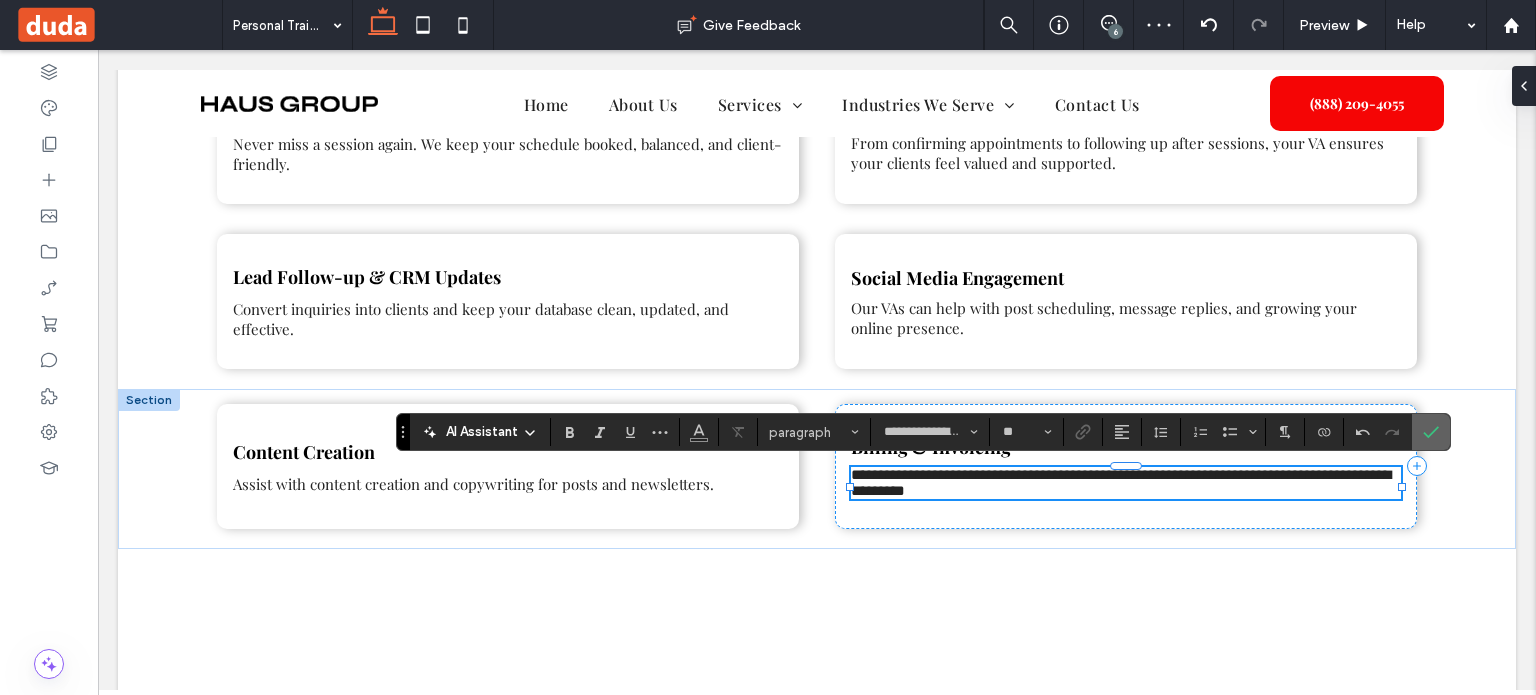 click at bounding box center [1431, 432] 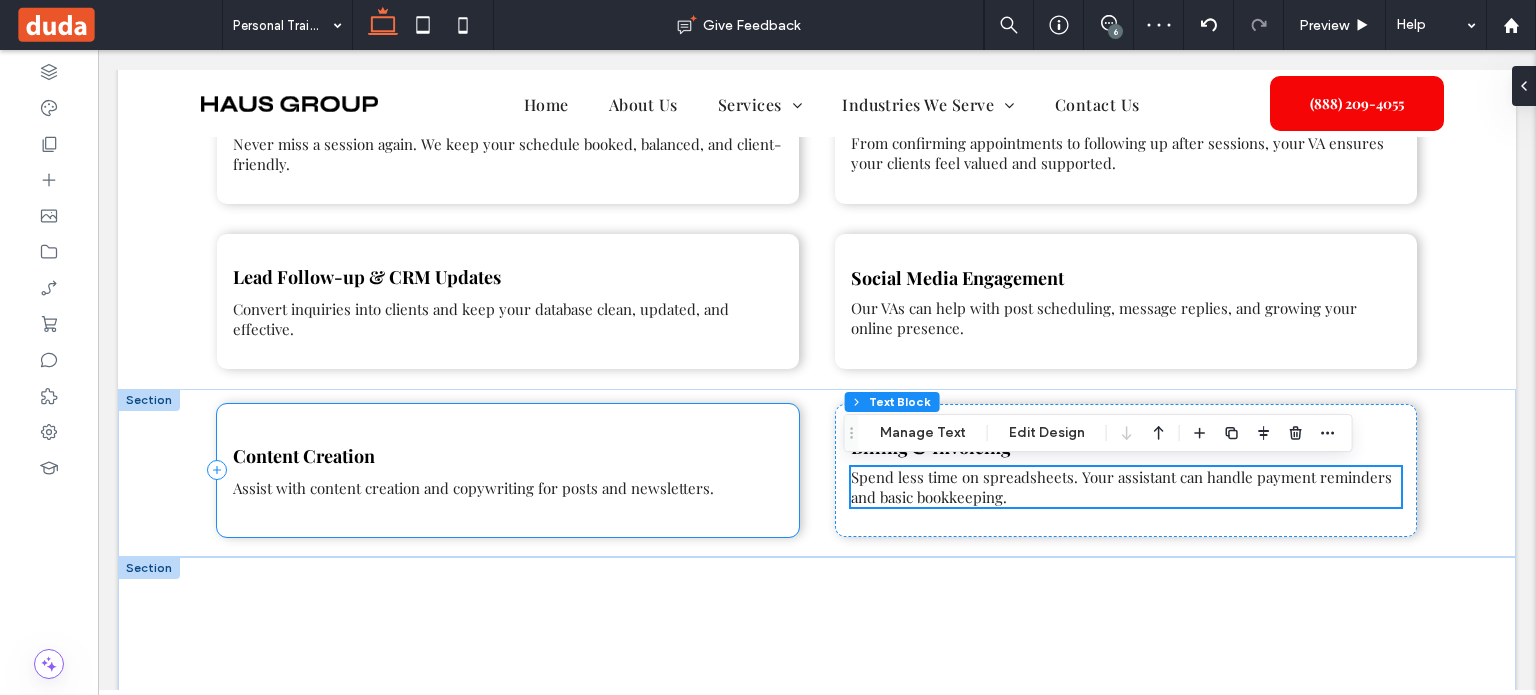 scroll, scrollTop: 1225, scrollLeft: 0, axis: vertical 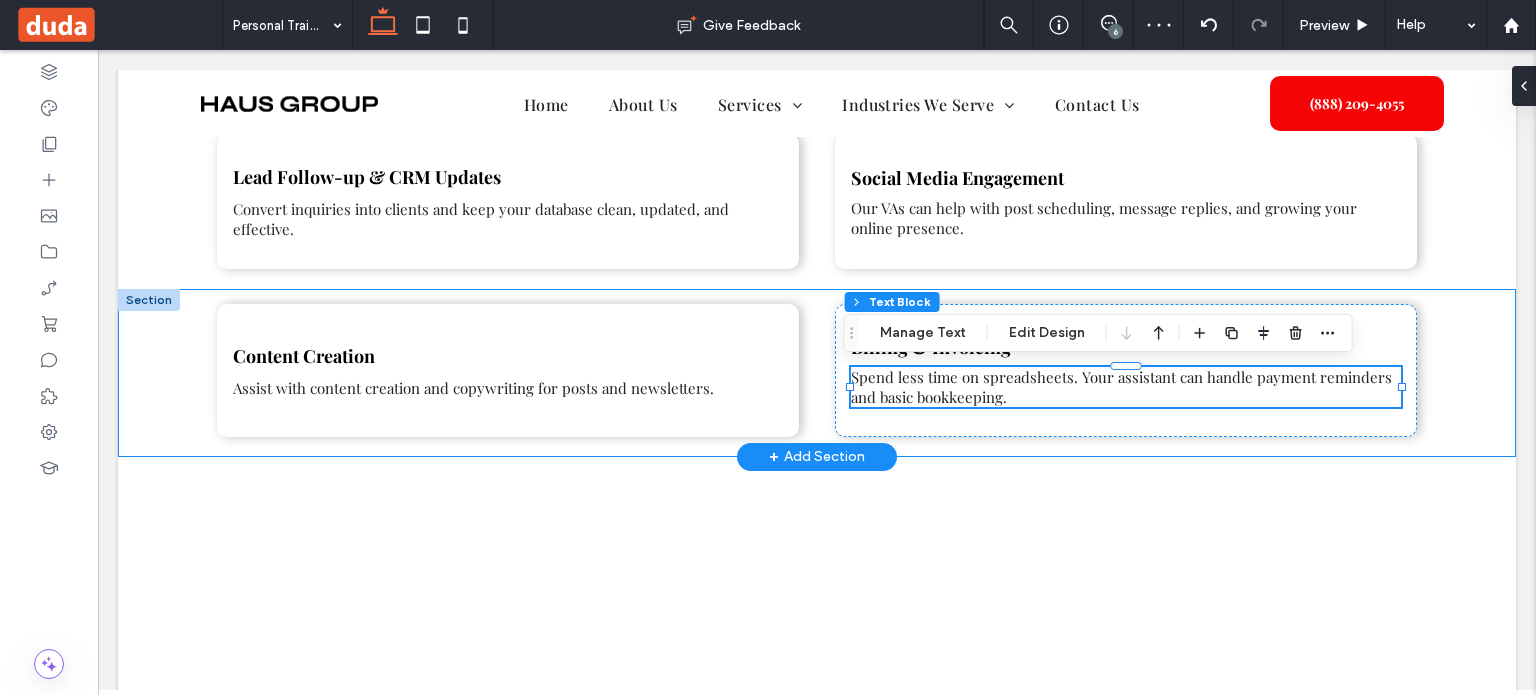 click on "Content Creation
Assist with content creation and copywriting for posts and newsletters.
Billing & Invoicing
Spend less time on spreadsheets. Your assistant can handle payment reminders and basic bookkeeping." at bounding box center (817, 373) 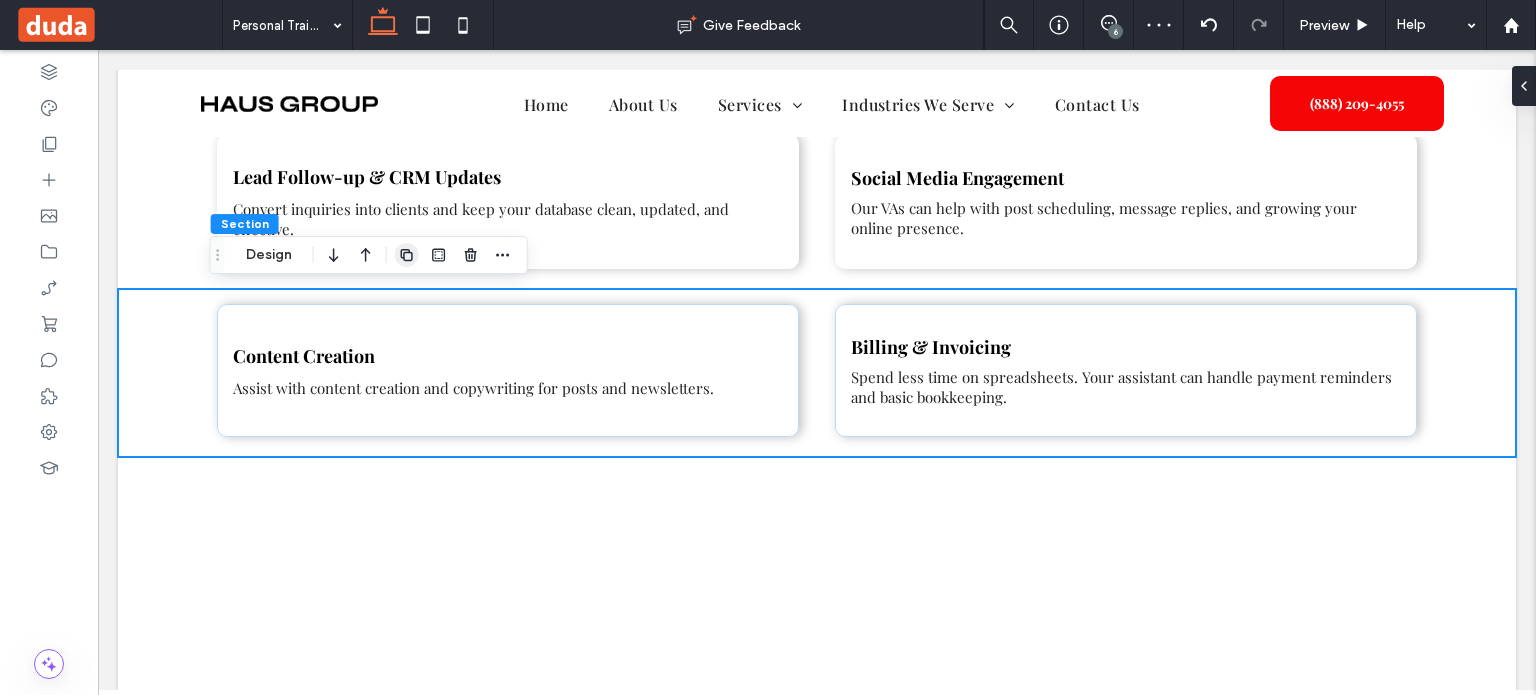 click 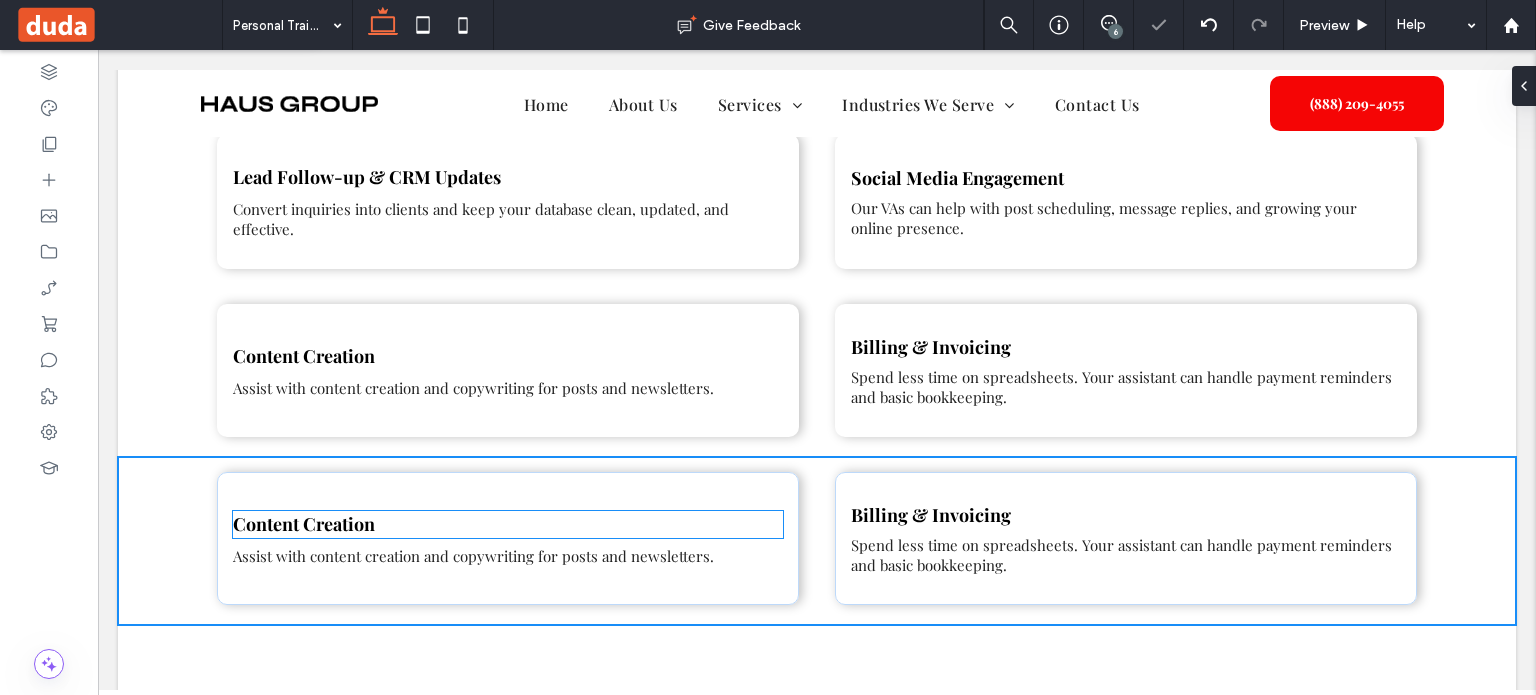 scroll, scrollTop: 1325, scrollLeft: 0, axis: vertical 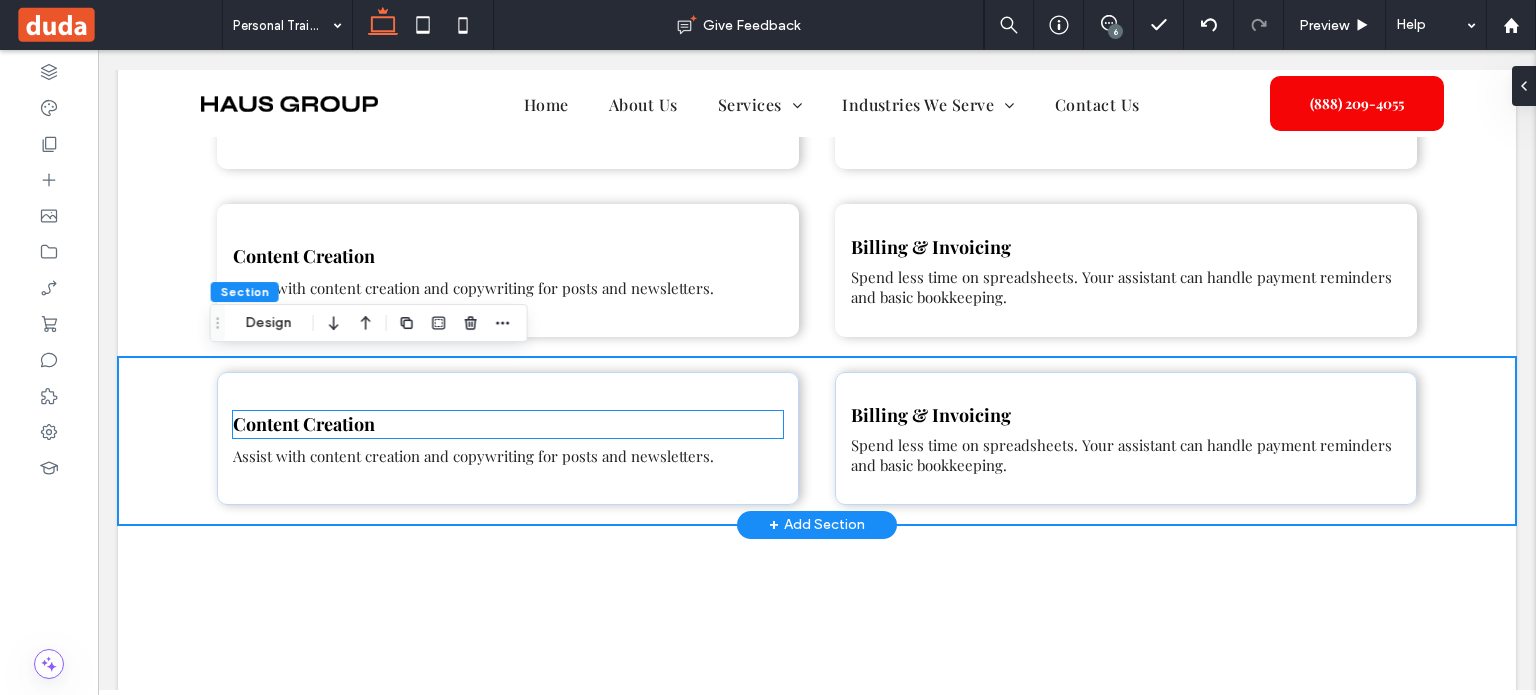 click on "Content Creation" at bounding box center [304, 424] 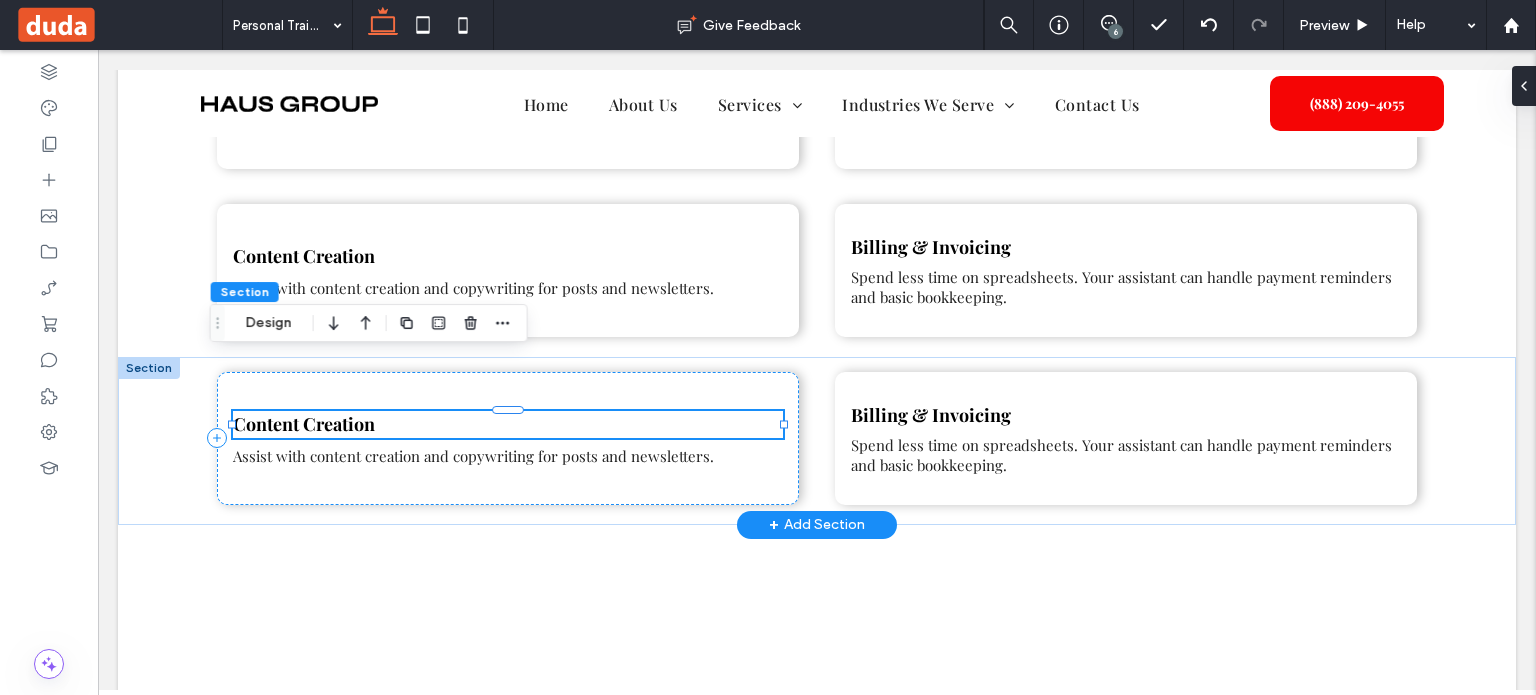 click on "Content Creation" at bounding box center [508, 424] 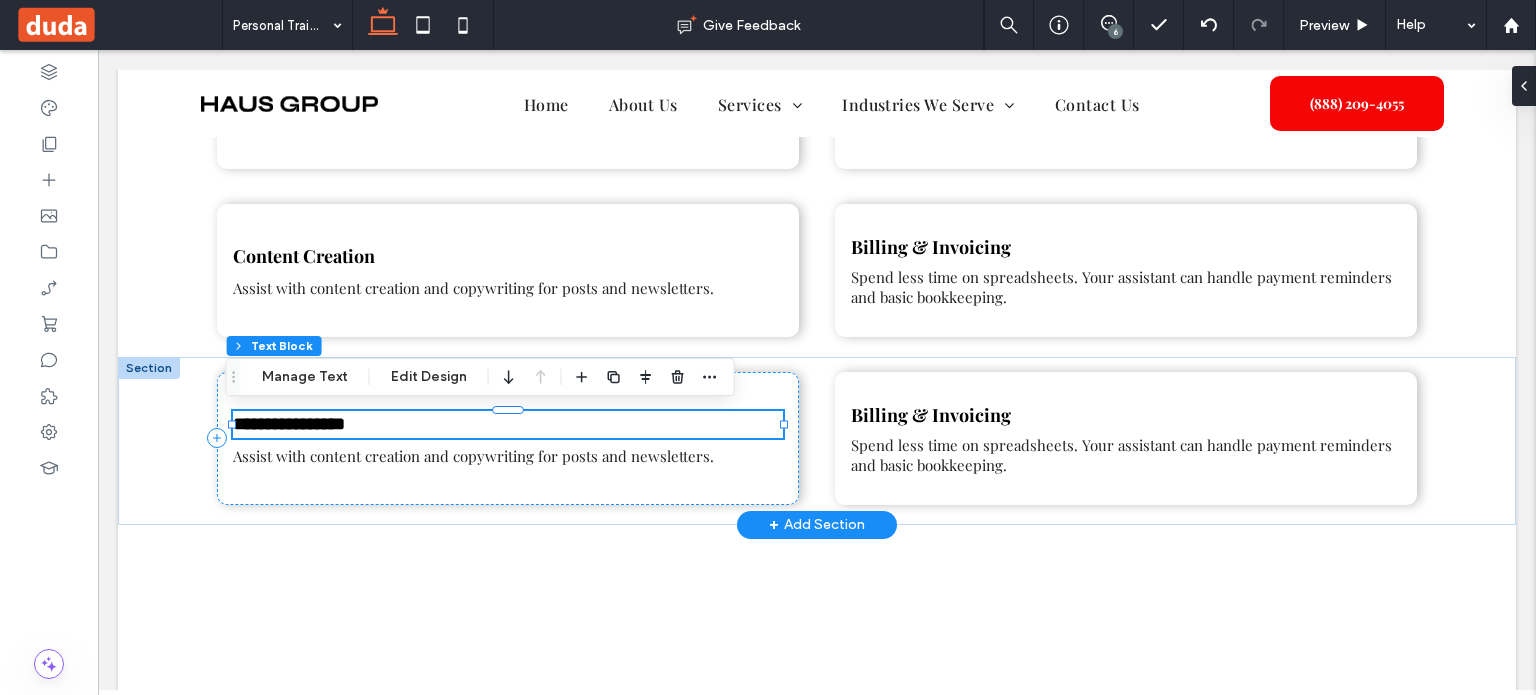 click on "**********" at bounding box center (289, 424) 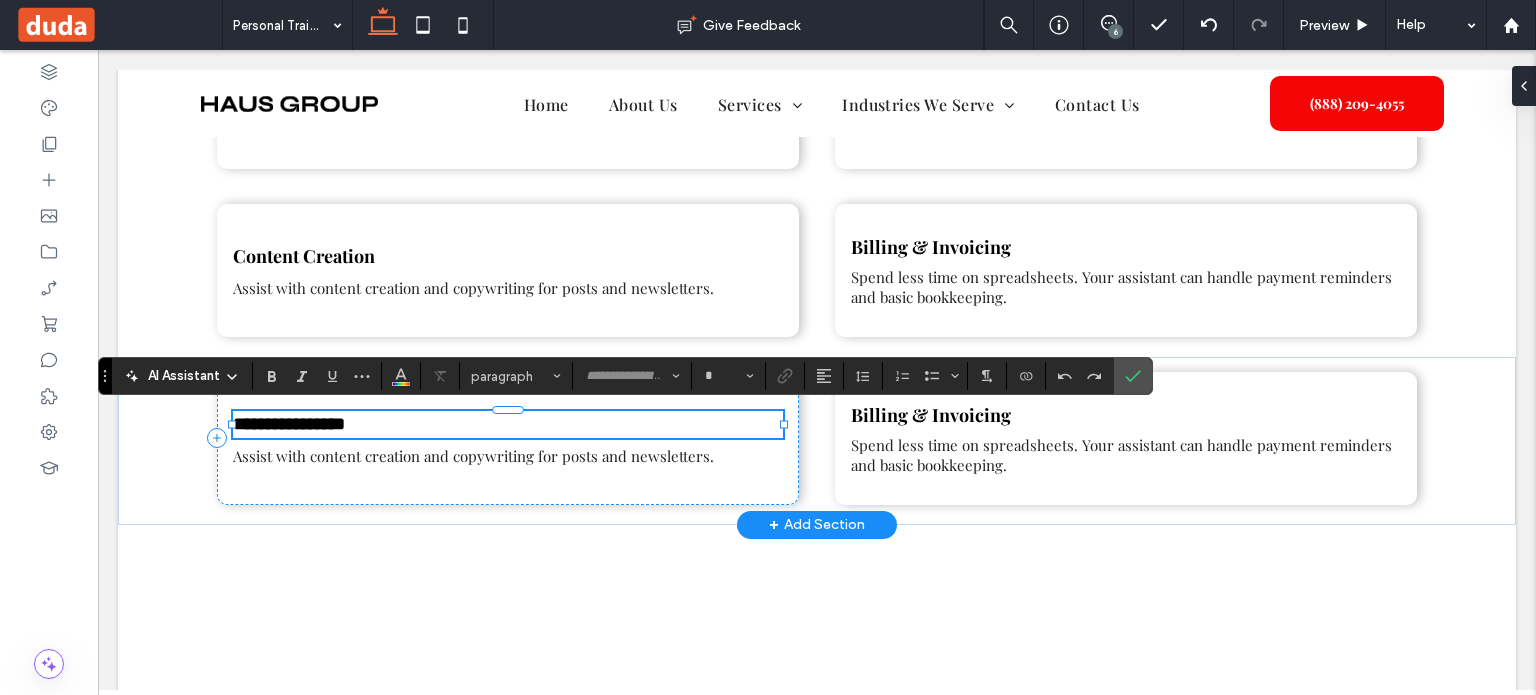 type on "**********" 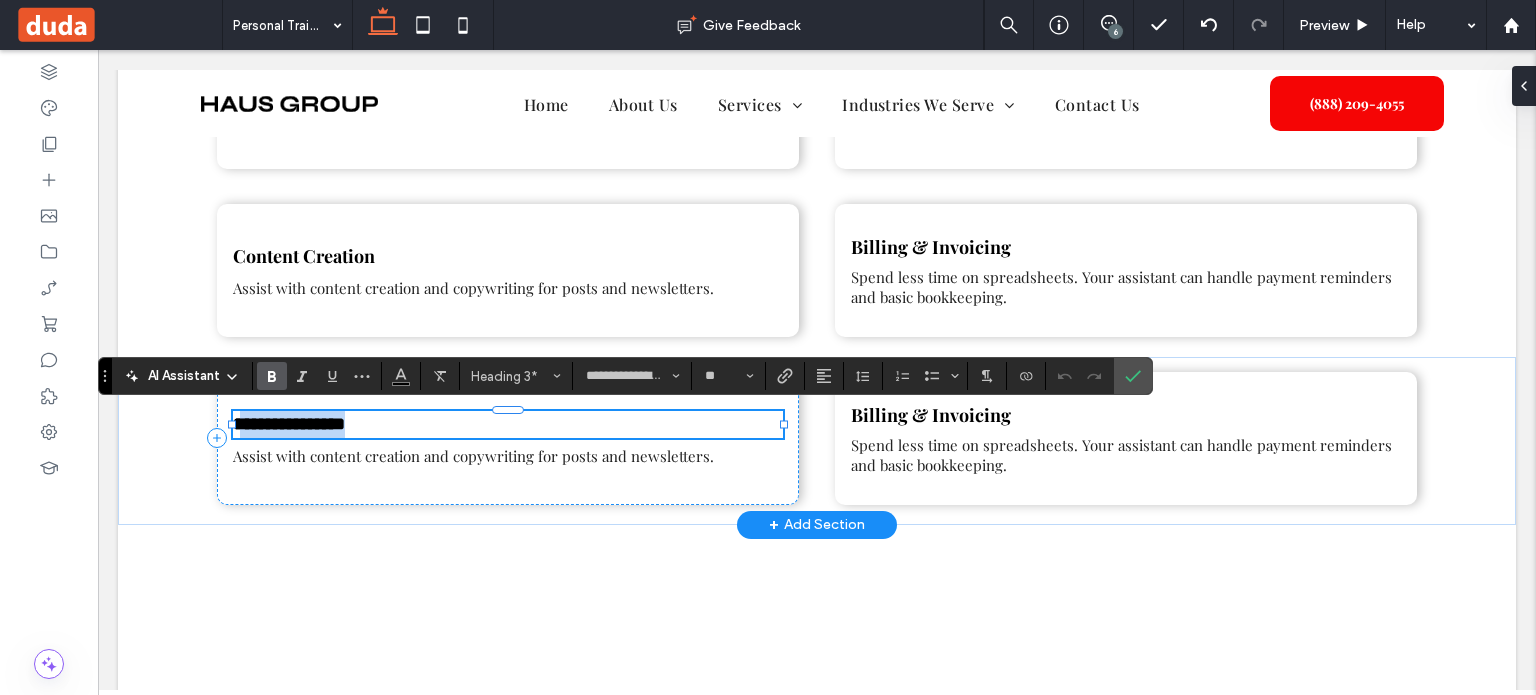 drag, startPoint x: 235, startPoint y: 424, endPoint x: 462, endPoint y: 435, distance: 227.26636 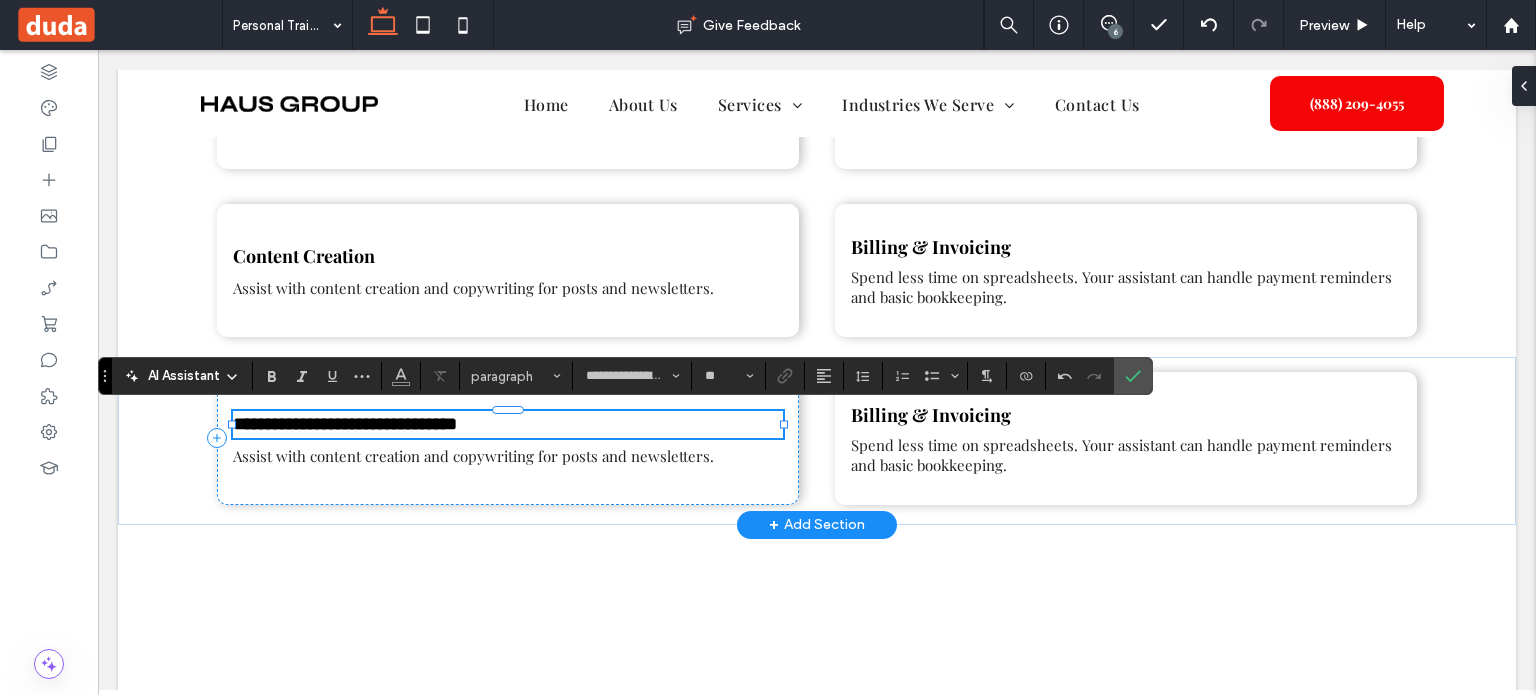type on "**" 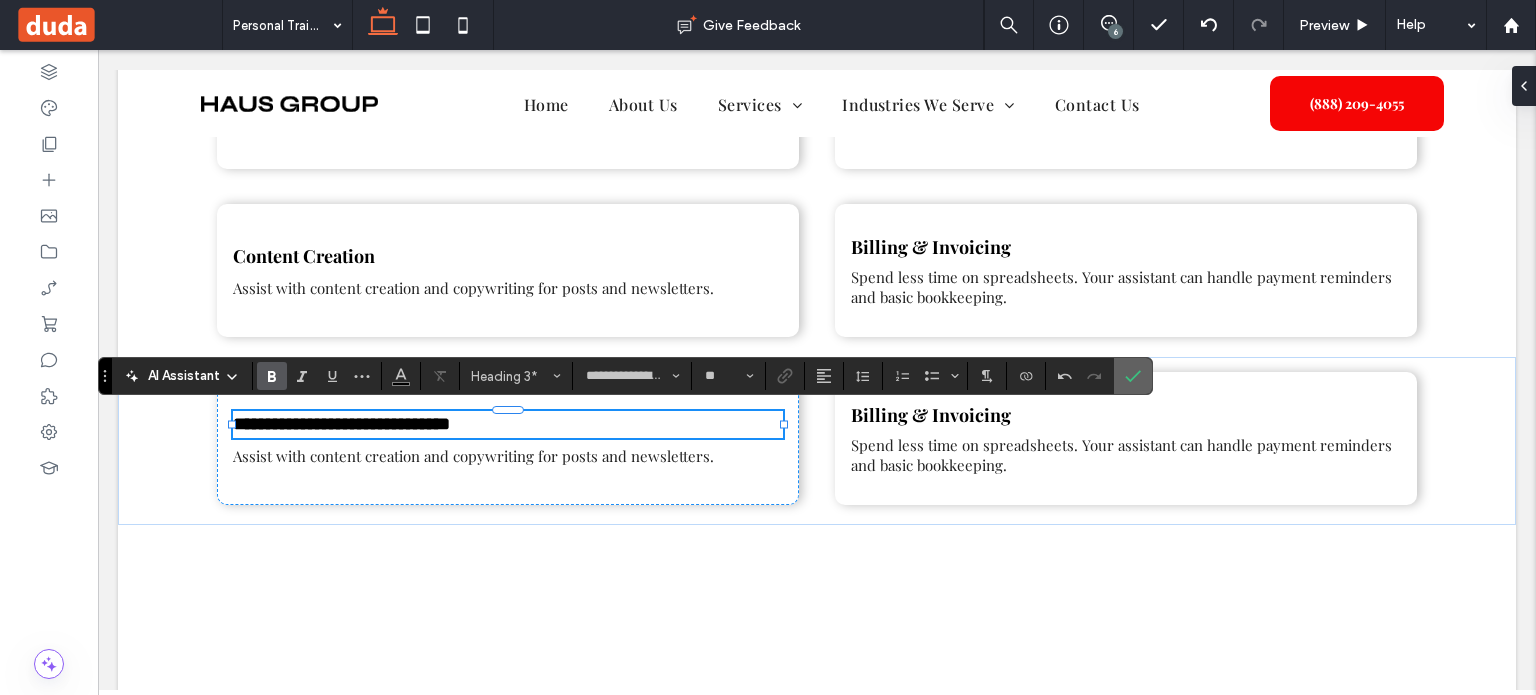click 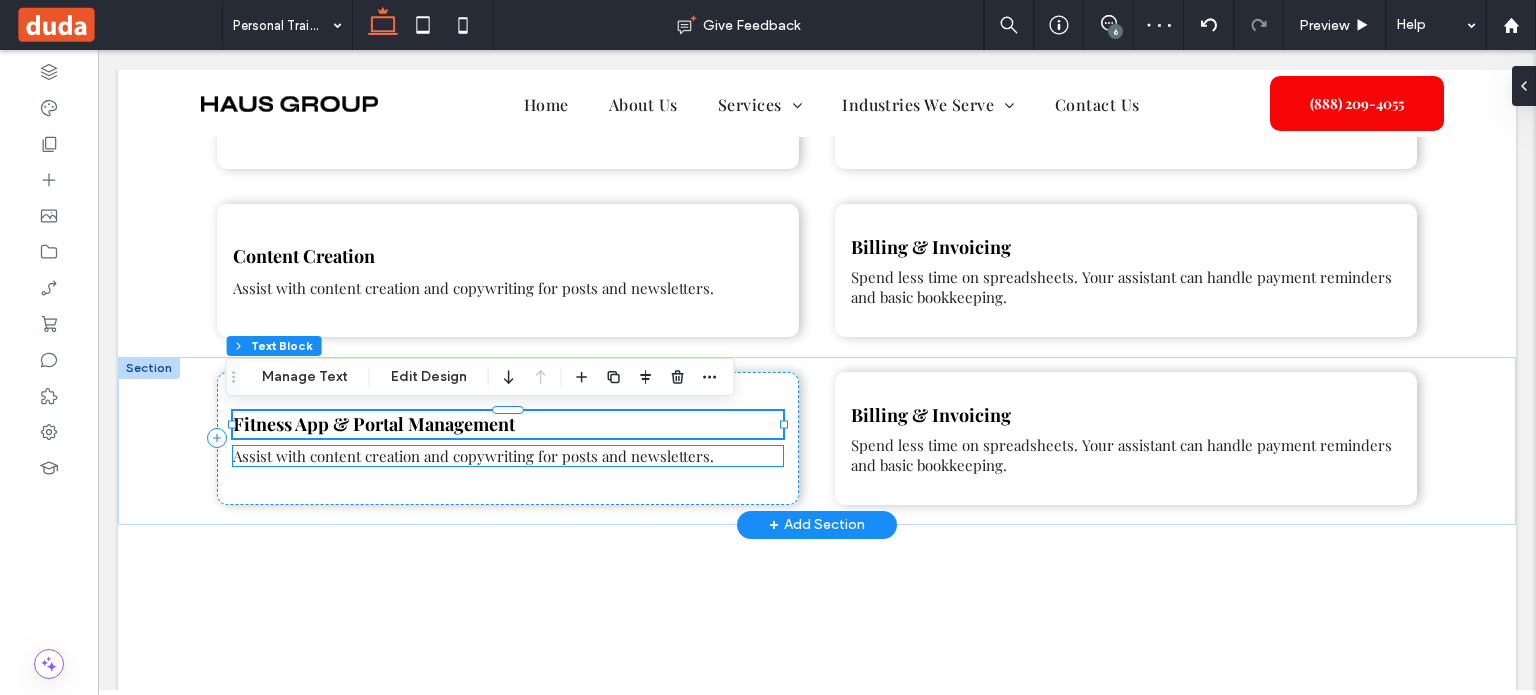 click on "Assist with content creation and copywriting for posts and newsletters." at bounding box center [473, 456] 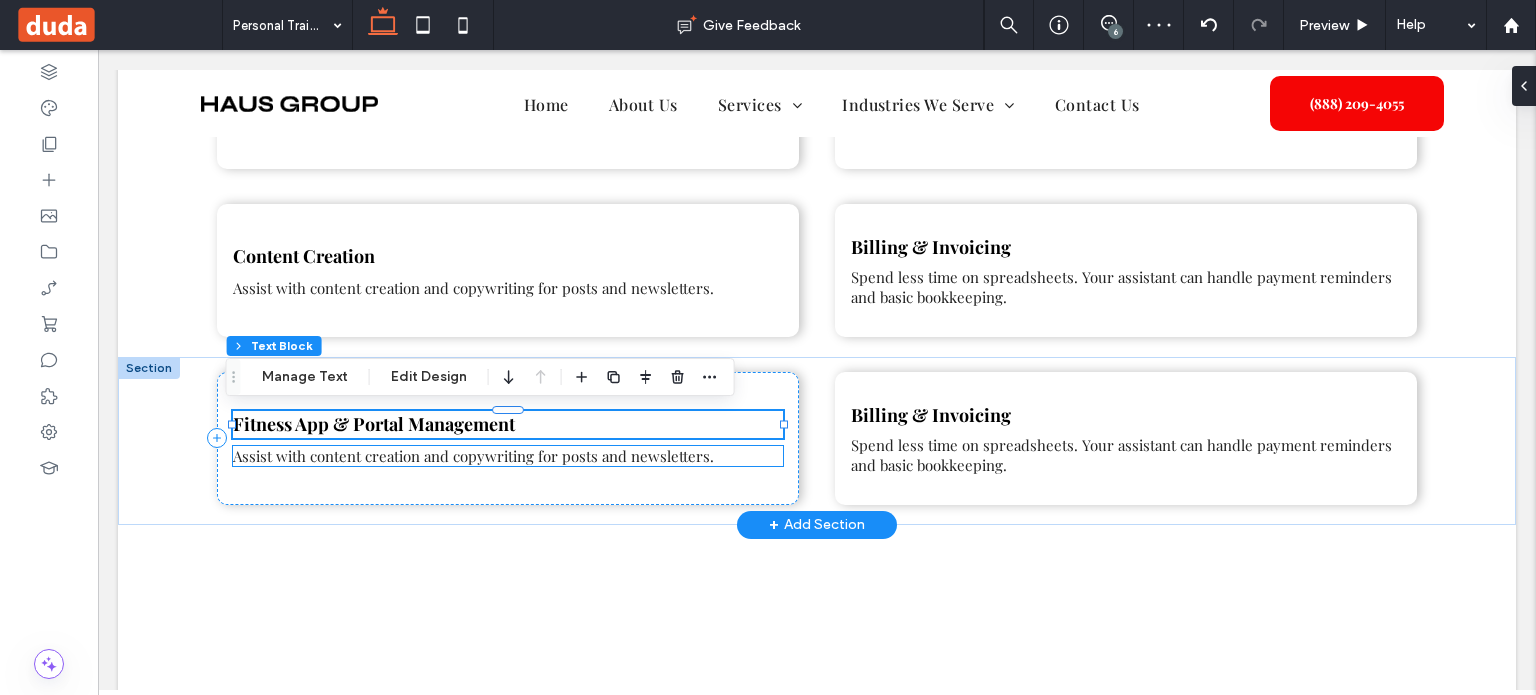 click on "Assist with content creation and copywriting for posts and newsletters." at bounding box center (508, 456) 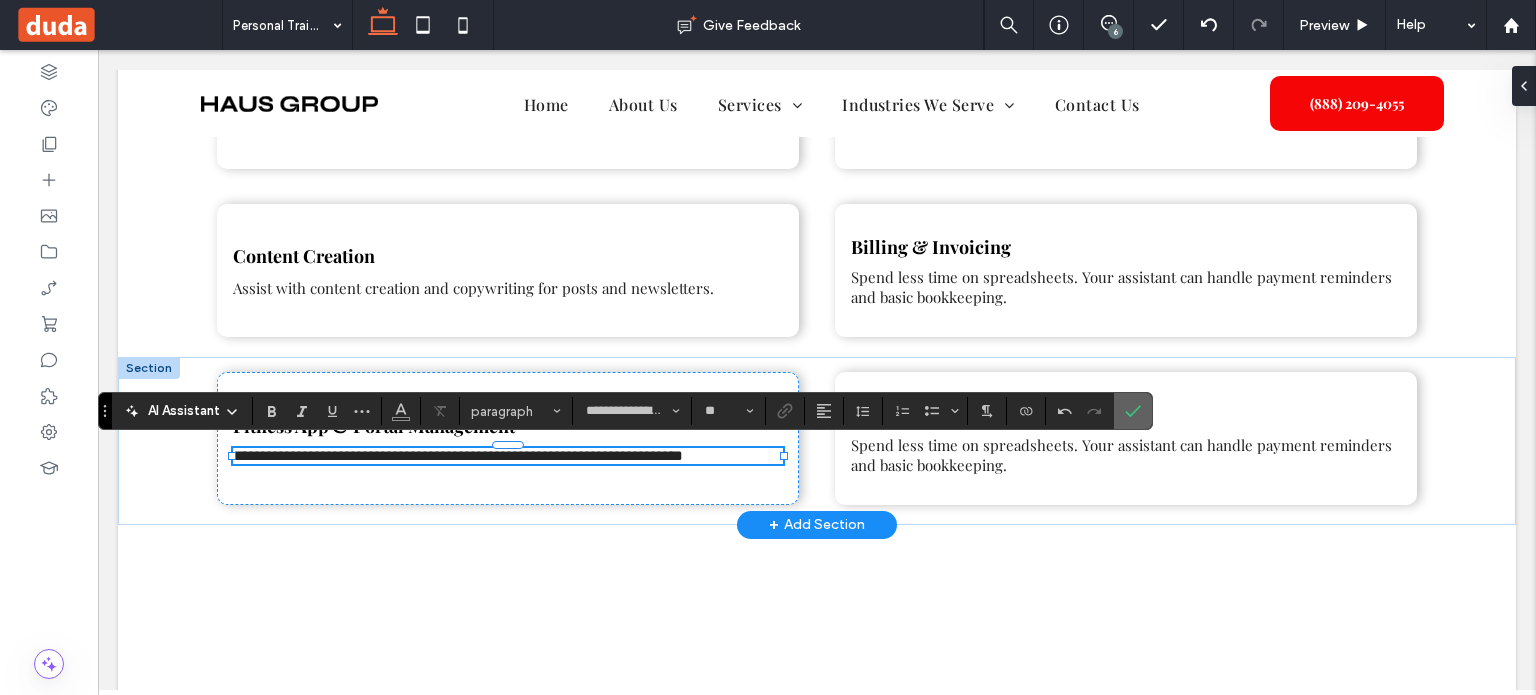 click 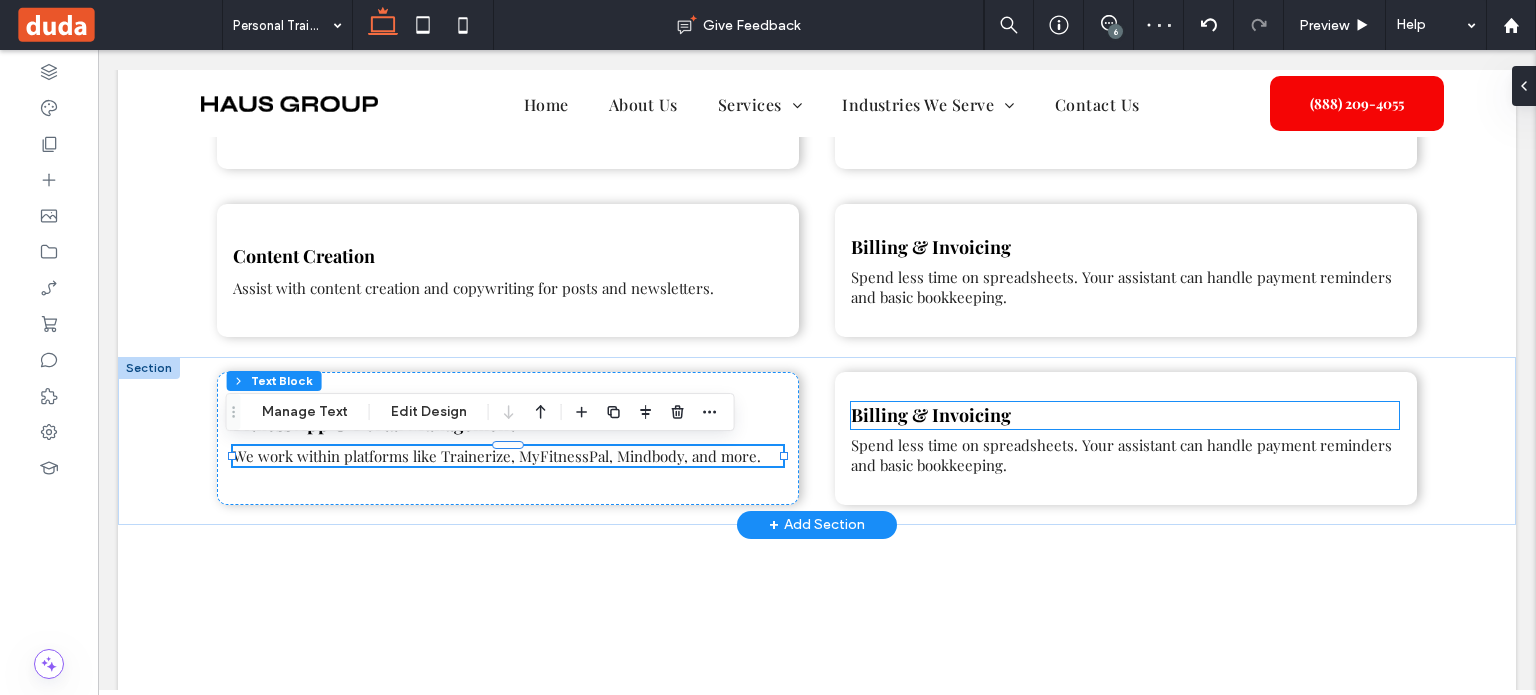 click on "Billing & Invoicing" at bounding box center [931, 415] 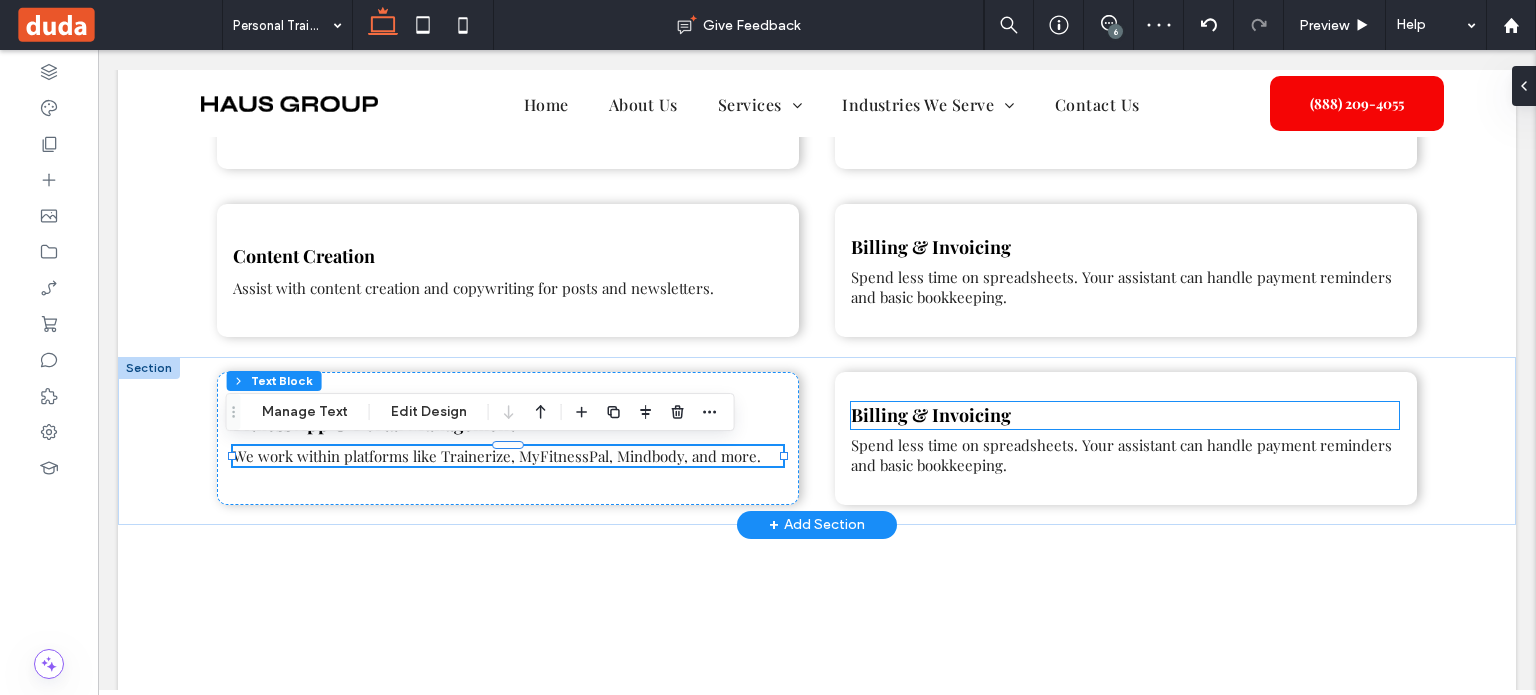 click on "Billing & Invoicing" at bounding box center [1125, 415] 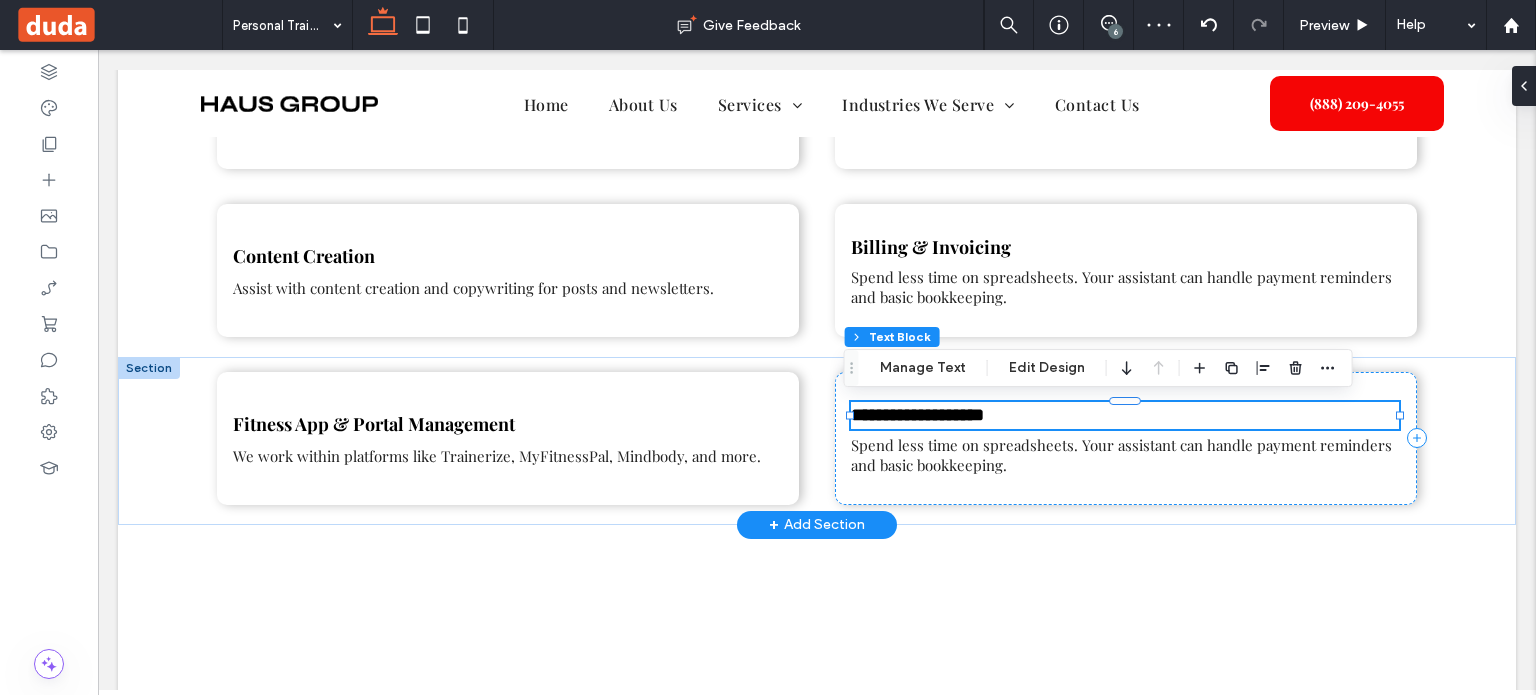 click on "**********" at bounding box center [917, 415] 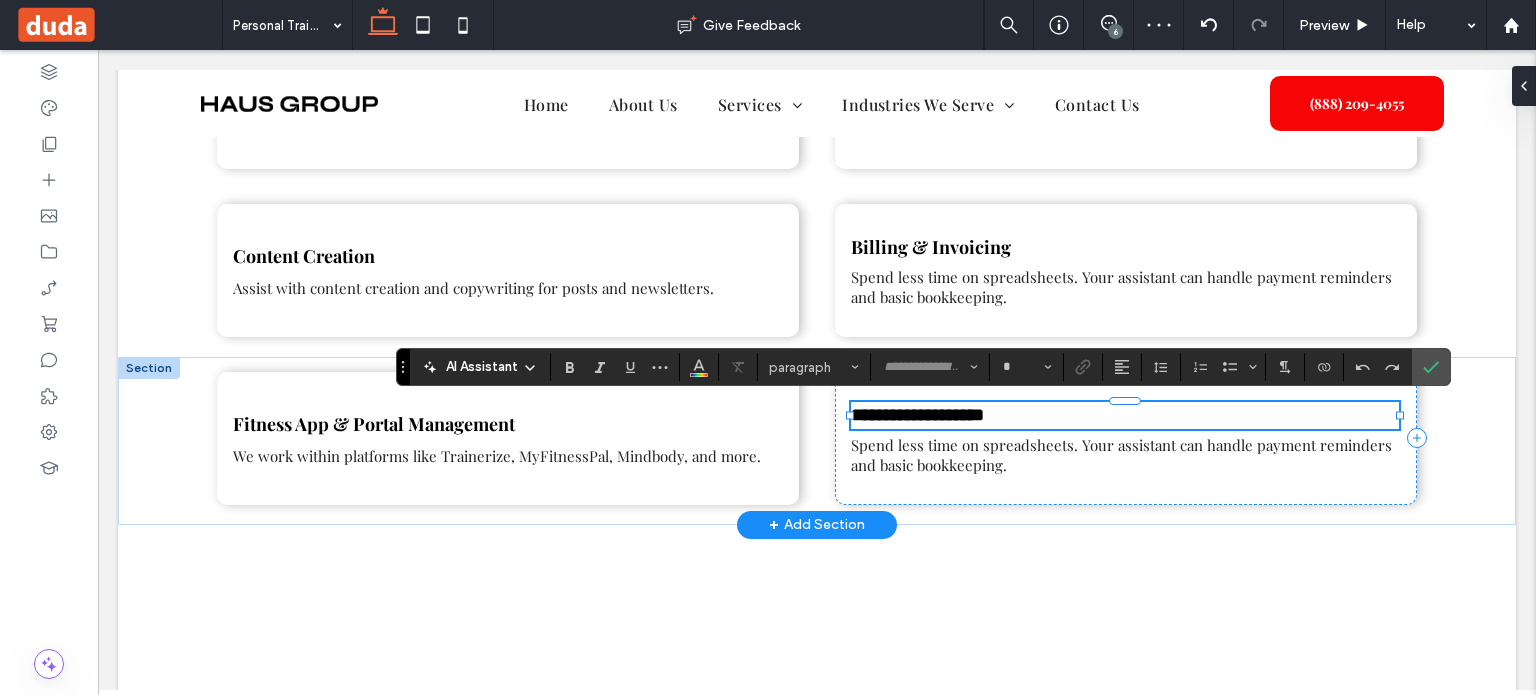 type on "**********" 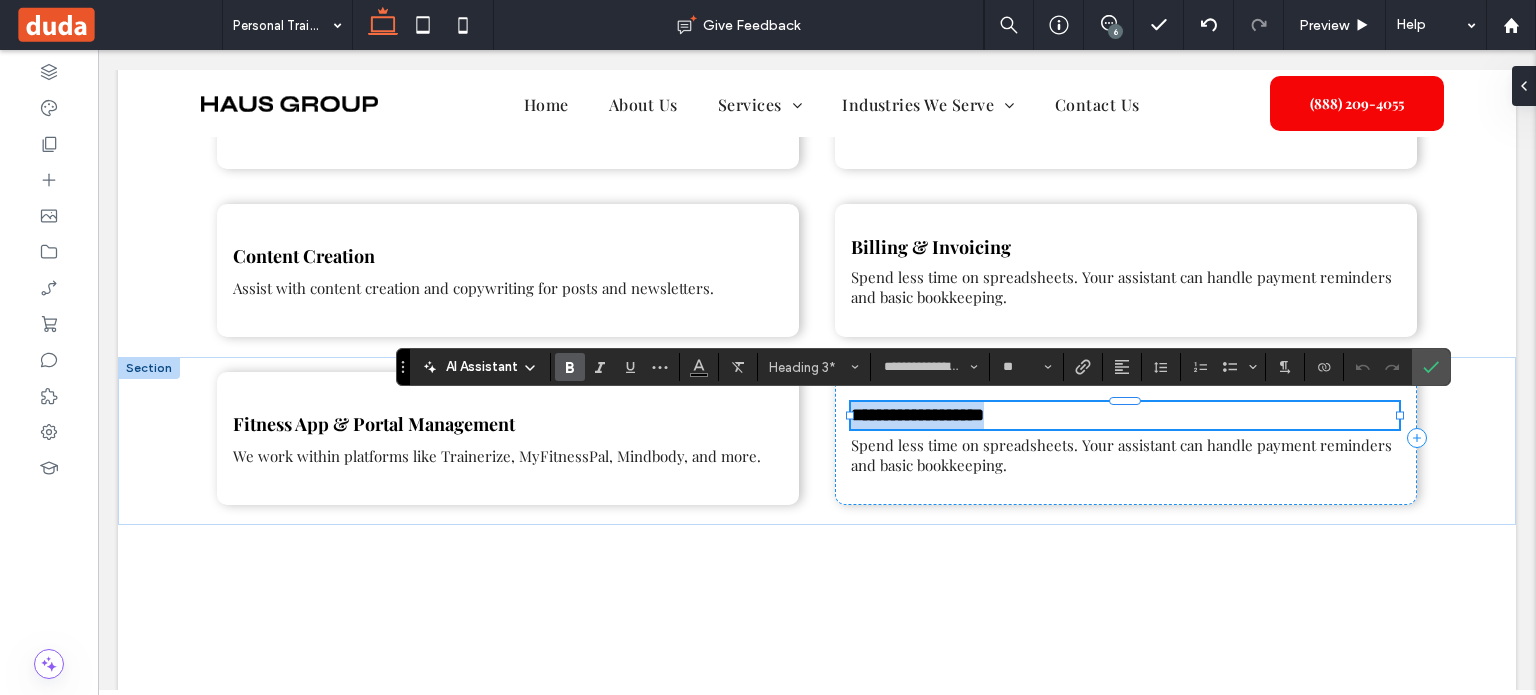 drag, startPoint x: 848, startPoint y: 413, endPoint x: 1149, endPoint y: 420, distance: 301.0814 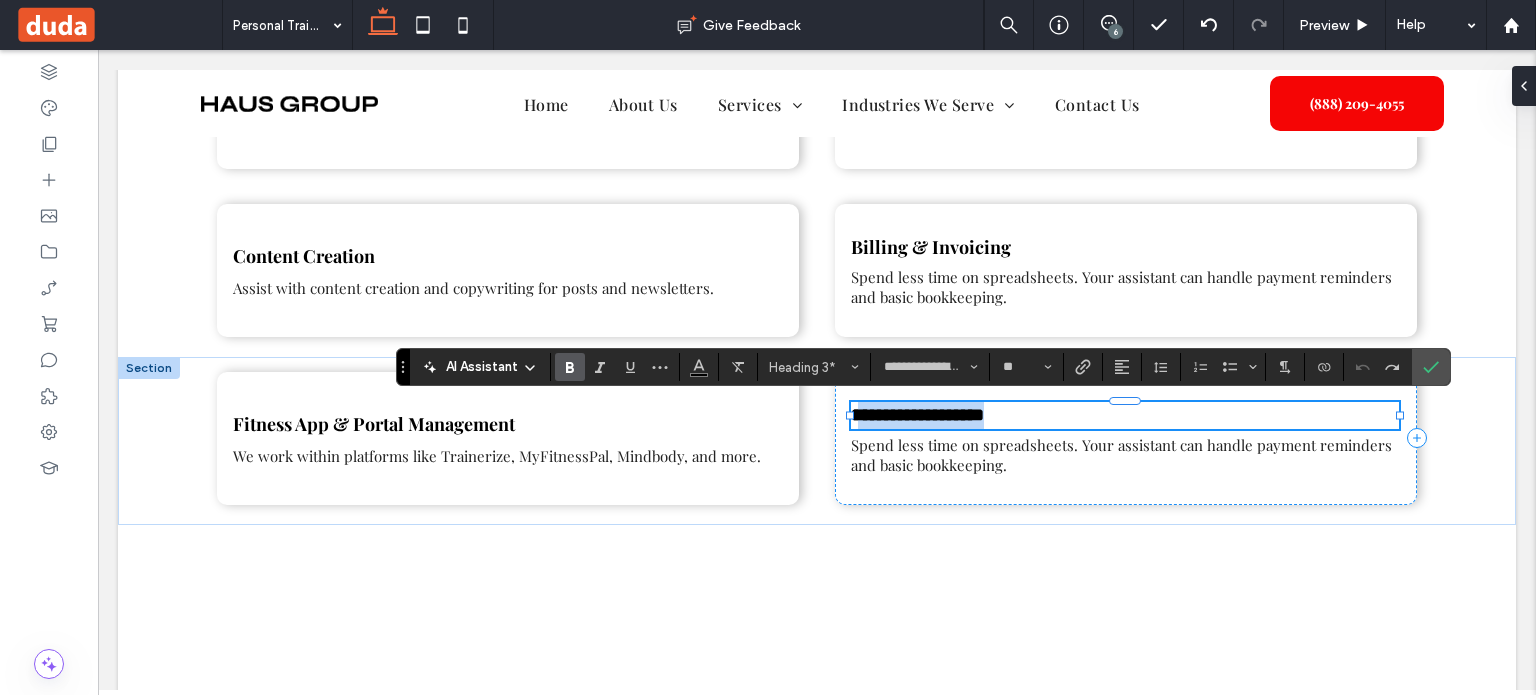 drag, startPoint x: 855, startPoint y: 414, endPoint x: 1120, endPoint y: 423, distance: 265.15277 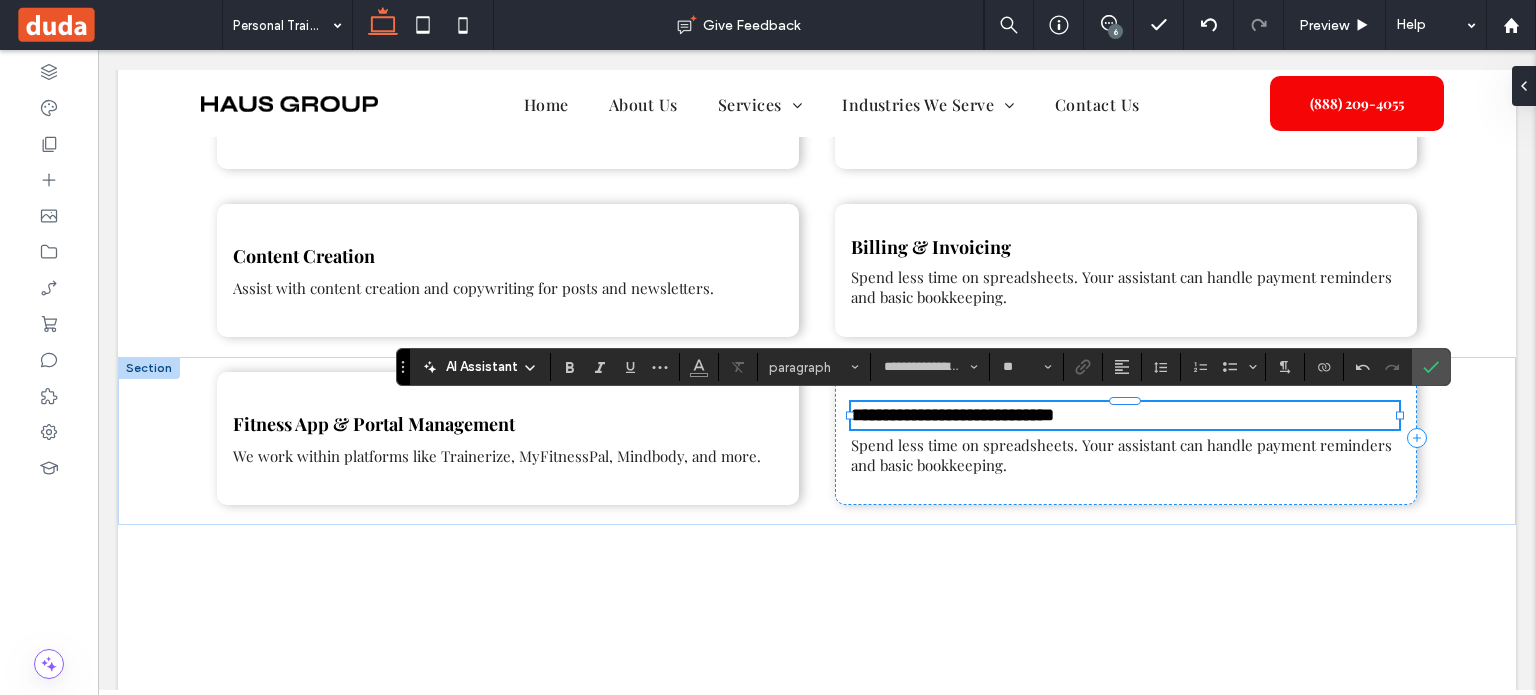 type on "**" 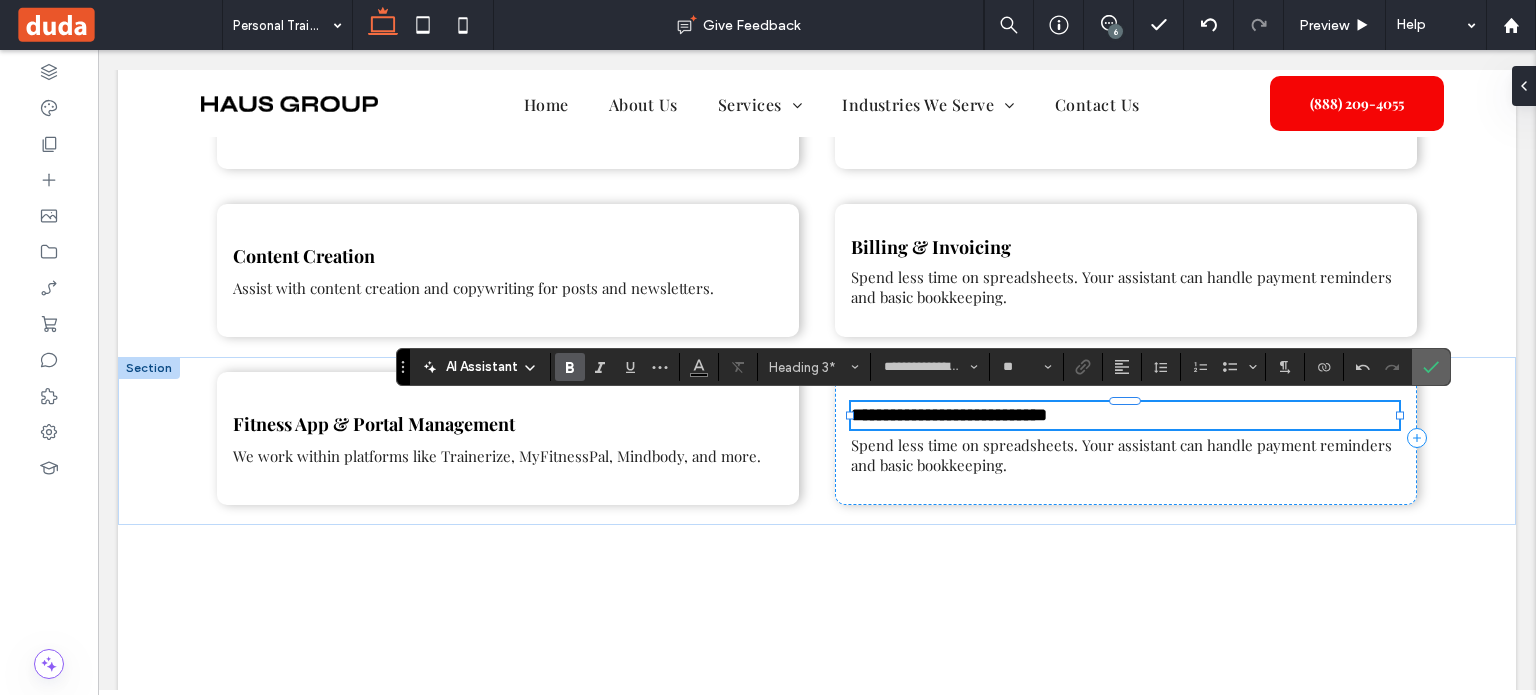 drag, startPoint x: 1427, startPoint y: 362, endPoint x: 1422, endPoint y: 307, distance: 55.226807 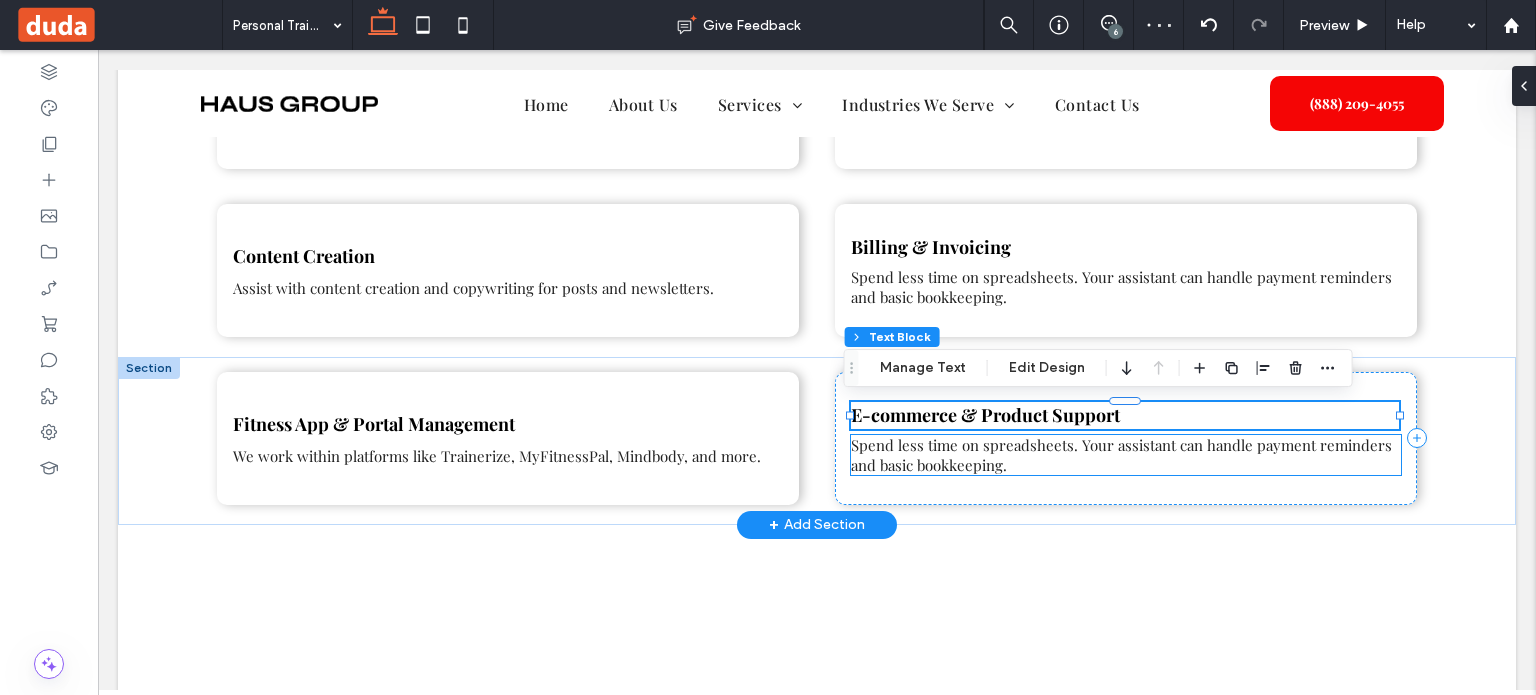 click on "Spend less time on spreadsheets. Your assistant can handle payment reminders and basic bookkeeping." at bounding box center (1121, 455) 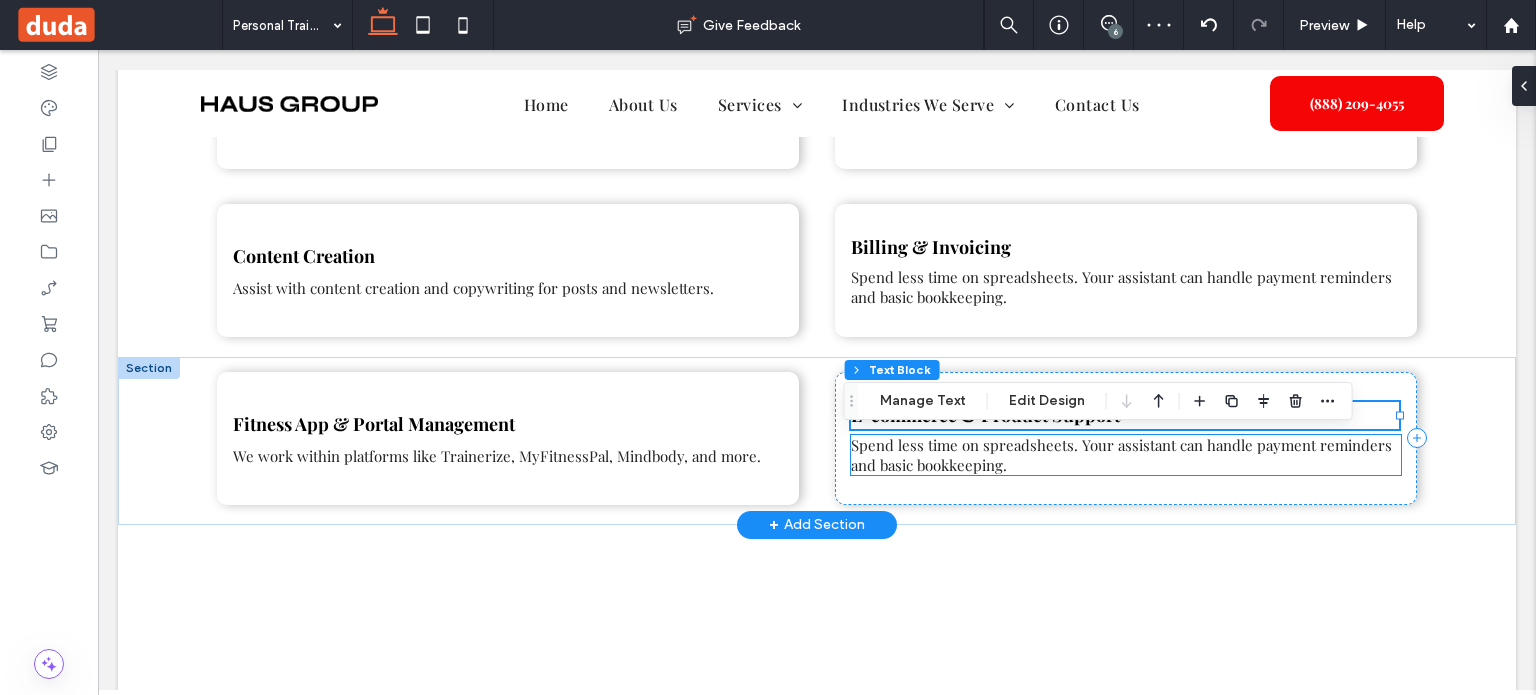 click on "Spend less time on spreadsheets. Your assistant can handle payment reminders and basic bookkeeping." at bounding box center (1126, 455) 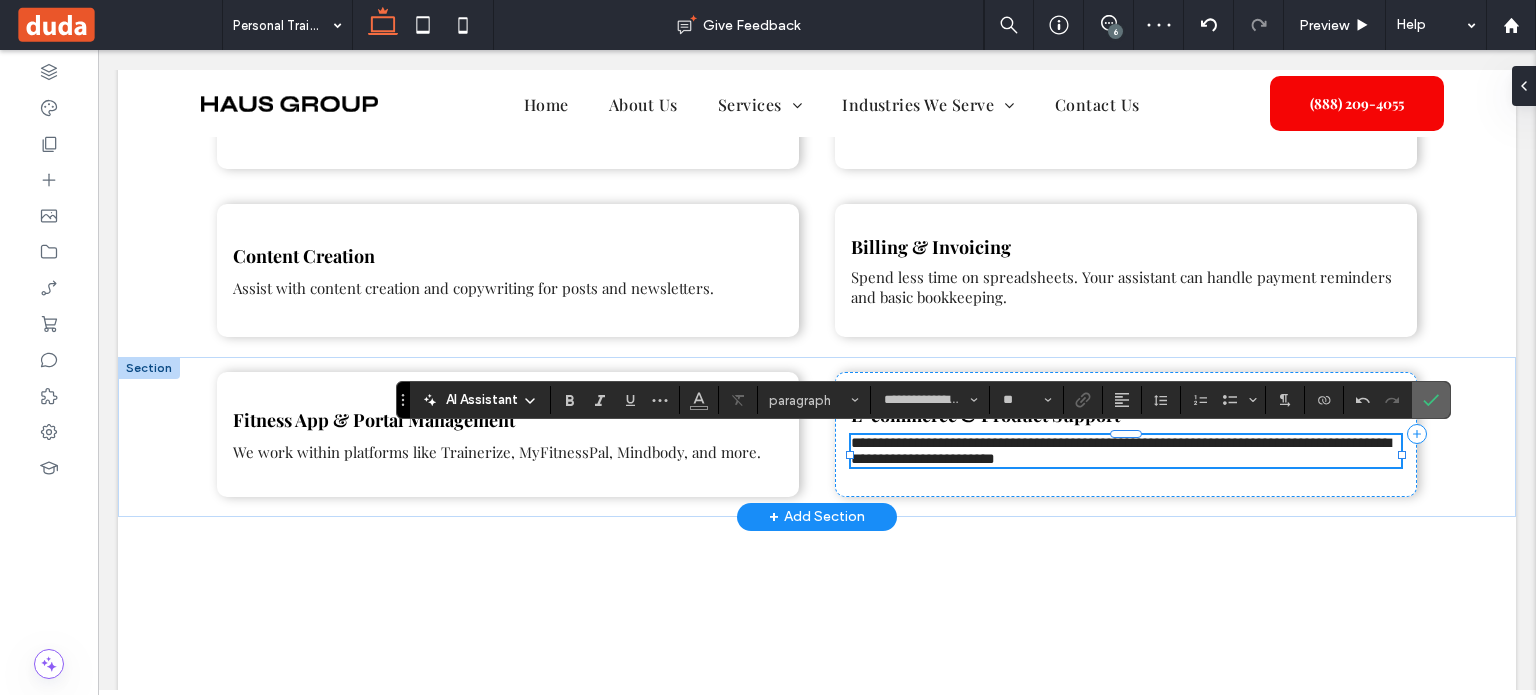 drag, startPoint x: 1423, startPoint y: 405, endPoint x: 1322, endPoint y: 362, distance: 109.77249 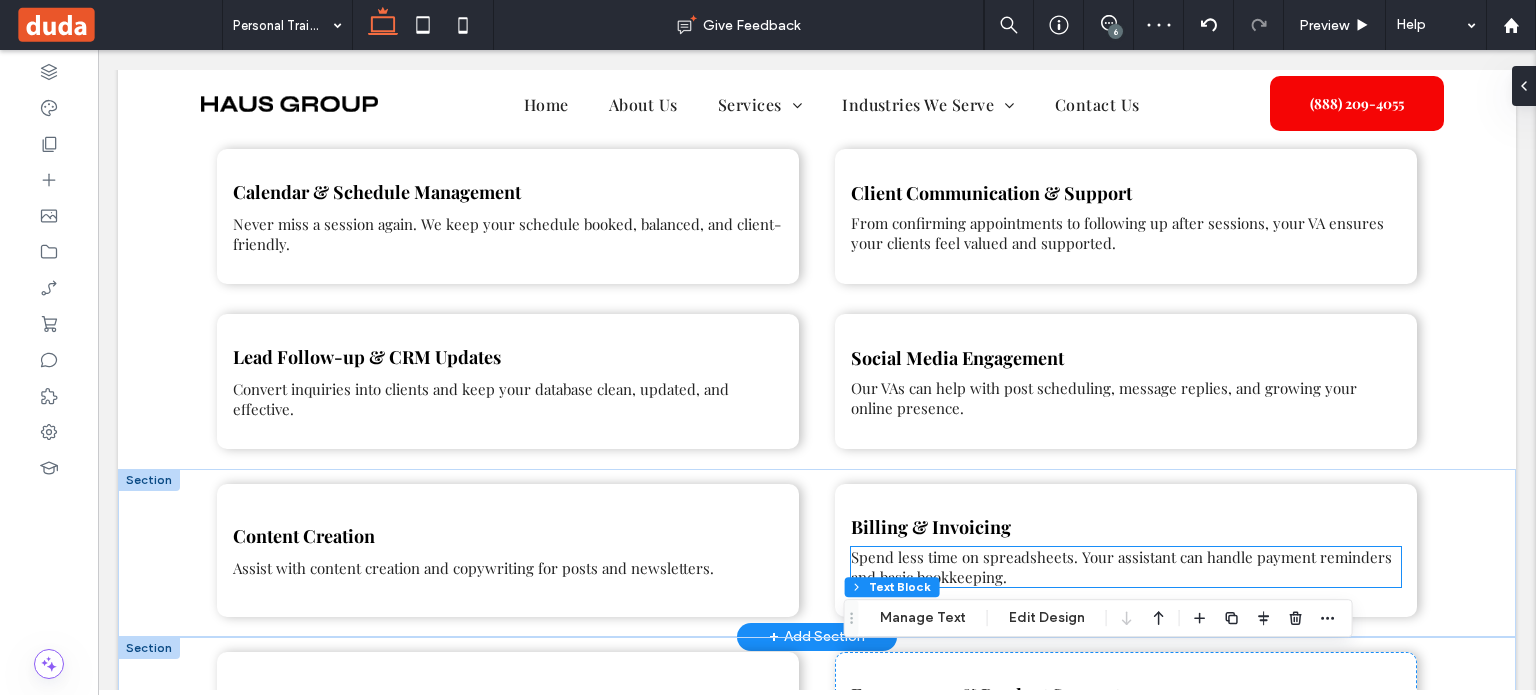 scroll, scrollTop: 1225, scrollLeft: 0, axis: vertical 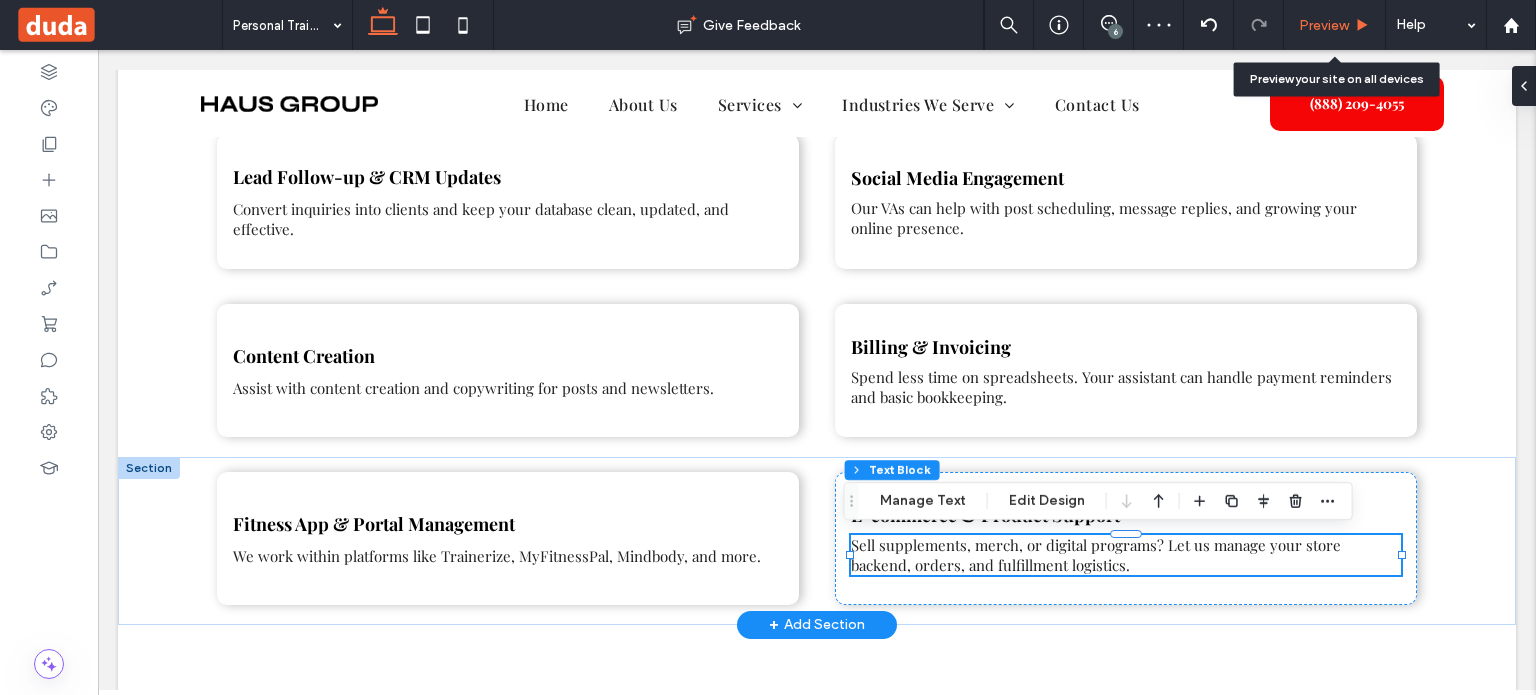 click on "Preview" at bounding box center (1324, 25) 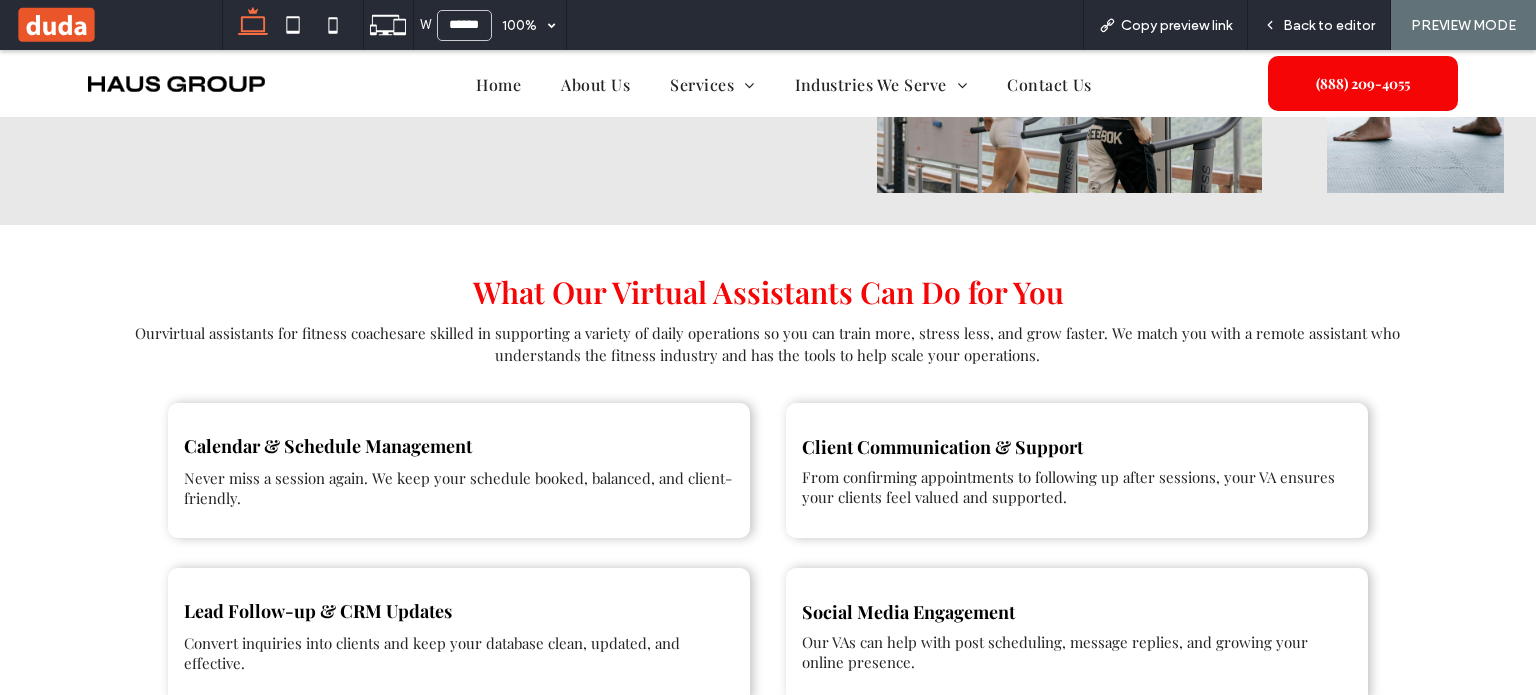 scroll, scrollTop: 1168, scrollLeft: 0, axis: vertical 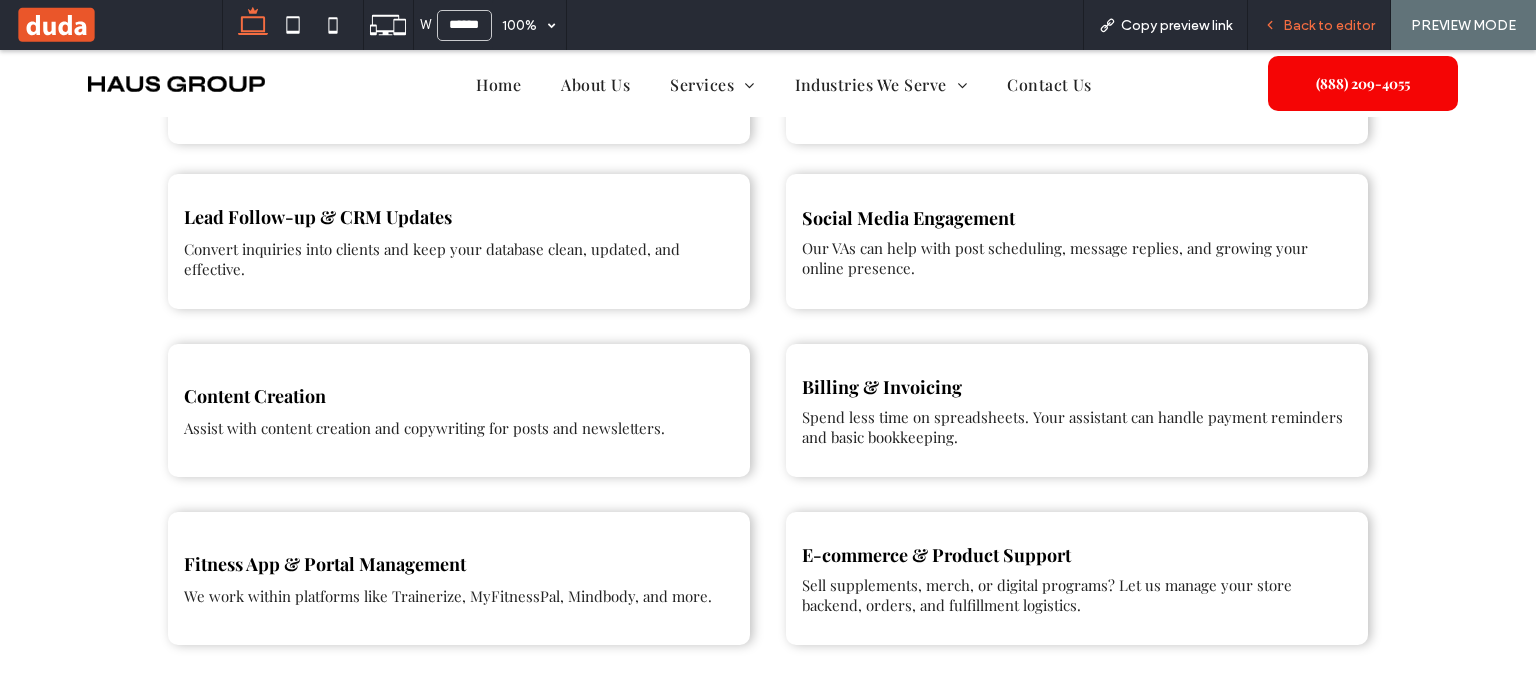 drag, startPoint x: 1300, startPoint y: 27, endPoint x: 1294, endPoint y: 16, distance: 12.529964 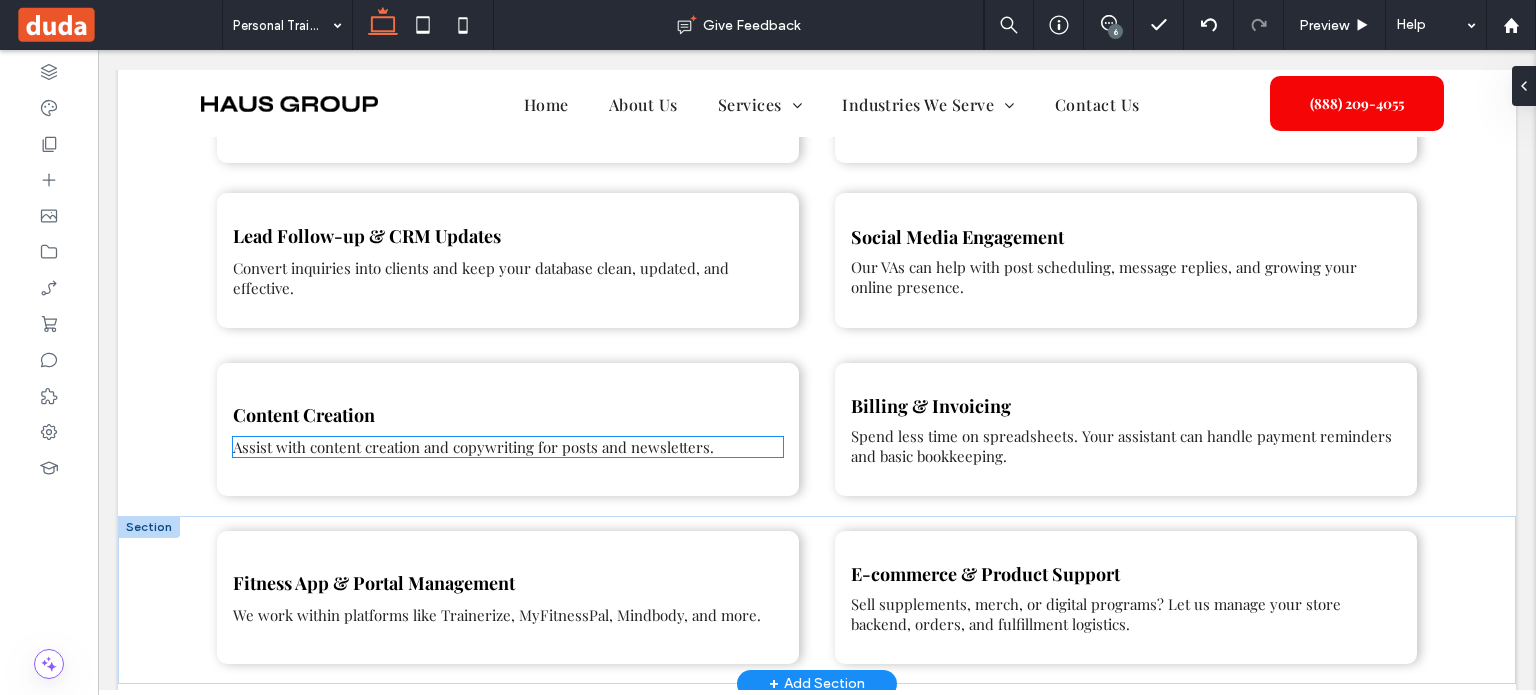 scroll, scrollTop: 1366, scrollLeft: 0, axis: vertical 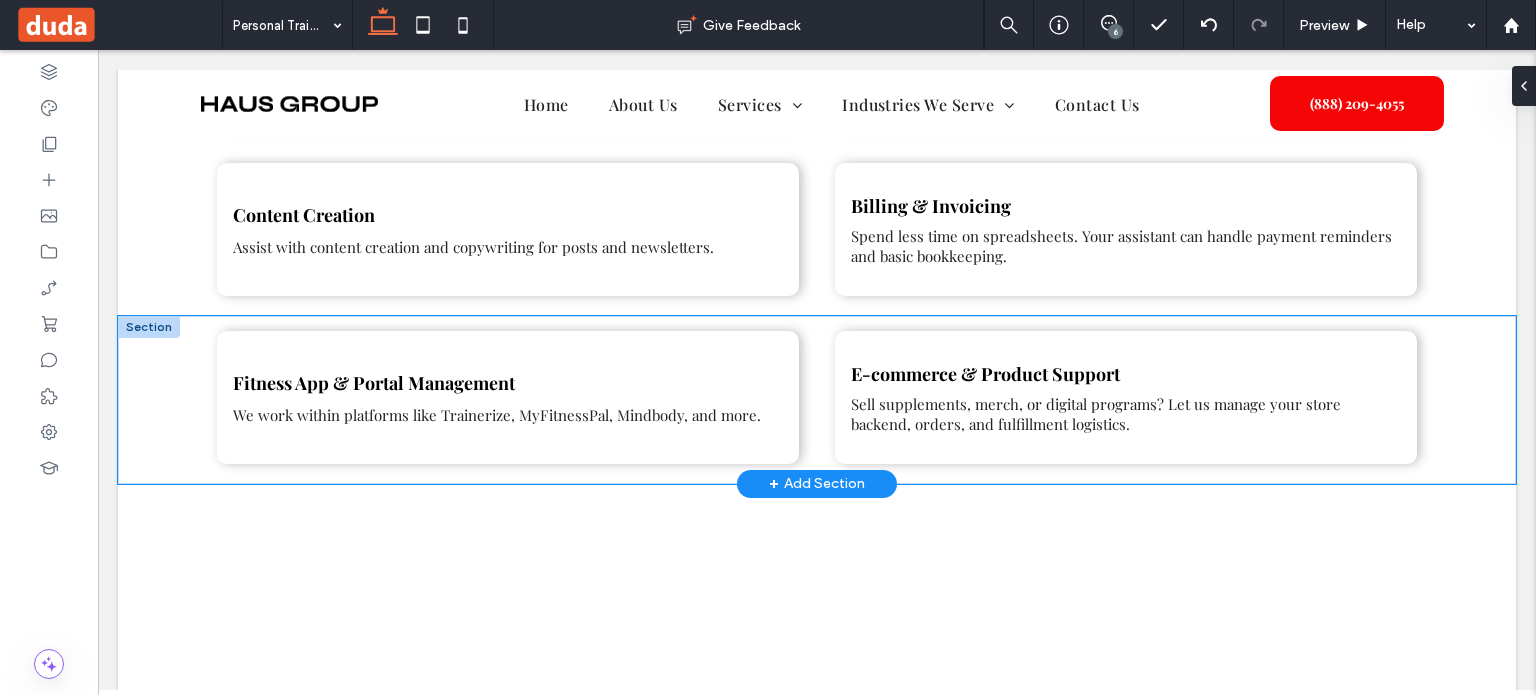 click on "Fitness App & Portal Management
We work within platforms like Trainerize, MyFitnessPal, Mindbody, and more.
E-commerce & Product Support
Sell supplements, merch, or digital programs? Let us manage your store backend, orders, and fulfillment logistics." at bounding box center [817, 400] 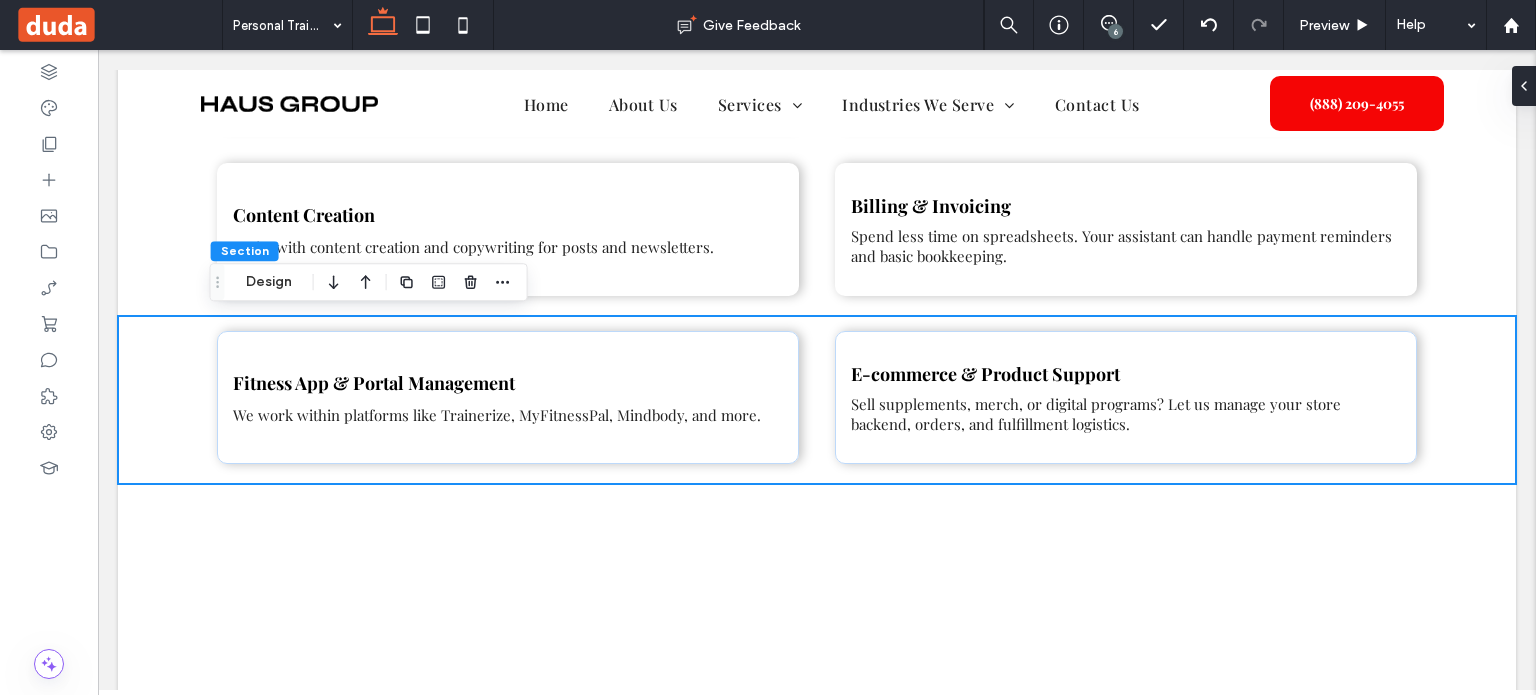 click on "Section Design" at bounding box center [369, 282] 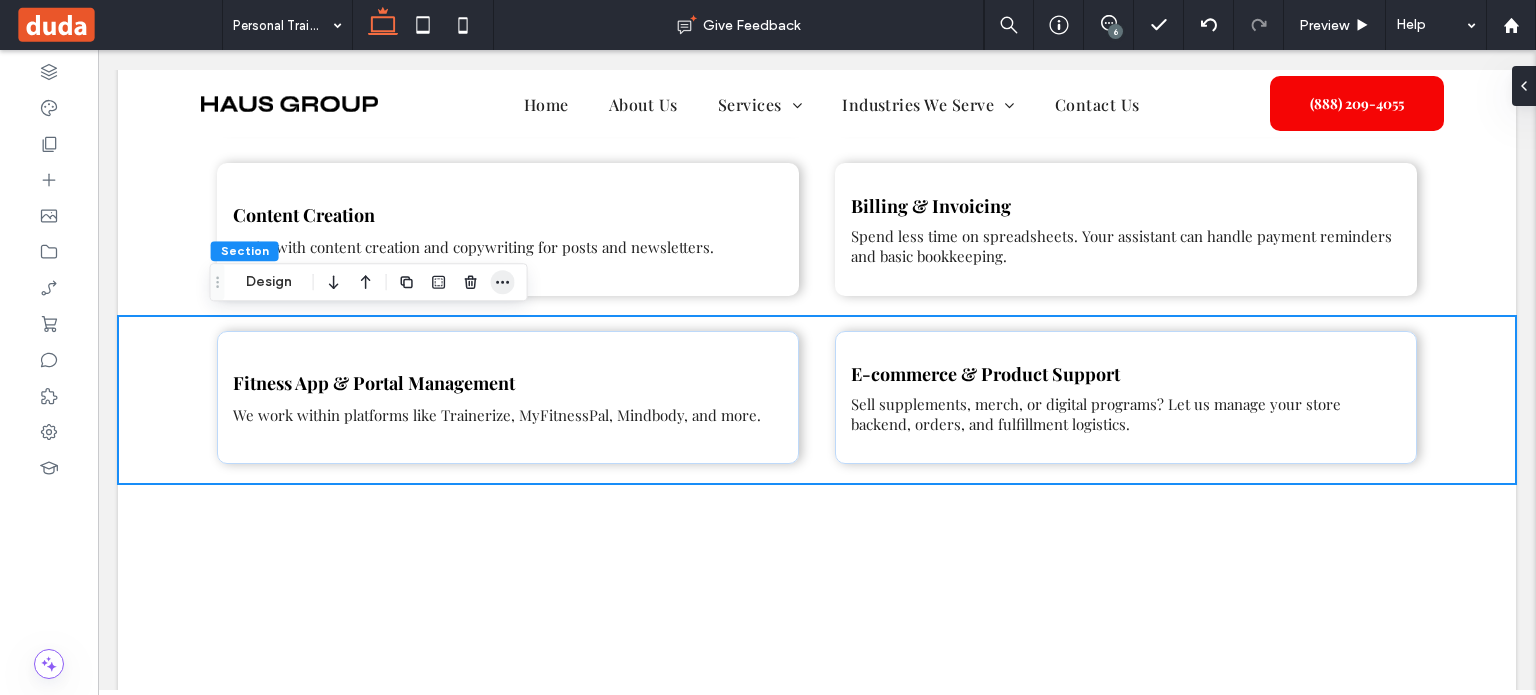 click 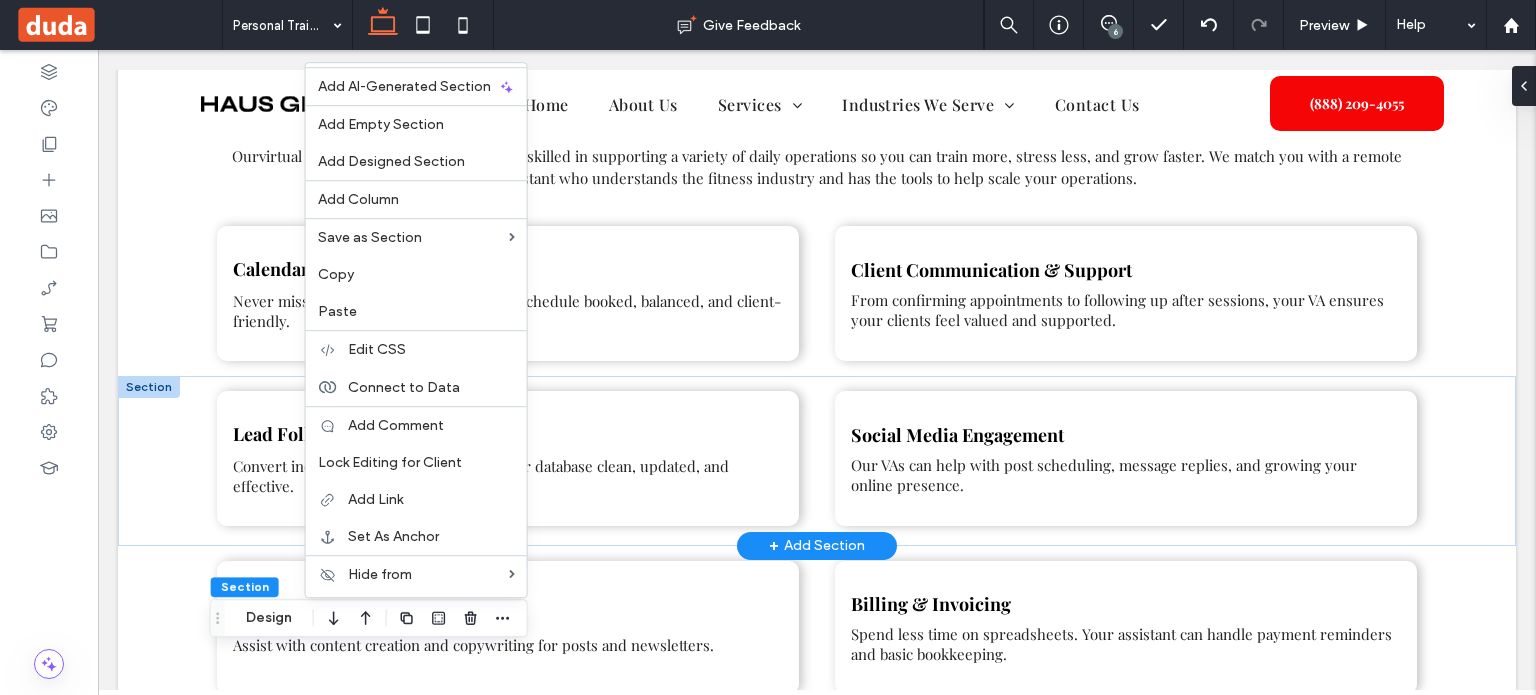 scroll, scrollTop: 966, scrollLeft: 0, axis: vertical 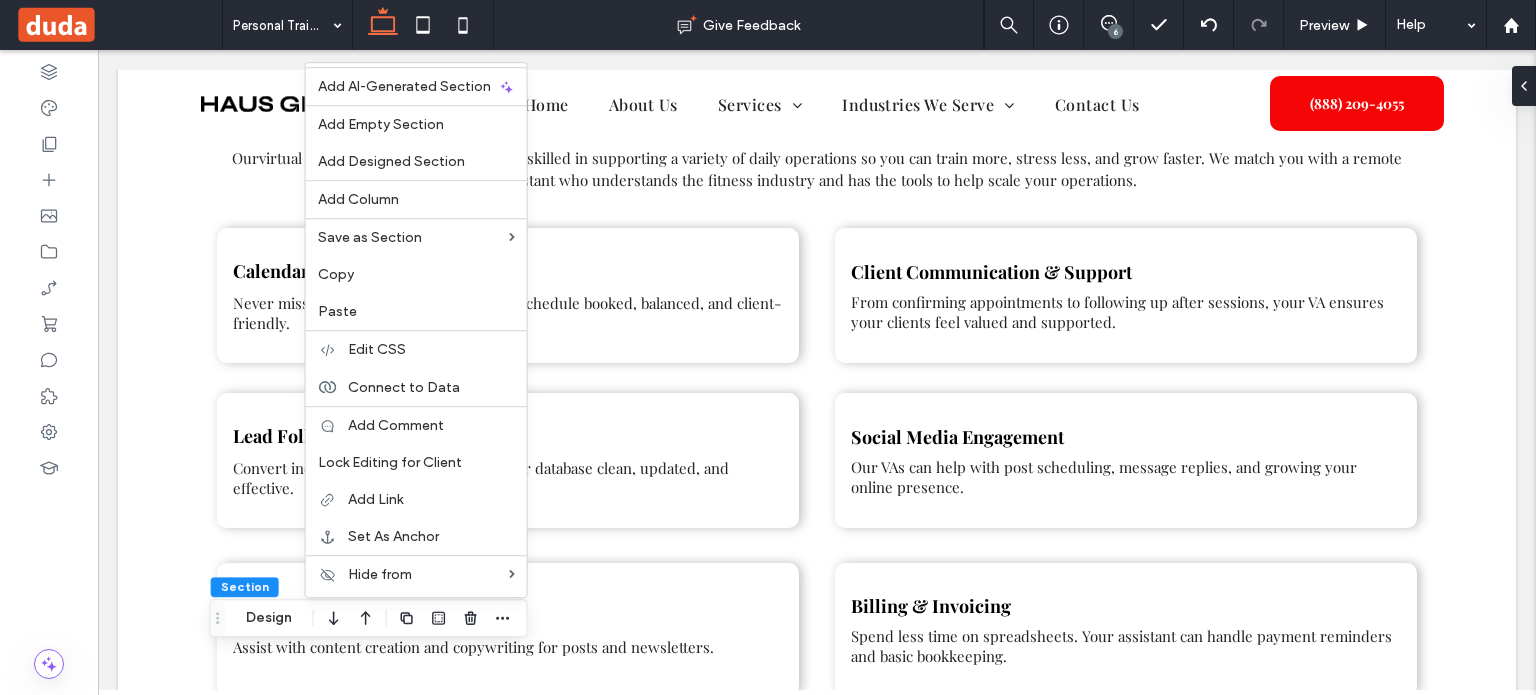 click on "Paste" at bounding box center (416, 311) 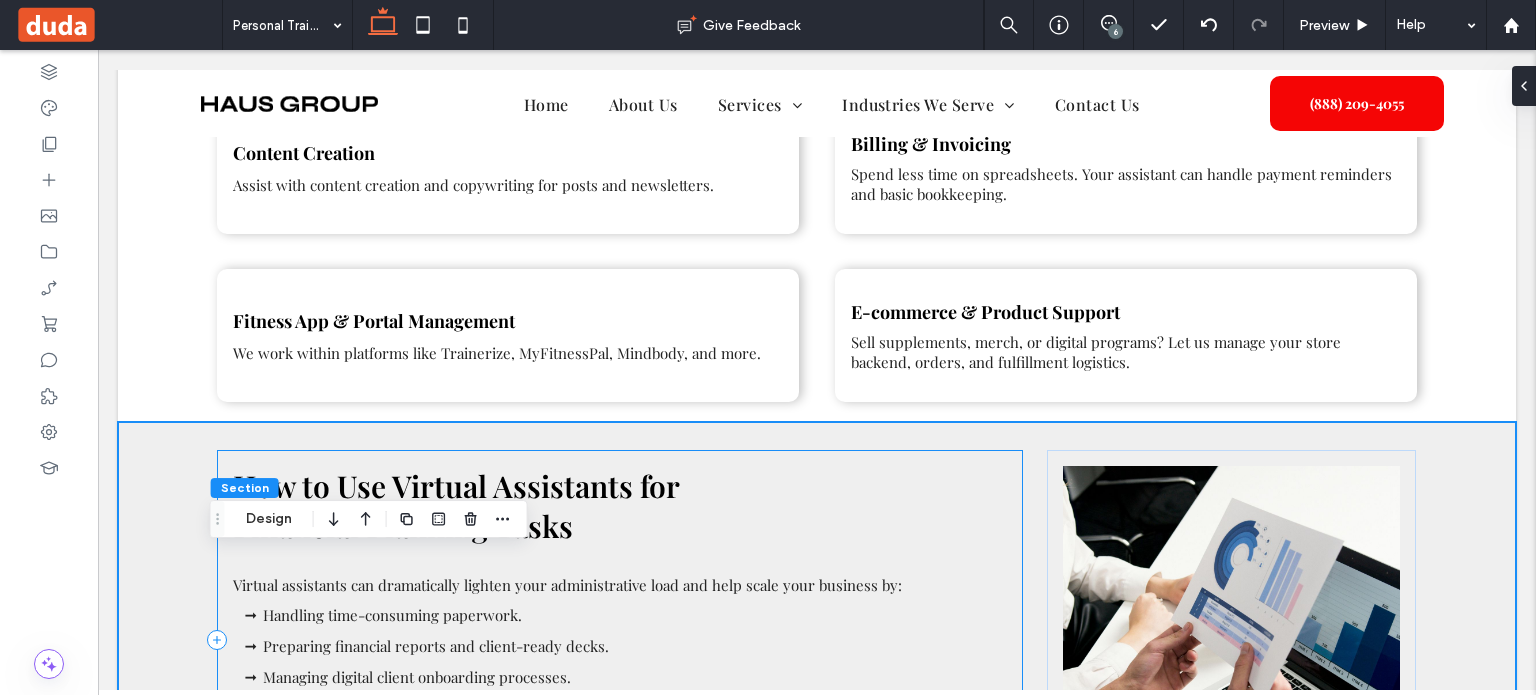 scroll, scrollTop: 1597, scrollLeft: 0, axis: vertical 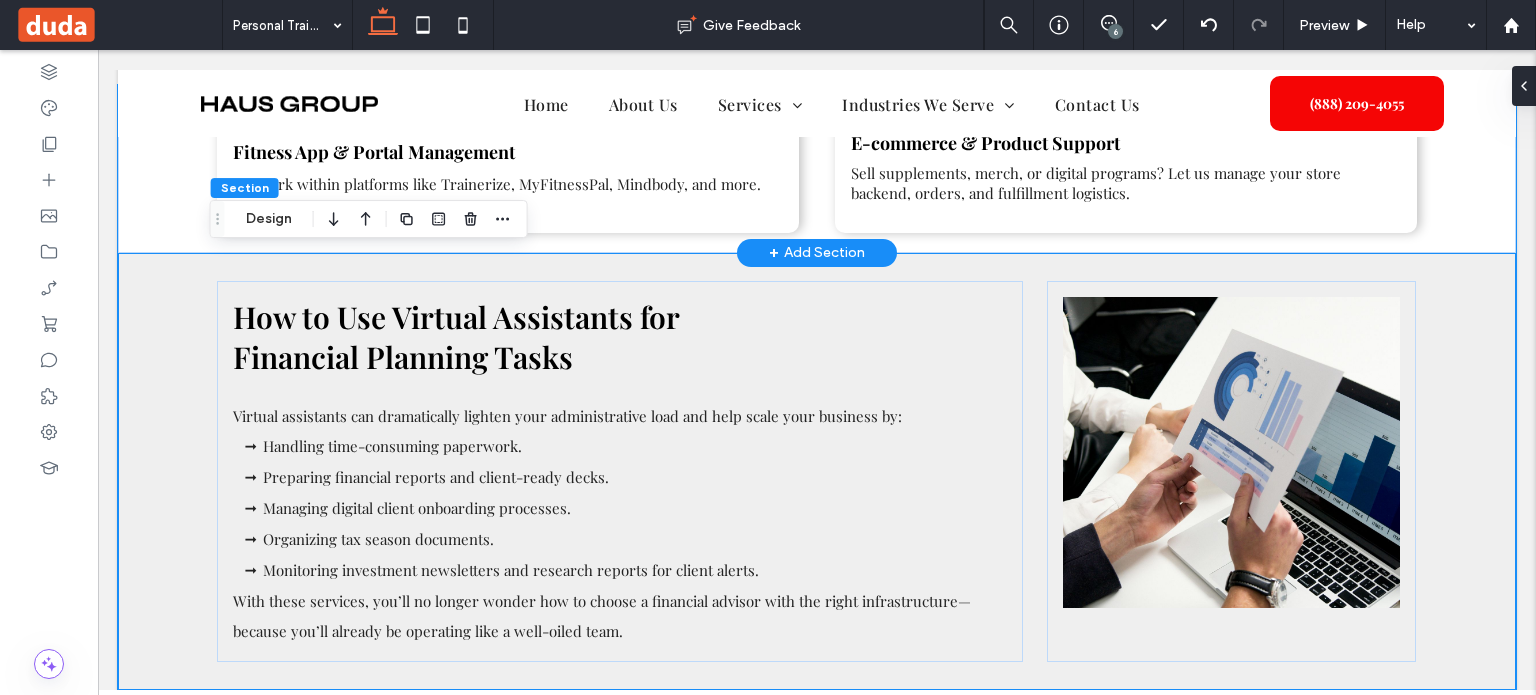click on "Fitness App & Portal Management
We work within platforms like Trainerize, MyFitnessPal, Mindbody, and more.
E-commerce & Product Support
Sell supplements, merch, or digital programs? Let us manage your store backend, orders, and fulfillment logistics." at bounding box center (817, 169) 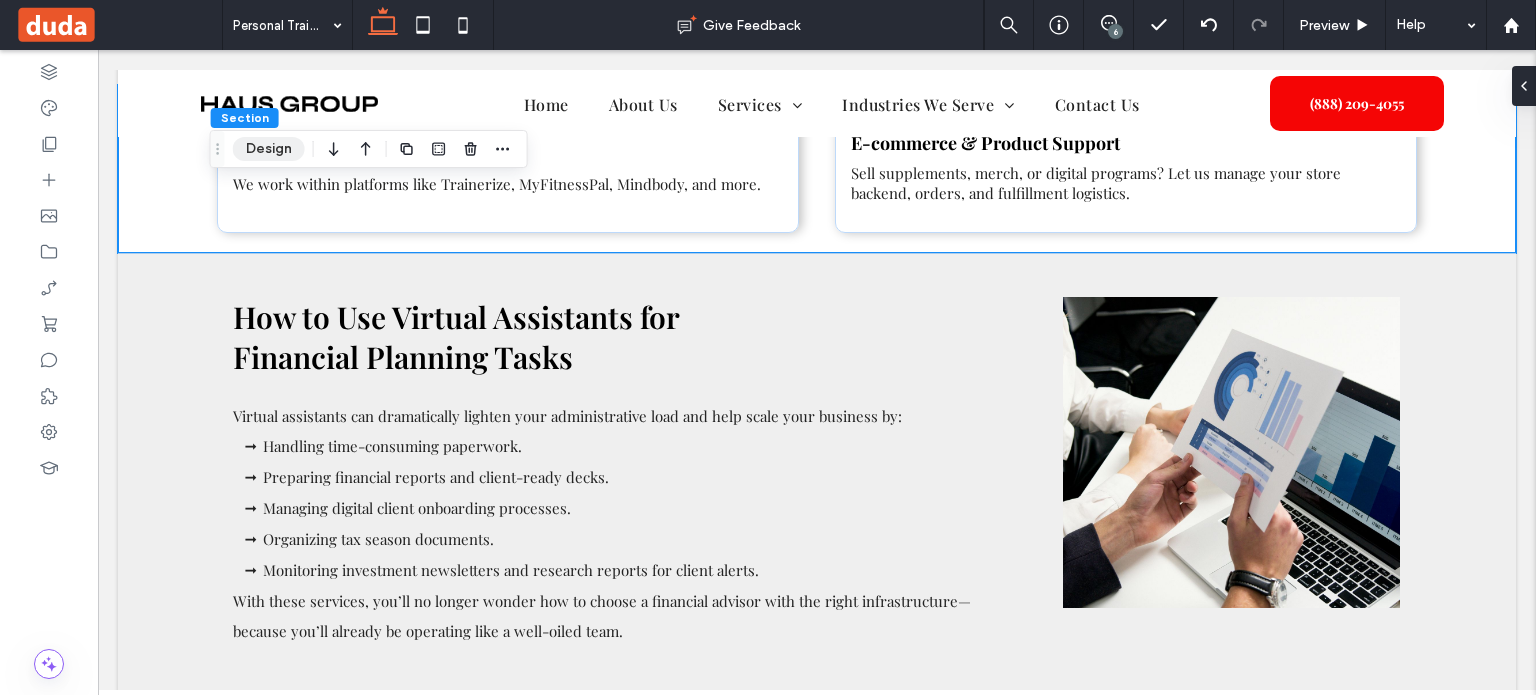 click on "Design" at bounding box center (269, 149) 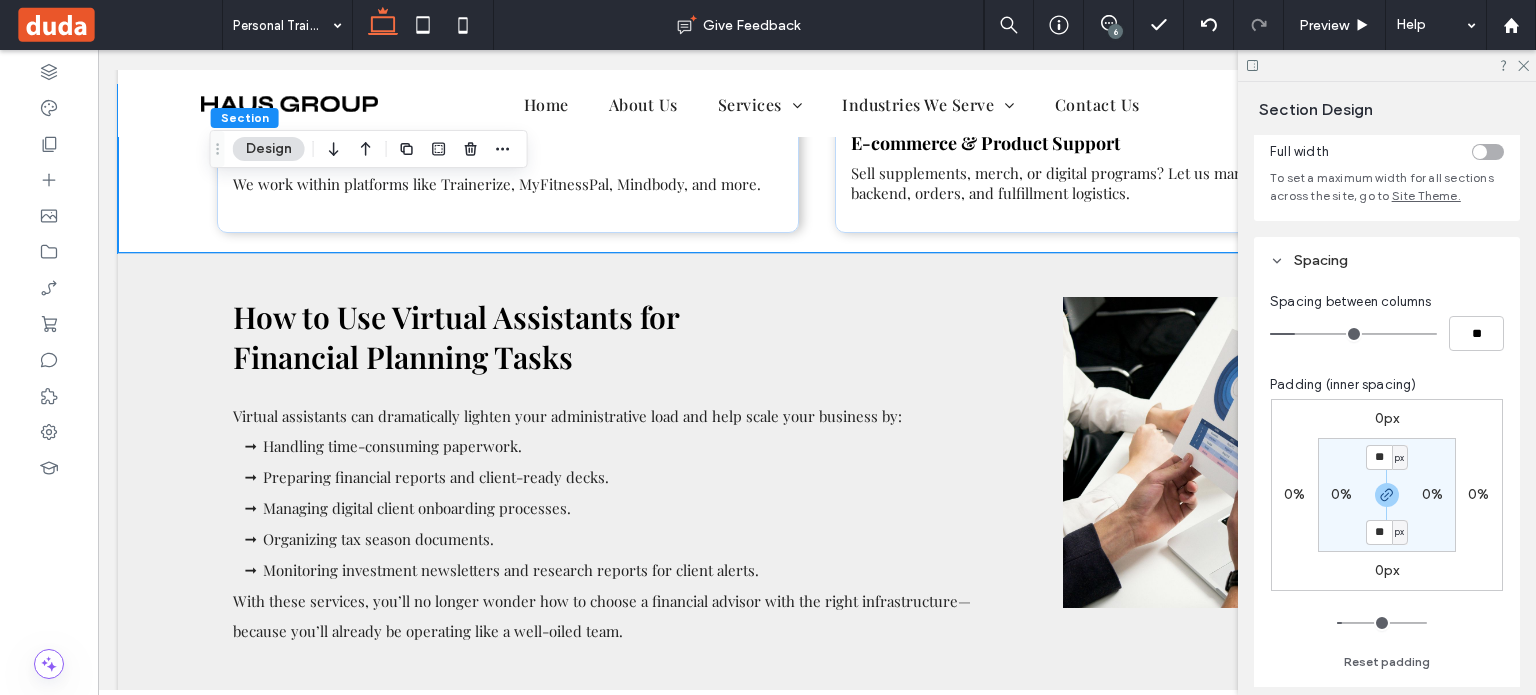 scroll, scrollTop: 200, scrollLeft: 0, axis: vertical 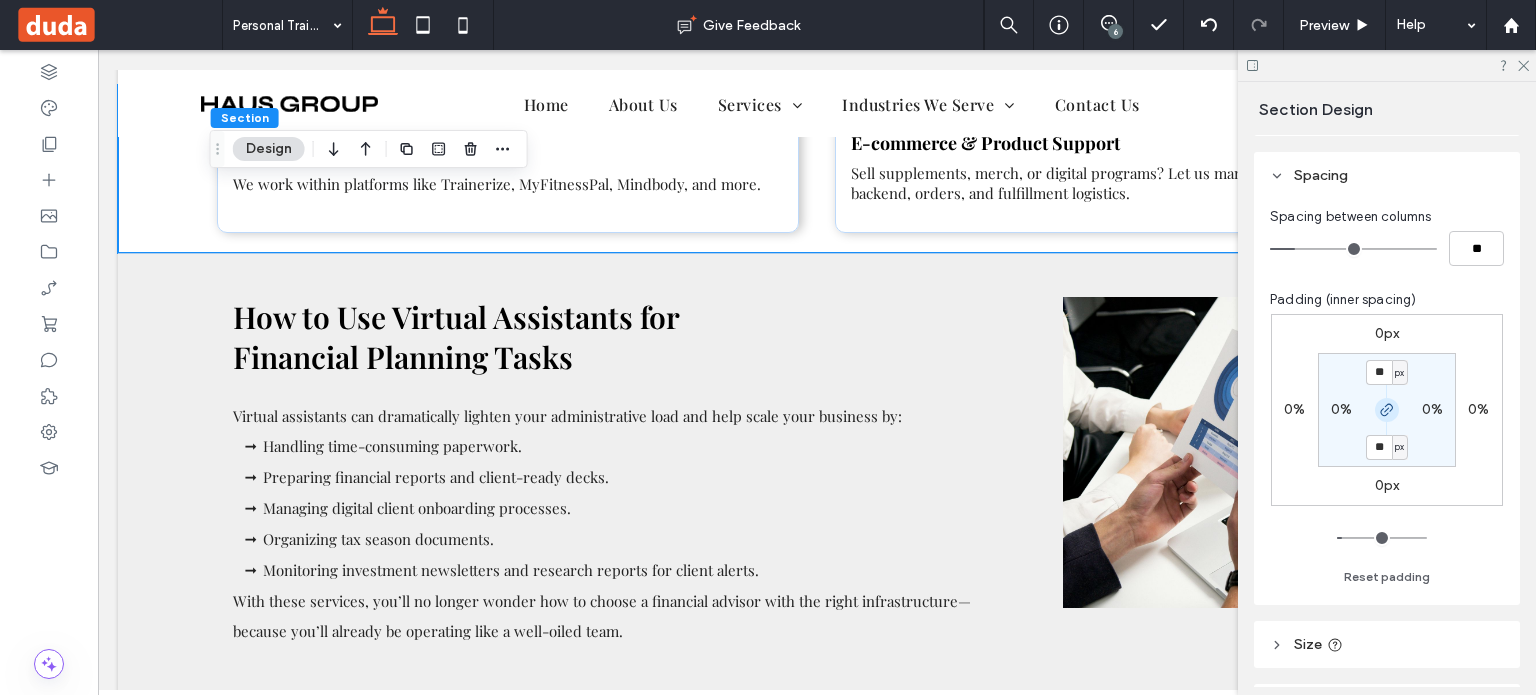 click at bounding box center [1387, 410] 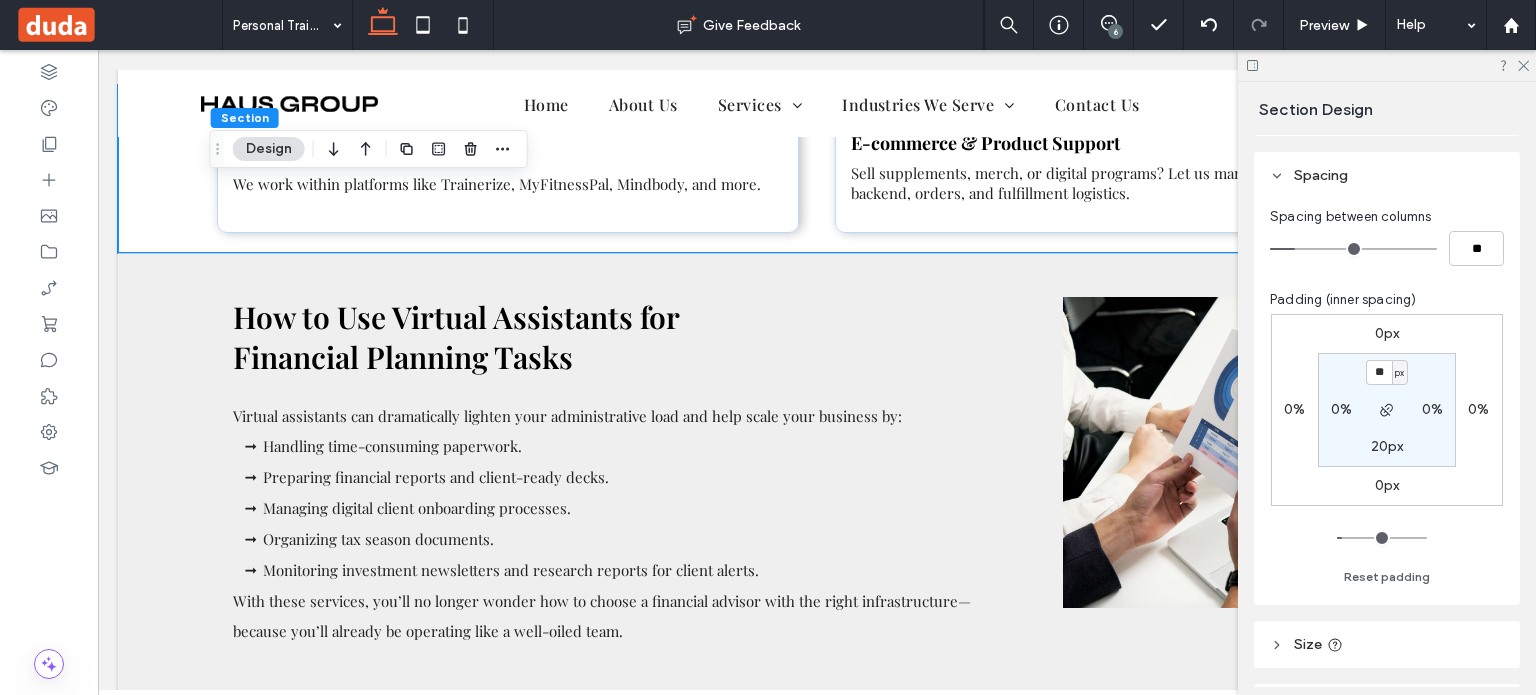 click on "20px" at bounding box center (1387, 446) 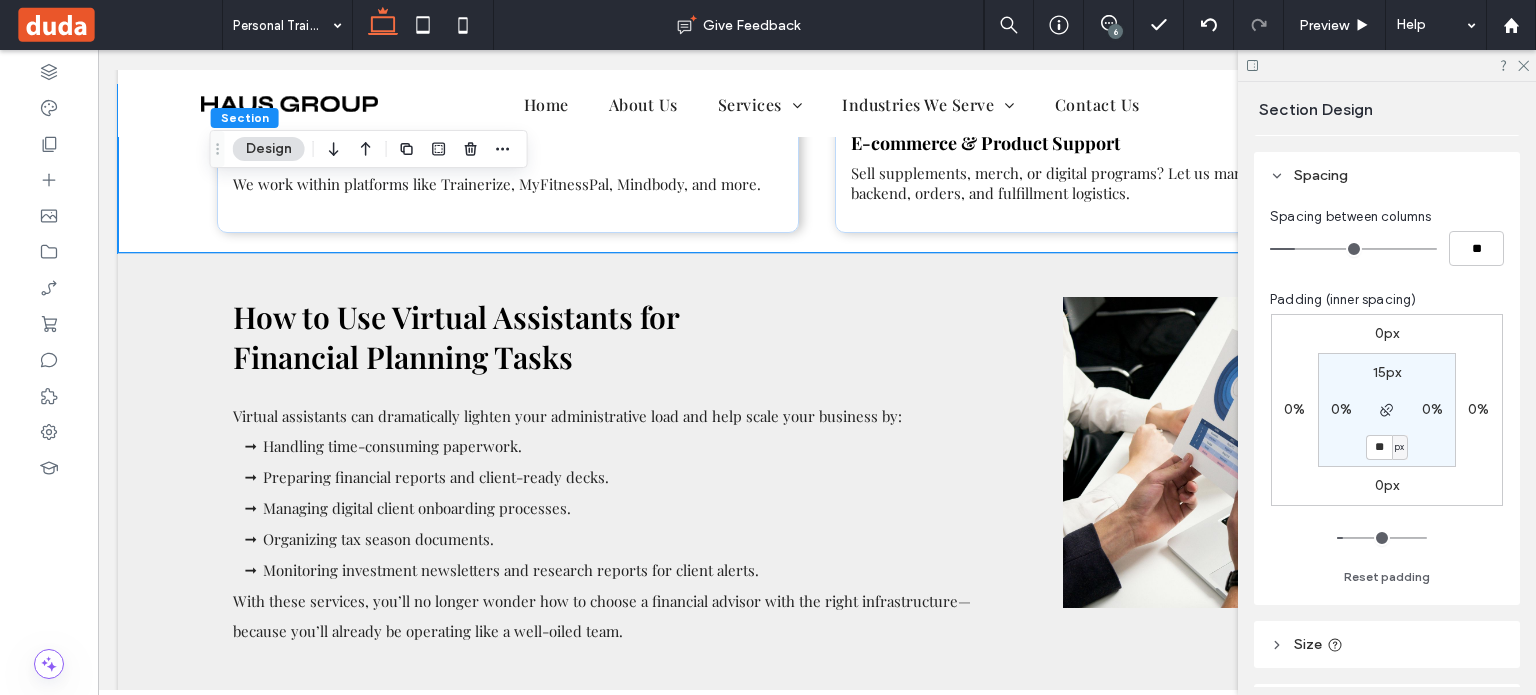 type on "**" 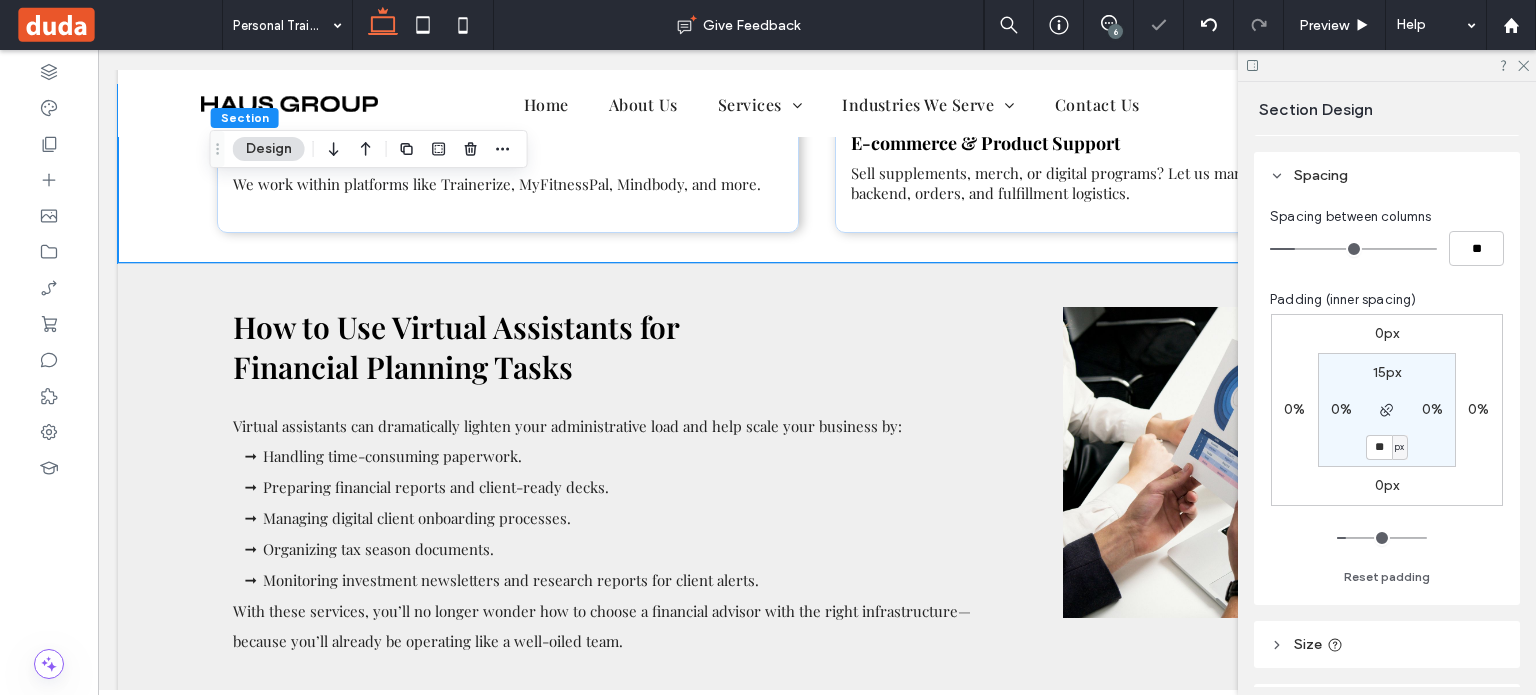 click on "**" at bounding box center [1379, 447] 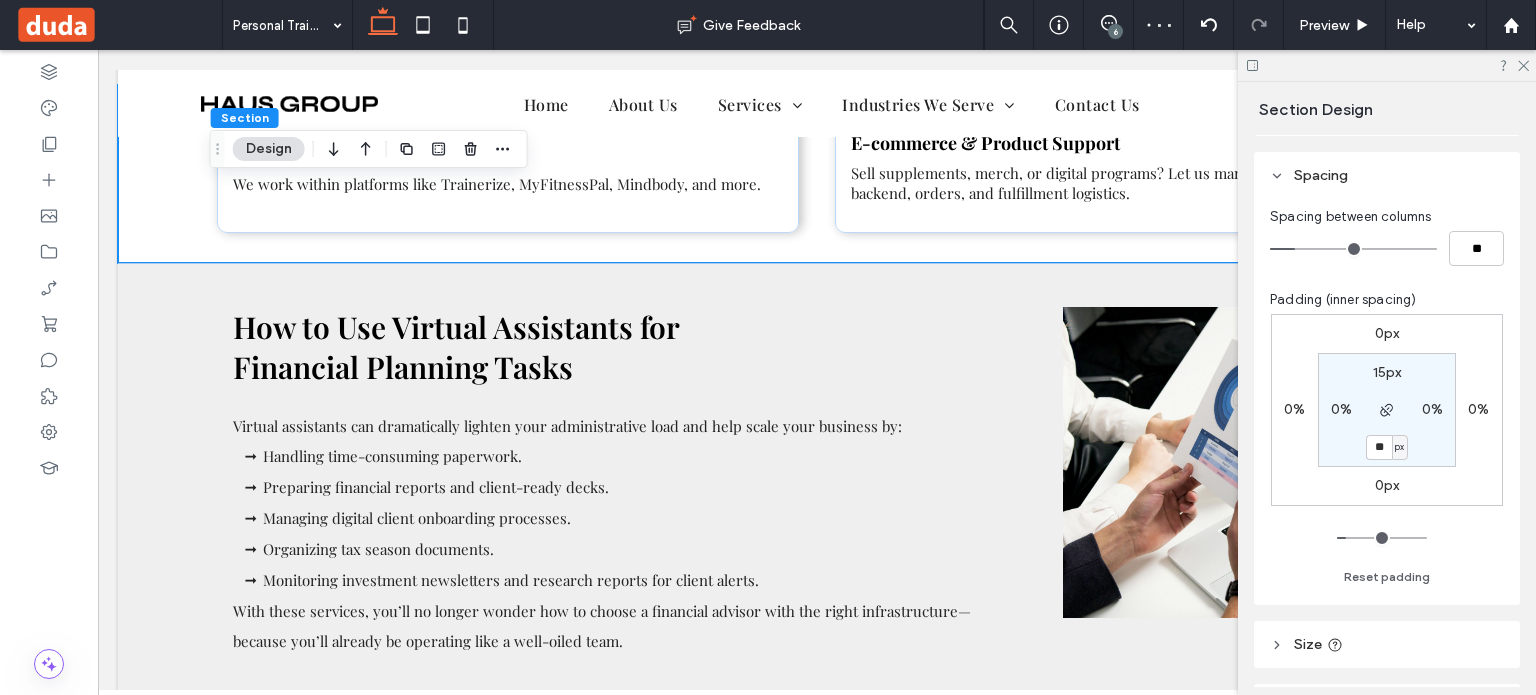type on "**" 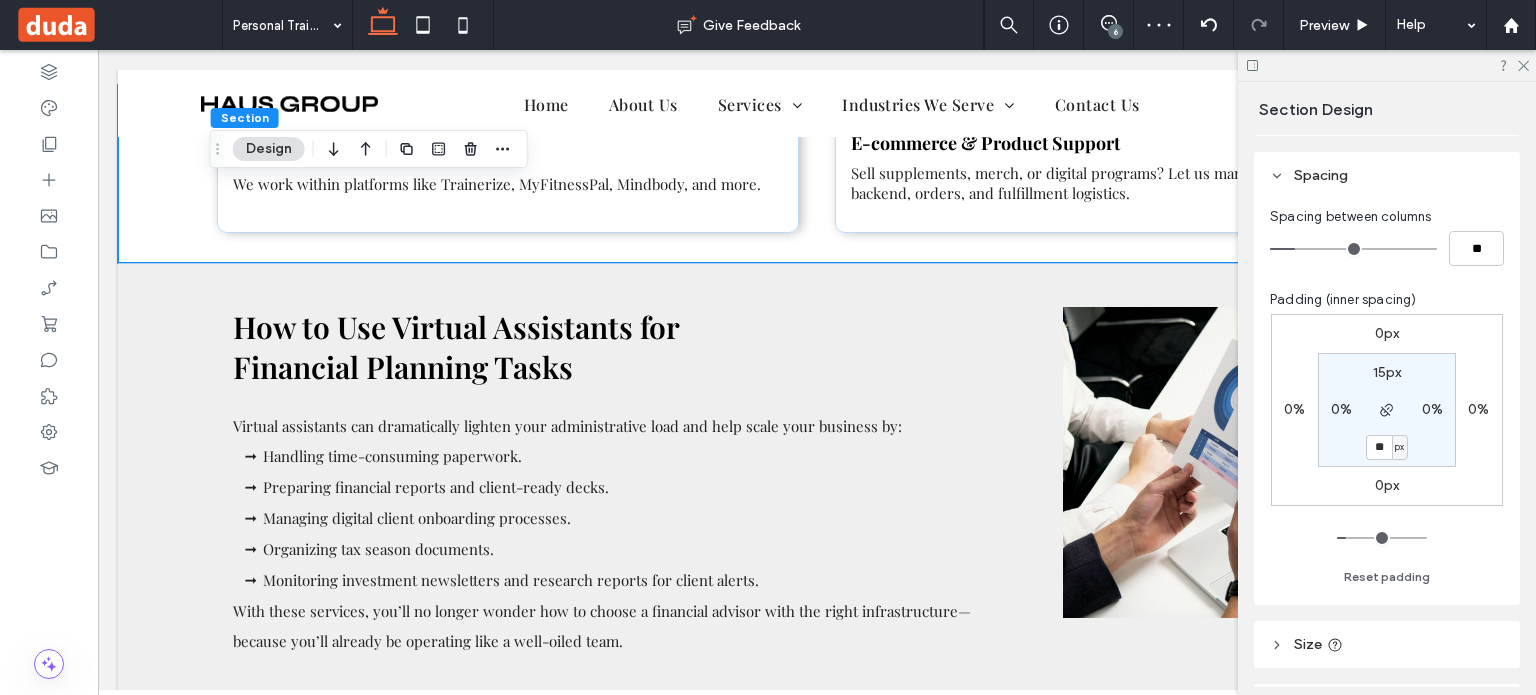 type on "**" 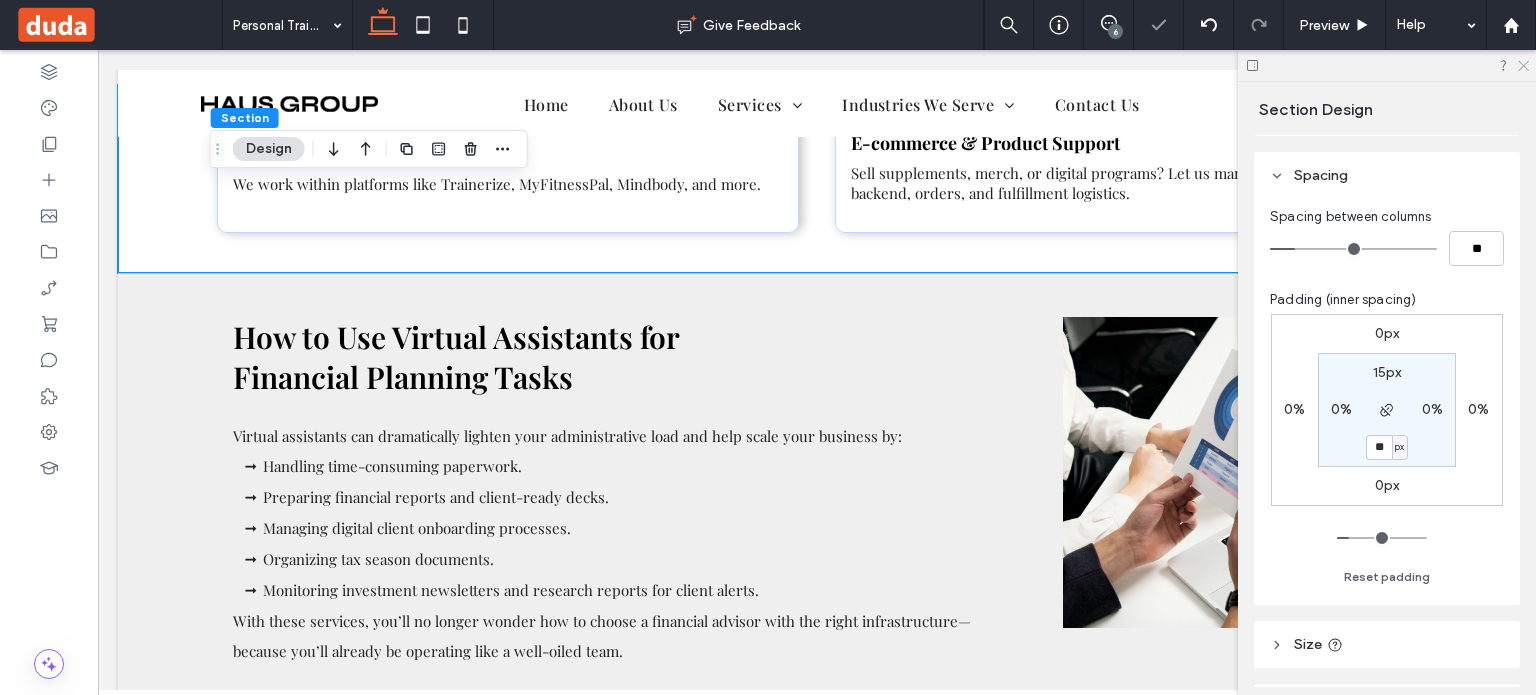 click 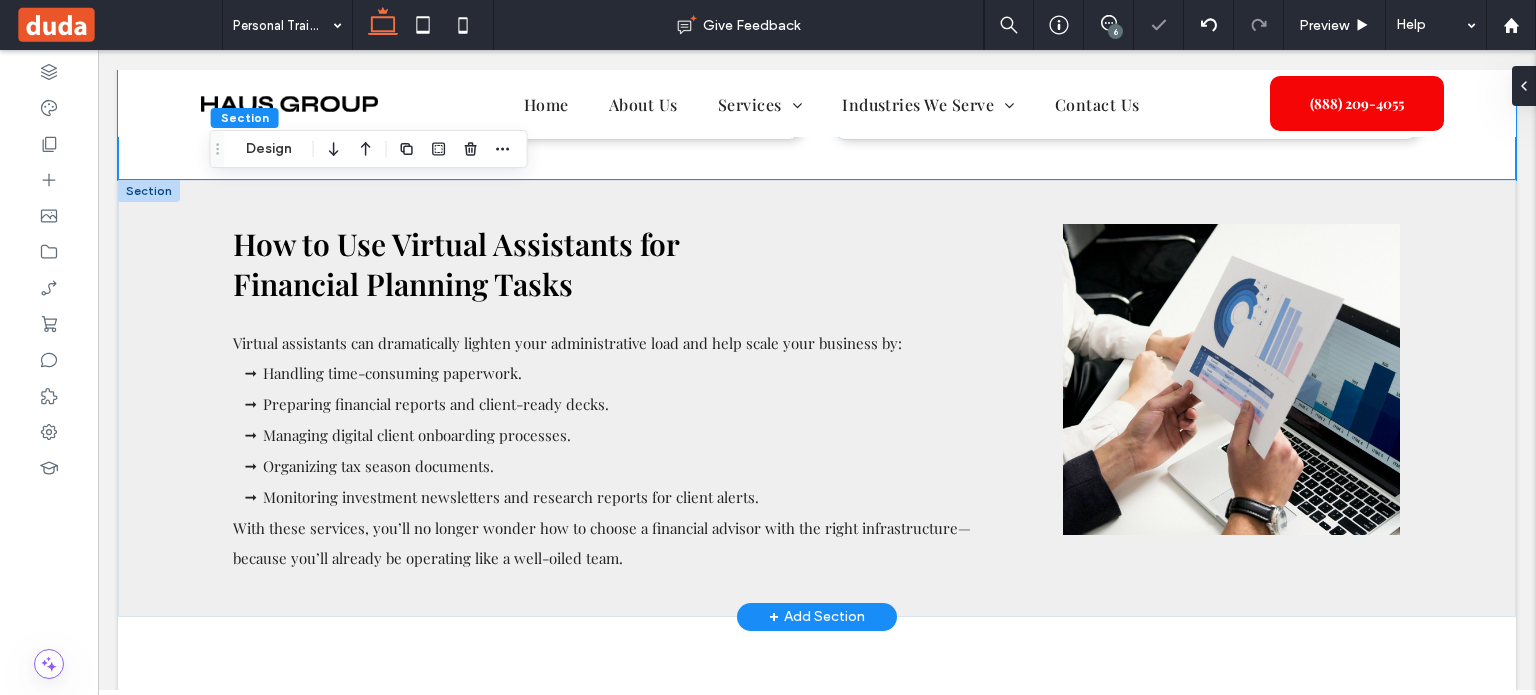 scroll, scrollTop: 1697, scrollLeft: 0, axis: vertical 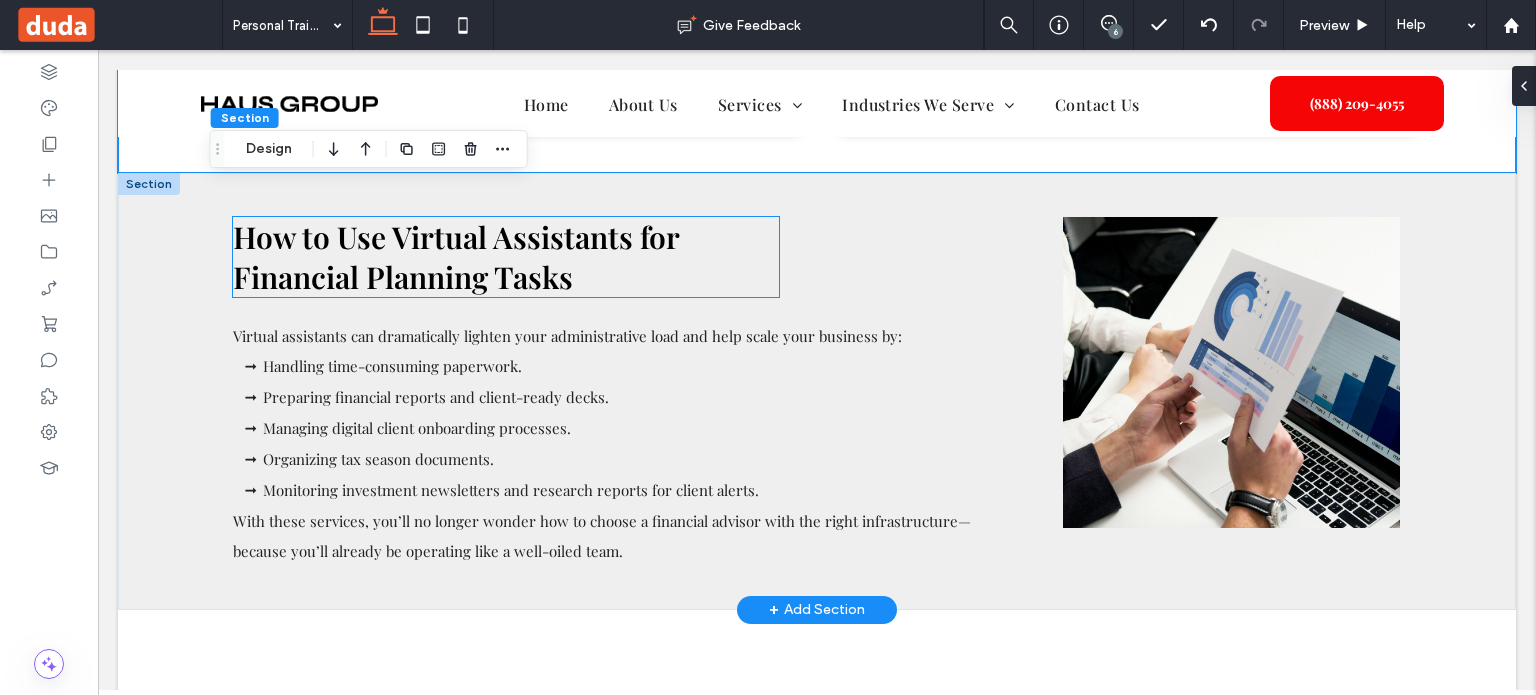 click on "How to Use Virtual Assistants for Financial Planning Tasks" at bounding box center (456, 257) 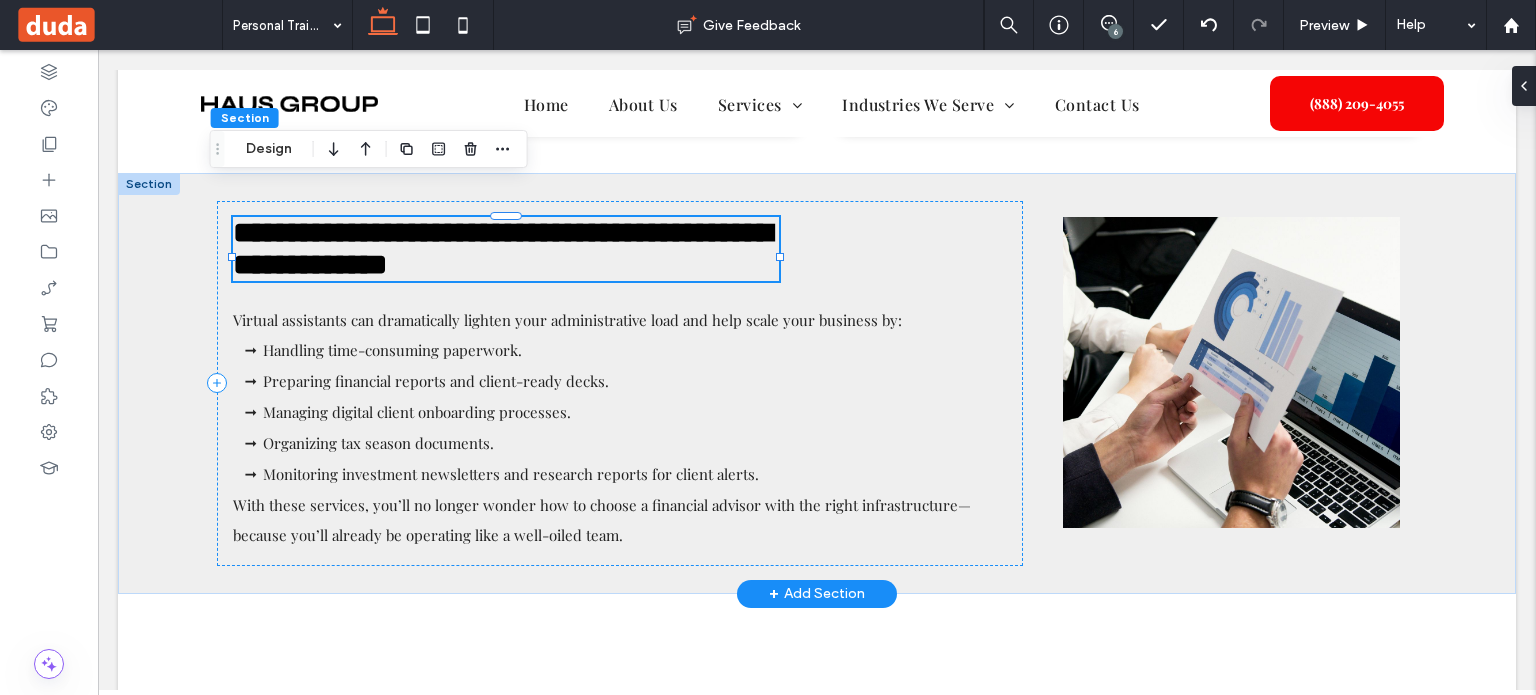 click on "**********" at bounding box center (506, 249) 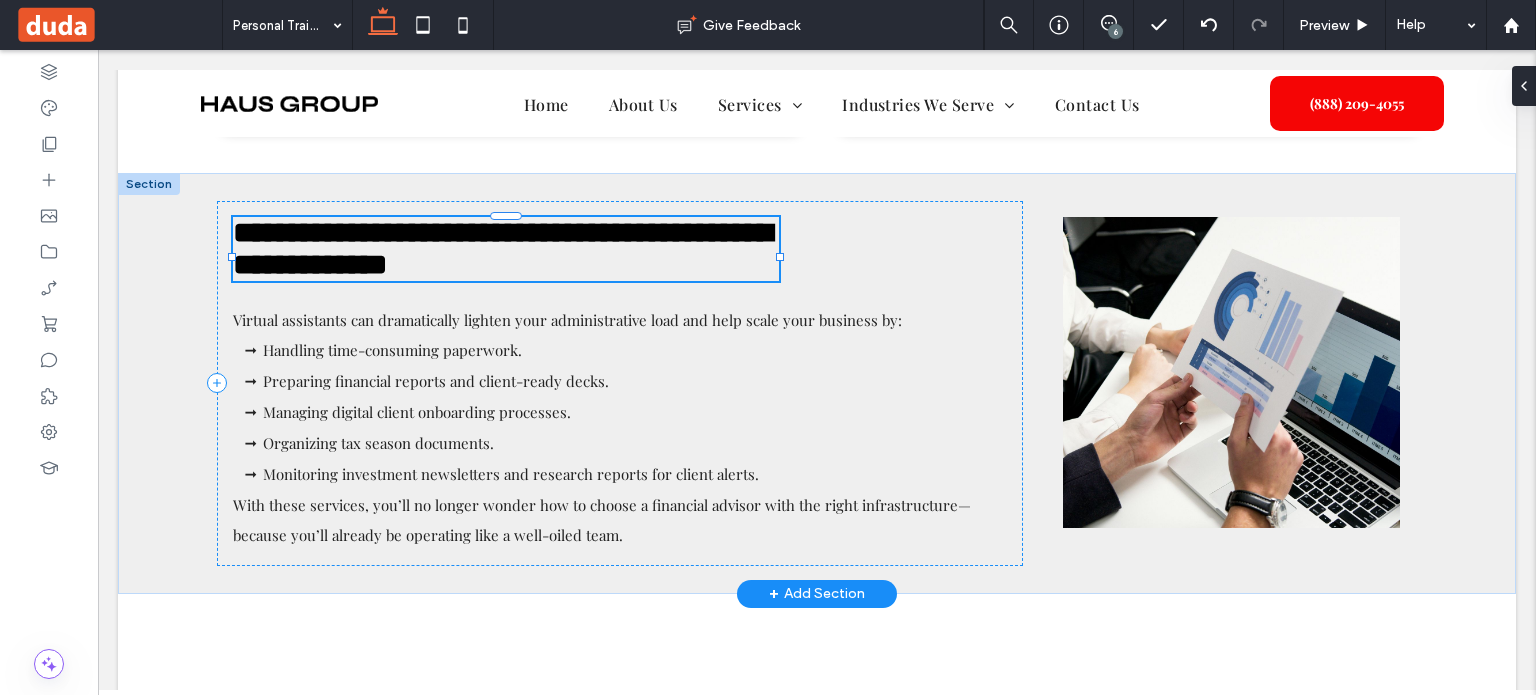 type on "**********" 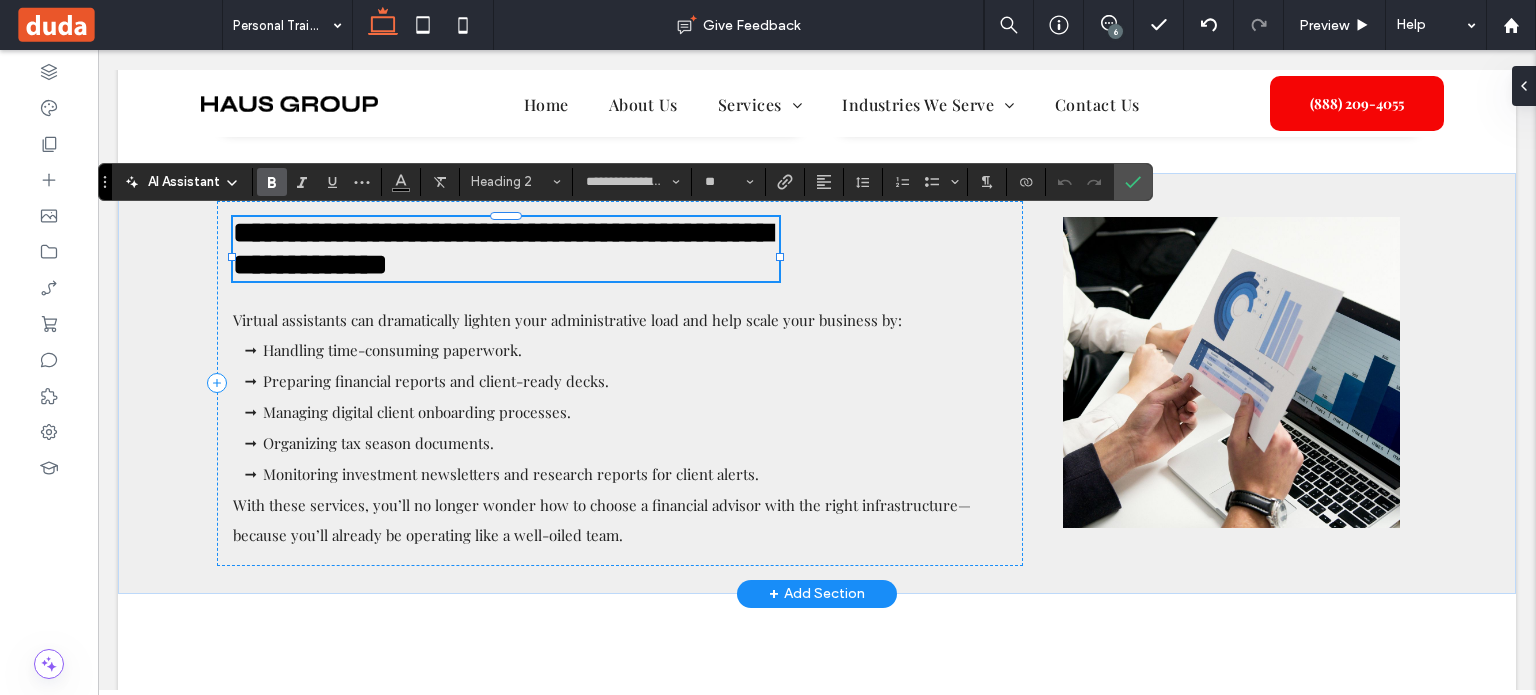 click on "**********" at bounding box center [502, 248] 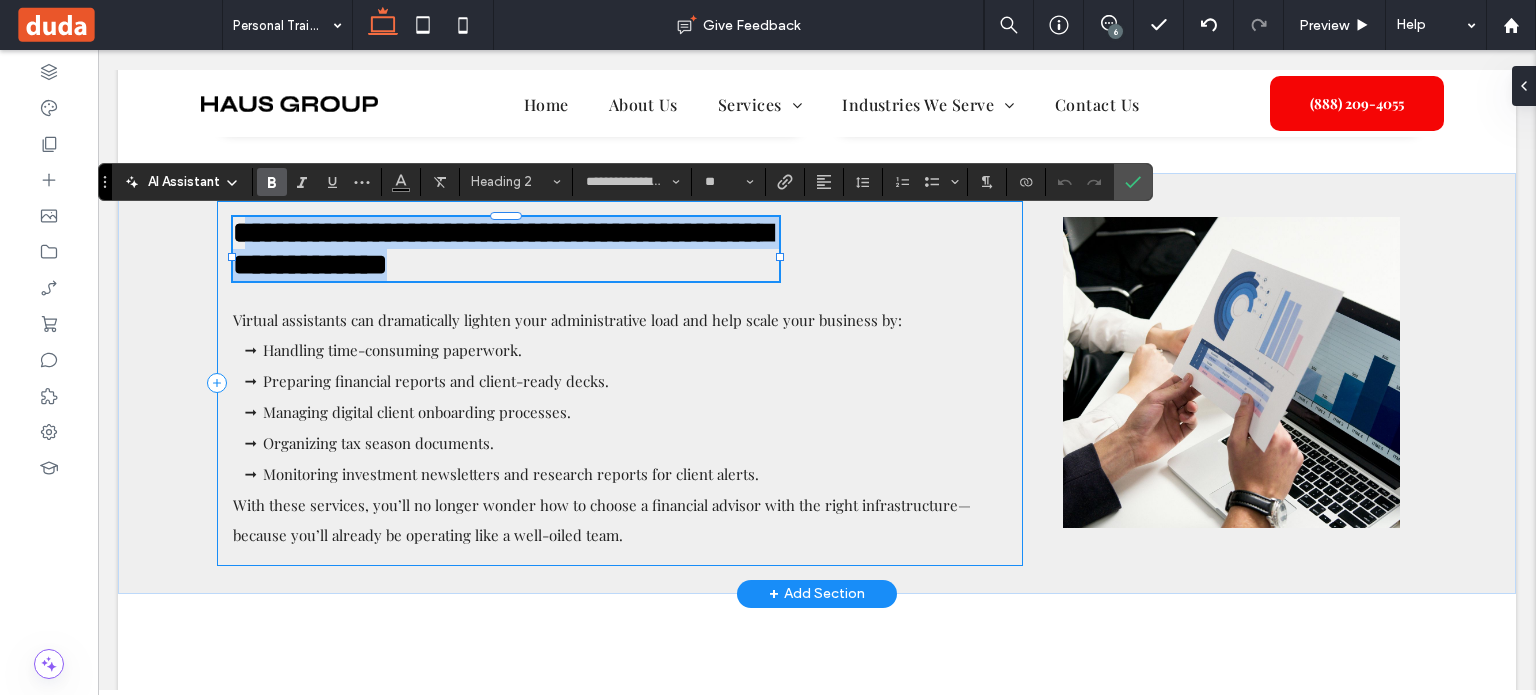 drag, startPoint x: 253, startPoint y: 243, endPoint x: 697, endPoint y: 305, distance: 448.30792 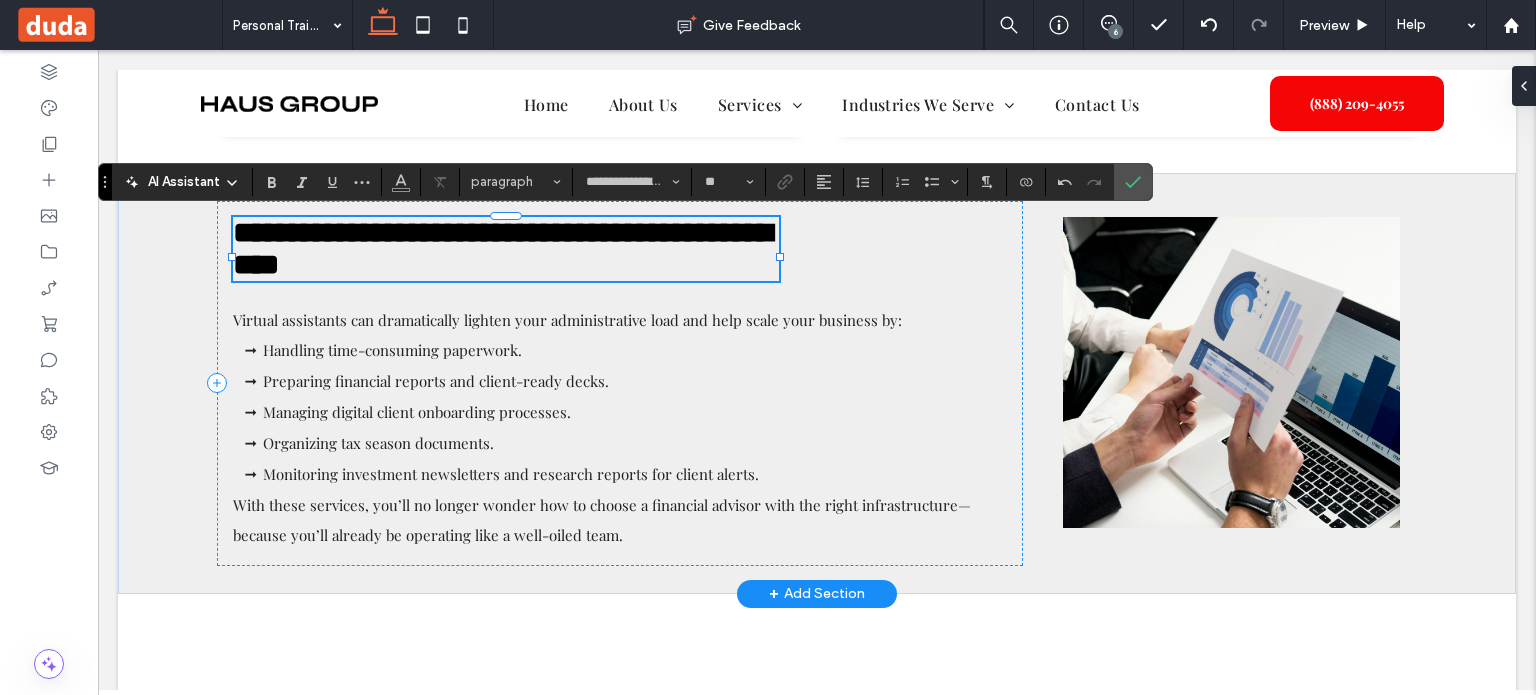 type on "**" 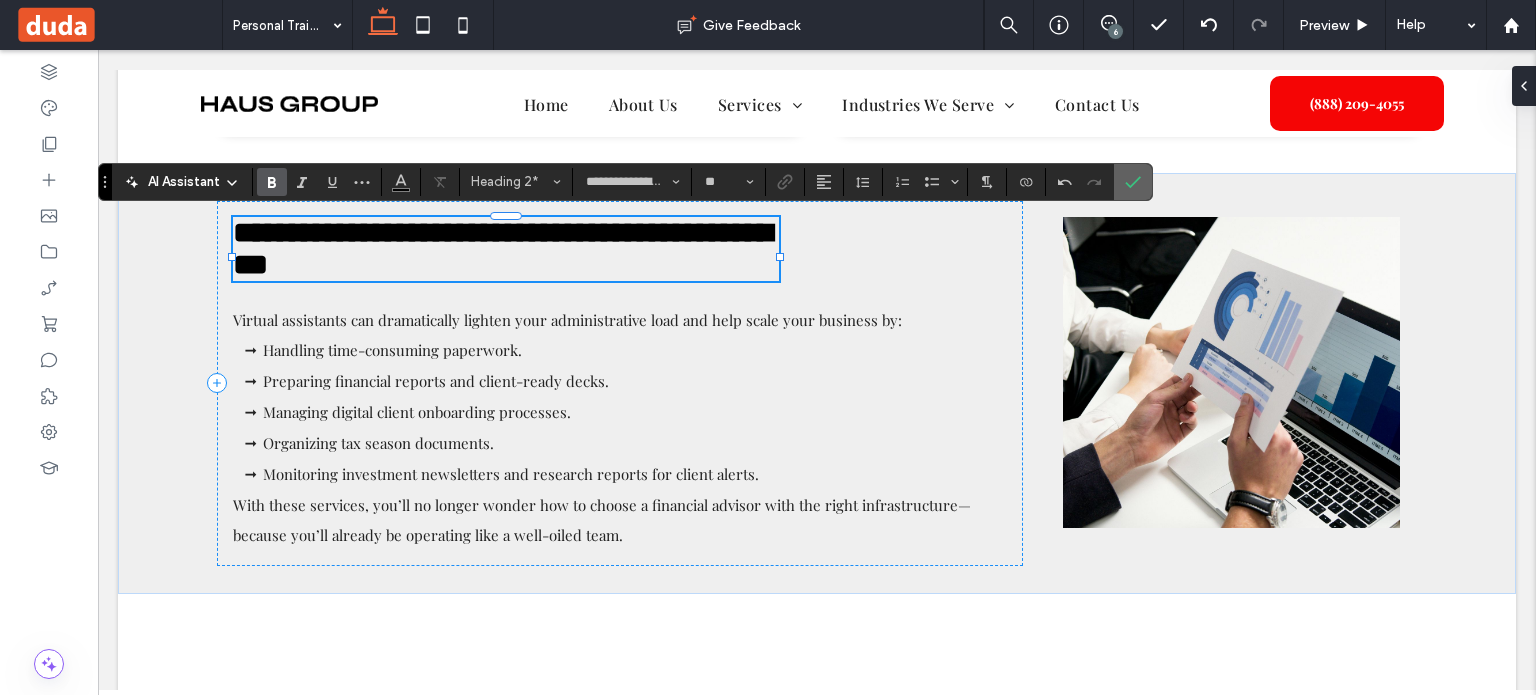 click at bounding box center (1133, 182) 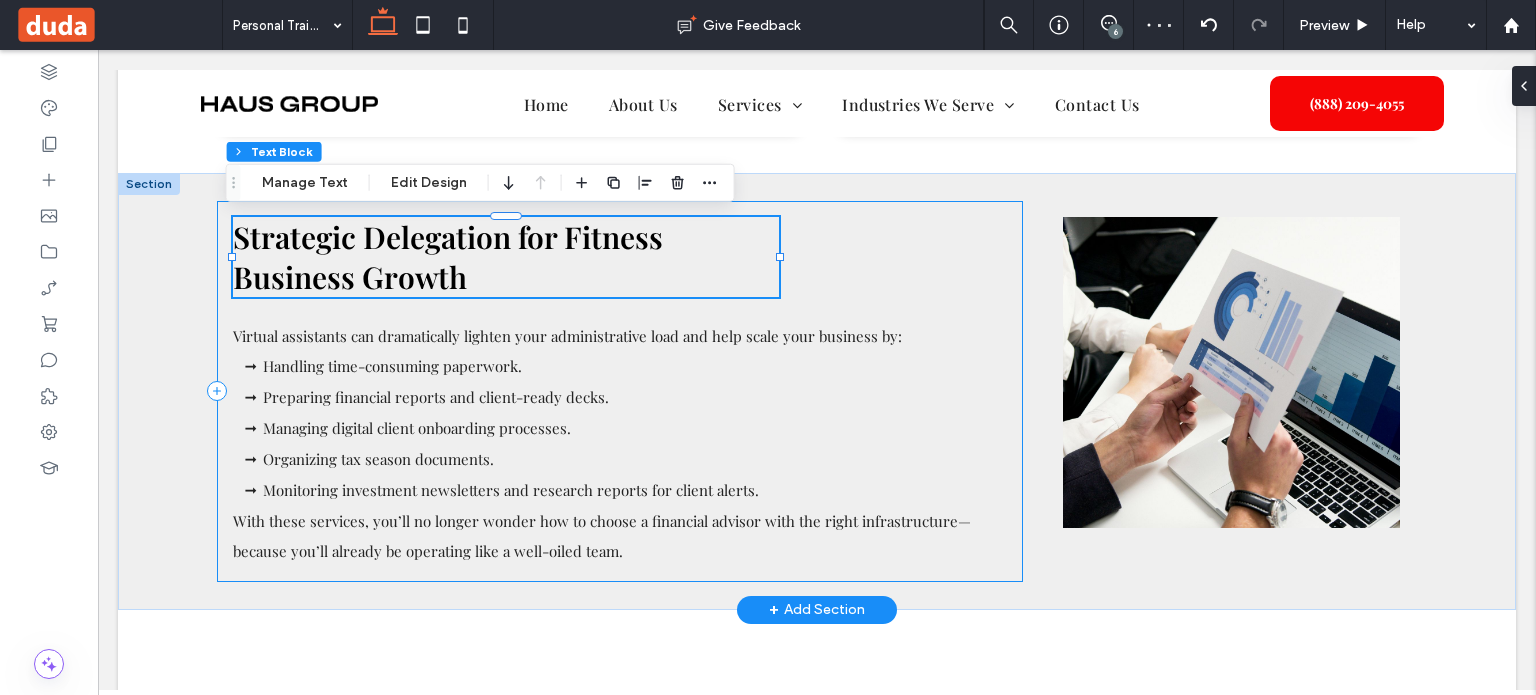 click on "Strategic Delegation for Fitness Business Growth
Virtual assistants can dramatically lighten your administrative load and help scale your business by:   Handling time-consuming paperwork. Preparing financial reports and client-ready decks. Managing digital client onboarding processes. Organizing tax season documents. Monitoring investment newsletters and research reports for client alerts.
With these services, you’ll no longer wo nder how to choose a financial advisor with the right i nfrastructure—because you’ll already be operating like a well-oiled team." at bounding box center [620, 391] 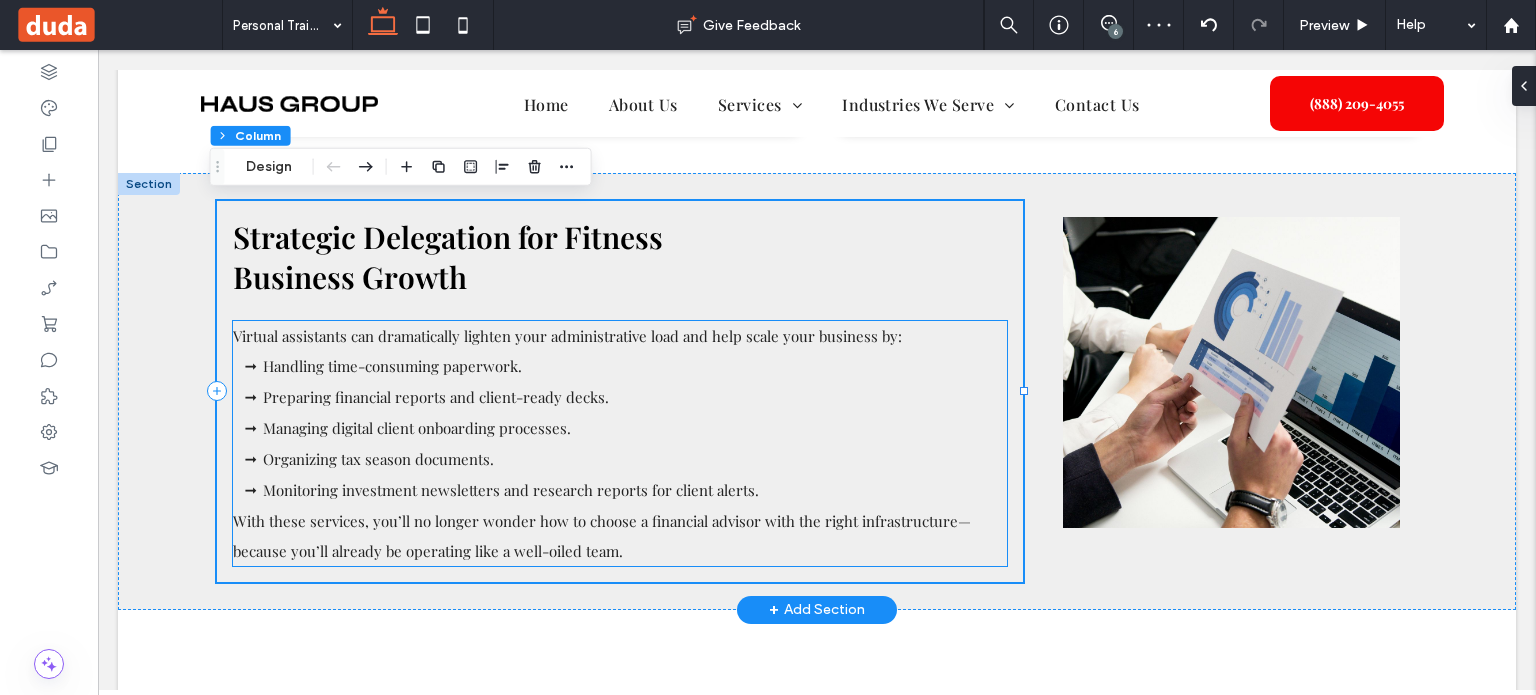 click on "Virtual assistants can dramatically lighten your administrative load and help scale your business by:" at bounding box center [567, 336] 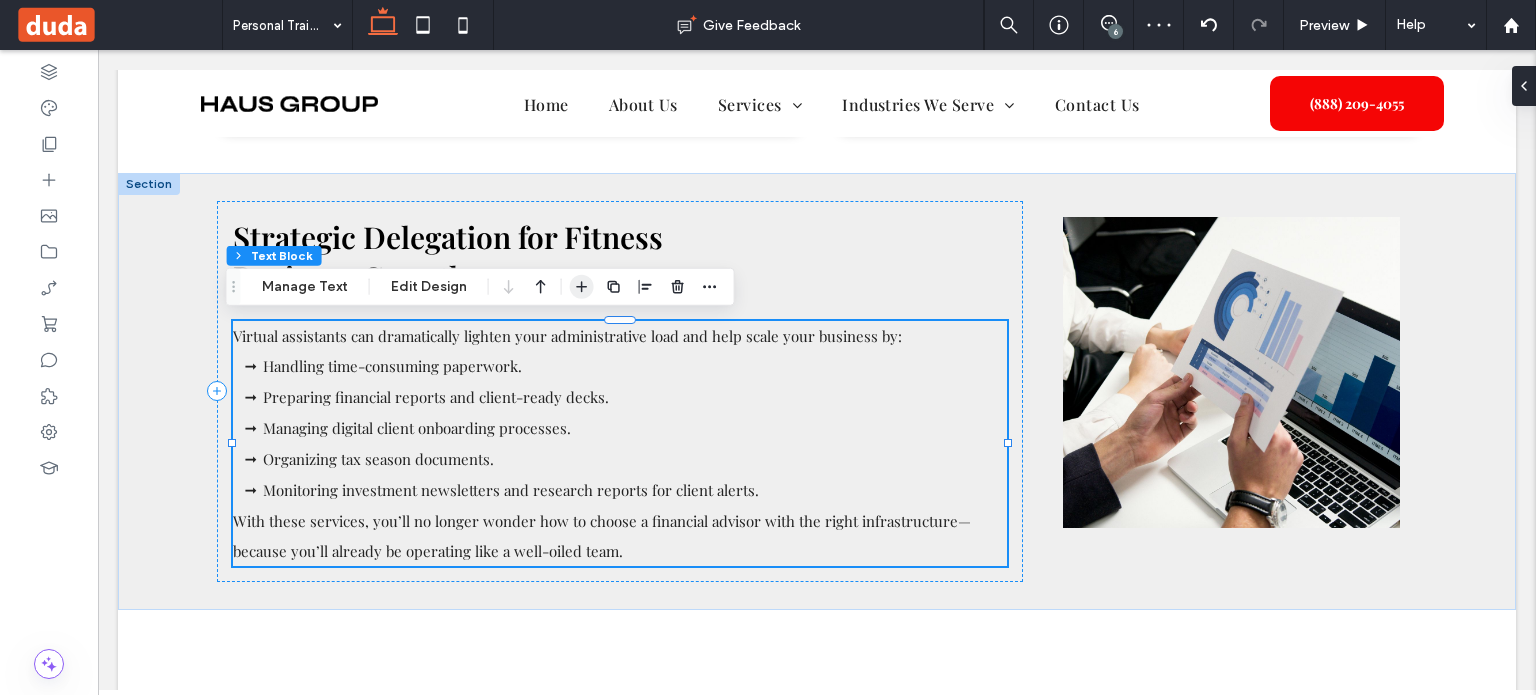 click on "Edit Design" at bounding box center [429, 287] 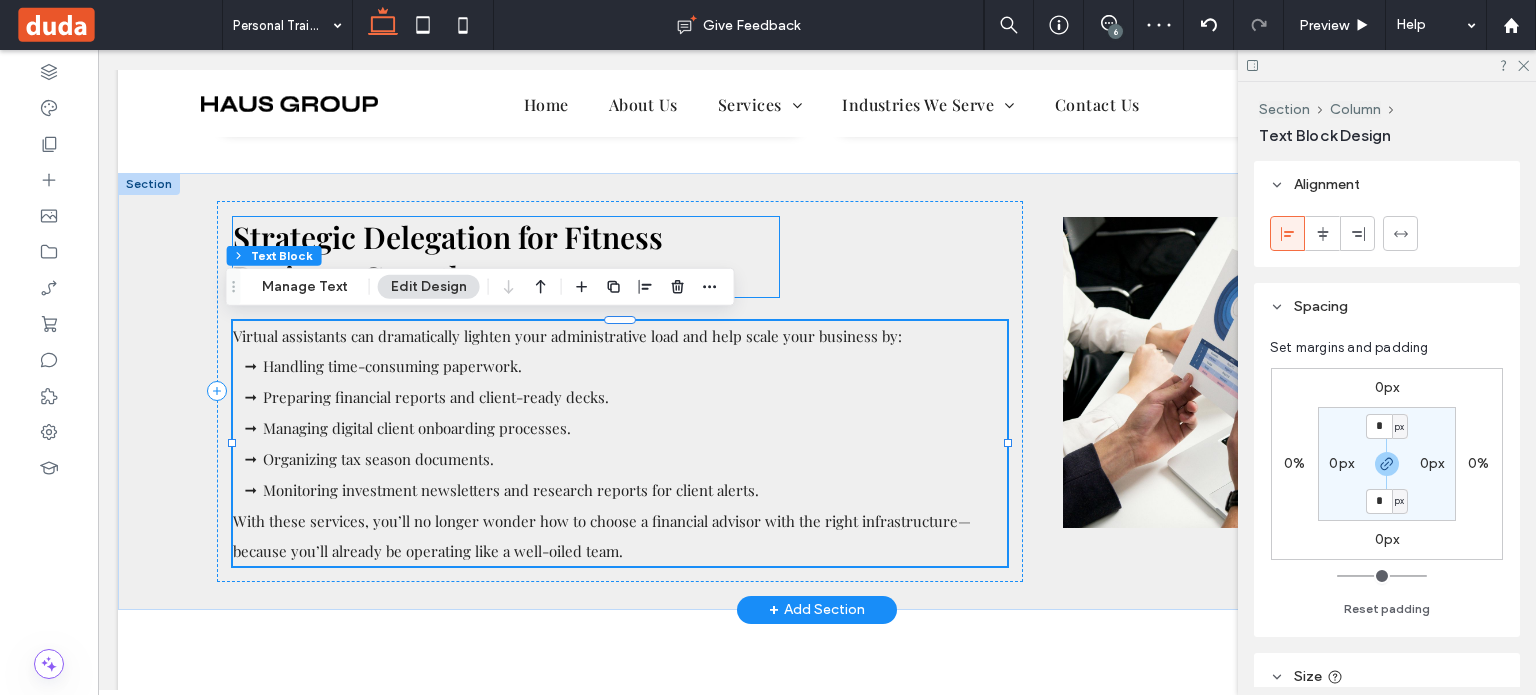 click on "Strategic Delegation for Fitness Business Growth" at bounding box center (448, 257) 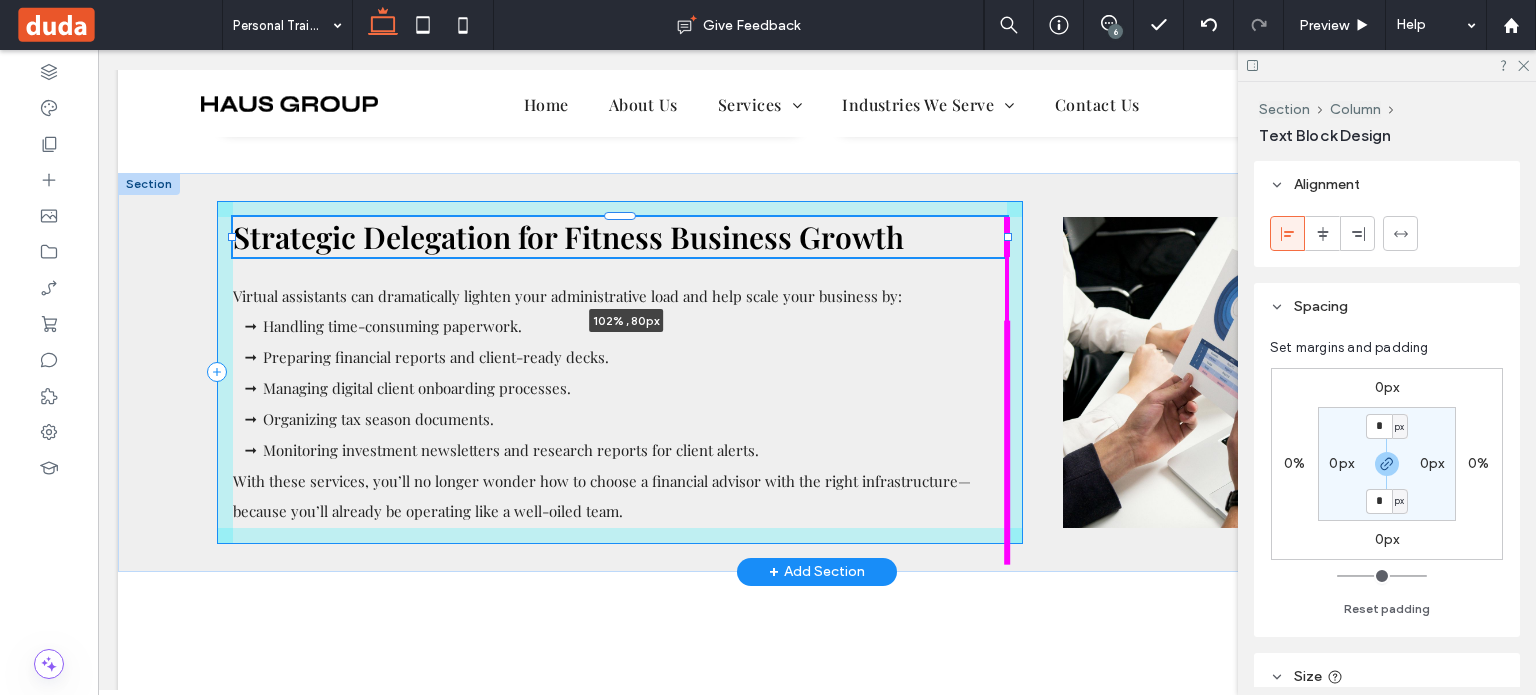drag, startPoint x: 772, startPoint y: 253, endPoint x: 1016, endPoint y: 252, distance: 244.00204 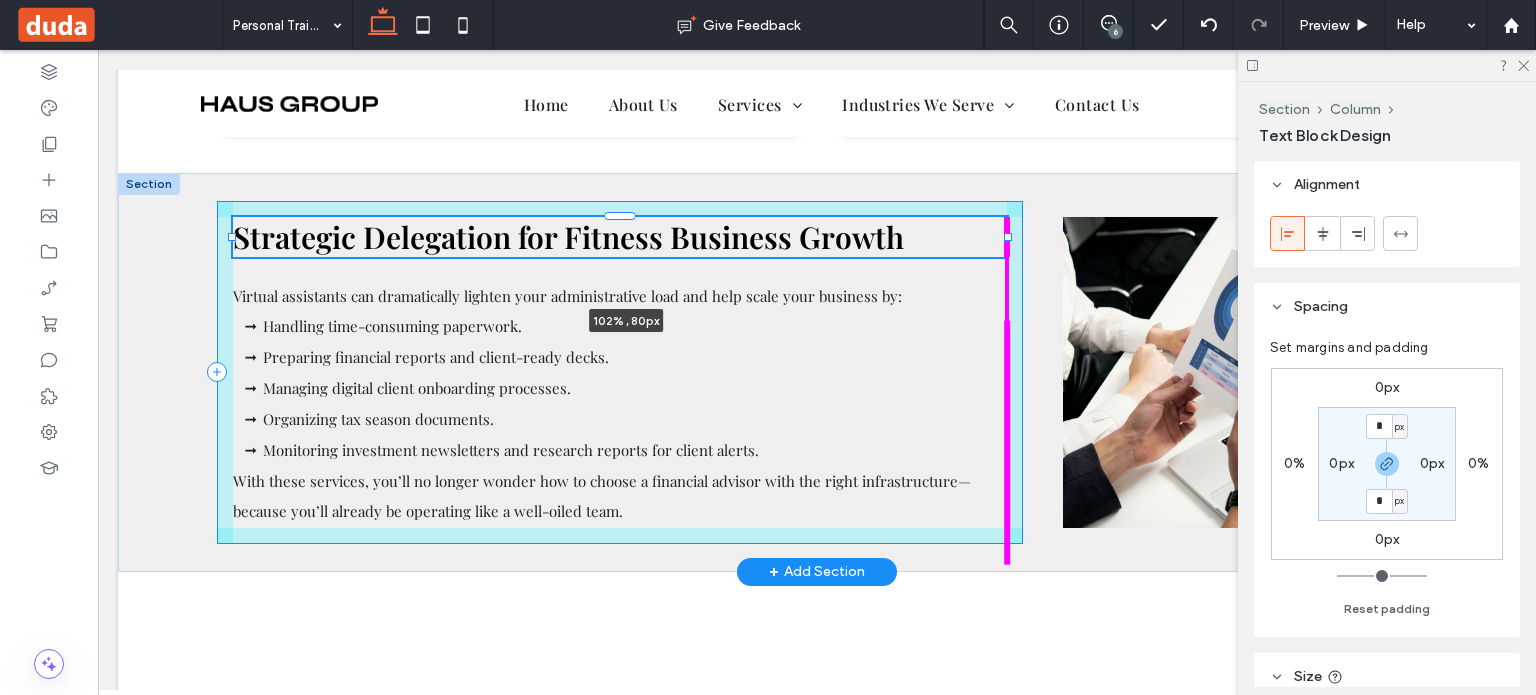 click on "Strategic Delegation for Fitness Business Growth
102% , 80px   Virtual assistants can dramatically lighten your administrative load and help scale your business by:   Handling time-consuming paperwork. Preparing financial reports and client-ready decks. Managing digital client onboarding processes. Organizing tax season documents. Monitoring investment newsletters and research reports for client alerts.
With these services, you’ll no longer wo nder how to choose a financial advisor with the right i nfrastructure—because you’ll already be operating like a well-oiled team." at bounding box center (817, 372) 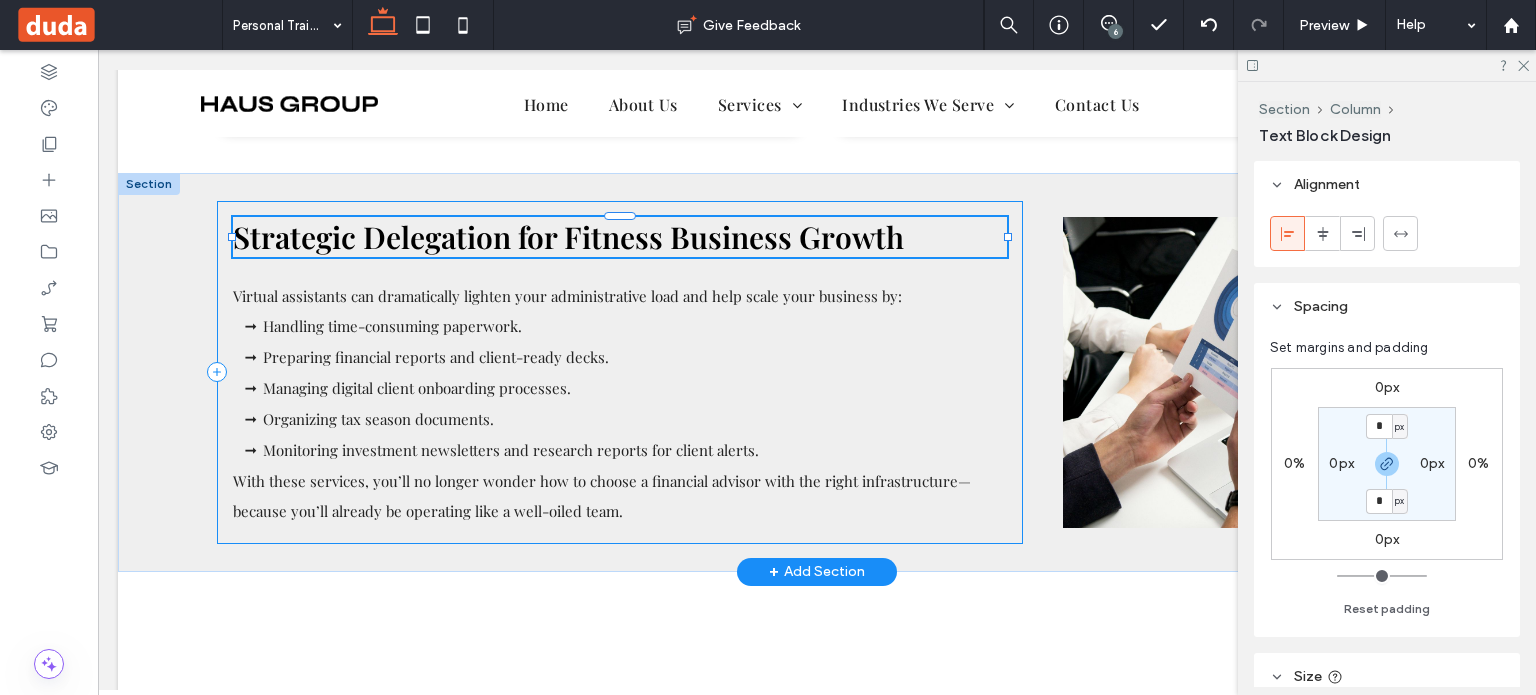 type on "***" 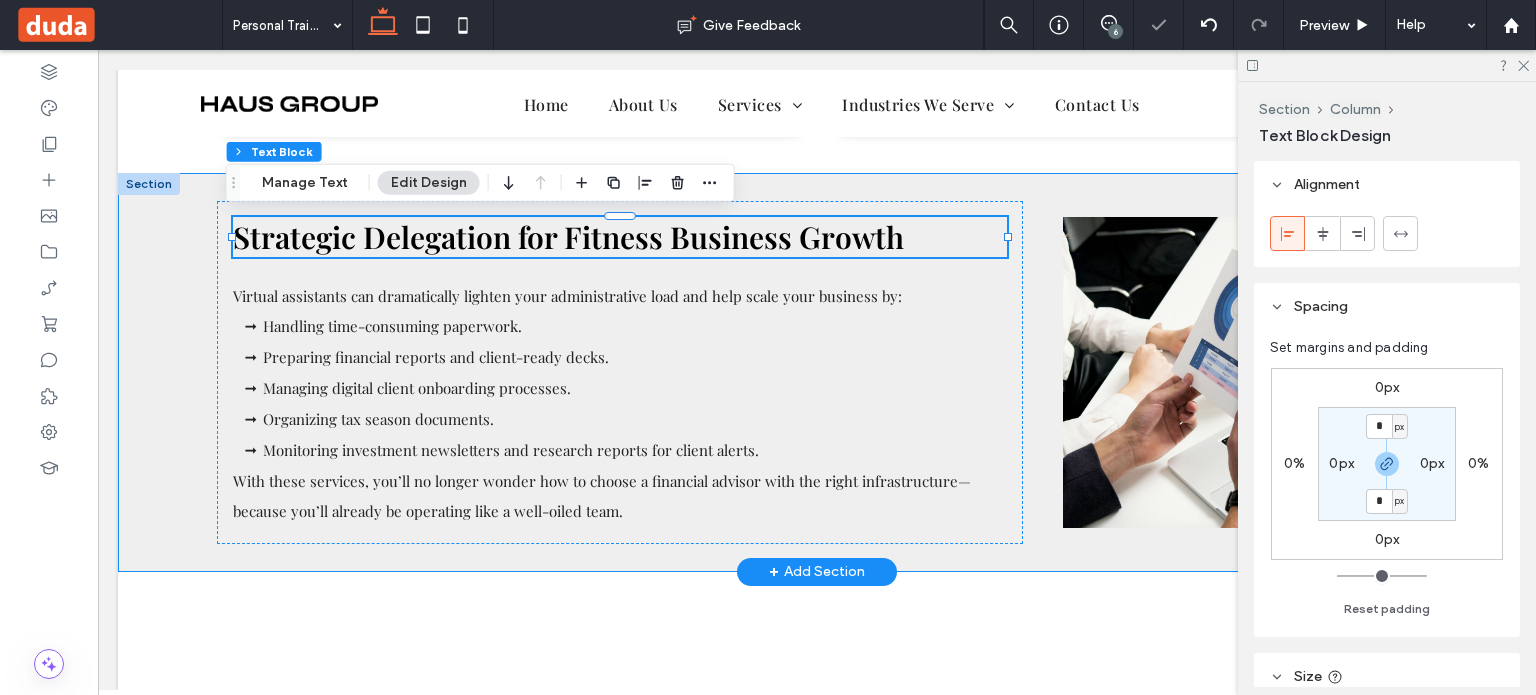 click on "Strategic Delegation for Fitness Business Growth
102% , 80px   Virtual assistants can dramatically lighten your administrative load and help scale your business by:   Handling time-consuming paperwork. Preparing financial reports and client-ready decks. Managing digital client onboarding processes. Organizing tax season documents. Monitoring investment newsletters and research reports for client alerts.
With these services, you’ll no longer wo nder how to choose a financial advisor with the right i nfrastructure—because you’ll already be operating like a well-oiled team." at bounding box center (817, 372) 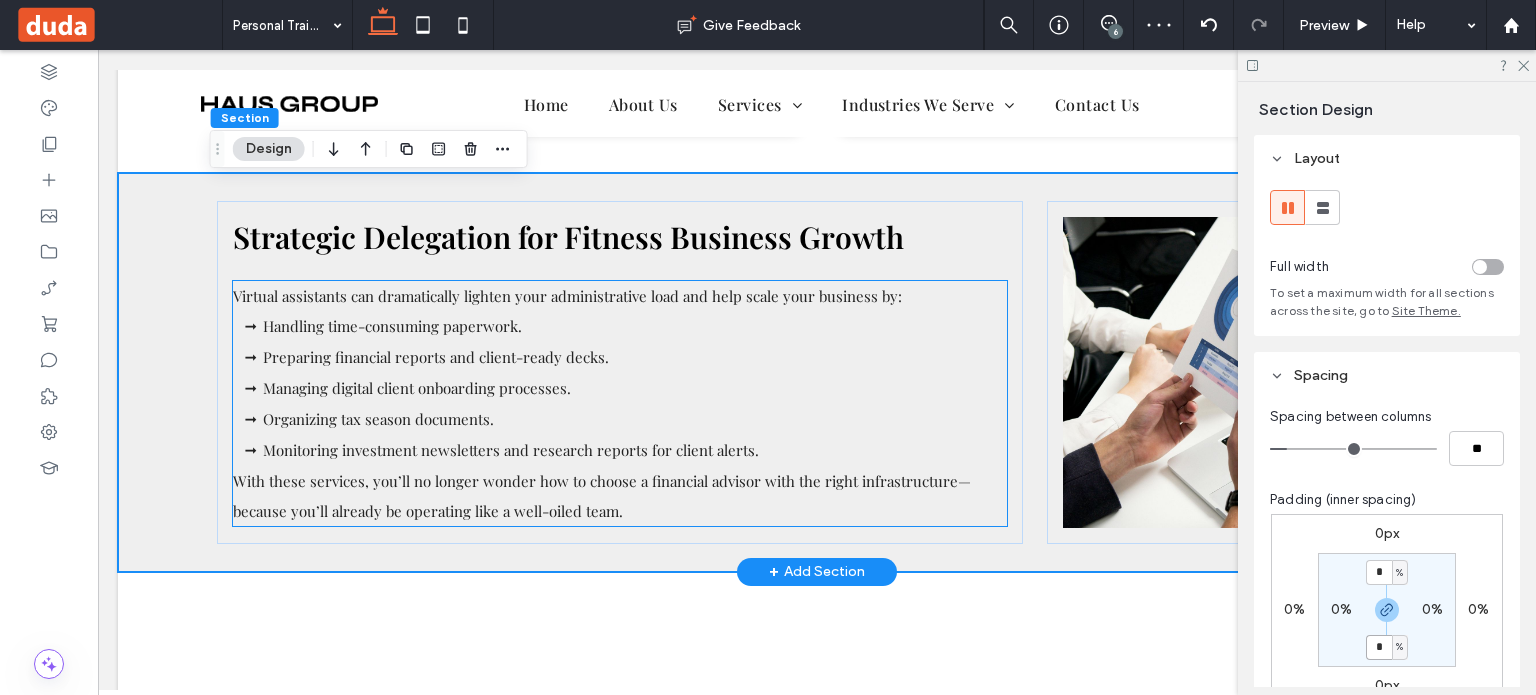click on "Organizing tax season documents." at bounding box center [635, 419] 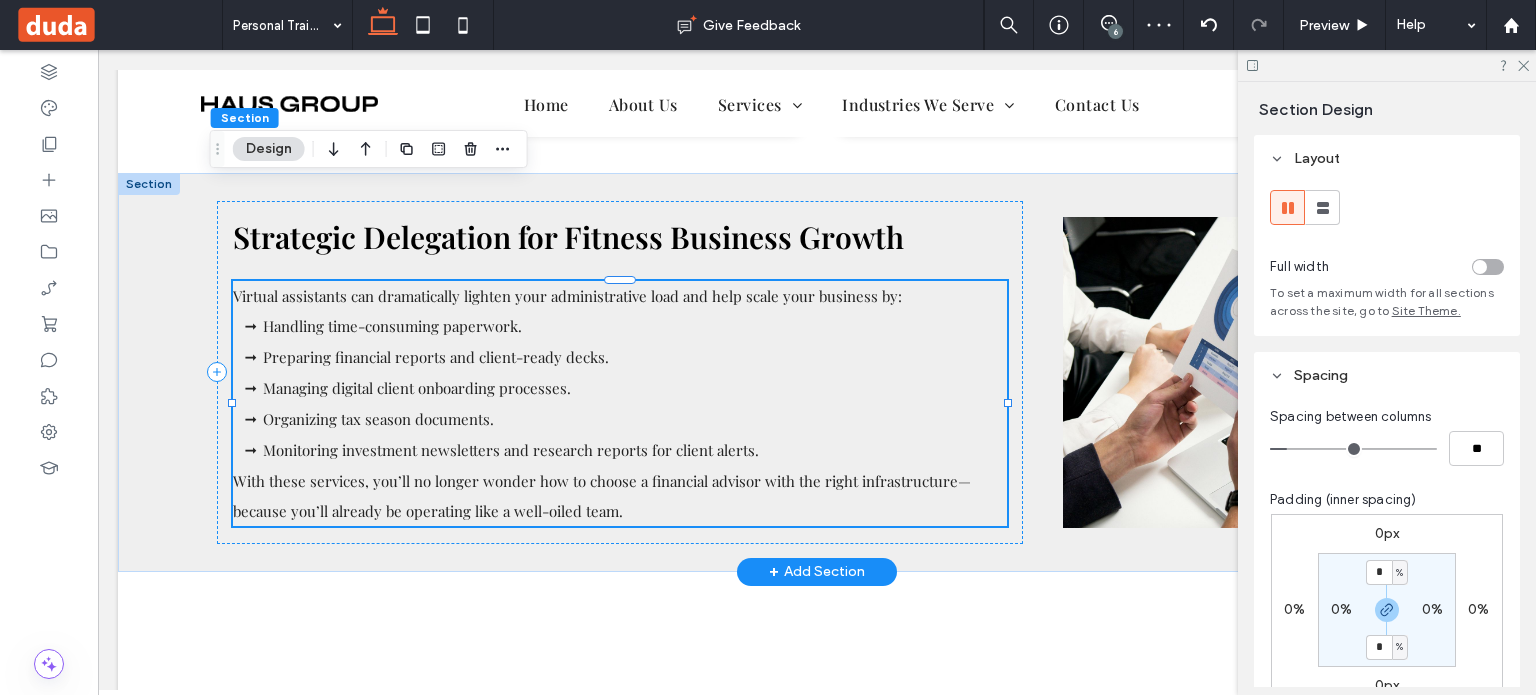 click on "Virtual assistants can dramatically lighten your administrative load and help scale your business by:   Handling time-consuming paperwork. Preparing financial reports and client-ready decks. Managing digital client onboarding processes. Organizing tax season documents. Monitoring investment newsletters and research reports for client alerts.
With these services, you’ll no longer wo nder how to choose a financial advisor with the right i nfrastructure—because you’ll already be operating like a well-oiled team." at bounding box center (620, 403) 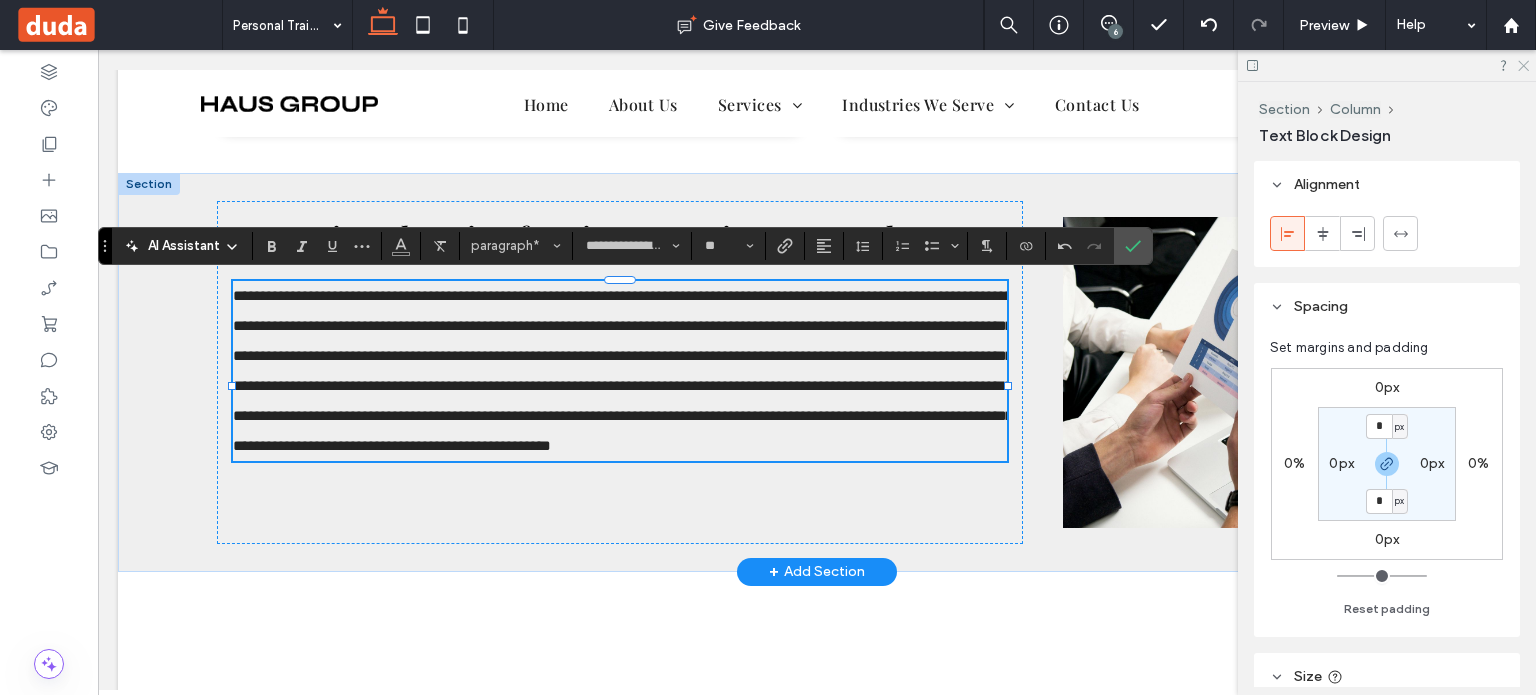 click 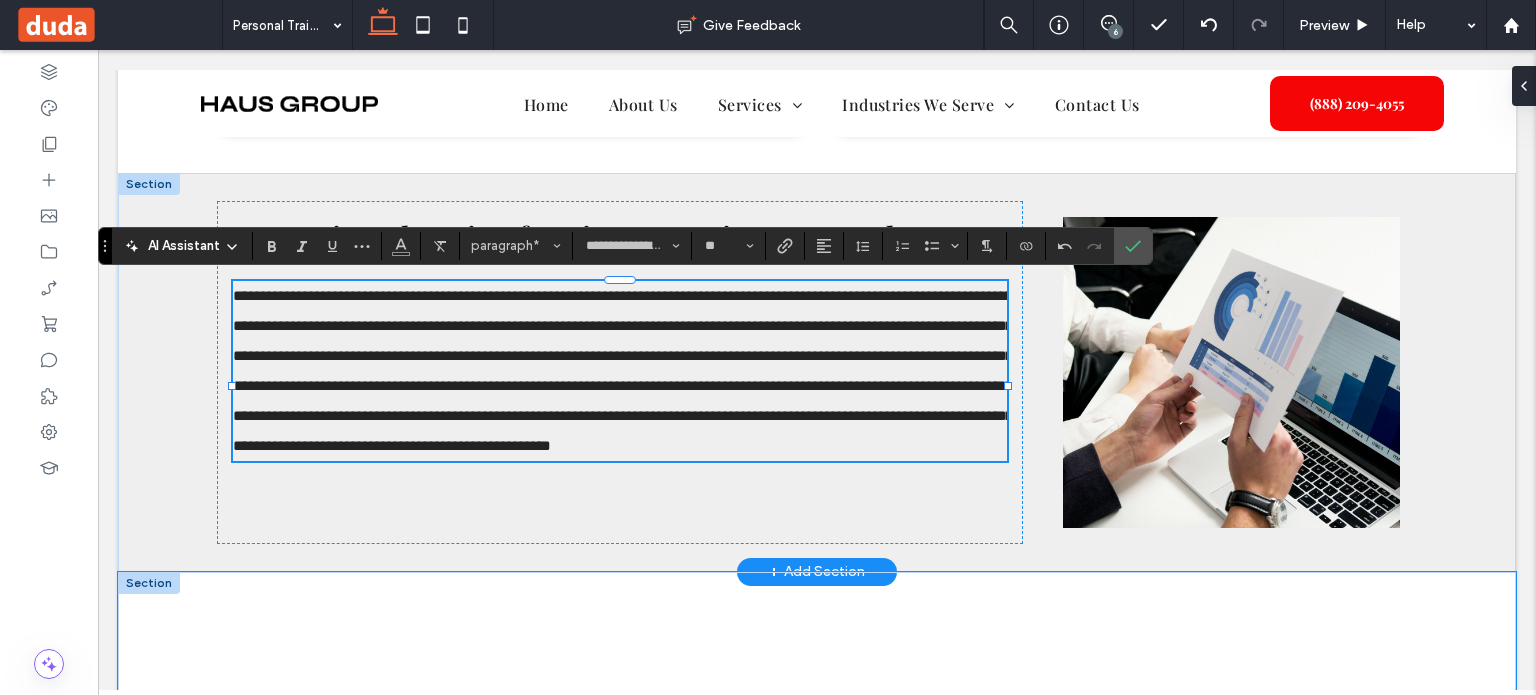 click at bounding box center [817, 732] 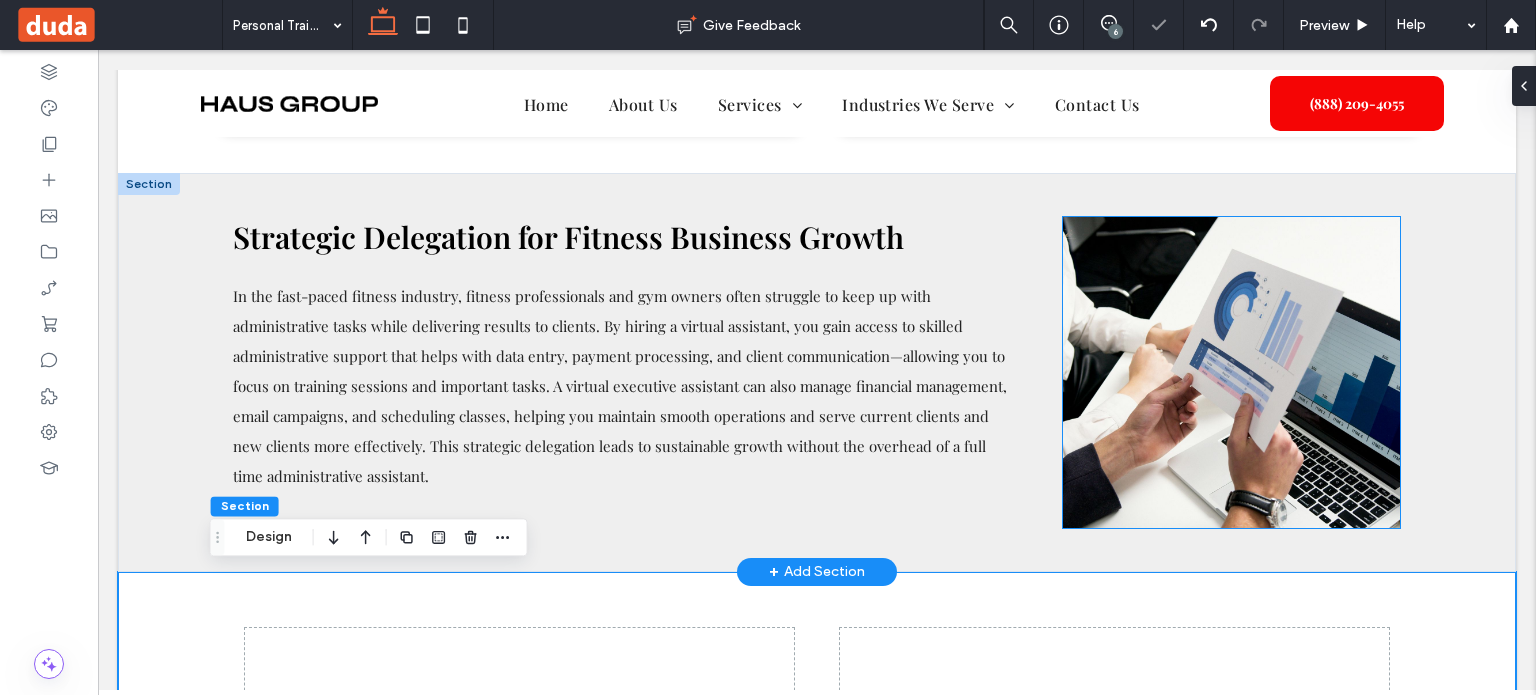 click at bounding box center [1231, 372] 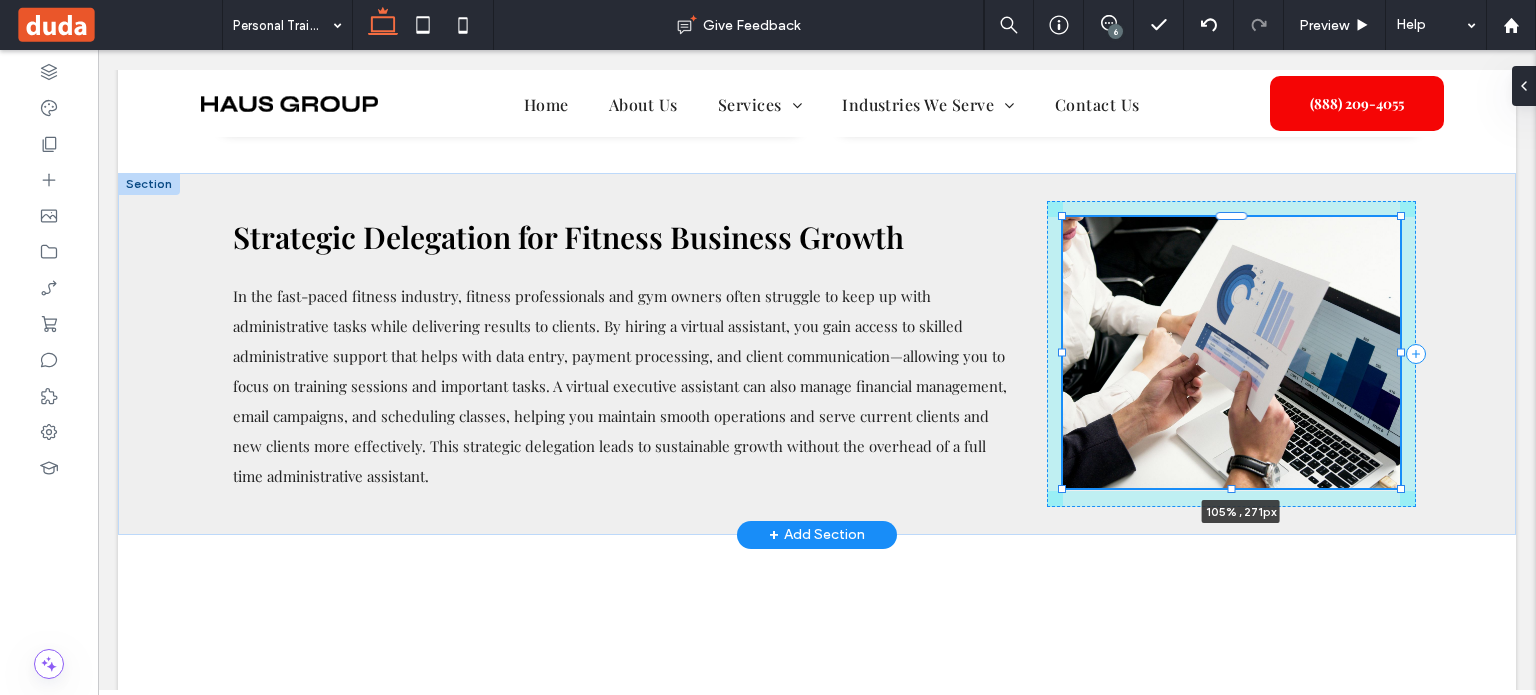 drag, startPoint x: 1396, startPoint y: 529, endPoint x: 1414, endPoint y: 489, distance: 43.863426 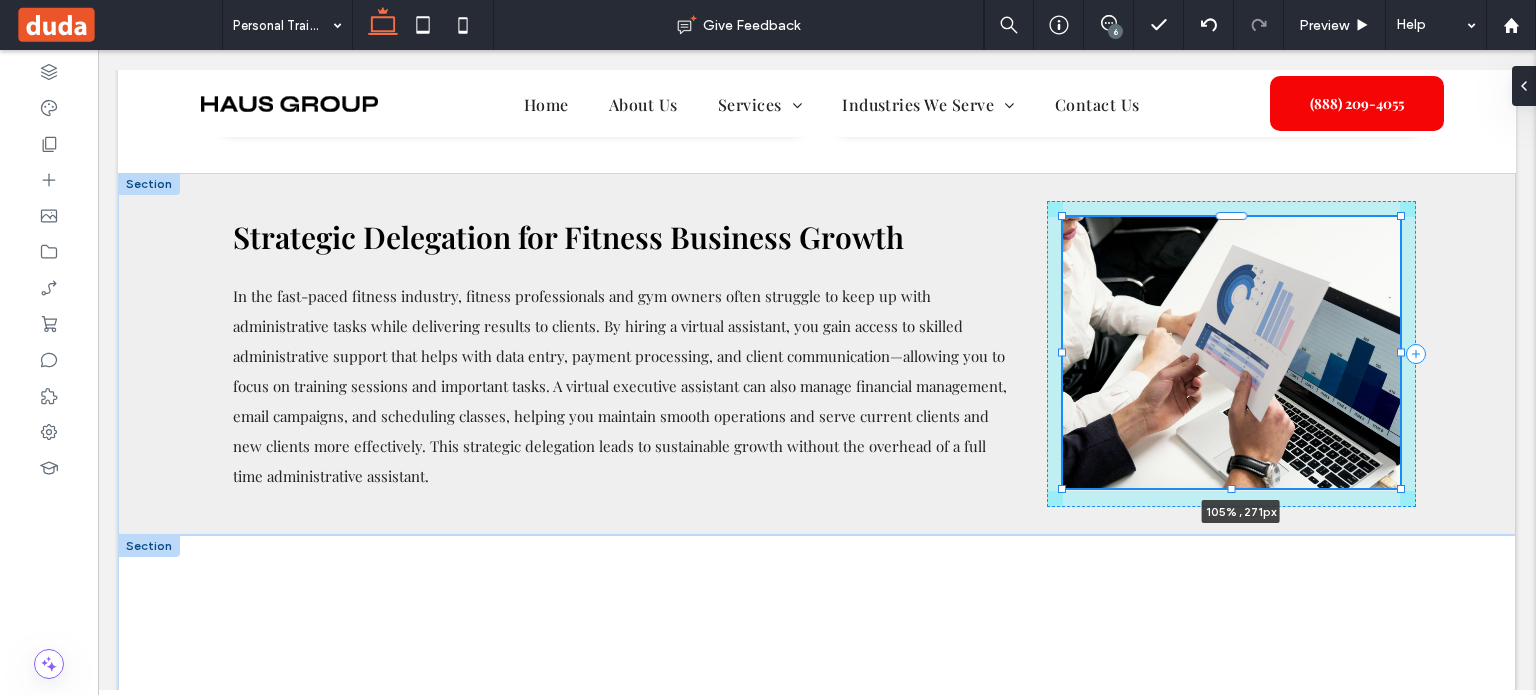 type on "***" 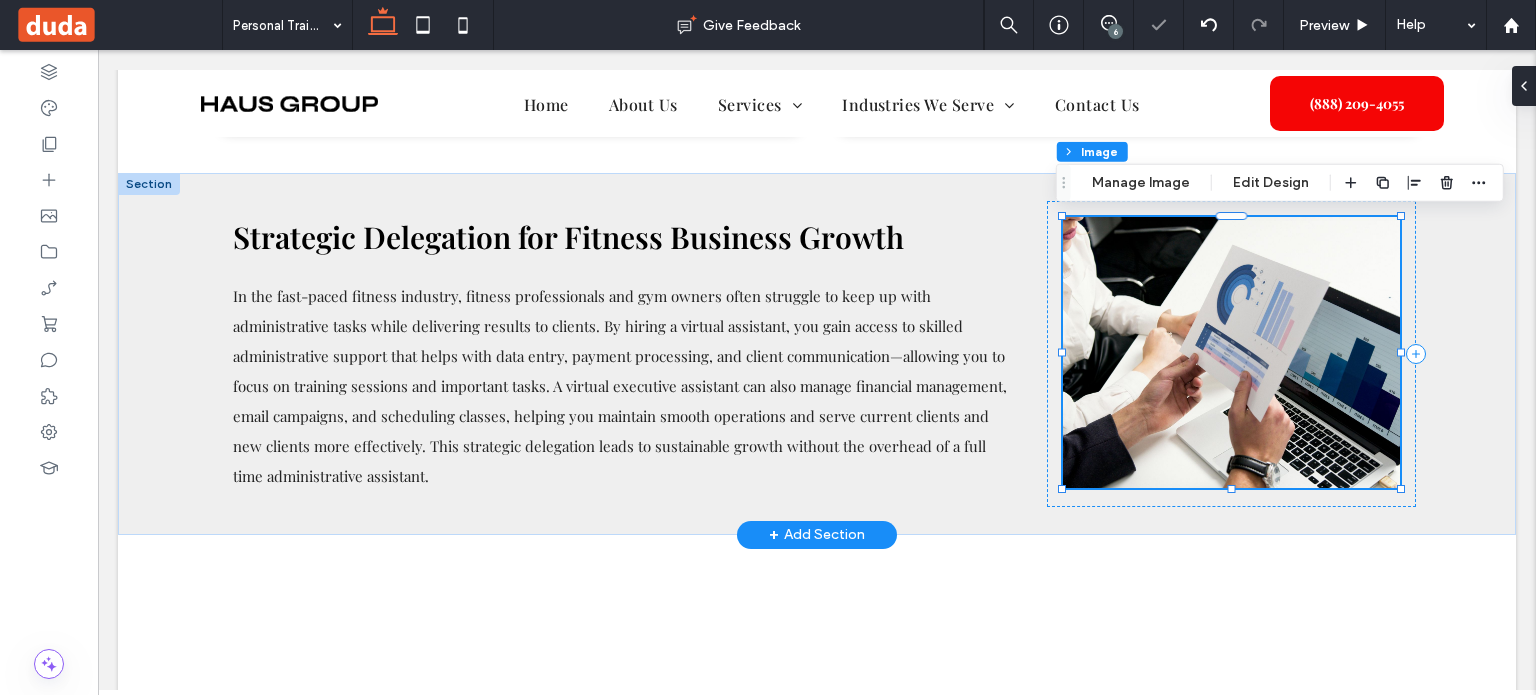 click at bounding box center [1231, 352] 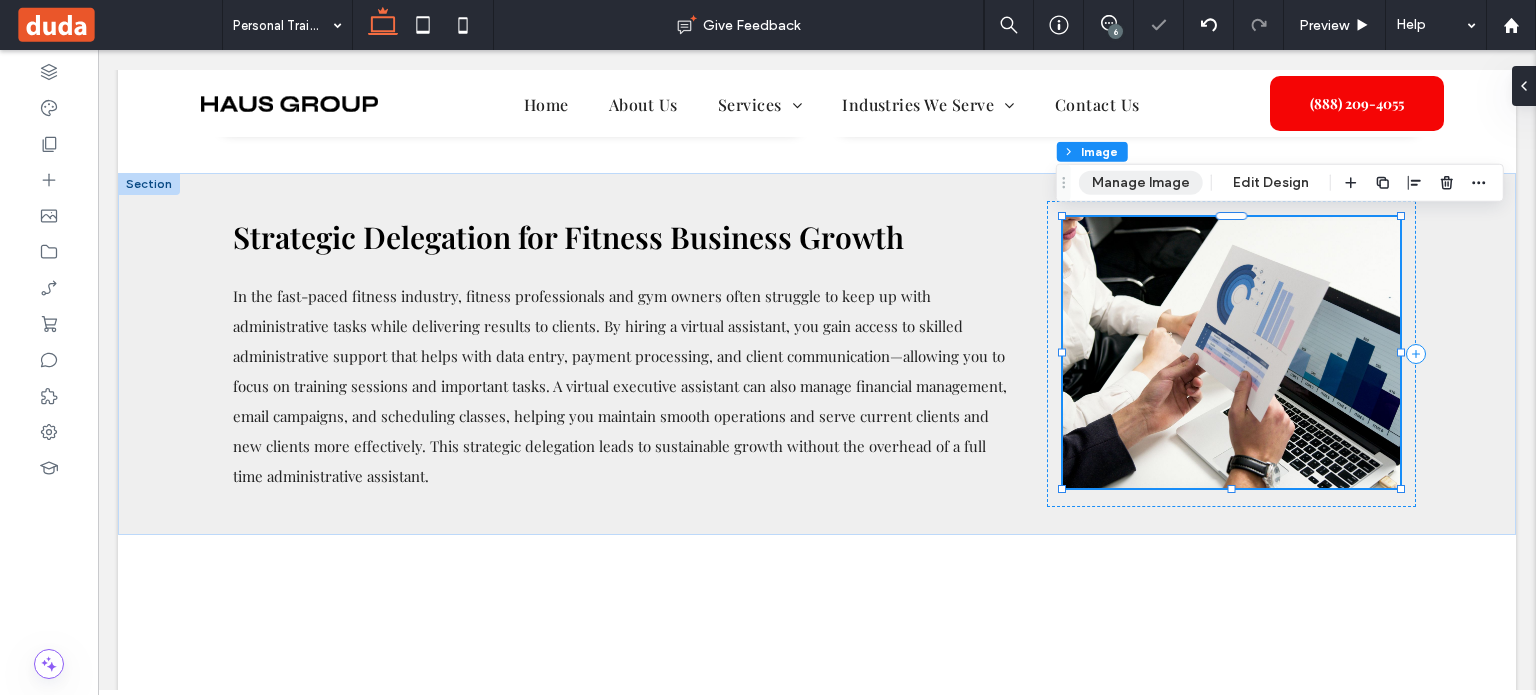 click on "Manage Image" at bounding box center (1141, 183) 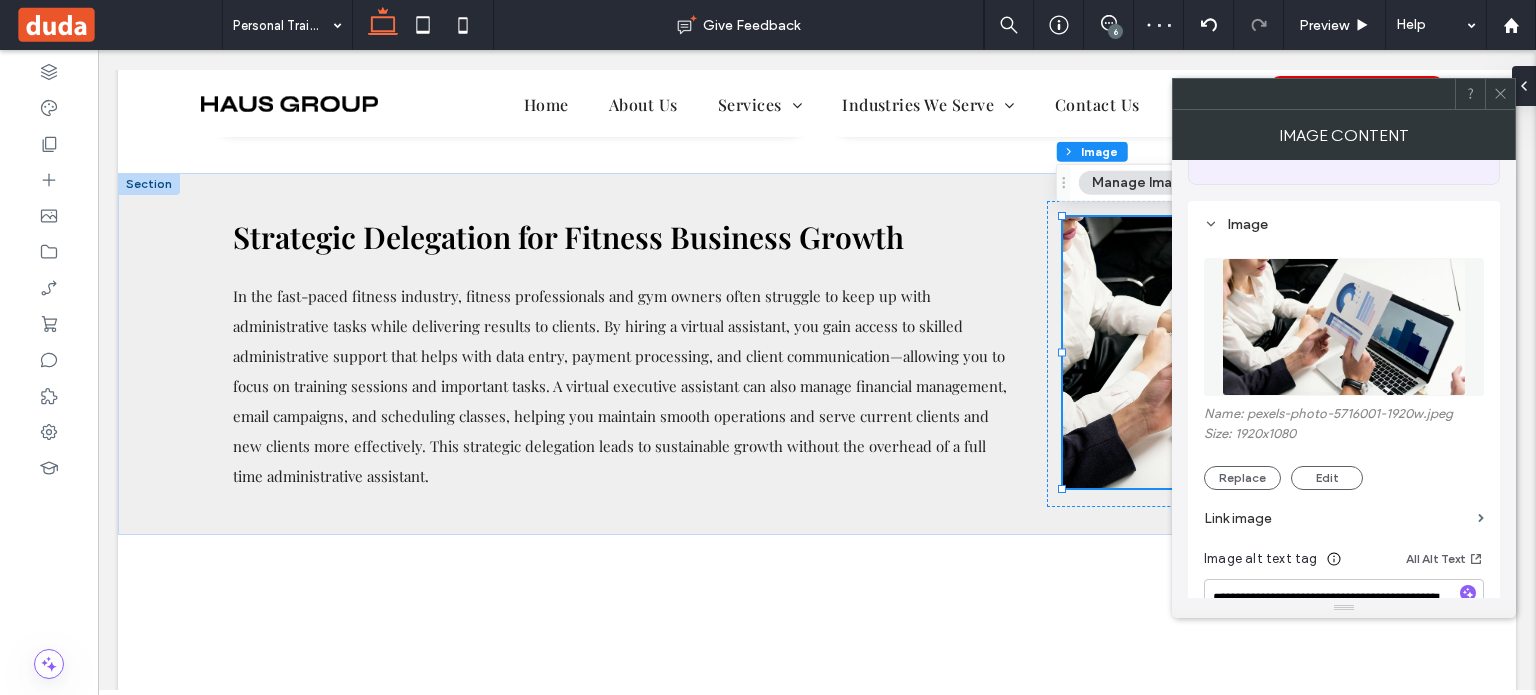 scroll, scrollTop: 200, scrollLeft: 0, axis: vertical 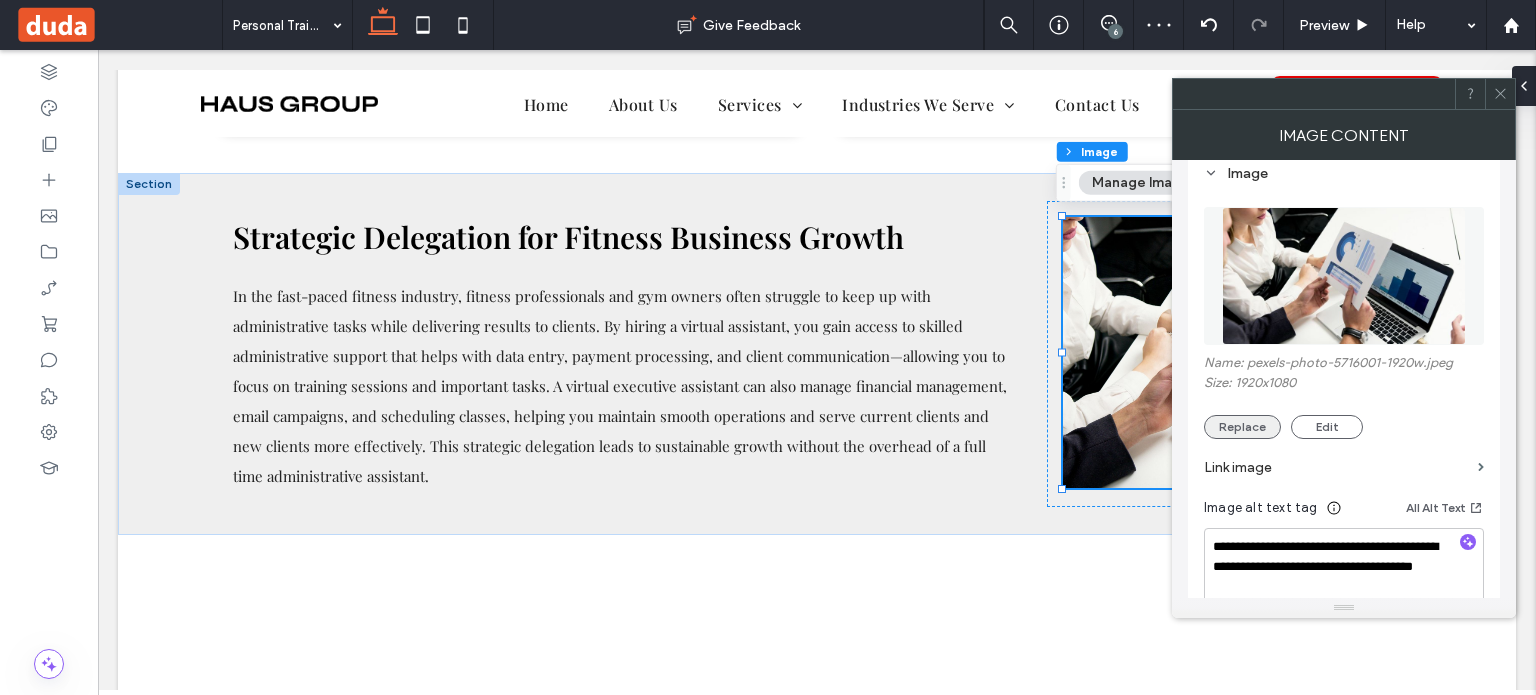 click on "Replace" at bounding box center (1242, 427) 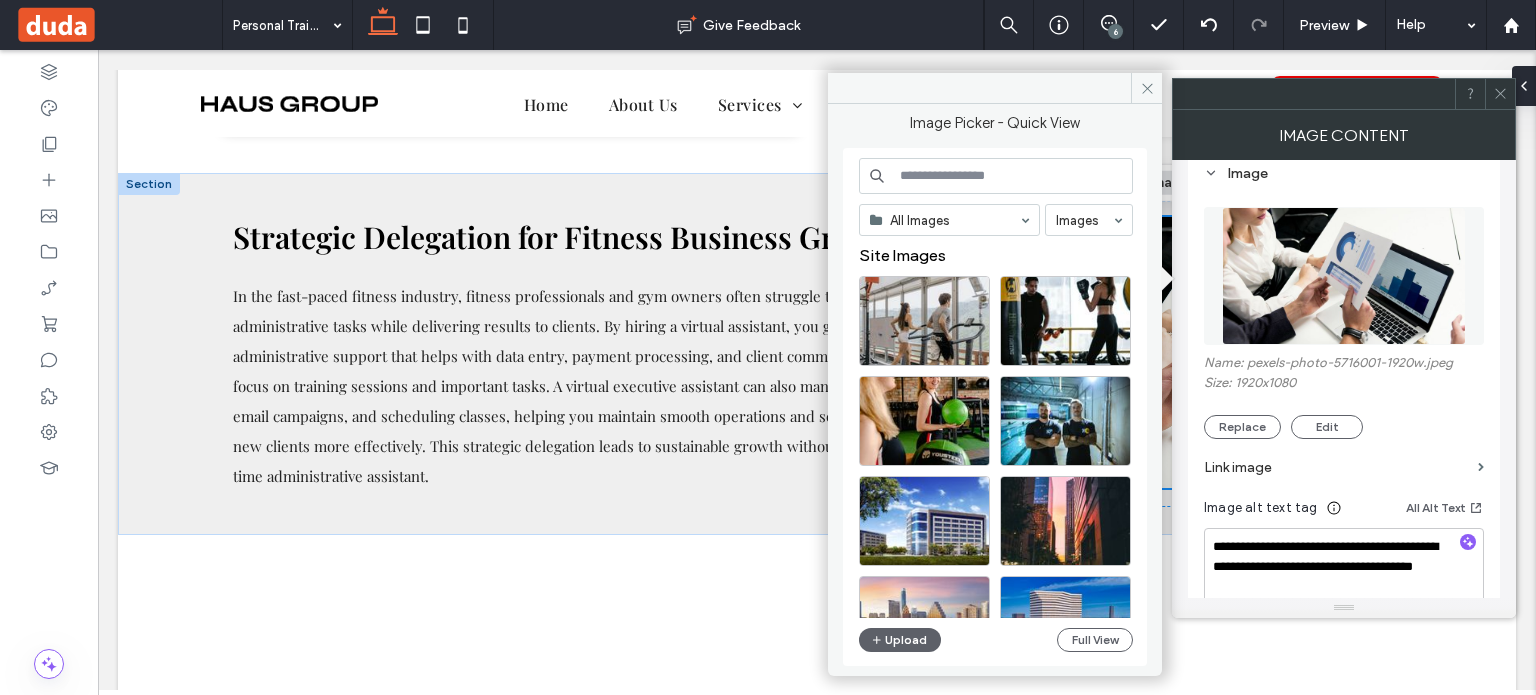 click at bounding box center [996, 176] 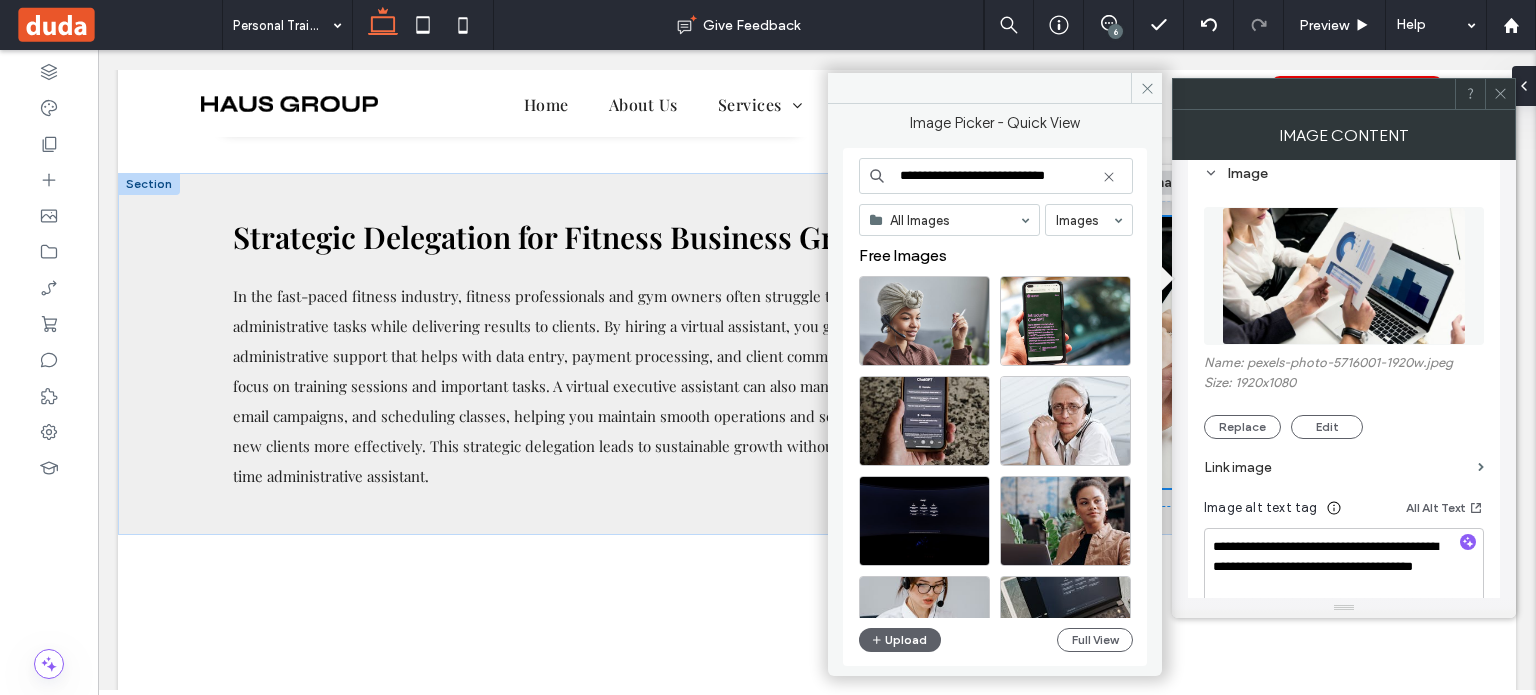 type on "**********" 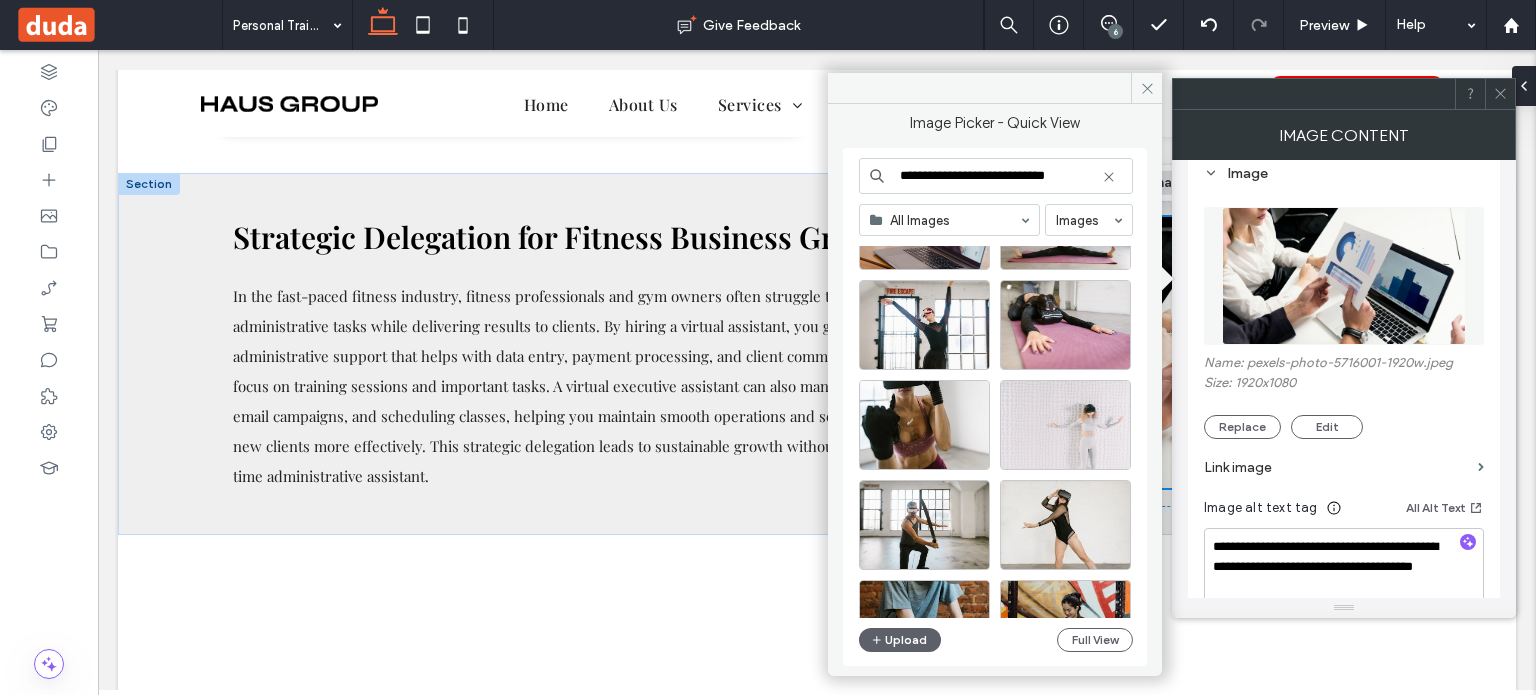 scroll, scrollTop: 300, scrollLeft: 0, axis: vertical 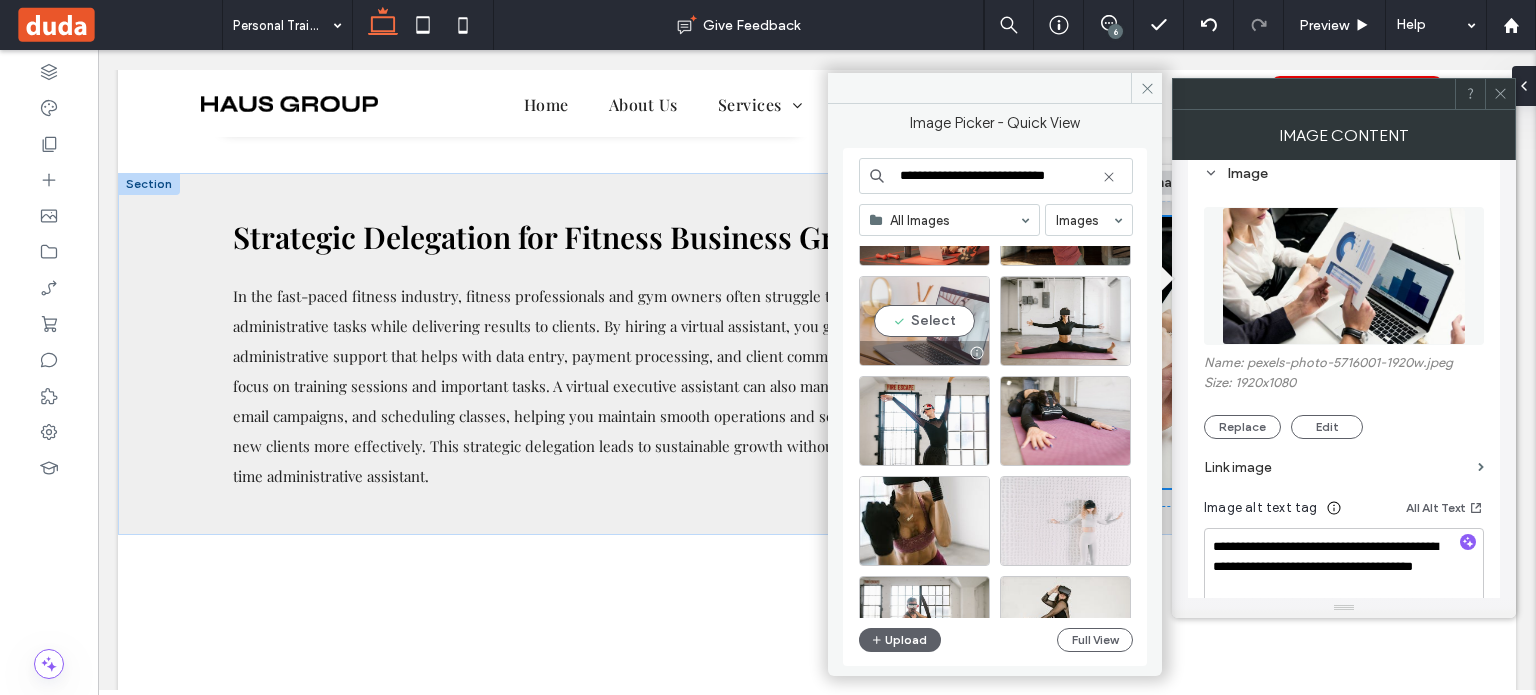 click on "Select" at bounding box center (924, 321) 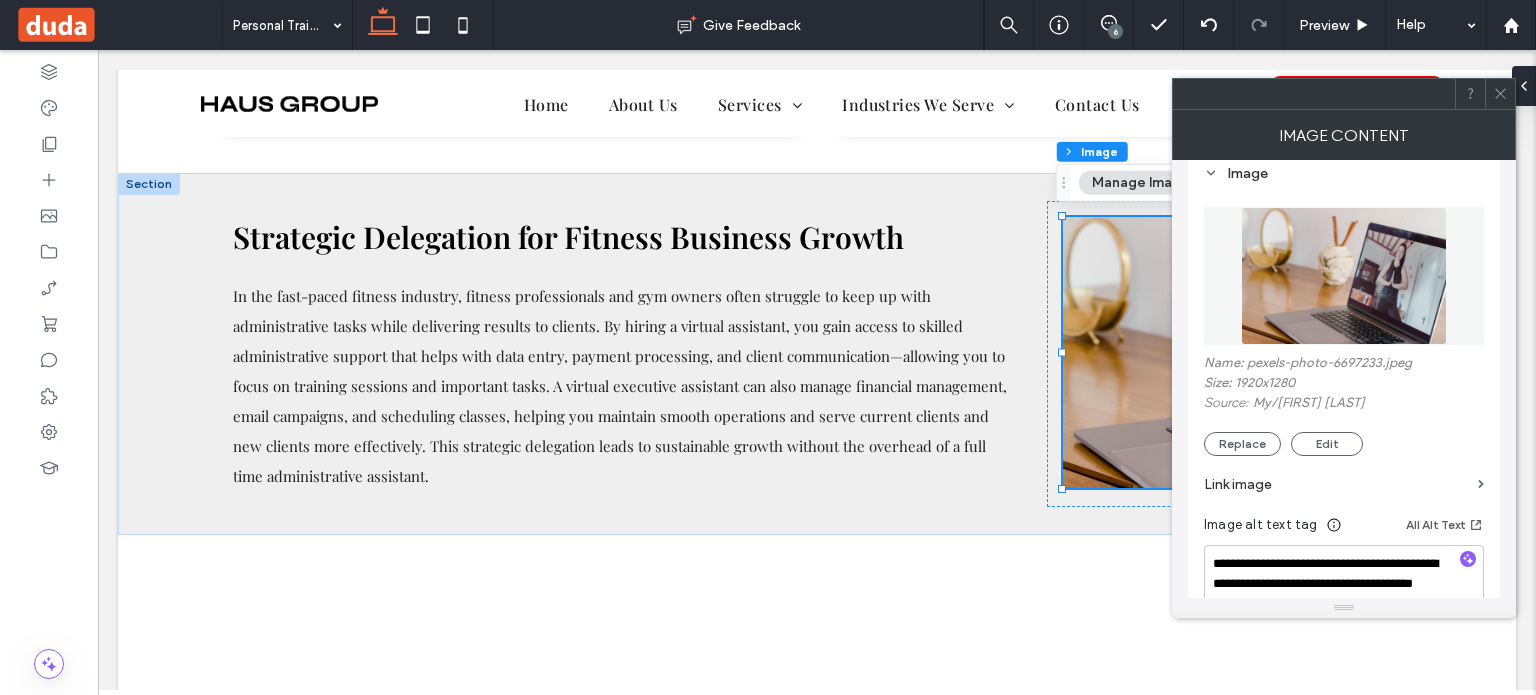 click at bounding box center [1500, 94] 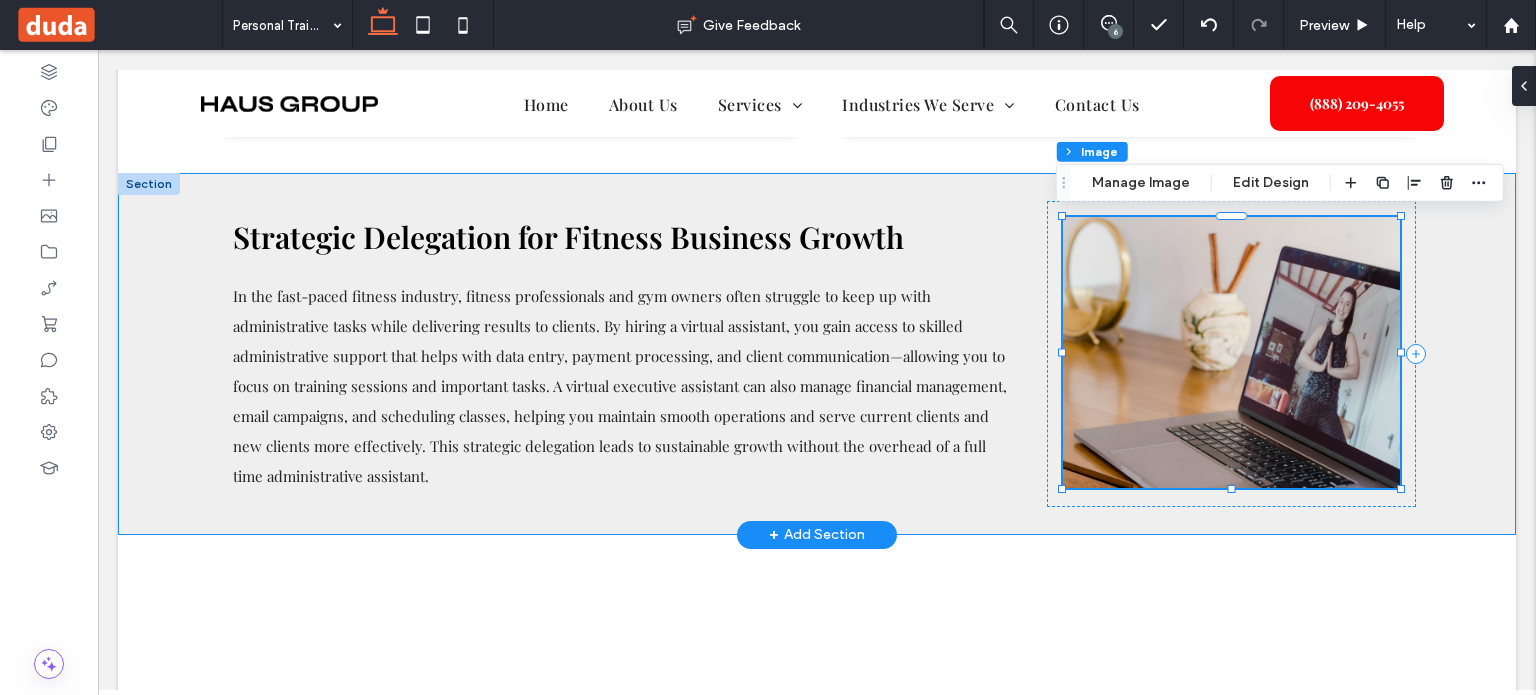 click on "Strategic Delegation for Fitness Business Growth
In the fast-paced fitness industry, fitness professionals and gym owners often struggle to keep up with administrative tasks while delivering results to clients. By hiring a virtual assistant, you gain access to skilled administrative support that helps with data entry, payment processing, and client communication—allowing you to focus on training sessions and important tasks. A virtual executive assistant can also manage financial management, email campaigns, and scheduling classes, helping you maintain smooth operations and serve current clients and new clients more effectively. This strategic delegation leads to sustainable growth without the overhead of a full time administrative assistant." at bounding box center (817, 354) 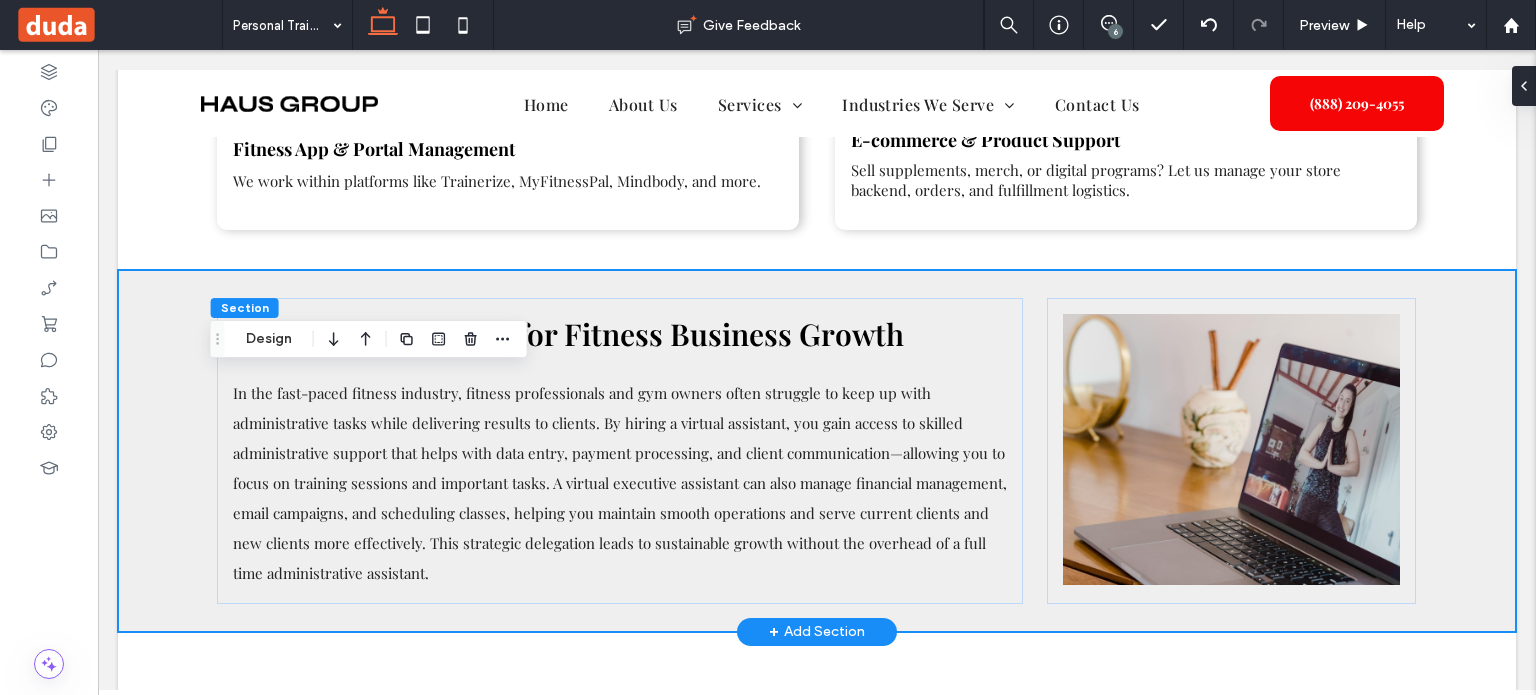scroll, scrollTop: 1697, scrollLeft: 0, axis: vertical 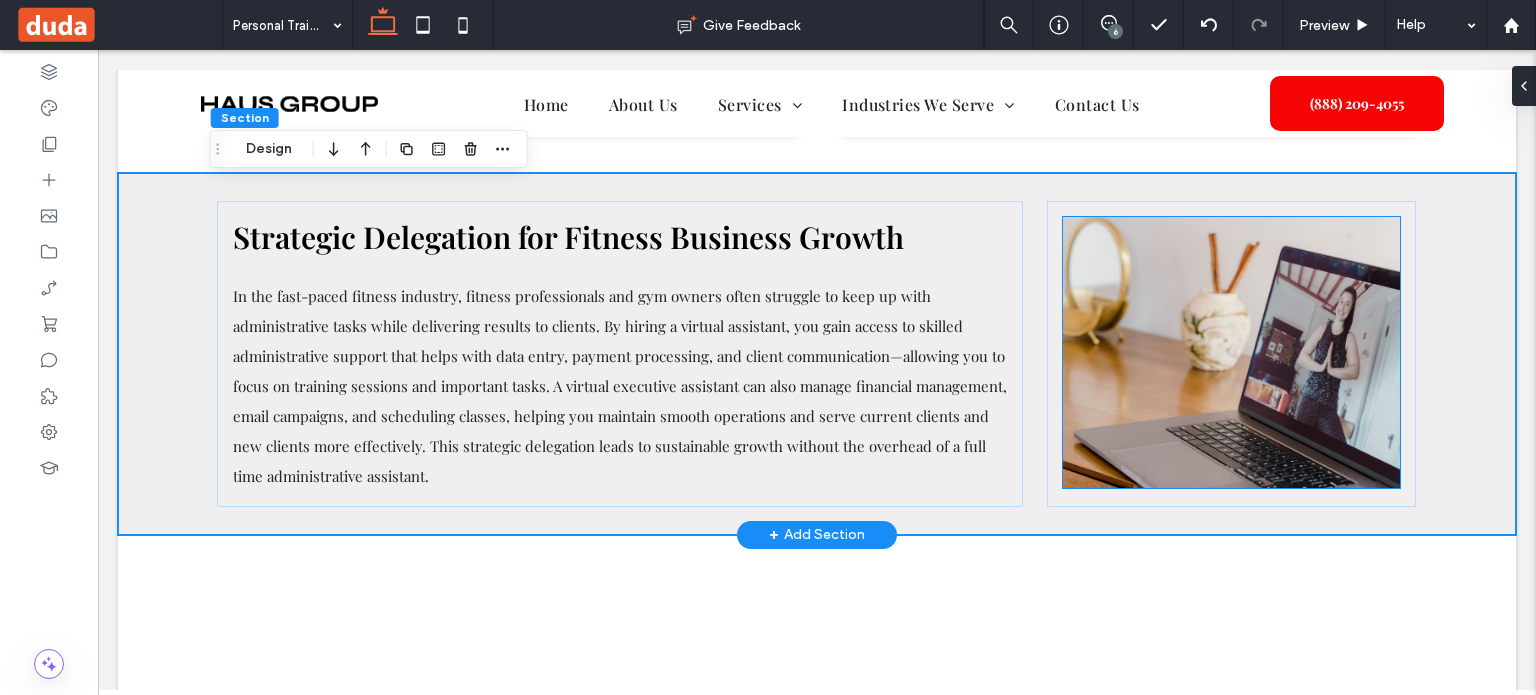 click at bounding box center (1231, 352) 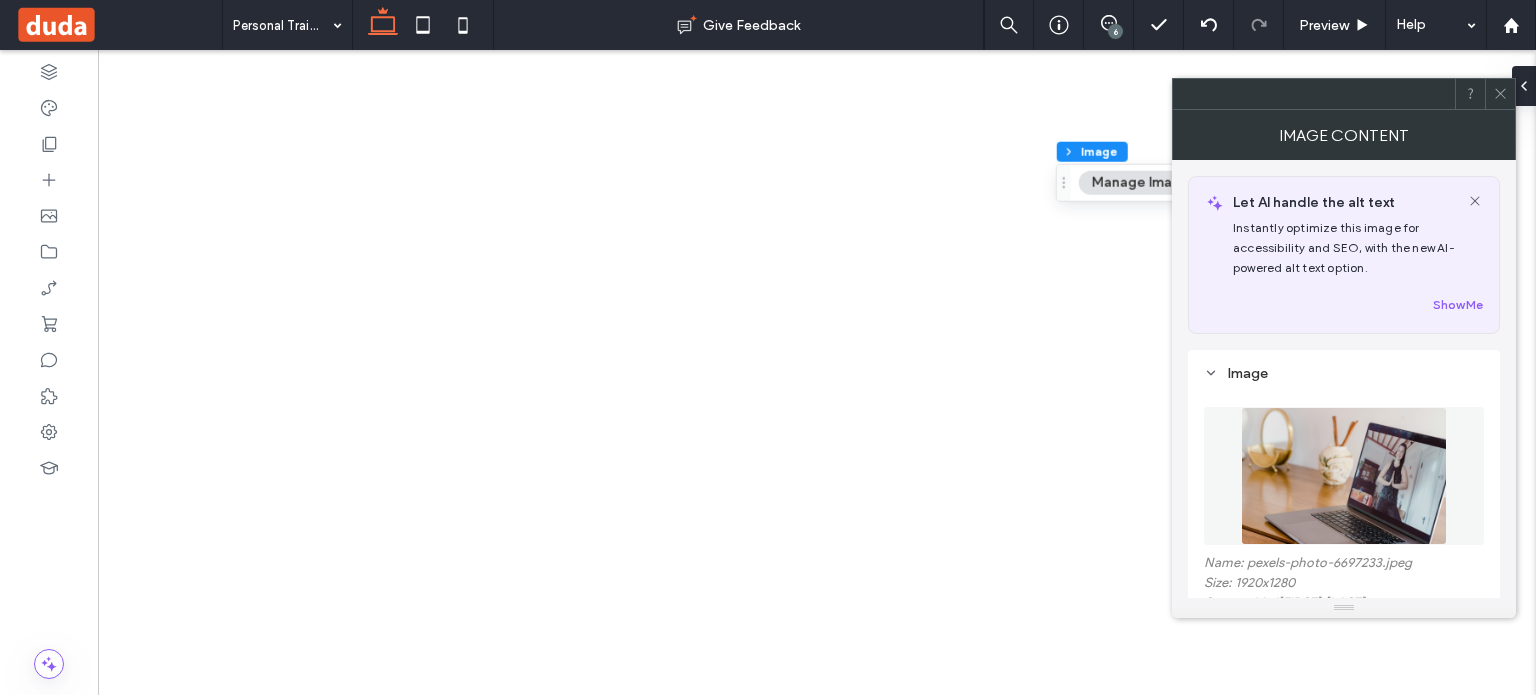 scroll, scrollTop: 0, scrollLeft: 0, axis: both 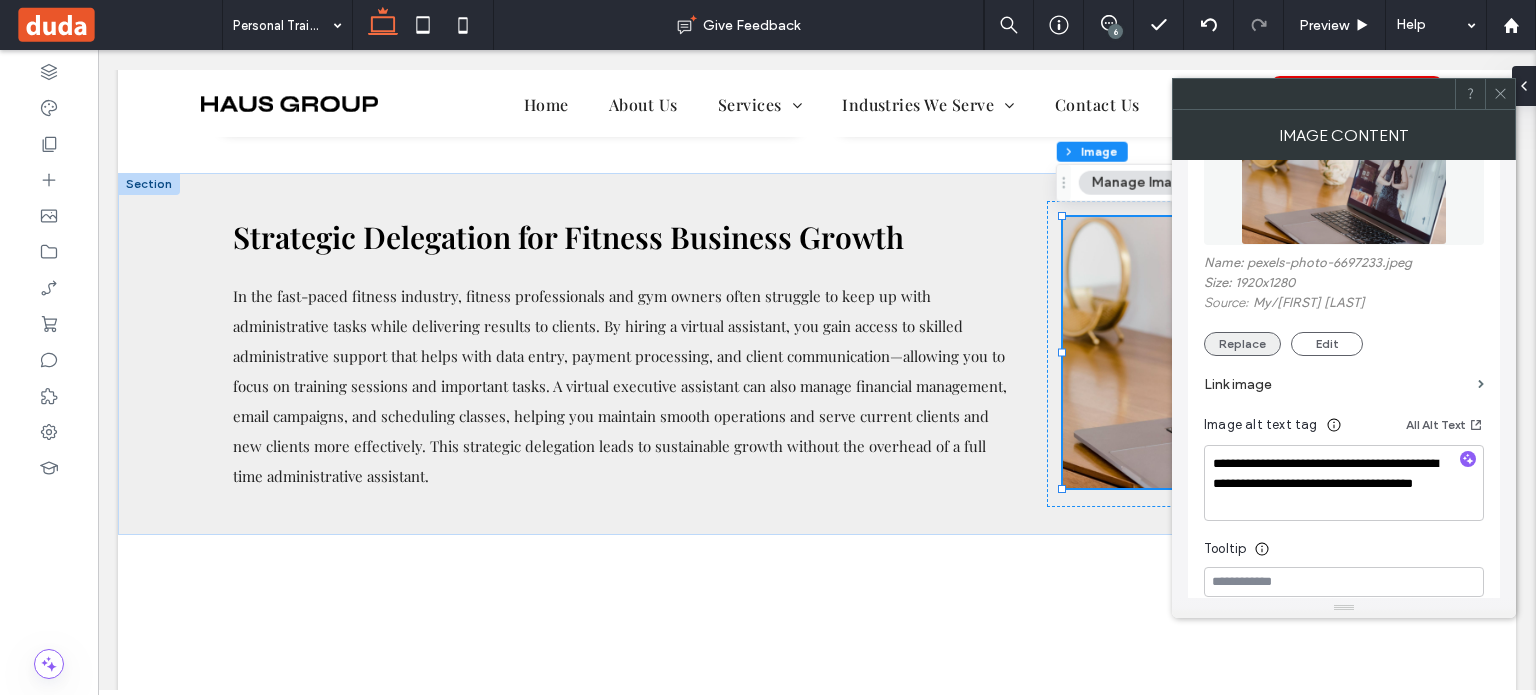 click on "Replace" at bounding box center (1242, 344) 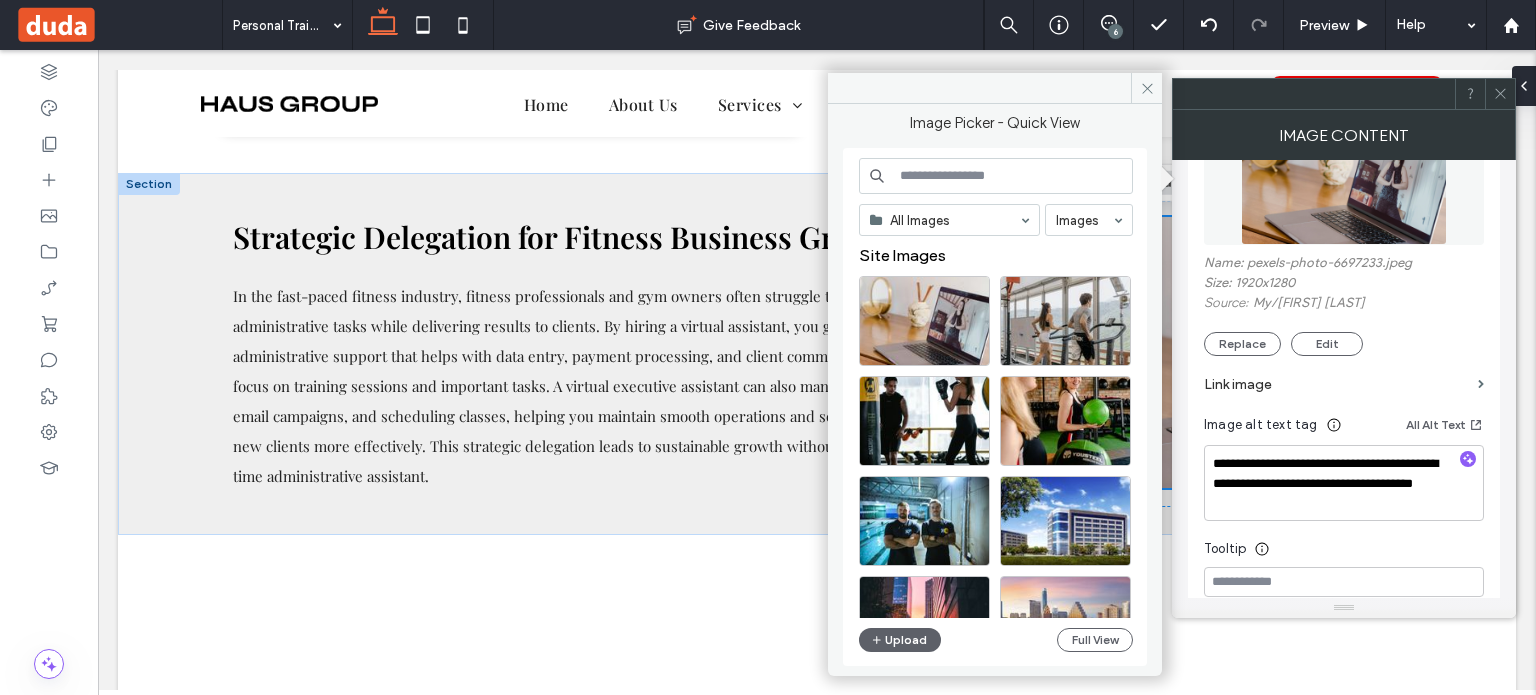 click at bounding box center (996, 176) 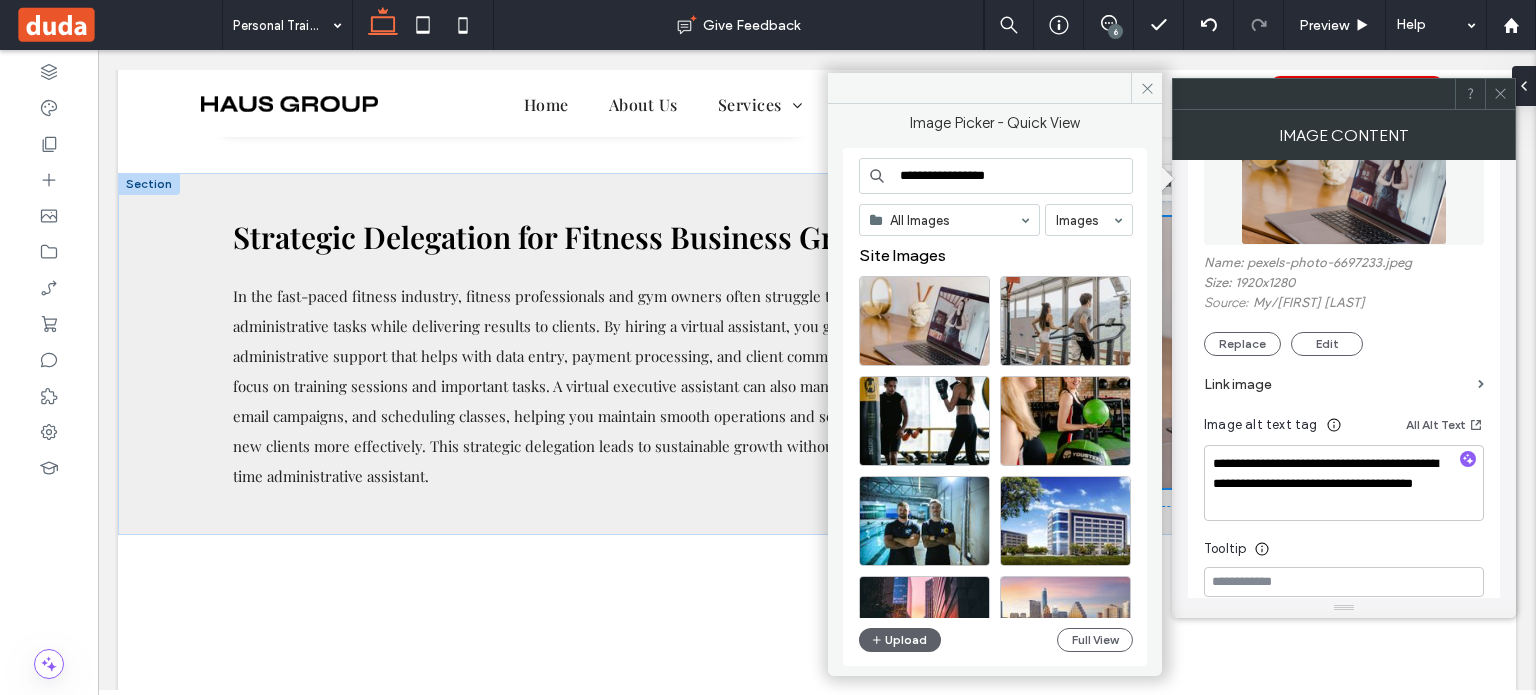 type on "**********" 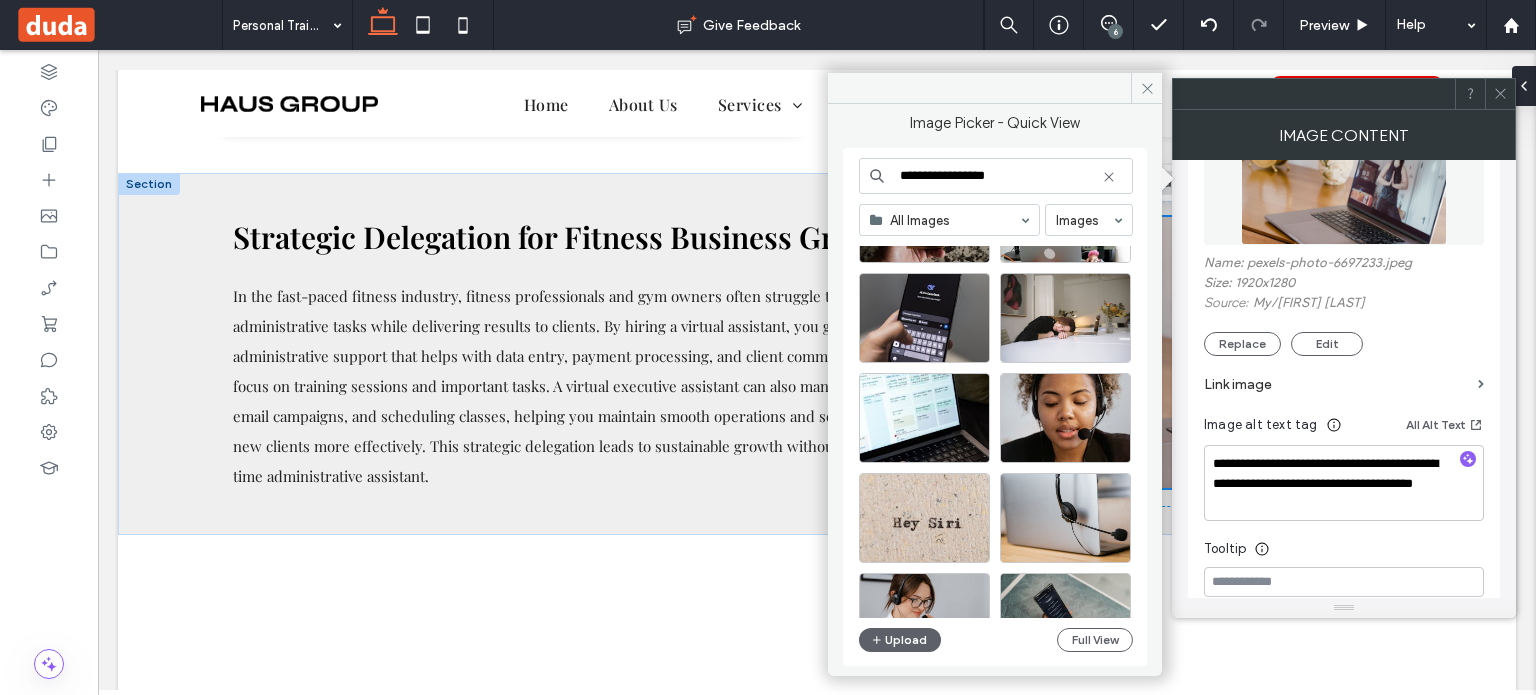 scroll, scrollTop: 676, scrollLeft: 0, axis: vertical 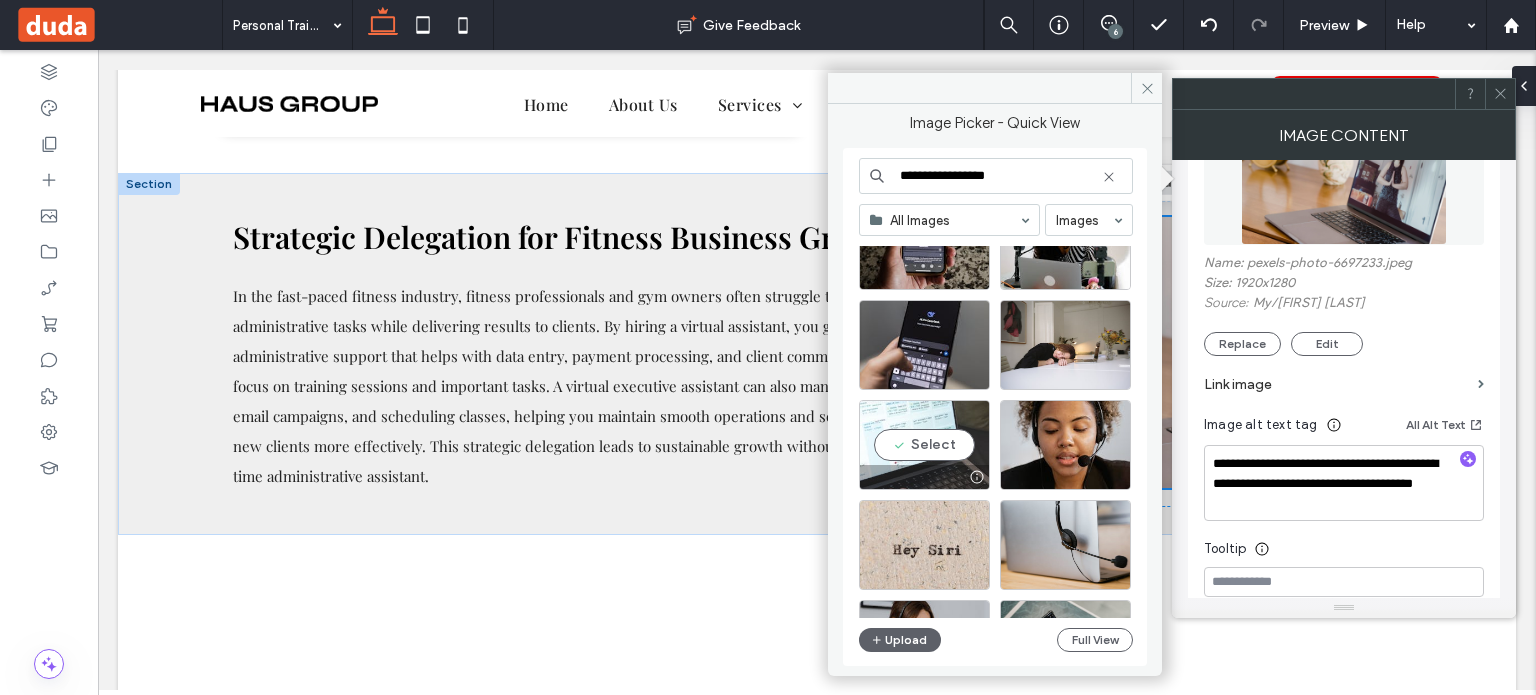 click on "Select" at bounding box center (924, 445) 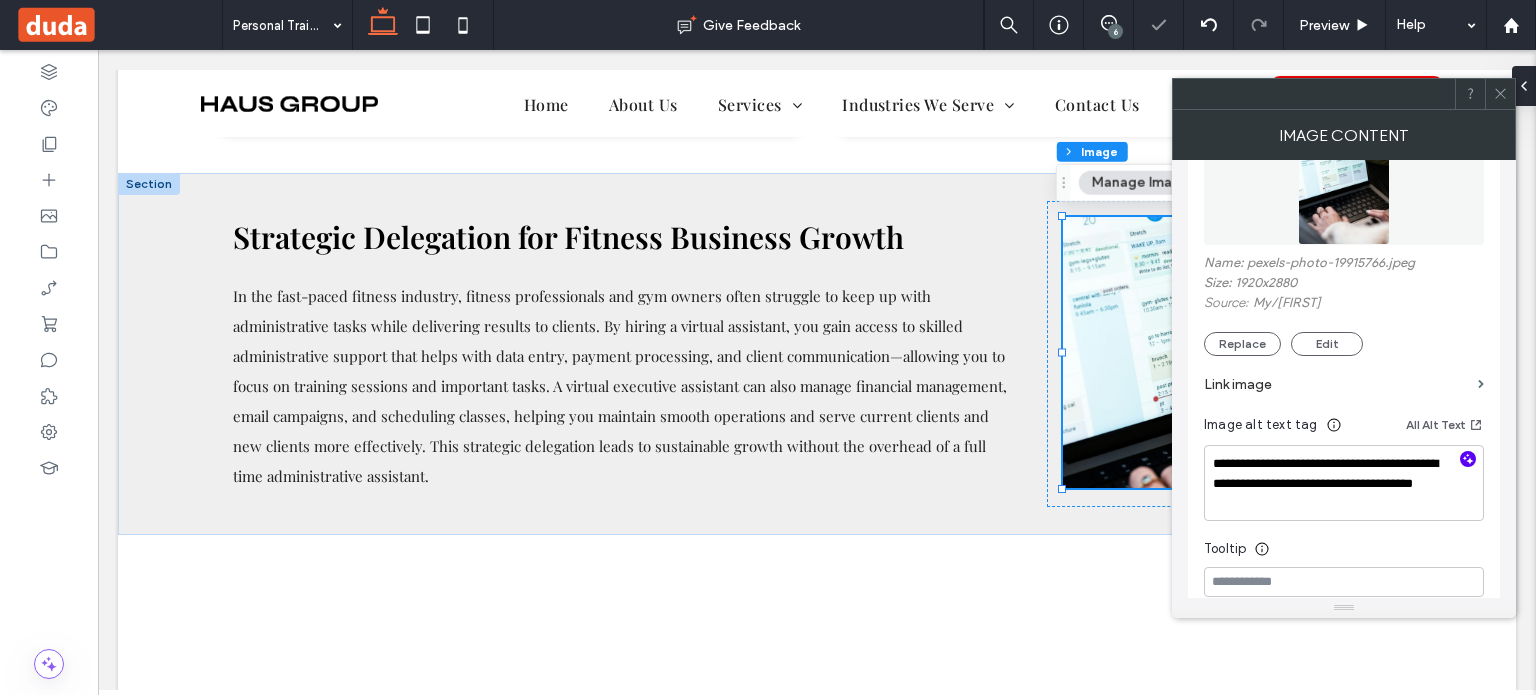 click 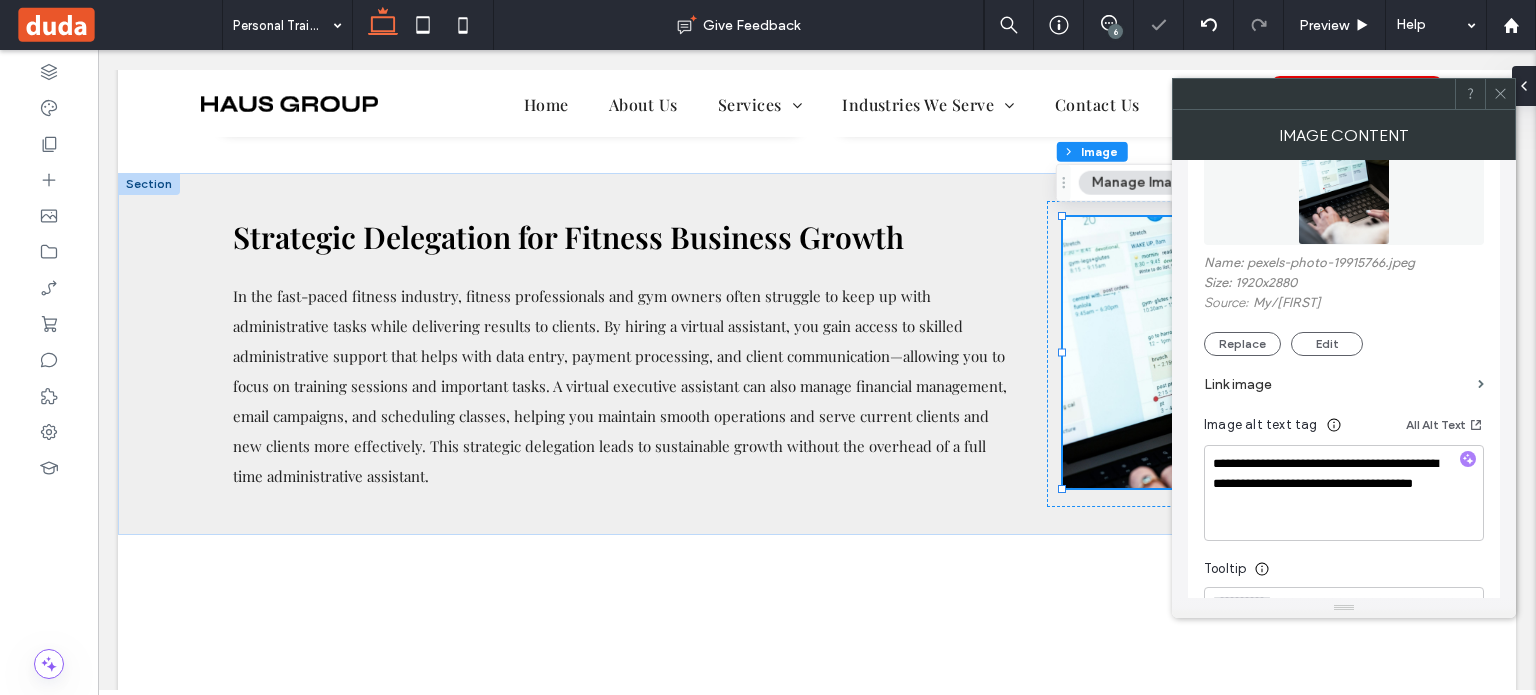 click 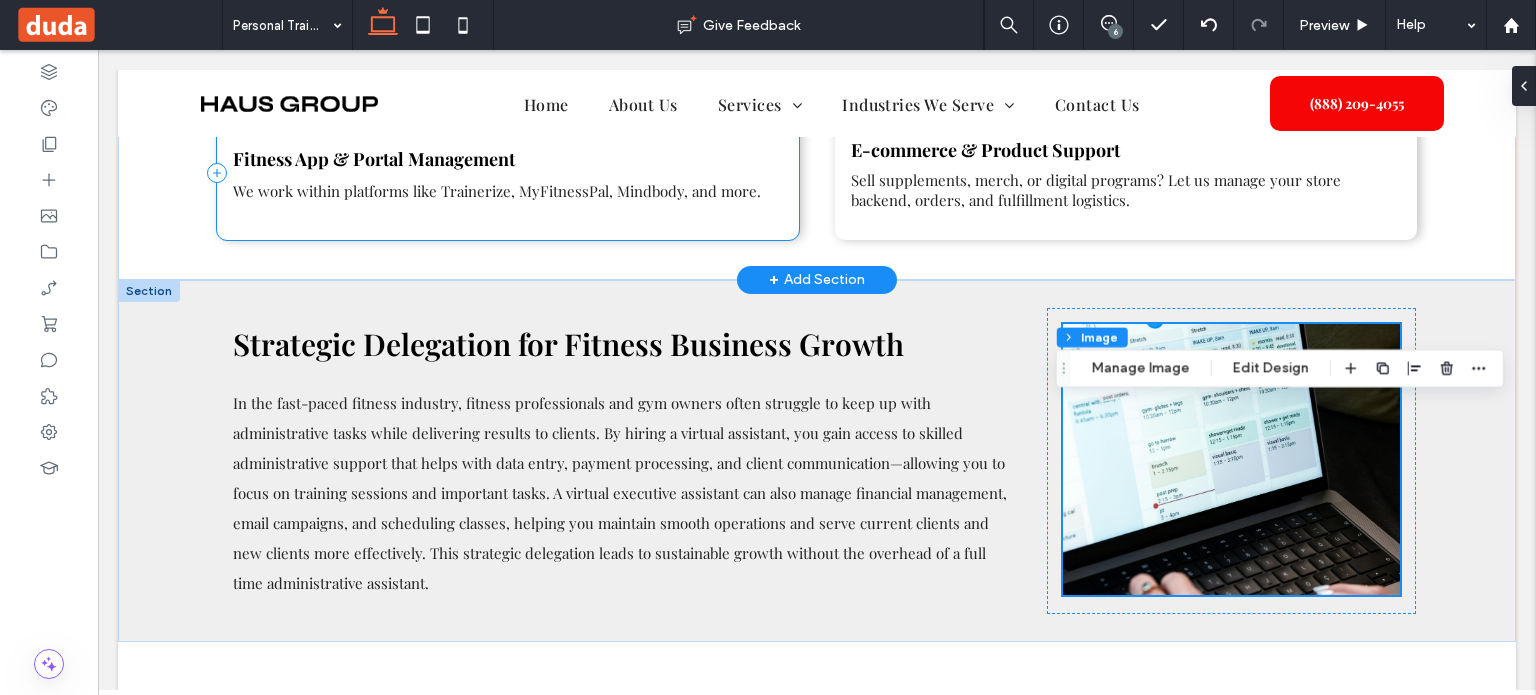 scroll, scrollTop: 1497, scrollLeft: 0, axis: vertical 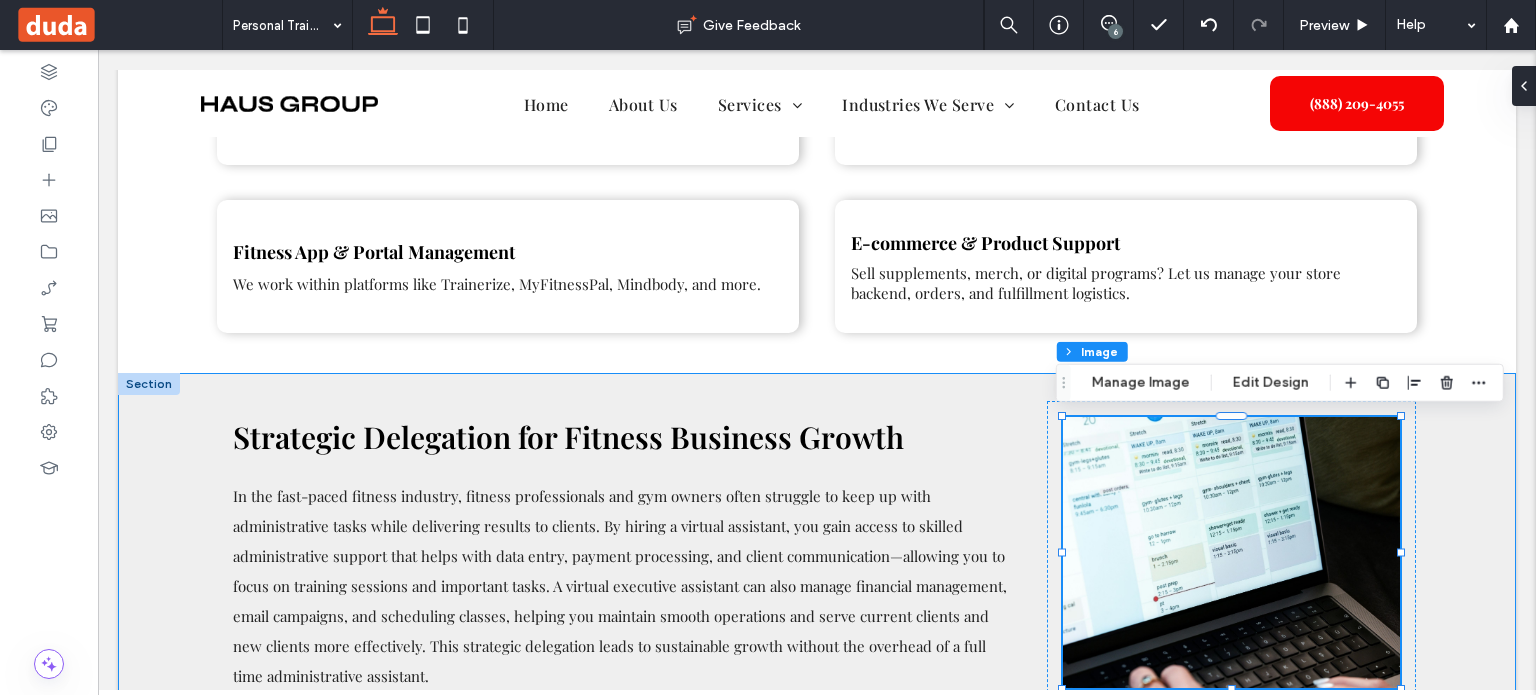 click on "Strategic Delegation for Fitness Business Growth
In the fast-paced fitness industry, fitness professionals and gym owners often struggle to keep up with administrative tasks while delivering results to clients. By hiring a virtual assistant, you gain access to skilled administrative support that helps with data entry, payment processing, and client communication—allowing you to focus on training sessions and important tasks. A virtual executive assistant can also manage financial management, email campaigns, and scheduling classes, helping you maintain smooth operations and serve current clients and new clients more effectively. This strategic delegation leads to sustainable growth without the overhead of a full time administrative assistant." at bounding box center [817, 554] 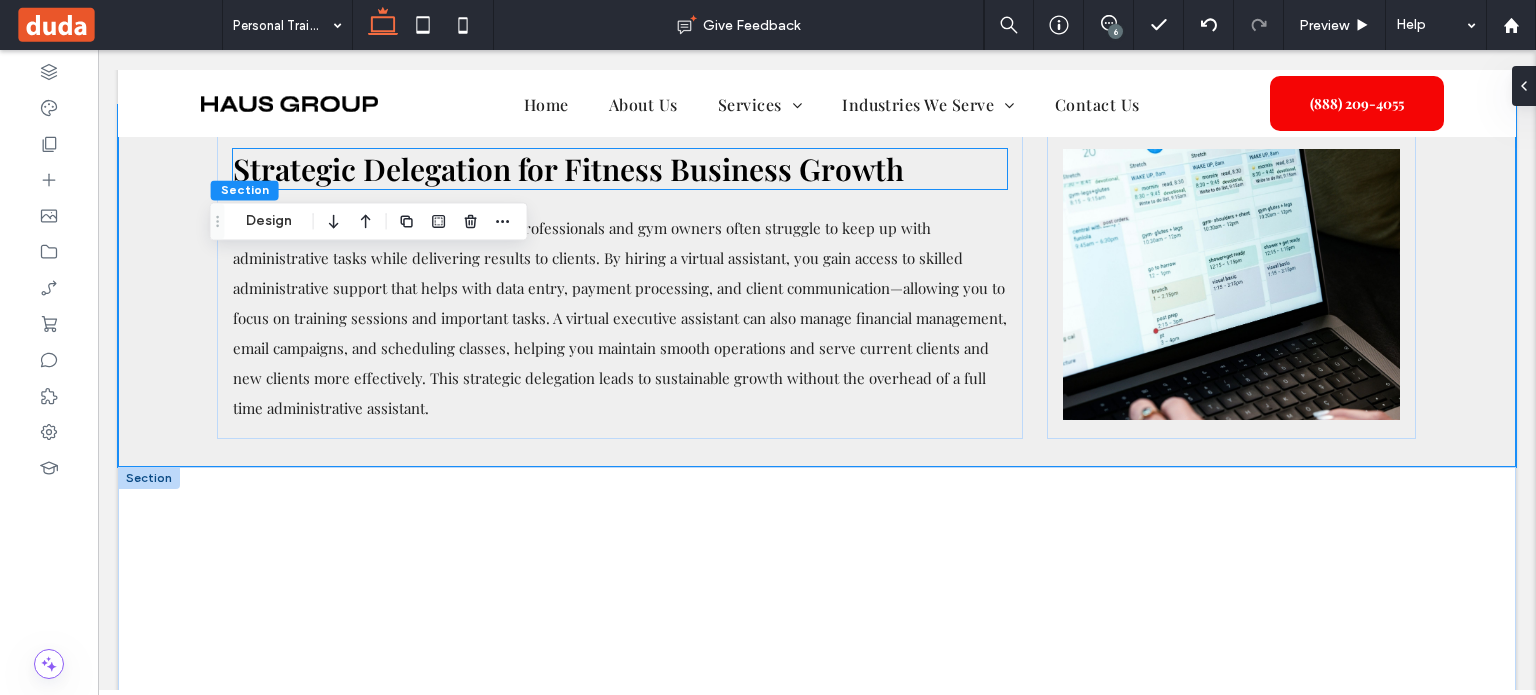 scroll, scrollTop: 1897, scrollLeft: 0, axis: vertical 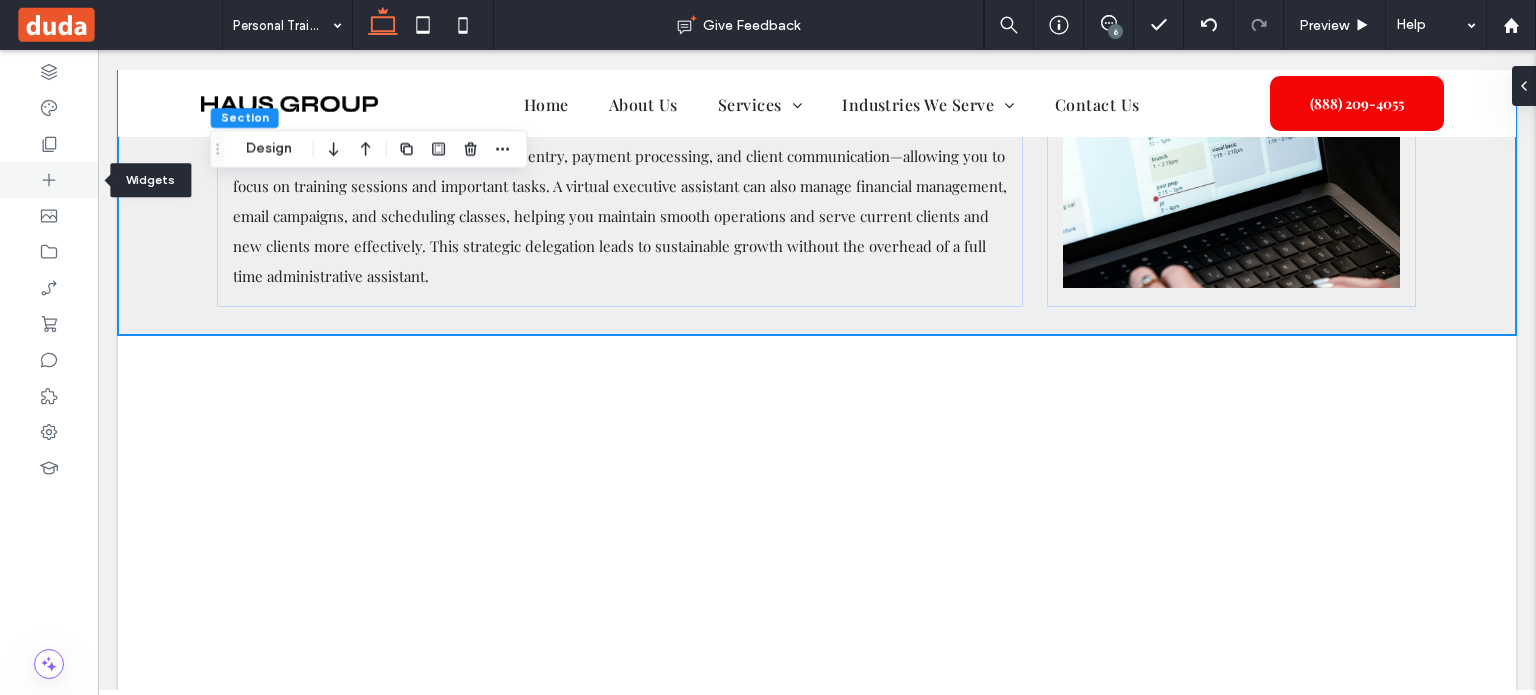 click at bounding box center [49, 180] 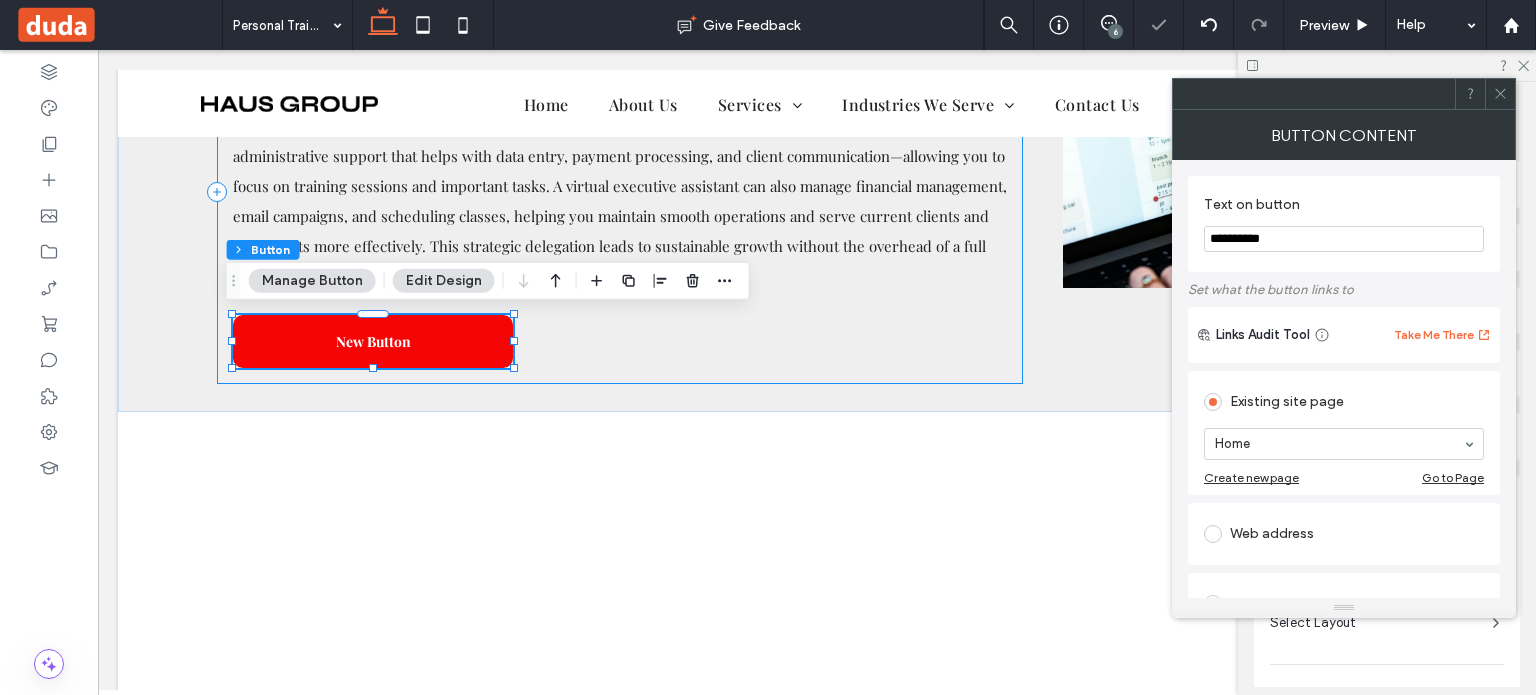 type on "**" 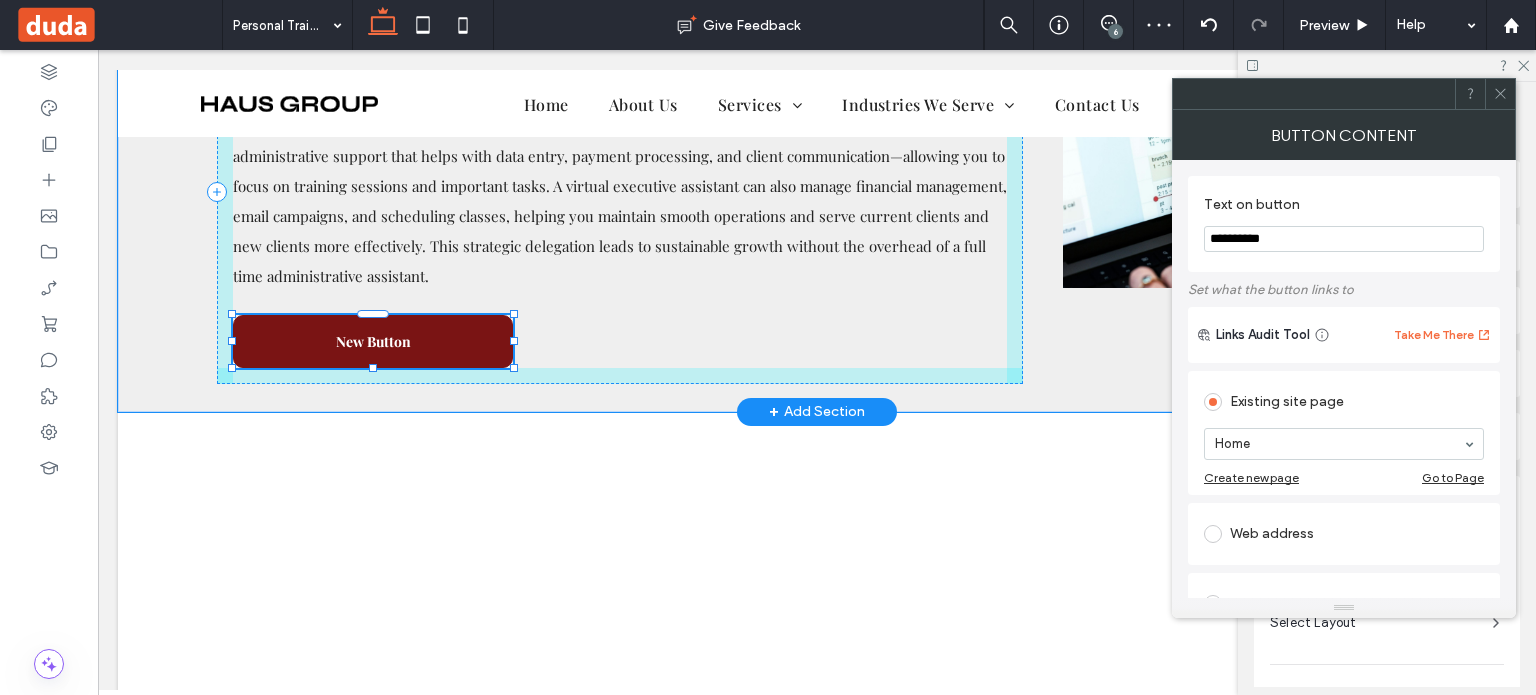 drag, startPoint x: 363, startPoint y: 366, endPoint x: 364, endPoint y: 348, distance: 18.027756 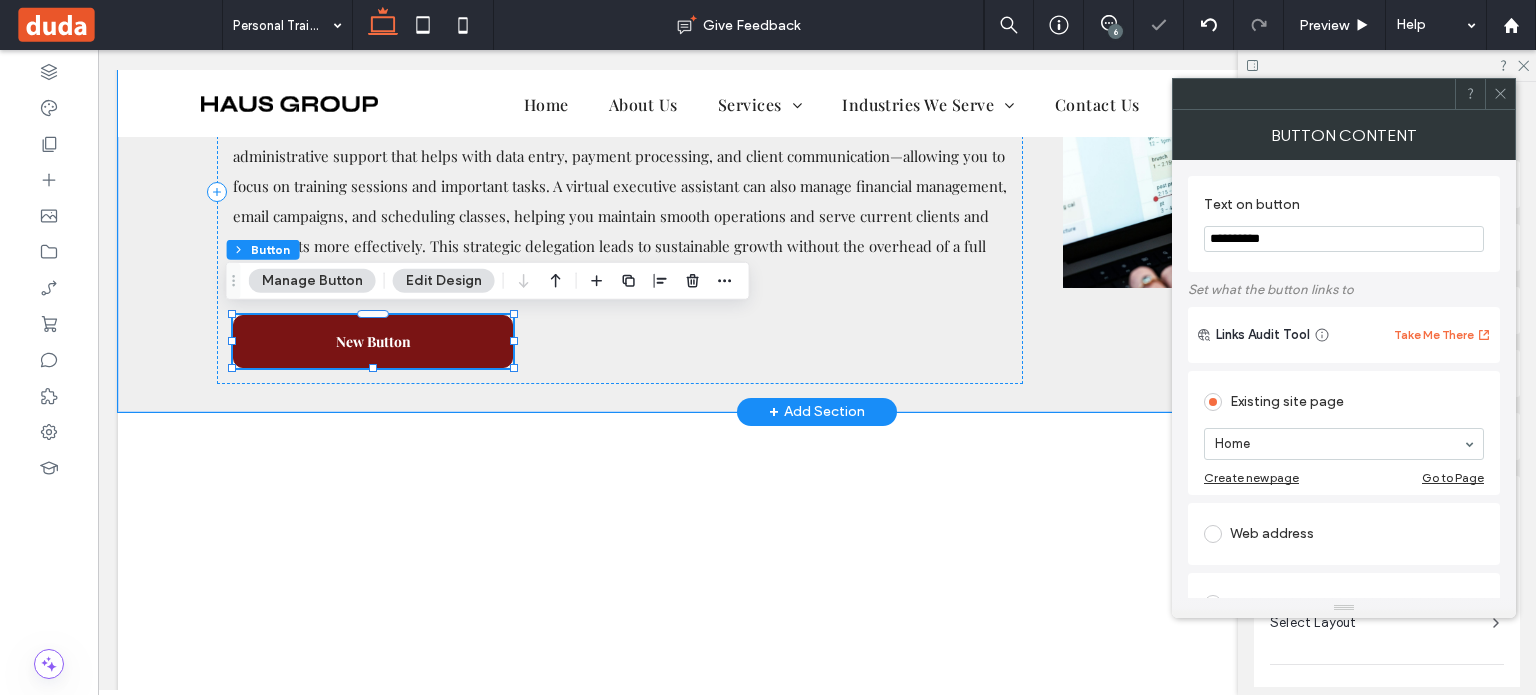 click on "New Button" at bounding box center [373, 341] 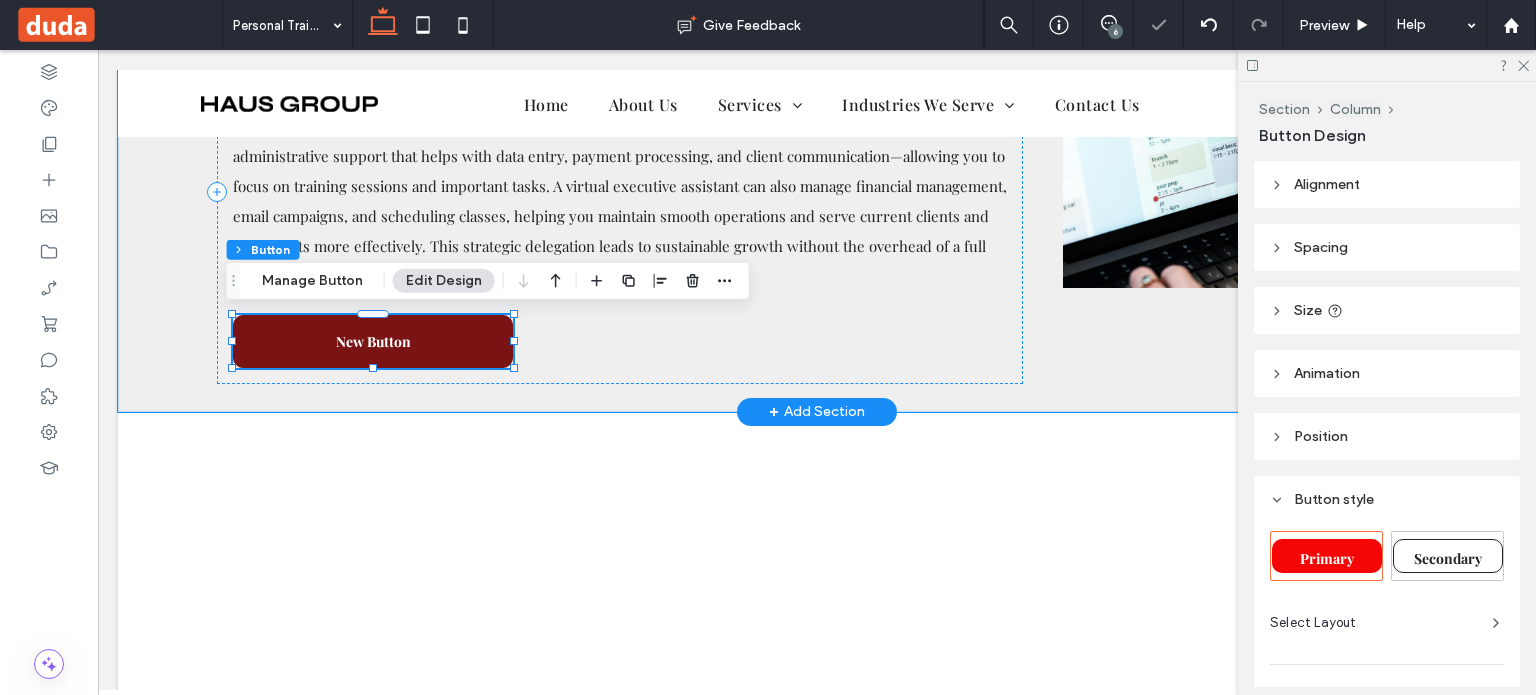 click on "New Button" at bounding box center (373, 341) 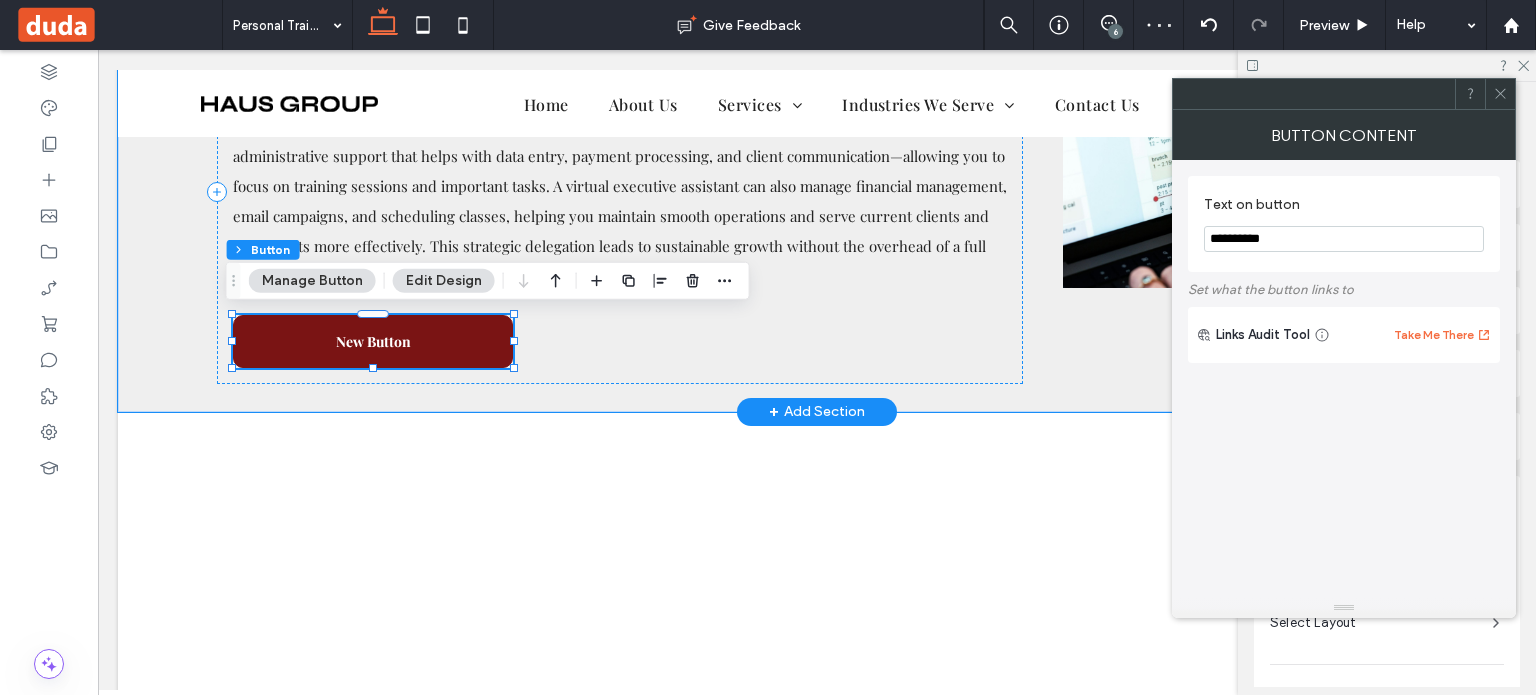 type on "*" 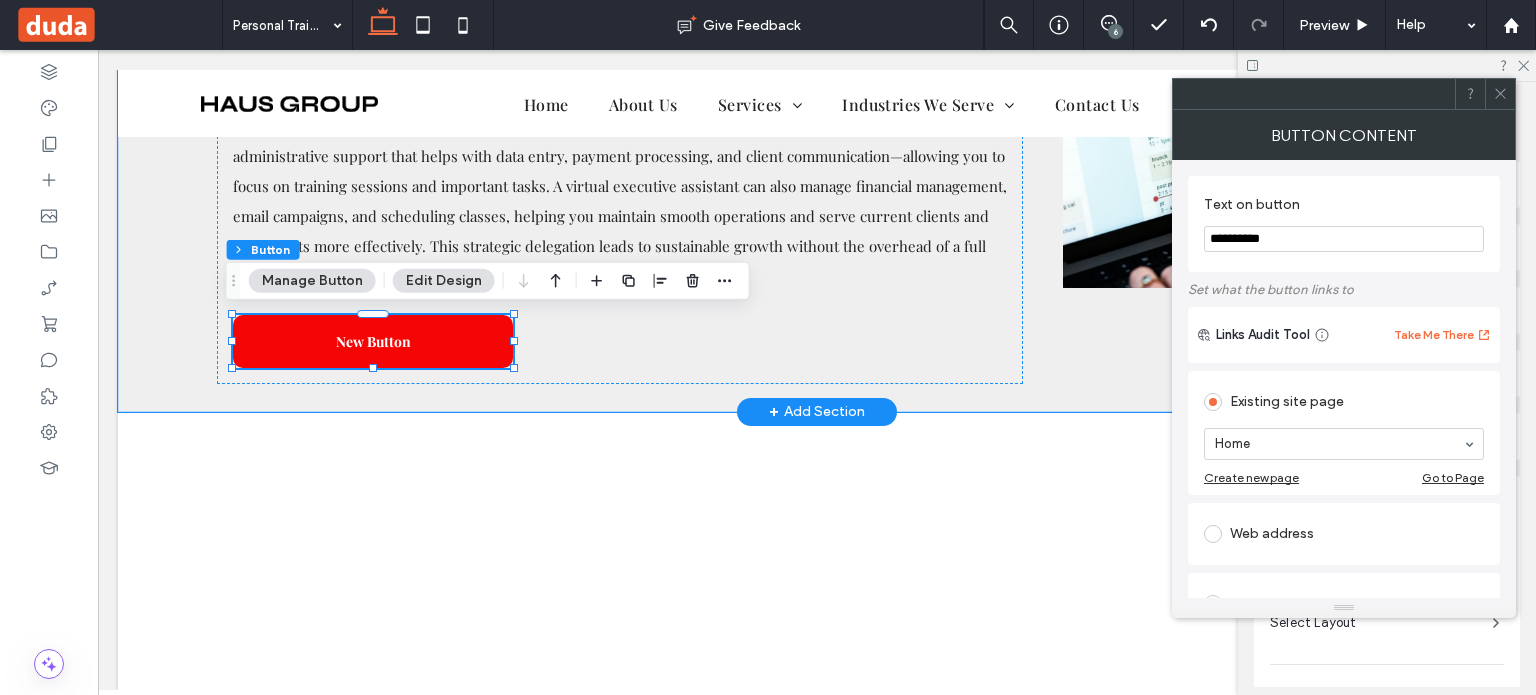 drag, startPoint x: 1448, startPoint y: 288, endPoint x: 816, endPoint y: 232, distance: 634.47614 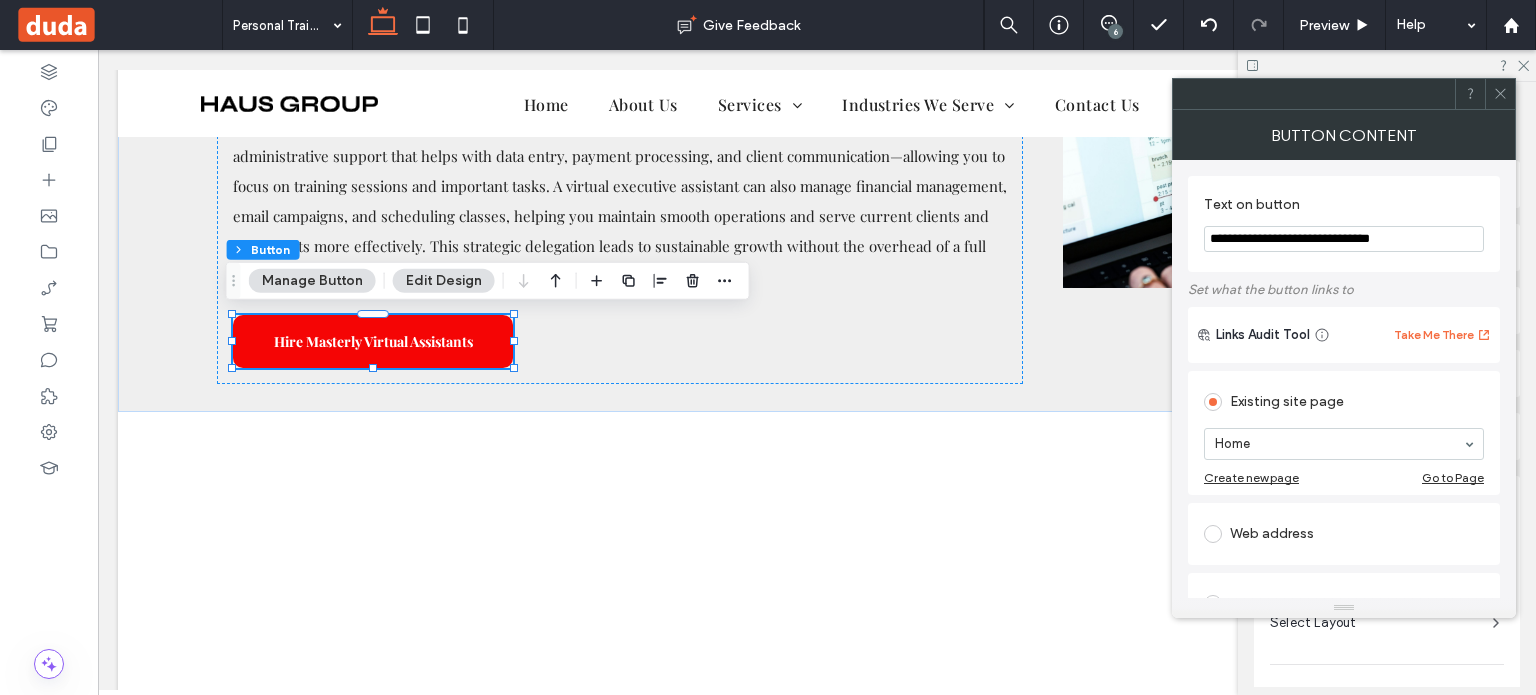 type on "**********" 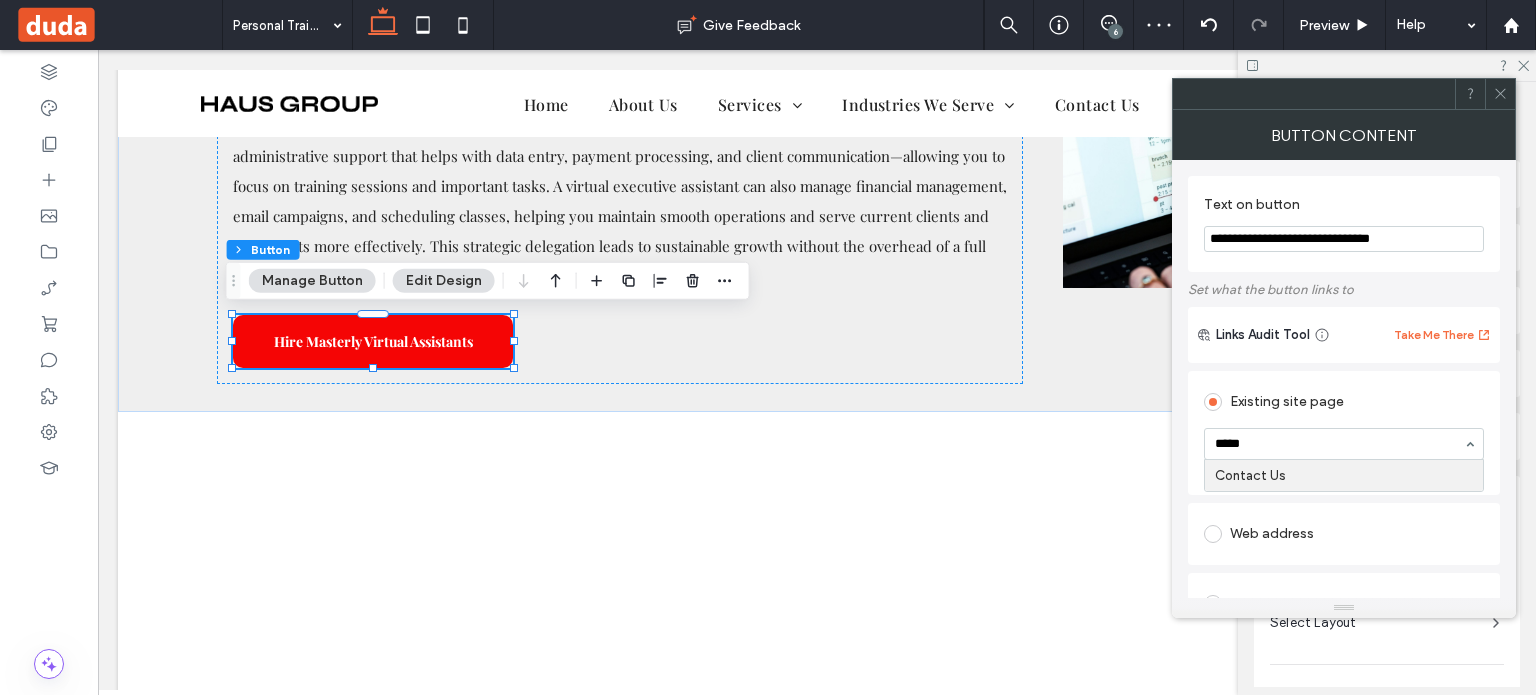 type on "*****" 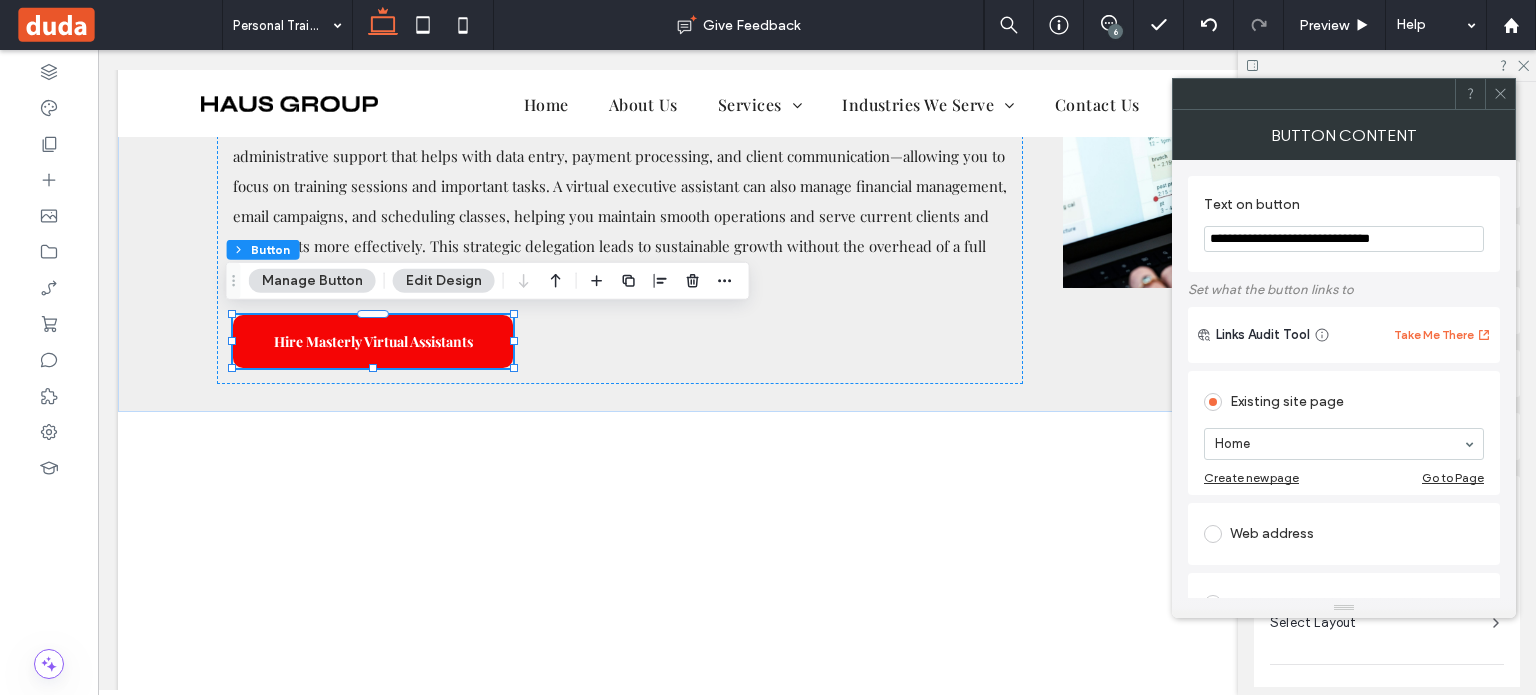 click on "Home" at bounding box center [1344, 444] 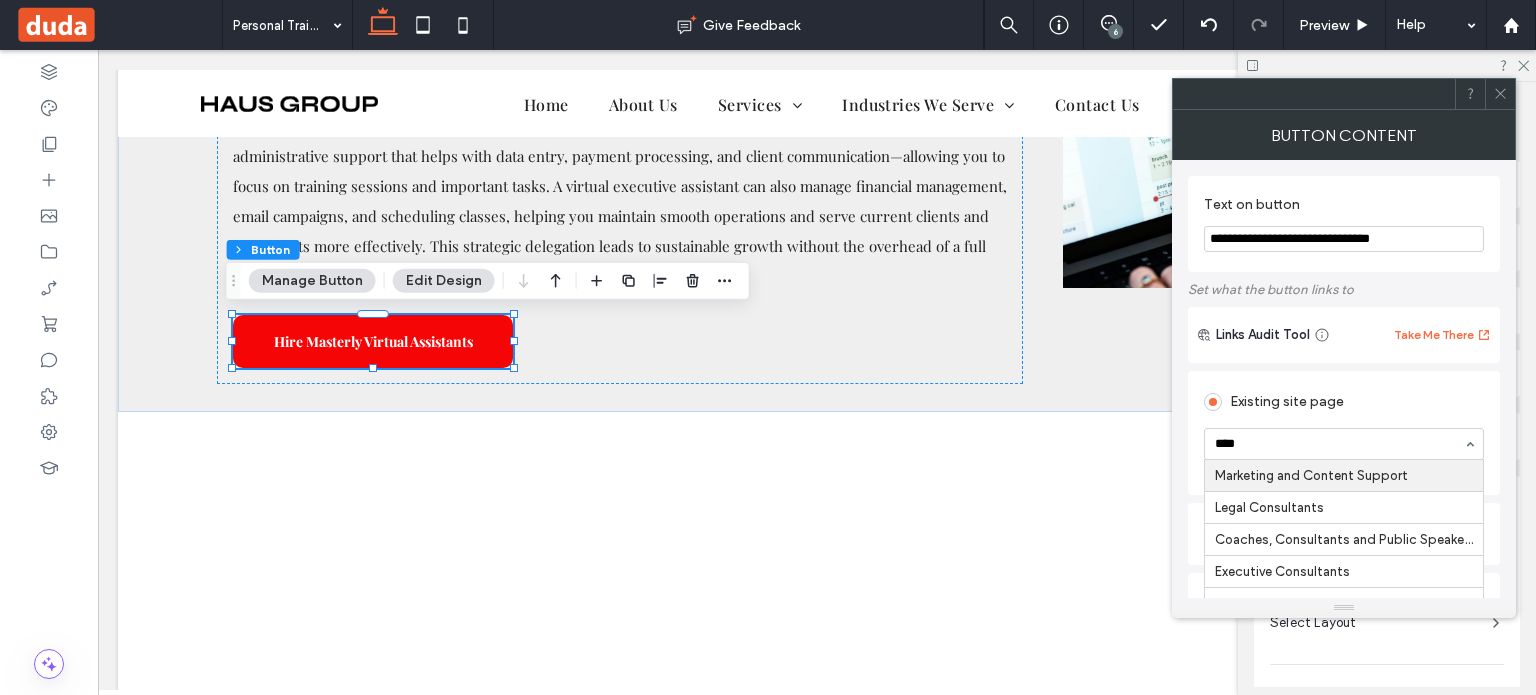 type on "*****" 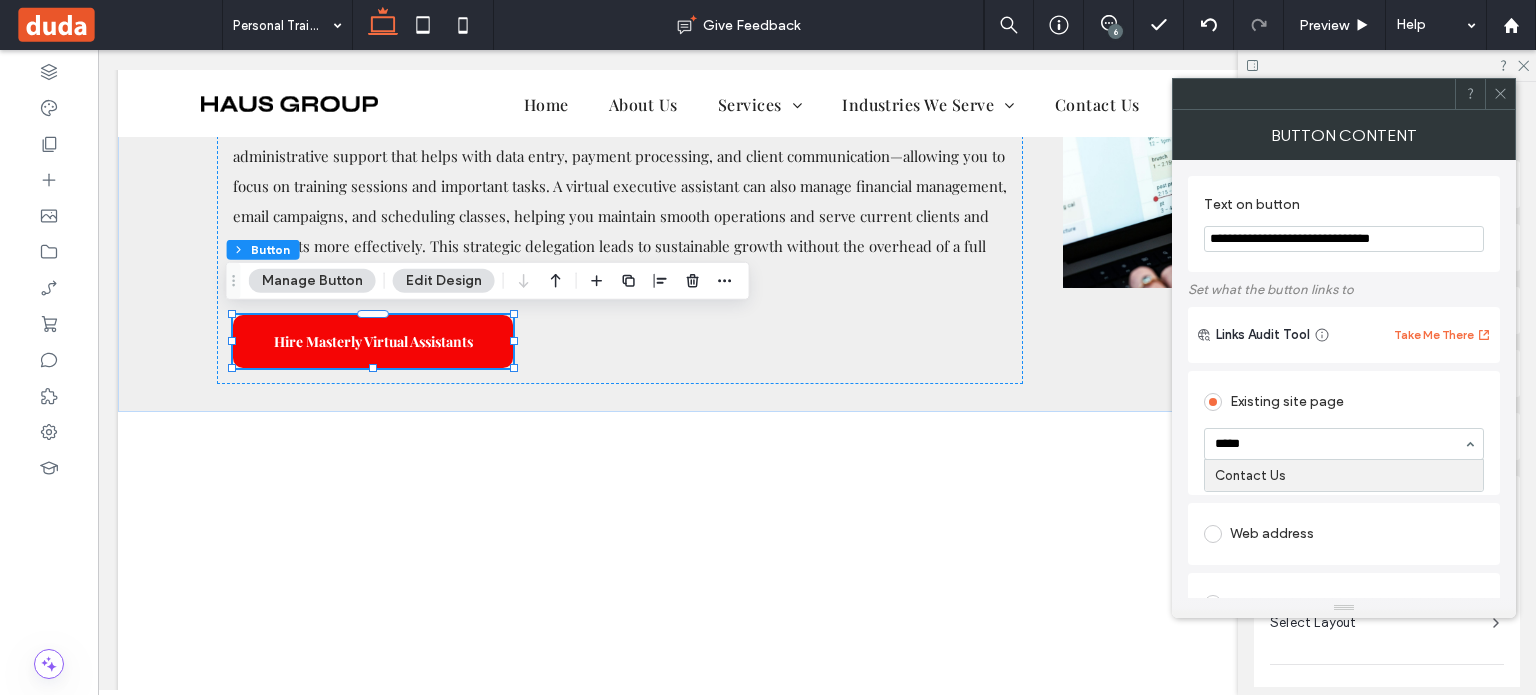 type 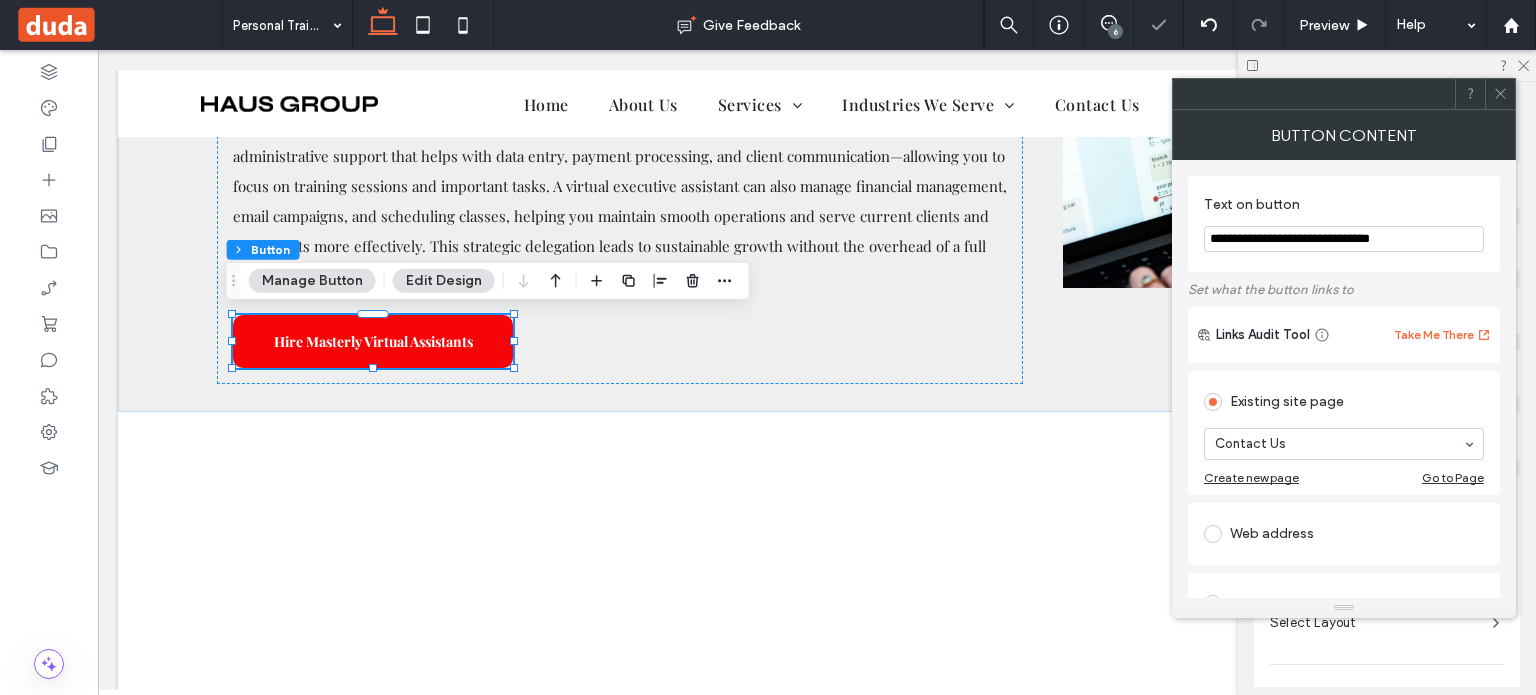 click at bounding box center (1500, 94) 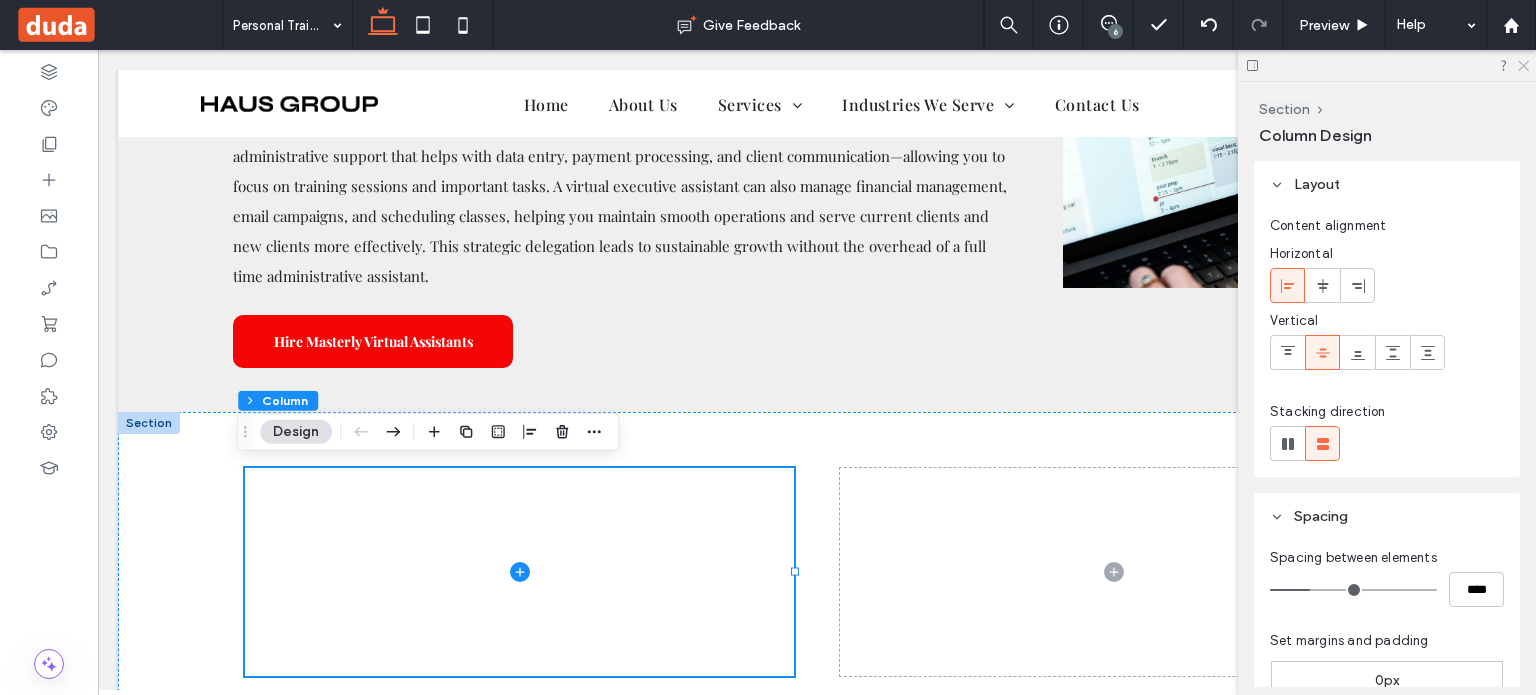 drag, startPoint x: 1524, startPoint y: 61, endPoint x: 1362, endPoint y: 35, distance: 164.07315 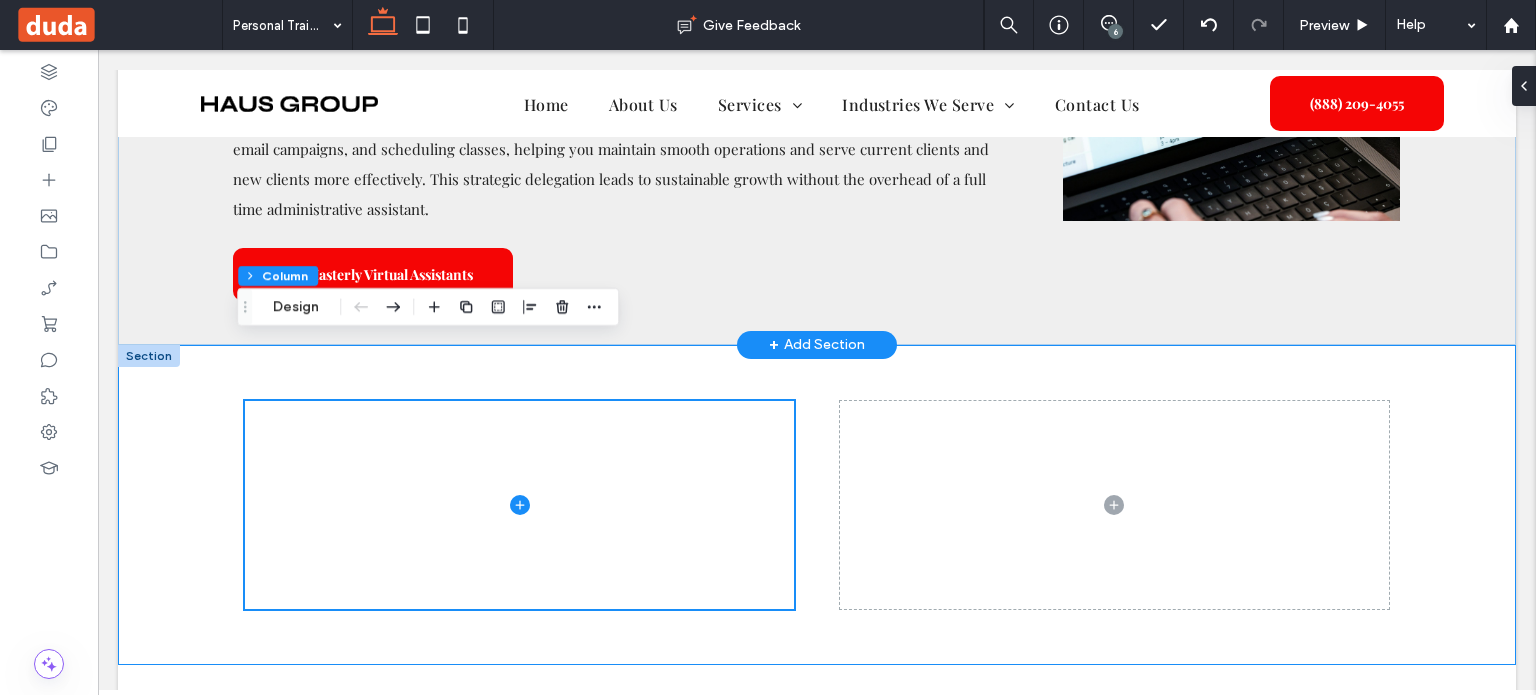 scroll, scrollTop: 1897, scrollLeft: 0, axis: vertical 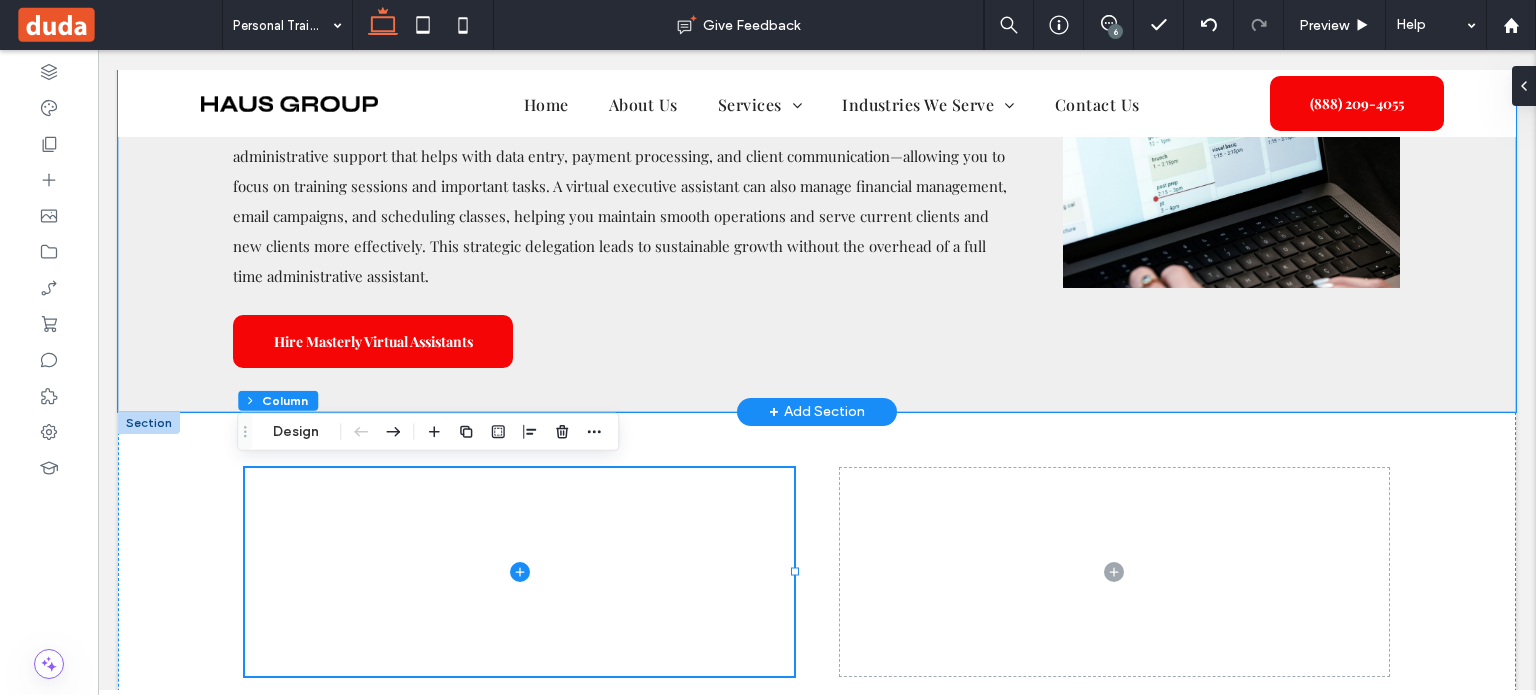 click on "Strategic Delegation for Fitness Business Growth
In the fast-paced fitness industry, fitness professionals and gym owners often struggle to keep up with administrative tasks while delivering results to clients. By hiring a virtual assistant, you gain access to skilled administrative support that helps with data entry, payment processing, and client communication—allowing you to focus on training sessions and important tasks. A virtual executive assistant can also manage financial management, email campaigns, and scheduling classes, helping you maintain smooth operations and serve current clients and new clients more effectively. This strategic delegation leads to sustainable growth without the overhead of a full time administrative assistant.
Hire Masterly Virtual Assistants" at bounding box center [817, 192] 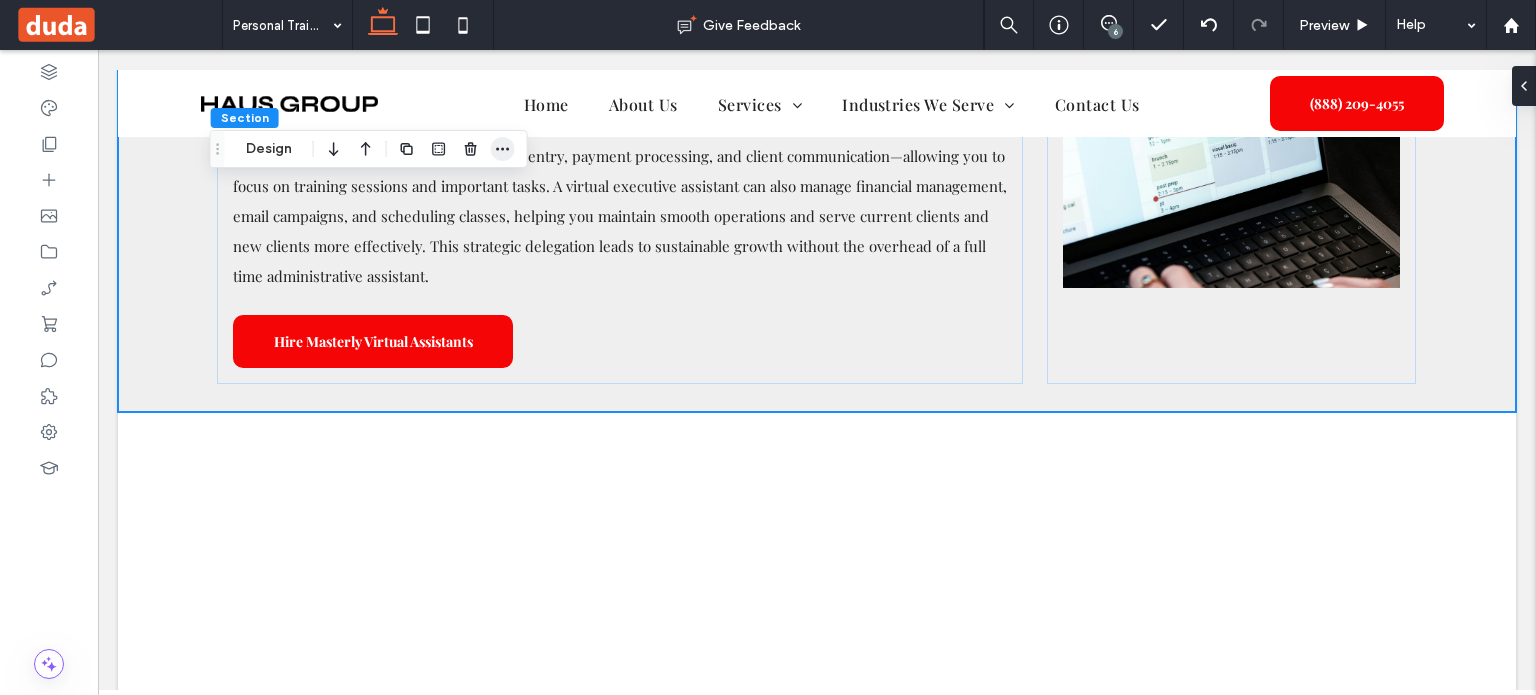 click 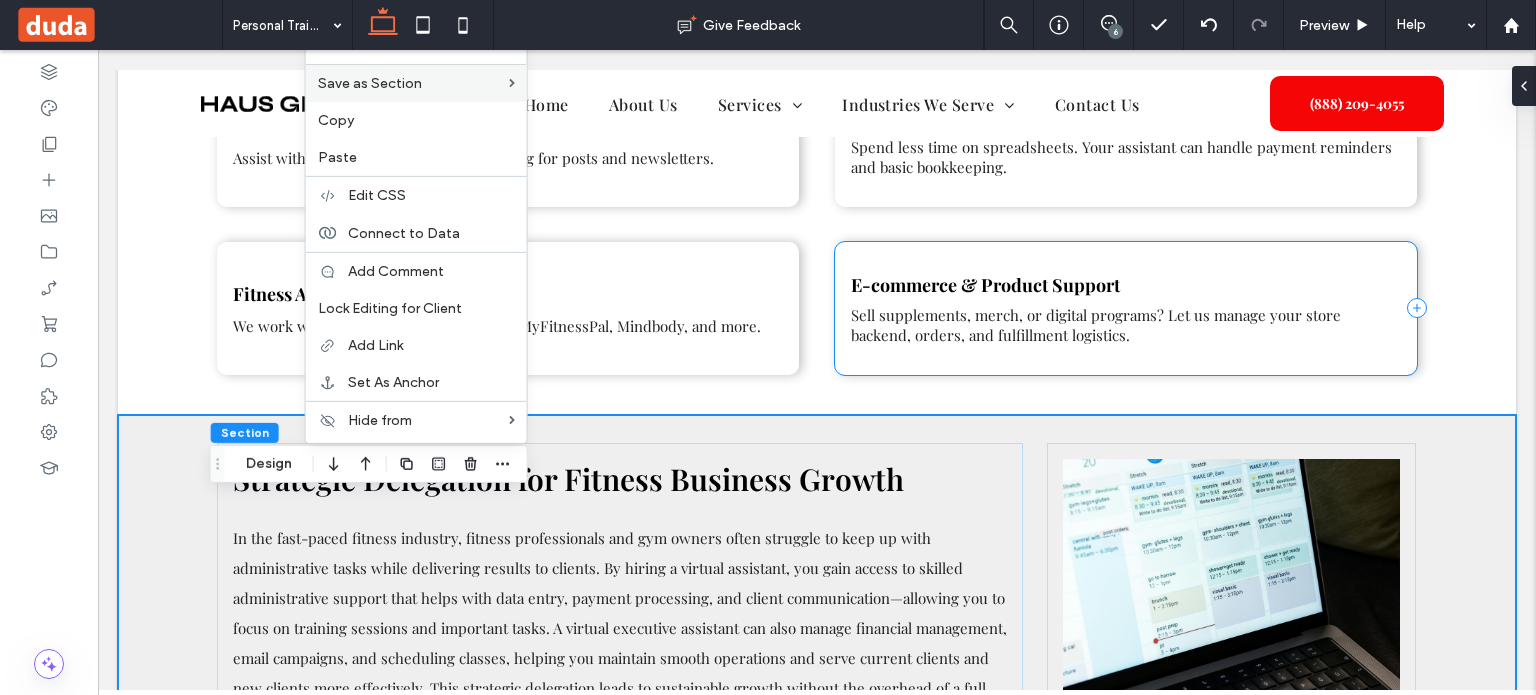 scroll, scrollTop: 1197, scrollLeft: 0, axis: vertical 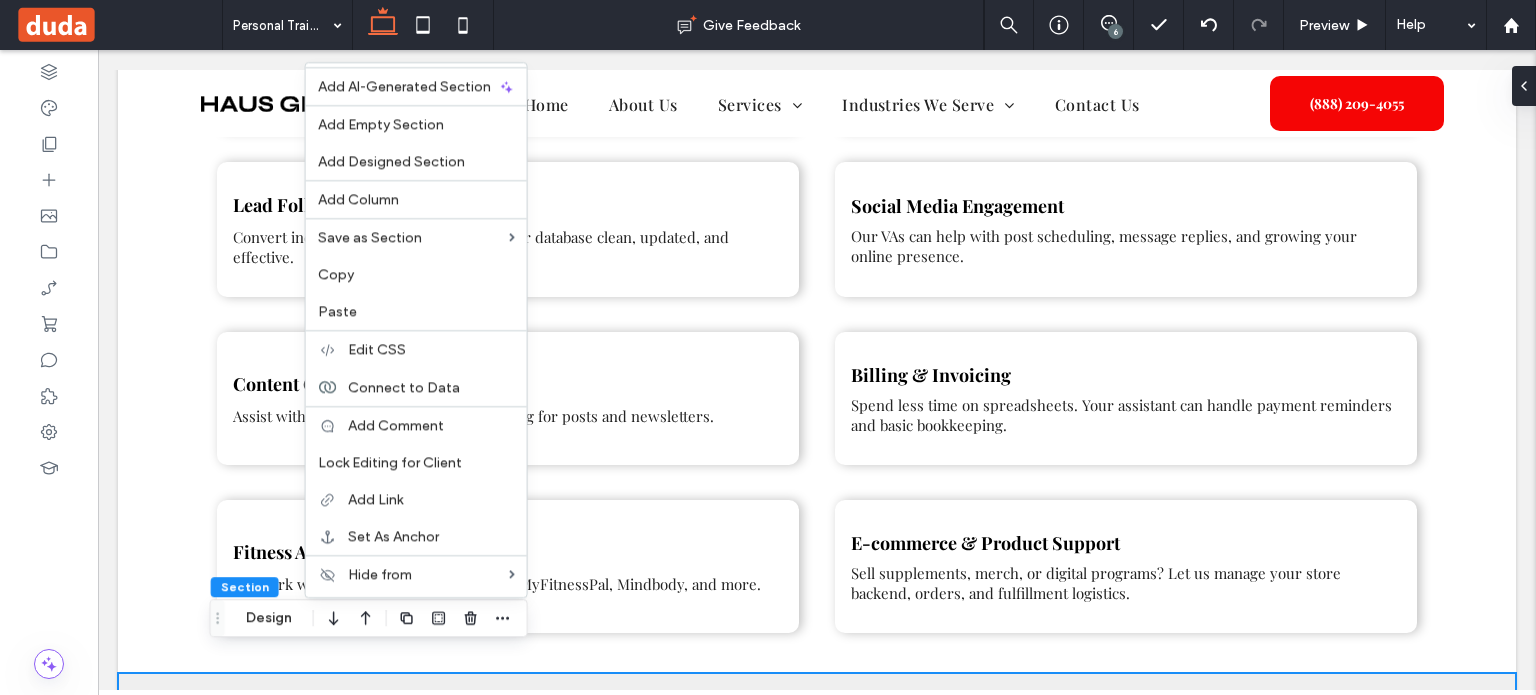 click on "Paste" at bounding box center [416, 311] 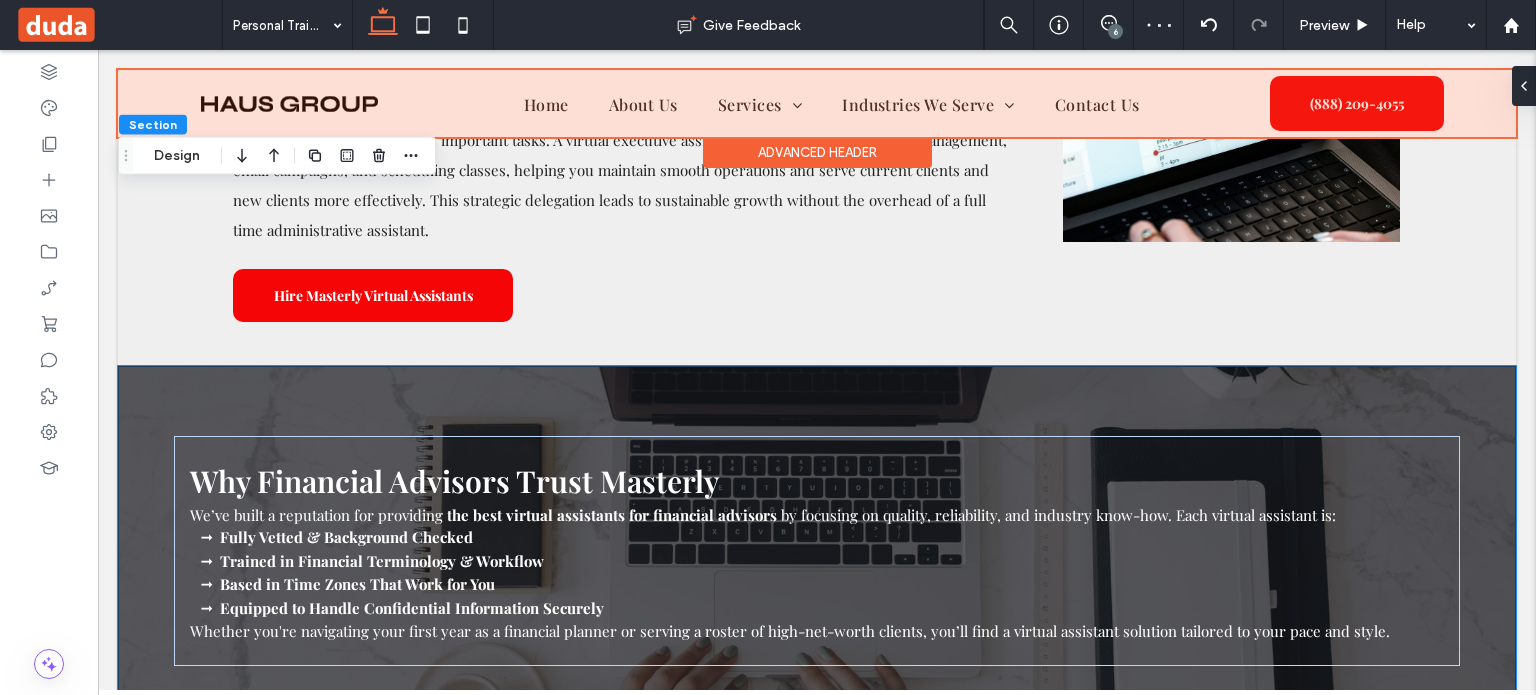scroll, scrollTop: 2121, scrollLeft: 0, axis: vertical 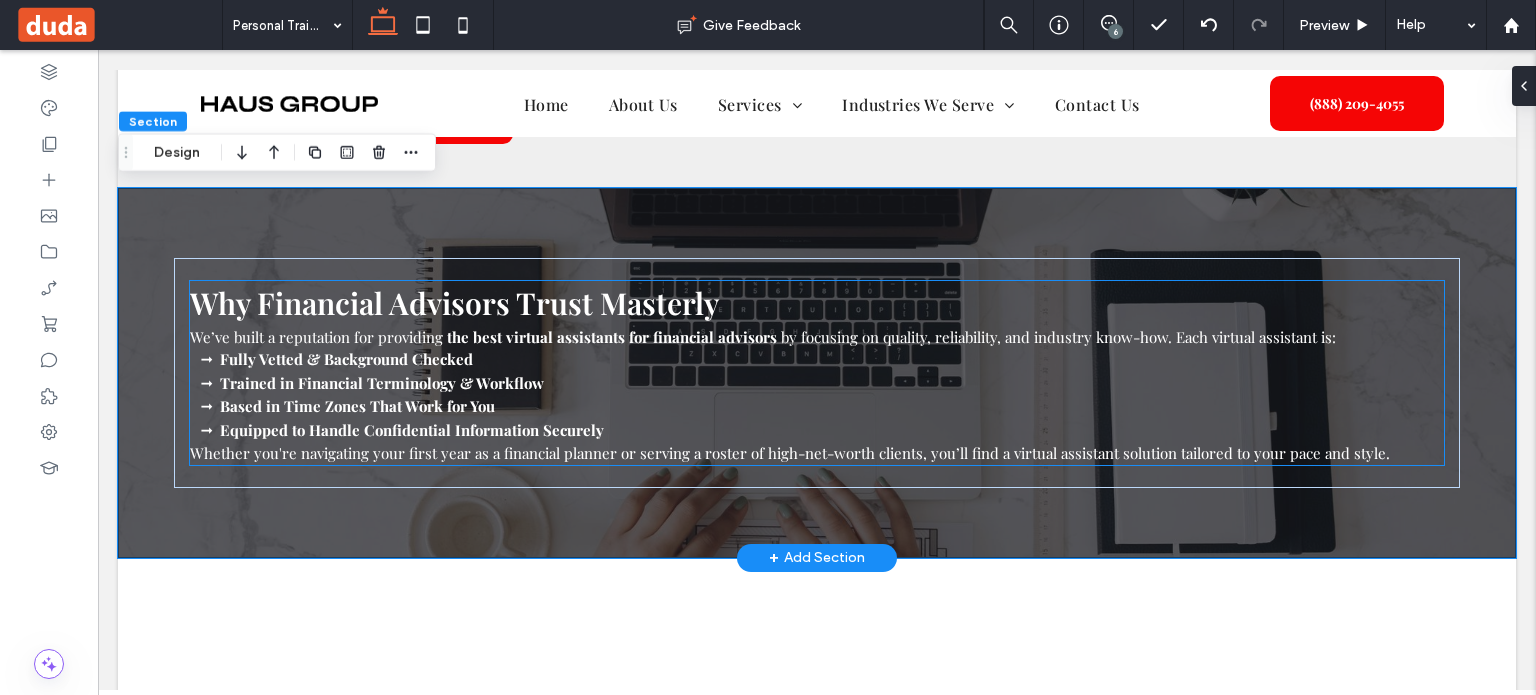 drag, startPoint x: 340, startPoint y: 302, endPoint x: 302, endPoint y: 304, distance: 38.052597 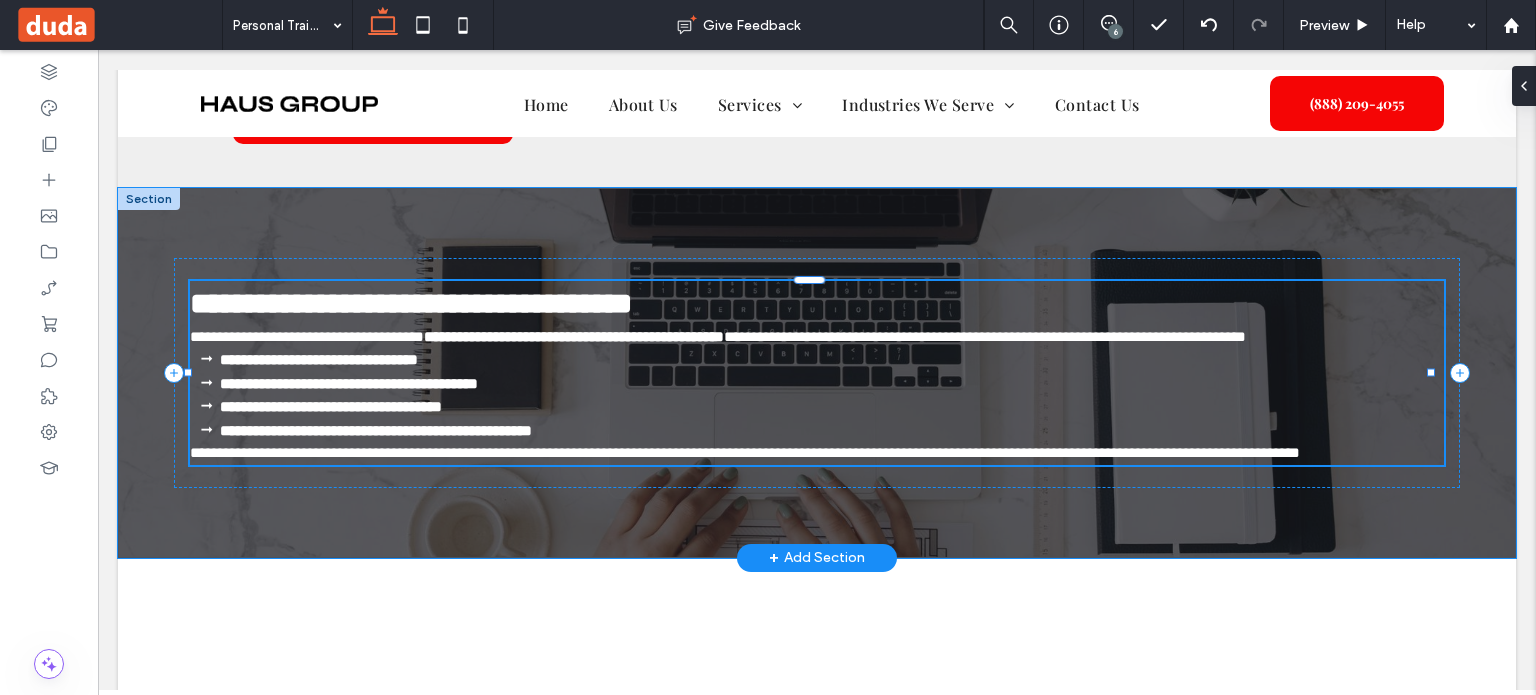 click on "**********" at bounding box center (411, 303) 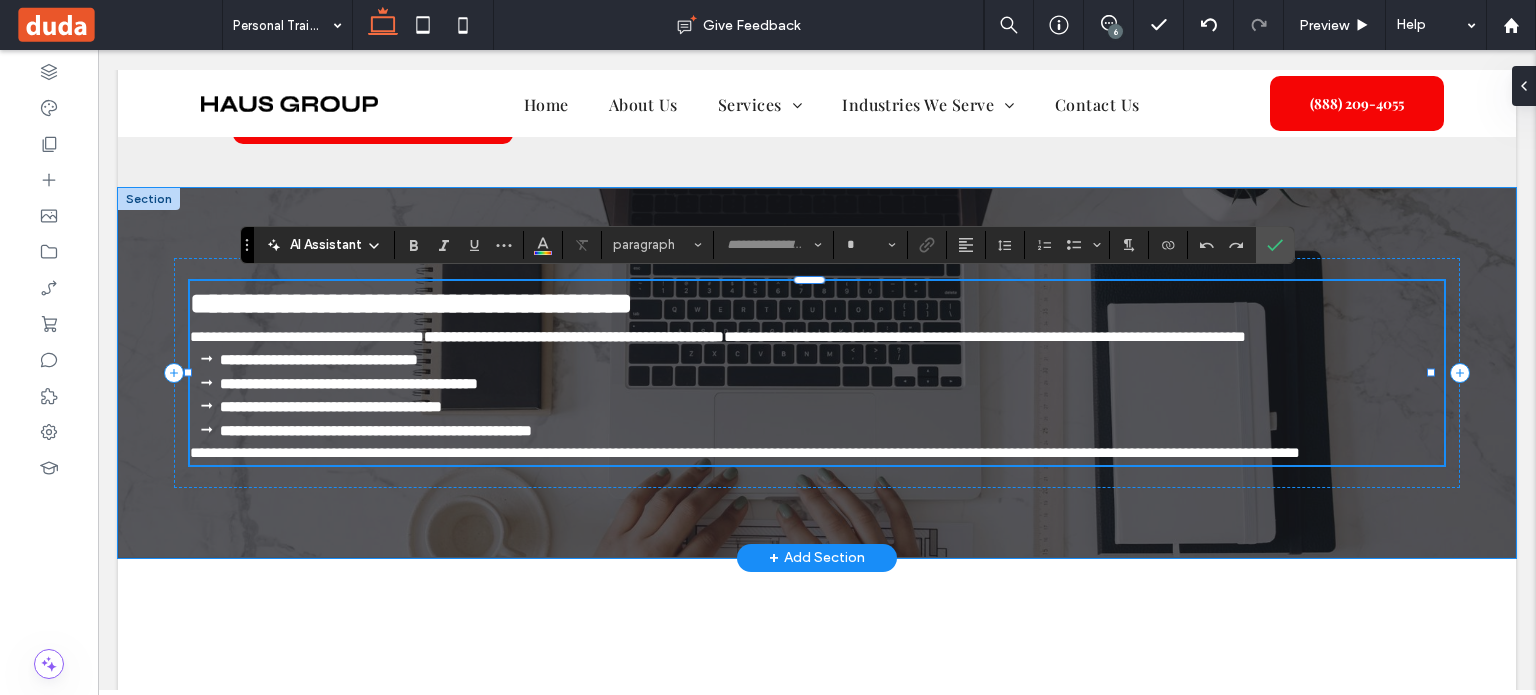 type on "**********" 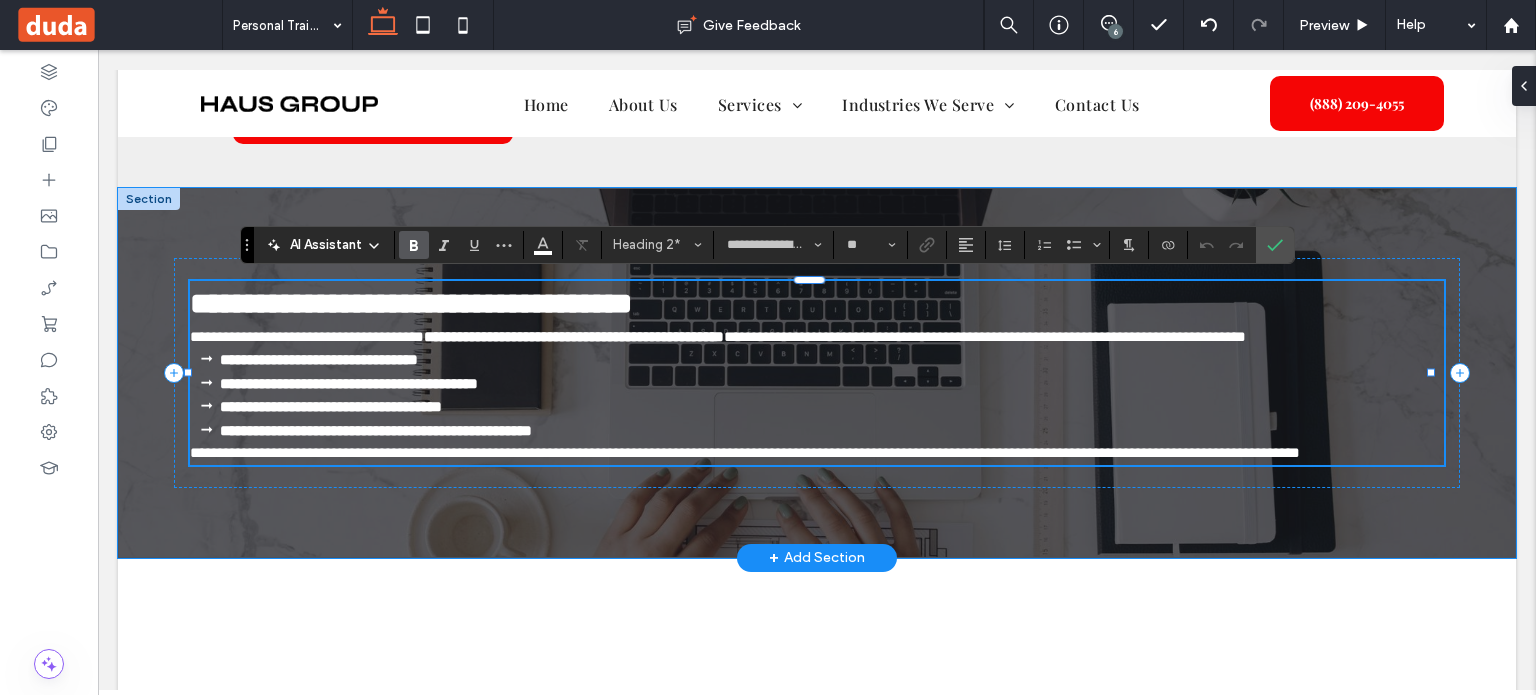 click on "**********" at bounding box center (411, 303) 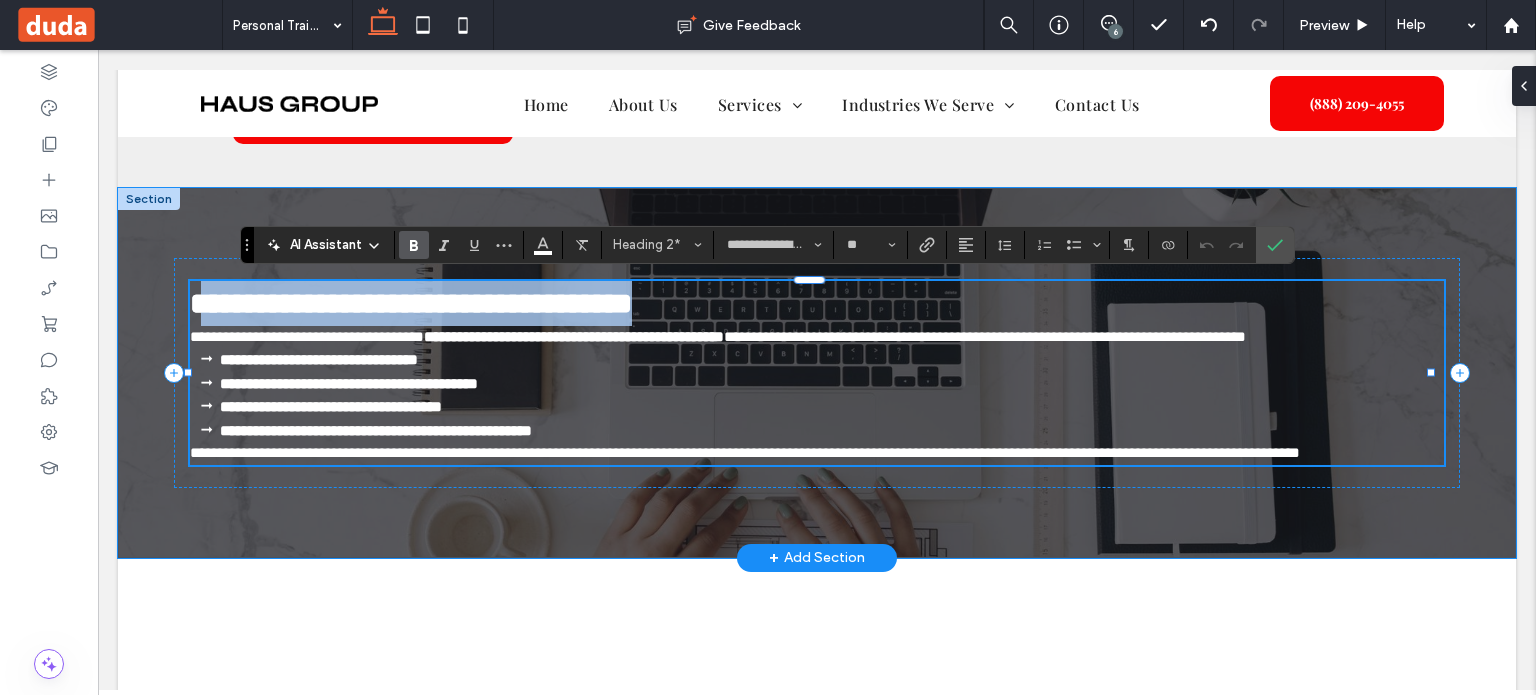 drag, startPoint x: 220, startPoint y: 304, endPoint x: 872, endPoint y: 317, distance: 652.1296 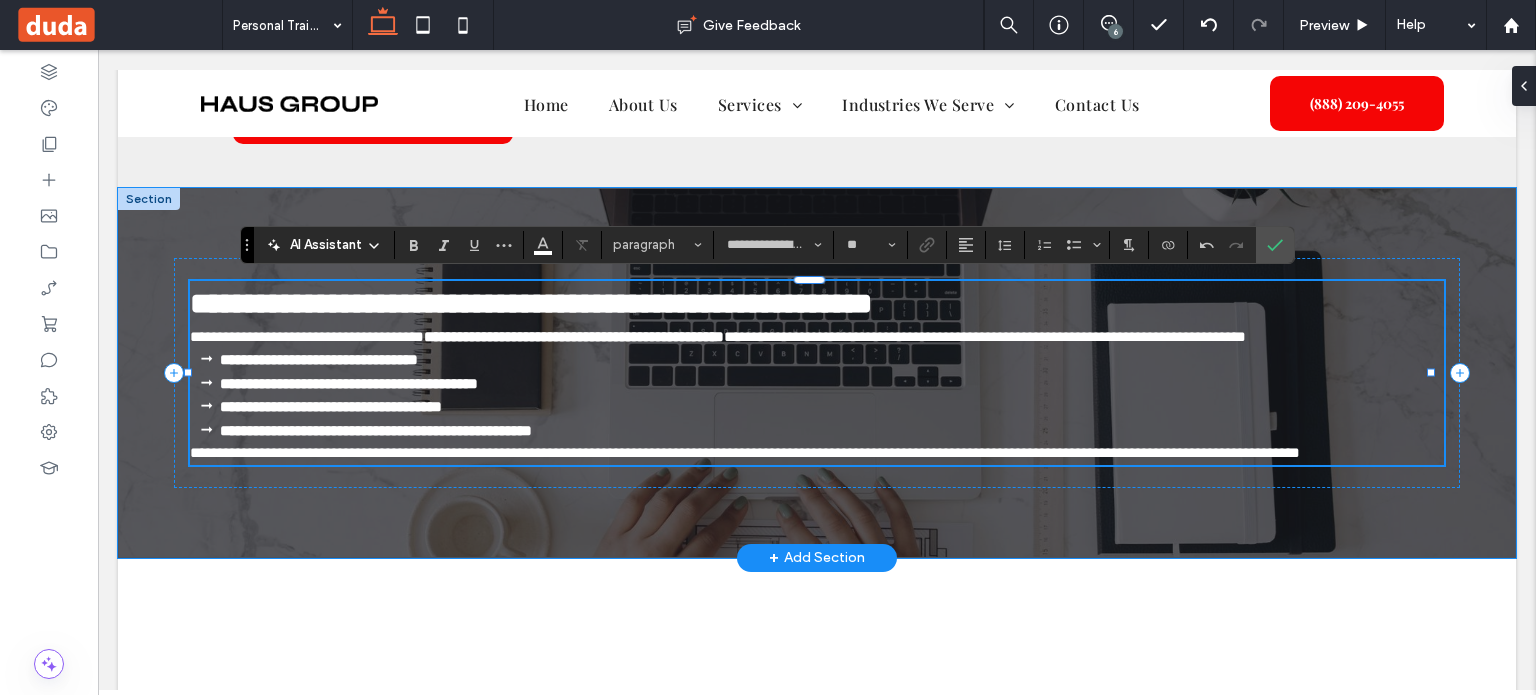 type on "**" 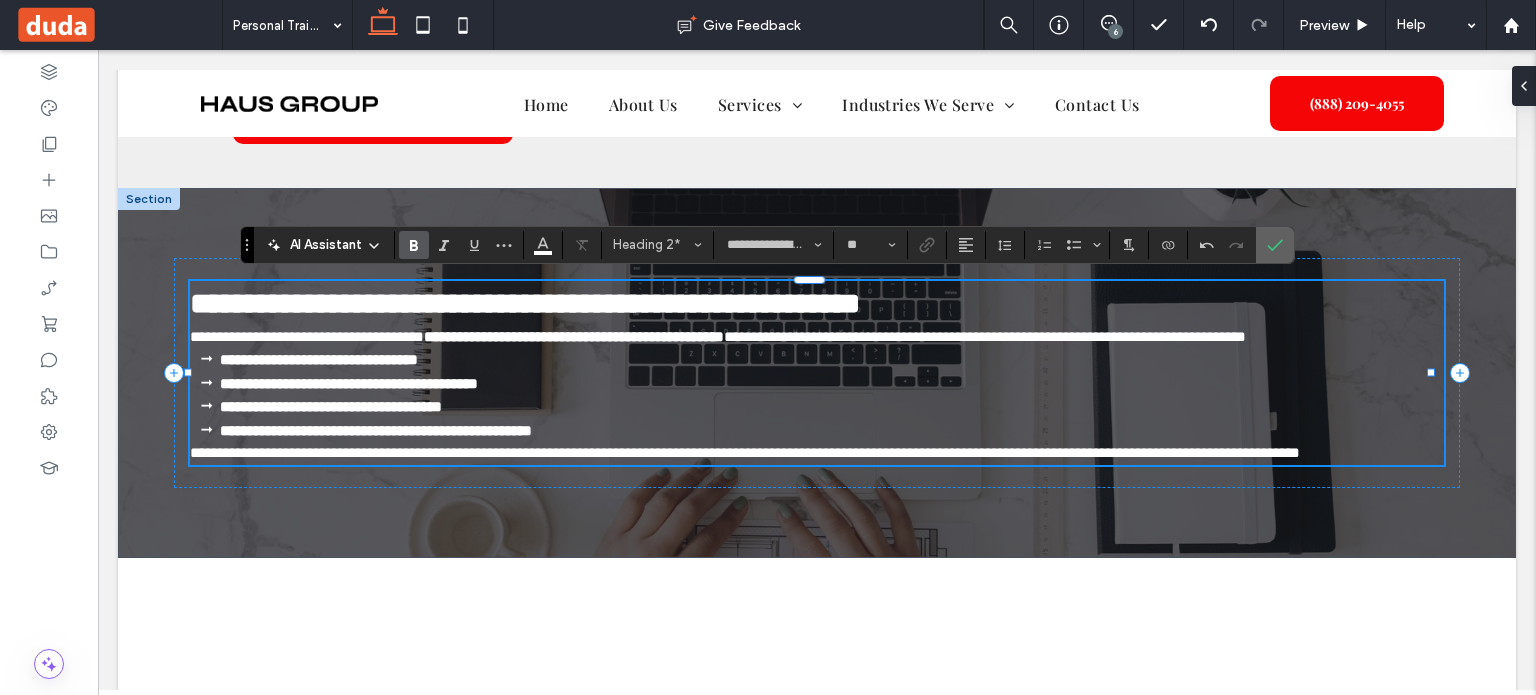 click 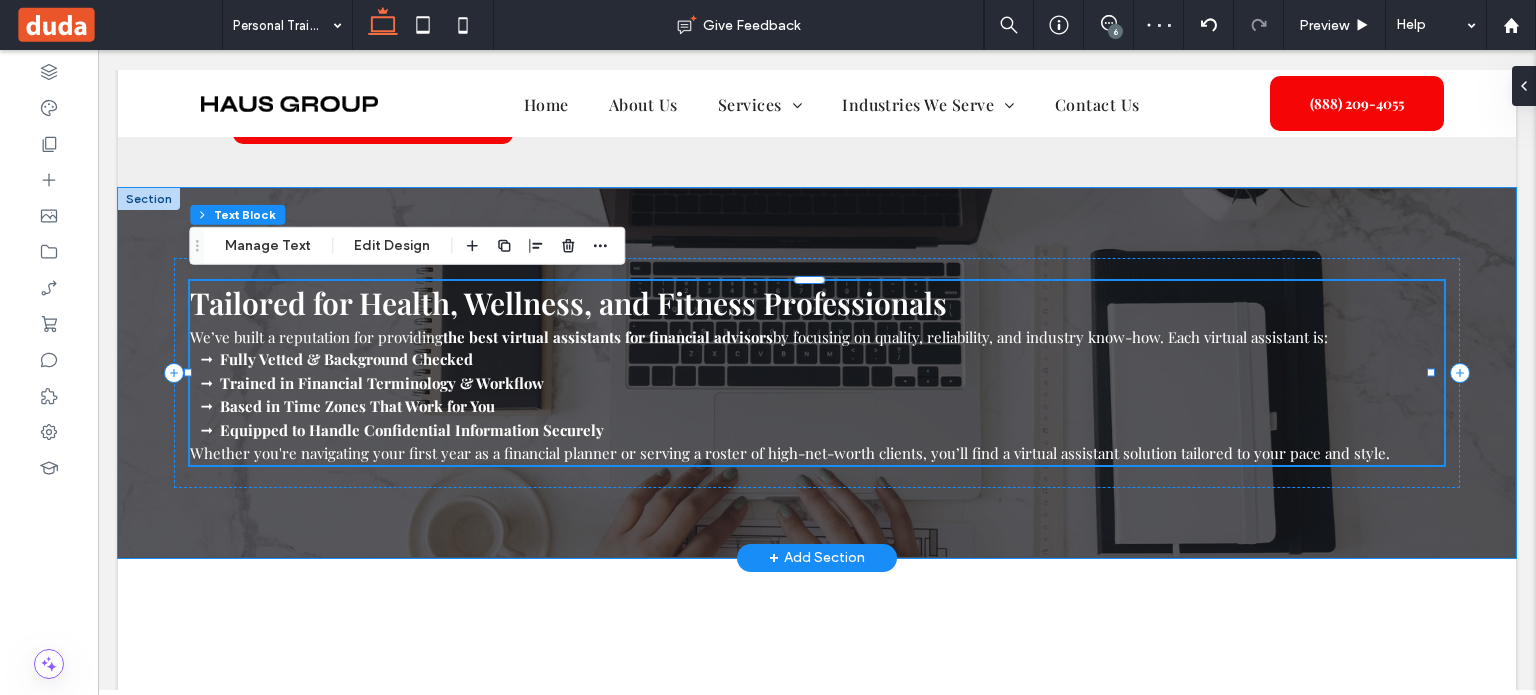 click on "Trained in Financial Terminology & Workflow" at bounding box center [382, 383] 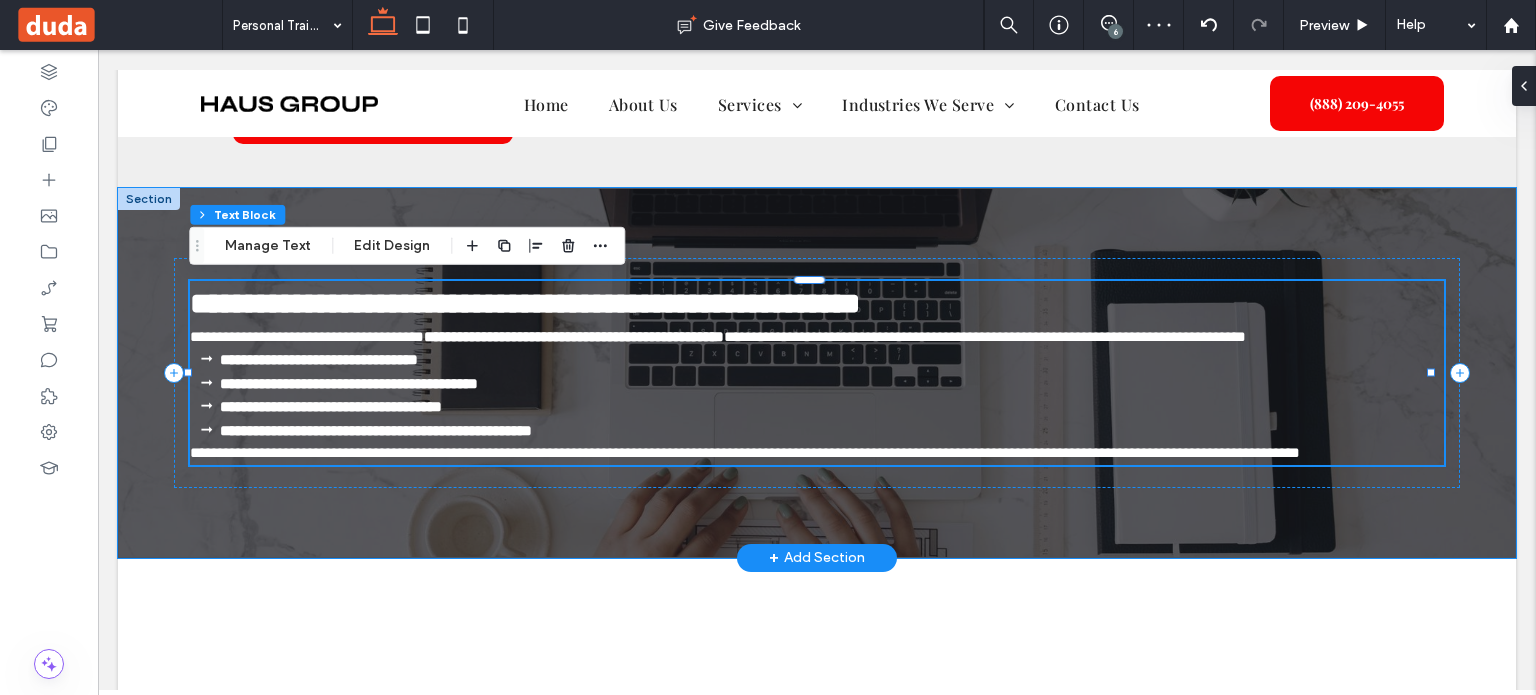 click on "**********" at bounding box center [349, 383] 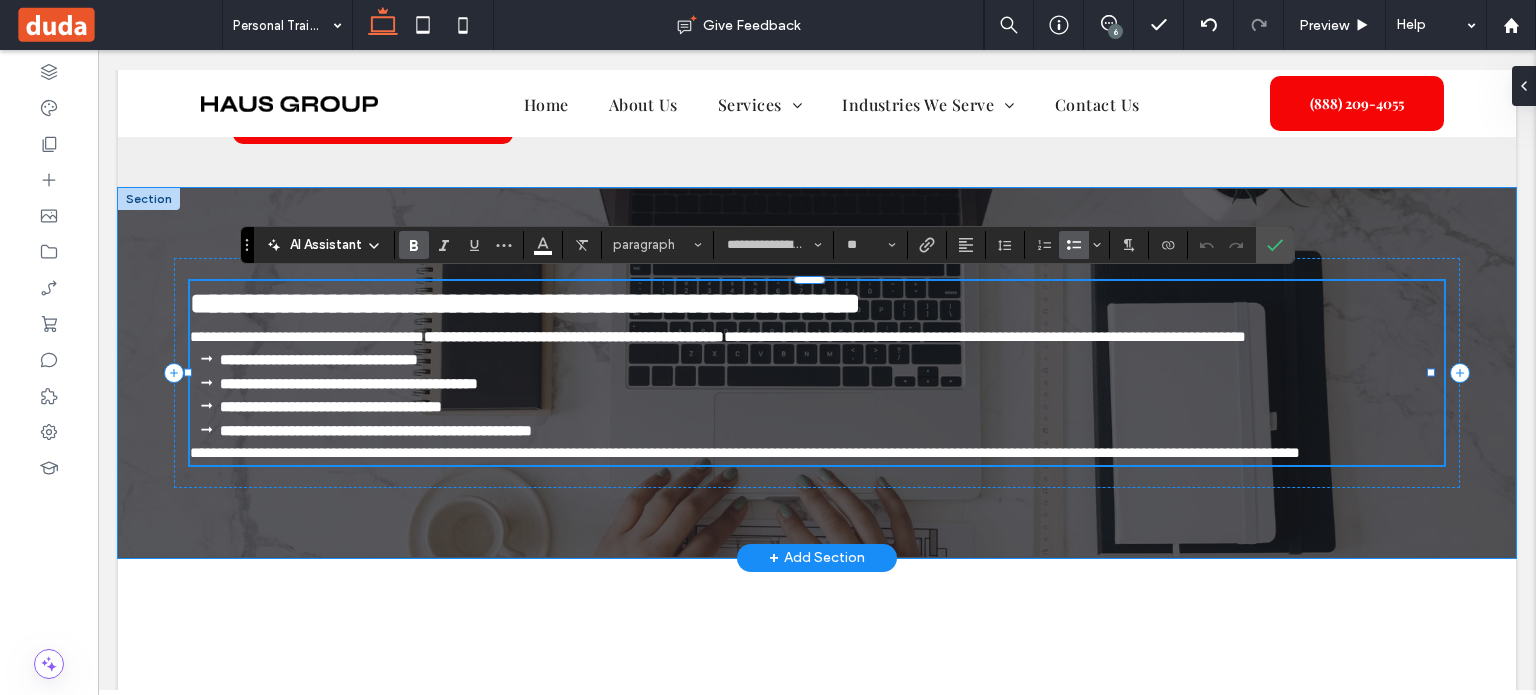 click on "**********" at bounding box center [832, 407] 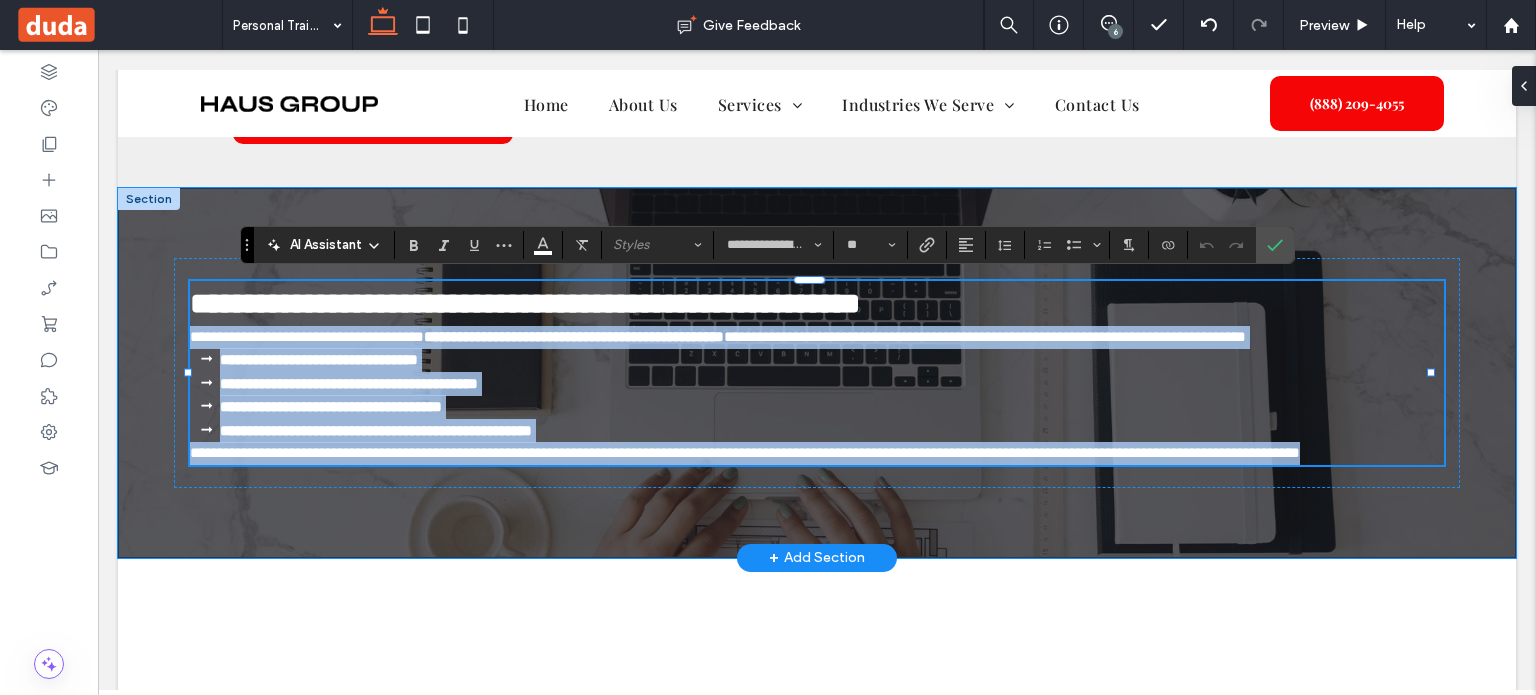 drag, startPoint x: 1386, startPoint y: 447, endPoint x: 159, endPoint y: 326, distance: 1232.9518 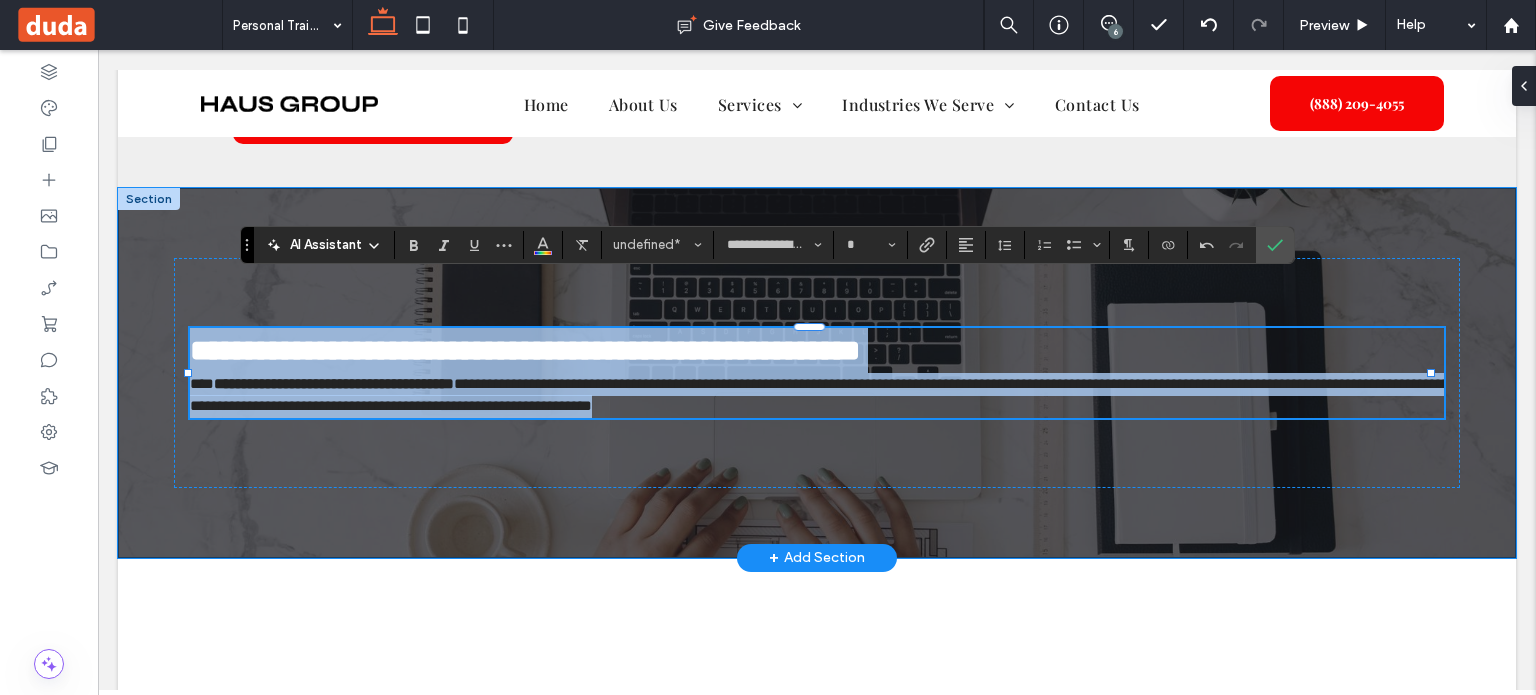 drag, startPoint x: 888, startPoint y: 408, endPoint x: 149, endPoint y: 363, distance: 740.36884 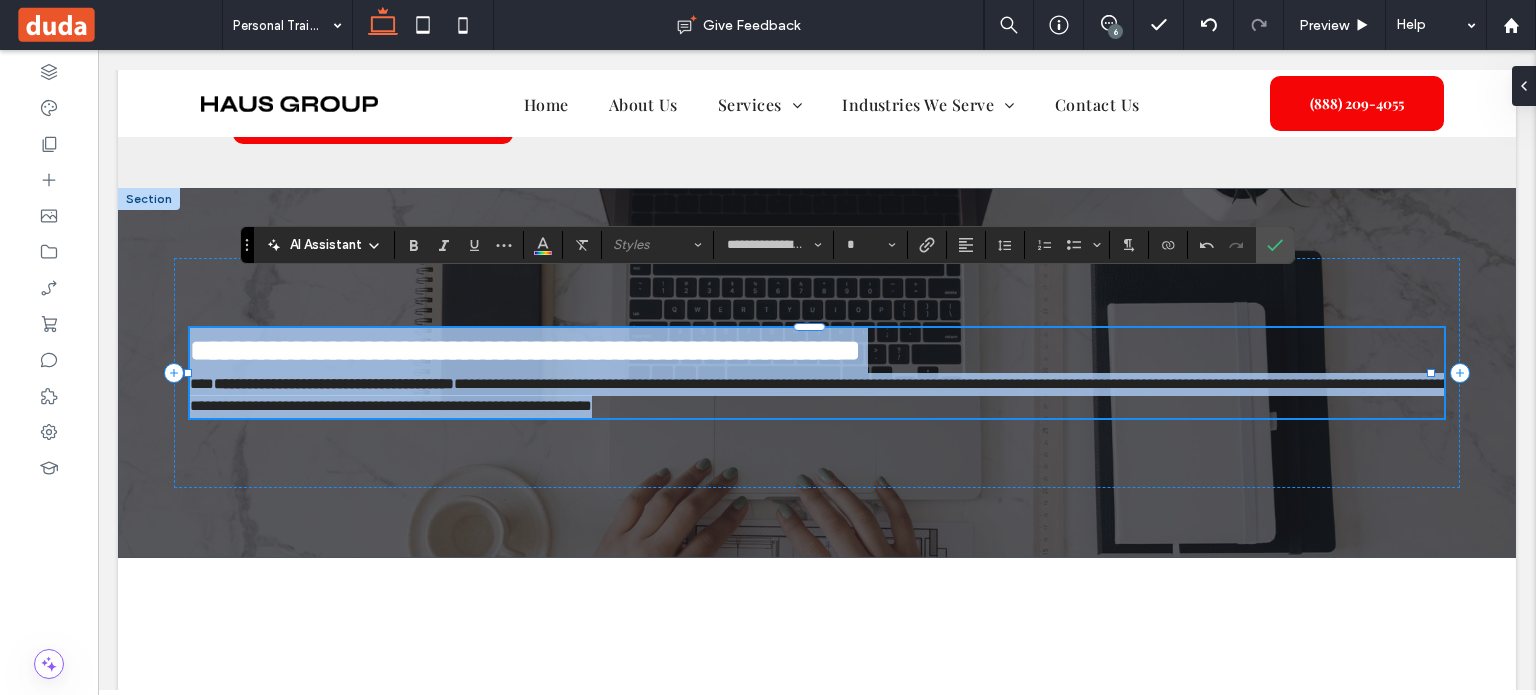 click on "**********" at bounding box center [817, 395] 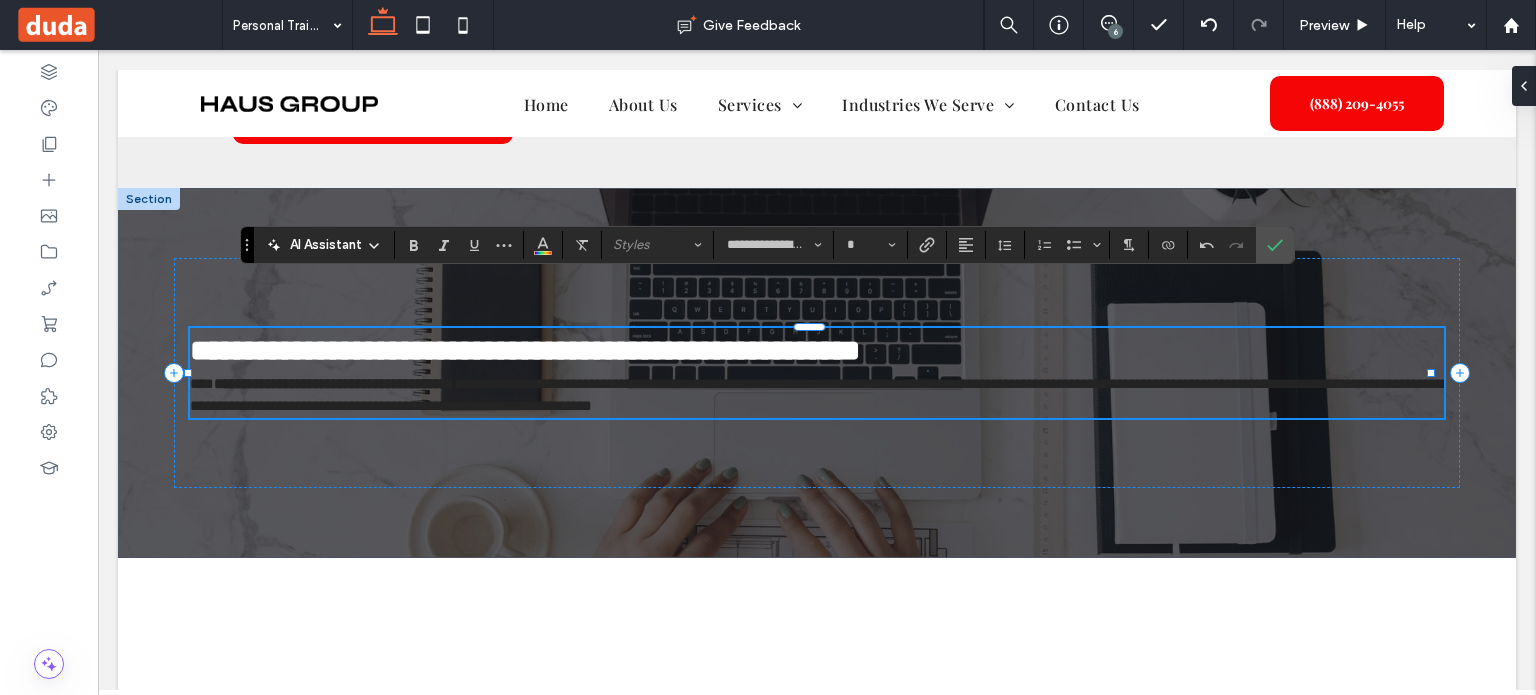 type on "**" 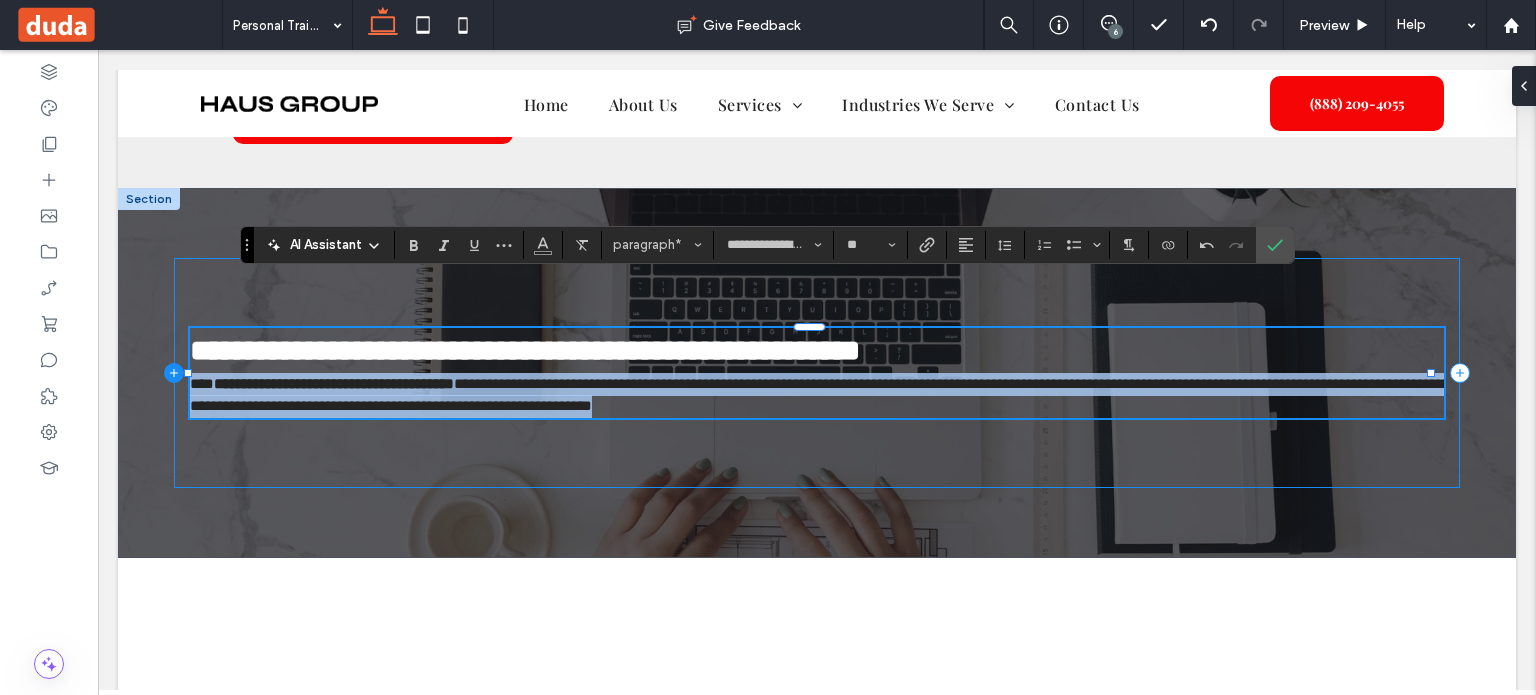drag, startPoint x: 854, startPoint y: 402, endPoint x: 179, endPoint y: 376, distance: 675.50055 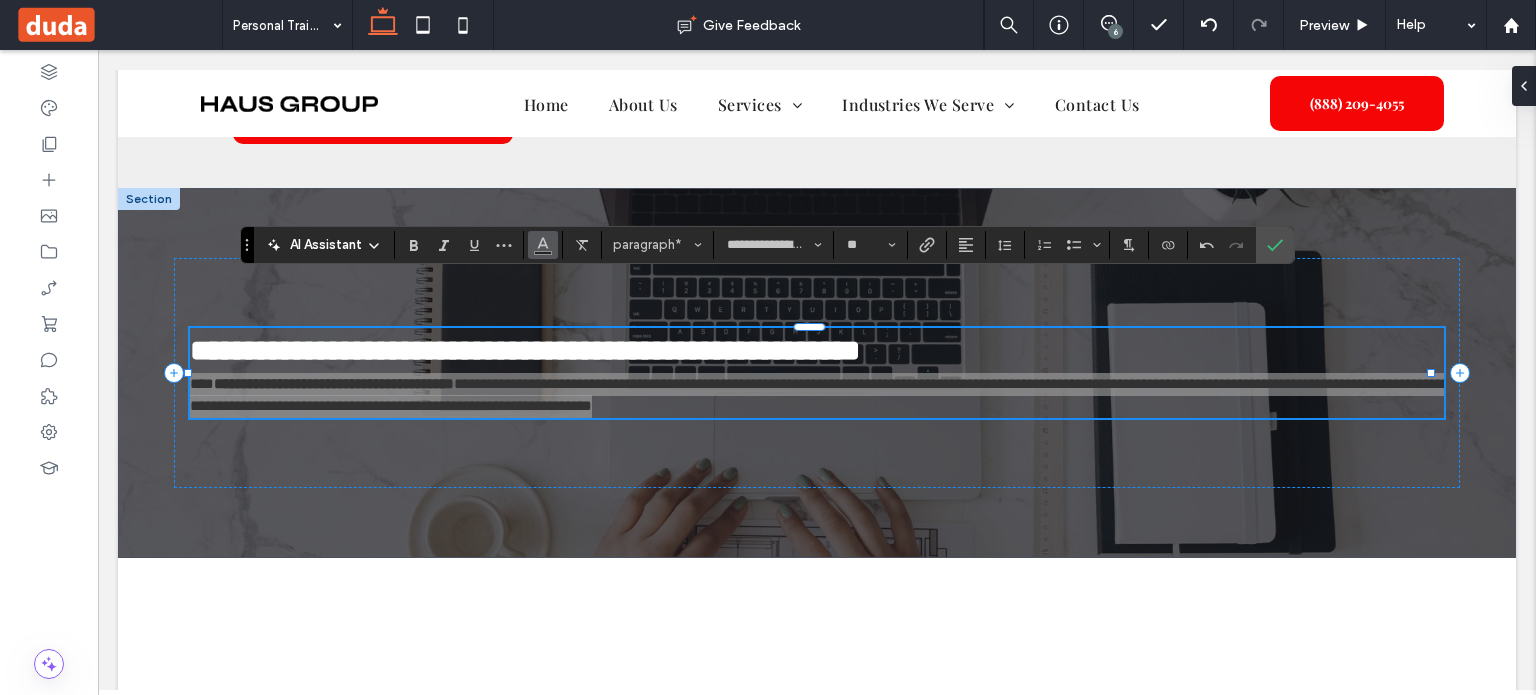 click 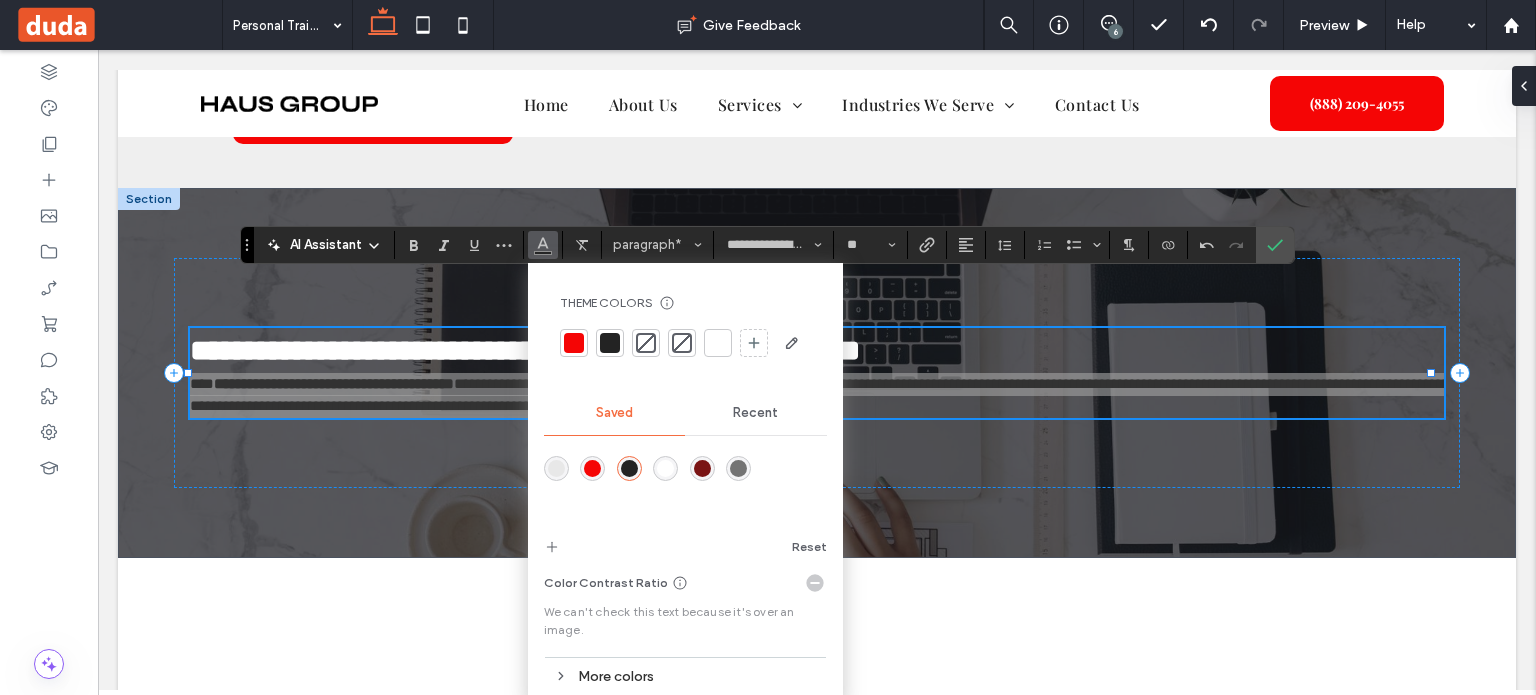click at bounding box center [718, 343] 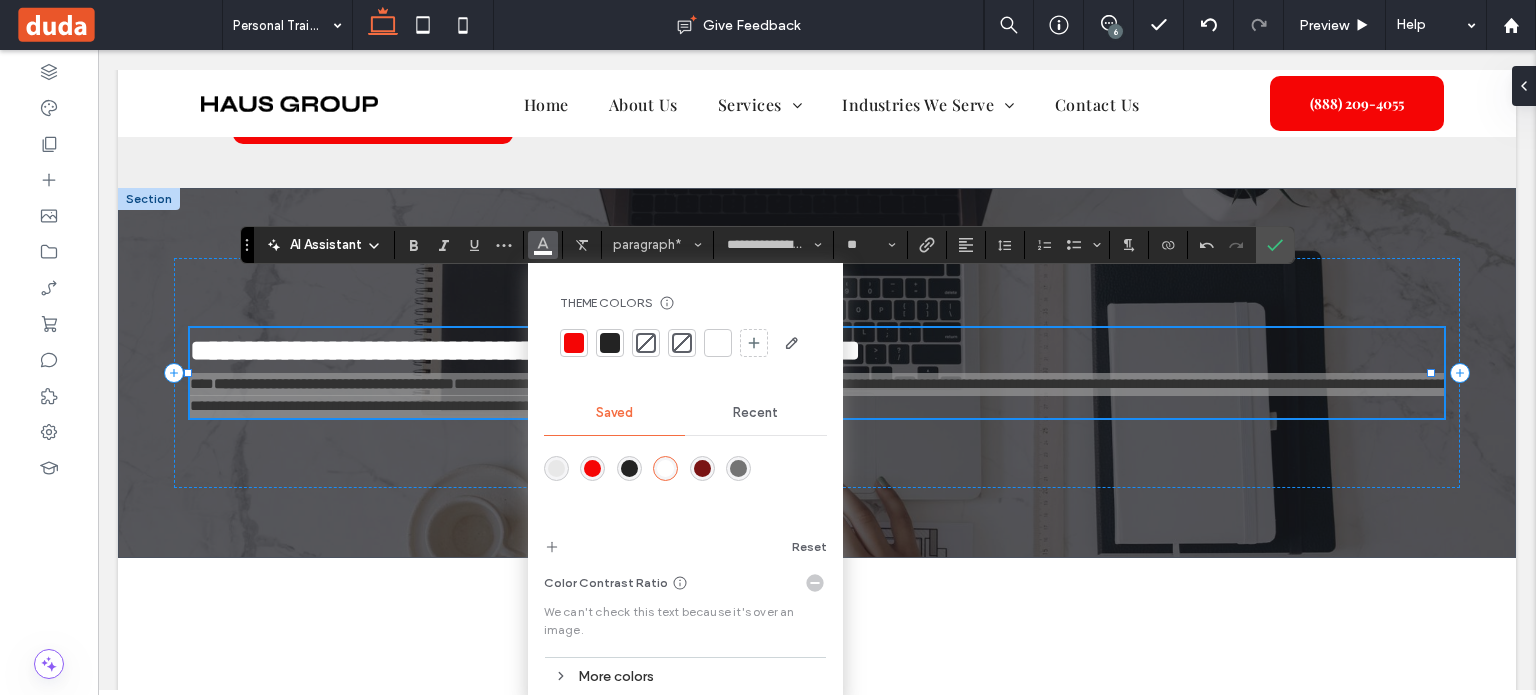 click at bounding box center [718, 343] 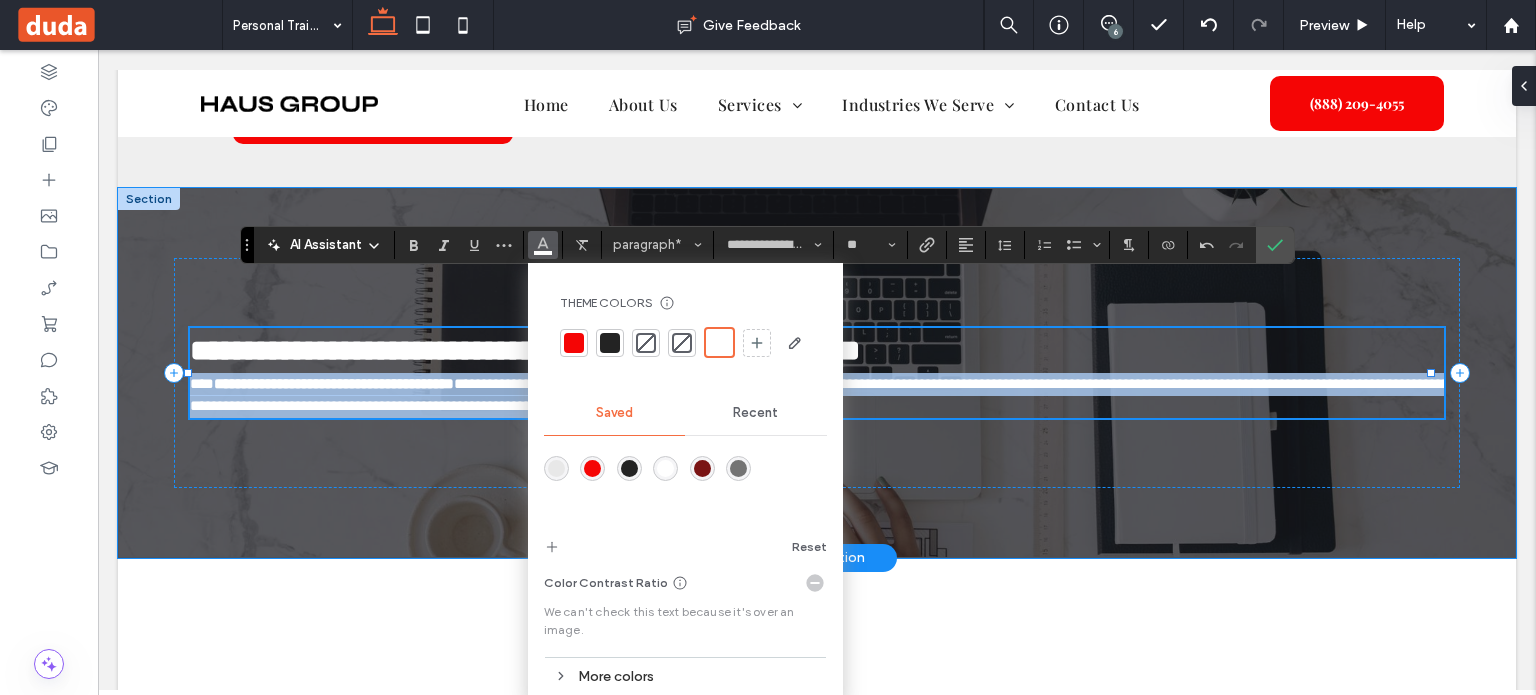 click on "**********" at bounding box center (817, 395) 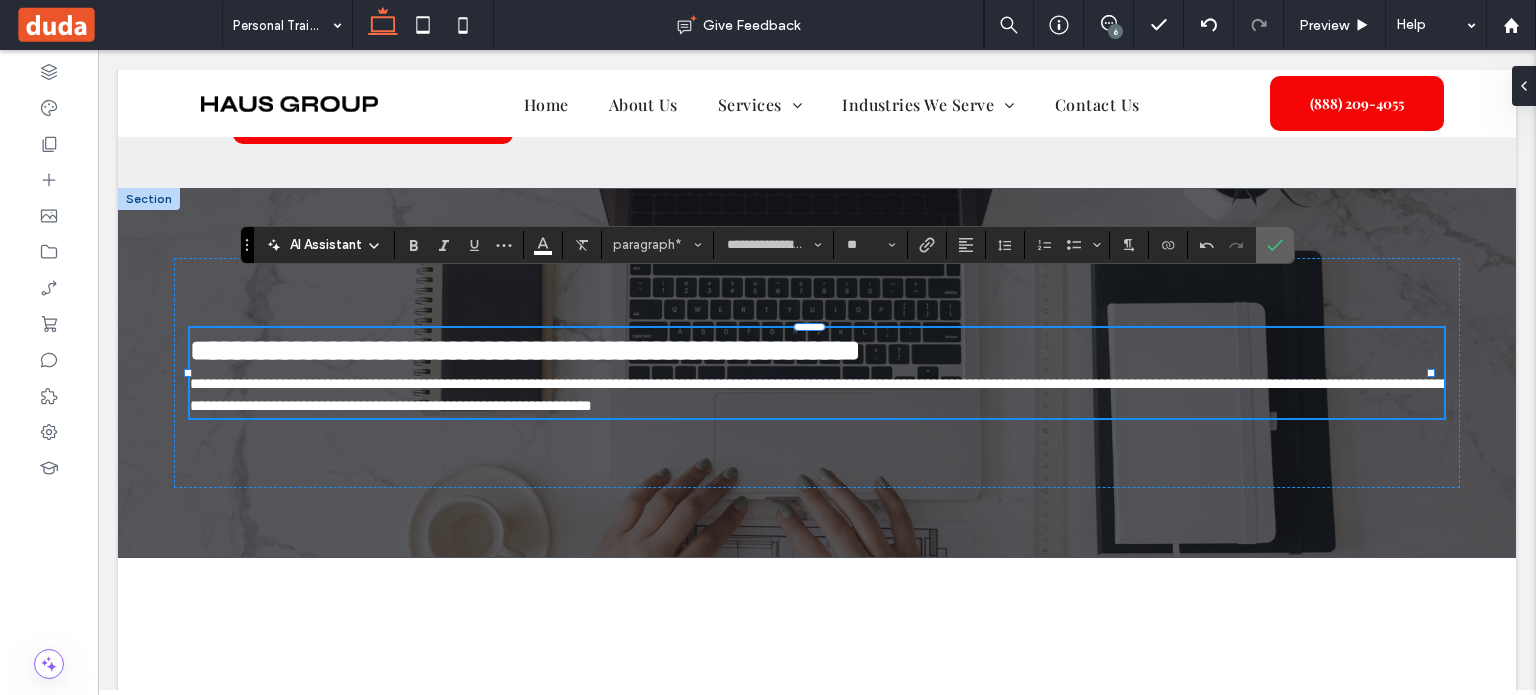 drag, startPoint x: 1265, startPoint y: 245, endPoint x: 773, endPoint y: 214, distance: 492.97565 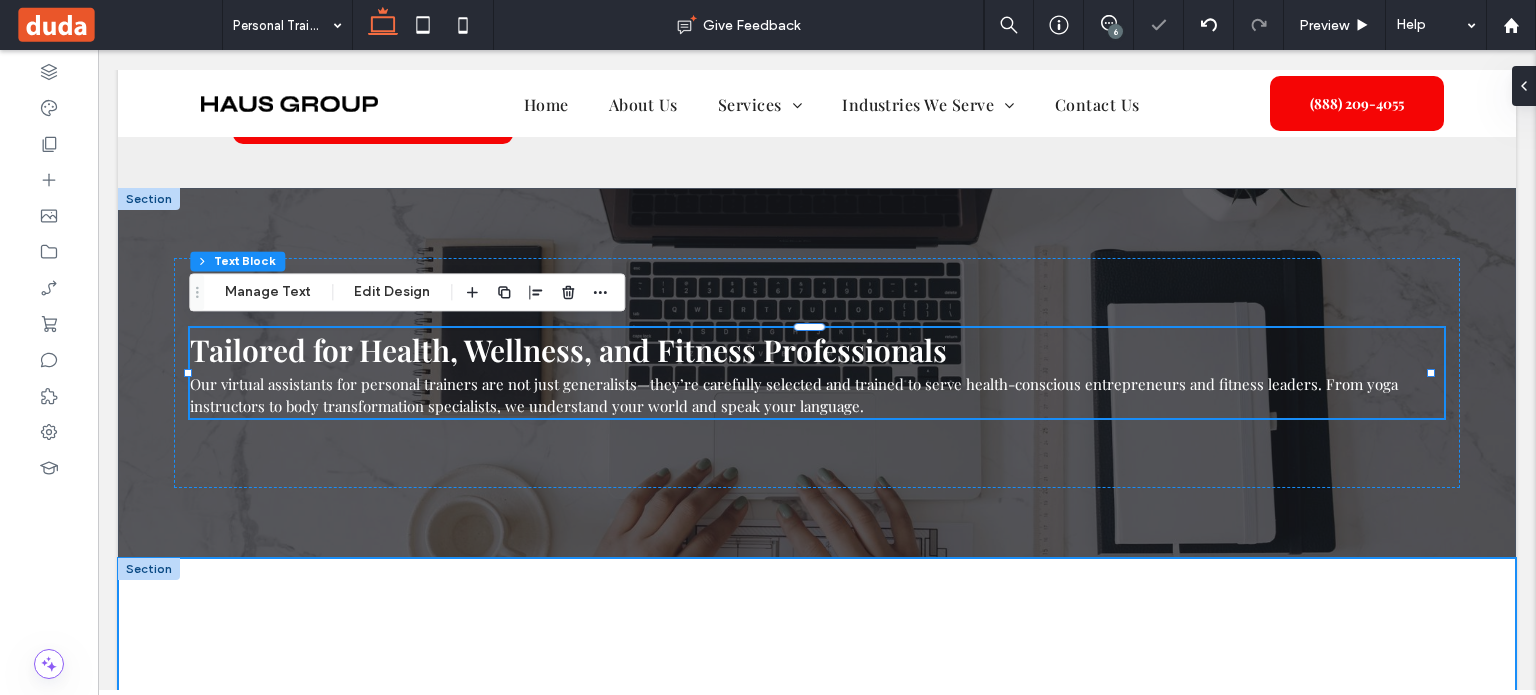 click at bounding box center (817, 718) 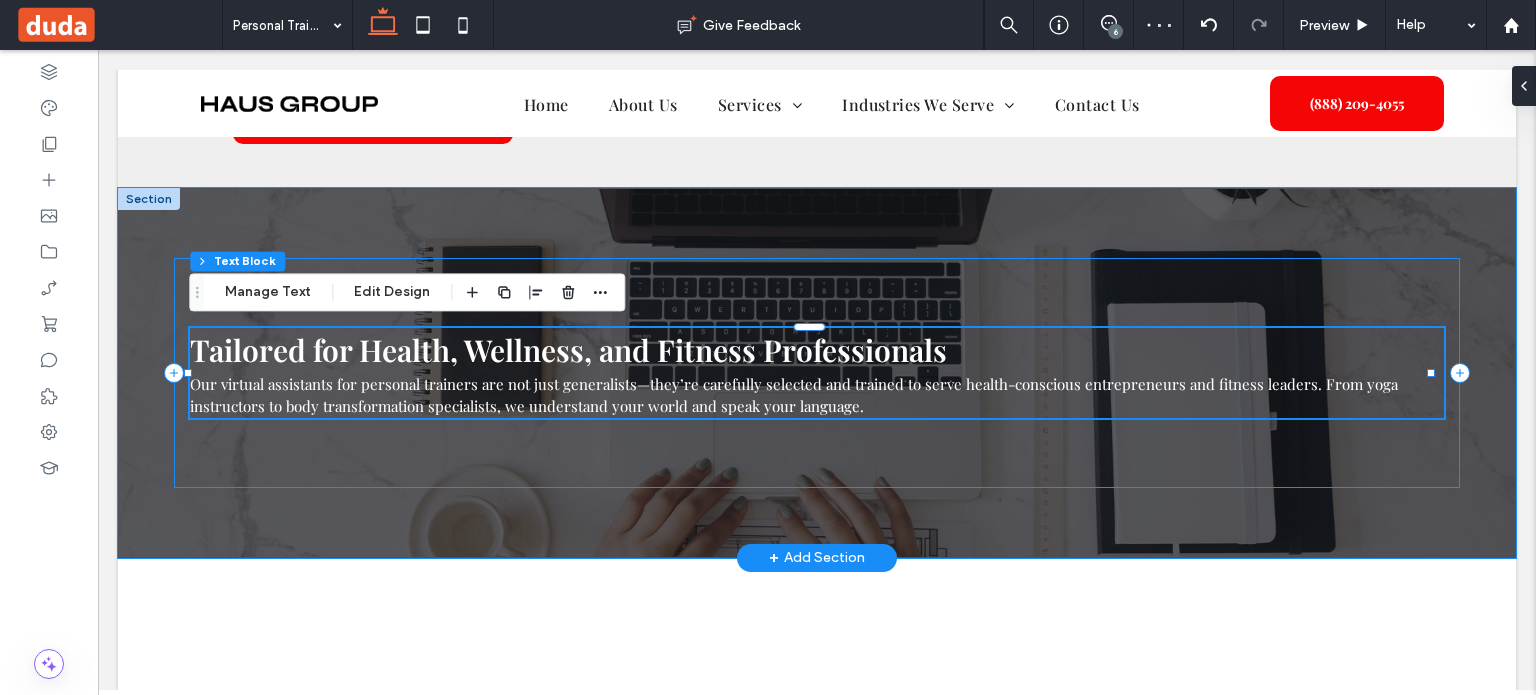 click on "Tailored for Health, Wellness, and Fitness Professionals Our virtual assistants for personal trainers are not just generalists—they’re carefully selected and trained to serve health-conscious entrepreneurs and fitness leaders. From yoga instructors to body transformation specialists, we understand your world and speak your language." at bounding box center [817, 373] 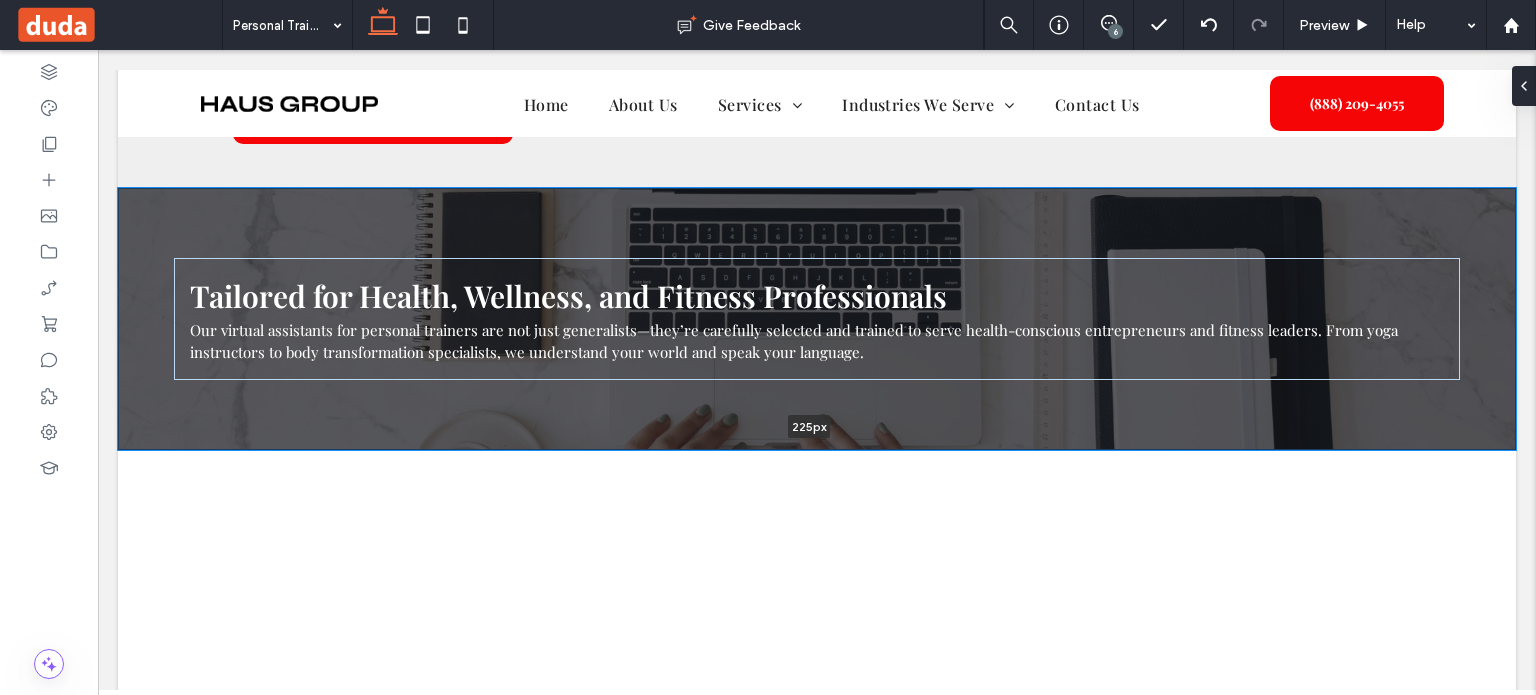 drag, startPoint x: 457, startPoint y: 552, endPoint x: 472, endPoint y: 407, distance: 145.7738 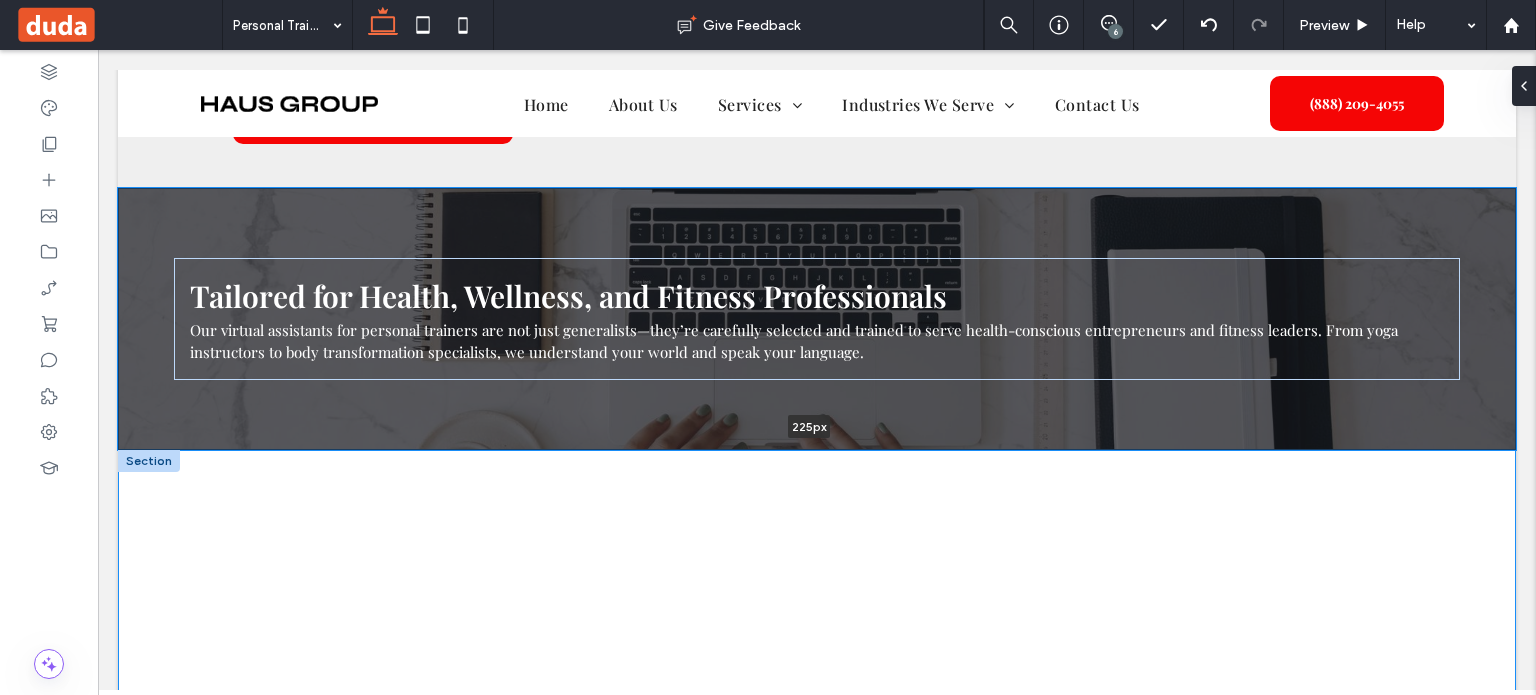 type on "***" 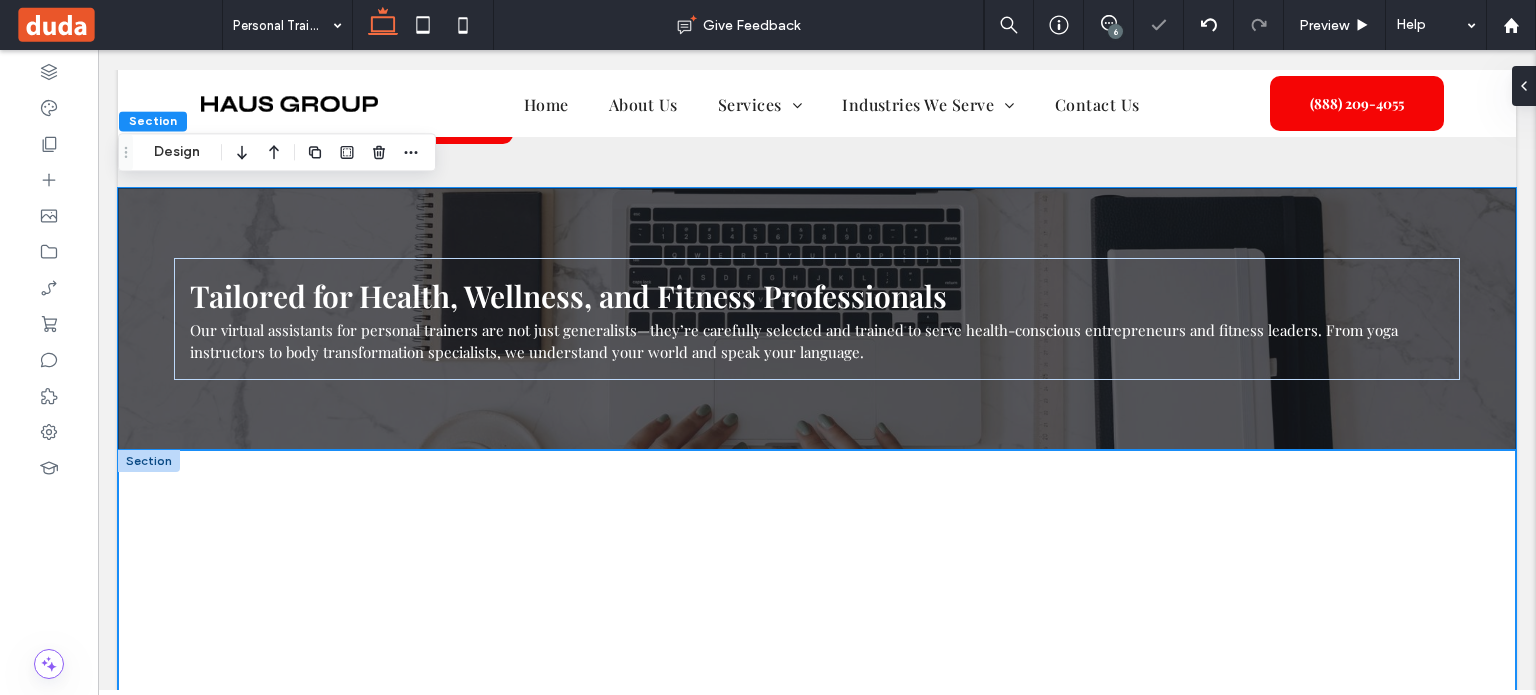 click at bounding box center [817, 610] 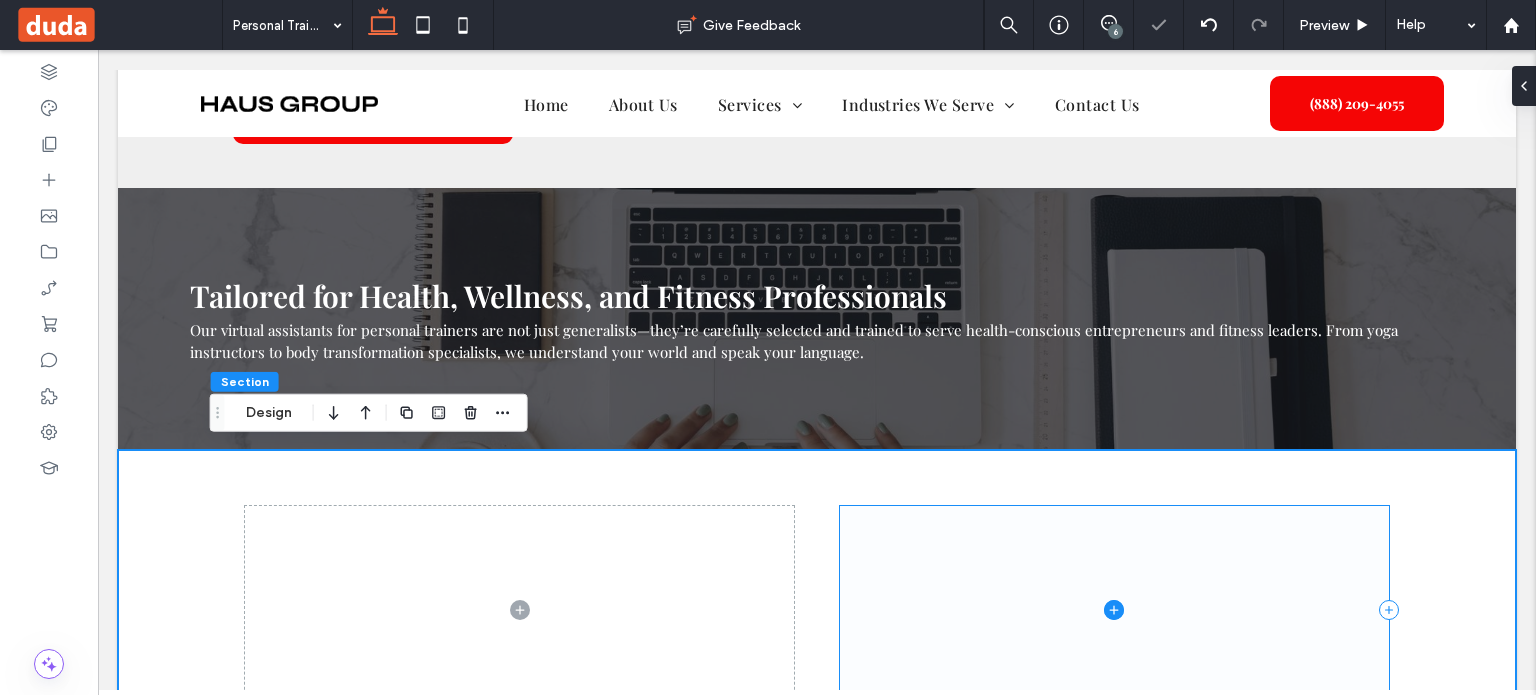 scroll, scrollTop: 2021, scrollLeft: 0, axis: vertical 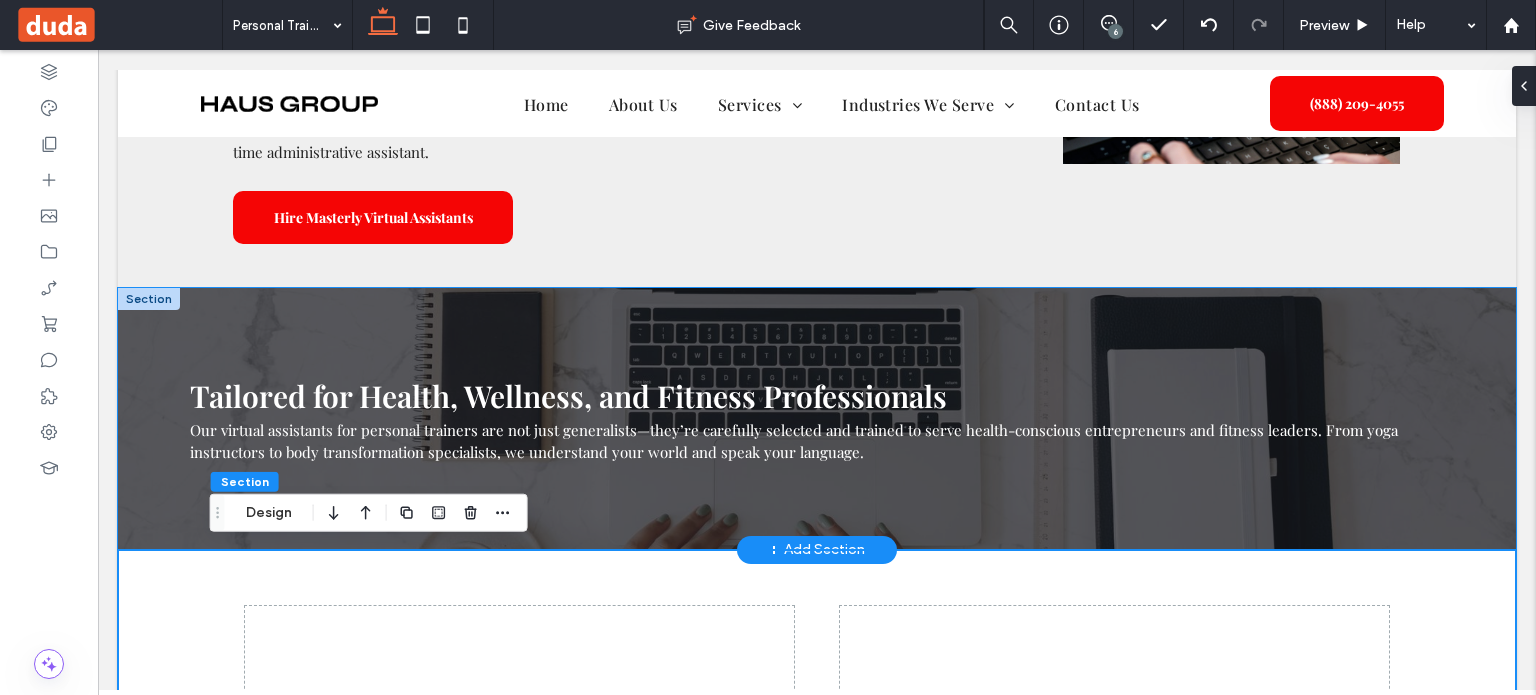 click on "Tailored for Health, Wellness, and Fitness Professionals Our virtual assistants for personal trainers are not just generalists—they’re carefully selected and trained to serve health-conscious entrepreneurs and fitness leaders. From yoga instructors to body transformation specialists, we understand your world and speak your language." at bounding box center (817, 419) 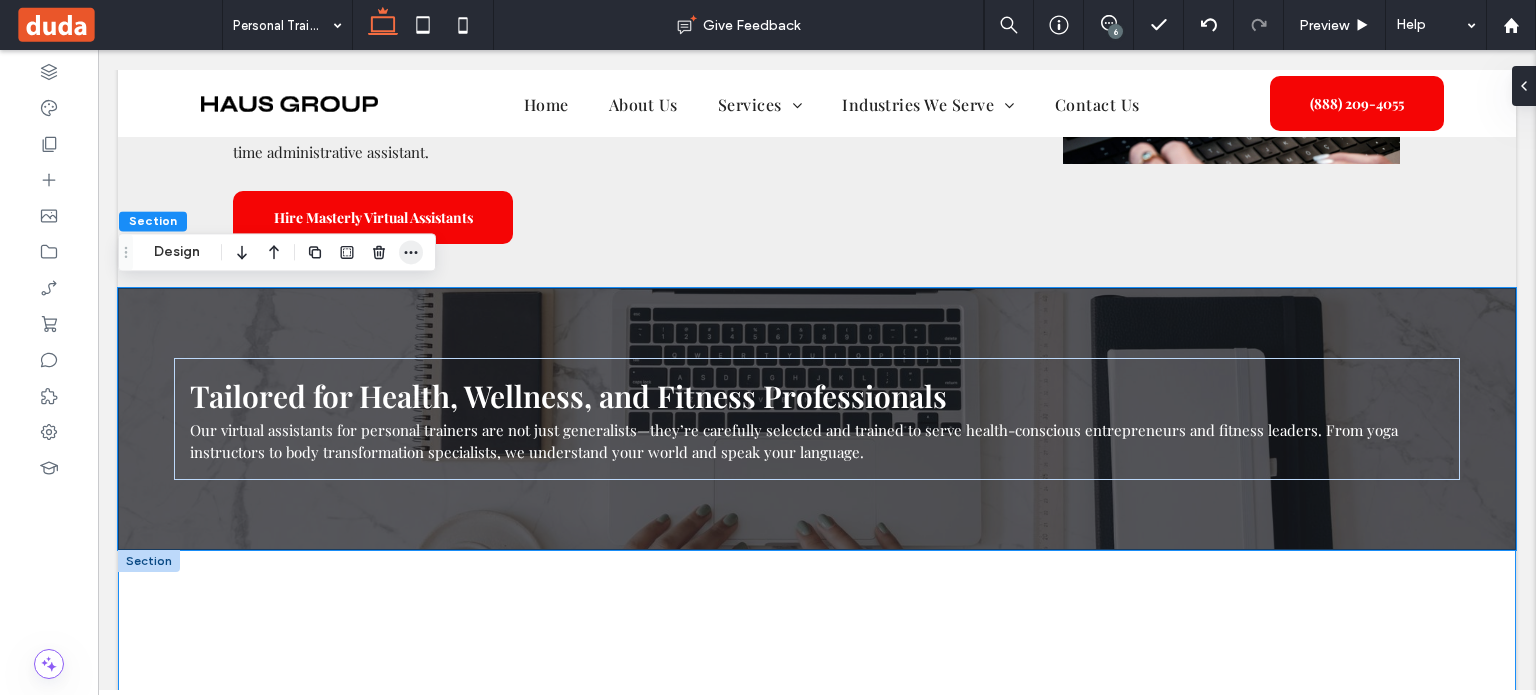 click at bounding box center [411, 252] 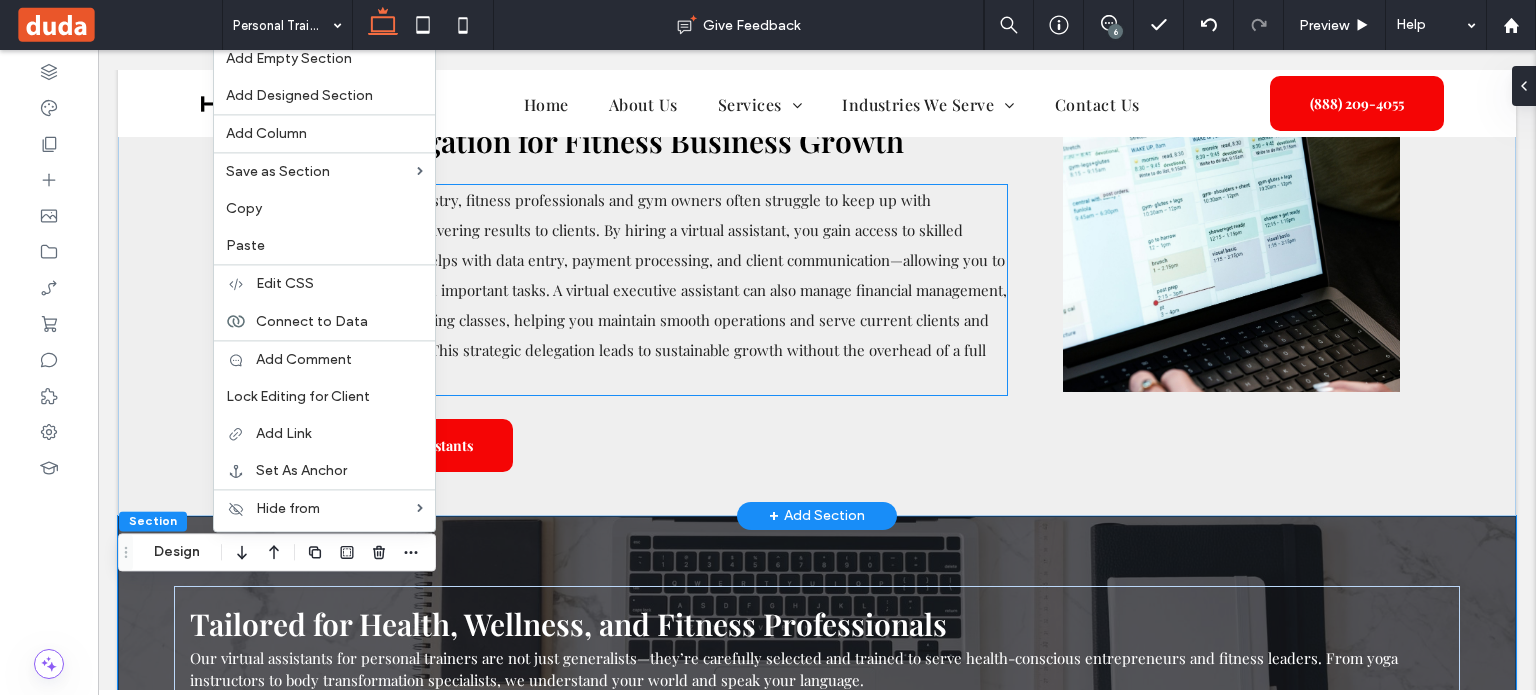scroll, scrollTop: 1721, scrollLeft: 0, axis: vertical 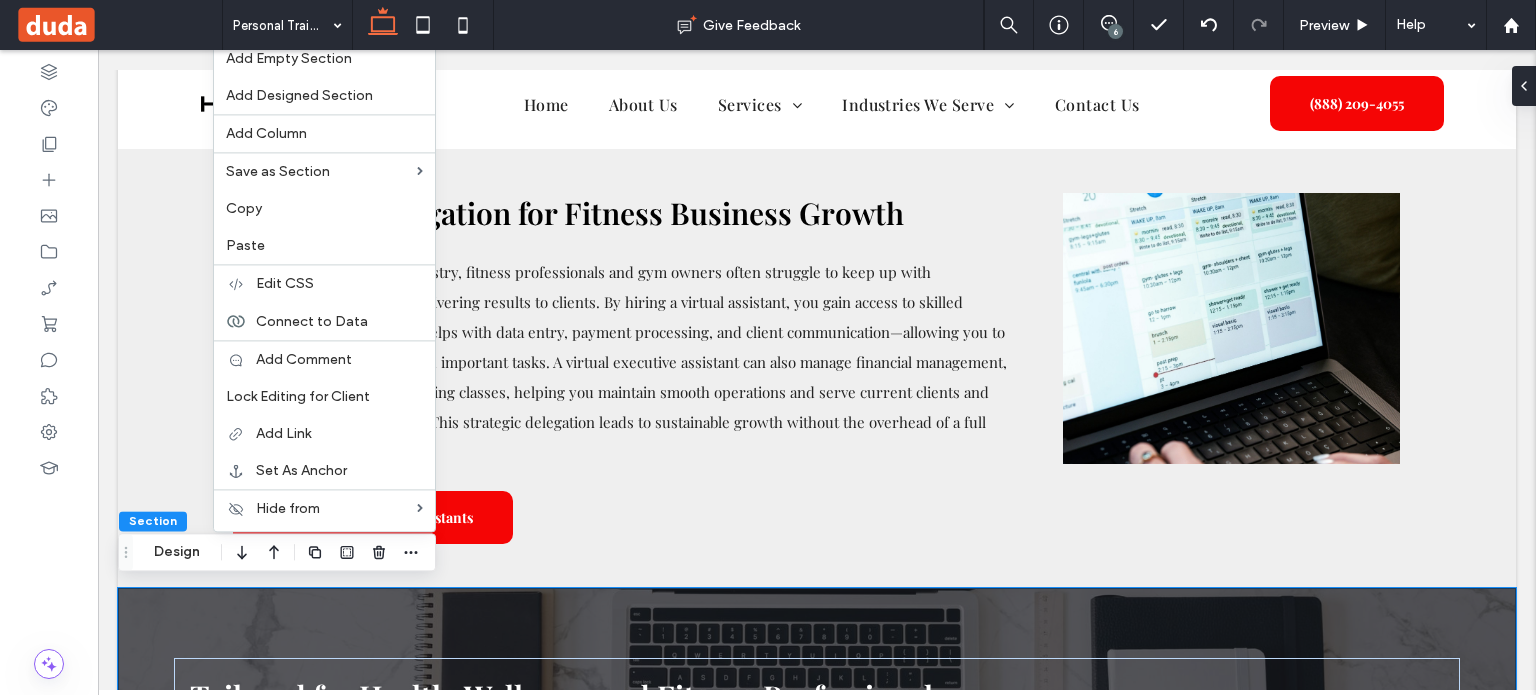 drag, startPoint x: 260, startPoint y: 253, endPoint x: 290, endPoint y: 259, distance: 30.594116 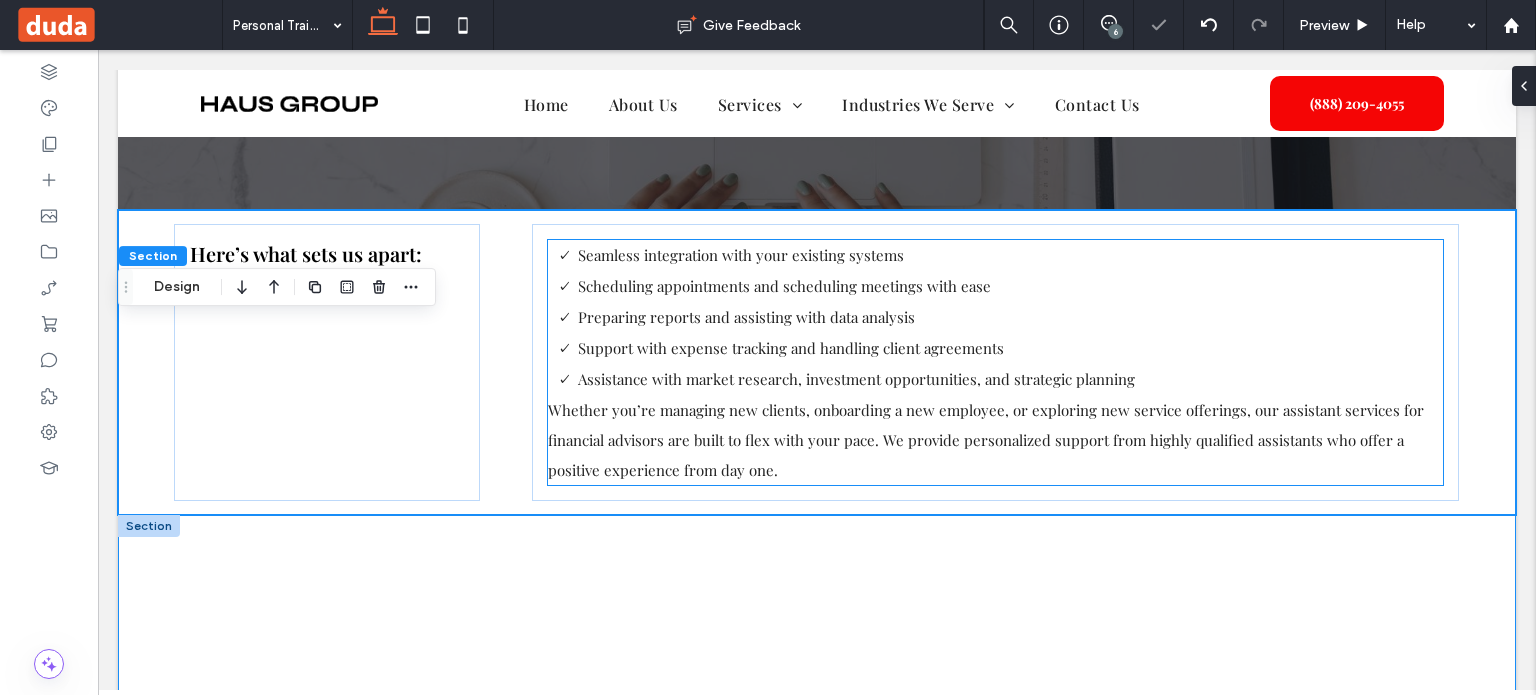 scroll, scrollTop: 2247, scrollLeft: 0, axis: vertical 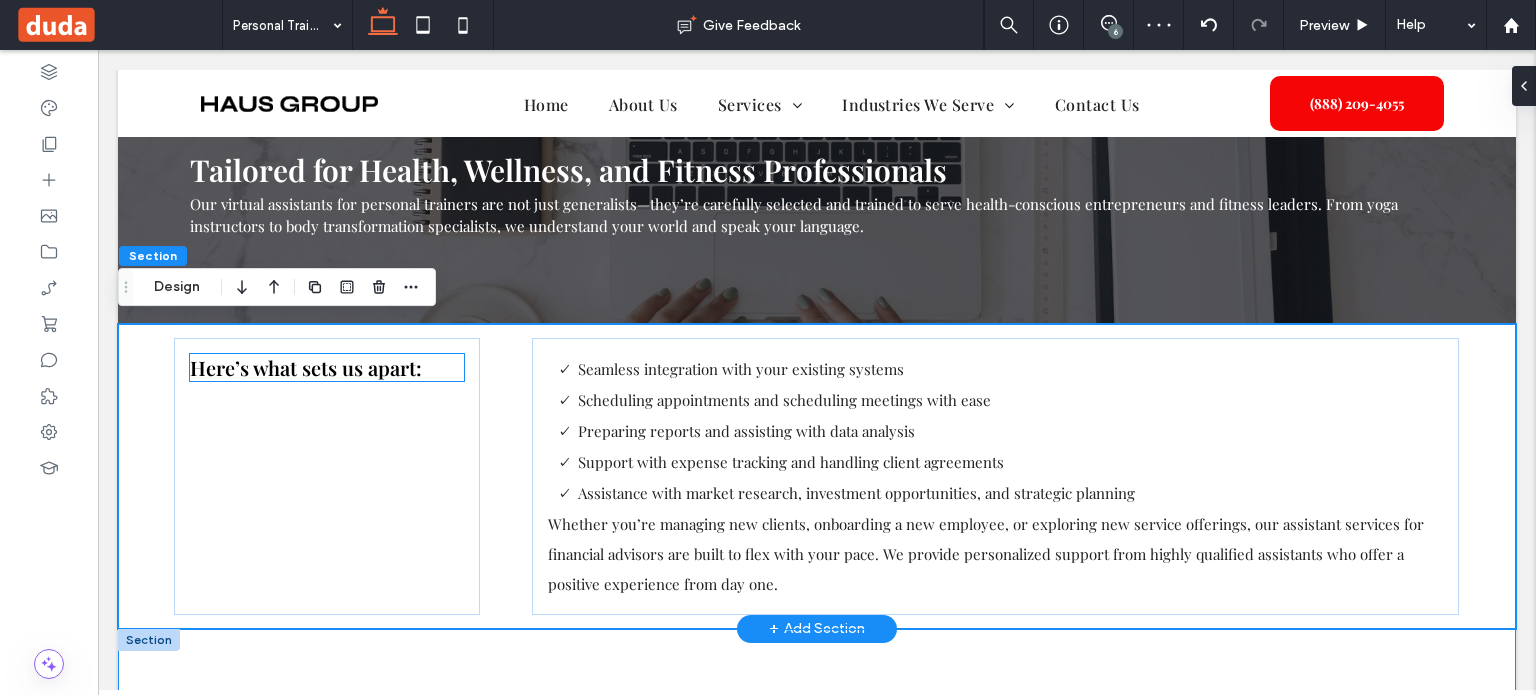 click on "Here’s what sets us apart:" at bounding box center [306, 367] 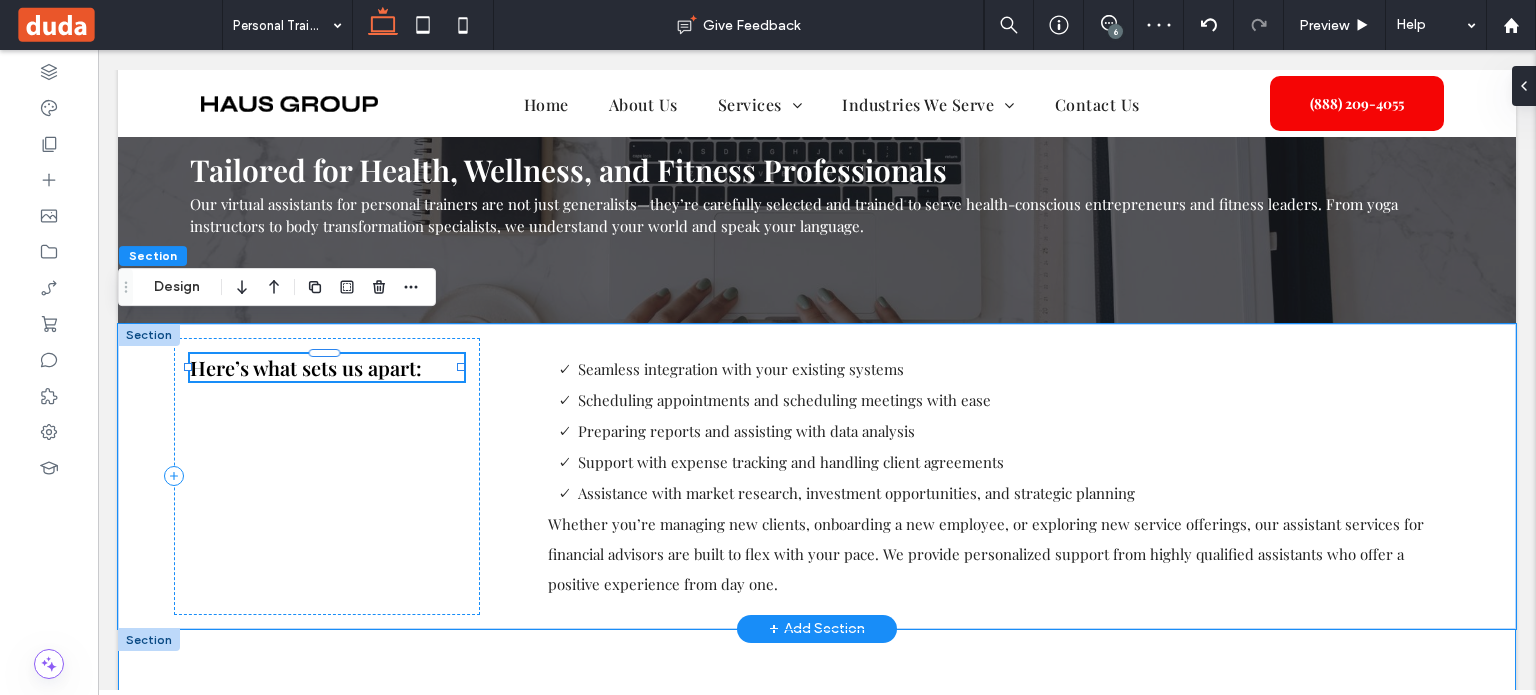 click on "Here’s what sets us apart:" at bounding box center (327, 367) 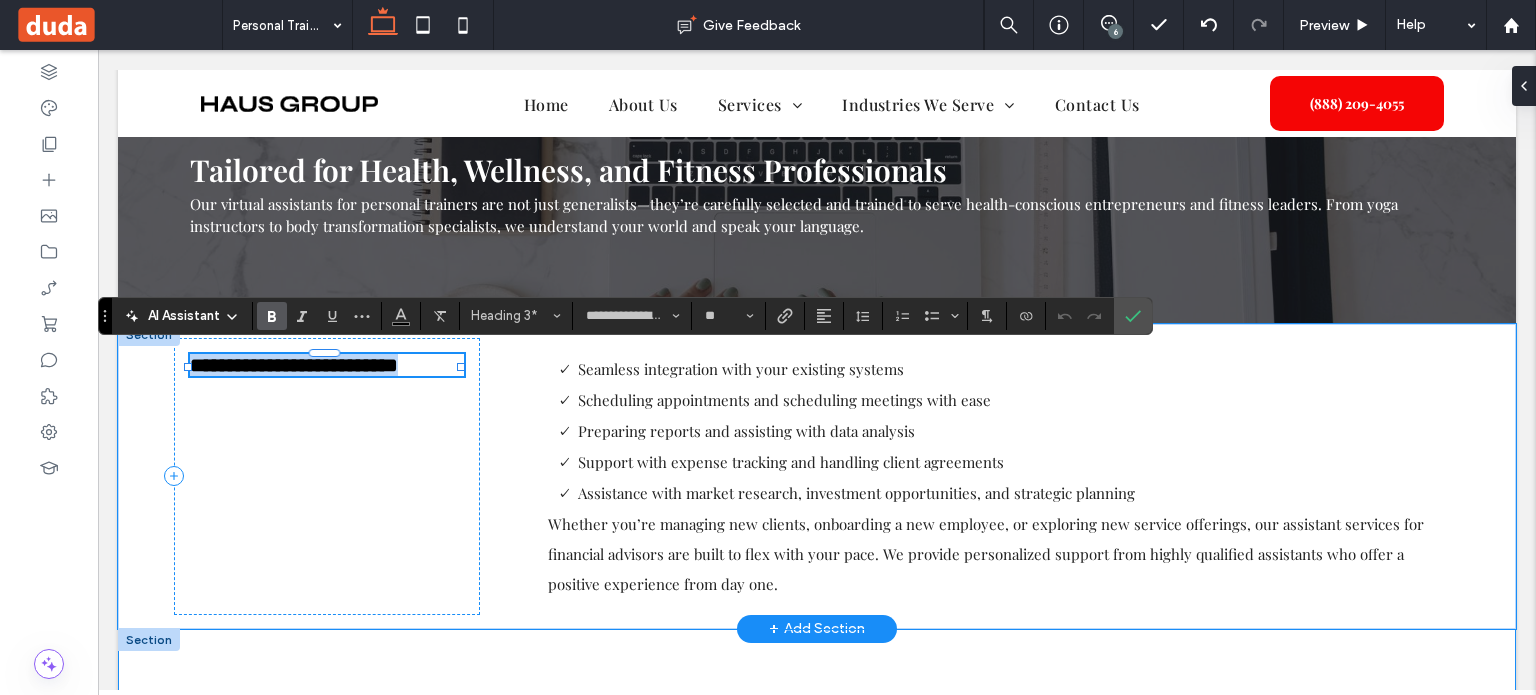 click on "**********" at bounding box center [294, 365] 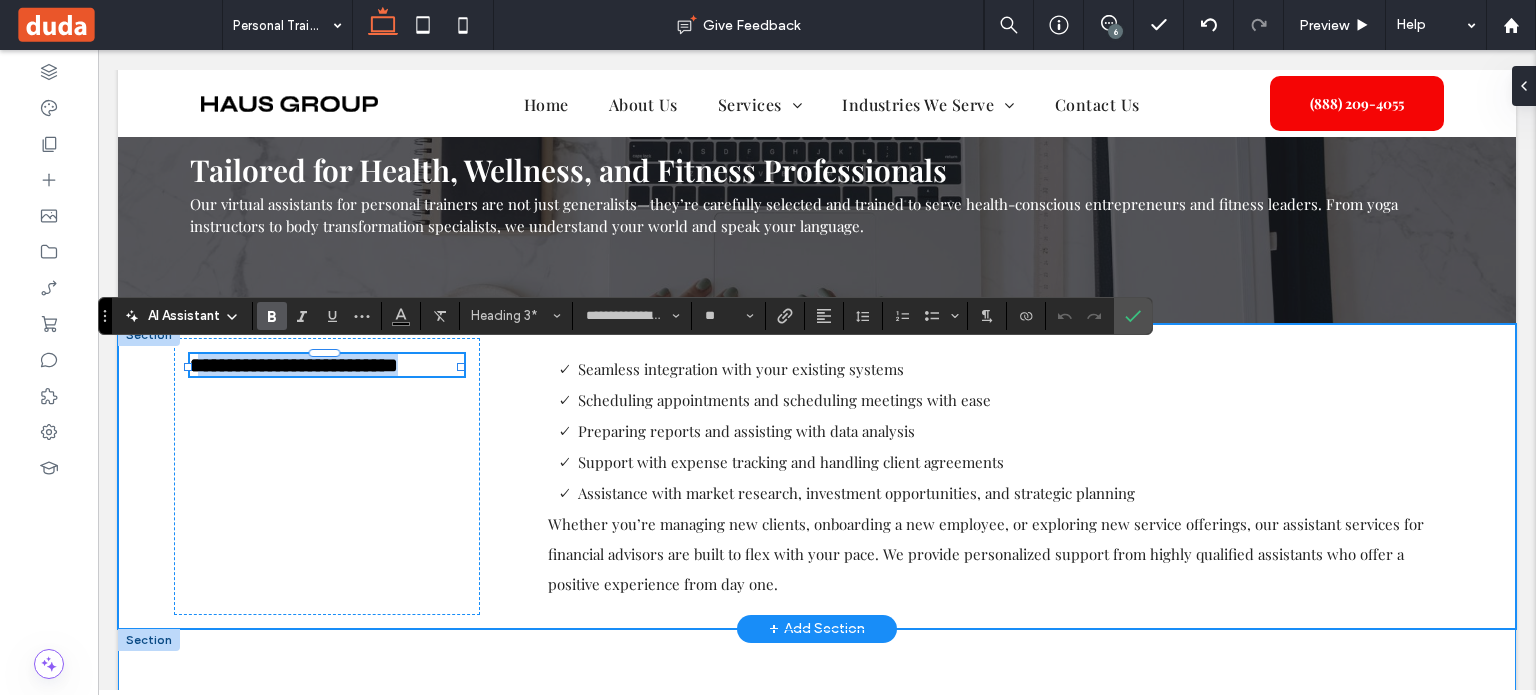 drag, startPoint x: 201, startPoint y: 360, endPoint x: 510, endPoint y: 371, distance: 309.19574 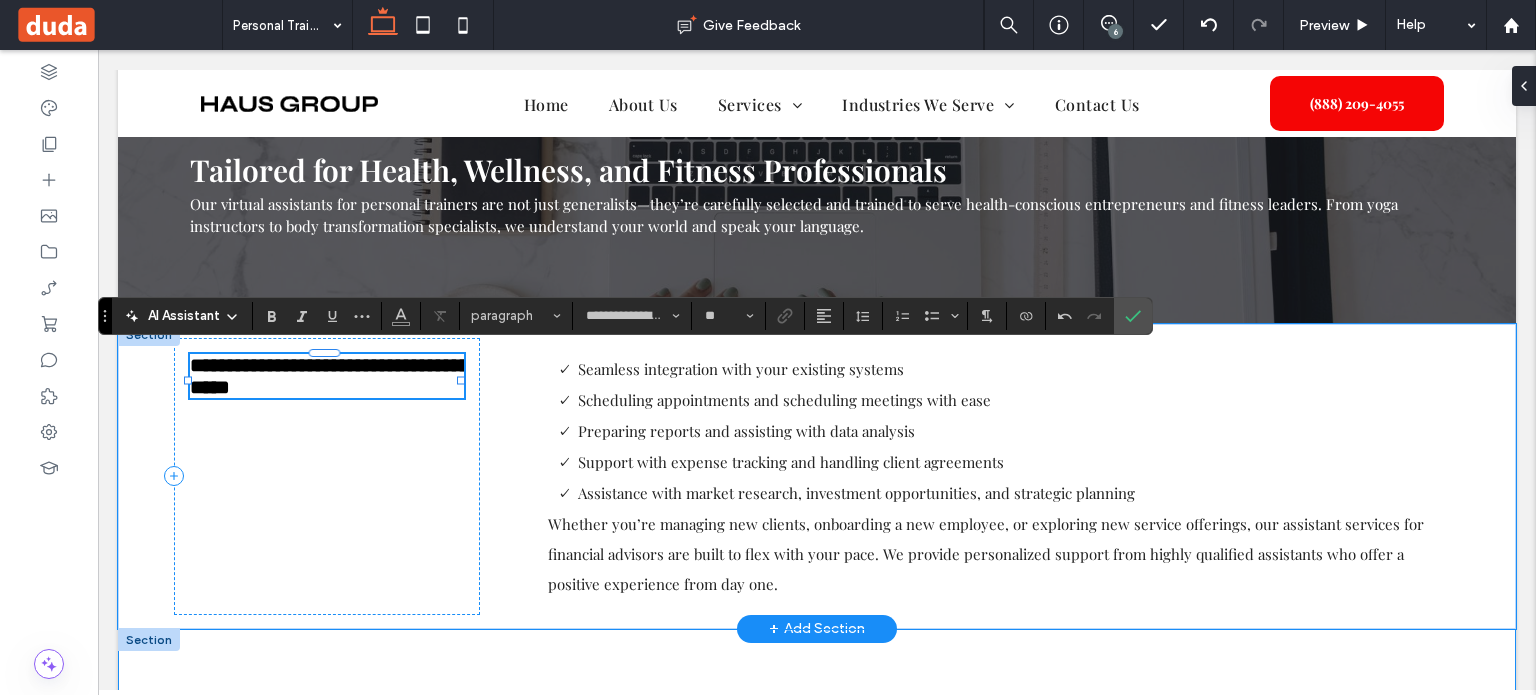 type on "**" 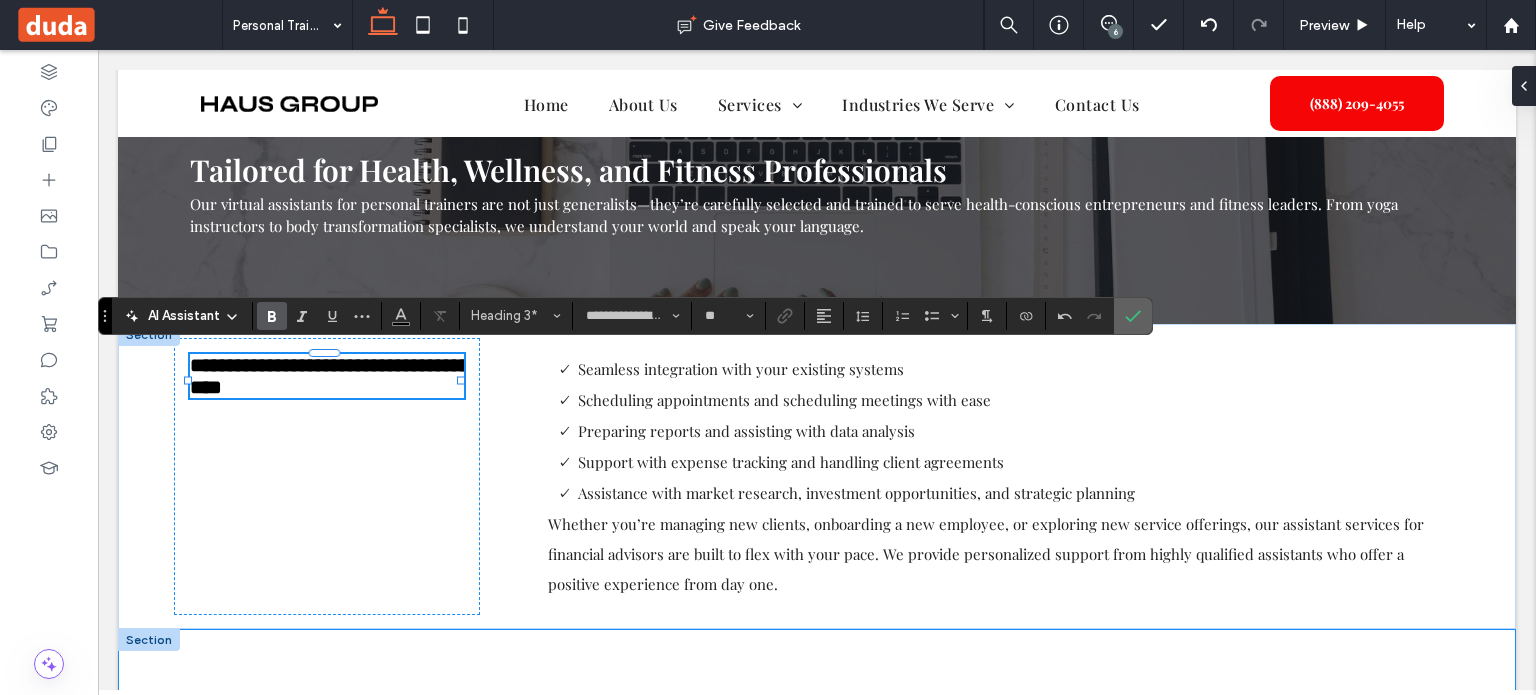 click 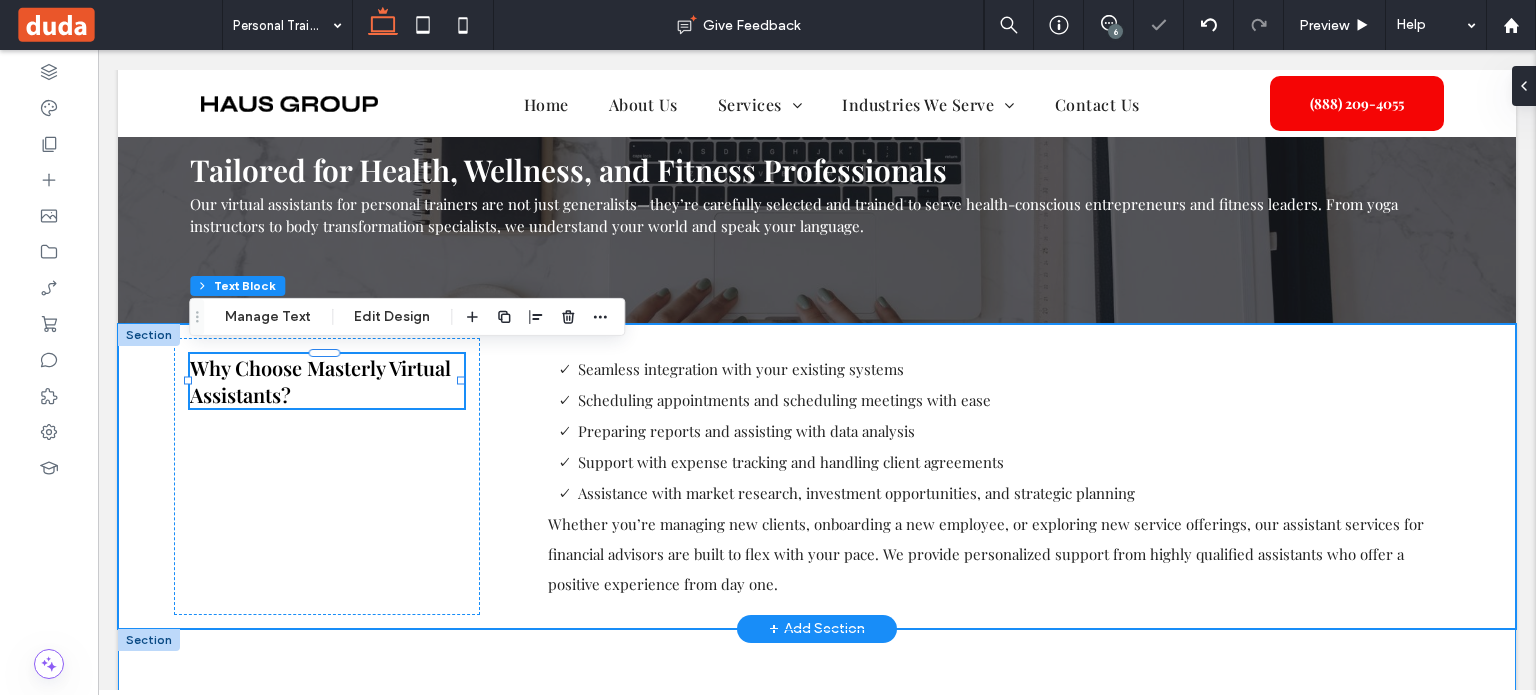 click on "Why Choose Masterly Virtual Assistants?
Seamless integration with your existing systems Scheduling appointments and scheduling meetings with ease Preparing reports and assisting with data analysis Support with expense tracking and handling client agreements Assistance with market research, investment opportunities, and strategic planning
Whether you’re managing new clients, onboarding a new employee, or exploring new service offerings, our assistant services for financial advisors are built to flex with your pace. We provide personalized support from highly qualified assistants who offer a positive experience from day one." at bounding box center (817, 476) 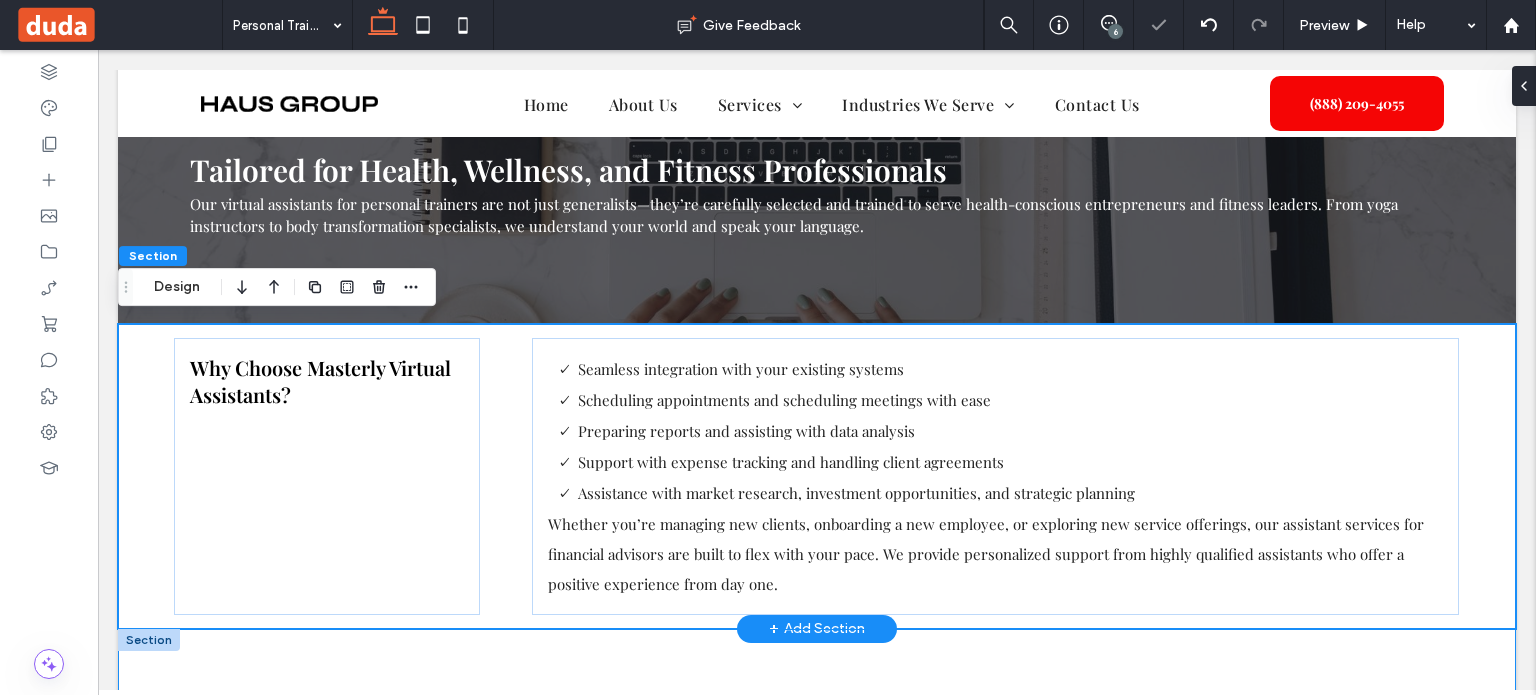 click on "Why Choose Masterly Virtual Assistants?" at bounding box center (327, 476) 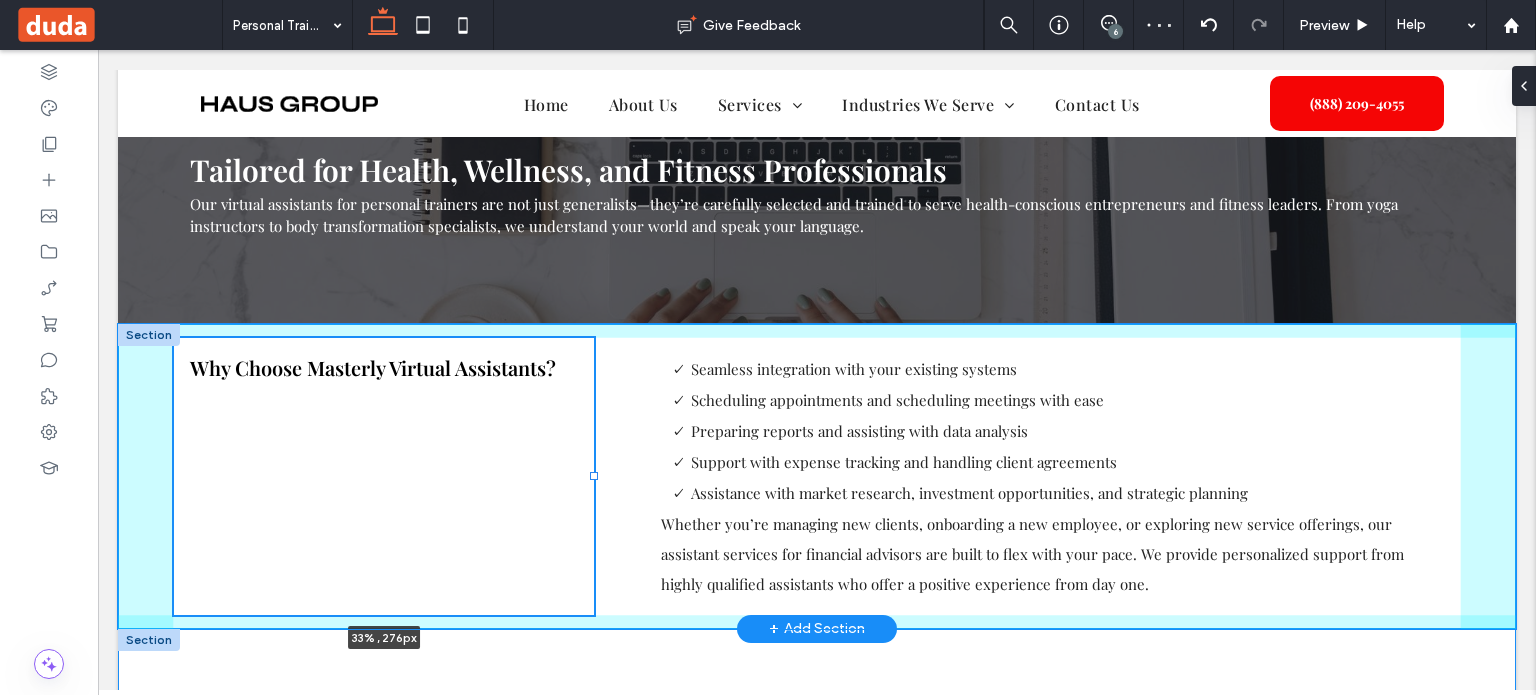 drag, startPoint x: 475, startPoint y: 470, endPoint x: 592, endPoint y: 467, distance: 117.03845 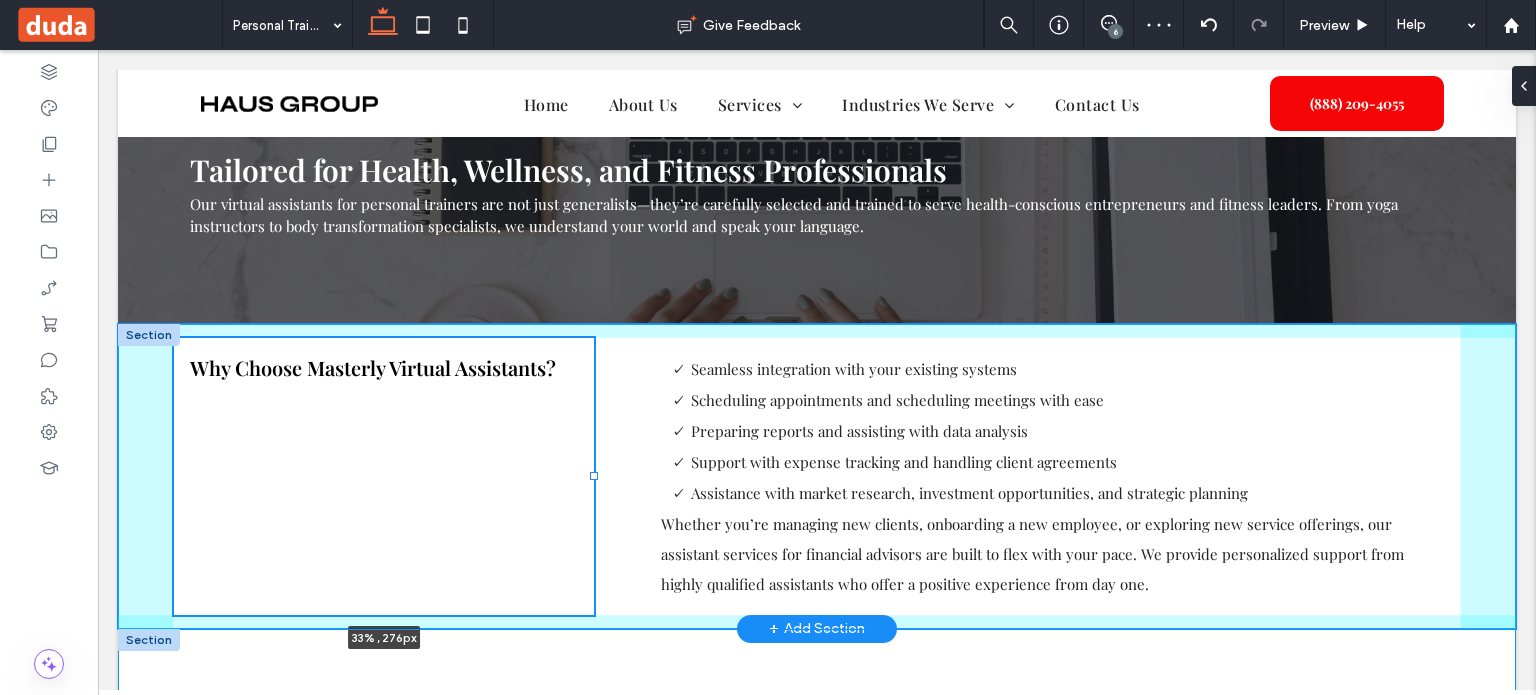 click at bounding box center [594, 476] 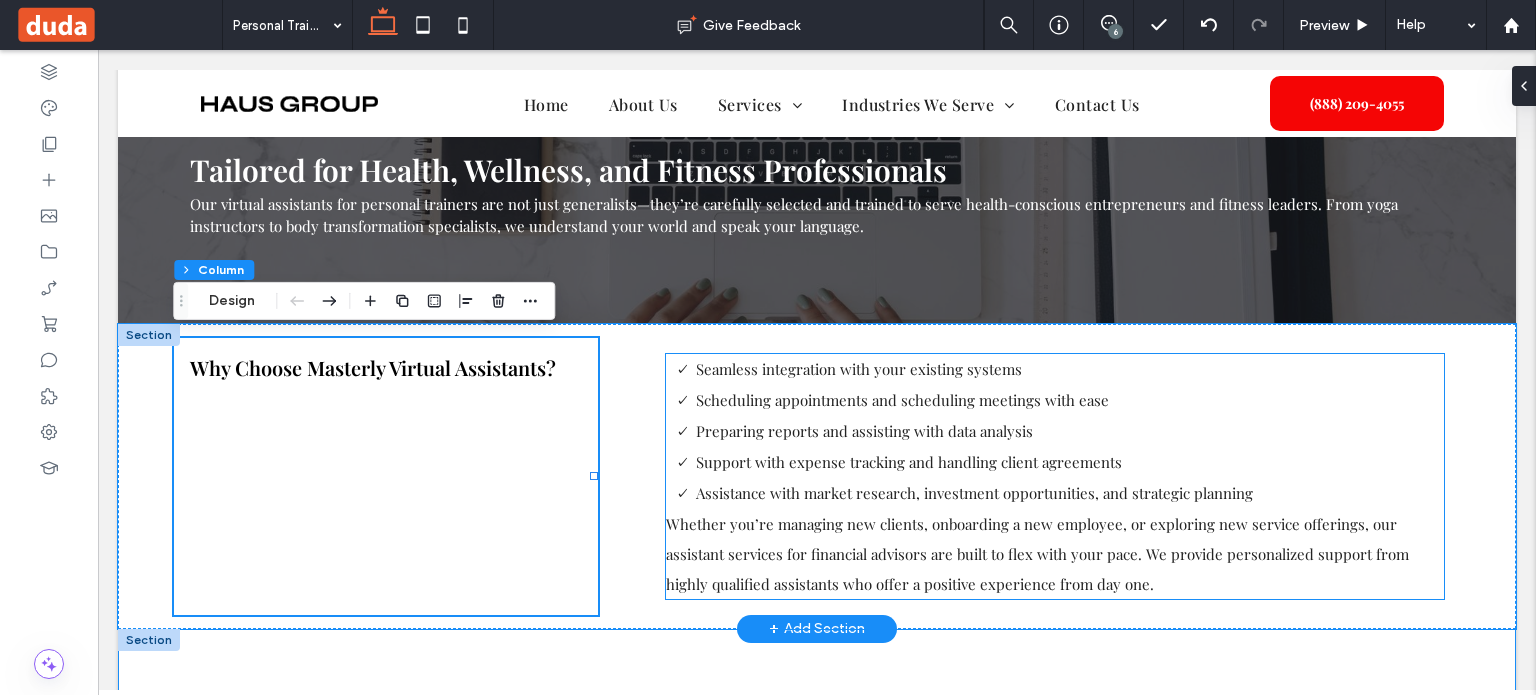 click on "Support with expense tracking and handling client agreements" at bounding box center [909, 462] 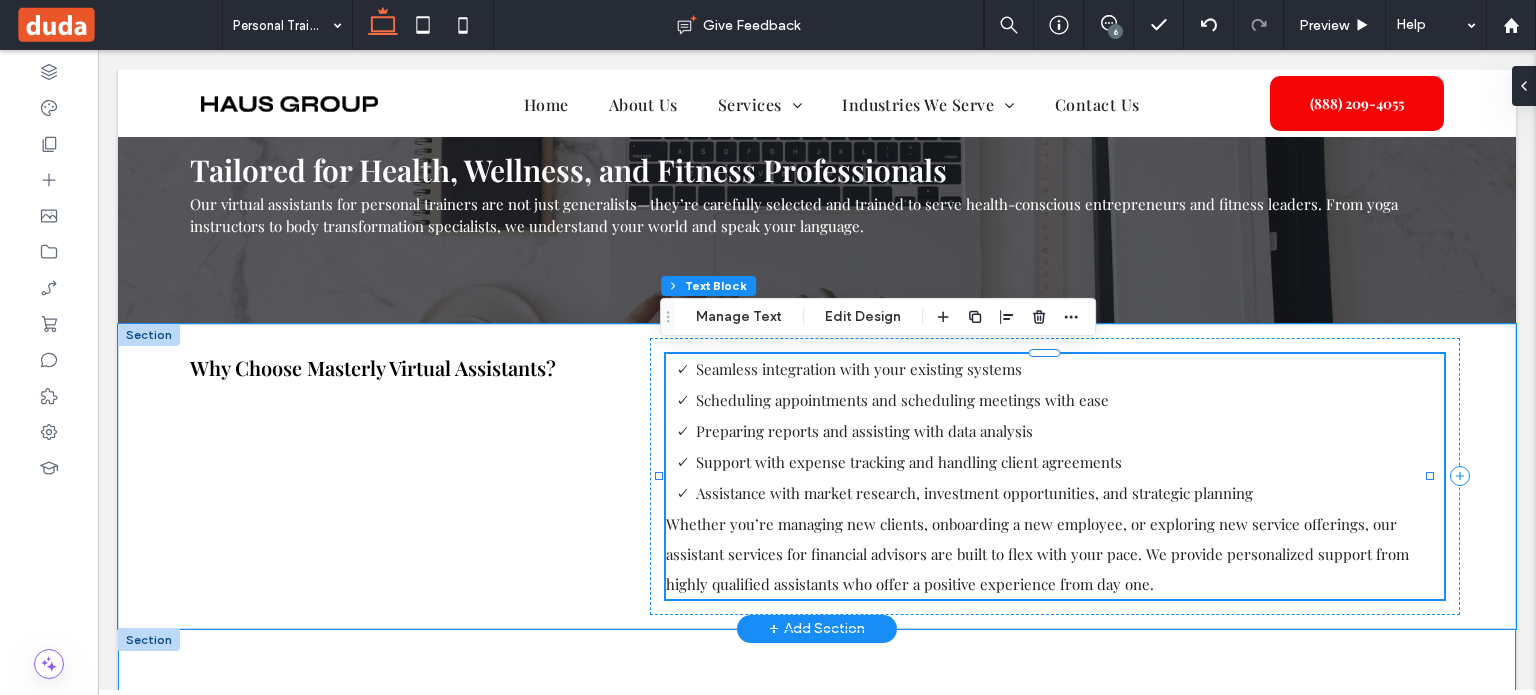click on "Scheduling appointments and scheduling meetings with ease" at bounding box center [1070, 400] 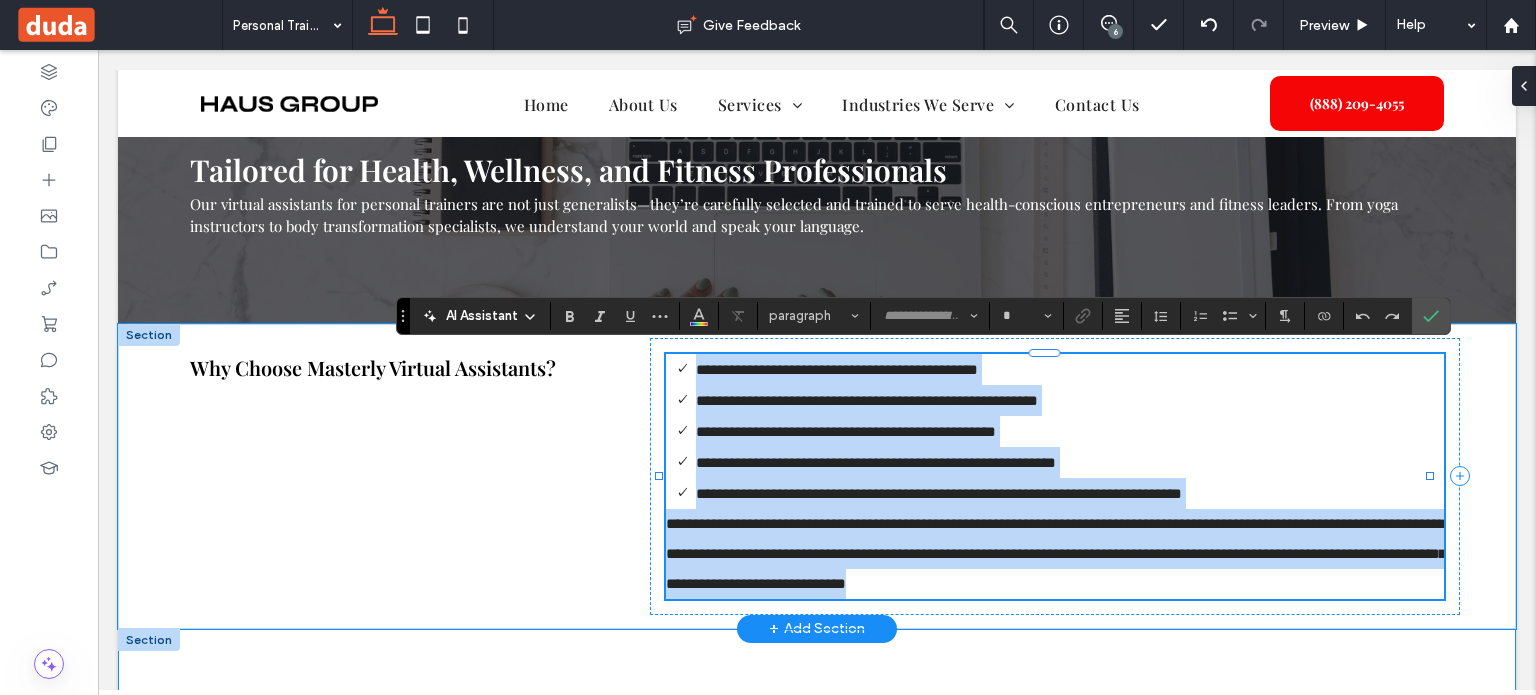 type on "**********" 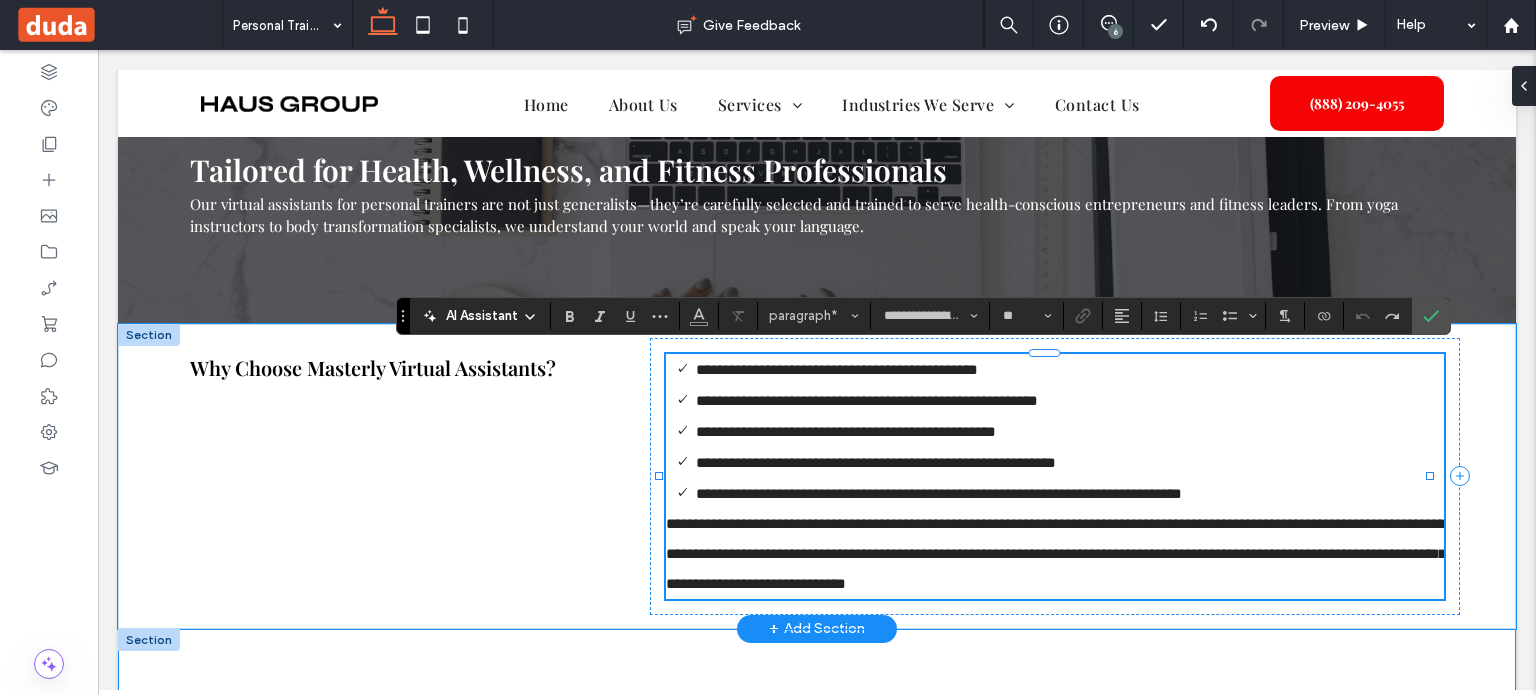 click on "**********" at bounding box center [923, 316] 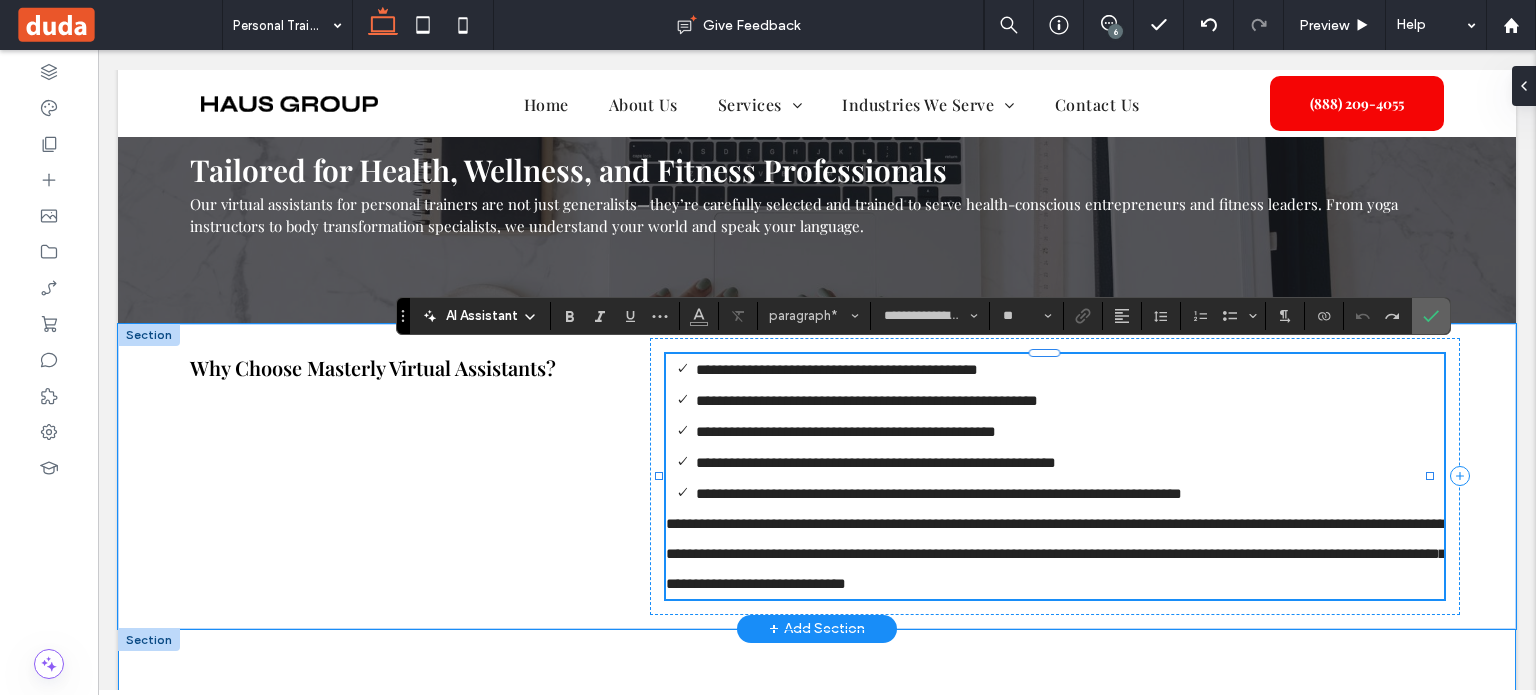 click at bounding box center (1431, 316) 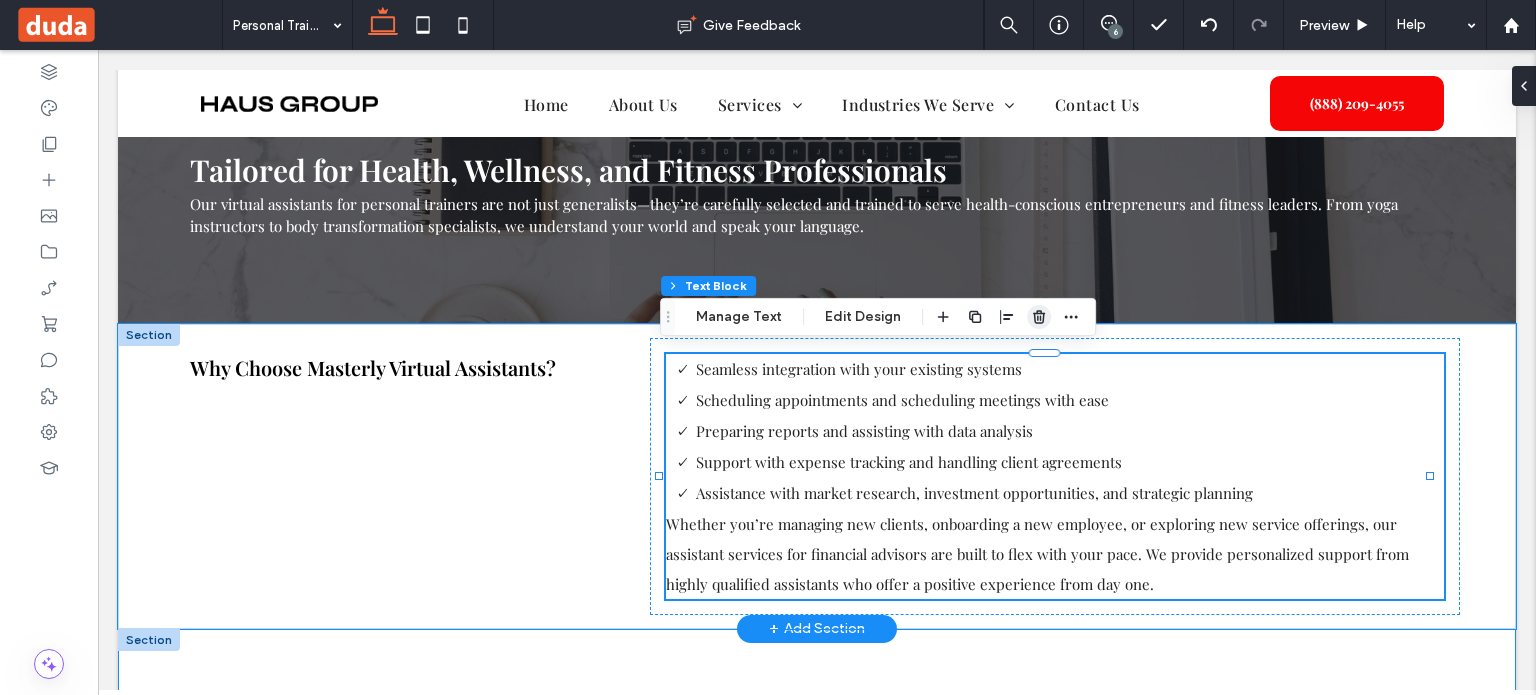 click 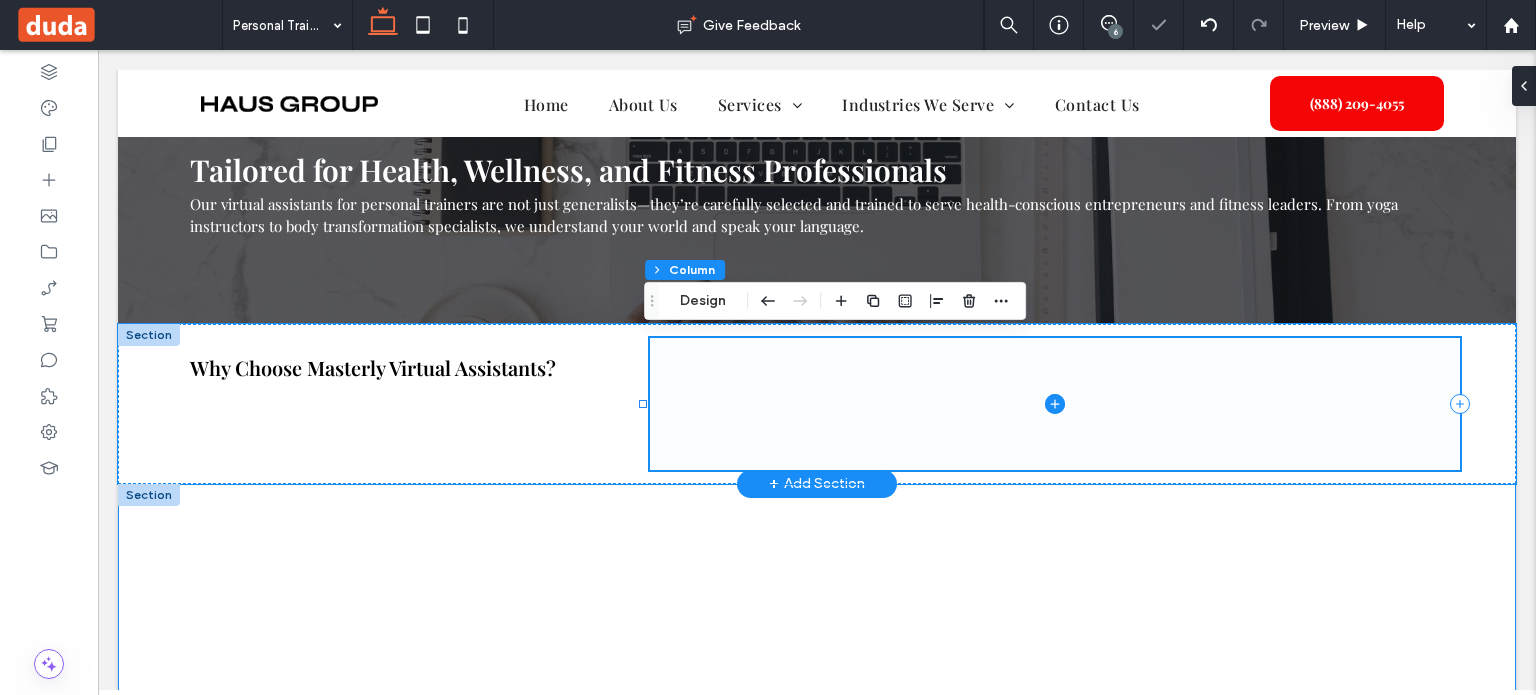 click 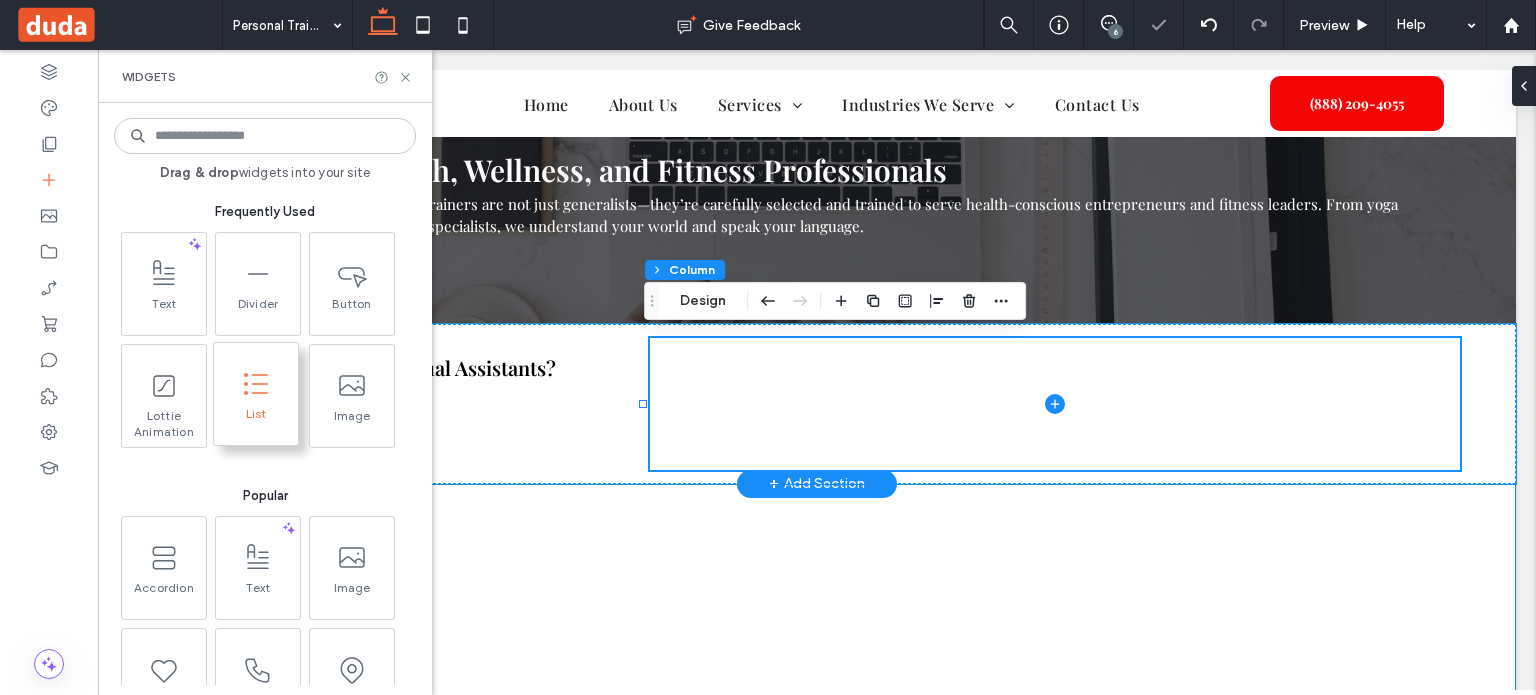 click 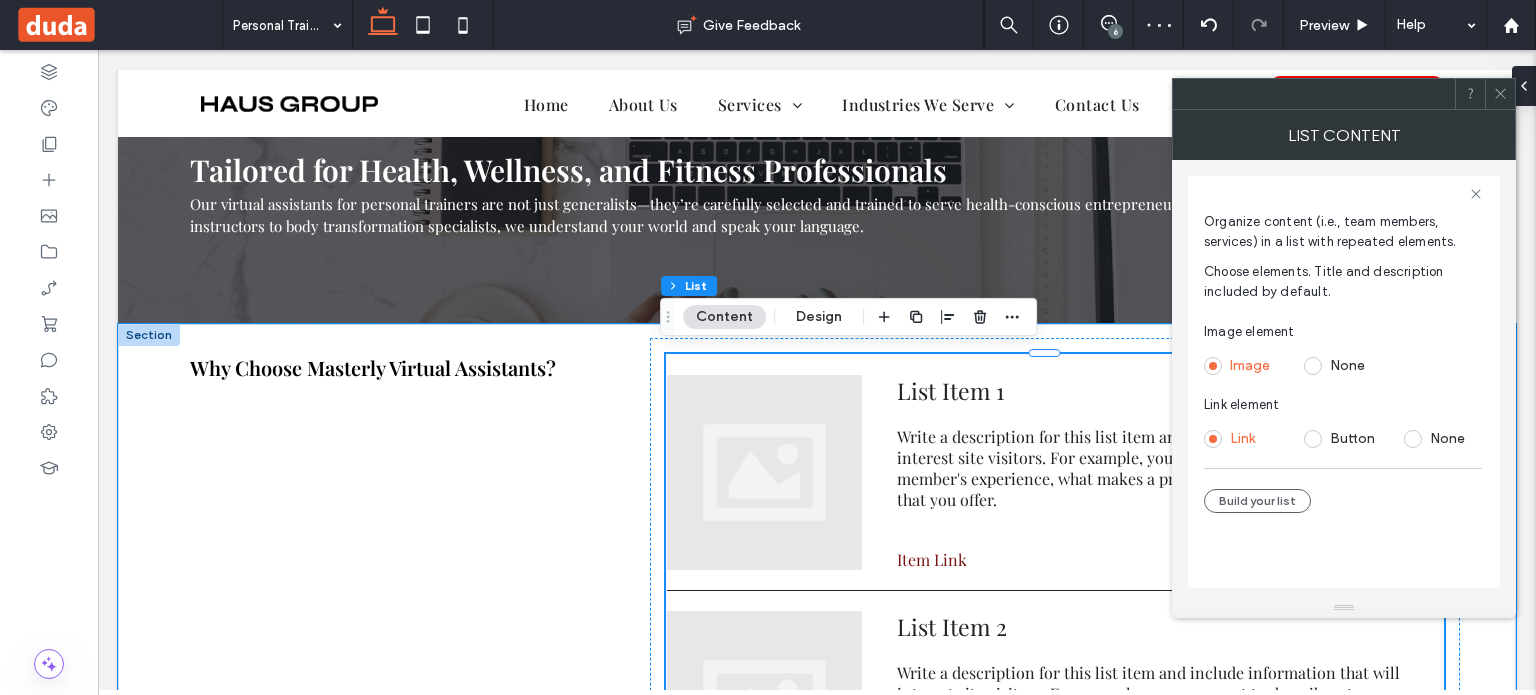 drag, startPoint x: 1325, startPoint y: 368, endPoint x: 1359, endPoint y: 383, distance: 37.161808 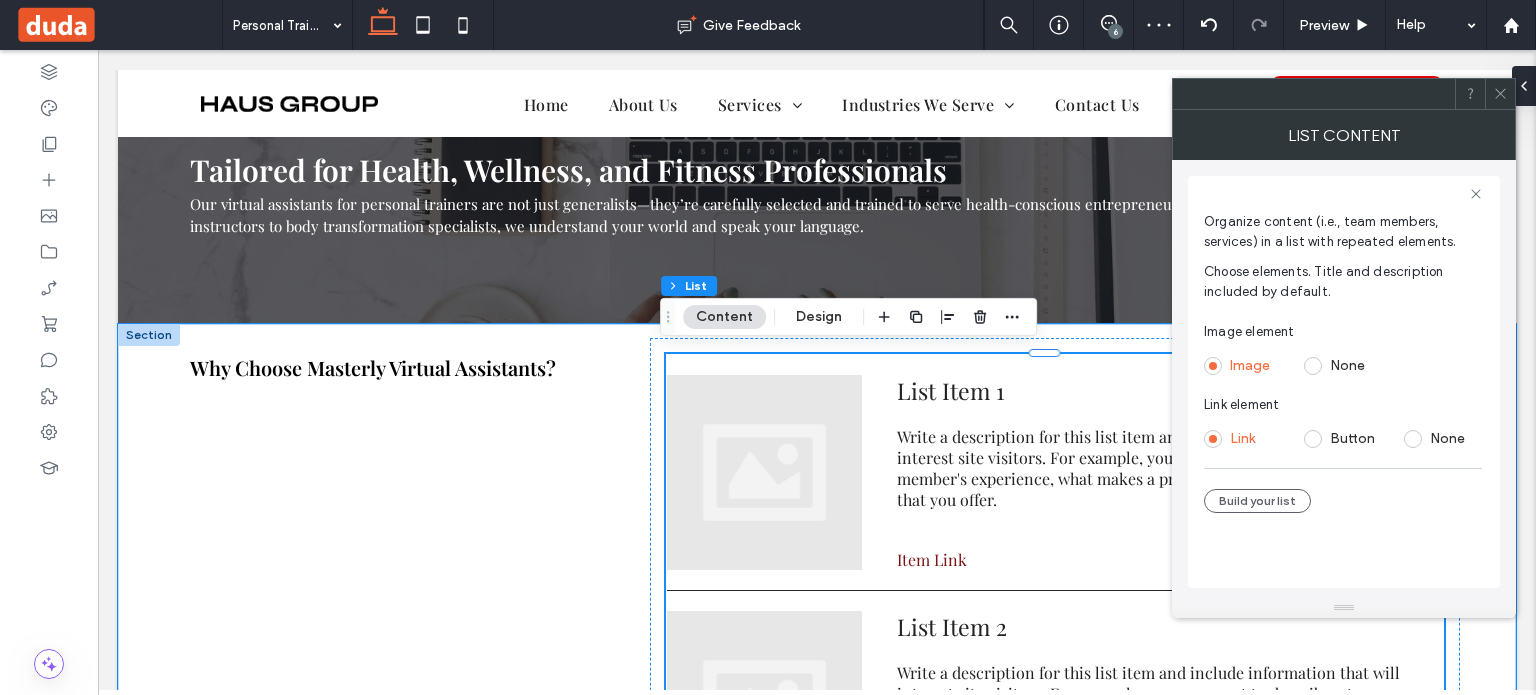 click on "None" at bounding box center (1344, 366) 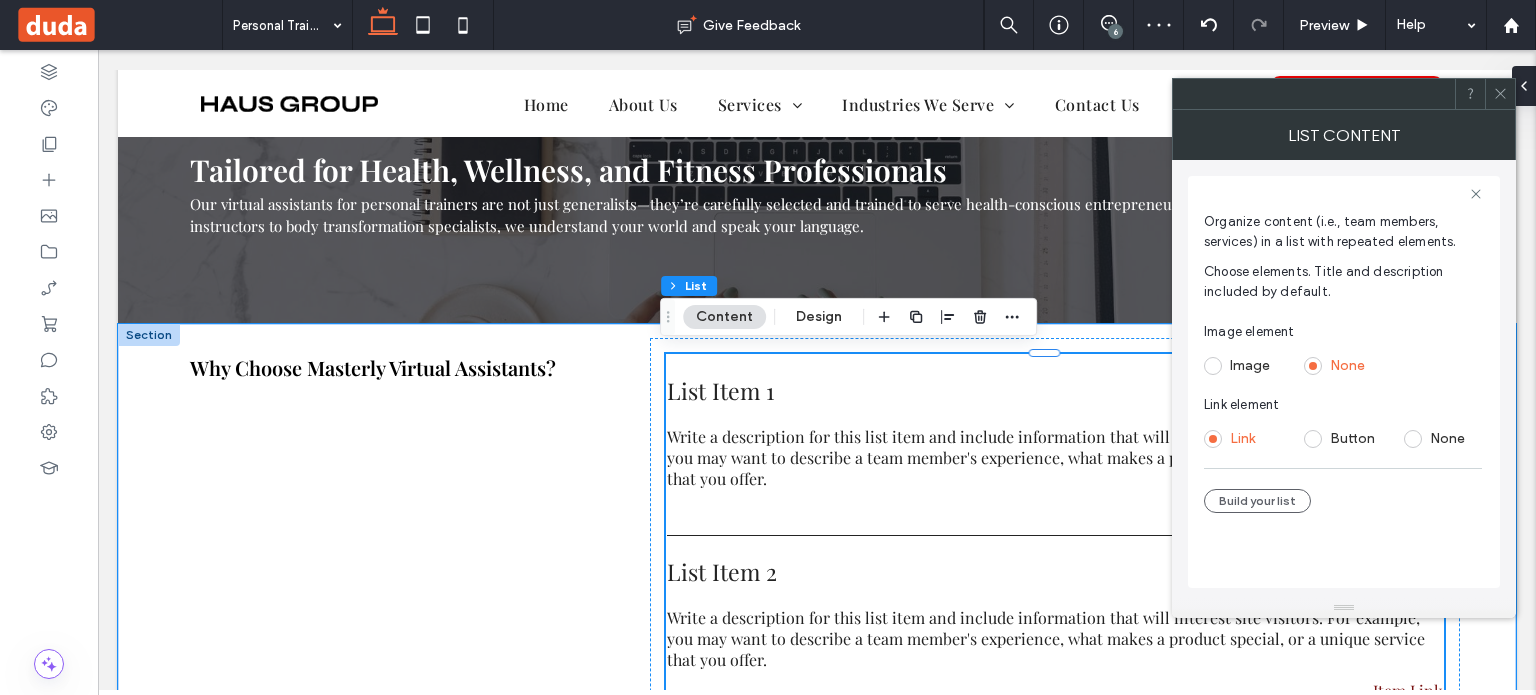 click on "None" at bounding box center [1444, 439] 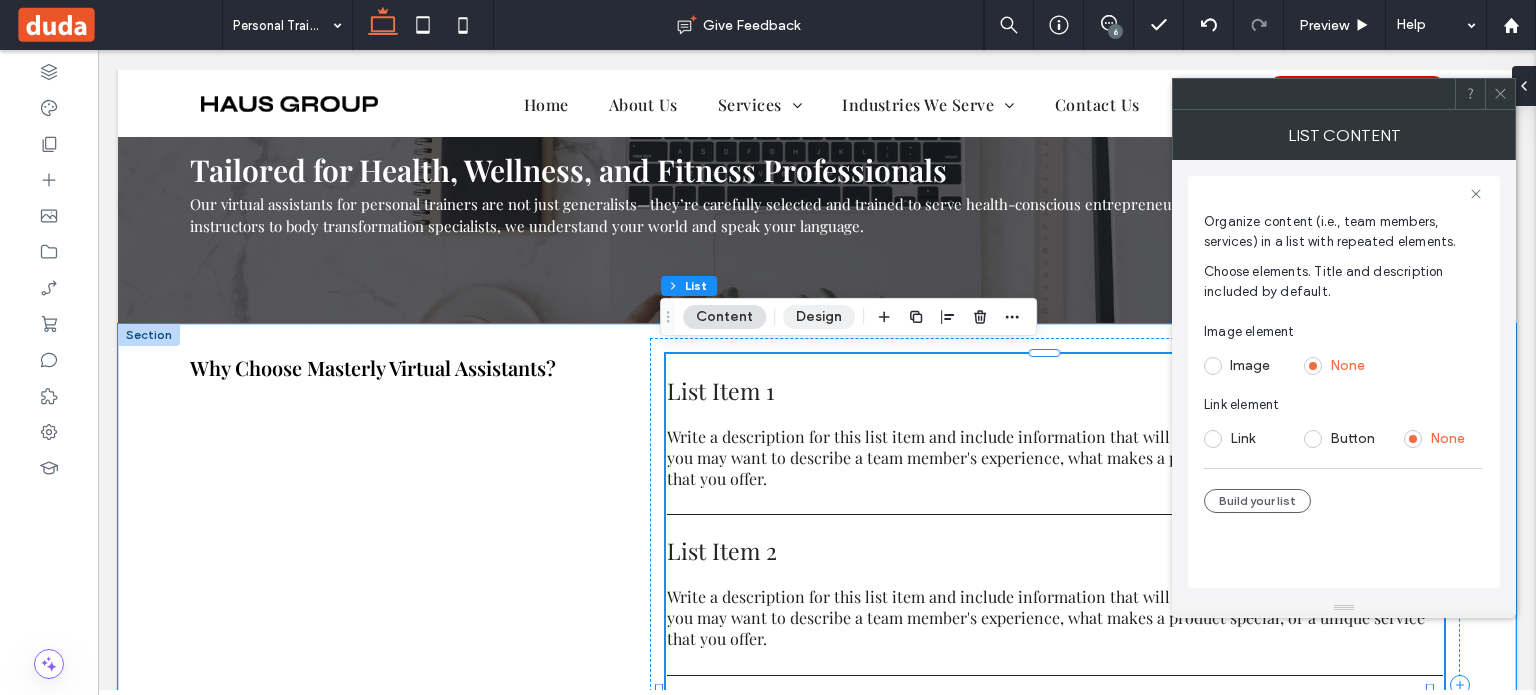 click on "Design" at bounding box center [819, 317] 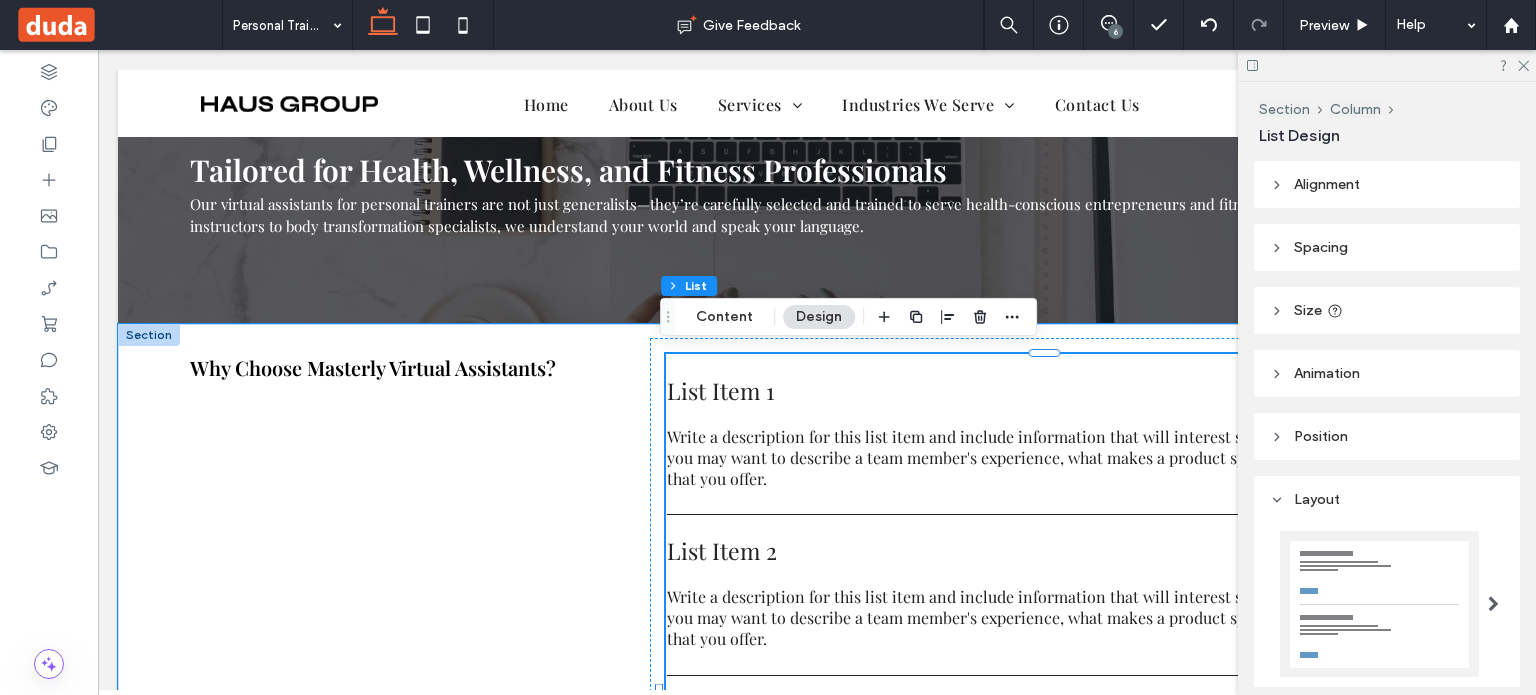 click on "Size" at bounding box center [1387, 310] 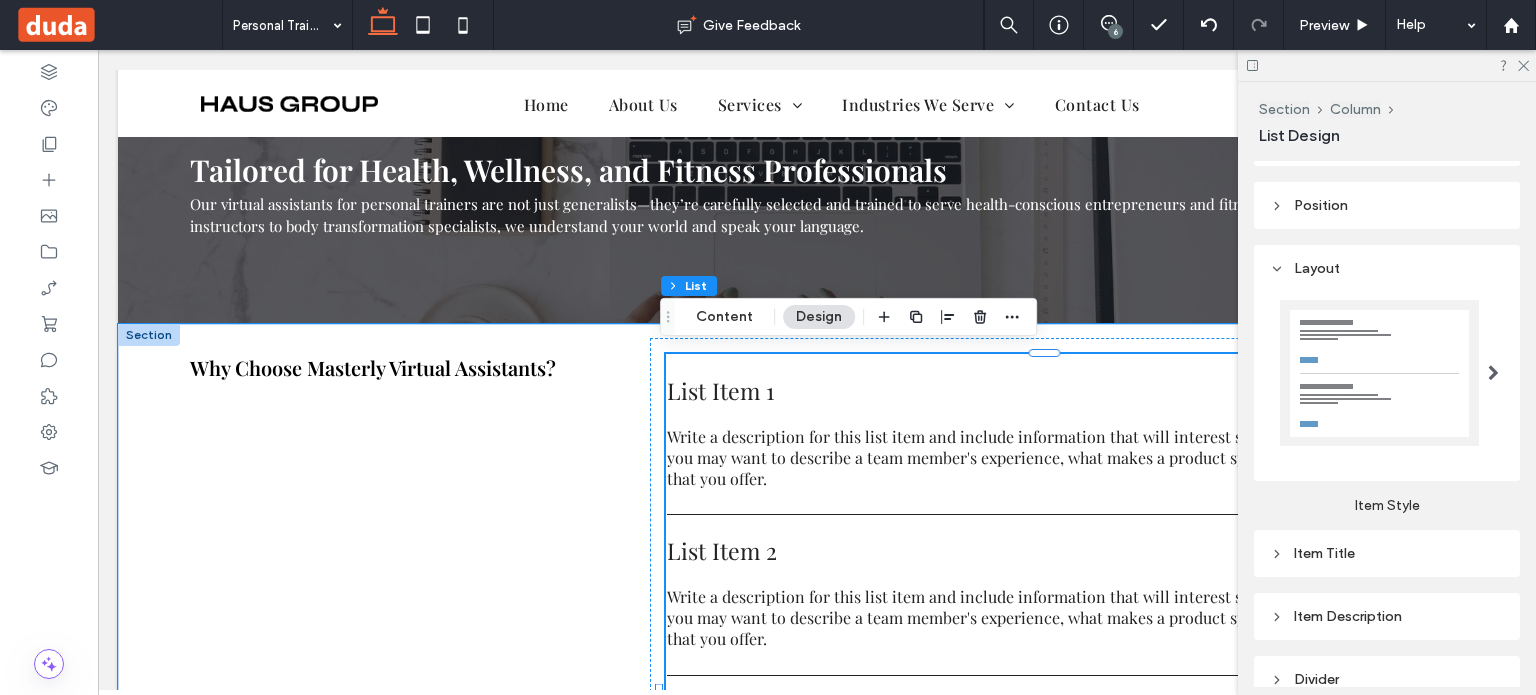 scroll, scrollTop: 500, scrollLeft: 0, axis: vertical 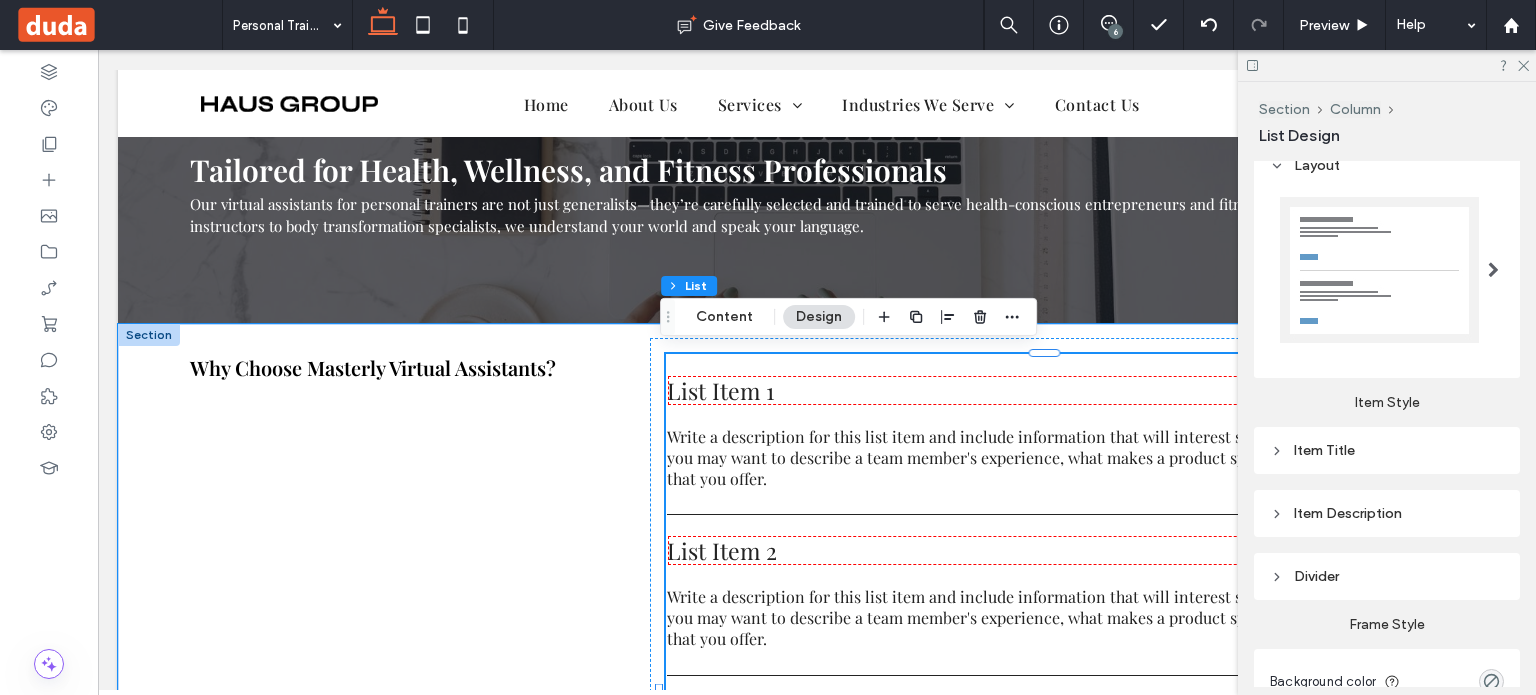 click on "Item Title" at bounding box center [1387, 450] 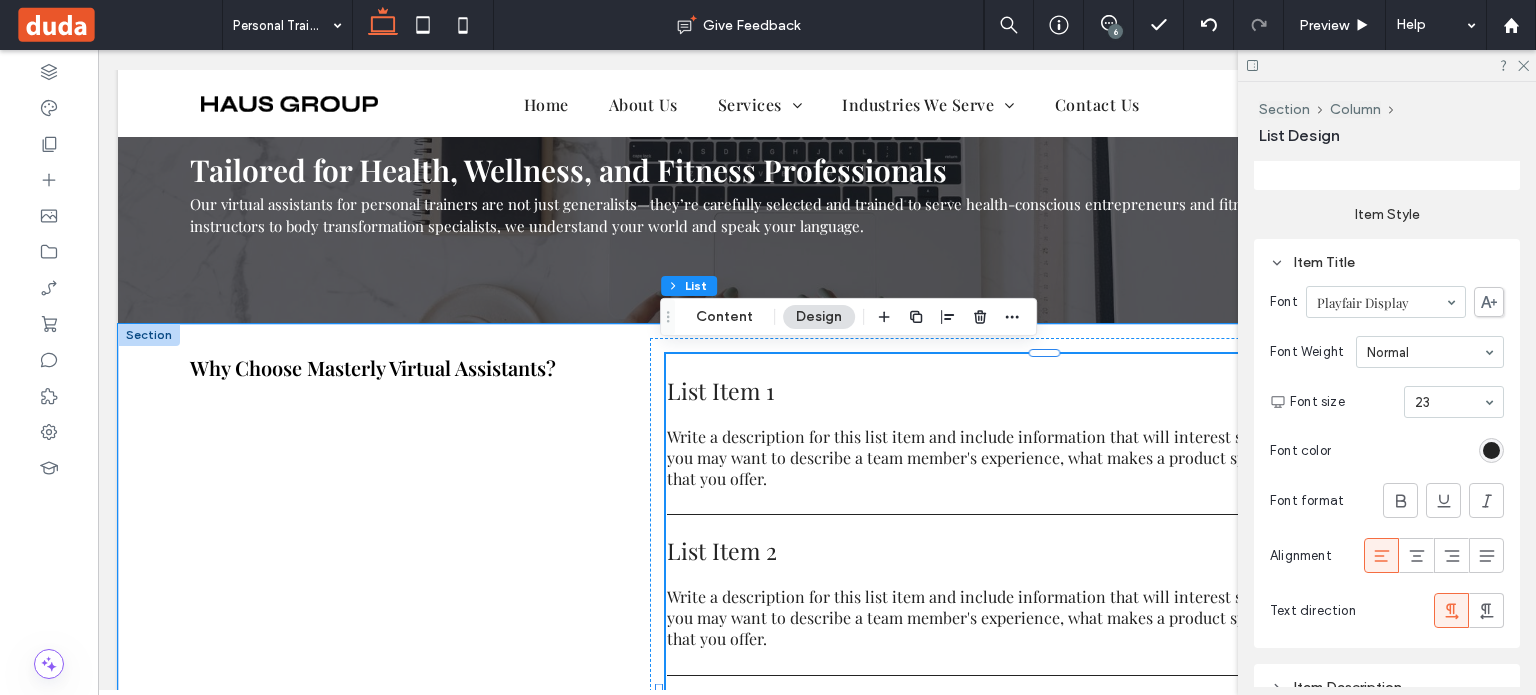 scroll, scrollTop: 700, scrollLeft: 0, axis: vertical 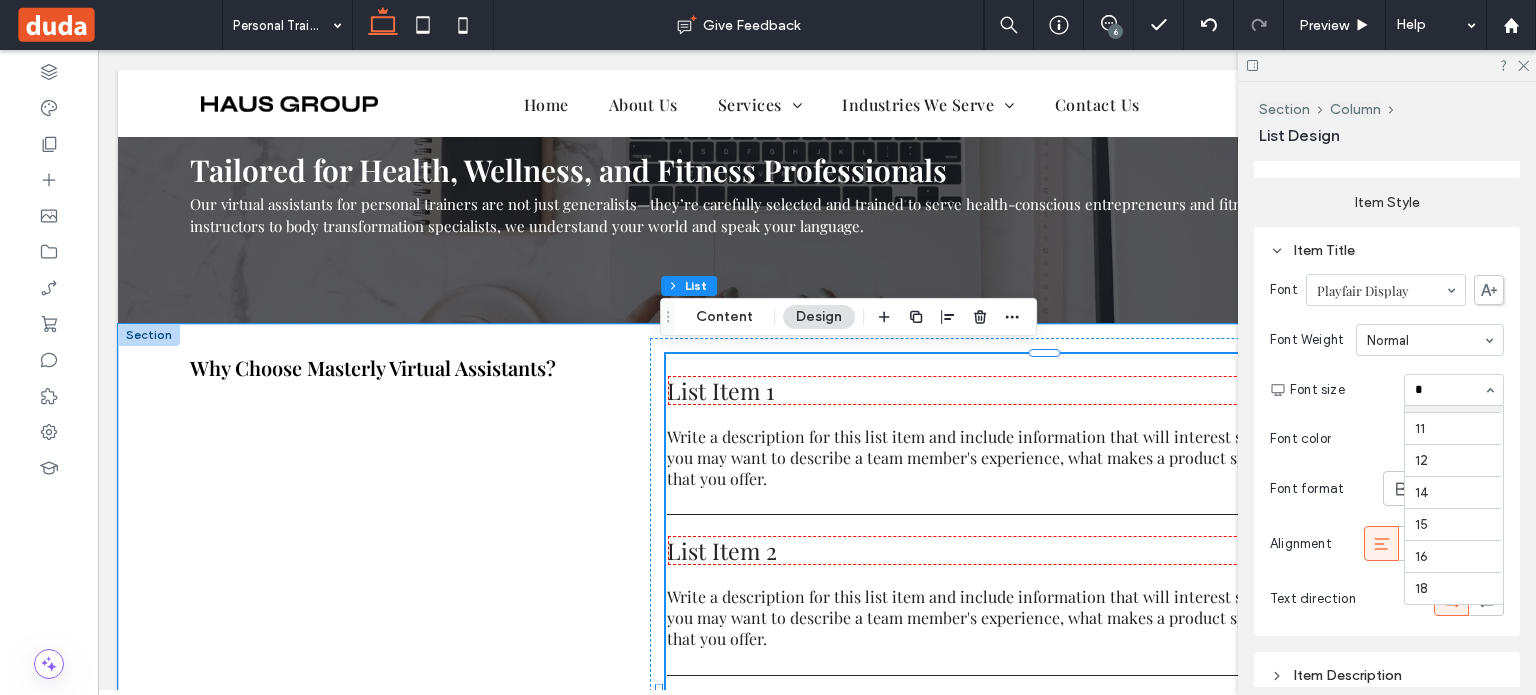 type on "**" 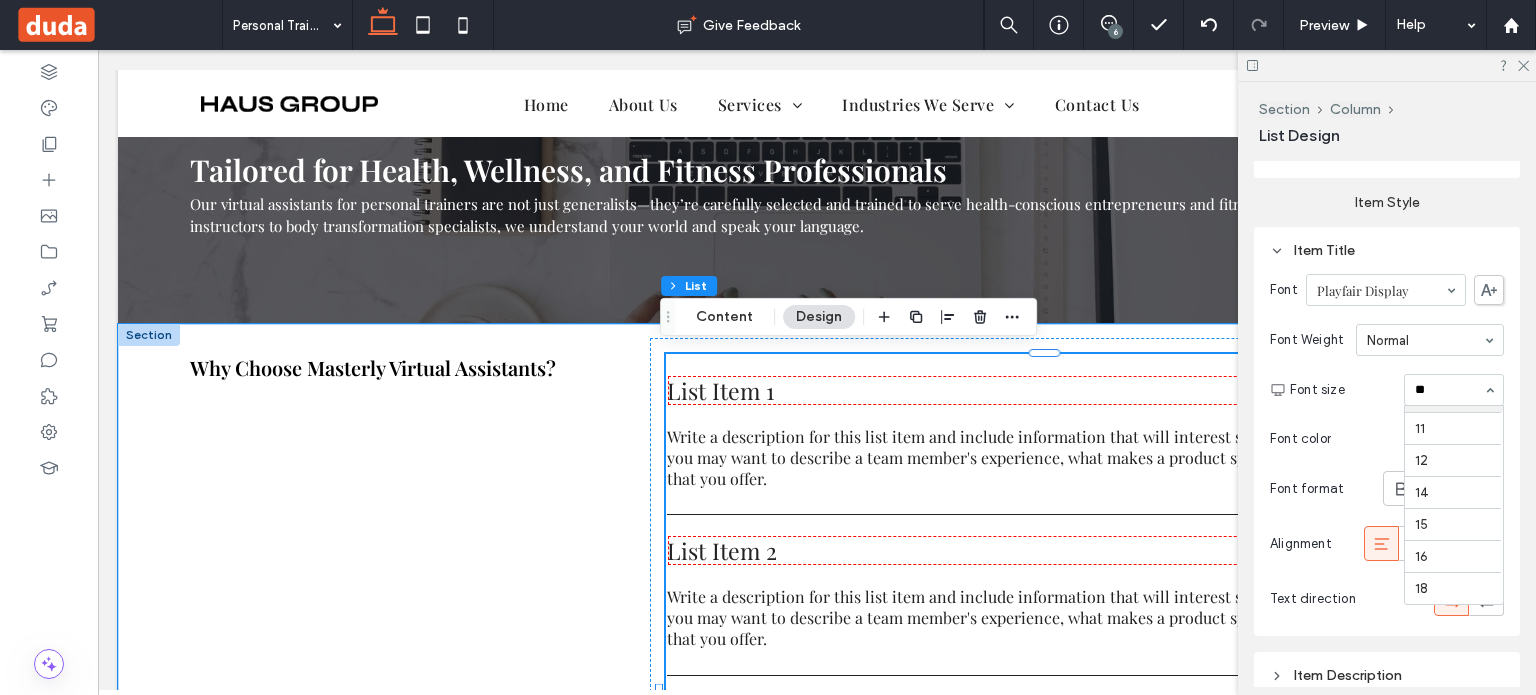 scroll, scrollTop: 0, scrollLeft: 0, axis: both 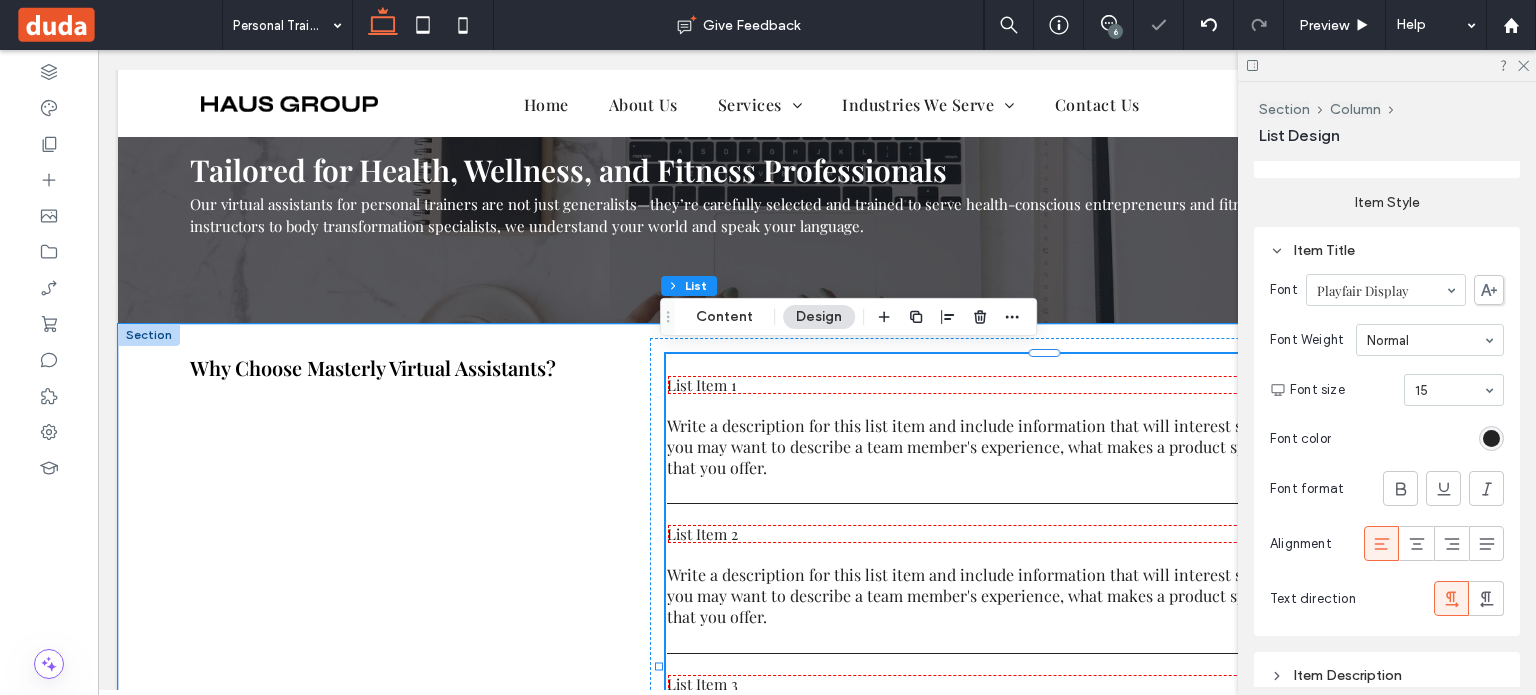click at bounding box center [1449, 390] 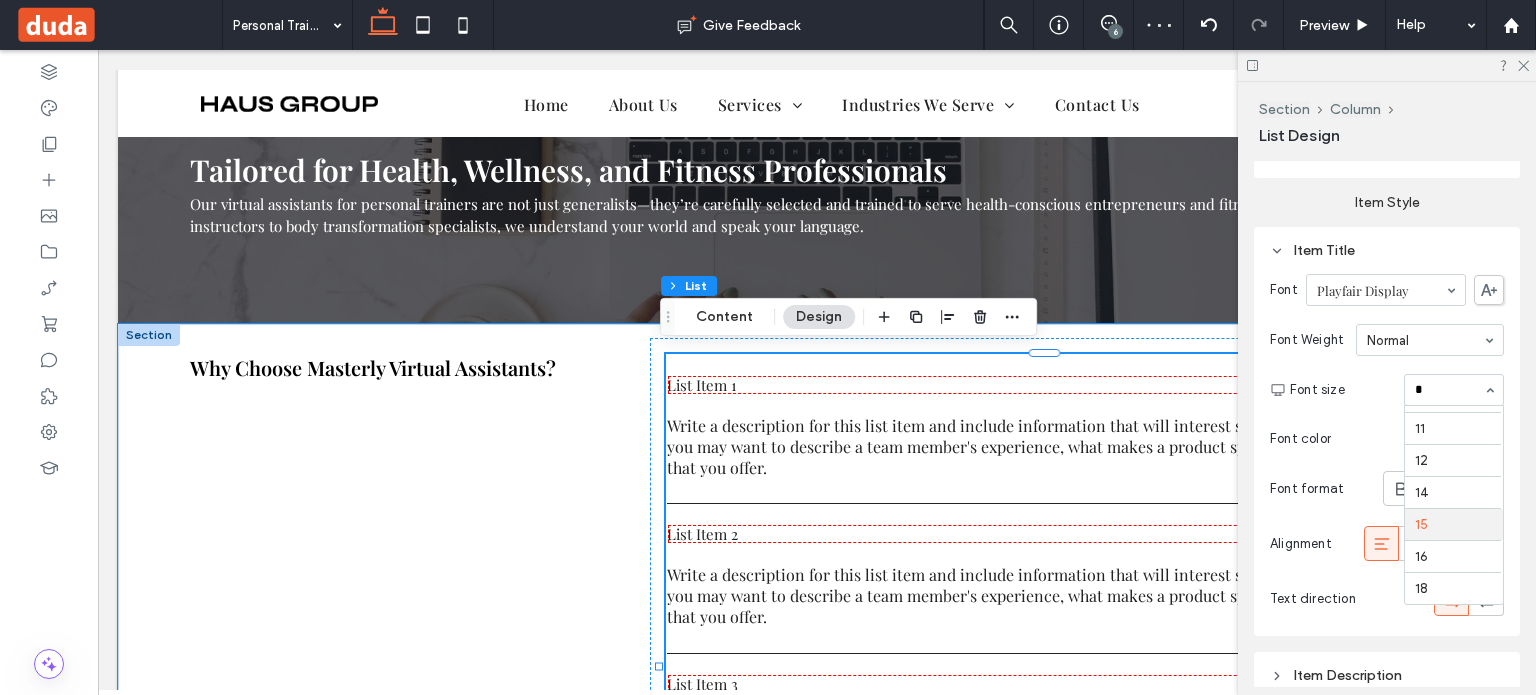 scroll, scrollTop: 30, scrollLeft: 0, axis: vertical 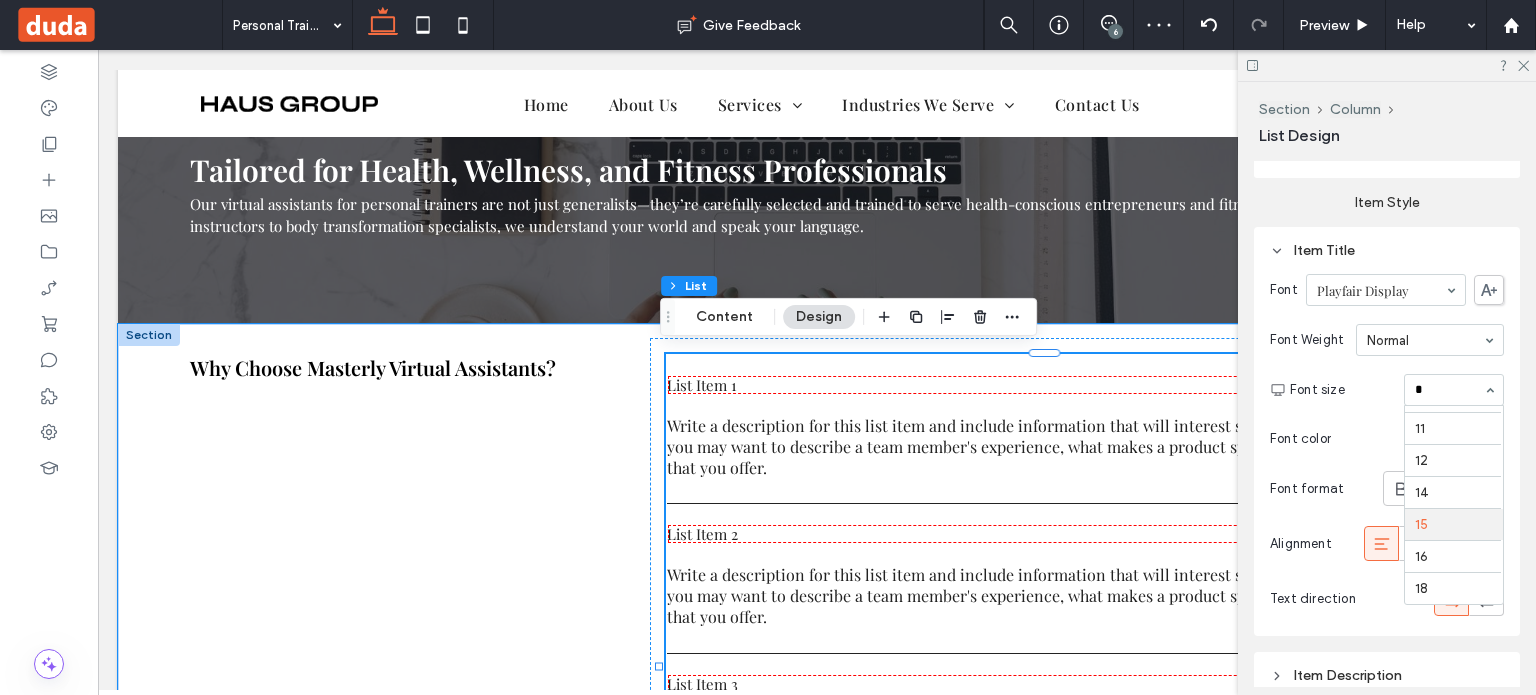 type on "**" 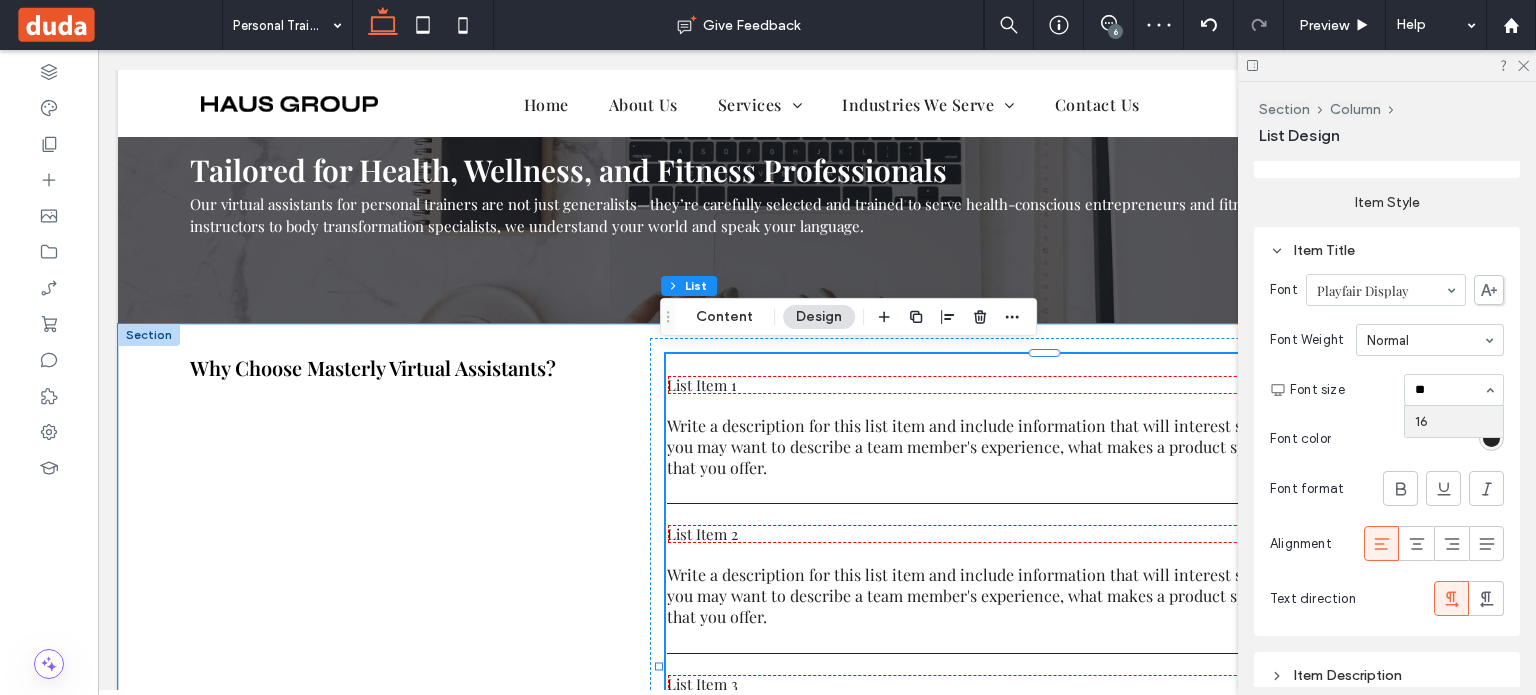 scroll, scrollTop: 0, scrollLeft: 0, axis: both 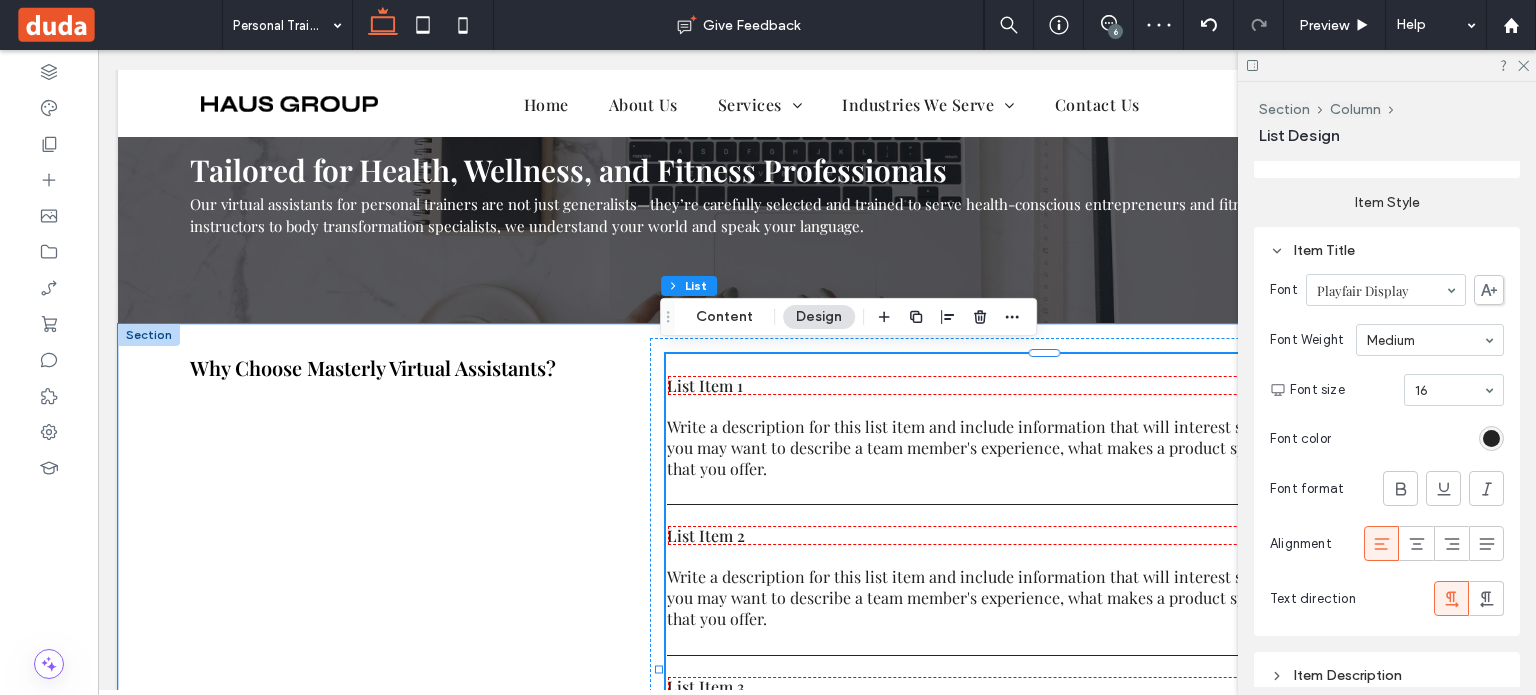 click on "Item Title" at bounding box center [1387, 250] 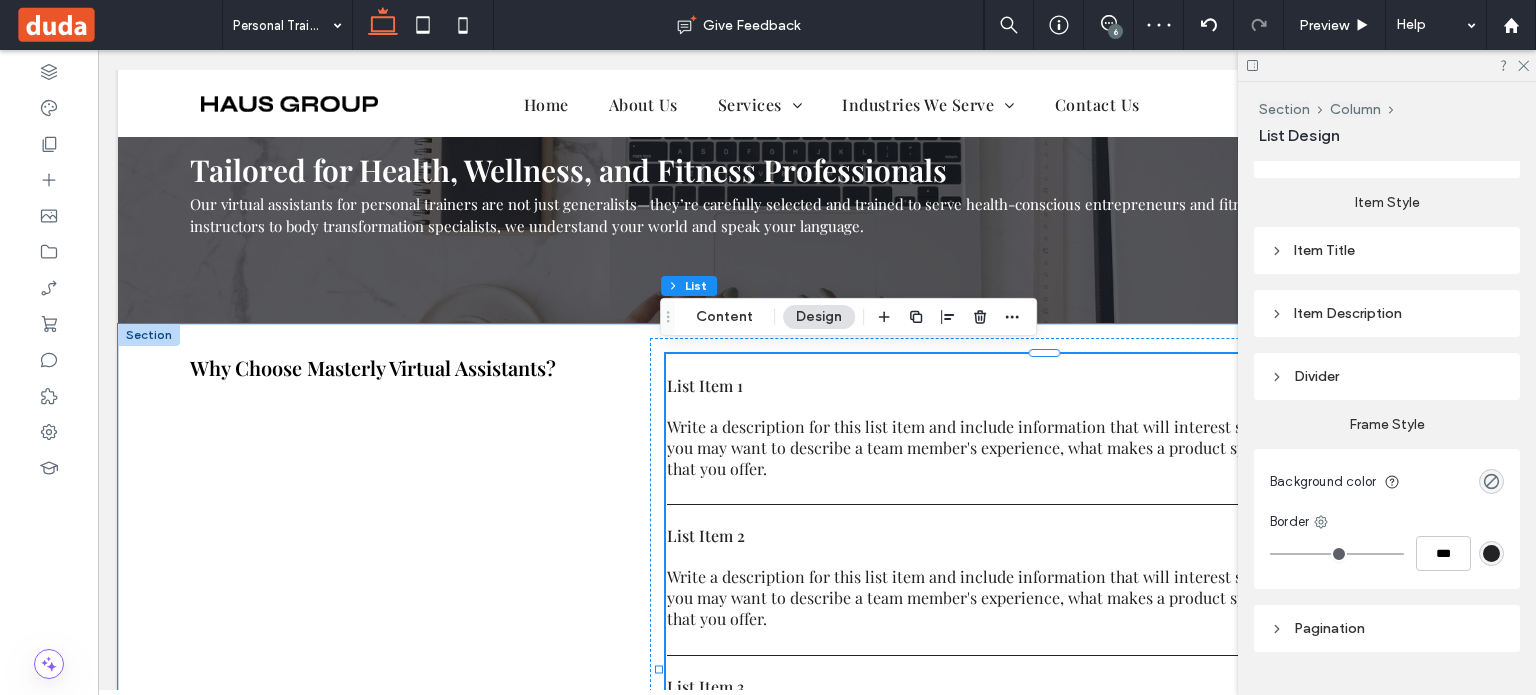scroll, scrollTop: 741, scrollLeft: 0, axis: vertical 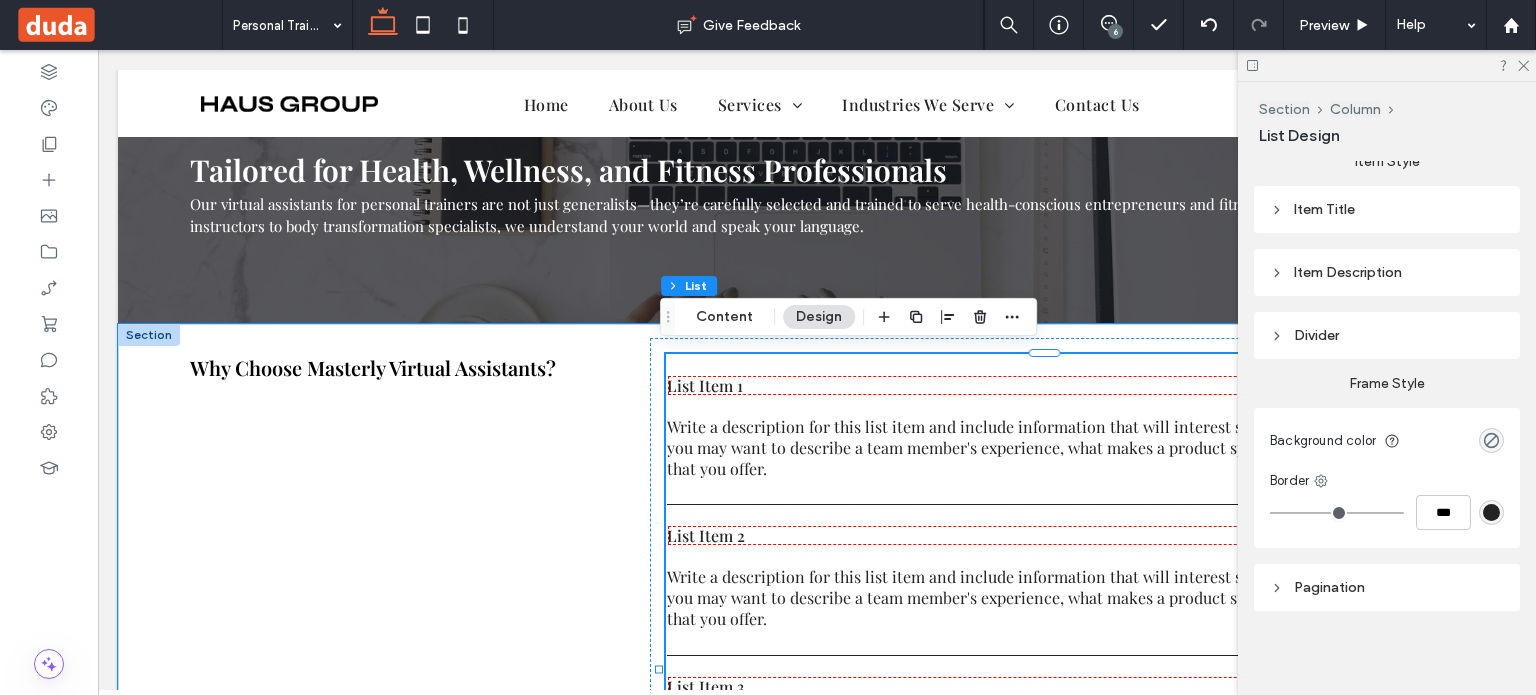 click on "Item Title" at bounding box center (1387, 209) 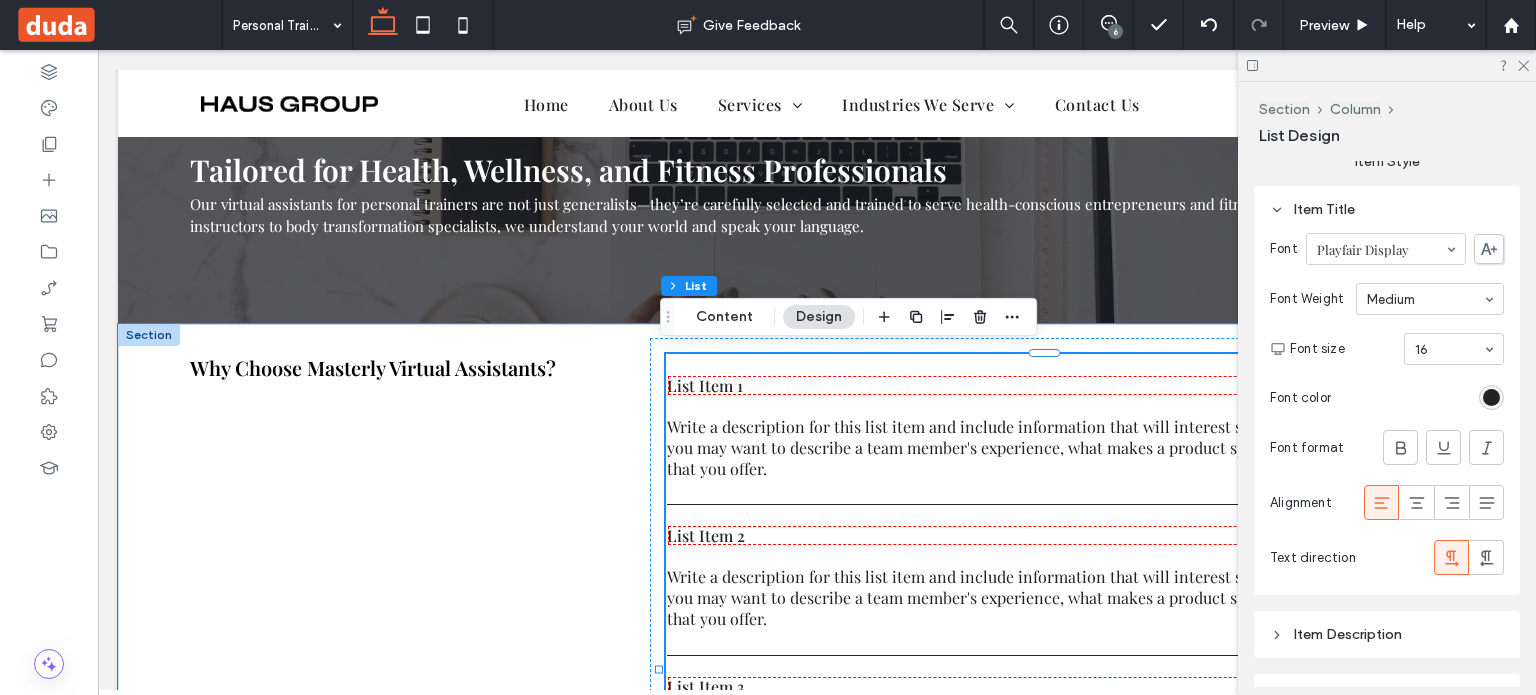 click on "Item Title" at bounding box center [1387, 209] 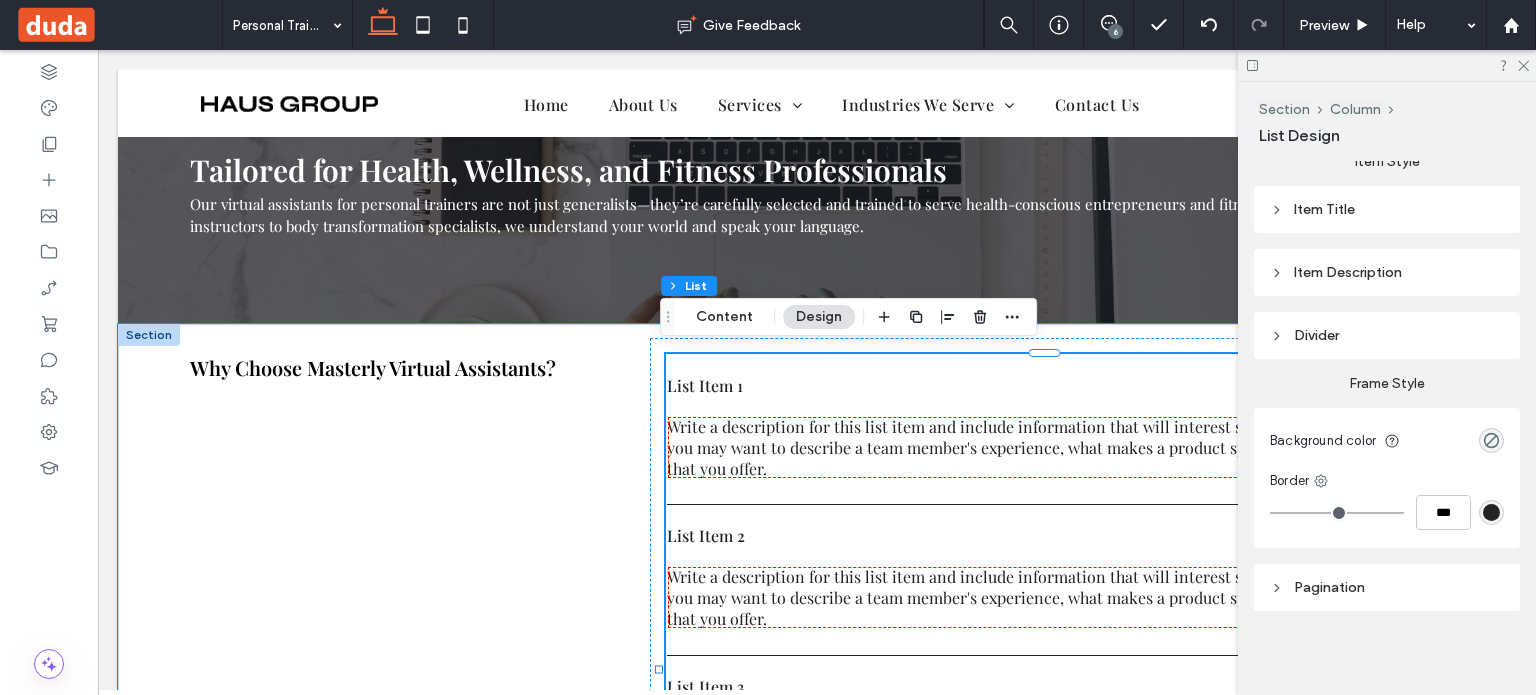 click on "Item Description" at bounding box center [1387, 272] 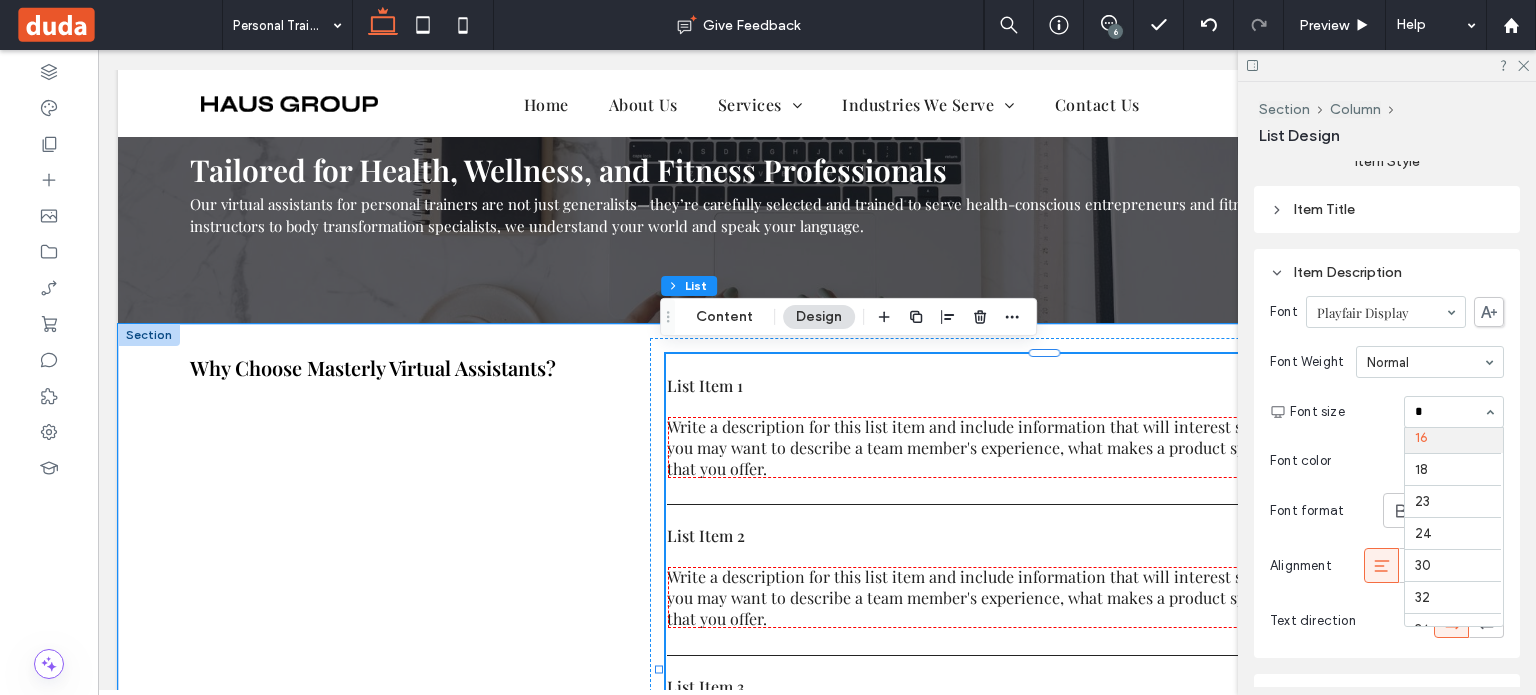 scroll, scrollTop: 30, scrollLeft: 0, axis: vertical 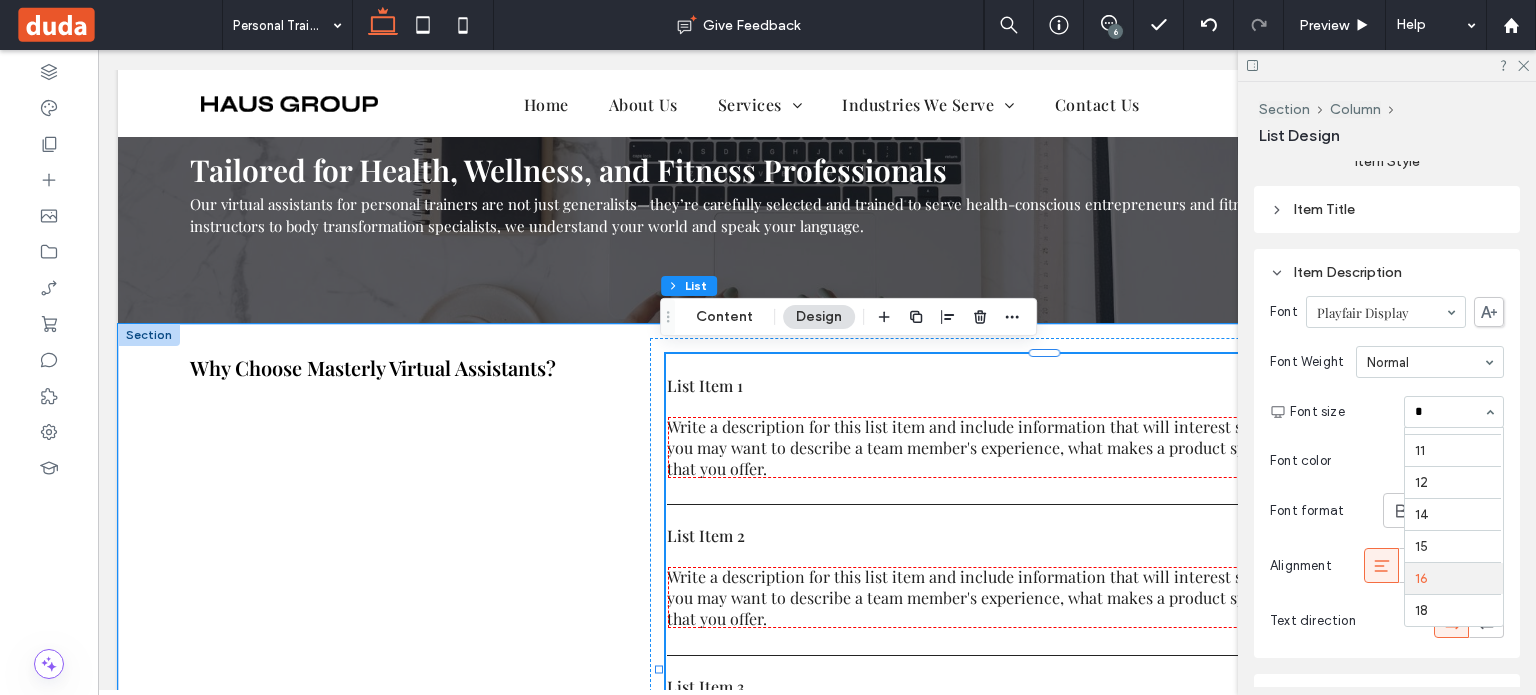 type on "**" 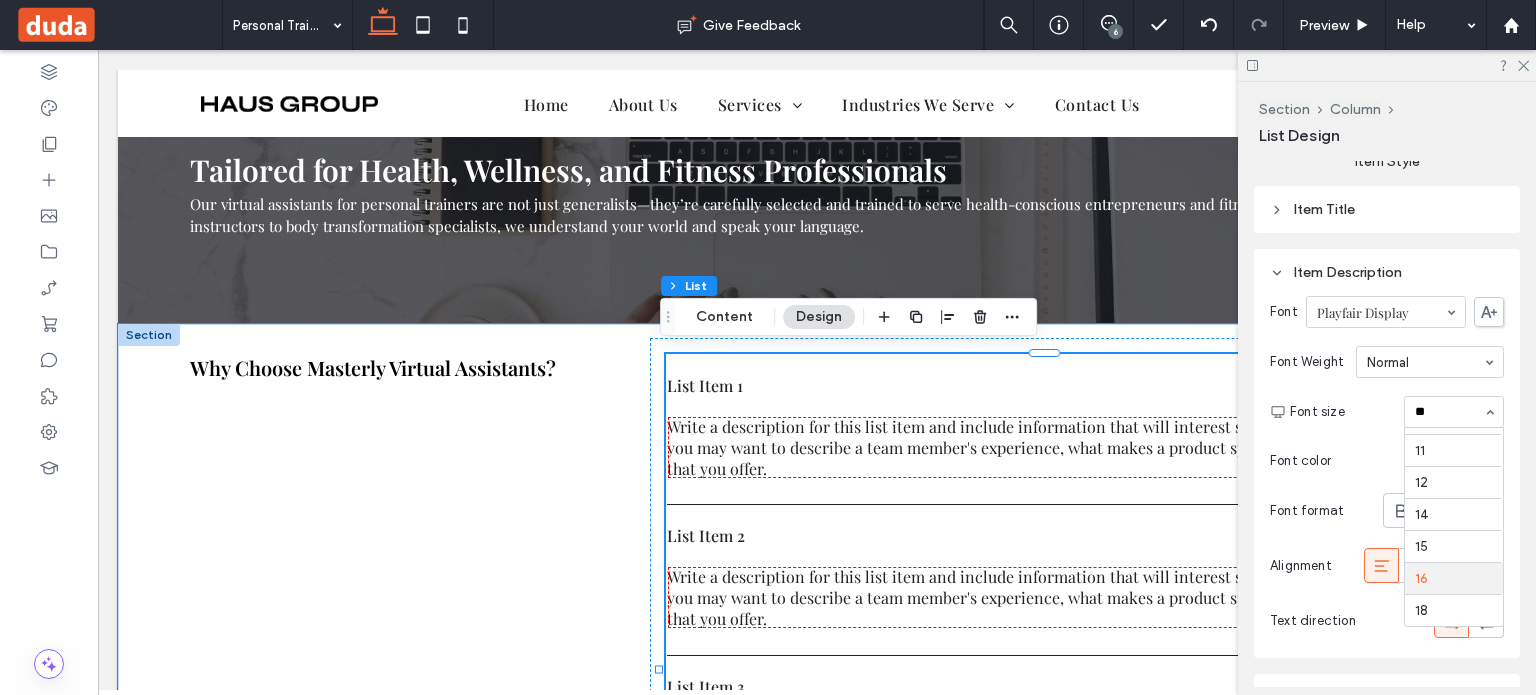 scroll, scrollTop: 0, scrollLeft: 0, axis: both 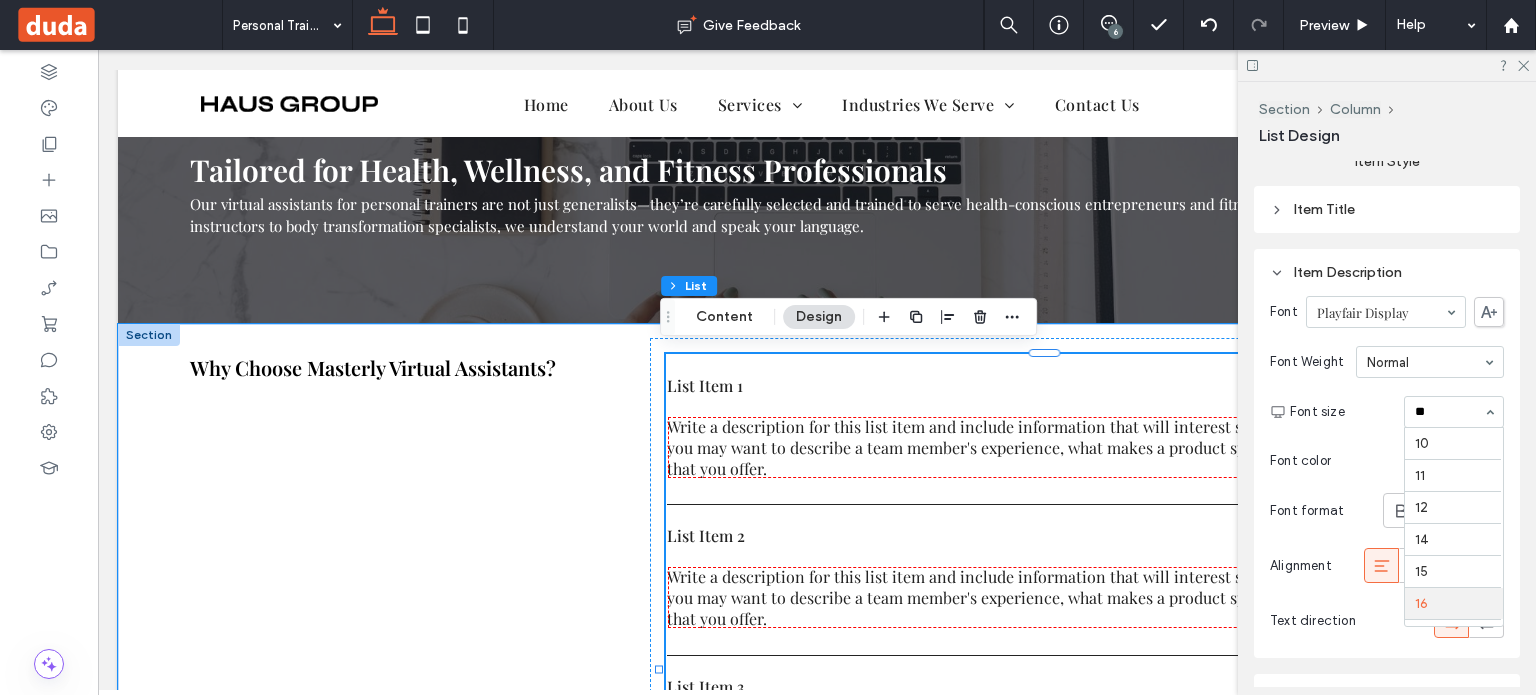 type 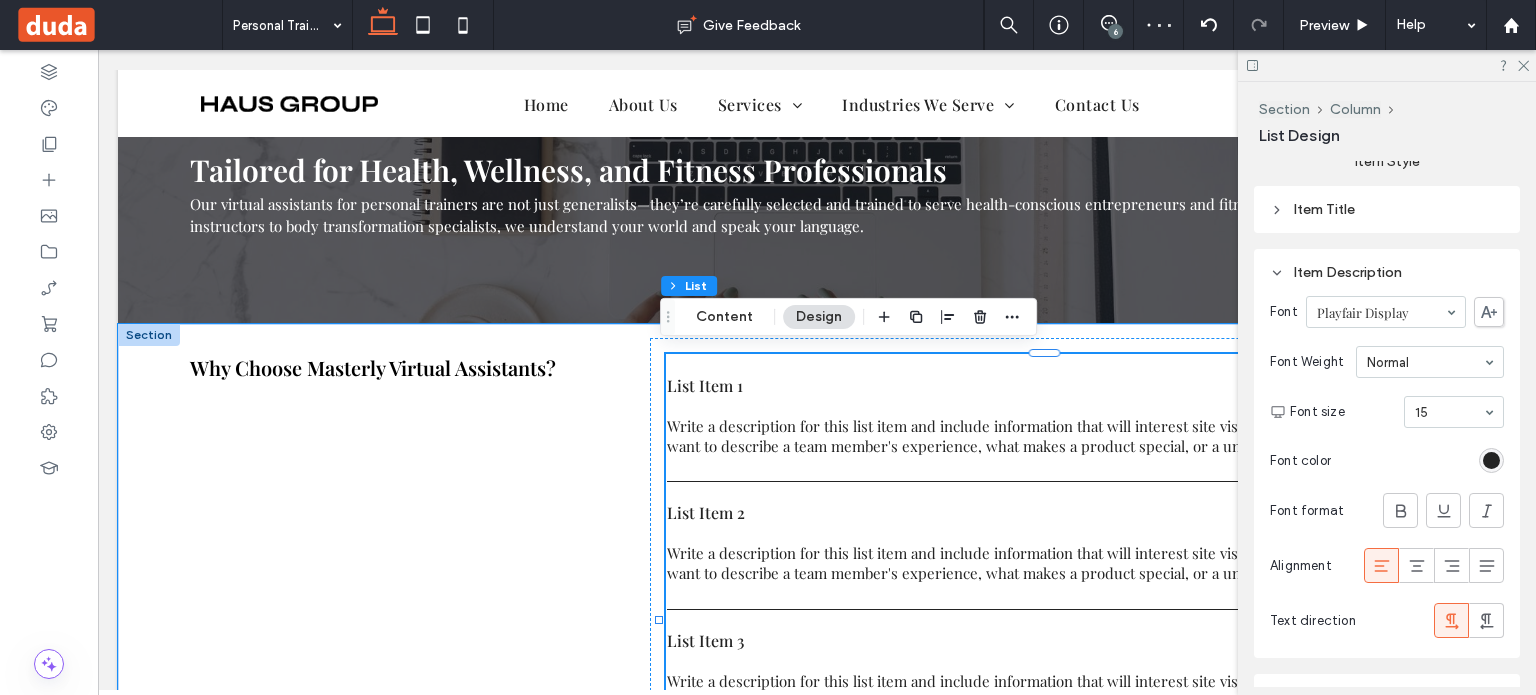 drag, startPoint x: 1518, startPoint y: 66, endPoint x: 1488, endPoint y: 72, distance: 30.594116 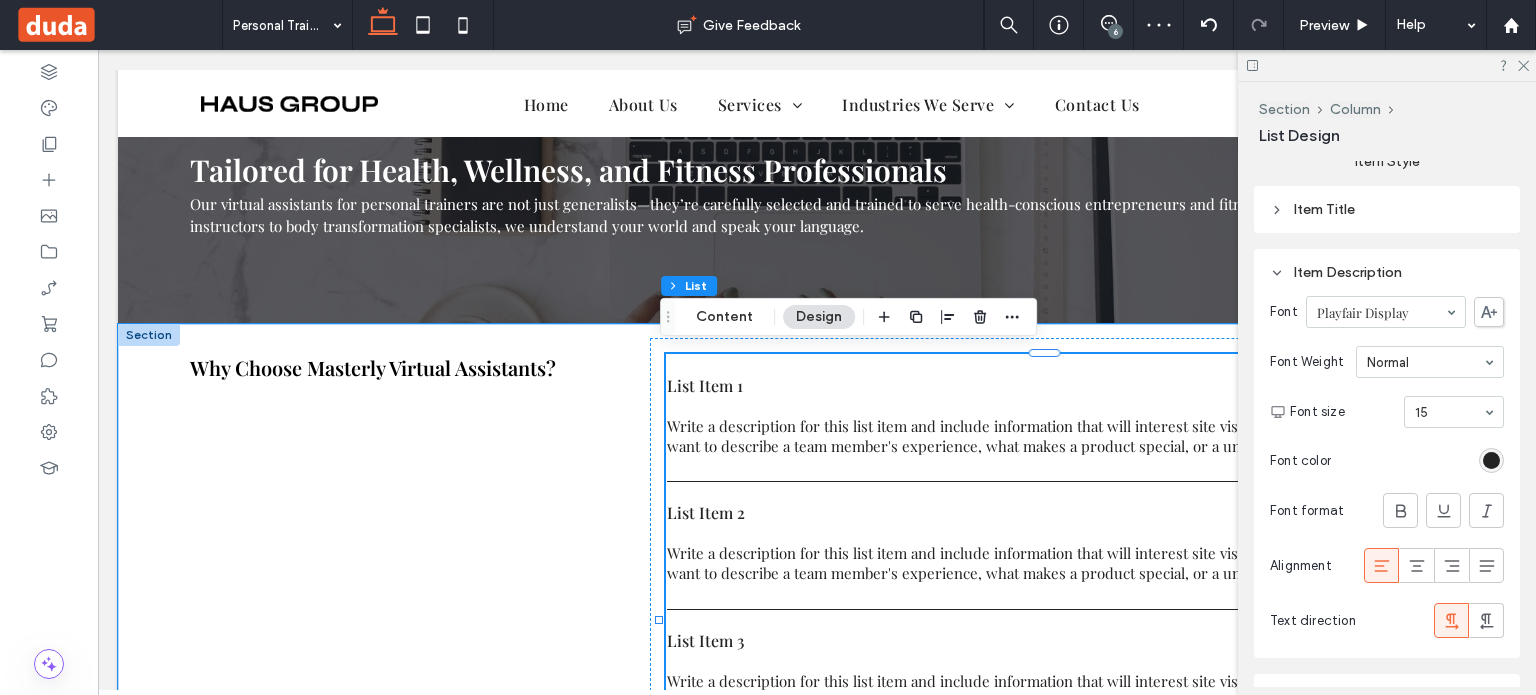 click 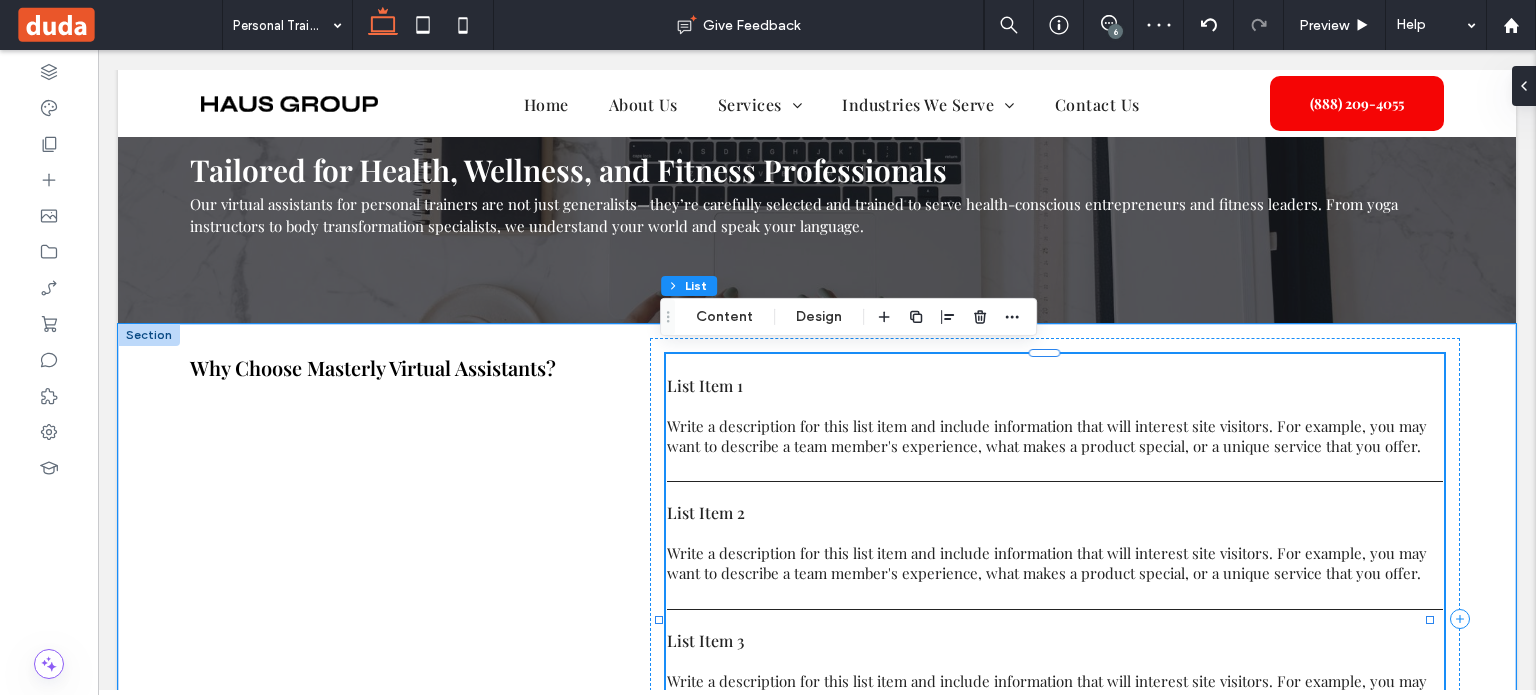click on "List Item  1
Write a description for this list item and include information that will interest site visitors. For example, you may want to describe a team member's experience, what makes a product special, or a unique service that you offer." at bounding box center [1055, 415] 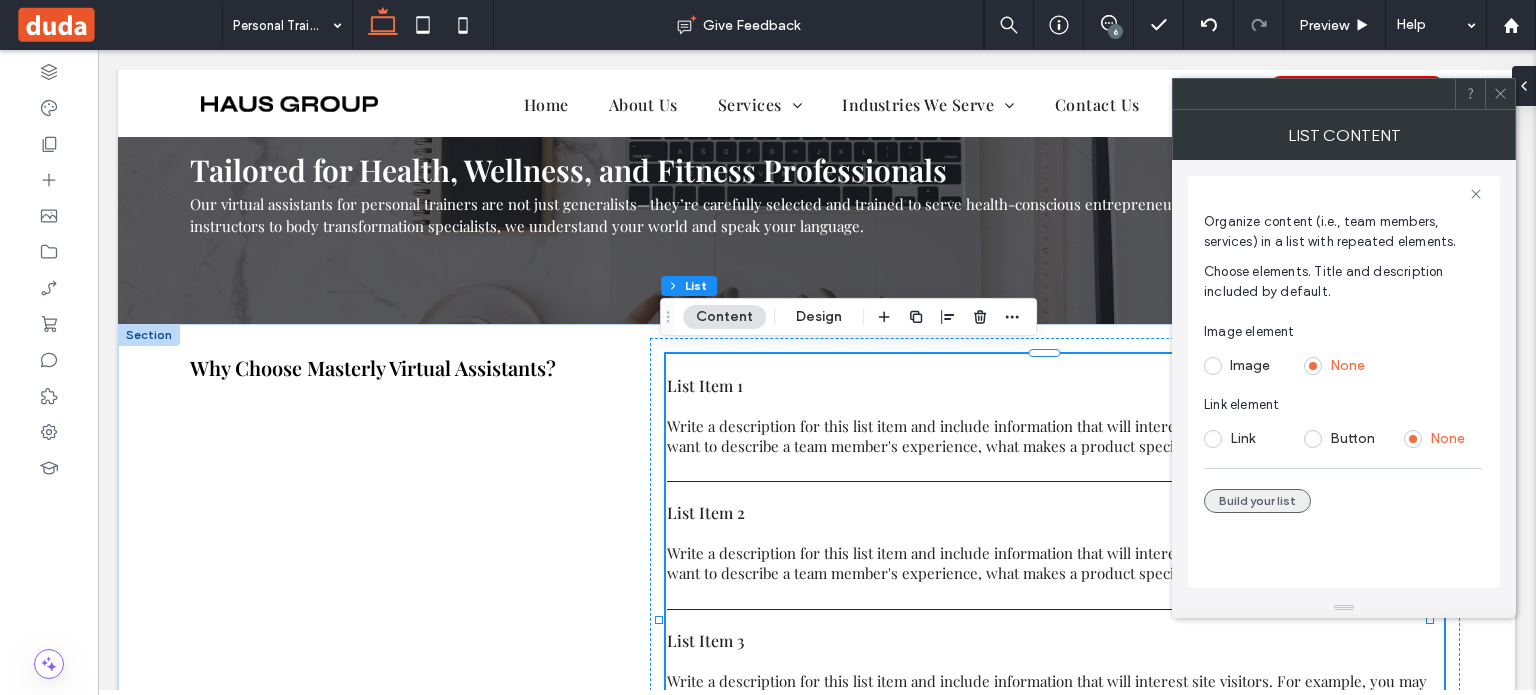 click on "Build your list" at bounding box center [1257, 501] 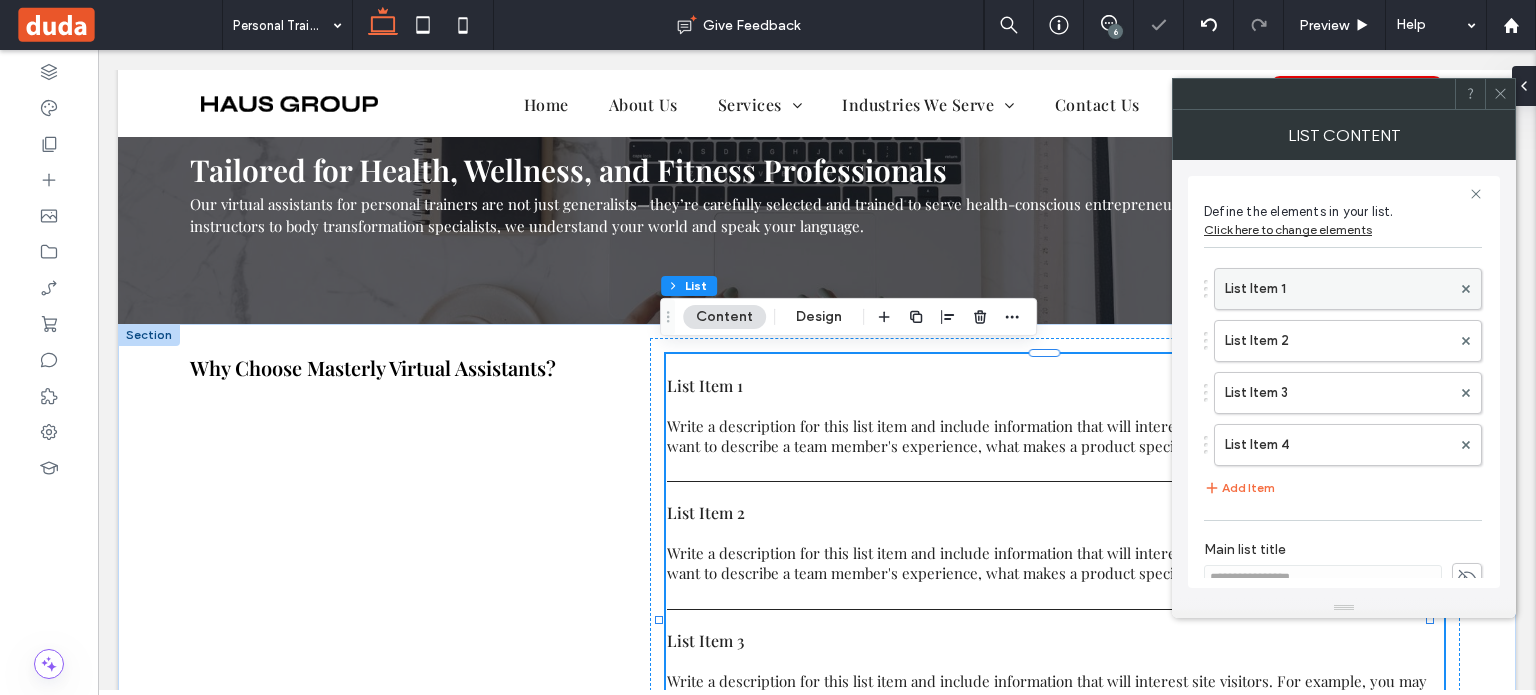 click on "List Item  1" at bounding box center (1338, 289) 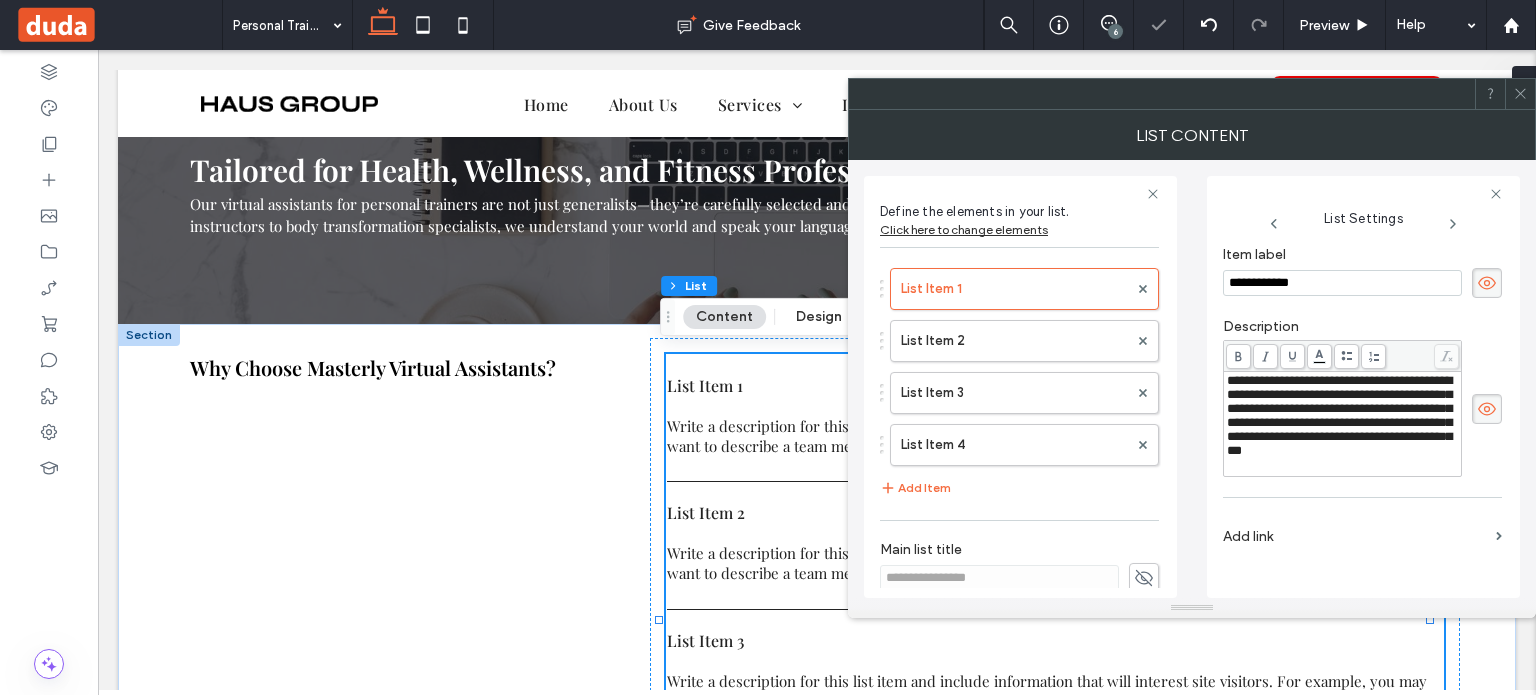 scroll, scrollTop: 0, scrollLeft: 0, axis: both 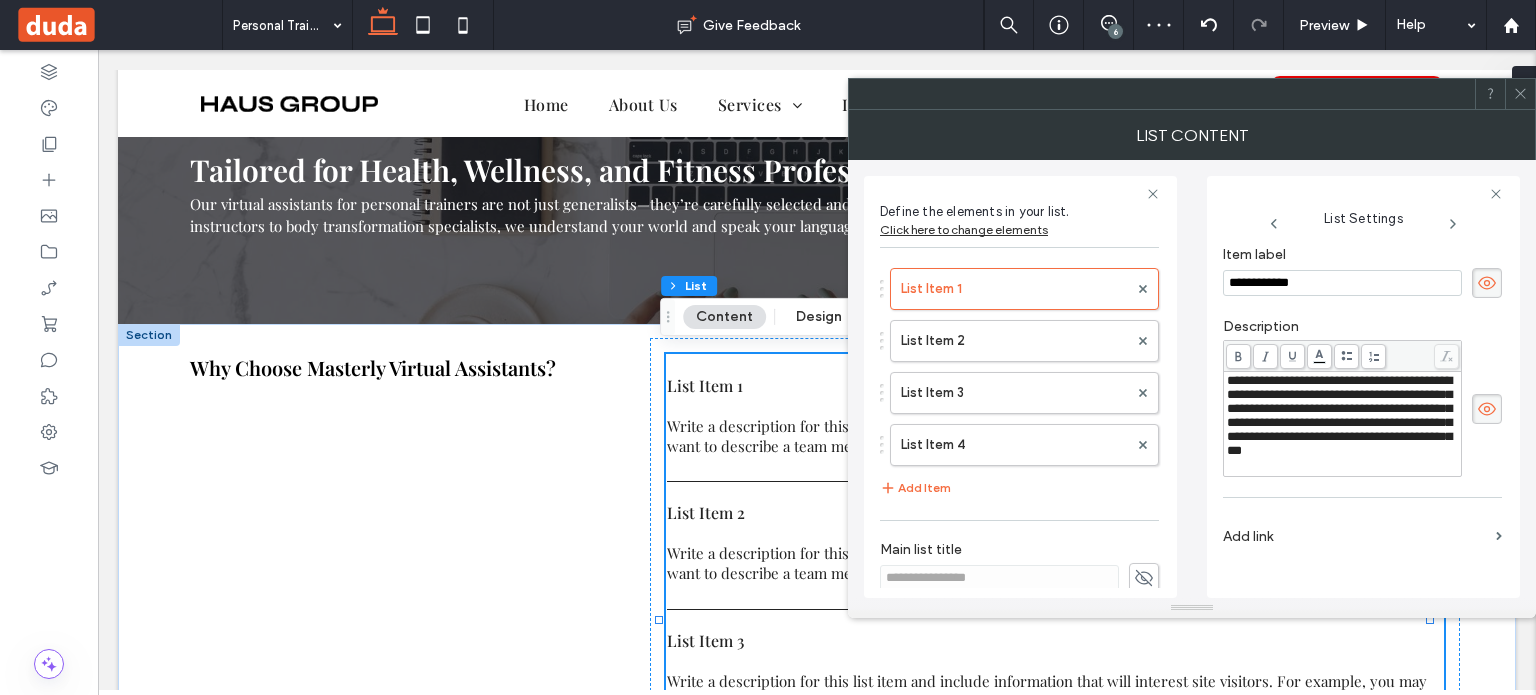 drag, startPoint x: 1309, startPoint y: 279, endPoint x: 1170, endPoint y: 271, distance: 139.23003 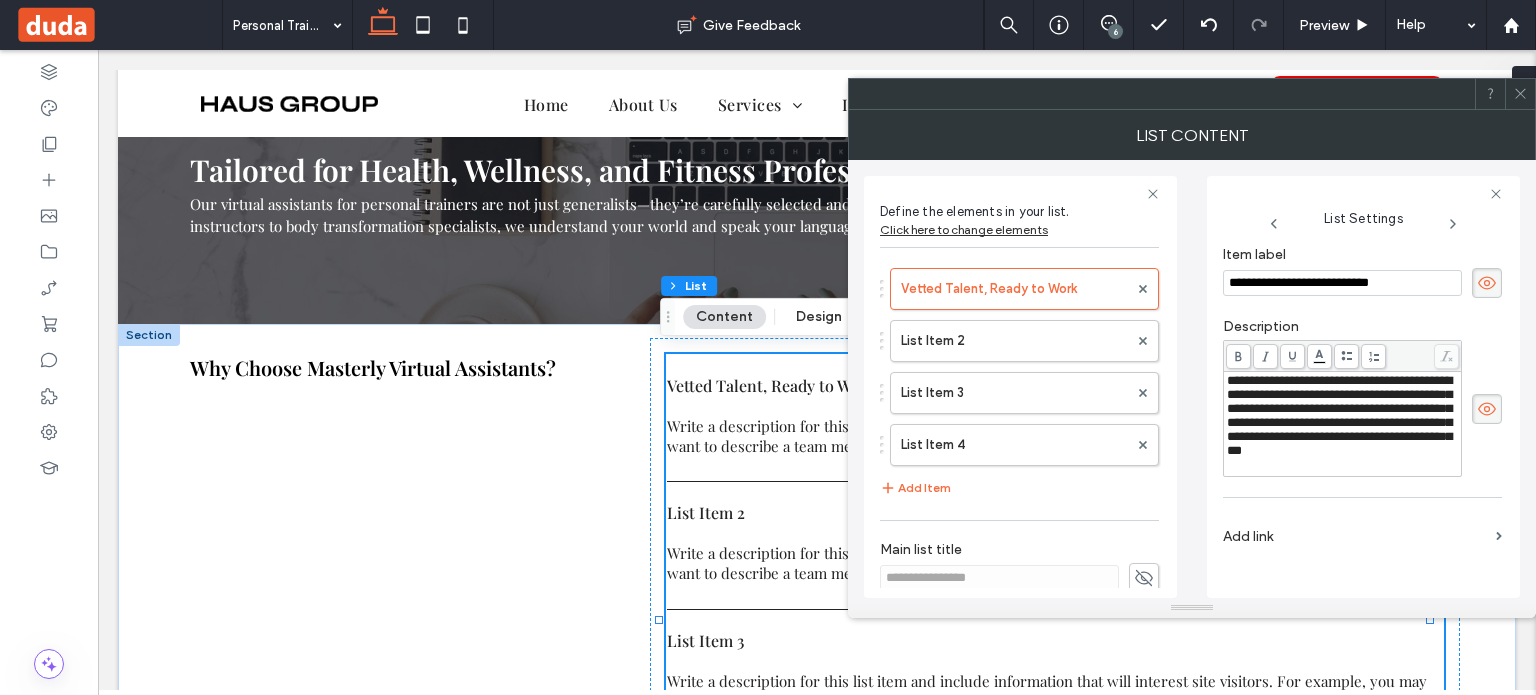 click on "**********" at bounding box center (1339, 415) 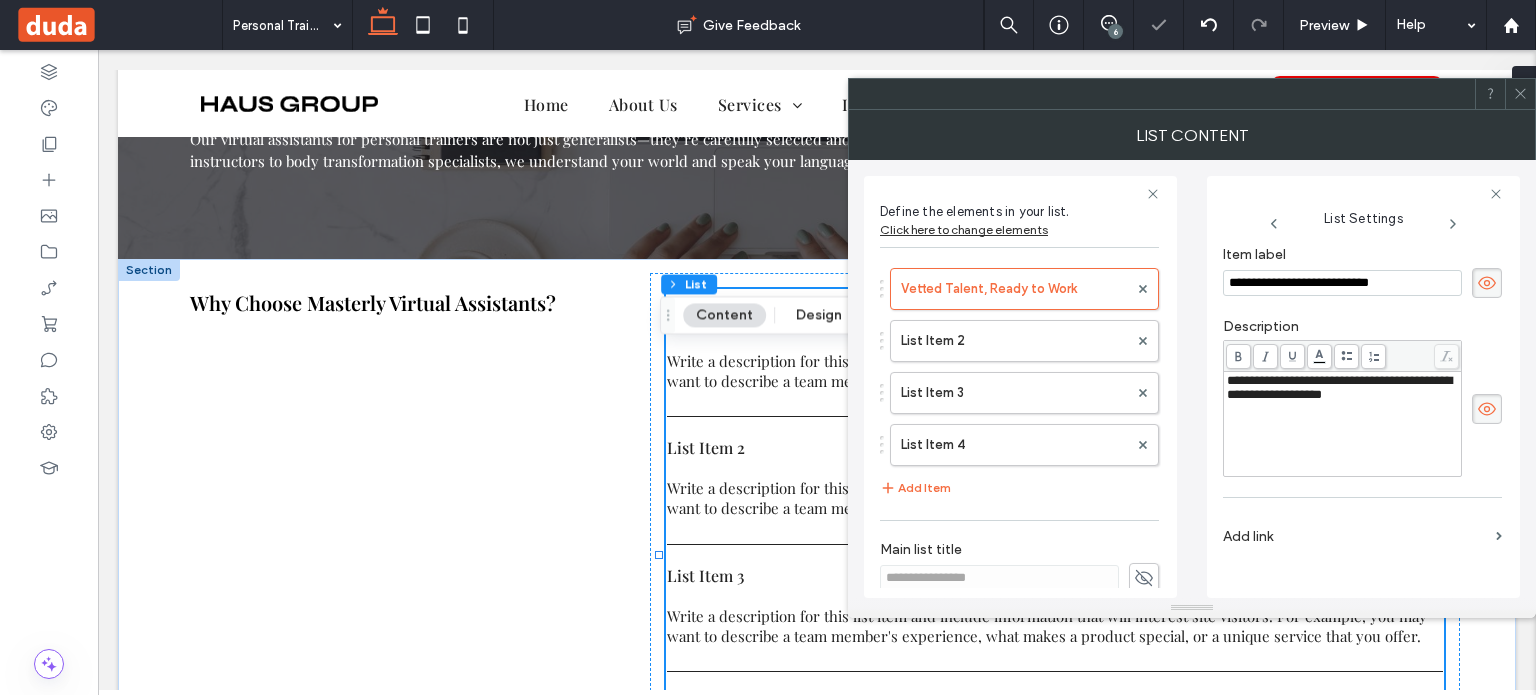 scroll, scrollTop: 2347, scrollLeft: 0, axis: vertical 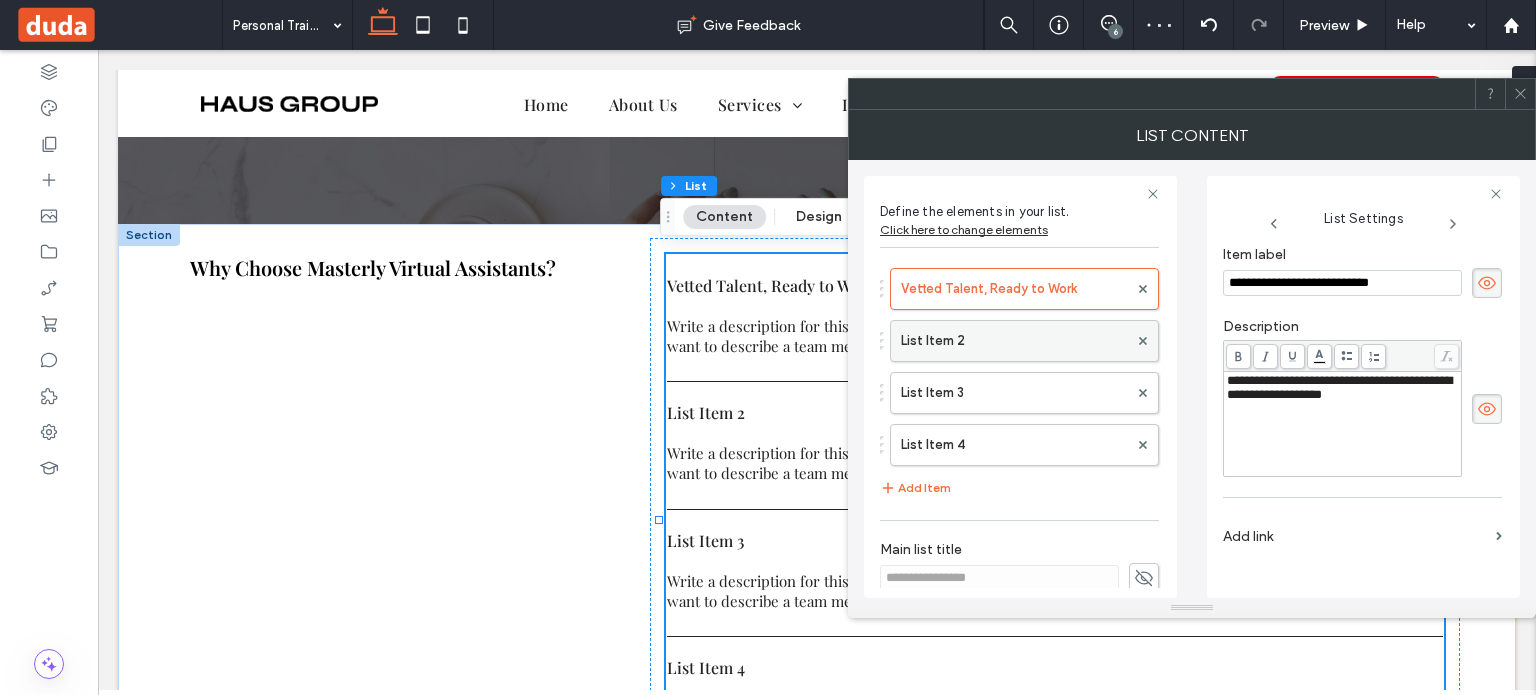 click on "List Item  2" at bounding box center (1014, 341) 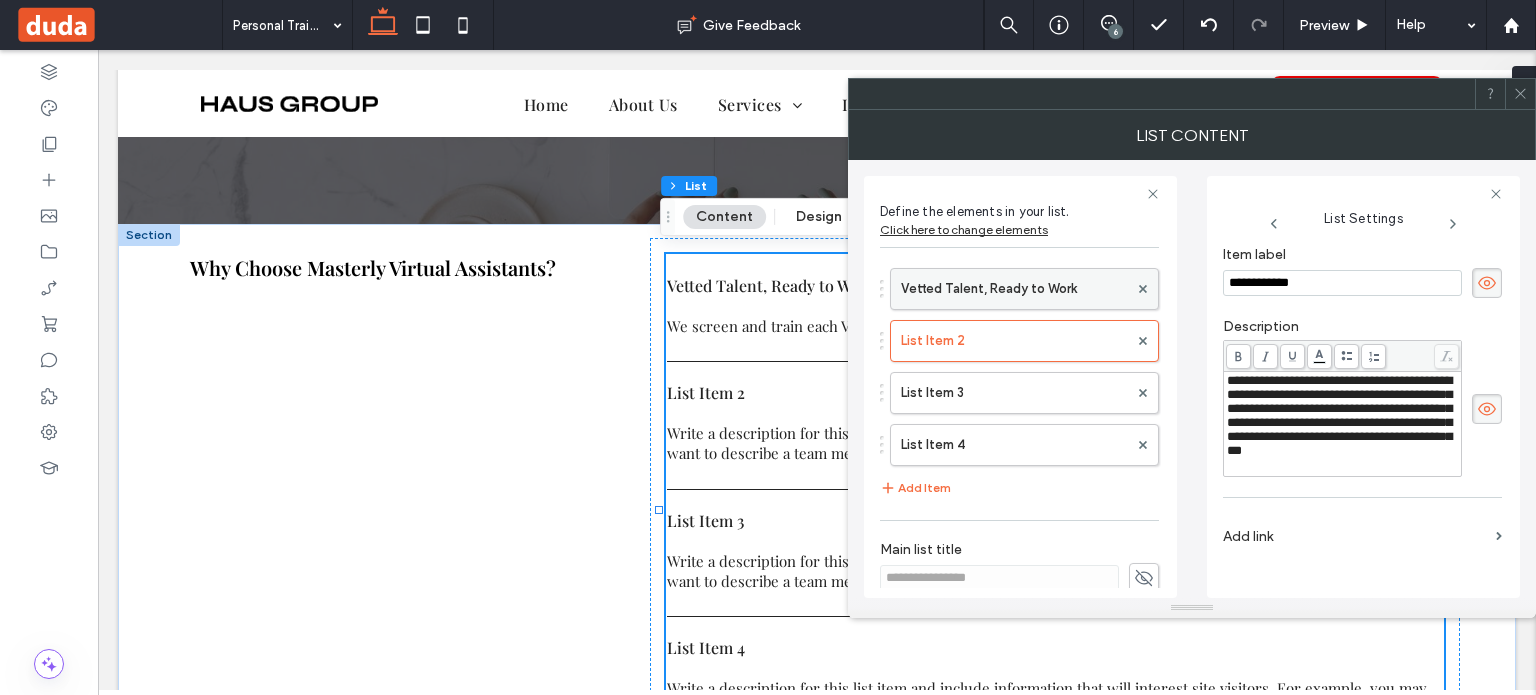 drag, startPoint x: 1344, startPoint y: 288, endPoint x: 1061, endPoint y: 281, distance: 283.08655 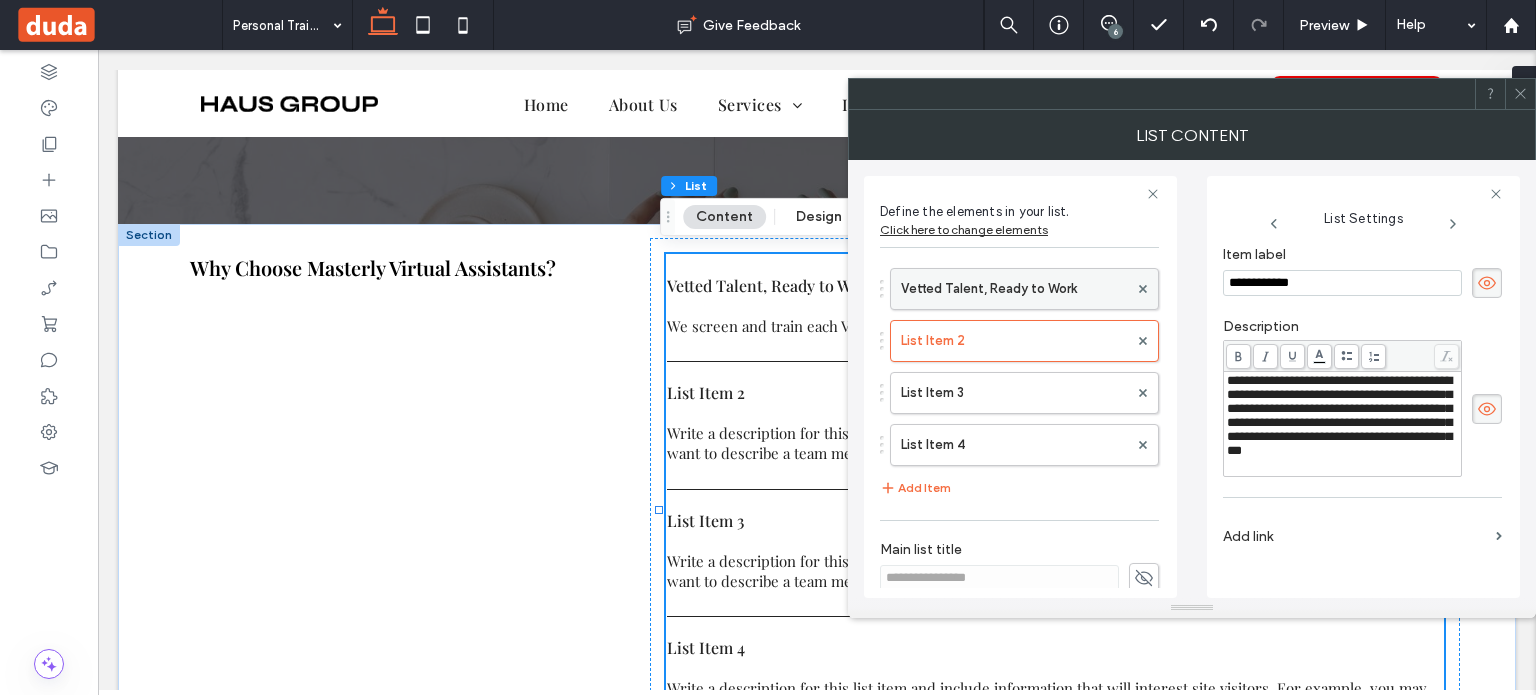 click on "**********" at bounding box center (1192, 379) 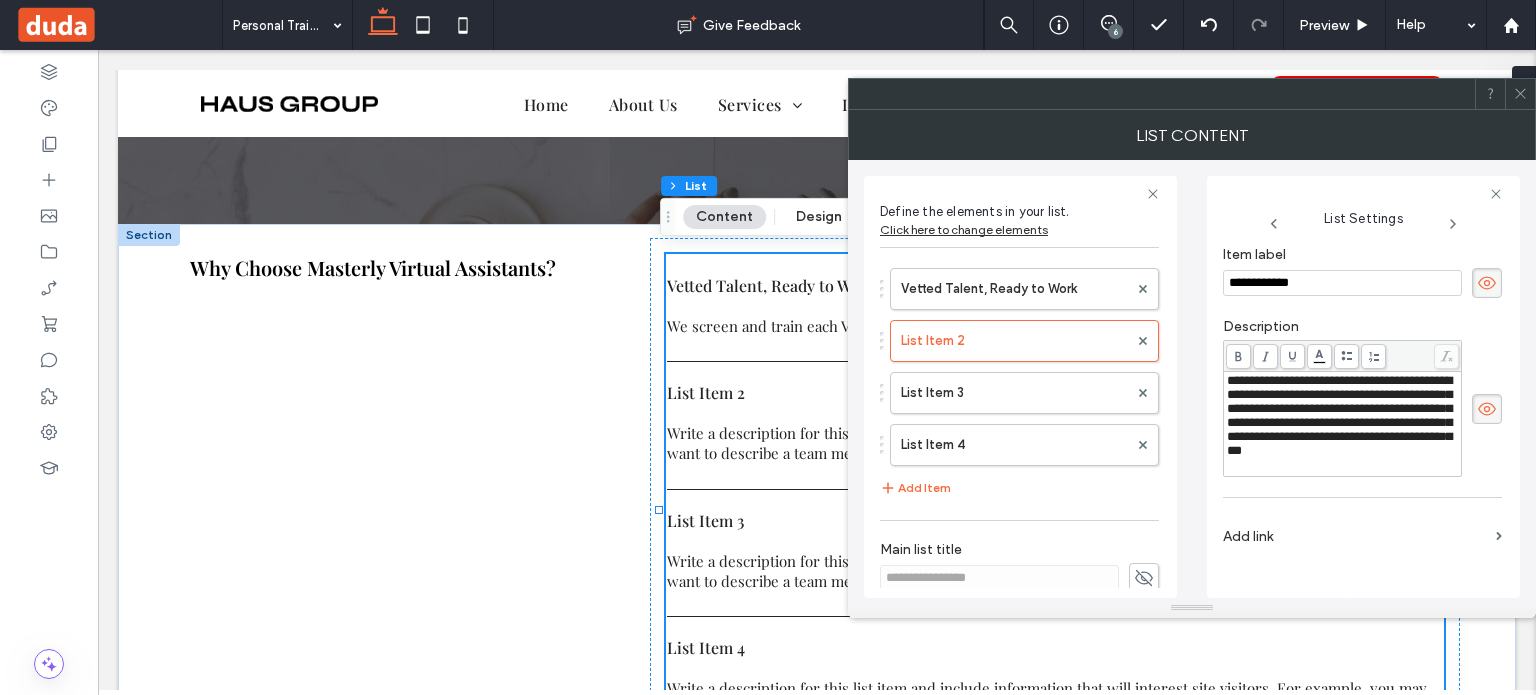 paste on "**********" 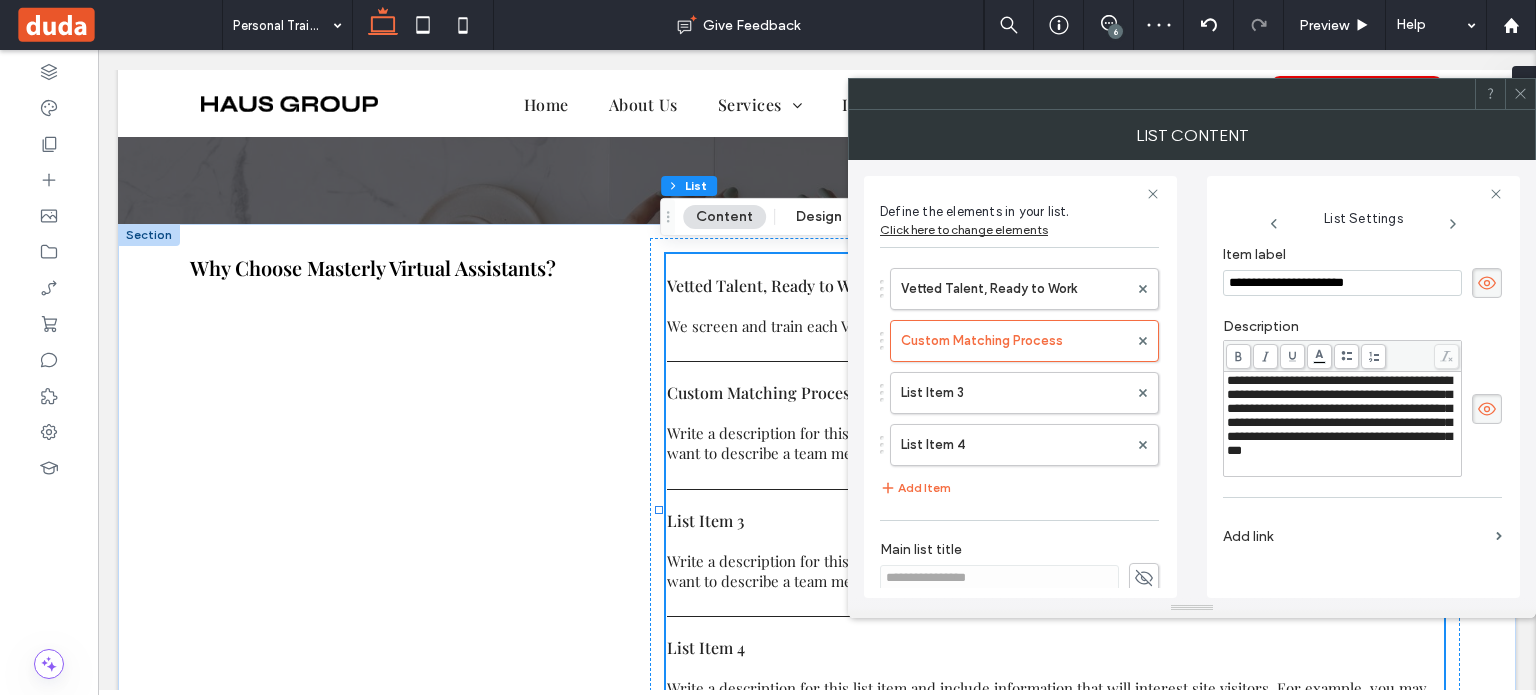 click on "**********" at bounding box center (1339, 415) 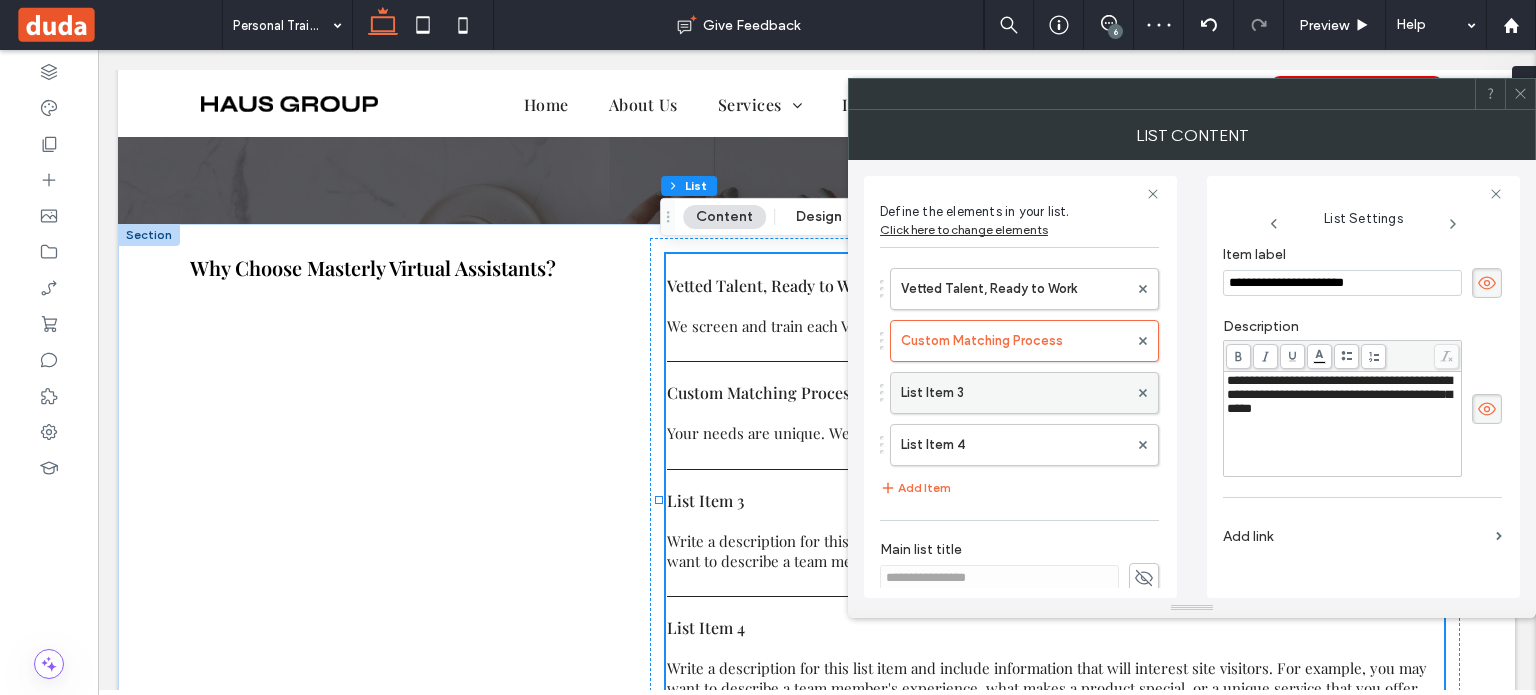 click on "List Item  3" at bounding box center [1014, 393] 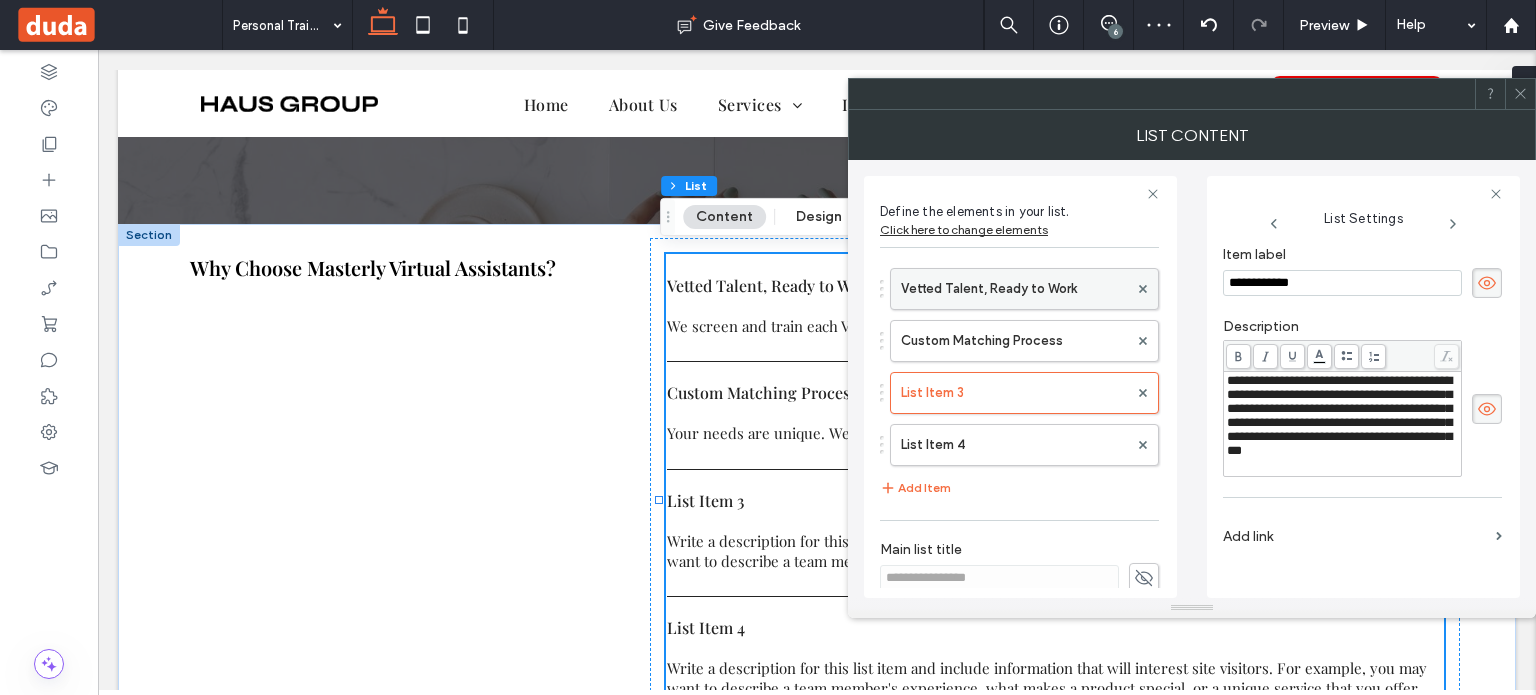 drag, startPoint x: 1353, startPoint y: 284, endPoint x: 1036, endPoint y: 283, distance: 317.0016 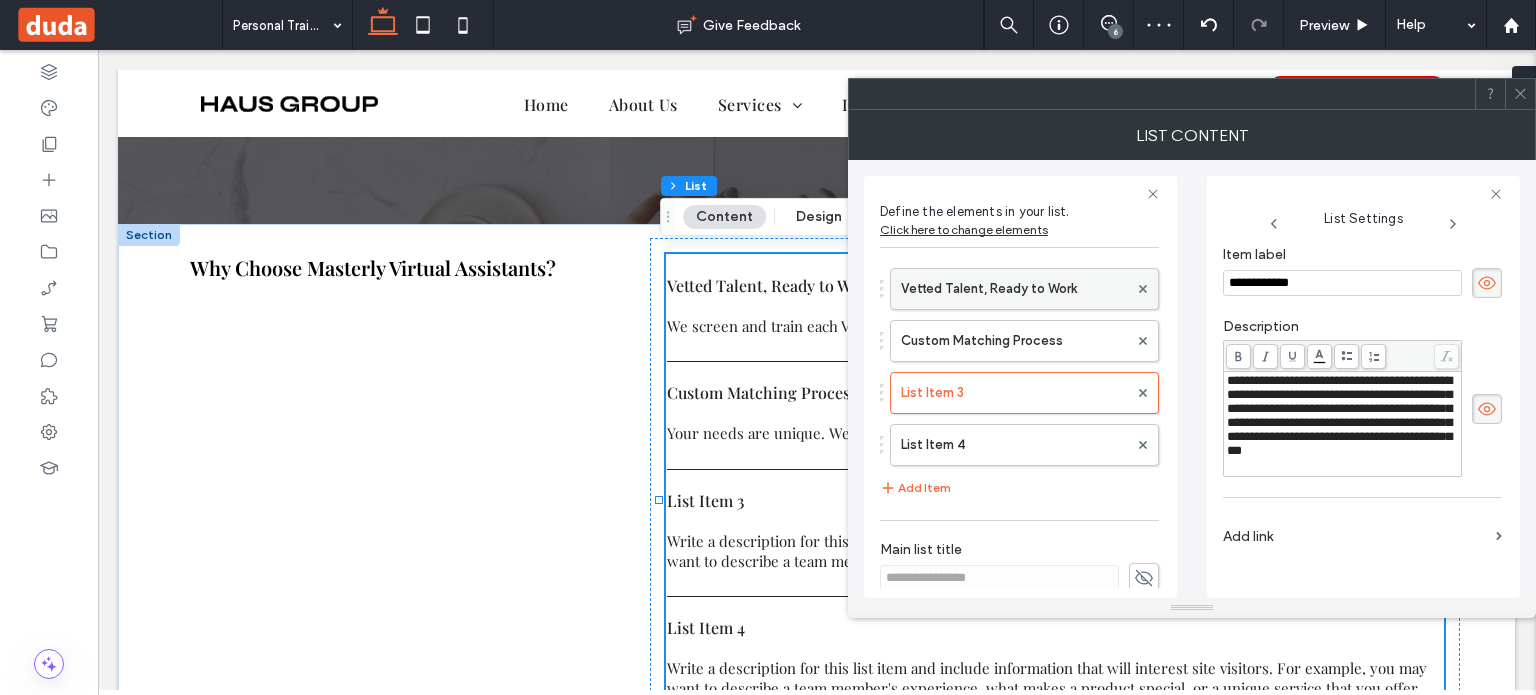 click on "**********" at bounding box center (1192, 379) 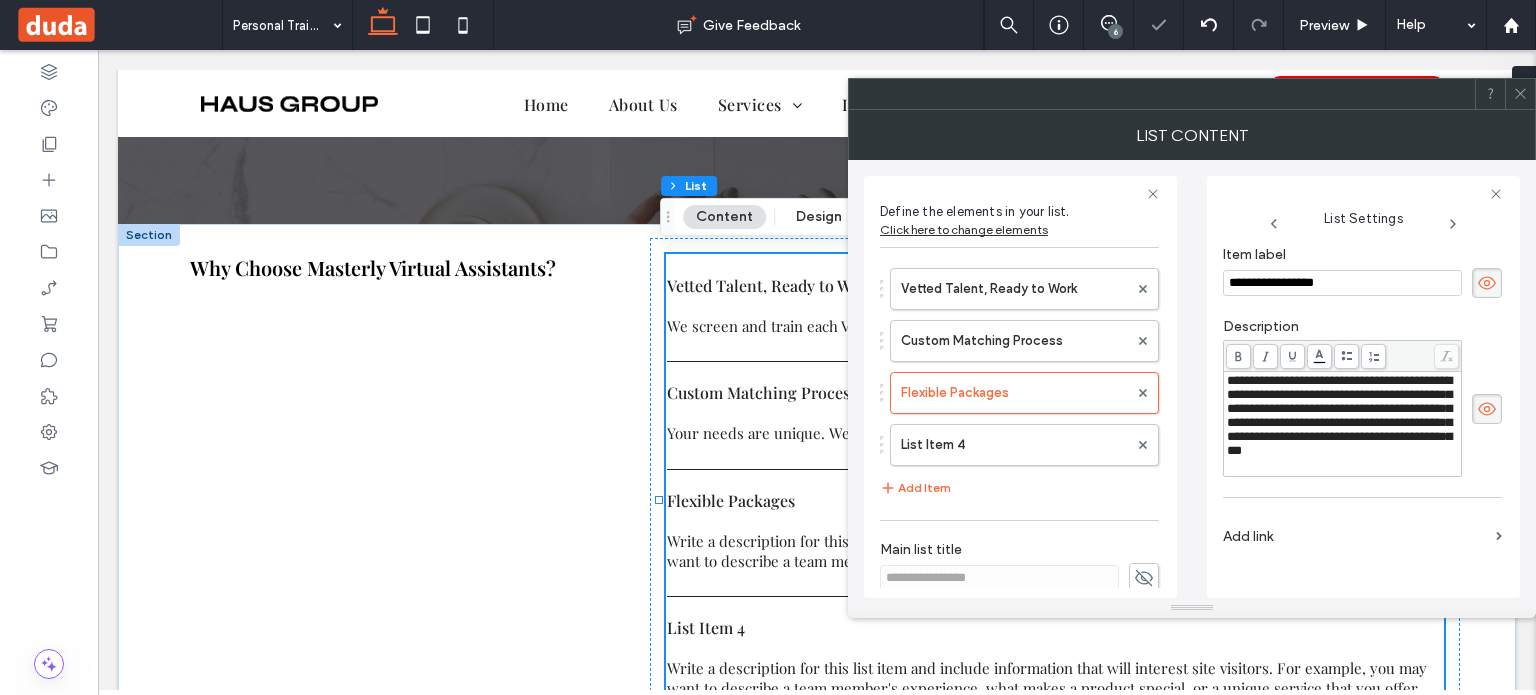 click on "**********" at bounding box center [1339, 415] 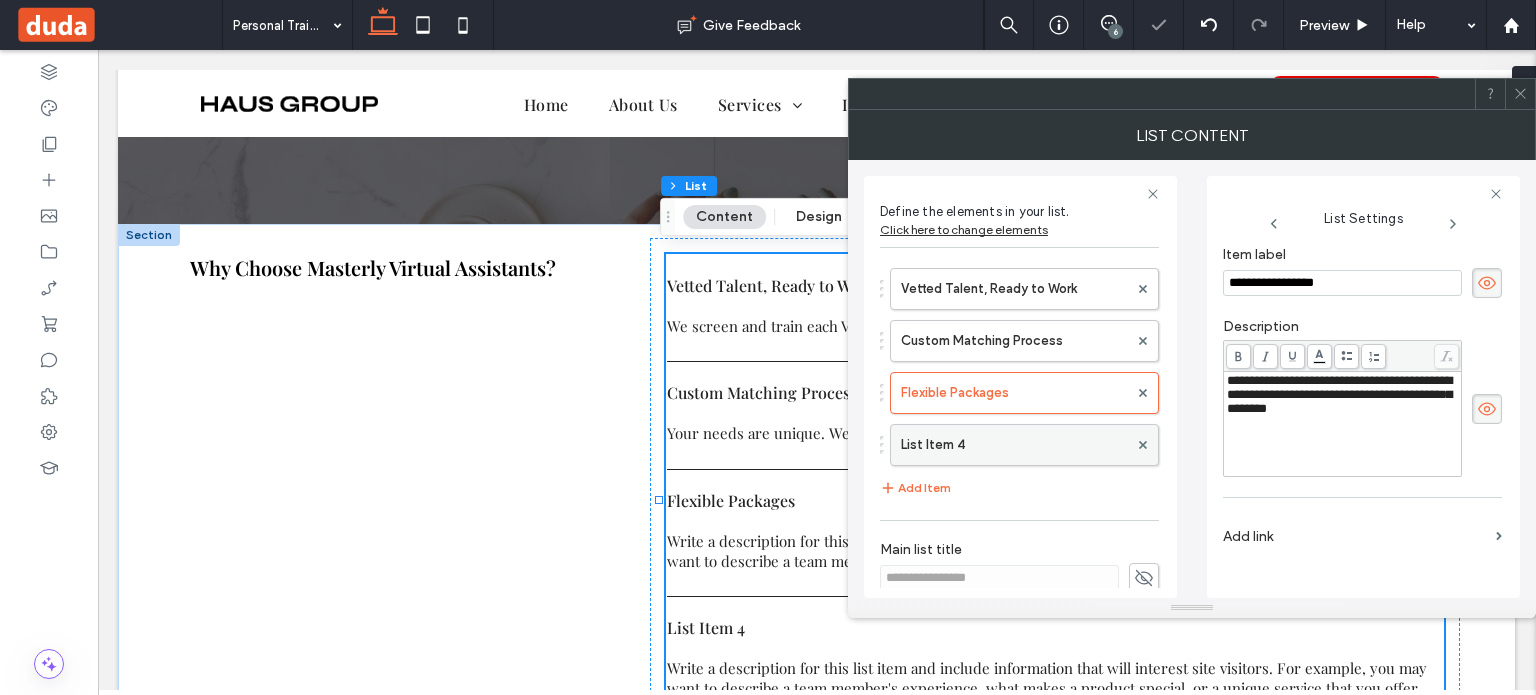 click on "List Item  4" at bounding box center (1014, 445) 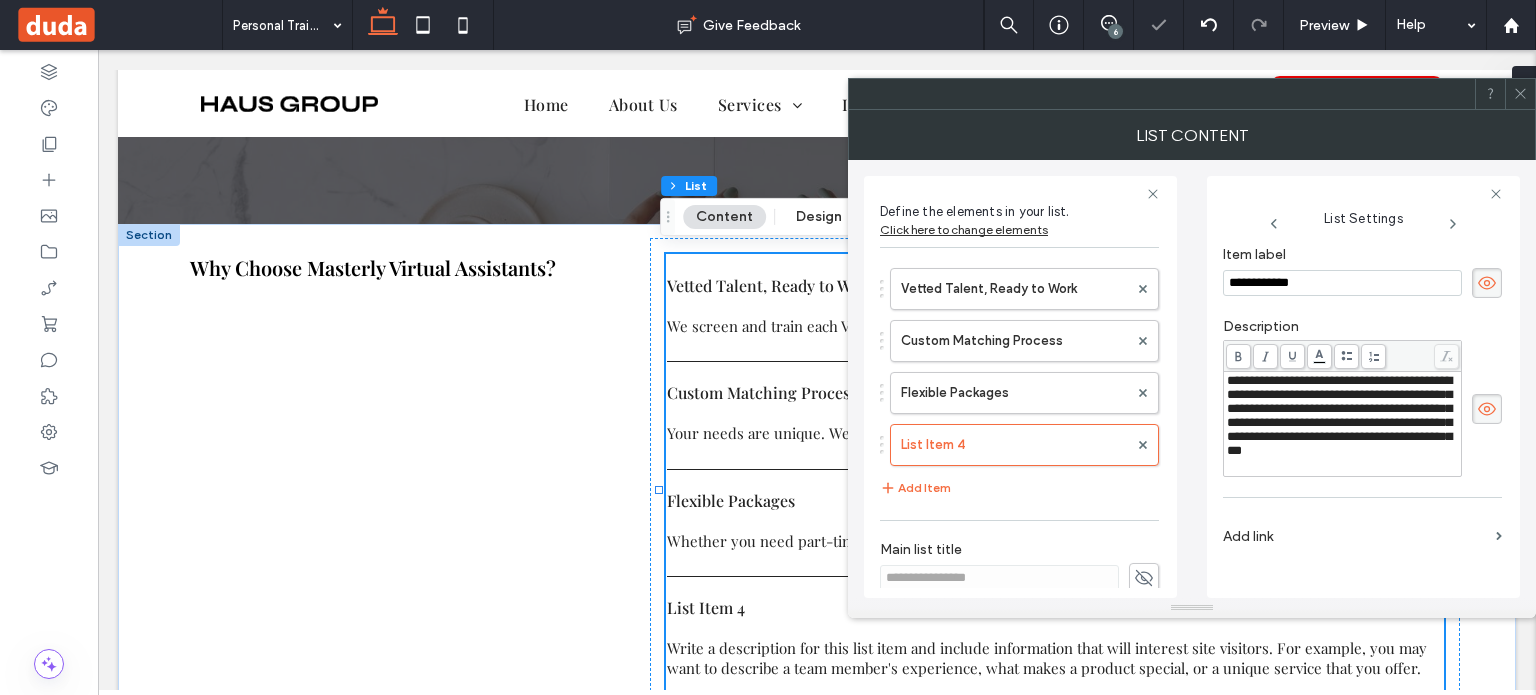 drag, startPoint x: 1330, startPoint y: 287, endPoint x: 1155, endPoint y: 282, distance: 175.07141 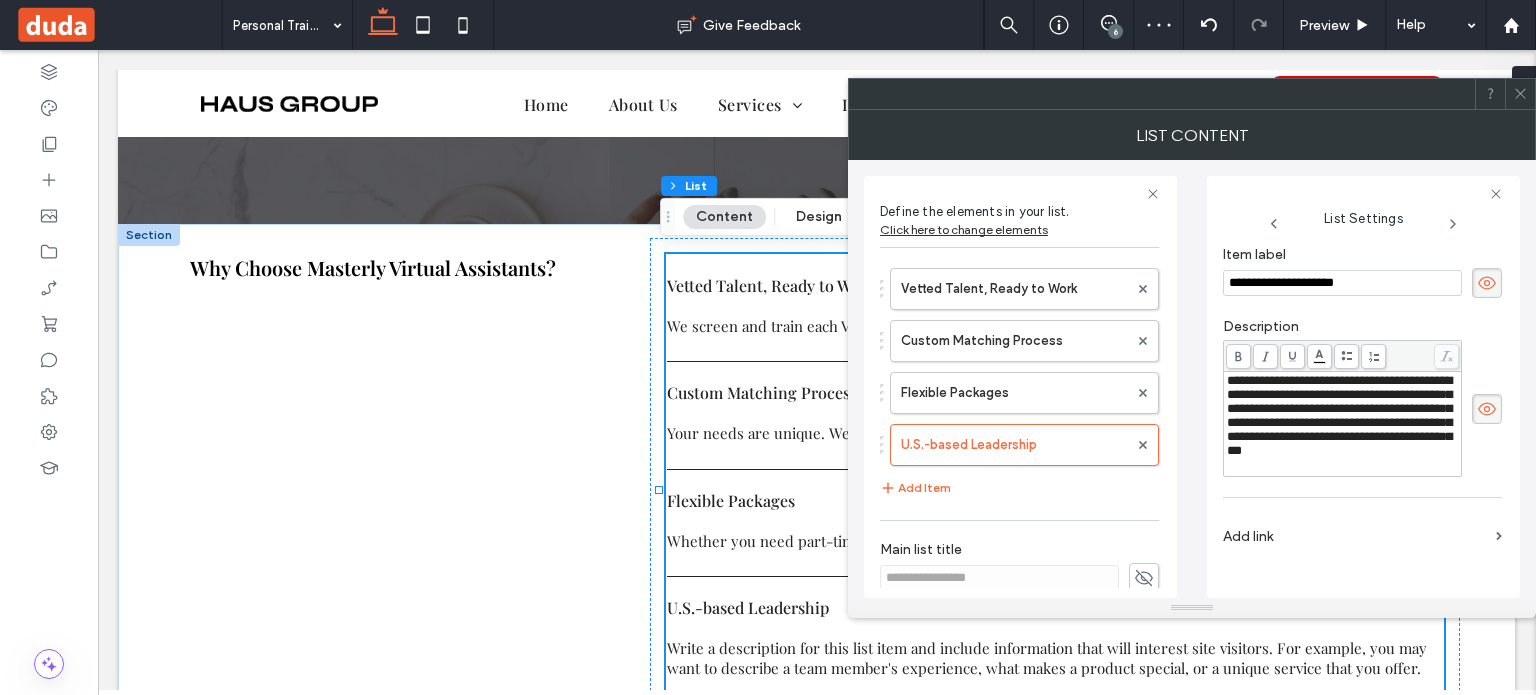 click on "**********" at bounding box center [1339, 415] 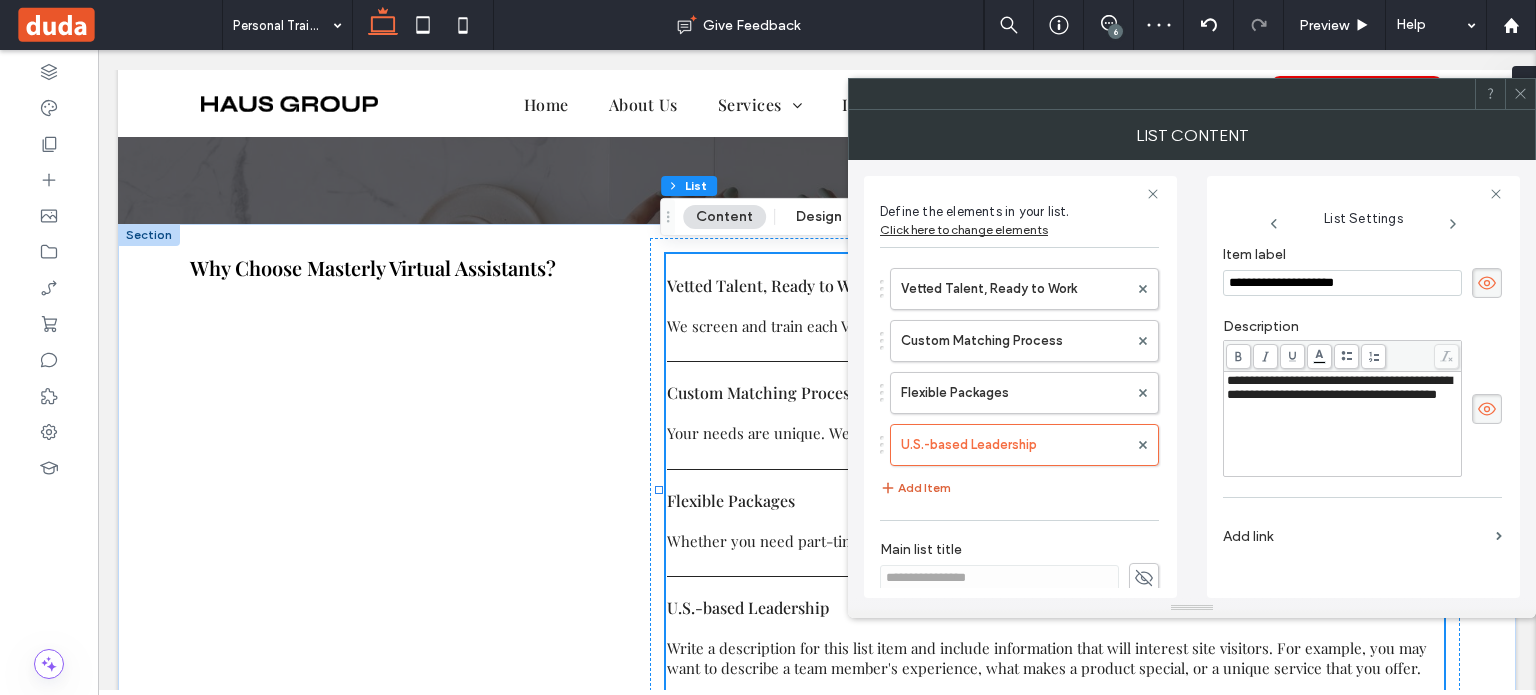 click on "Add Item" at bounding box center [915, 488] 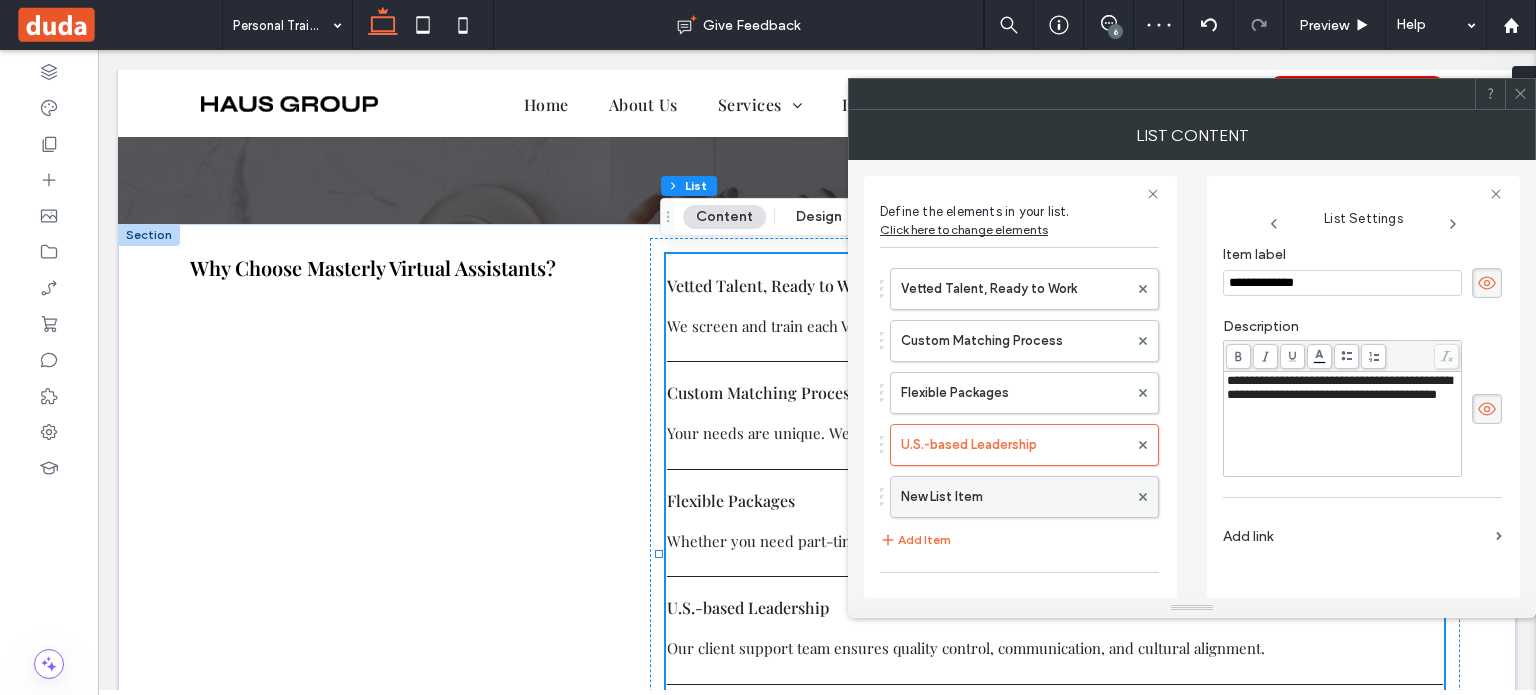 click on "New List Item" at bounding box center (1014, 497) 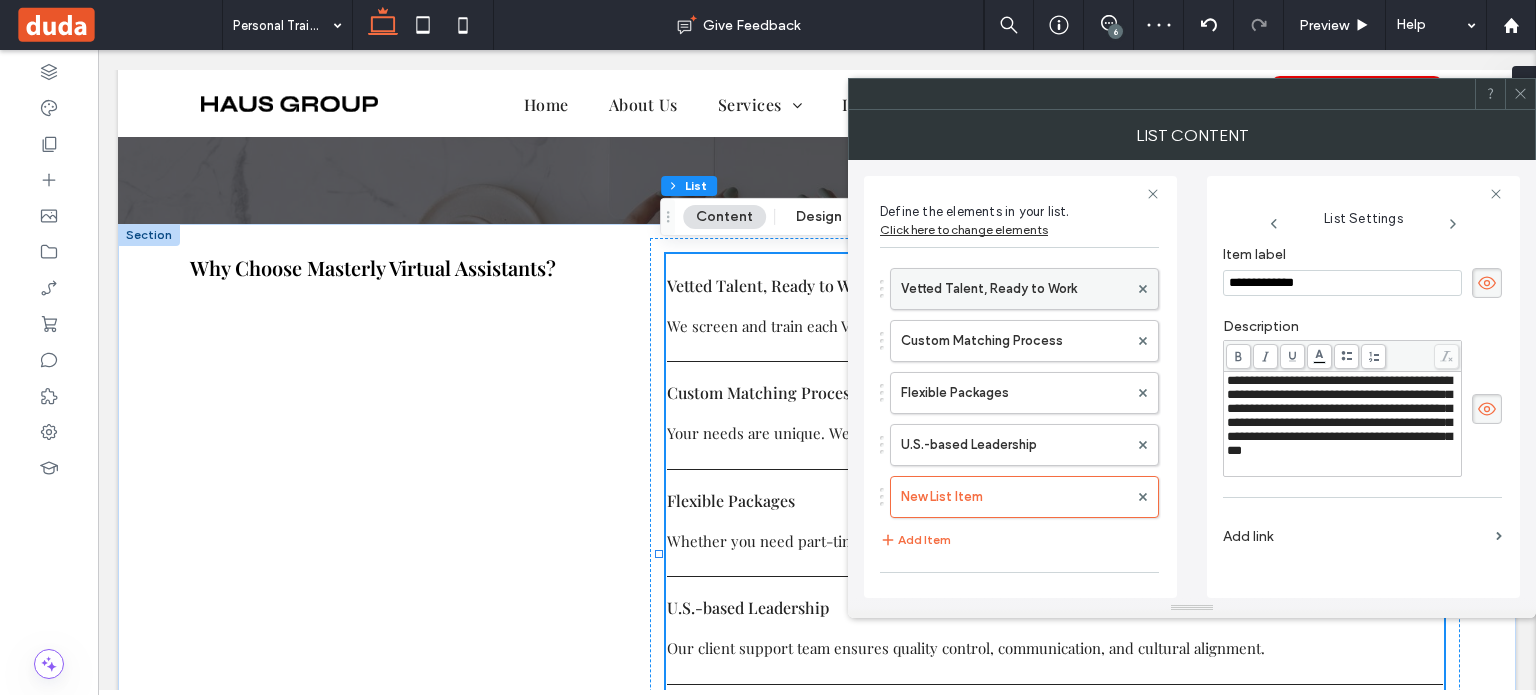 drag, startPoint x: 1312, startPoint y: 287, endPoint x: 1148, endPoint y: 281, distance: 164.10973 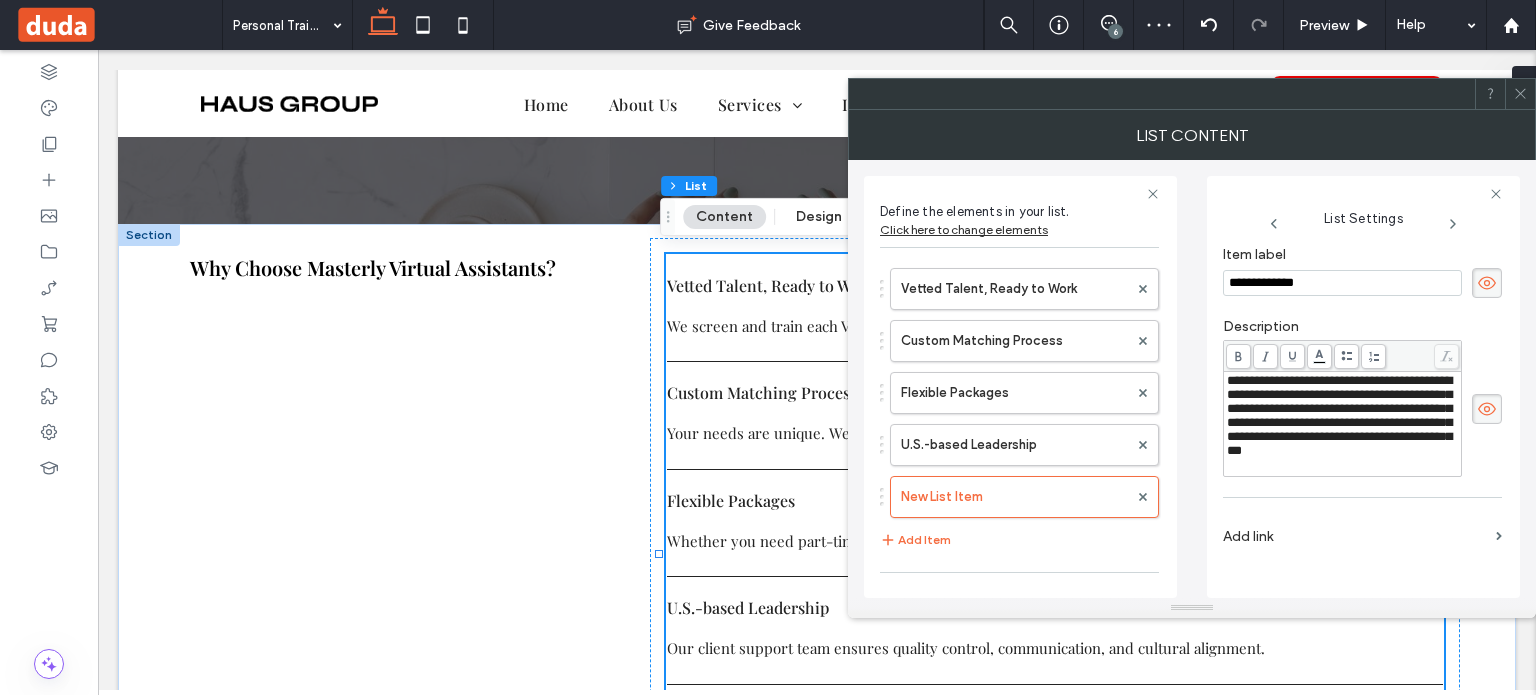 paste on "**********" 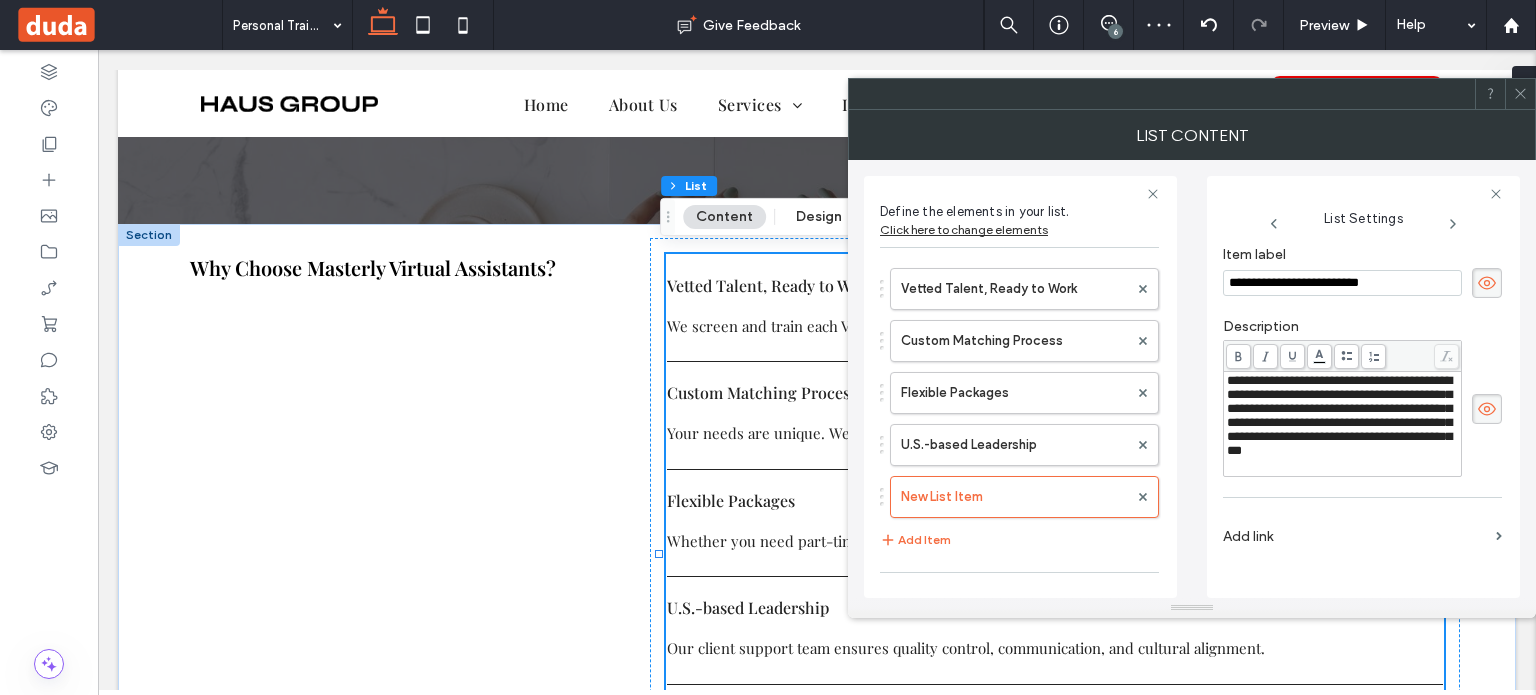 type on "**********" 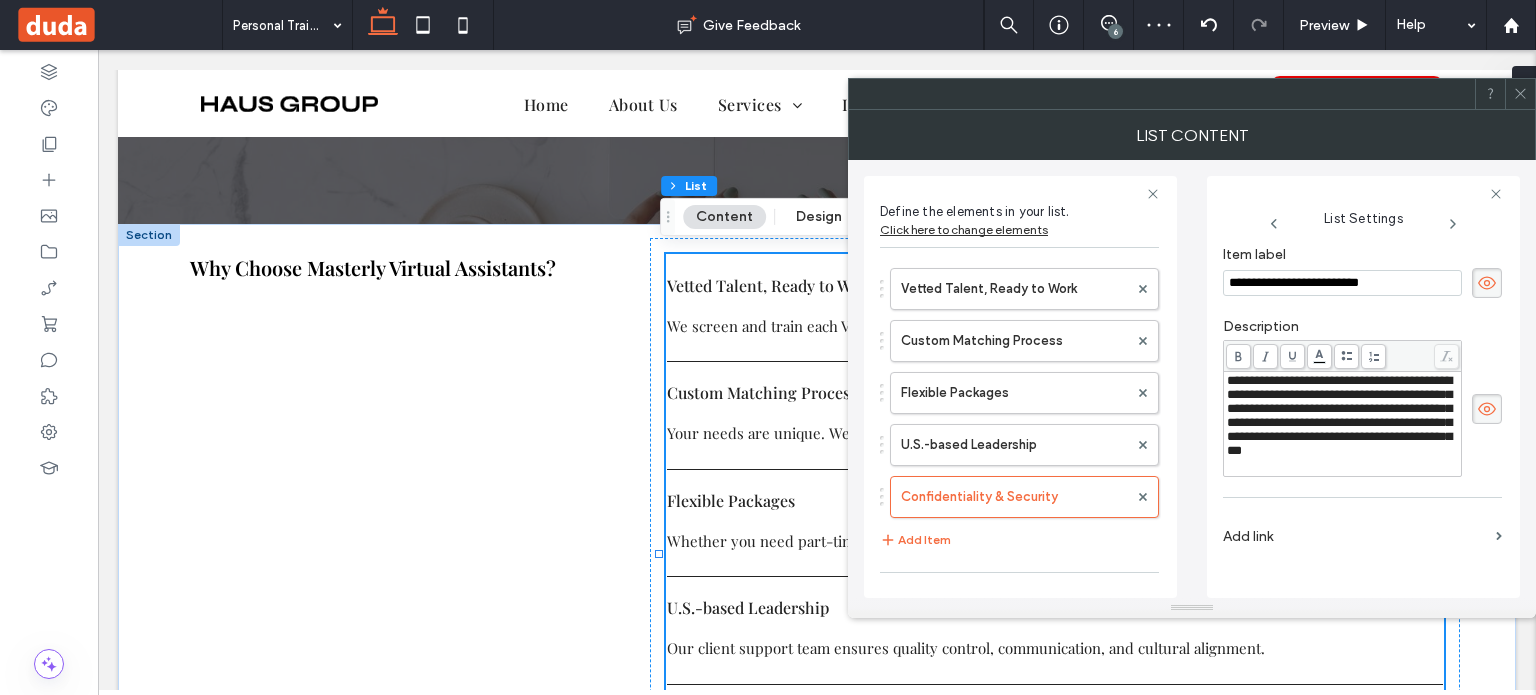 click on "**********" at bounding box center (1339, 415) 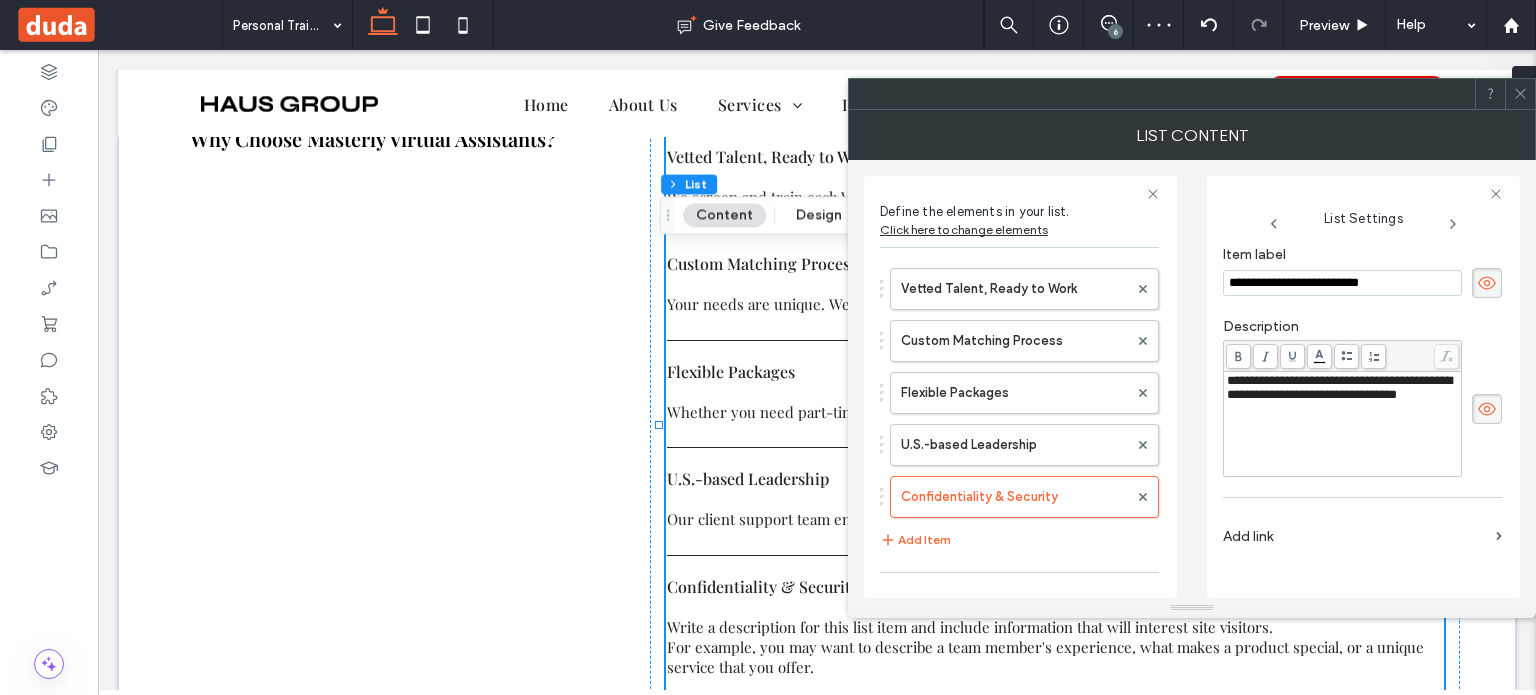 scroll, scrollTop: 2647, scrollLeft: 0, axis: vertical 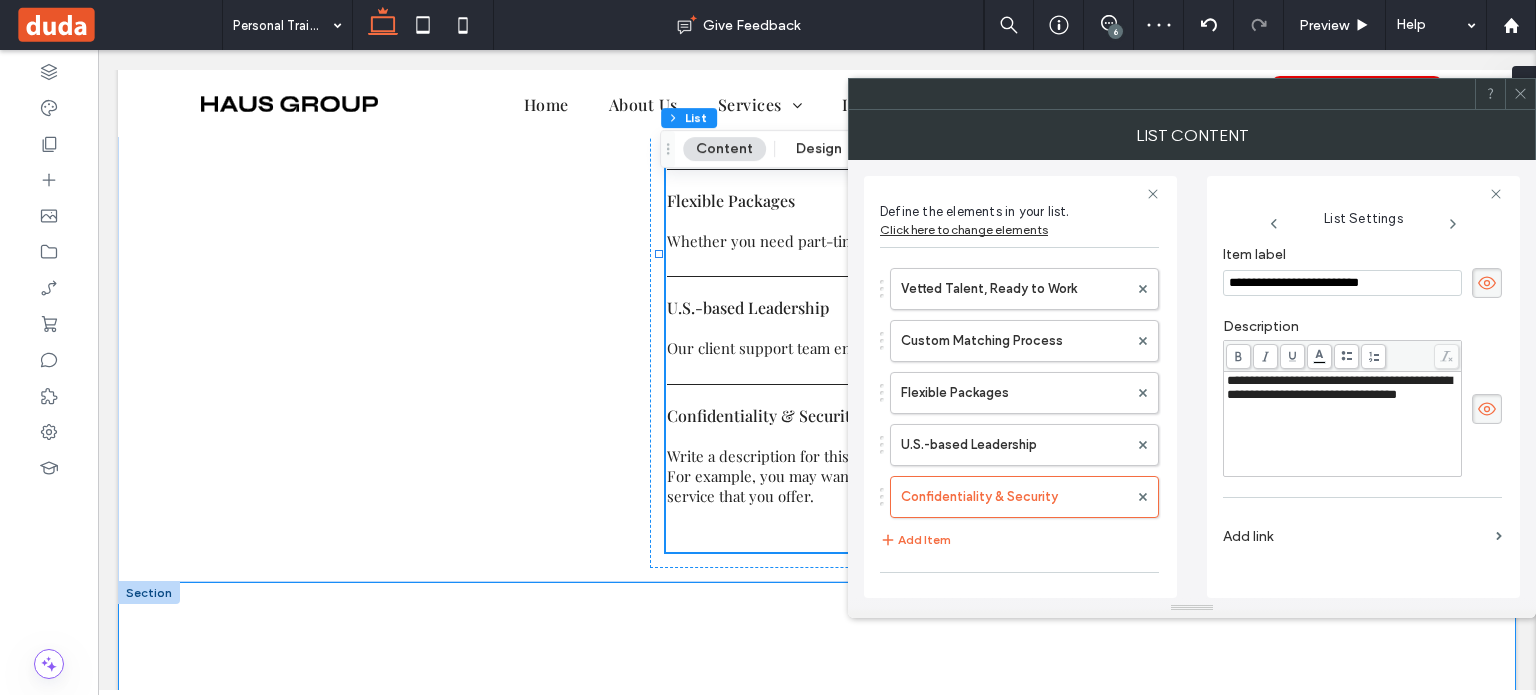 click on "List Content" at bounding box center [1192, 135] 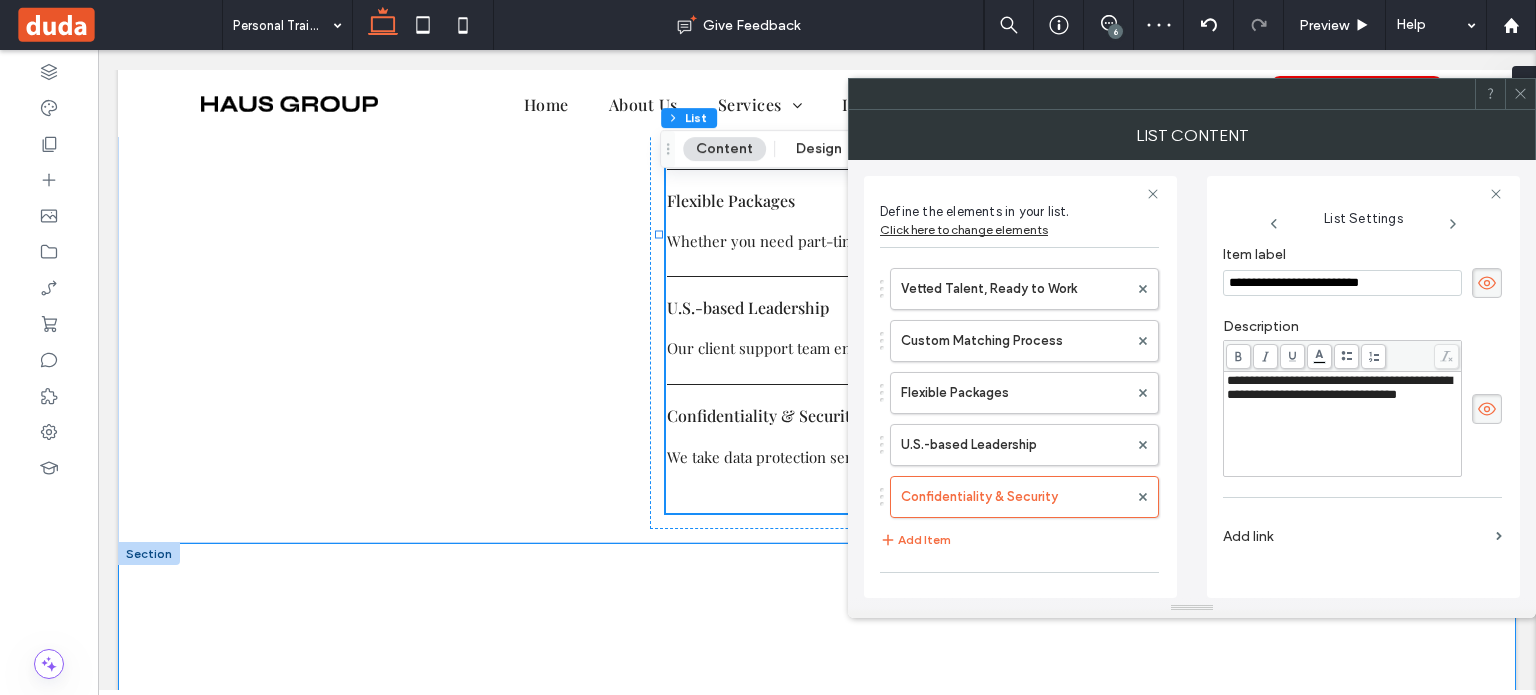 click at bounding box center [1520, 94] 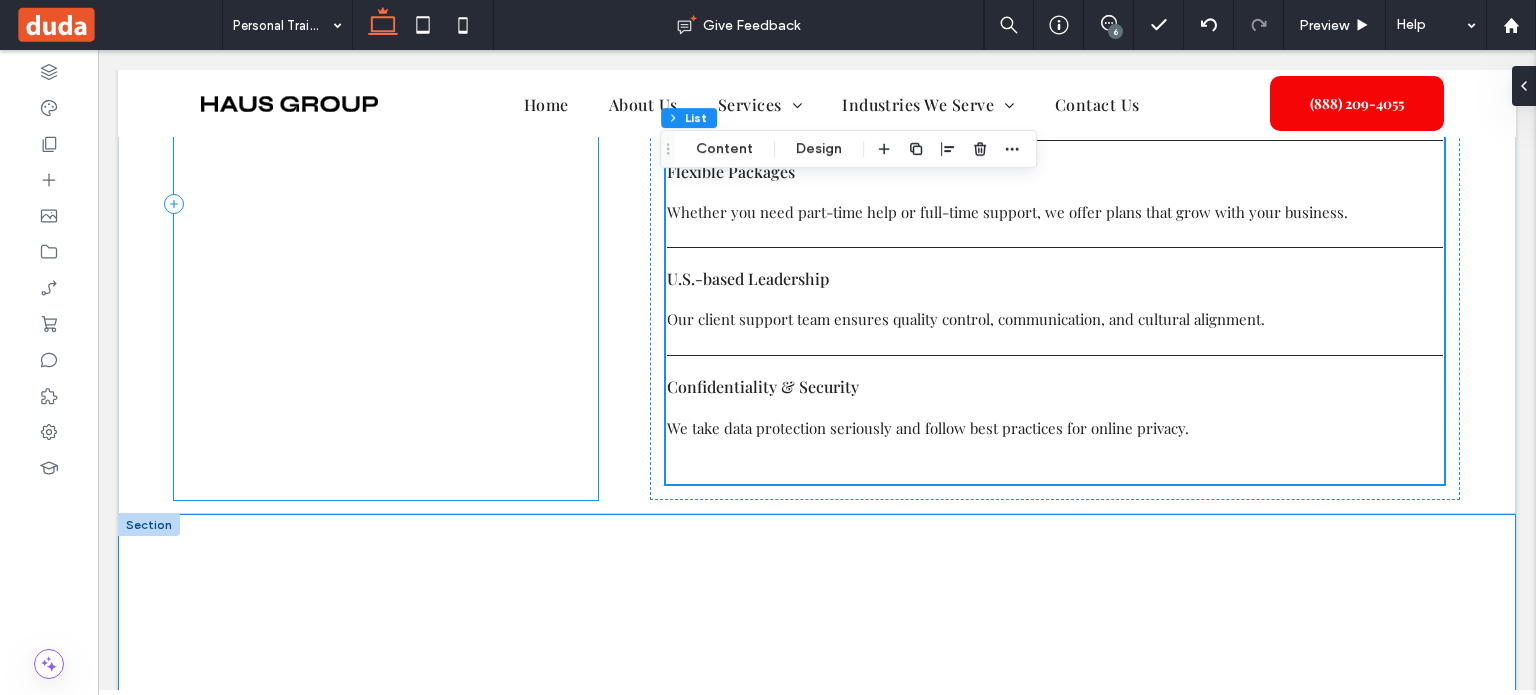 scroll, scrollTop: 2847, scrollLeft: 0, axis: vertical 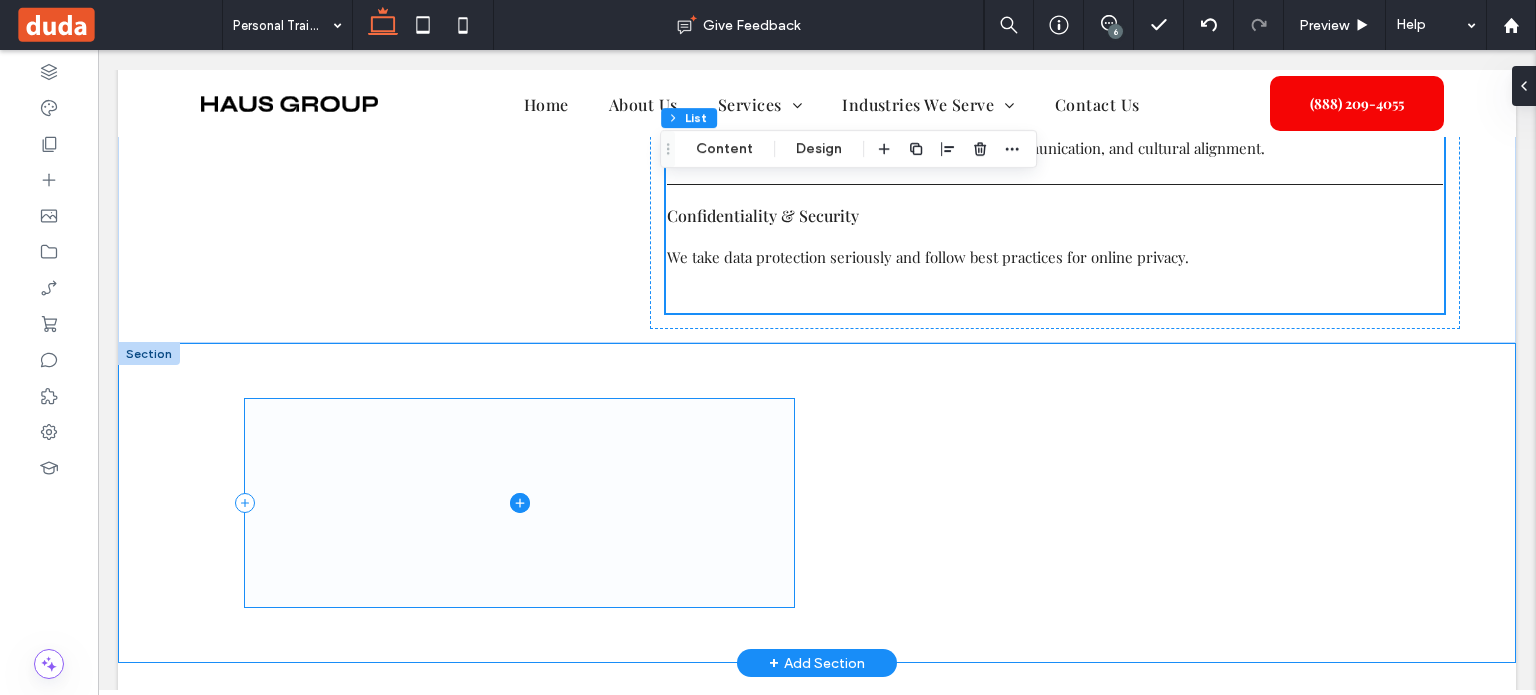 click at bounding box center [519, 503] 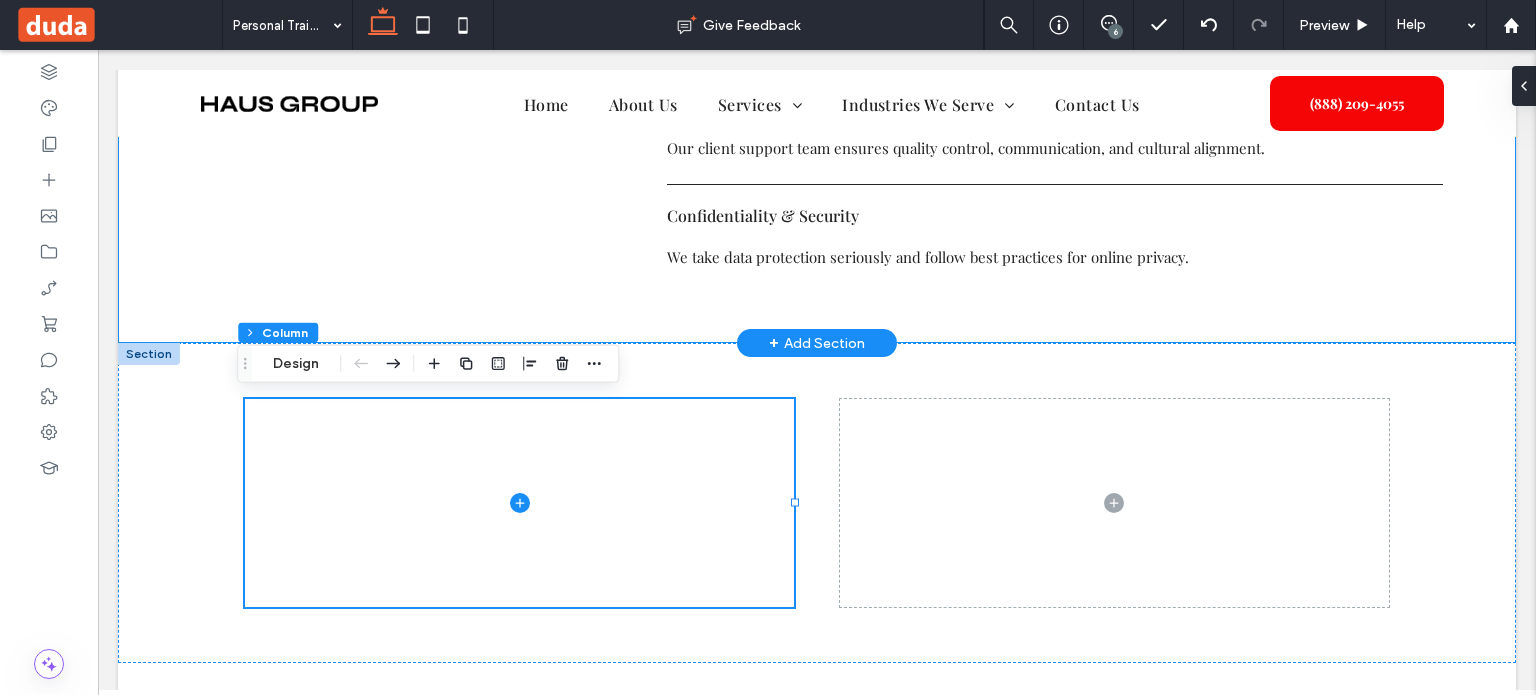click on "+ Add Section" at bounding box center (817, 343) 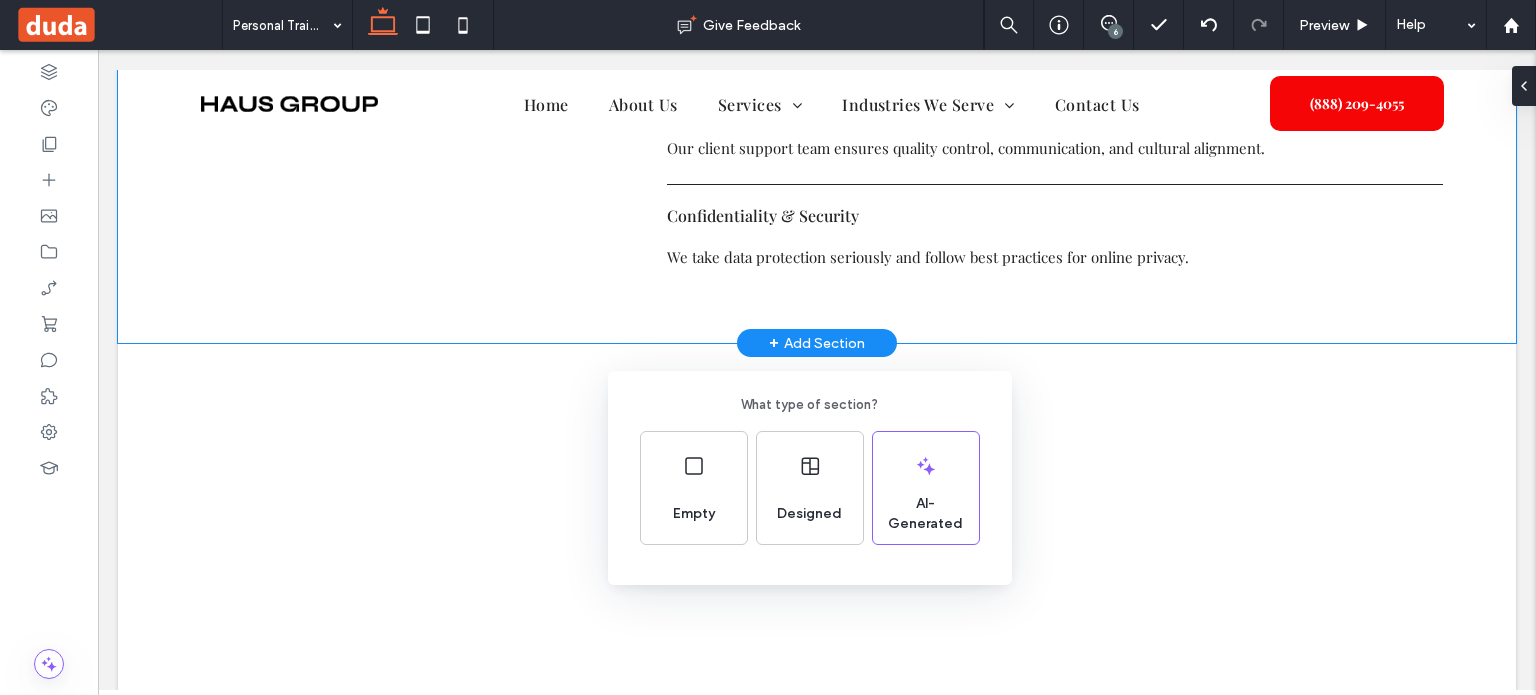 click on "What type of section? Empty Designed AI-Generated" at bounding box center [768, 396] 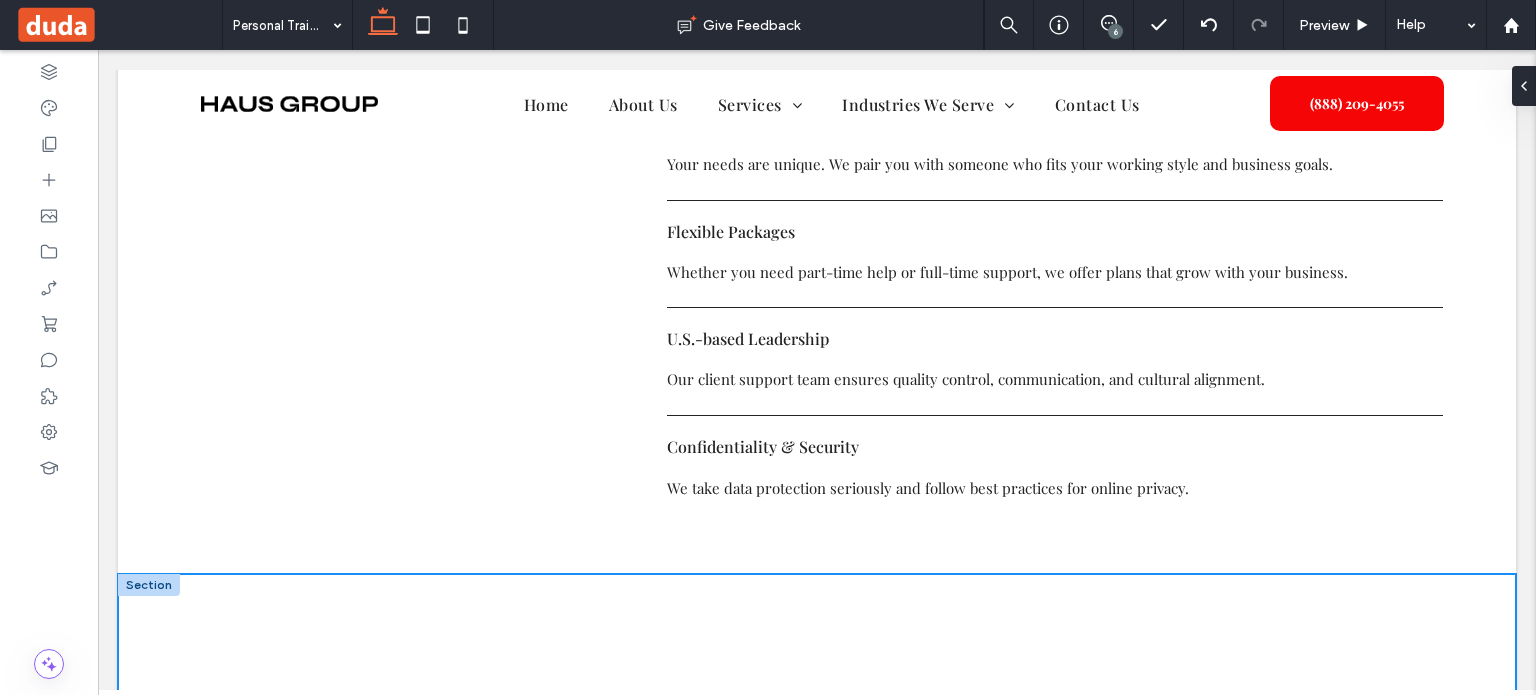 scroll, scrollTop: 2647, scrollLeft: 0, axis: vertical 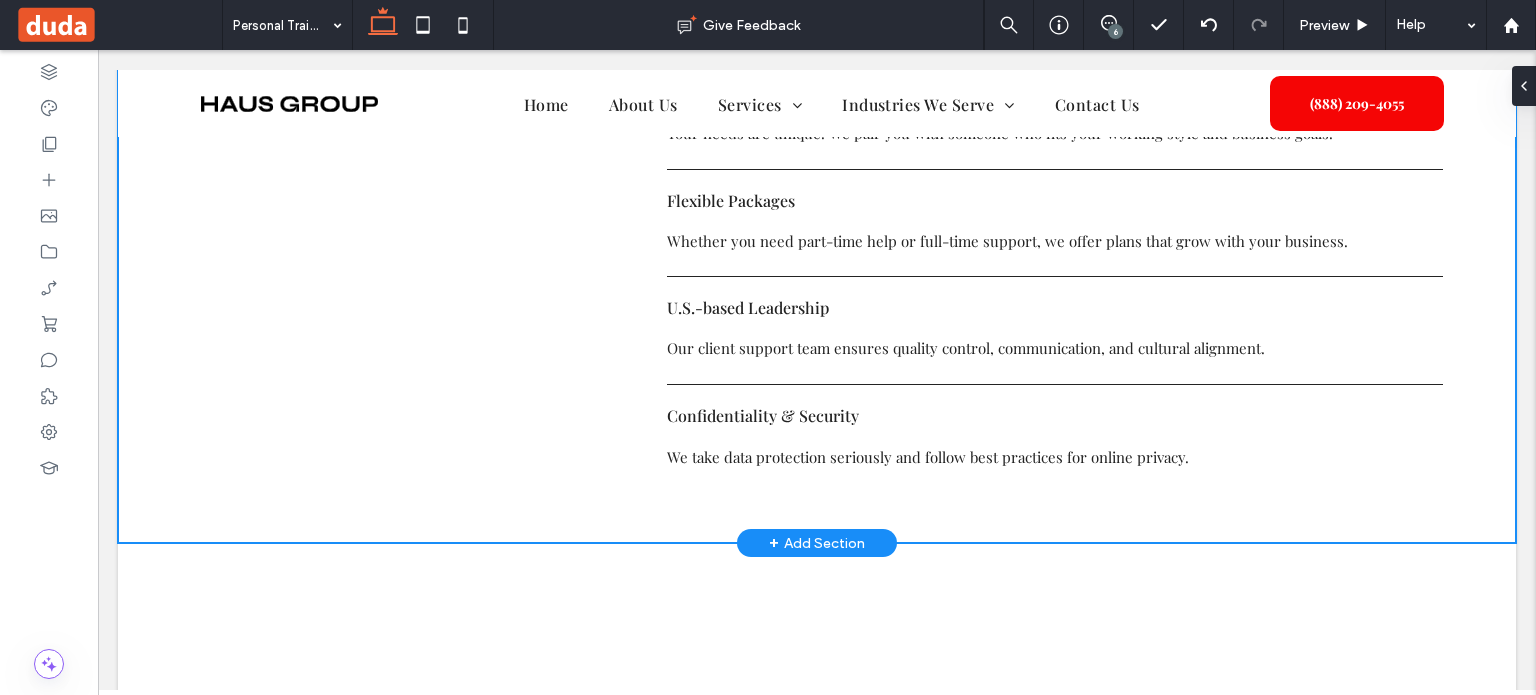 click on "Why Choose Masterly Virtual Assistants?
List of Services
Vetted Talent, Ready to Work
We screen and train each VA before they ever work with a client.
Item Link
List Item  1
Custom Matching Process
Your needs are unique. We pair you with someone who fits your working style and business goals.
Item Link
List Item  2
Flexible Packages
Whether you need part-time help or full-time support, we offer plans that grow with your business.
Item Link
List Item  3
U.S.-based Leadership
Our client support team ensures quality control, communication, and cultural alignment.
Item Link
List Item  4
Confidentiality & Security
We take data protection seriously and follow best practices for online privacy.
Item Link" at bounding box center (817, 233) 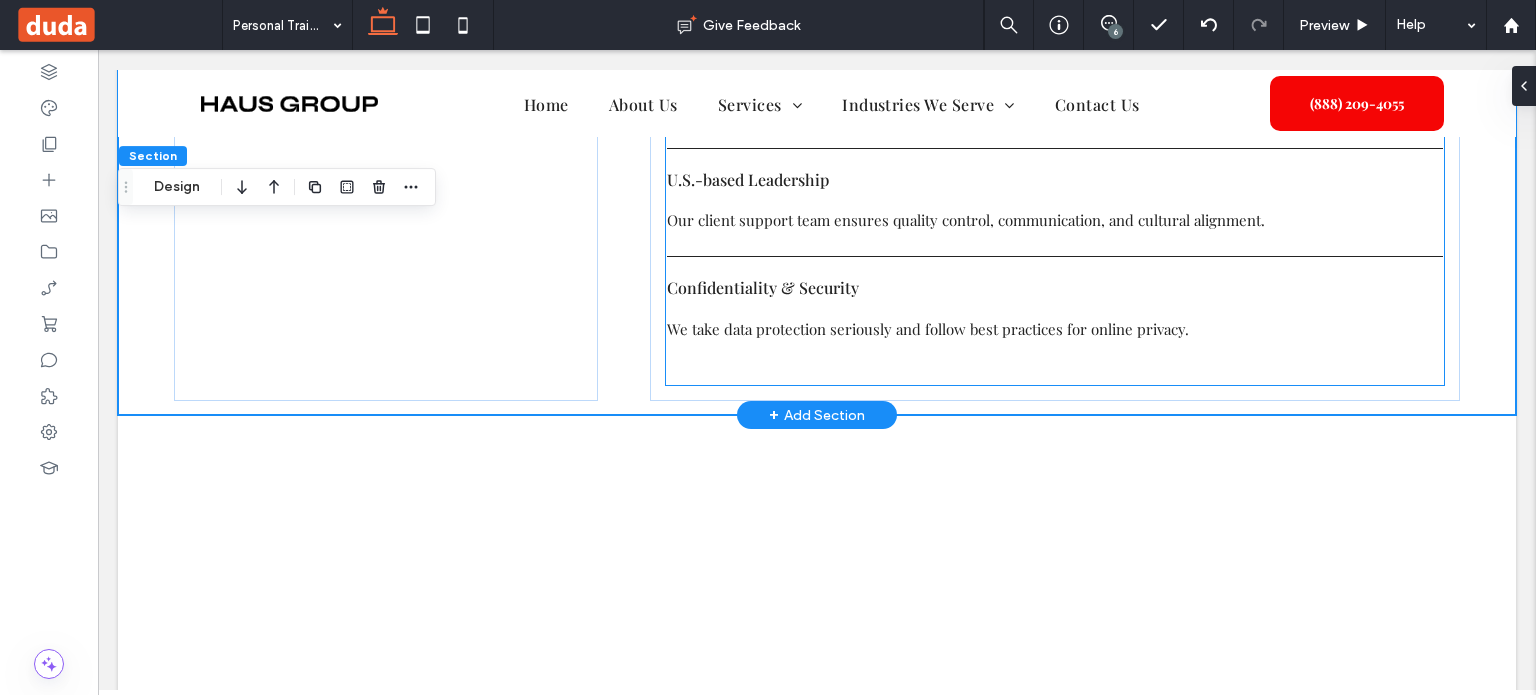 scroll, scrollTop: 2847, scrollLeft: 0, axis: vertical 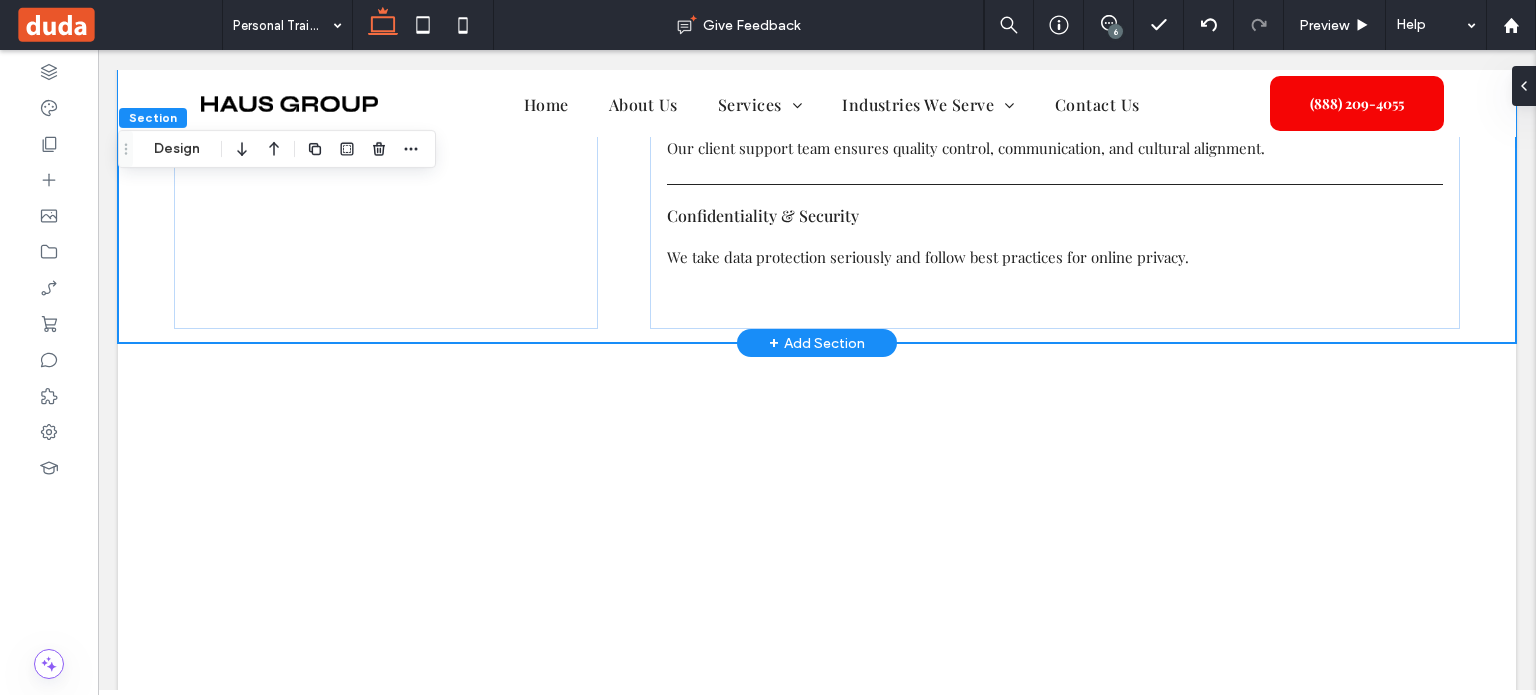 click on "Why Choose Masterly Virtual Assistants?
List of Services
Vetted Talent, Ready to Work
We screen and train each VA before they ever work with a client.
Item Link
List Item  1
Custom Matching Process
Your needs are unique. We pair you with someone who fits your working style and business goals.
Item Link
List Item  2
Flexible Packages
Whether you need part-time help or full-time support, we offer plans that grow with your business.
Item Link
List Item  3
U.S.-based Leadership
Our client support team ensures quality control, communication, and cultural alignment.
Item Link
List Item  4
Confidentiality & Security
We take data protection seriously and follow best practices for online privacy.
Item Link" at bounding box center [817, 33] 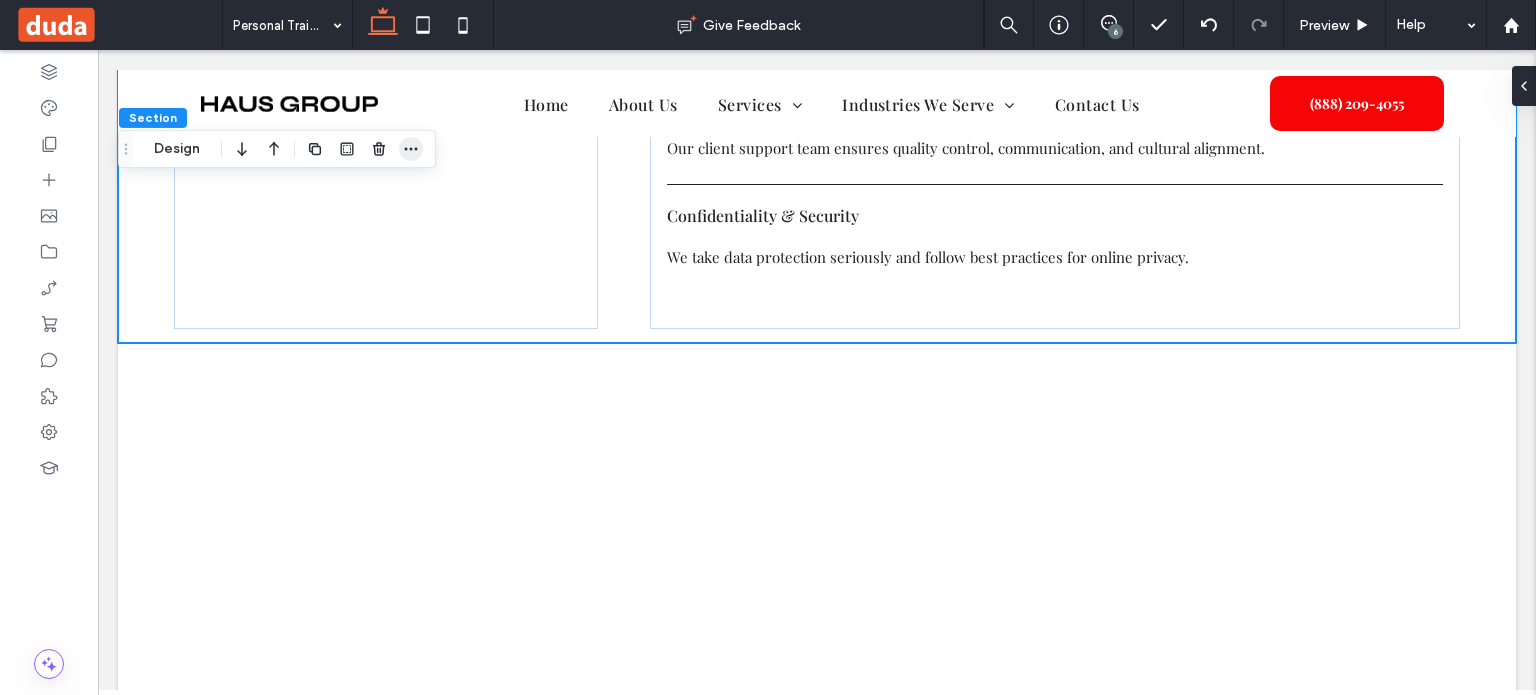 click 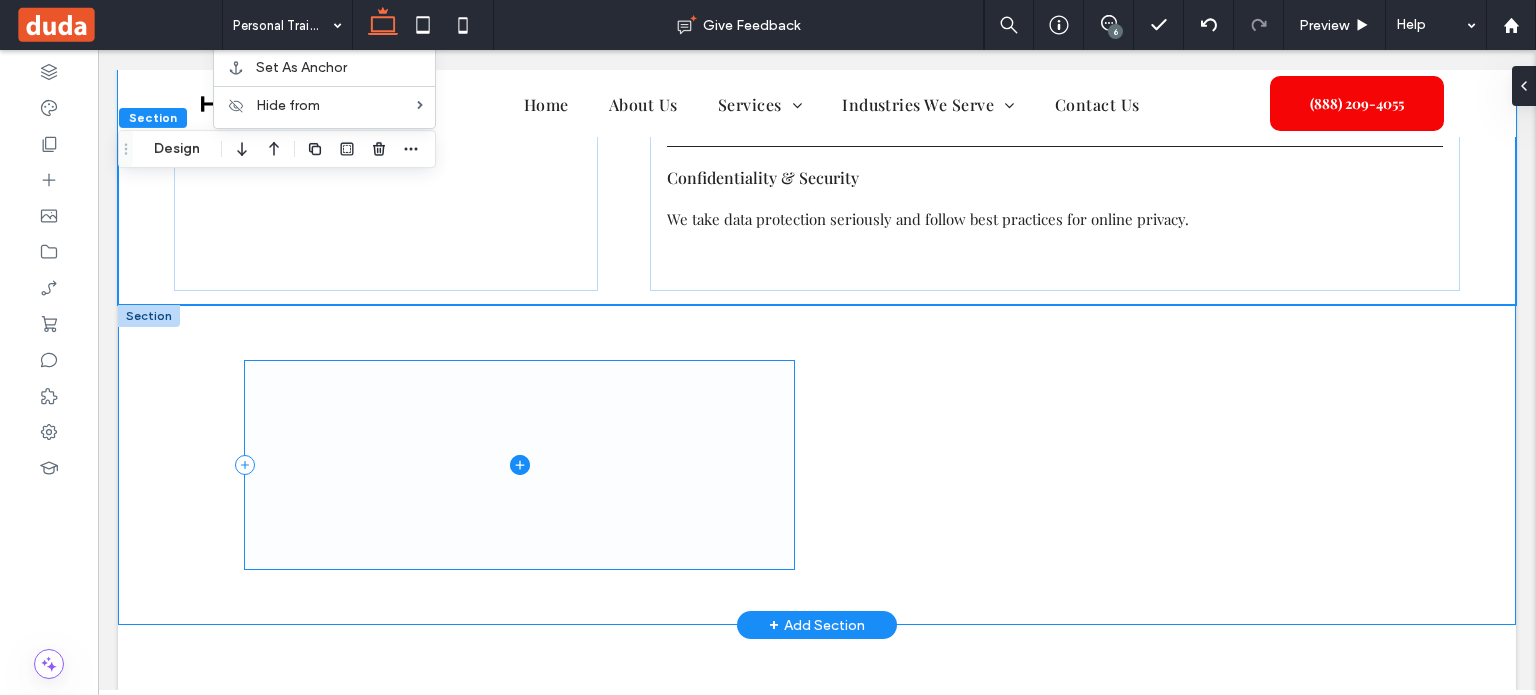 scroll, scrollTop: 2947, scrollLeft: 0, axis: vertical 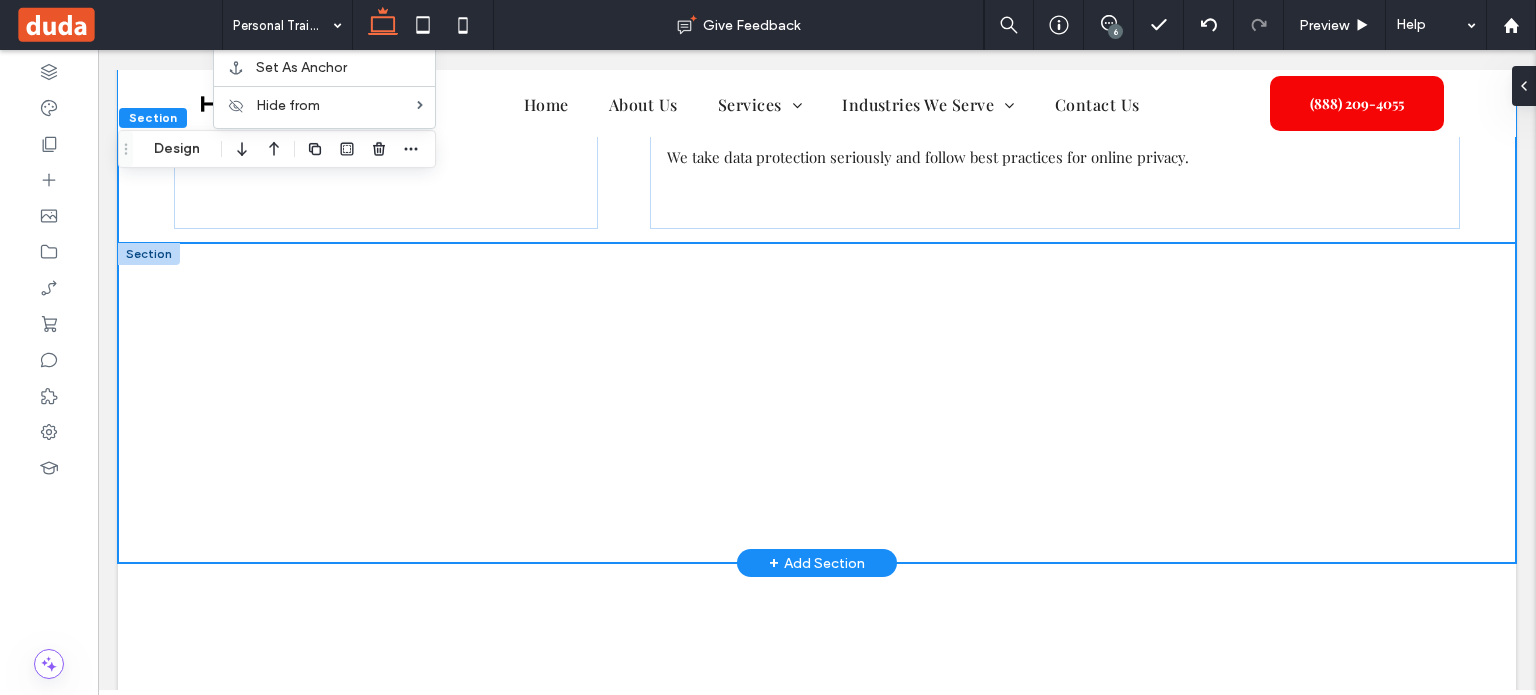 click at bounding box center (817, 403) 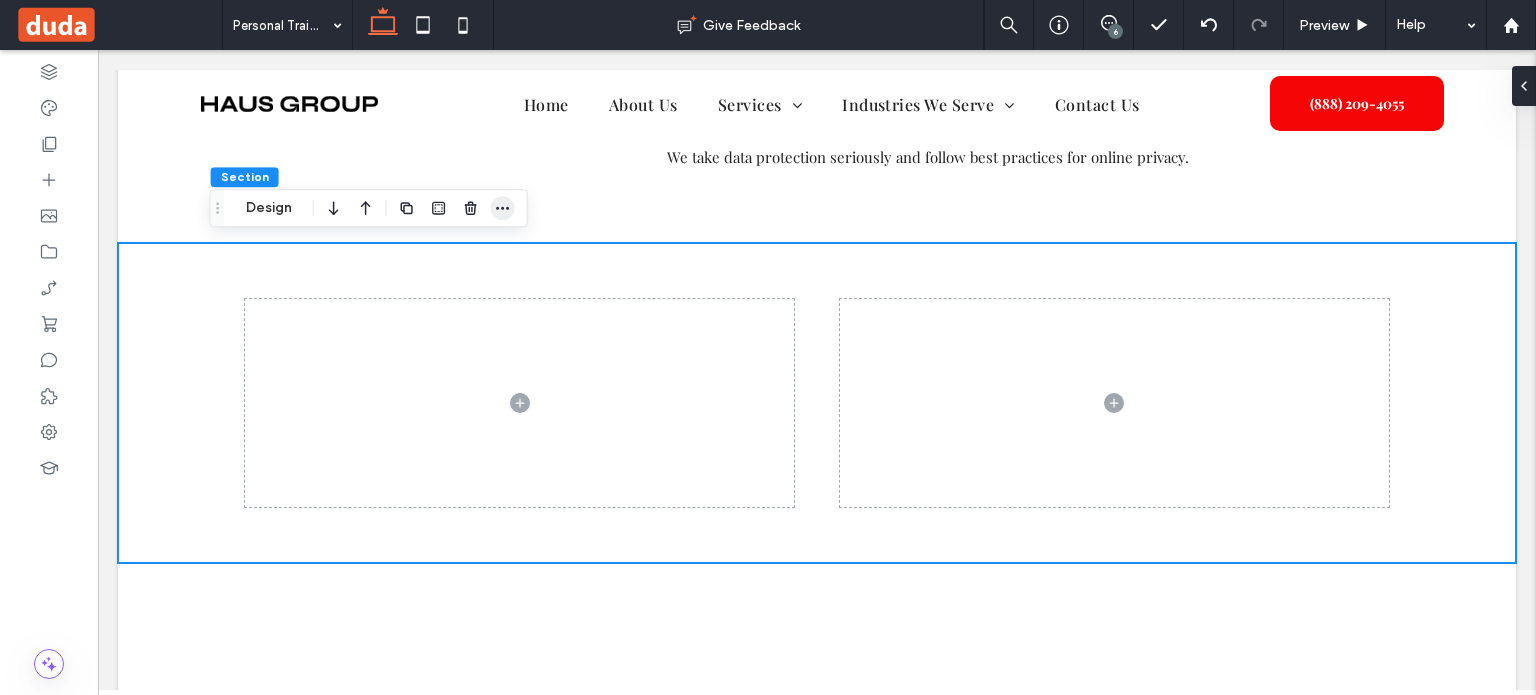drag, startPoint x: 499, startPoint y: 202, endPoint x: 508, endPoint y: 257, distance: 55.7315 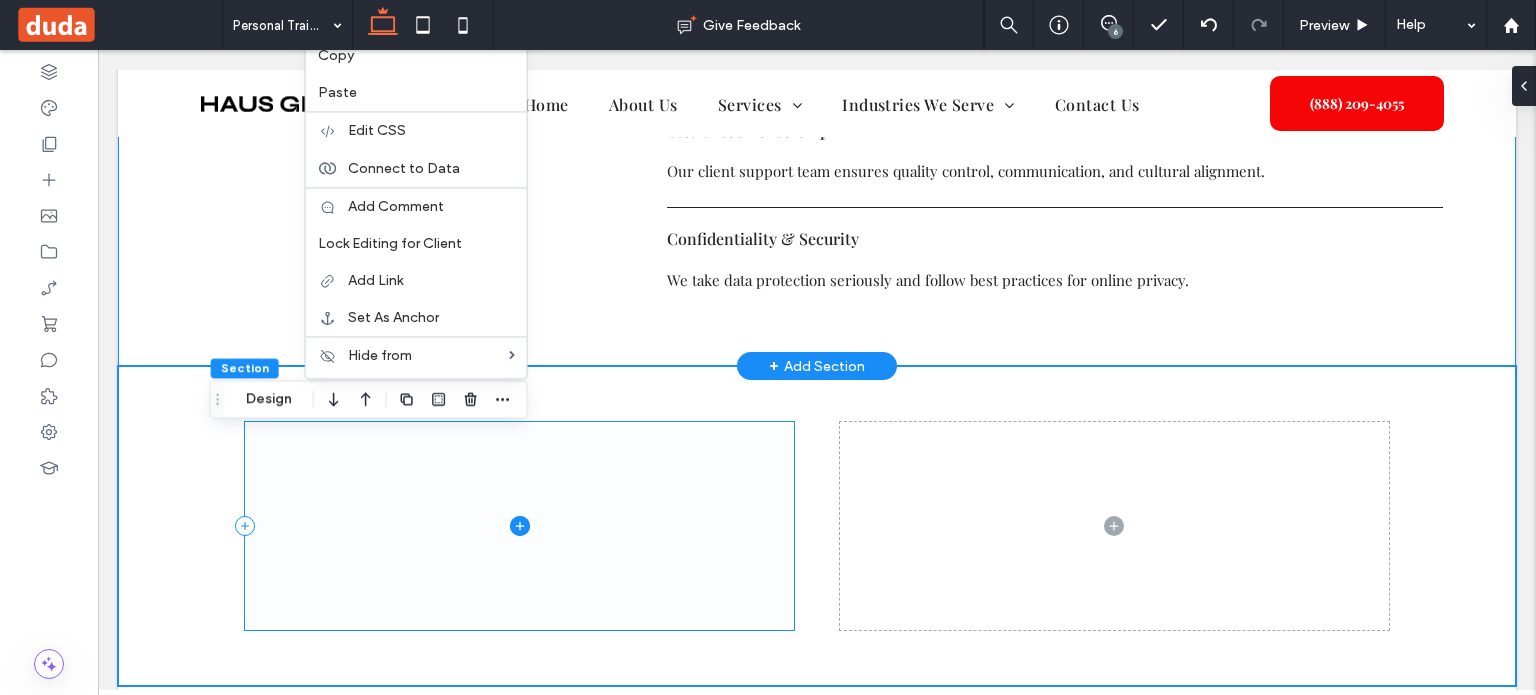 scroll, scrollTop: 2747, scrollLeft: 0, axis: vertical 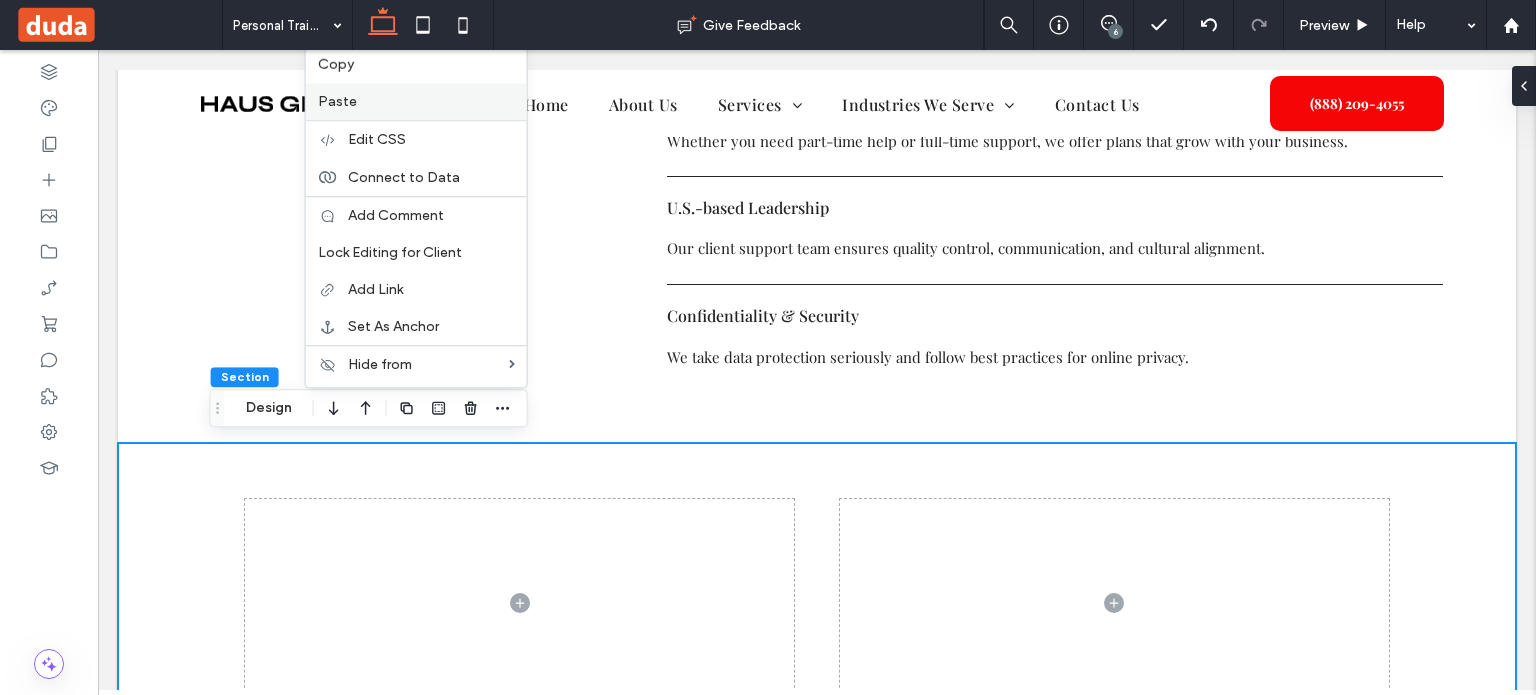 click on "Paste" at bounding box center [416, 101] 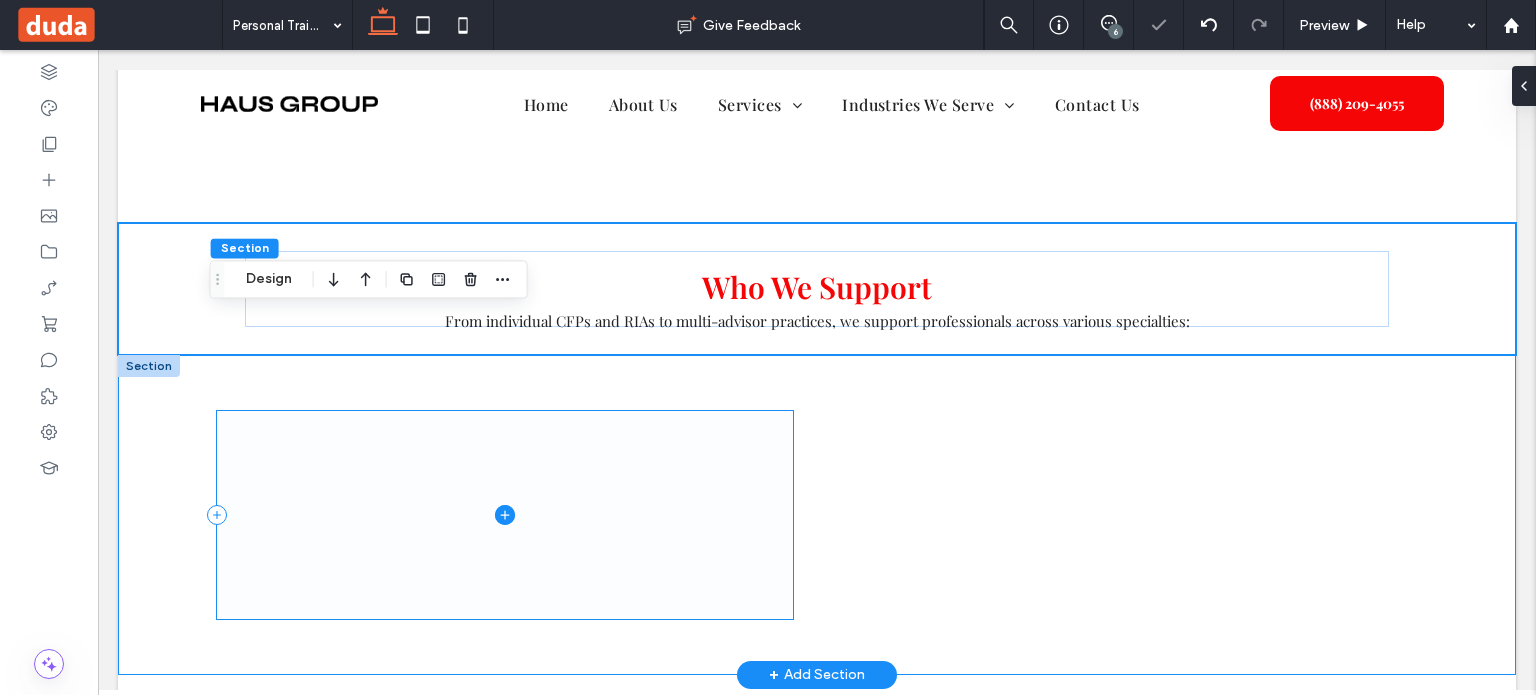 scroll, scrollTop: 3188, scrollLeft: 0, axis: vertical 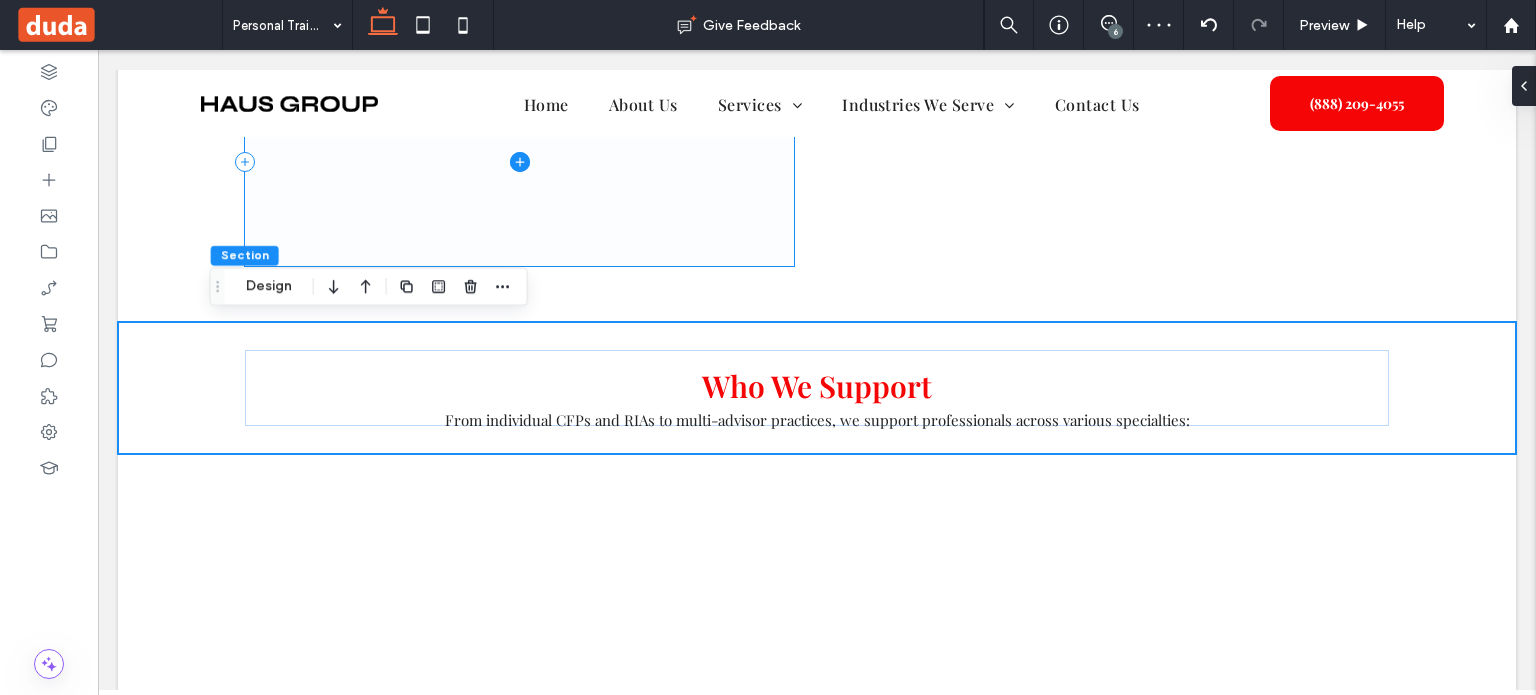 click 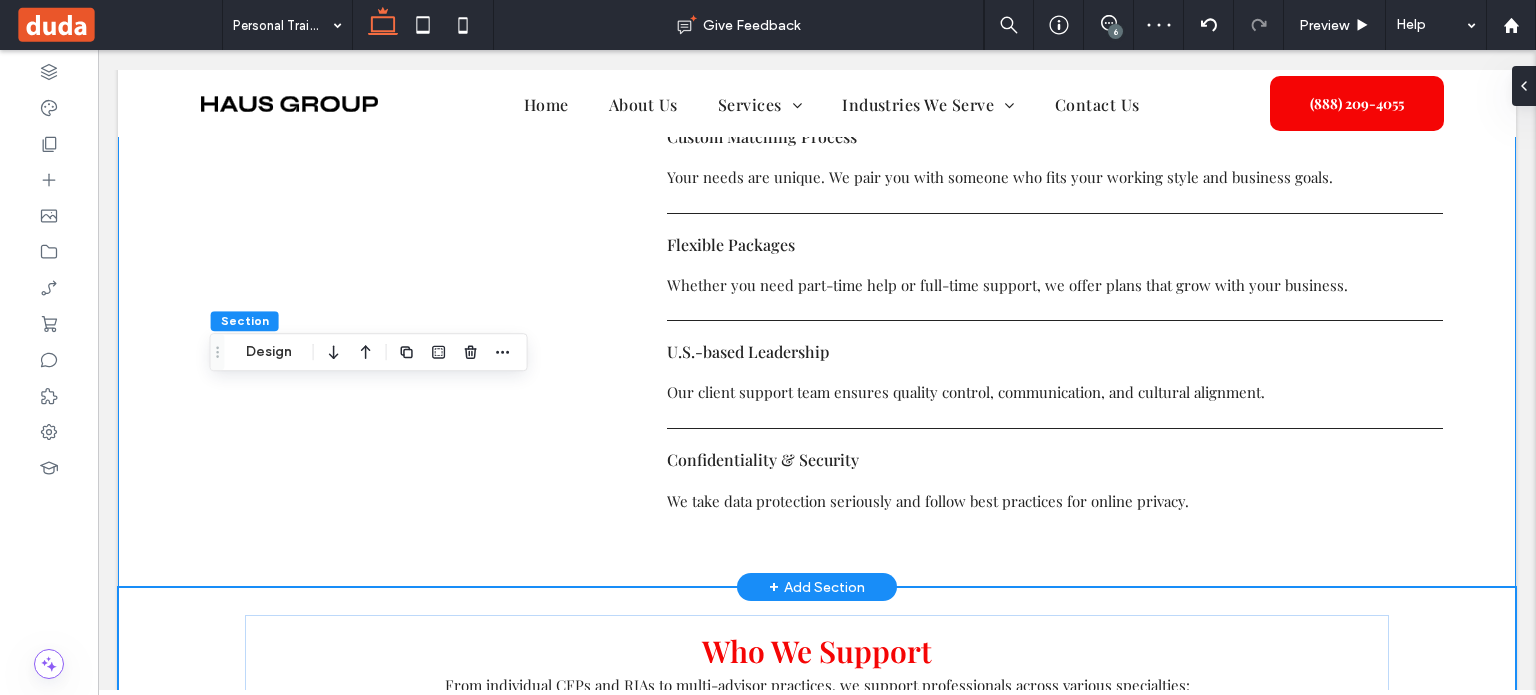 scroll, scrollTop: 2803, scrollLeft: 0, axis: vertical 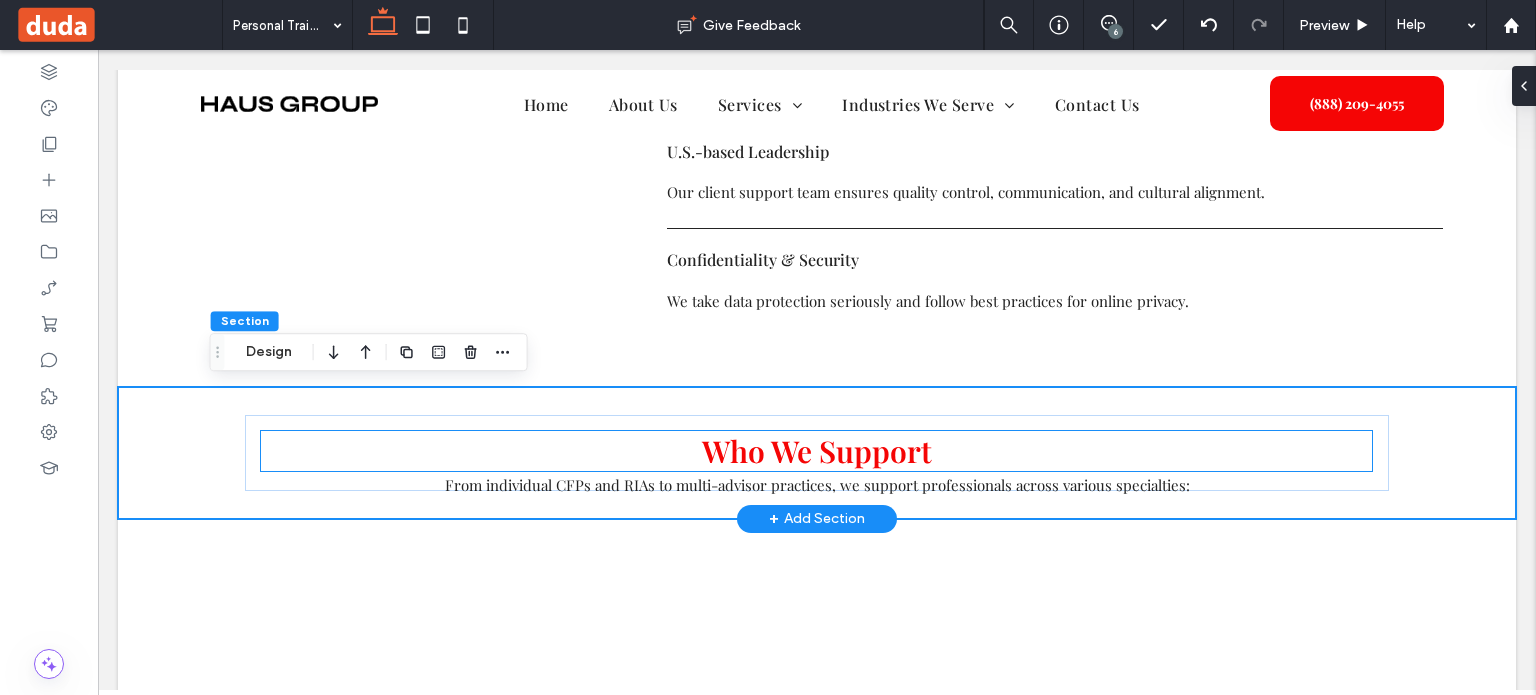 click on "Who We Support" at bounding box center [816, 451] 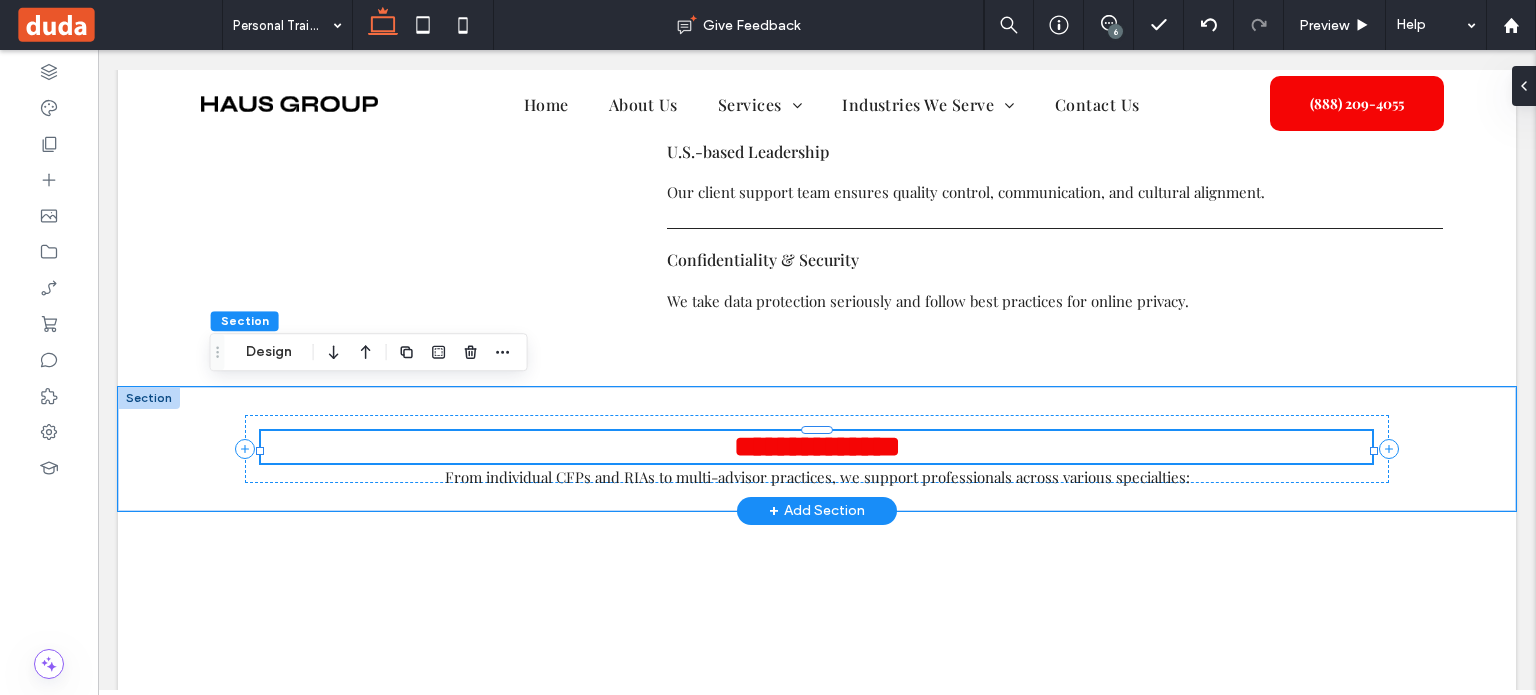click on "**********" at bounding box center [816, 447] 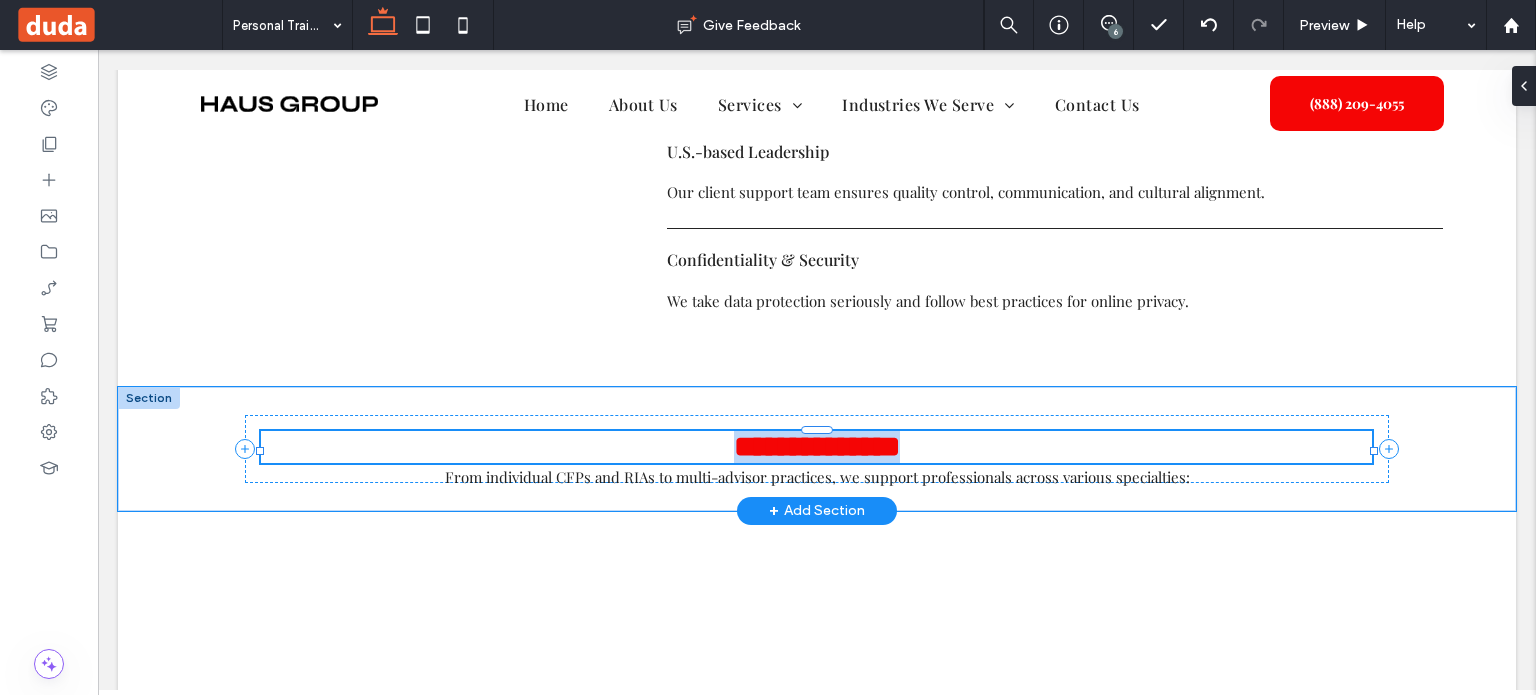 type on "**********" 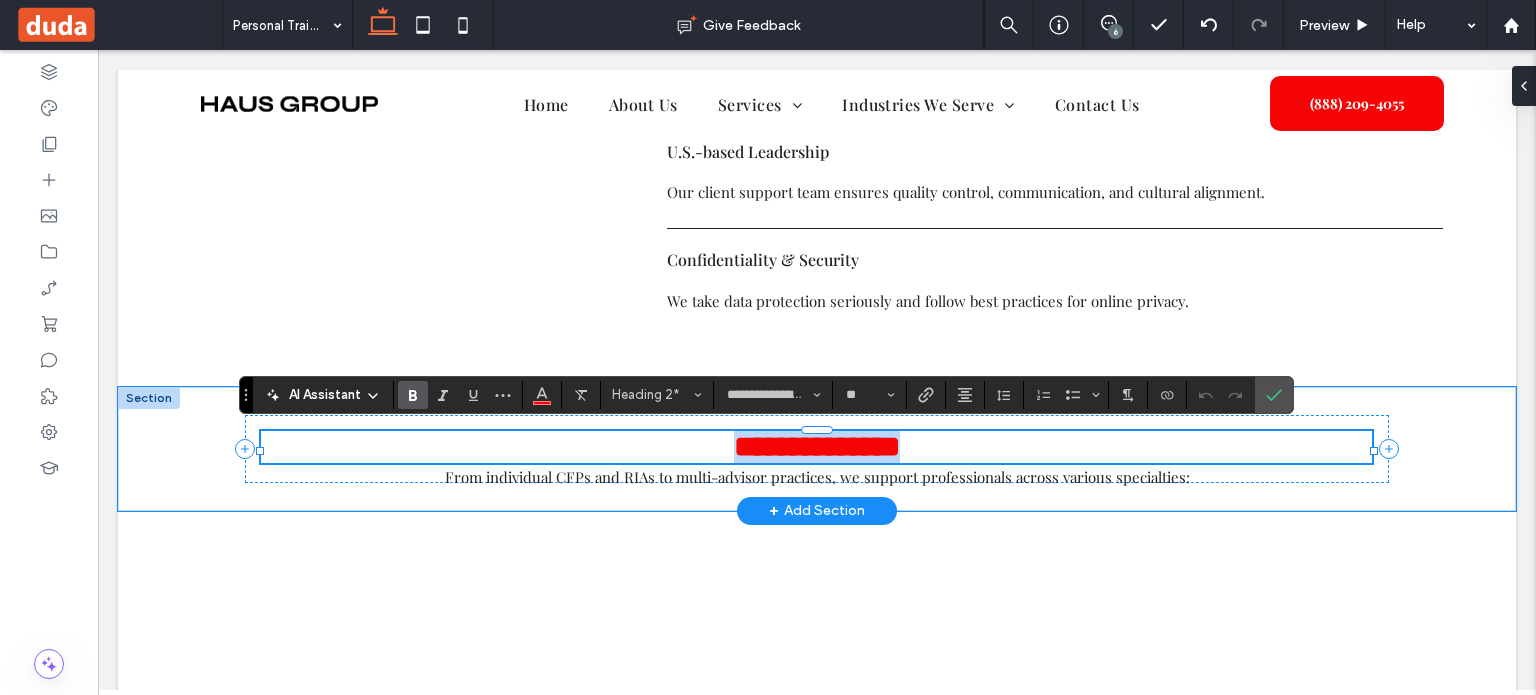 click on "**********" at bounding box center [817, 446] 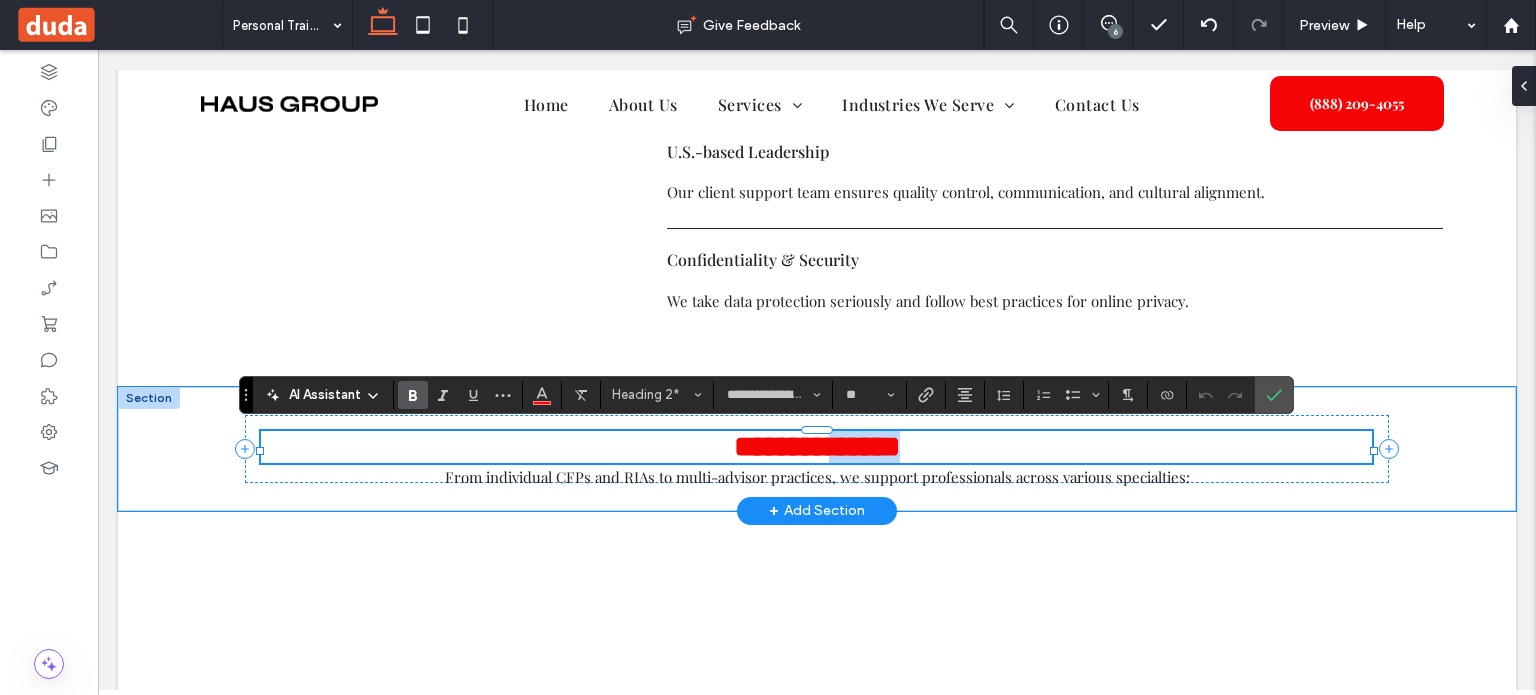 drag, startPoint x: 825, startPoint y: 449, endPoint x: 948, endPoint y: 453, distance: 123.065025 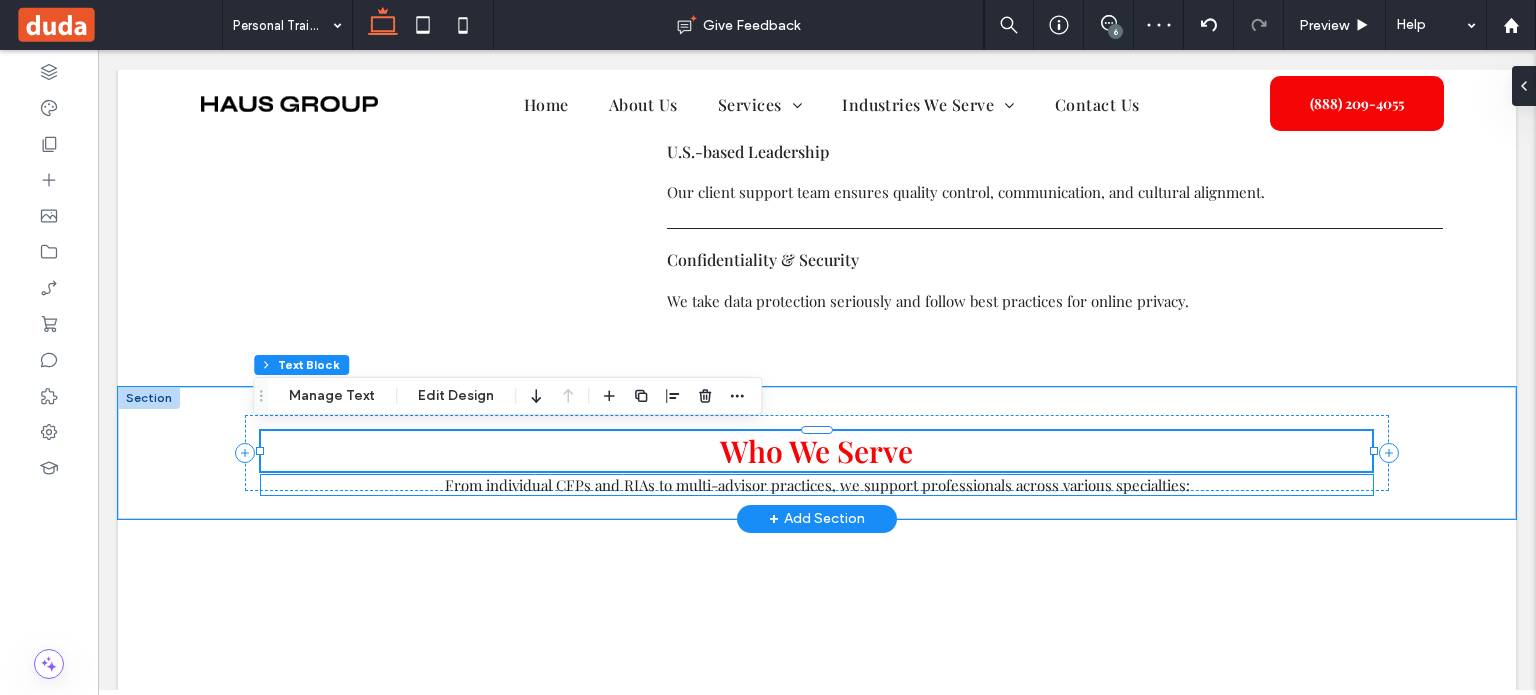 click on "From individual CFPs and RIAs to multi-advisor practices, we support professionals across various specialties:" at bounding box center (817, 485) 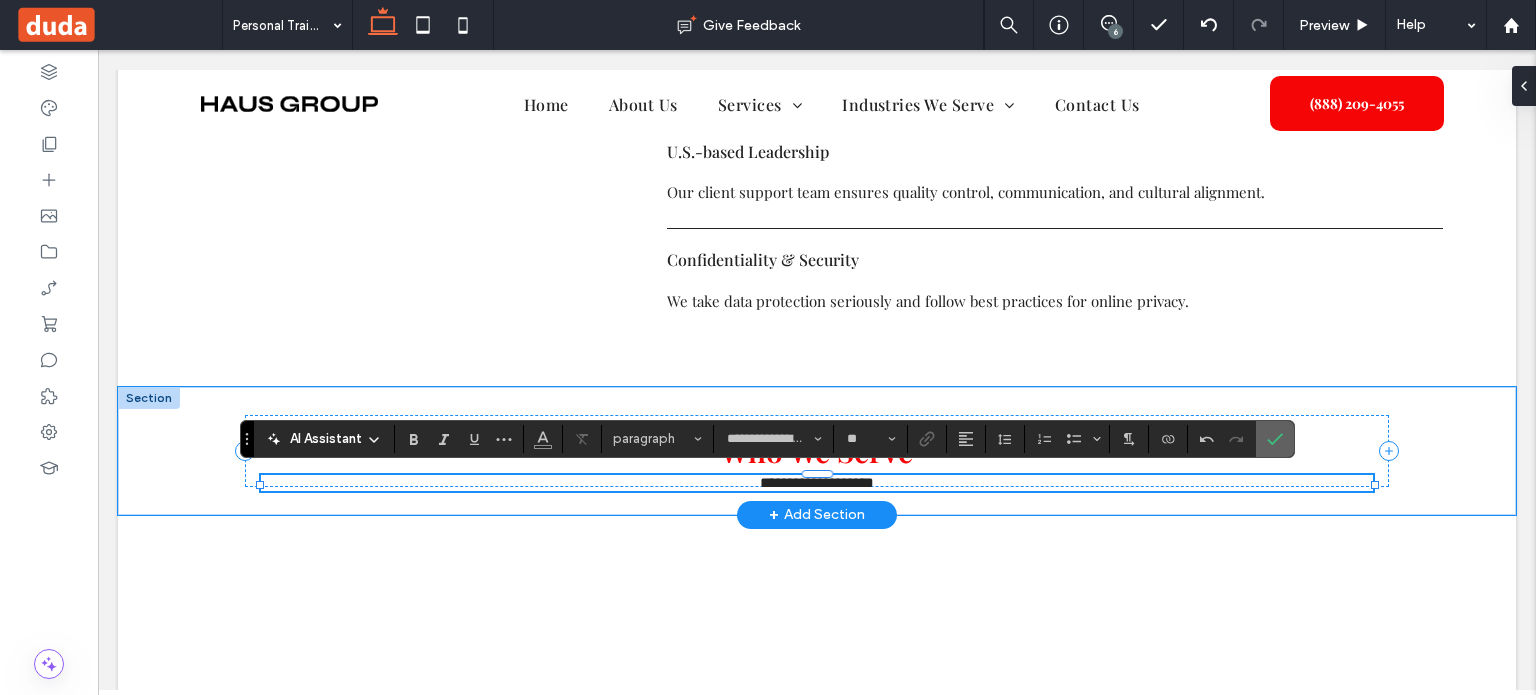 click at bounding box center (1275, 439) 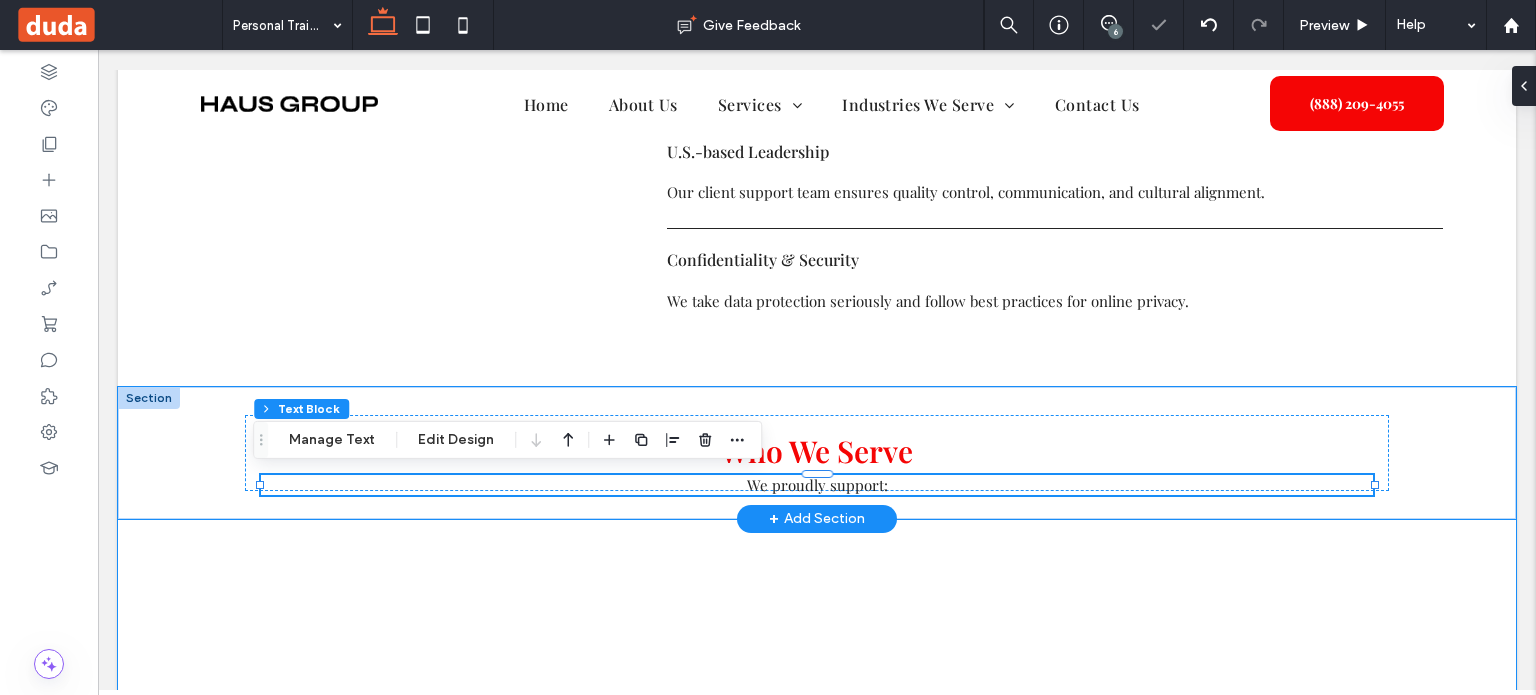 click at bounding box center (817, 679) 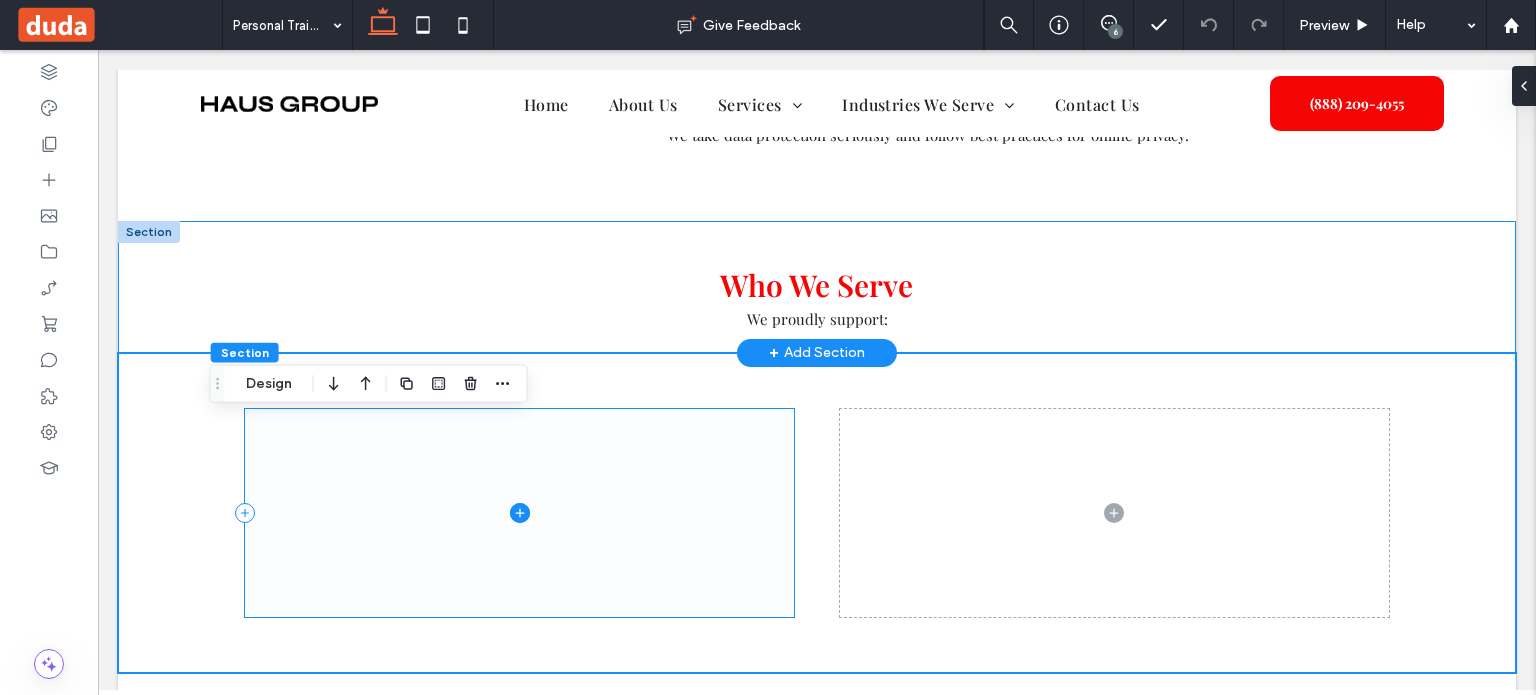 scroll, scrollTop: 3003, scrollLeft: 0, axis: vertical 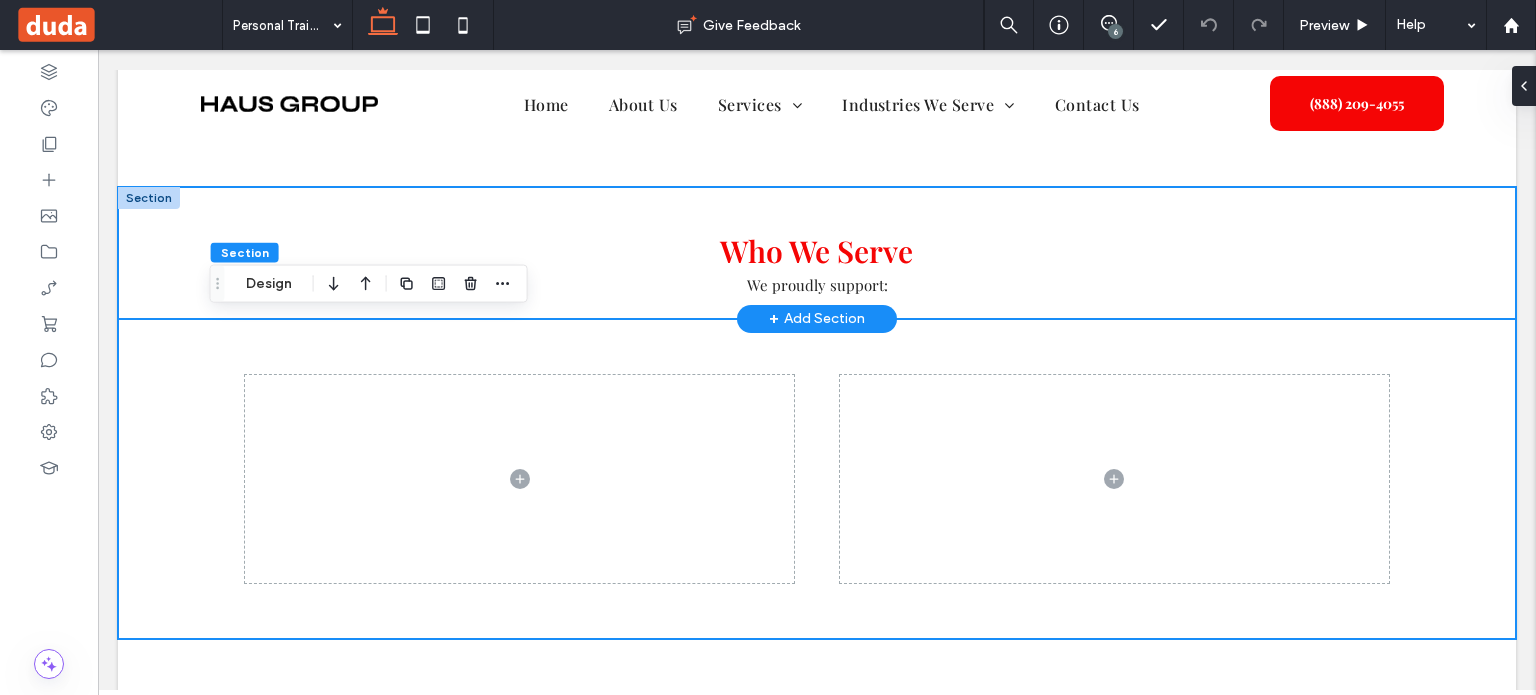 click on "Who We Serve
We proudly support:" at bounding box center (817, 253) 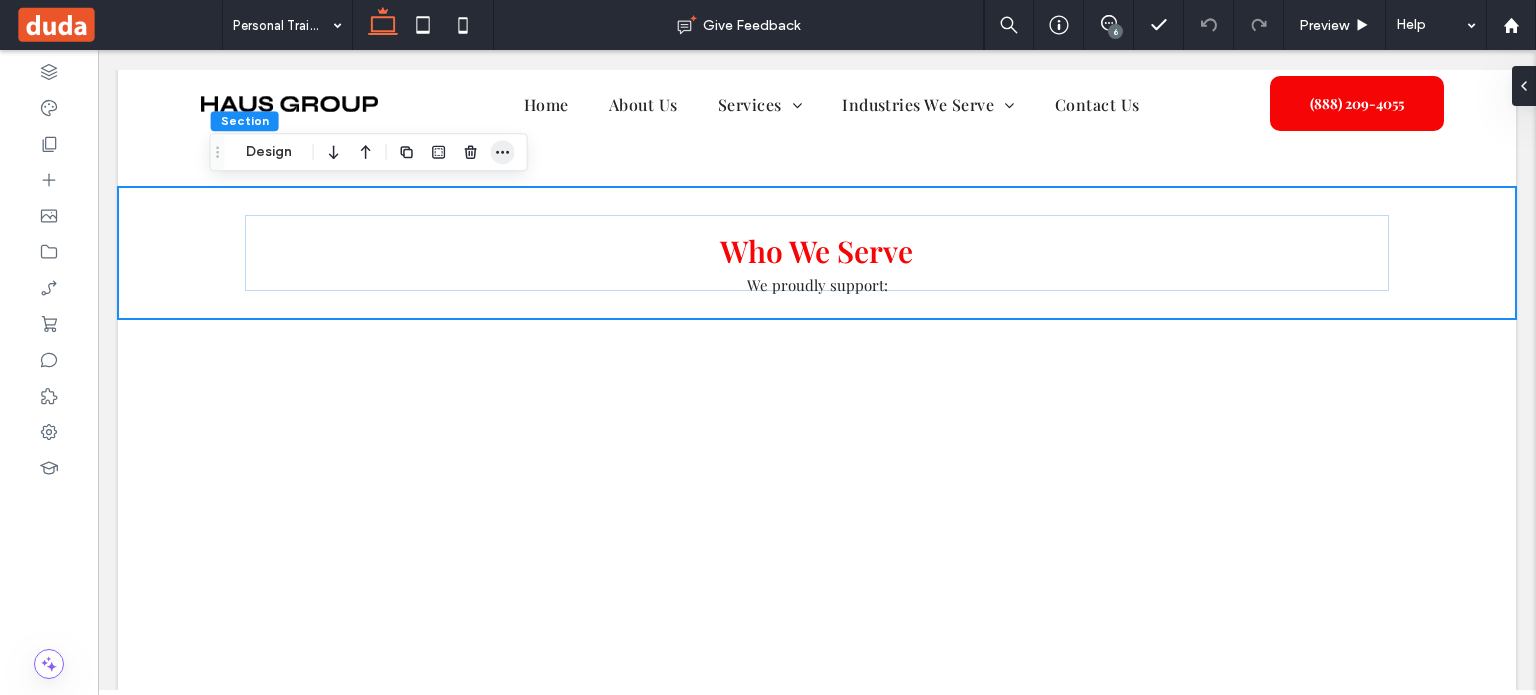 click 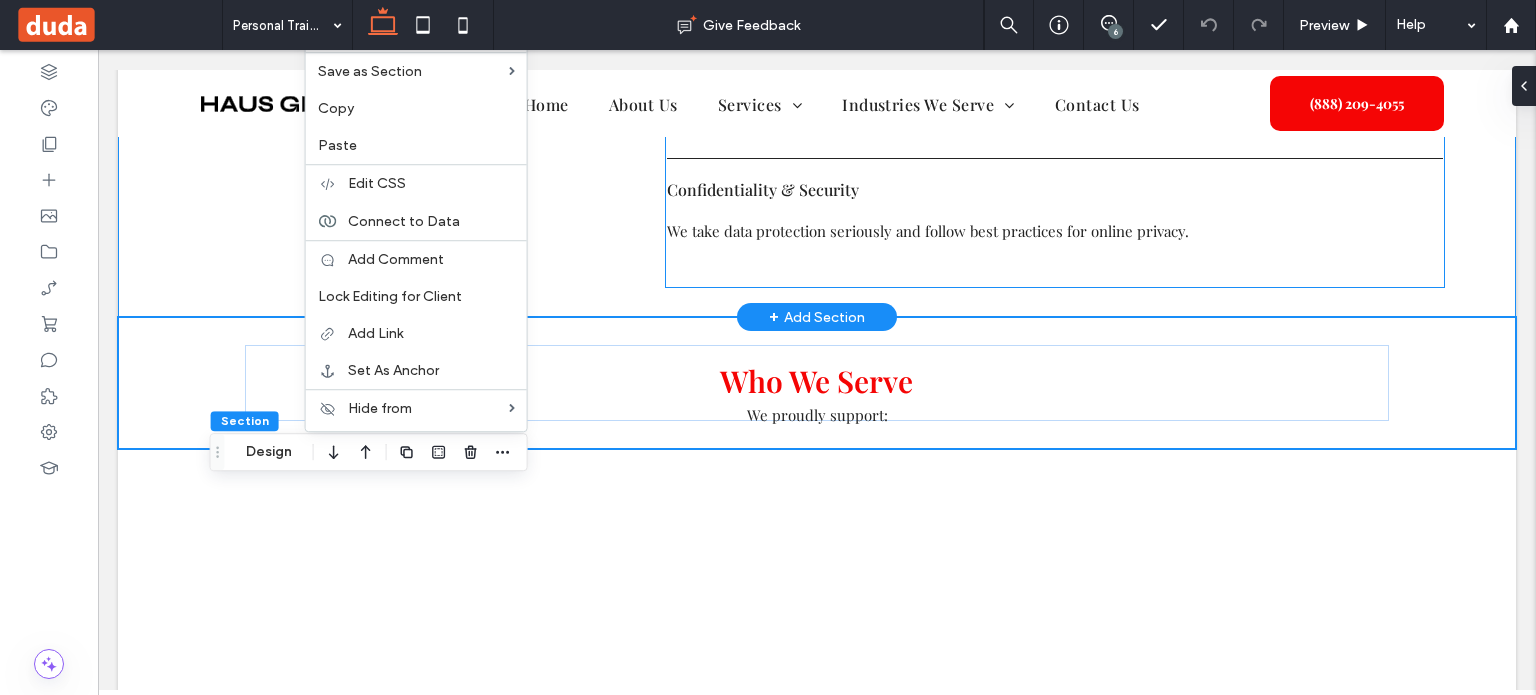 scroll, scrollTop: 2703, scrollLeft: 0, axis: vertical 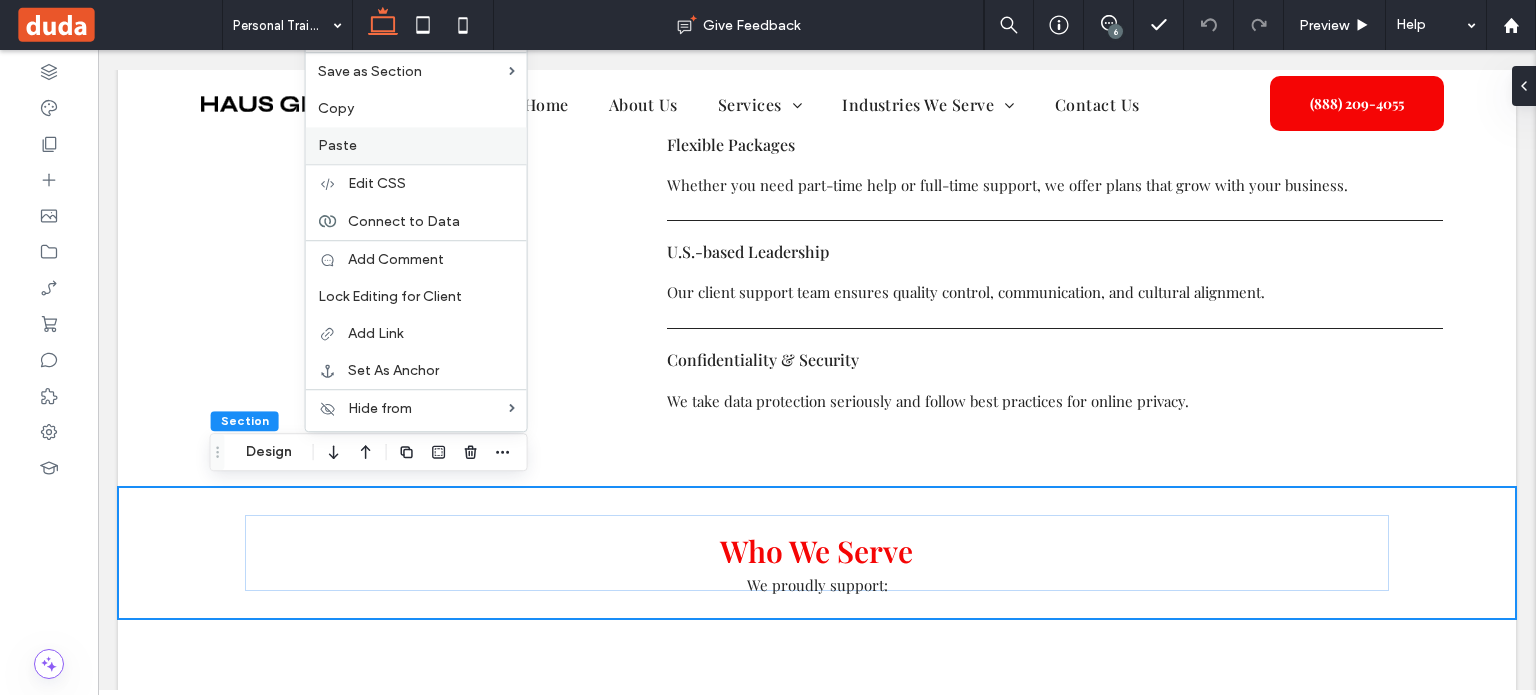 click on "Paste" at bounding box center (416, 145) 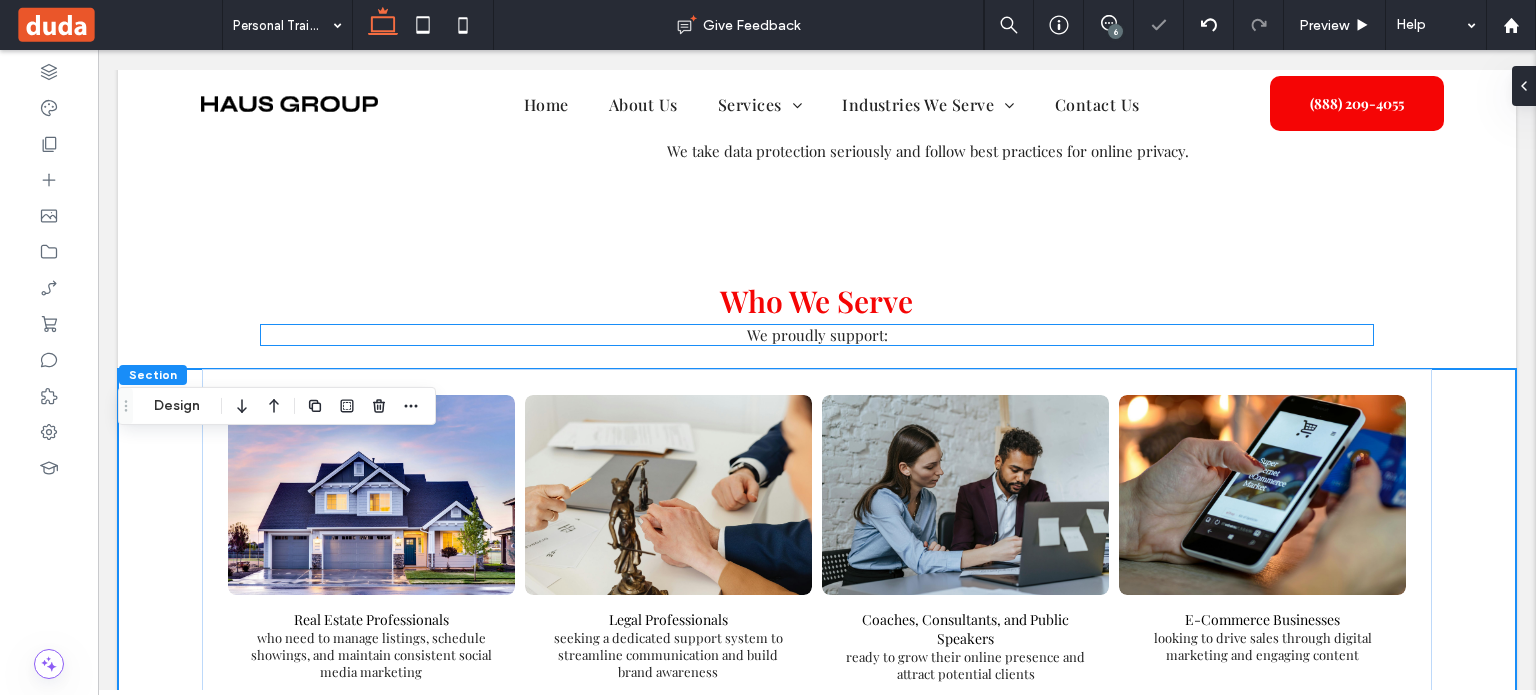 scroll, scrollTop: 3003, scrollLeft: 0, axis: vertical 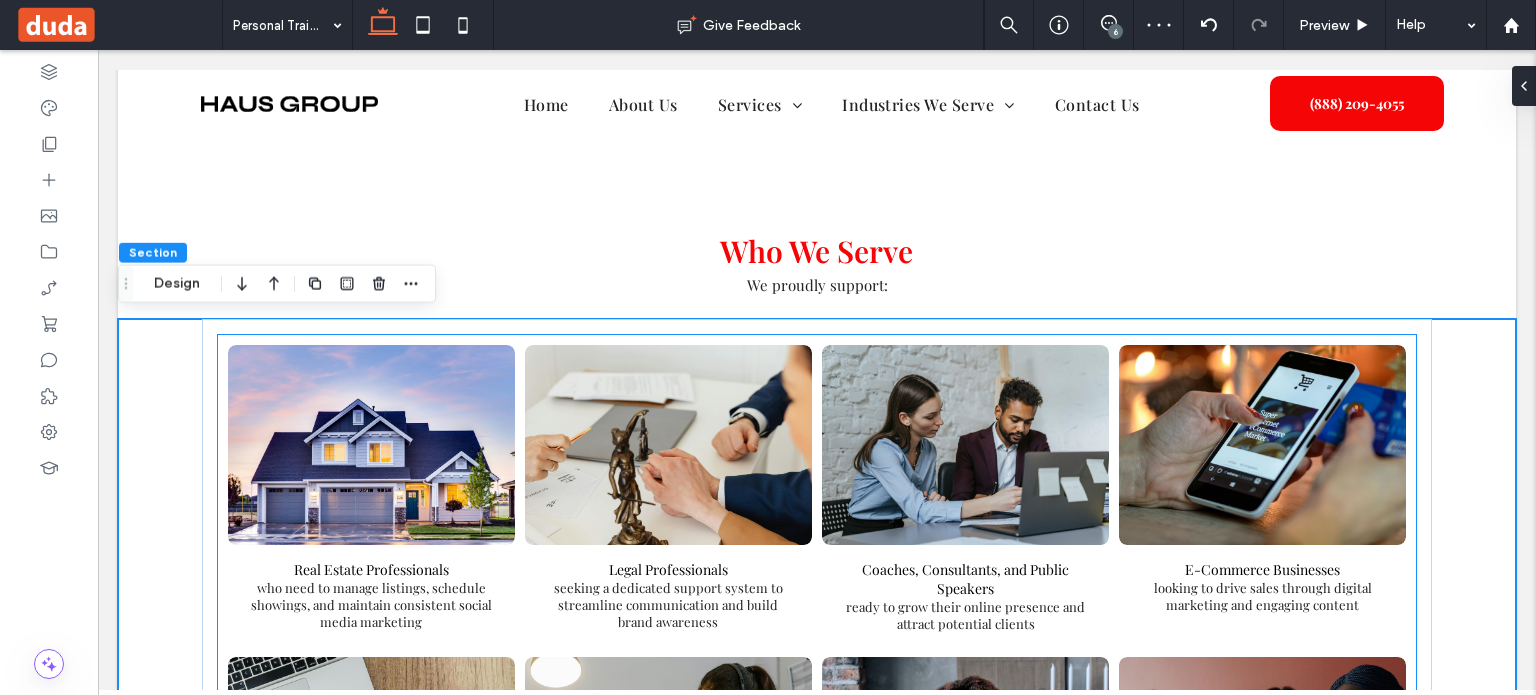 click at bounding box center (371, 445) 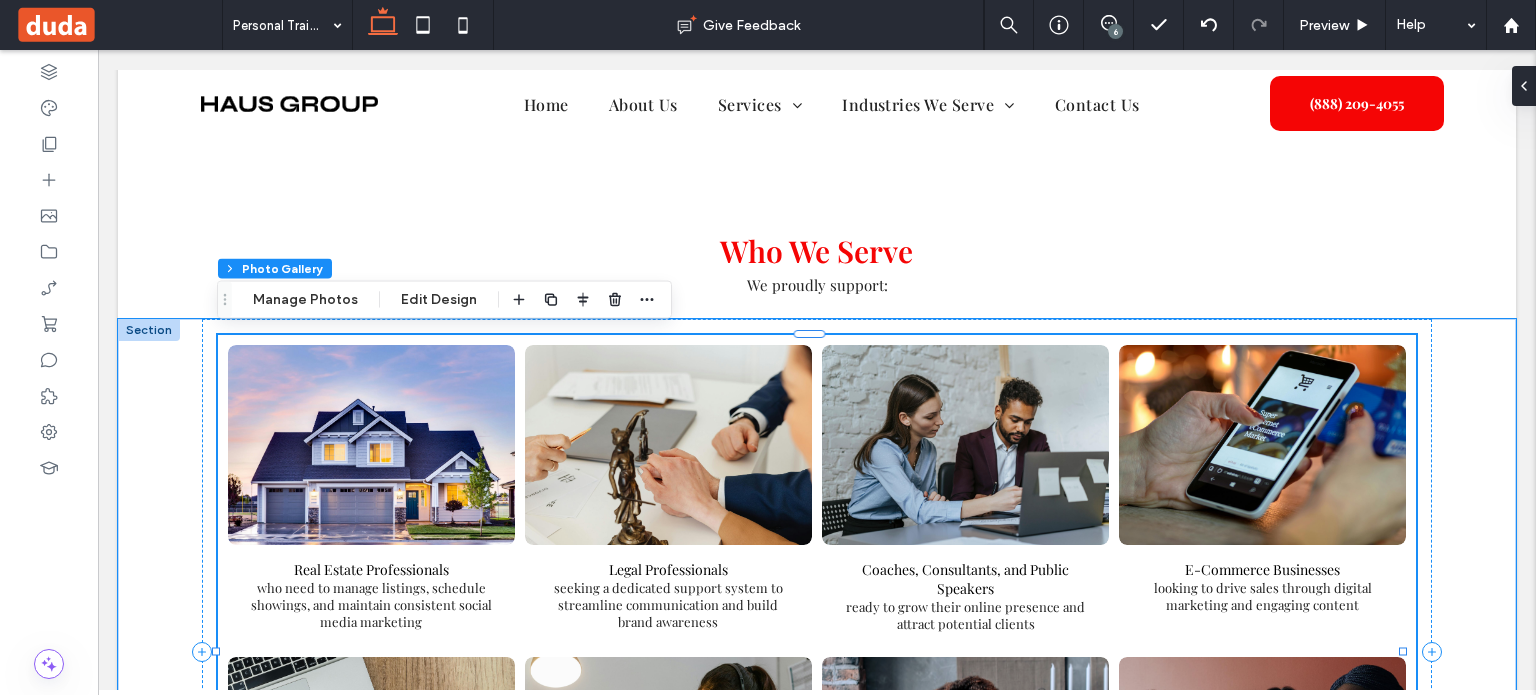 click at bounding box center (371, 445) 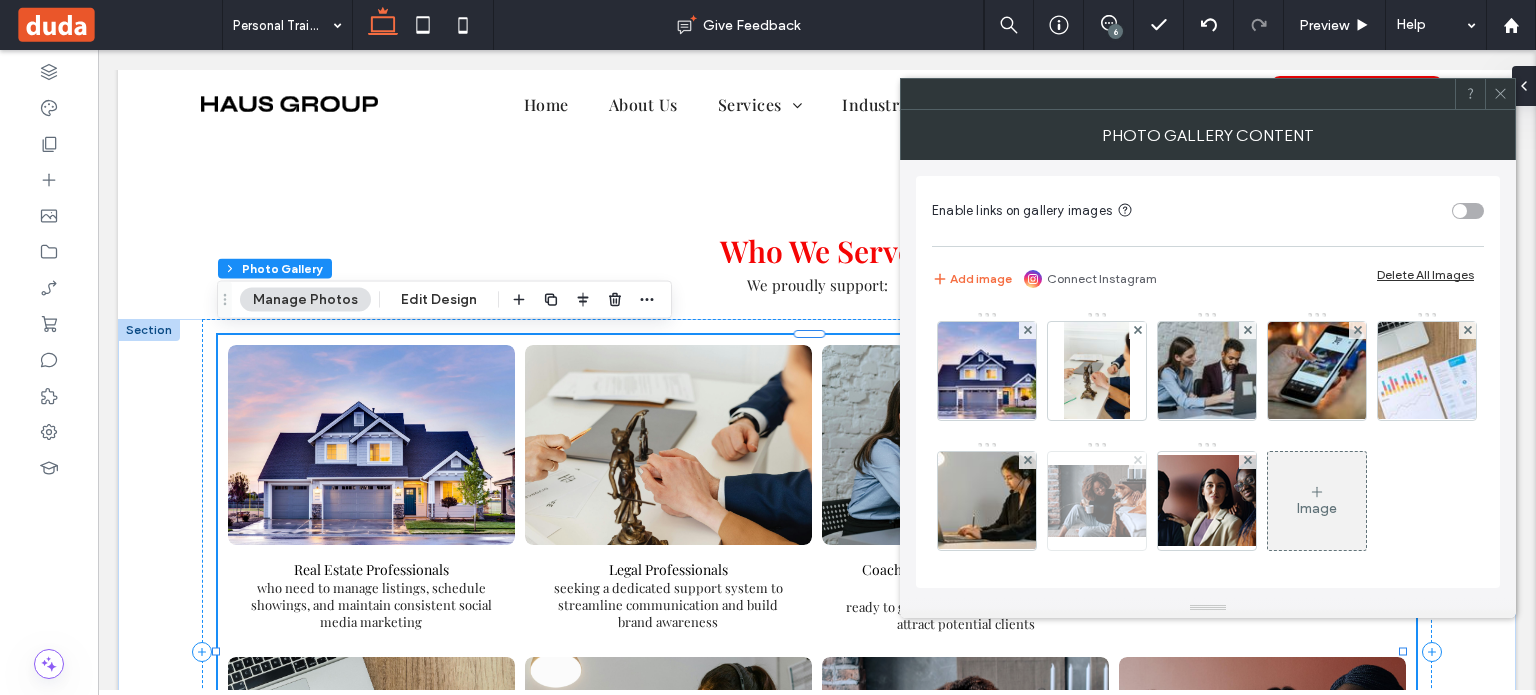 click 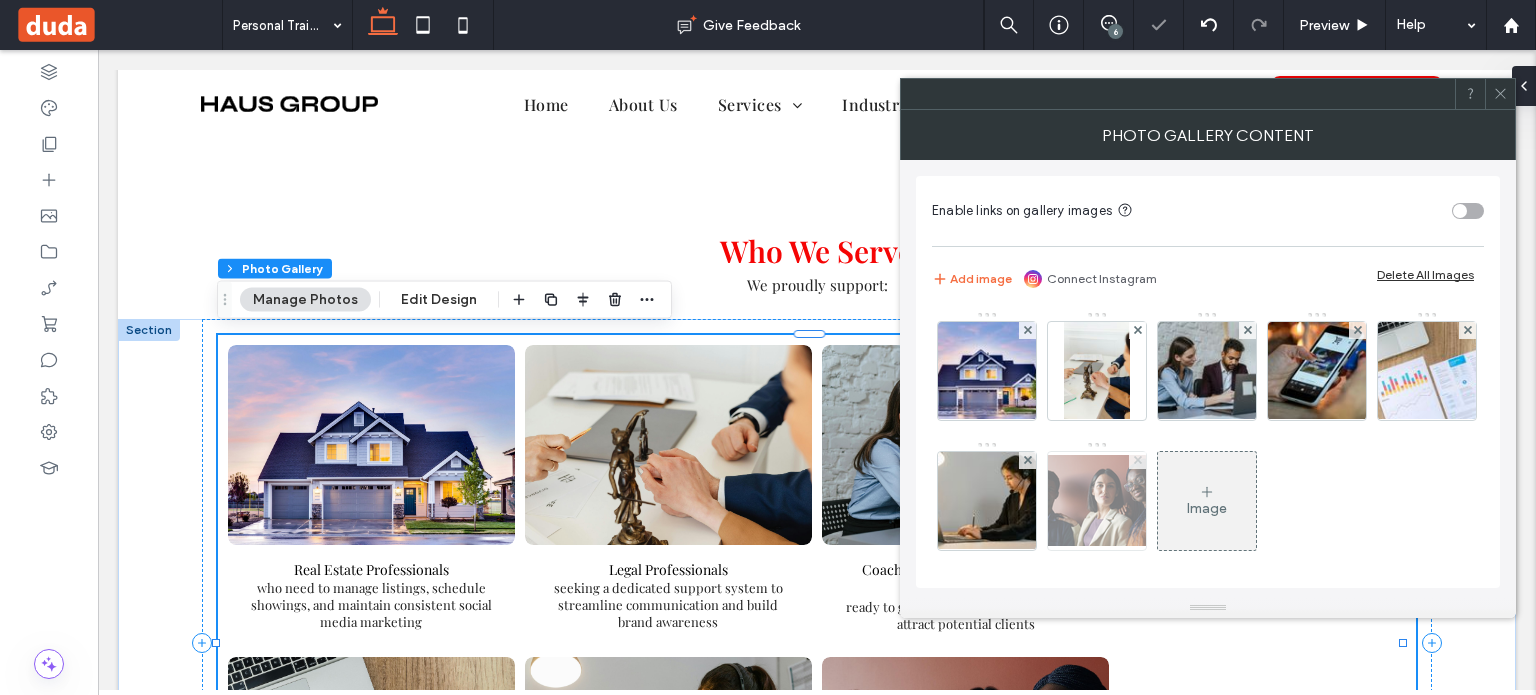 click 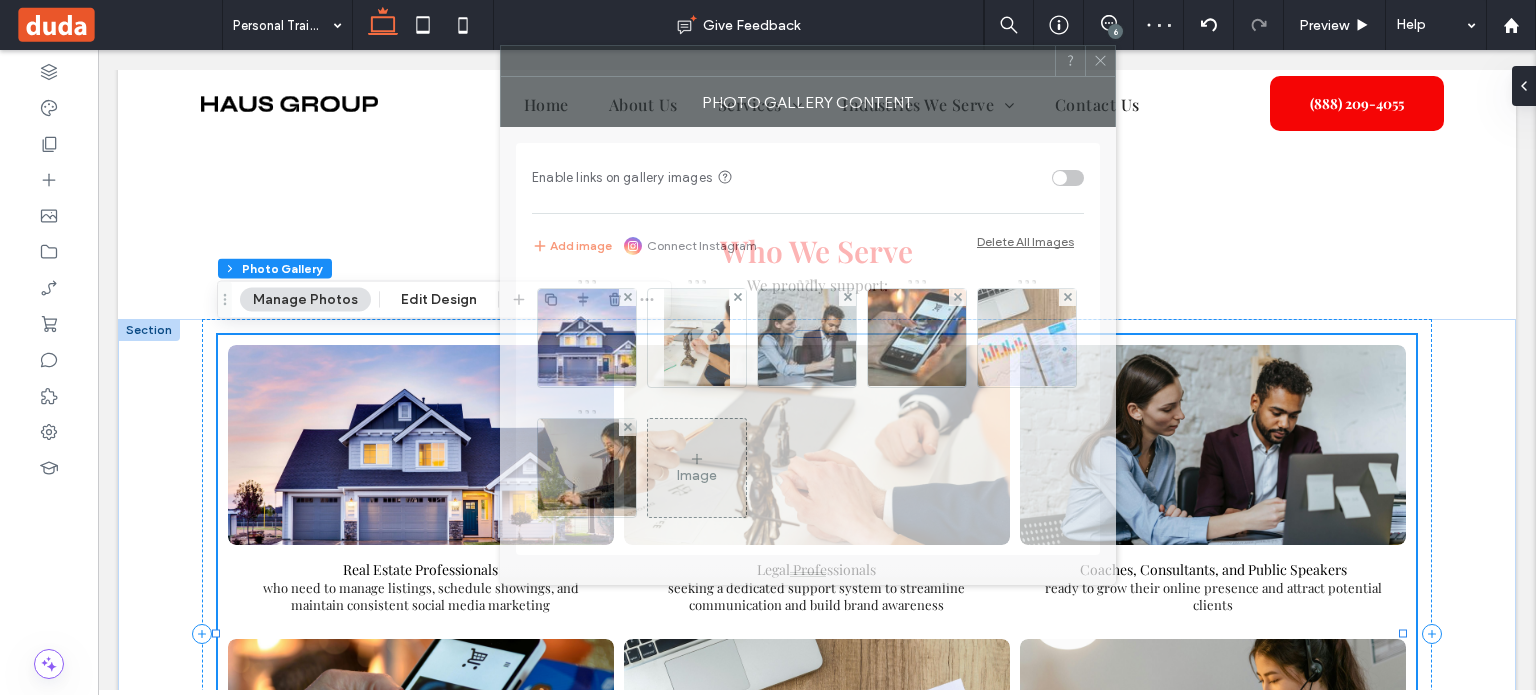 drag, startPoint x: 1169, startPoint y: 103, endPoint x: 632, endPoint y: 63, distance: 538.4877 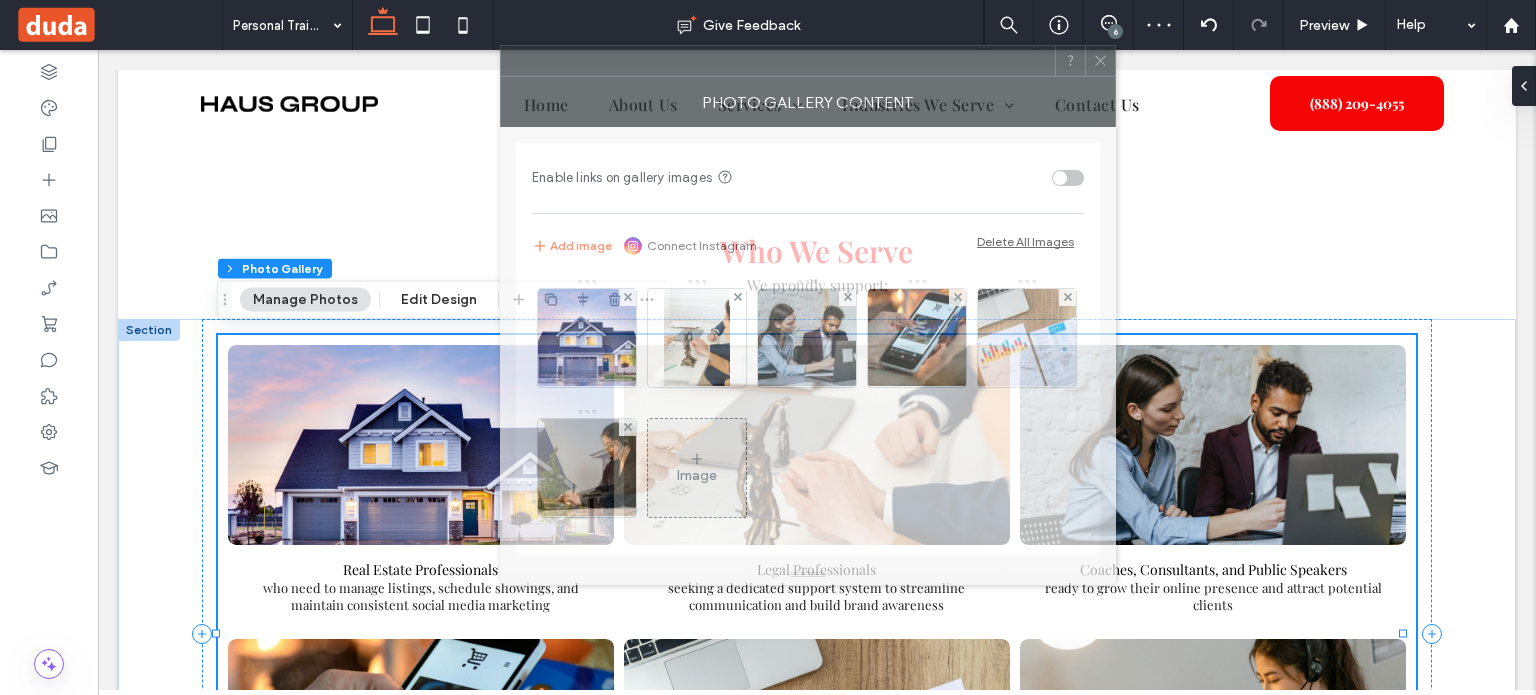 click at bounding box center [778, 61] 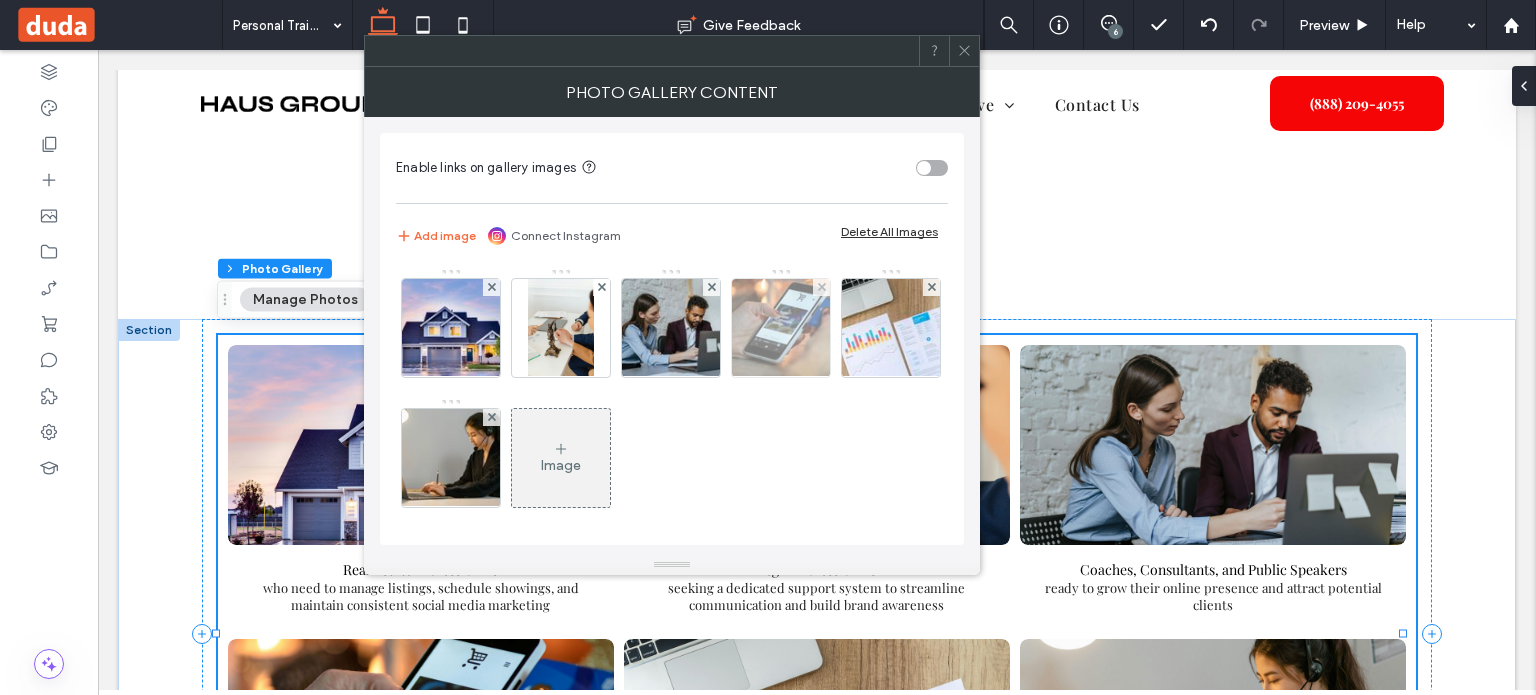 click at bounding box center (451, 328) 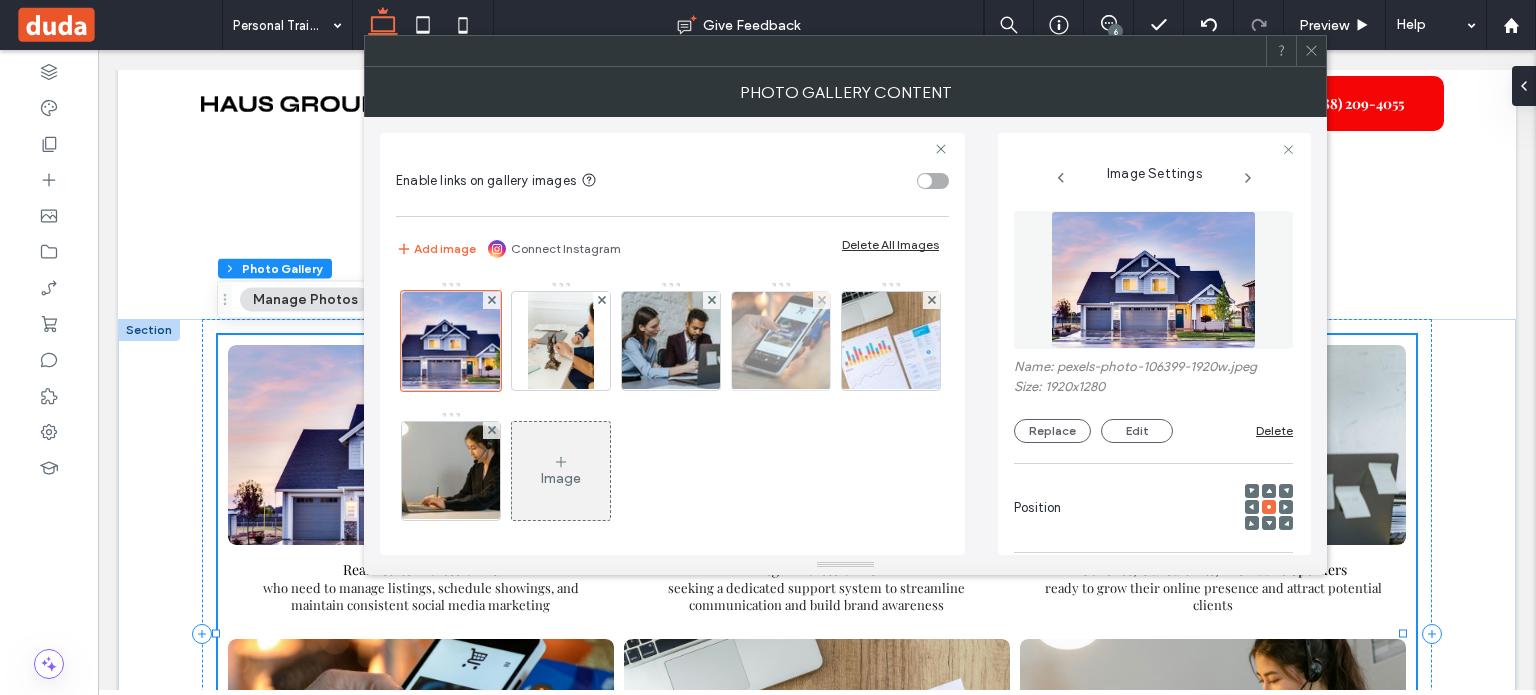 scroll, scrollTop: 0, scrollLeft: 17, axis: horizontal 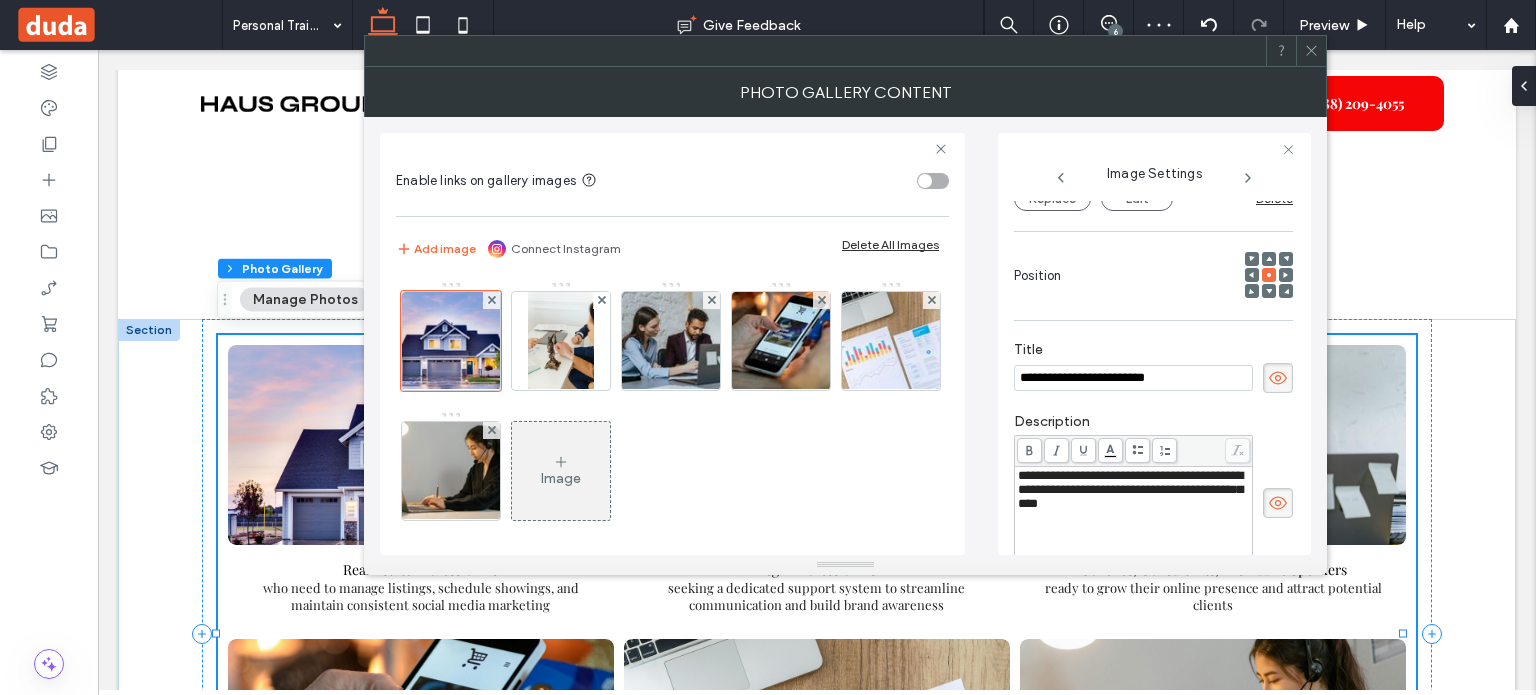 drag, startPoint x: 1178, startPoint y: 379, endPoint x: 978, endPoint y: 363, distance: 200.63898 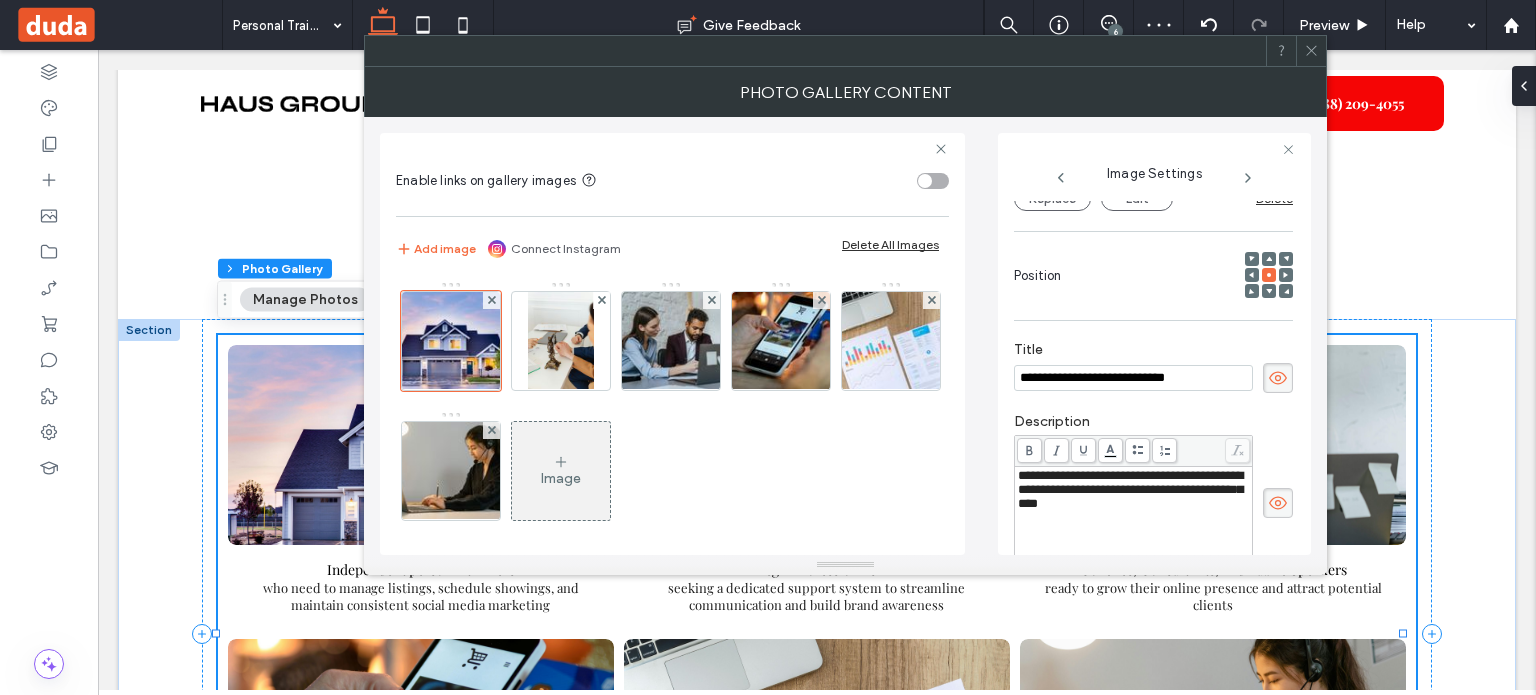 type on "**********" 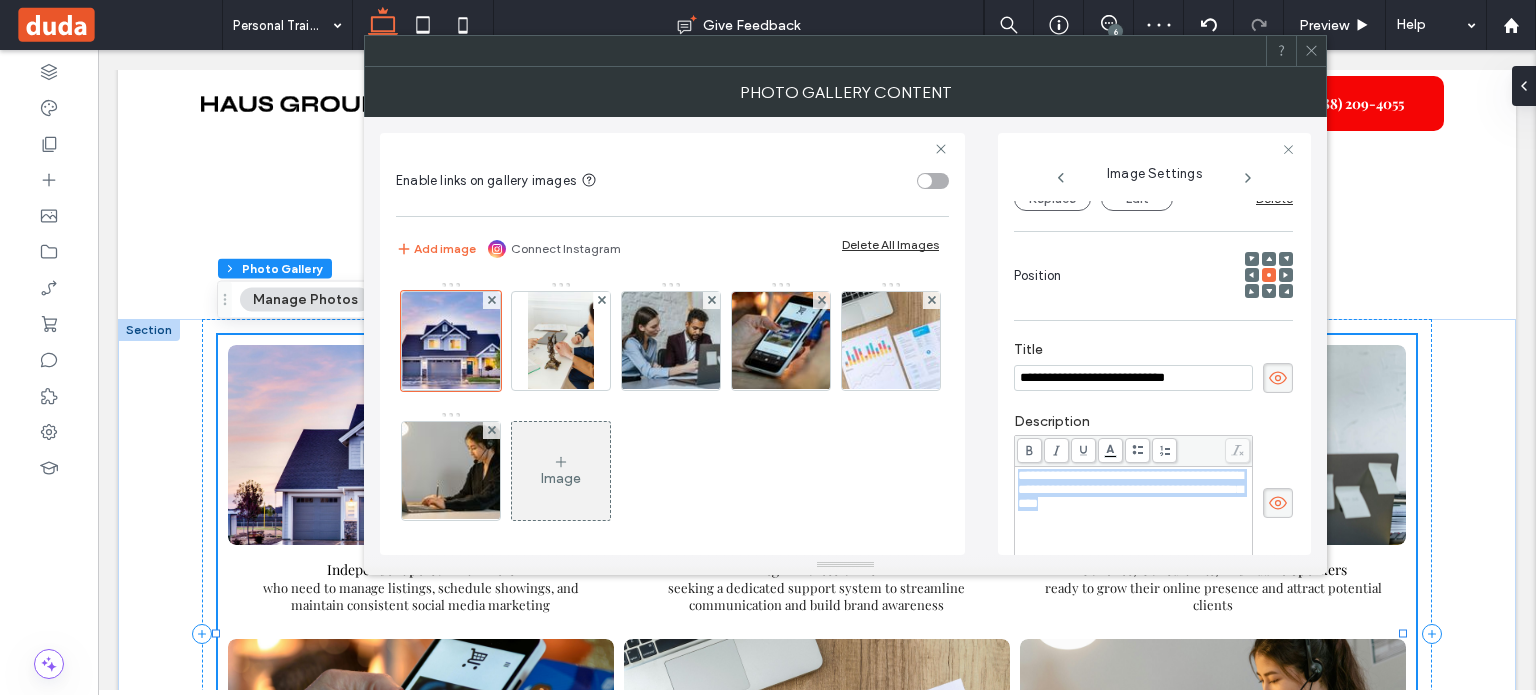 drag, startPoint x: 1221, startPoint y: 511, endPoint x: 999, endPoint y: 466, distance: 226.5149 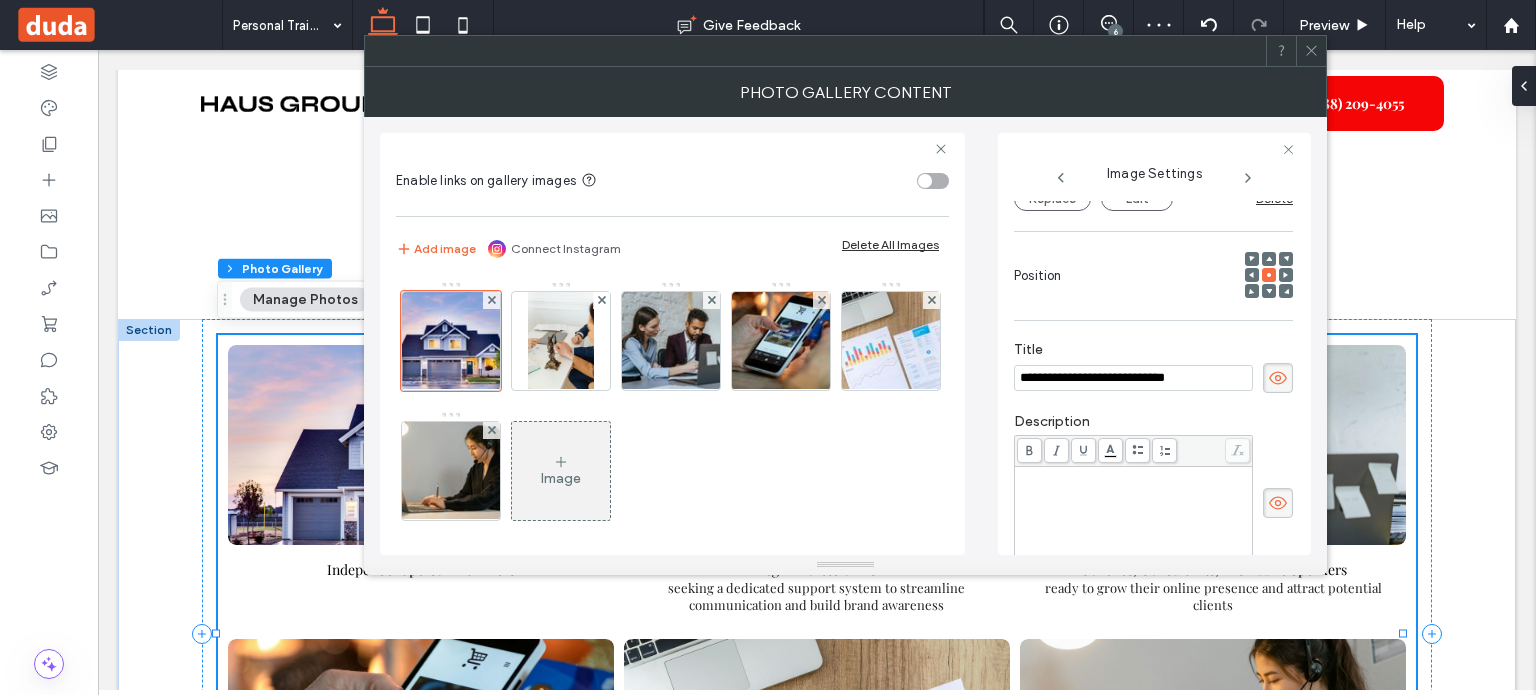 click 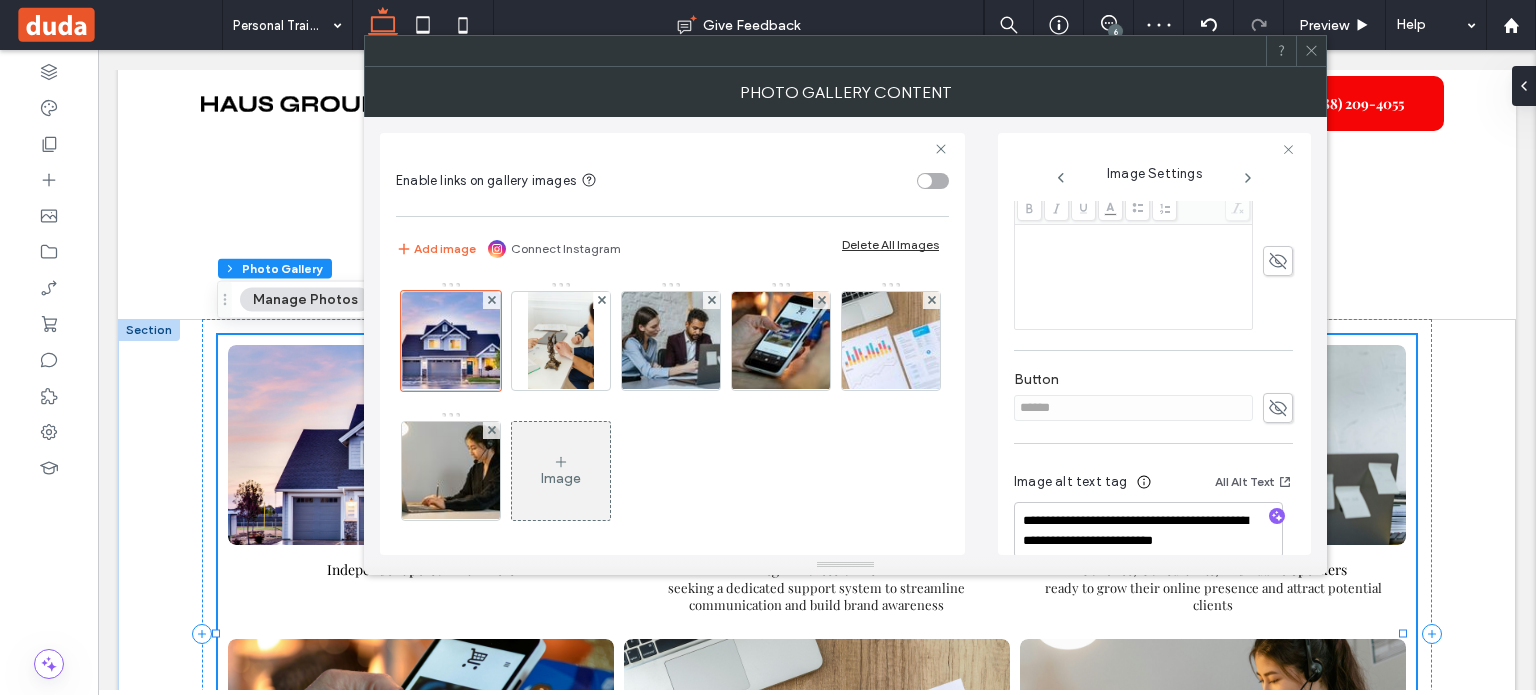 scroll, scrollTop: 502, scrollLeft: 0, axis: vertical 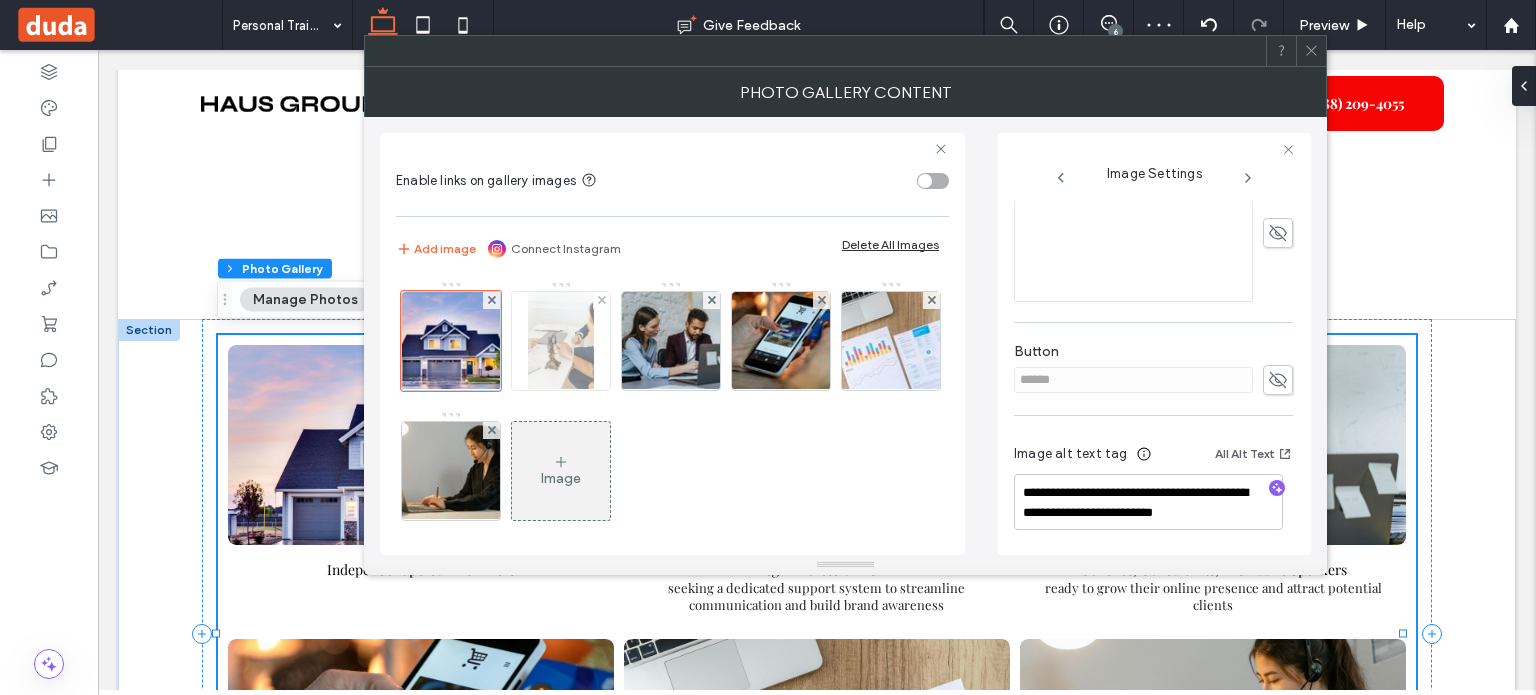 click at bounding box center (560, 341) 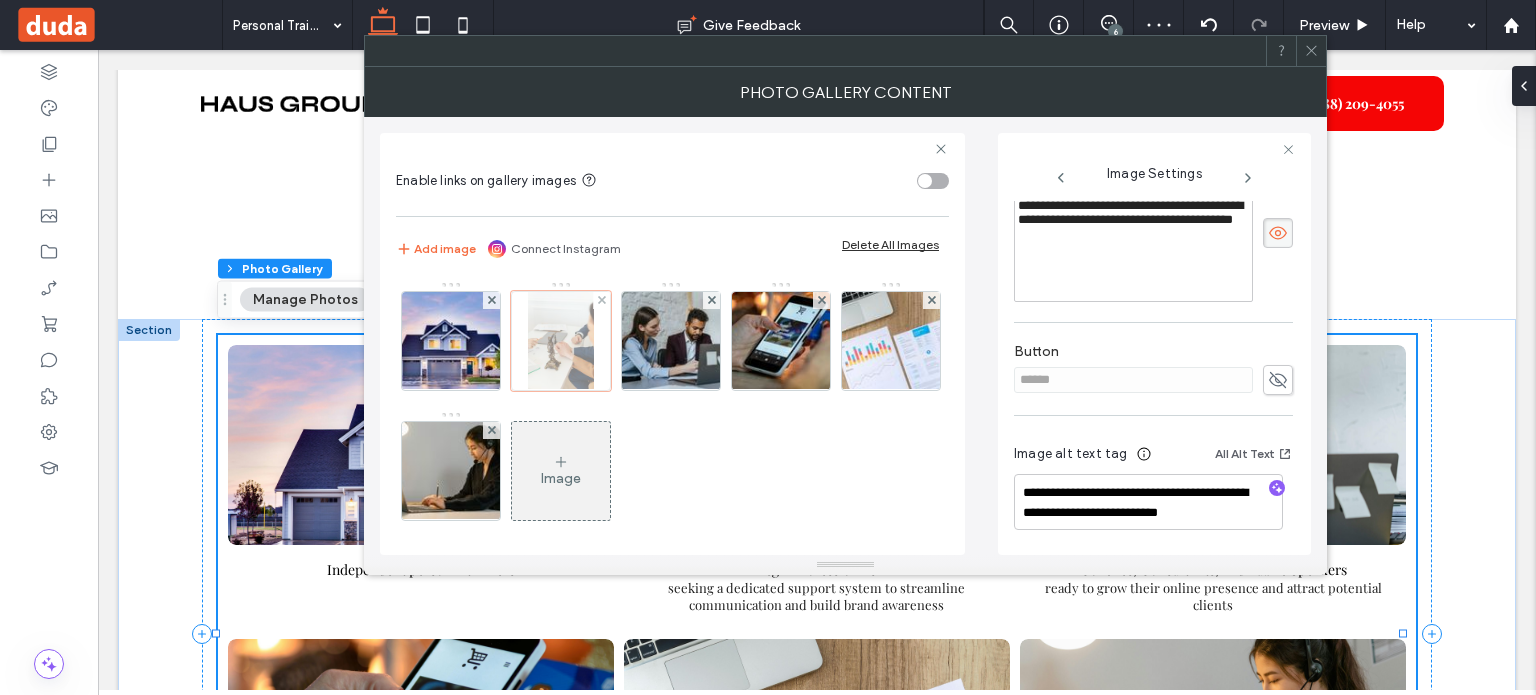 scroll, scrollTop: 232, scrollLeft: 0, axis: vertical 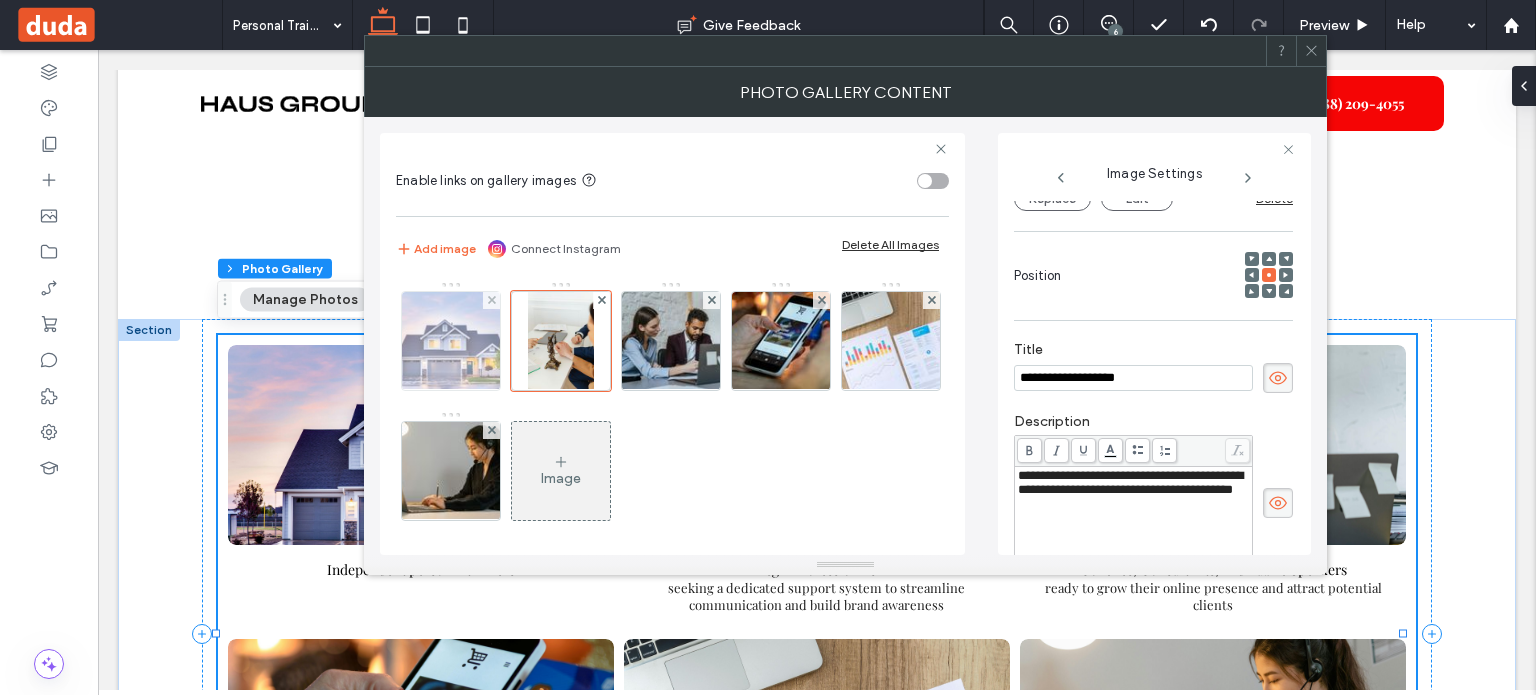 click at bounding box center [451, 341] 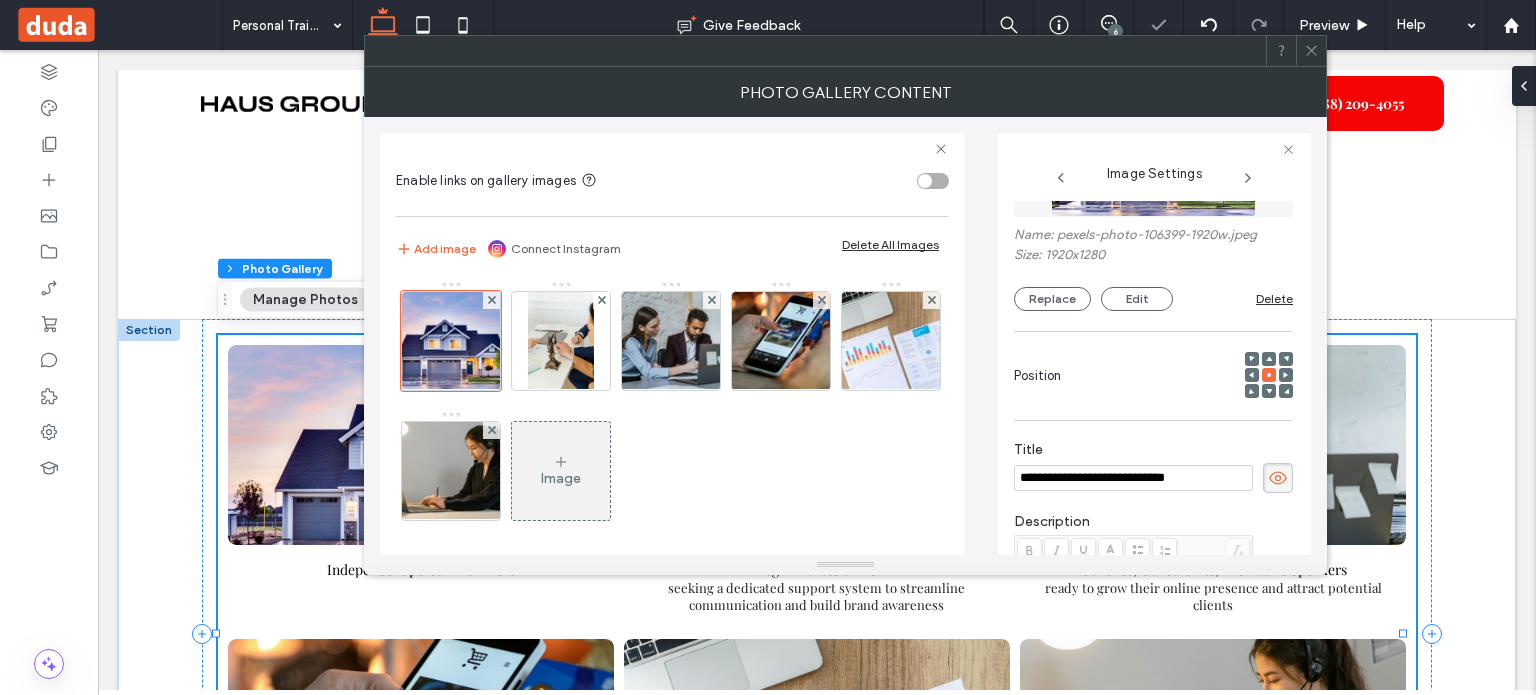 scroll, scrollTop: 32, scrollLeft: 0, axis: vertical 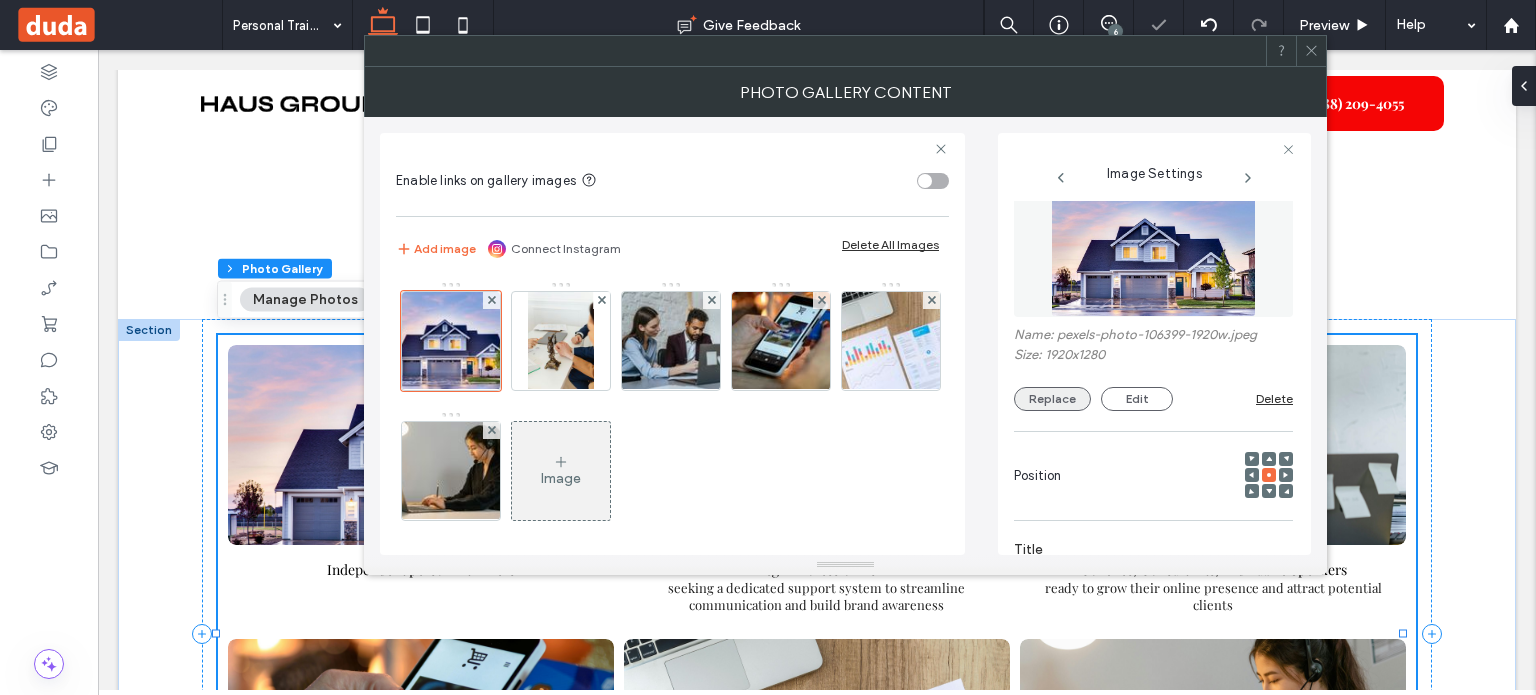 click on "Replace" at bounding box center (1052, 399) 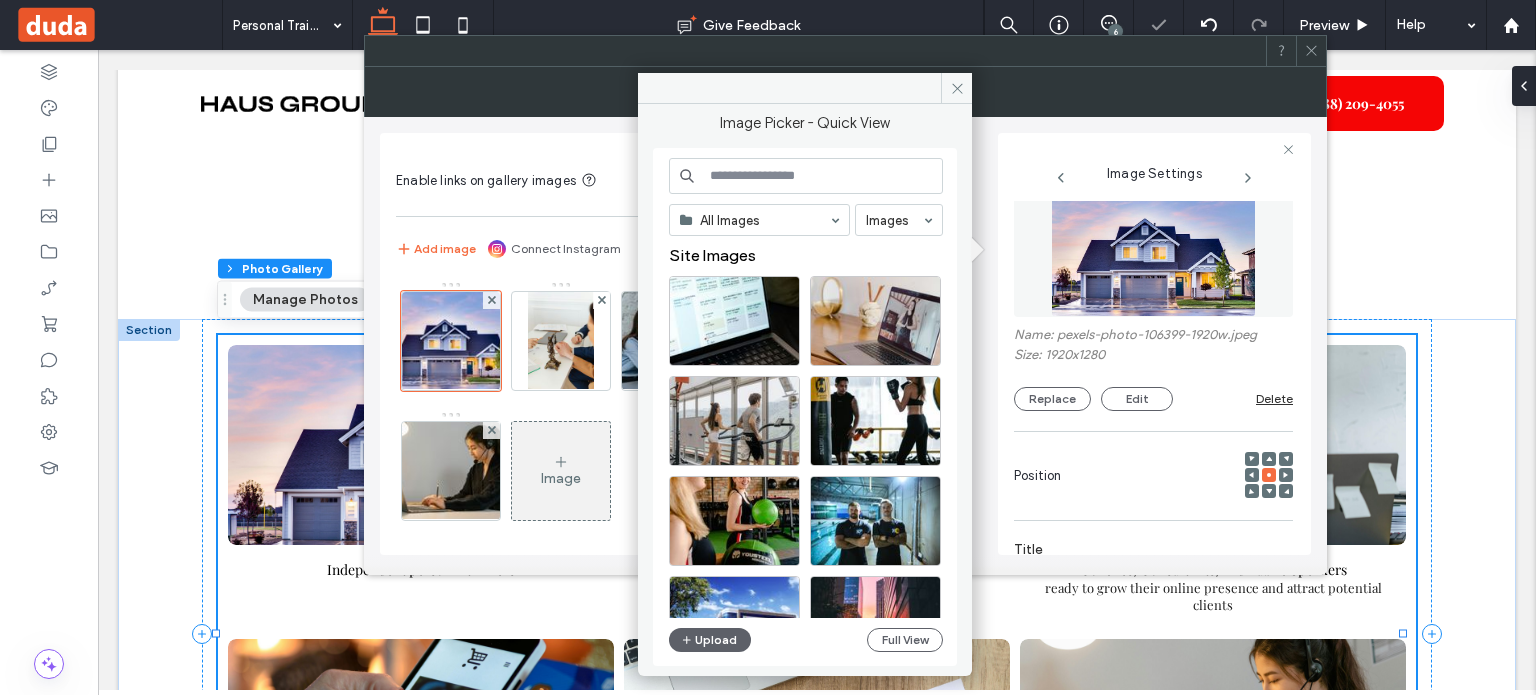 click at bounding box center [806, 176] 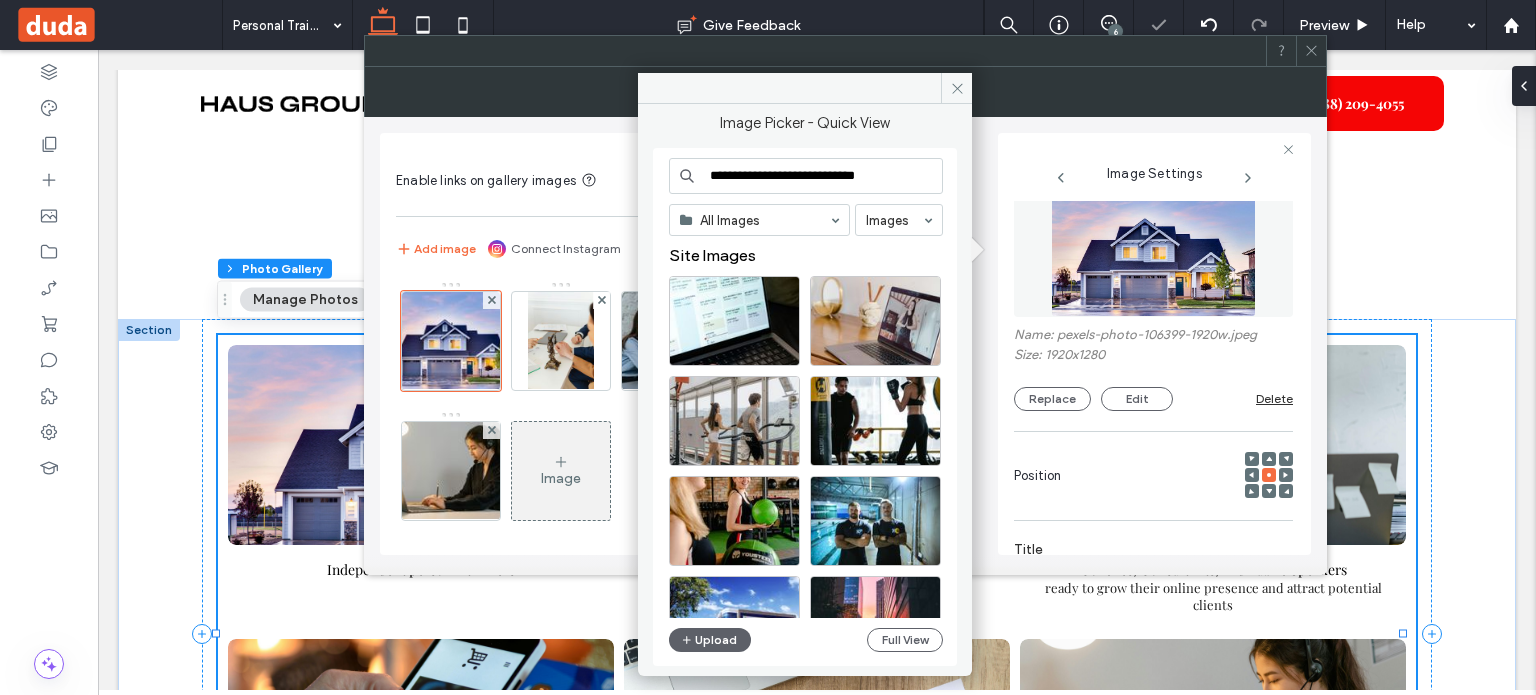 type on "**********" 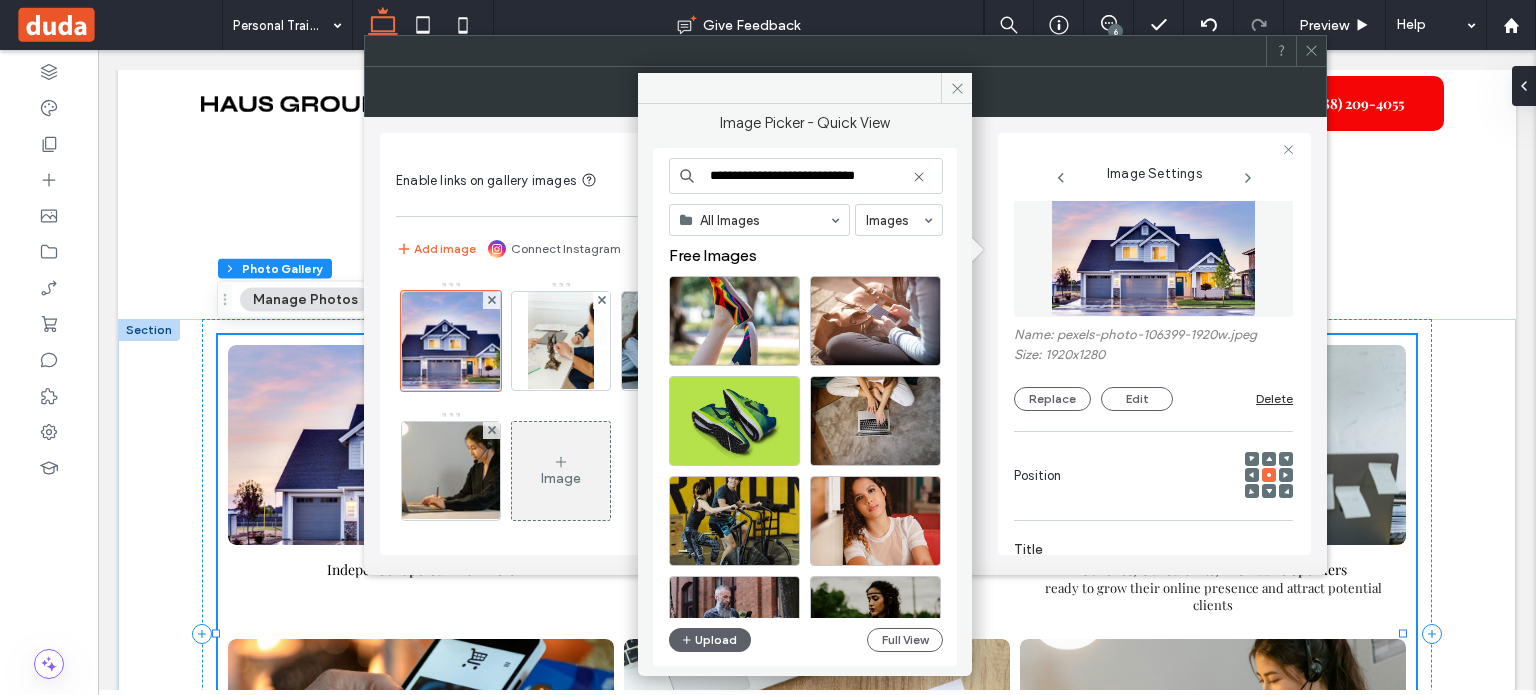 scroll, scrollTop: 0, scrollLeft: 0, axis: both 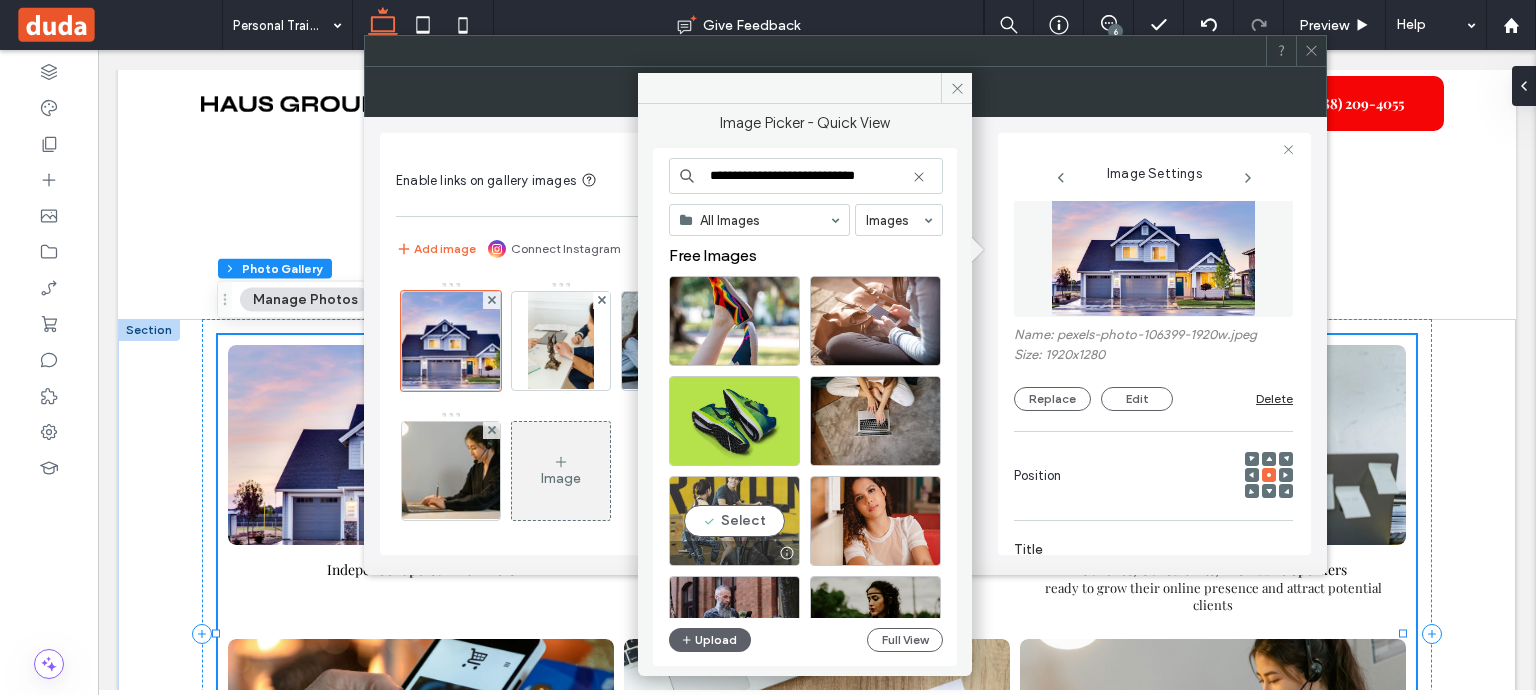 click on "Select" at bounding box center (734, 521) 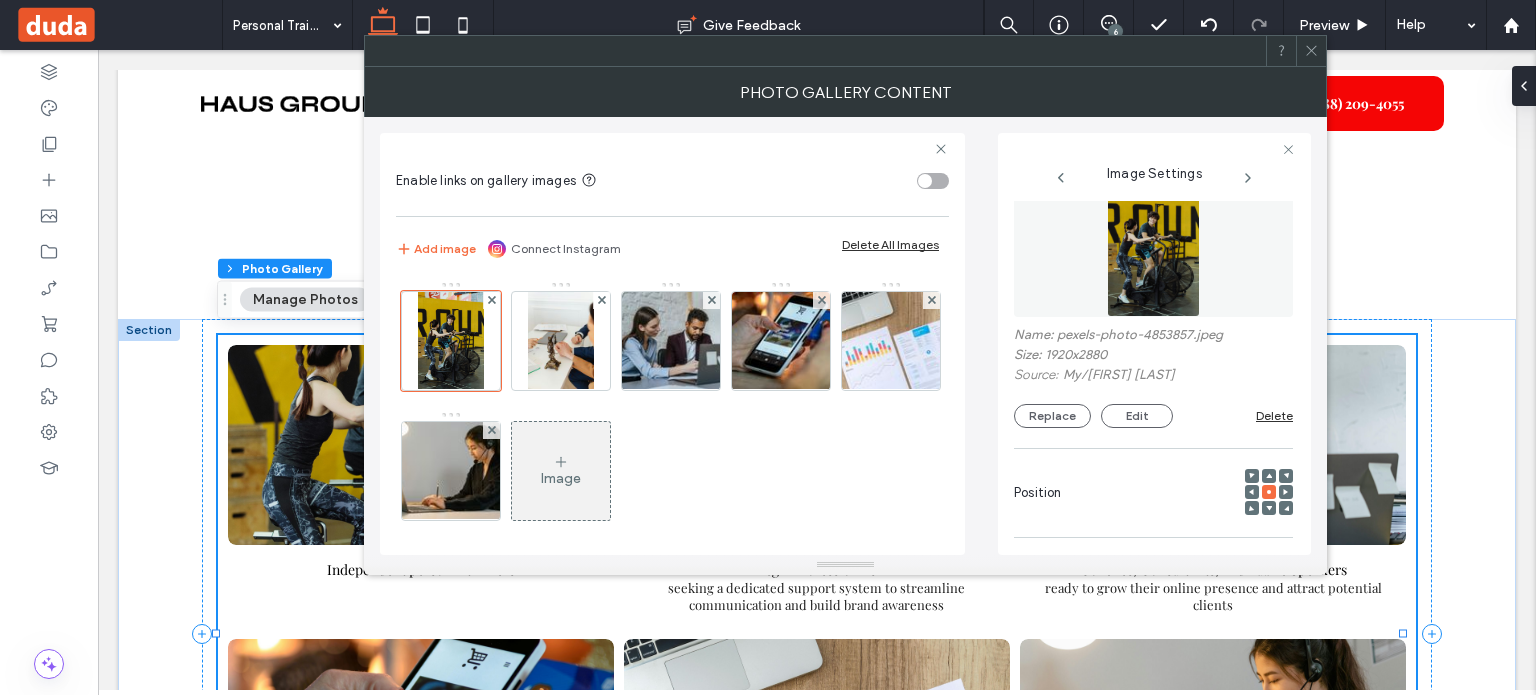 scroll, scrollTop: 520, scrollLeft: 0, axis: vertical 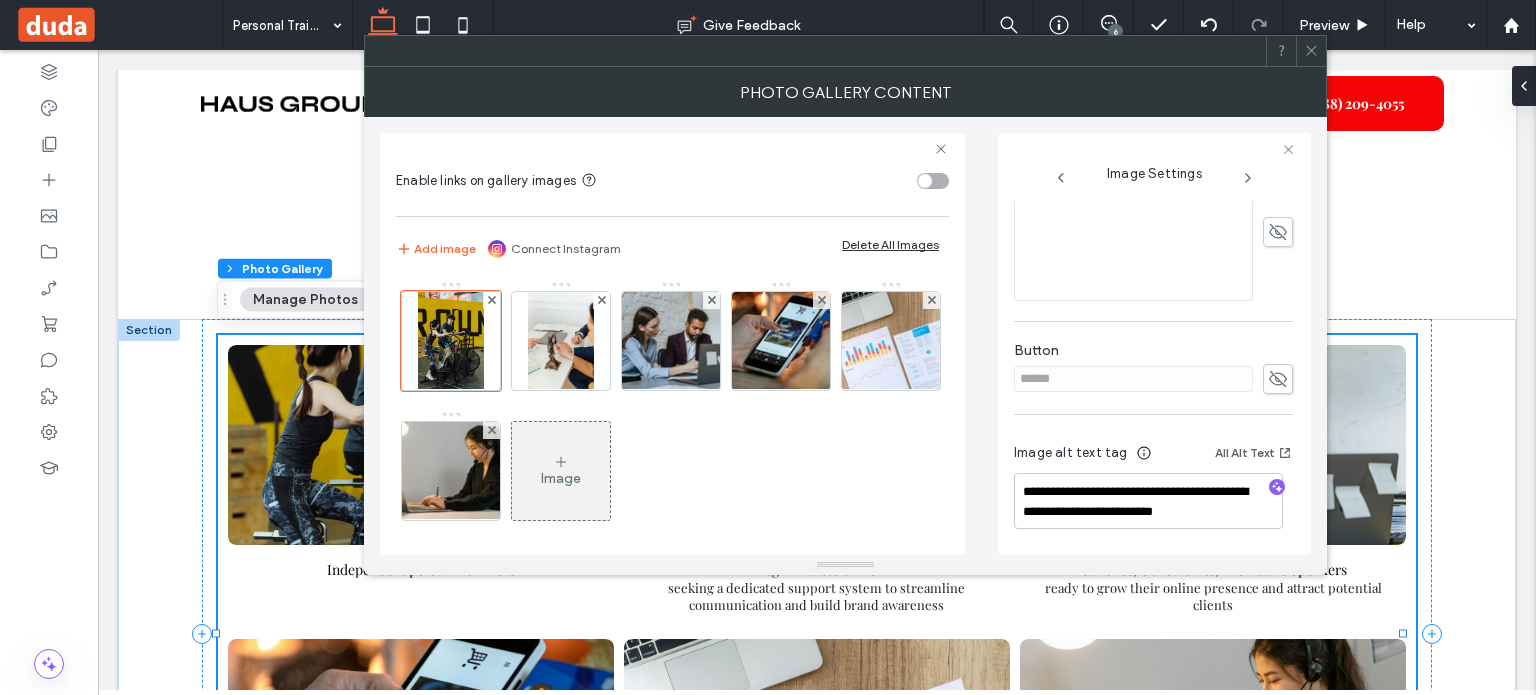 click at bounding box center [1277, 487] 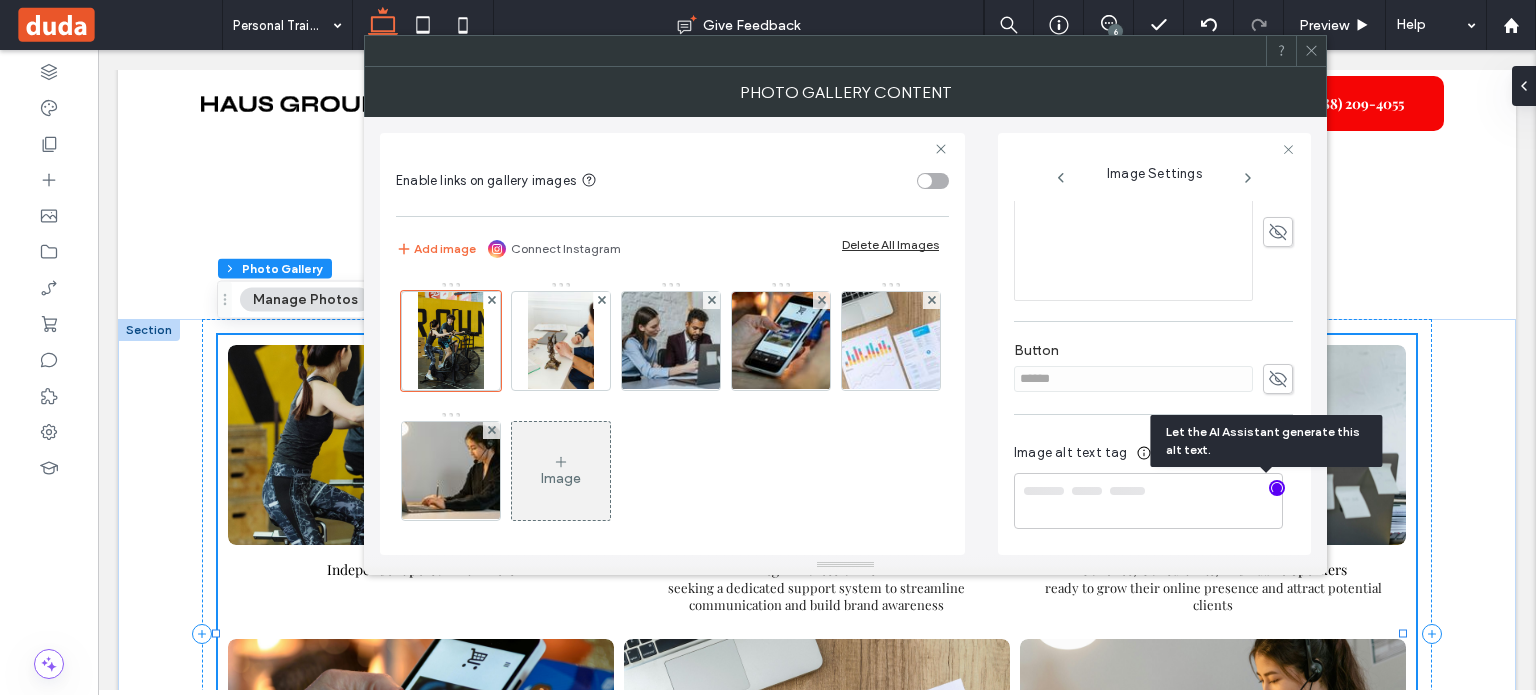 type on "**********" 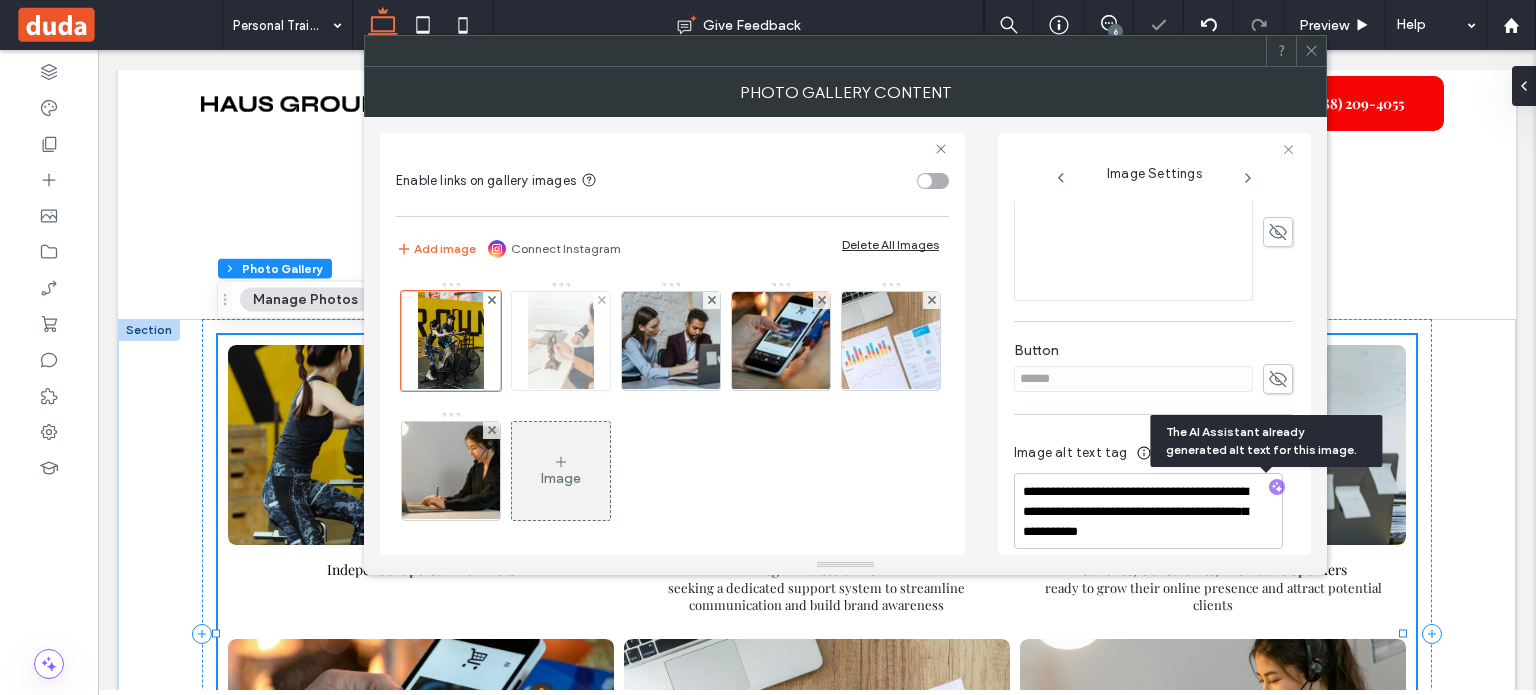 click at bounding box center [560, 341] 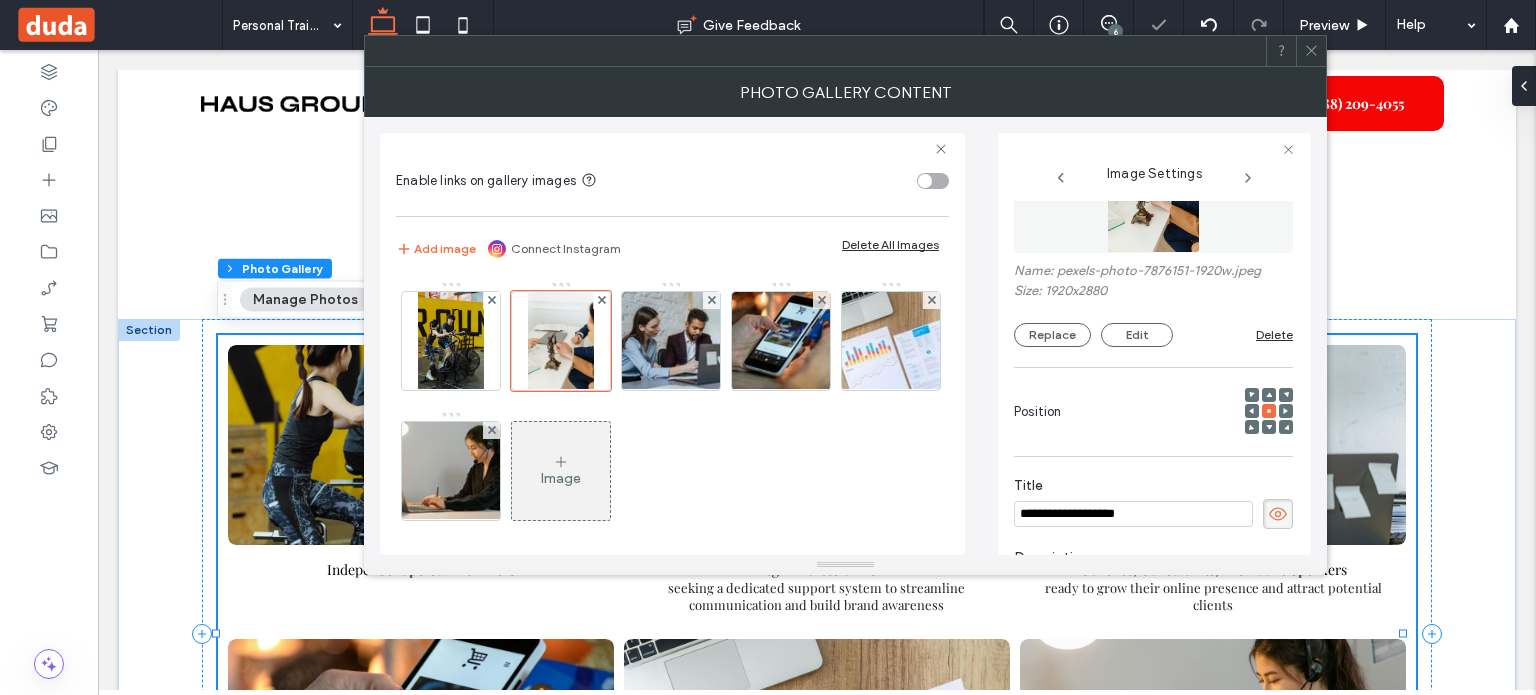 scroll, scrollTop: 0, scrollLeft: 0, axis: both 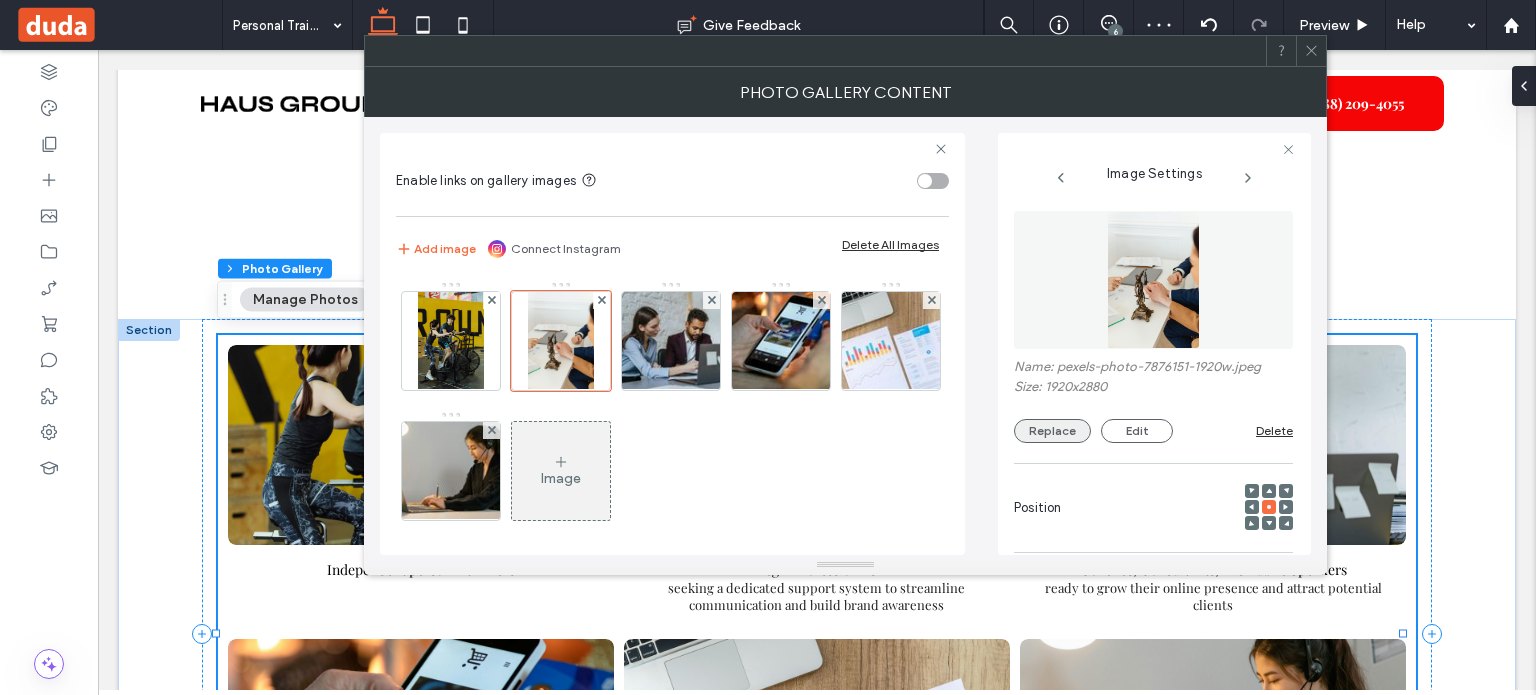 click on "Replace" at bounding box center (1052, 431) 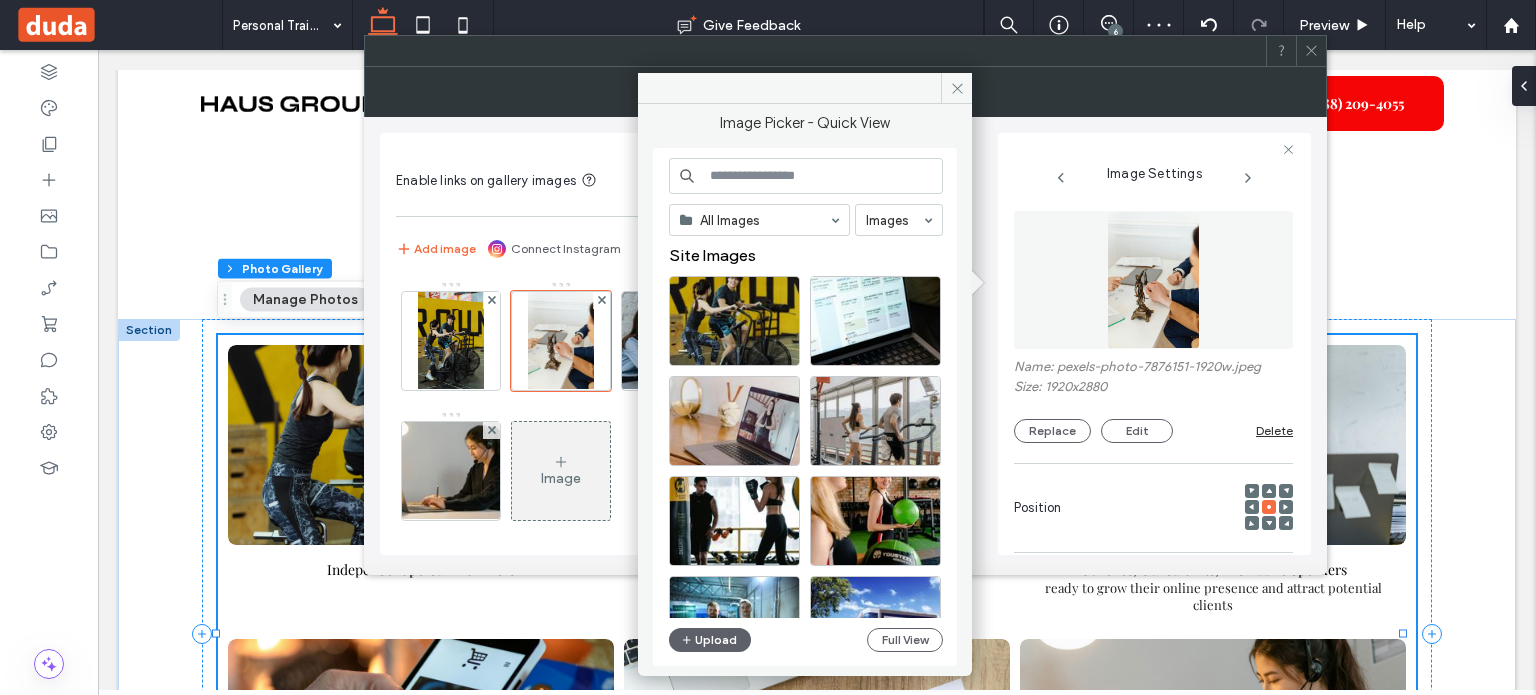 click at bounding box center (806, 176) 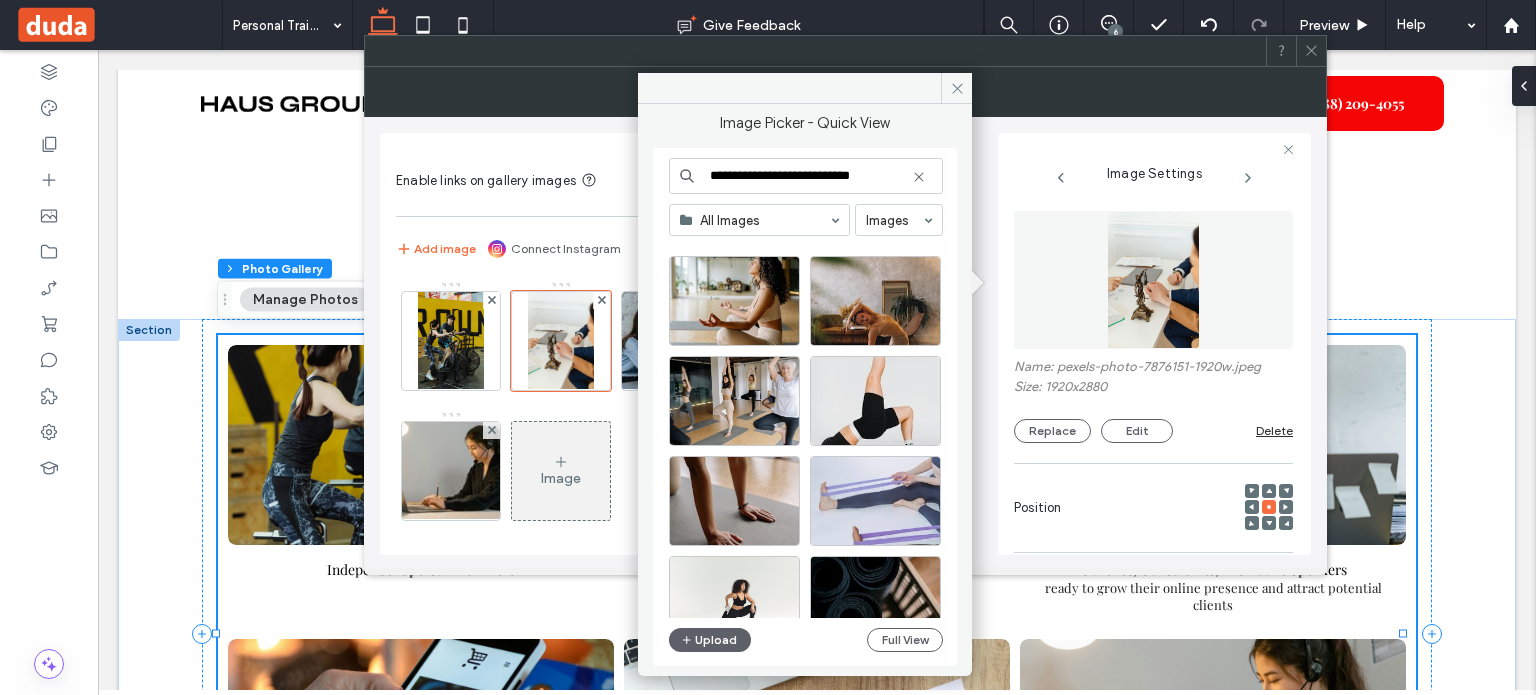 scroll, scrollTop: 500, scrollLeft: 0, axis: vertical 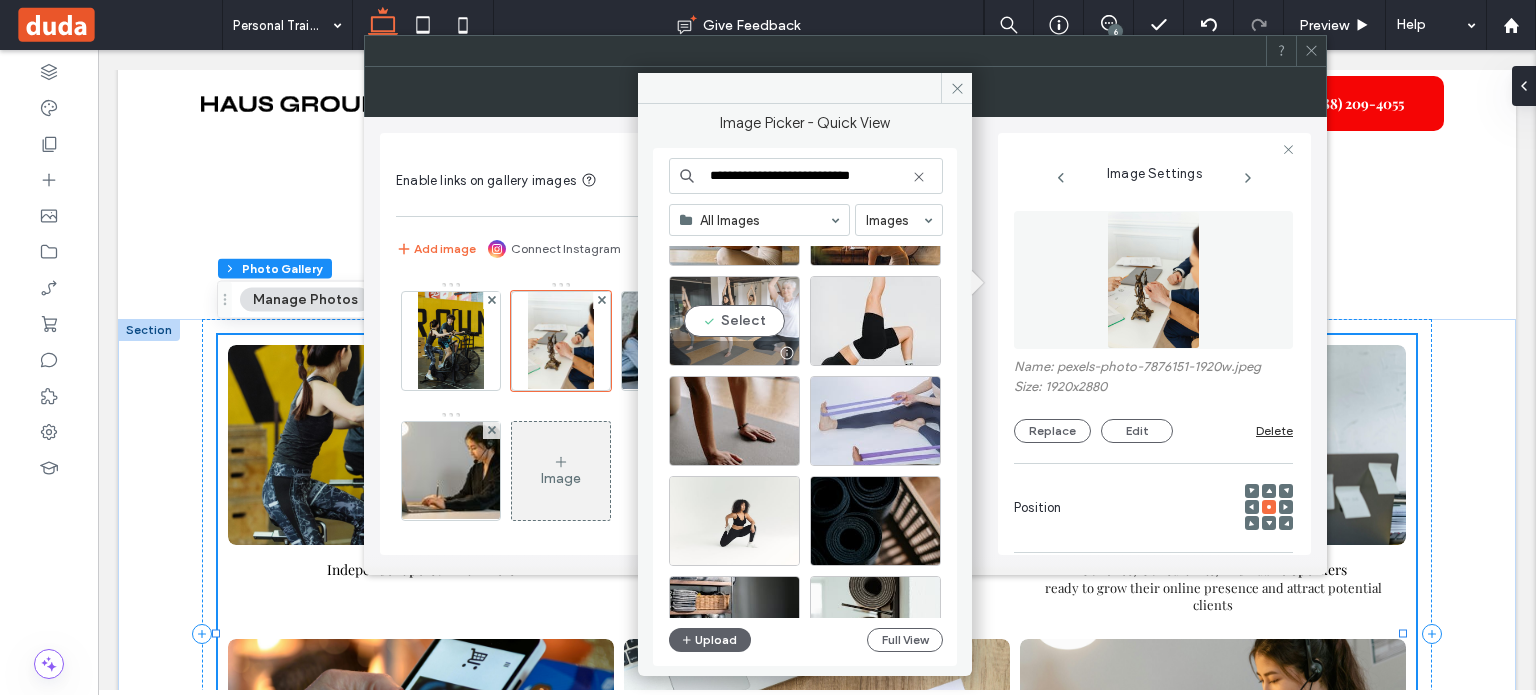 type on "**********" 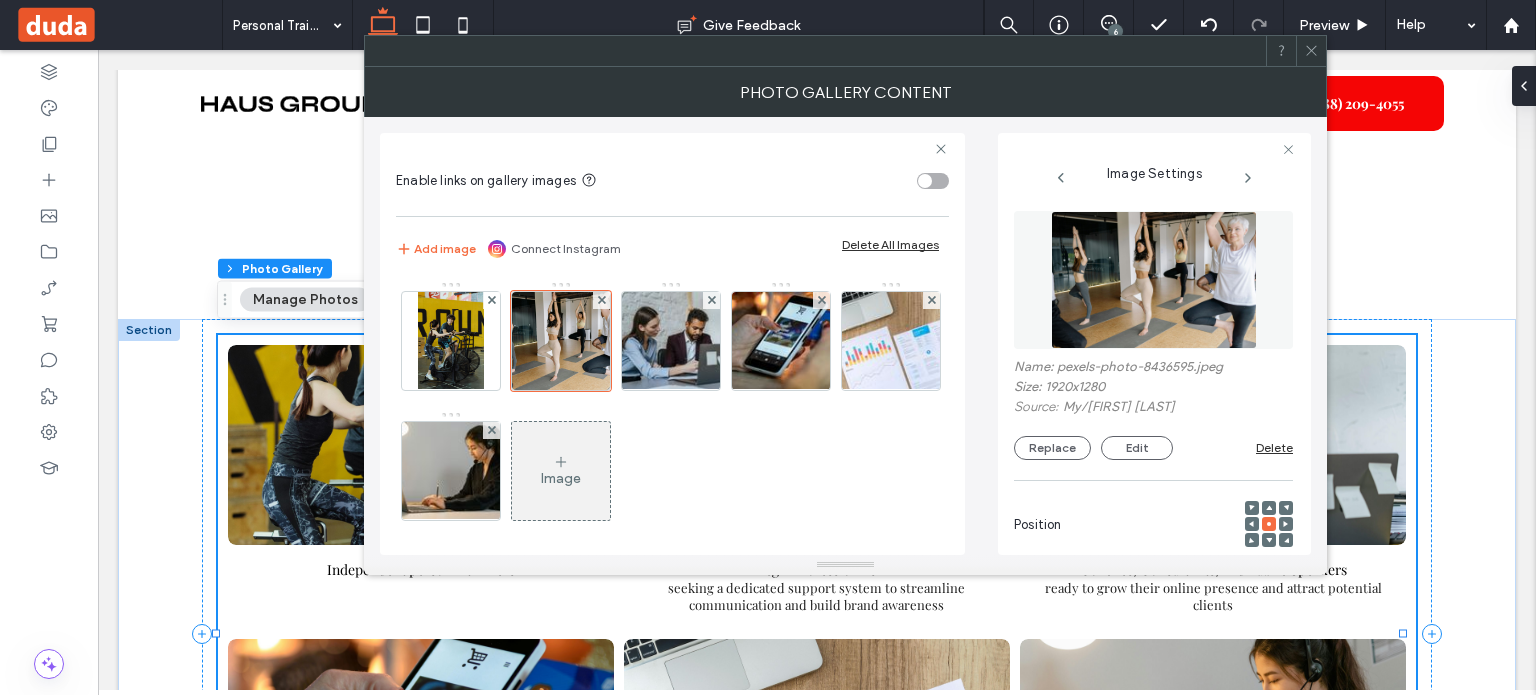 scroll, scrollTop: 520, scrollLeft: 0, axis: vertical 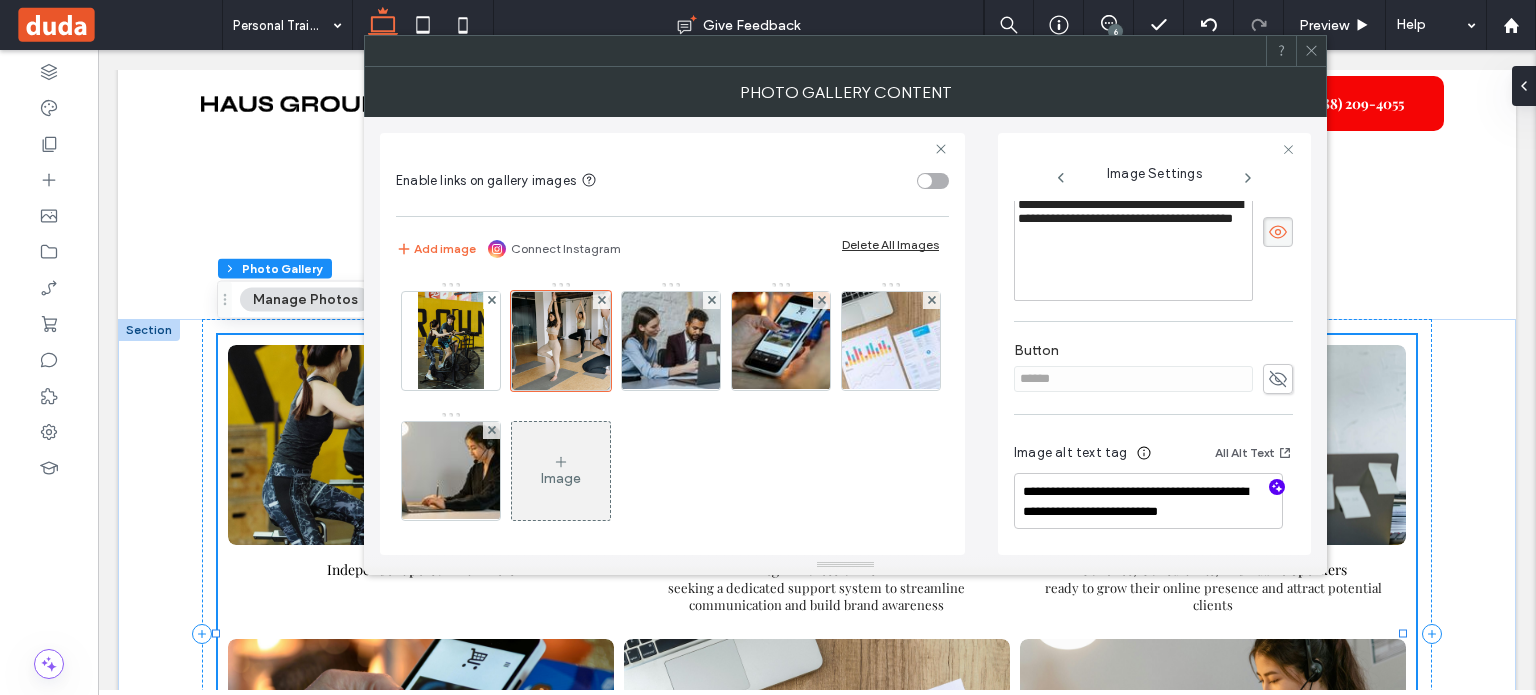 click 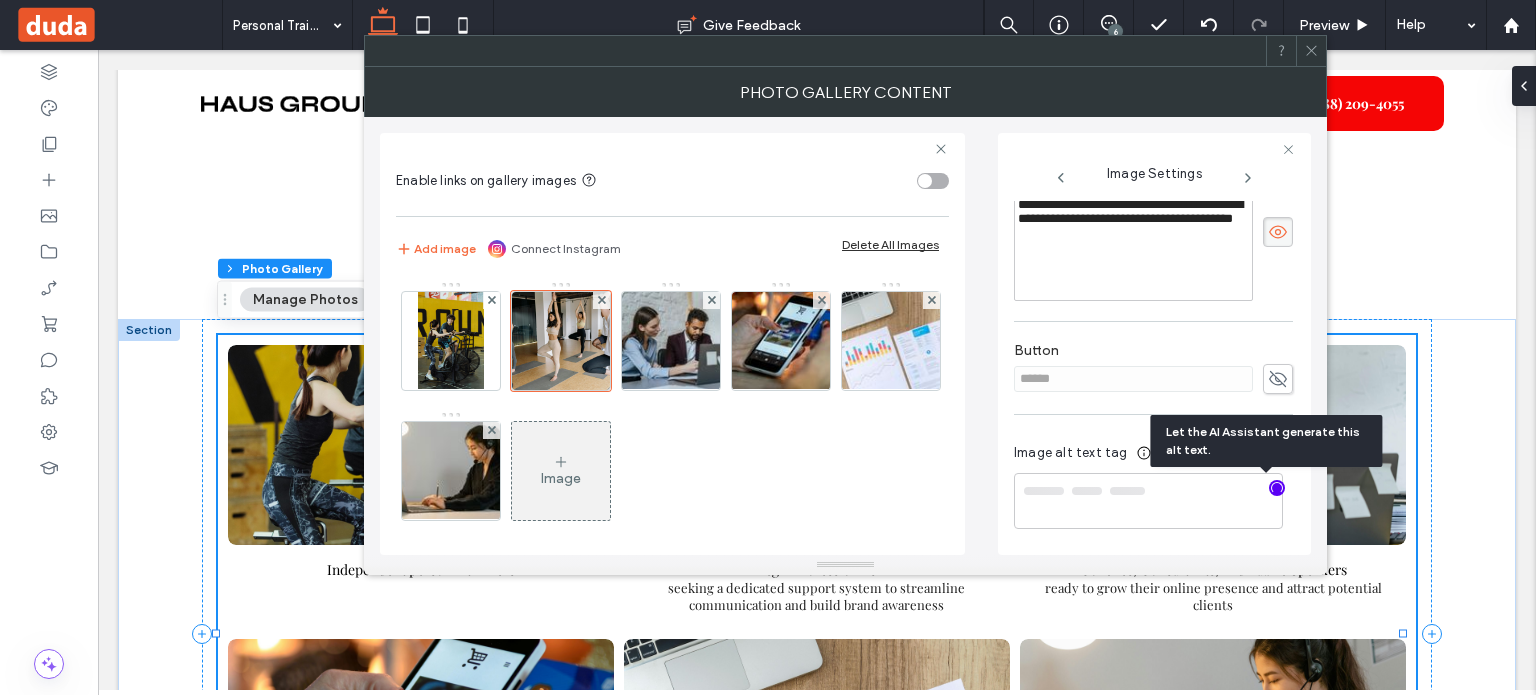 type on "**********" 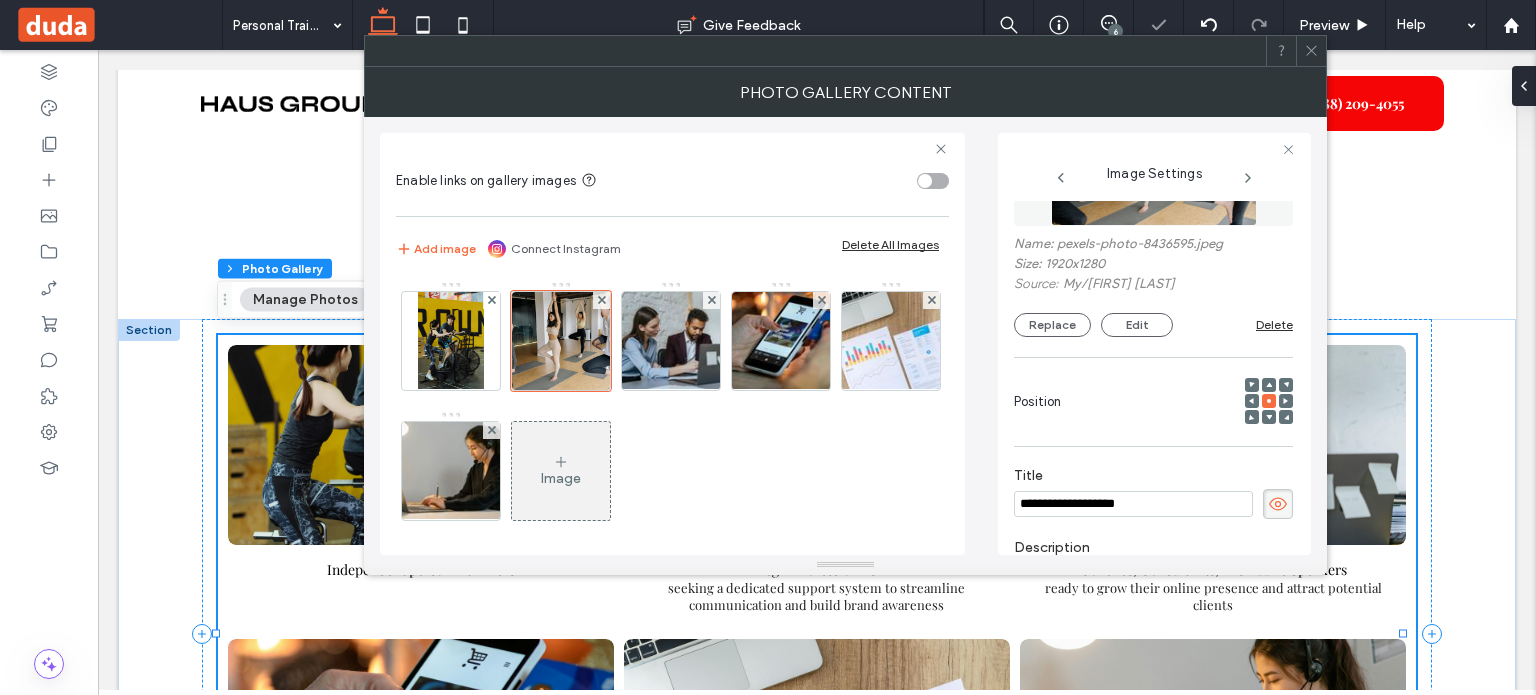 scroll, scrollTop: 120, scrollLeft: 0, axis: vertical 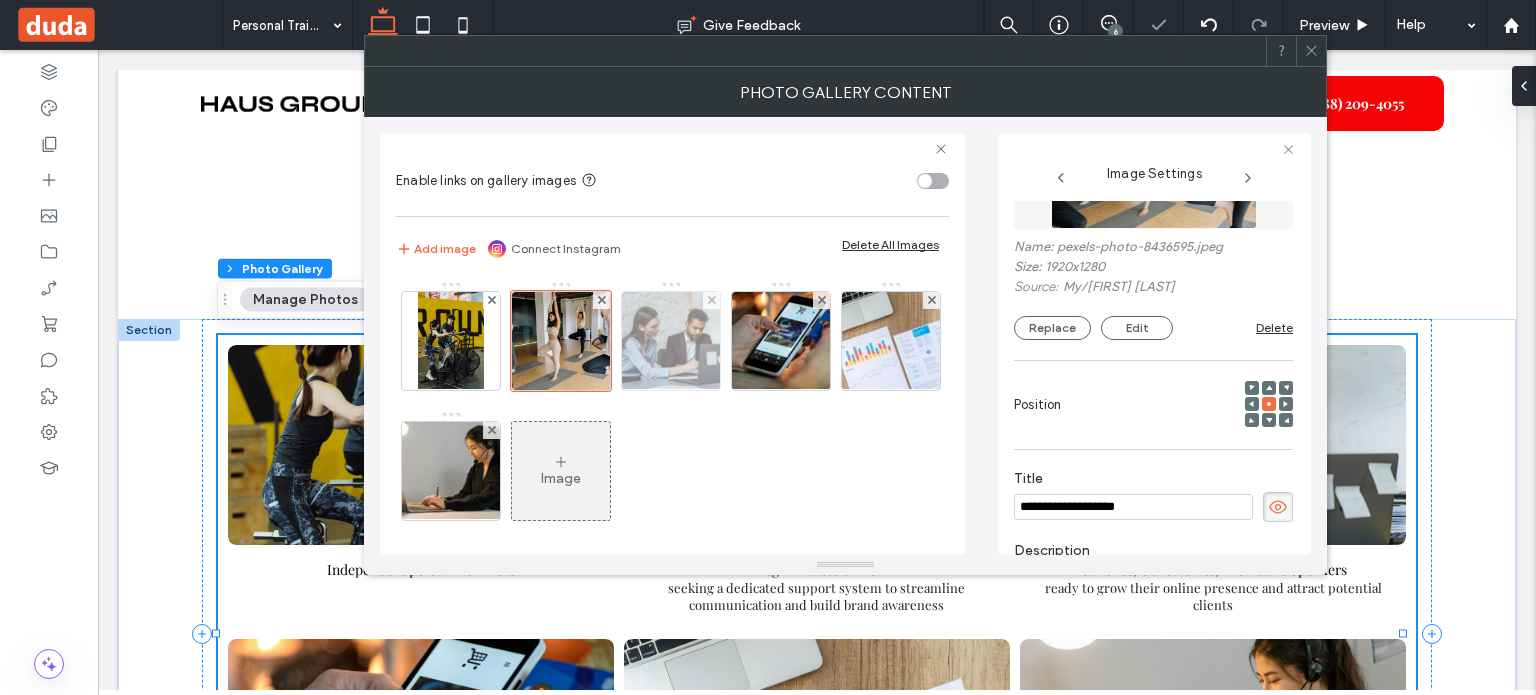 click at bounding box center [671, 341] 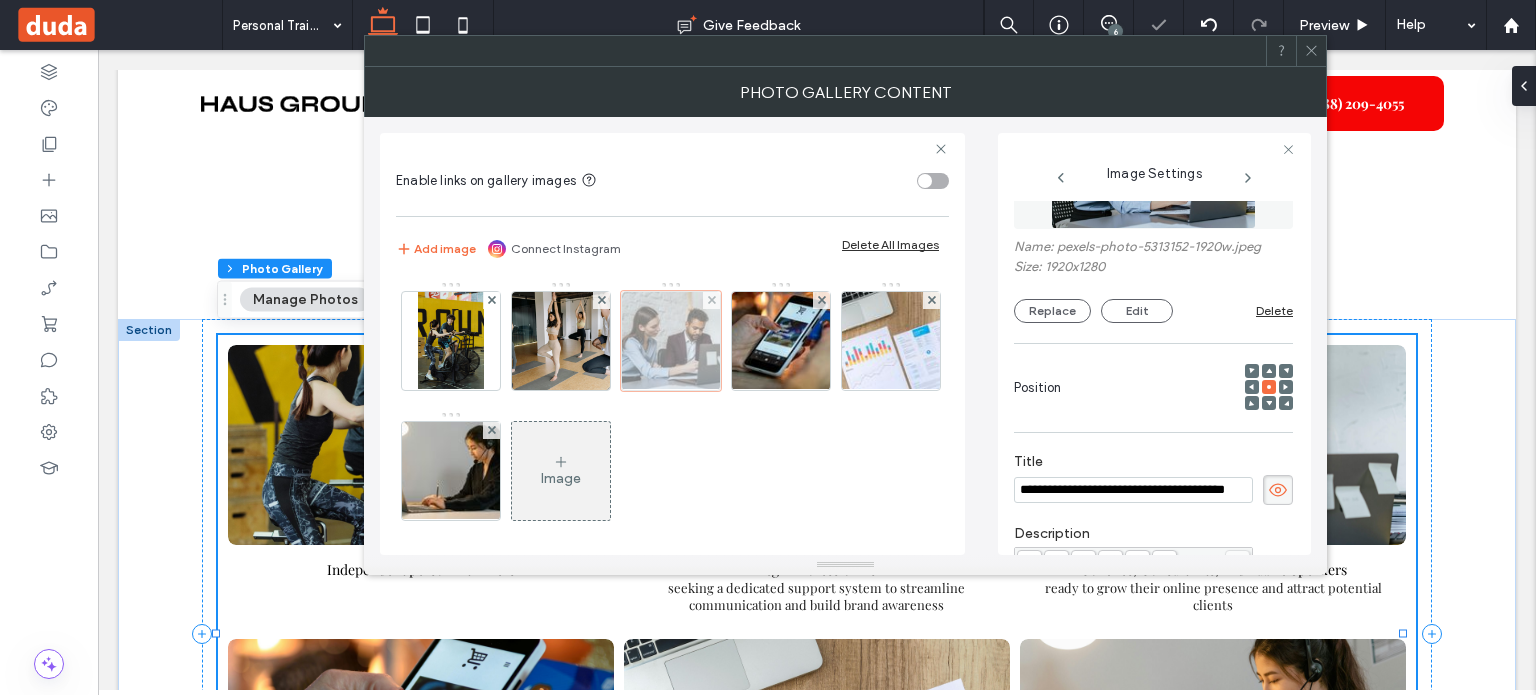 scroll, scrollTop: 0, scrollLeft: 44, axis: horizontal 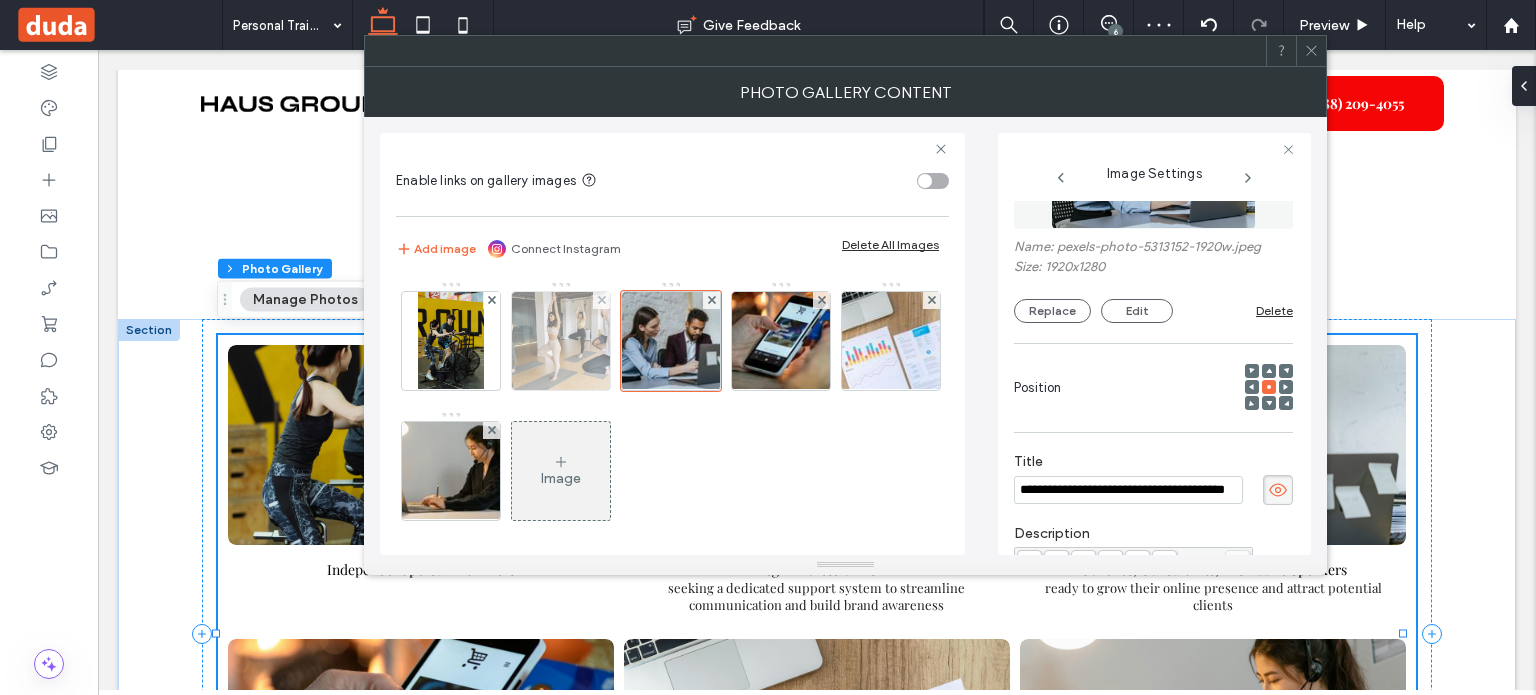 click at bounding box center (561, 341) 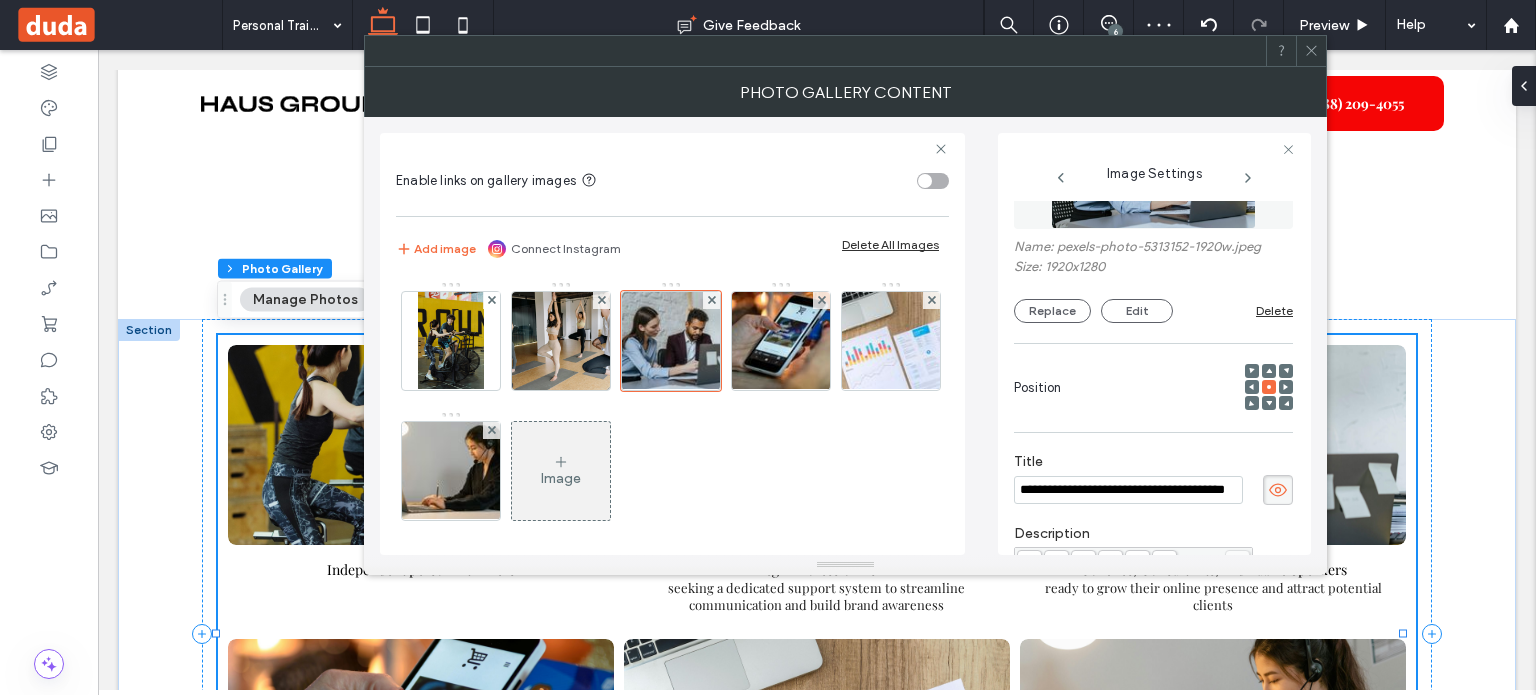 scroll, scrollTop: 0, scrollLeft: 0, axis: both 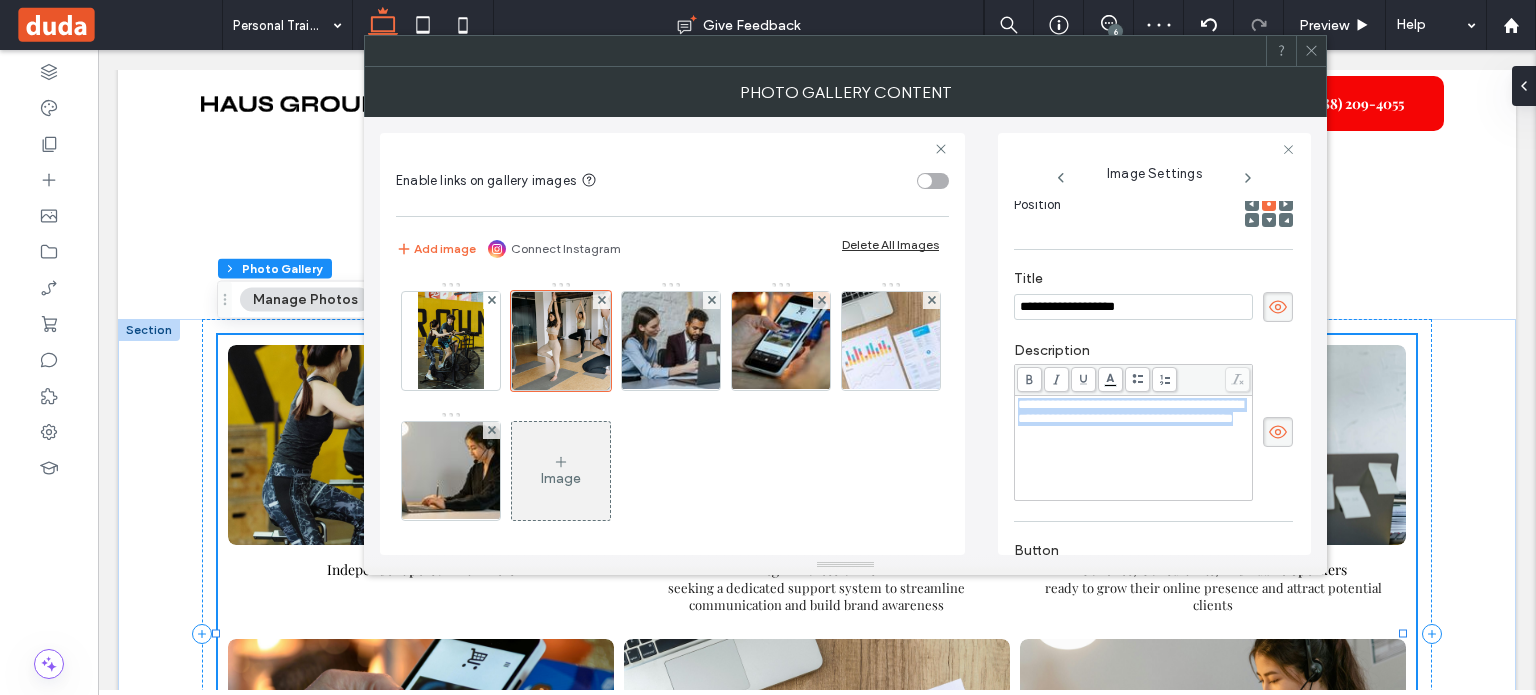 drag, startPoint x: 1135, startPoint y: 450, endPoint x: 968, endPoint y: 395, distance: 175.82378 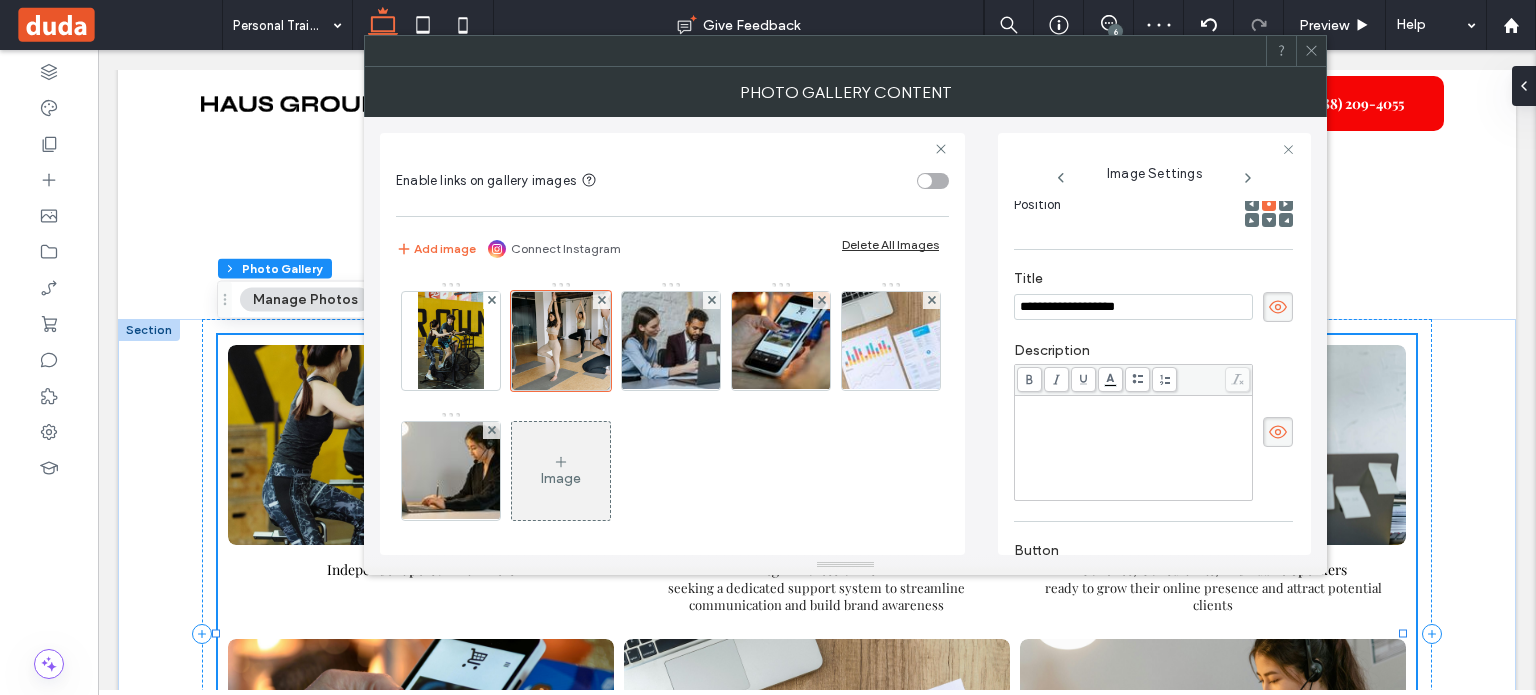 click 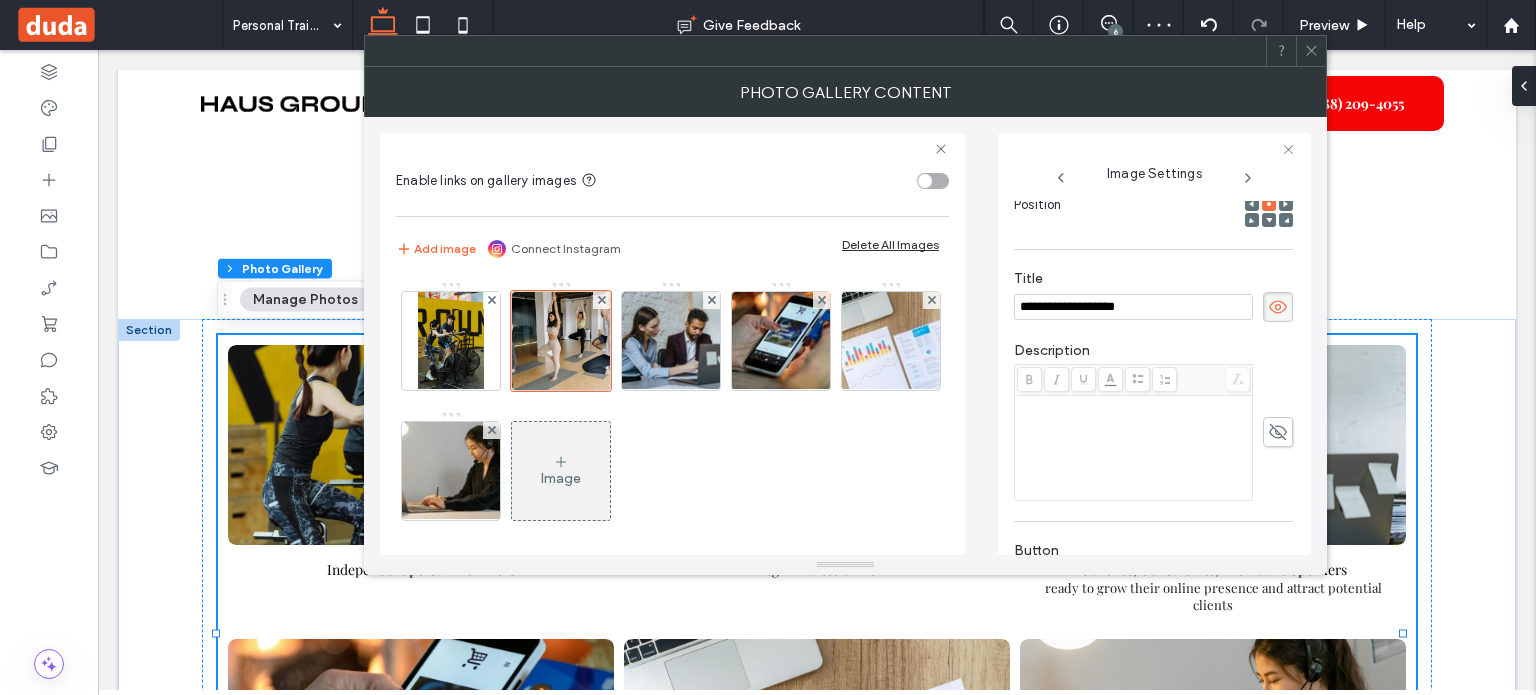 drag, startPoint x: 1151, startPoint y: 303, endPoint x: 834, endPoint y: 278, distance: 317.98428 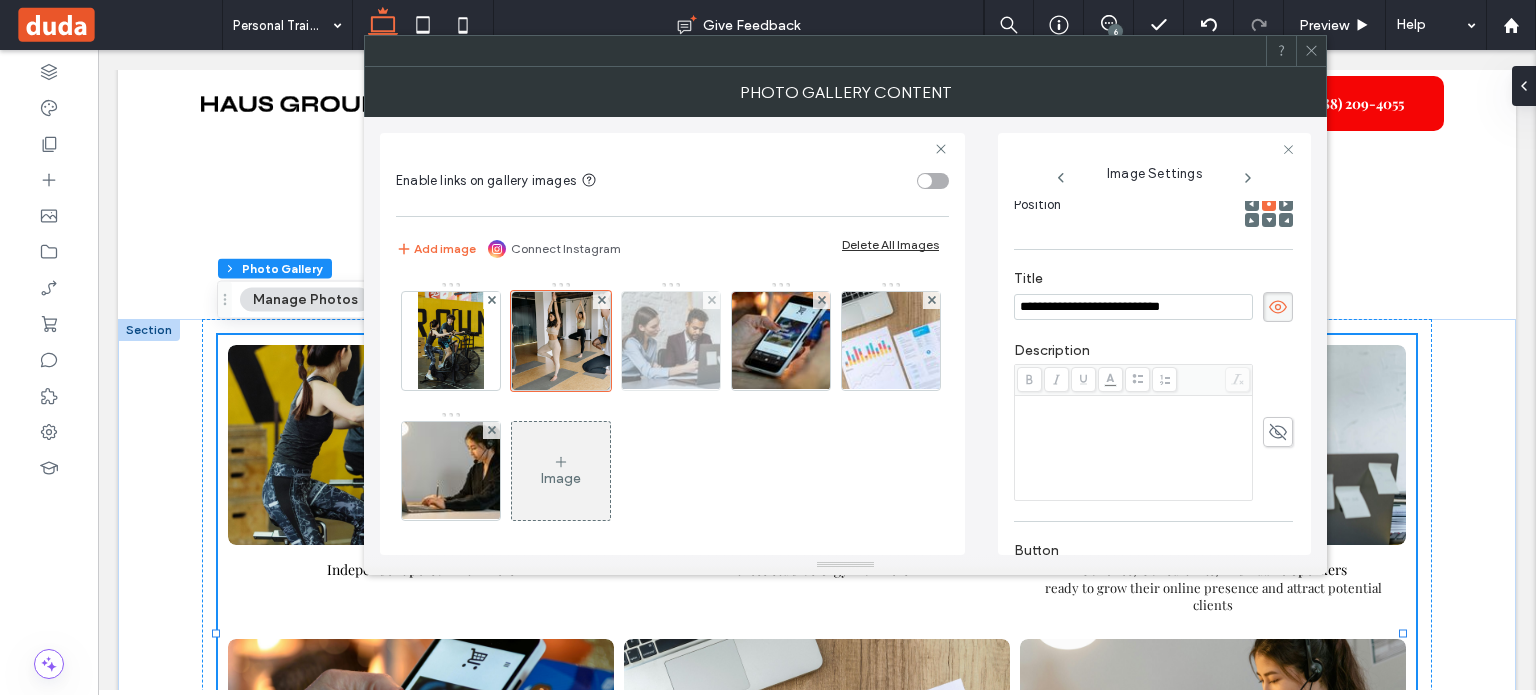 click at bounding box center (671, 341) 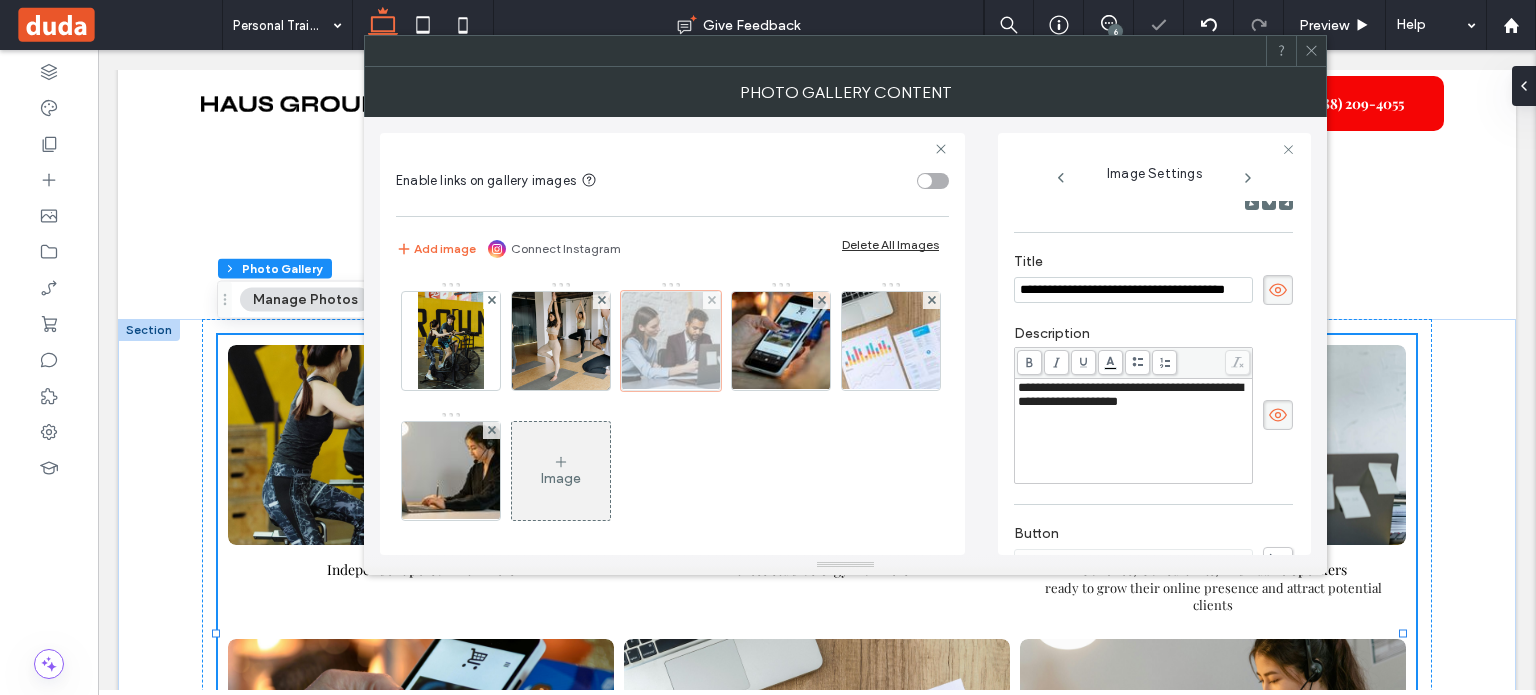scroll, scrollTop: 301, scrollLeft: 0, axis: vertical 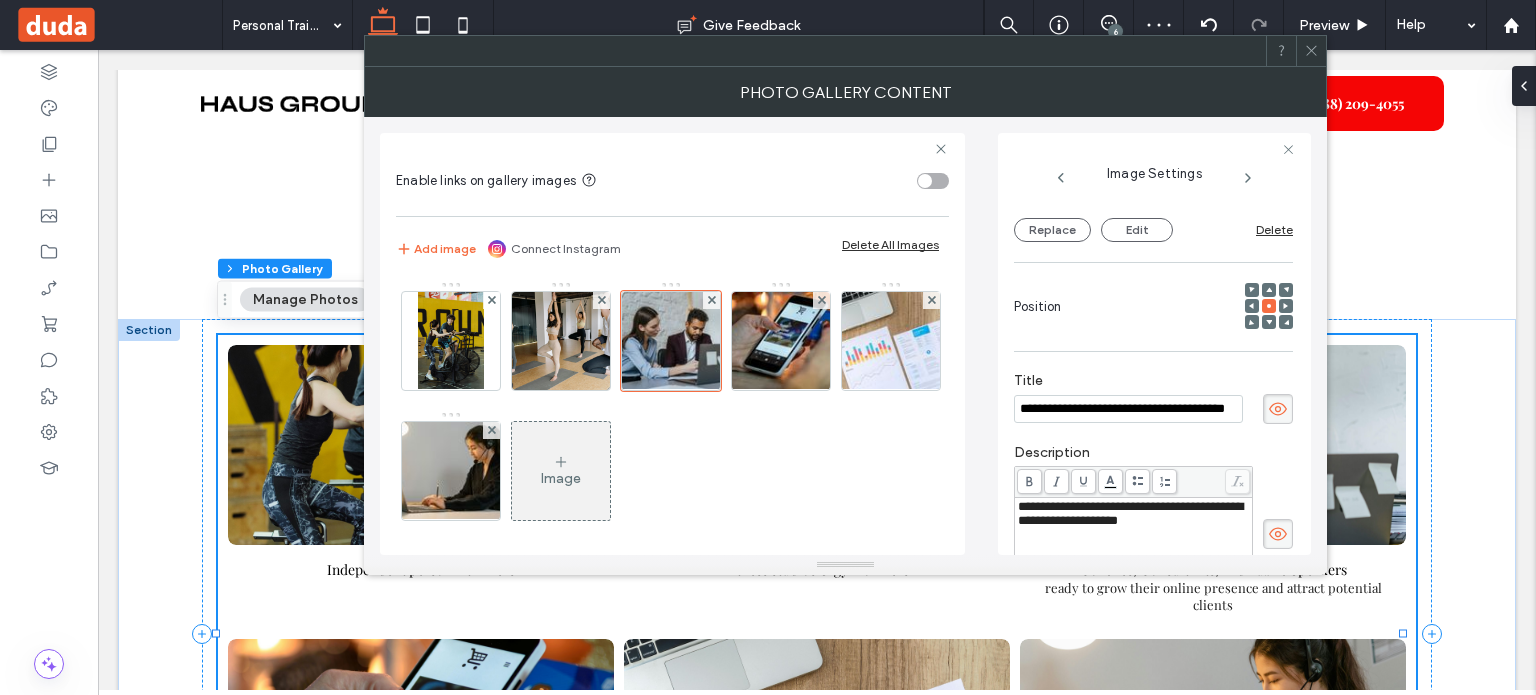 click on "**********" at bounding box center (1128, 409) 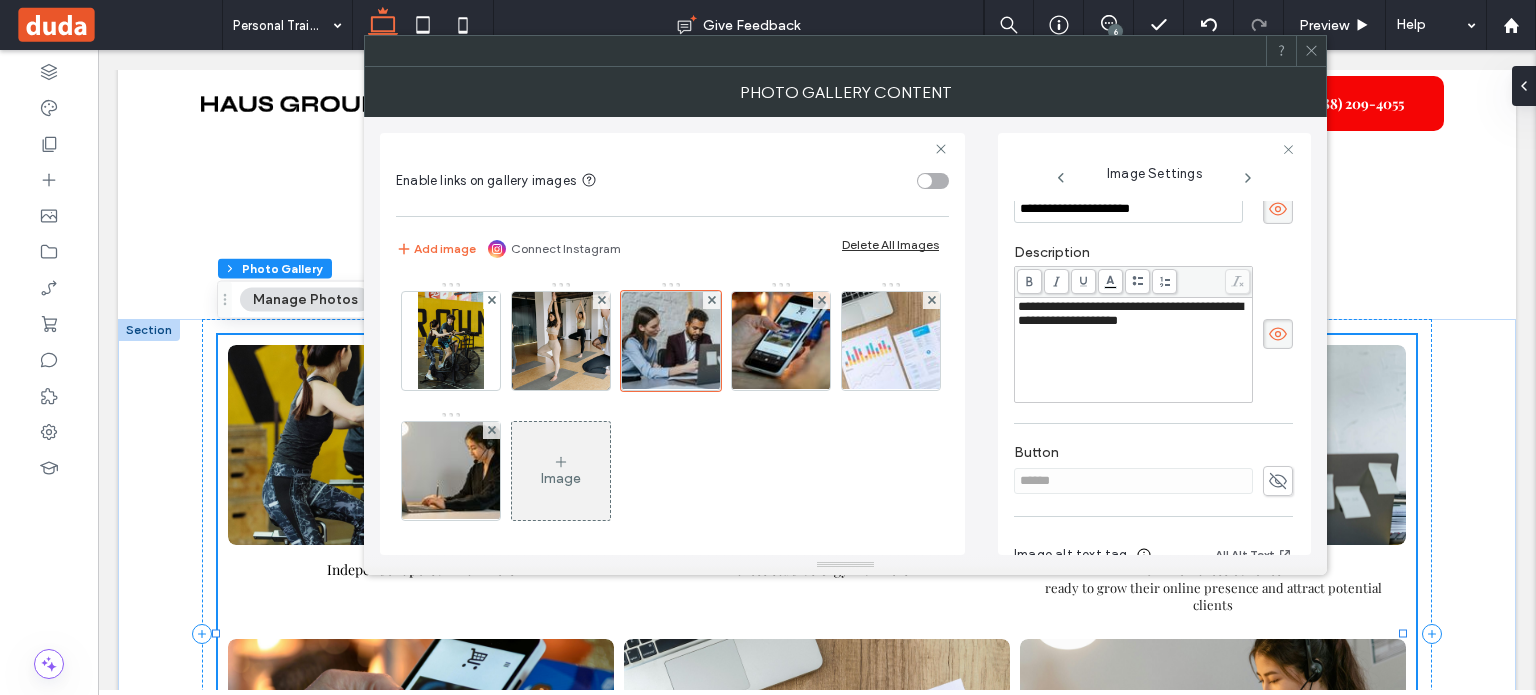 type on "**********" 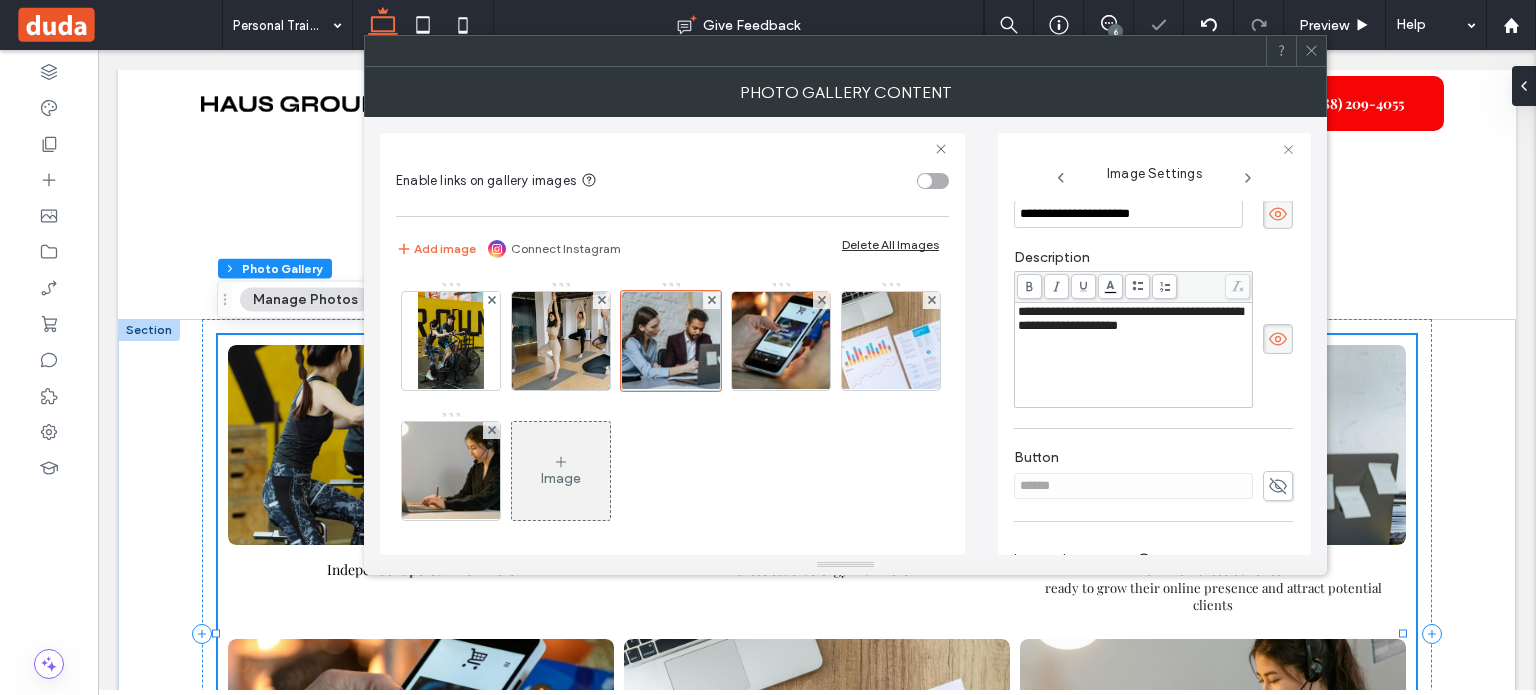 drag, startPoint x: 1170, startPoint y: 328, endPoint x: 990, endPoint y: 312, distance: 180.70972 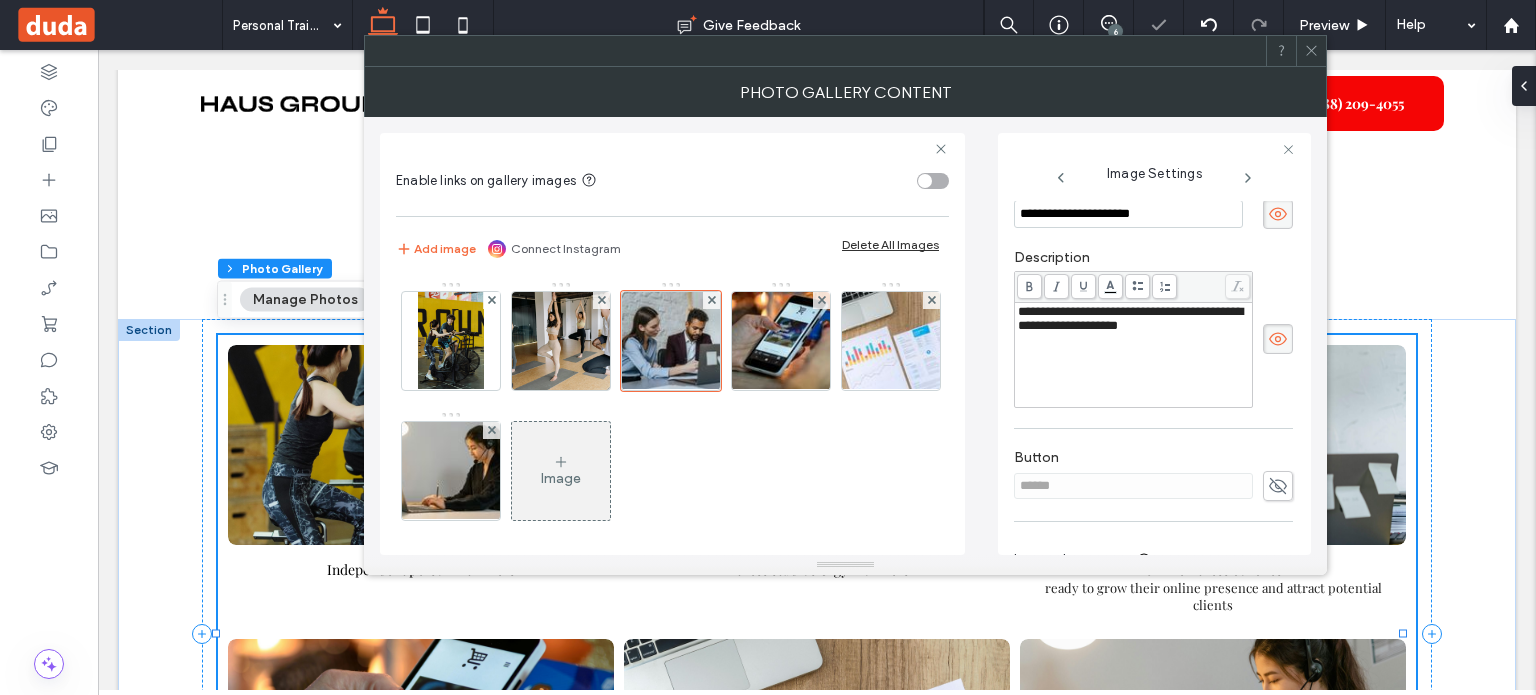 click on "**********" at bounding box center [845, 336] 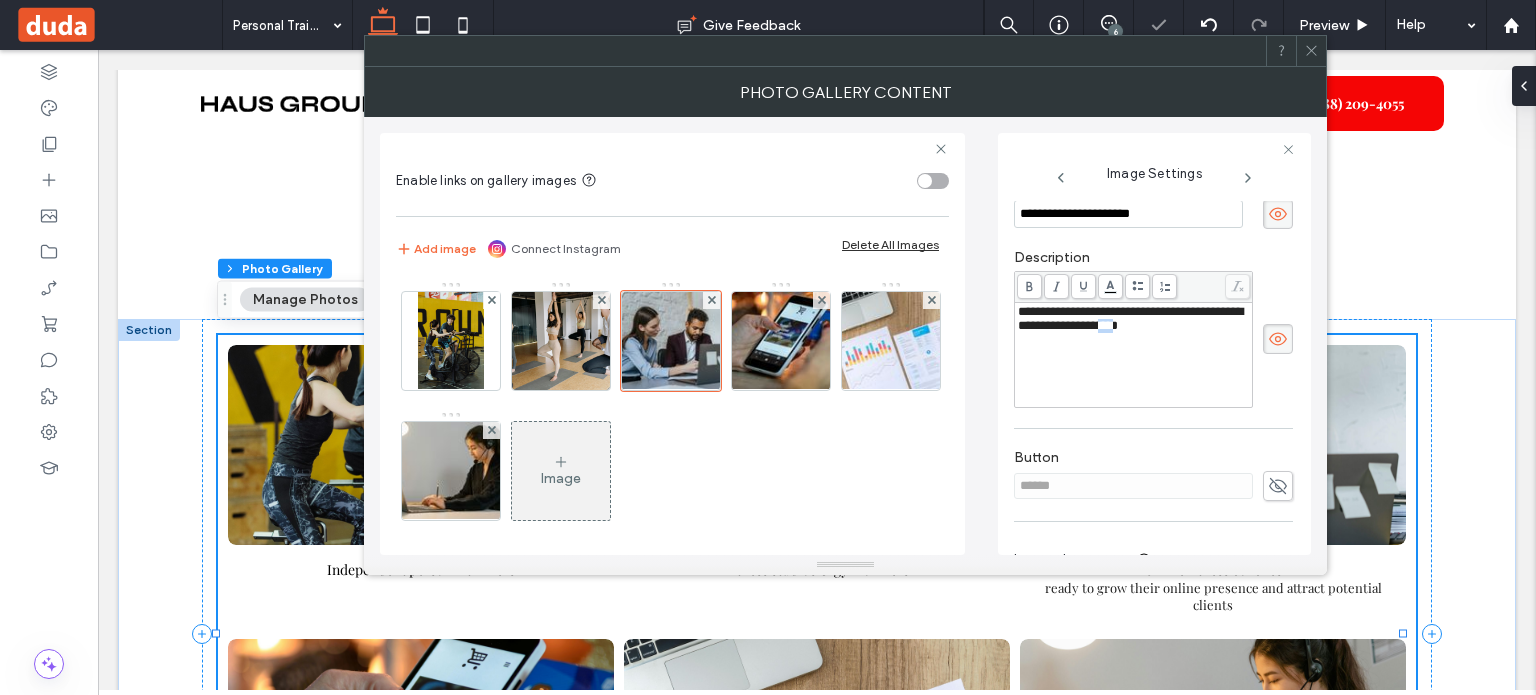 drag, startPoint x: 1174, startPoint y: 336, endPoint x: 1156, endPoint y: 328, distance: 19.697716 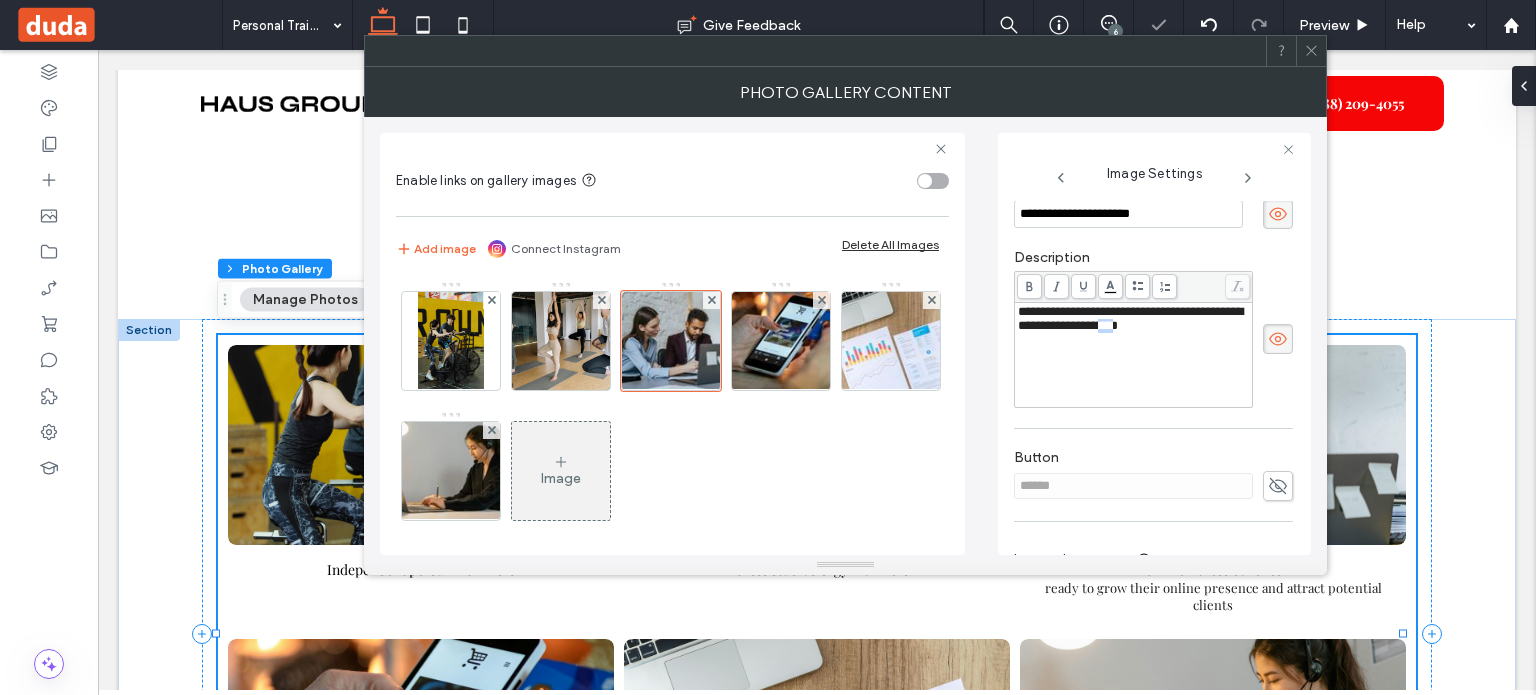 click on "**********" at bounding box center [1130, 318] 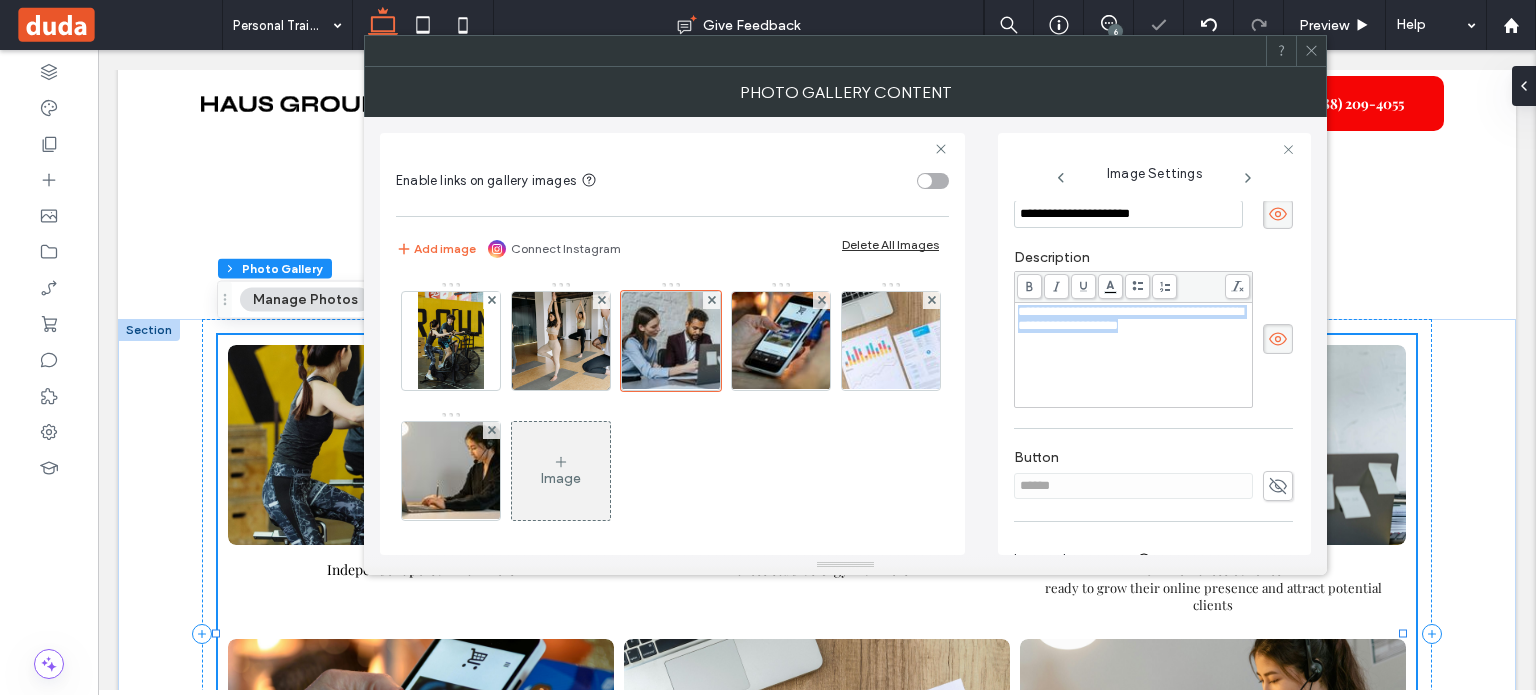drag, startPoint x: 1195, startPoint y: 330, endPoint x: 1004, endPoint y: 303, distance: 192.89894 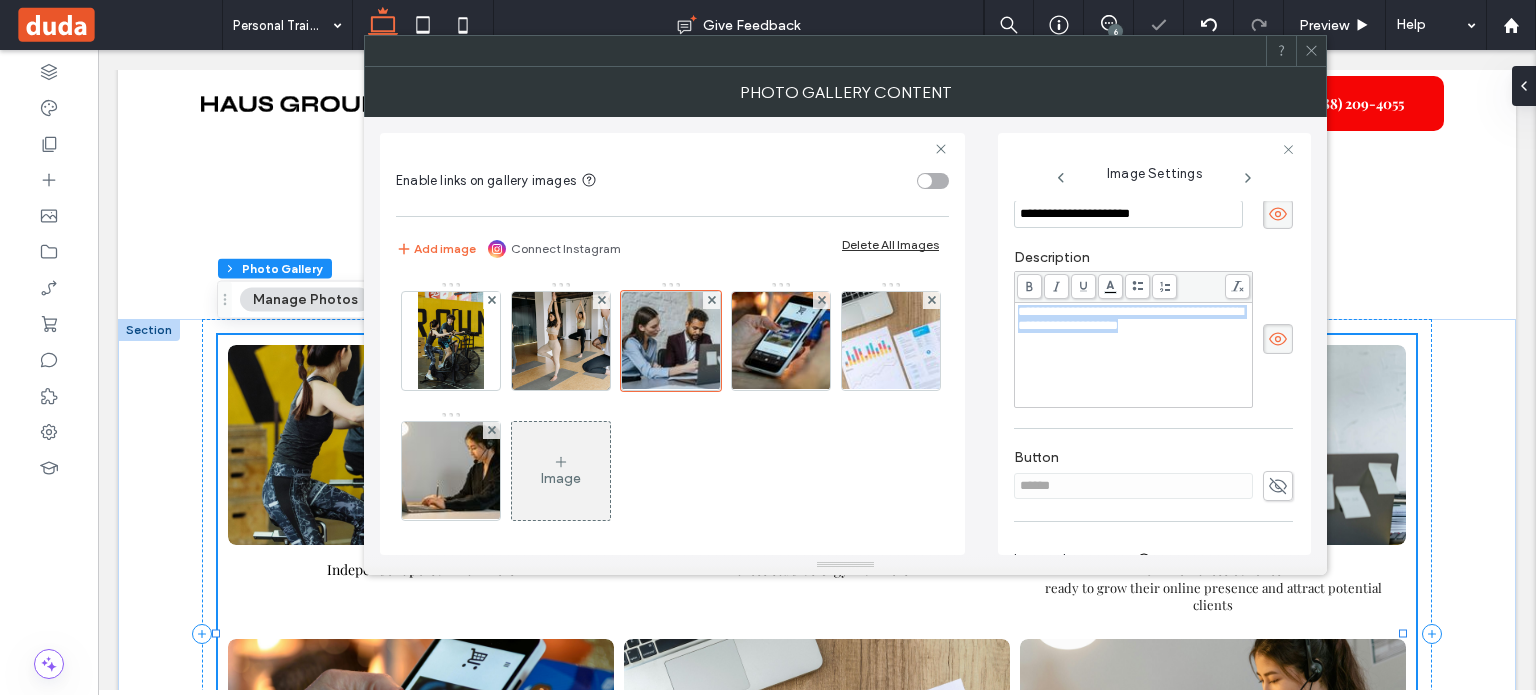 click on "**********" at bounding box center (845, 336) 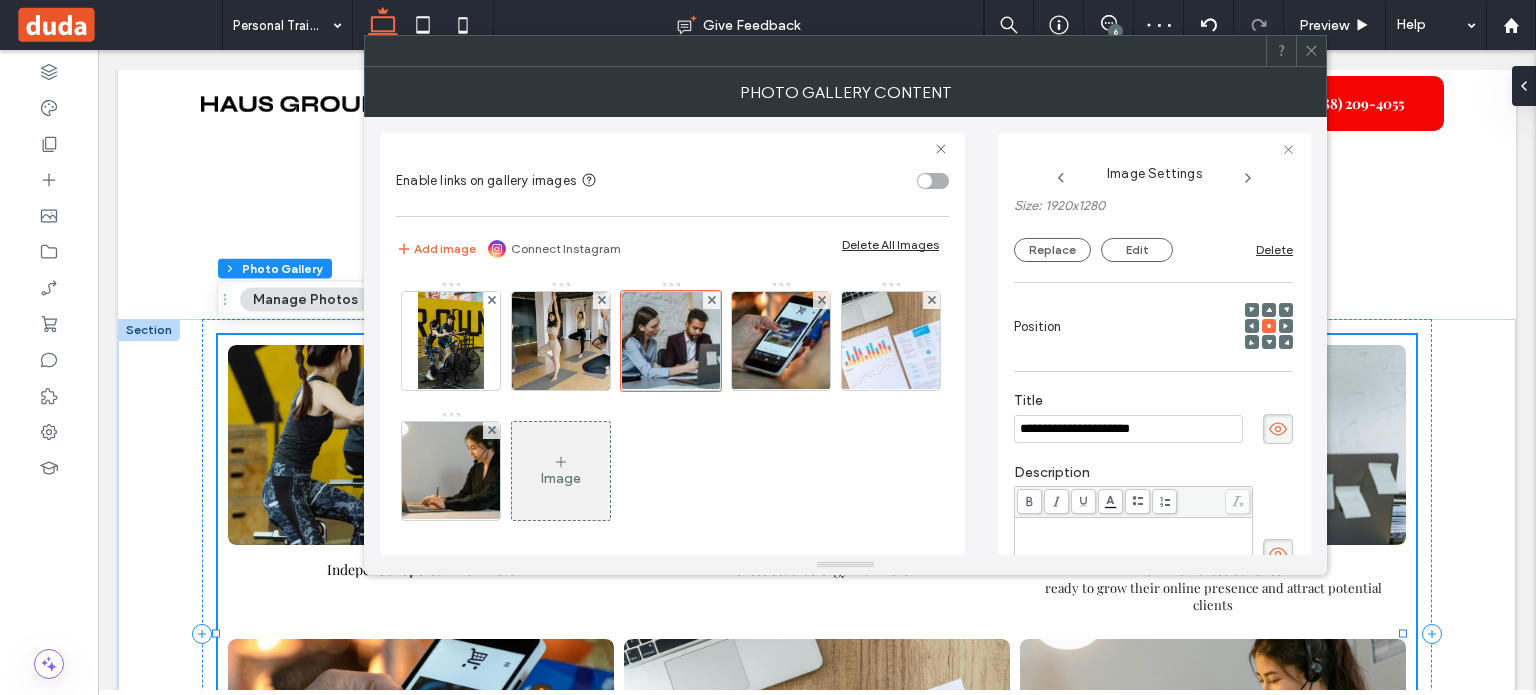 scroll, scrollTop: 285, scrollLeft: 0, axis: vertical 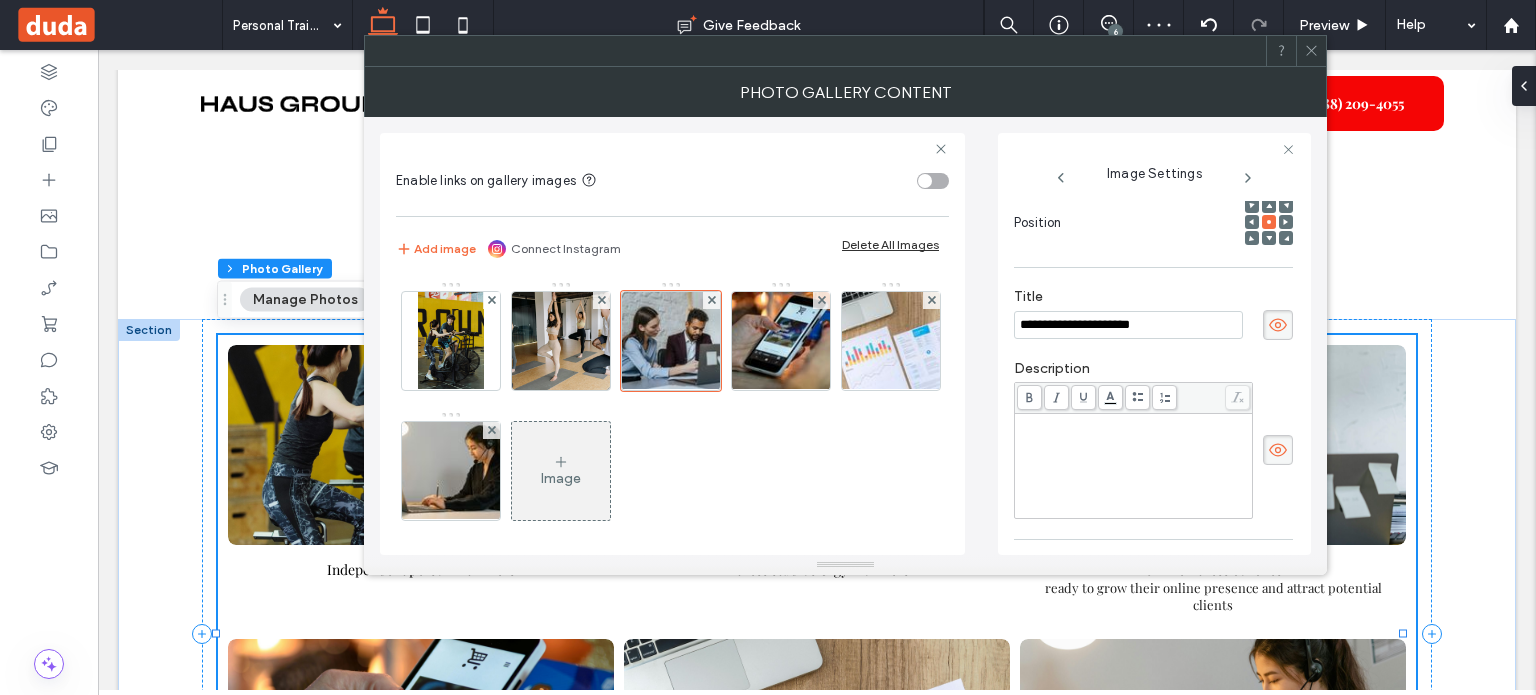 click at bounding box center [1278, 450] 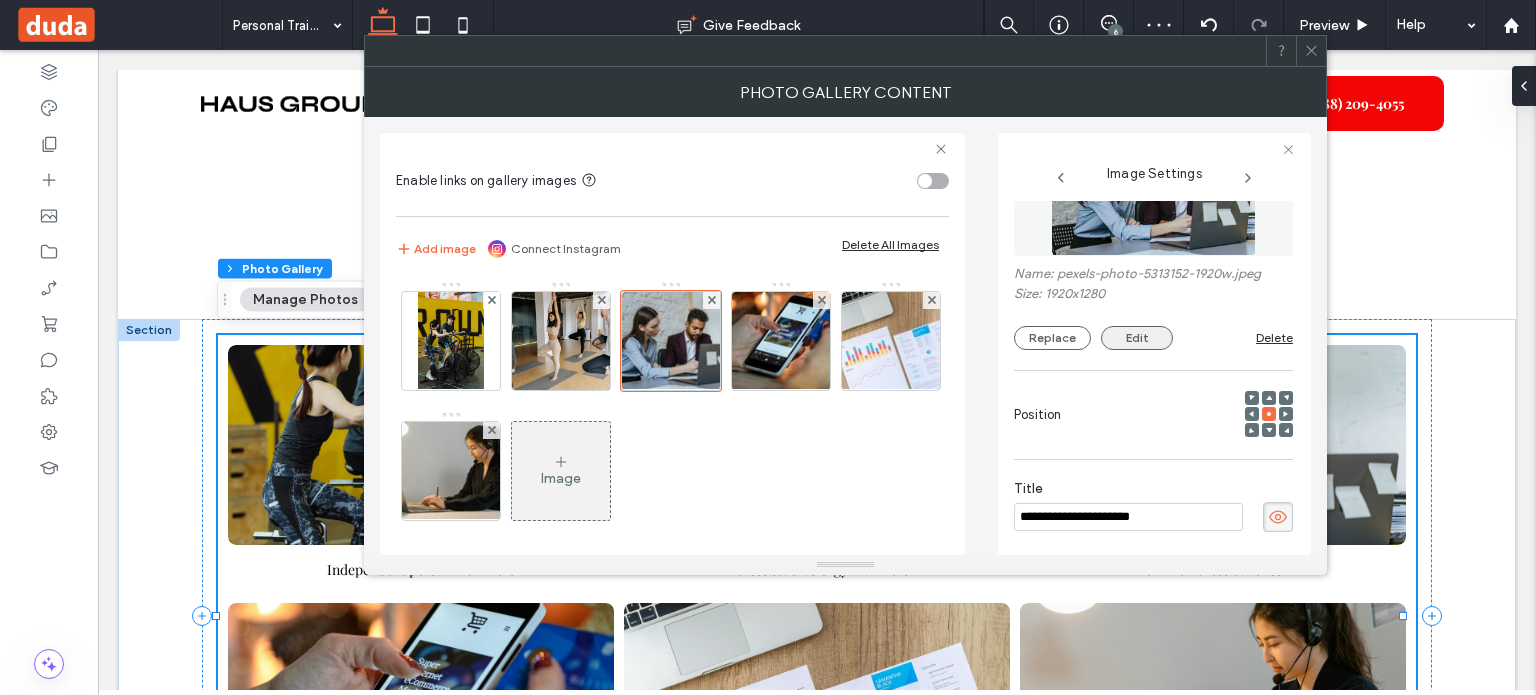 scroll, scrollTop: 0, scrollLeft: 0, axis: both 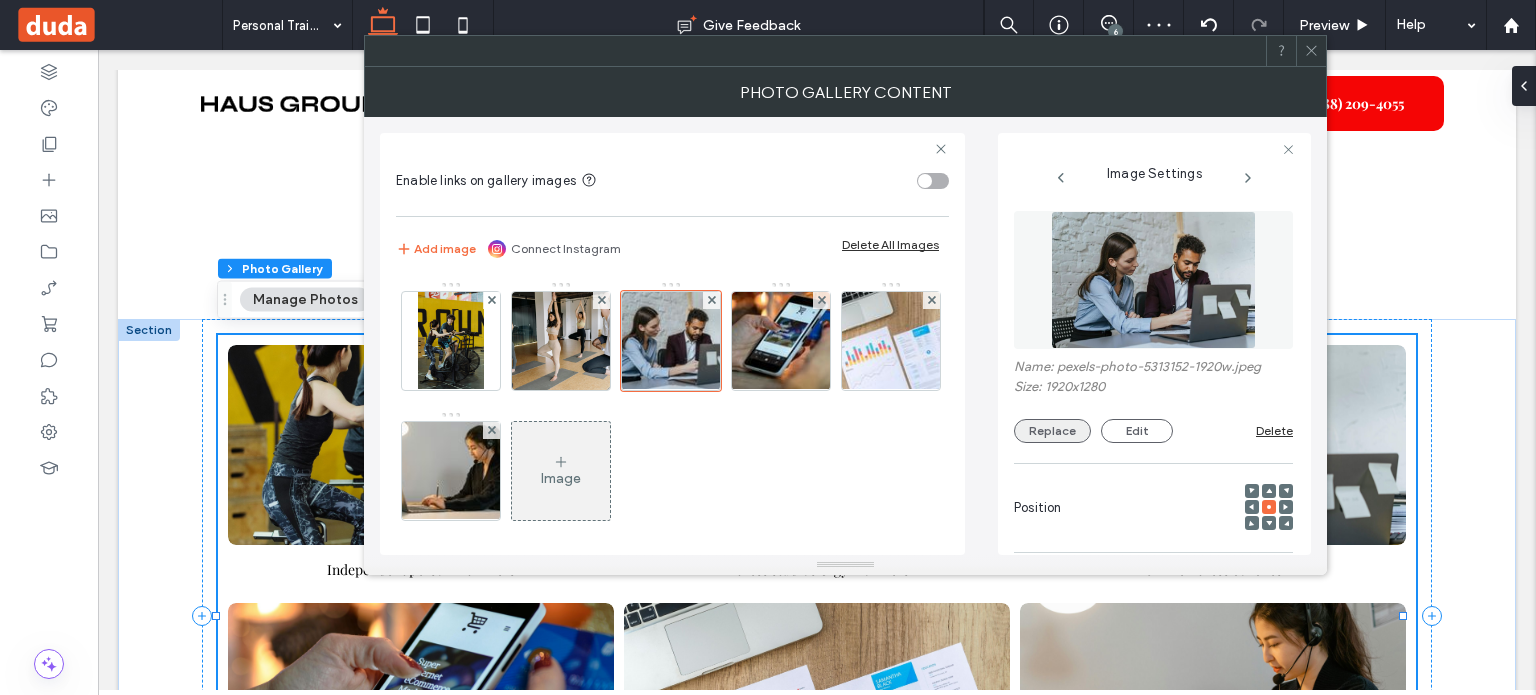click on "Replace" at bounding box center (1052, 431) 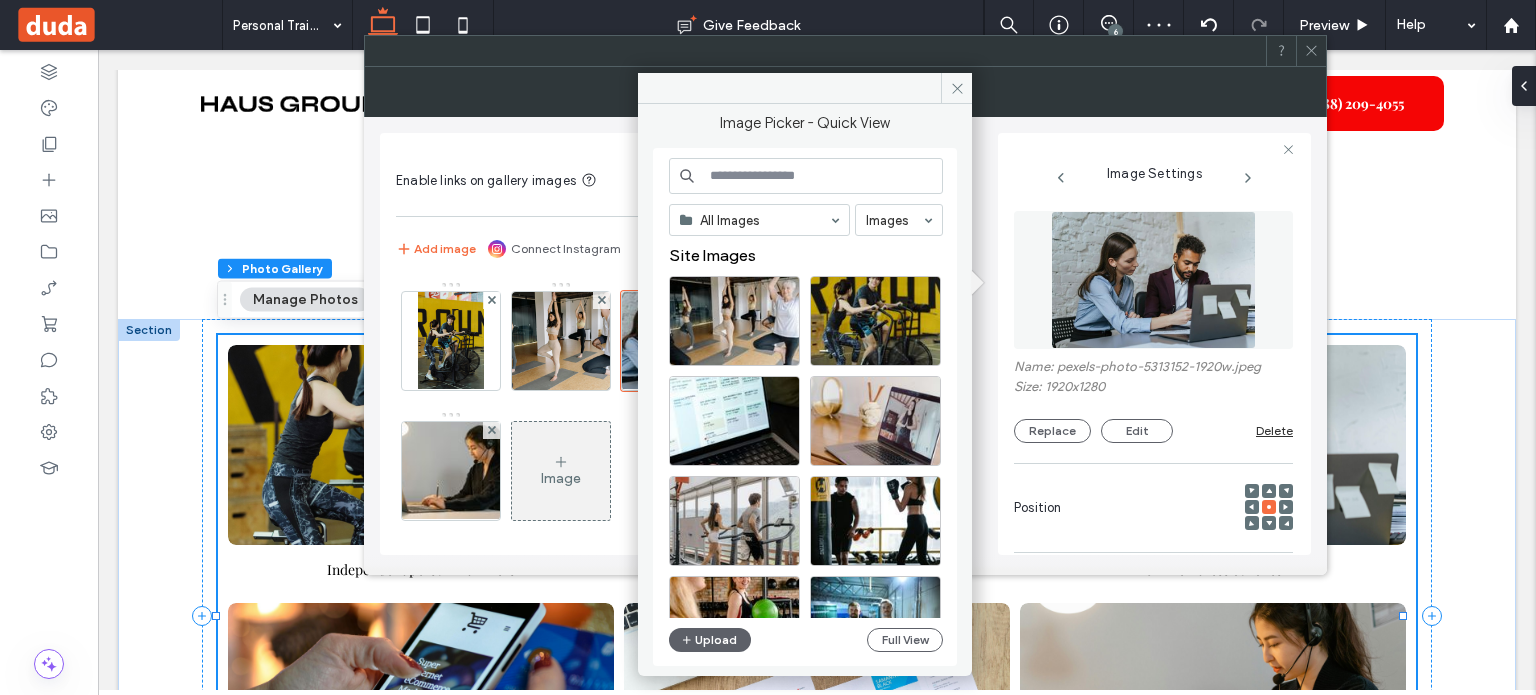 click at bounding box center (806, 176) 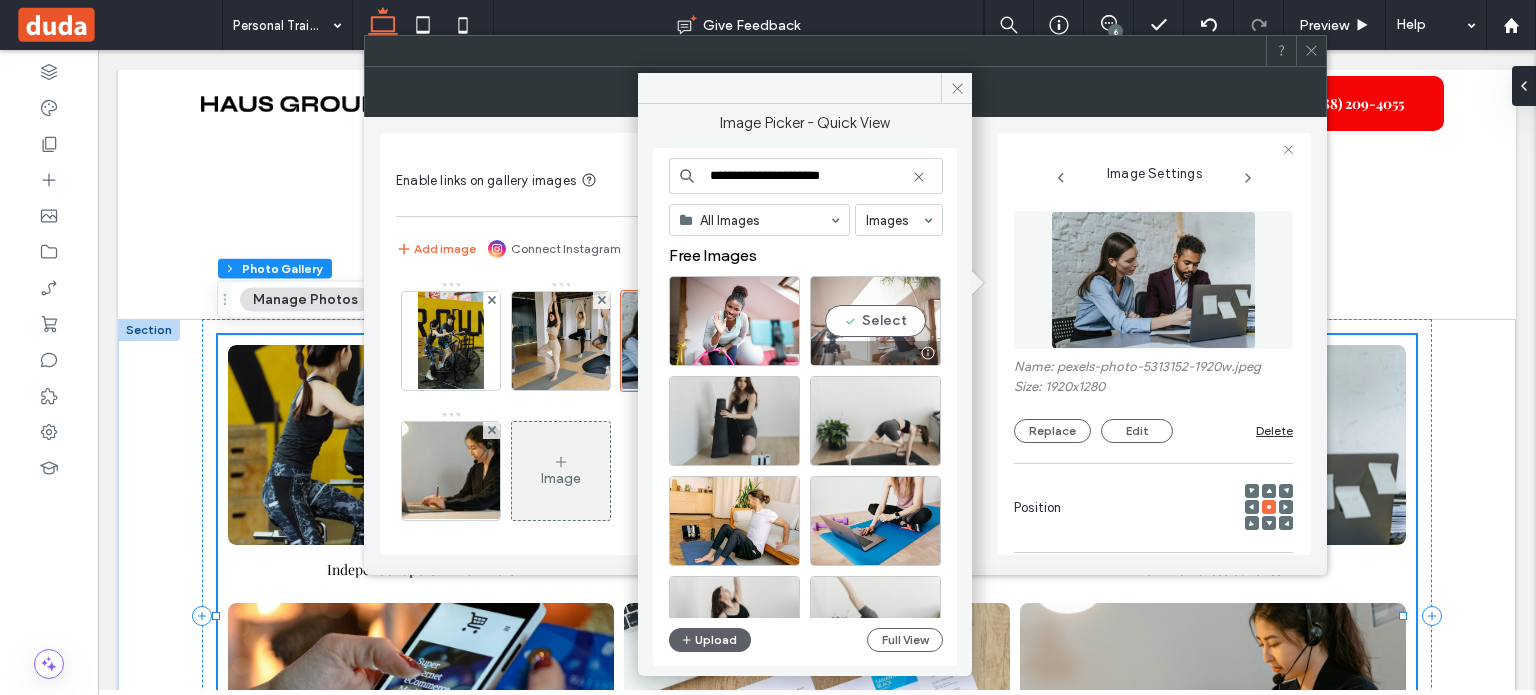 type on "**********" 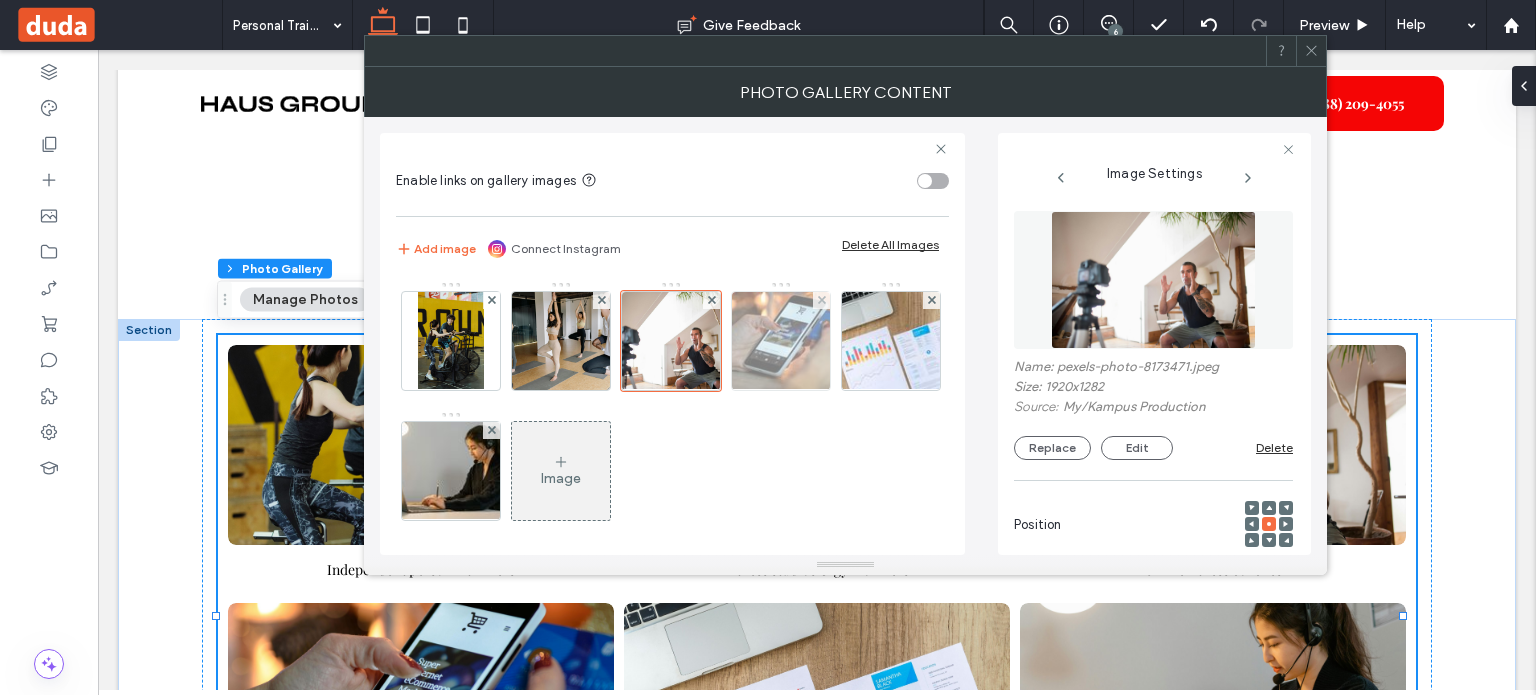 click at bounding box center [781, 341] 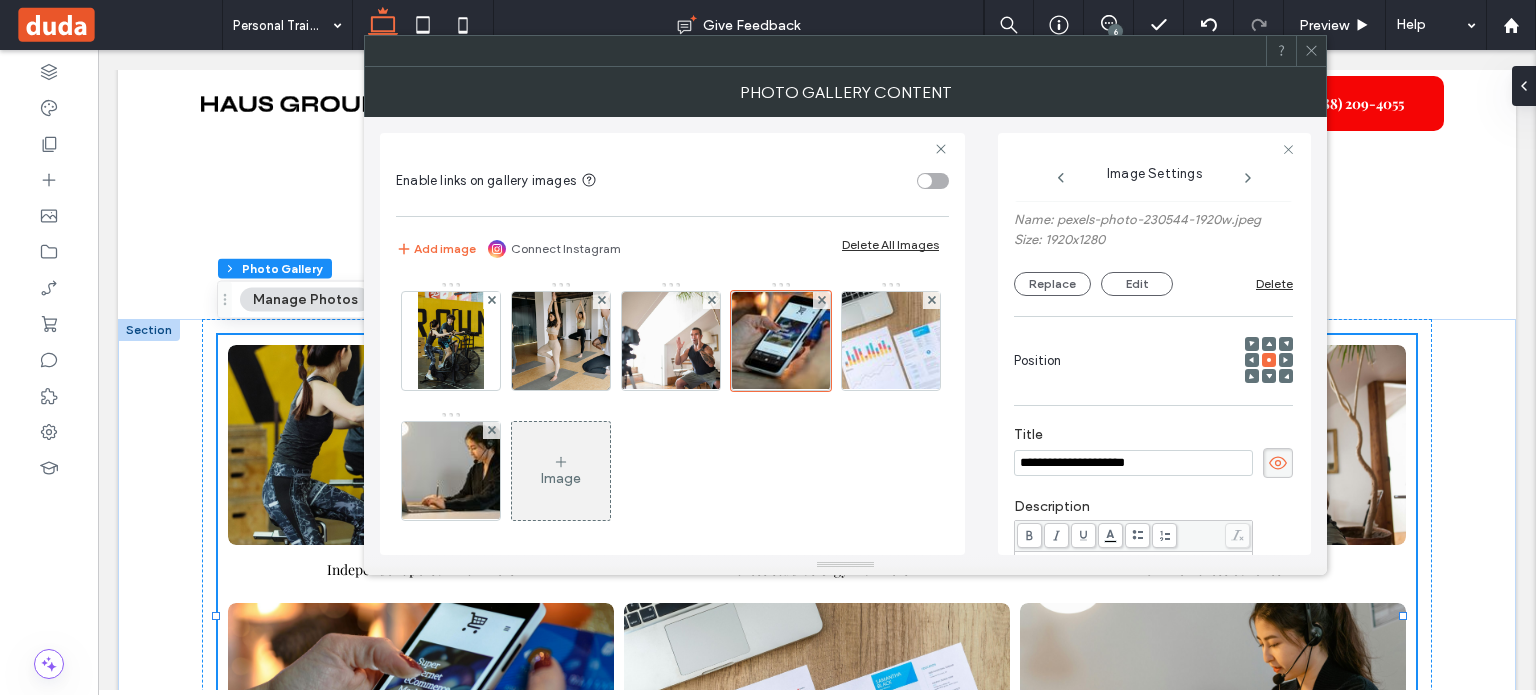 scroll, scrollTop: 232, scrollLeft: 0, axis: vertical 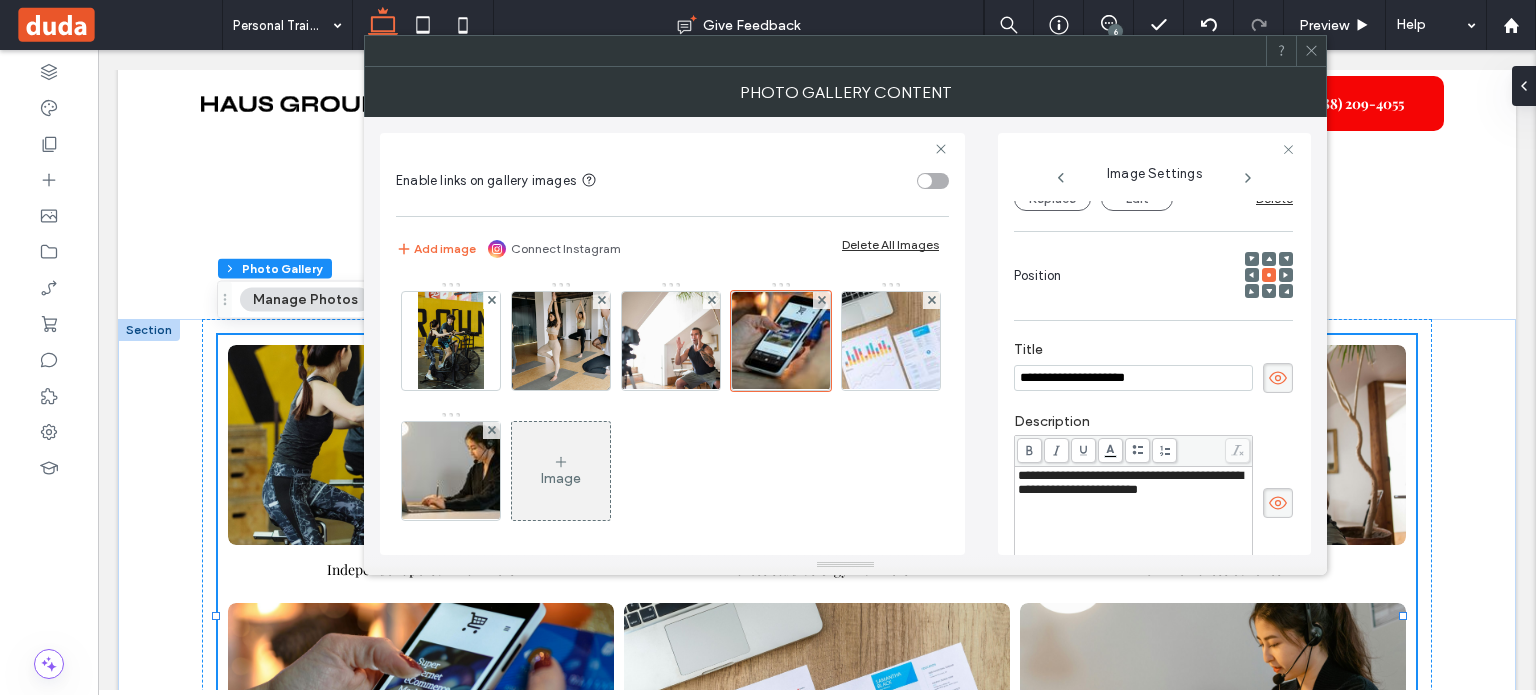 drag, startPoint x: 1178, startPoint y: 373, endPoint x: 888, endPoint y: 359, distance: 290.33774 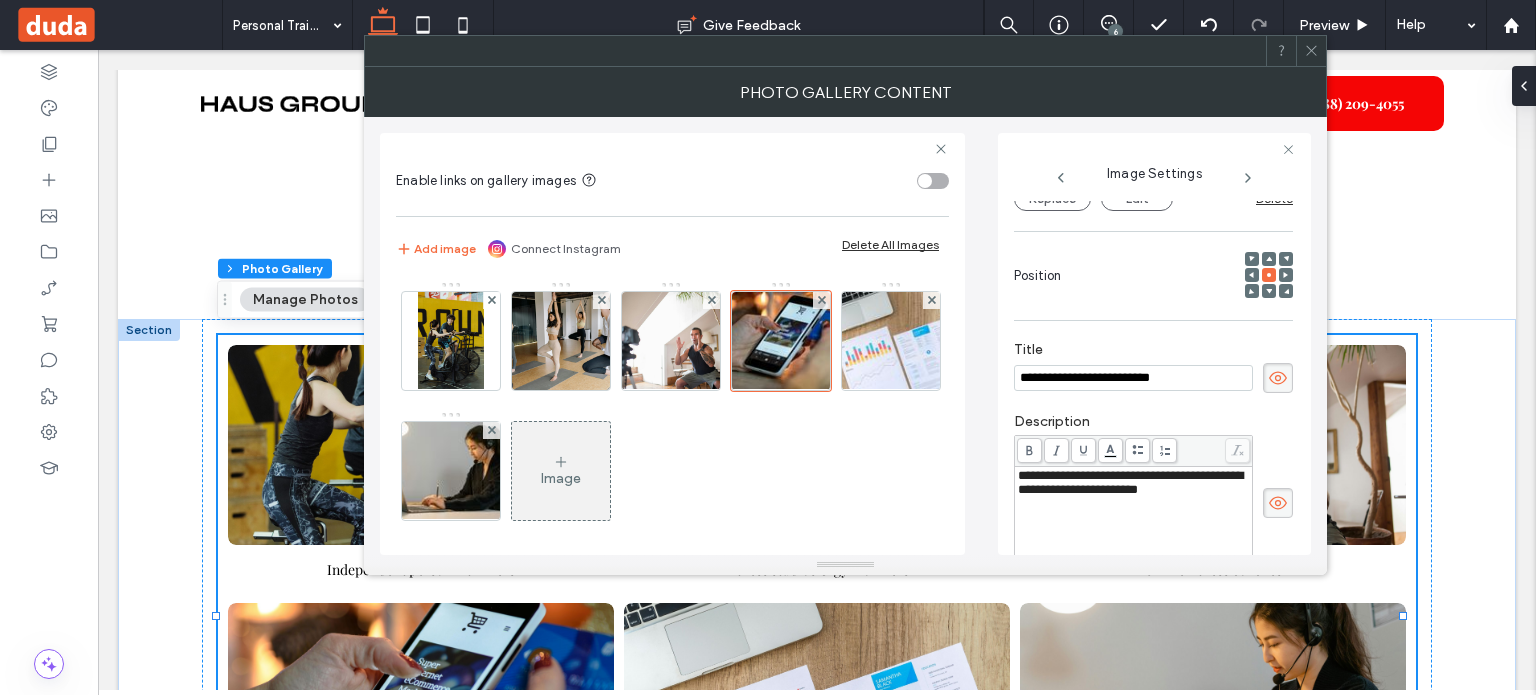 type on "**********" 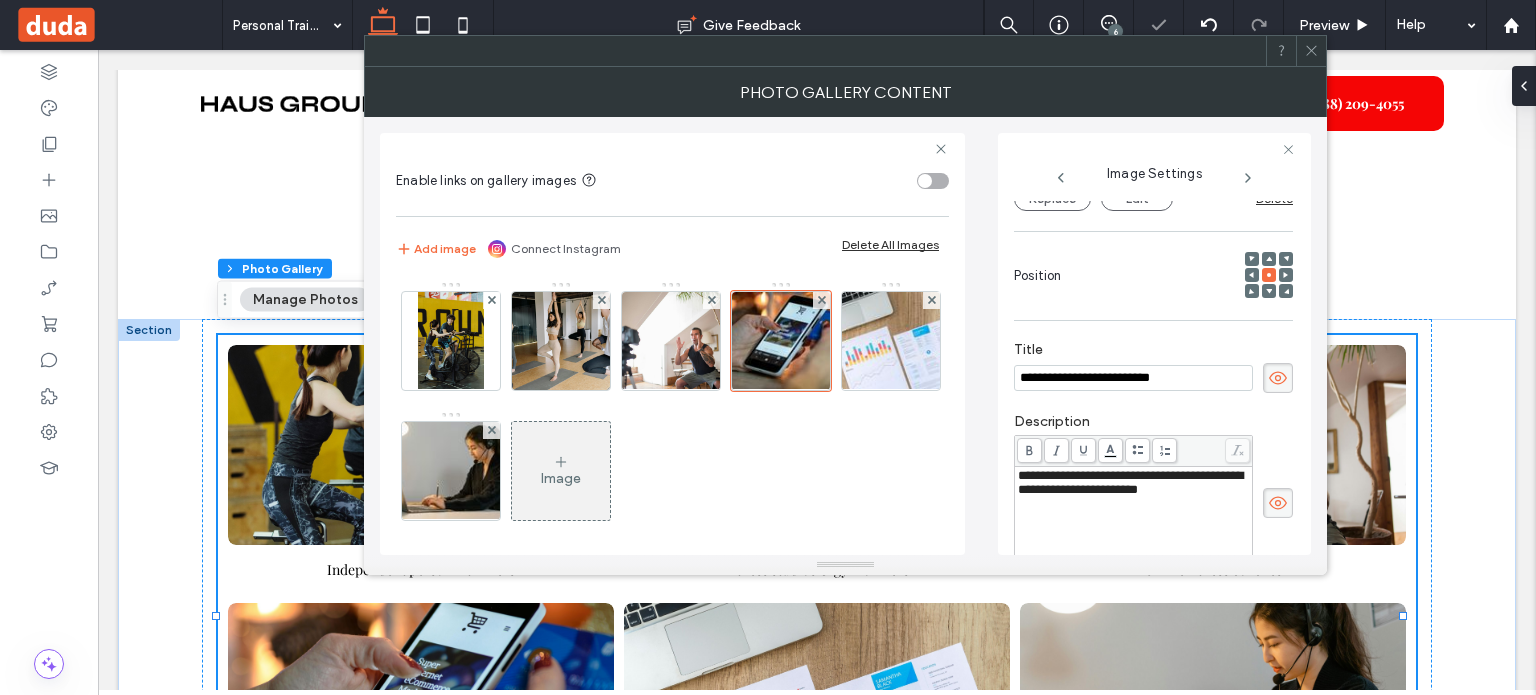 click on "**********" at bounding box center [1134, 519] 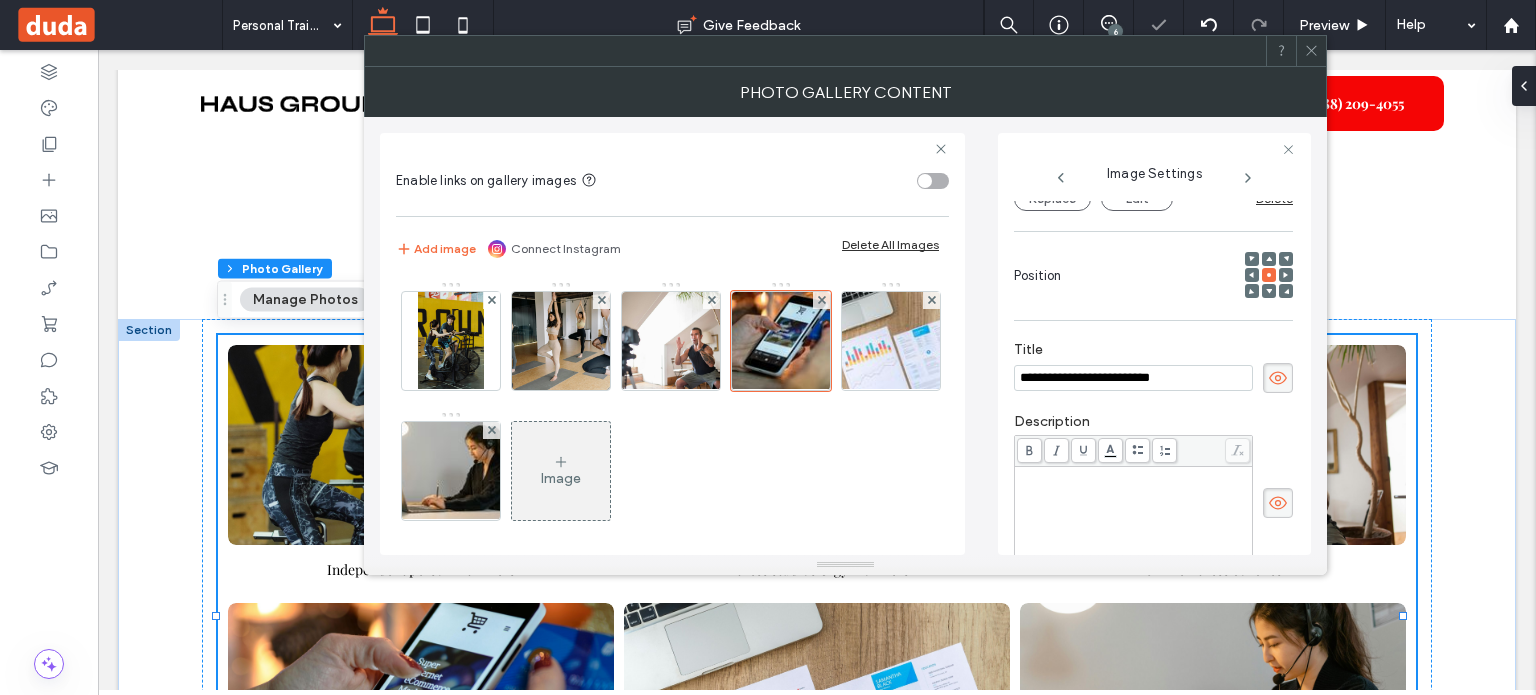 click 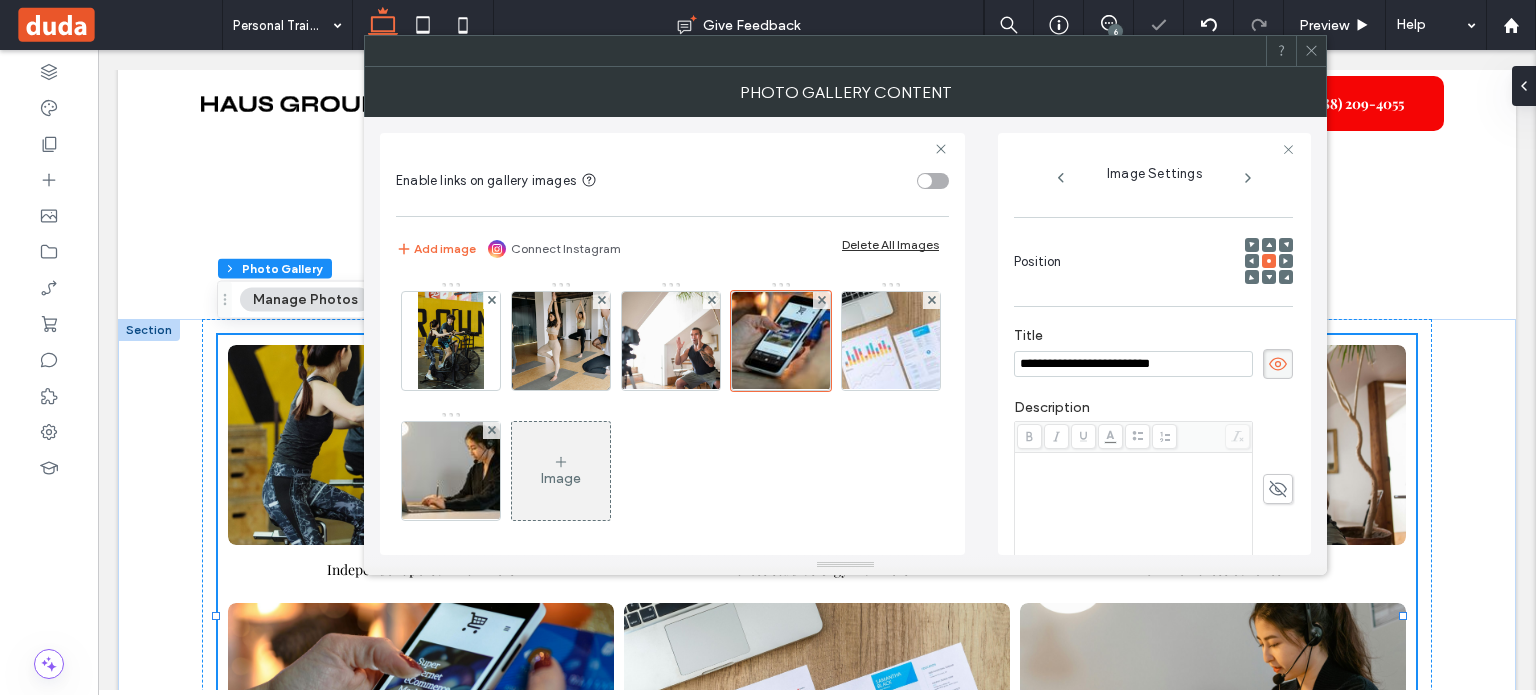 scroll, scrollTop: 102, scrollLeft: 0, axis: vertical 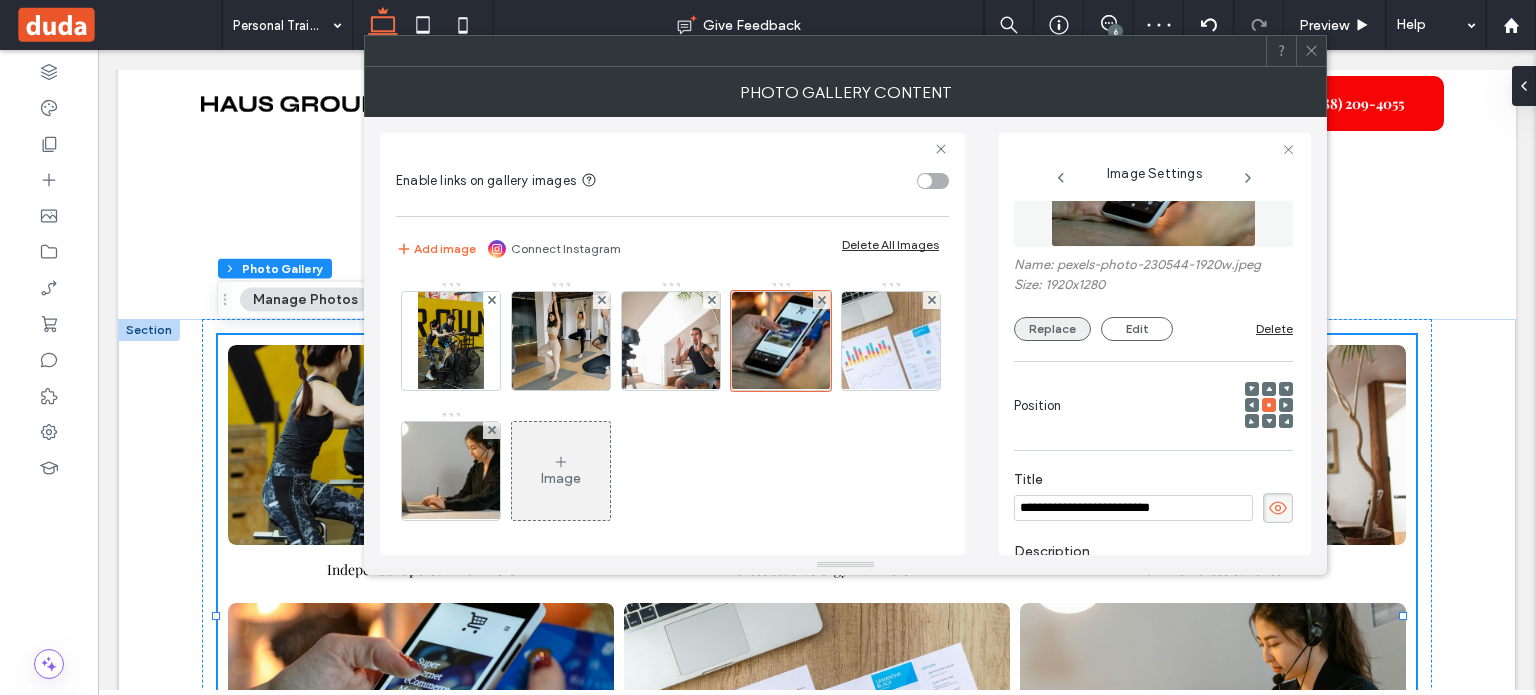 click on "Replace" at bounding box center (1052, 329) 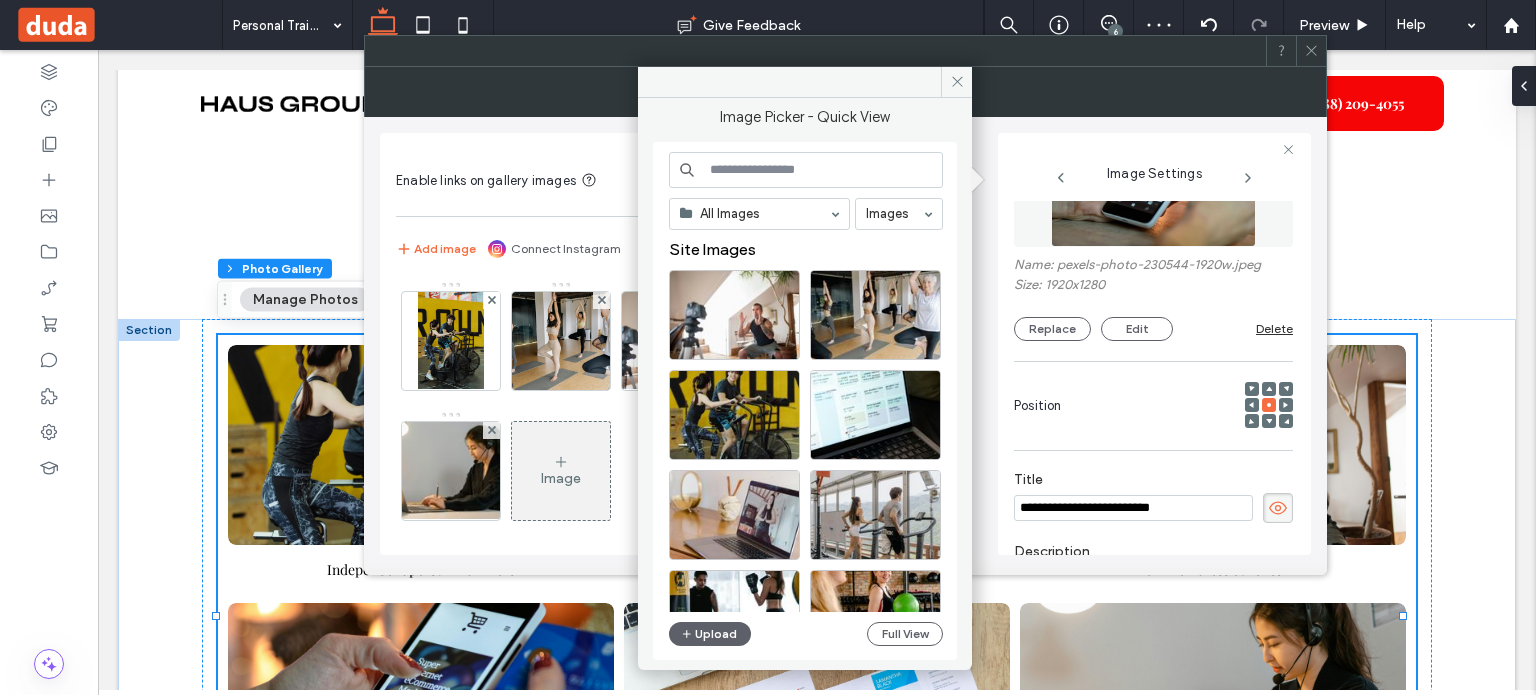 click at bounding box center [806, 170] 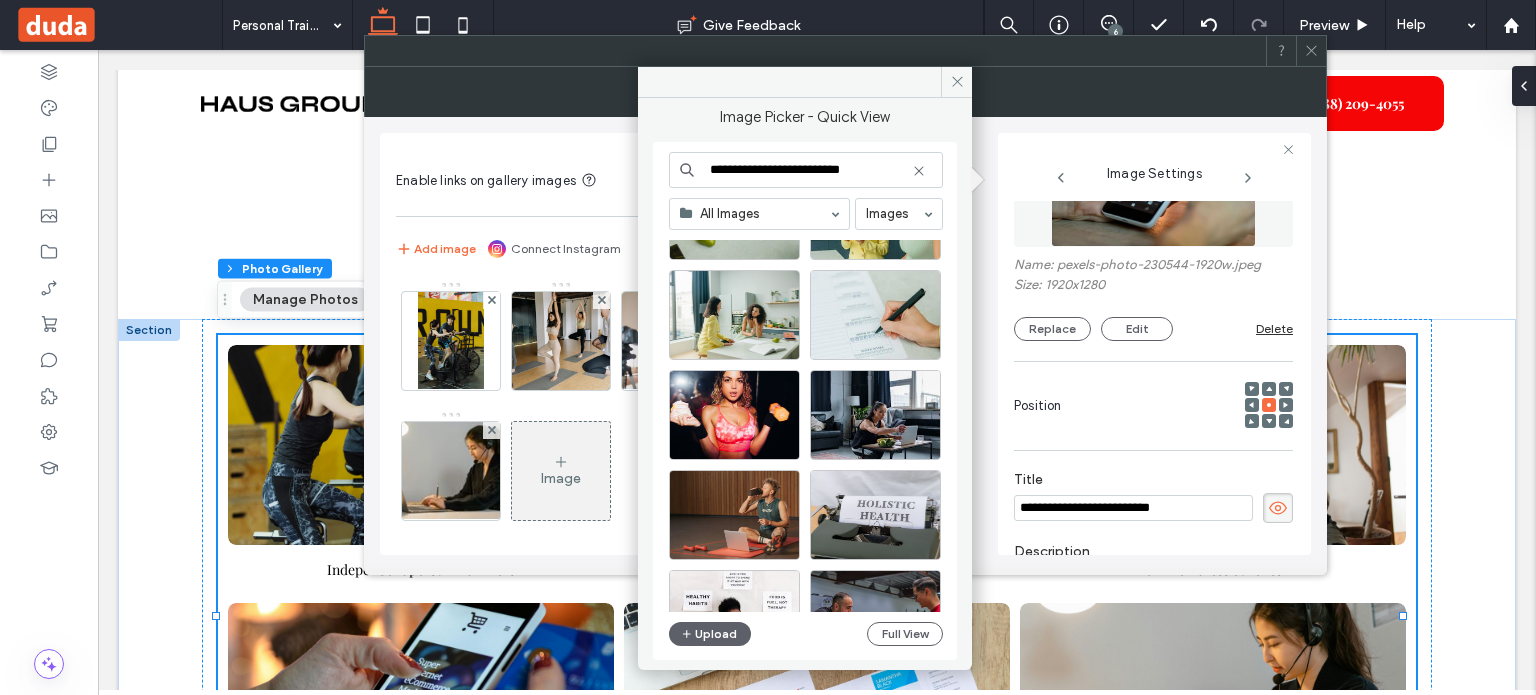 scroll, scrollTop: 0, scrollLeft: 0, axis: both 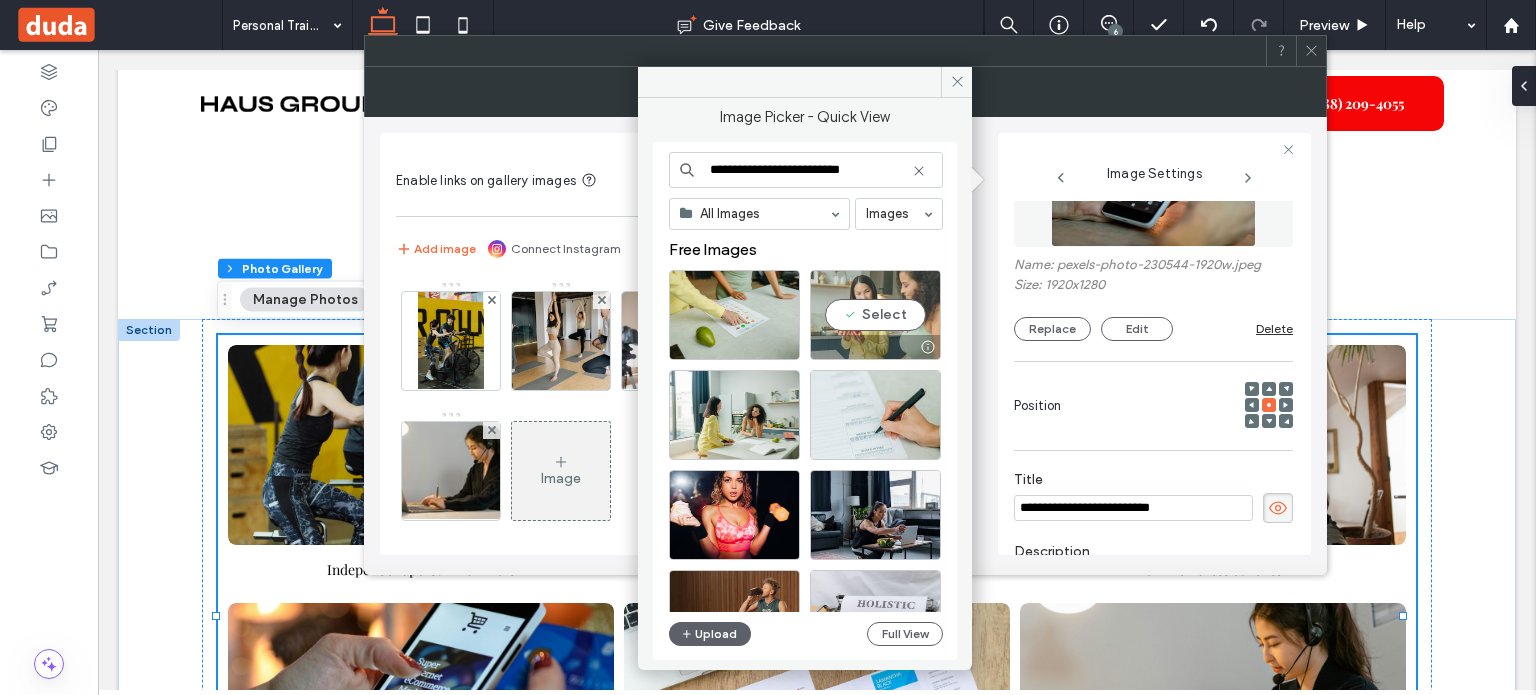 type on "**********" 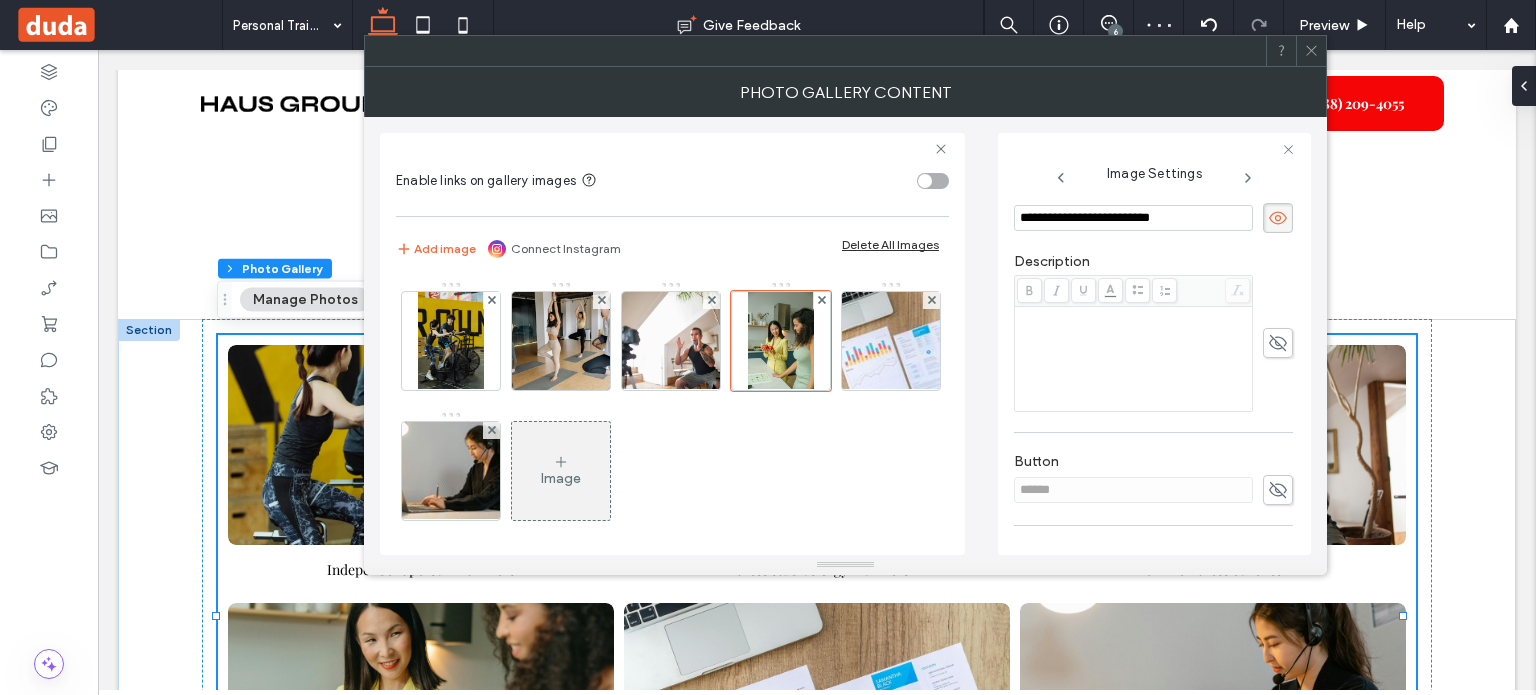scroll, scrollTop: 520, scrollLeft: 0, axis: vertical 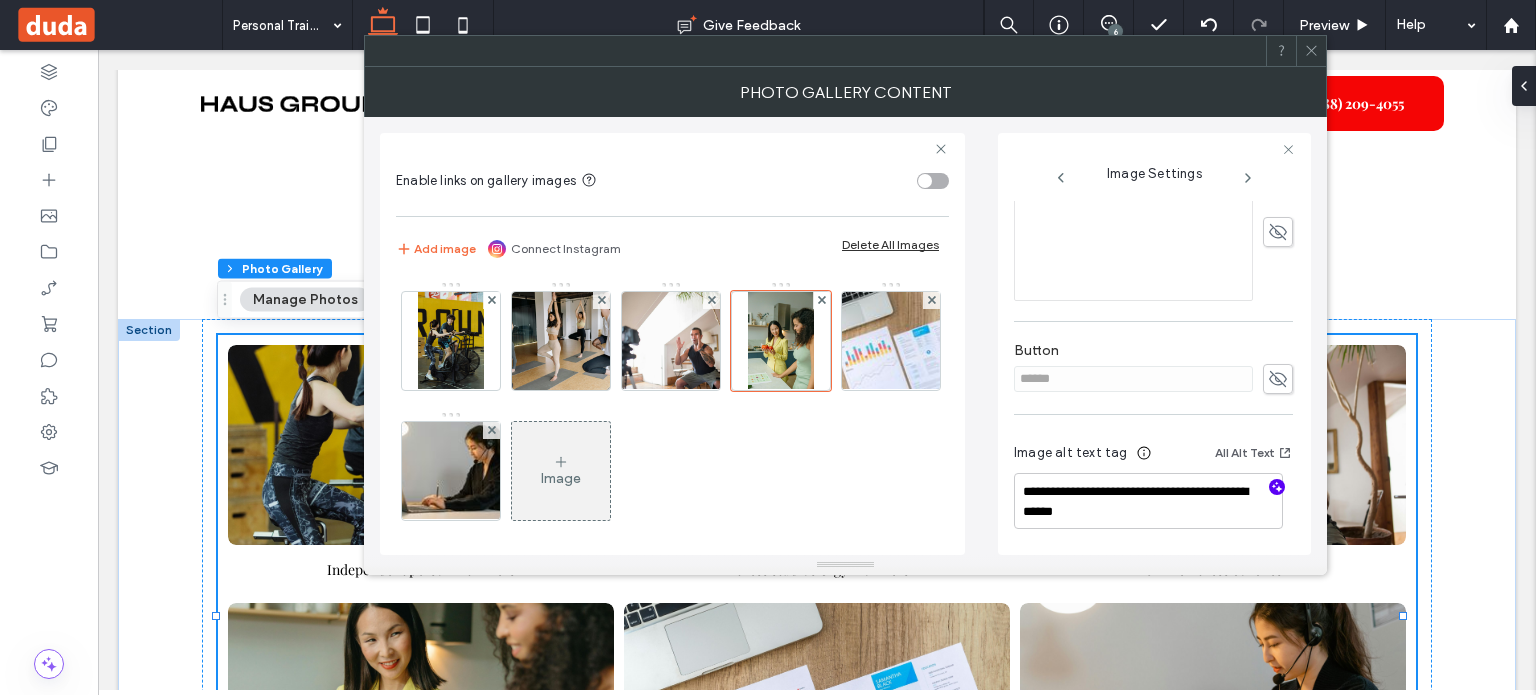 click 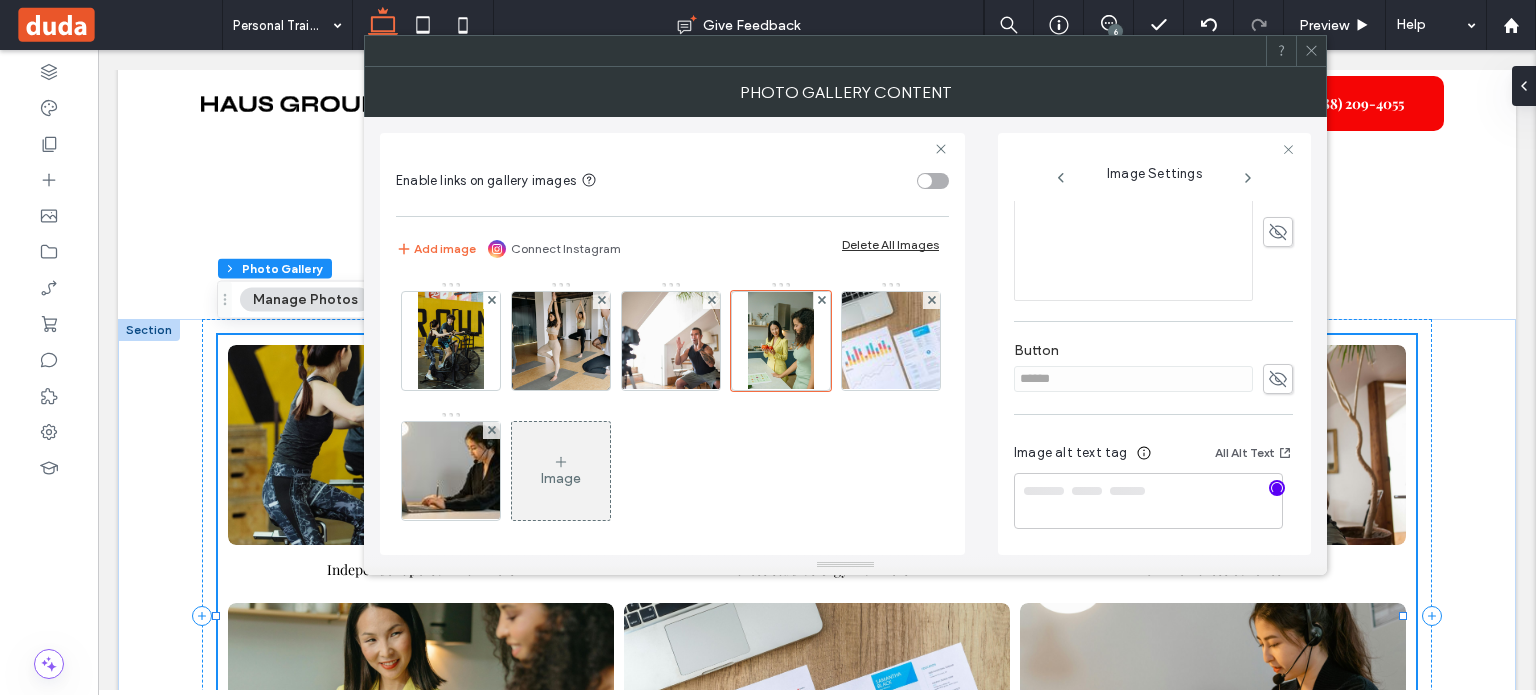 type on "**********" 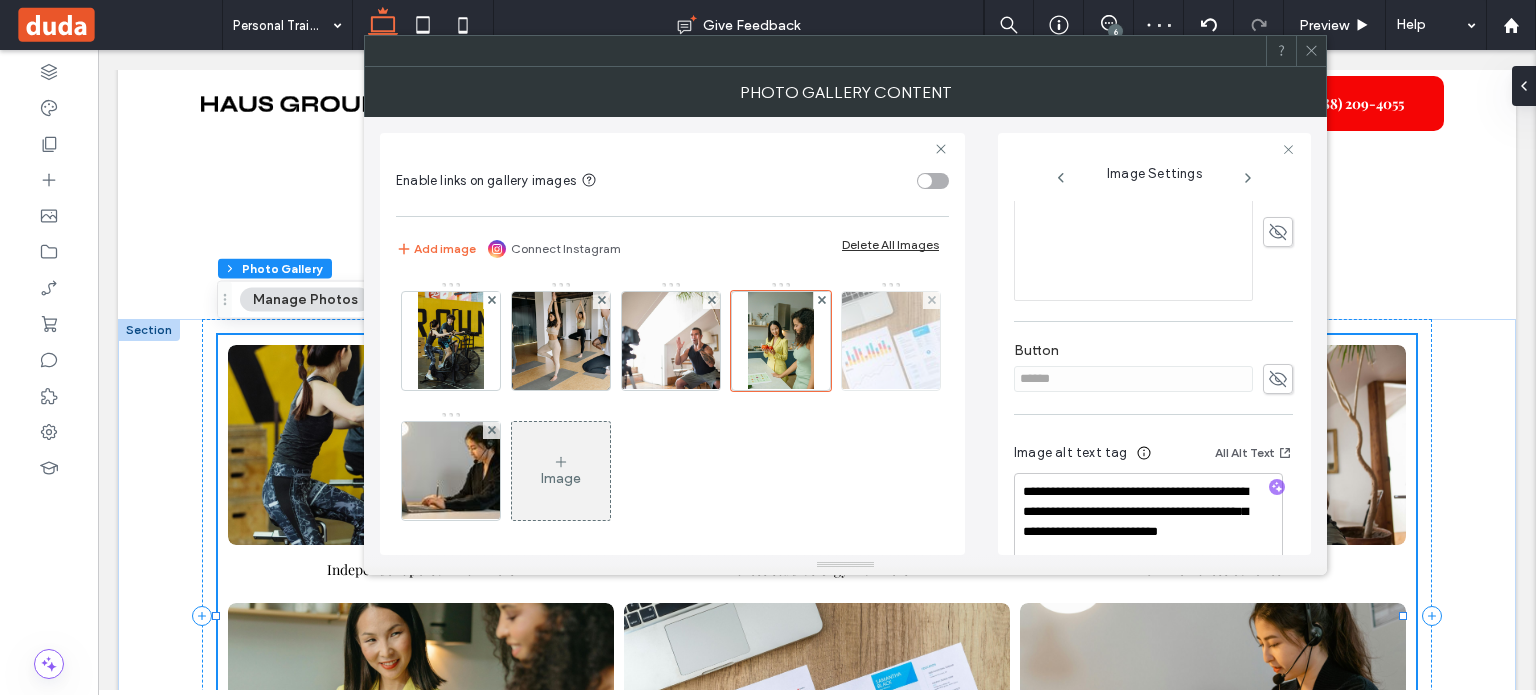 click at bounding box center (890, 341) 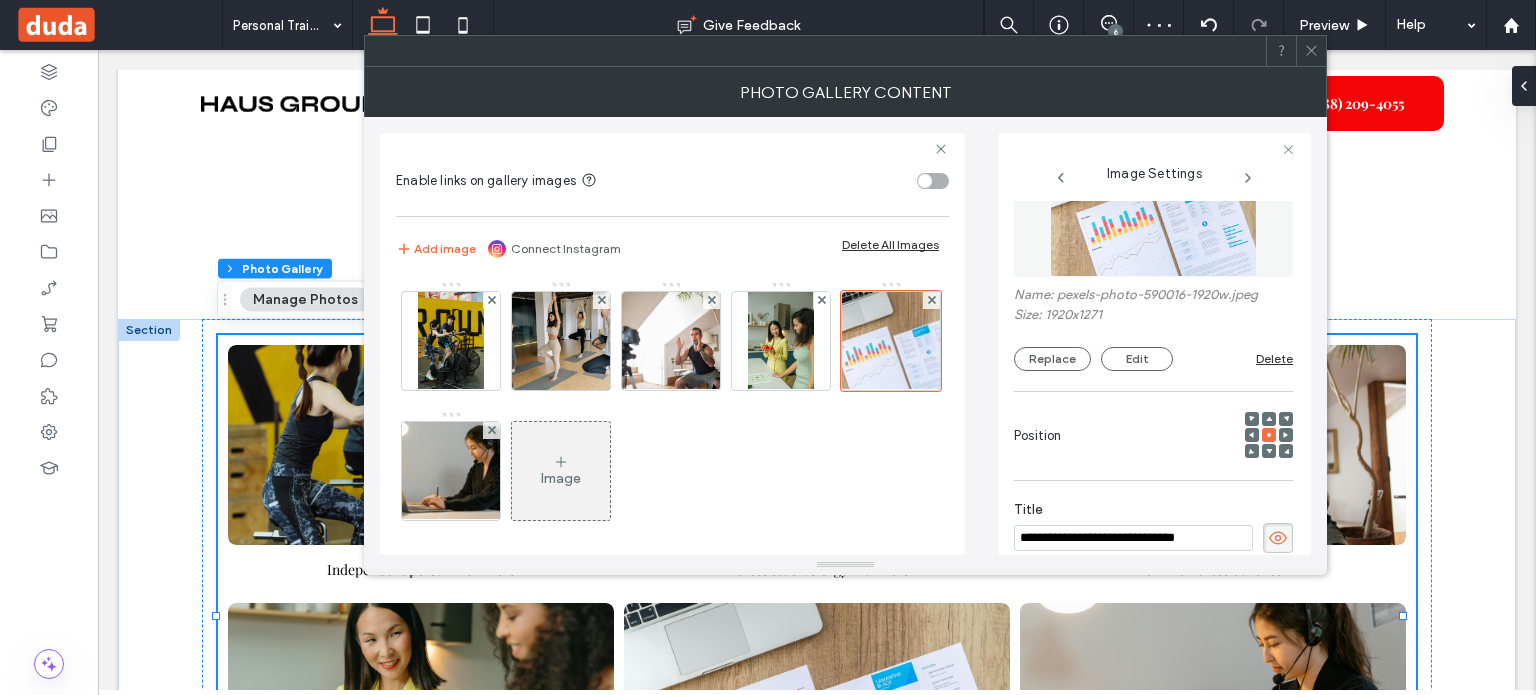 scroll, scrollTop: 0, scrollLeft: 0, axis: both 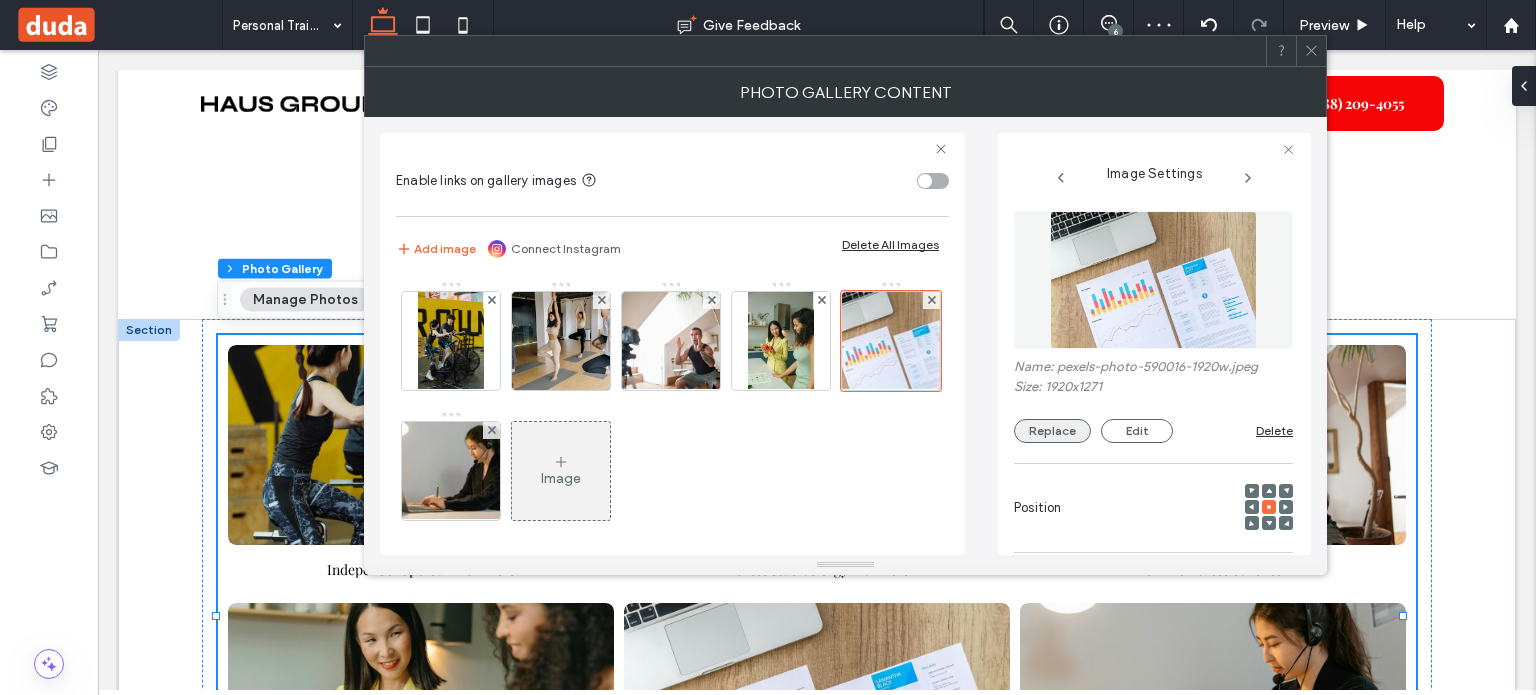 click on "Replace" at bounding box center [1052, 431] 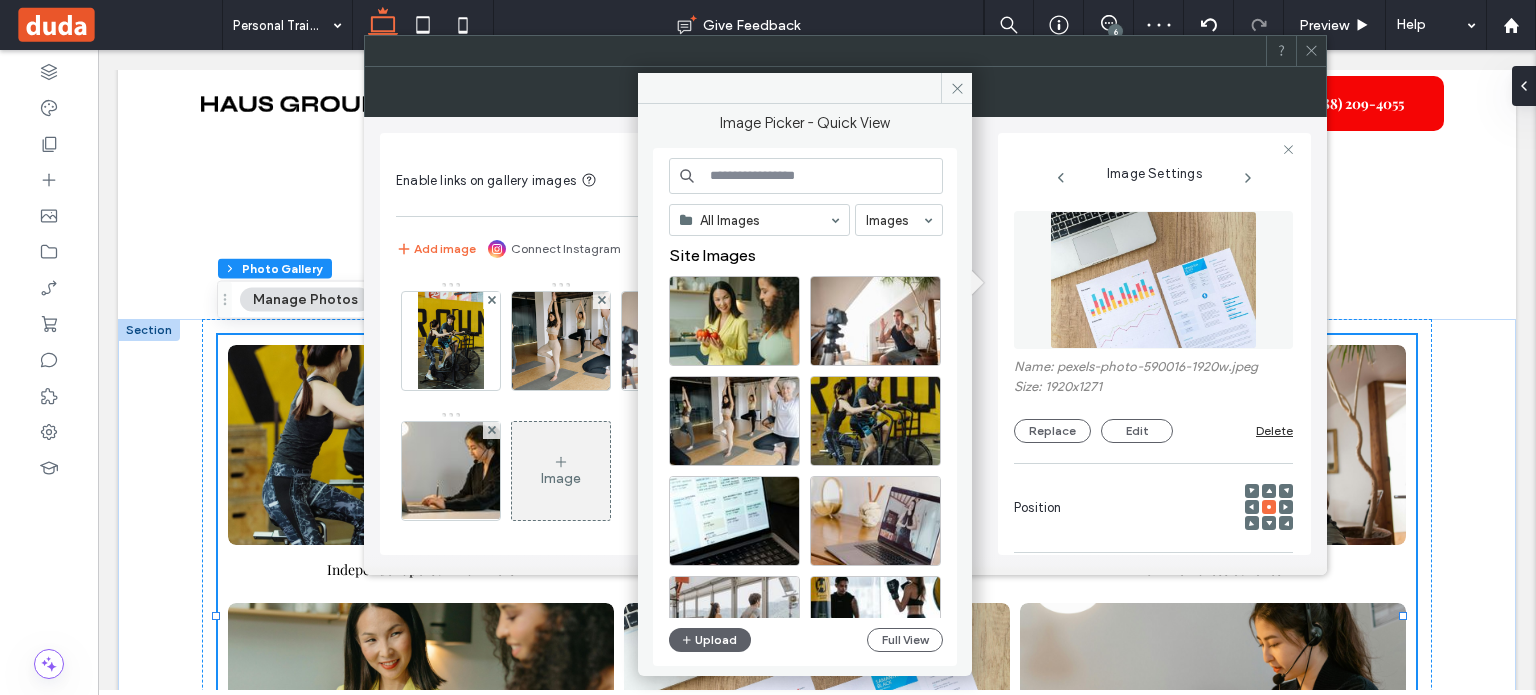click at bounding box center [806, 176] 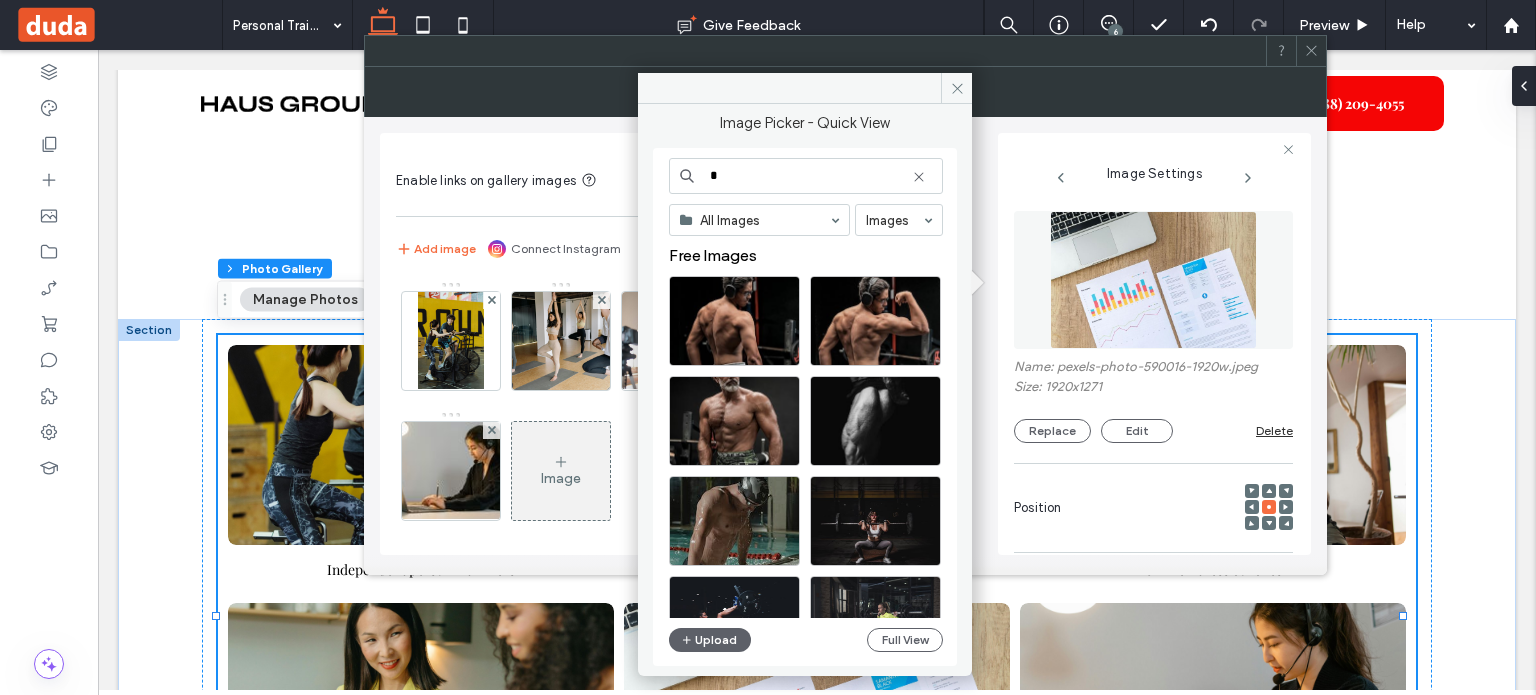scroll, scrollTop: 0, scrollLeft: 0, axis: both 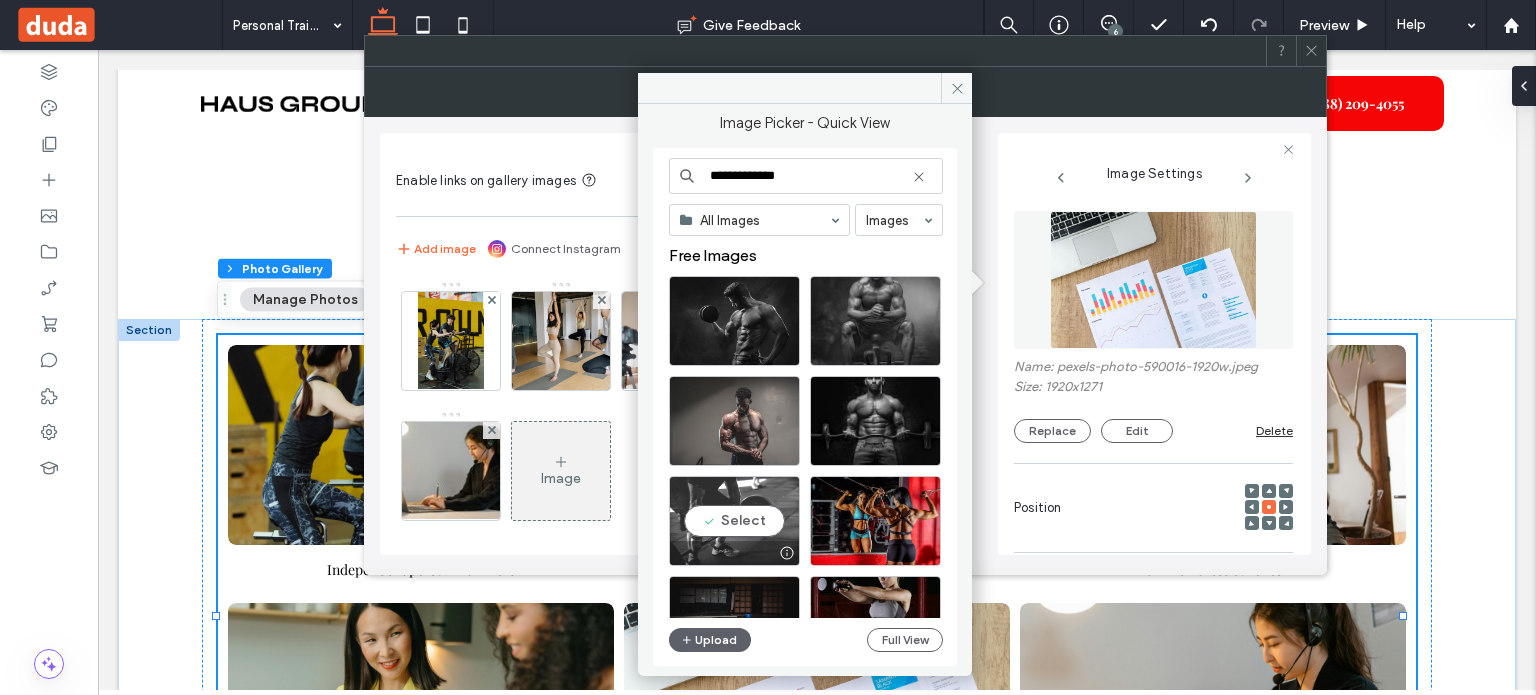 type on "**********" 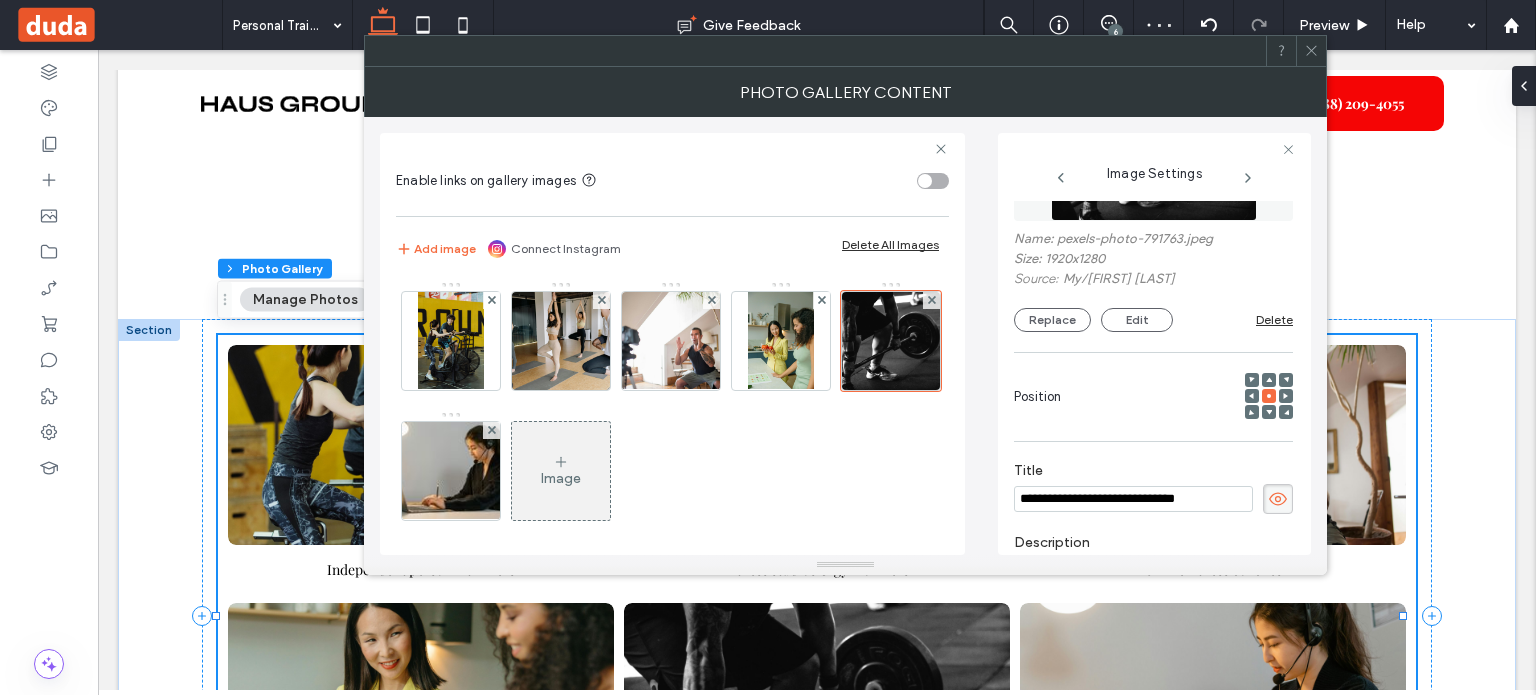 scroll, scrollTop: 300, scrollLeft: 0, axis: vertical 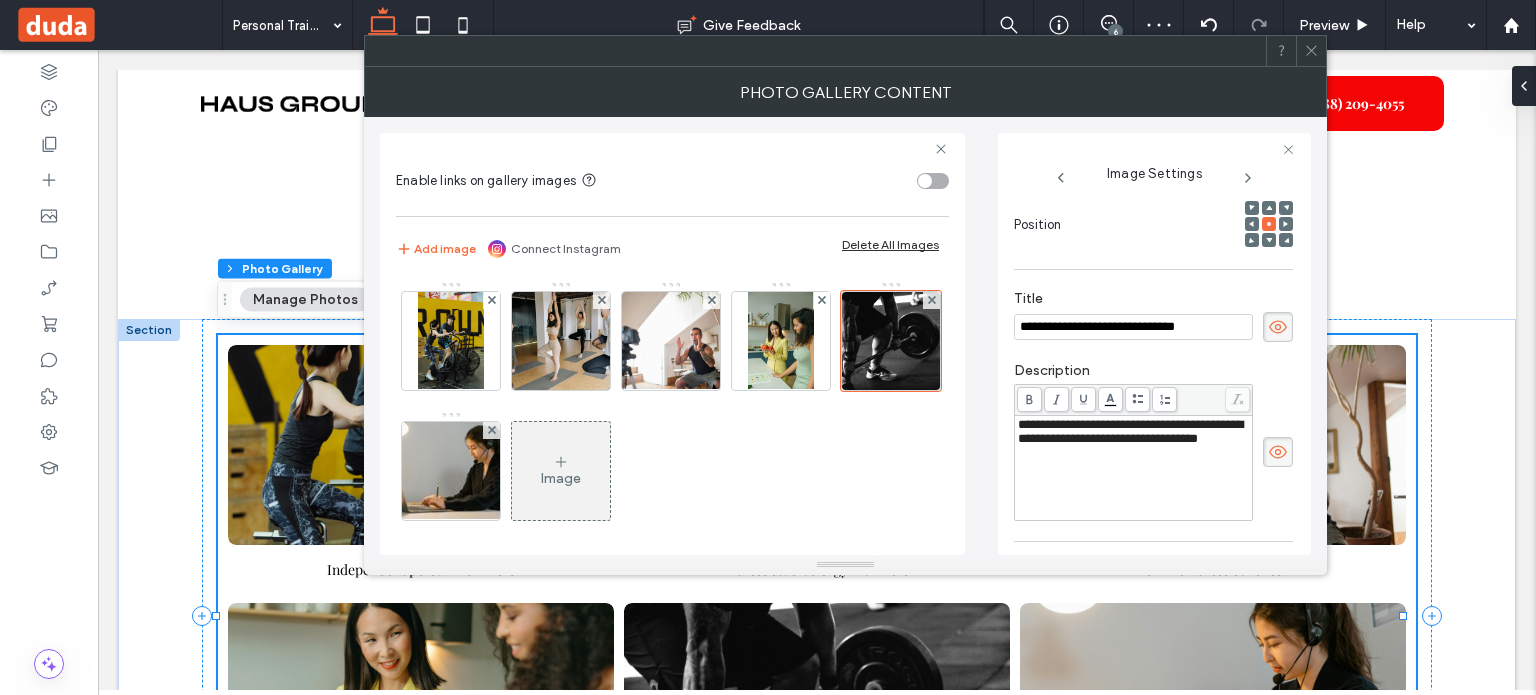 click on "Title" at bounding box center (1153, 301) 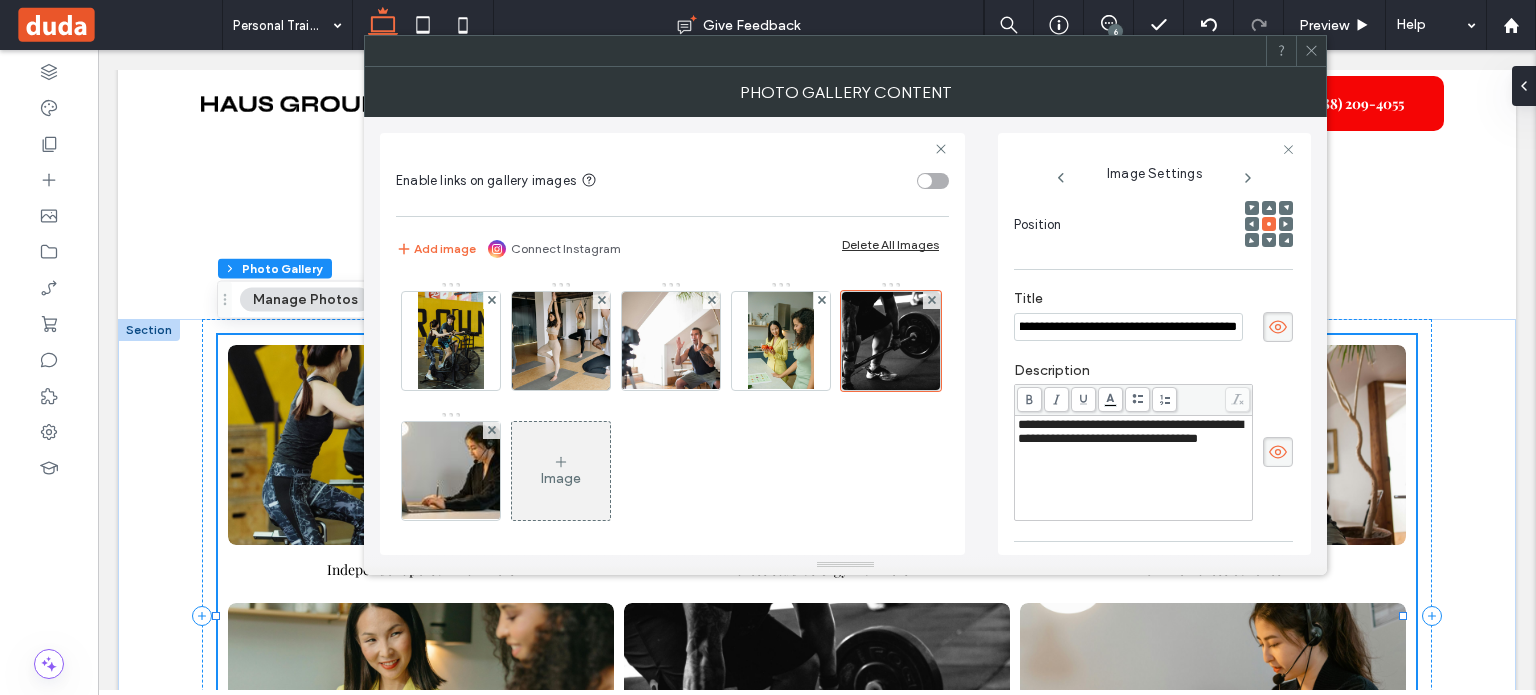 type on "**********" 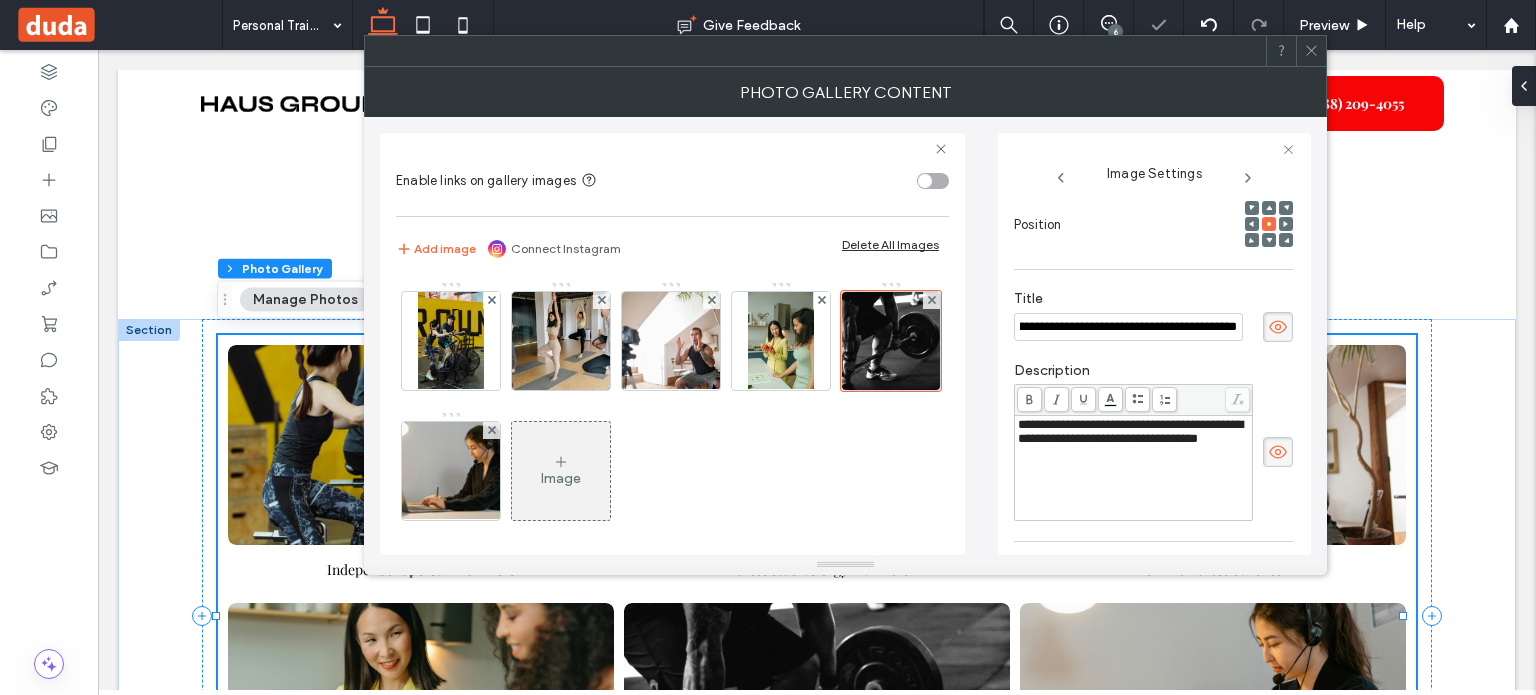 scroll, scrollTop: 0, scrollLeft: 64, axis: horizontal 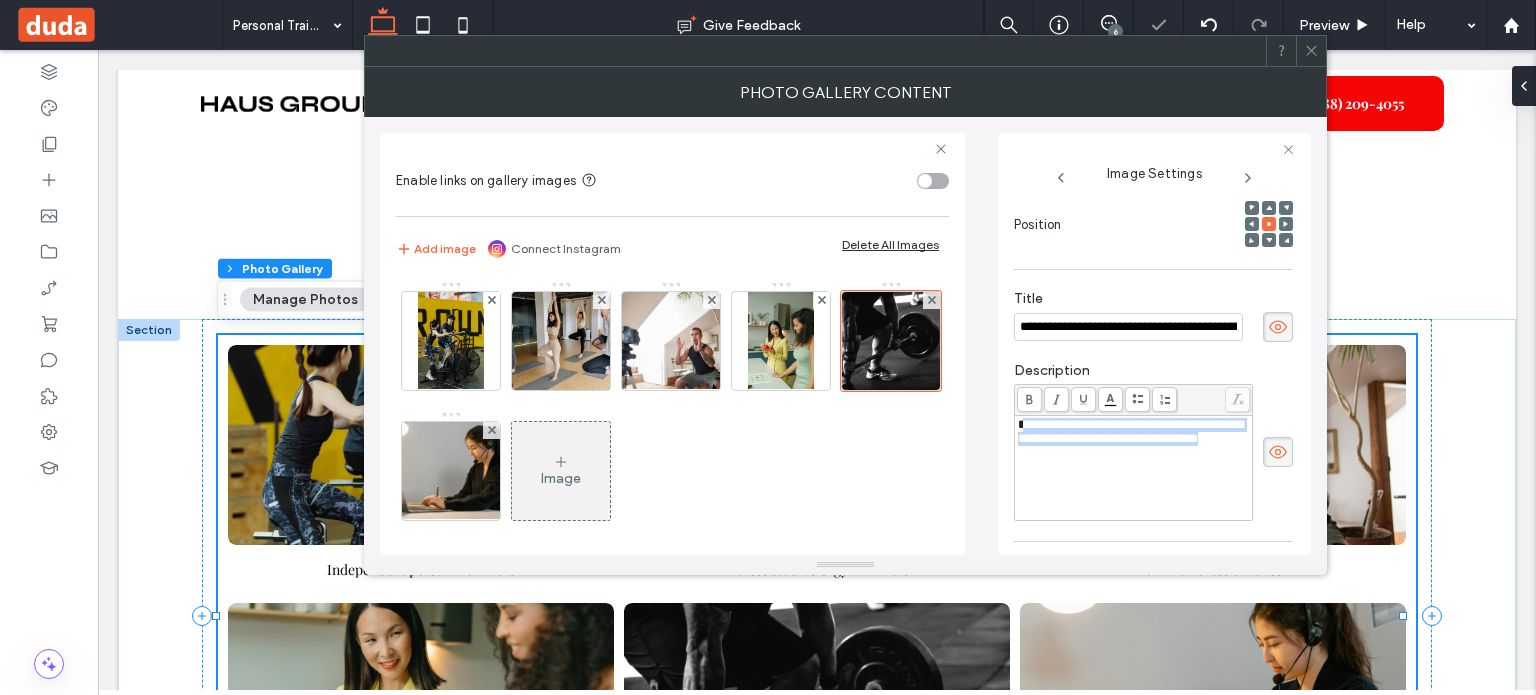 drag, startPoint x: 1175, startPoint y: 468, endPoint x: 1020, endPoint y: 425, distance: 160.85397 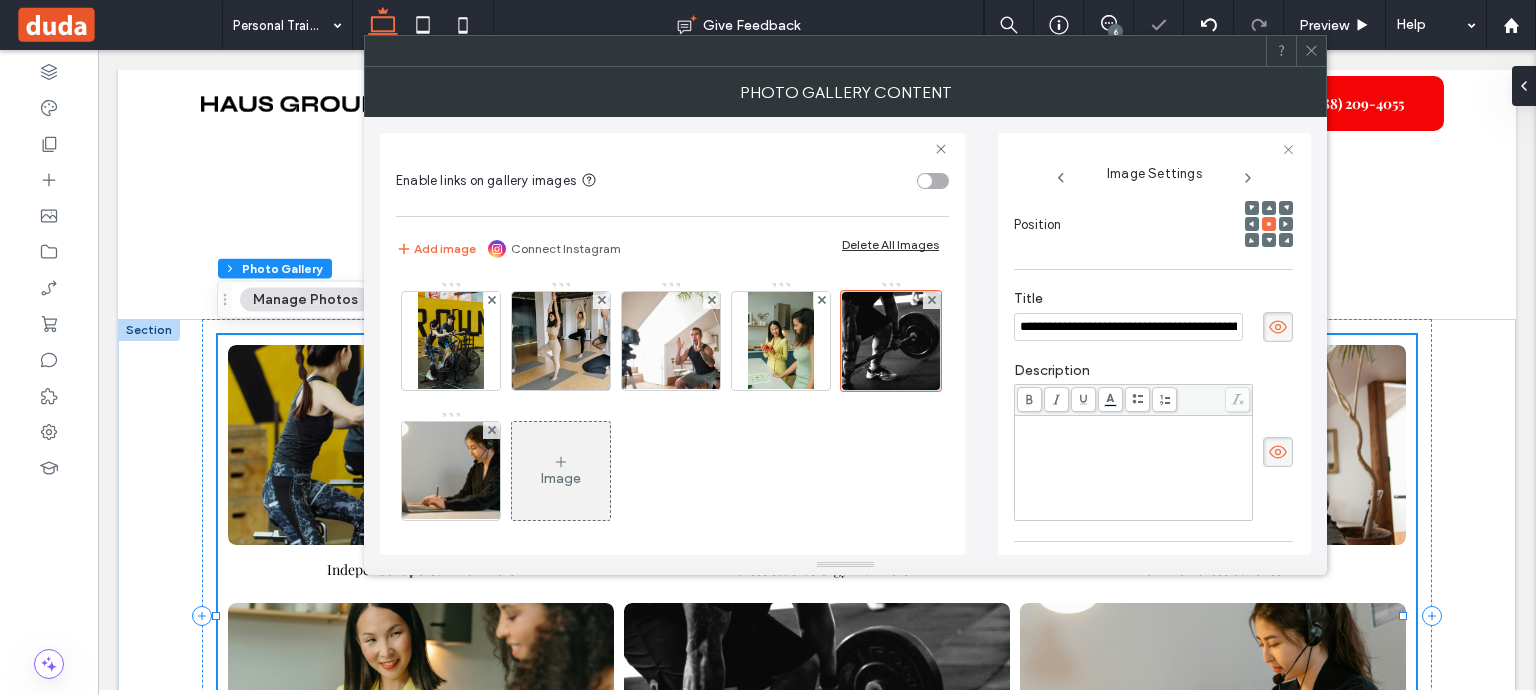 click 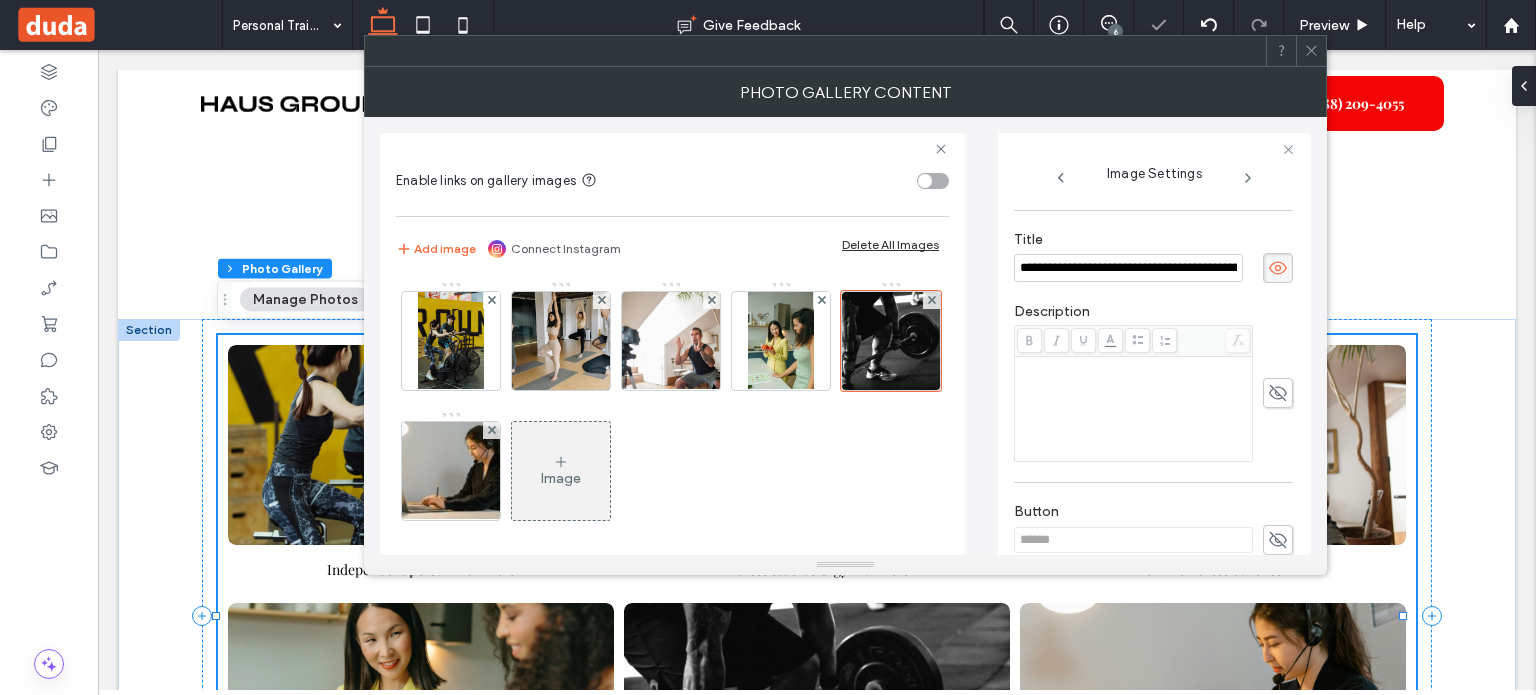 scroll, scrollTop: 500, scrollLeft: 0, axis: vertical 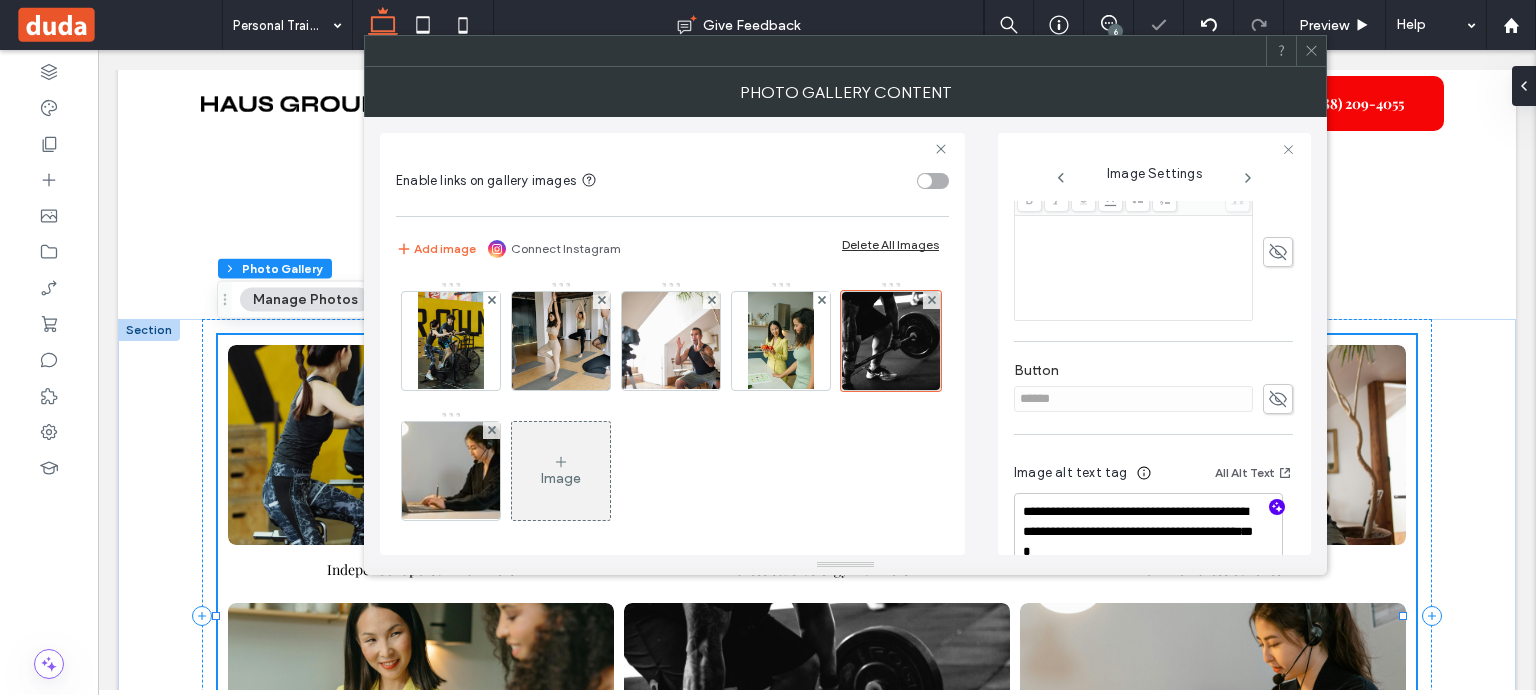 click 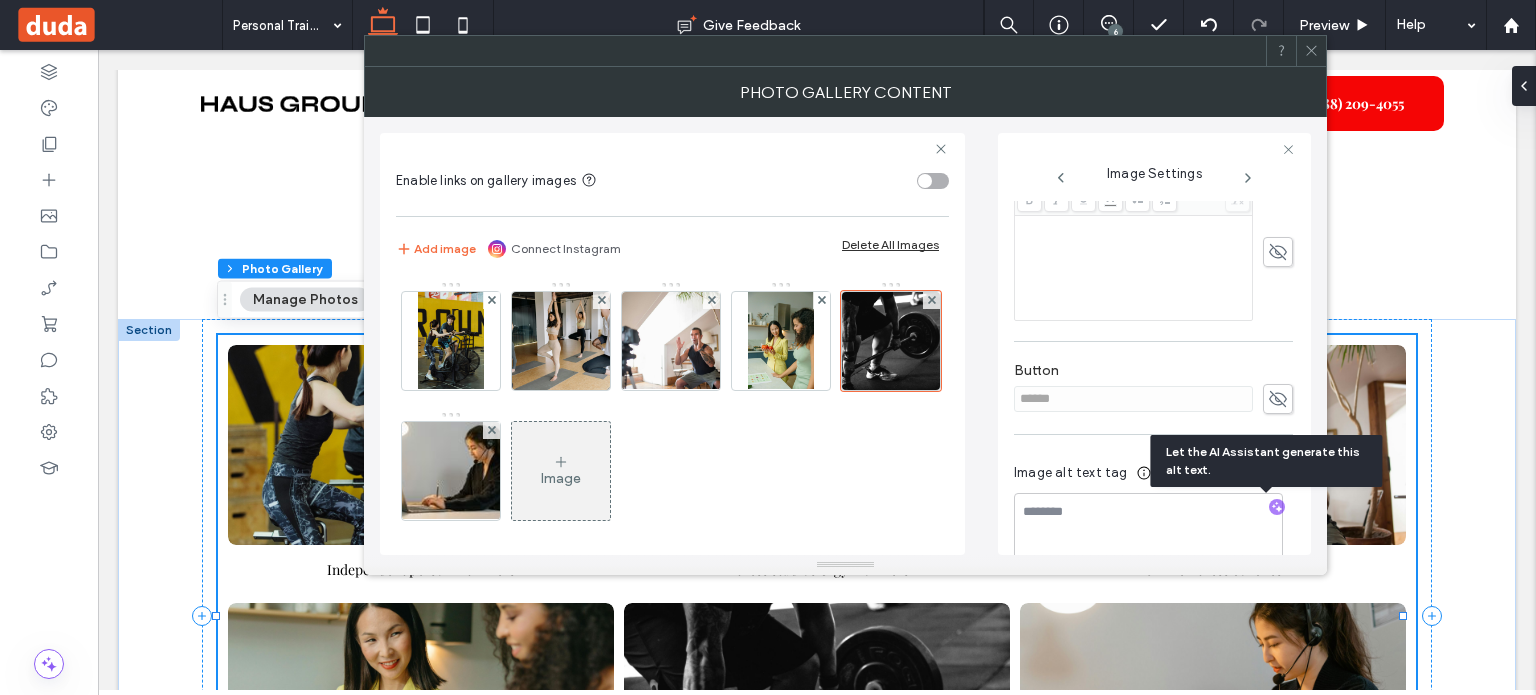 type on "**********" 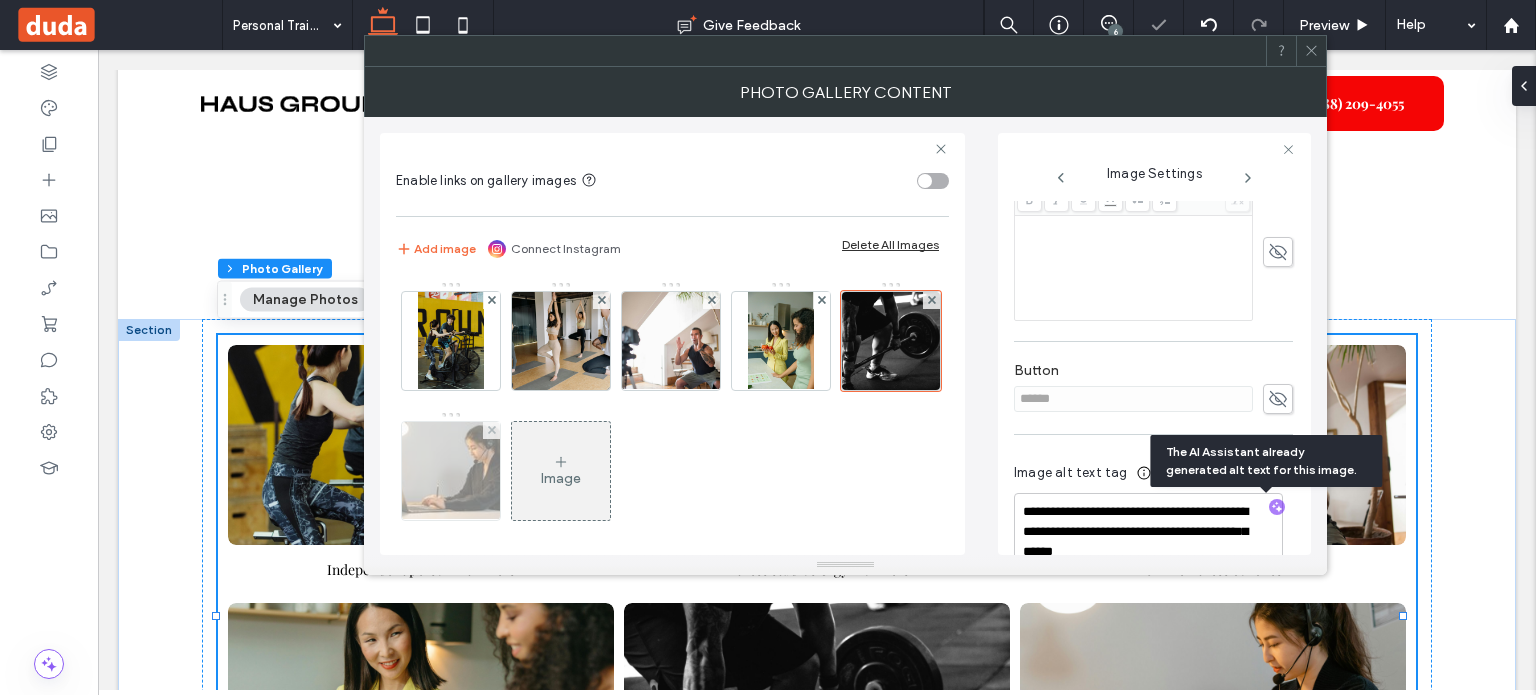 click at bounding box center [451, 471] 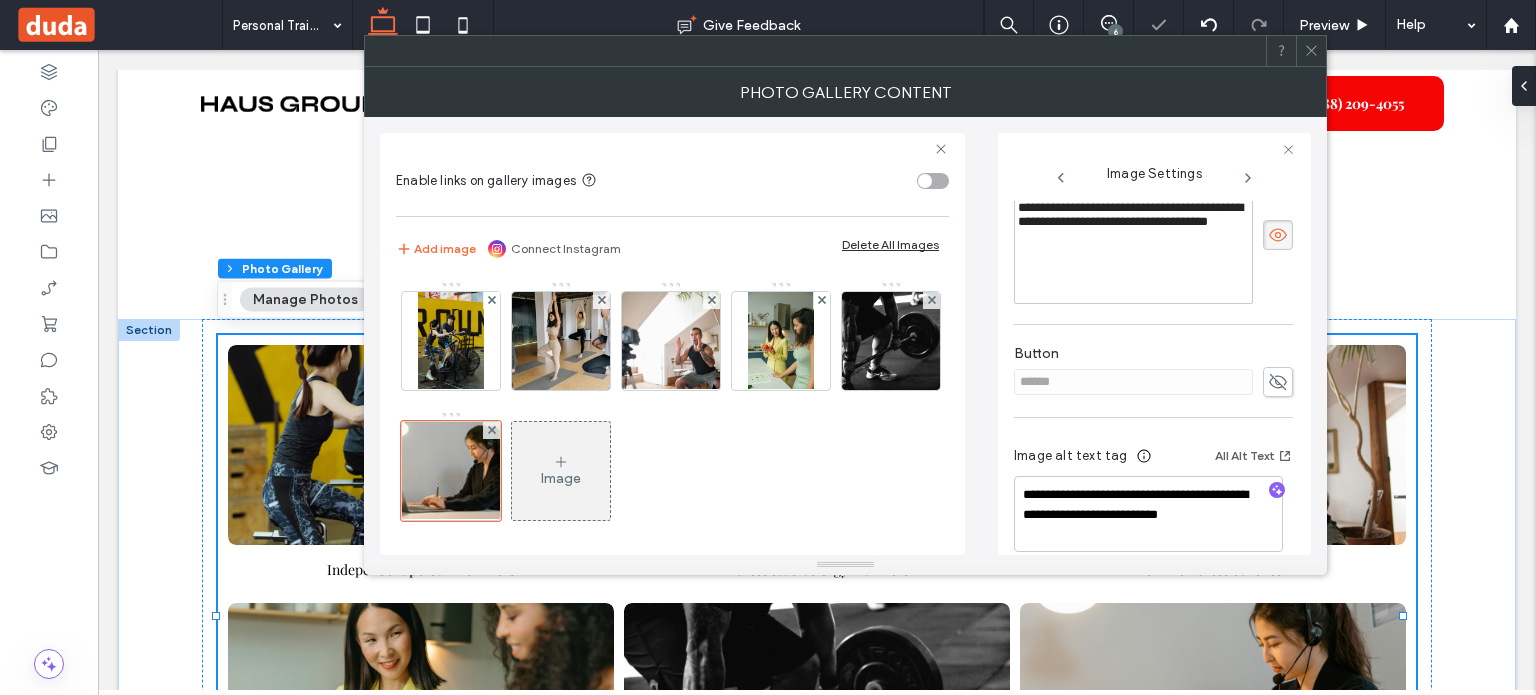 scroll, scrollTop: 232, scrollLeft: 0, axis: vertical 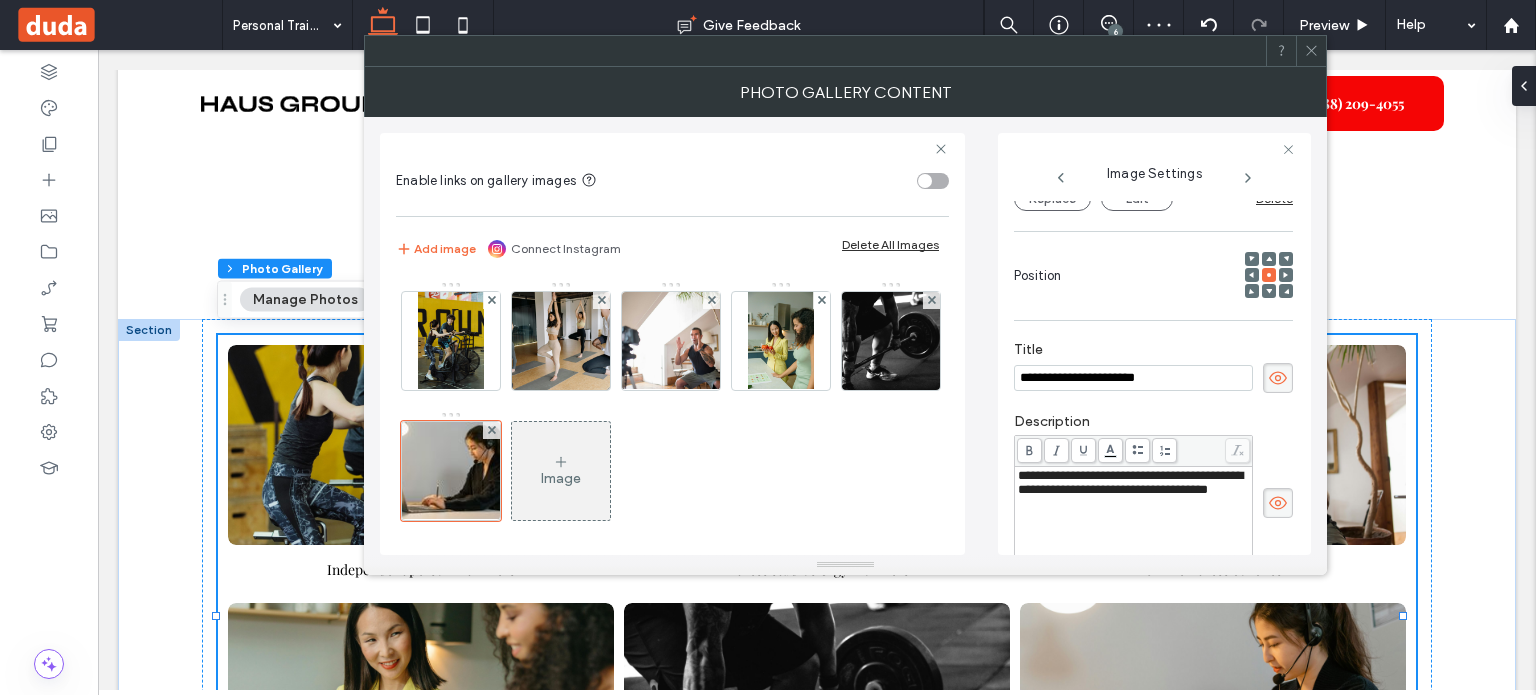 drag, startPoint x: 1178, startPoint y: 386, endPoint x: 884, endPoint y: 357, distance: 295.42682 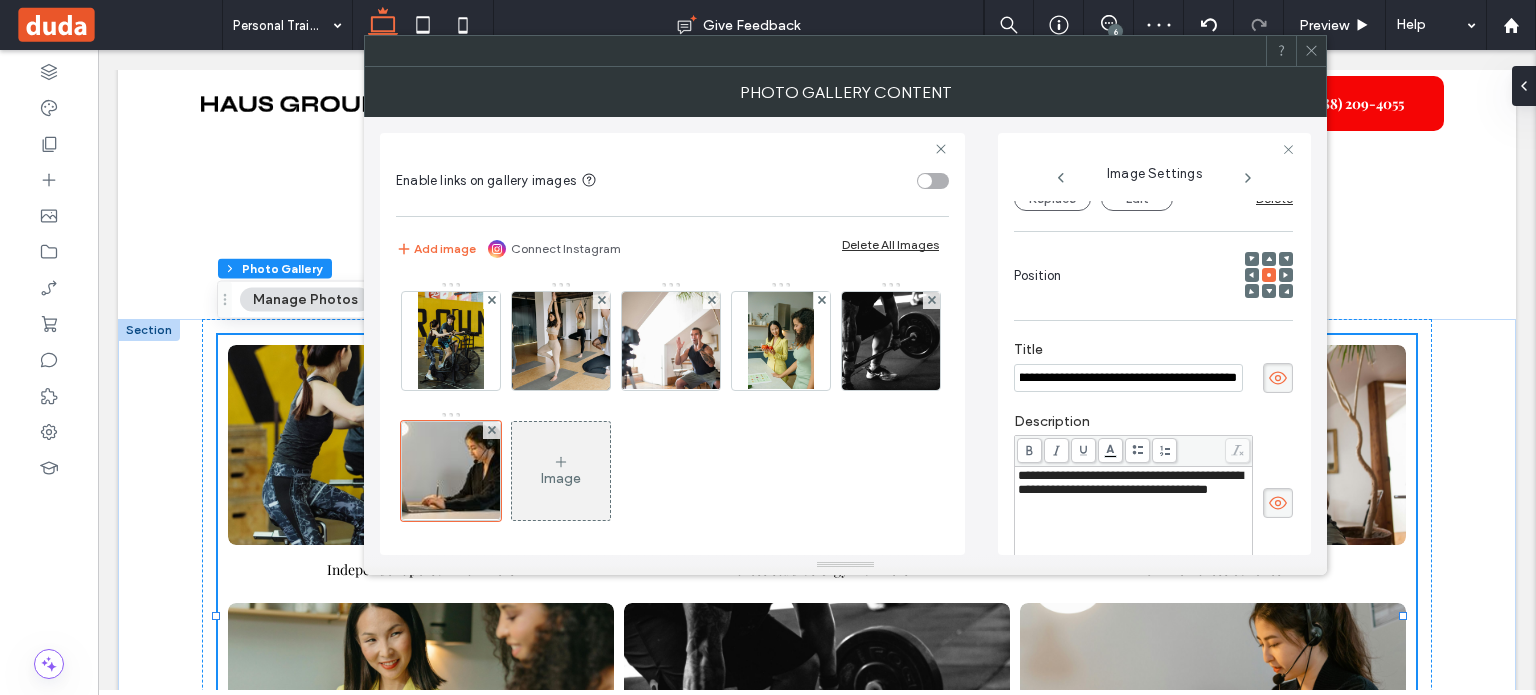 type on "**********" 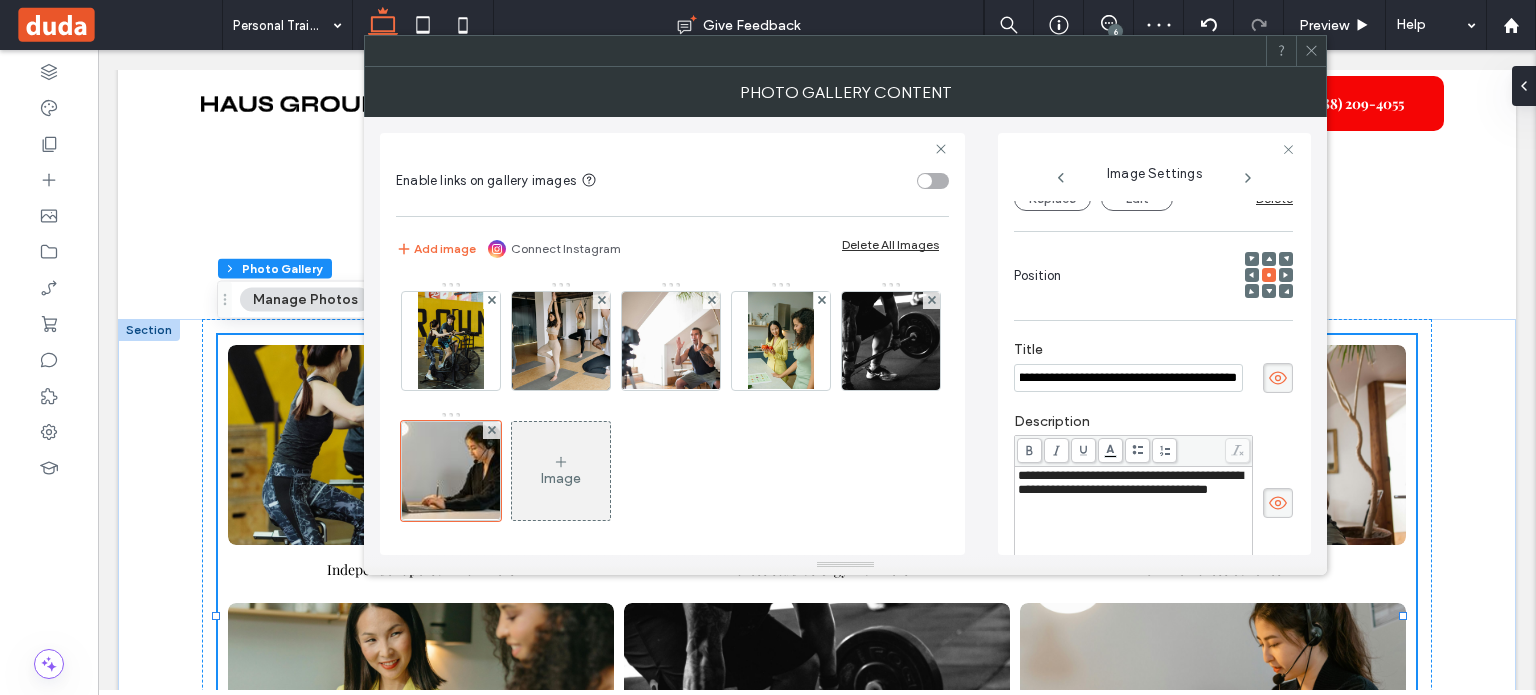 click on "**********" at bounding box center (1130, 482) 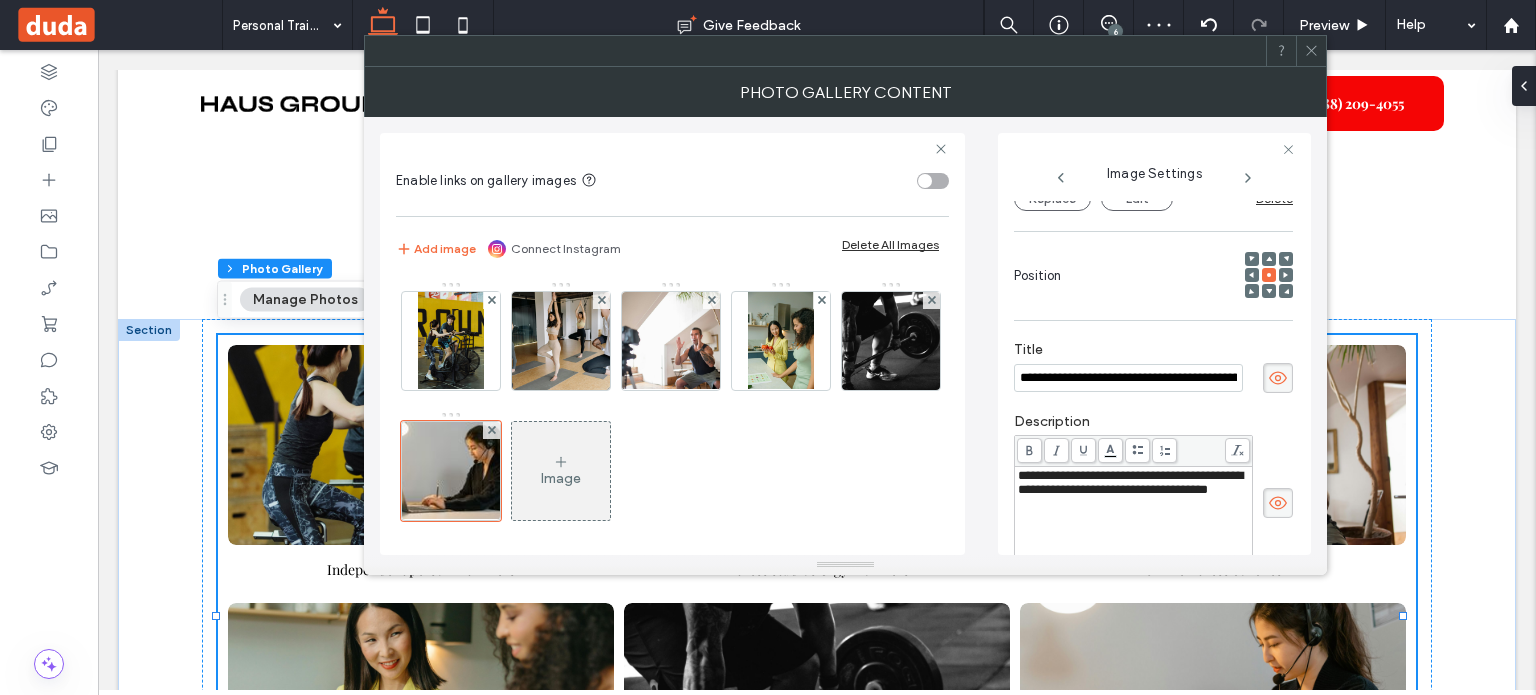 click 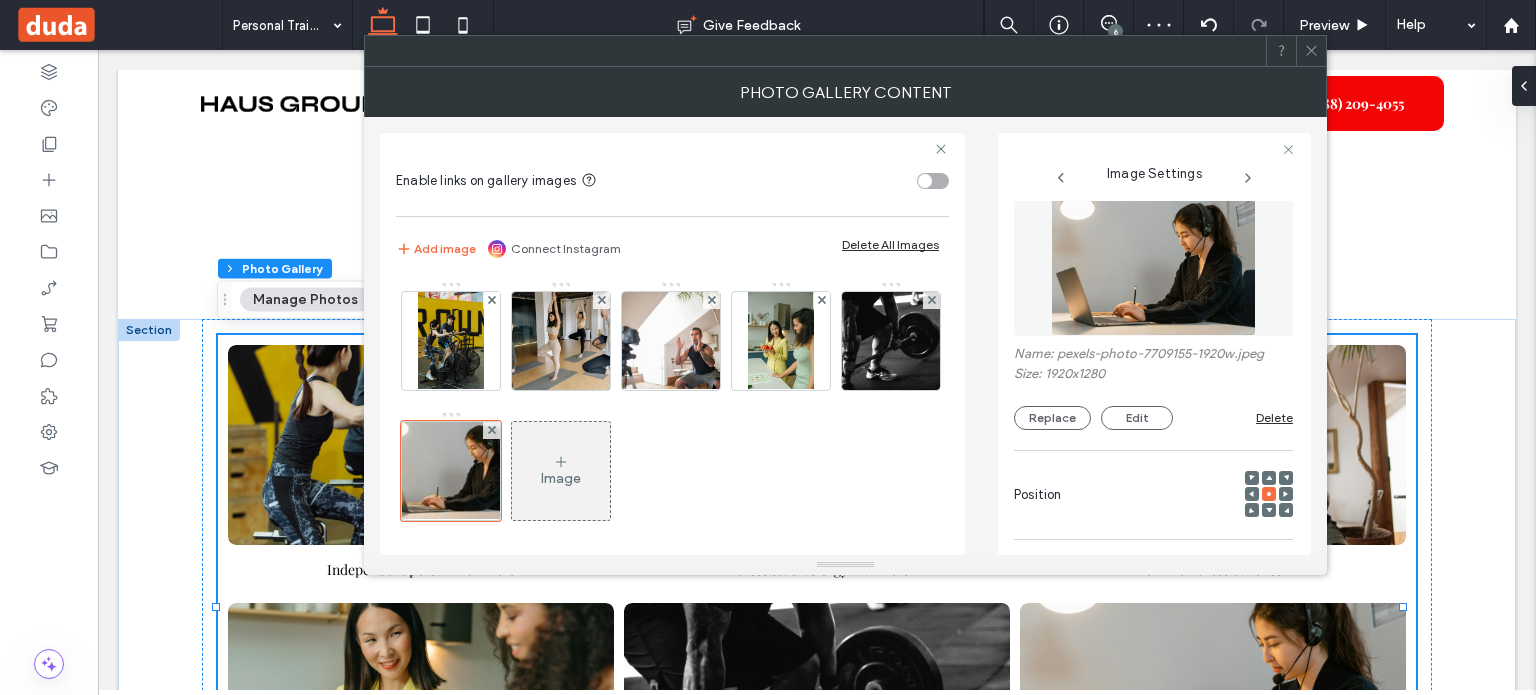 scroll, scrollTop: 0, scrollLeft: 0, axis: both 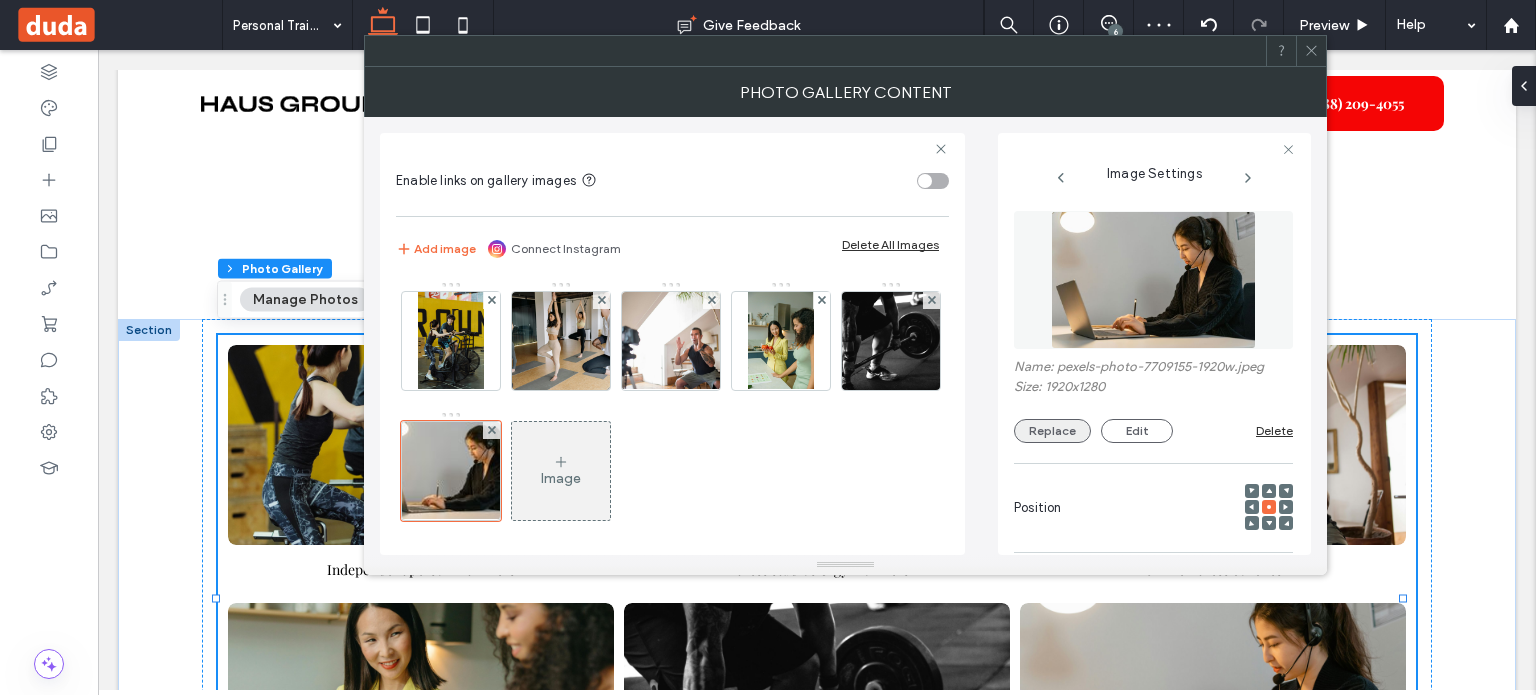 click on "Replace" at bounding box center (1052, 431) 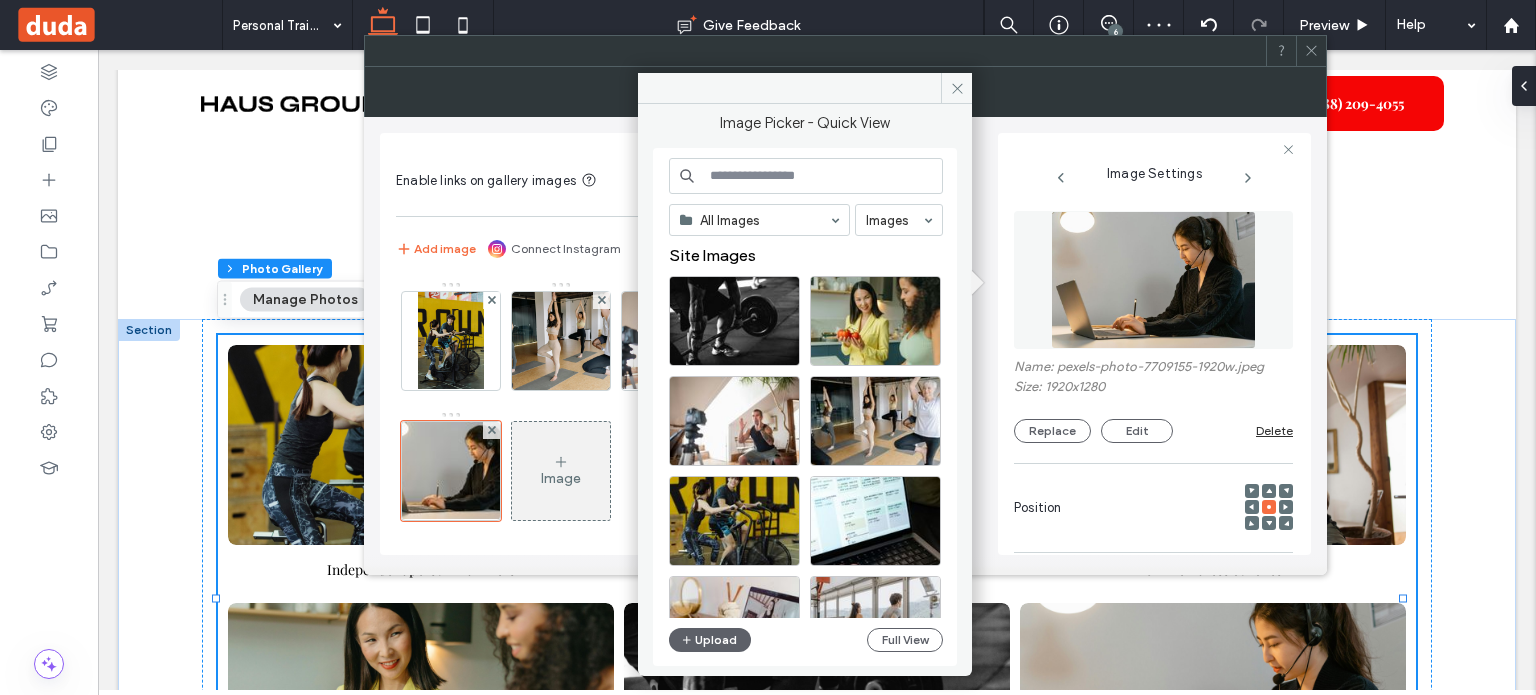 click at bounding box center (806, 176) 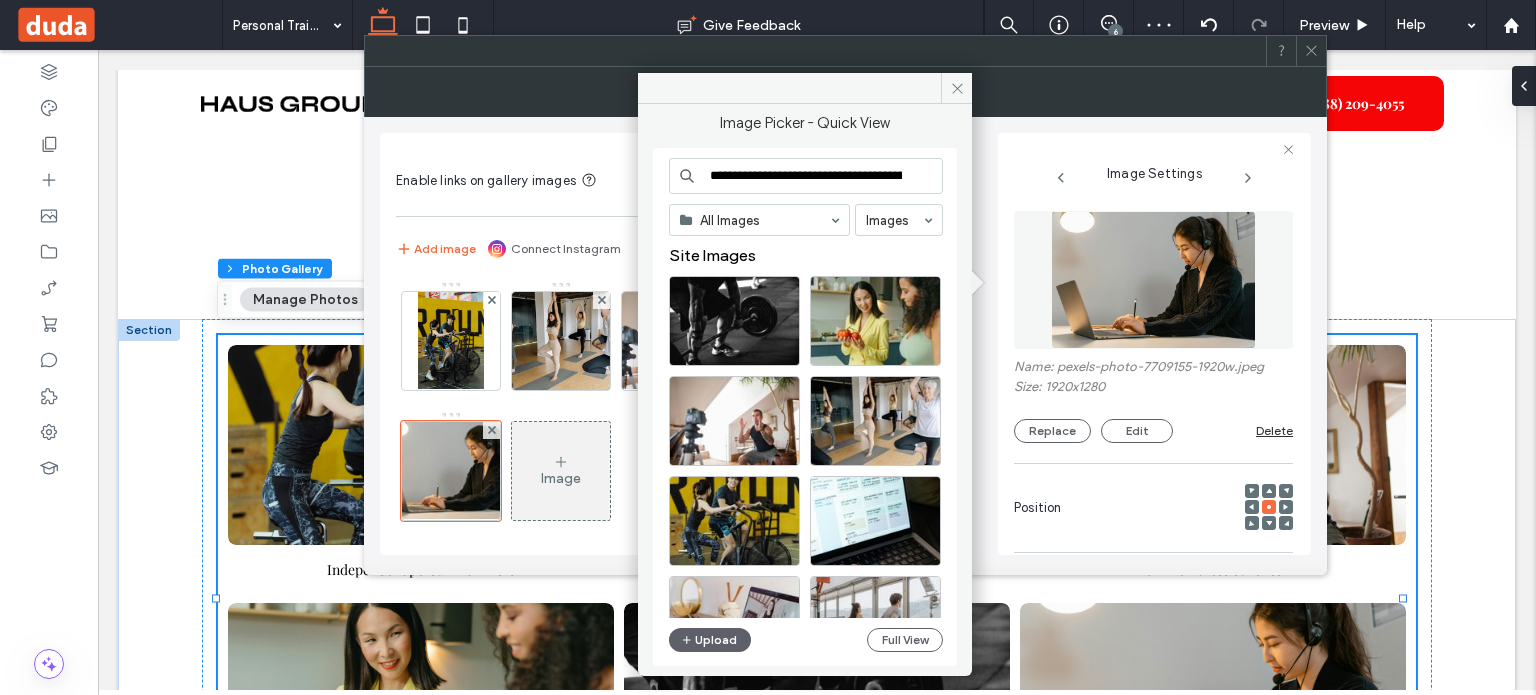 scroll, scrollTop: 0, scrollLeft: 93, axis: horizontal 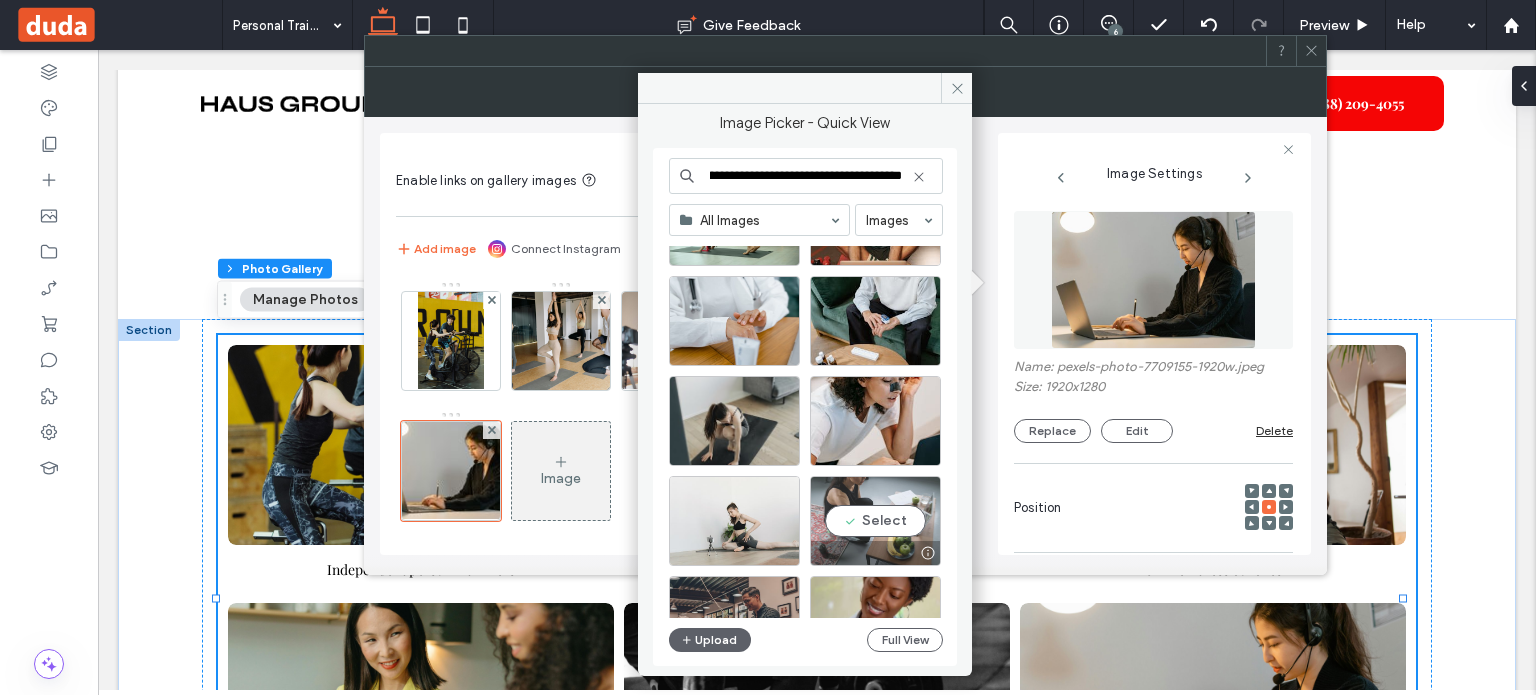 type on "**********" 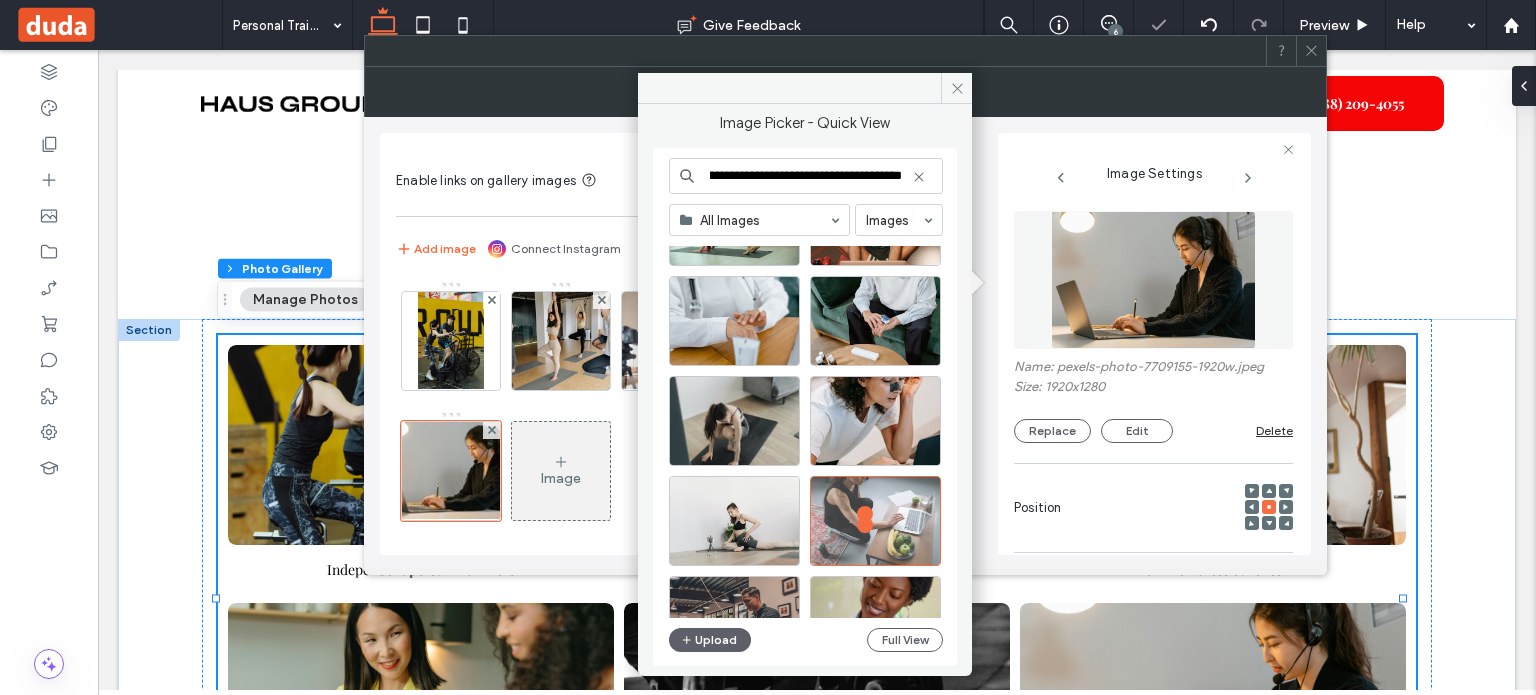 scroll, scrollTop: 0, scrollLeft: 0, axis: both 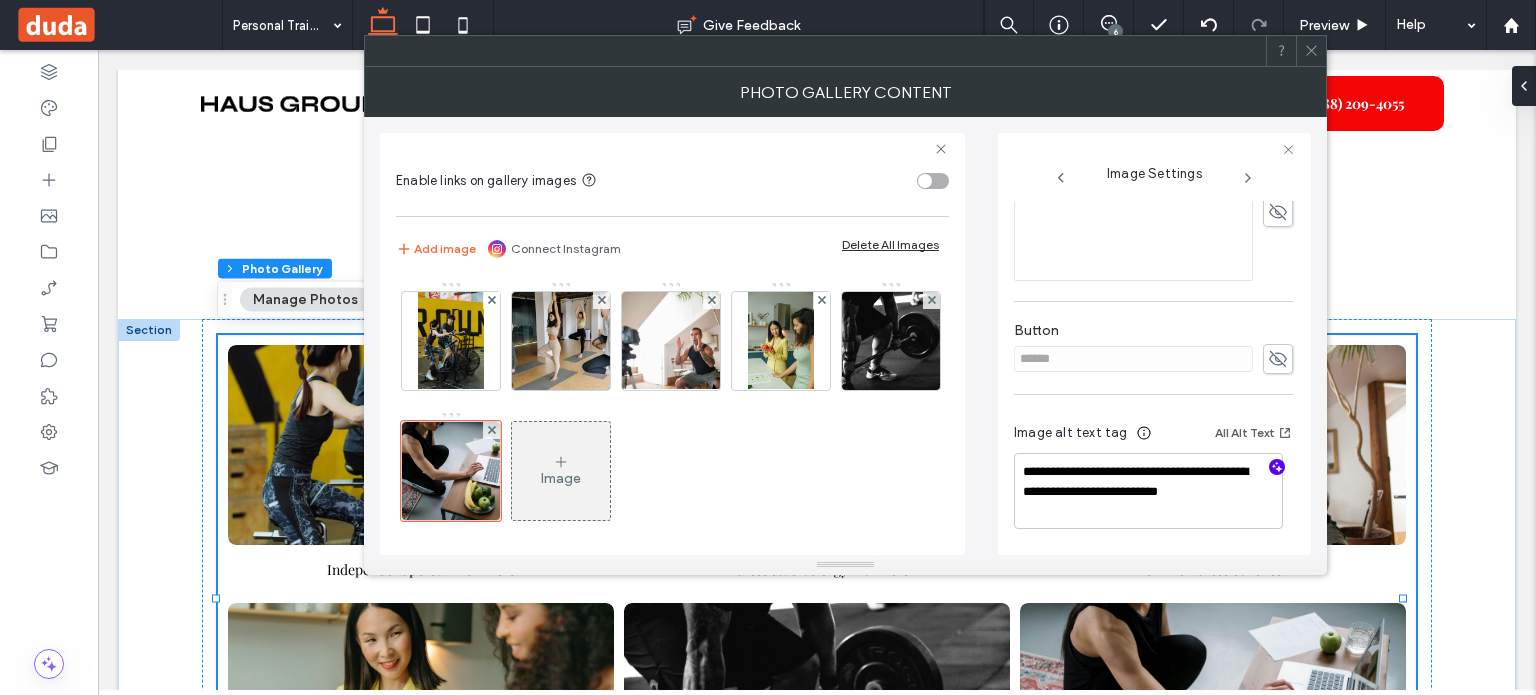 click at bounding box center [1277, 467] 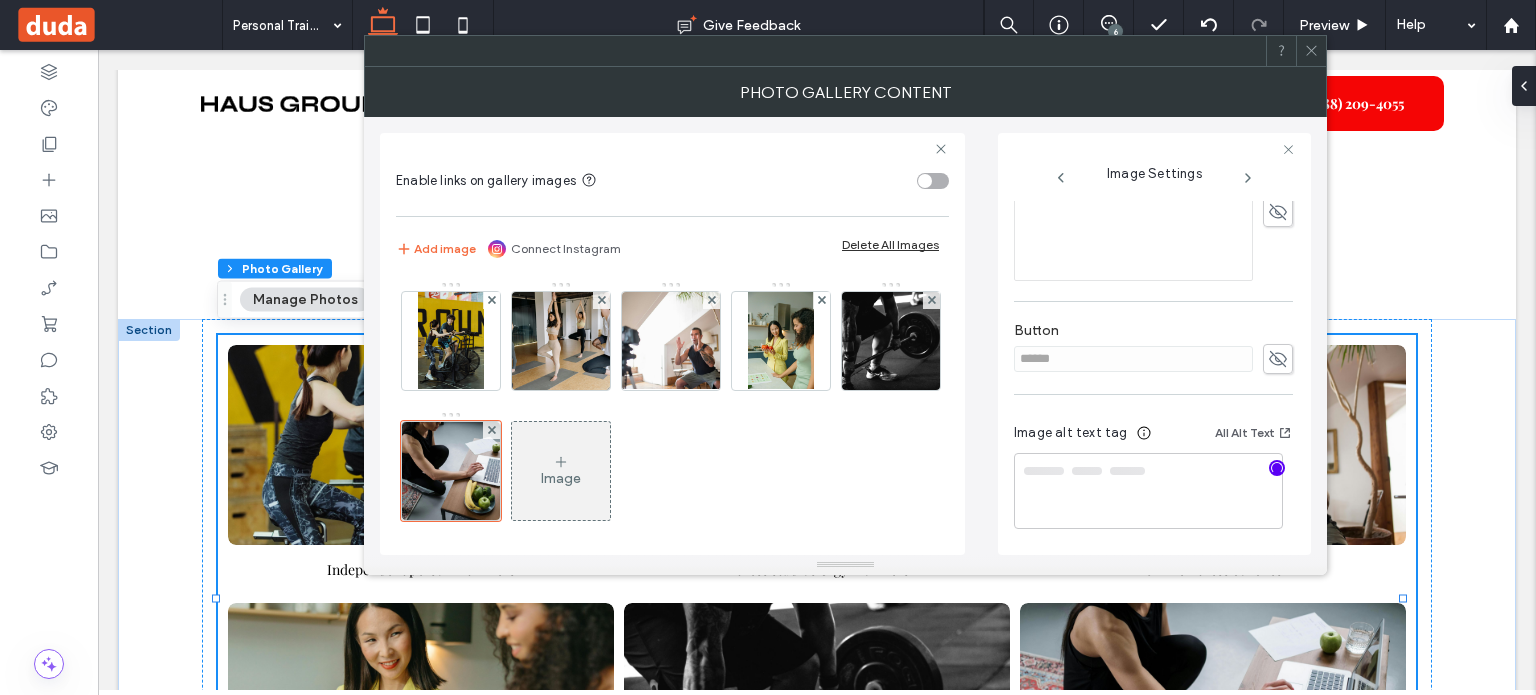 type on "**********" 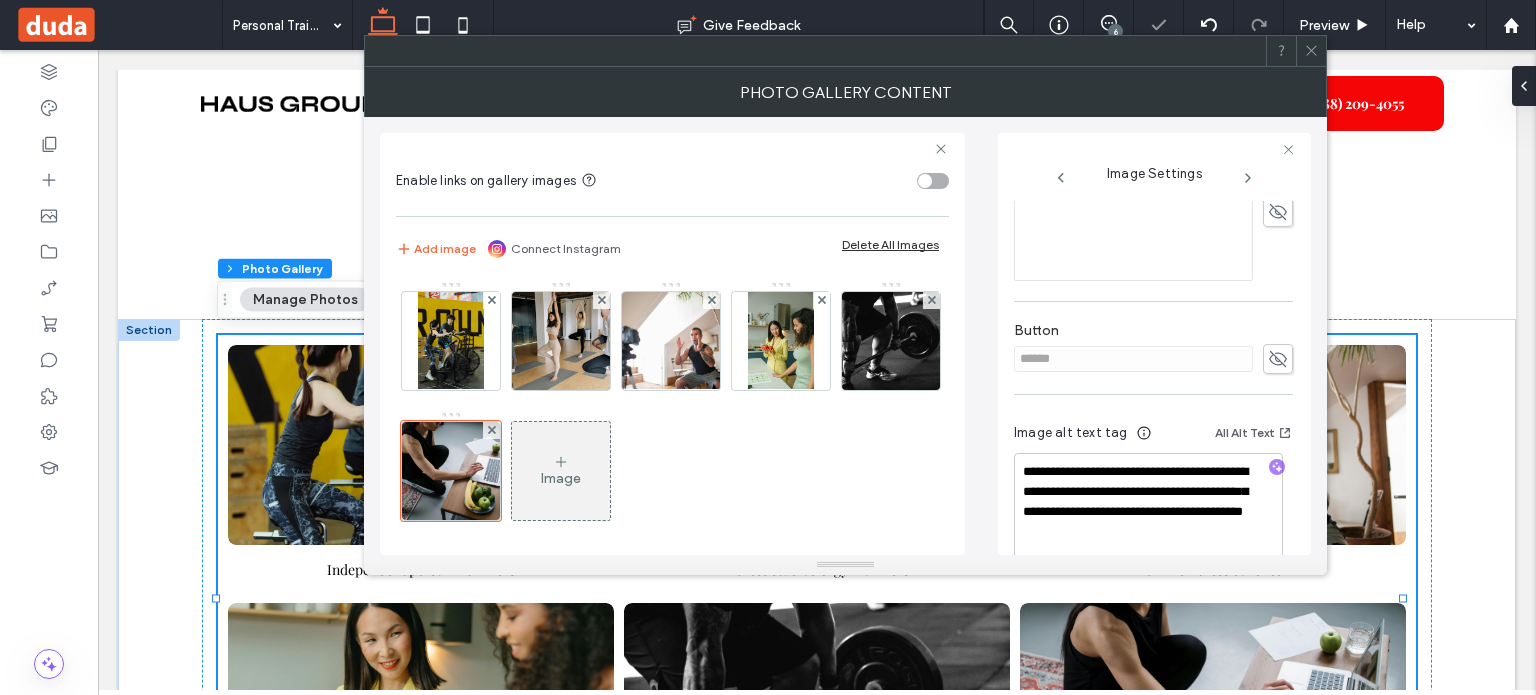 click 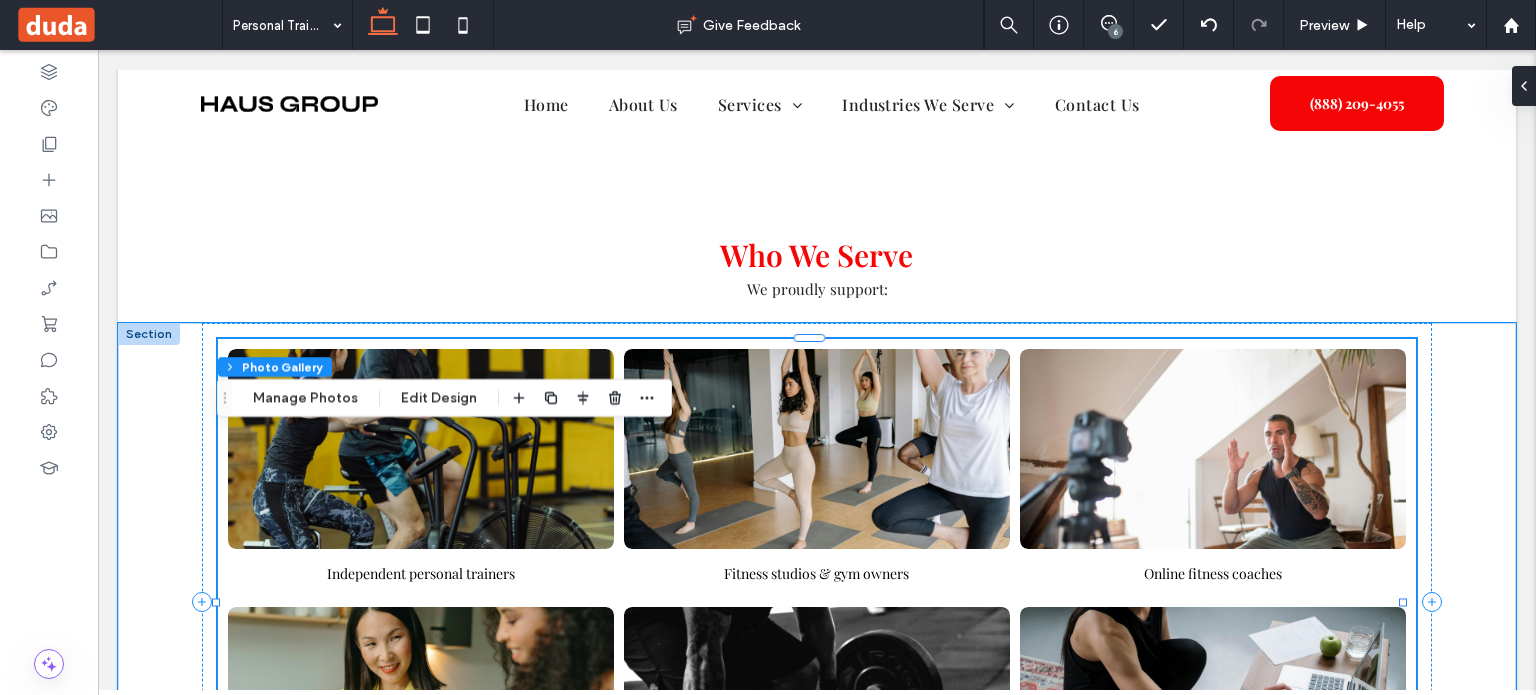 scroll, scrollTop: 3103, scrollLeft: 0, axis: vertical 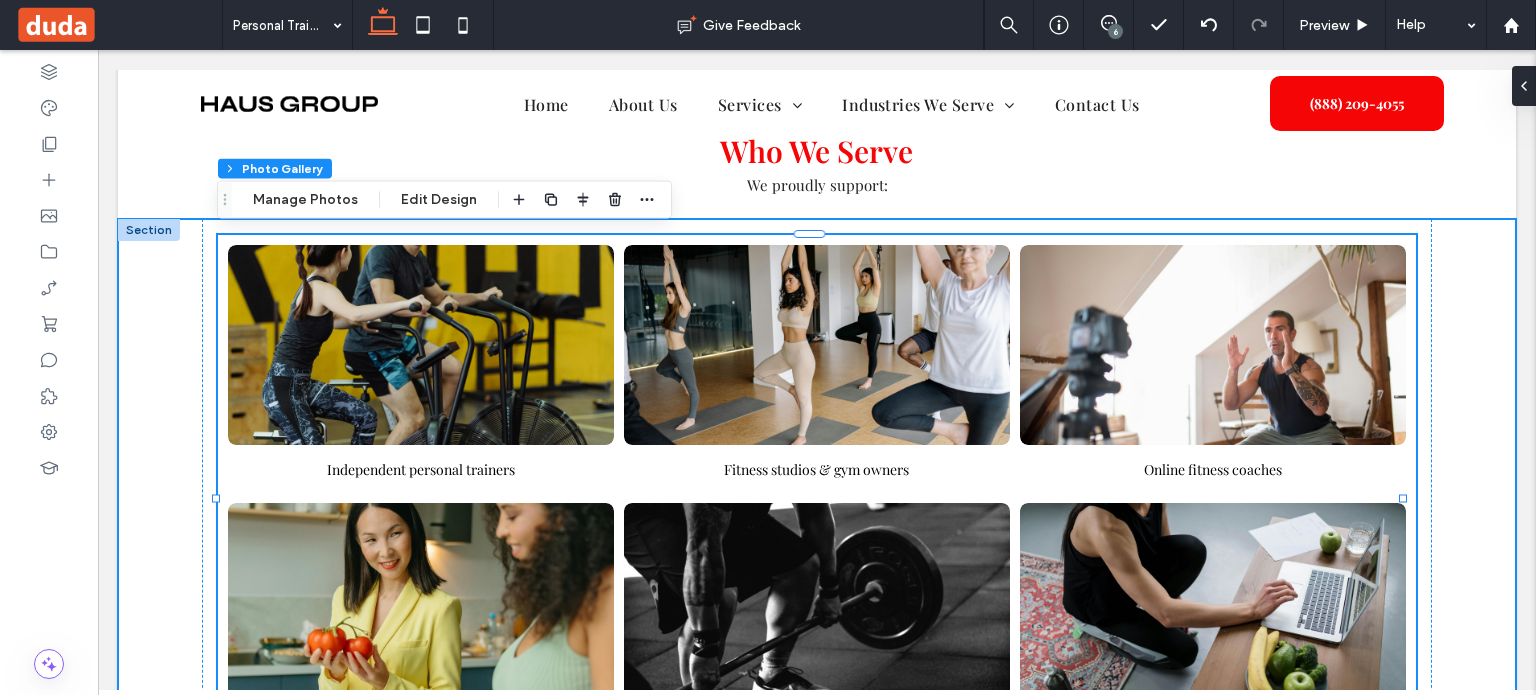 click on "Independent personal trainers
Button
Fitness studios & gym owners
Button
Online fitness coaches
Button
Health & nutrition coaches
Button
Bodybuilding and athletic performance experts
Button
Wellness business owners with online programs
Button" at bounding box center (817, 498) 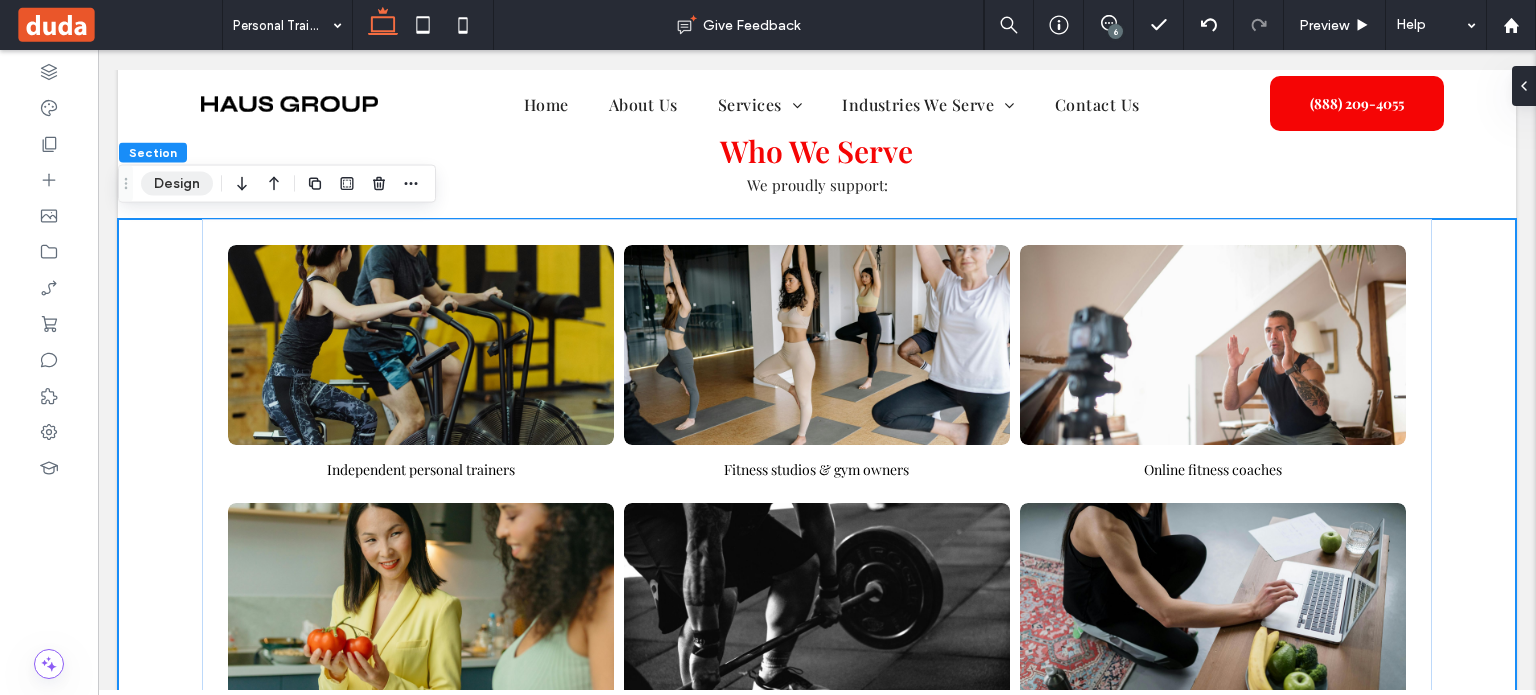 click on "Design" at bounding box center (177, 184) 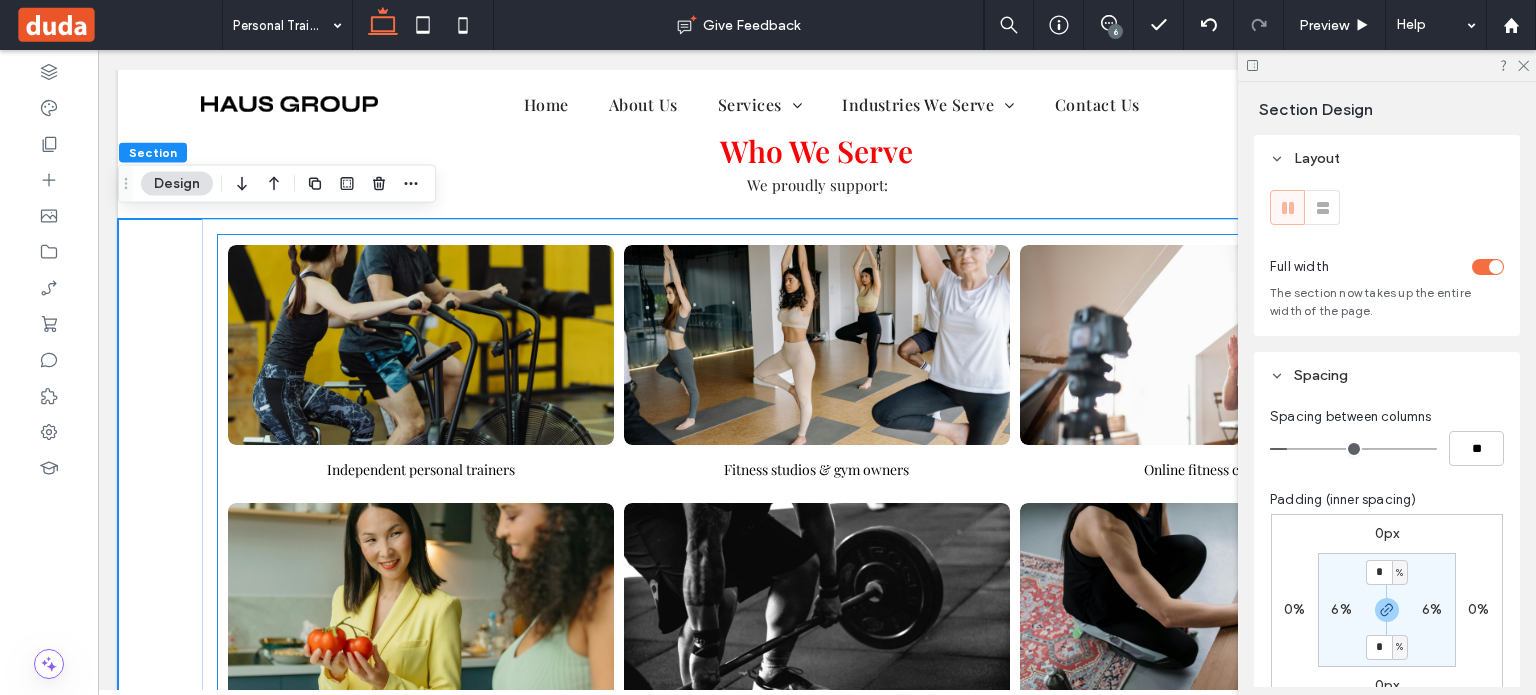click at bounding box center (420, 345) 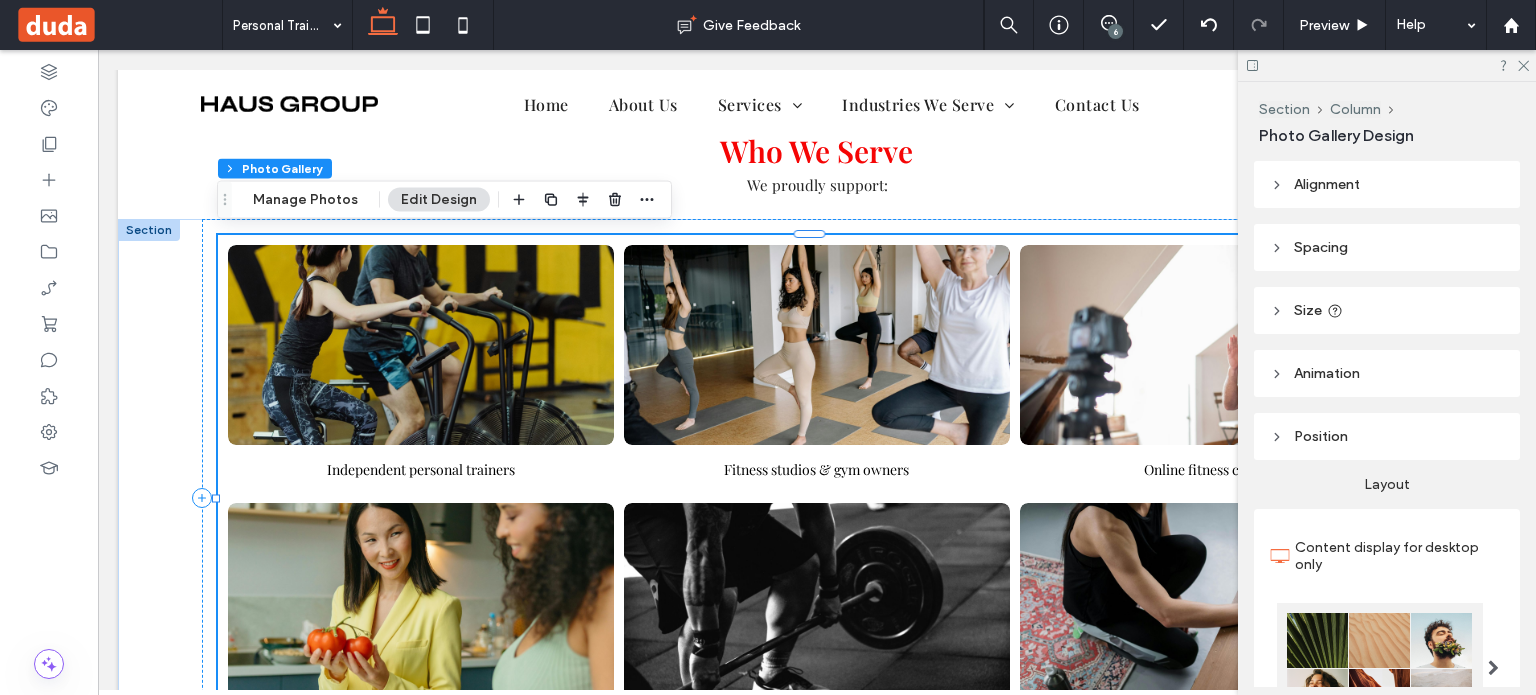 click on "Section Column Photo Gallery Manage Photos Edit Design" at bounding box center (444, 200) 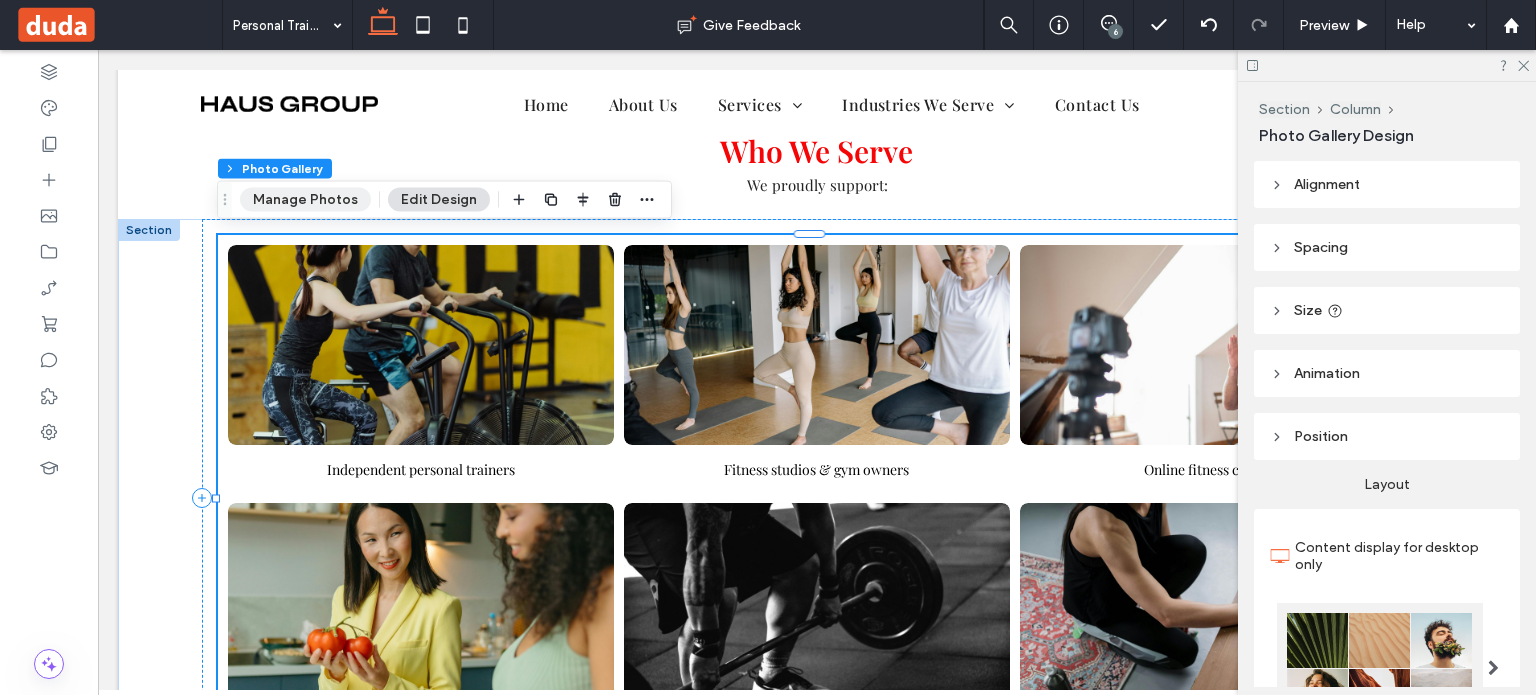click on "Manage Photos" at bounding box center [305, 200] 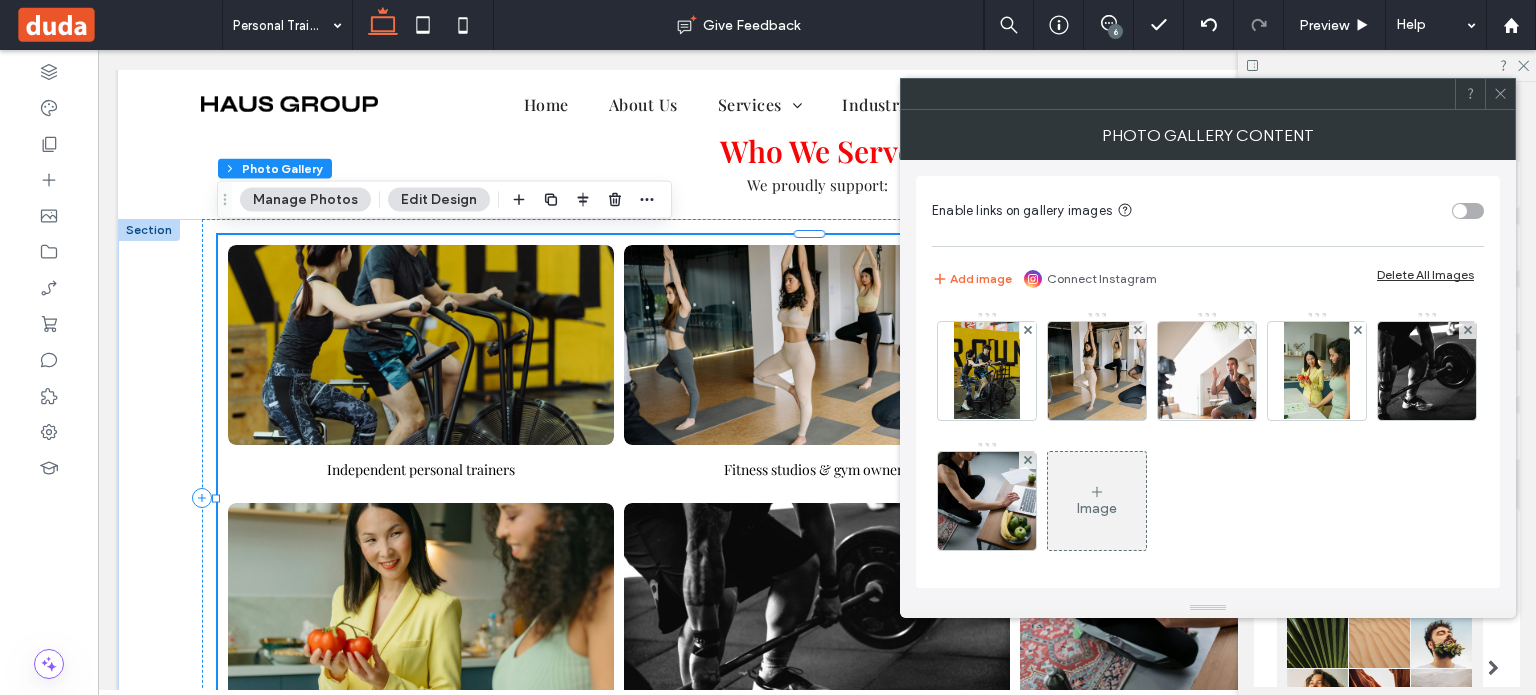 click 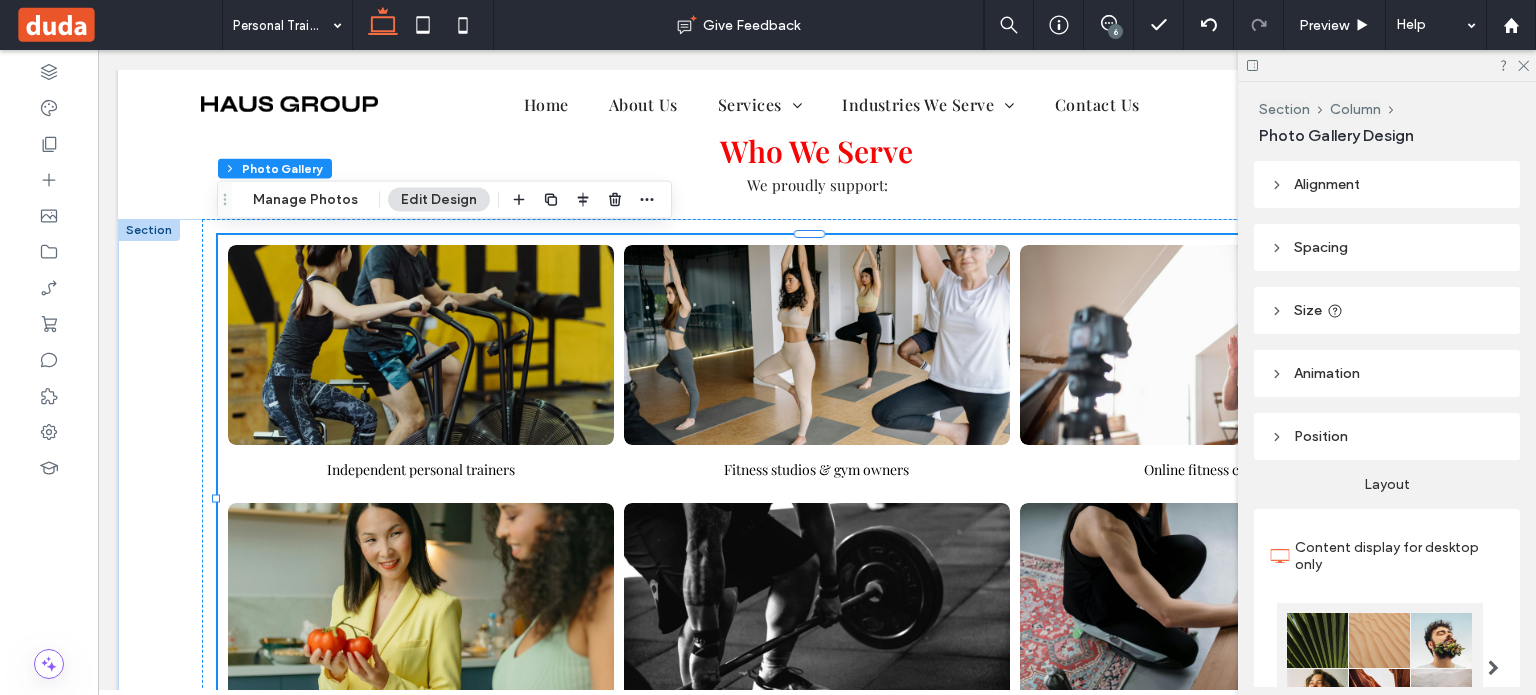 click on "Edit Design" at bounding box center (439, 200) 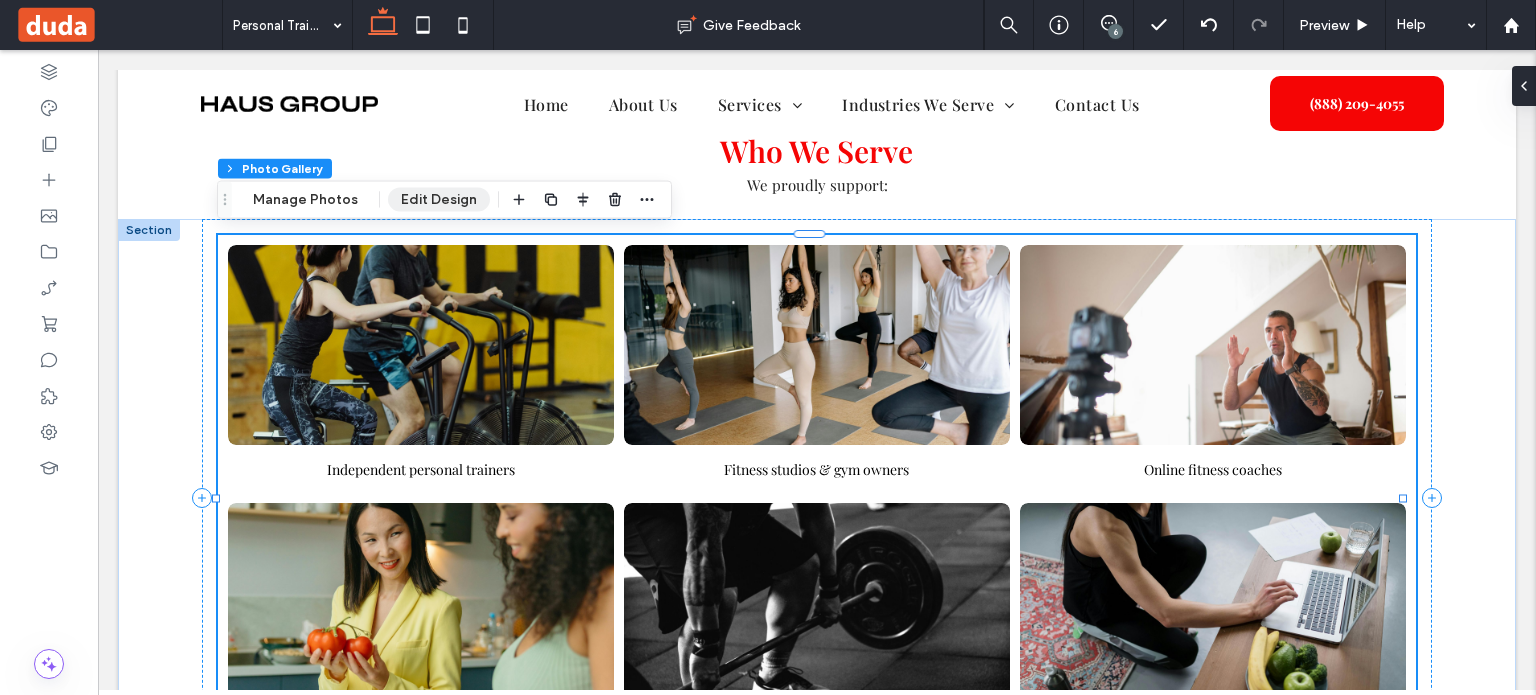 click on "Edit Design" at bounding box center [439, 200] 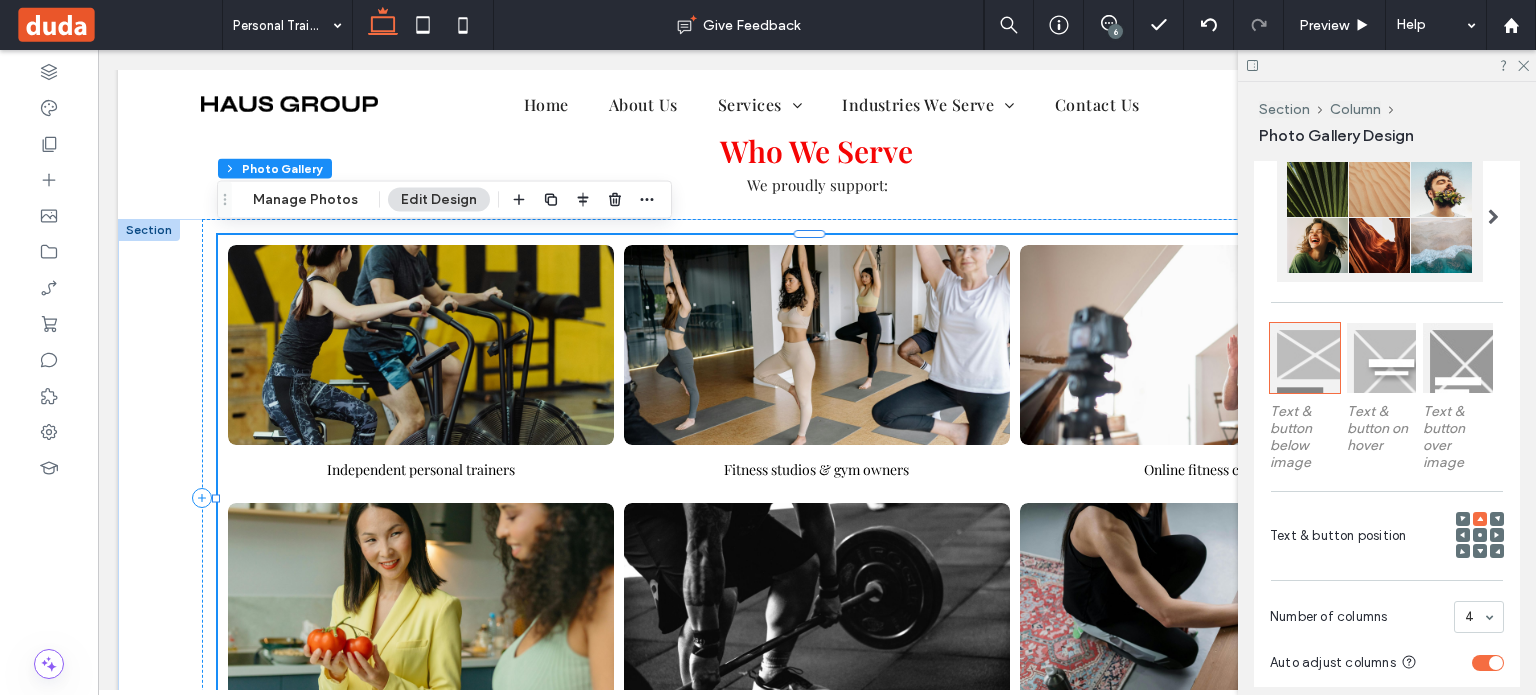 scroll, scrollTop: 500, scrollLeft: 0, axis: vertical 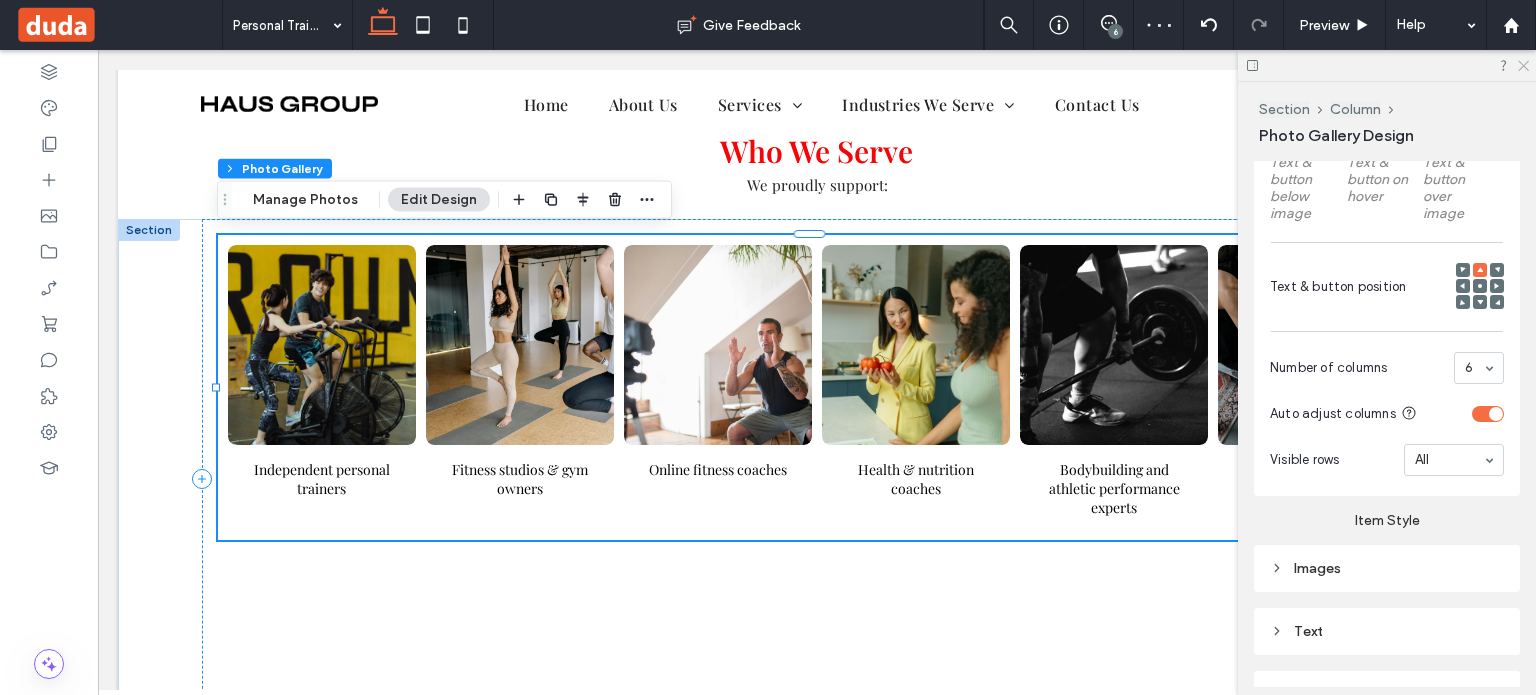 click 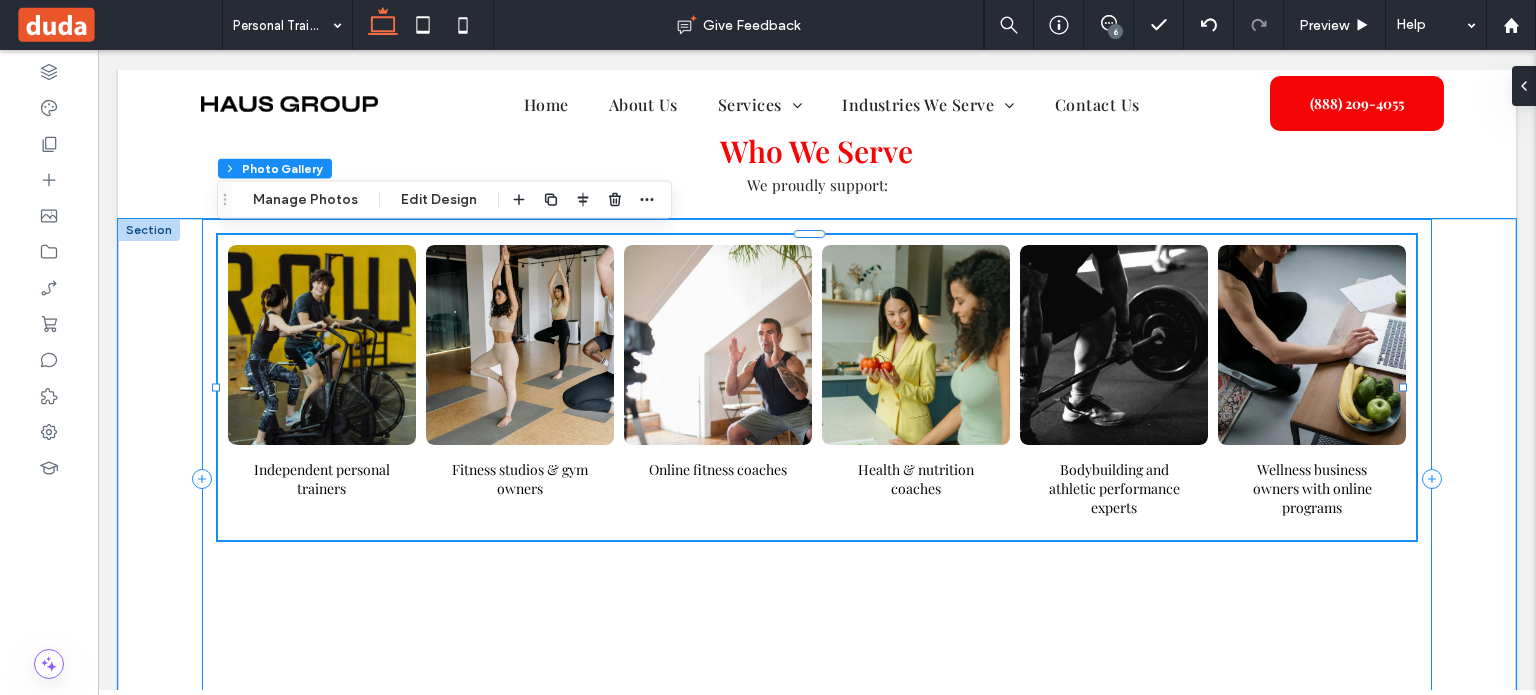 click on "Independent personal trainers
Button
Fitness studios & gym owners
Button
Online fitness coaches
Button
Health & nutrition coaches
Button
Bodybuilding and athletic performance experts
Button
Wellness business owners with online programs
Button" at bounding box center [817, 479] 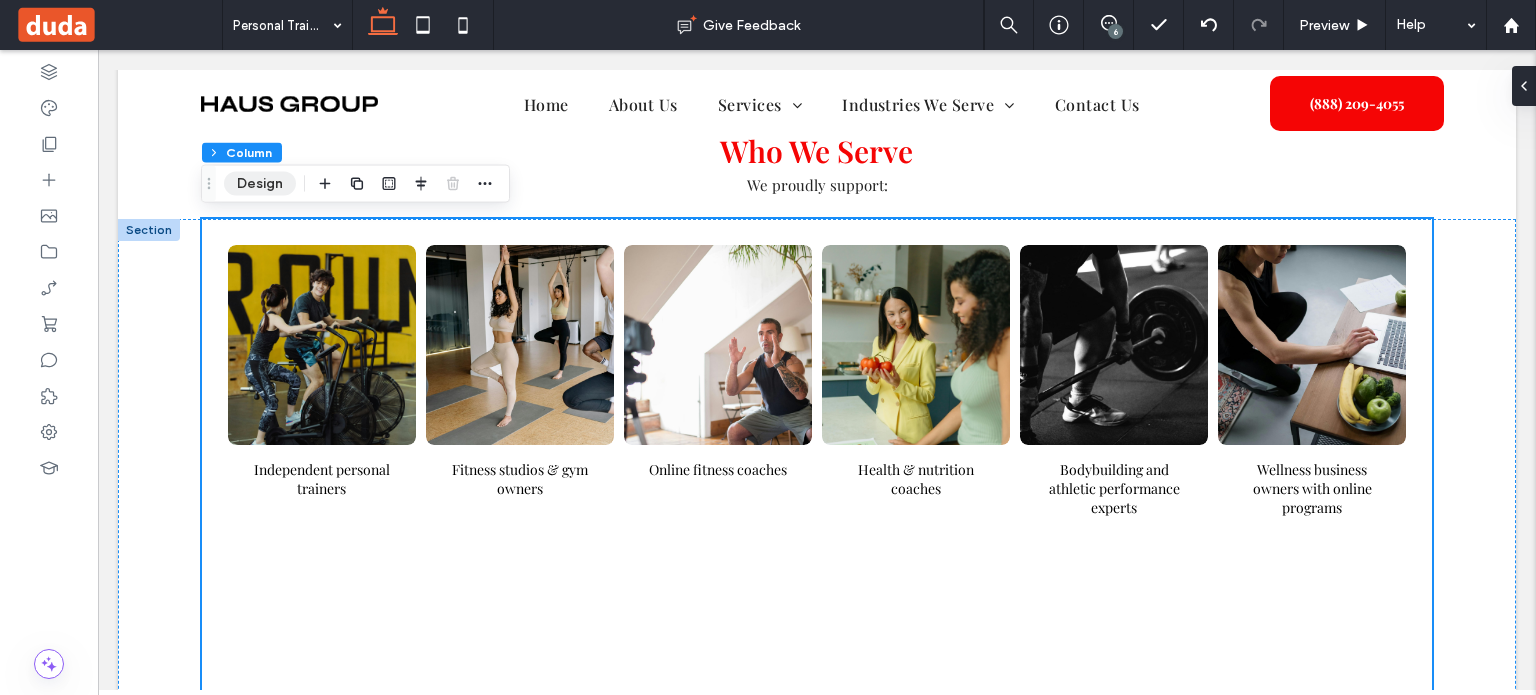 click on "Design" at bounding box center [260, 184] 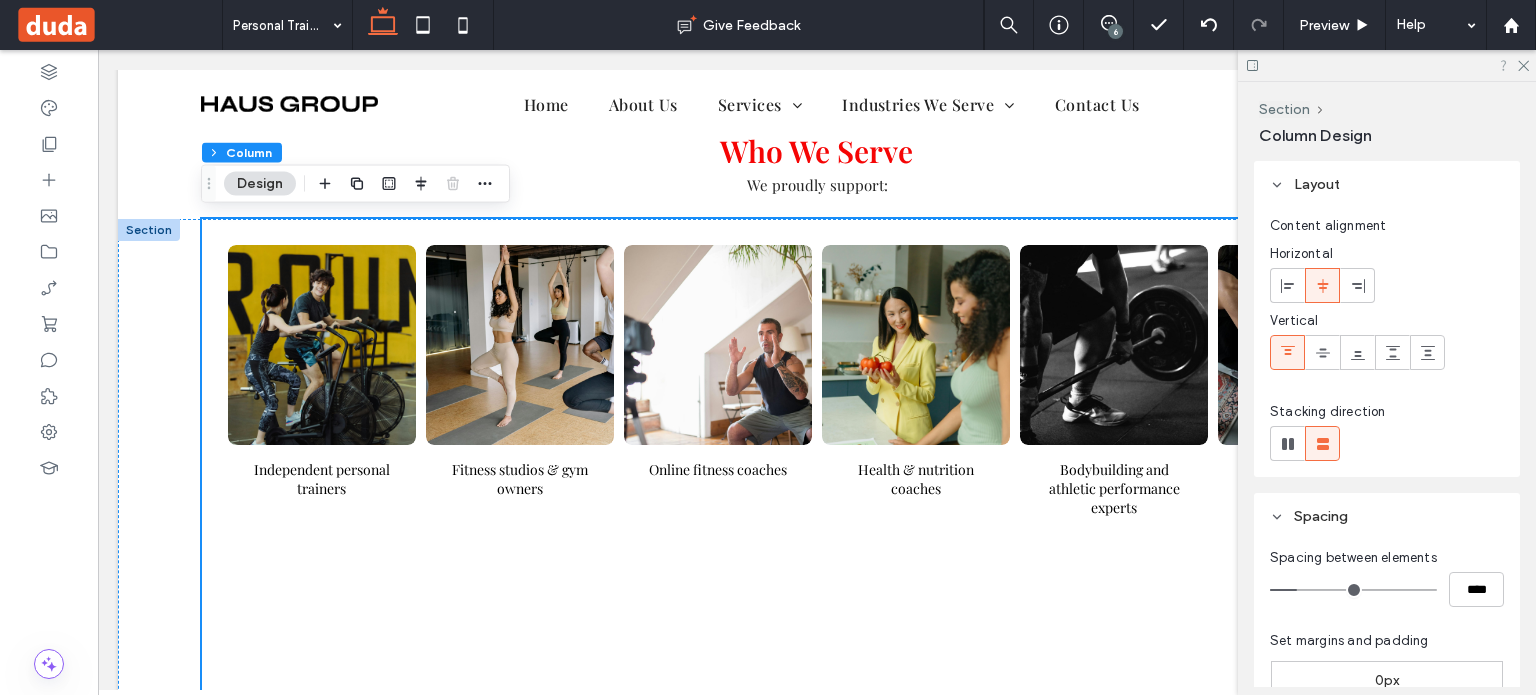 drag, startPoint x: 1516, startPoint y: 63, endPoint x: 1506, endPoint y: 67, distance: 10.770329 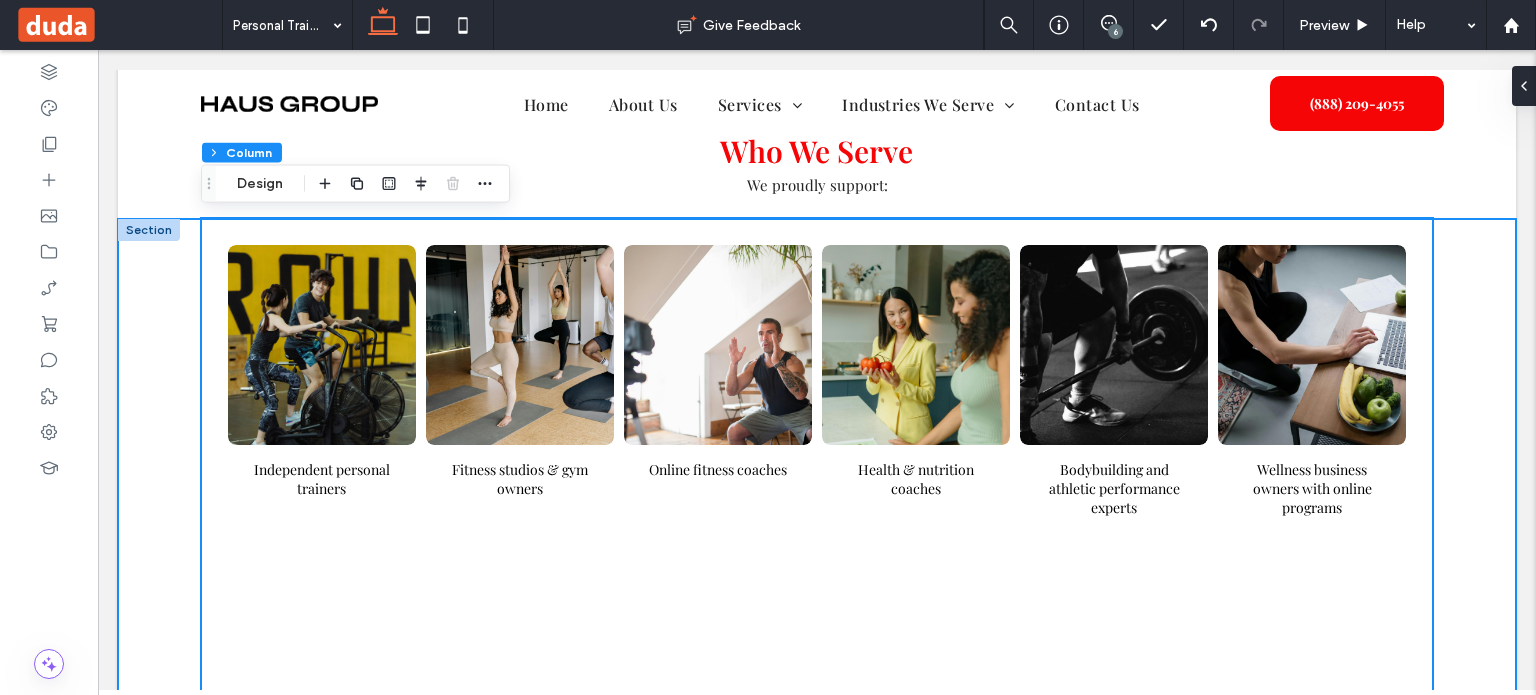 click on "Independent personal trainers
Button
Fitness studios & gym owners
Button
Online fitness coaches
Button
Health & nutrition coaches
Button
Bodybuilding and athletic performance experts
Button
Wellness business owners with online programs
Button" at bounding box center [817, 479] 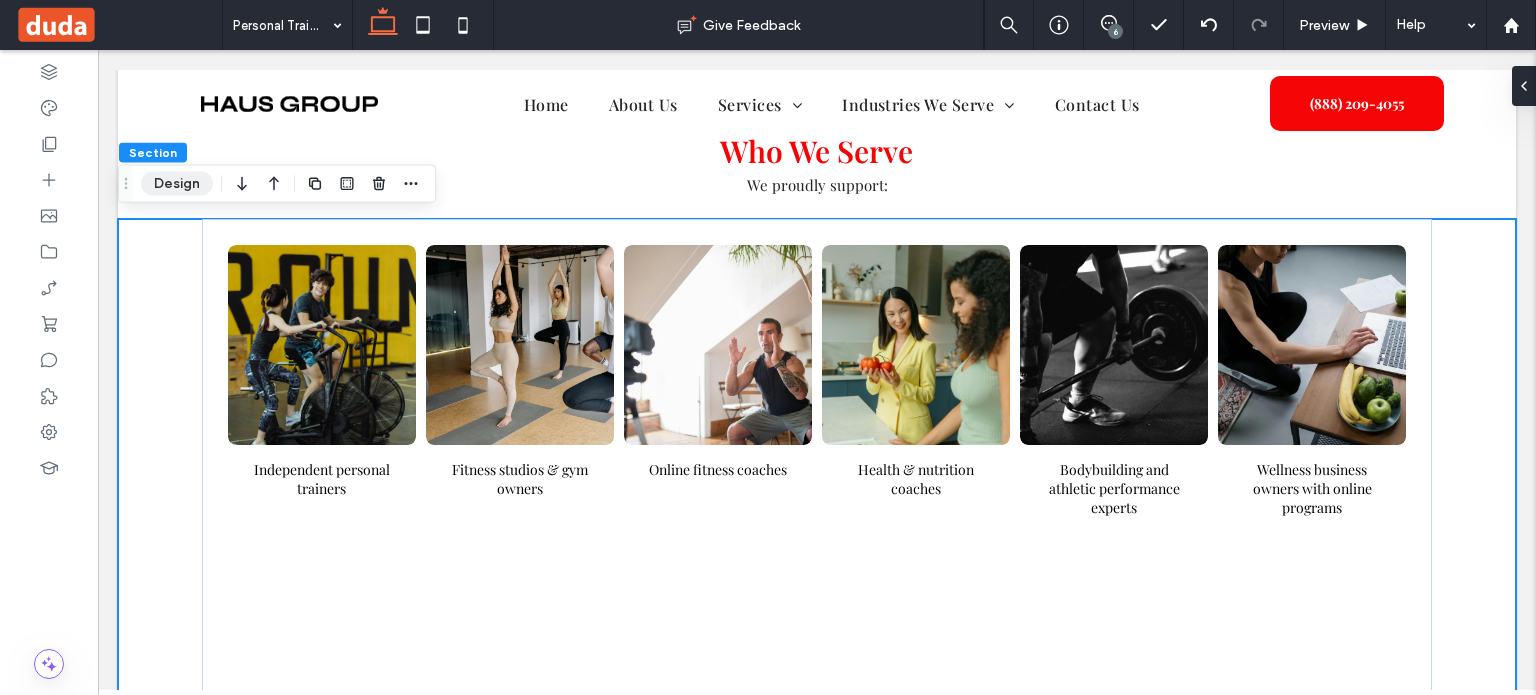 click on "Design" at bounding box center [177, 184] 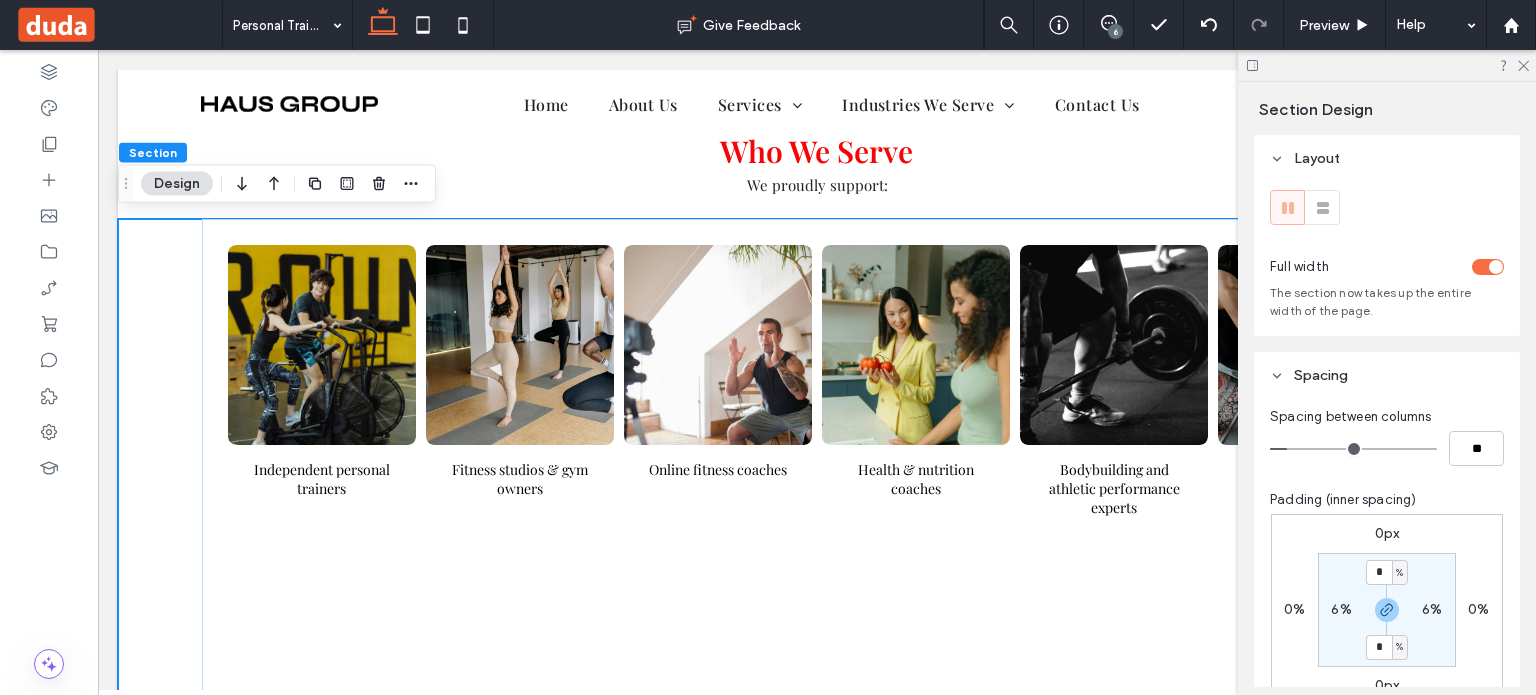 click on "6%" at bounding box center [1341, 609] 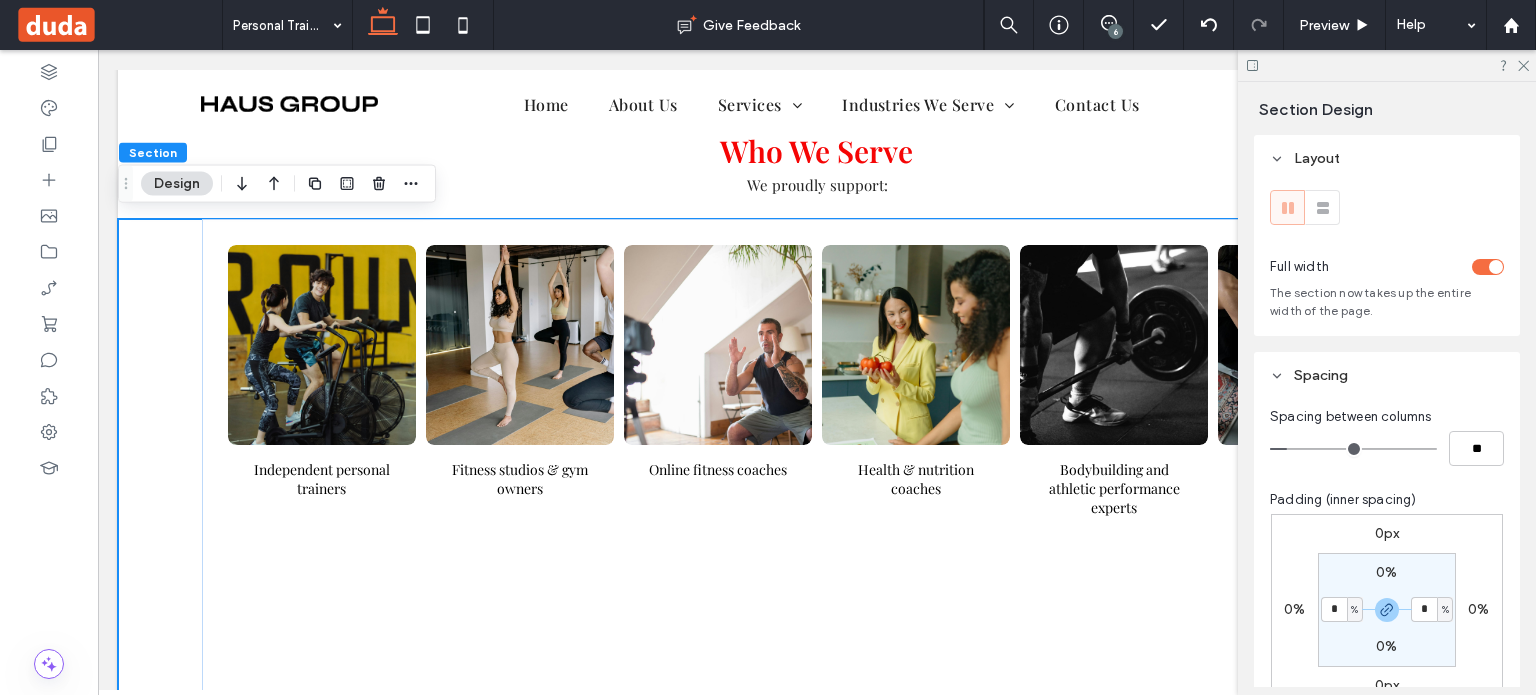 type on "*" 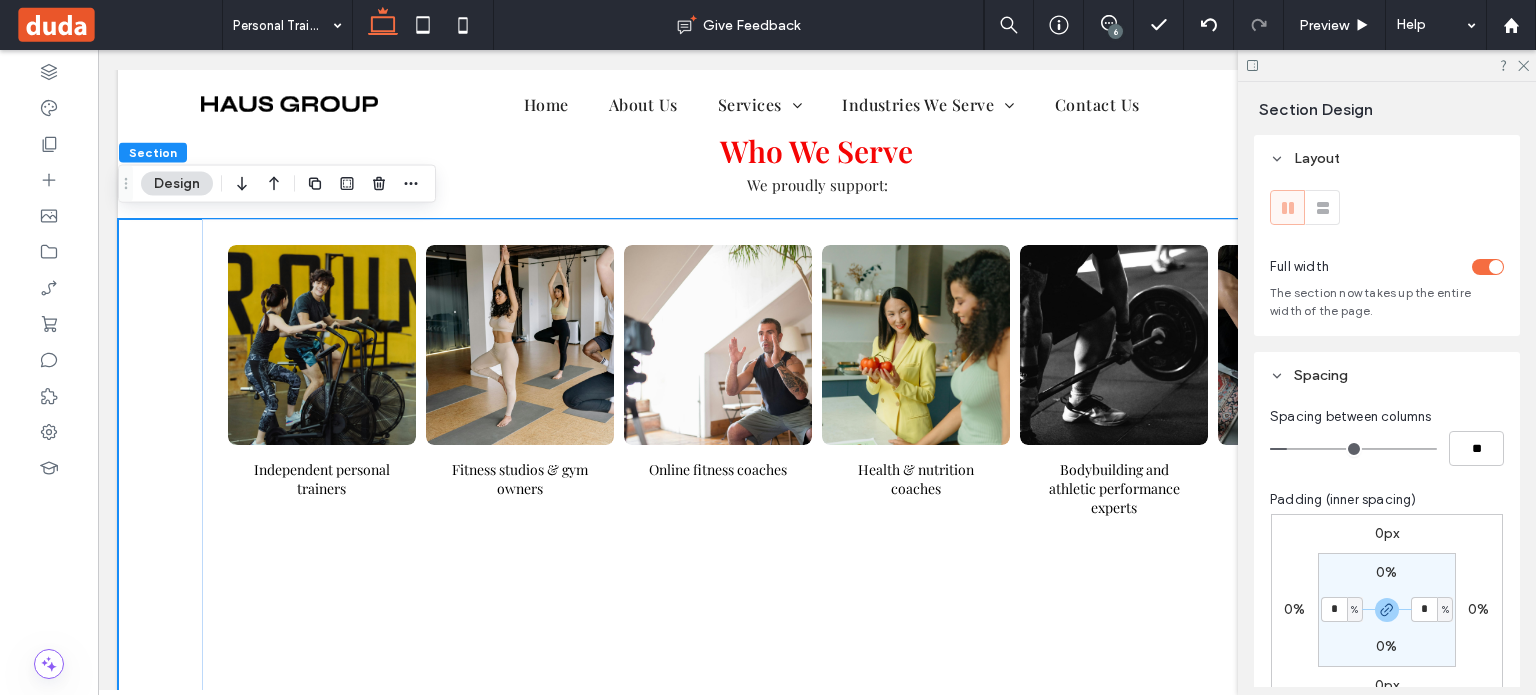 type on "*" 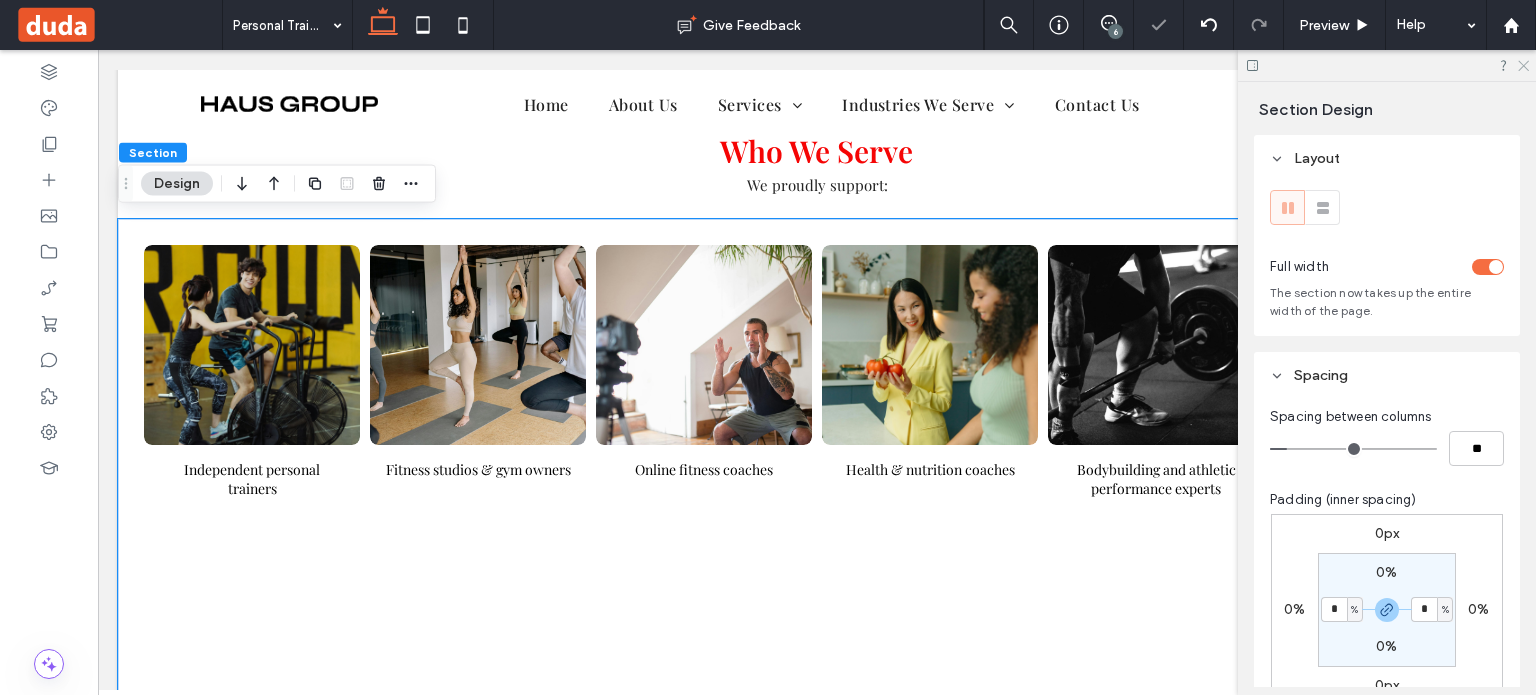 click 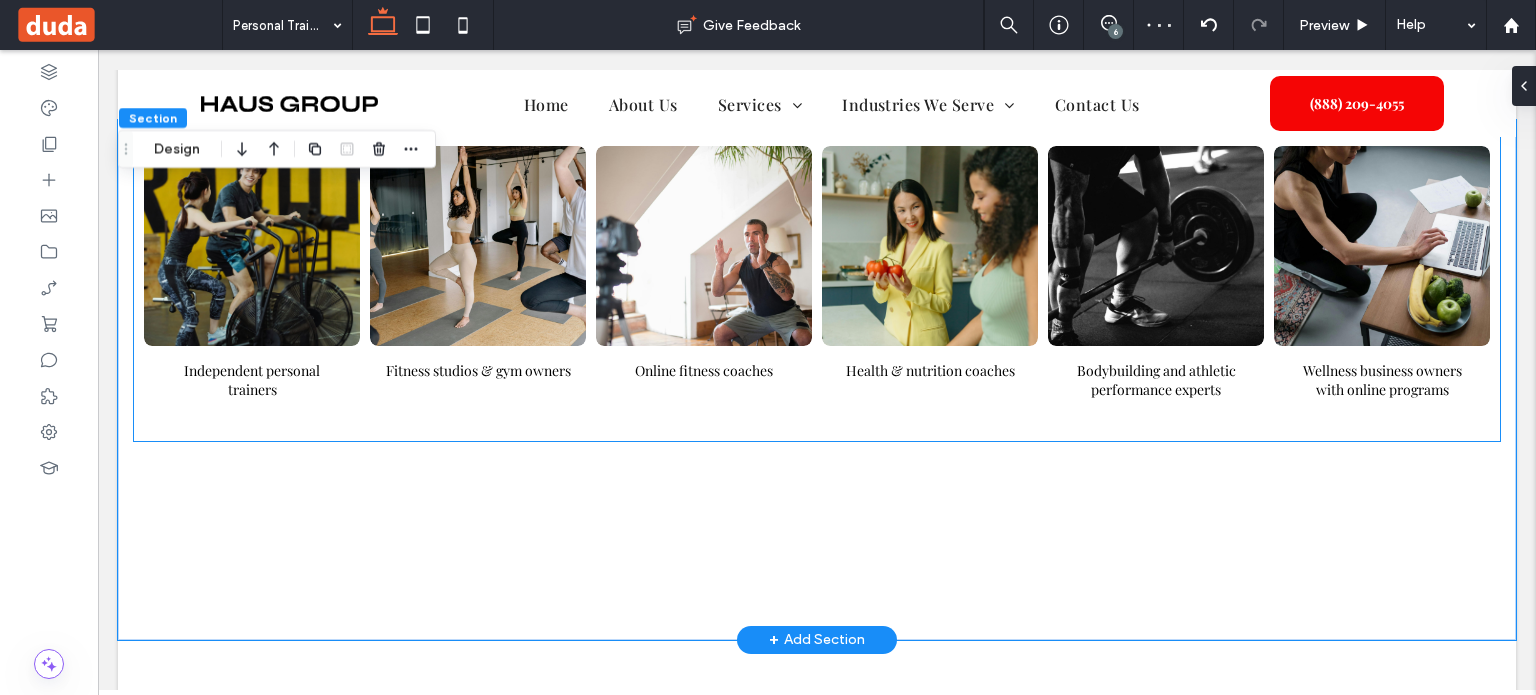scroll, scrollTop: 3203, scrollLeft: 0, axis: vertical 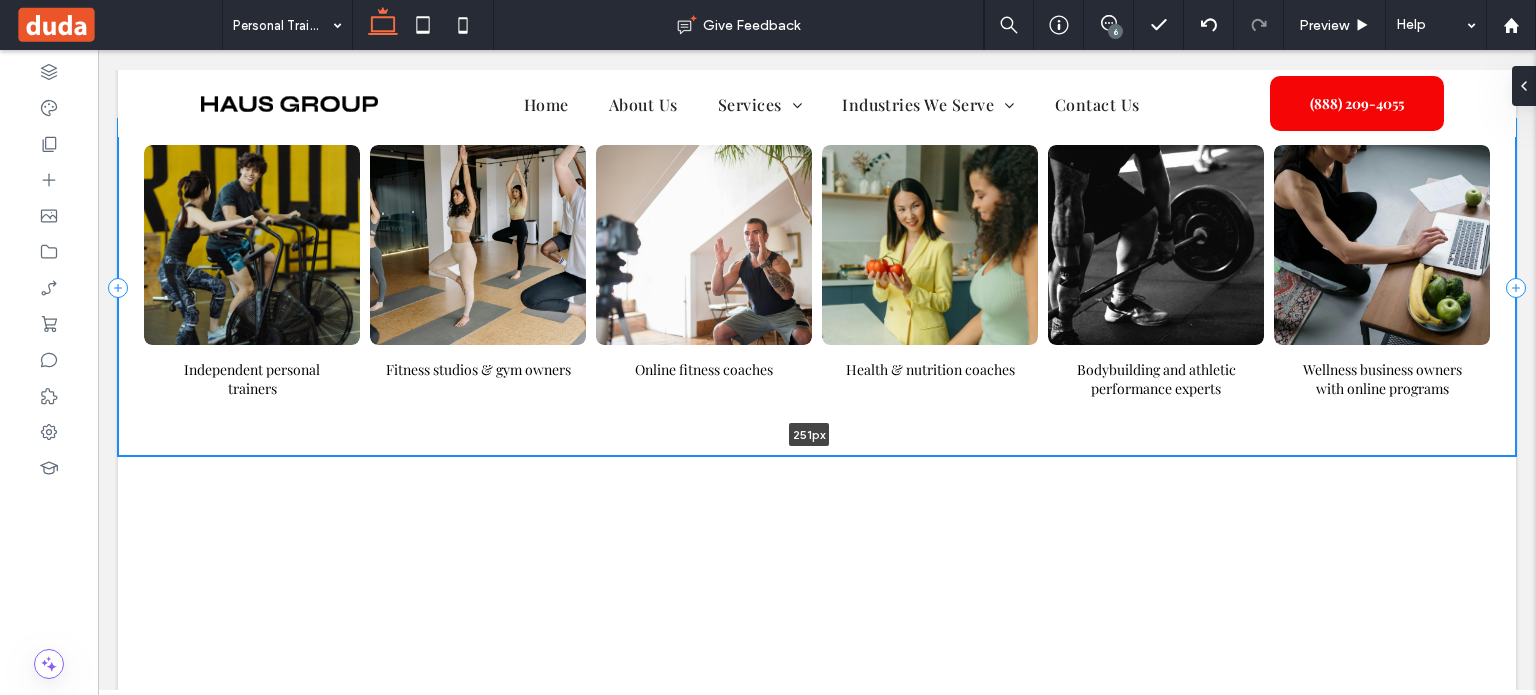 drag, startPoint x: 278, startPoint y: 634, endPoint x: 308, endPoint y: 367, distance: 268.6801 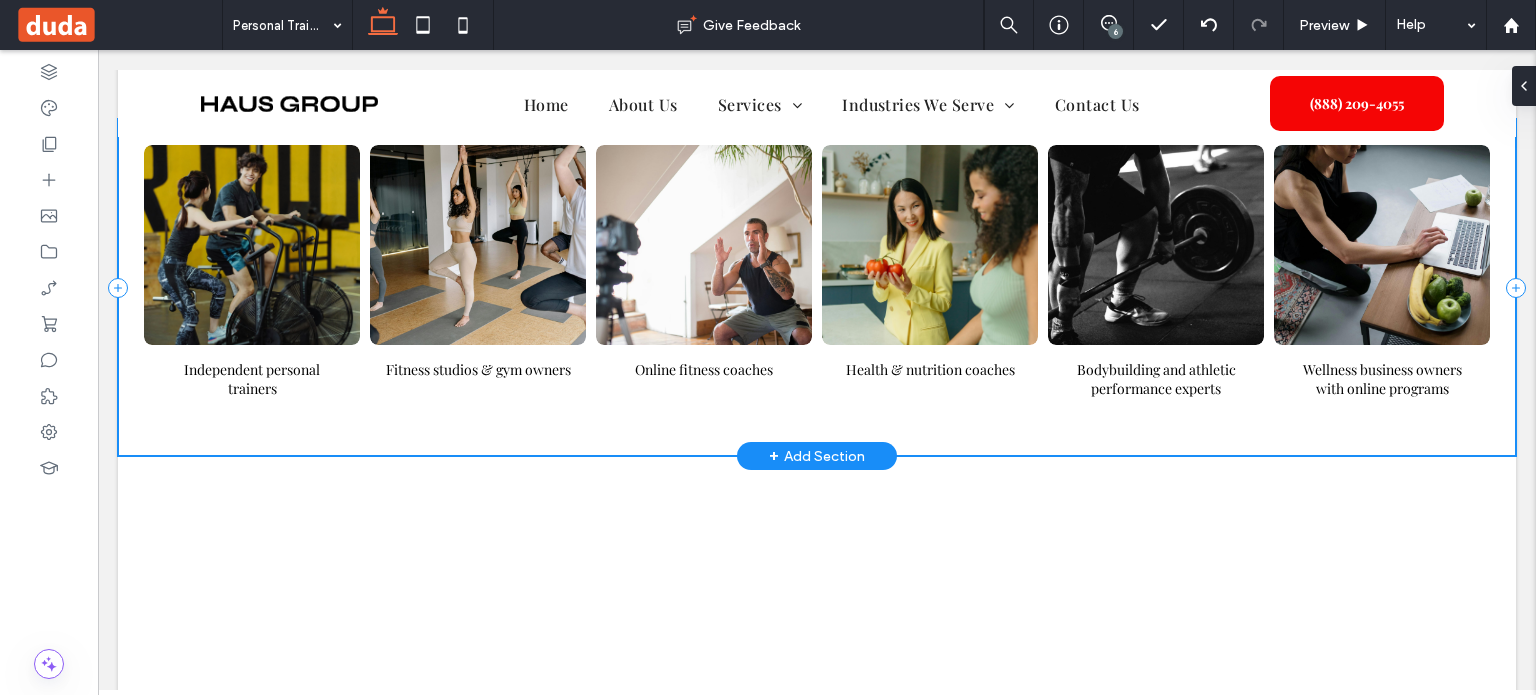 type on "***" 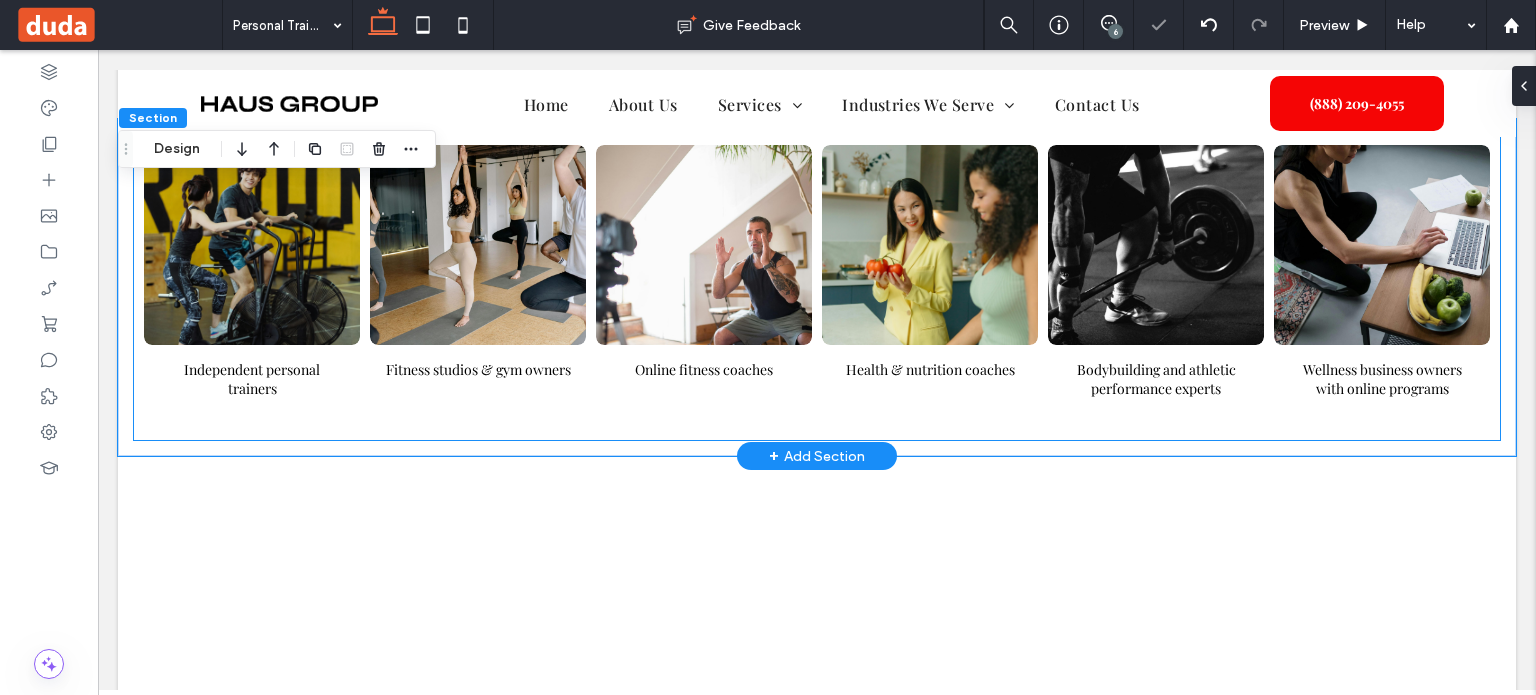 click on "Online fitness coaches
Button" at bounding box center [704, 387] 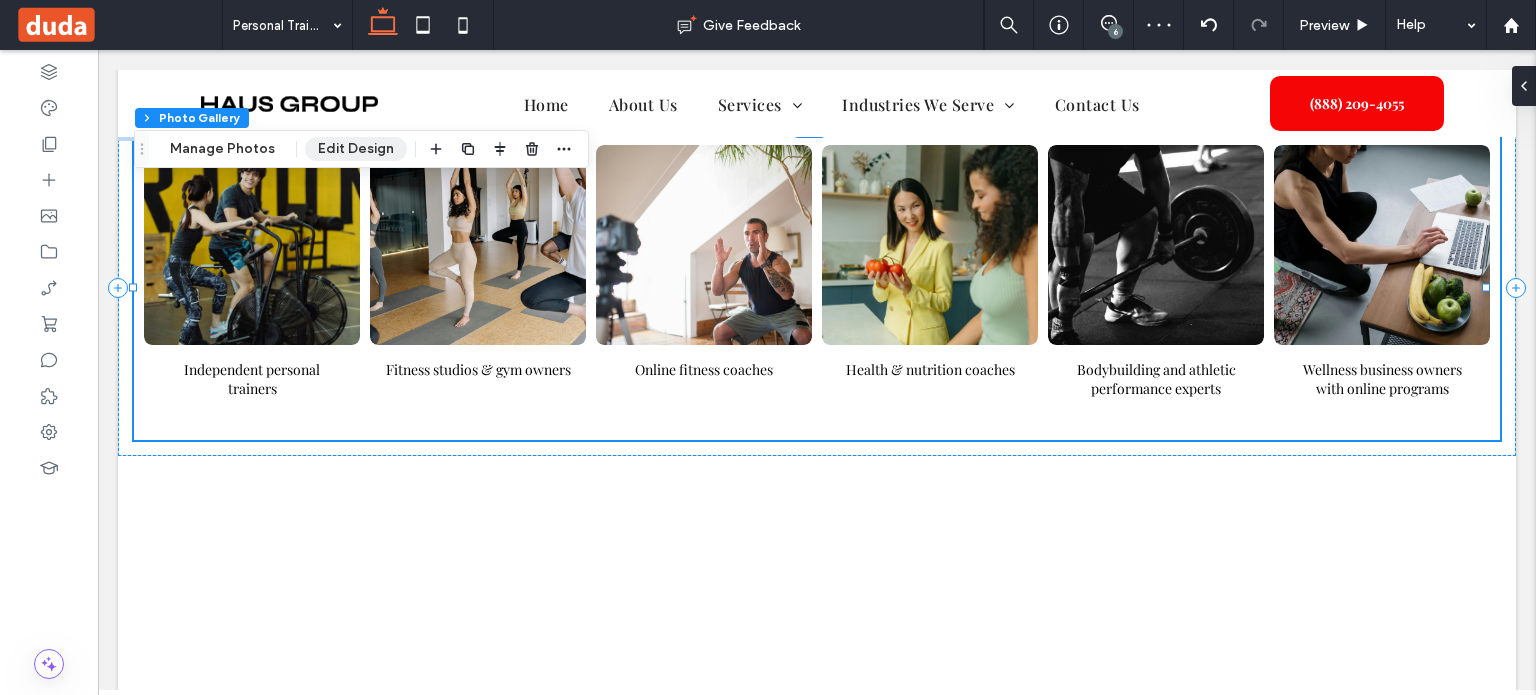click on "Edit Design" at bounding box center (356, 149) 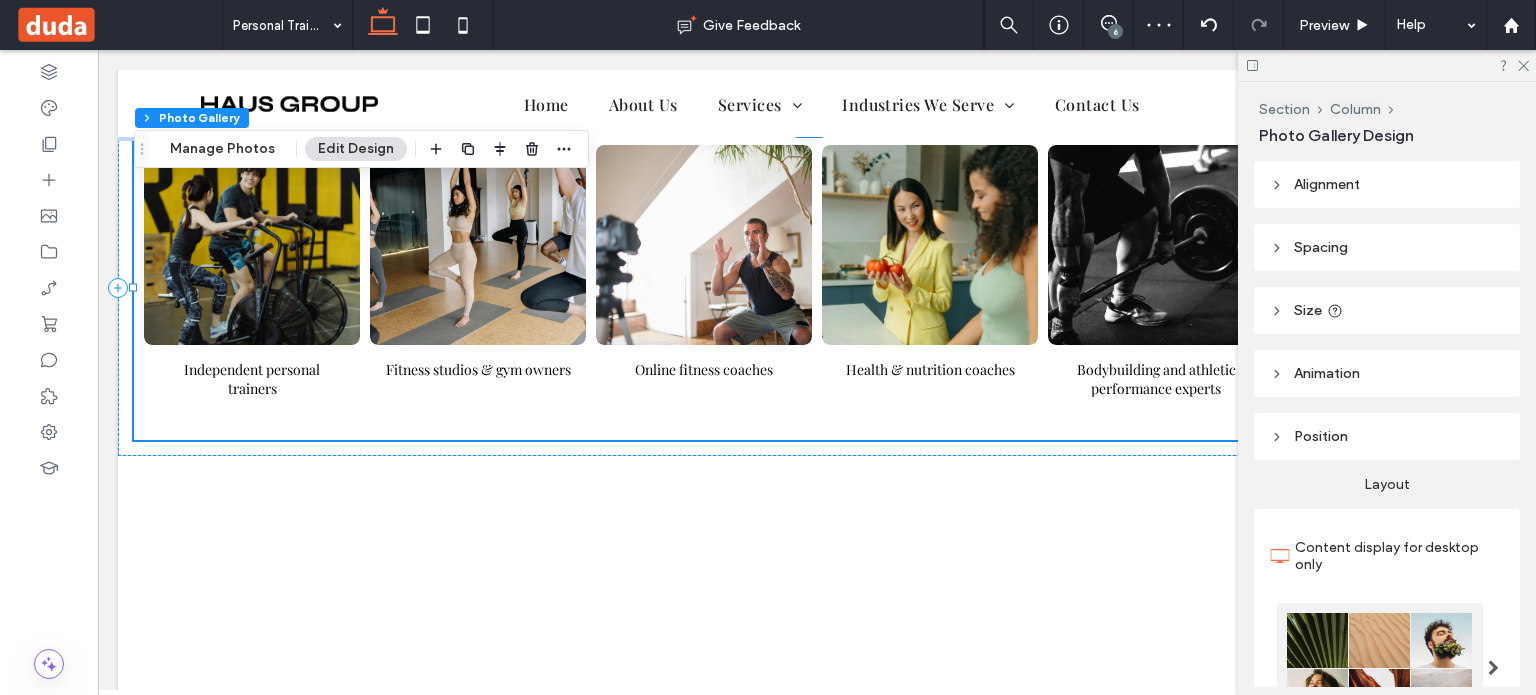 click on "Spacing" at bounding box center [1387, 247] 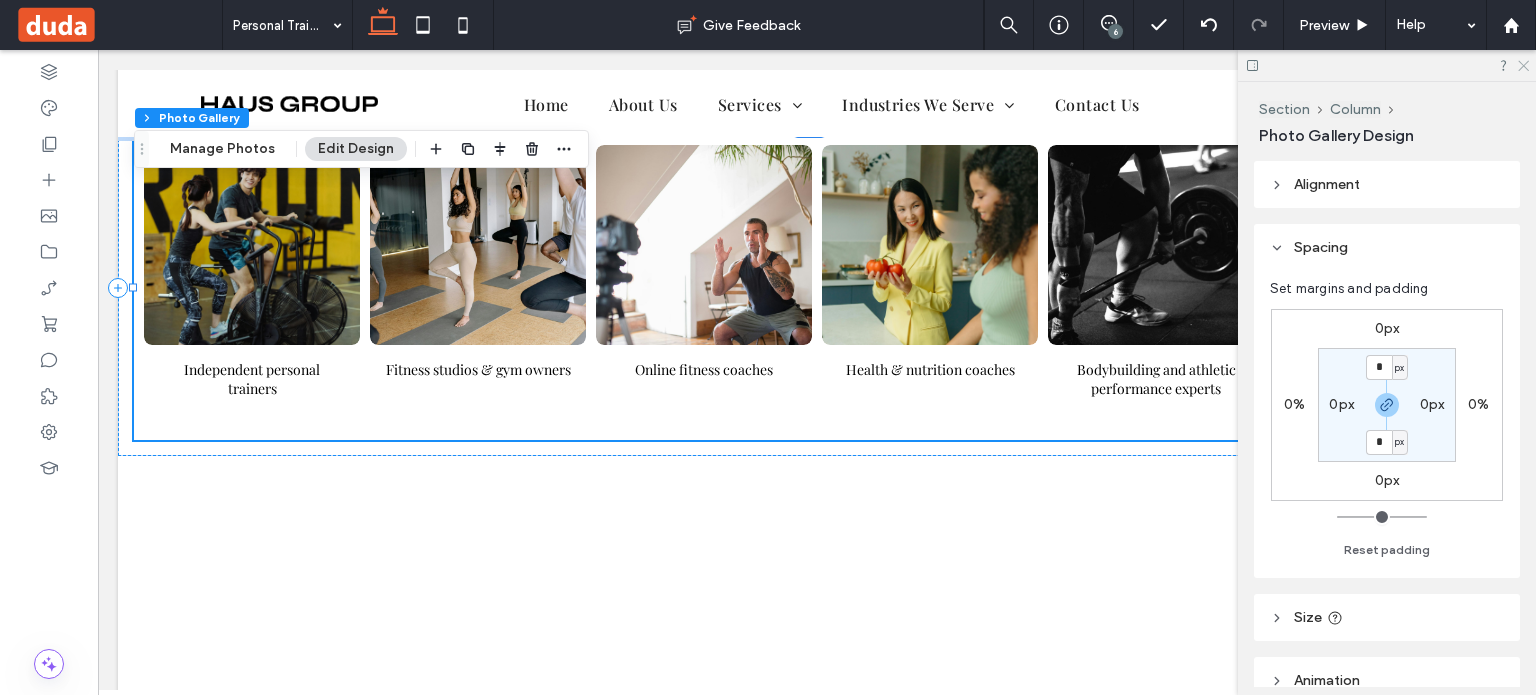 click 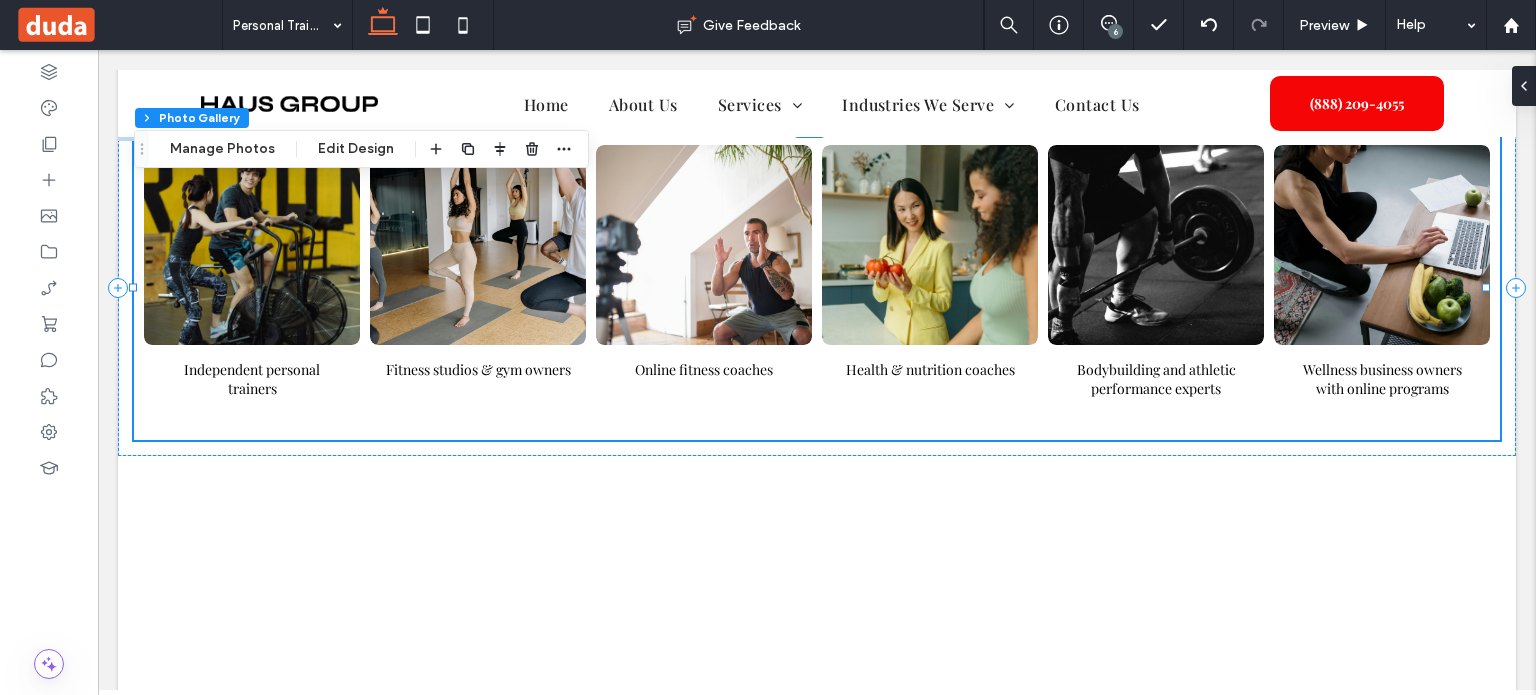 click on "Wellness business owners with online programs" at bounding box center [1382, 379] 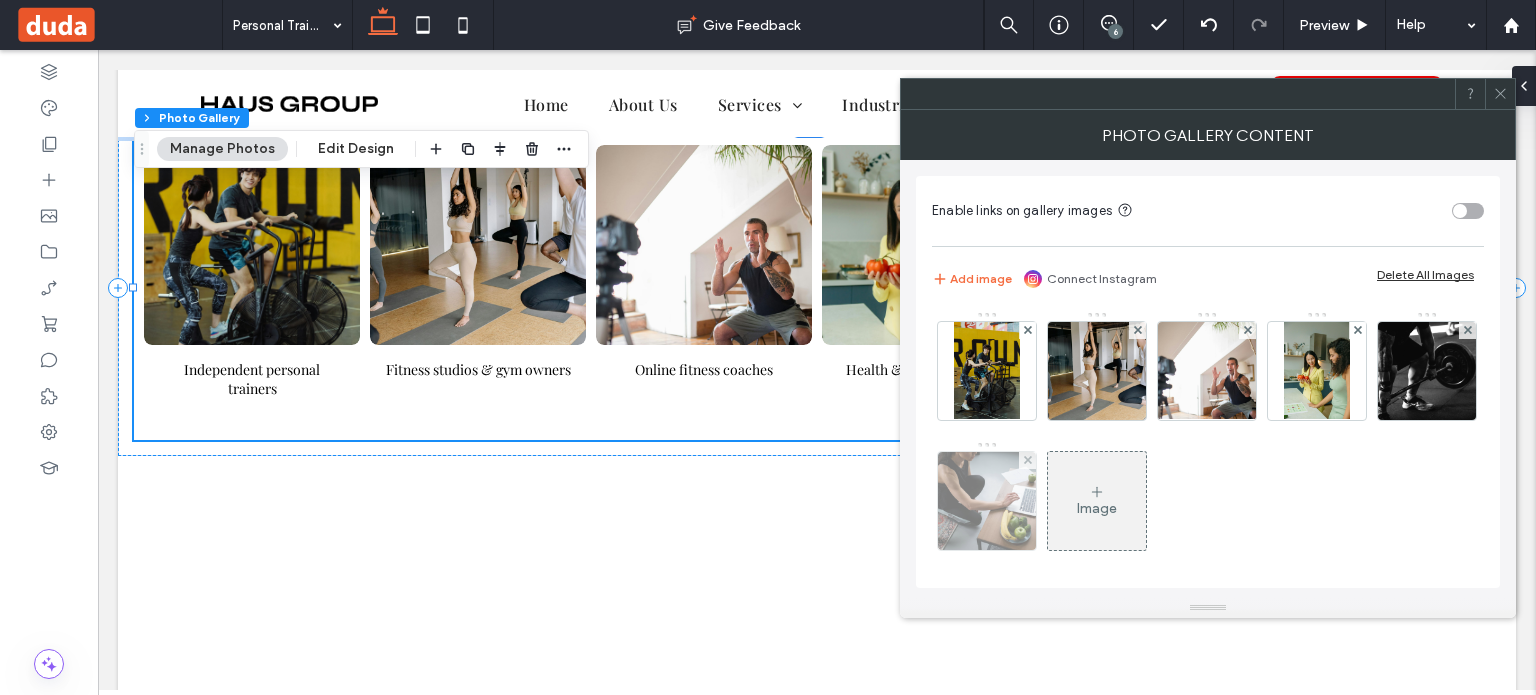 click at bounding box center [987, 501] 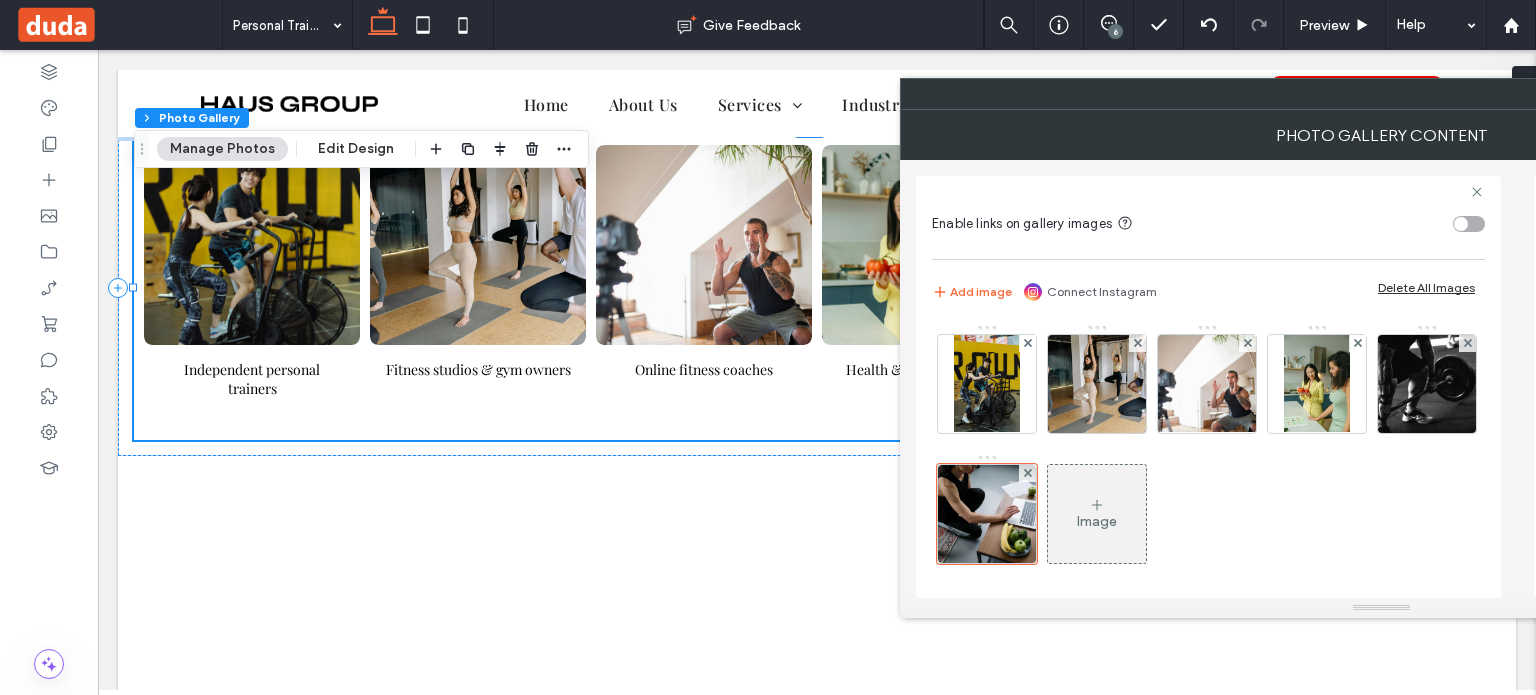 scroll, scrollTop: 0, scrollLeft: 51, axis: horizontal 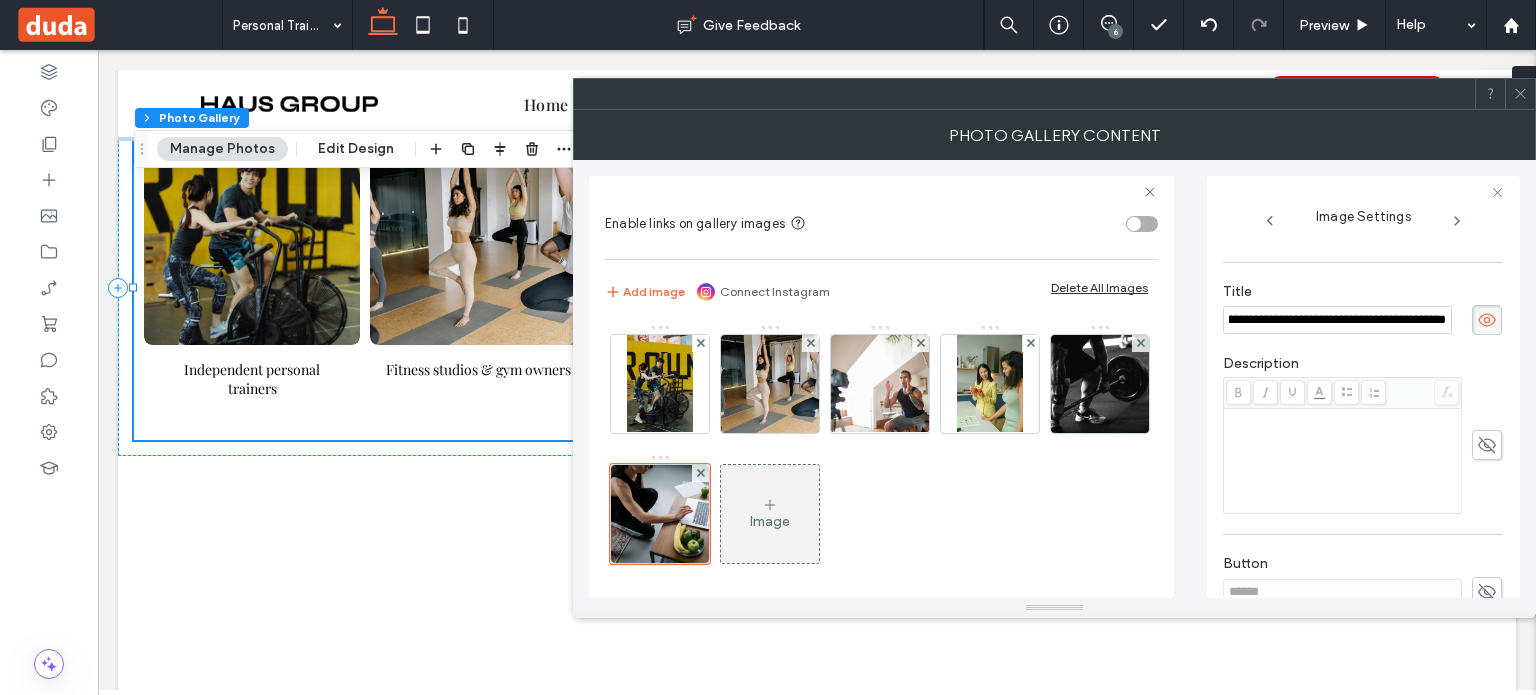 click at bounding box center [1343, 461] 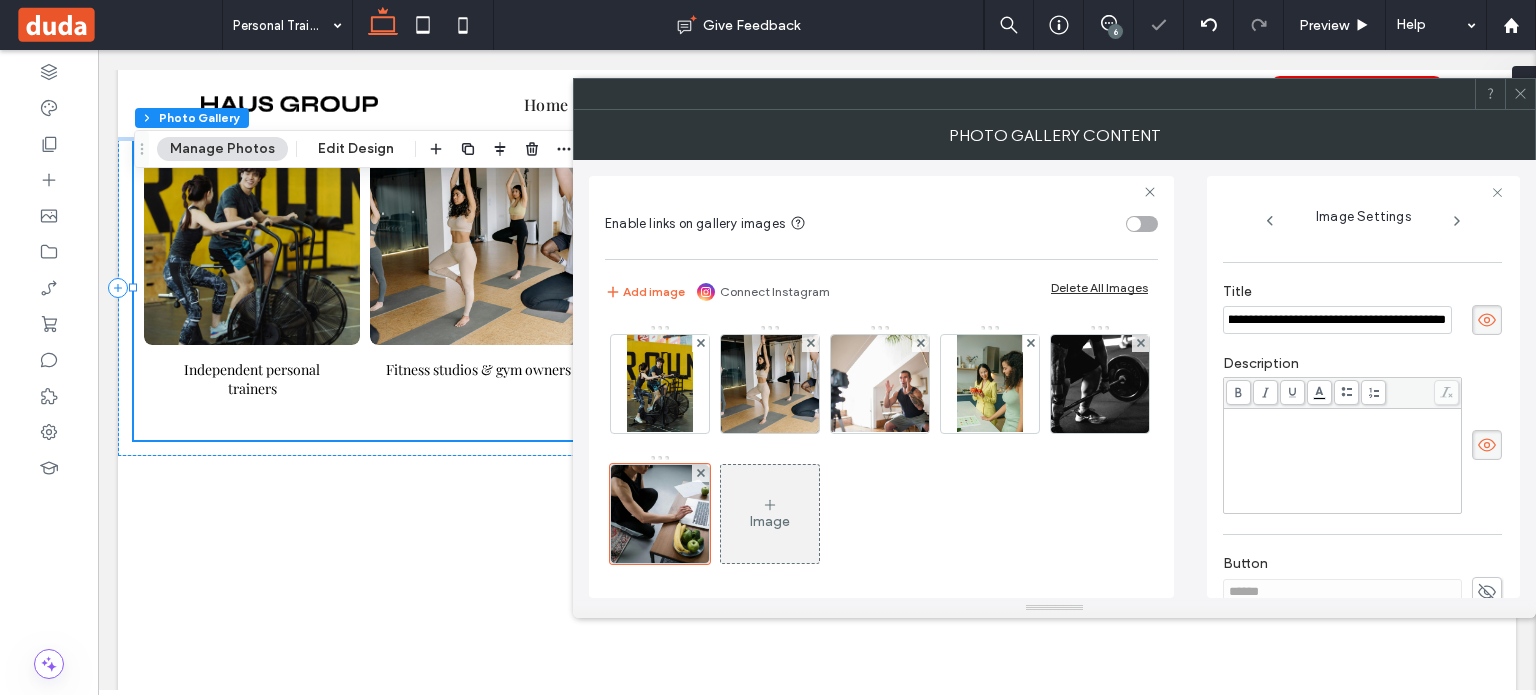 scroll, scrollTop: 0, scrollLeft: 0, axis: both 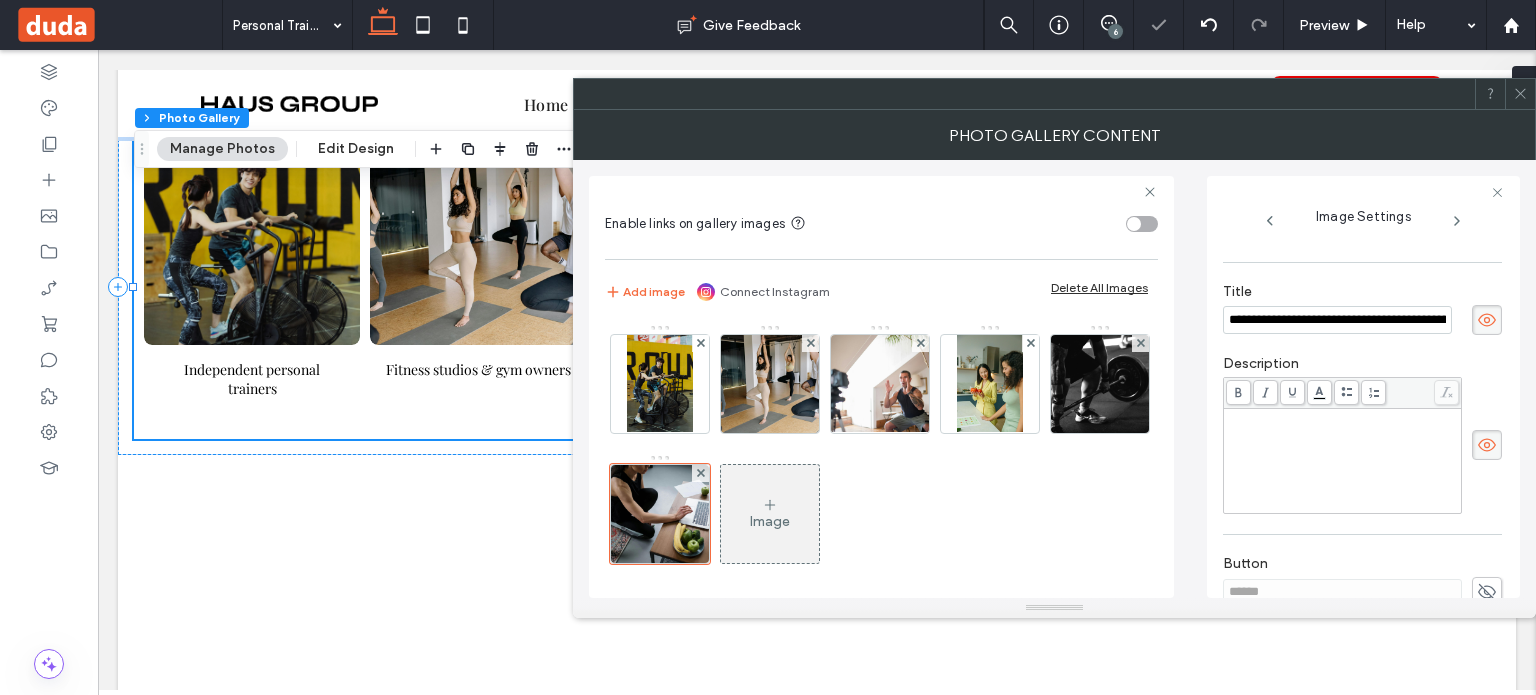 click 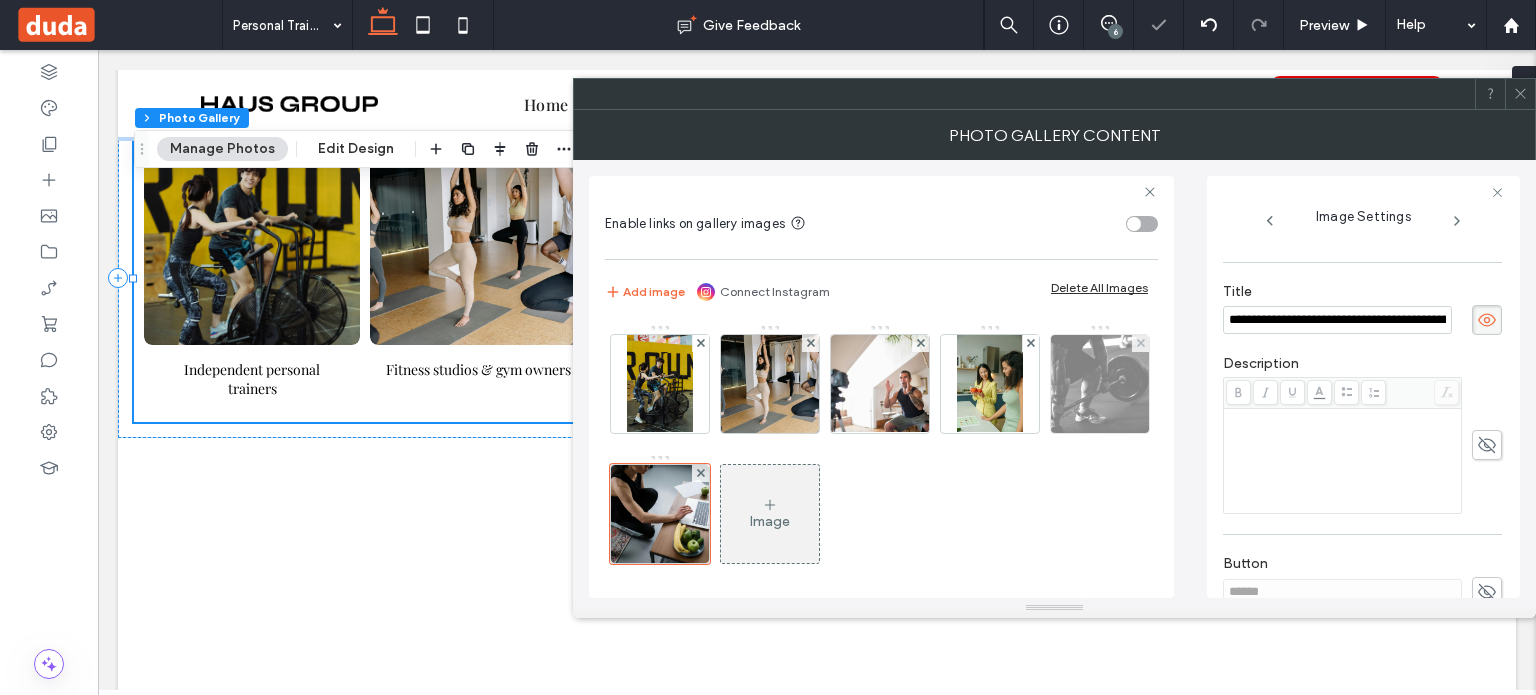 click at bounding box center [1100, 384] 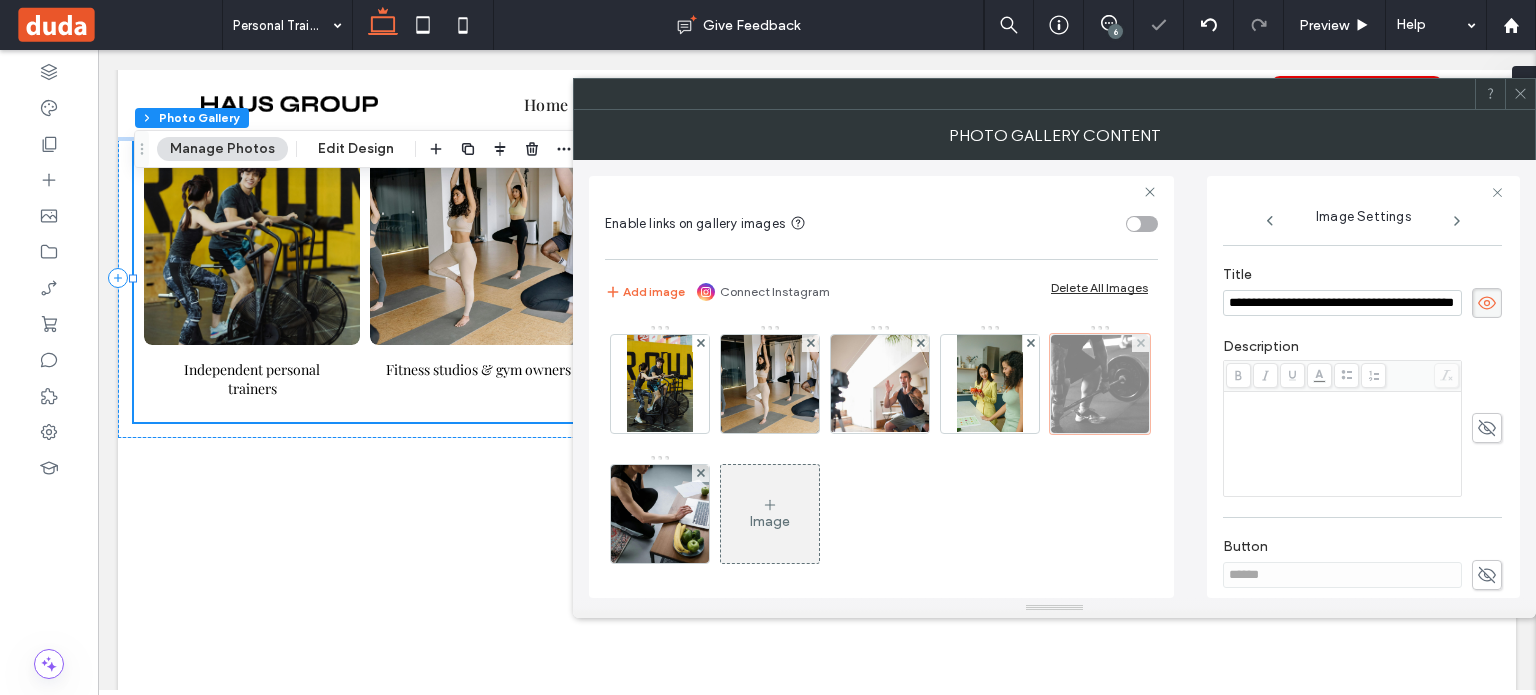 scroll, scrollTop: 332, scrollLeft: 0, axis: vertical 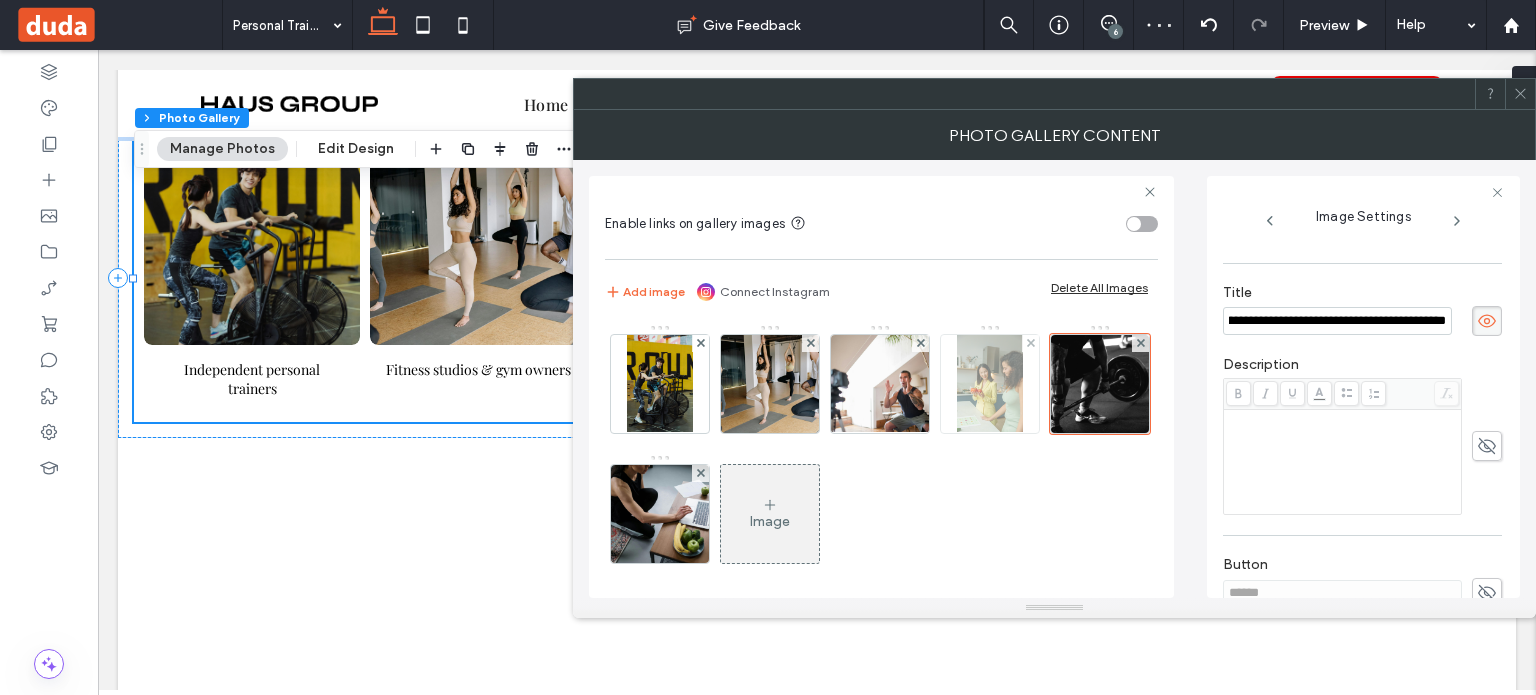 click at bounding box center (989, 384) 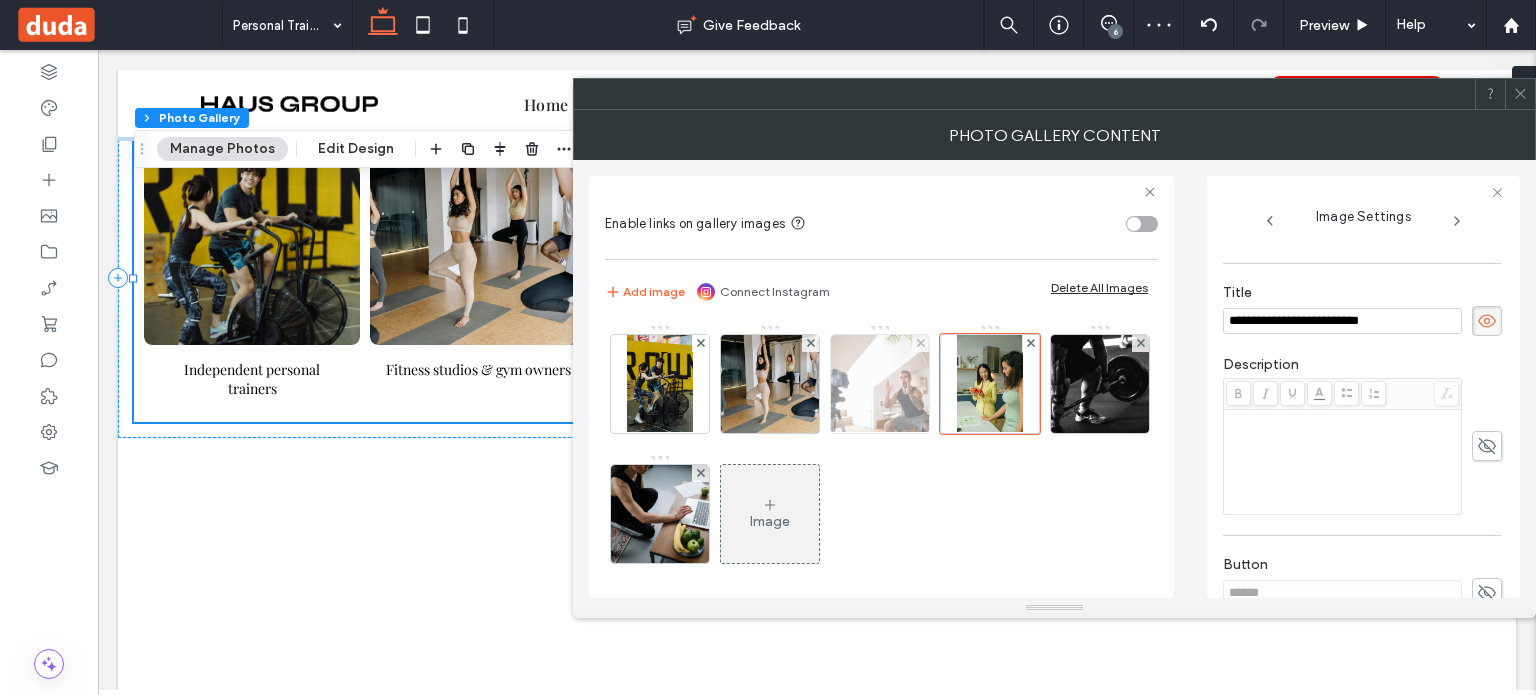 click at bounding box center [880, 384] 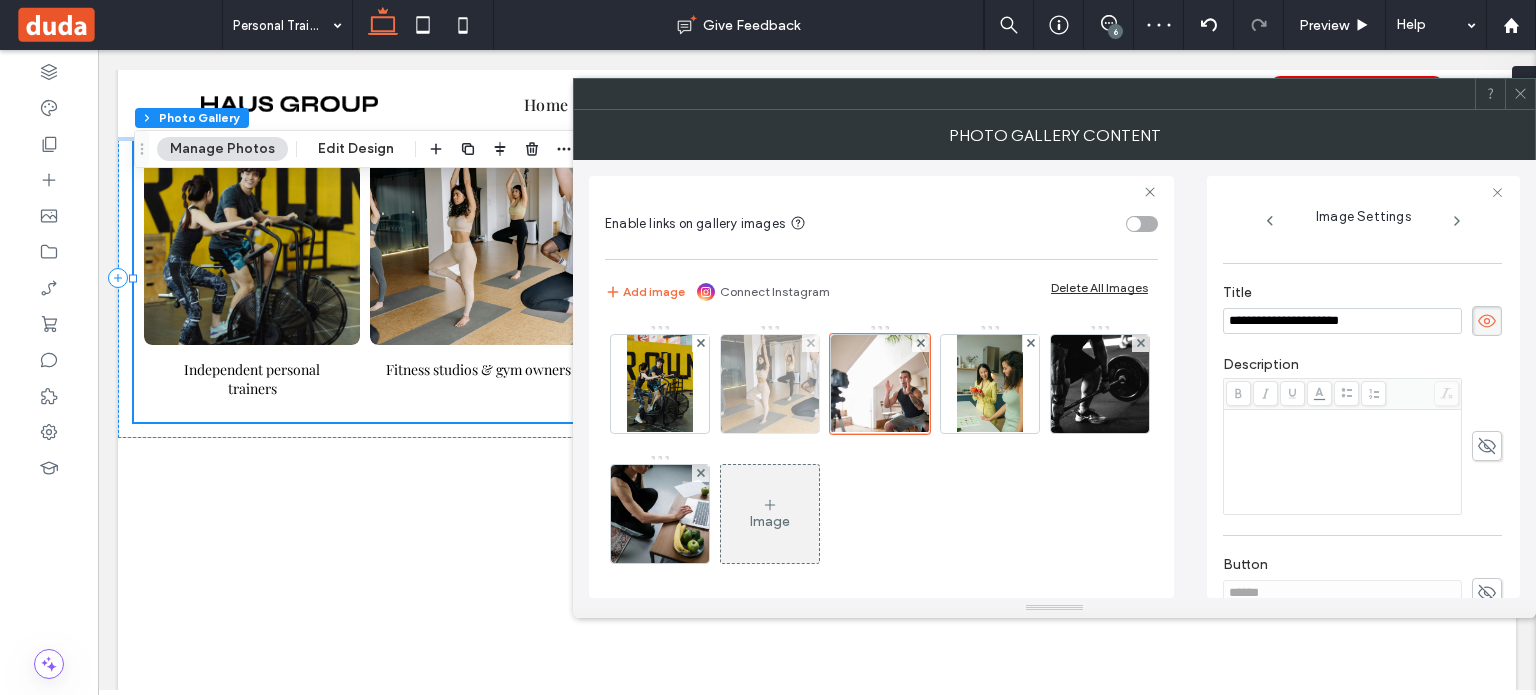 click at bounding box center (770, 384) 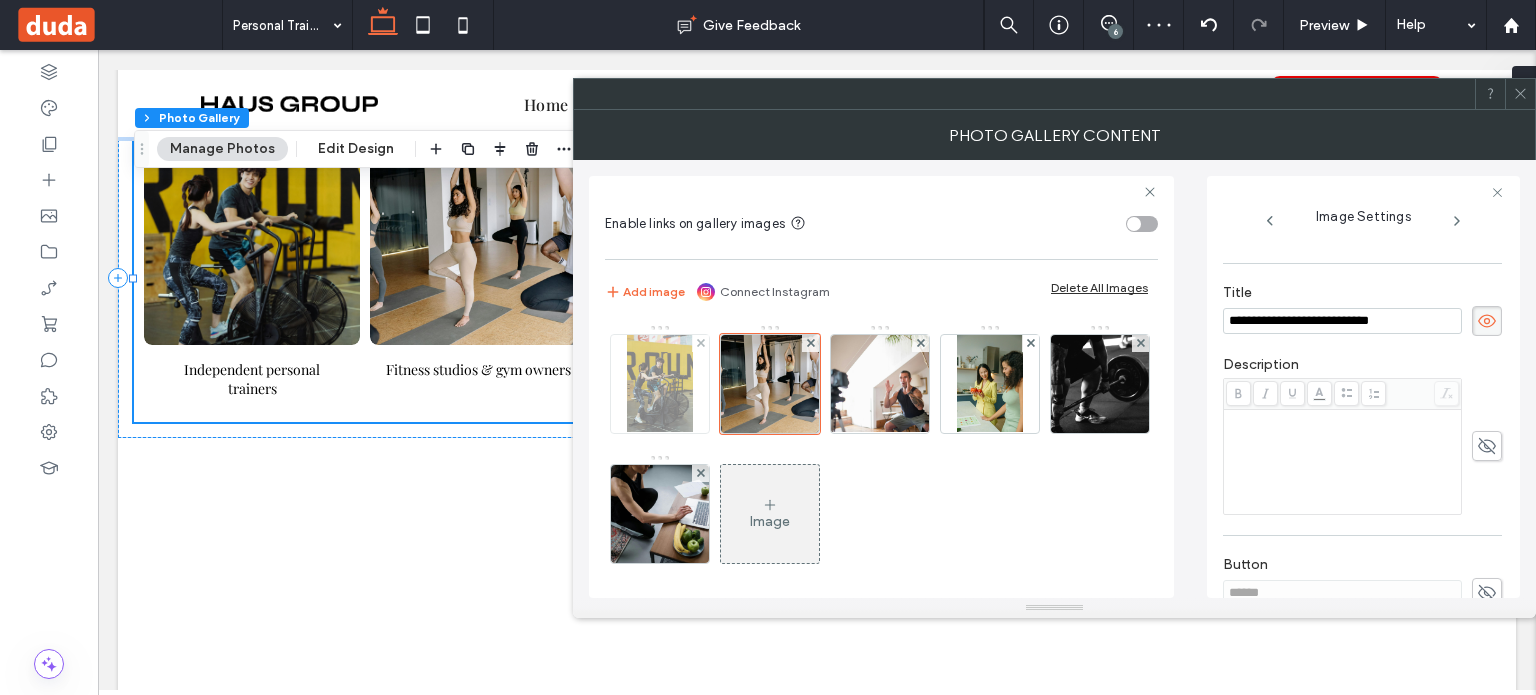 click at bounding box center [659, 384] 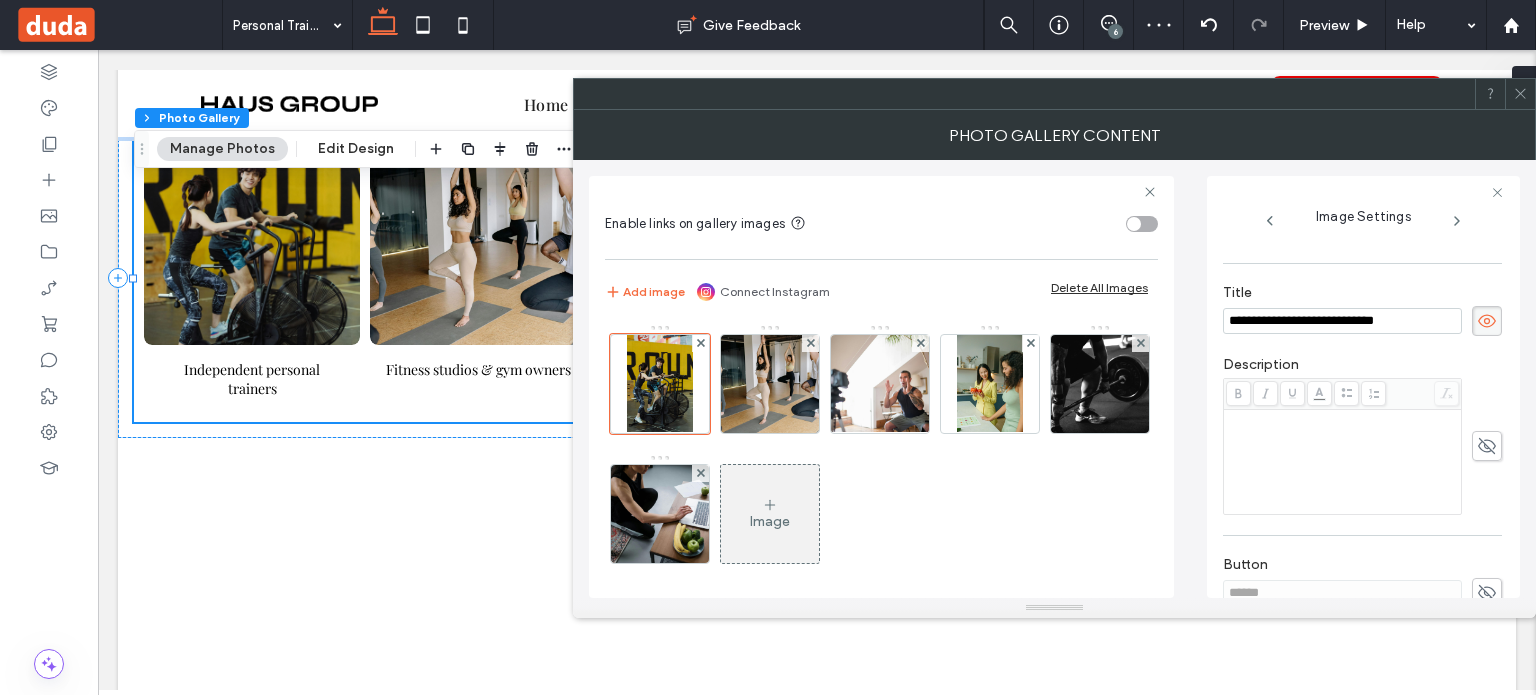 scroll, scrollTop: 349, scrollLeft: 0, axis: vertical 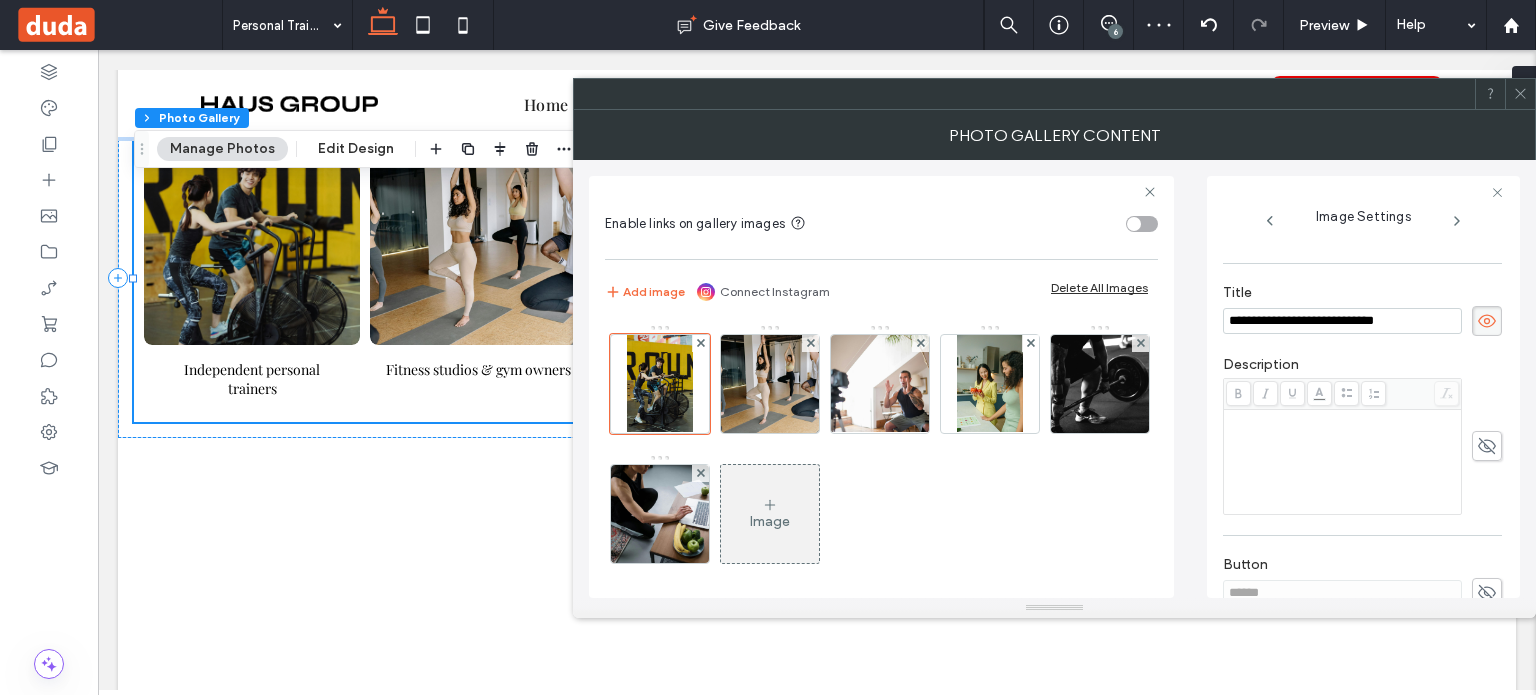 click 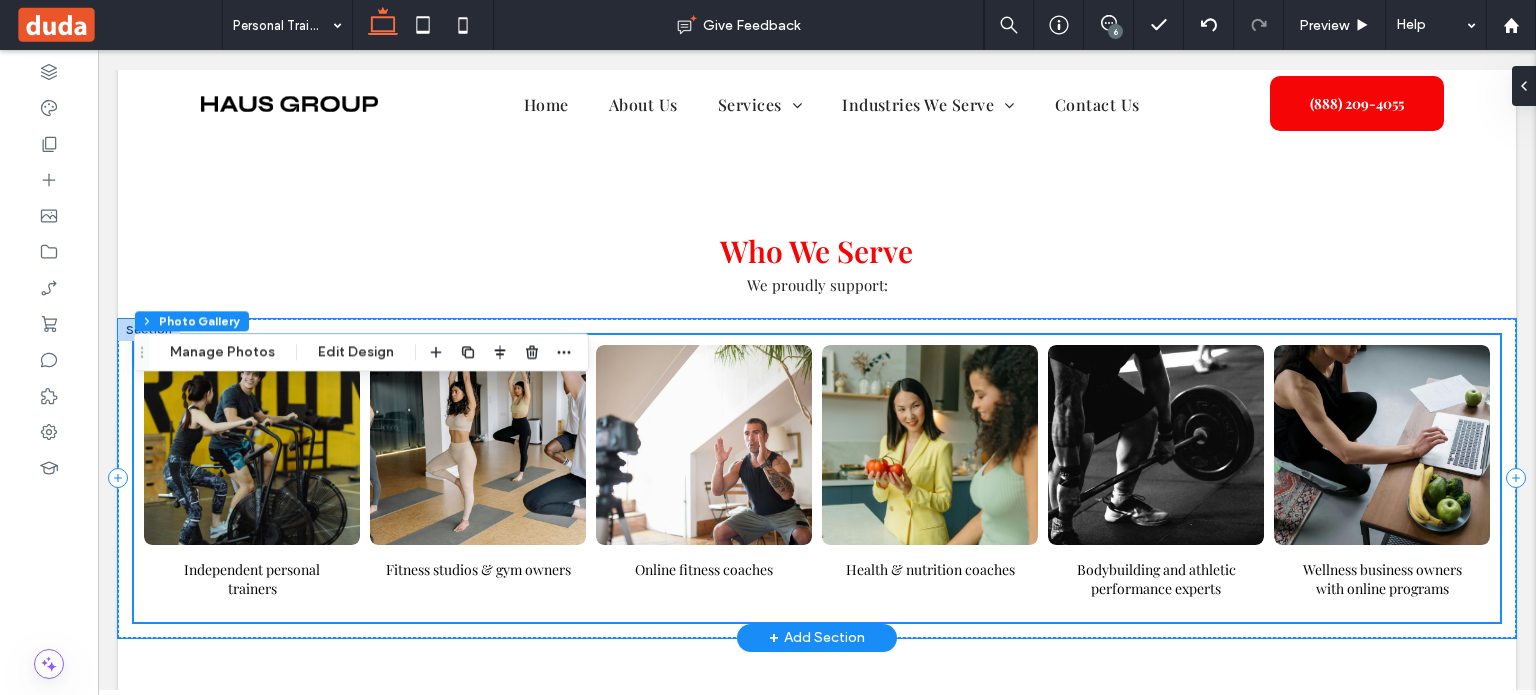scroll, scrollTop: 2903, scrollLeft: 0, axis: vertical 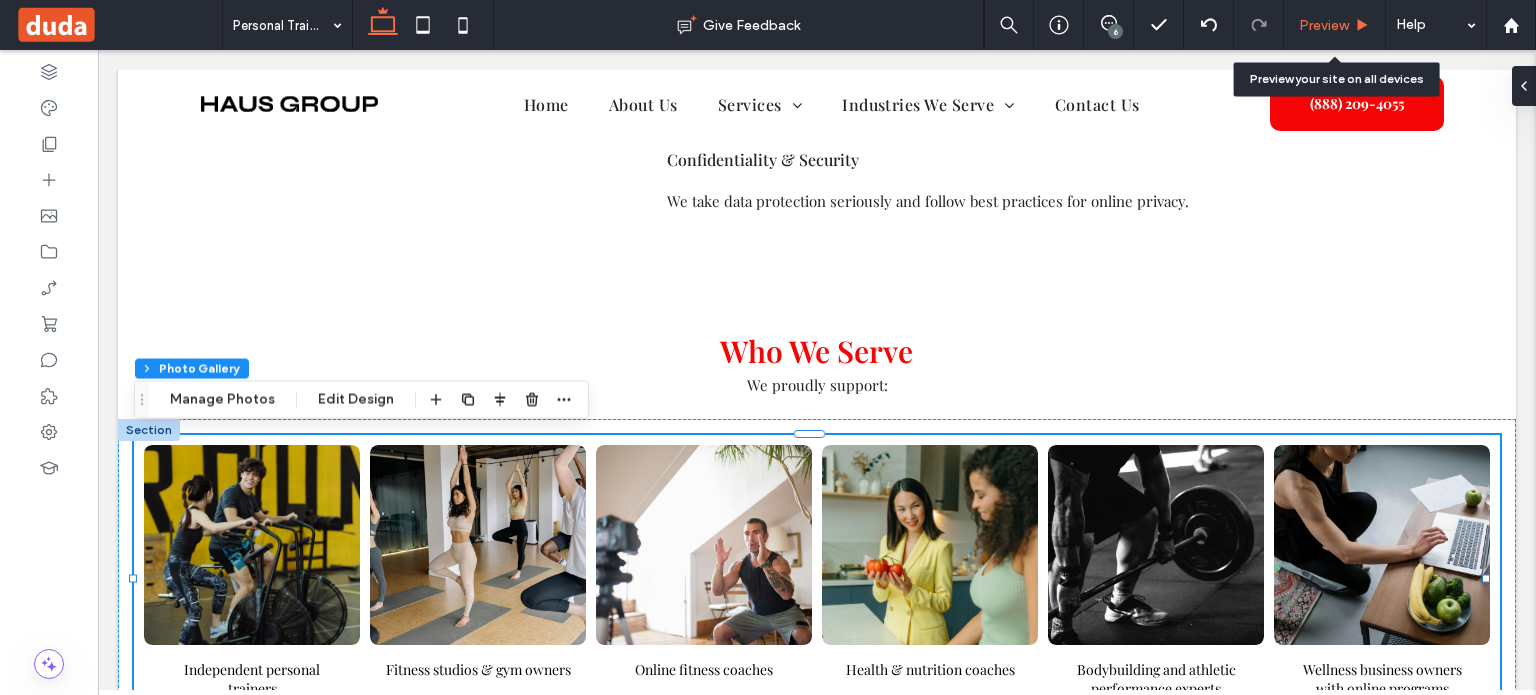 click on "Preview" at bounding box center (1324, 25) 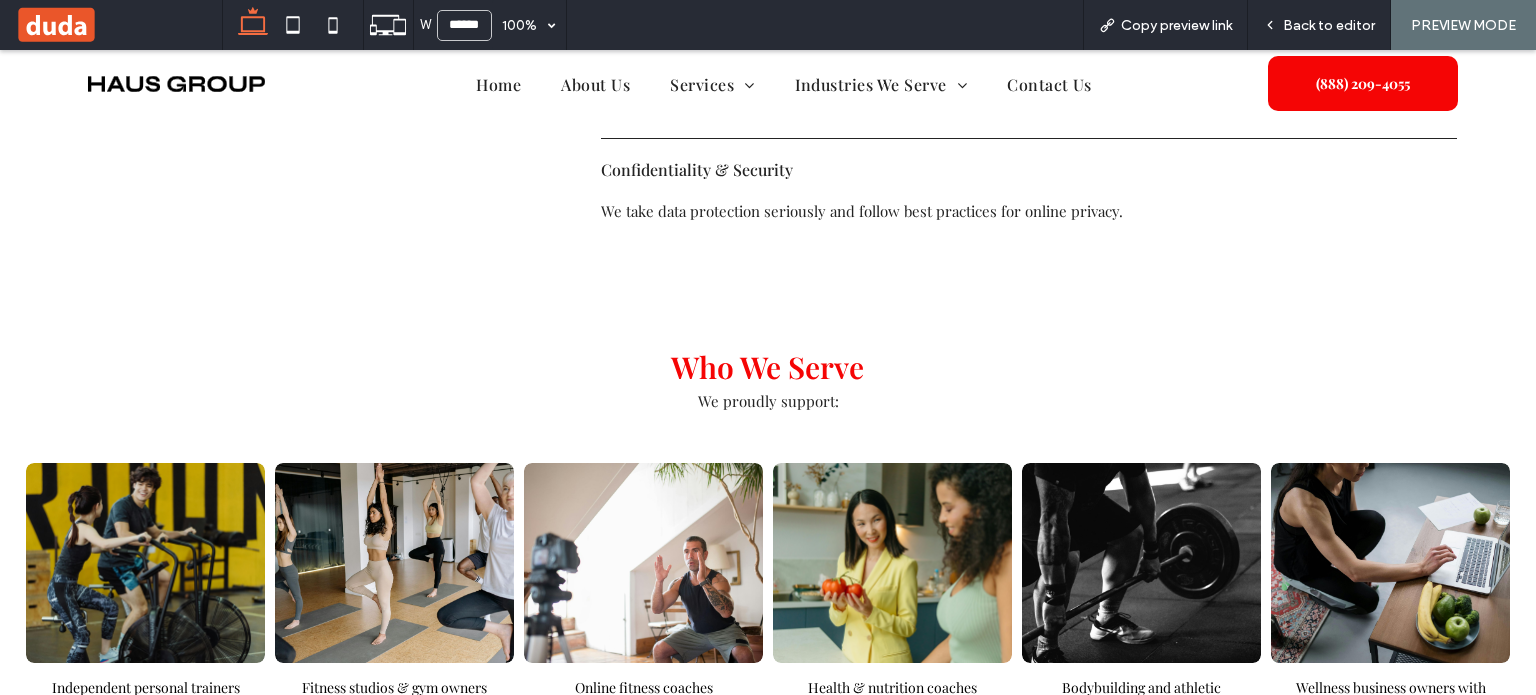scroll, scrollTop: 2920, scrollLeft: 0, axis: vertical 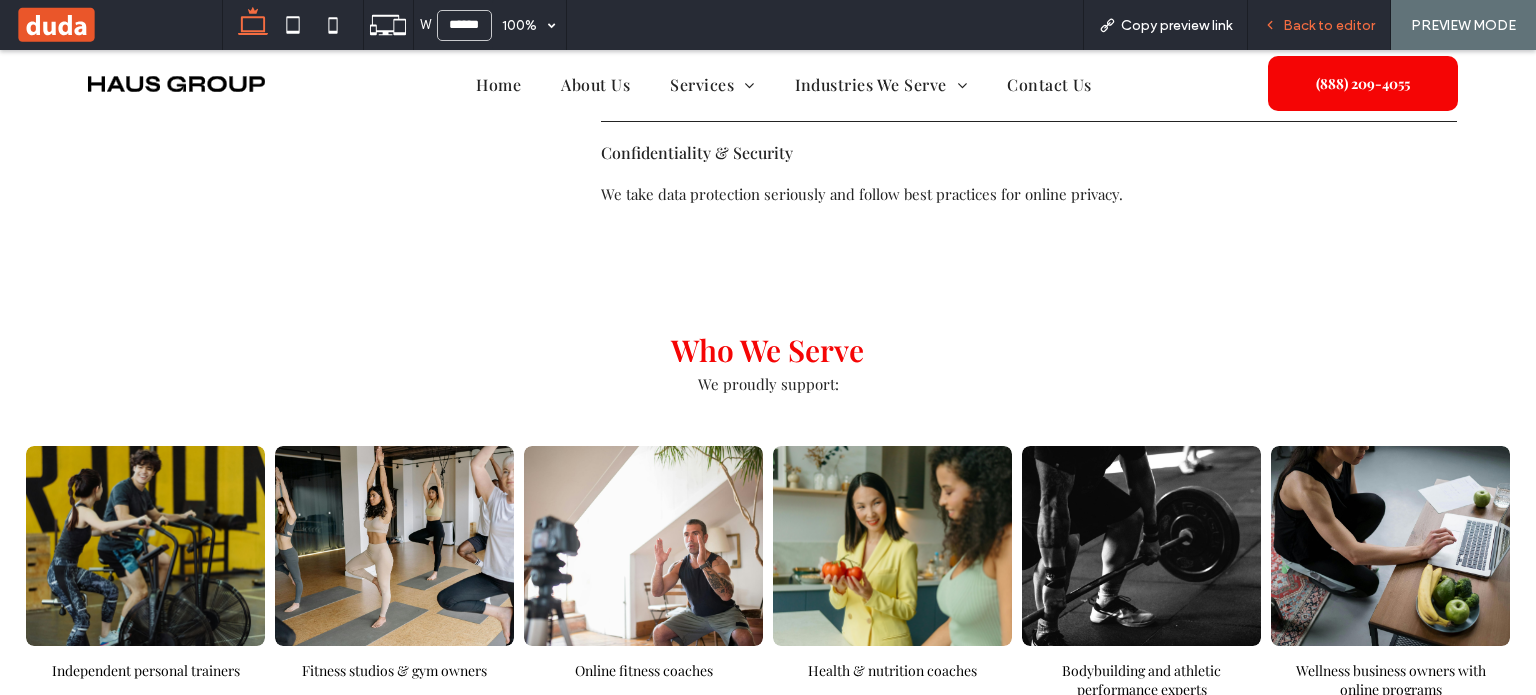 click on "Back to editor" at bounding box center (1329, 25) 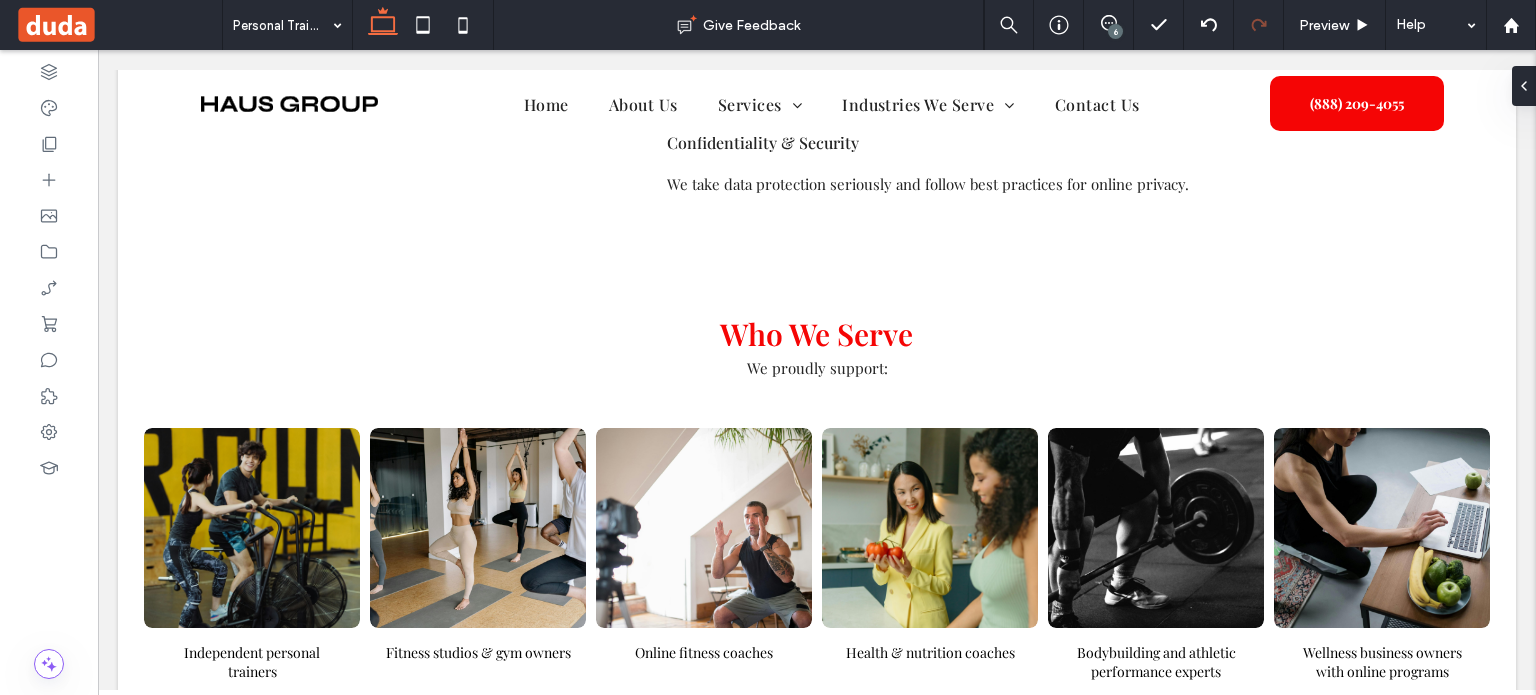 scroll, scrollTop: 2903, scrollLeft: 0, axis: vertical 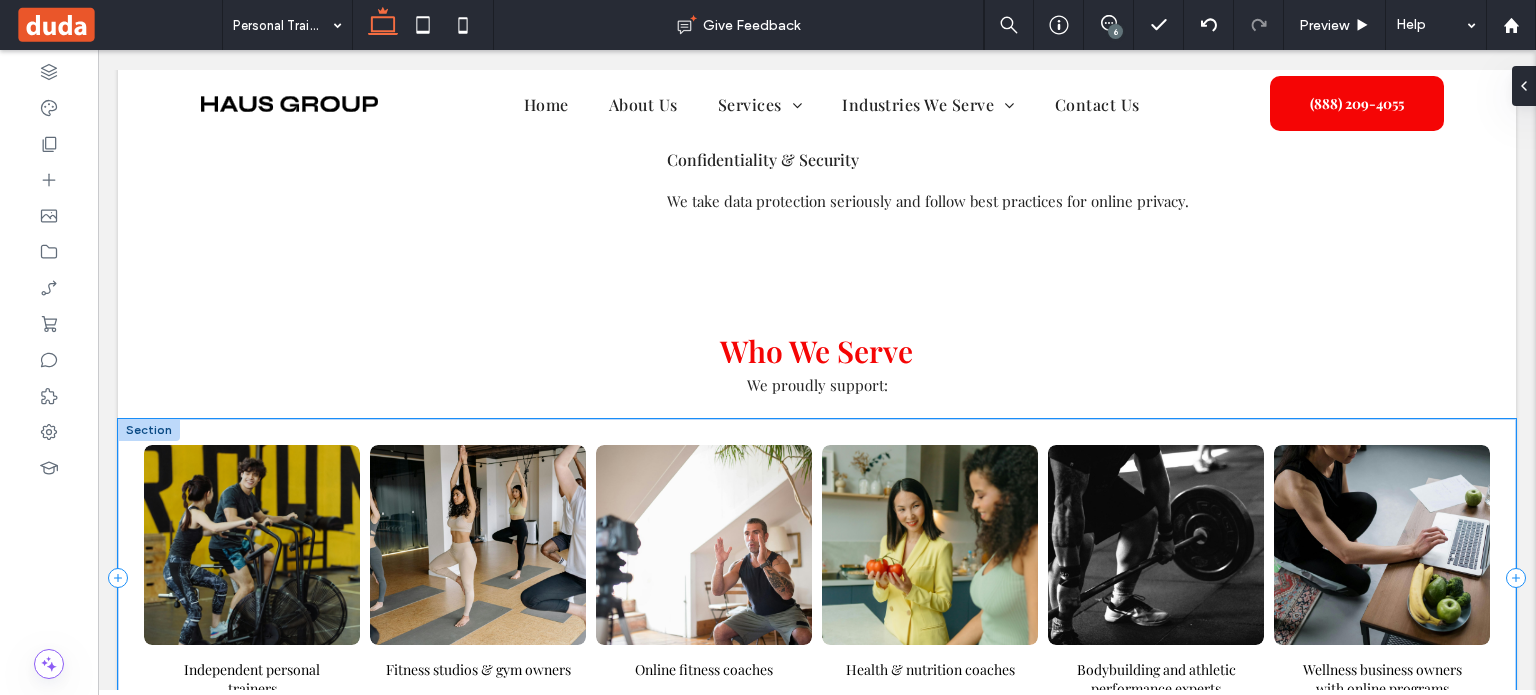 click on "Independent personal trainers
Button
Fitness studios & gym owners
Button
Online fitness coaches
Button
Health & nutrition coaches
Button
Bodybuilding and athletic performance experts
Button
Wellness business owners with online programs
Button" at bounding box center (817, 578) 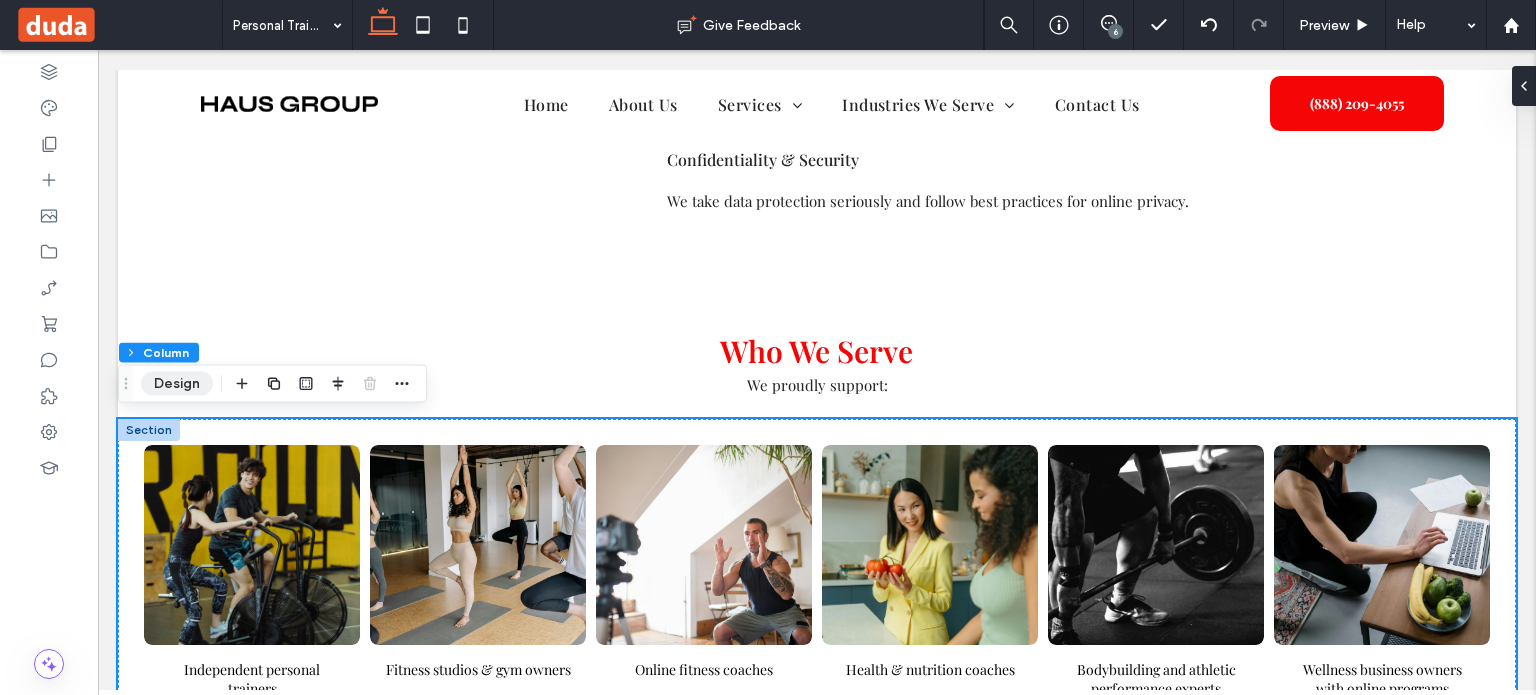 click on "Design" at bounding box center [177, 384] 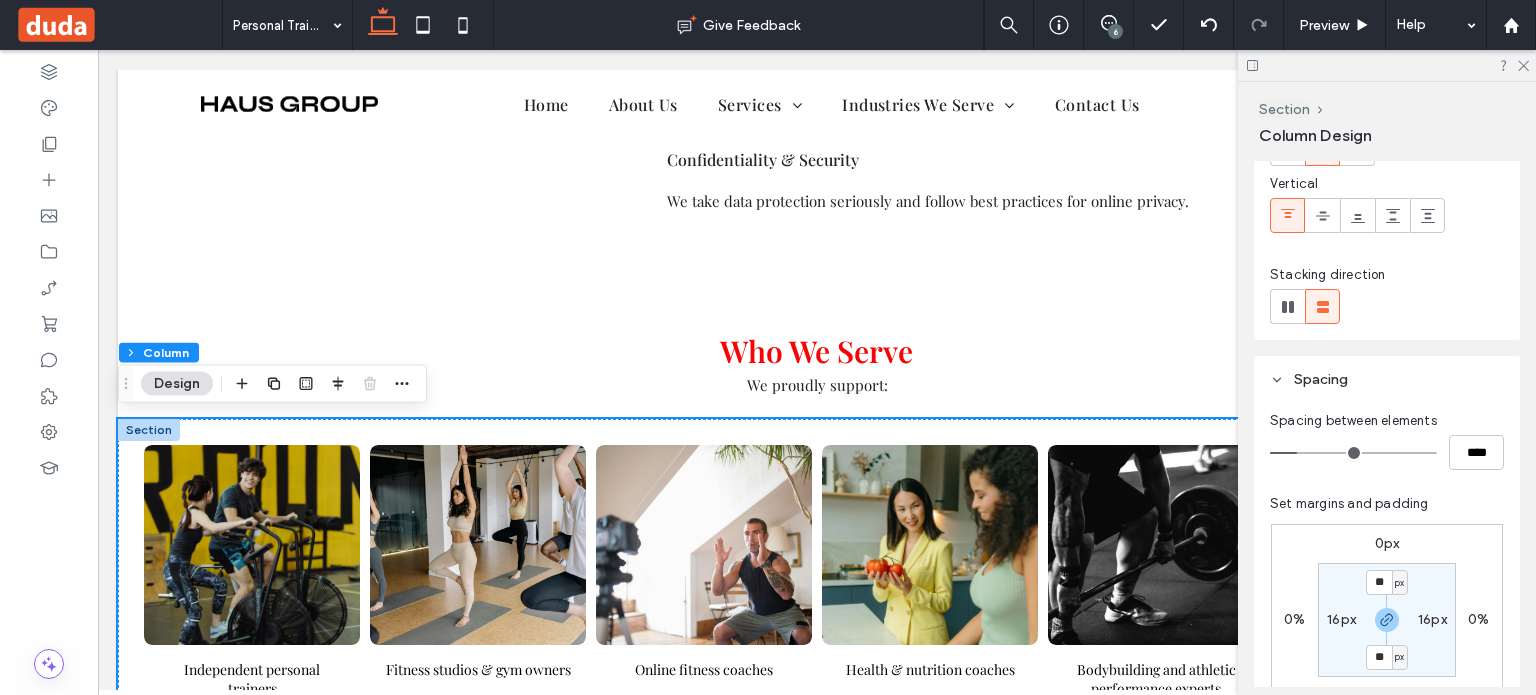 scroll, scrollTop: 300, scrollLeft: 0, axis: vertical 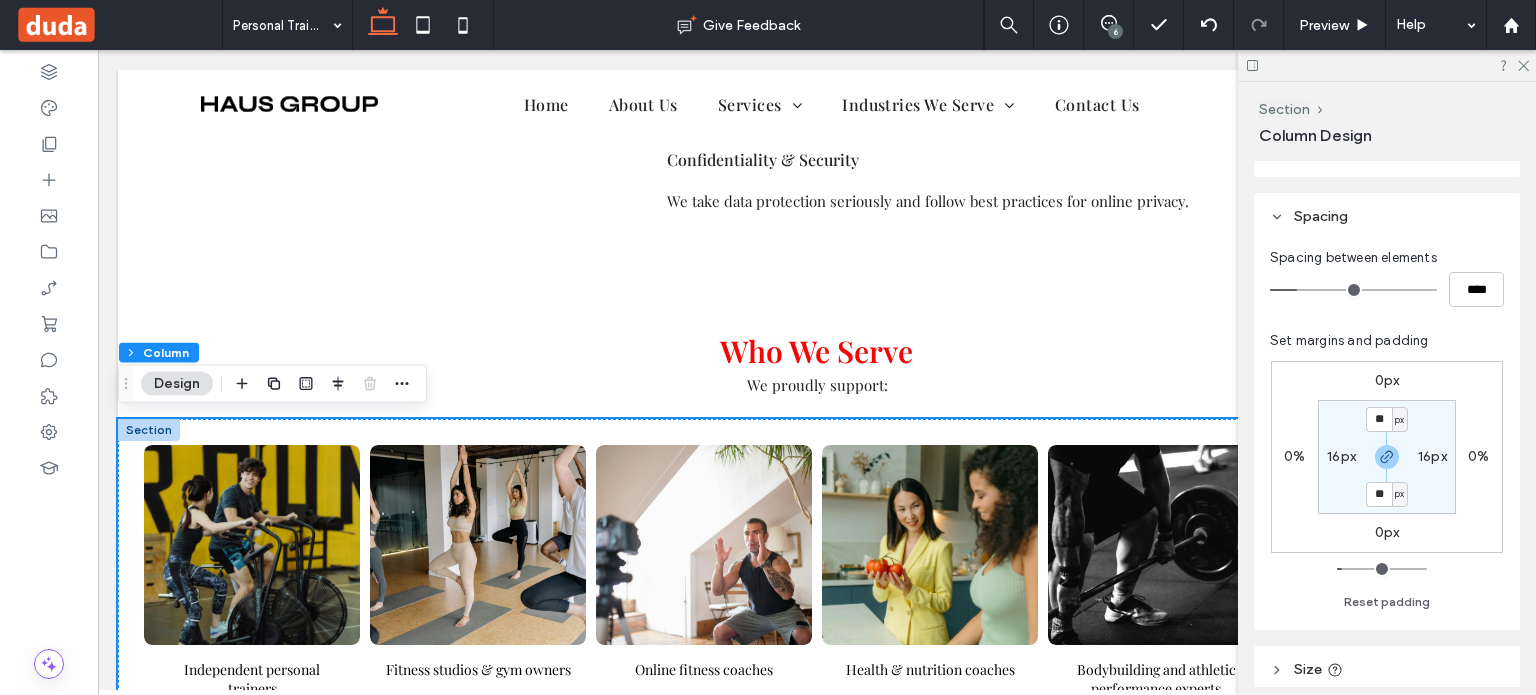 click at bounding box center [149, 430] 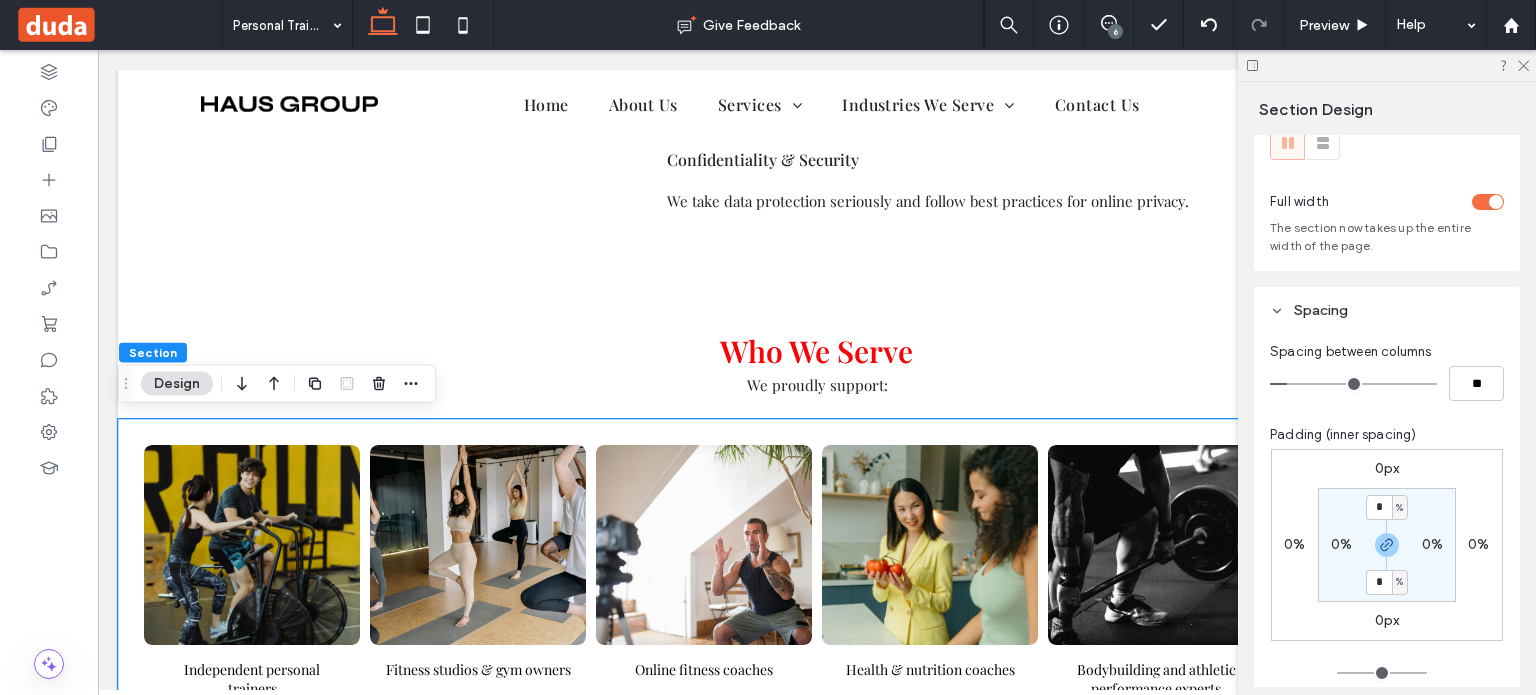scroll, scrollTop: 100, scrollLeft: 0, axis: vertical 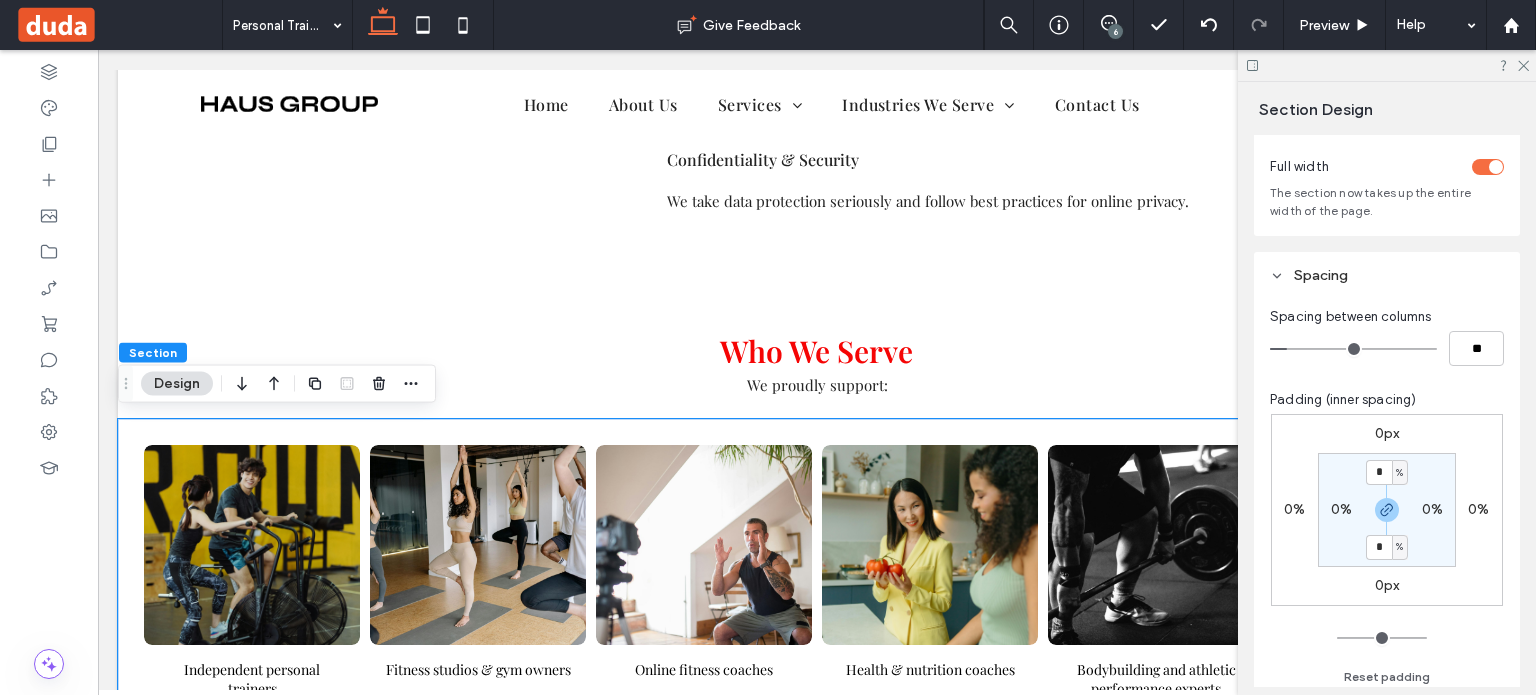 click on "0%" at bounding box center (1341, 510) 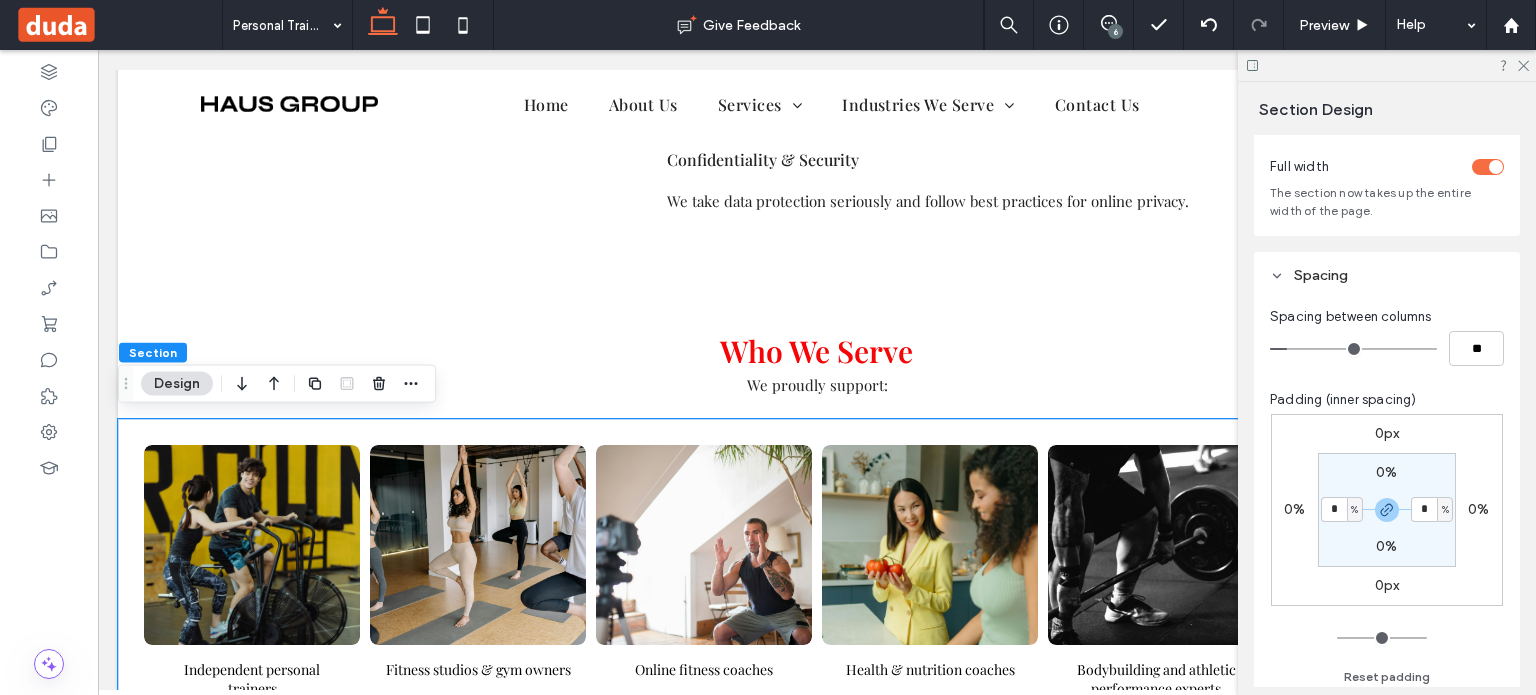 type on "*" 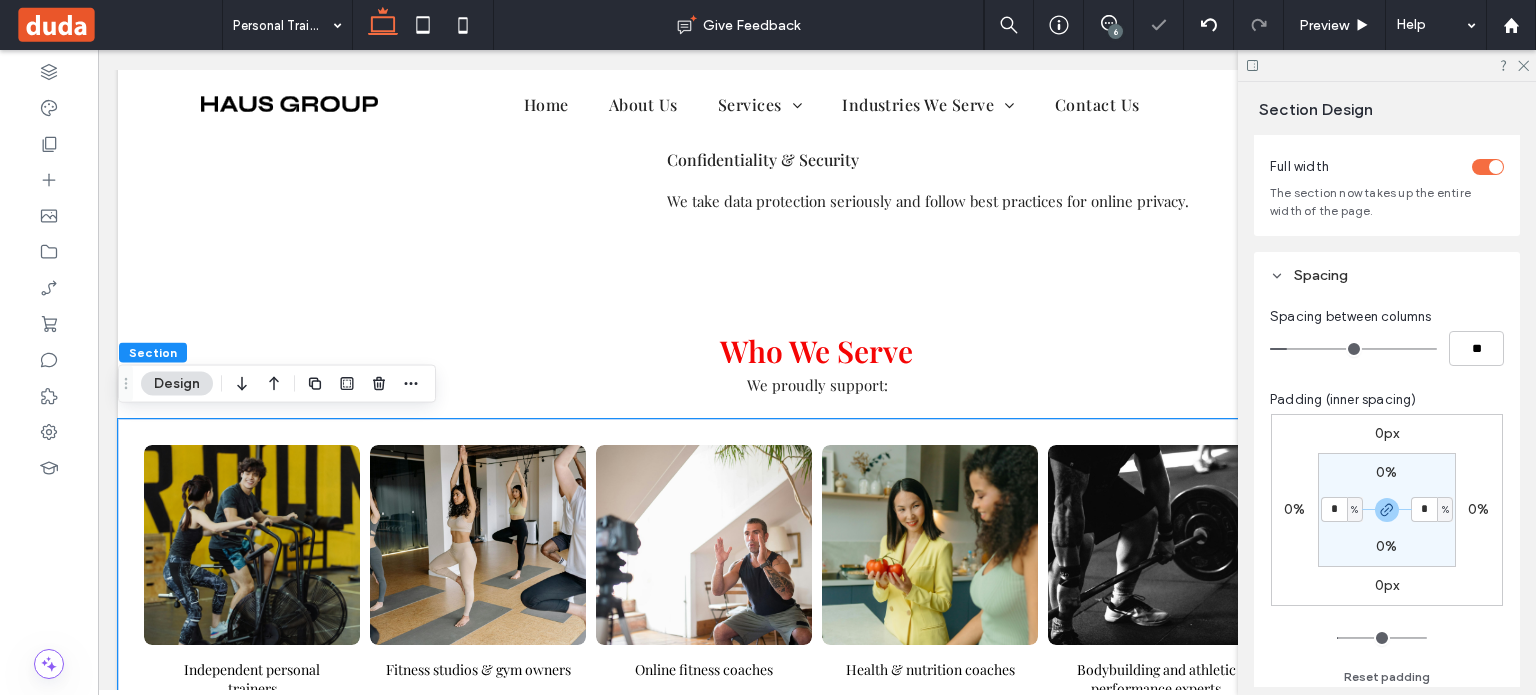 type on "*" 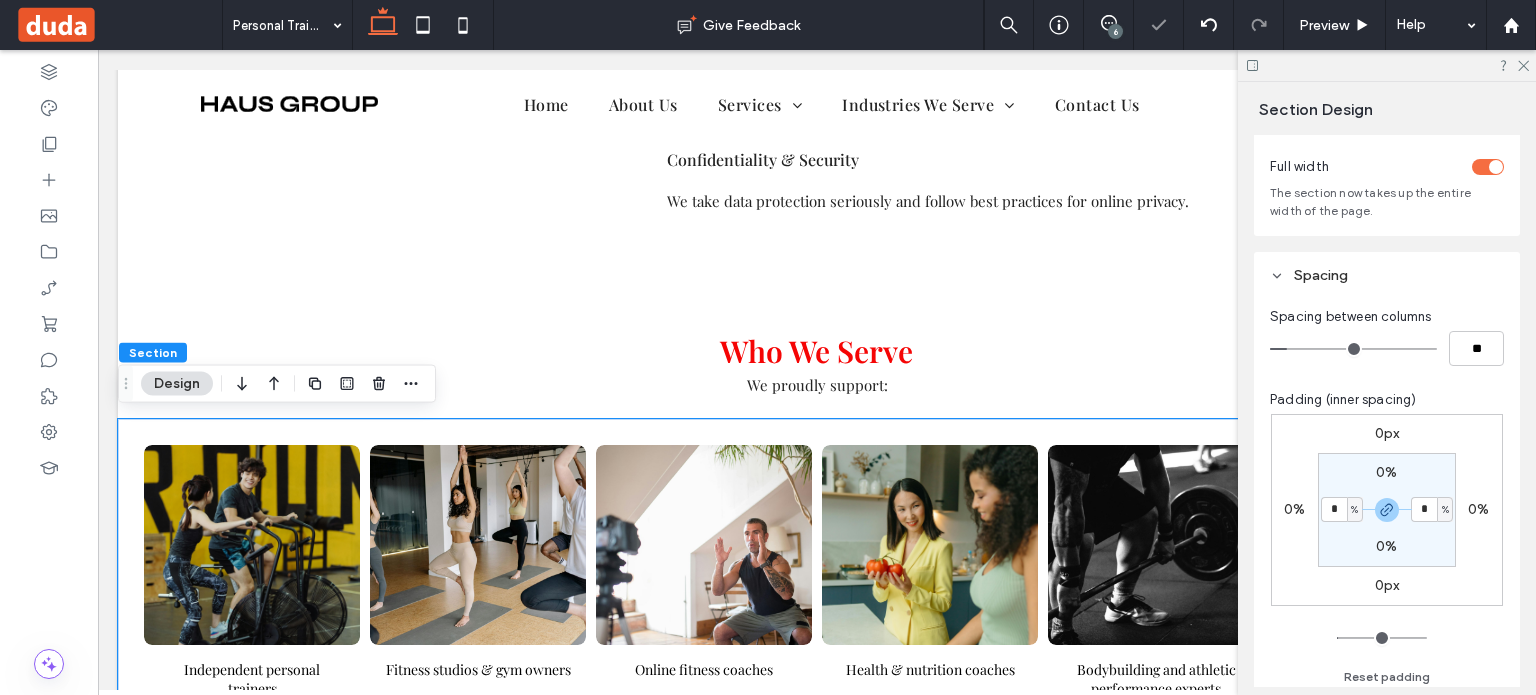 type on "*" 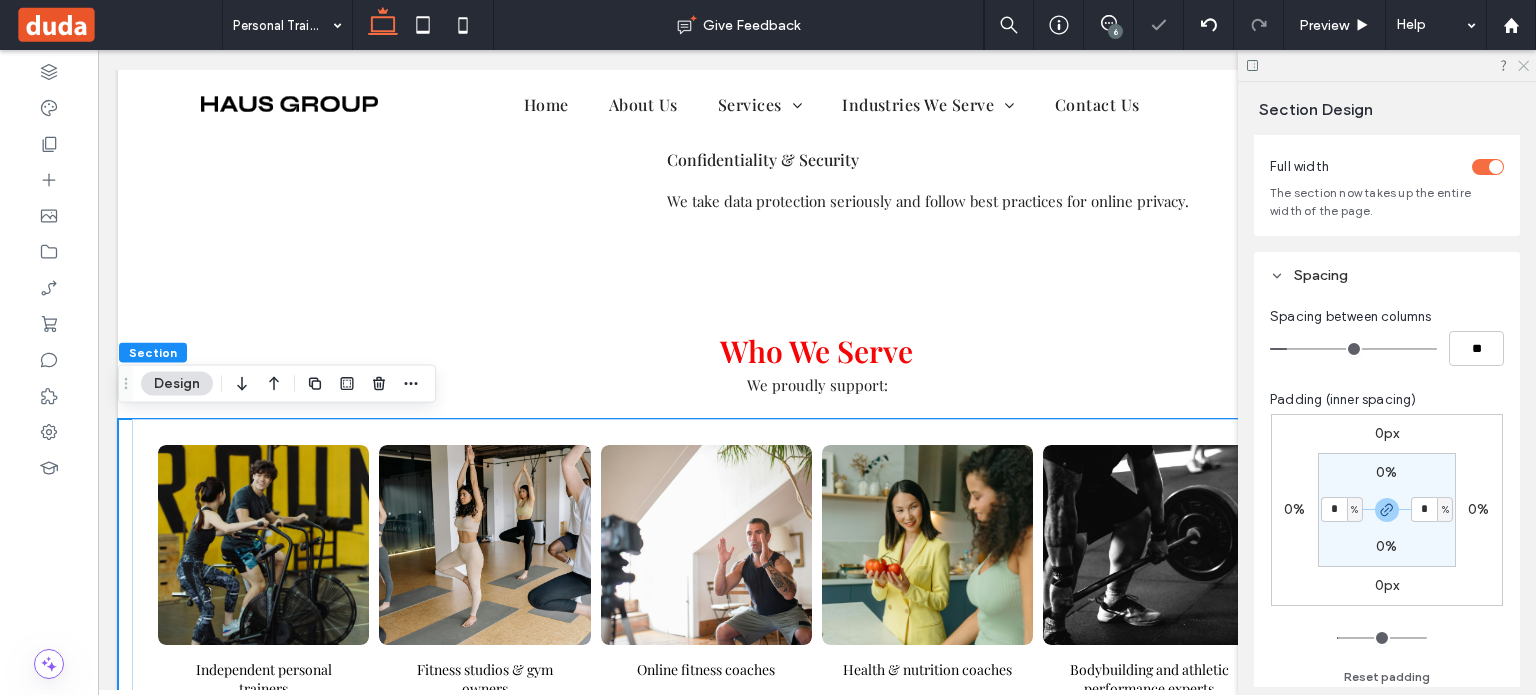 click 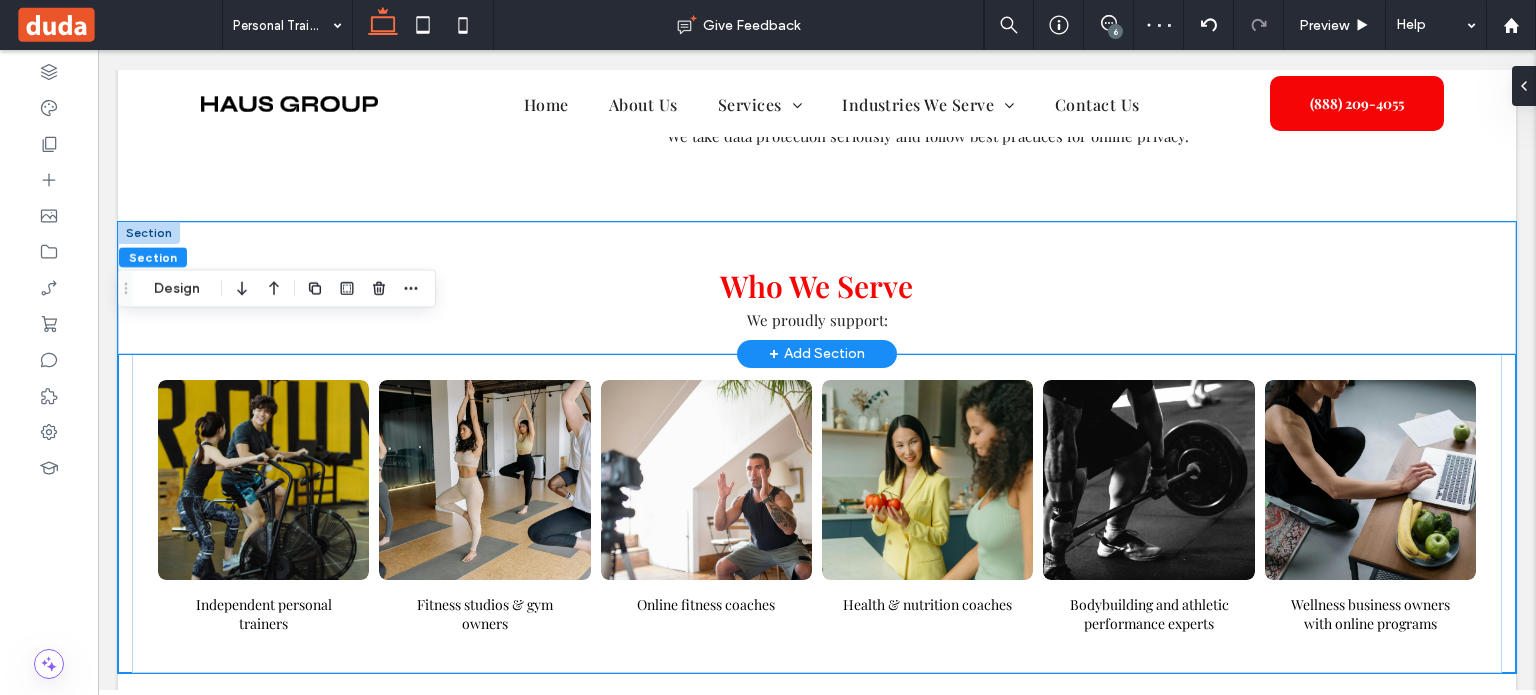 scroll, scrollTop: 3003, scrollLeft: 0, axis: vertical 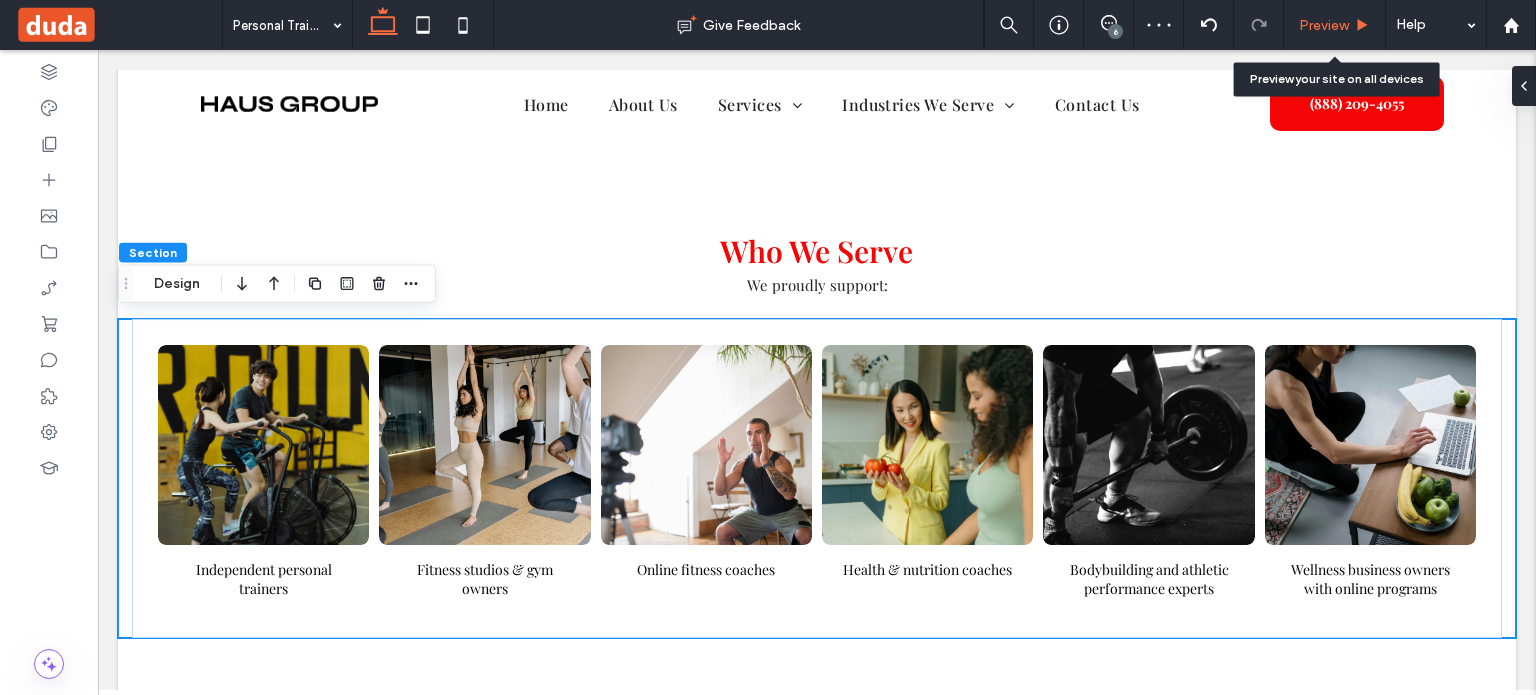 click on "Preview" at bounding box center [1335, 25] 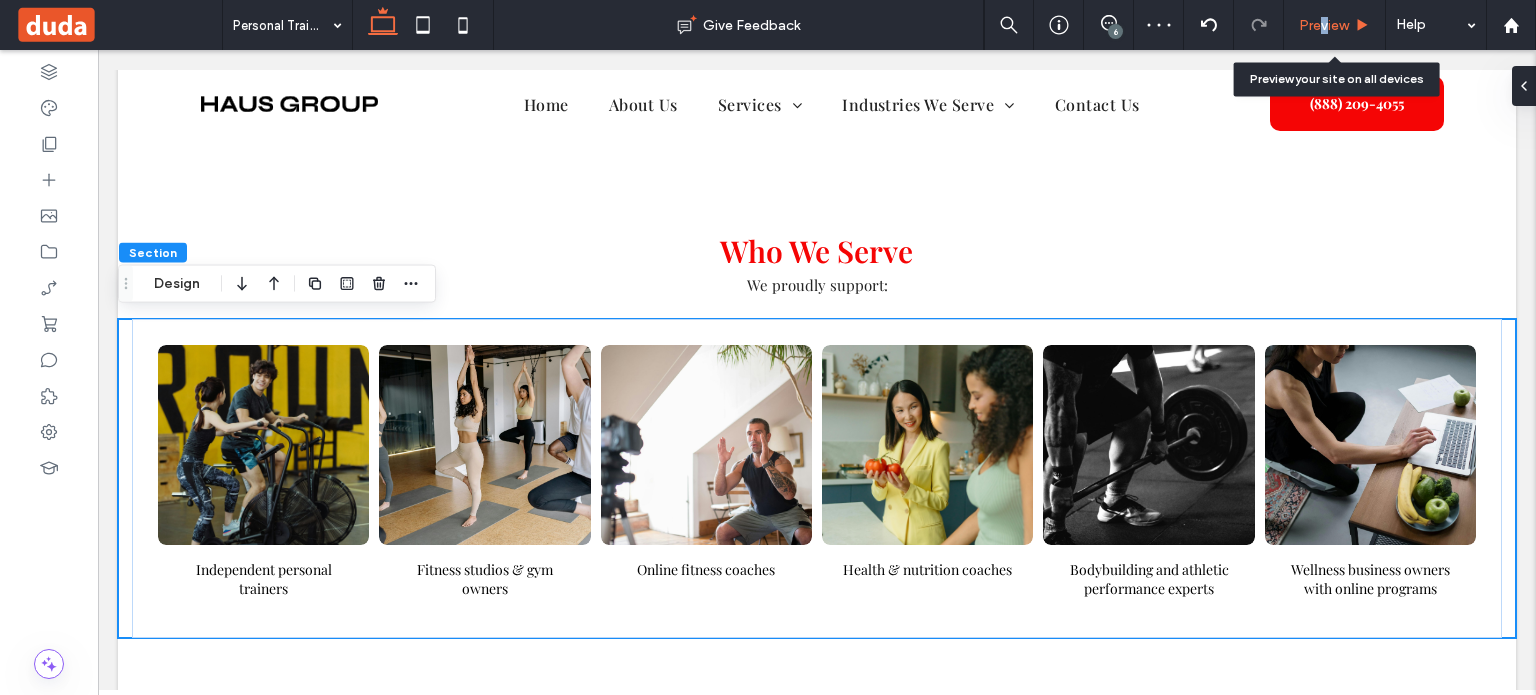 click on "Preview" at bounding box center (1324, 25) 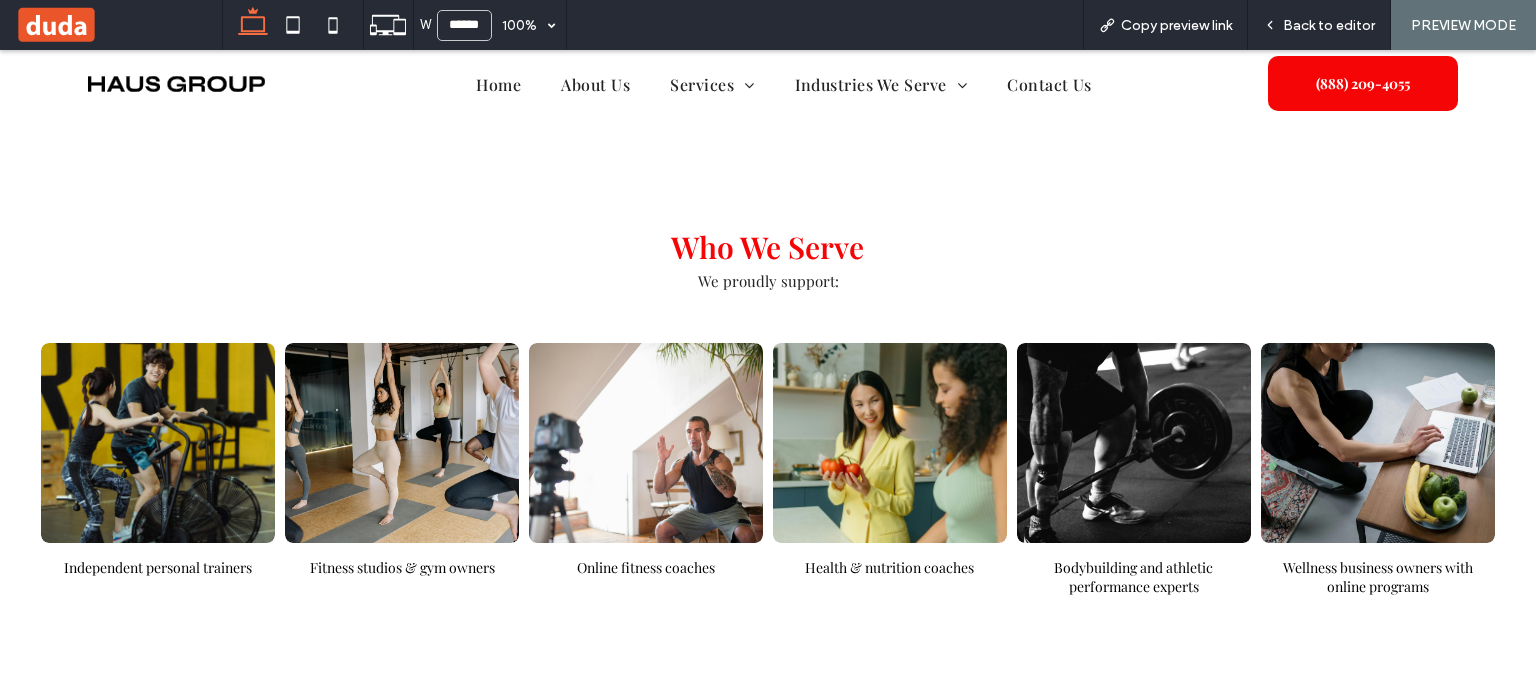 scroll, scrollTop: 3020, scrollLeft: 0, axis: vertical 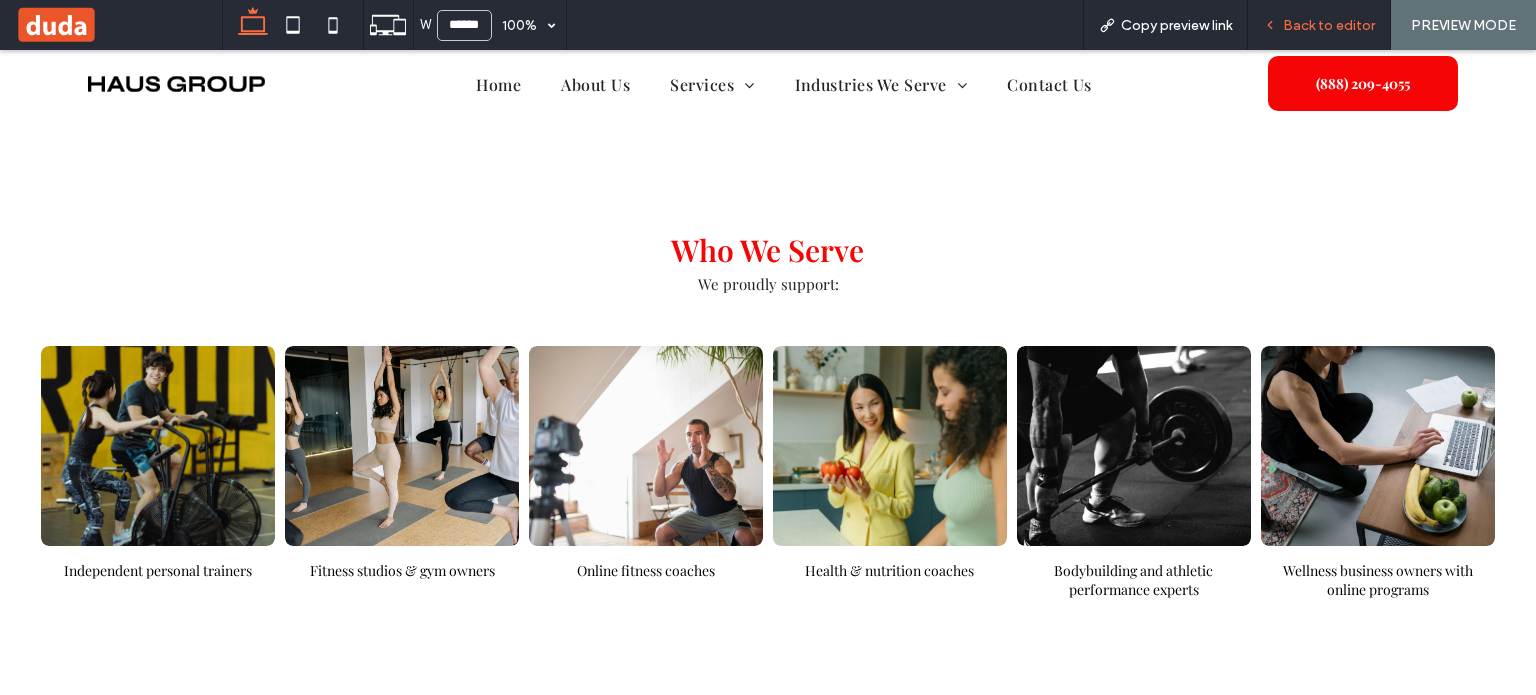 click on "Back to editor" at bounding box center [1329, 25] 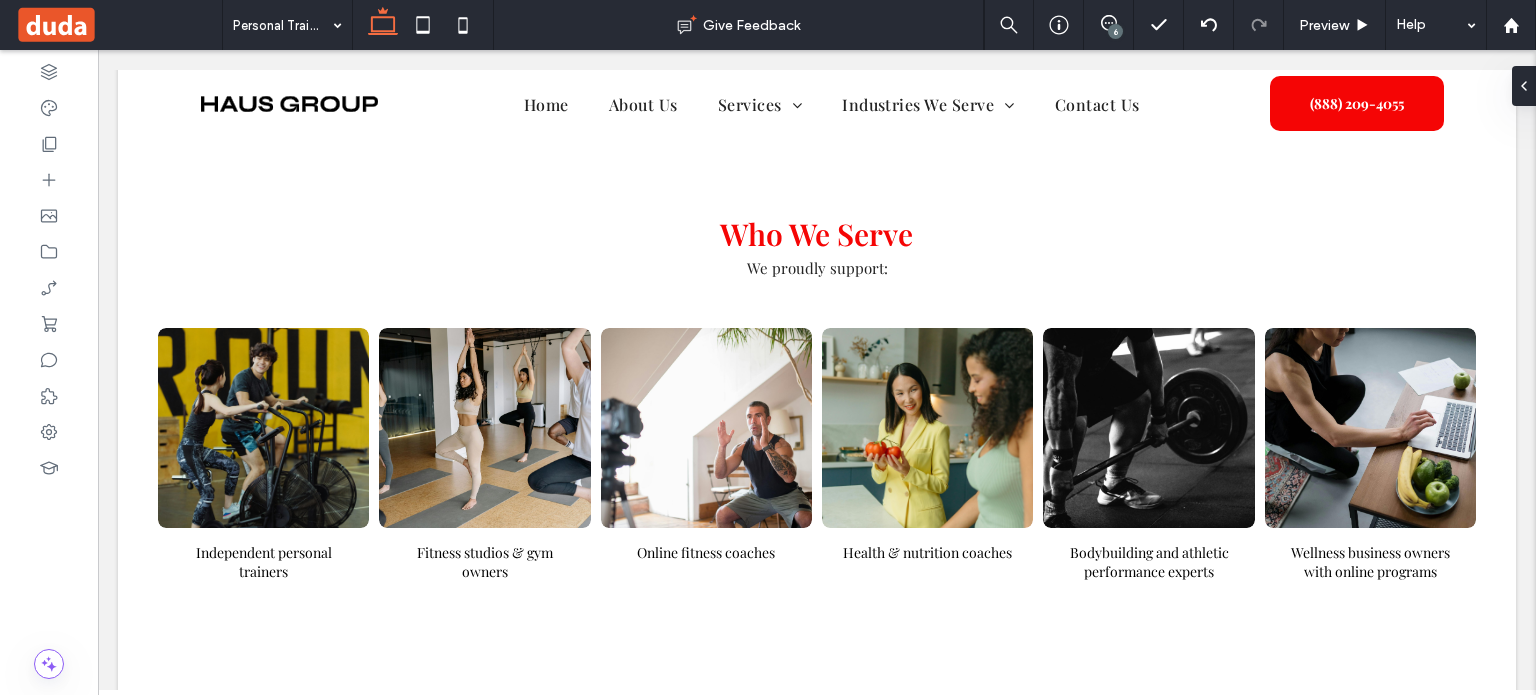 scroll, scrollTop: 3003, scrollLeft: 0, axis: vertical 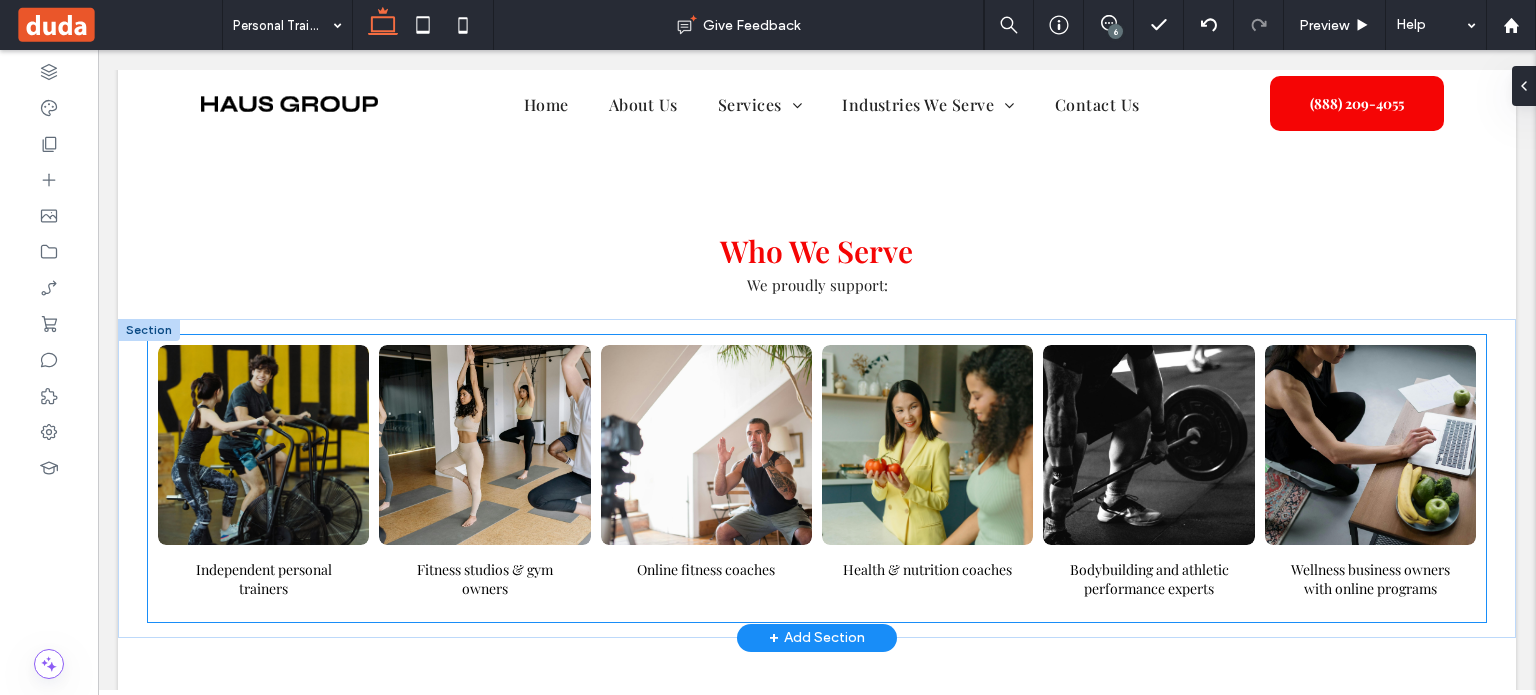 click at bounding box center [264, 445] 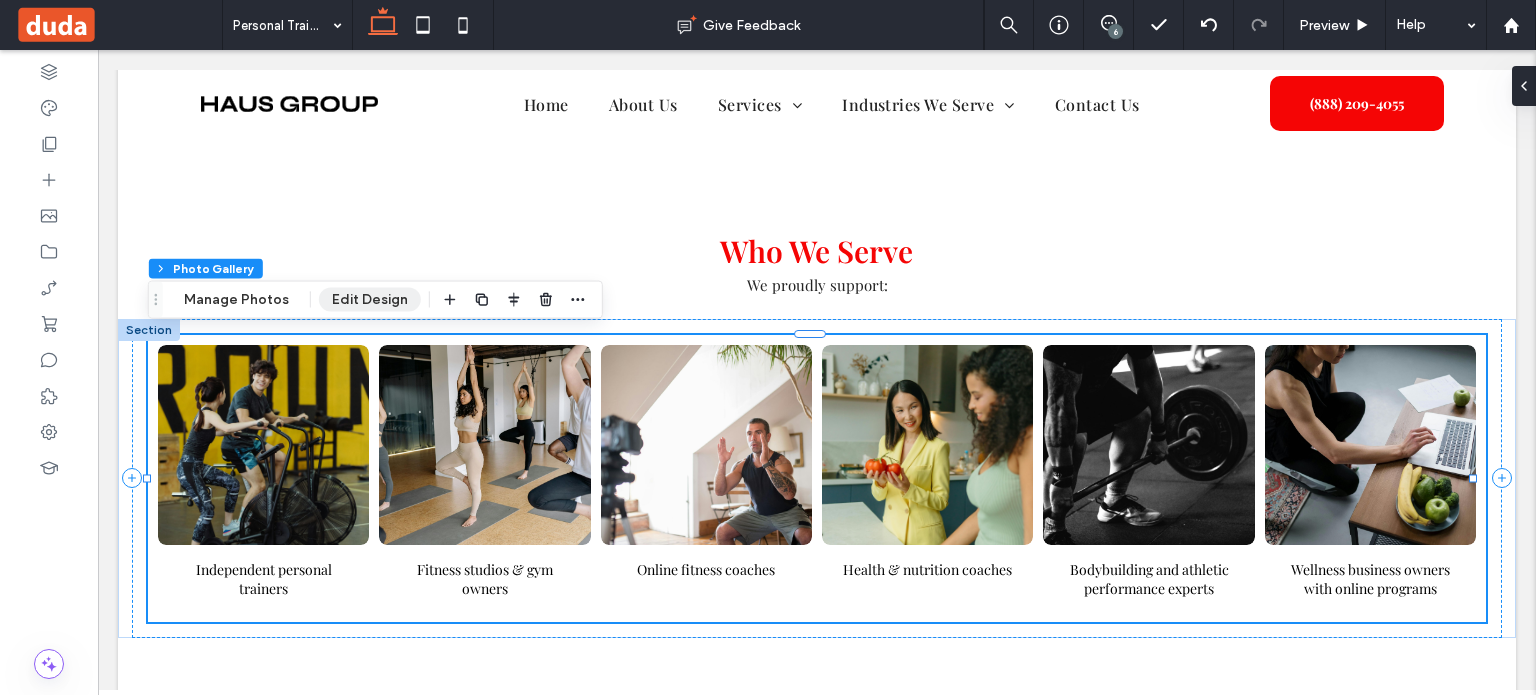 click on "Edit Design" at bounding box center [370, 300] 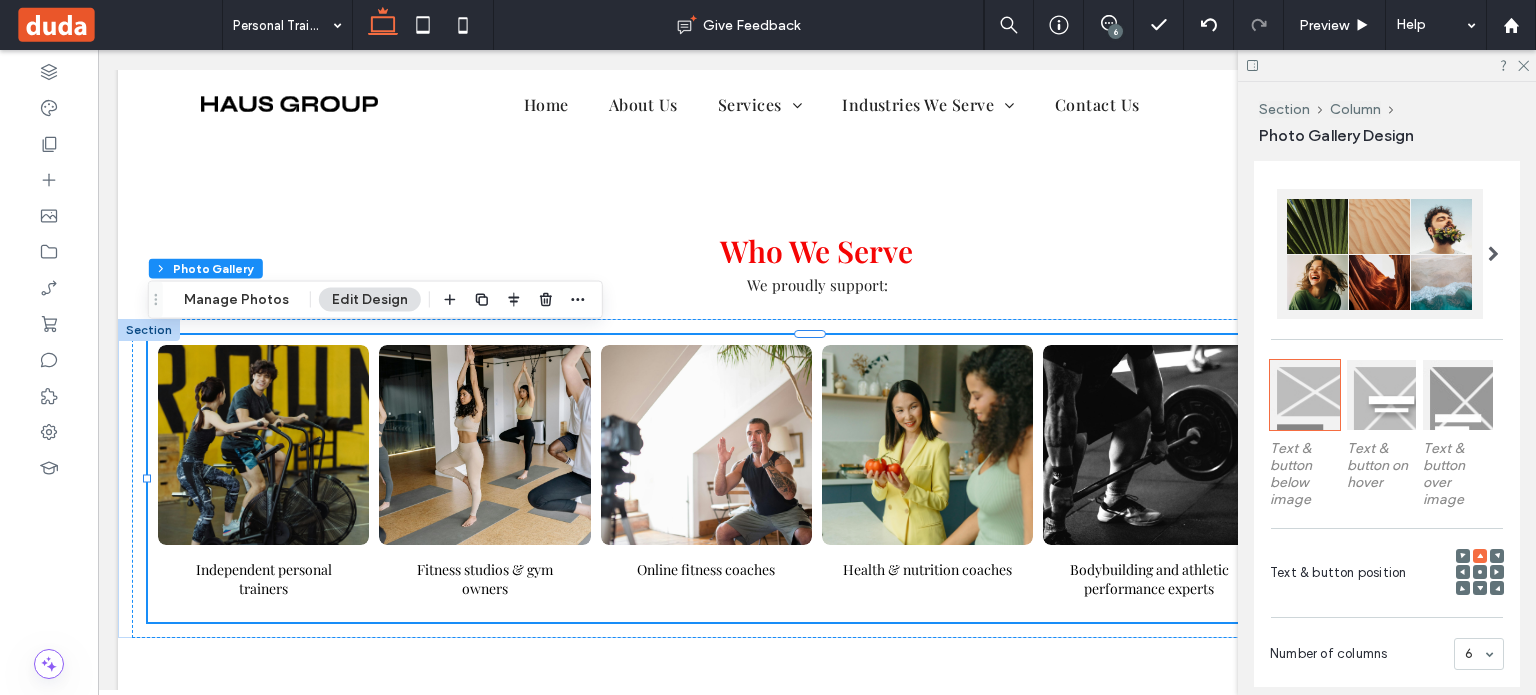 scroll, scrollTop: 900, scrollLeft: 0, axis: vertical 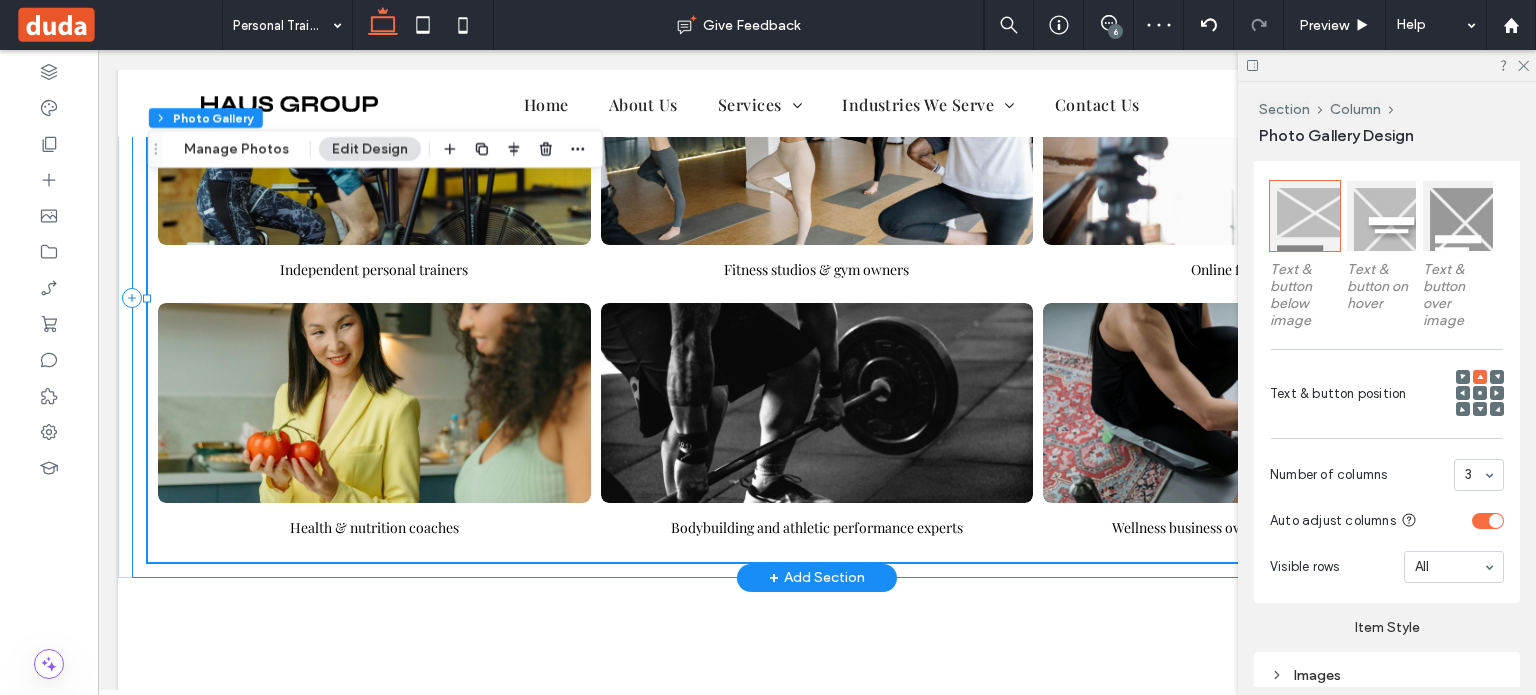 click on "Independent personal trainers
Button
Fitness studios & gym owners
Button
Online fitness coaches
Button
Health & nutrition coaches
Button
Bodybuilding and athletic performance experts
Button
Wellness business owners with online programs
Button" at bounding box center [817, 298] 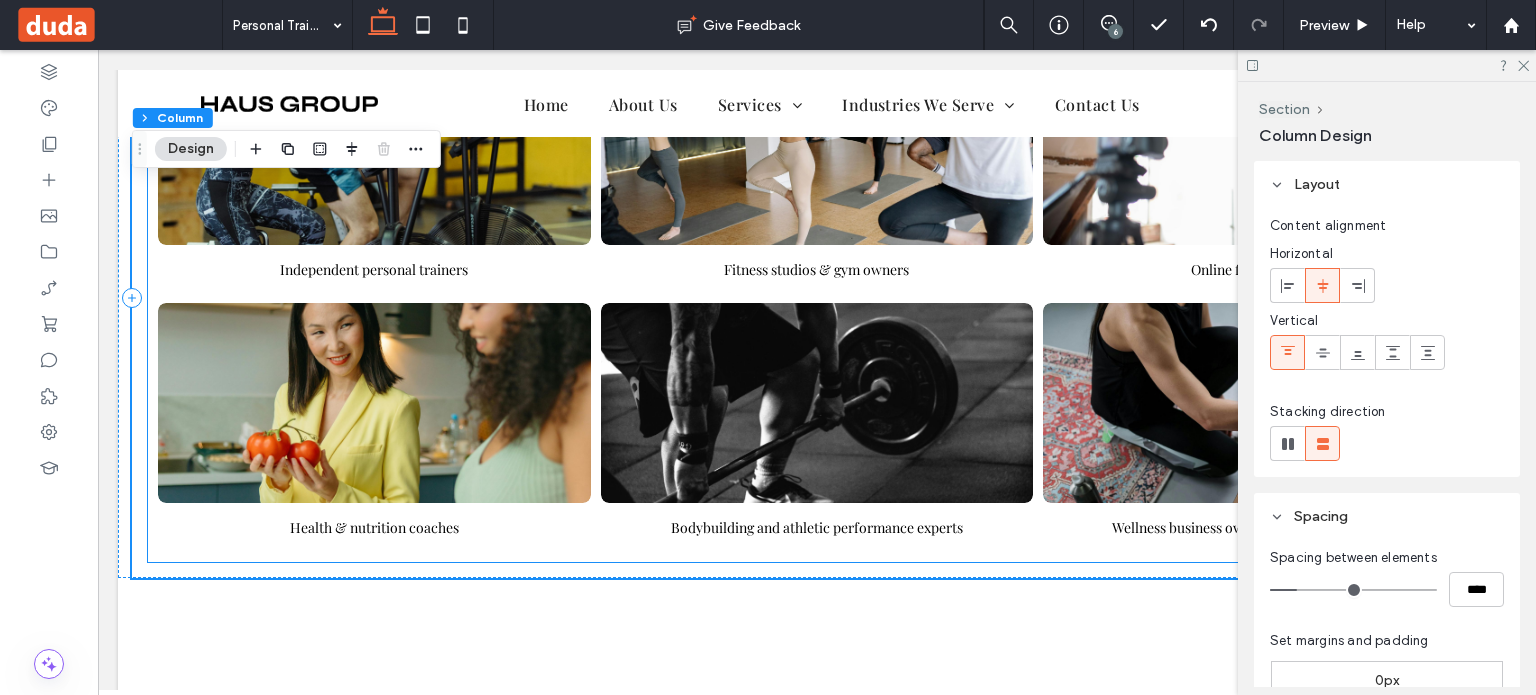 scroll, scrollTop: 2903, scrollLeft: 0, axis: vertical 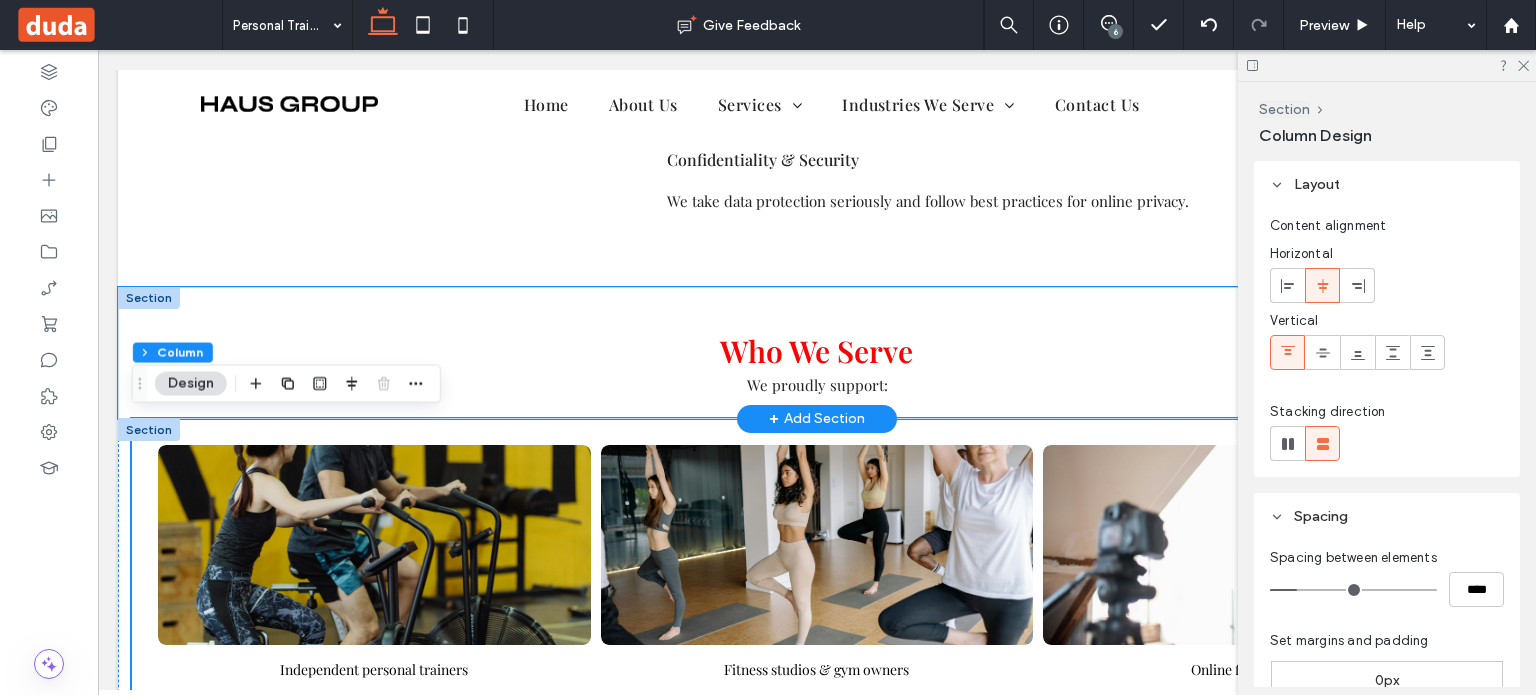 click on "Who We Serve
We proudly support:" at bounding box center (817, 353) 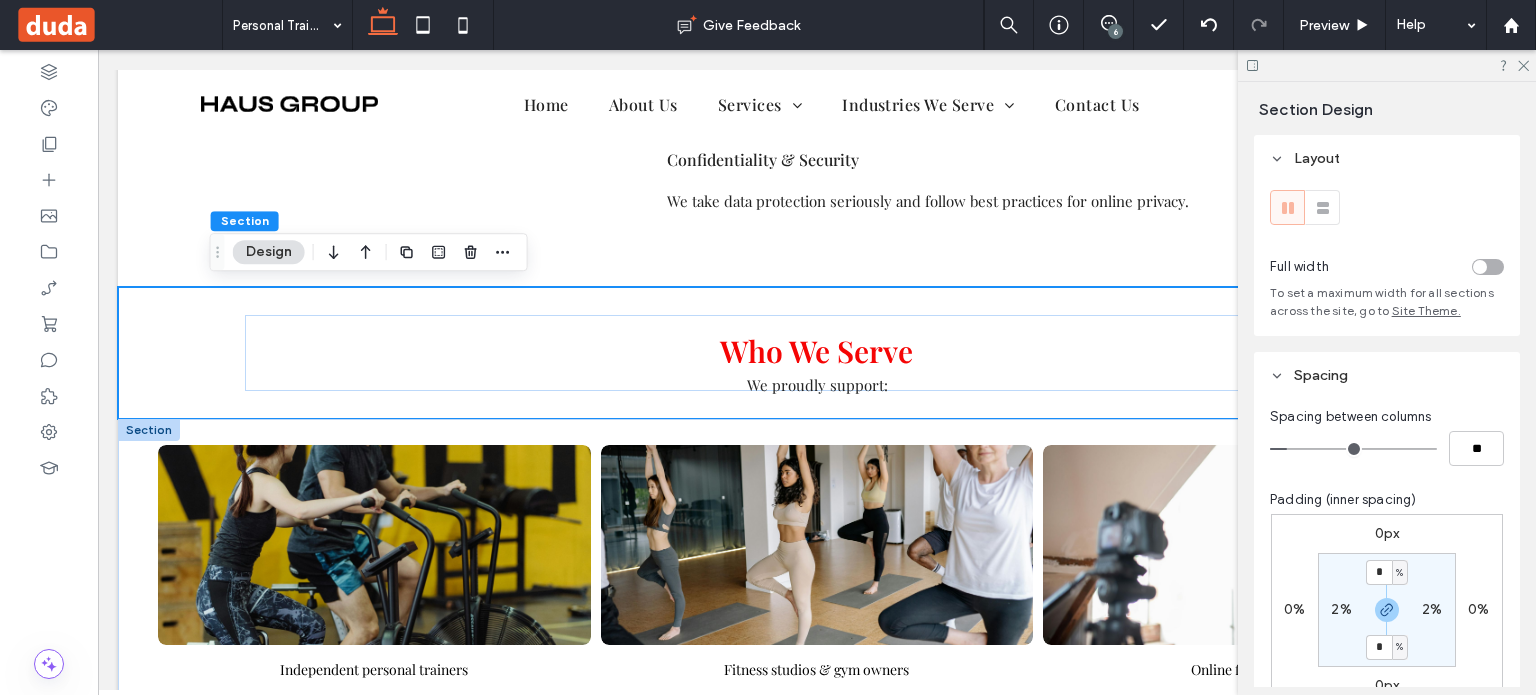 click at bounding box center (149, 430) 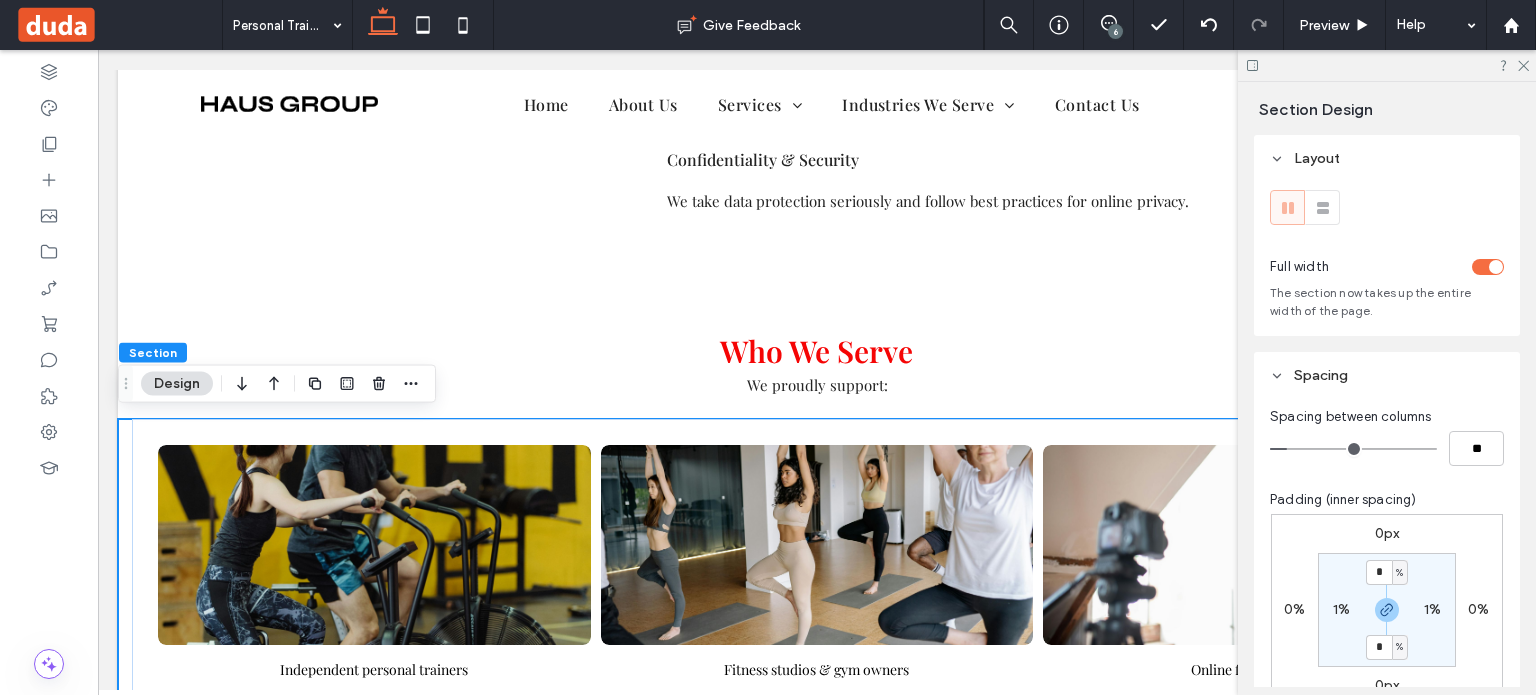 click at bounding box center (1496, 267) 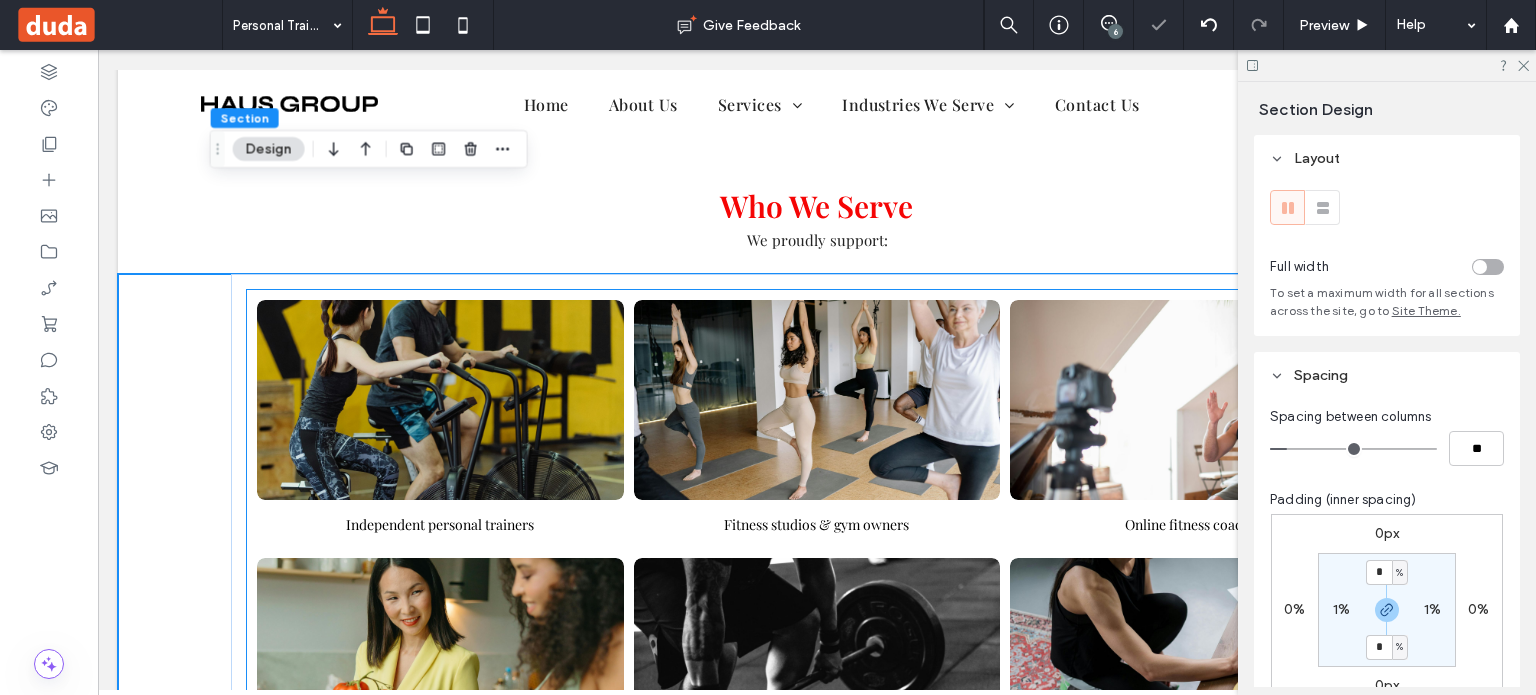 scroll, scrollTop: 3303, scrollLeft: 0, axis: vertical 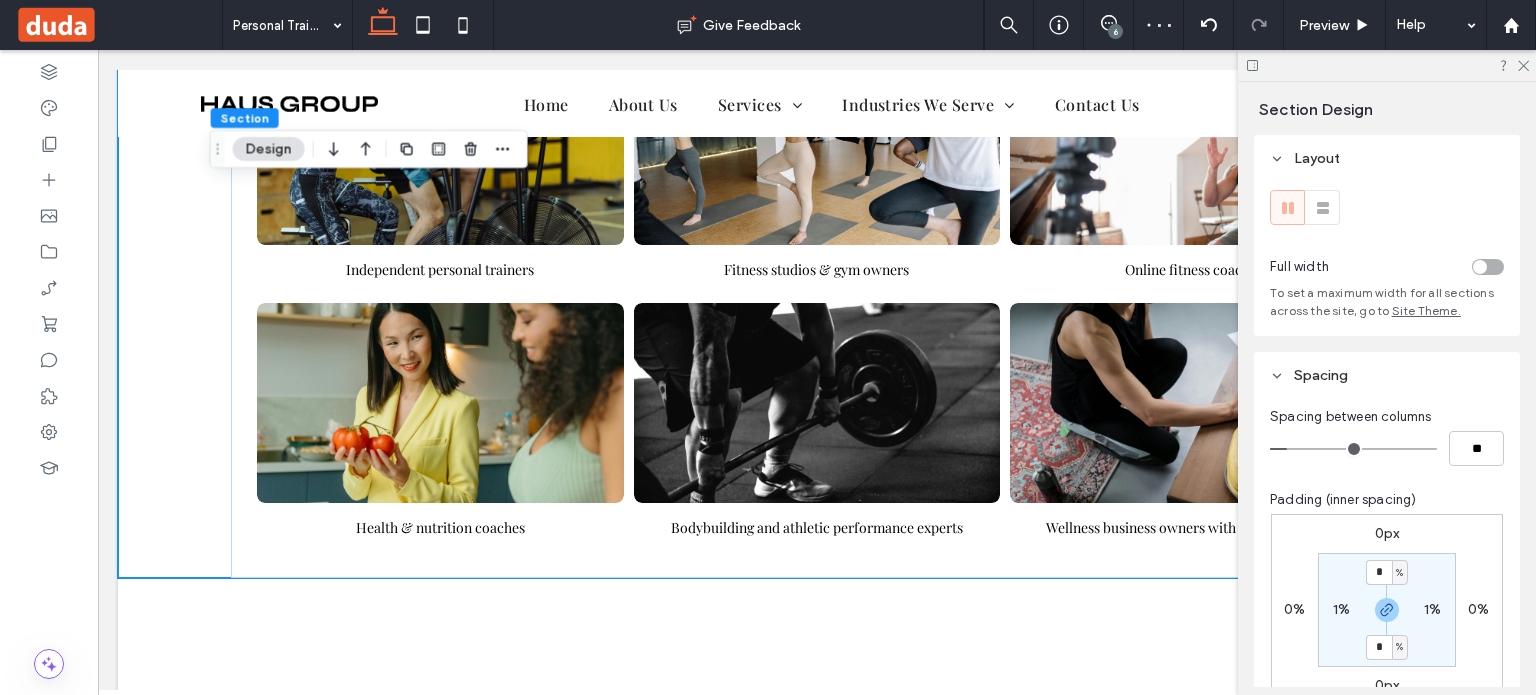 click at bounding box center [1387, 65] 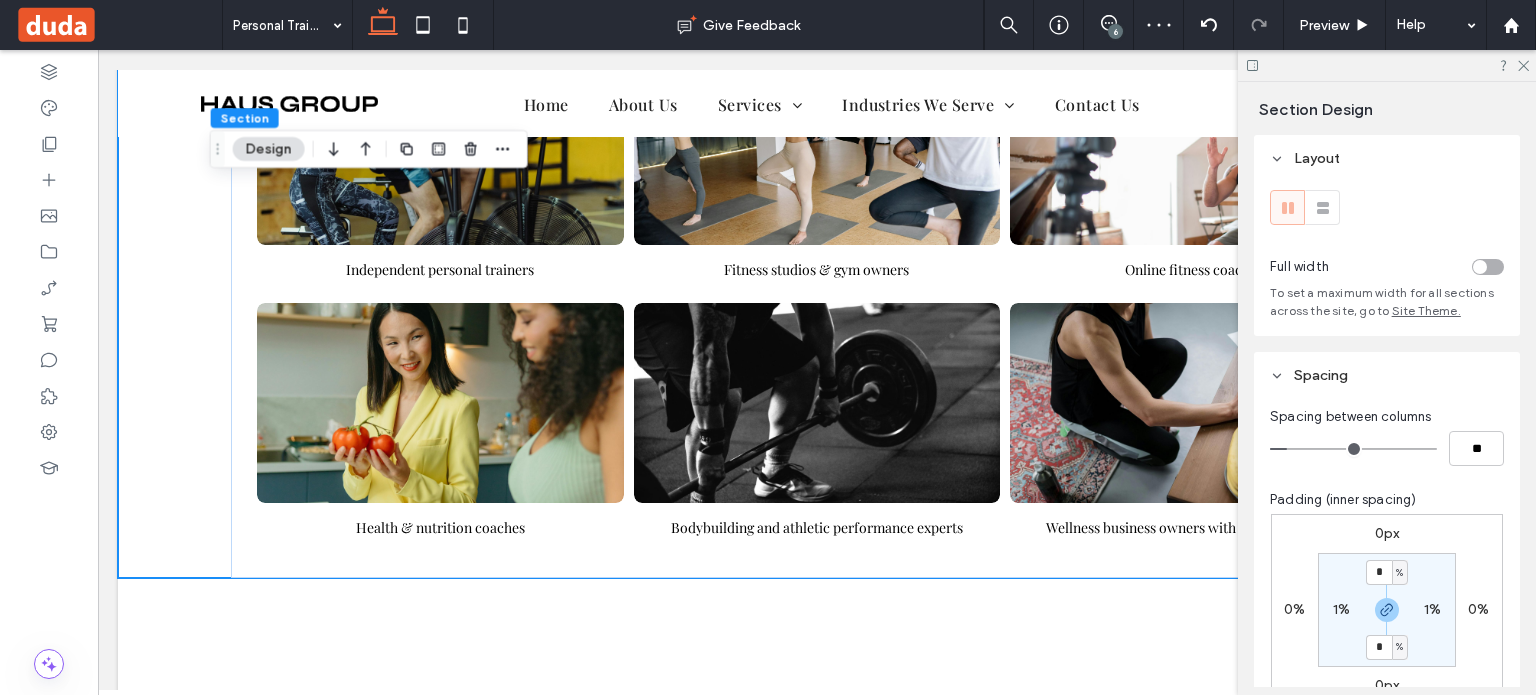 click 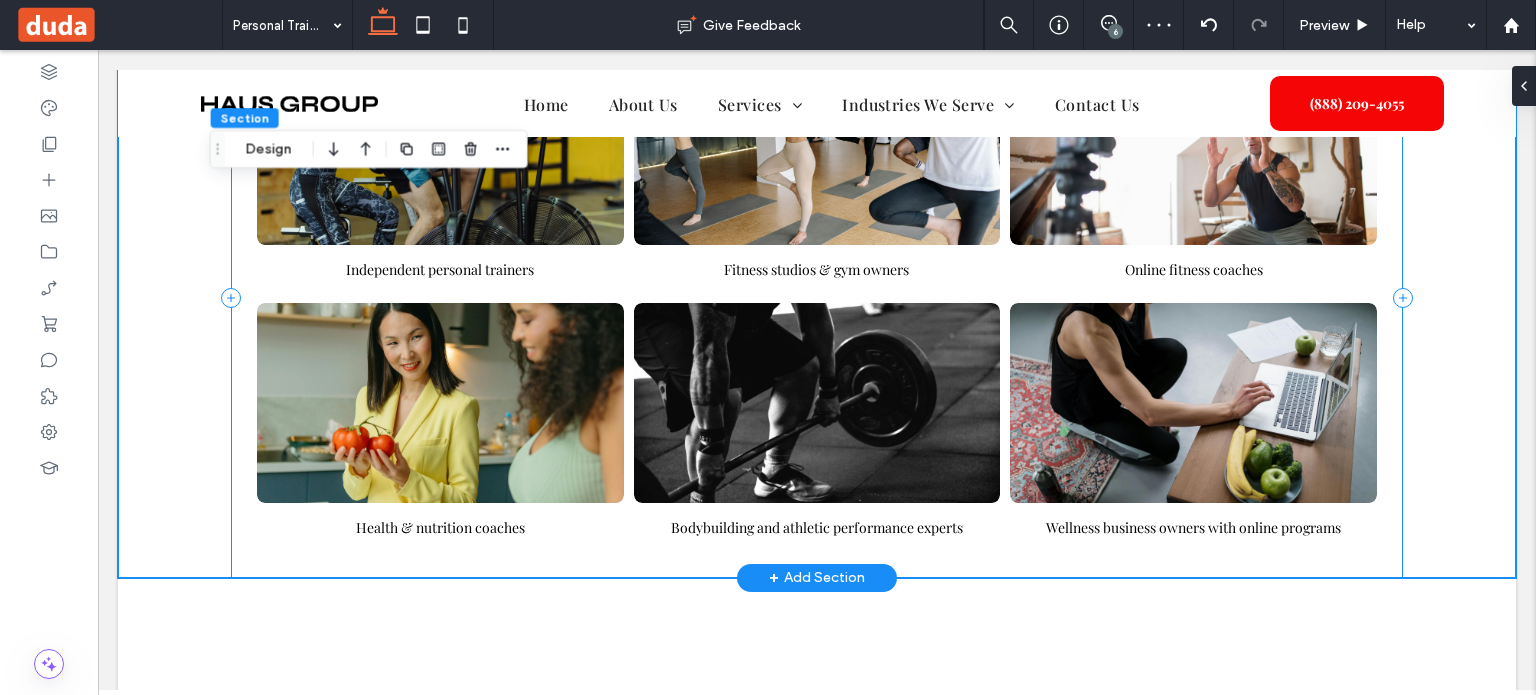 scroll, scrollTop: 3003, scrollLeft: 0, axis: vertical 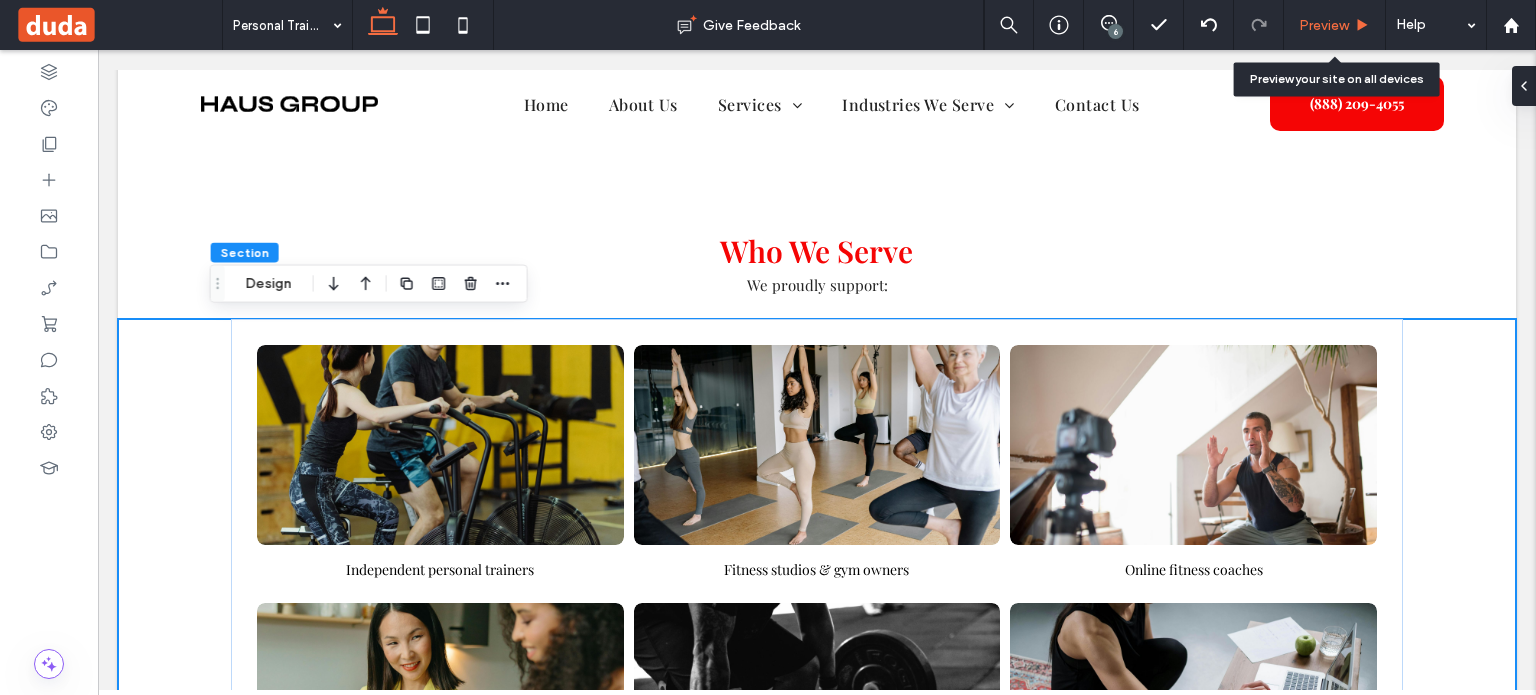 click on "Preview" at bounding box center [1335, 25] 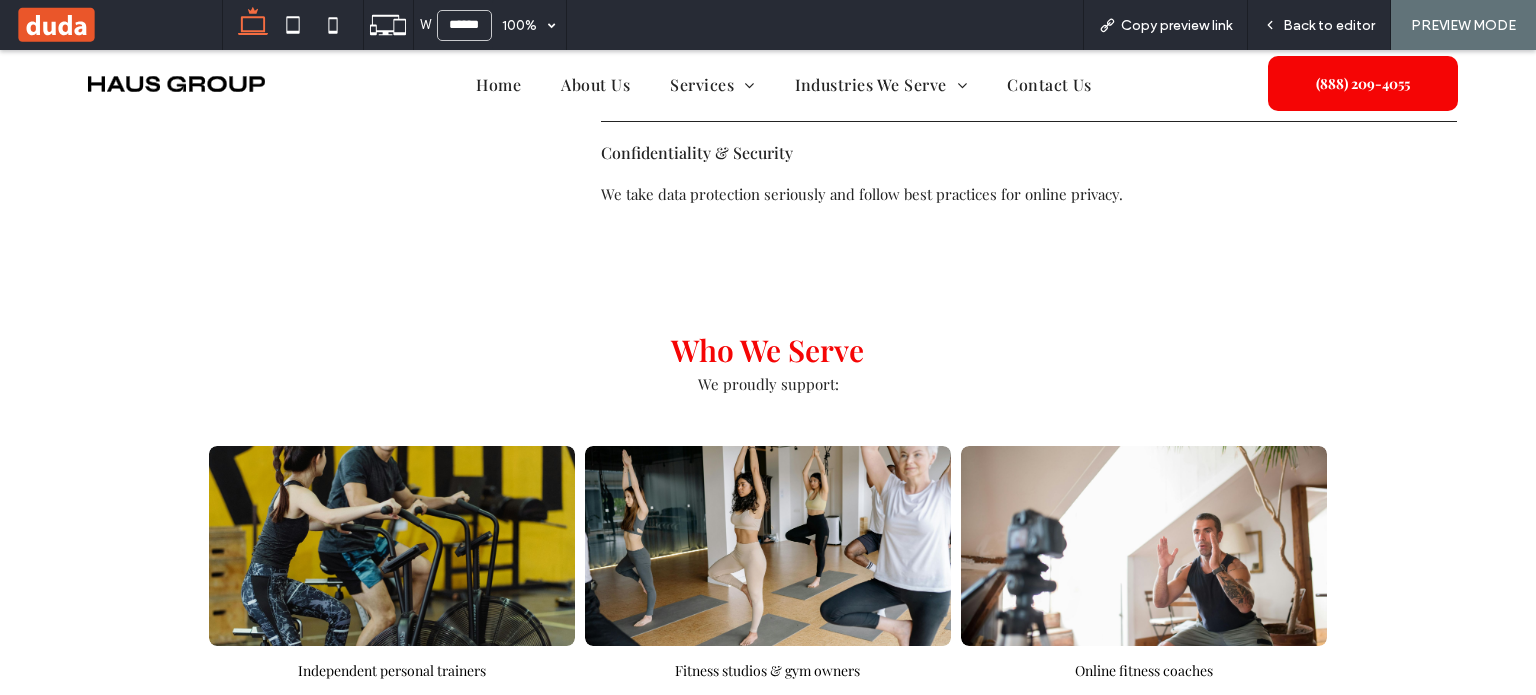 scroll, scrollTop: 3220, scrollLeft: 0, axis: vertical 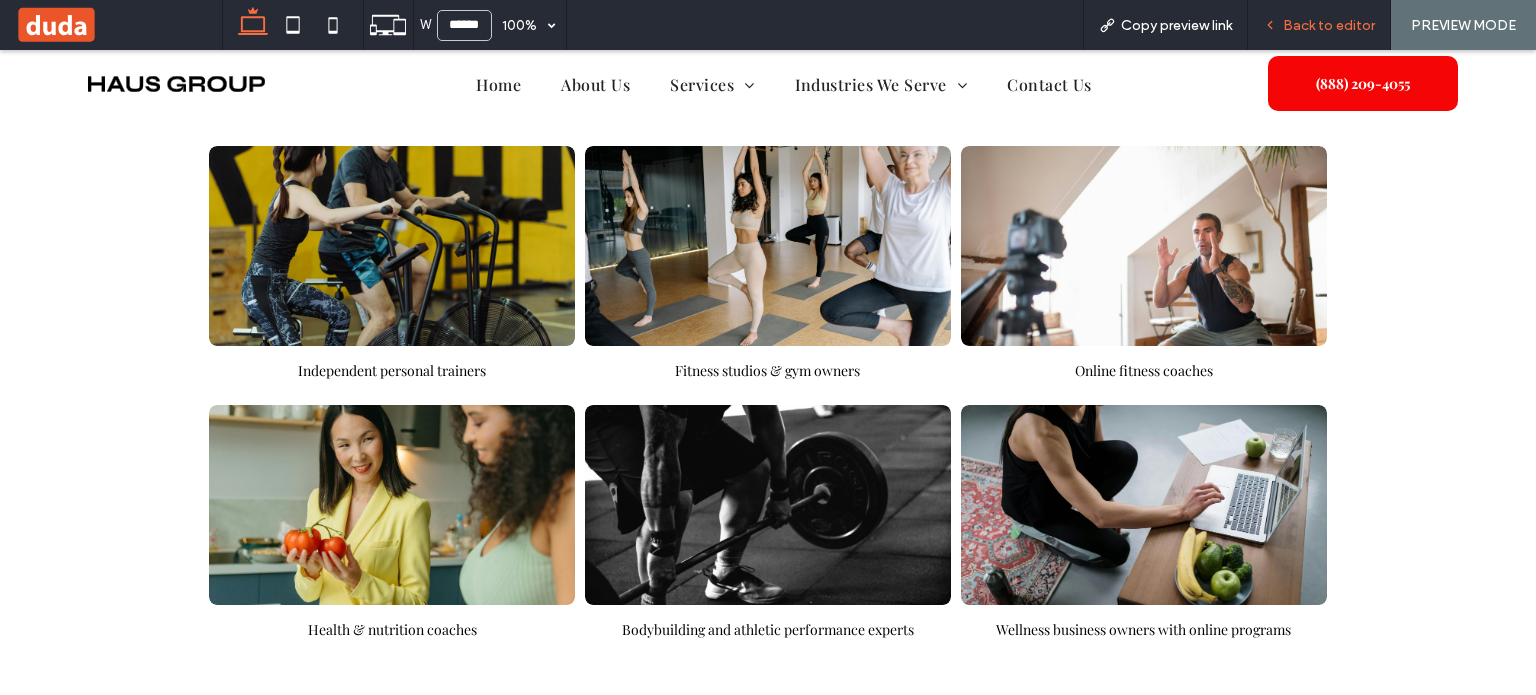 click on "Back to editor" at bounding box center [1329, 25] 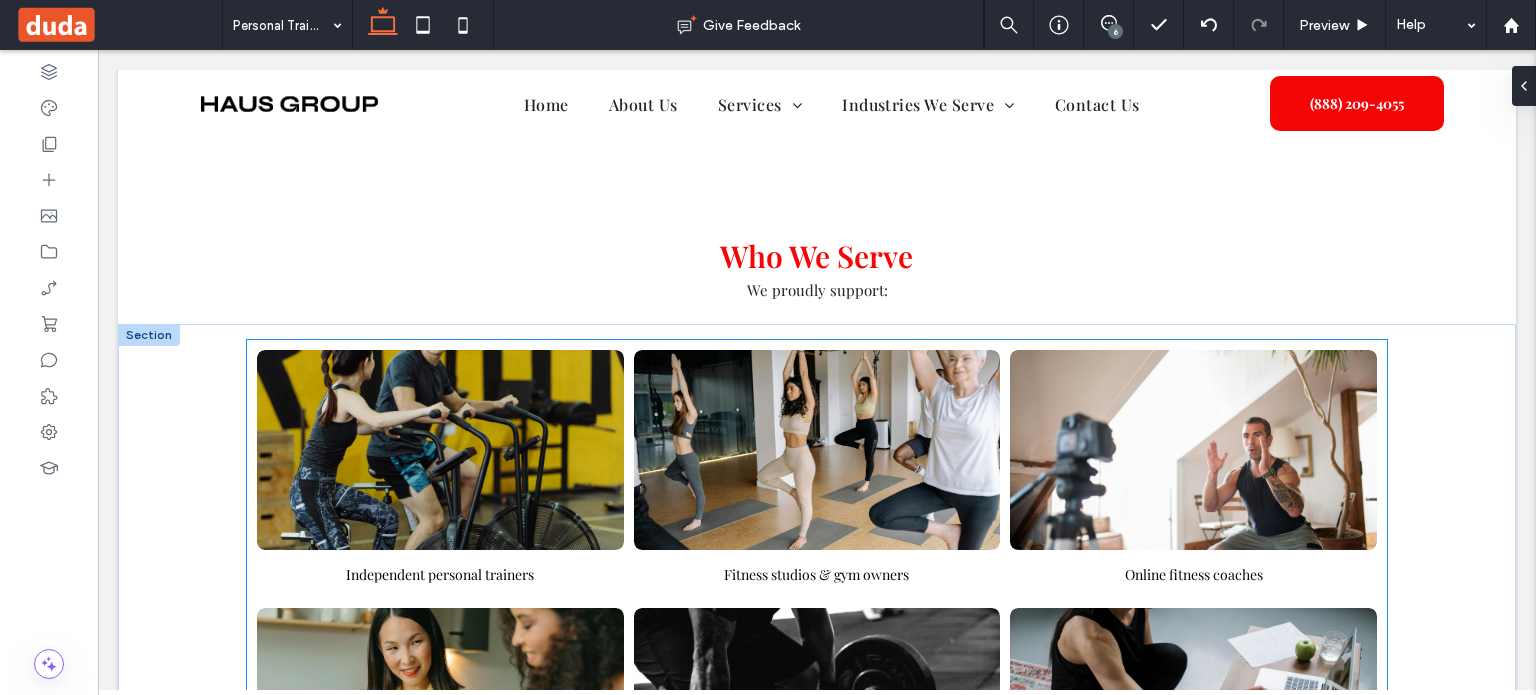 scroll, scrollTop: 2995, scrollLeft: 0, axis: vertical 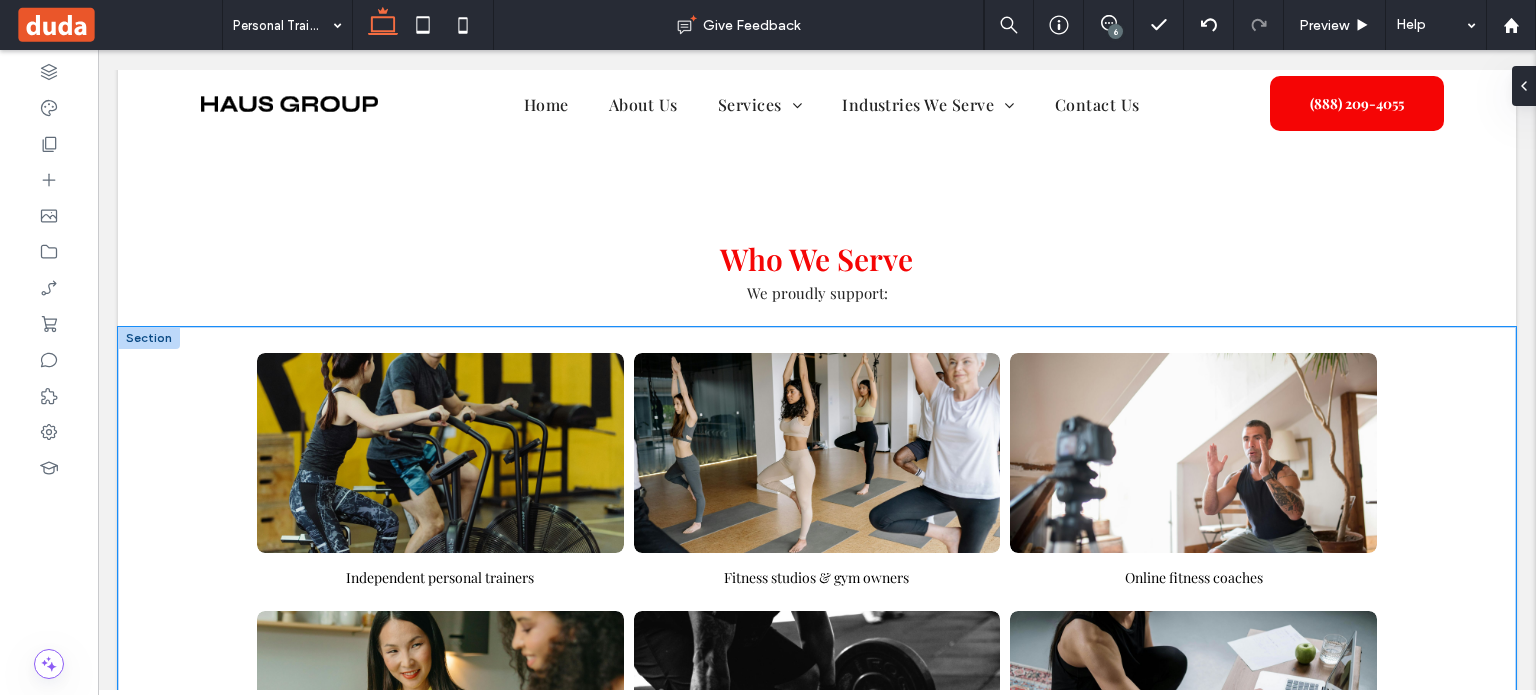 click on "Independent personal trainers
Button
Fitness studios & gym owners
Button
Online fitness coaches
Button
Health & nutrition coaches
Button
Bodybuilding and athletic performance experts
Button
Wellness business owners with online programs
Button" at bounding box center [817, 606] 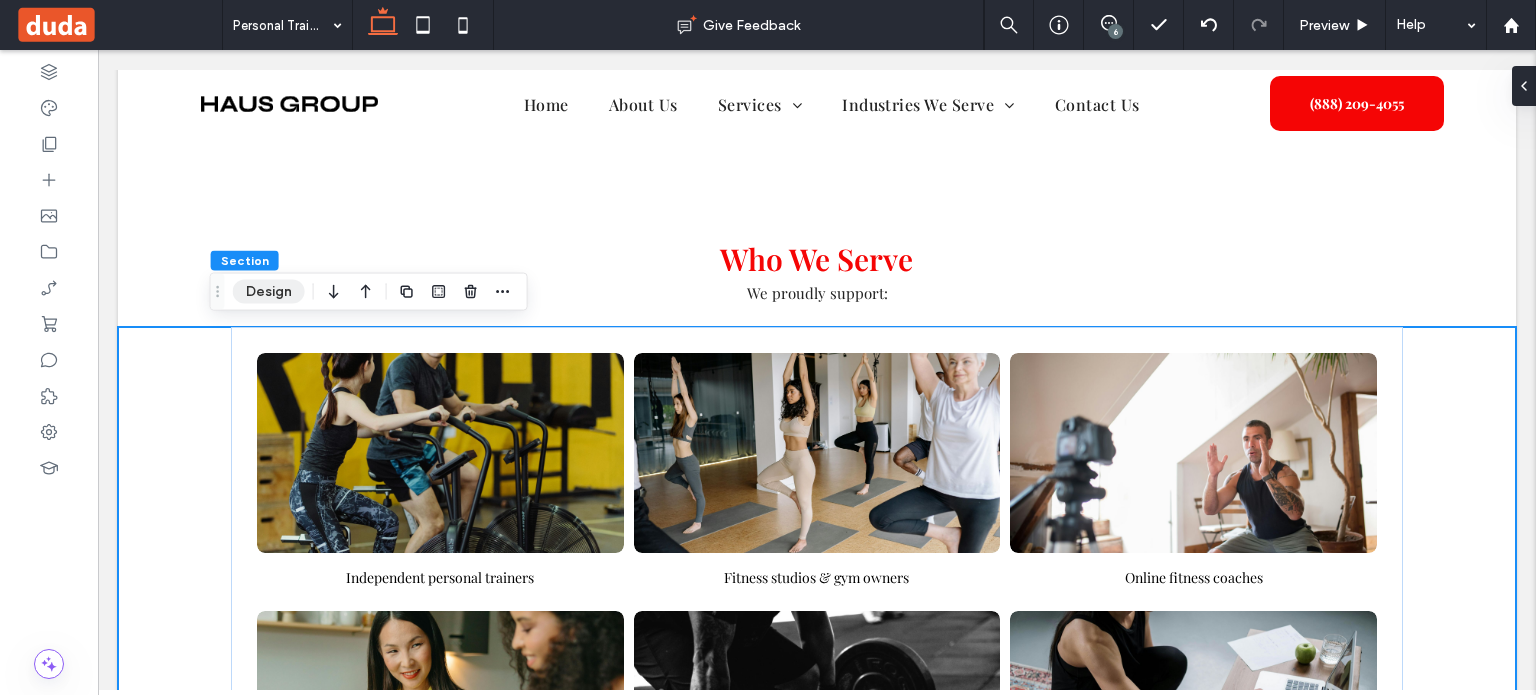 click on "Design" at bounding box center [269, 292] 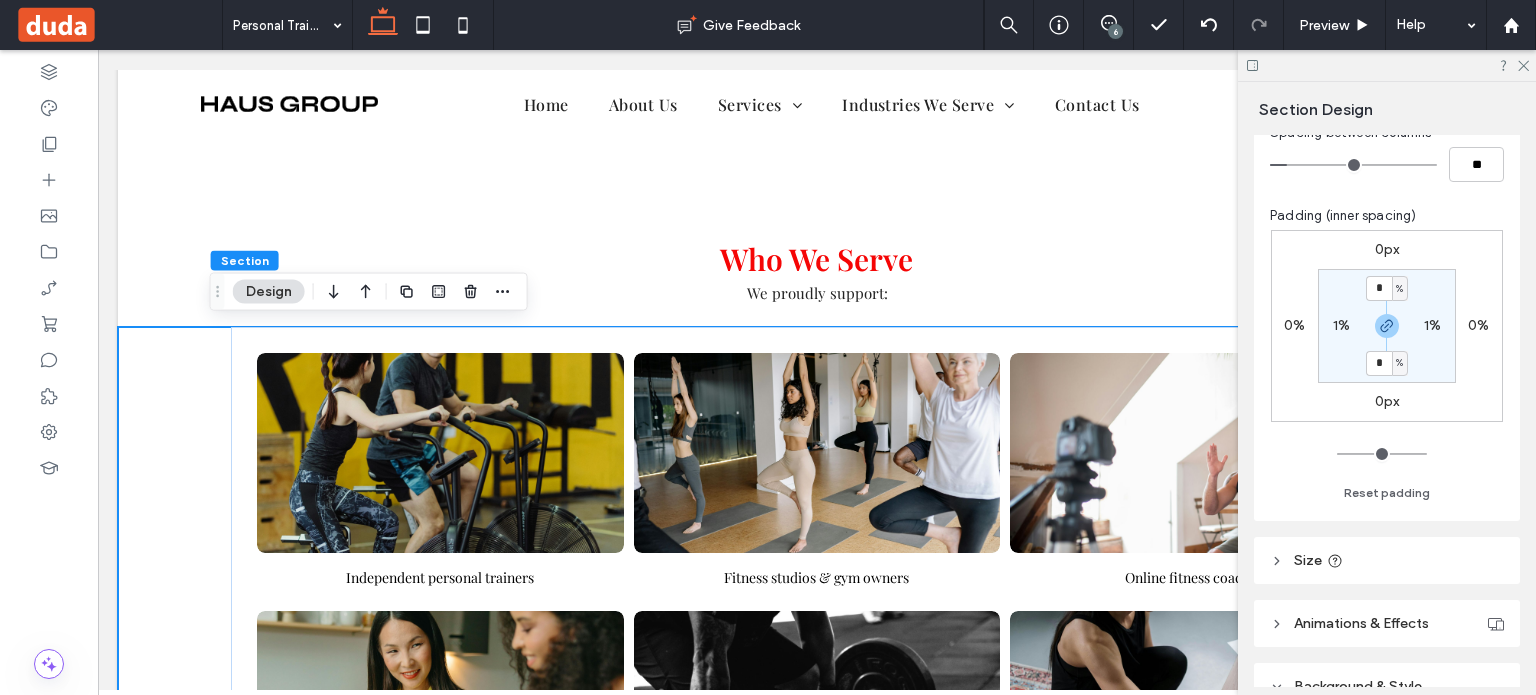 scroll, scrollTop: 200, scrollLeft: 0, axis: vertical 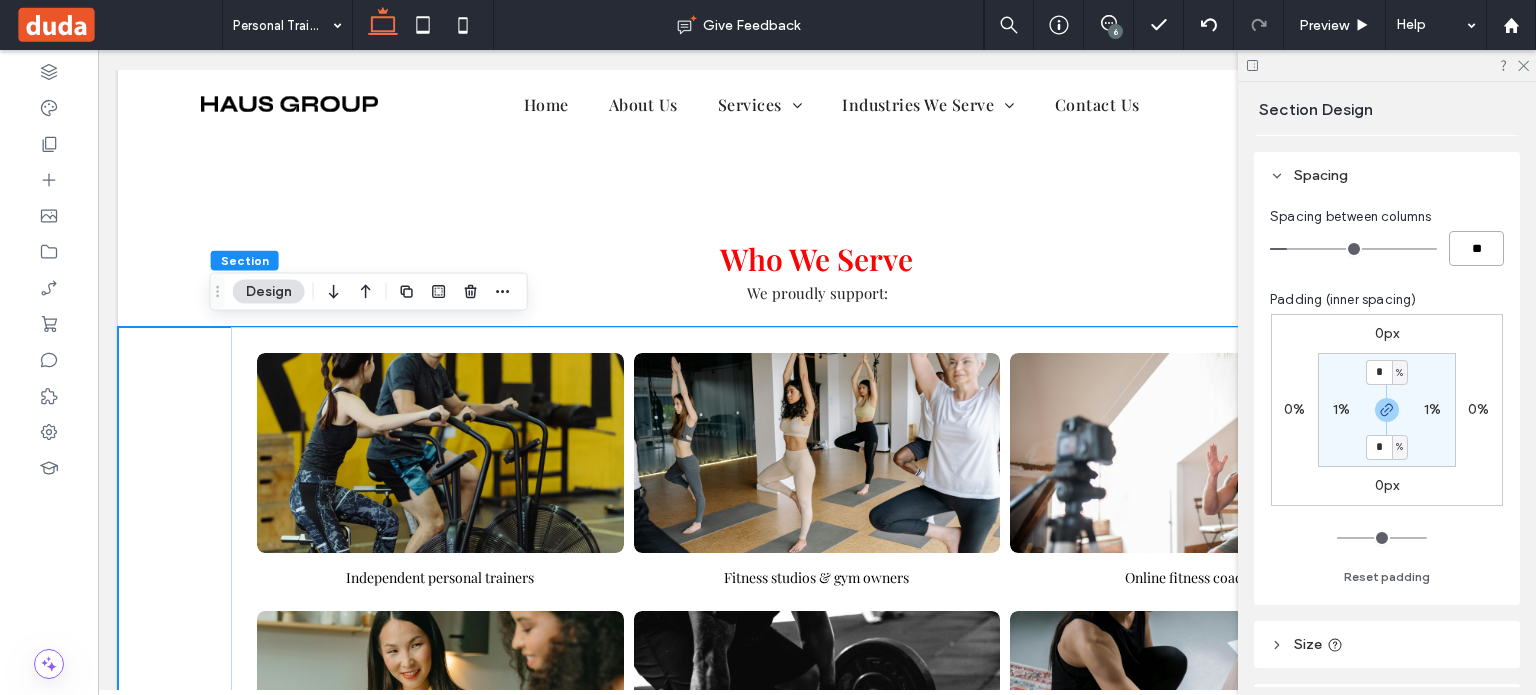 click on "**" at bounding box center [1476, 248] 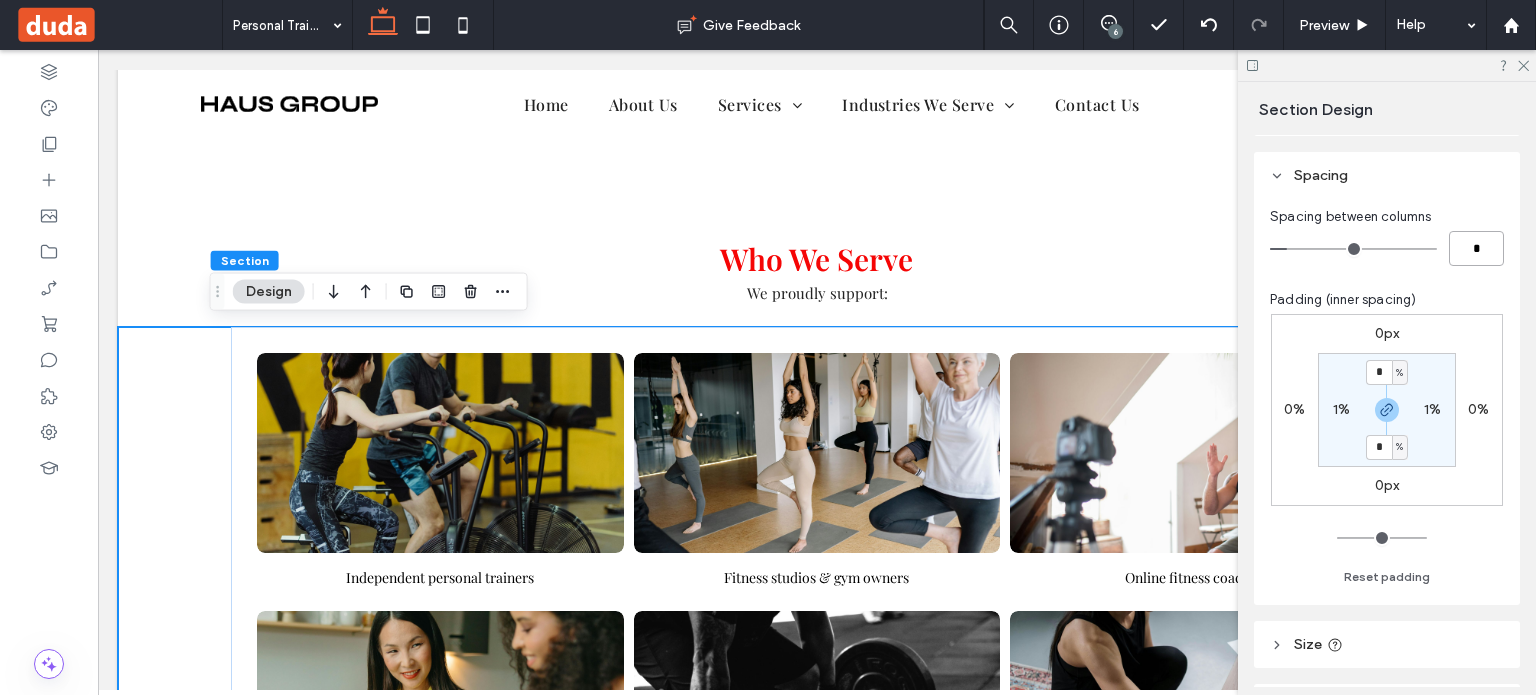 type on "*" 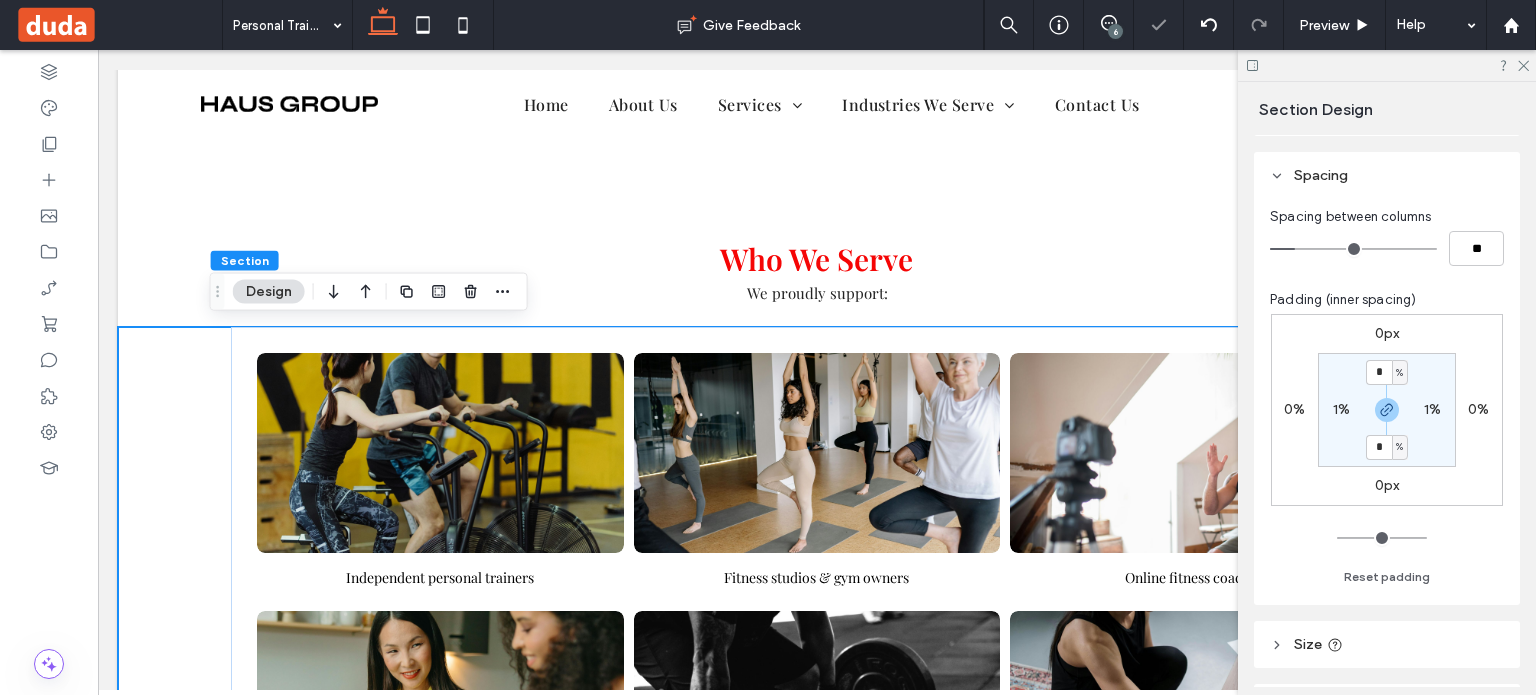 click on "Layout Full width To set a maximum width for all sections across the site, go to   Site Theme. Spacing Spacing between columns ** Padding (inner spacing) 0px 0% 0px 0% * % 1% * % 1% Reset padding Size Height *** px Animations & Effects Choose a trigger None Background & Style Color Image Video Background color Corner radius * px Border *** Shadow" at bounding box center (1393, 411) 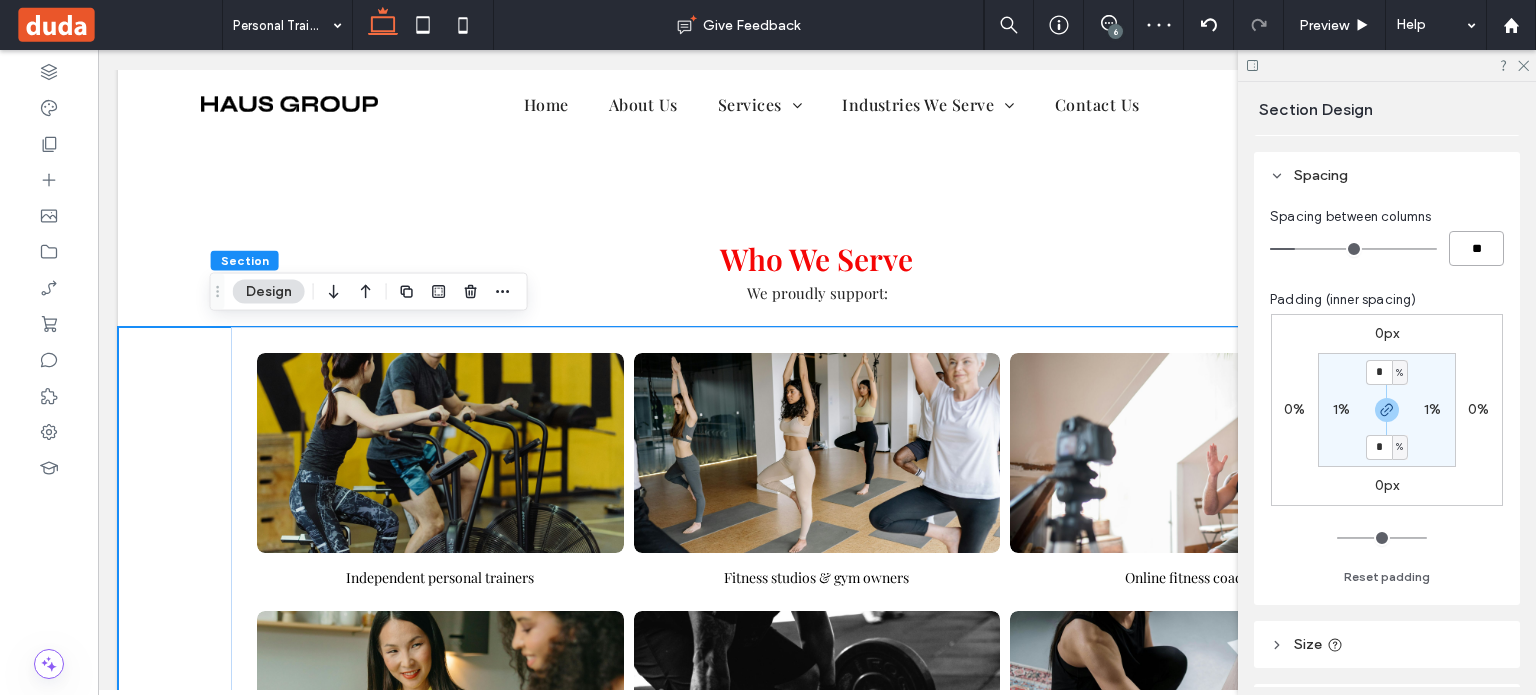 drag, startPoint x: 1480, startPoint y: 243, endPoint x: 1433, endPoint y: 244, distance: 47.010635 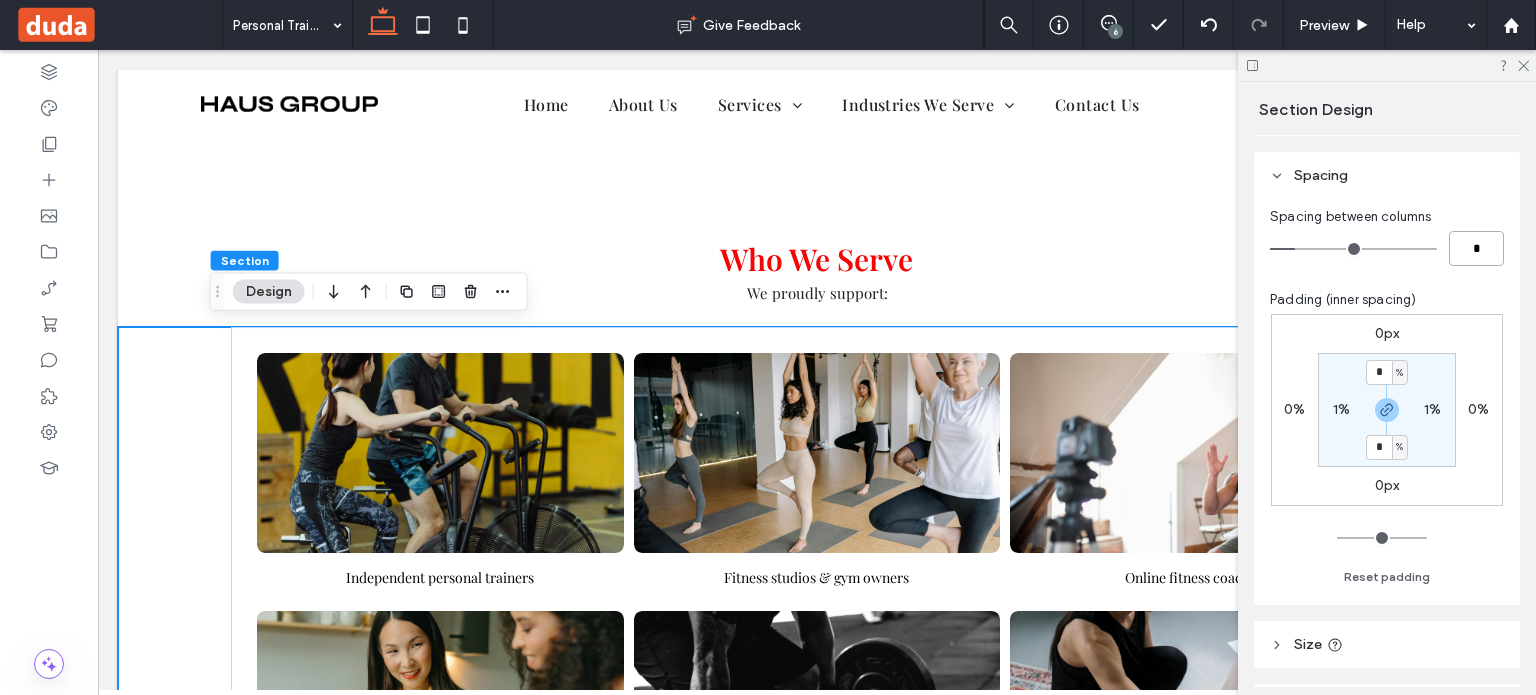 type on "*" 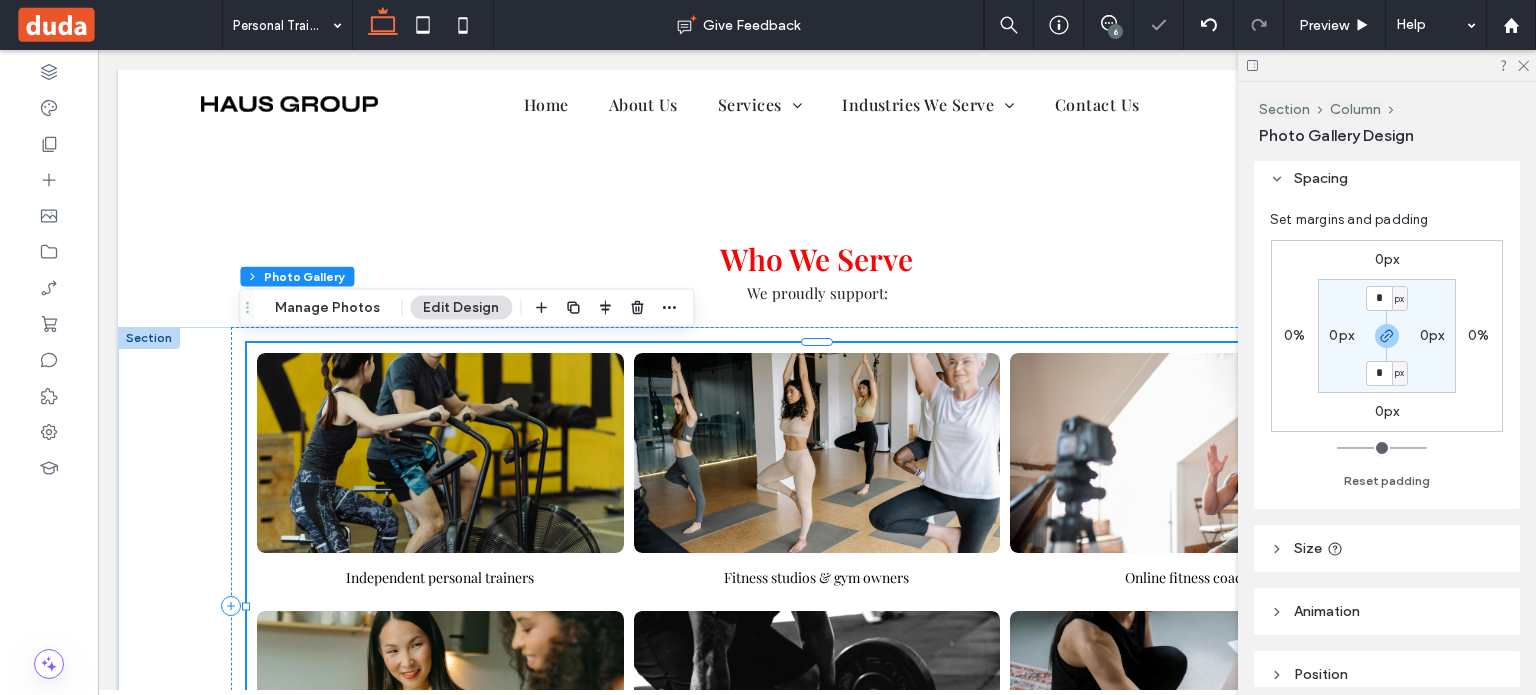 scroll, scrollTop: 0, scrollLeft: 0, axis: both 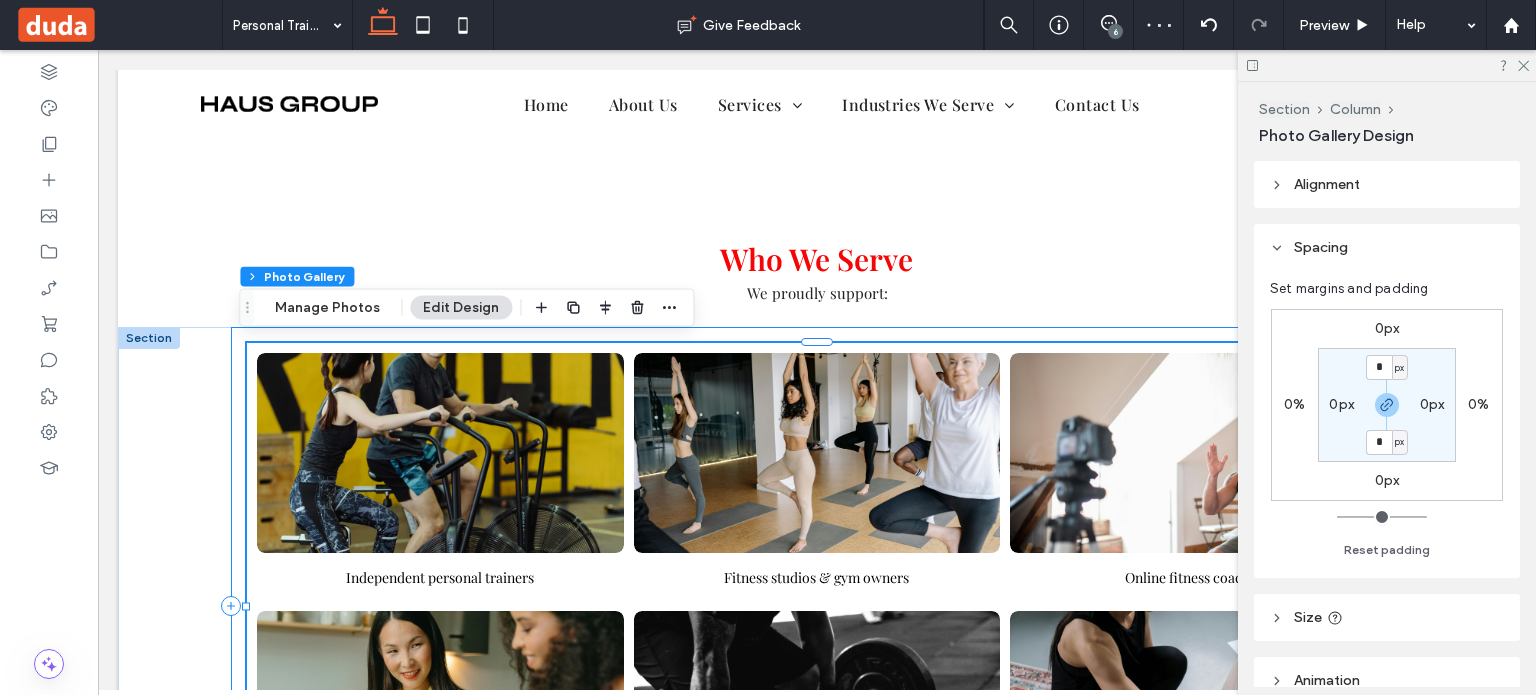 click on "Independent personal trainers
Button
Fitness studios & gym owners
Button
Online fitness coaches
Button
Health & nutrition coaches
Button
Bodybuilding and athletic performance experts
Button
Wellness business owners with online programs
Button" at bounding box center [817, 606] 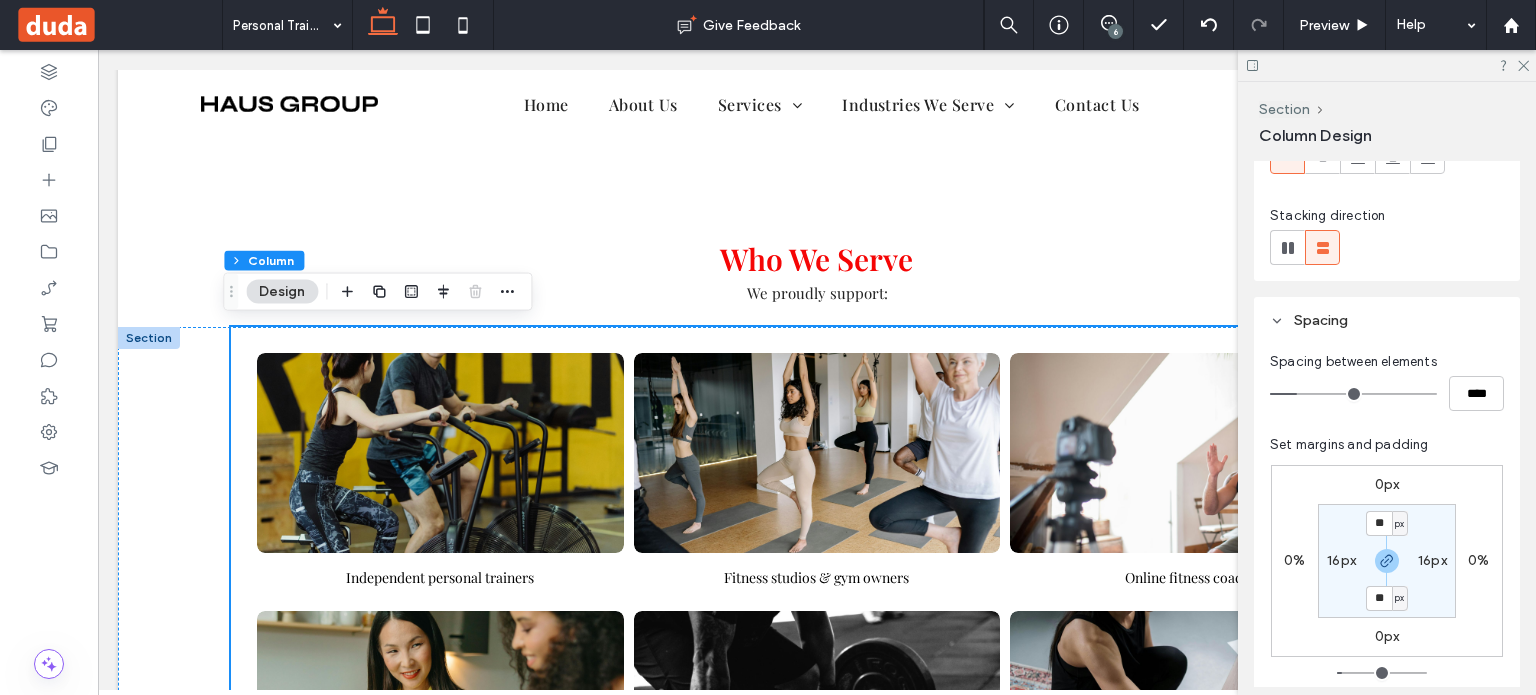 scroll, scrollTop: 200, scrollLeft: 0, axis: vertical 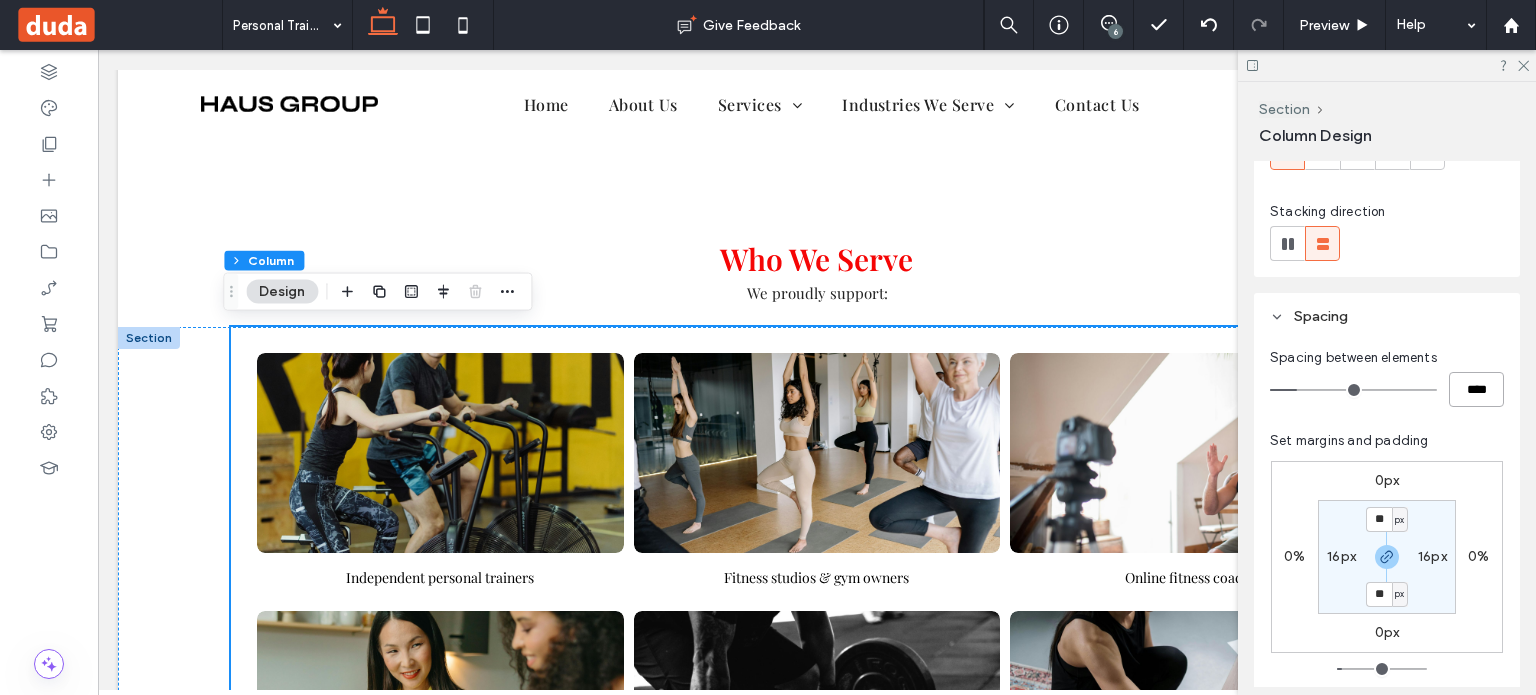 click on "****" at bounding box center (1476, 389) 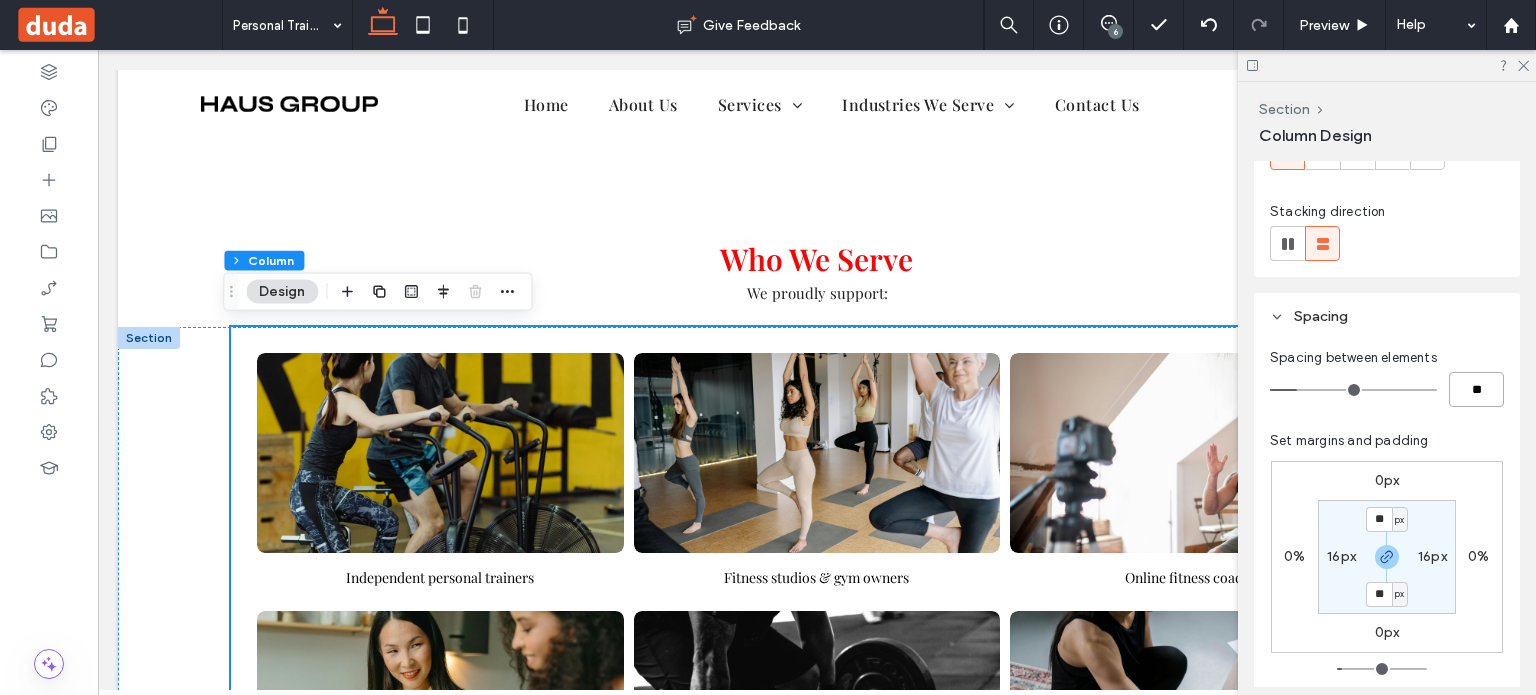 type on "**" 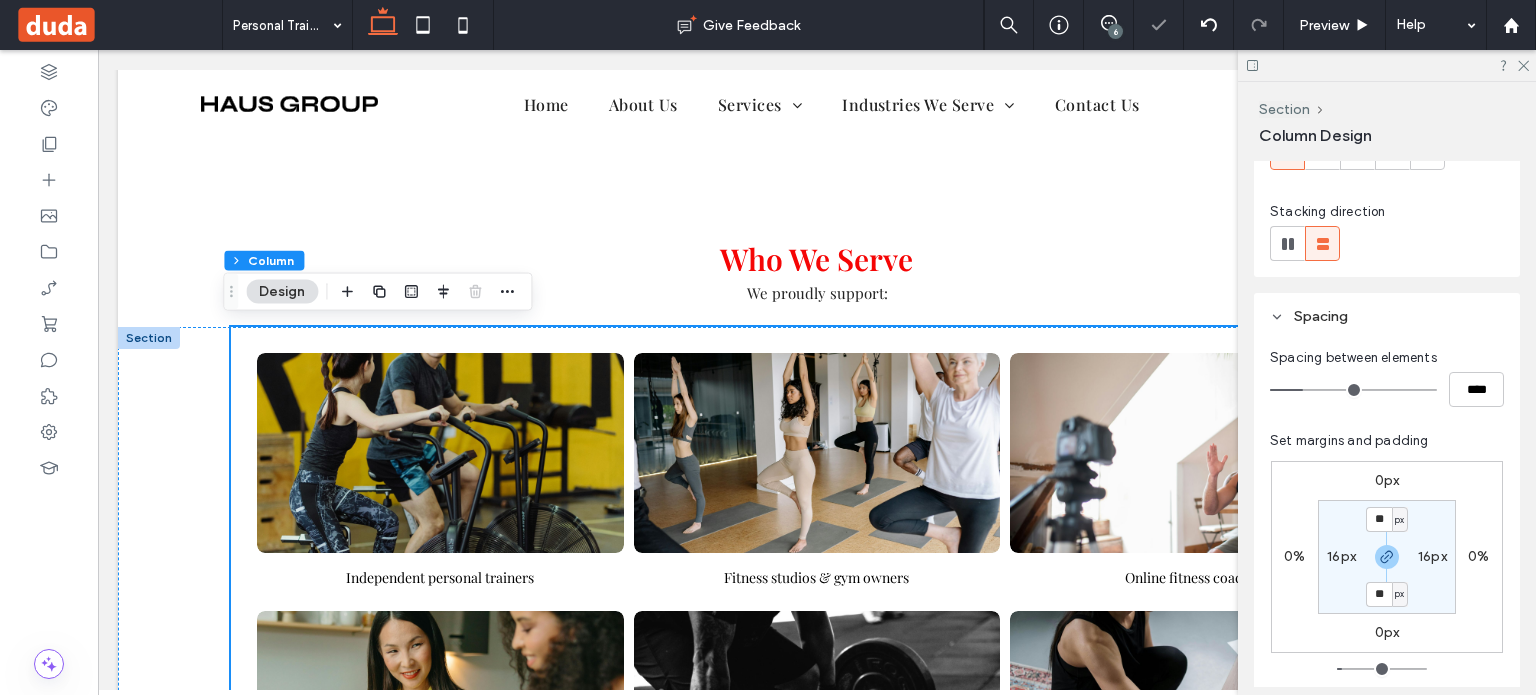 click on "Spacing between elements **** Set margins and padding 0px 0% 0px 0% ** px 16px ** px 16px Reset padding" at bounding box center (1387, 531) 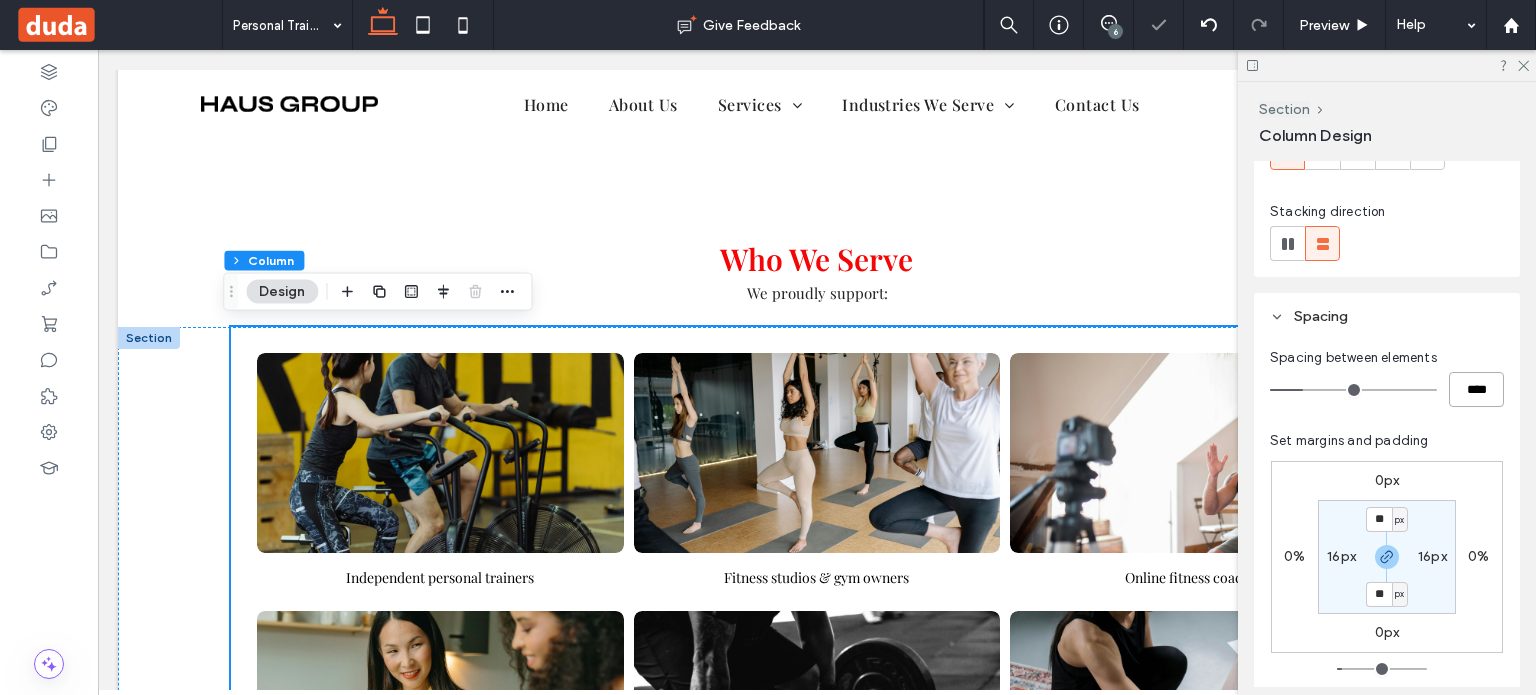 click on "****" at bounding box center [1476, 389] 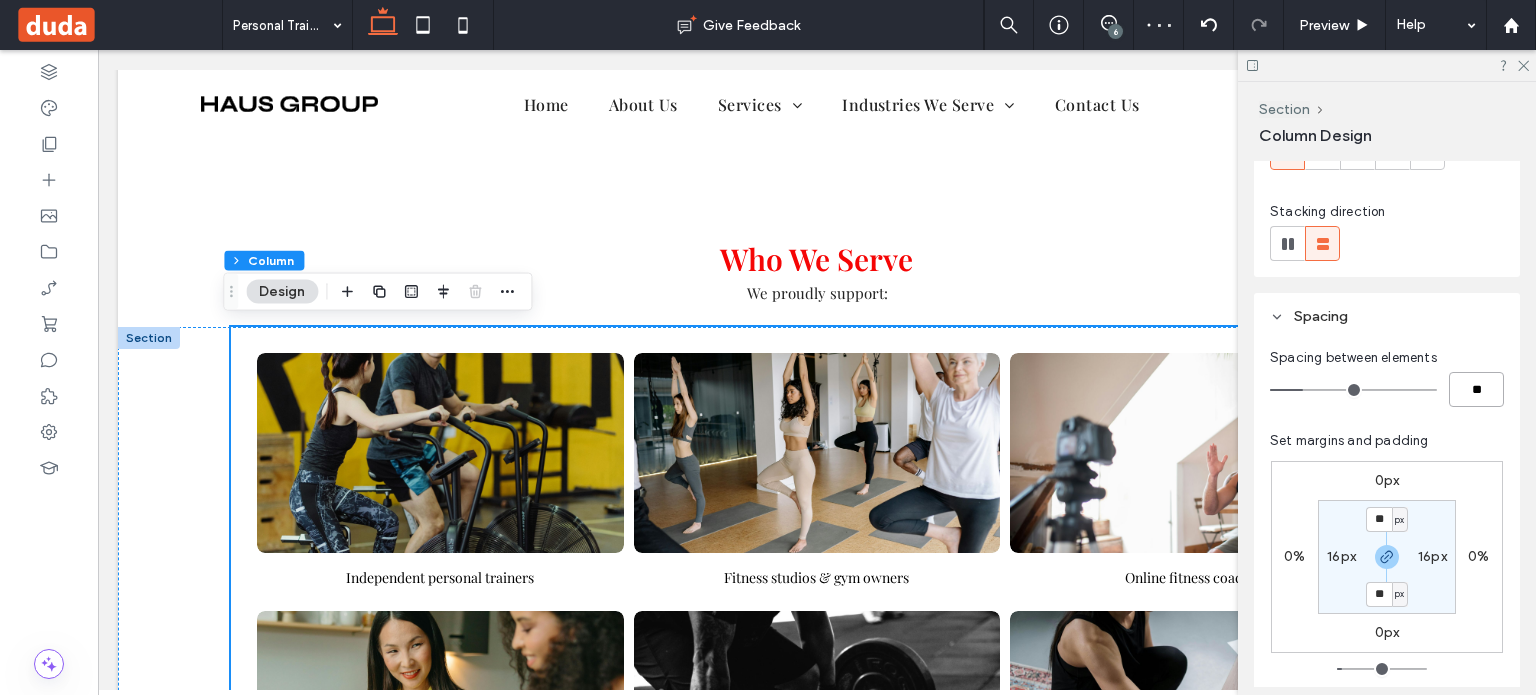 type on "**" 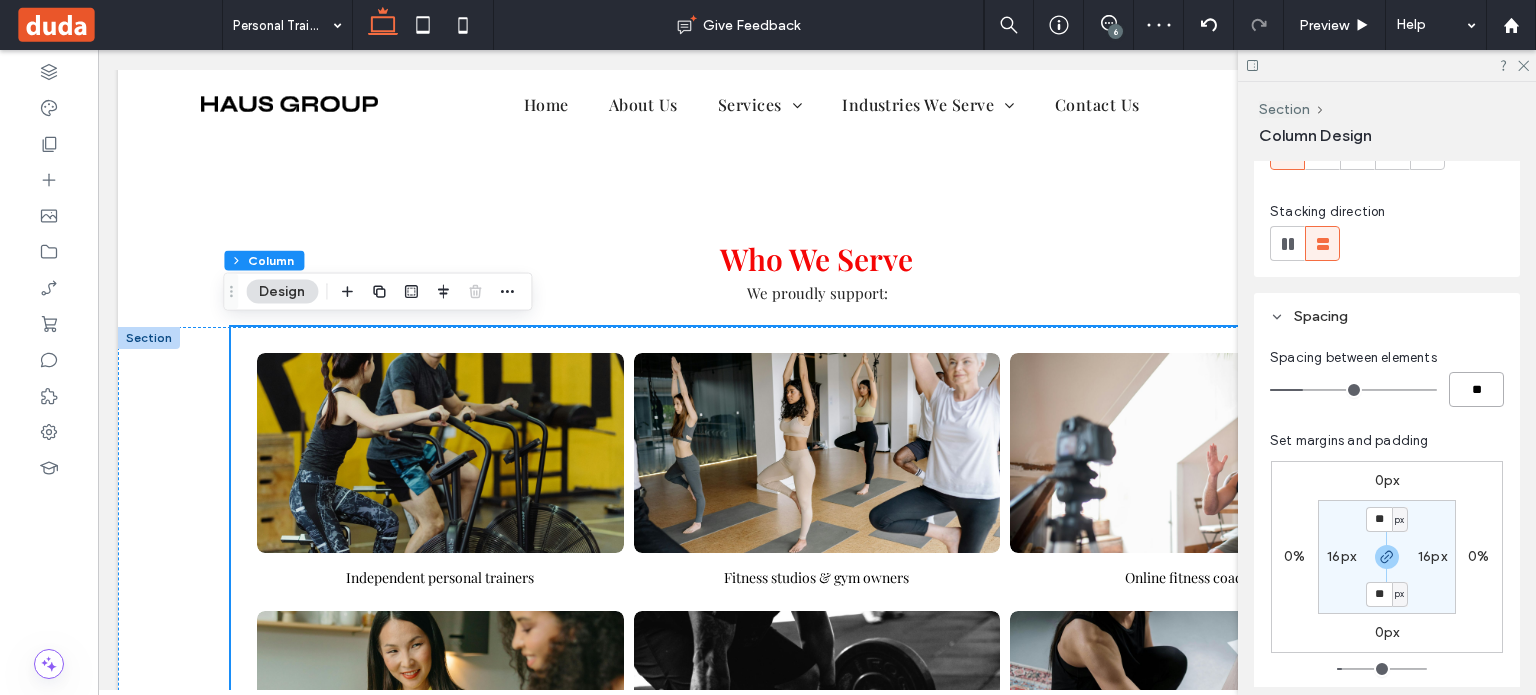type on "**" 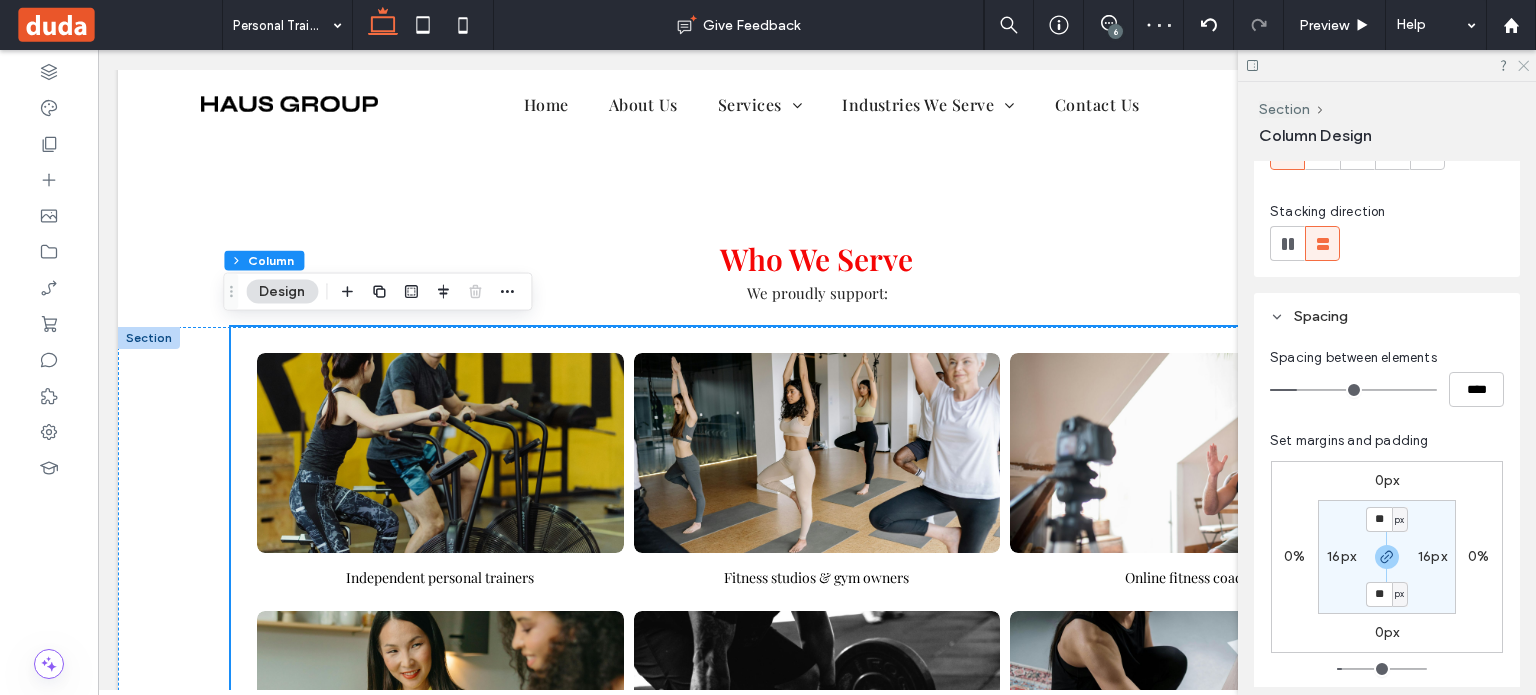 click 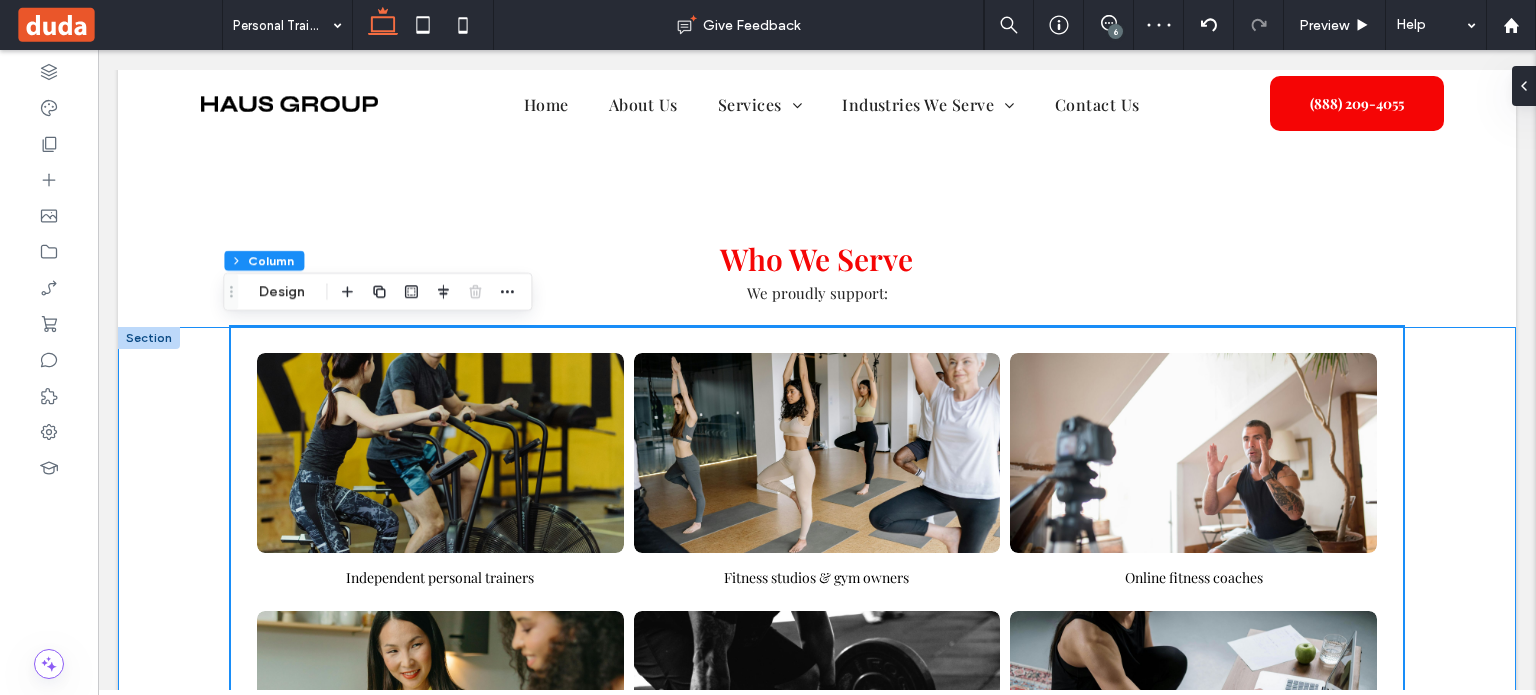 click on "Independent personal trainers
Button
Fitness studios & gym owners
Button
Online fitness coaches
Button
Health & nutrition coaches
Button
Bodybuilding and athletic performance experts
Button
Wellness business owners with online programs
Button" at bounding box center [817, 606] 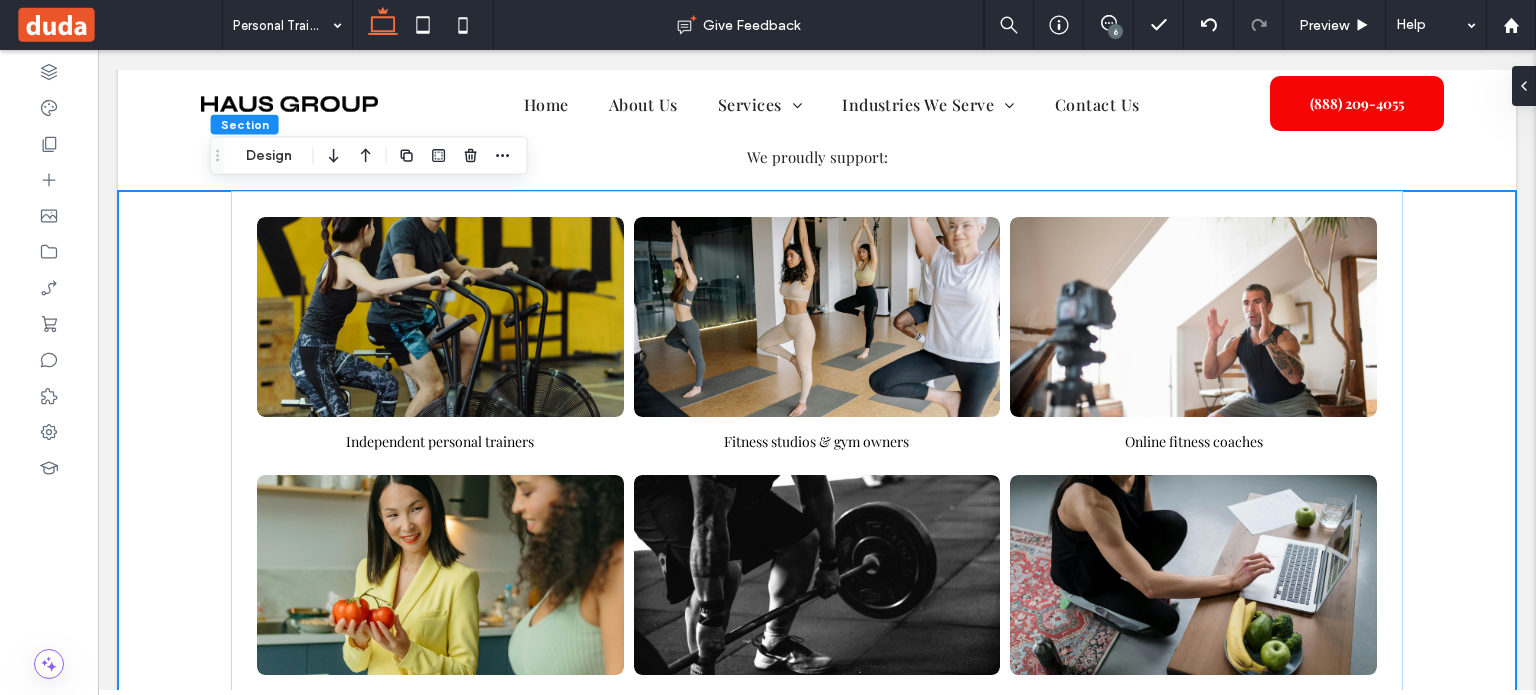 scroll, scrollTop: 3295, scrollLeft: 0, axis: vertical 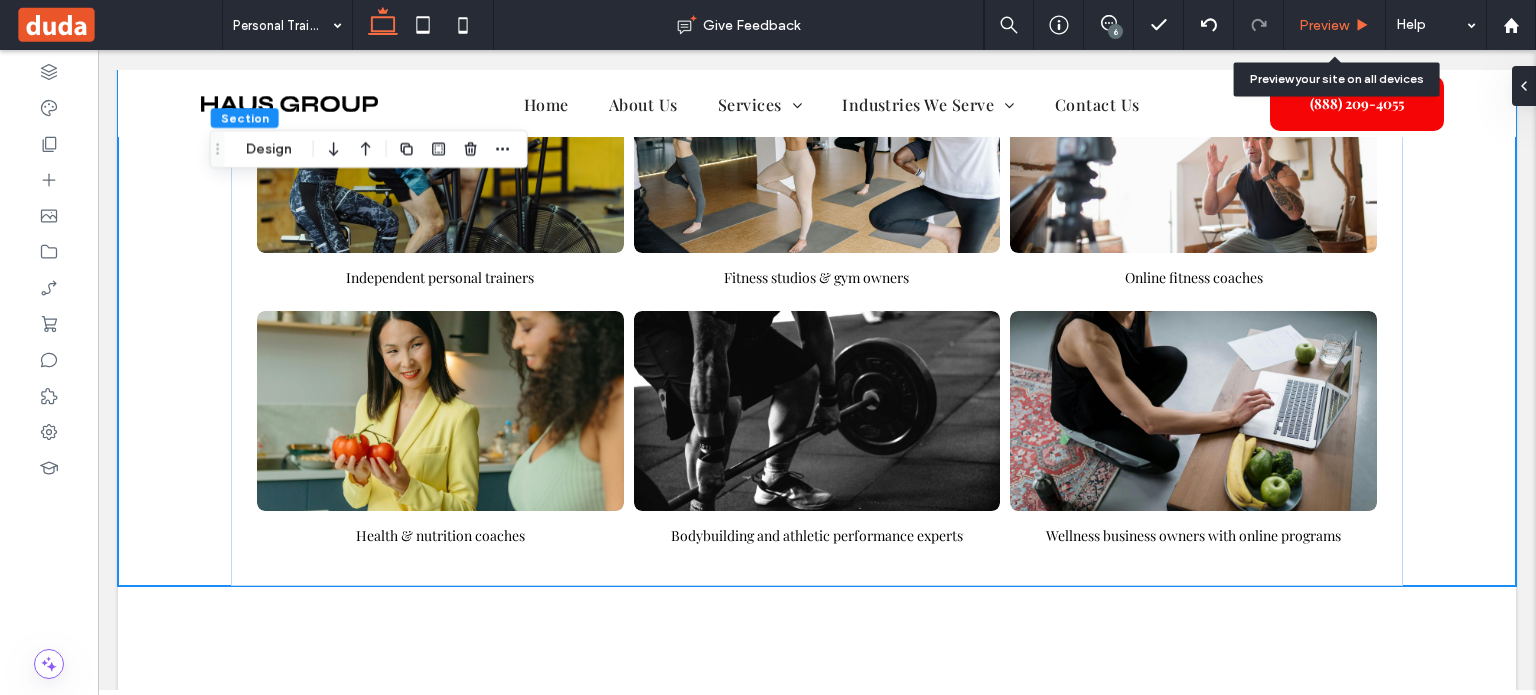 click on "Preview" at bounding box center (1324, 25) 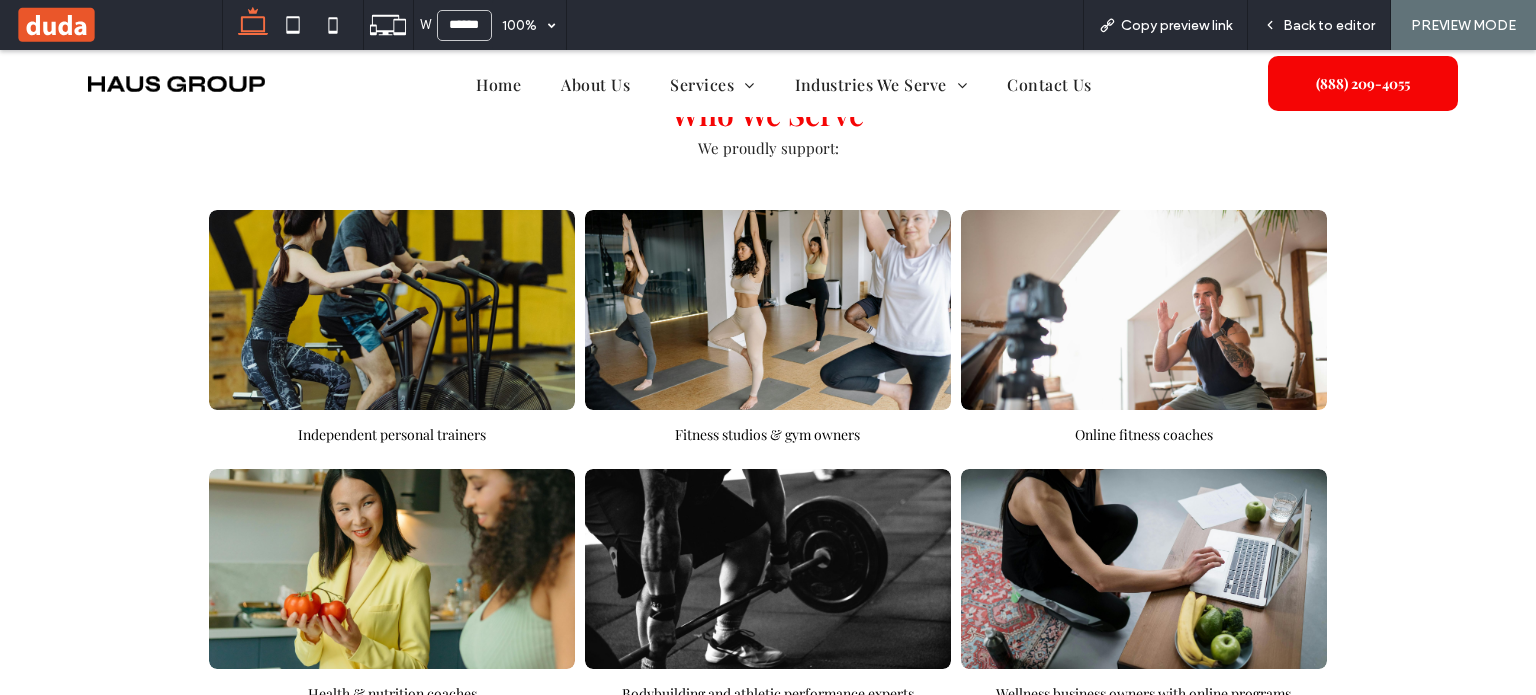 scroll, scrollTop: 3021, scrollLeft: 0, axis: vertical 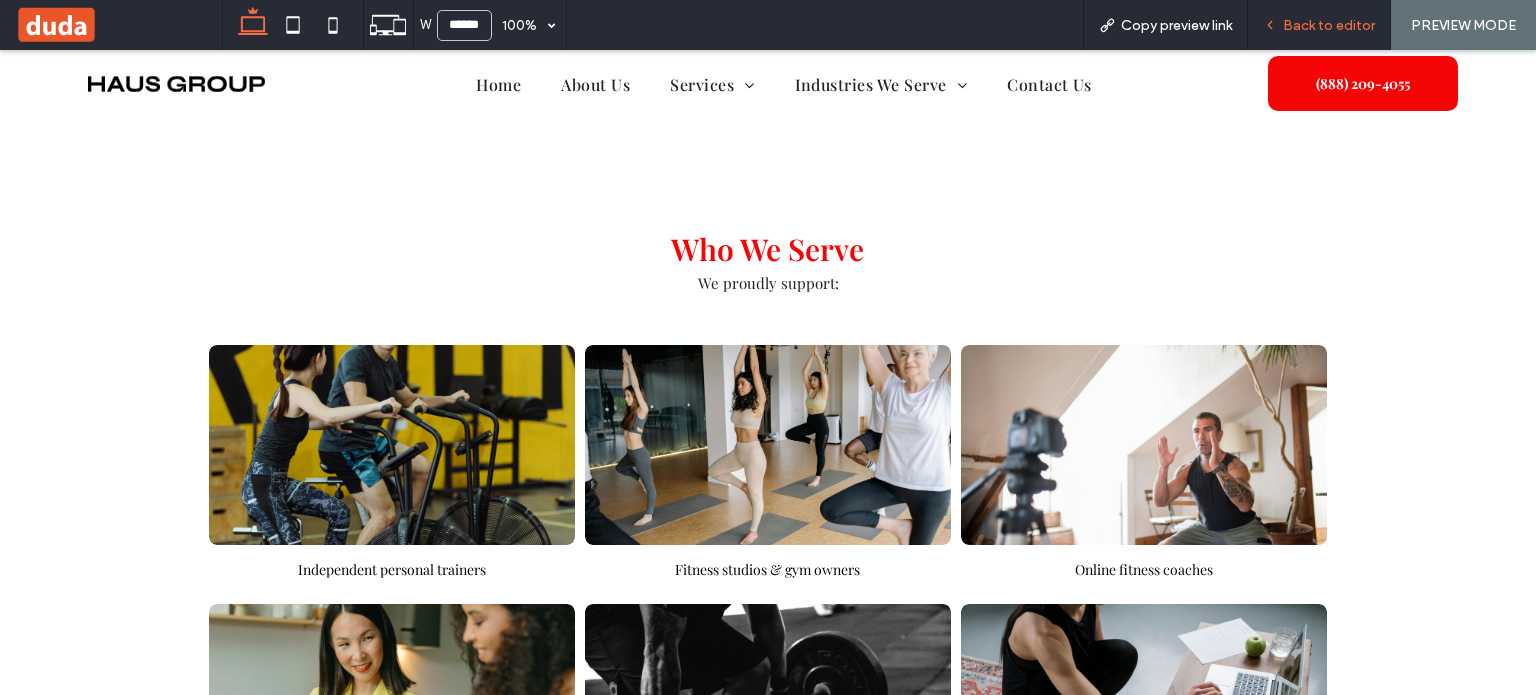 click on "Back to editor" at bounding box center [1329, 25] 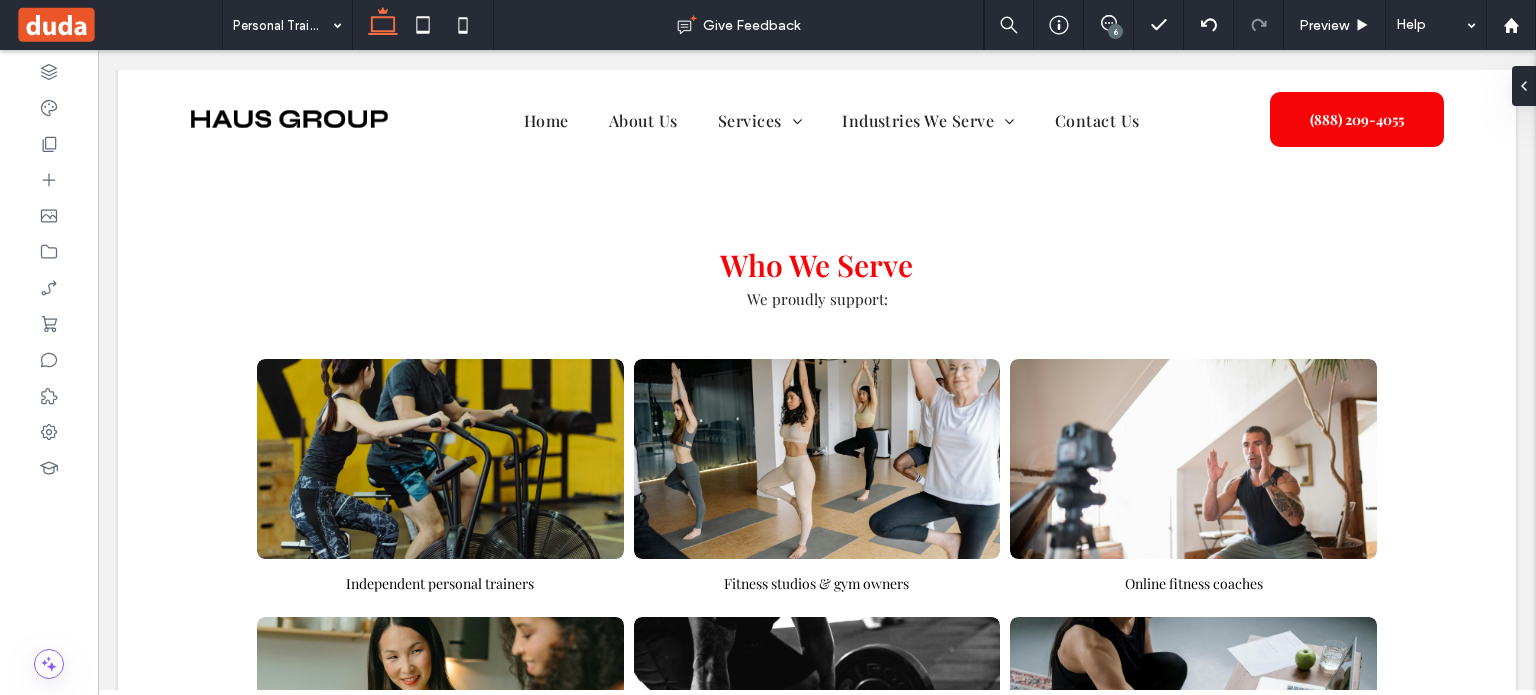 scroll, scrollTop: 3004, scrollLeft: 0, axis: vertical 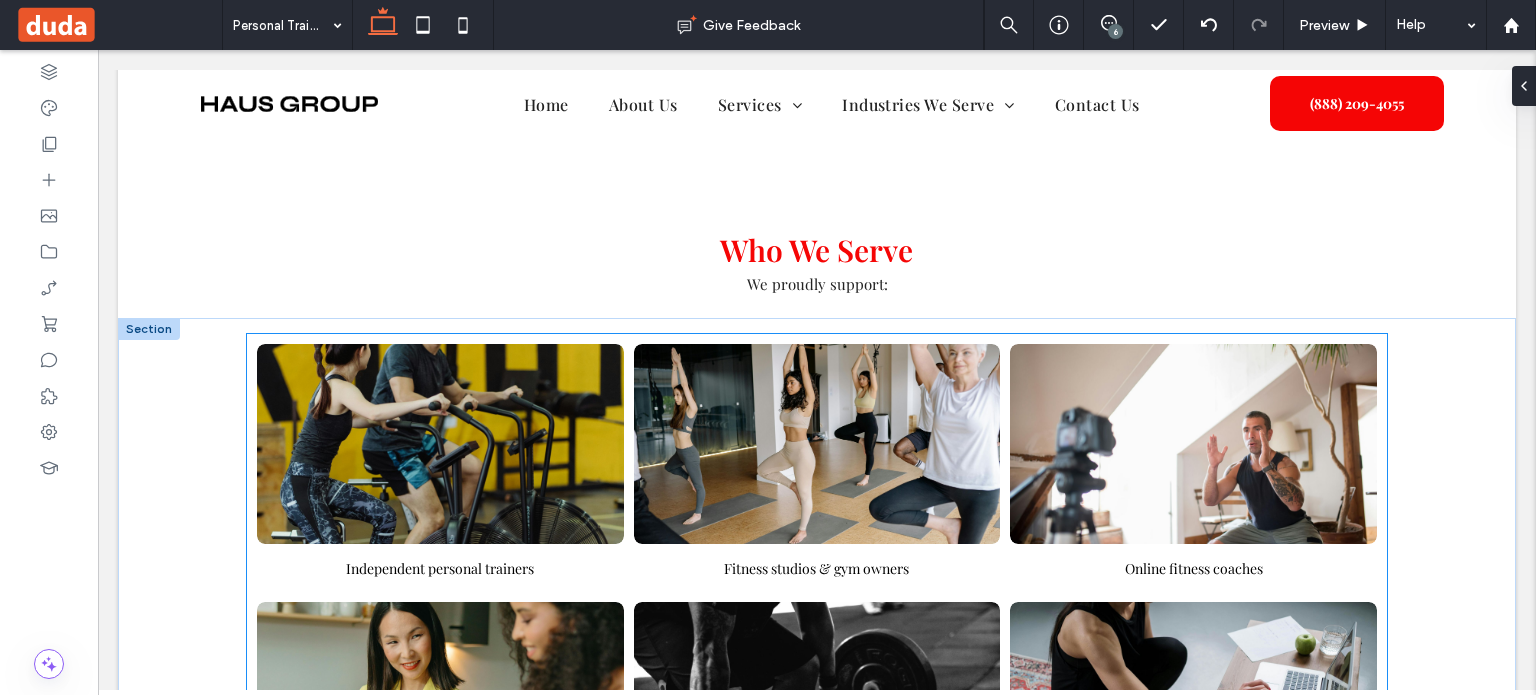 click at bounding box center (440, 444) 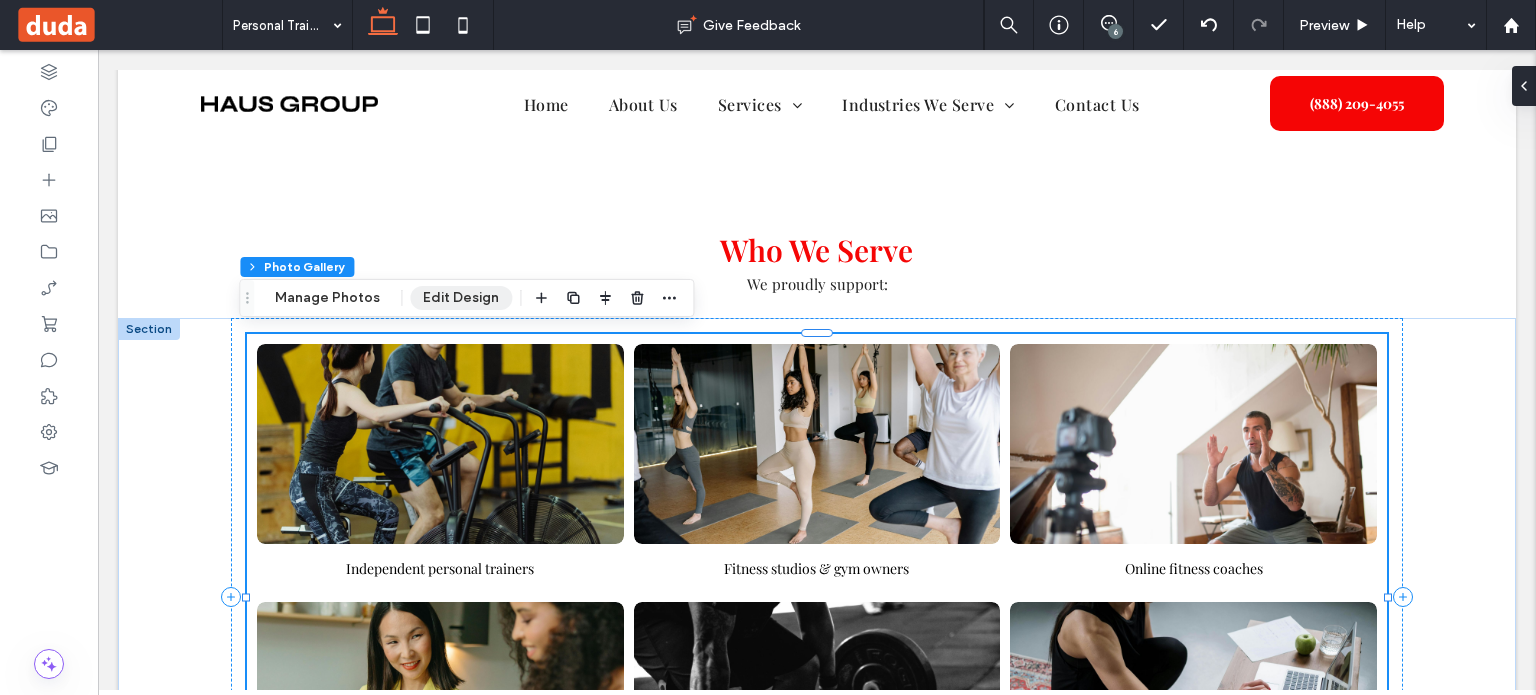 click on "Edit Design" at bounding box center (461, 298) 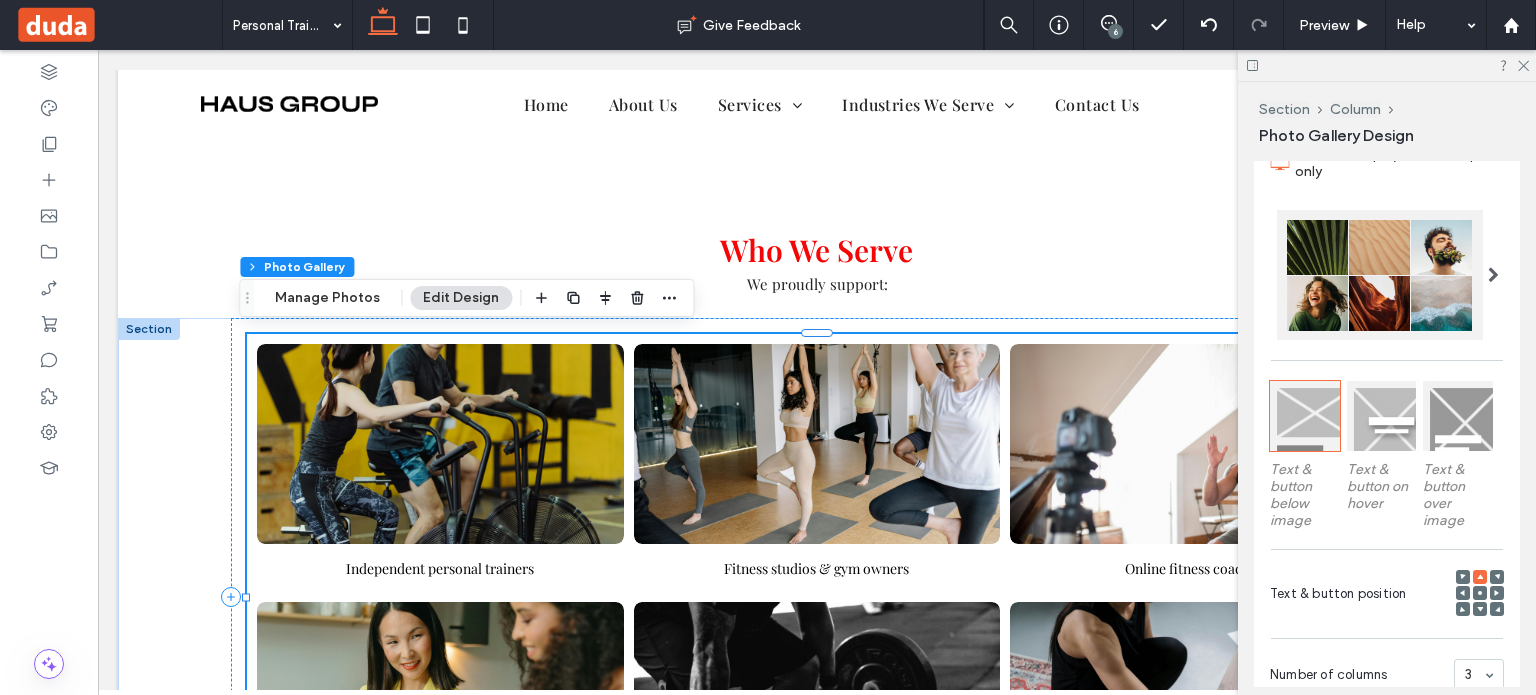 scroll, scrollTop: 900, scrollLeft: 0, axis: vertical 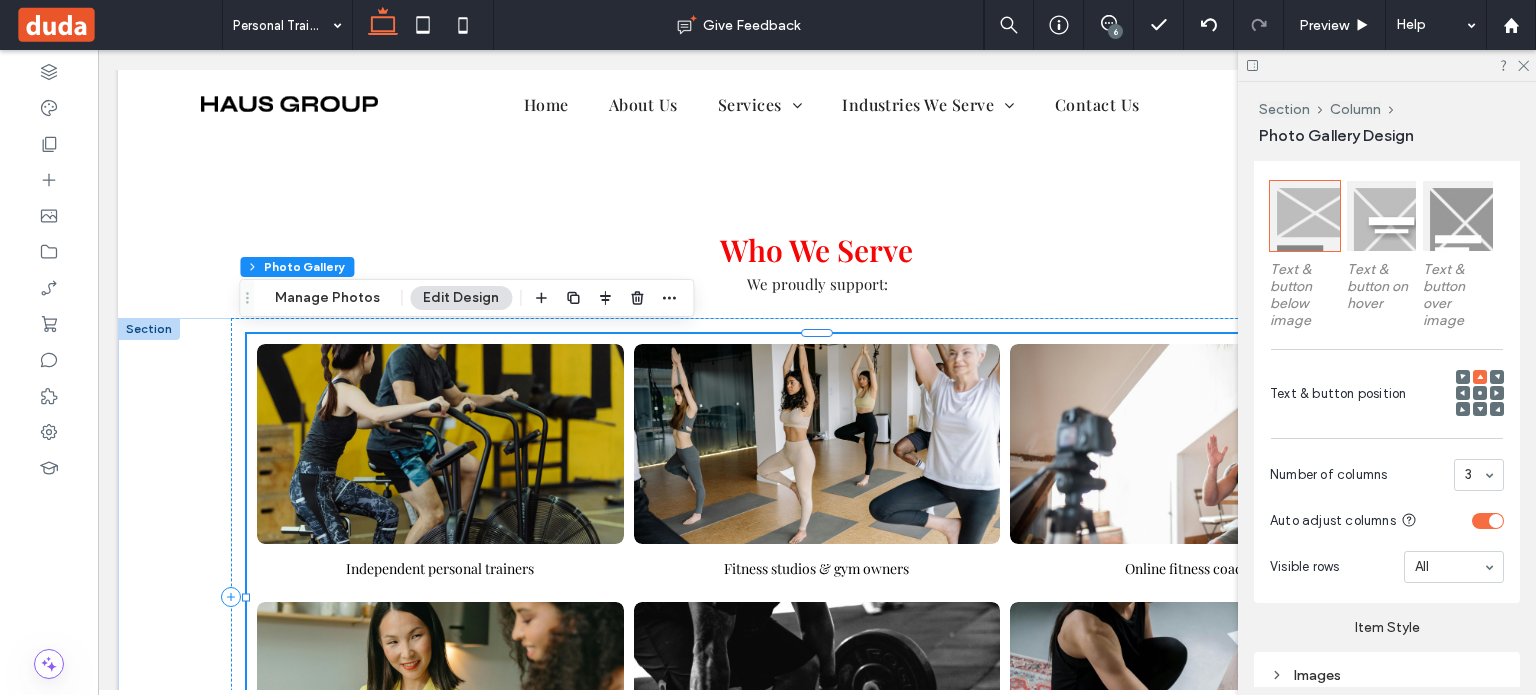 click at bounding box center (1382, 216) 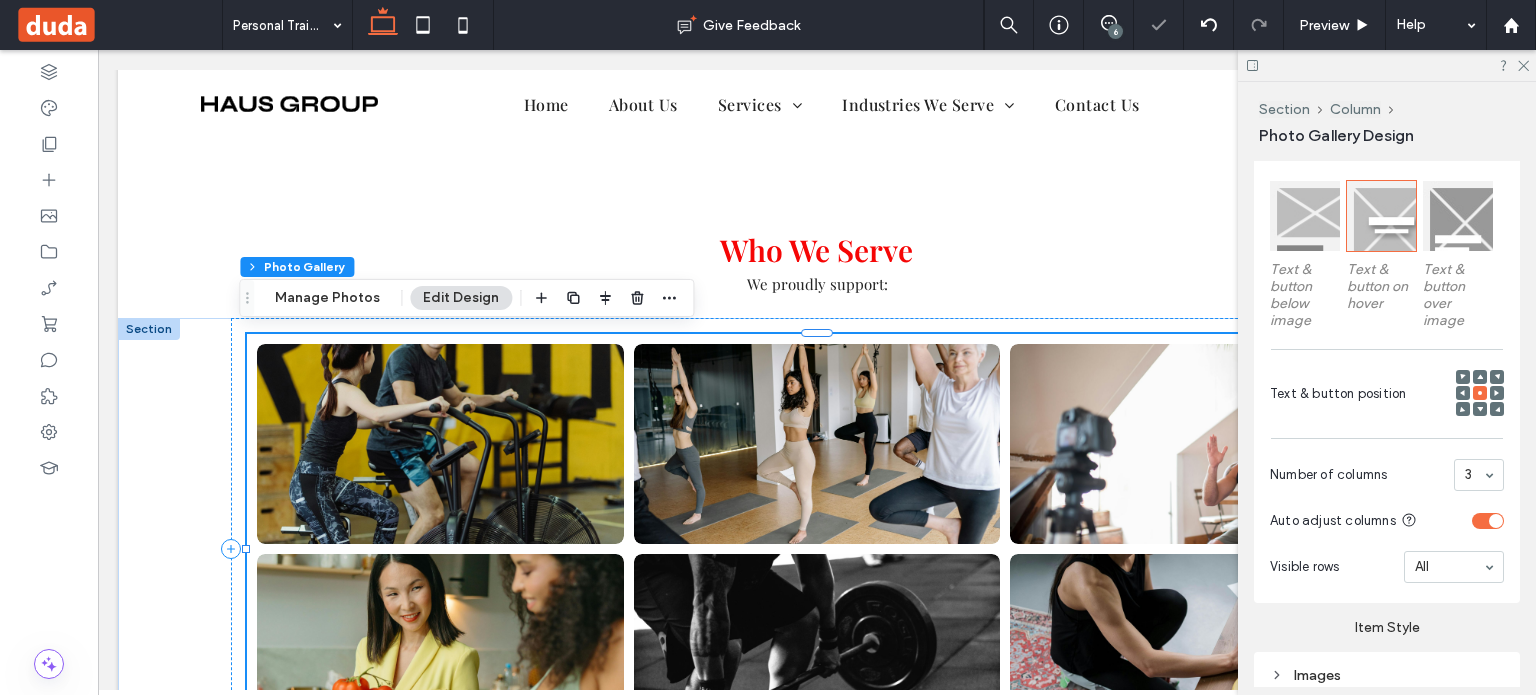 click at bounding box center [1458, 216] 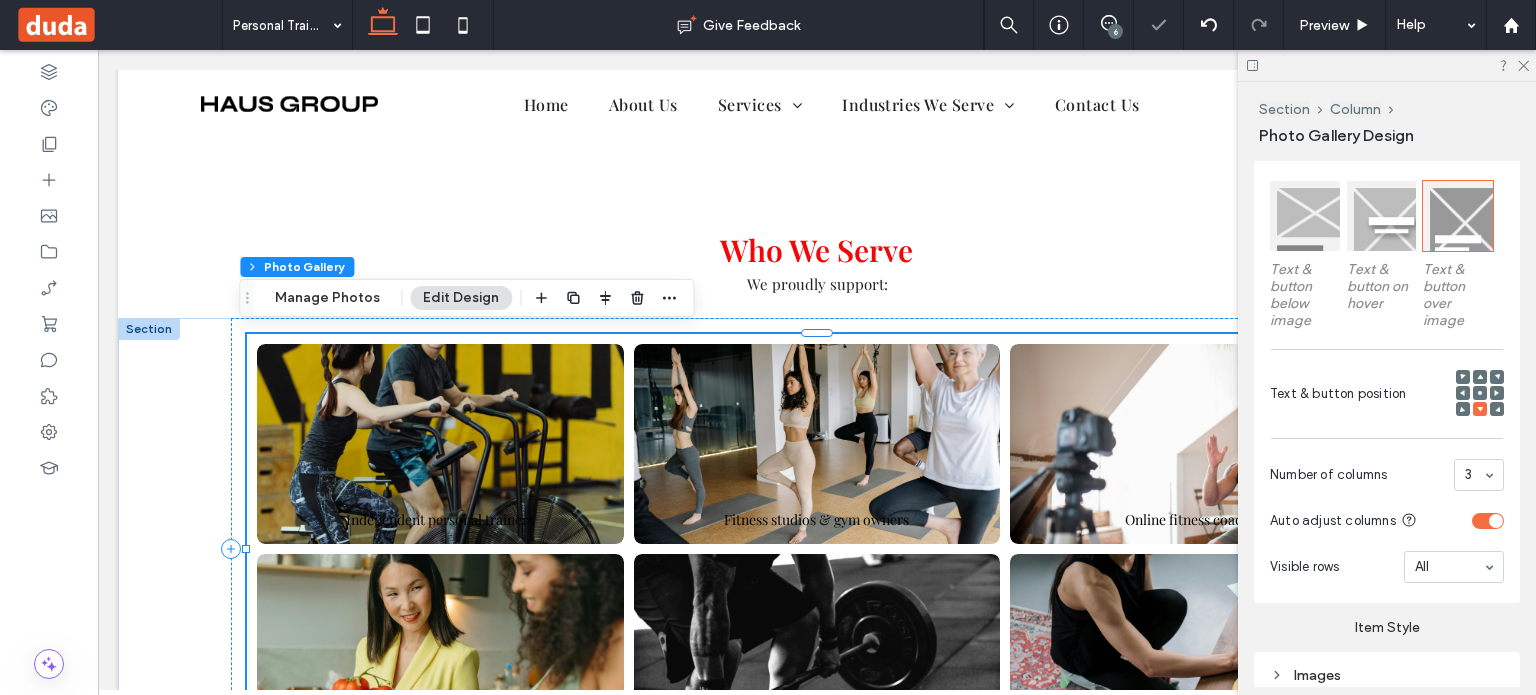 click at bounding box center [1305, 216] 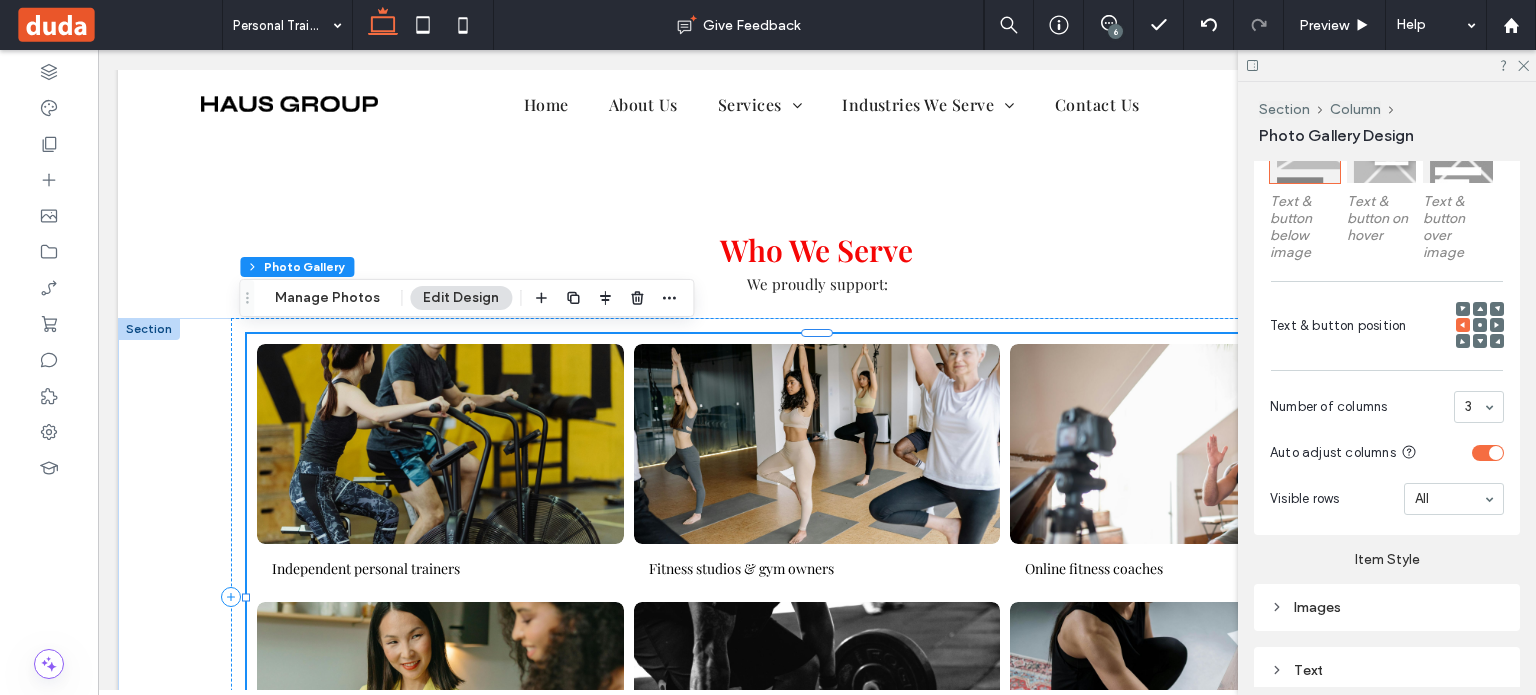 scroll, scrollTop: 1172, scrollLeft: 0, axis: vertical 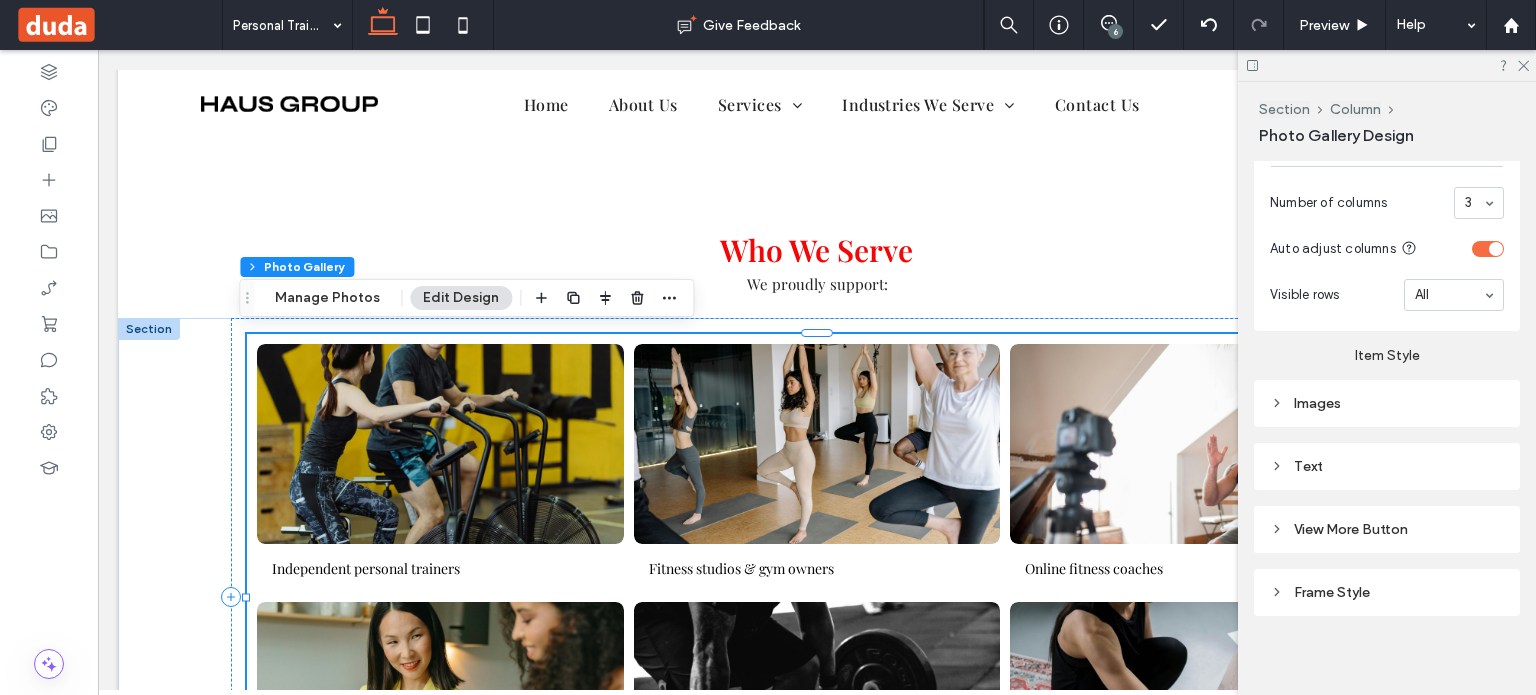 click on "Frame Style" at bounding box center [1387, 592] 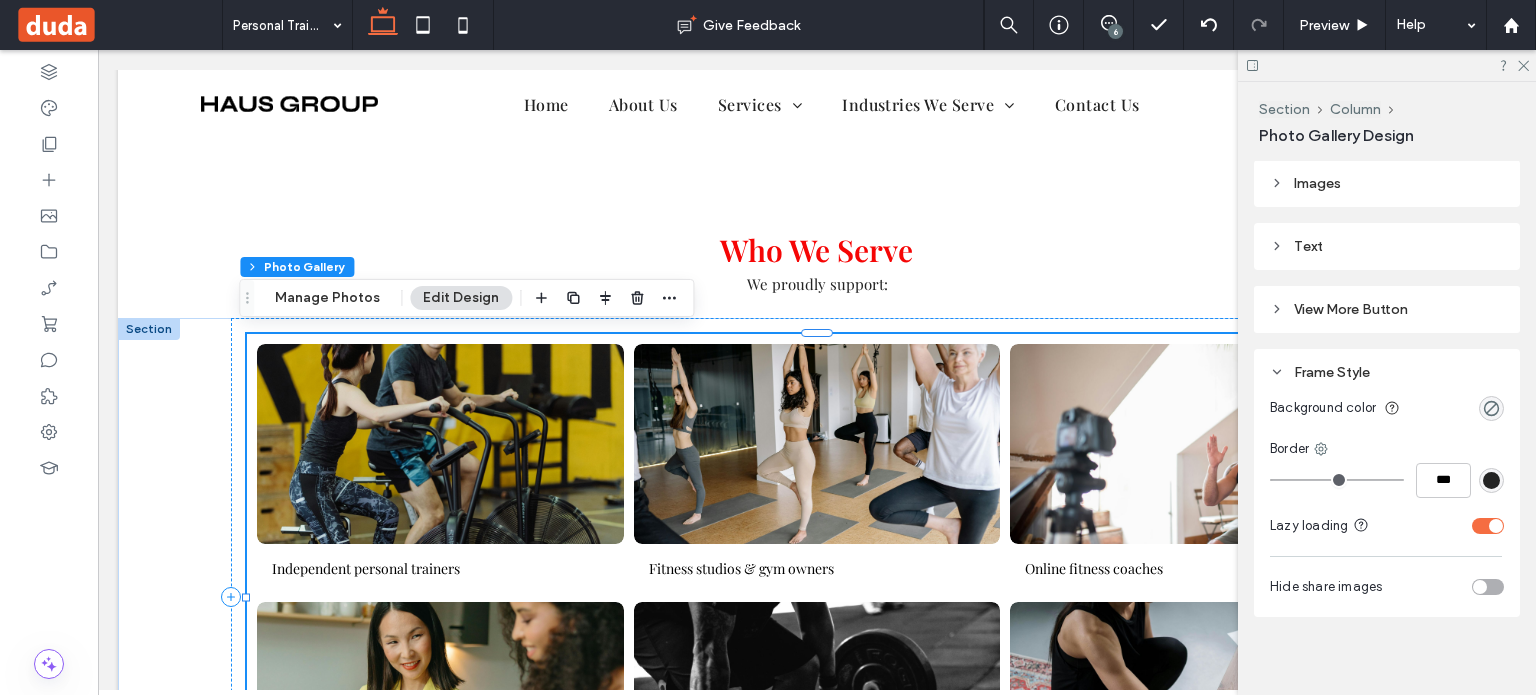 scroll, scrollTop: 1393, scrollLeft: 0, axis: vertical 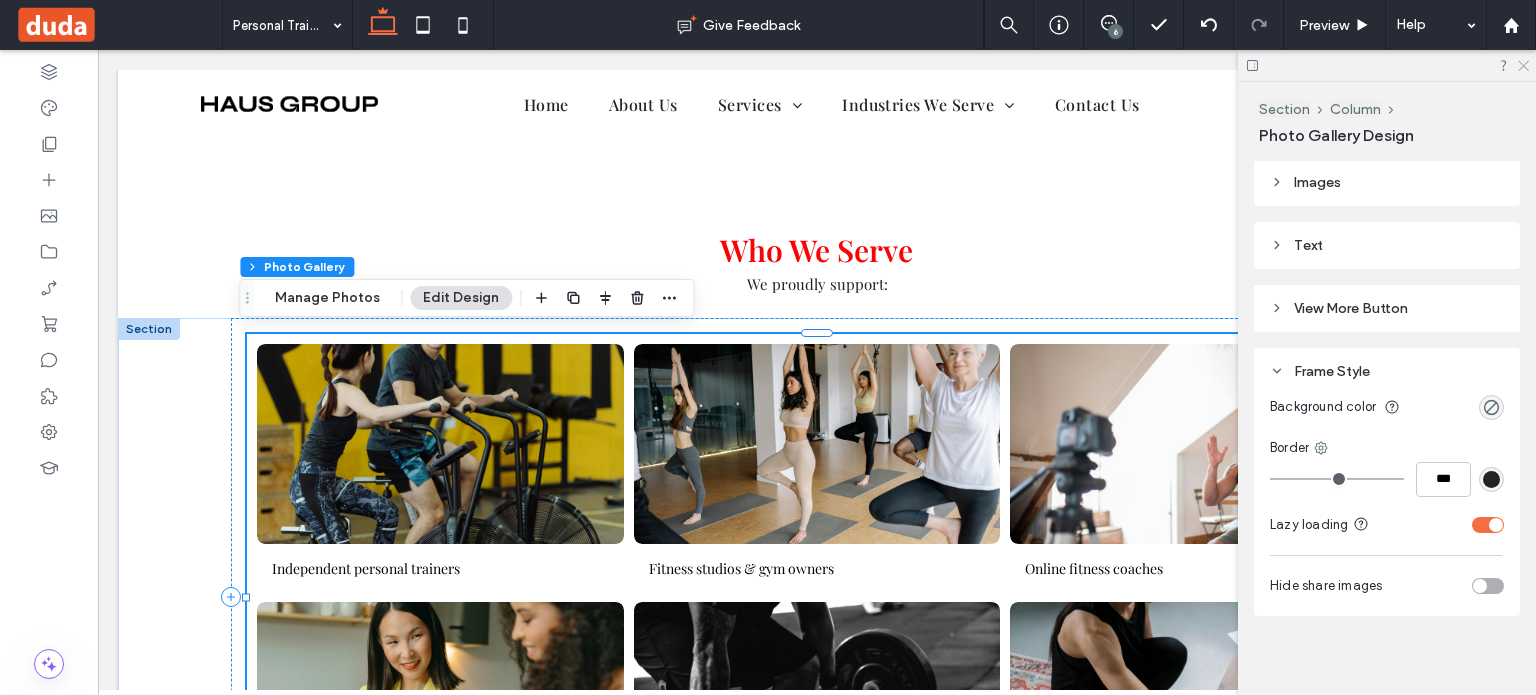 click 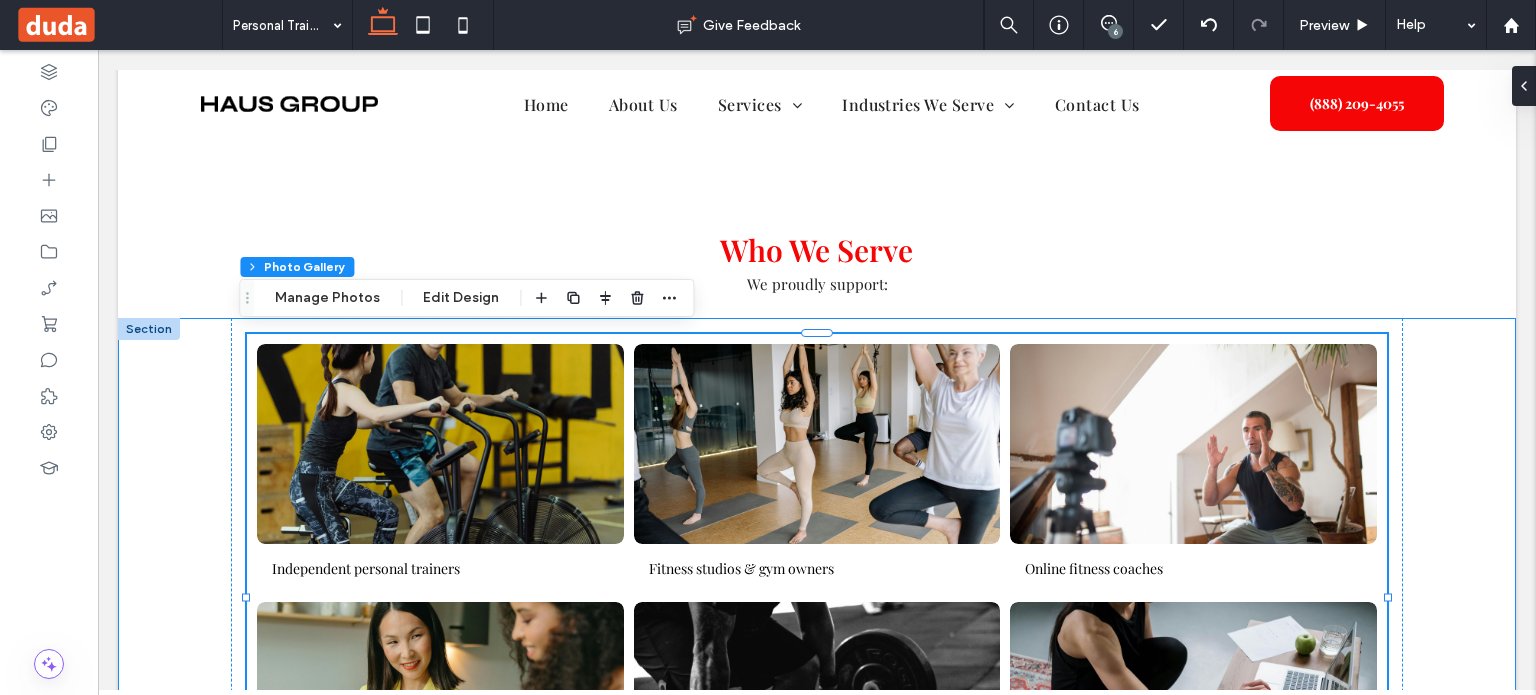click on "Independent personal trainers
Button
Fitness studios & gym owners
Button
Online fitness coaches
Button
Health & nutrition coaches
Button
Bodybuilding and athletic performance experts
Button
Wellness business owners with online programs
Button" at bounding box center [817, 597] 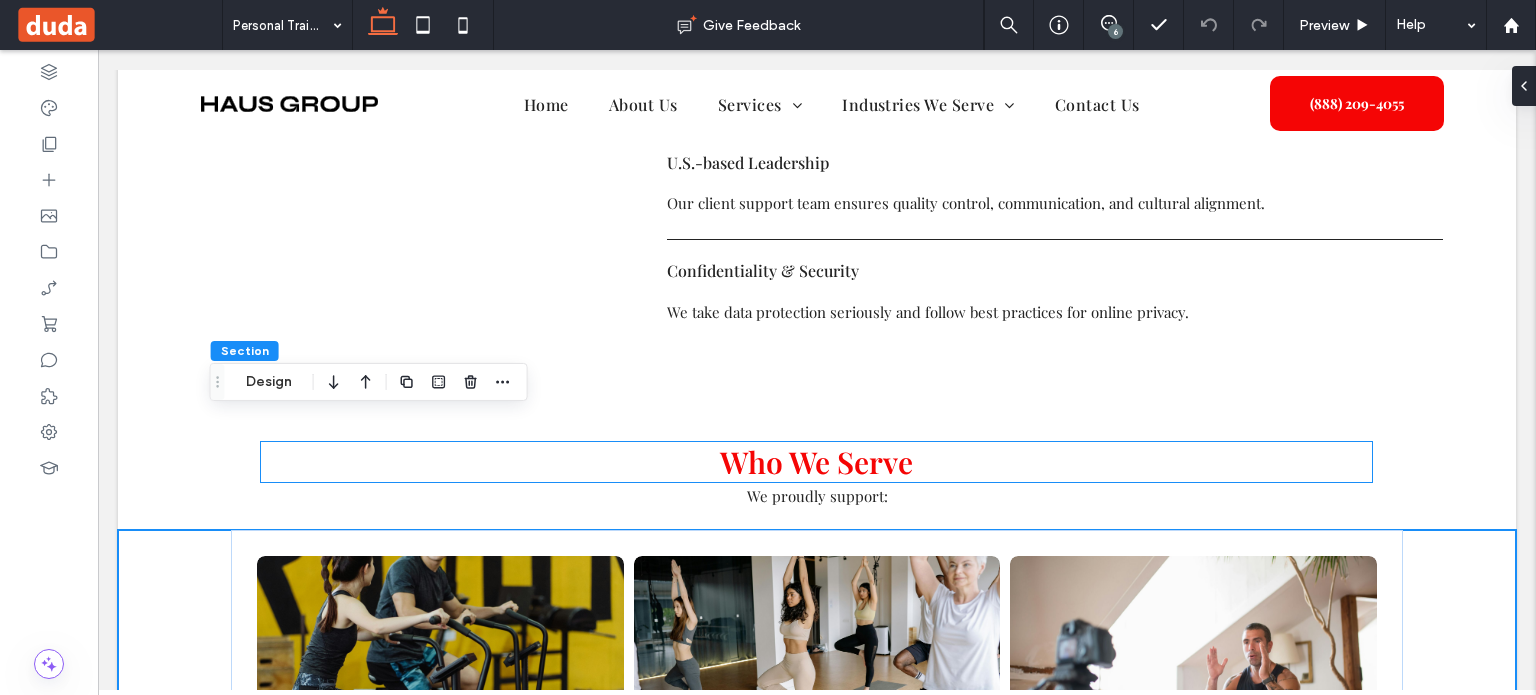 scroll, scrollTop: 2904, scrollLeft: 0, axis: vertical 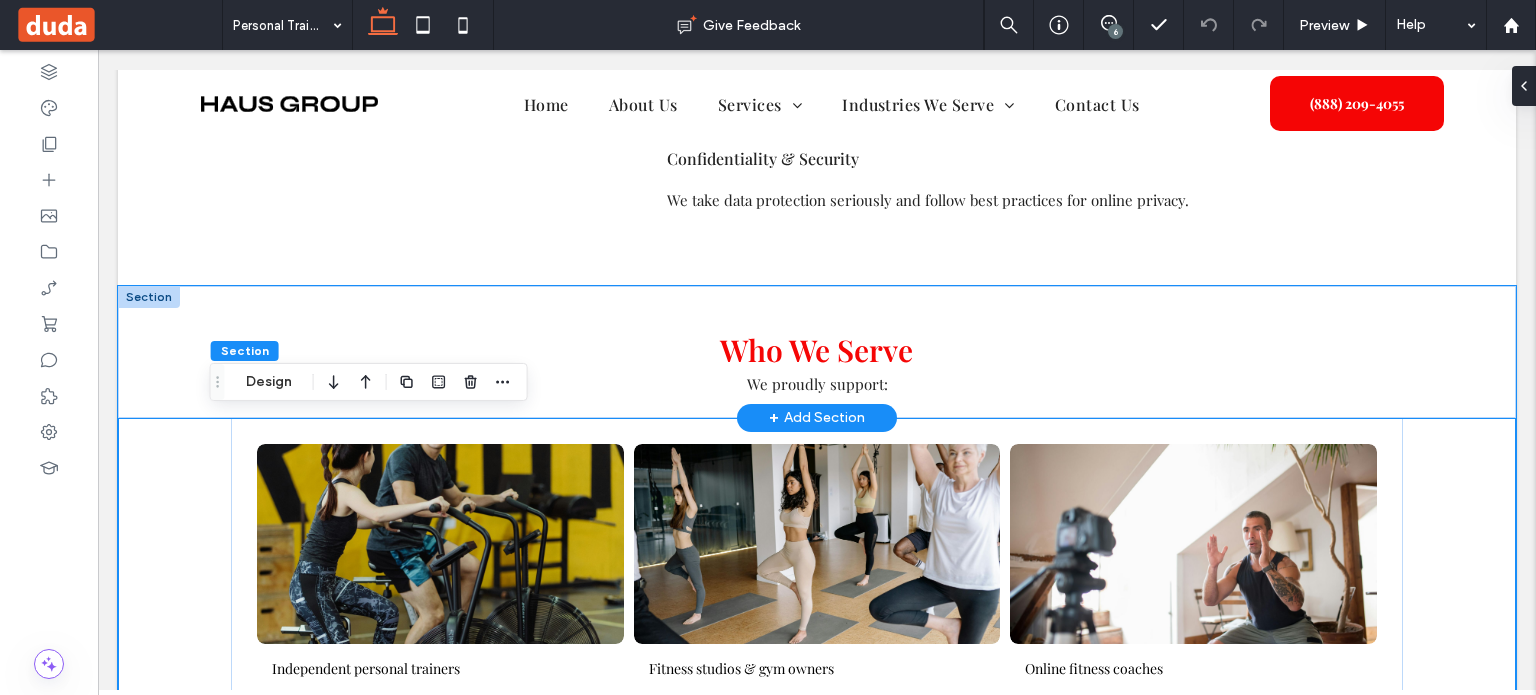 click on "Who We Serve
We proudly support:" at bounding box center [817, 352] 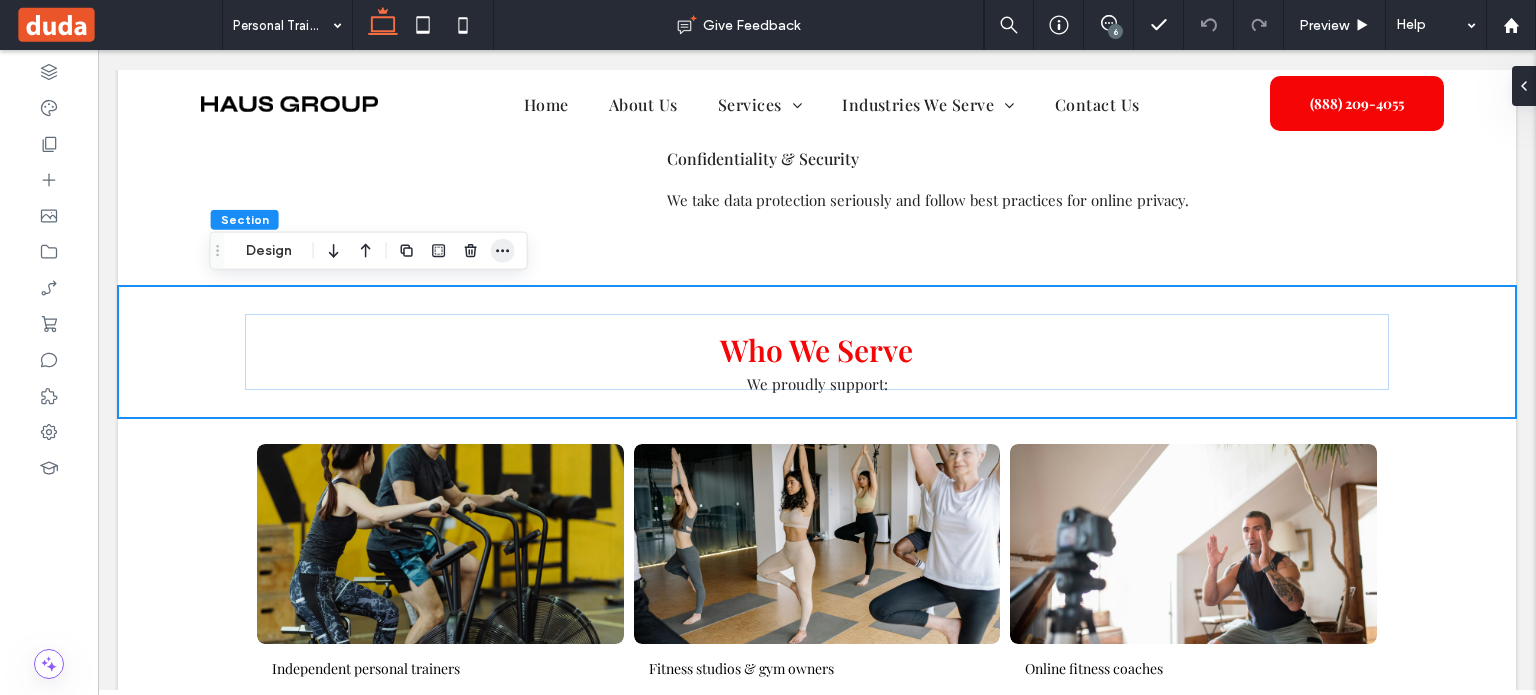 click at bounding box center (455, 251) 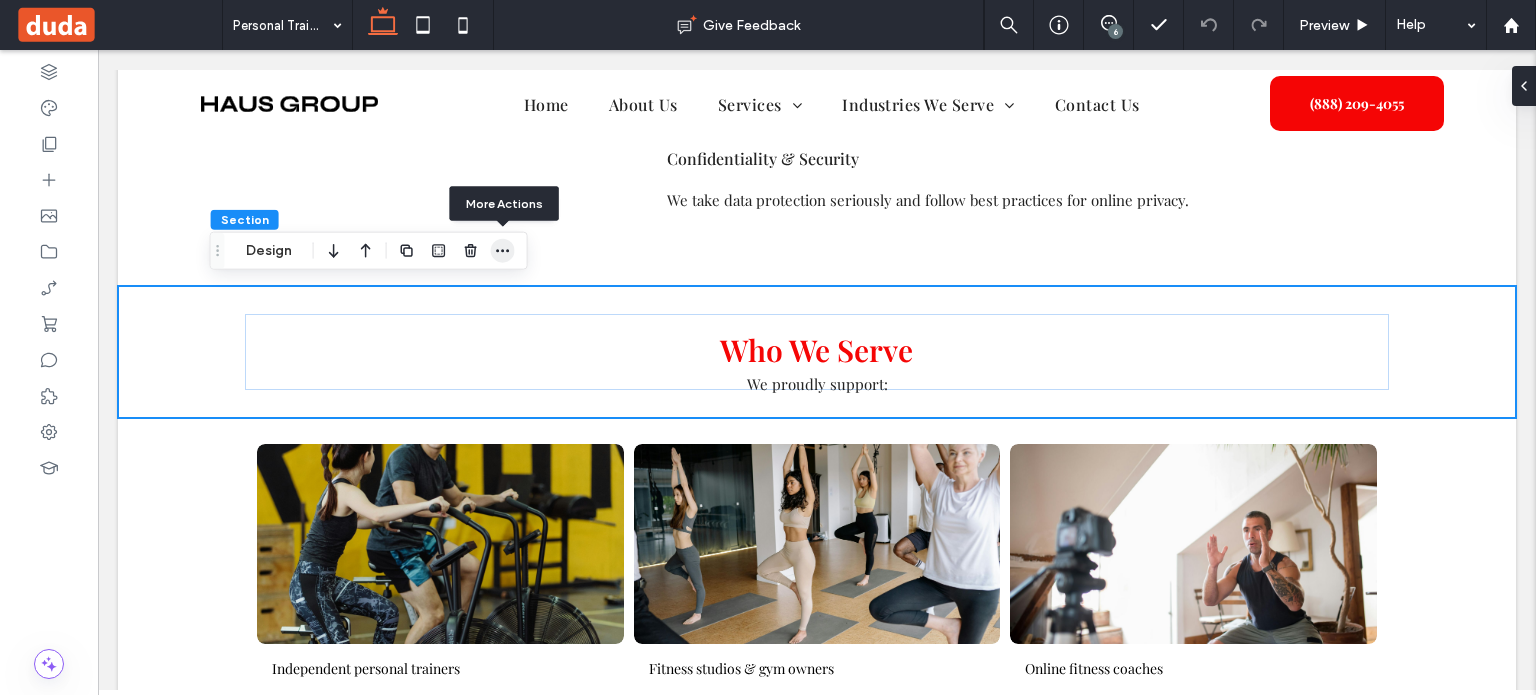 click 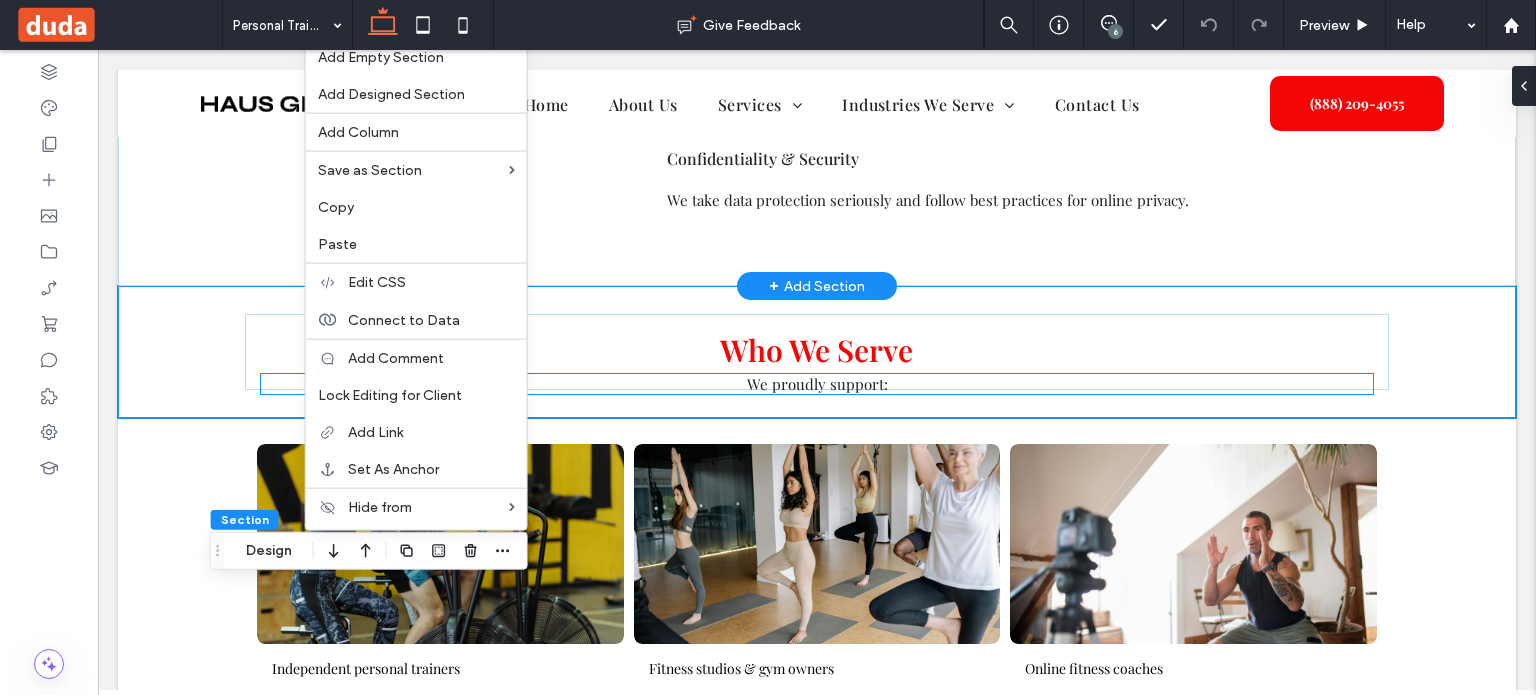 scroll, scrollTop: 2604, scrollLeft: 0, axis: vertical 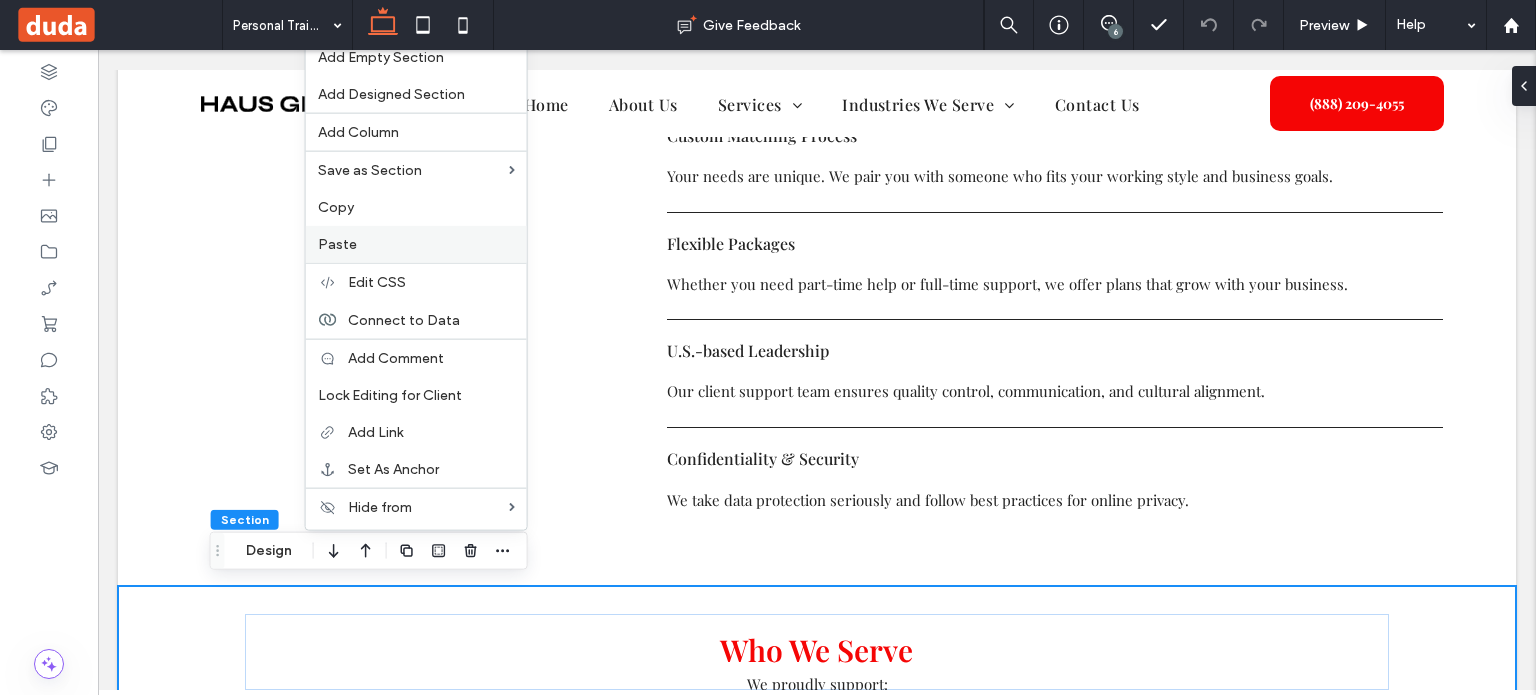 click on "Paste" at bounding box center [416, 244] 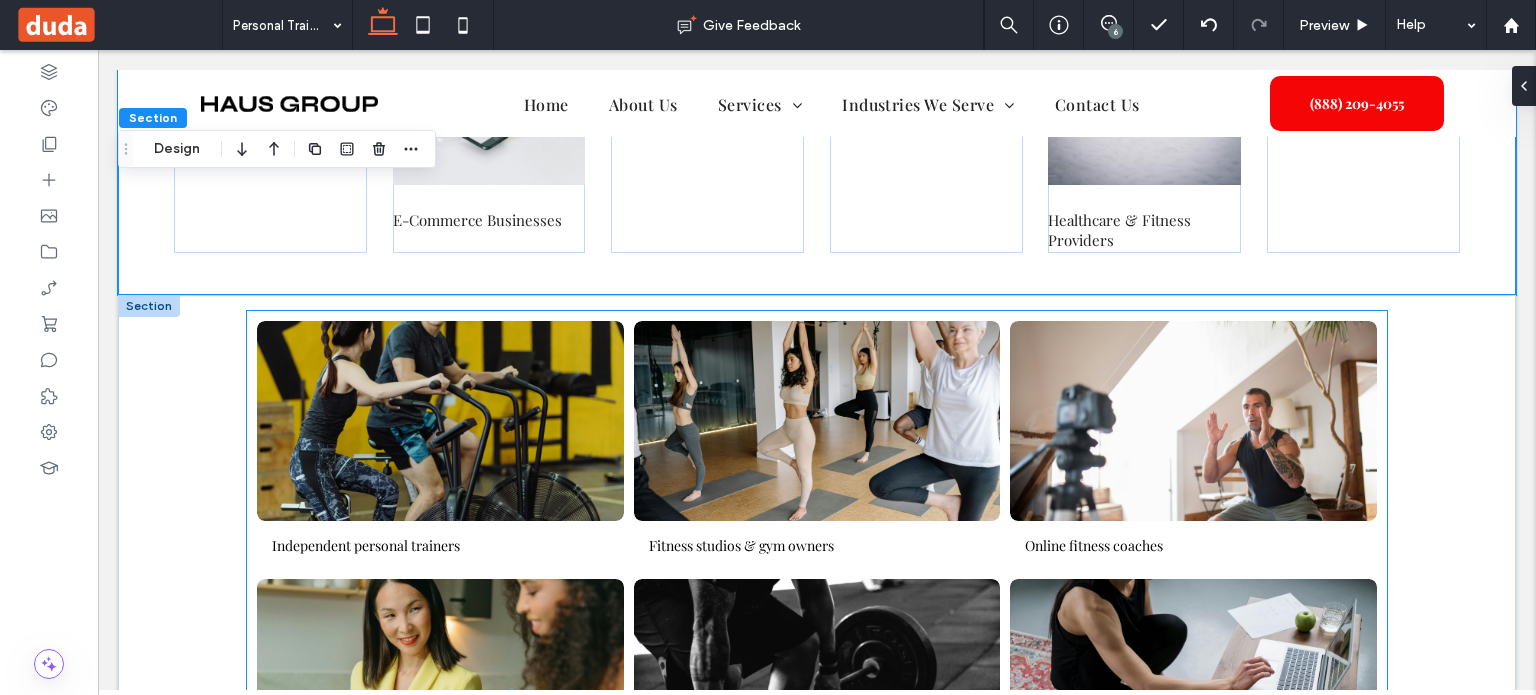 scroll, scrollTop: 3800, scrollLeft: 0, axis: vertical 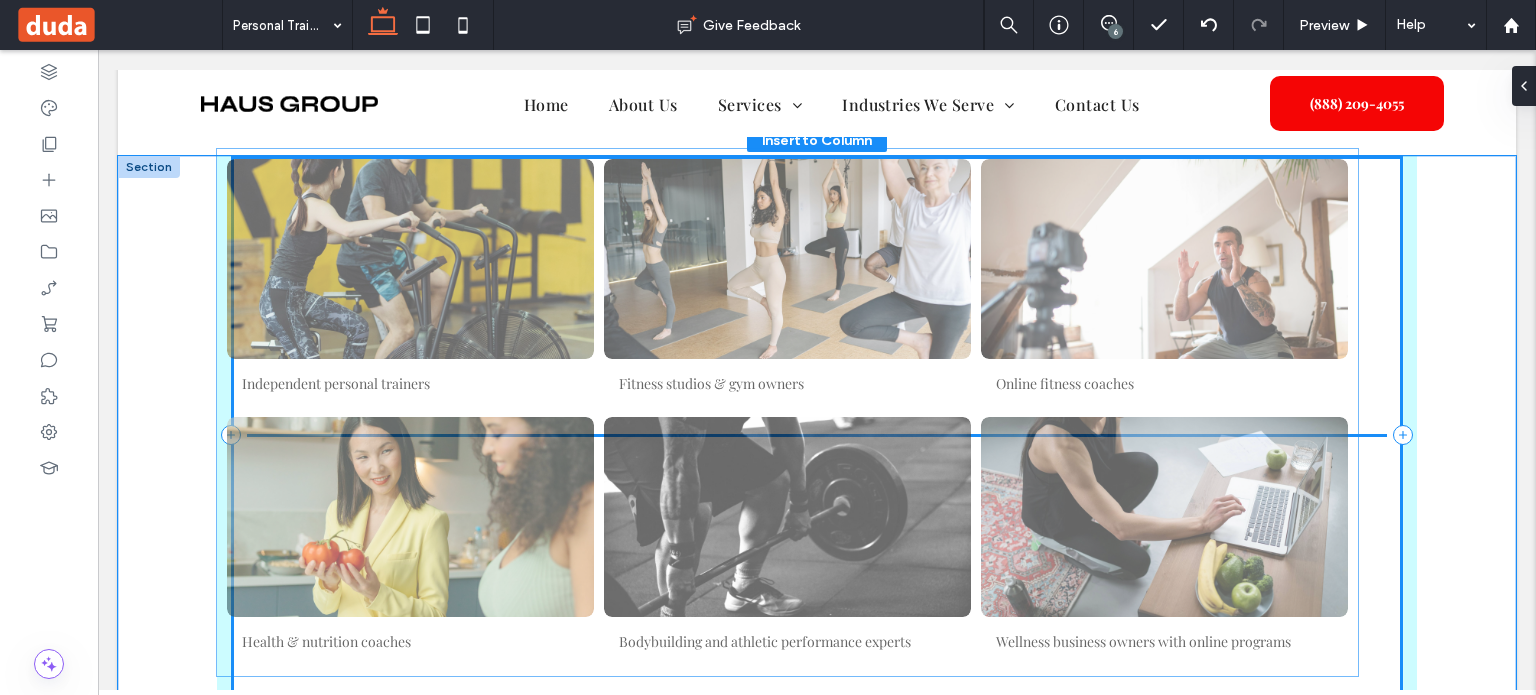 drag, startPoint x: 258, startPoint y: 403, endPoint x: 235, endPoint y: 383, distance: 30.479502 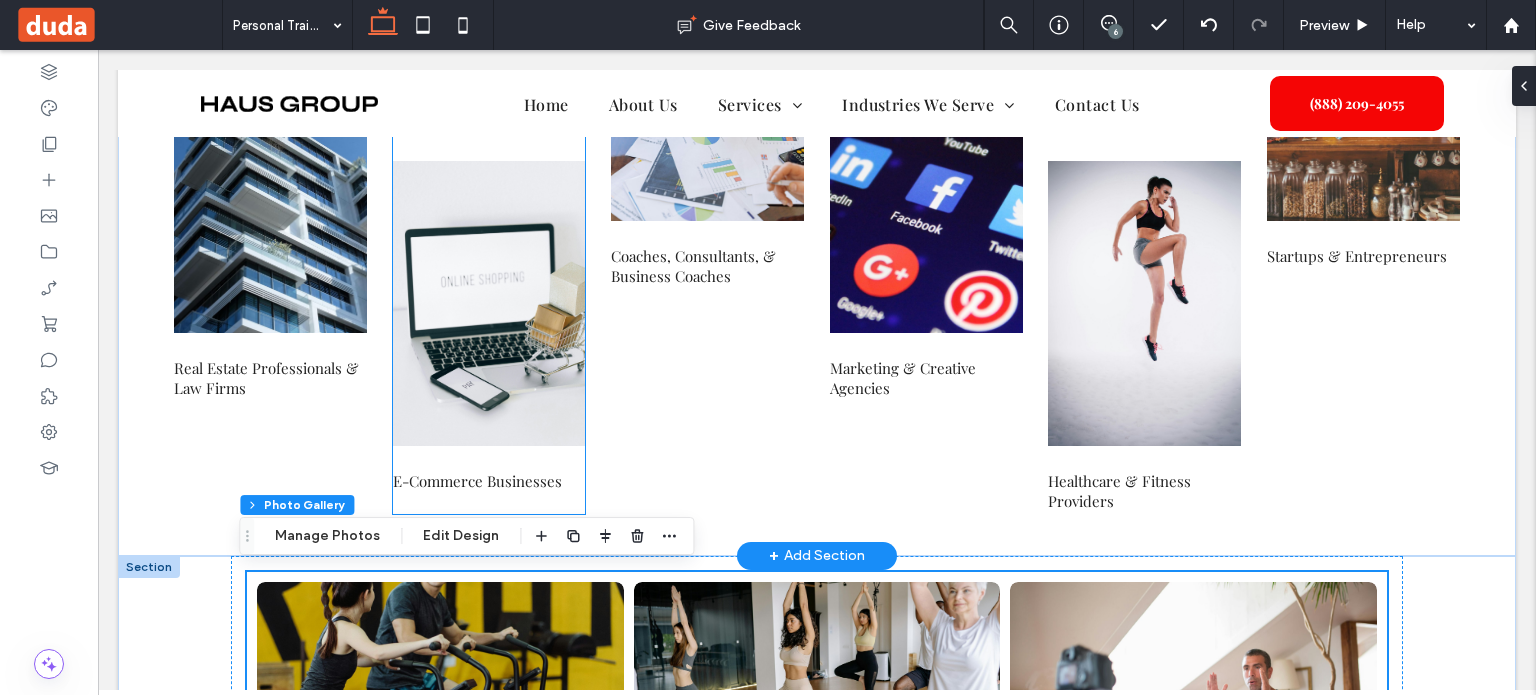 scroll, scrollTop: 3700, scrollLeft: 0, axis: vertical 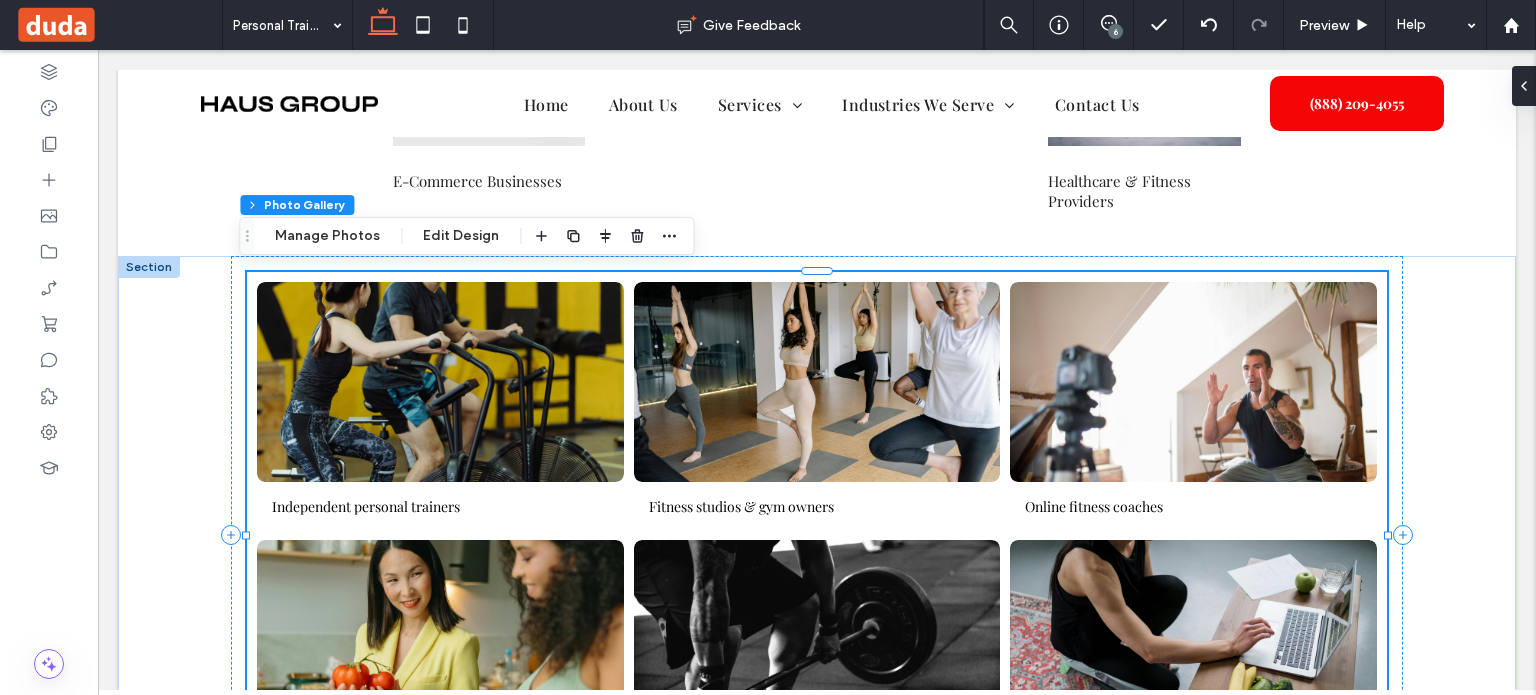 click at bounding box center [440, 382] 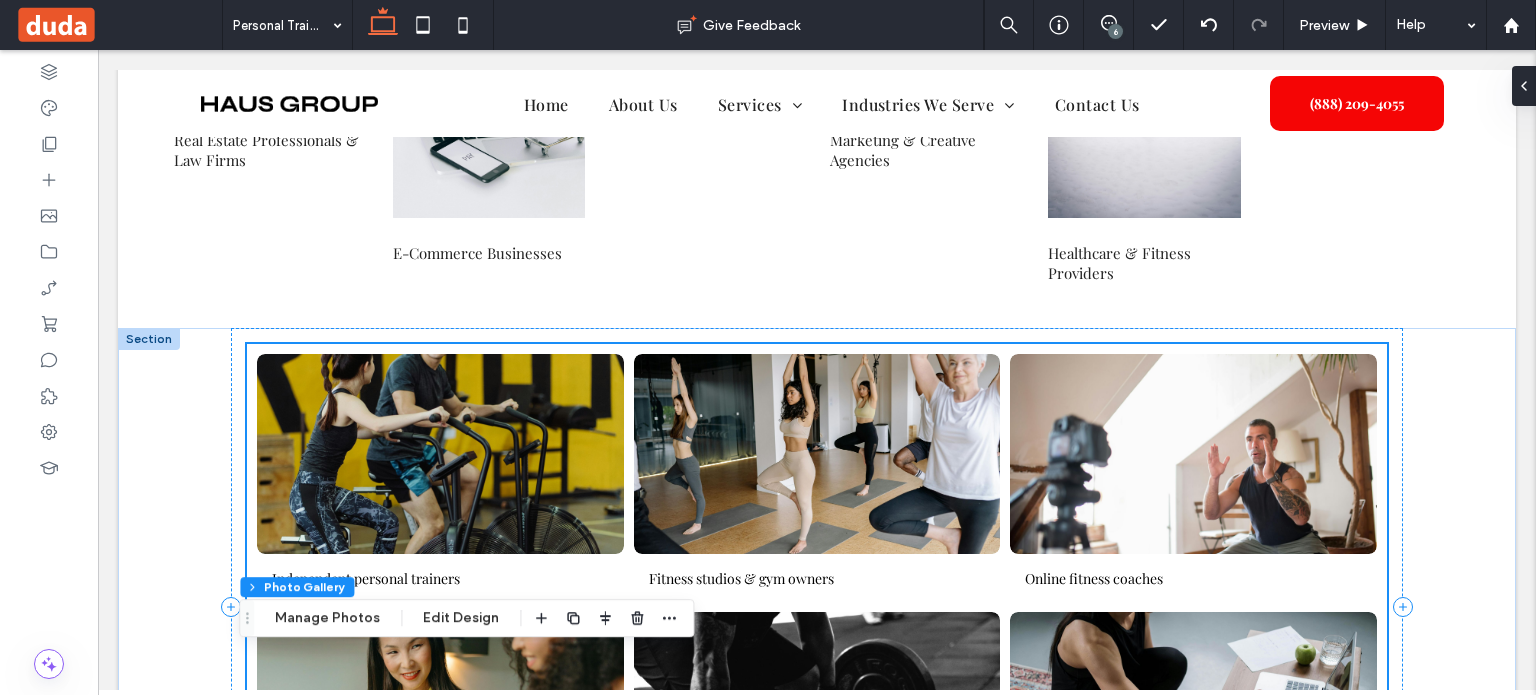 scroll, scrollTop: 3700, scrollLeft: 0, axis: vertical 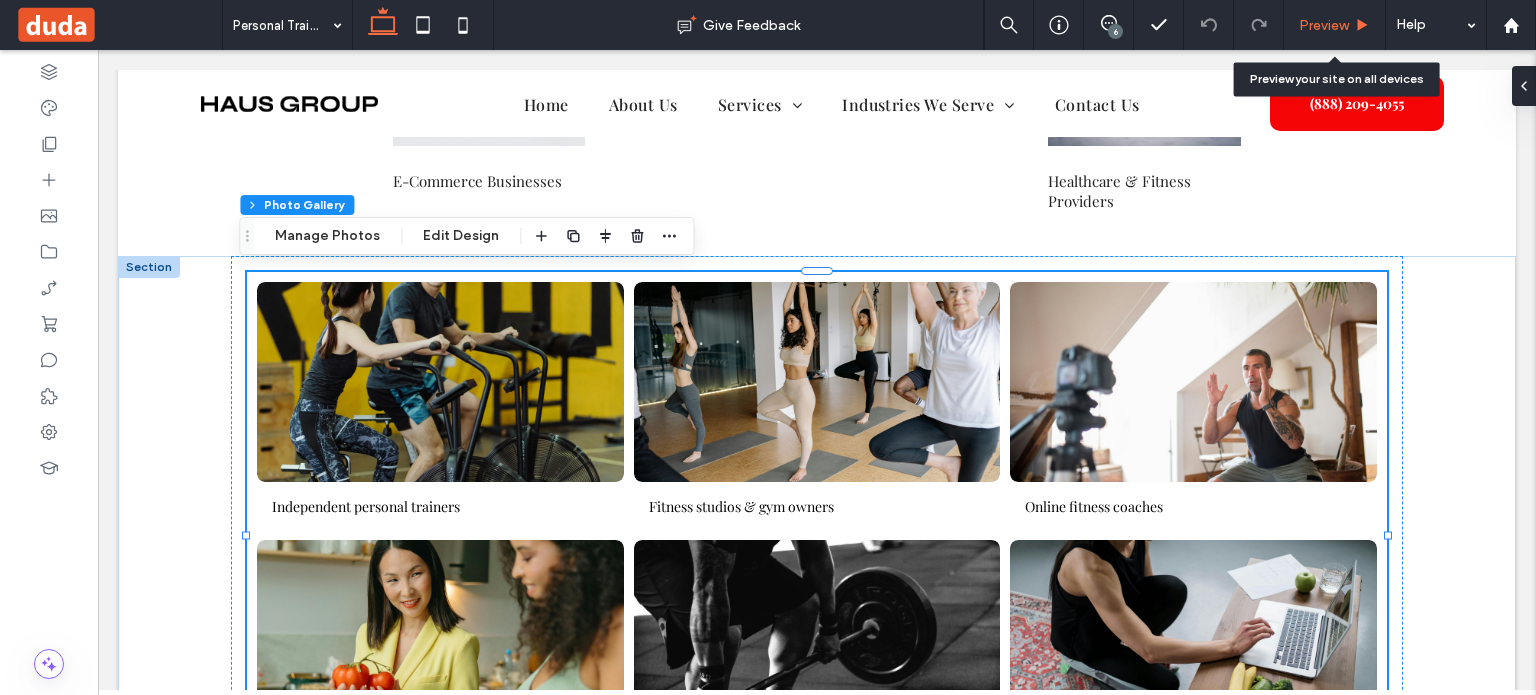 click on "Preview" at bounding box center (1324, 25) 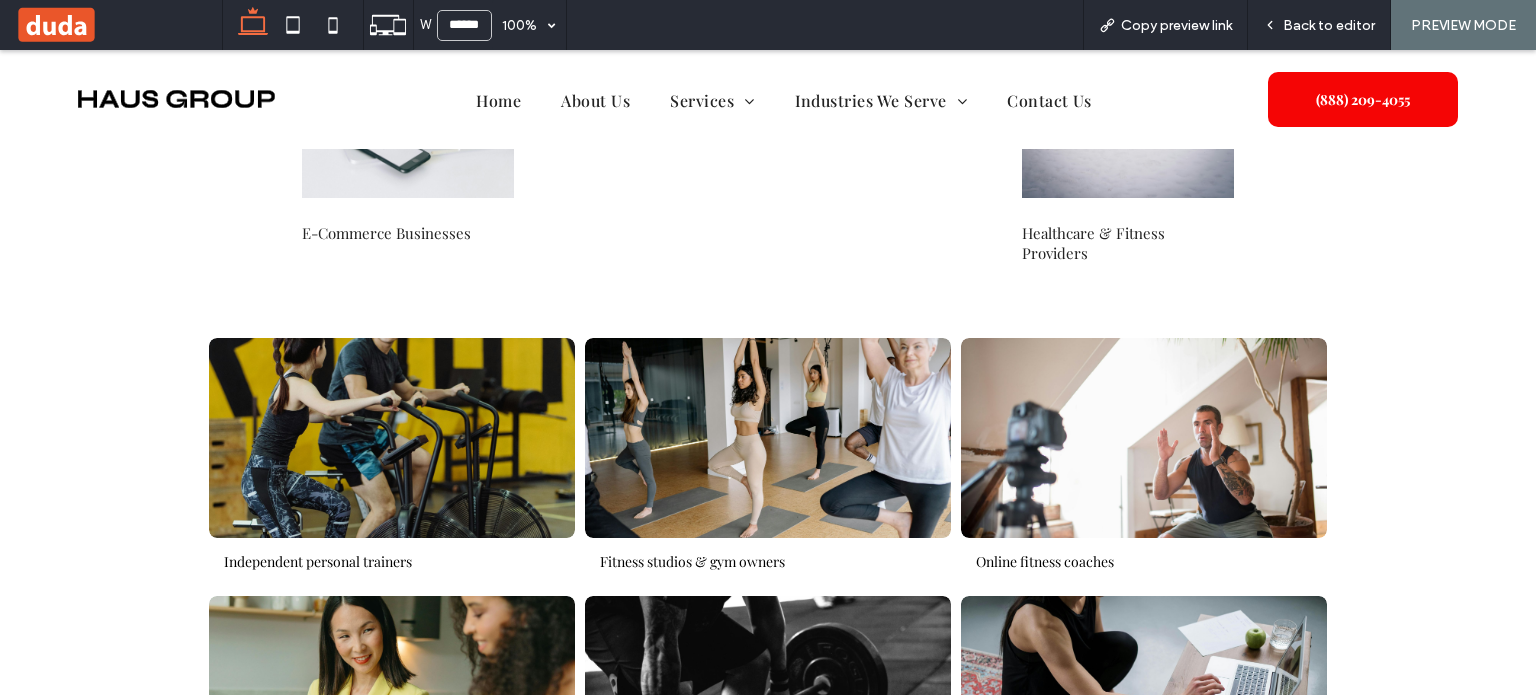 scroll, scrollTop: 3728, scrollLeft: 0, axis: vertical 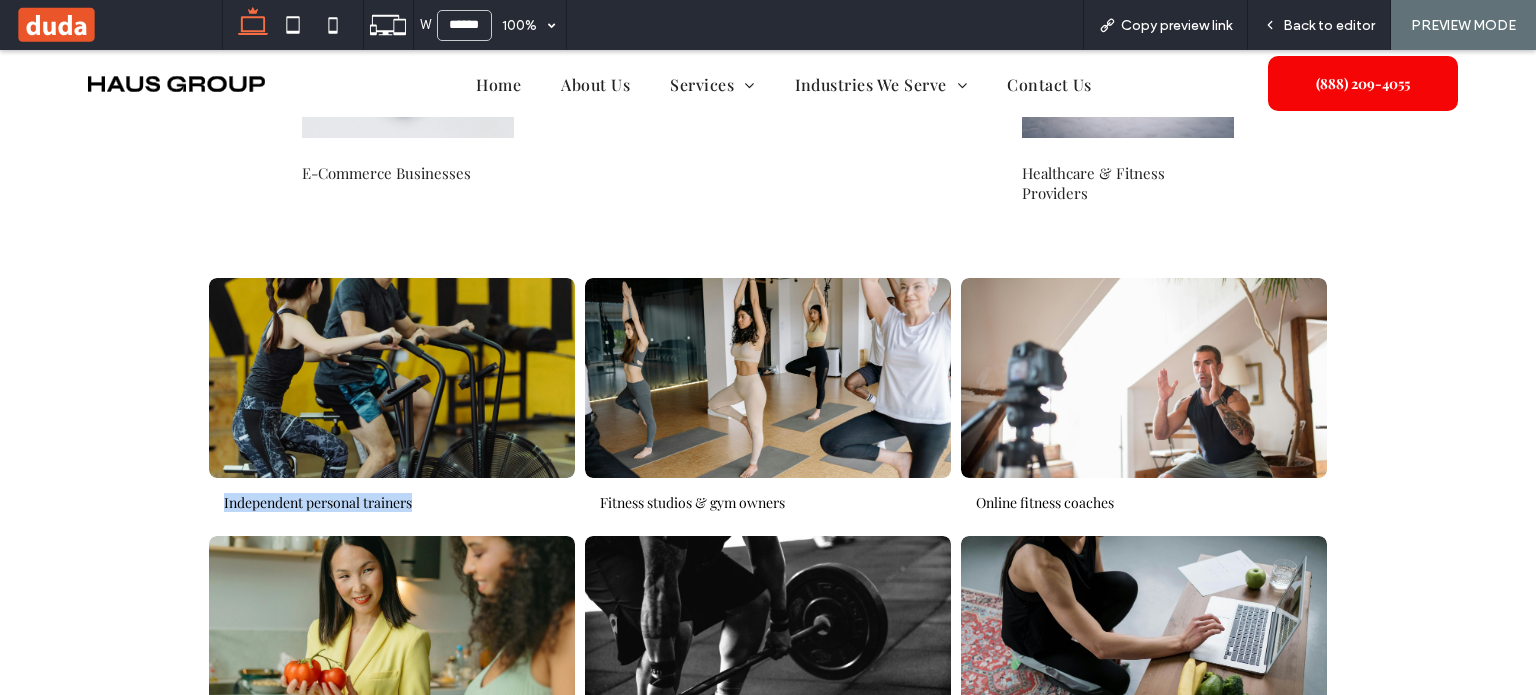 drag, startPoint x: 187, startPoint y: 491, endPoint x: 496, endPoint y: 507, distance: 309.41397 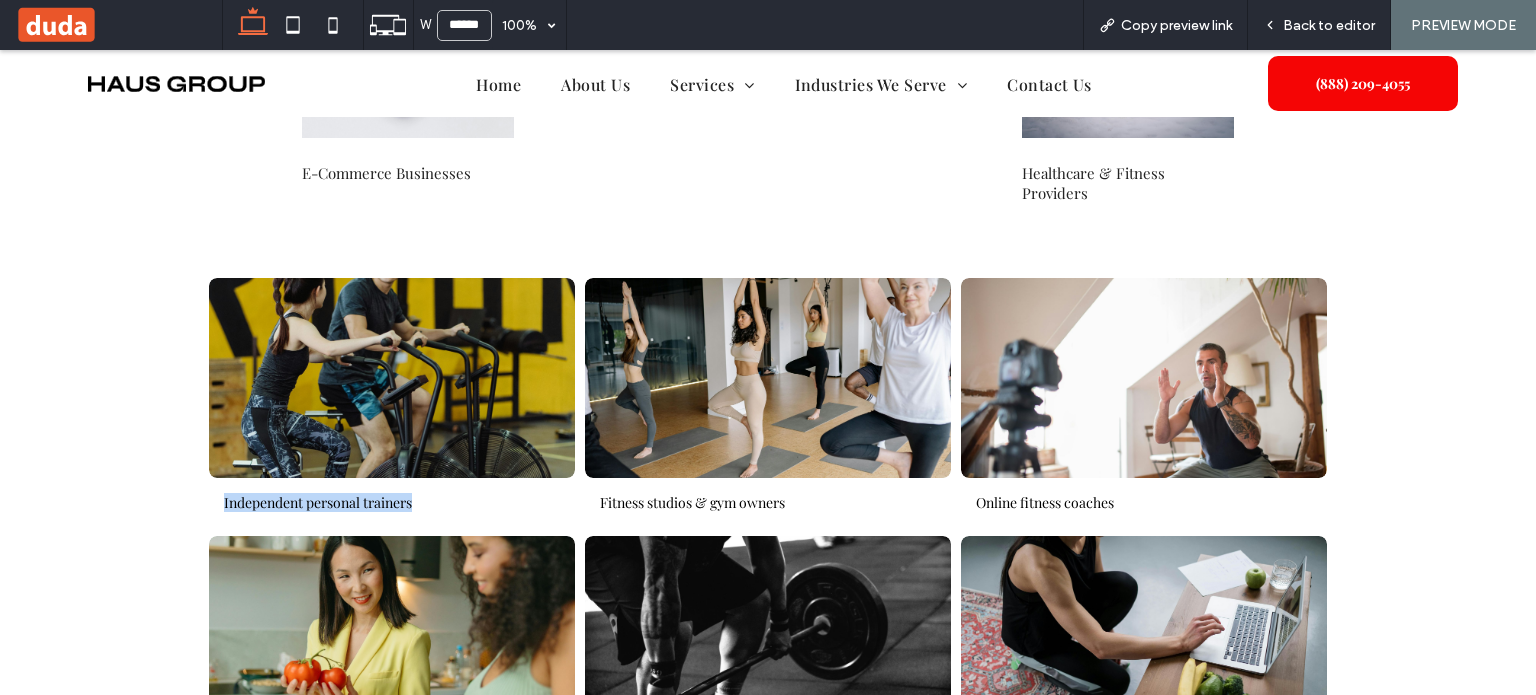 copy on "Independent personal trainers" 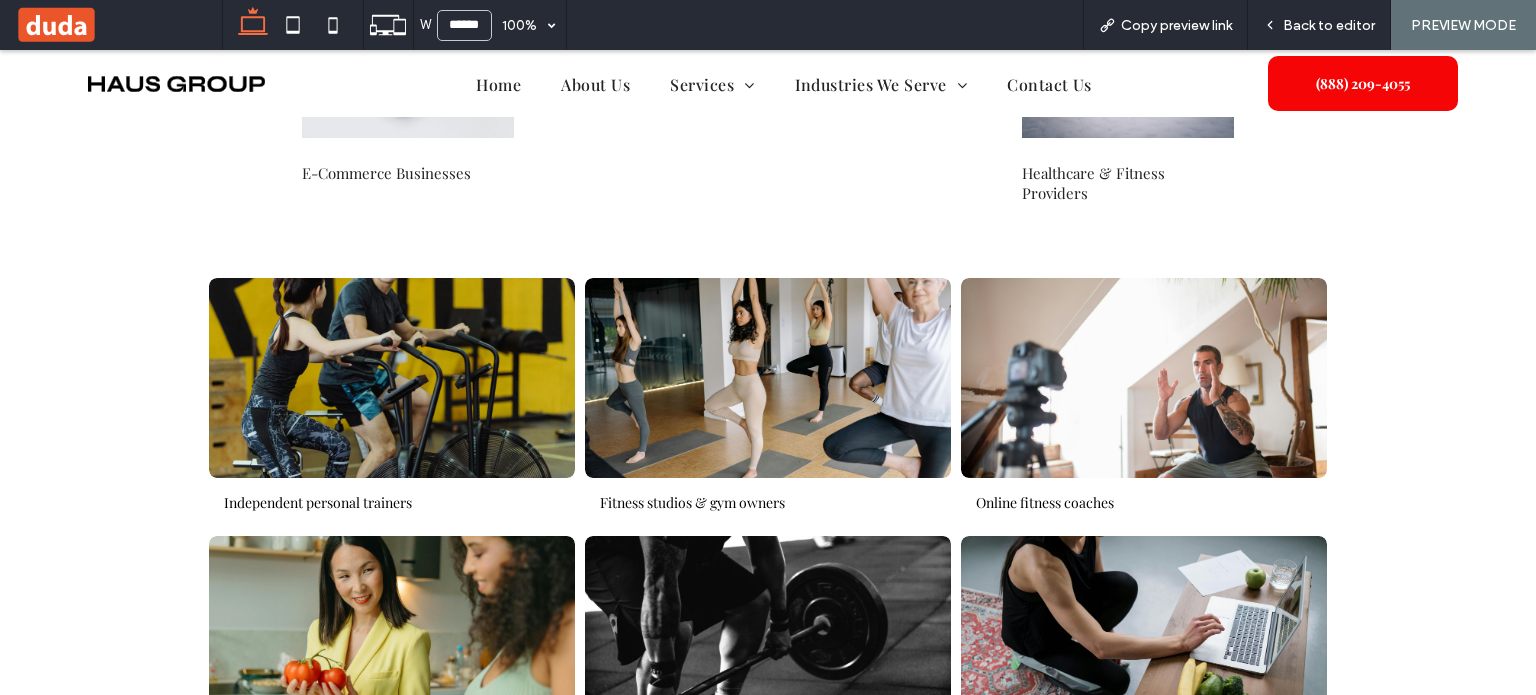 click on "Fitness studios & gym owners" at bounding box center [692, 502] 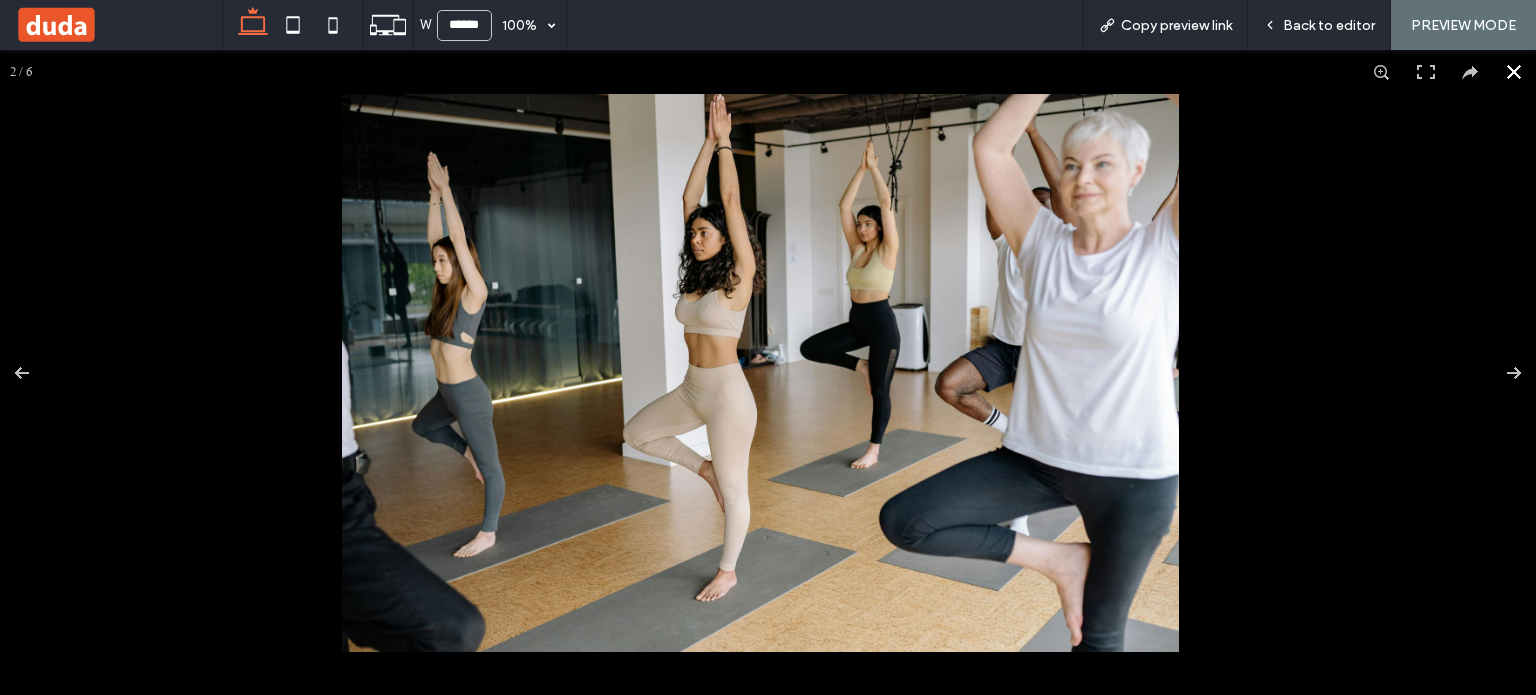 click at bounding box center (1514, 72) 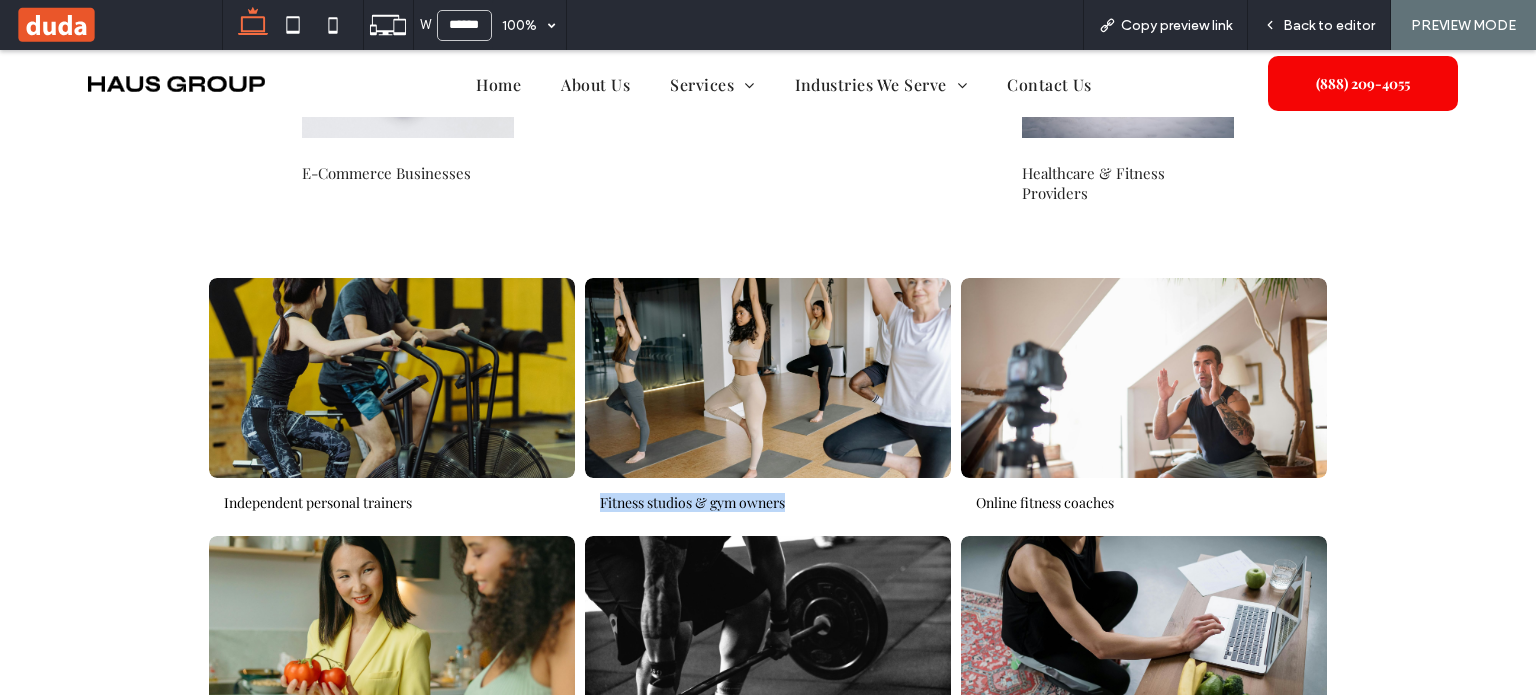 drag, startPoint x: 587, startPoint y: 499, endPoint x: 798, endPoint y: 504, distance: 211.05923 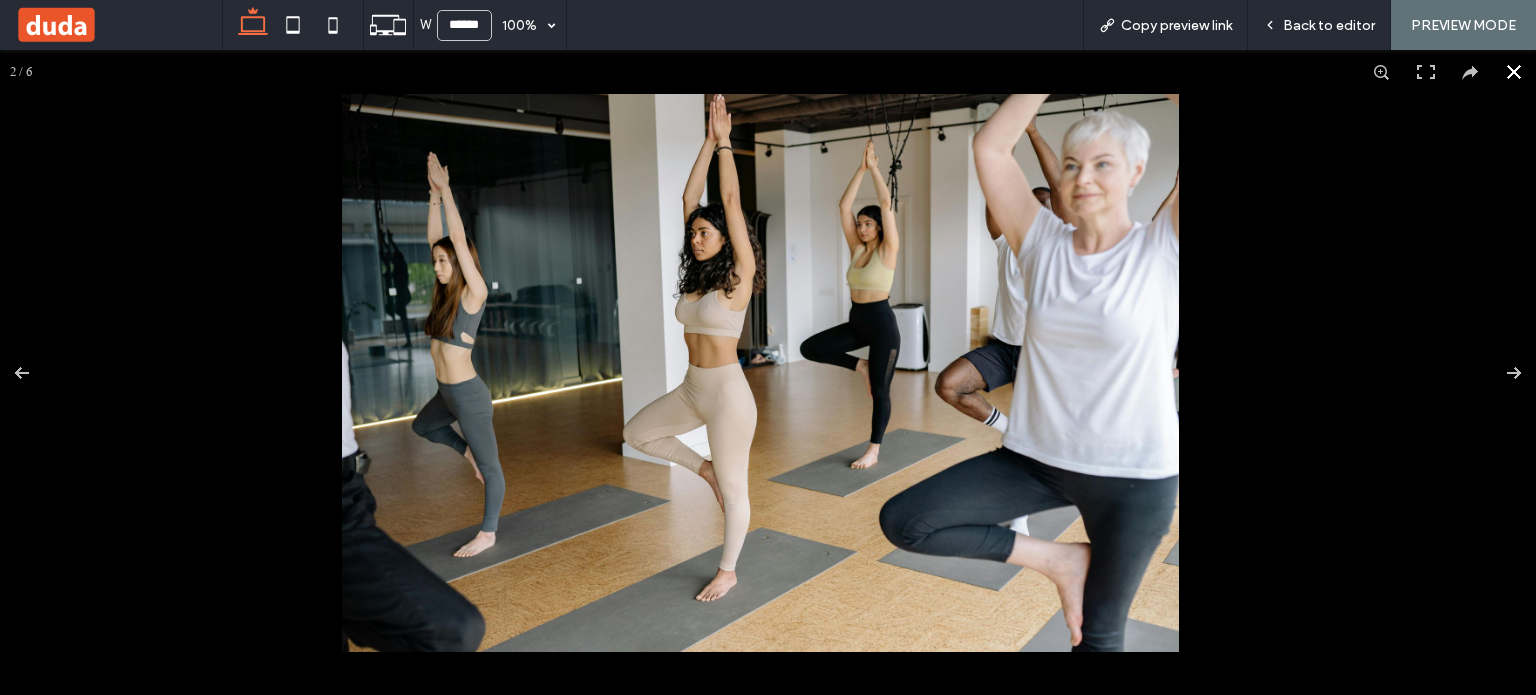 click at bounding box center (1514, 72) 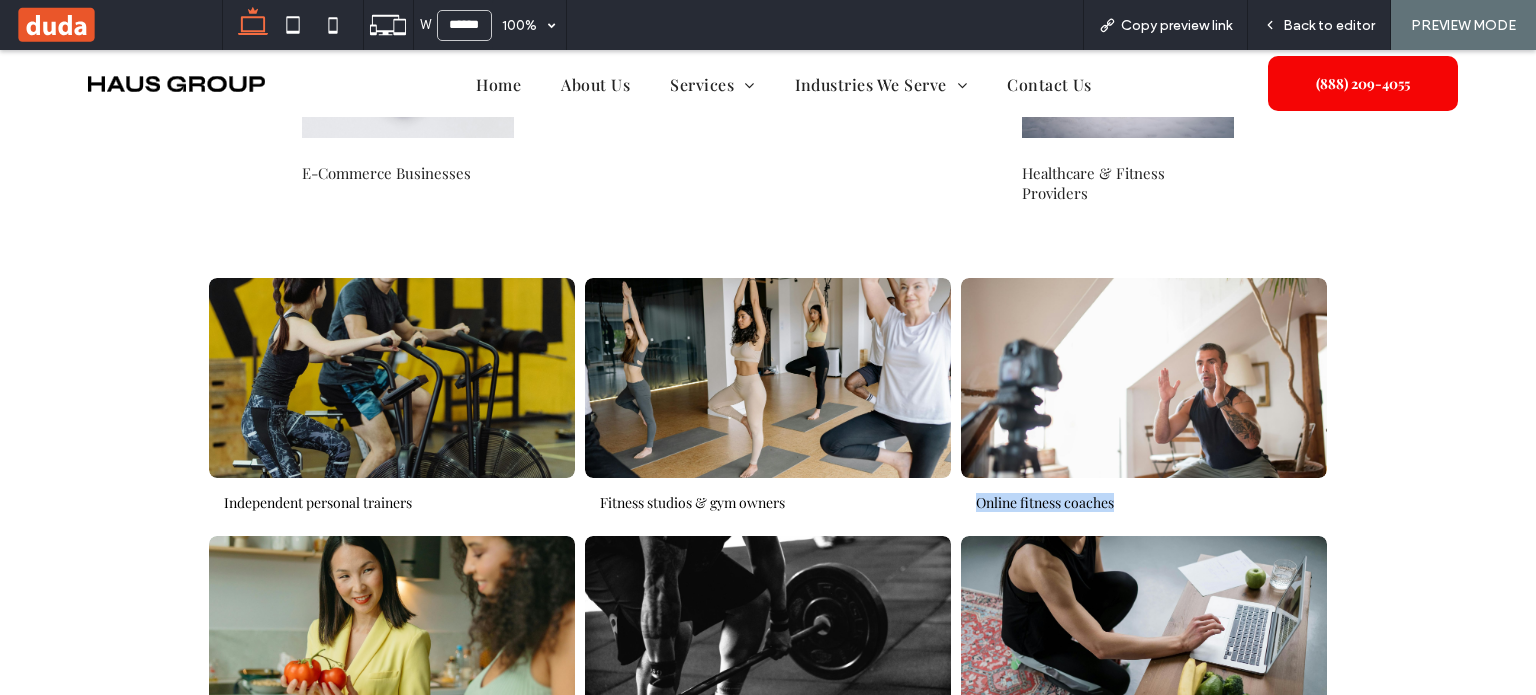 drag, startPoint x: 962, startPoint y: 499, endPoint x: 1138, endPoint y: 501, distance: 176.01137 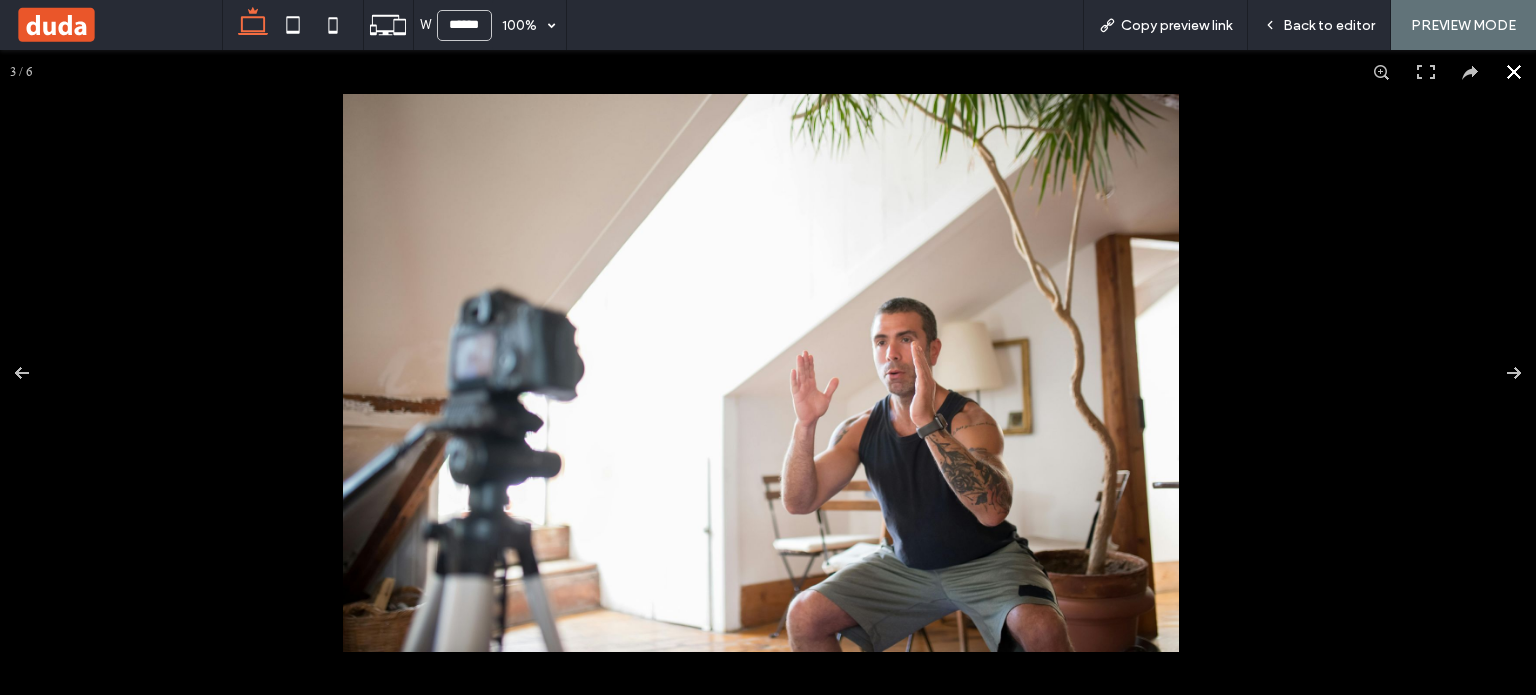 click at bounding box center (1514, 72) 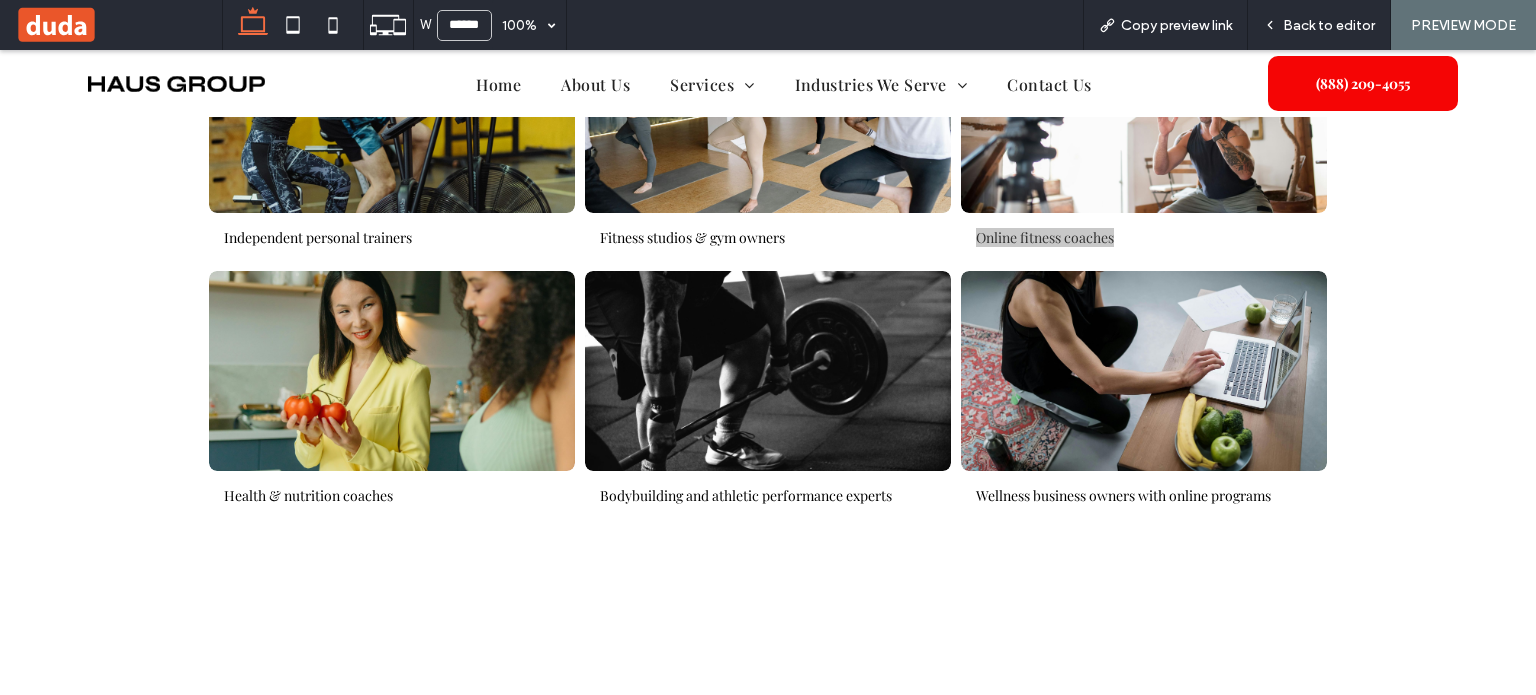 scroll, scrollTop: 4028, scrollLeft: 0, axis: vertical 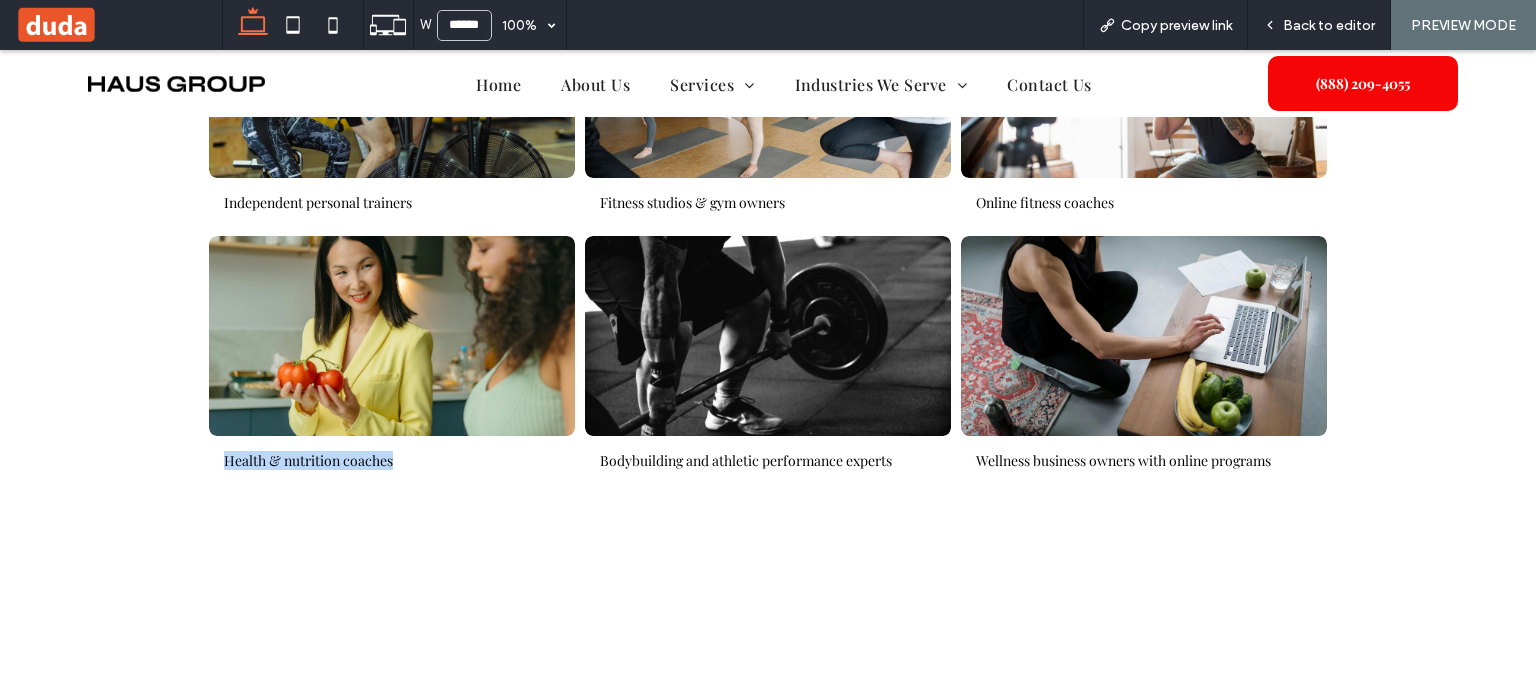 drag, startPoint x: 210, startPoint y: 466, endPoint x: 430, endPoint y: 463, distance: 220.02045 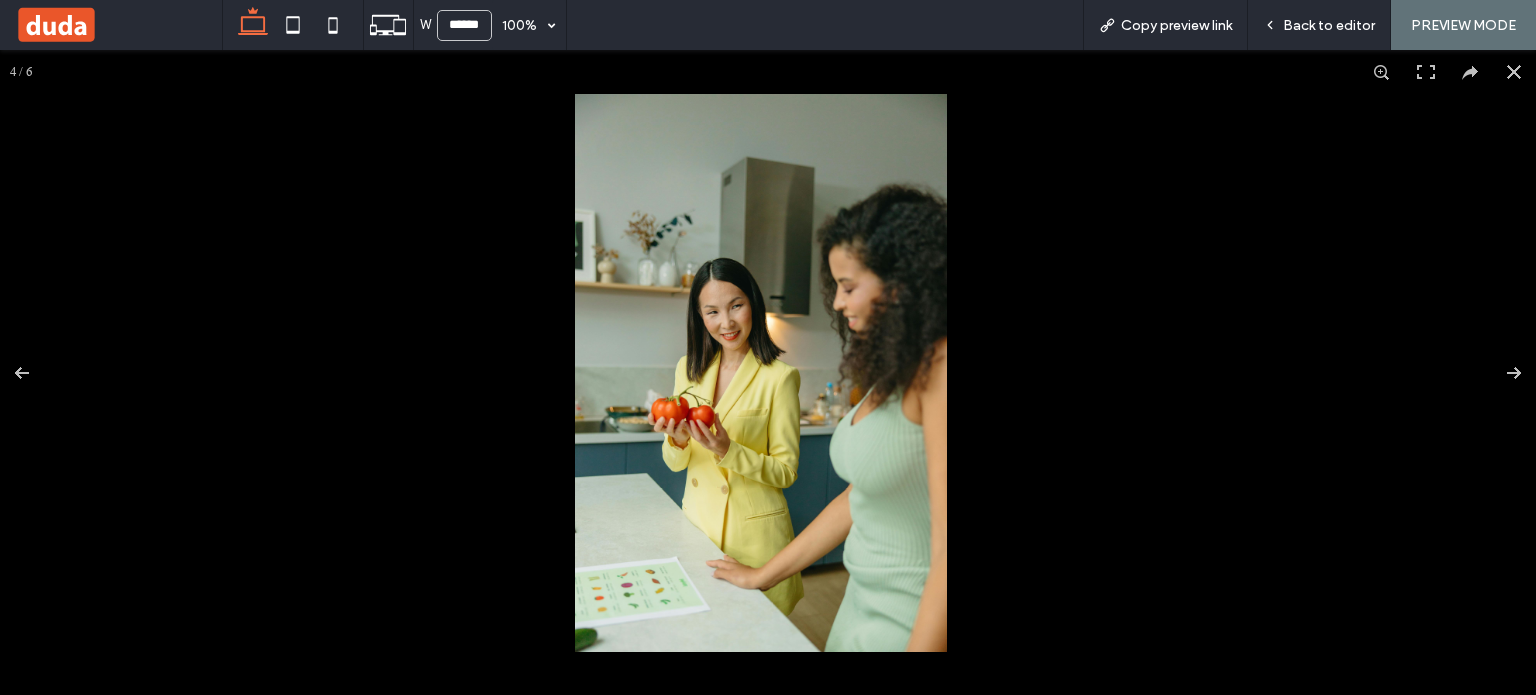 click at bounding box center [1514, 72] 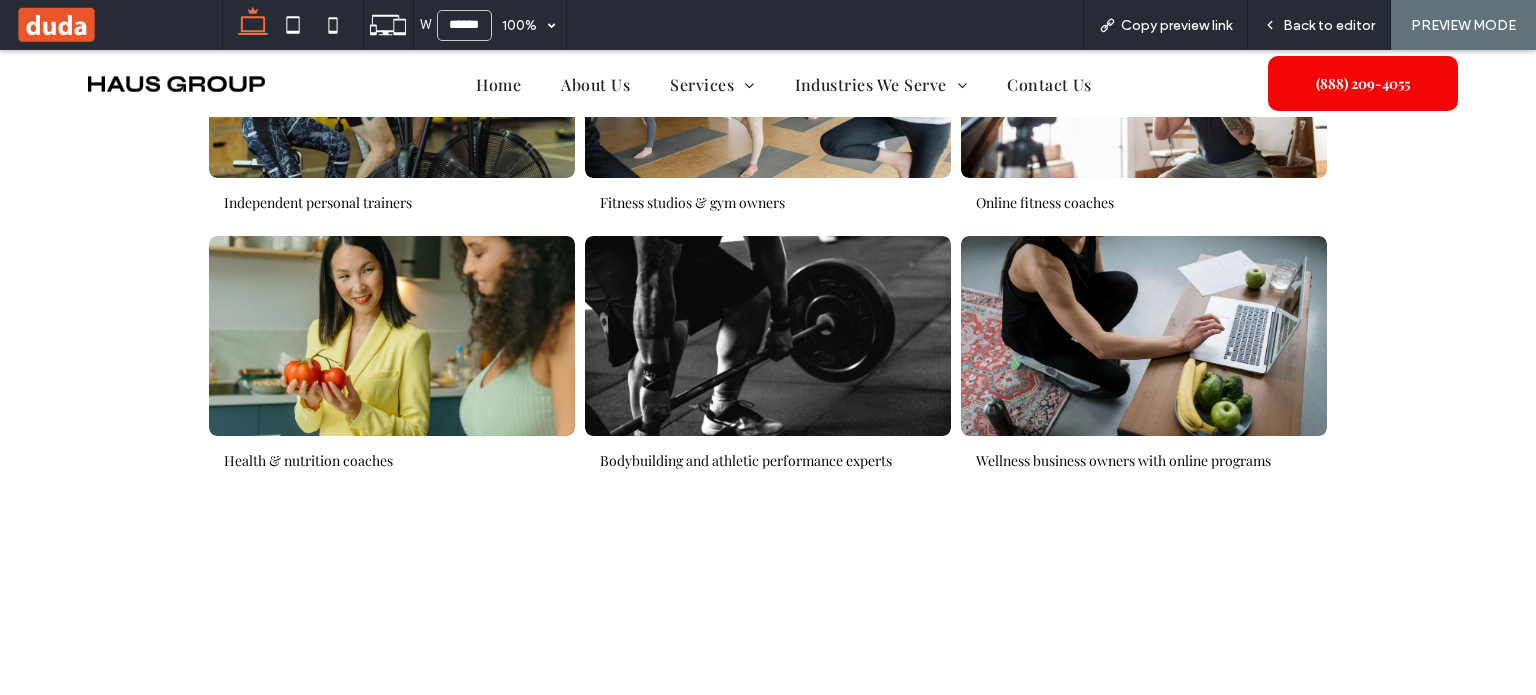 click on "Bodybuilding and athletic performance experts" at bounding box center (746, 460) 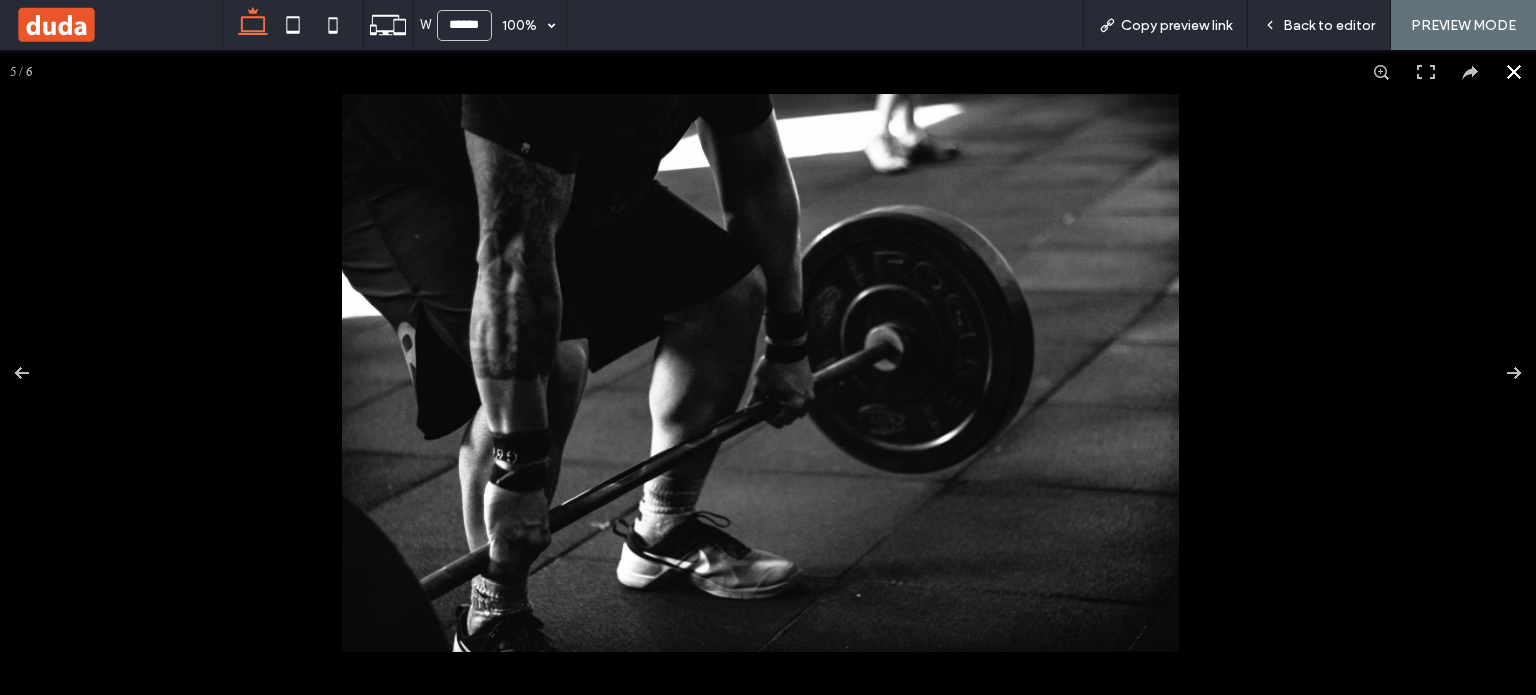 click at bounding box center [1514, 72] 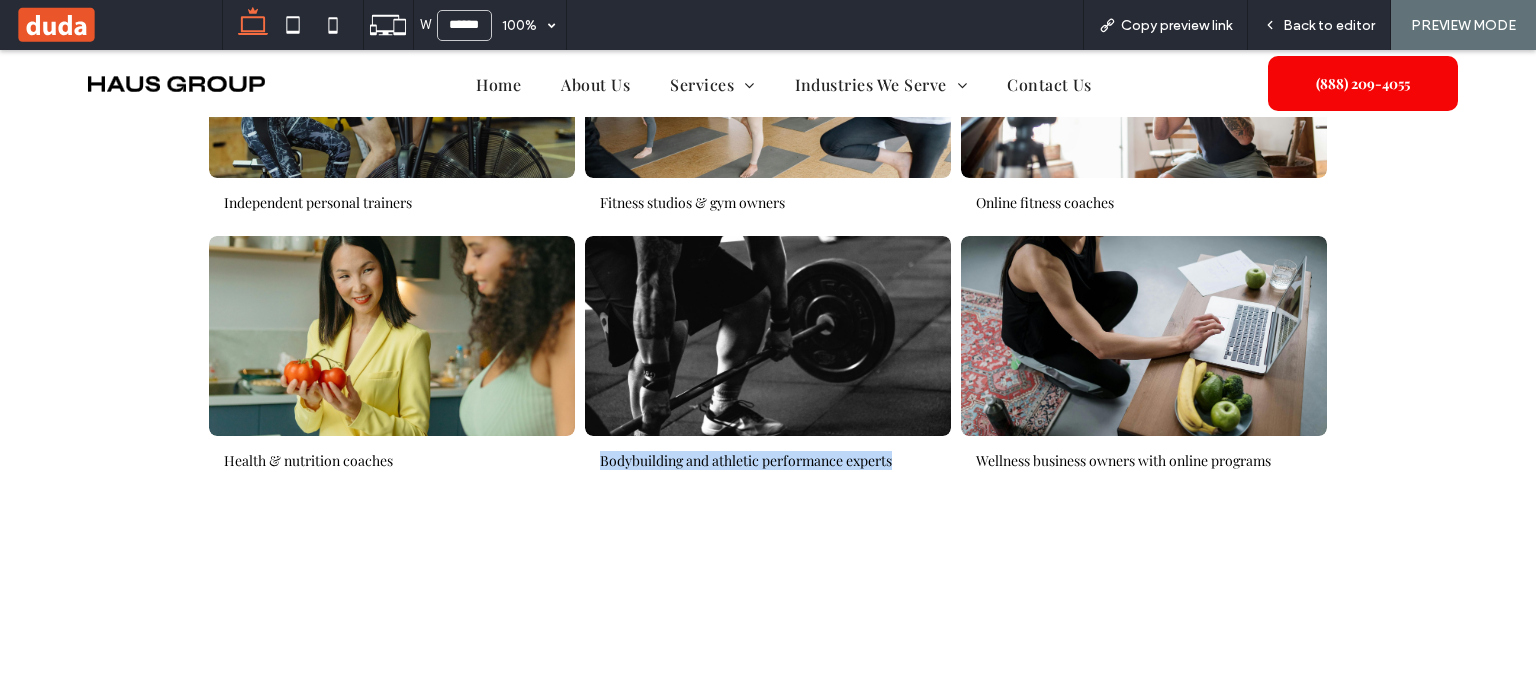 drag, startPoint x: 582, startPoint y: 453, endPoint x: 941, endPoint y: 468, distance: 359.31323 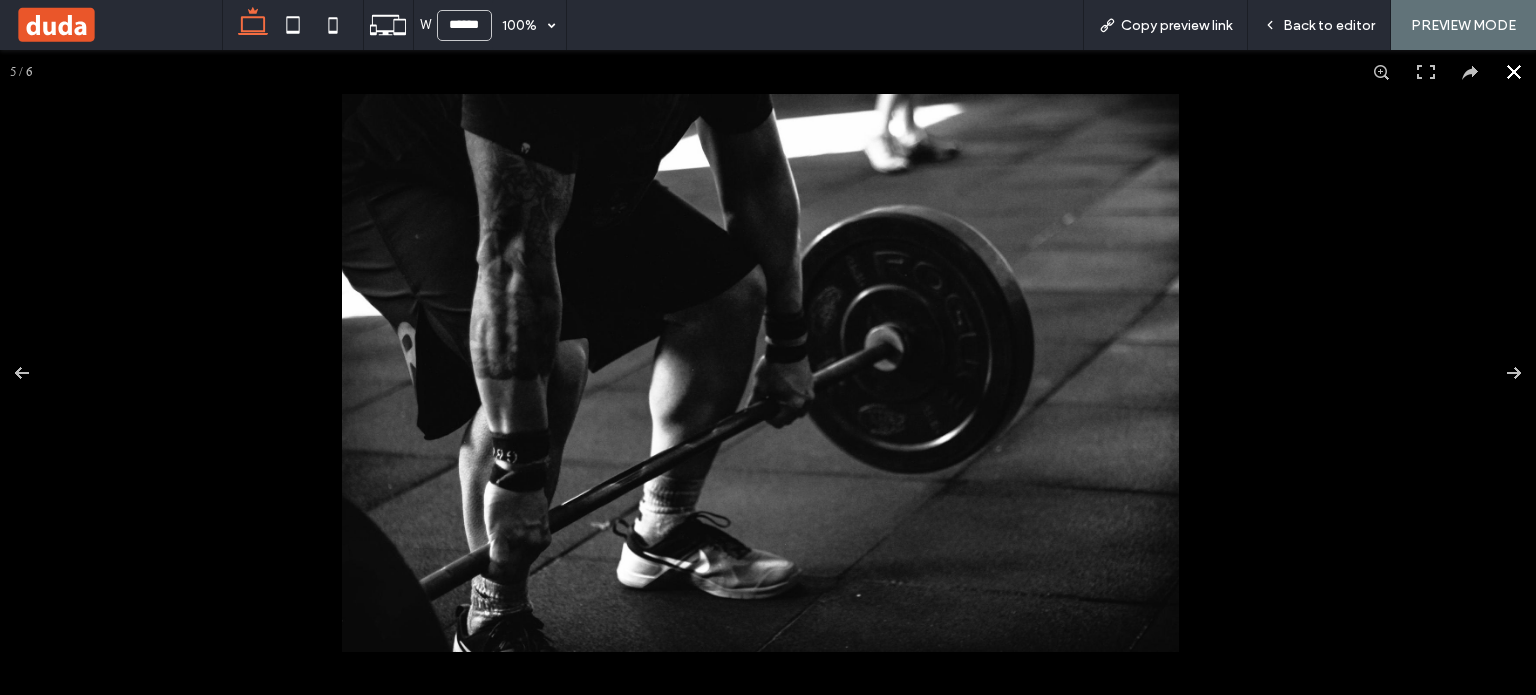 click at bounding box center (1514, 72) 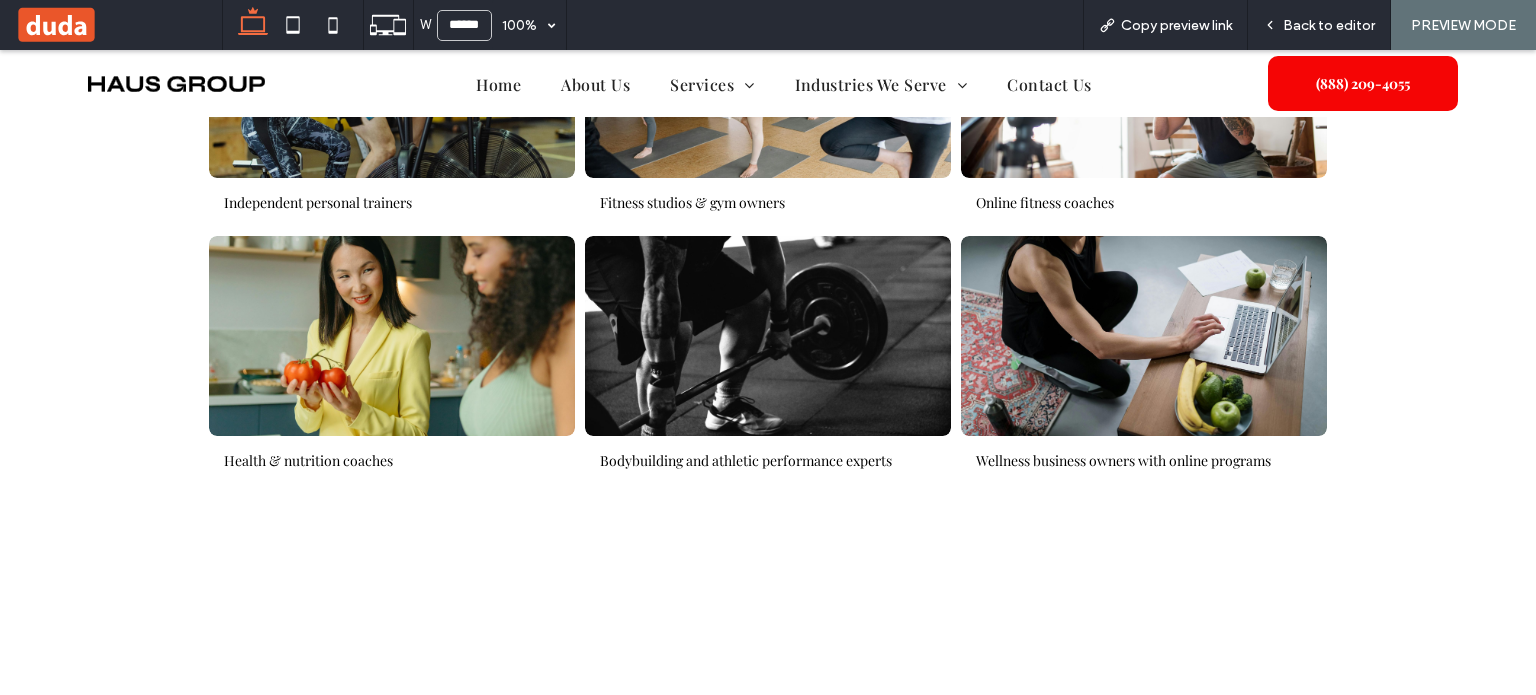 click on "Independent personal trainers
Button
Fitness studios & gym owners
Button
Online fitness coaches
Button
Health & nutrition coaches
Button
Bodybuilding and athletic performance experts
Button
Wellness business owners with online programs
Button" at bounding box center (767, 231) 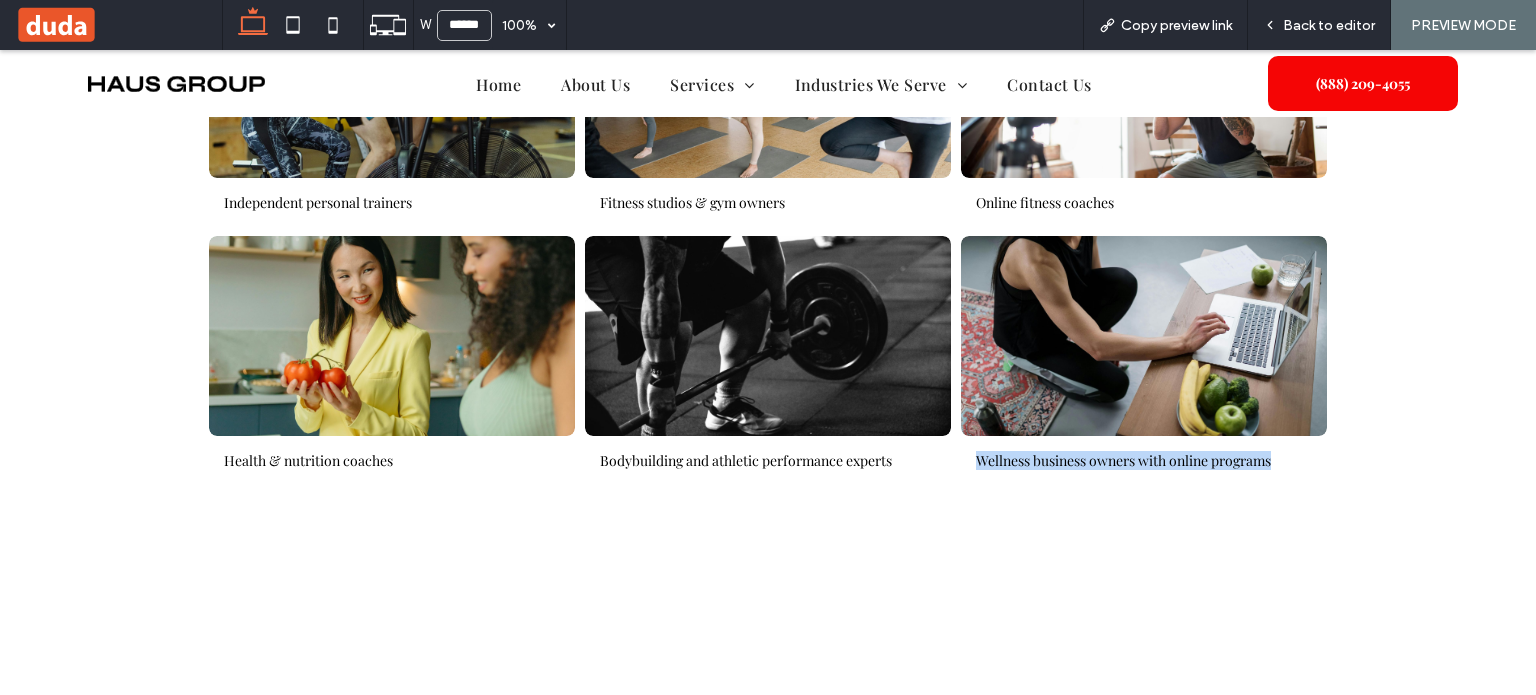 drag, startPoint x: 970, startPoint y: 455, endPoint x: 1288, endPoint y: 455, distance: 318 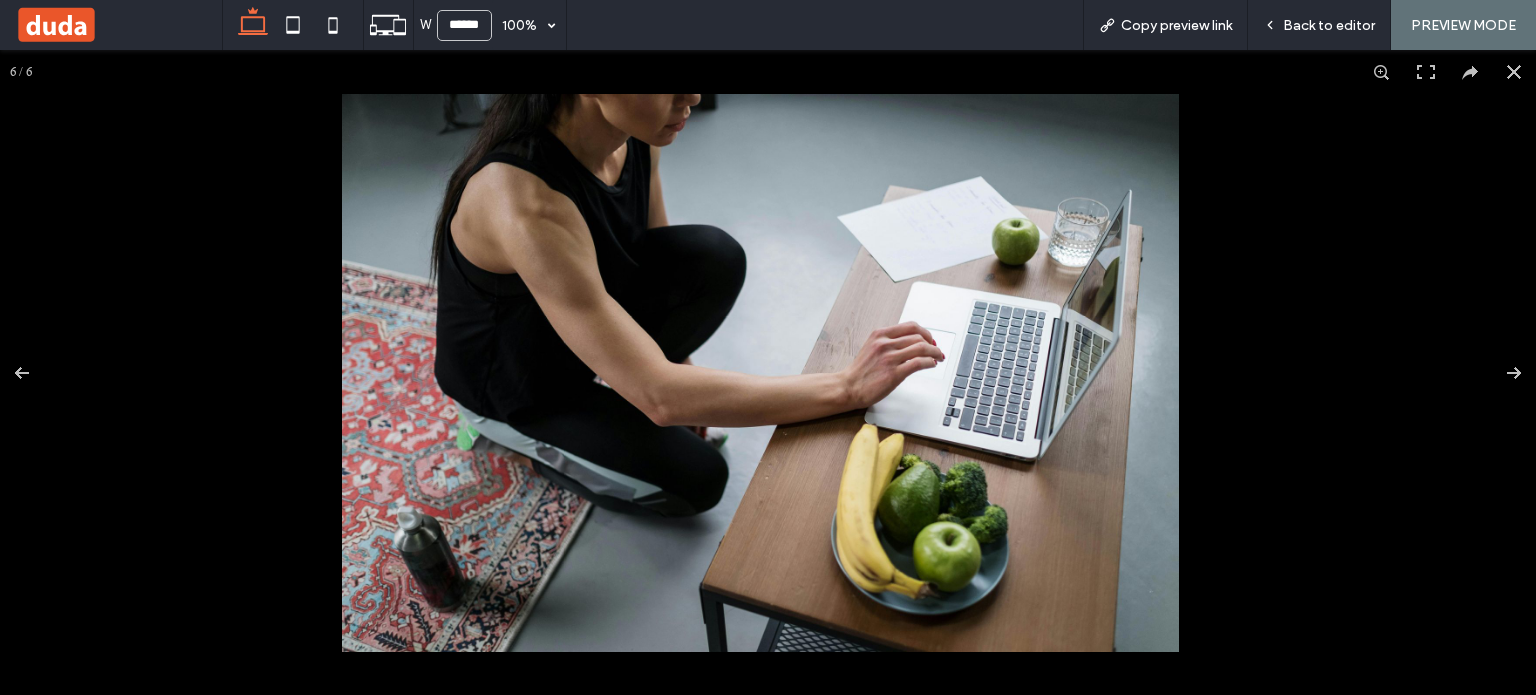 click at bounding box center (1514, 72) 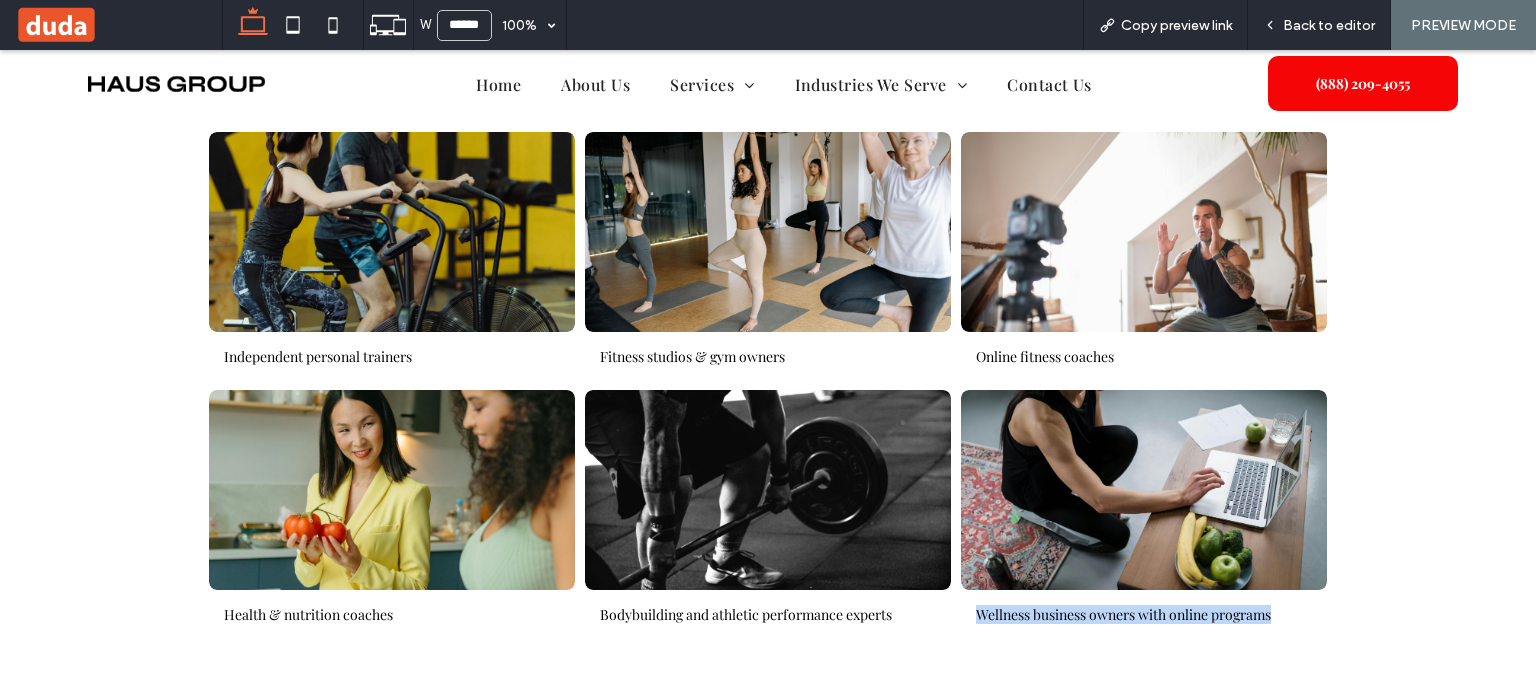 scroll, scrollTop: 3728, scrollLeft: 0, axis: vertical 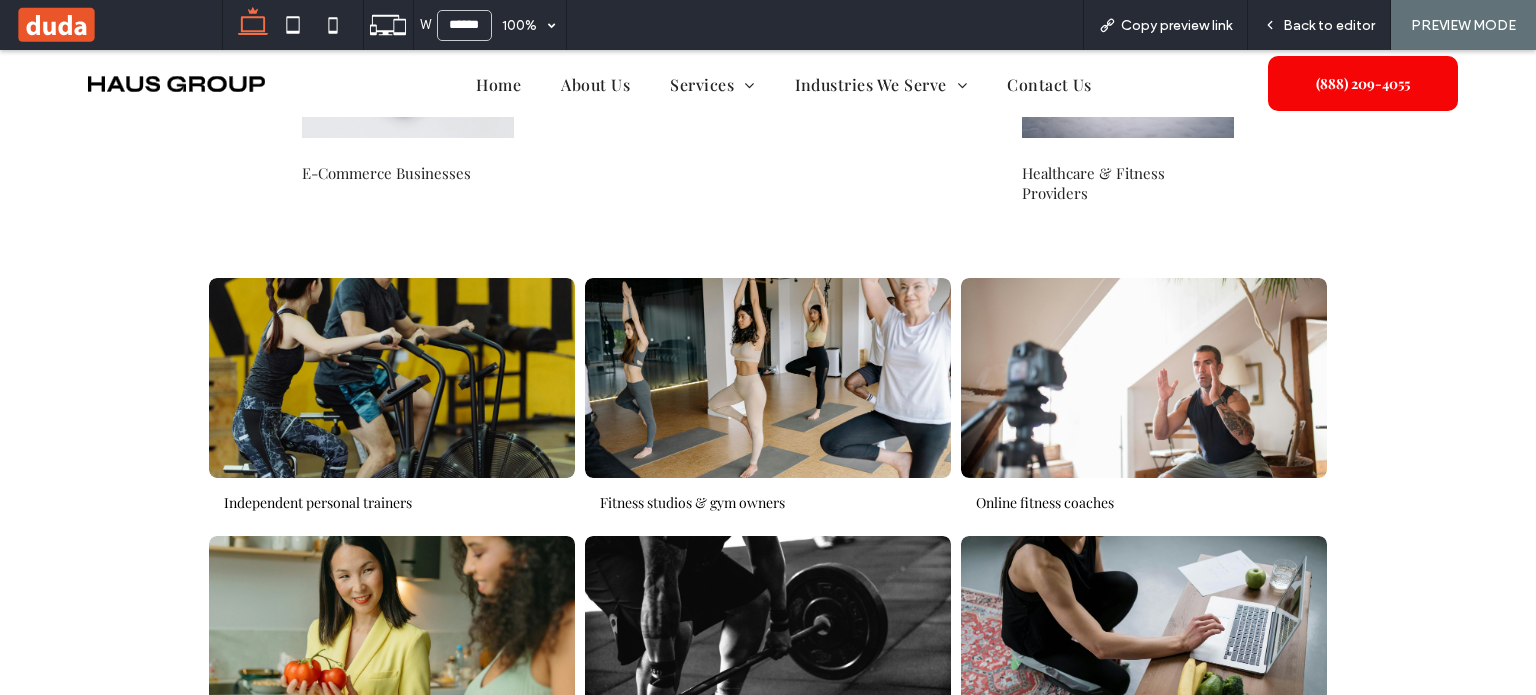 click at bounding box center [392, 378] 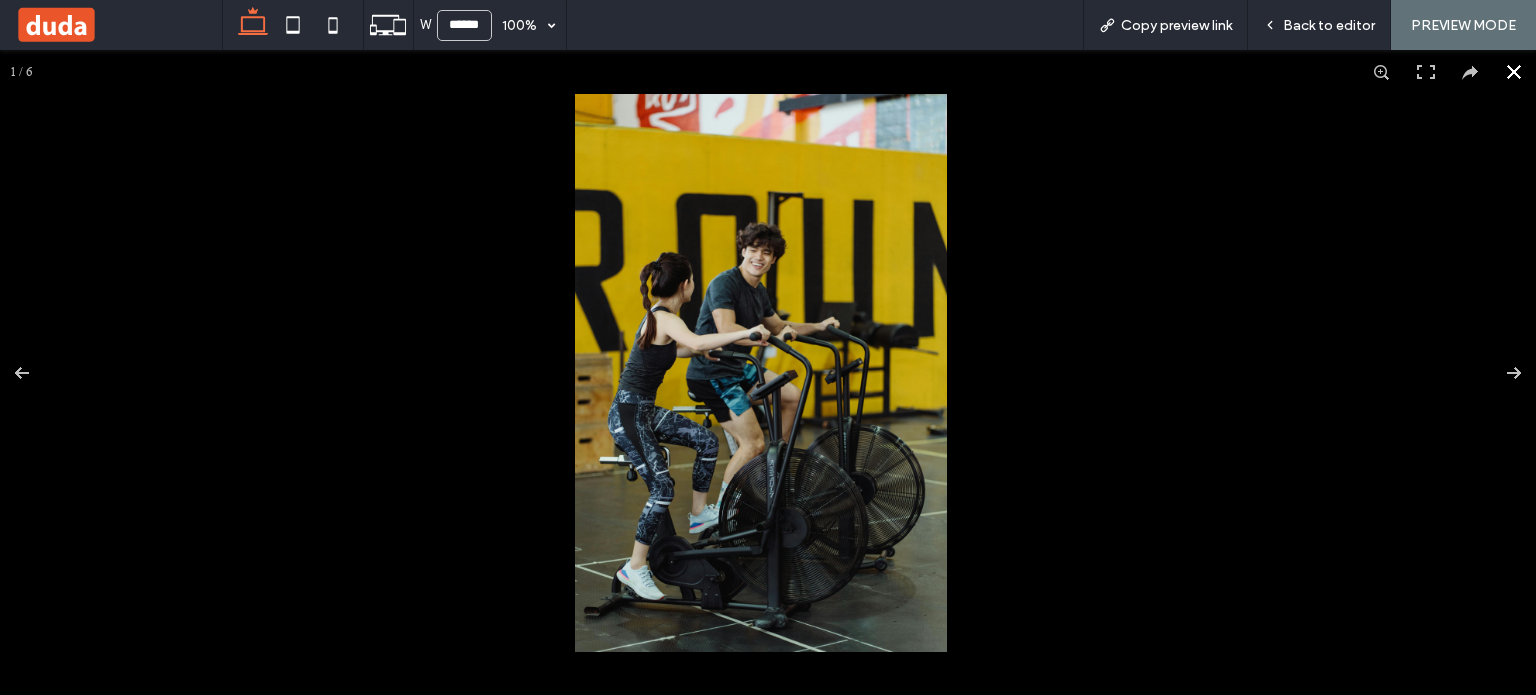 click at bounding box center [1514, 72] 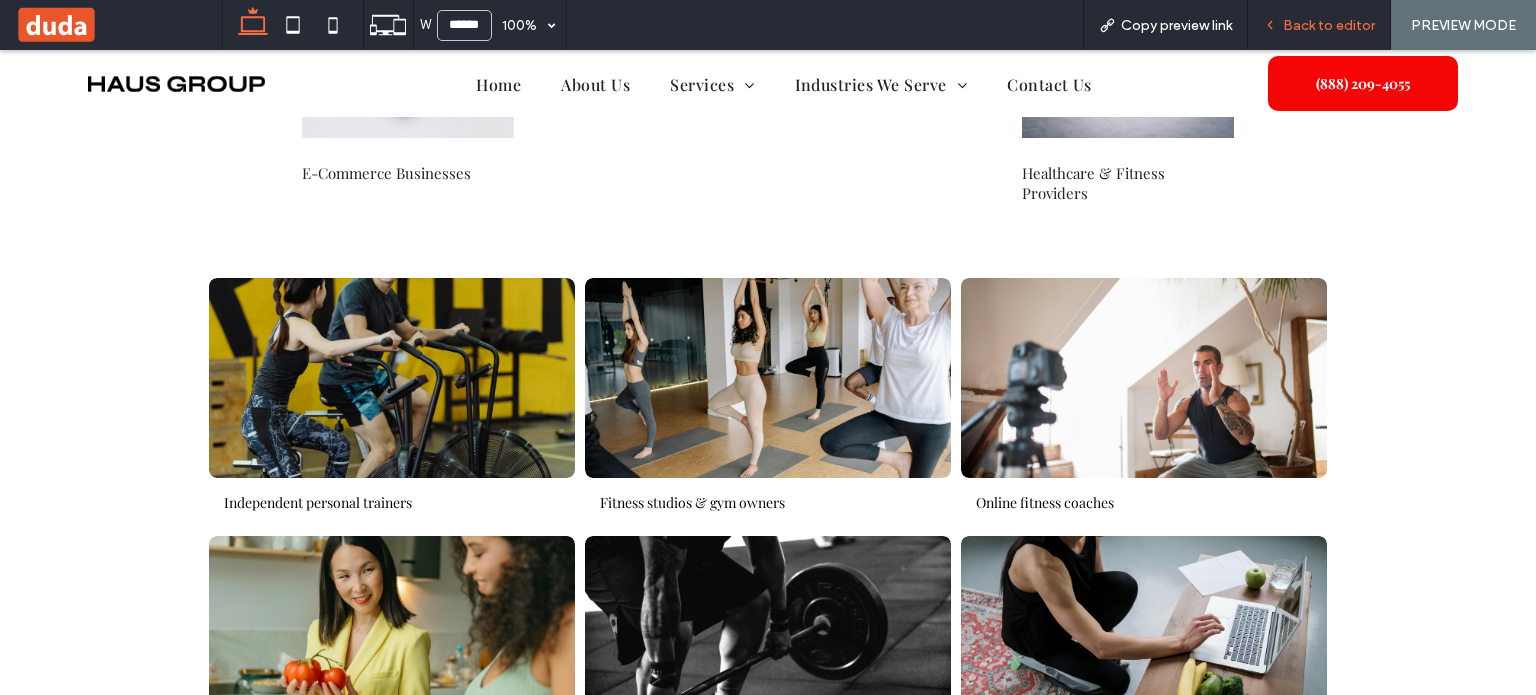 click on "Back to editor" at bounding box center (1329, 25) 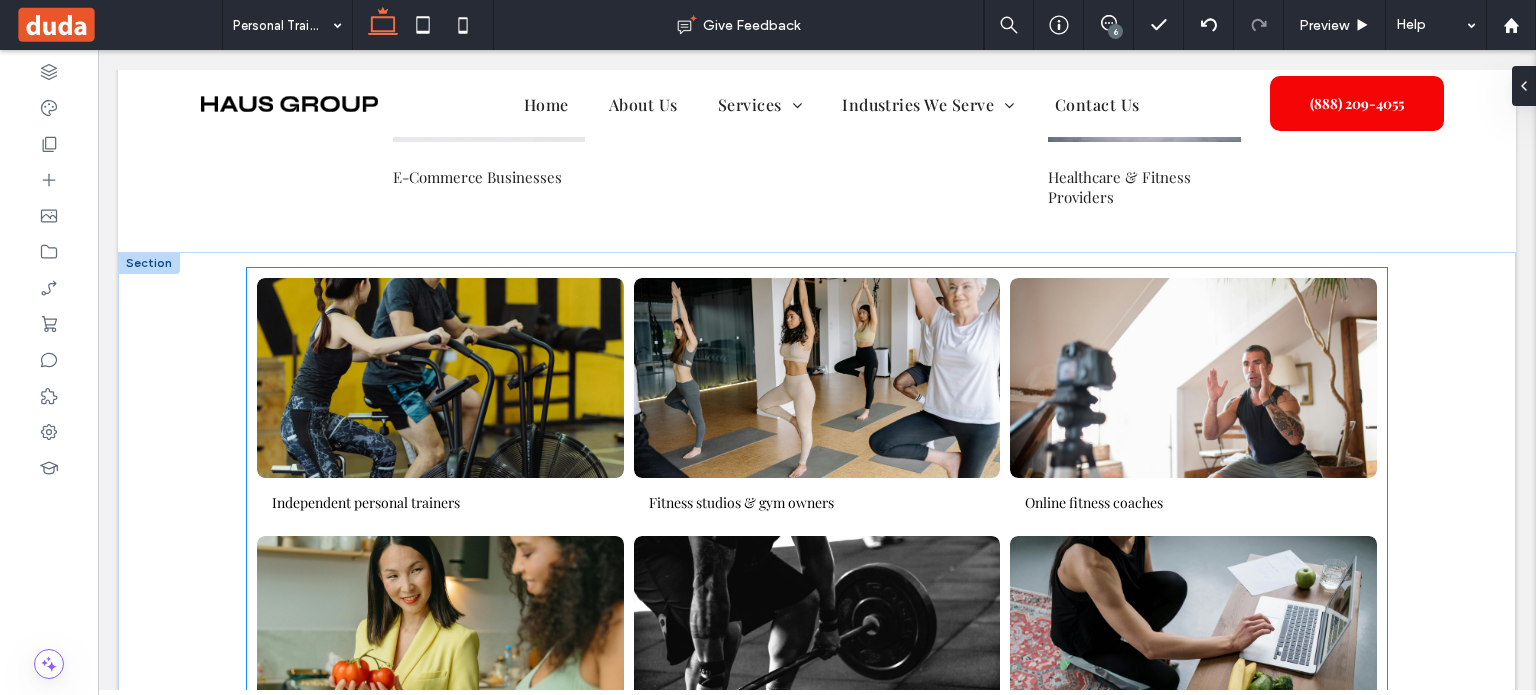 scroll, scrollTop: 3700, scrollLeft: 0, axis: vertical 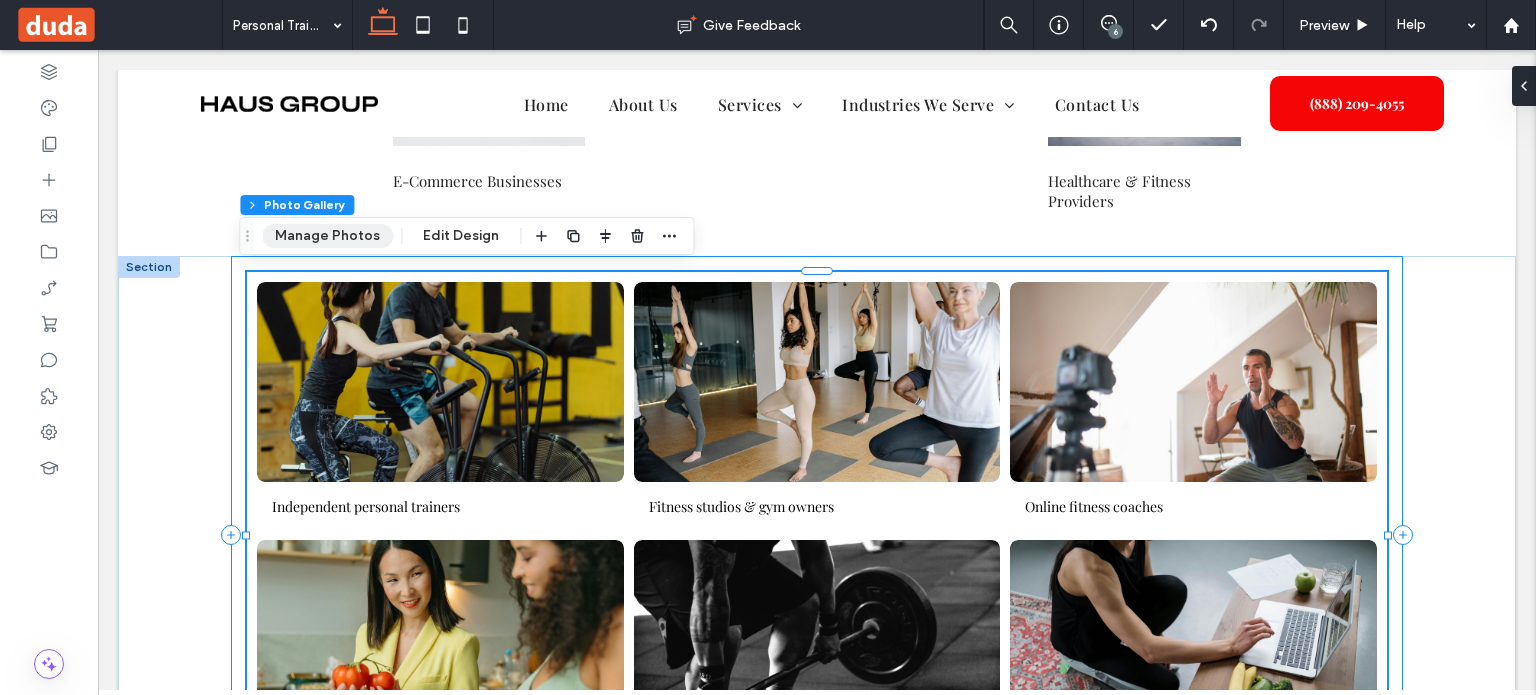 click on "Manage Photos" at bounding box center (327, 236) 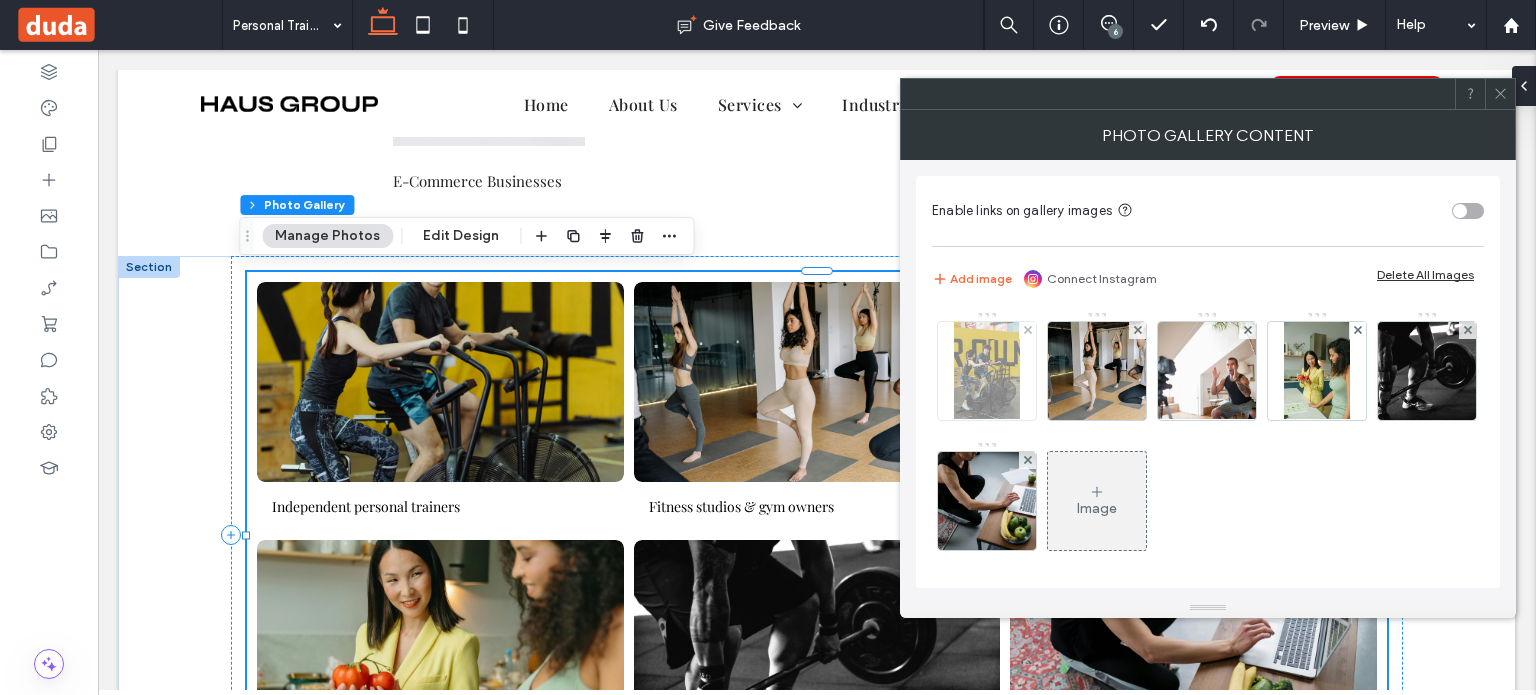 click at bounding box center [986, 371] 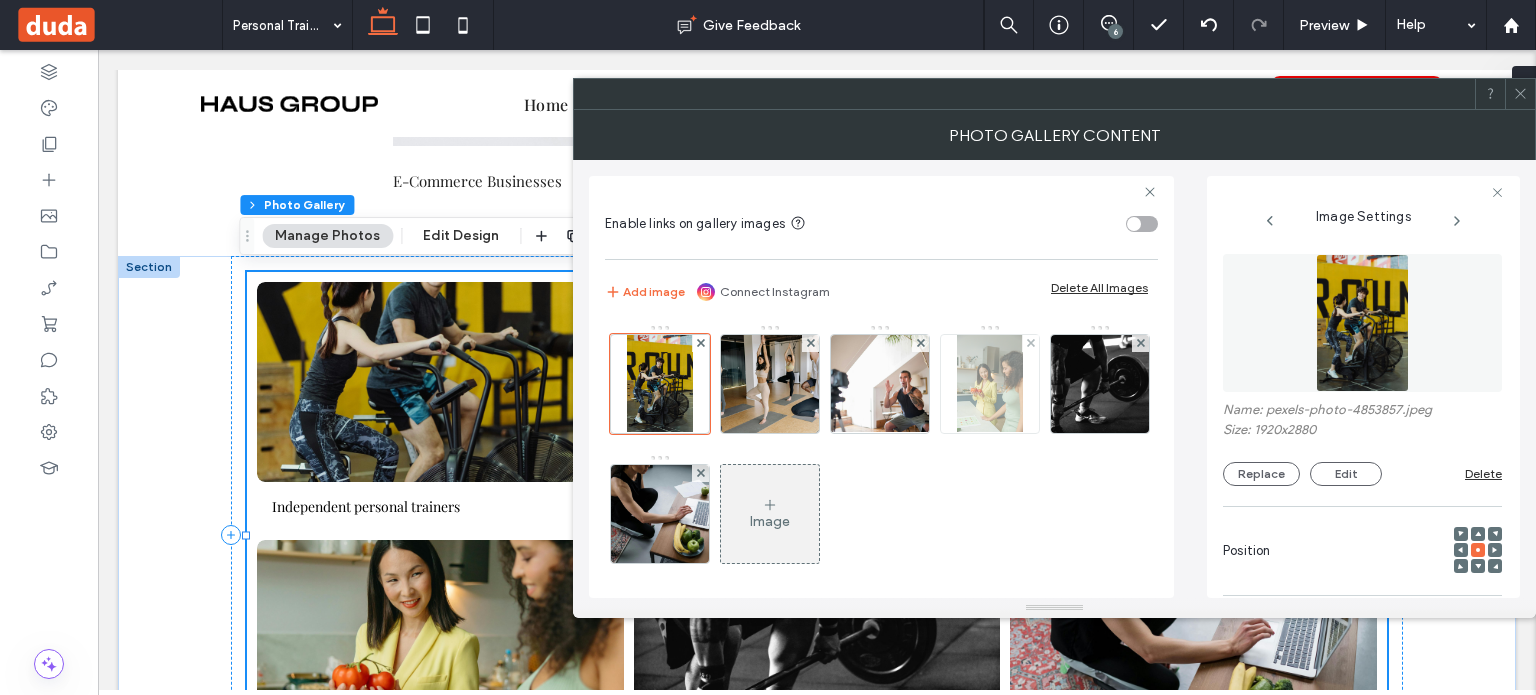 scroll, scrollTop: 0, scrollLeft: 147, axis: horizontal 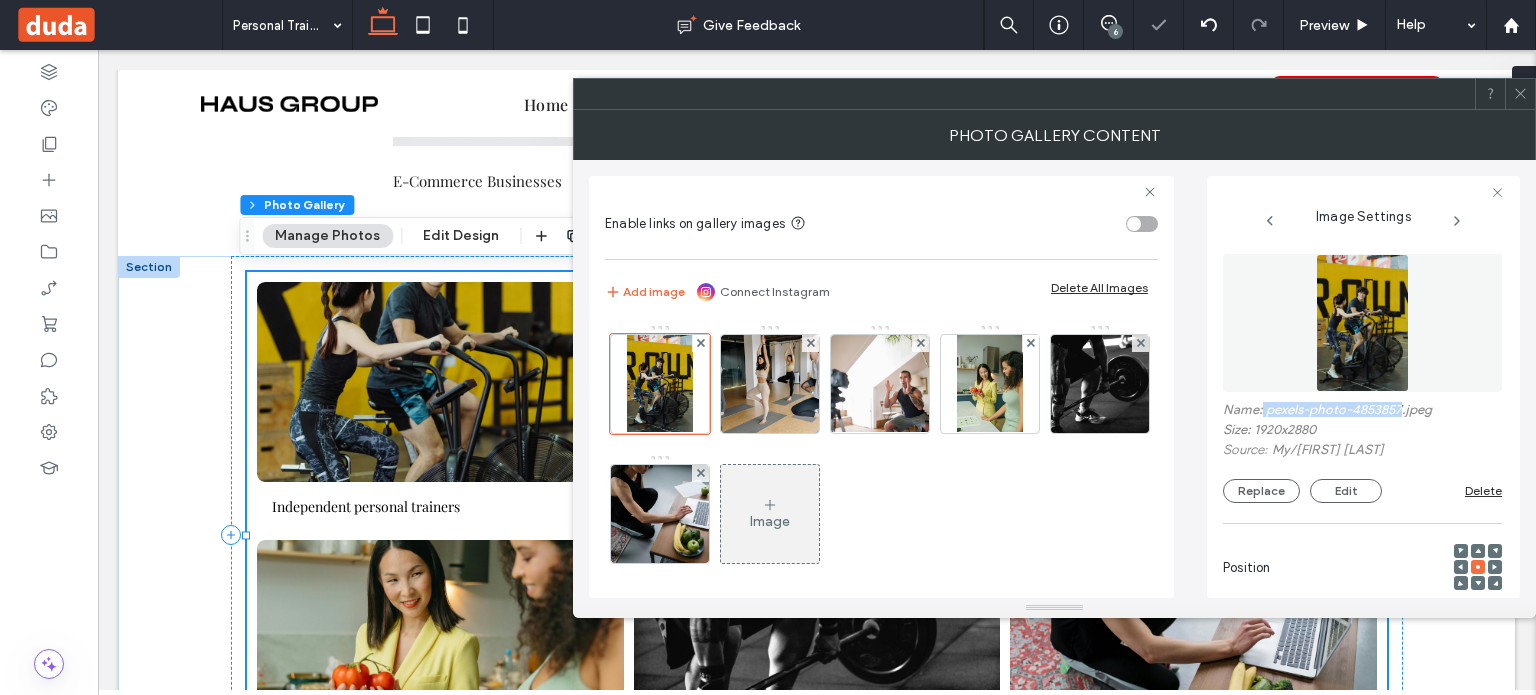 drag, startPoint x: 1263, startPoint y: 409, endPoint x: 1403, endPoint y: 409, distance: 140 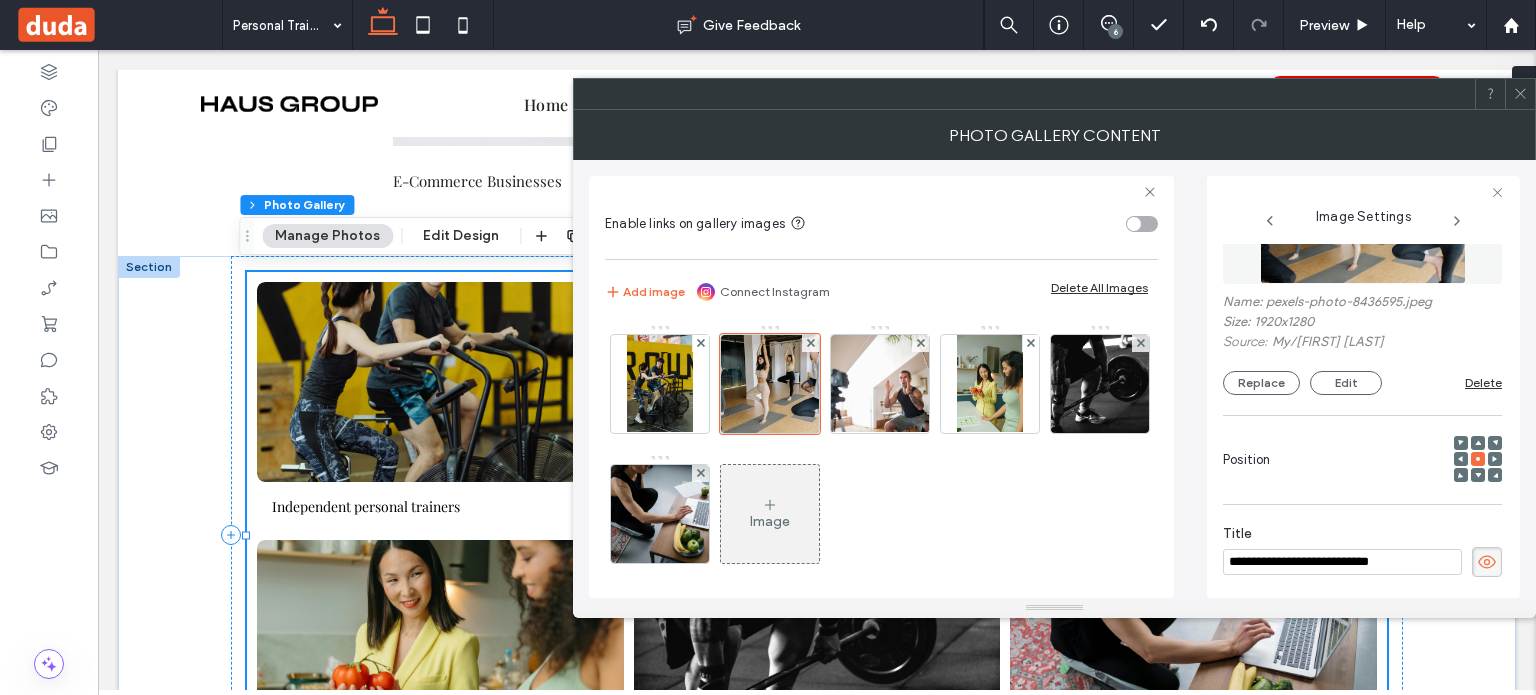 scroll, scrollTop: 0, scrollLeft: 0, axis: both 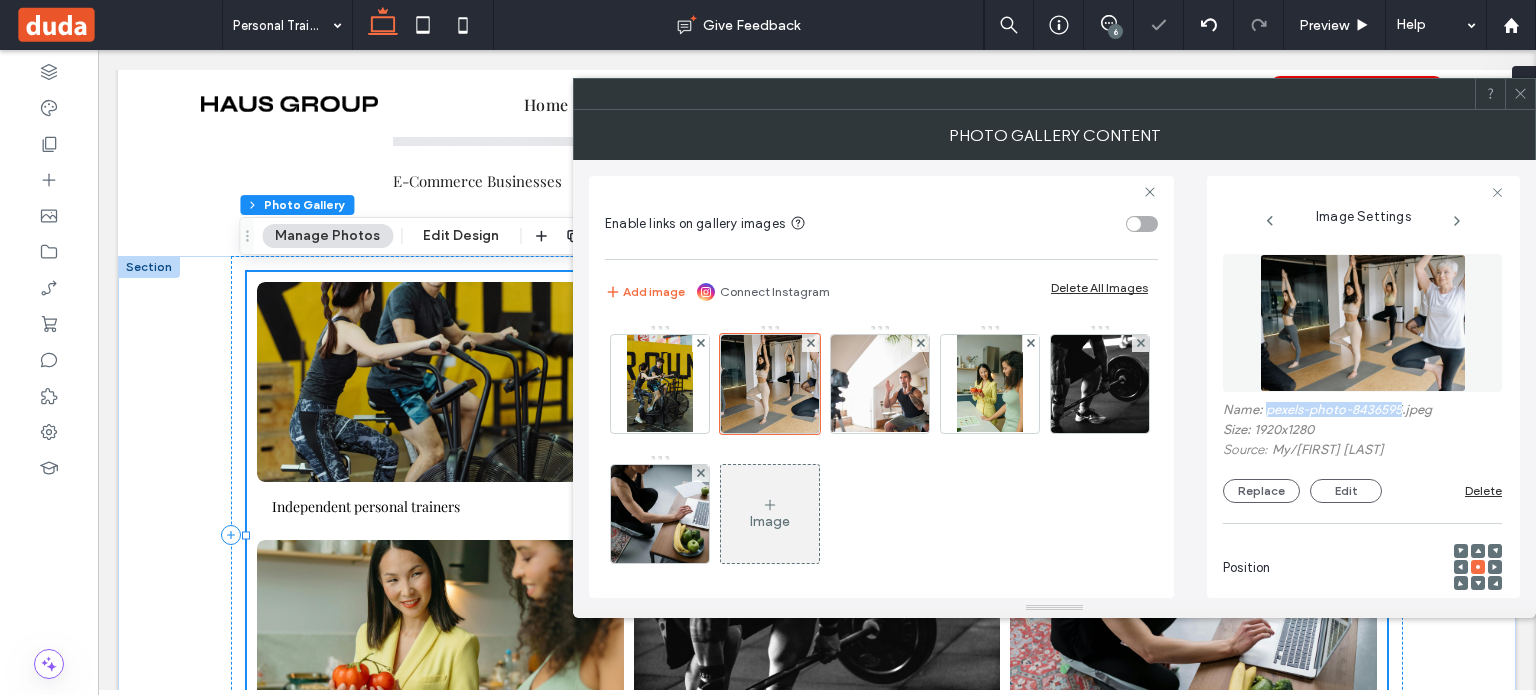 drag, startPoint x: 1266, startPoint y: 407, endPoint x: 1402, endPoint y: 409, distance: 136.01471 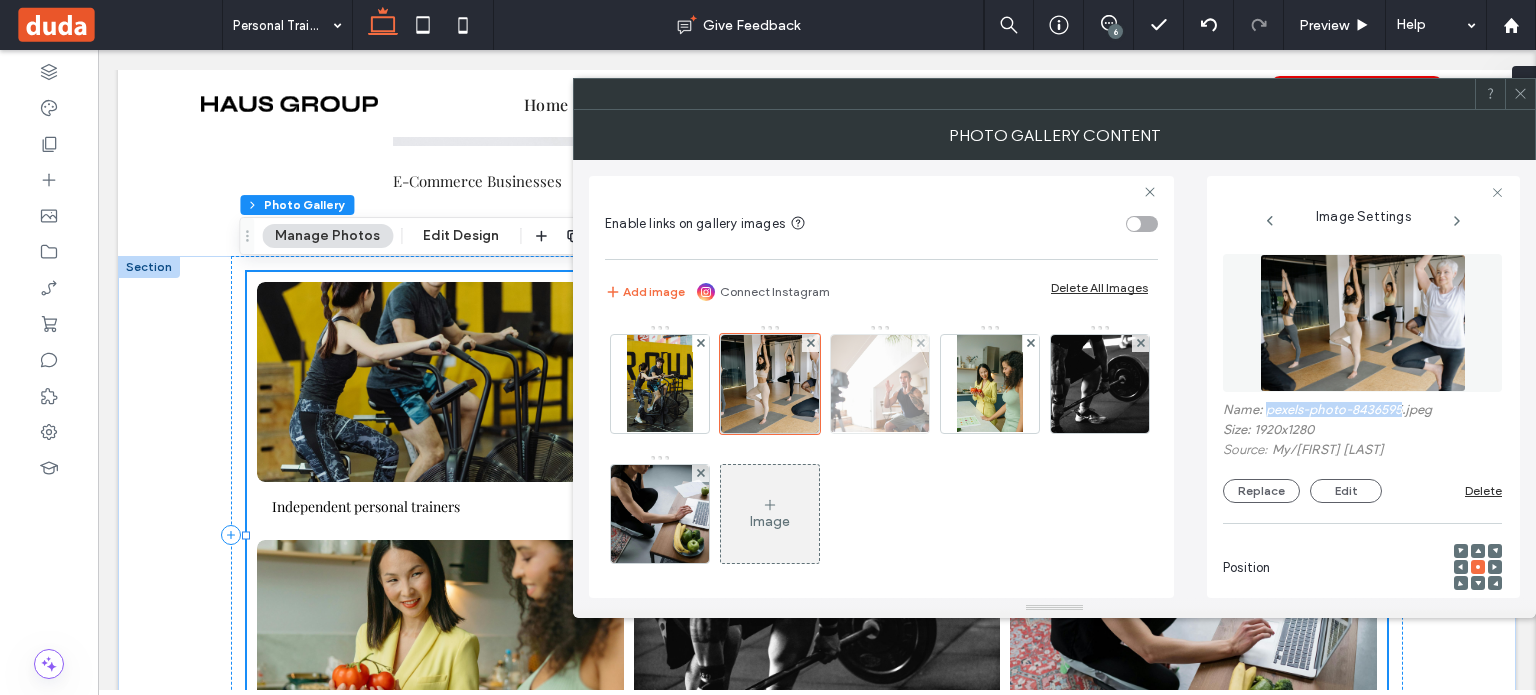 click at bounding box center [880, 384] 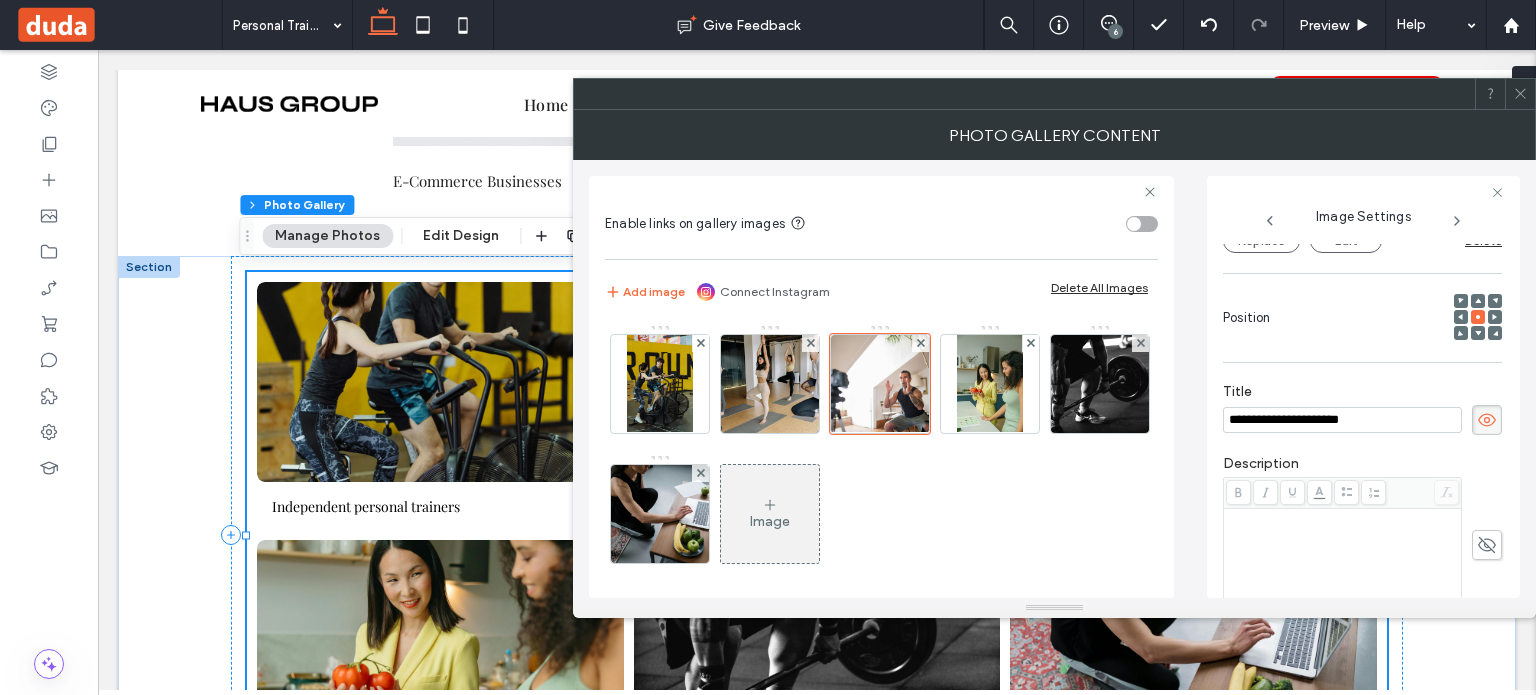 scroll, scrollTop: 50, scrollLeft: 0, axis: vertical 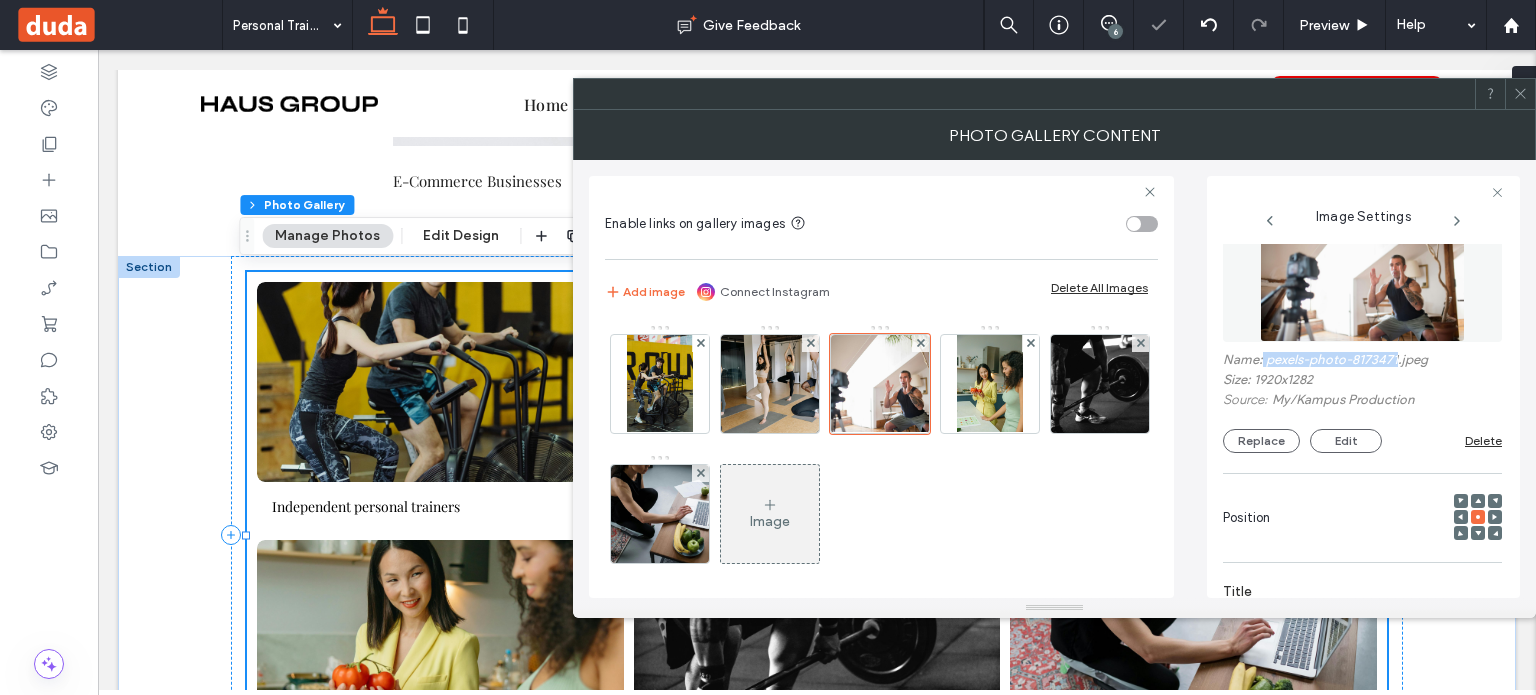 drag, startPoint x: 1263, startPoint y: 357, endPoint x: 1394, endPoint y: 359, distance: 131.01526 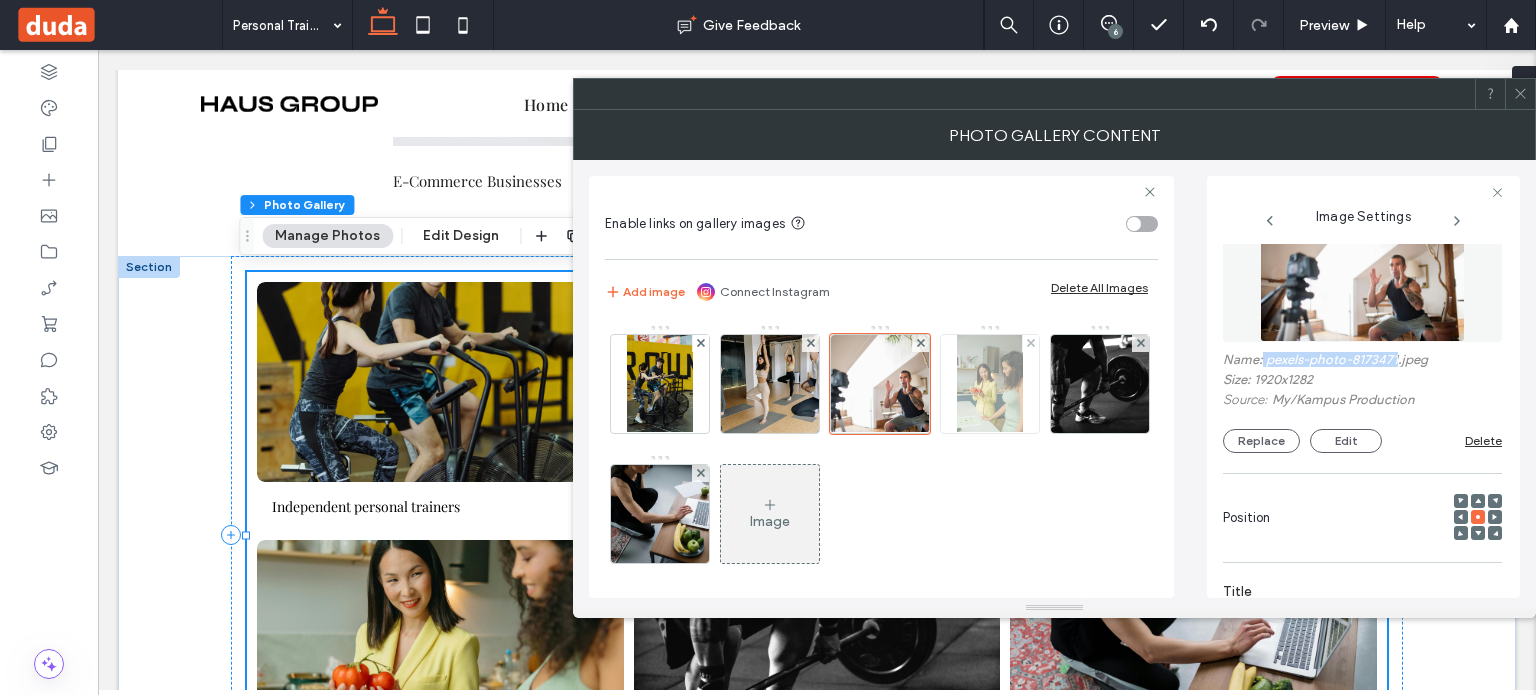 click at bounding box center [989, 384] 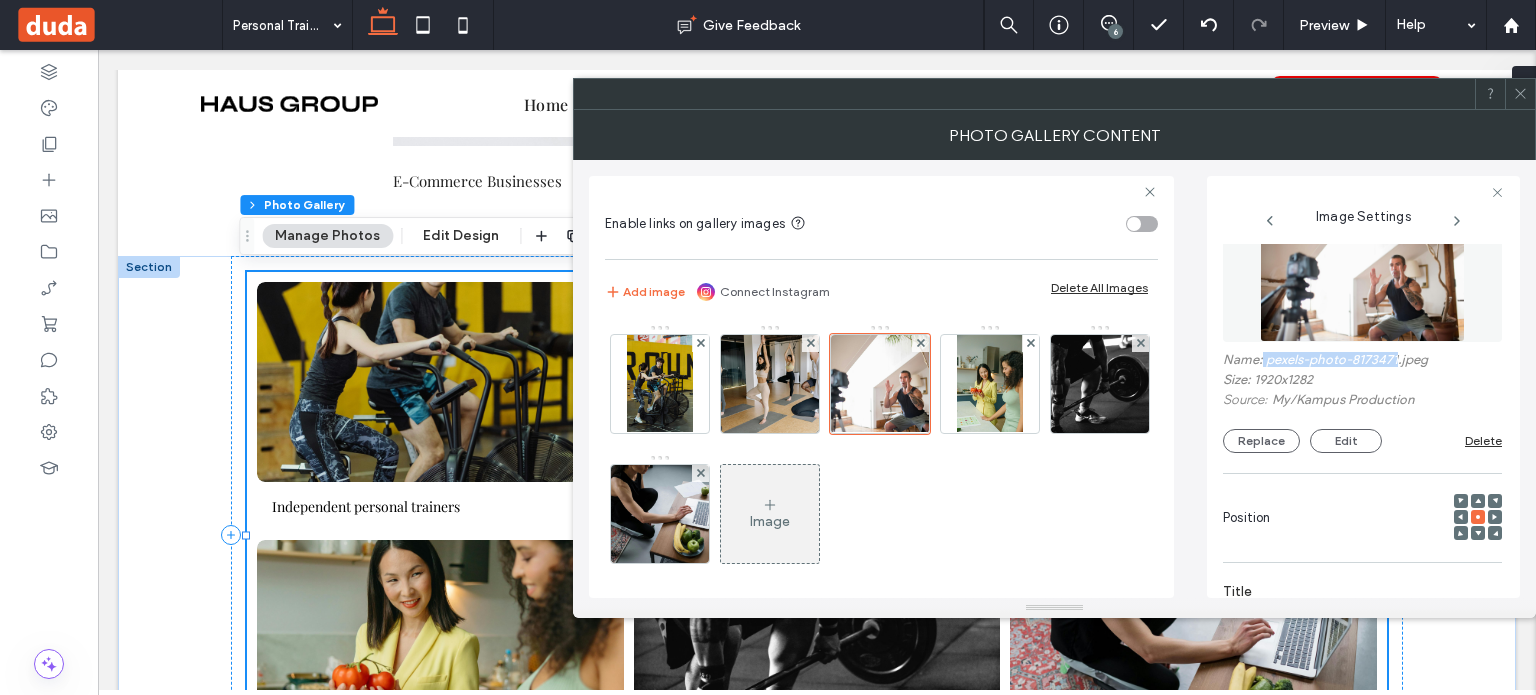 scroll, scrollTop: 69, scrollLeft: 0, axis: vertical 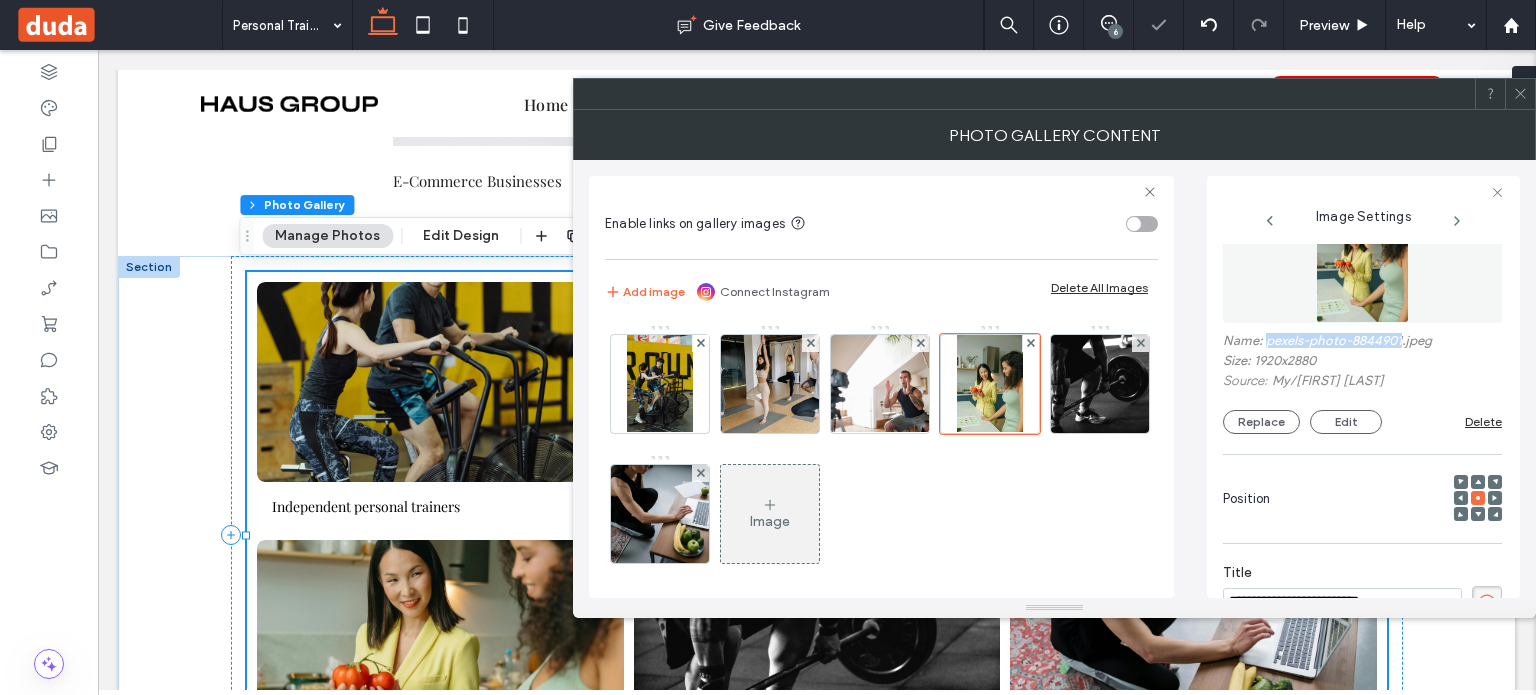 drag, startPoint x: 1264, startPoint y: 336, endPoint x: 1404, endPoint y: 338, distance: 140.01428 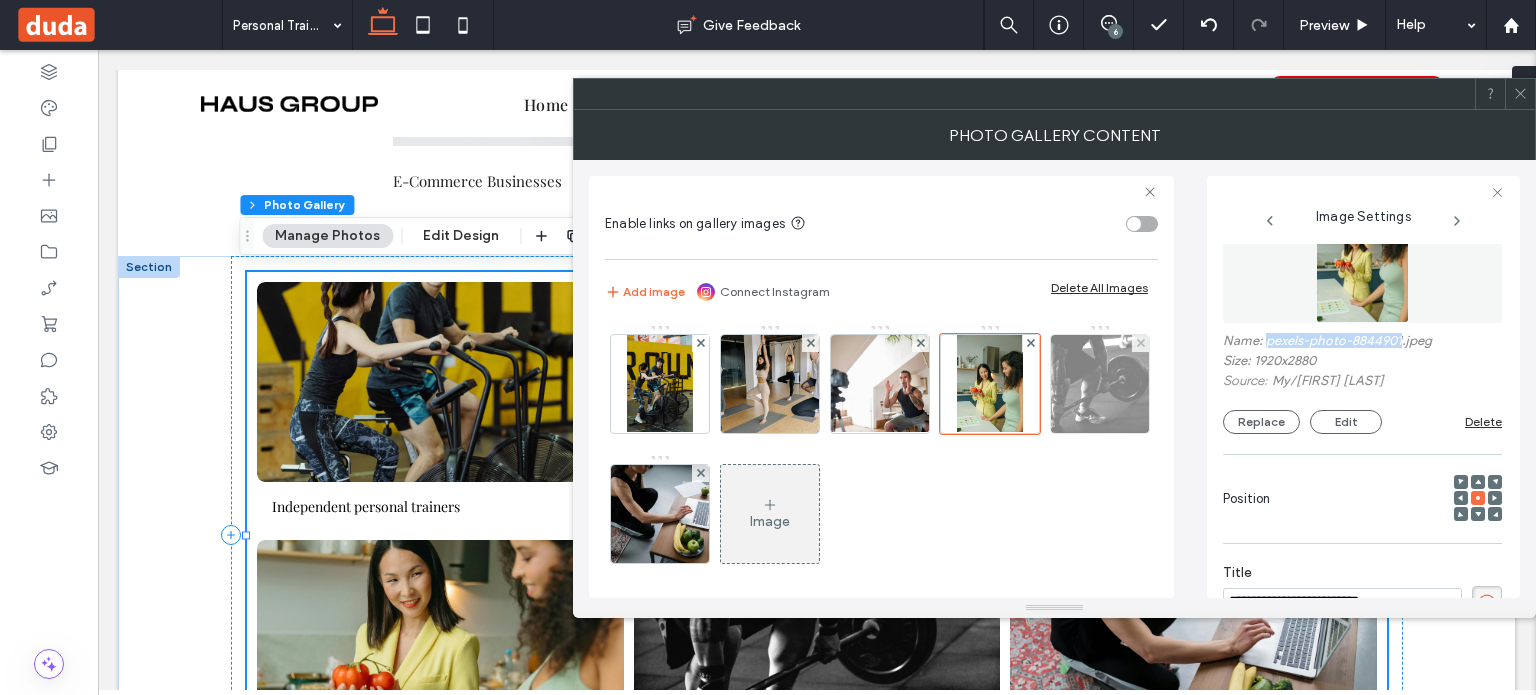 click at bounding box center (1100, 384) 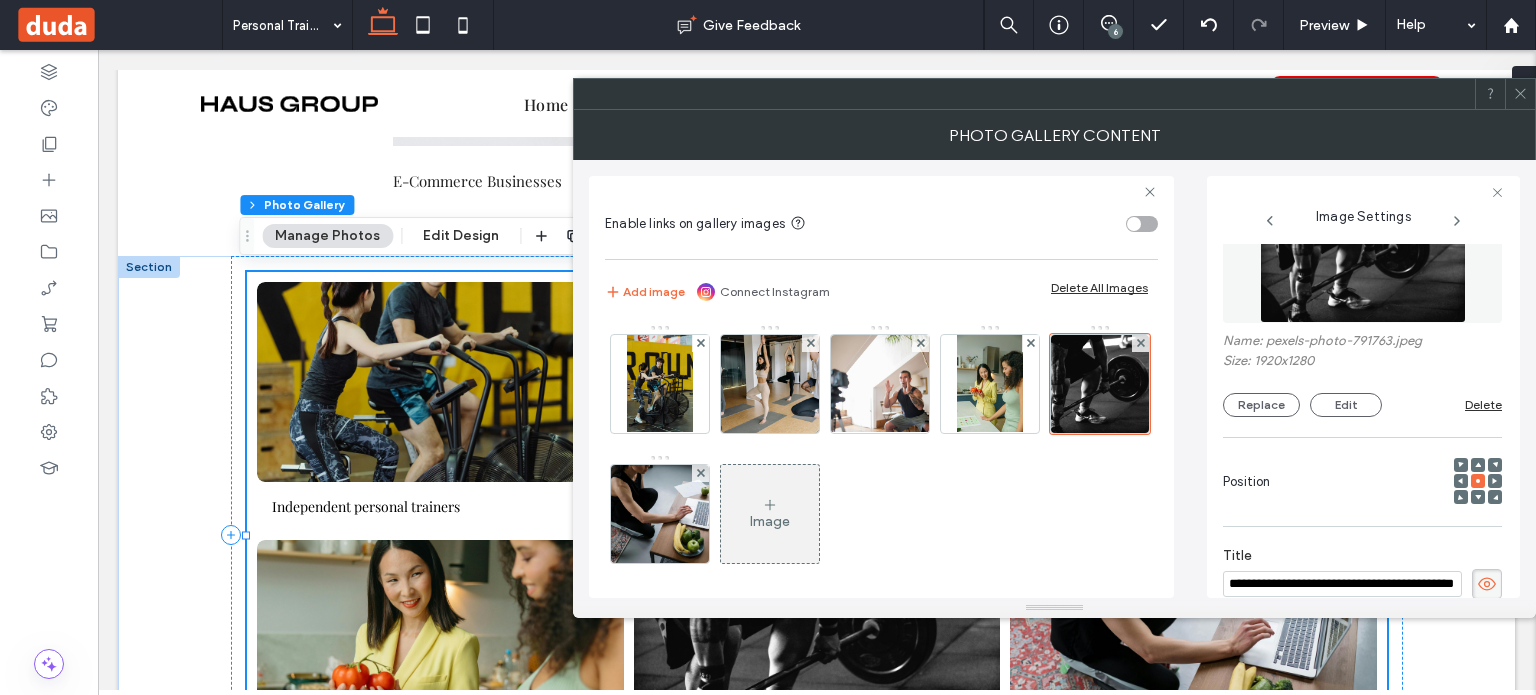 scroll, scrollTop: 0, scrollLeft: 64, axis: horizontal 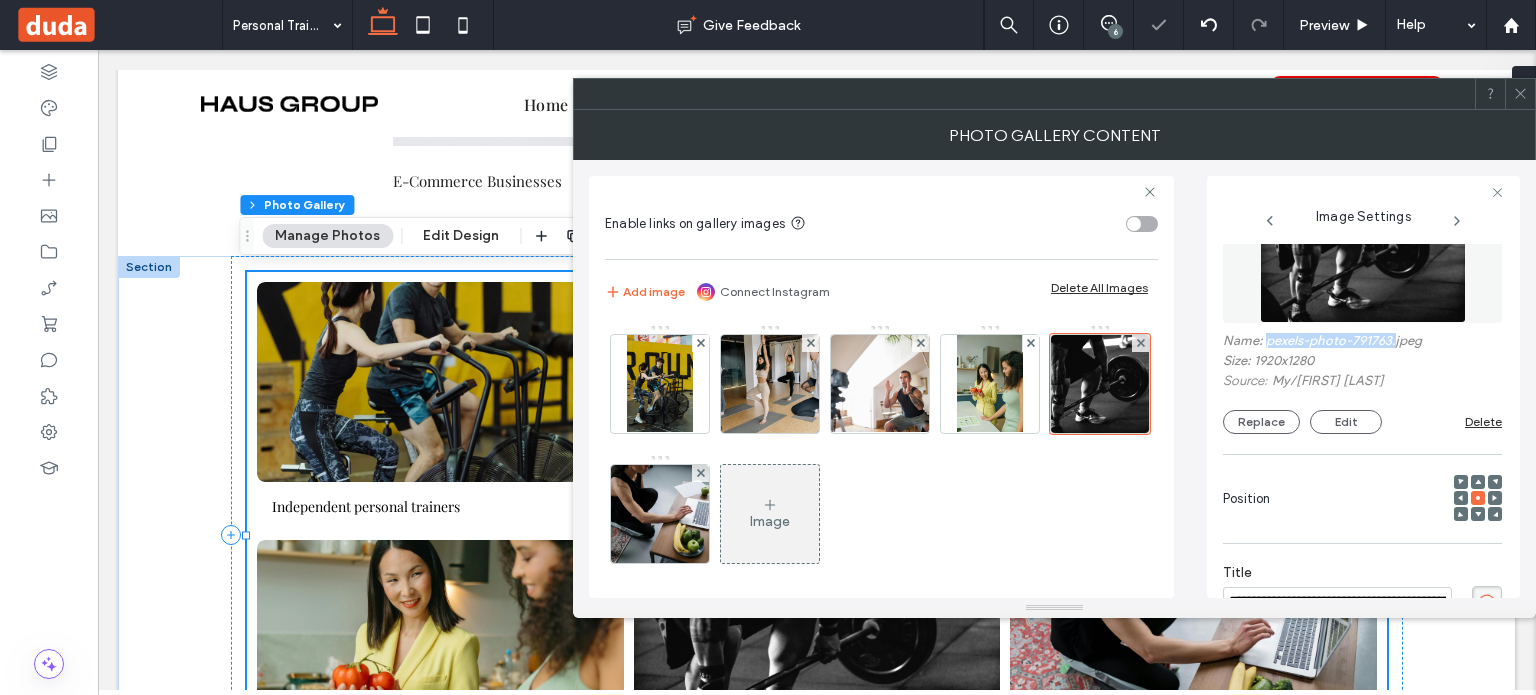 drag, startPoint x: 1265, startPoint y: 339, endPoint x: 1396, endPoint y: 339, distance: 131 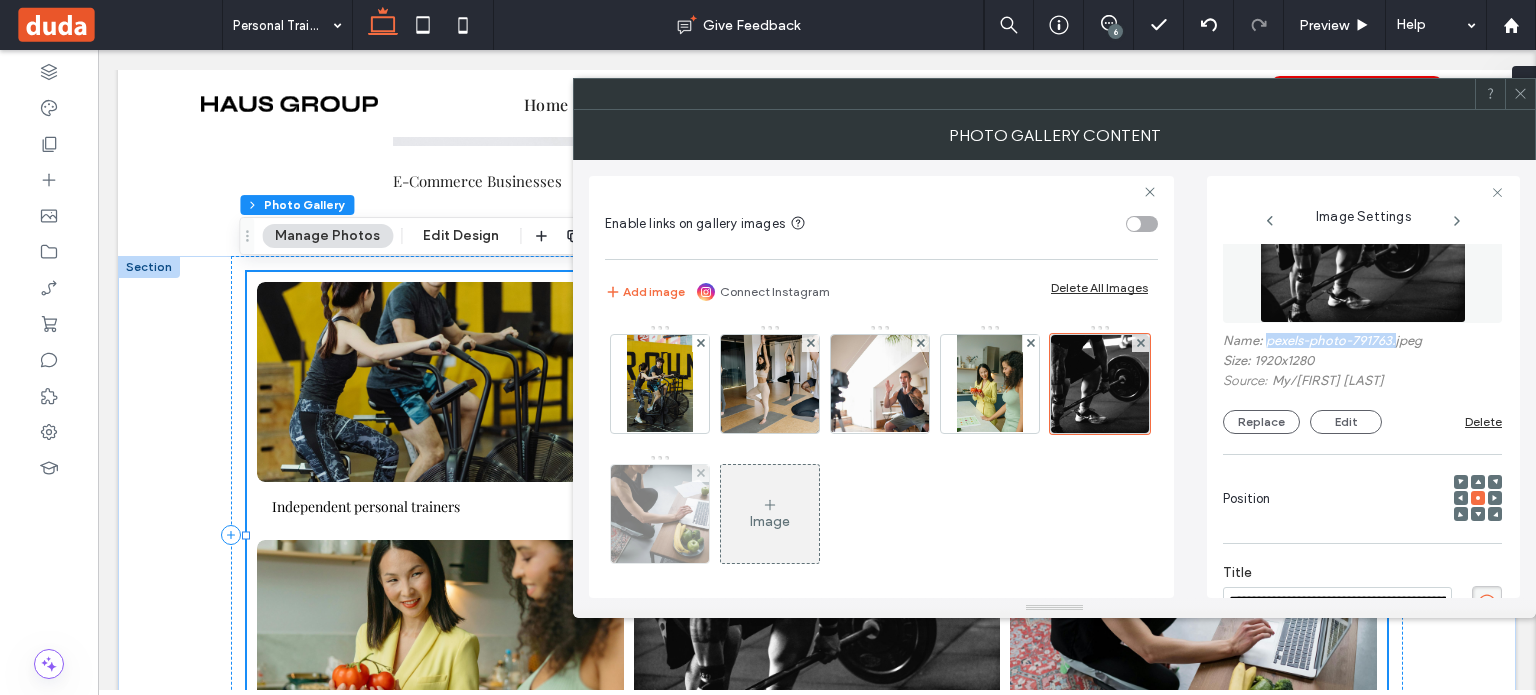 click at bounding box center (660, 514) 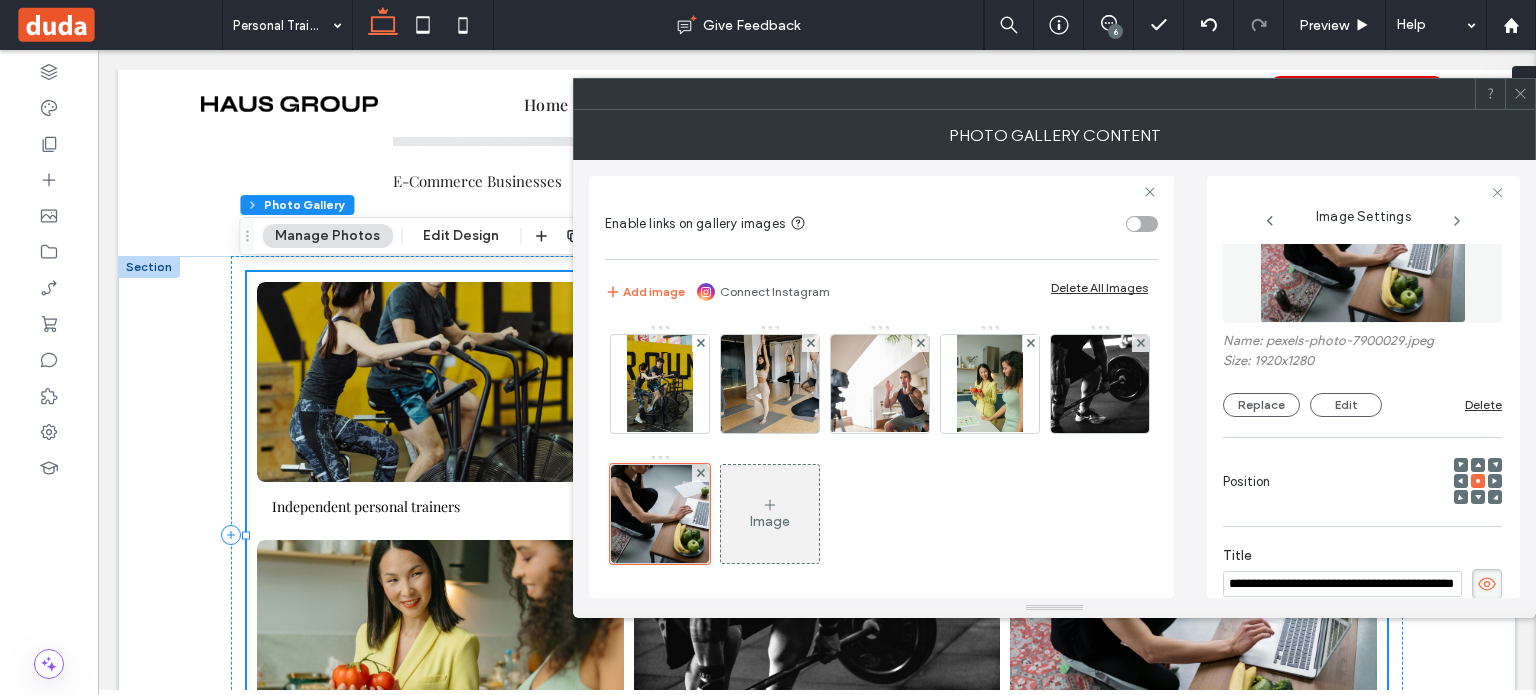 scroll, scrollTop: 0, scrollLeft: 67, axis: horizontal 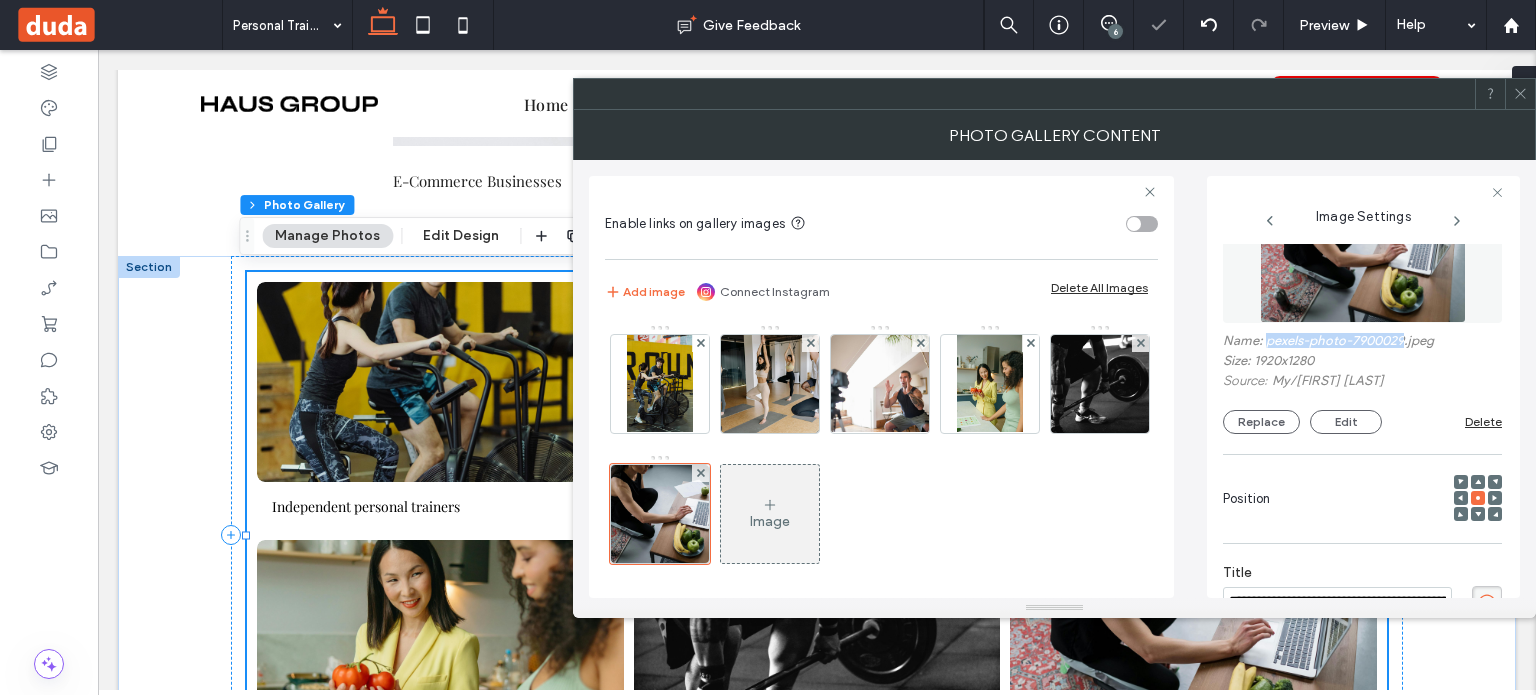 drag, startPoint x: 1264, startPoint y: 339, endPoint x: 1404, endPoint y: 336, distance: 140.03214 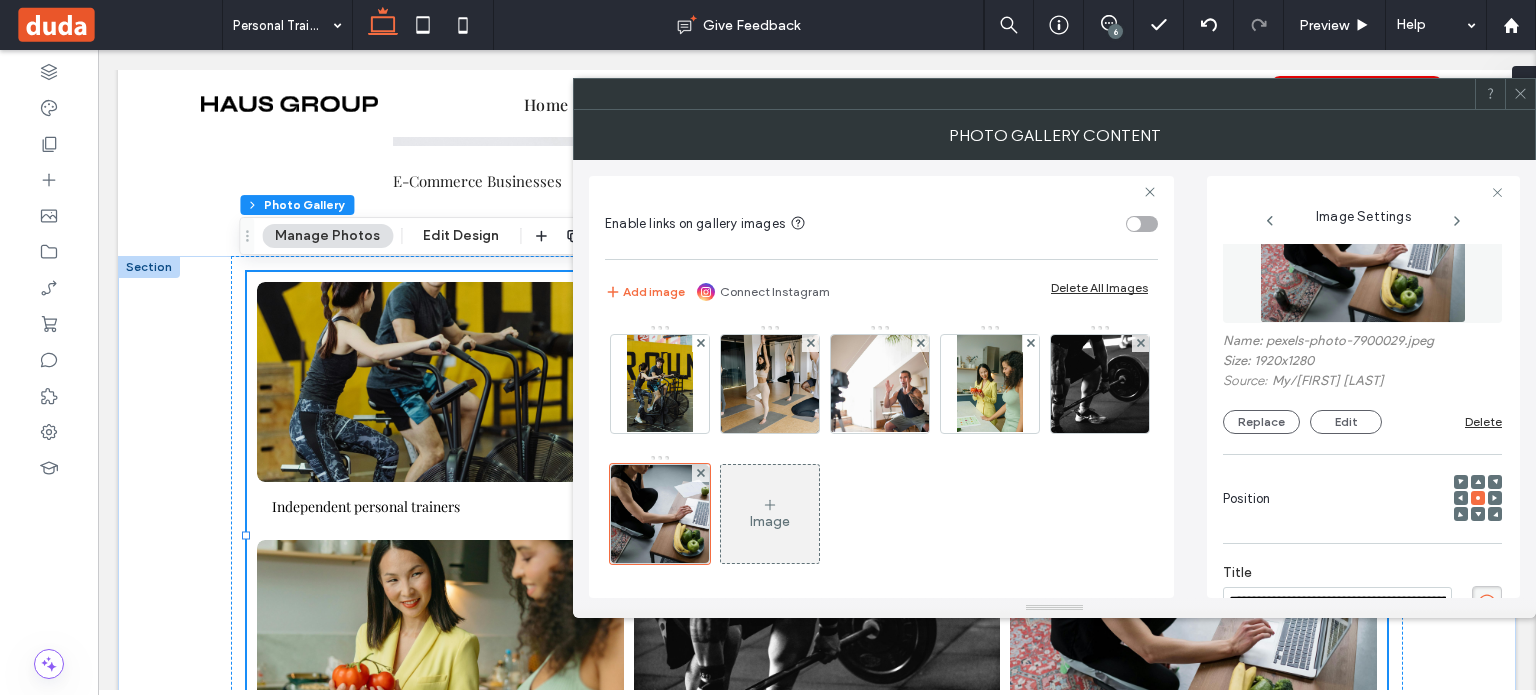 click 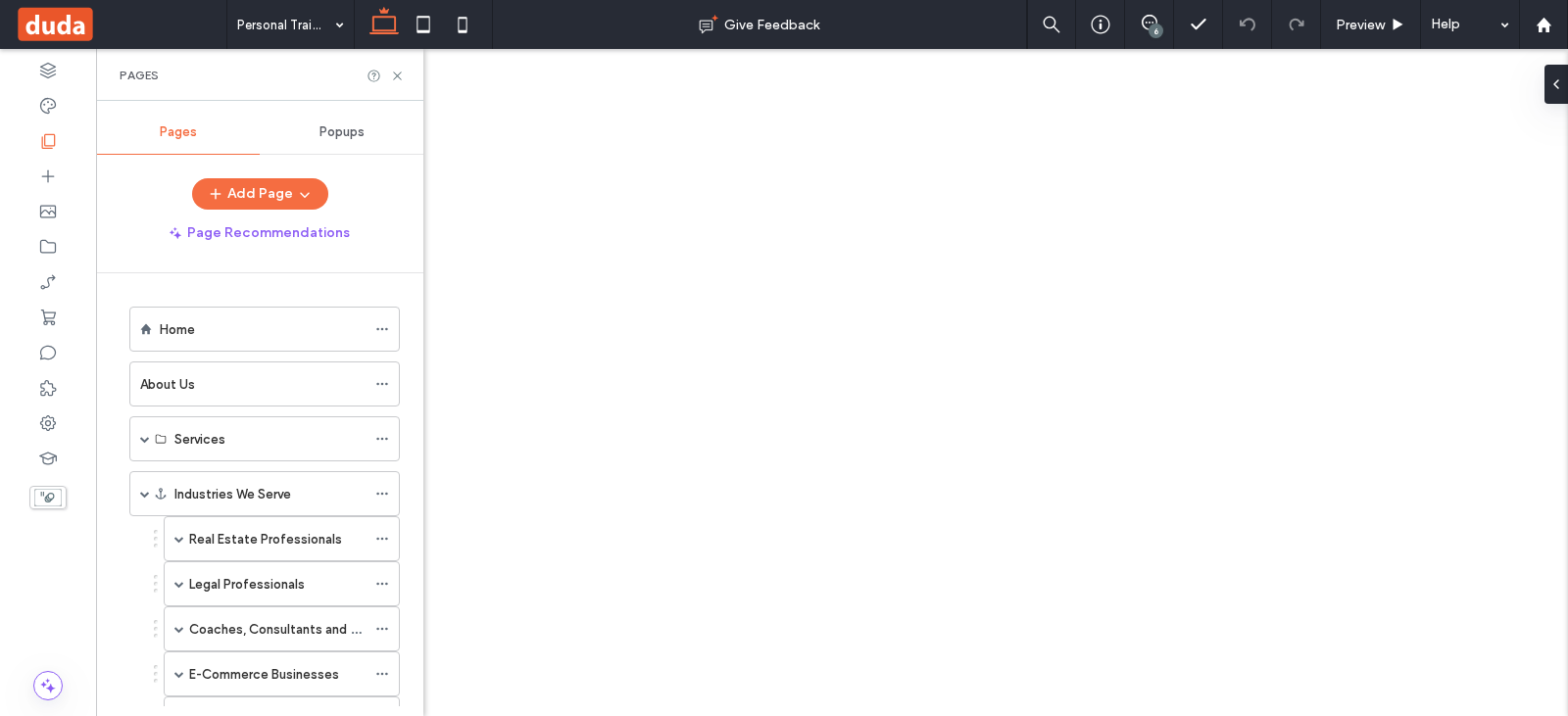 scroll, scrollTop: 0, scrollLeft: 0, axis: both 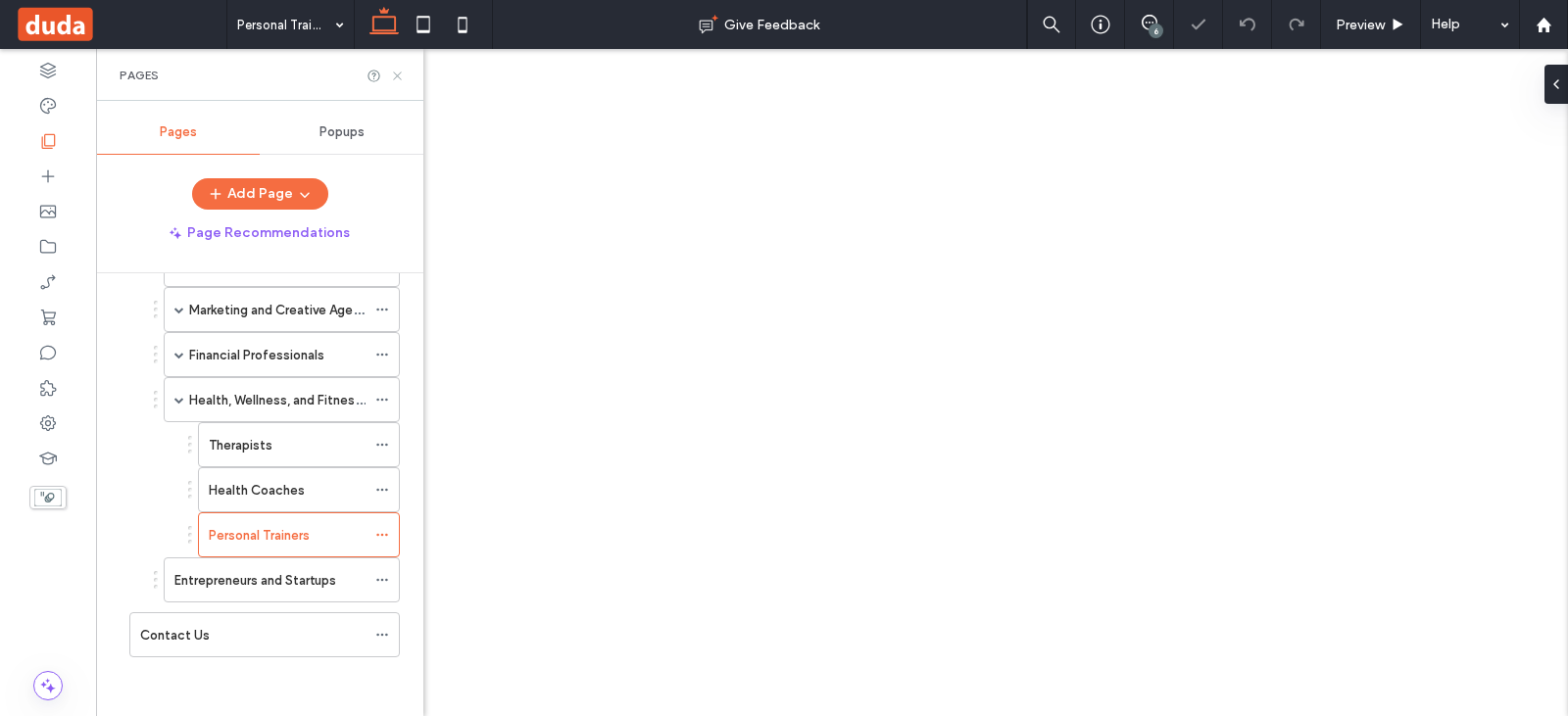 click 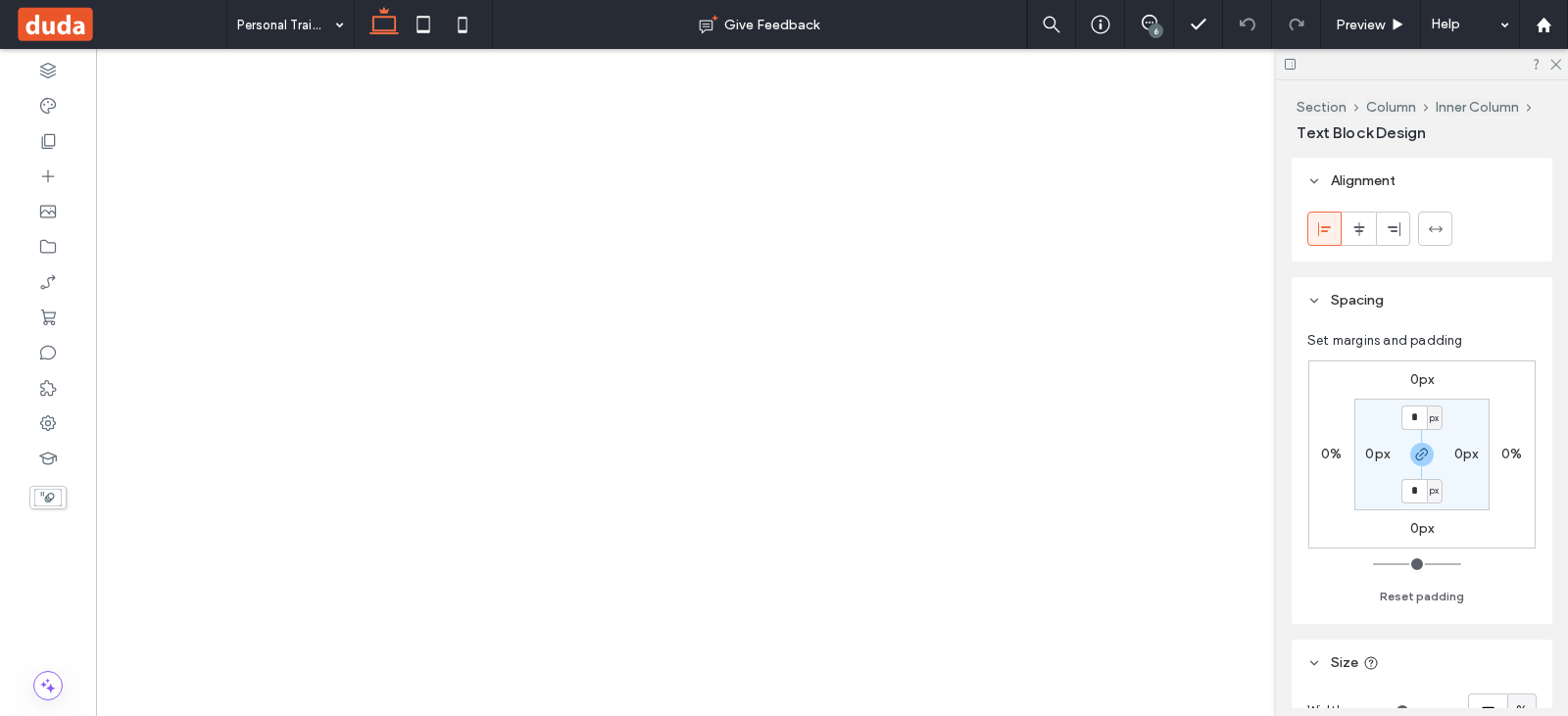 type on "**********" 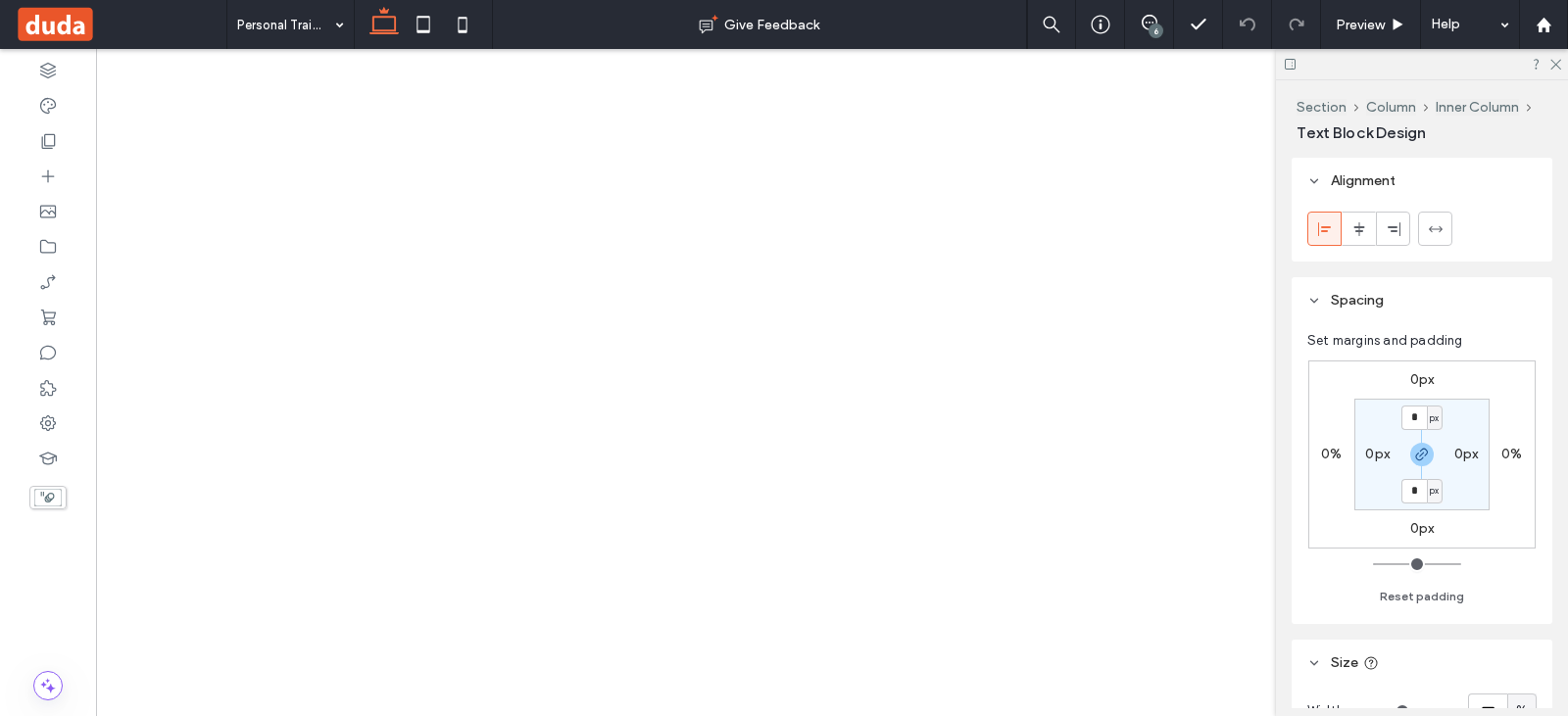 type on "**" 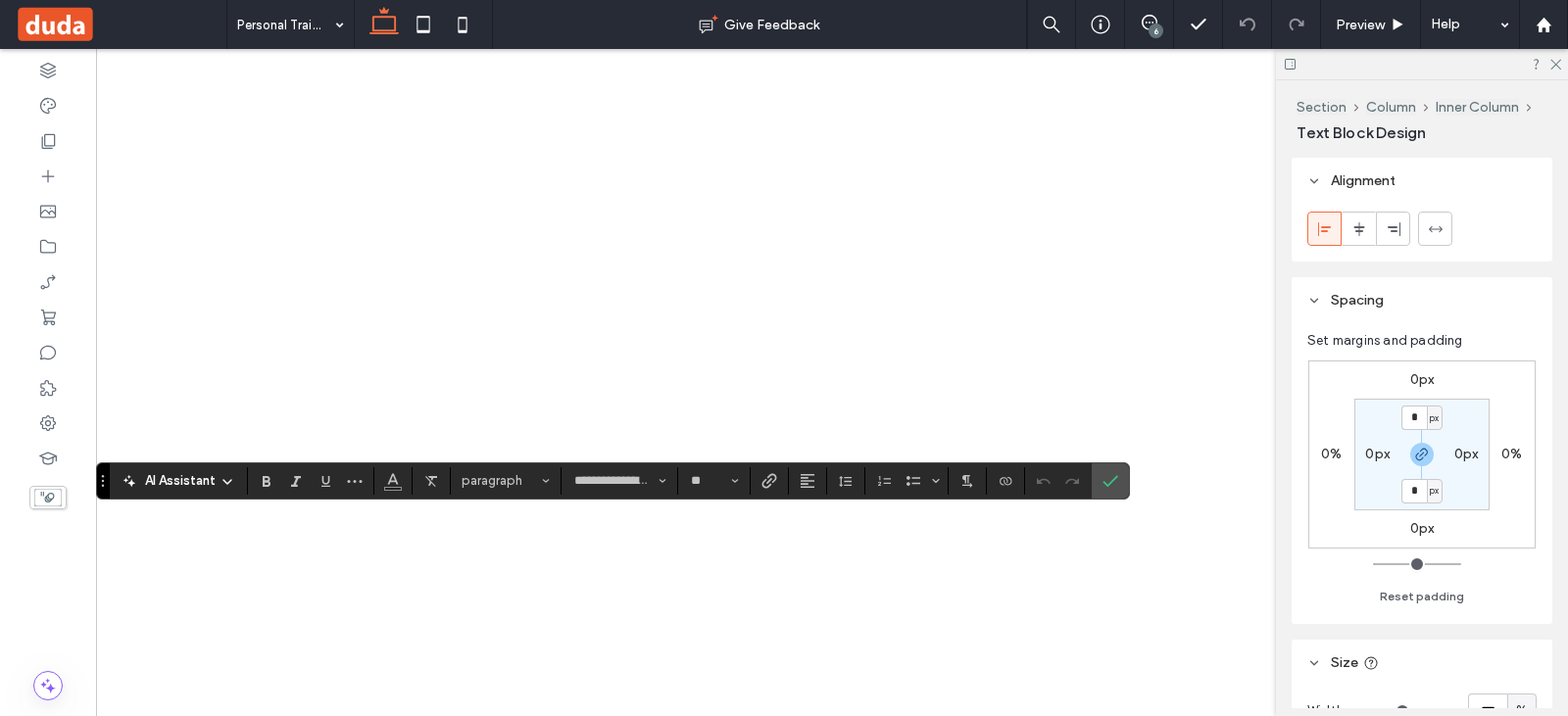 type 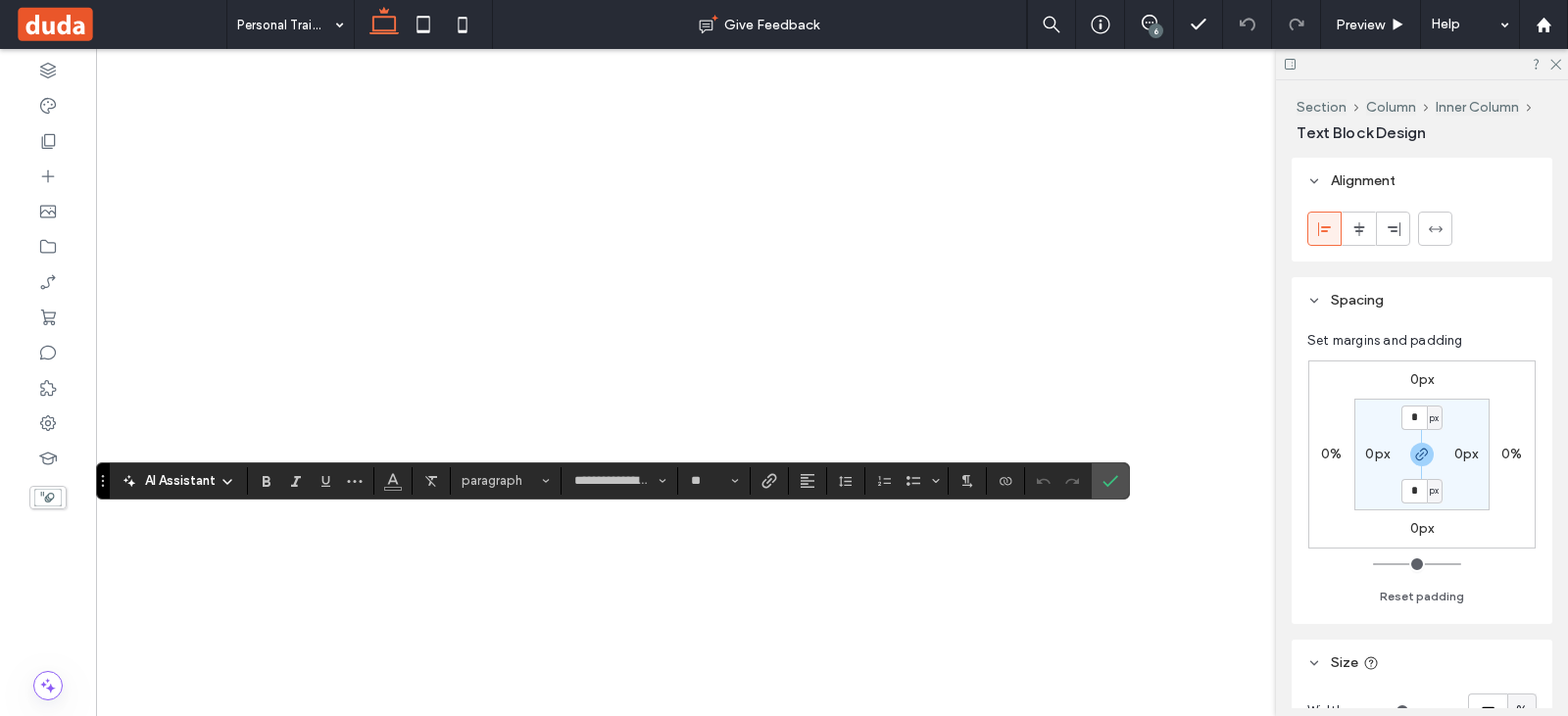 type on "*" 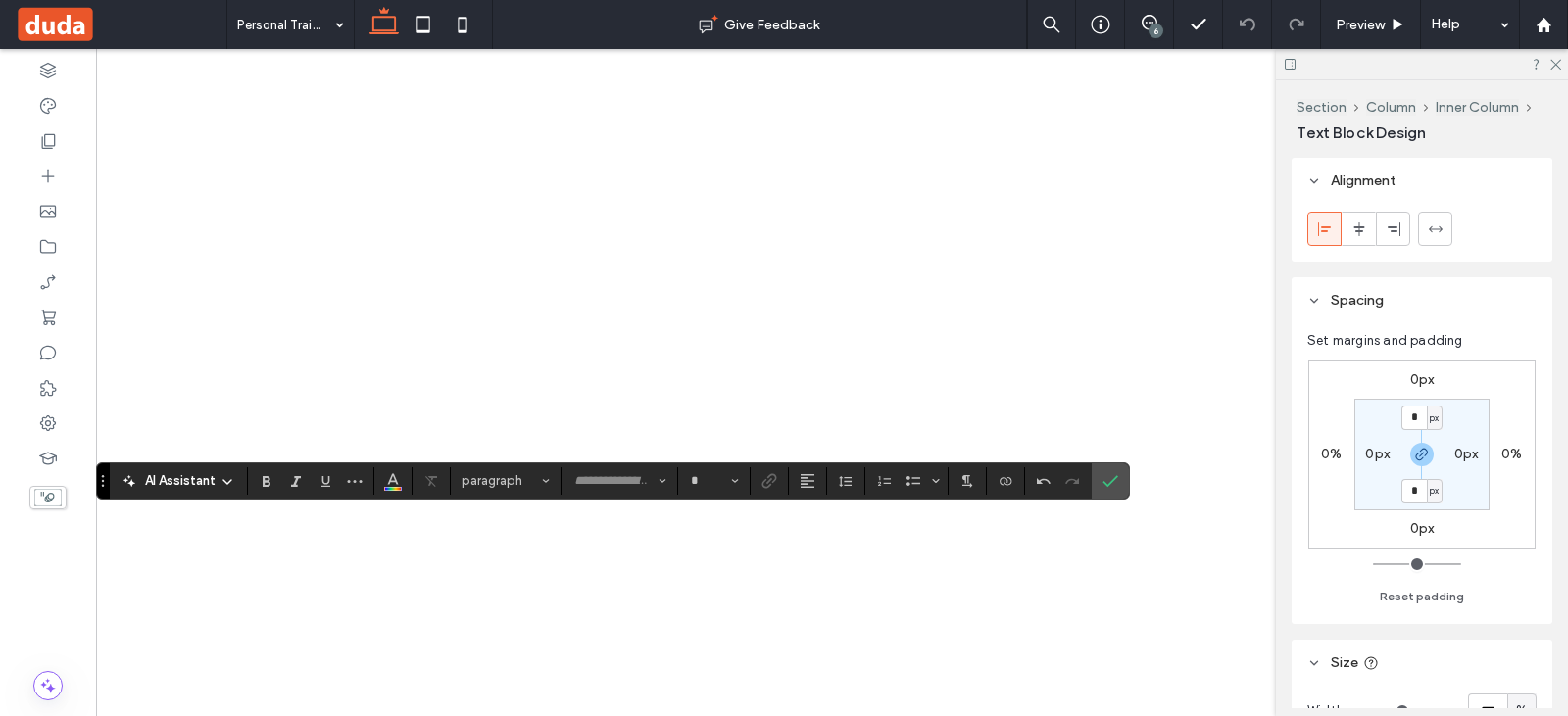 type on "**********" 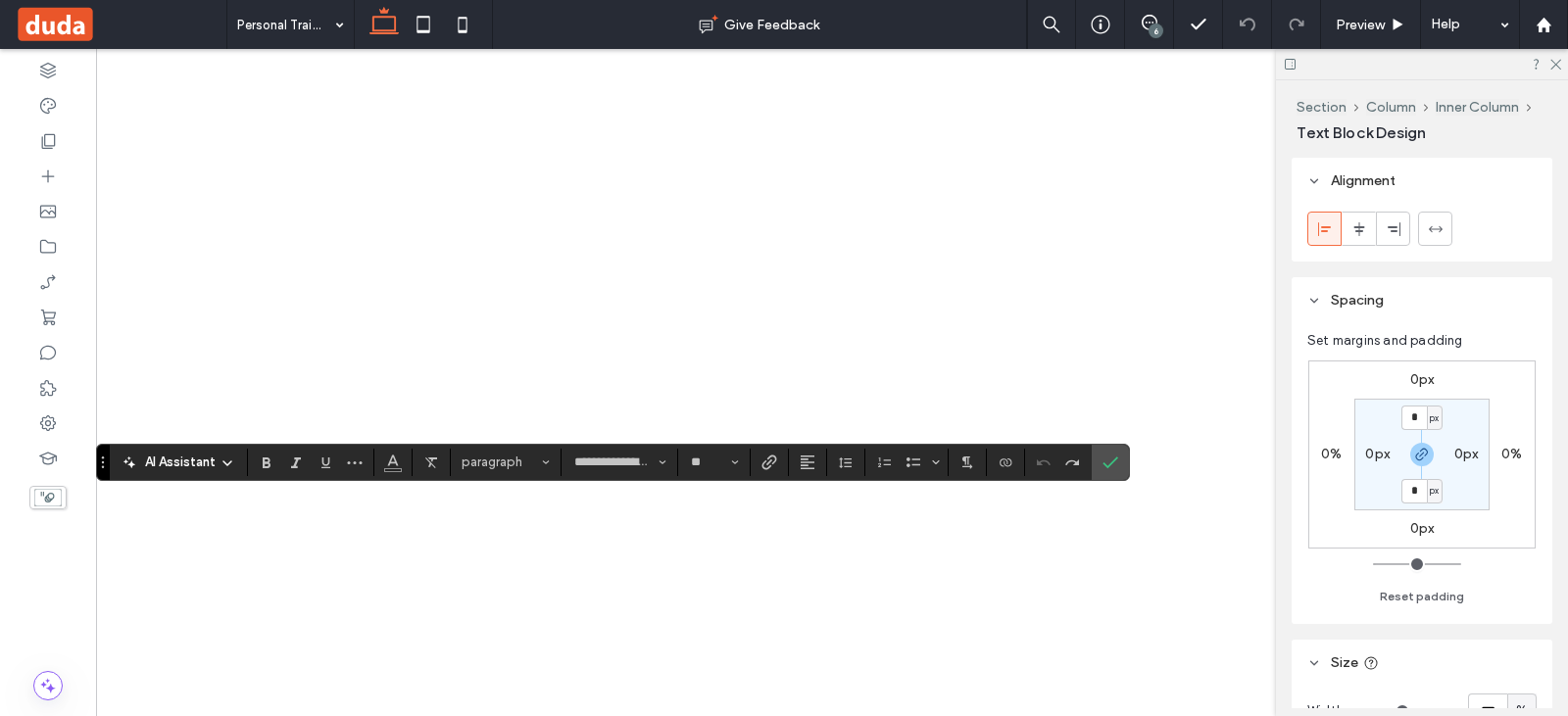 type 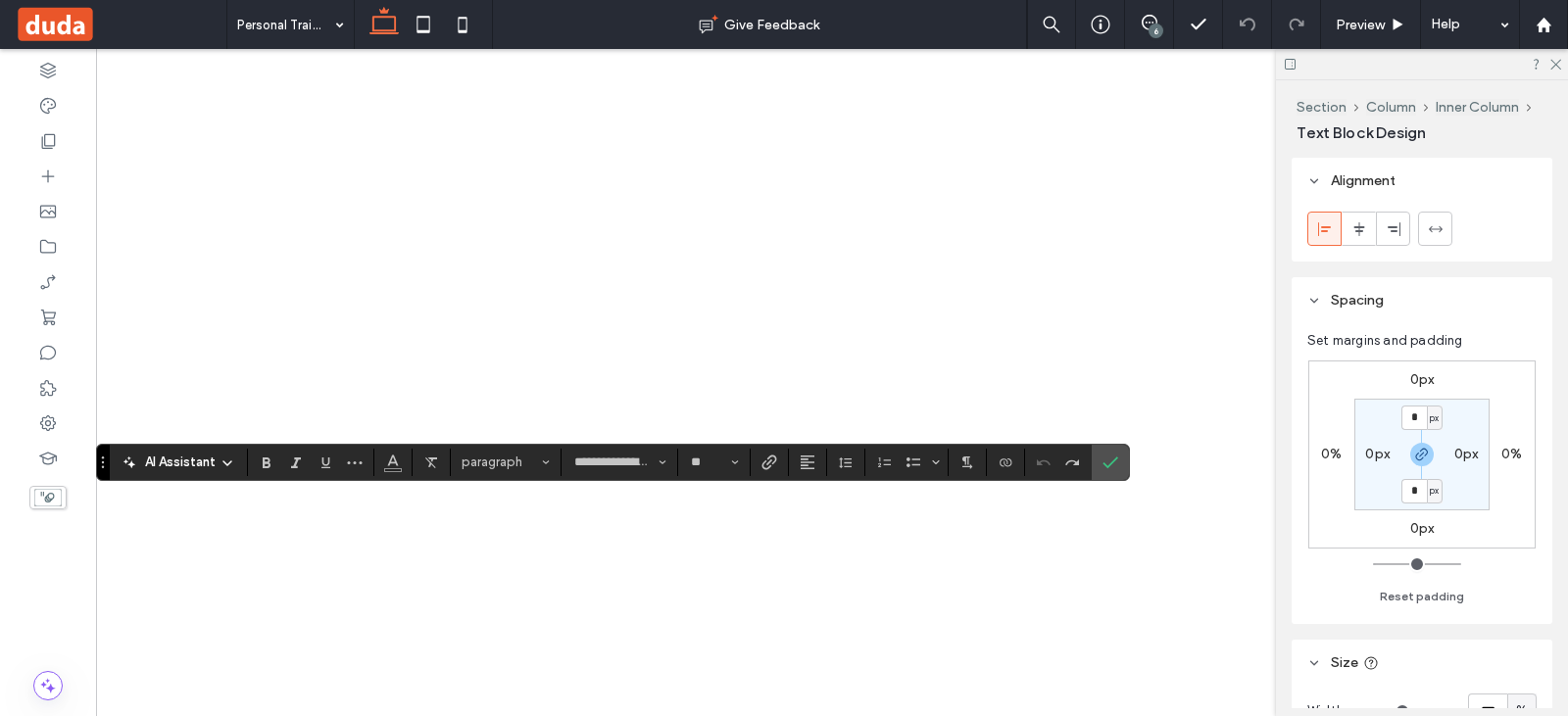 type on "*" 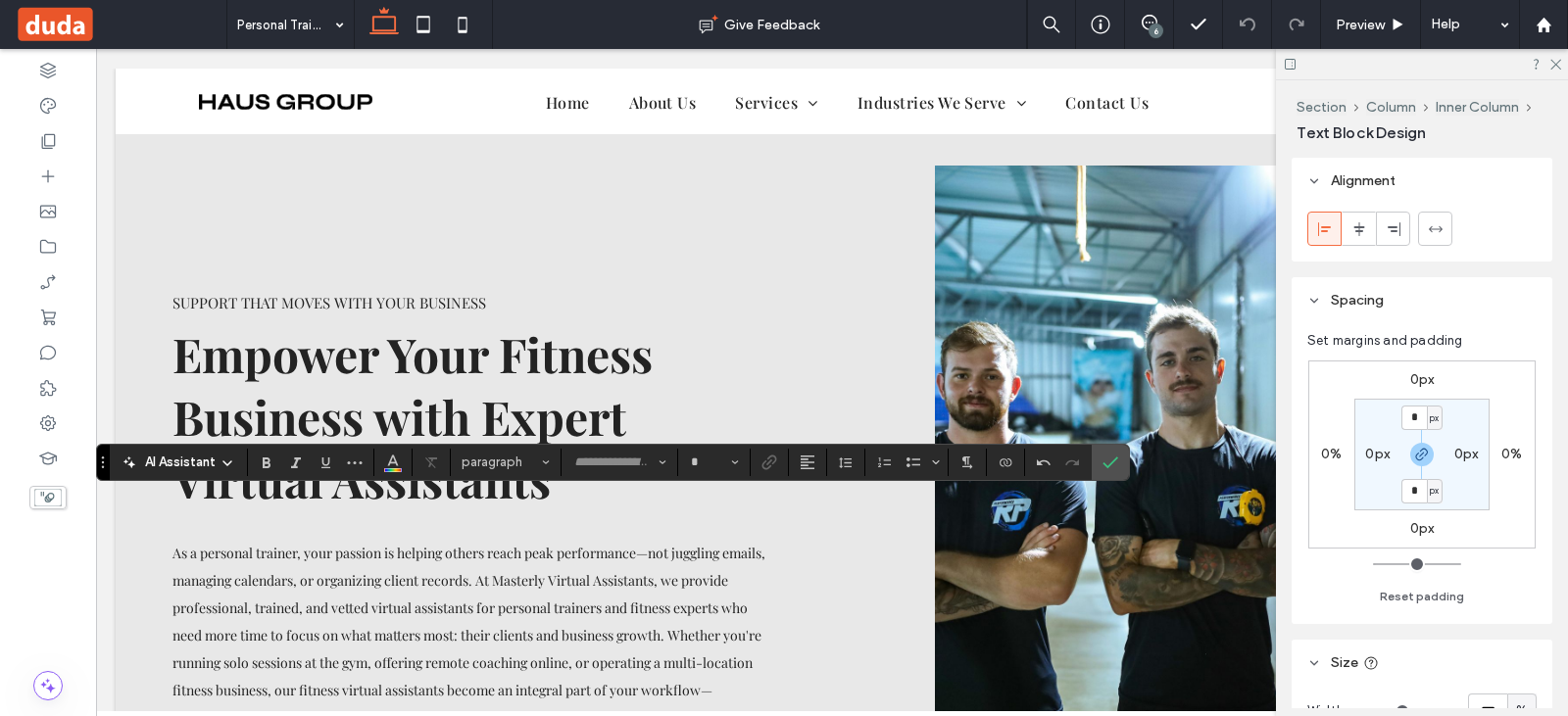 scroll, scrollTop: 3200, scrollLeft: 0, axis: vertical 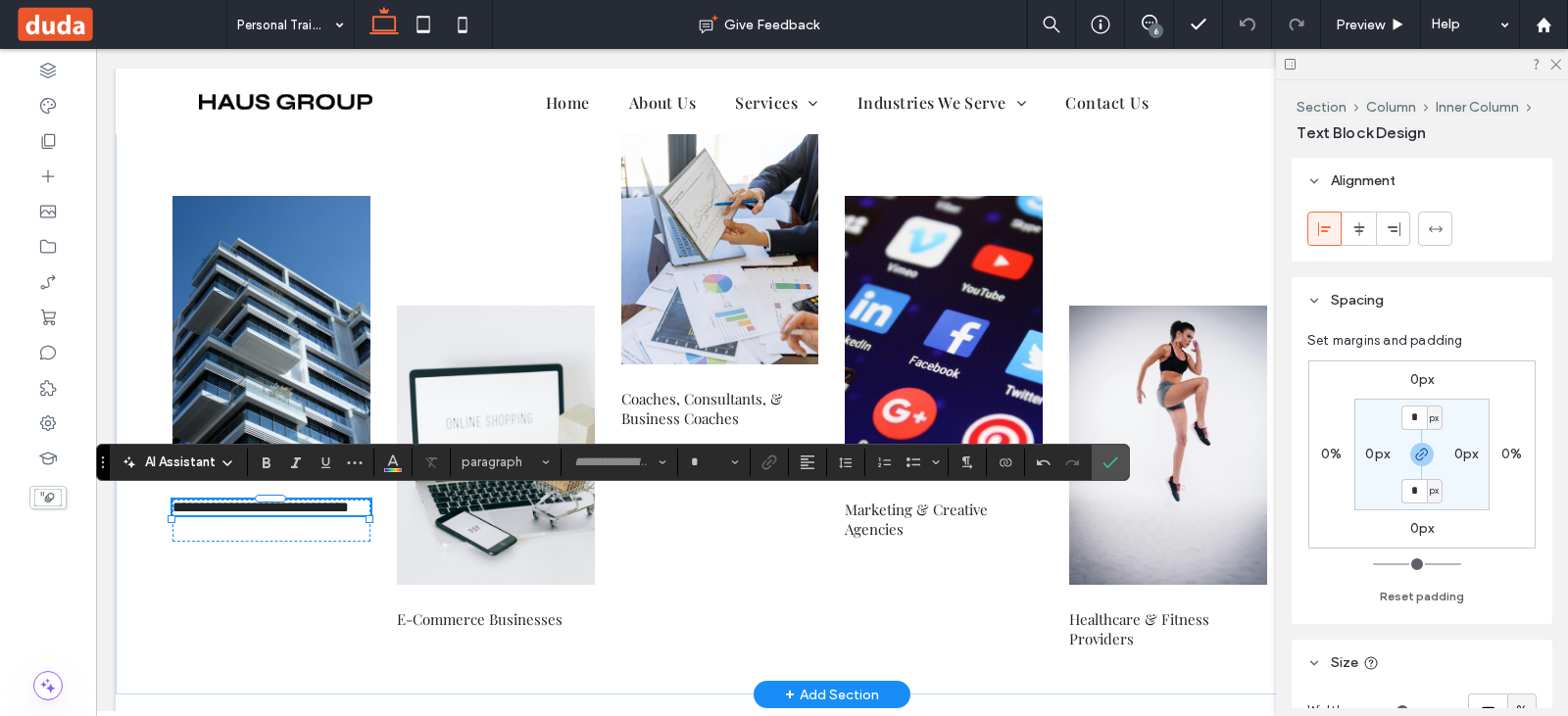 type on "**********" 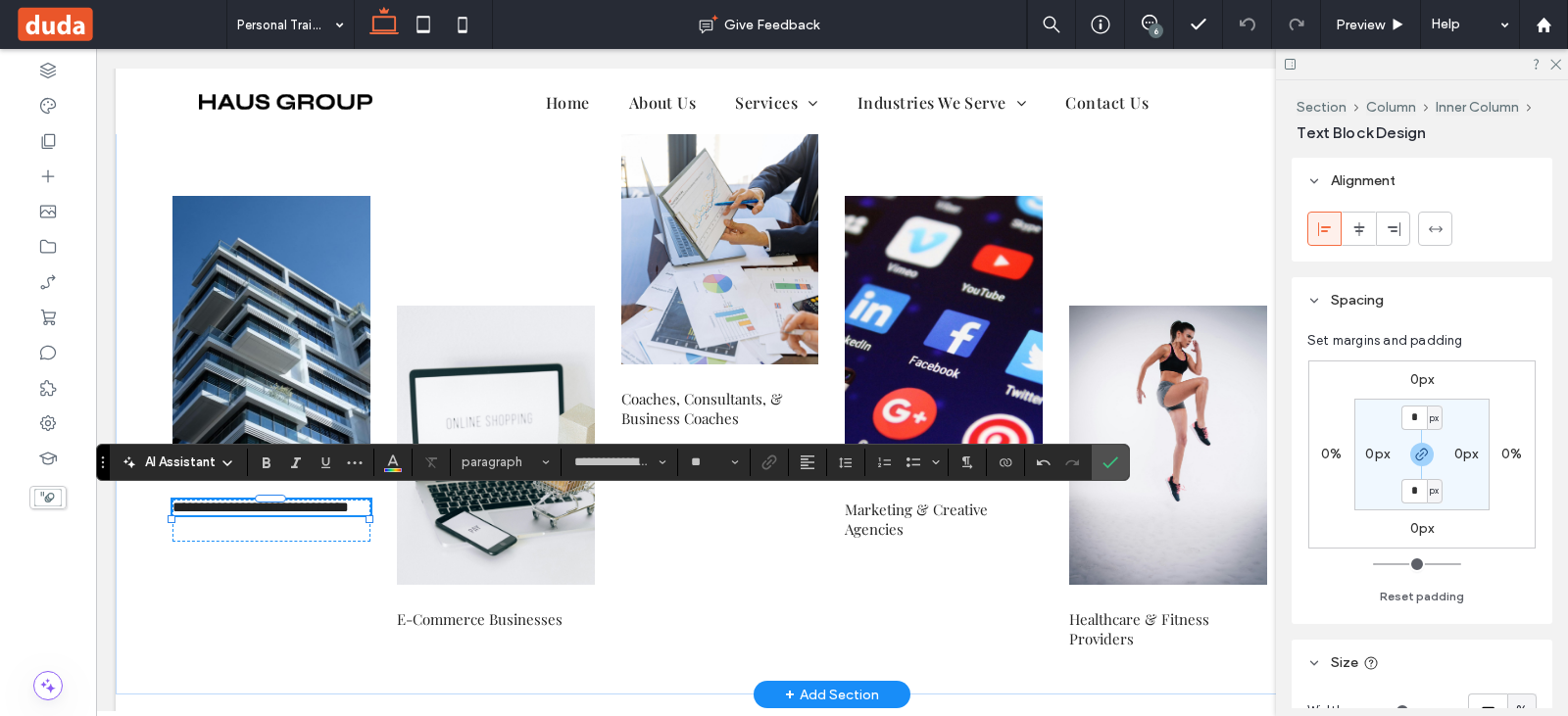 click on "**********" at bounding box center (267, 506) 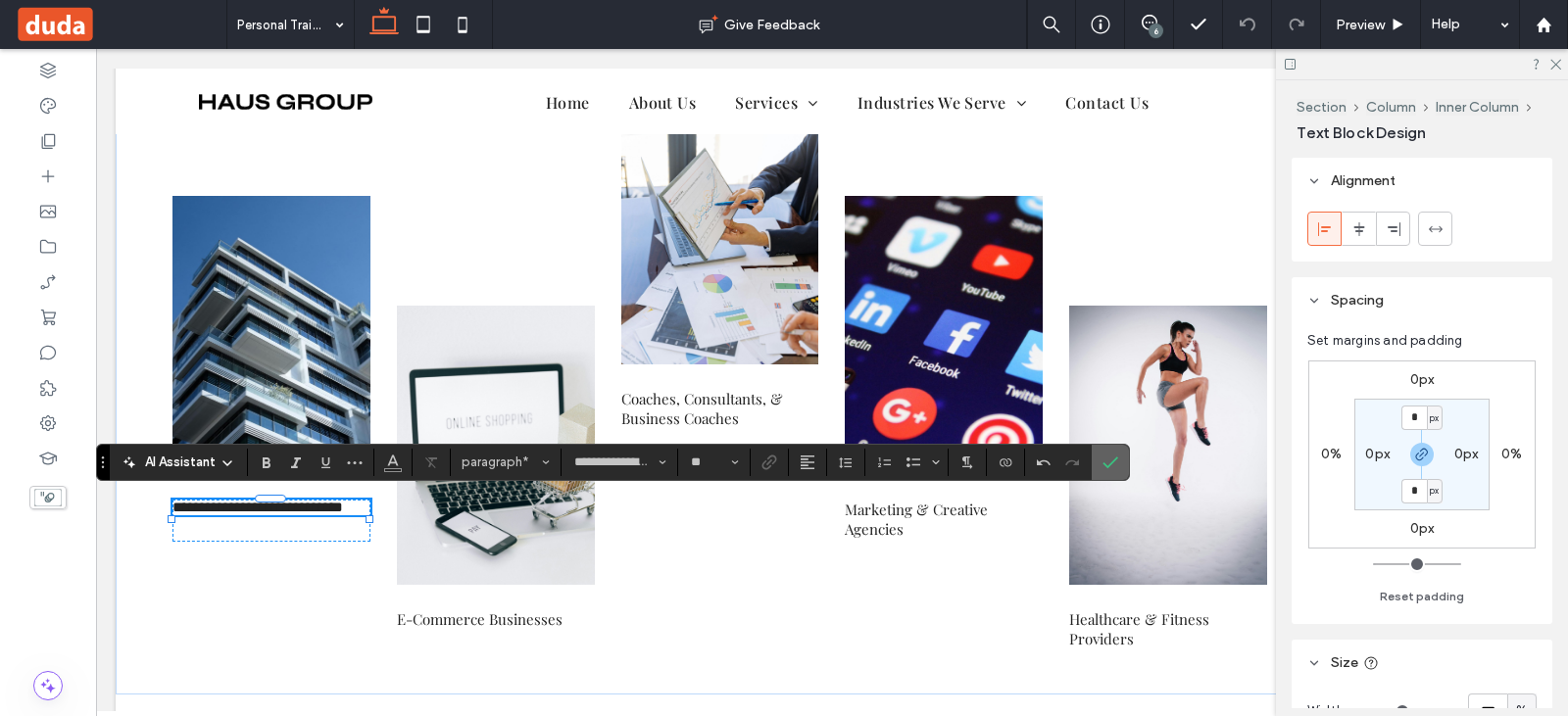 click 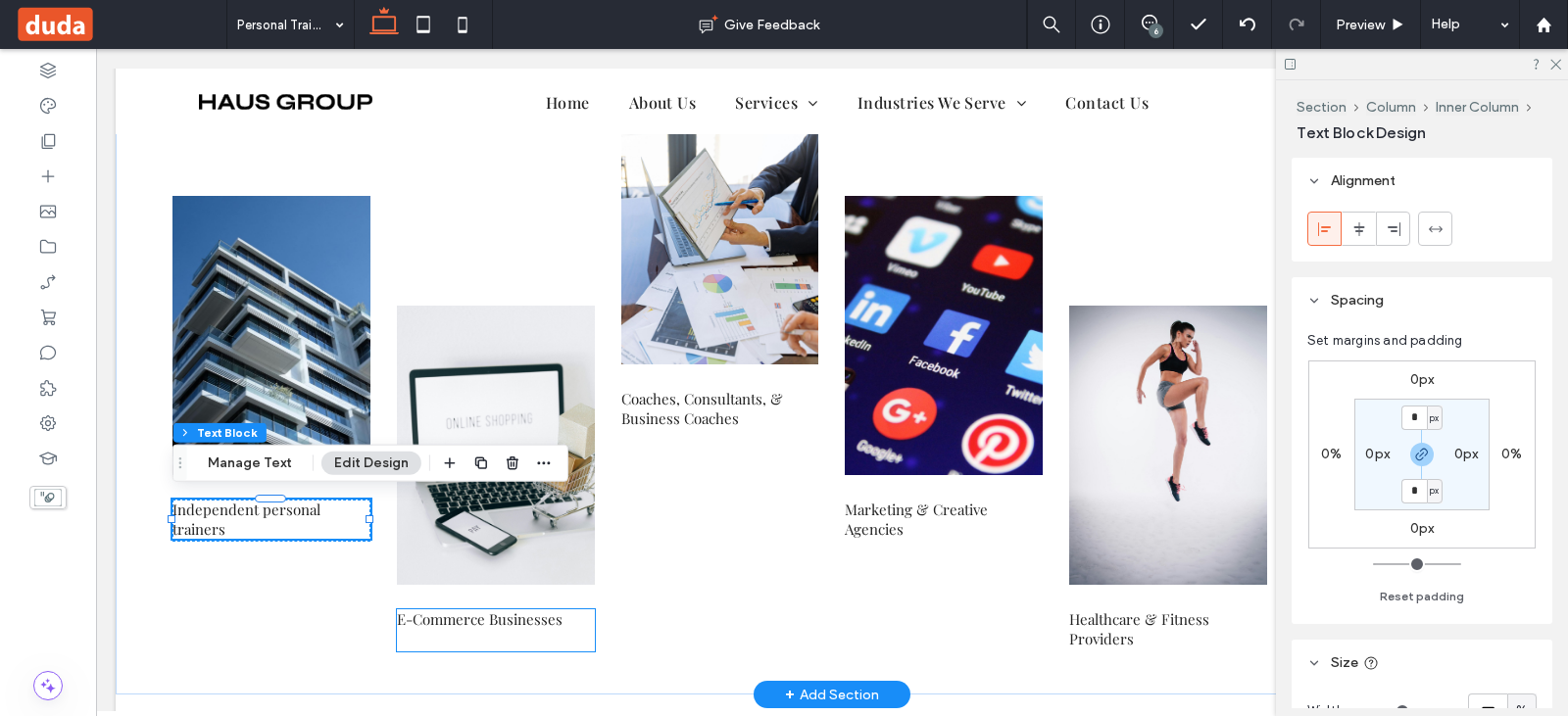 click on "E-Commerce Businesses" at bounding box center [479, 619] 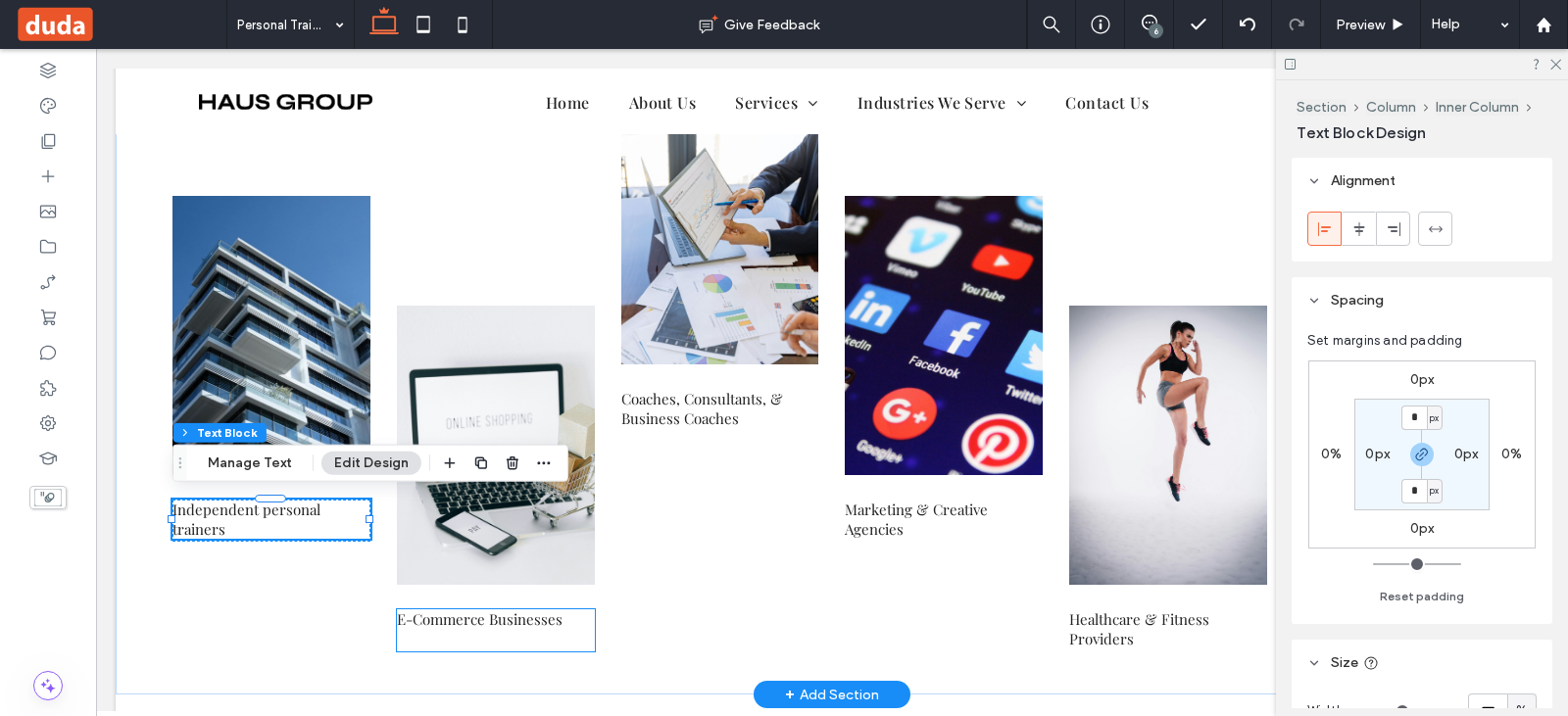 click on "E-Commerce Businesses" at bounding box center [479, 619] 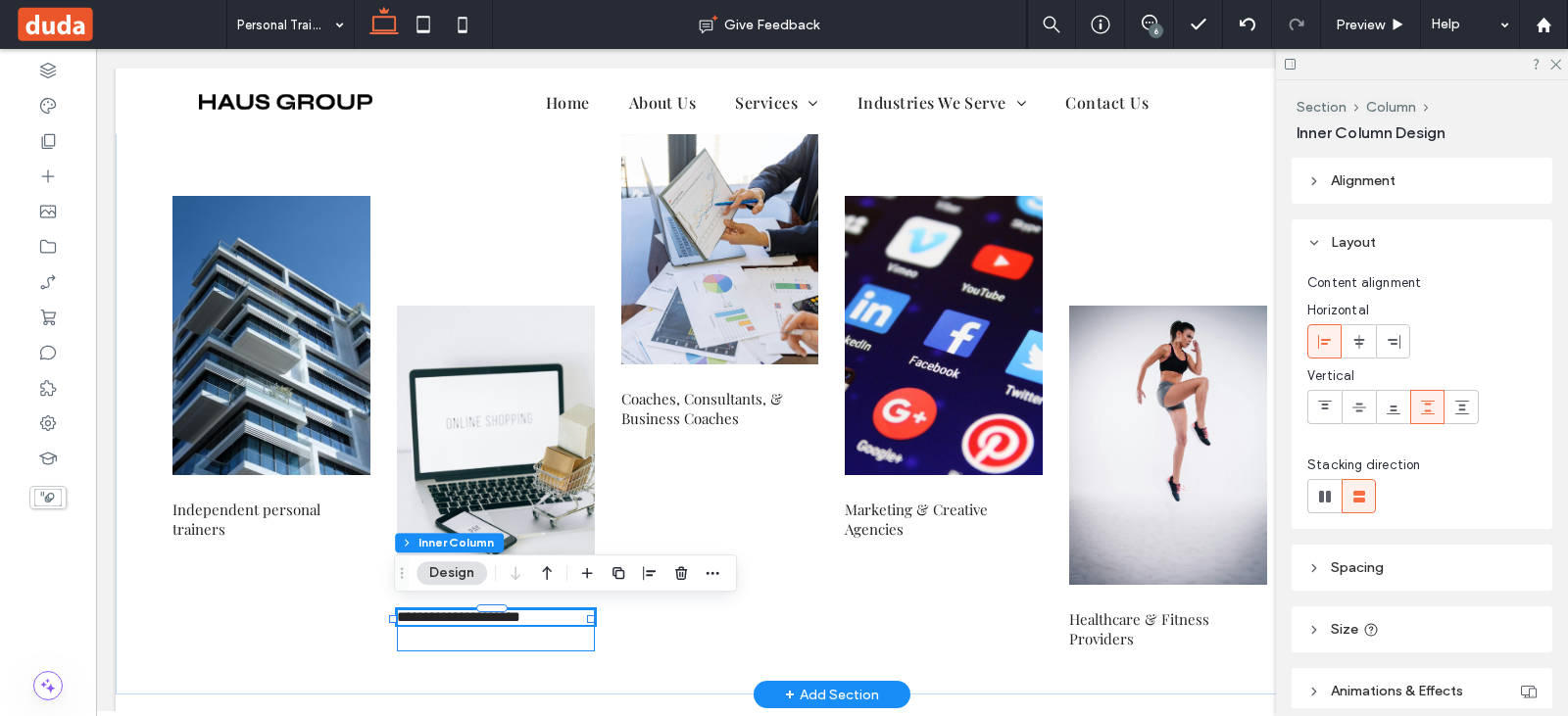 click on "**********" at bounding box center (496, 617) 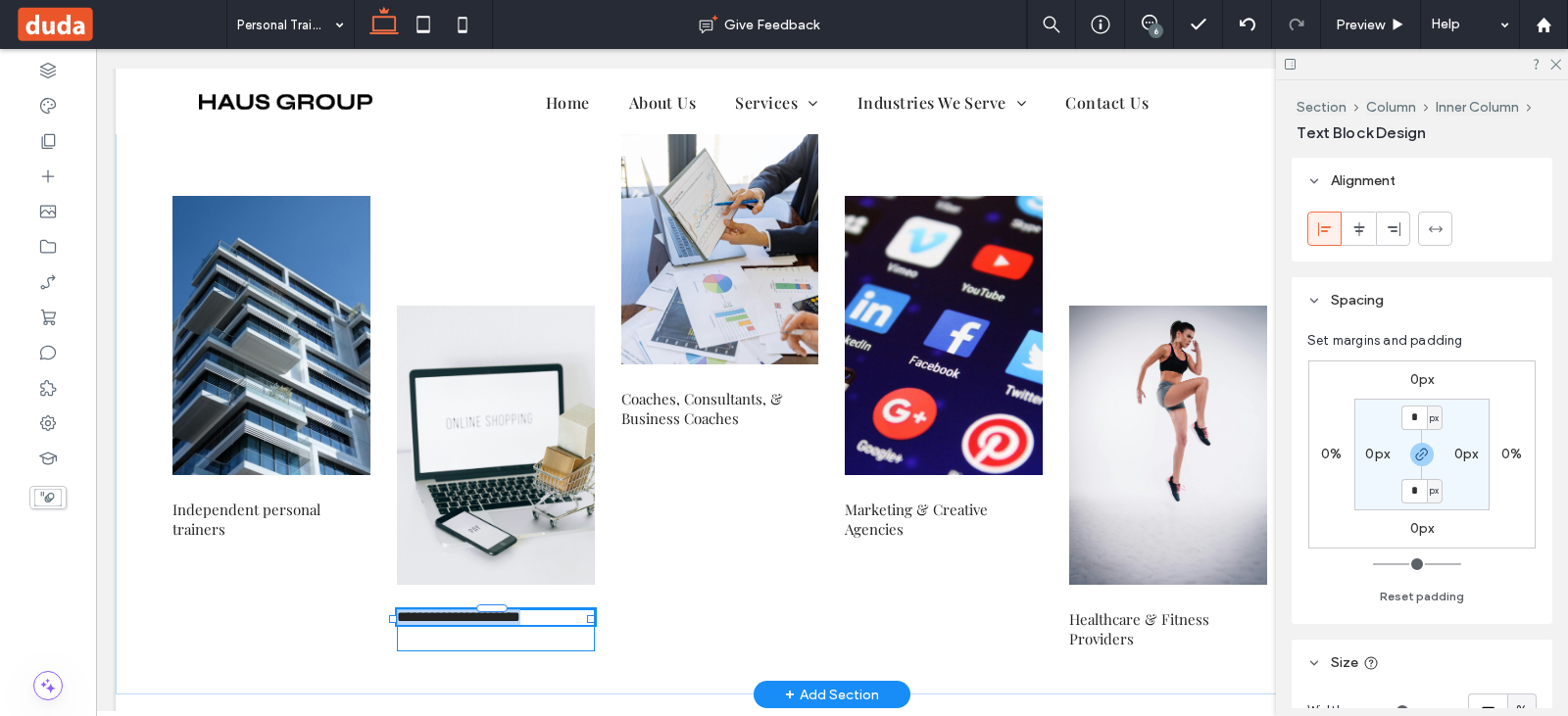 type on "**********" 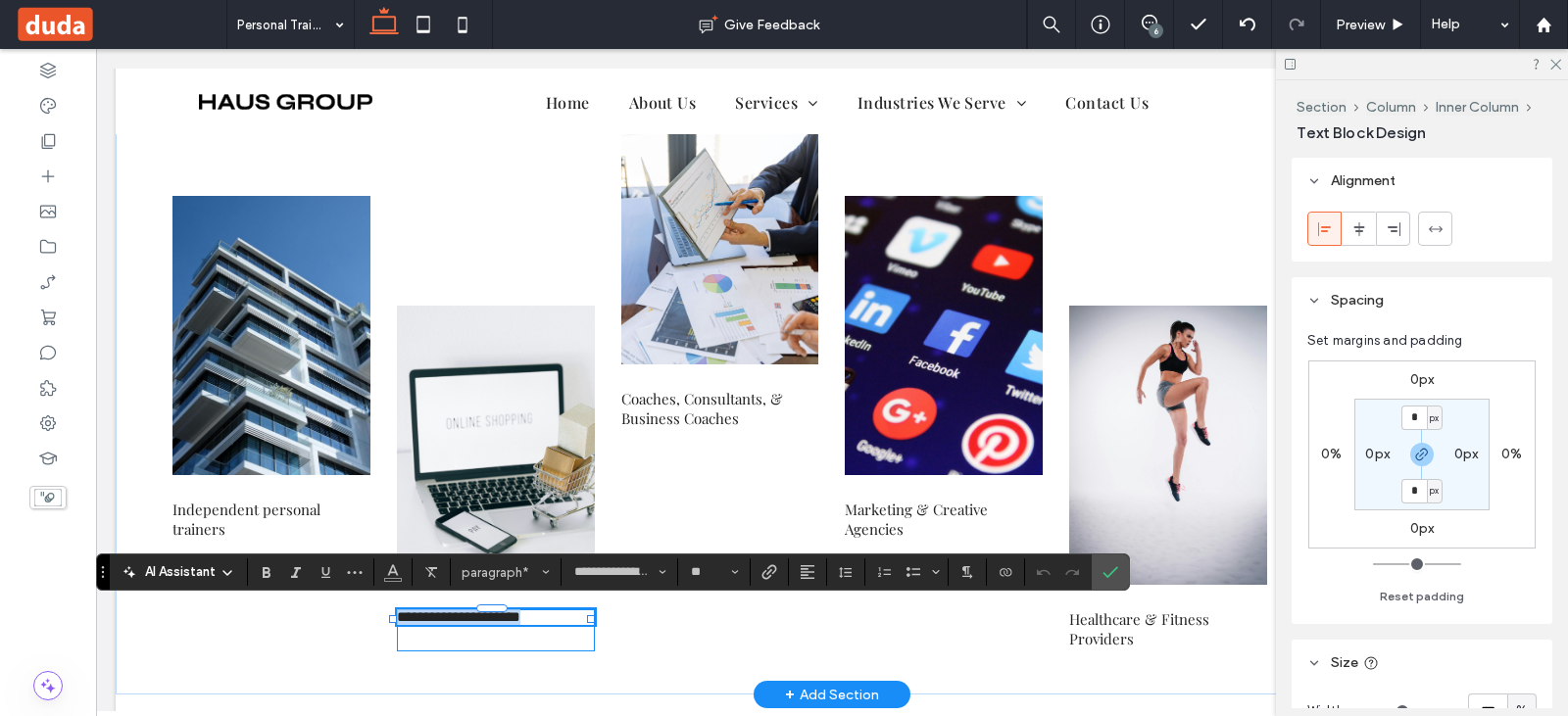 click on "**********" at bounding box center [459, 616] 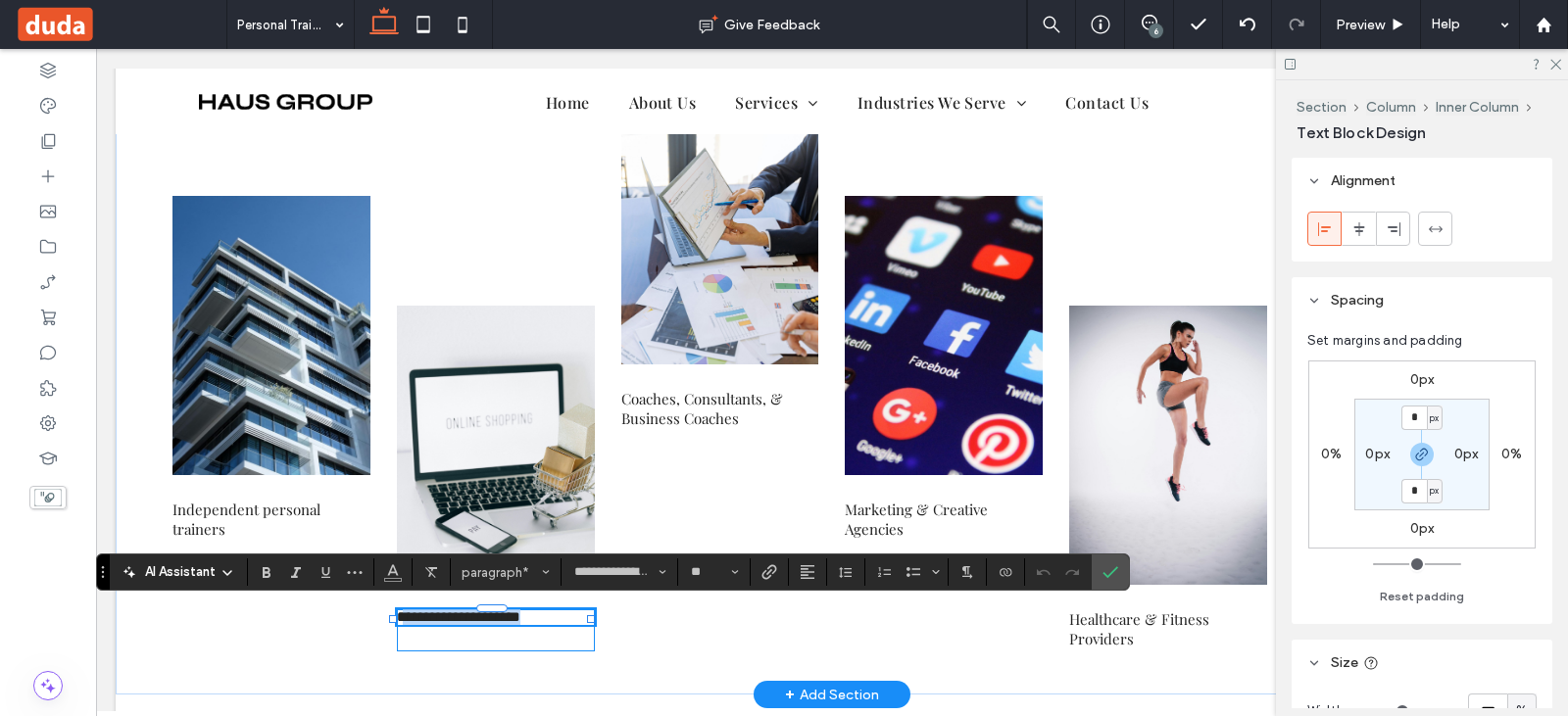 drag, startPoint x: 402, startPoint y: 615, endPoint x: 589, endPoint y: 626, distance: 187.3233 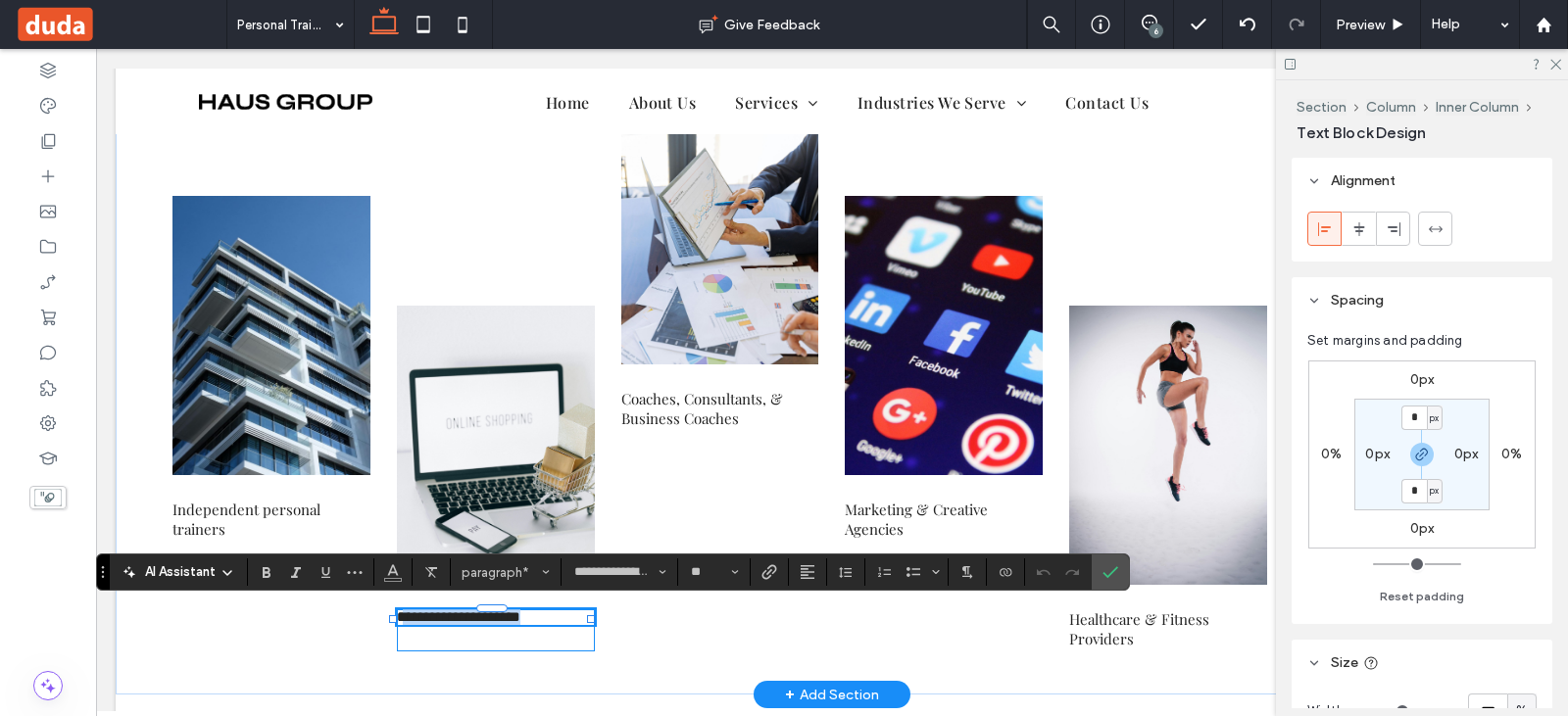click on "**********" at bounding box center [496, 630] 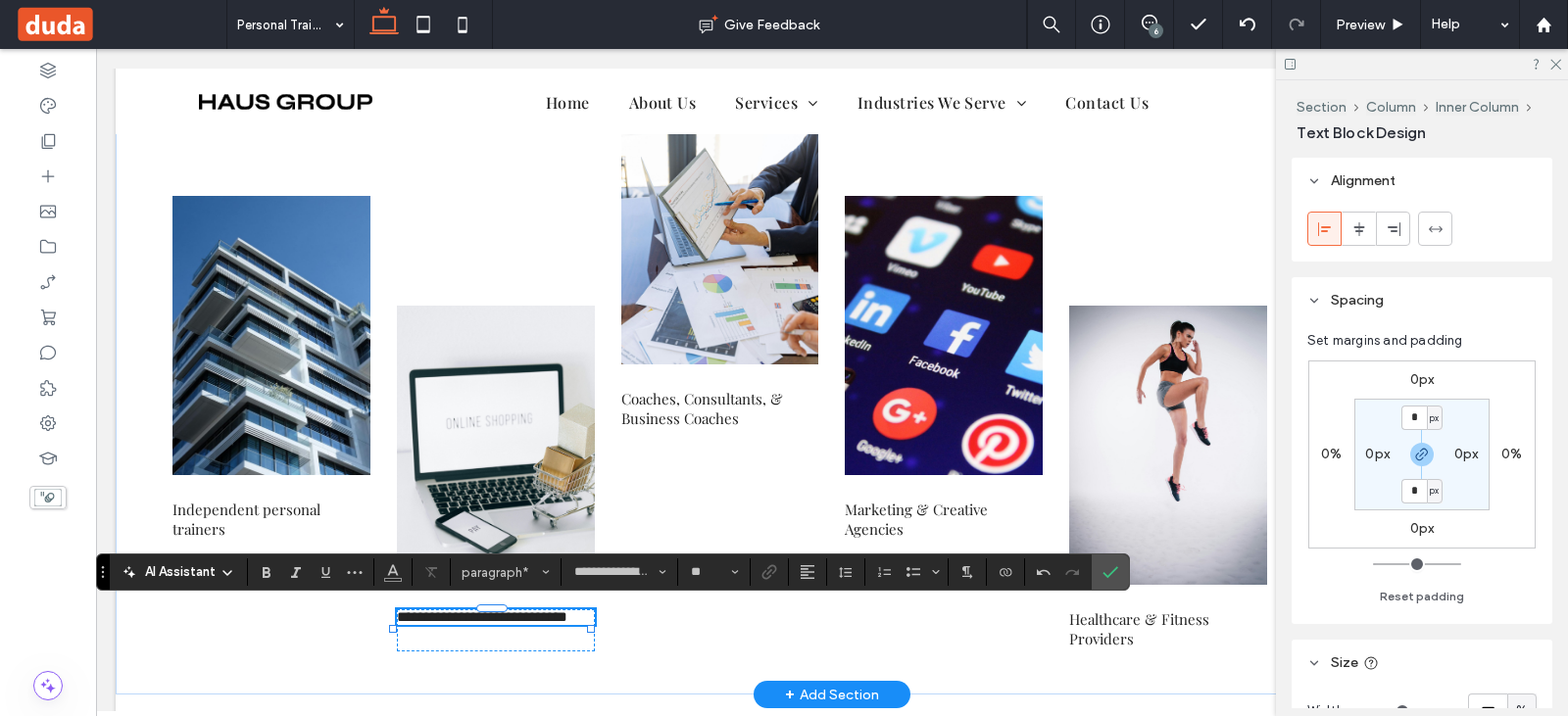 click on "**********" at bounding box center [488, 616] 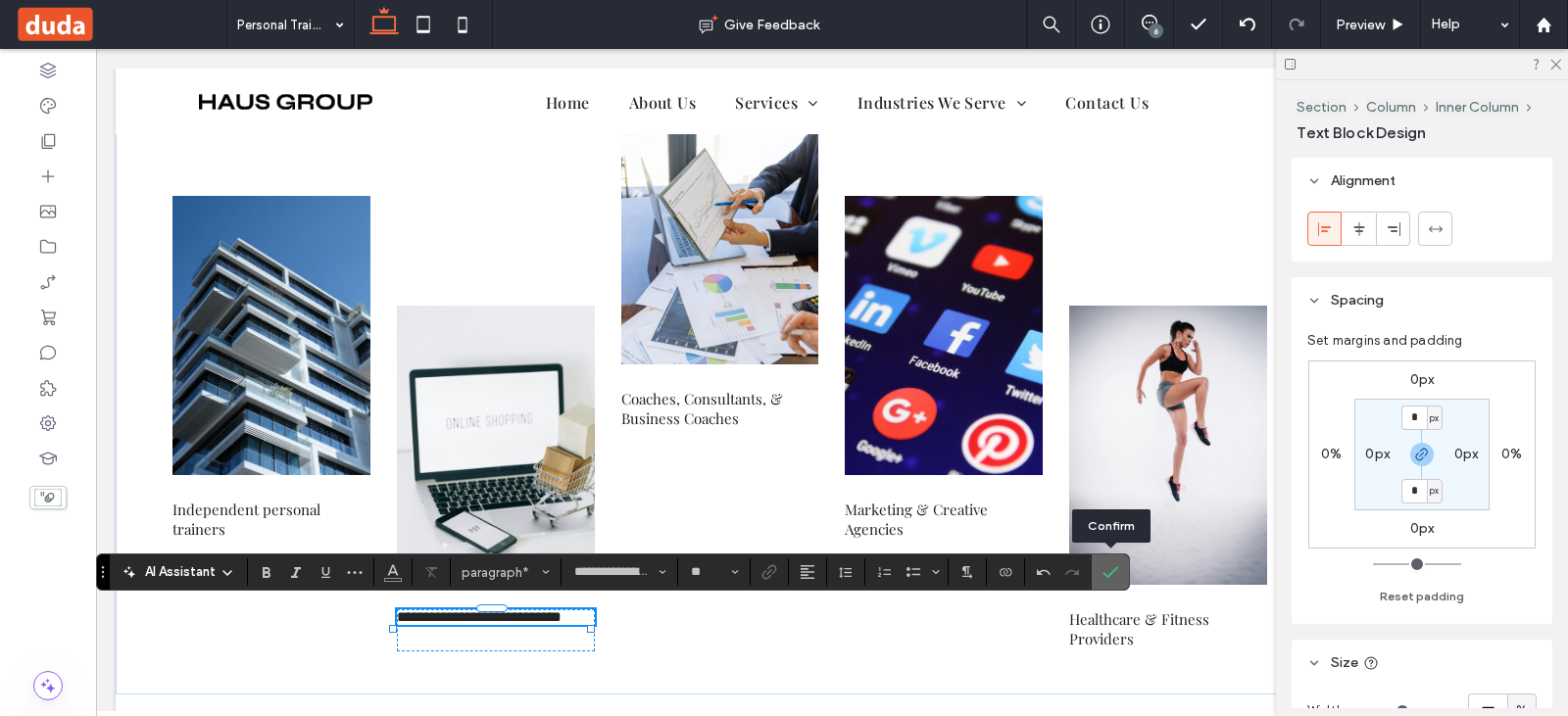 drag, startPoint x: 1110, startPoint y: 572, endPoint x: 927, endPoint y: 595, distance: 184.43969 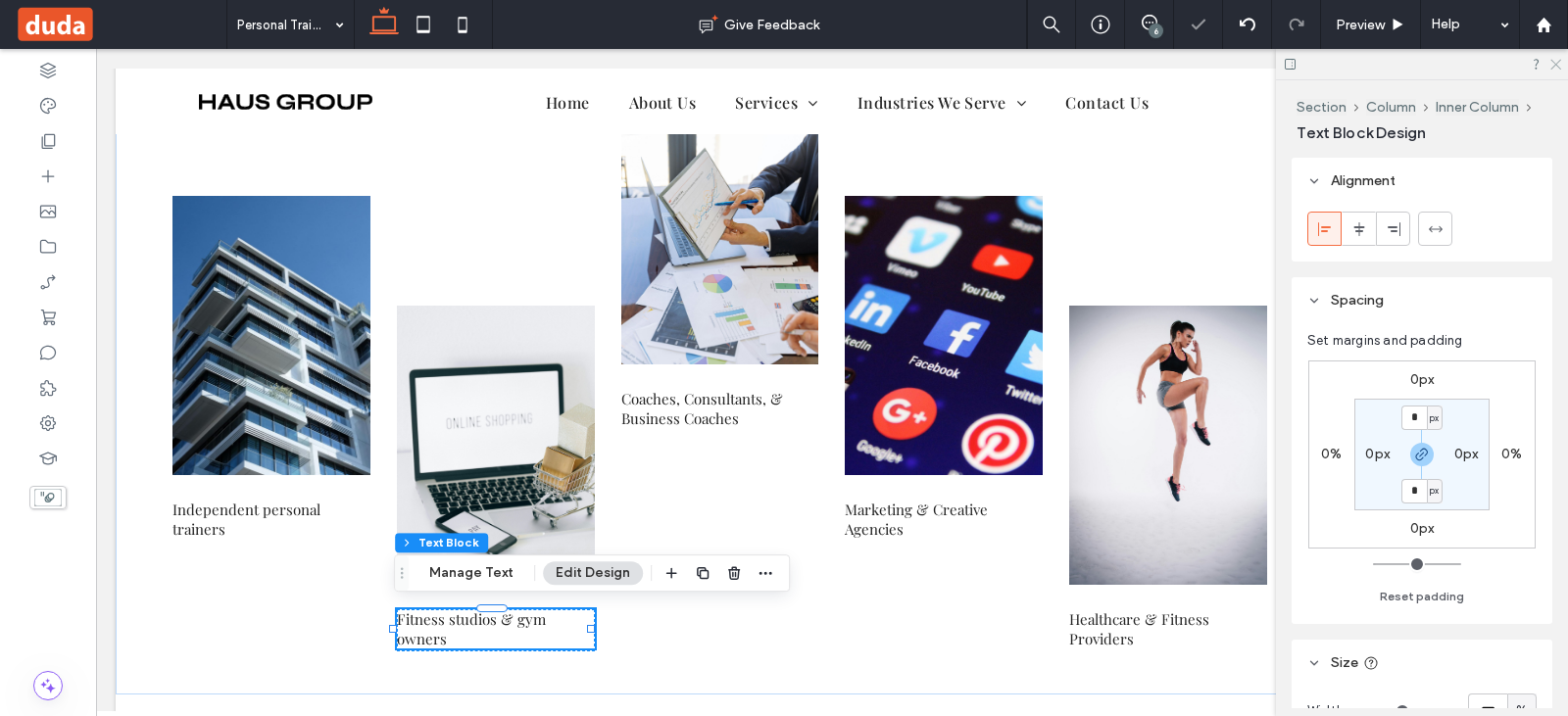 click 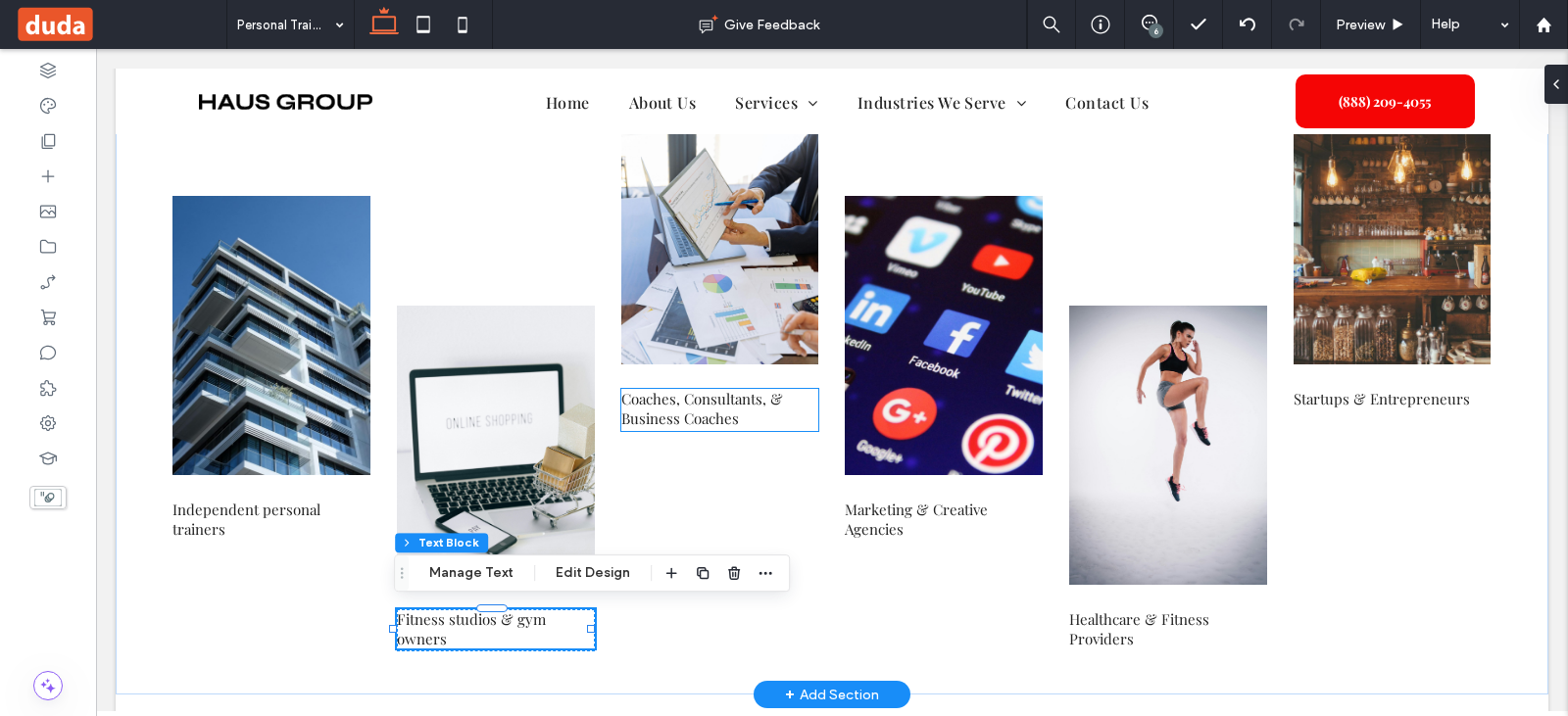 click on "Coaches, Consultants, & Business Coaches" at bounding box center (702, 408) 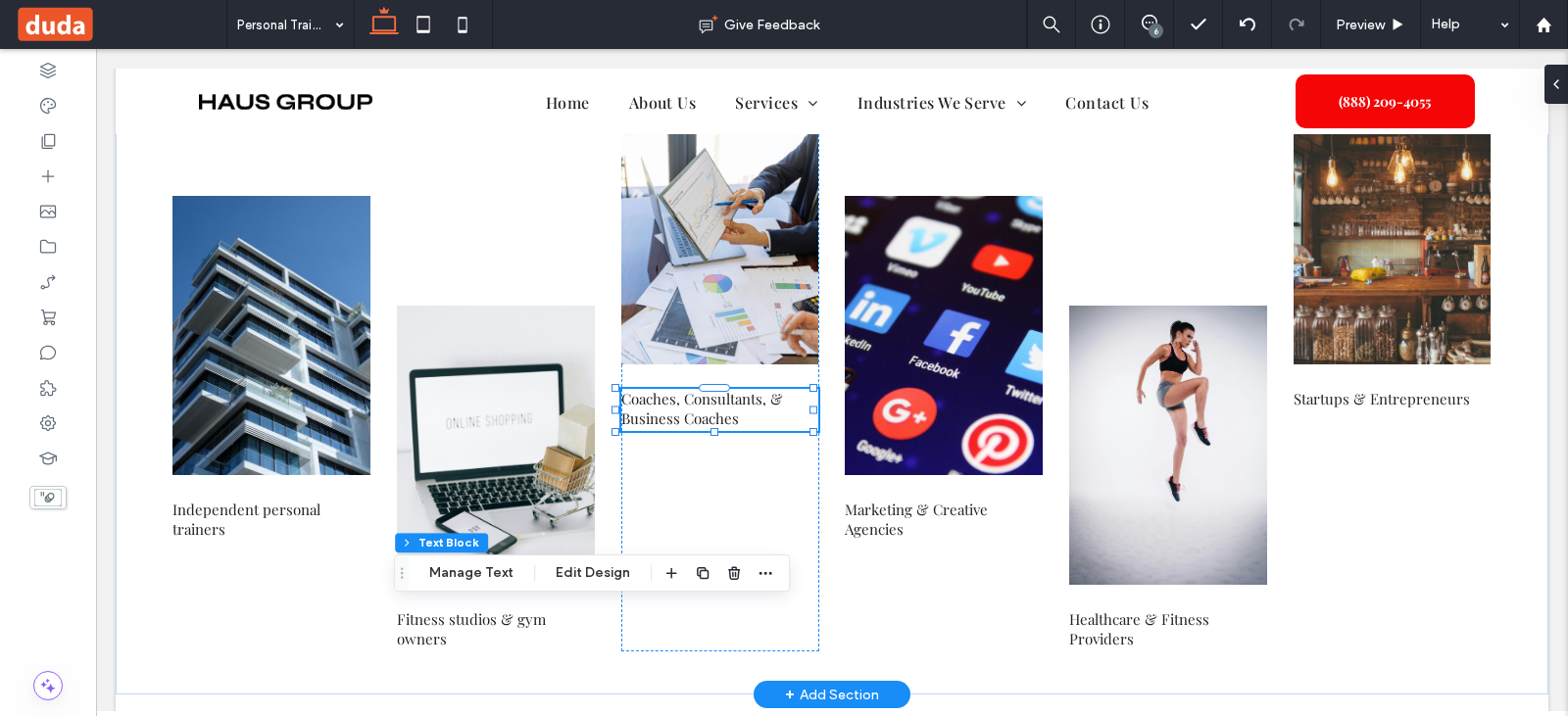 click on "Coaches, Consultants, & Business Coaches" at bounding box center [702, 408] 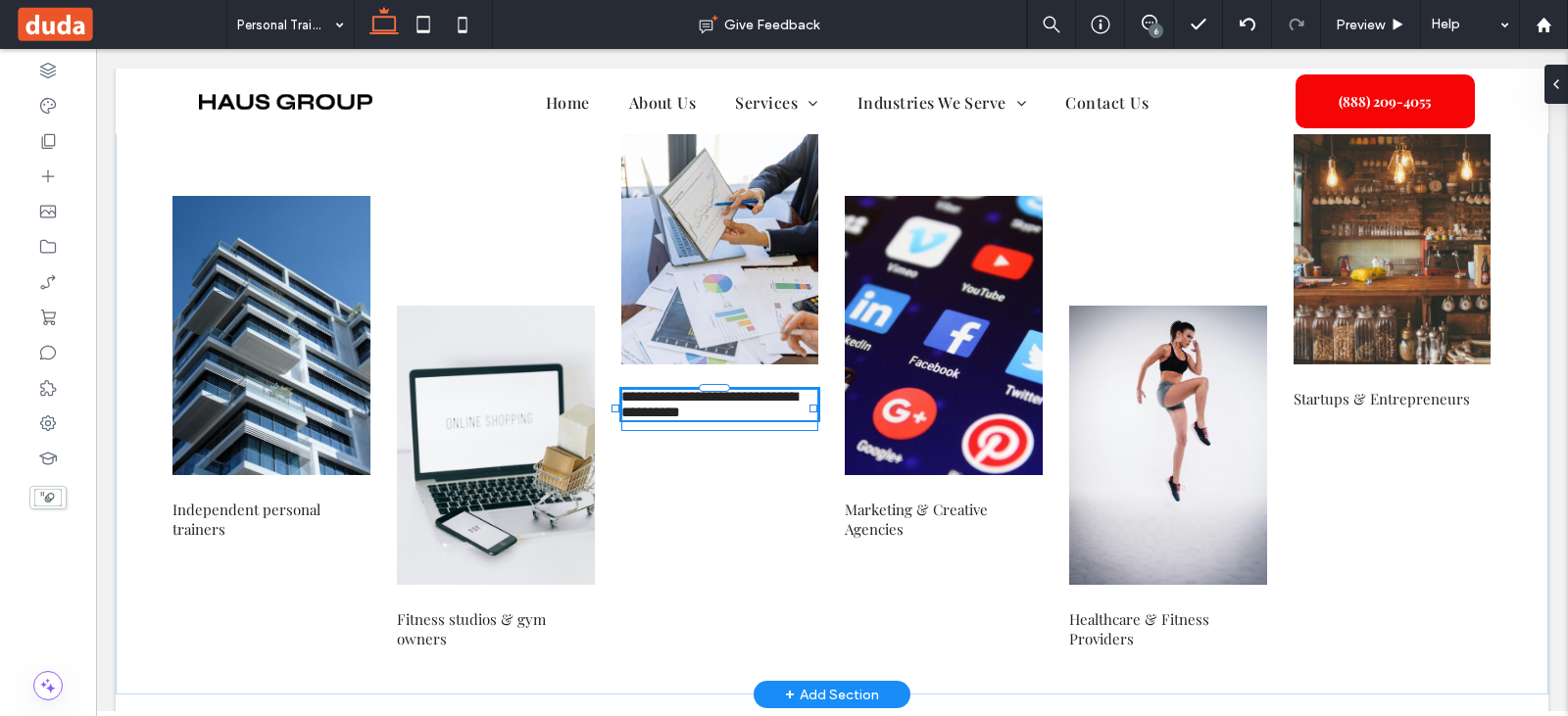click on "**********" at bounding box center [720, 405] 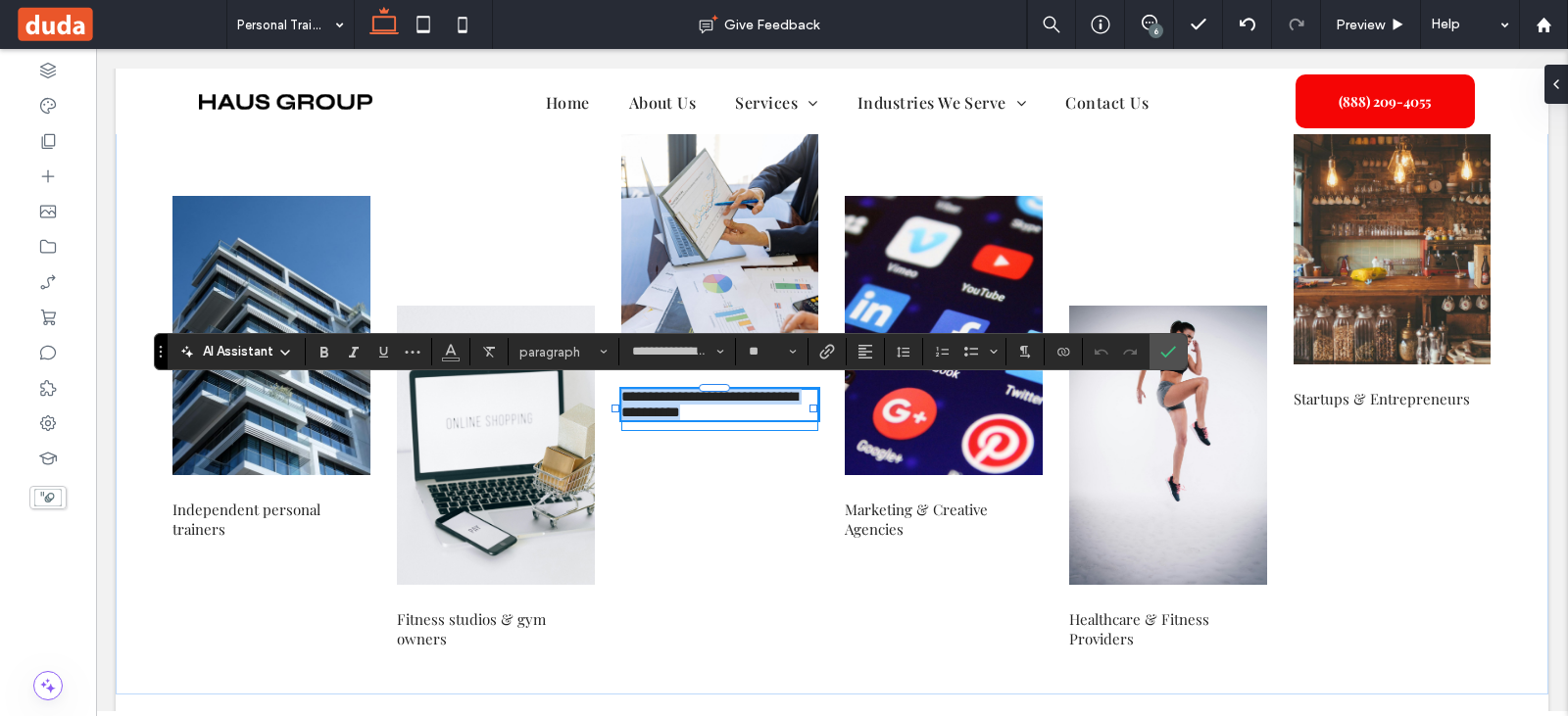 click on "**********" at bounding box center [710, 404] 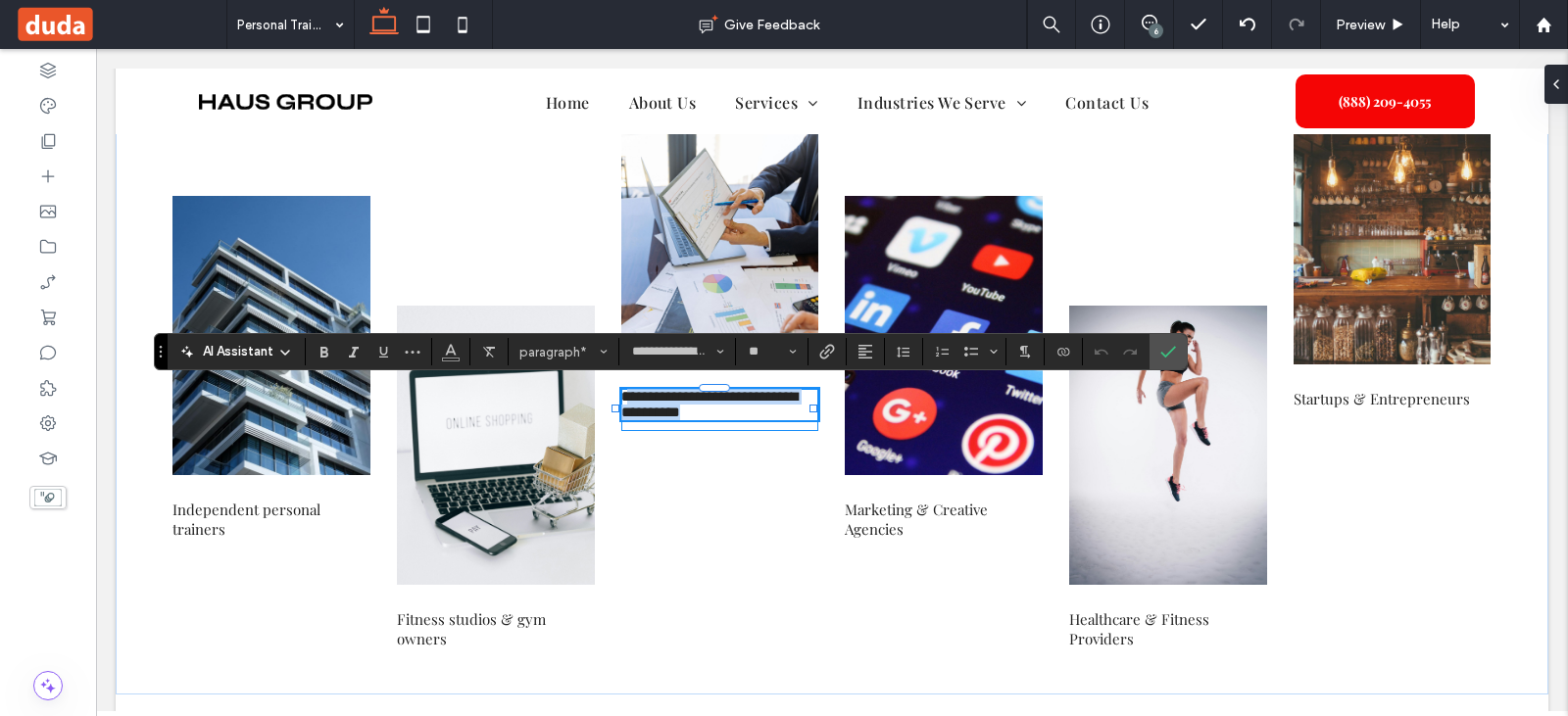 drag, startPoint x: 624, startPoint y: 397, endPoint x: 778, endPoint y: 426, distance: 156.70673 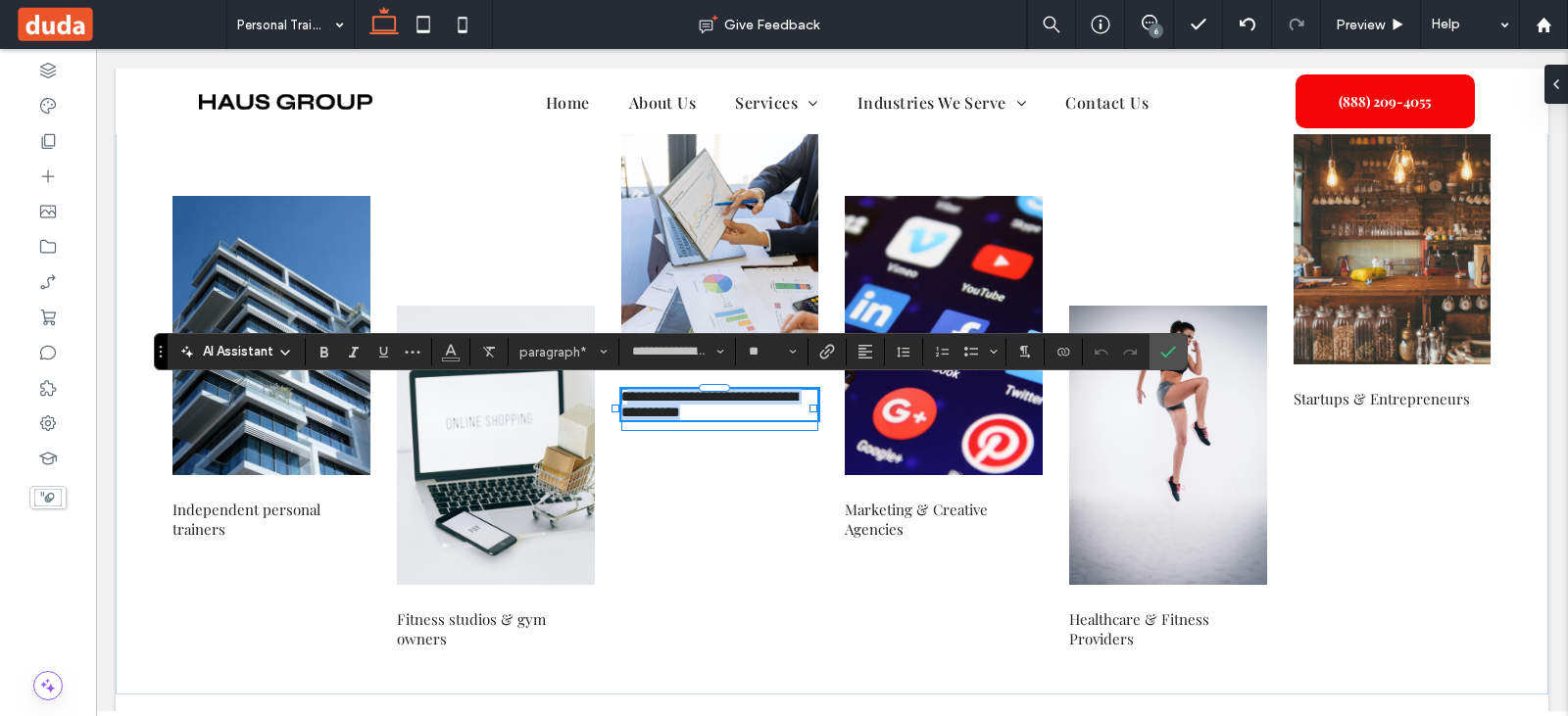 click on "**********" at bounding box center [720, 409] 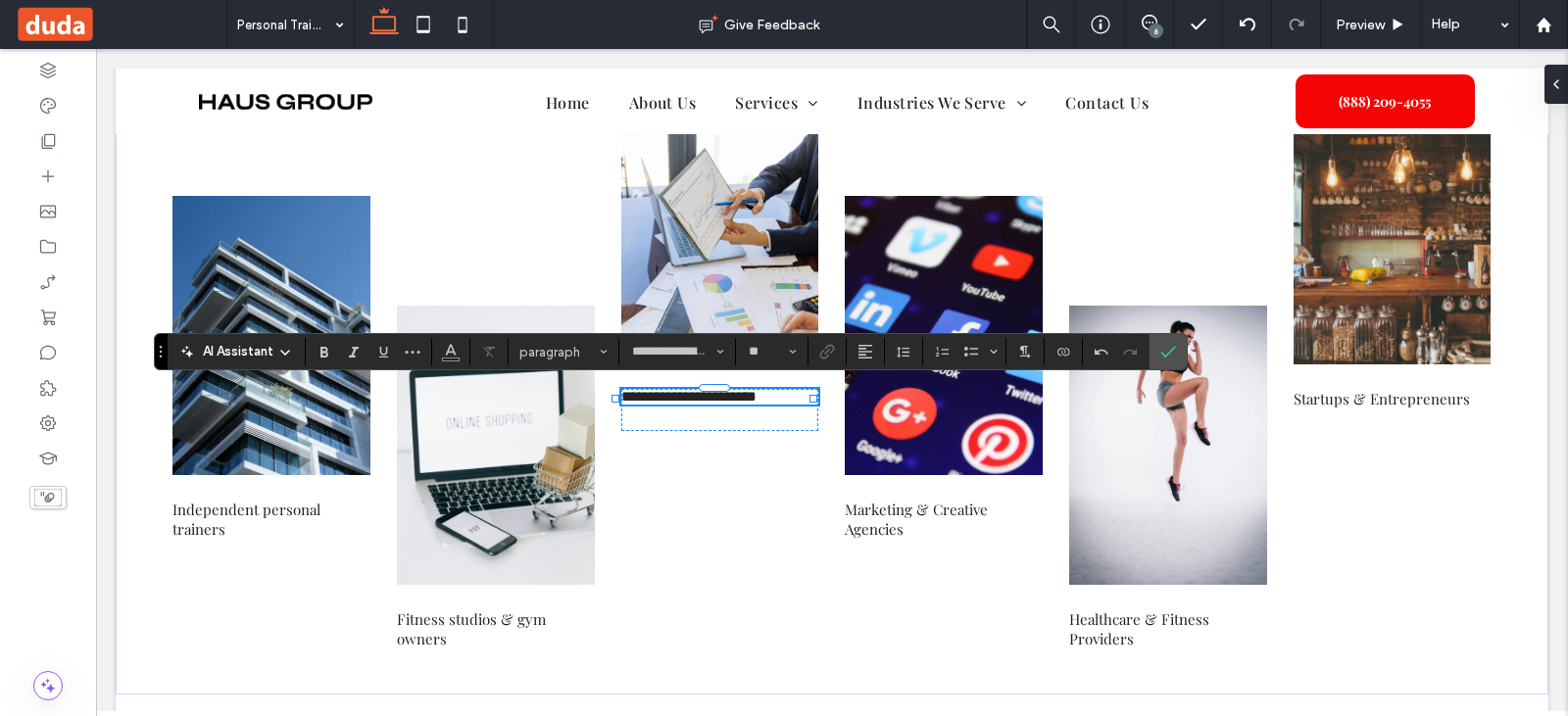 click on "**********" at bounding box center [695, 396] 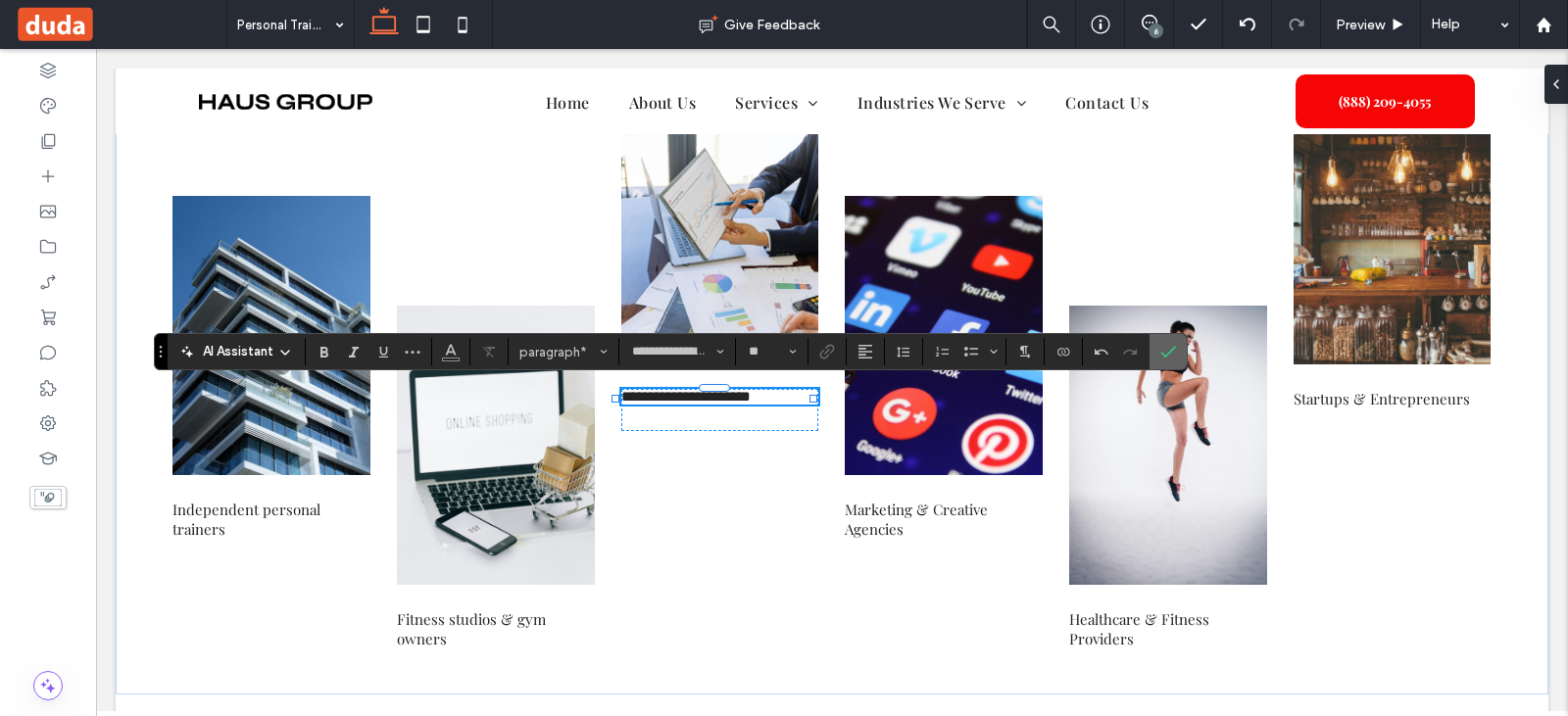 drag, startPoint x: 1172, startPoint y: 355, endPoint x: 730, endPoint y: 553, distance: 484.32221 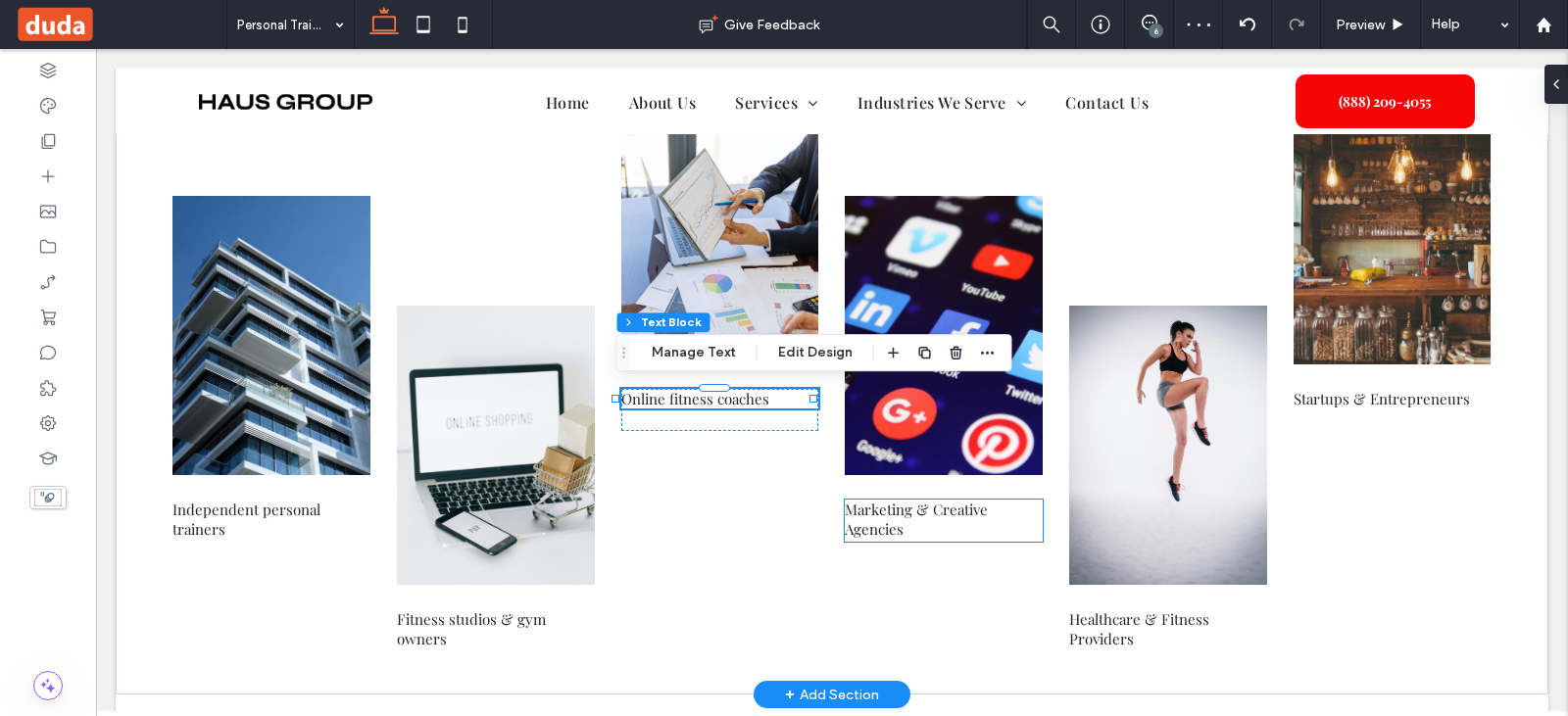 click on "Marketing & Creative Agencies" at bounding box center (916, 519) 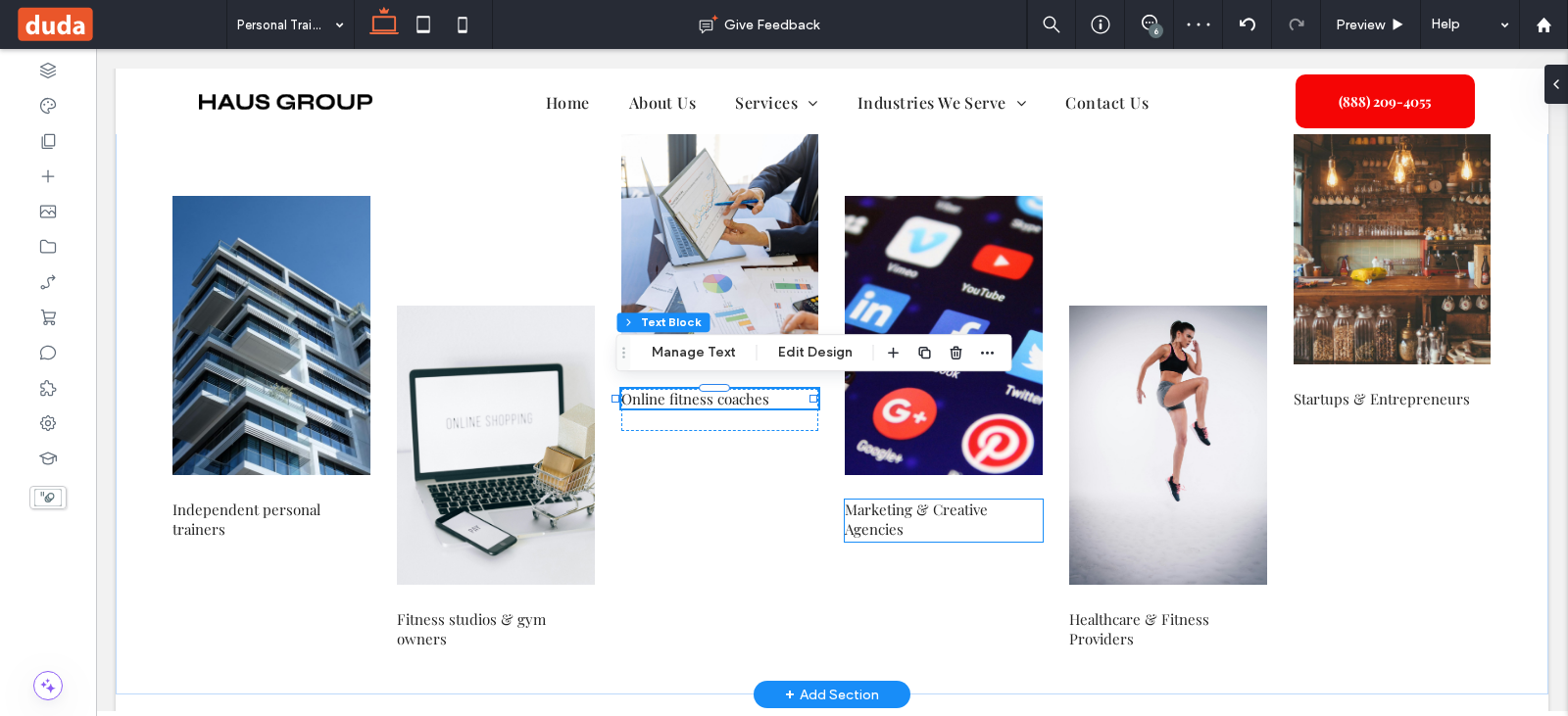 click on "Marketing & Creative Agencies" at bounding box center (916, 519) 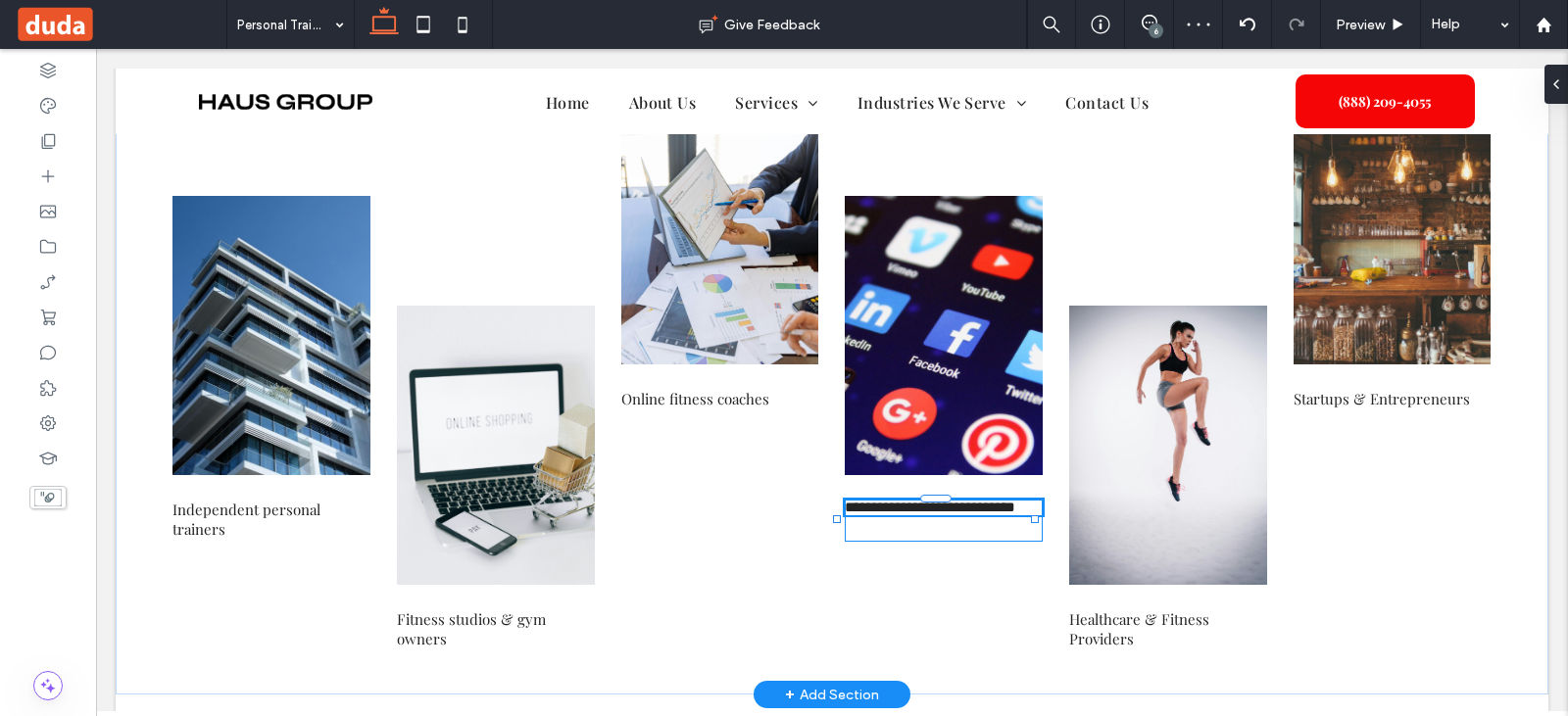 click on "**********" at bounding box center [944, 507] 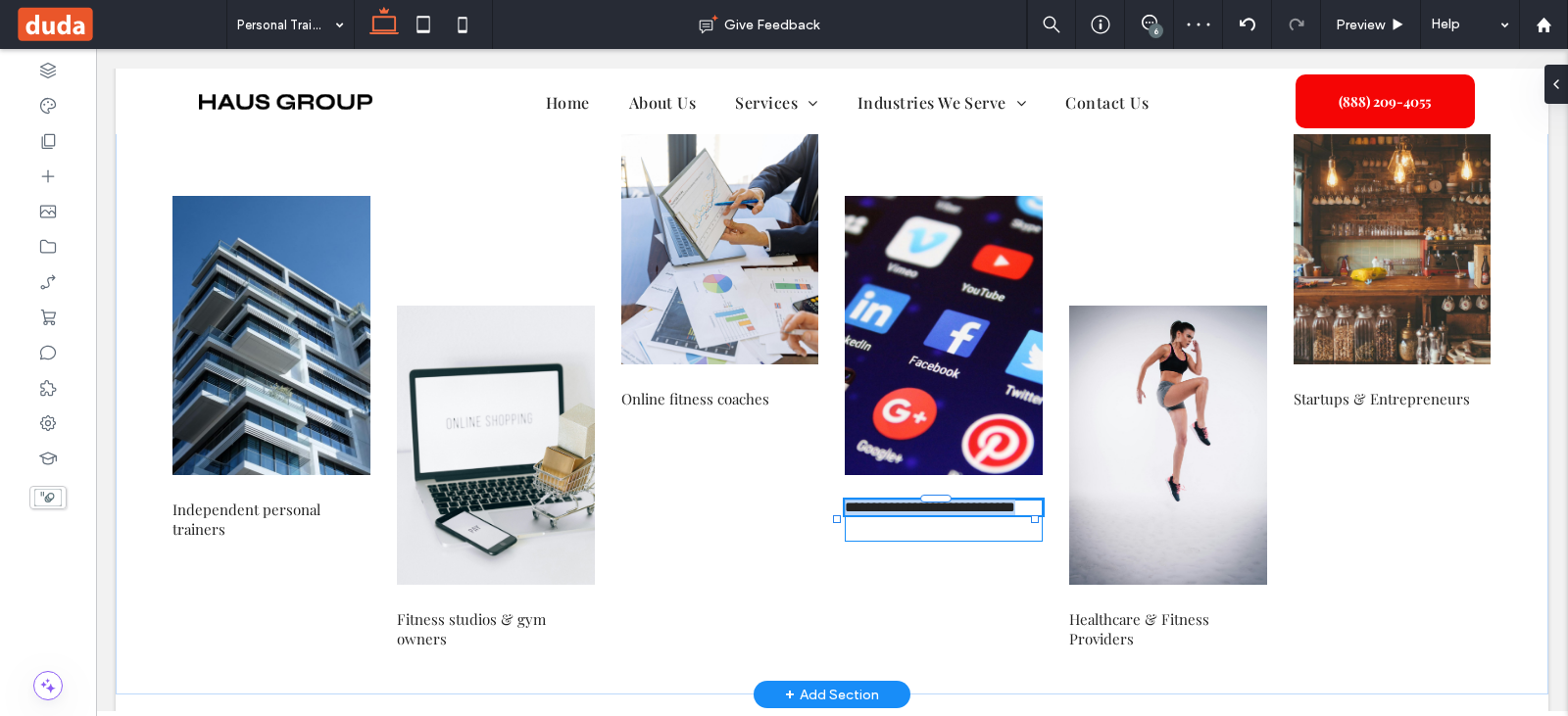 type on "**********" 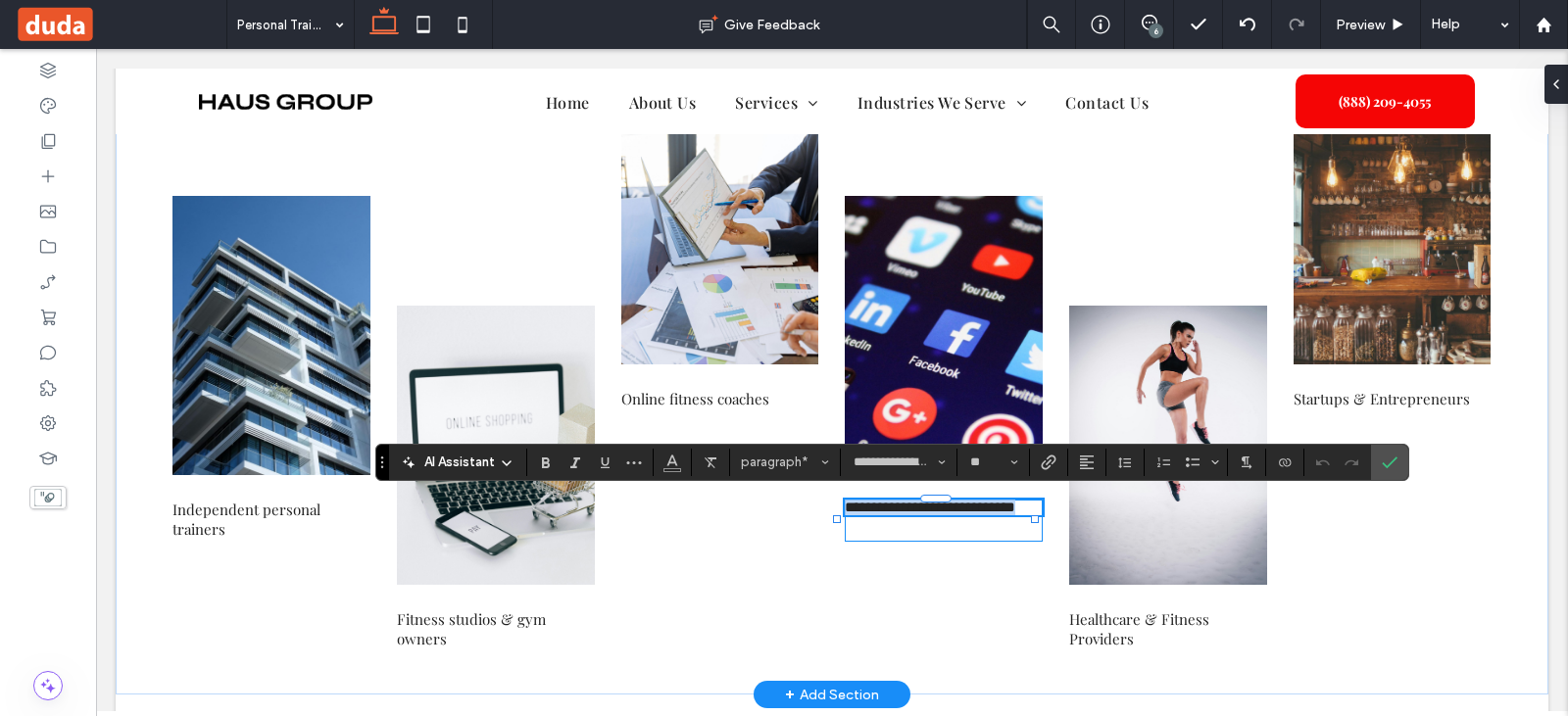 click on "**********" at bounding box center [930, 506] 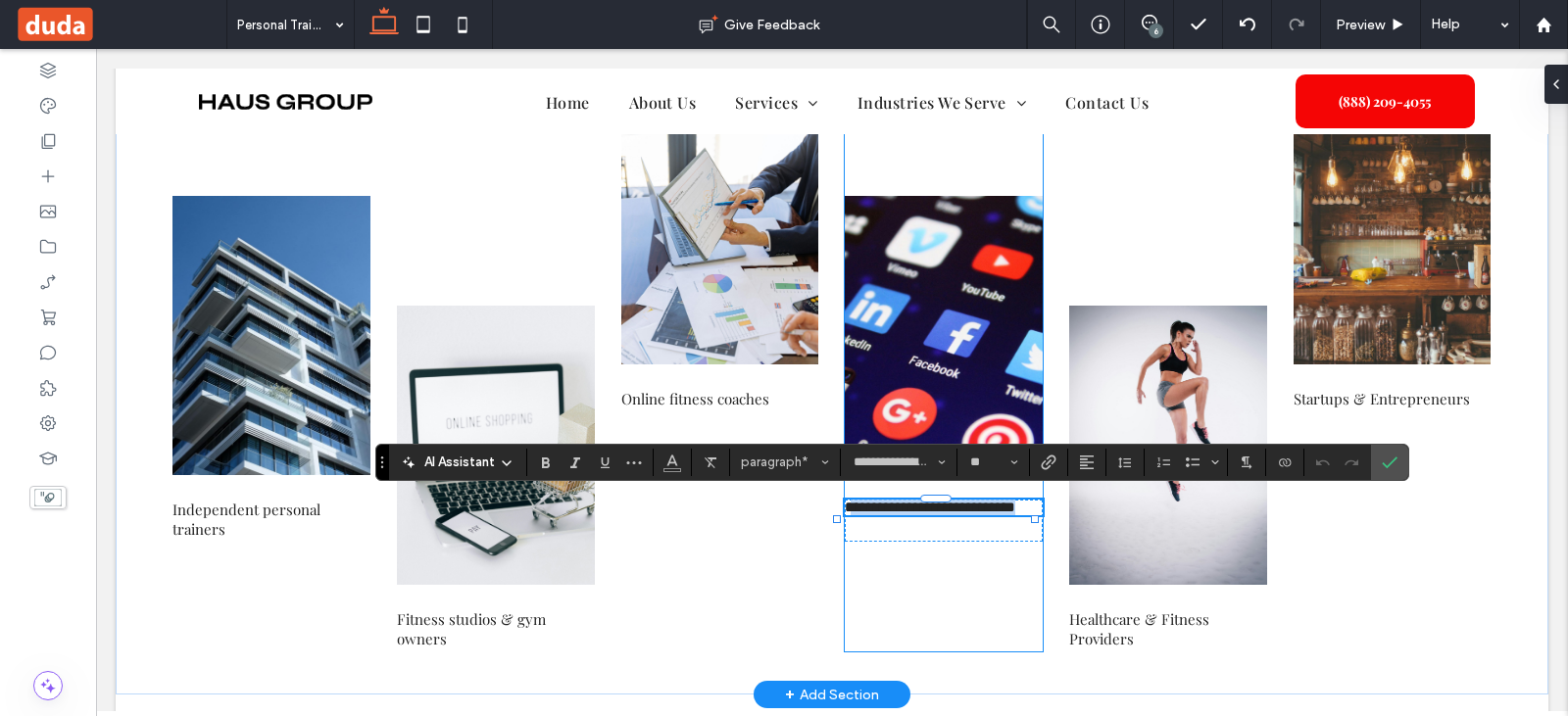 drag, startPoint x: 849, startPoint y: 507, endPoint x: 947, endPoint y: 540, distance: 103.40696 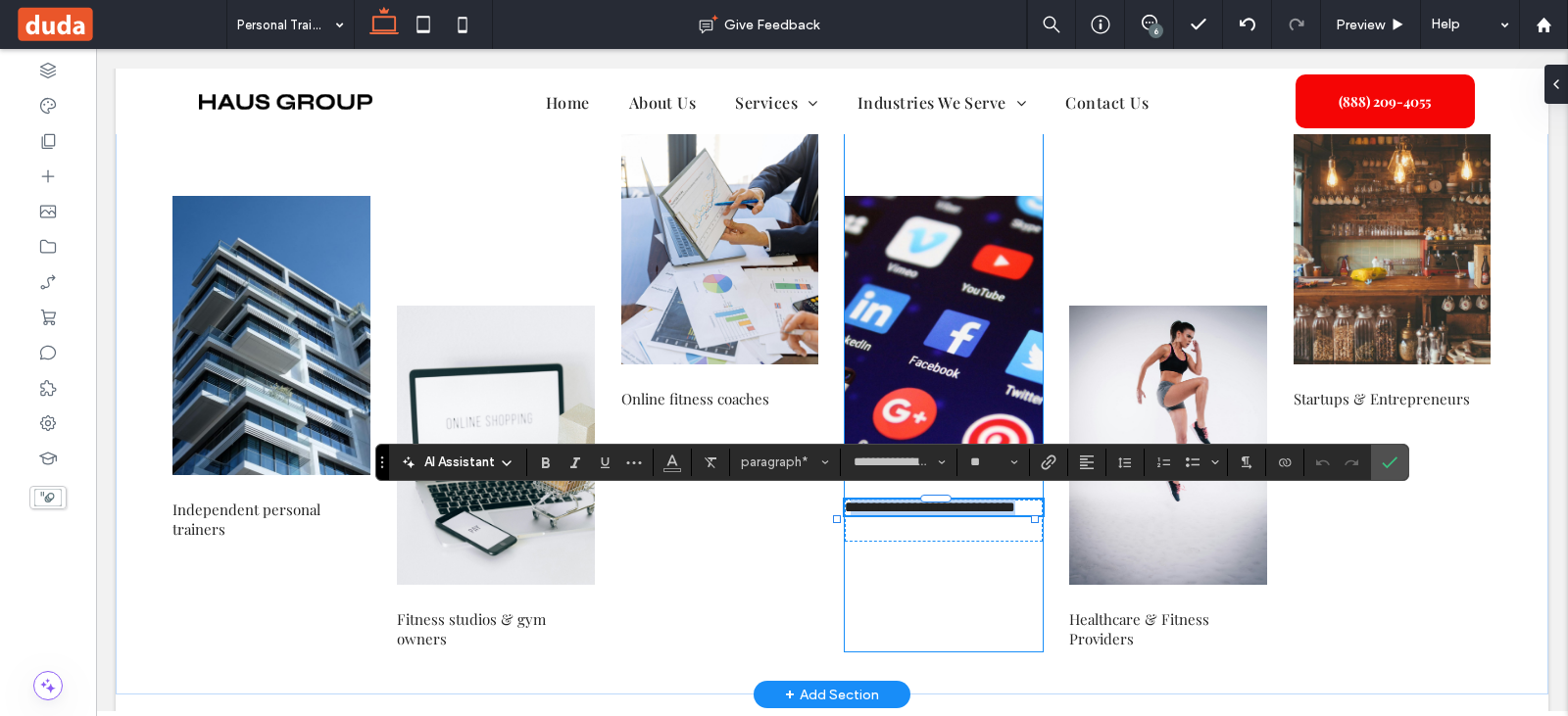click on "**********" at bounding box center (944, 368) 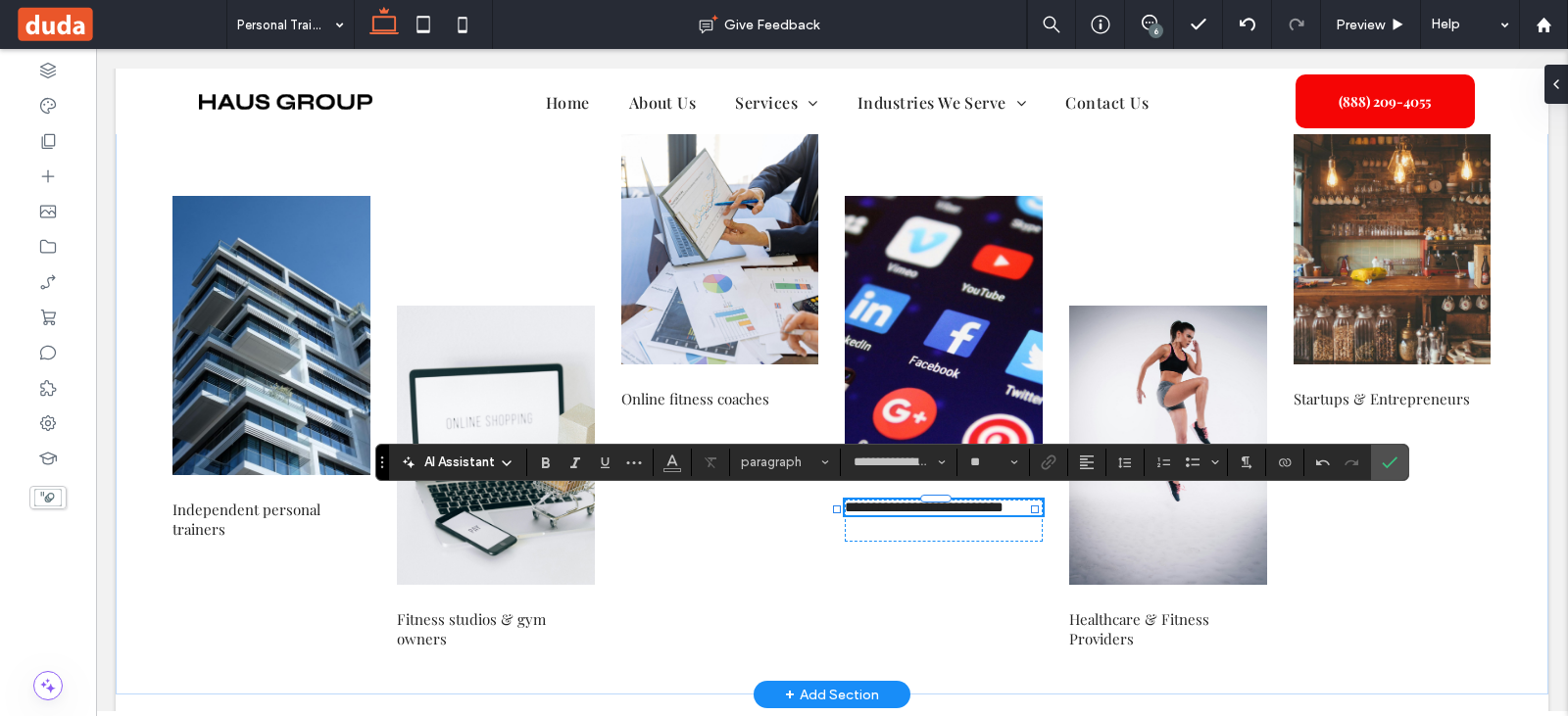 click on "**********" at bounding box center (930, 506) 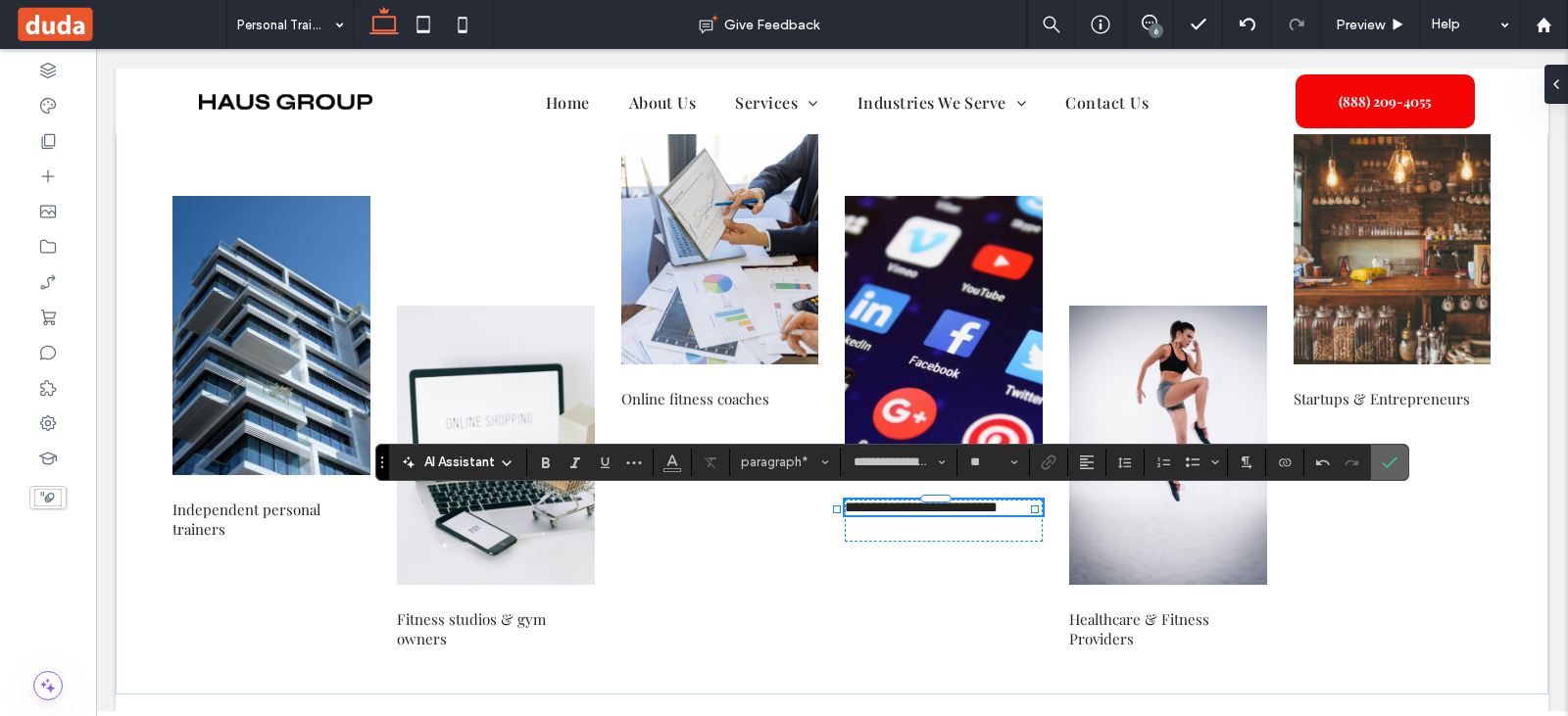 click 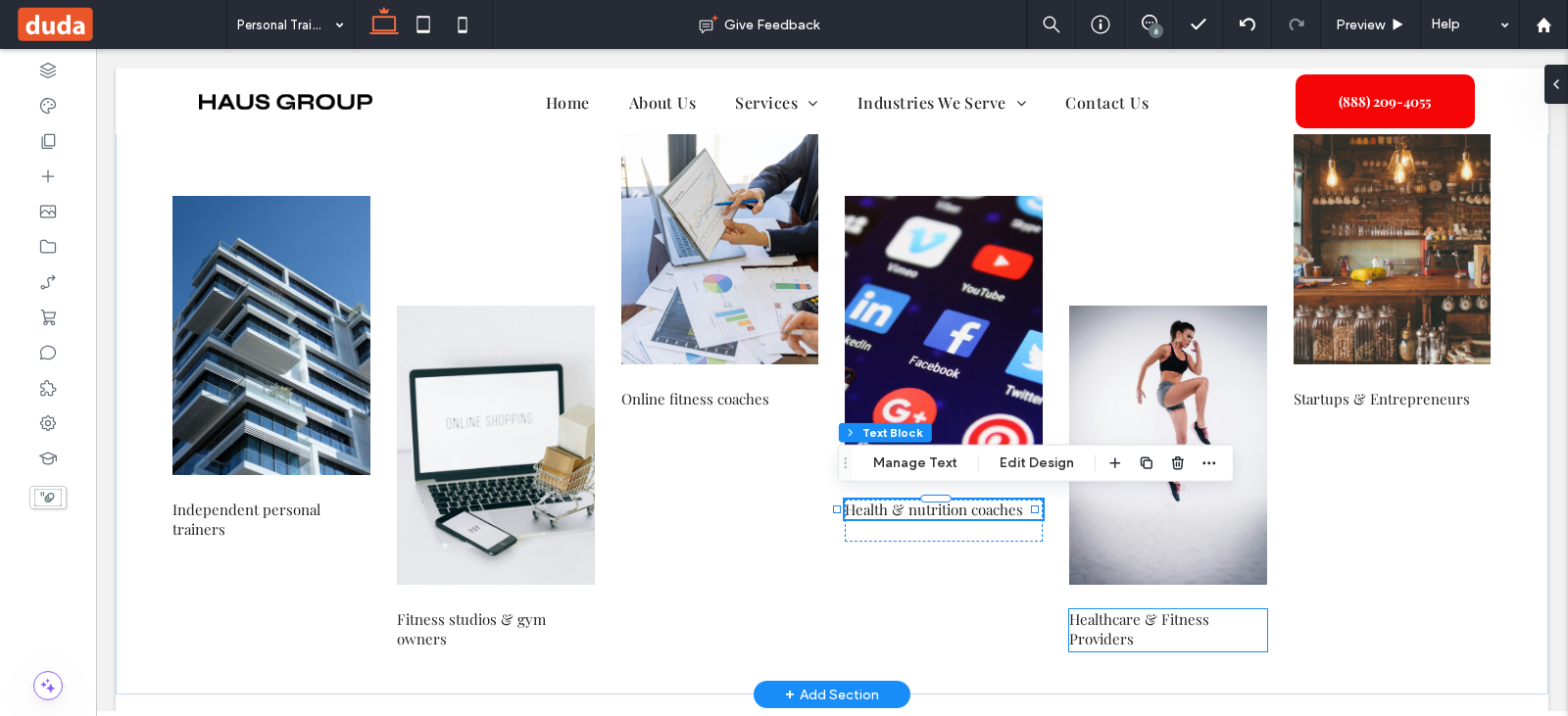 click on "Healthcare & Fitness Providers" at bounding box center (1139, 629) 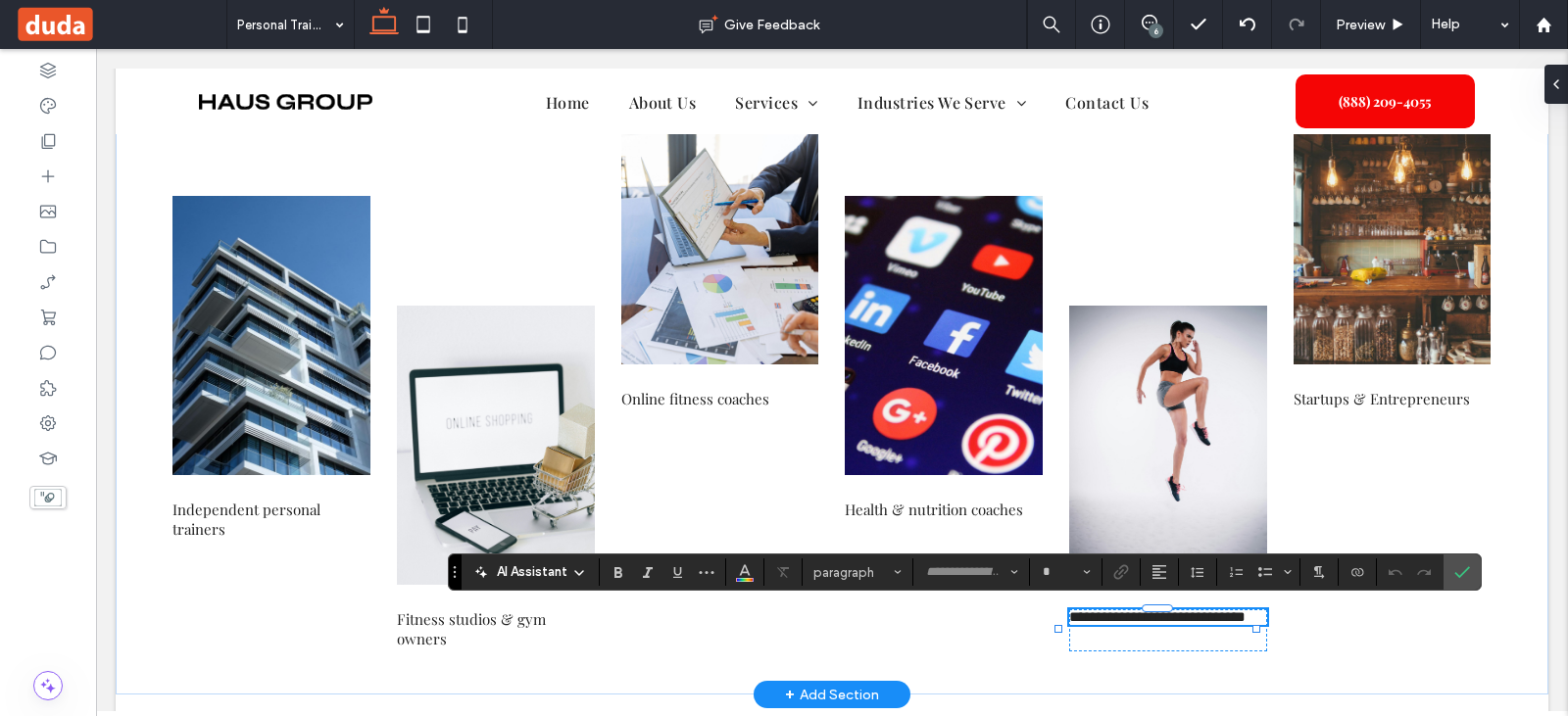 type on "**********" 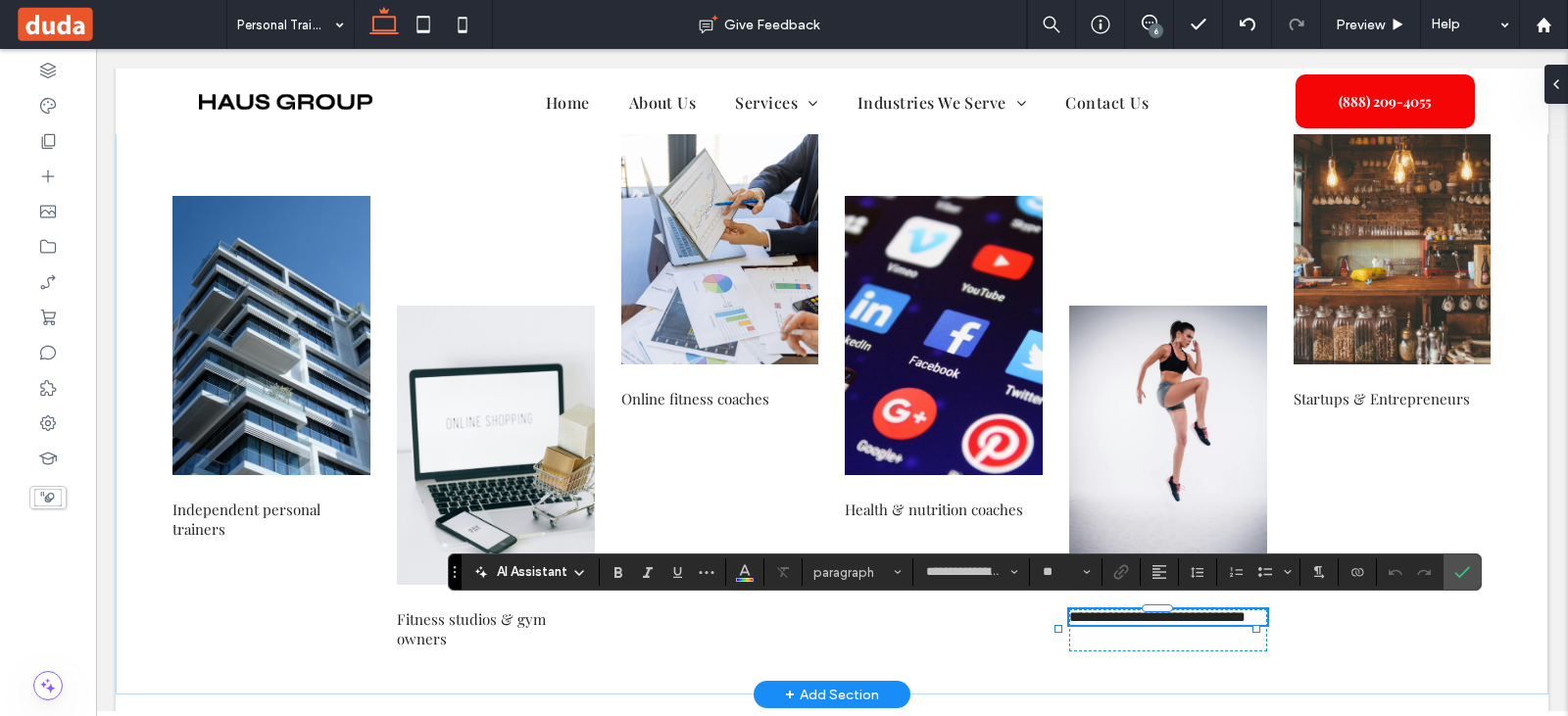 click on "**********" at bounding box center [1157, 616] 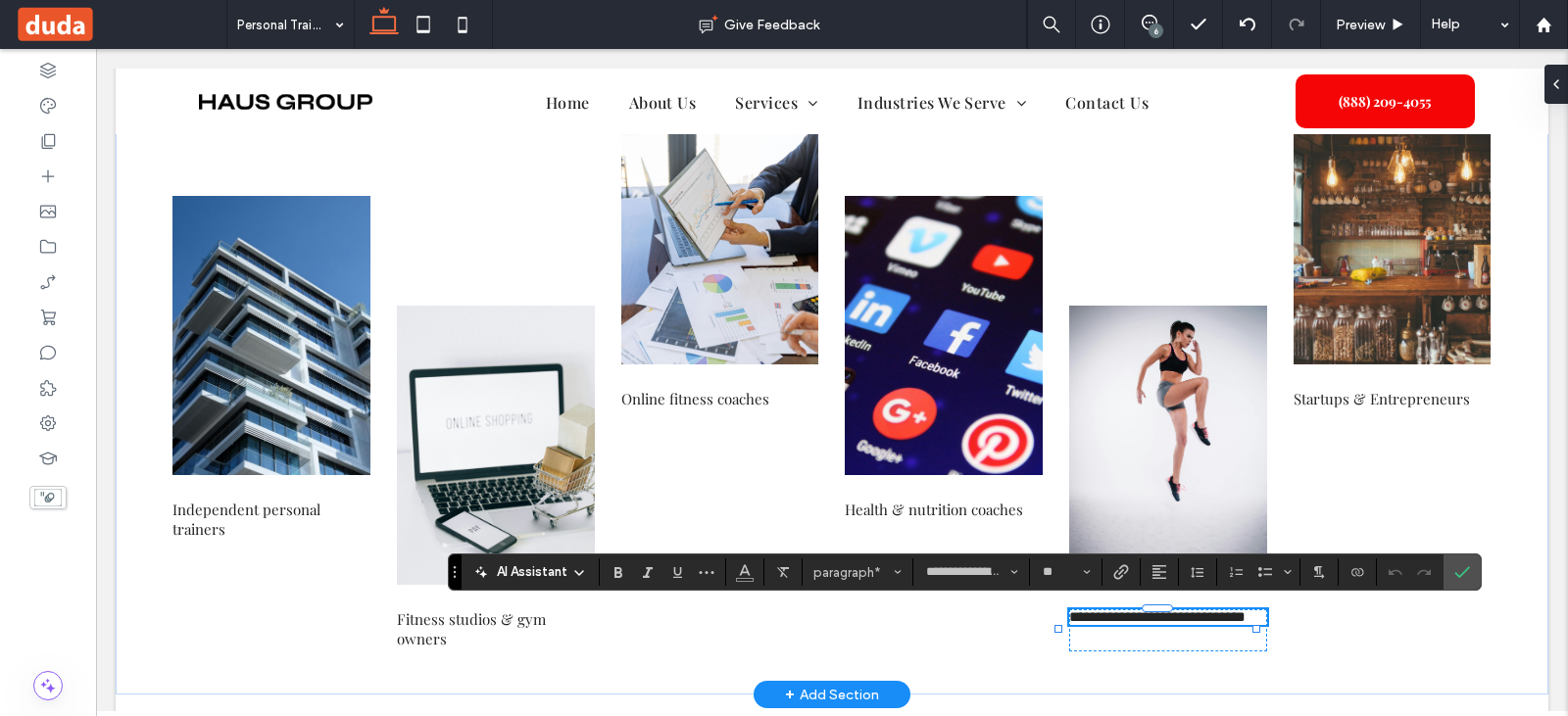 click on "**********" at bounding box center [1157, 616] 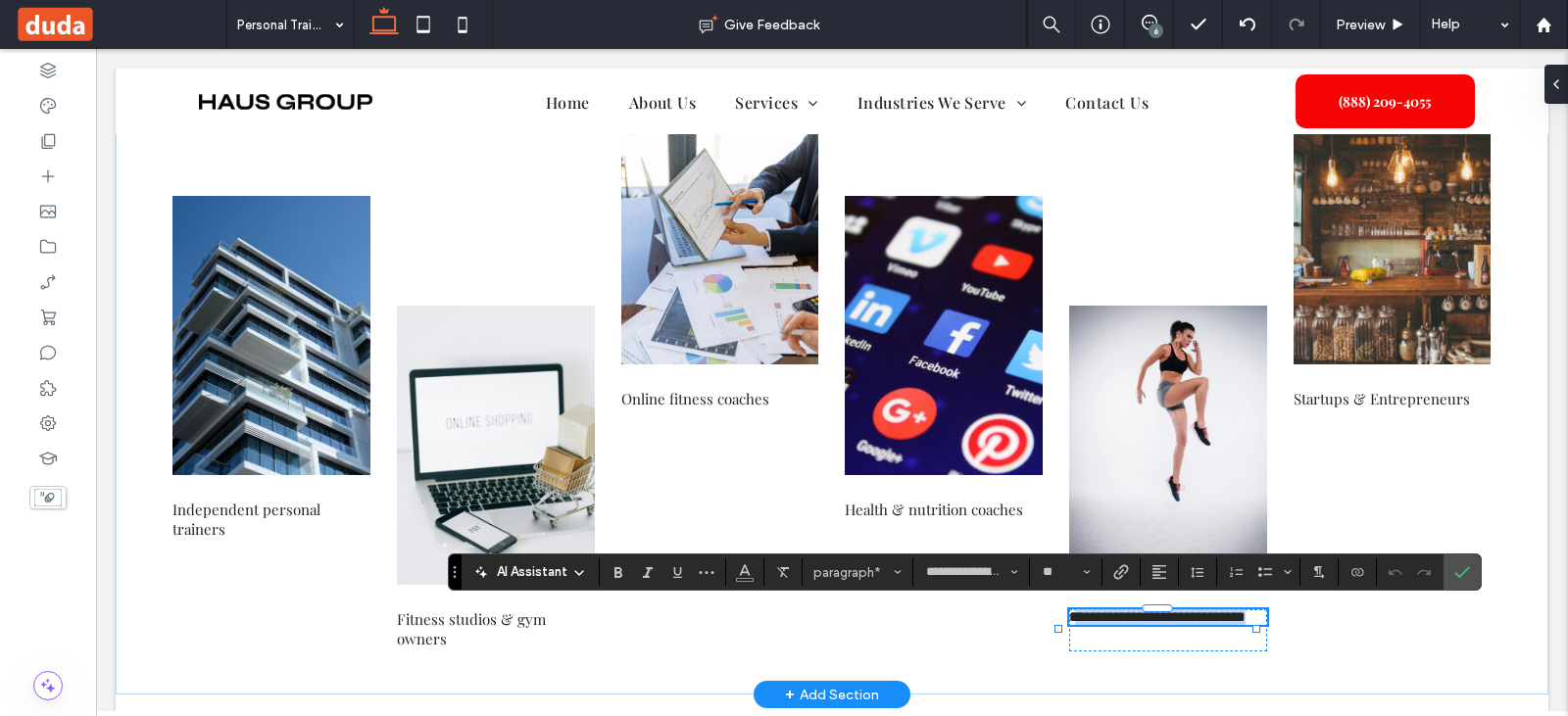 drag, startPoint x: 1072, startPoint y: 611, endPoint x: 1157, endPoint y: 642, distance: 90.477 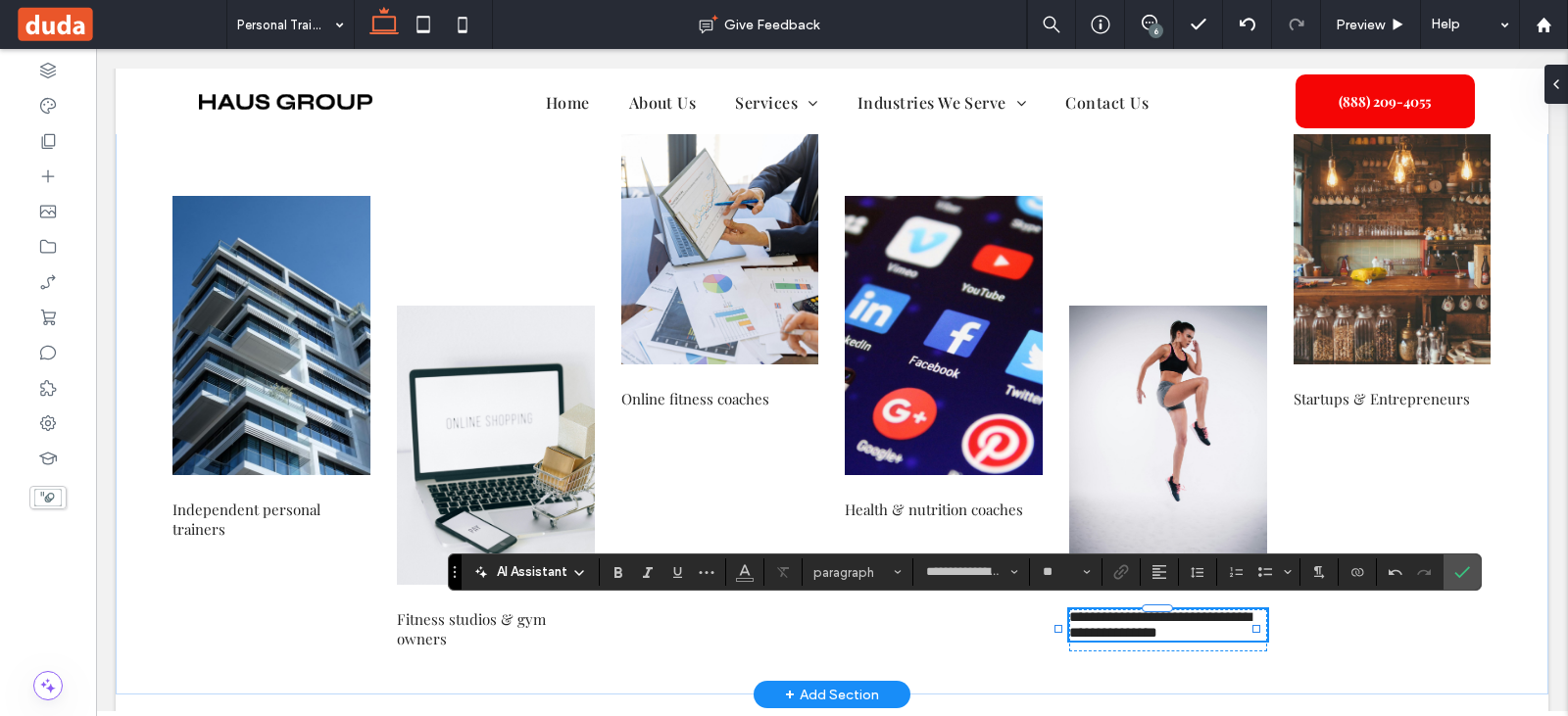 click on "**********" at bounding box center (1160, 624) 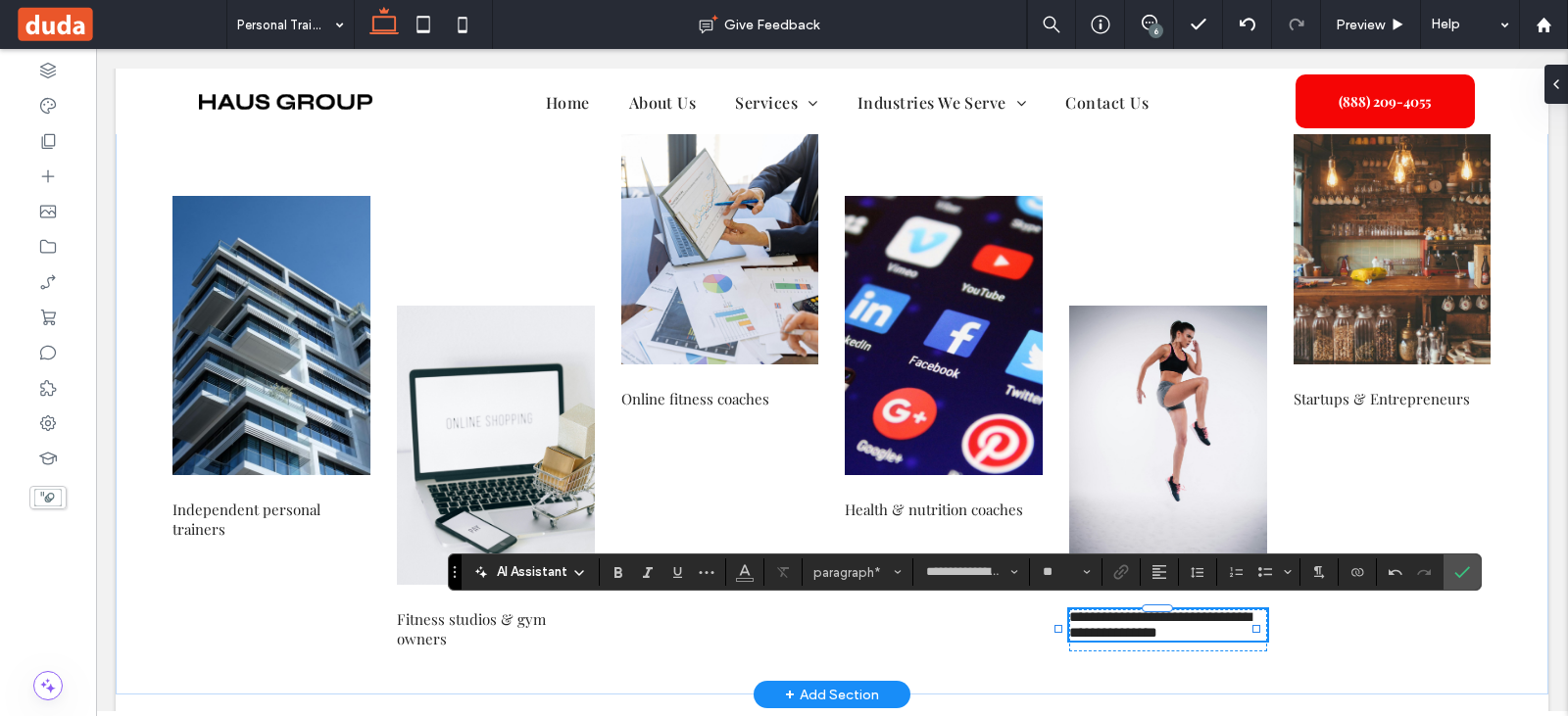 type 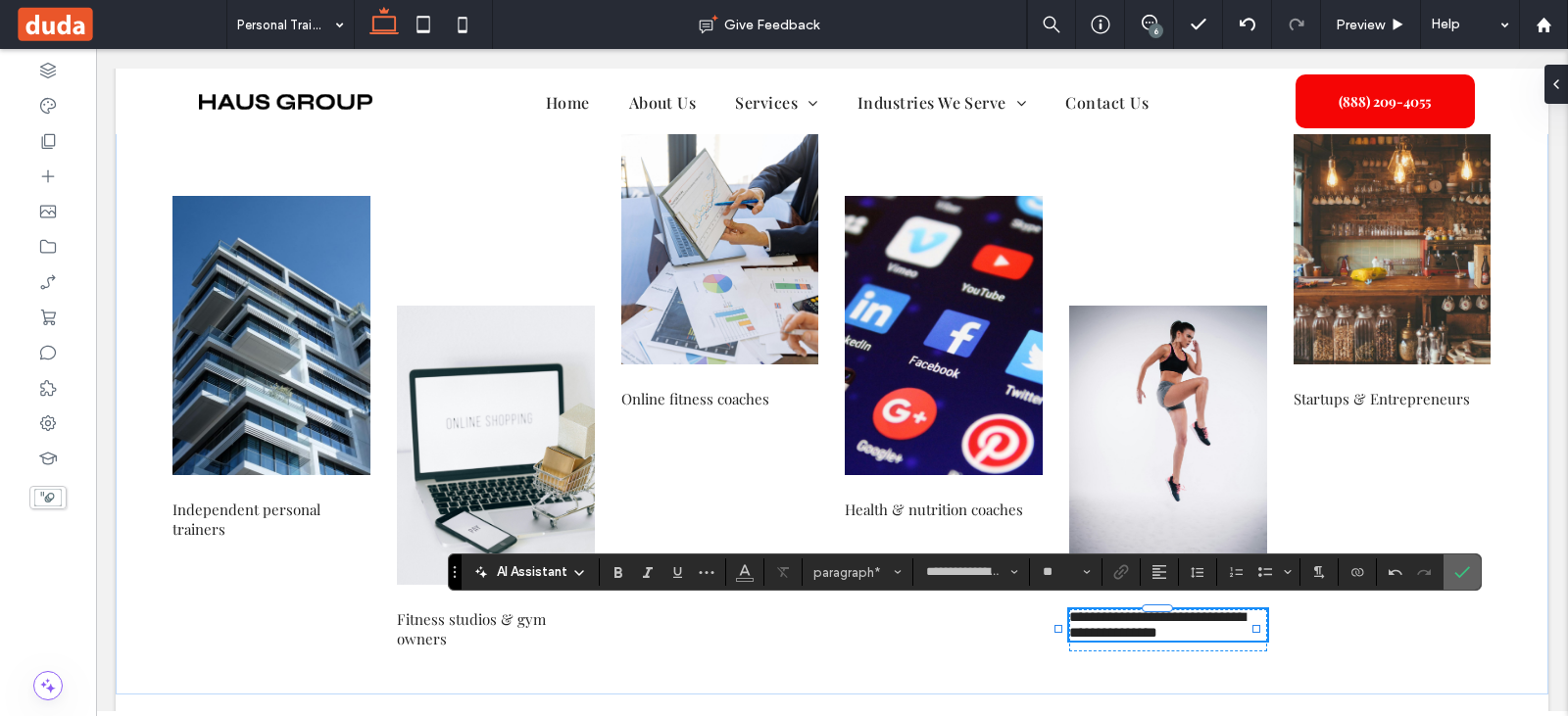 drag, startPoint x: 1461, startPoint y: 566, endPoint x: 1364, endPoint y: 517, distance: 108.673824 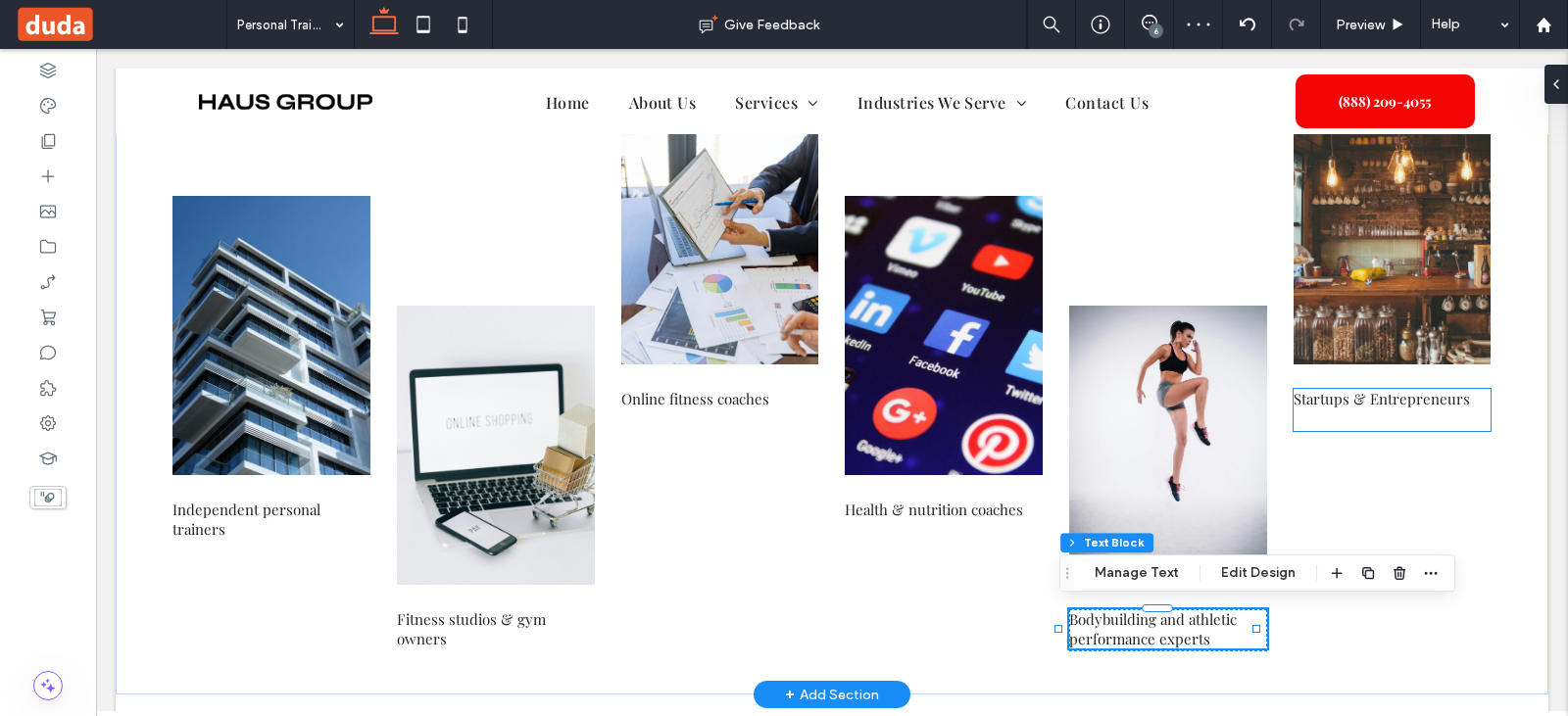 click on "Startups & Entrepreneurs" at bounding box center (1382, 399) 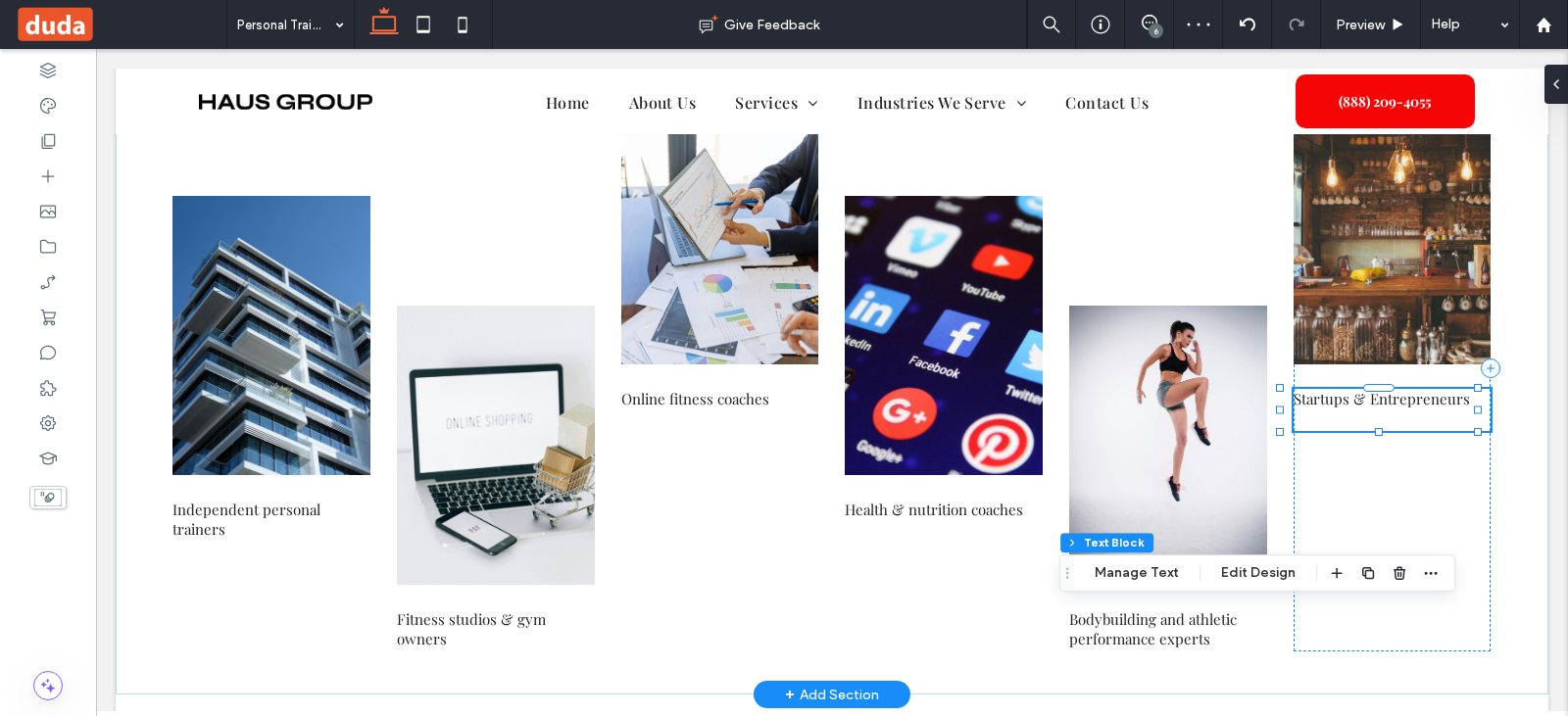 click on "Startups & Entrepreneurs" at bounding box center [1382, 399] 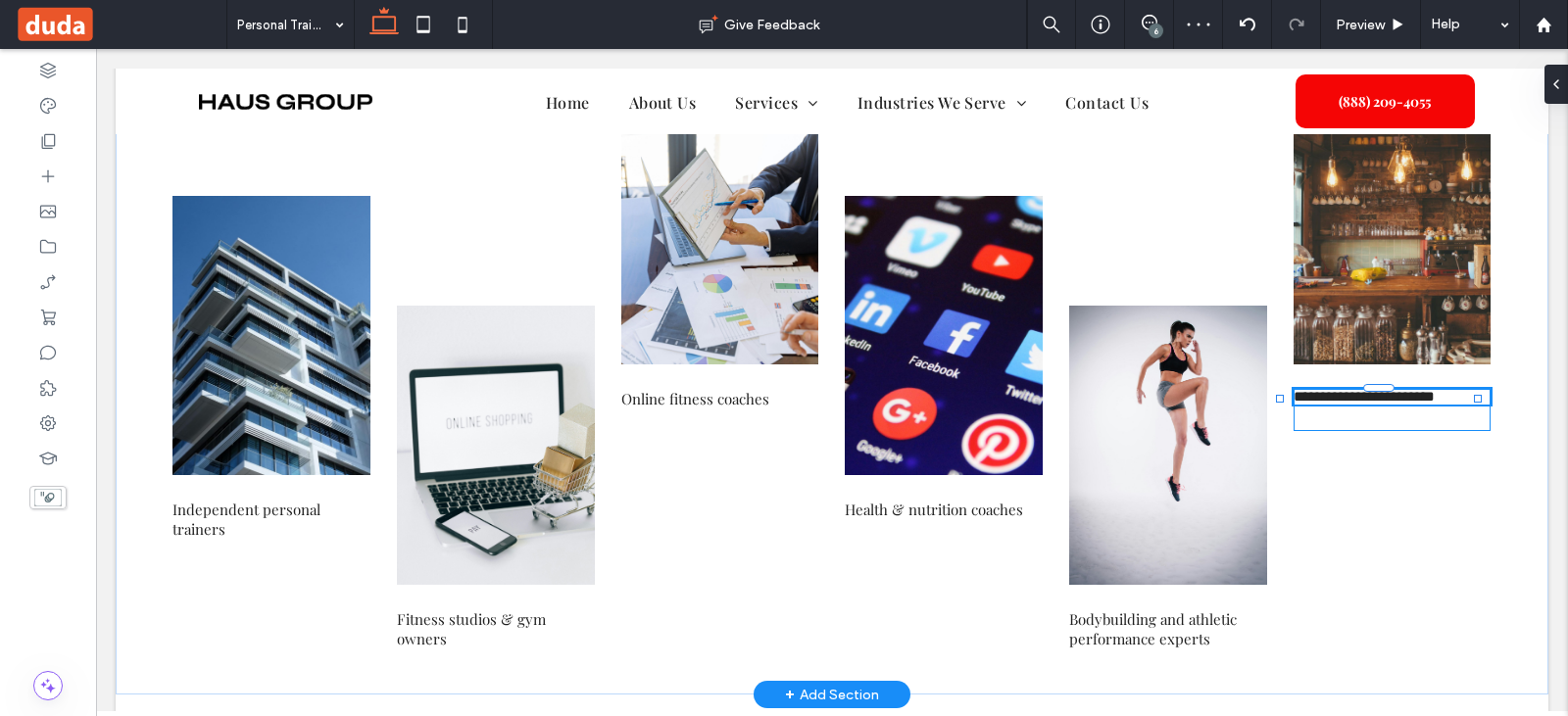 click on "**********" at bounding box center (1393, 397) 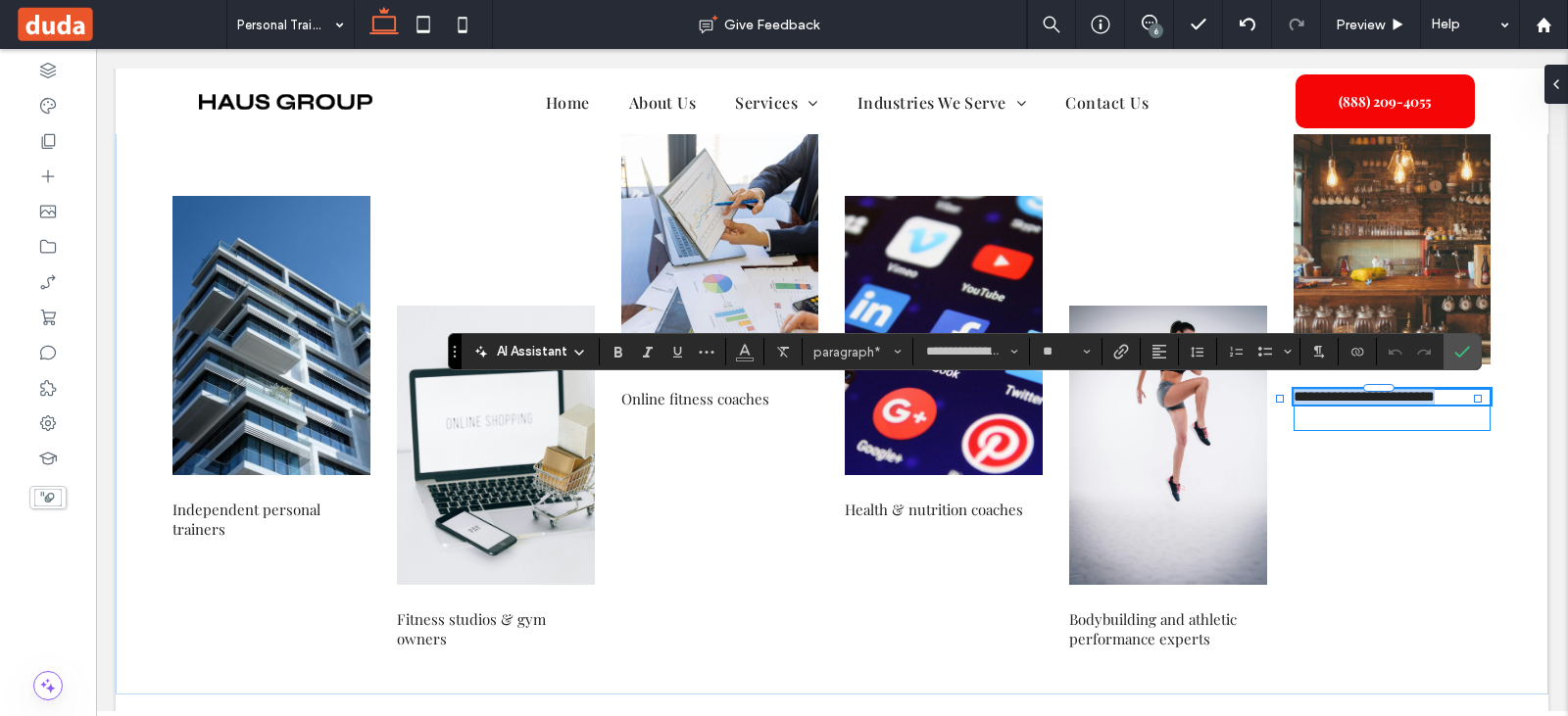 click on "**********" at bounding box center [1364, 396] 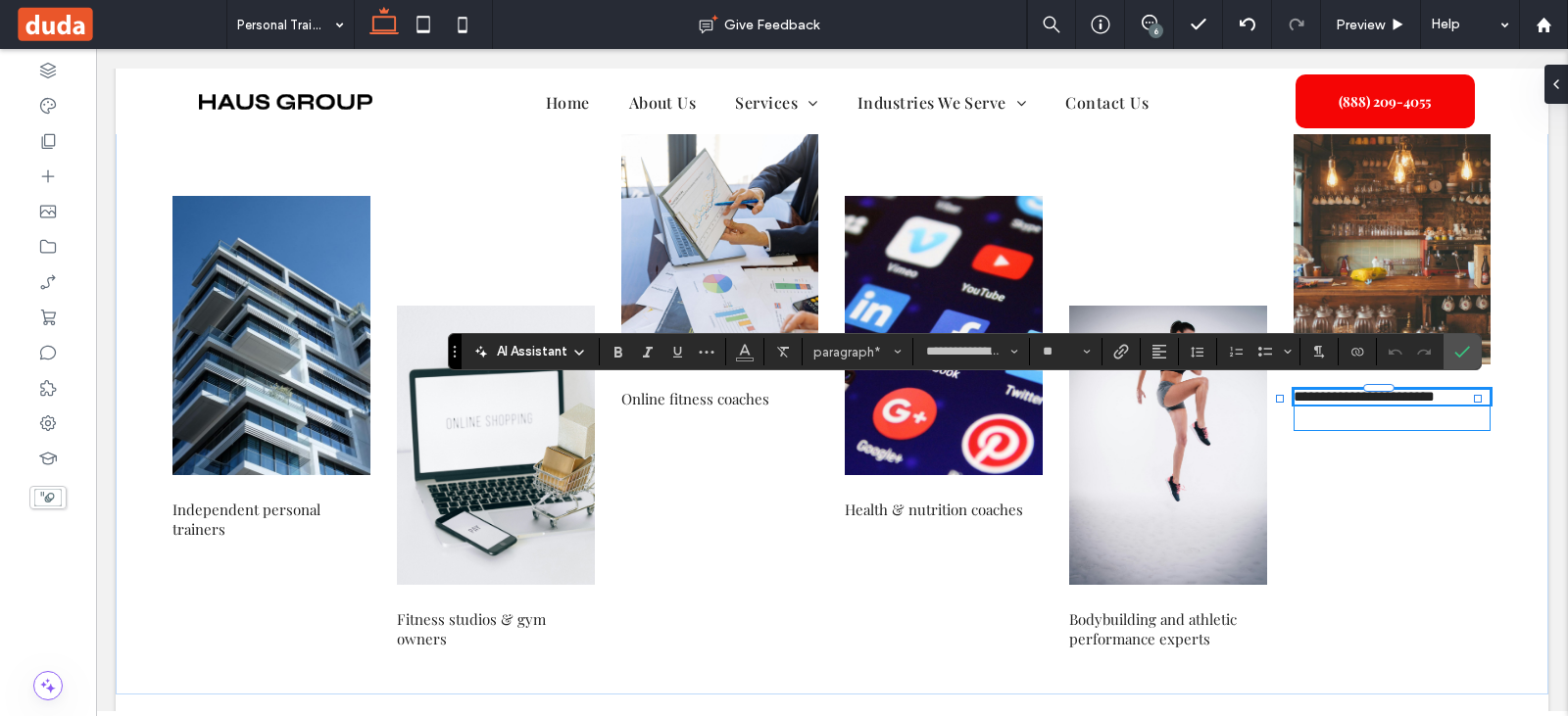 click at bounding box center [1379, 407] 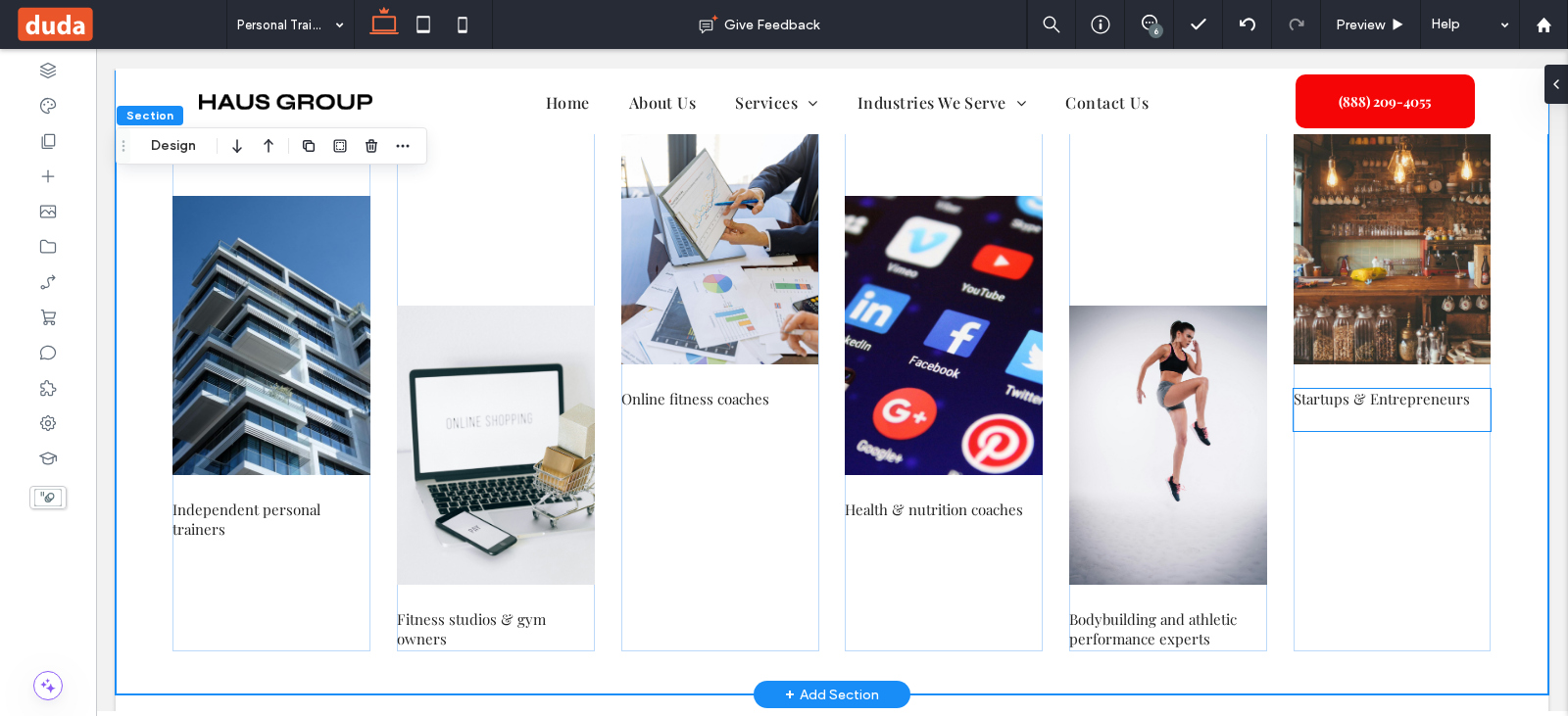 click on "Startups & Entrepreneurs" at bounding box center [1382, 399] 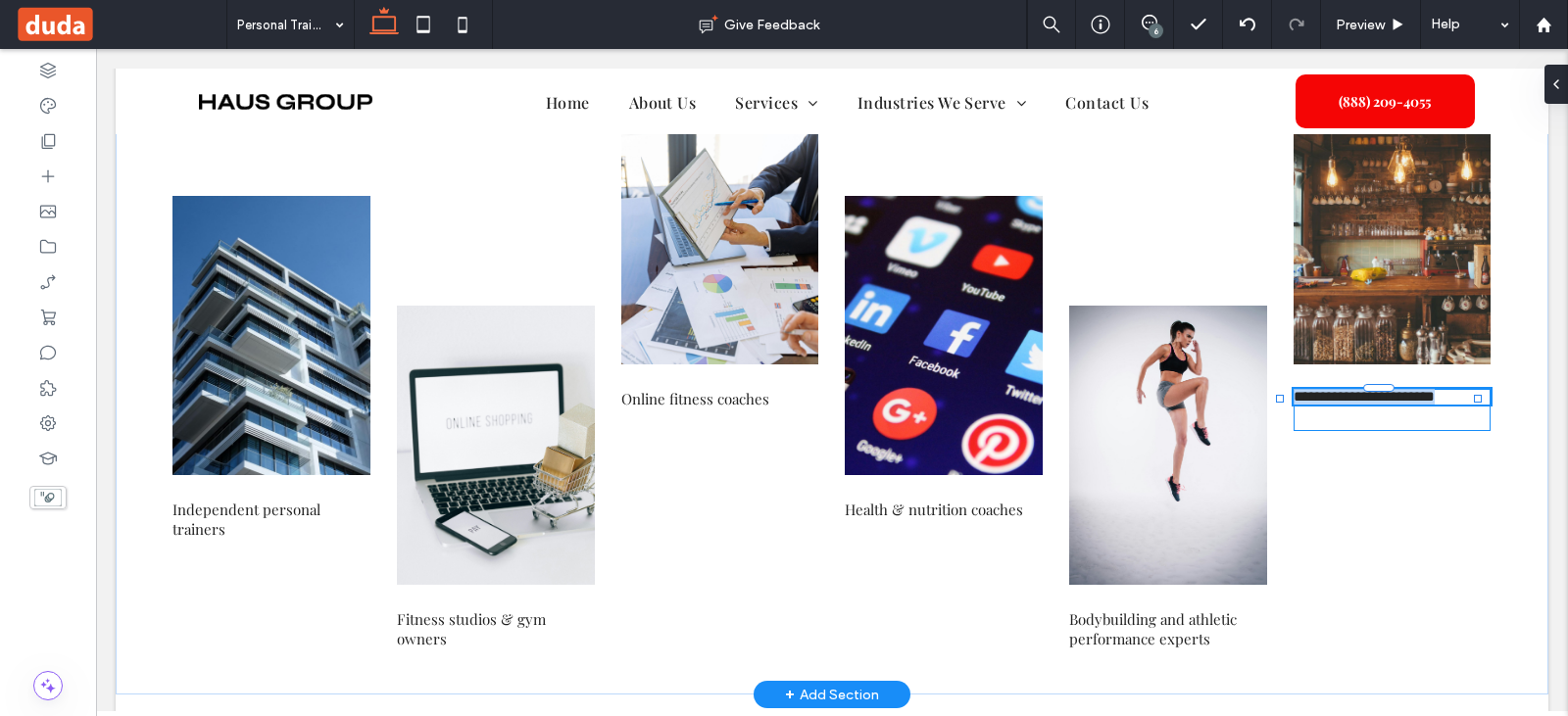 click on "**********" at bounding box center (1364, 396) 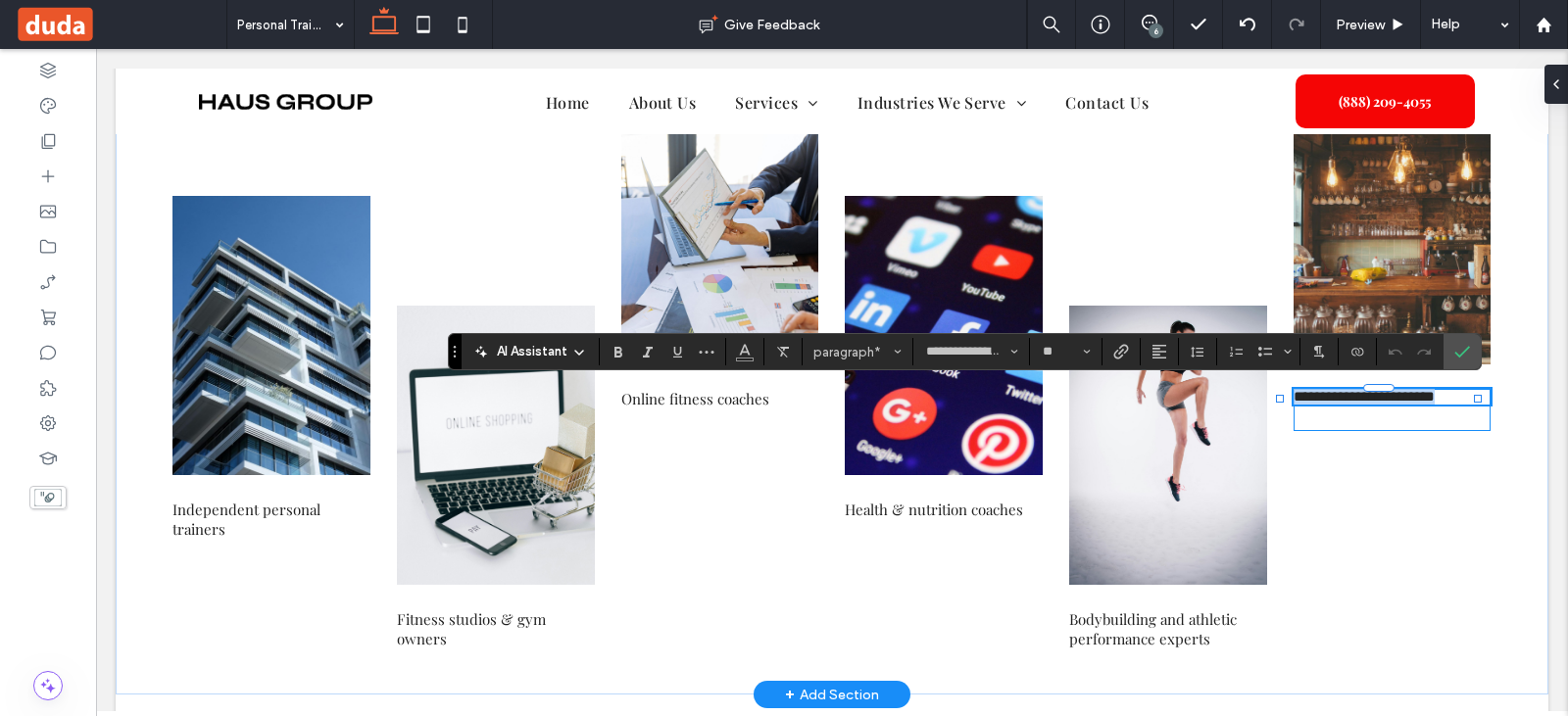 click on "**********" at bounding box center [1364, 396] 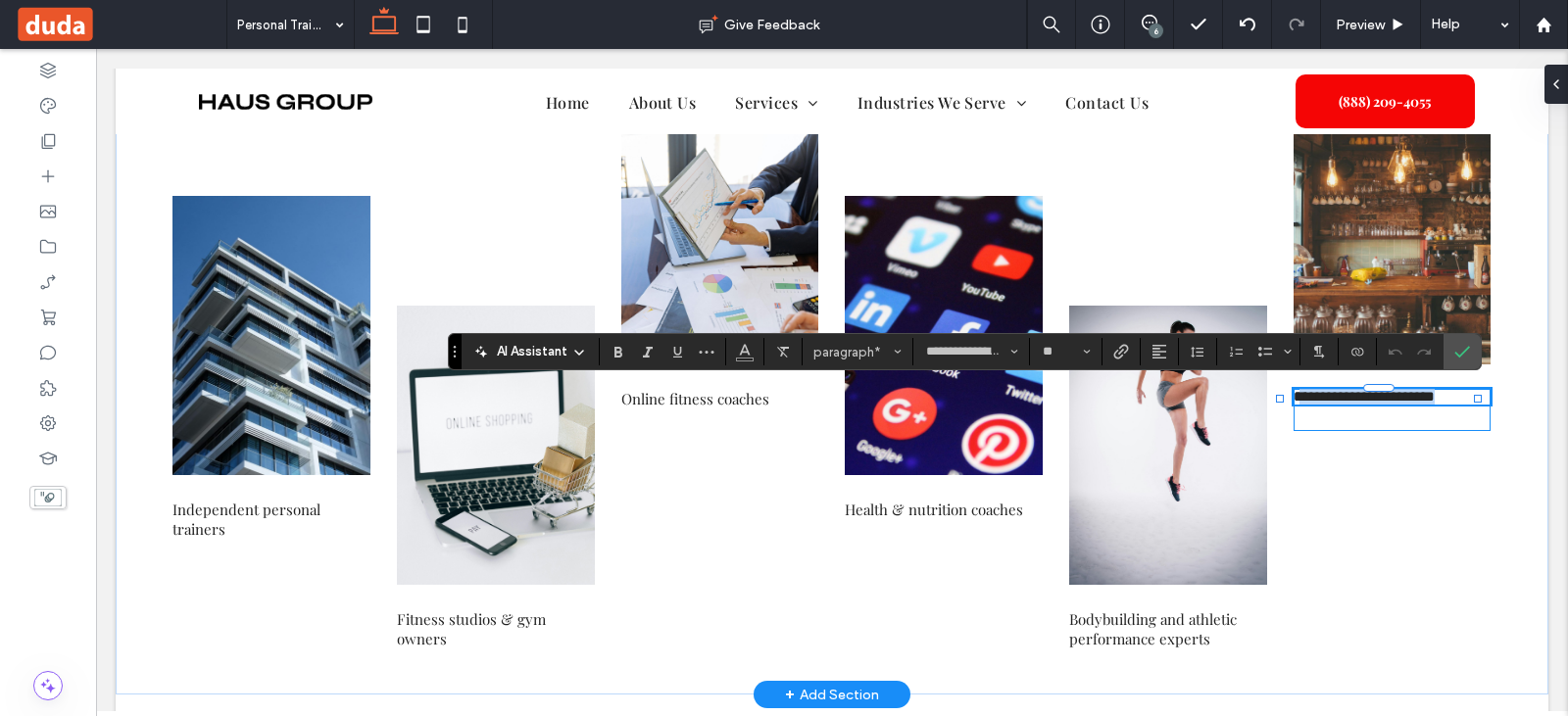 drag, startPoint x: 1289, startPoint y: 396, endPoint x: 1460, endPoint y: 395, distance: 171.00292 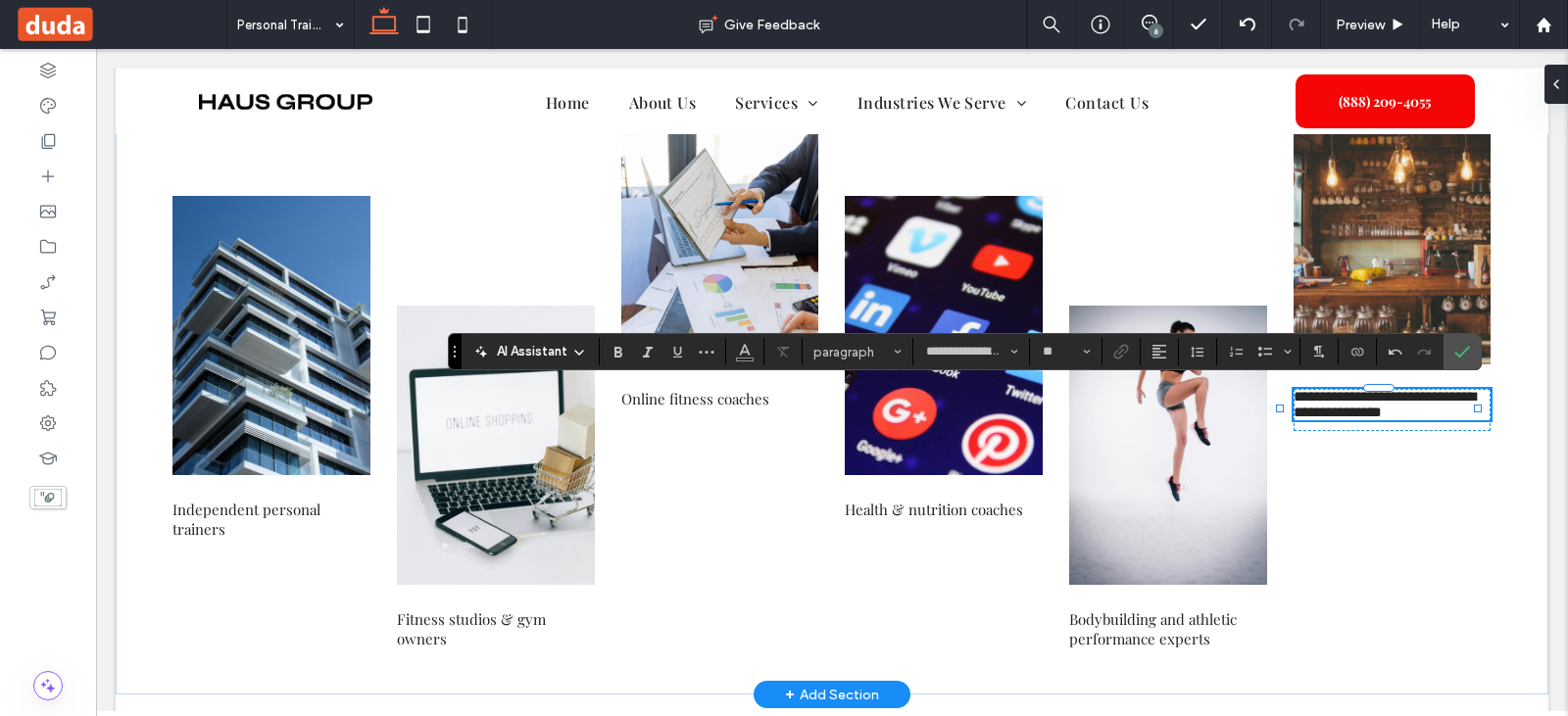 click on "**********" at bounding box center [1385, 404] 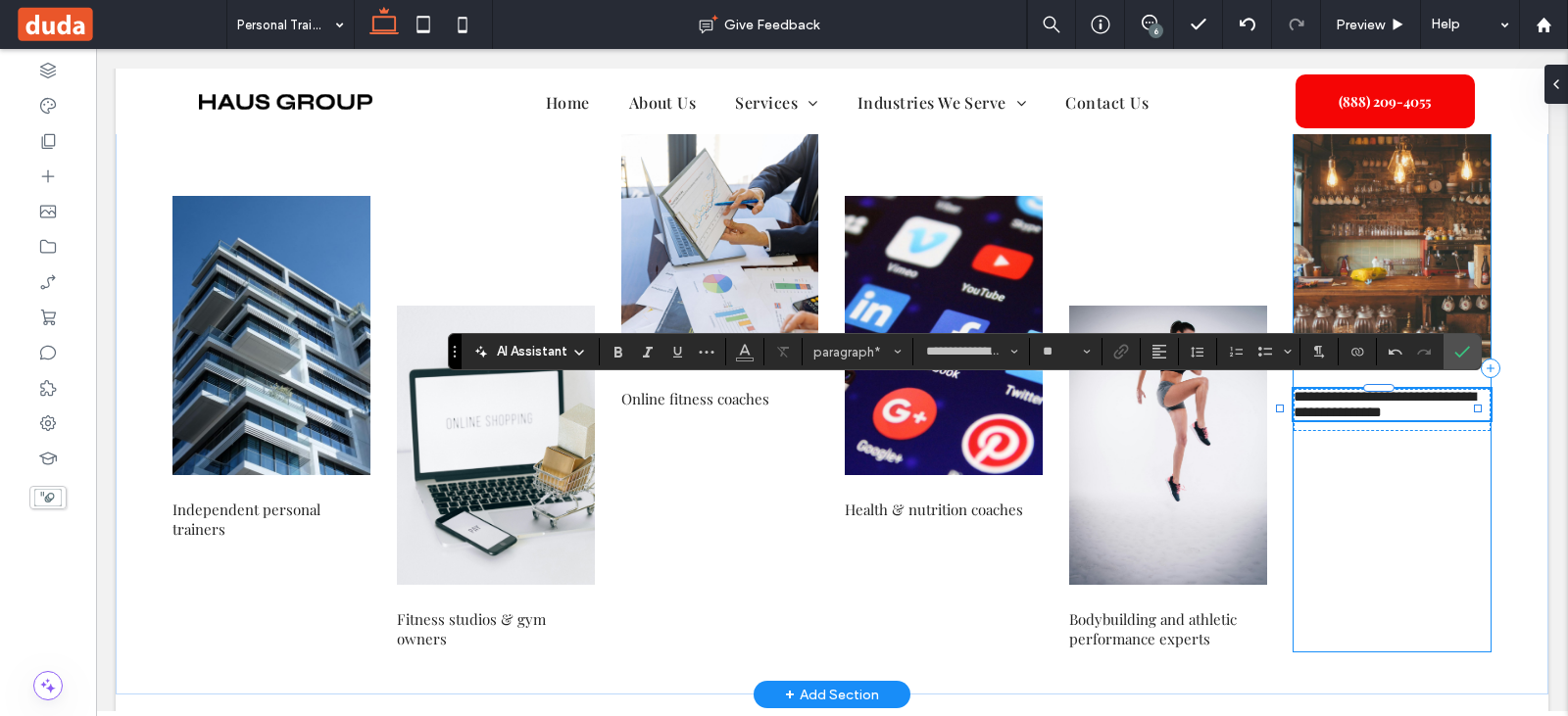 type 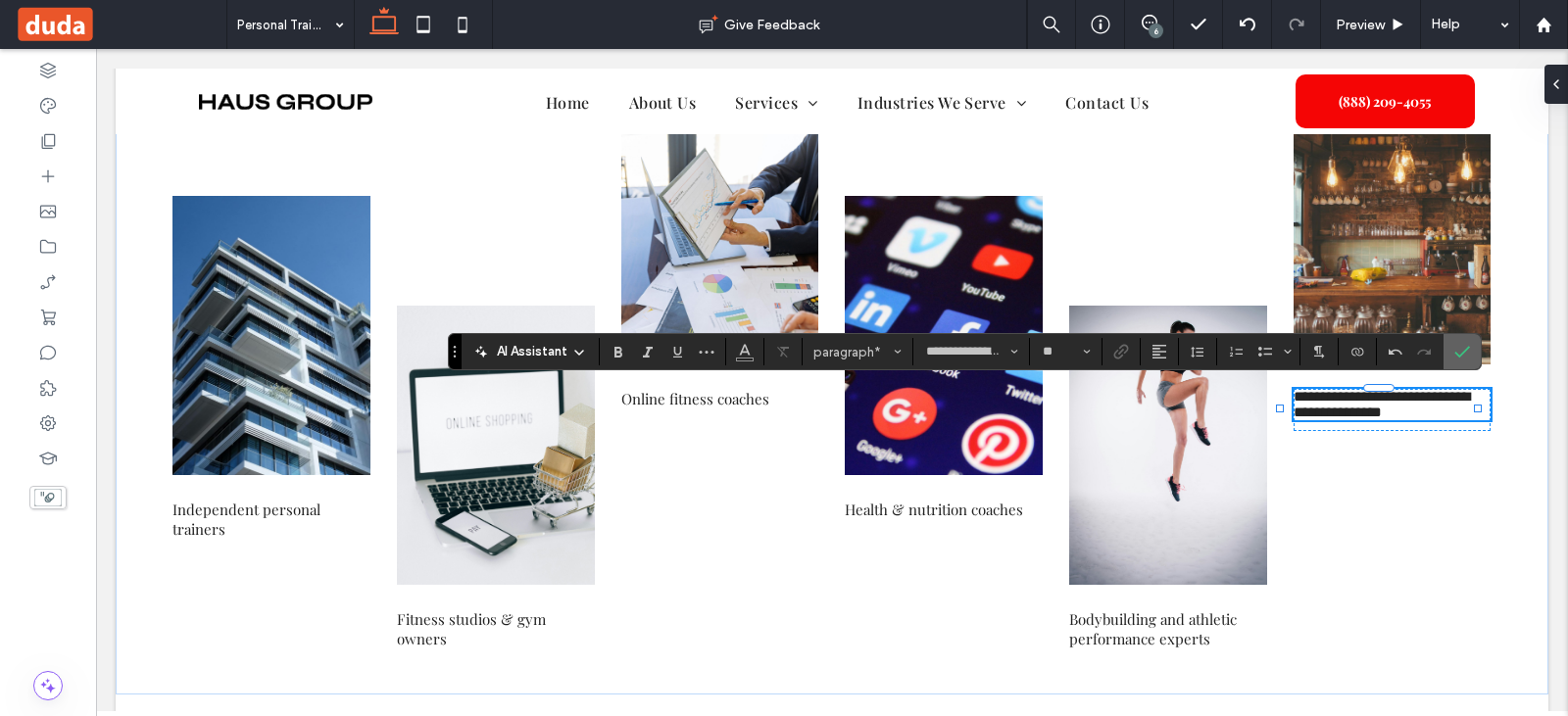 drag, startPoint x: 1467, startPoint y: 356, endPoint x: 1368, endPoint y: 306, distance: 110.90987 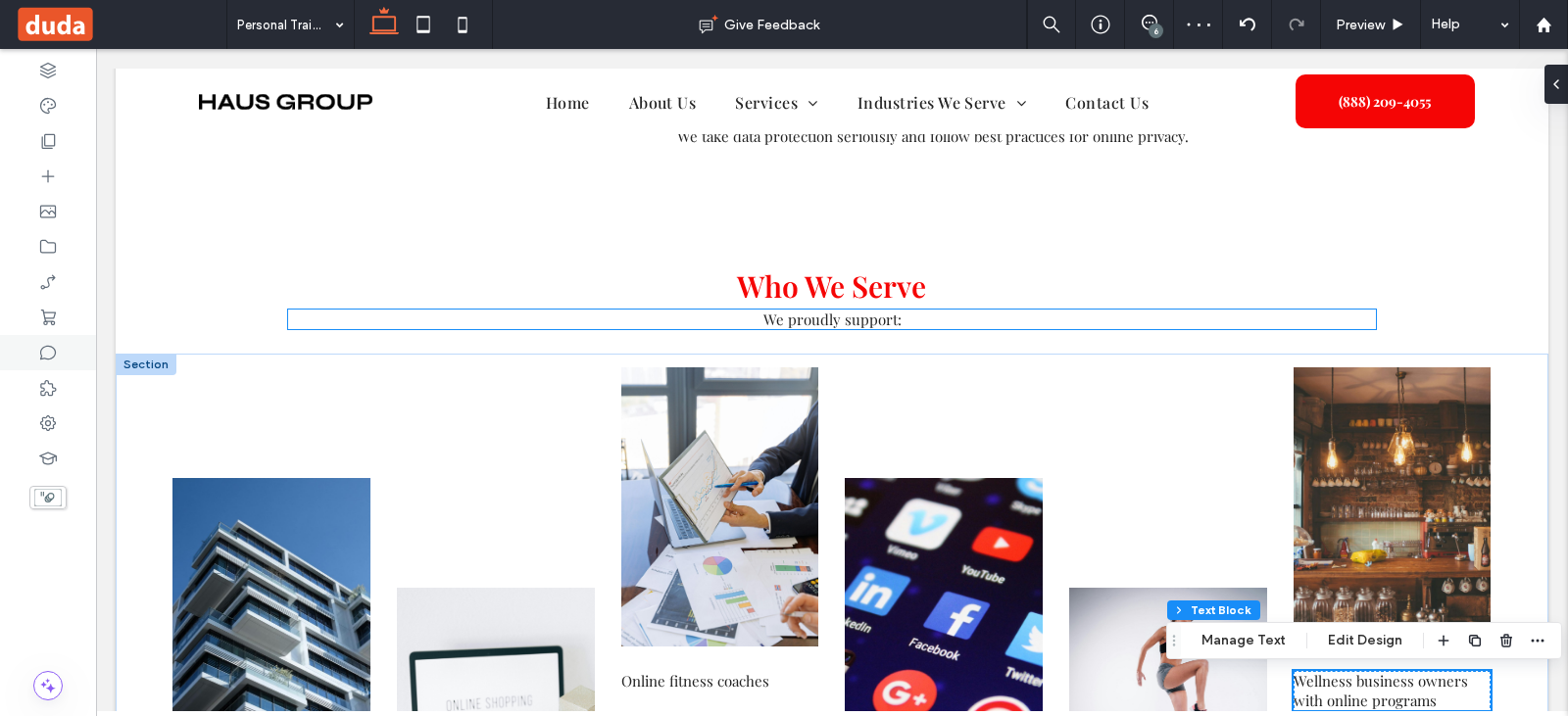 scroll, scrollTop: 3102, scrollLeft: 0, axis: vertical 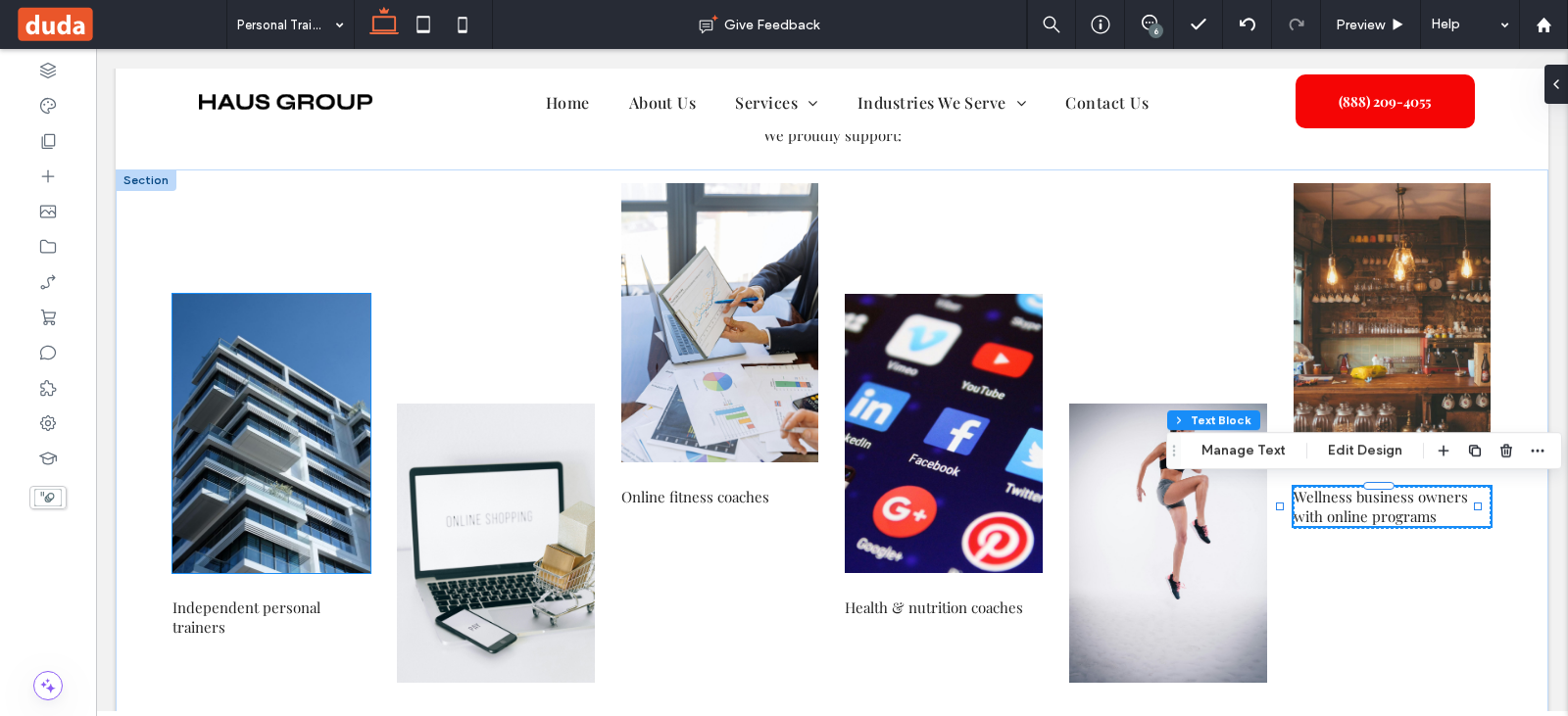 click at bounding box center [271, 433] 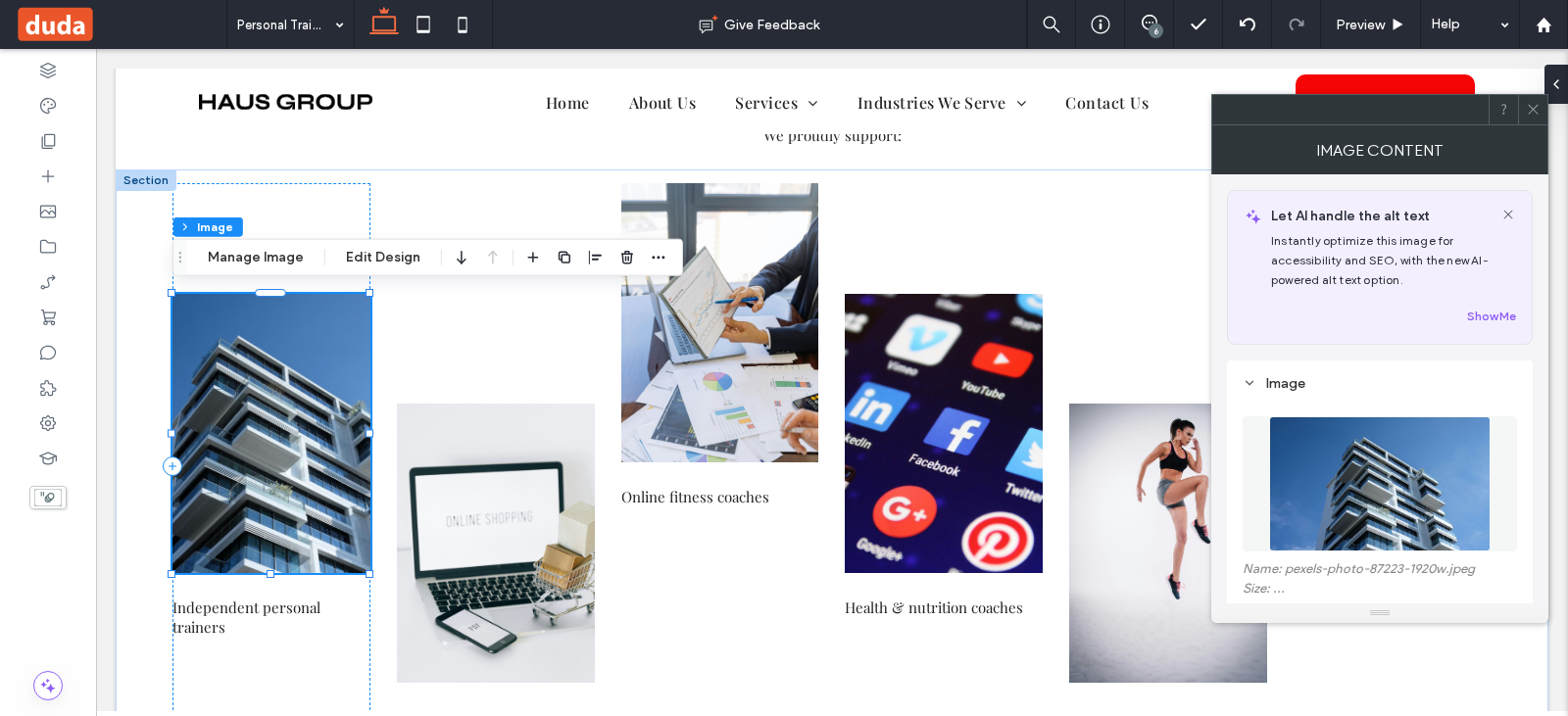 click at bounding box center [271, 433] 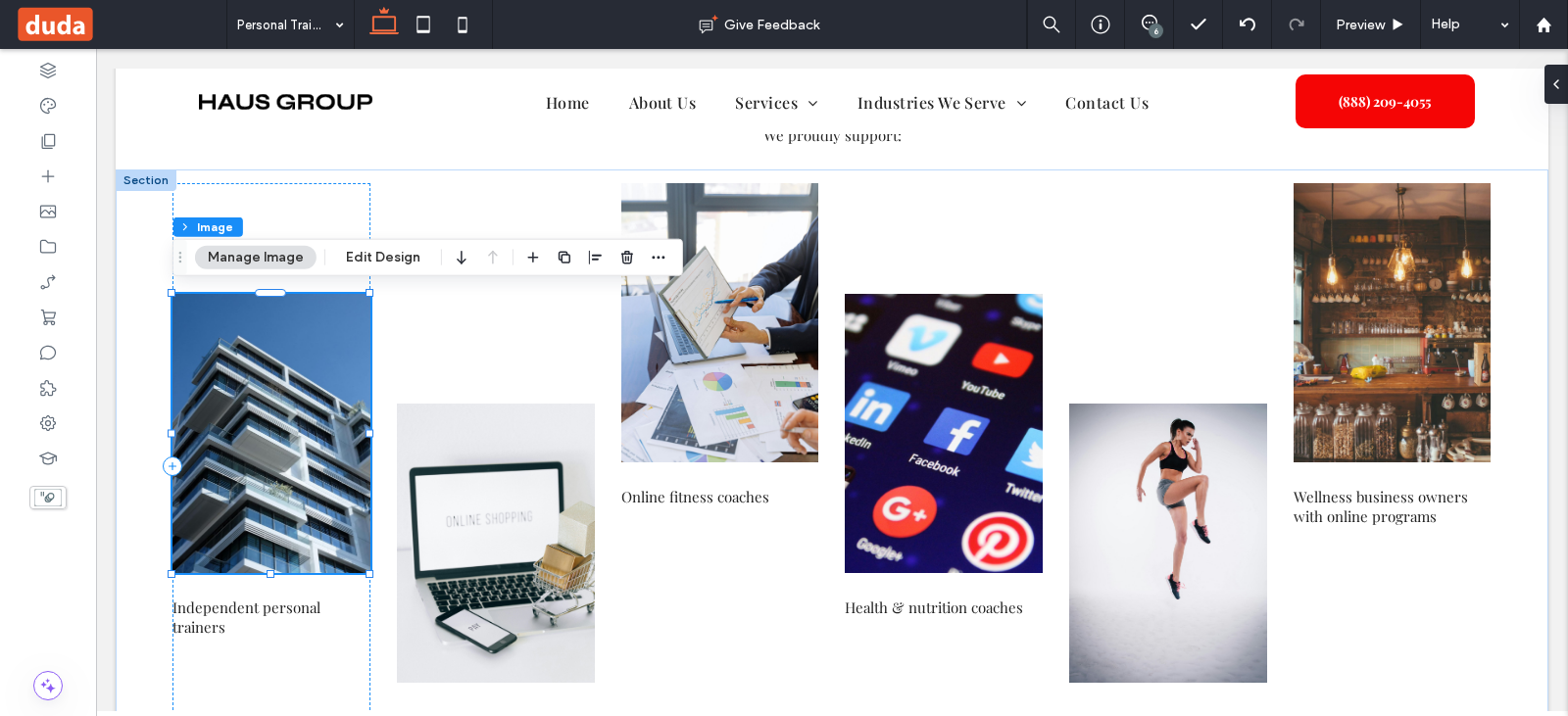 click at bounding box center [271, 433] 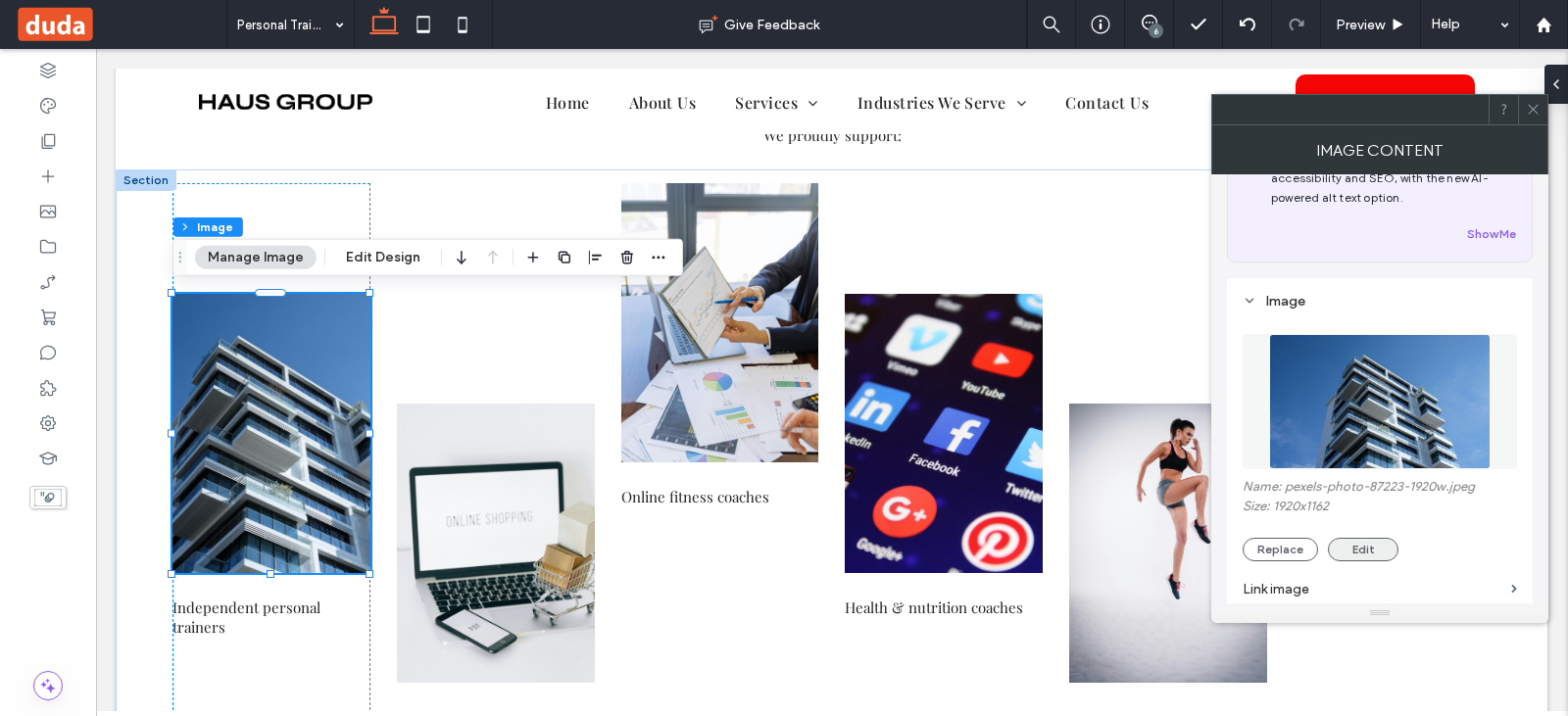 scroll, scrollTop: 196, scrollLeft: 0, axis: vertical 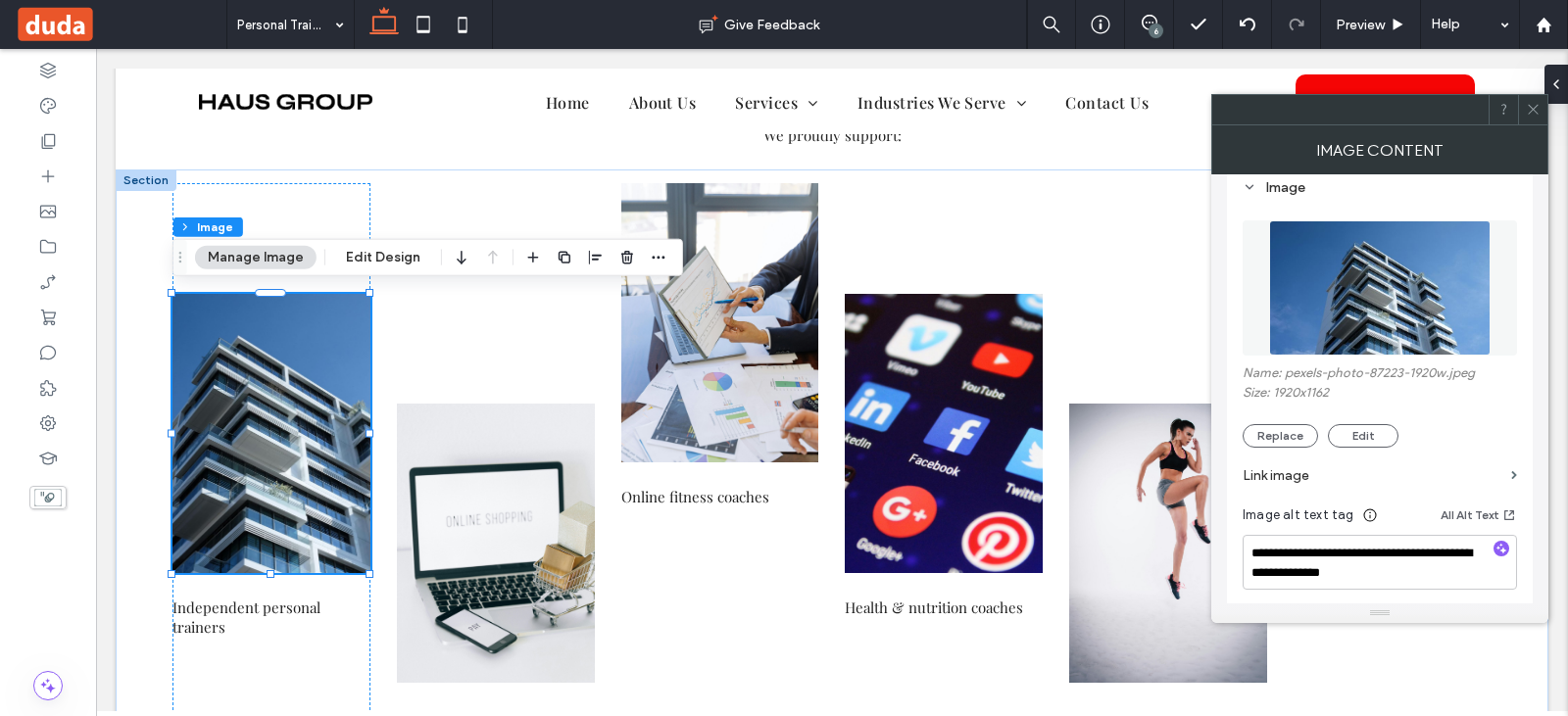 click on "Link image" at bounding box center [1380, 475] 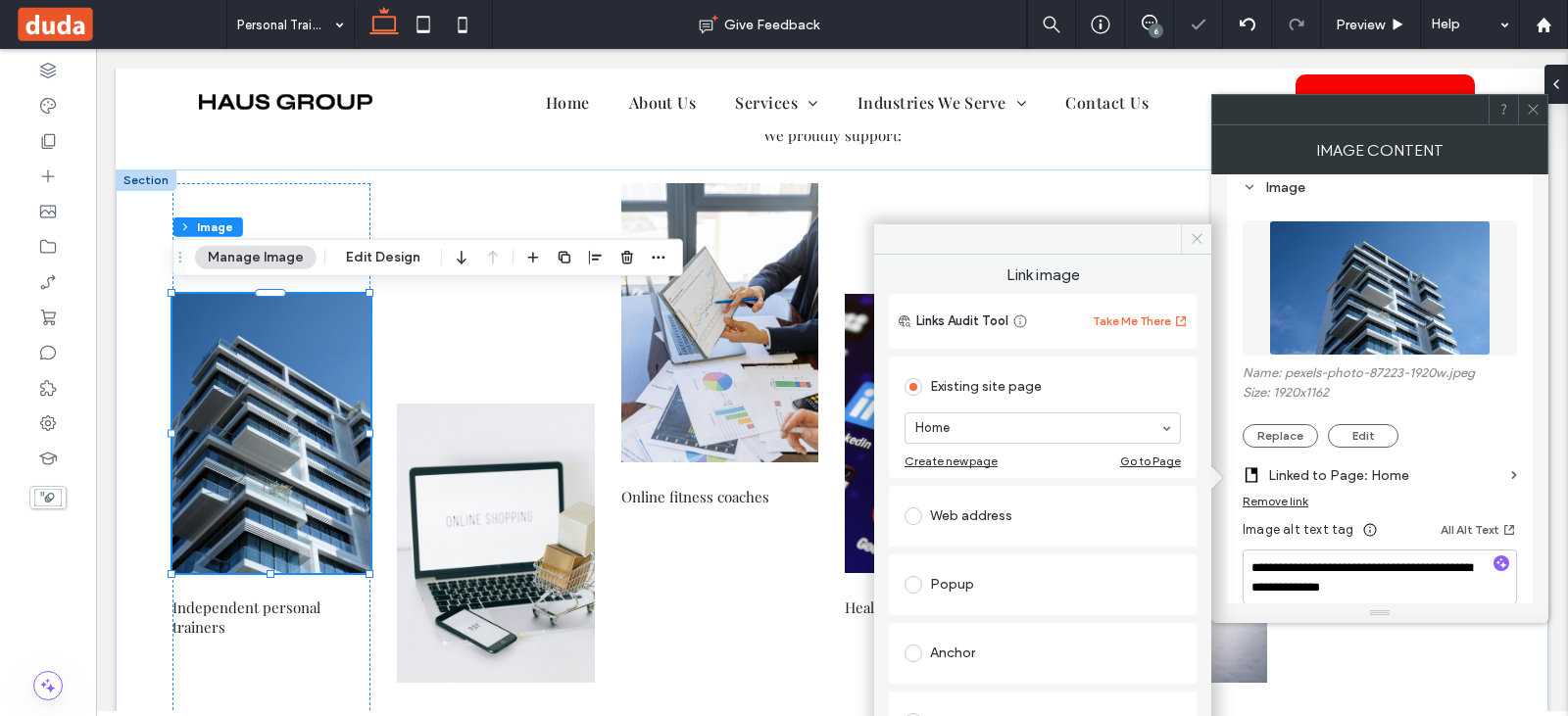 drag, startPoint x: 1191, startPoint y: 236, endPoint x: 1096, endPoint y: 186, distance: 107.35455 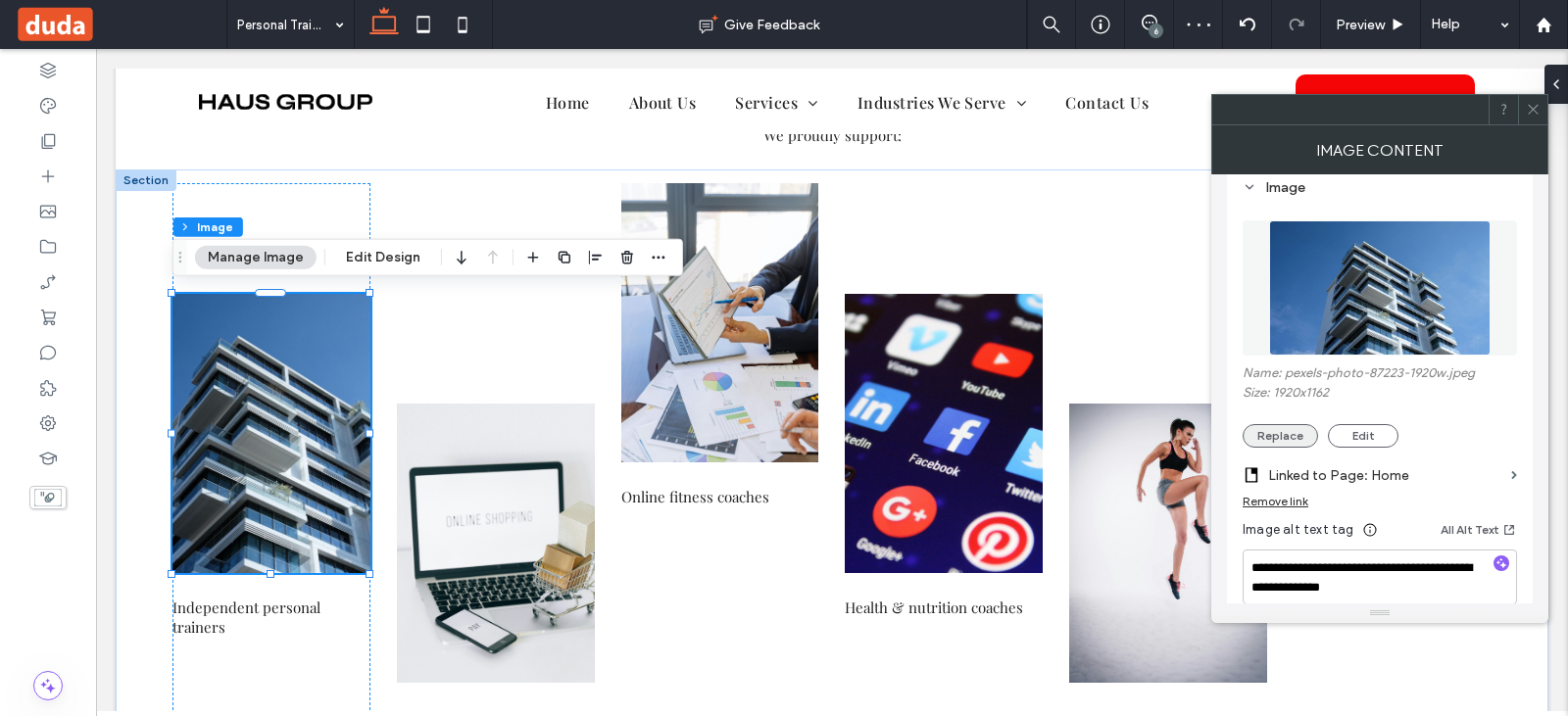 drag, startPoint x: 1278, startPoint y: 433, endPoint x: 1278, endPoint y: 449, distance: 16 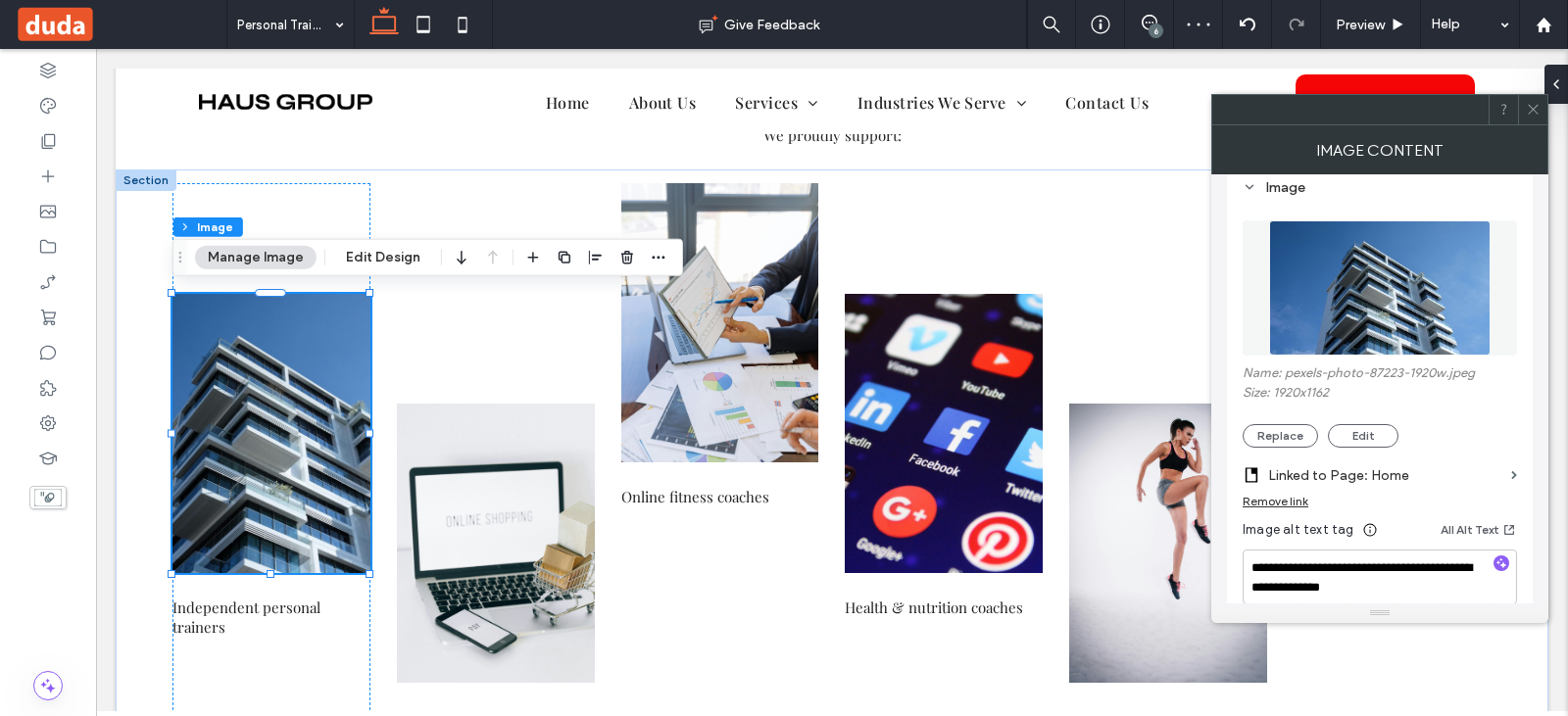 click on "Replace" at bounding box center [1280, 436] 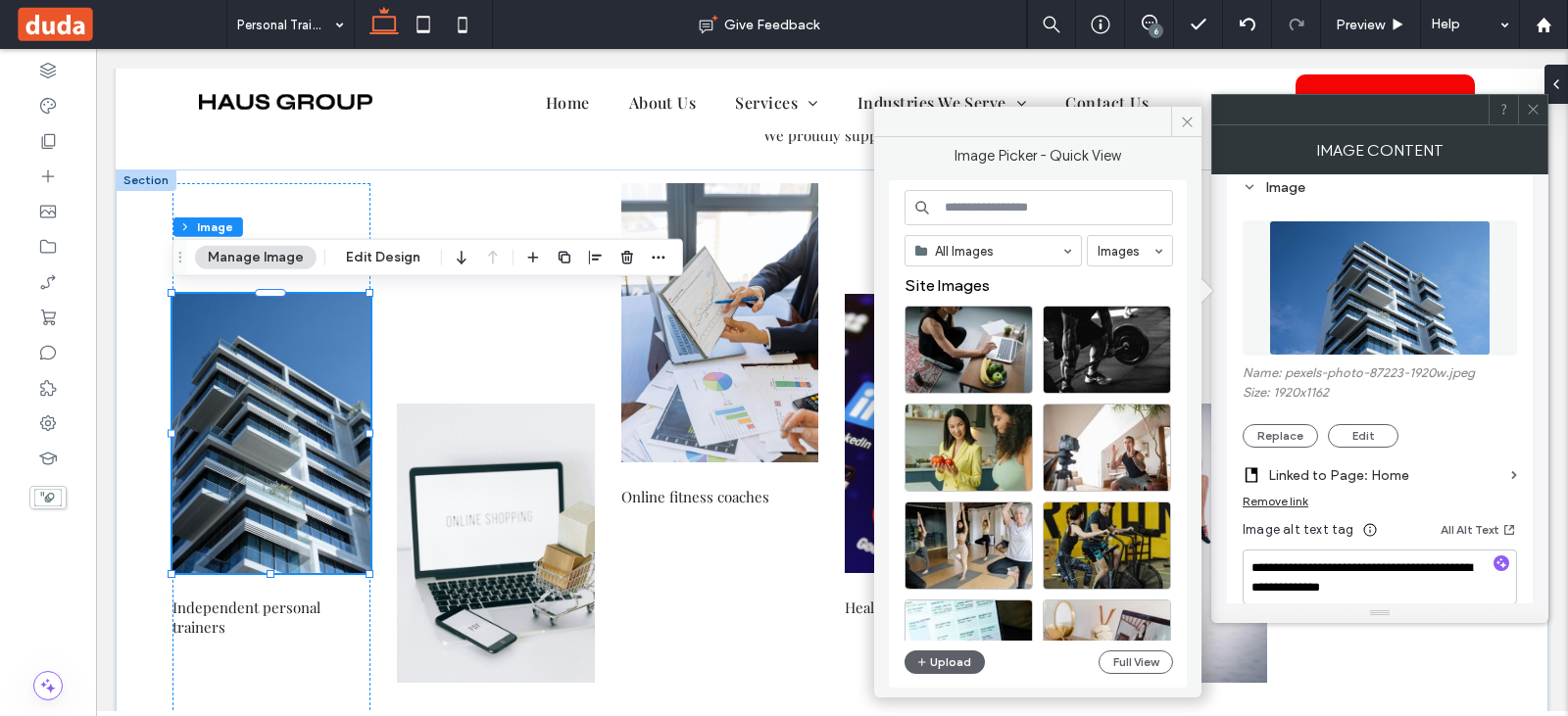click on "Remove link" at bounding box center [1275, 501] 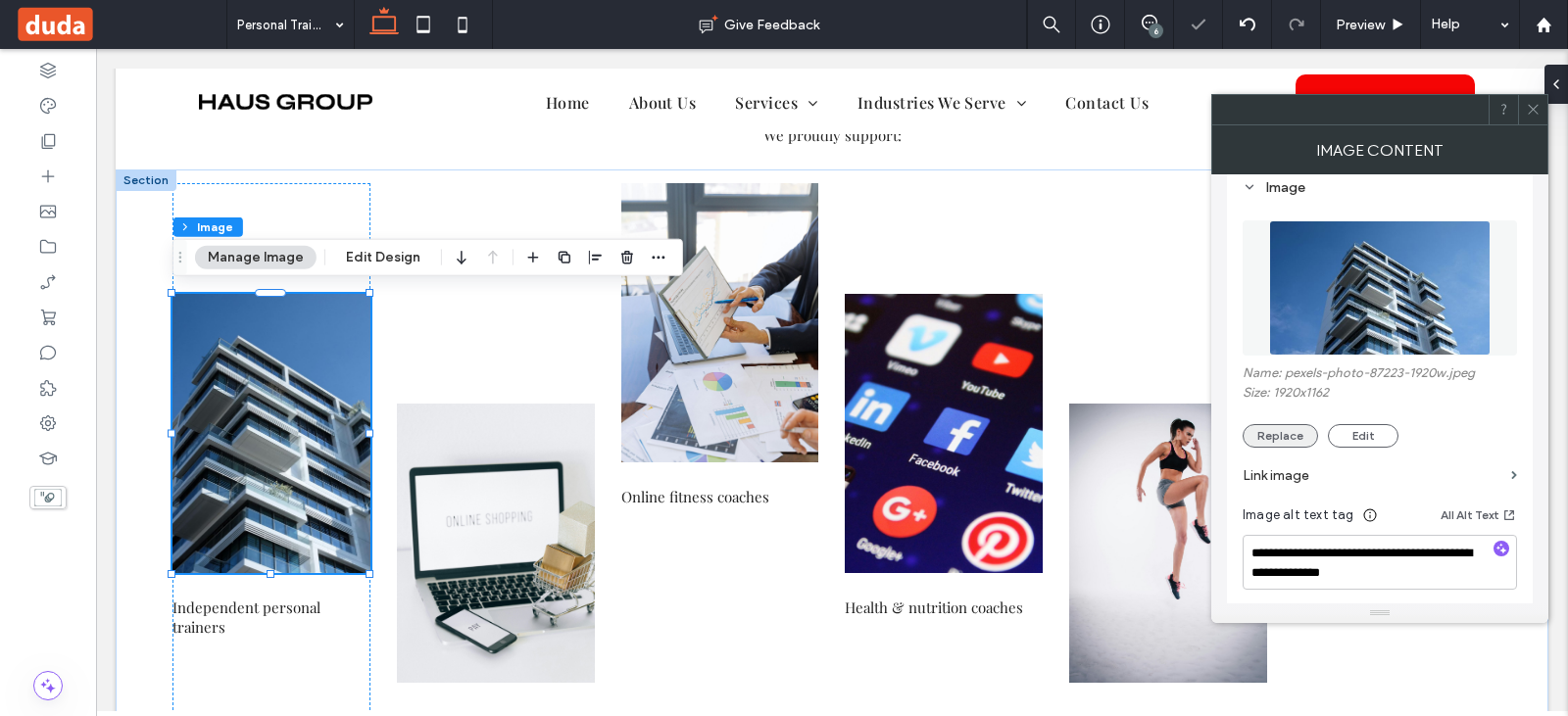 click on "Replace" at bounding box center [1280, 436] 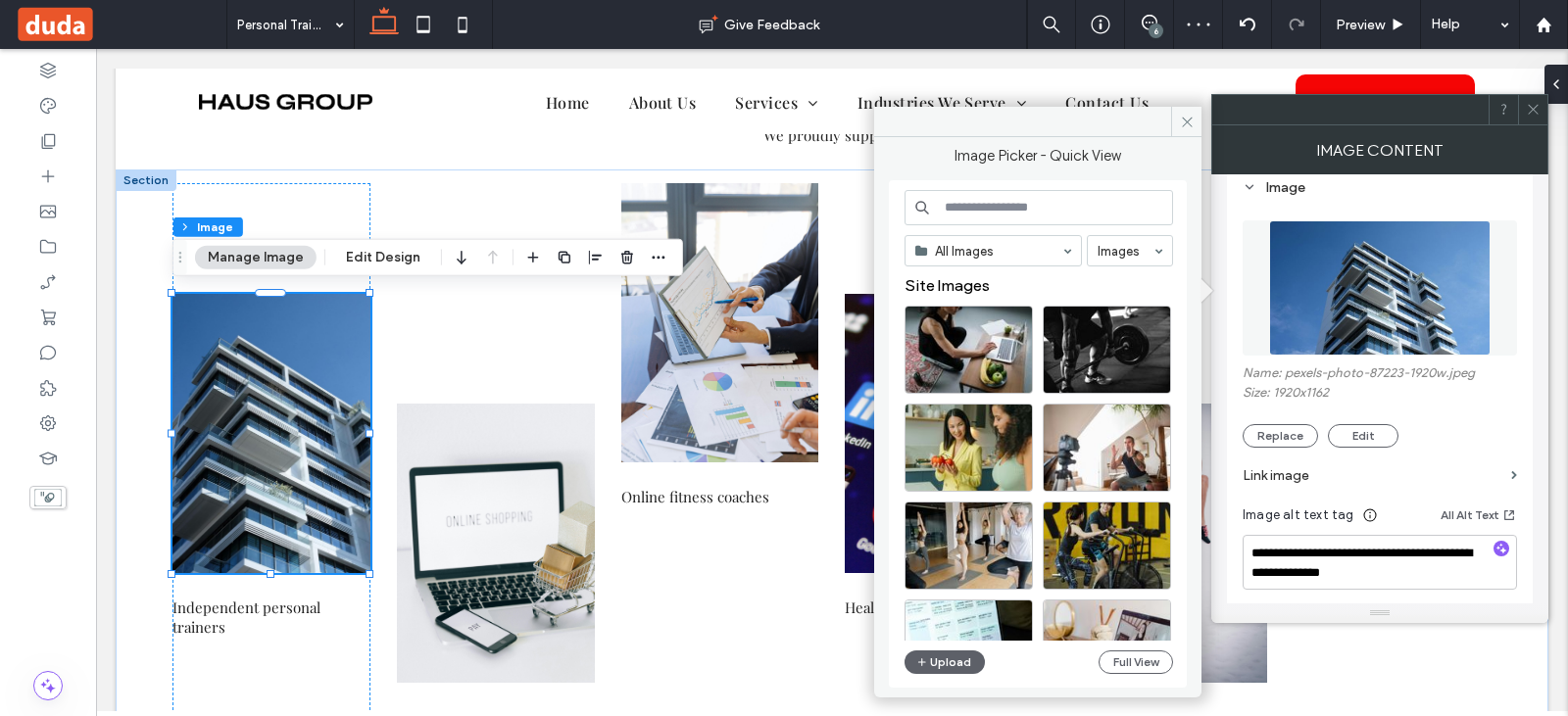 click at bounding box center [1039, 208] 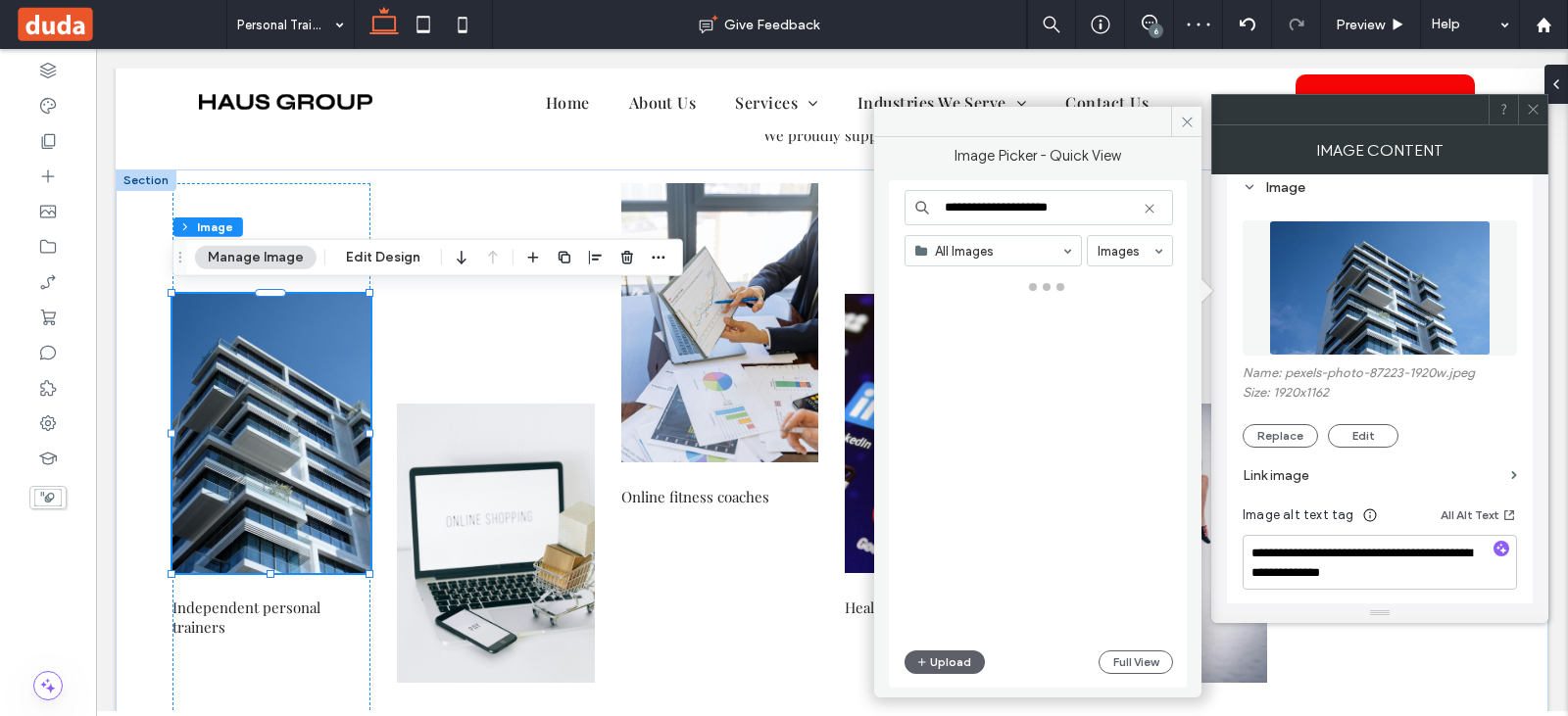 click on "**********" at bounding box center (1039, 208) 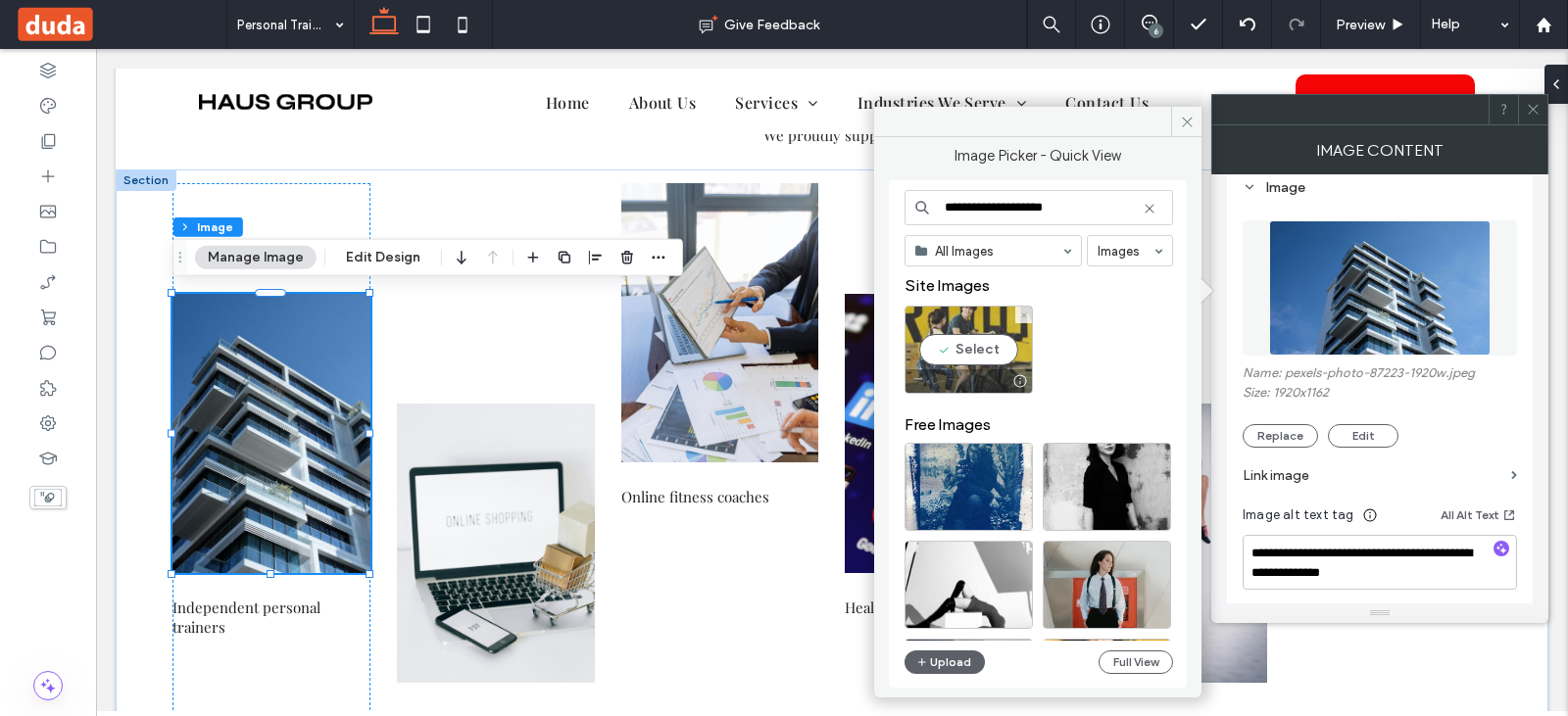 type on "**********" 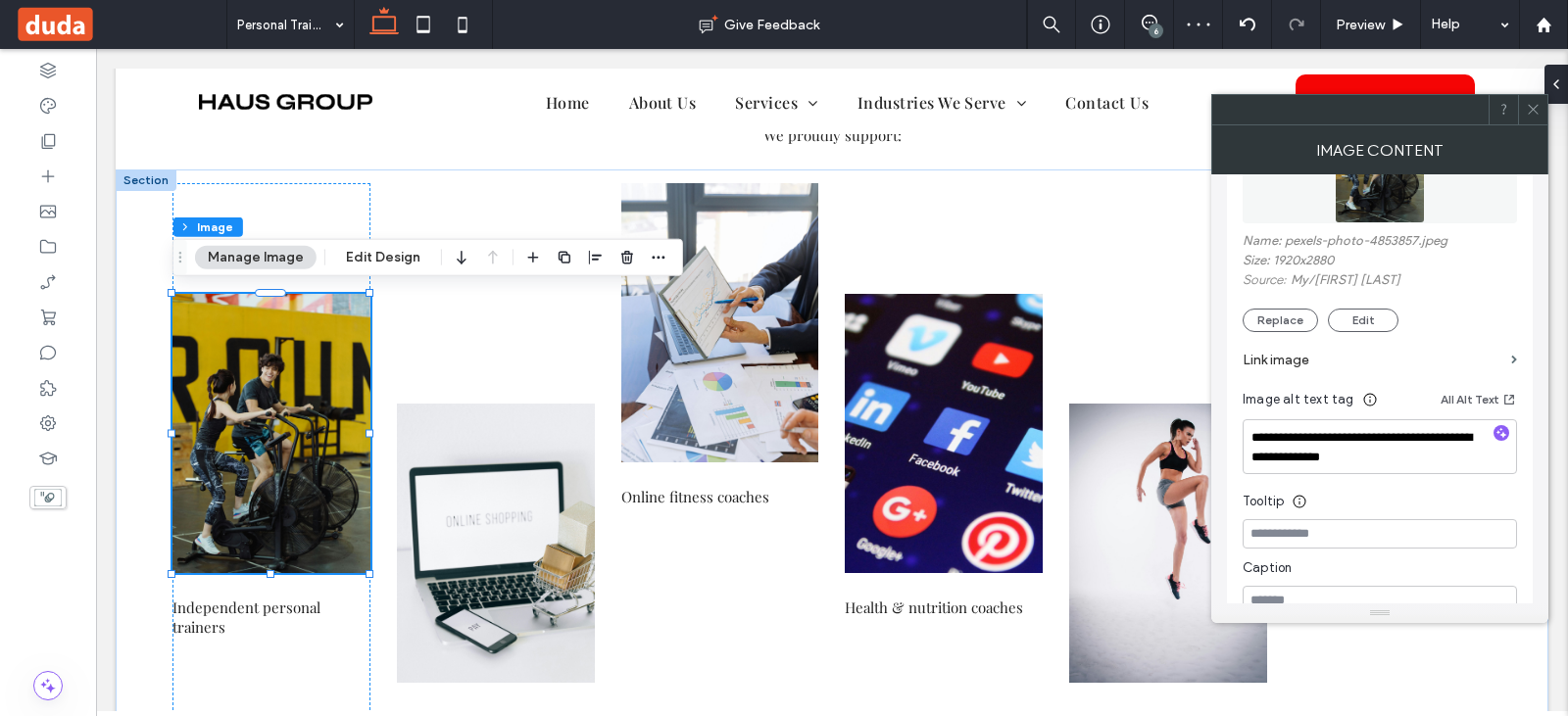 scroll, scrollTop: 392, scrollLeft: 0, axis: vertical 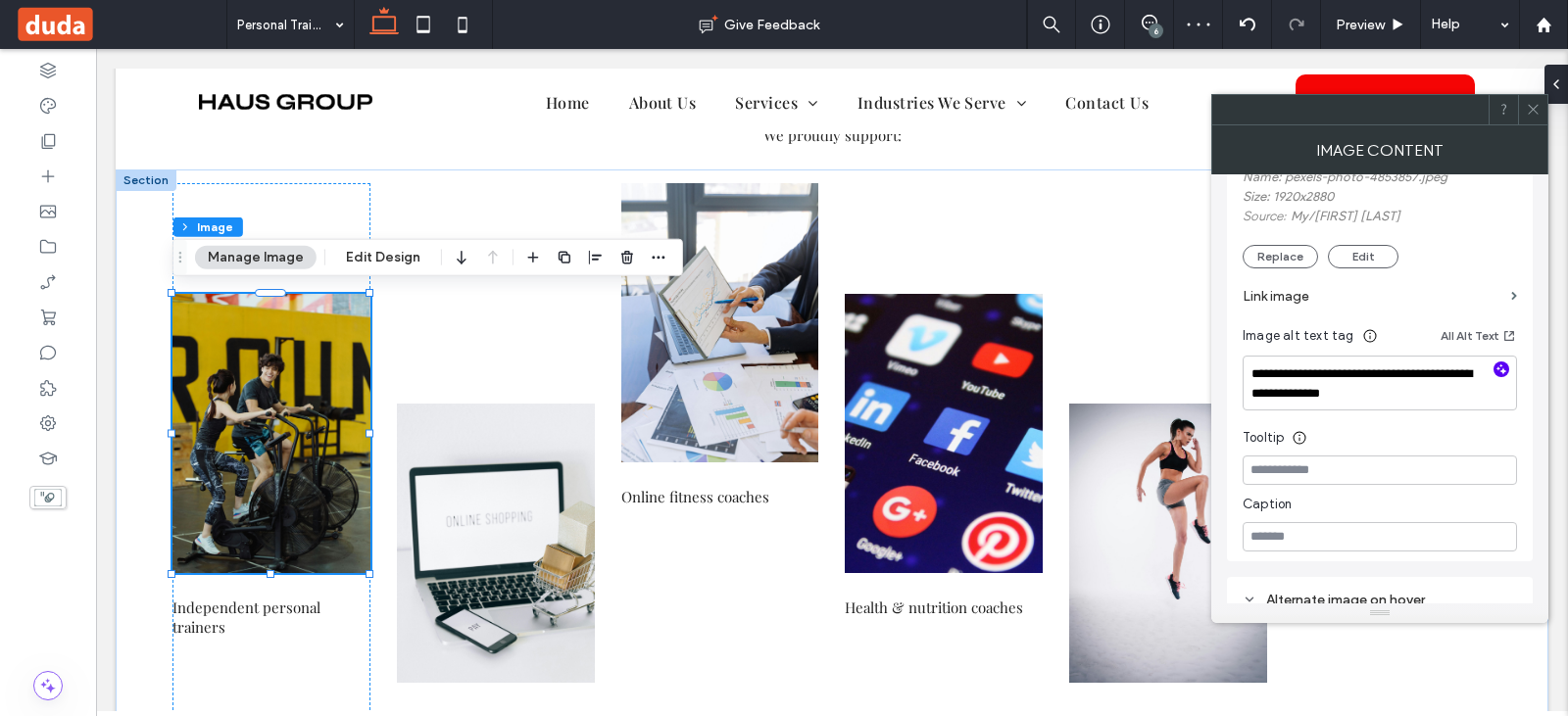click 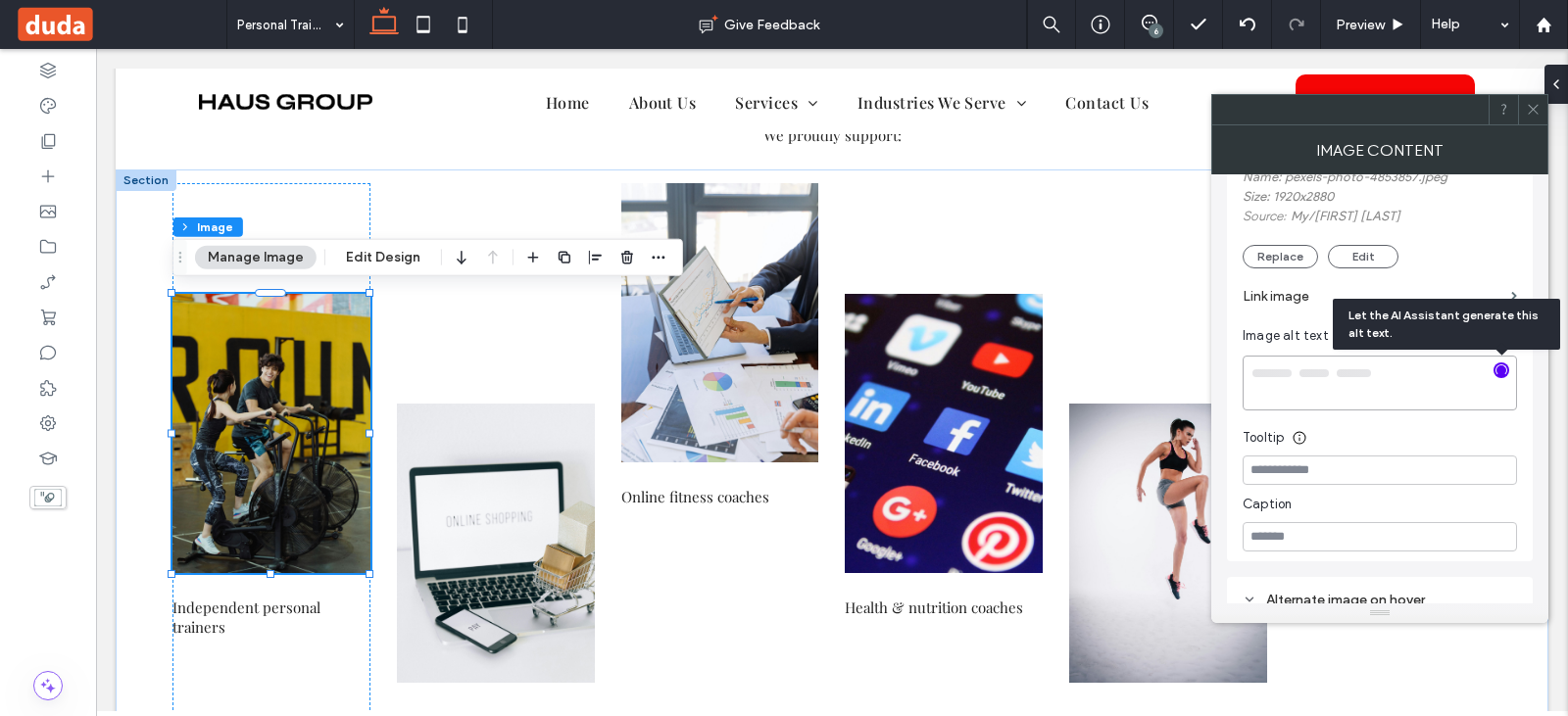 type on "**********" 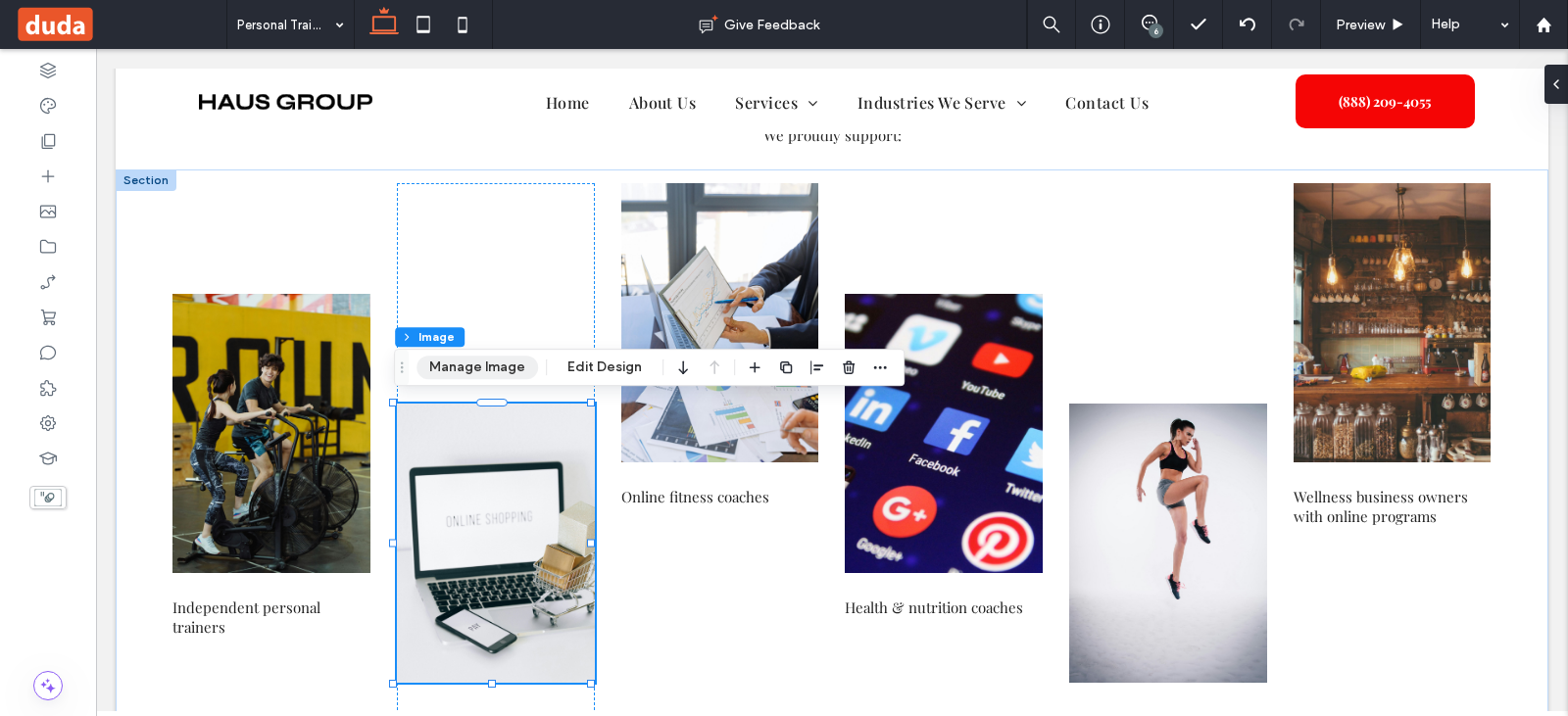 click on "Manage Image" at bounding box center [477, 367] 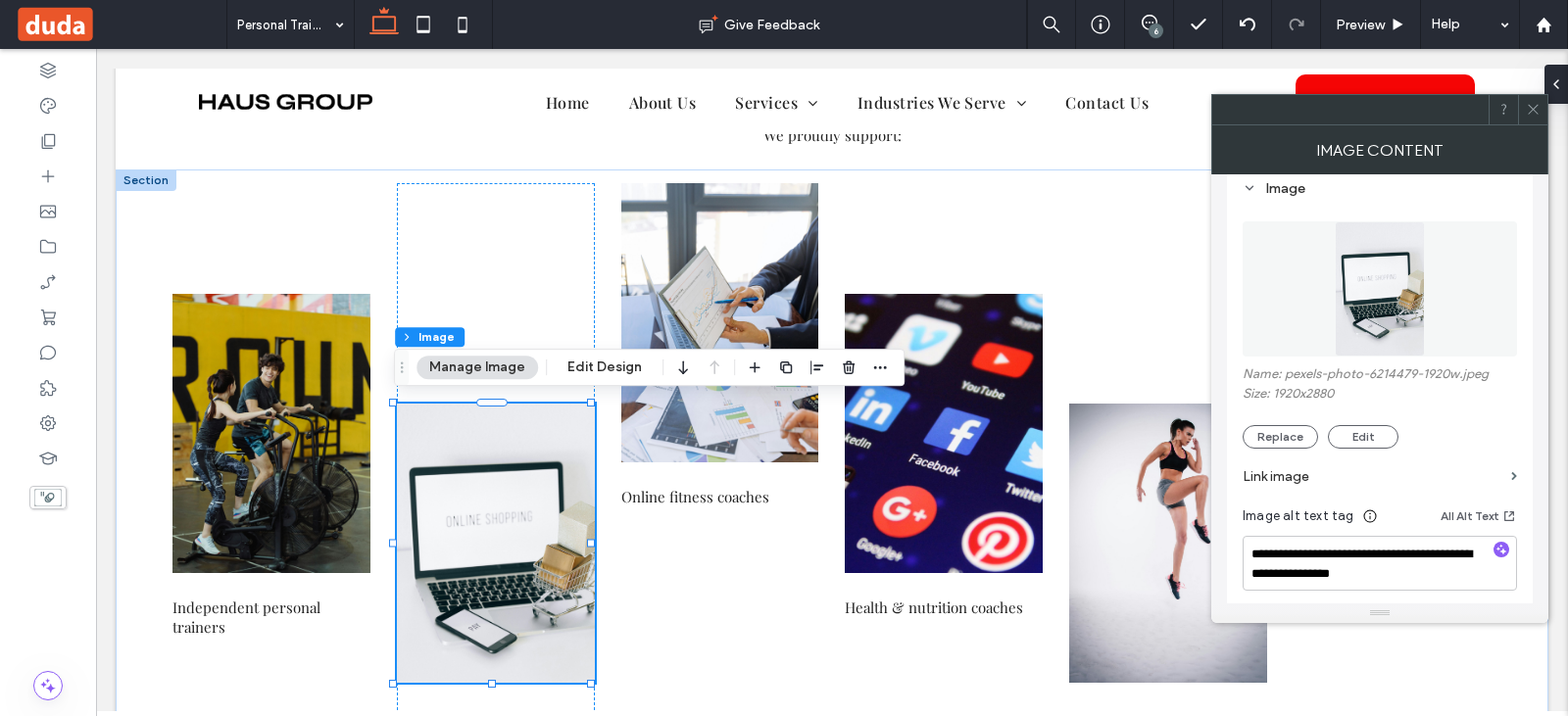scroll, scrollTop: 196, scrollLeft: 0, axis: vertical 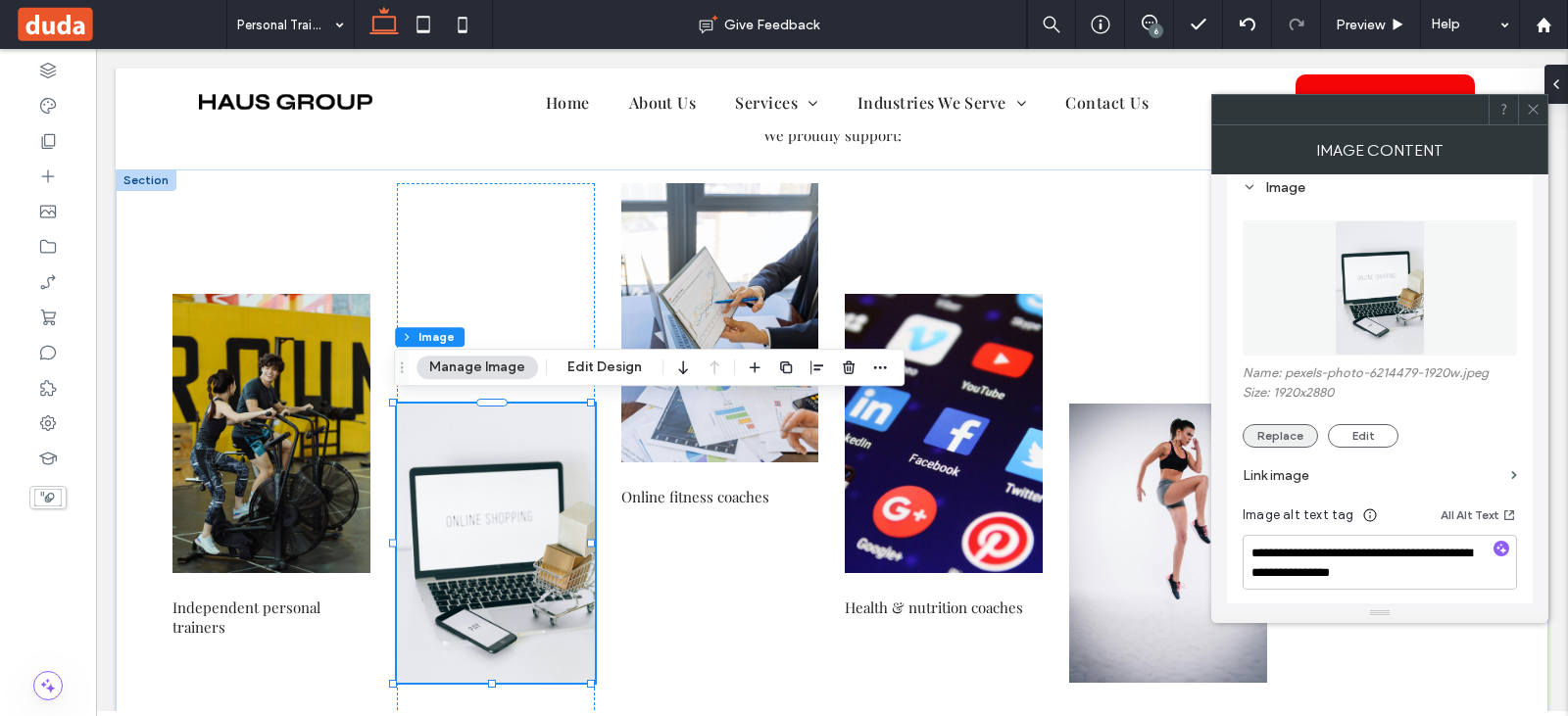 click on "Replace" at bounding box center (1280, 436) 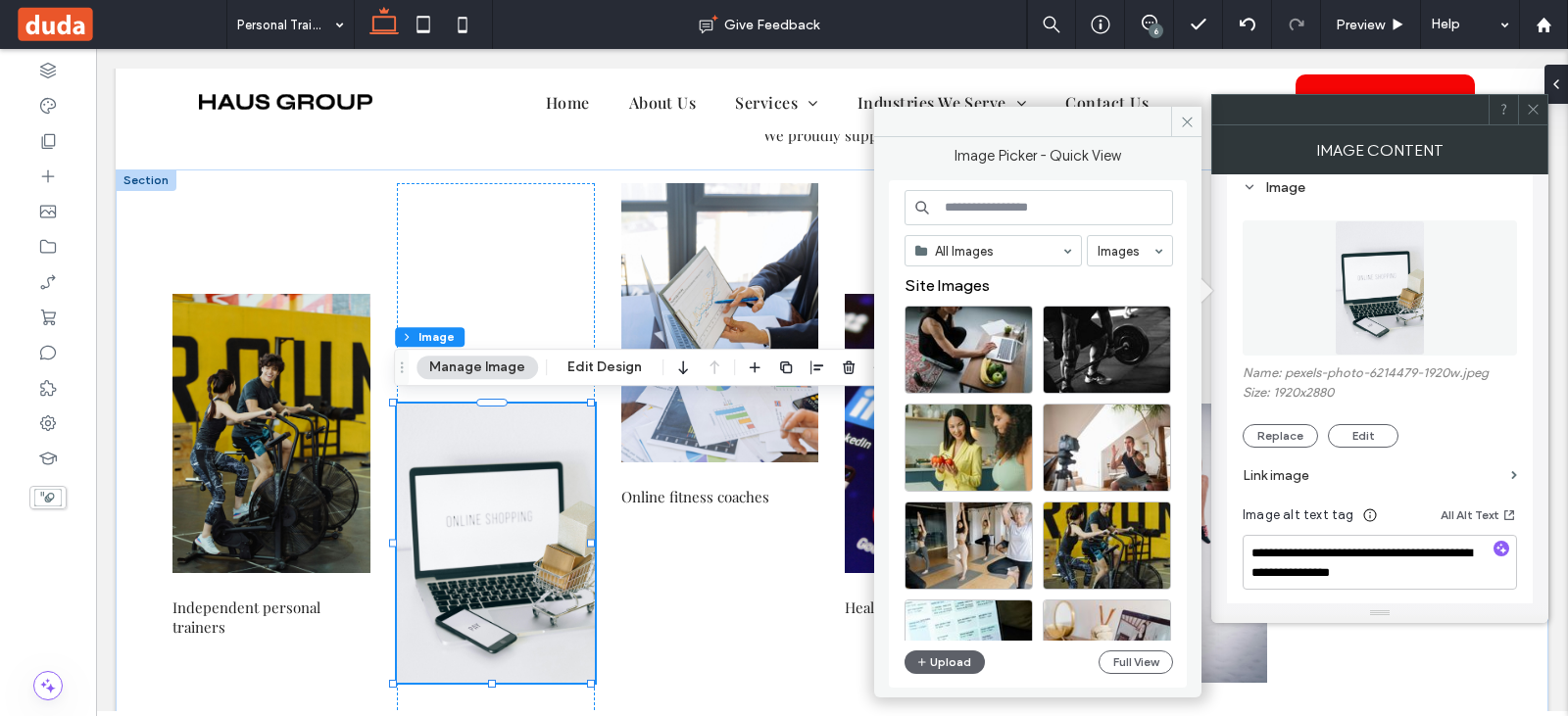 click at bounding box center (1039, 208) 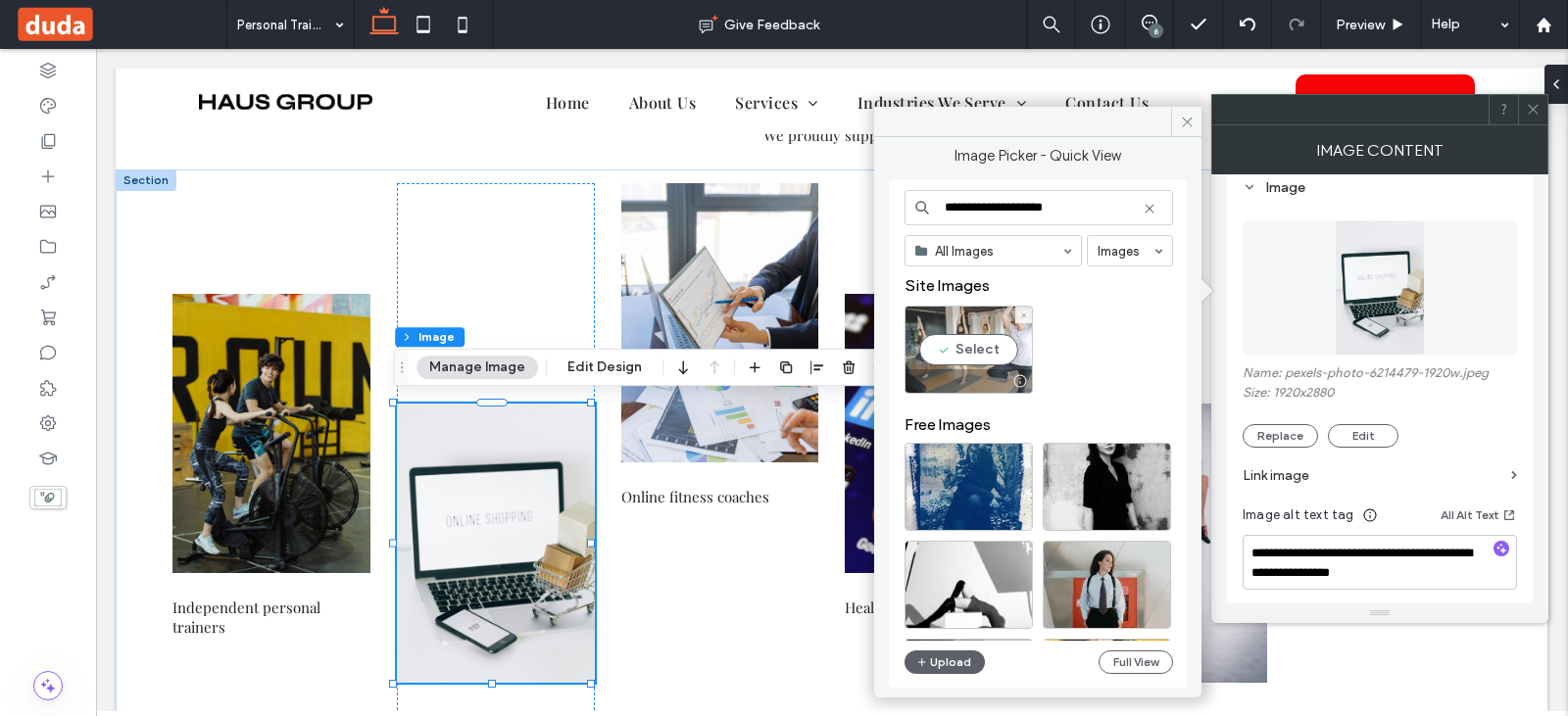 type on "**********" 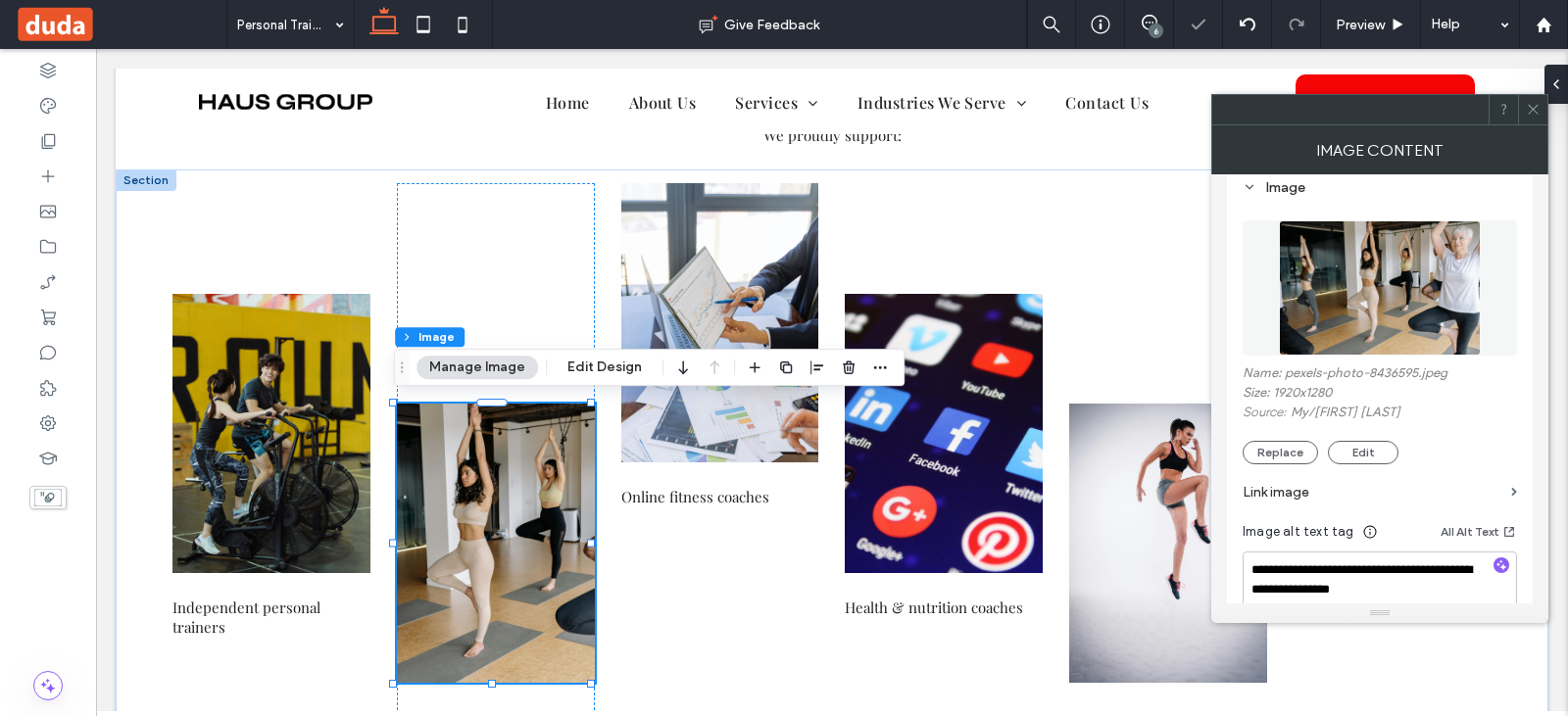 scroll, scrollTop: 294, scrollLeft: 0, axis: vertical 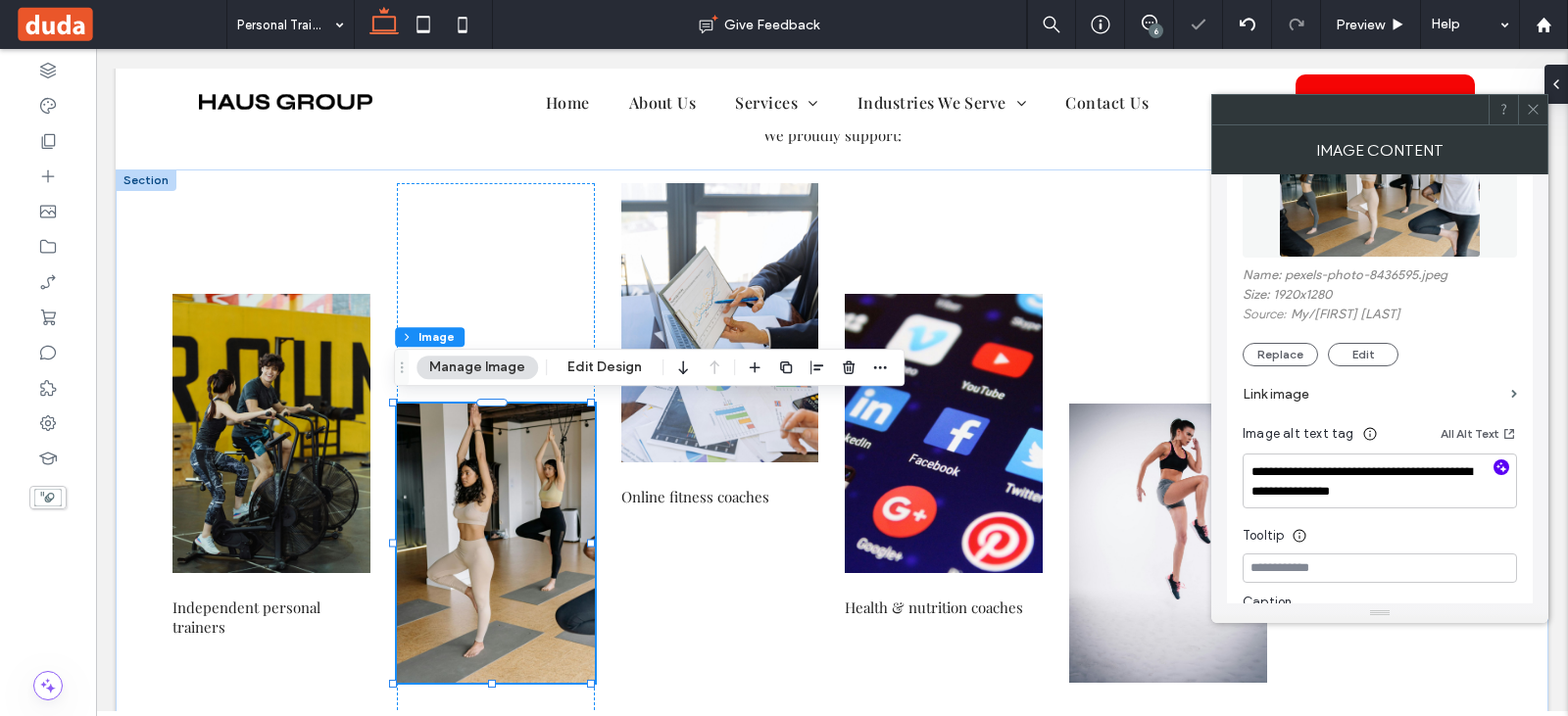 click 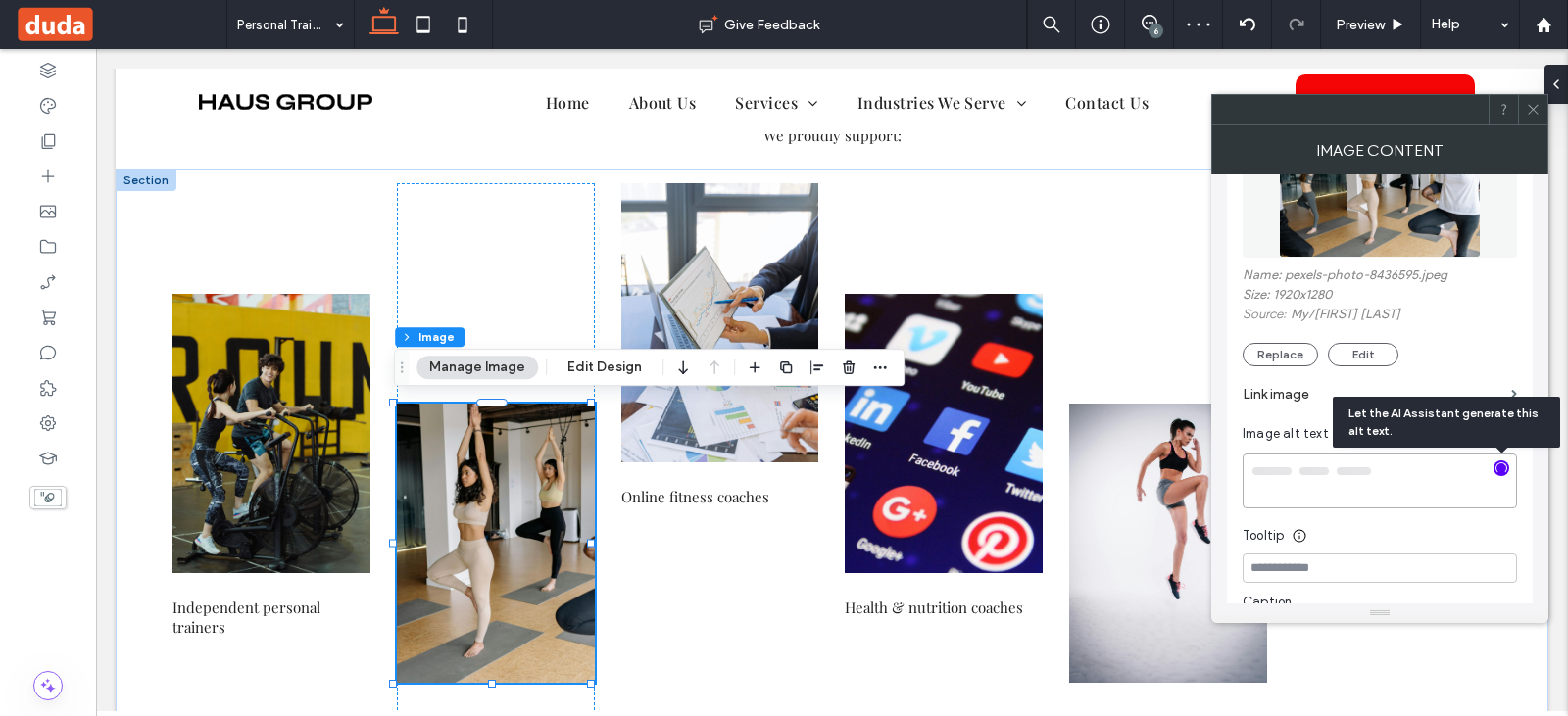 type on "**********" 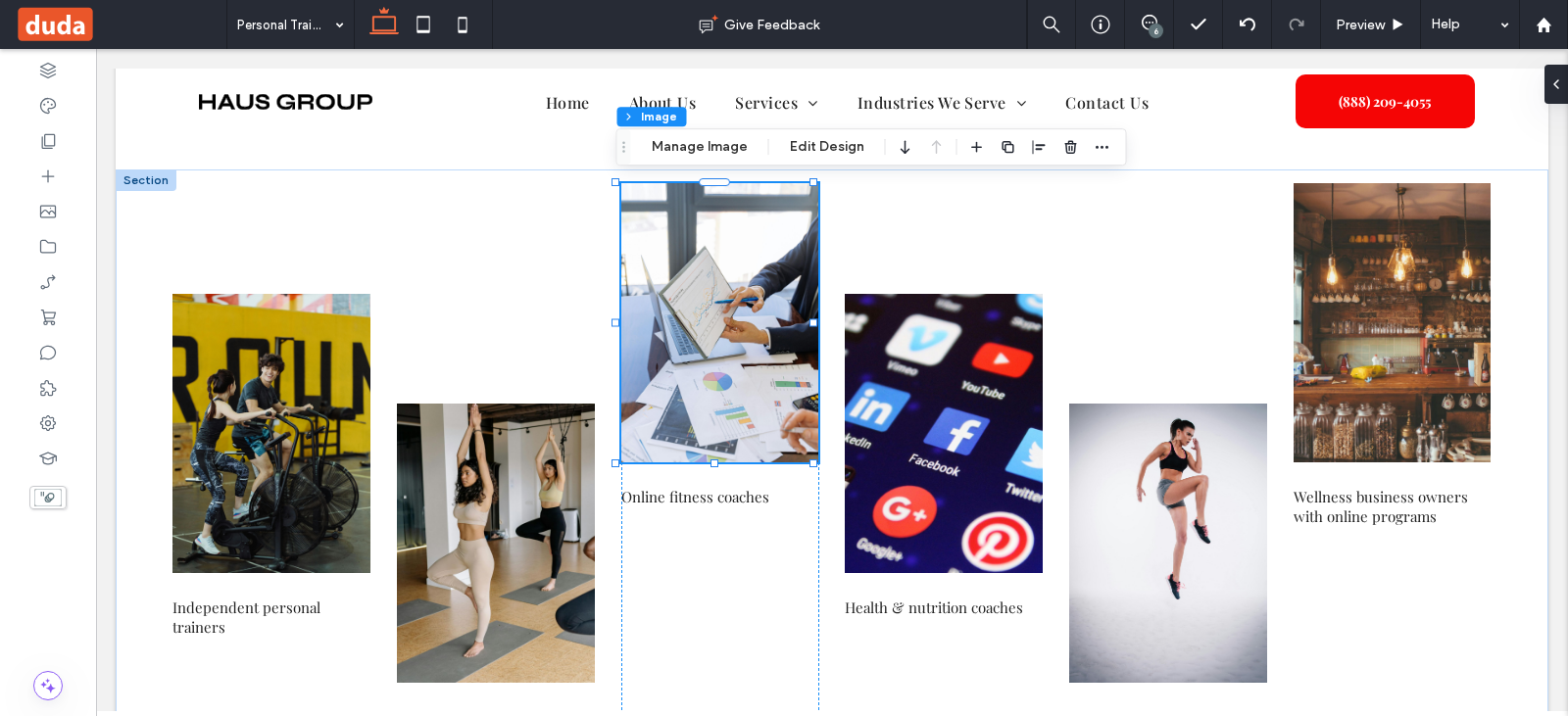 click at bounding box center (720, 322) 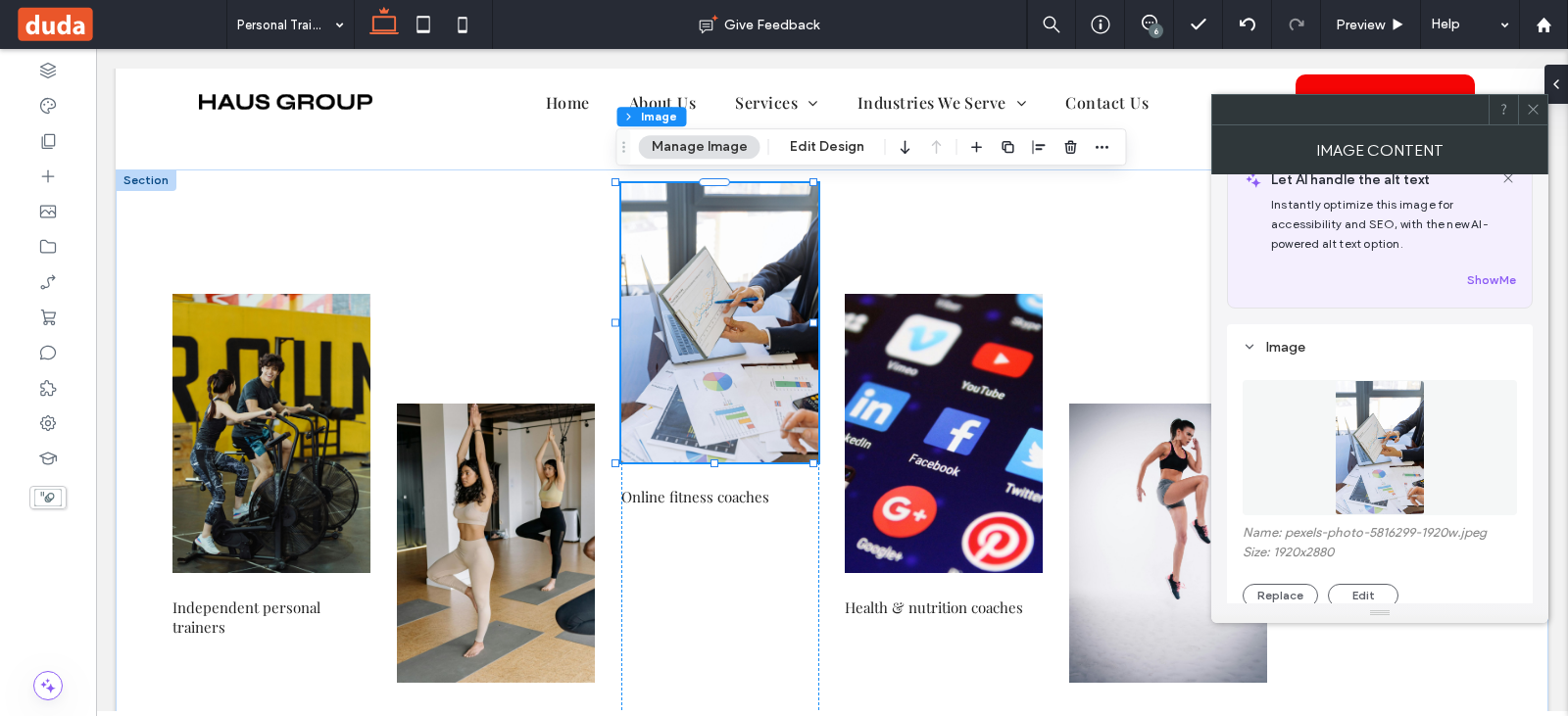 scroll, scrollTop: 98, scrollLeft: 0, axis: vertical 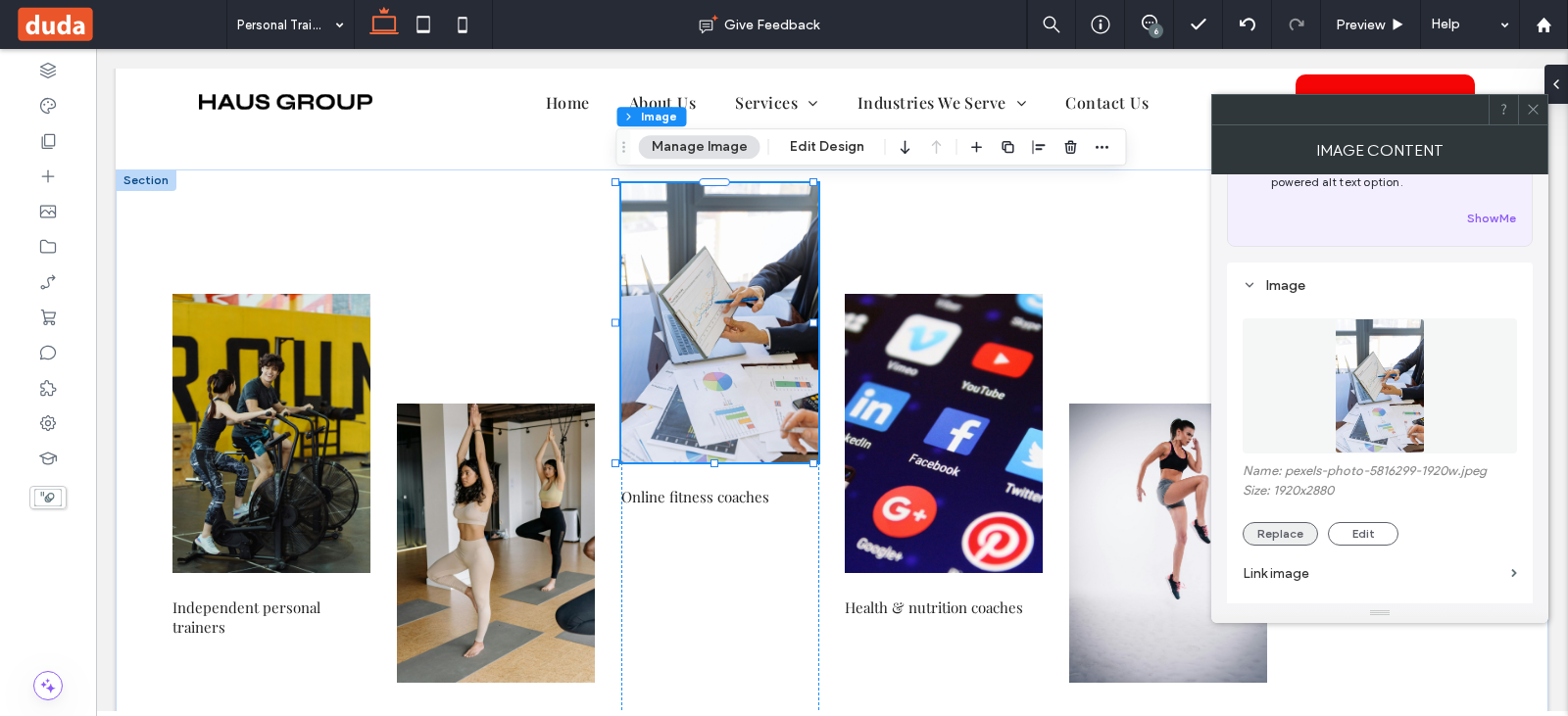 click on "Replace" at bounding box center [1280, 534] 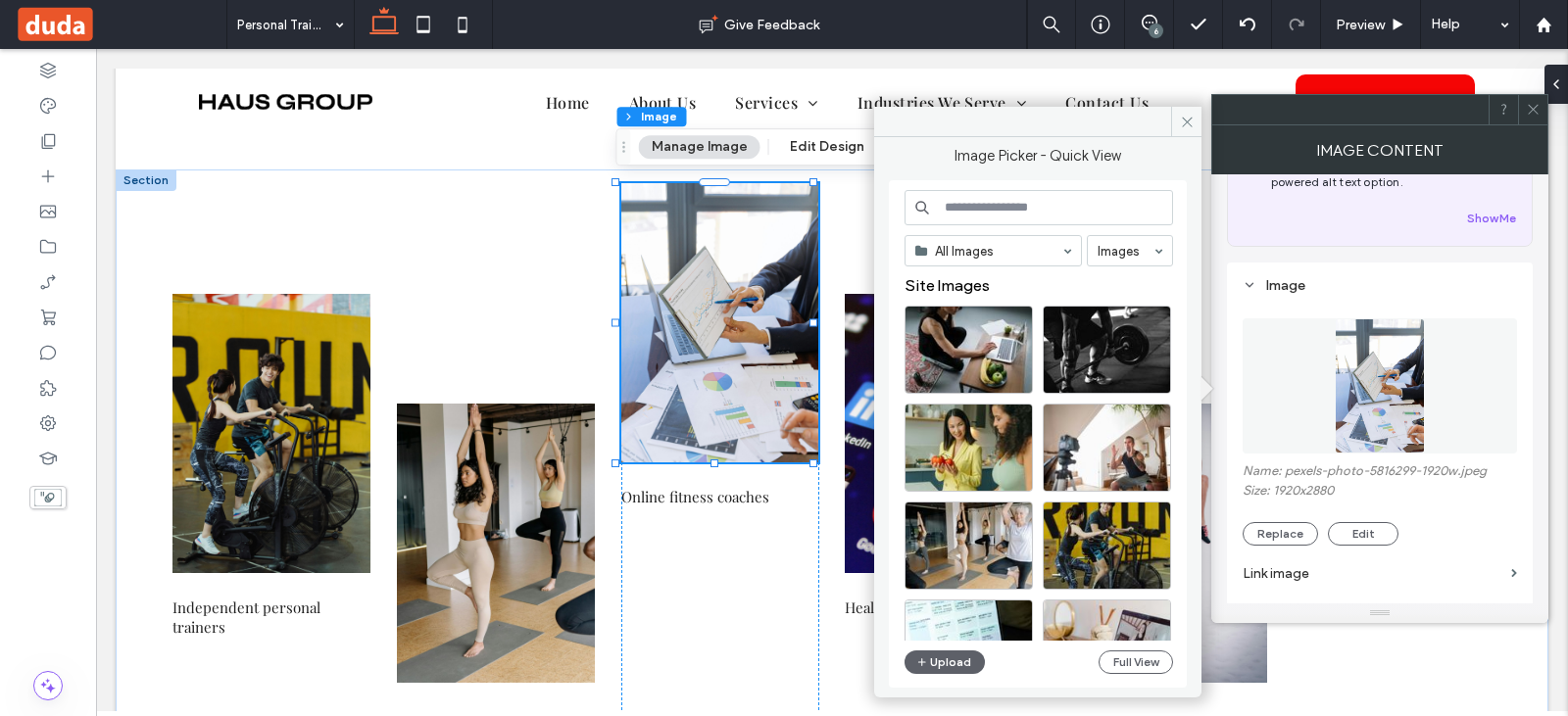 click at bounding box center (1039, 208) 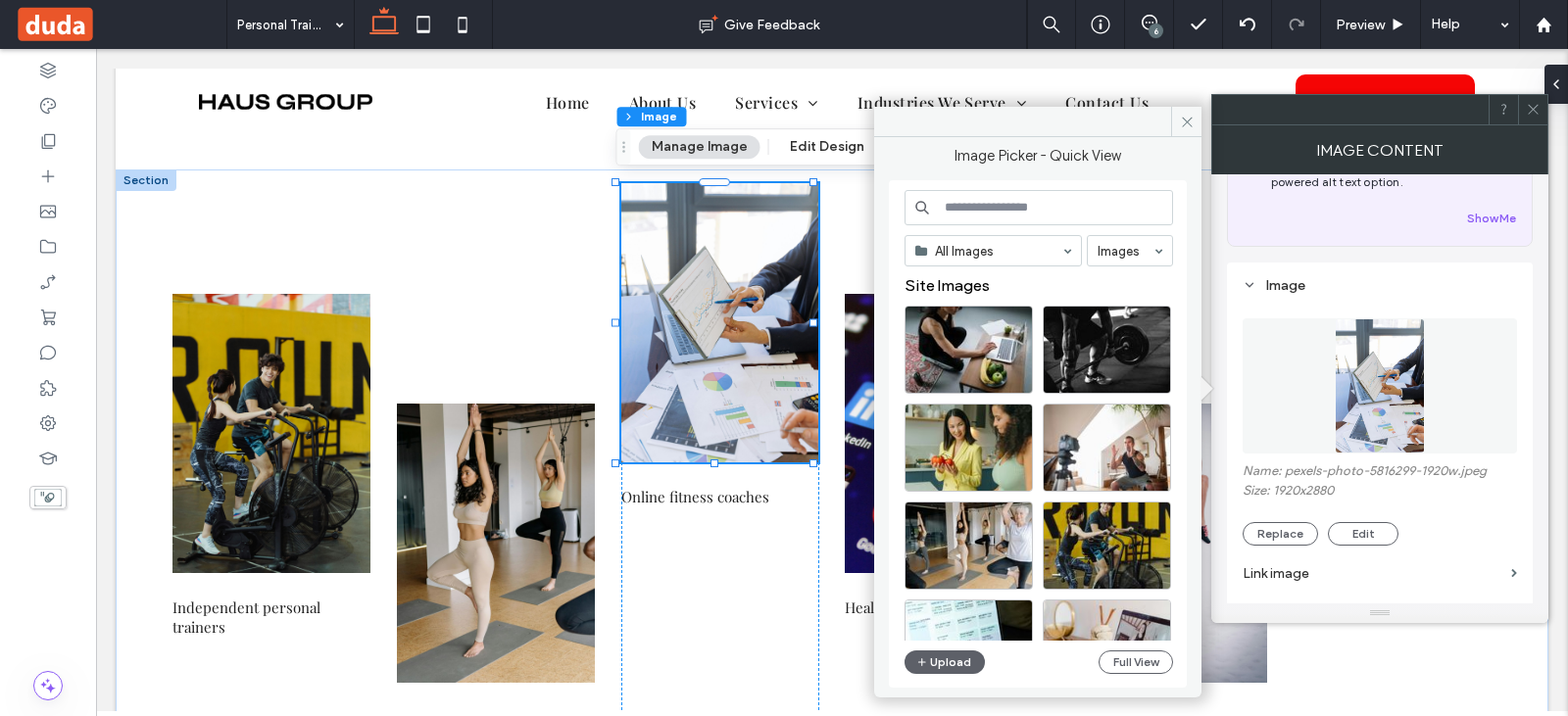 paste on "**********" 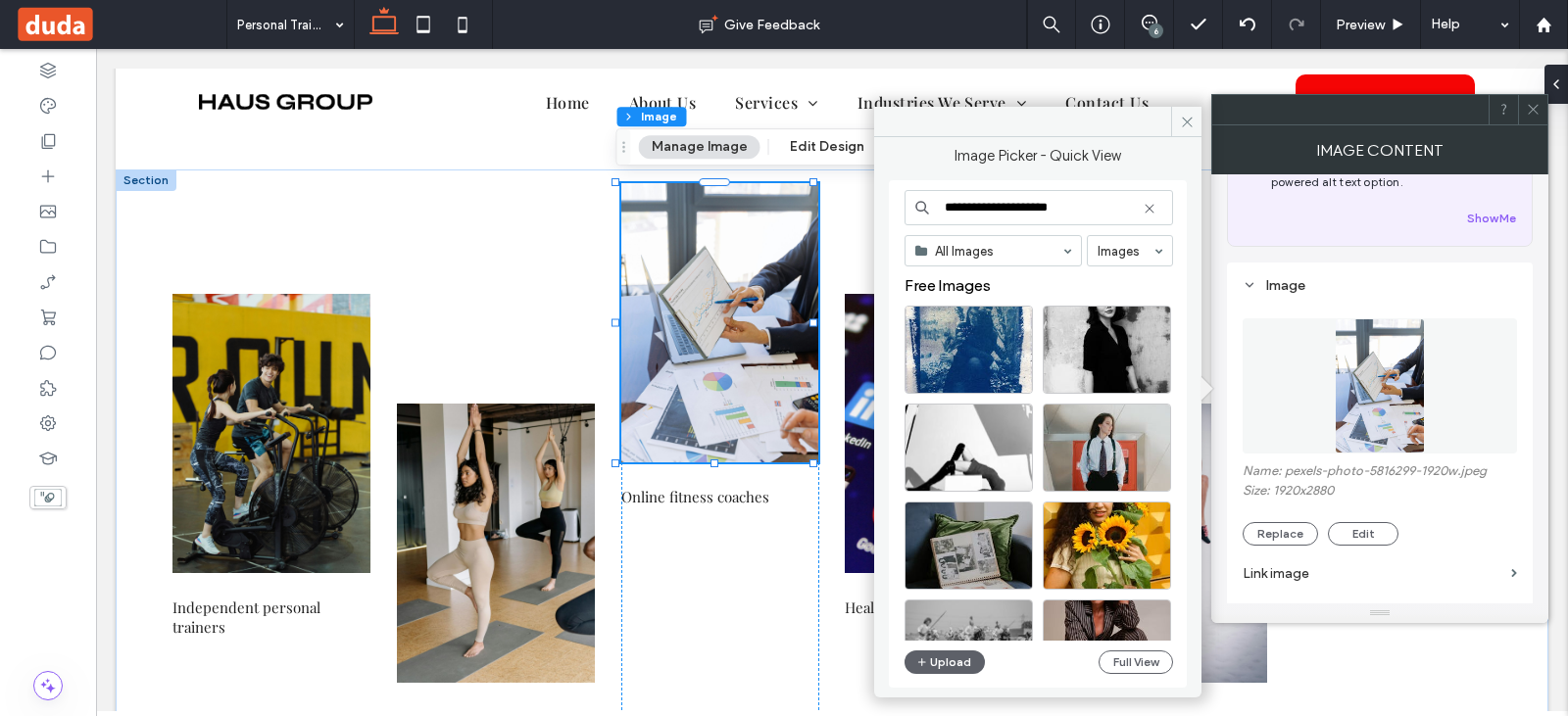 click on "**********" at bounding box center [1039, 208] 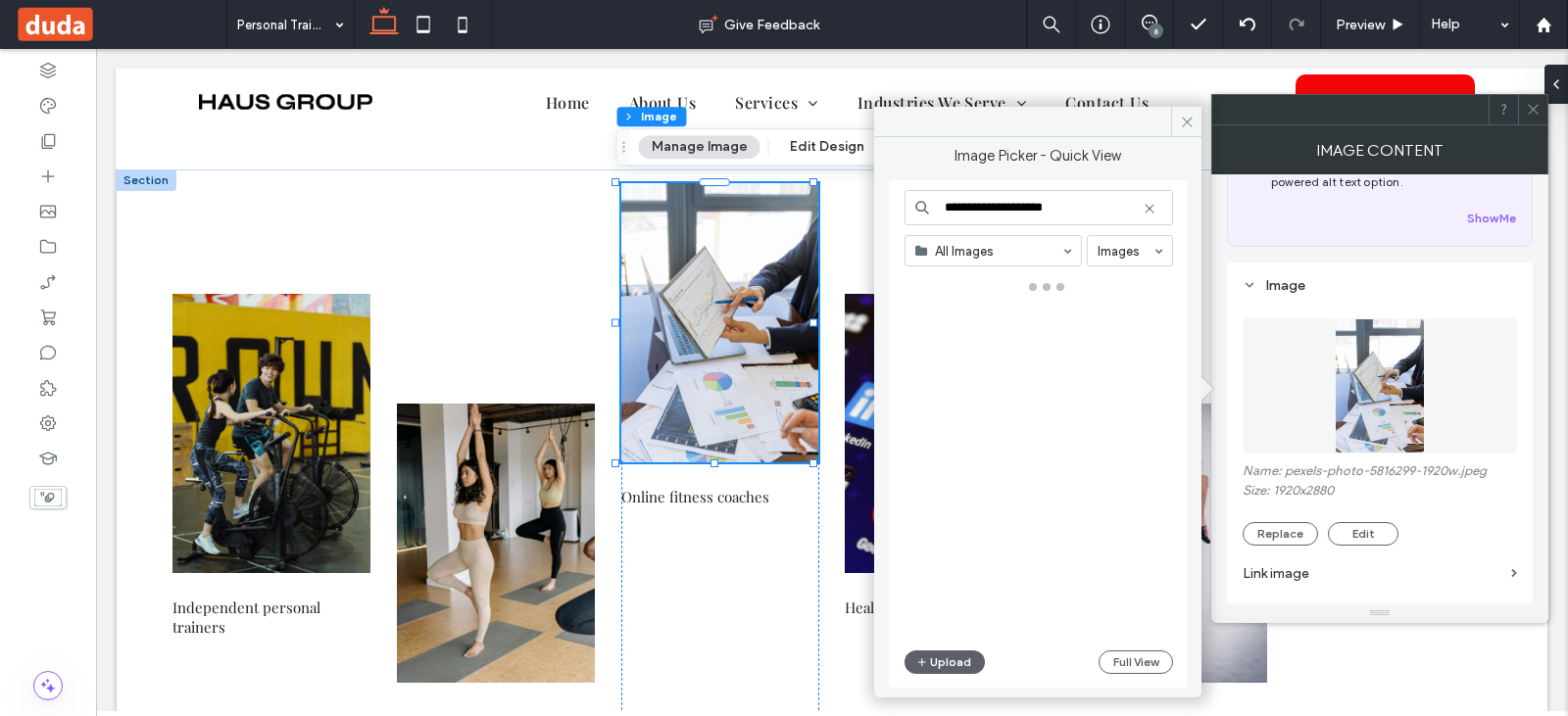click on "**********" at bounding box center [1039, 208] 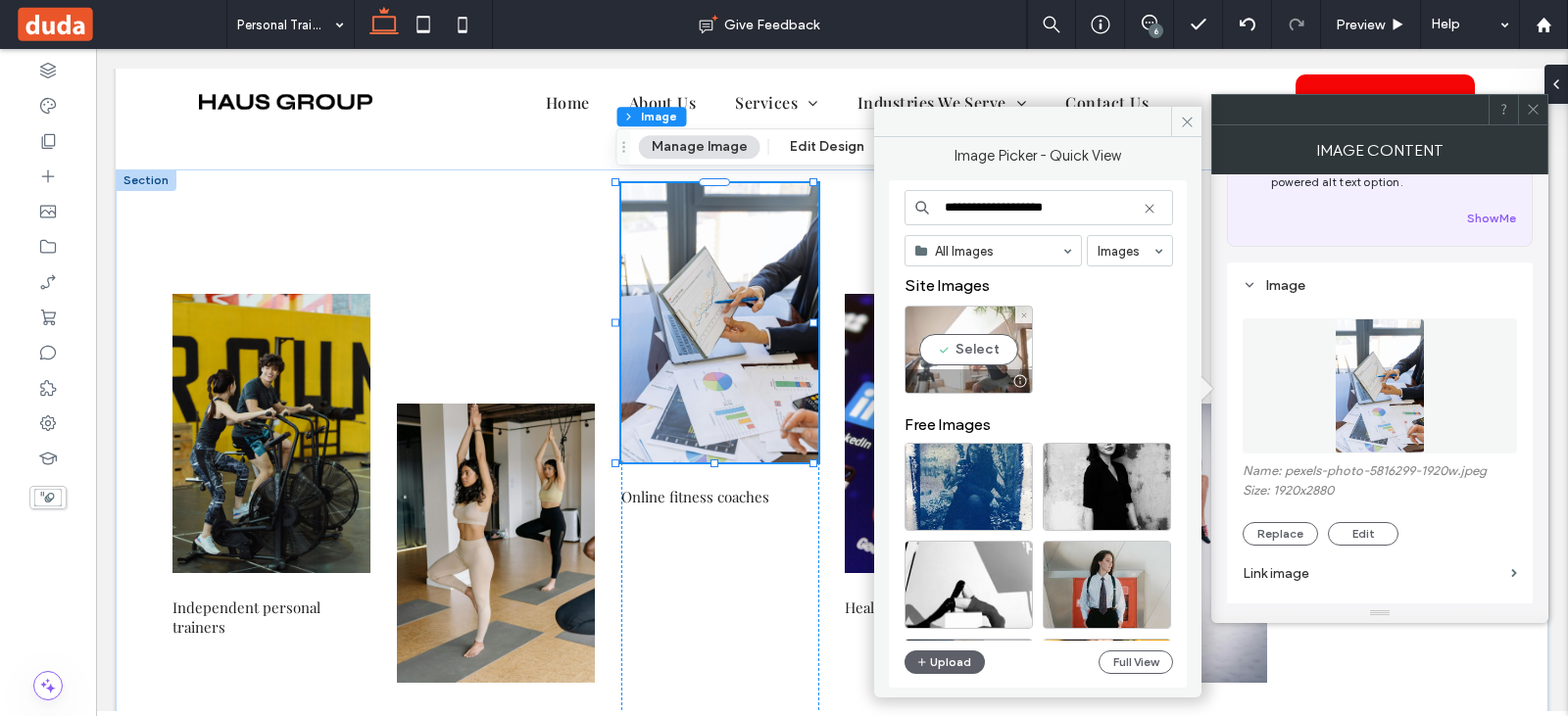 type on "**********" 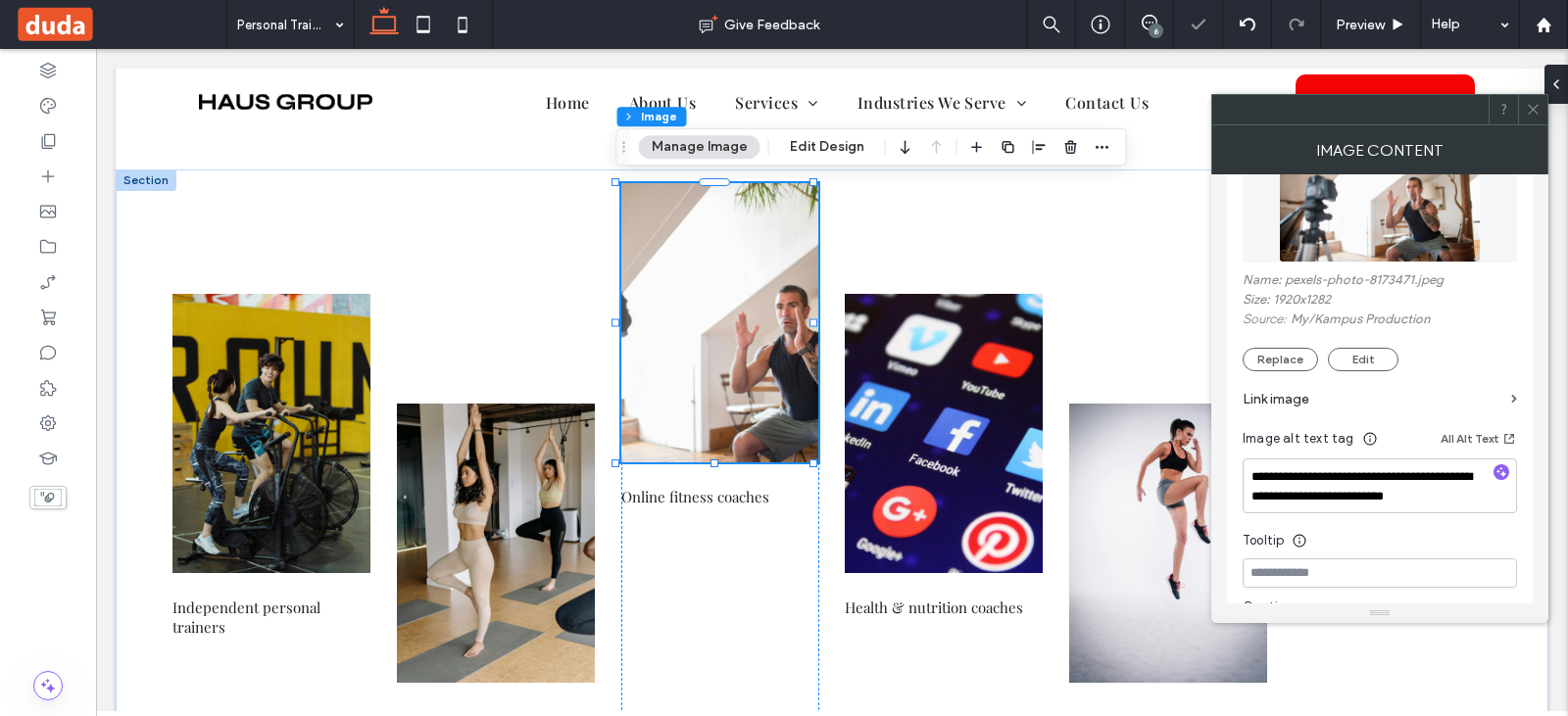 scroll, scrollTop: 294, scrollLeft: 0, axis: vertical 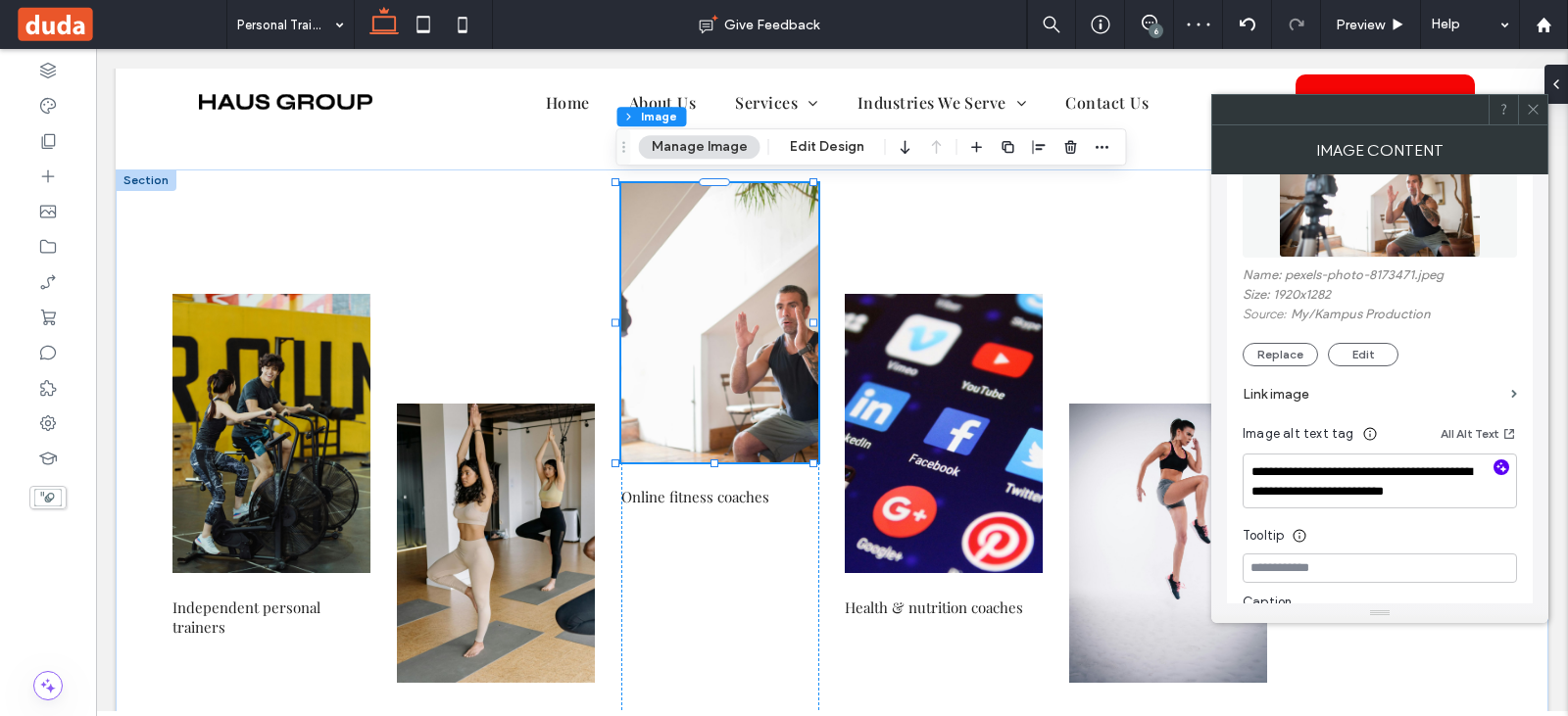 click 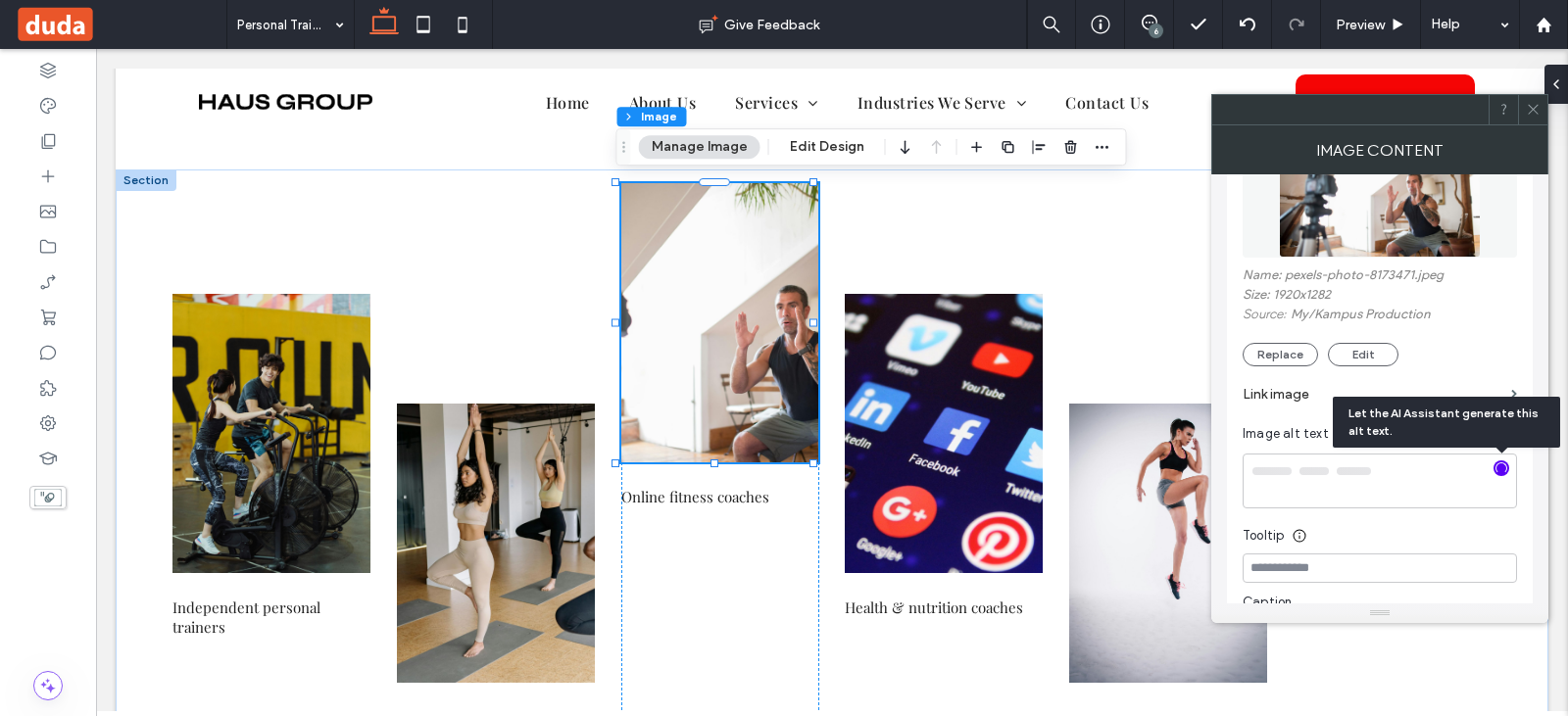 type on "**********" 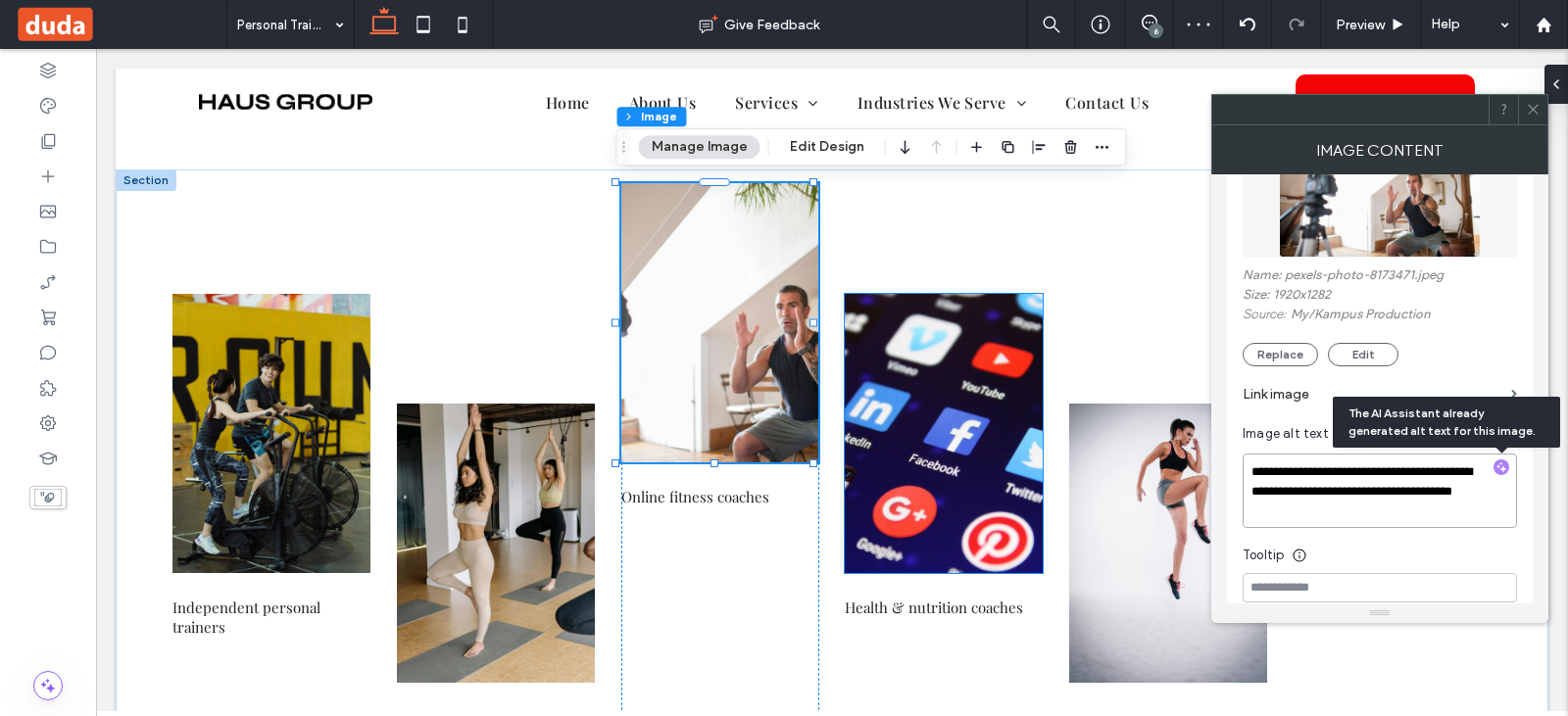 click at bounding box center [944, 433] 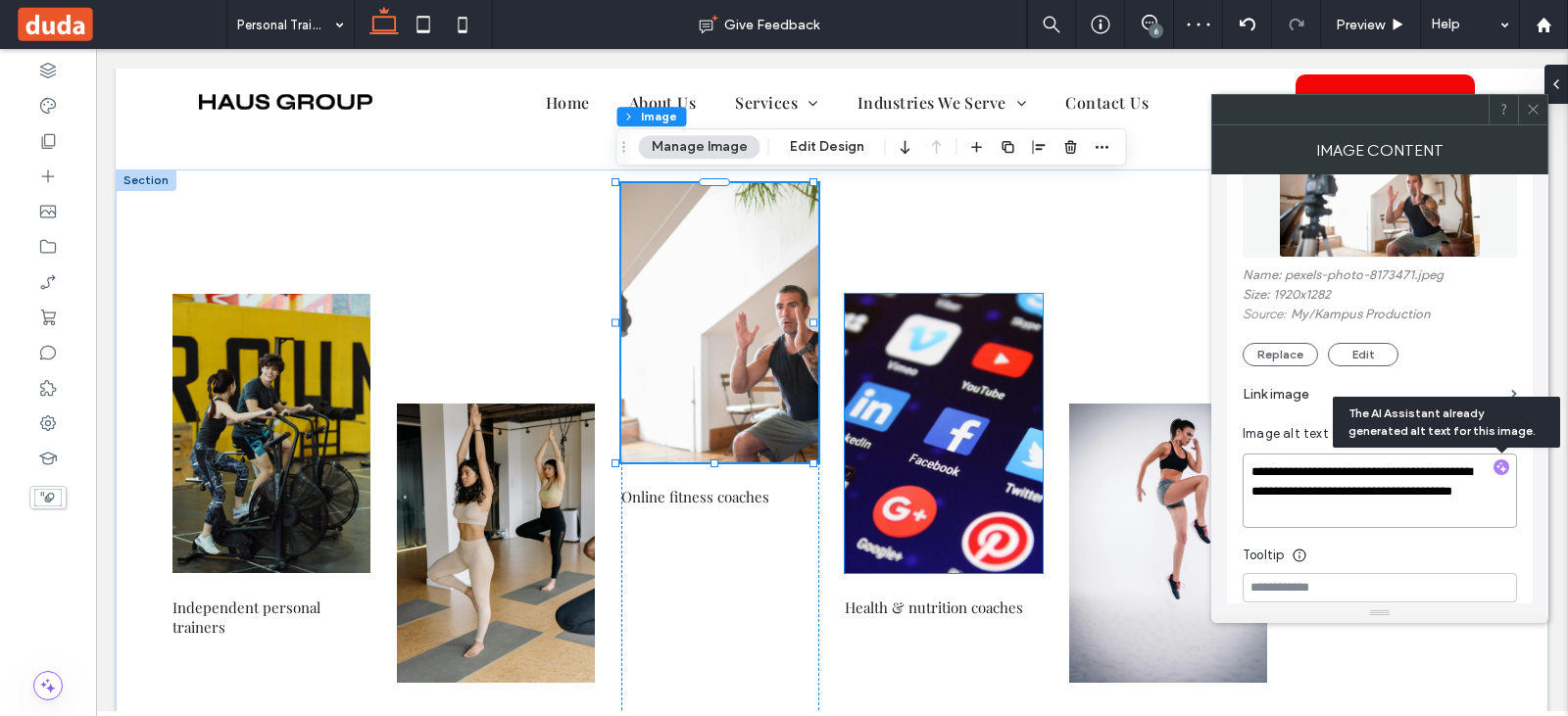 click at bounding box center (944, 433) 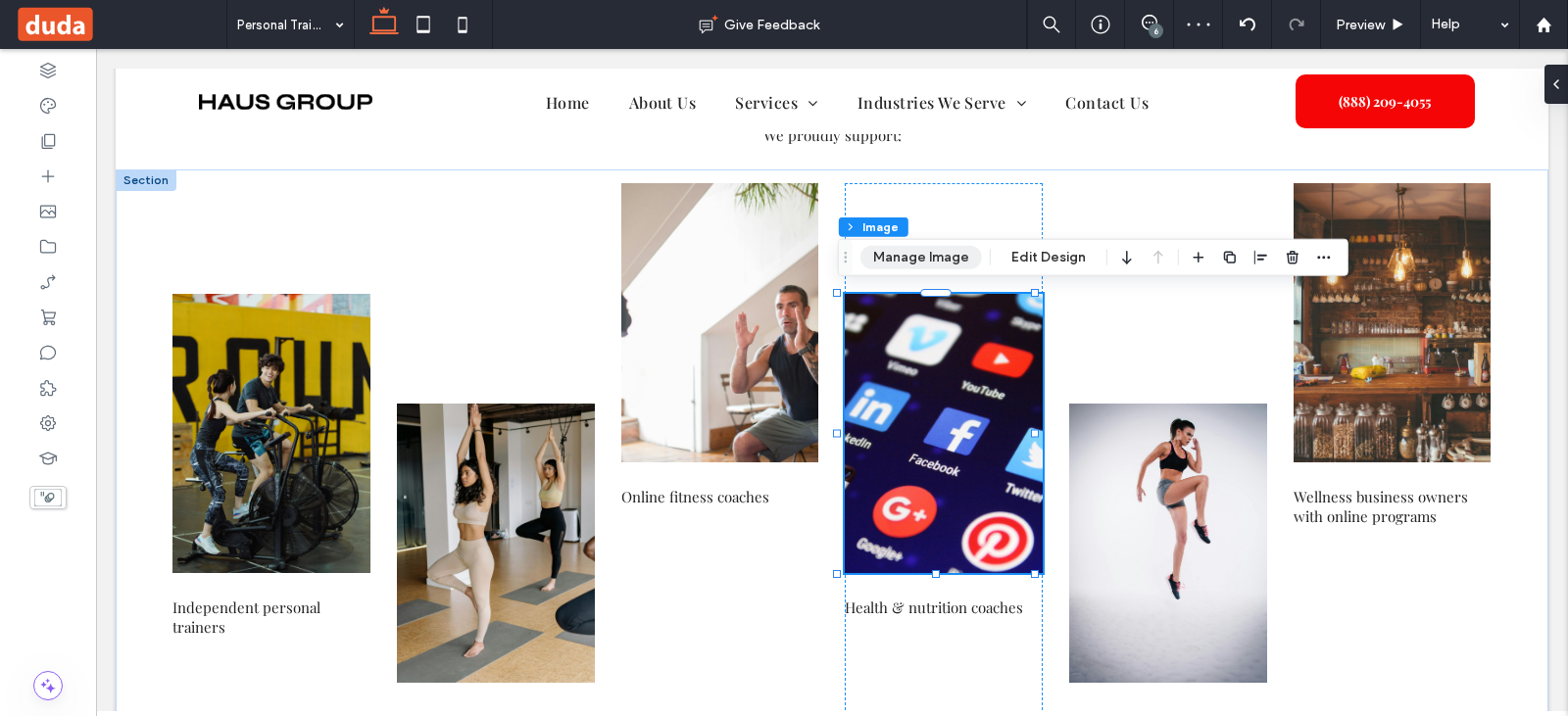 click on "Manage Image" at bounding box center [921, 258] 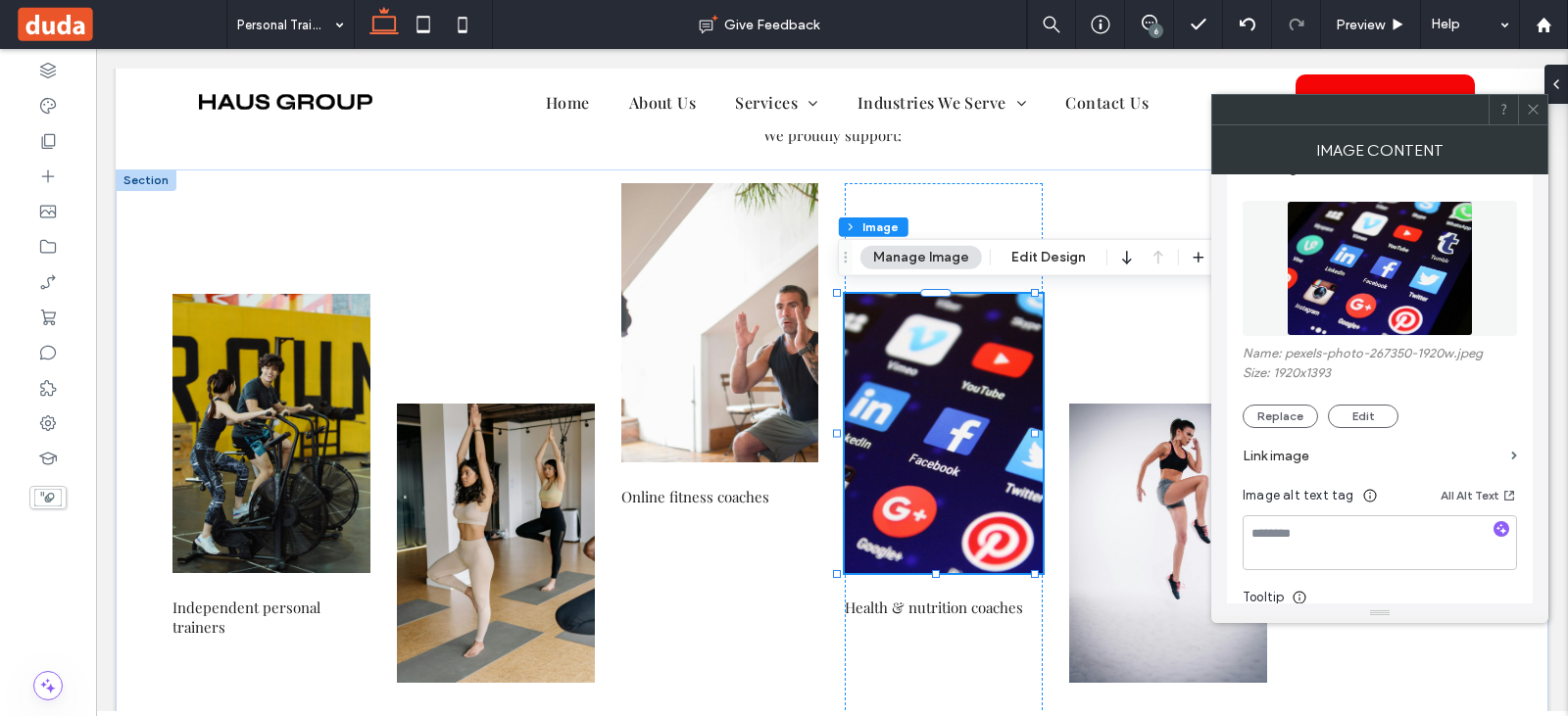 scroll, scrollTop: 294, scrollLeft: 0, axis: vertical 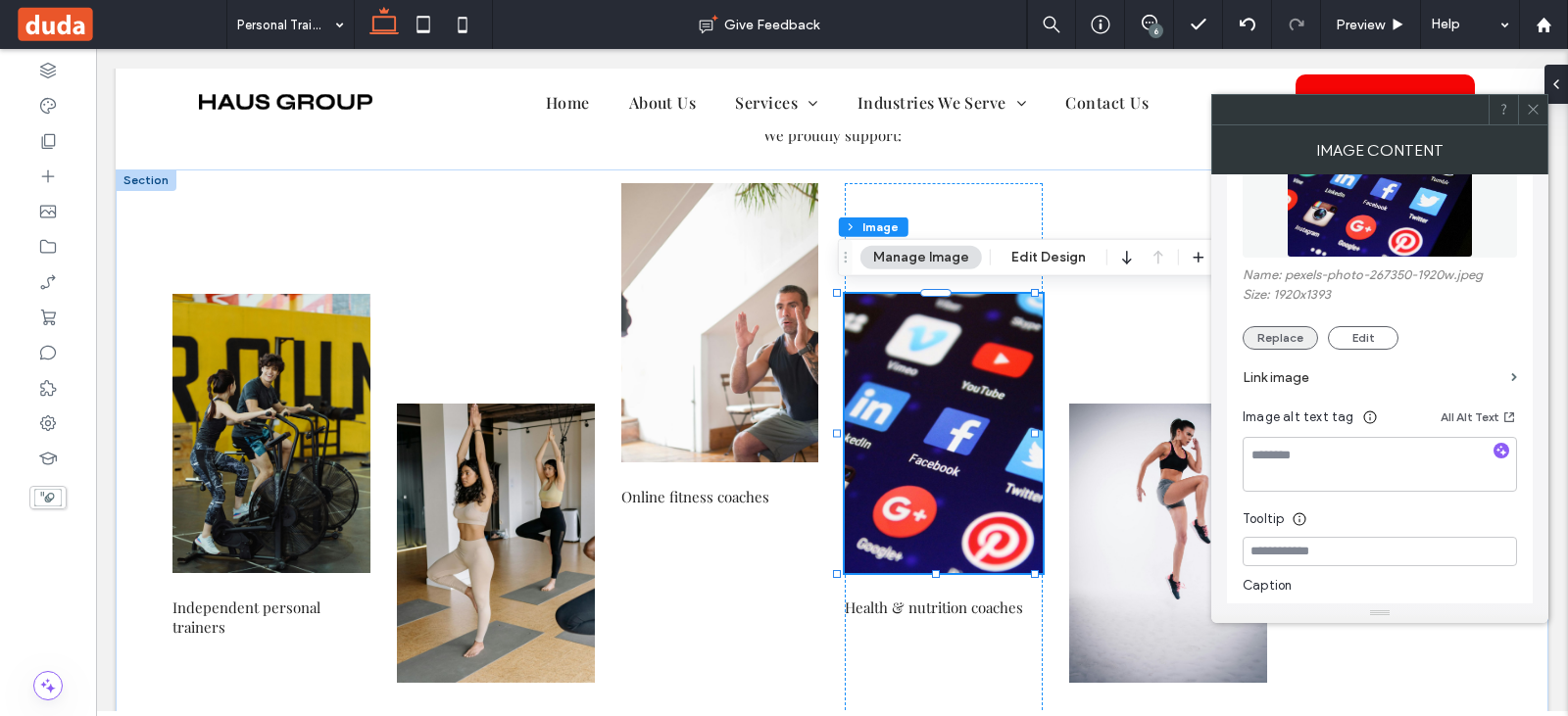 click on "Replace" at bounding box center [1280, 338] 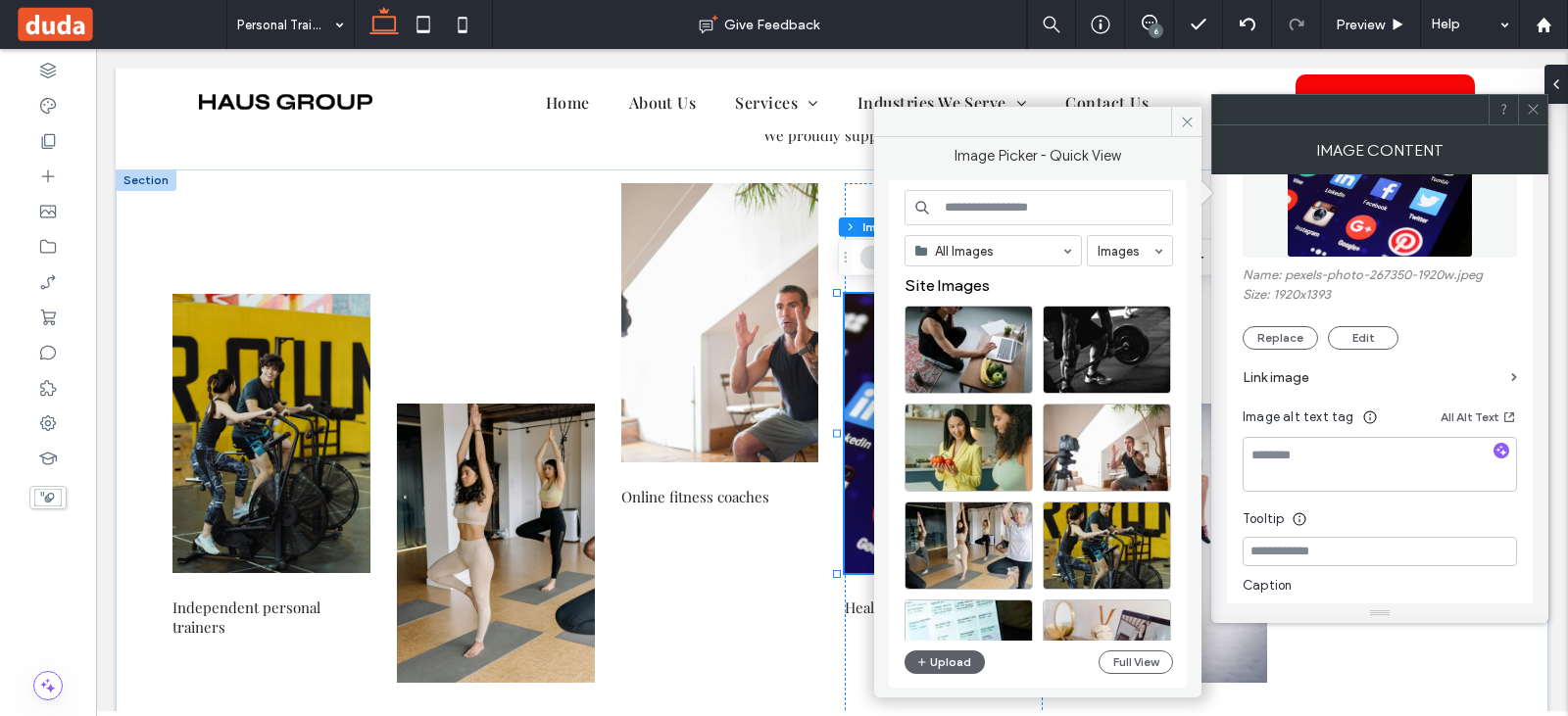 click at bounding box center [1039, 208] 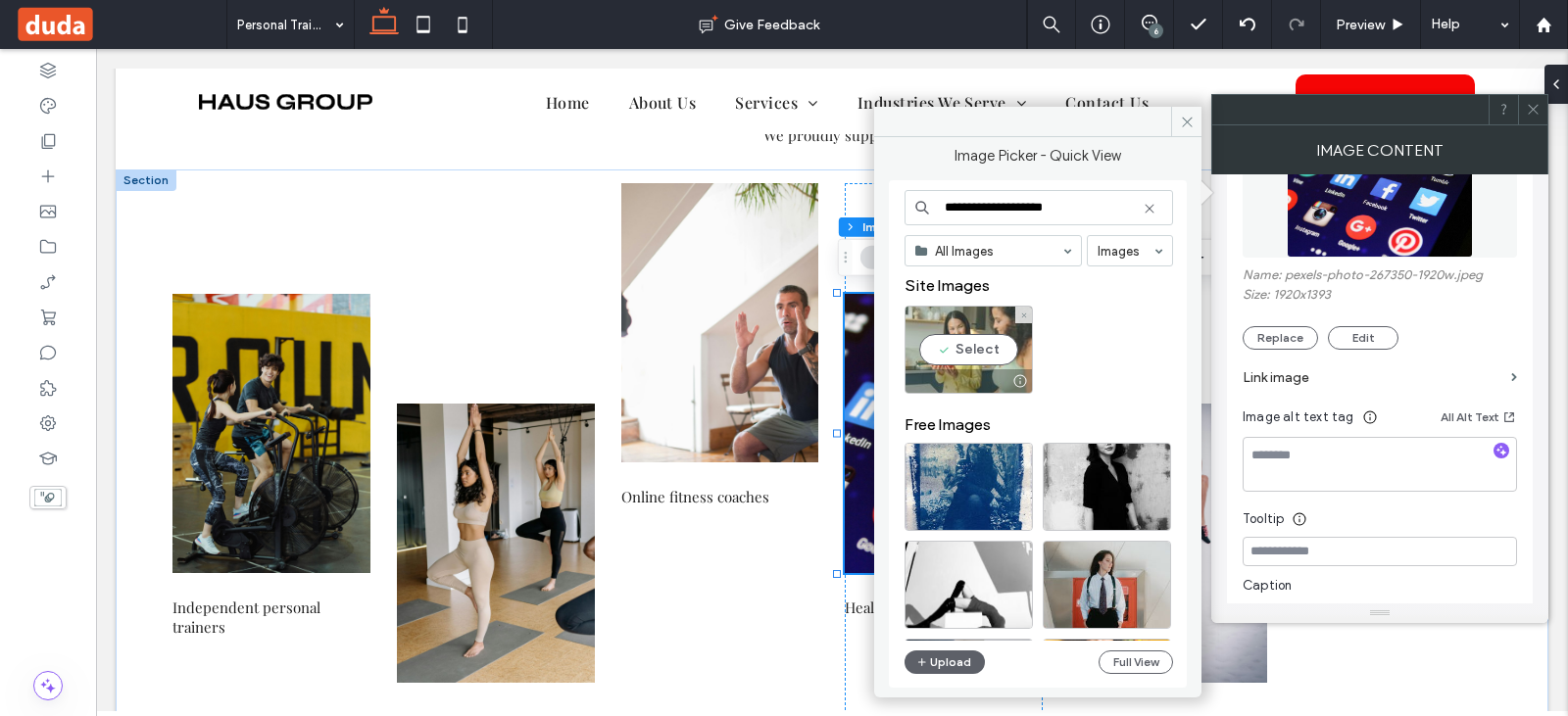 type on "**********" 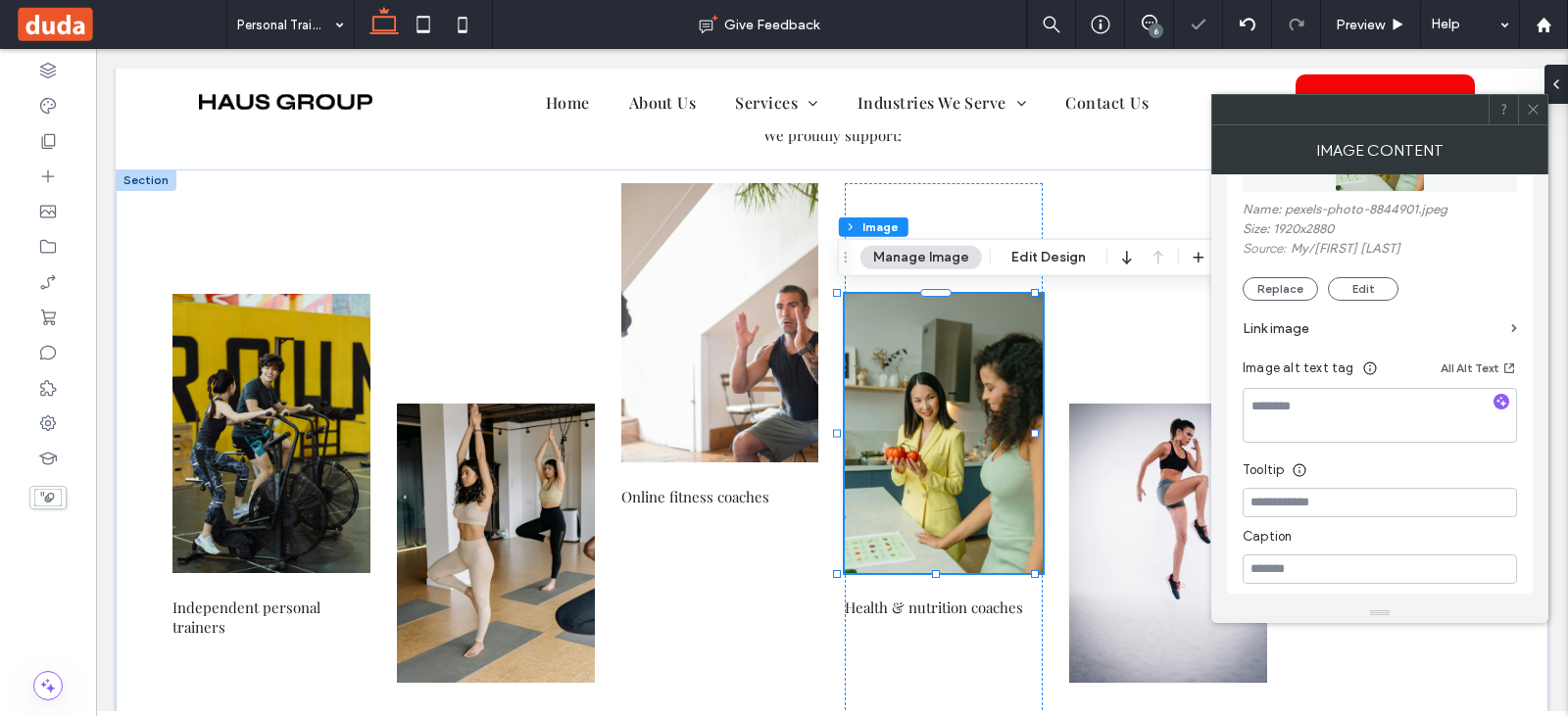 scroll, scrollTop: 392, scrollLeft: 0, axis: vertical 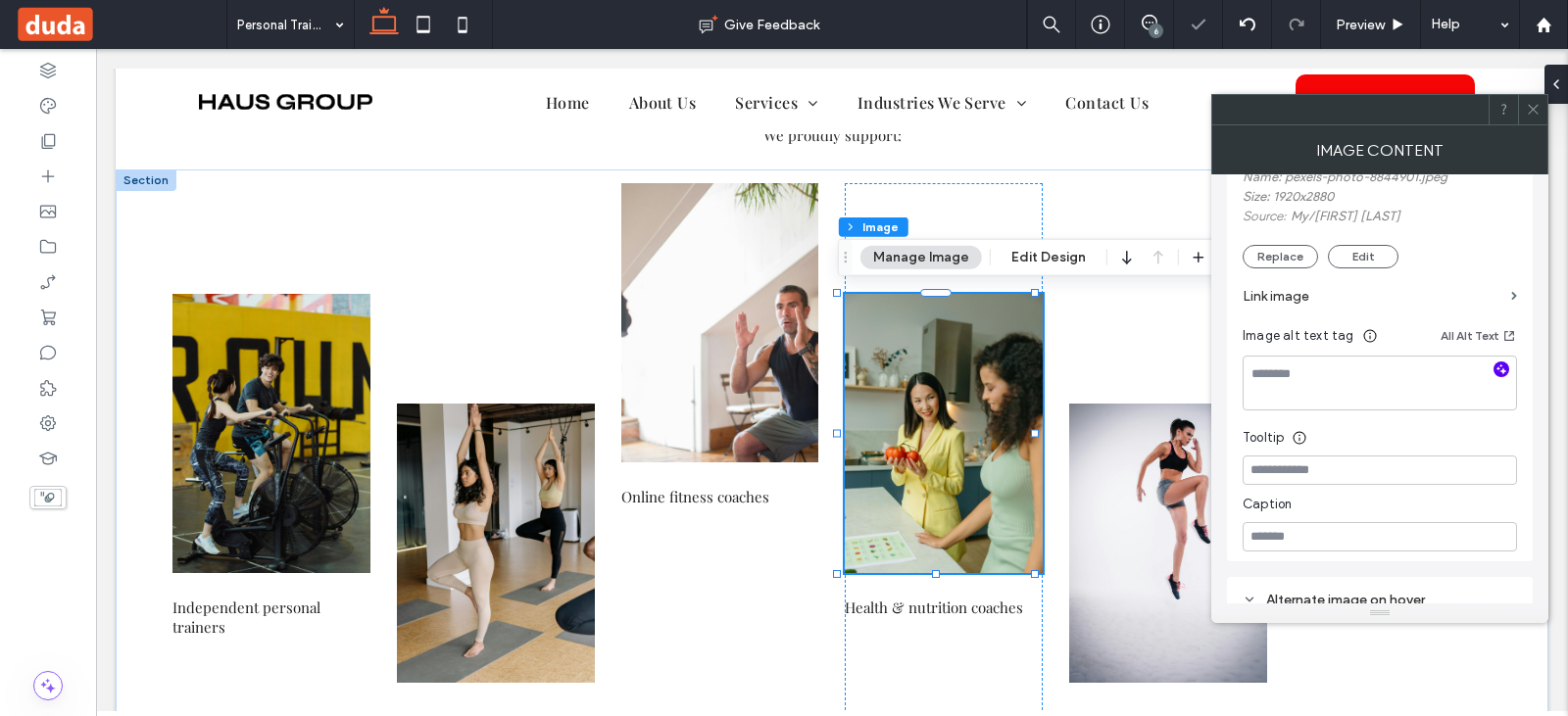 click 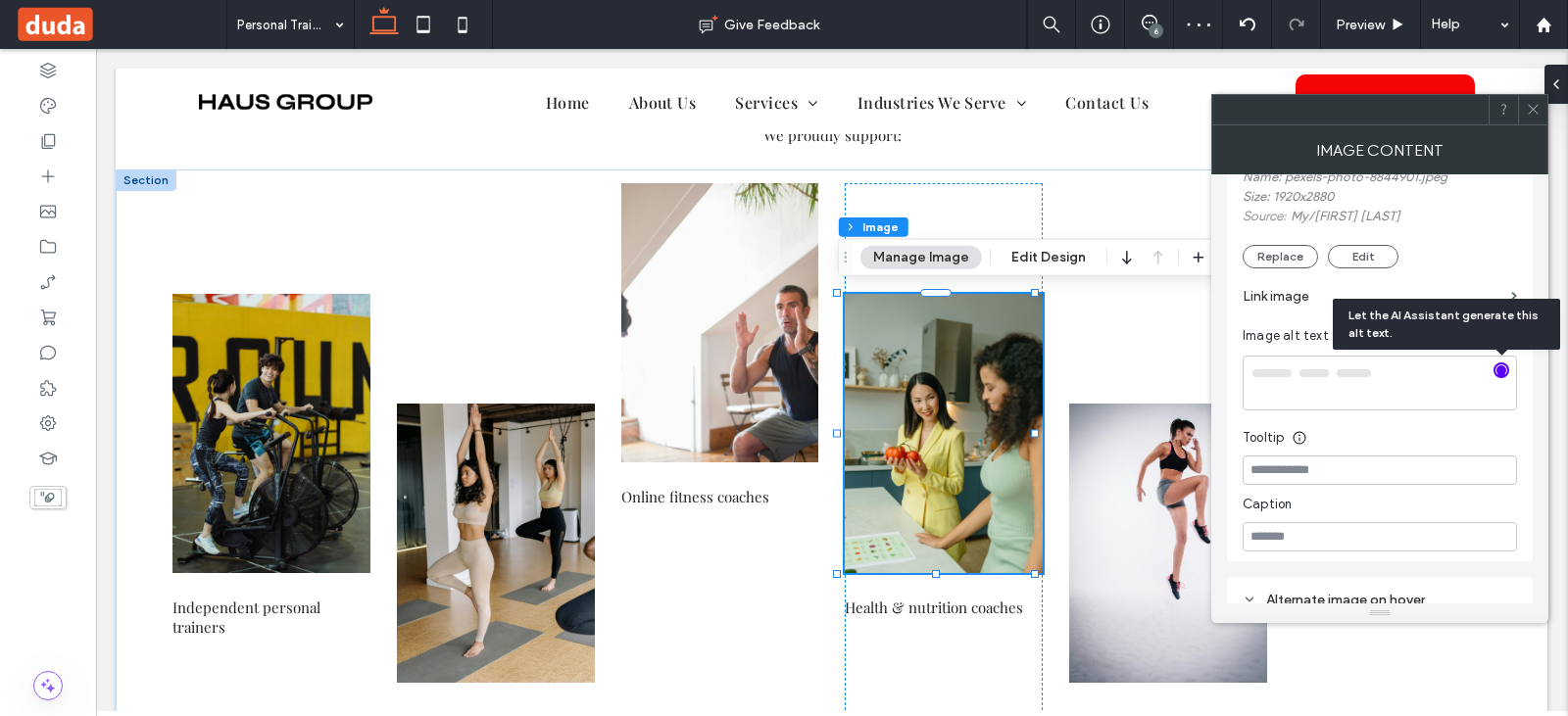 type on "**********" 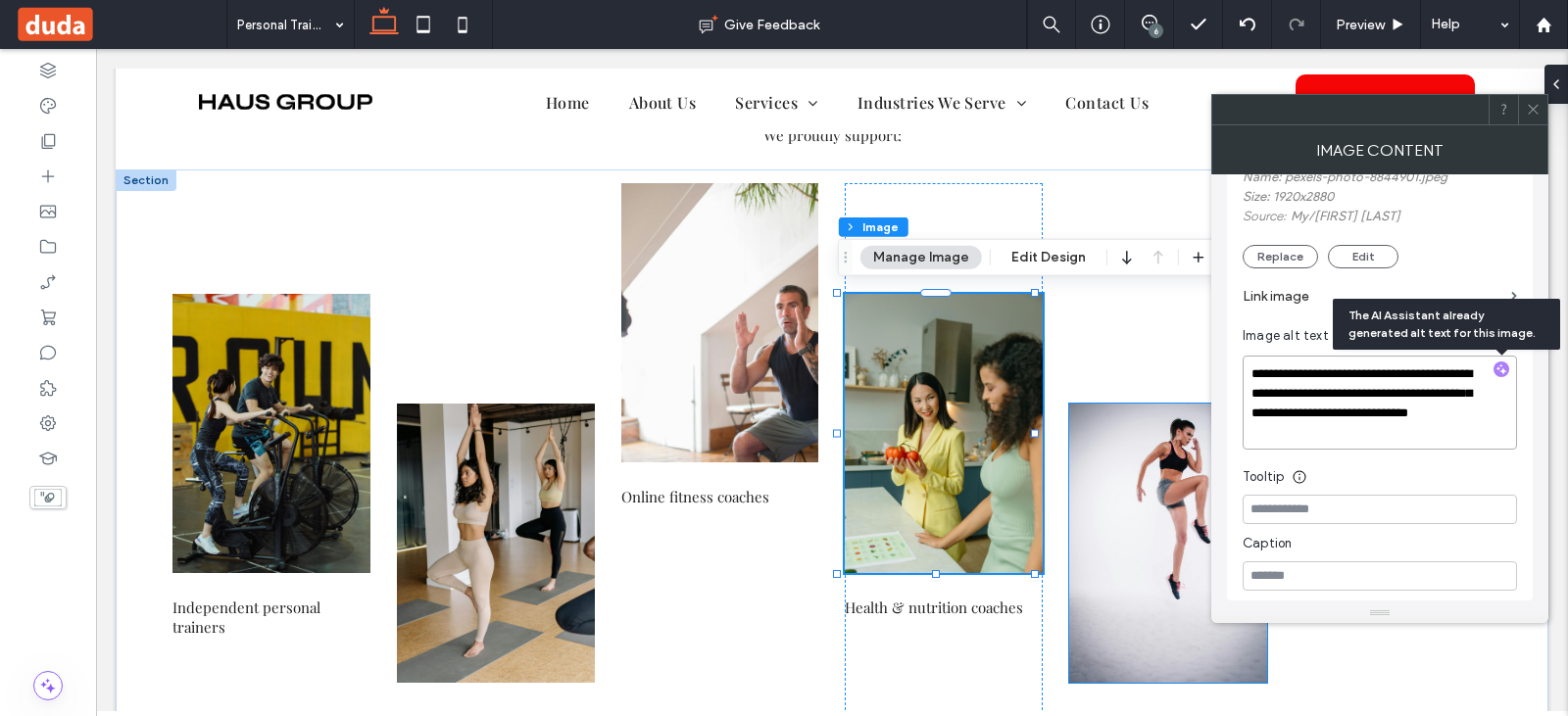 click at bounding box center [1168, 543] 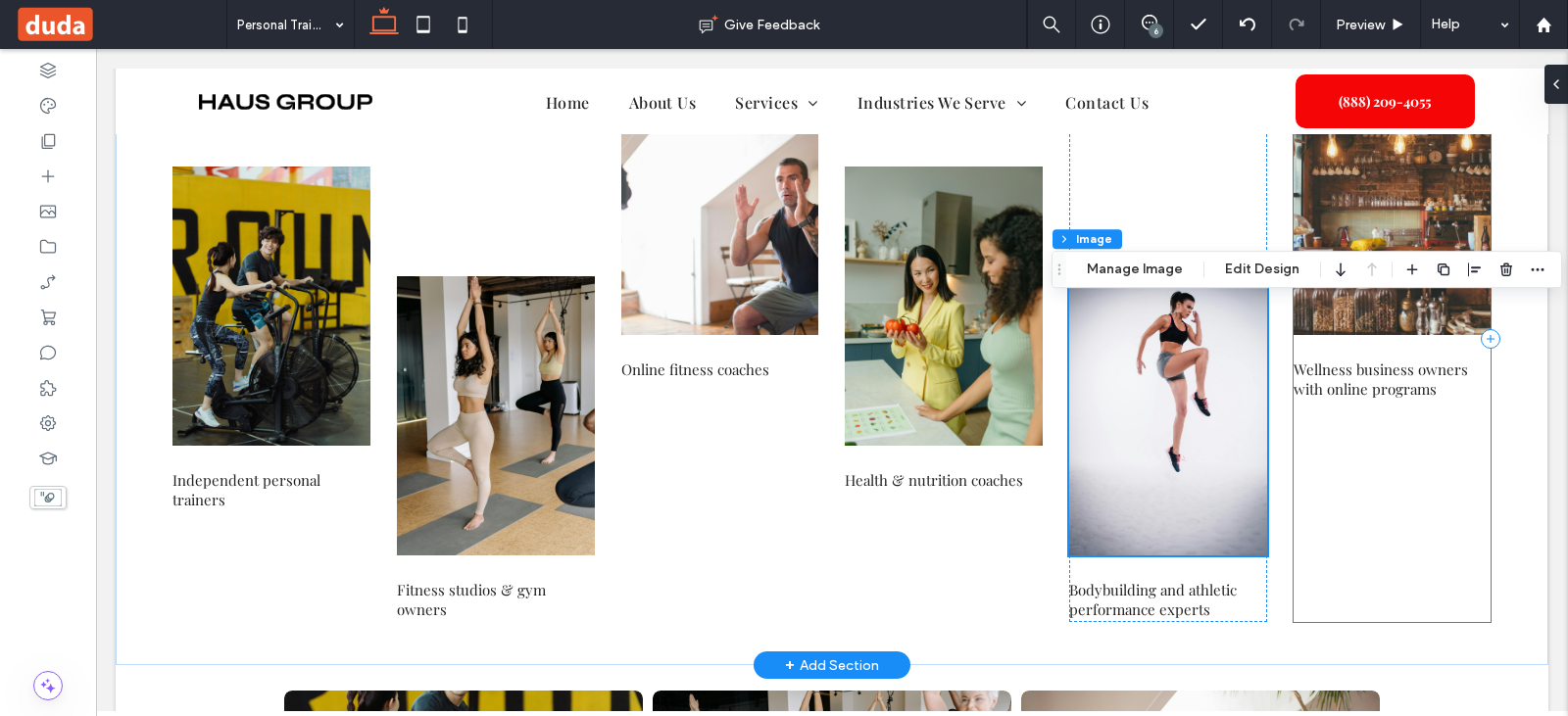 scroll, scrollTop: 3200, scrollLeft: 0, axis: vertical 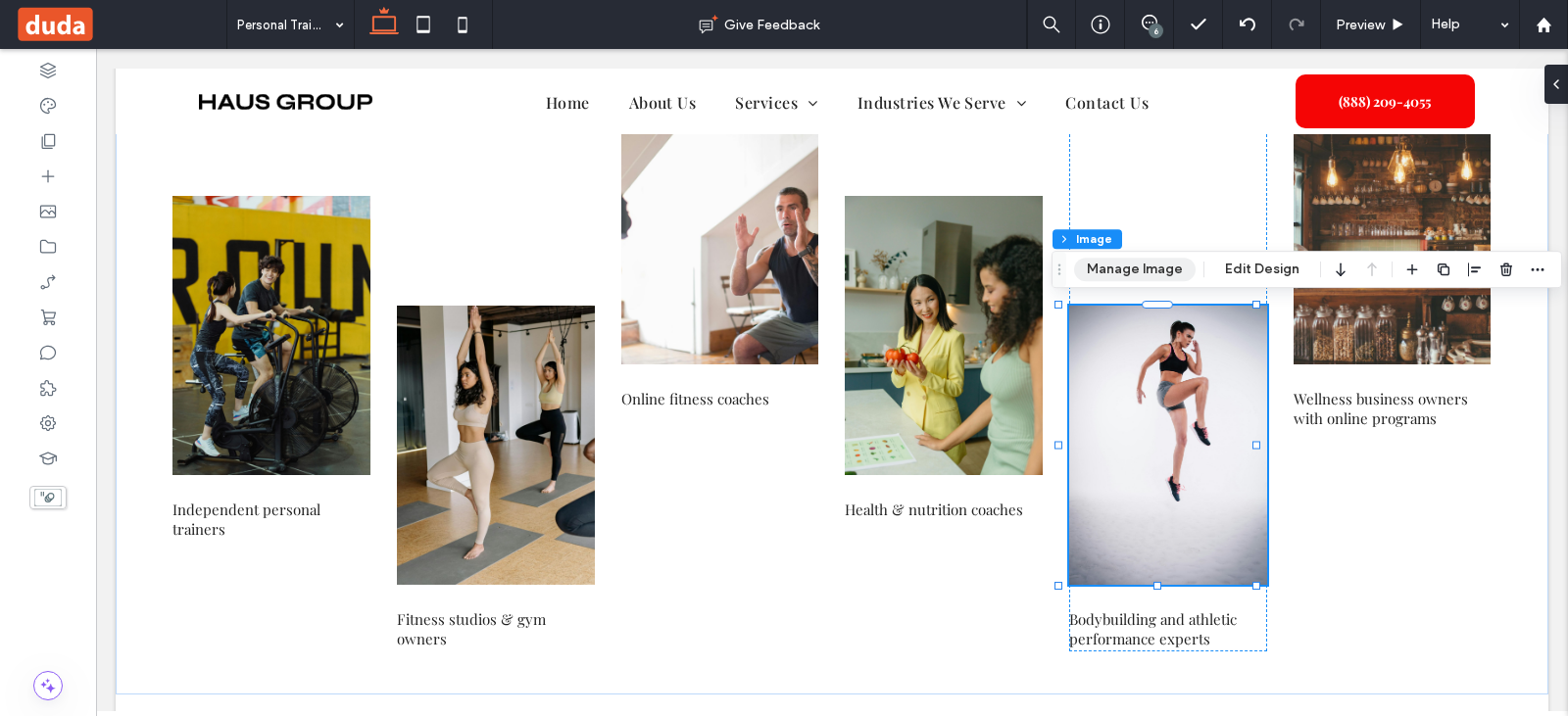 click on "Manage Image" at bounding box center (1135, 269) 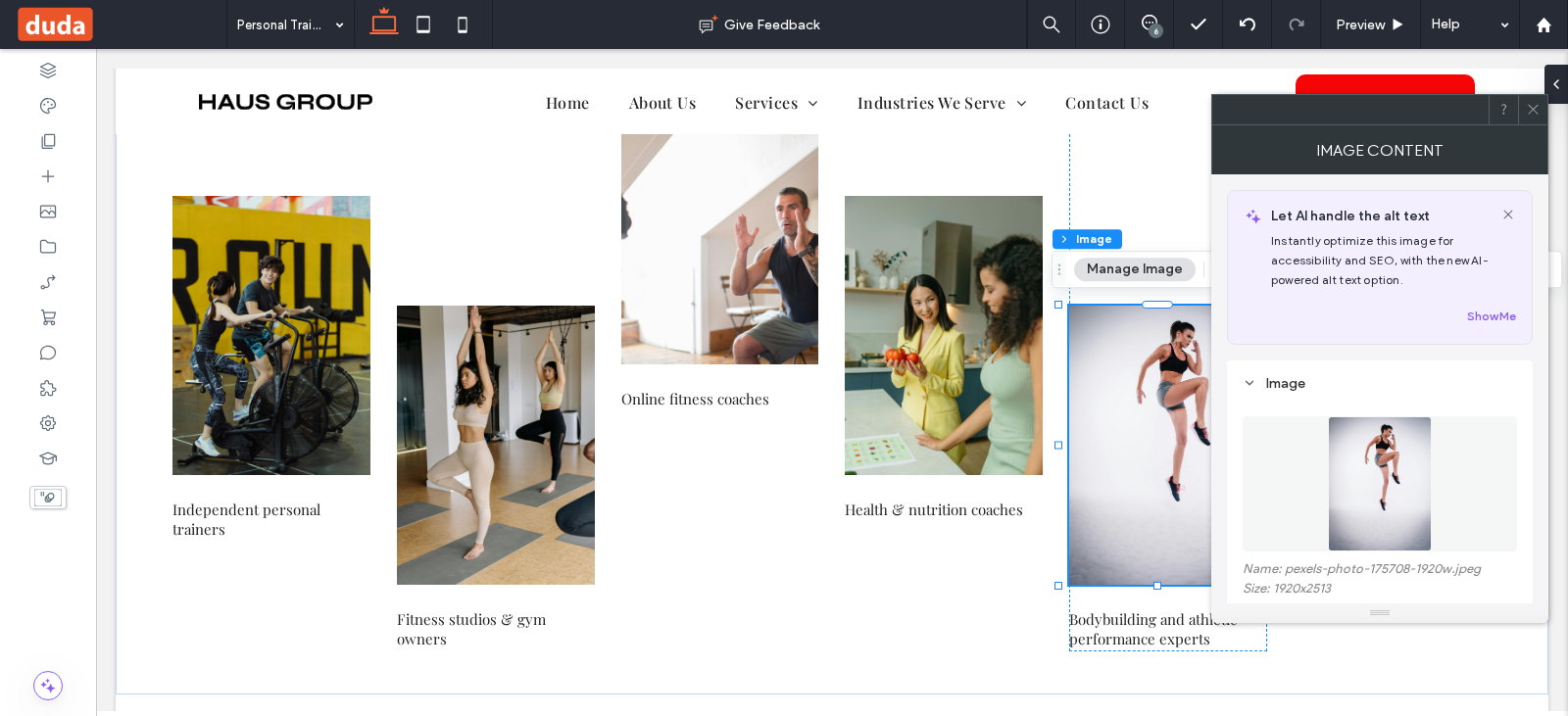 scroll, scrollTop: 196, scrollLeft: 0, axis: vertical 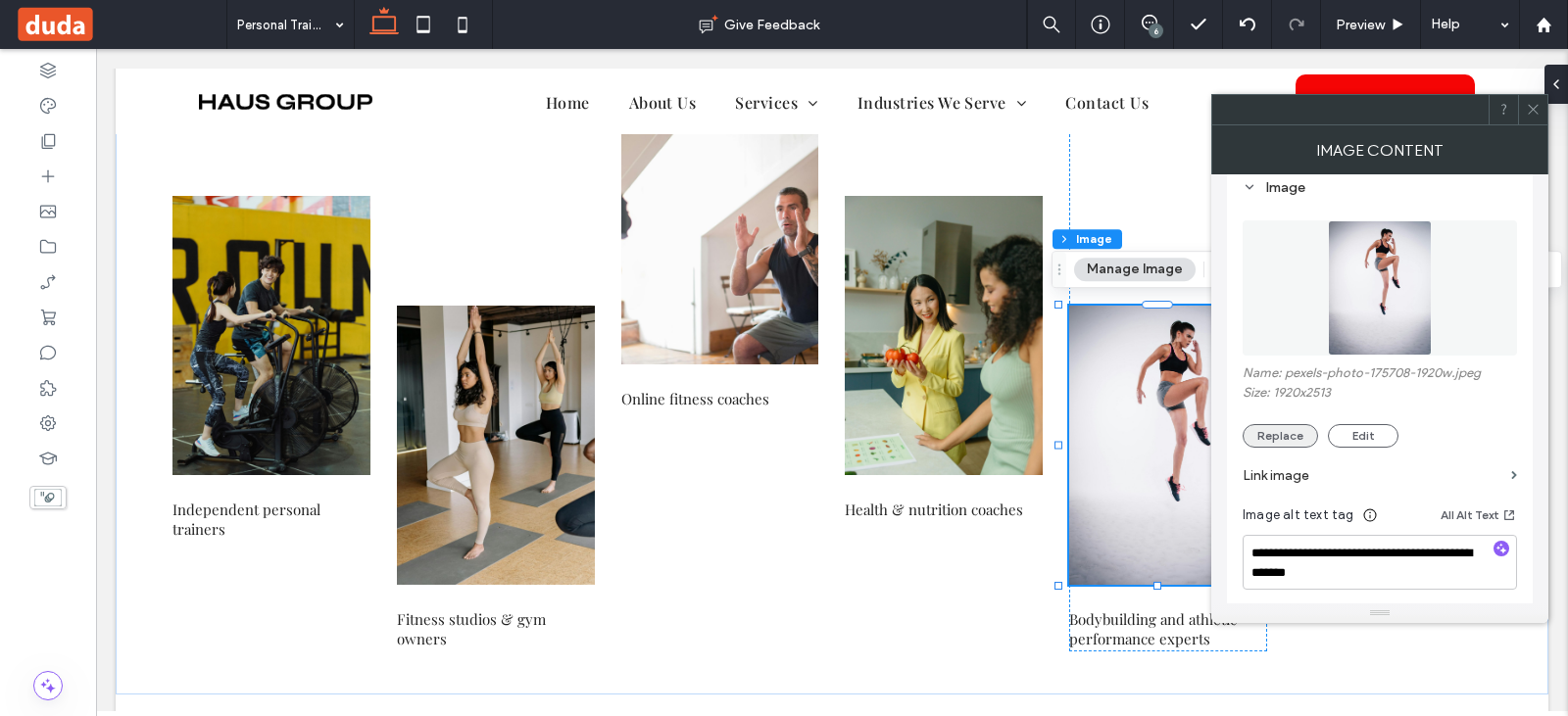 click on "Replace" at bounding box center [1280, 436] 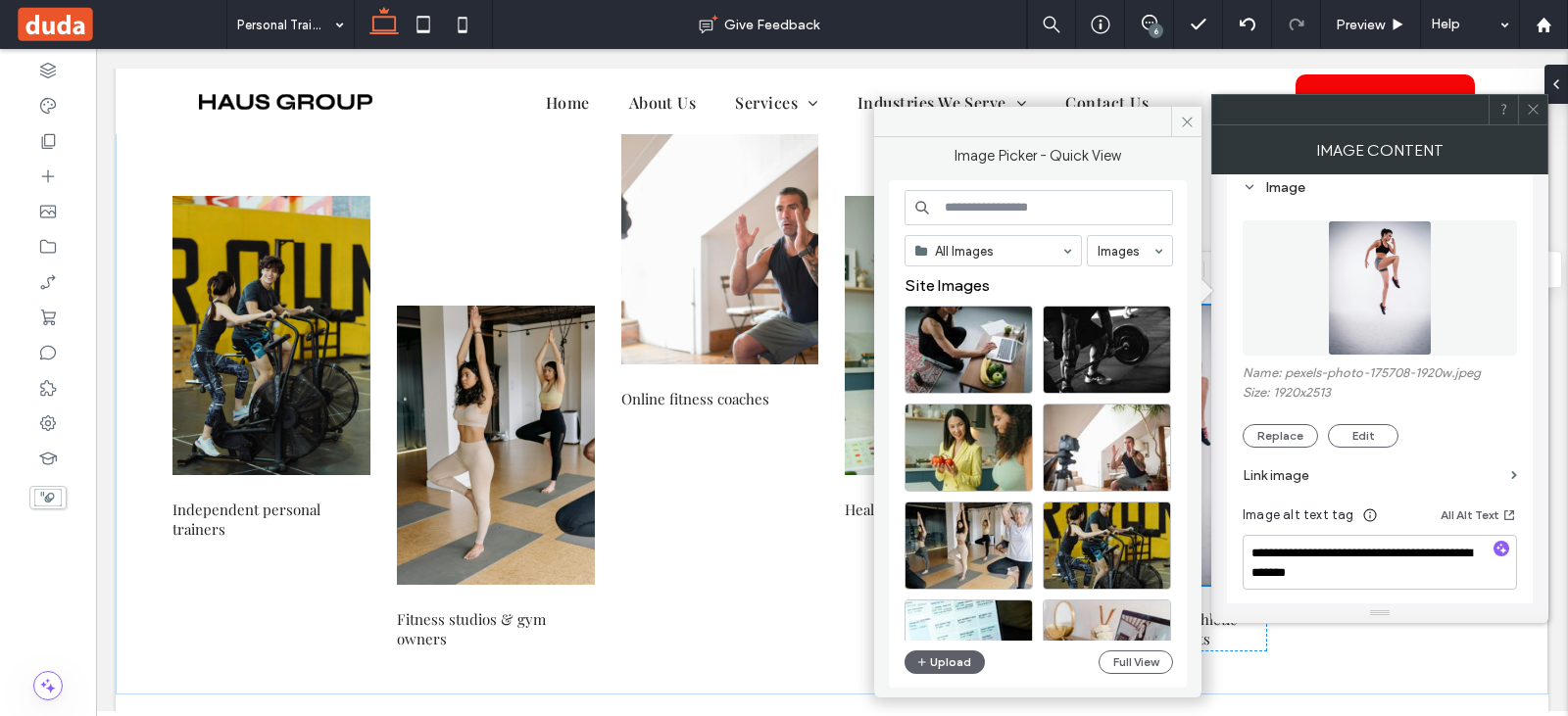 click at bounding box center (1039, 208) 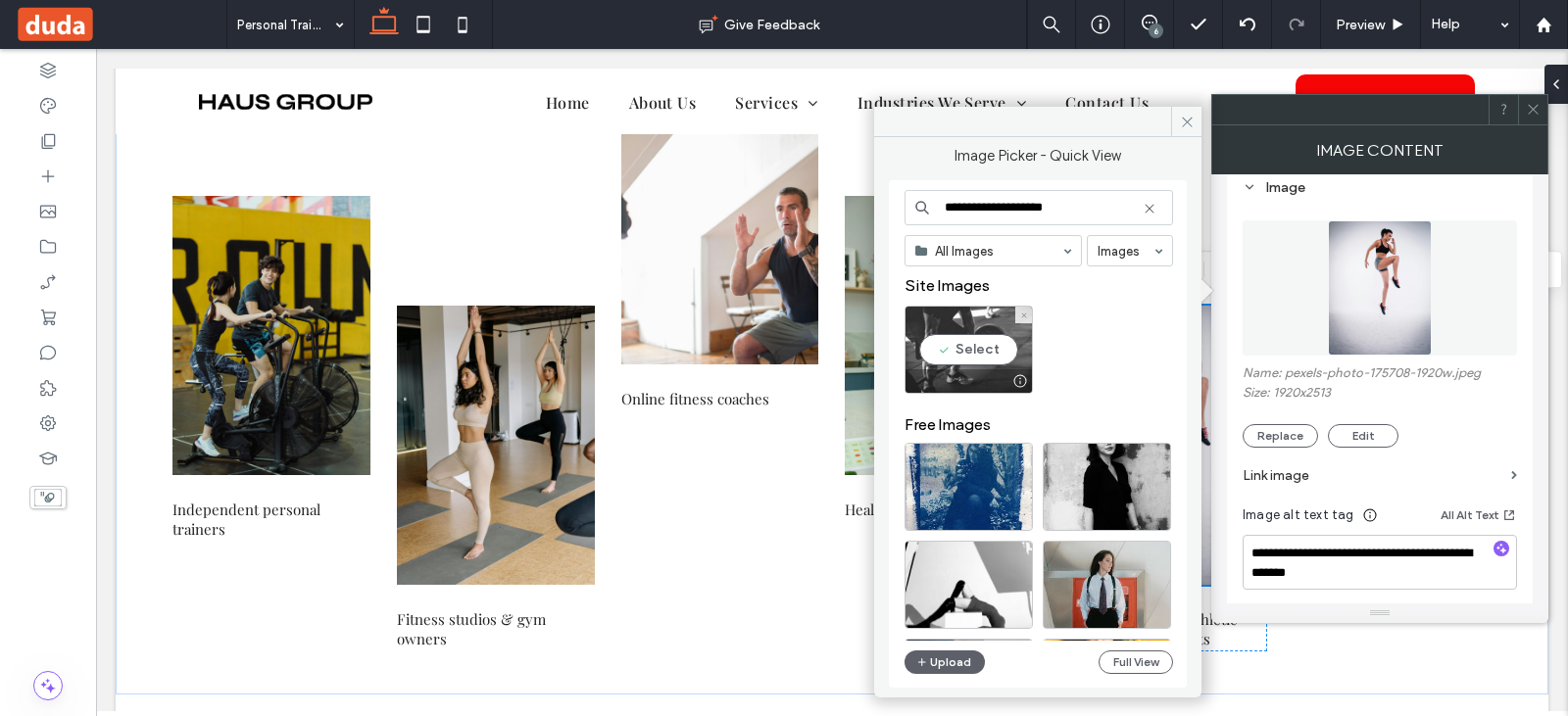 type on "**********" 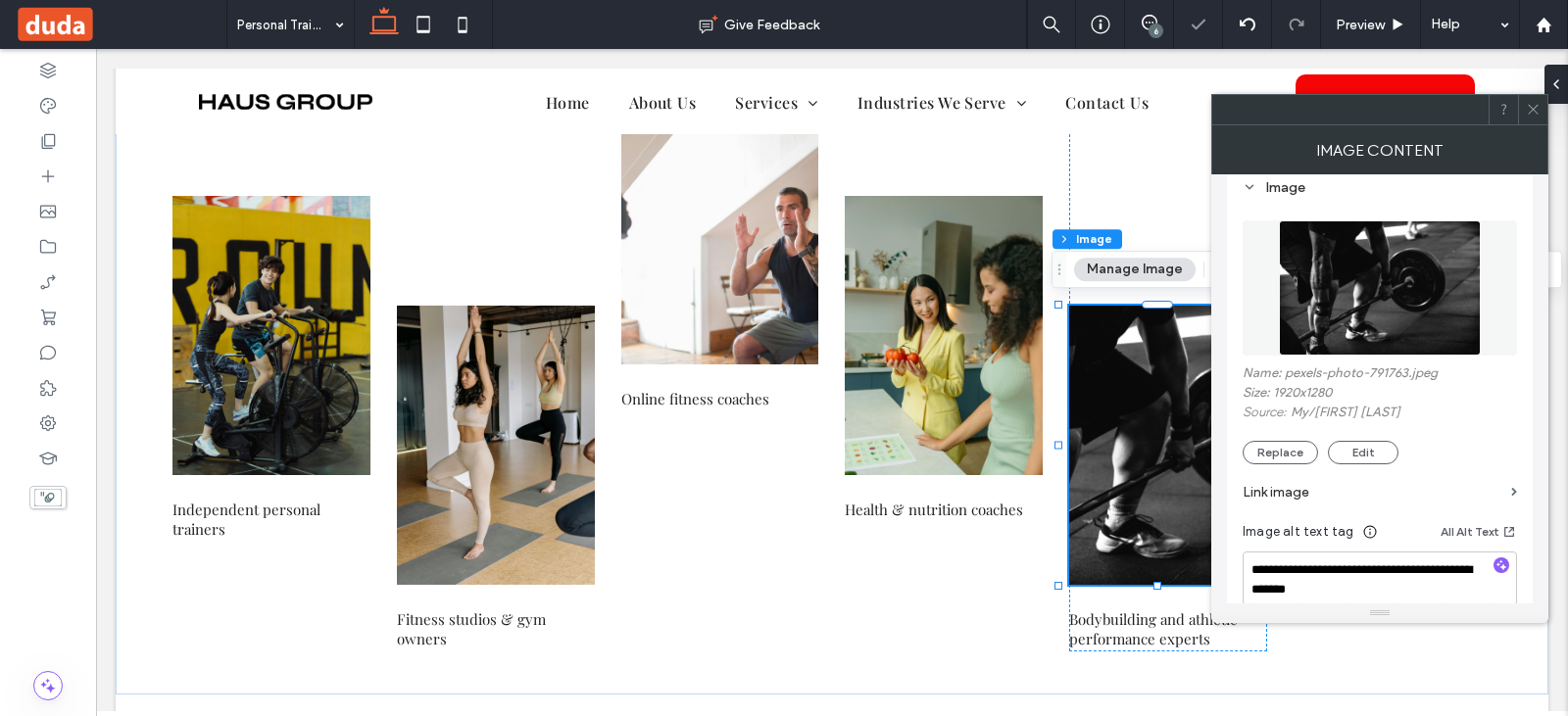 scroll, scrollTop: 392, scrollLeft: 0, axis: vertical 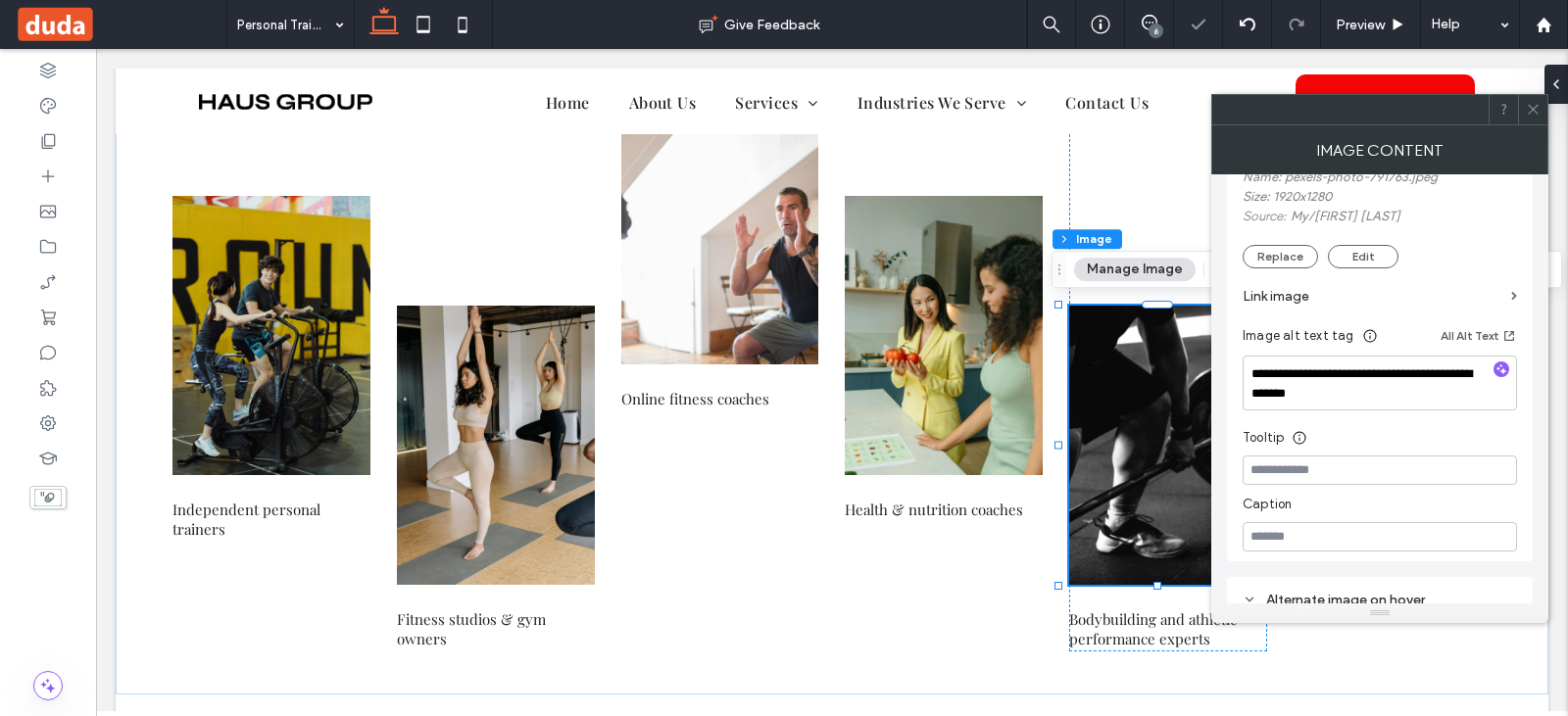 click at bounding box center [1501, 370] 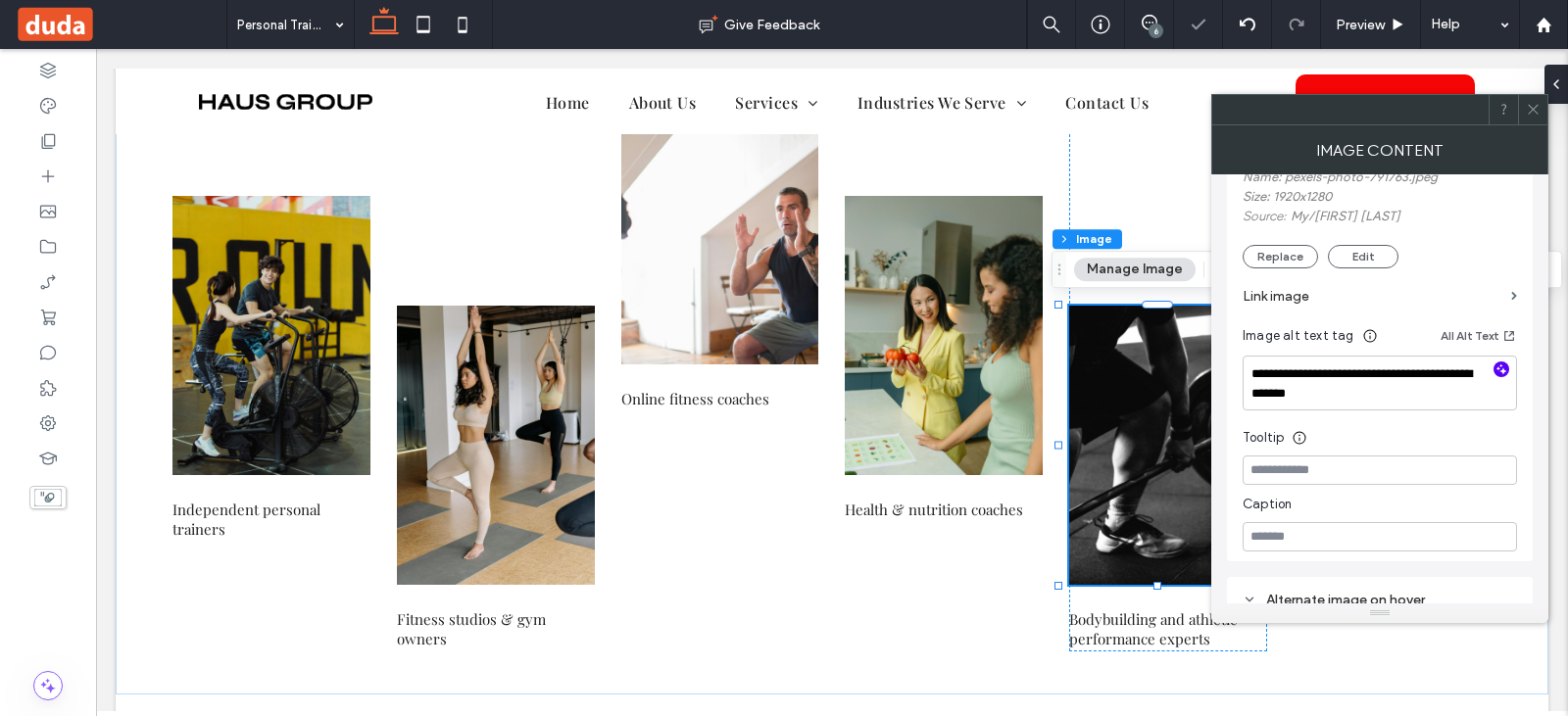 click 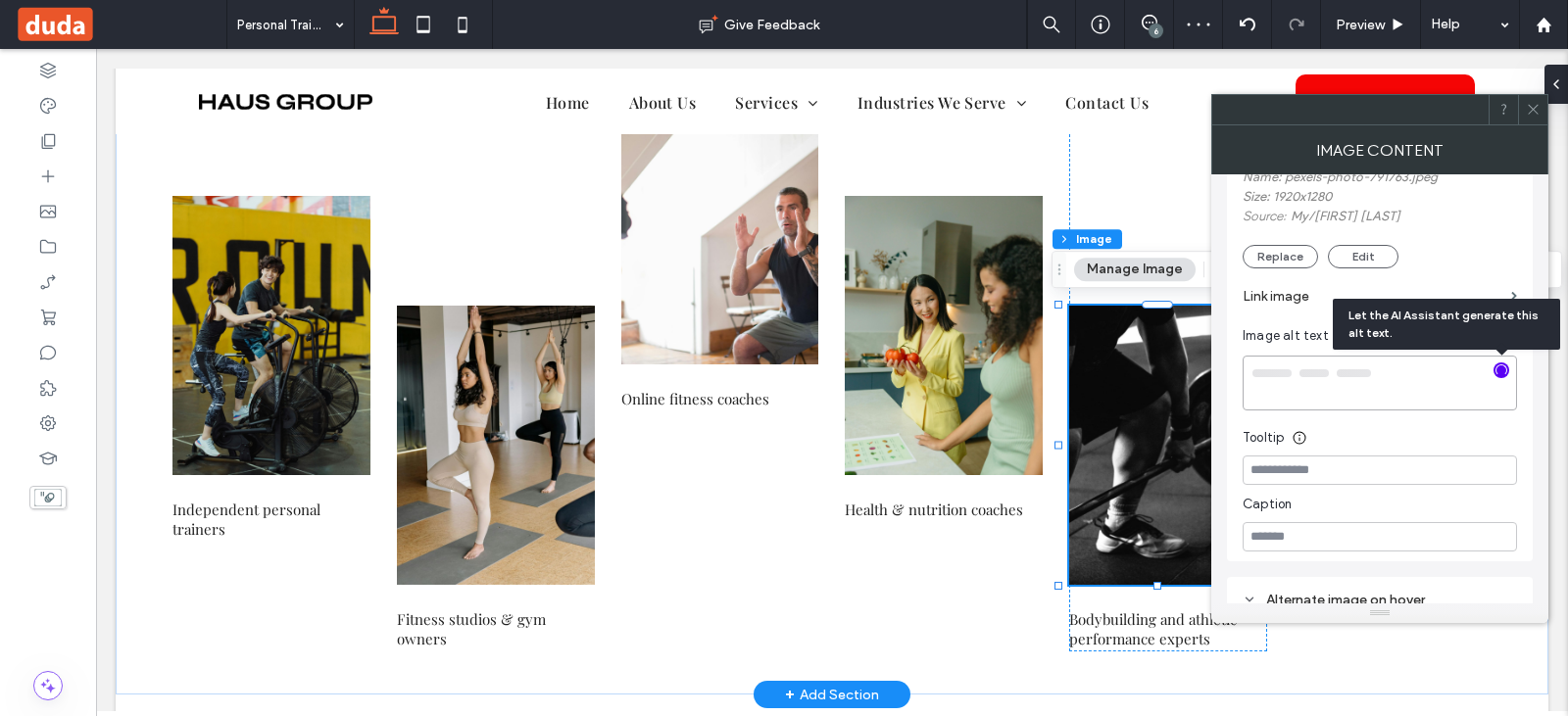 type on "**********" 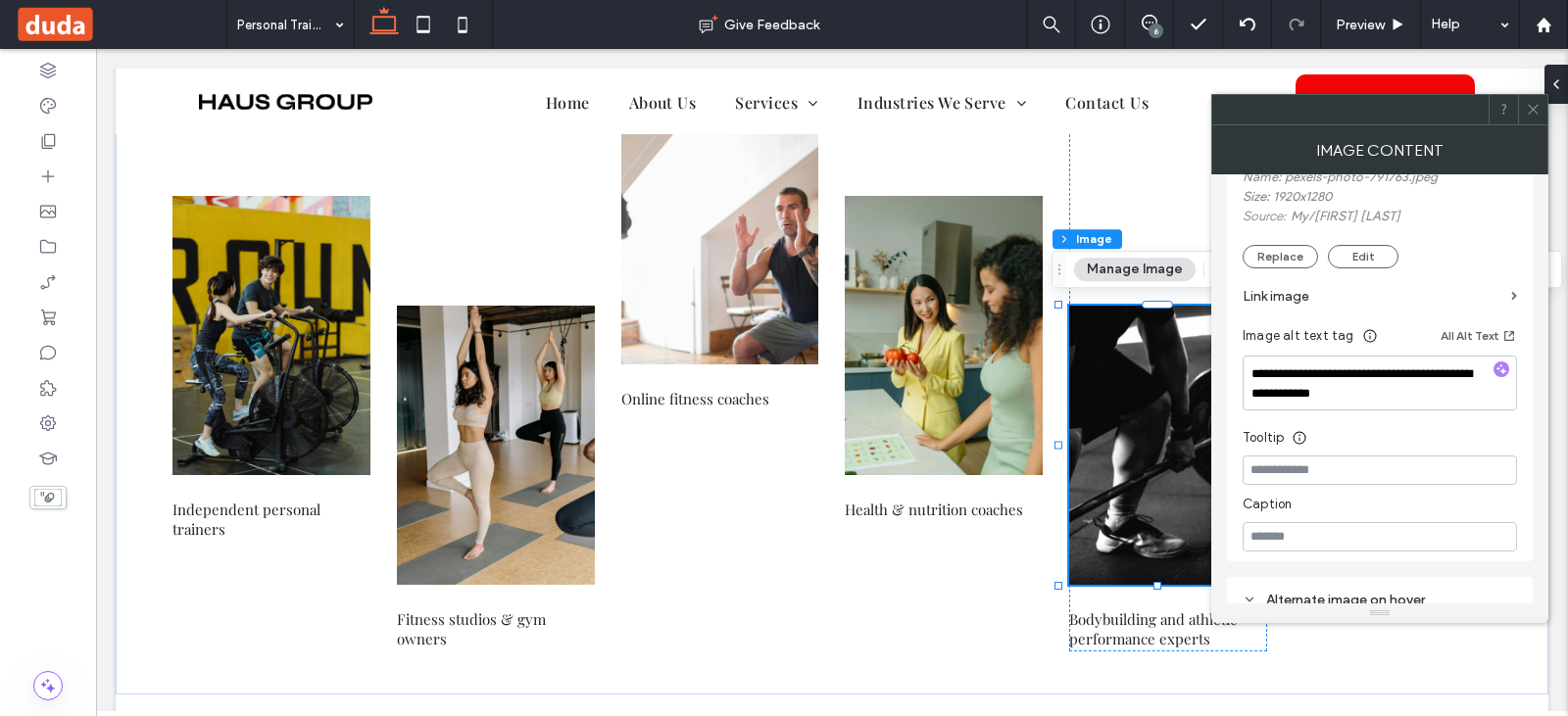 click 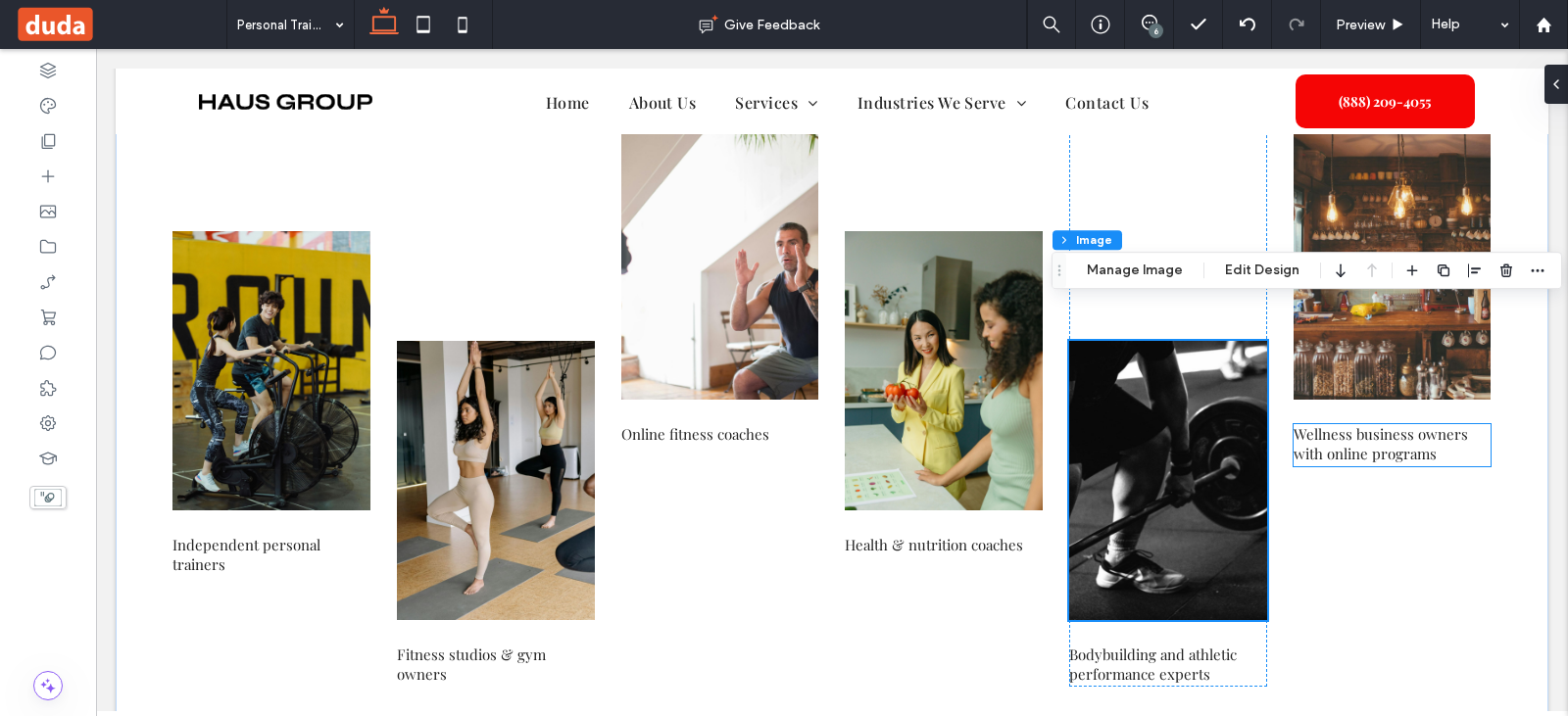 scroll, scrollTop: 3102, scrollLeft: 0, axis: vertical 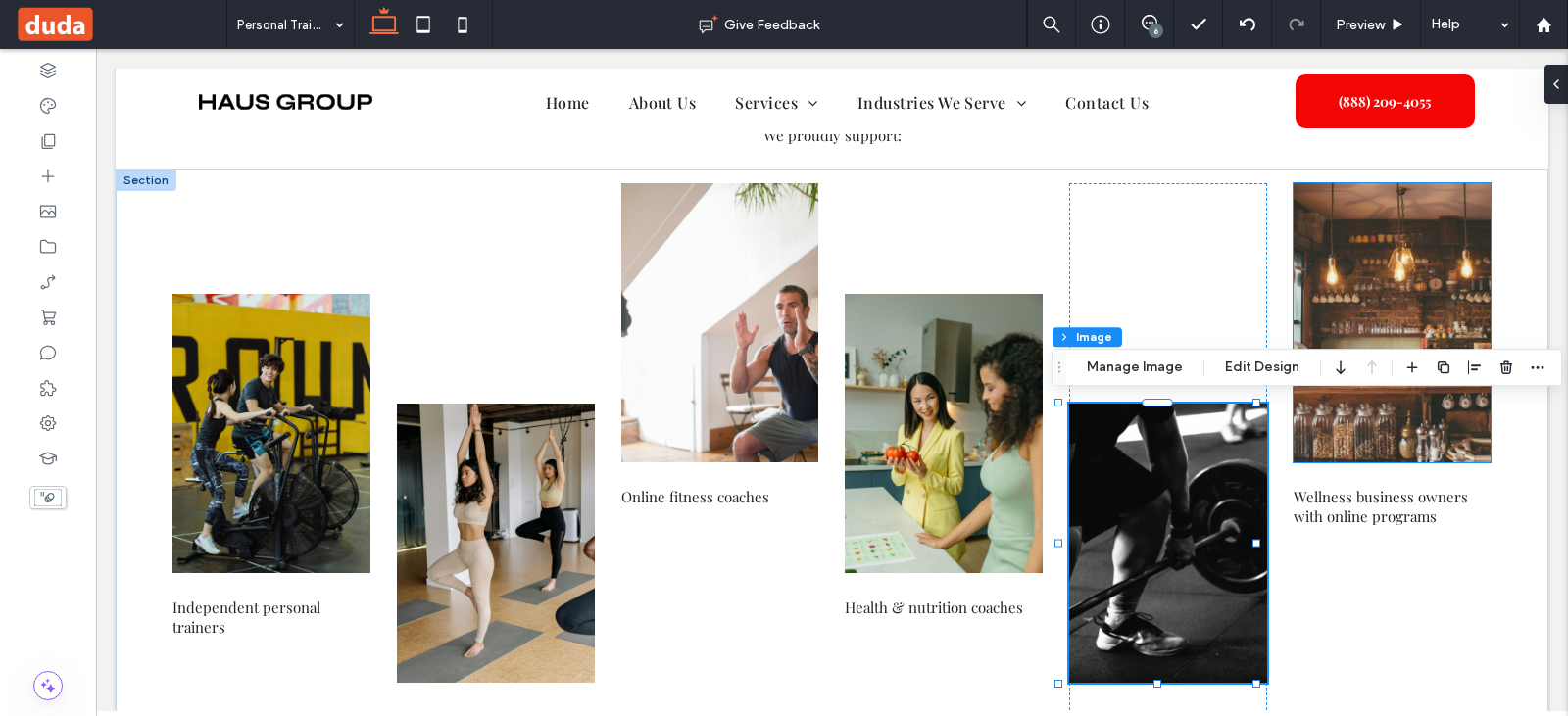 click at bounding box center [1393, 322] 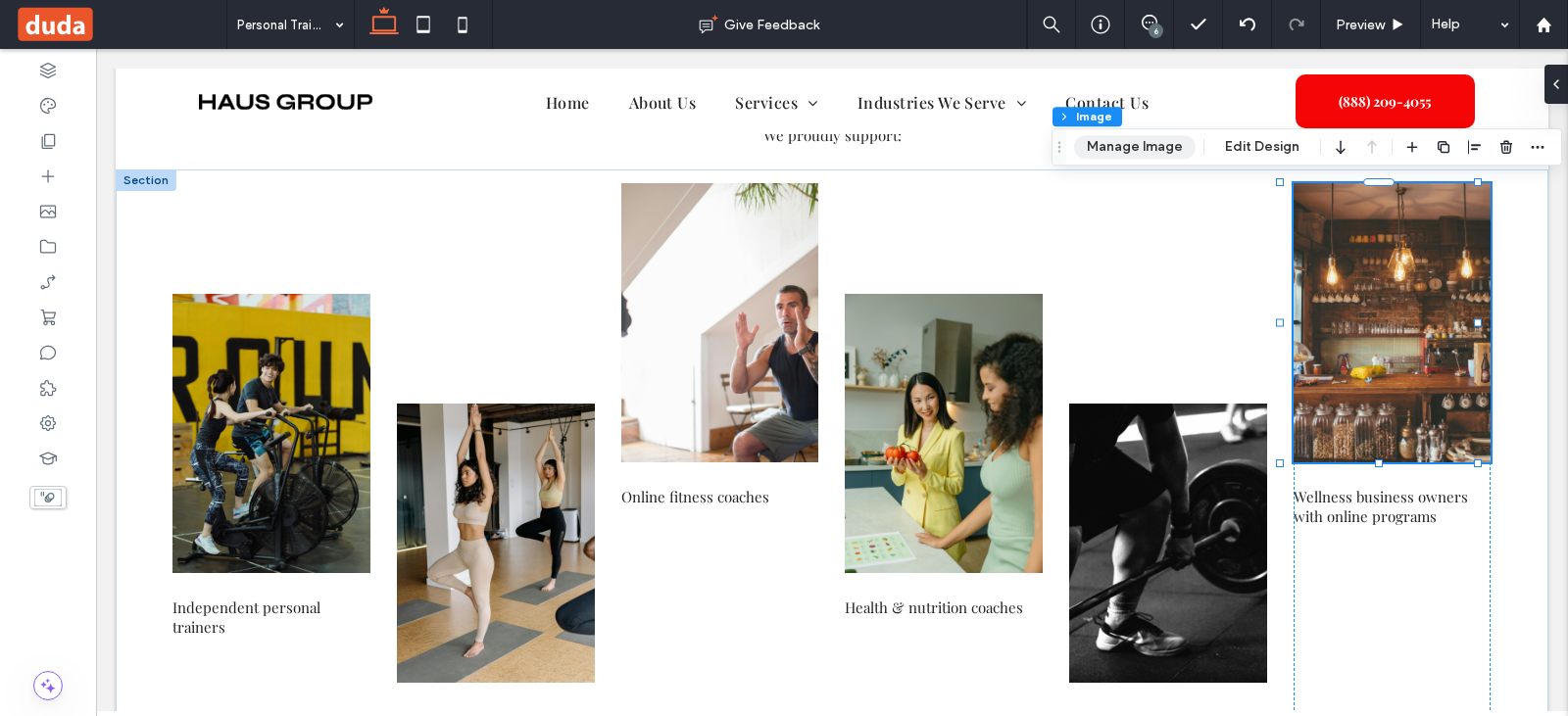 drag, startPoint x: 1144, startPoint y: 155, endPoint x: 1091, endPoint y: 140, distance: 55.081757 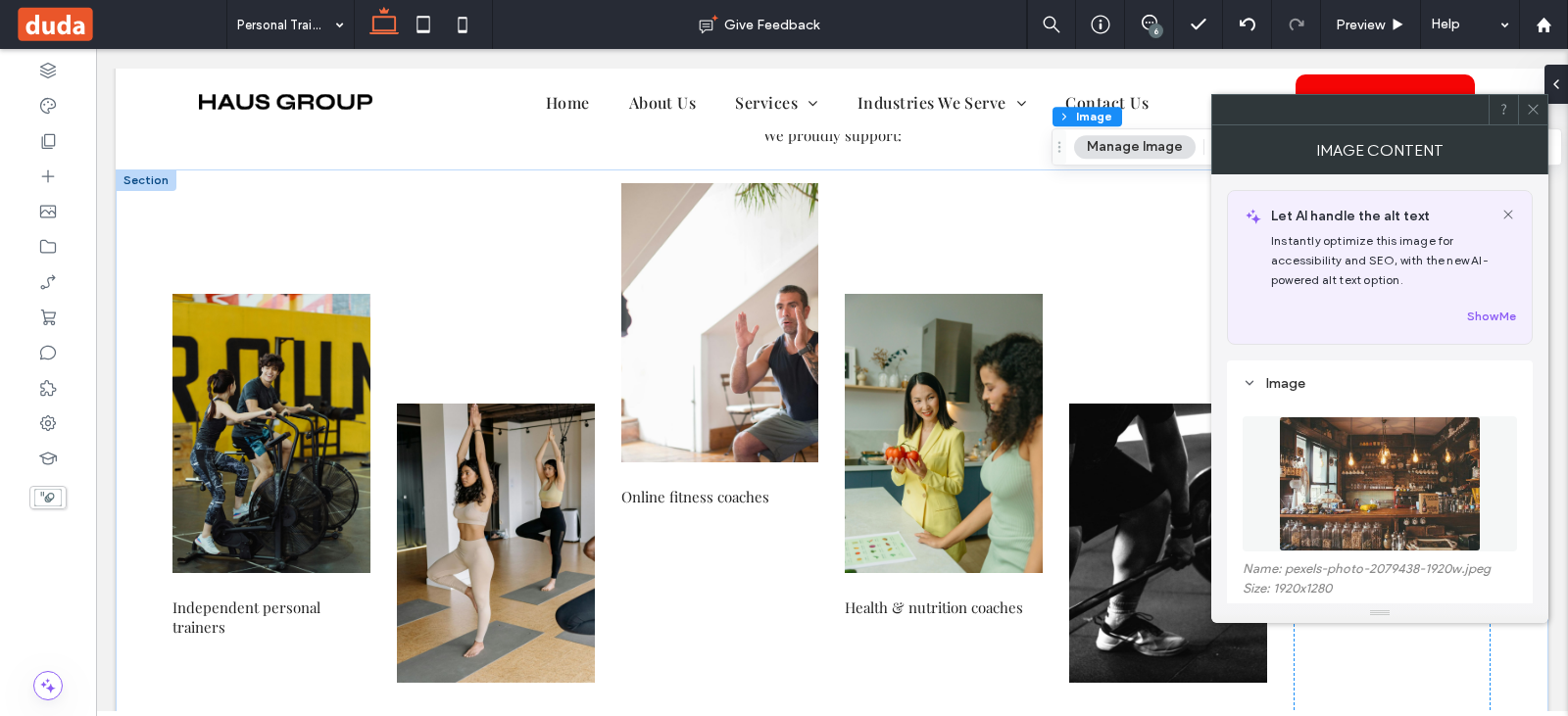 scroll, scrollTop: 294, scrollLeft: 0, axis: vertical 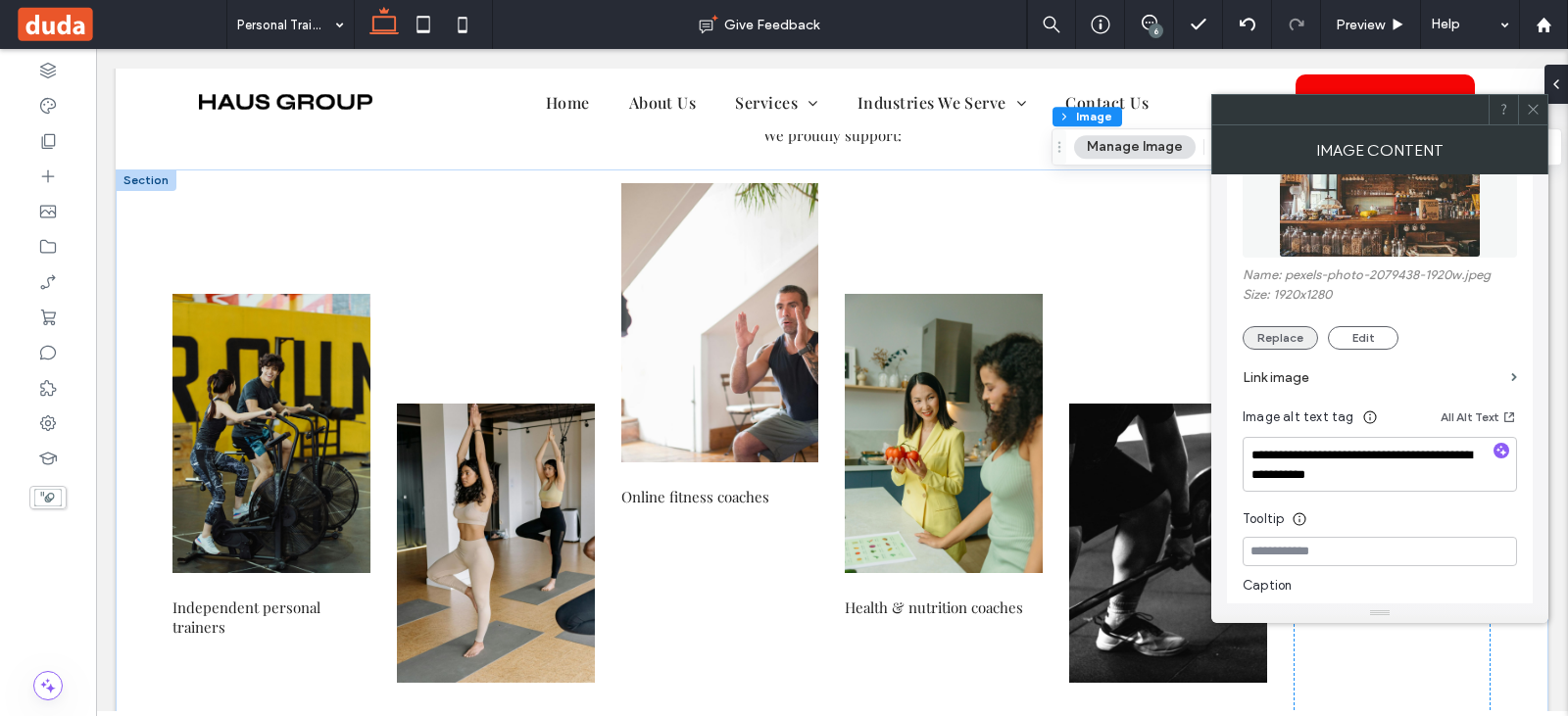 click on "Replace" at bounding box center [1280, 338] 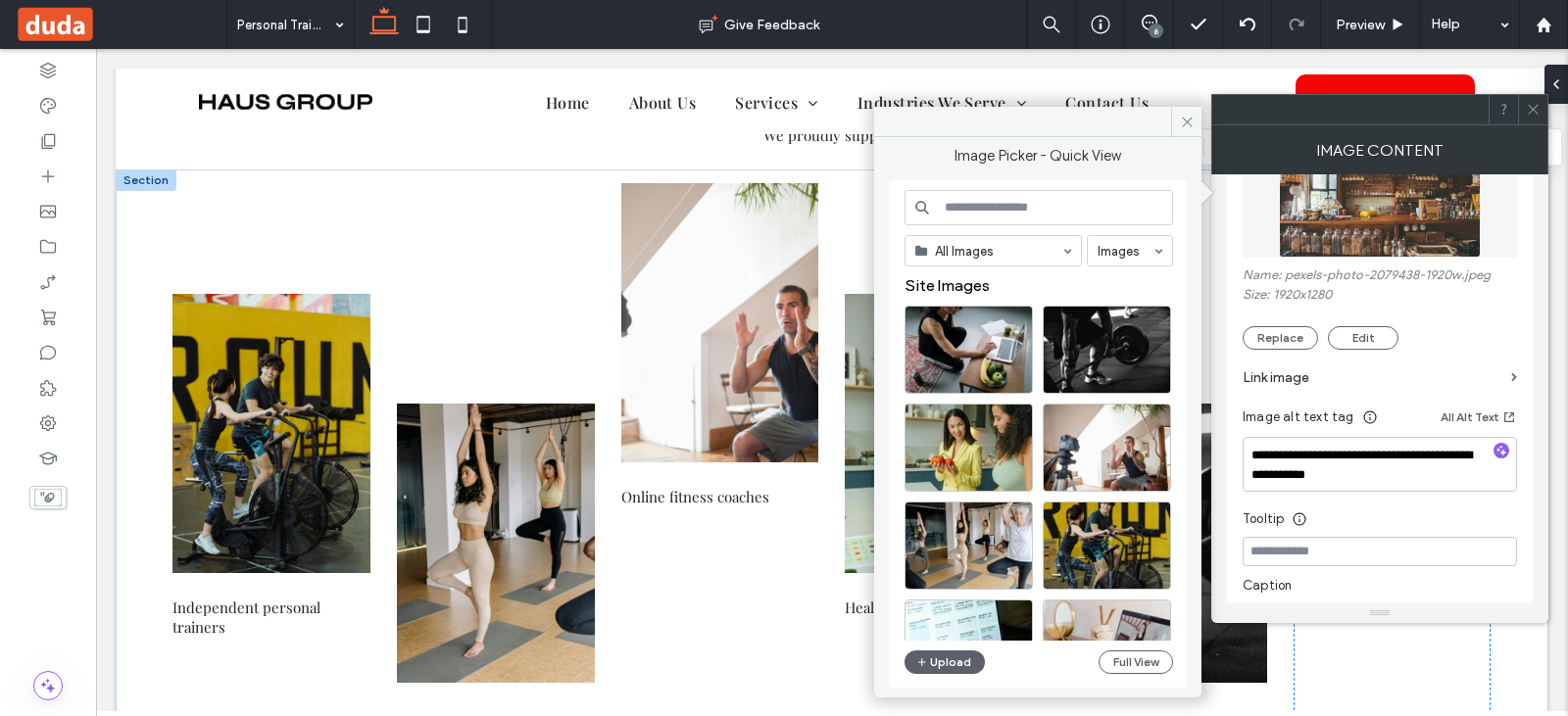 click at bounding box center (1039, 208) 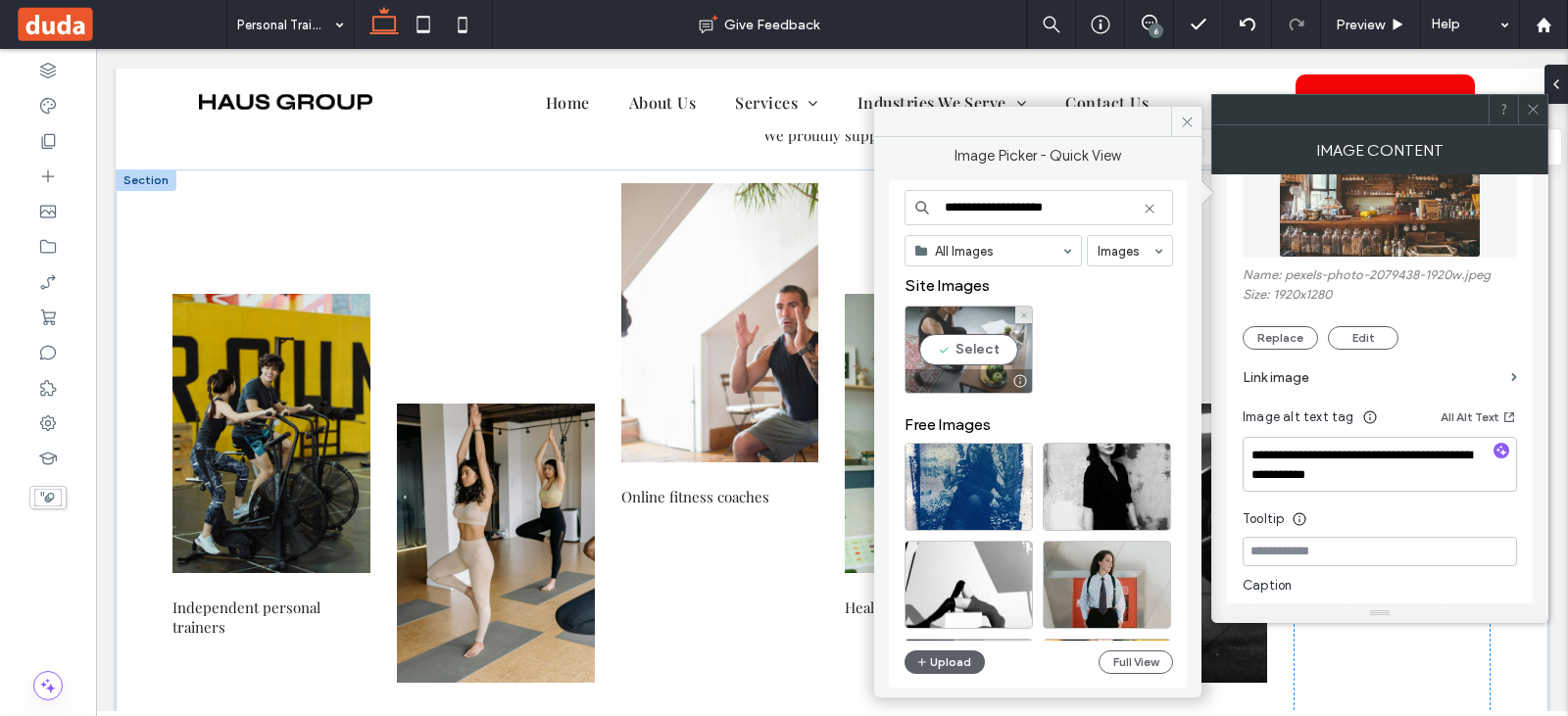 click on "Select" at bounding box center (968, 350) 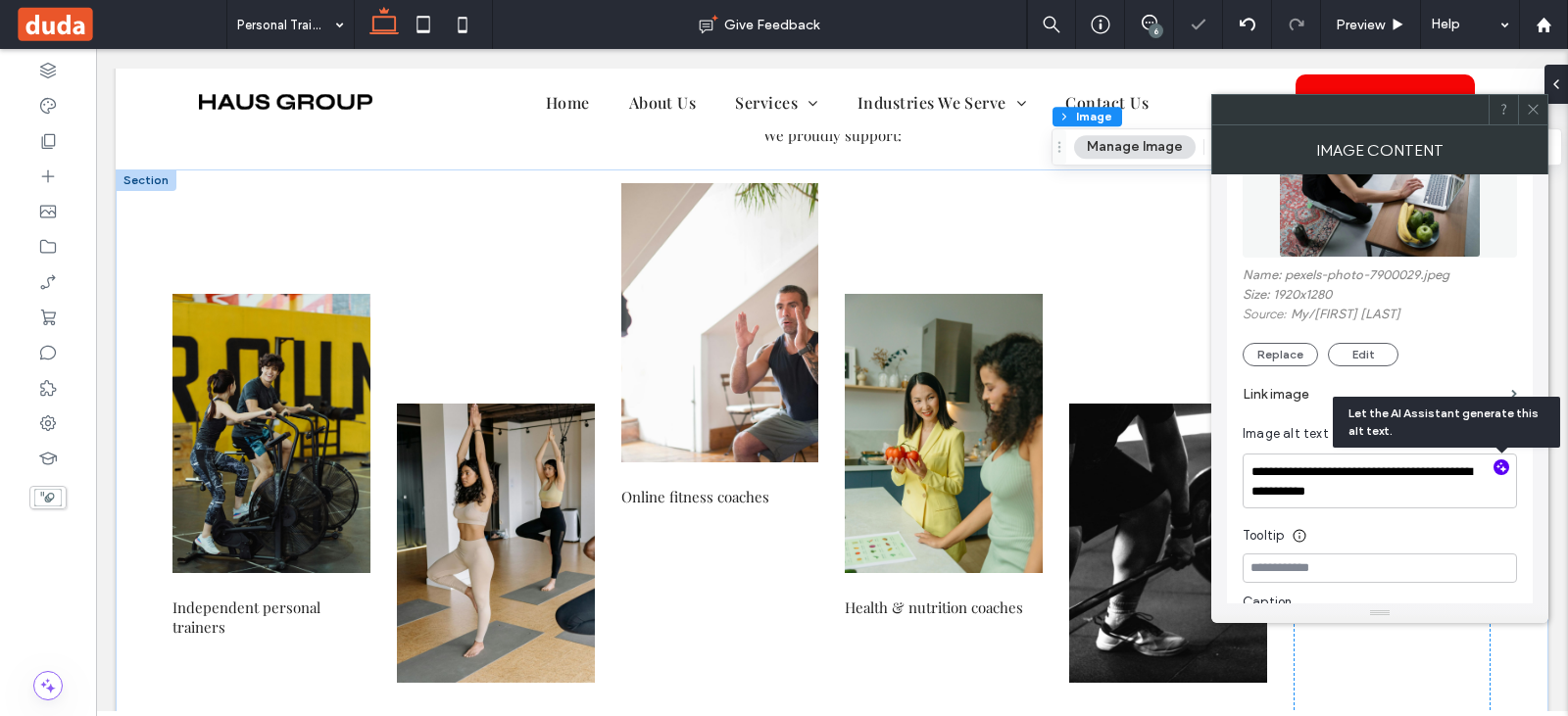 click 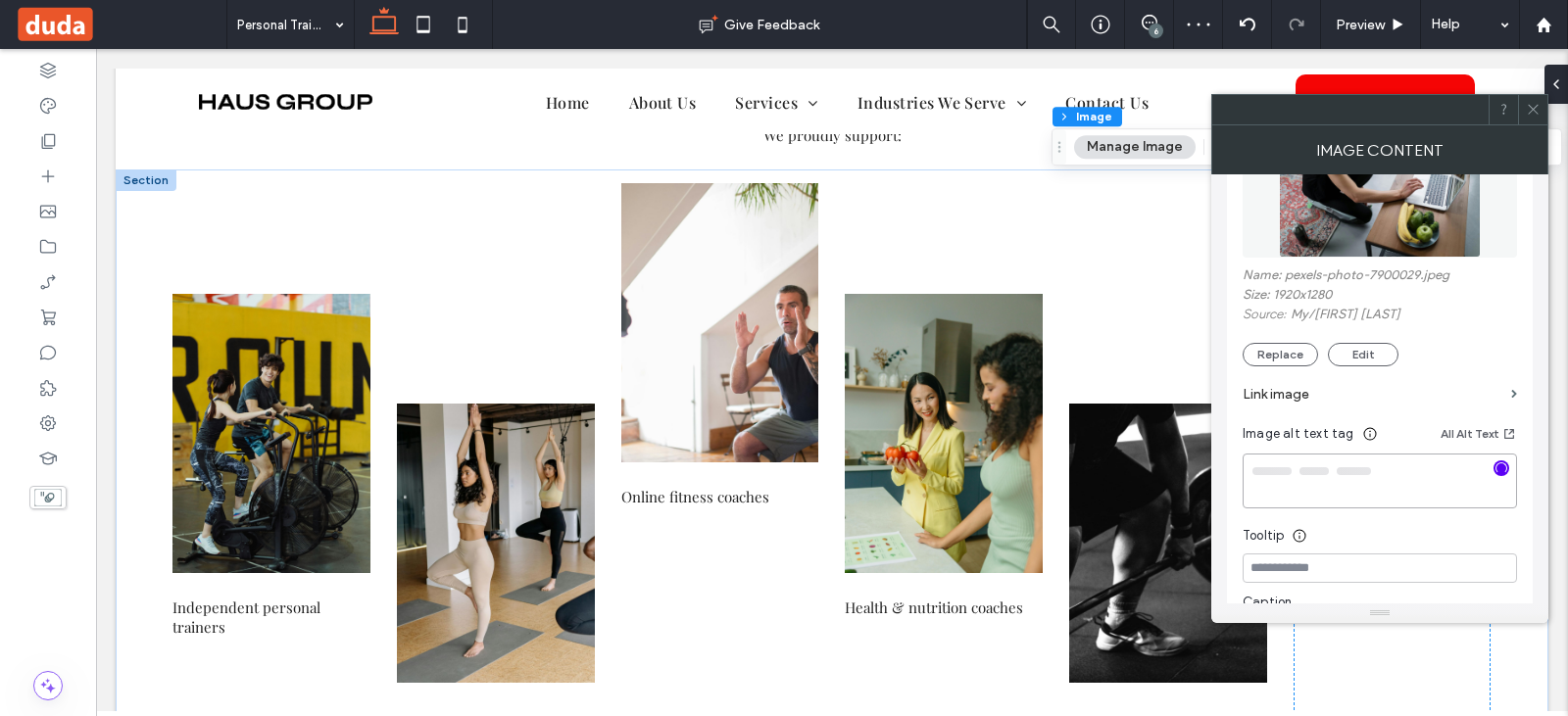 type on "**********" 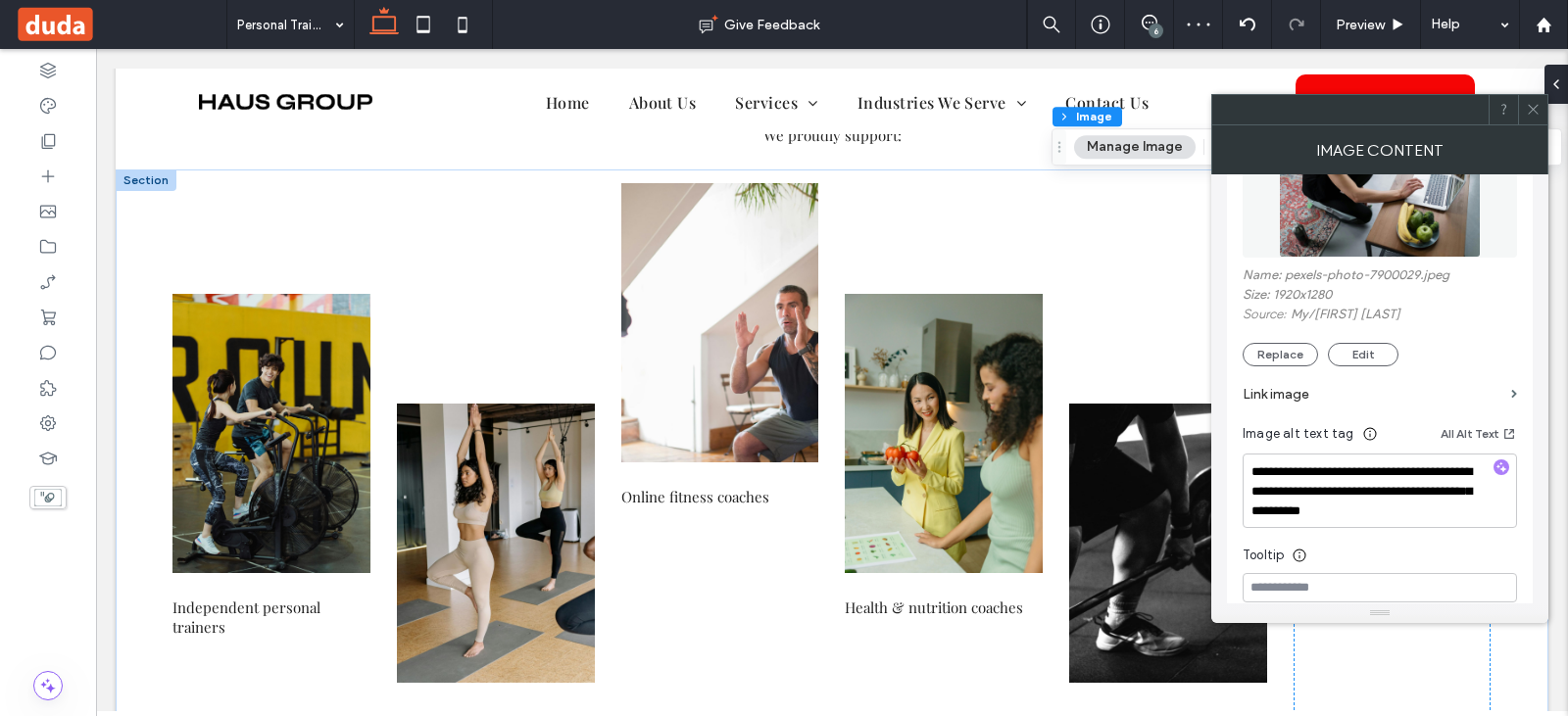 drag, startPoint x: 1529, startPoint y: 108, endPoint x: 433, endPoint y: 13, distance: 1100.1095 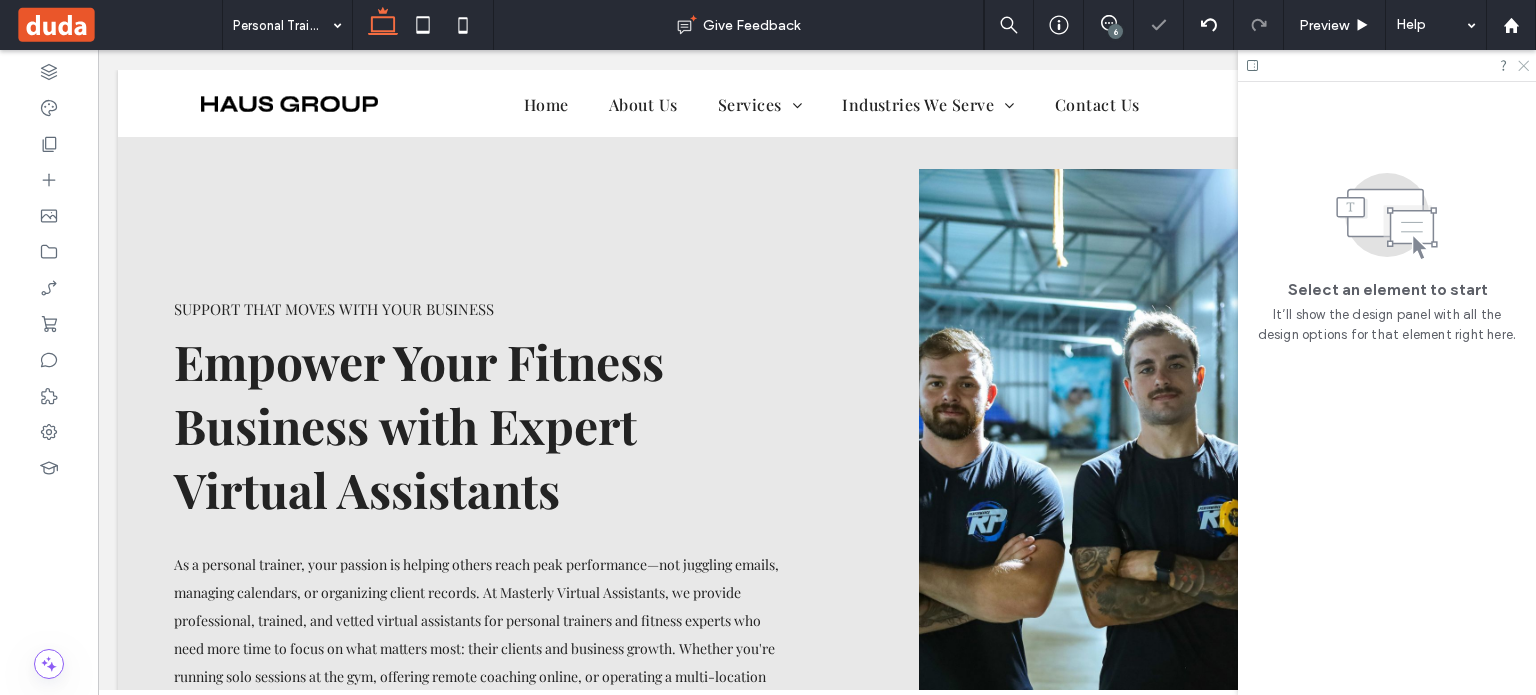scroll, scrollTop: 3648, scrollLeft: 0, axis: vertical 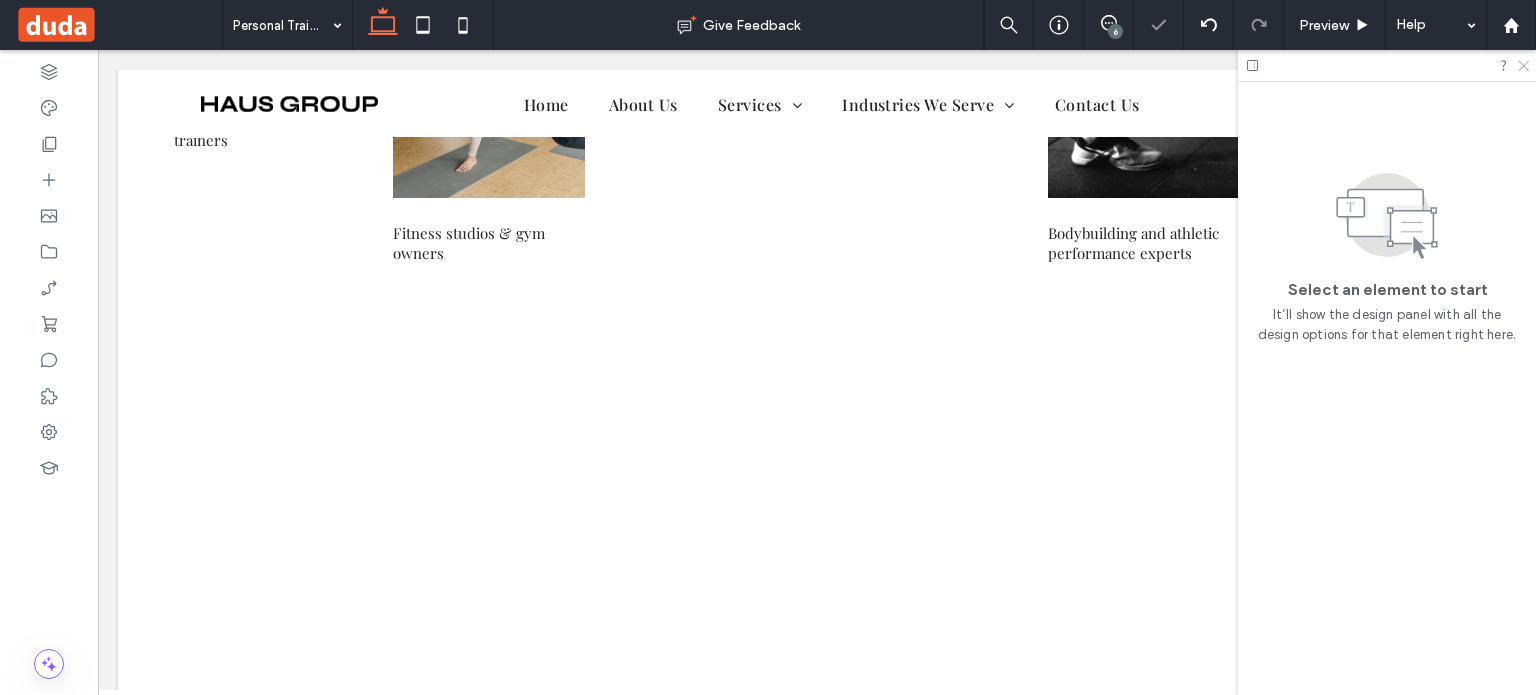 click 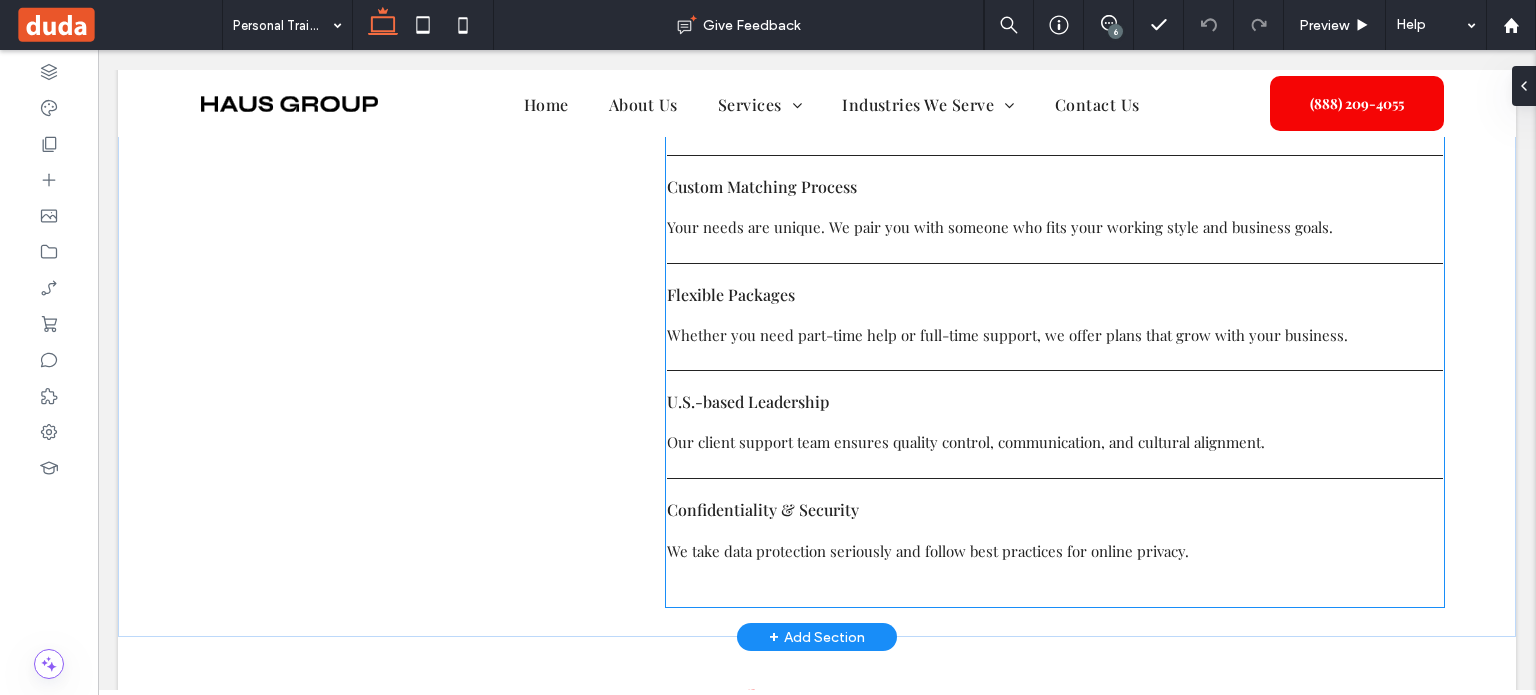 scroll, scrollTop: 2848, scrollLeft: 0, axis: vertical 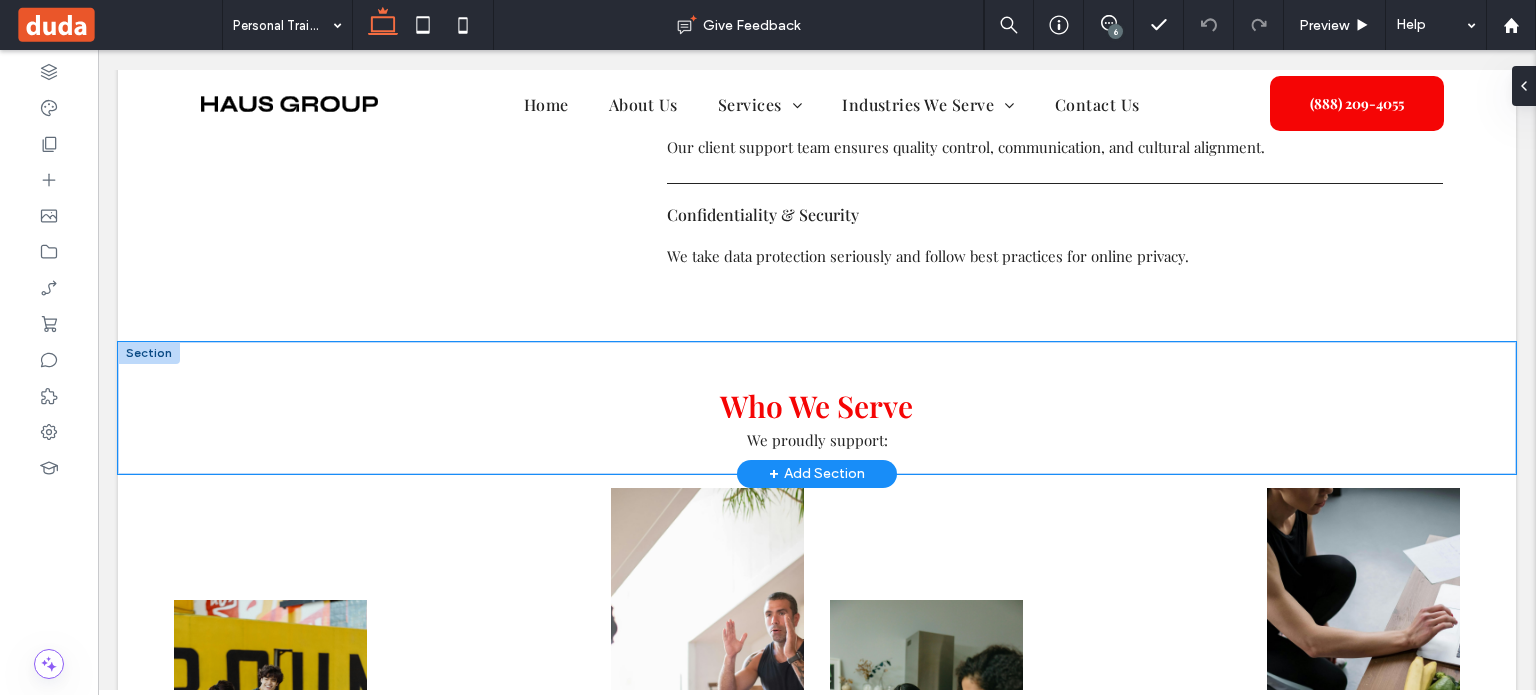 drag, startPoint x: 146, startPoint y: 384, endPoint x: 163, endPoint y: 369, distance: 22.671568 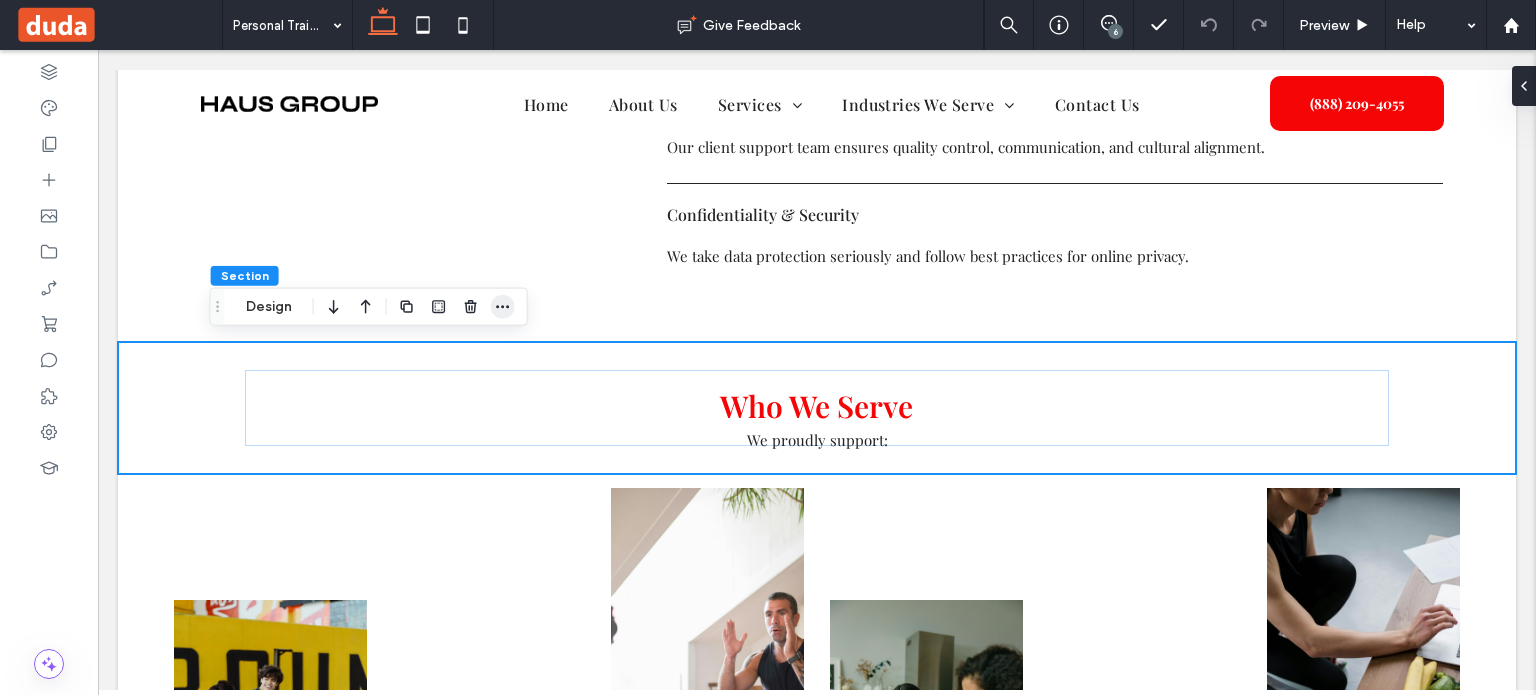 click 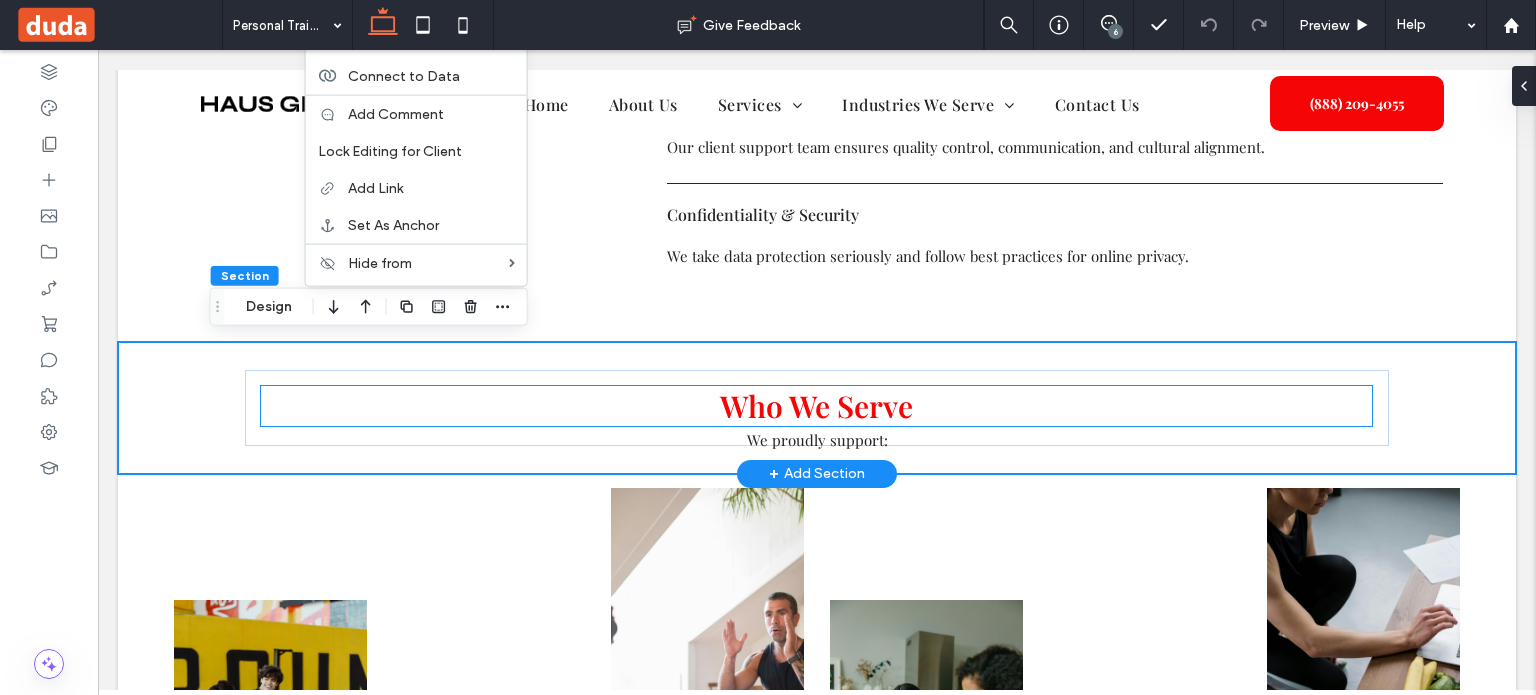 scroll, scrollTop: 2648, scrollLeft: 0, axis: vertical 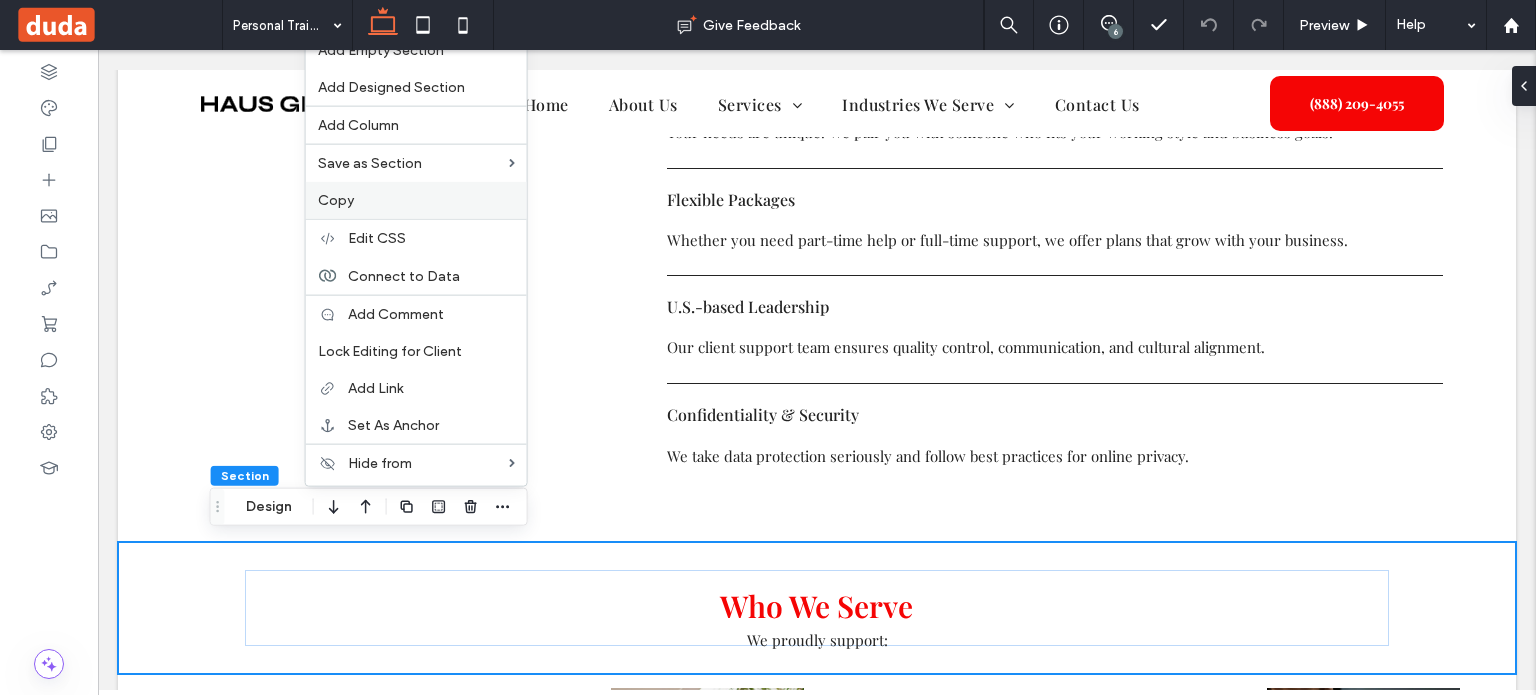 click on "Copy" at bounding box center [416, 200] 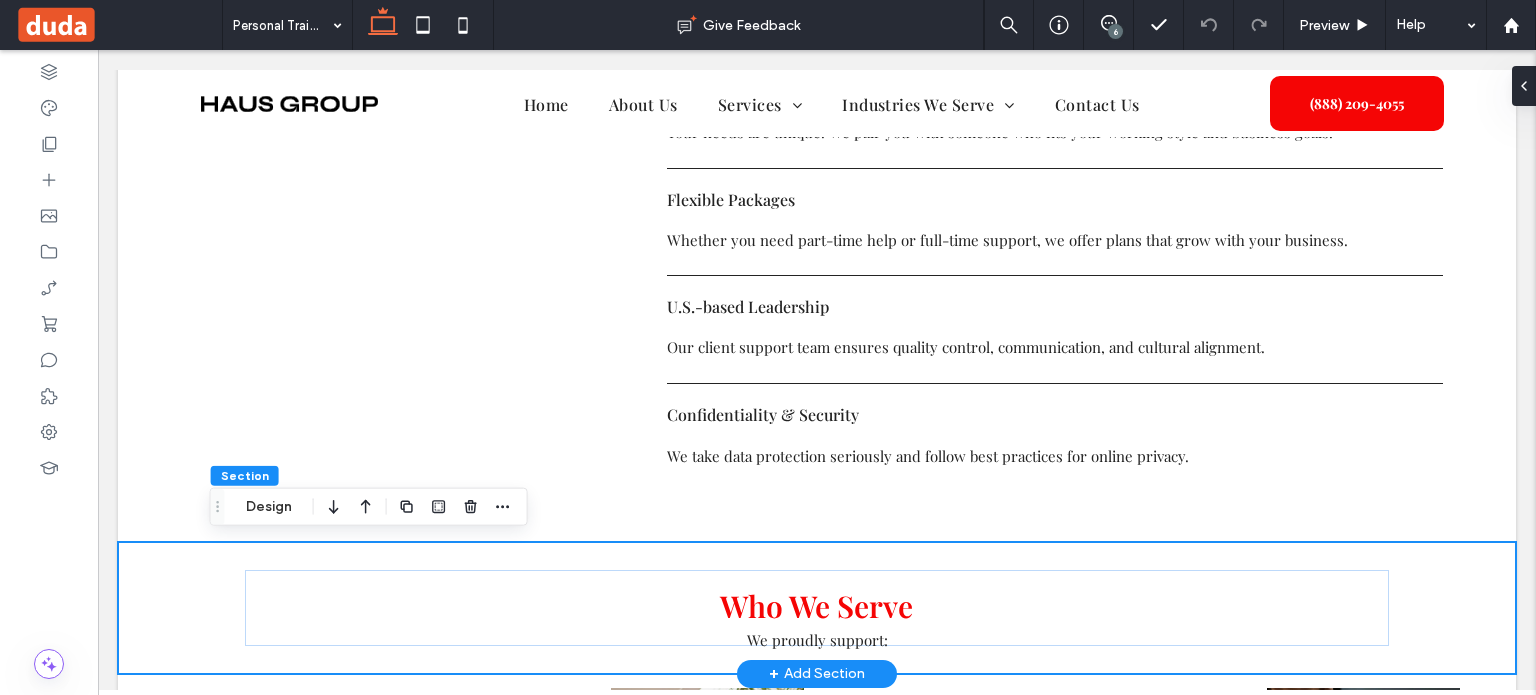 scroll, scrollTop: 2848, scrollLeft: 0, axis: vertical 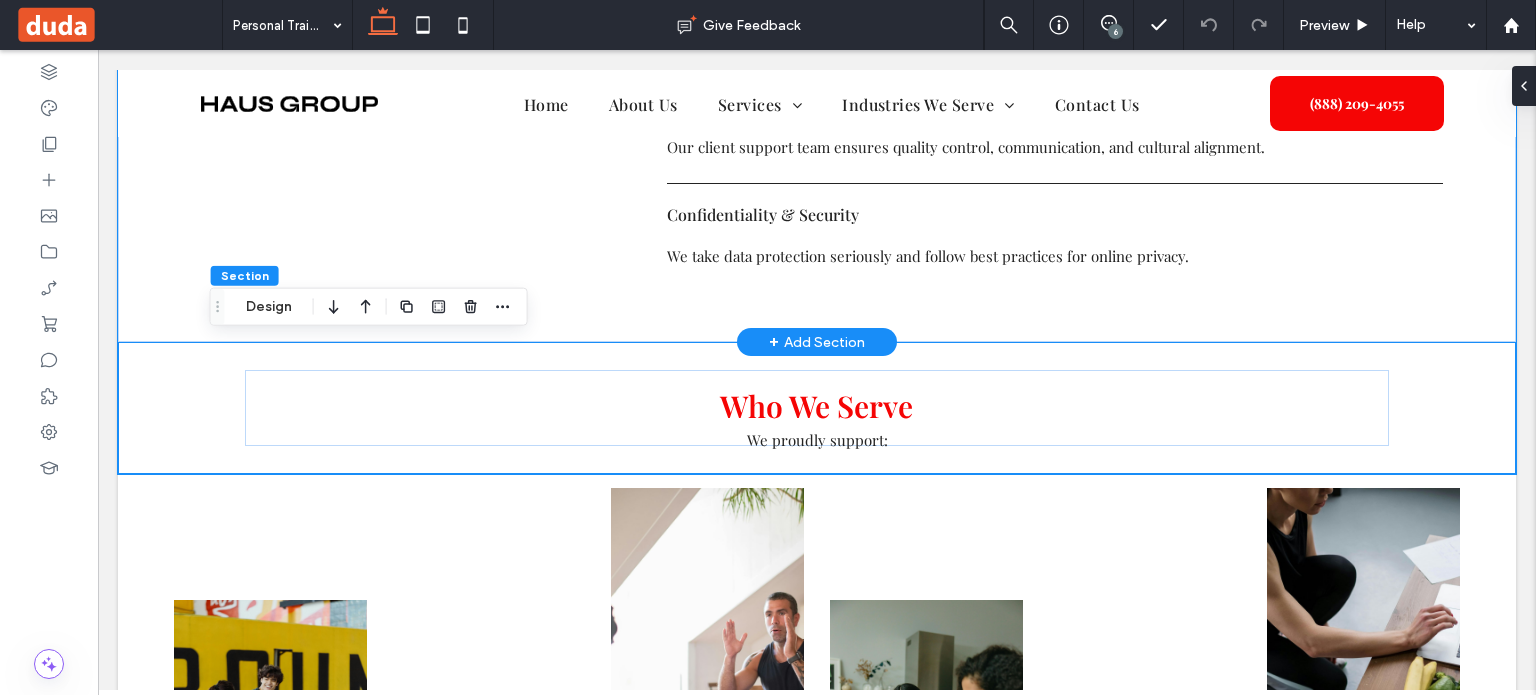 click on "Why Choose Masterly Virtual Assistants?
List of Services
Vetted Talent, Ready to Work
We screen and train each VA before they ever work with a client.
Item Link
List Item  1
Custom Matching Process
Your needs are unique. We pair you with someone who fits your working style and business goals.
Item Link
List Item  2
Flexible Packages
Whether you need part-time help or full-time support, we offer plans that grow with your business.
Item Link
List Item  3
U.S.-based Leadership
Our client support team ensures quality control, communication, and cultural alignment.
Item Link
List Item  4
Confidentiality & Security
We take data protection seriously and follow best practices for online privacy.
Item Link" at bounding box center [817, 32] 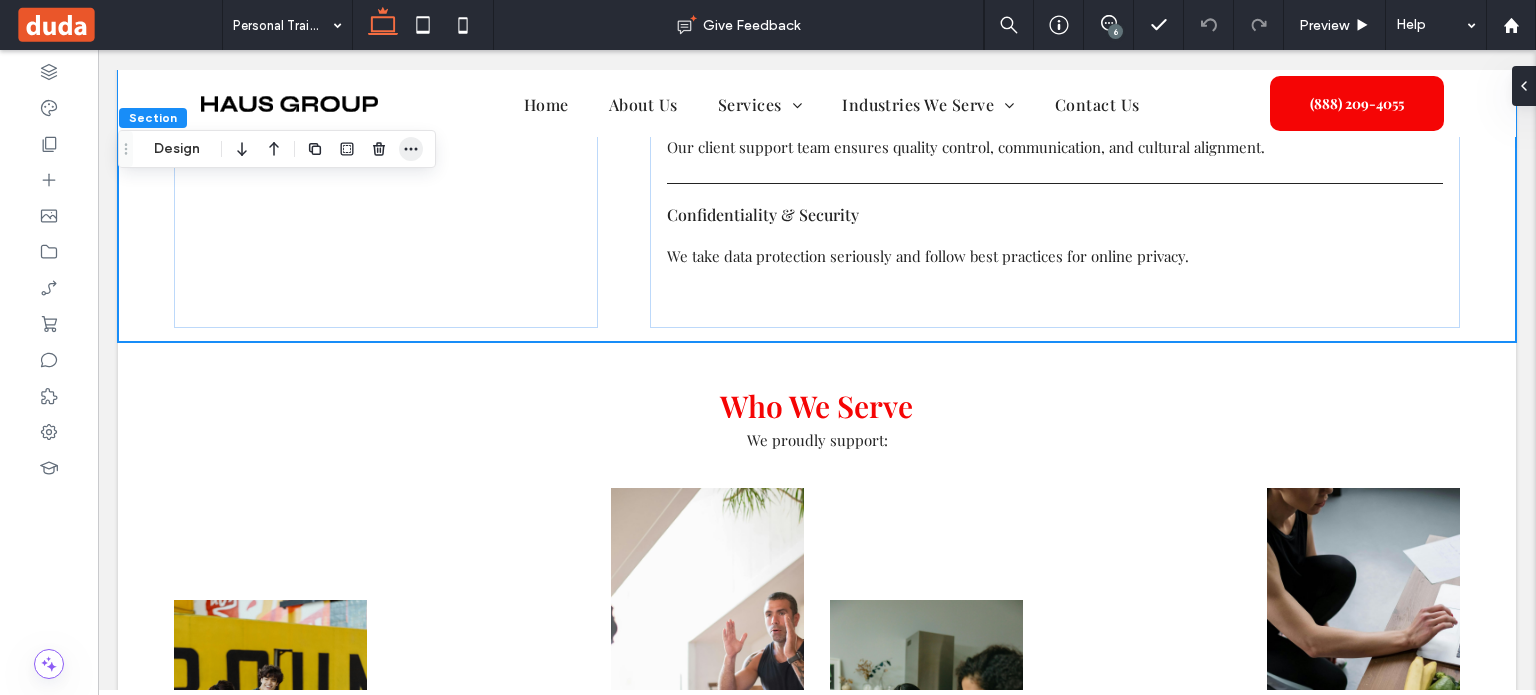 drag, startPoint x: 412, startPoint y: 143, endPoint x: 539, endPoint y: 181, distance: 132.56319 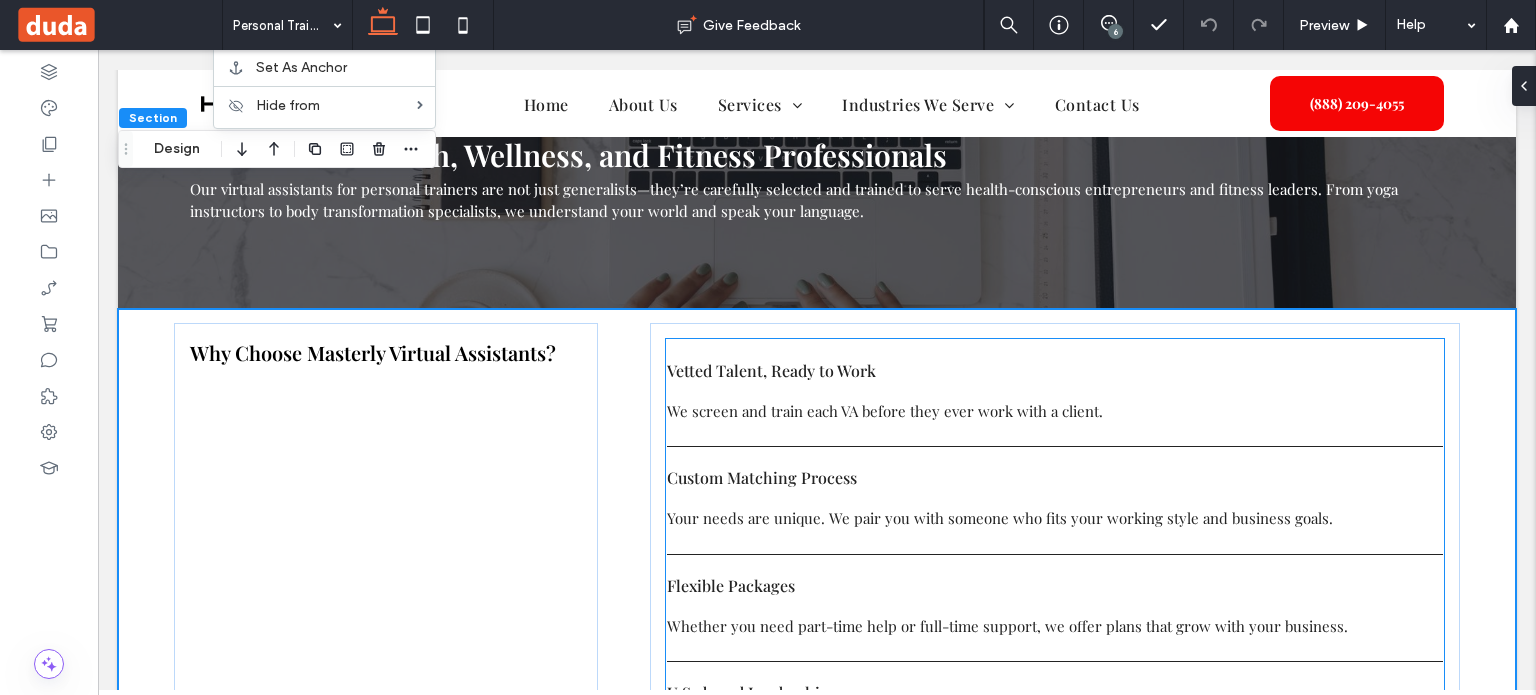 scroll, scrollTop: 2148, scrollLeft: 0, axis: vertical 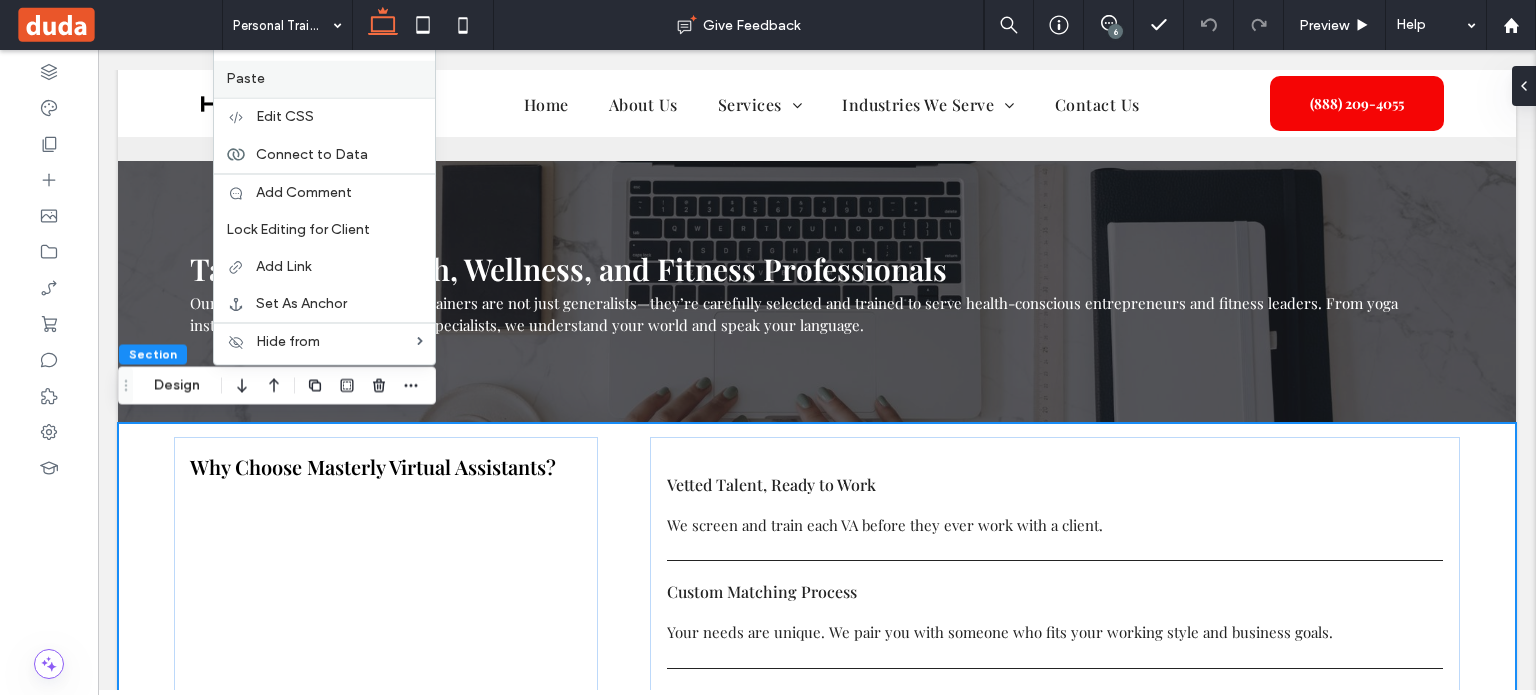 click on "Paste" at bounding box center [324, 78] 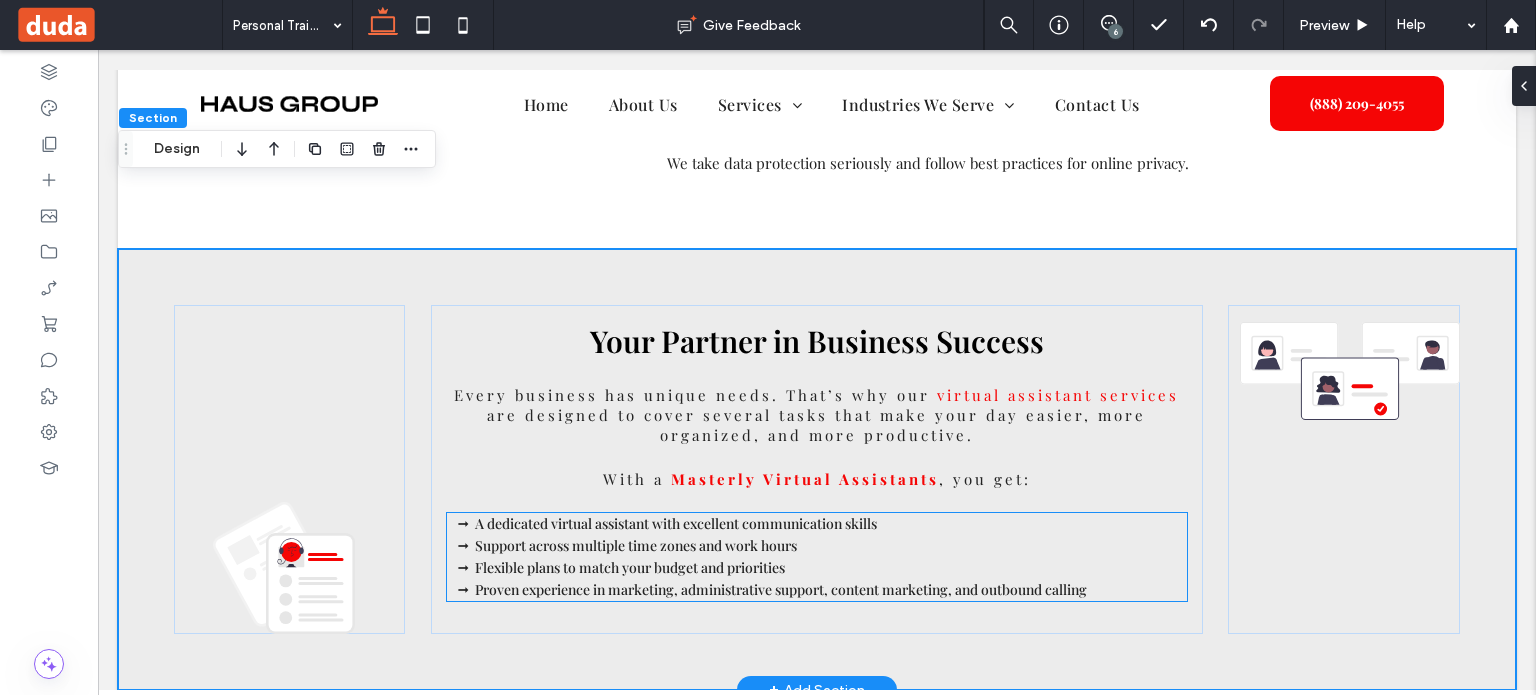 scroll, scrollTop: 2939, scrollLeft: 0, axis: vertical 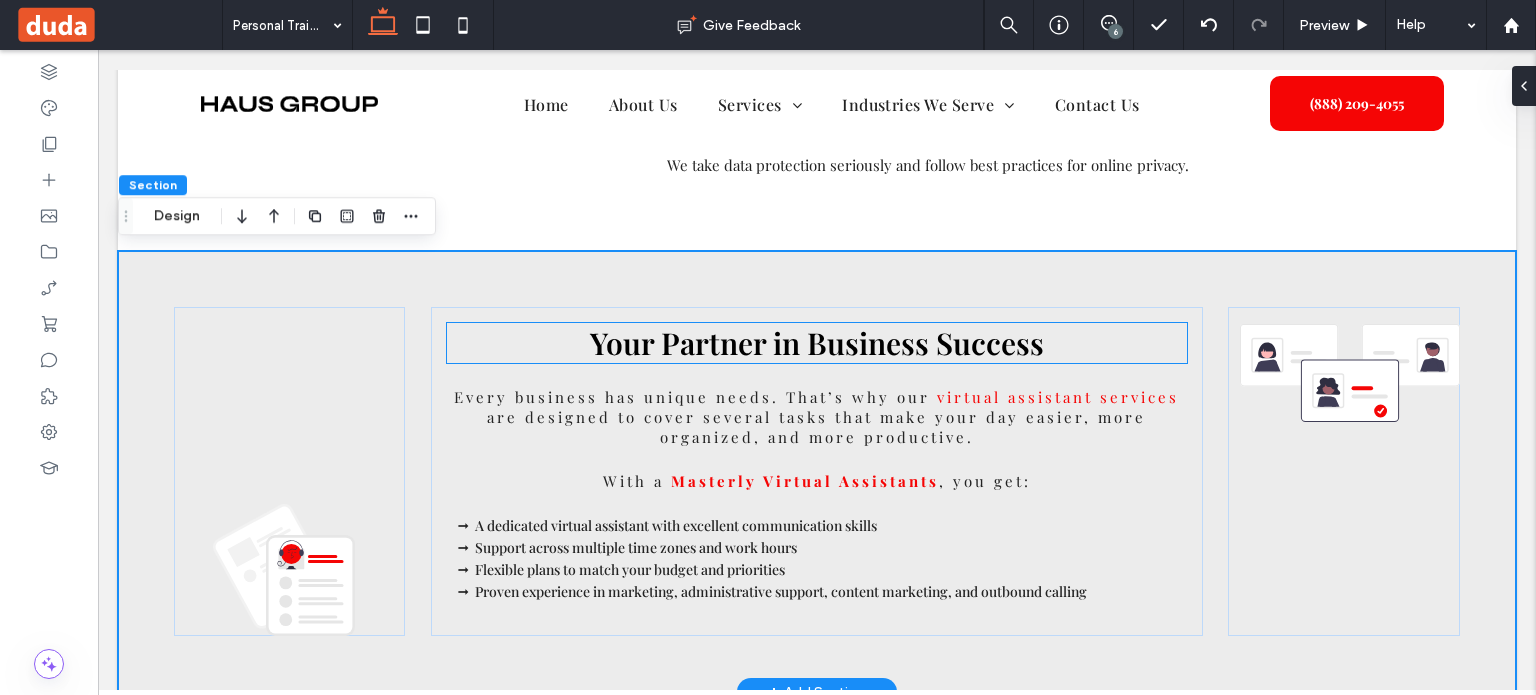 click on "Your Partner in Business Success" at bounding box center [817, 343] 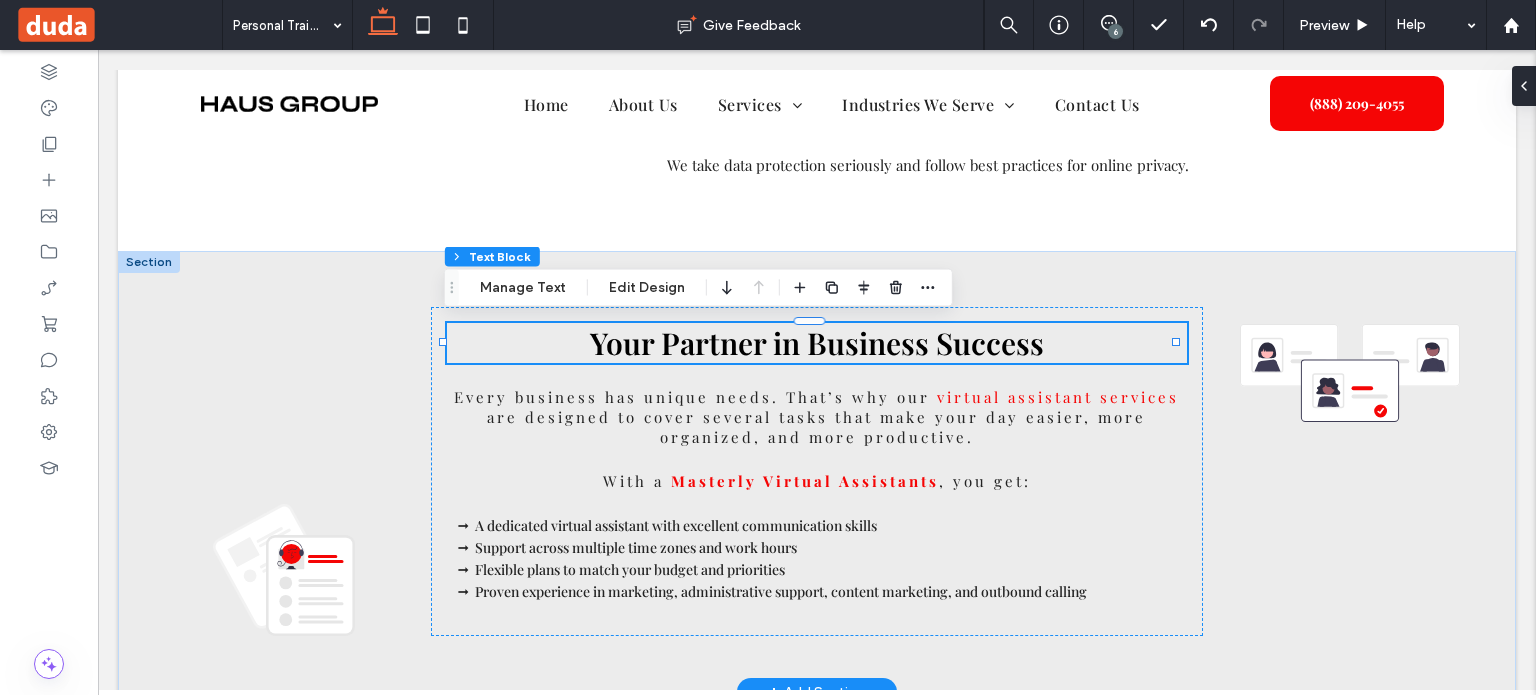 click on "Your Partner in Business Success" at bounding box center [817, 343] 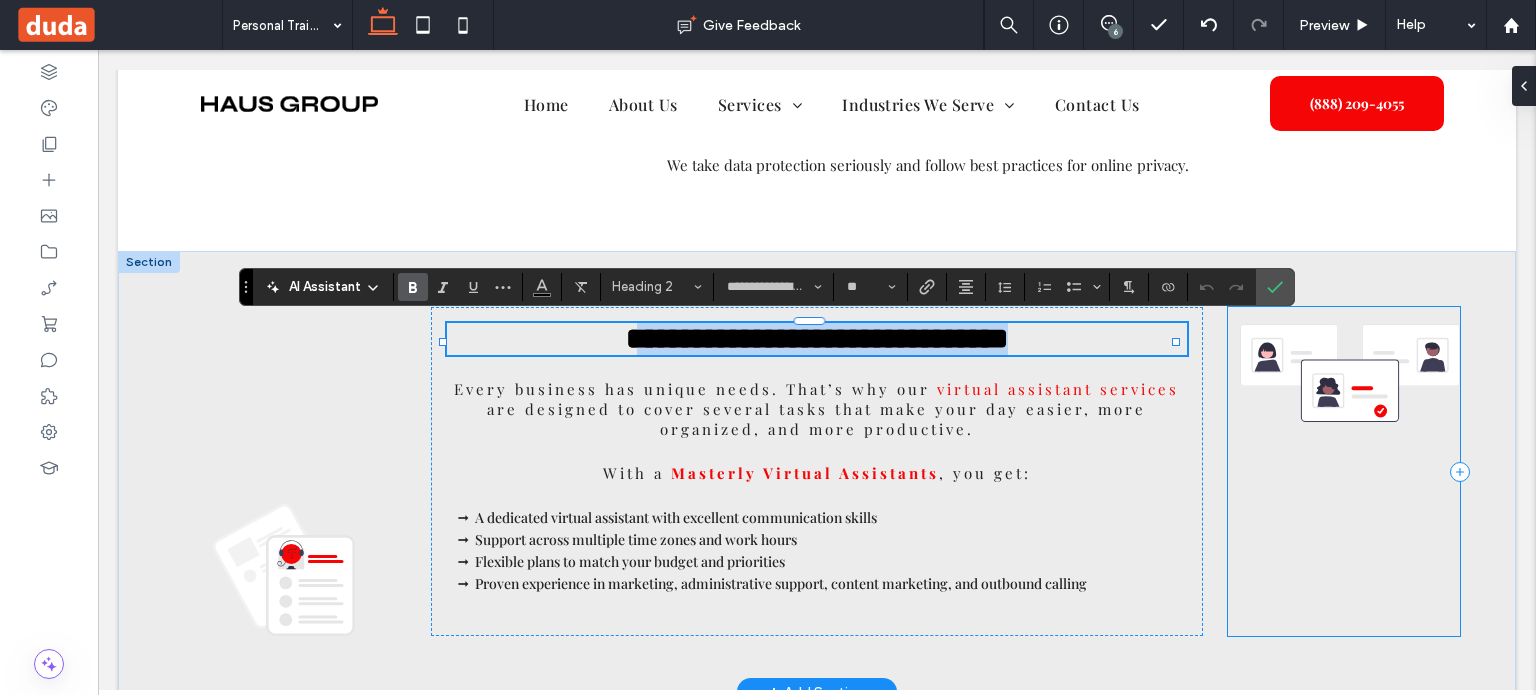 drag, startPoint x: 592, startPoint y: 338, endPoint x: 1224, endPoint y: 367, distance: 632.665 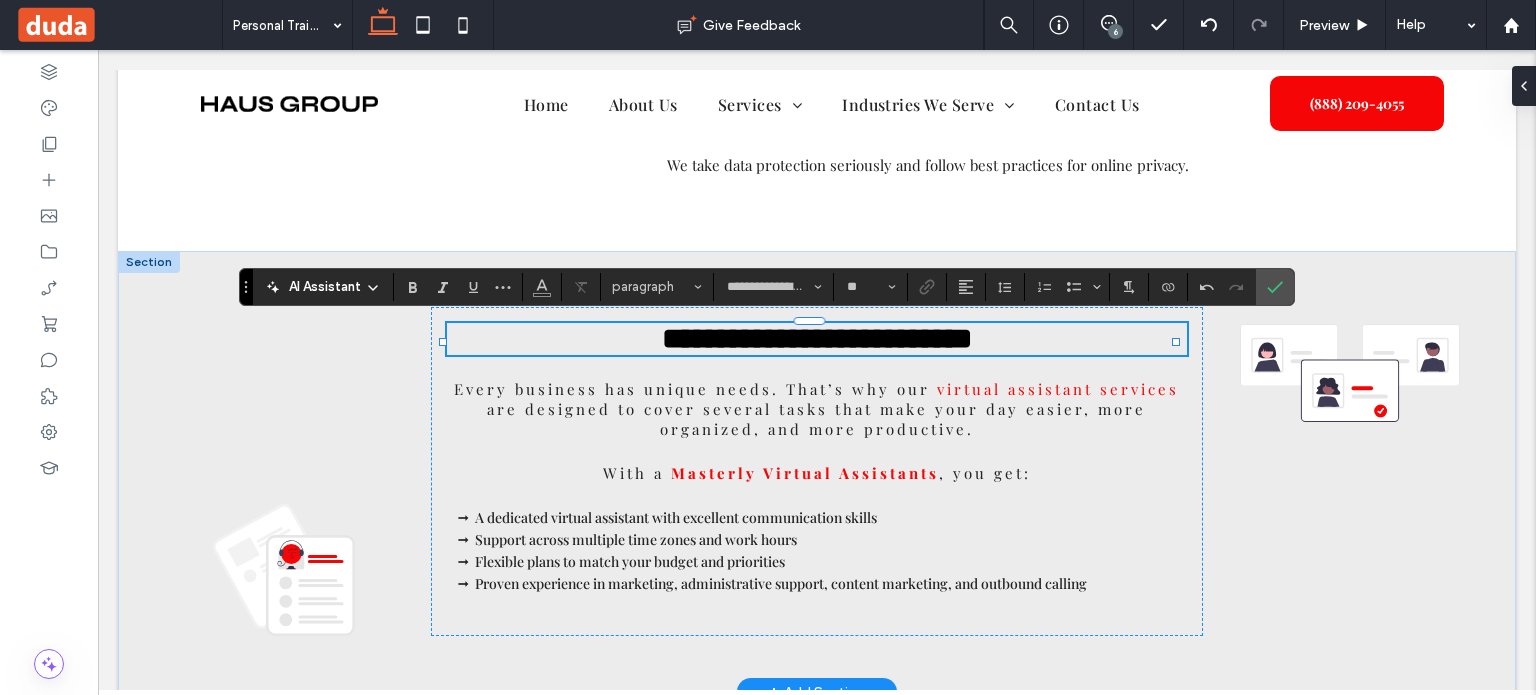 type on "**" 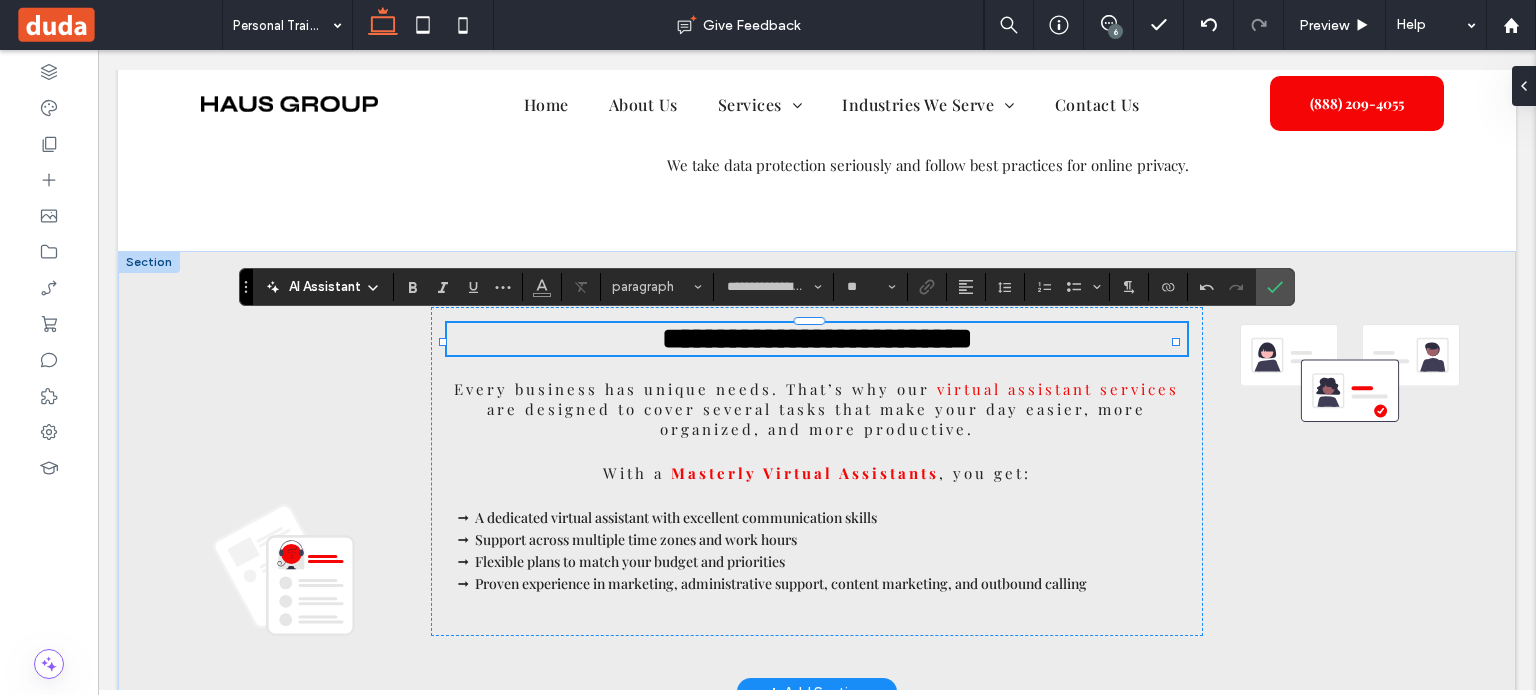 click on "**********" at bounding box center (817, 338) 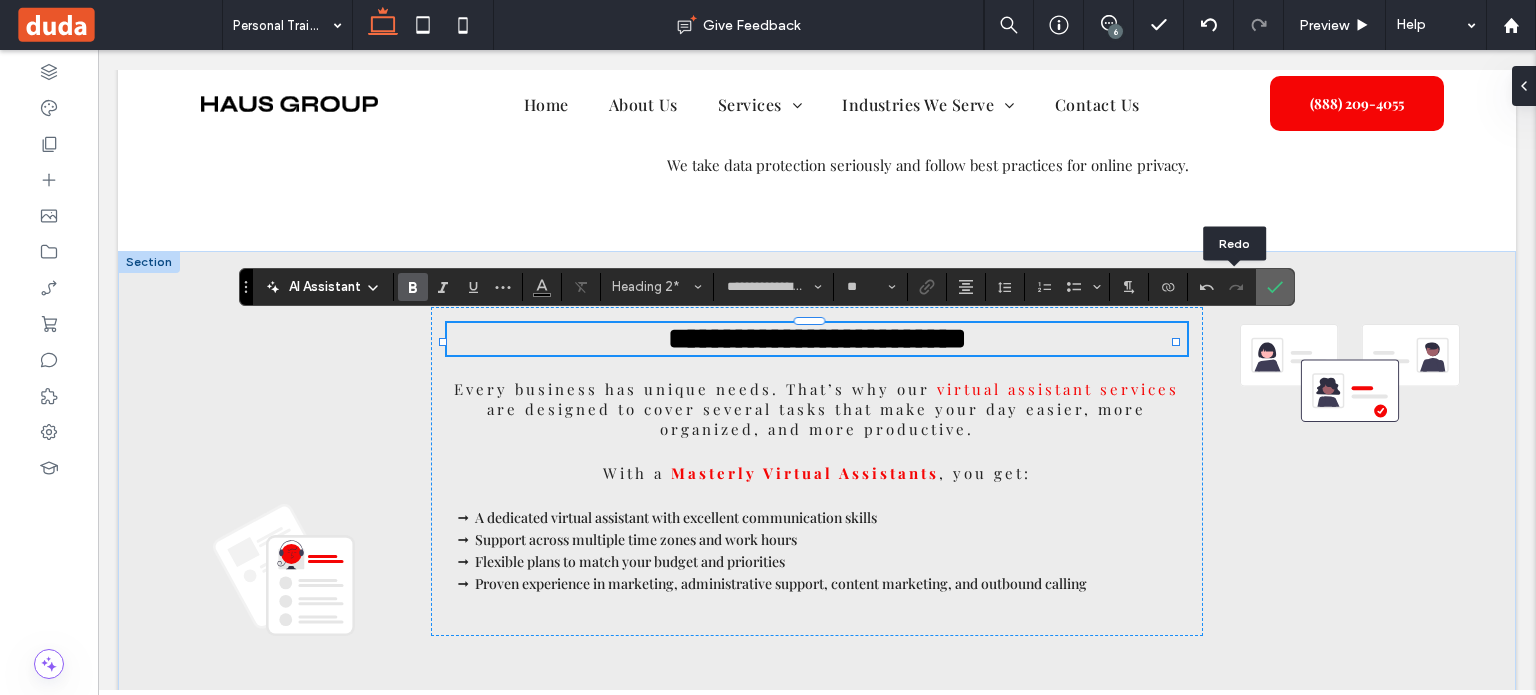 click on "**********" at bounding box center (766, 287) 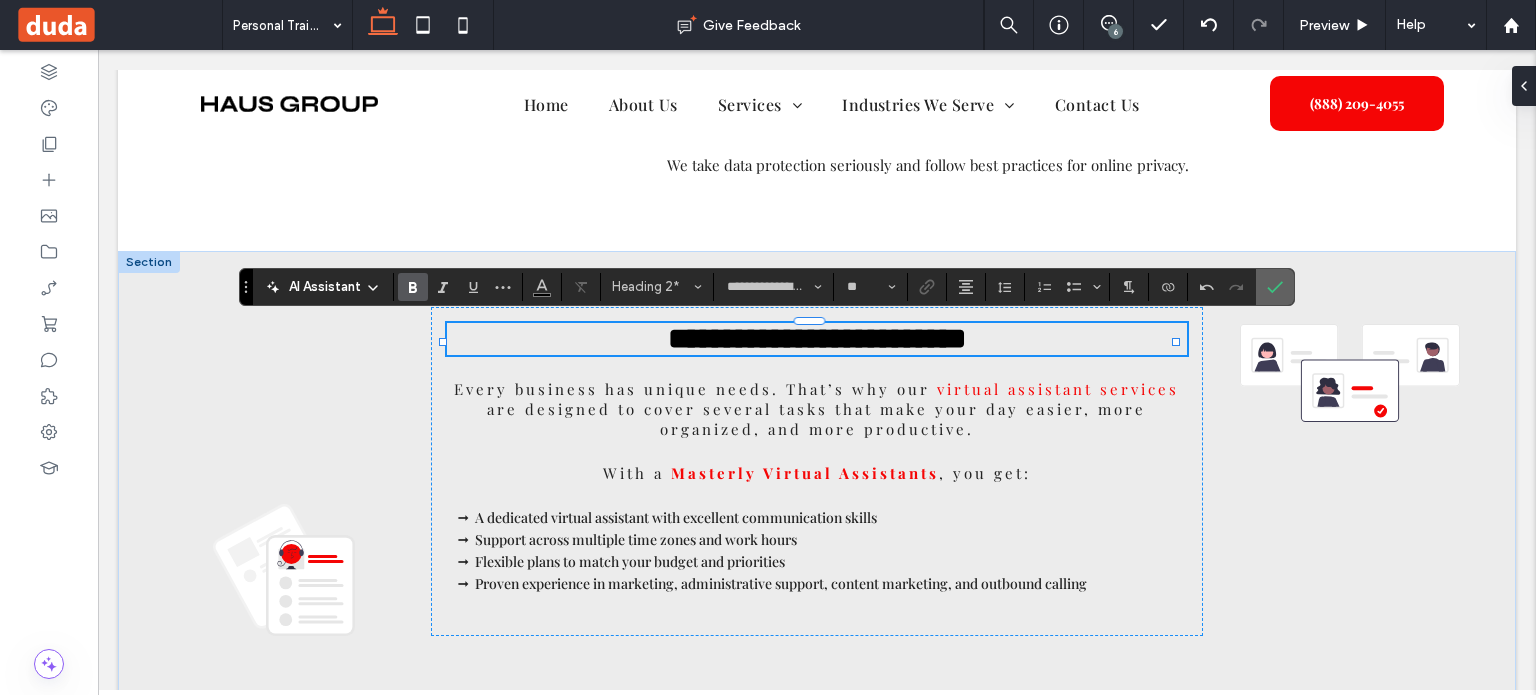 click 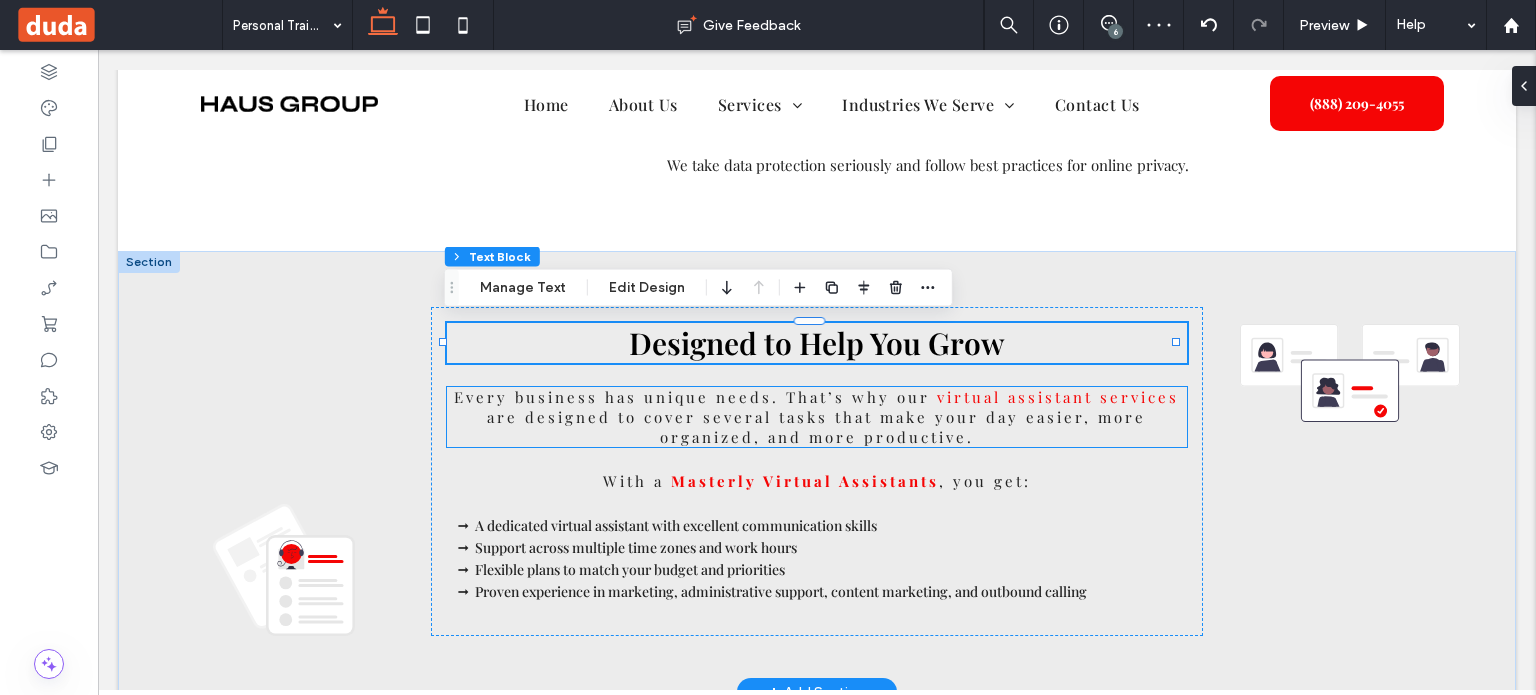 click on "are designed to cover several tasks that make your day easier, more organized, and more productive." at bounding box center [816, 427] 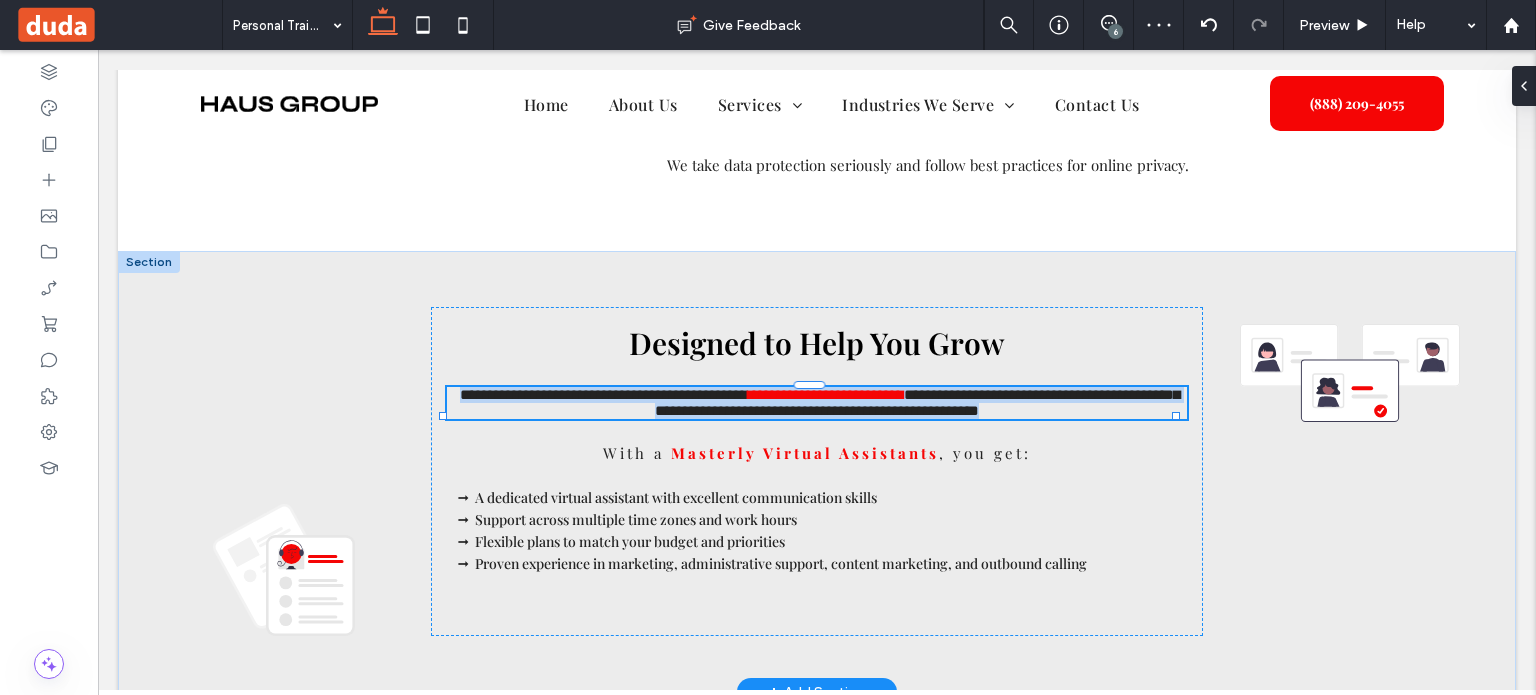 type on "**********" 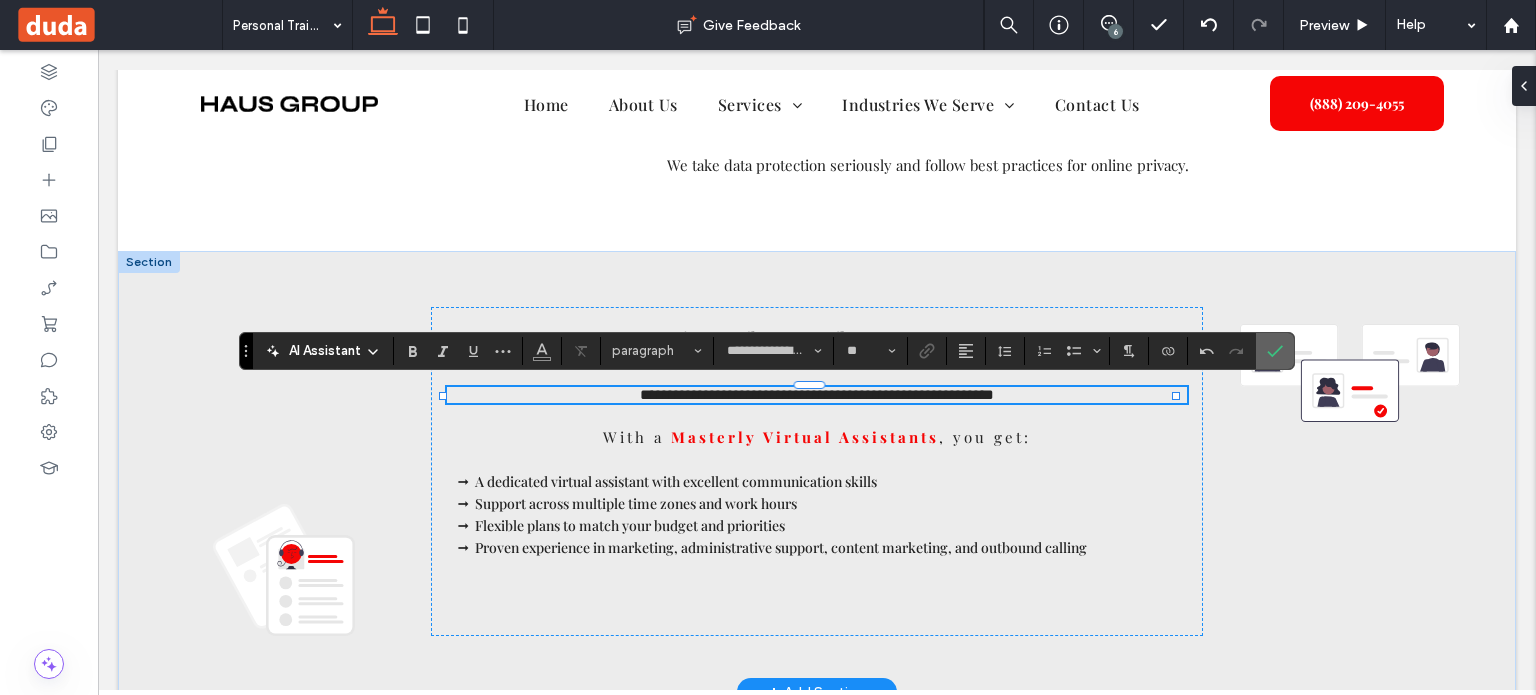 click at bounding box center (1271, 351) 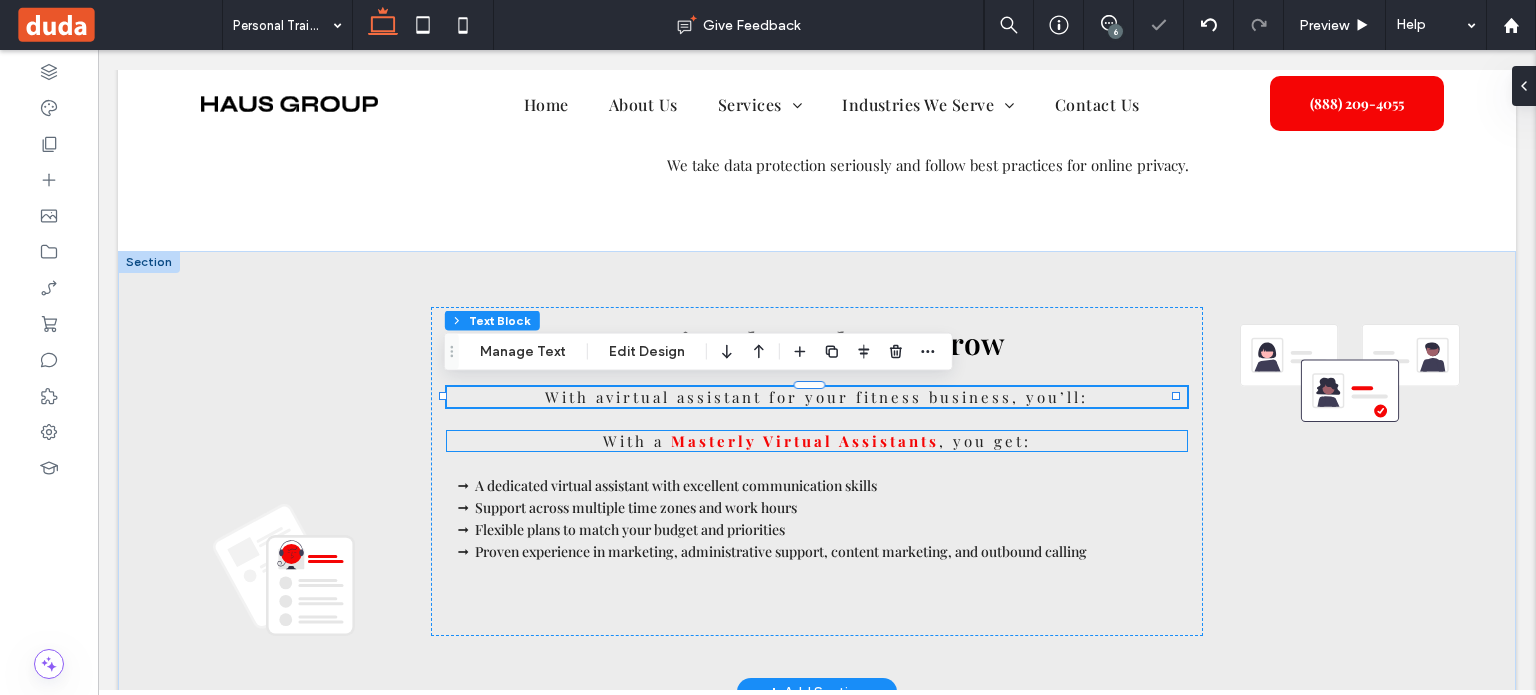 click on "Masterly Virtual Assistants" at bounding box center (805, 441) 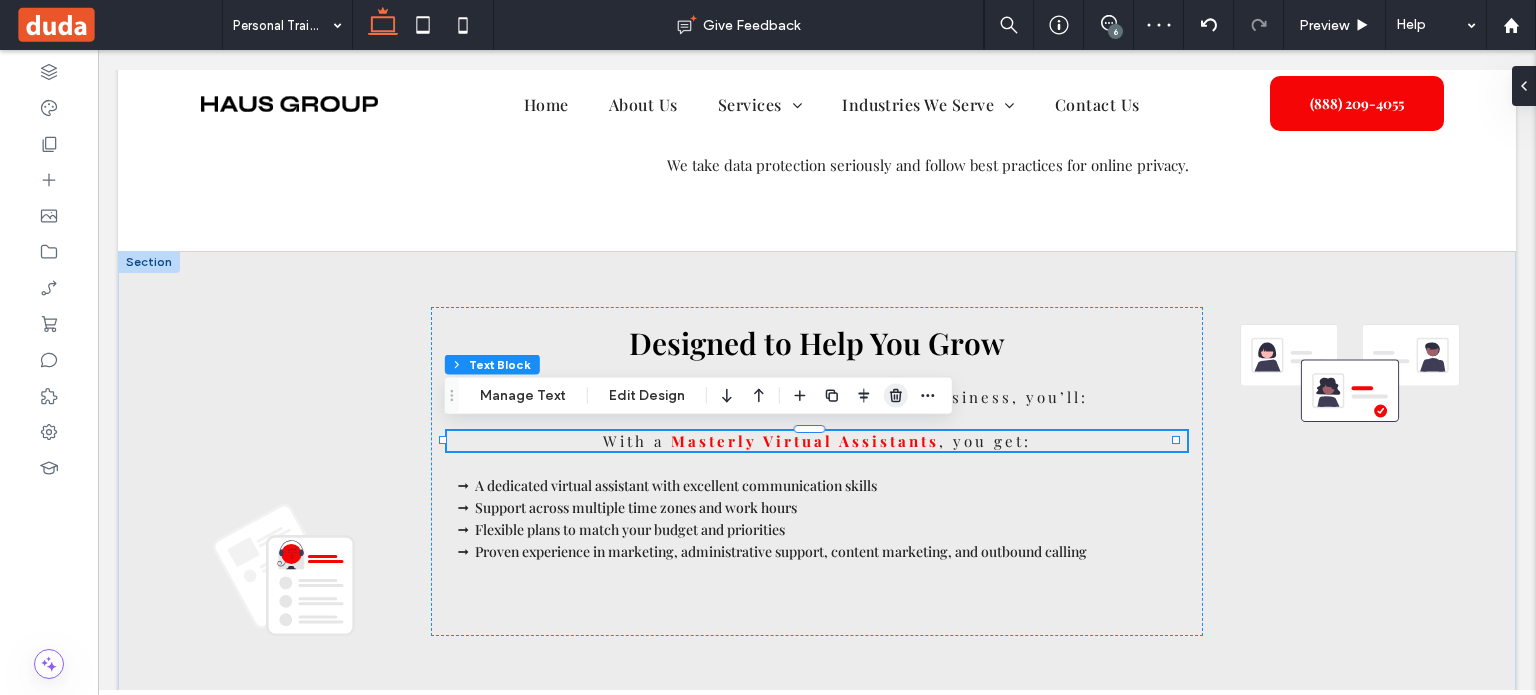 click 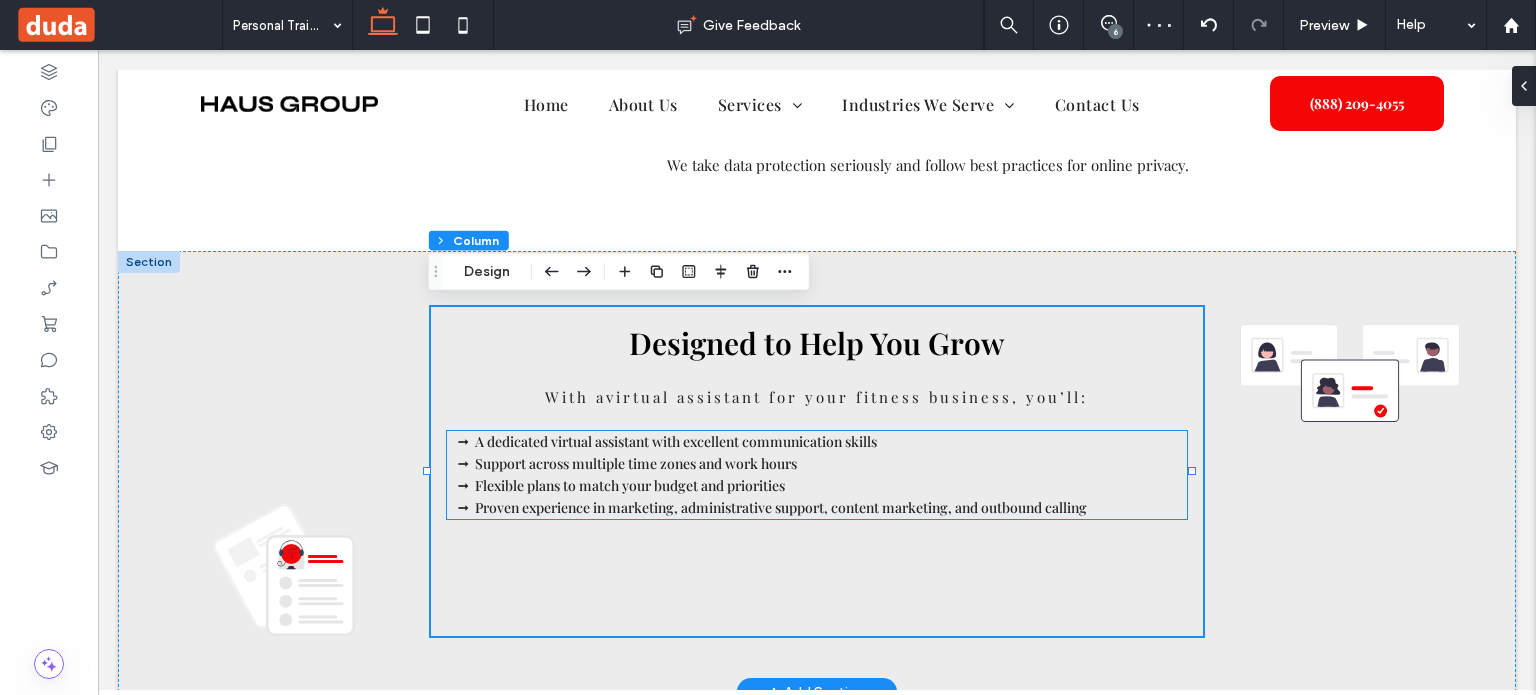 click on "A dedicated virtual assistant with excellent communication skills" at bounding box center [831, 442] 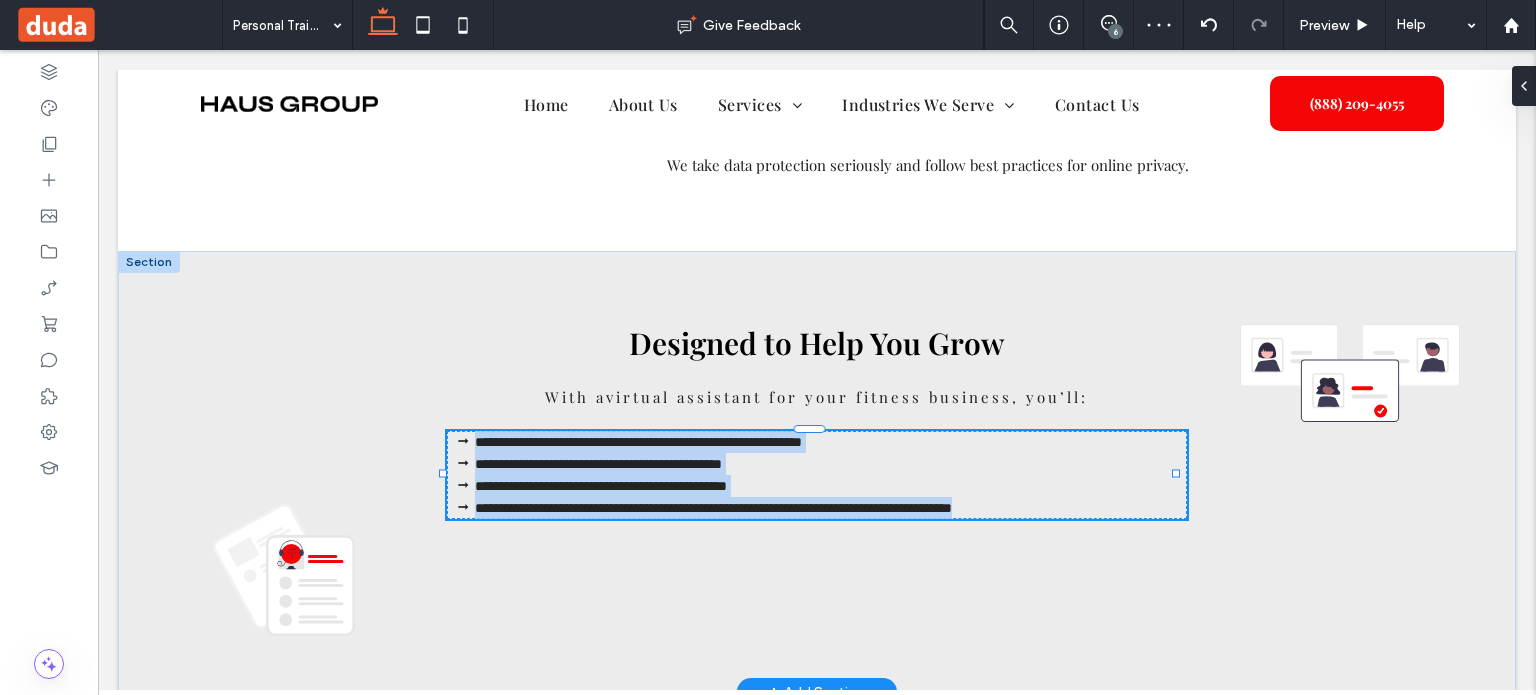 type on "**********" 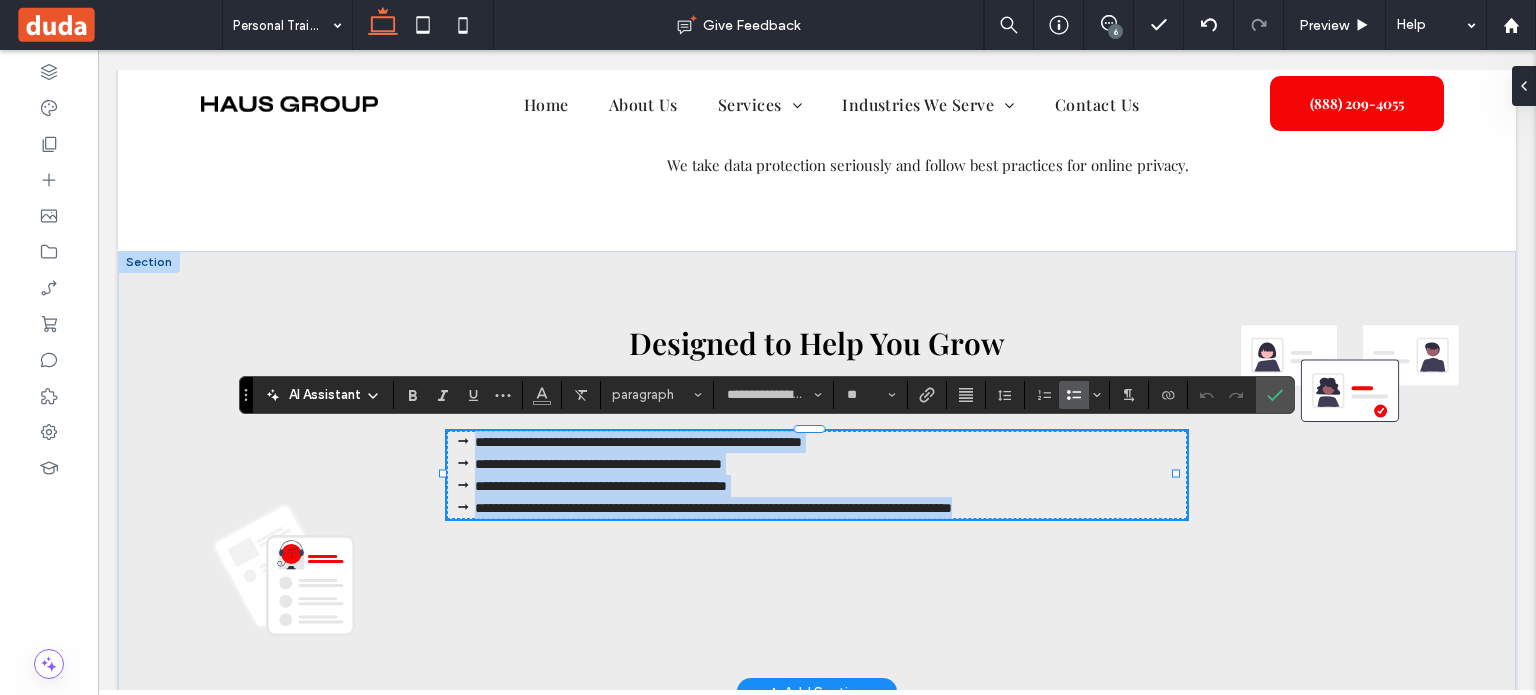 type on "**" 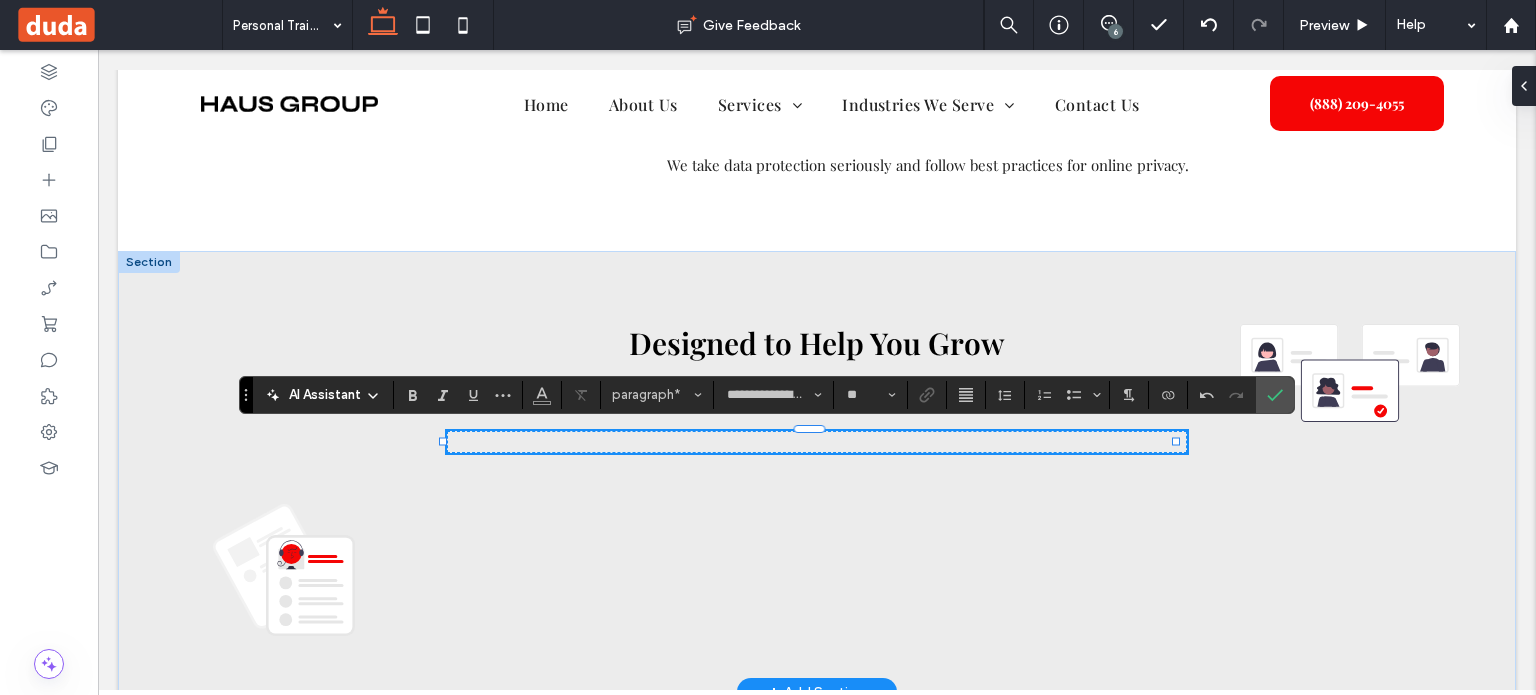 scroll, scrollTop: 0, scrollLeft: 0, axis: both 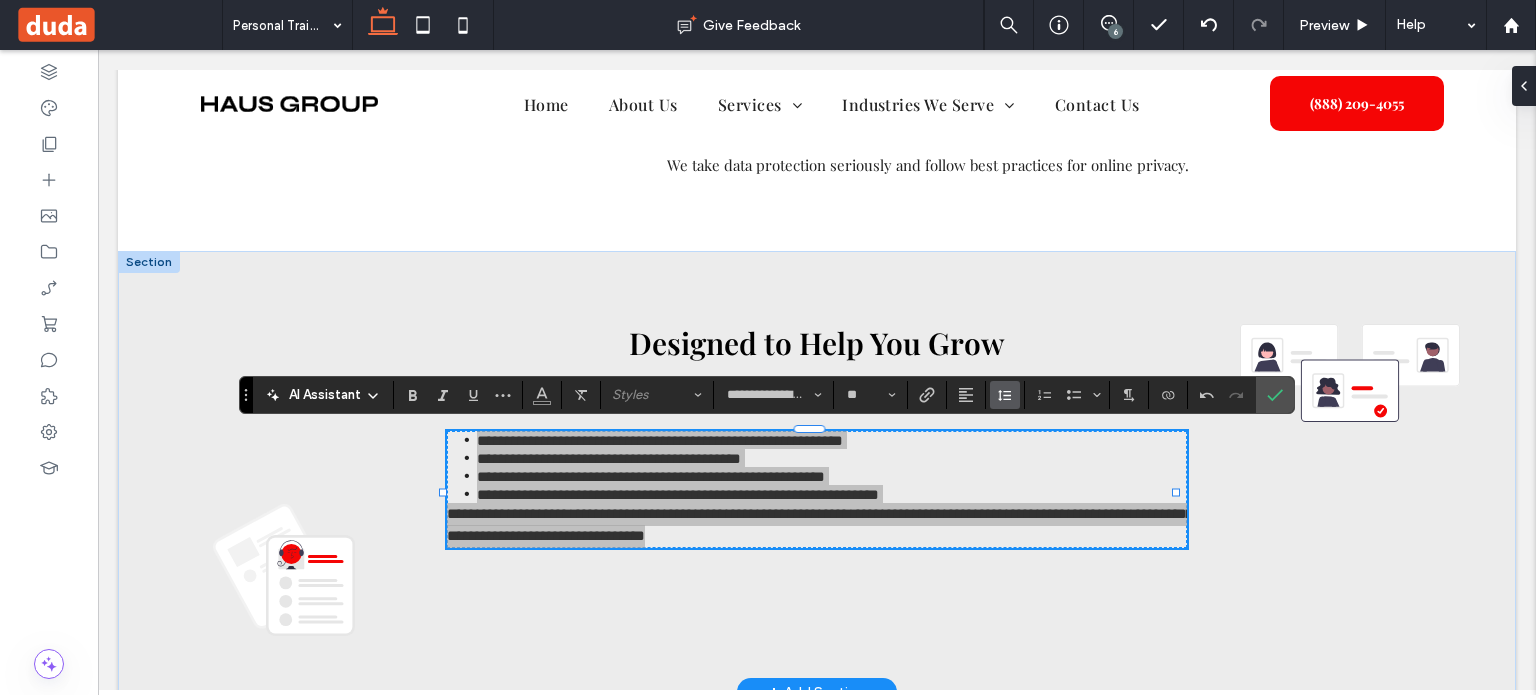 click 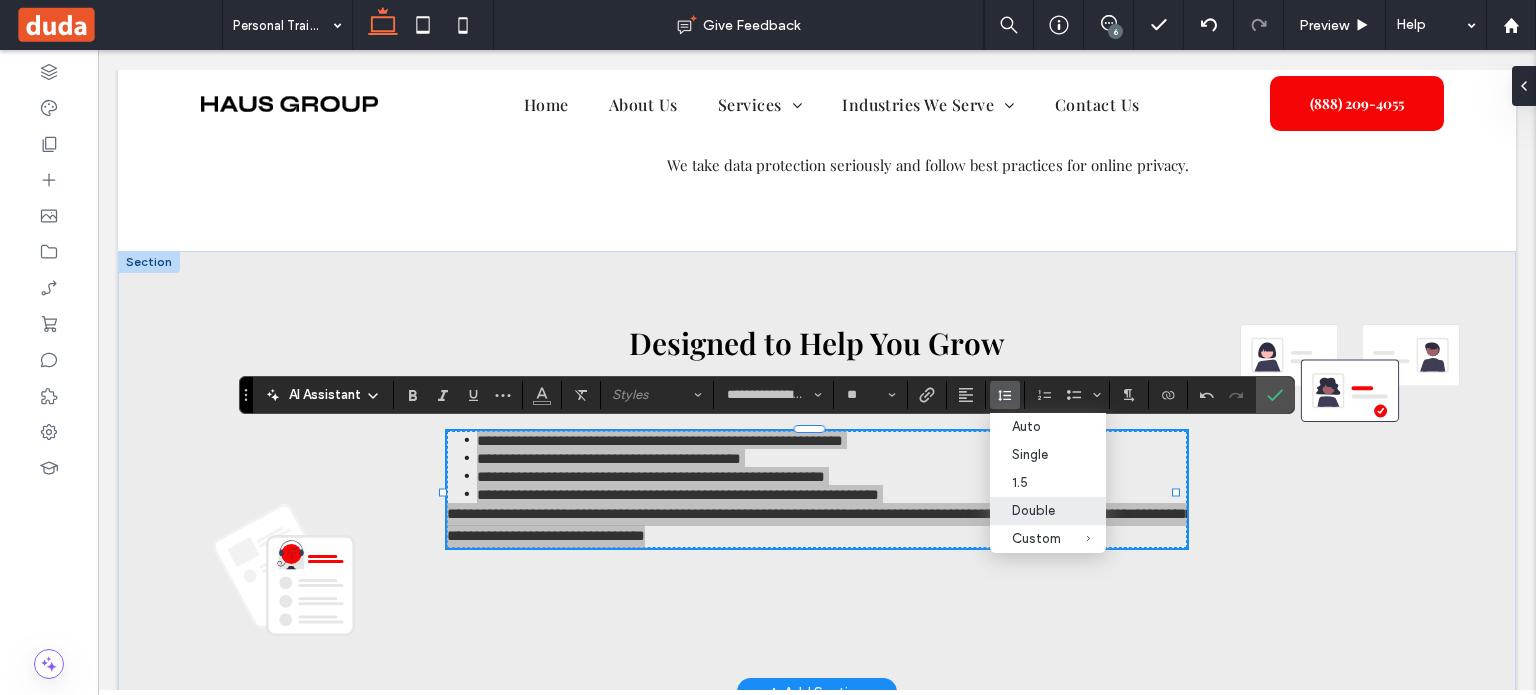 drag, startPoint x: 1060, startPoint y: 511, endPoint x: 874, endPoint y: 466, distance: 191.36613 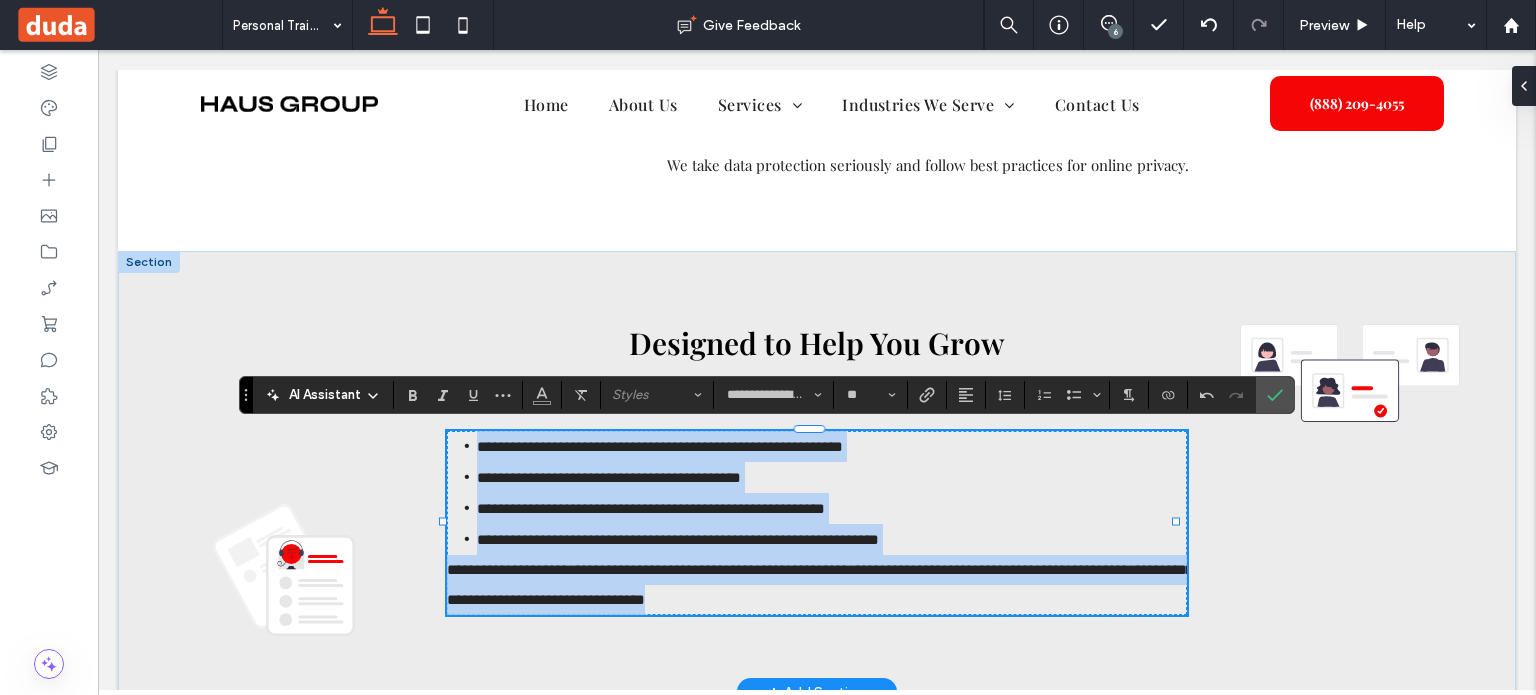 click on "**********" at bounding box center [678, 539] 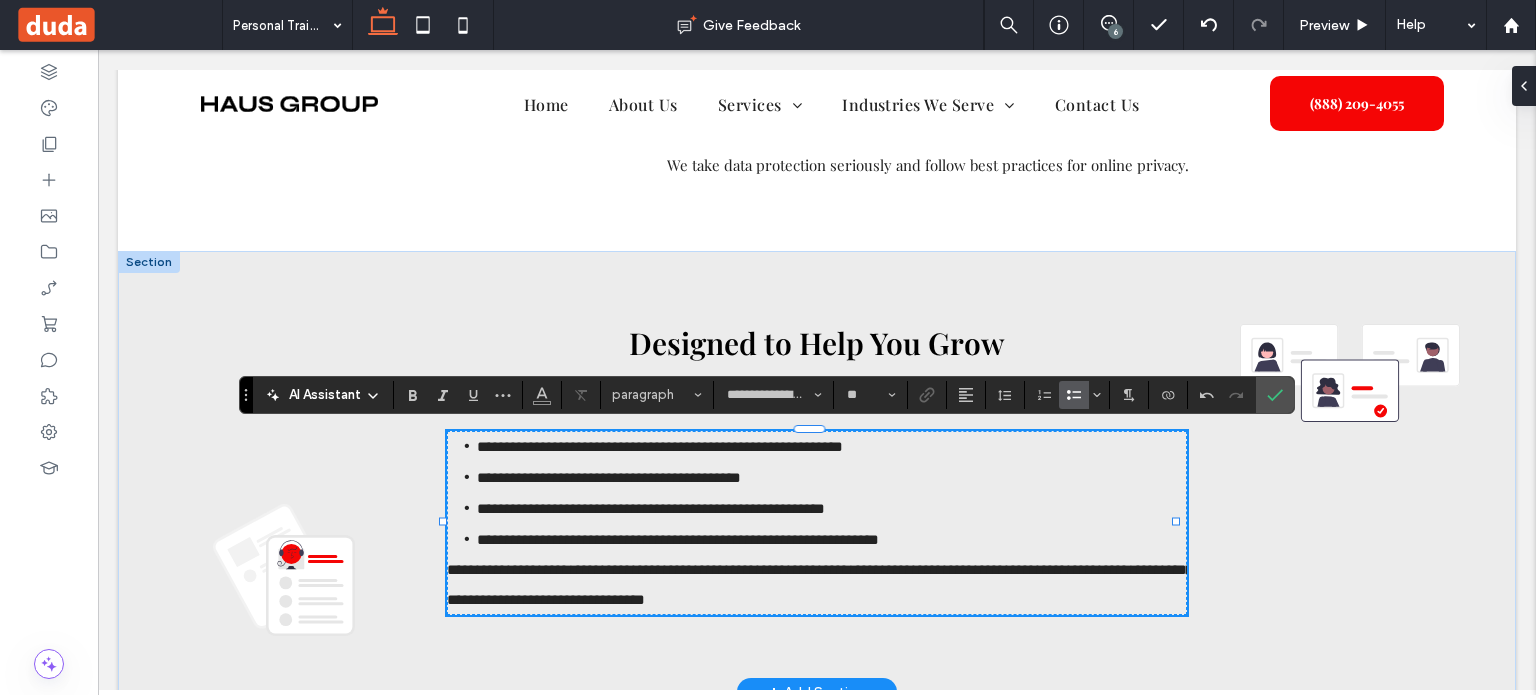 click on "**********" at bounding box center (832, 477) 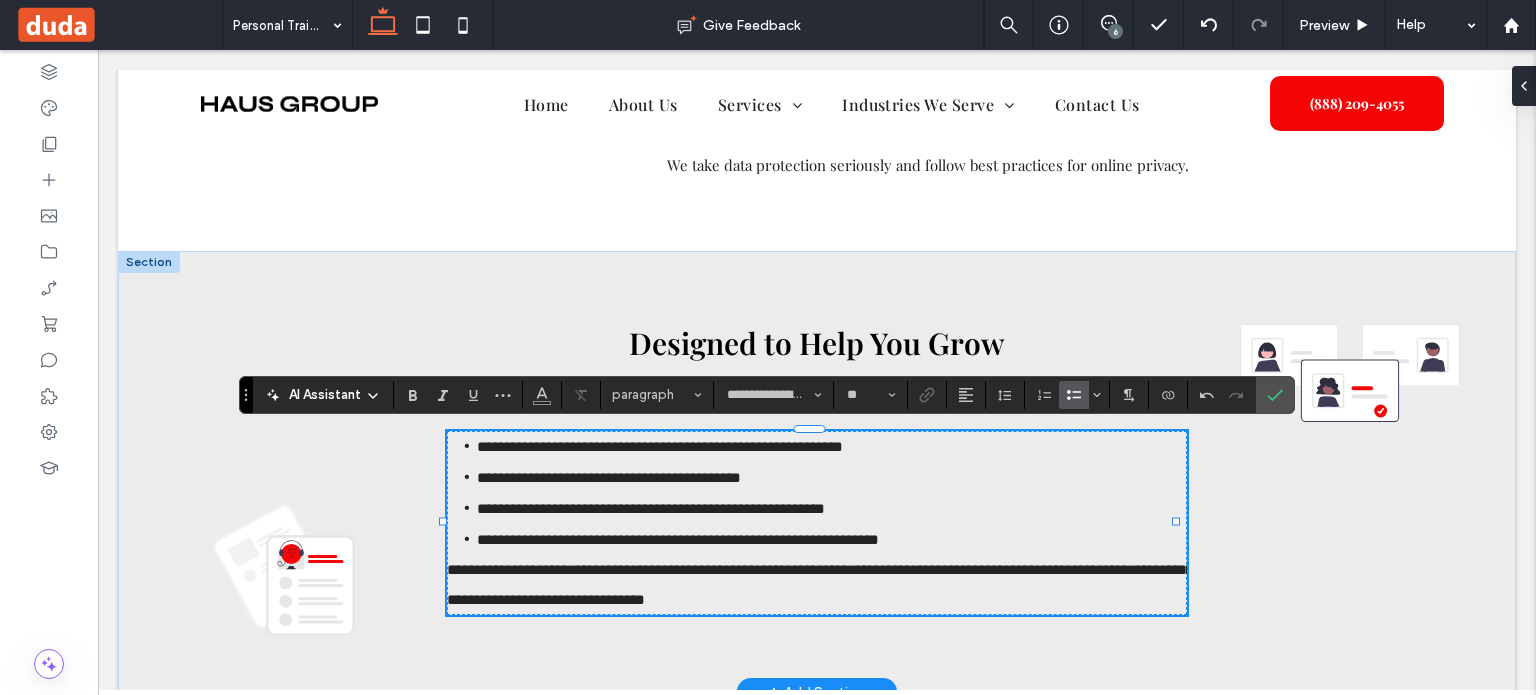 click on "**********" at bounding box center (651, 508) 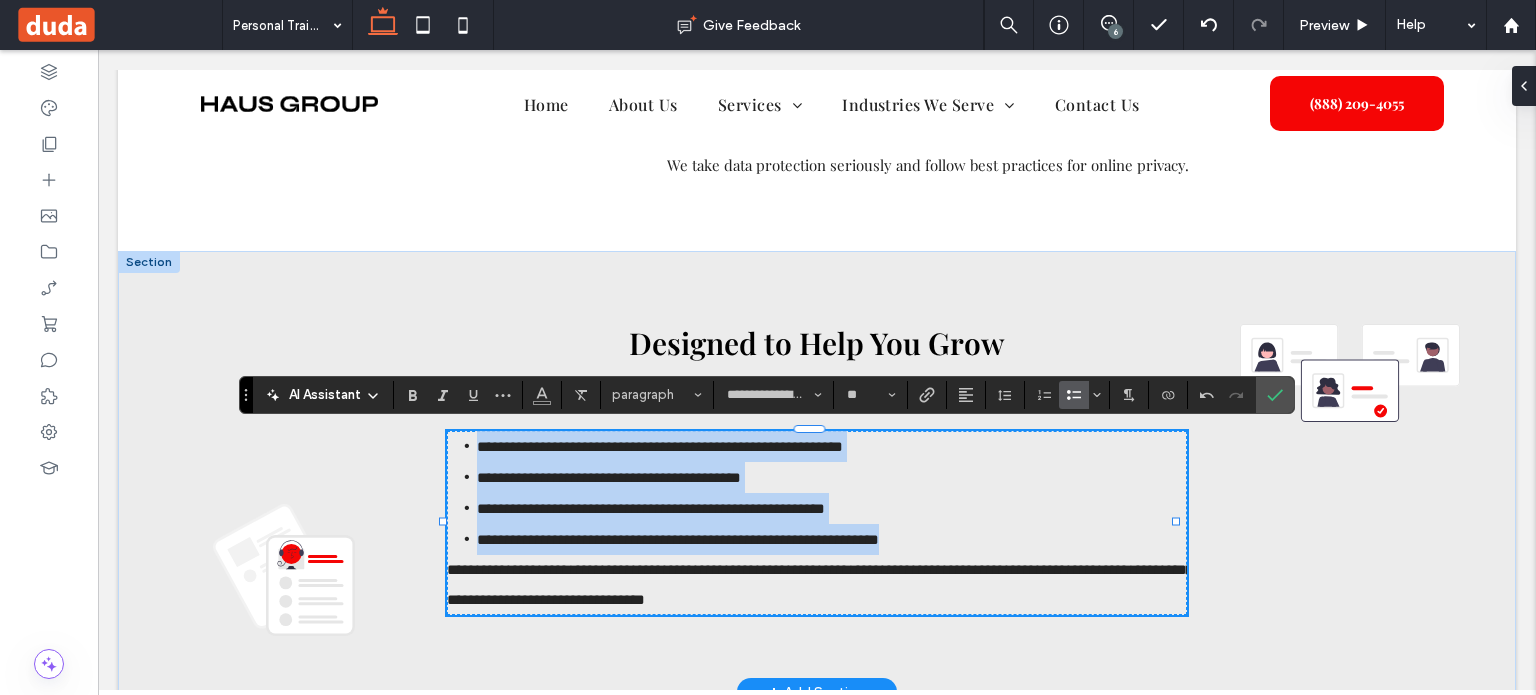 drag, startPoint x: 928, startPoint y: 540, endPoint x: 440, endPoint y: 442, distance: 497.74292 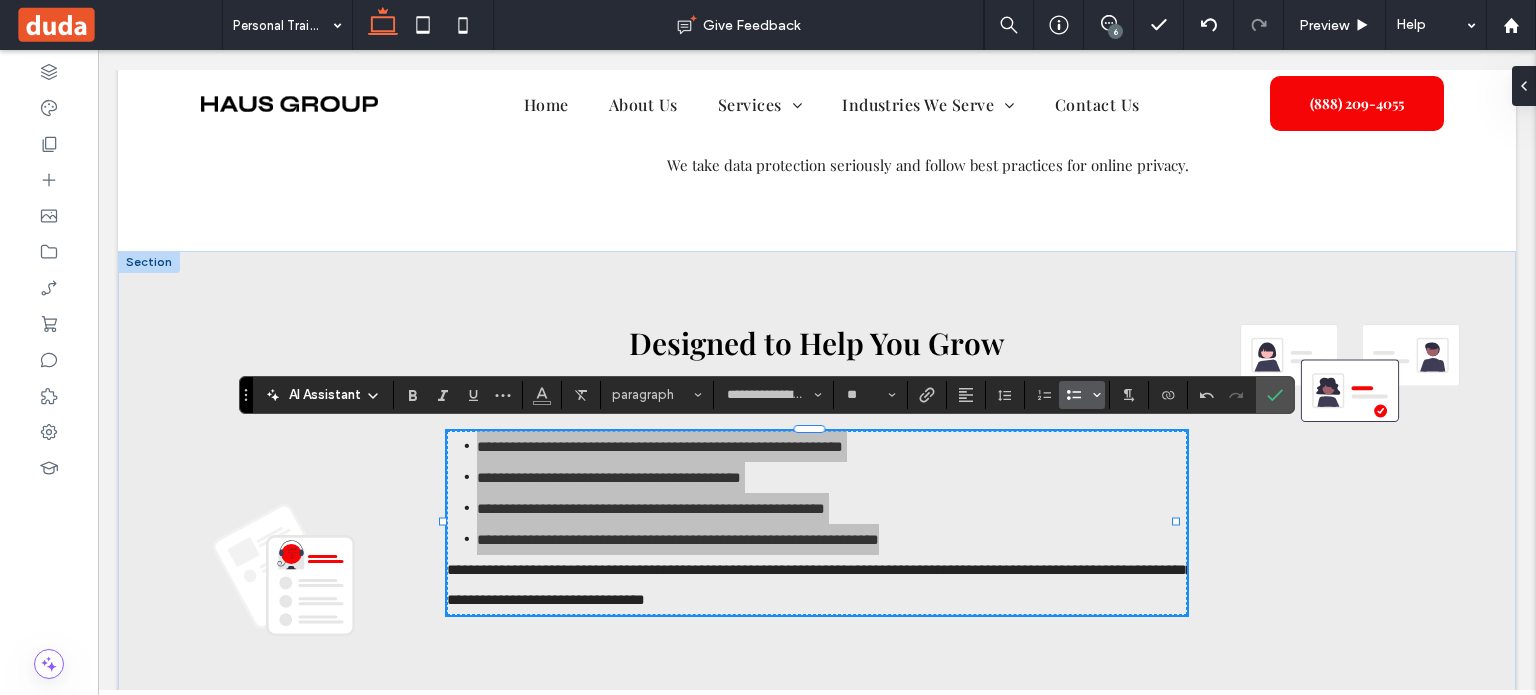 click at bounding box center (1097, 395) 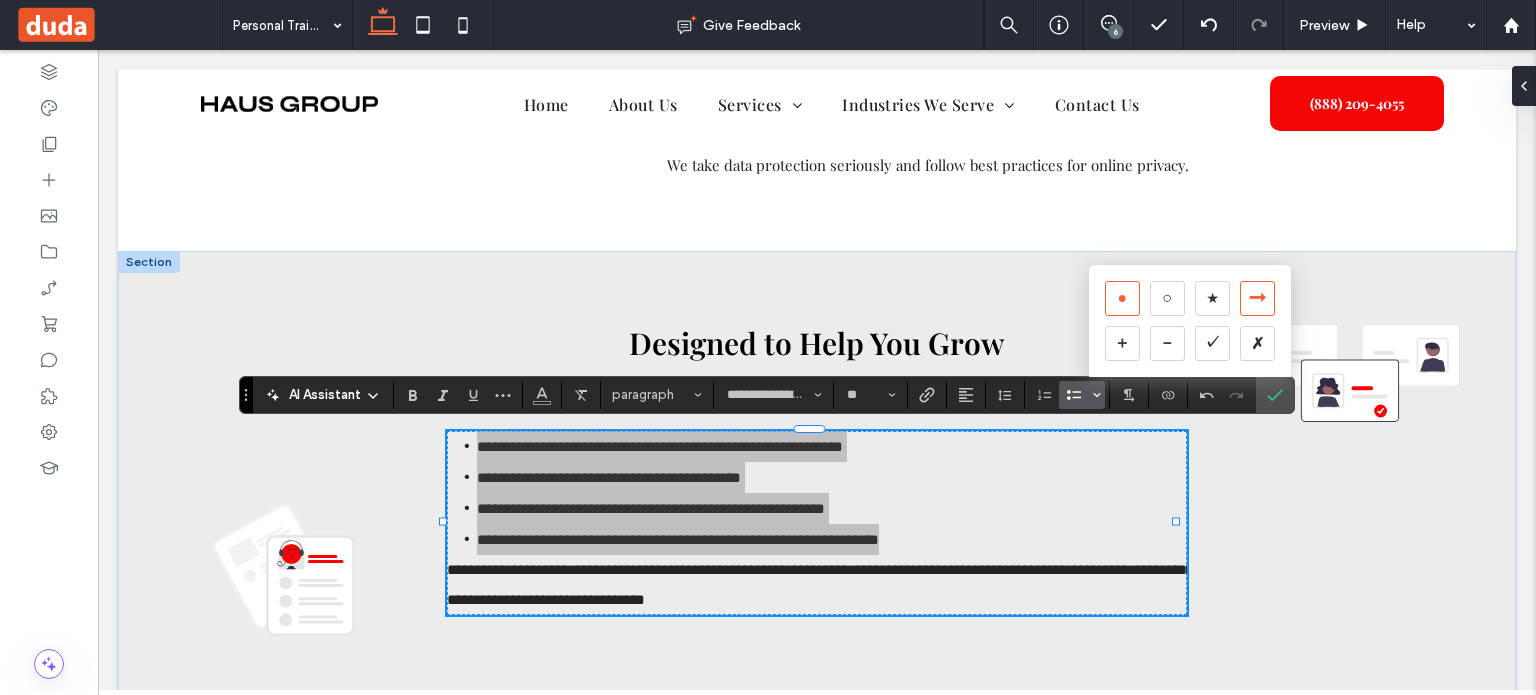 click on "➞" at bounding box center (1257, 298) 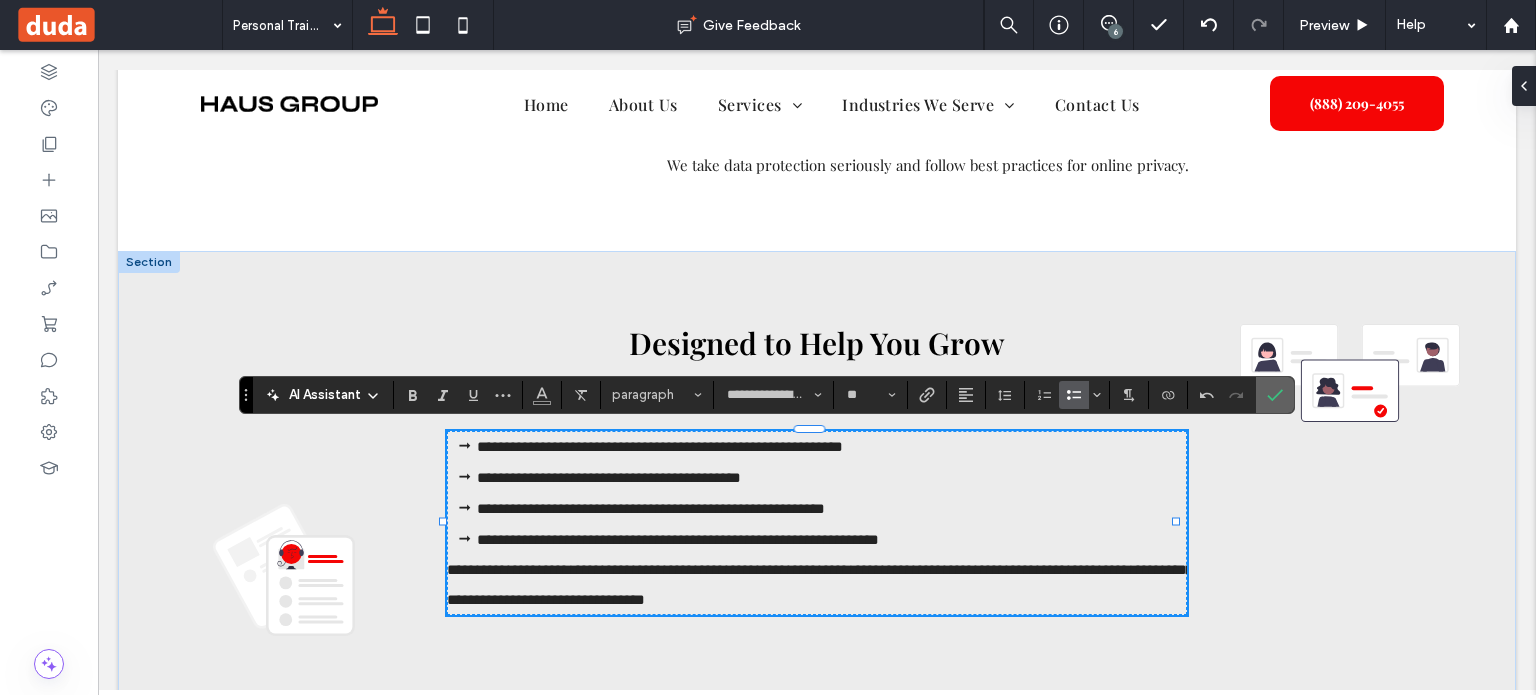 click 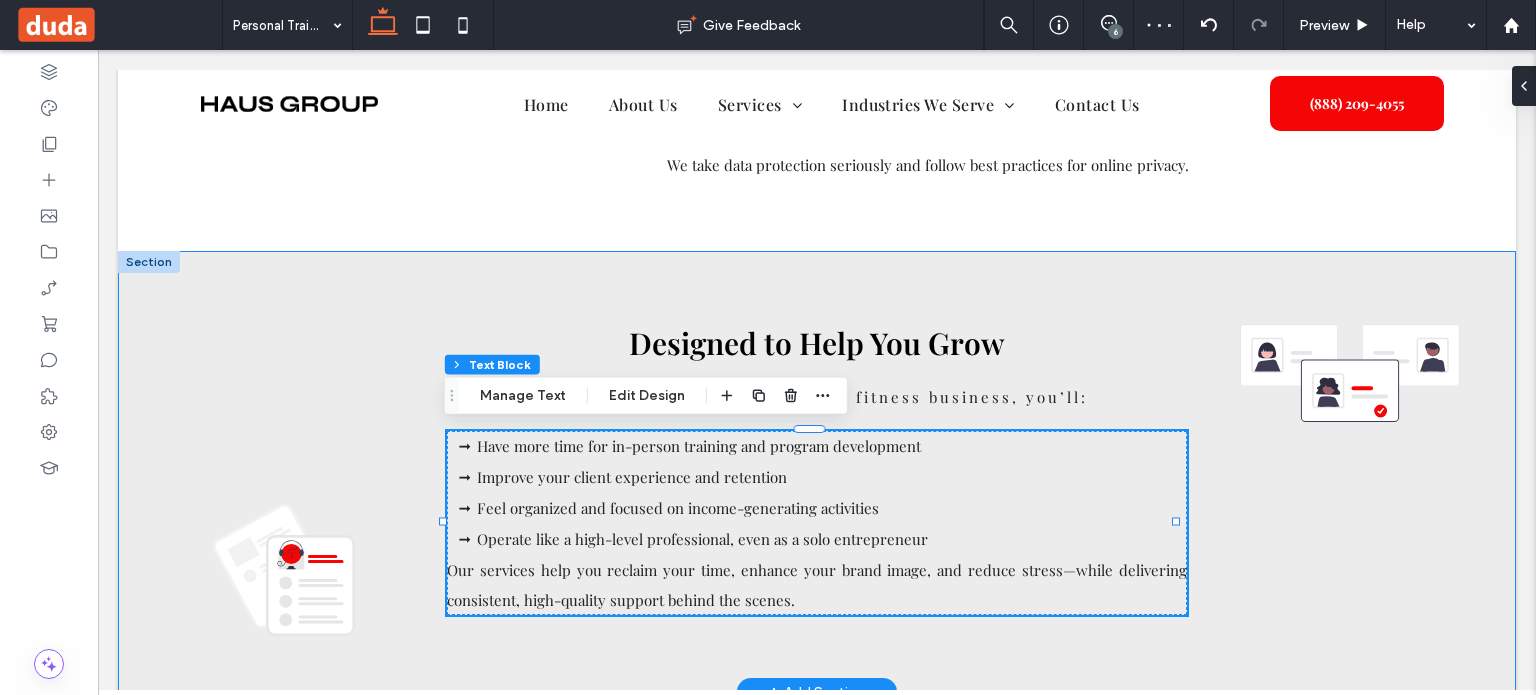 click on "Designed to Help You Grow
With a  virtual assistant for your fitness business , you’ll:
Have more time for in-person training and program development Improve your client experience and retention Feel organized and focused on income-generating activities Operate like a high-level professional, even as a solo entrepreneur Our services help you reclaim your time, enhance your brand image, and reduce stress—while delivering consistent, high-quality support behind the scenes." at bounding box center (817, 471) 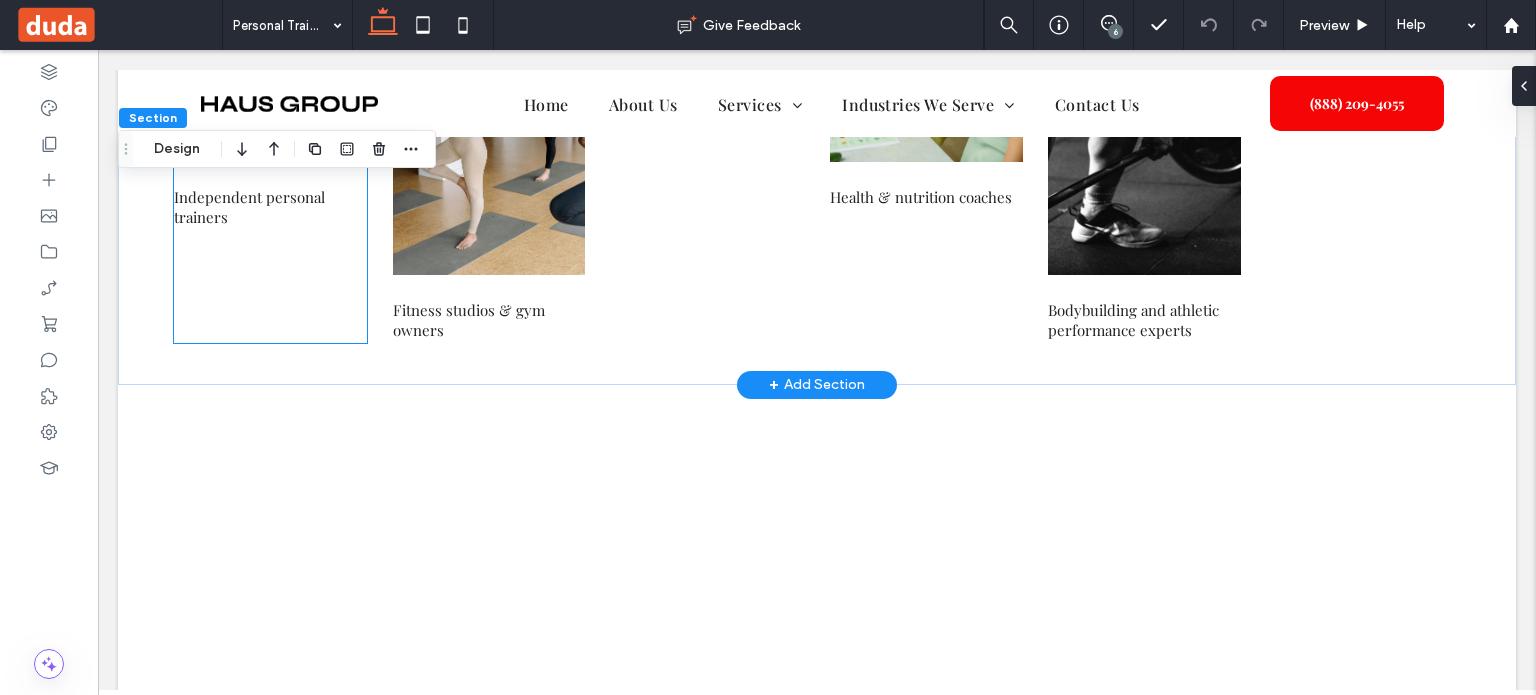 scroll, scrollTop: 3939, scrollLeft: 0, axis: vertical 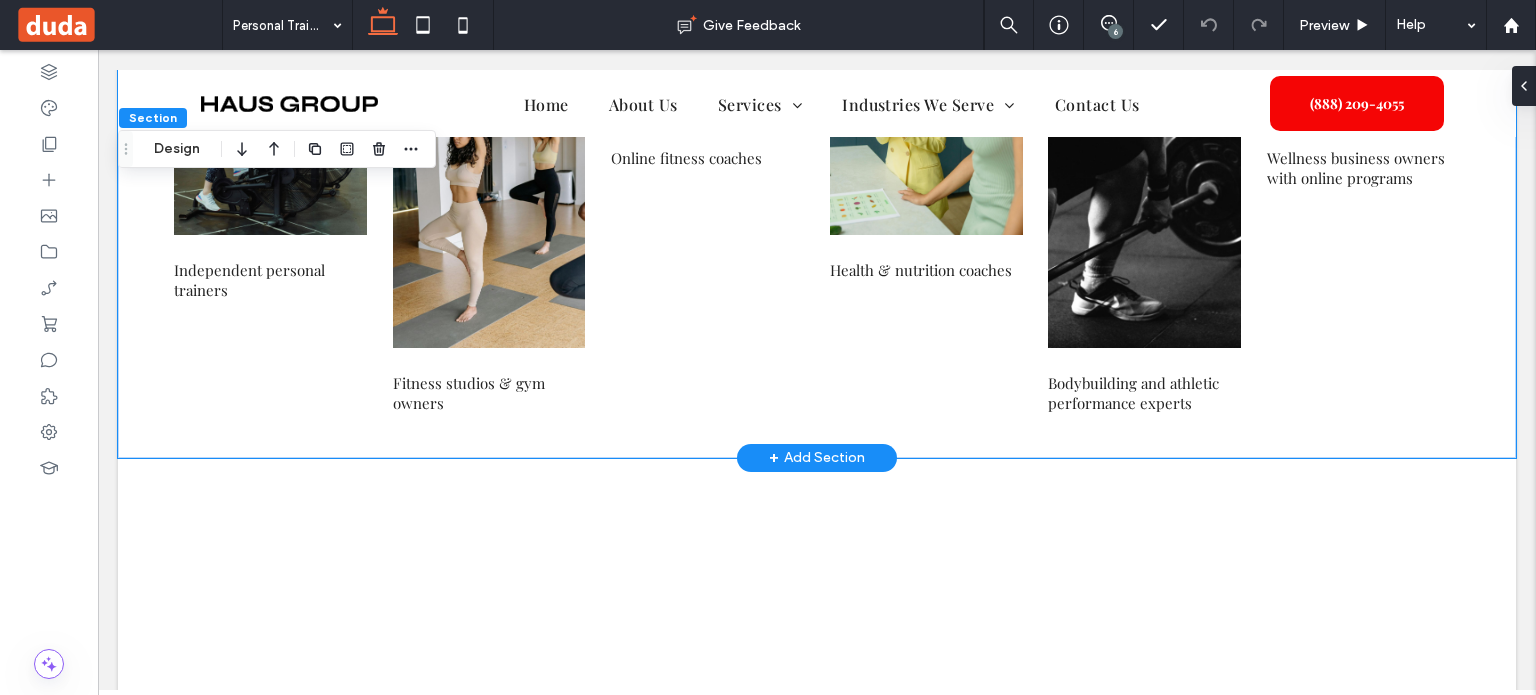 click on "Health & nutrition coaches
Wellness business owners with online programs
Independent personal trainers
Fitness studios & gym owners
Online fitness coaches
Bodybuilding and athletic performance experts" at bounding box center (817, 141) 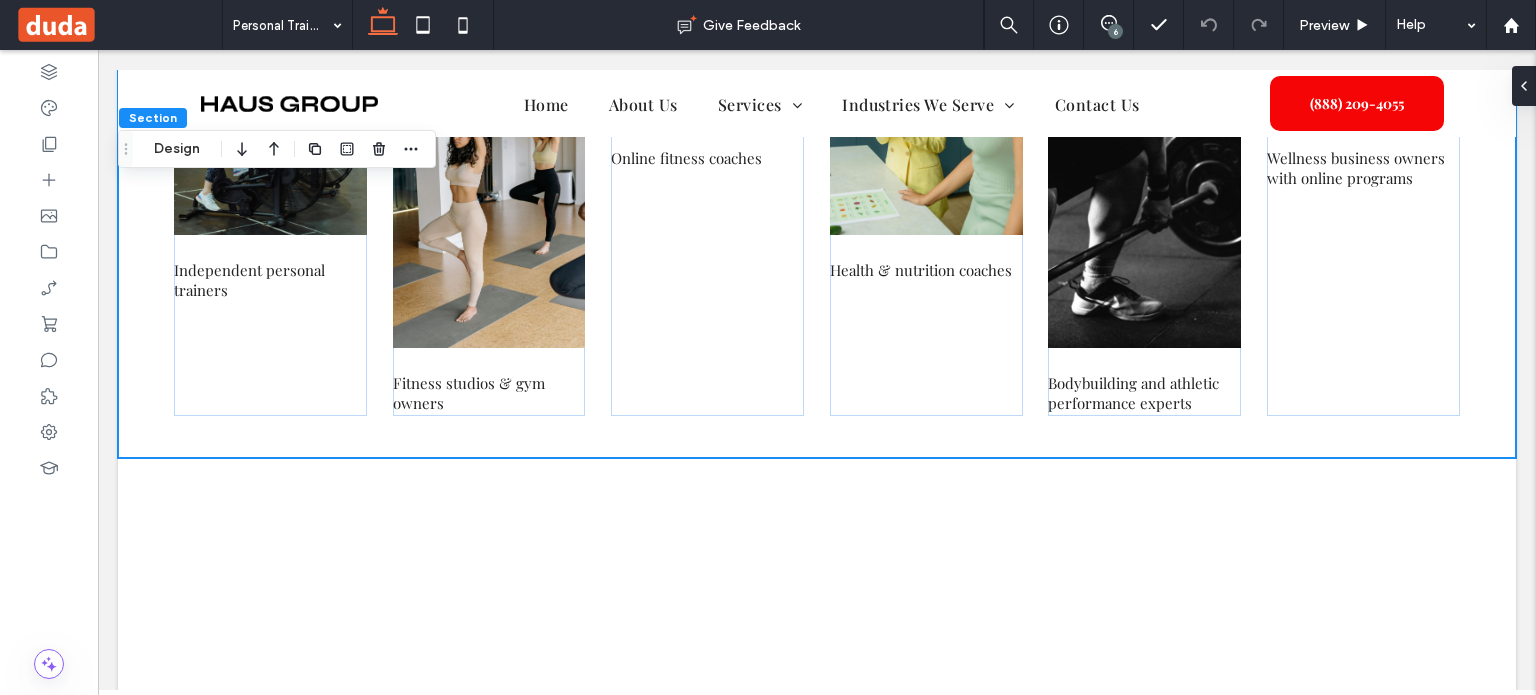 click at bounding box center (411, 149) 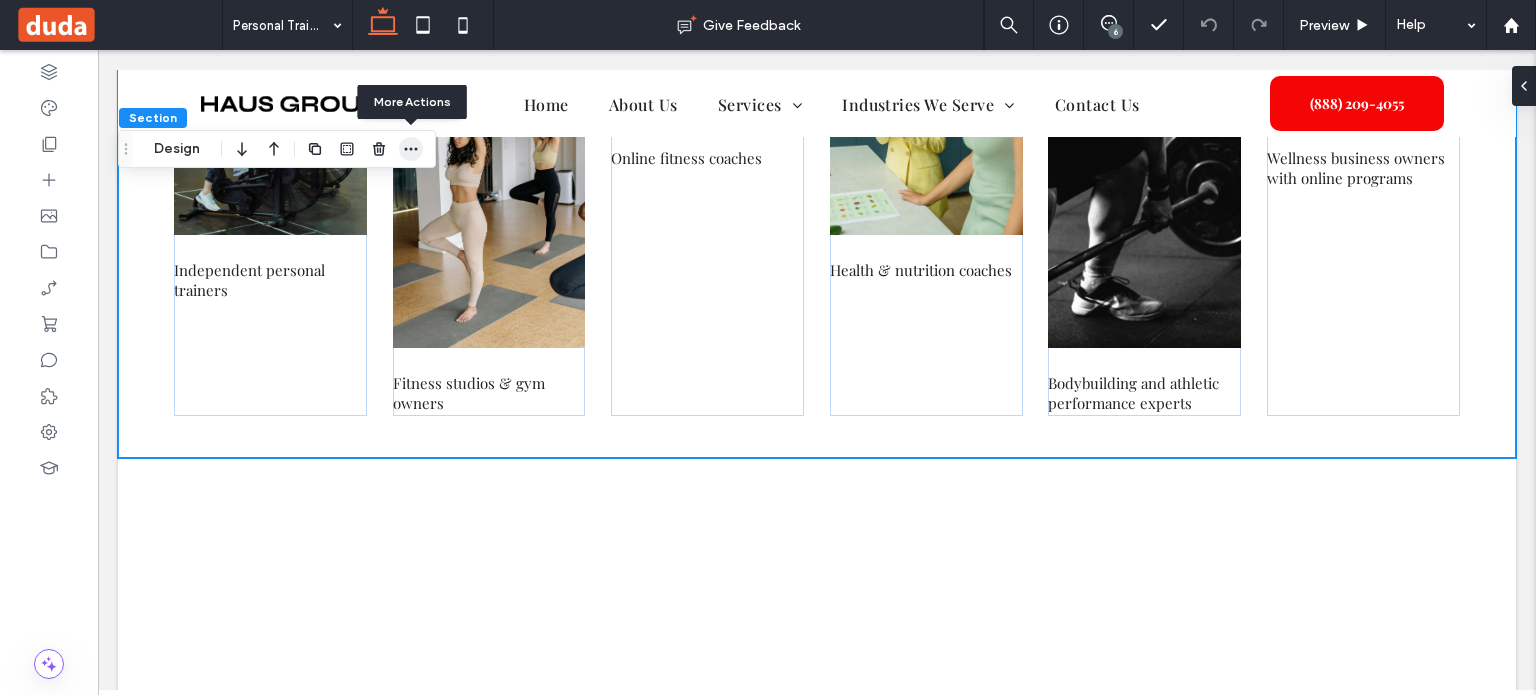 click 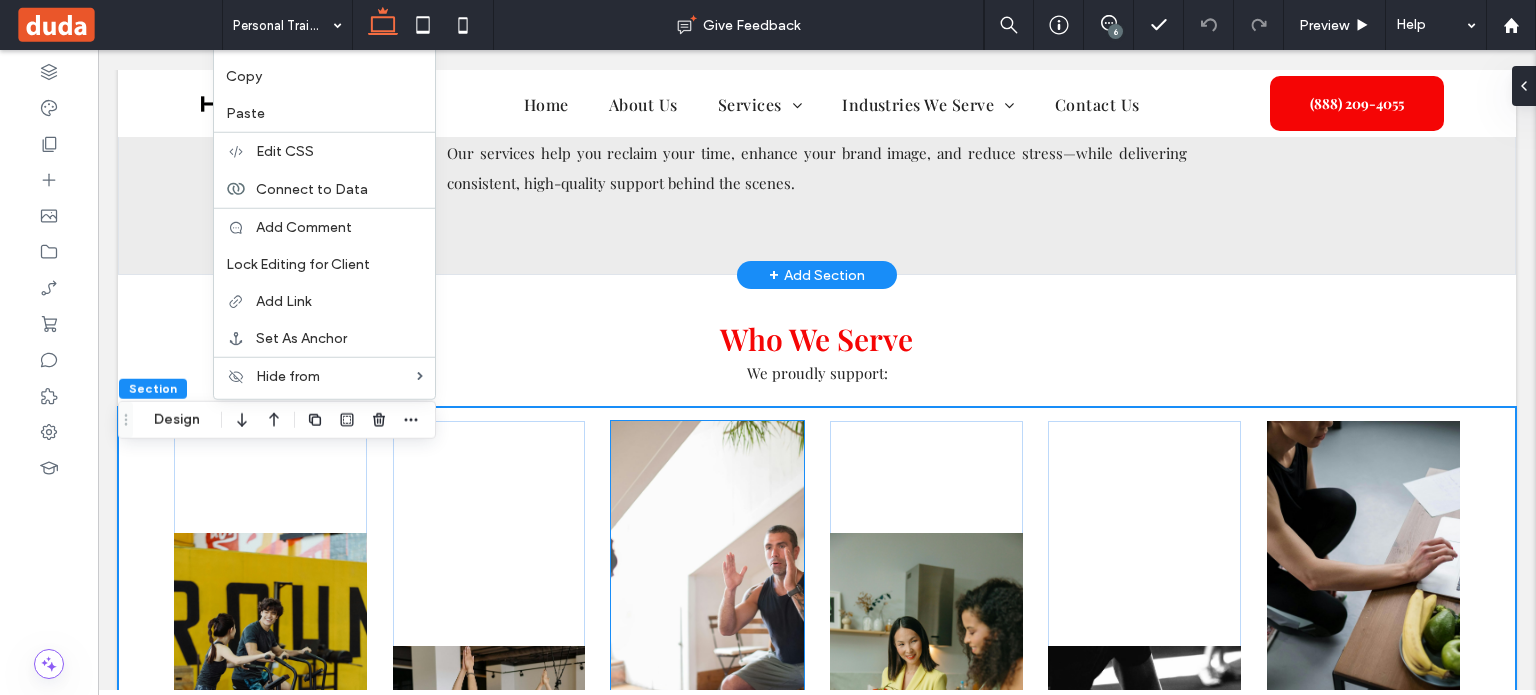 scroll, scrollTop: 3239, scrollLeft: 0, axis: vertical 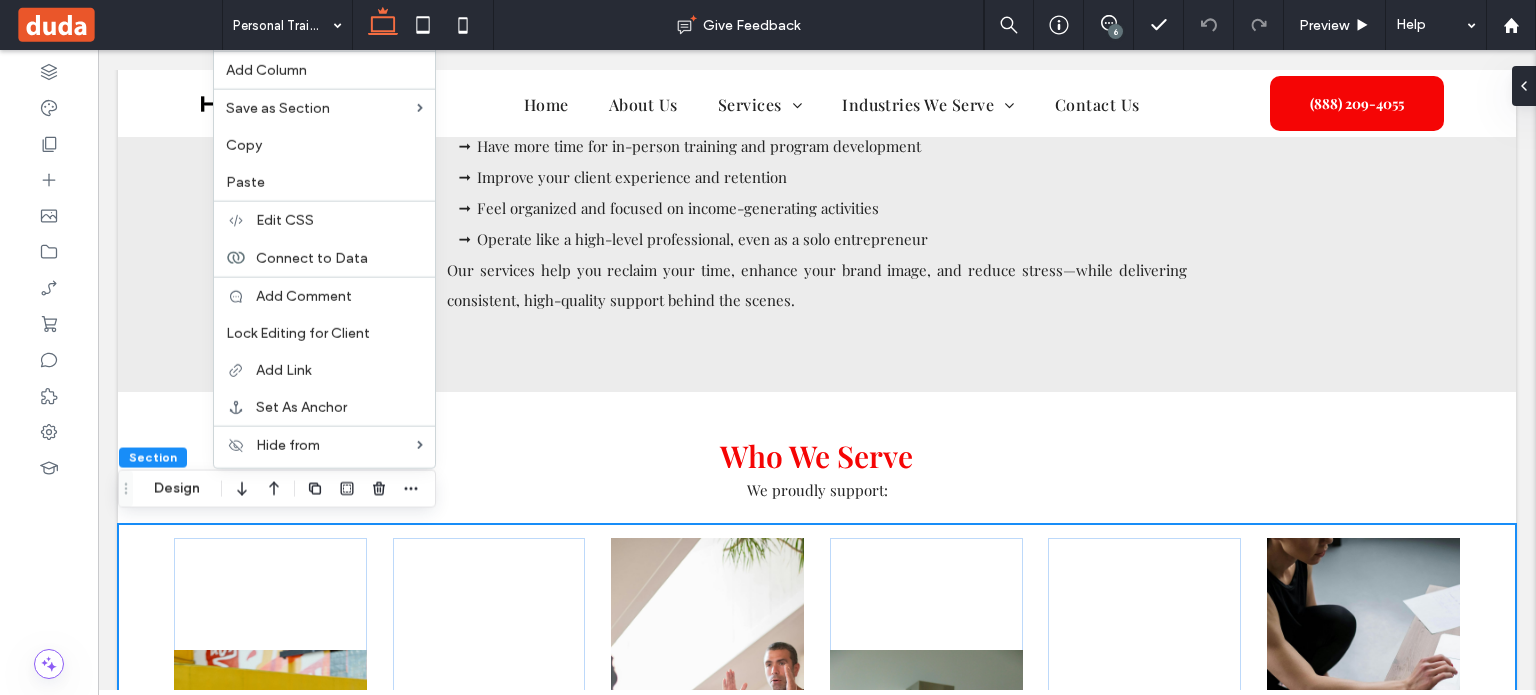 drag, startPoint x: 285, startPoint y: 183, endPoint x: 760, endPoint y: 330, distance: 497.22632 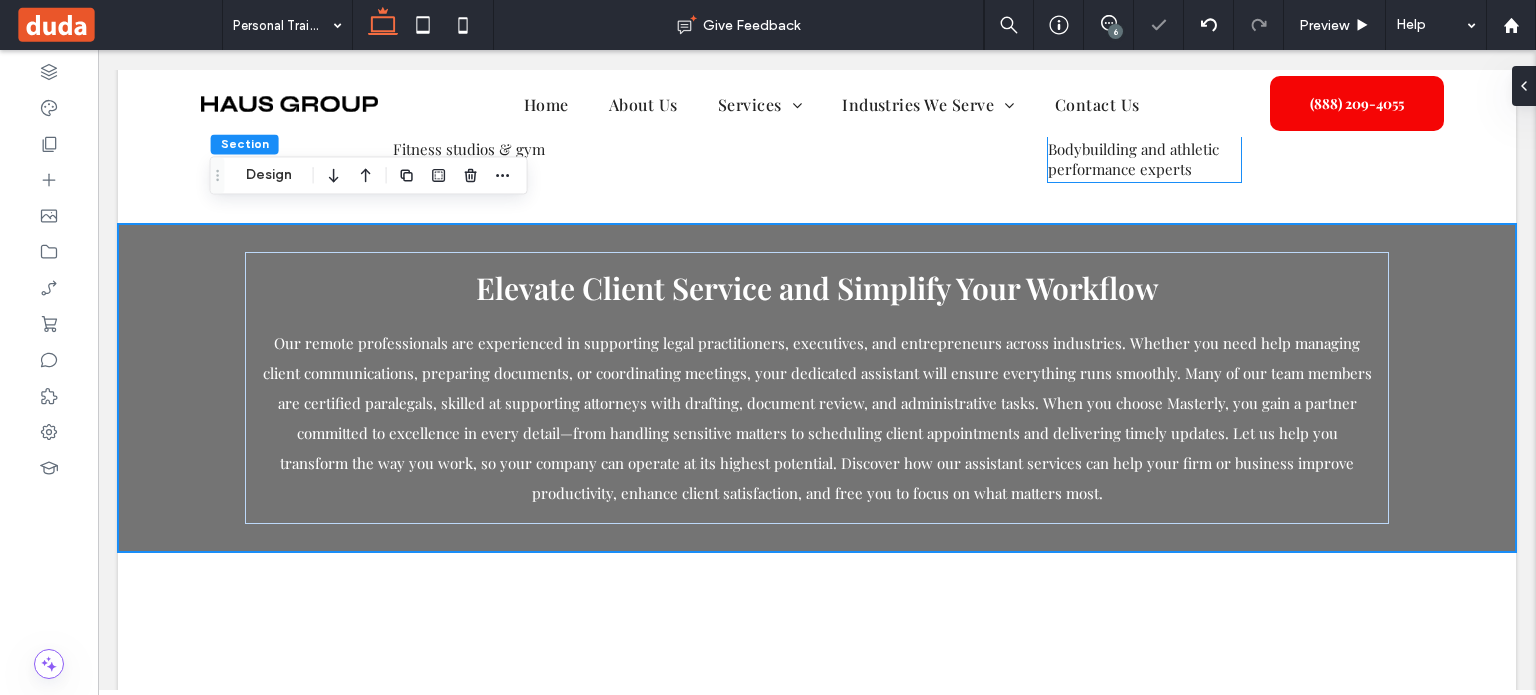 scroll, scrollTop: 4188, scrollLeft: 0, axis: vertical 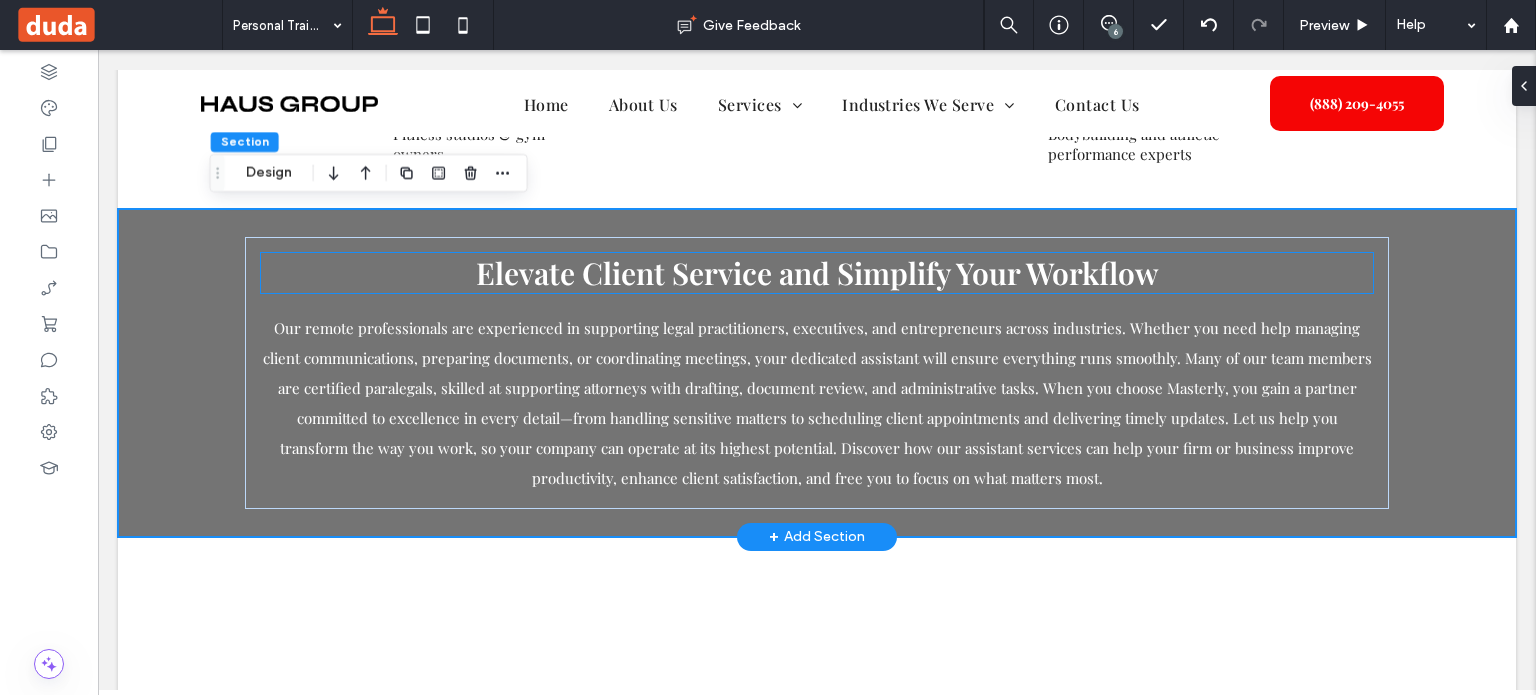 drag, startPoint x: 577, startPoint y: 281, endPoint x: 508, endPoint y: 283, distance: 69.02898 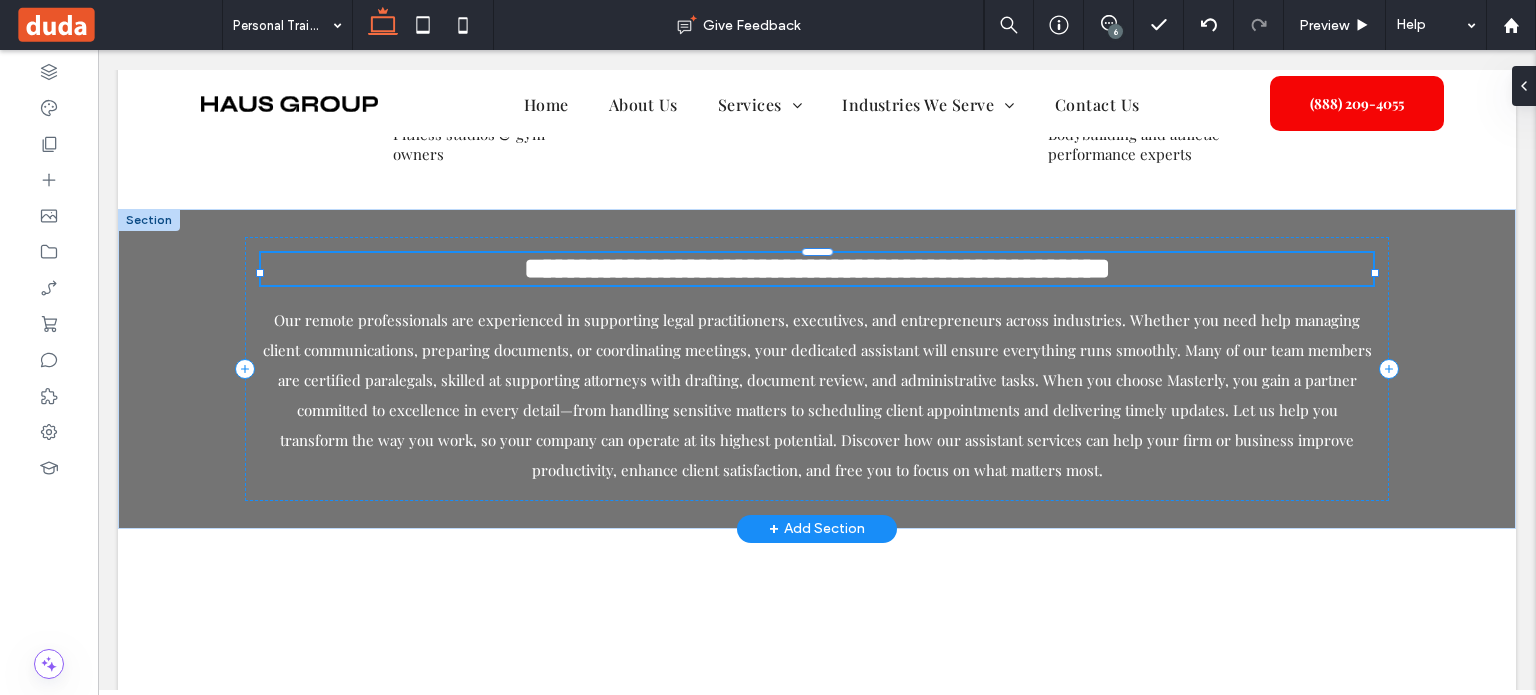 click on "**********" at bounding box center [817, 268] 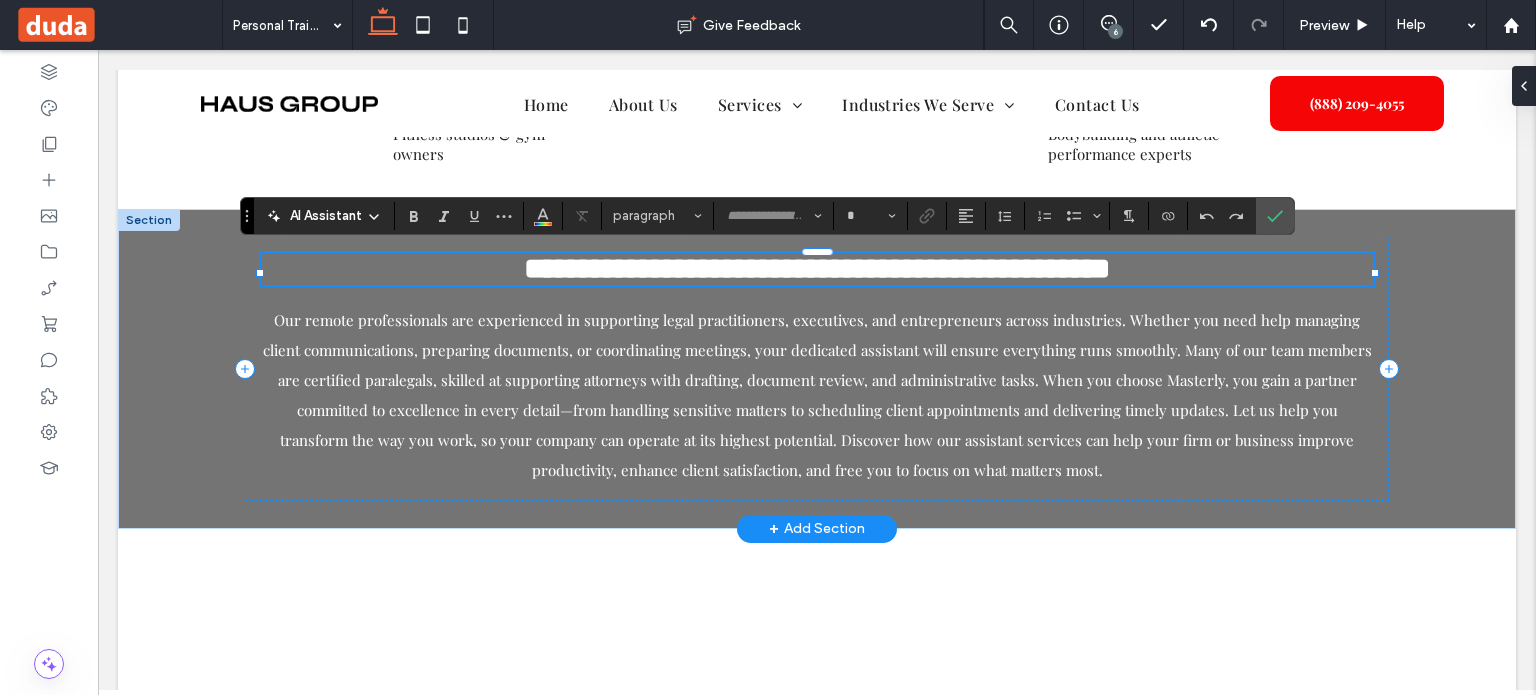 type on "**********" 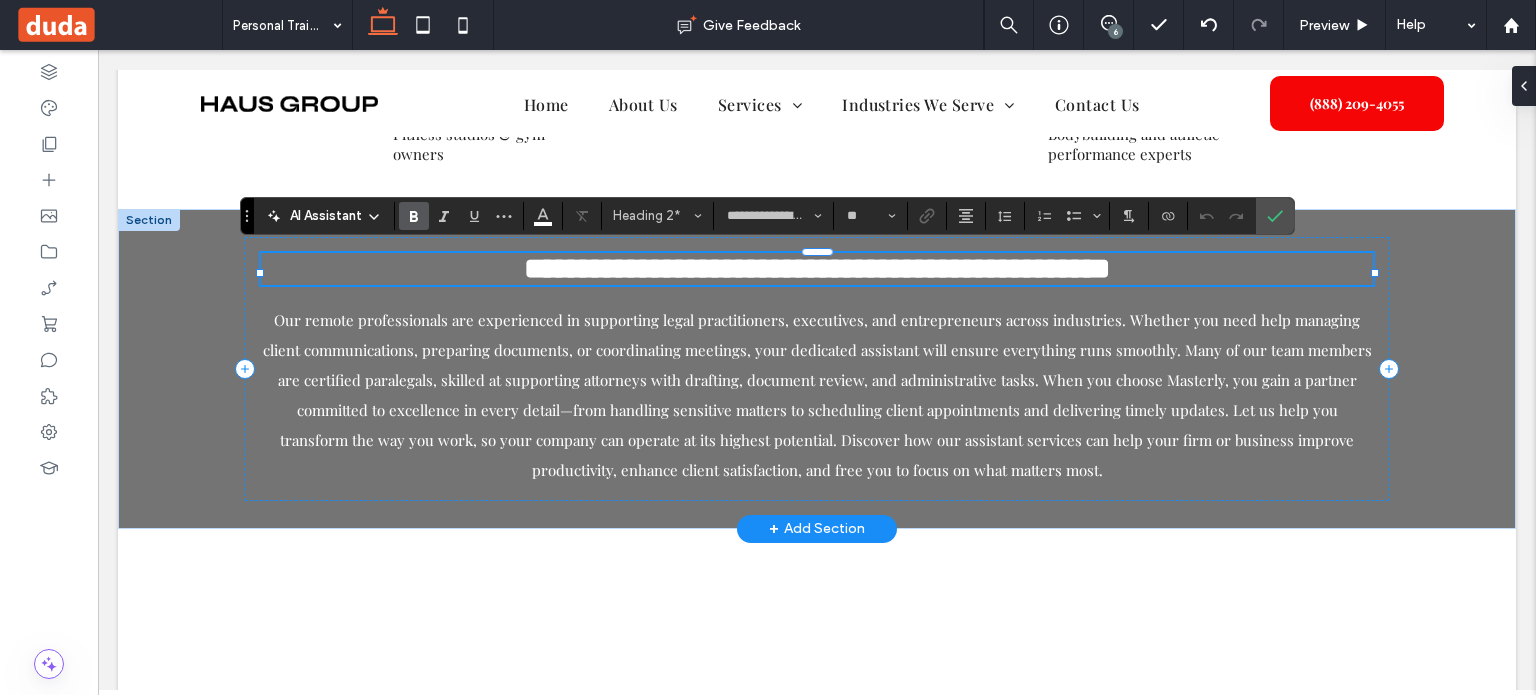 click on "**********" at bounding box center [817, 268] 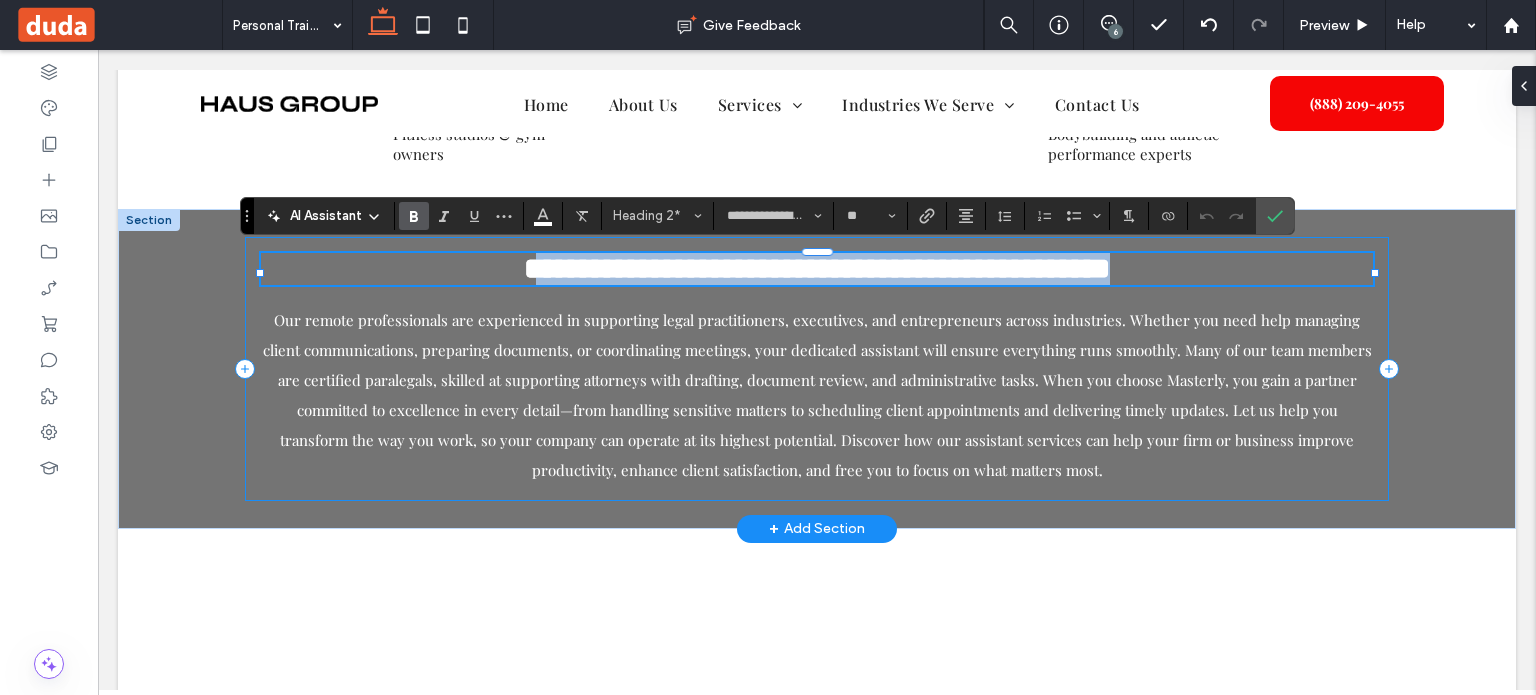 drag, startPoint x: 486, startPoint y: 270, endPoint x: 1245, endPoint y: 292, distance: 759.3188 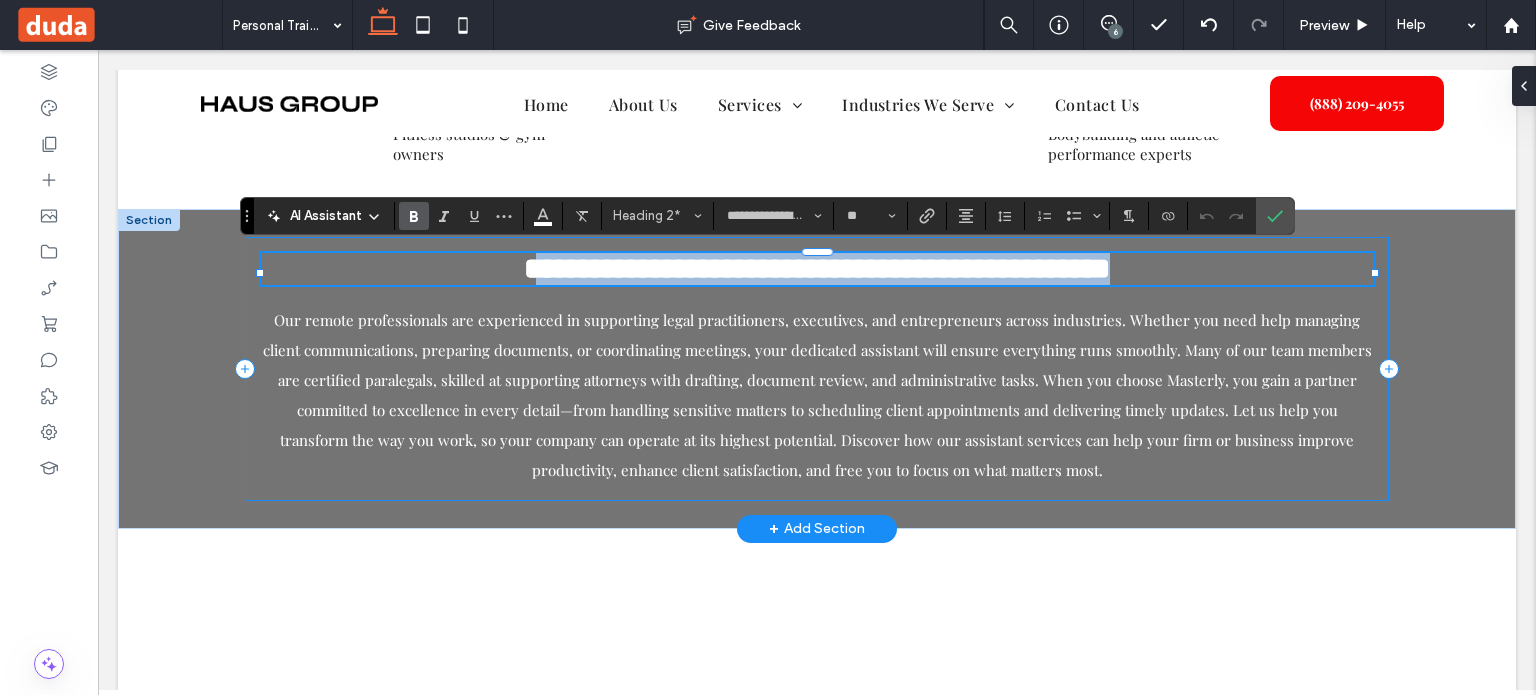 click on "**********" at bounding box center (817, 369) 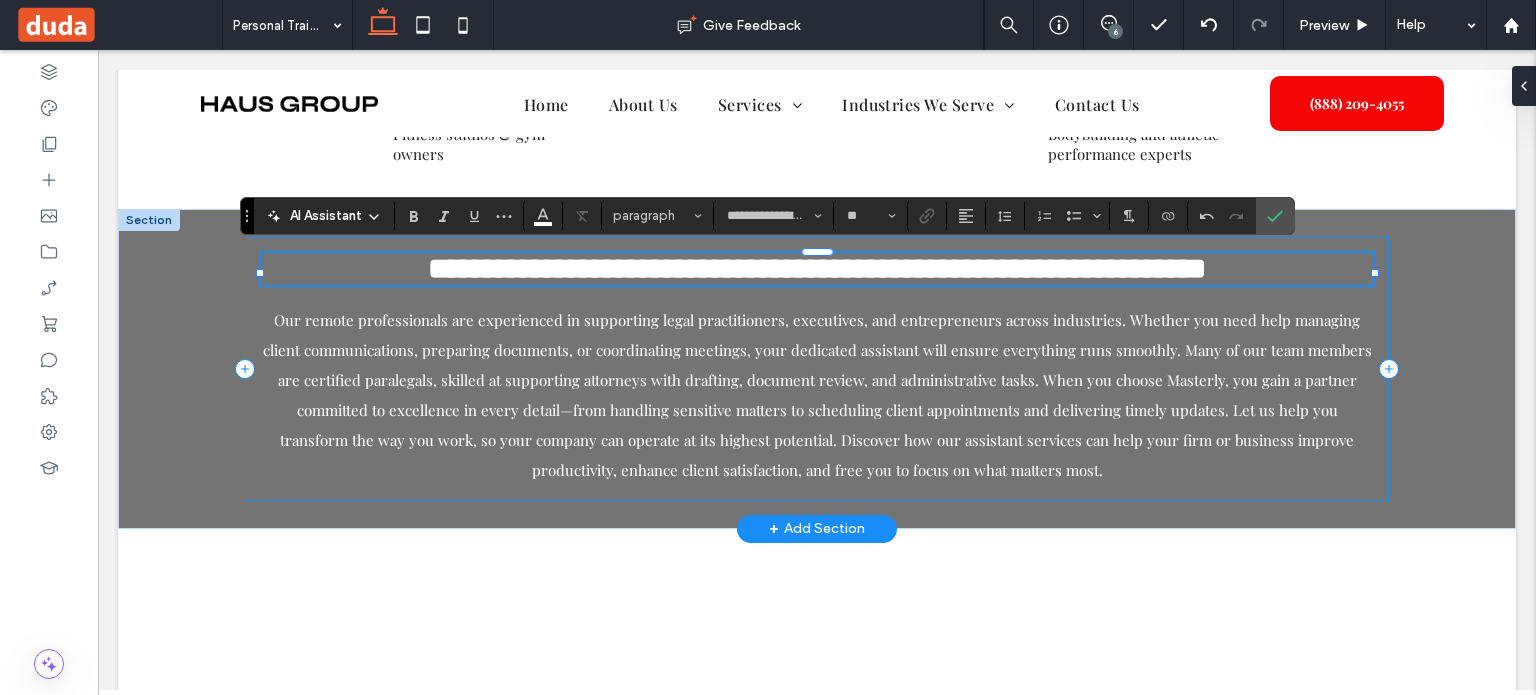 type on "**" 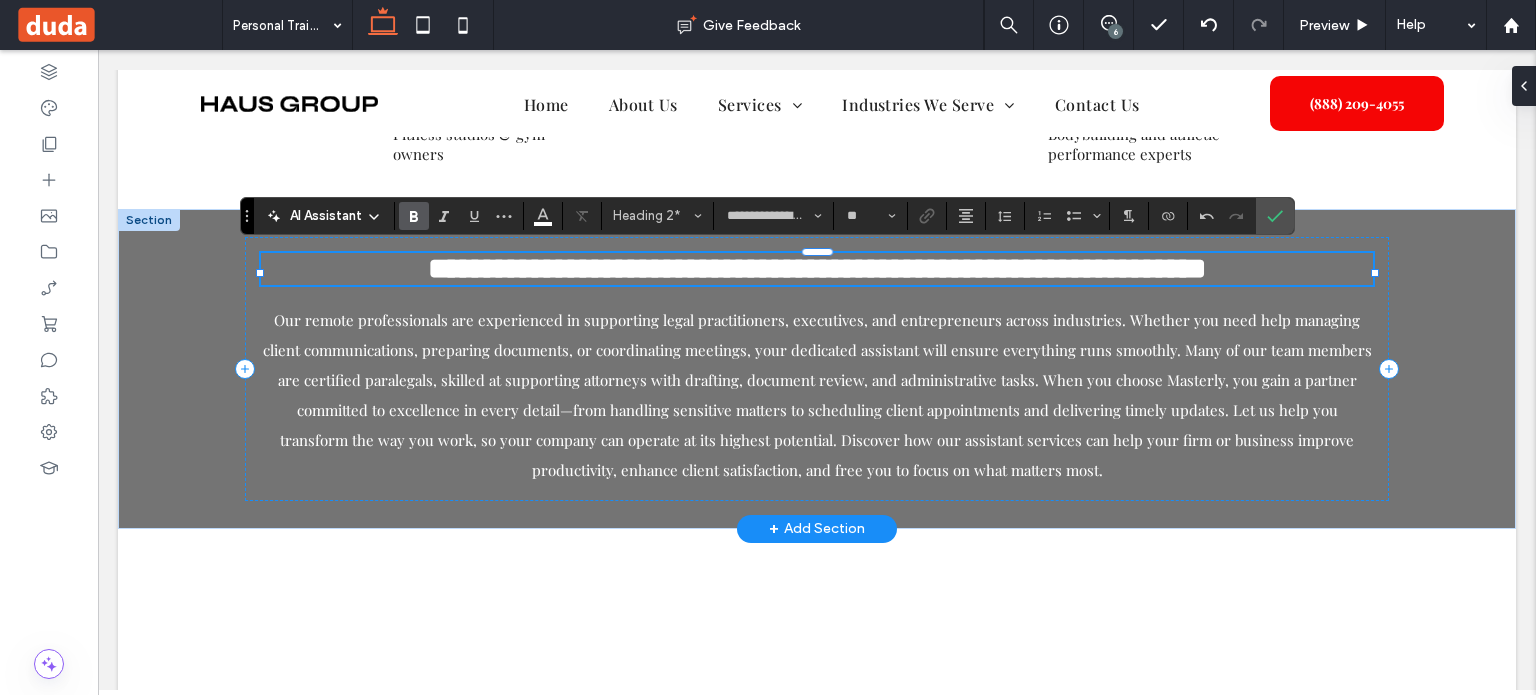 click on "**********" at bounding box center [817, 268] 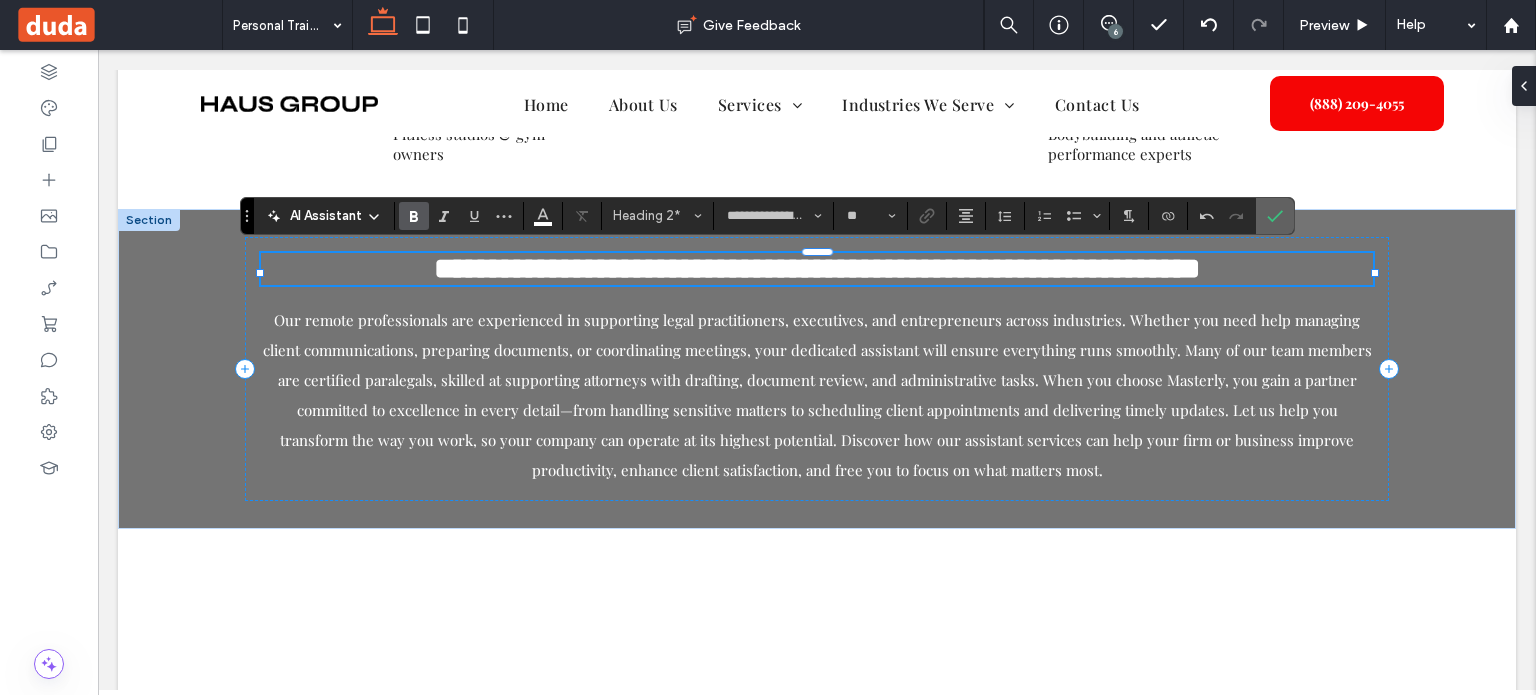 drag, startPoint x: 1276, startPoint y: 216, endPoint x: 1425, endPoint y: 176, distance: 154.27573 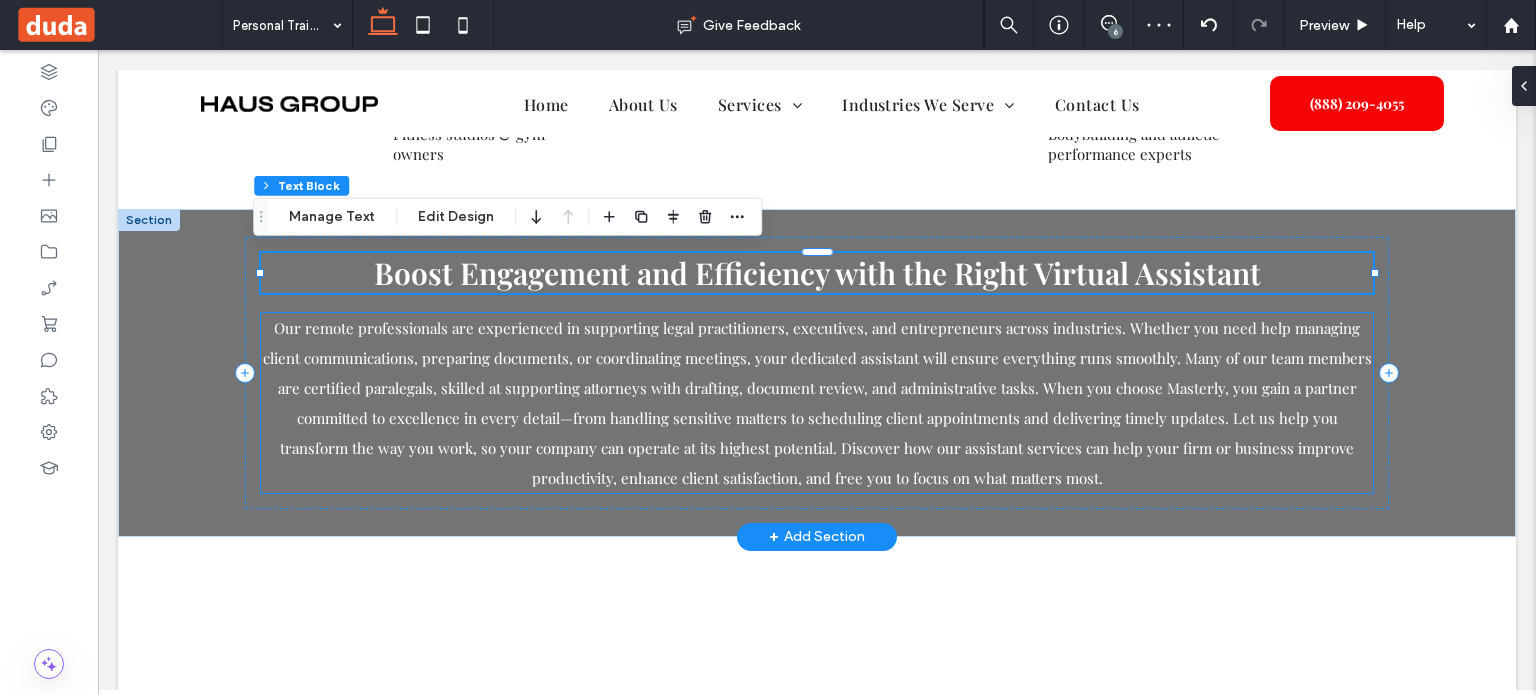 click on "Our remote professionals are experienced in supporting legal practitioners, executives, and entrepreneurs across industries. Whether you need help managing client communications, preparing documents, or coordinating meetings, your dedicated assistant will ensure everything runs smoothly. Many of our team members are certified paralegals, skilled at supporting attorneys with drafting, document review, and administrative tasks. When you choose Masterly, you gain a partner committed to excellence in every detail—from handling sensitive matters to scheduling client appointments and delivering timely updates. Let us help you transform the way you work, so your company can operate at its highest potential. Discover how our assistant services can help your firm or business improve productivity, enhance client satisfaction, and free you to focus on what matters most." at bounding box center [817, 403] 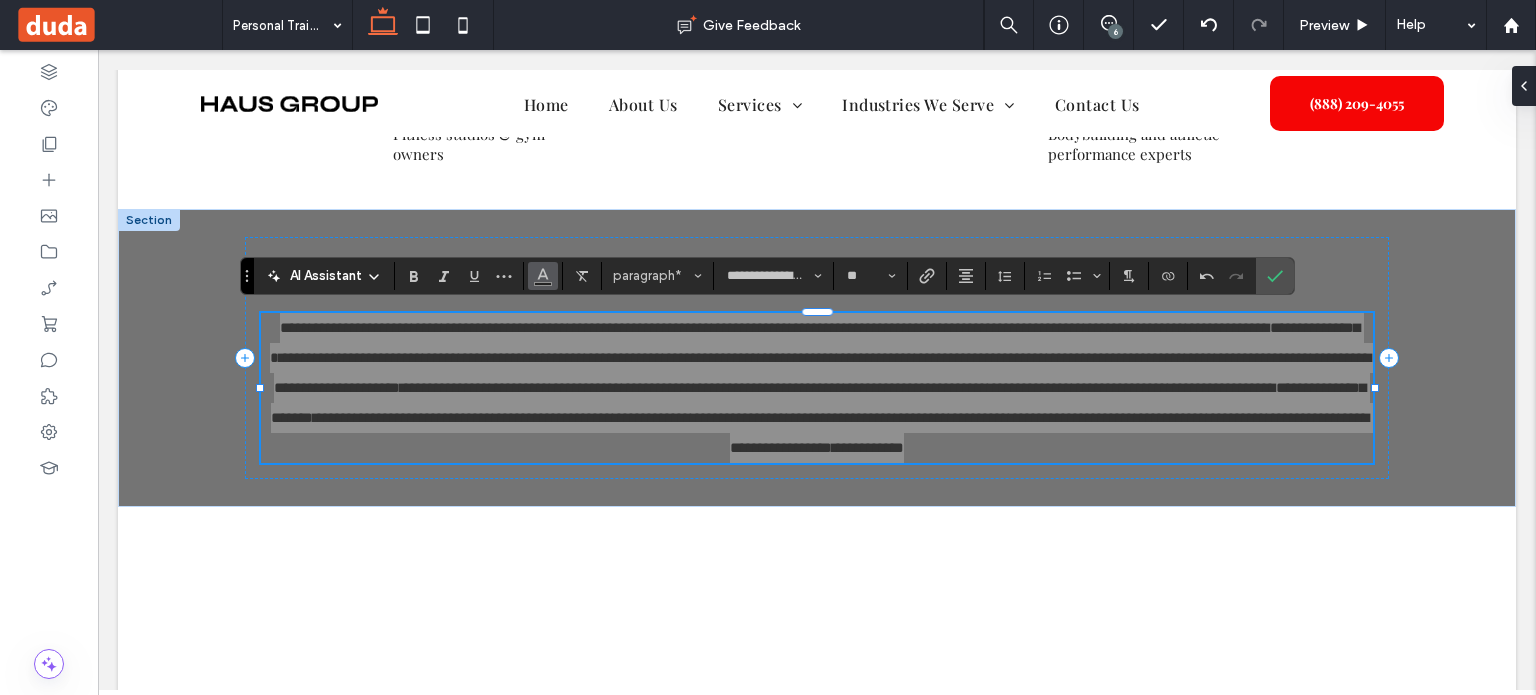 click at bounding box center [543, 274] 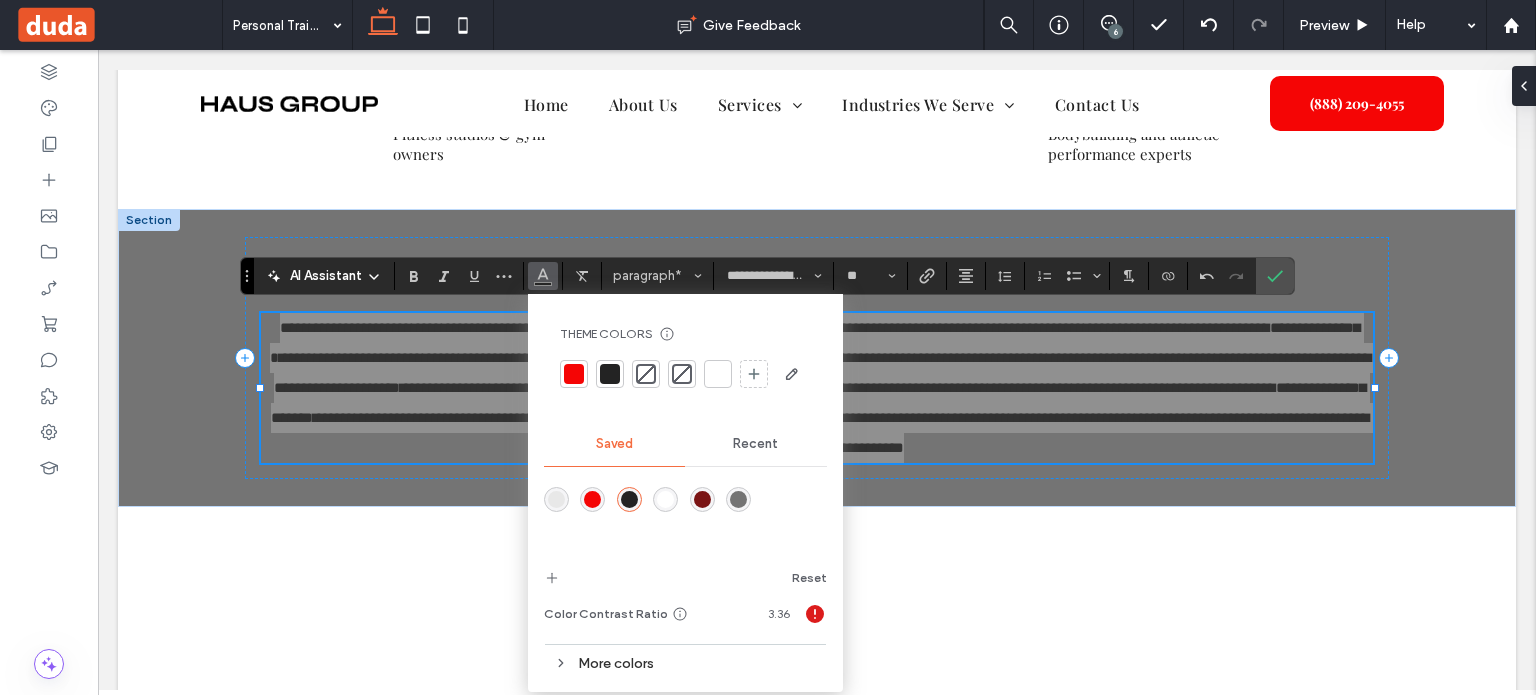click at bounding box center (718, 374) 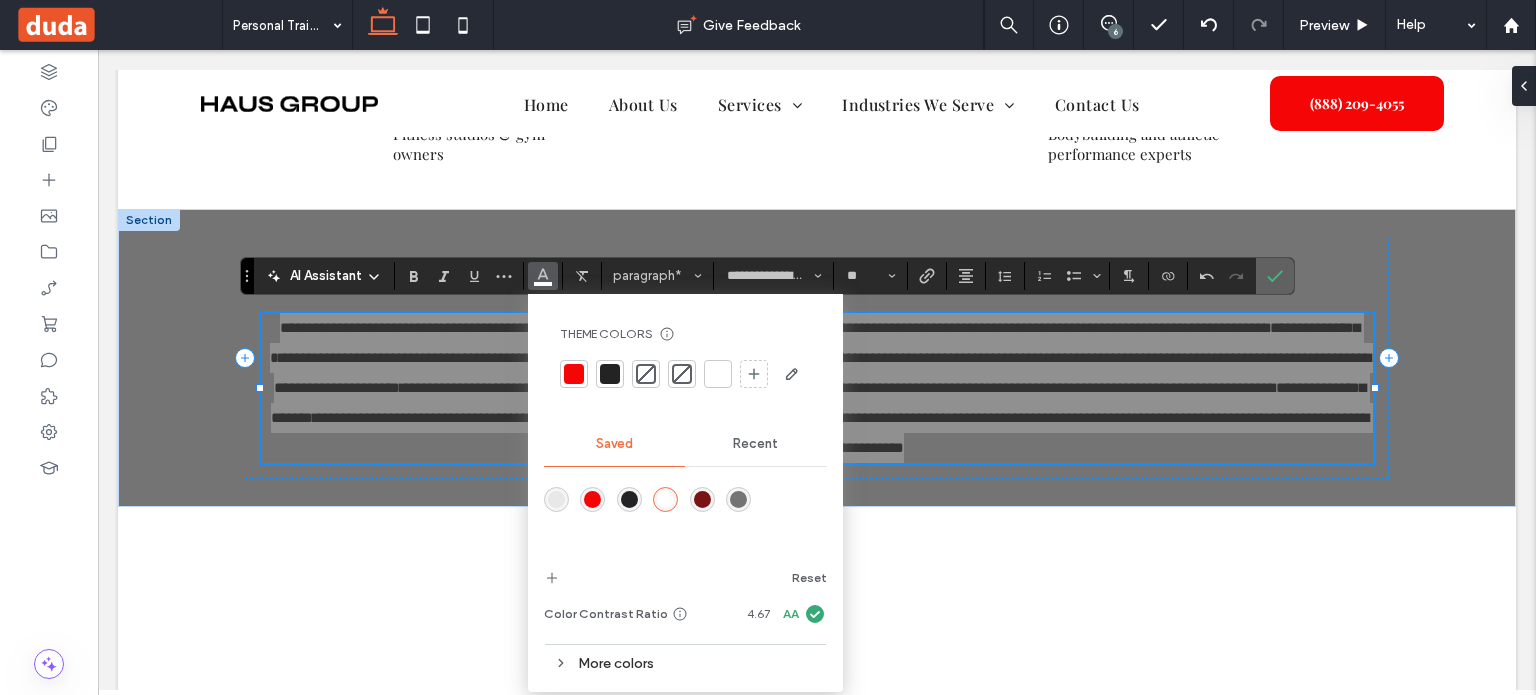 click 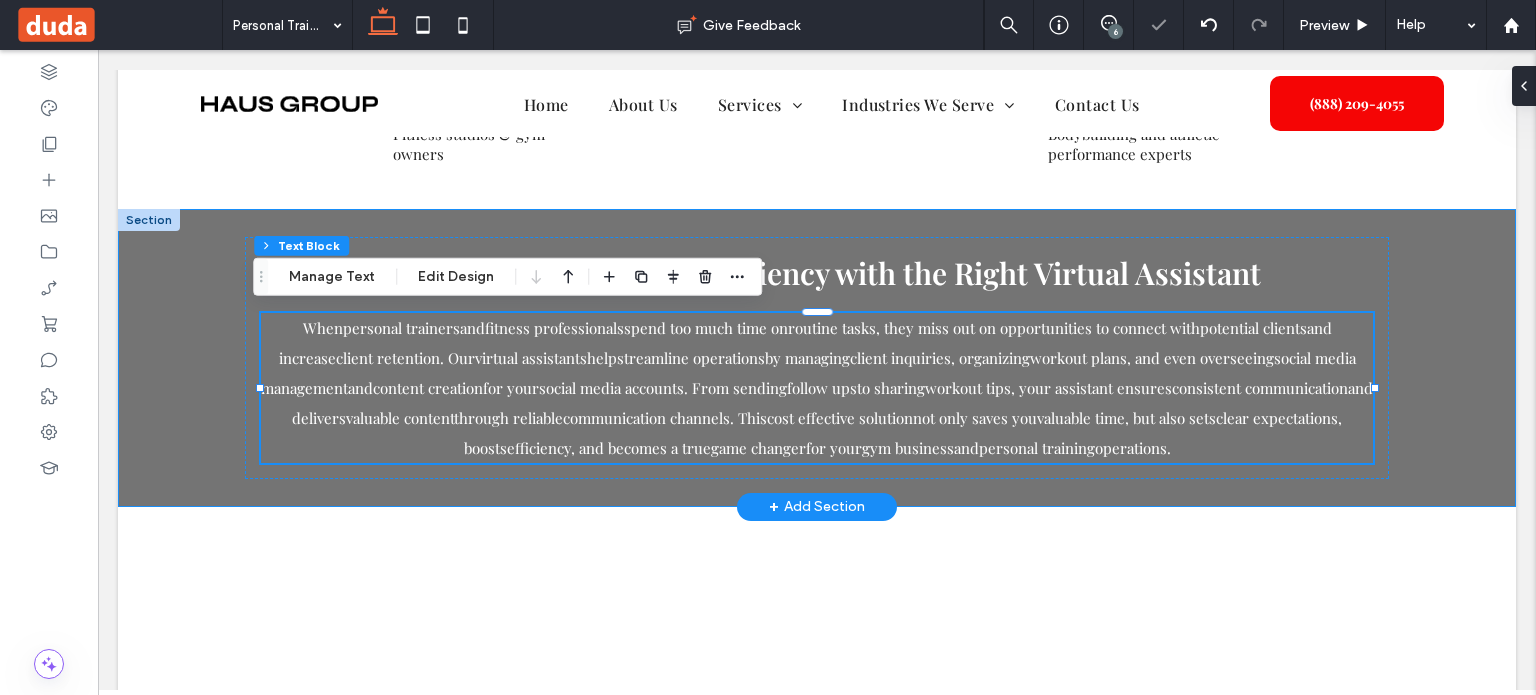 click on "Boost Engagement and Efficiency with the Right Virtual Assistant
When  personal trainers  and  fitness professionals  spend too much time on  routine tasks , they miss out on opportunities to connect with  potential clients  and increase  client retention . Our  virtual assistants  help  streamline operations  by managing  client inquiries , organizing  workout plans , and even overseeing  social media management  and  content creation  for your  social media accounts . From sending  follow ups  to sharing  workout tips , your assistant ensures  consistent communication  and delivers  valuable content  through reliable  communication channels . This  cost effective solution  not only saves you  valuable time , but also sets  clear expectations , boosts  efficiency , and becomes a true  game changer  for your  gym business  and  personal training  operations." at bounding box center [817, 358] 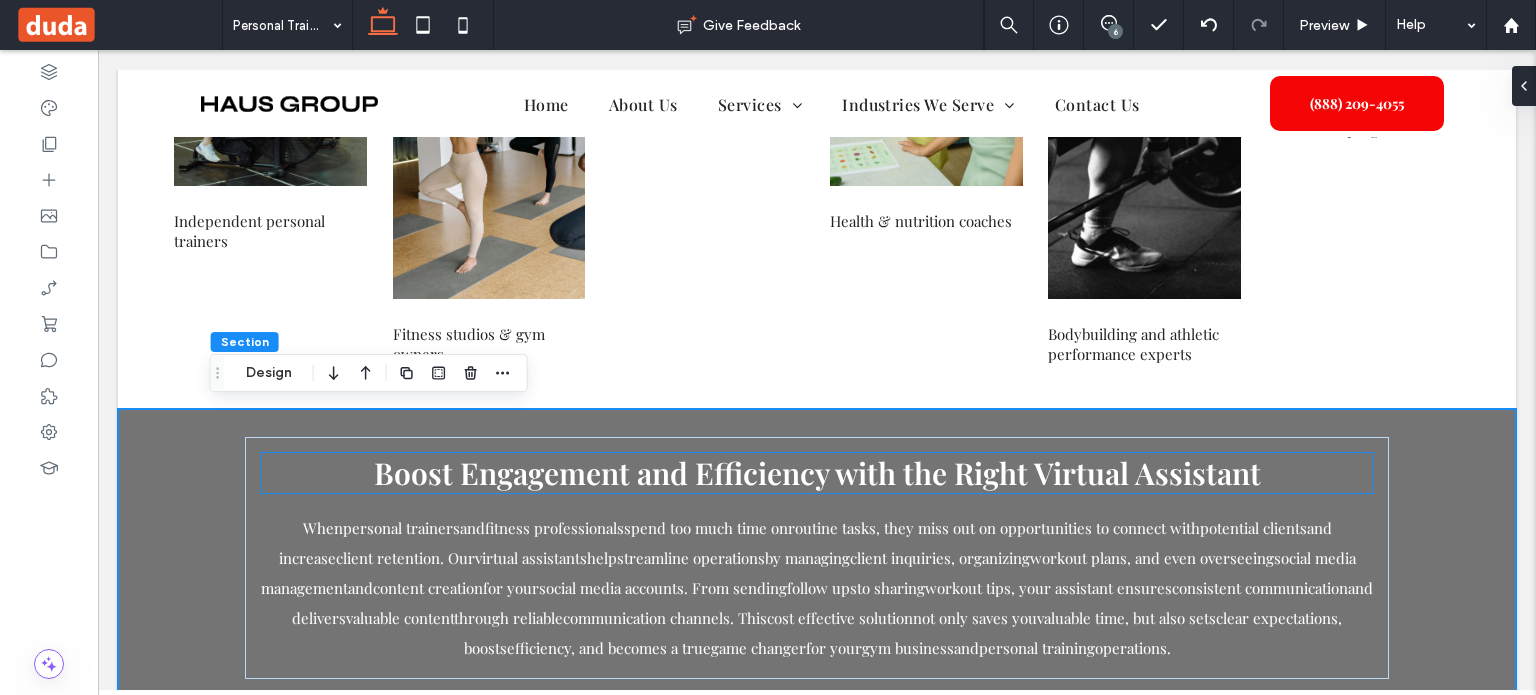 scroll, scrollTop: 4288, scrollLeft: 0, axis: vertical 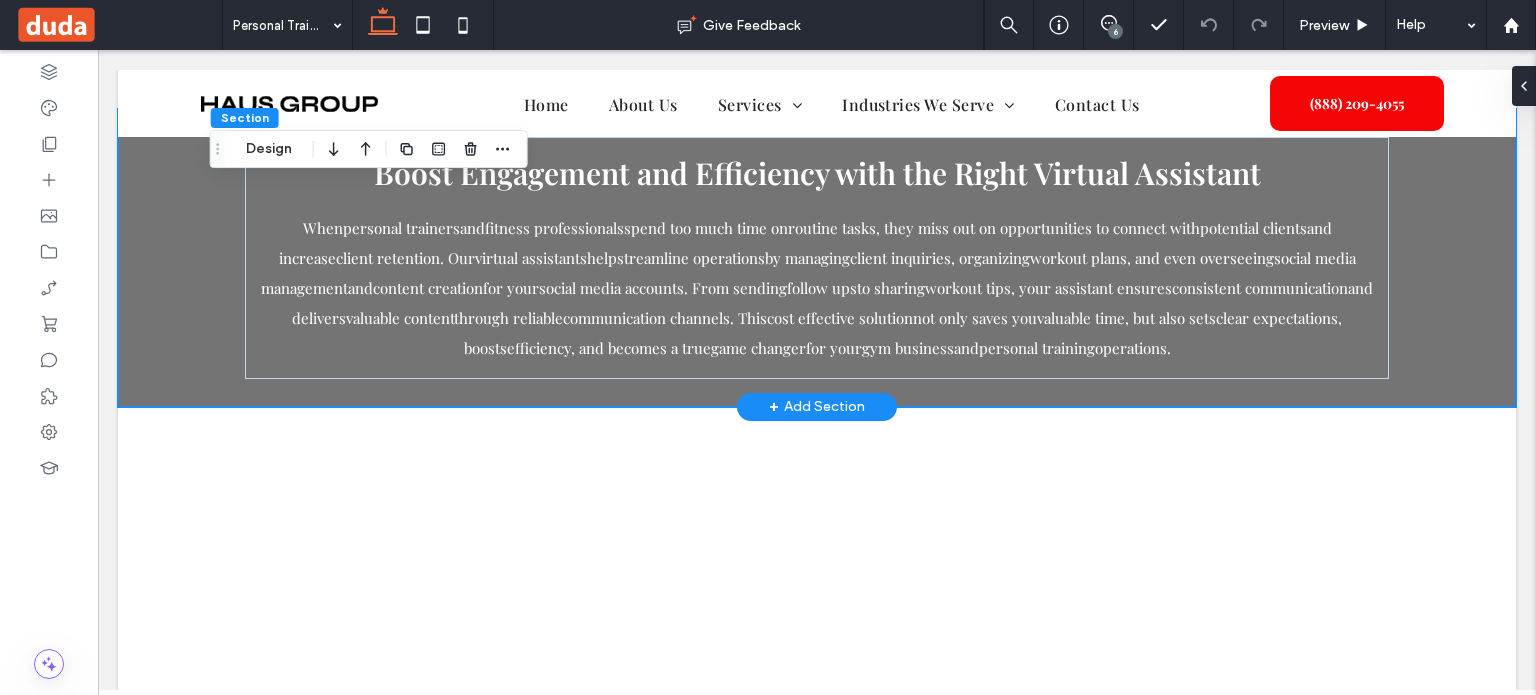 click on "Boost Engagement and Efficiency with the Right Virtual Assistant
When  personal trainers  and  fitness professionals  spend too much time on  routine tasks , they miss out on opportunities to connect with  potential clients  and increase  client retention . Our  virtual assistants  help  streamline operations  by managing  client inquiries , organizing  workout plans , and even overseeing  social media management  and  content creation  for your  social media accounts . From sending  follow ups  to sharing  workout tips , your assistant ensures  consistent communication  and delivers  valuable content  through reliable  communication channels . This  cost effective solution  not only saves you  valuable time , but also sets  clear expectations , boosts  efficiency , and becomes a true  game changer  for your  gym business  and  personal training  operations." at bounding box center (817, 258) 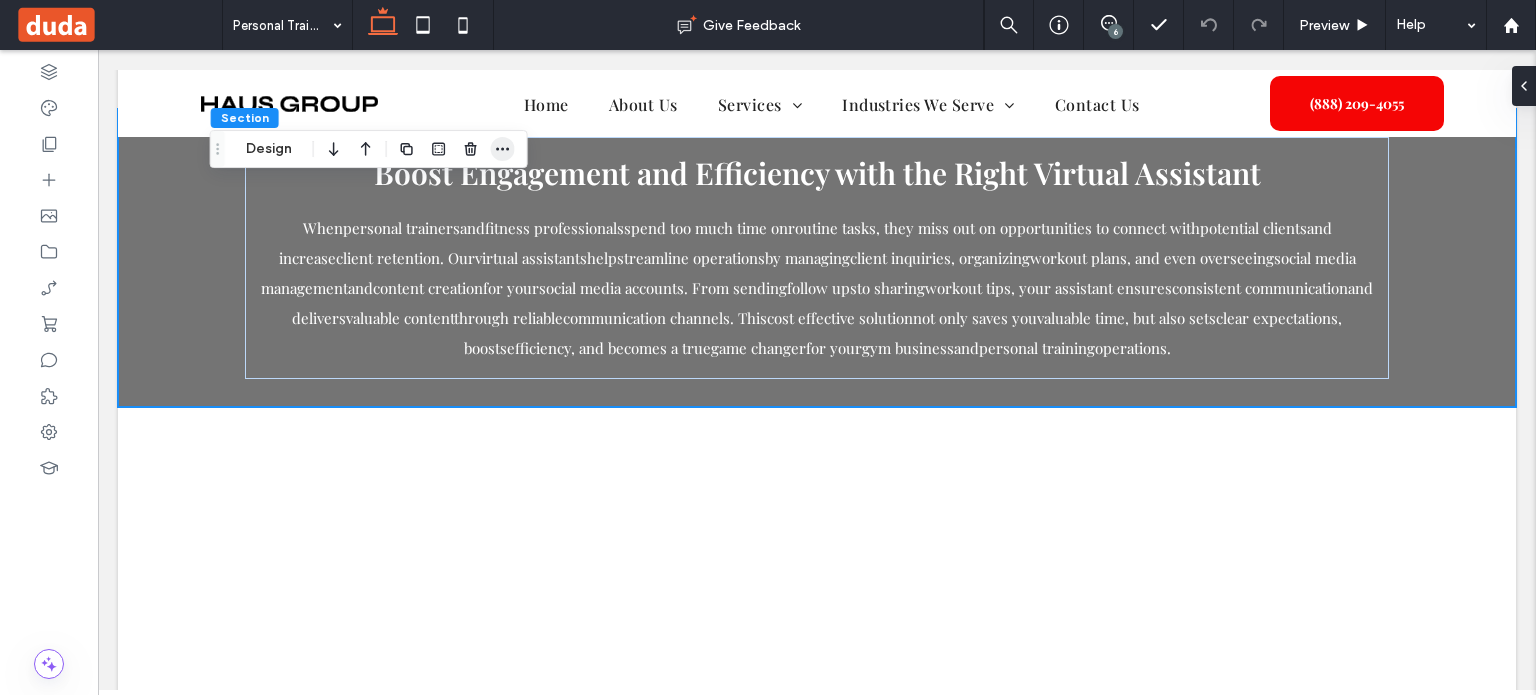 drag, startPoint x: 509, startPoint y: 151, endPoint x: 618, endPoint y: 185, distance: 114.17968 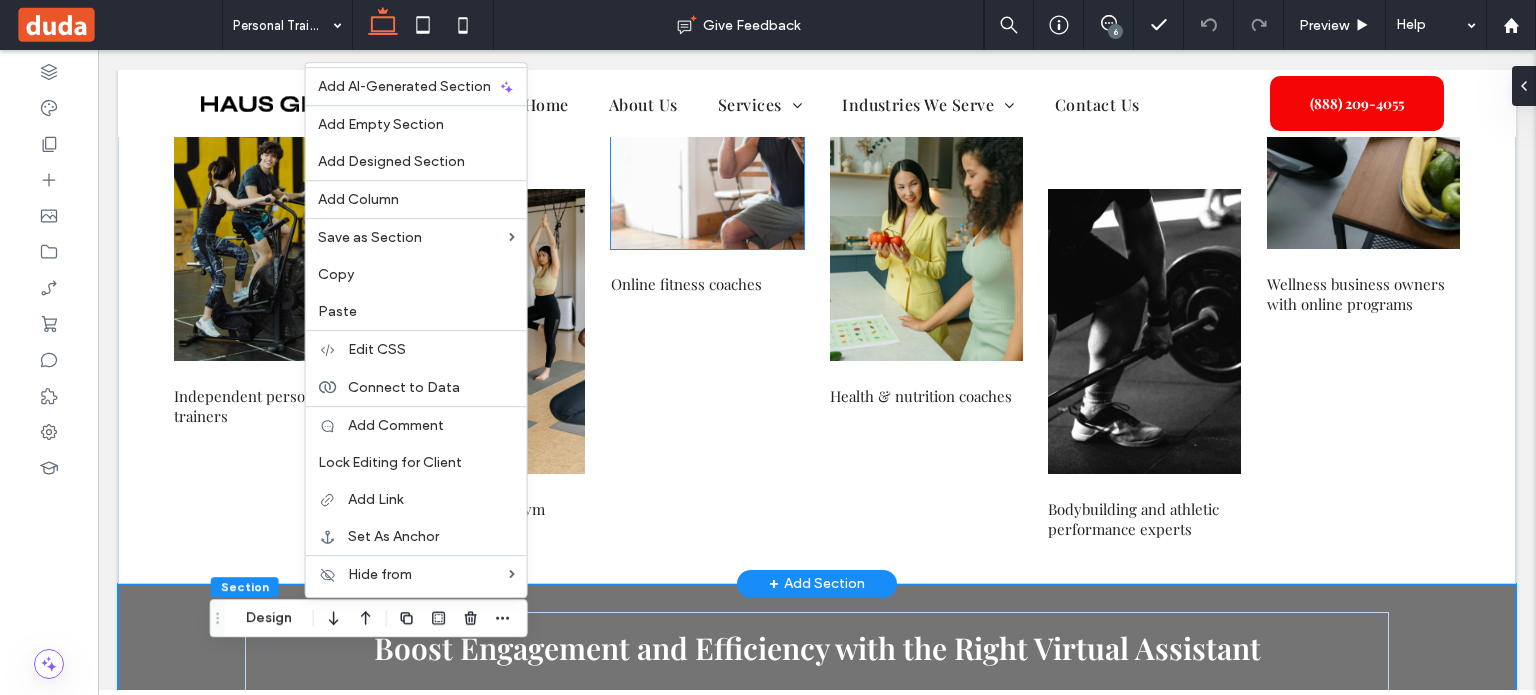 scroll, scrollTop: 3588, scrollLeft: 0, axis: vertical 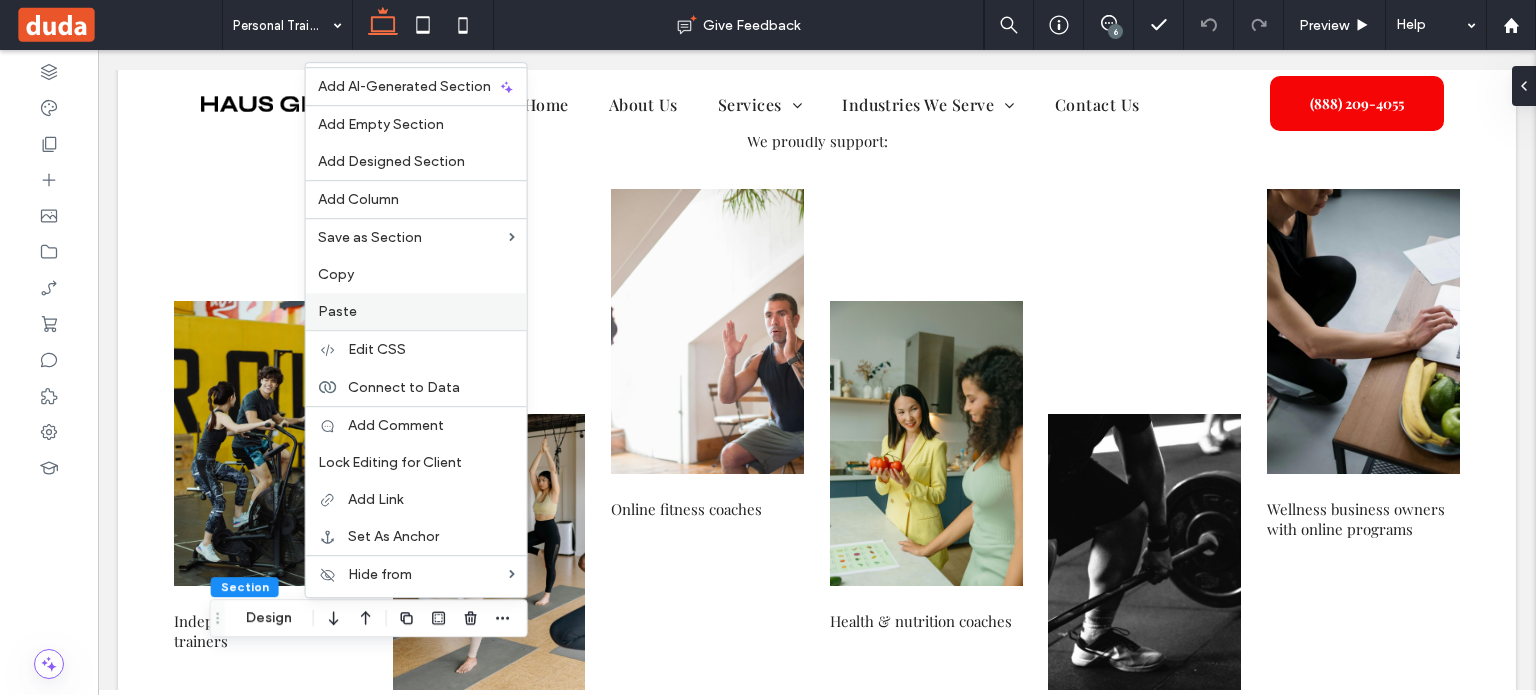 click on "Paste" at bounding box center [416, 311] 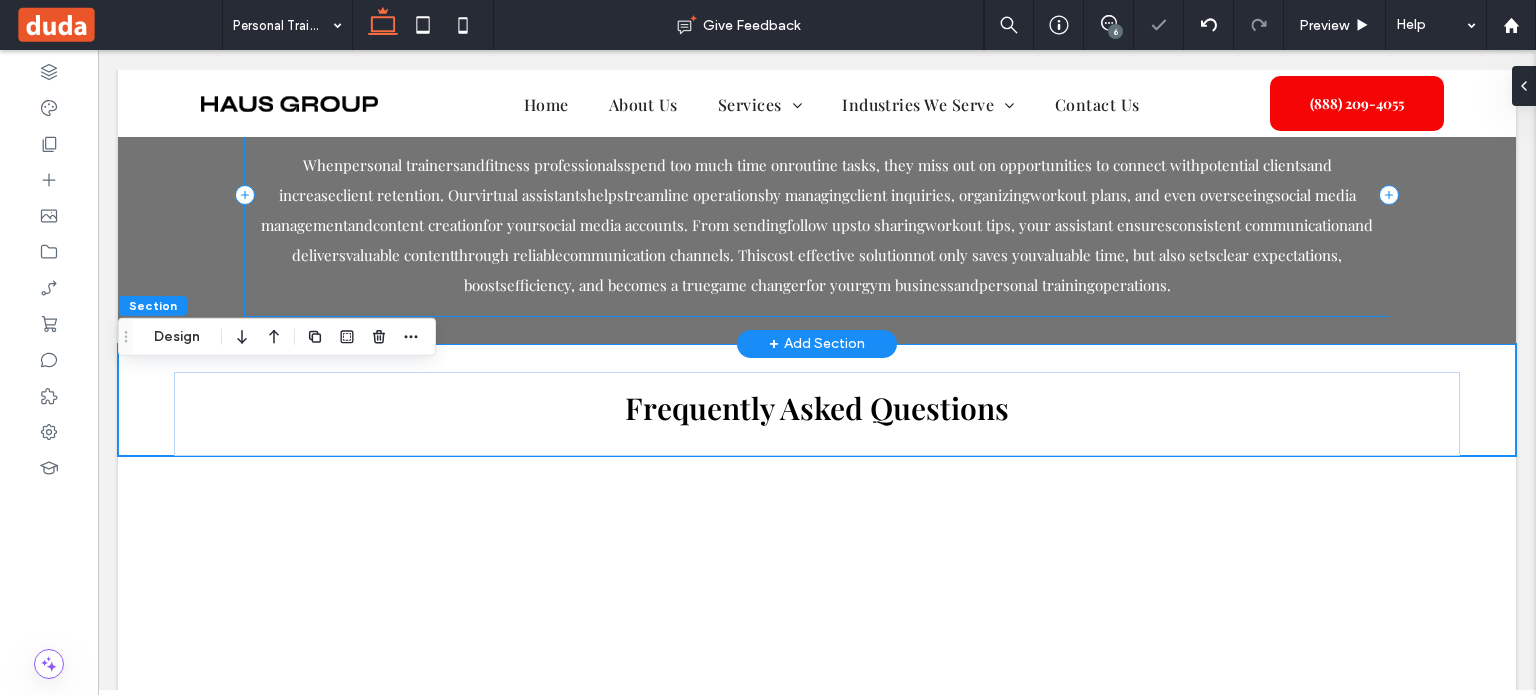 scroll, scrollTop: 4377, scrollLeft: 0, axis: vertical 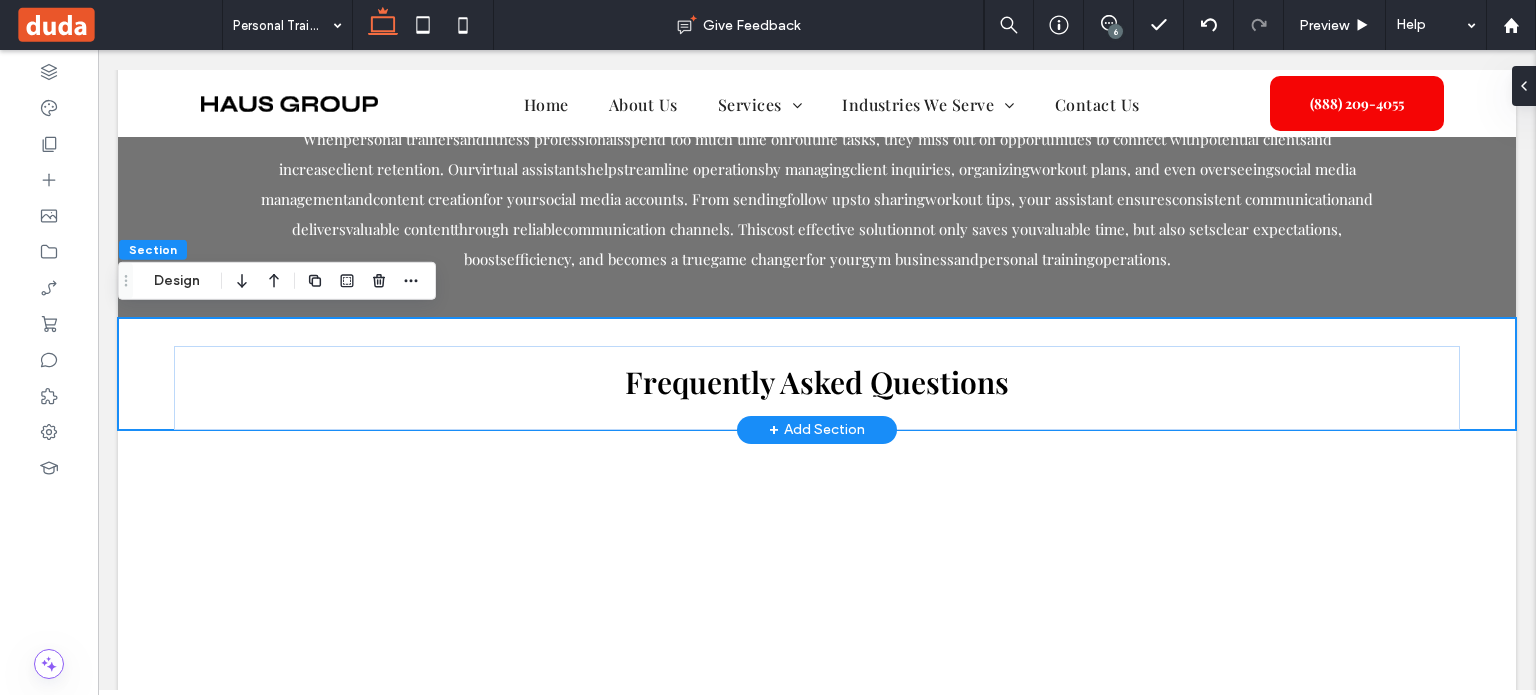 click on "Frequently Asked Questions" at bounding box center [817, 374] 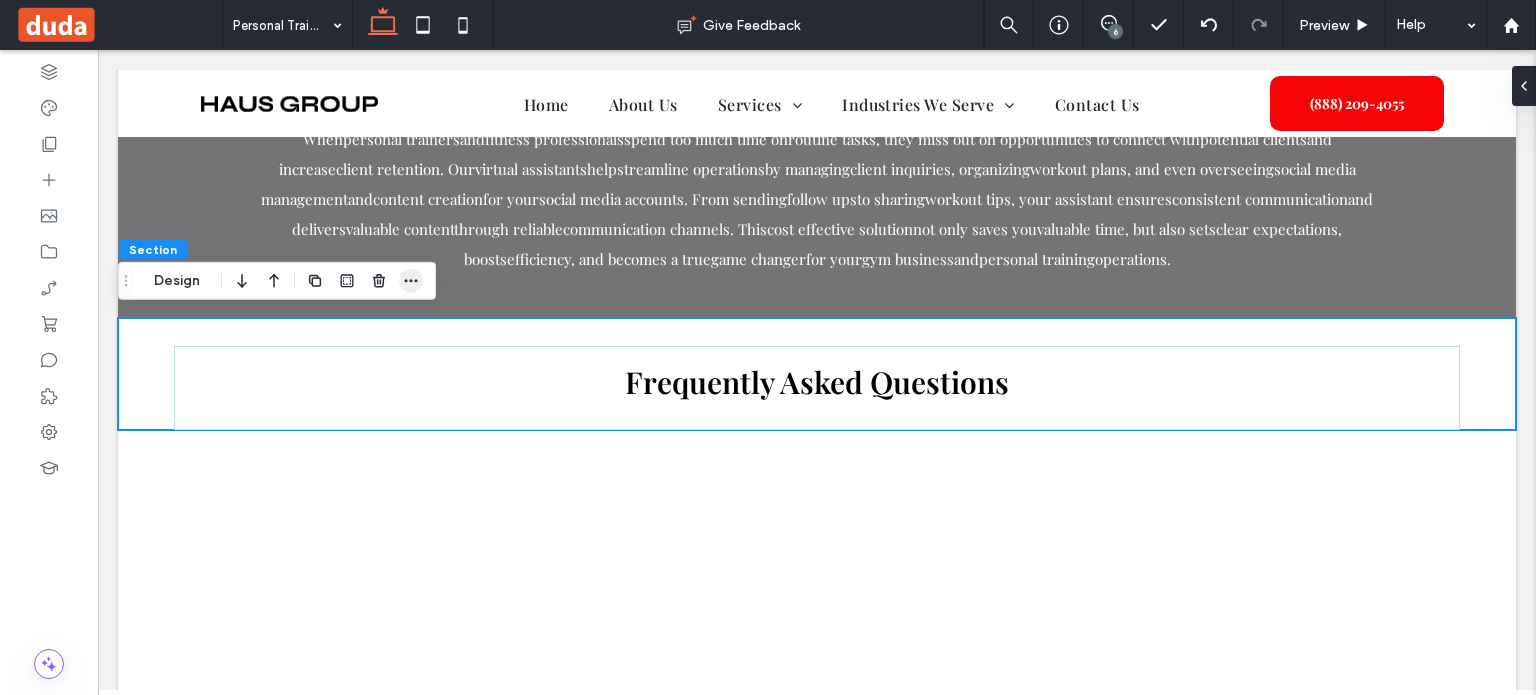 click 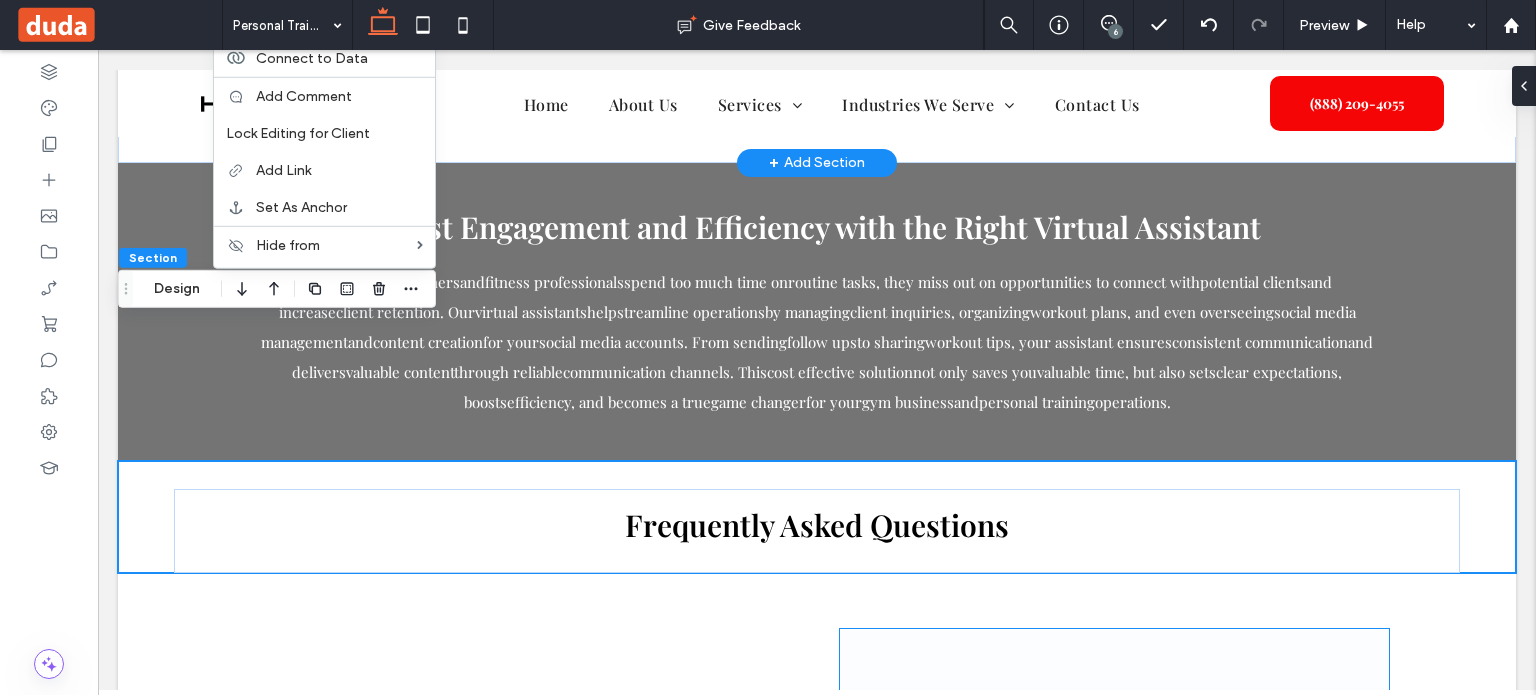 scroll, scrollTop: 3877, scrollLeft: 0, axis: vertical 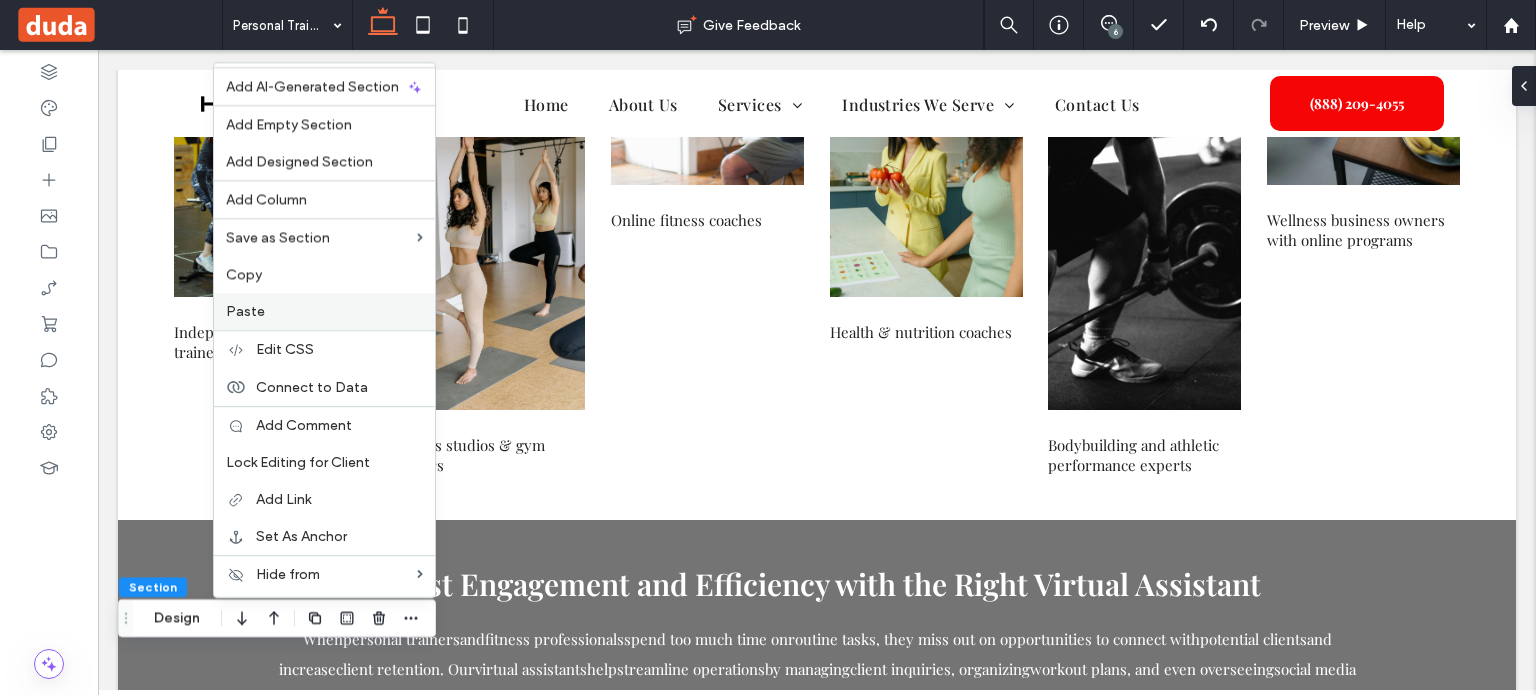 click on "Paste" at bounding box center [324, 311] 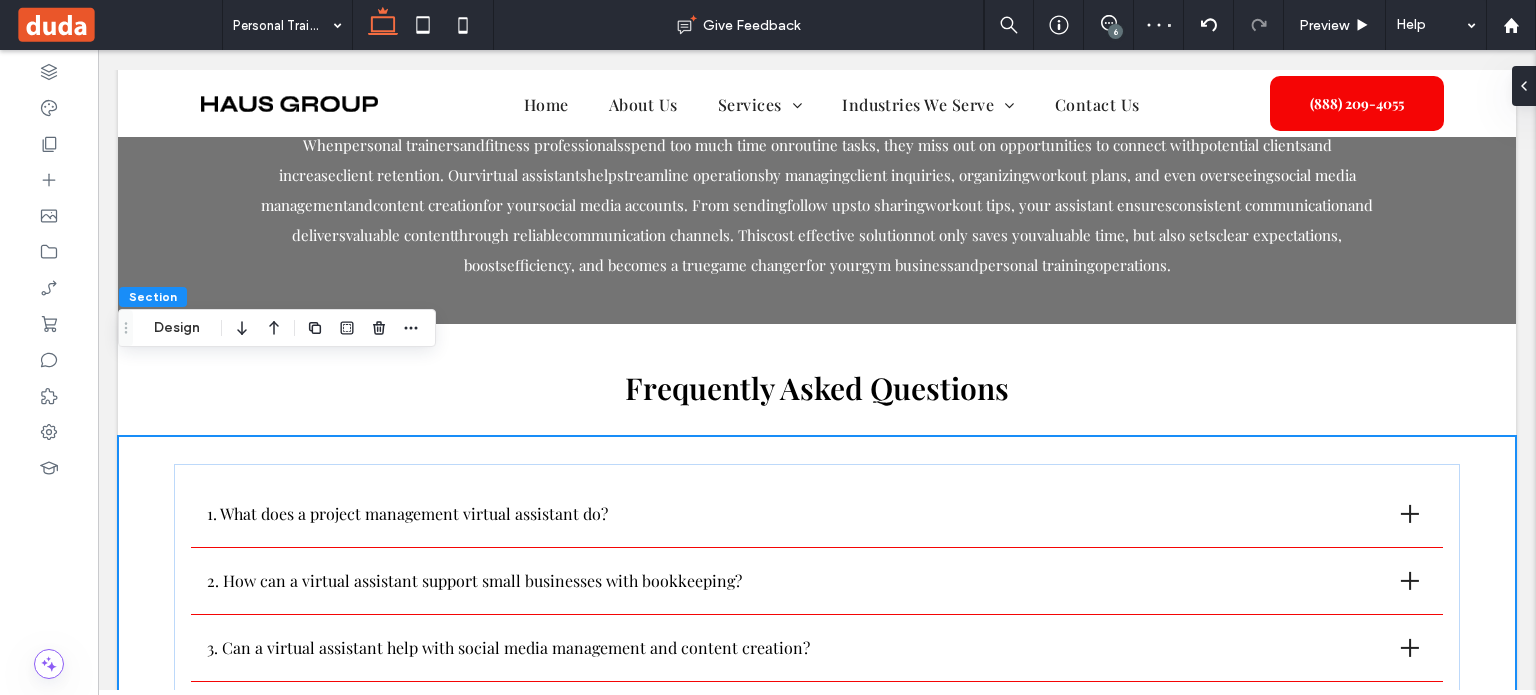 scroll, scrollTop: 4444, scrollLeft: 0, axis: vertical 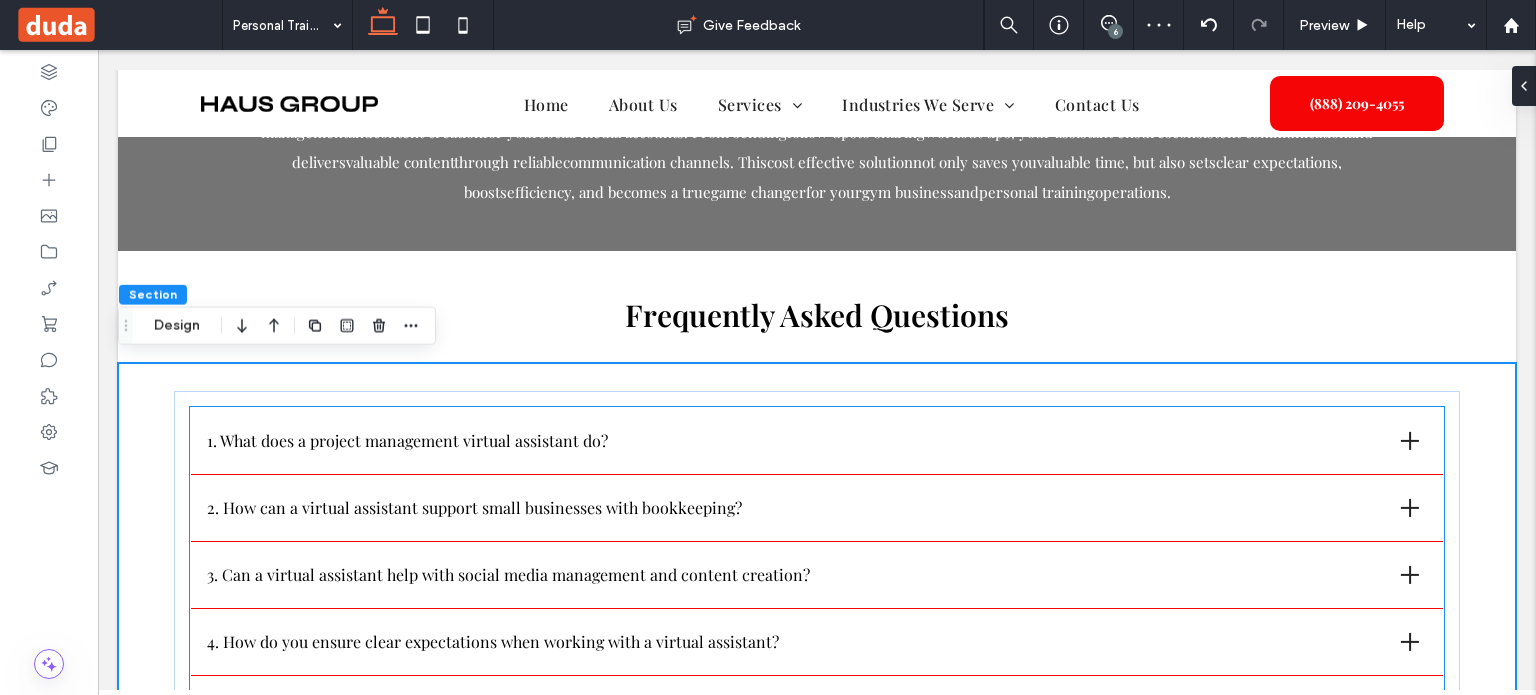 click on "1. What does a project management virtual assistant do?" at bounding box center [817, 441] 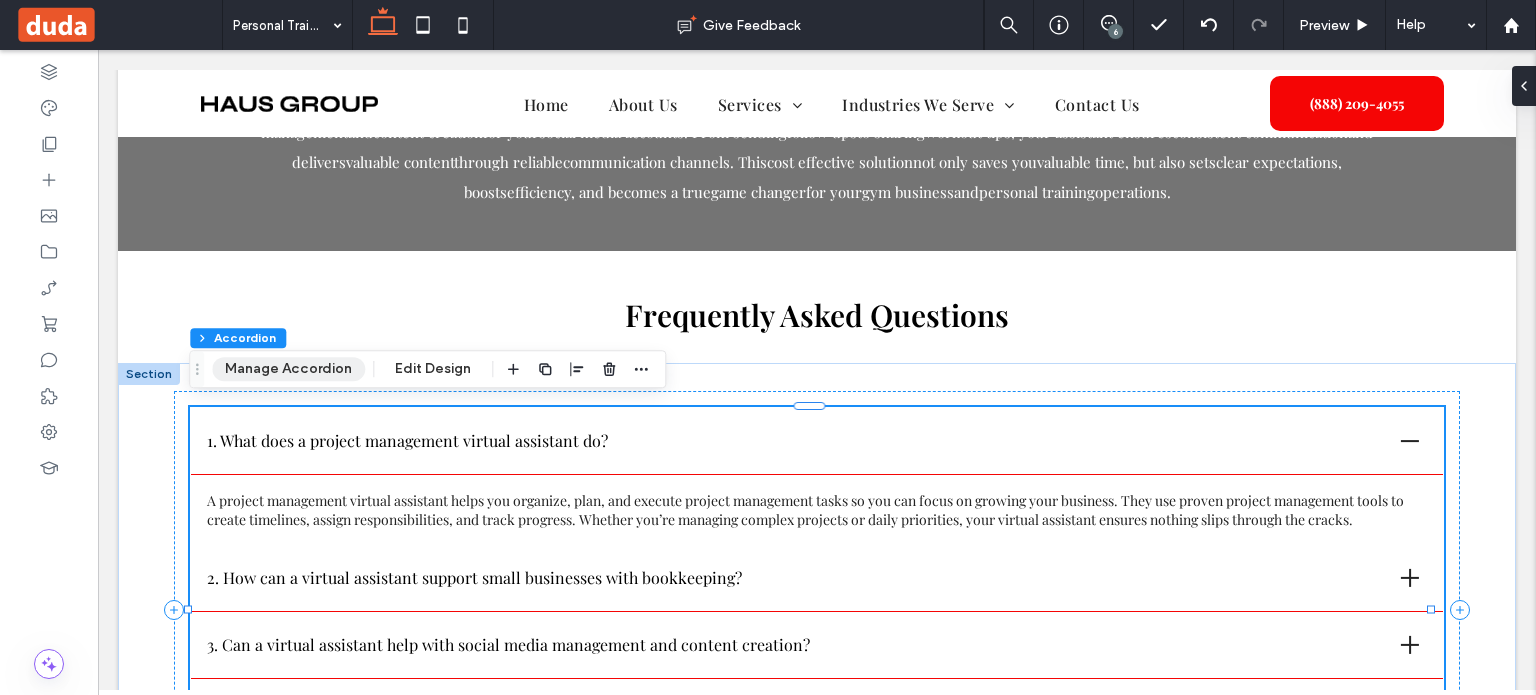 click on "Manage Accordion" at bounding box center (288, 369) 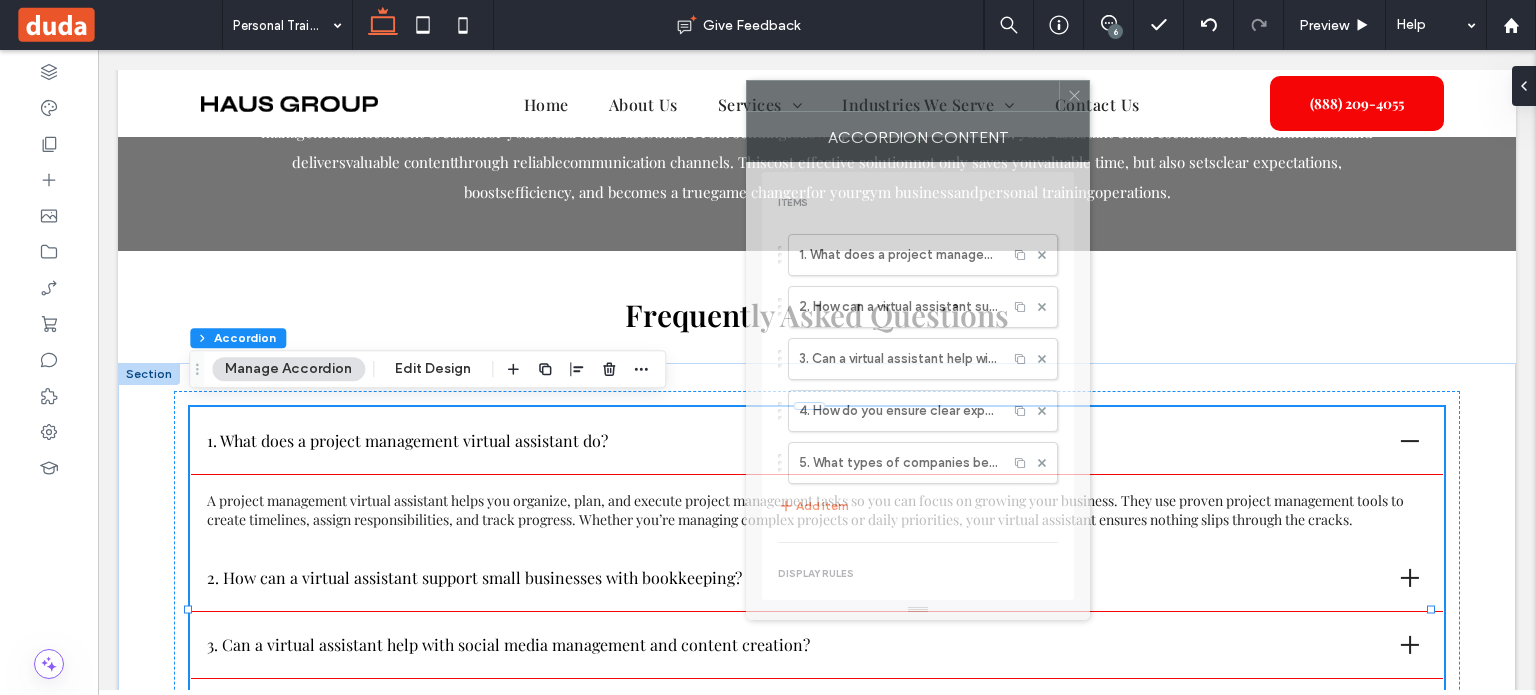 drag, startPoint x: 1350, startPoint y: 107, endPoint x: 711, endPoint y: 106, distance: 639.0008 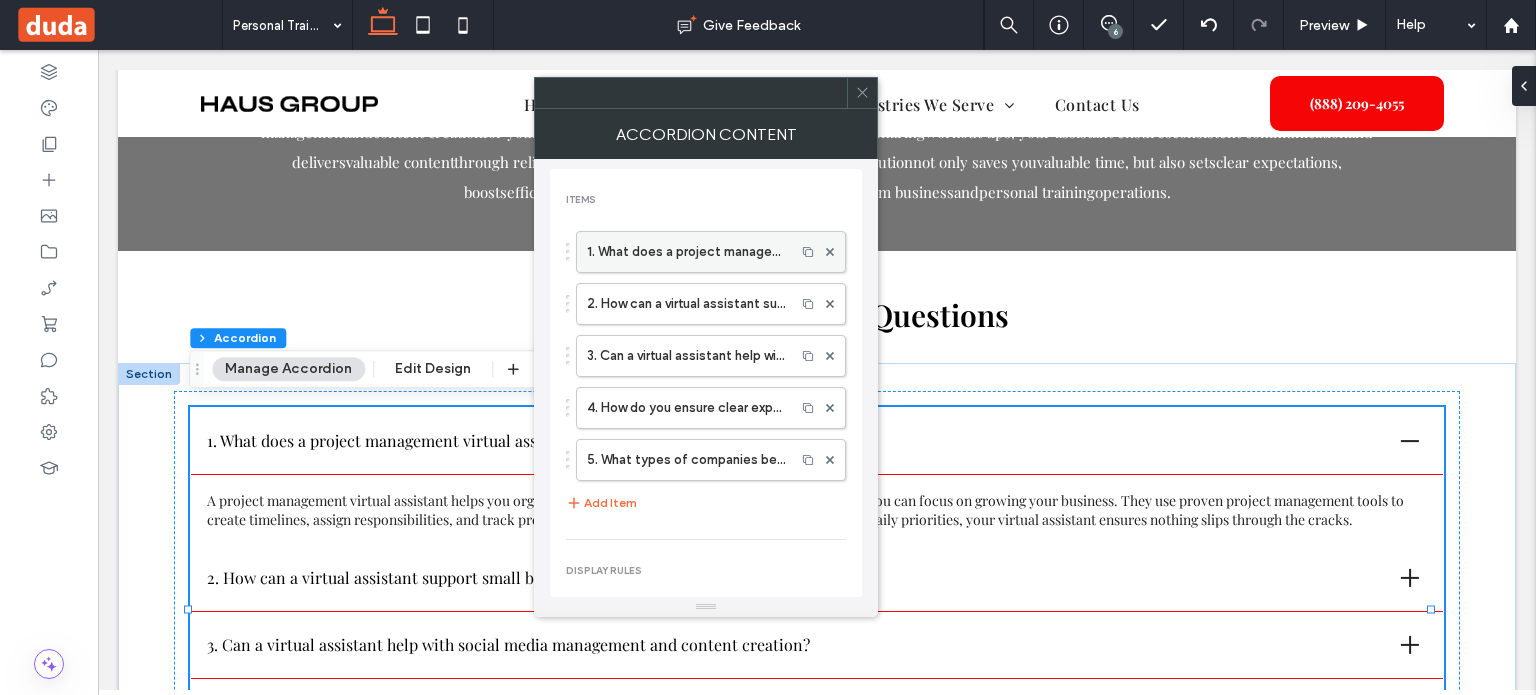 click on "1. What does a project management virtual assistant do?" at bounding box center [686, 252] 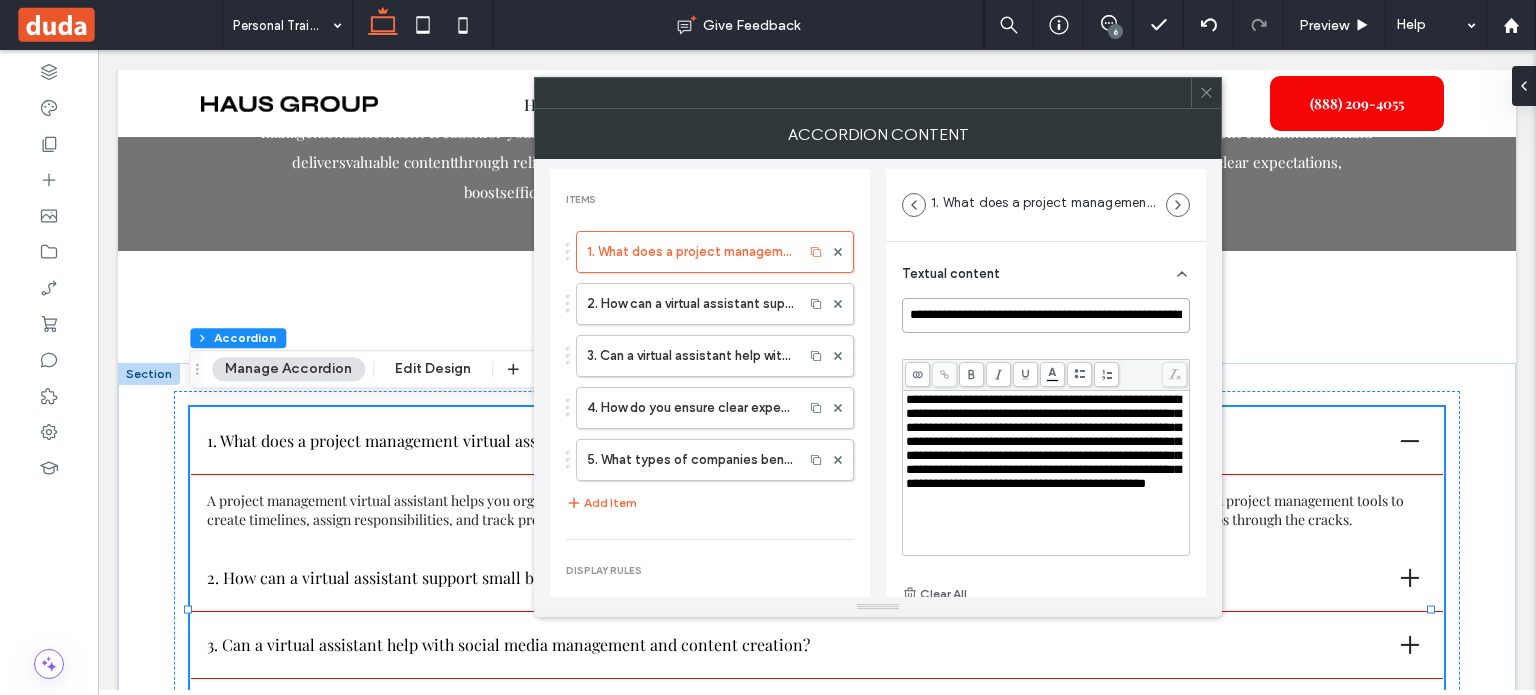 click on "**********" at bounding box center [1046, 315] 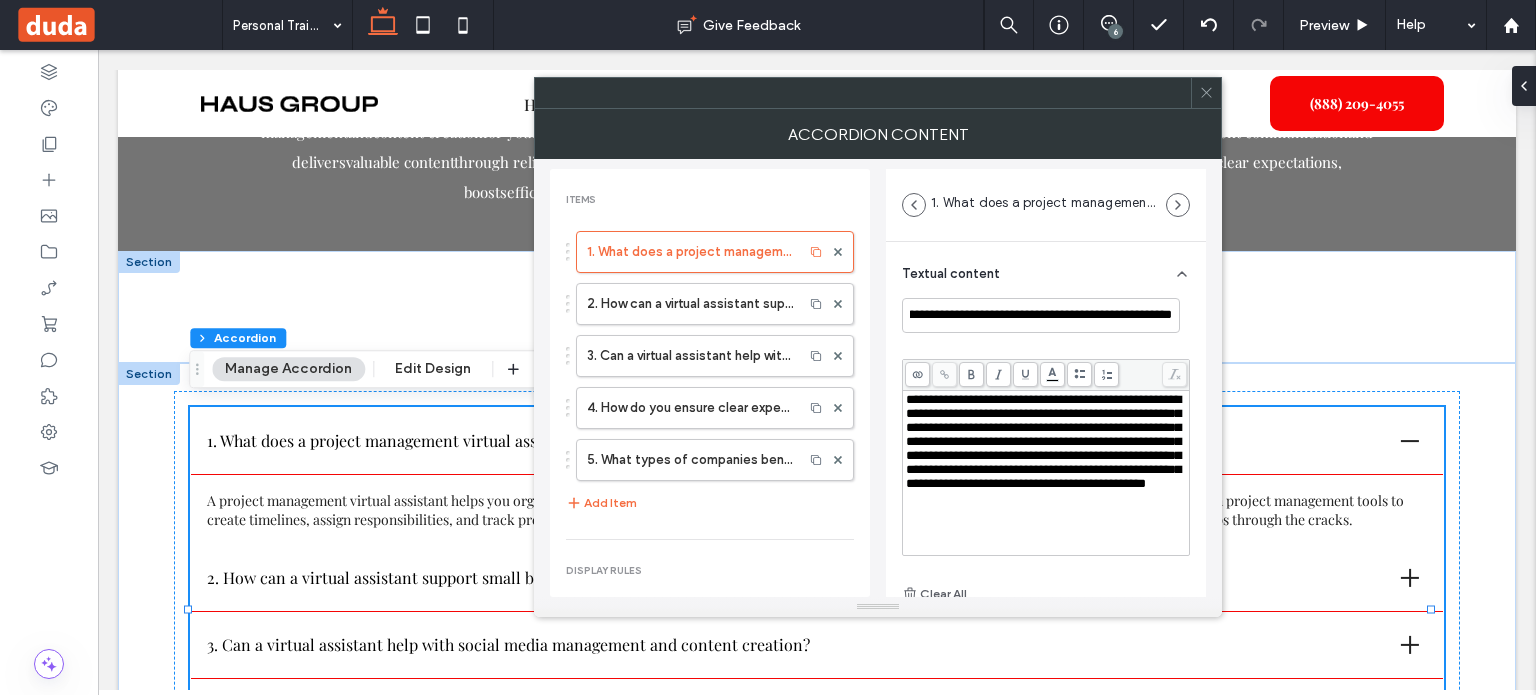 scroll, scrollTop: 0, scrollLeft: 0, axis: both 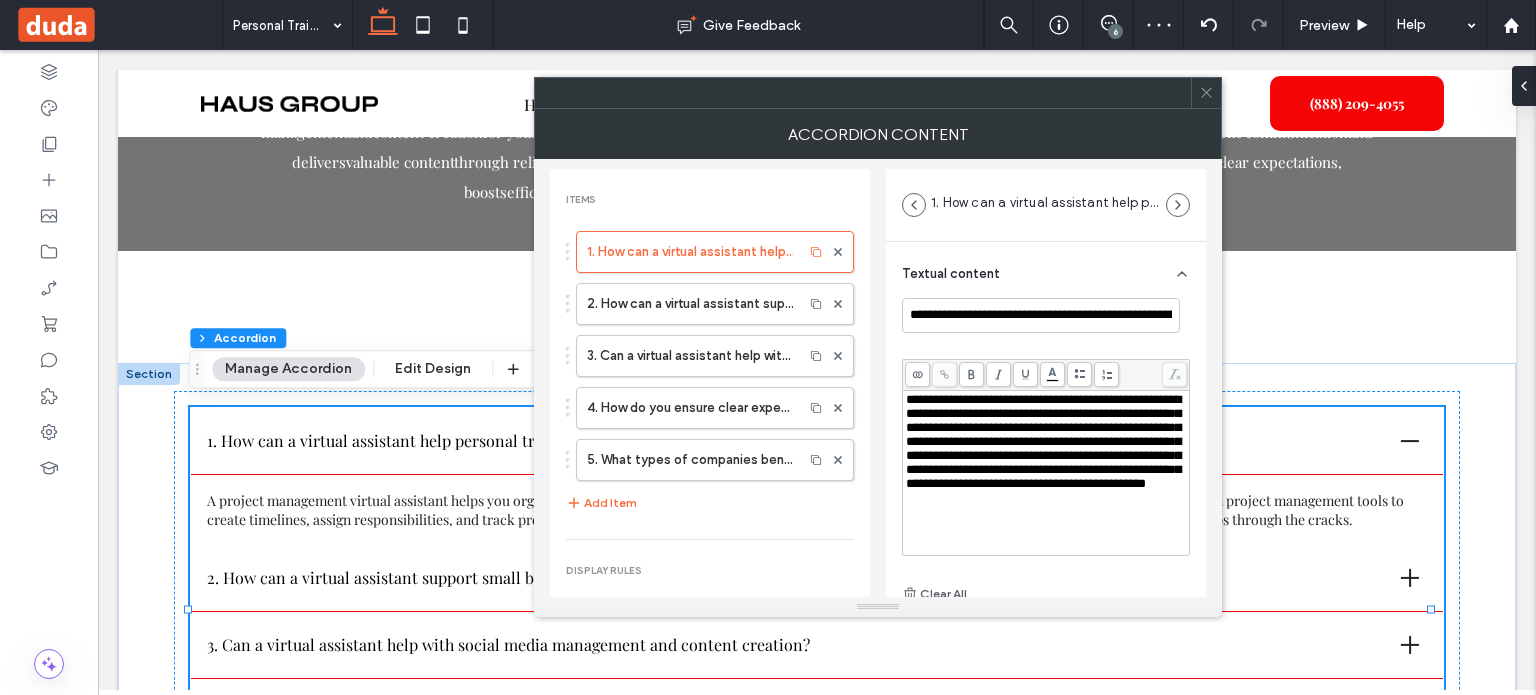 click on "**********" at bounding box center [1043, 441] 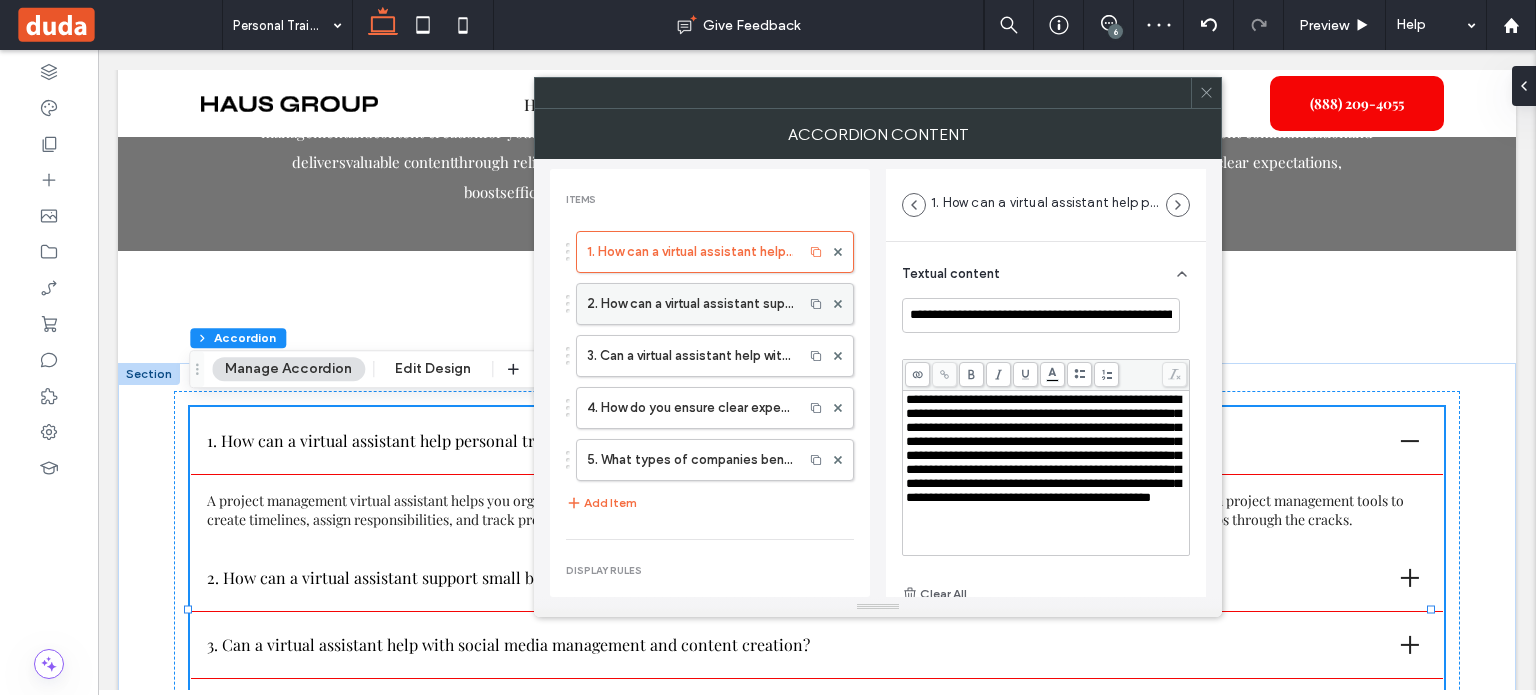 click on "2. How can a virtual assistant support small businesses with bookkeeping?" at bounding box center (690, 304) 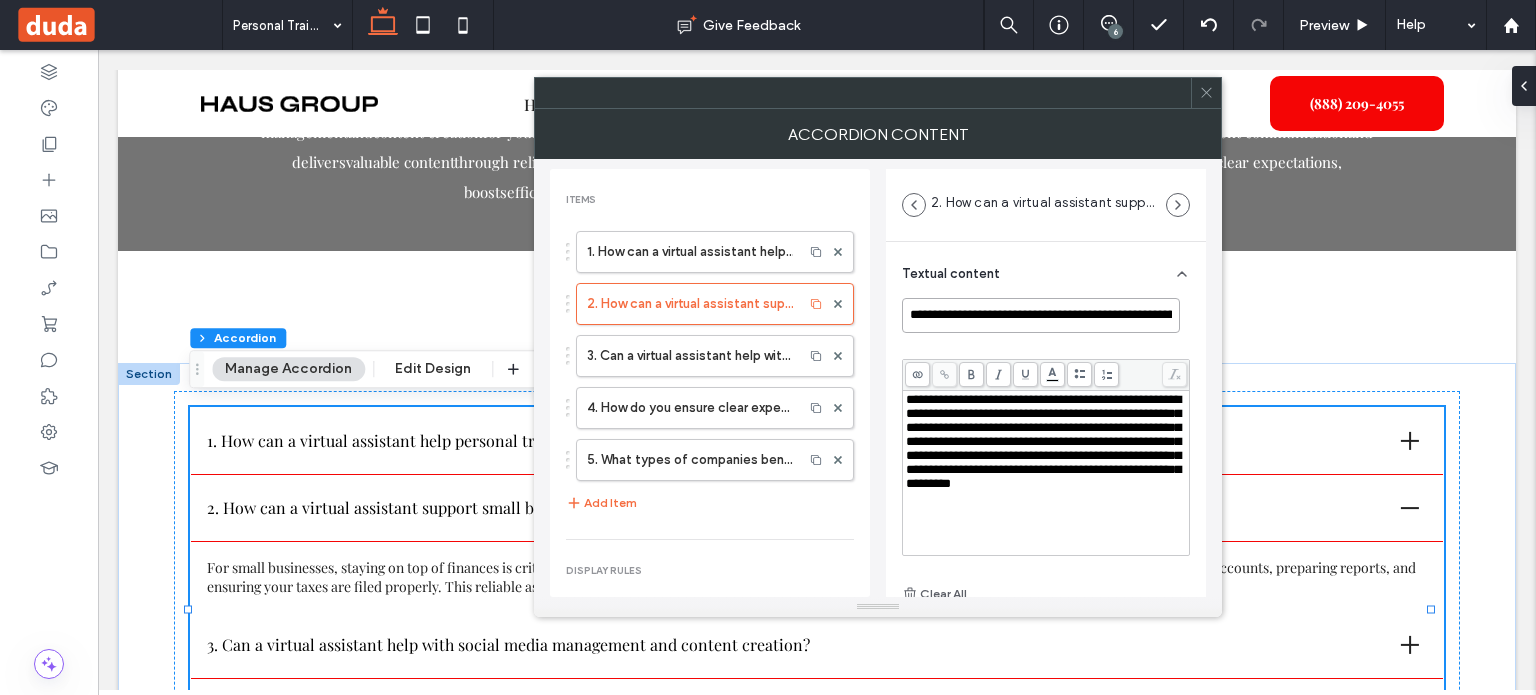 click on "**********" at bounding box center [1041, 315] 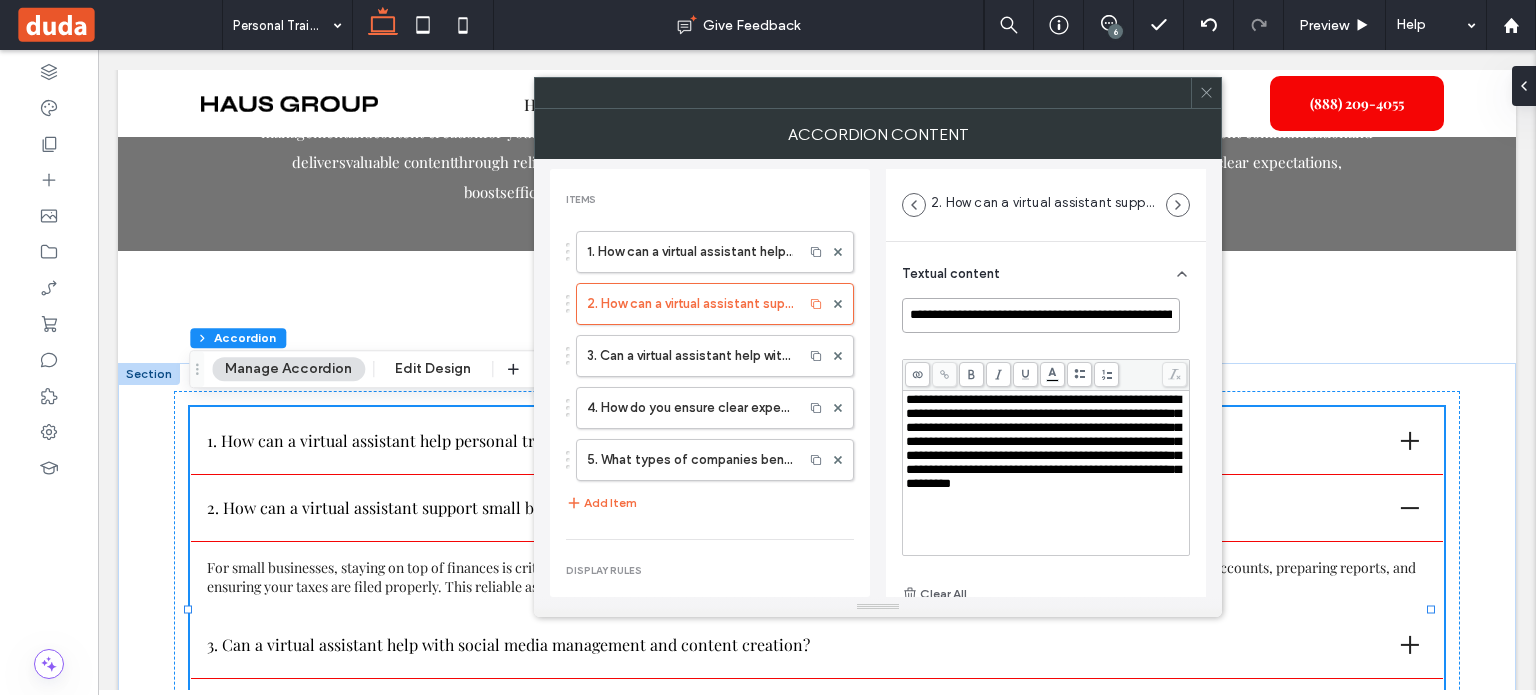 paste on "*" 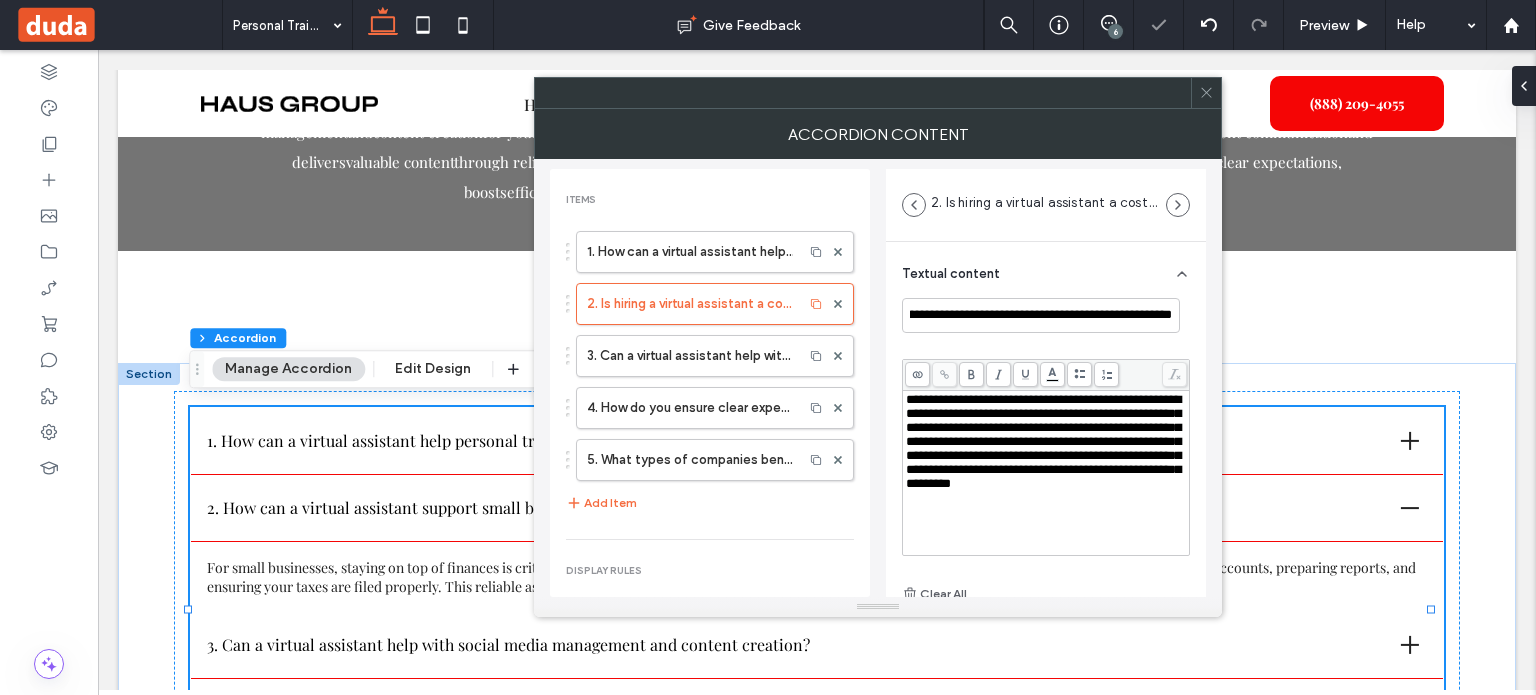 scroll, scrollTop: 0, scrollLeft: 0, axis: both 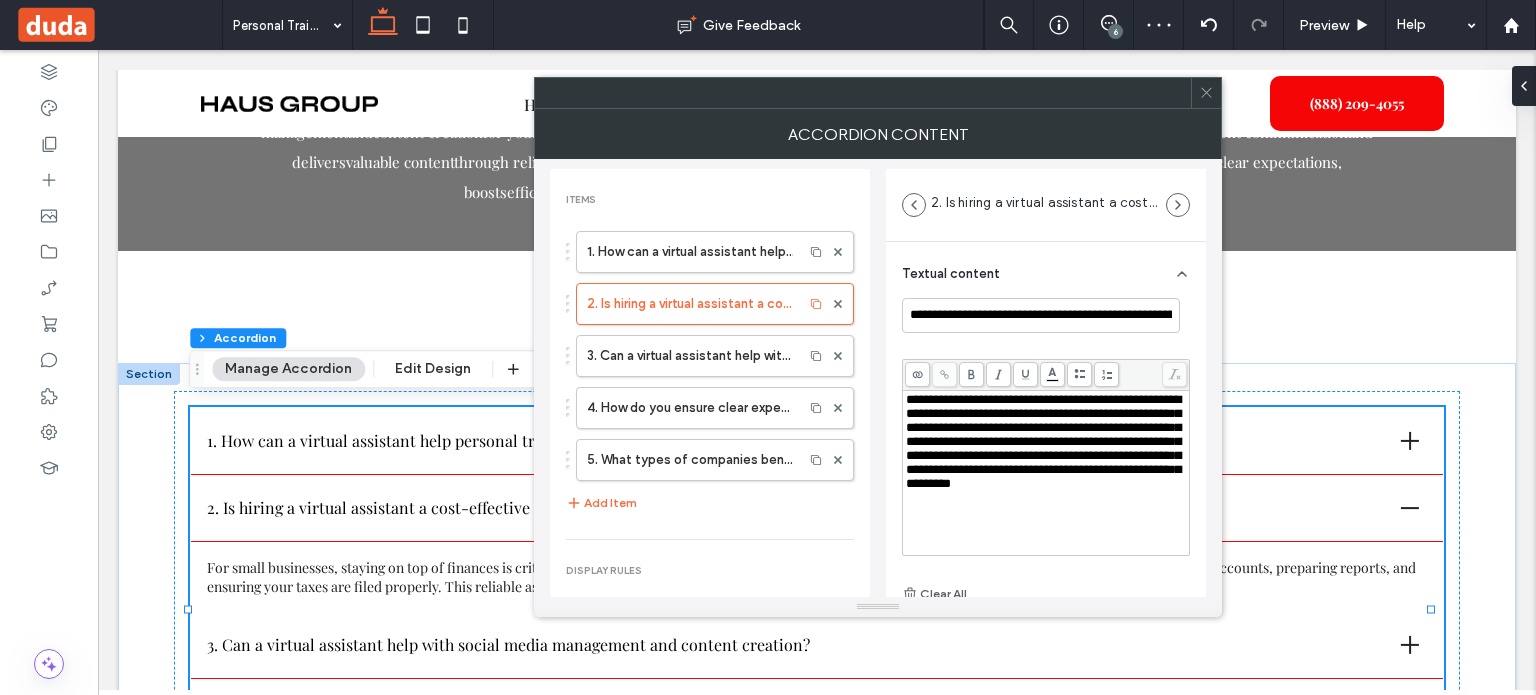click on "**********" at bounding box center [1043, 441] 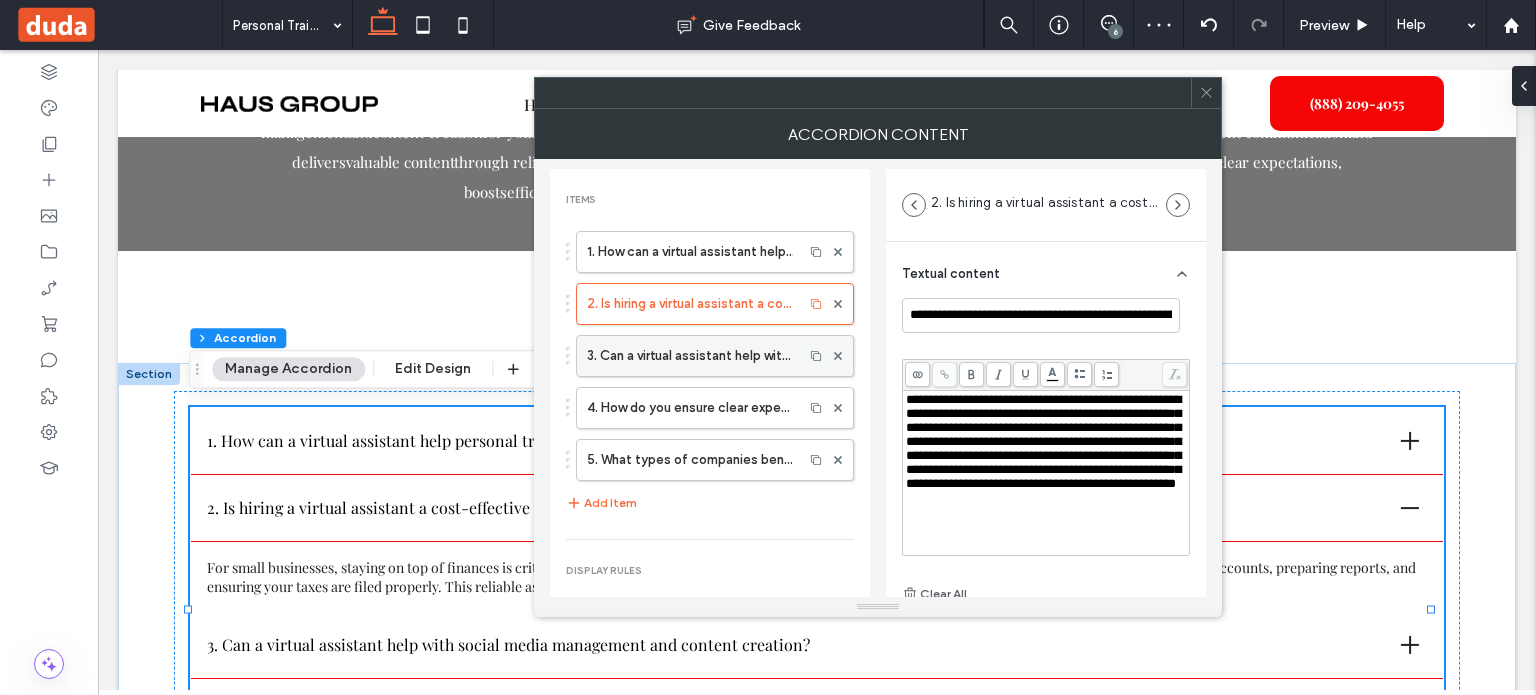 click on "3. Can a virtual assistant help with social media management and content creation?" at bounding box center (690, 356) 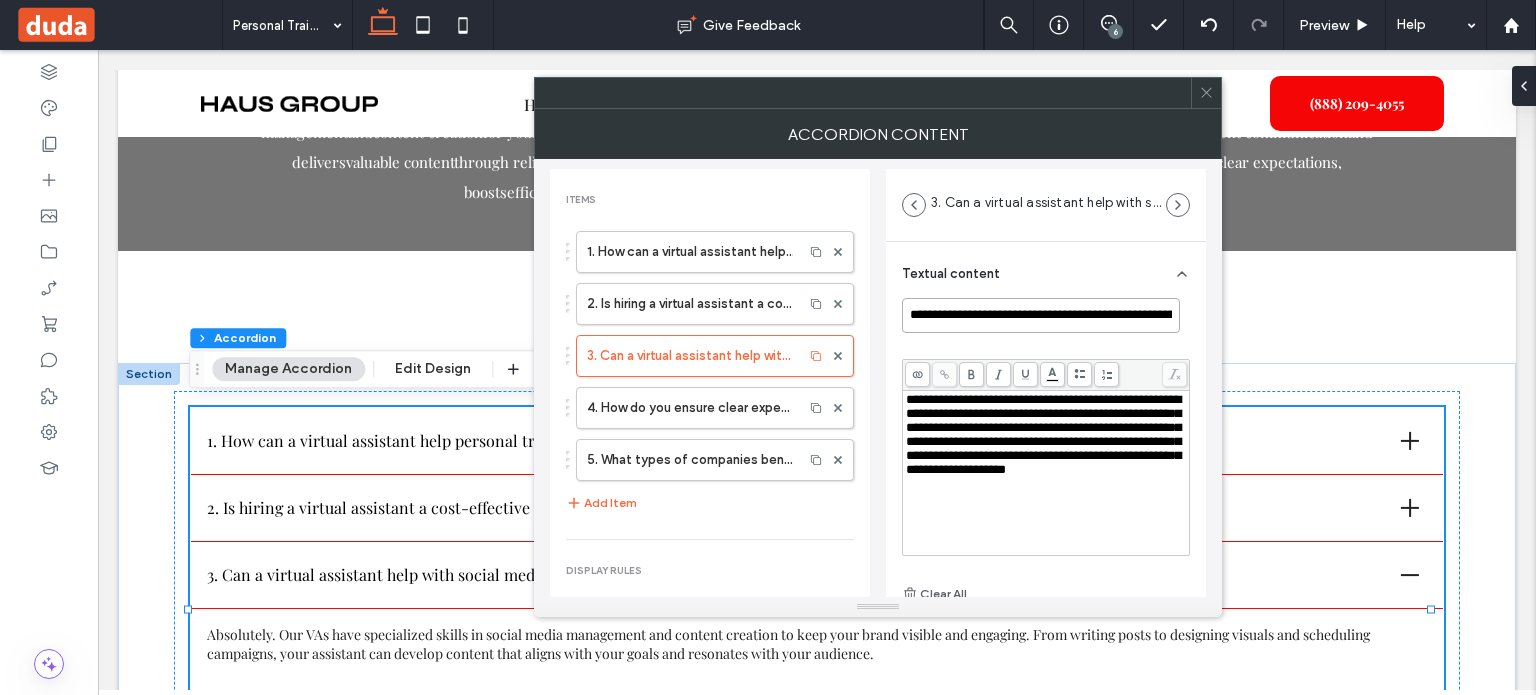click on "**********" at bounding box center (1041, 315) 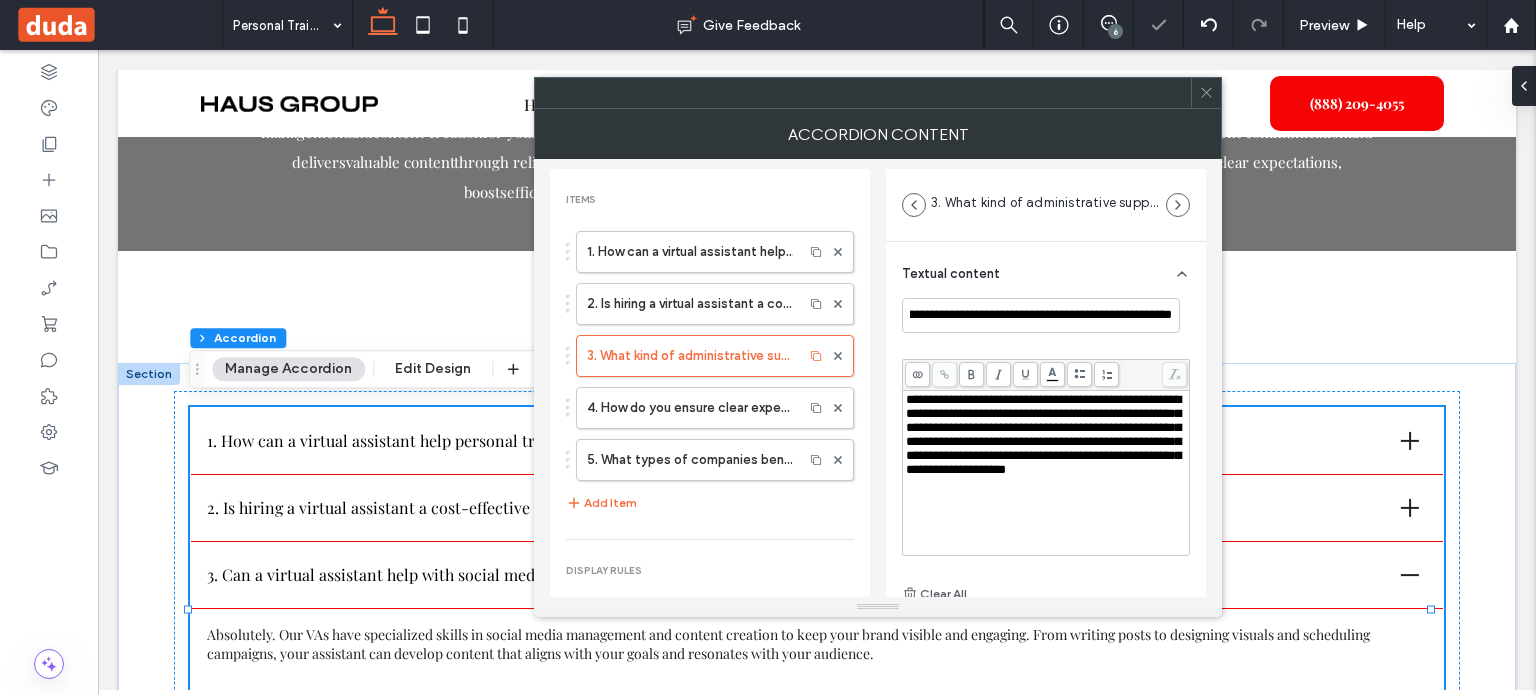 scroll, scrollTop: 0, scrollLeft: 0, axis: both 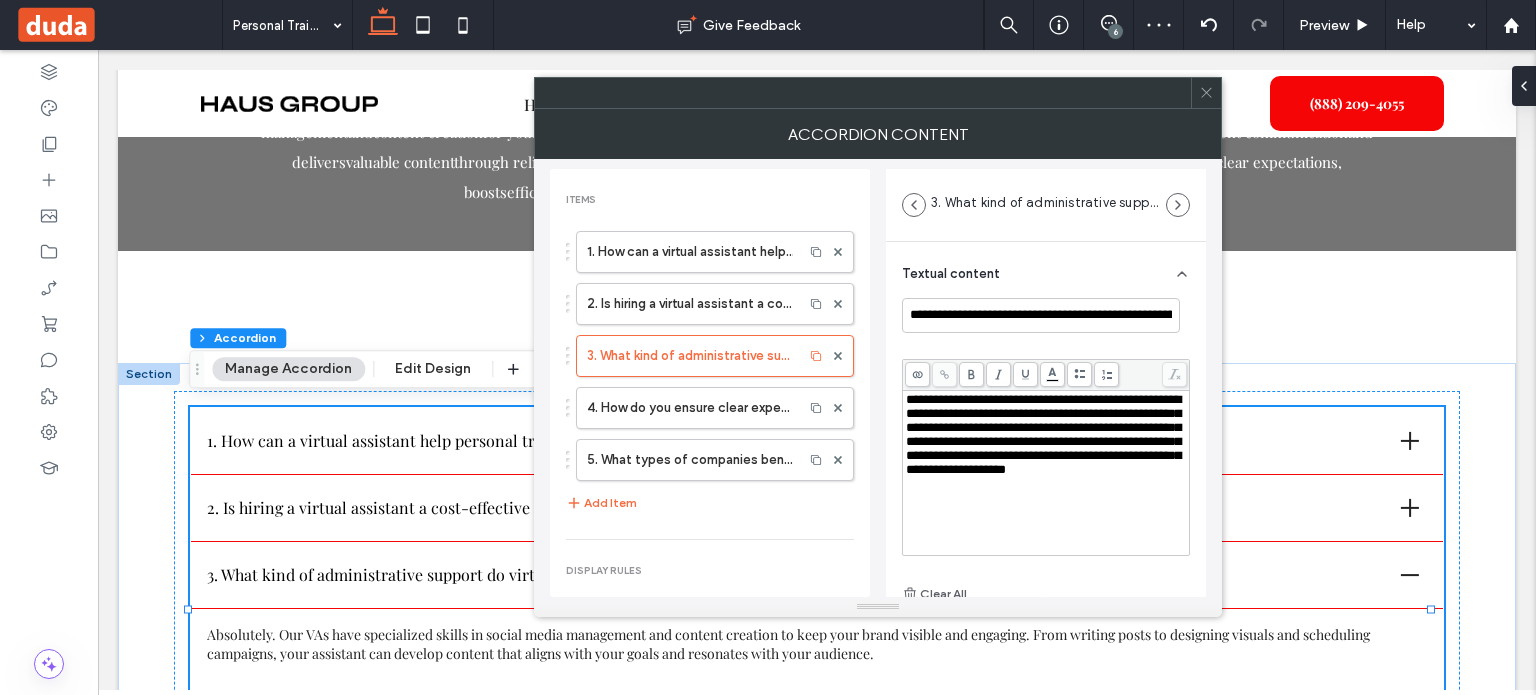 click on "**********" at bounding box center [1043, 434] 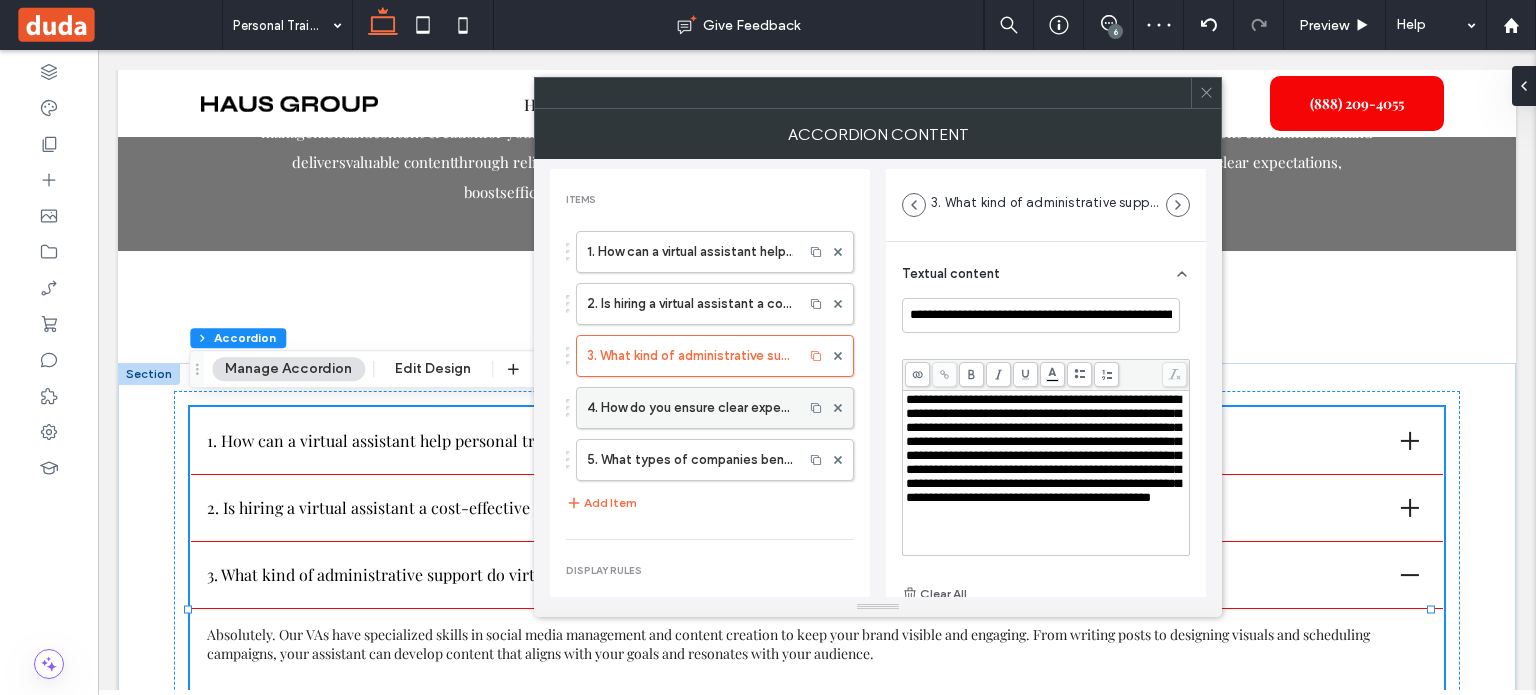 click on "4. How do you ensure clear expectations when working with a virtual assistant?" at bounding box center [690, 408] 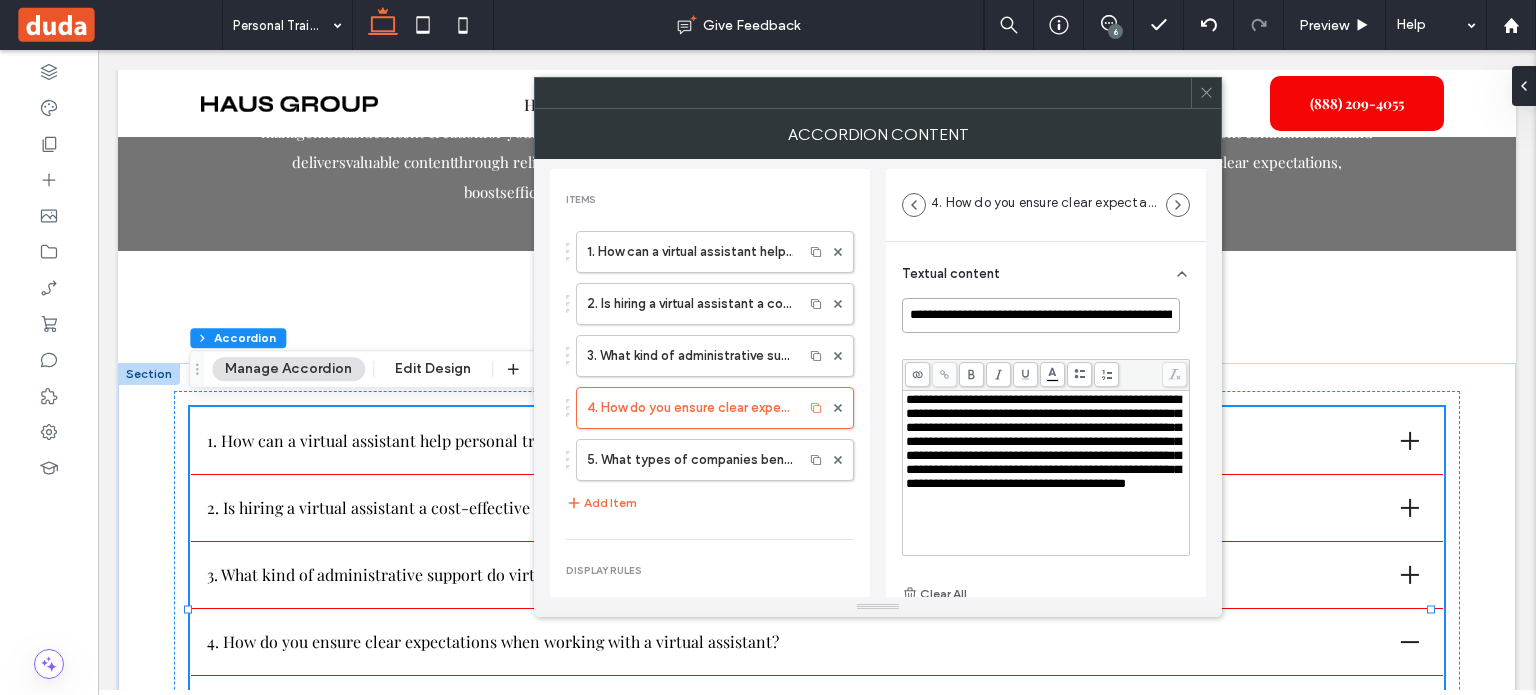 click on "**********" at bounding box center (1041, 315) 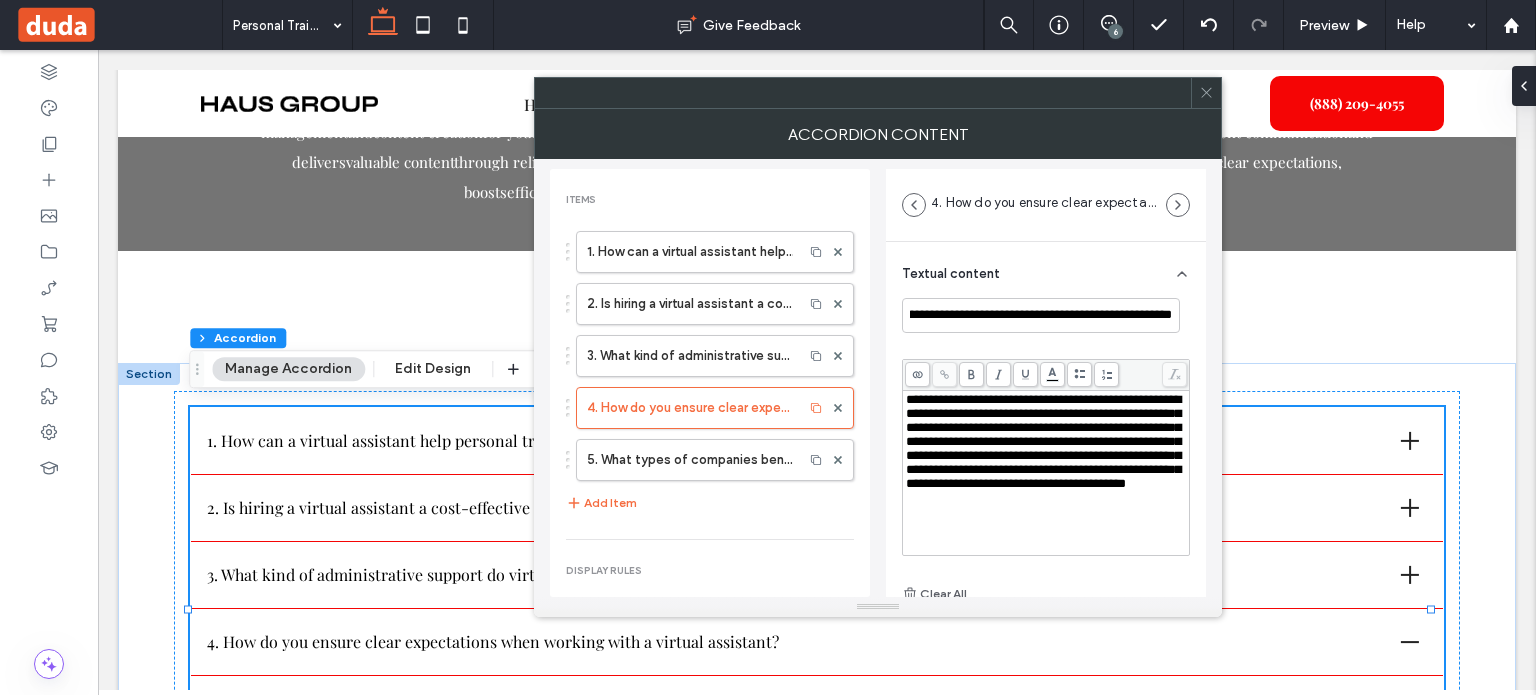 scroll, scrollTop: 0, scrollLeft: 0, axis: both 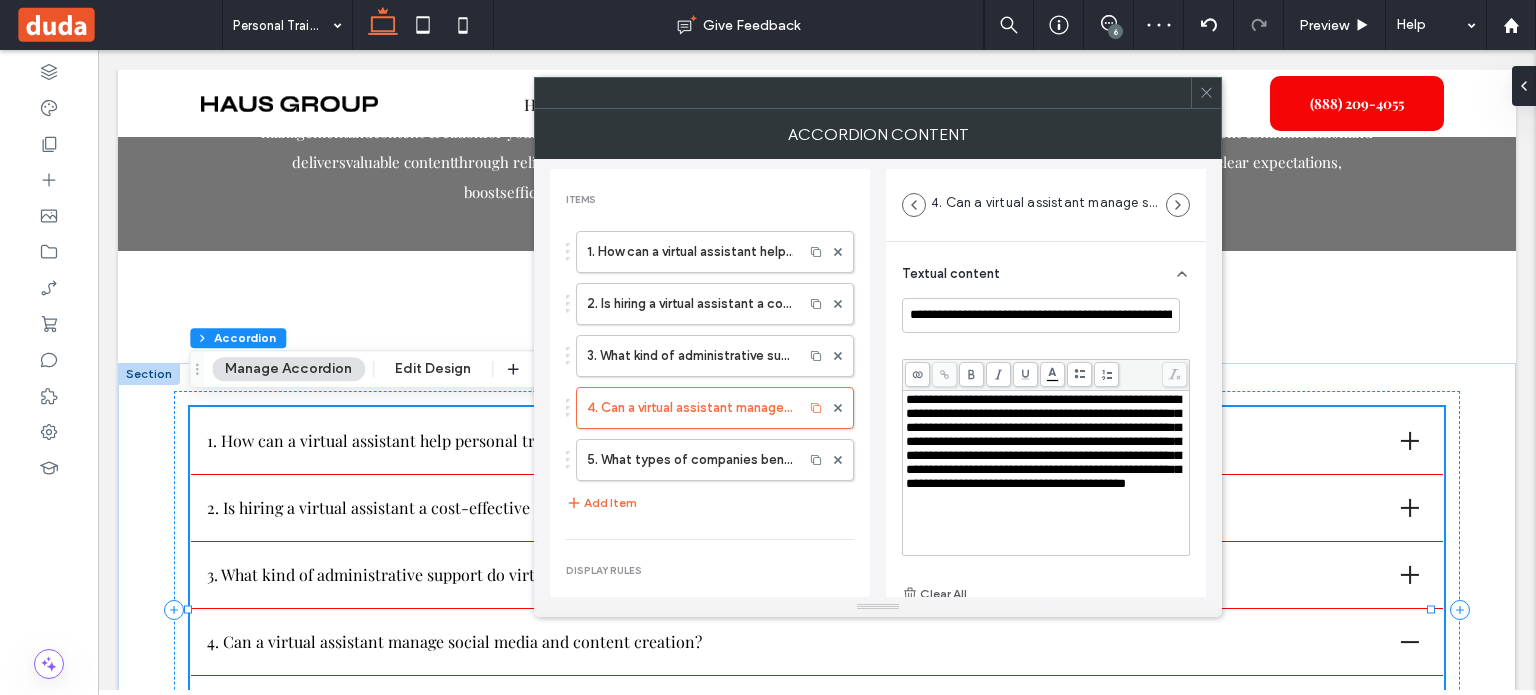 click on "**********" at bounding box center [1043, 441] 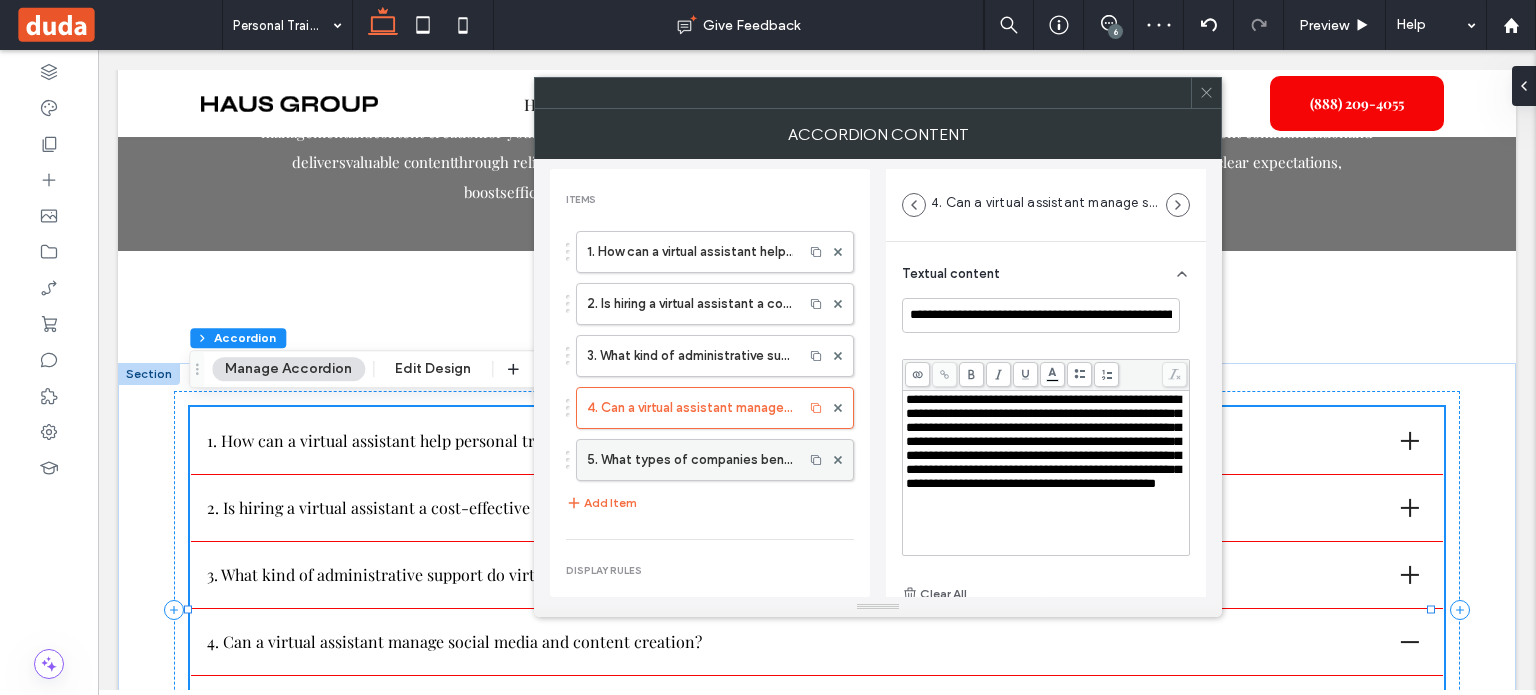 click on "5. What types of companies benefit most from hiring a project management virtual assistant?" at bounding box center [690, 460] 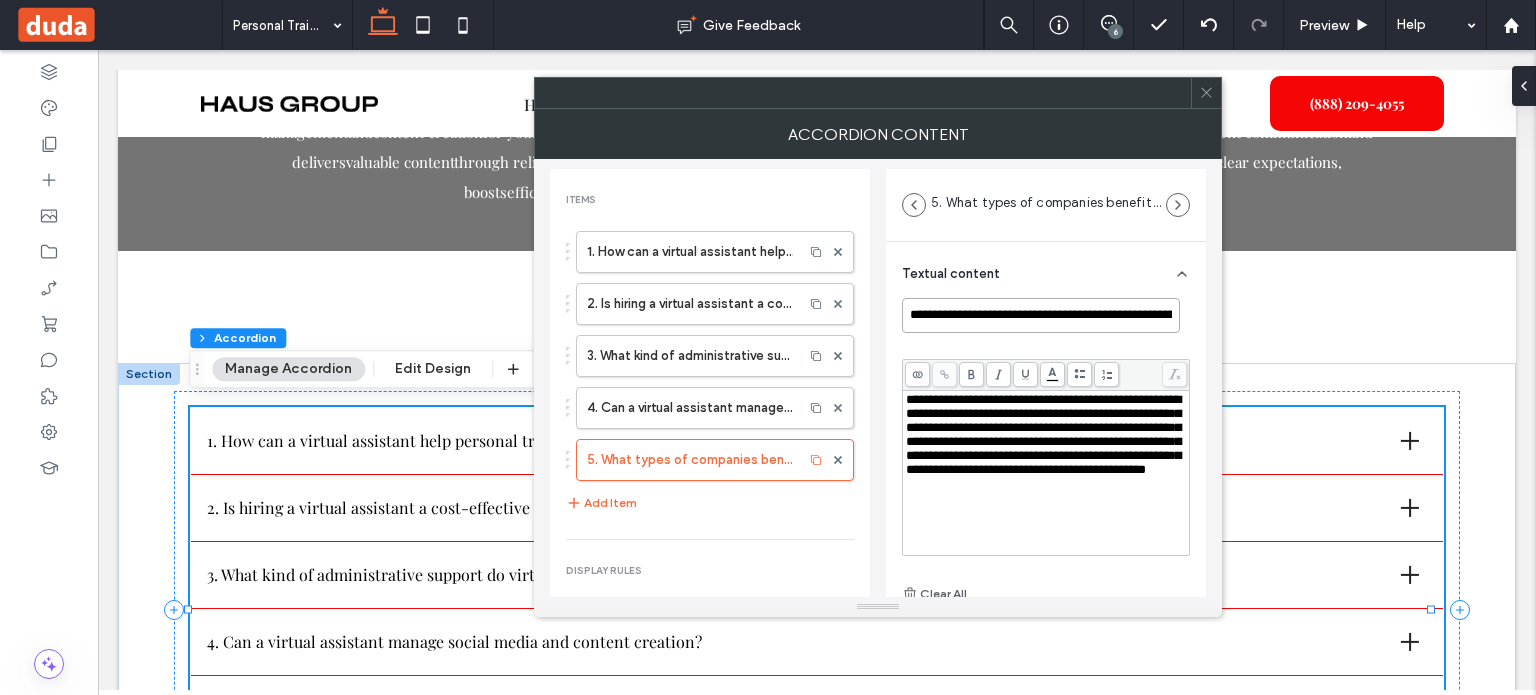 click on "**********" at bounding box center (1041, 315) 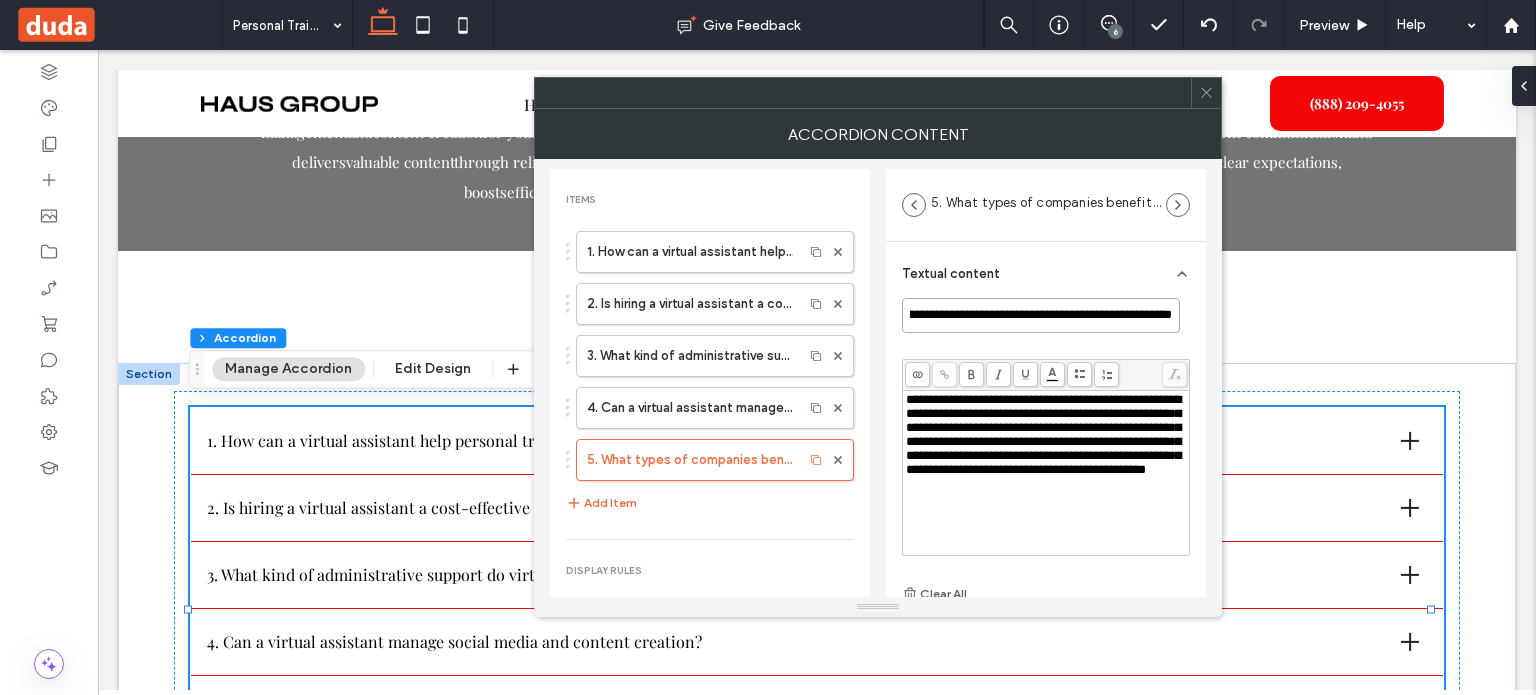 type on "**********" 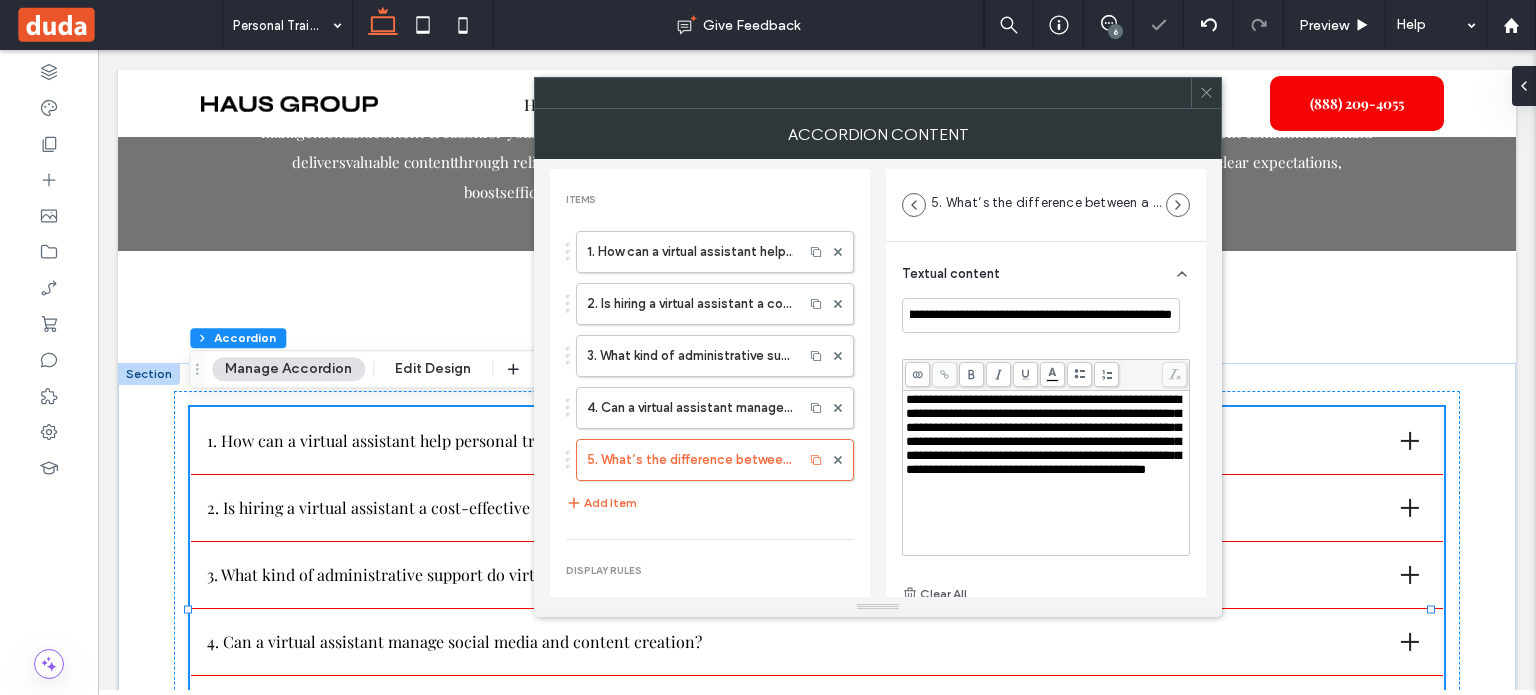 scroll, scrollTop: 0, scrollLeft: 0, axis: both 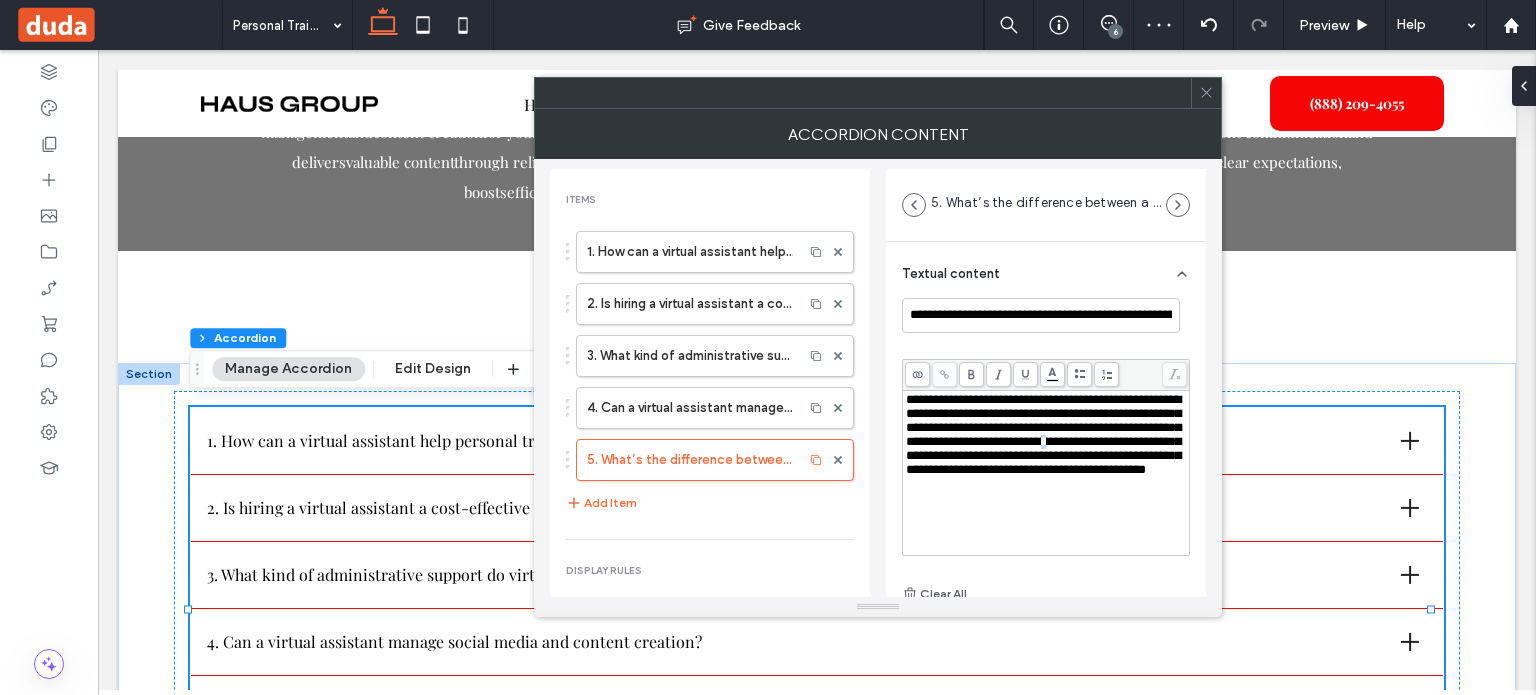 click on "**********" at bounding box center (1043, 434) 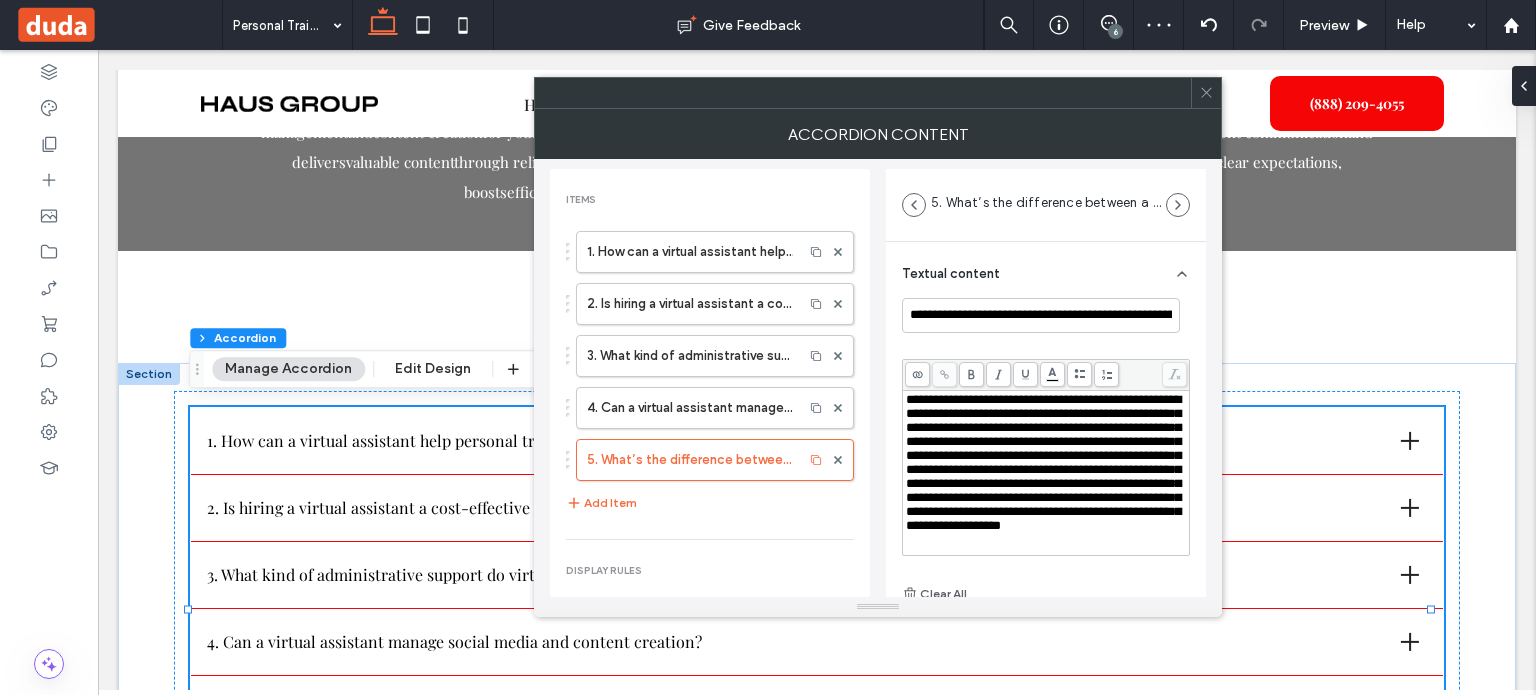 click 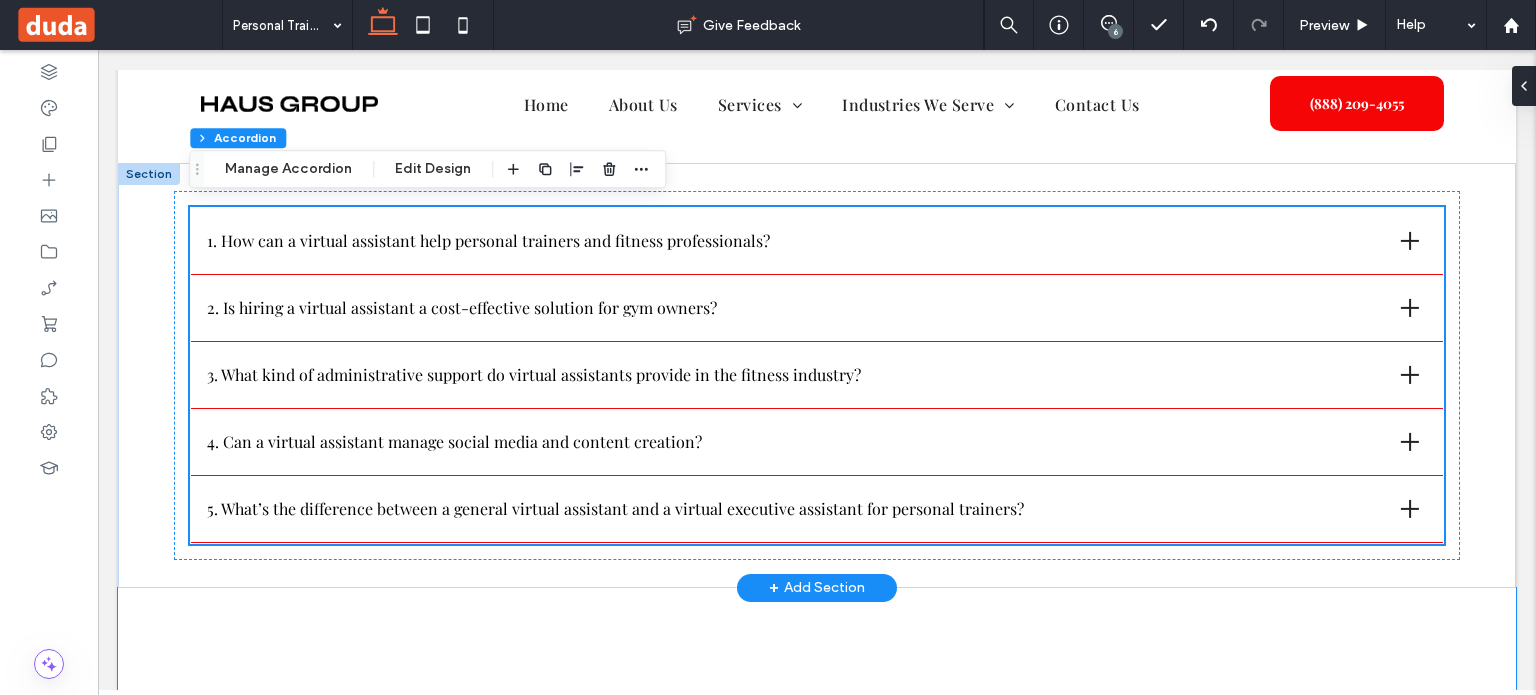 scroll, scrollTop: 4844, scrollLeft: 0, axis: vertical 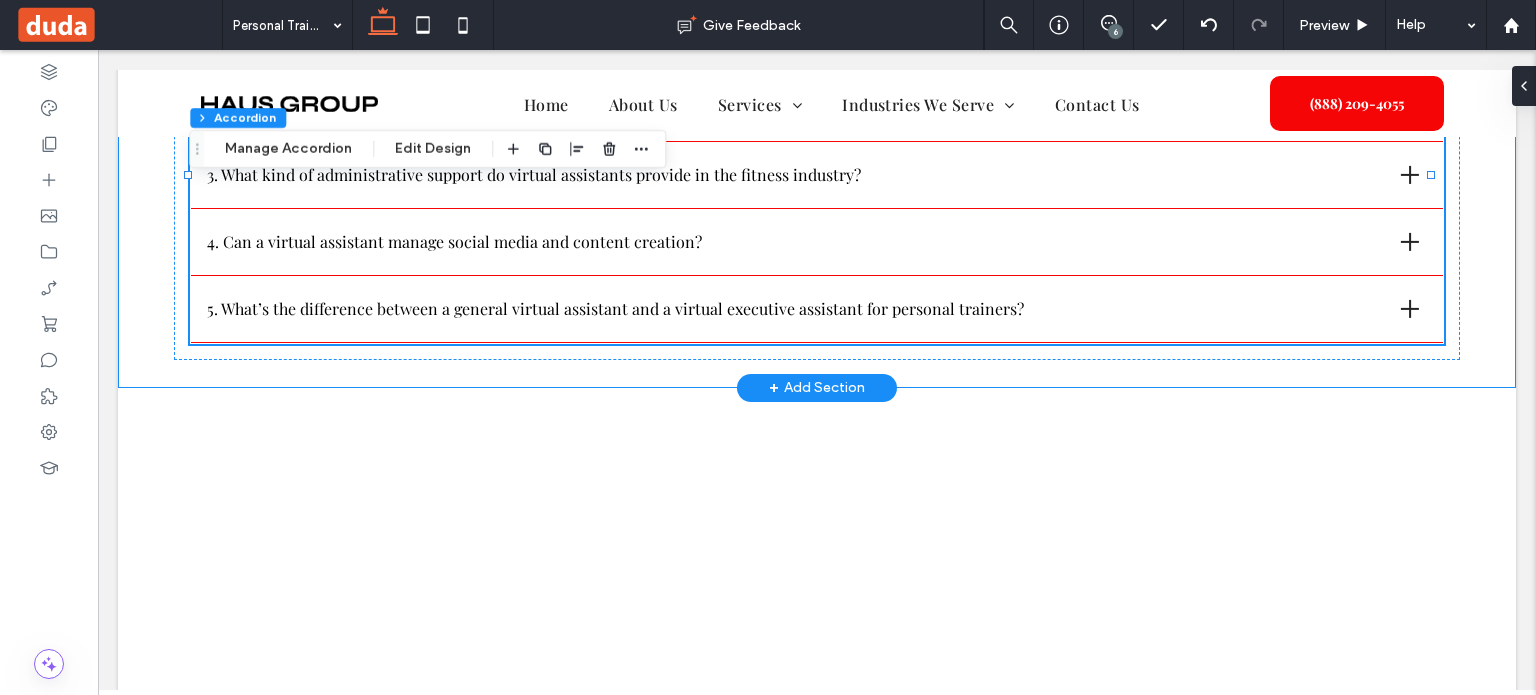 drag, startPoint x: 141, startPoint y: 336, endPoint x: 294, endPoint y: 215, distance: 195.06409 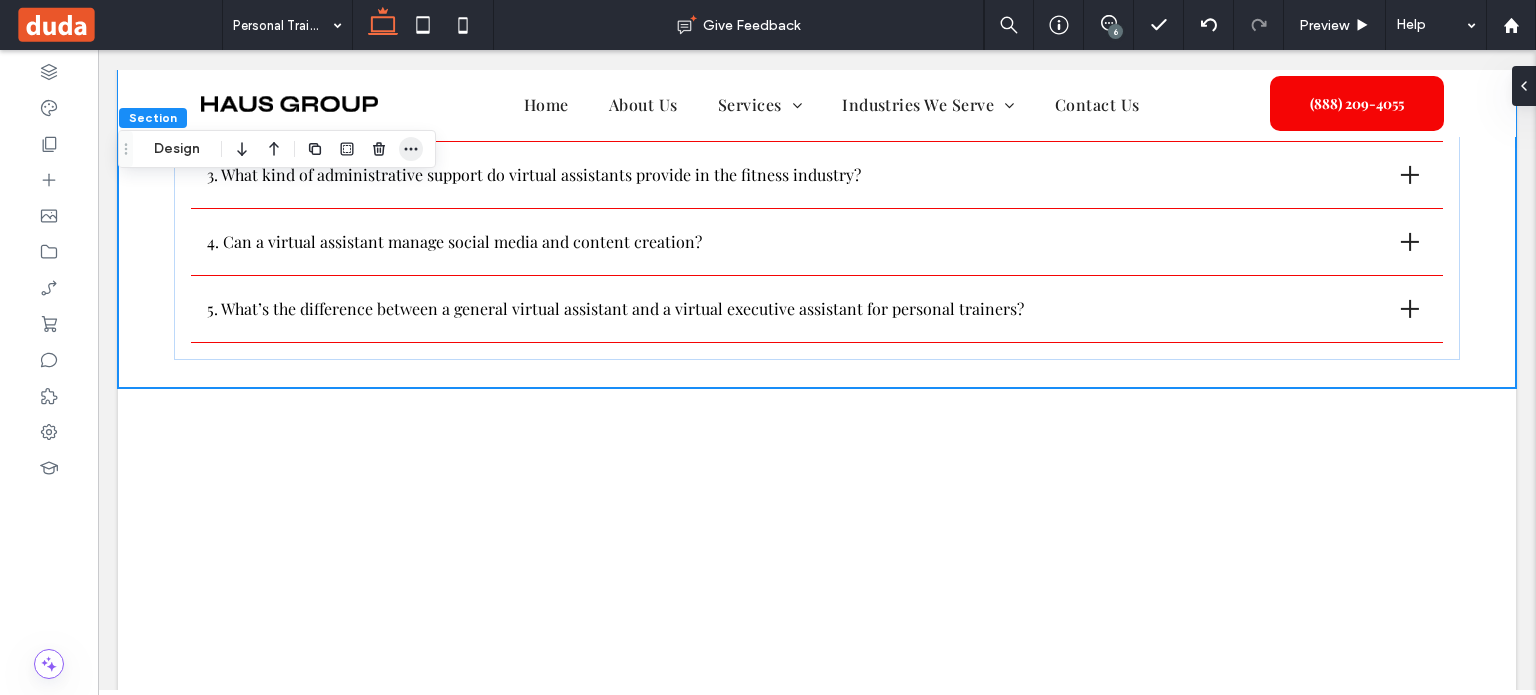 drag, startPoint x: 415, startPoint y: 142, endPoint x: 696, endPoint y: 221, distance: 291.89383 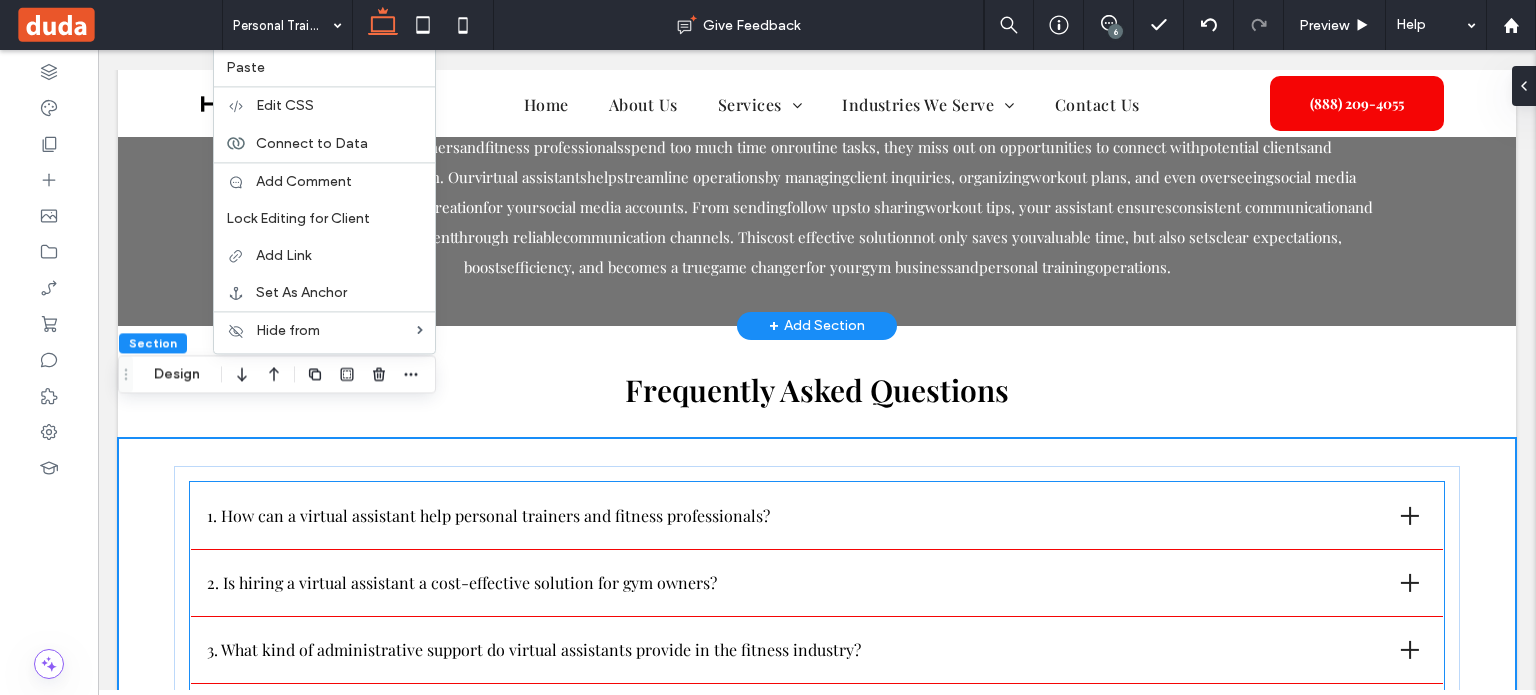 scroll, scrollTop: 4144, scrollLeft: 0, axis: vertical 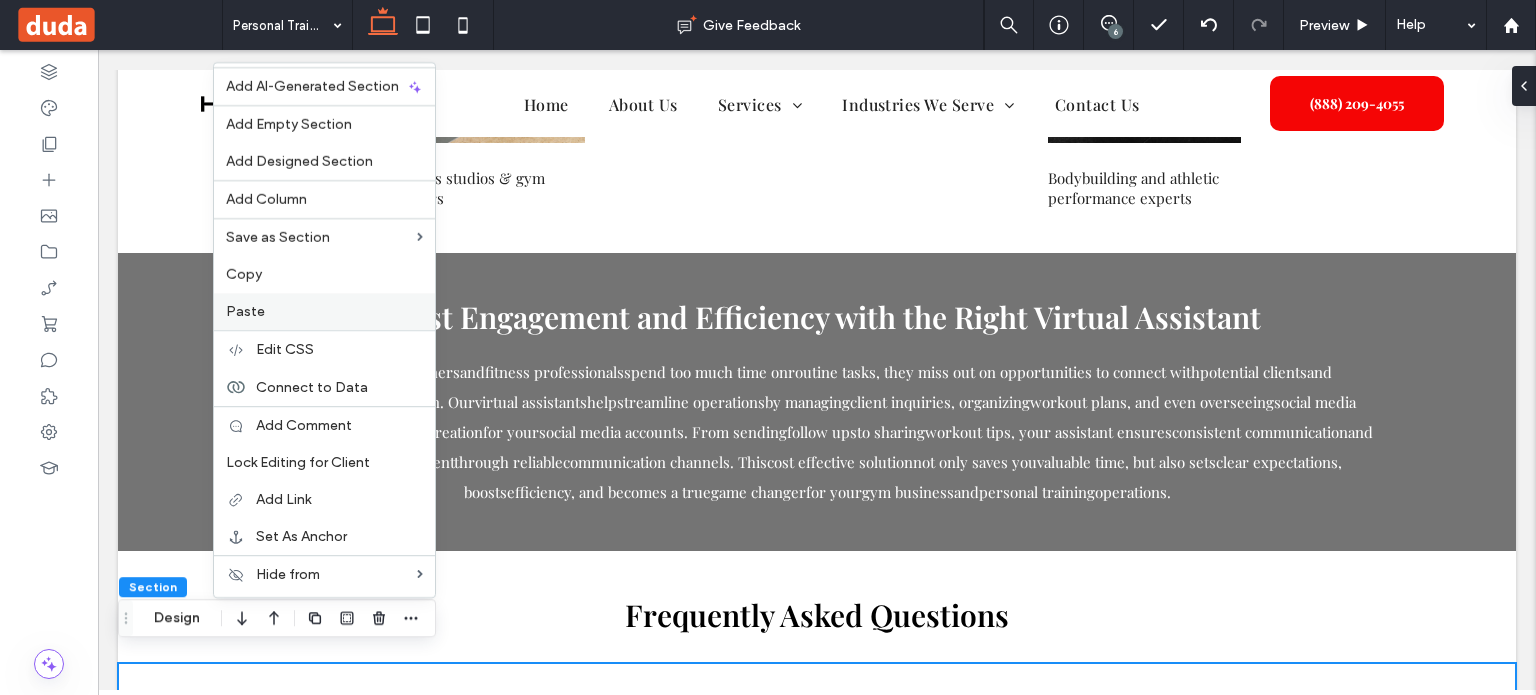 click on "Paste" at bounding box center [324, 311] 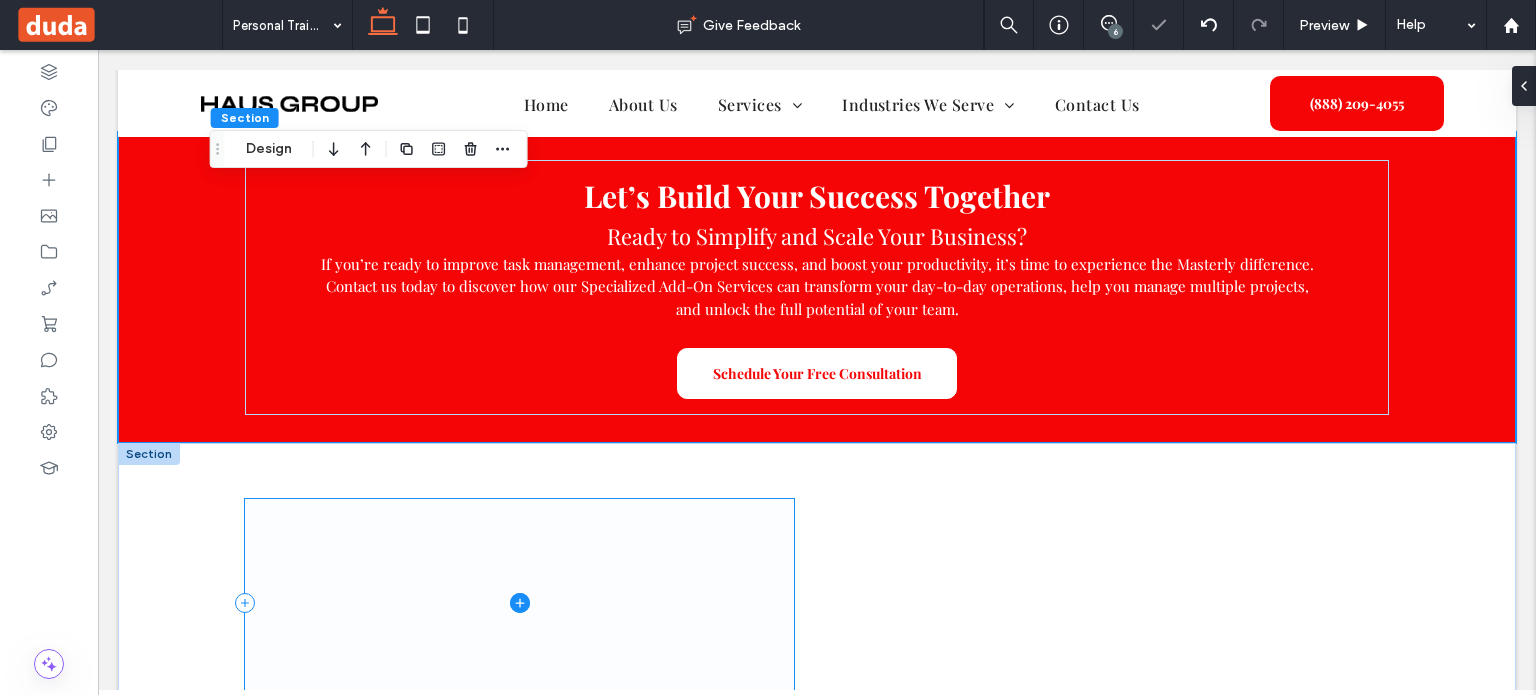 scroll, scrollTop: 5112, scrollLeft: 0, axis: vertical 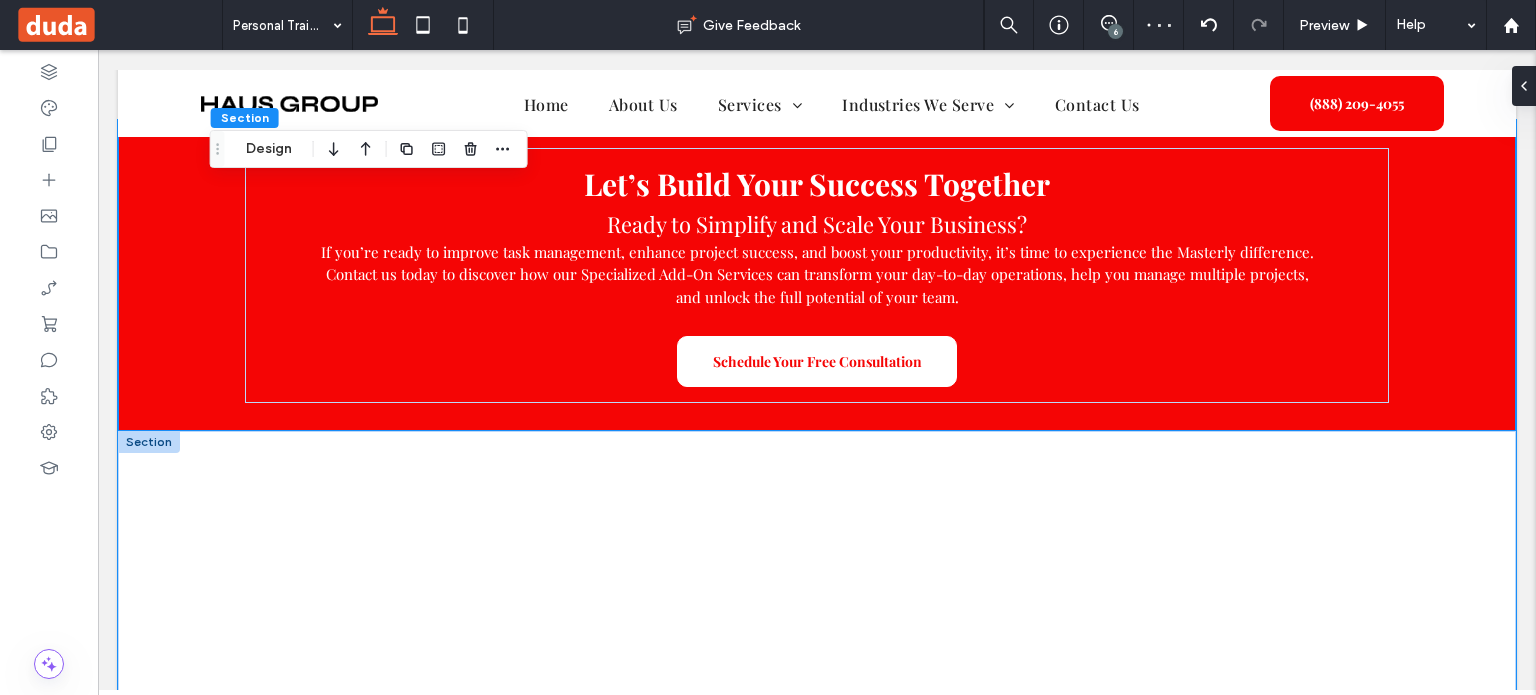click at bounding box center [817, 591] 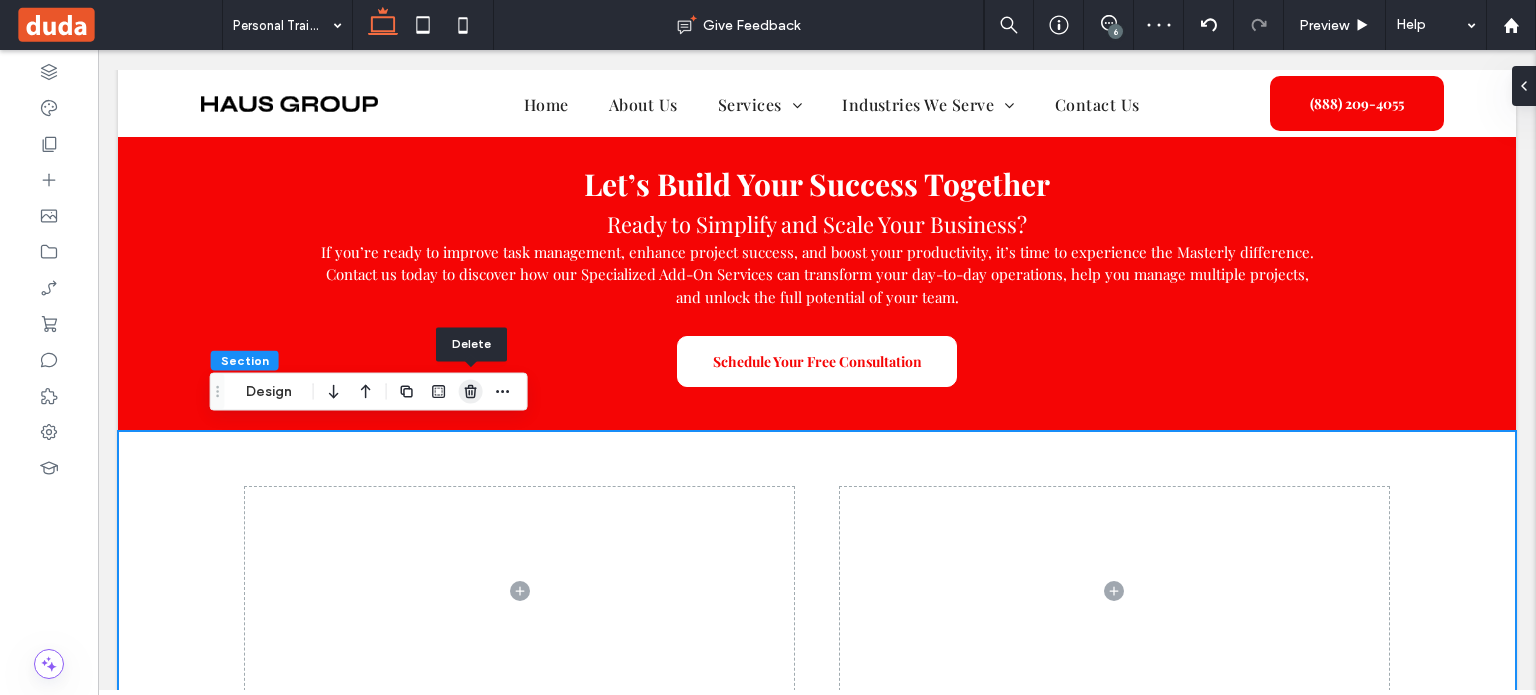 click 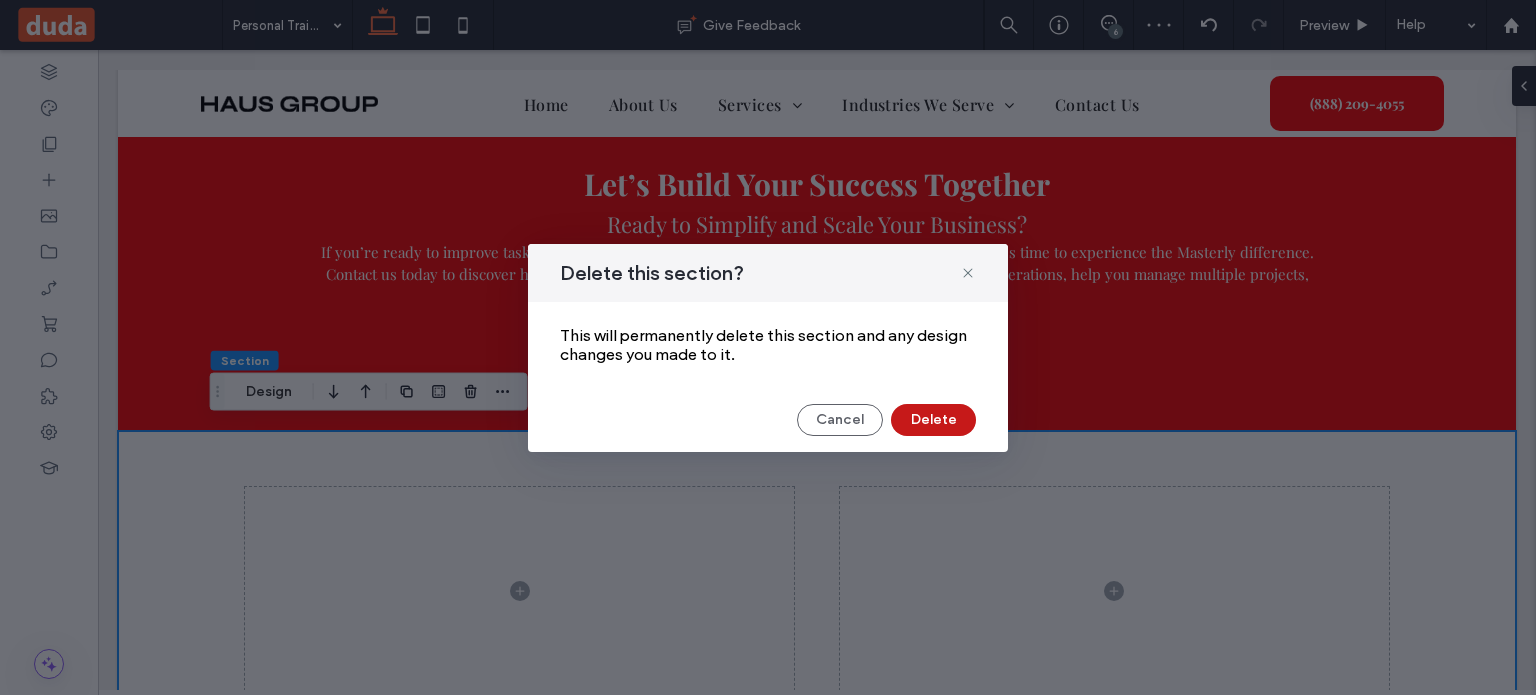 click on "Delete" at bounding box center [933, 420] 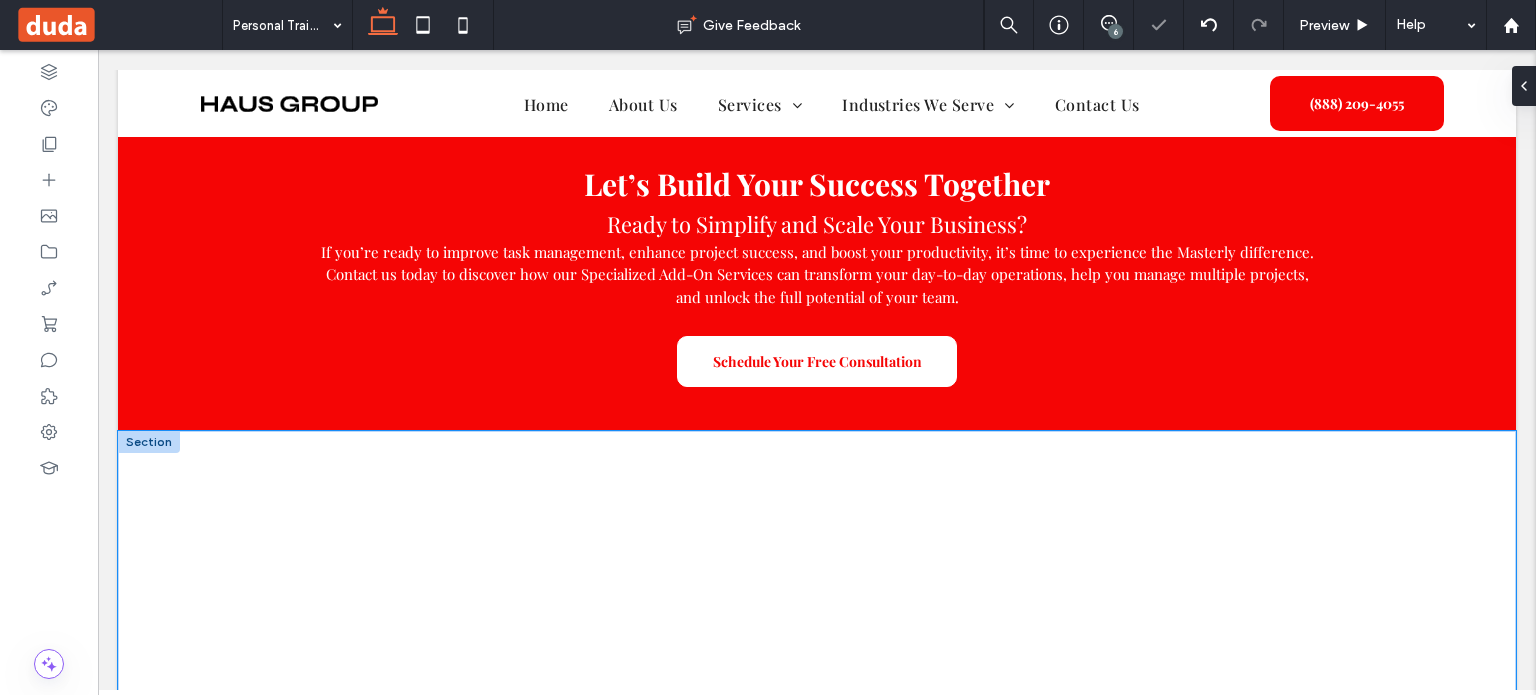 click at bounding box center (817, 591) 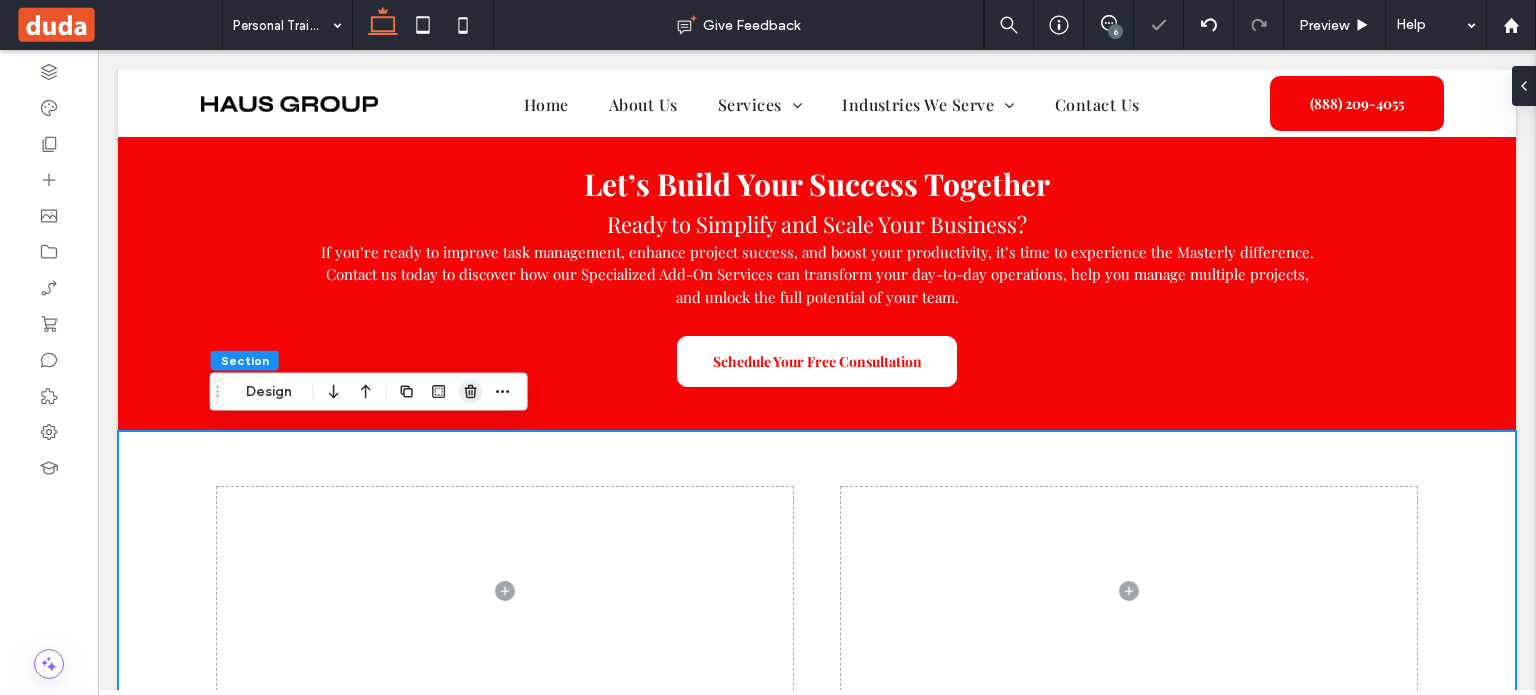 click 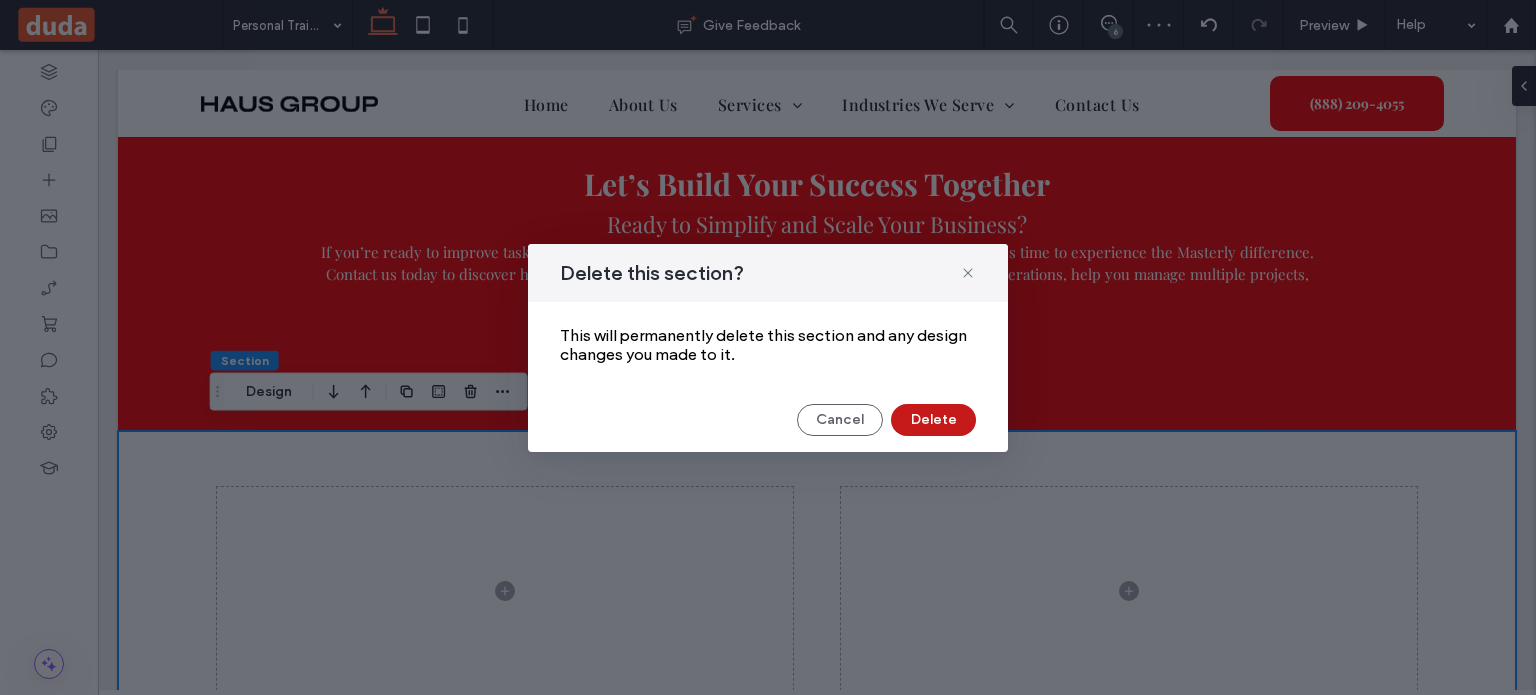 drag, startPoint x: 941, startPoint y: 427, endPoint x: 842, endPoint y: 377, distance: 110.909874 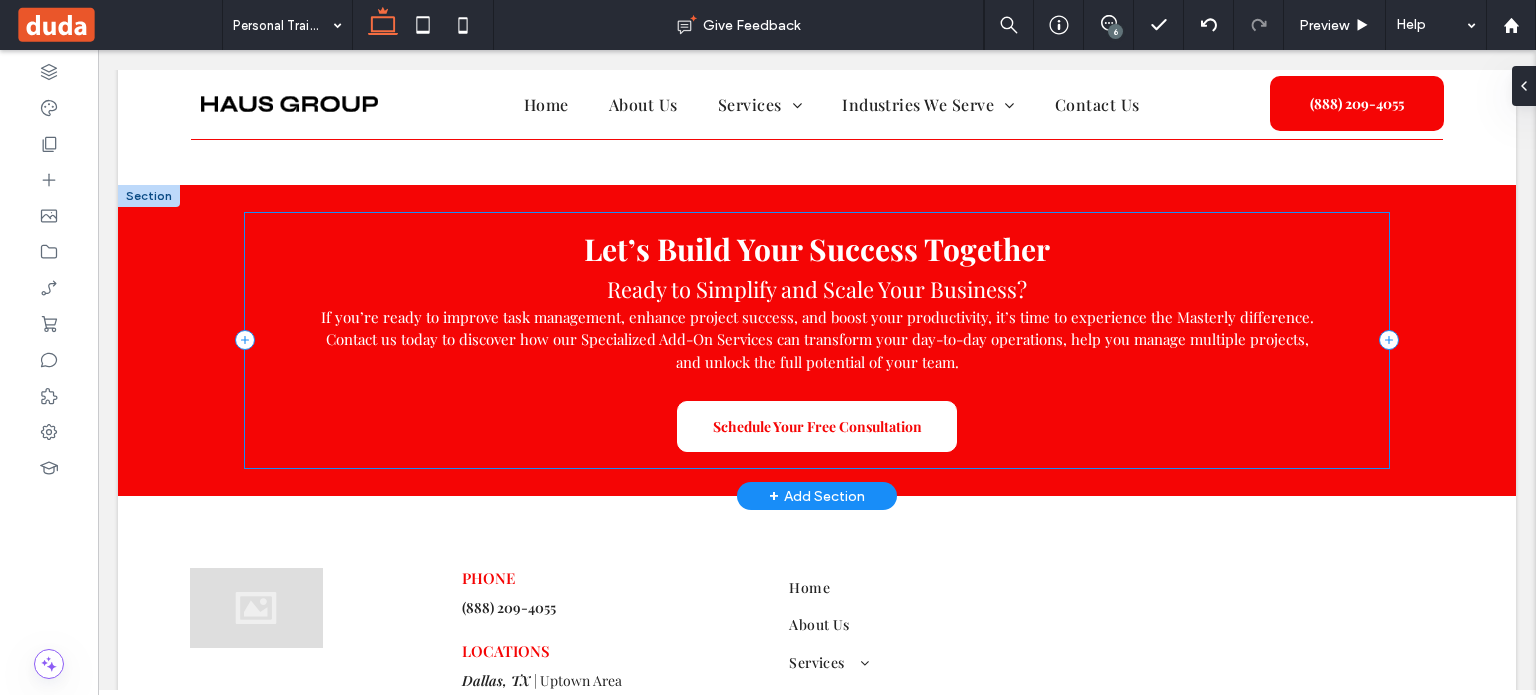 scroll, scrollTop: 5012, scrollLeft: 0, axis: vertical 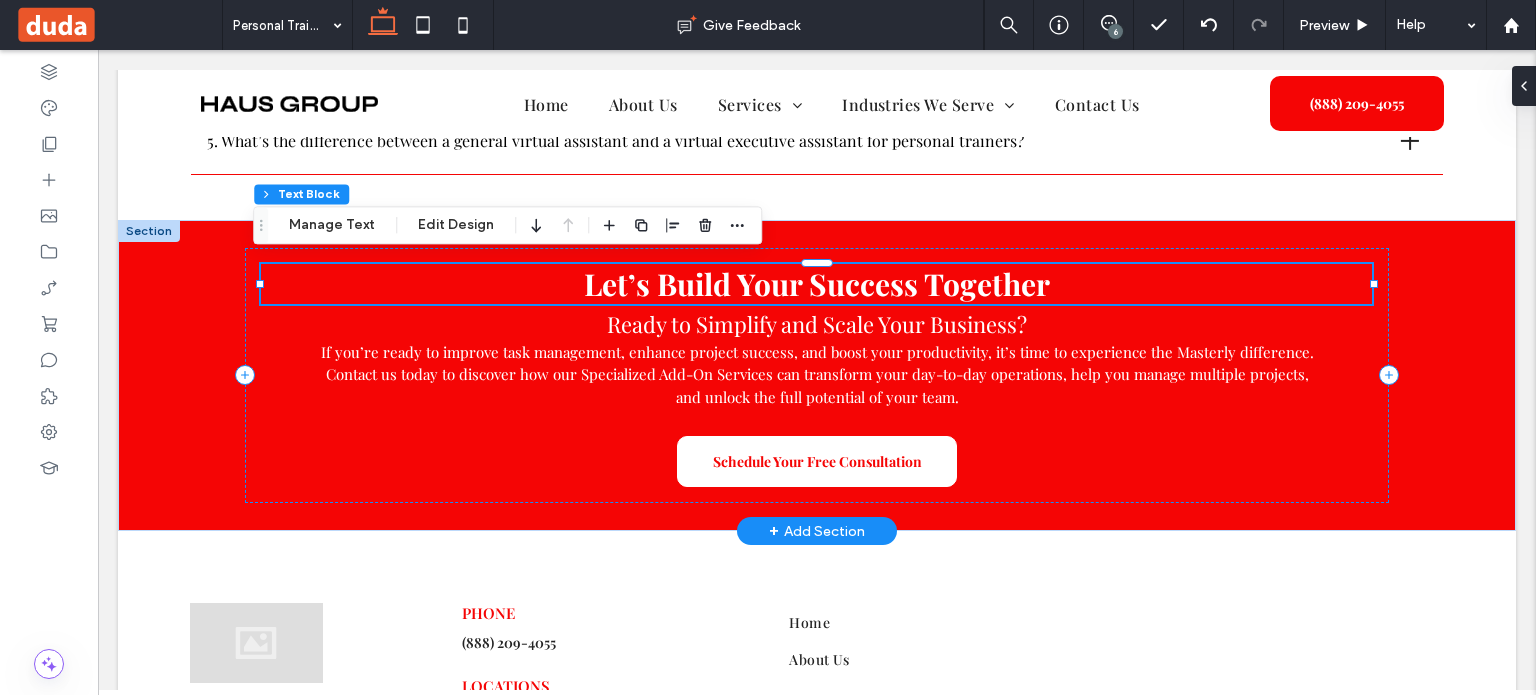 click on "Let’s Build Your Success Together" at bounding box center [817, 284] 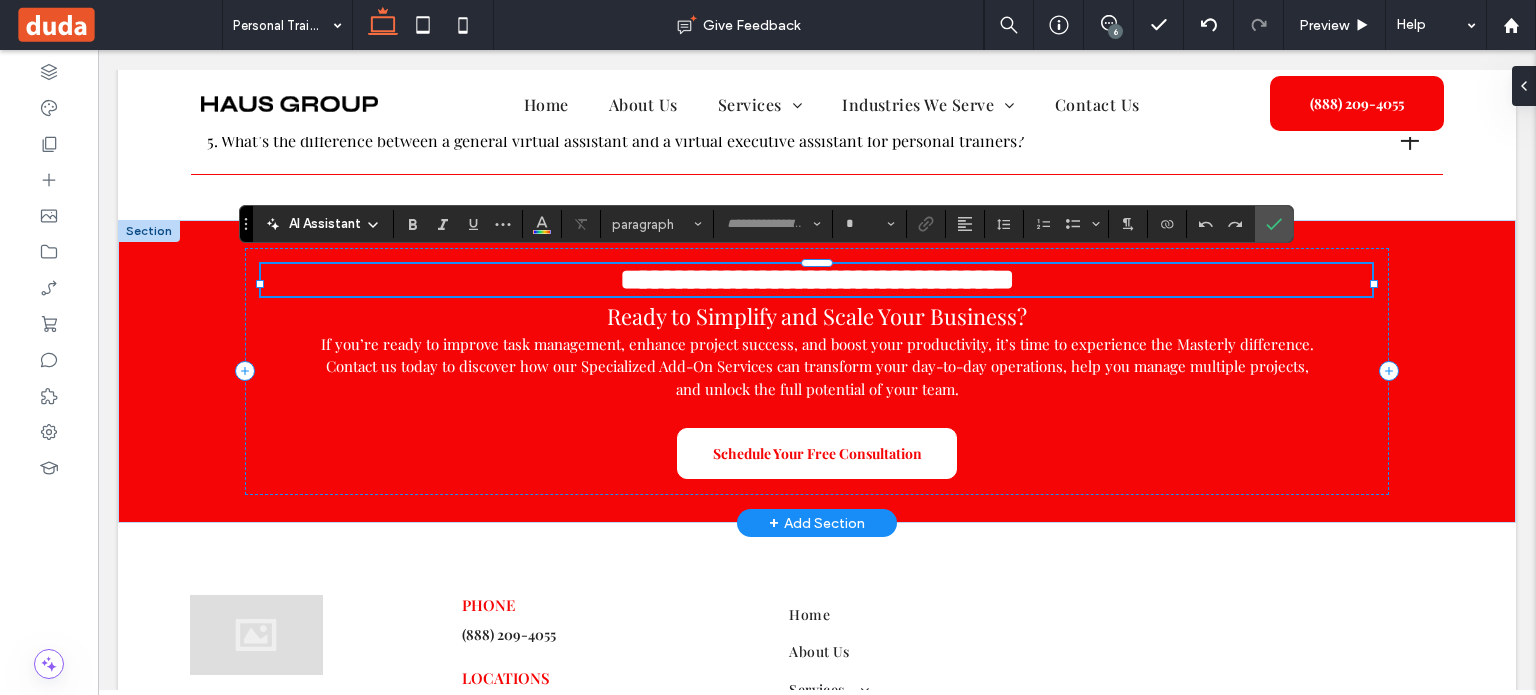 type on "**********" 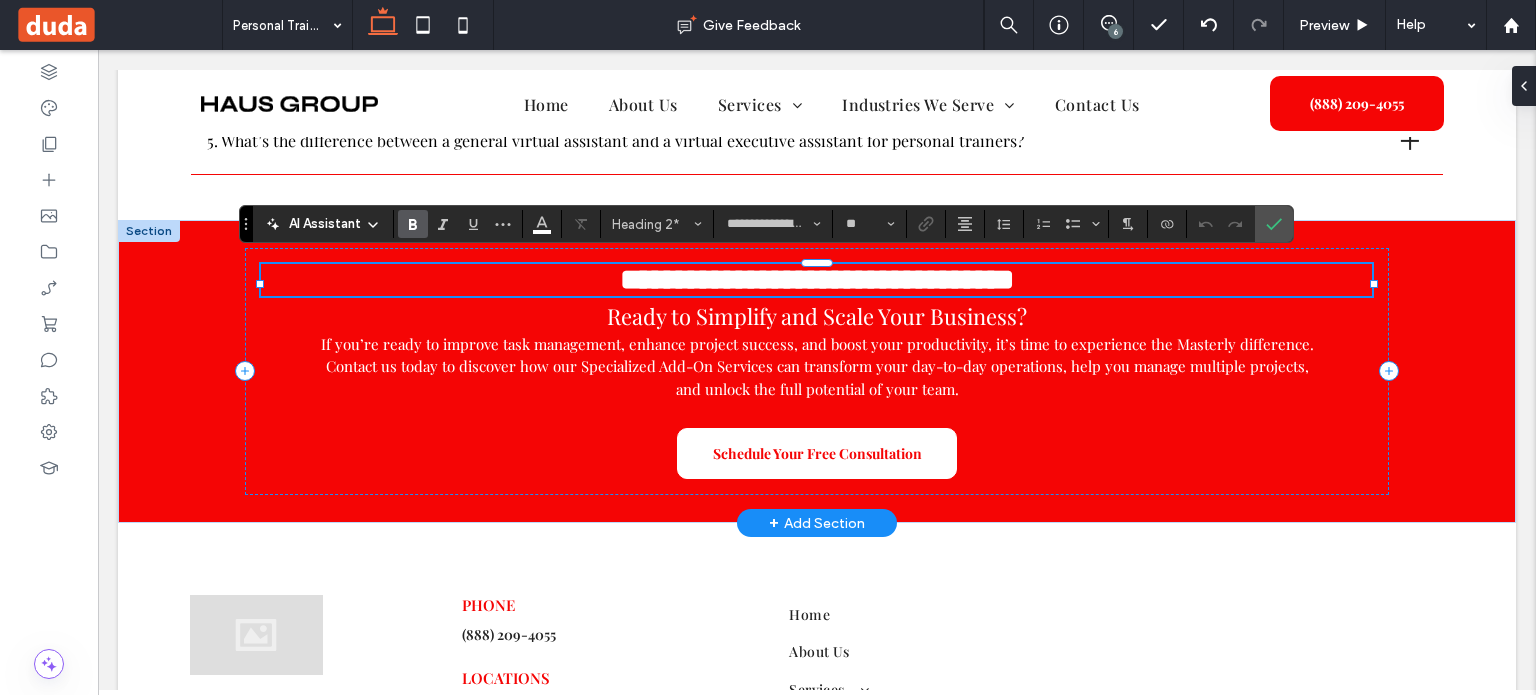 click on "**********" at bounding box center (817, 279) 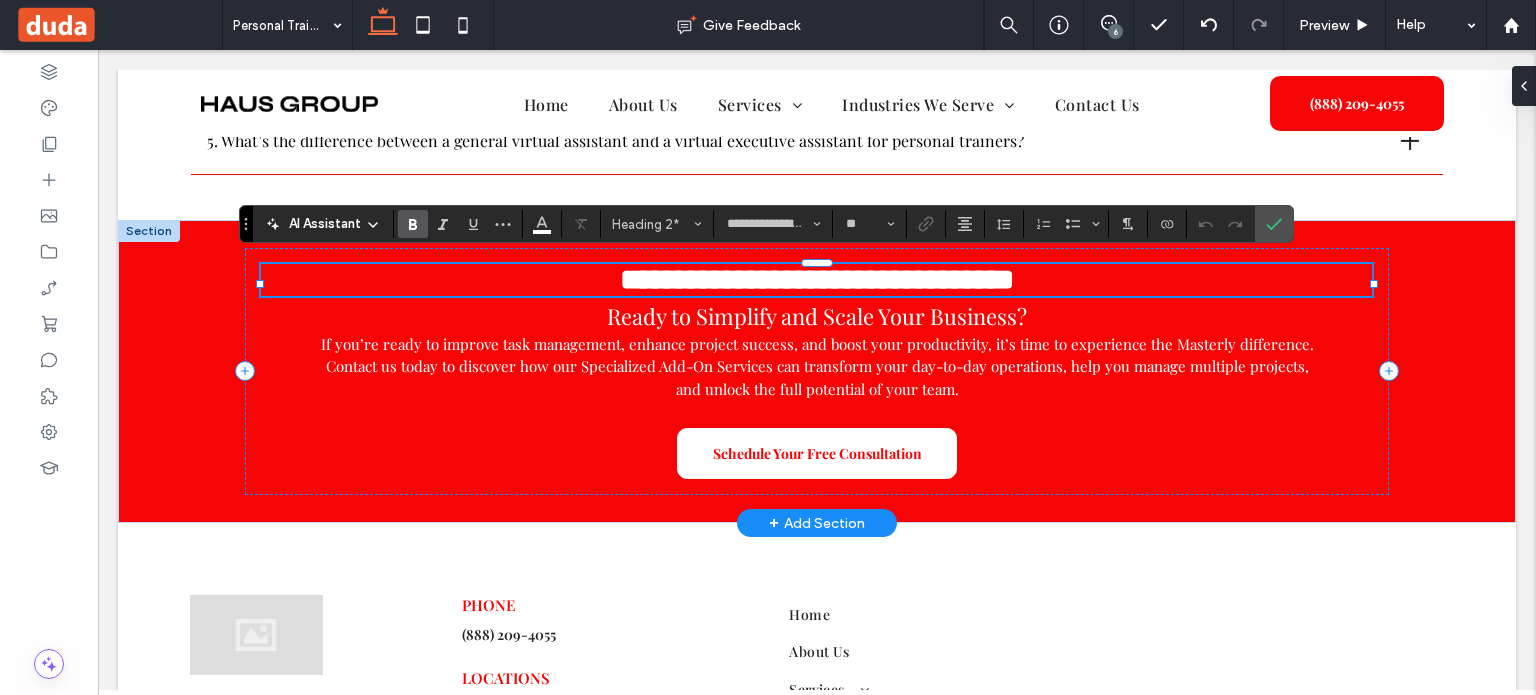 click on "**********" at bounding box center (816, 280) 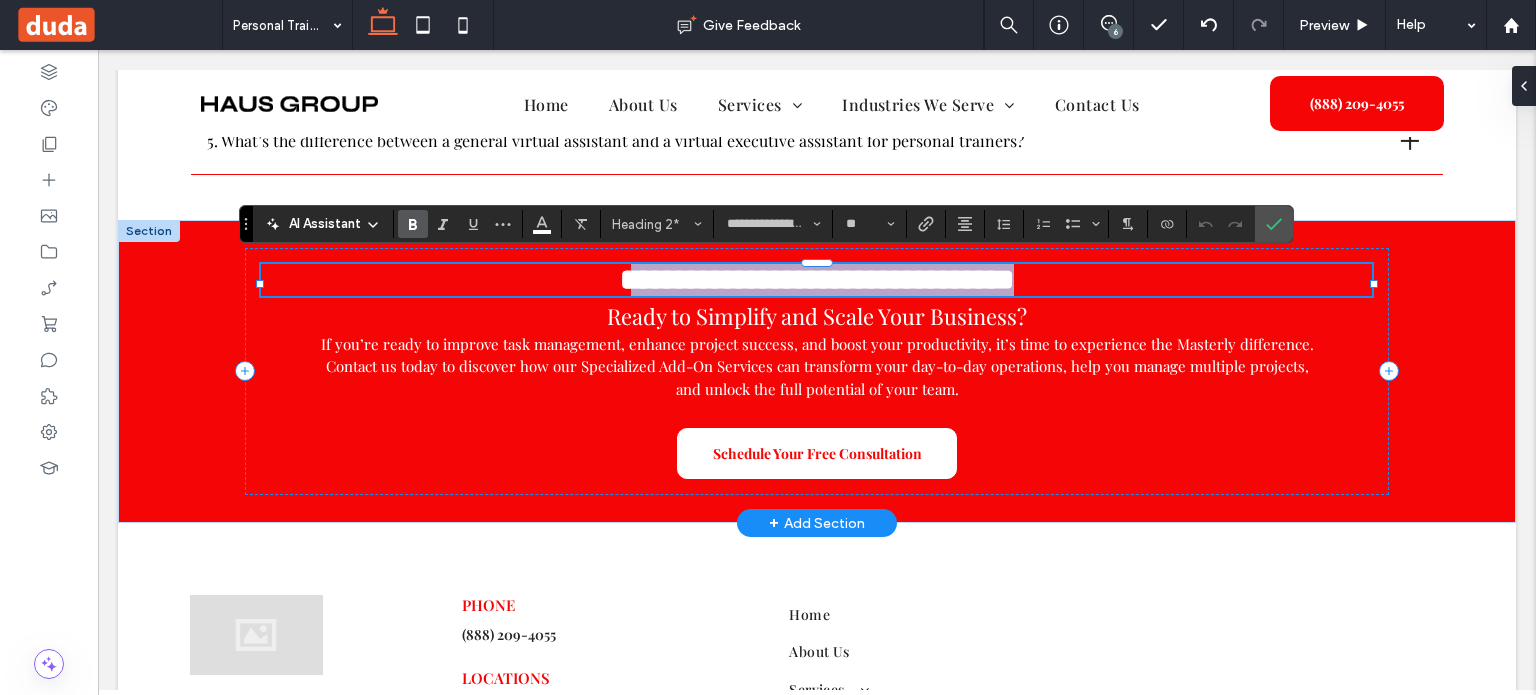 drag, startPoint x: 598, startPoint y: 272, endPoint x: 1164, endPoint y: 297, distance: 566.5519 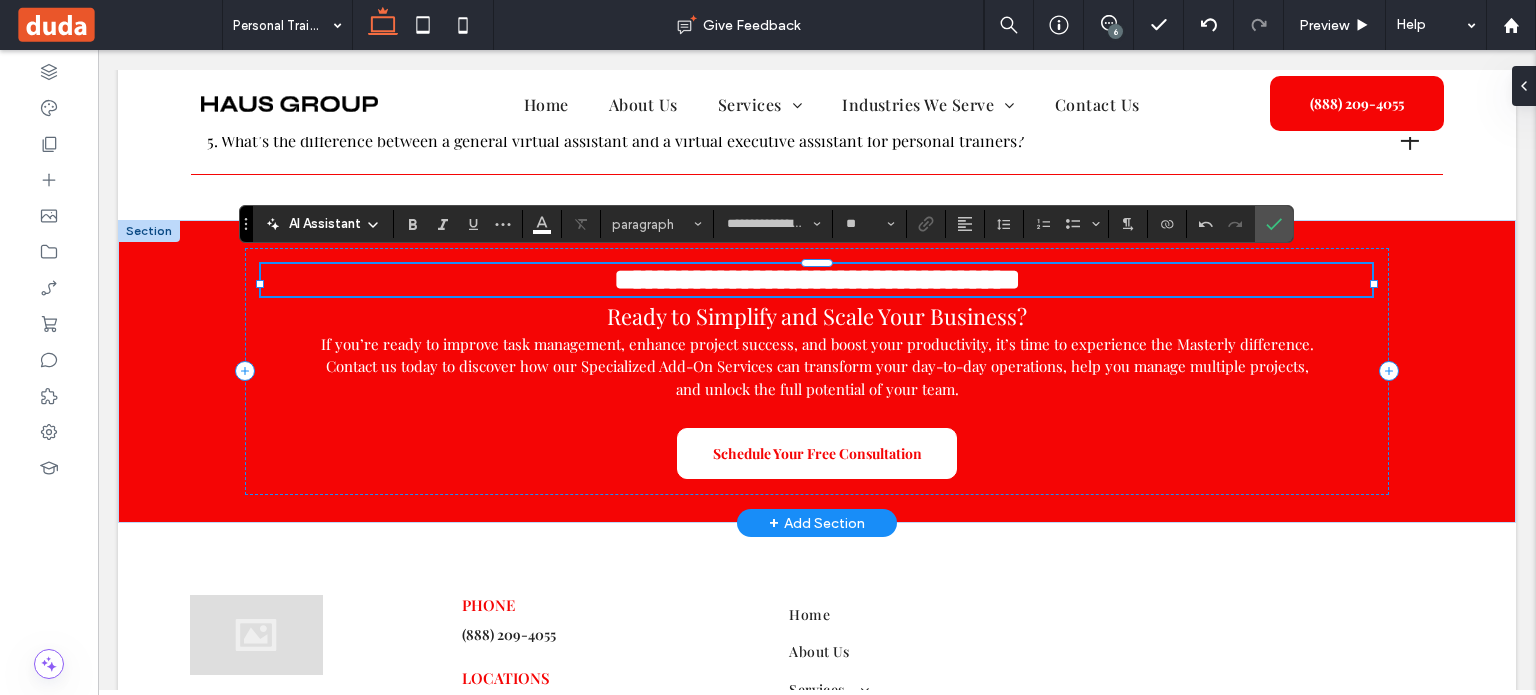 type on "**" 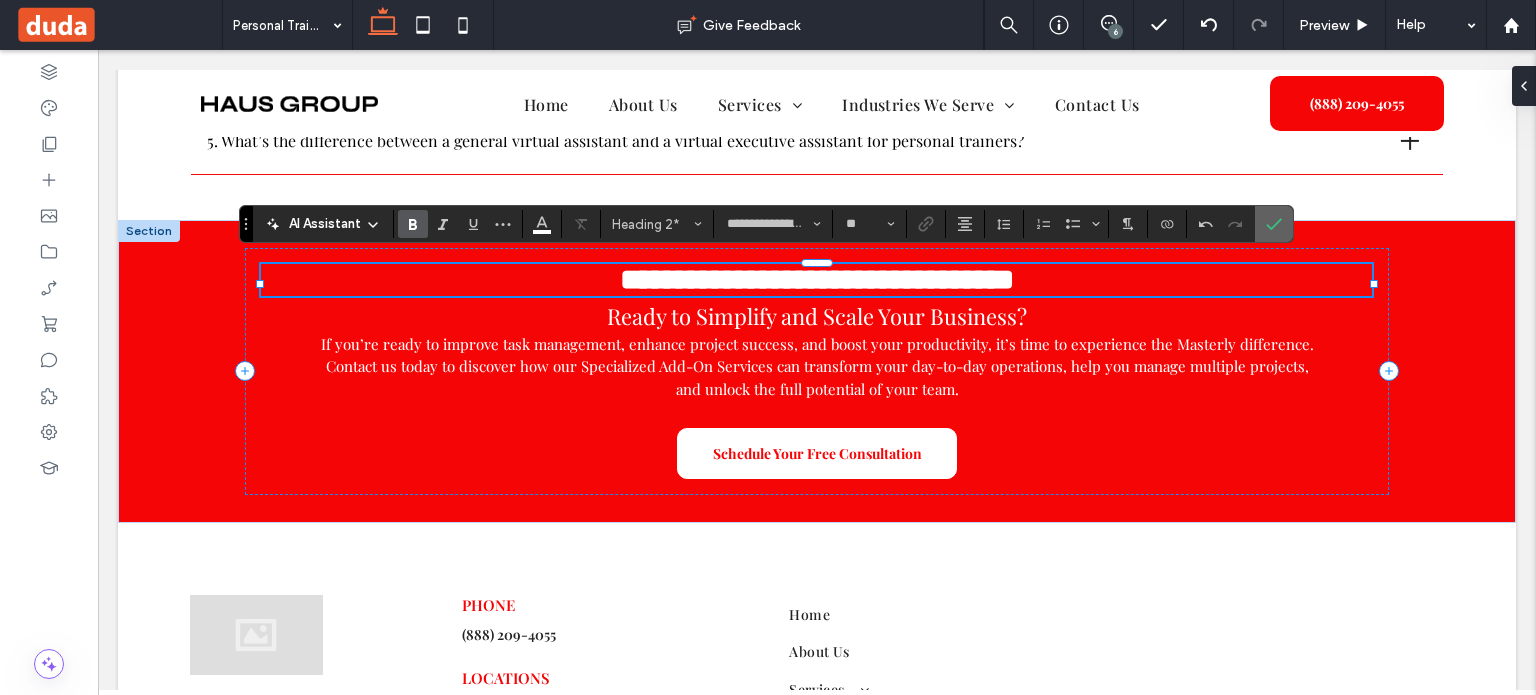 drag, startPoint x: 1264, startPoint y: 222, endPoint x: 1390, endPoint y: 178, distance: 133.46161 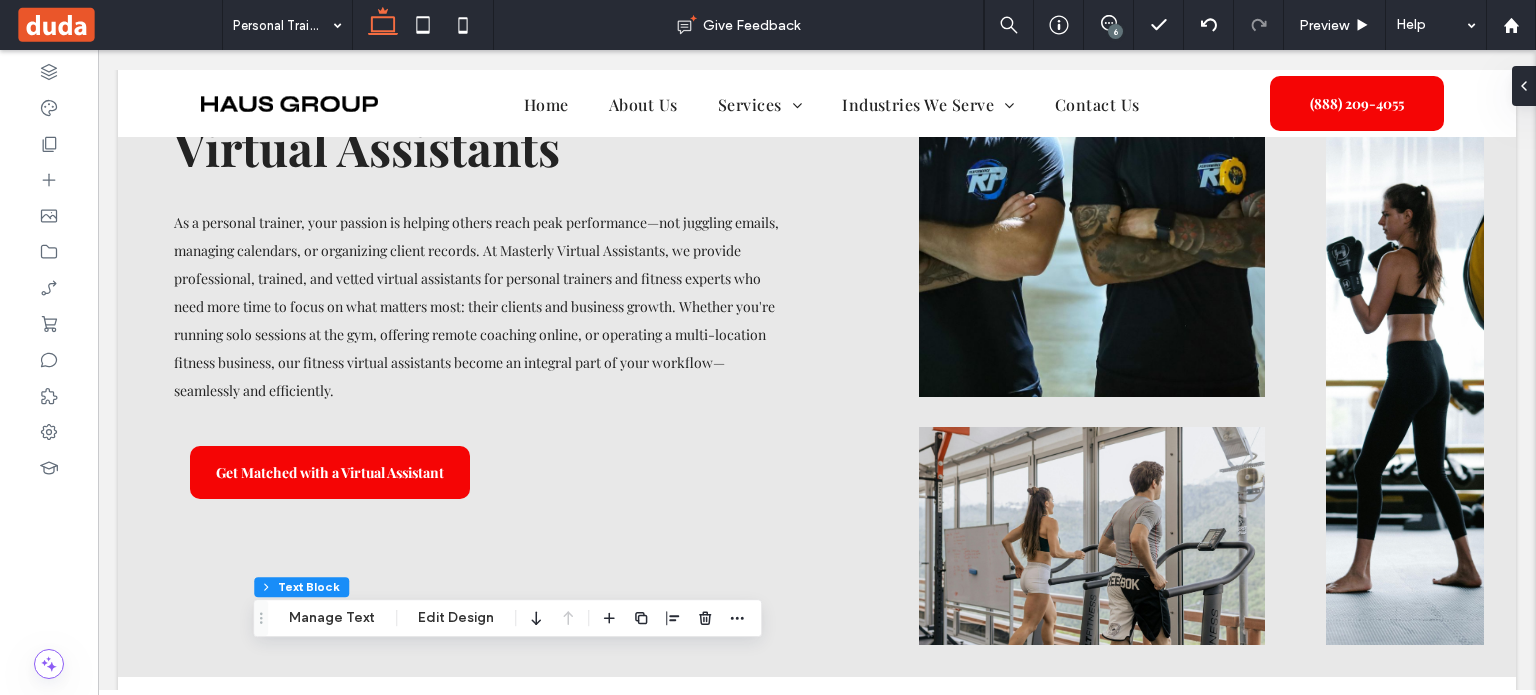 scroll, scrollTop: 12, scrollLeft: 0, axis: vertical 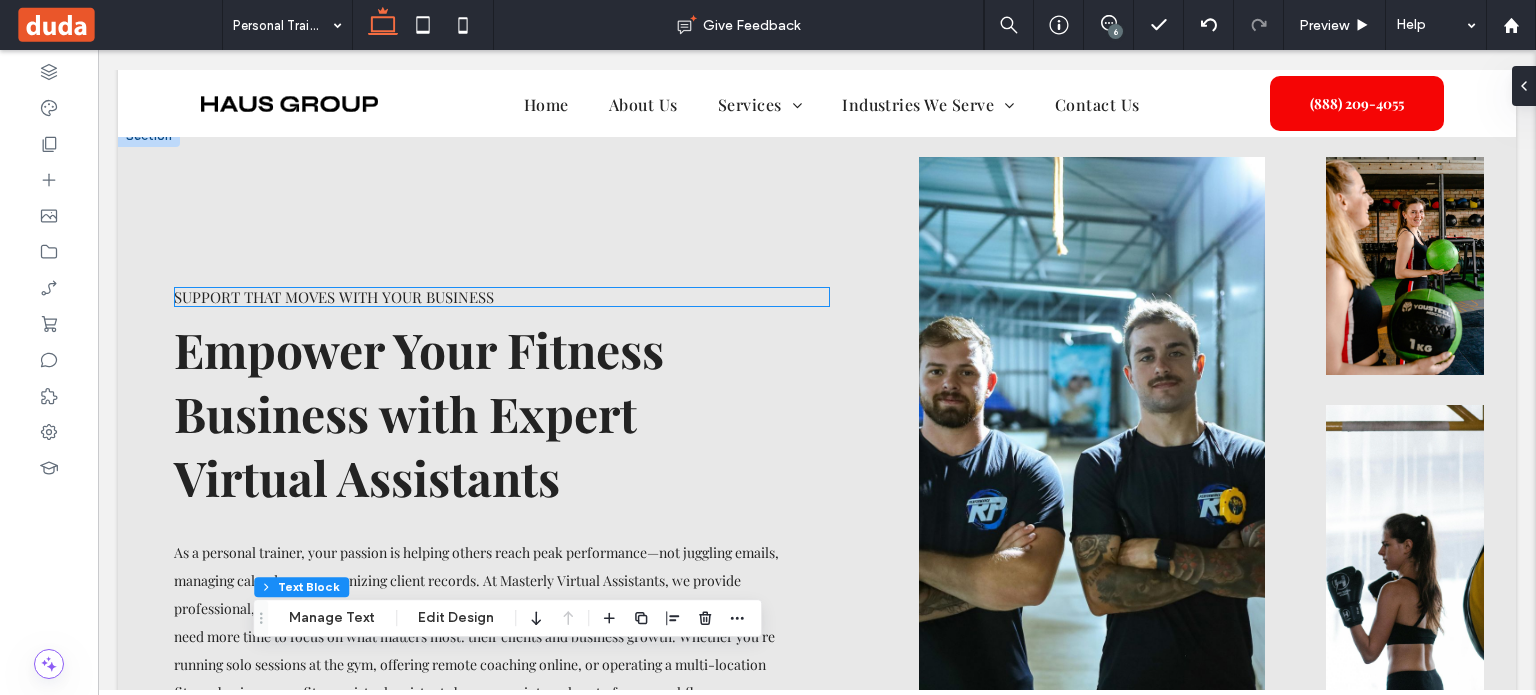 click on "Support that Moves with Your Business" at bounding box center [334, 297] 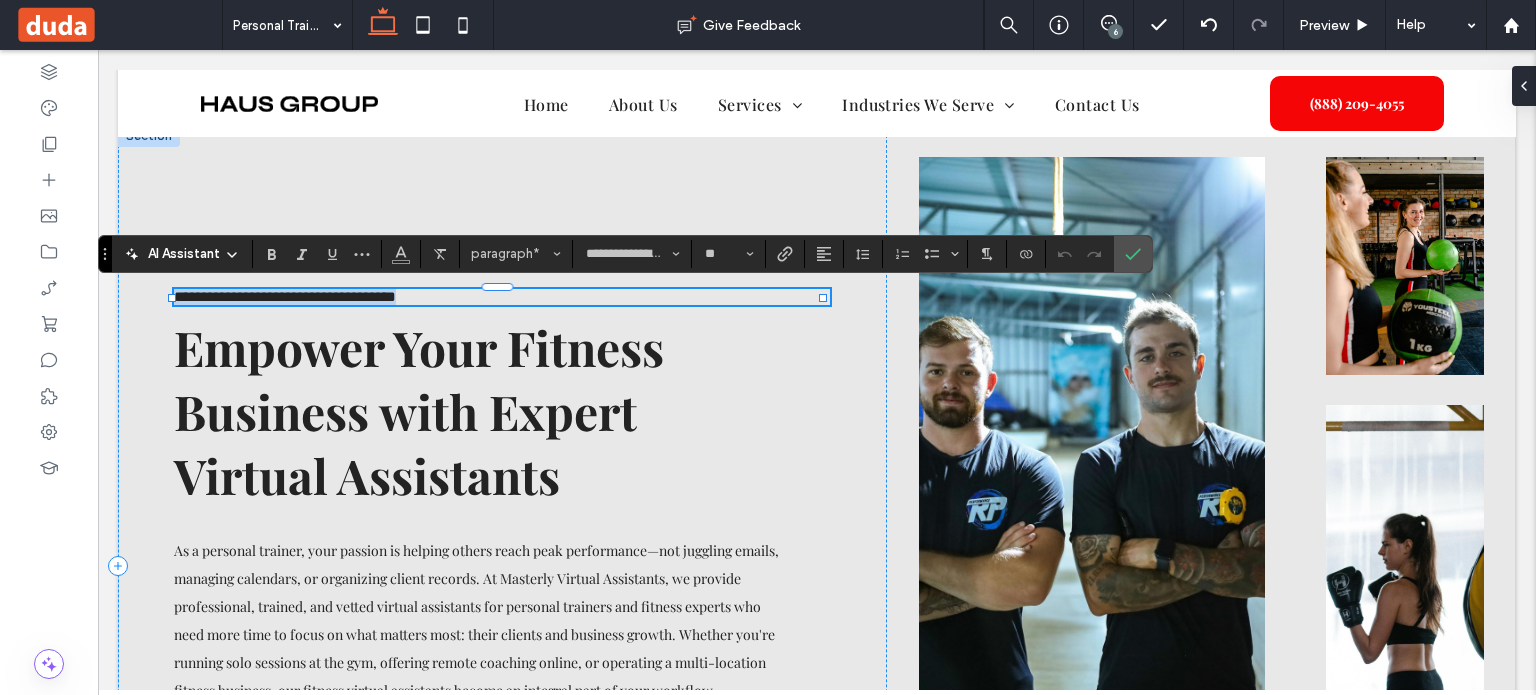 click on "**********" at bounding box center (285, 296) 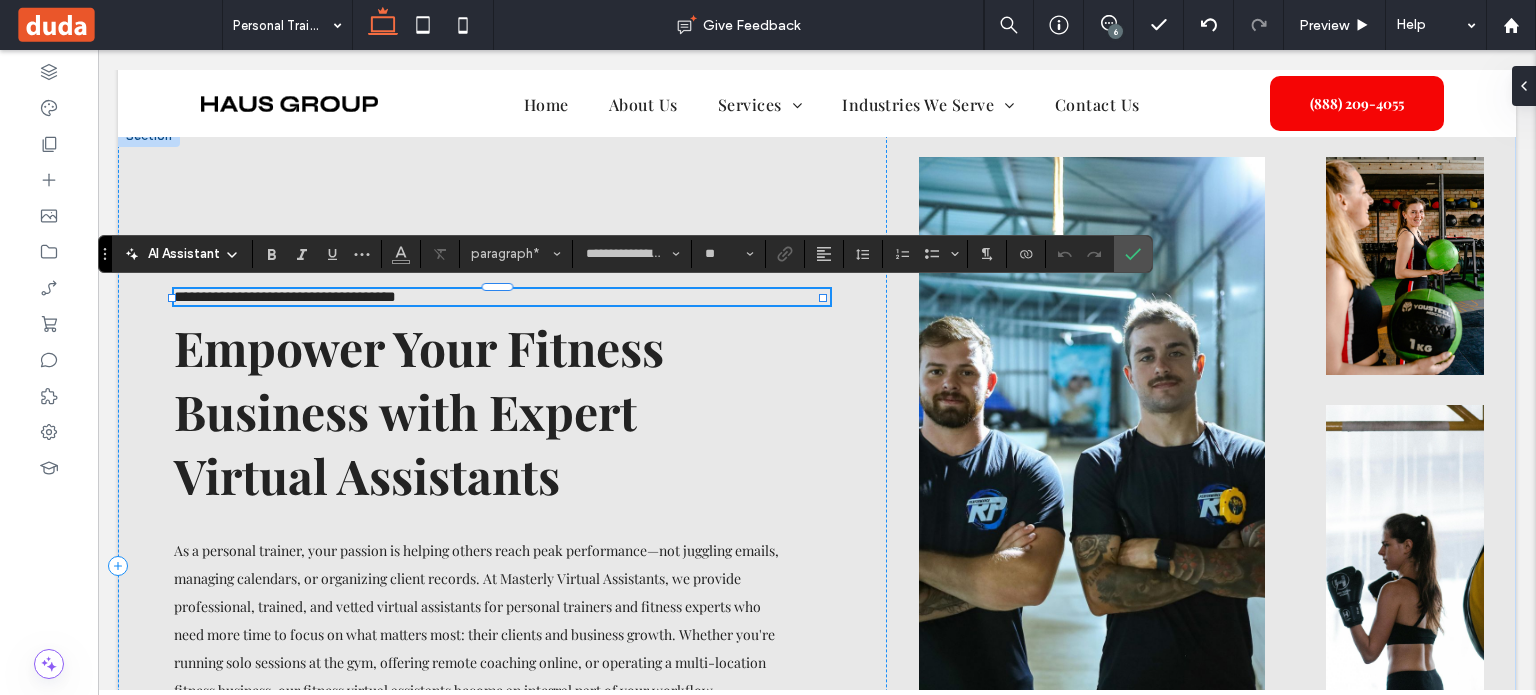 click on "**********" at bounding box center [285, 296] 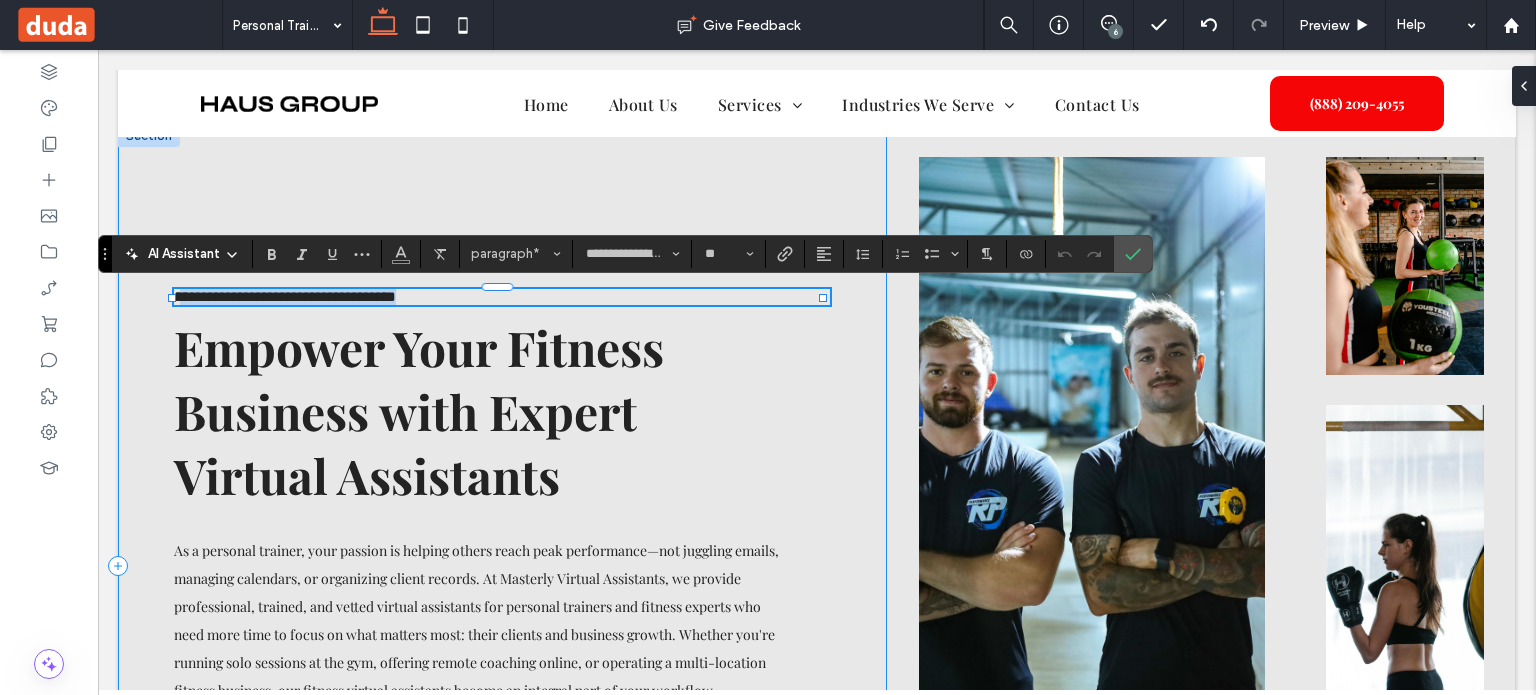 drag, startPoint x: 486, startPoint y: 298, endPoint x: 184, endPoint y: 278, distance: 302.66153 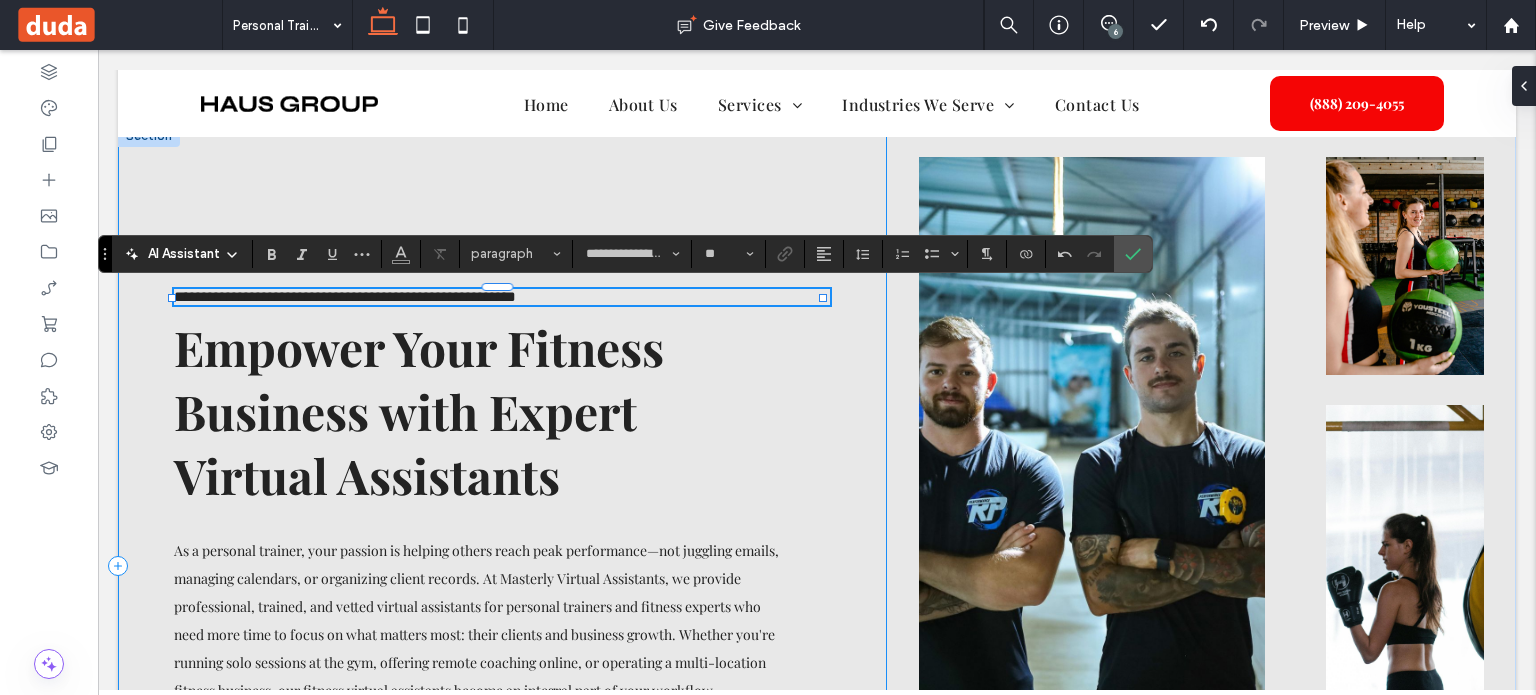 click on "**********" at bounding box center [345, 296] 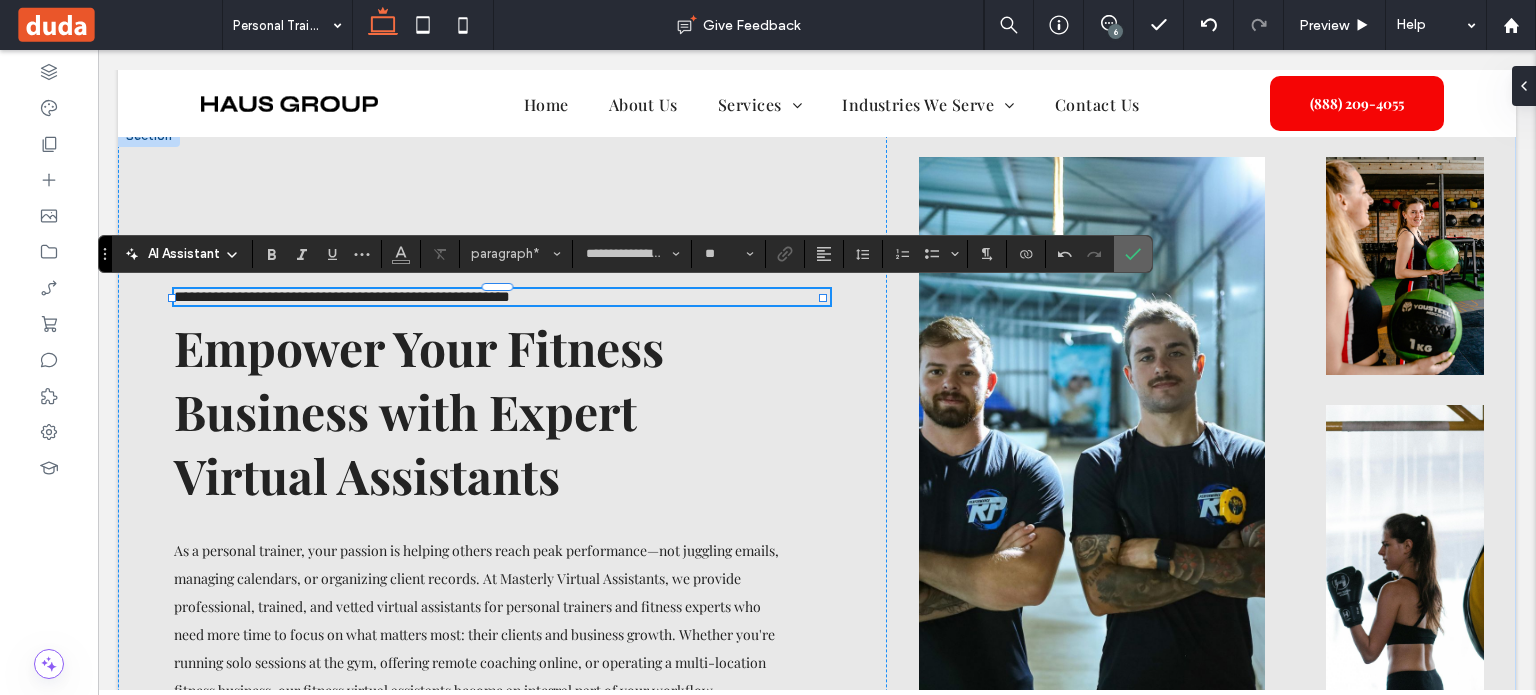 click 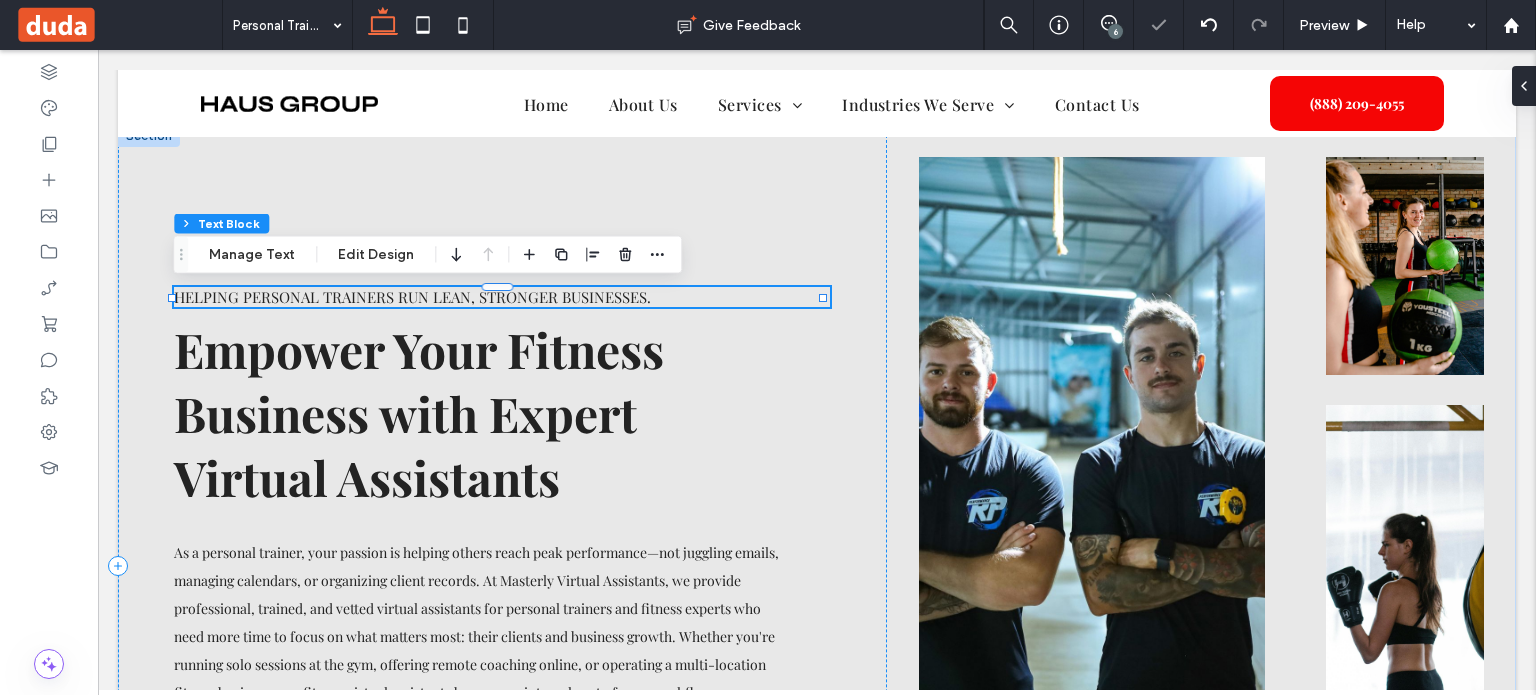 click on "Helping Personal Trainers Run Lean, Stronger Businesses." at bounding box center [502, 297] 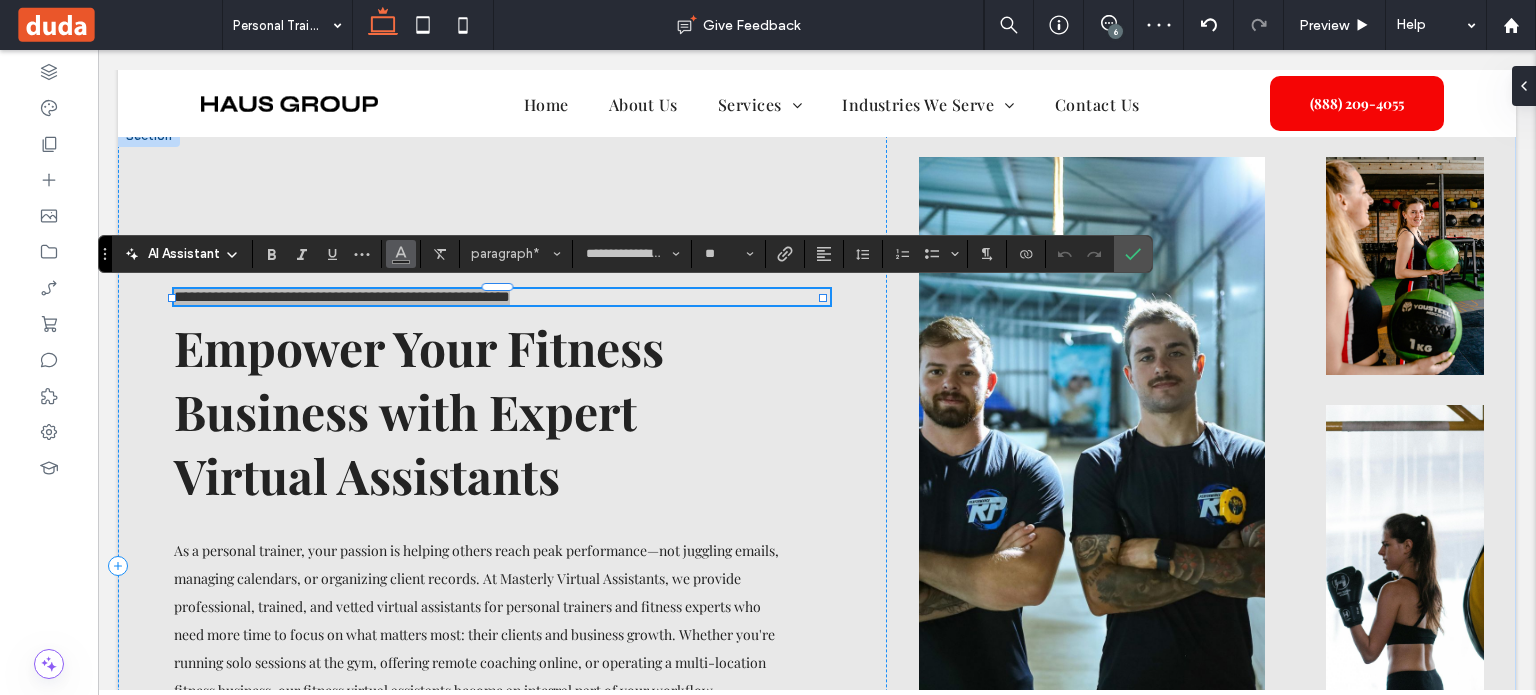 click 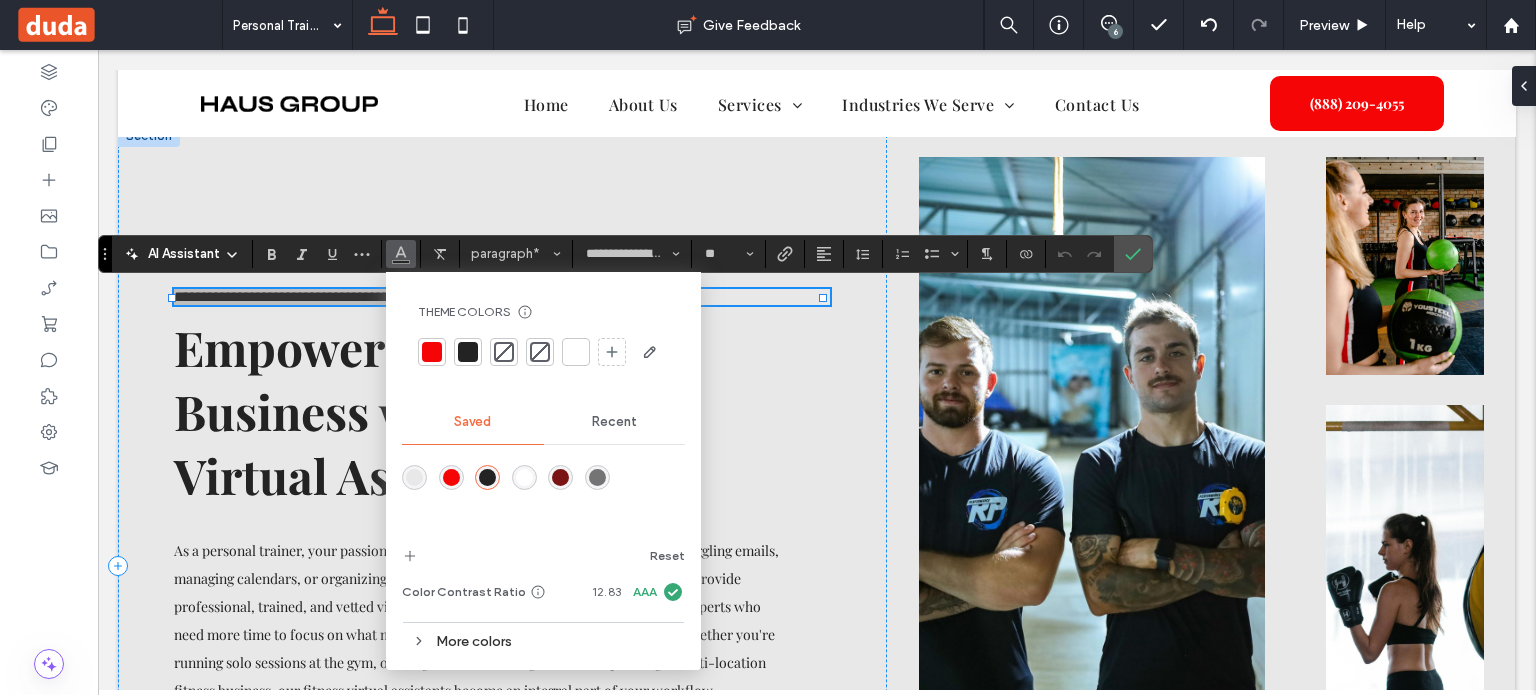 click at bounding box center (432, 352) 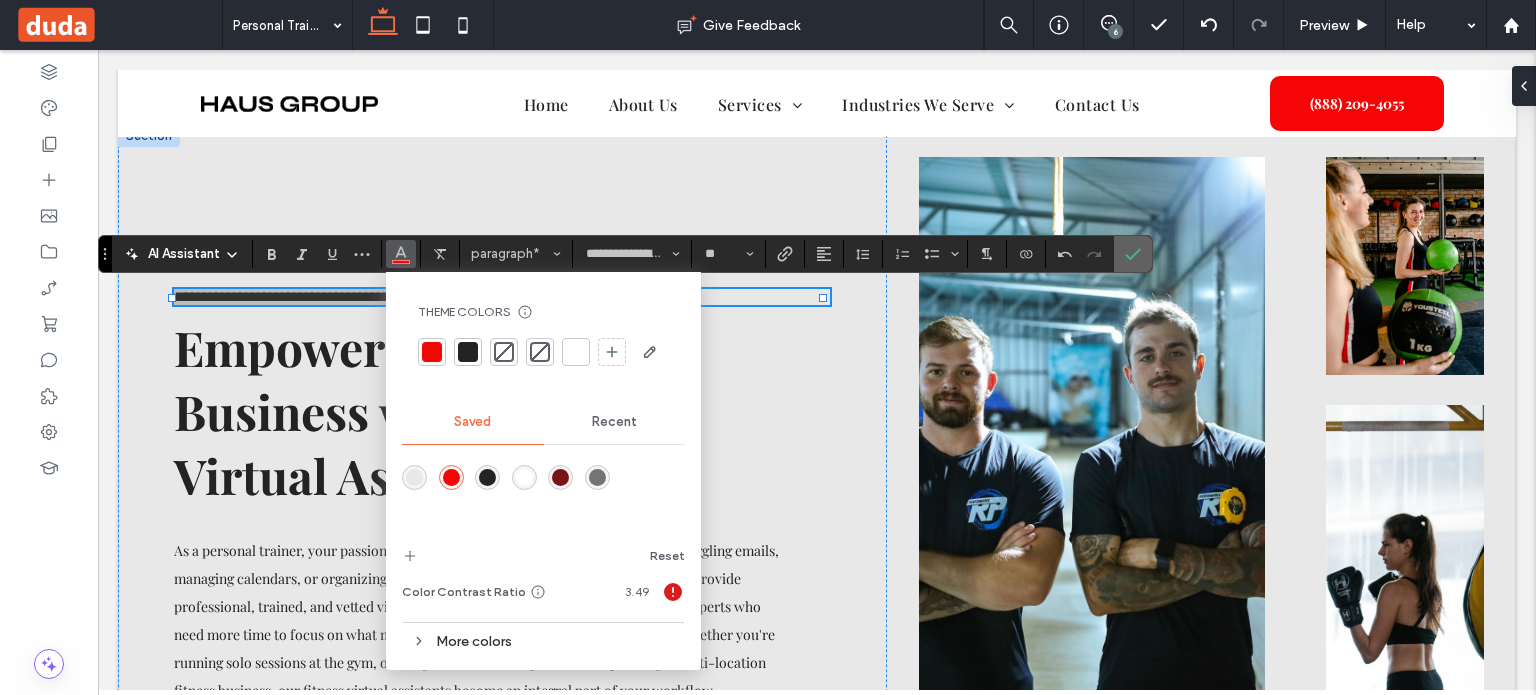 drag, startPoint x: 968, startPoint y: 189, endPoint x: 1132, endPoint y: 250, distance: 174.97714 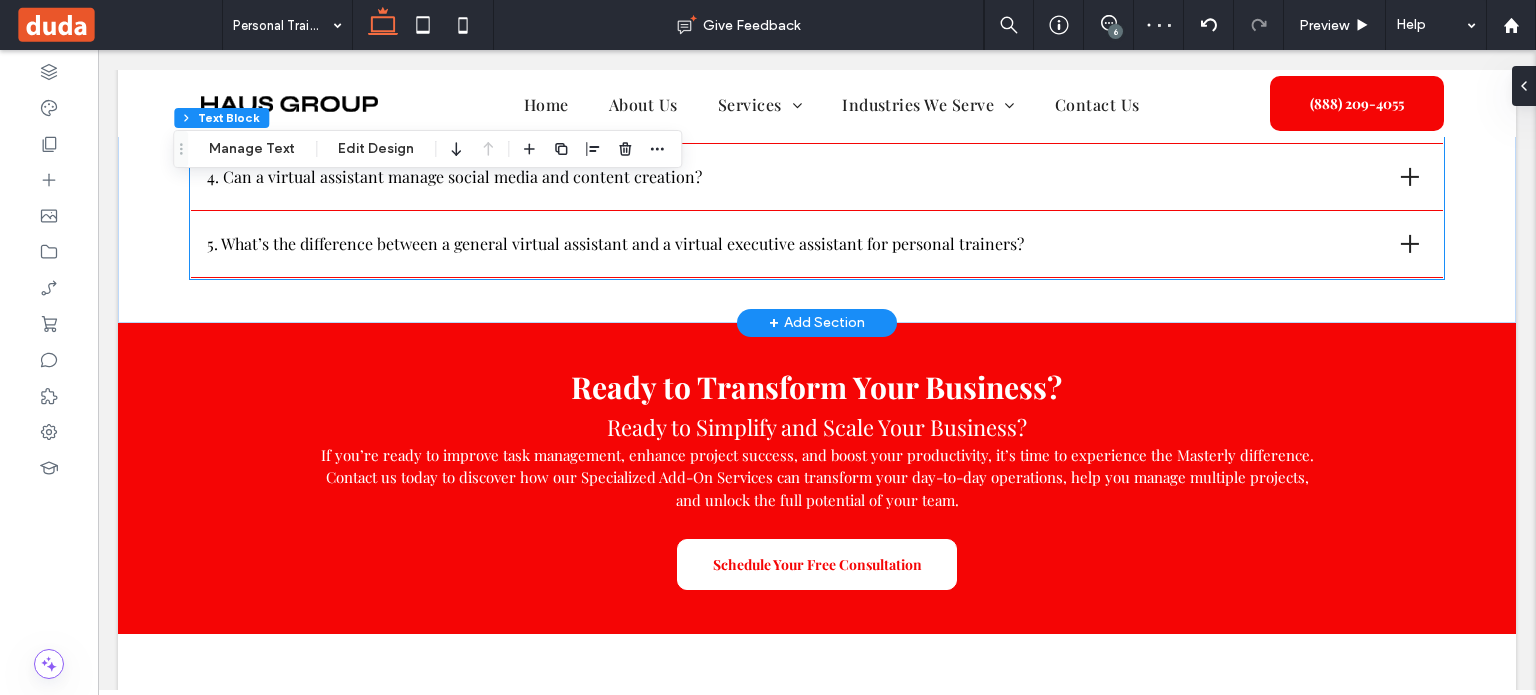 scroll, scrollTop: 4912, scrollLeft: 0, axis: vertical 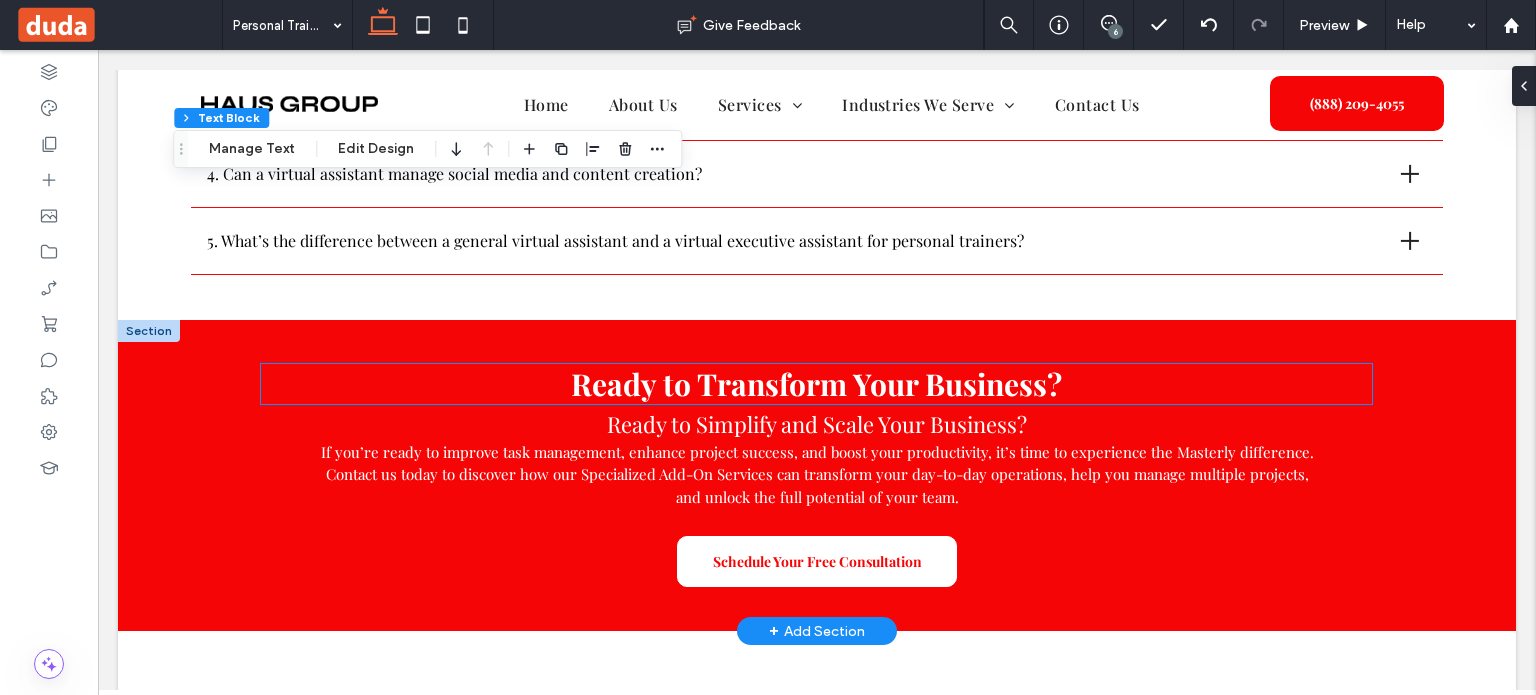 click on "Ready to Transform Your Business?" at bounding box center (816, 384) 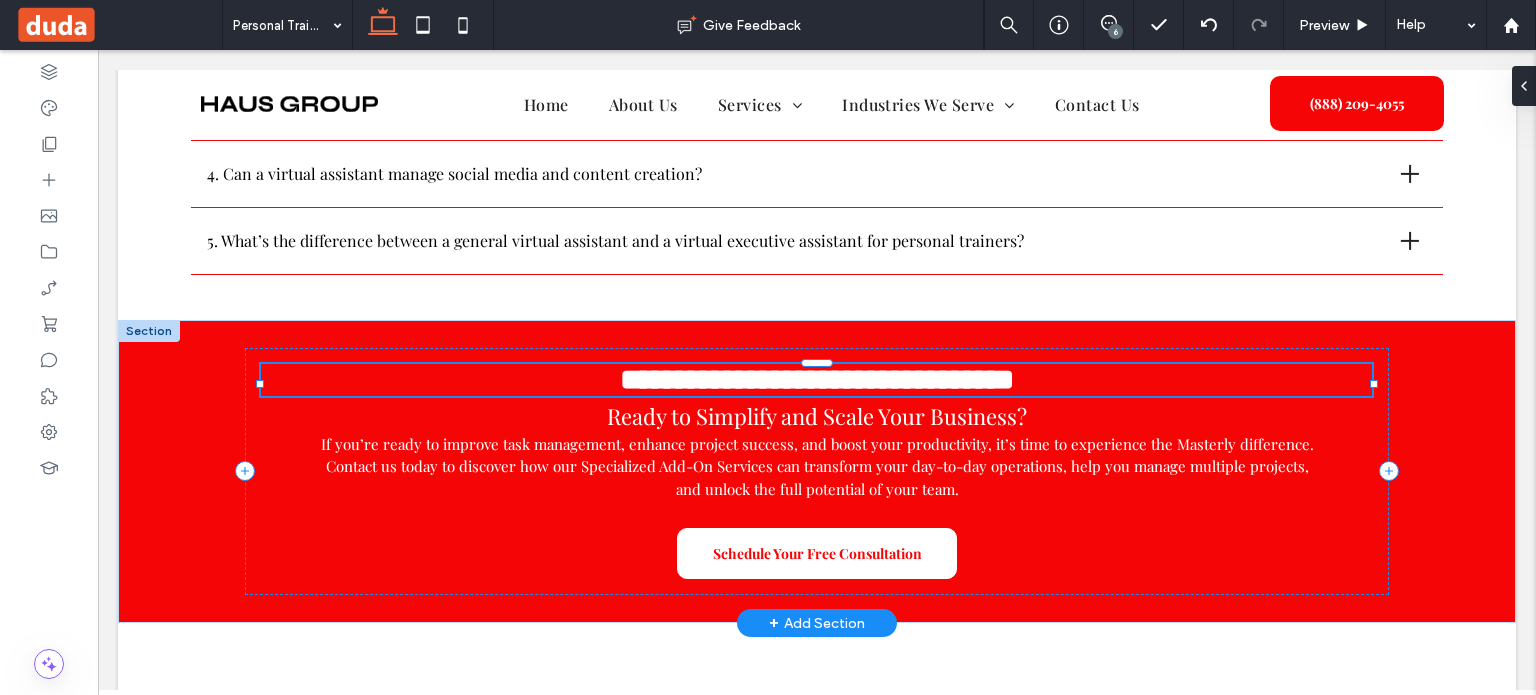 click on "**********" at bounding box center (817, 379) 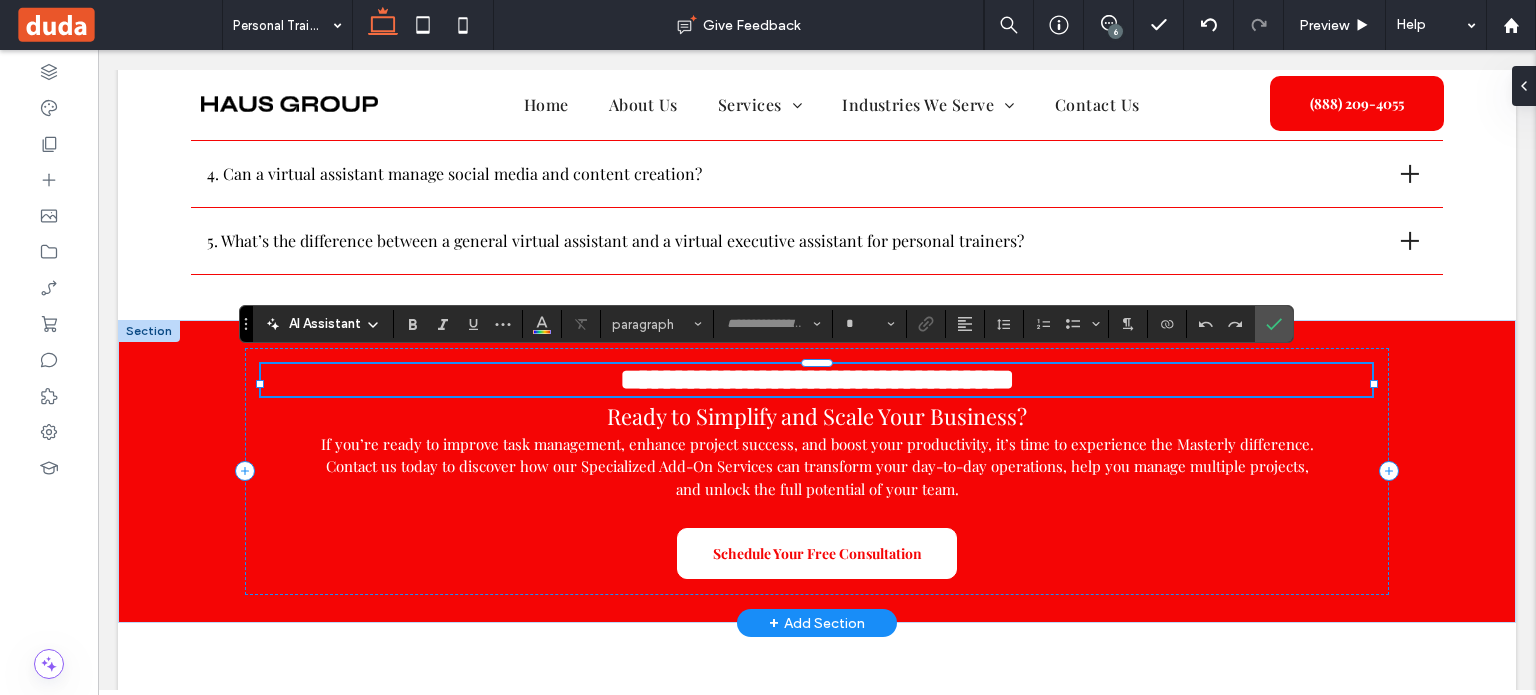 type on "**********" 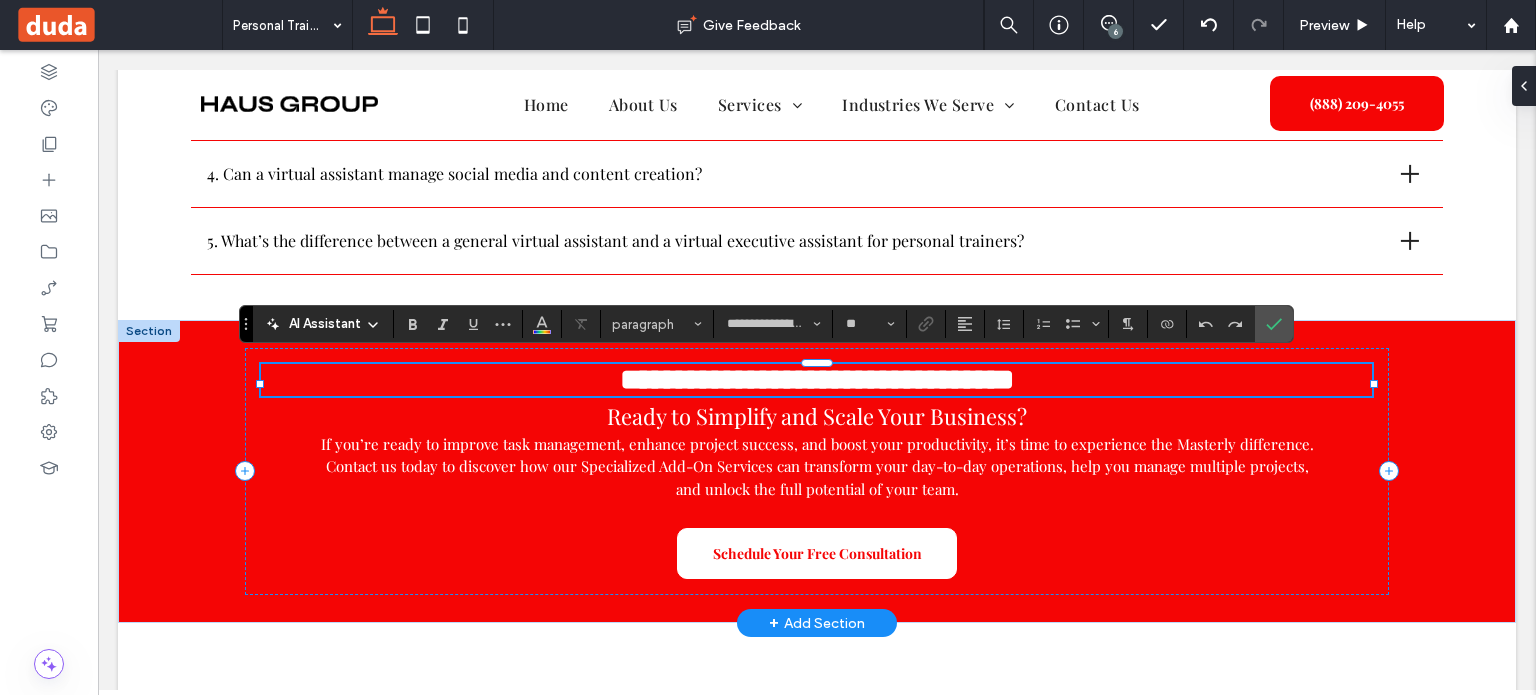 click on "**********" at bounding box center [817, 379] 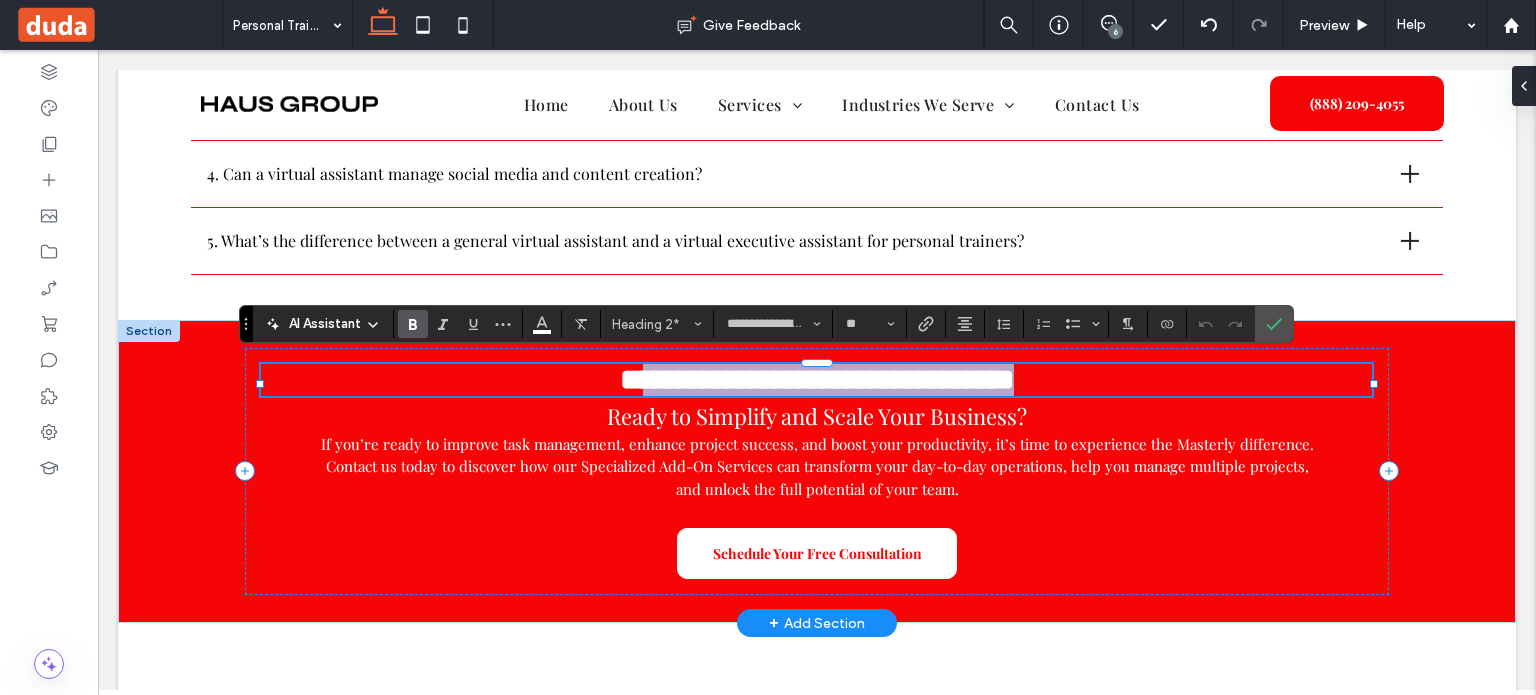 drag, startPoint x: 592, startPoint y: 378, endPoint x: 1106, endPoint y: 389, distance: 514.1177 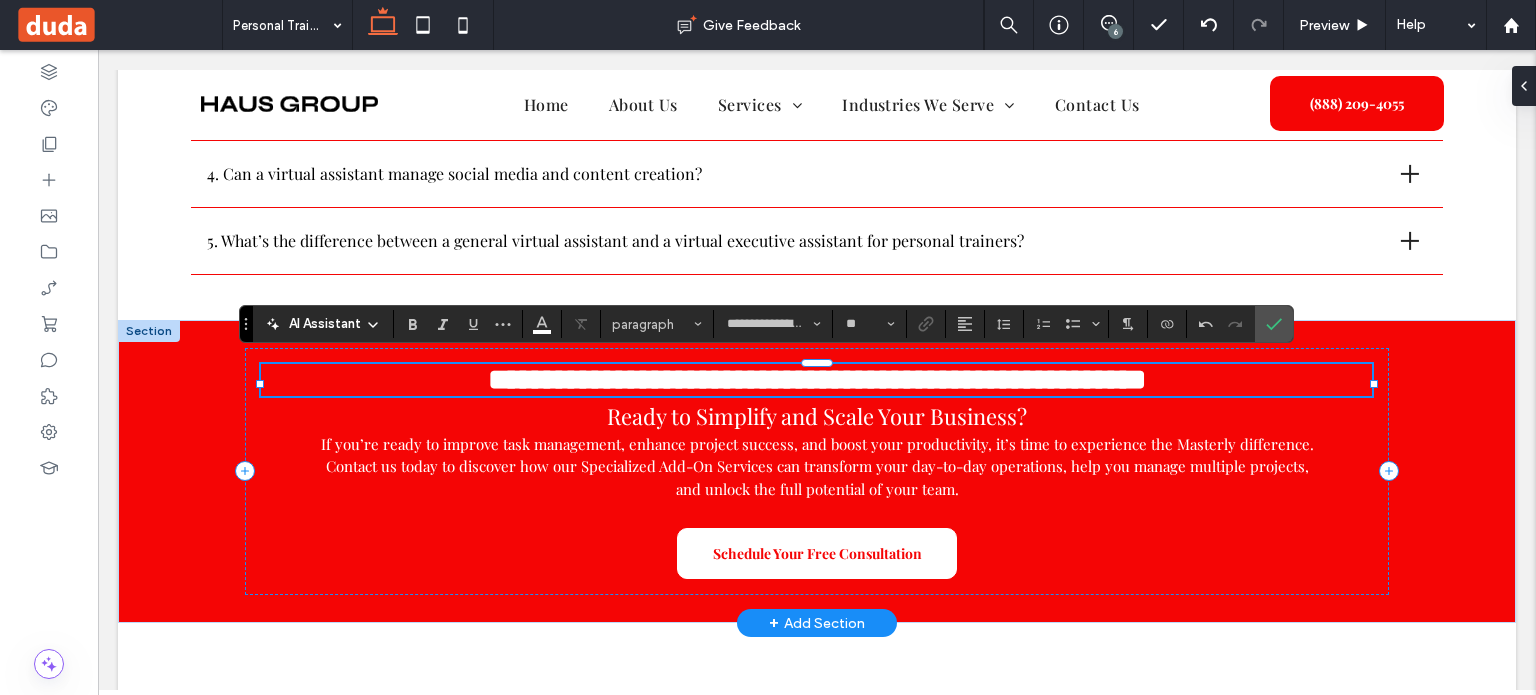 type on "**" 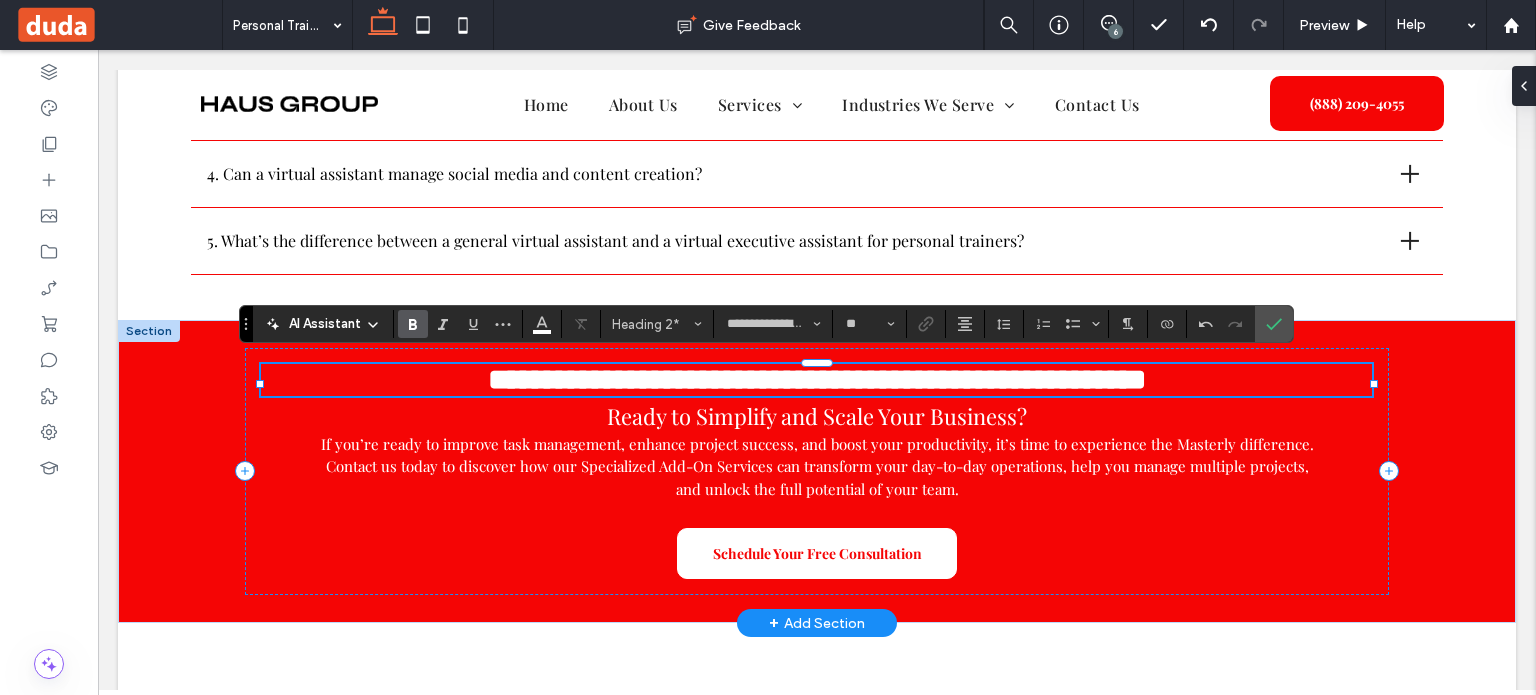 type 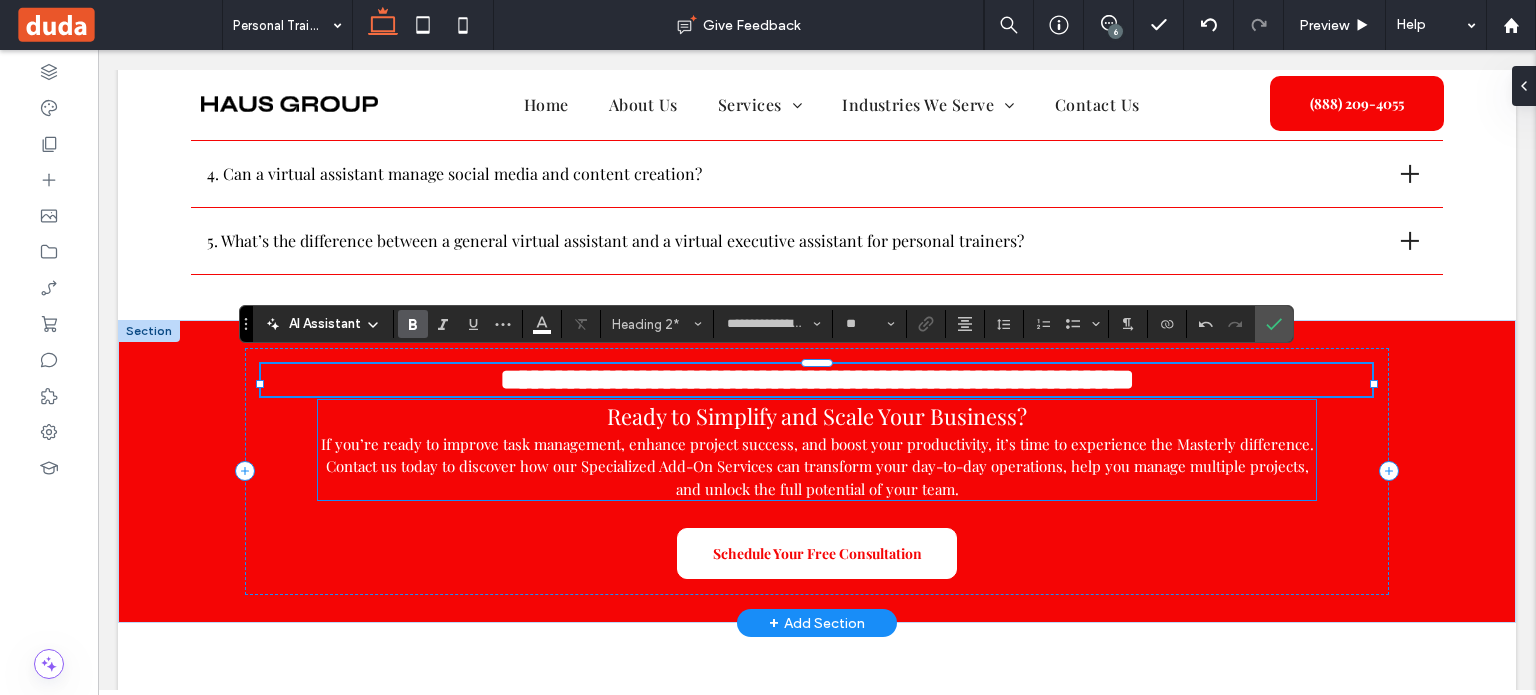 drag, startPoint x: 668, startPoint y: 430, endPoint x: 650, endPoint y: 429, distance: 18.027756 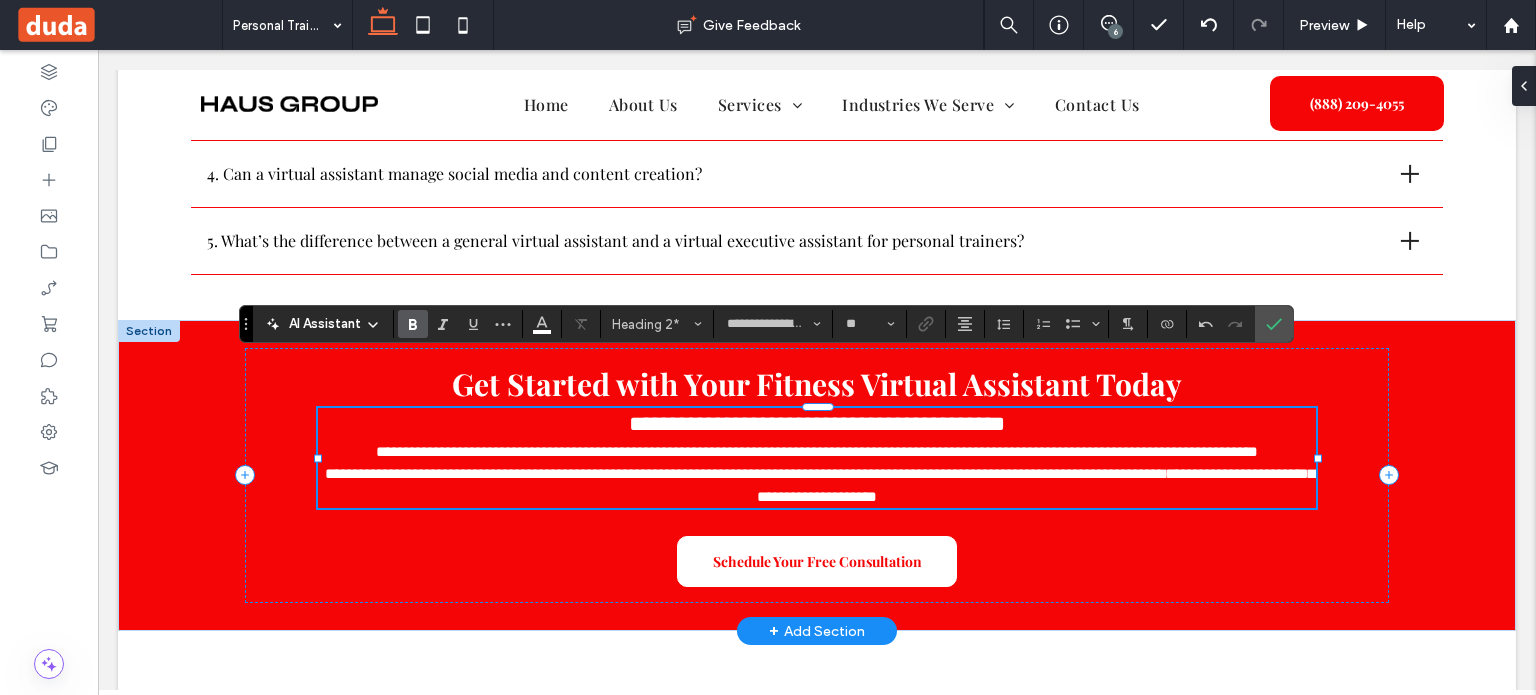 click on "**********" at bounding box center [816, 458] 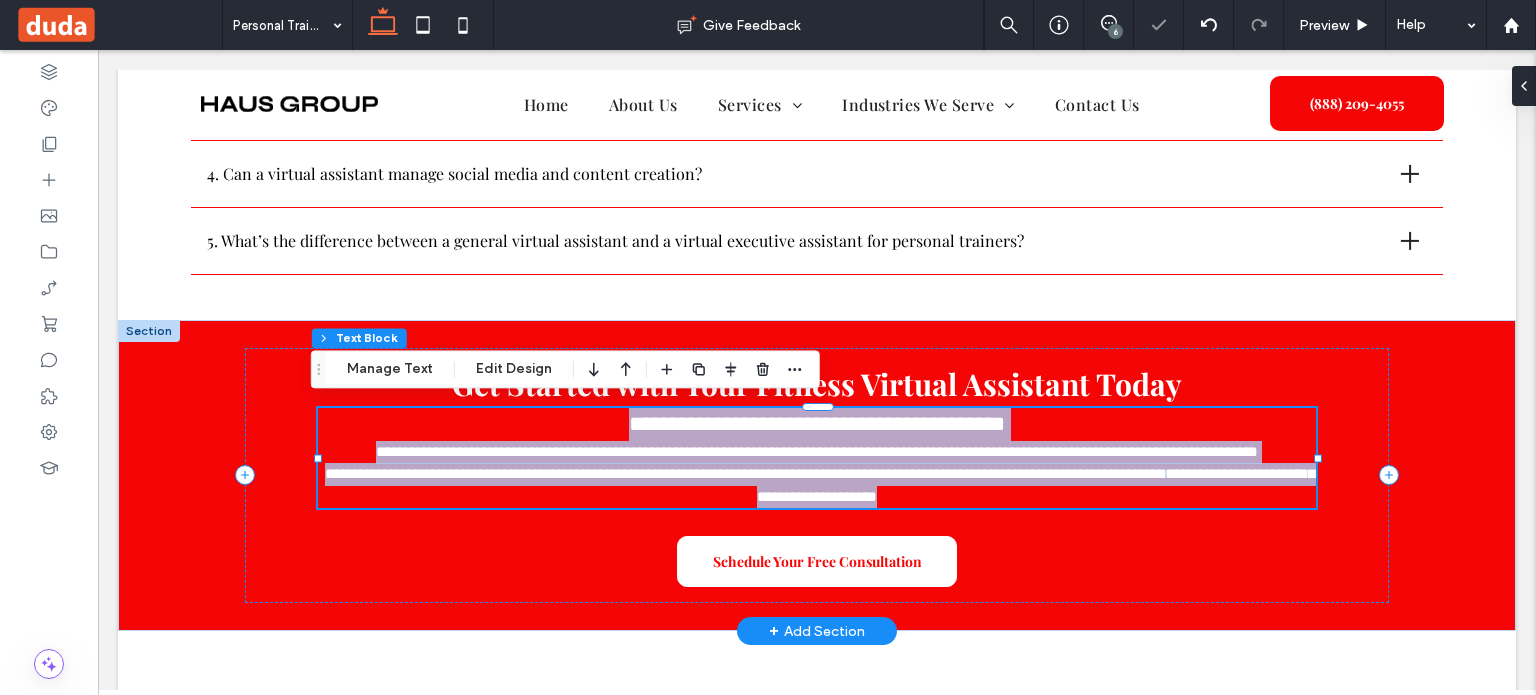 click on "**********" at bounding box center [817, 424] 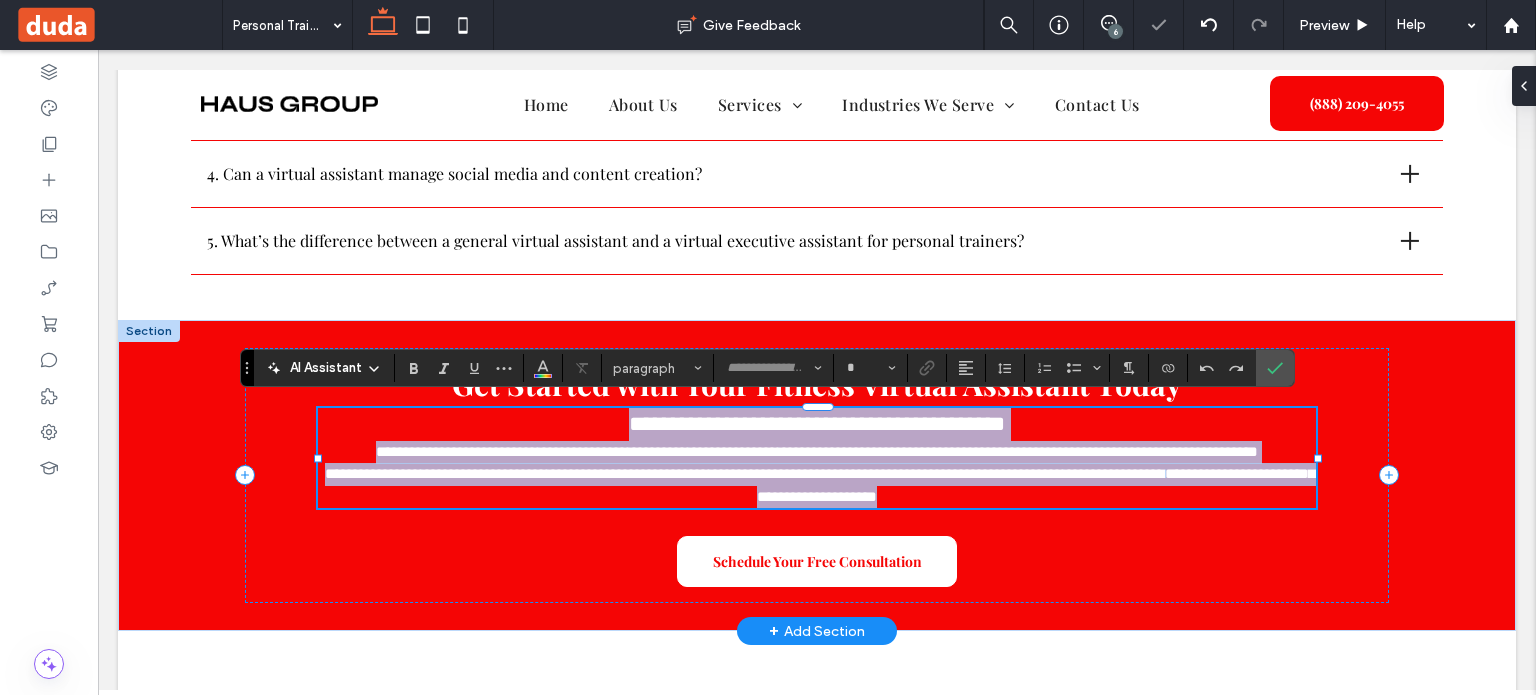 type on "**********" 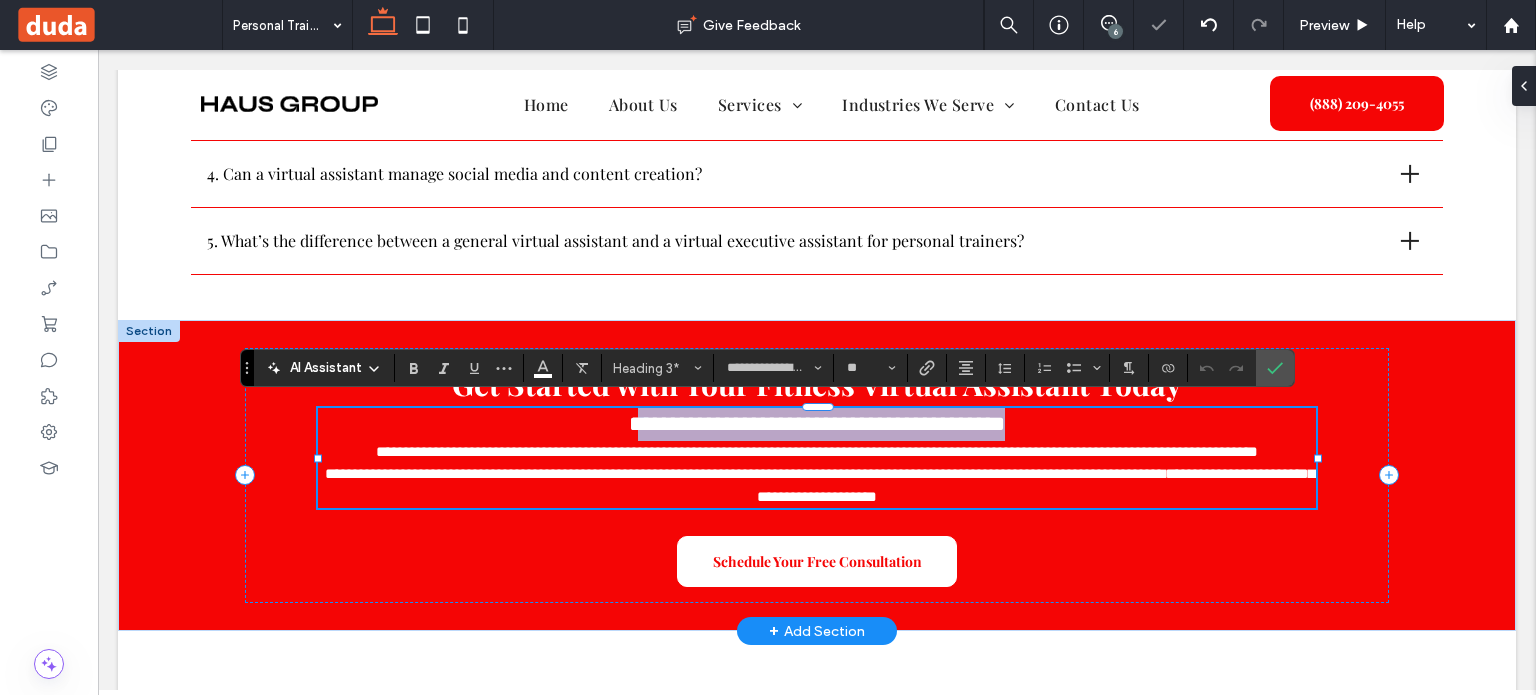 drag, startPoint x: 636, startPoint y: 419, endPoint x: 1045, endPoint y: 425, distance: 409.044 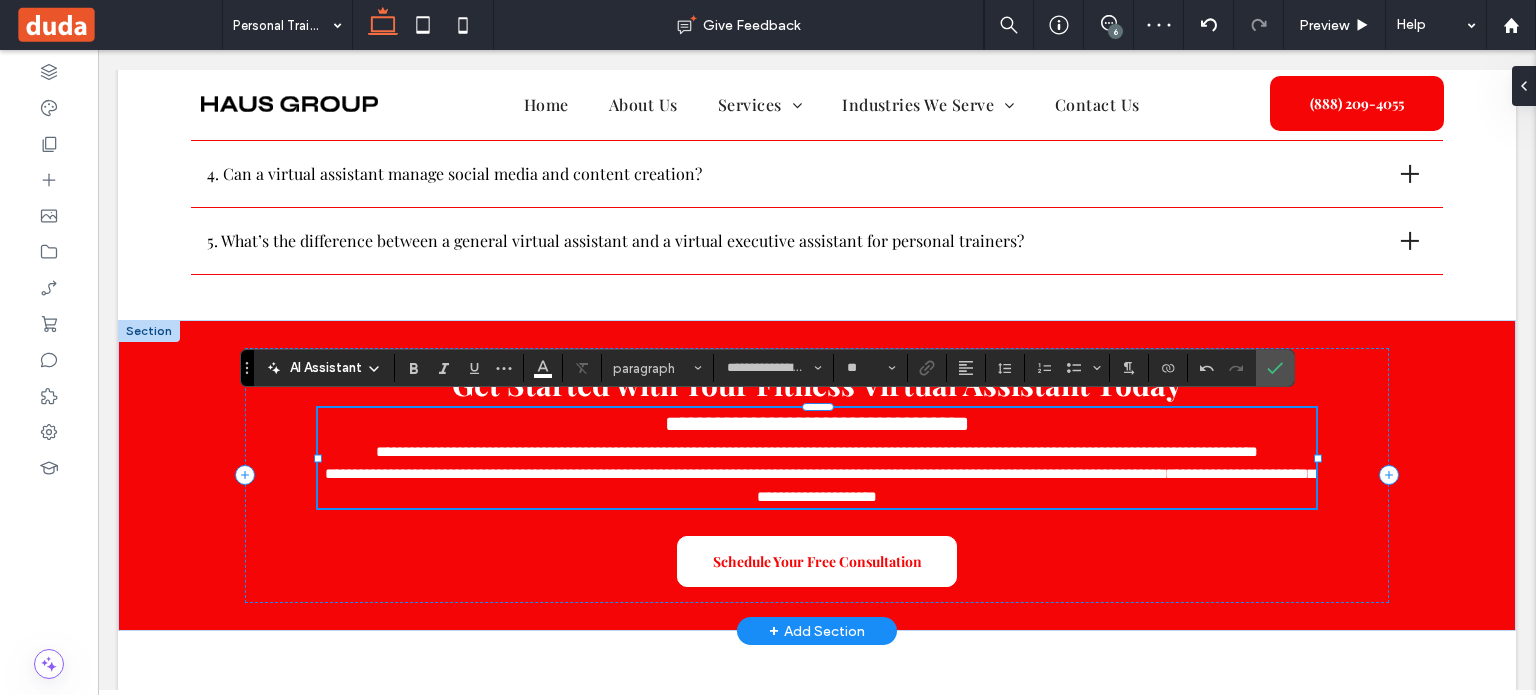 click on "**********" at bounding box center [817, 424] 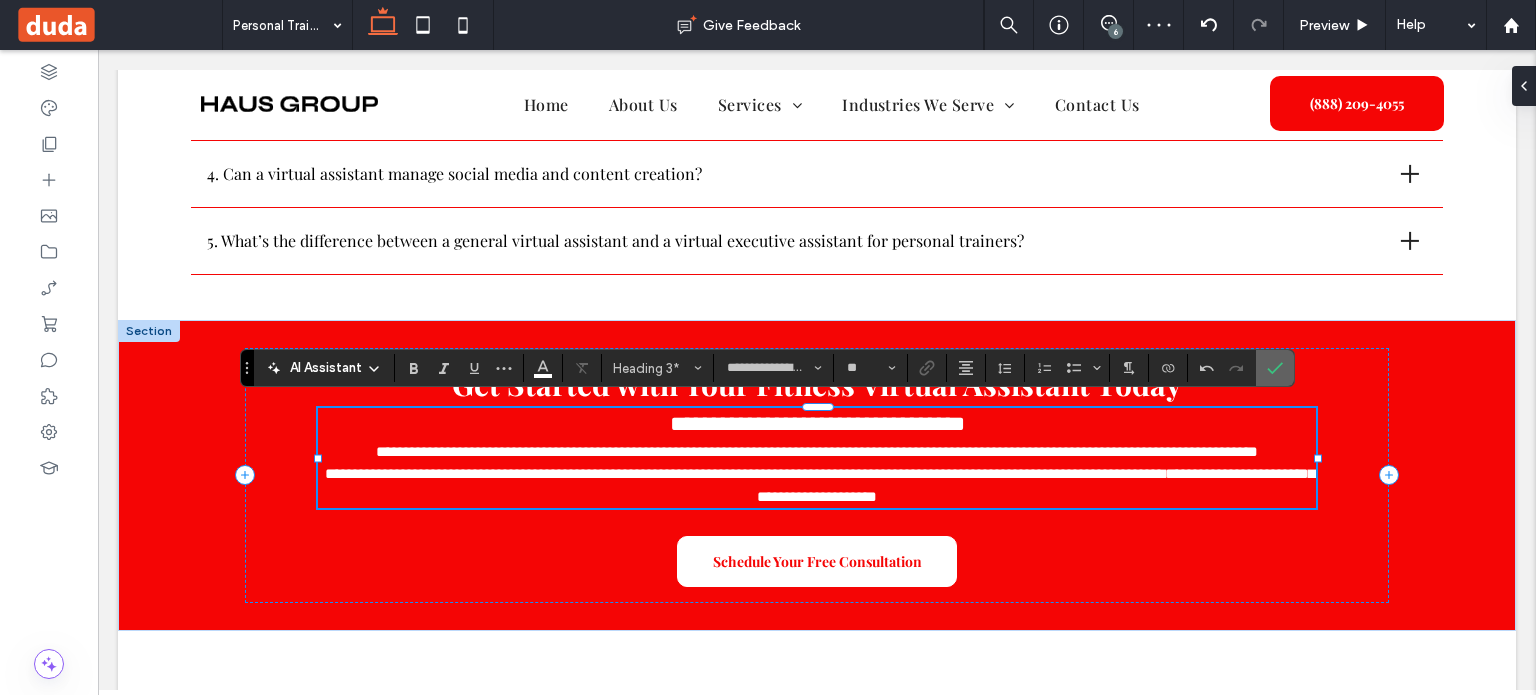 drag, startPoint x: 1276, startPoint y: 357, endPoint x: 1174, endPoint y: 310, distance: 112.30761 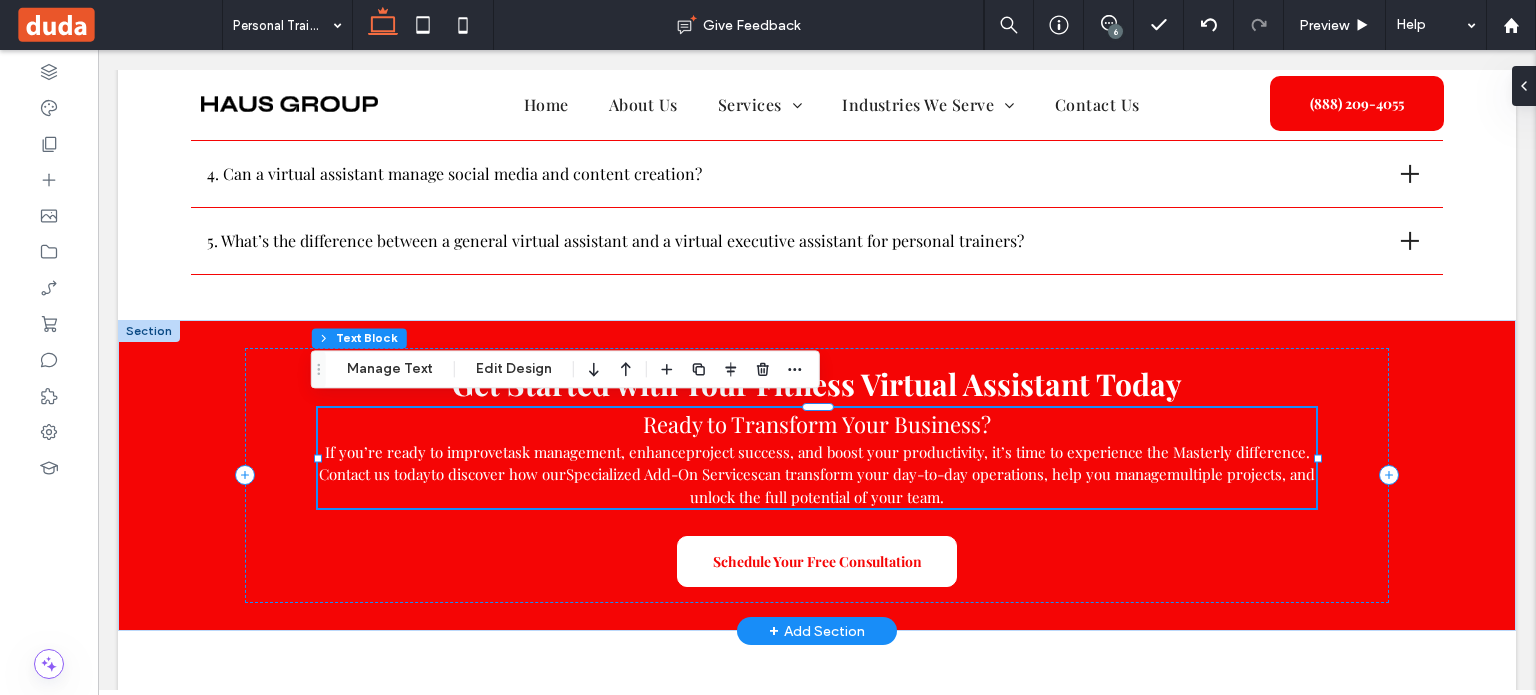 click on "to discover how our" at bounding box center (498, 474) 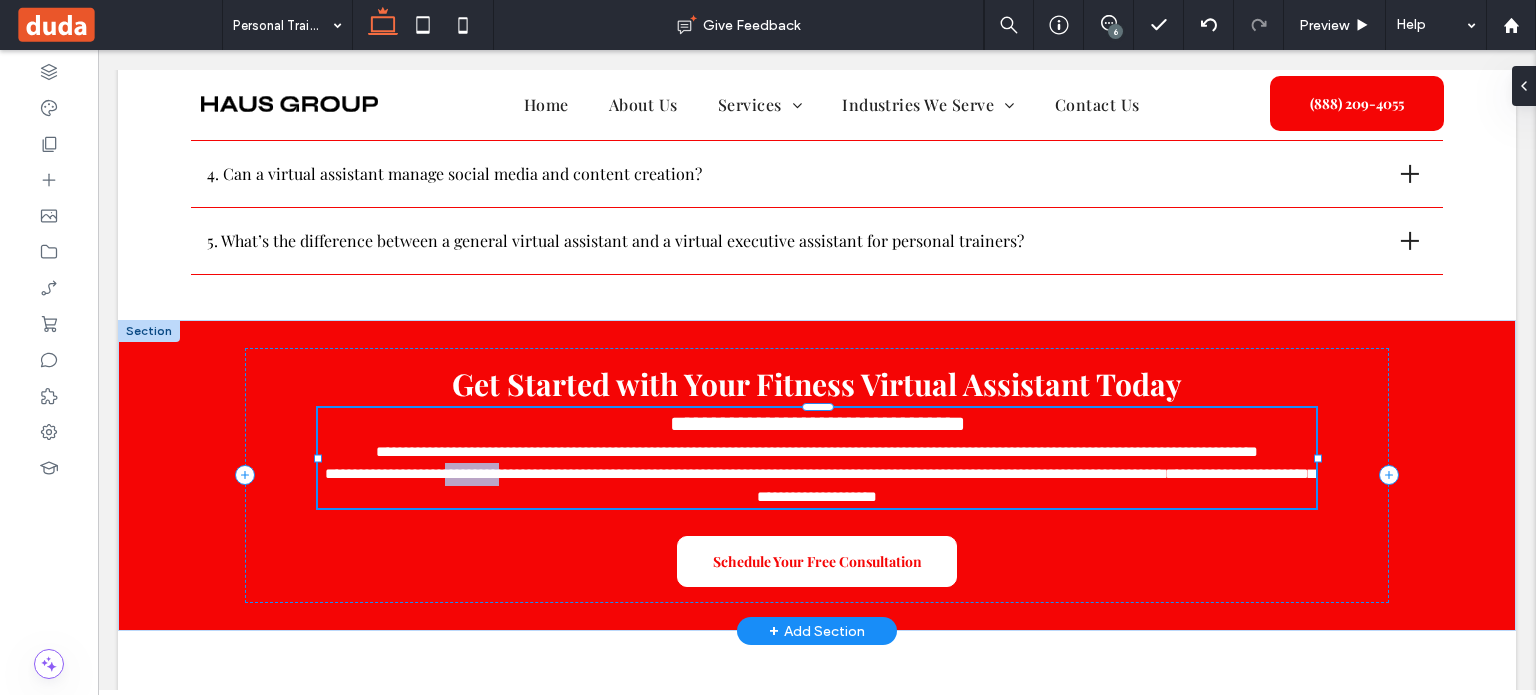 click on "**********" at bounding box center [373, 473] 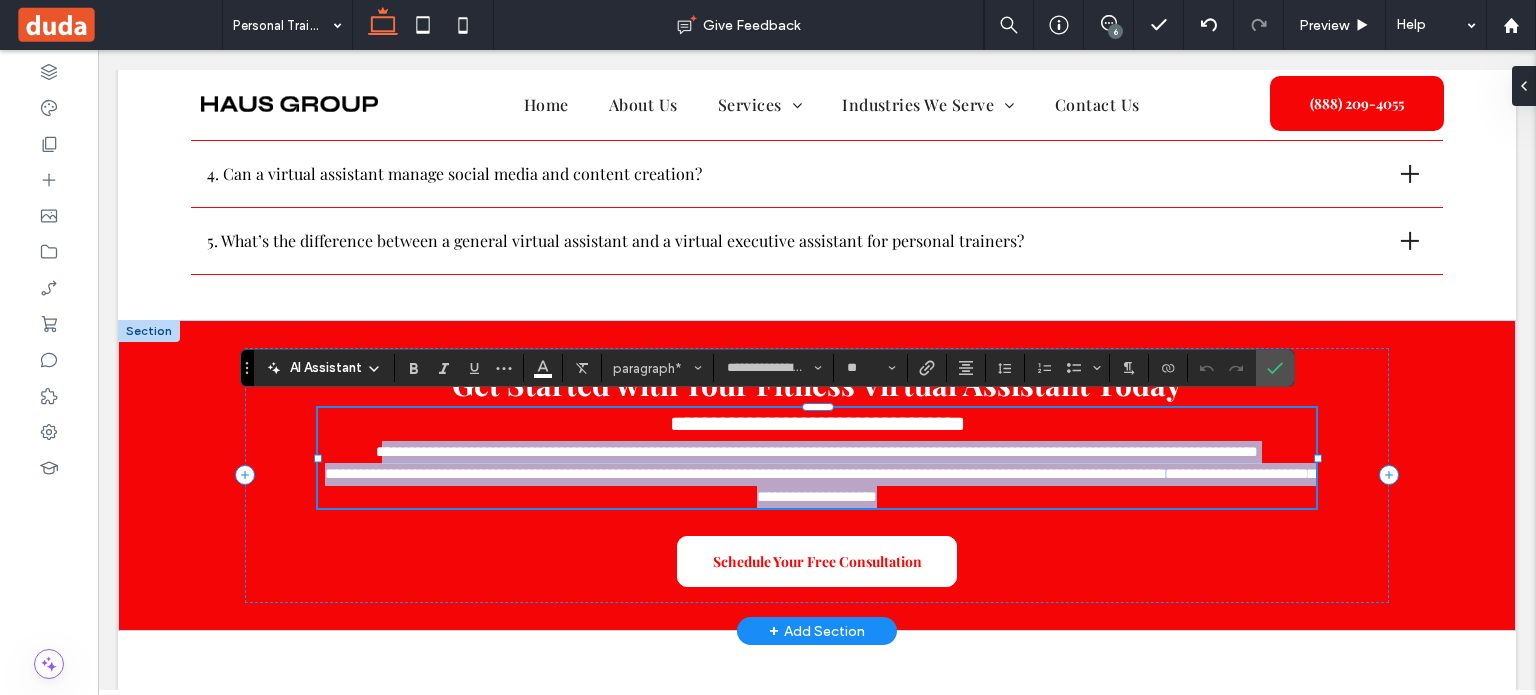 drag, startPoint x: 337, startPoint y: 450, endPoint x: 1017, endPoint y: 479, distance: 680.6181 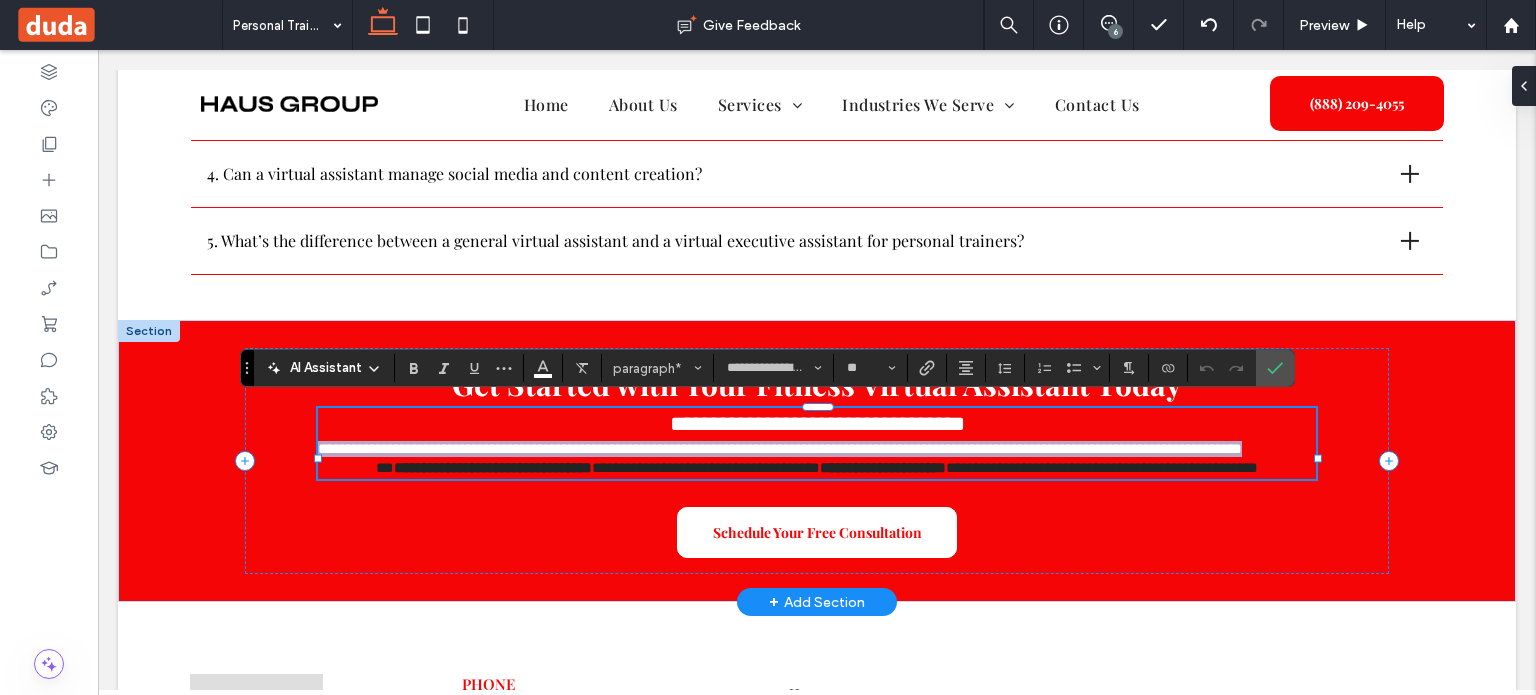scroll, scrollTop: 0, scrollLeft: 0, axis: both 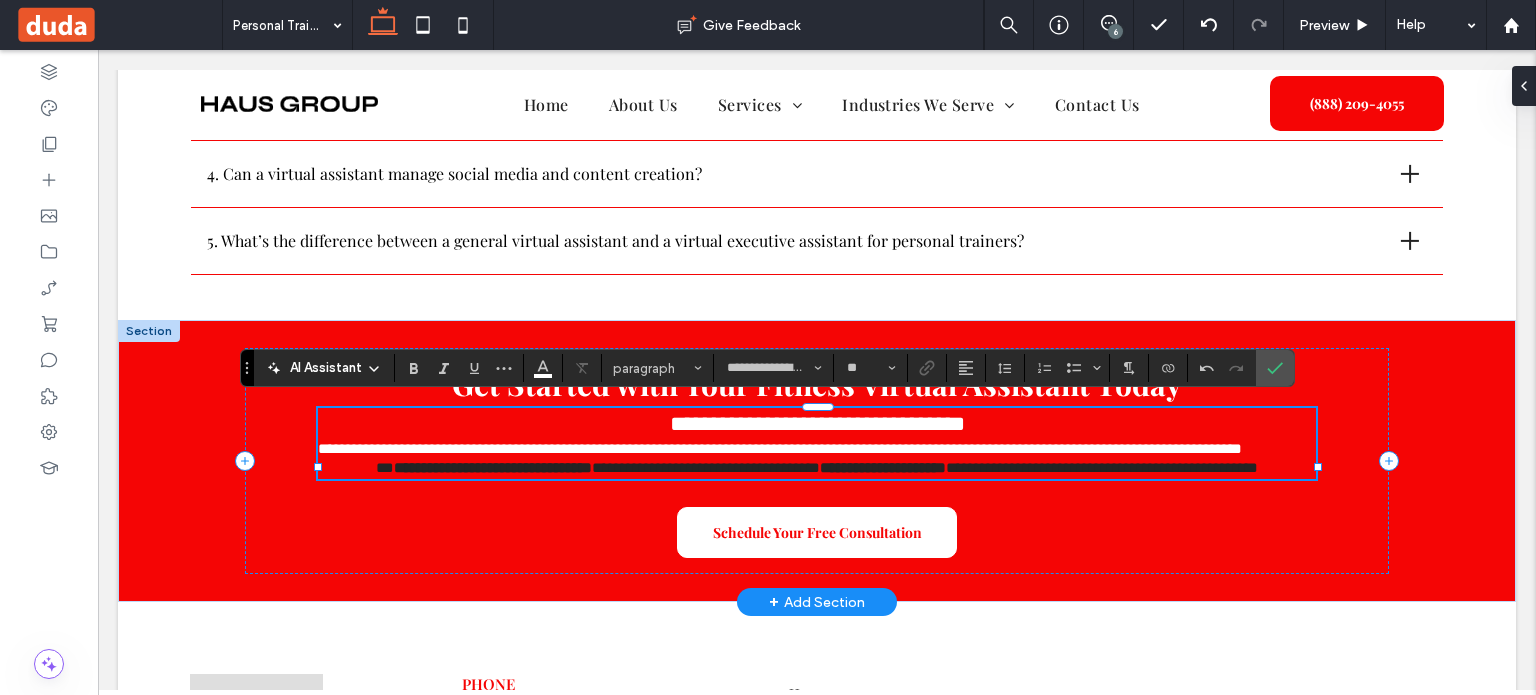click on "**********" at bounding box center [369, 448] 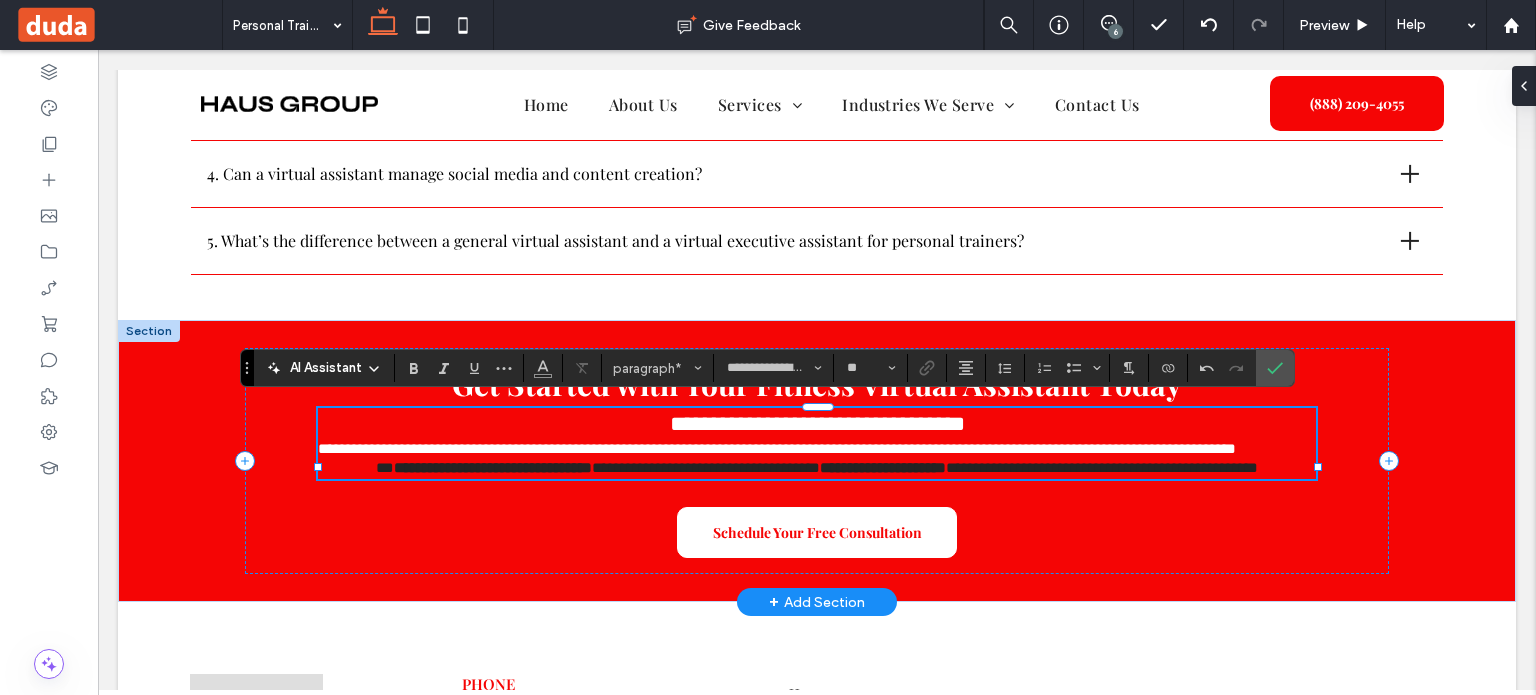 click on "**" at bounding box center [385, 467] 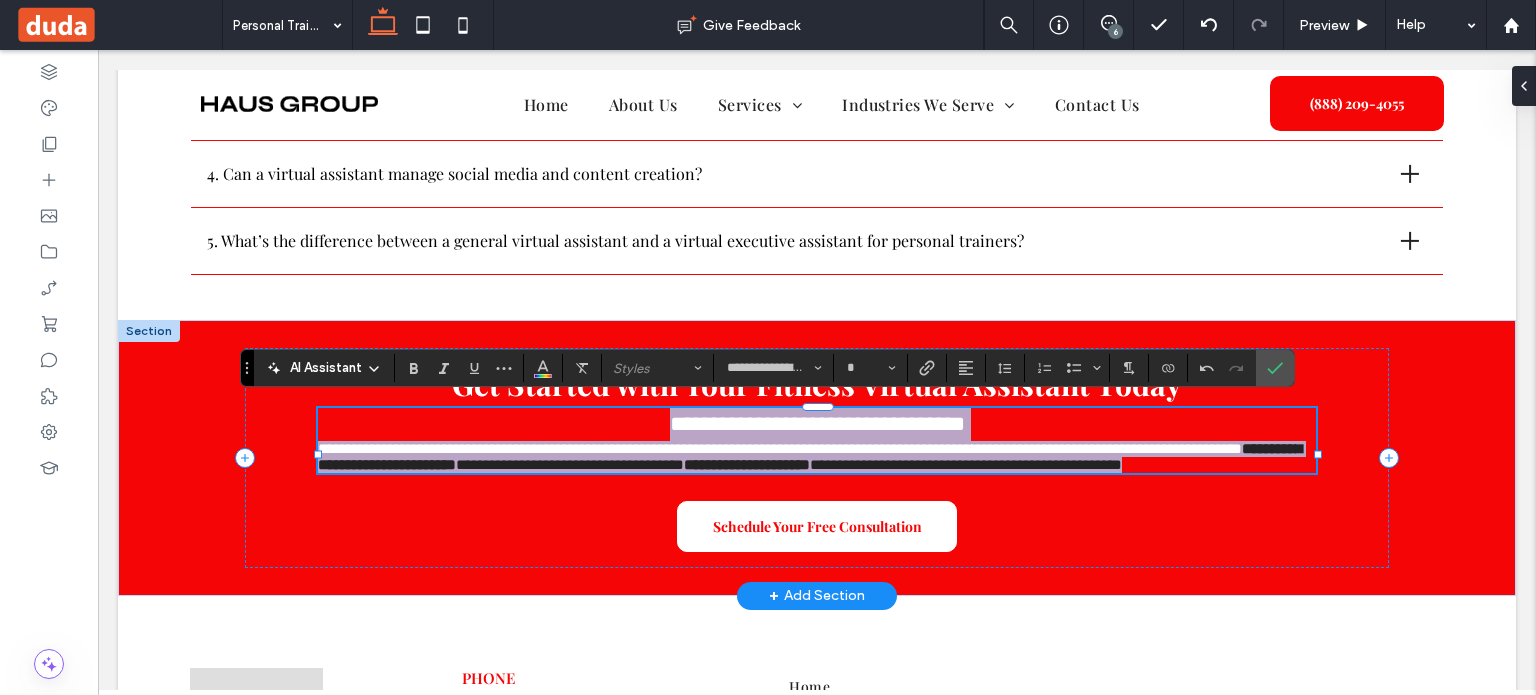 click on "**********" at bounding box center (810, 456) 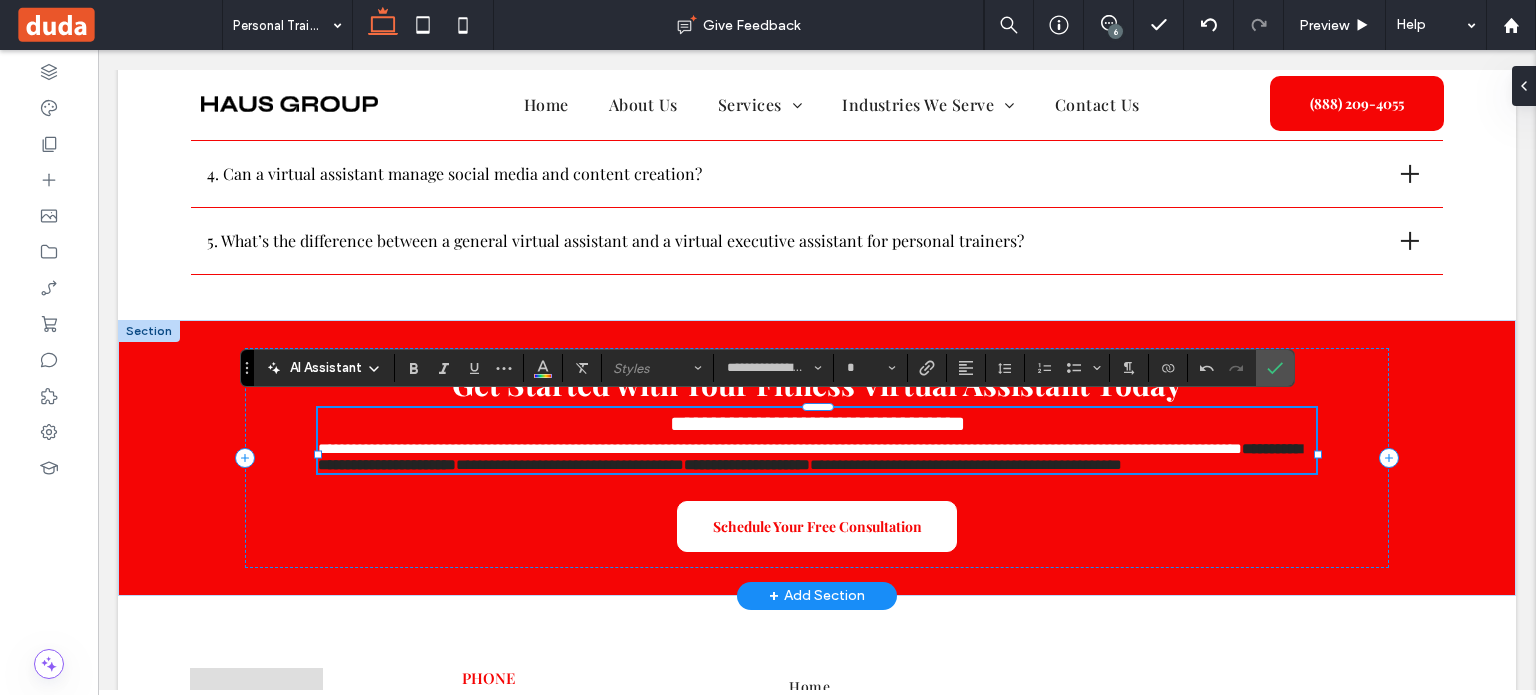 type on "**" 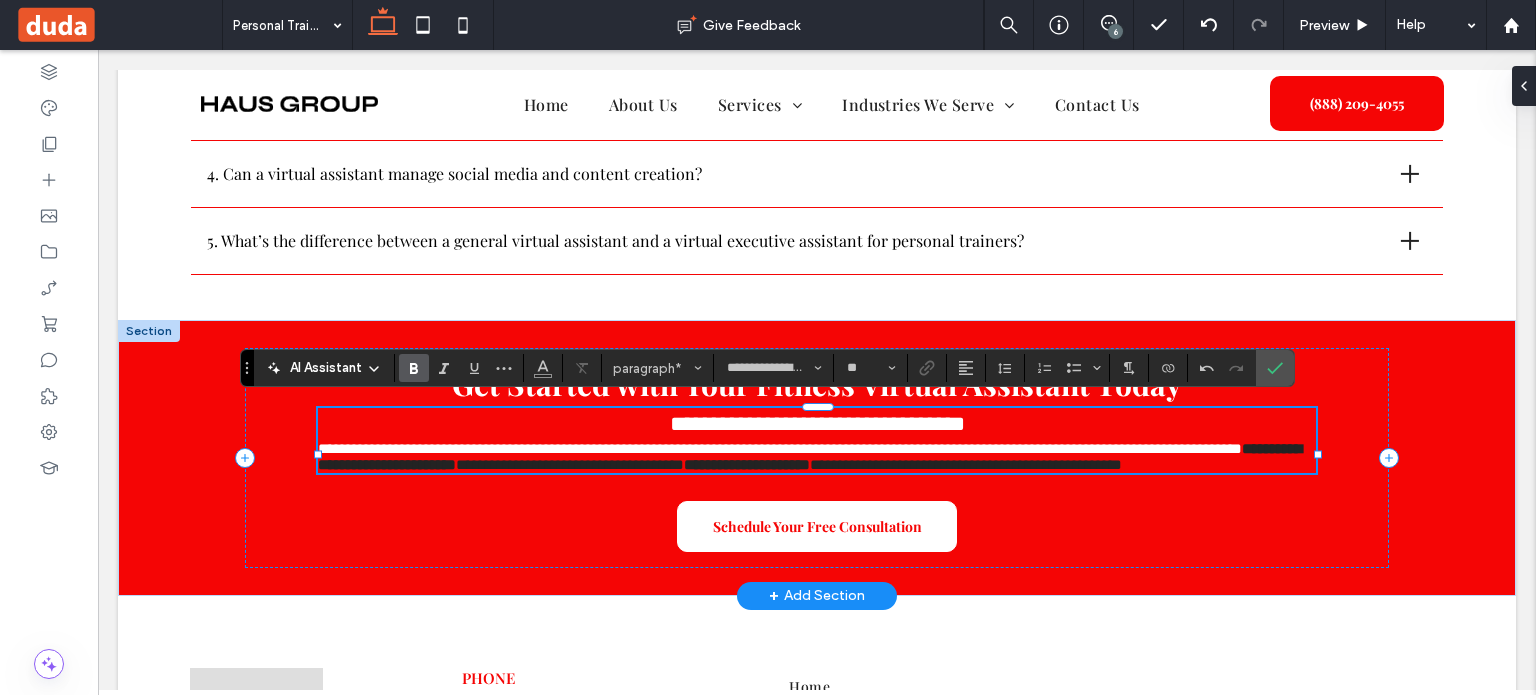 click on "**********" at bounding box center (810, 456) 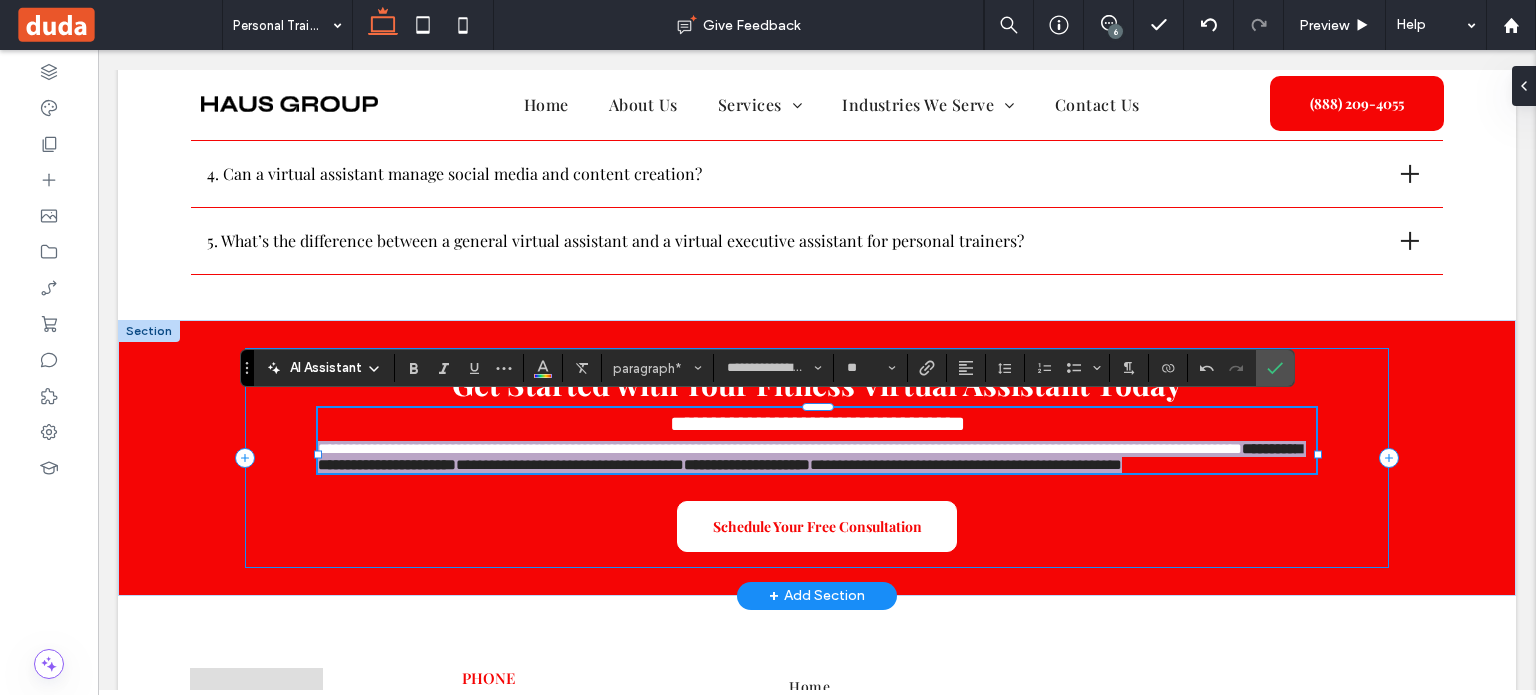 drag, startPoint x: 399, startPoint y: 487, endPoint x: 294, endPoint y: 448, distance: 112.00893 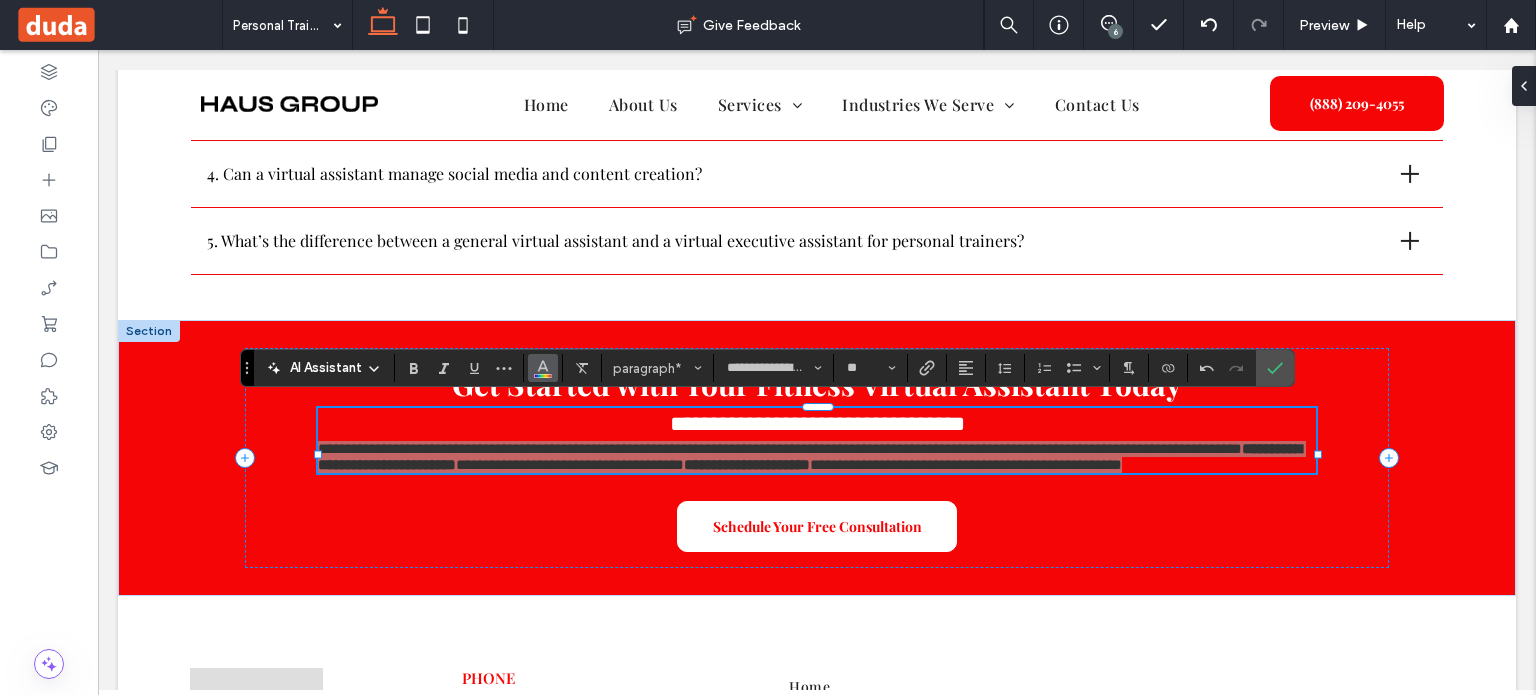 click 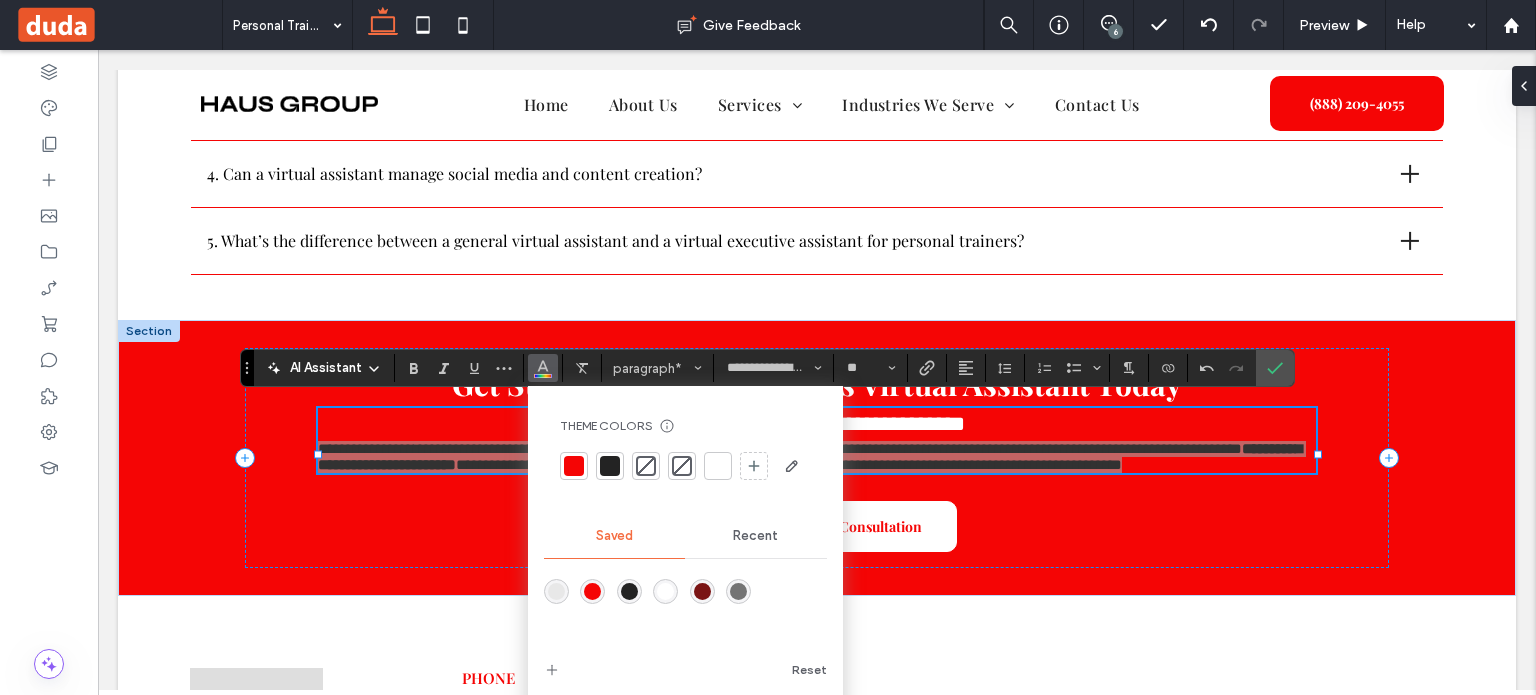 click at bounding box center [718, 466] 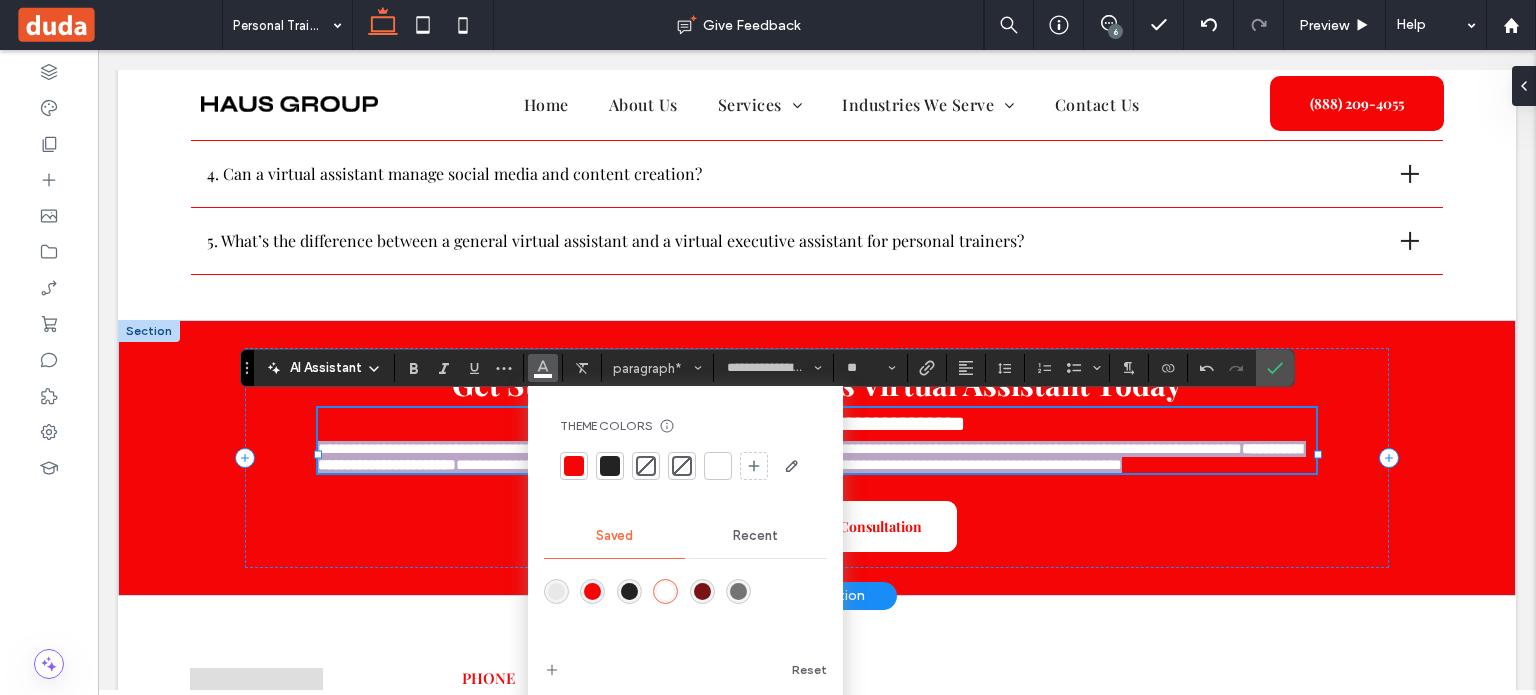 click on "**********" at bounding box center (816, 457) 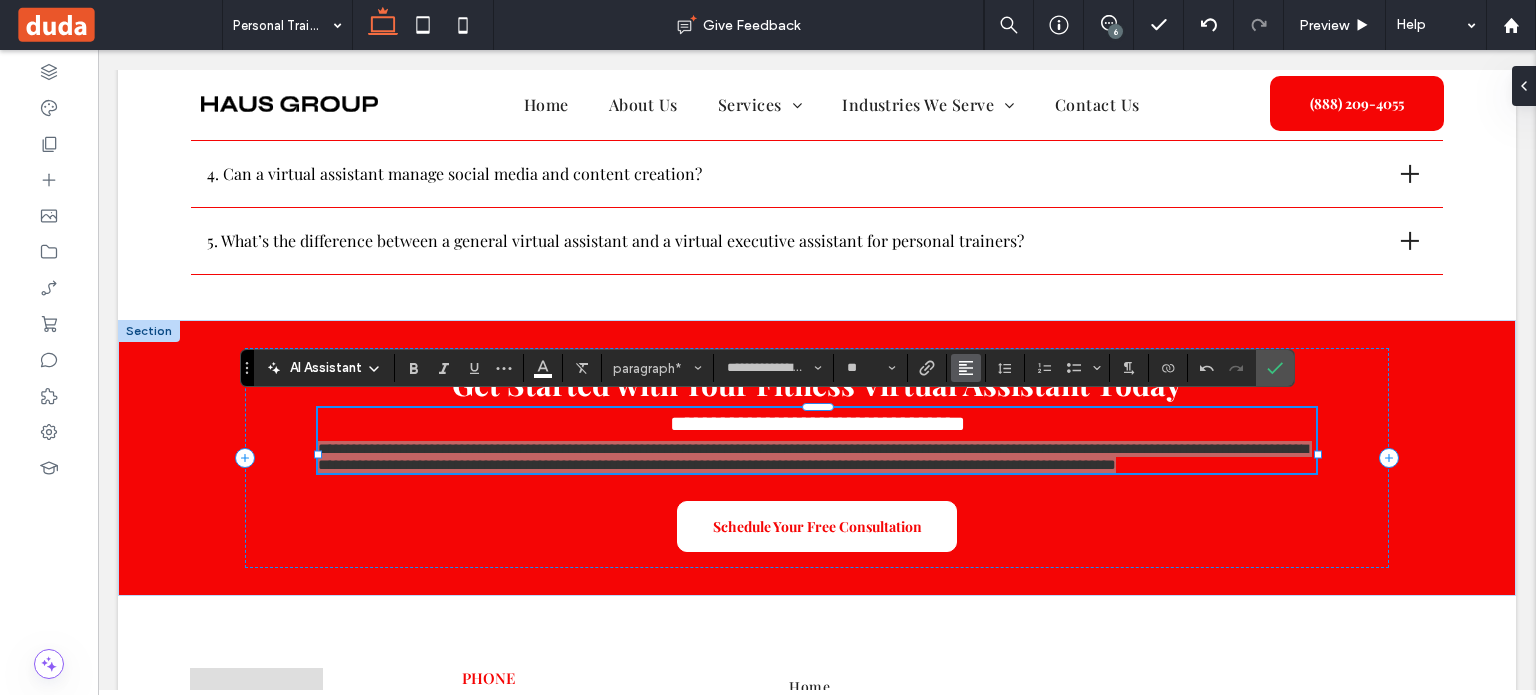 click 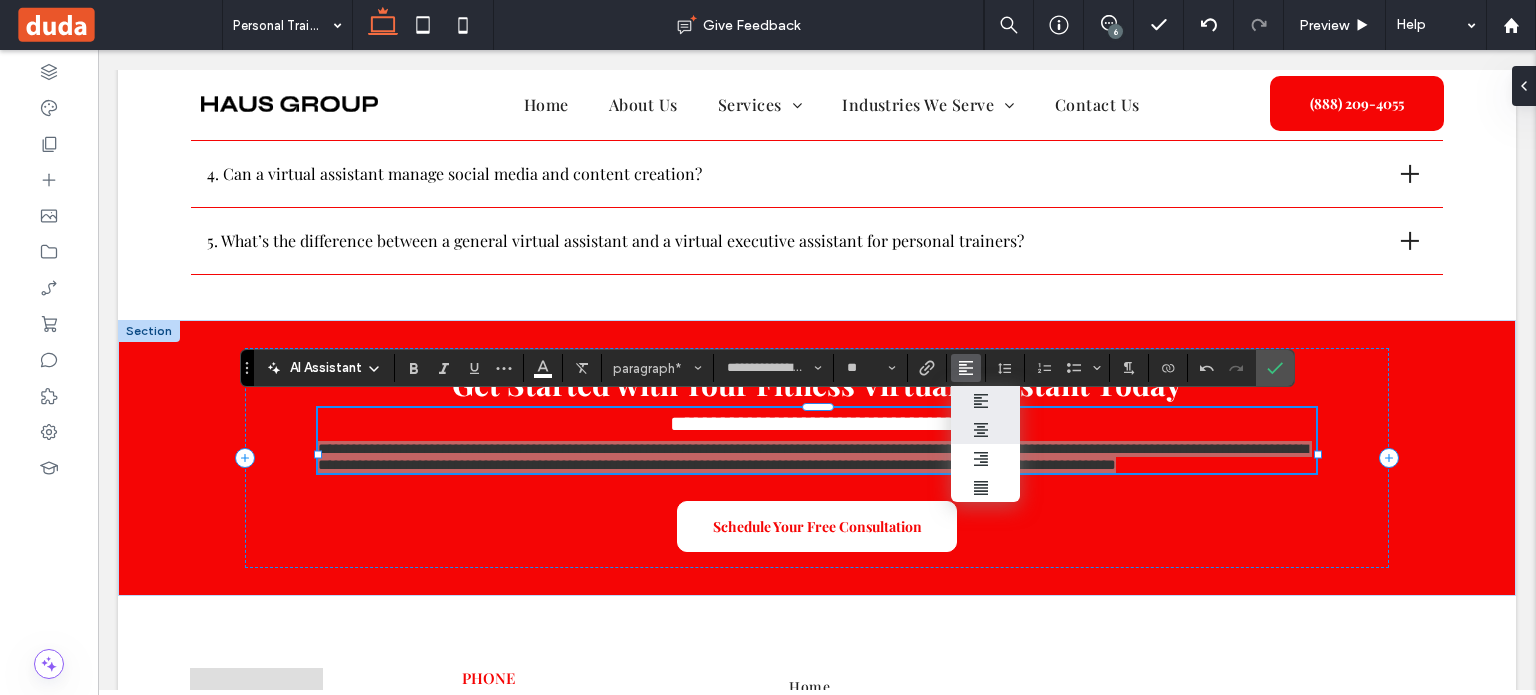 click 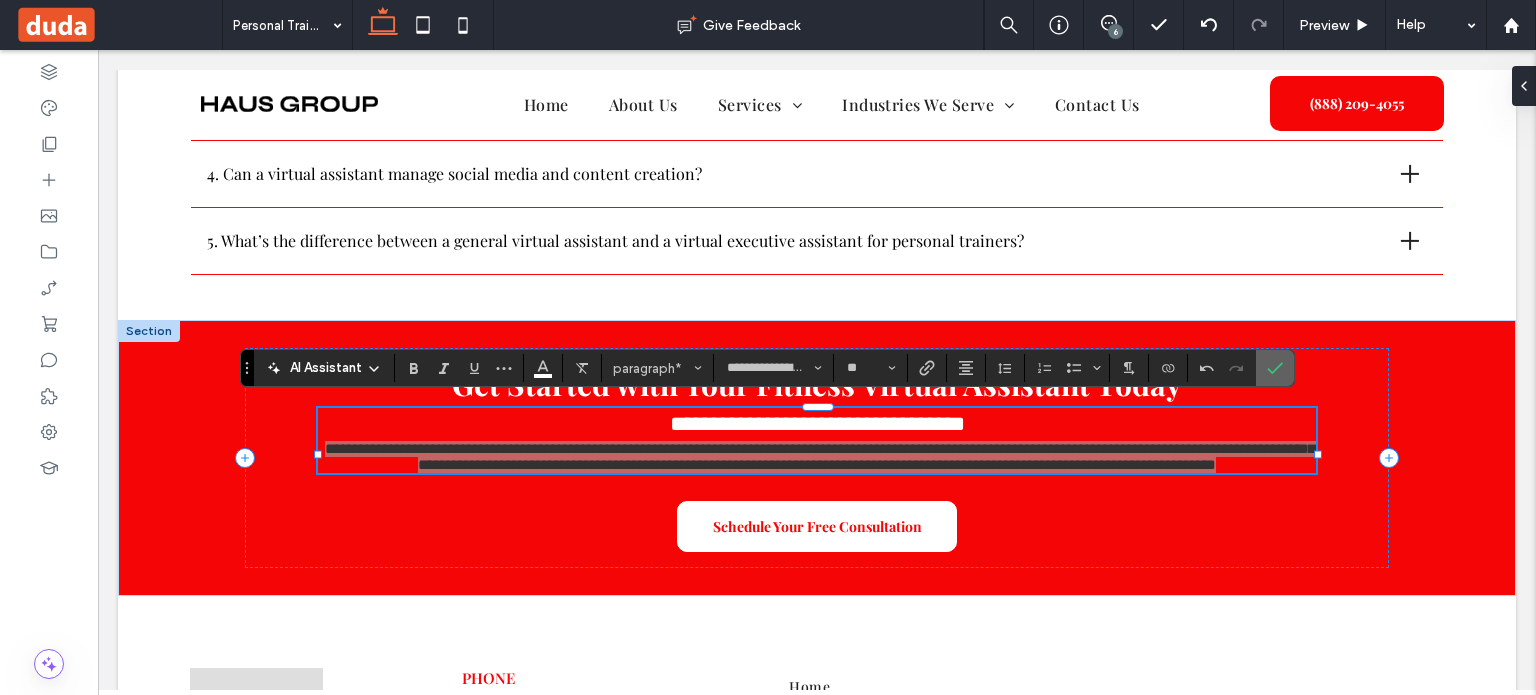 drag, startPoint x: 1278, startPoint y: 373, endPoint x: 1186, endPoint y: 328, distance: 102.41582 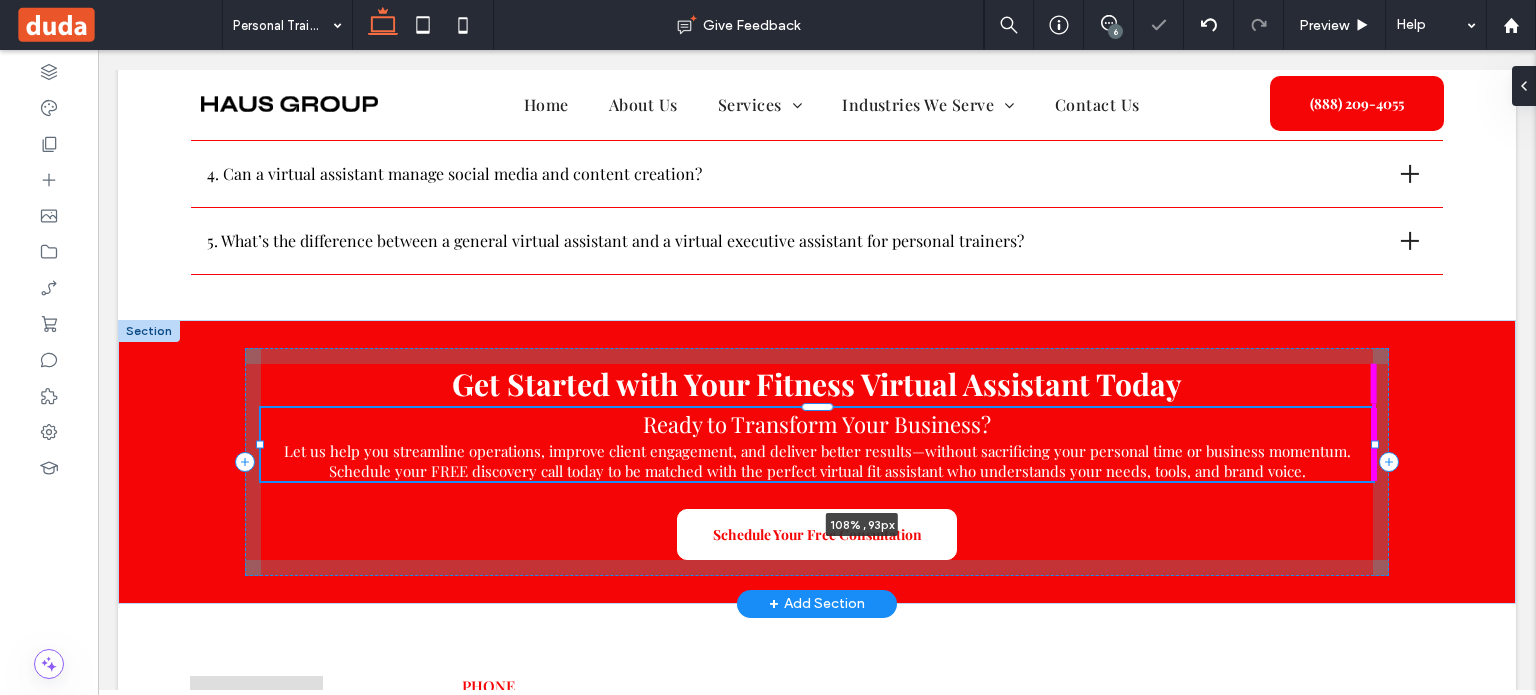 drag, startPoint x: 1307, startPoint y: 451, endPoint x: 1409, endPoint y: 454, distance: 102.044106 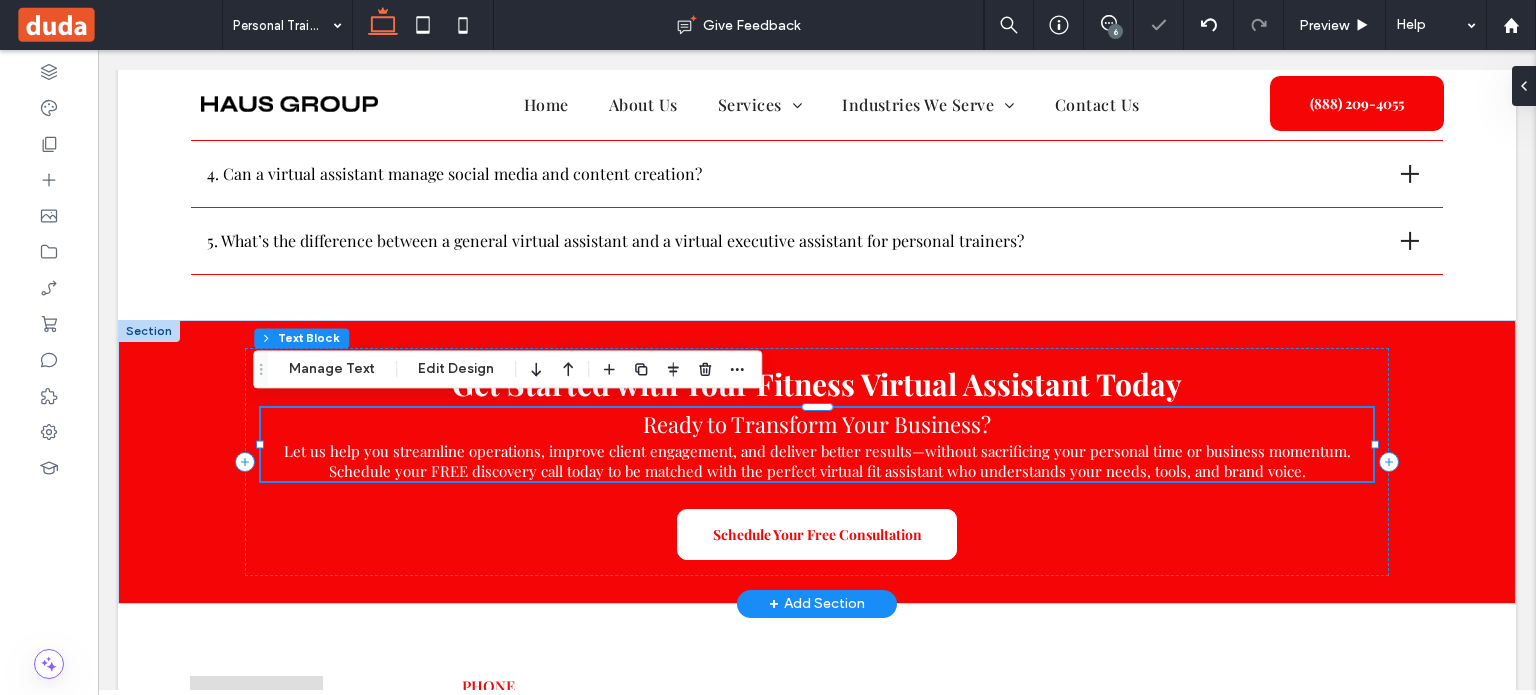 click on "Get Started with Your Fitness Virtual Assistant Today
Ready to Transform Your Business? Let us help you streamline operations, improve client engagement, and deliver better results—without sacrificing your personal time or business momentum. Schedule your FREE discovery call today to be matched with the perfect virtual fit assistant who understands your needs, tools, and brand voice.
108% , 93px
Schedule Your Free Consultation" at bounding box center [817, 462] 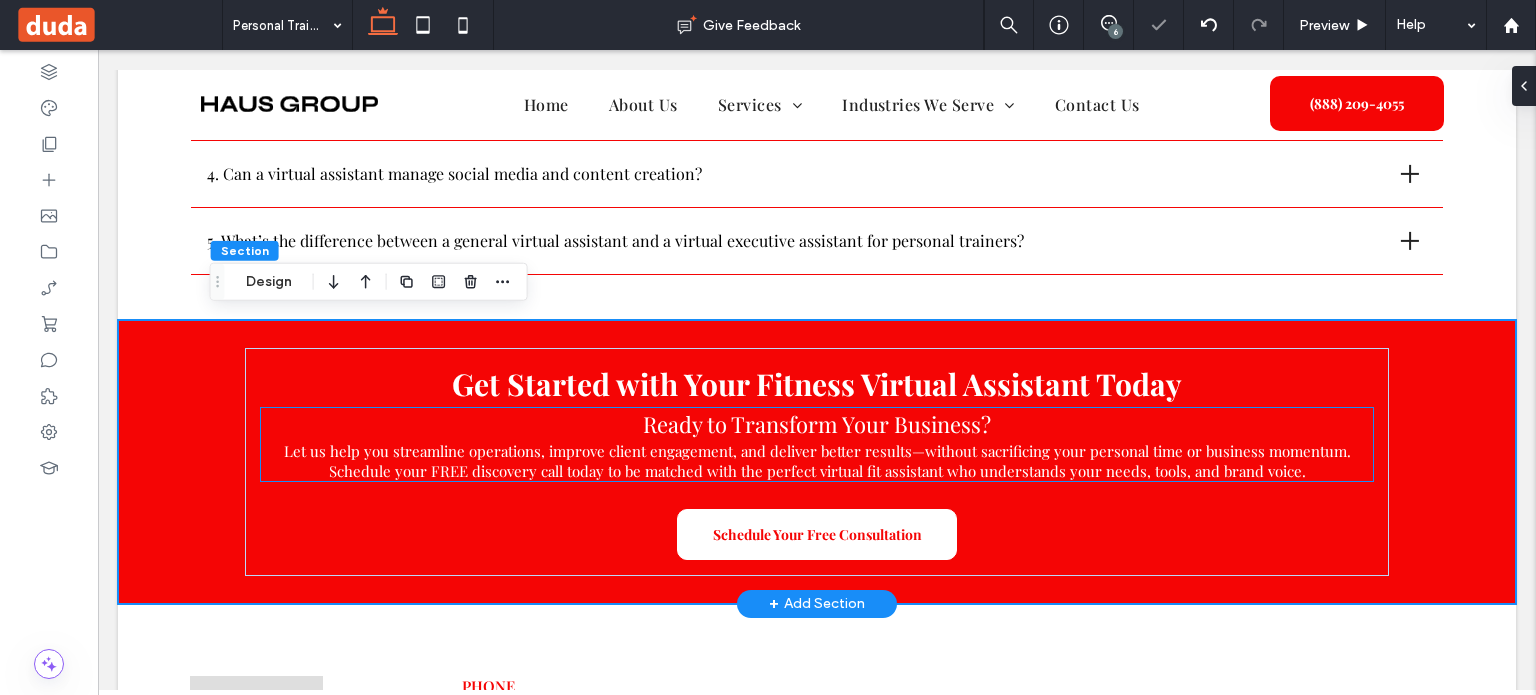 click on "Let us help you streamline operations, improve client engagement, and deliver better results—without sacrificing your personal time or business momentum. Schedule your FREE discovery call today to be matched with the perfect virtual fit assistant who understands your needs, tools, and brand voice." at bounding box center [817, 461] 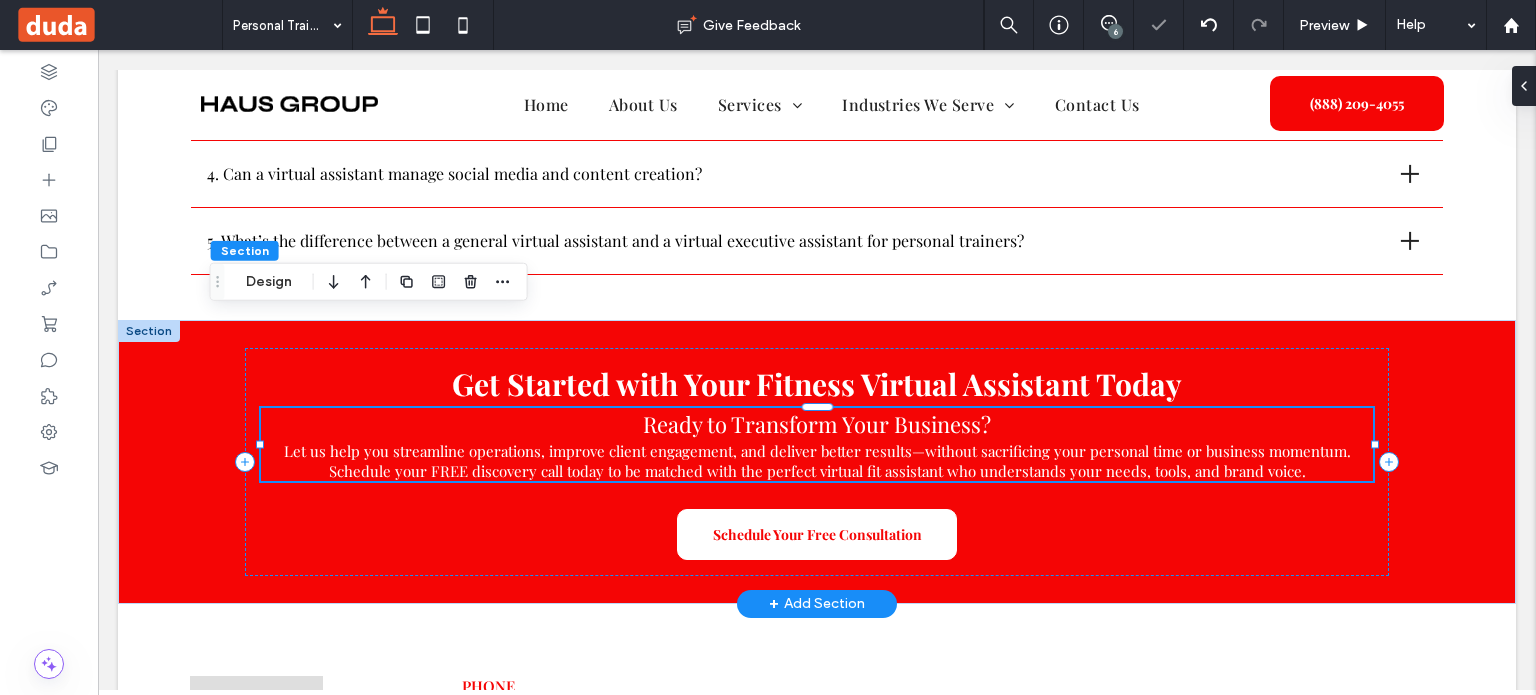click on "Ready to Transform Your Business? Let us help you streamline operations, improve client engagement, and deliver better results—without sacrificing your personal time or business momentum. Schedule your FREE discovery call today to be matched with the perfect virtual fit assistant who understands your needs, tools, and brand voice." at bounding box center (817, 444) 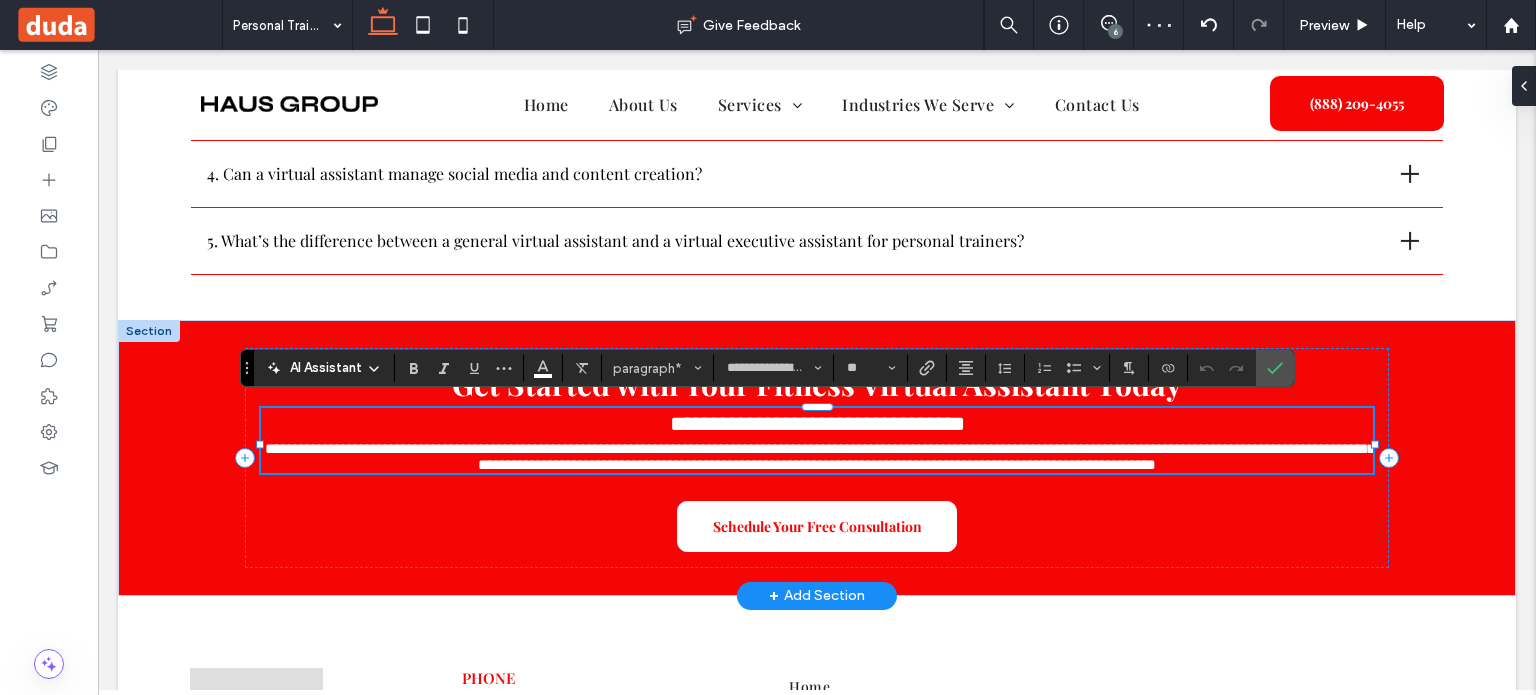 click on "**********" at bounding box center [817, 457] 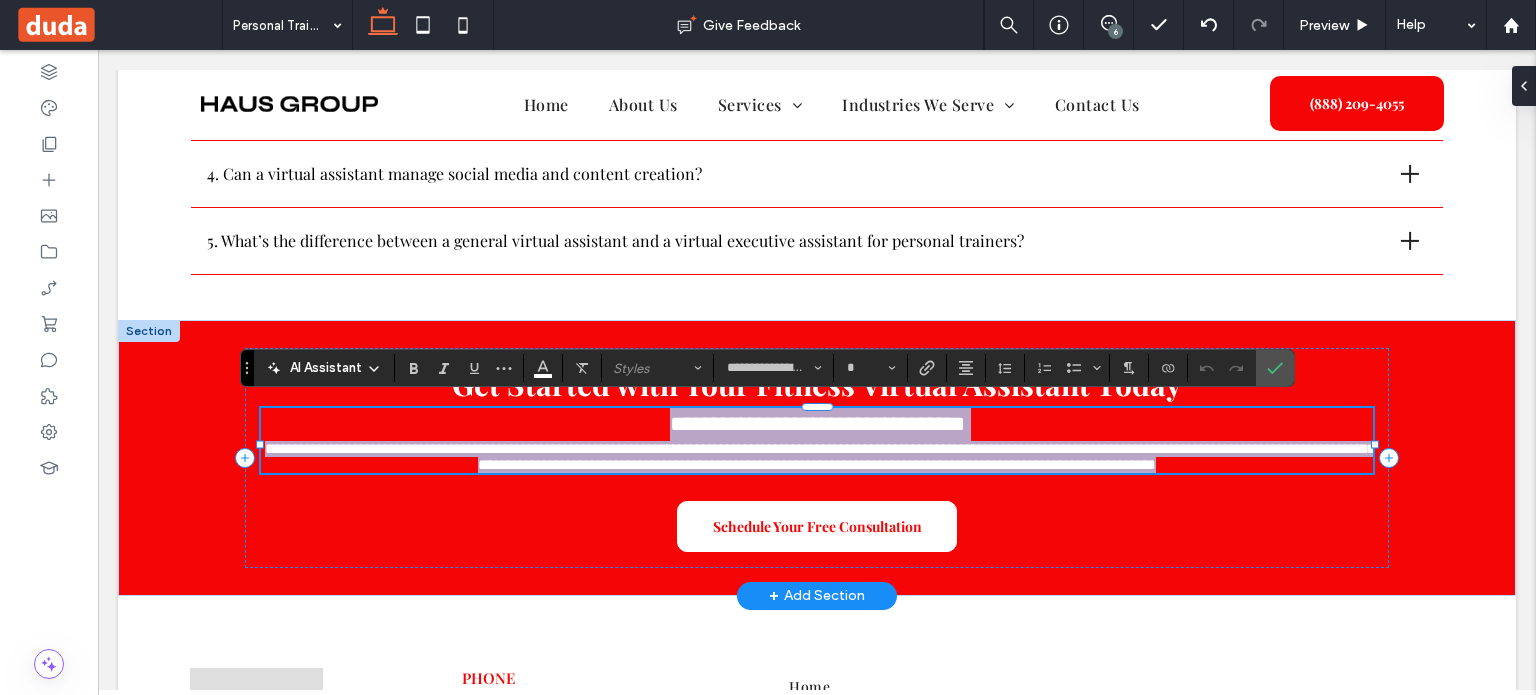 drag, startPoint x: 1305, startPoint y: 463, endPoint x: 548, endPoint y: 408, distance: 758.99536 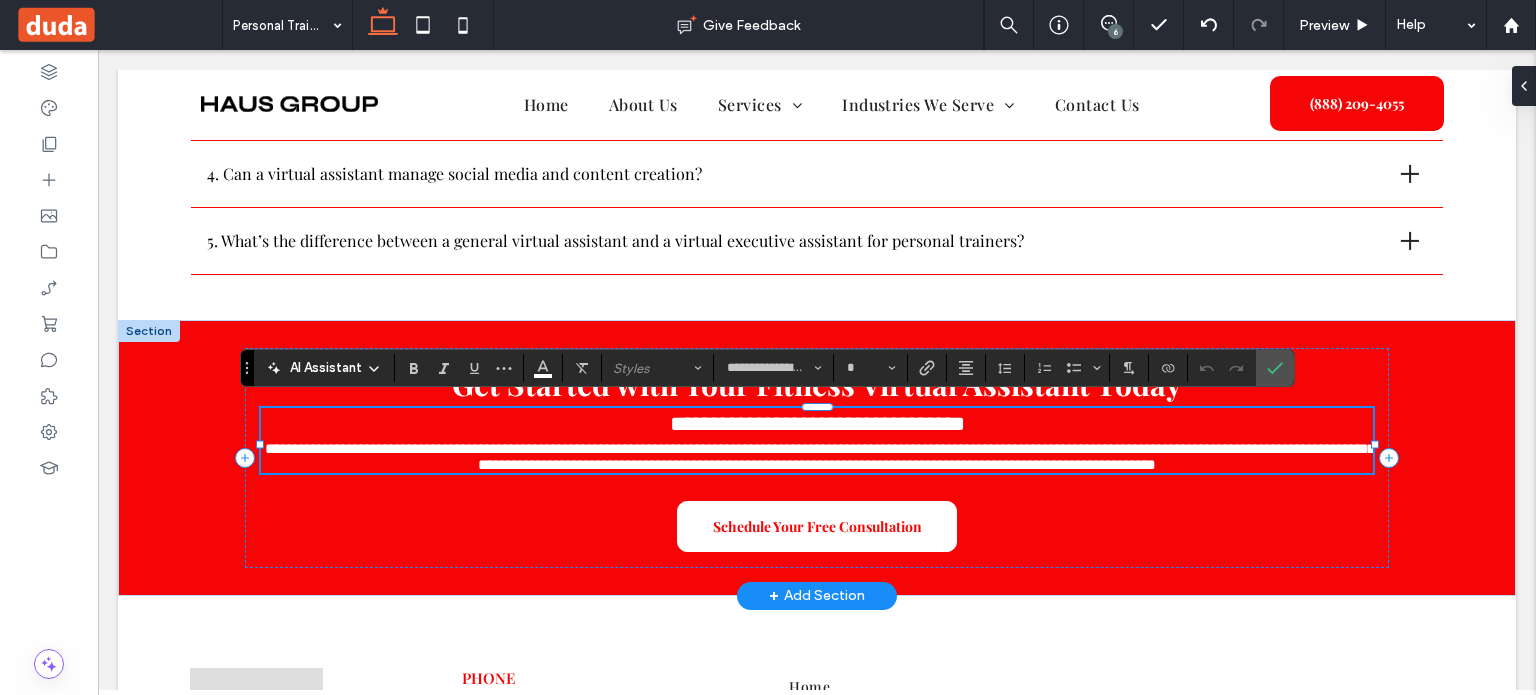 type on "**" 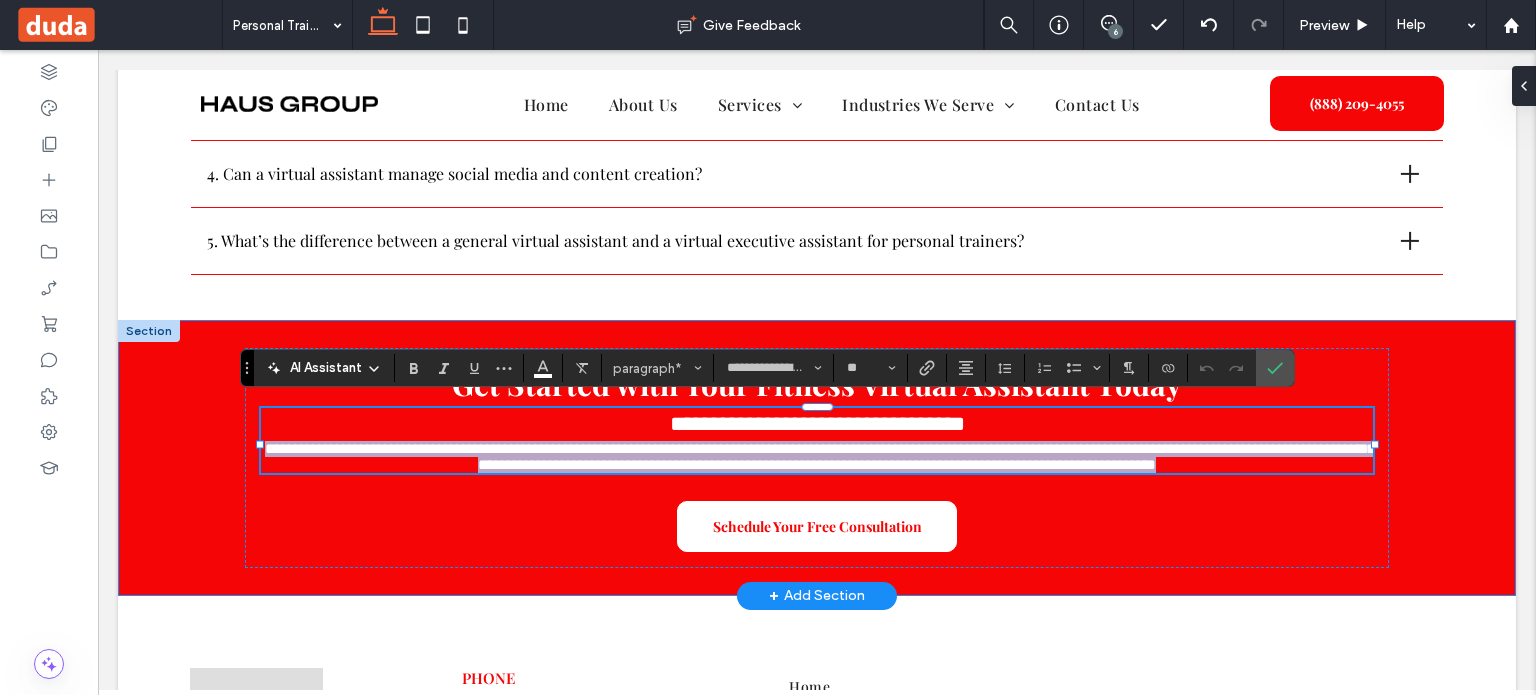drag, startPoint x: 1312, startPoint y: 467, endPoint x: 180, endPoint y: 448, distance: 1132.1594 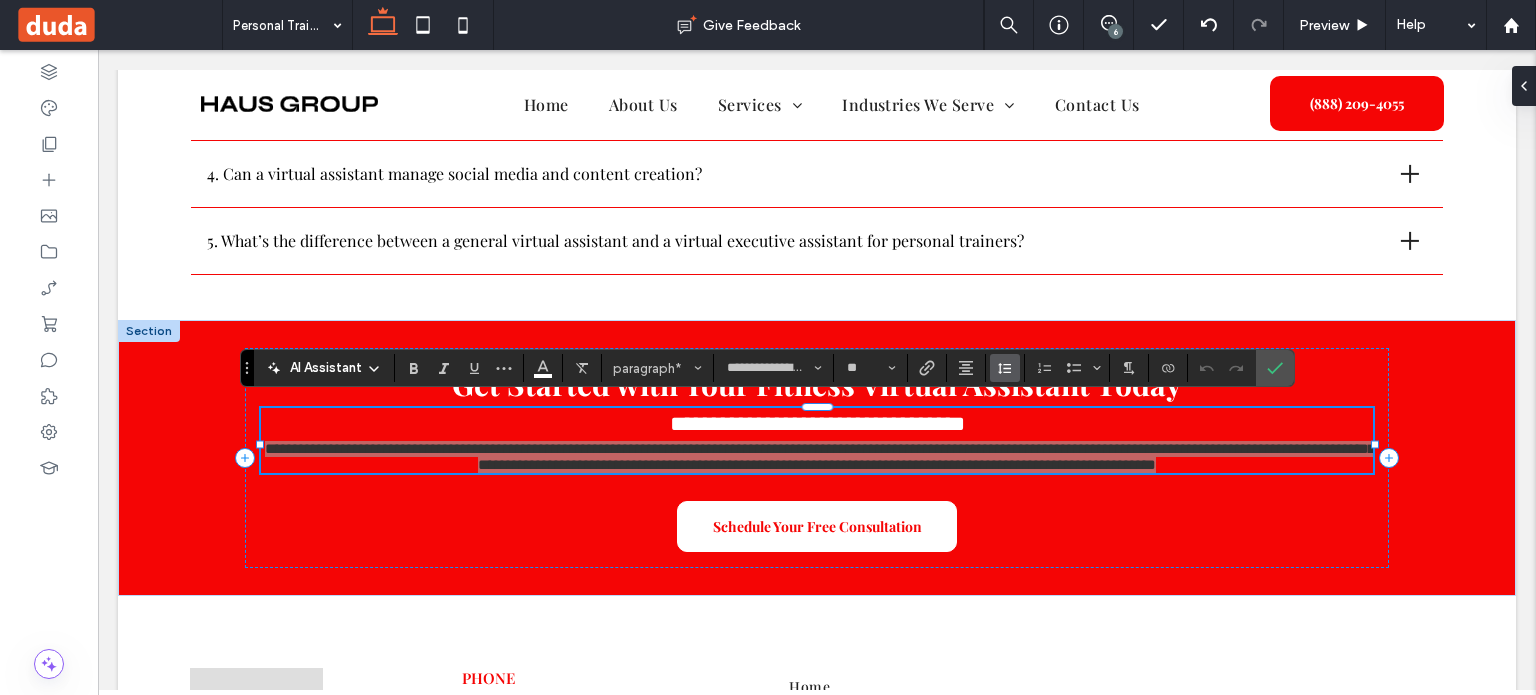 click 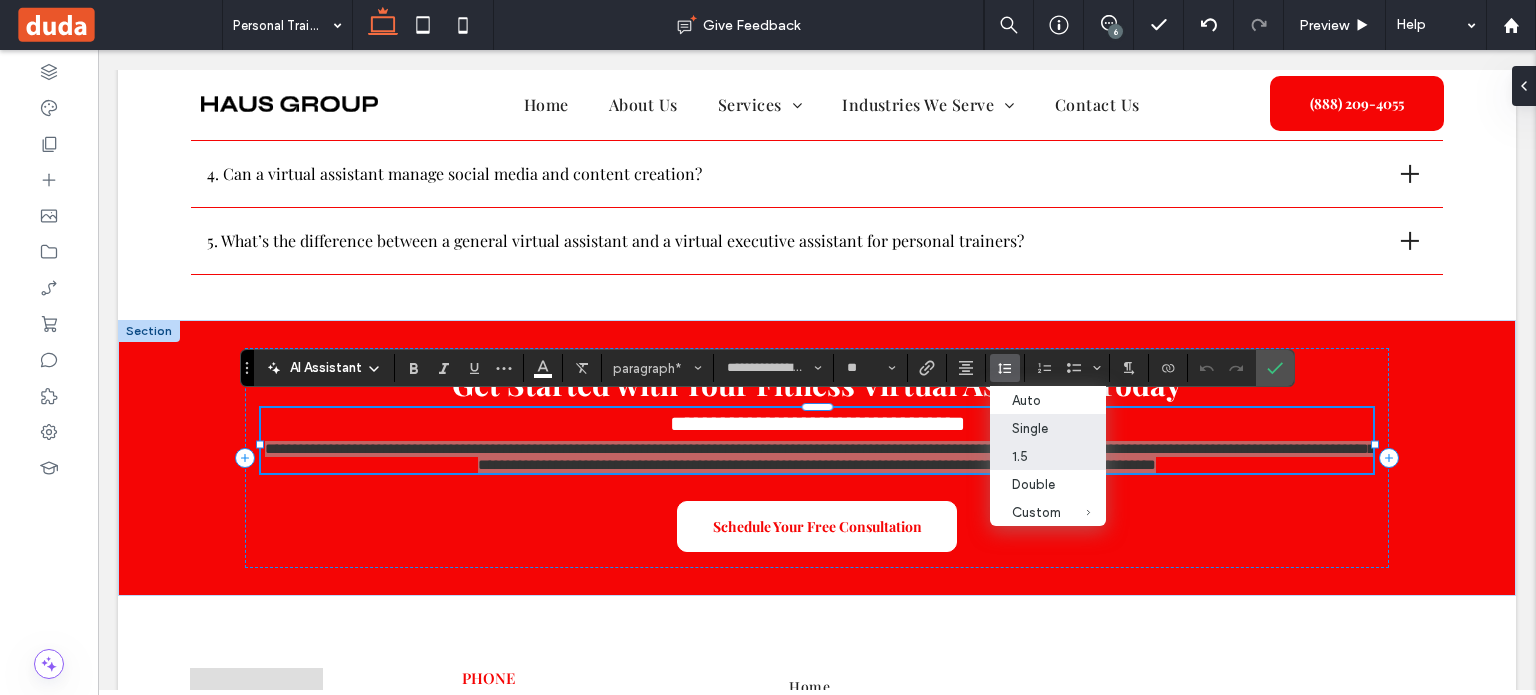 drag, startPoint x: 1056, startPoint y: 461, endPoint x: 958, endPoint y: 410, distance: 110.47624 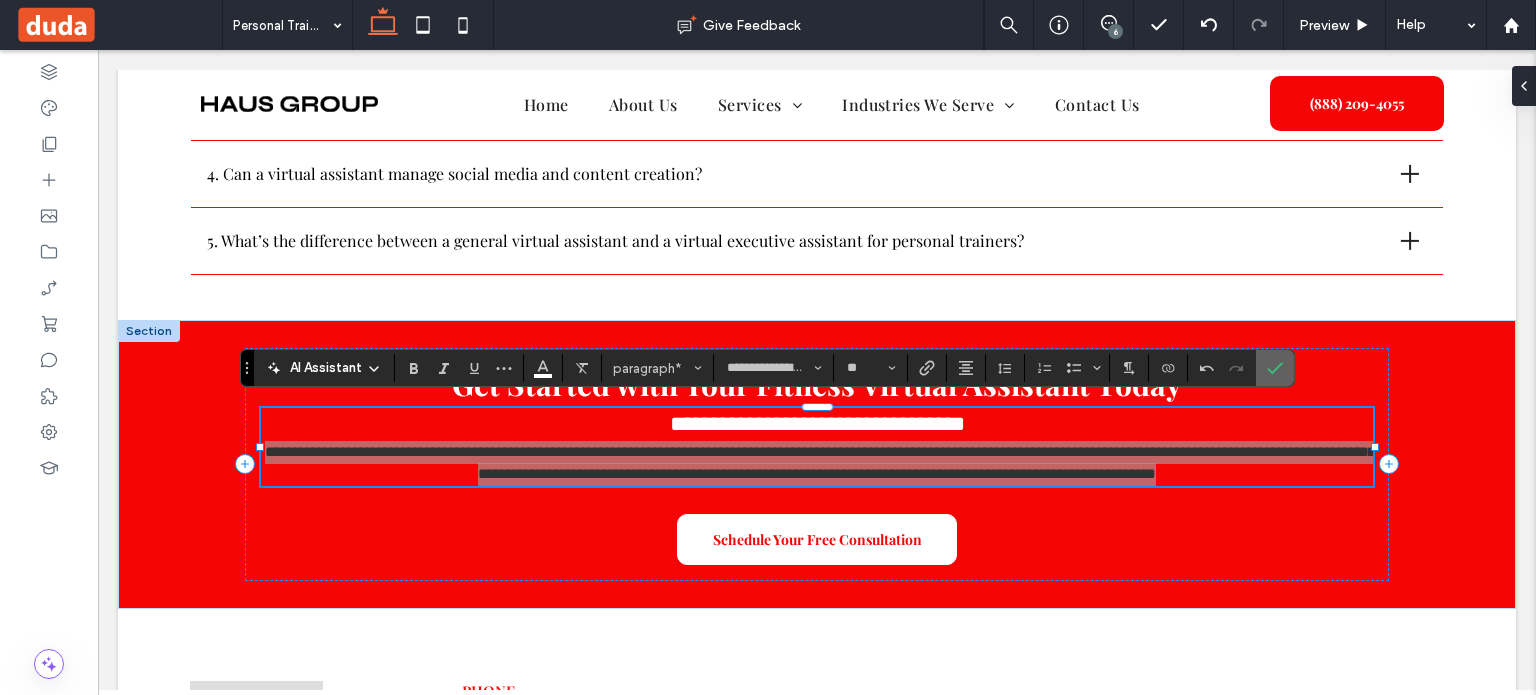 click 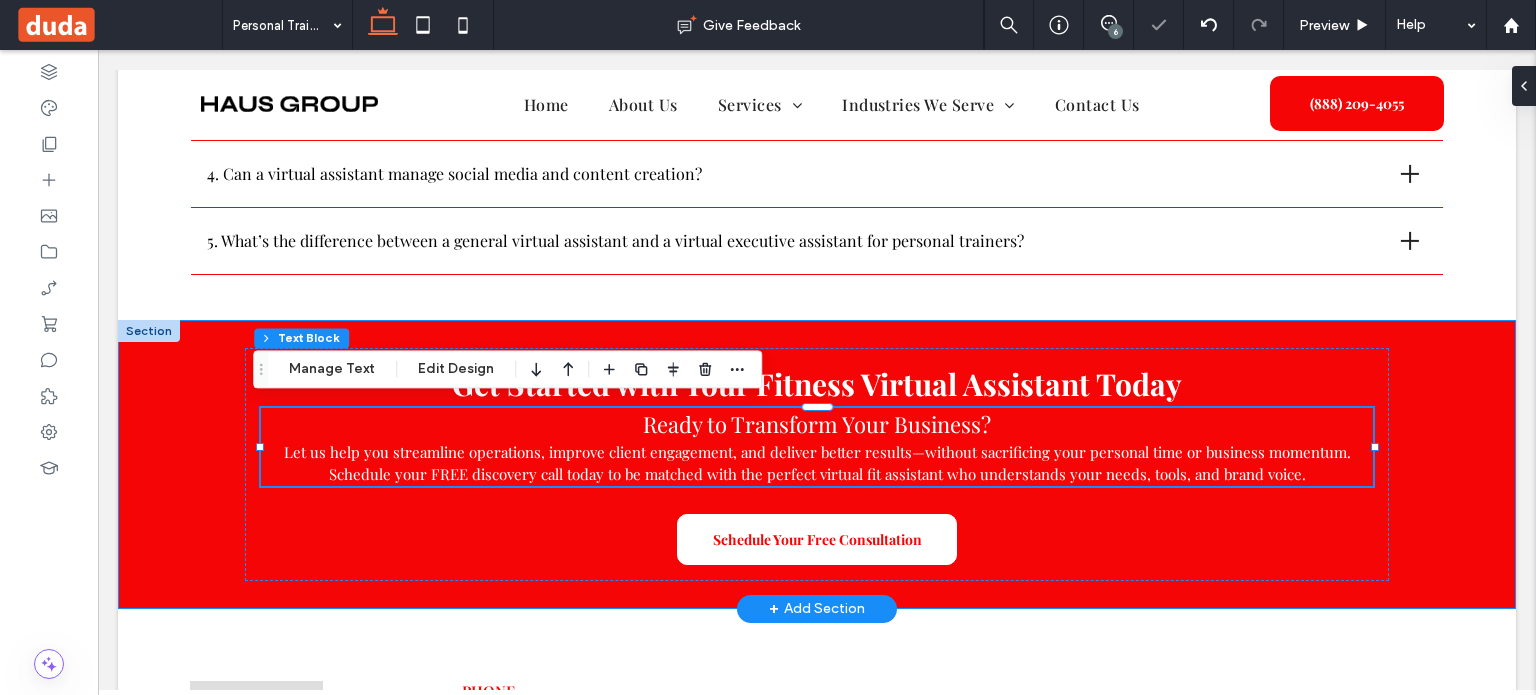 click on "Get Started with Your Fitness Virtual Assistant Today
Ready to Transform Your Business? Let us help you streamline operations, improve client engagement, and deliver better results—without sacrificing your personal time or business momentum. Schedule your FREE discovery call today to be matched with the perfect virtual fit assistant who understands your needs, tools, and brand voice.
Schedule Your Free Consultation" at bounding box center (817, 464) 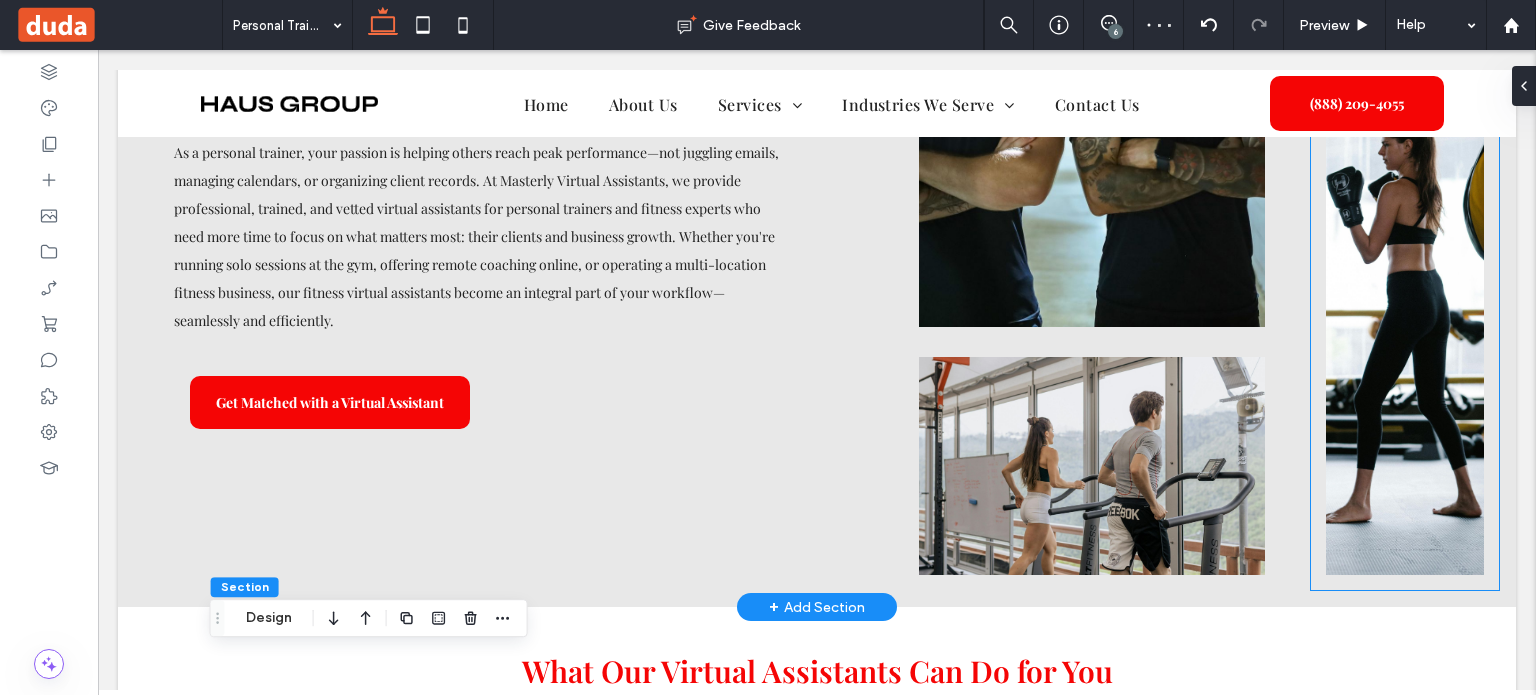 scroll, scrollTop: 0, scrollLeft: 0, axis: both 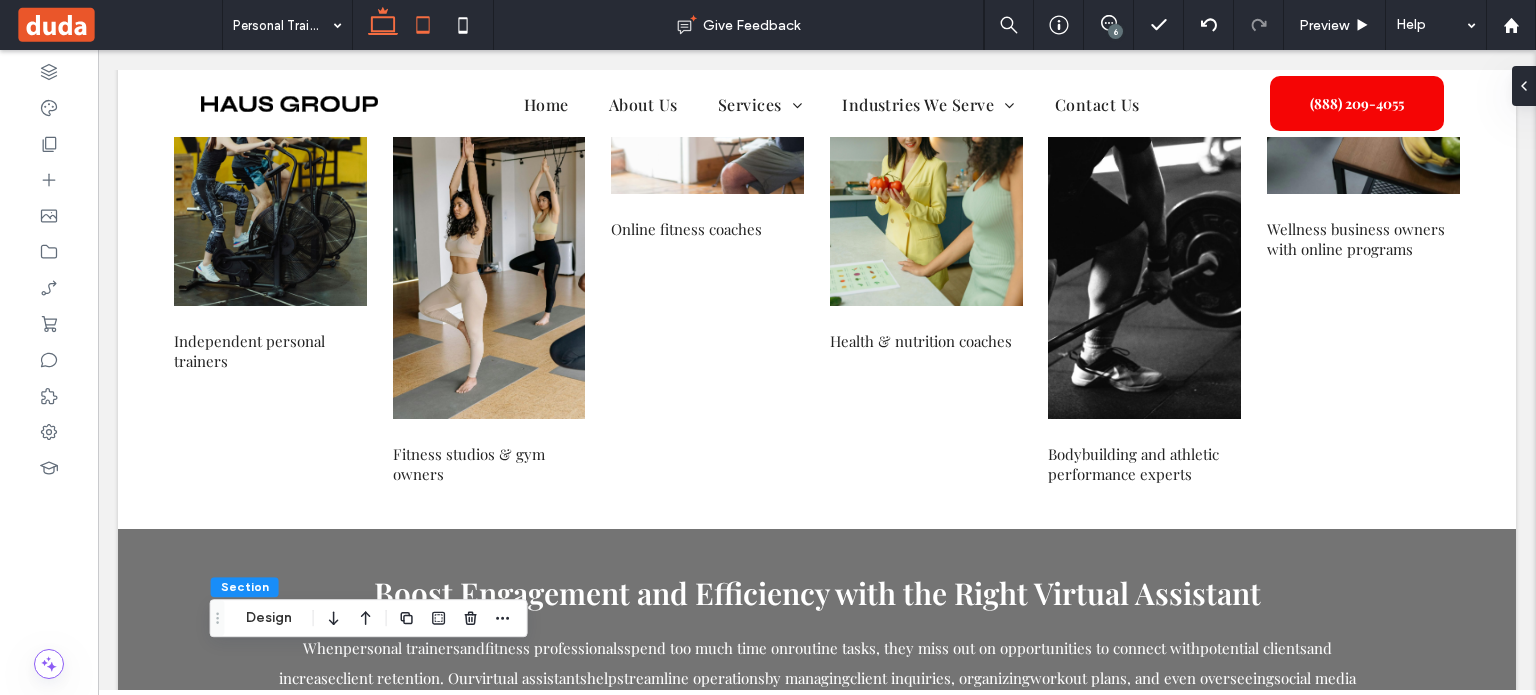 click 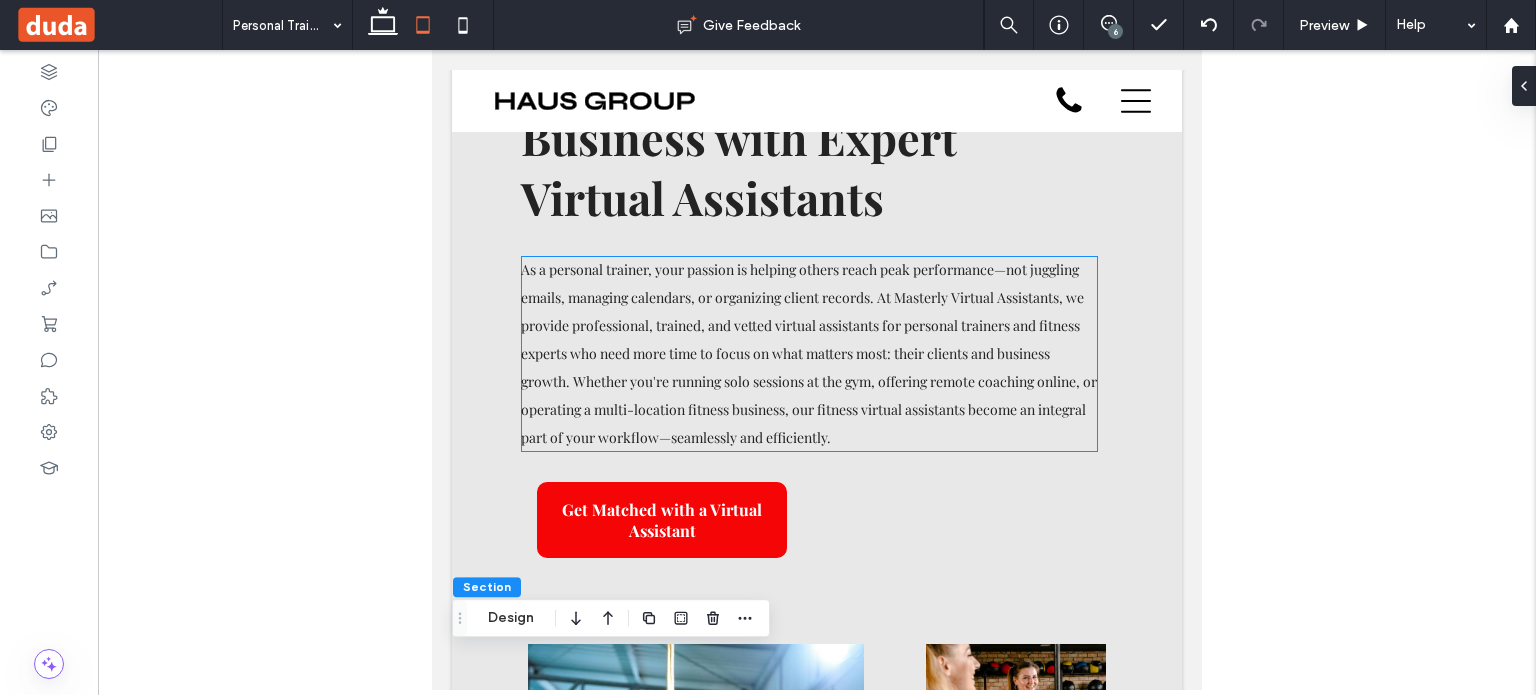 scroll, scrollTop: 0, scrollLeft: 0, axis: both 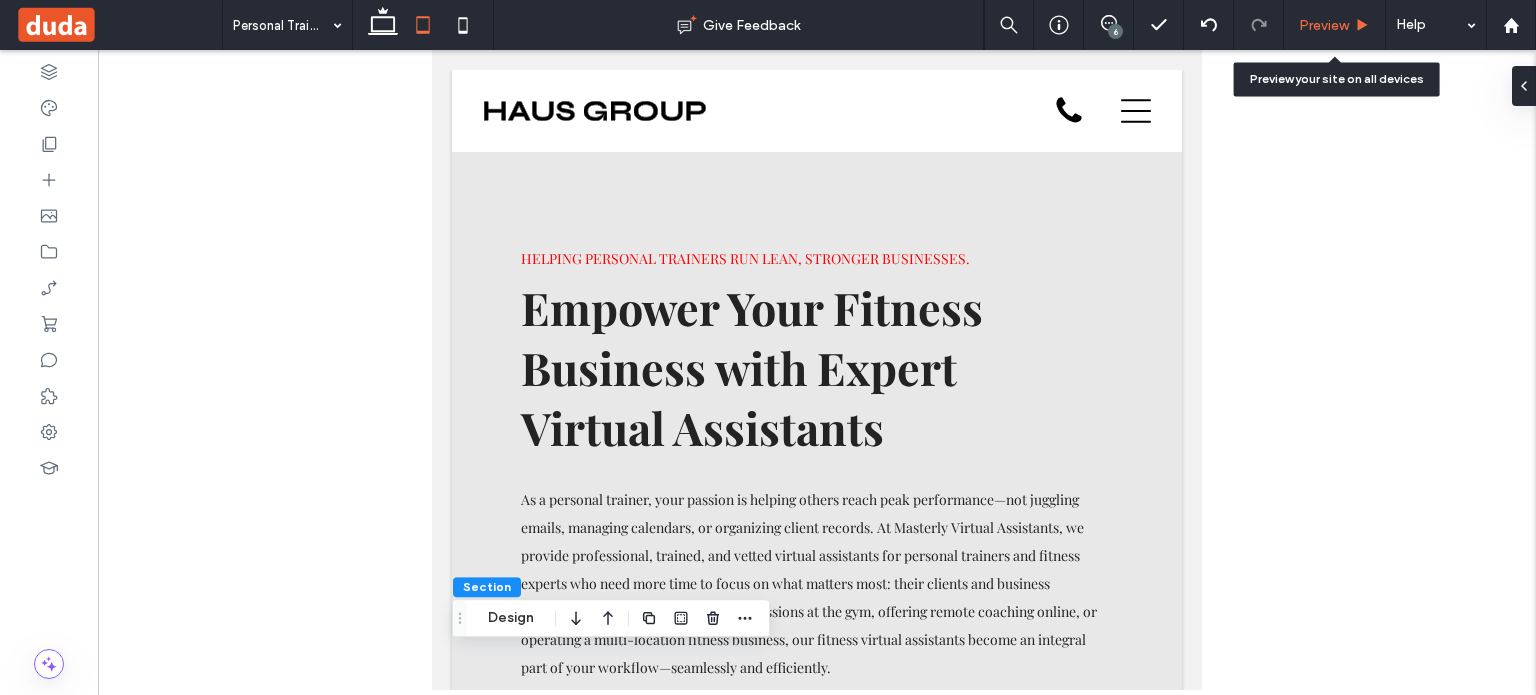 click on "Preview" at bounding box center (1324, 25) 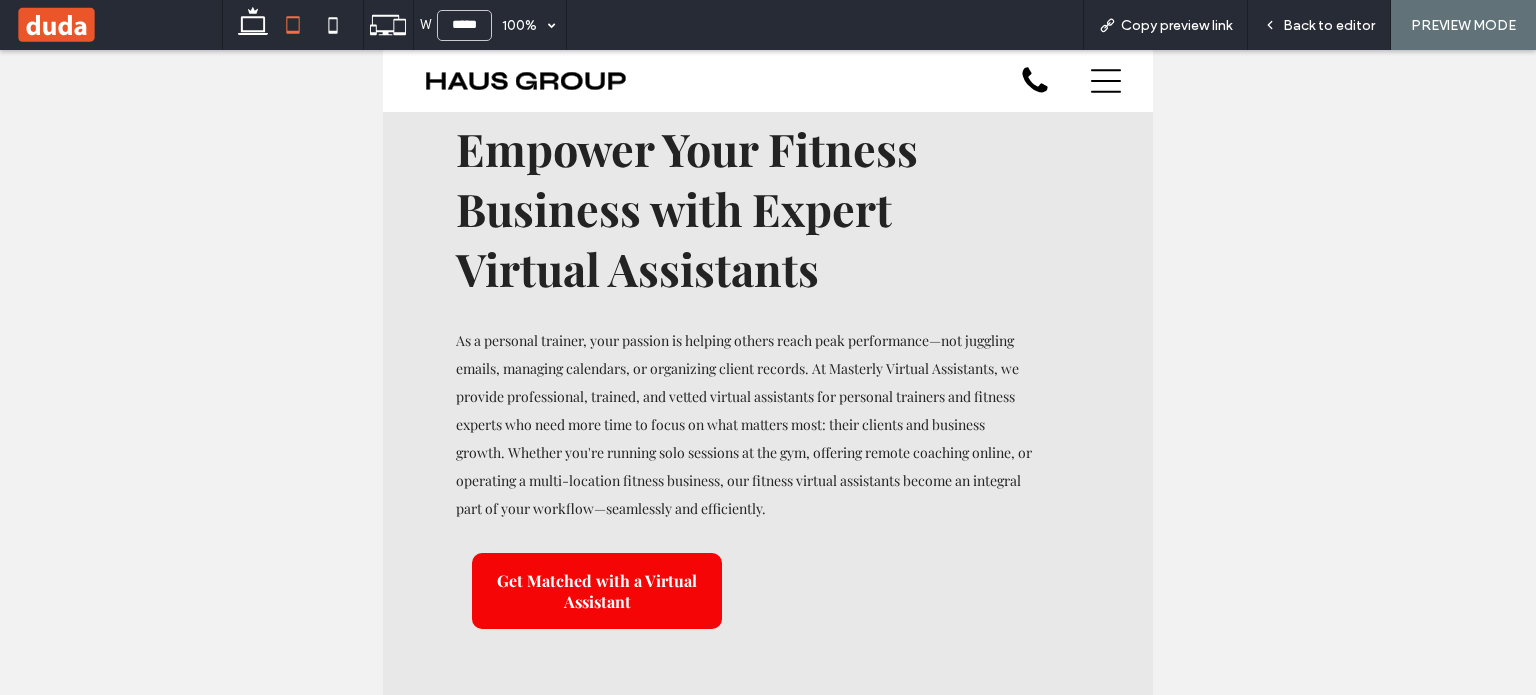 scroll, scrollTop: 279, scrollLeft: 0, axis: vertical 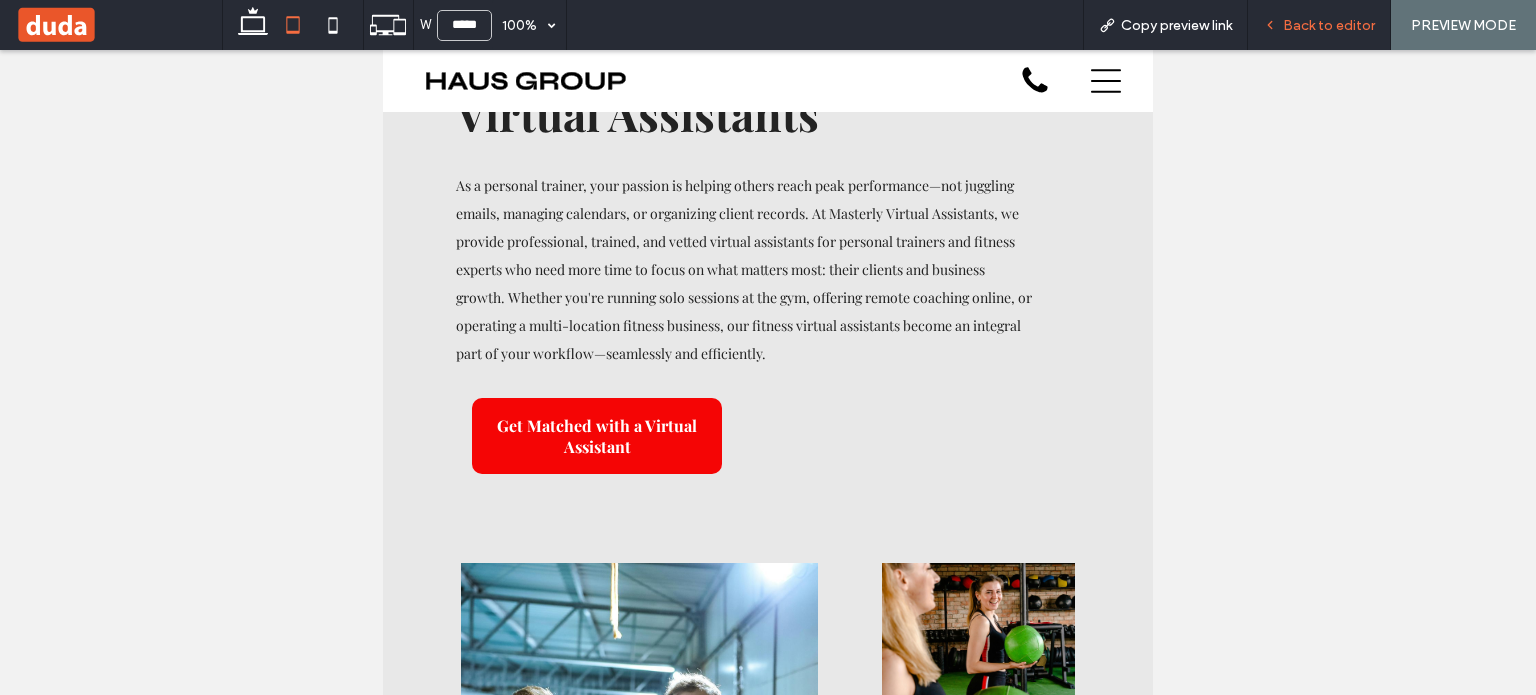 click on "Back to editor" at bounding box center [1319, 25] 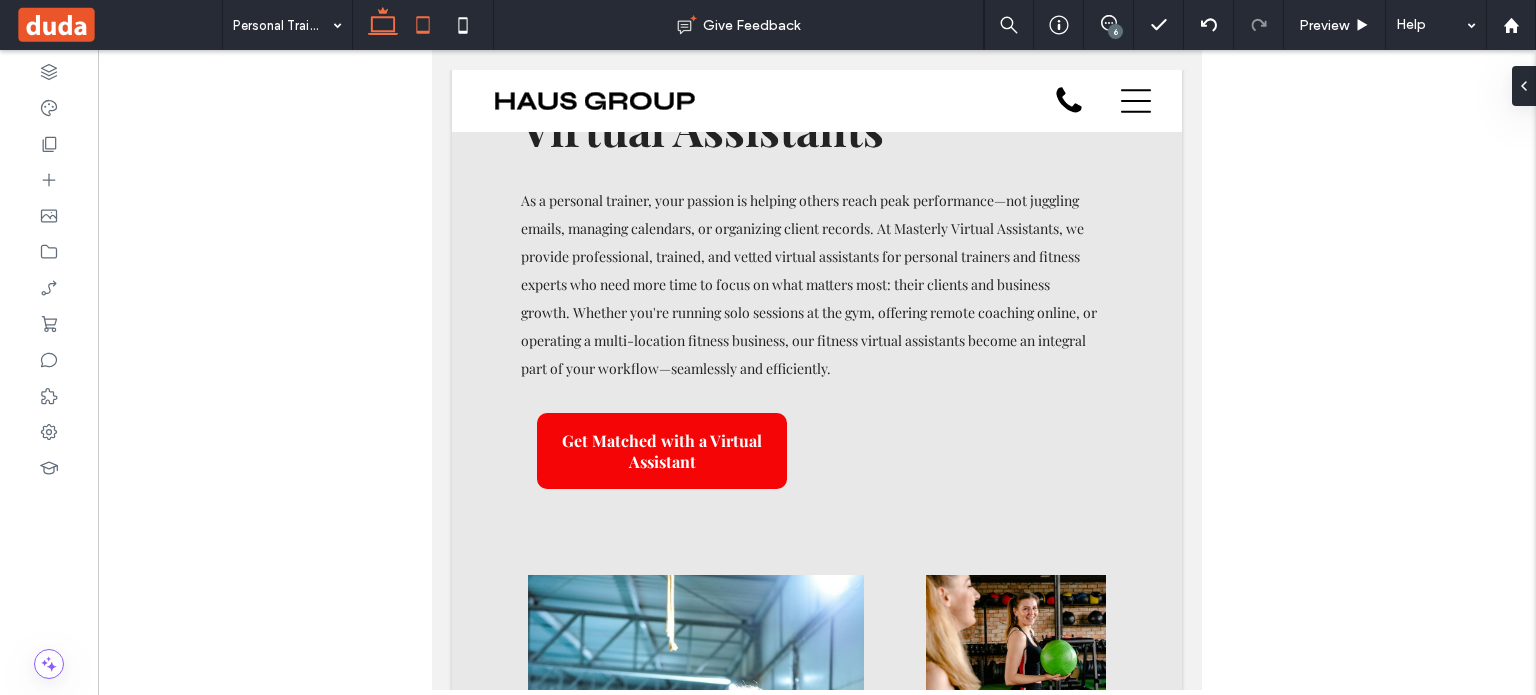click 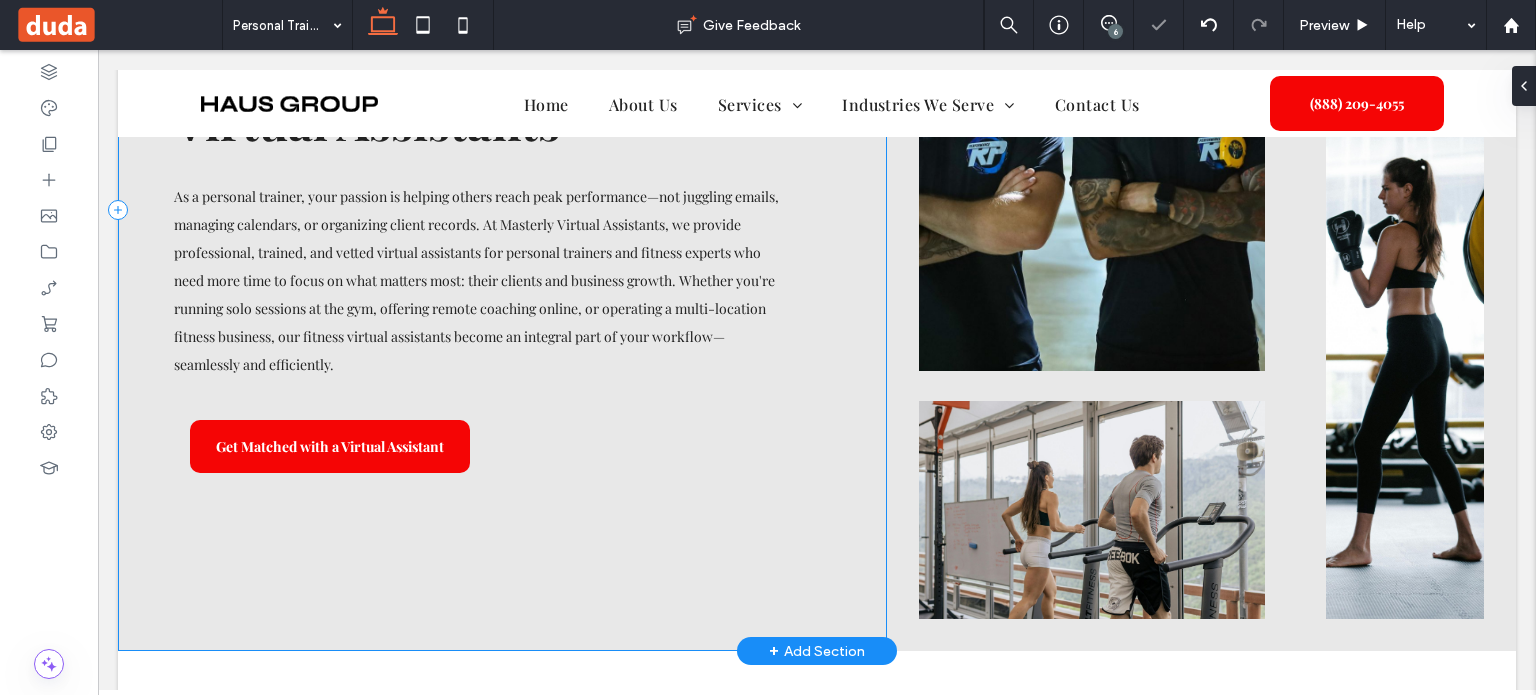 scroll, scrollTop: 468, scrollLeft: 0, axis: vertical 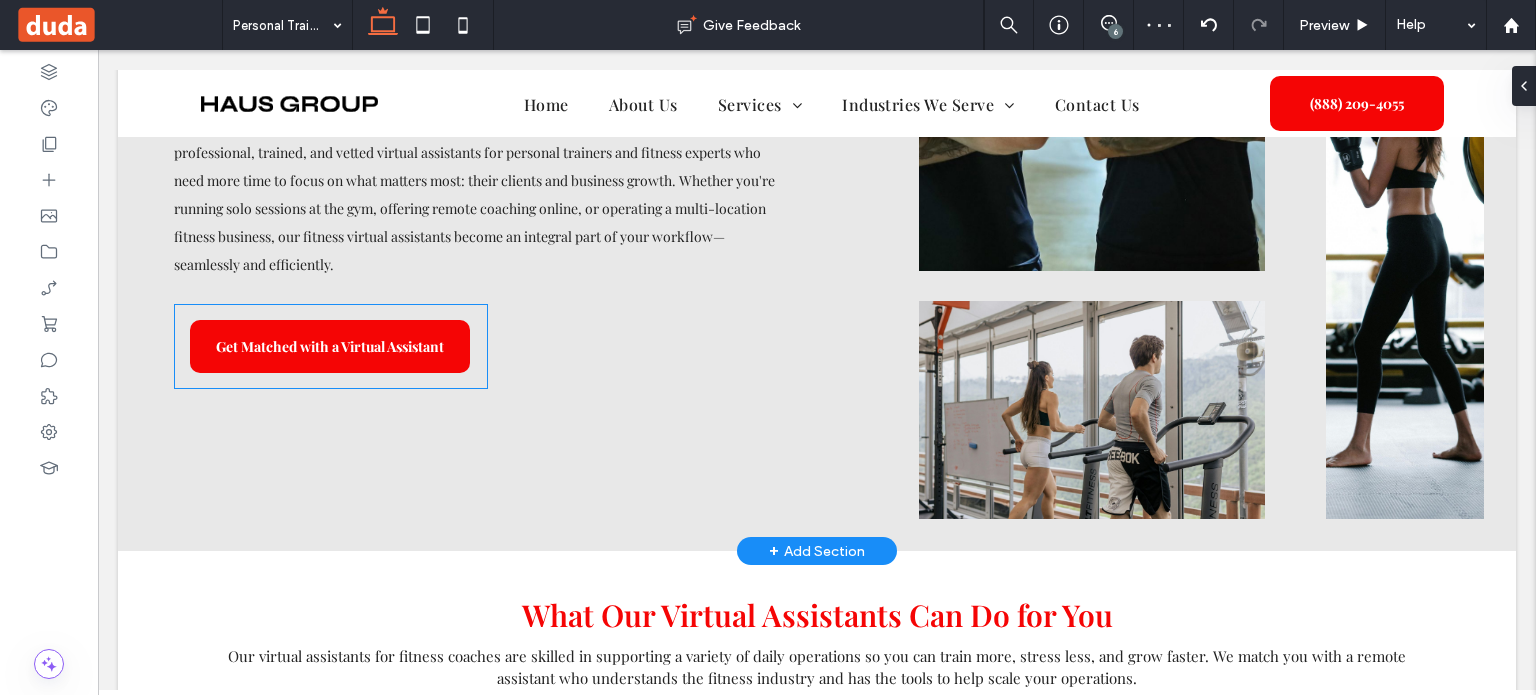 drag, startPoint x: 480, startPoint y: 331, endPoint x: 491, endPoint y: 351, distance: 22.825424 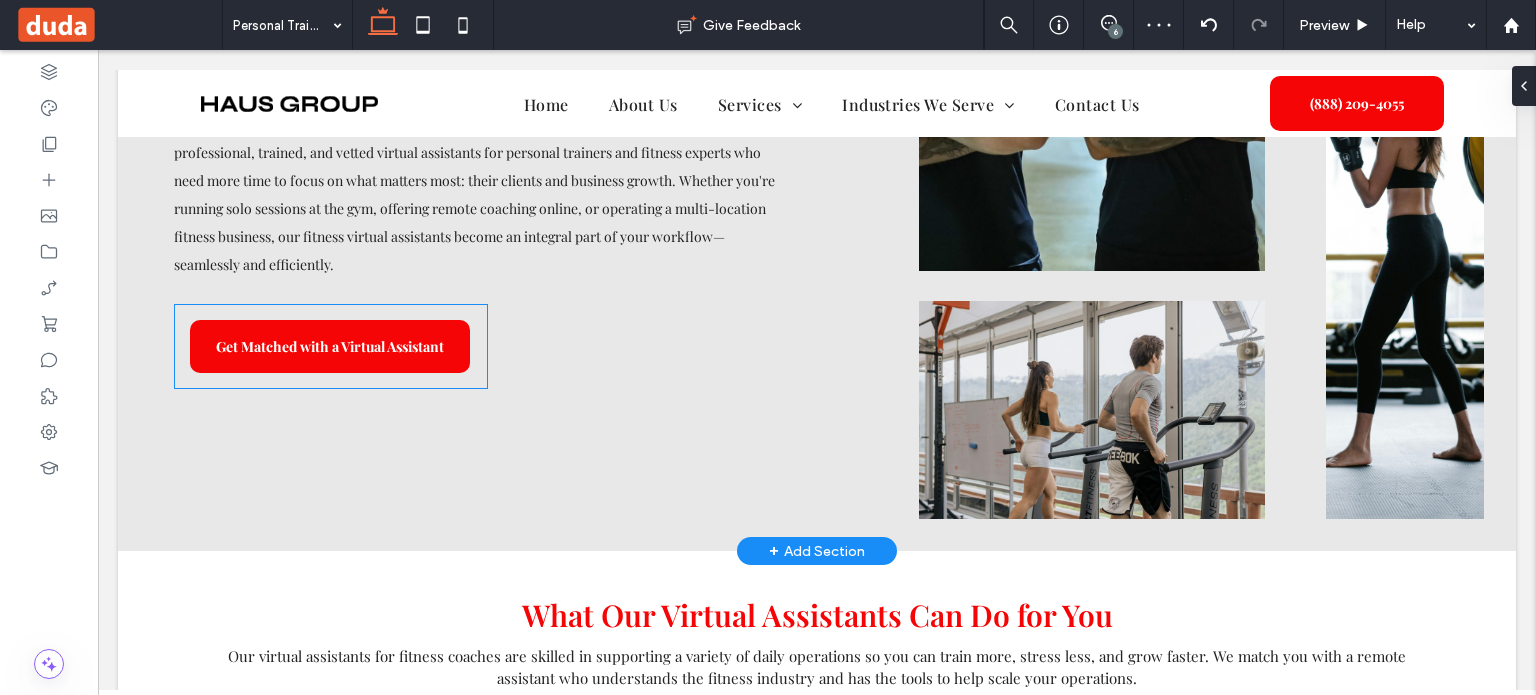 click on "Get Matched with a Virtual Assistant" at bounding box center (331, 346) 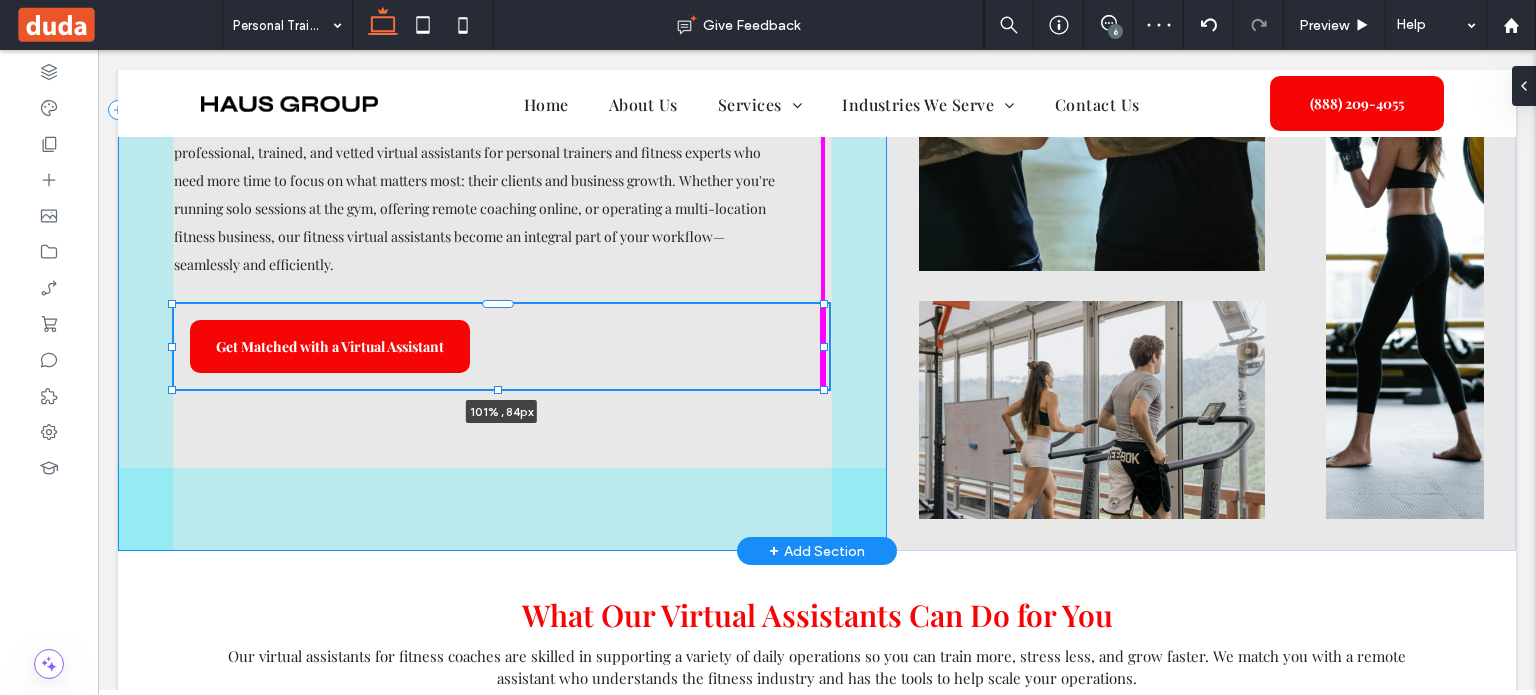 drag, startPoint x: 487, startPoint y: 351, endPoint x: 832, endPoint y: 372, distance: 345.63855 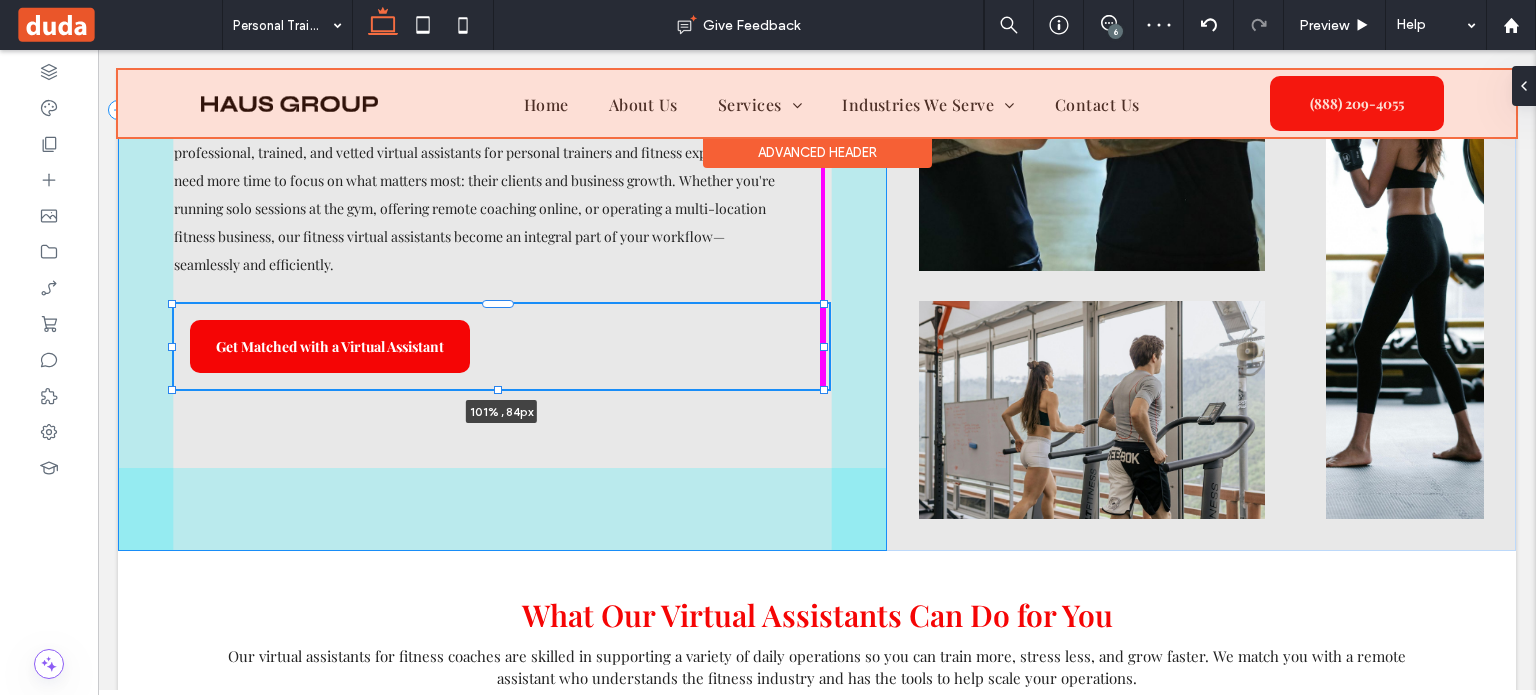 type on "***" 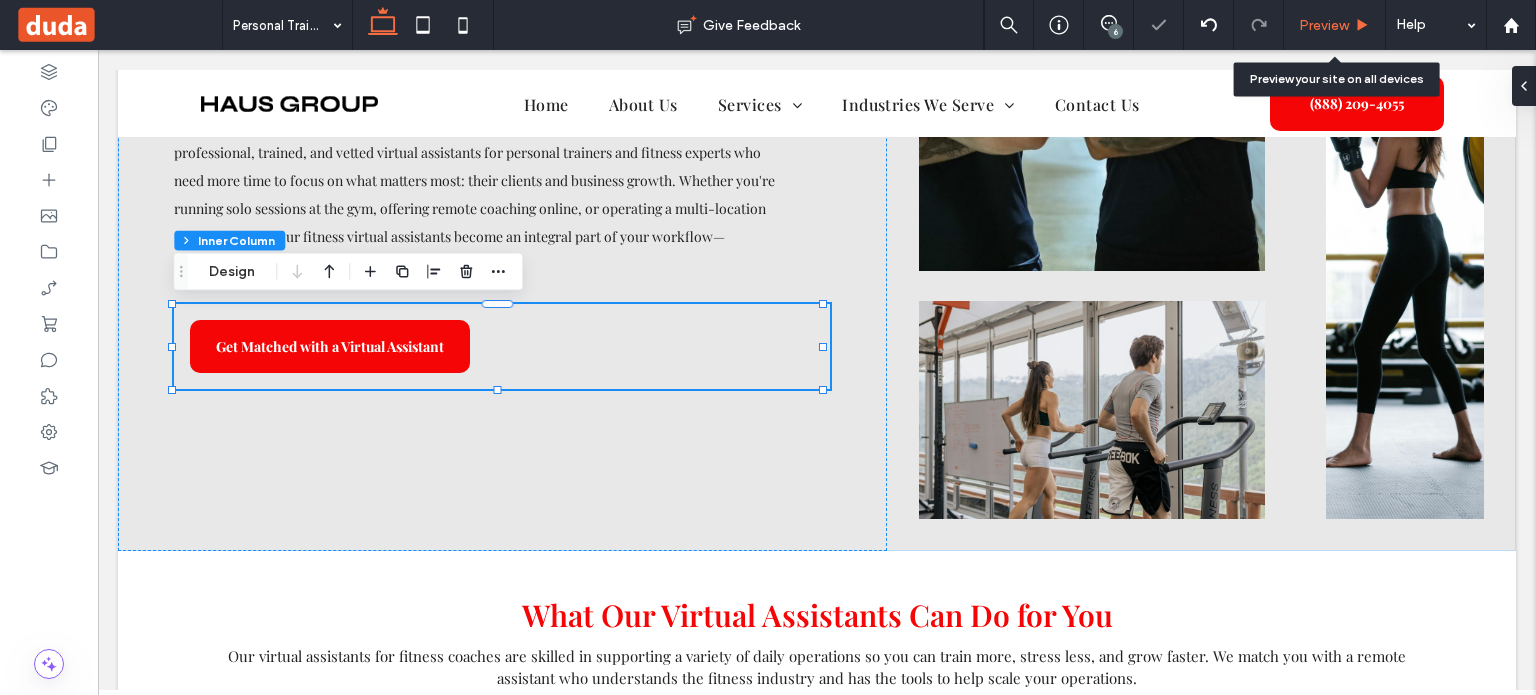 click on "Preview" at bounding box center [1324, 25] 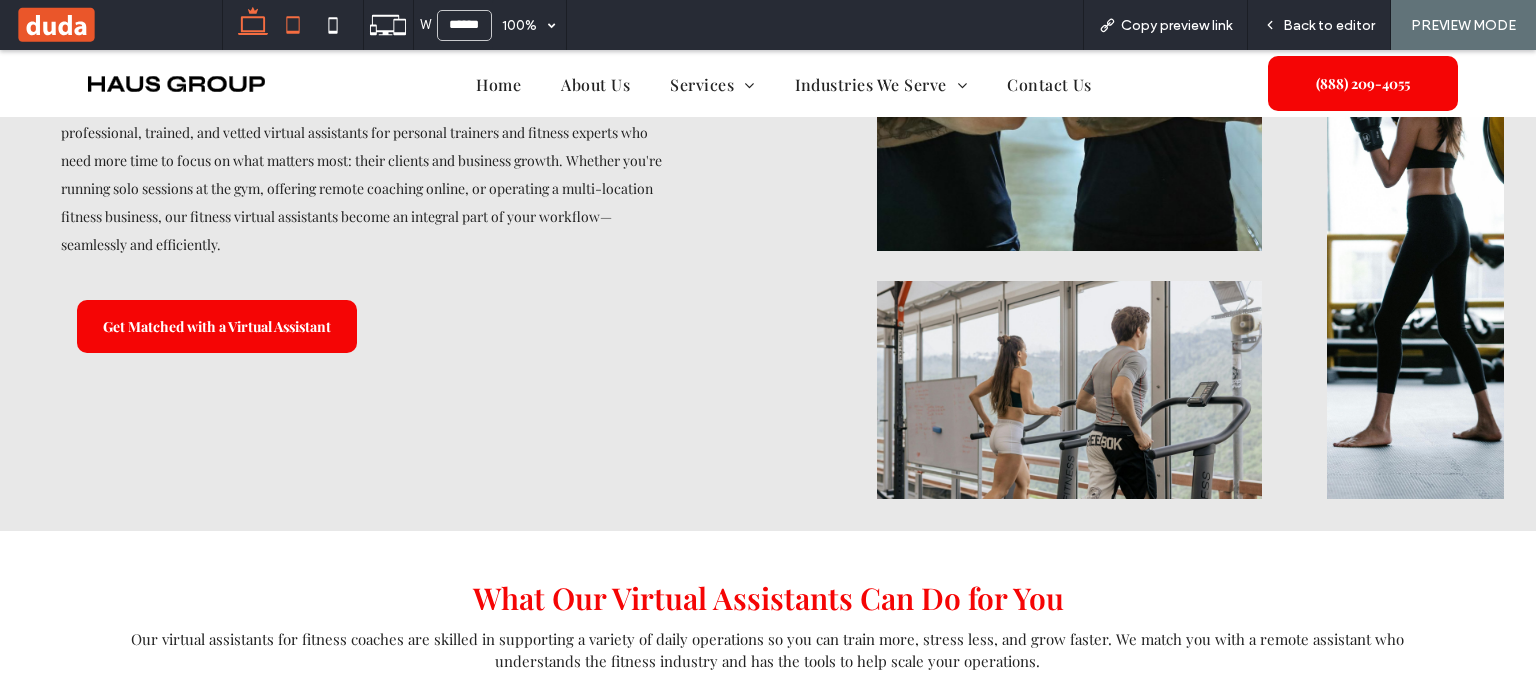 click 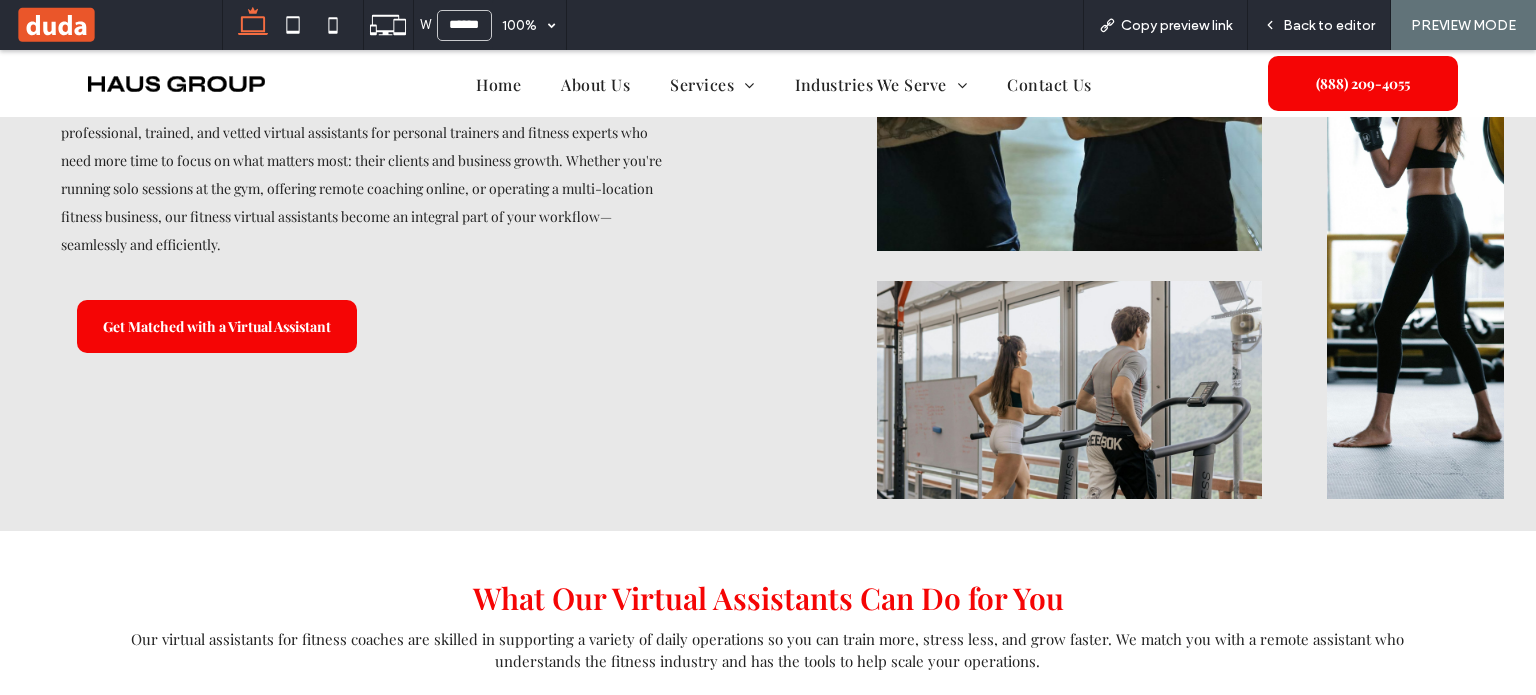 type on "*****" 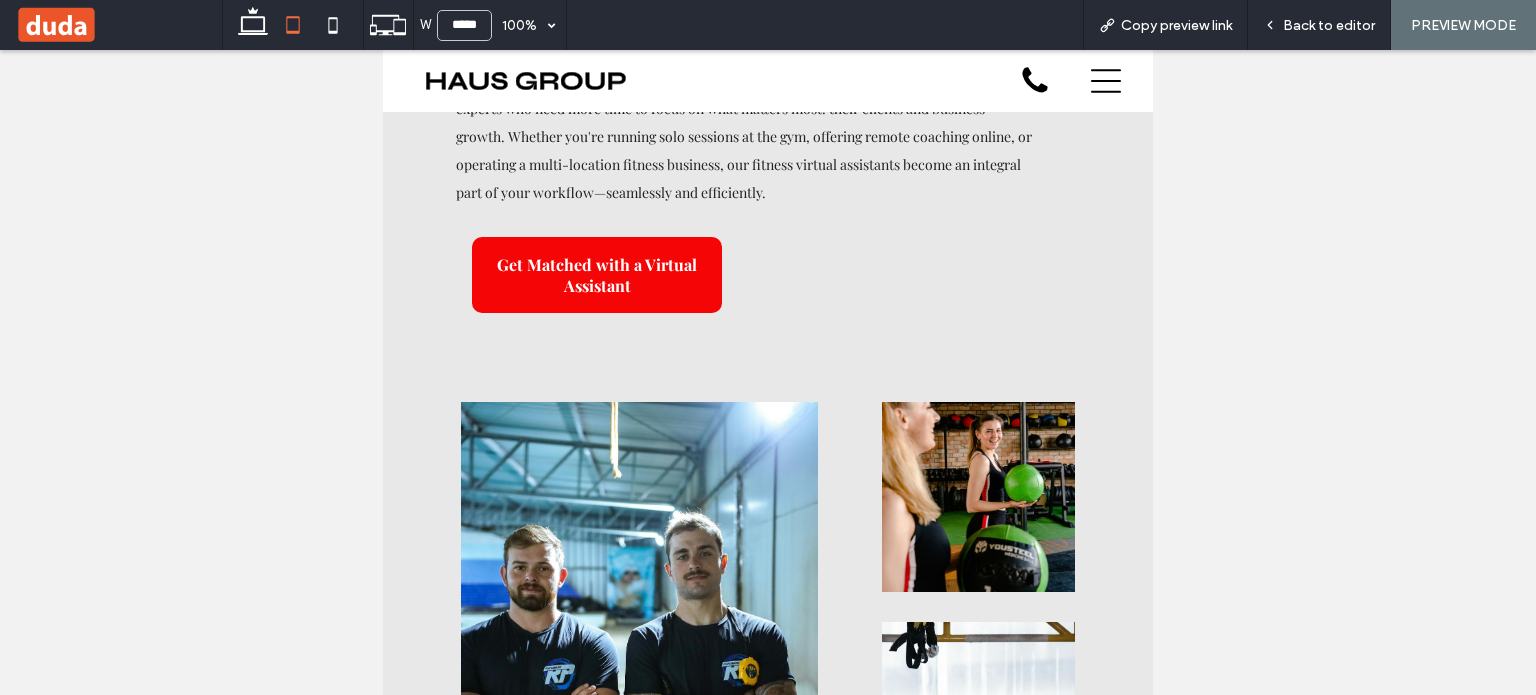scroll, scrollTop: 260, scrollLeft: 0, axis: vertical 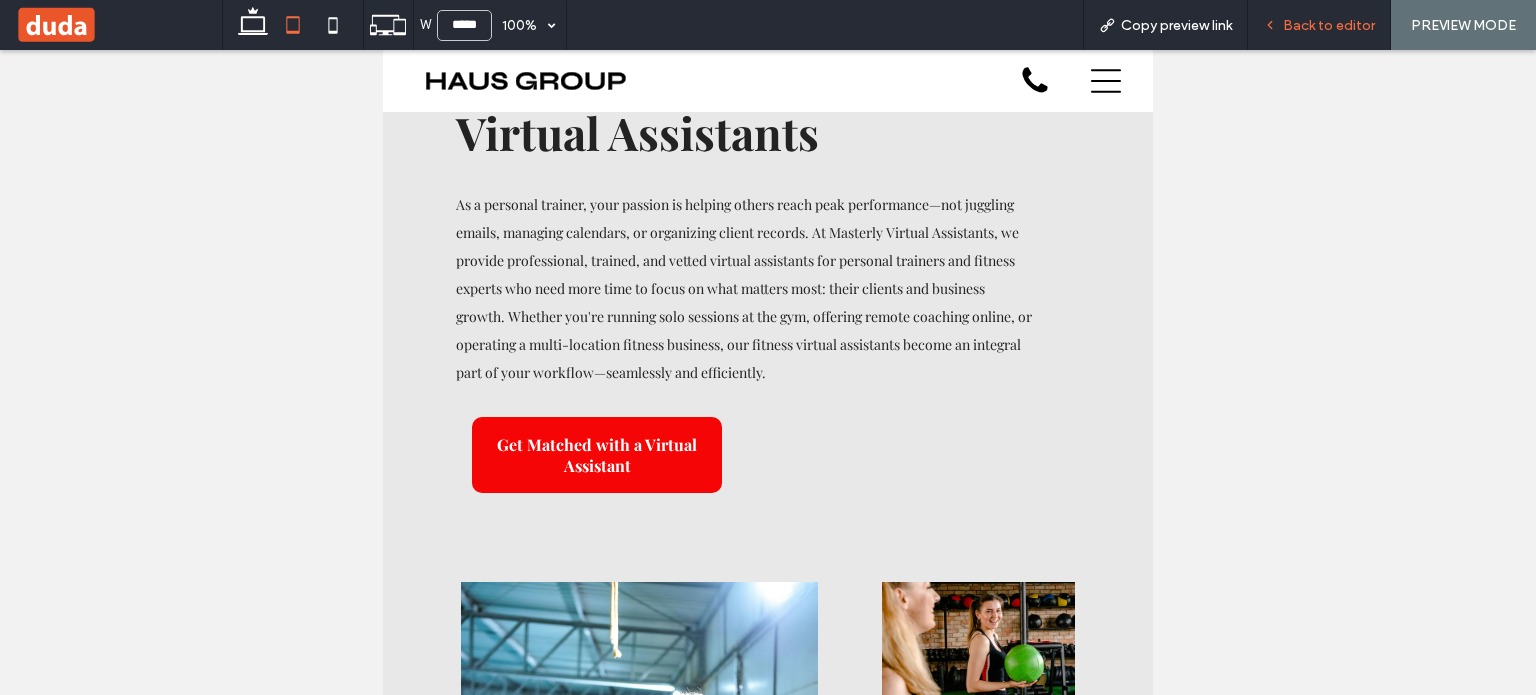 click on "Back to editor" at bounding box center [1329, 25] 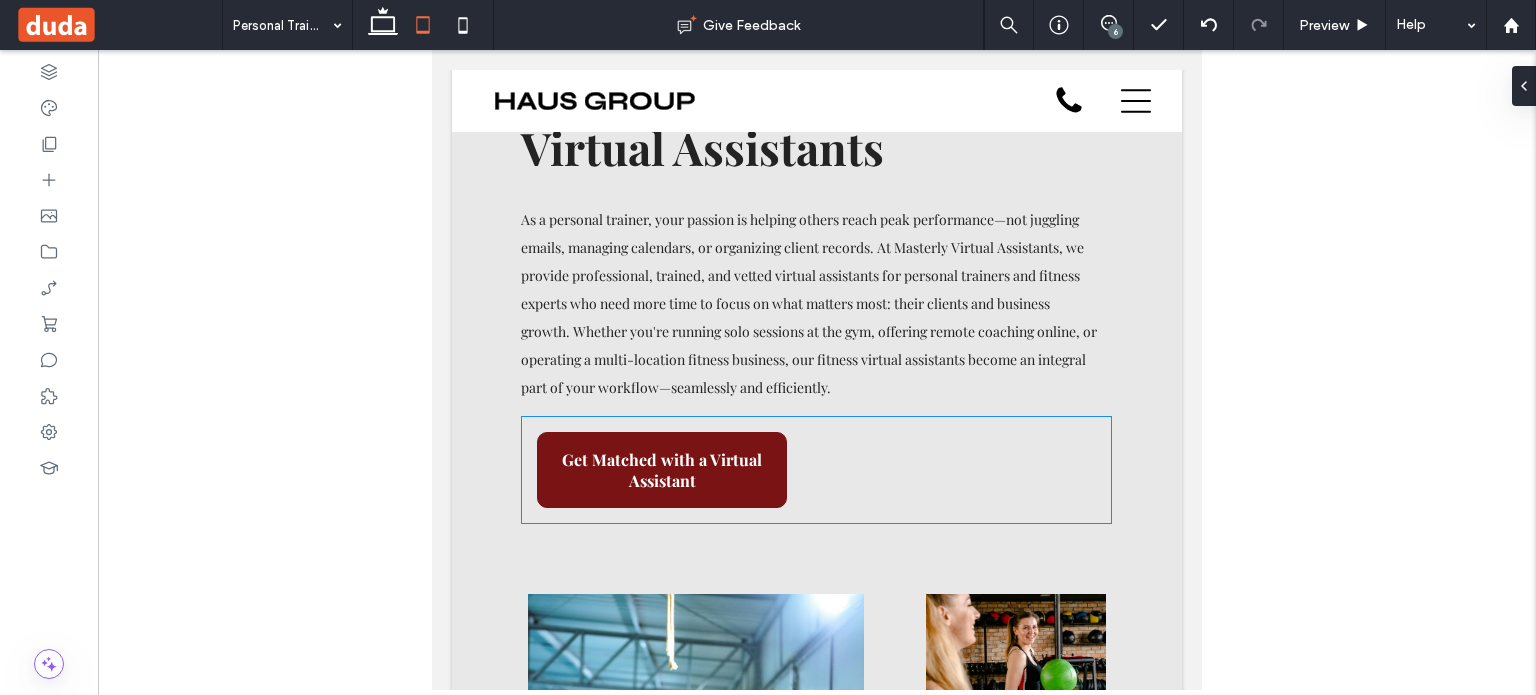 click on "Get Matched with a Virtual Assistant" at bounding box center [662, 470] 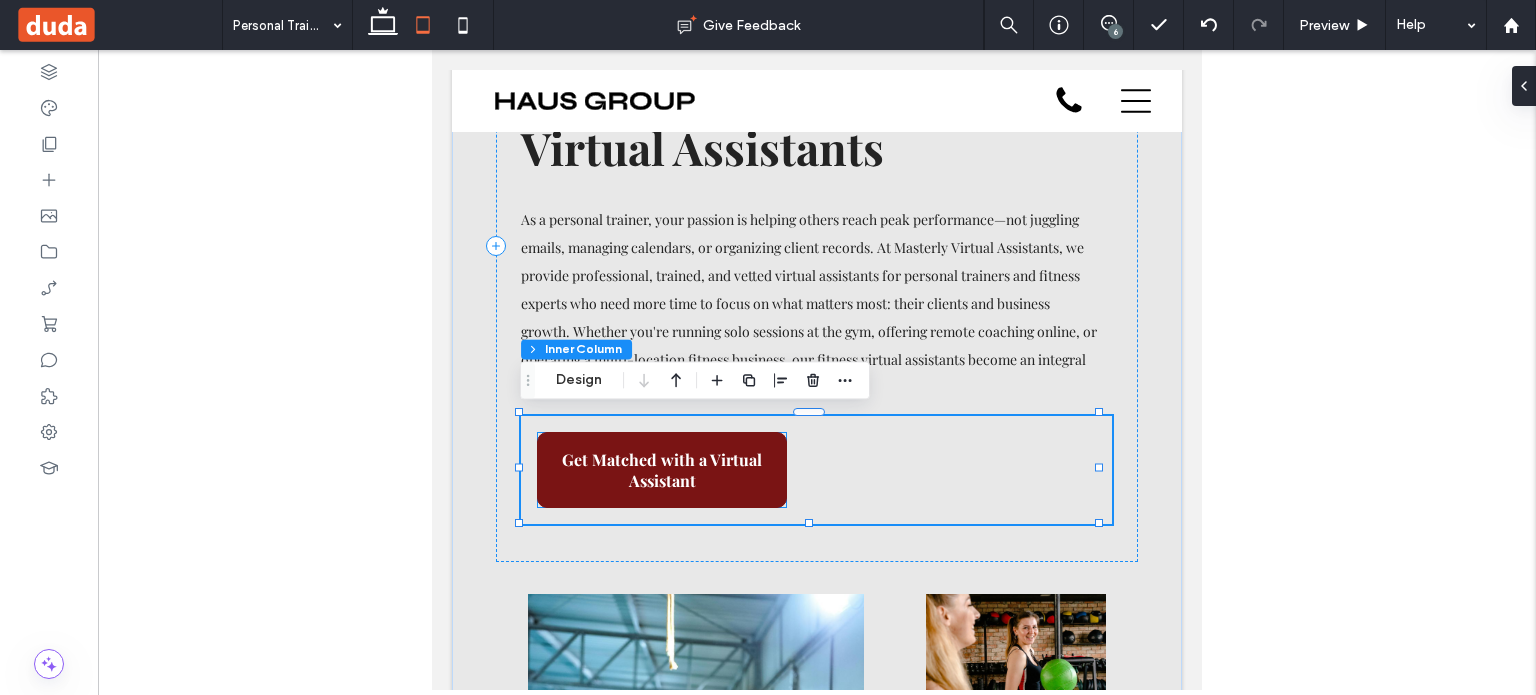 click on "Get Matched with a Virtual Assistant" at bounding box center (662, 470) 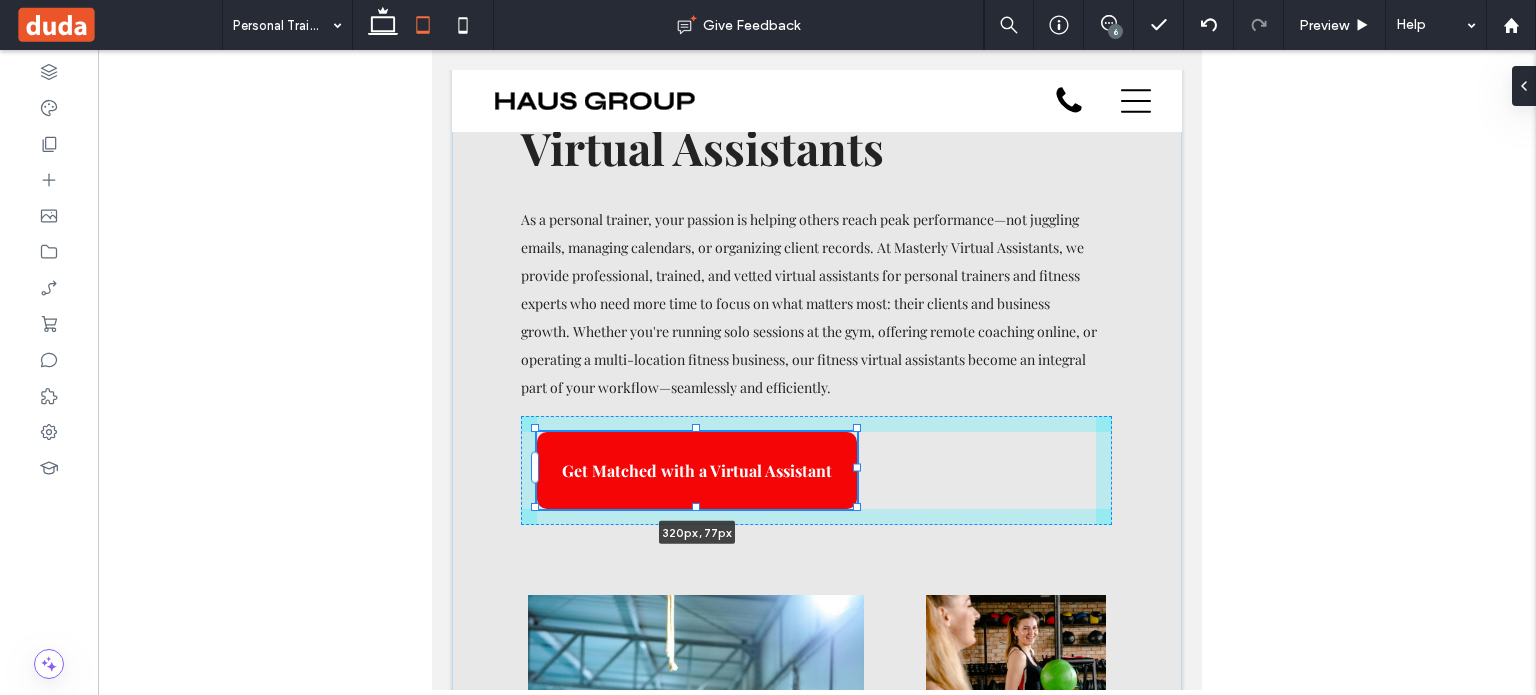 drag, startPoint x: 788, startPoint y: 467, endPoint x: 858, endPoint y: 466, distance: 70.00714 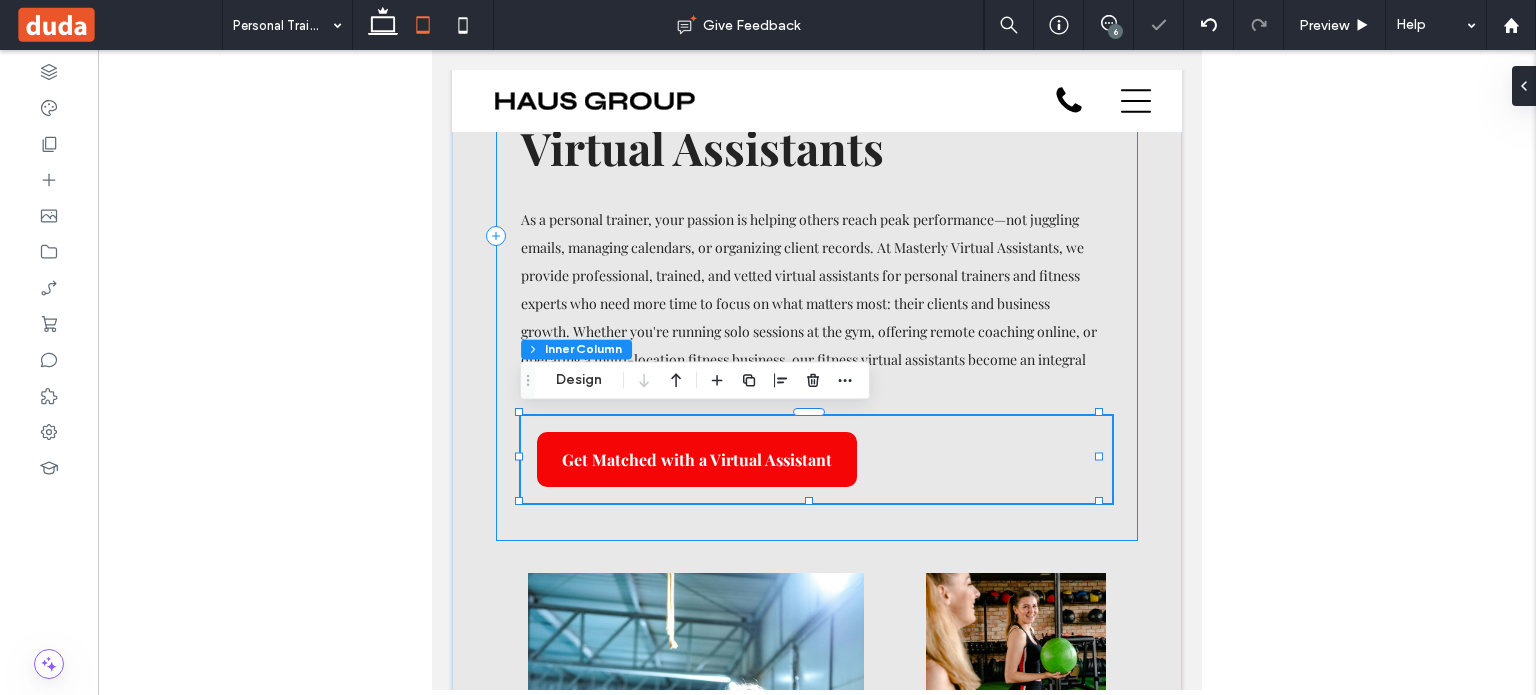 click on "Helping Personal Trainers Run Lean, Stronger Businesses.
Empower Your Fitness Business with Expert Virtual Assistants
As a personal trainer, your passion is helping others reach peak performance—not juggling emails, managing calendars, or organizing client records. At Masterly Virtual Assistants, we provide professional, trained, and vetted virtual assistants for personal trainers and fitness experts who need more time to focus on what matters most: their clients and business growth. Whether you're running solo sessions at the gym, offering remote coaching online, or operating a multi-location fitness business, our fitness virtual assistants become an integral part of your workflow—seamlessly and efficiently.
Get Matched with a Virtual Assistant" at bounding box center [817, 235] 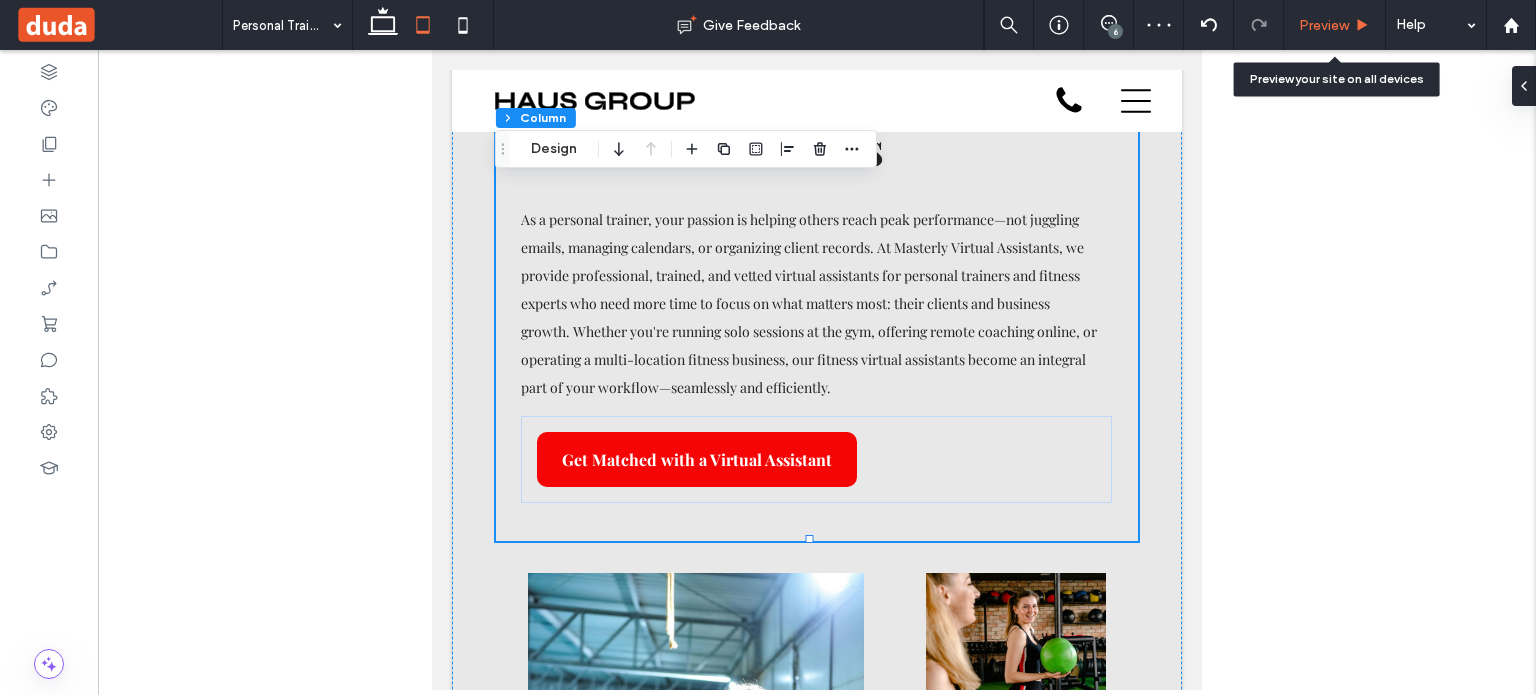click on "Preview" at bounding box center (1324, 25) 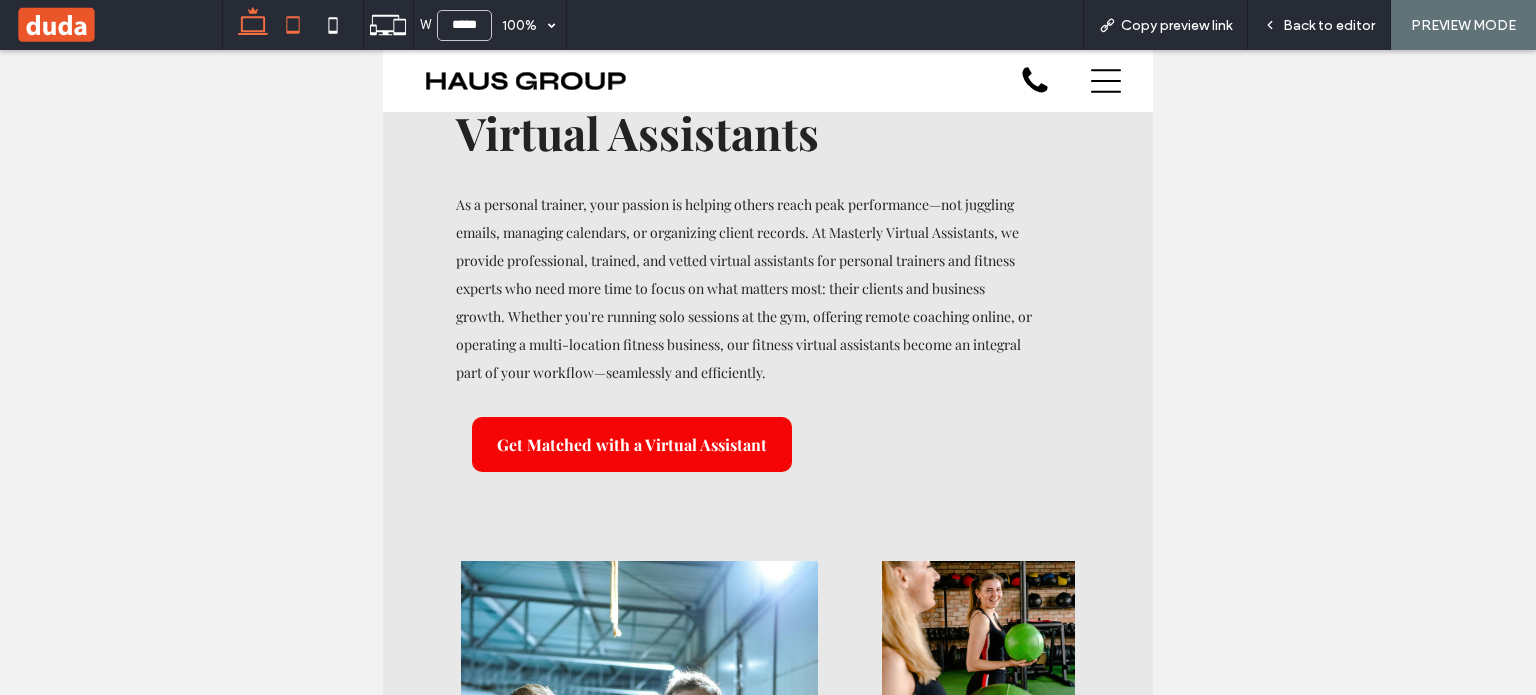 click 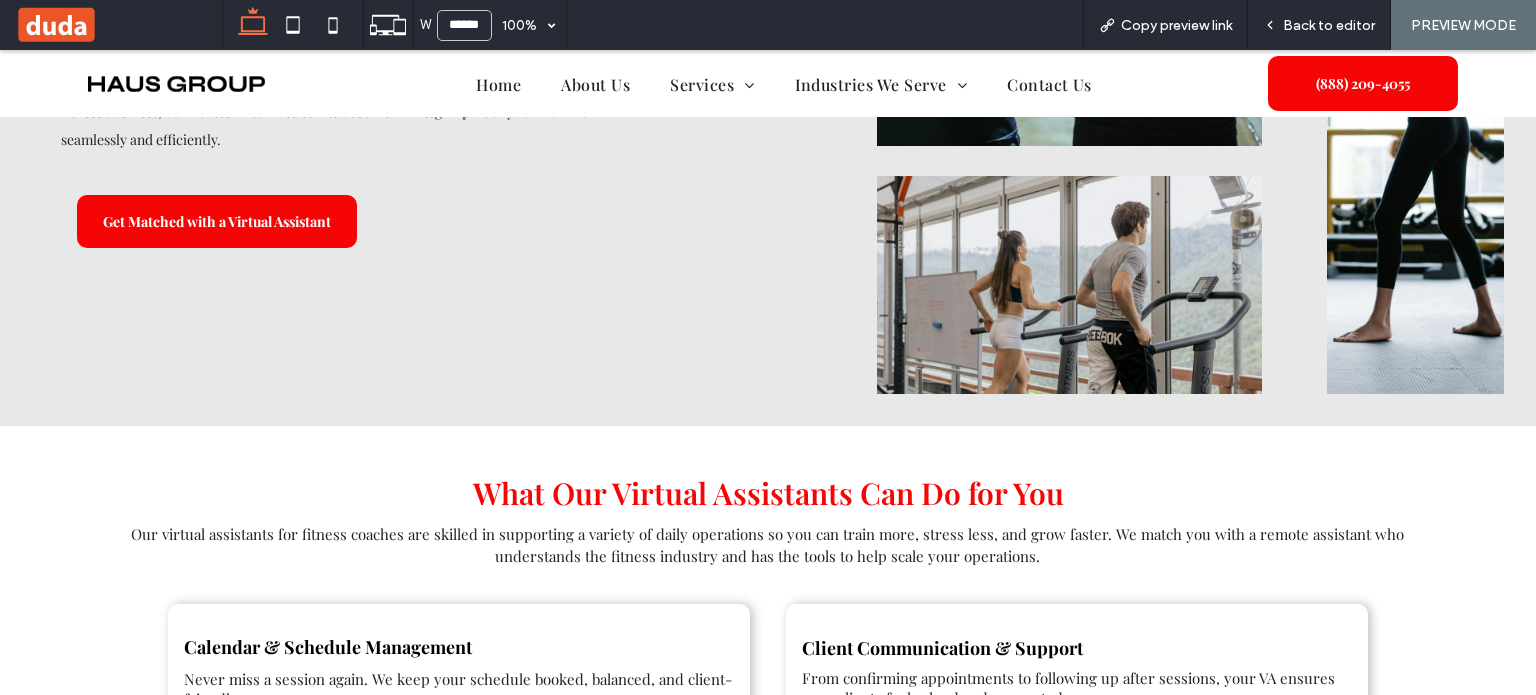 scroll, scrollTop: 362, scrollLeft: 0, axis: vertical 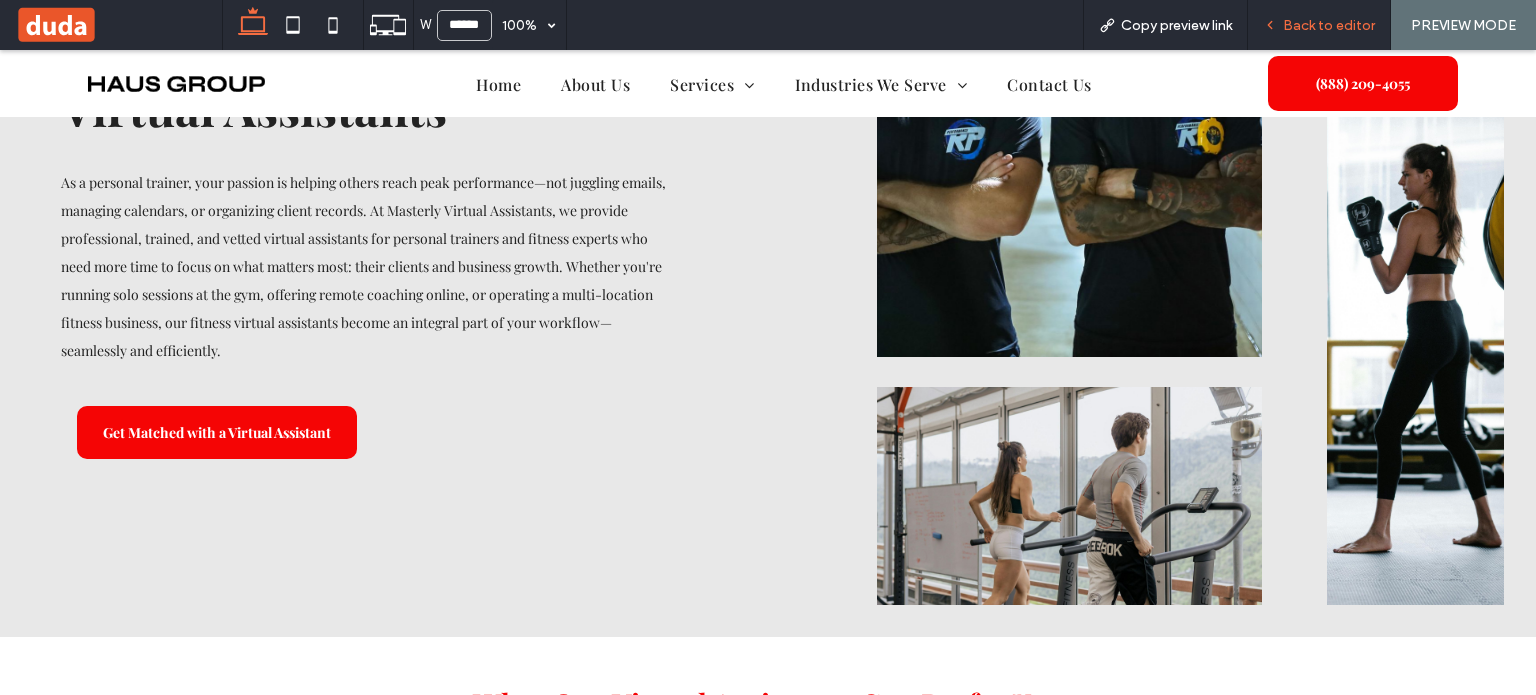 click on "Back to editor" at bounding box center [1329, 25] 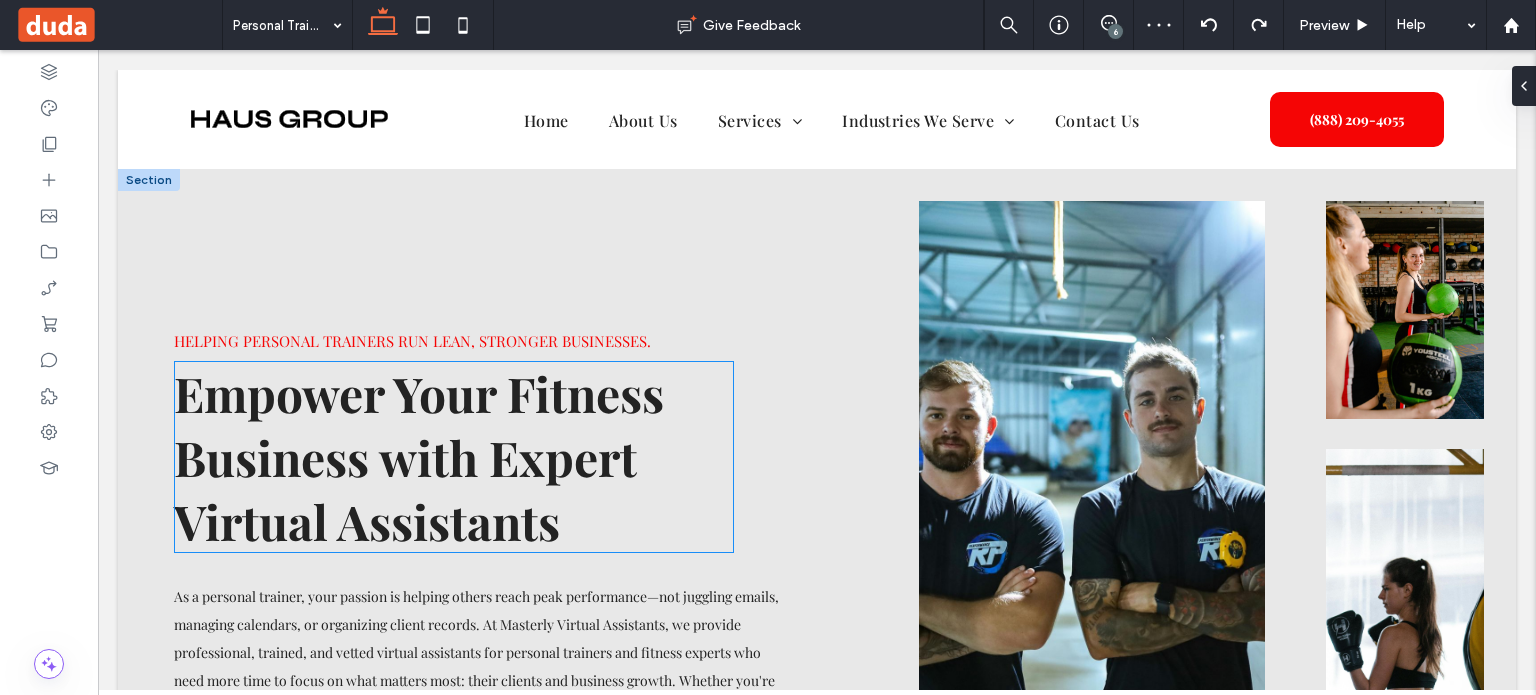 scroll, scrollTop: 0, scrollLeft: 0, axis: both 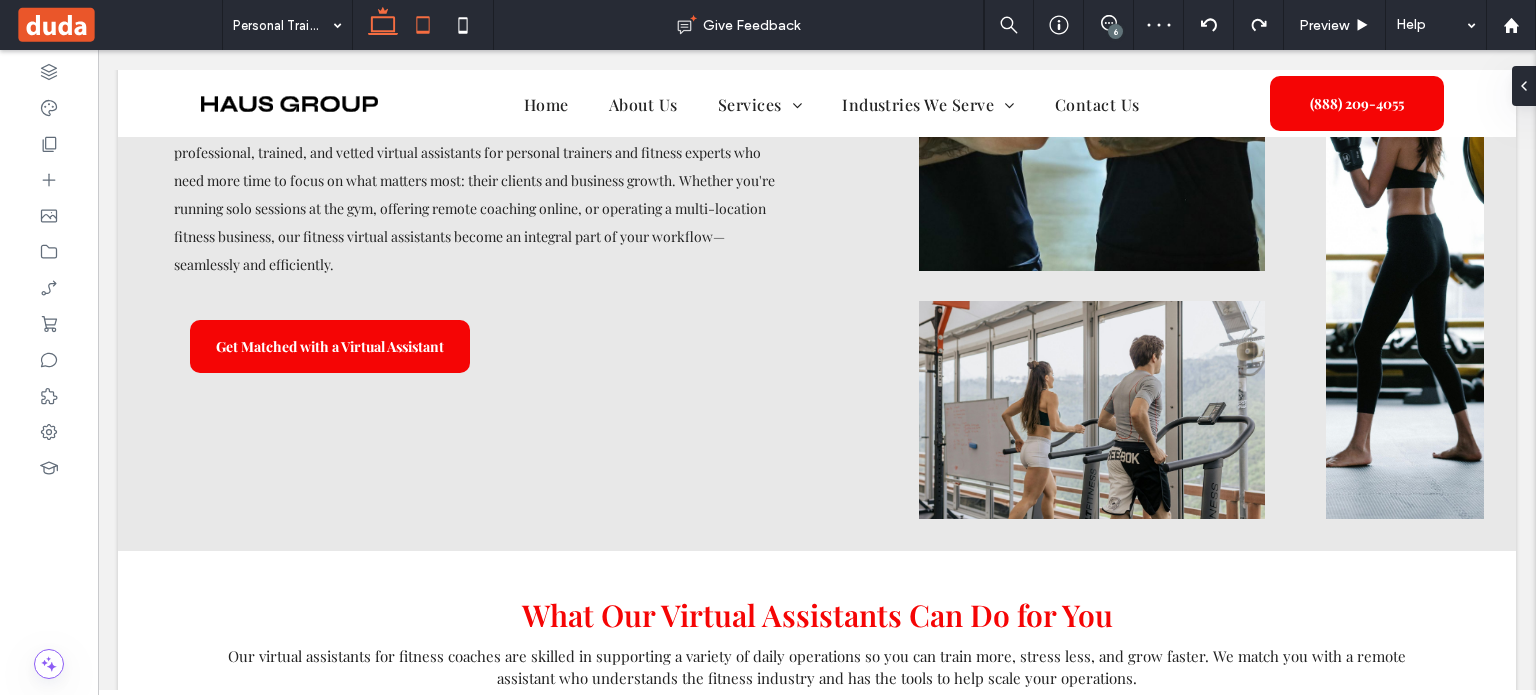 click 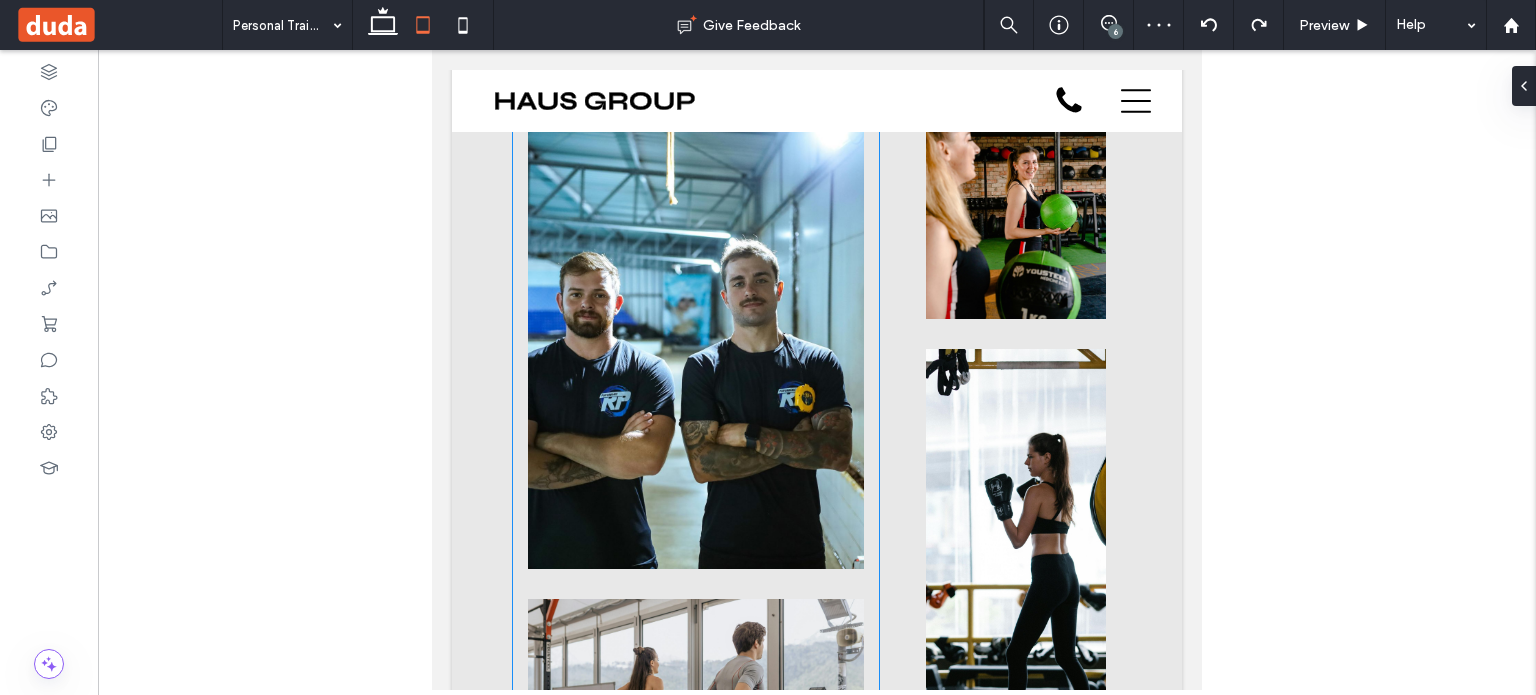 scroll, scrollTop: 368, scrollLeft: 0, axis: vertical 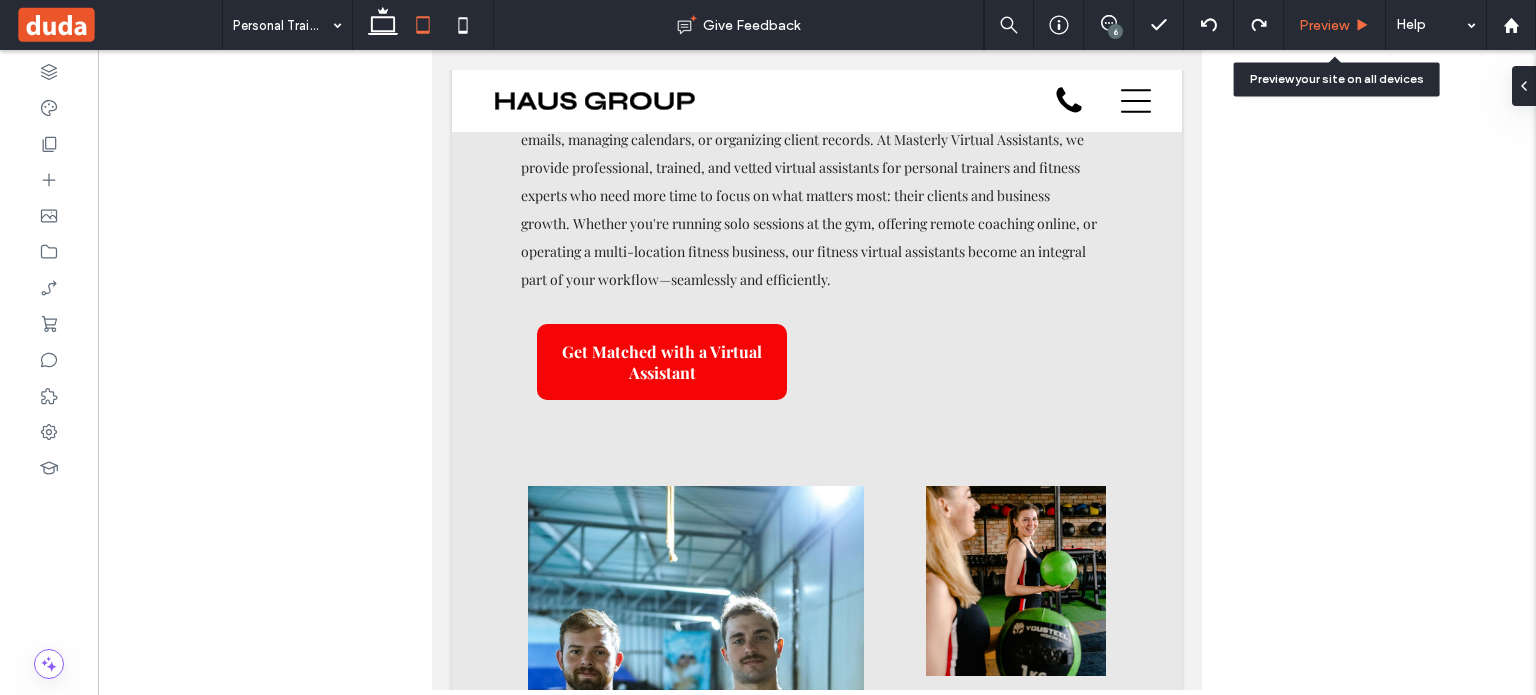click on "Preview" at bounding box center (1324, 25) 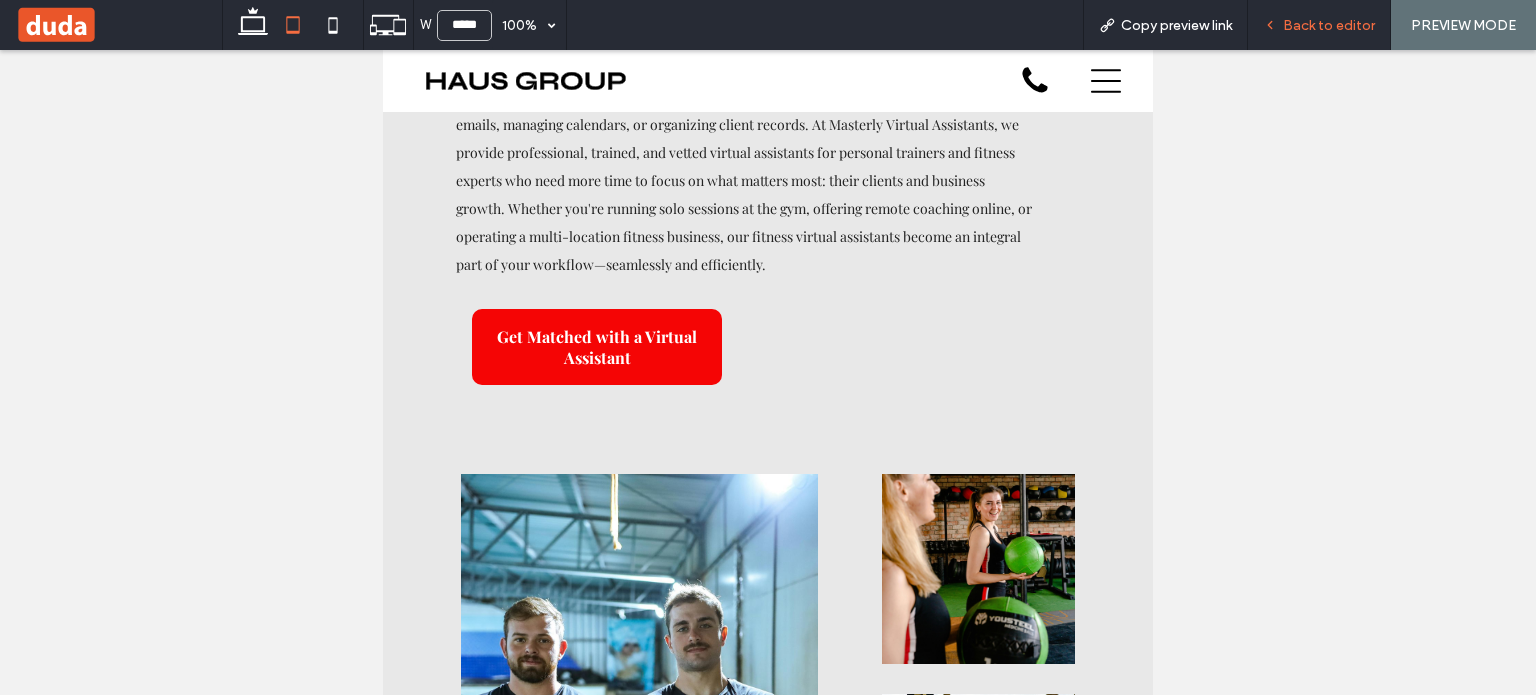 click on "Back to editor" at bounding box center (1329, 25) 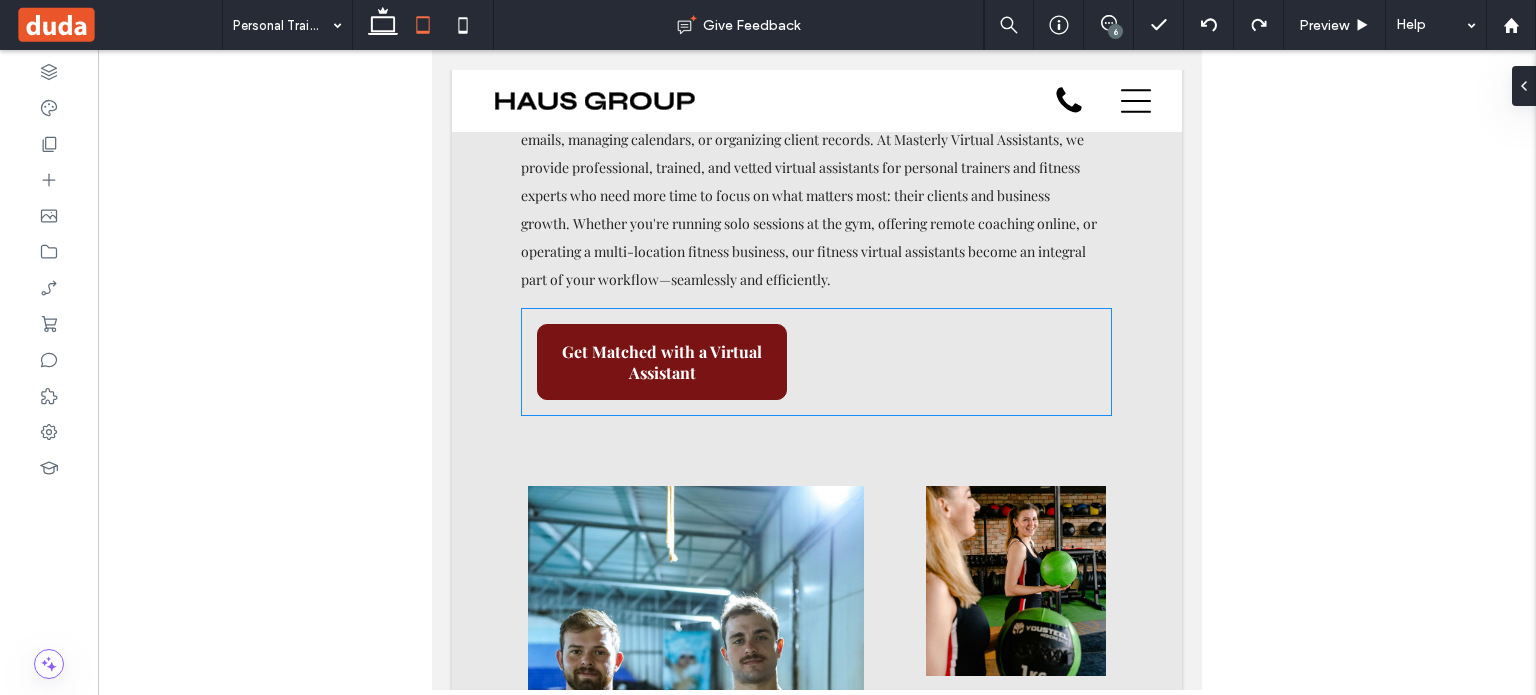 click on "Get Matched with a Virtual Assistant" at bounding box center (662, 362) 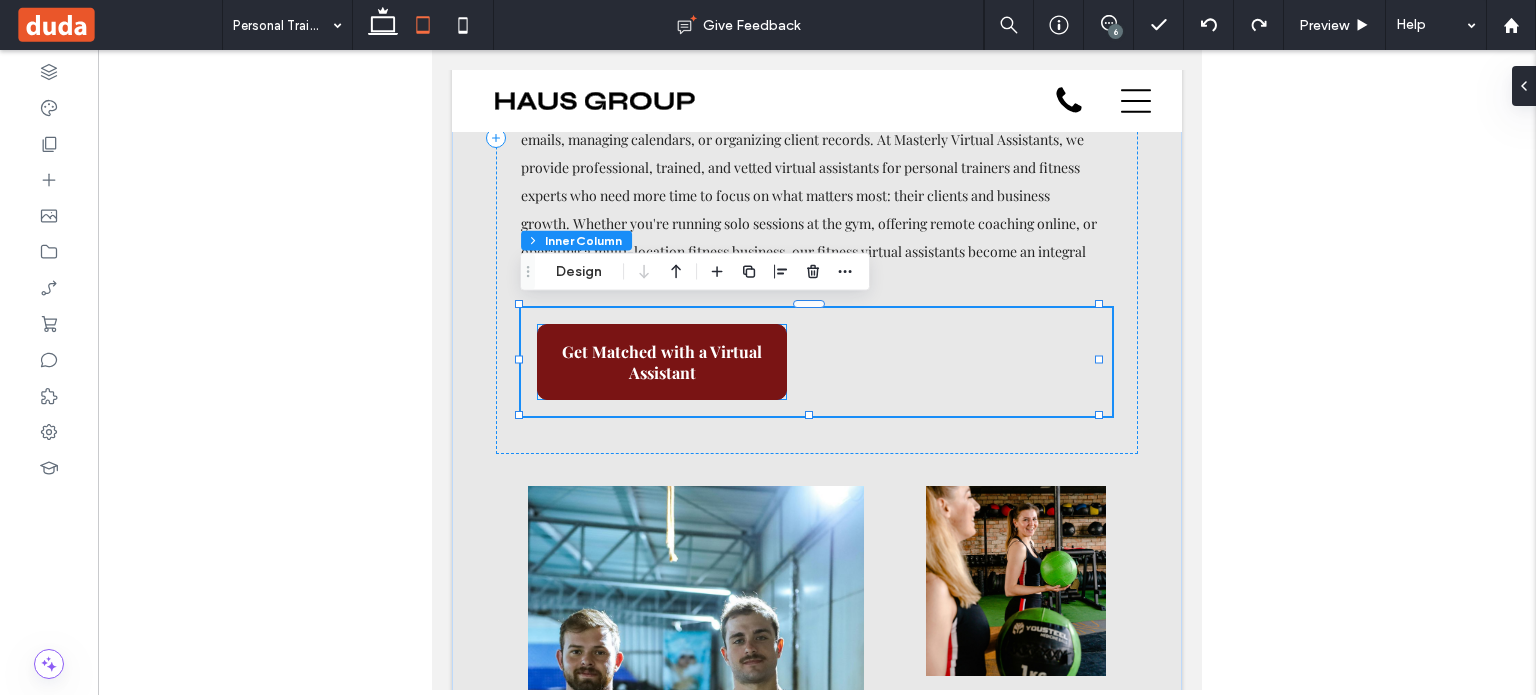 click on "Get Matched with a Virtual Assistant" at bounding box center (662, 362) 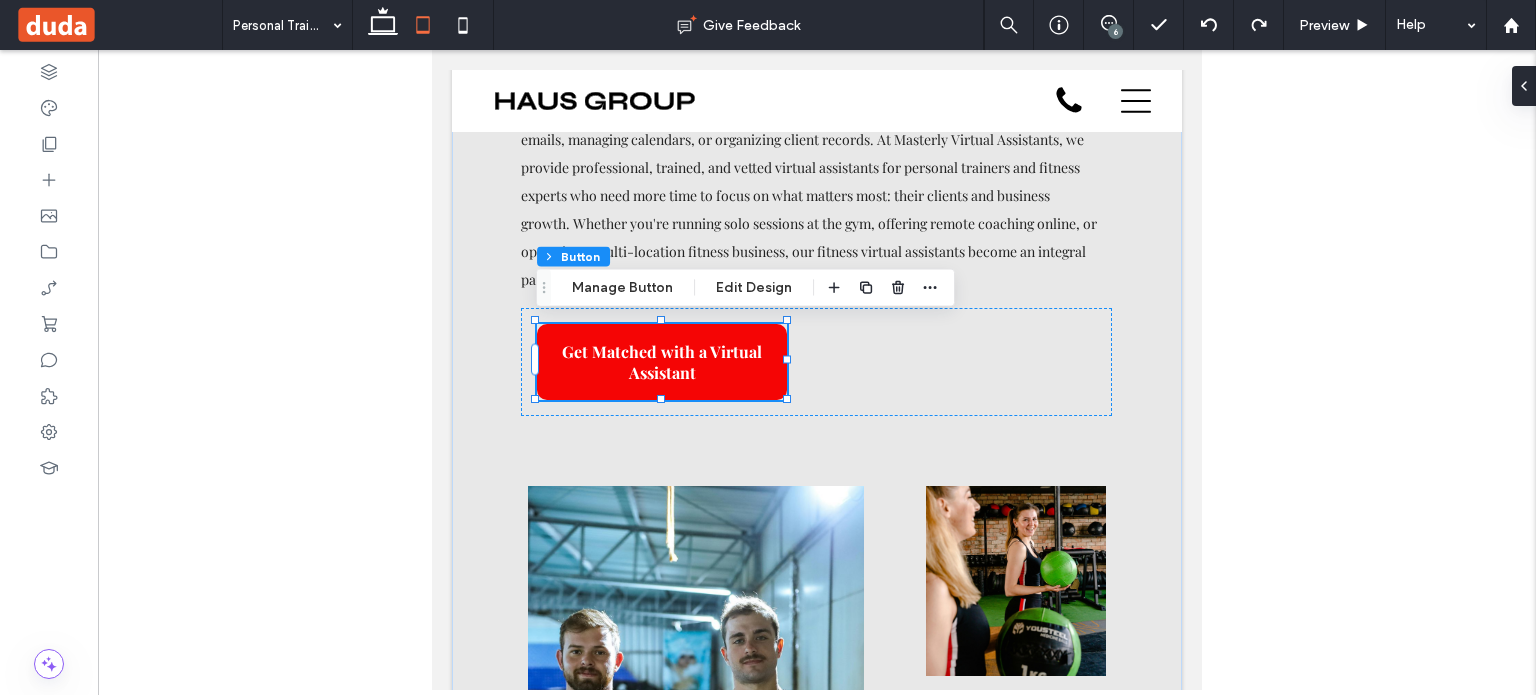 type on "**" 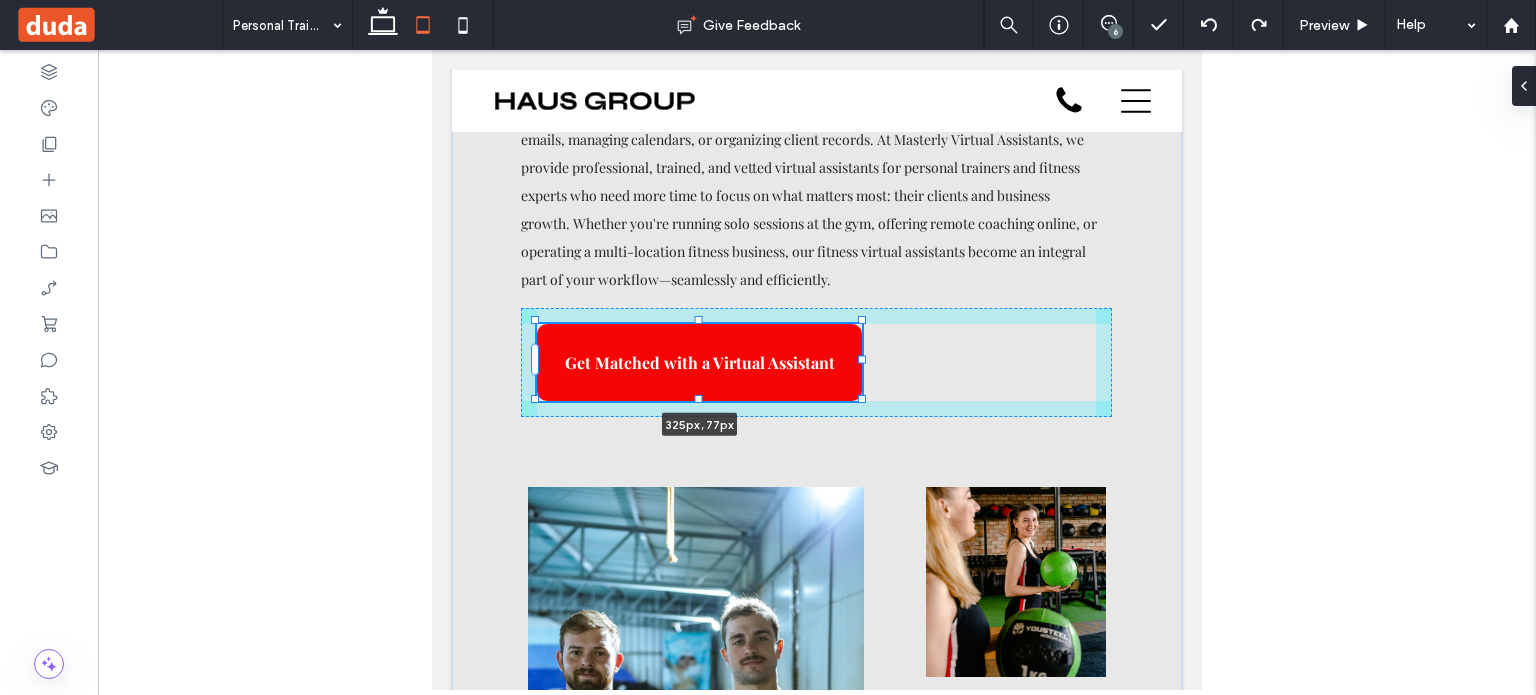 drag, startPoint x: 781, startPoint y: 362, endPoint x: 861, endPoint y: 363, distance: 80.00625 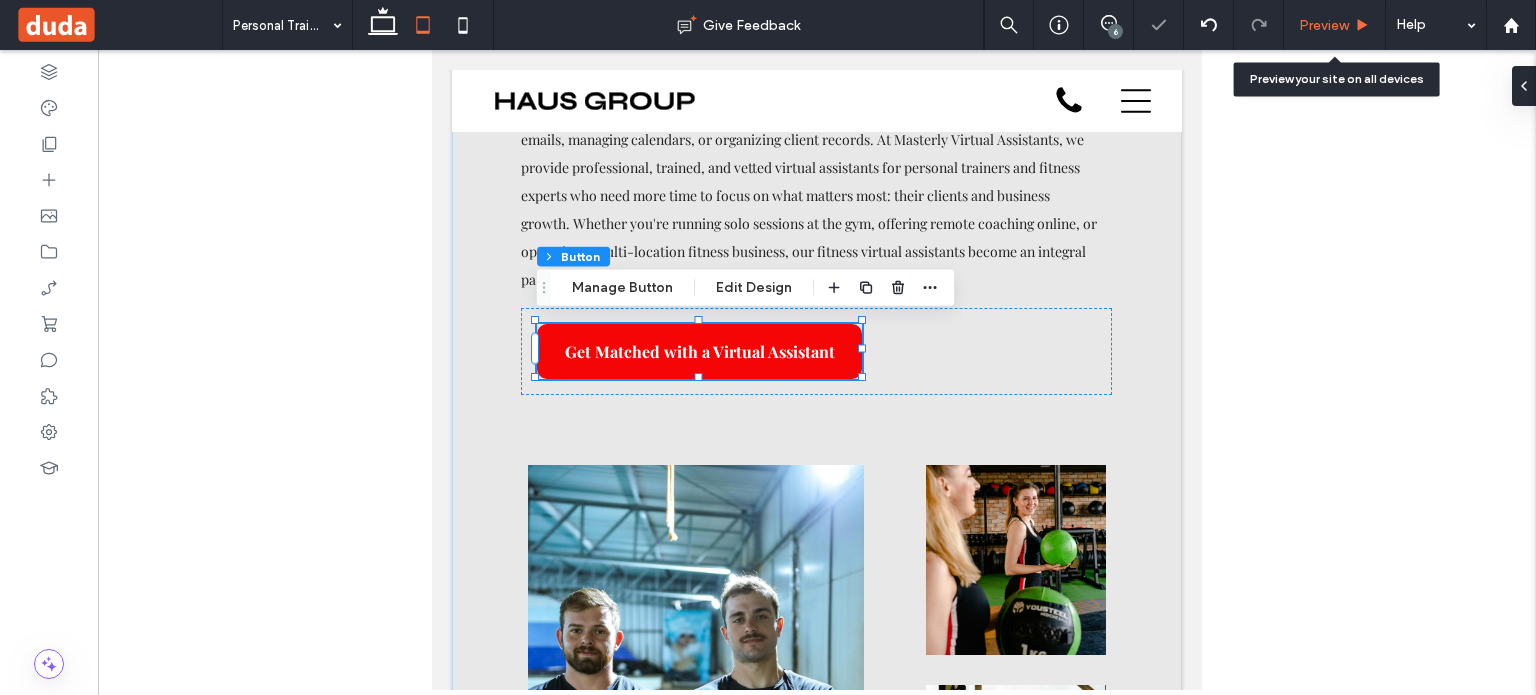 click on "Preview" at bounding box center [1324, 25] 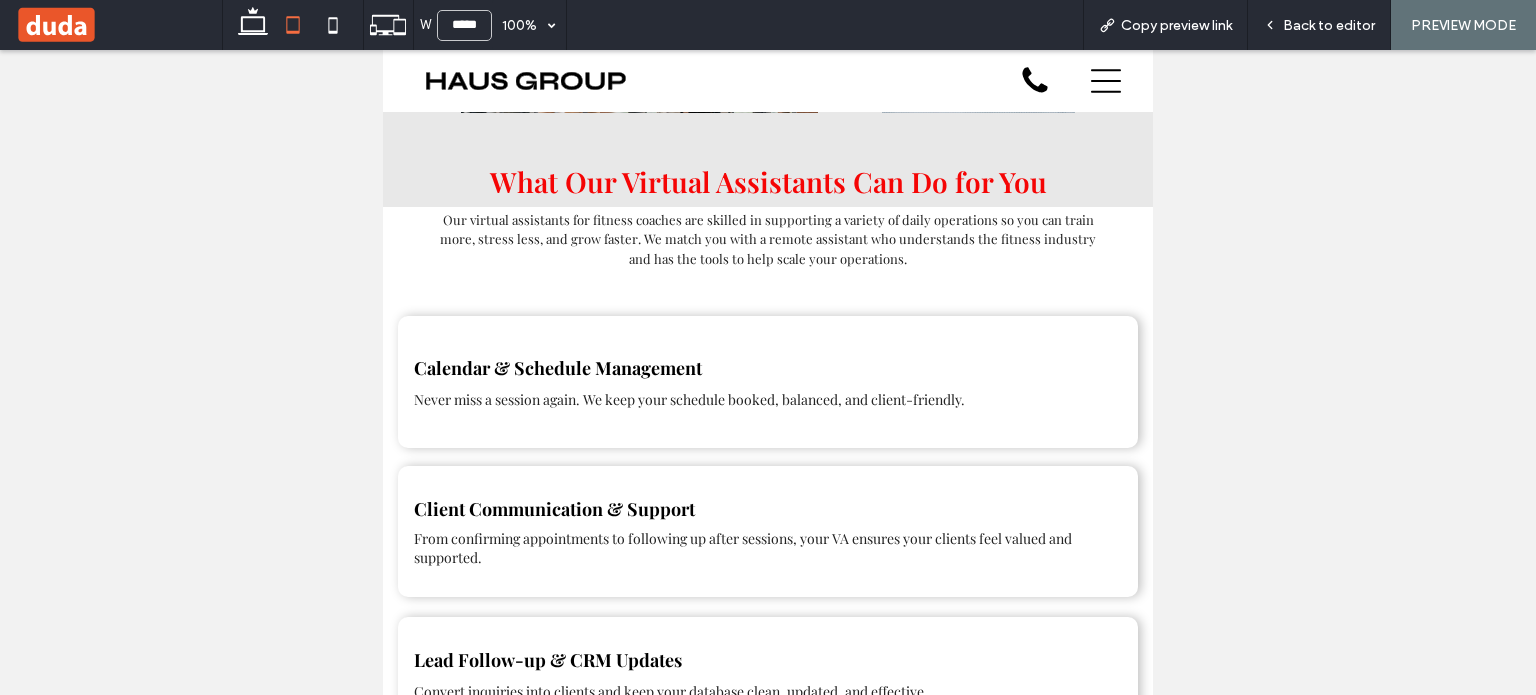 scroll, scrollTop: 1168, scrollLeft: 0, axis: vertical 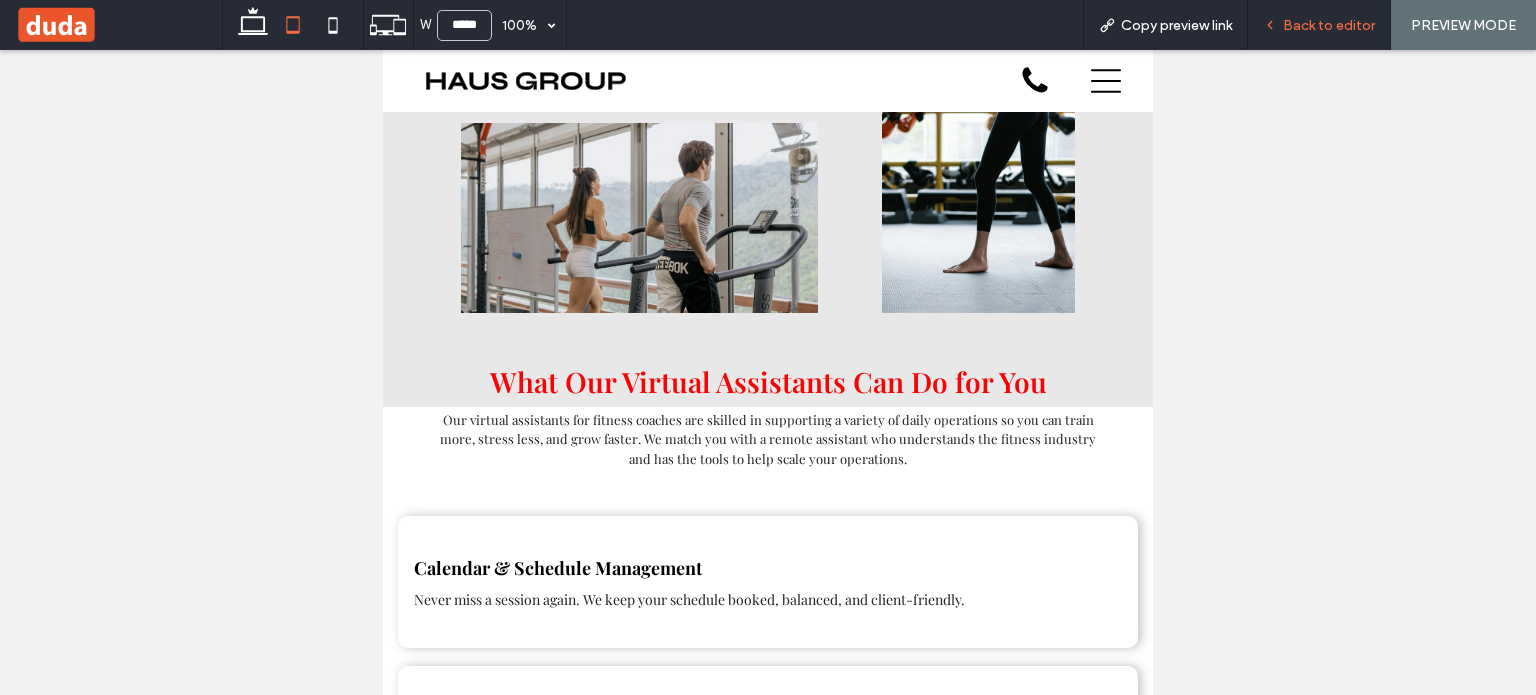 click on "Back to editor" at bounding box center [1329, 25] 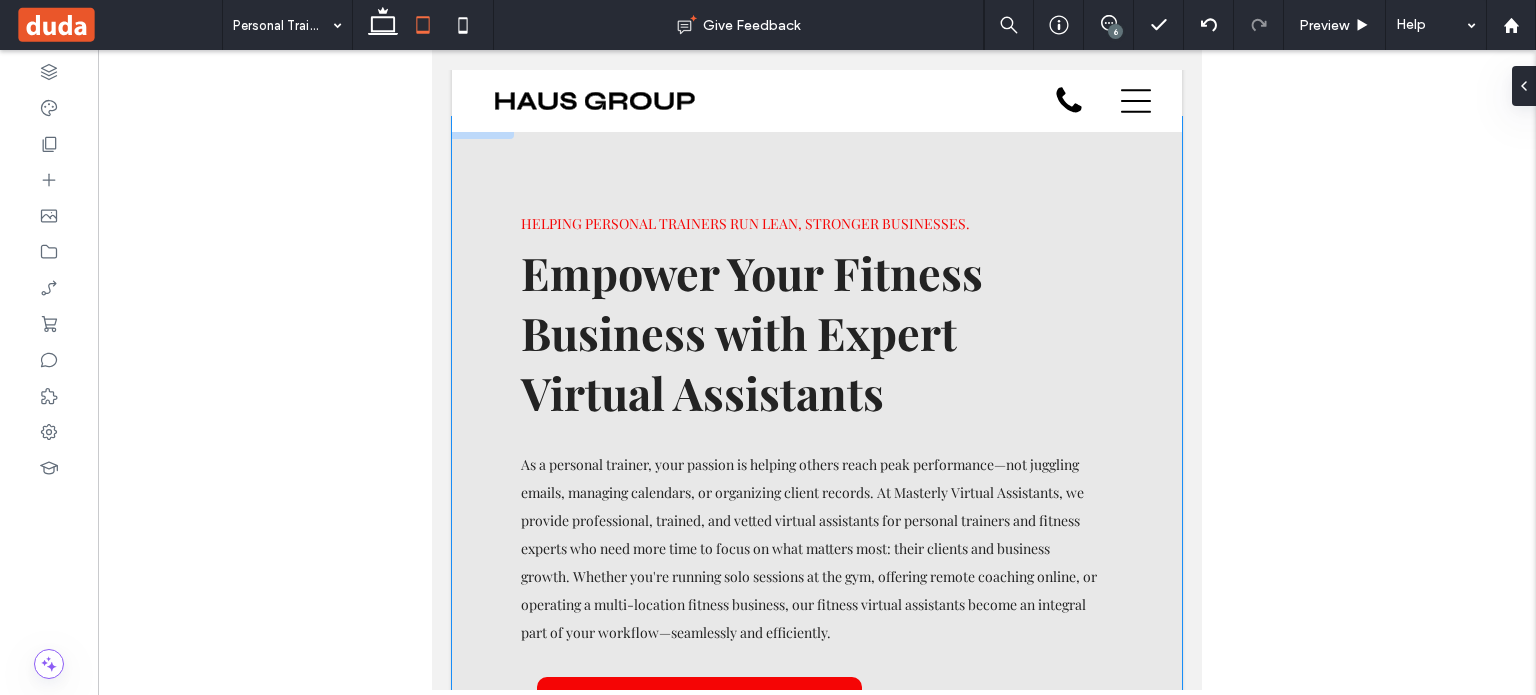 scroll, scrollTop: 0, scrollLeft: 0, axis: both 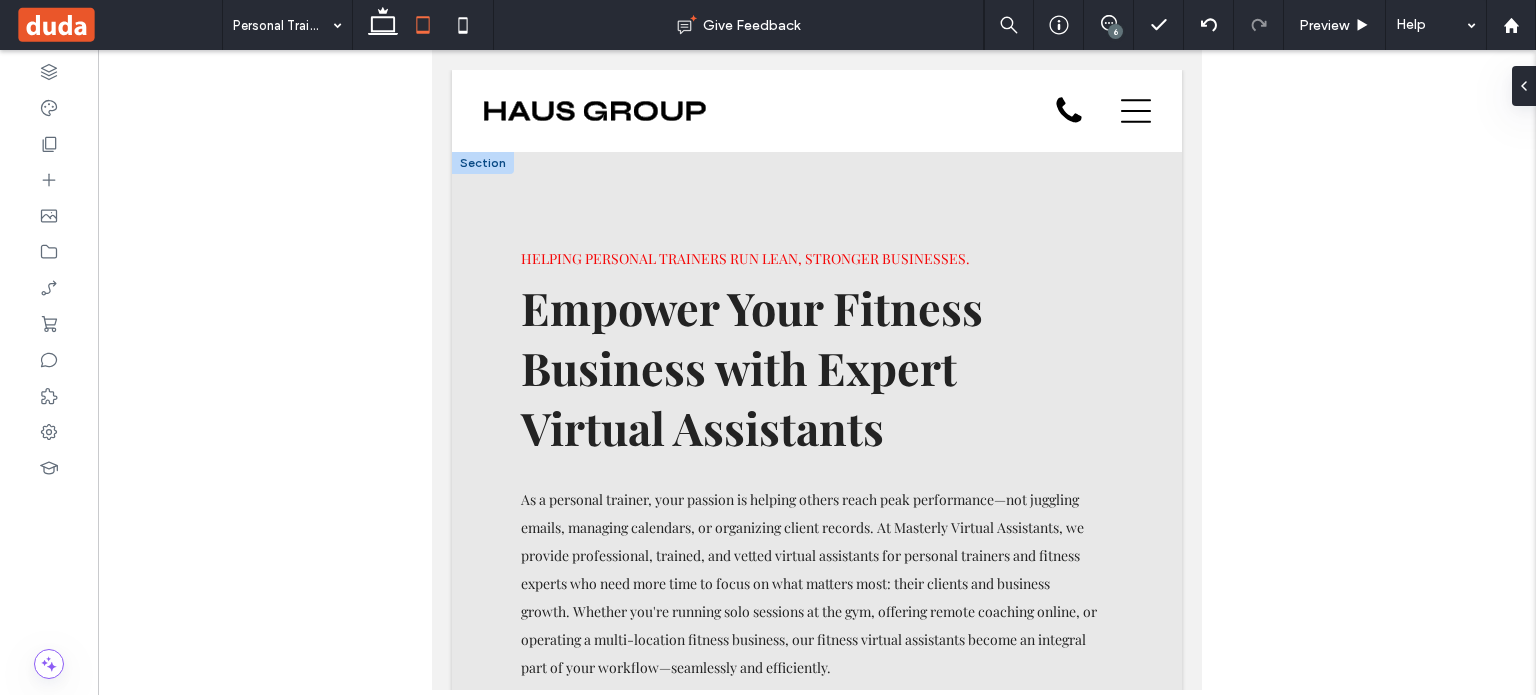click at bounding box center [483, 163] 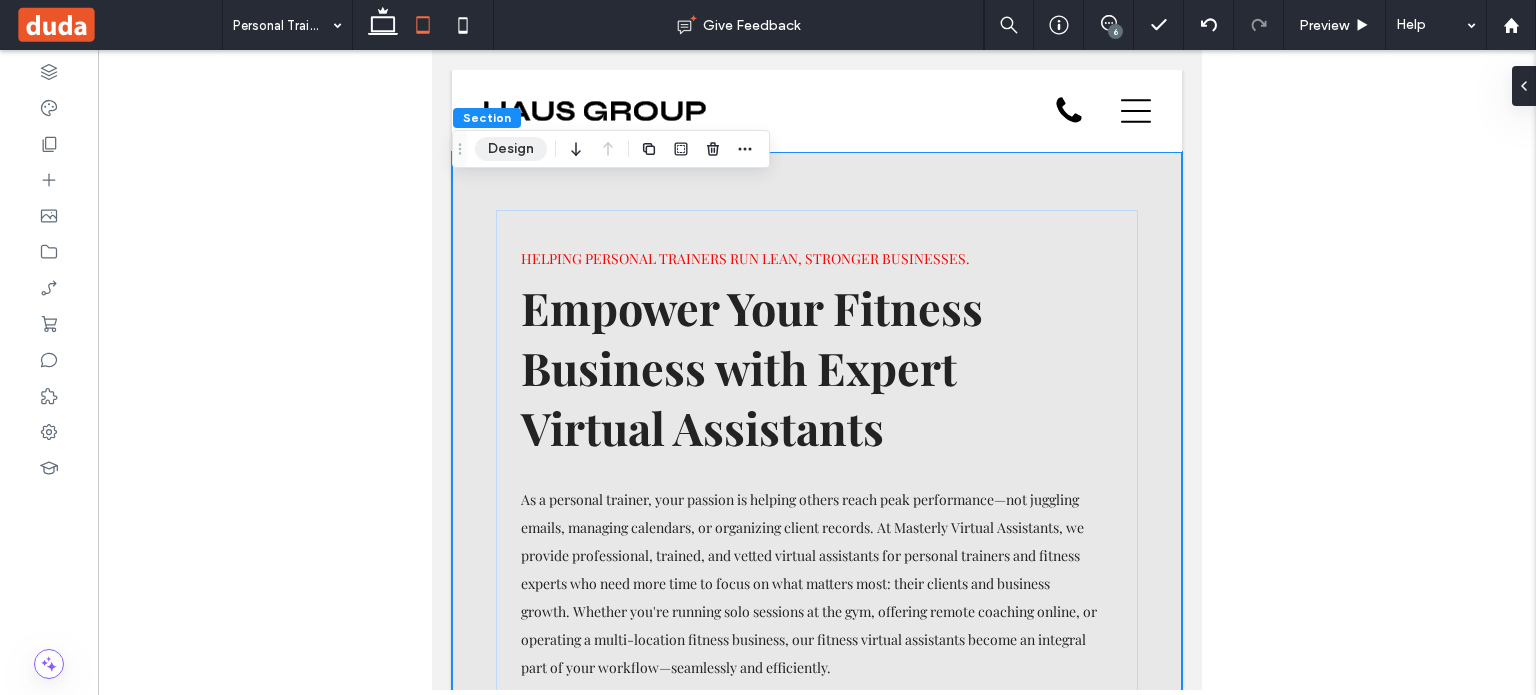 click on "Design" at bounding box center (511, 149) 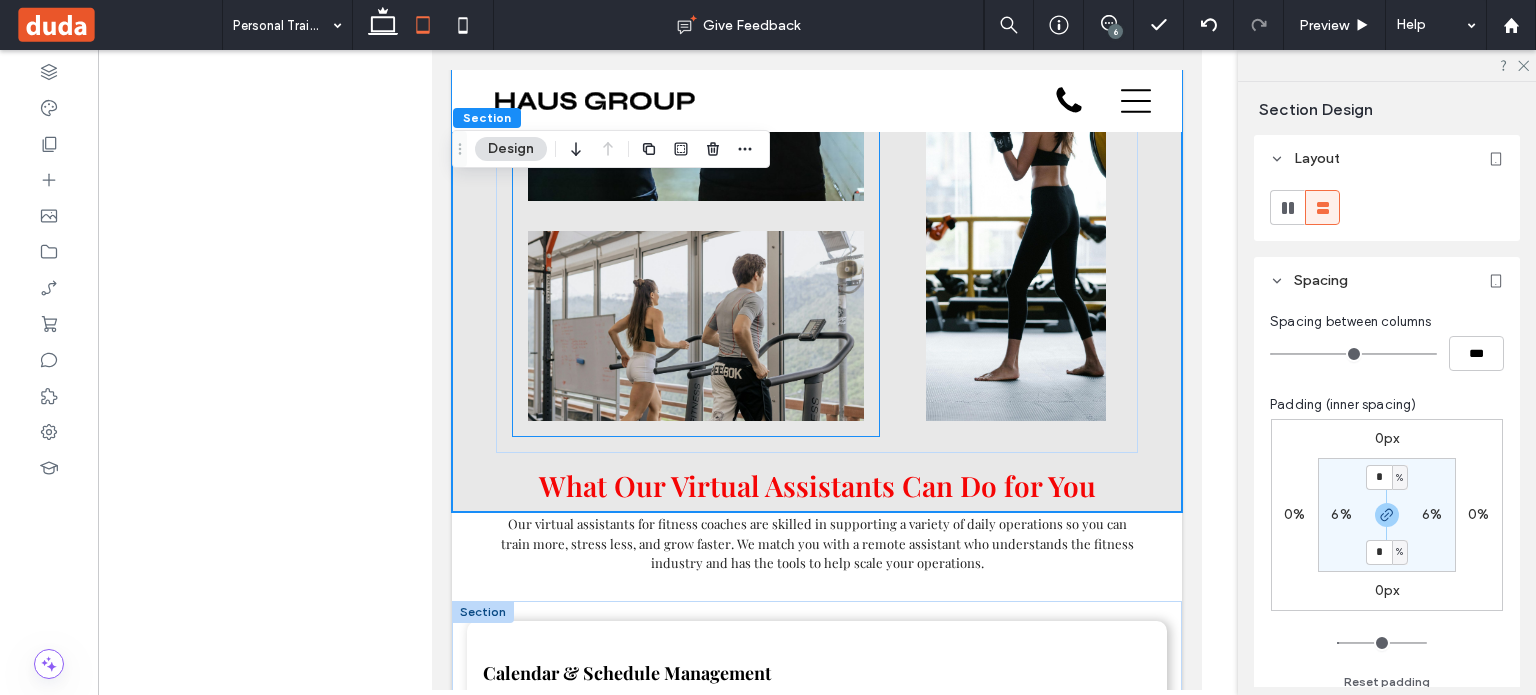 scroll, scrollTop: 1180, scrollLeft: 0, axis: vertical 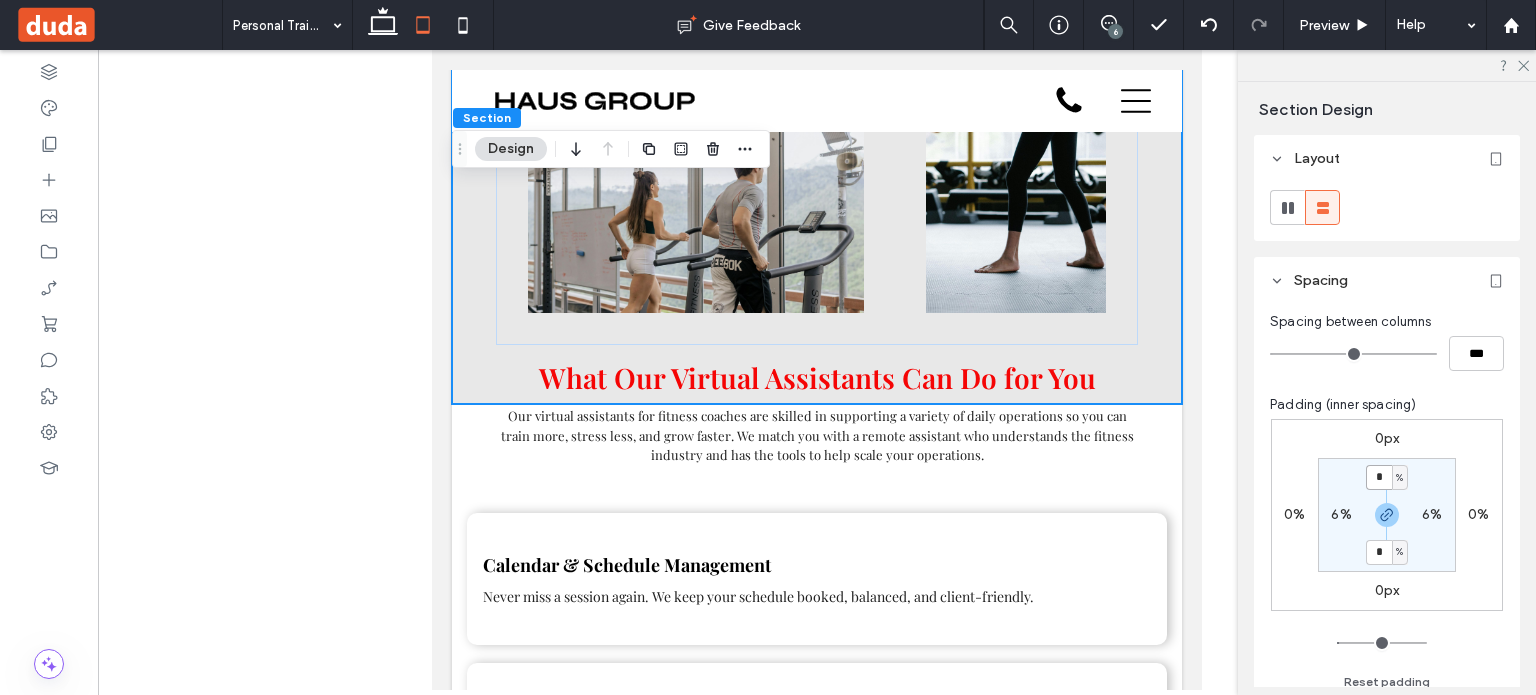 click on "*" at bounding box center [1379, 477] 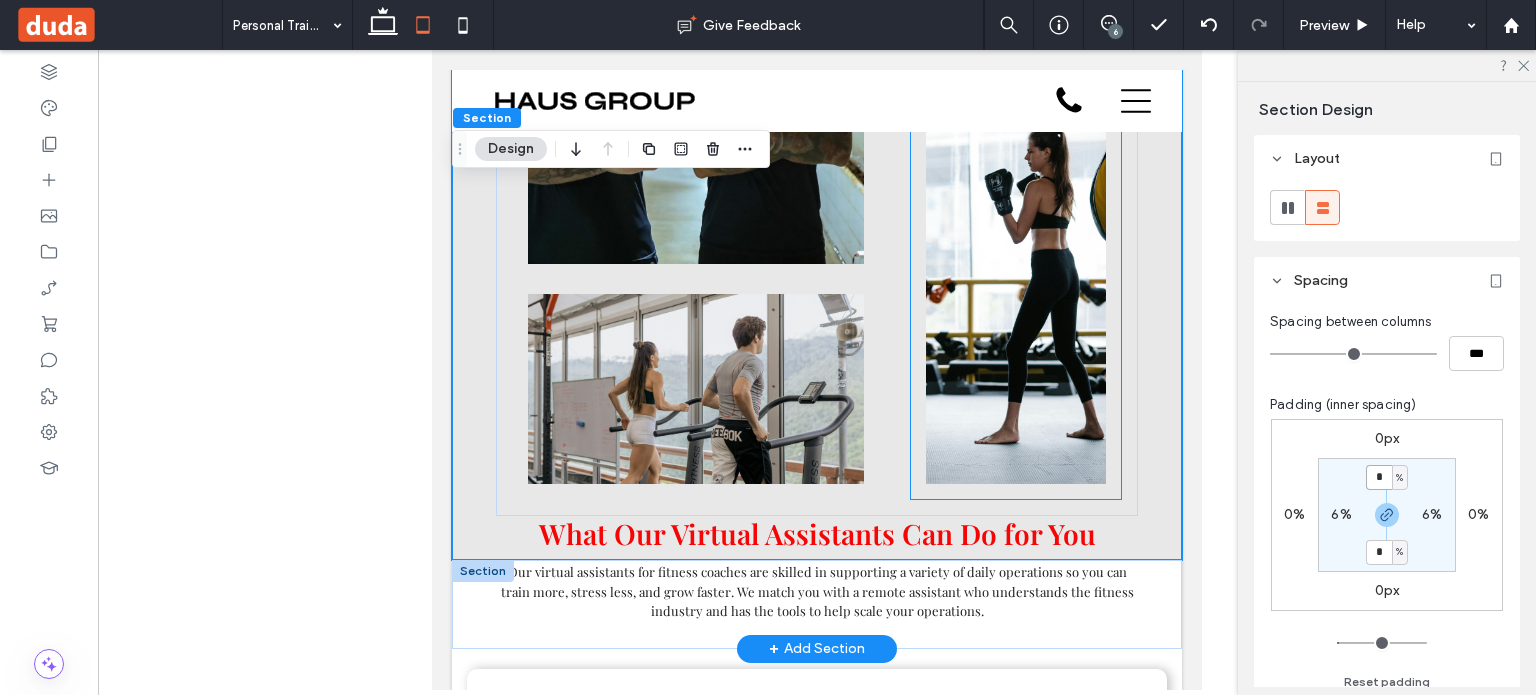 scroll, scrollTop: 1180, scrollLeft: 0, axis: vertical 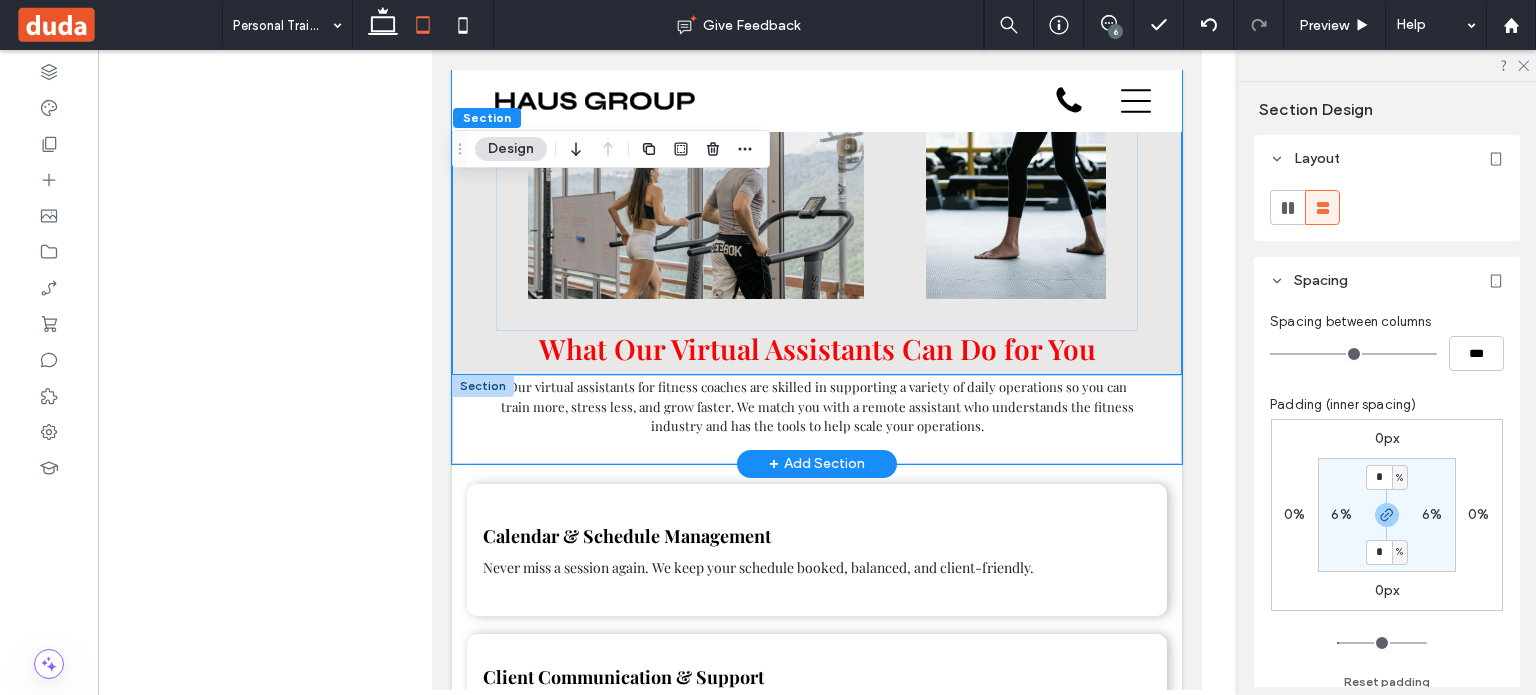click on "What Our Virtual Assistants Can Do for You
Our
virtual assistants for fitness coaches   are skilled in supporting a variety of daily operations so you can train more, stress less, and grow faster. We match you with a remote assistant who understands the fitness industry and has the tools to help scale your operations." at bounding box center [817, 419] 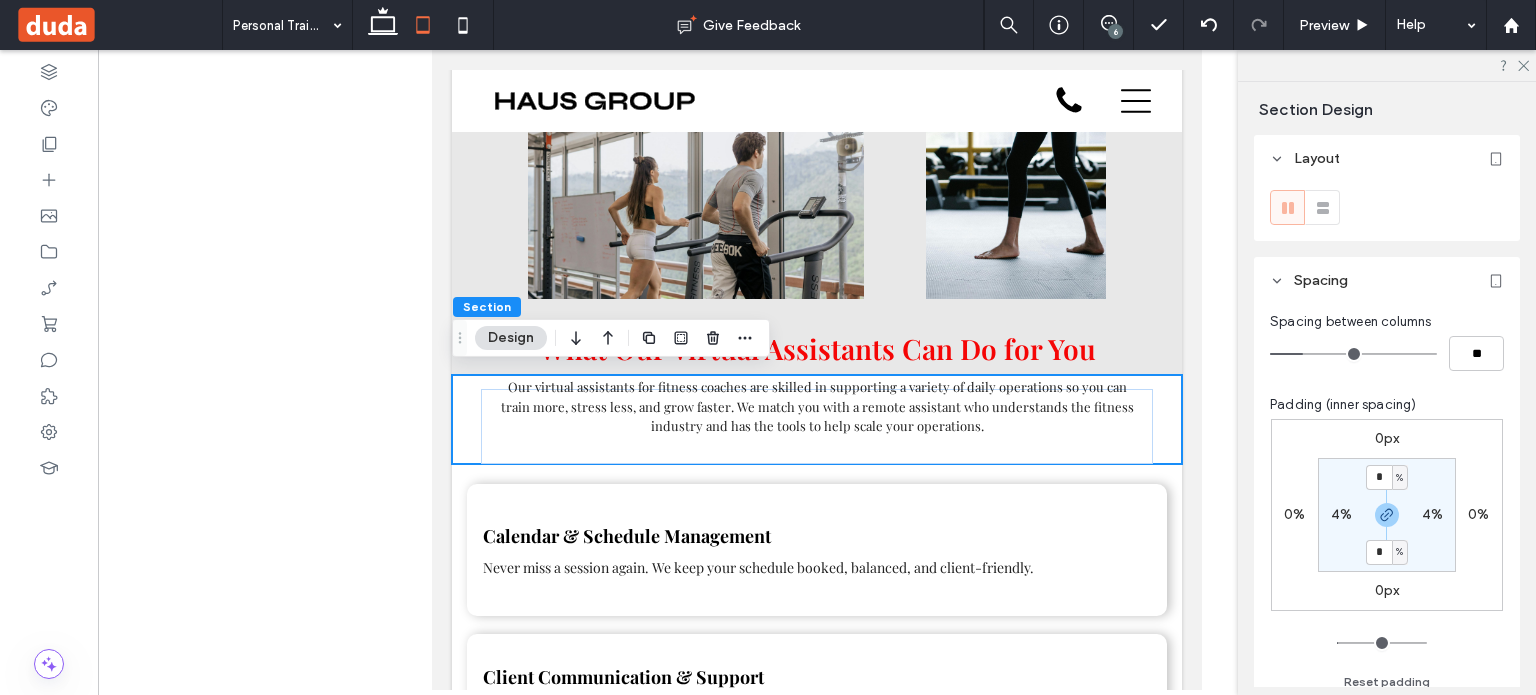 click on "Design" at bounding box center (511, 338) 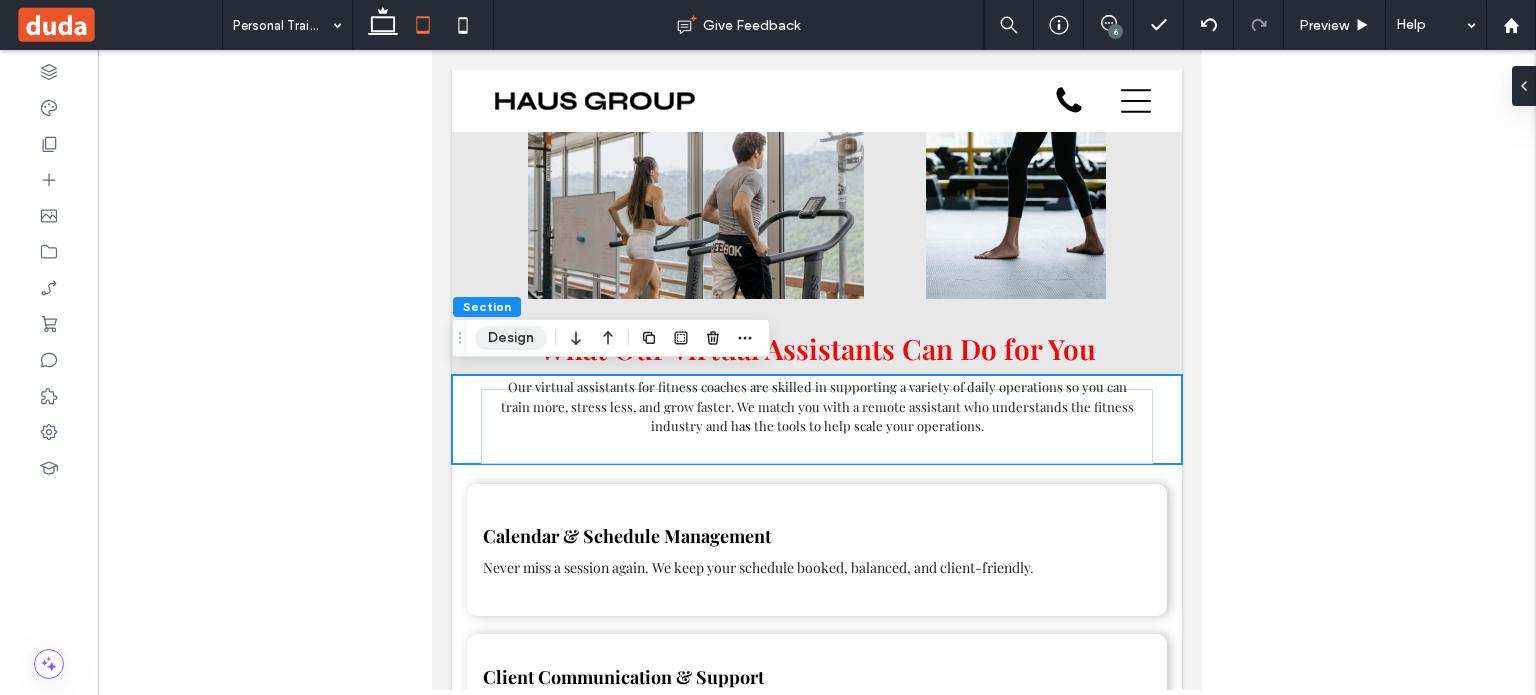 click on "Design" at bounding box center (511, 338) 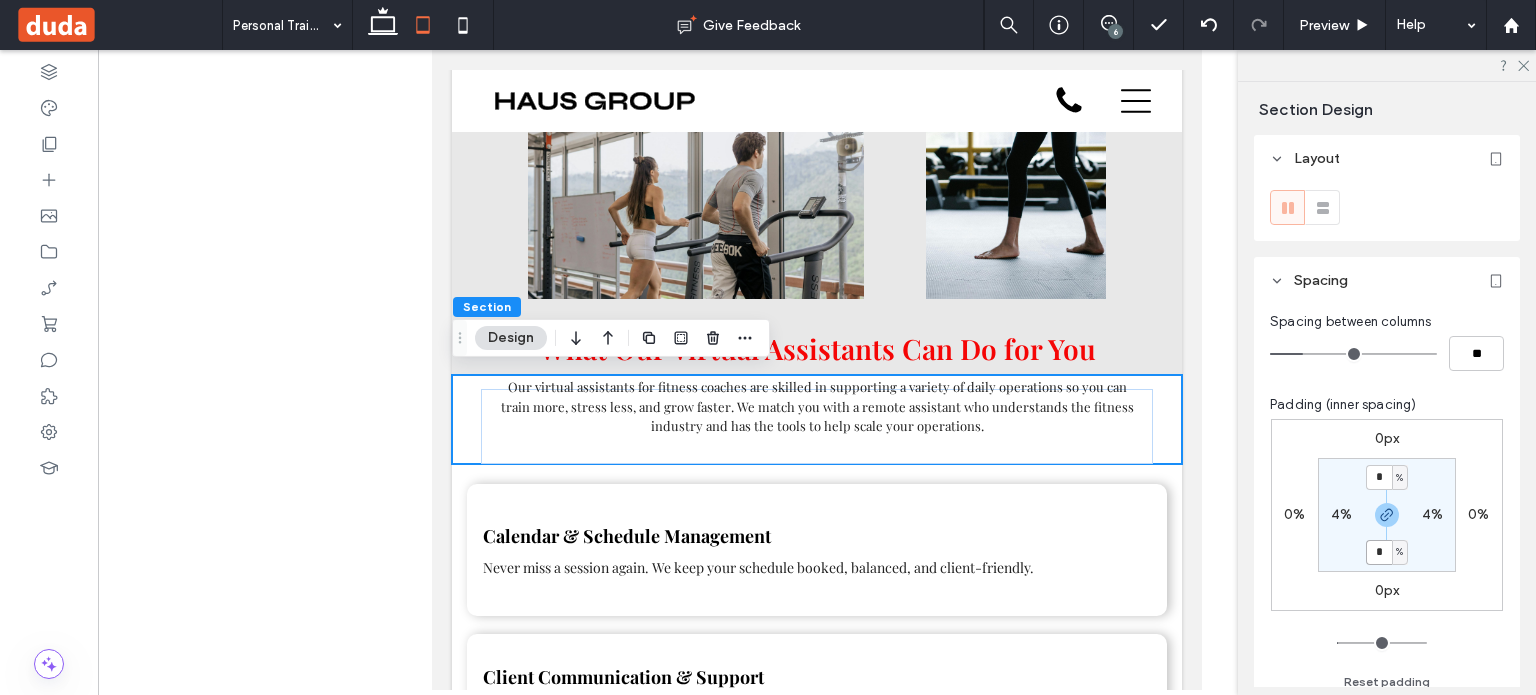 click on "*" at bounding box center [1379, 552] 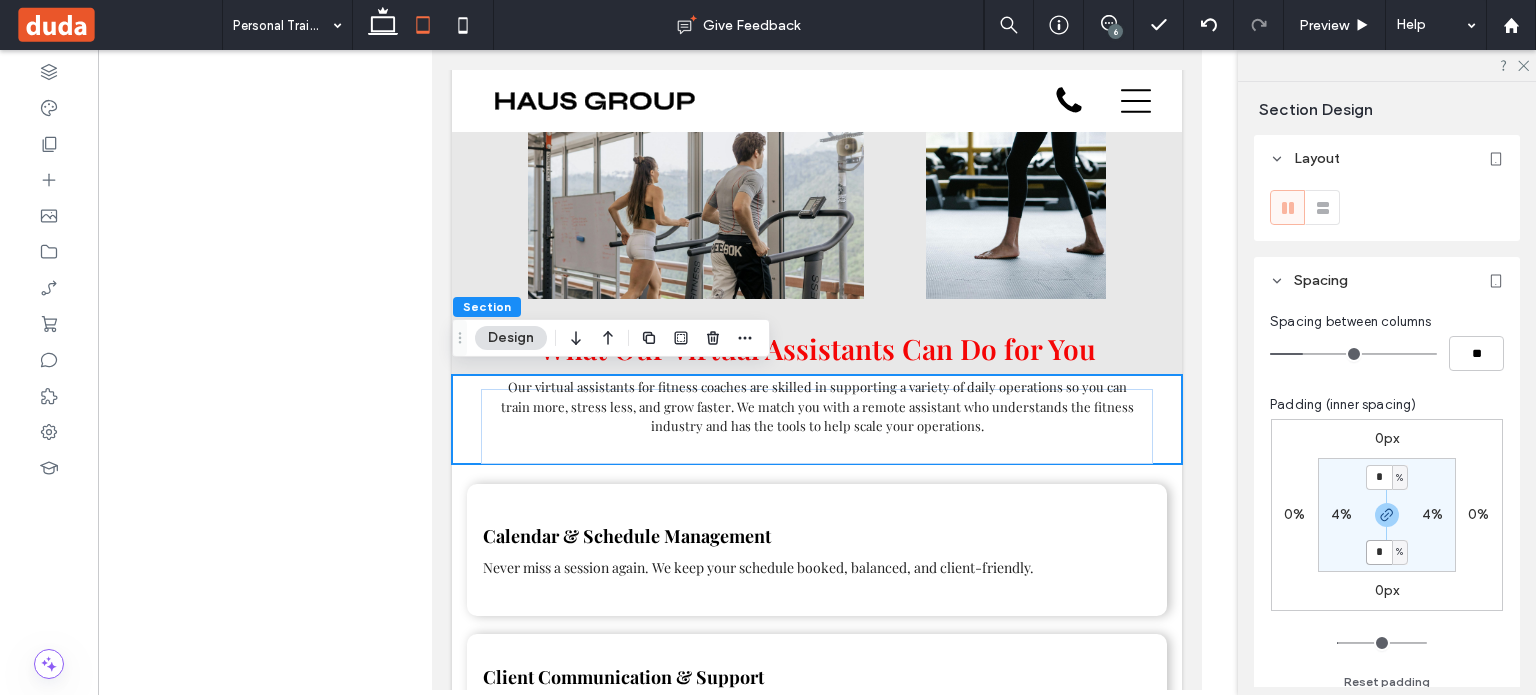 type on "*" 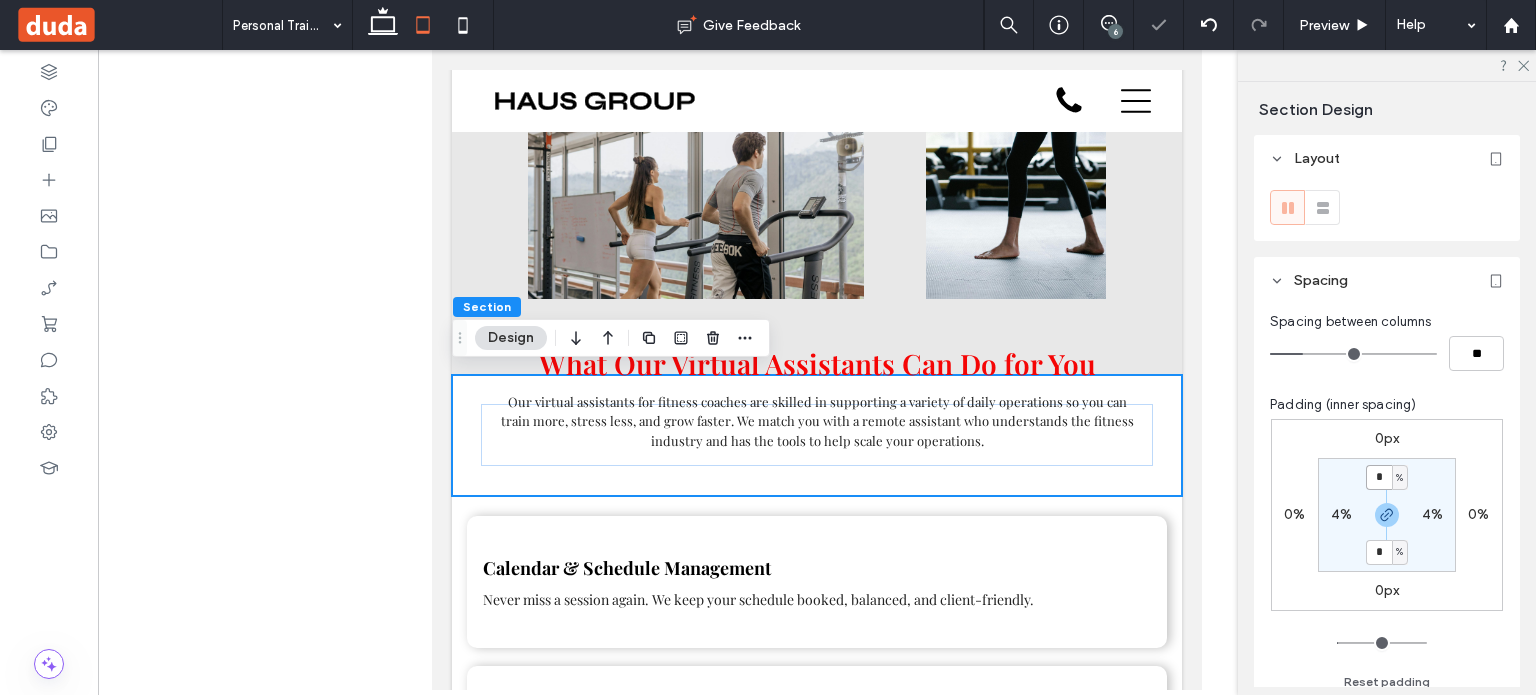 click on "*" at bounding box center (1379, 477) 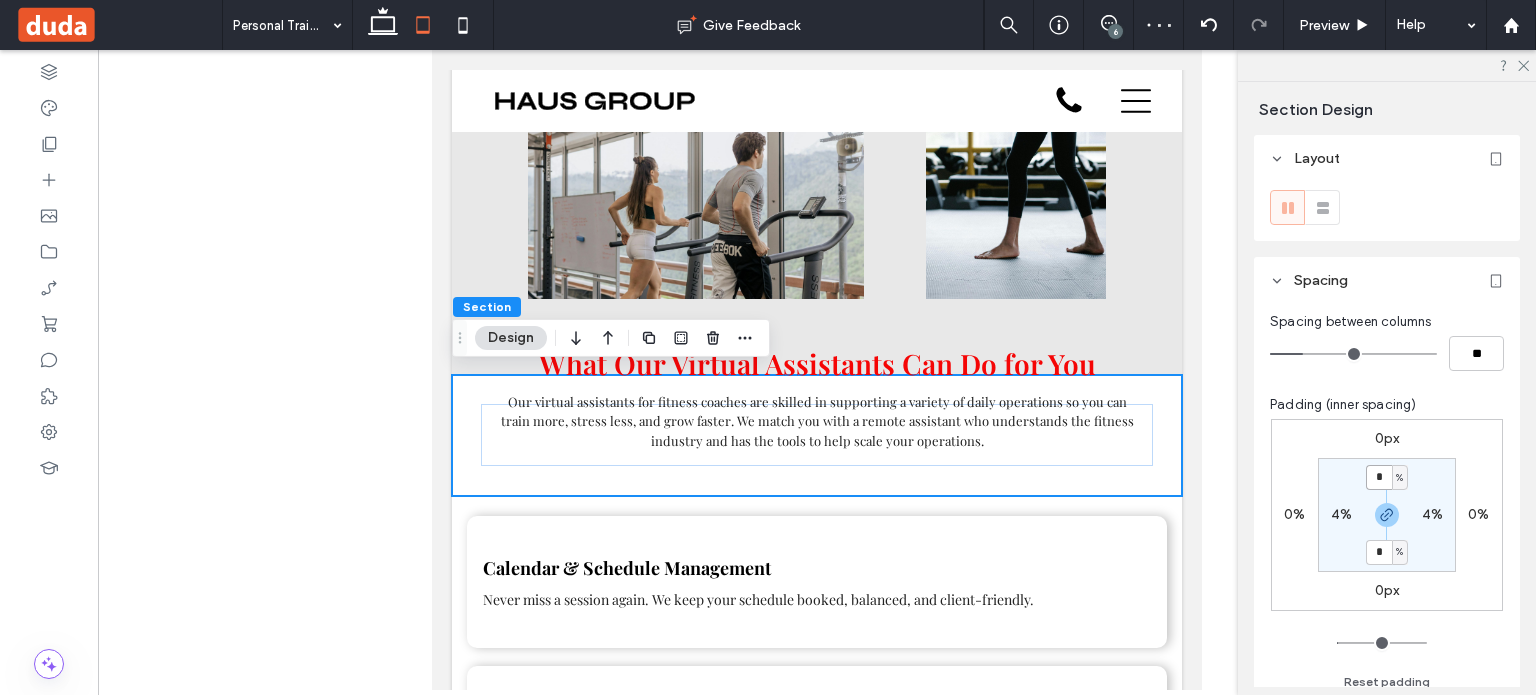 type on "*" 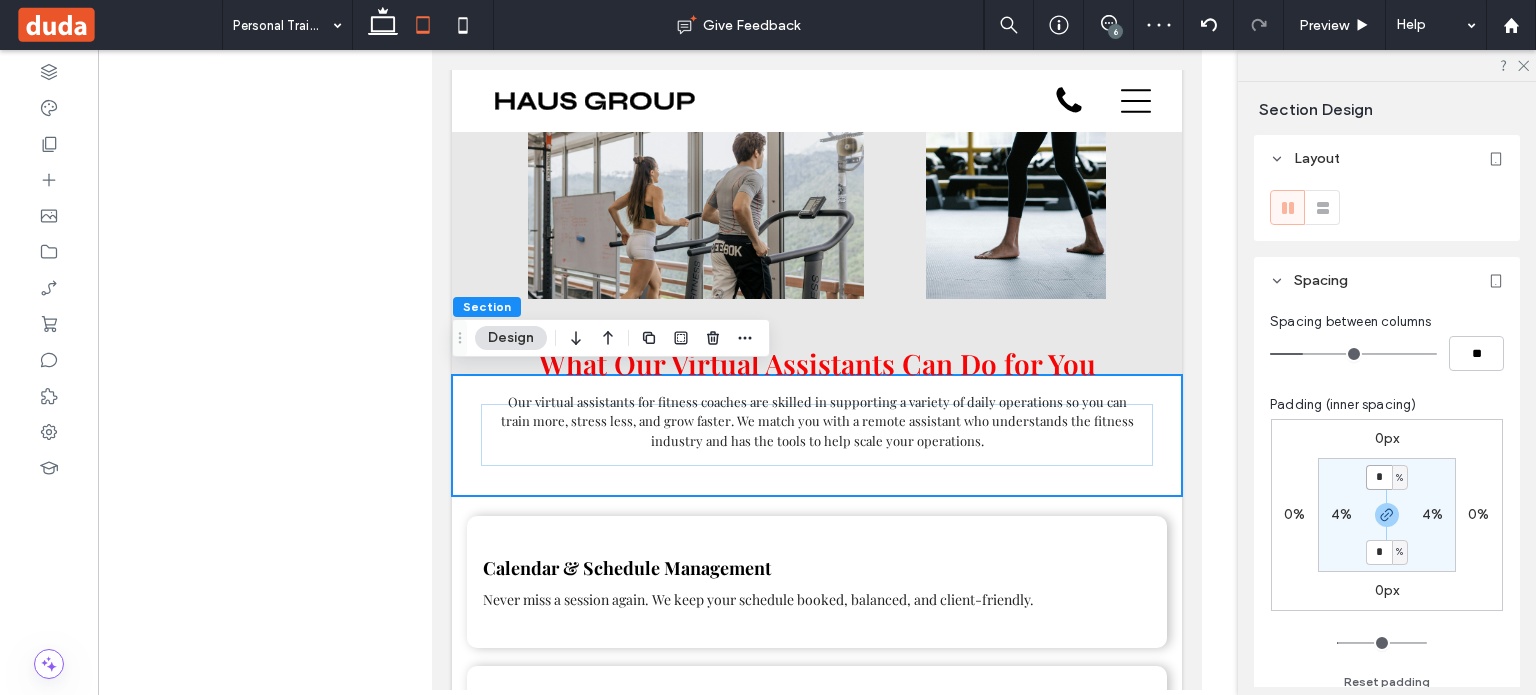 type on "*" 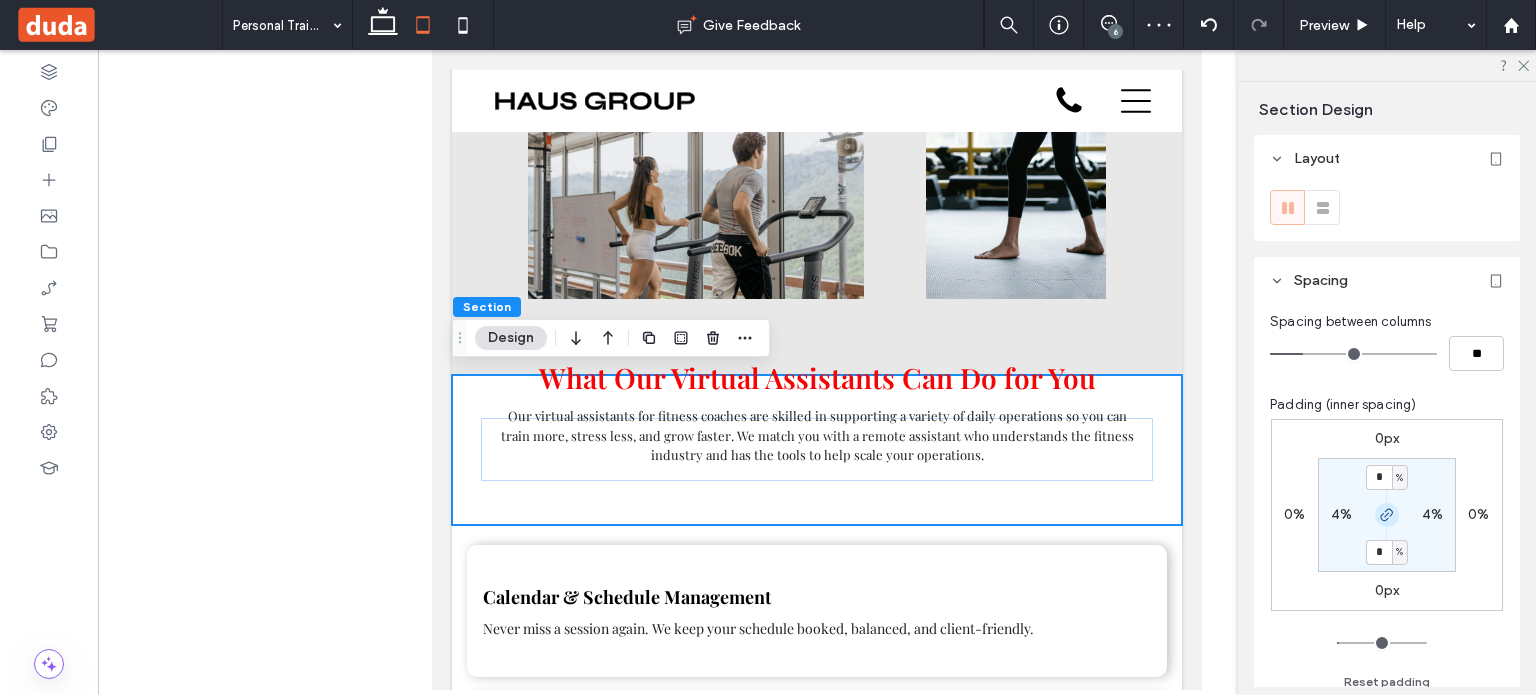 click at bounding box center [1387, 515] 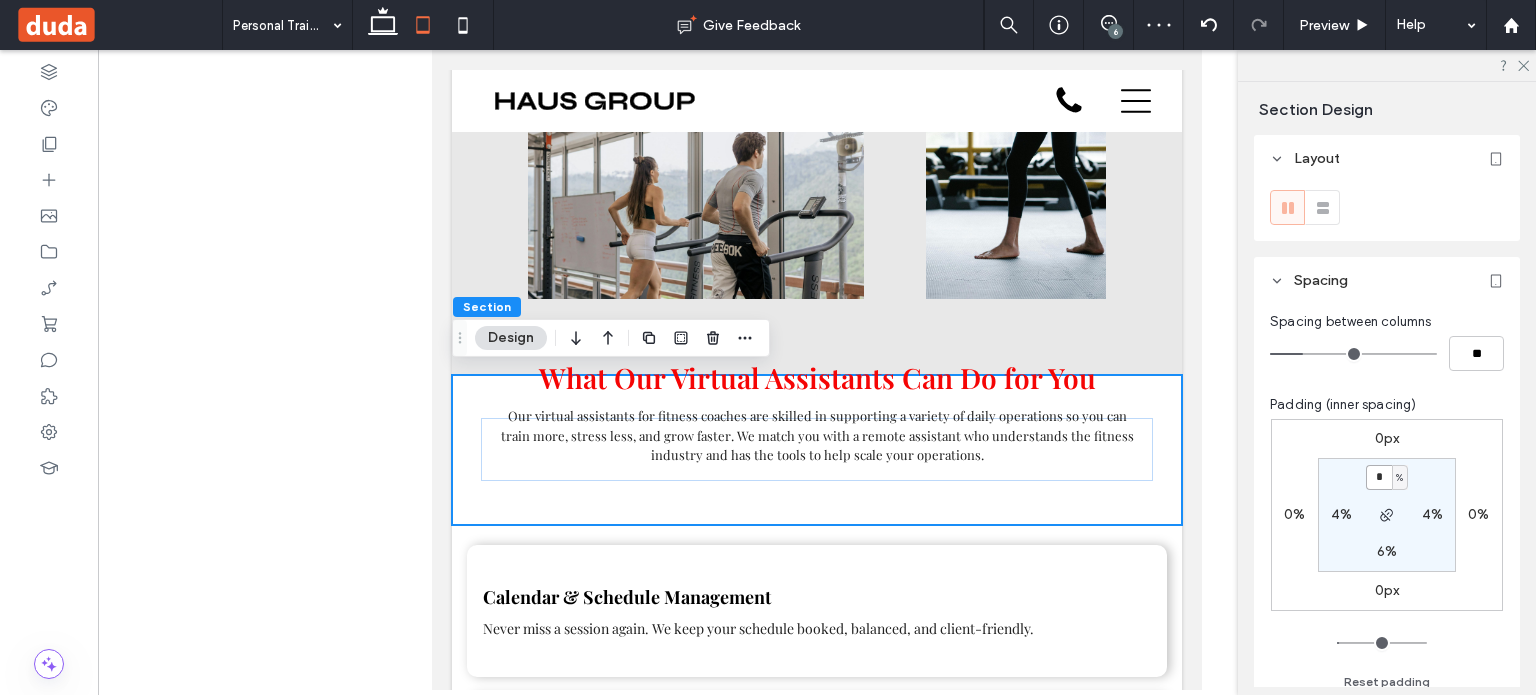 click on "*" at bounding box center [1379, 477] 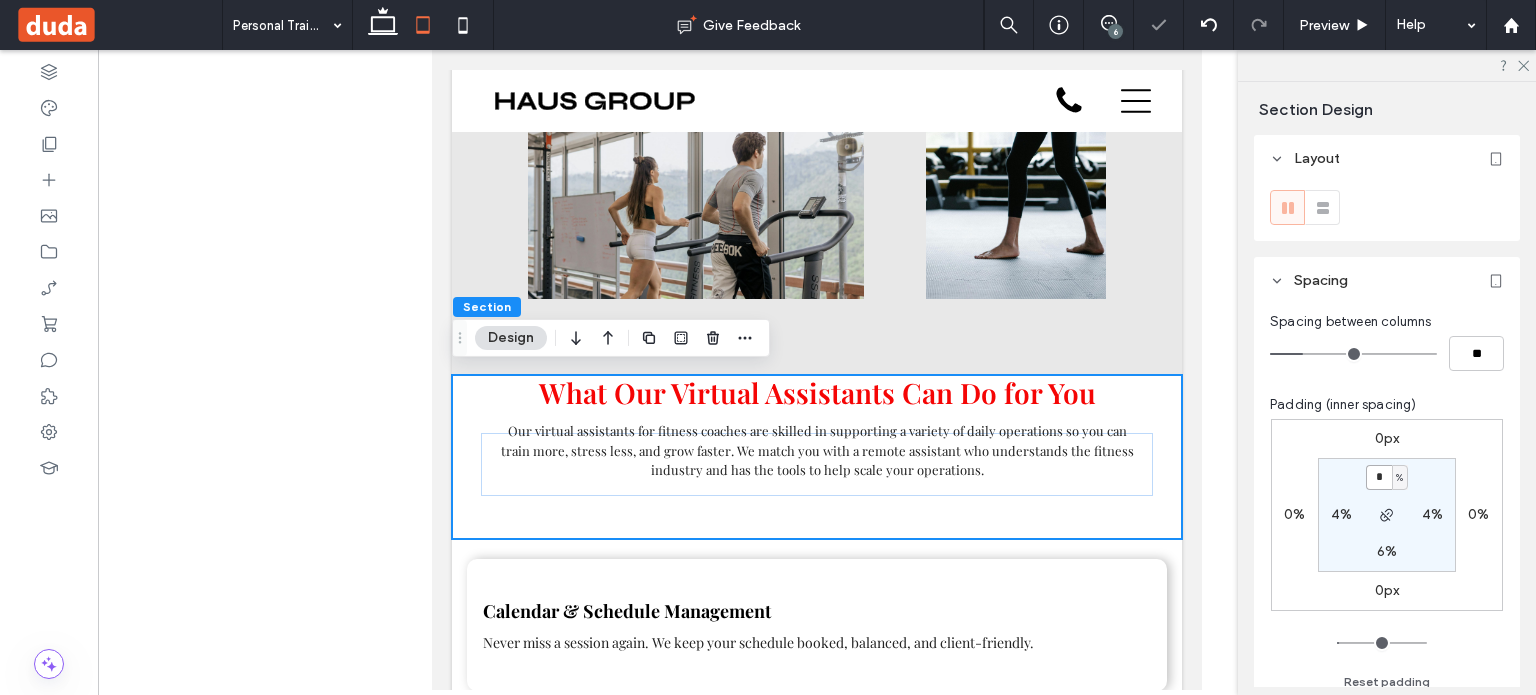drag, startPoint x: 1380, startPoint y: 475, endPoint x: 1301, endPoint y: 477, distance: 79.025314 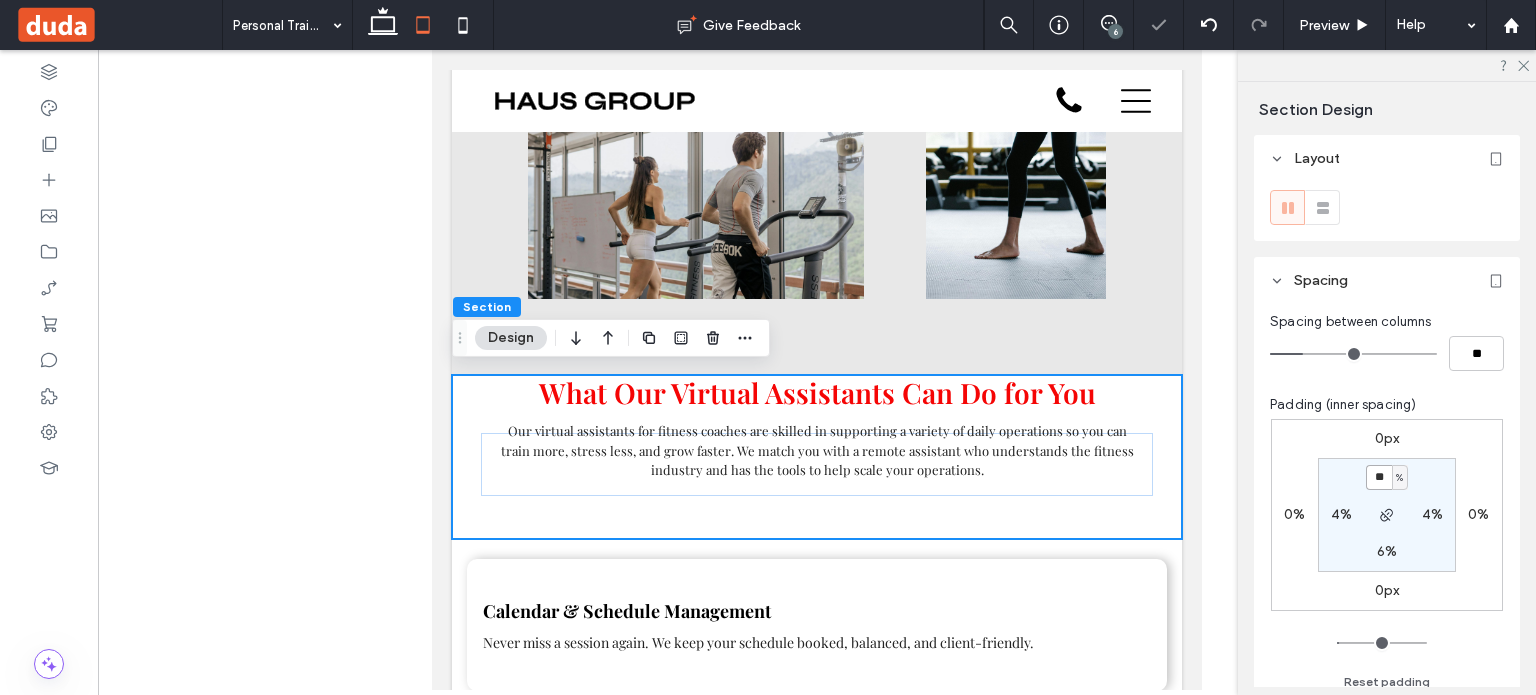 type on "**" 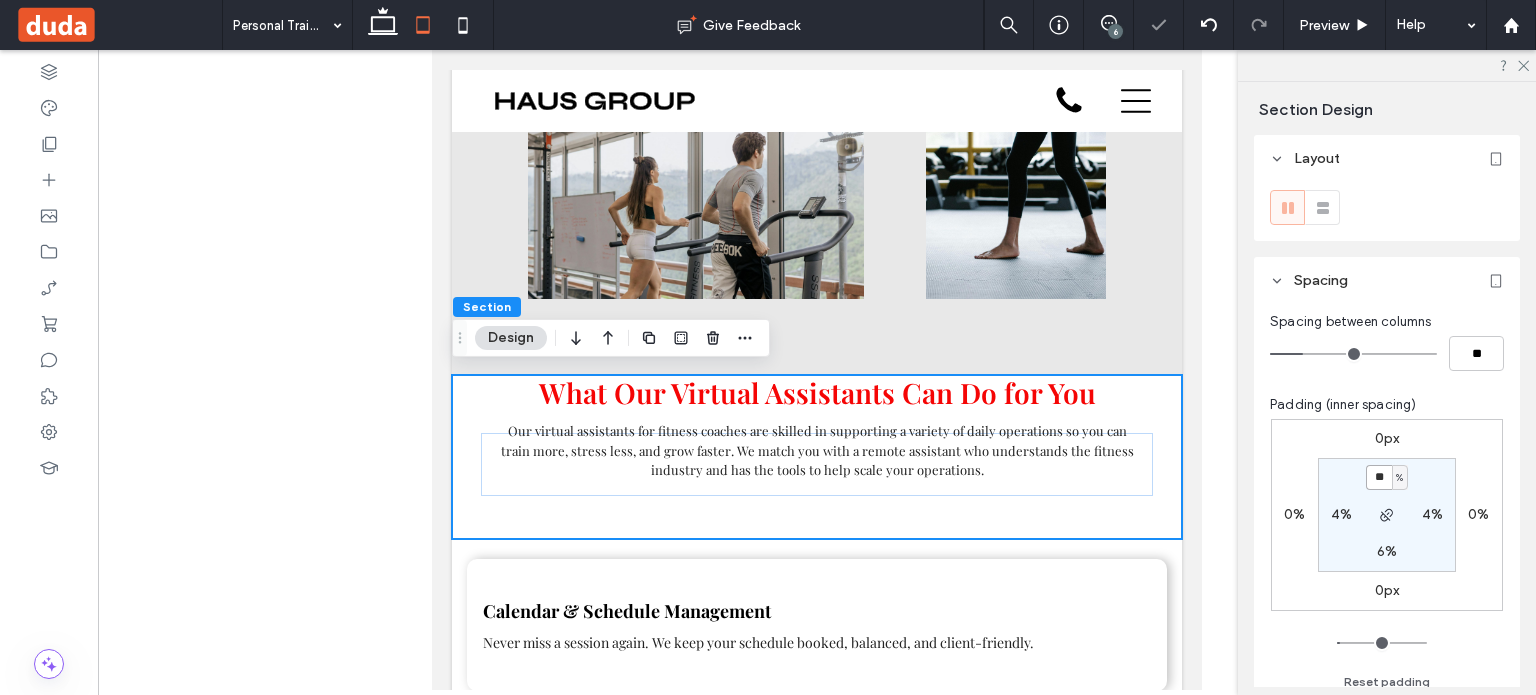 type on "**" 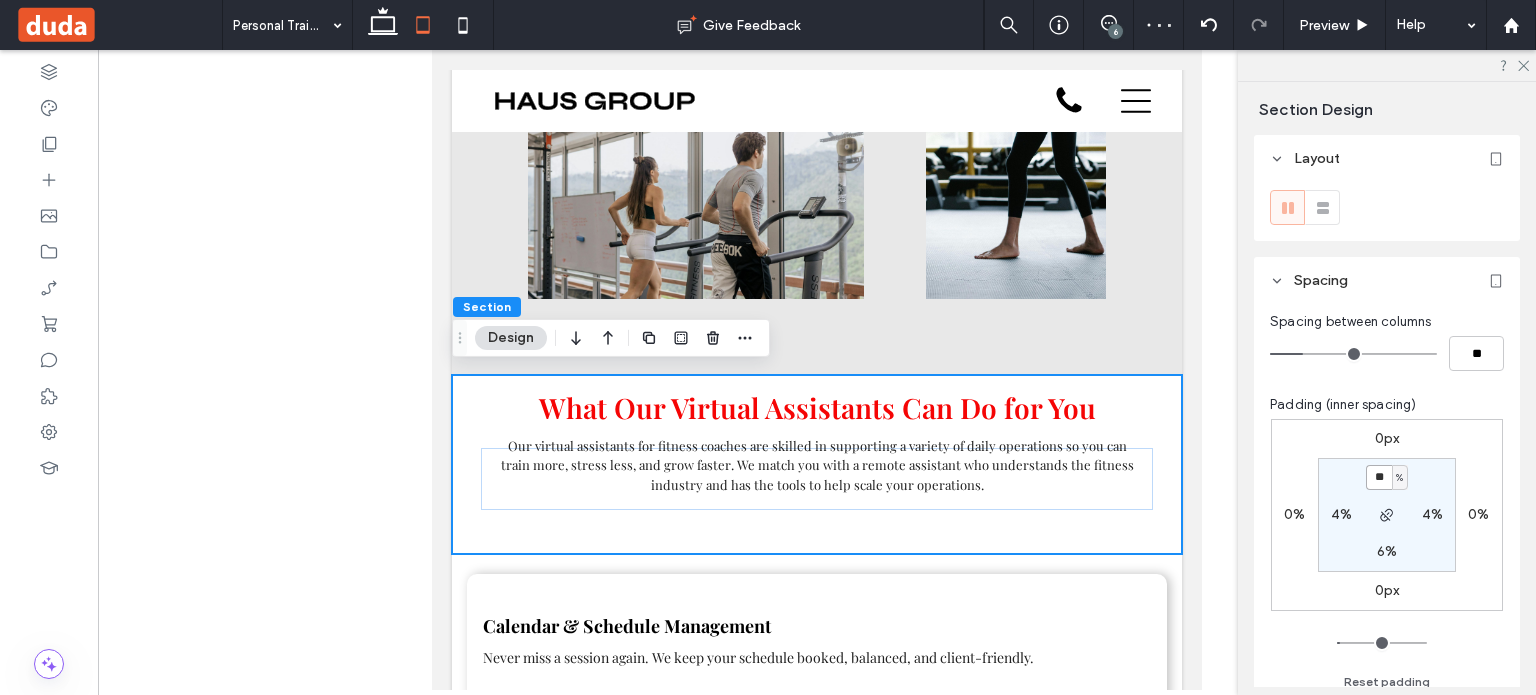 drag, startPoint x: 1380, startPoint y: 474, endPoint x: 1316, endPoint y: 478, distance: 64.12488 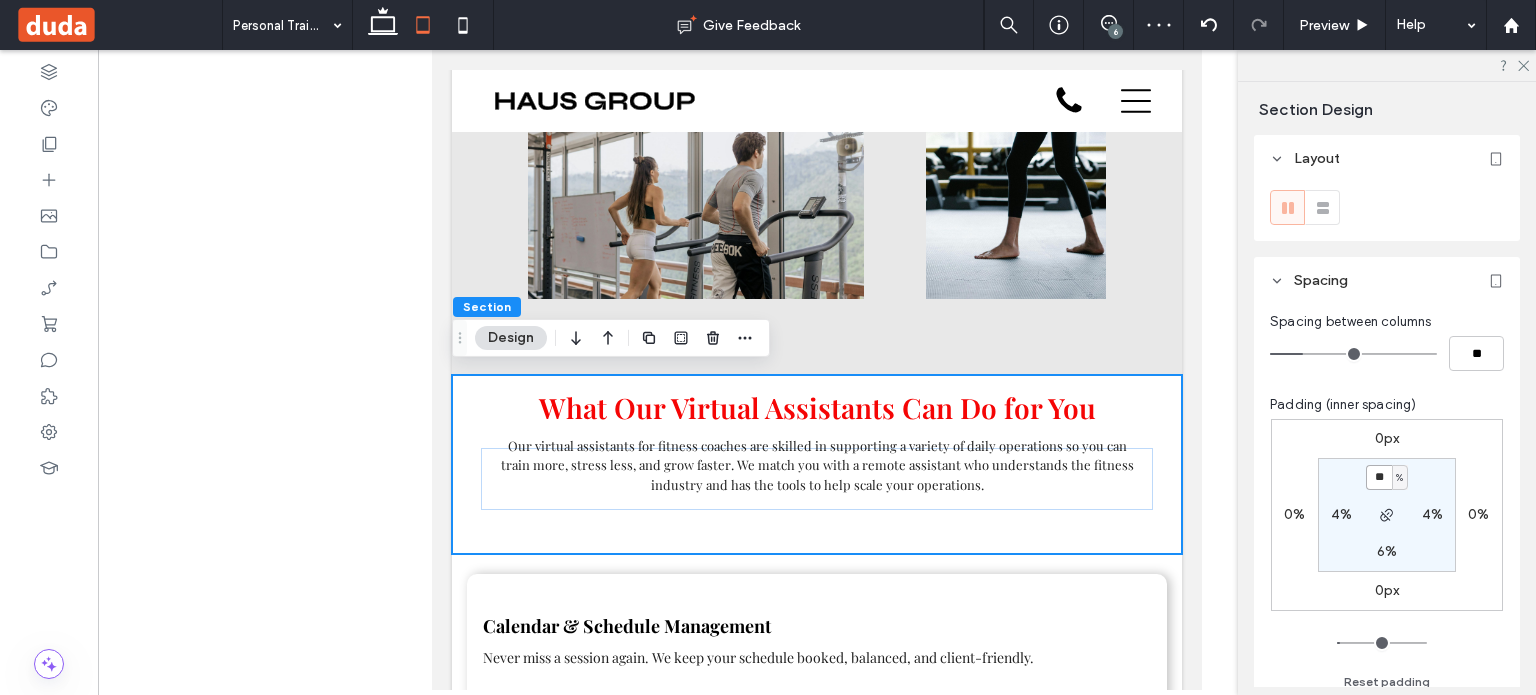 click on "** % 4% 6% 4%" at bounding box center [1387, 515] 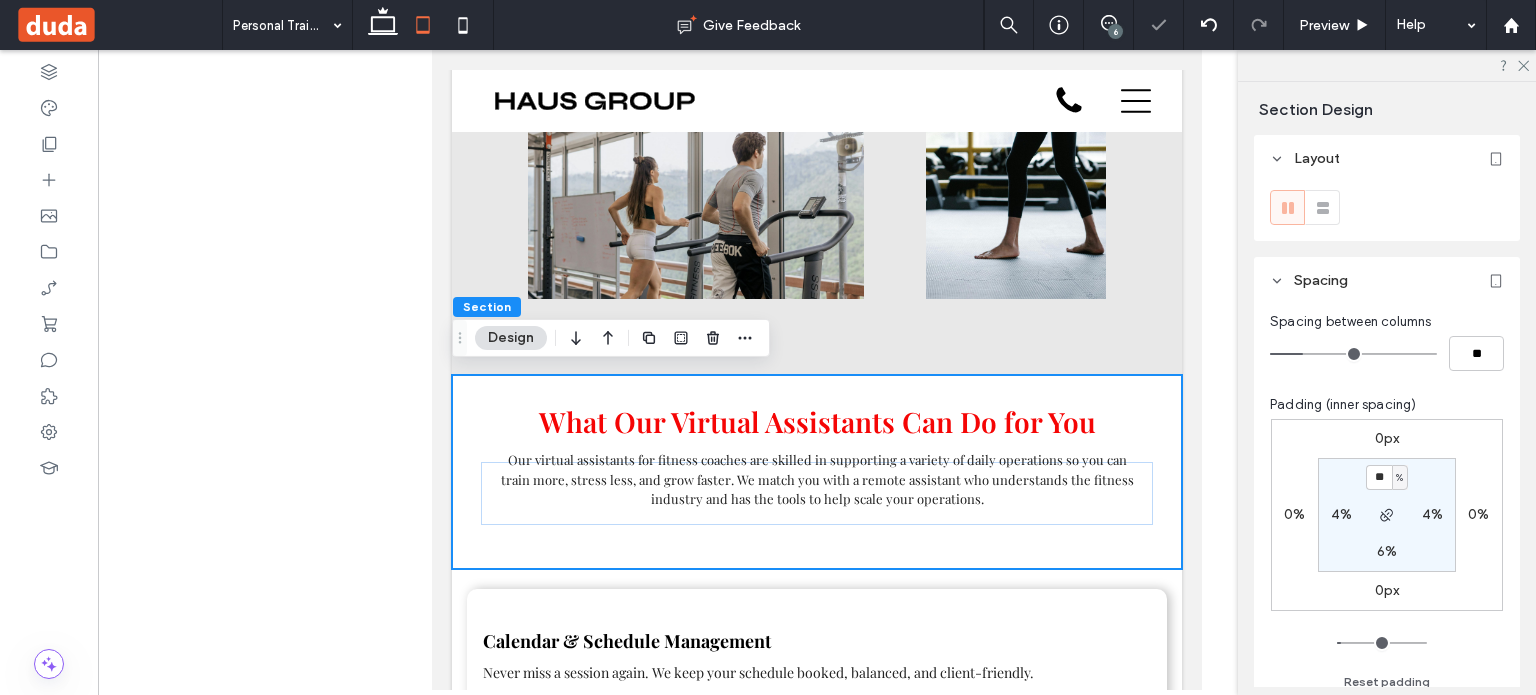 click on "6%" at bounding box center (1387, 551) 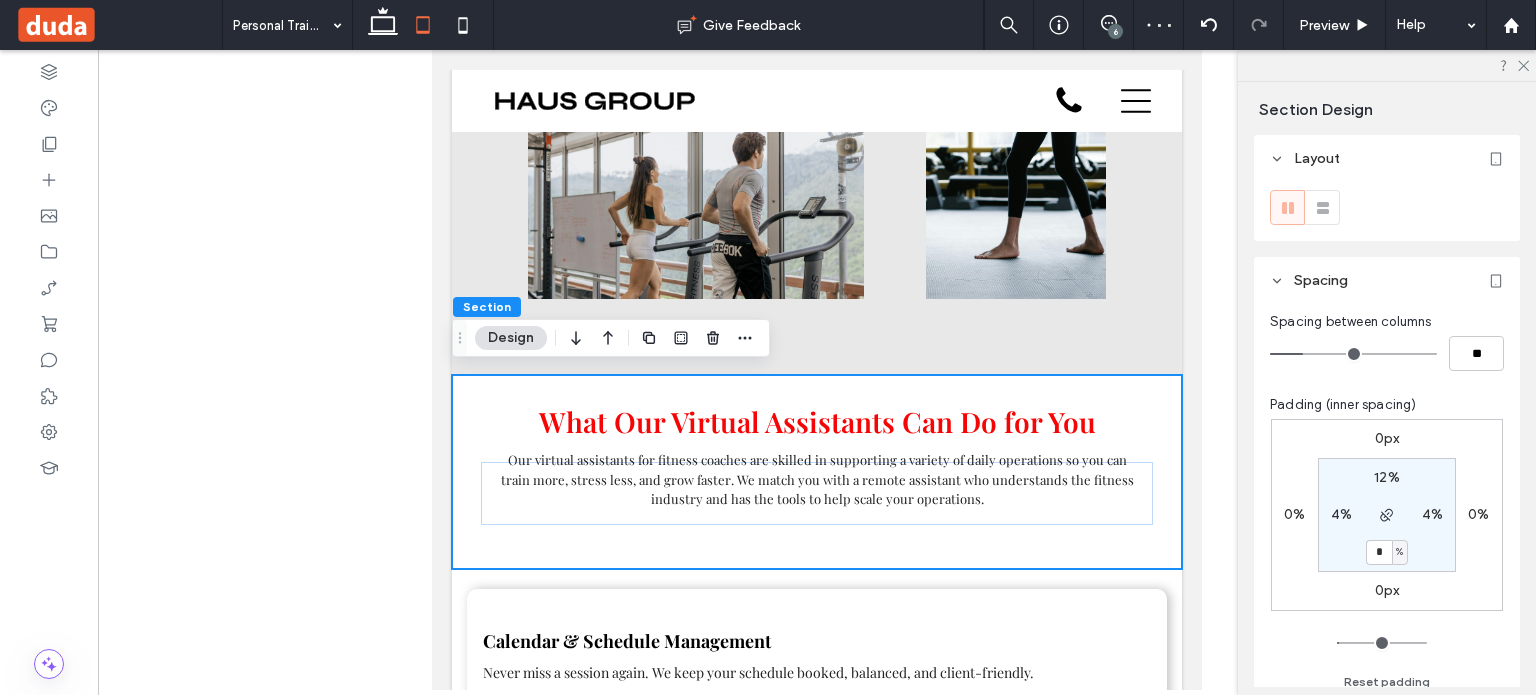 type on "*" 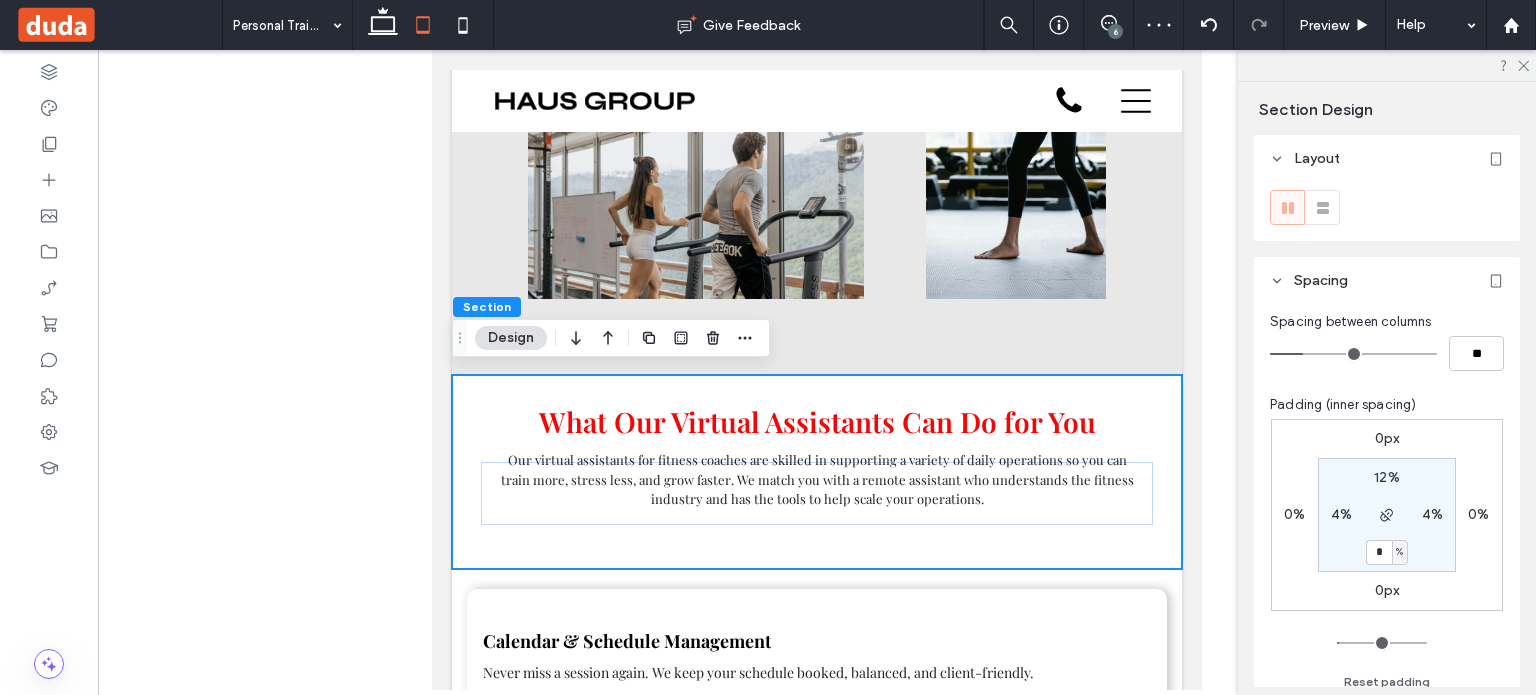 type on "*" 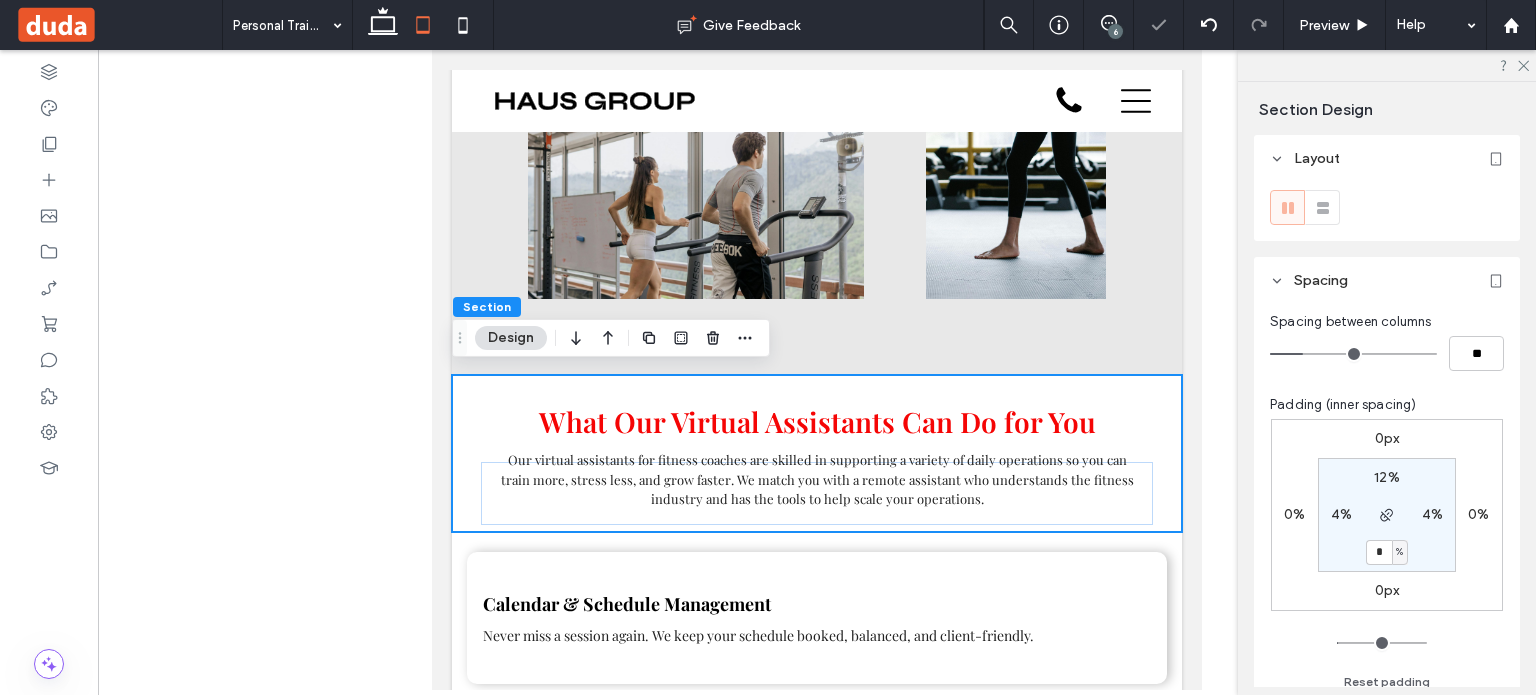 drag, startPoint x: 1364, startPoint y: 549, endPoint x: 1380, endPoint y: 548, distance: 16.03122 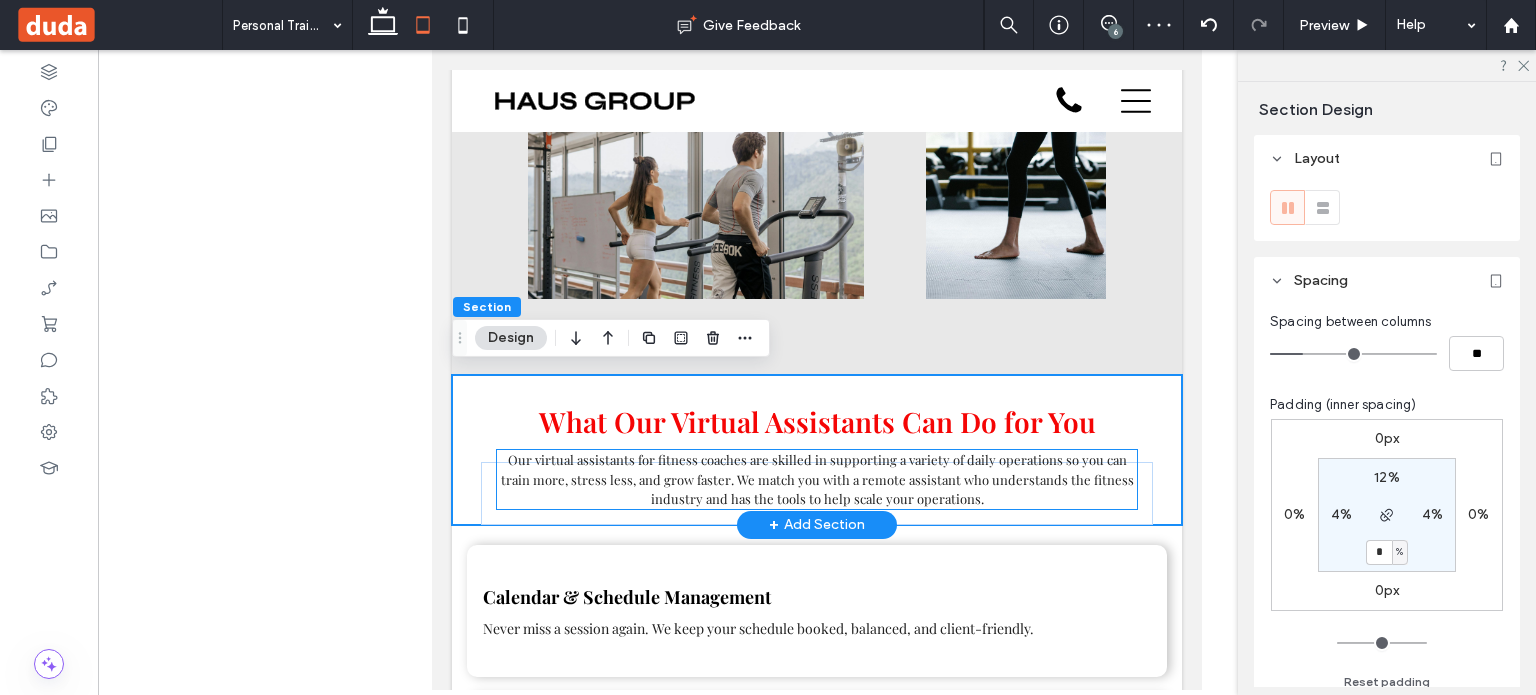 click on "Our
virtual assistants for fitness coaches   are skilled in supporting a variety of daily operations so you can train more, stress less, and grow faster. We match you with a remote assistant who understands the fitness industry and has the tools to help scale your operations." at bounding box center (817, 479) 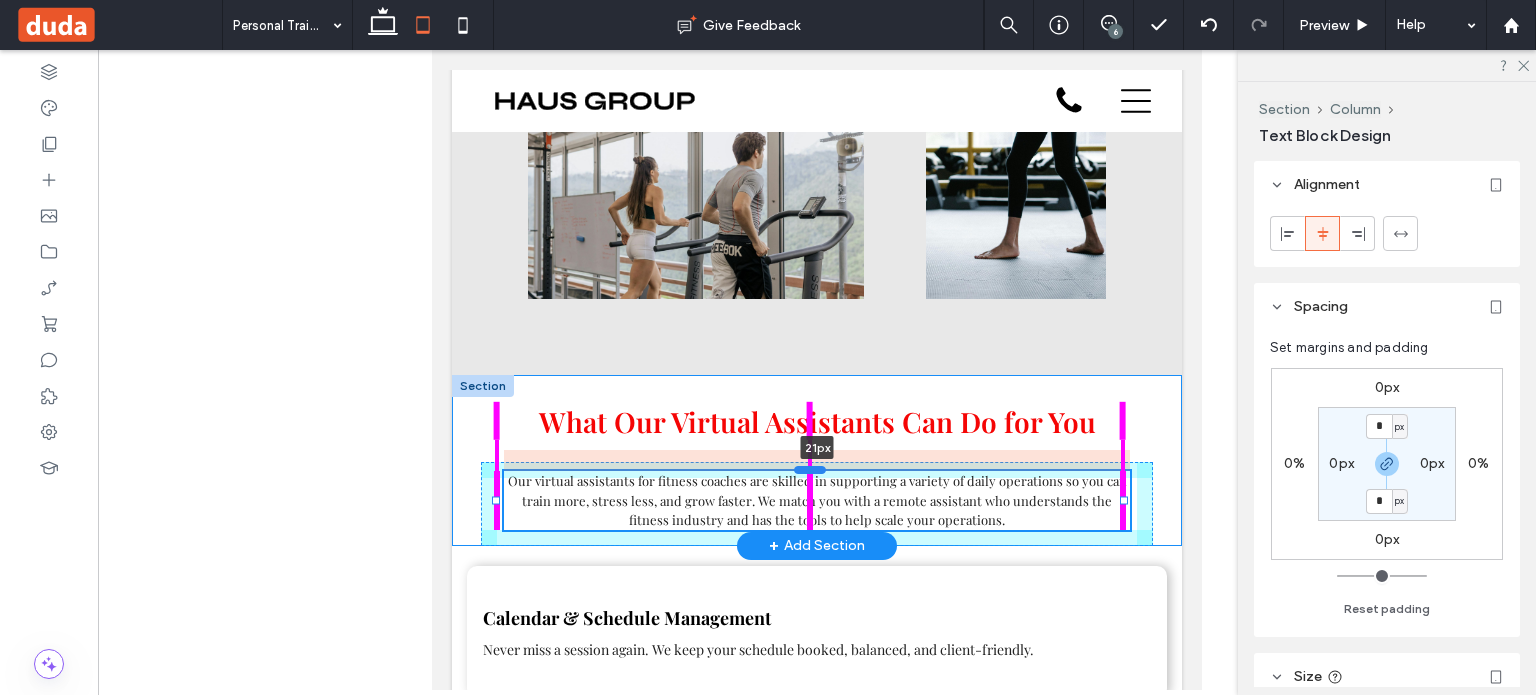 click at bounding box center (810, 469) 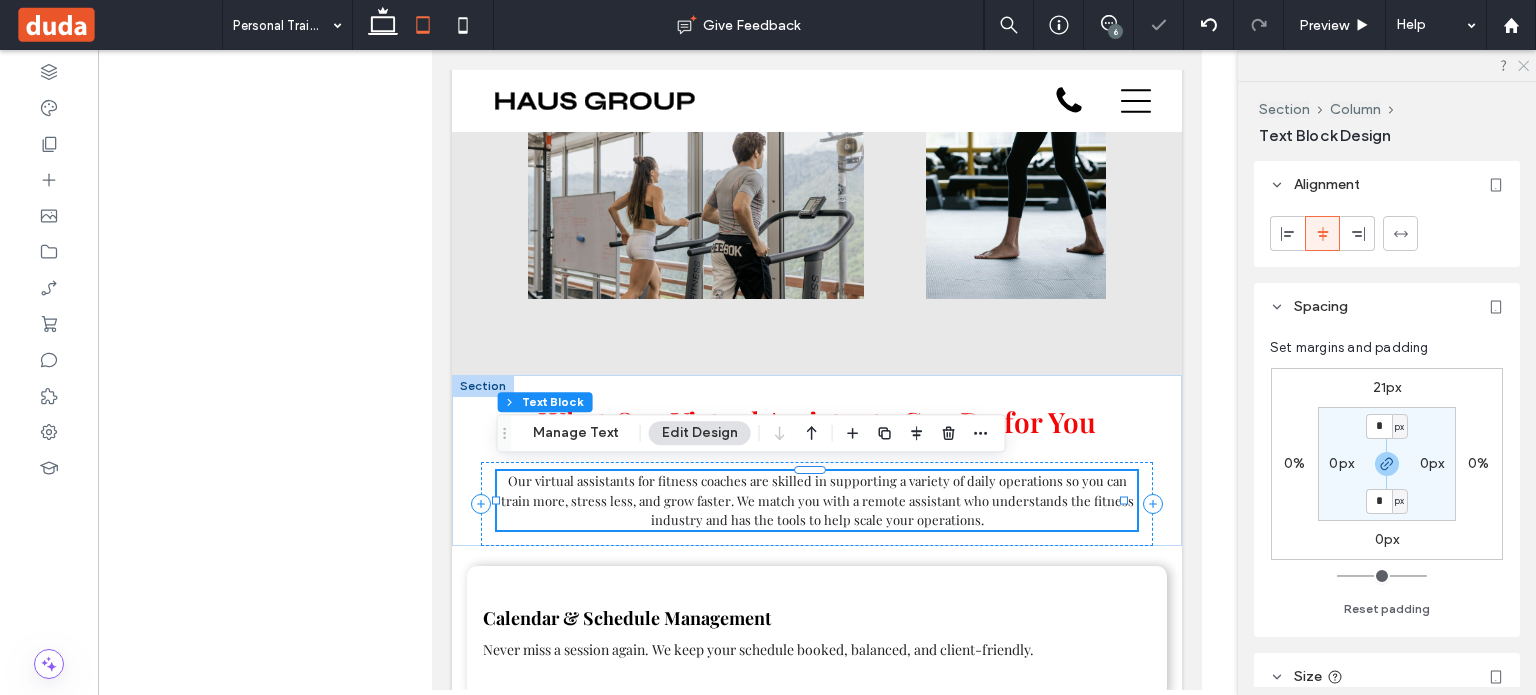 click 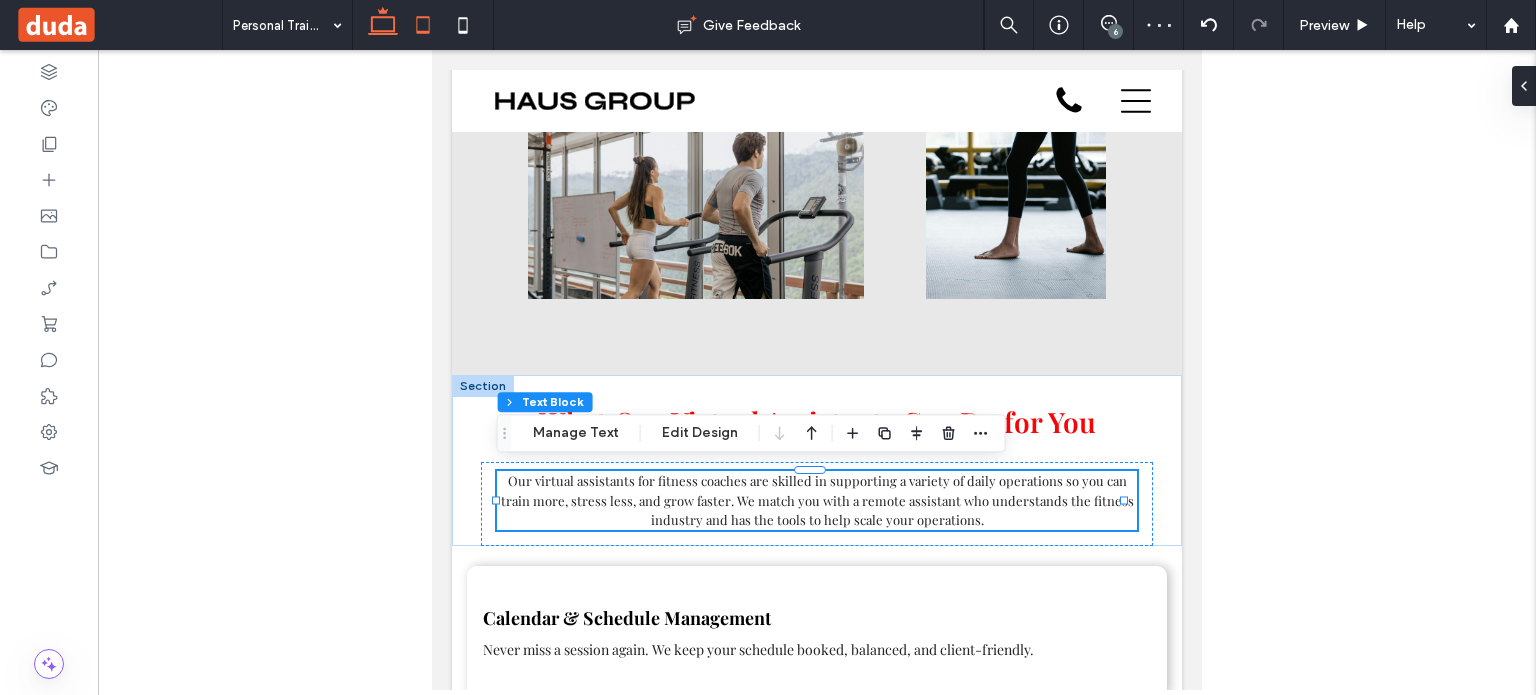 click 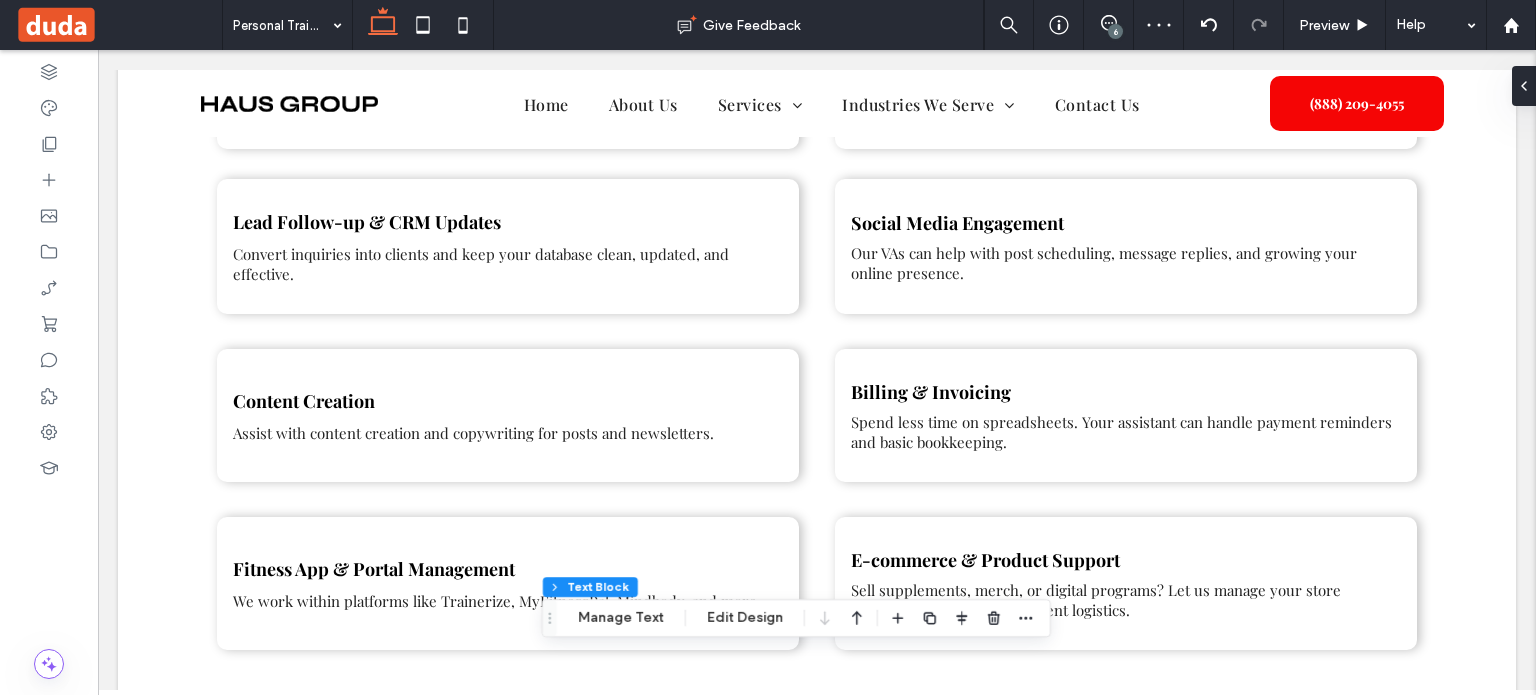 type on "**" 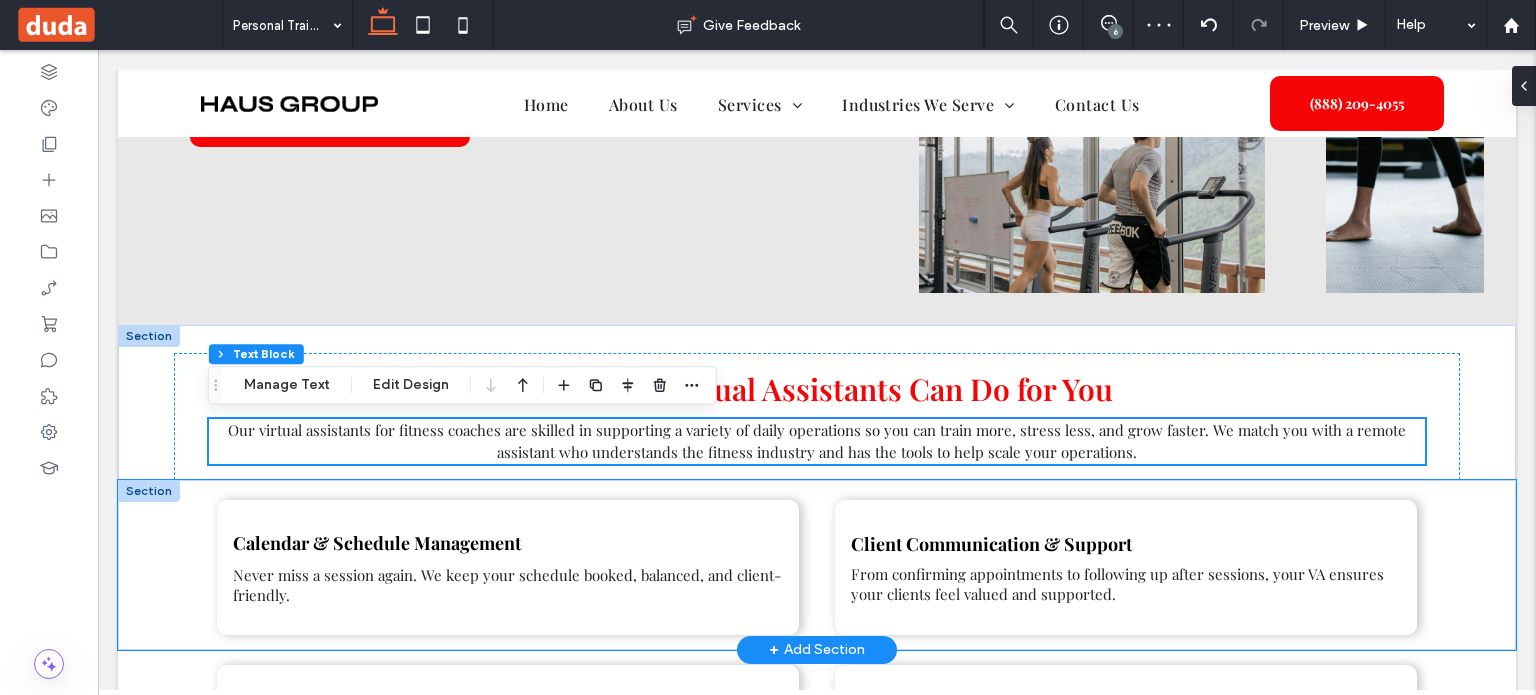 scroll, scrollTop: 708, scrollLeft: 0, axis: vertical 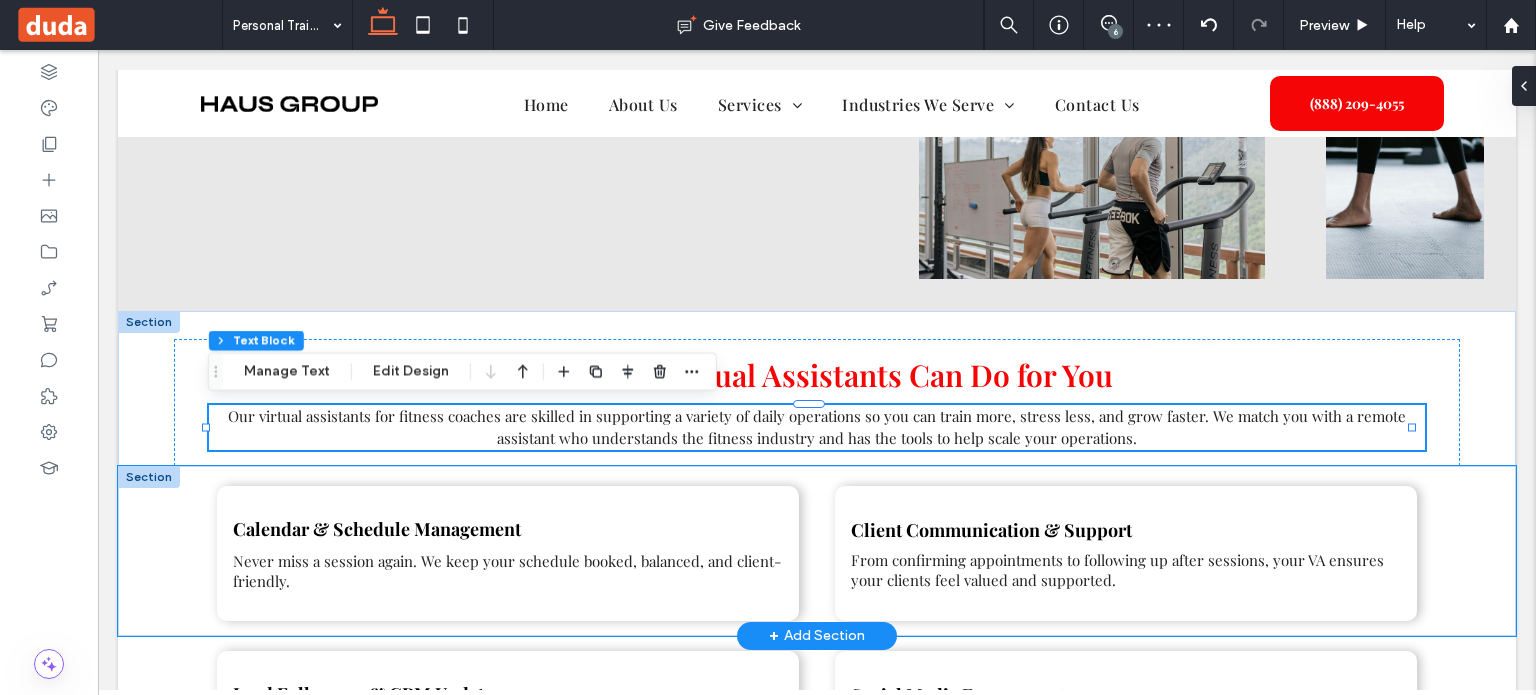 click on "Calendar & Schedule Management
Never miss a session again. We keep your schedule booked, balanced, and client-friendly.
Client Communication & Support
From confirming appointments to following up after sessions, your VA ensures your clients feel valued and supported." at bounding box center (817, 551) 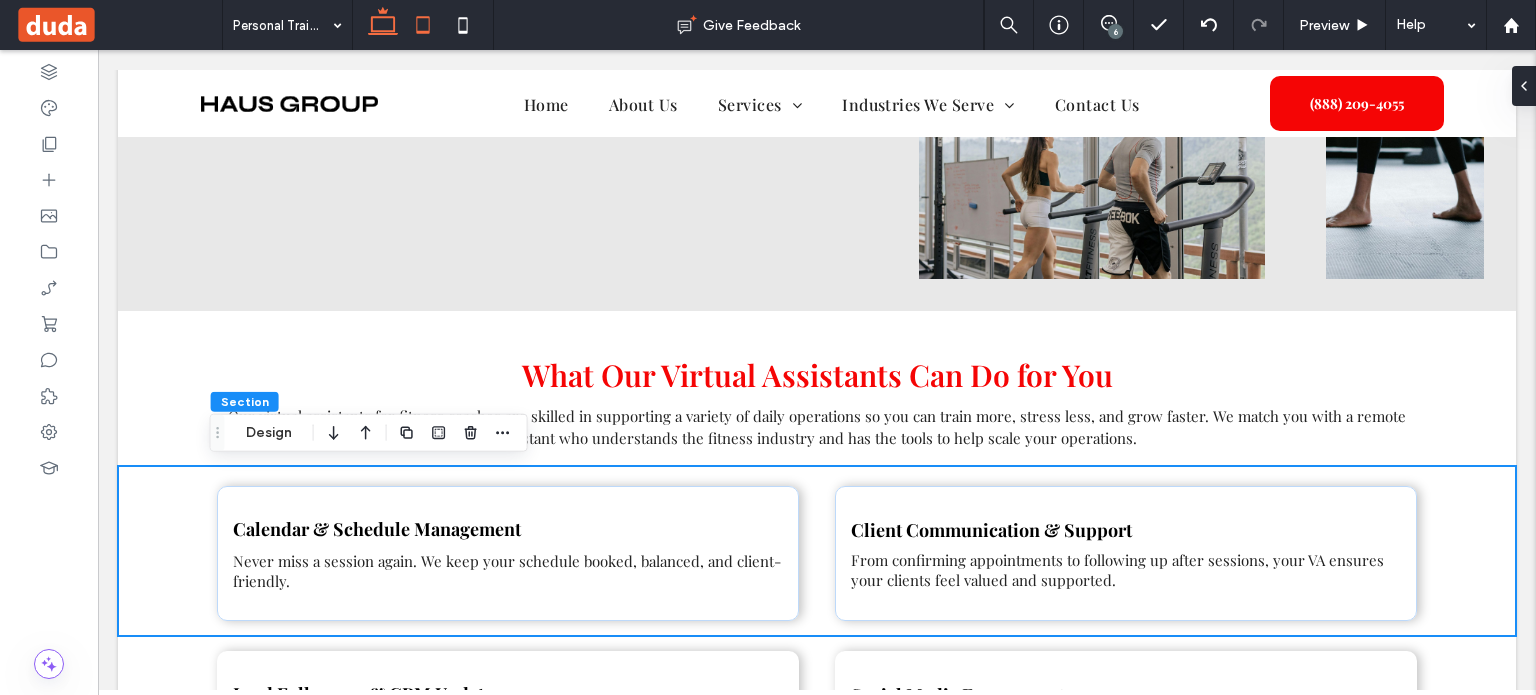 click 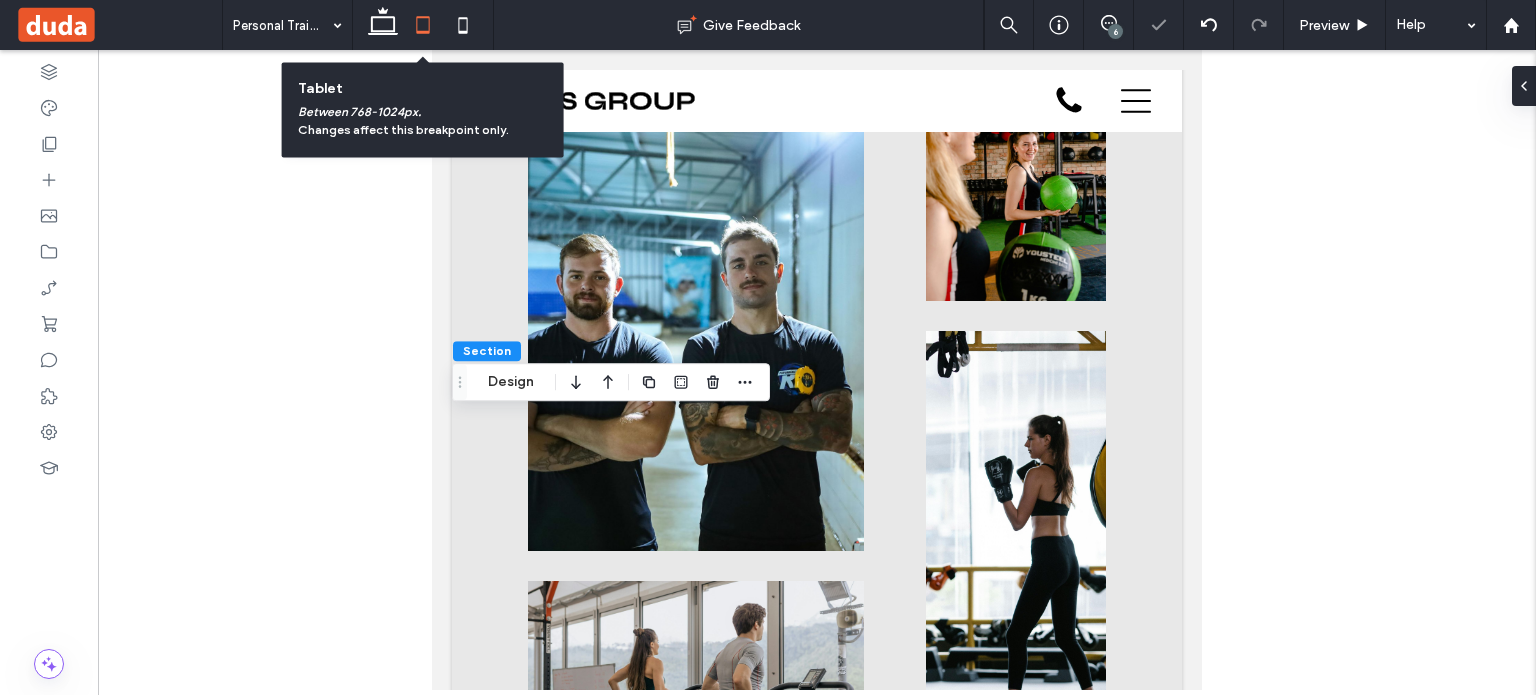 scroll, scrollTop: 1305, scrollLeft: 0, axis: vertical 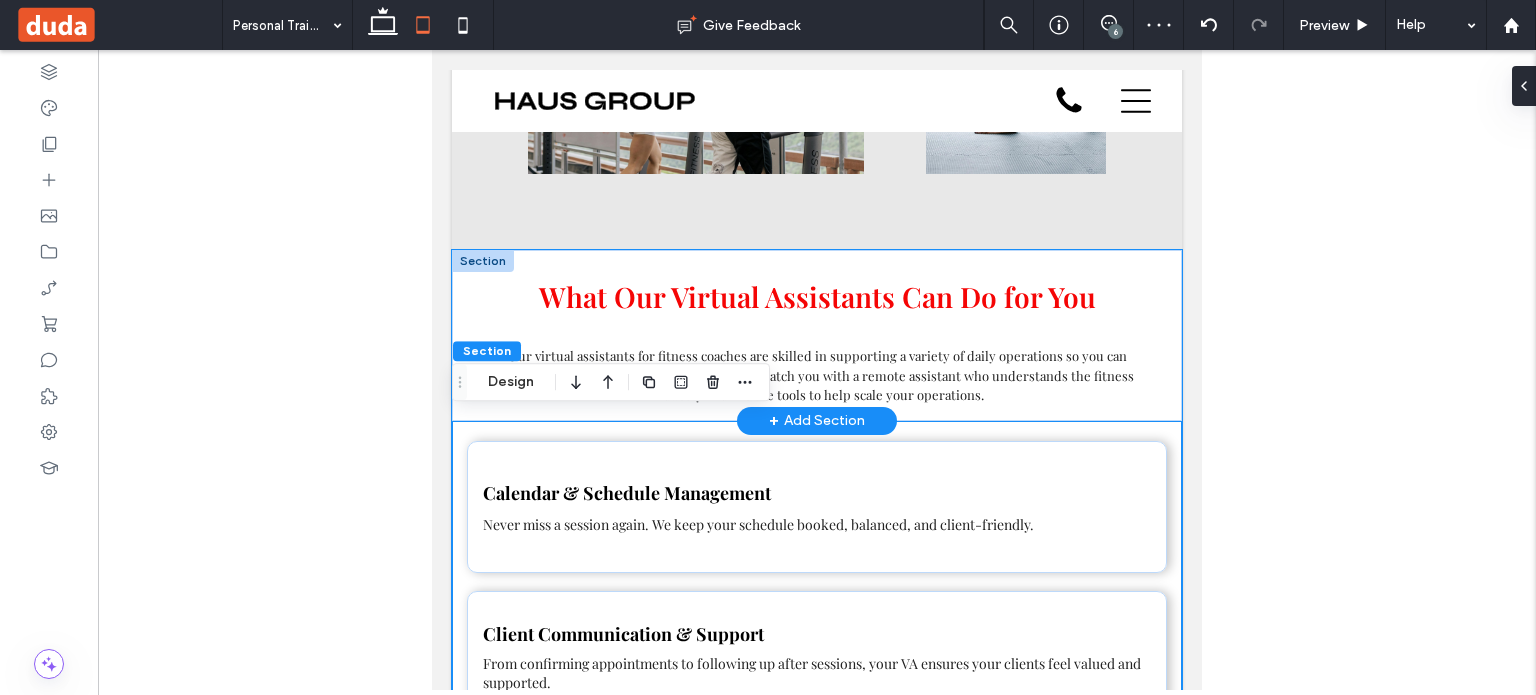 click on "What Our Virtual Assistants Can Do for You
Our
virtual assistants for fitness coaches   are skilled in supporting a variety of daily operations so you can train more, stress less, and grow faster. We match you with a remote assistant who understands the fitness industry and has the tools to help scale your operations." at bounding box center [817, 335] 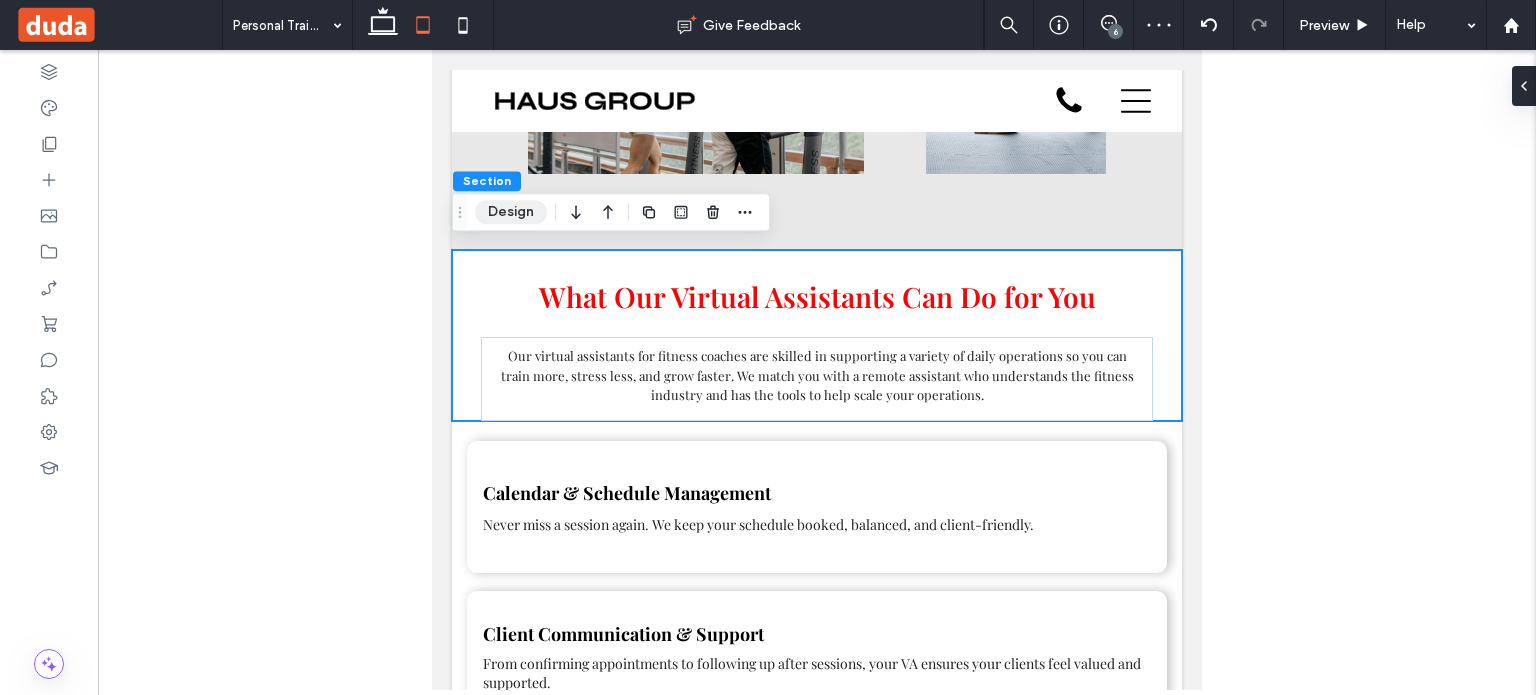 click on "Design" at bounding box center (511, 212) 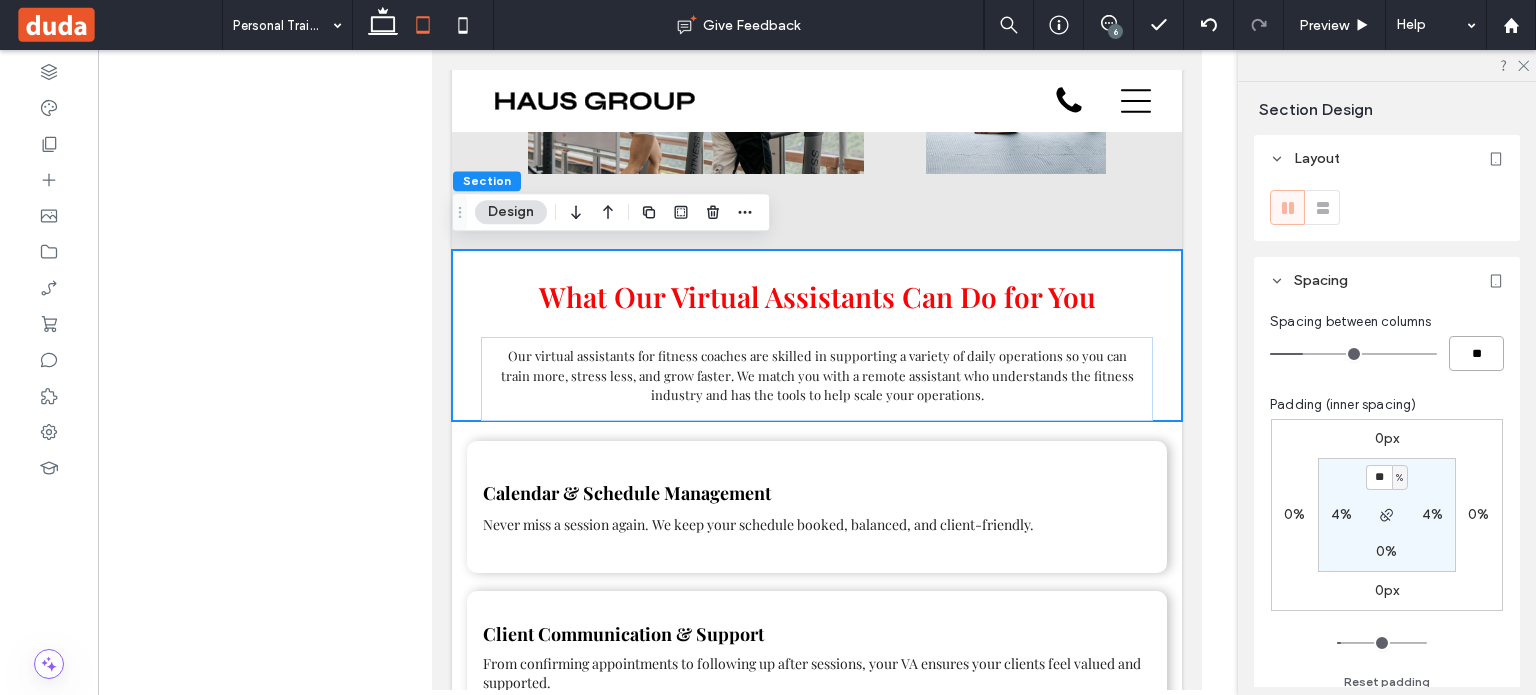 click on "**" at bounding box center (1476, 353) 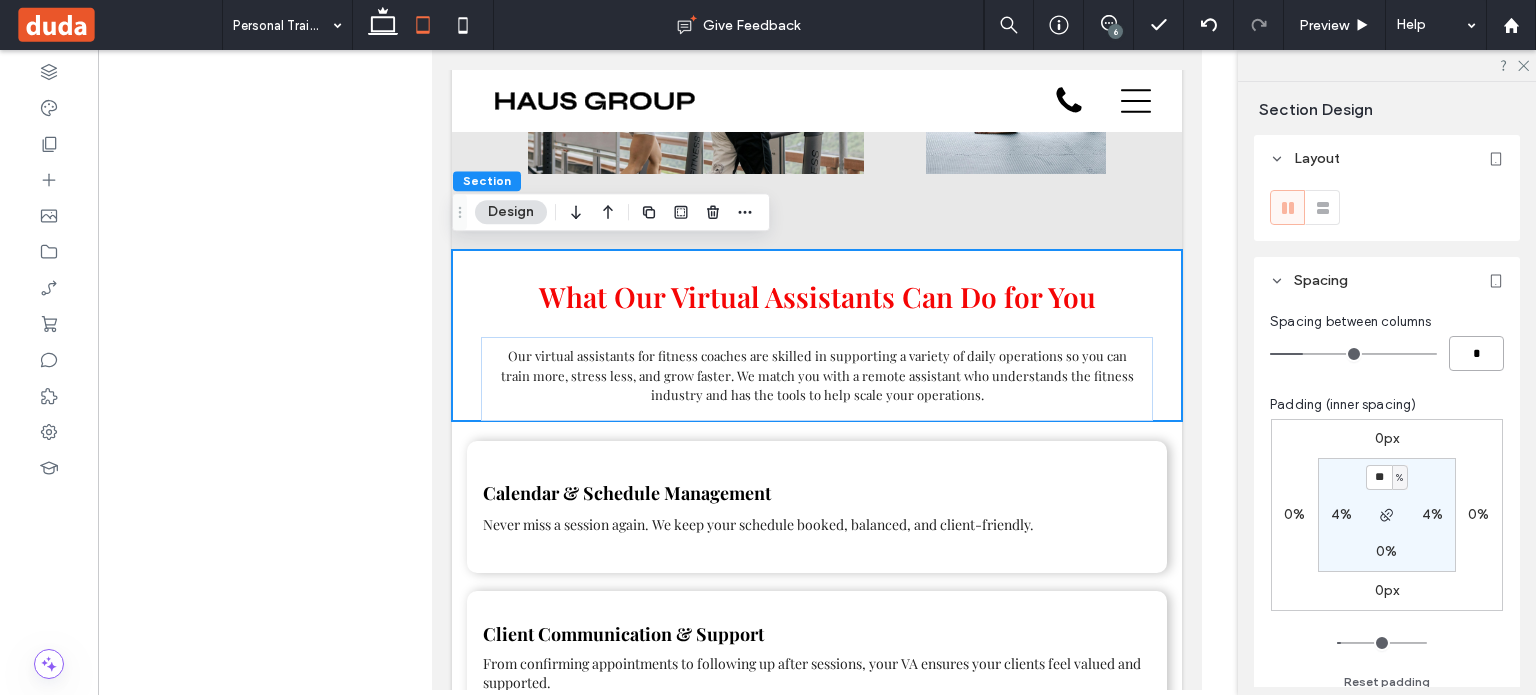 type on "*" 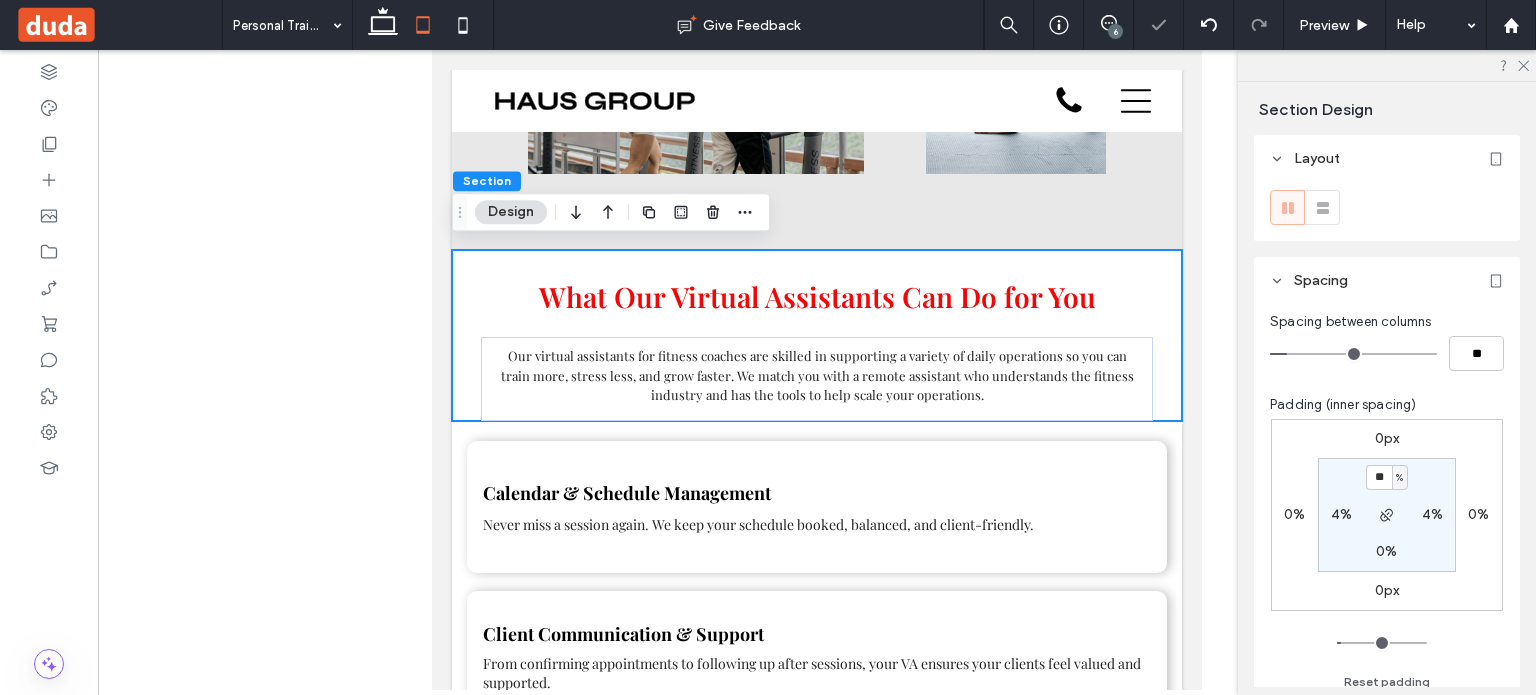 type on "*" 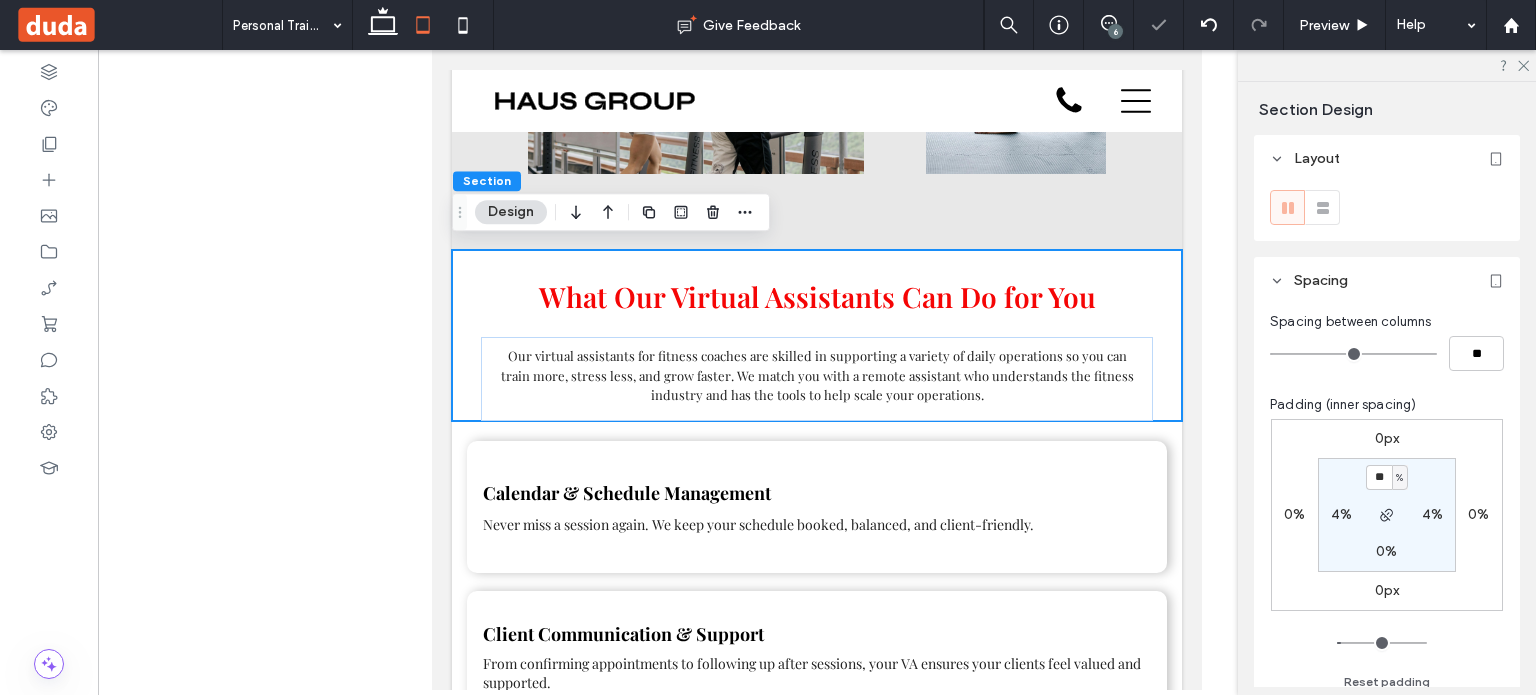 drag, startPoint x: 1288, startPoint y: 347, endPoint x: 1268, endPoint y: 347, distance: 20 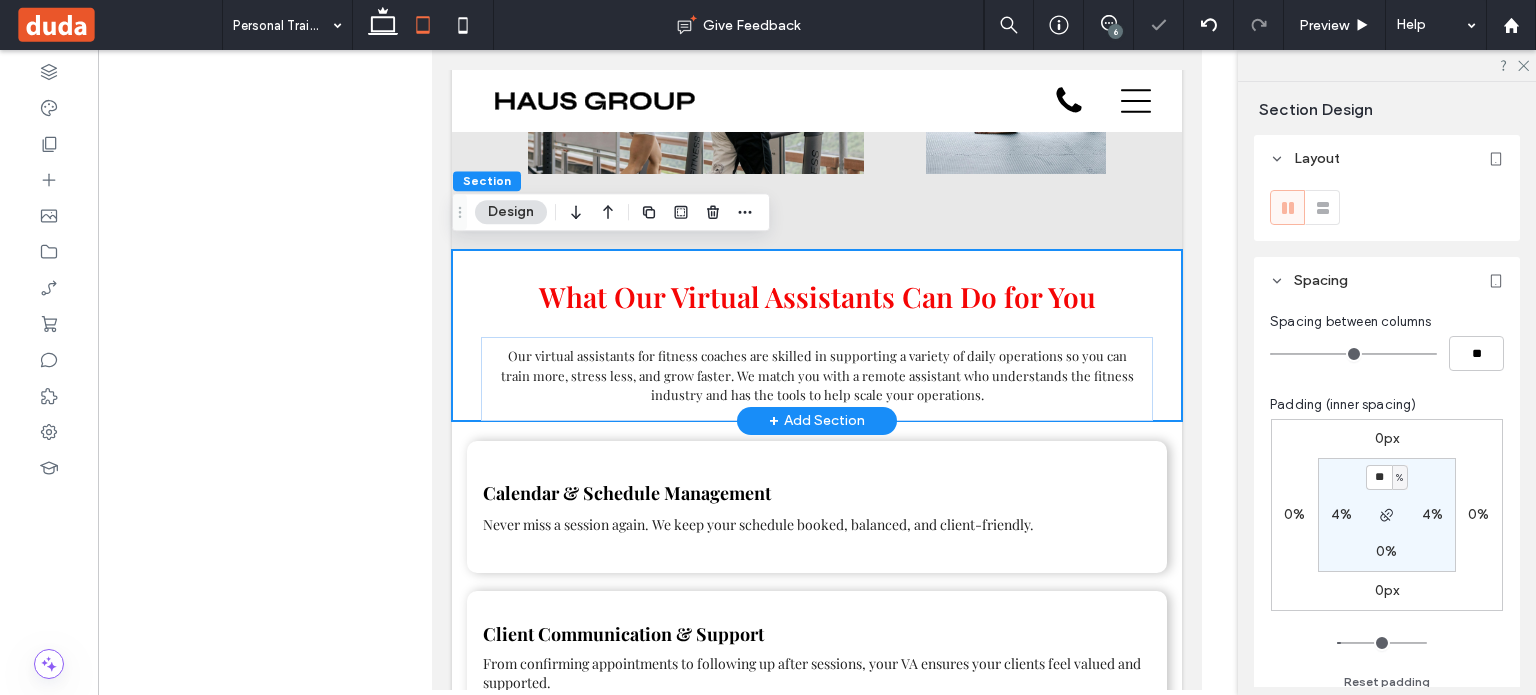 click on "What Our Virtual Assistants Can Do for You
Our
virtual assistants for fitness coaches   are skilled in supporting a variety of daily operations so you can train more, stress less, and grow faster. We match you with a remote assistant who understands the fitness industry and has the tools to help scale your operations." at bounding box center [817, 335] 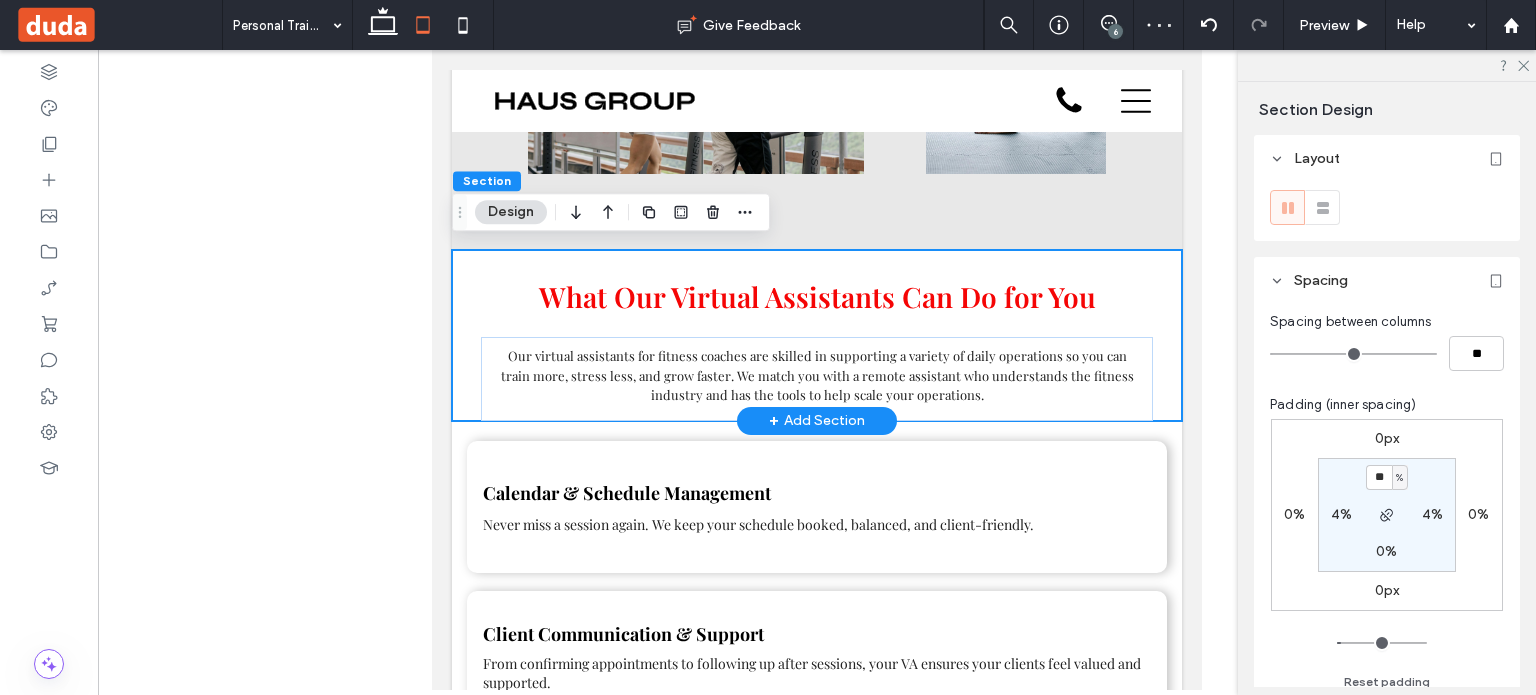 click on "What Our Virtual Assistants Can Do for You
Our
virtual assistants for fitness coaches   are skilled in supporting a variety of daily operations so you can train more, stress less, and grow faster. We match you with a remote assistant who understands the fitness industry and has the tools to help scale your operations." at bounding box center (817, 335) 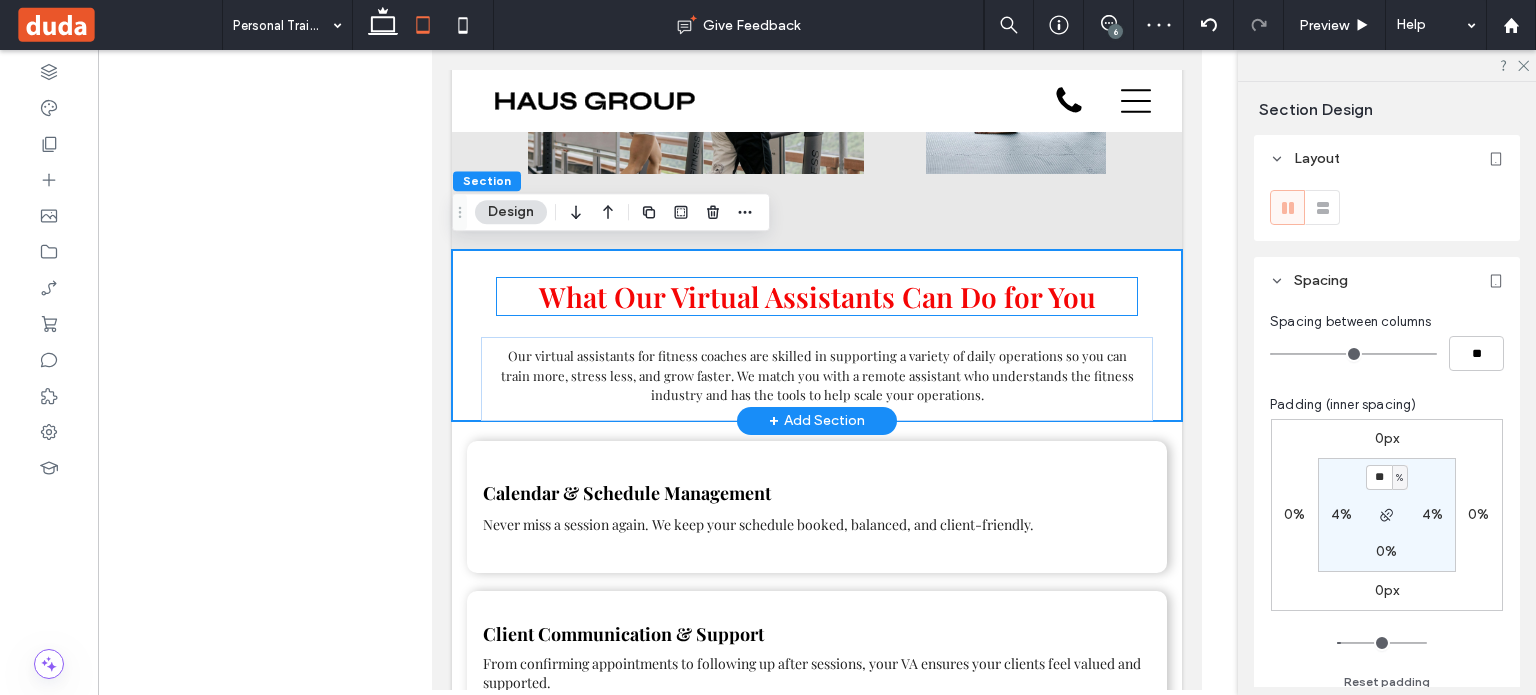 click on "What Our Virtual Assistants Can Do for You" at bounding box center [817, 296] 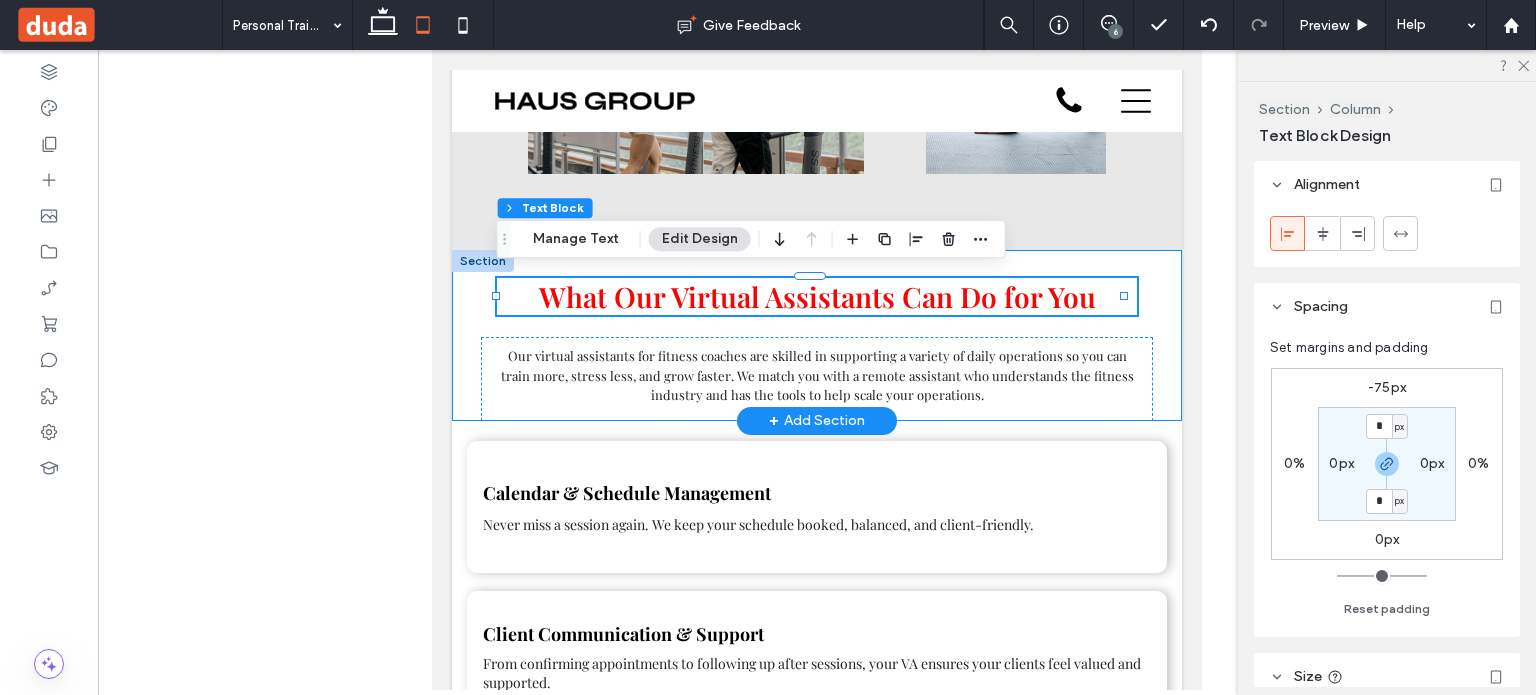 click on "What Our Virtual Assistants Can Do for You
Our
virtual assistants for fitness coaches   are skilled in supporting a variety of daily operations so you can train more, stress less, and grow faster. We match you with a remote assistant who understands the fitness industry and has the tools to help scale your operations." at bounding box center [817, 335] 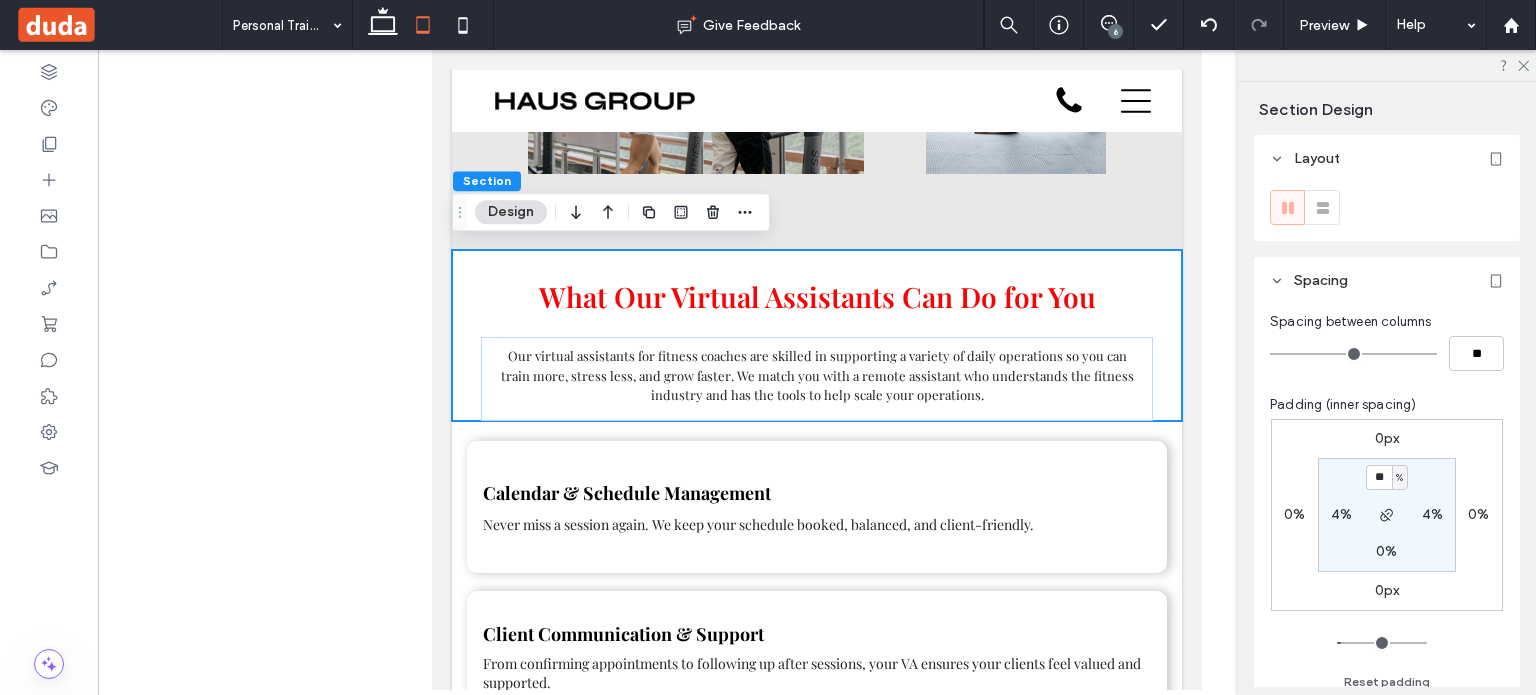 click on "Home
About Us
Services
Administrative Support
Executive and Legal Assistance
Marketing and Content Support
E-commerce Virtual Assistance
Real Estate Virtual Assistance
Client Communication and Support
Specialized Add-On Services
Industries We Serve
Real Estate Professionals
Real Estate Agents
Brokers
Transaction Coordinators
Legal Professionals
Solo Attorneys
Small Law Firms
Legal Consultants
Coaches, Consultants and Public Speakers
Business coaches
Life Coaches
Executive Consultants
Keynote Speakers" at bounding box center [817, 2438] 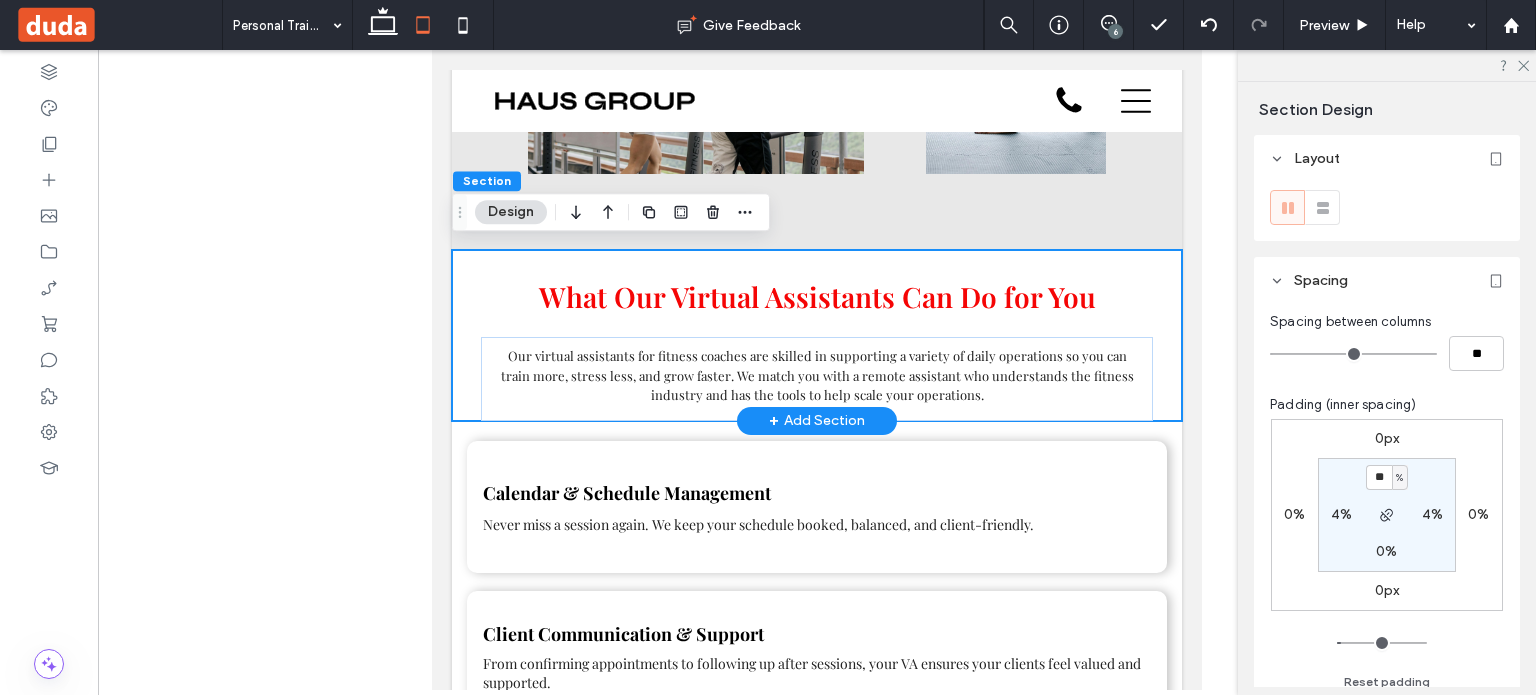 click on "What Our Virtual Assistants Can Do for You
Our
virtual assistants for fitness coaches   are skilled in supporting a variety of daily operations so you can train more, stress less, and grow faster. We match you with a remote assistant who understands the fitness industry and has the tools to help scale your operations." at bounding box center (817, 335) 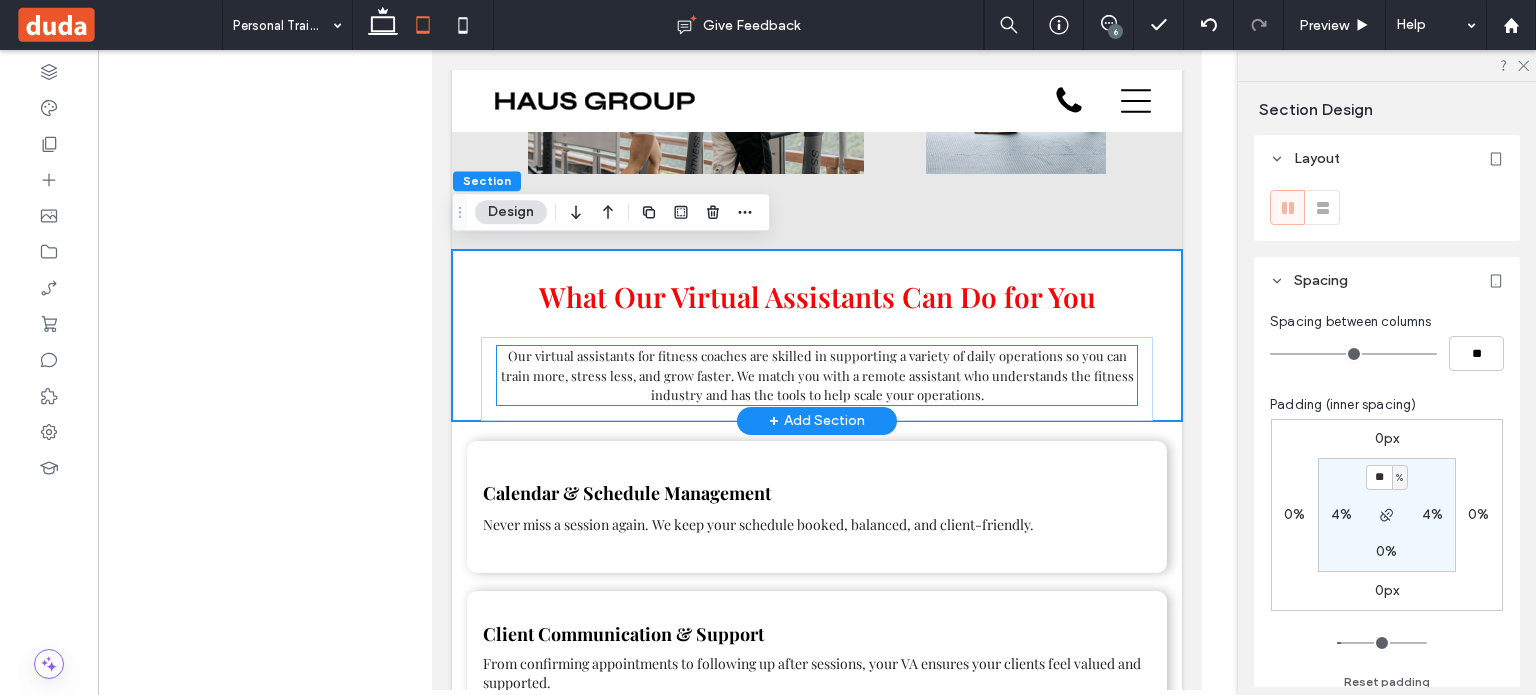 click on "are skilled in supporting a variety of daily operations so you can train more, stress less, and grow faster. We match you with a remote assistant who understands the fitness industry and has the tools to help scale your operations." at bounding box center [817, 375] 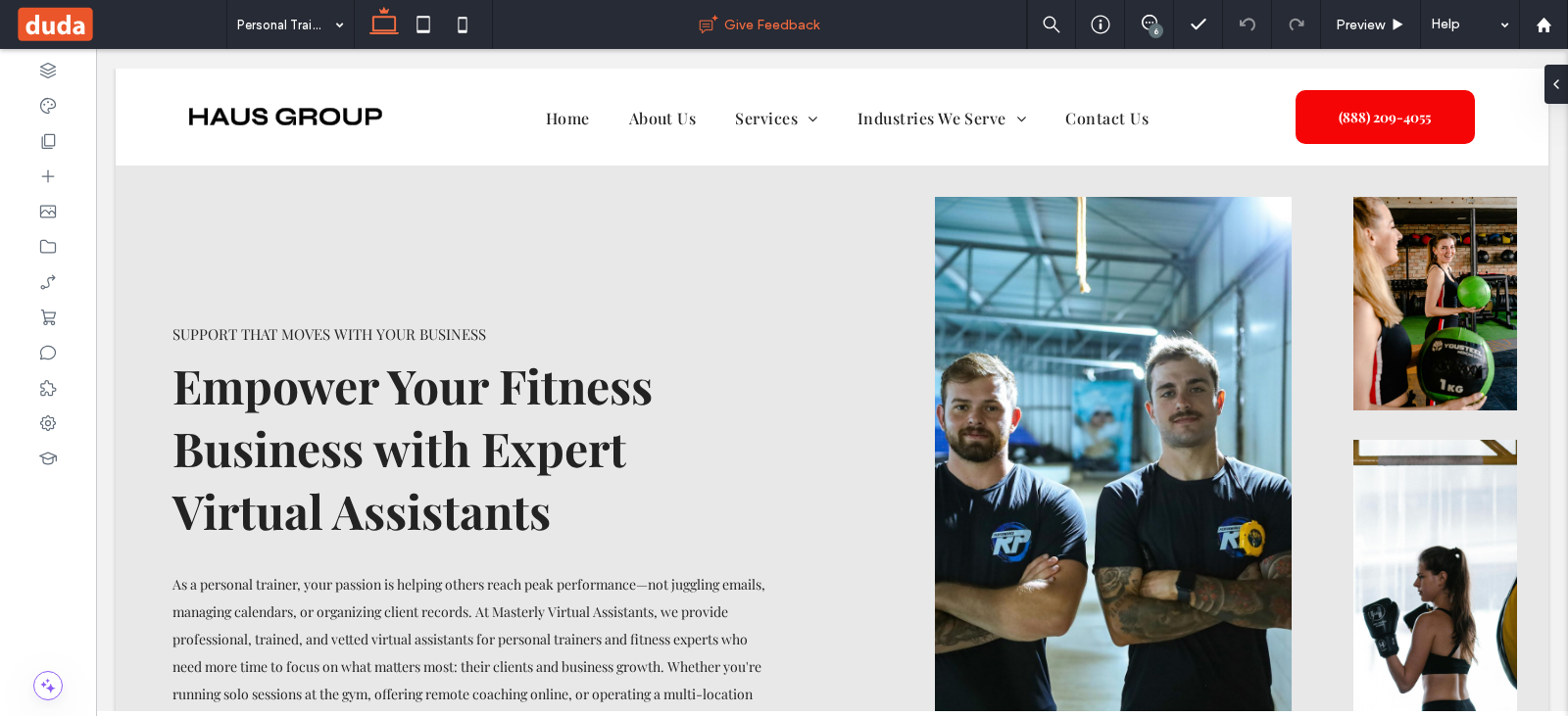 scroll, scrollTop: 0, scrollLeft: 0, axis: both 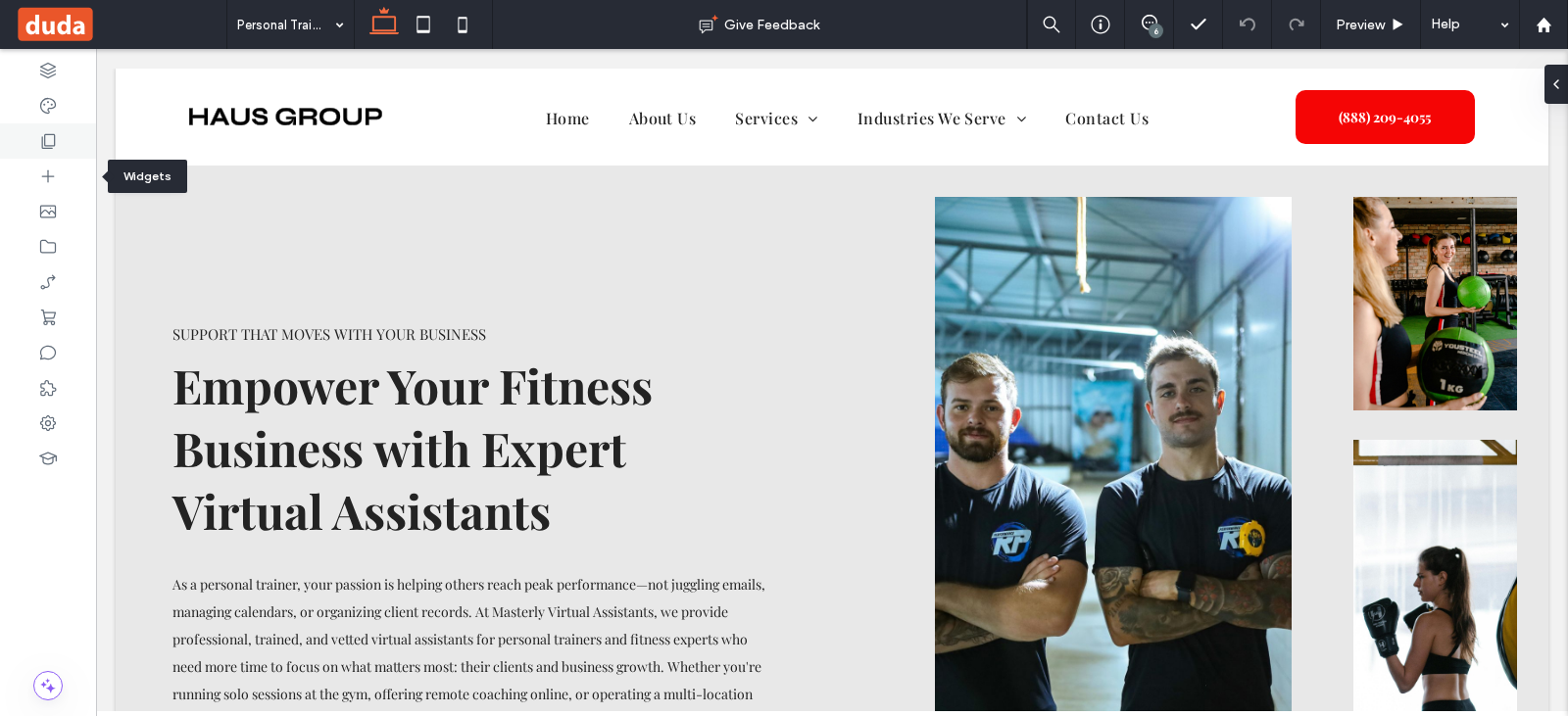 click at bounding box center [48, 141] 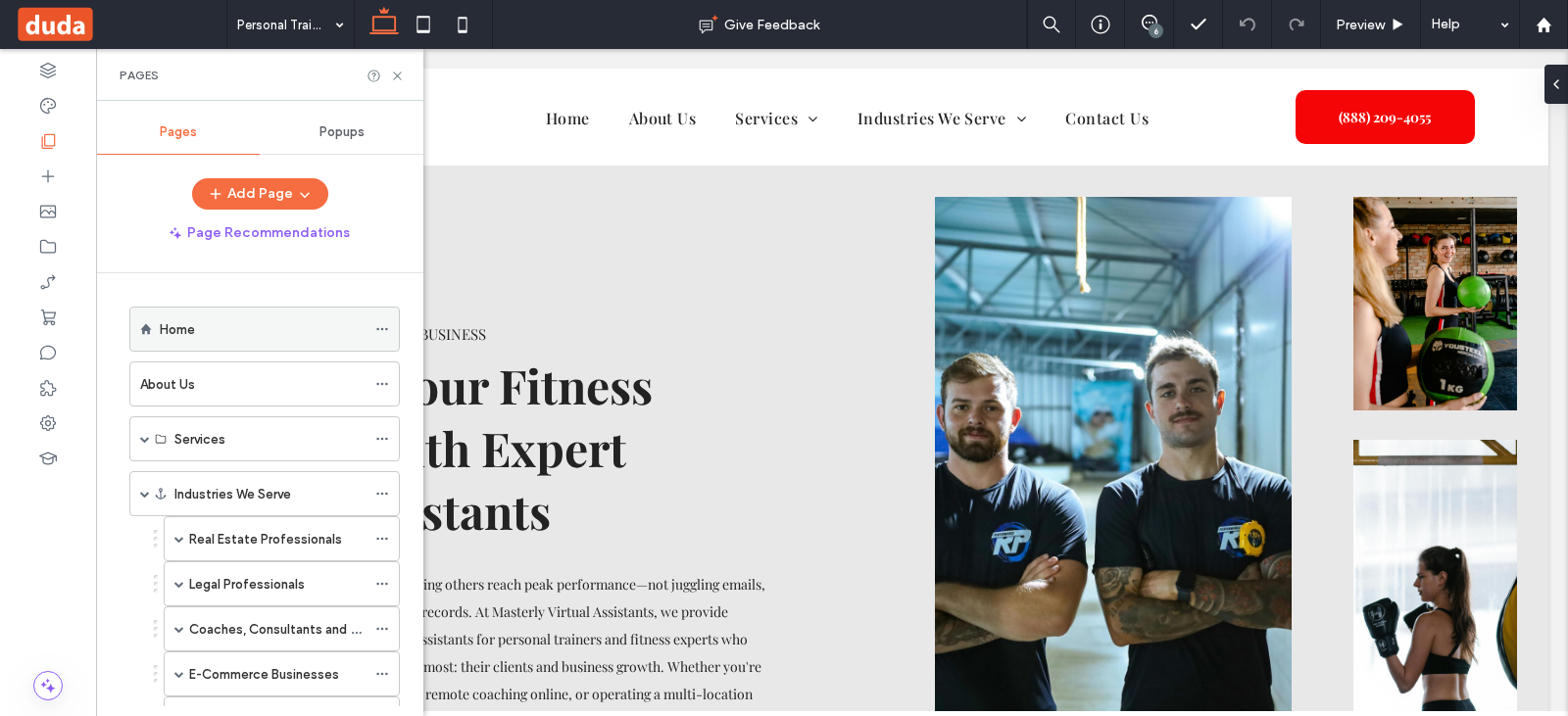 click on "Home" at bounding box center (263, 329) 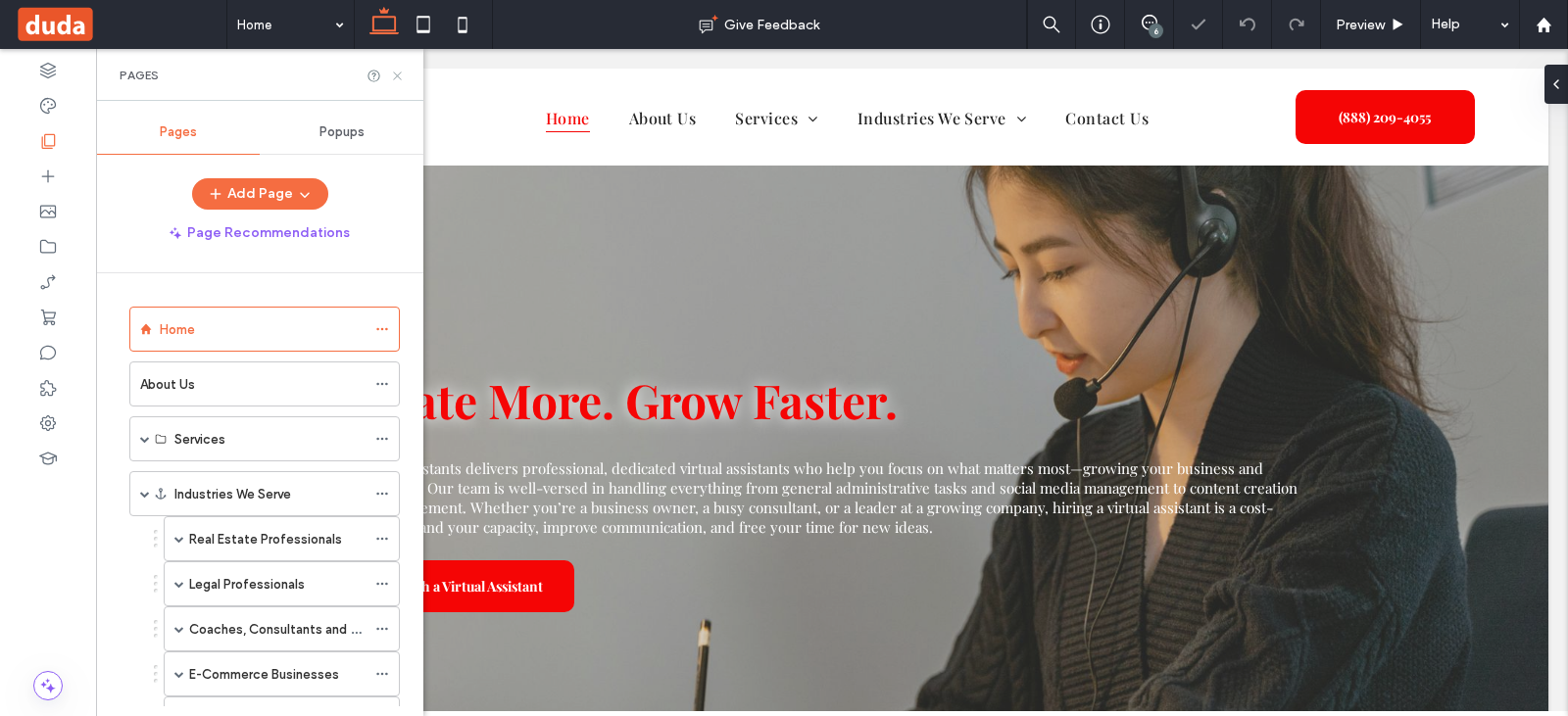 scroll, scrollTop: 0, scrollLeft: 0, axis: both 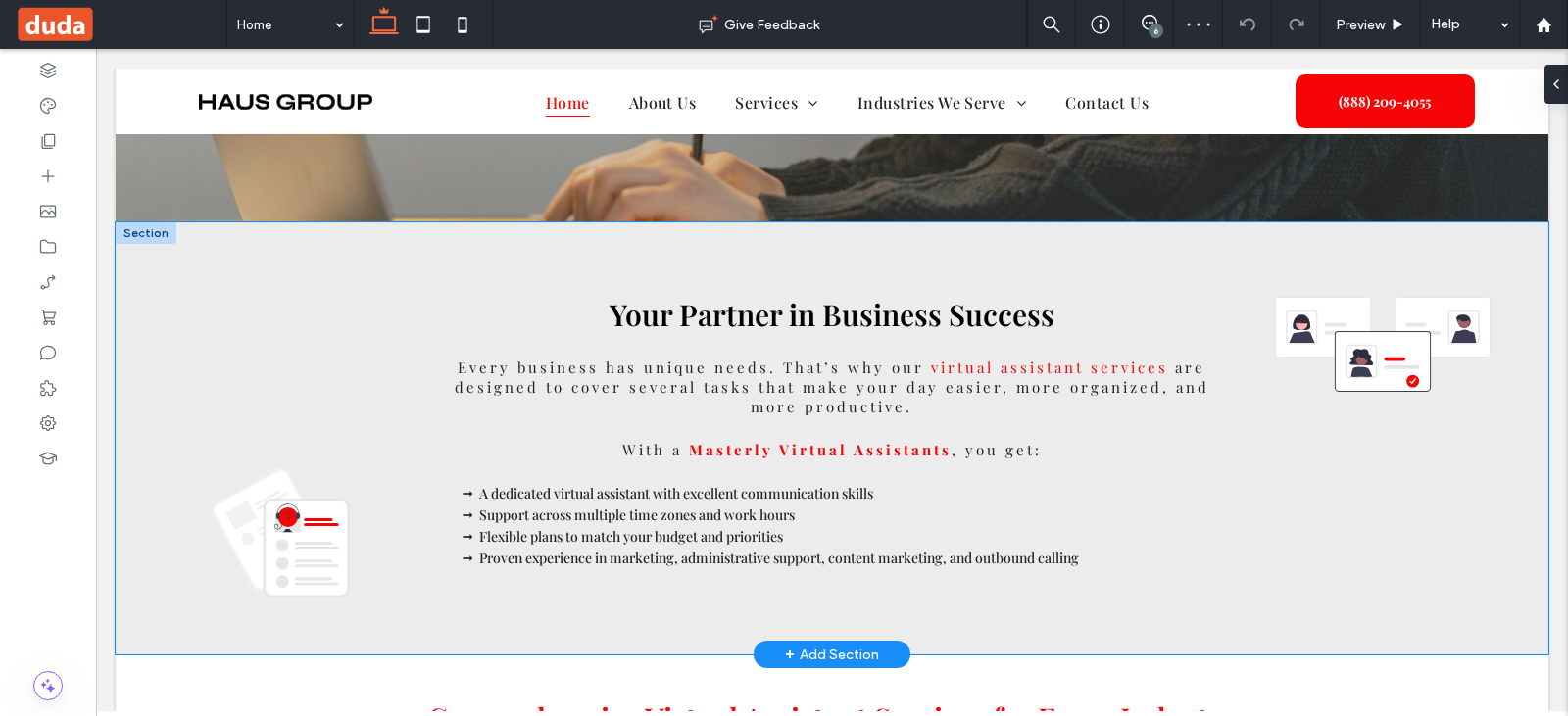 click on "Your Partner in Business Success
Every business has unique needs. That’s why our
virtual assistant services   are designed to cover several tasks that make your day easier, more organized, and more productive.
With a
Masterly Virtual Assistants , you get:
A dedicated virtual assistant with excellent communication skills Support across multiple time zones and work hours Flexible plans to match your budget and priorities Proven experience in marketing, administrative support, content marketing, and outbound calling" at bounding box center [832, 438] 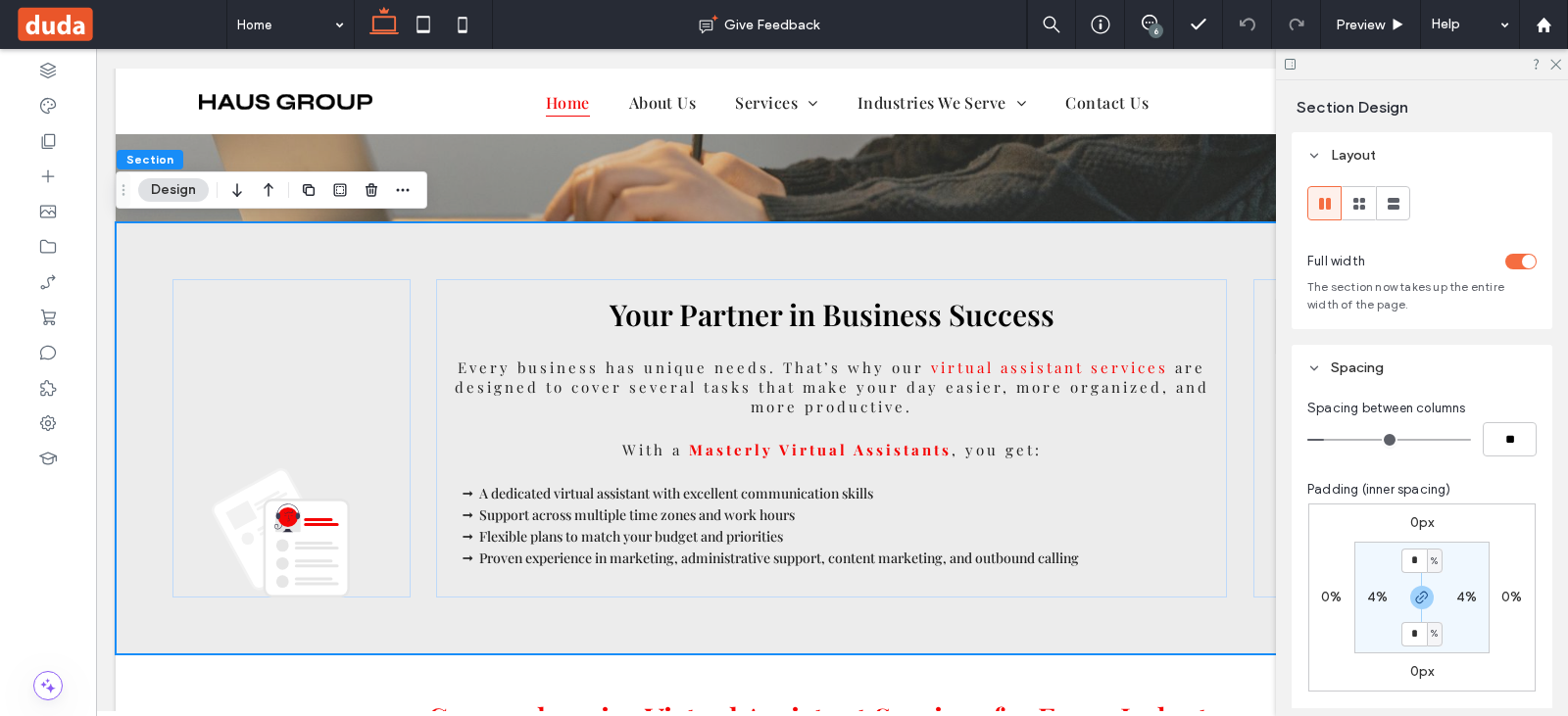 click on "Section Design" at bounding box center [271, 190] 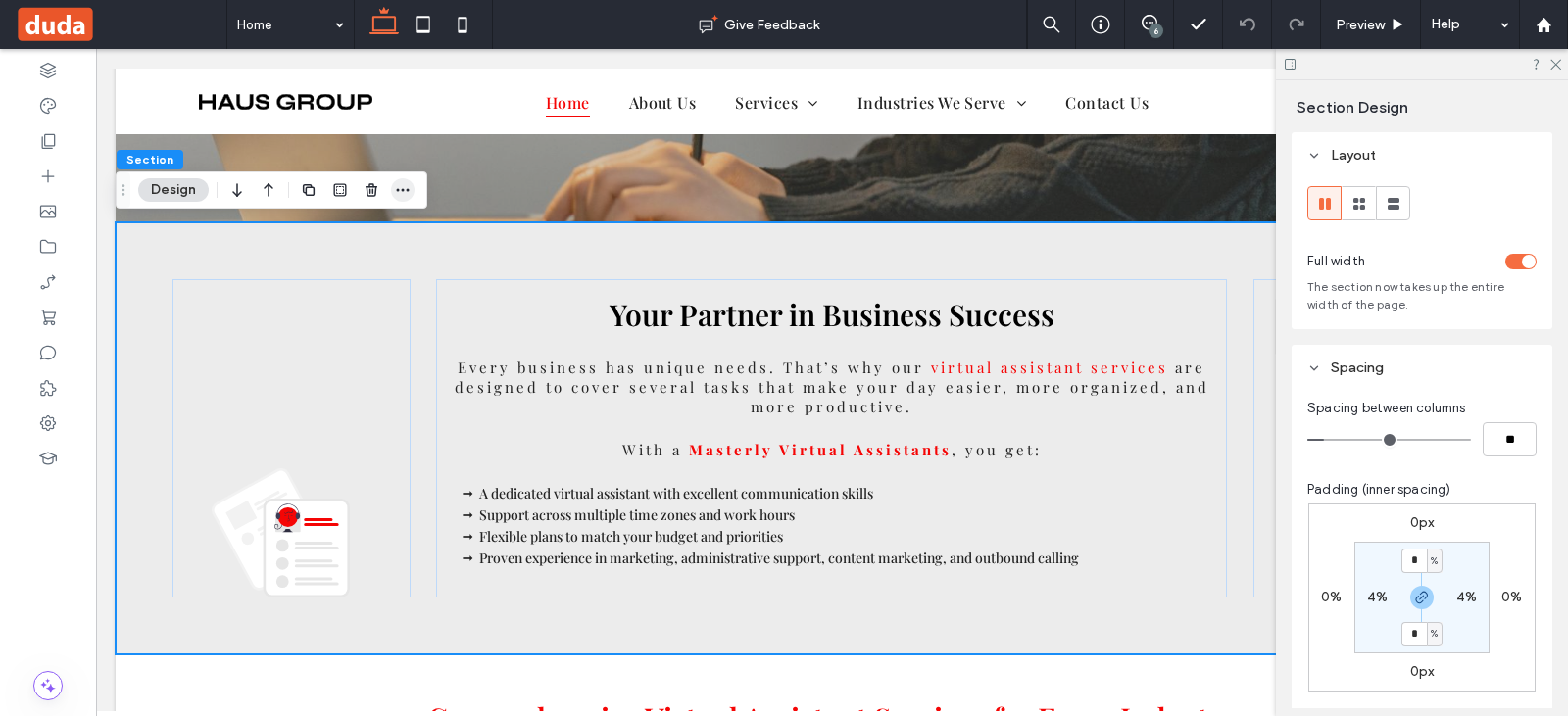 click 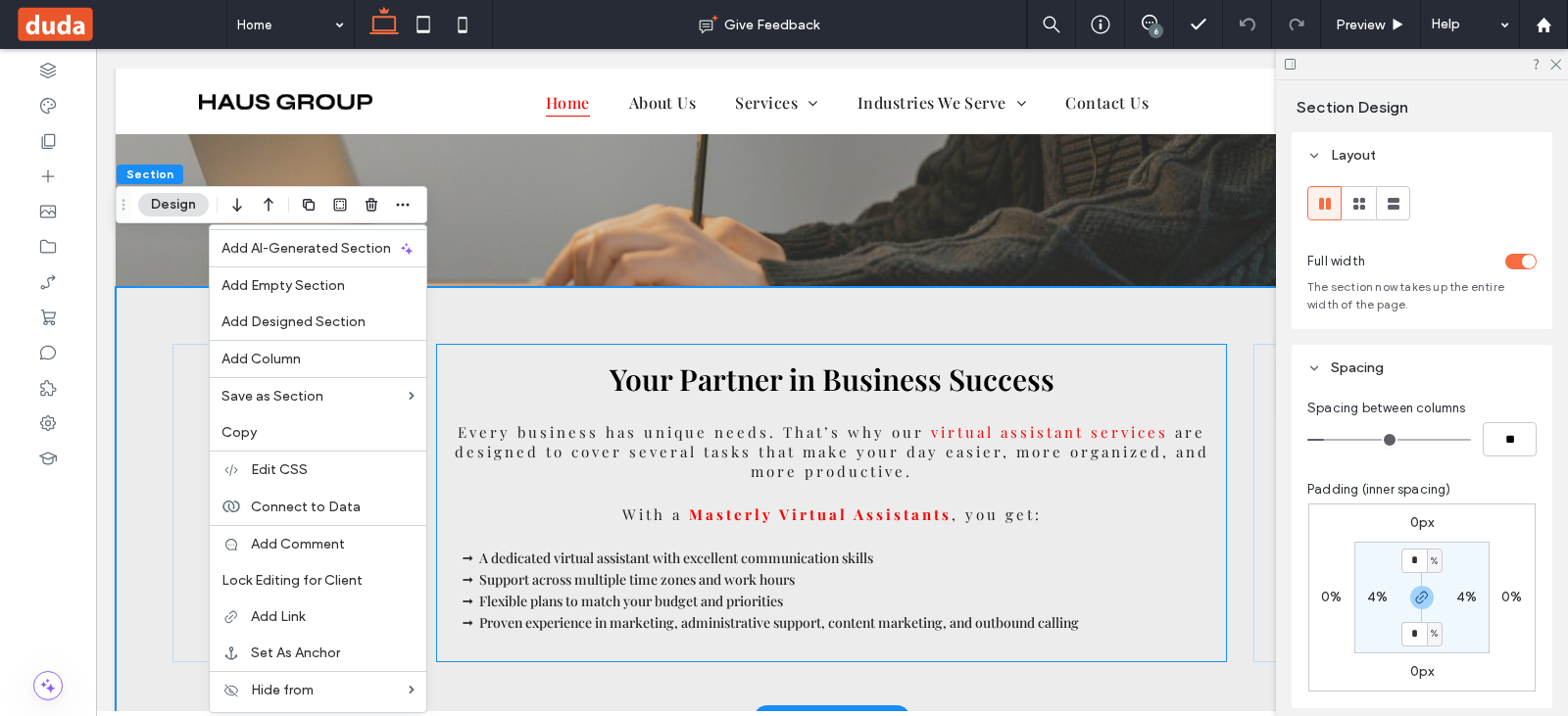 scroll, scrollTop: 360, scrollLeft: 0, axis: vertical 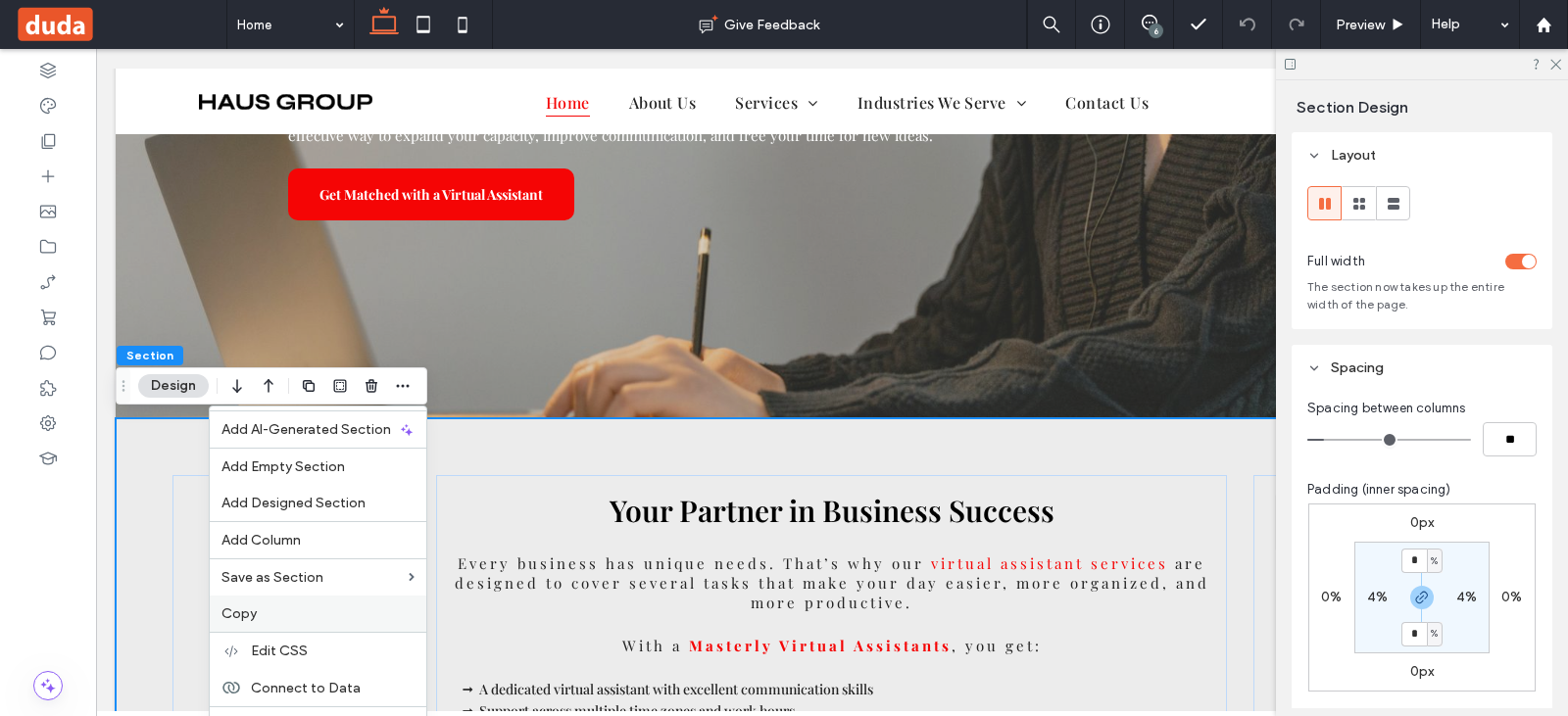 click on "Copy" at bounding box center [318, 613] 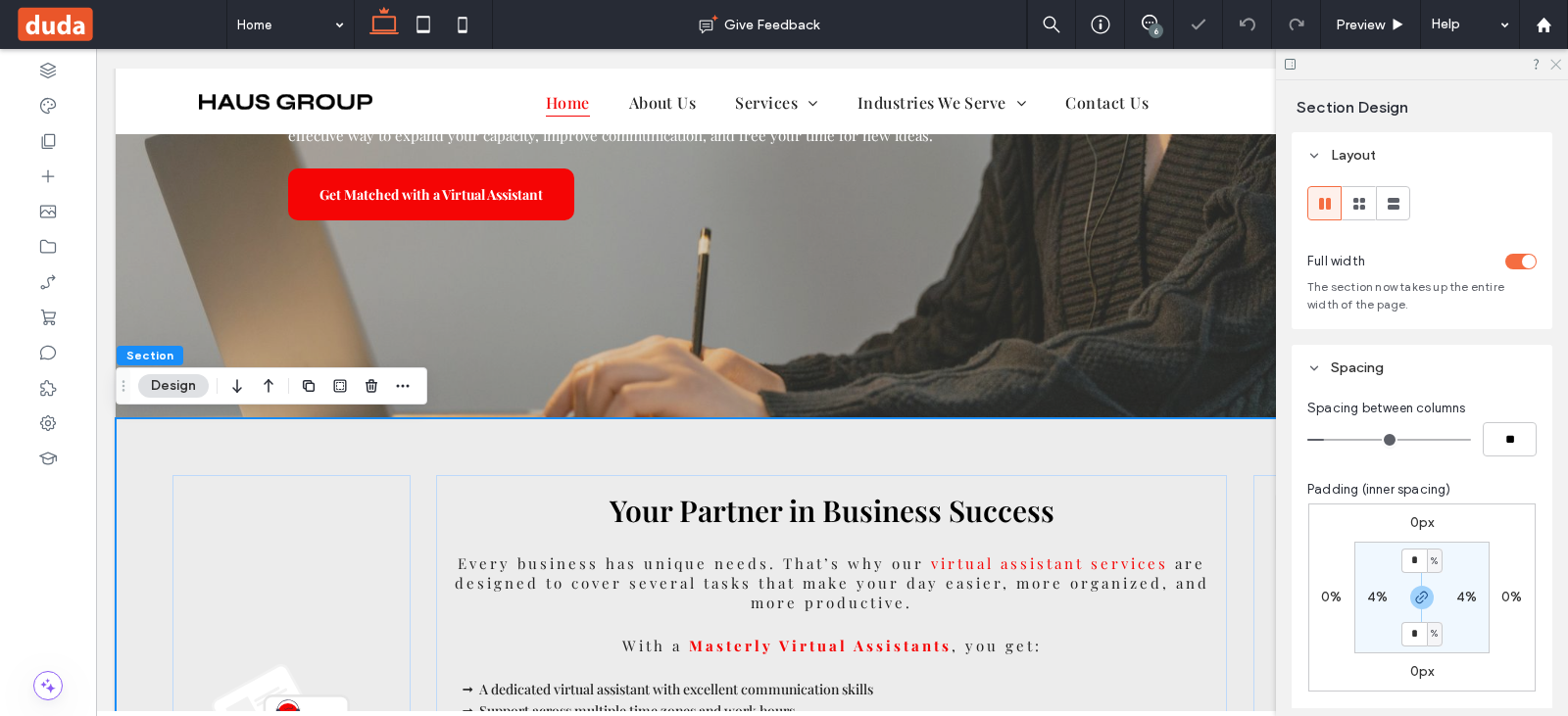 click 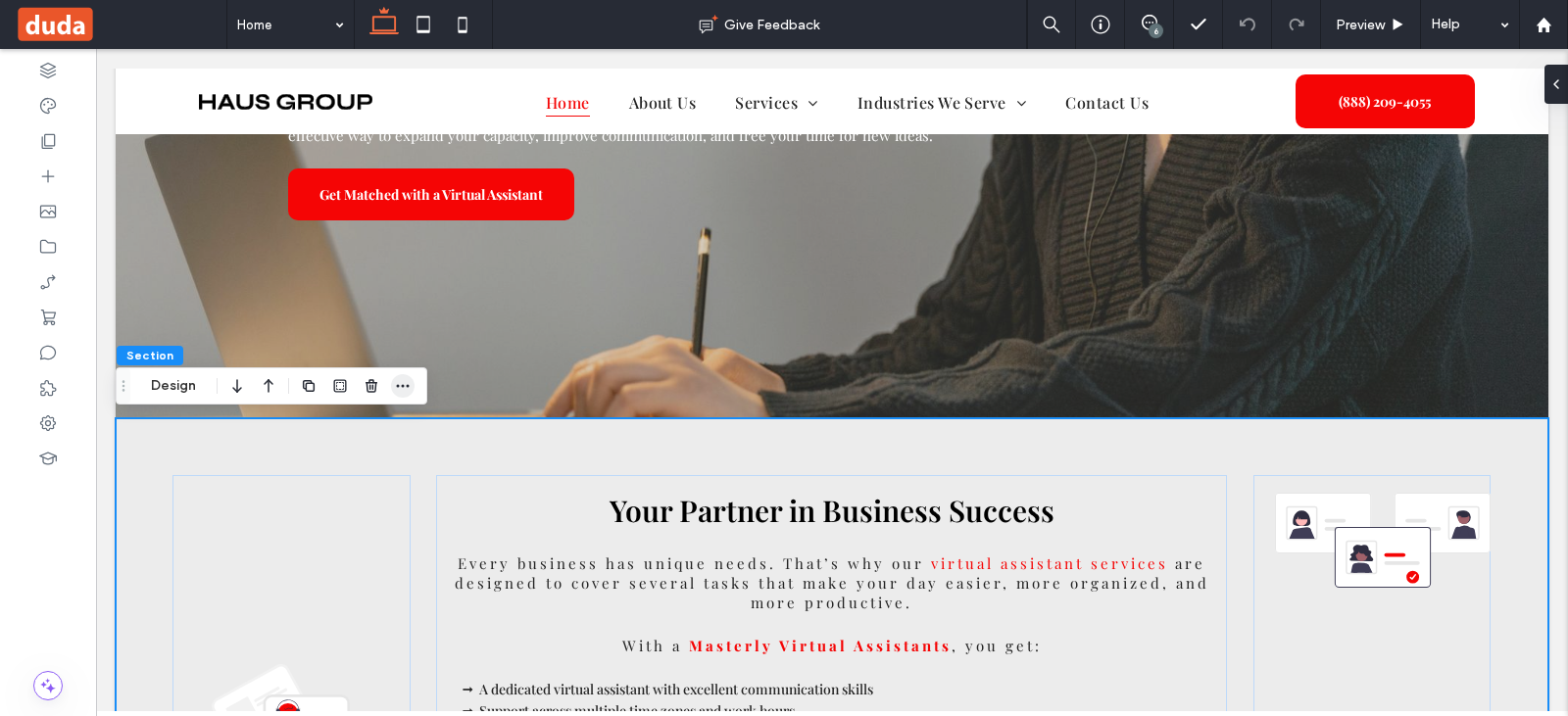 click 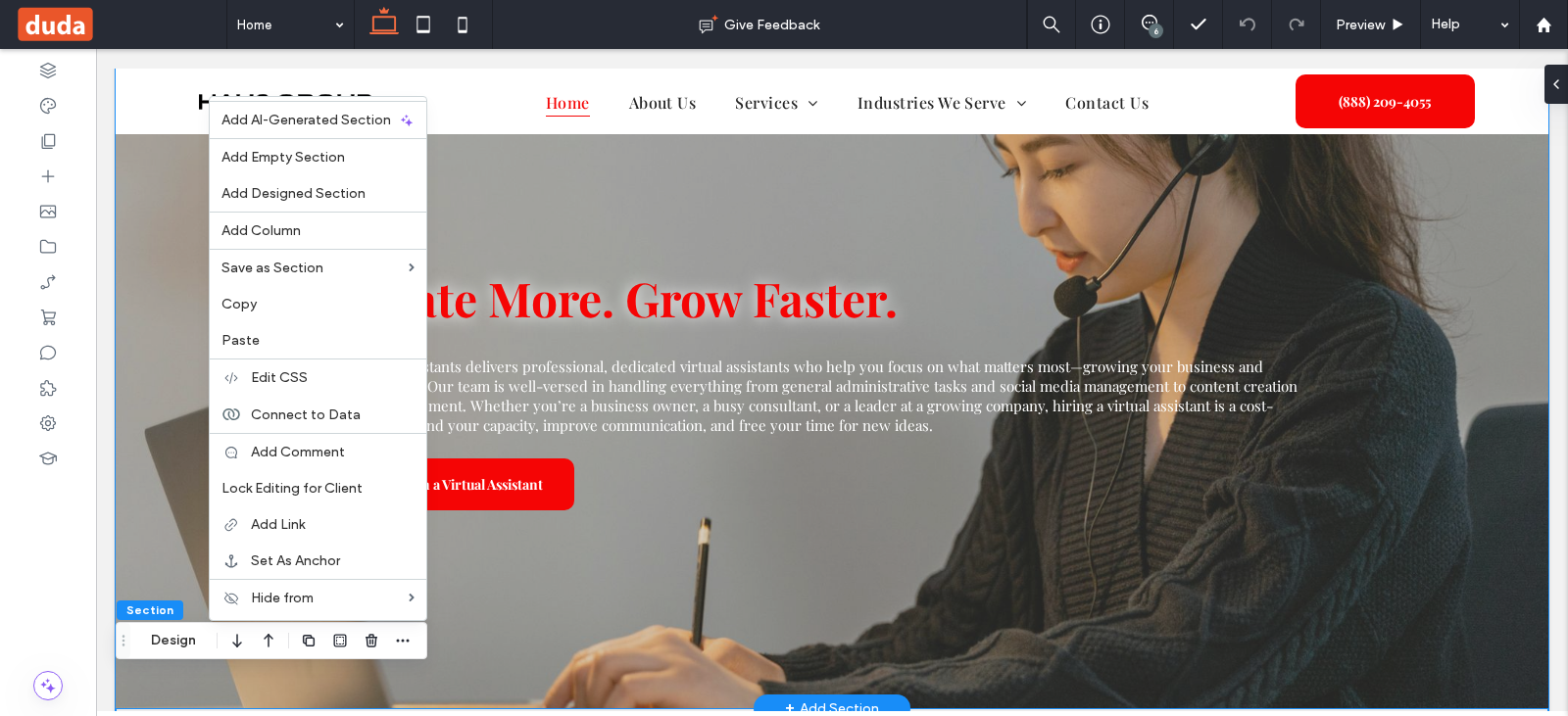 scroll, scrollTop: 67, scrollLeft: 0, axis: vertical 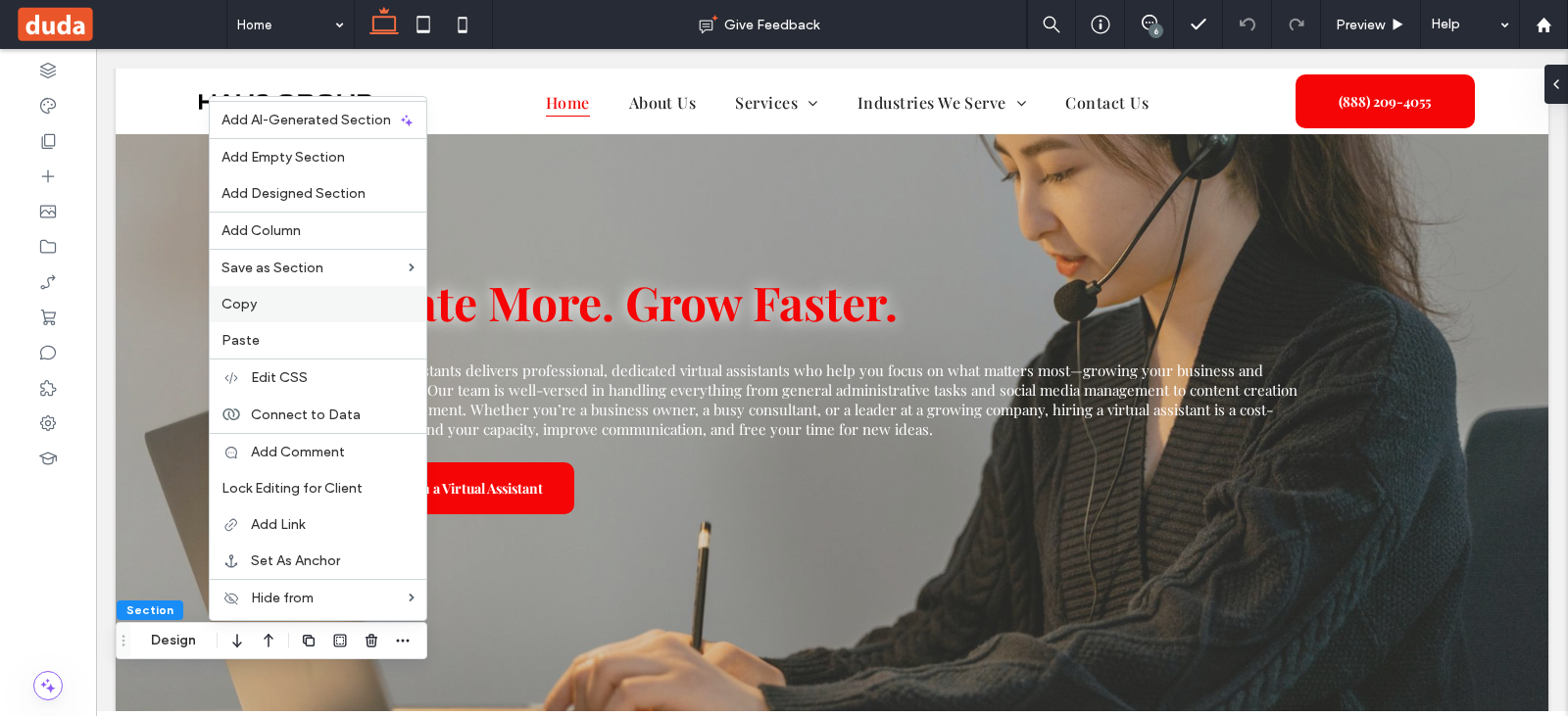 click on "Copy" at bounding box center (318, 304) 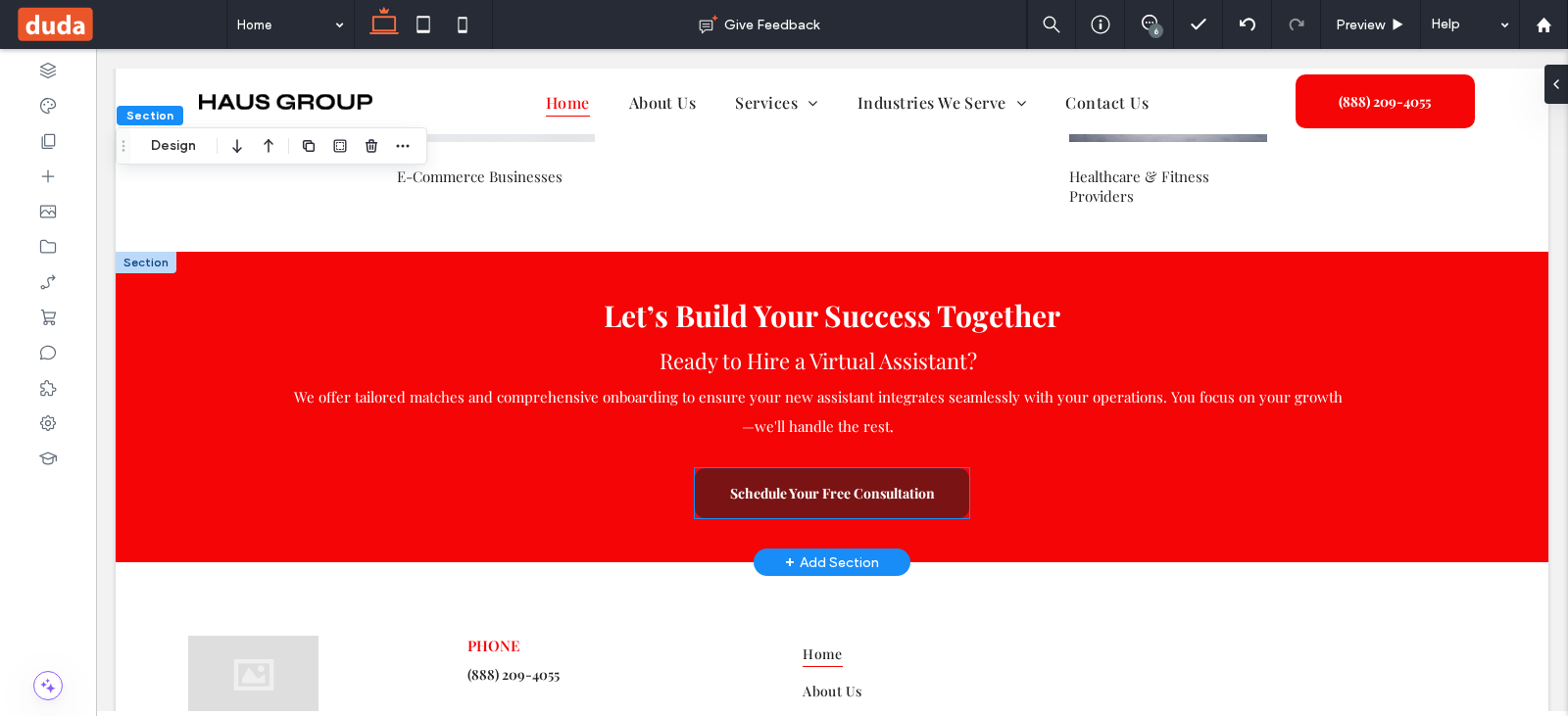 scroll, scrollTop: 6923, scrollLeft: 0, axis: vertical 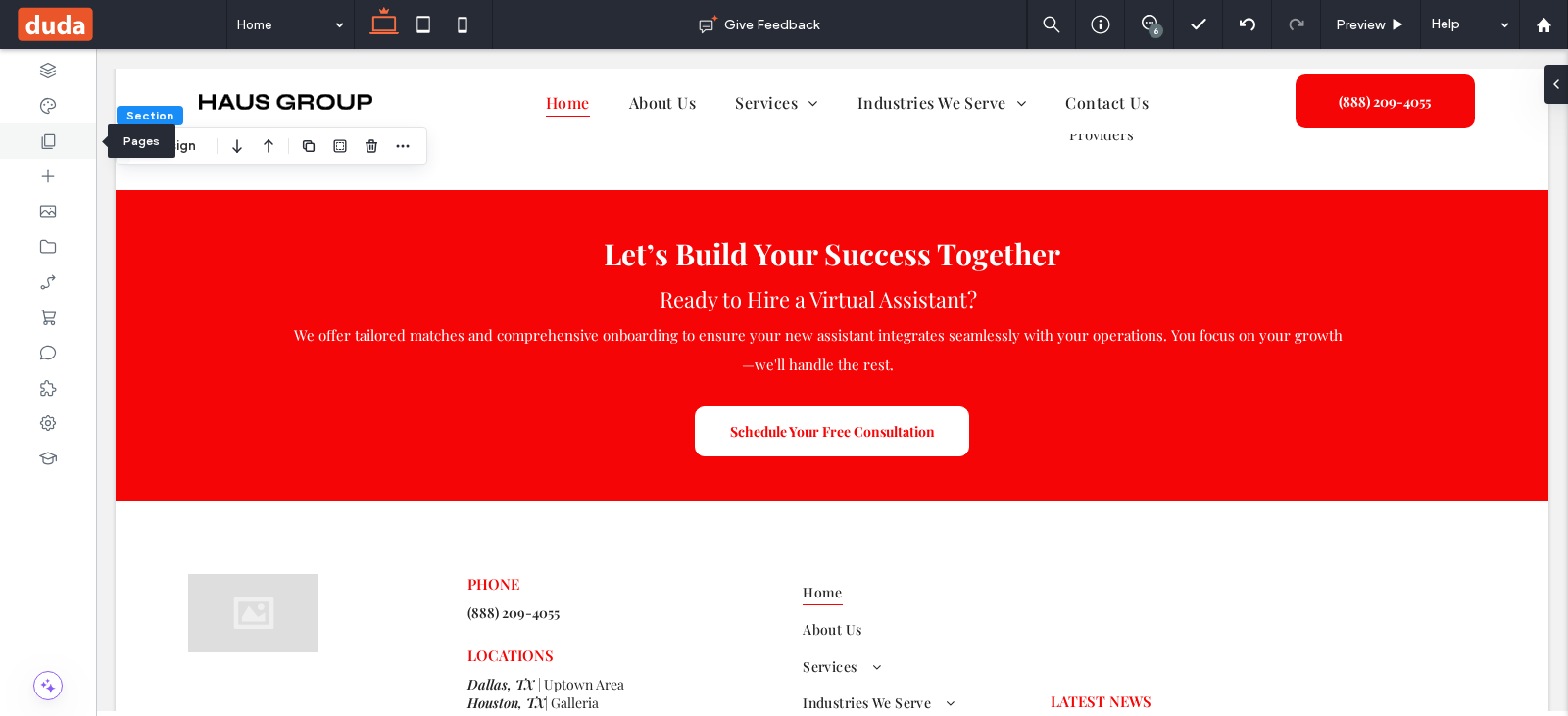 click at bounding box center (48, 141) 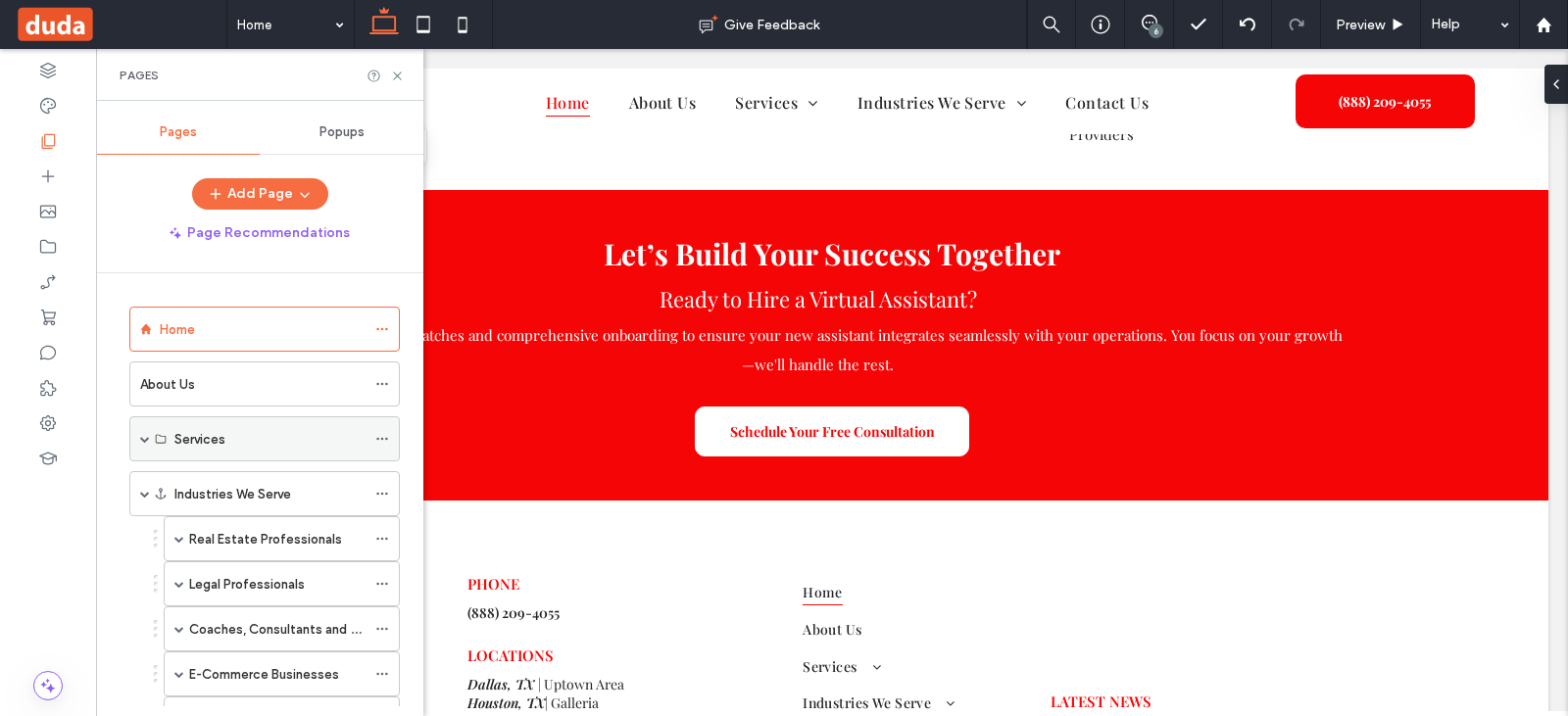 click on "Services" at bounding box center [265, 439] 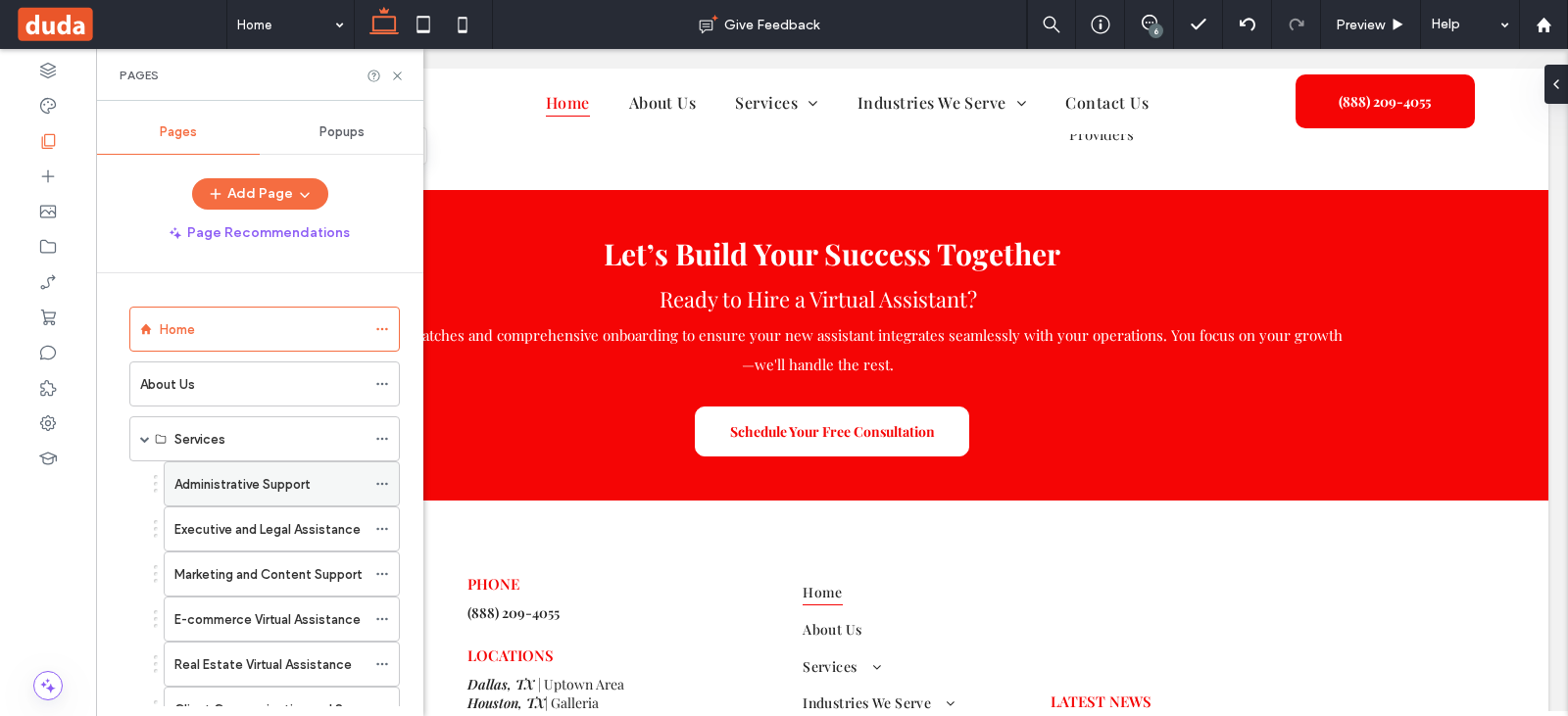 click on "Administrative Support" at bounding box center (242, 484) 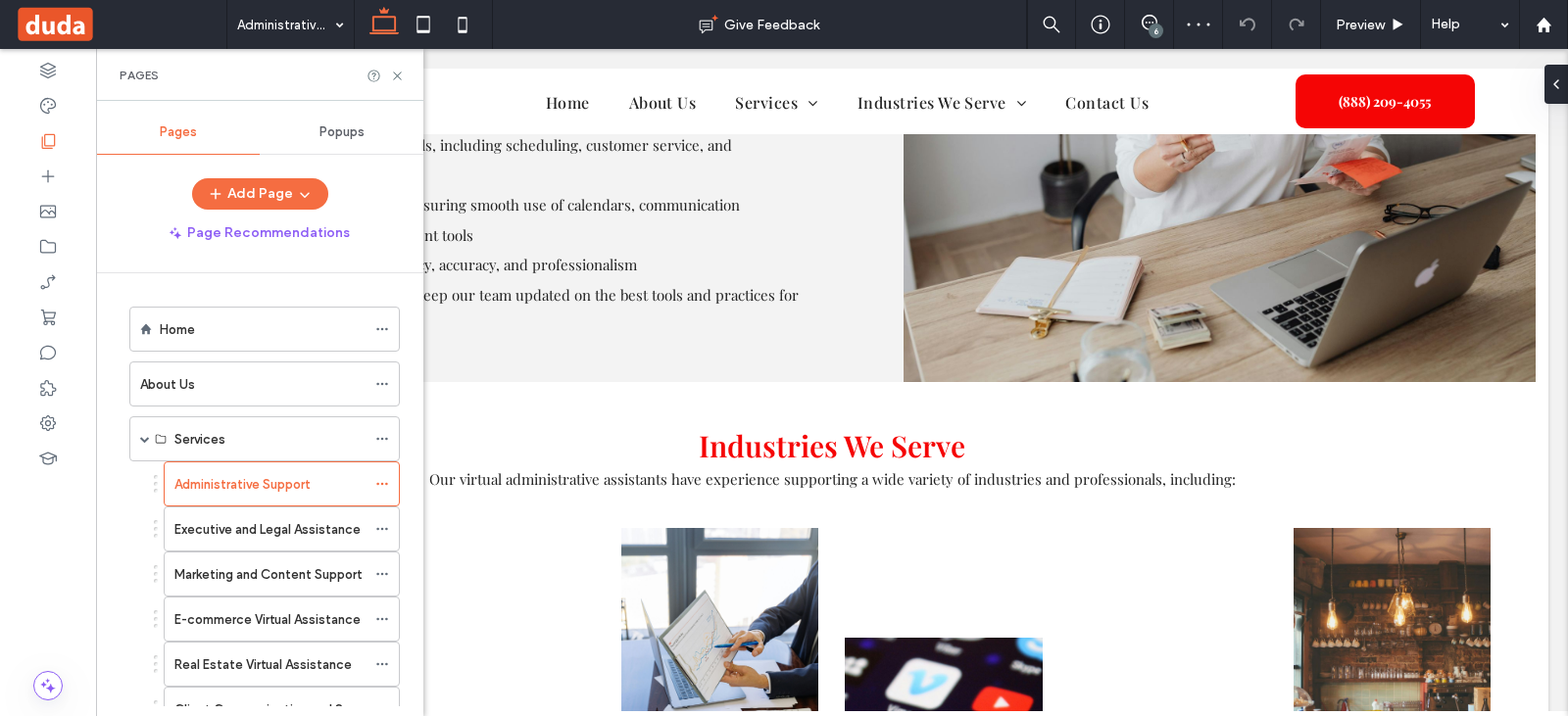 scroll, scrollTop: 3918, scrollLeft: 0, axis: vertical 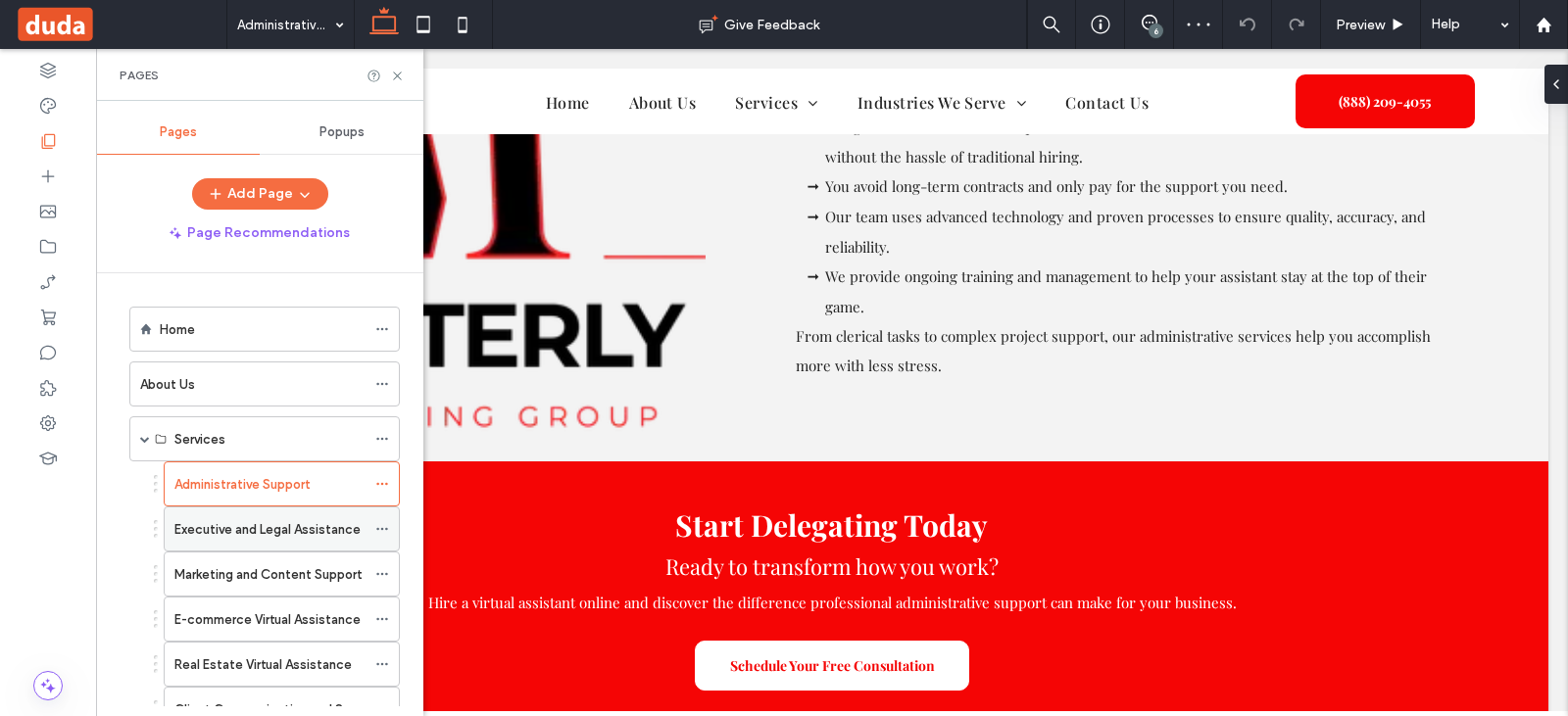 click on "Executive and Legal Assistance" at bounding box center (268, 529) 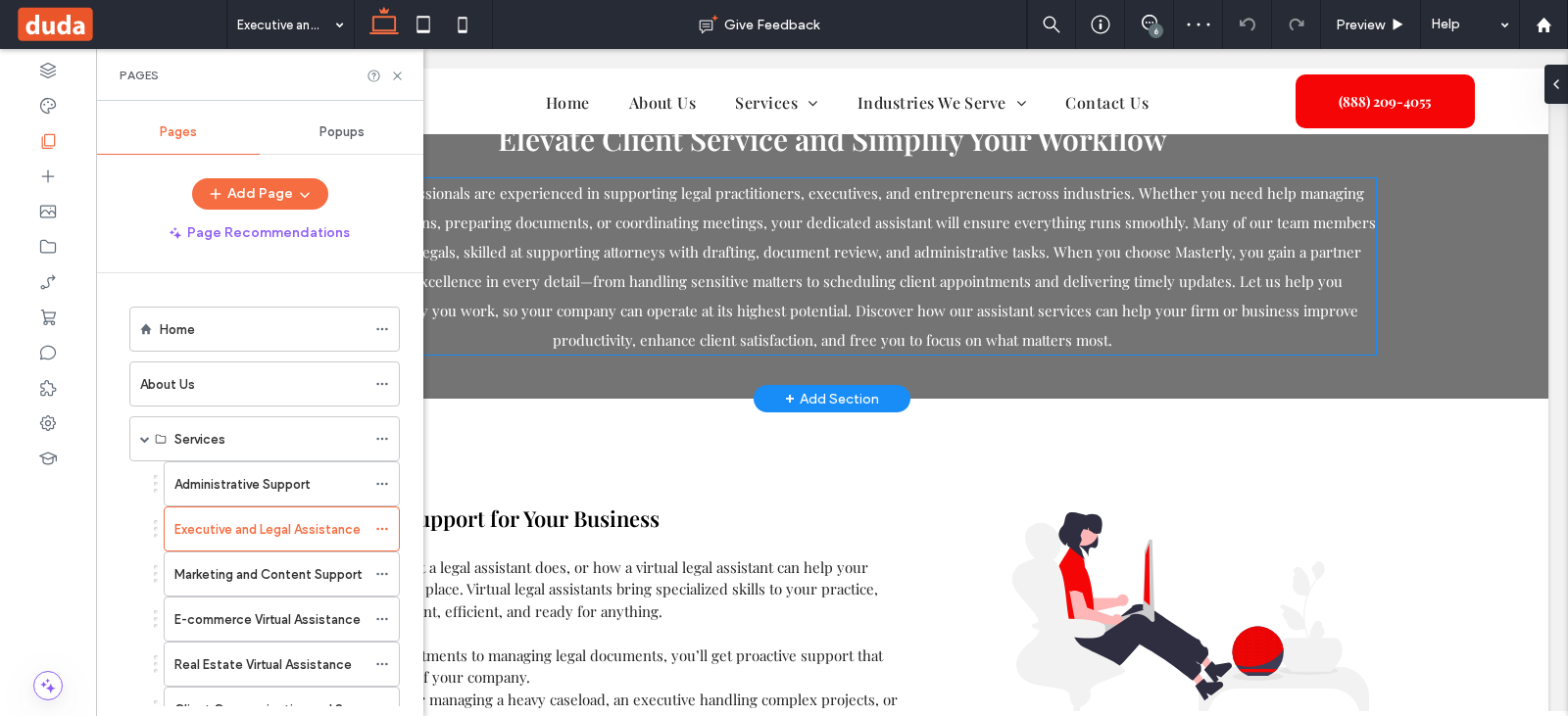 scroll, scrollTop: 3789, scrollLeft: 0, axis: vertical 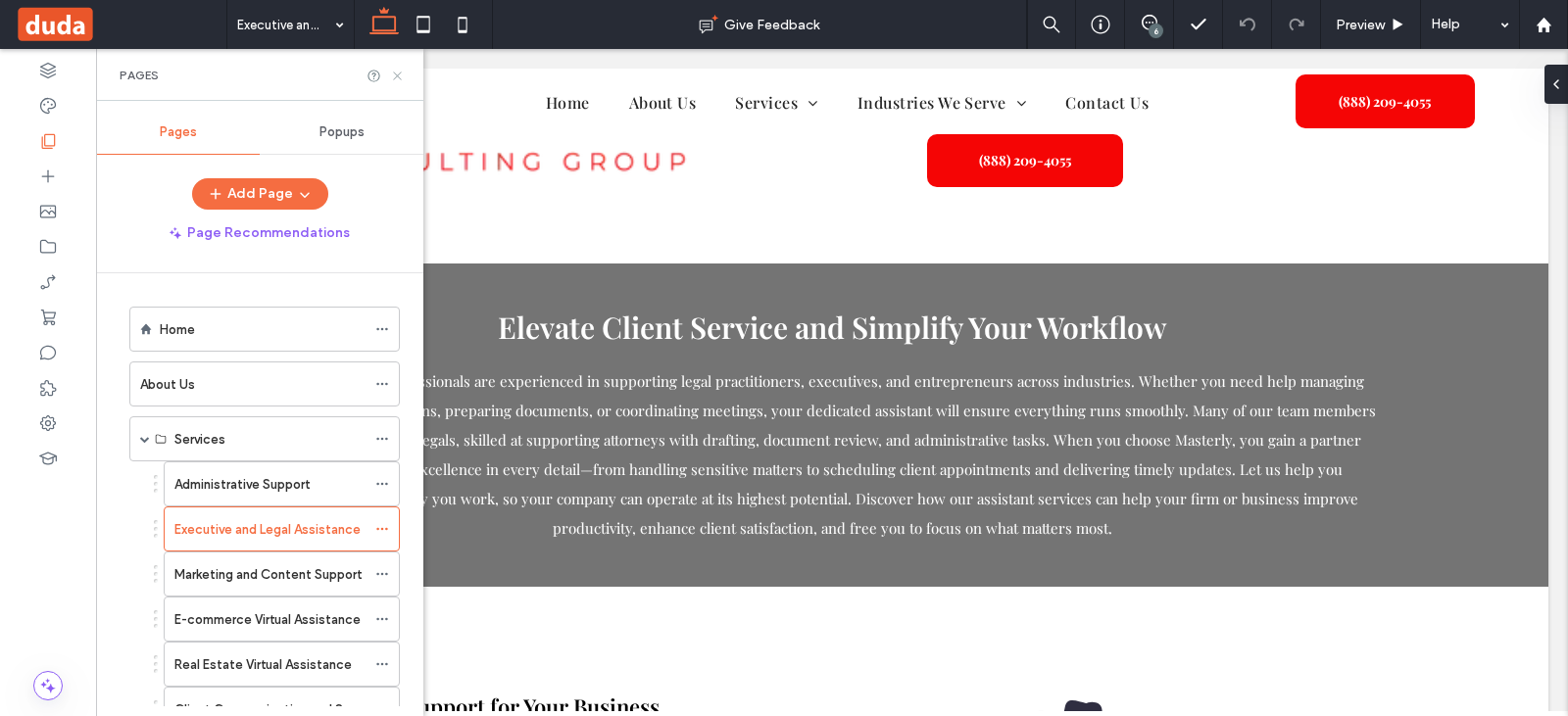 drag, startPoint x: 395, startPoint y: 71, endPoint x: 293, endPoint y: 234, distance: 192.28364 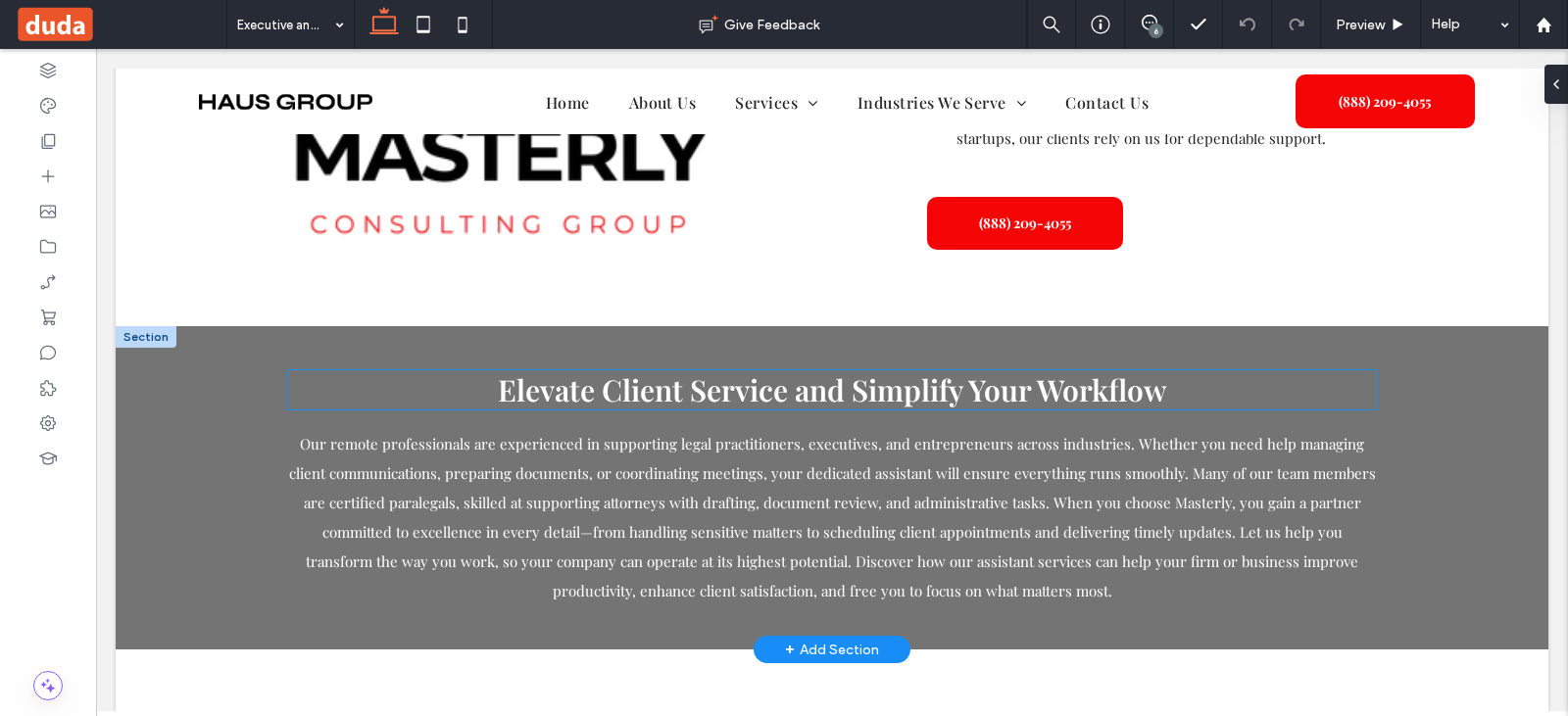 scroll, scrollTop: 3691, scrollLeft: 0, axis: vertical 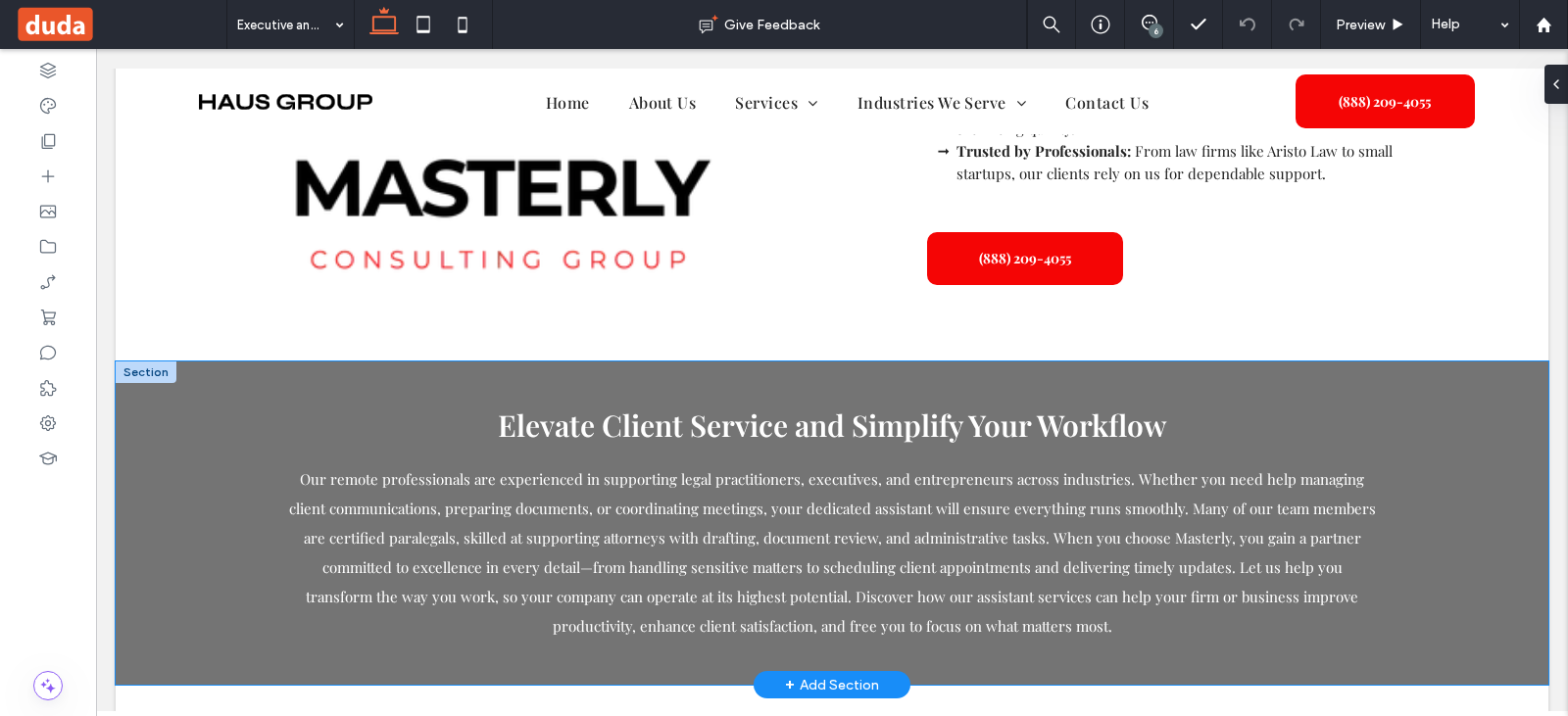 click on "Elevate Client Service and Simplify Your Workflow
Our remote professionals are experienced in supporting legal practitioners, executives, and entrepreneurs across industries. Whether you need help managing client communications, preparing documents, or coordinating meetings, your dedicated assistant will ensure everything runs smoothly. Many of our team members are certified paralegals, skilled at supporting attorneys with drafting, document review, and administrative tasks. When you choose Masterly, you gain a partner committed to excellence in every detail—from handling sensitive matters to scheduling client appointments and delivering timely updates. Let us help you transform the way you work, so your company can operate at its highest potential. Discover how our assistant services can help your firm or business improve productivity, enhance client satisfaction, and free you to focus on what matters most." at bounding box center (832, 523) 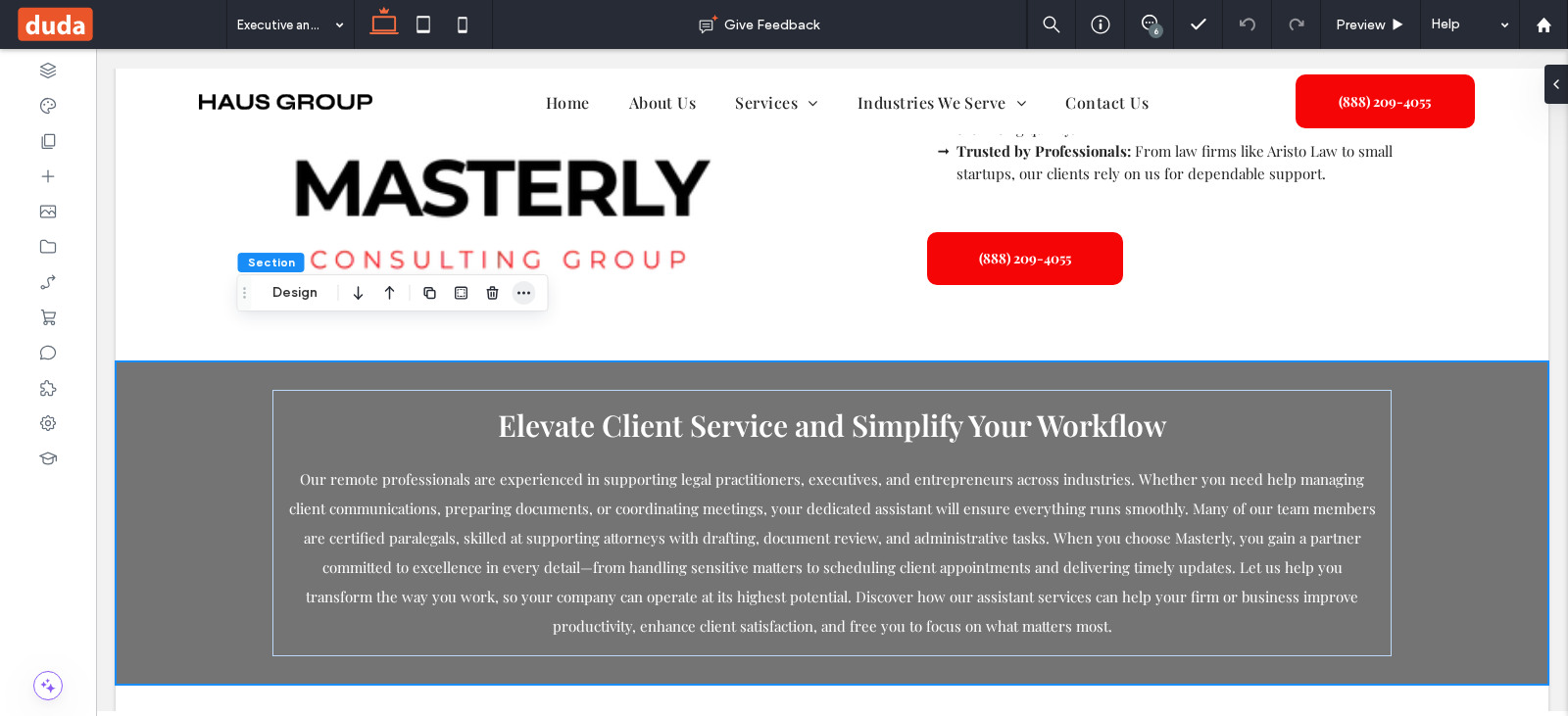 click at bounding box center [524, 293] 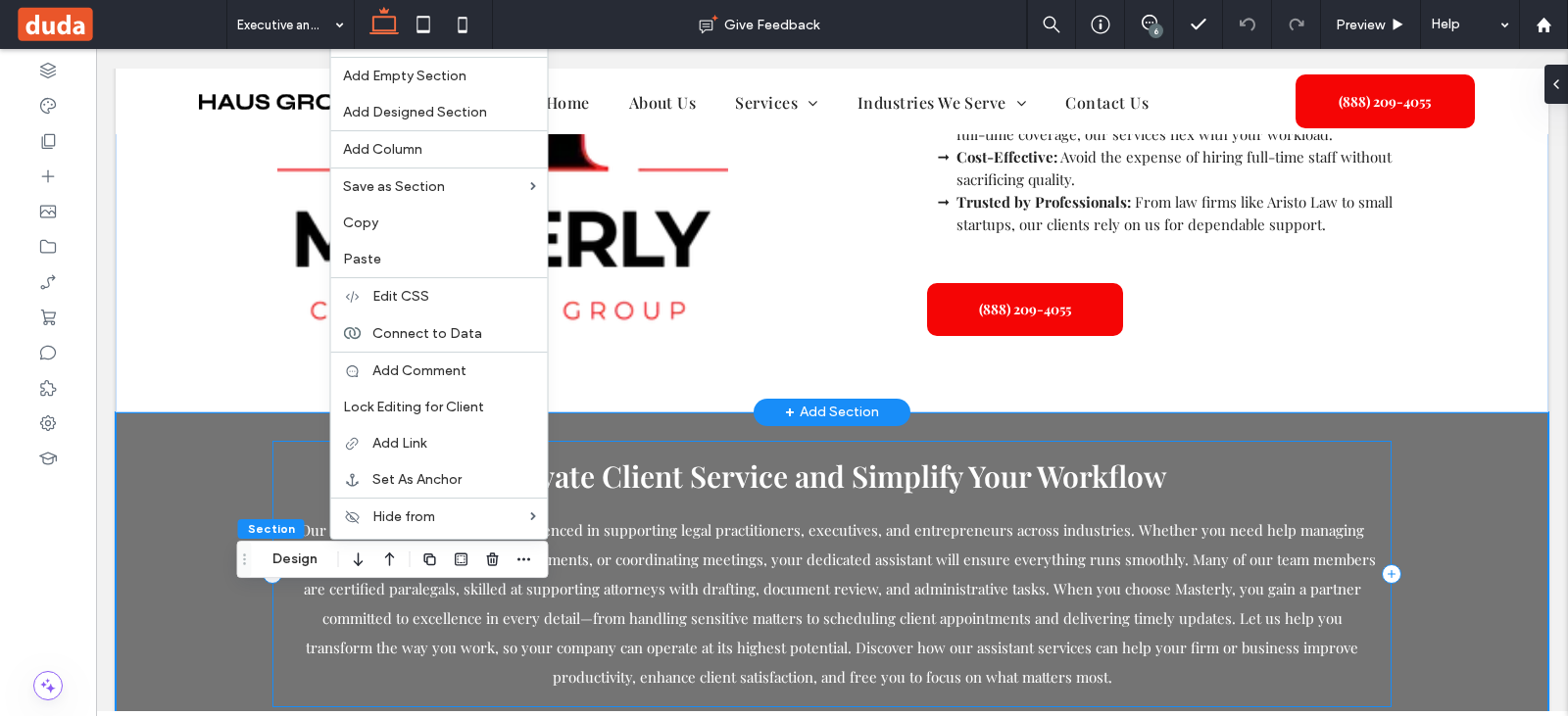 scroll, scrollTop: 3397, scrollLeft: 0, axis: vertical 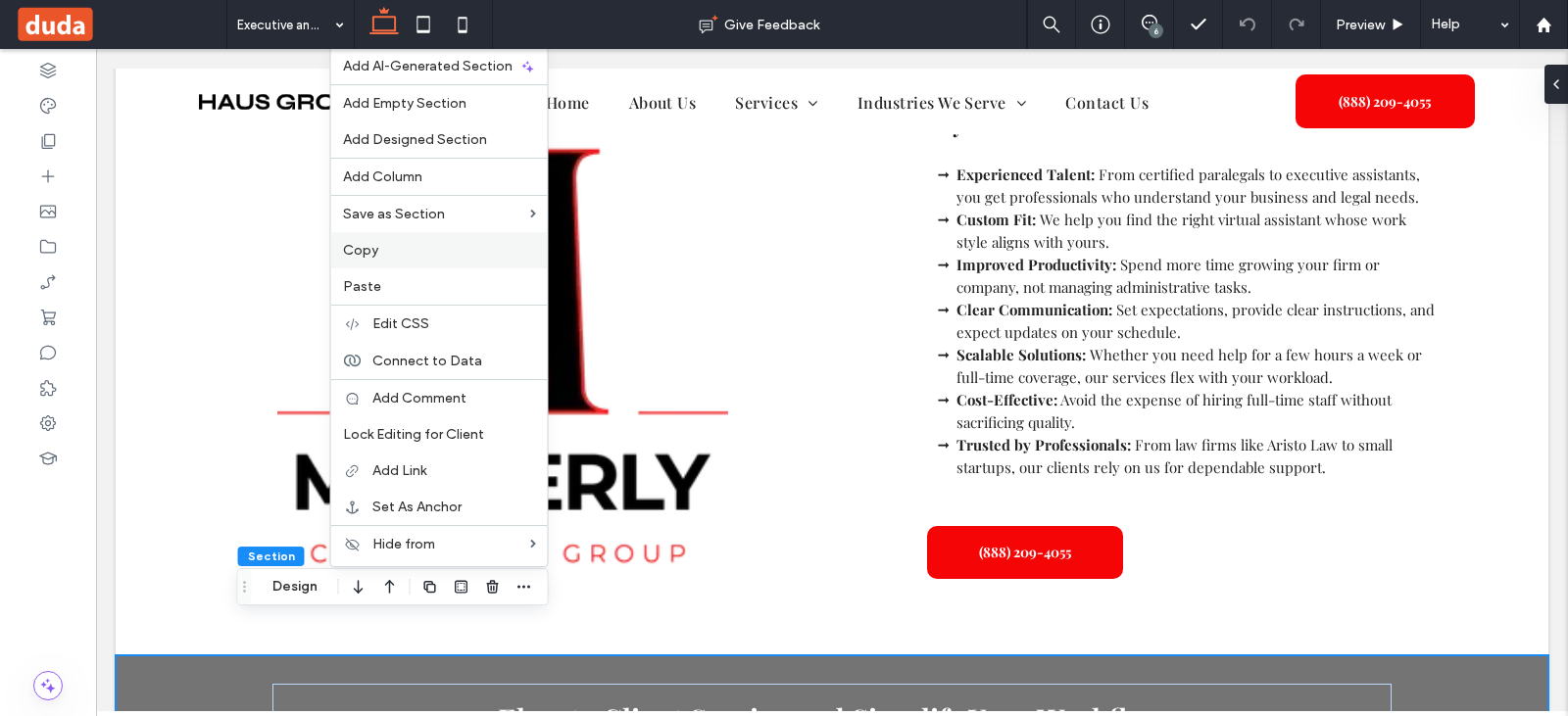 click on "Copy" at bounding box center (439, 250) 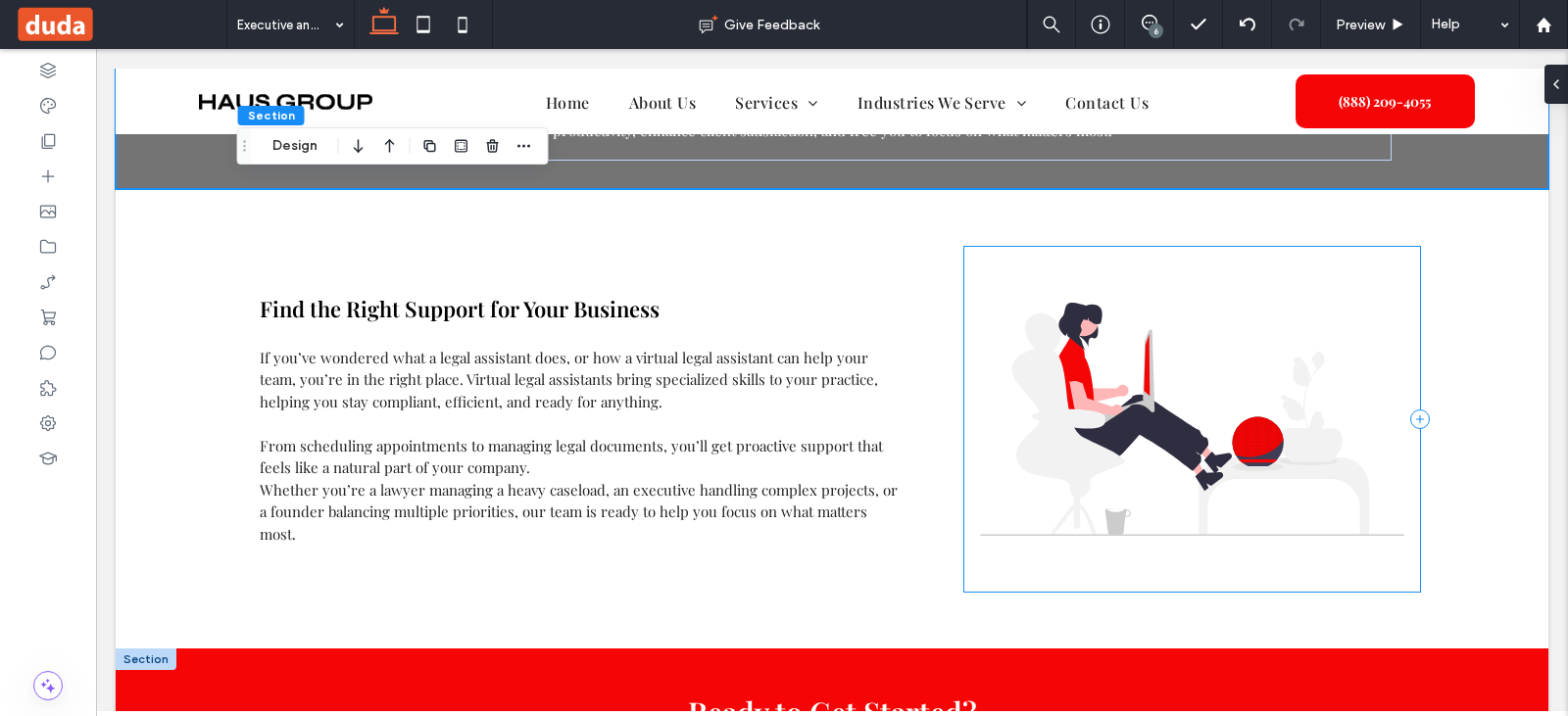 scroll, scrollTop: 4572, scrollLeft: 0, axis: vertical 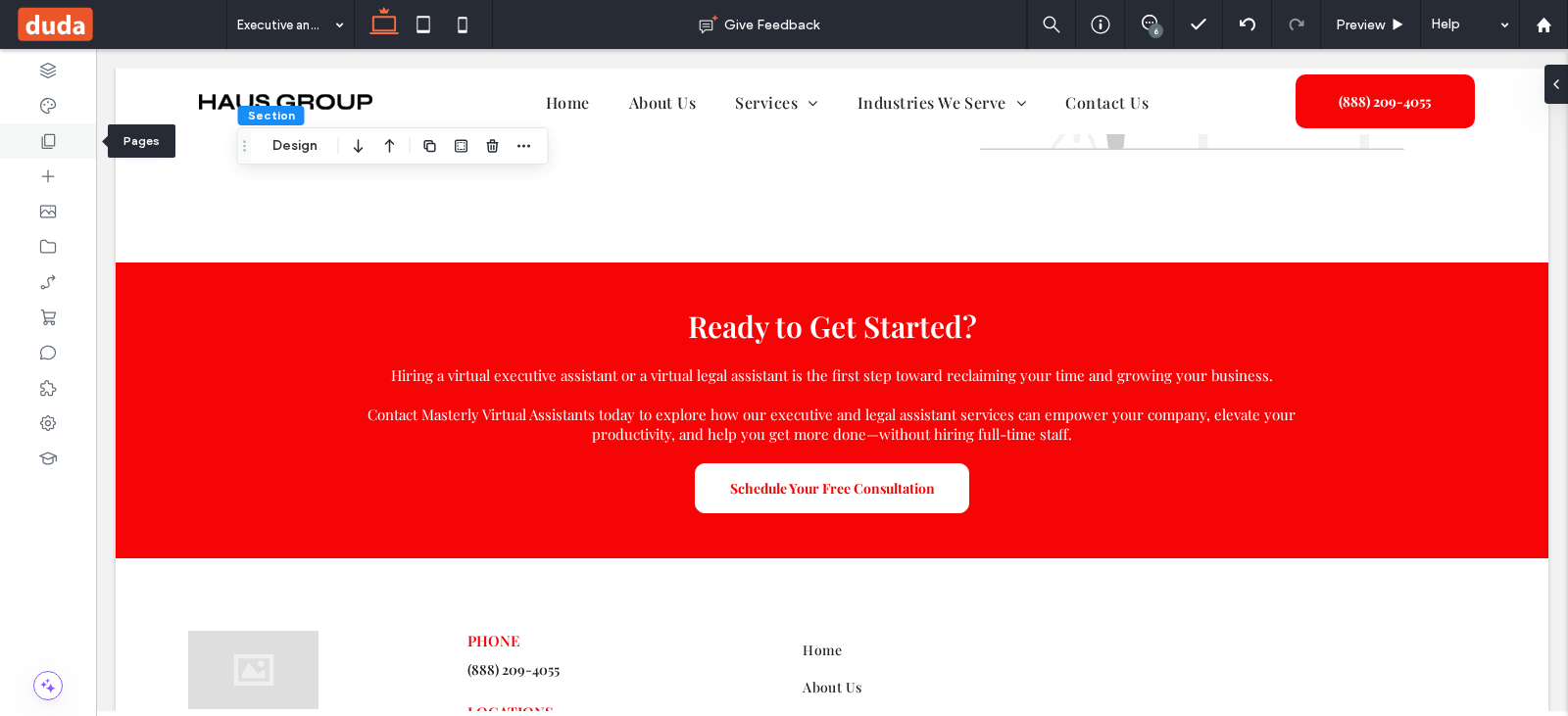 click 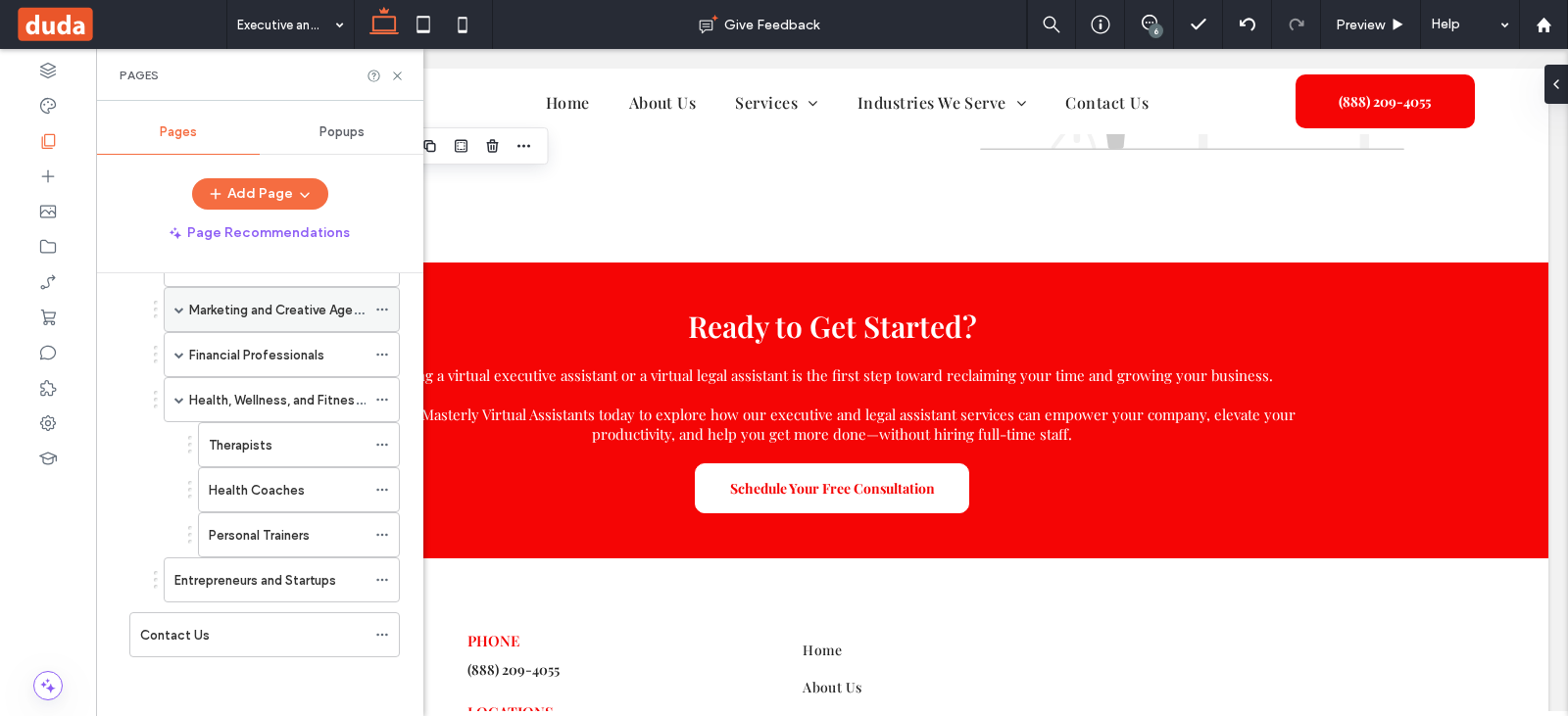 scroll, scrollTop: 431, scrollLeft: 0, axis: vertical 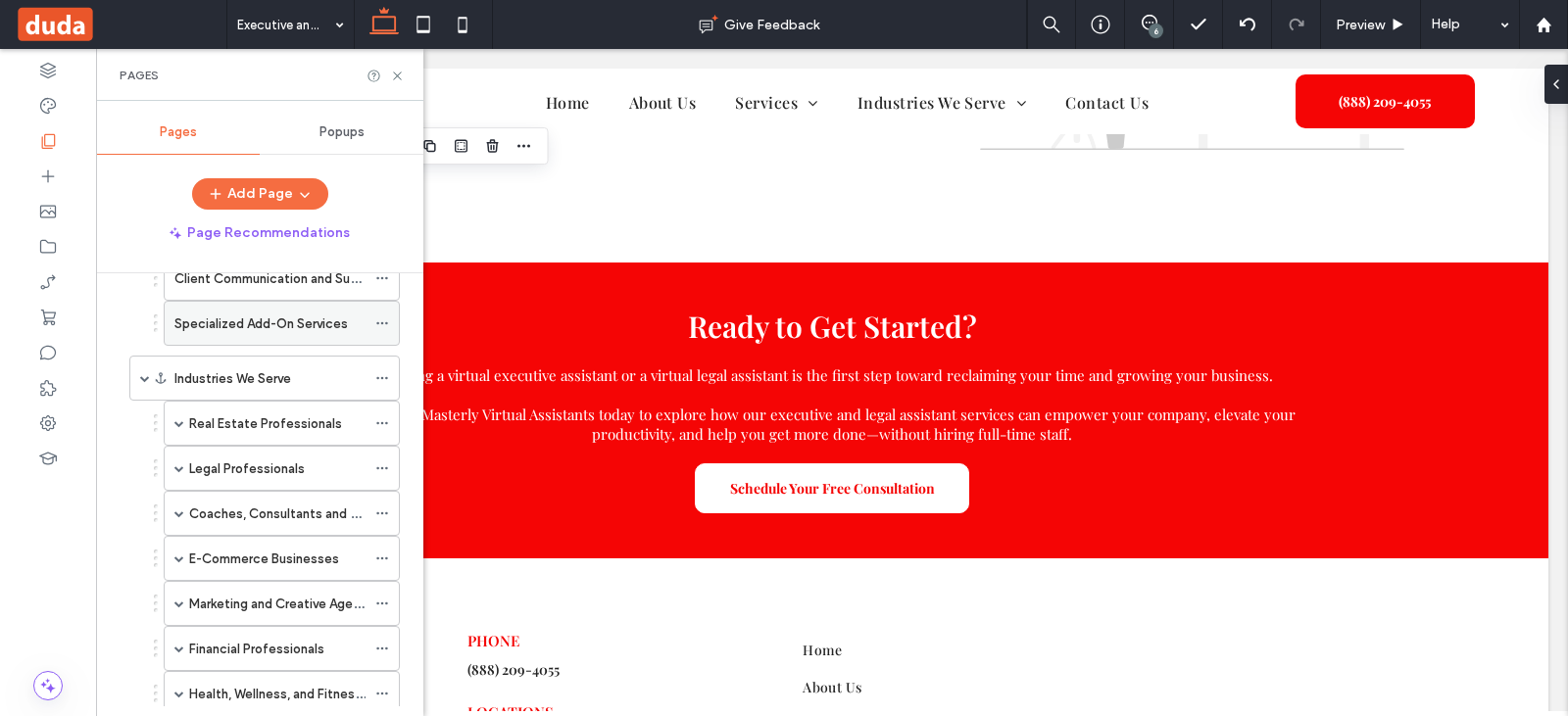 click on "Specialized Add-On Services" at bounding box center [261, 323] 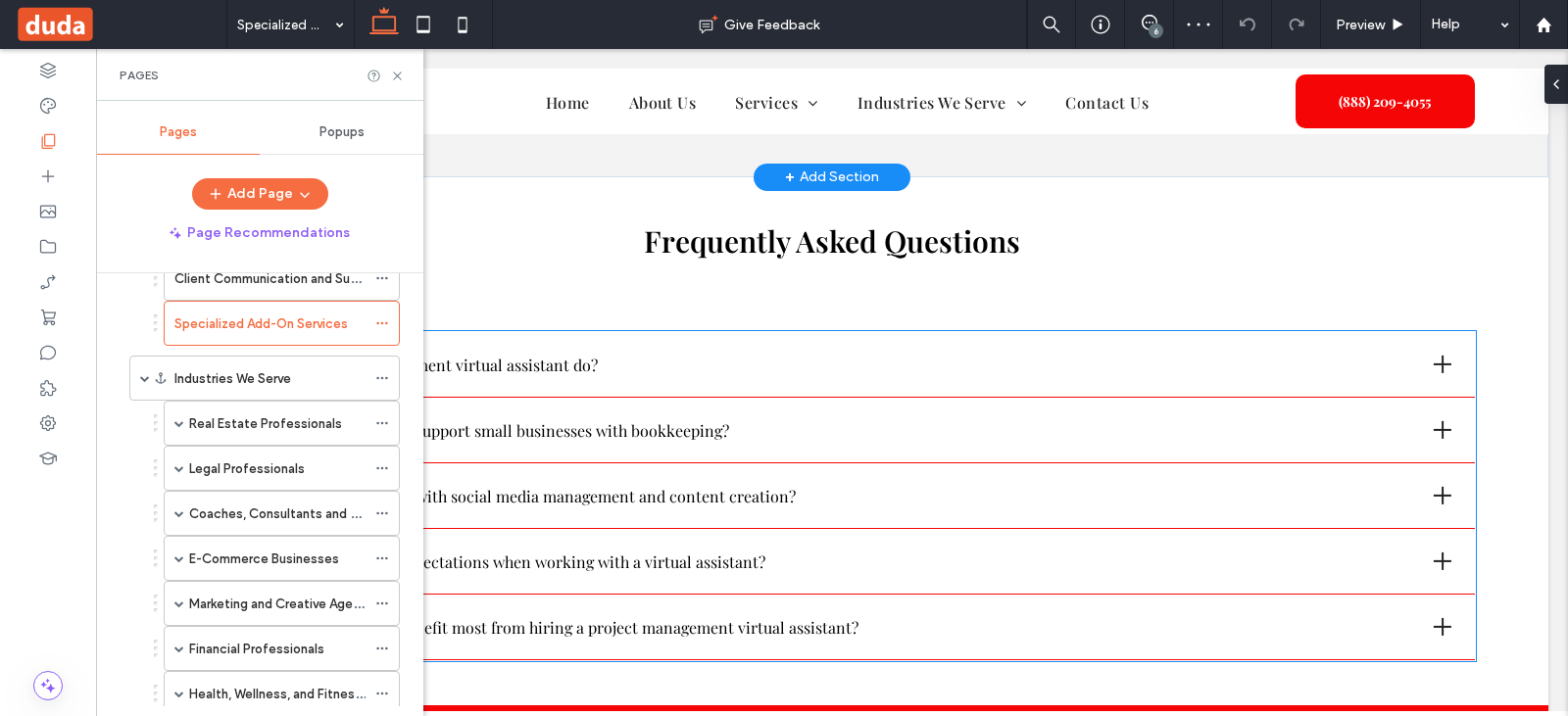 scroll, scrollTop: 3887, scrollLeft: 0, axis: vertical 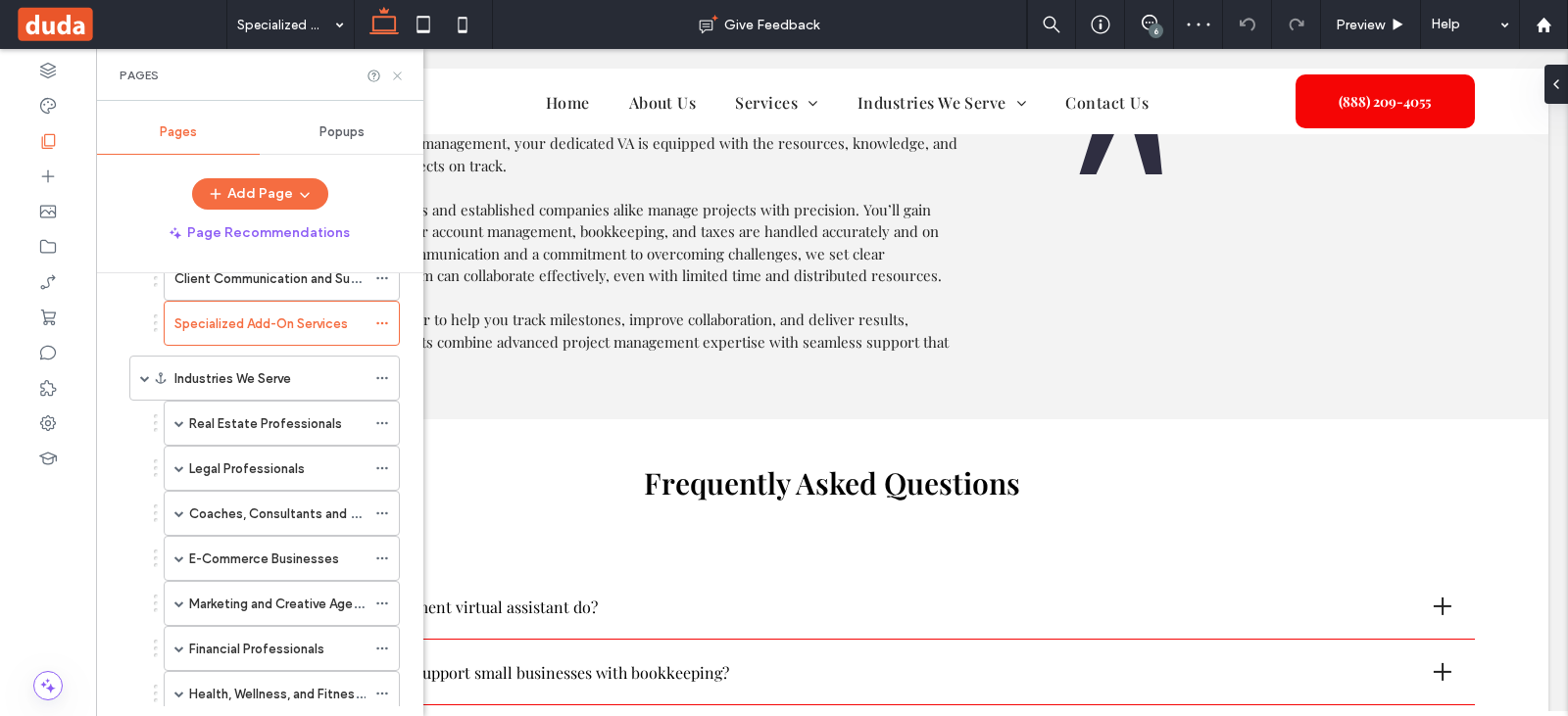 drag, startPoint x: 391, startPoint y: 75, endPoint x: 345, endPoint y: 269, distance: 199.37904 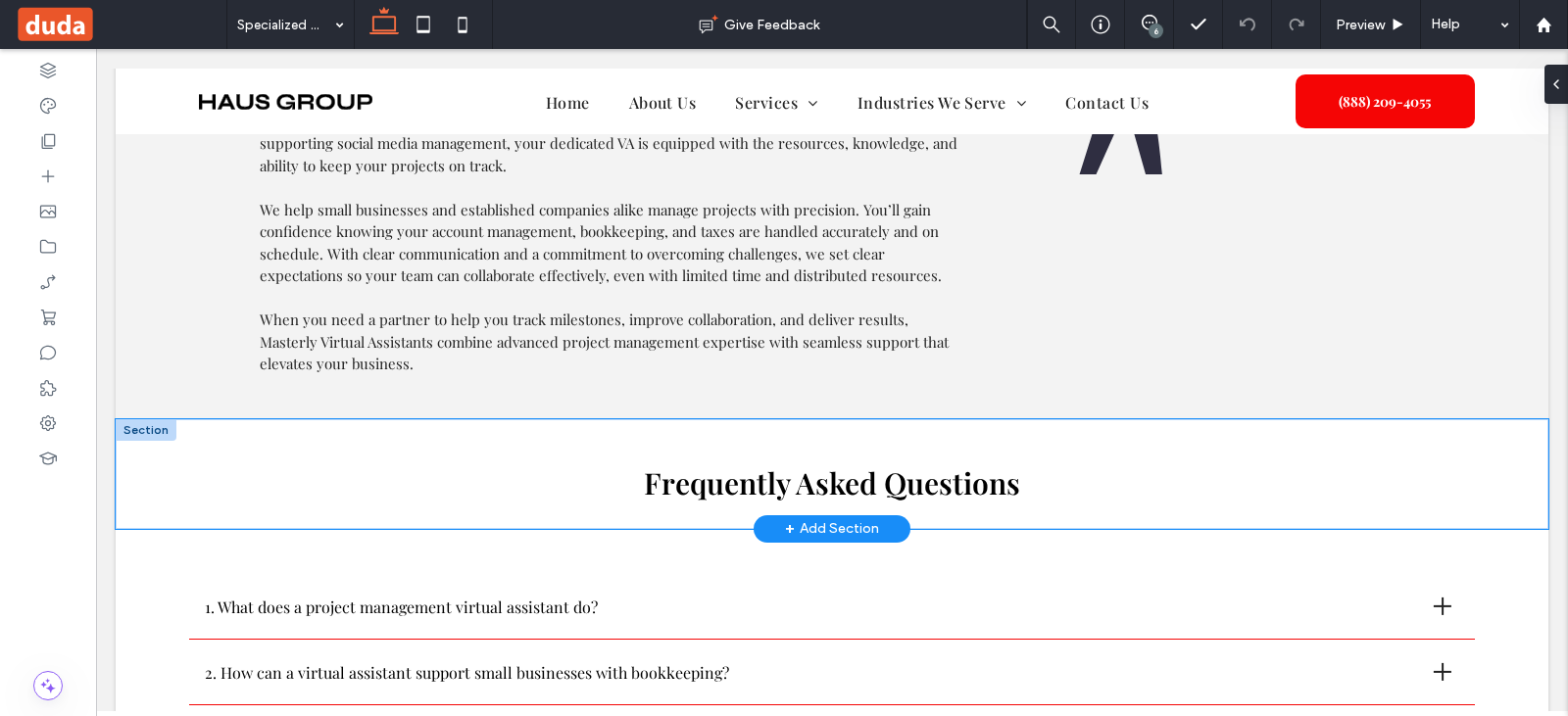click on "Frequently Asked Questions" at bounding box center [832, 474] 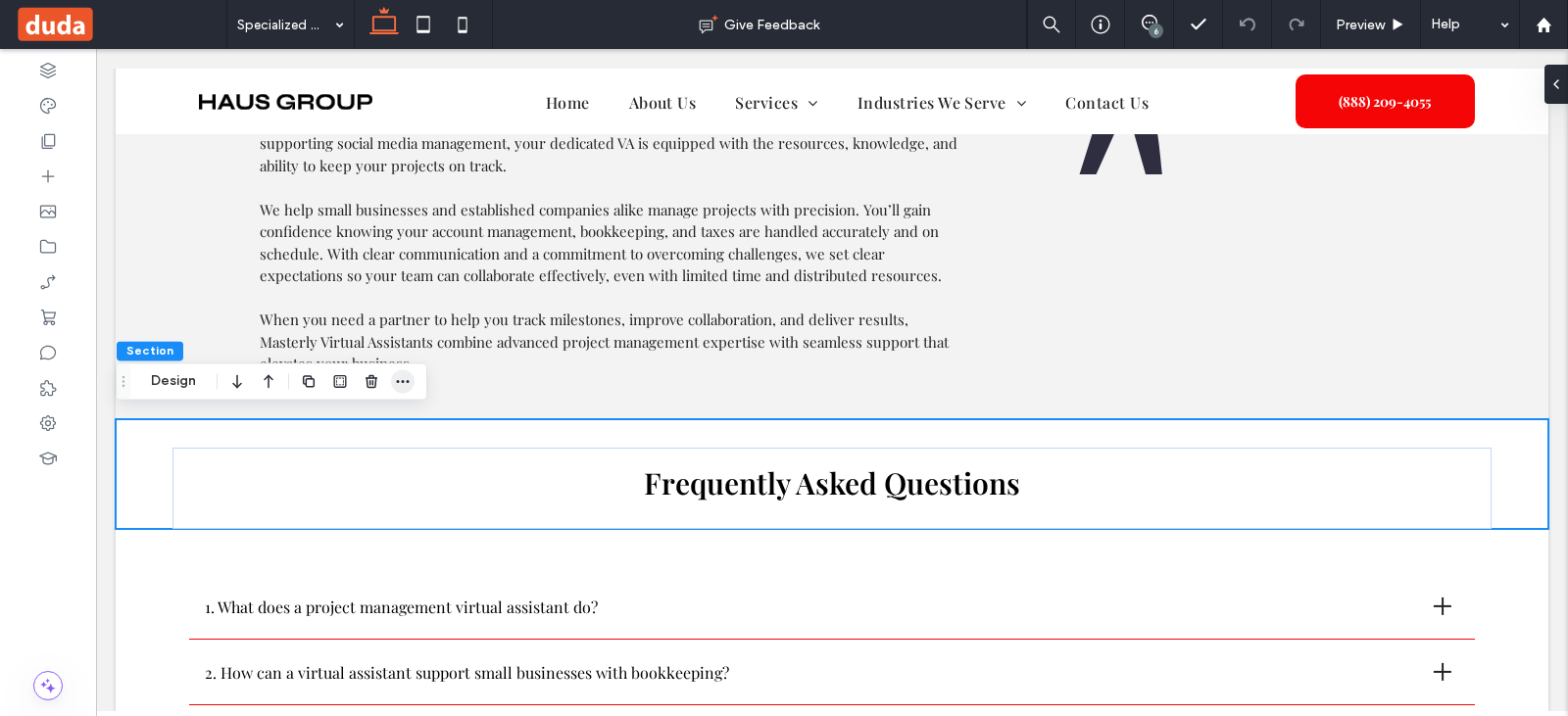 drag, startPoint x: 409, startPoint y: 381, endPoint x: 373, endPoint y: 364, distance: 39.812058 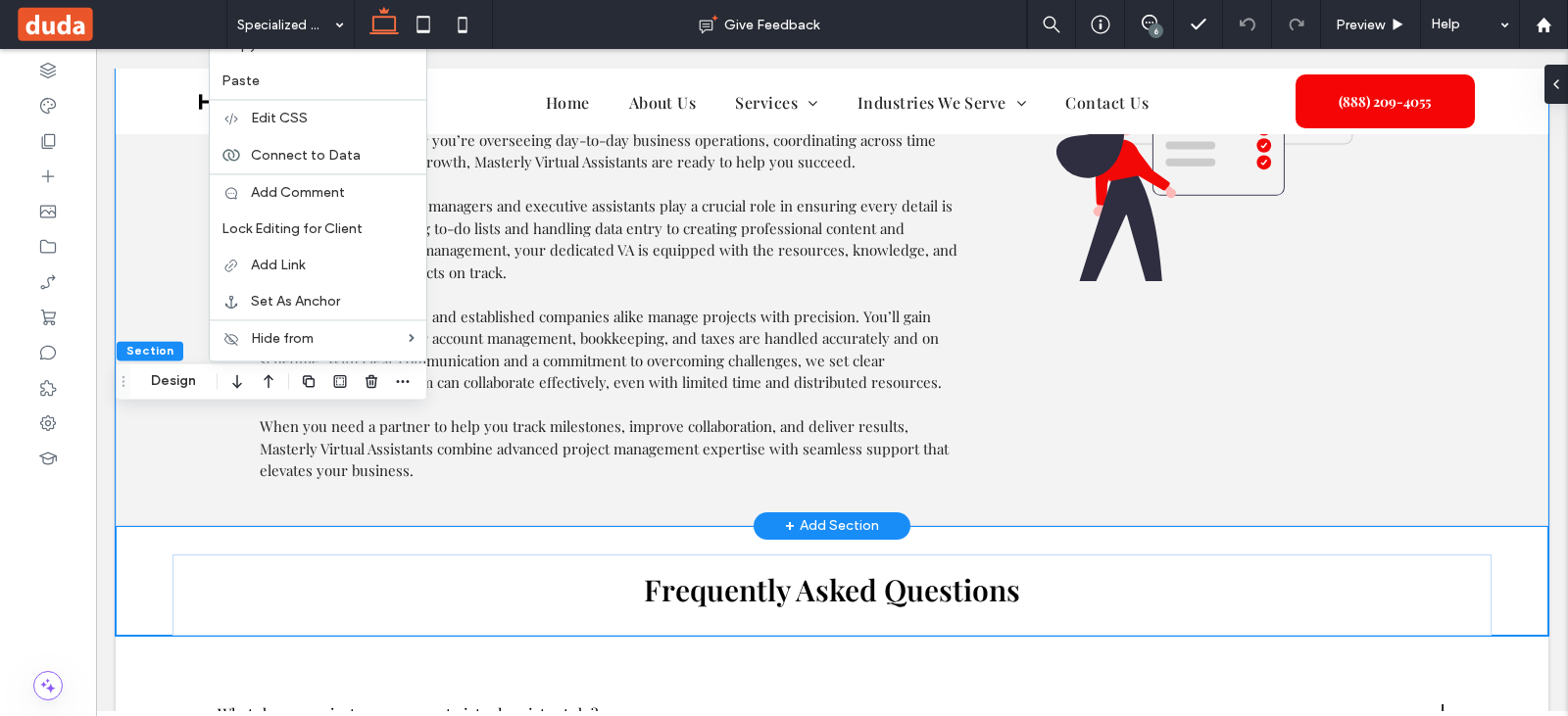 scroll, scrollTop: 3593, scrollLeft: 0, axis: vertical 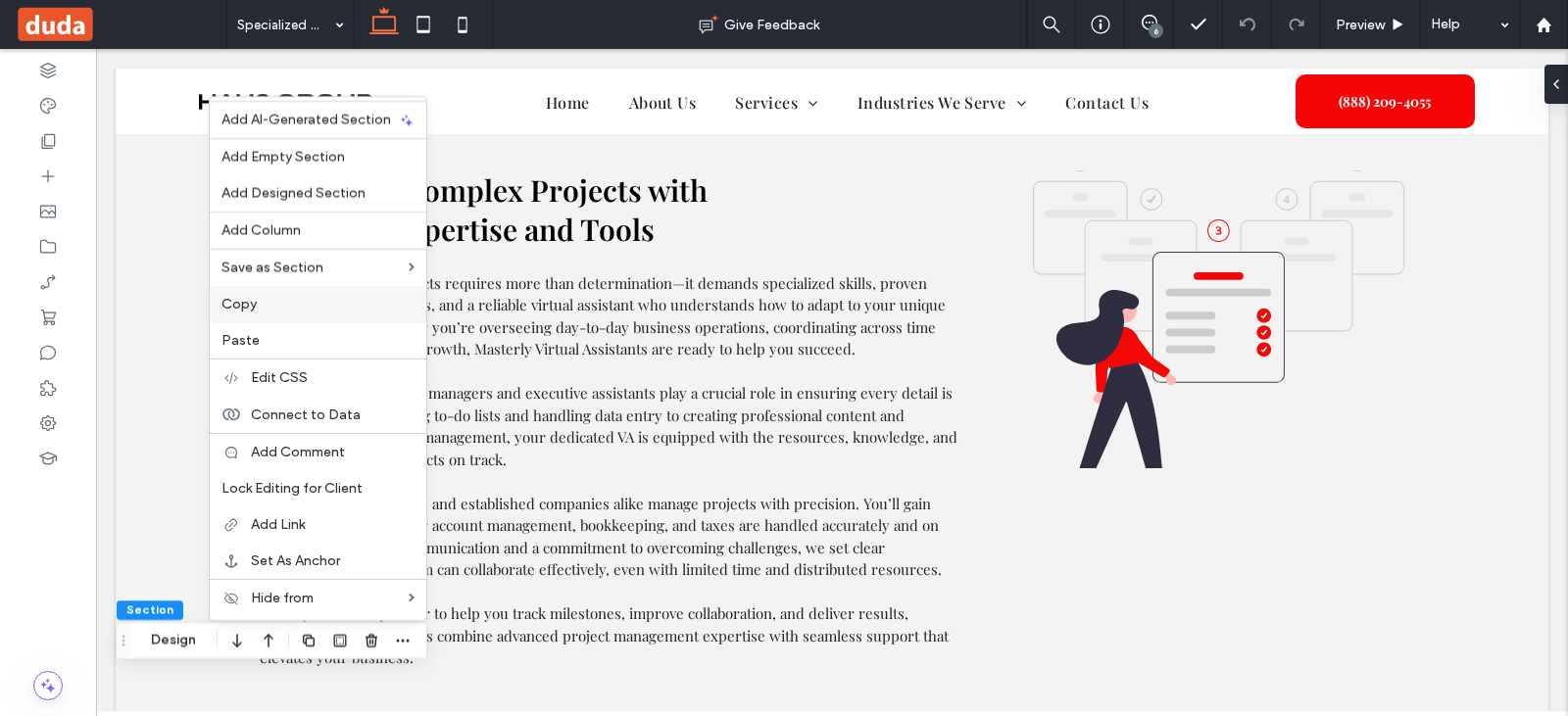 click on "Copy" at bounding box center [318, 304] 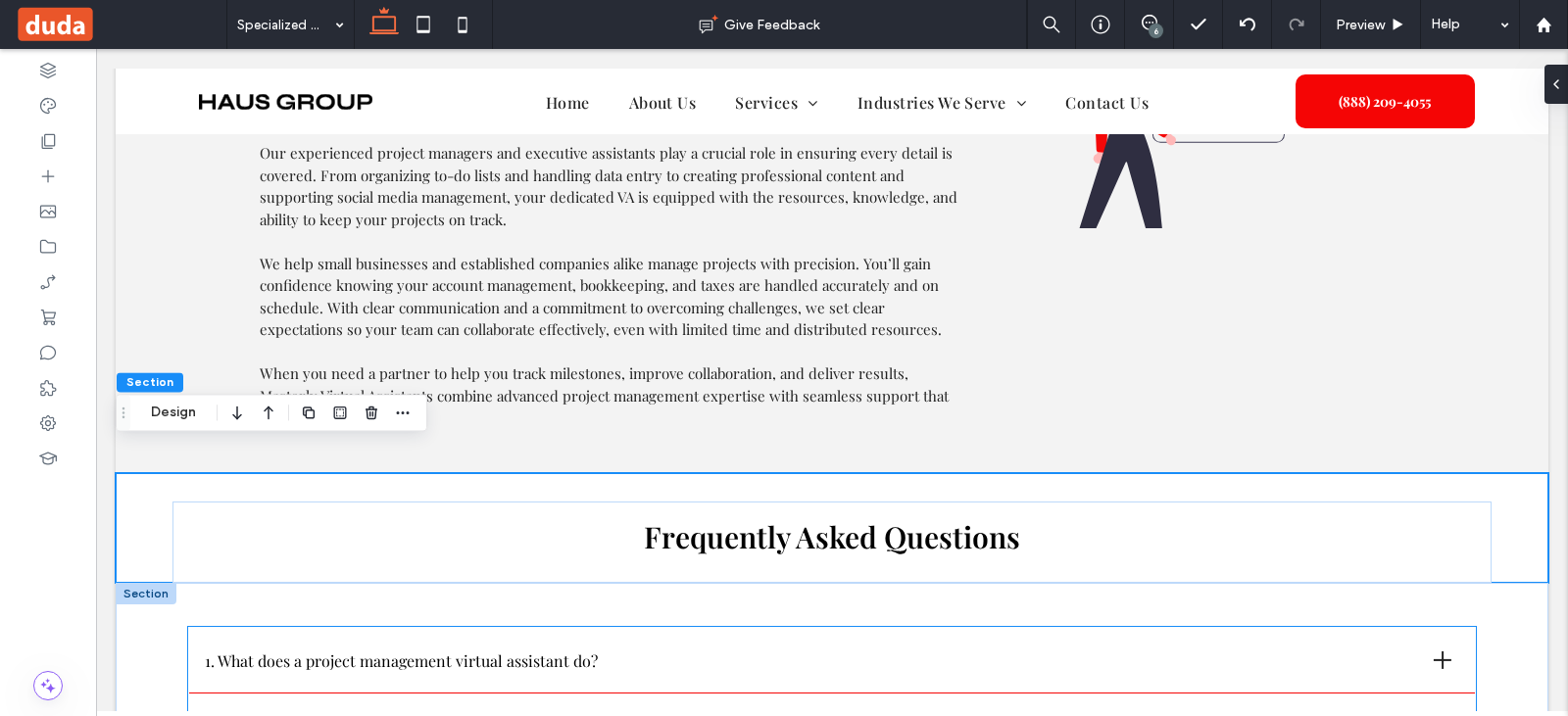 scroll, scrollTop: 3985, scrollLeft: 0, axis: vertical 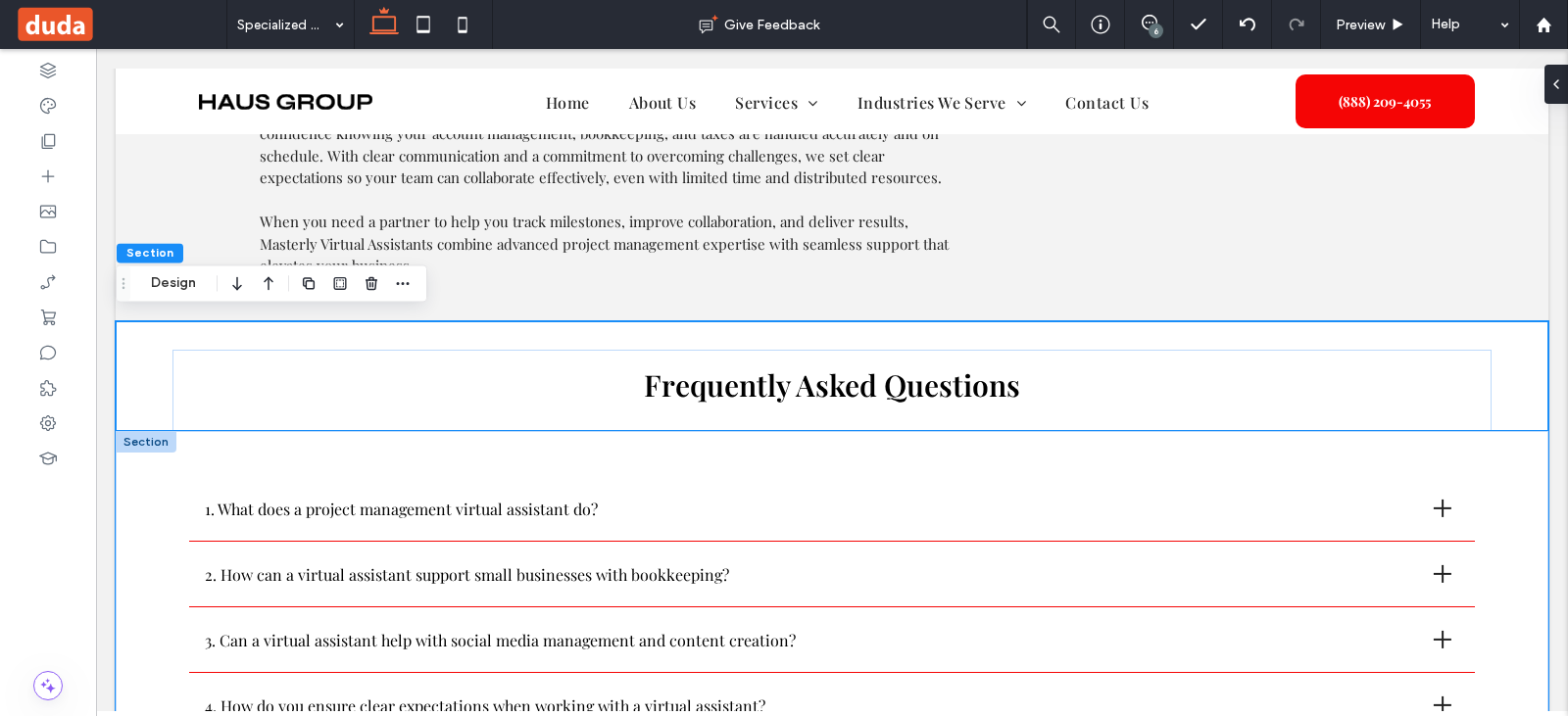 click on "1. What does a project management virtual assistant do? A project management virtual assistant helps you organize, plan, and execute project management tasks so you can focus on growing your business. They use proven project management tools to create timelines, assign responsibilities, and track progress. Whether you’re managing complex projects or daily priorities, your virtual assistant ensures nothing slips through the cracks. 2. How can a virtual assistant support small businesses with bookkeeping? For small businesses, staying on top of finances is critical. A Masterly Virtual Assistant provides bookkeeping support by maintaining accurate records, reconciling accounts, preparing reports, and ensuring your taxes are filed properly. This reliable assistance frees you to focus on strategic business operations while staying compliant. 3. Can a virtual assistant help with social media management and content creation? 4. How do you ensure clear expectations when working with a virtual assistant?" at bounding box center [832, 640] 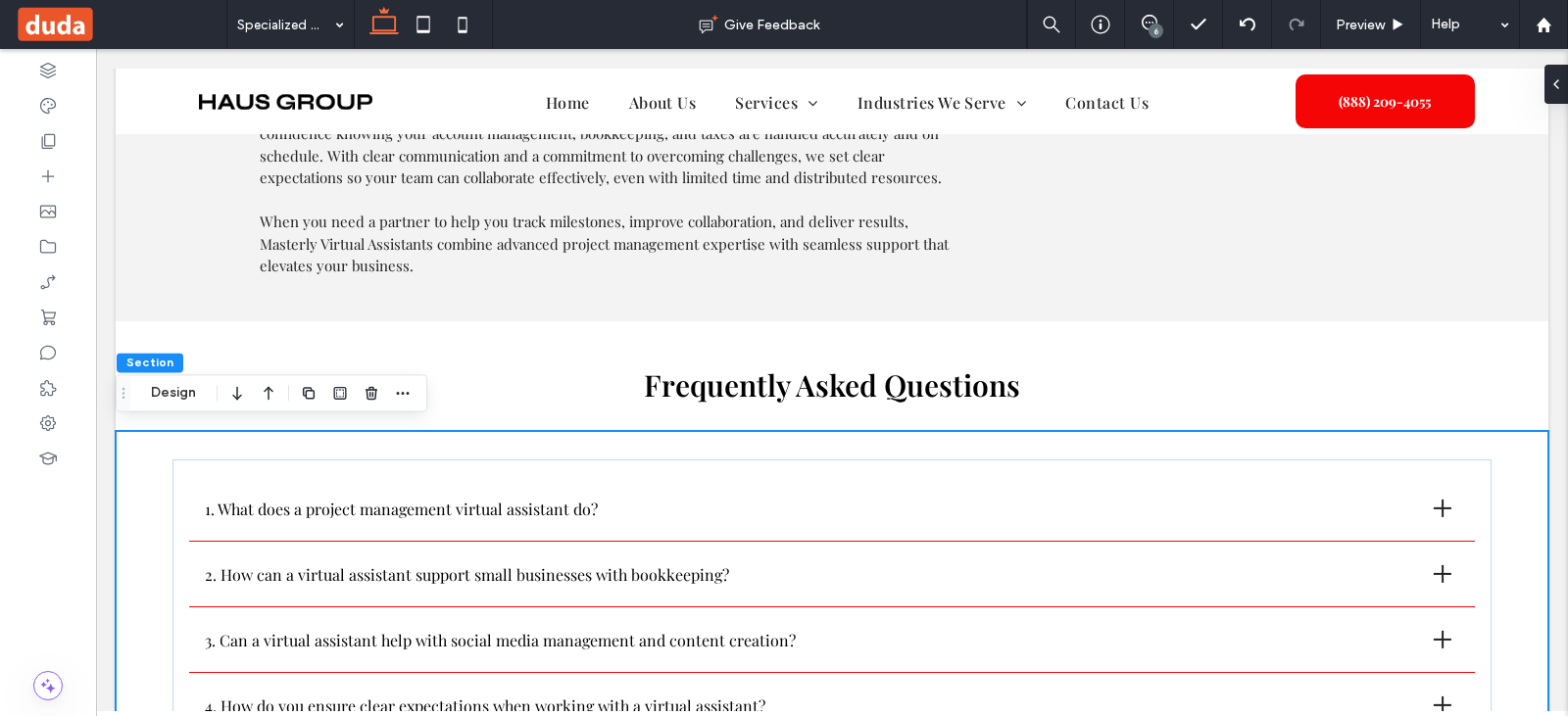 click at bounding box center (356, 393) 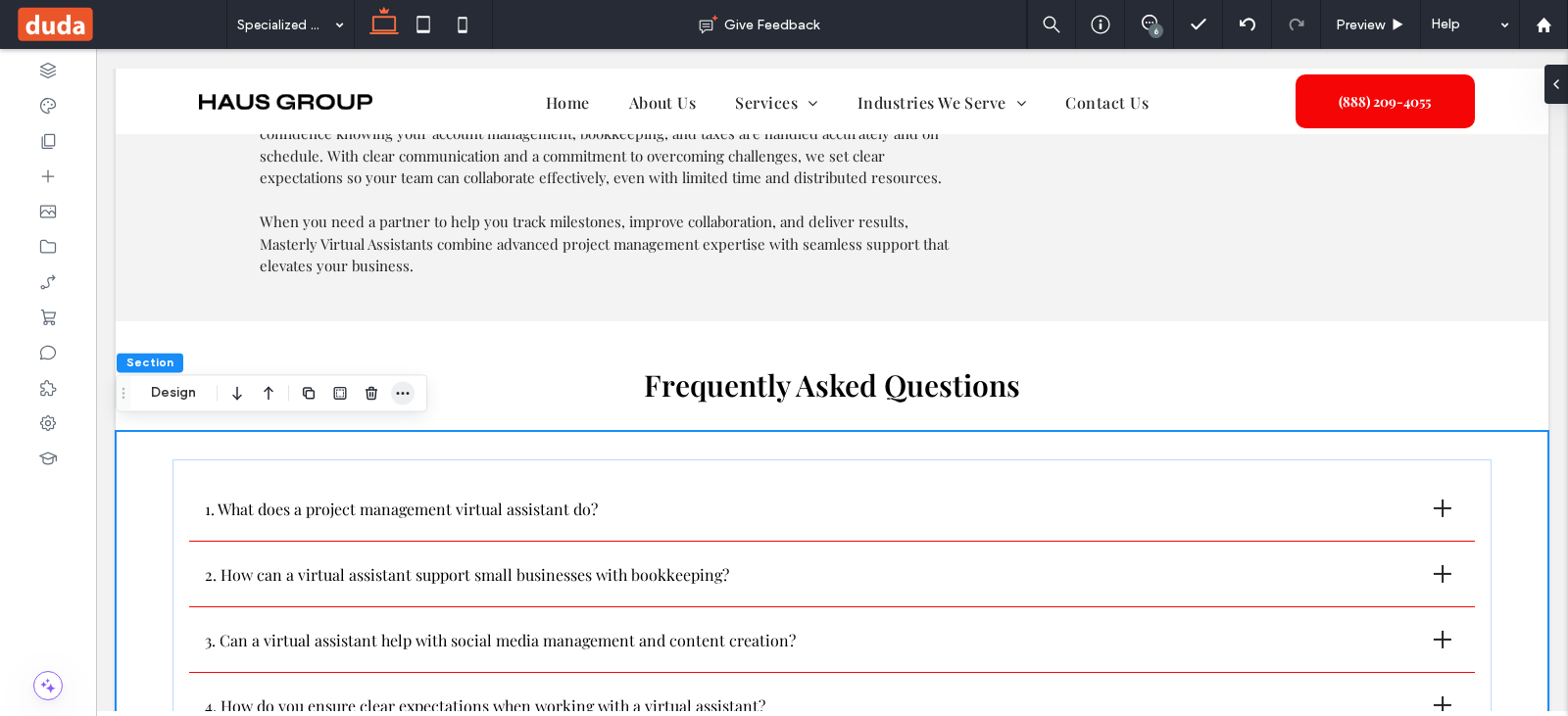 click 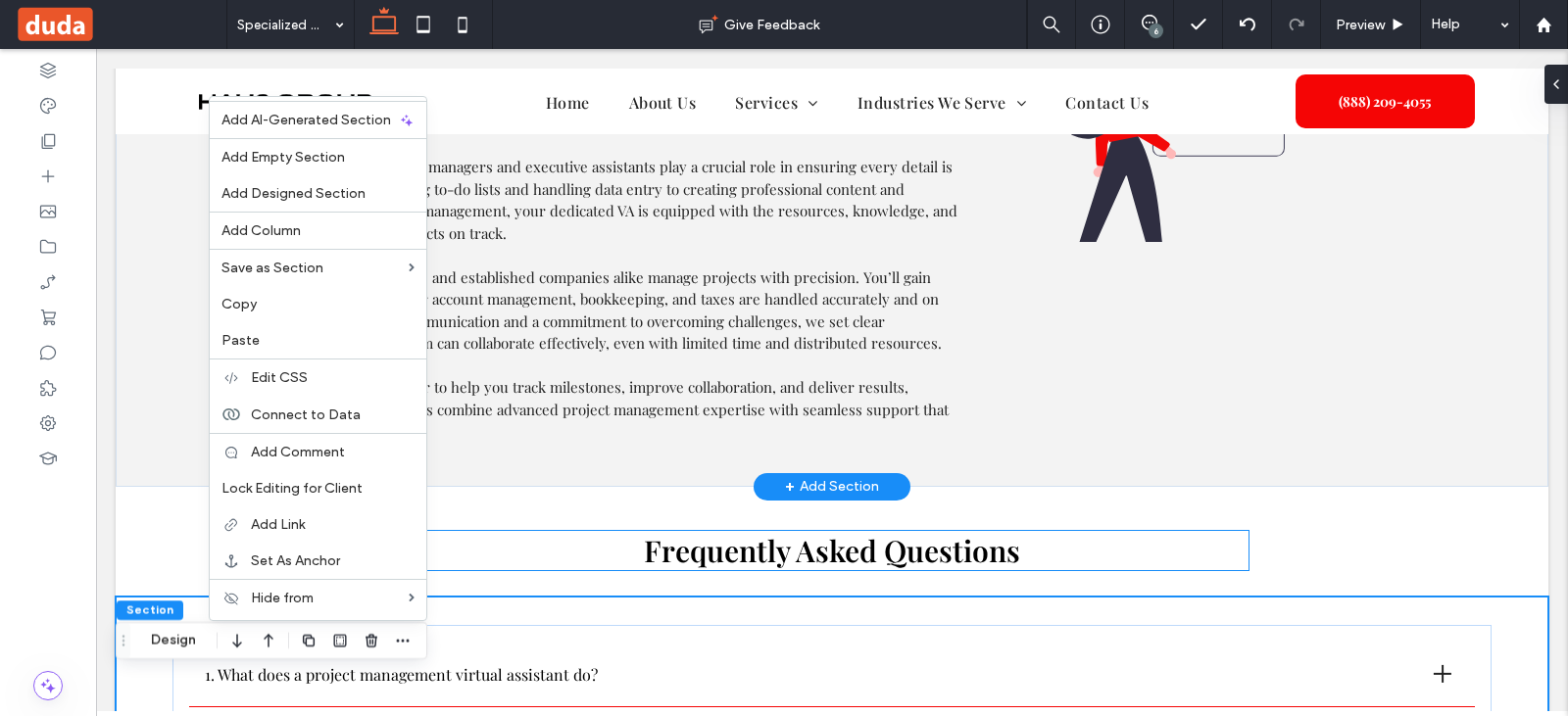 scroll, scrollTop: 3691, scrollLeft: 0, axis: vertical 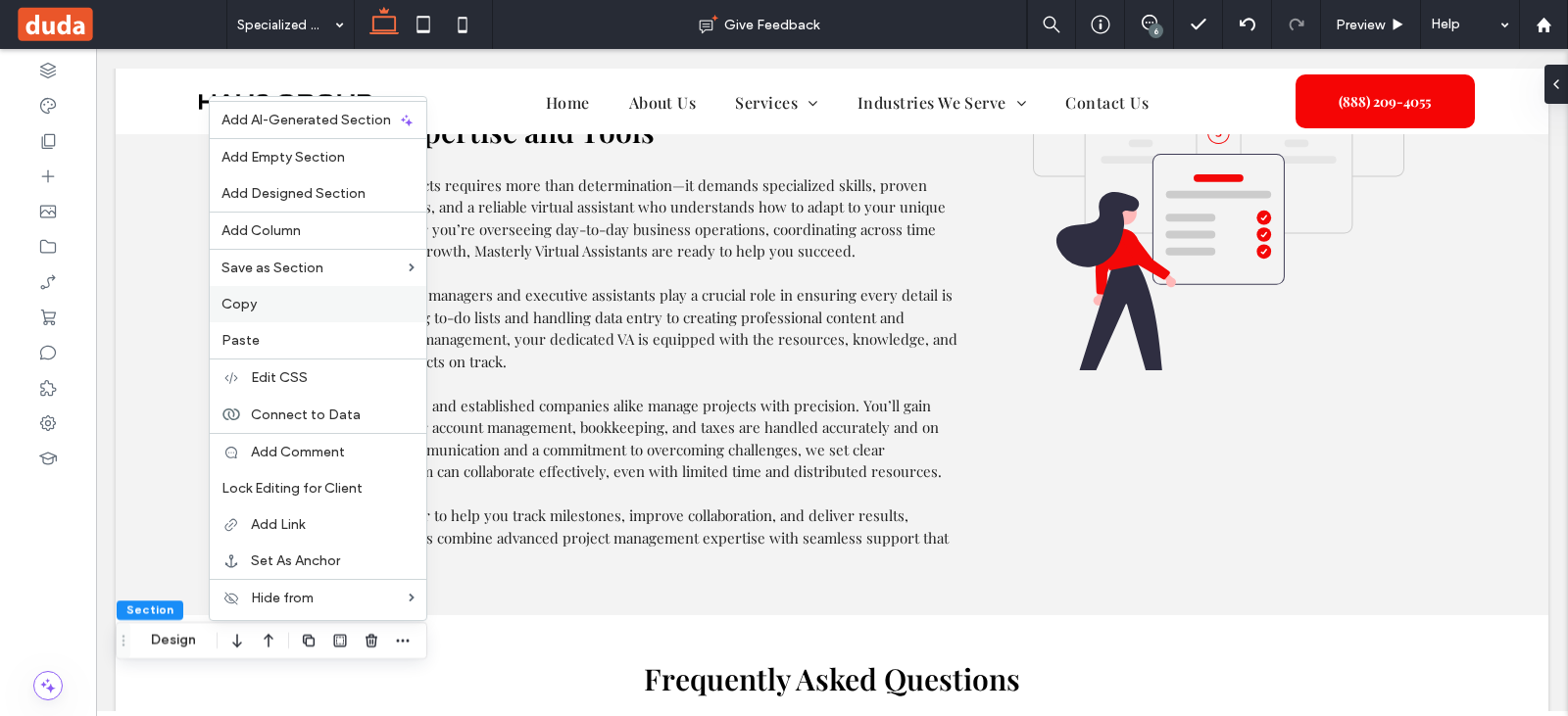 click on "Copy" at bounding box center (318, 304) 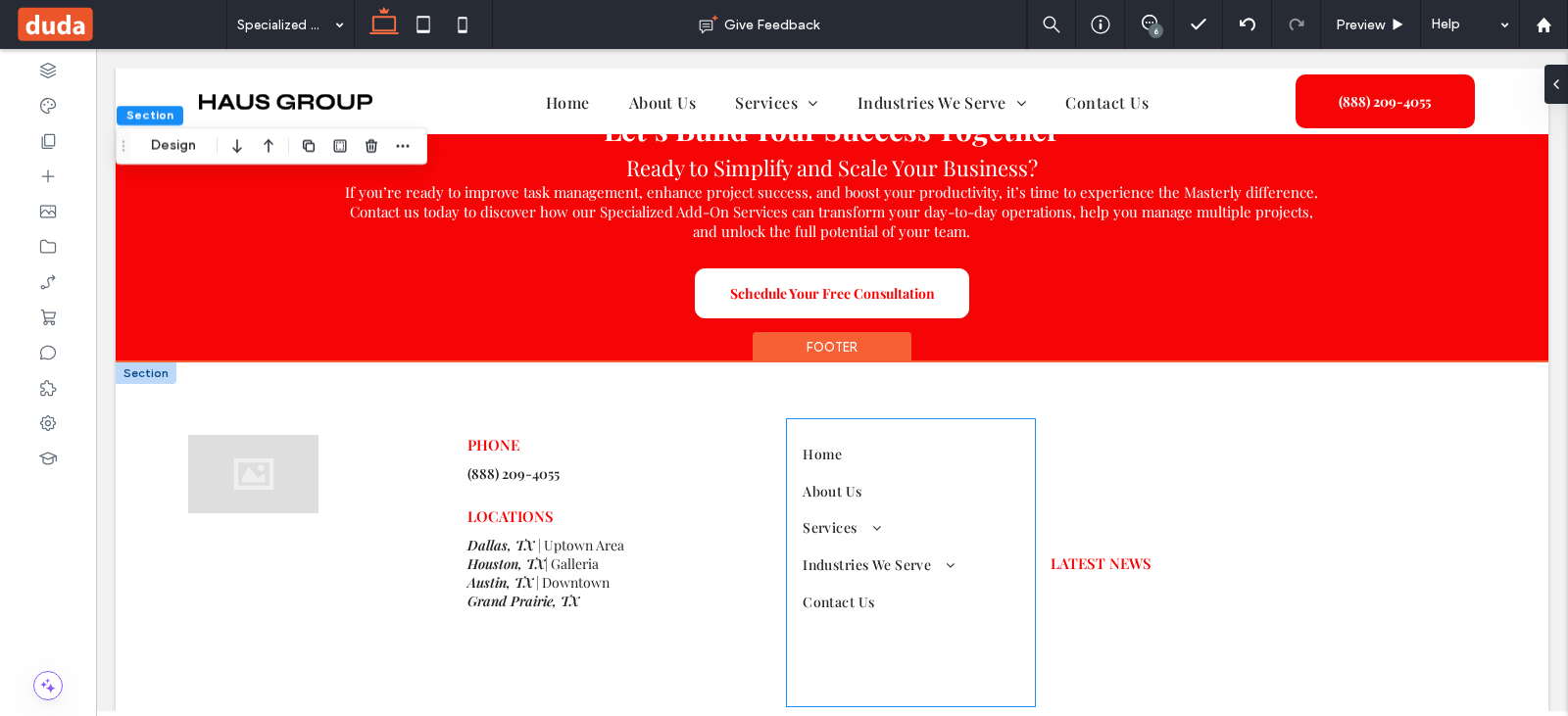 scroll, scrollTop: 4605, scrollLeft: 0, axis: vertical 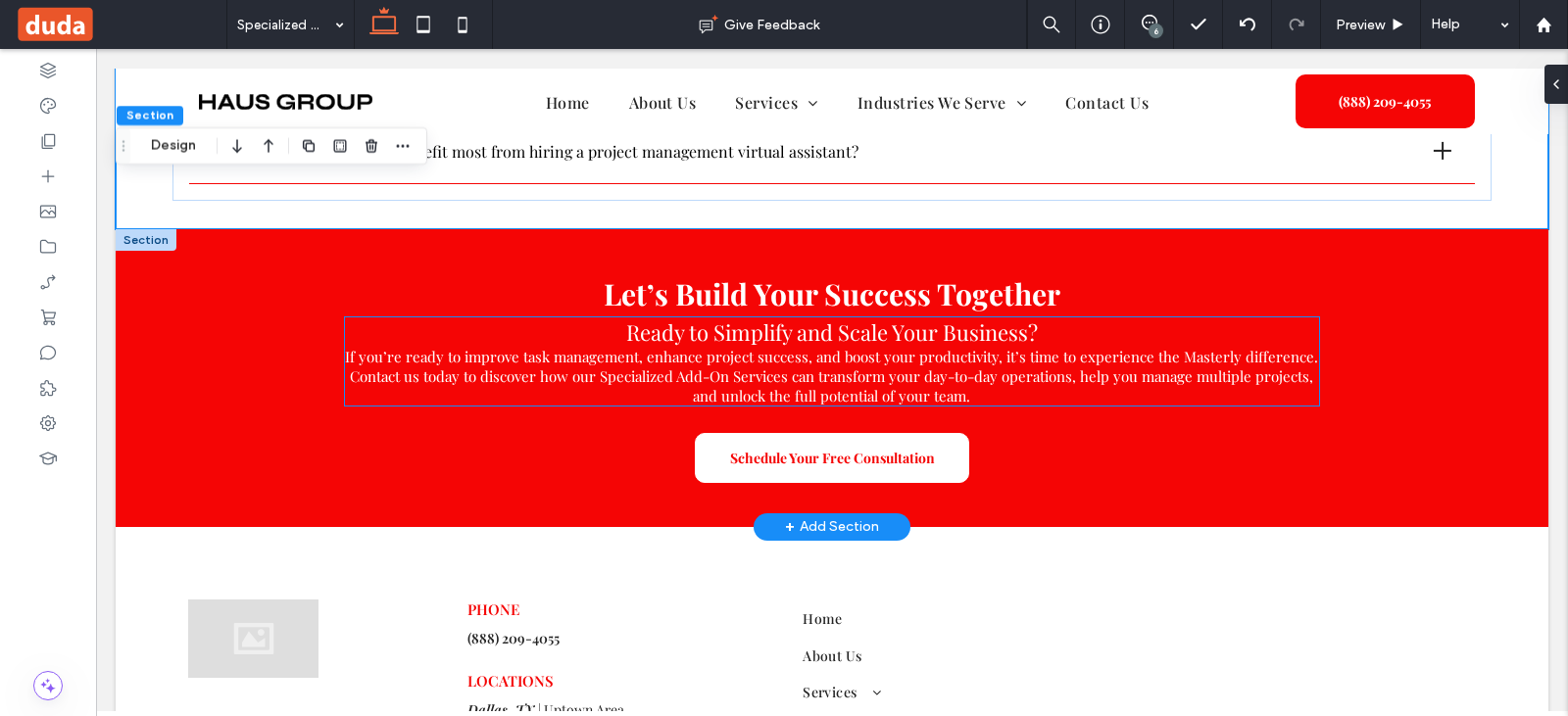 click on "can transform your day-to-day operations, help you manage" at bounding box center (992, 376) 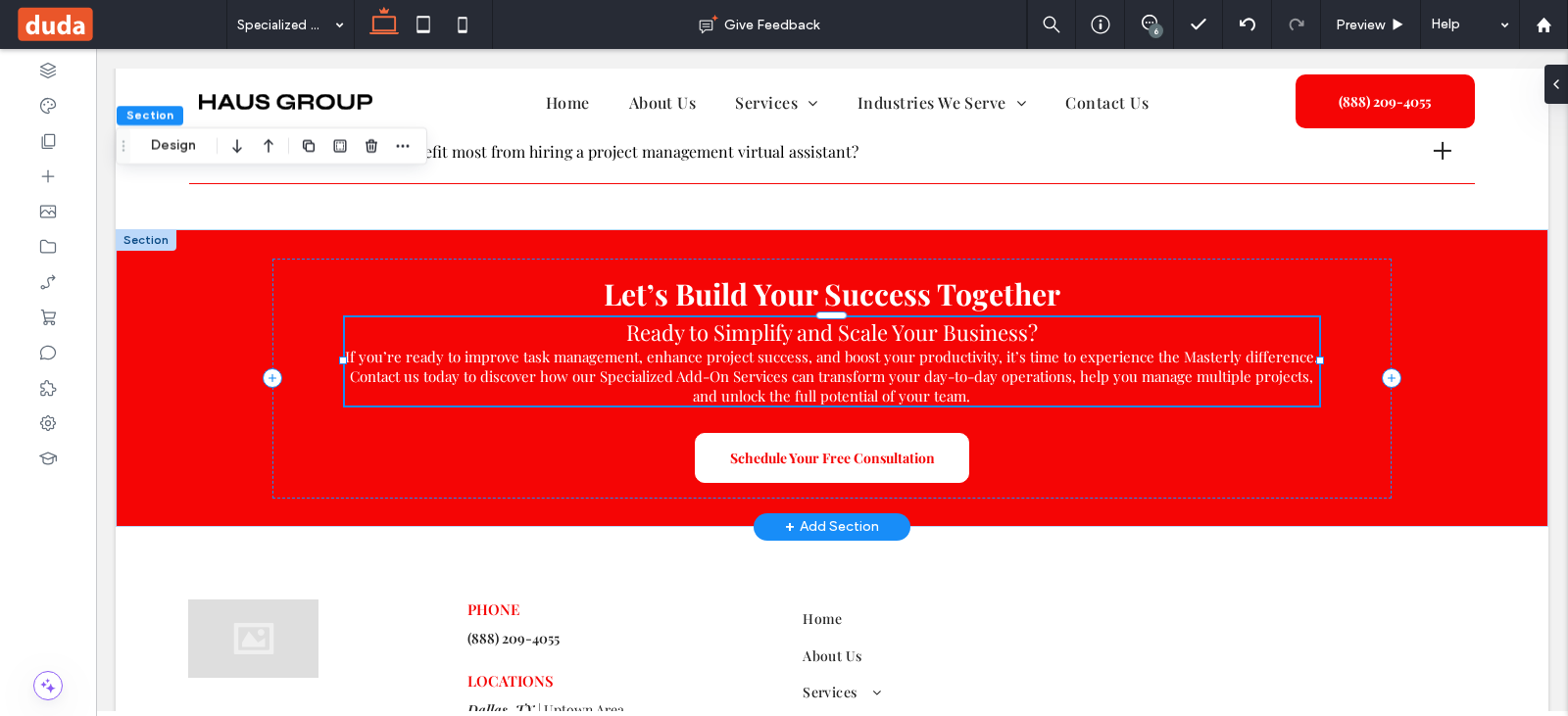 click on "Ready to Simplify and Scale Your Business?
If you’re ready to improve
task management , enhance
project success , and boost your productivity, it’s time to experience the Masterly difference.
Contact us today   to discover how our
Specialized Add-On Services   can transform your day-to-day operations, help you manage
multiple projects , and unlock the full potential of your team." at bounding box center (832, 361) 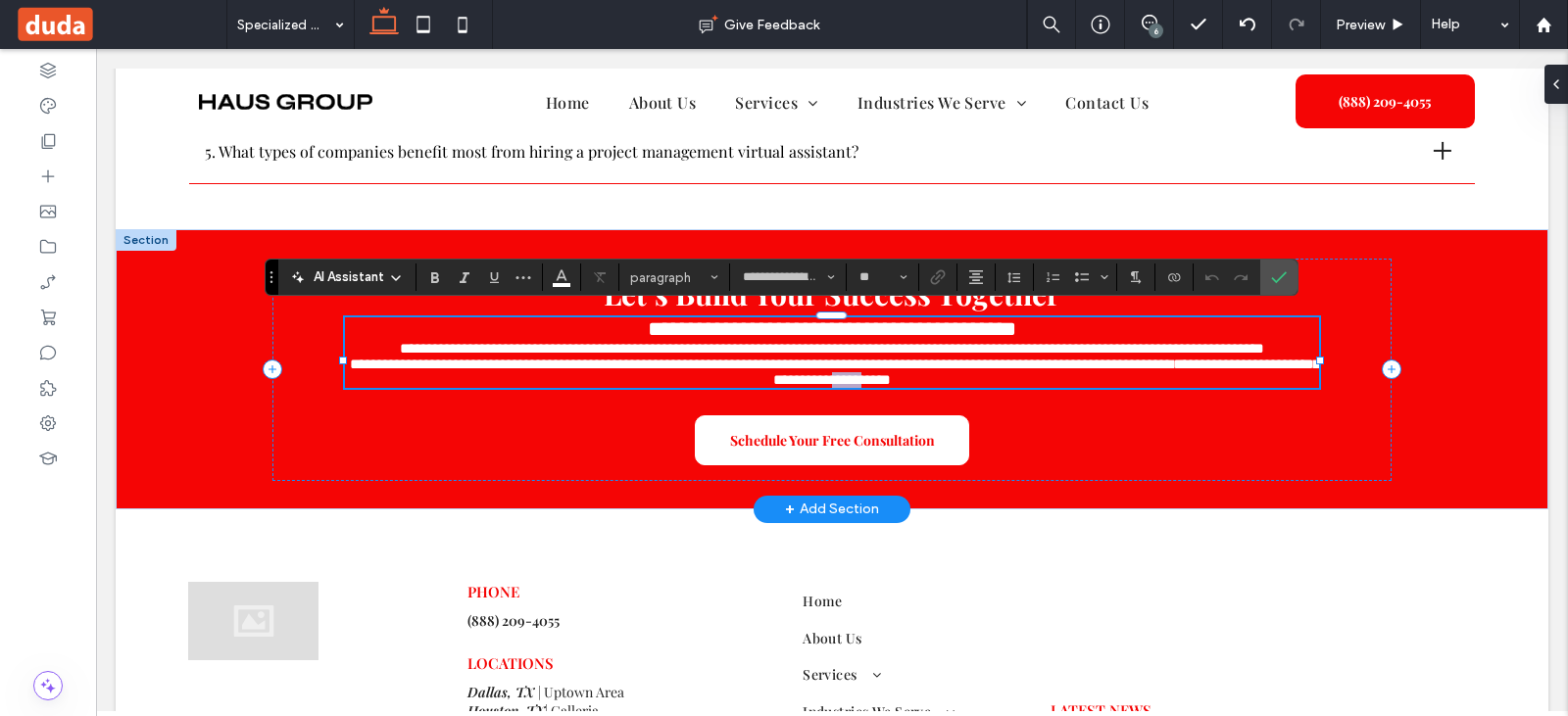 click on "**********" at bounding box center [1047, 371] 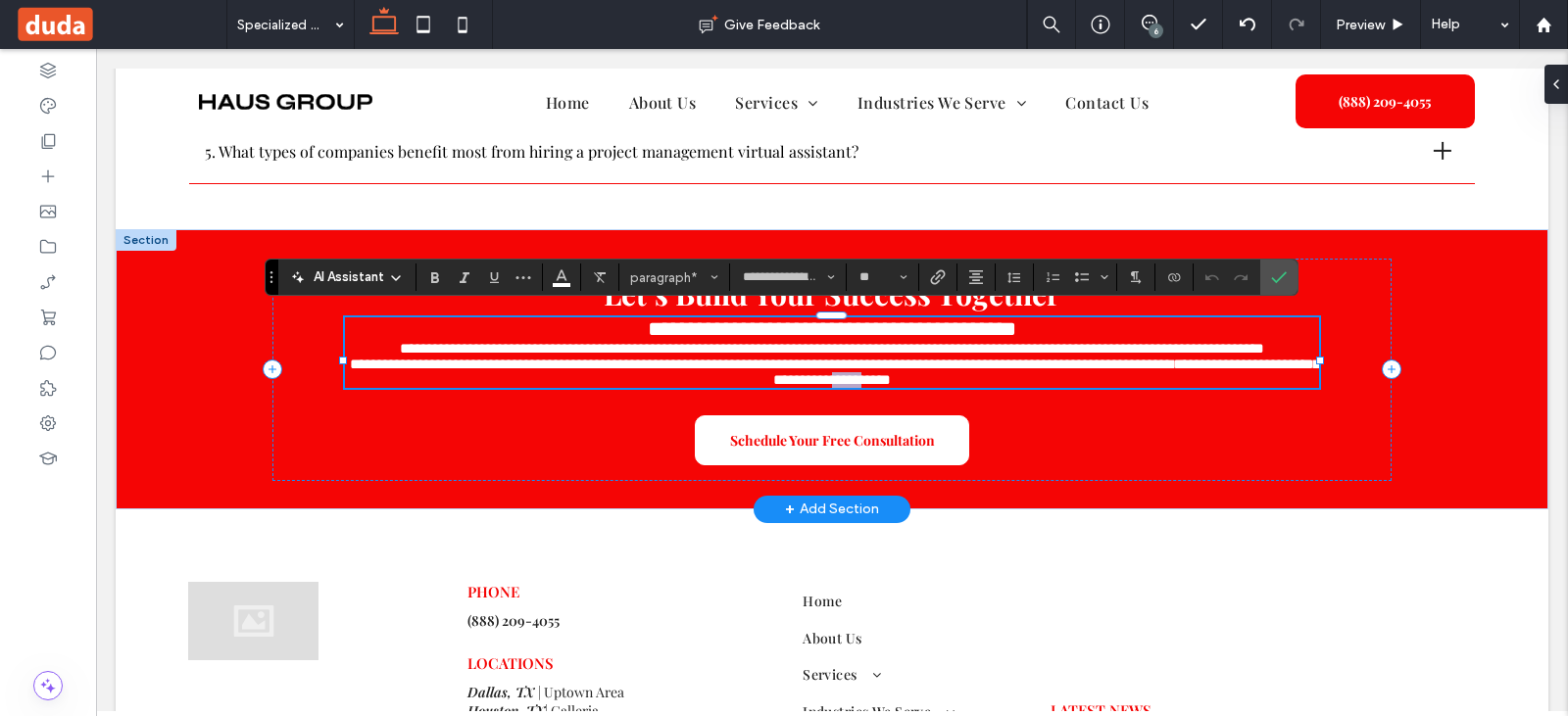 click on "**********" at bounding box center (1047, 371) 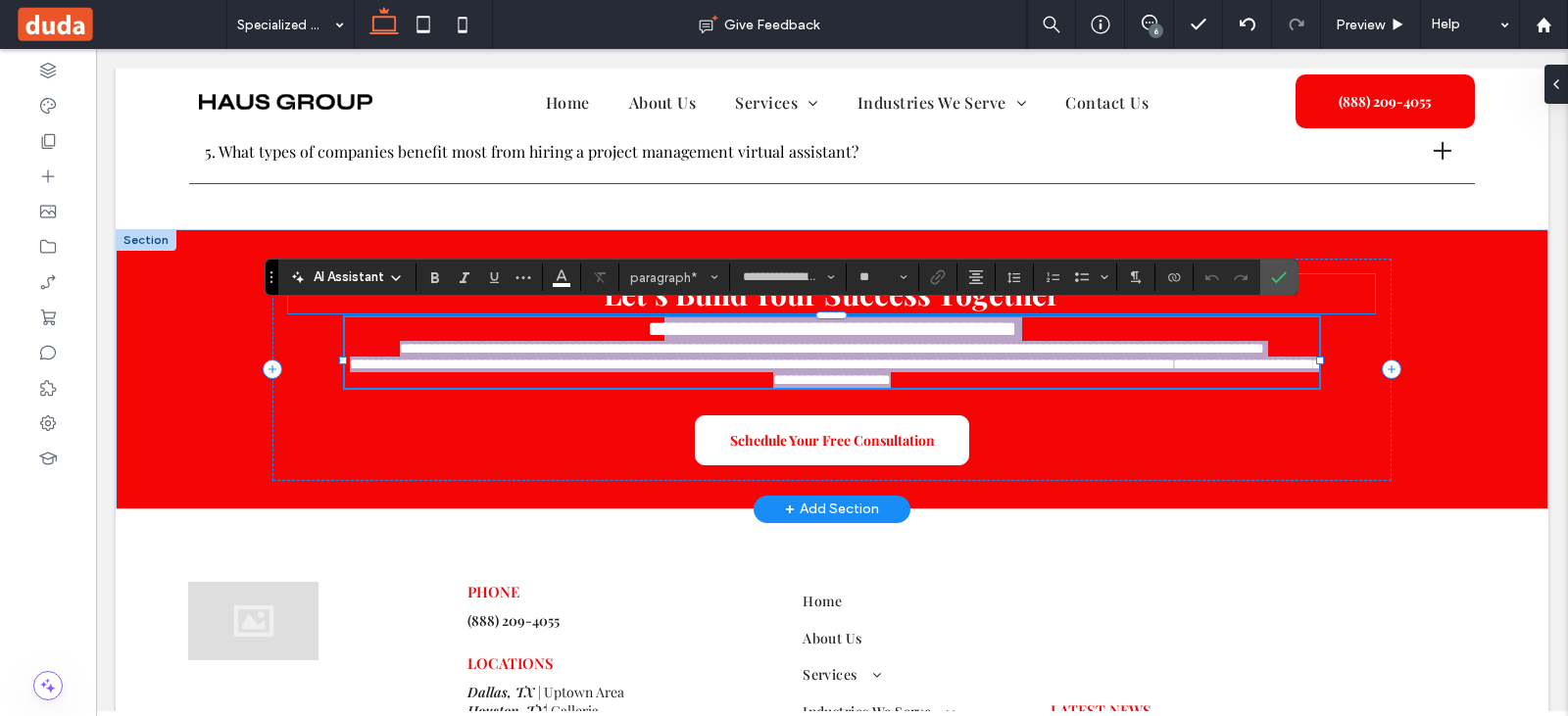 type on "*" 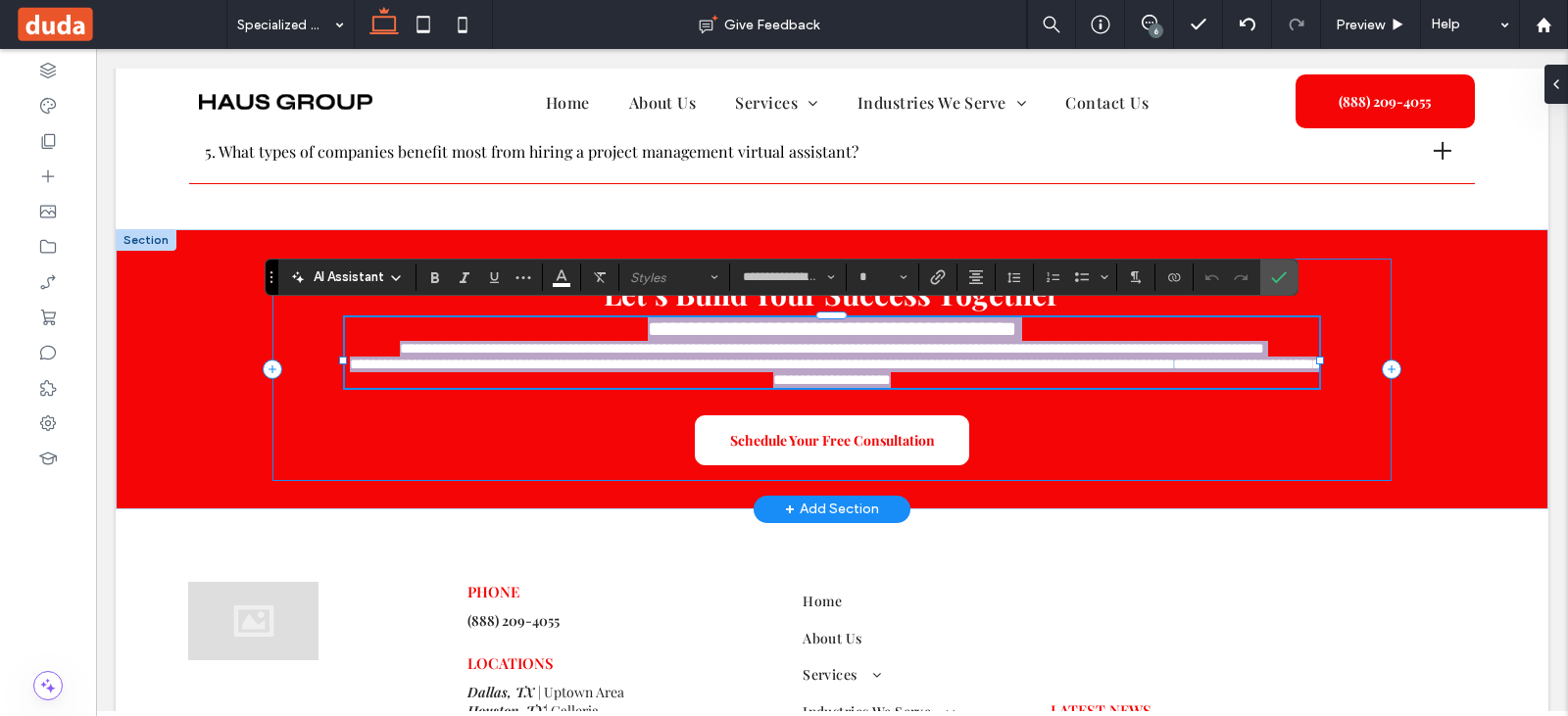 drag, startPoint x: 866, startPoint y: 361, endPoint x: 563, endPoint y: 269, distance: 316.65912 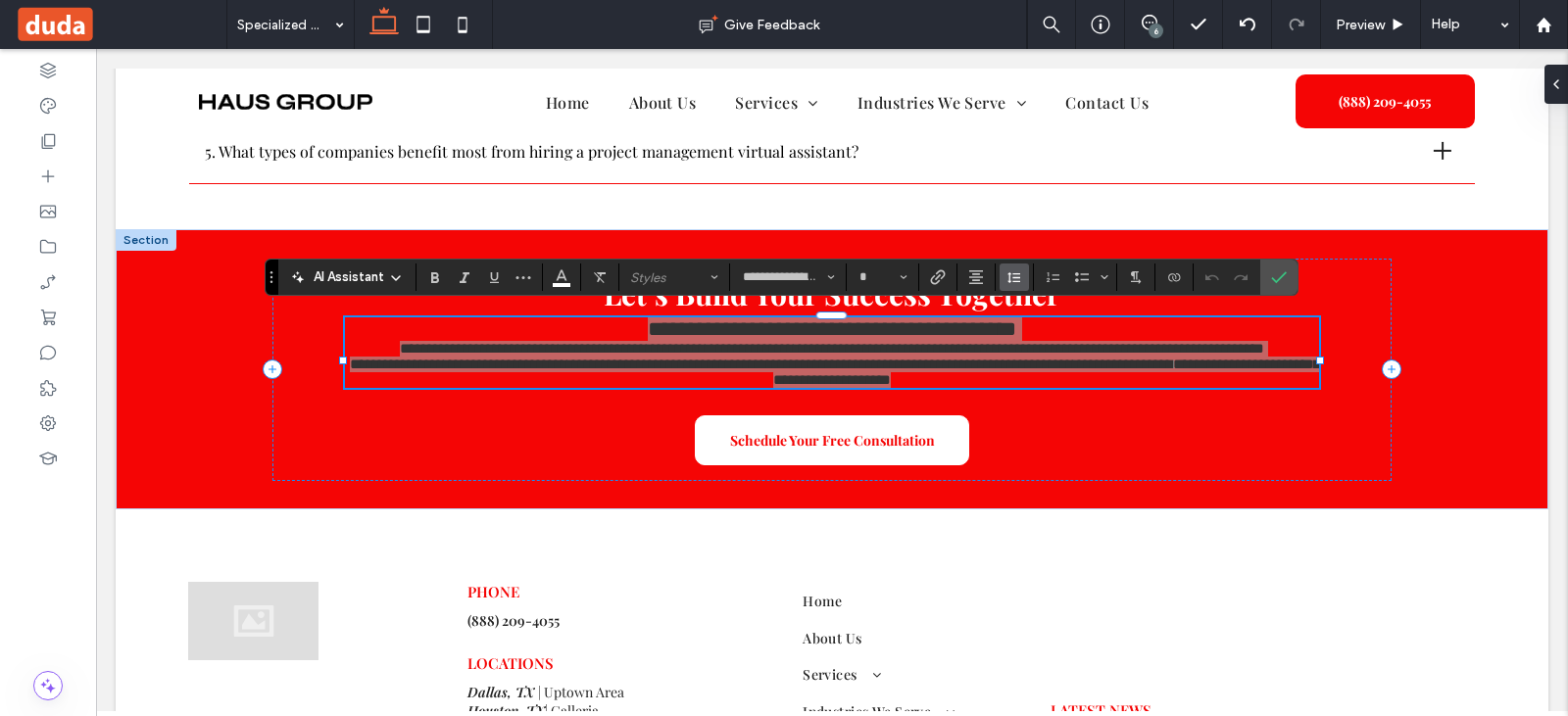 click 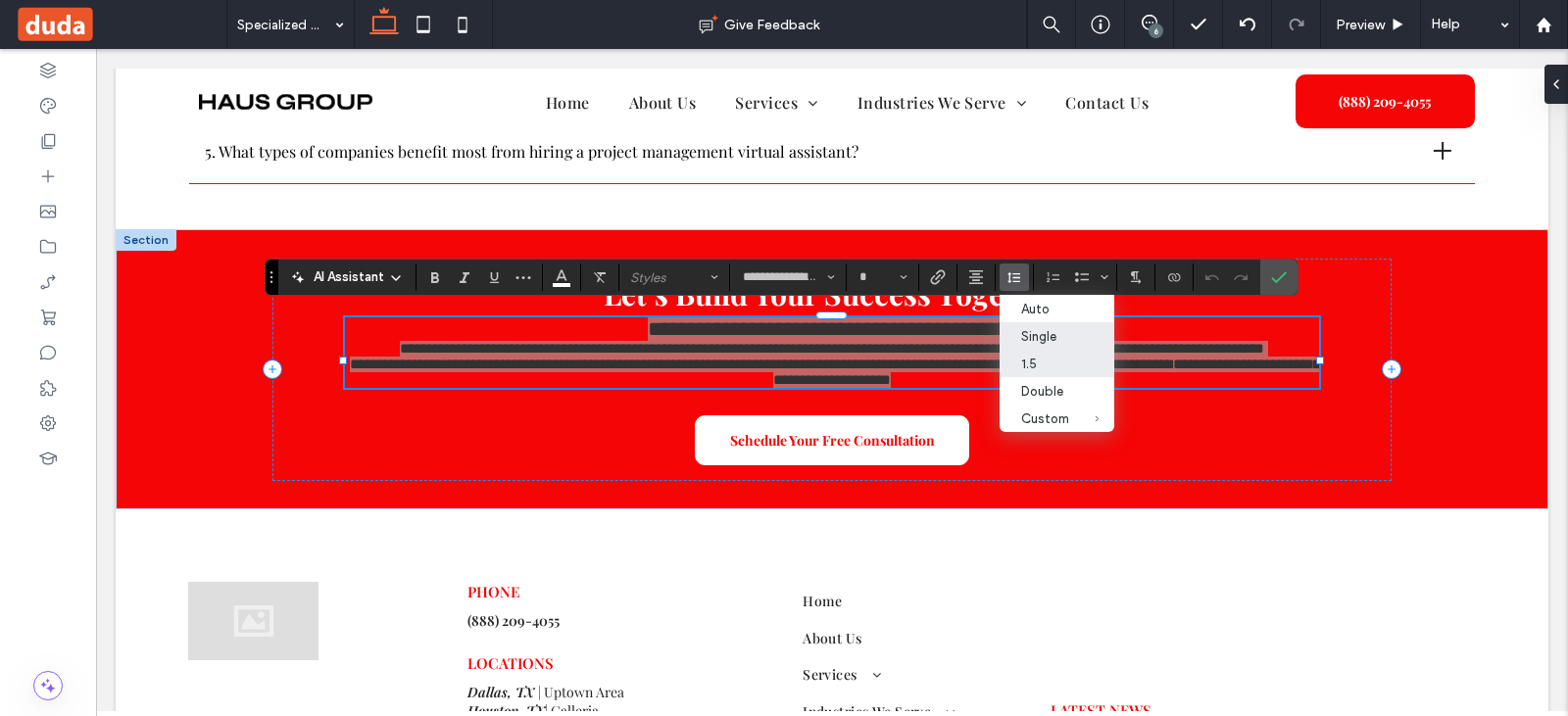 click on "1.5" at bounding box center [1056, 363] 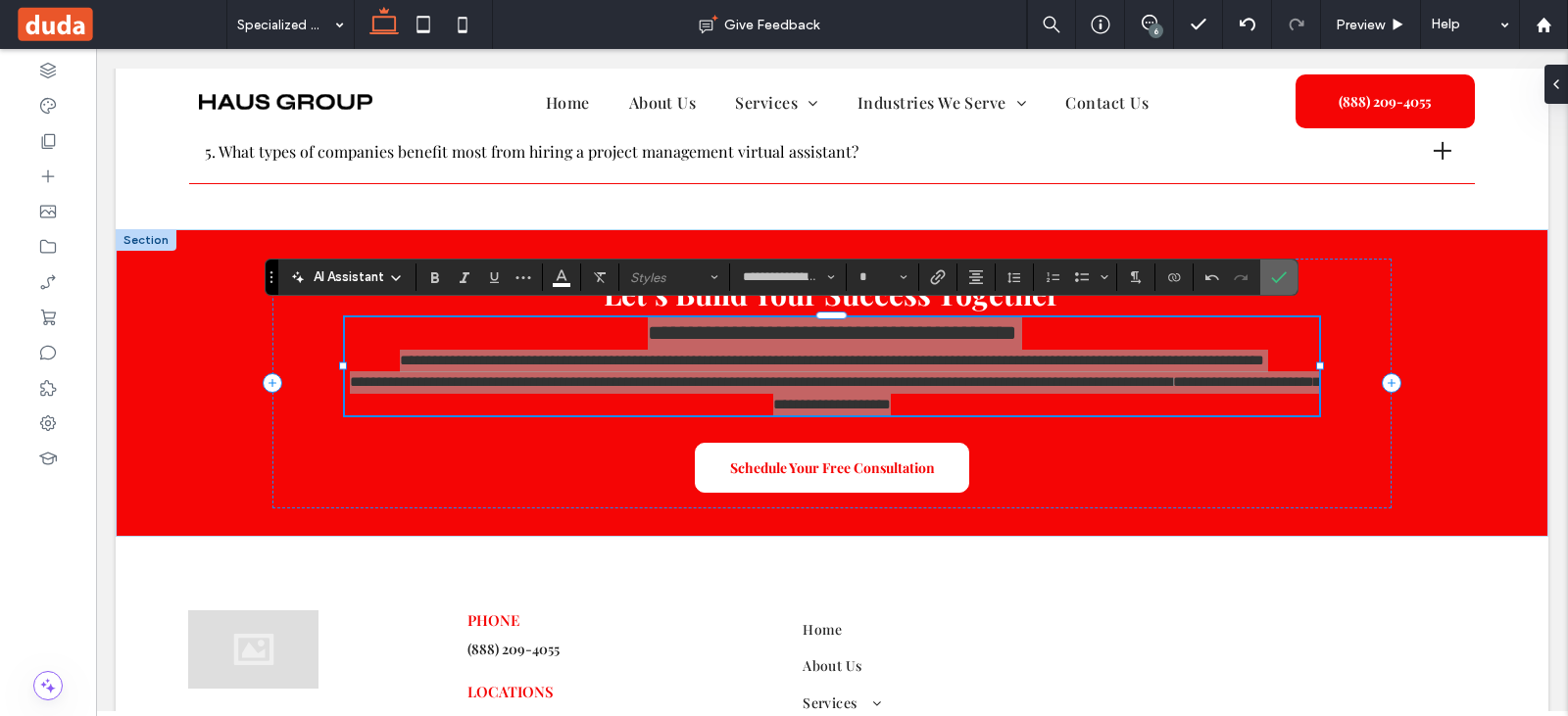 click at bounding box center [1279, 277] 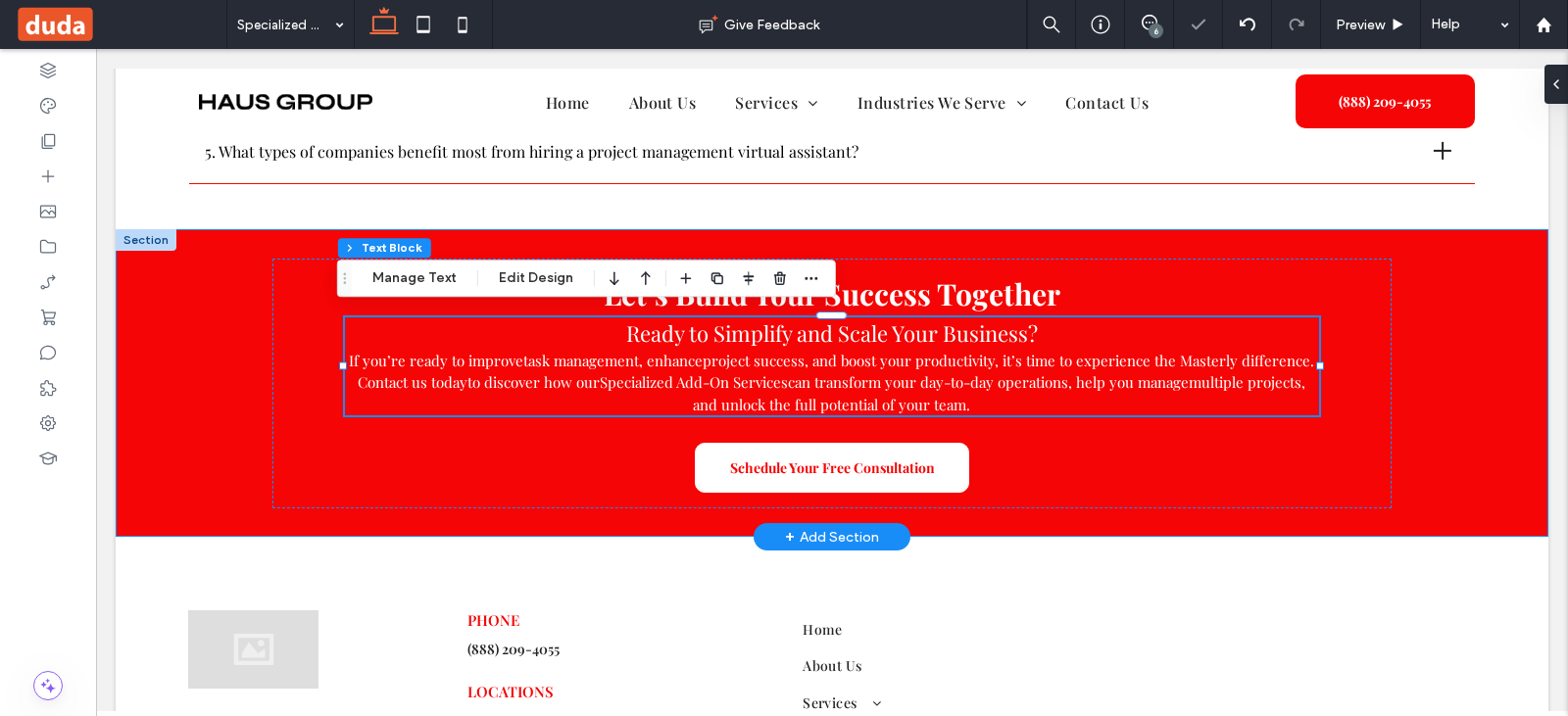 click on "Let’s Build Your Success Together
Ready to Simplify and Scale Your Business? If you’re ready to improve  task management , enhance  project success , and boost your productivity, it’s time to experience the Masterly difference.  Contact us today  to discover how our  Specialized Add-On Services  can transform your day-to-day operations, help you manage  multiple projects , and unlock the full potential of your team.
Schedule Your Free Consultation" at bounding box center [832, 383] 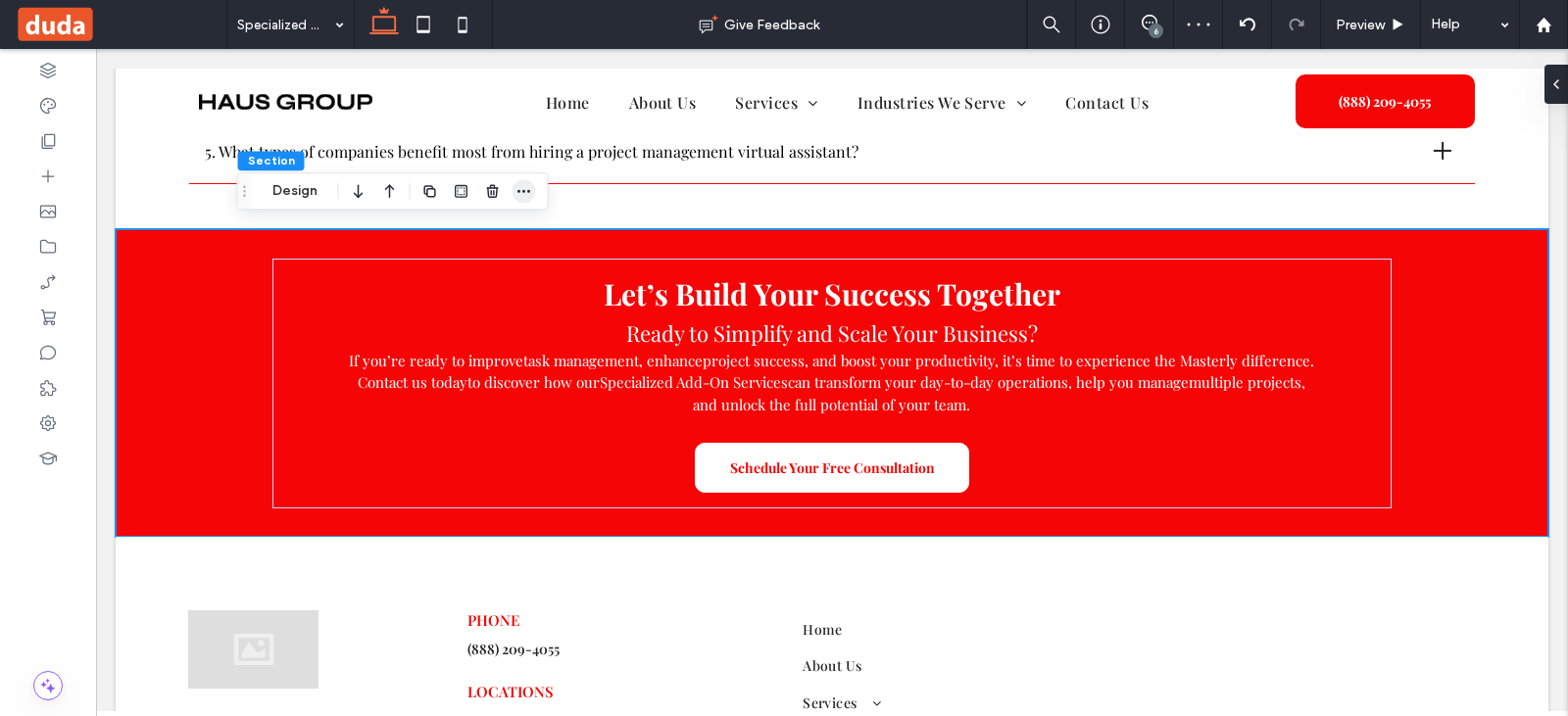 click at bounding box center (524, 191) 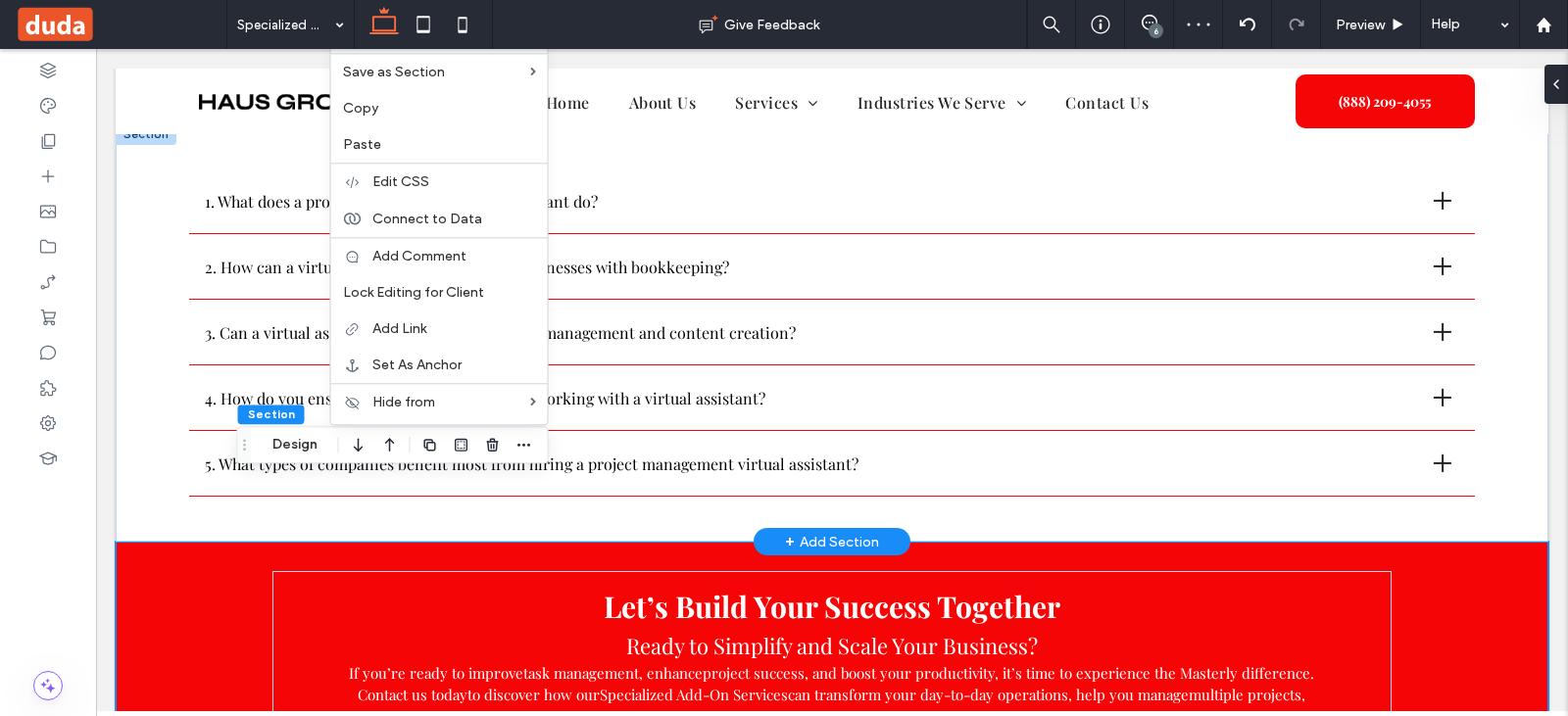 scroll, scrollTop: 4213, scrollLeft: 0, axis: vertical 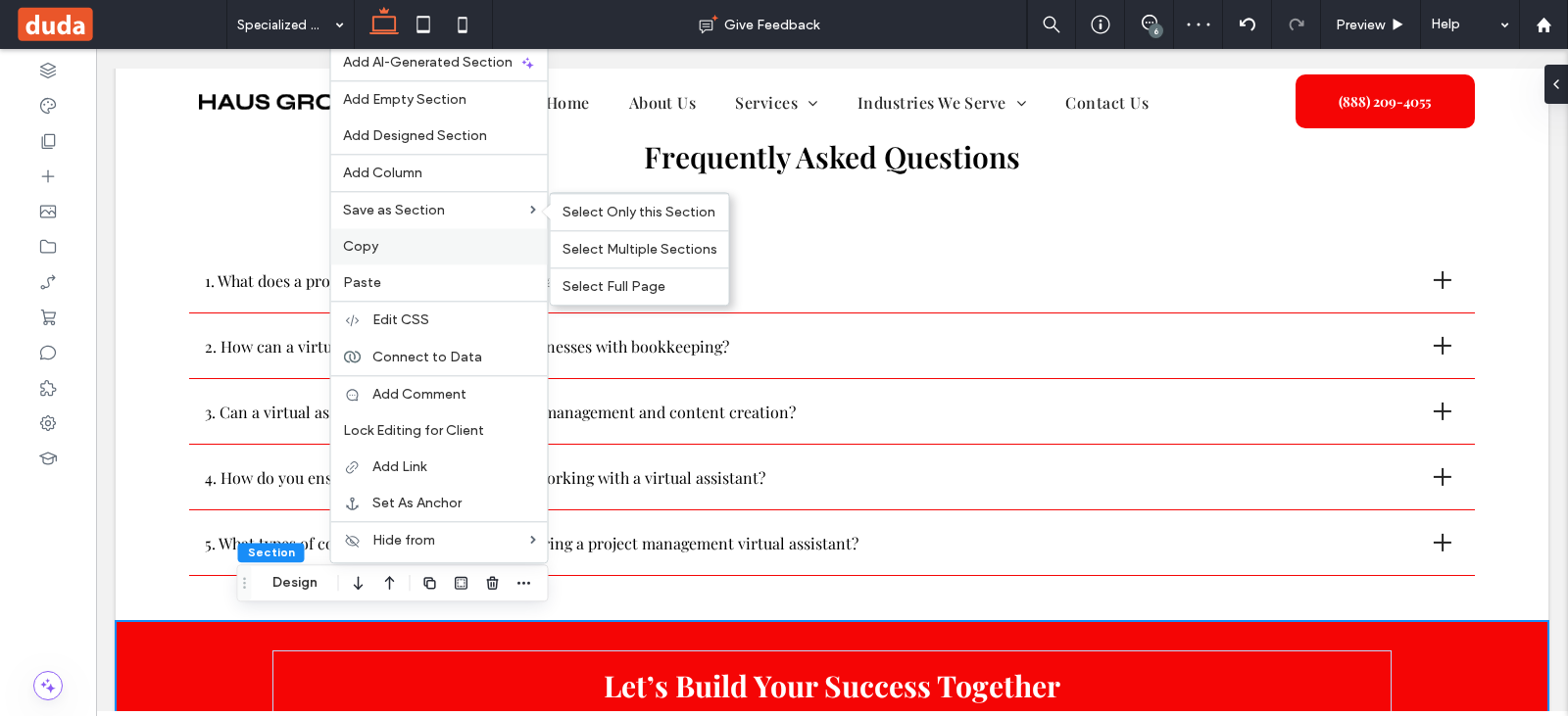 click on "Copy" at bounding box center [439, 246] 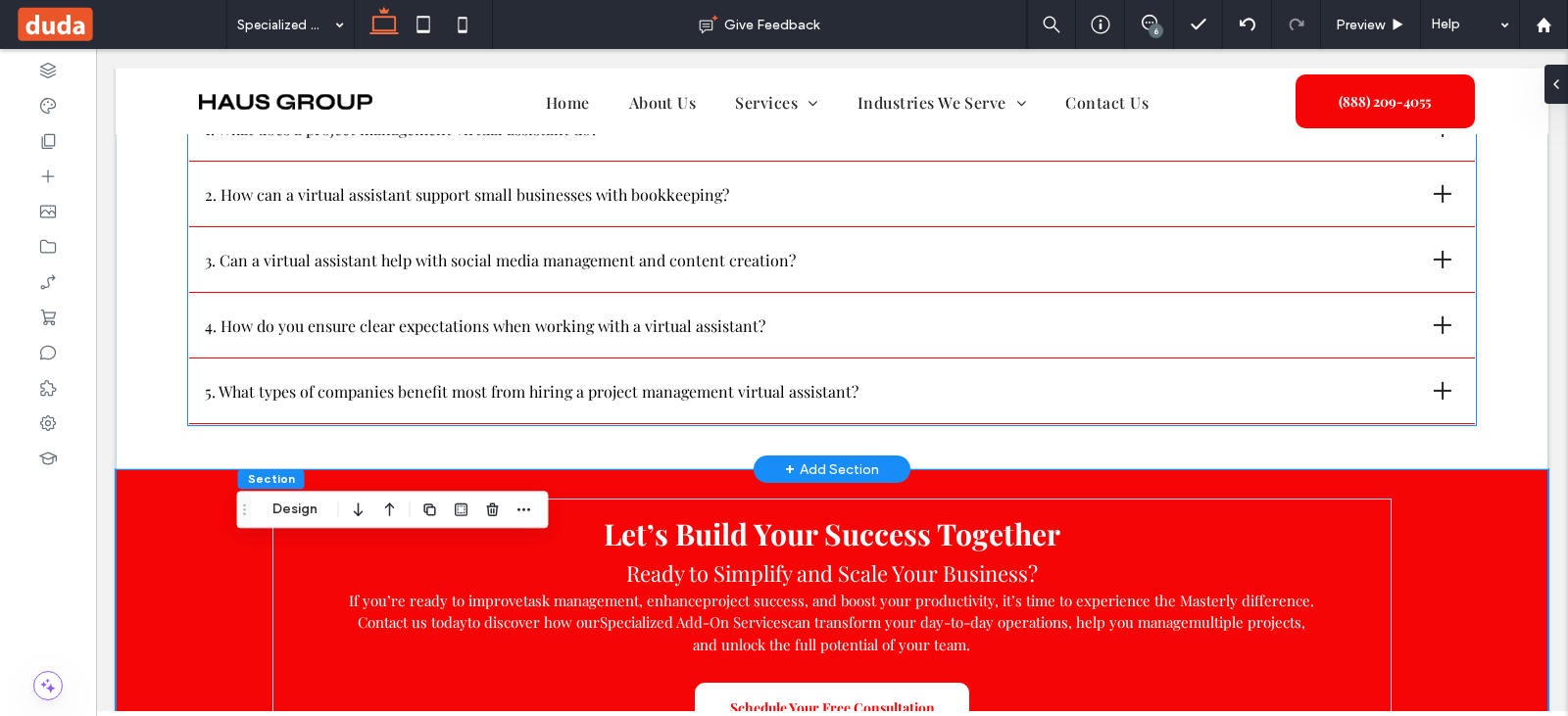 scroll, scrollTop: 4507, scrollLeft: 0, axis: vertical 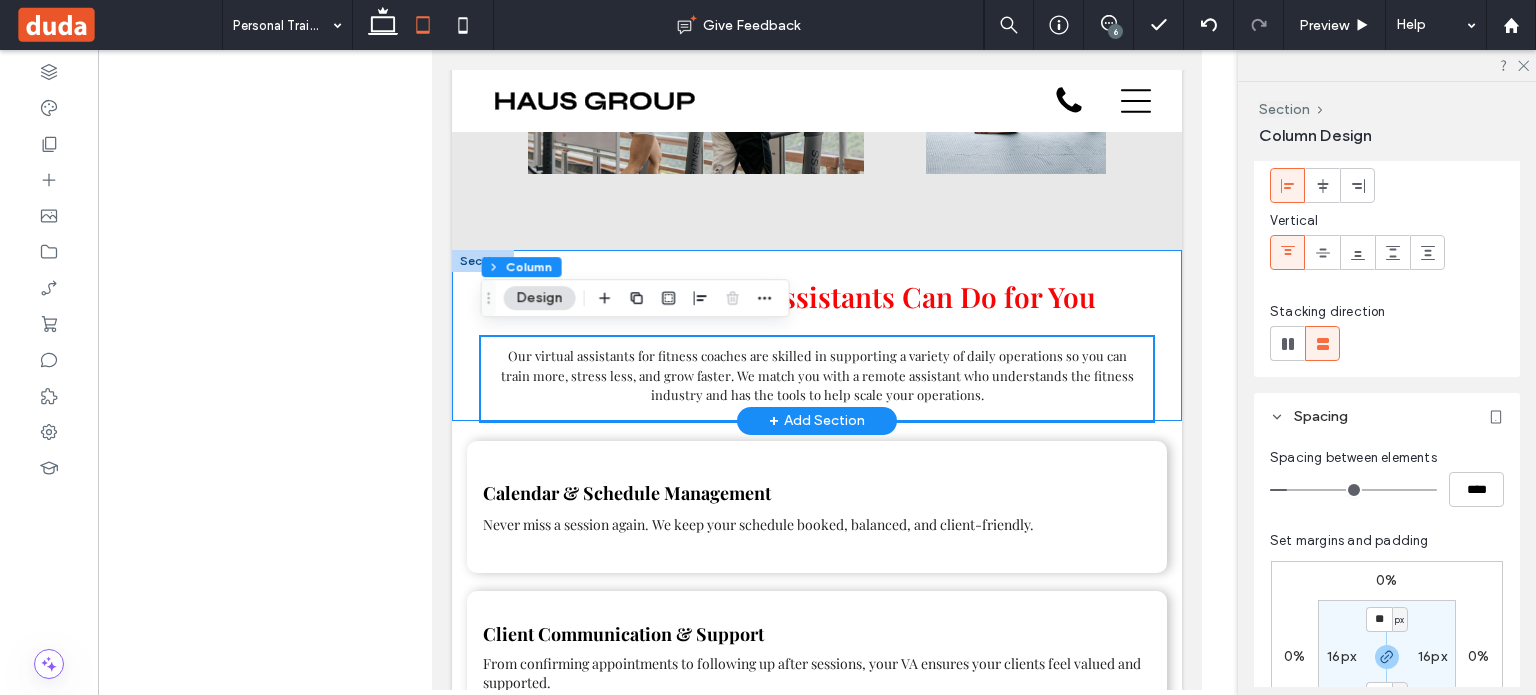 click on "What Our Virtual Assistants Can Do for You
Our
virtual assistants for fitness coaches   are skilled in supporting a variety of daily operations so you can train more, stress less, and grow faster. We match you with a remote assistant who understands the fitness industry and has the tools to help scale your operations." at bounding box center (817, 335) 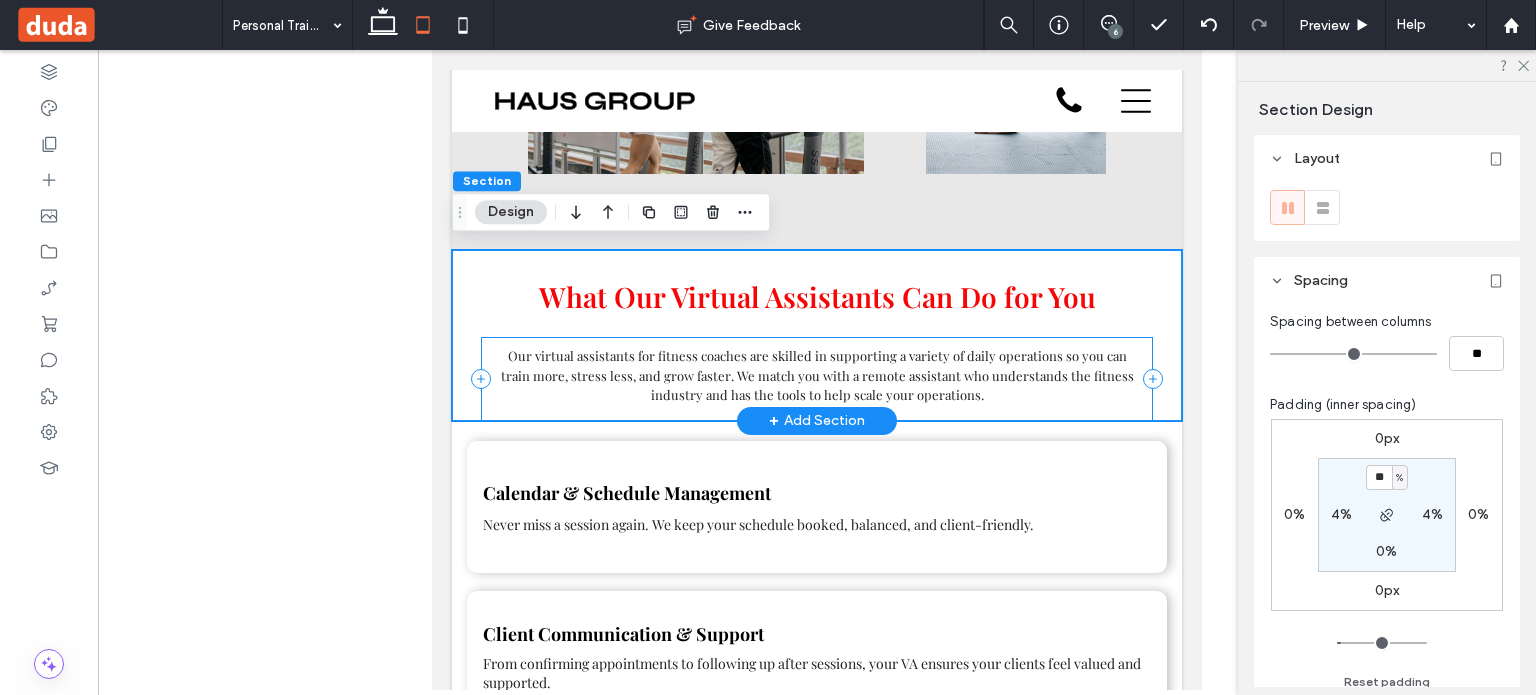 click on "What Our Virtual Assistants Can Do for You
Our
virtual assistants for fitness coaches   are skilled in supporting a variety of daily operations so you can train more, stress less, and grow faster. We match you with a remote assistant who understands the fitness industry and has the tools to help scale your operations." at bounding box center [817, 379] 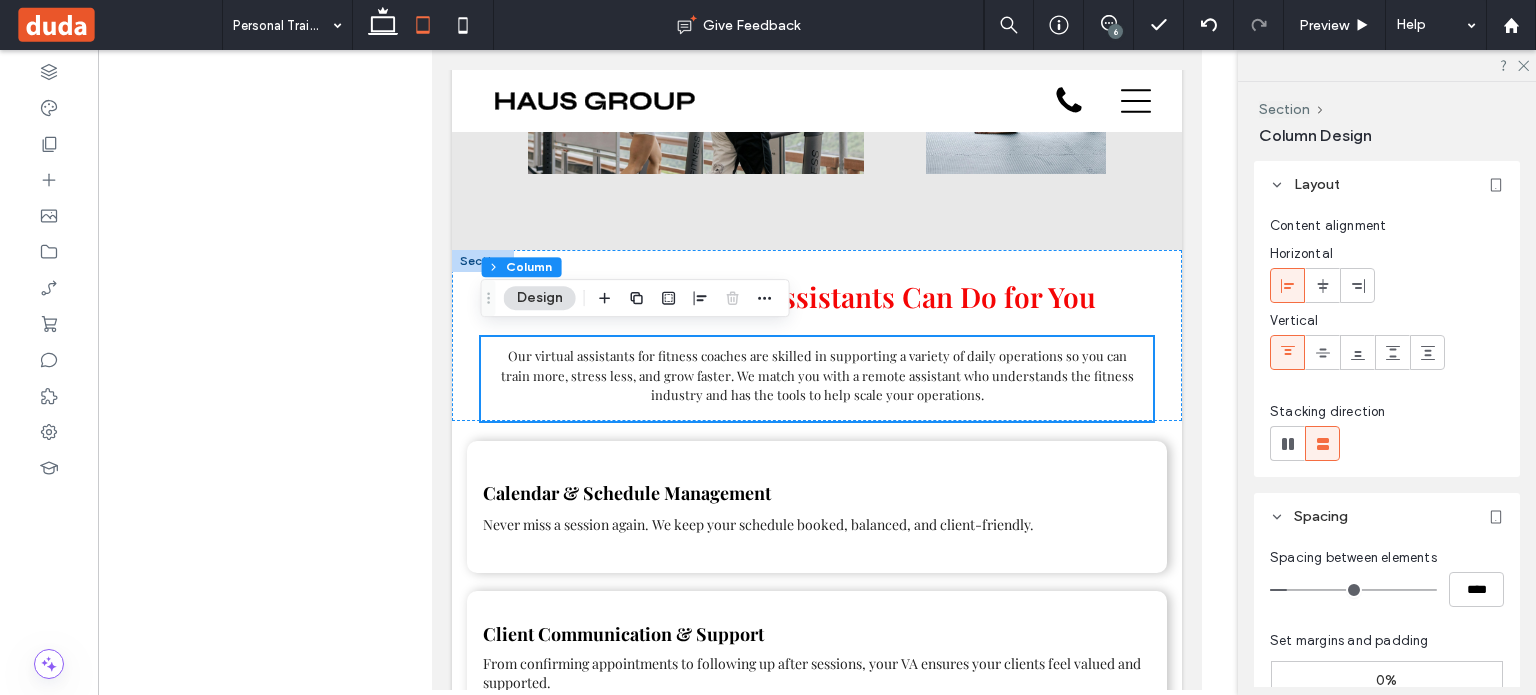 scroll, scrollTop: 100, scrollLeft: 0, axis: vertical 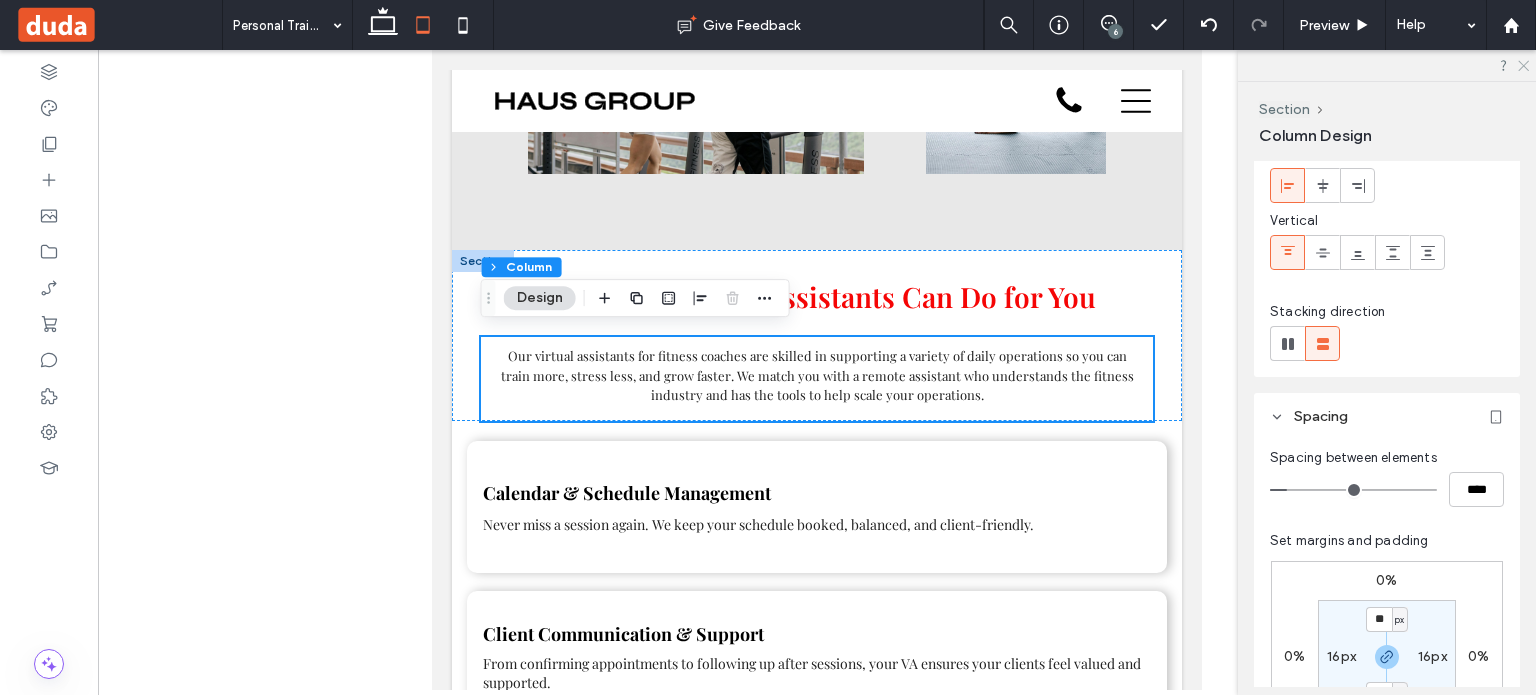 click 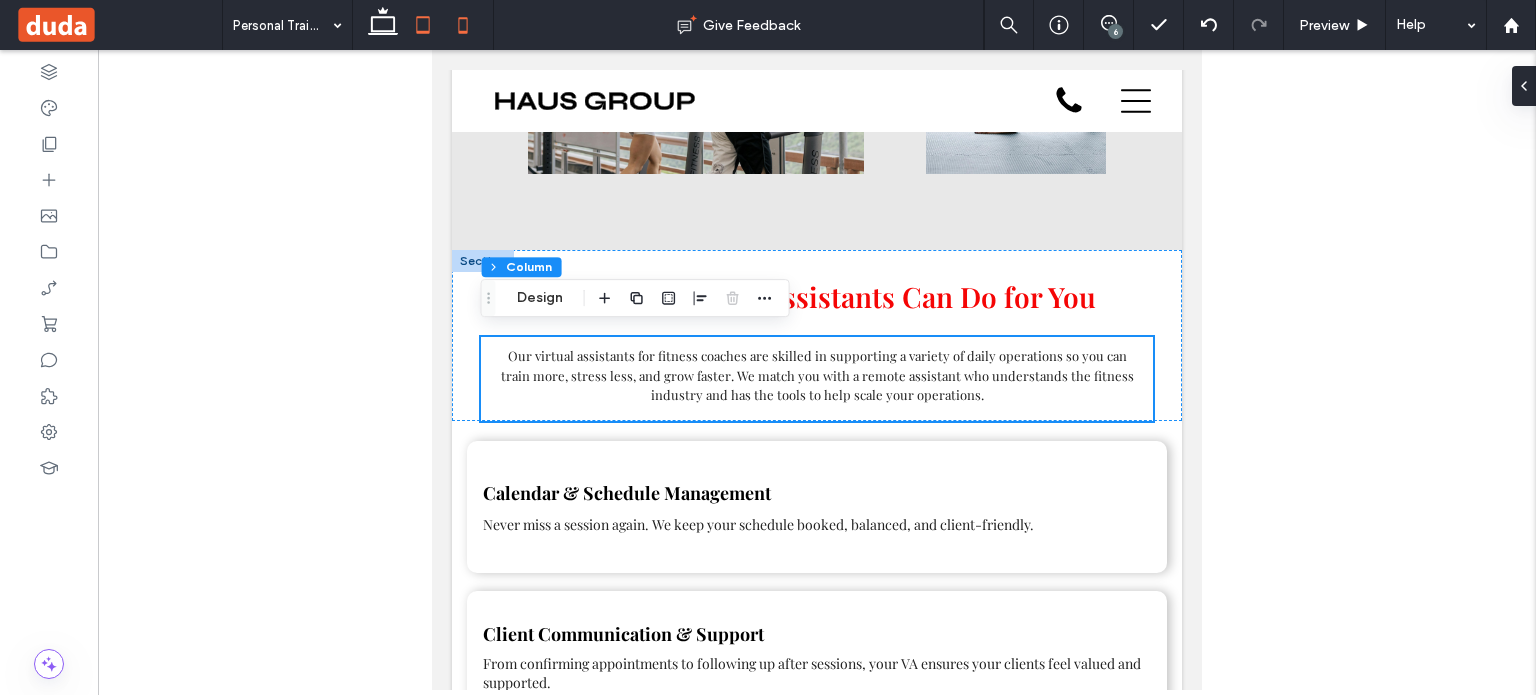 click 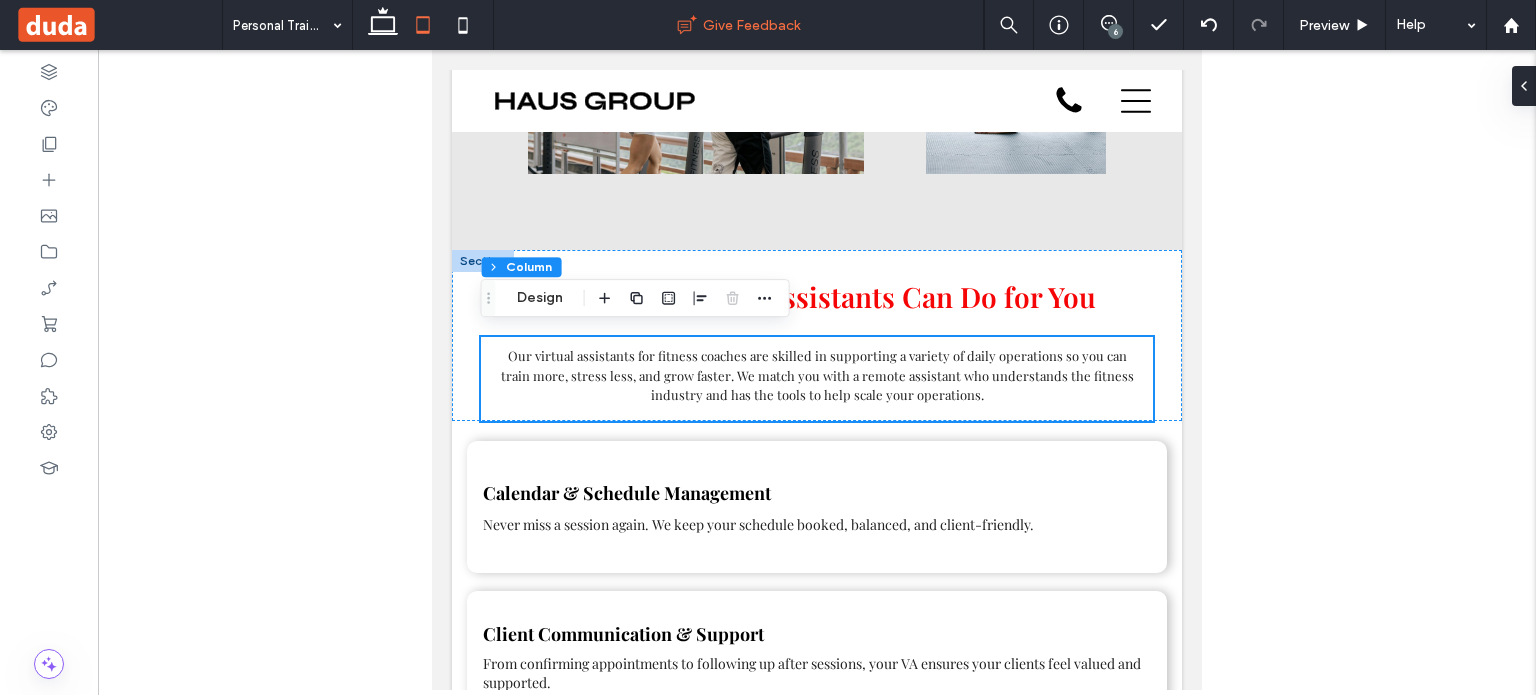 type on "**" 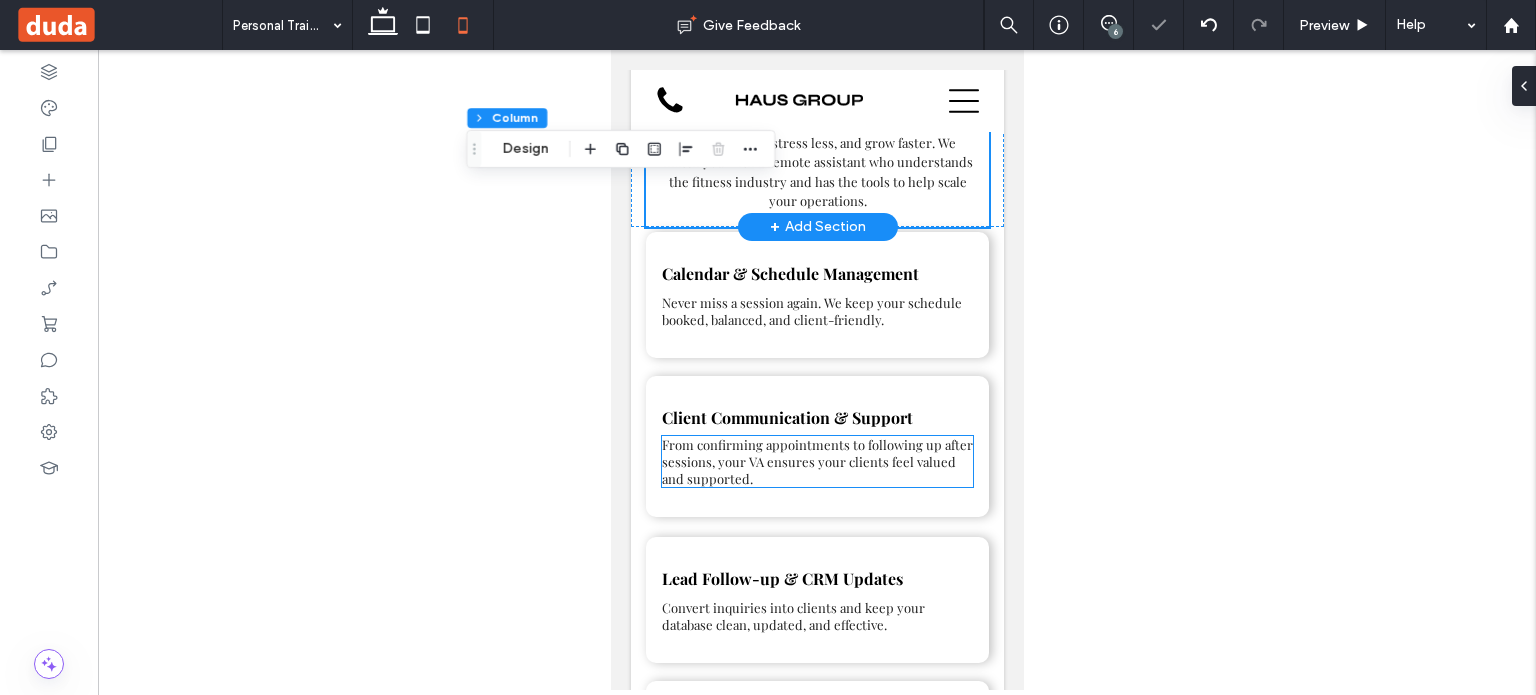 scroll, scrollTop: 1135, scrollLeft: 0, axis: vertical 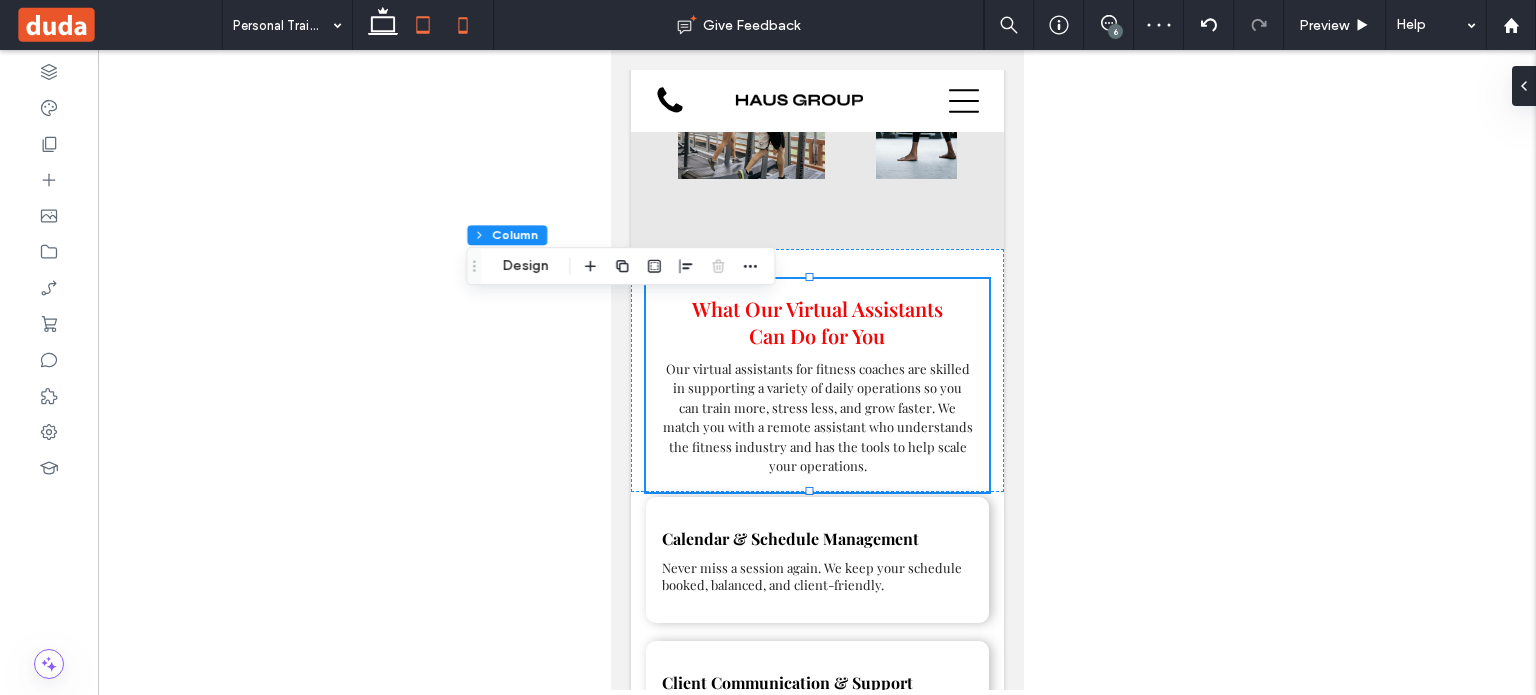 click 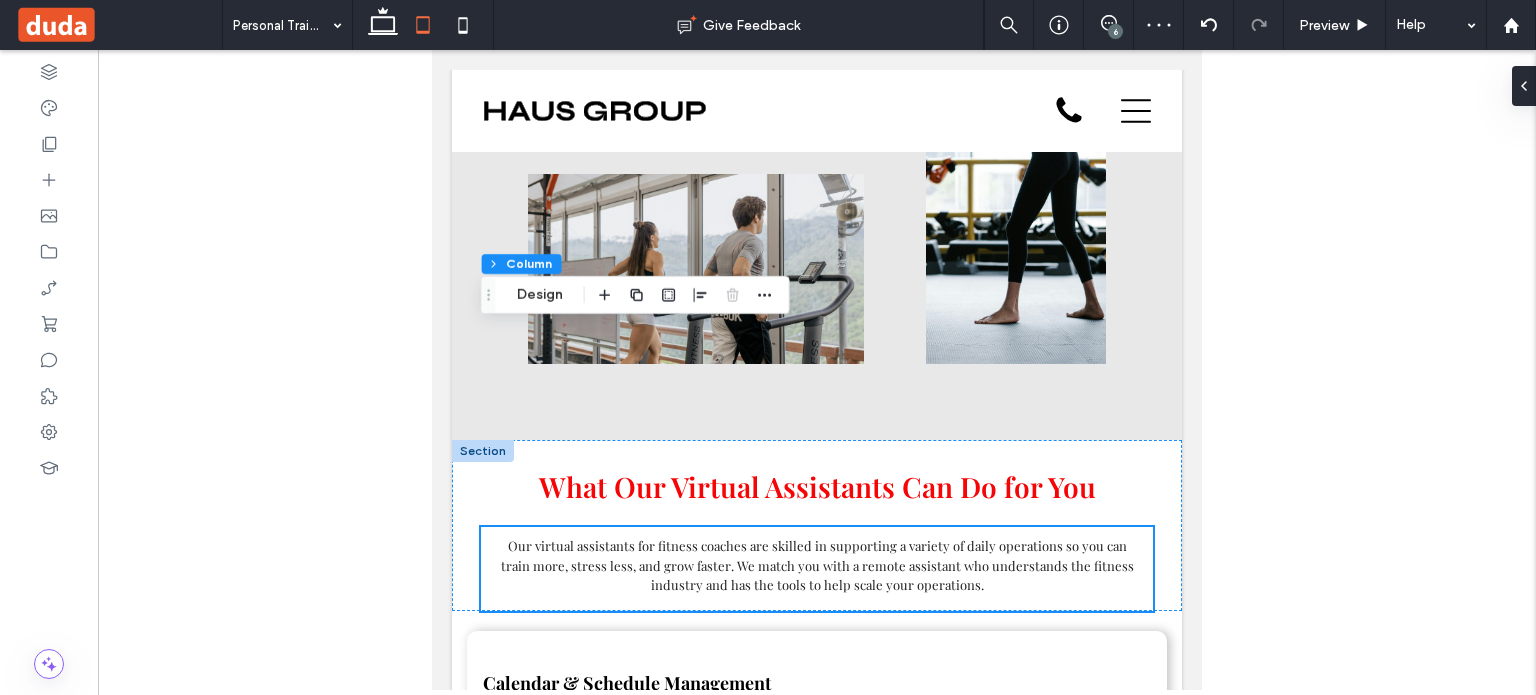 type on "***" 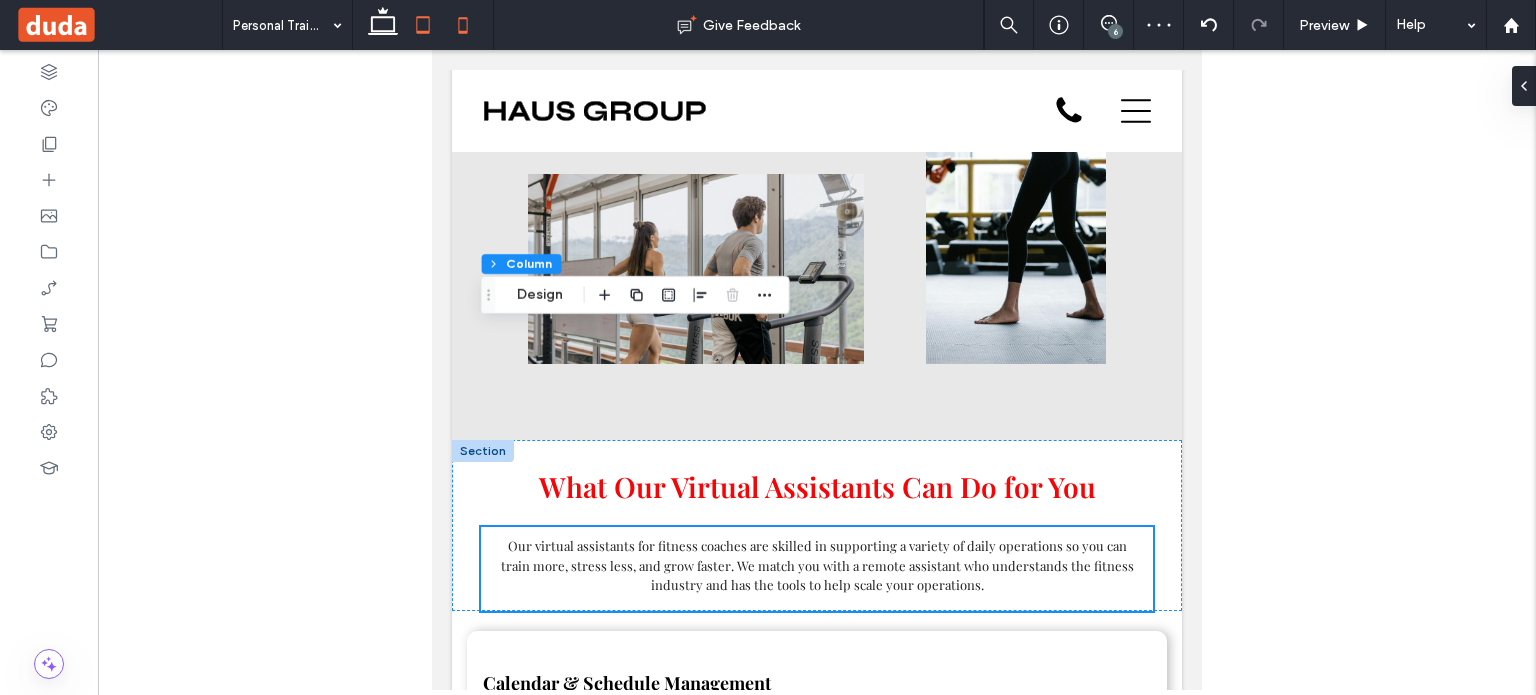 scroll, scrollTop: 1308, scrollLeft: 0, axis: vertical 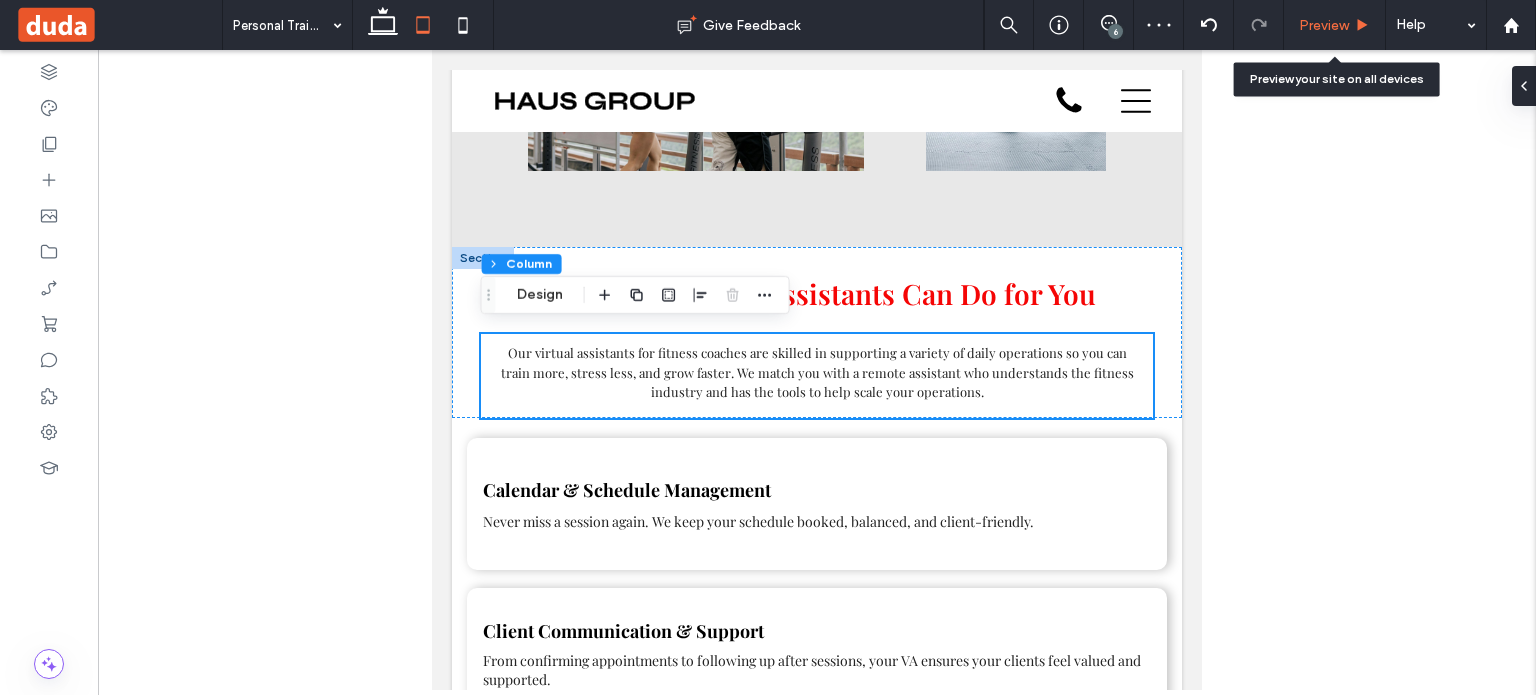 click on "Preview" at bounding box center [1324, 25] 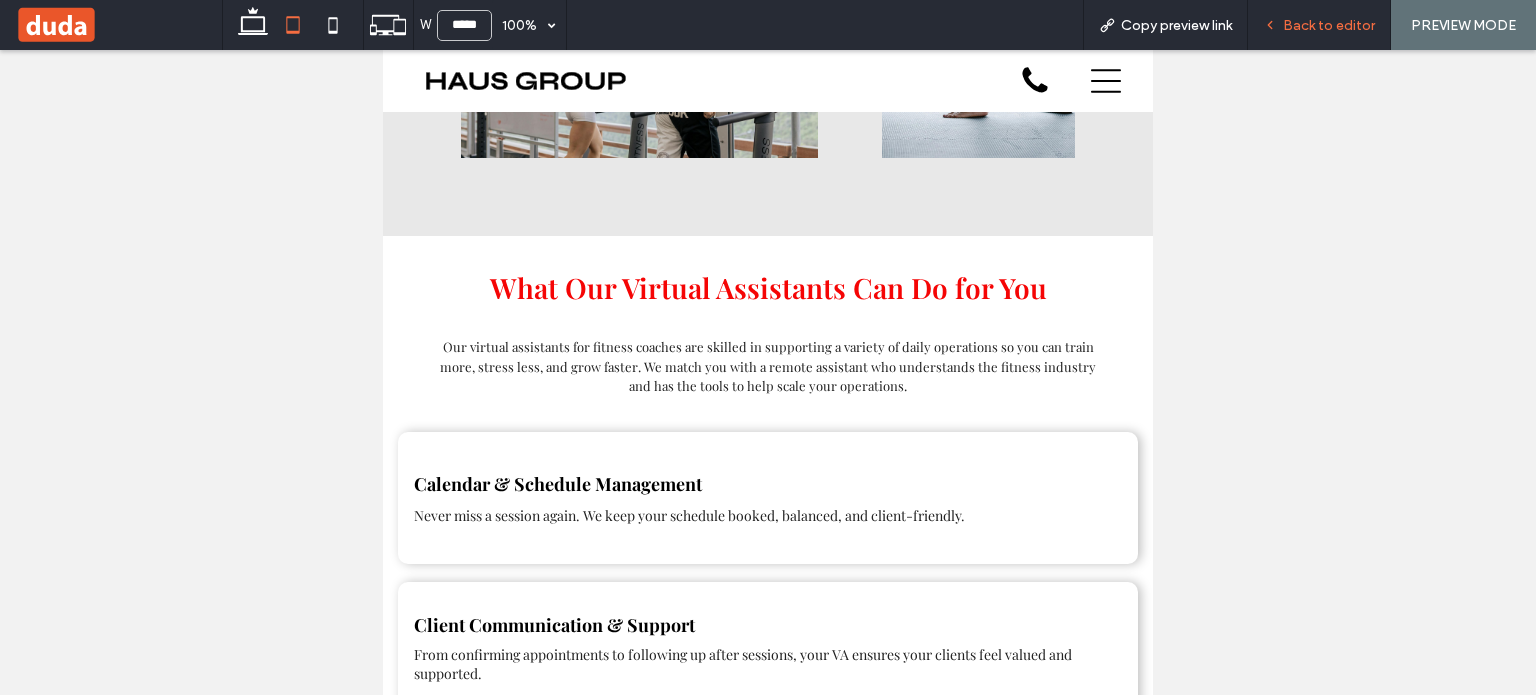 click on "Back to editor" at bounding box center (1329, 25) 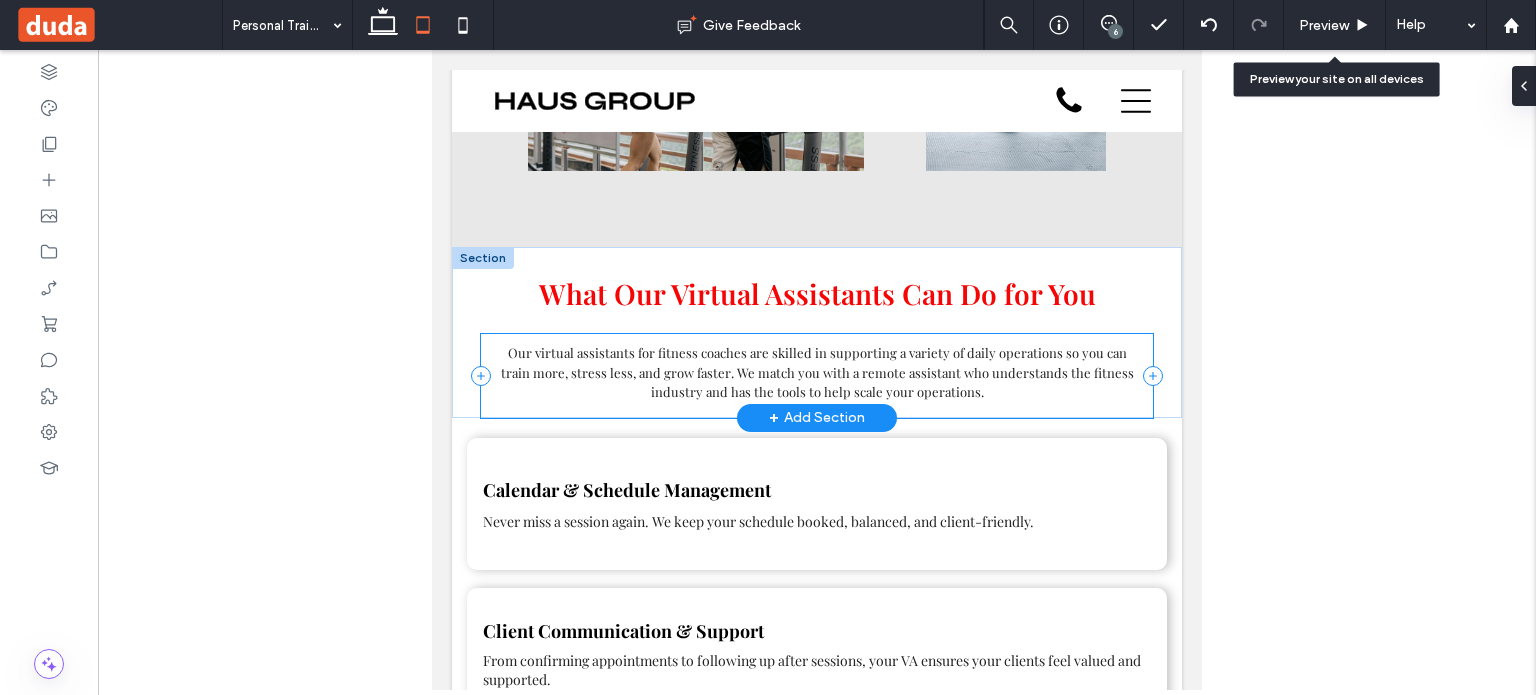 click on "What Our Virtual Assistants Can Do for You
Our
virtual assistants for fitness coaches   are skilled in supporting a variety of daily operations so you can train more, stress less, and grow faster. We match you with a remote assistant who understands the fitness industry and has the tools to help scale your operations." at bounding box center (817, 376) 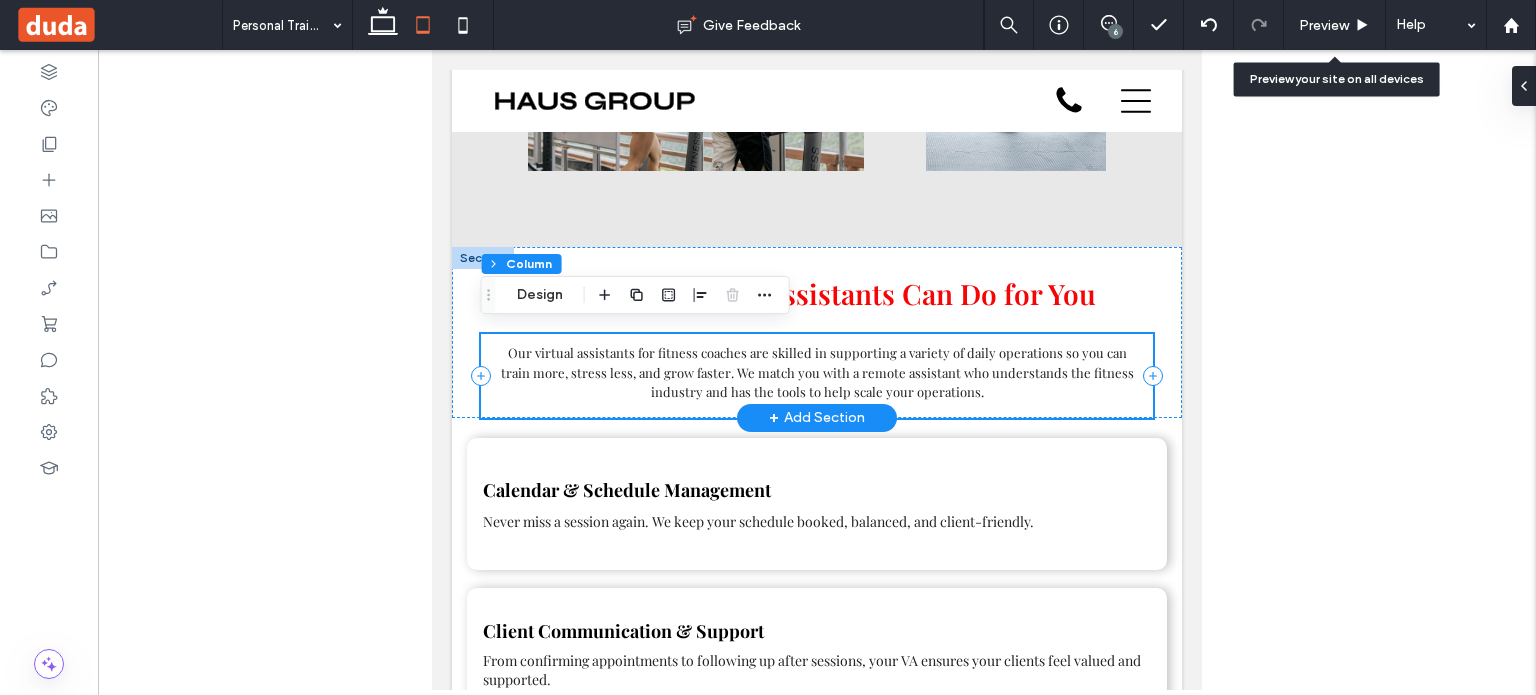click on "What Our Virtual Assistants Can Do for You
Our
virtual assistants for fitness coaches   are skilled in supporting a variety of daily operations so you can train more, stress less, and grow faster. We match you with a remote assistant who understands the fitness industry and has the tools to help scale your operations." at bounding box center [817, 376] 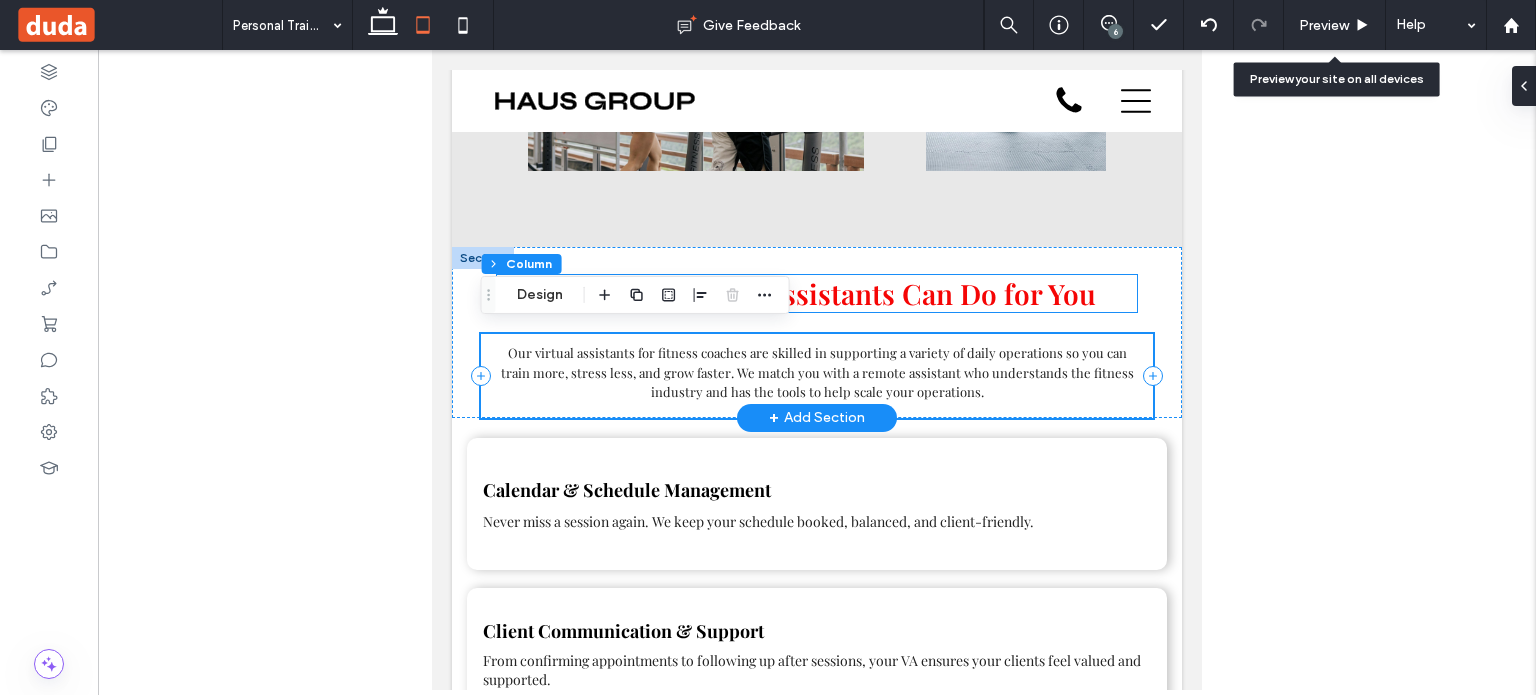 click on "What Our Virtual Assistants Can Do for You" at bounding box center (817, 293) 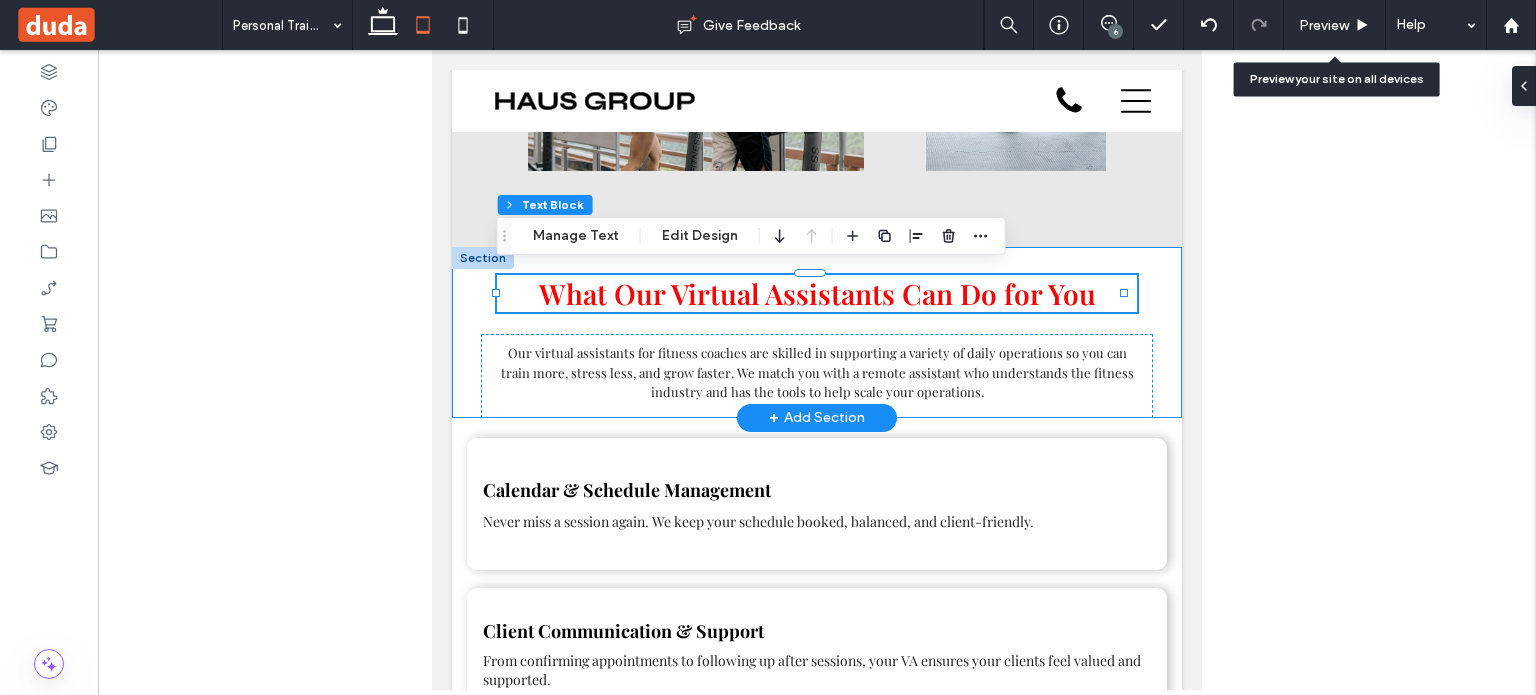 click on "What Our Virtual Assistants Can Do for You
Our
virtual assistants for fitness coaches   are skilled in supporting a variety of daily operations so you can train more, stress less, and grow faster. We match you with a remote assistant who understands the fitness industry and has the tools to help scale your operations." at bounding box center [817, 332] 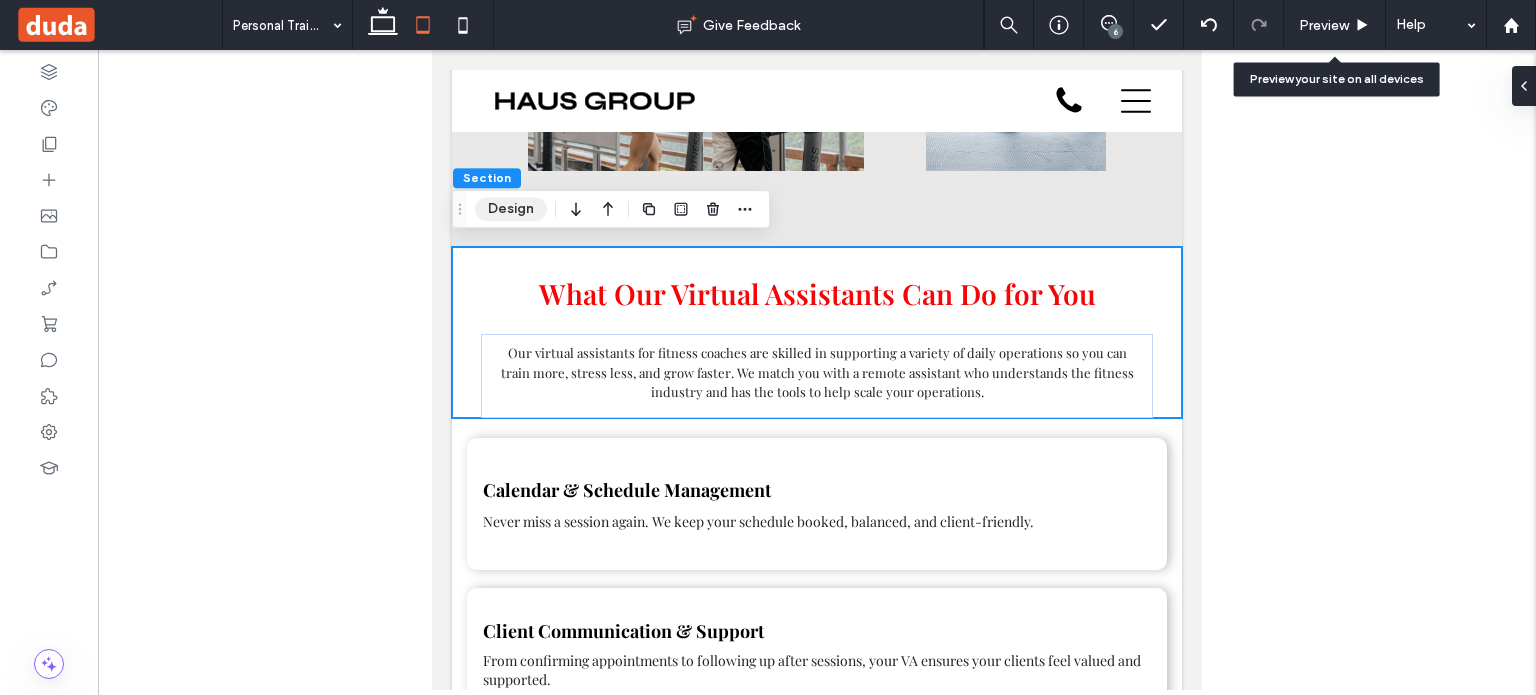 click on "Design" at bounding box center [511, 209] 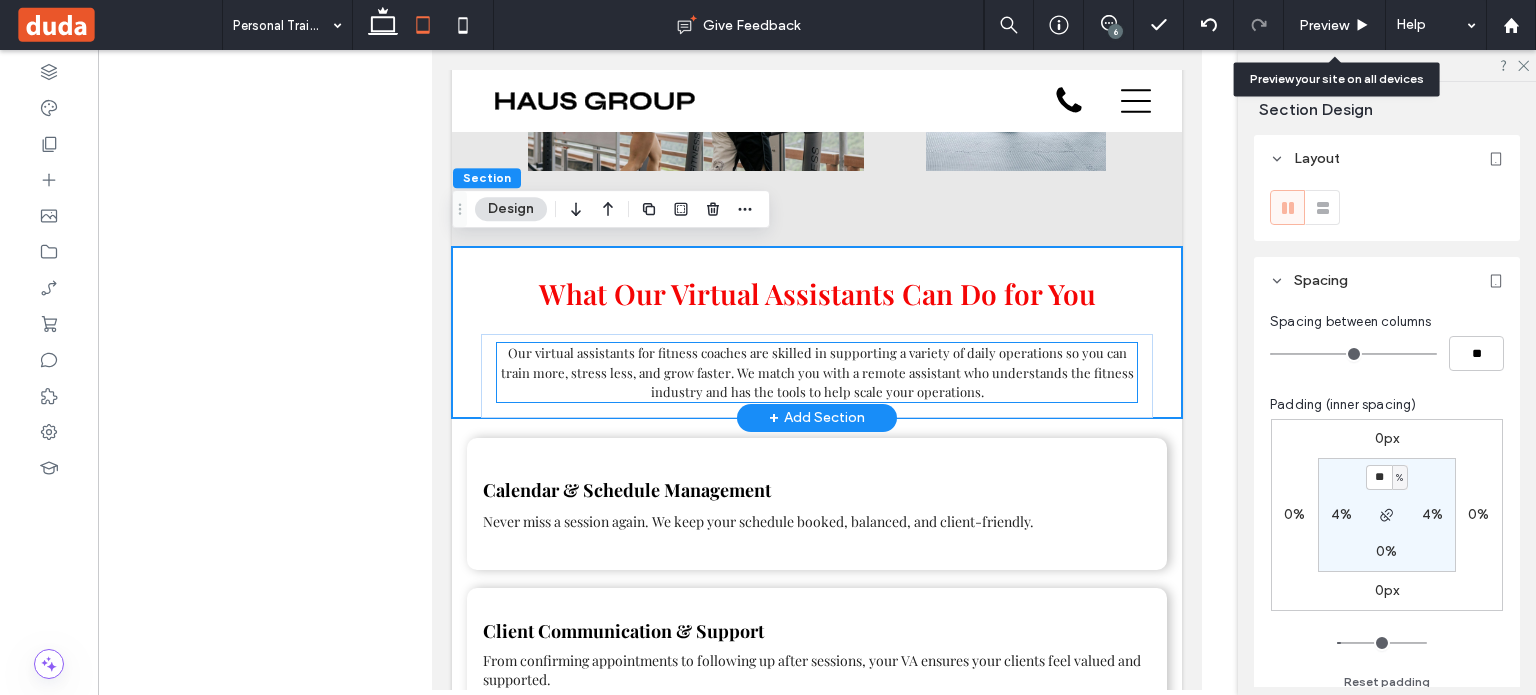 click on "Our
virtual assistants for fitness coaches   are skilled in supporting a variety of daily operations so you can train more, stress less, and grow faster. We match you with a remote assistant who understands the fitness industry and has the tools to help scale your operations." at bounding box center (817, 372) 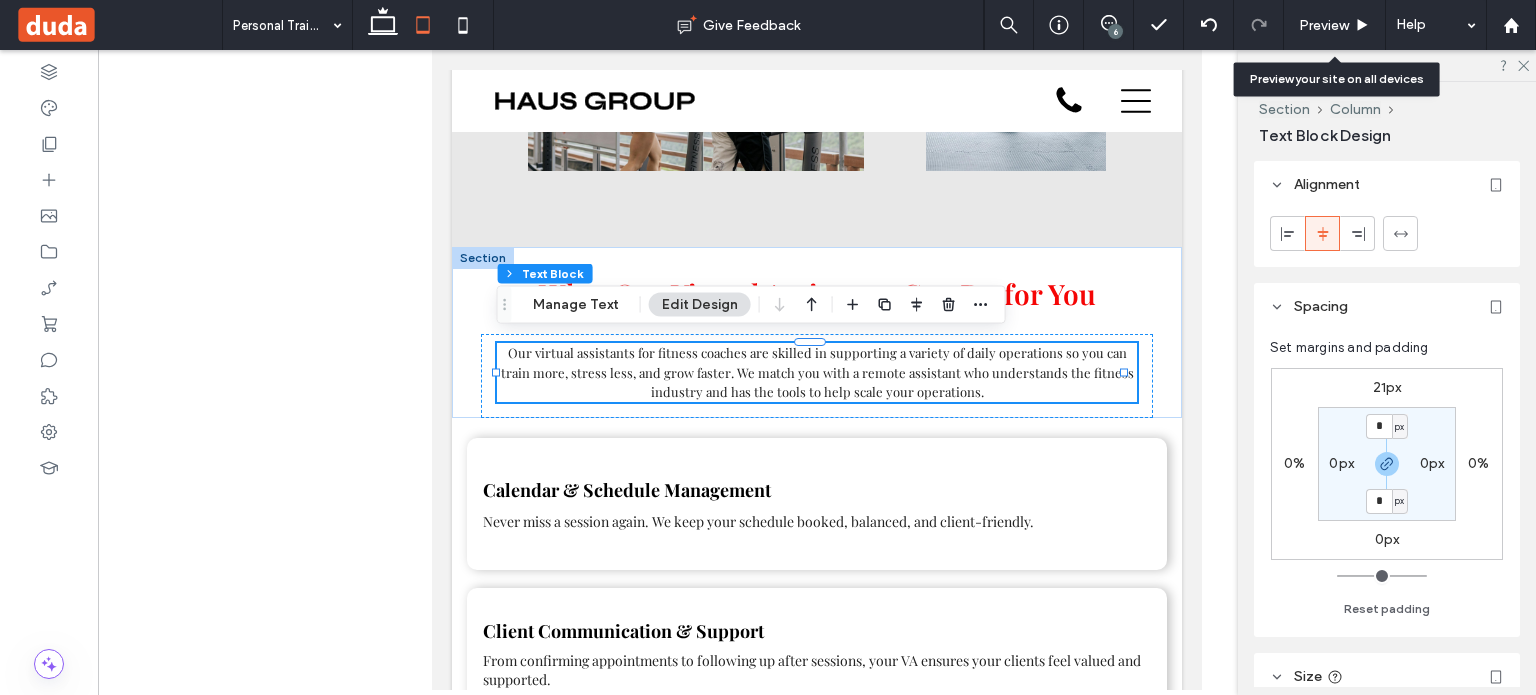 click on "21px" at bounding box center [1387, 387] 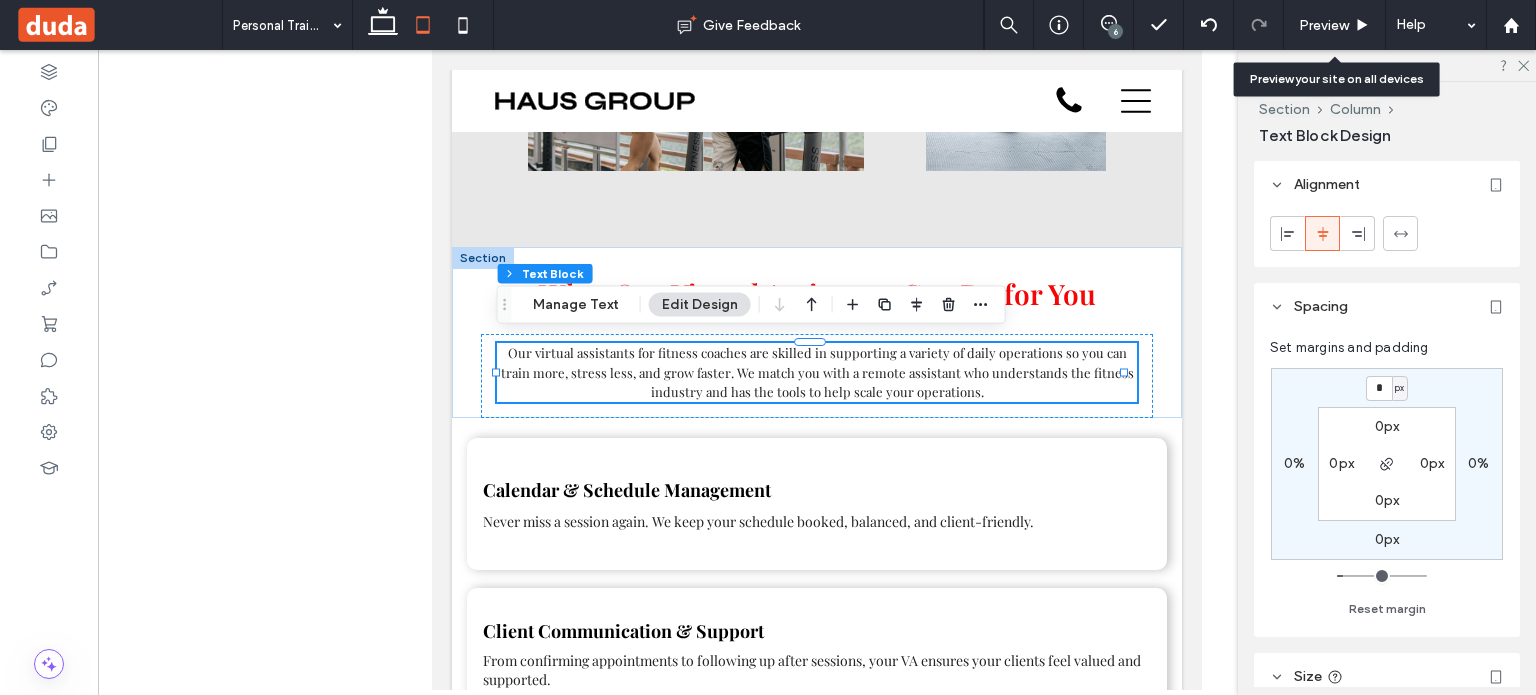 type on "*" 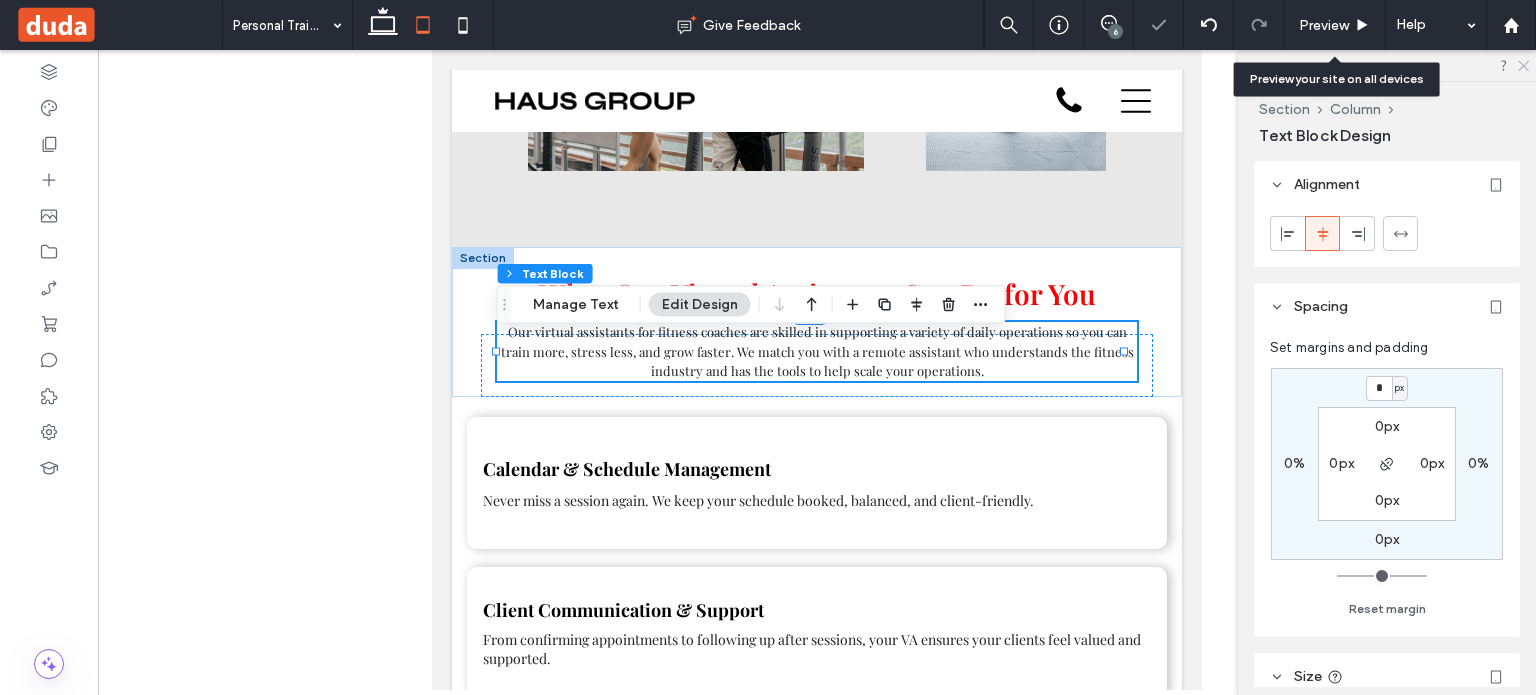 click 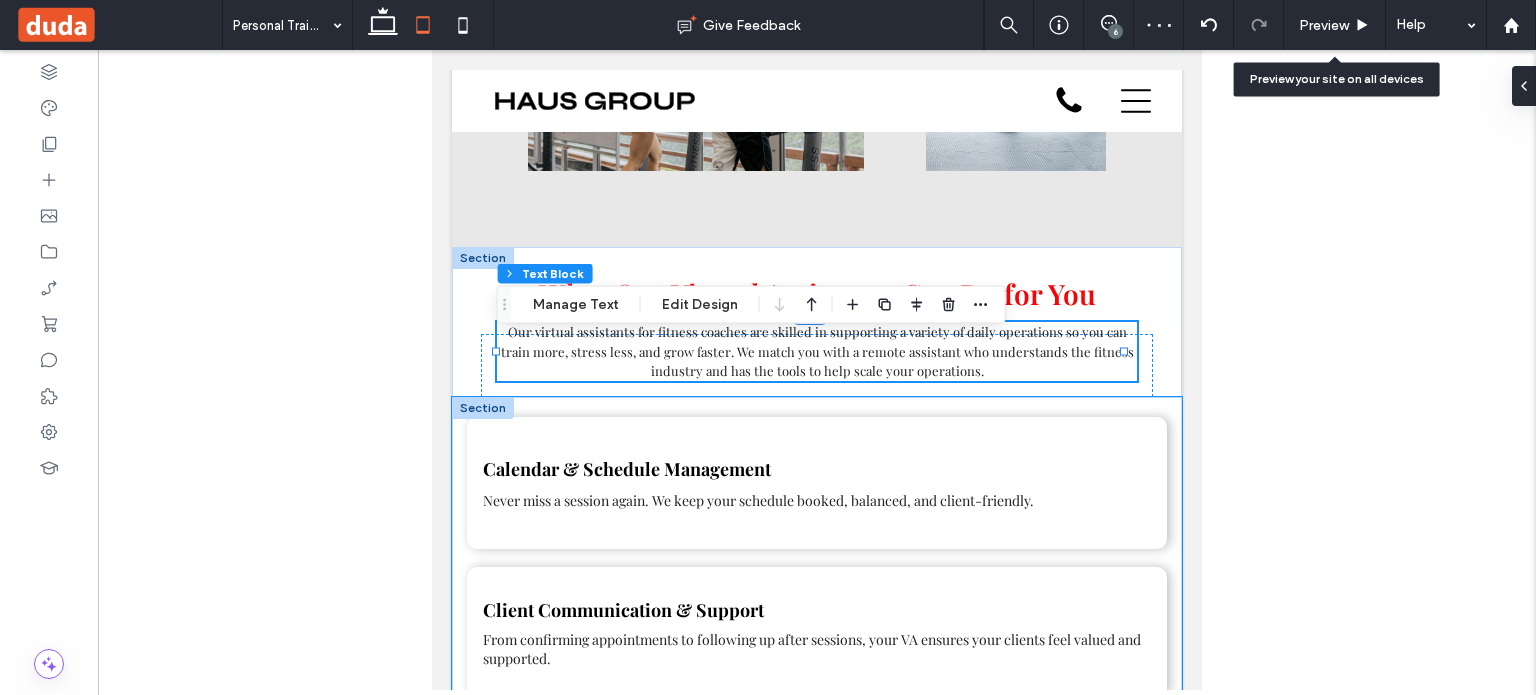 click on "Calendar & Schedule Management
Never miss a session again. We keep your schedule booked, balanced, and client-friendly.
Client Communication & Support
From confirming appointments to following up after sessions, your VA ensures your clients feel valued and supported." at bounding box center [817, 552] 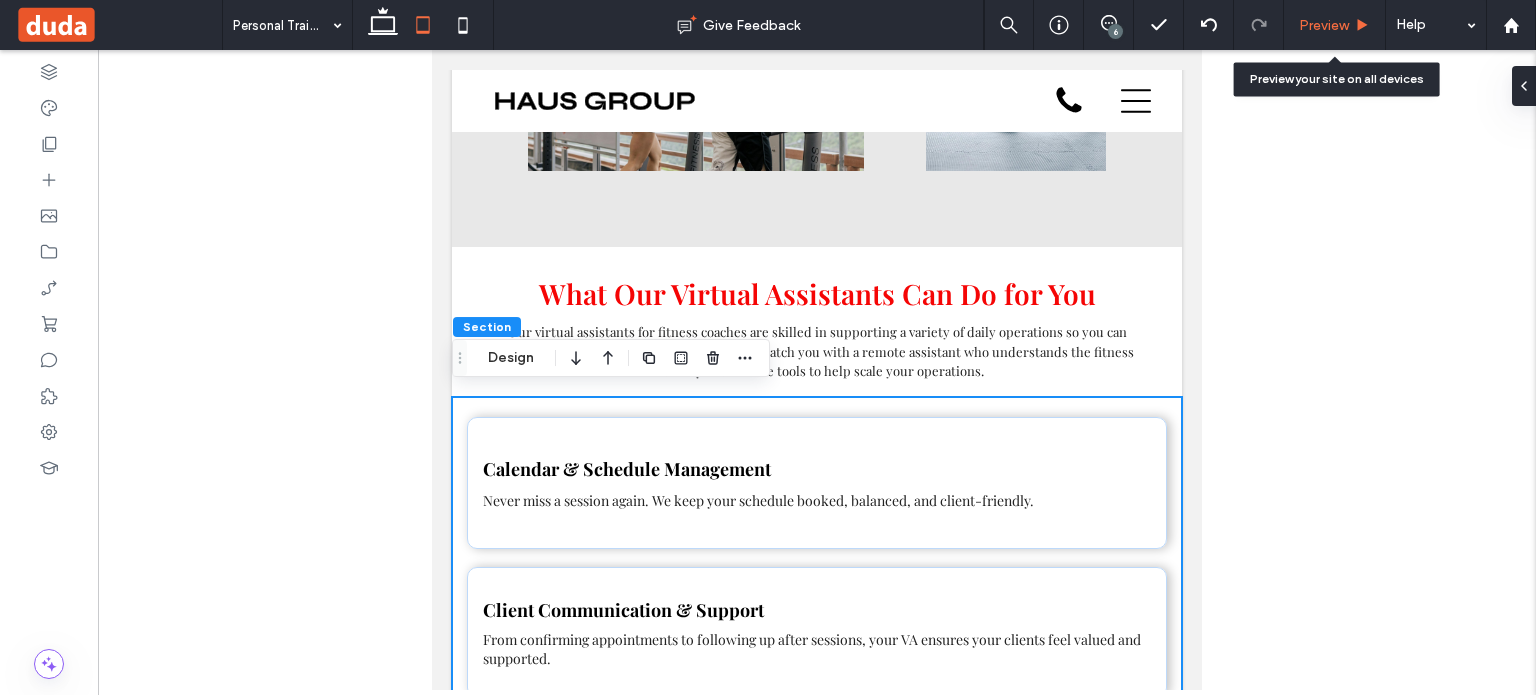 click on "Preview" at bounding box center [1335, 25] 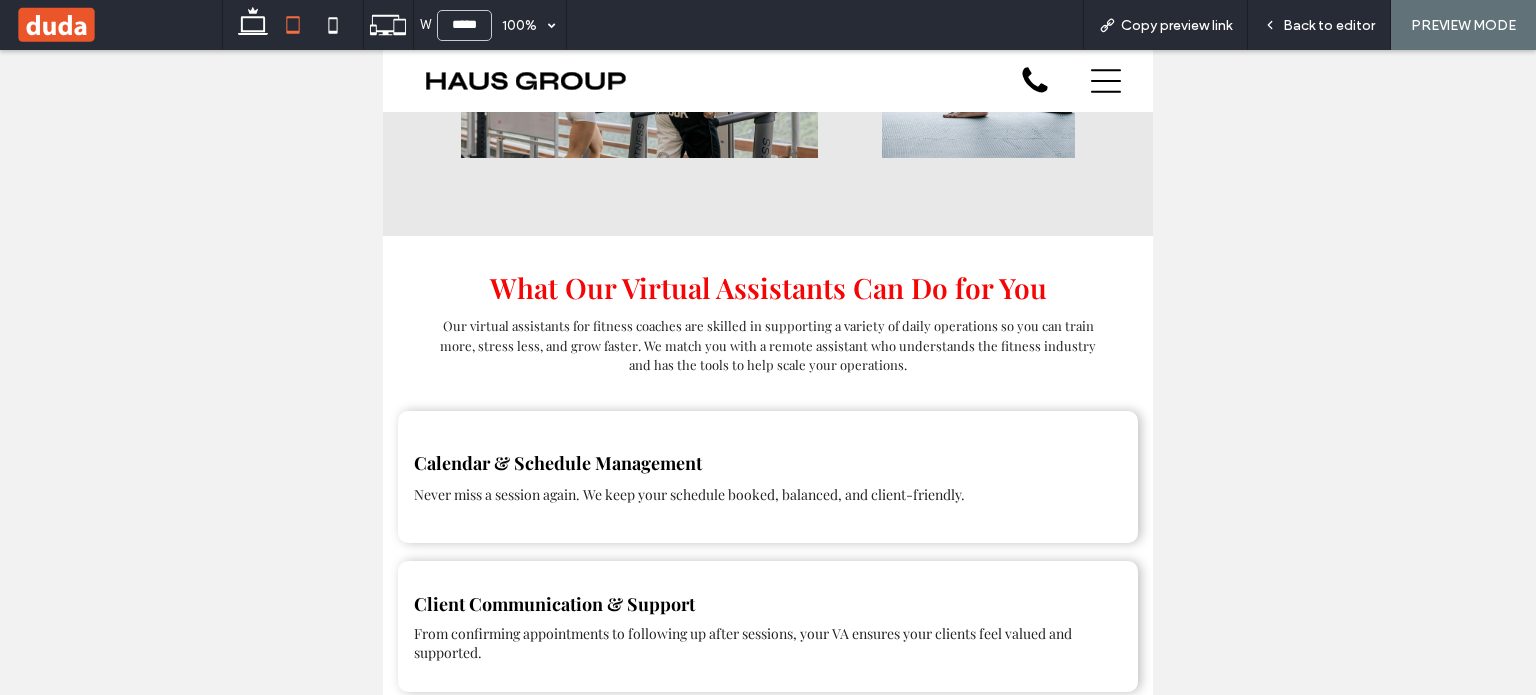 click on "Back to editor" at bounding box center (1329, 25) 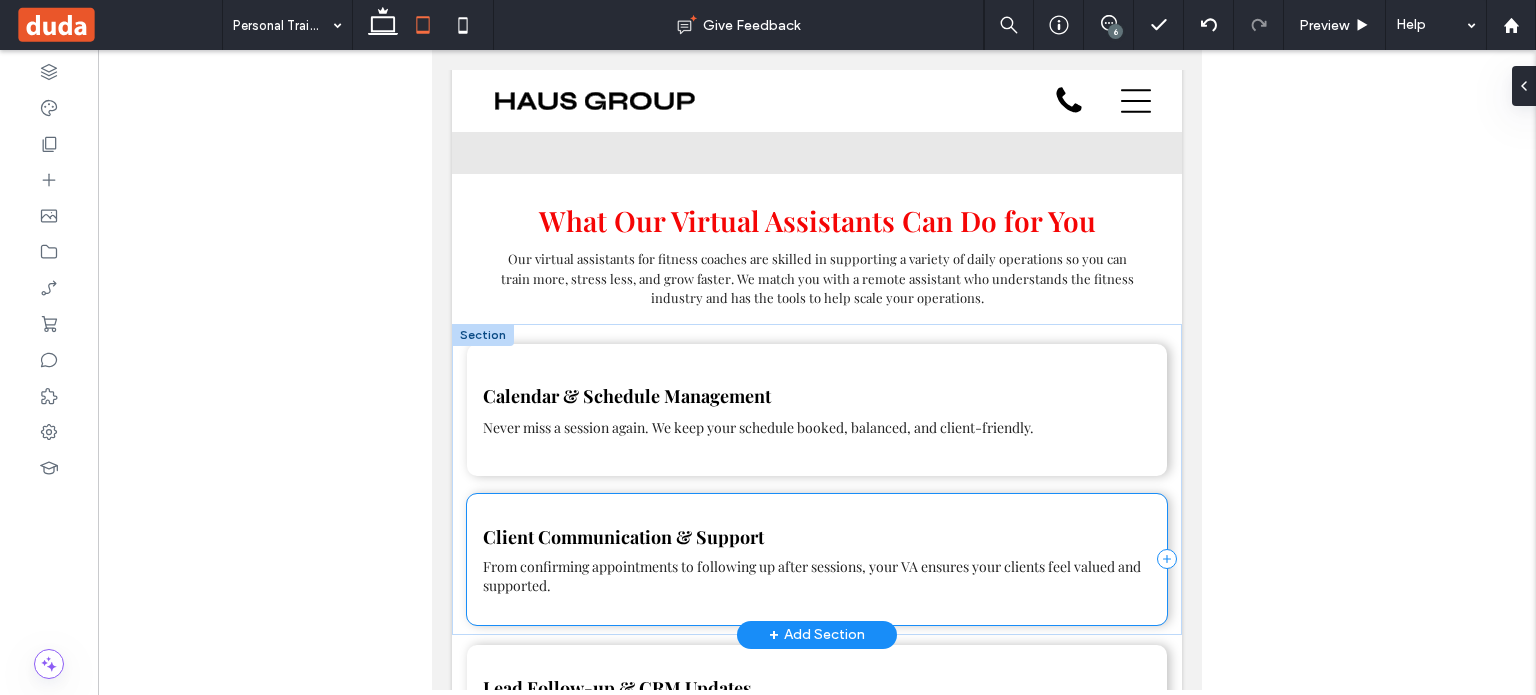 scroll, scrollTop: 1508, scrollLeft: 0, axis: vertical 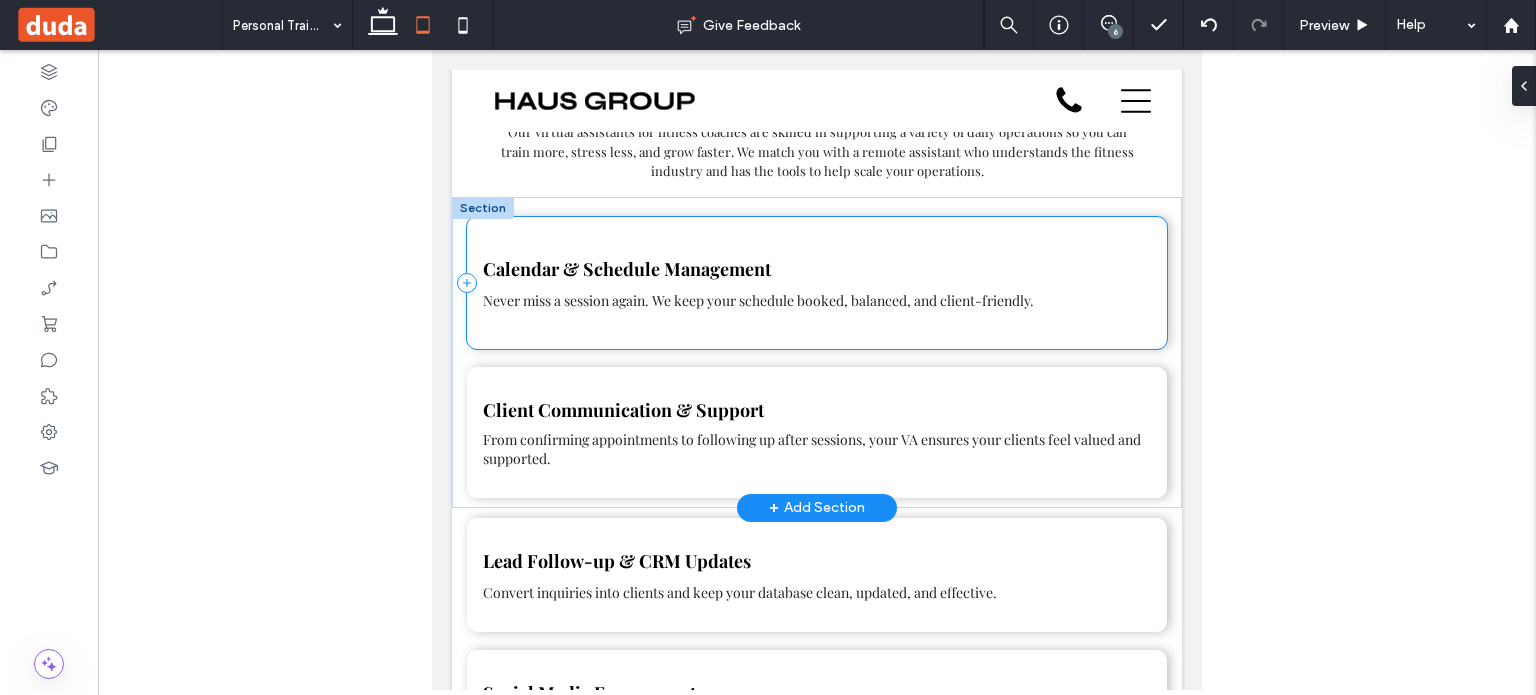 click on "Calendar & Schedule Management
Never miss a session again. We keep your schedule booked, balanced, and client-friendly." at bounding box center (817, 283) 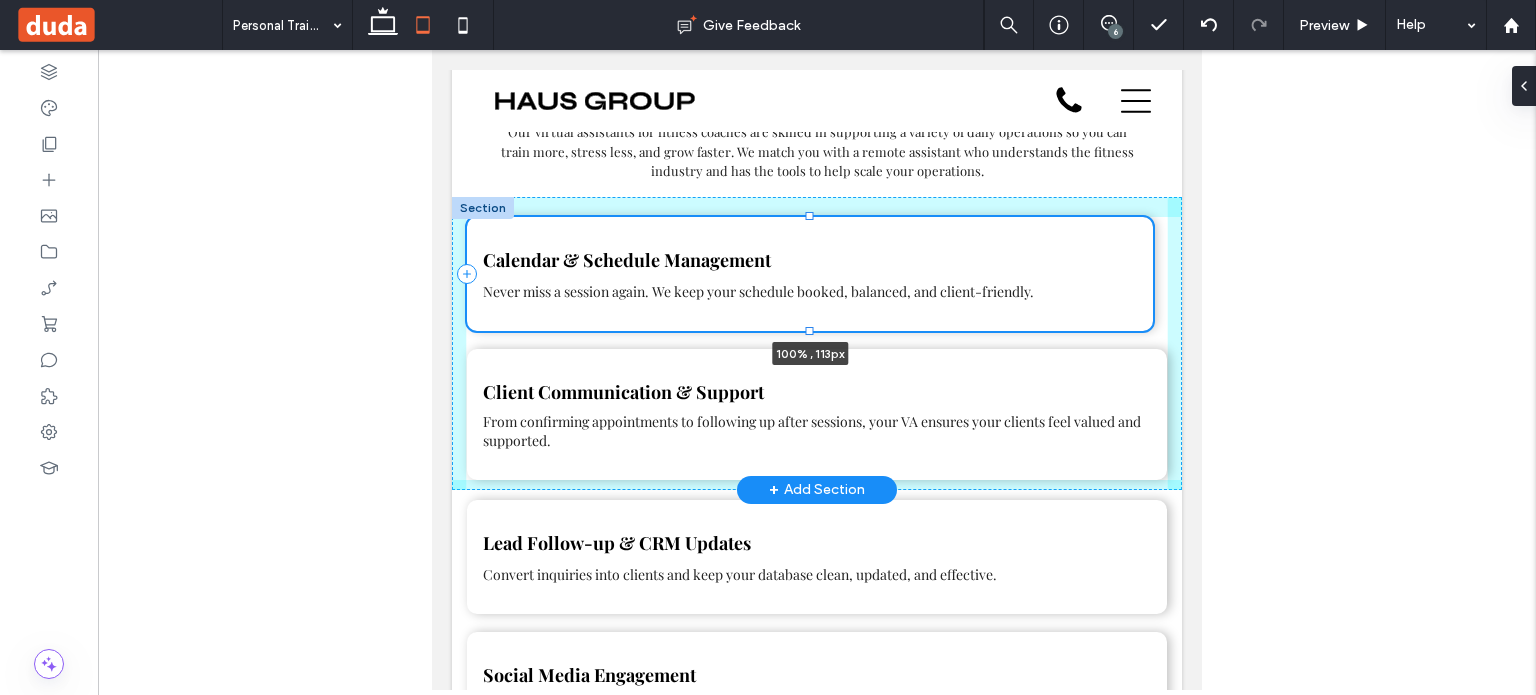 drag, startPoint x: 808, startPoint y: 339, endPoint x: 808, endPoint y: 303, distance: 36 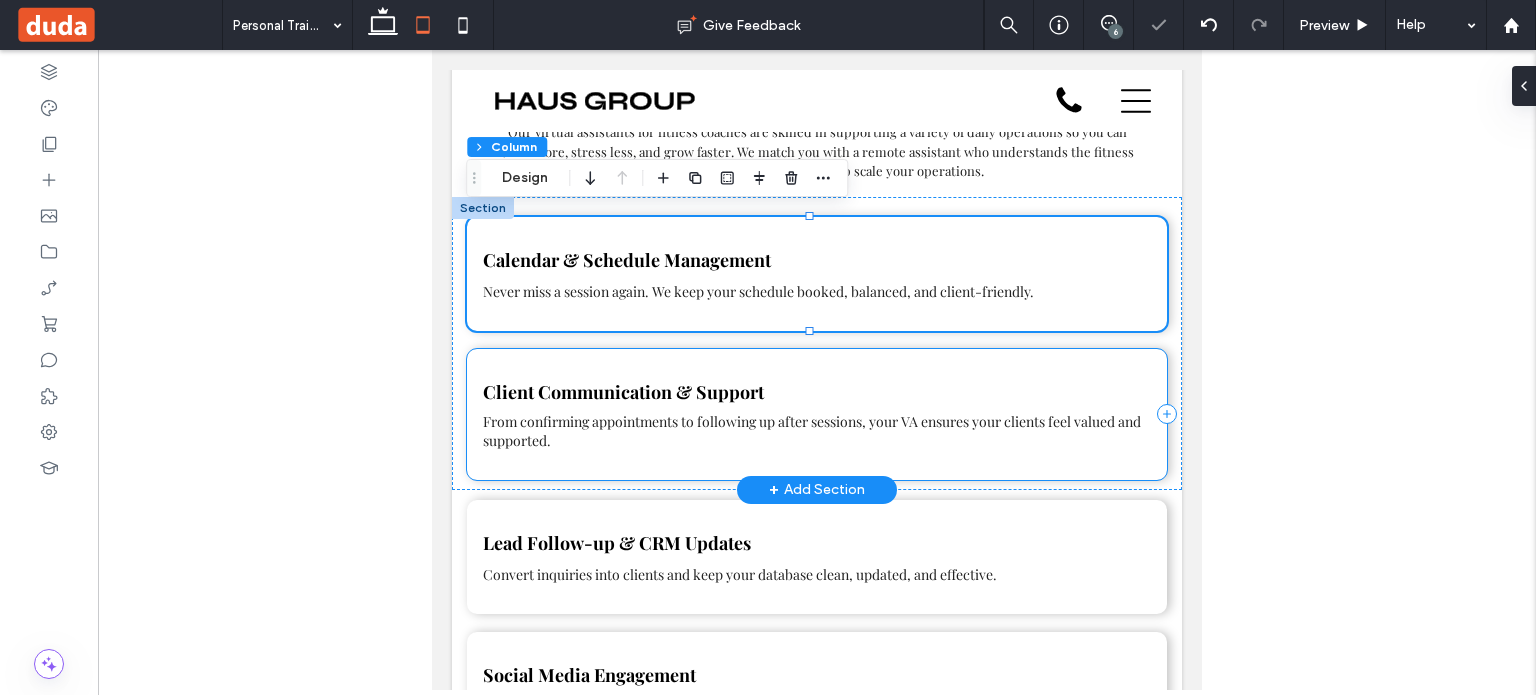 click on "Client Communication & Support
From confirming appointments to following up after sessions, your VA ensures your clients feel valued and supported." at bounding box center [817, 414] 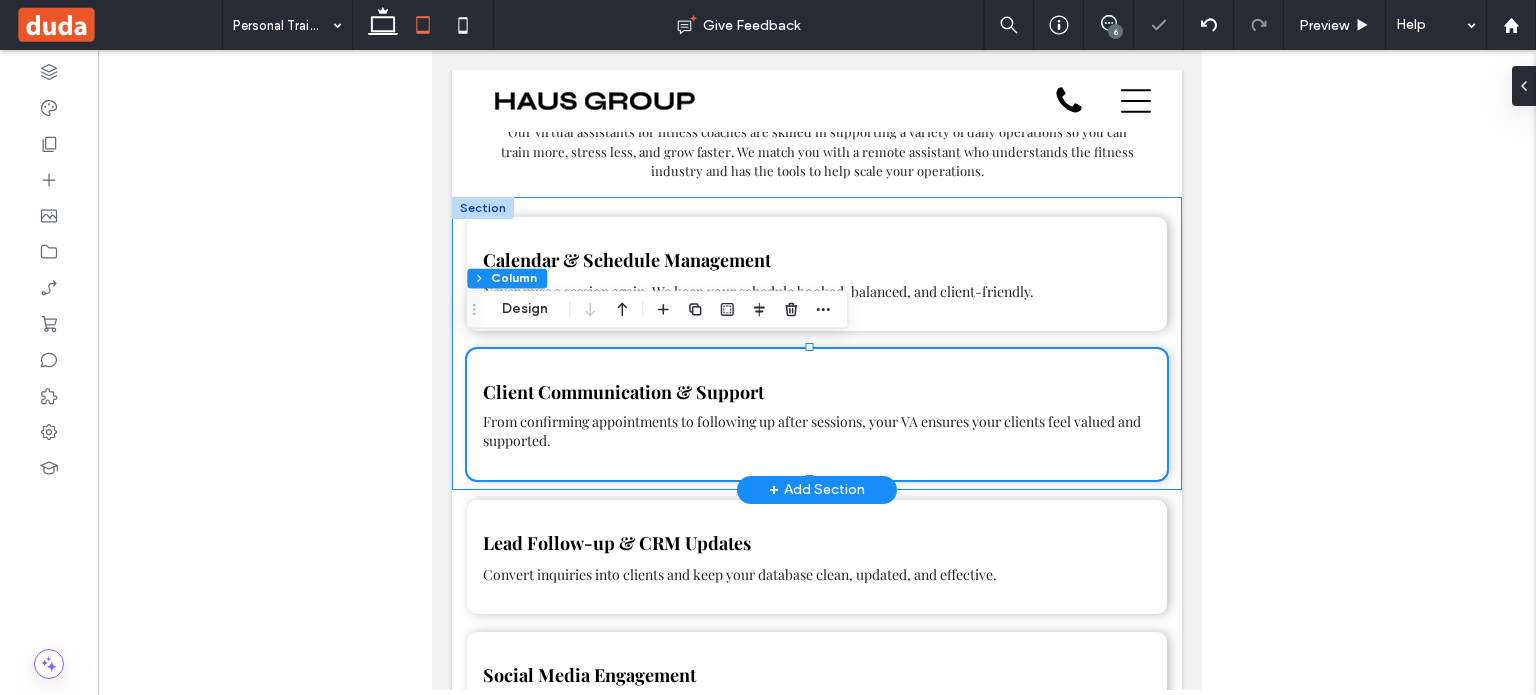 click on "Calendar & Schedule Management
Never miss a session again. We keep your schedule booked, balanced, and client-friendly.
Client Communication & Support
From confirming appointments to following up after sessions, your VA ensures your clients feel valued and supported." at bounding box center (817, 343) 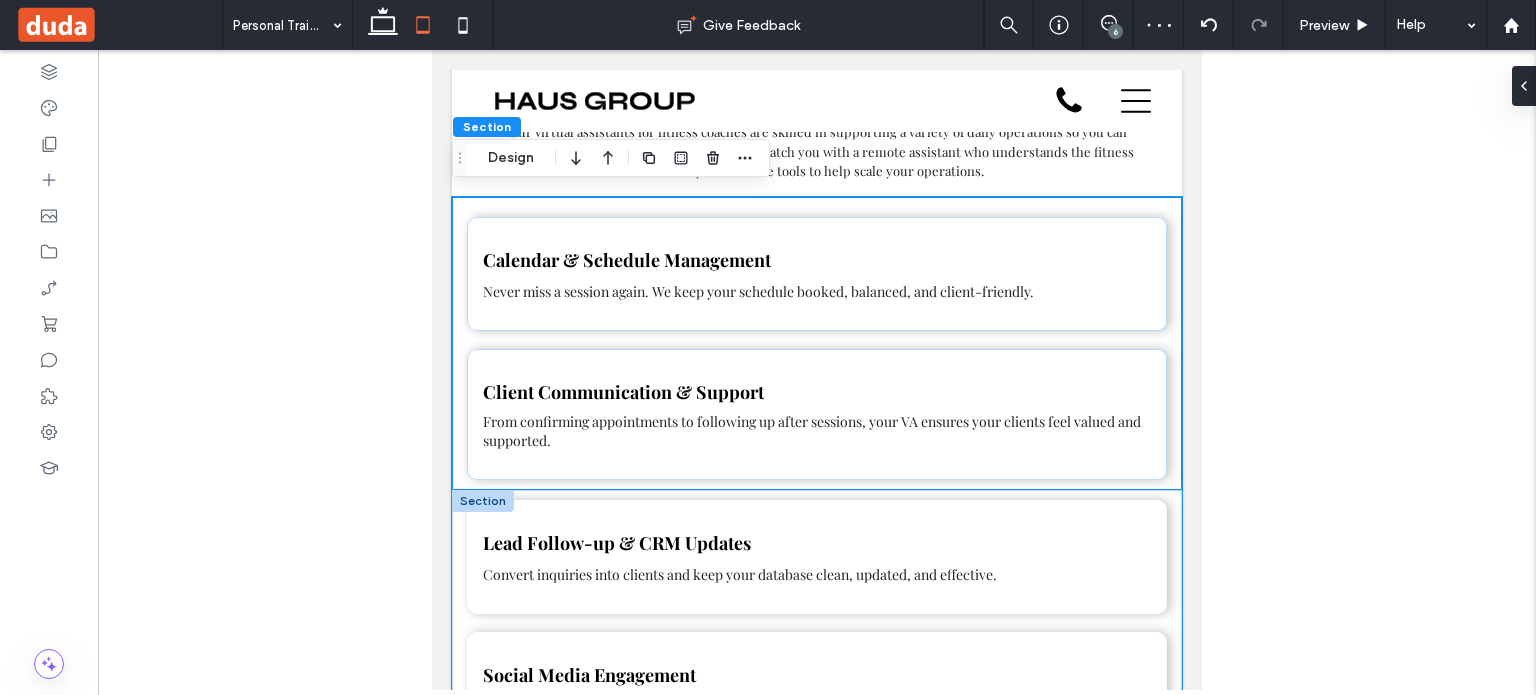 click on "Lead Follow-up & CRM Updates
Convert inquiries into clients and keep your database clean, updated, and effective.
Social Media Engagement
Our VAs can help with post scheduling, message replies, and growing your online presence." at bounding box center [817, 622] 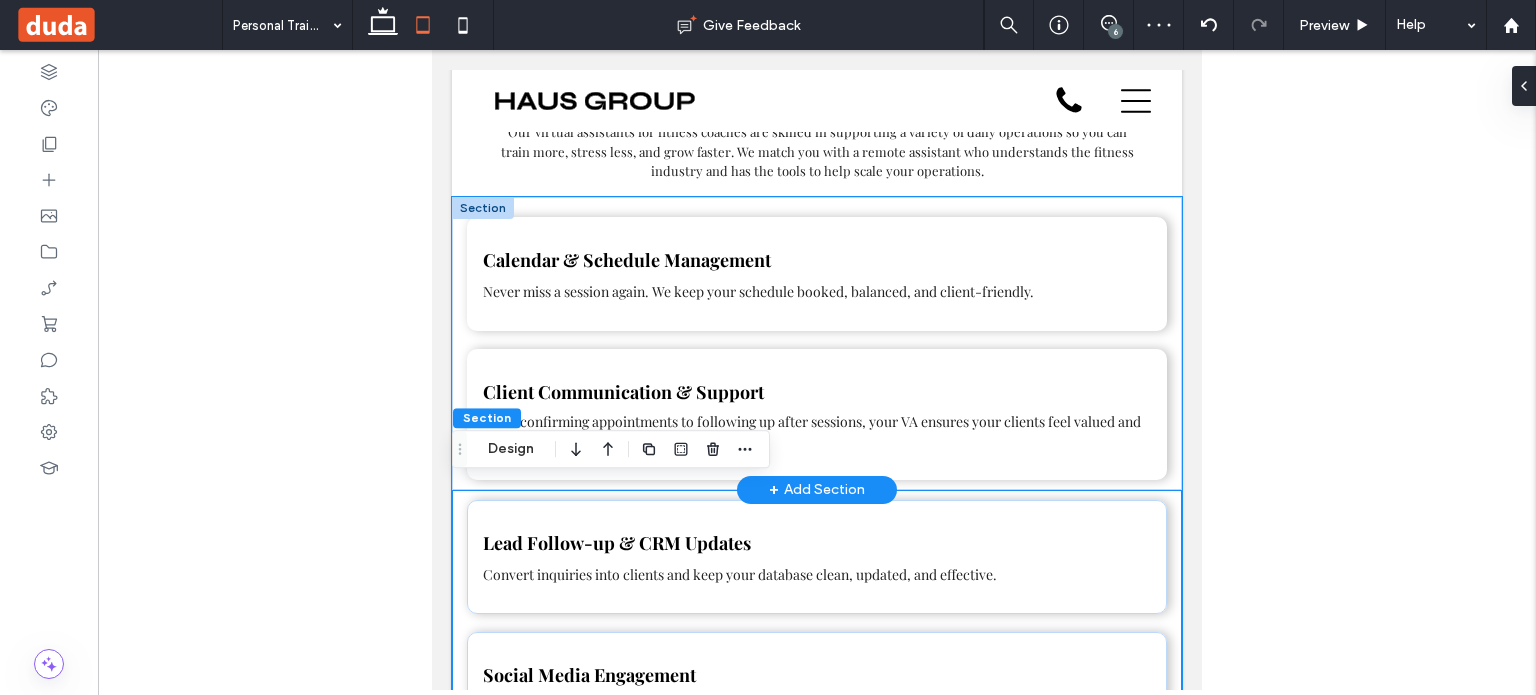 click on "Calendar & Schedule Management
Never miss a session again. We keep your schedule booked, balanced, and client-friendly.
Client Communication & Support
From confirming appointments to following up after sessions, your VA ensures your clients feel valued and supported." at bounding box center [817, 343] 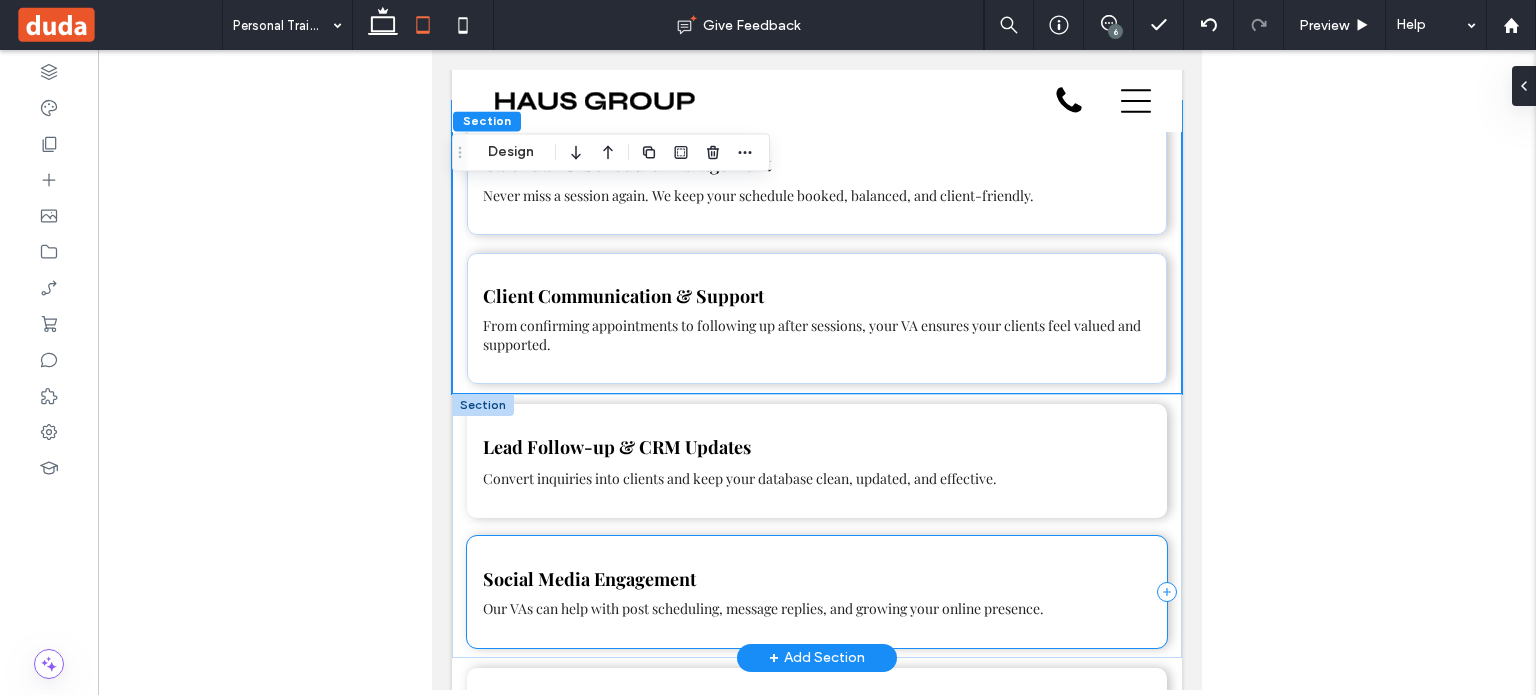 scroll, scrollTop: 1608, scrollLeft: 0, axis: vertical 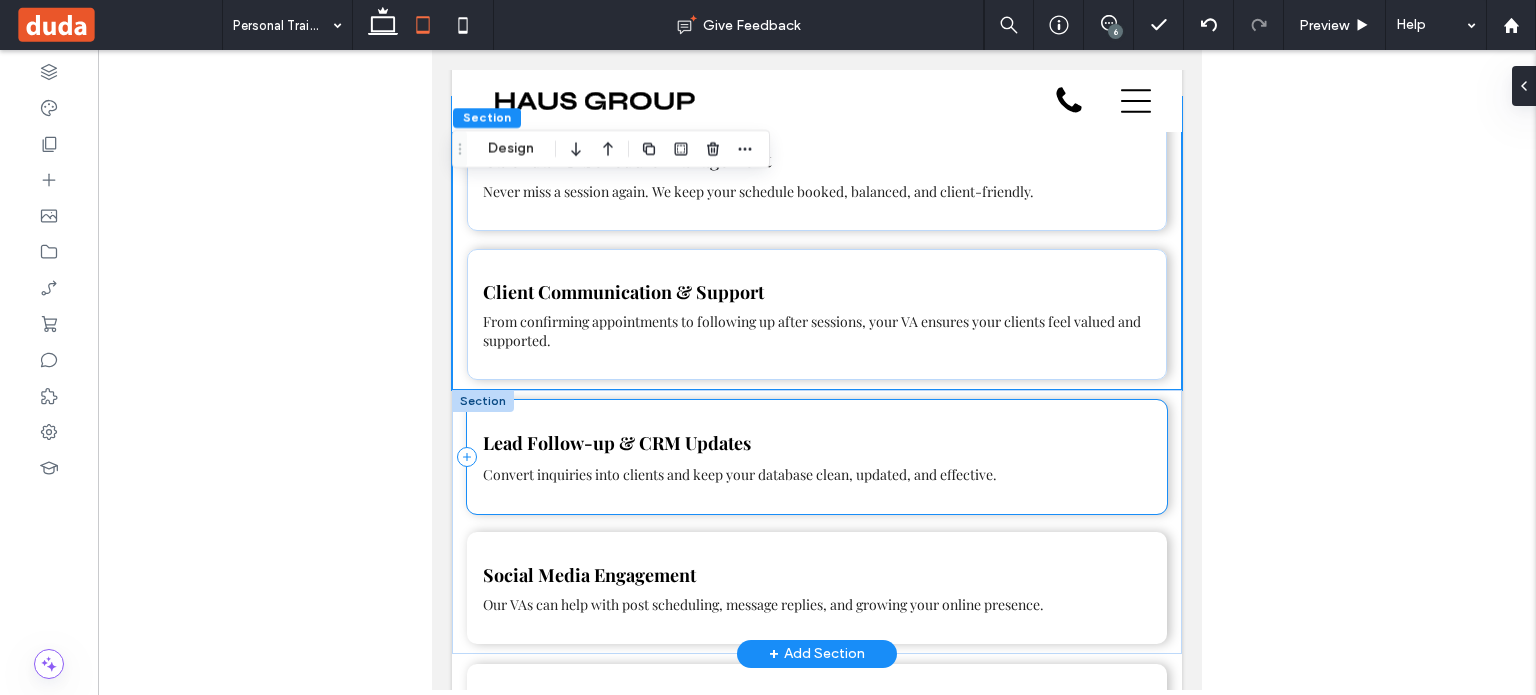 click on "Lead Follow-up & CRM Updates
Convert inquiries into clients and keep your database clean, updated, and effective." at bounding box center (817, 457) 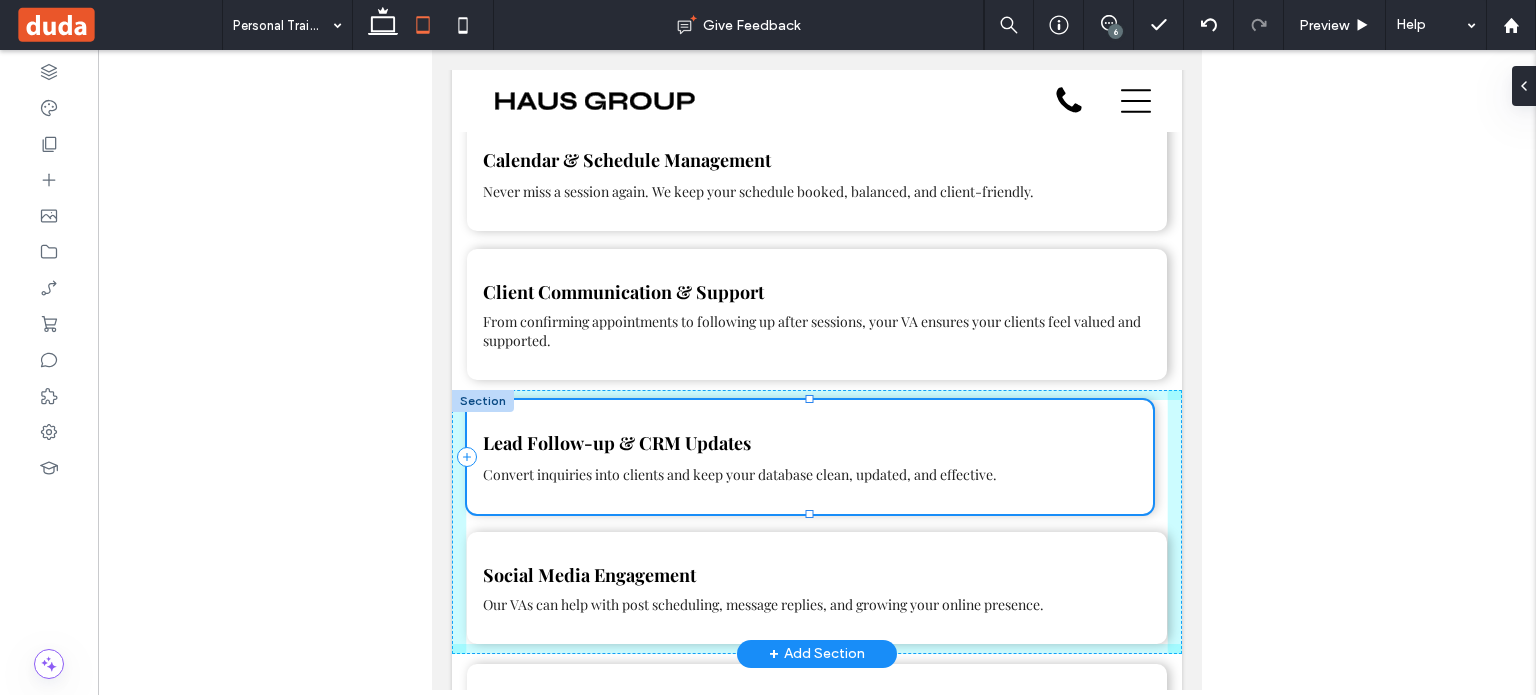 drag, startPoint x: 808, startPoint y: 503, endPoint x: 808, endPoint y: 483, distance: 20 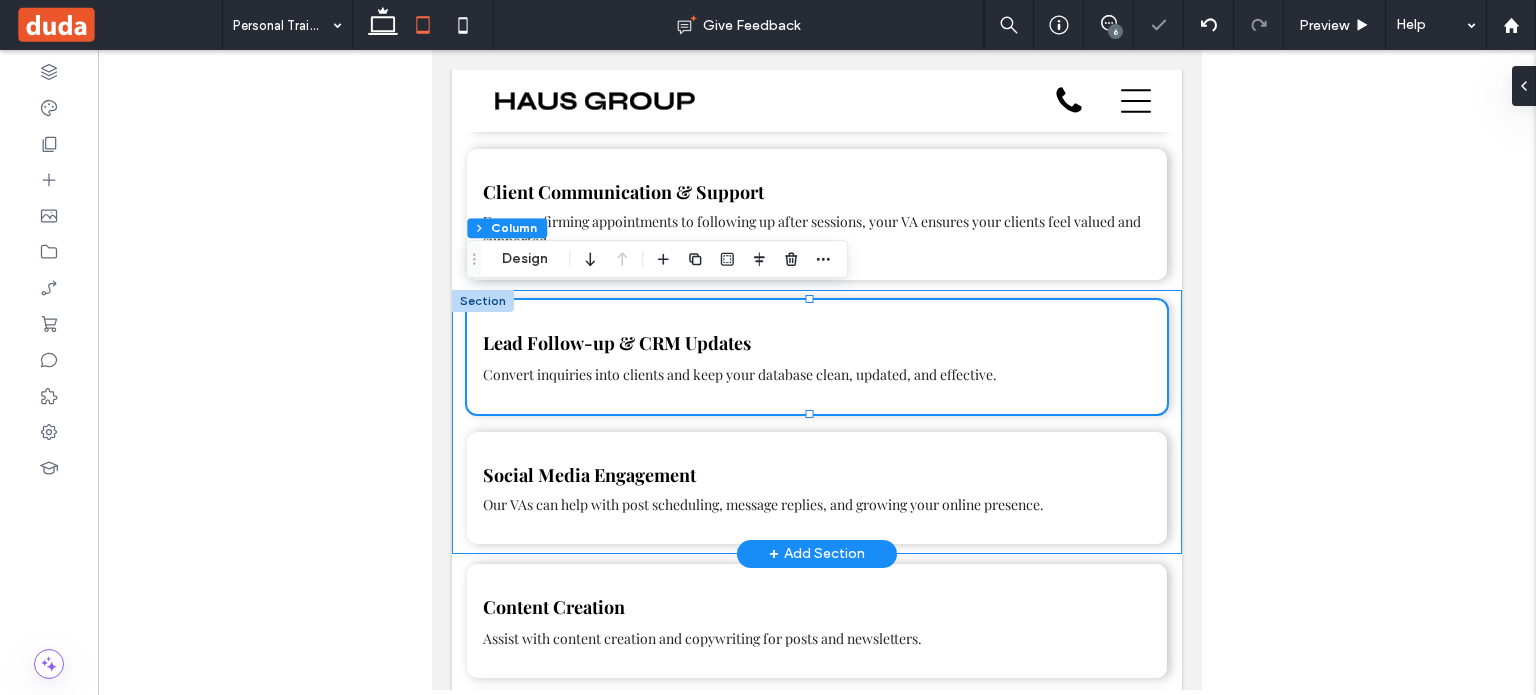 click on "Lead Follow-up & CRM Updates
Convert inquiries into clients and keep your database clean, updated, and effective.
Social Media Engagement
Our VAs can help with post scheduling, message replies, and growing your online presence." at bounding box center [817, 422] 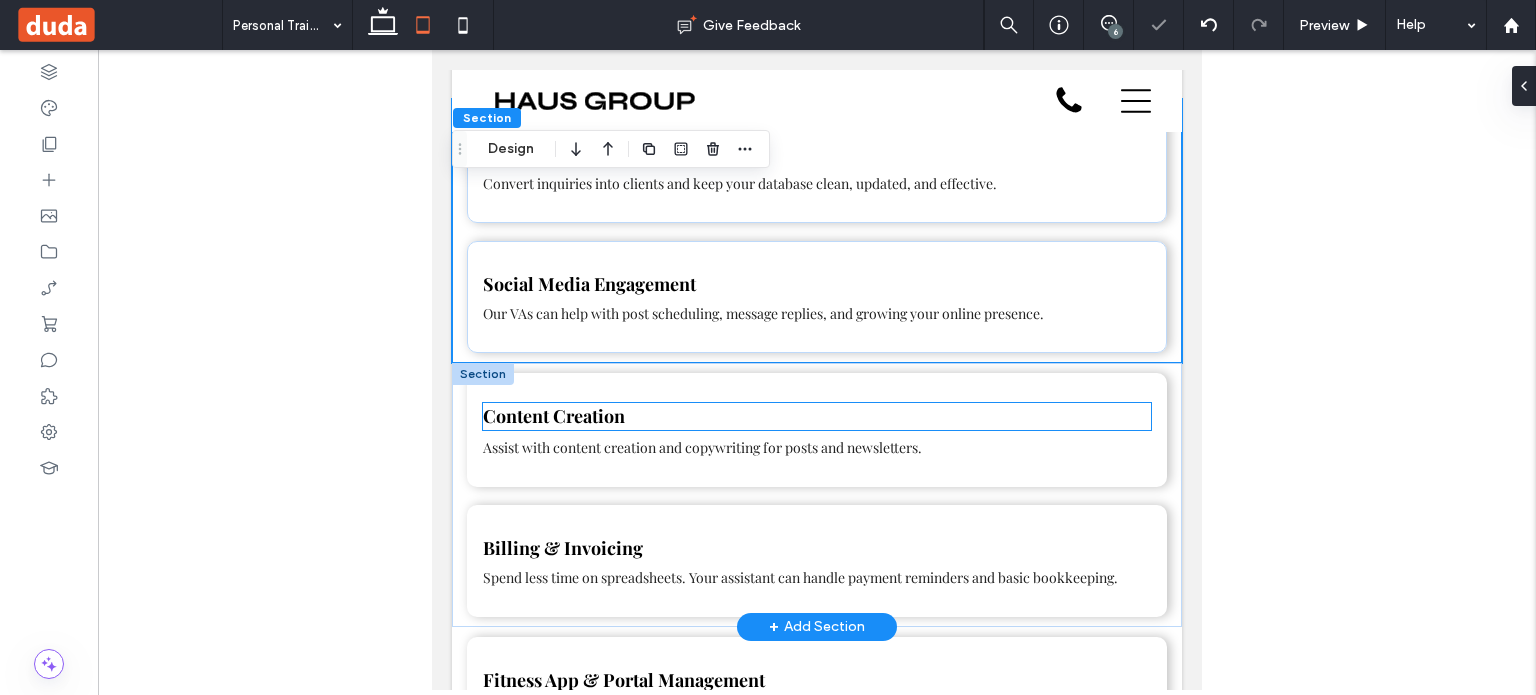 scroll, scrollTop: 1908, scrollLeft: 0, axis: vertical 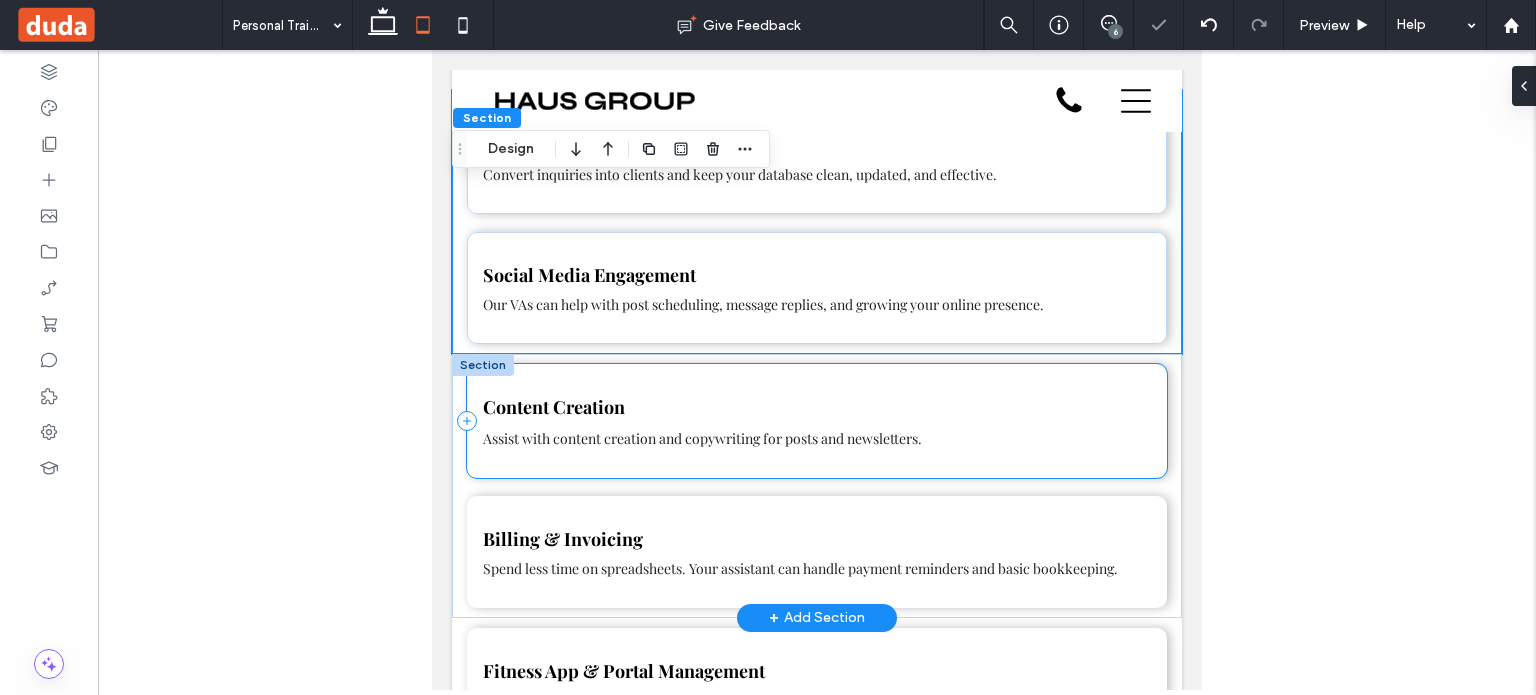 click on "Content Creation
Assist with content creation and copywriting for posts and newsletters." at bounding box center (817, 421) 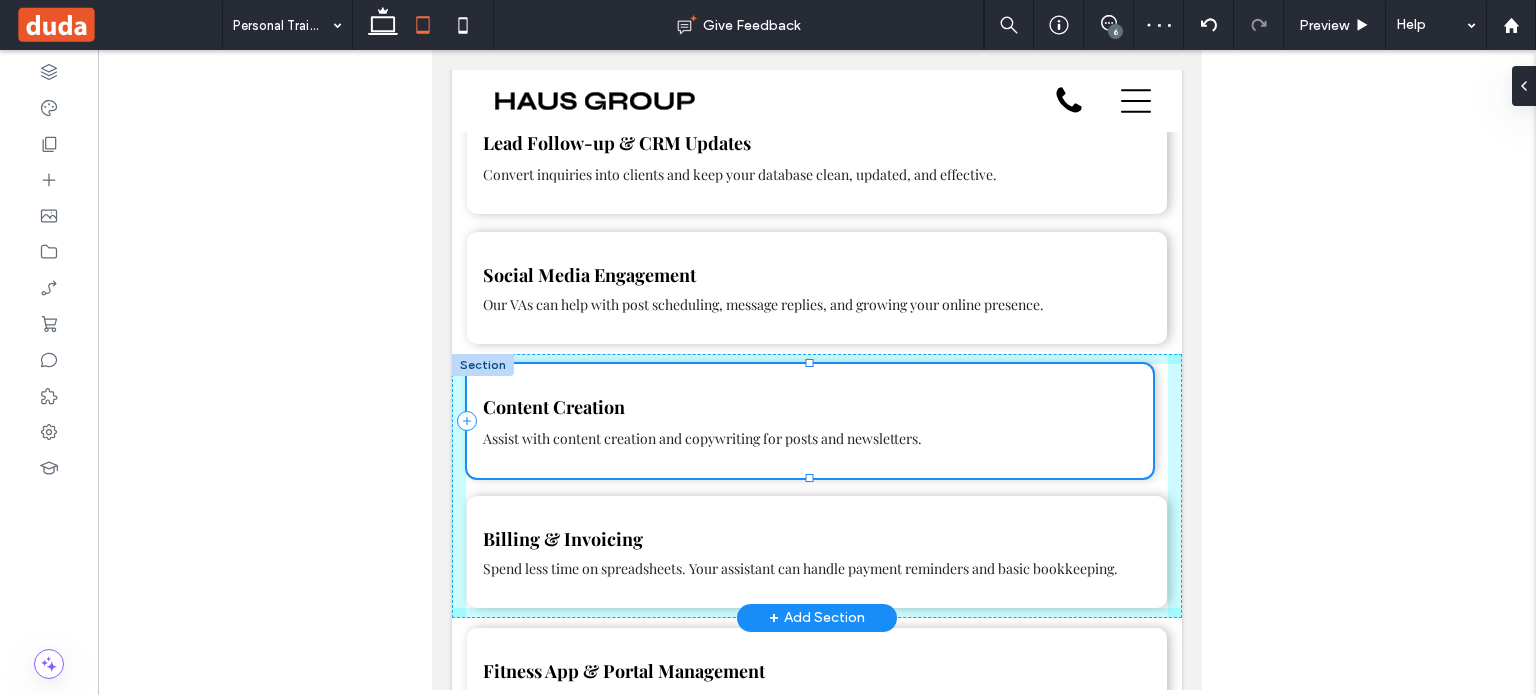 drag, startPoint x: 808, startPoint y: 467, endPoint x: 811, endPoint y: 447, distance: 20.22375 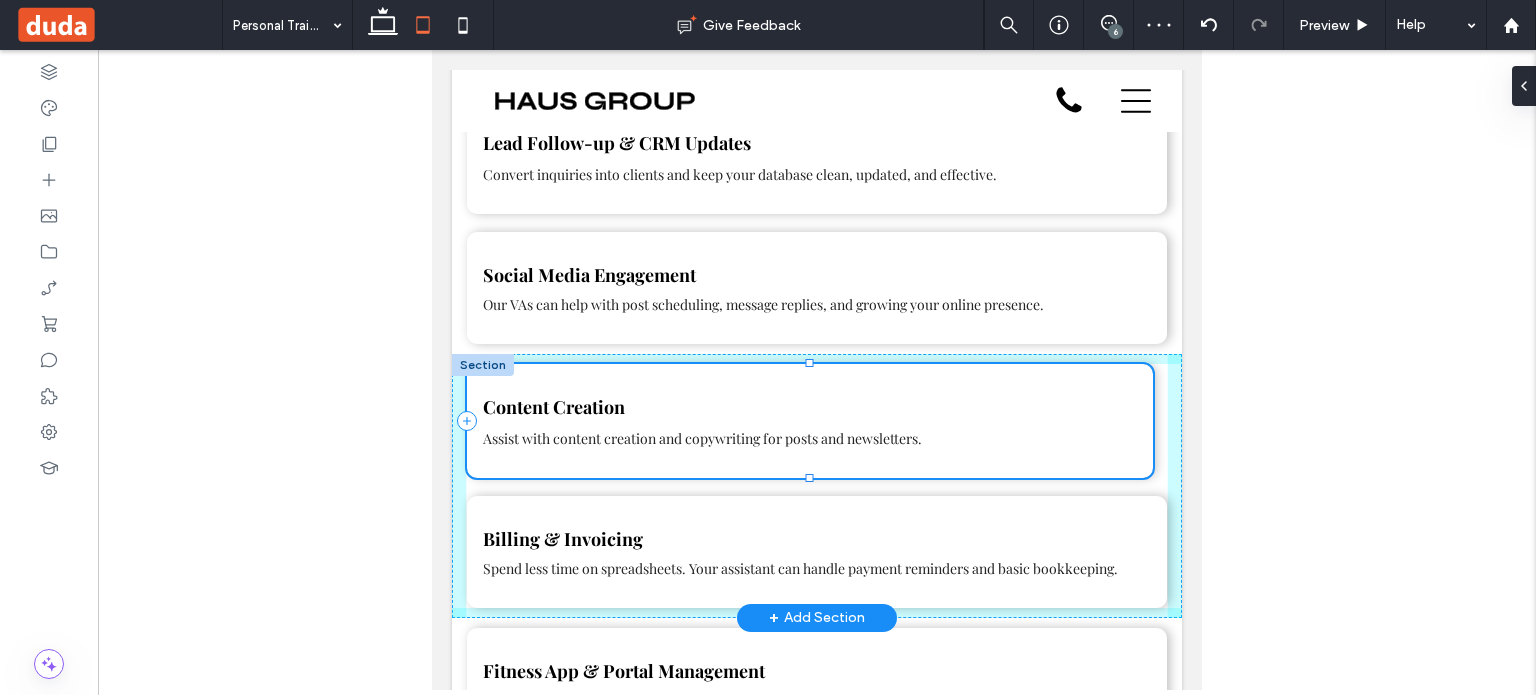 click on "Content Creation
Assist with content creation and copywriting for posts and newsletters.
Billing & Invoicing
Spend less time on spreadsheets. Your assistant can handle payment reminders and basic bookkeeping." at bounding box center [817, 486] 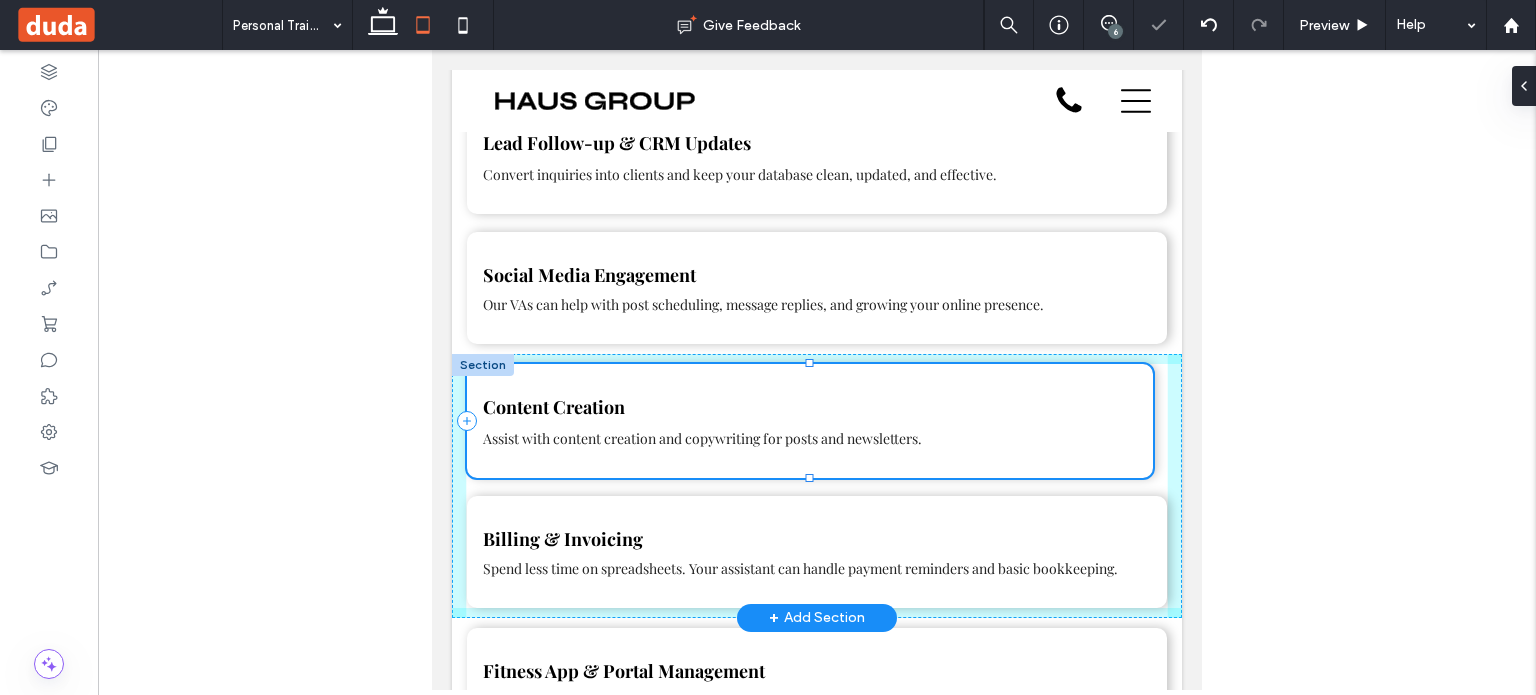 type on "***" 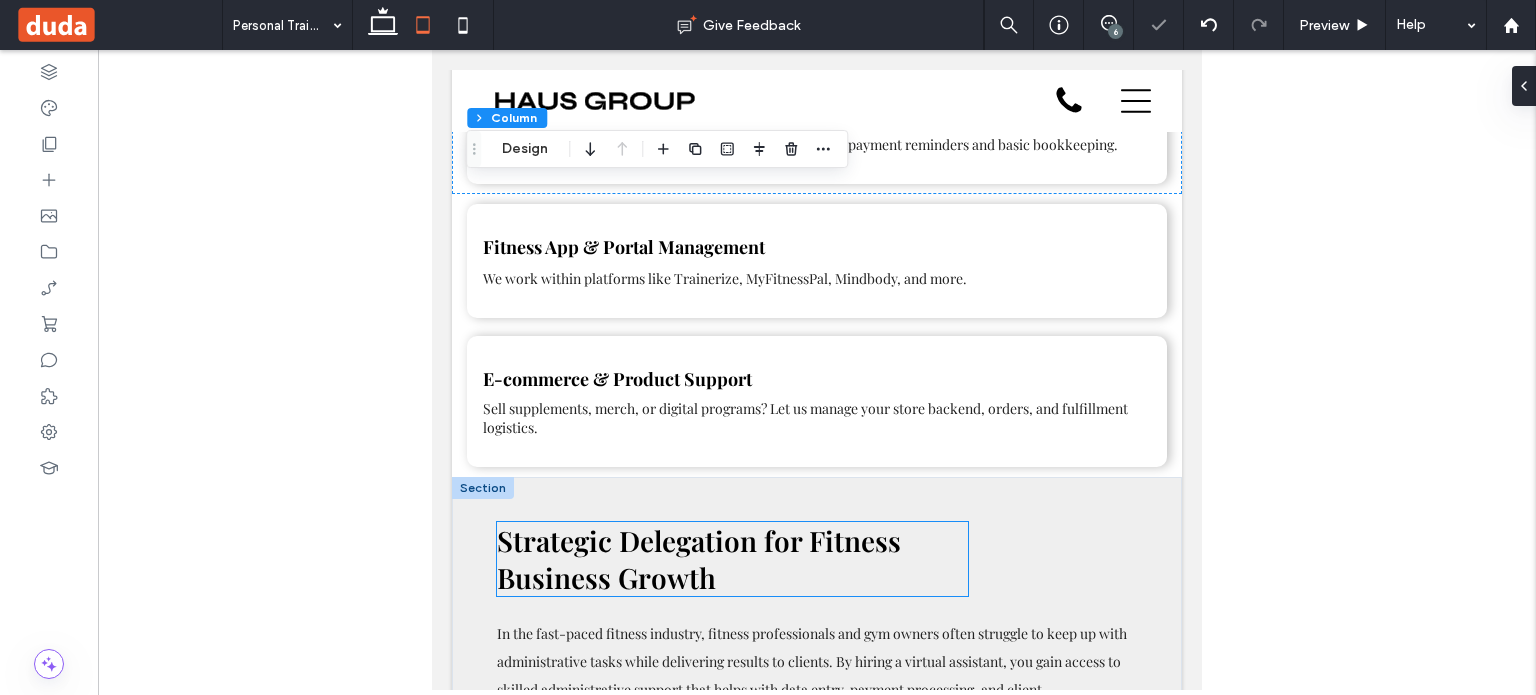 scroll, scrollTop: 2408, scrollLeft: 0, axis: vertical 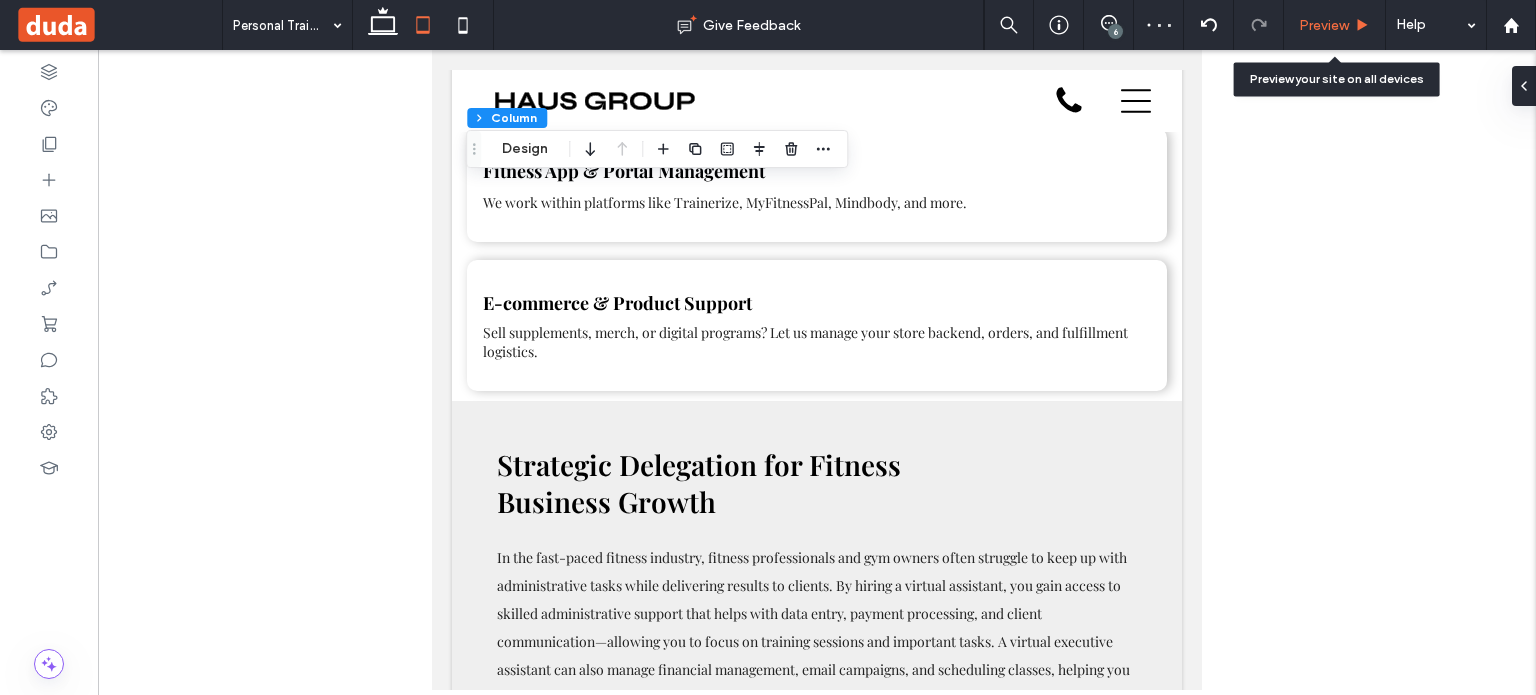 click on "Preview" at bounding box center [1324, 25] 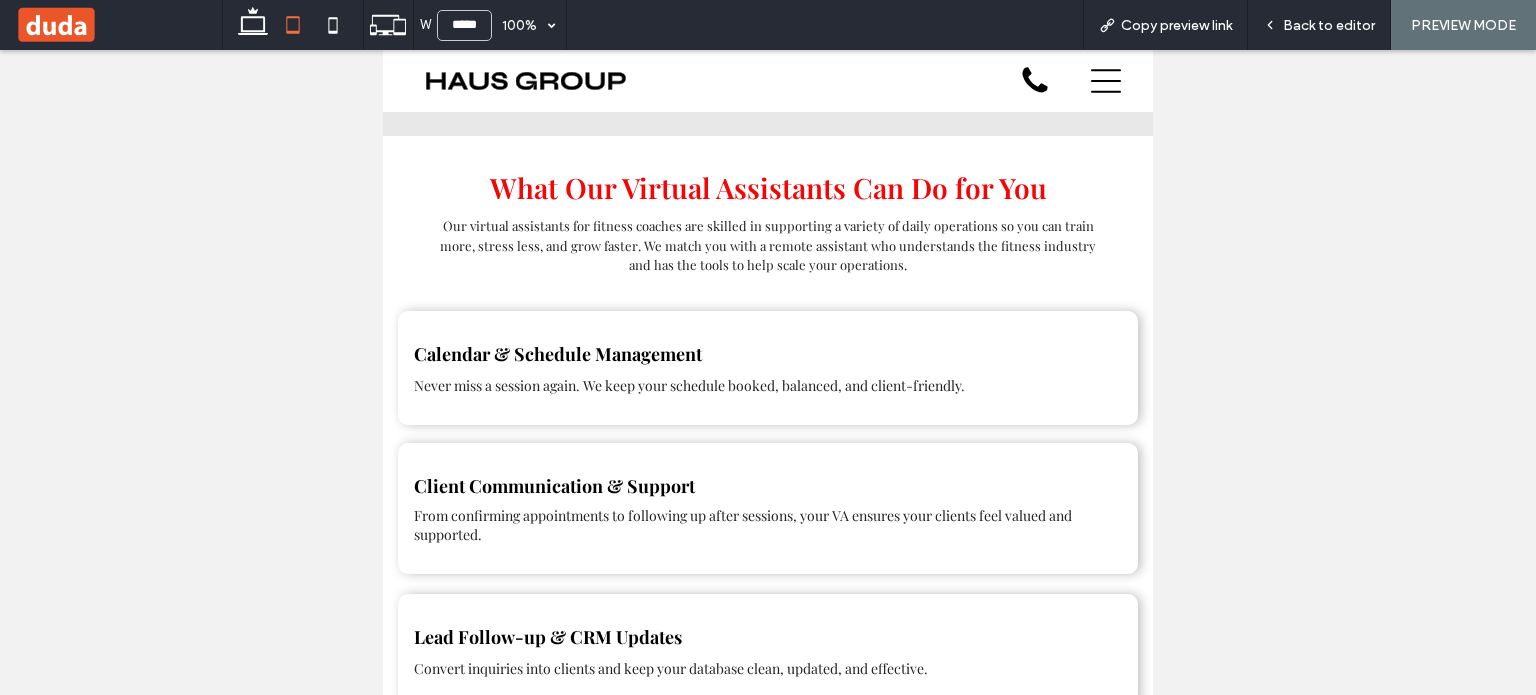 scroll, scrollTop: 2008, scrollLeft: 0, axis: vertical 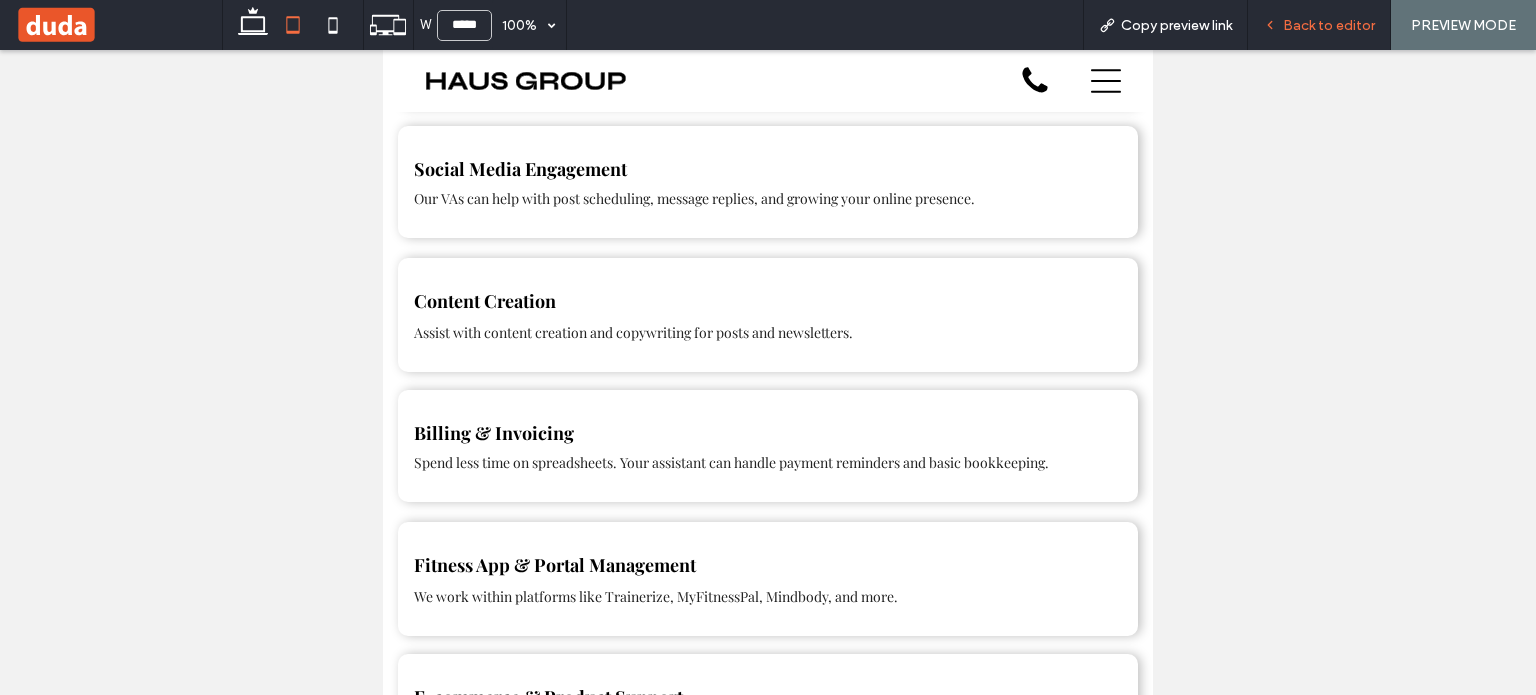 click on "Back to editor" at bounding box center (1329, 25) 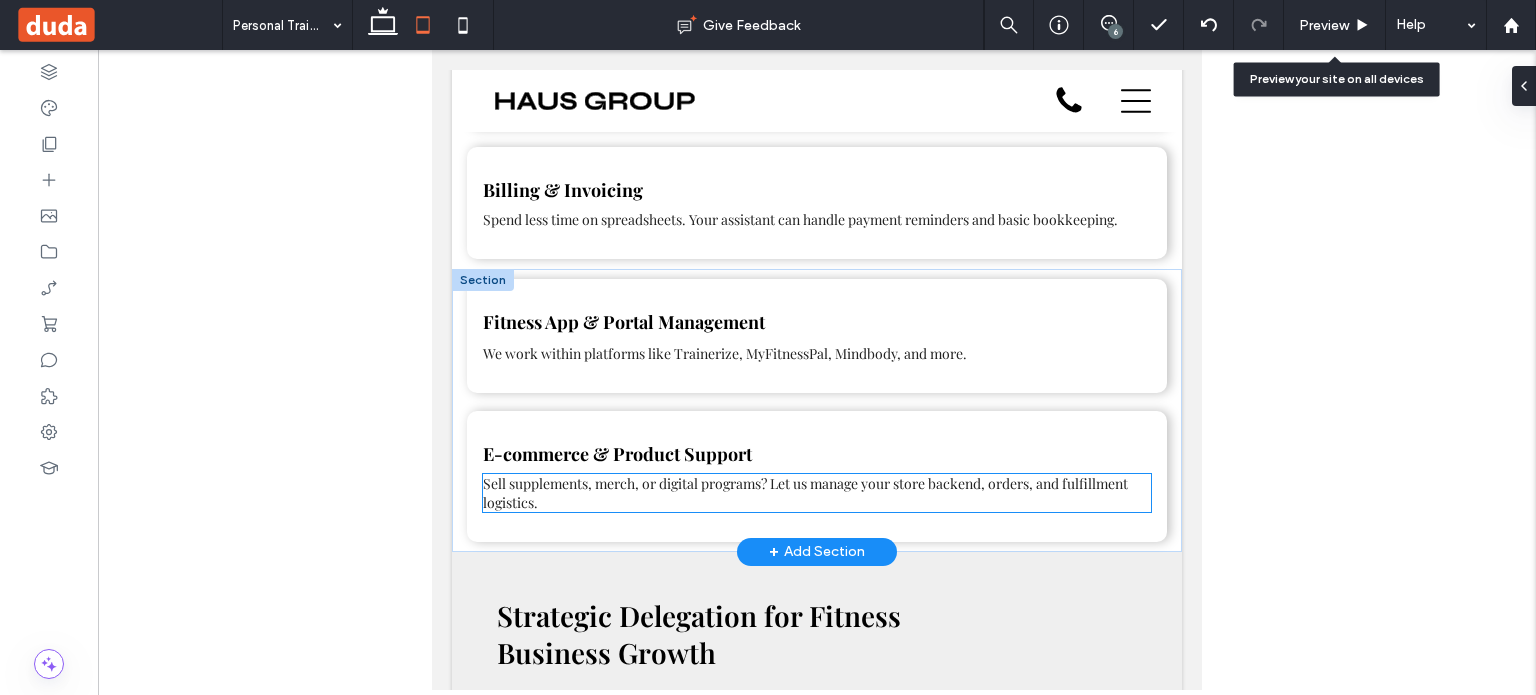 scroll, scrollTop: 2308, scrollLeft: 0, axis: vertical 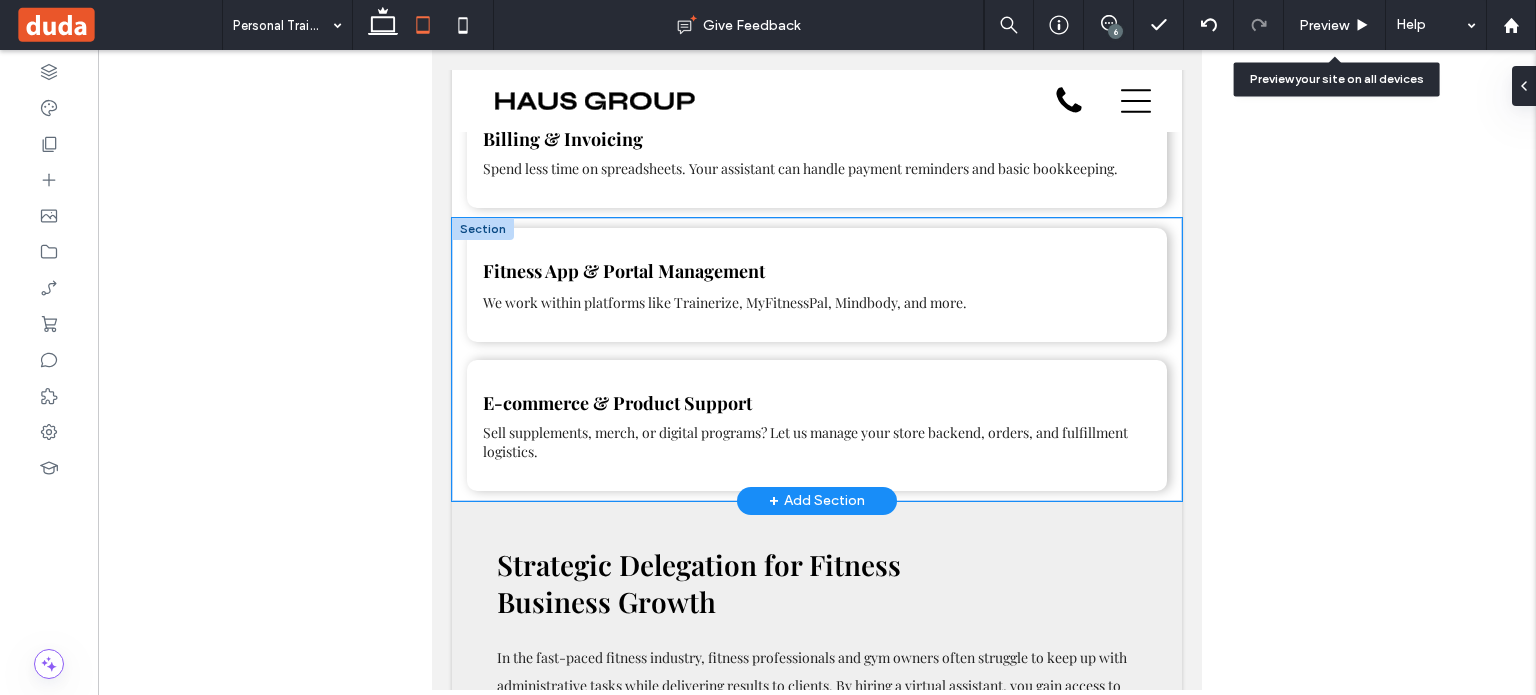 click on "Fitness App & Portal Management
We work within platforms like Trainerize, MyFitnessPal, Mindbody, and more.
E-commerce & Product Support
Sell supplements, merch, or digital programs? Let us manage your store backend, orders, and fulfillment logistics." at bounding box center (817, 359) 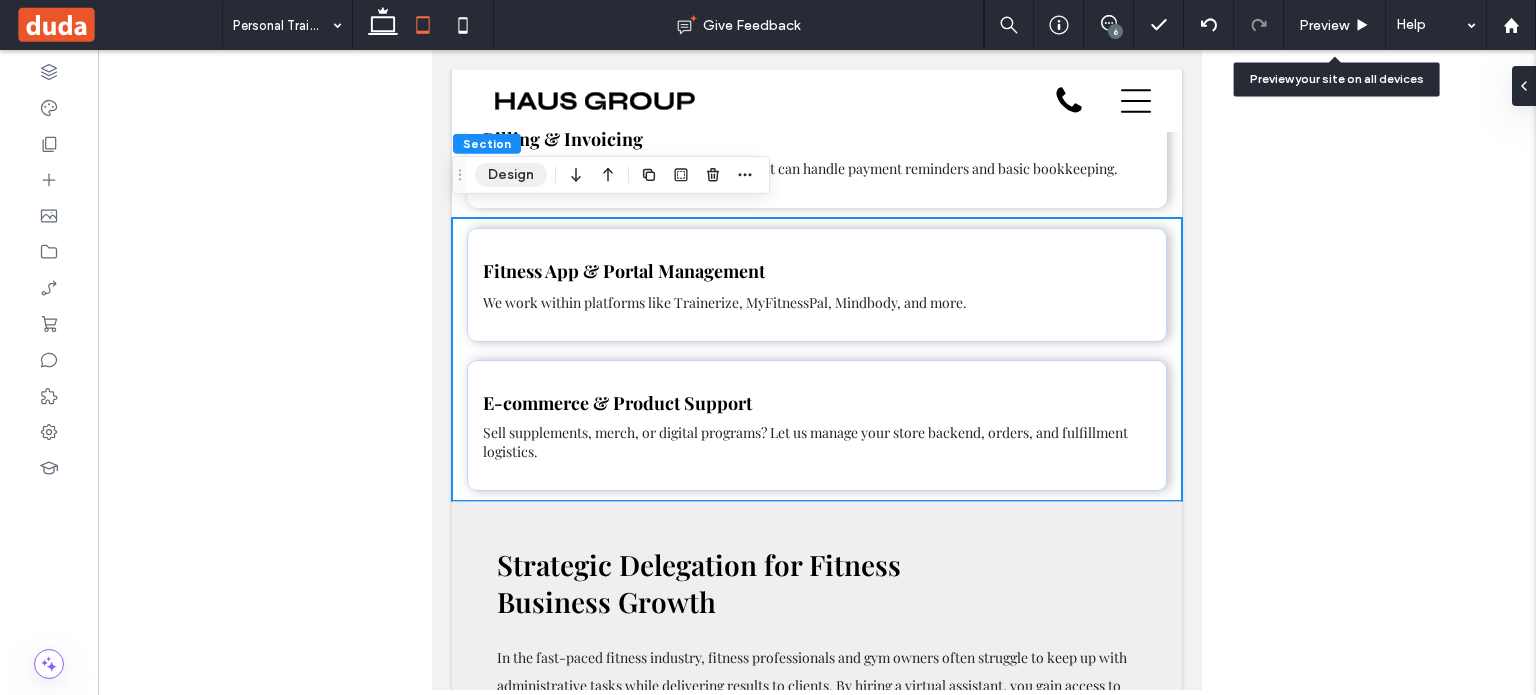 click on "Design" at bounding box center [511, 175] 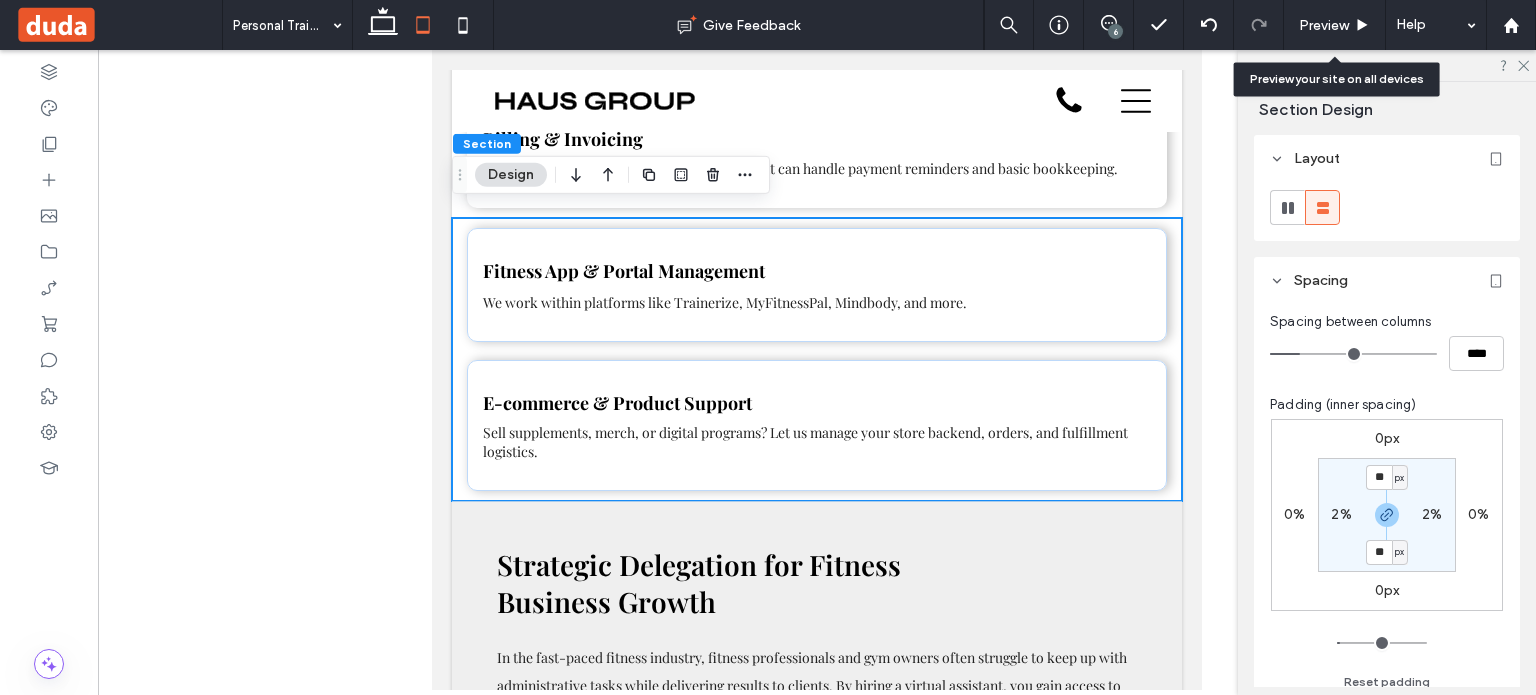 click at bounding box center [1386, 515] 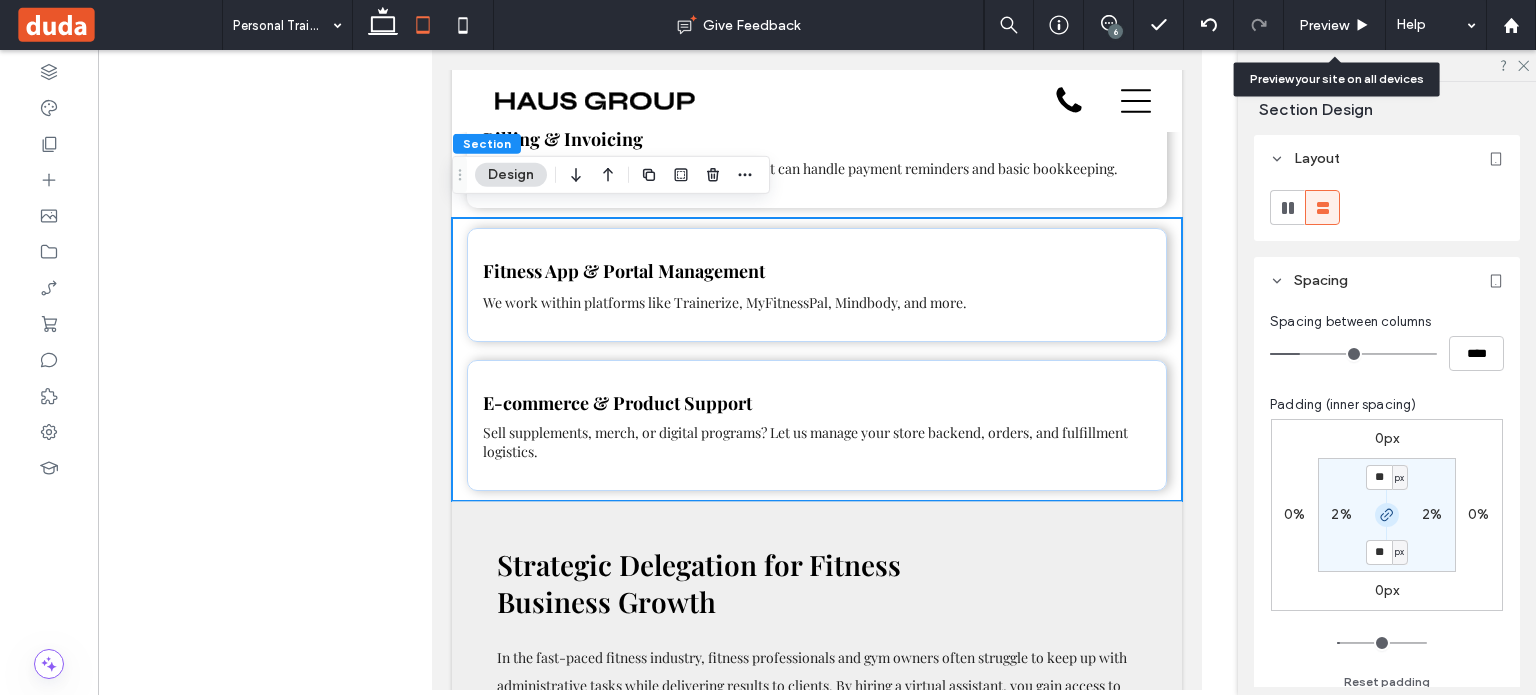 click 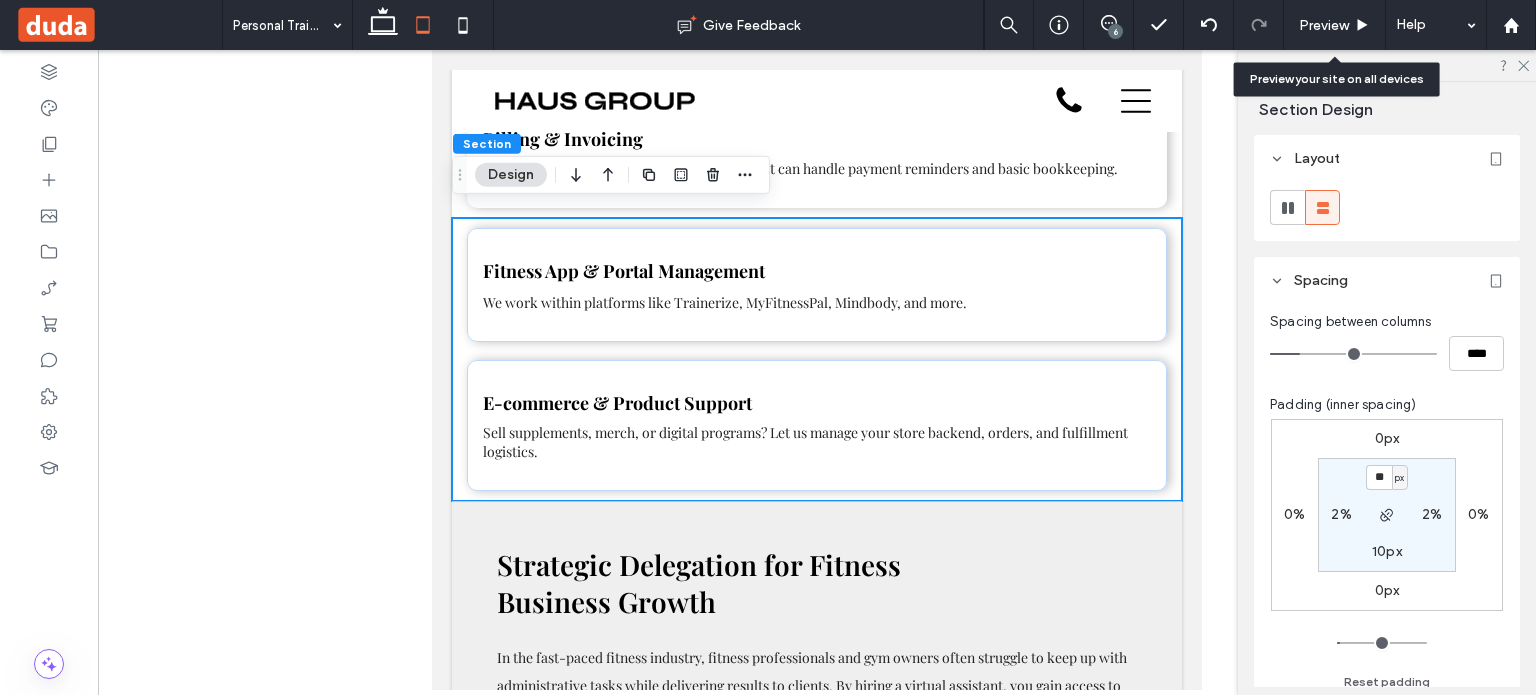 click on "10px" at bounding box center [1387, 551] 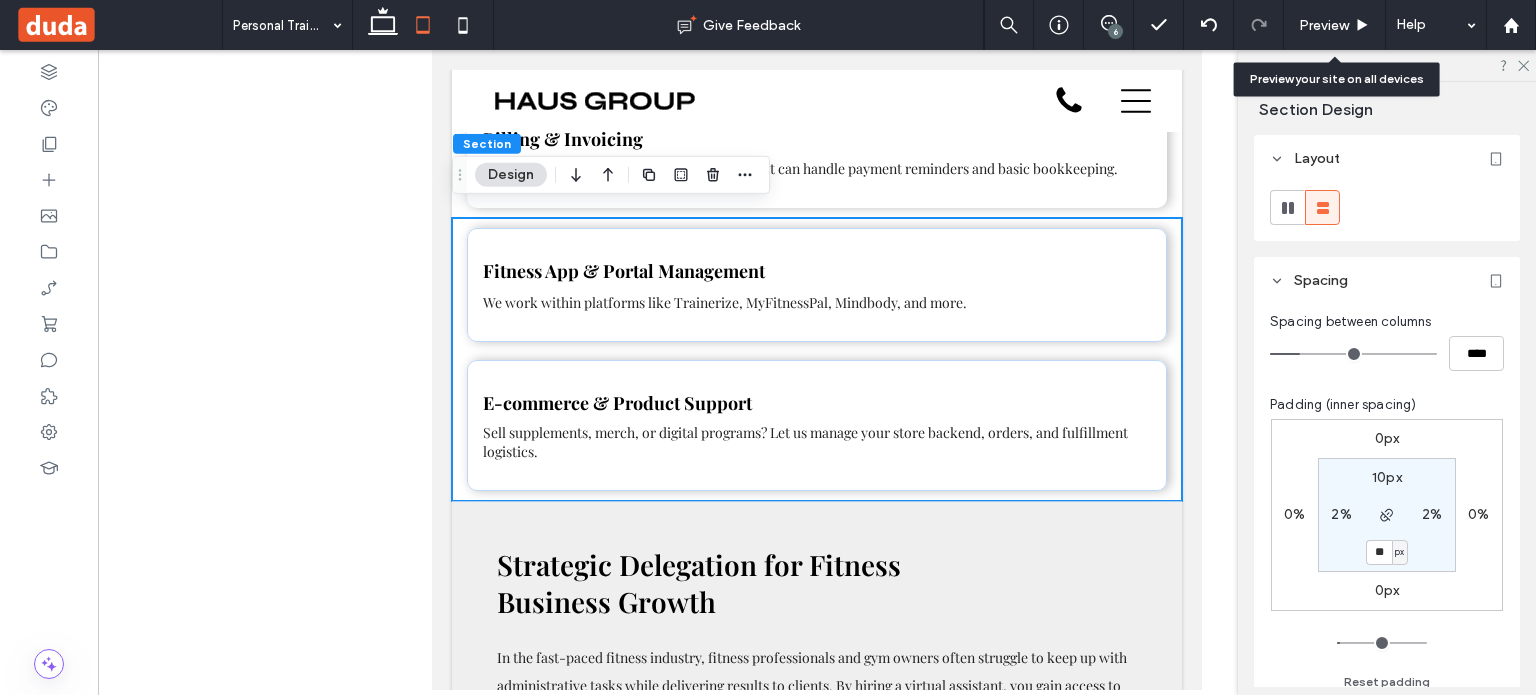 type on "**" 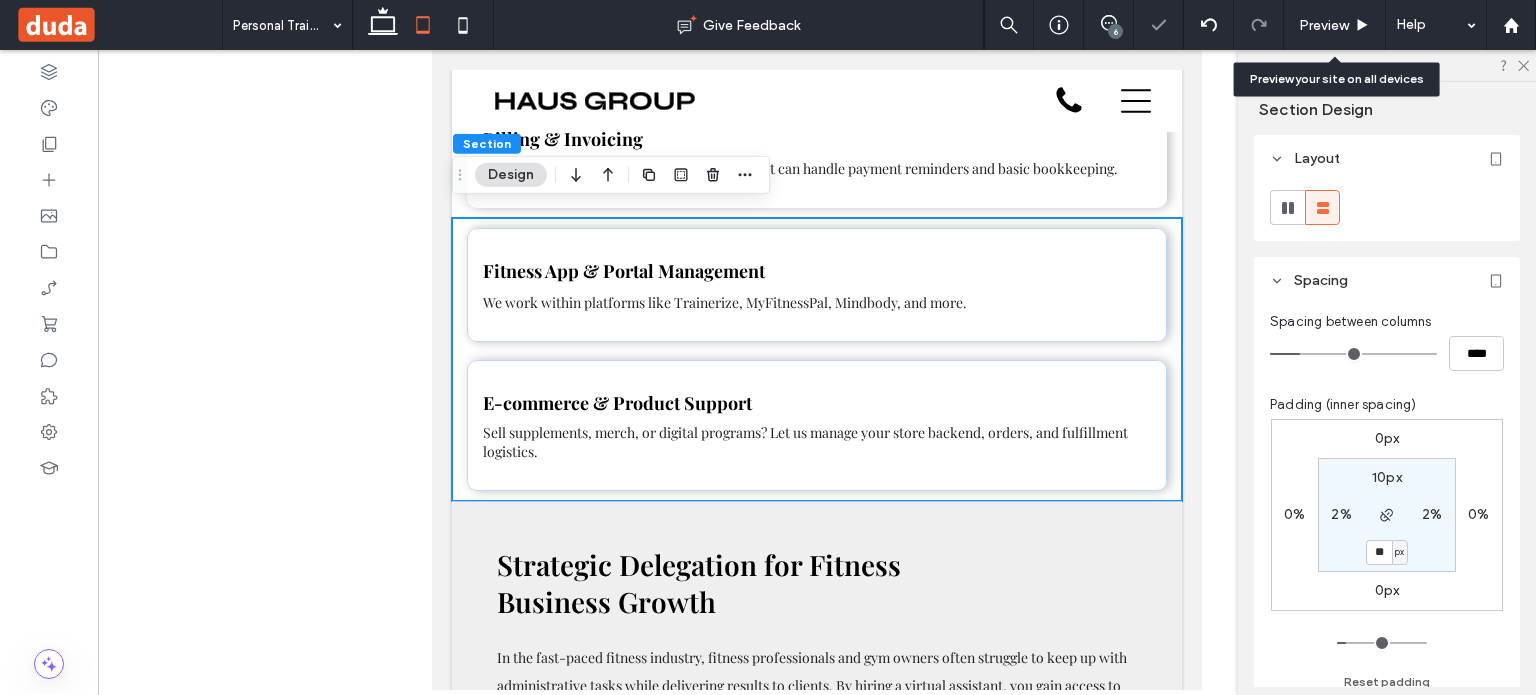 type on "**" 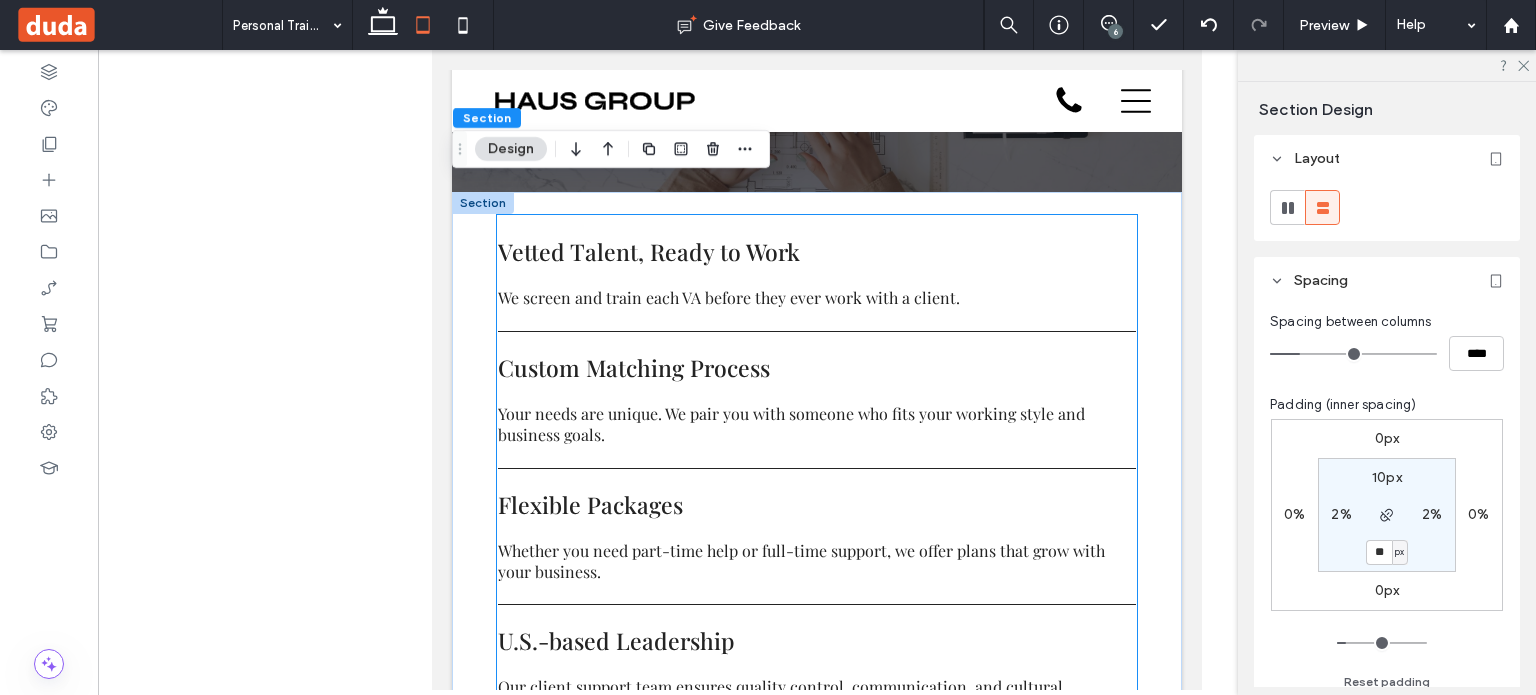 scroll, scrollTop: 3408, scrollLeft: 0, axis: vertical 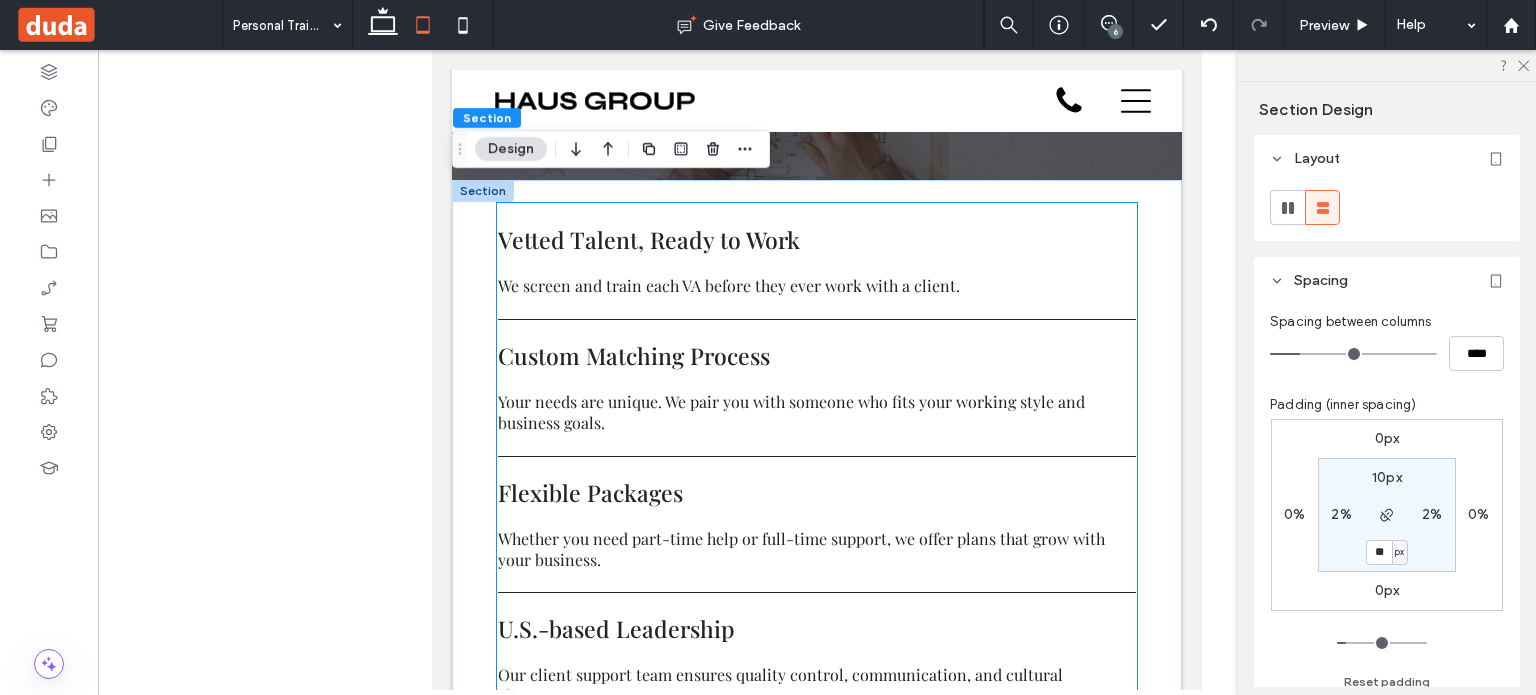 click on "Vetted Talent, Ready to Work" at bounding box center [817, 239] 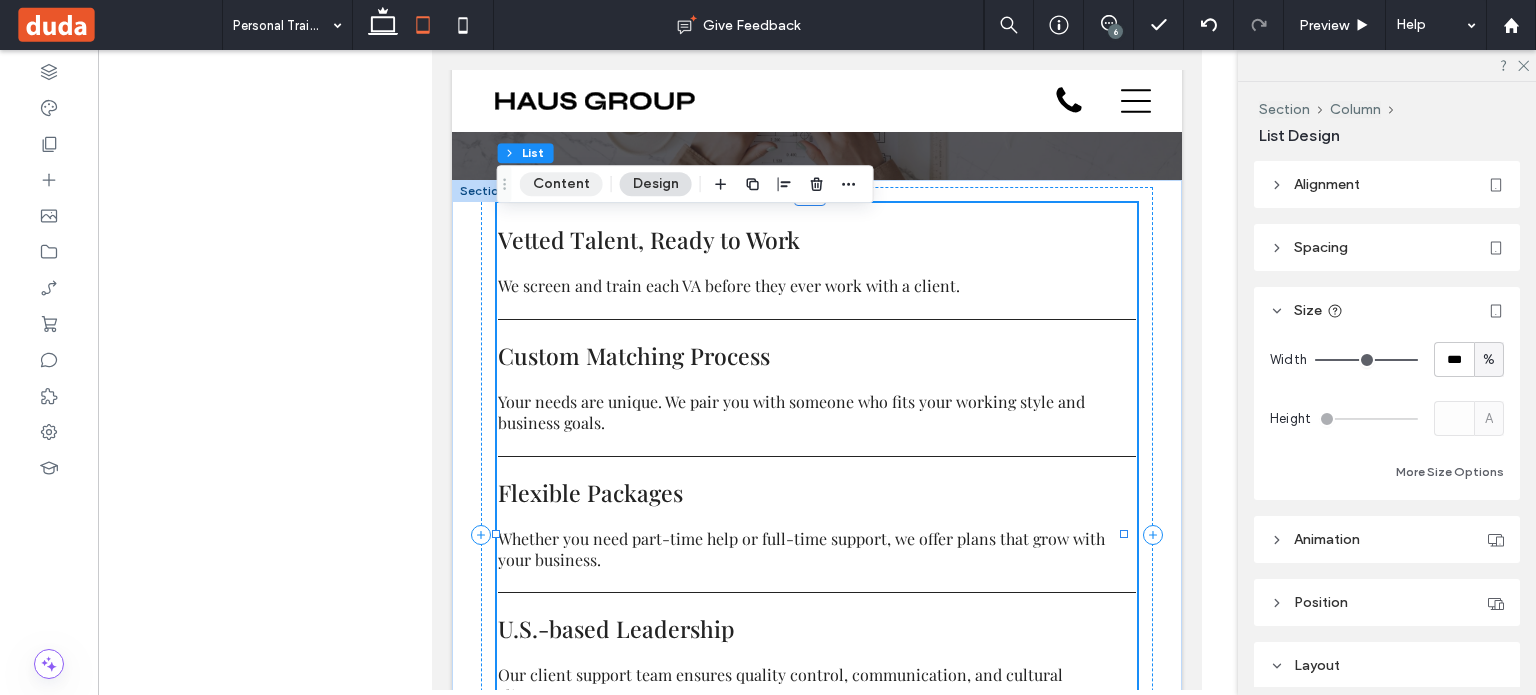 click on "Content" at bounding box center (561, 184) 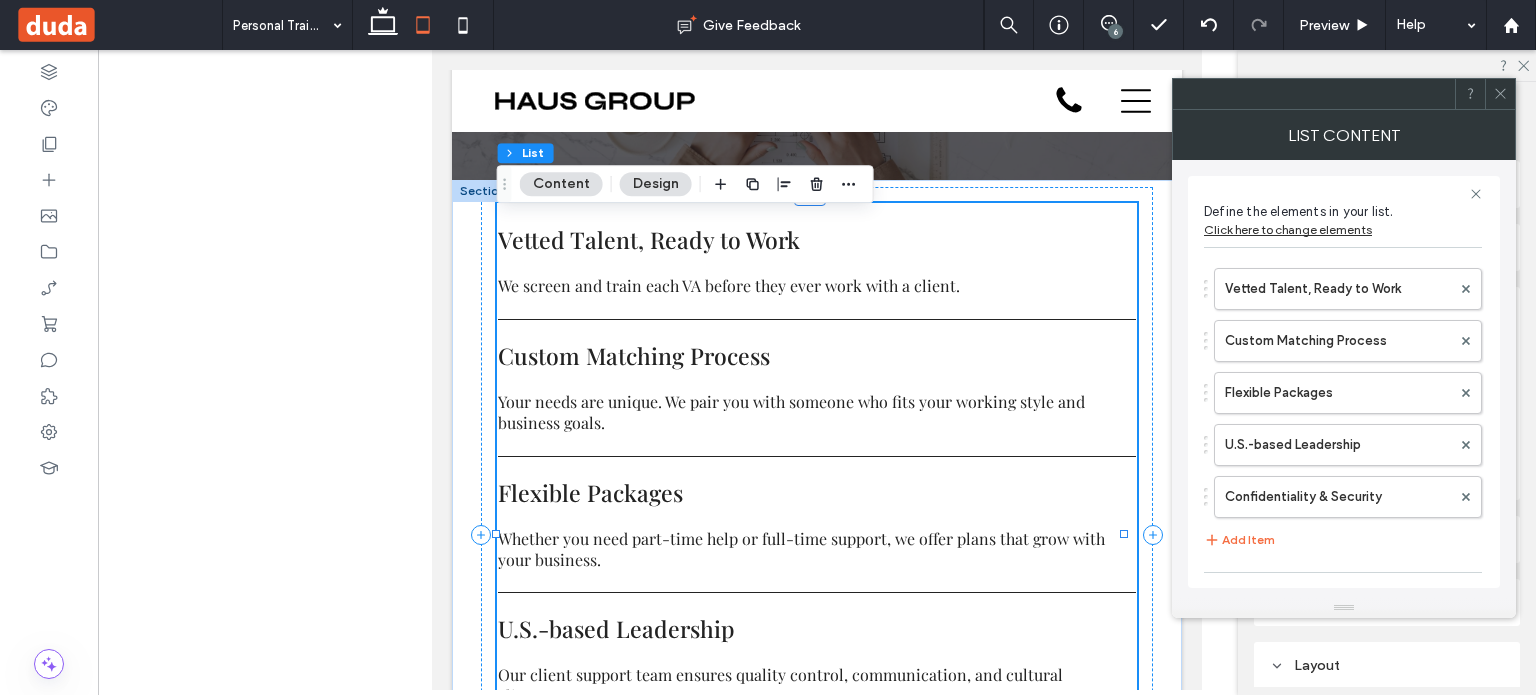 click on "Design" at bounding box center [656, 184] 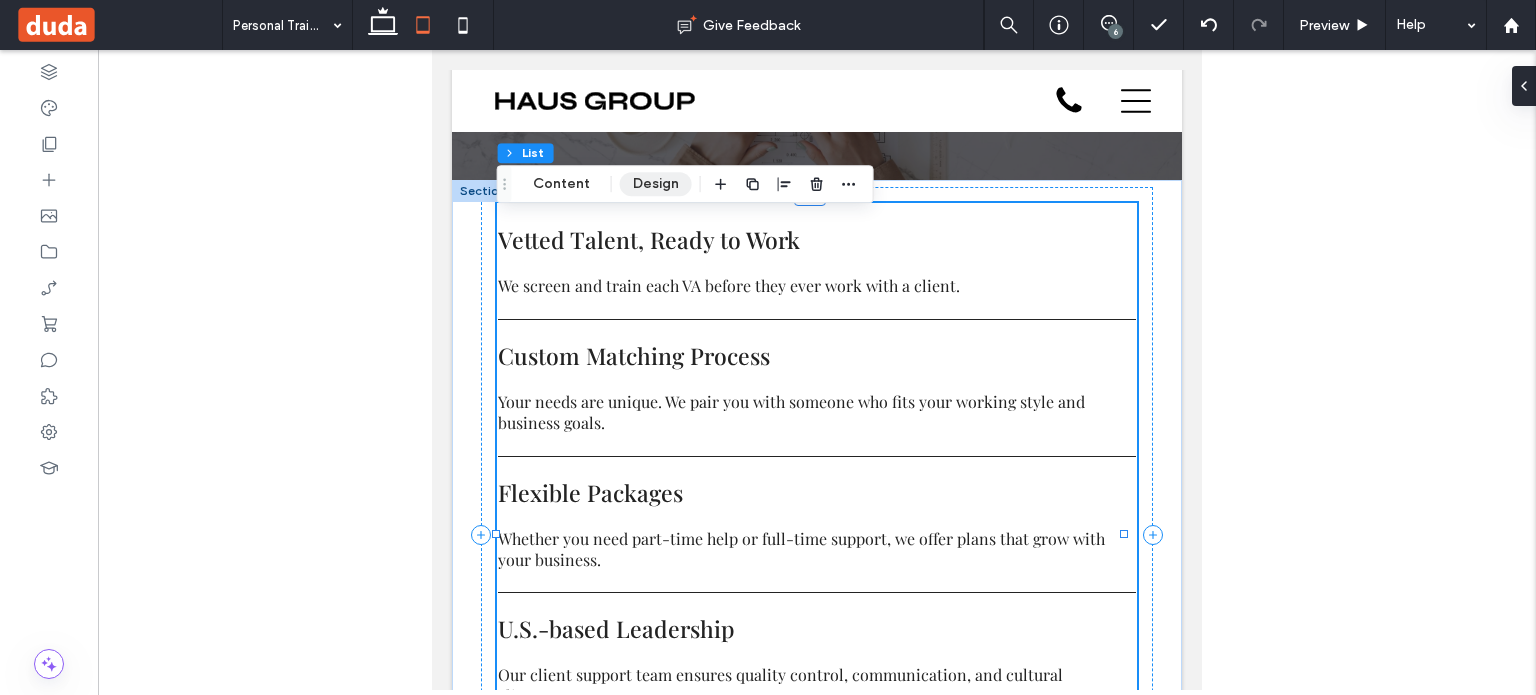 click on "Design" at bounding box center [656, 184] 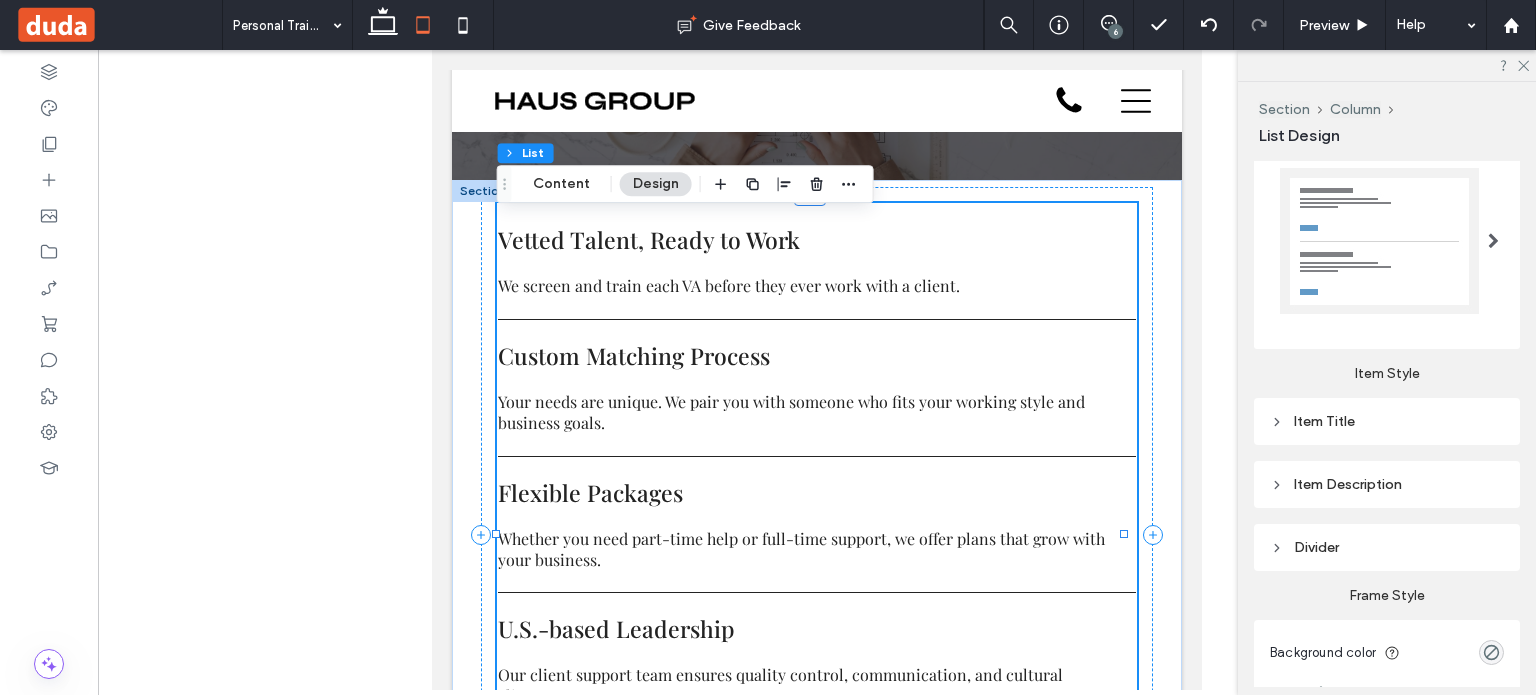scroll, scrollTop: 700, scrollLeft: 0, axis: vertical 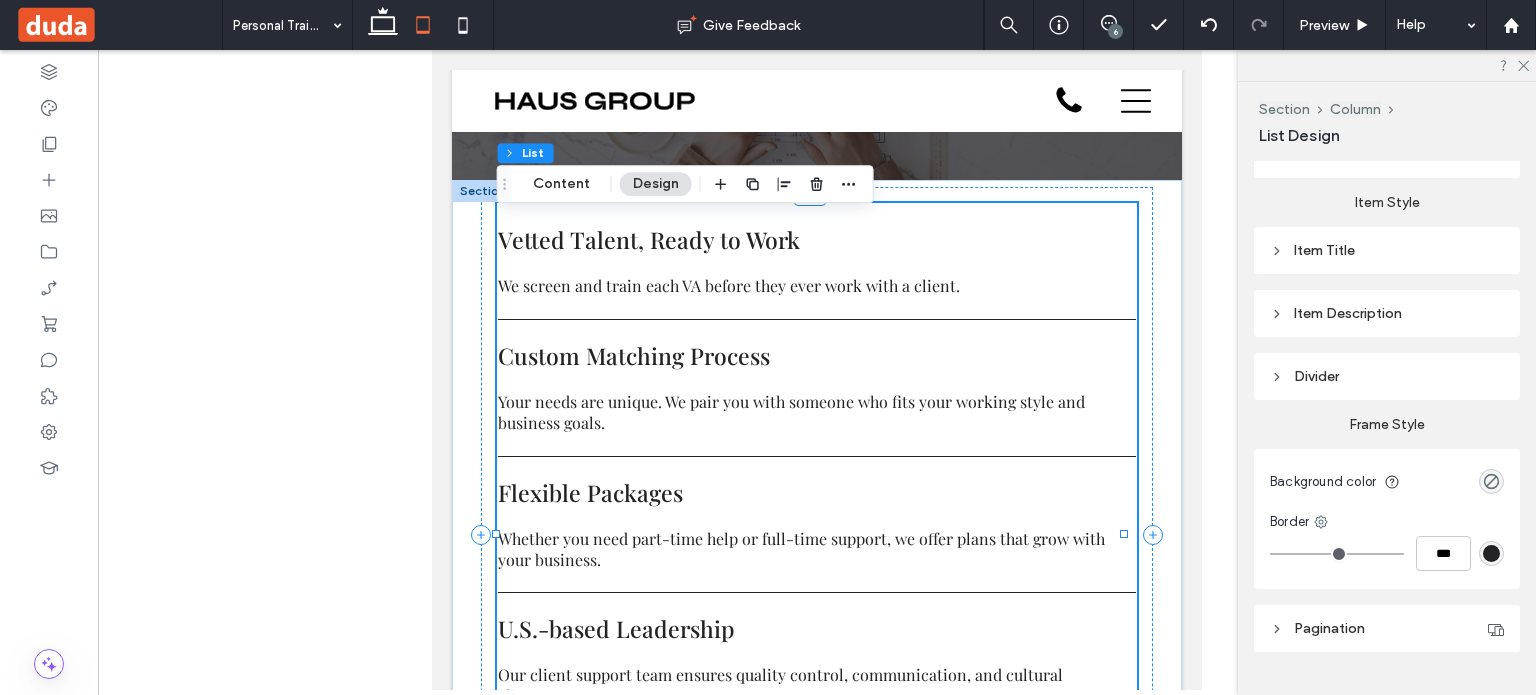 click on "Item Title" at bounding box center (1387, 250) 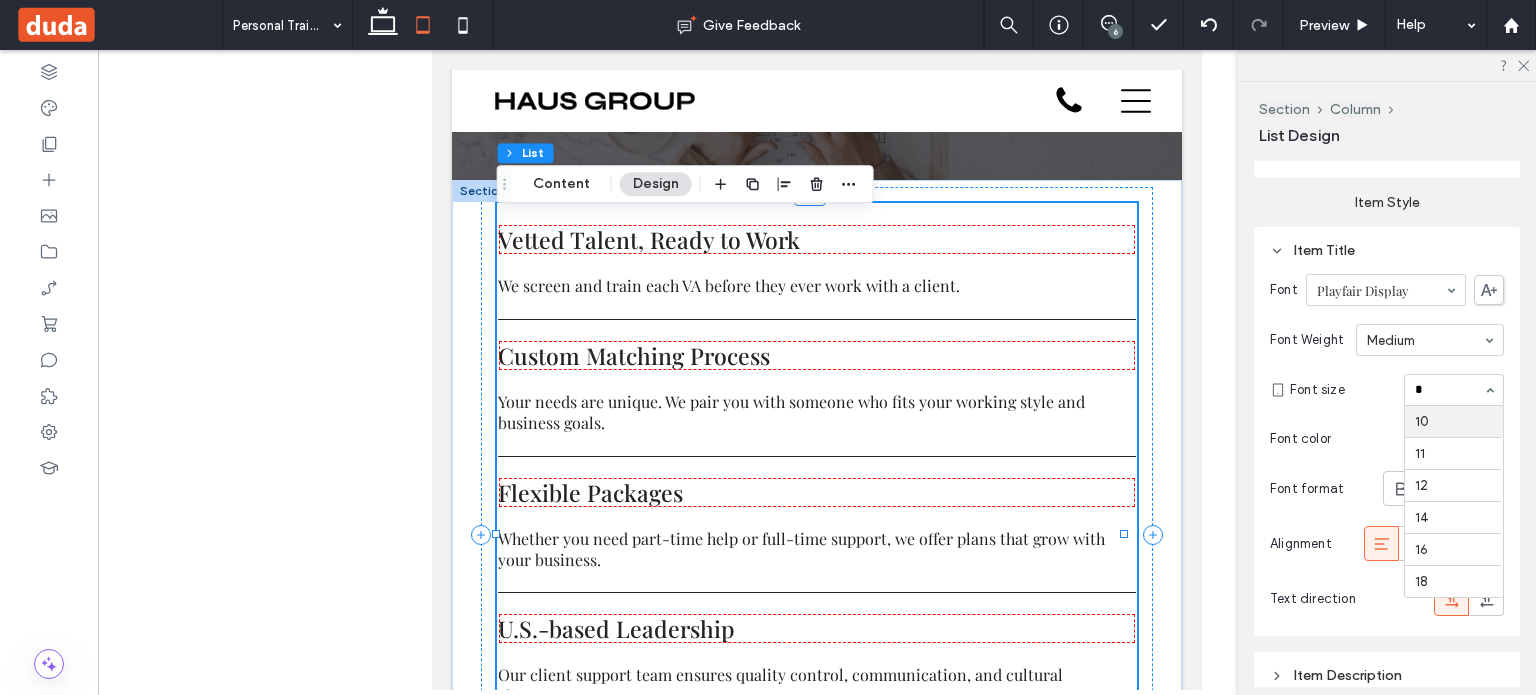 scroll, scrollTop: 0, scrollLeft: 0, axis: both 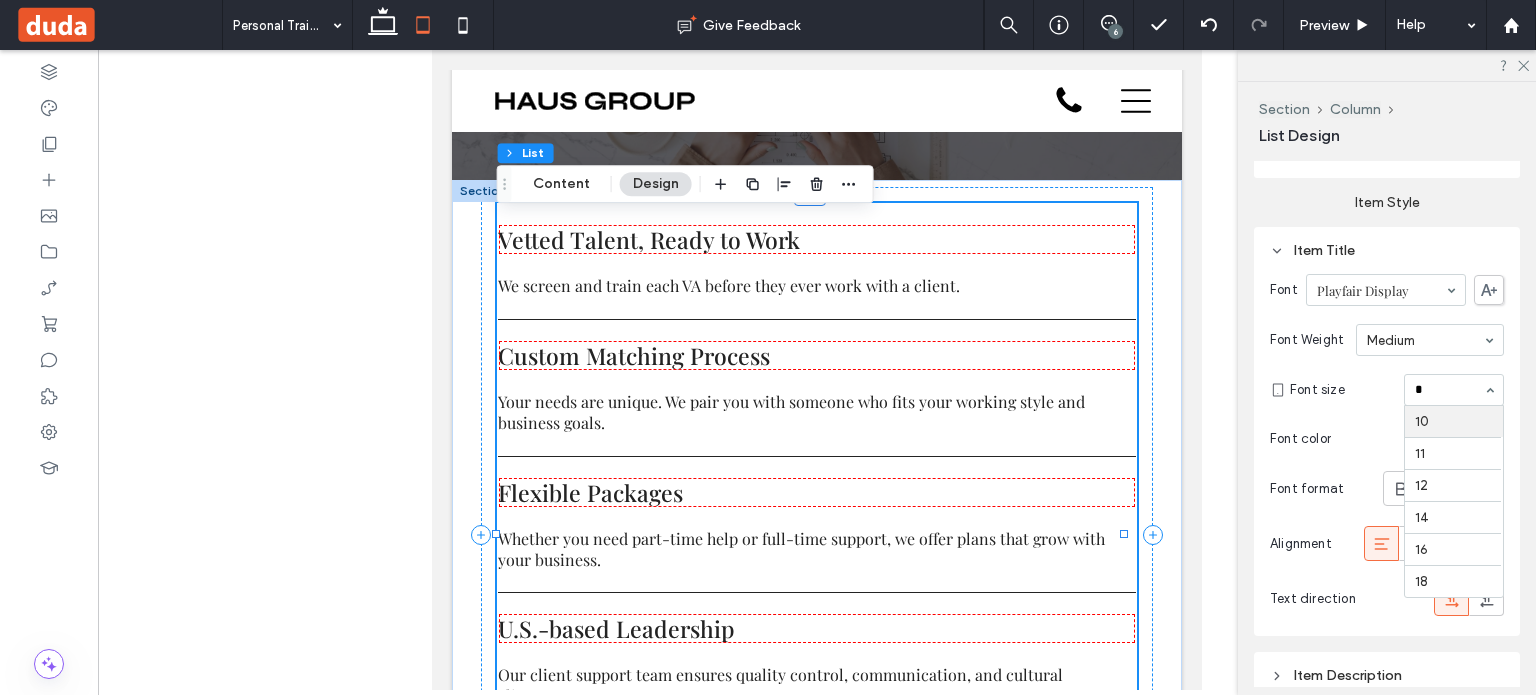type on "**" 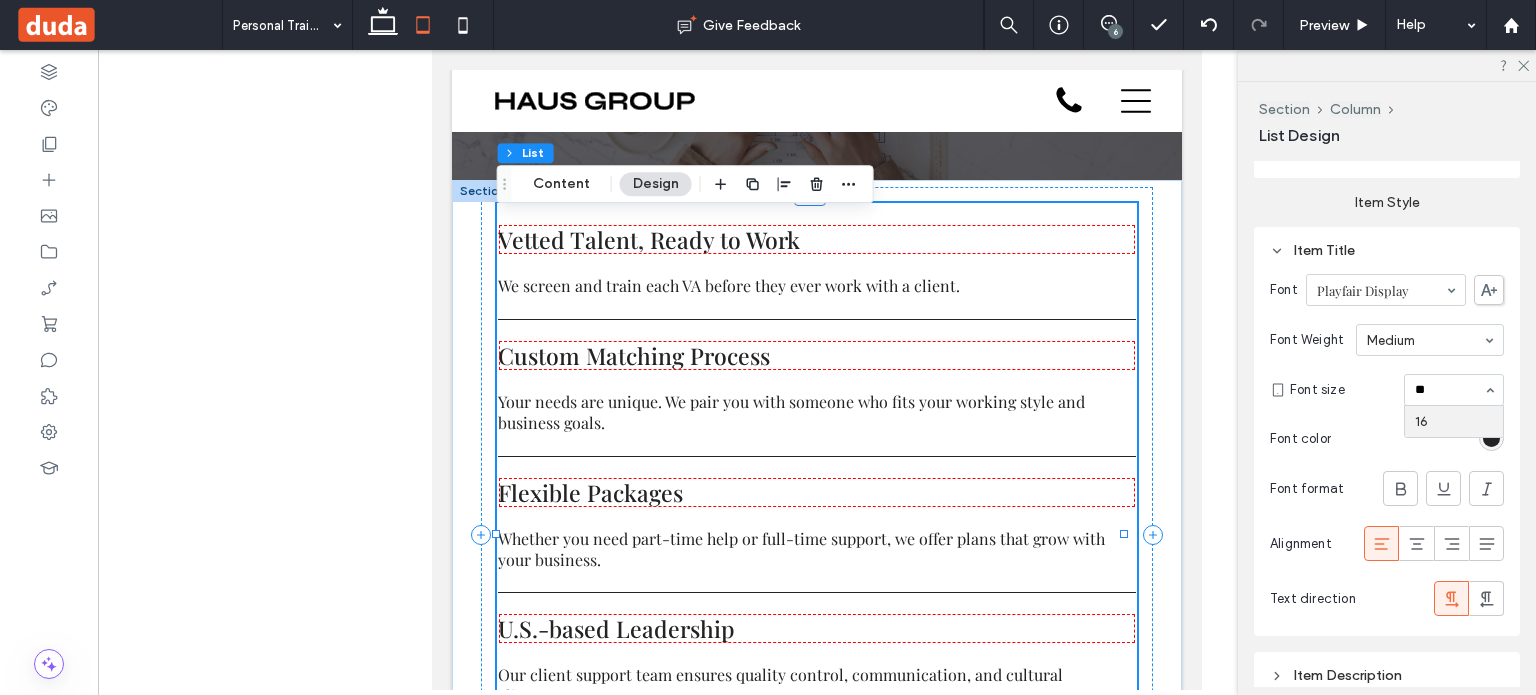 type 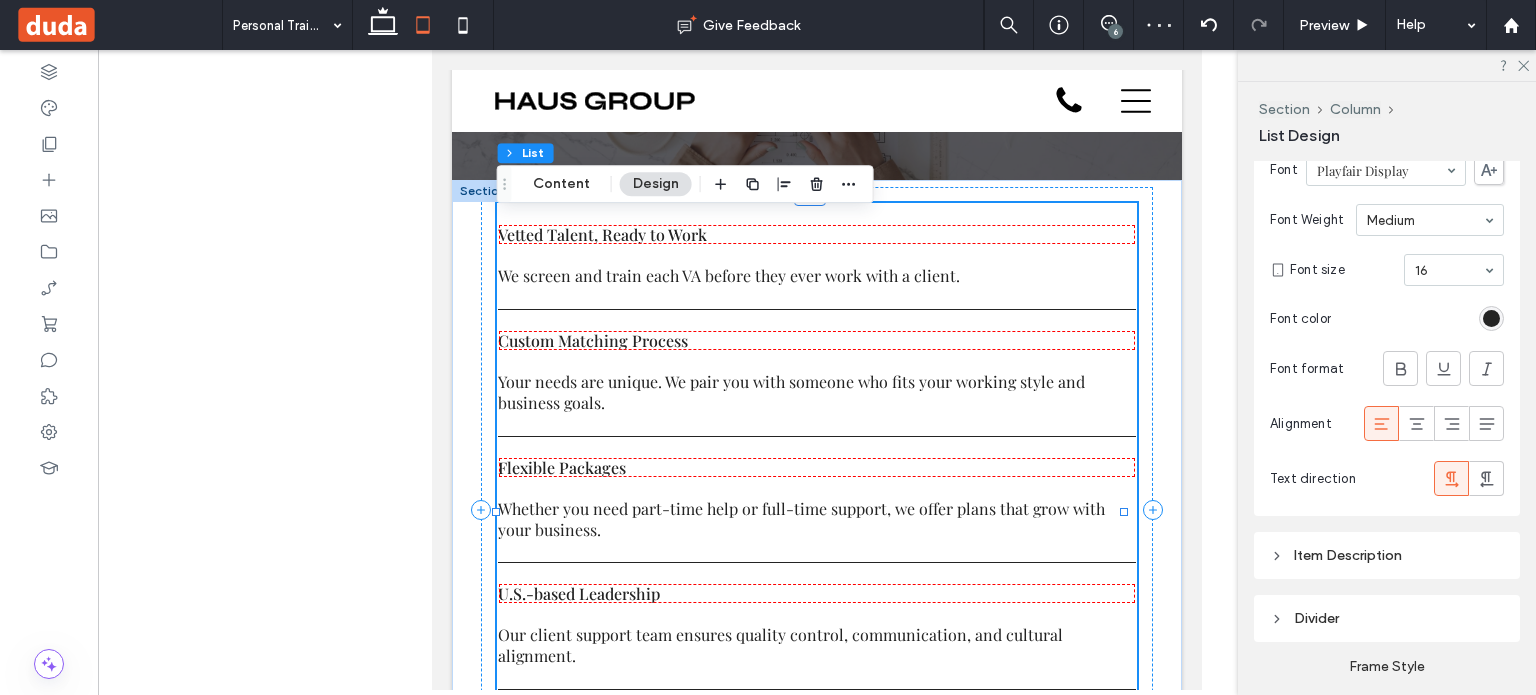 scroll, scrollTop: 1000, scrollLeft: 0, axis: vertical 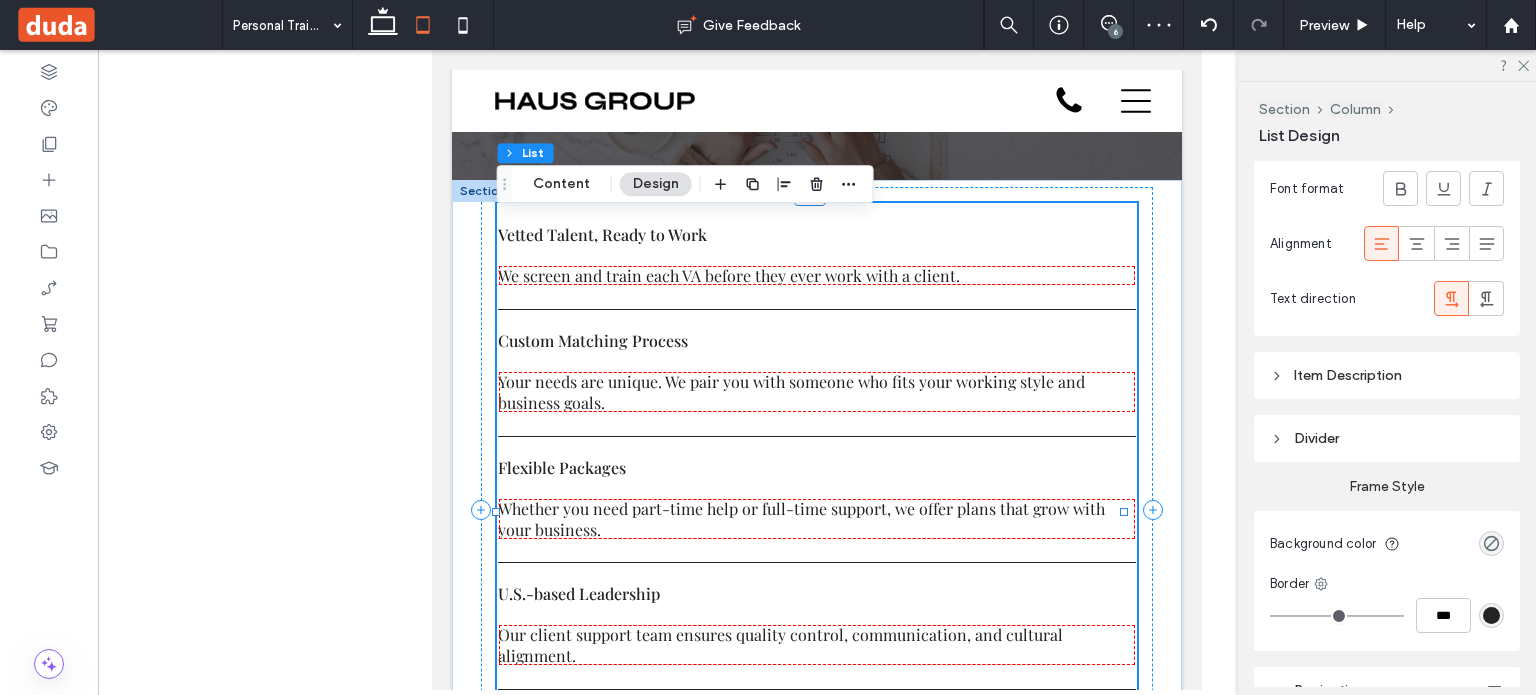 click on "Item Description" at bounding box center [1387, 375] 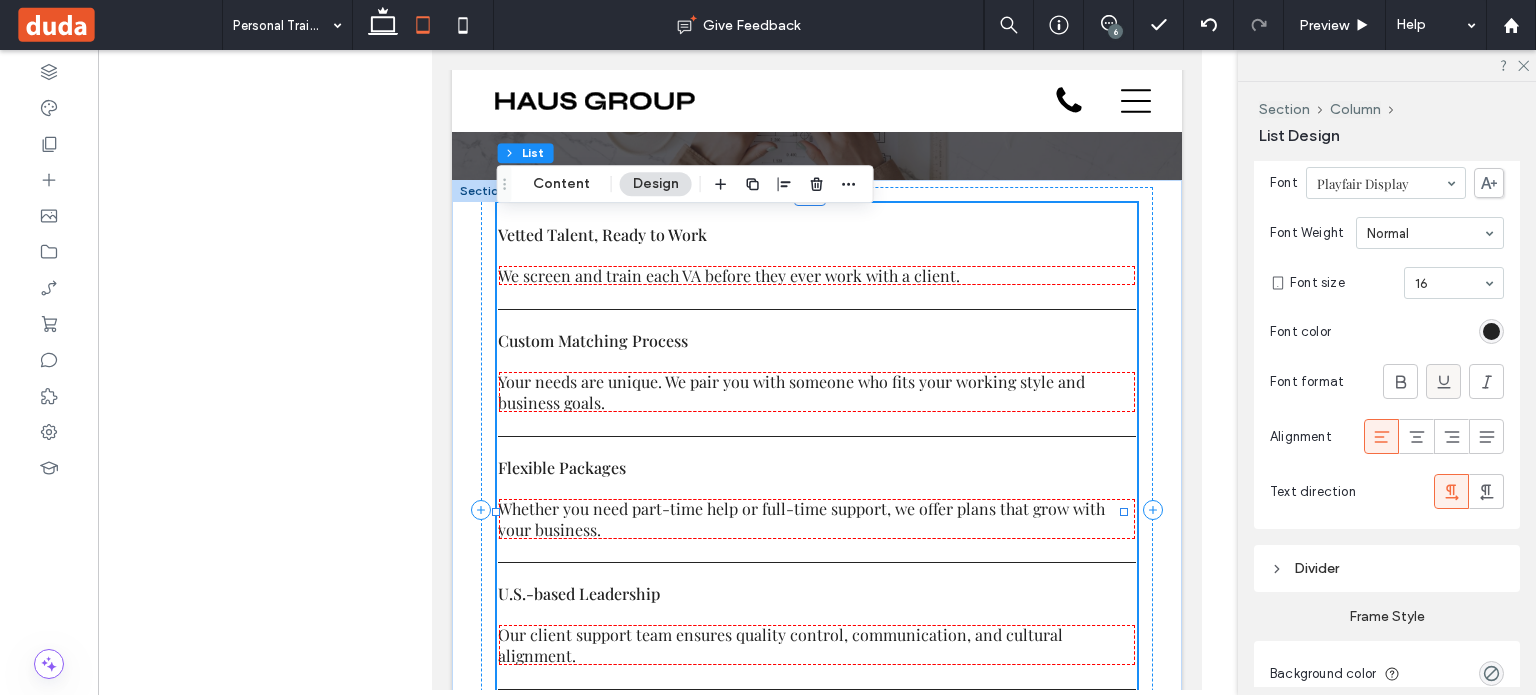 scroll, scrollTop: 1200, scrollLeft: 0, axis: vertical 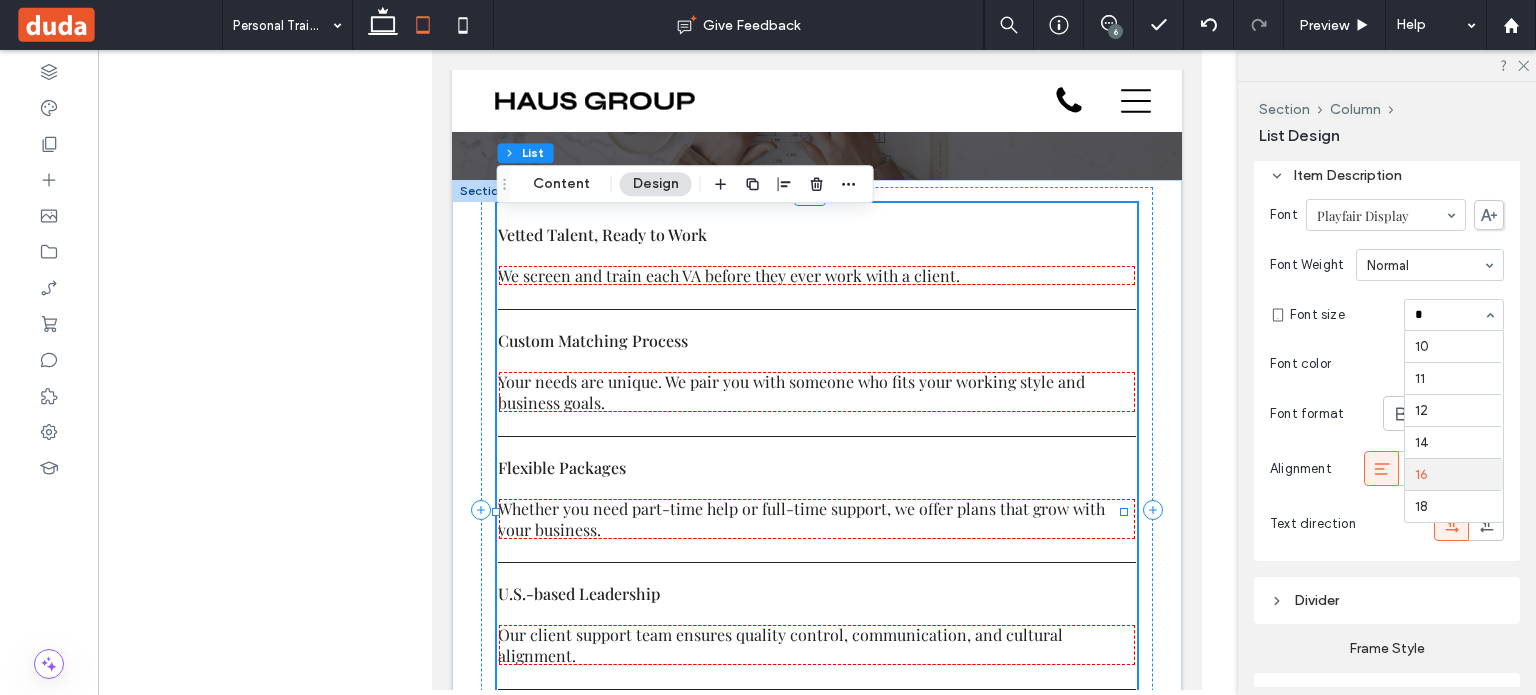 type on "**" 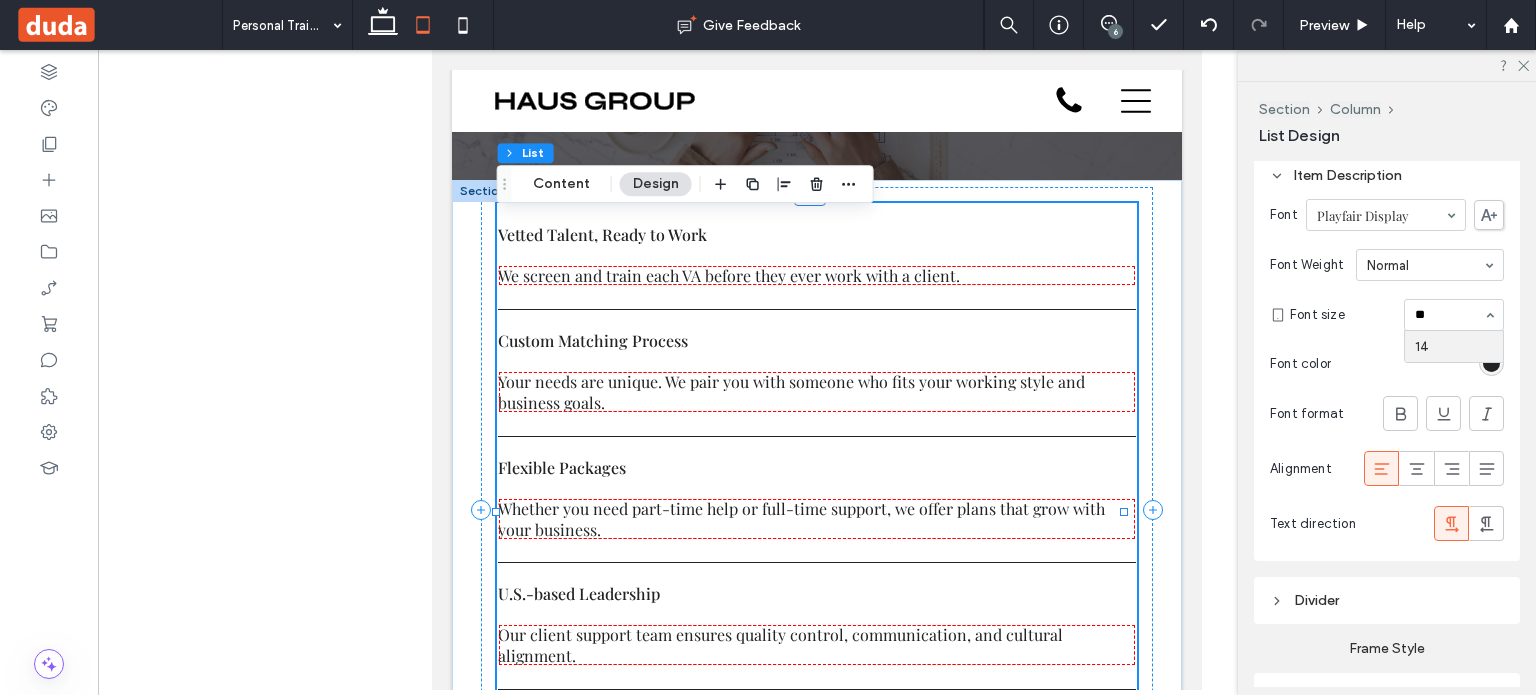 type 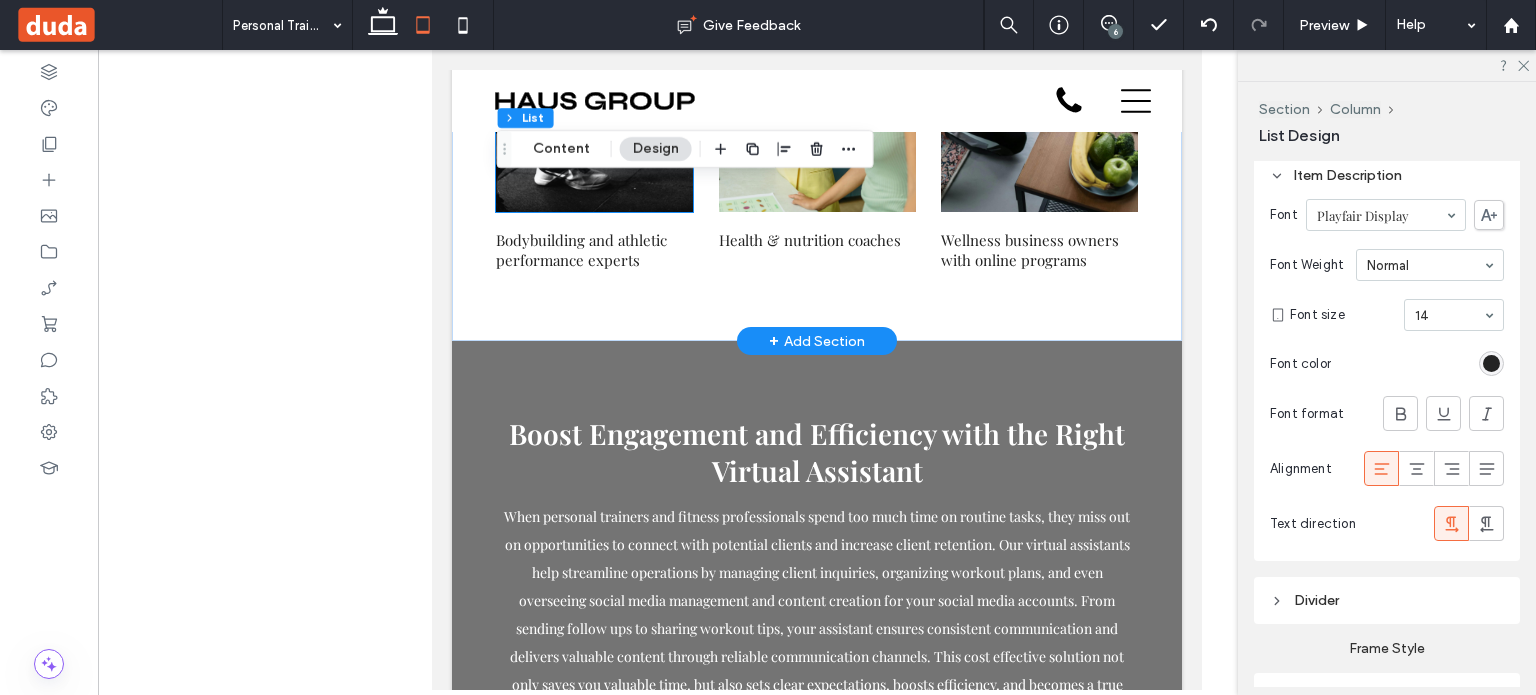 scroll, scrollTop: 5208, scrollLeft: 0, axis: vertical 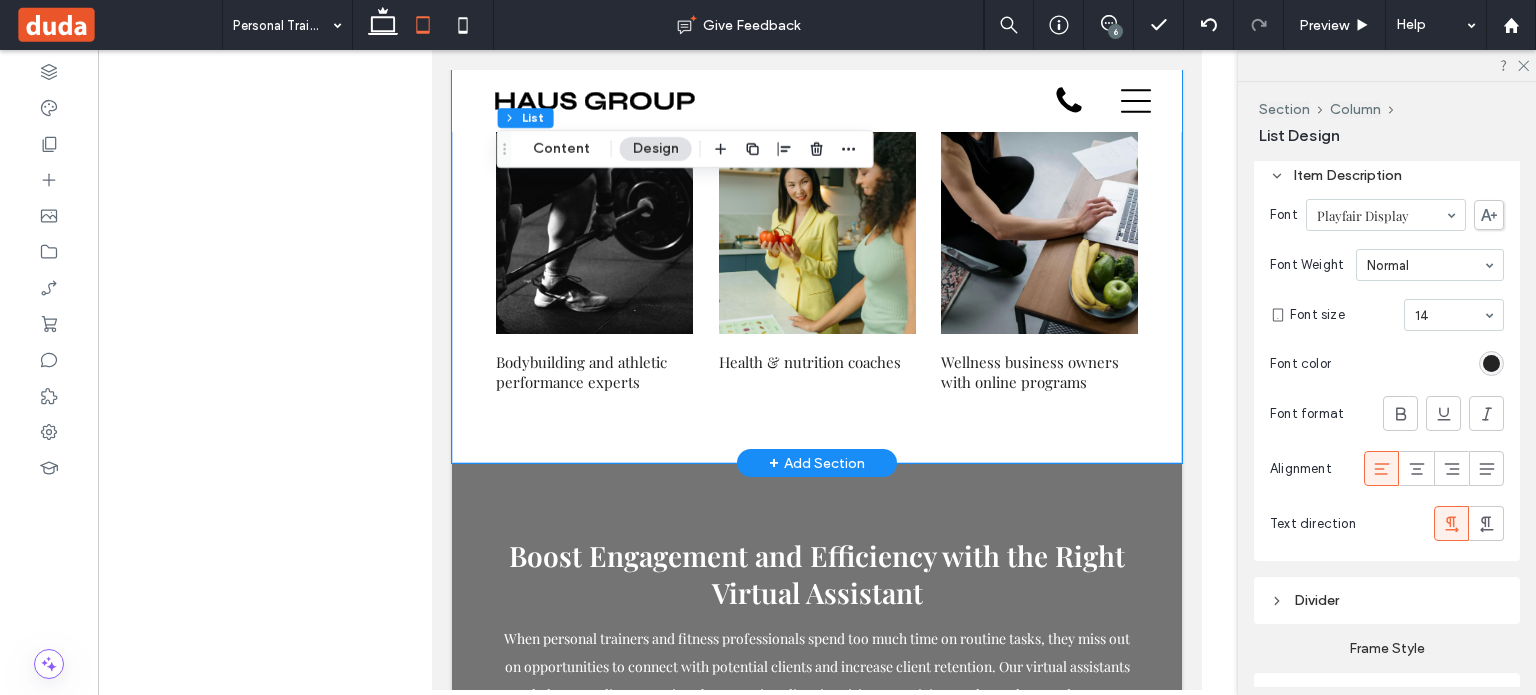 click on "Health & nutrition coaches
Wellness business owners with online programs
Independent personal trainers
Fitness studios & gym owners
Online fitness coaches
Bodybuilding and athletic performance experts" at bounding box center (817, 84) 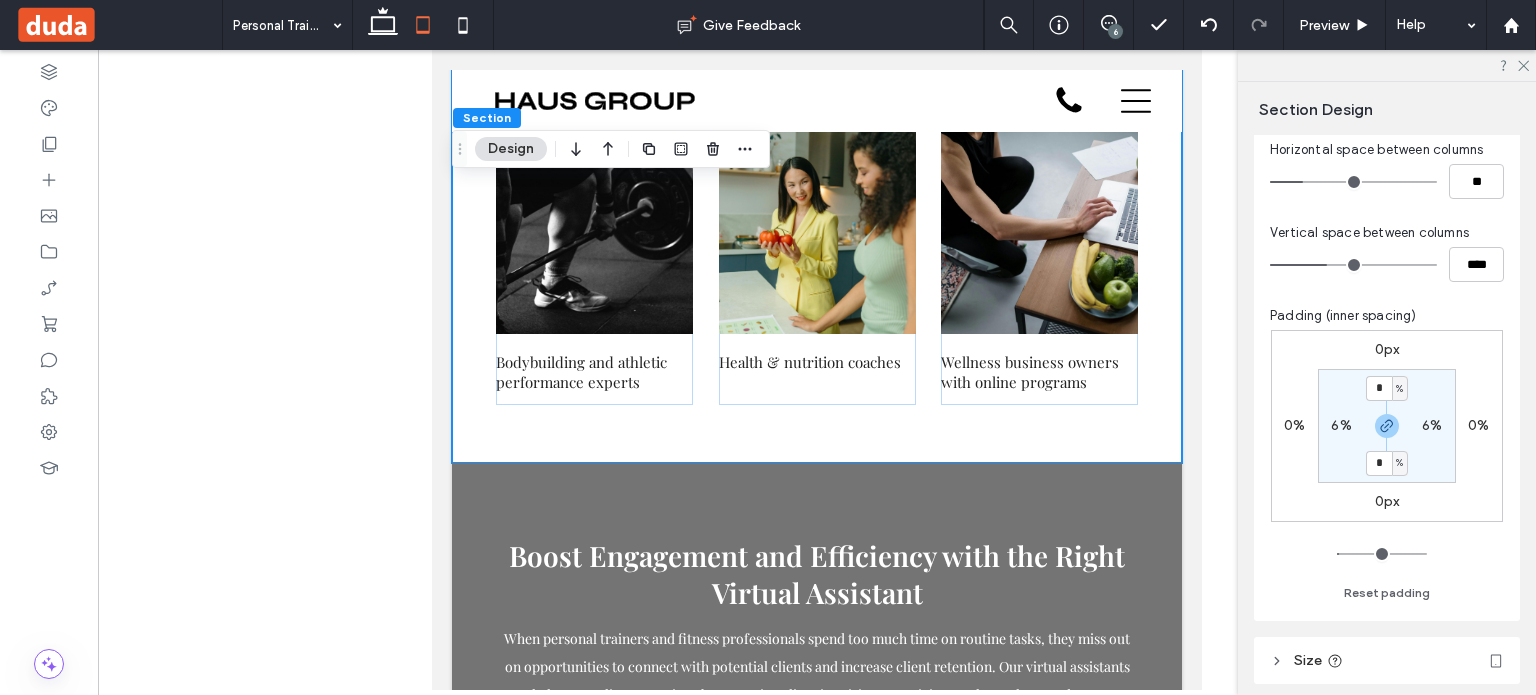 scroll, scrollTop: 400, scrollLeft: 0, axis: vertical 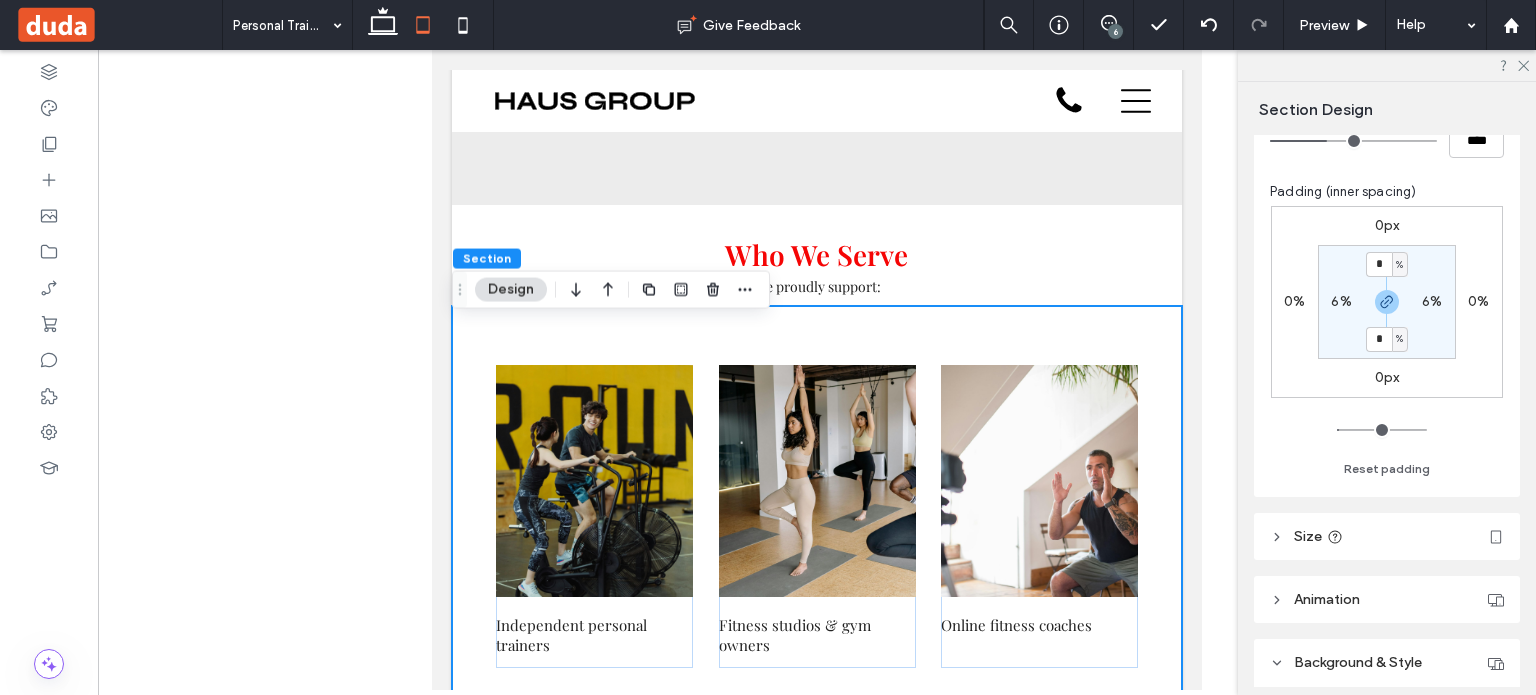 type on "*" 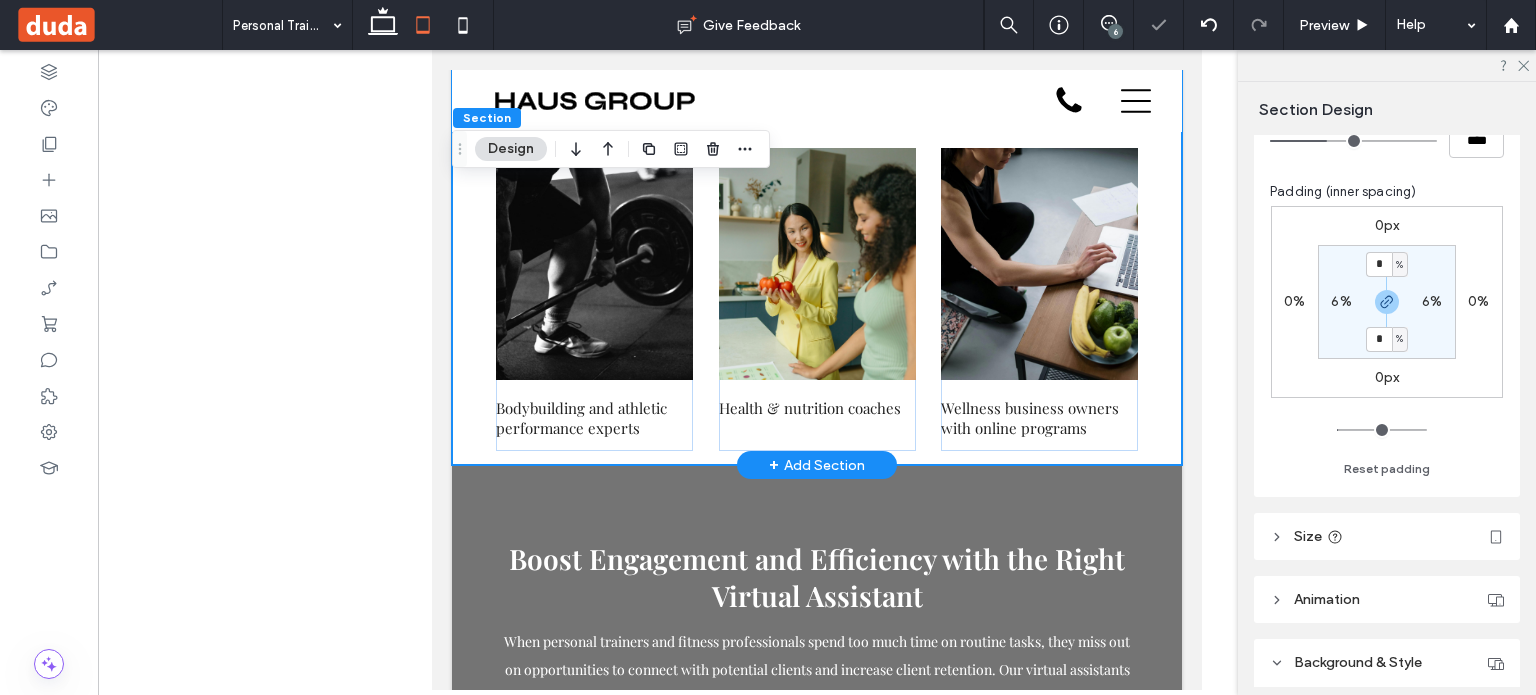 scroll, scrollTop: 5208, scrollLeft: 0, axis: vertical 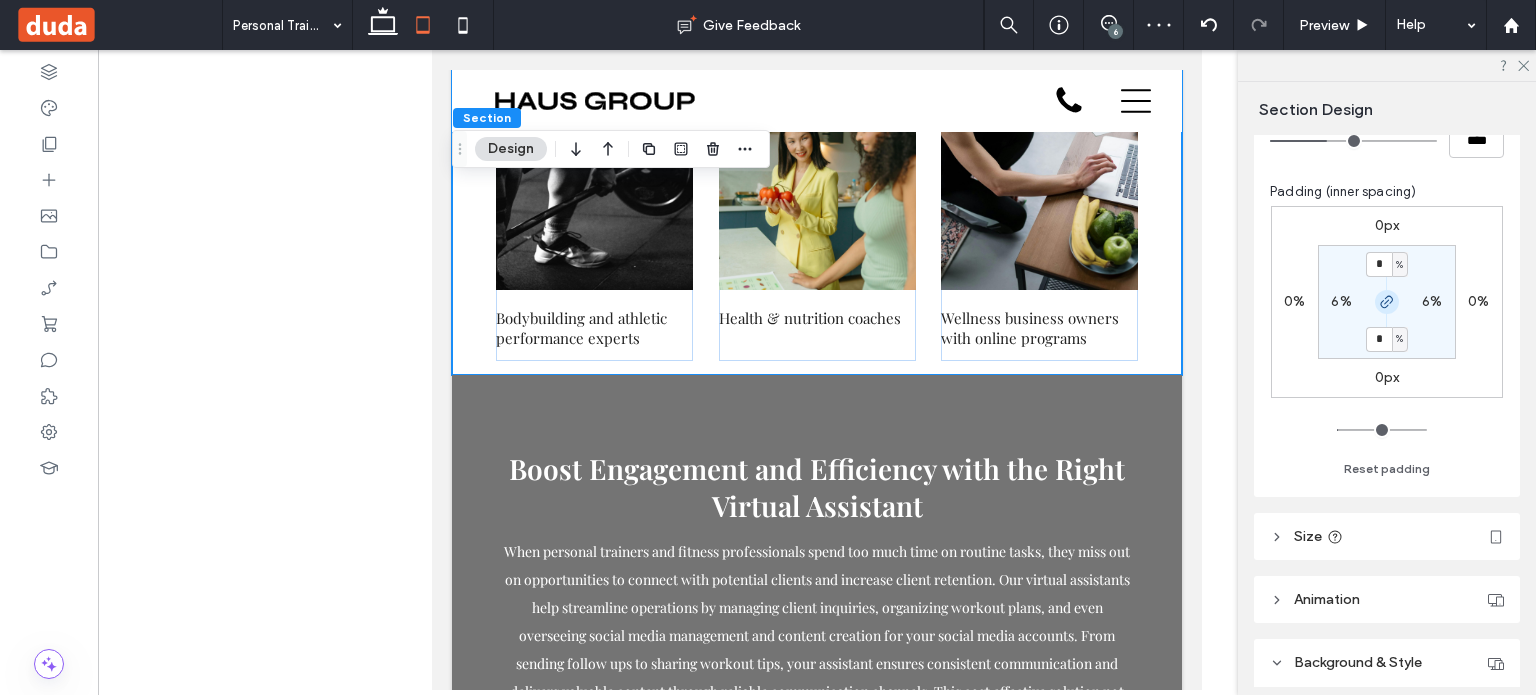 click at bounding box center (1387, 302) 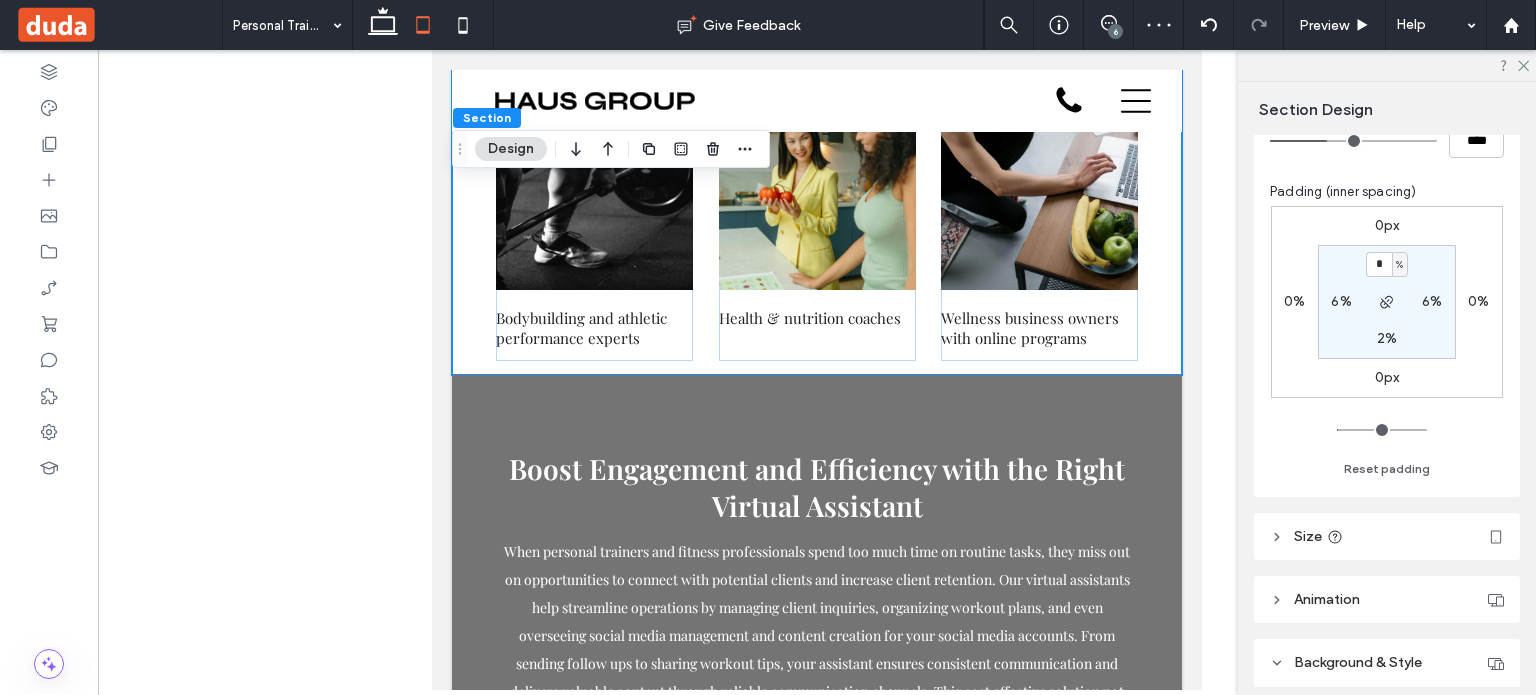 click on "2%" at bounding box center (1387, 338) 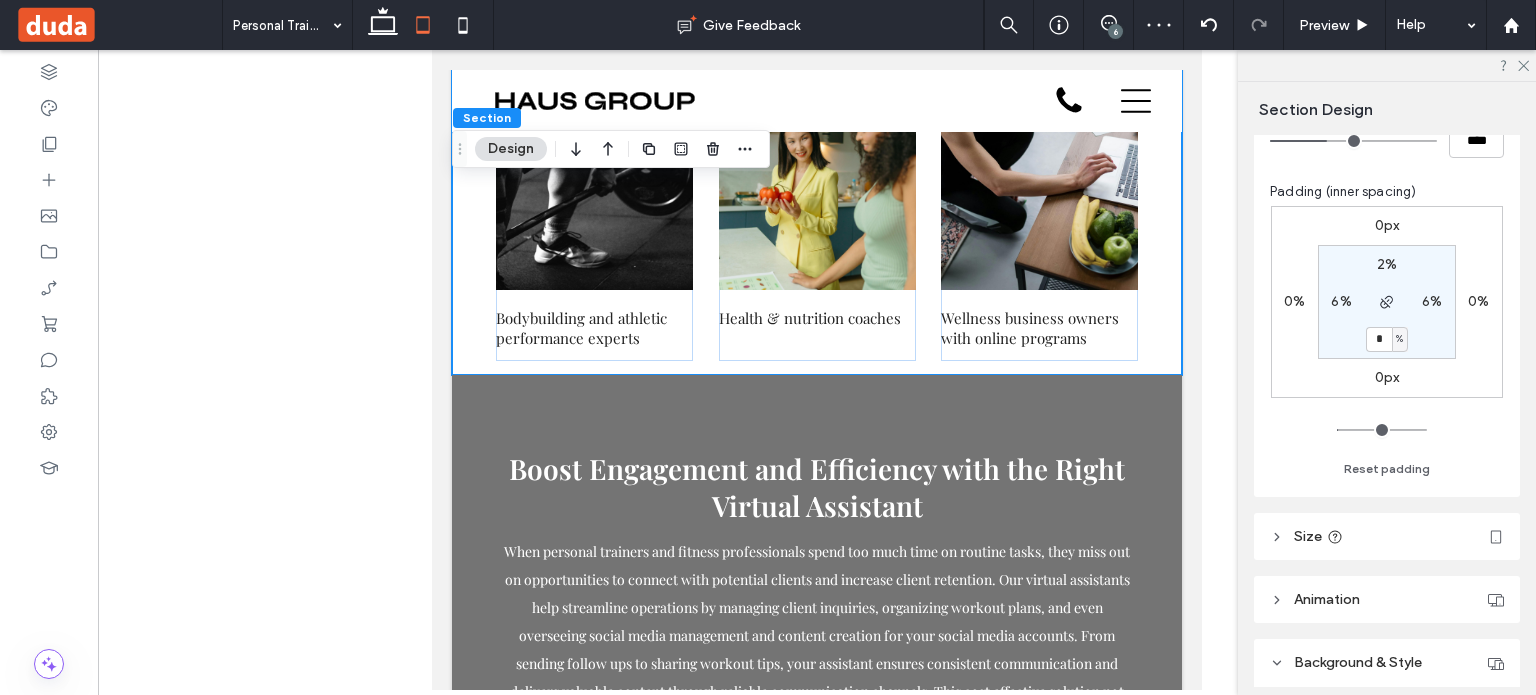 type on "*" 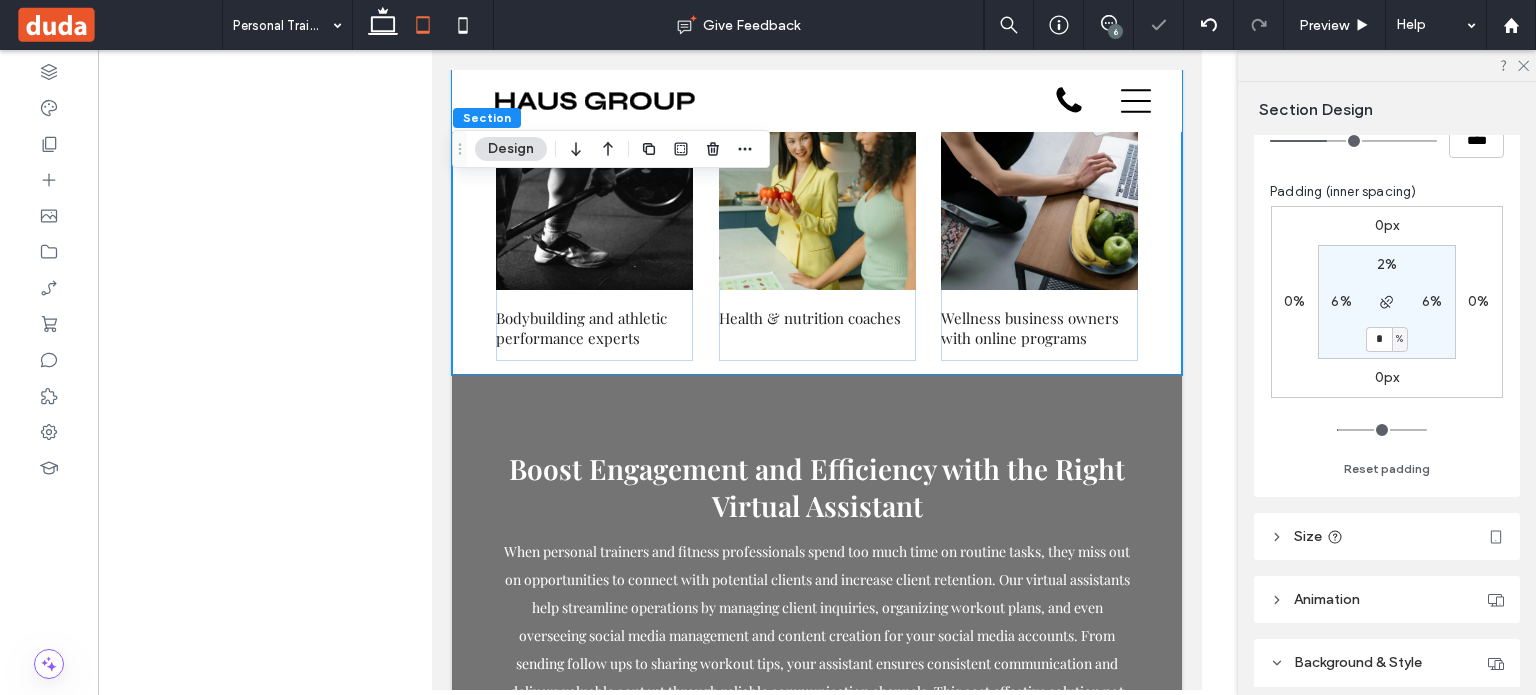 type on "*" 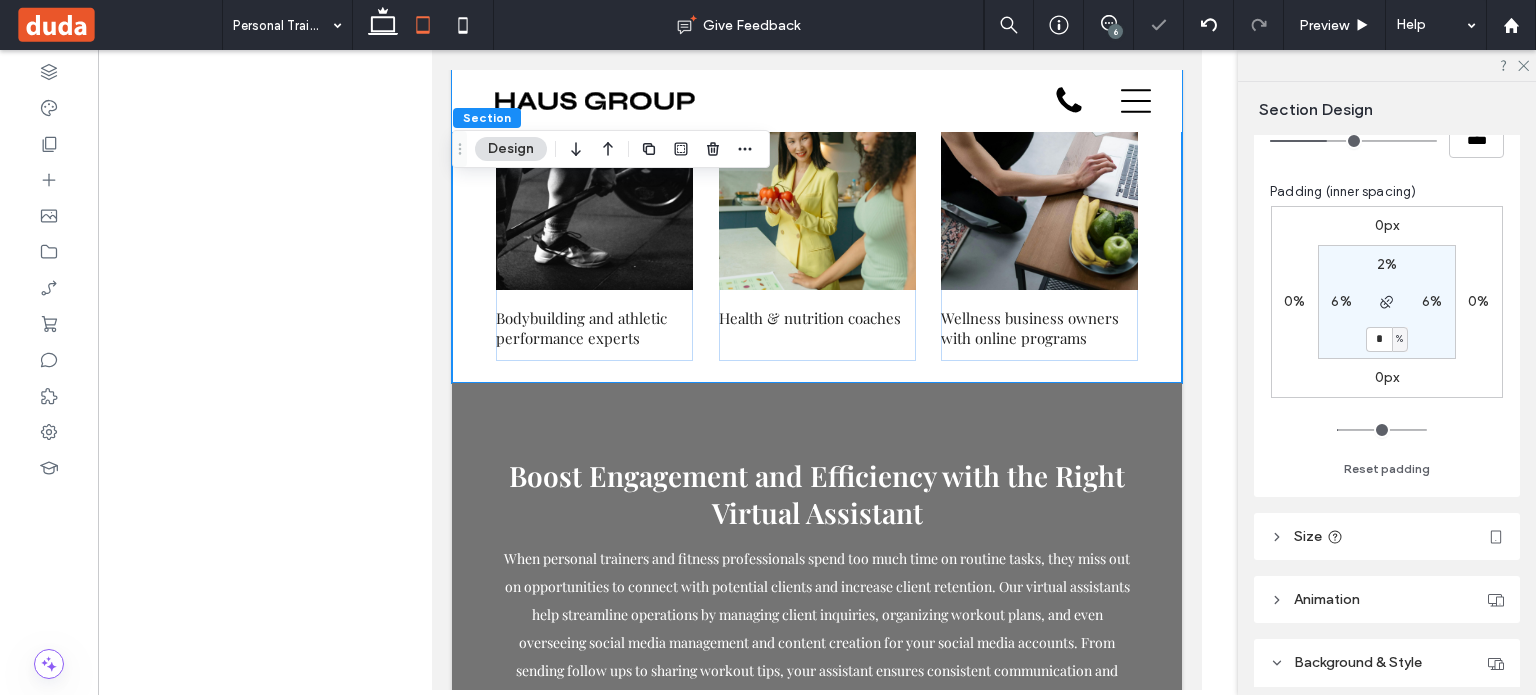 click on "*" at bounding box center [1379, 339] 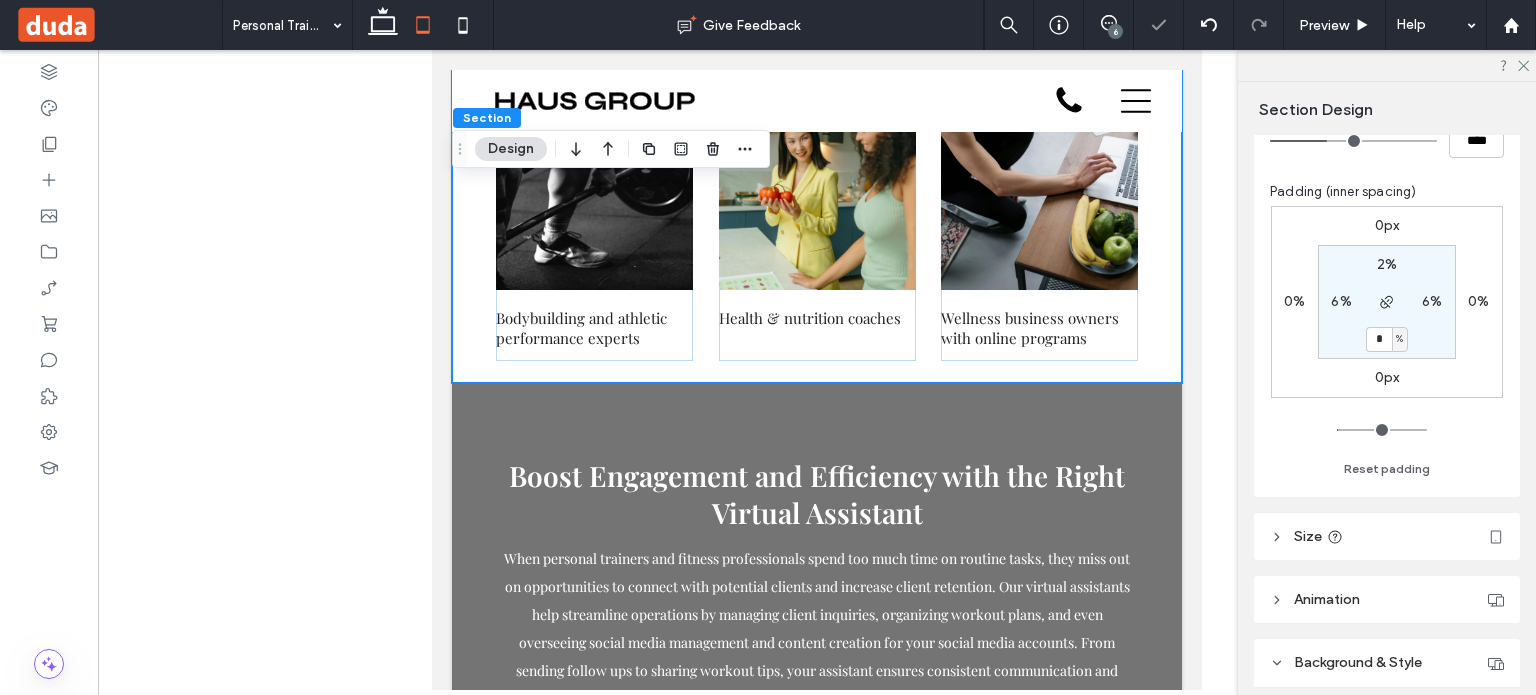 type on "*" 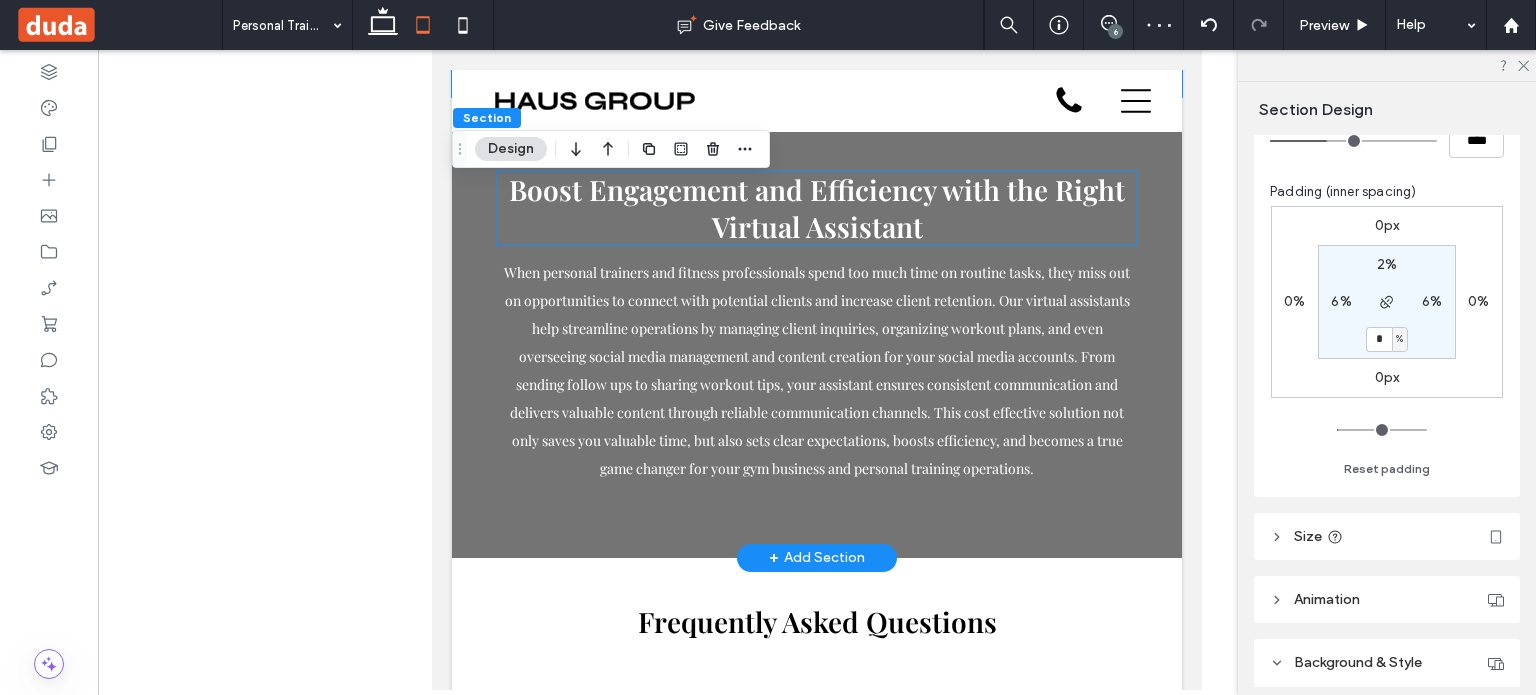 scroll, scrollTop: 5508, scrollLeft: 0, axis: vertical 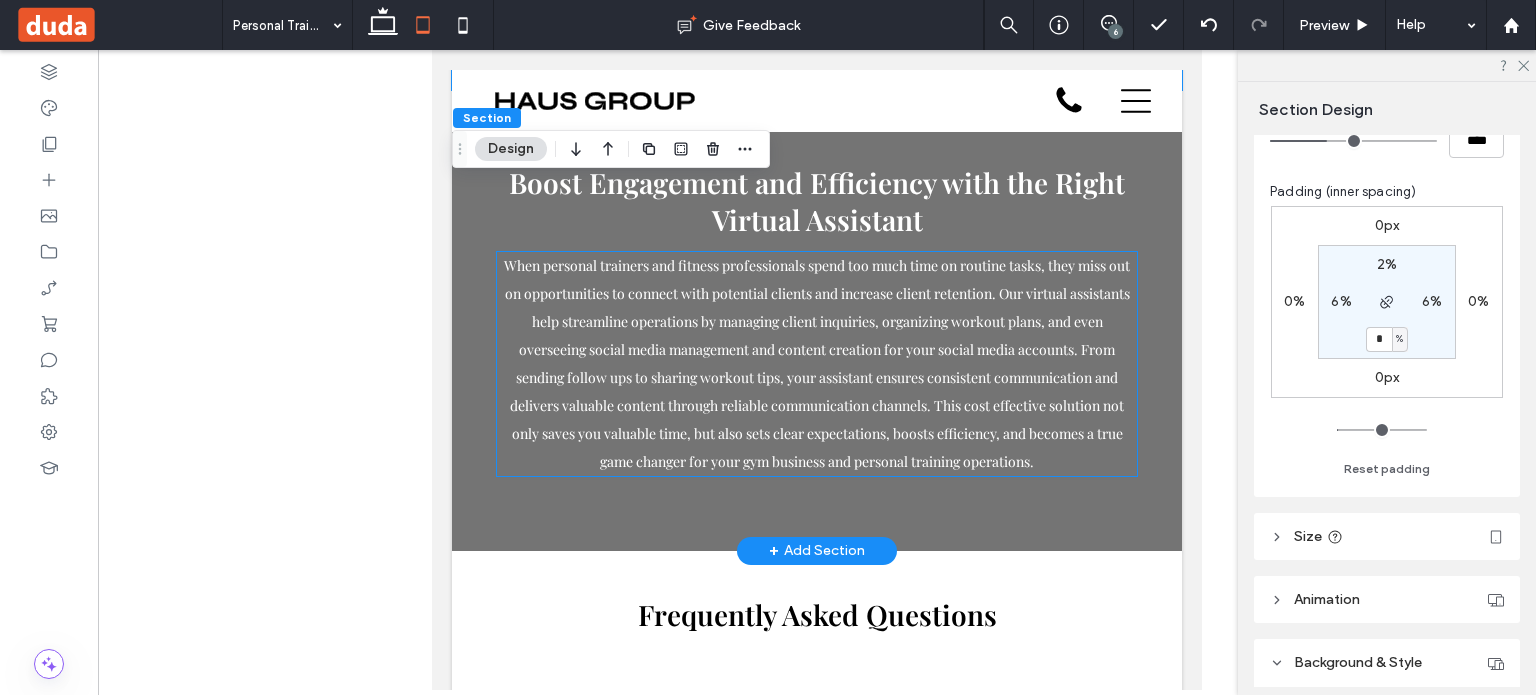 click on "streamline operations" at bounding box center [630, 321] 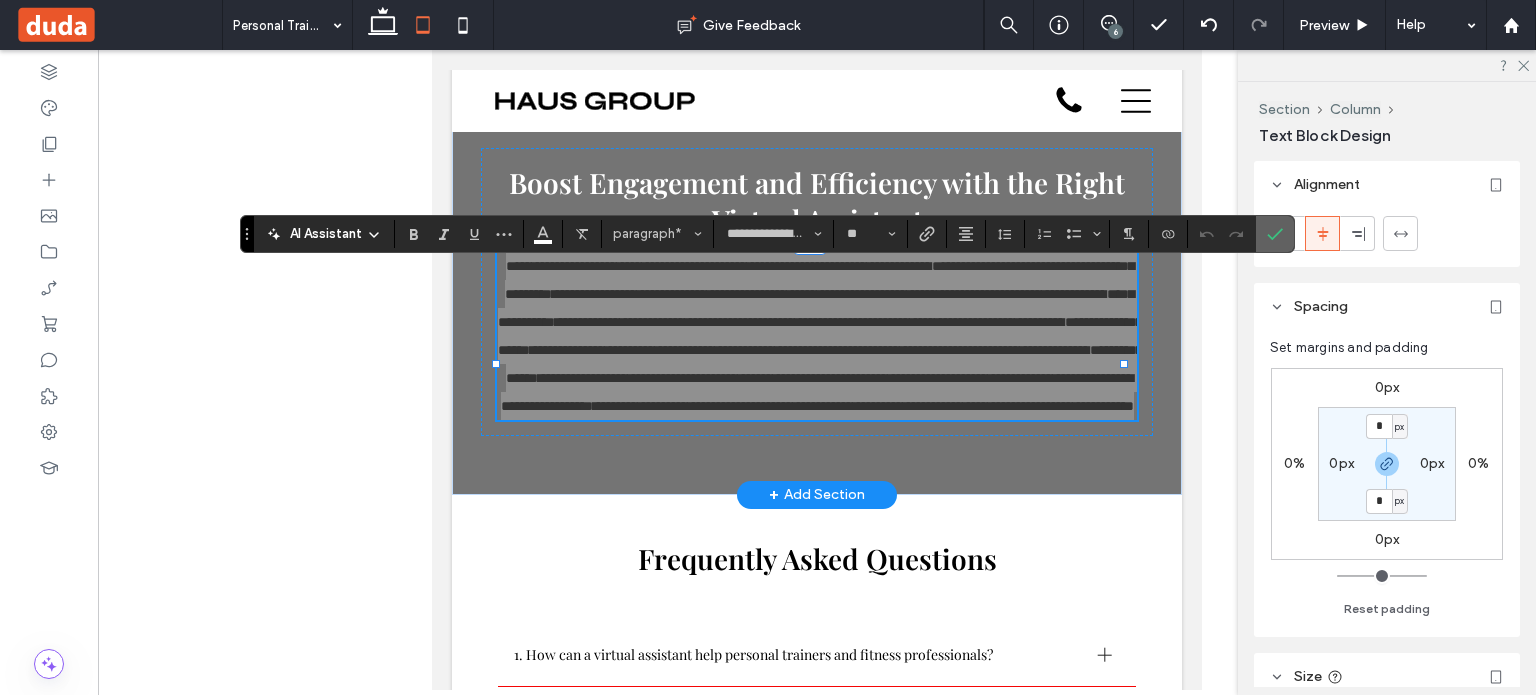 click 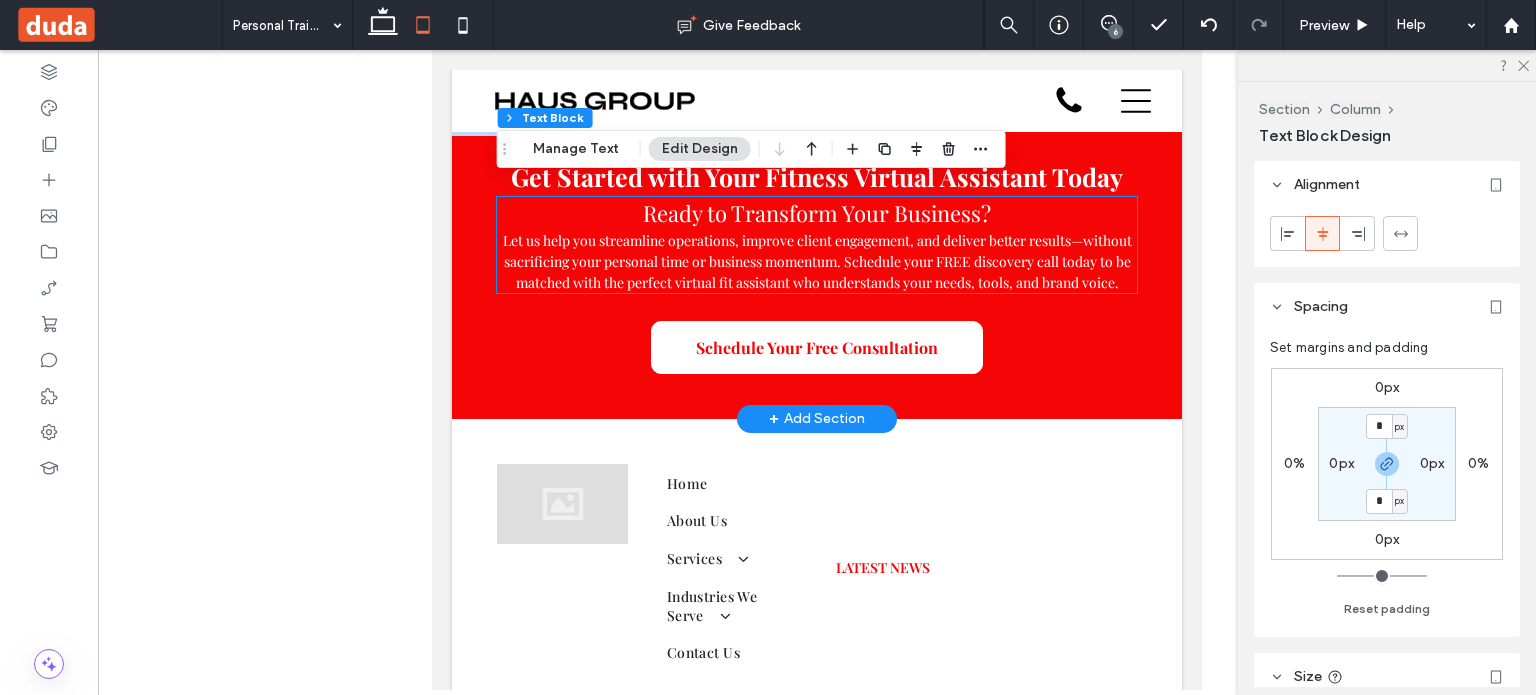 scroll, scrollTop: 6508, scrollLeft: 0, axis: vertical 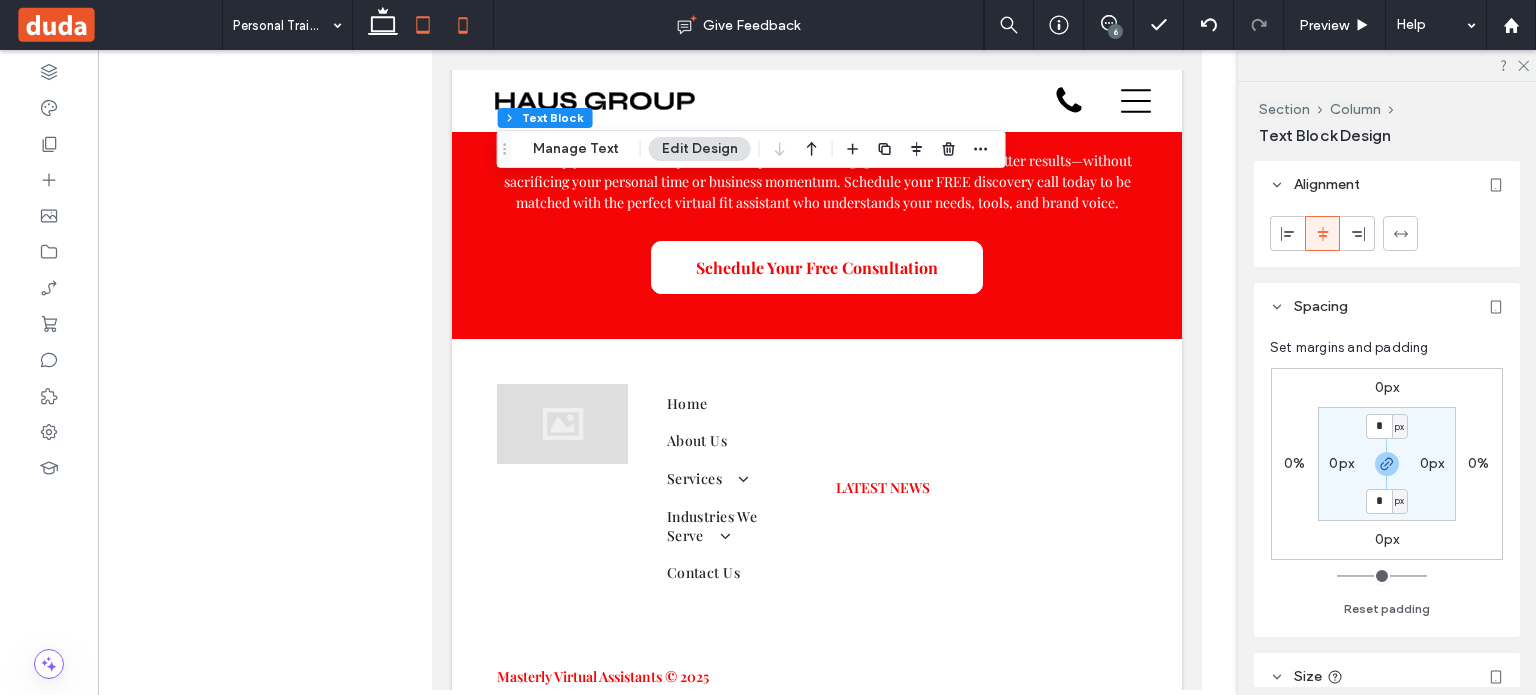 click 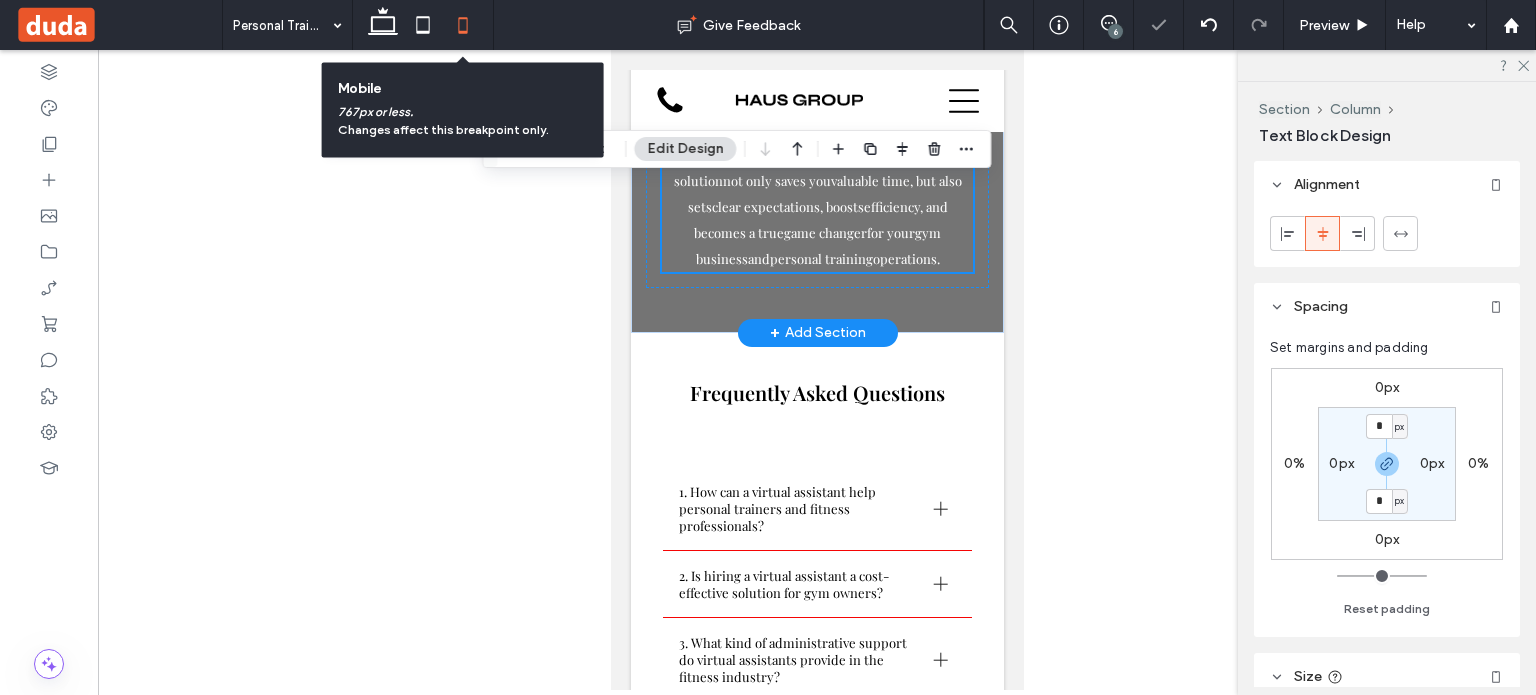 scroll, scrollTop: 7340, scrollLeft: 0, axis: vertical 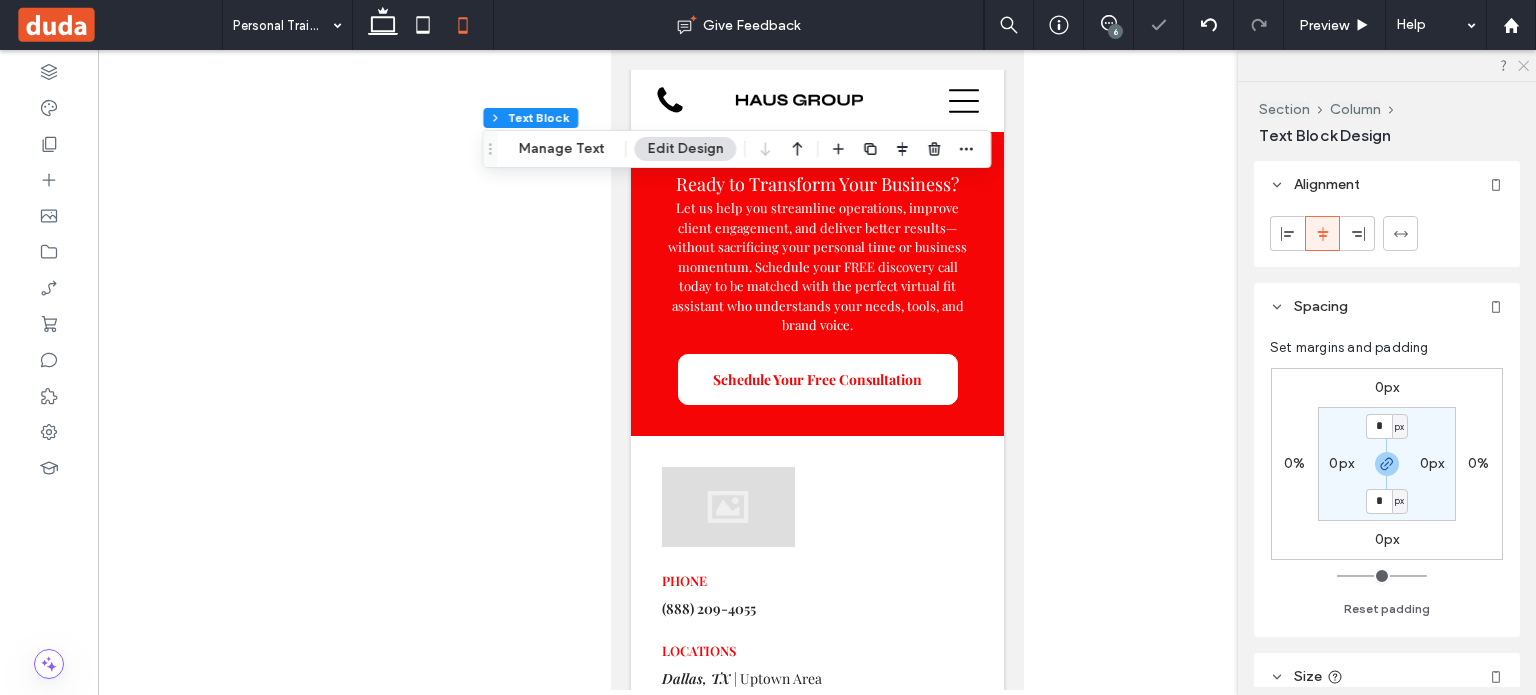 click 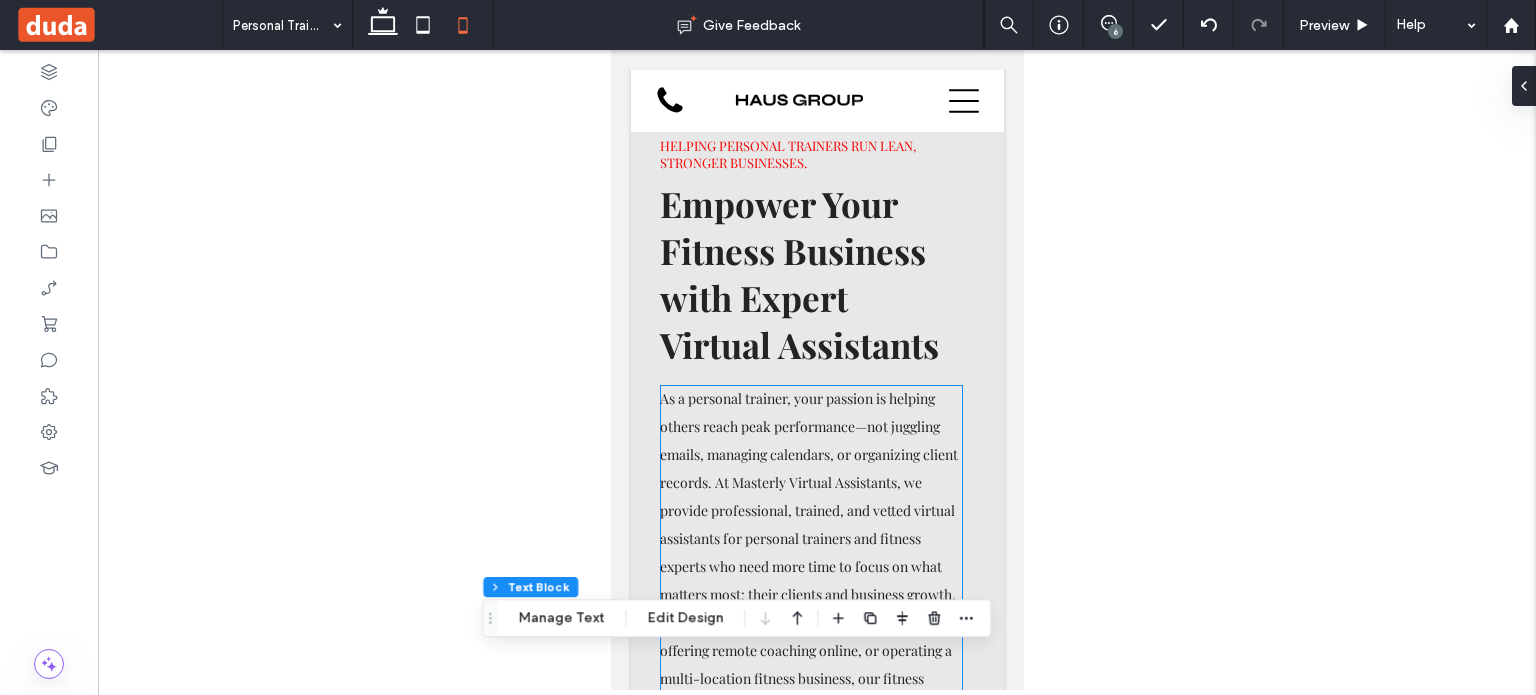 scroll, scrollTop: 0, scrollLeft: 0, axis: both 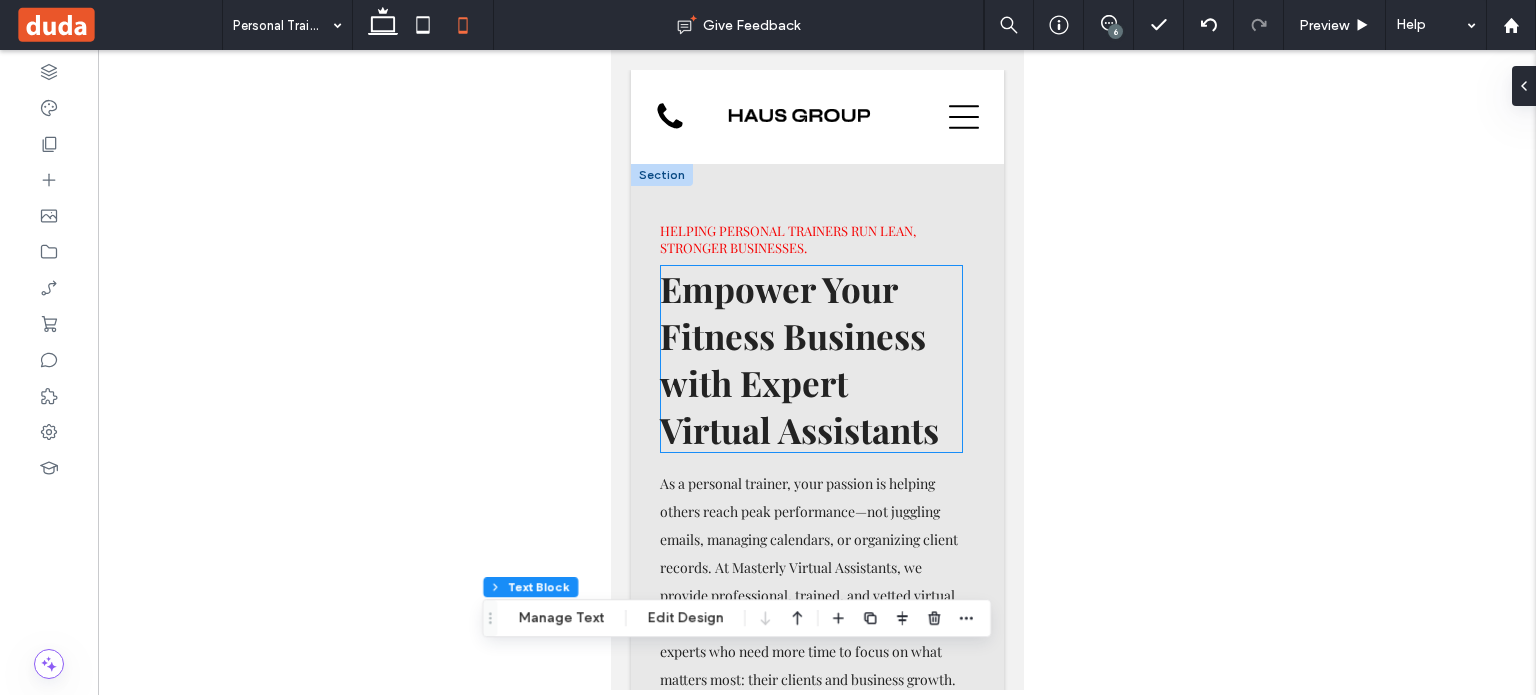 click on "Empower Your Fitness Business with Expert Virtual Assistants" at bounding box center [798, 359] 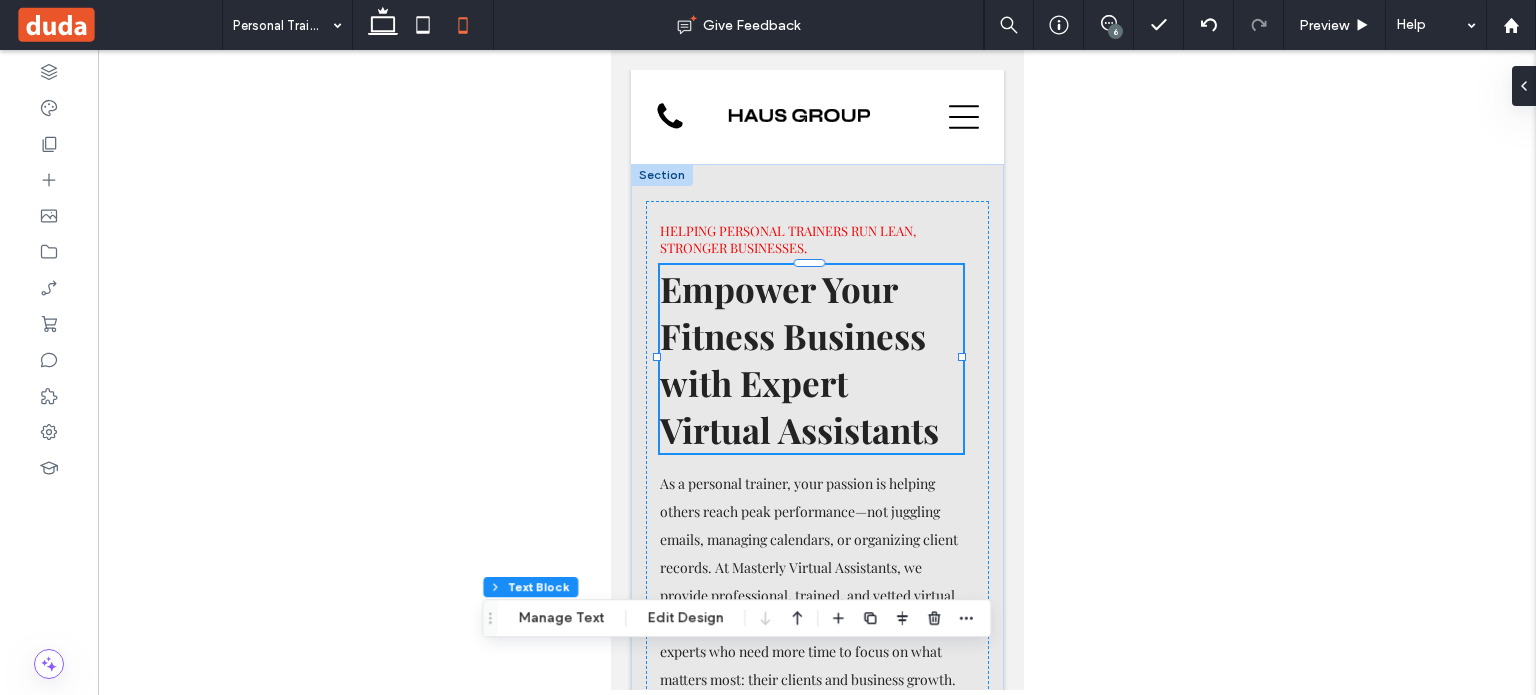 click on "Empower Your Fitness Business with Expert Virtual Assistants" at bounding box center (810, 359) 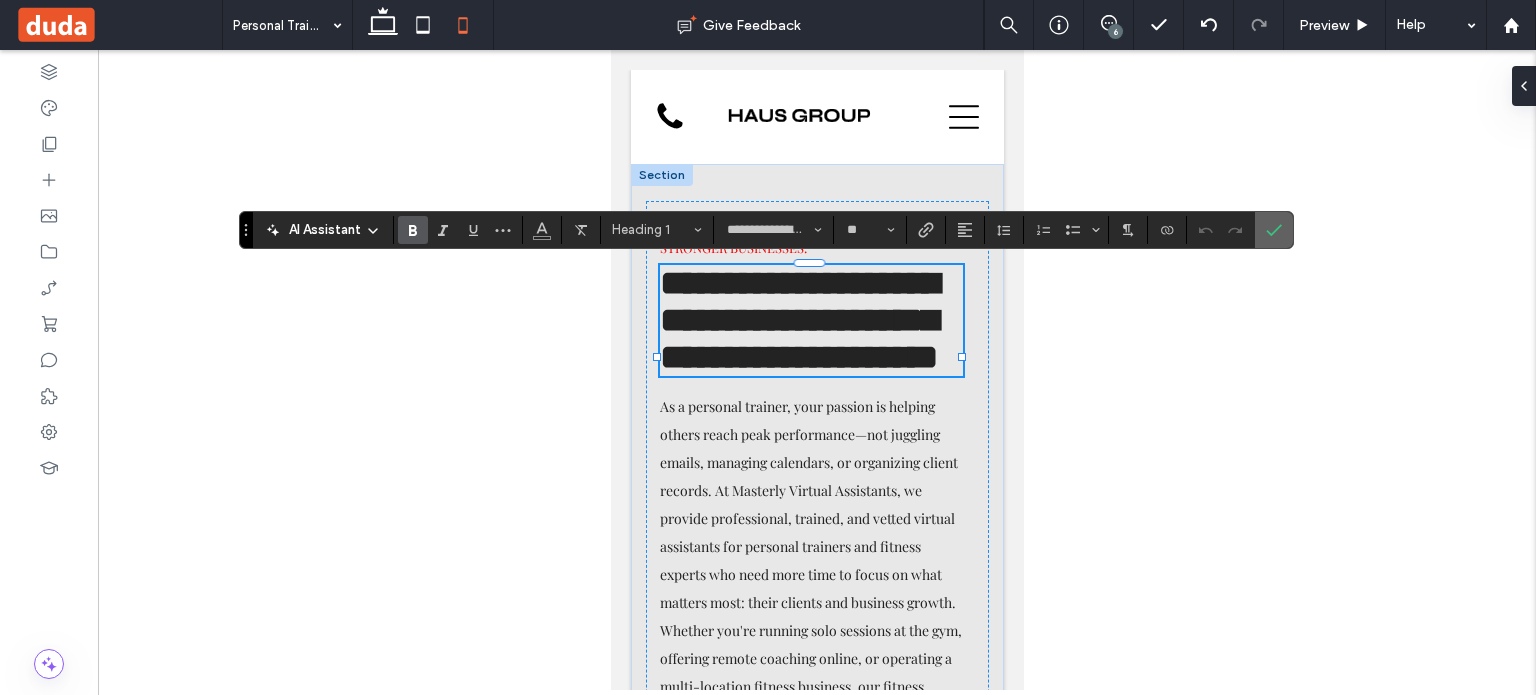 click 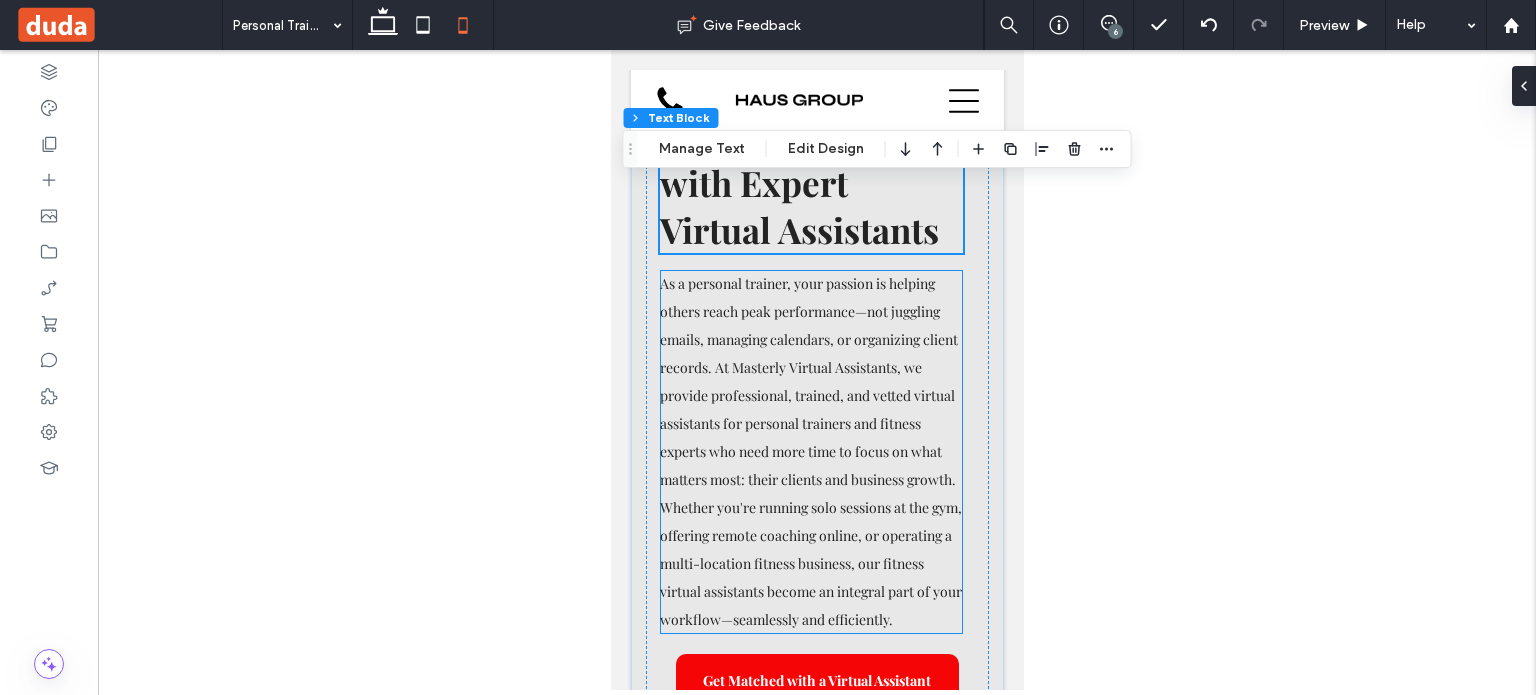 scroll, scrollTop: 168, scrollLeft: 0, axis: vertical 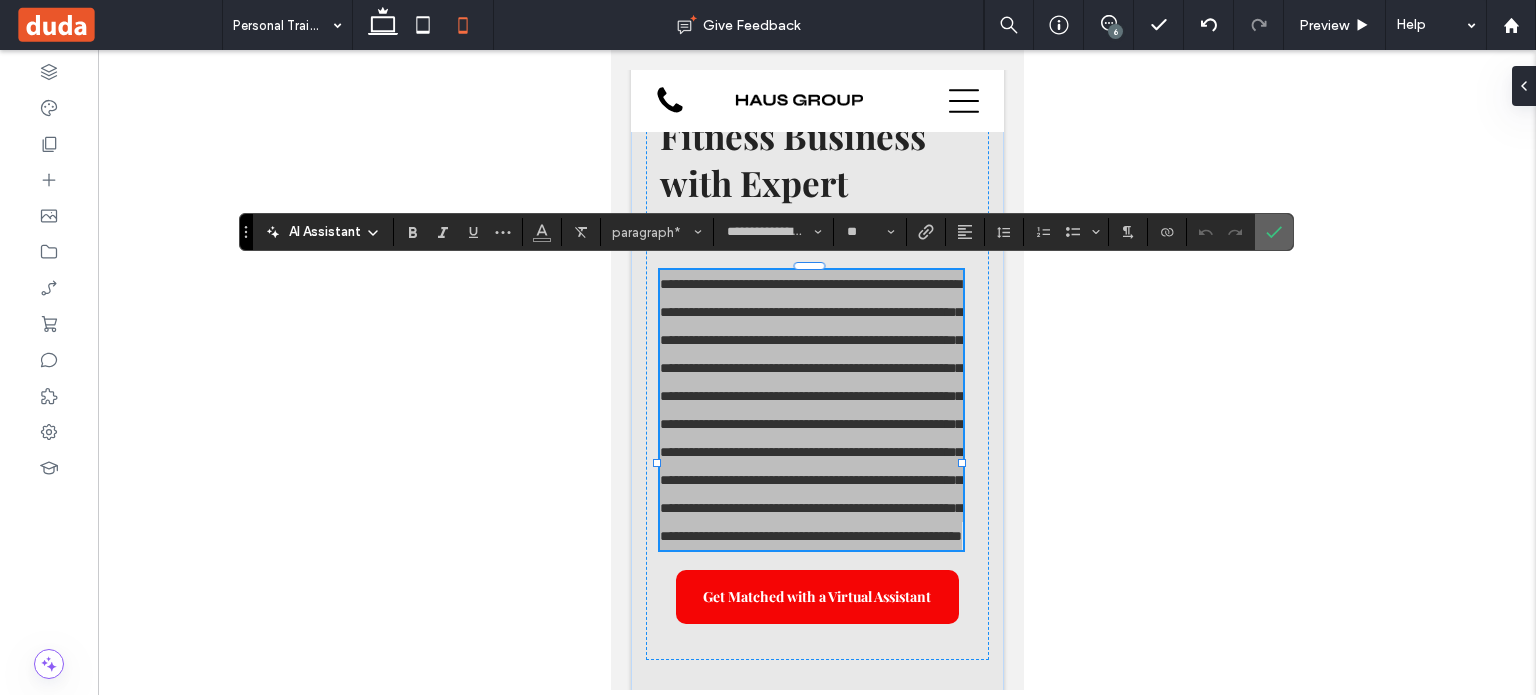 click 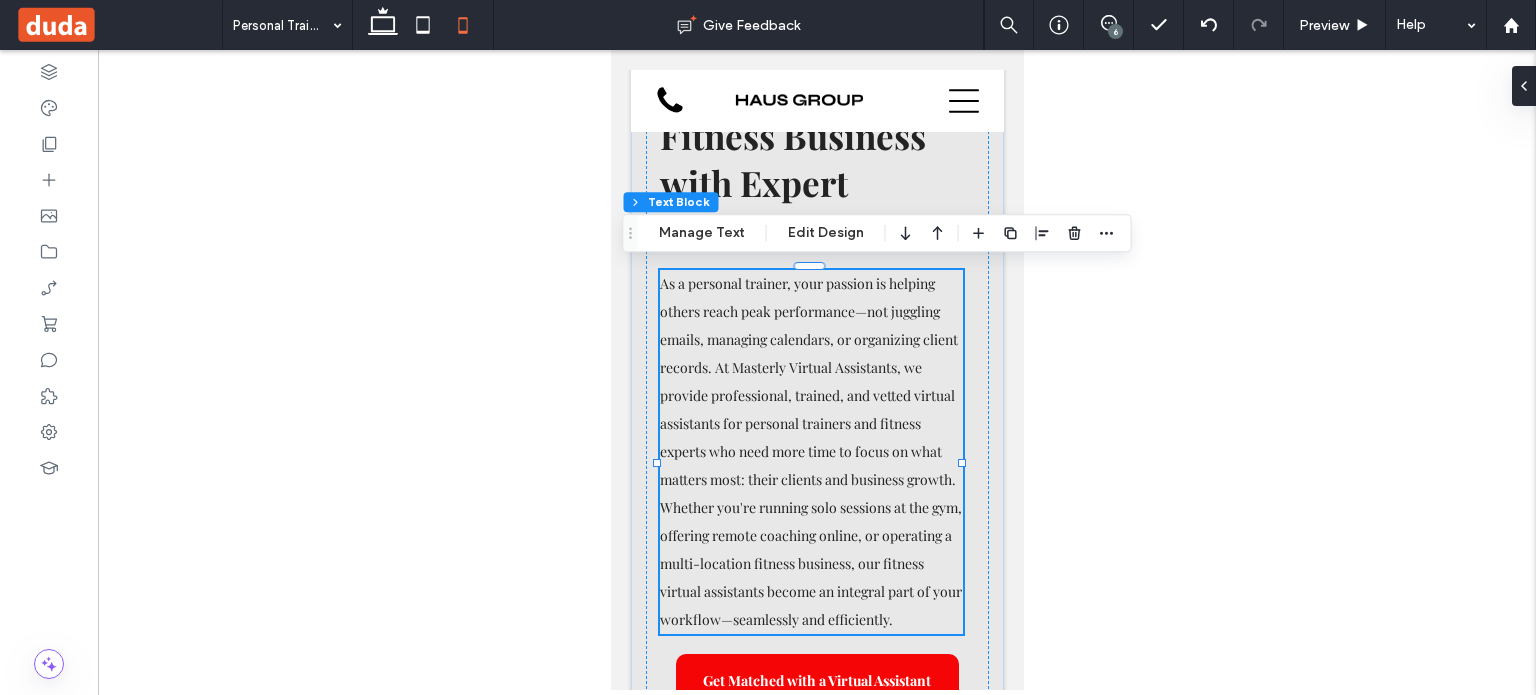click on "As a personal trainer, your passion is helping others reach peak performance—not juggling emails, managing calendars, or organizing client records. At Masterly Virtual Assistants, we provide professional, trained, and vetted virtual assistants for personal trainers and fitness experts who need more time to focus on what matters most: their clients and business growth. Whether you're running solo sessions at the gym, offering remote coaching online, or operating a multi-location fitness business, our fitness virtual assistants become an integral part of your workflow—seamlessly and efficiently." at bounding box center (810, 452) 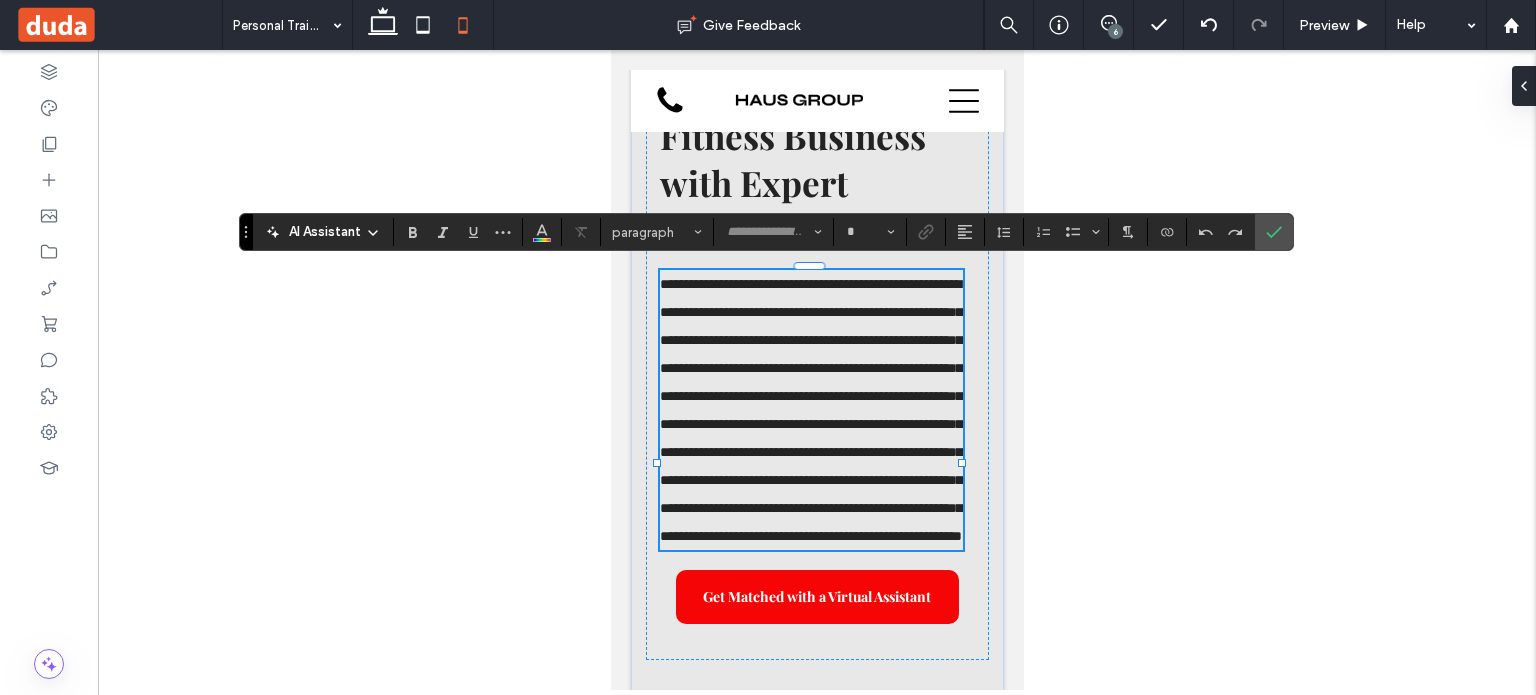 type on "**********" 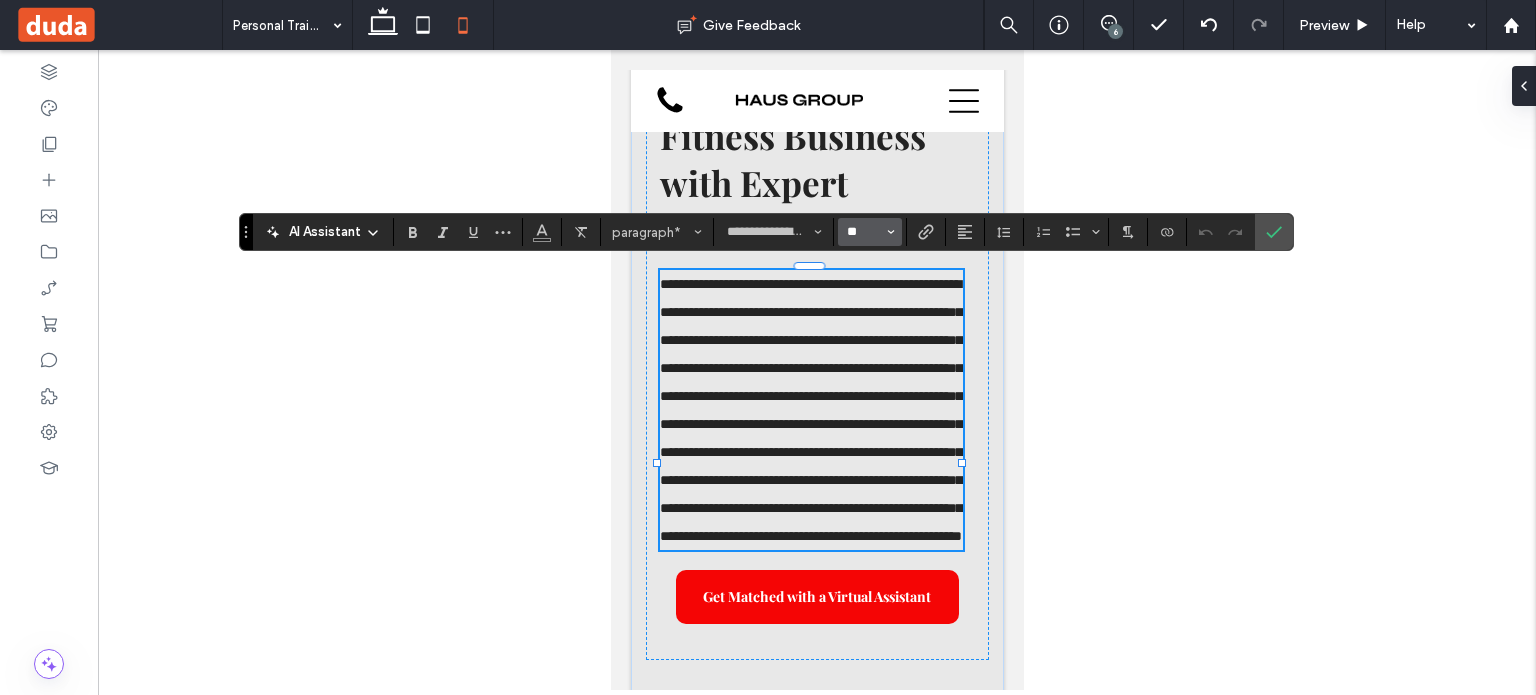 click on "**" at bounding box center [864, 232] 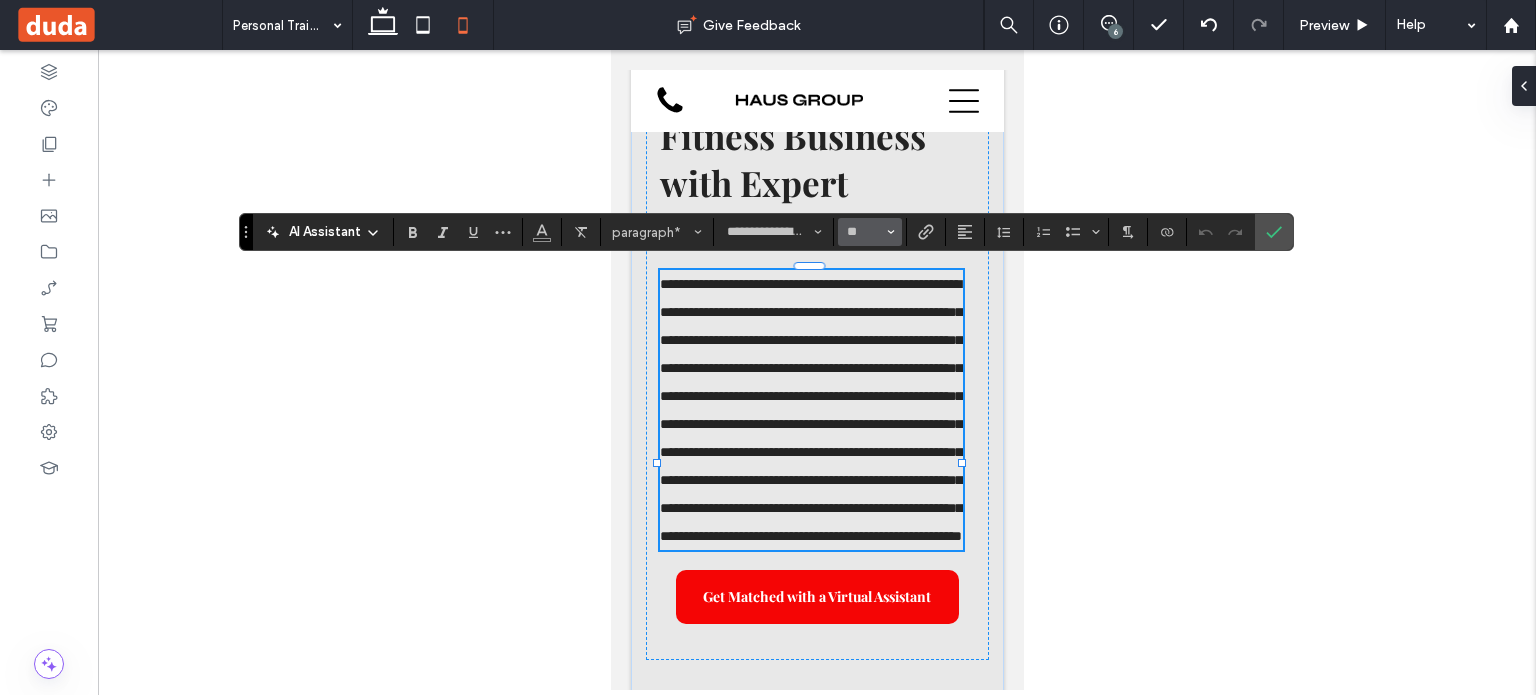 type on "**" 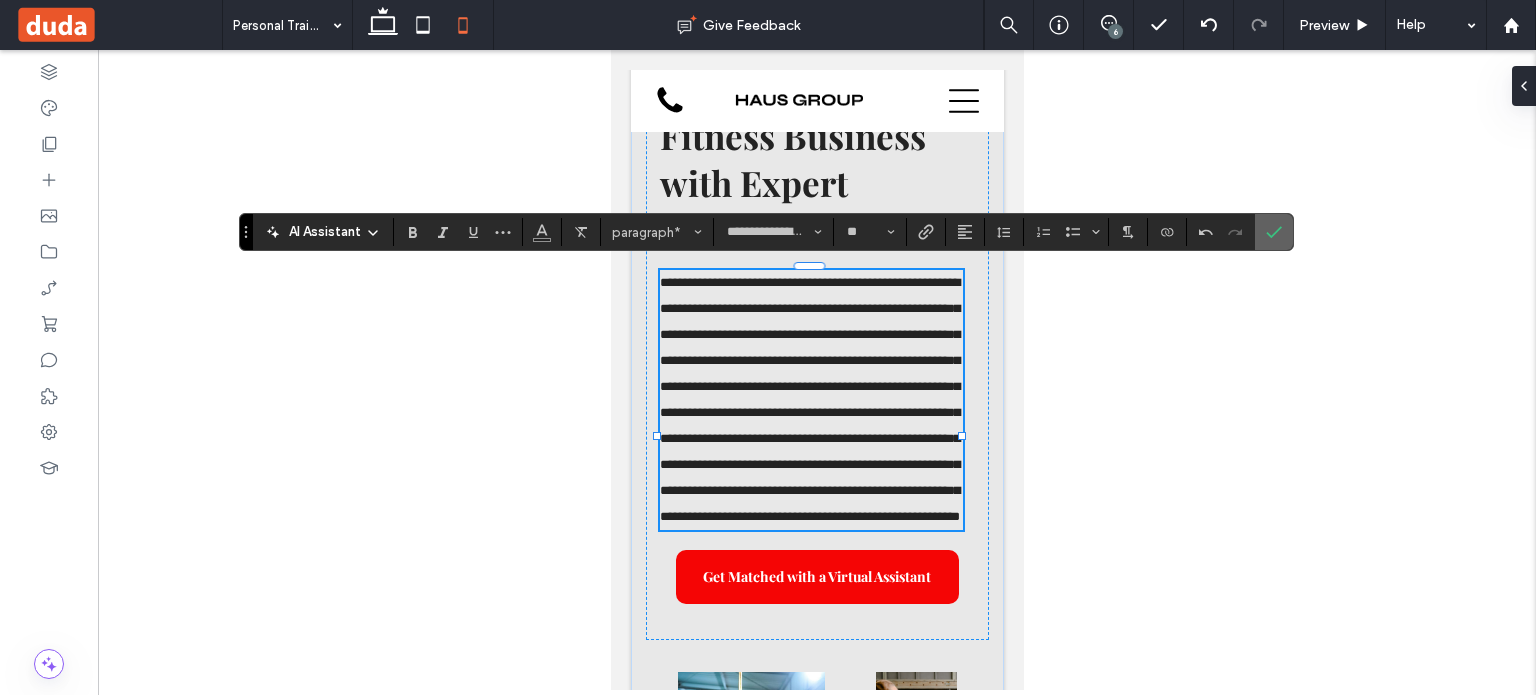 click at bounding box center (1274, 232) 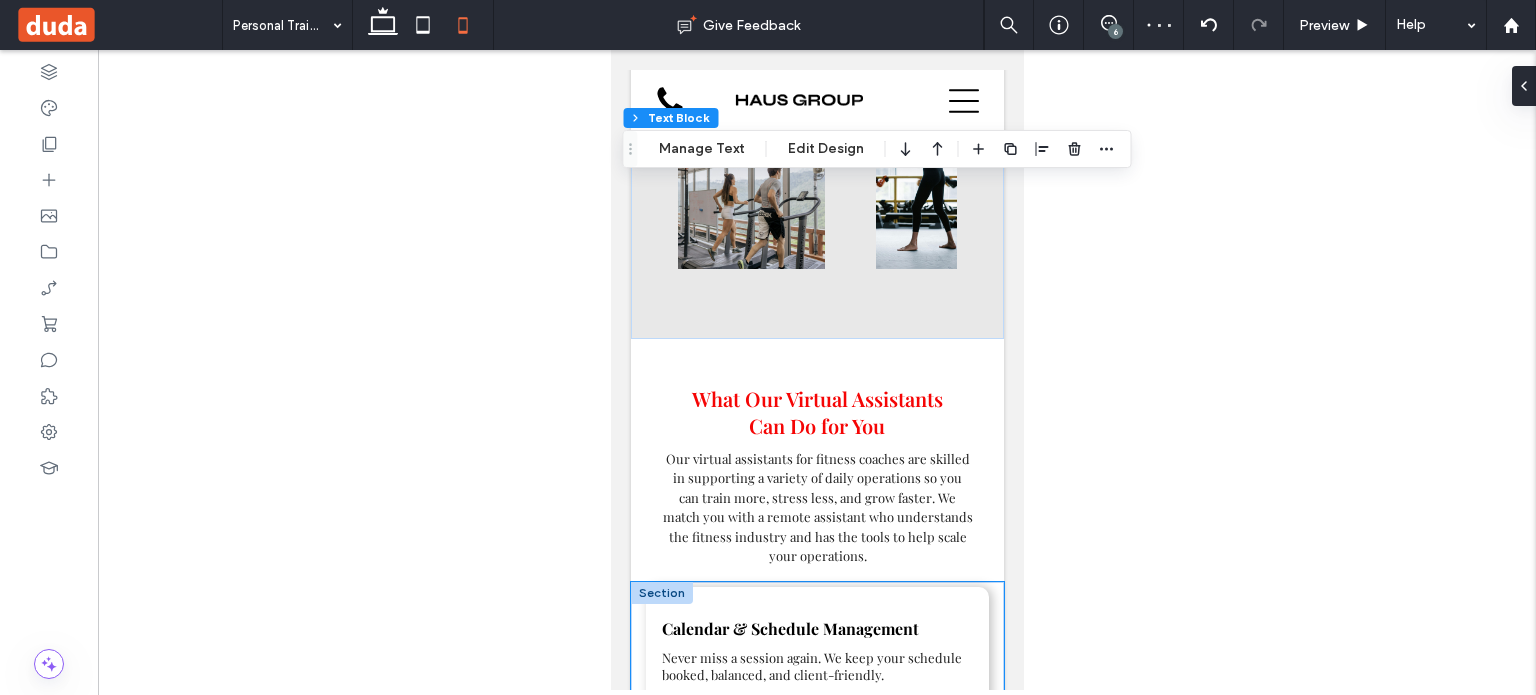 scroll, scrollTop: 1068, scrollLeft: 0, axis: vertical 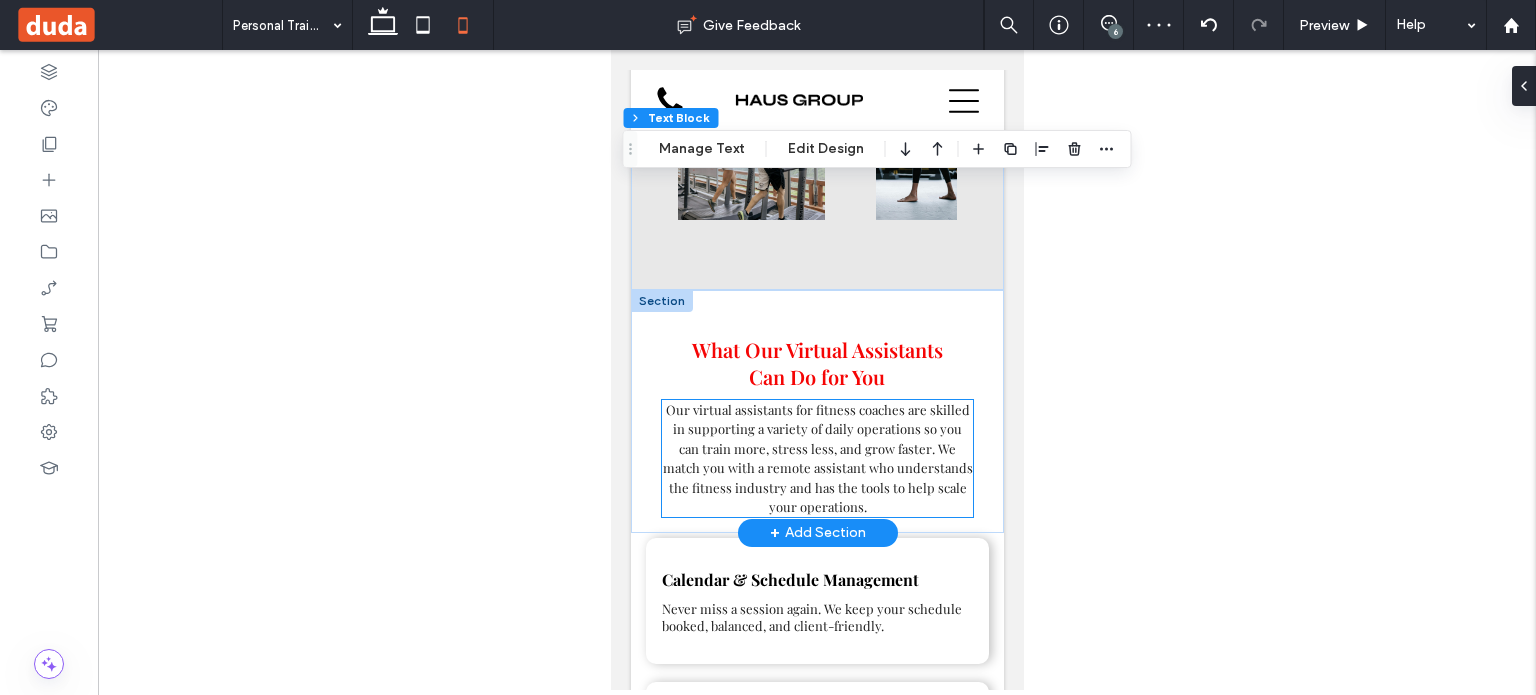 click on "are skilled in supporting a variety of daily operations so you can train more, stress less, and grow faster. We match you with a remote assistant who understands the fitness industry and has the tools to help scale your operations." at bounding box center (817, 458) 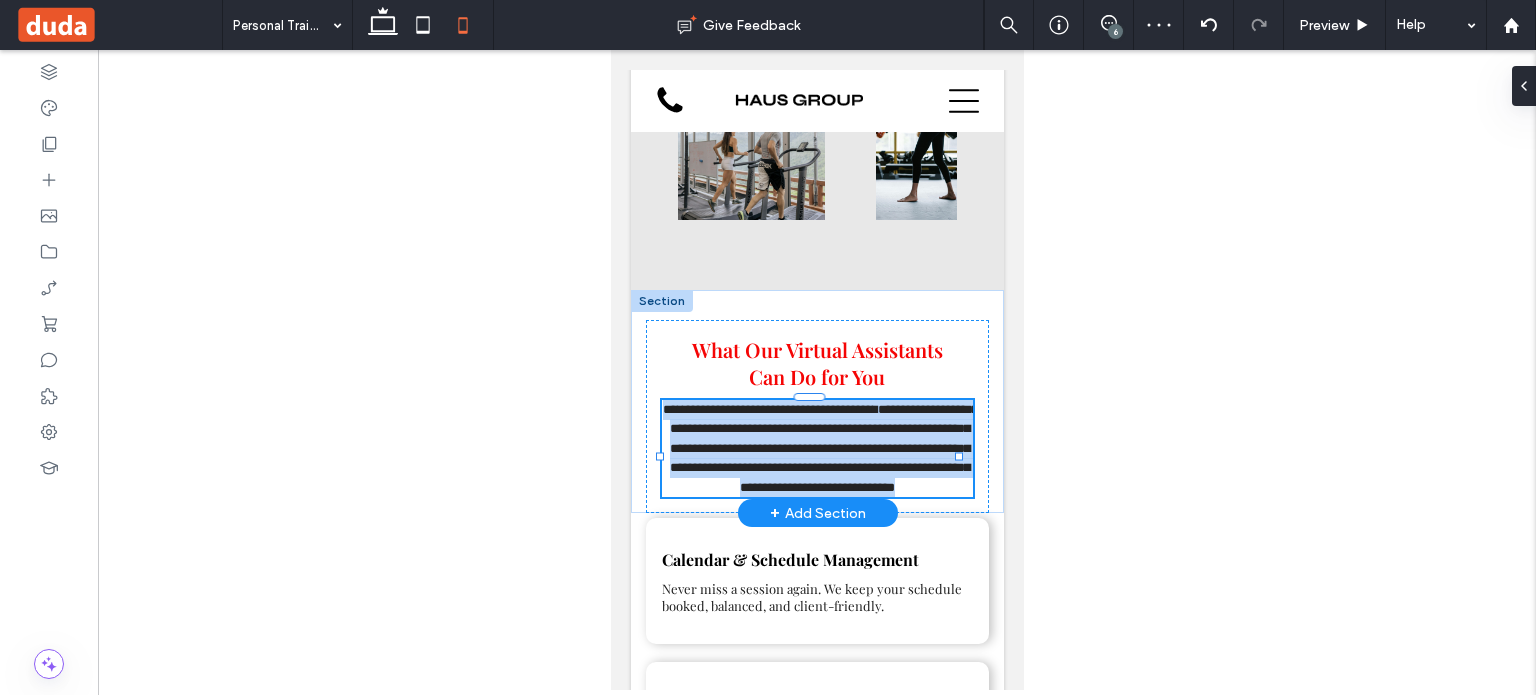 type on "**********" 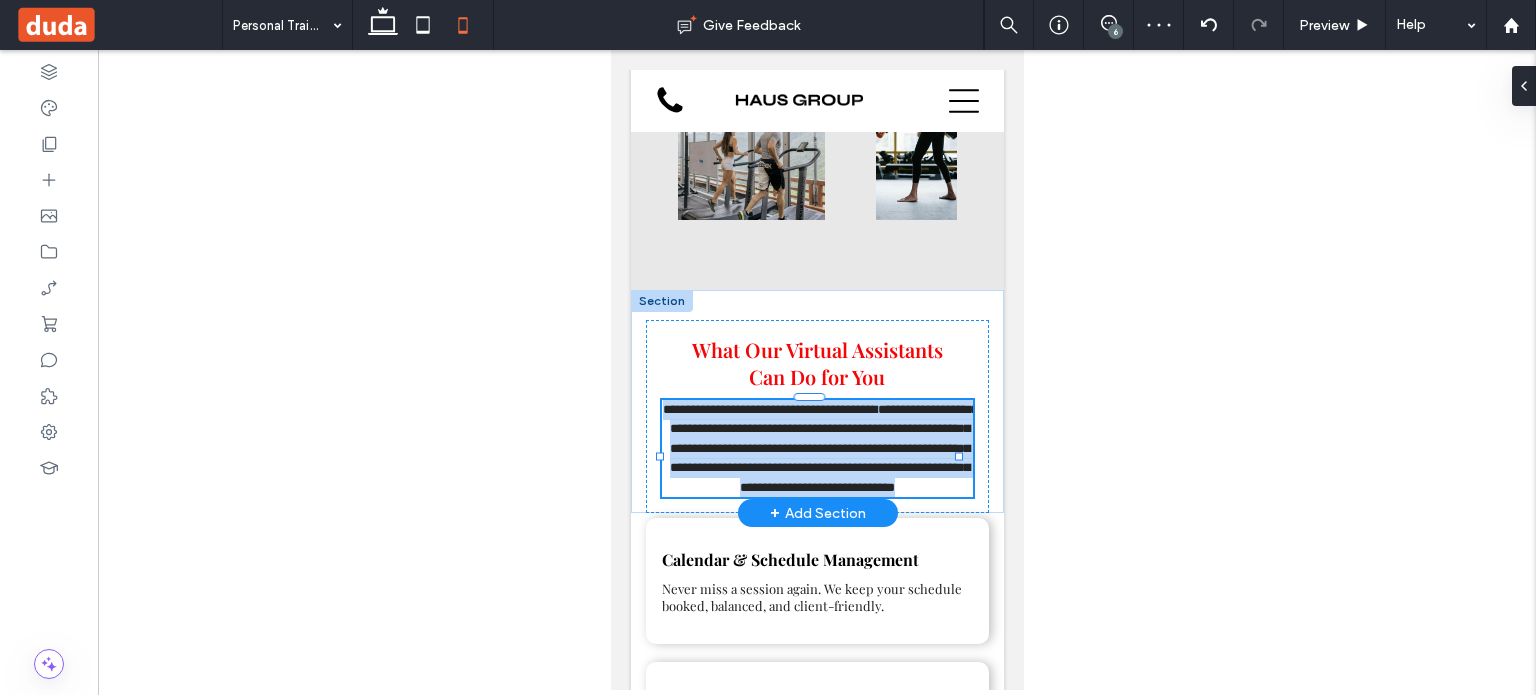 type on "**" 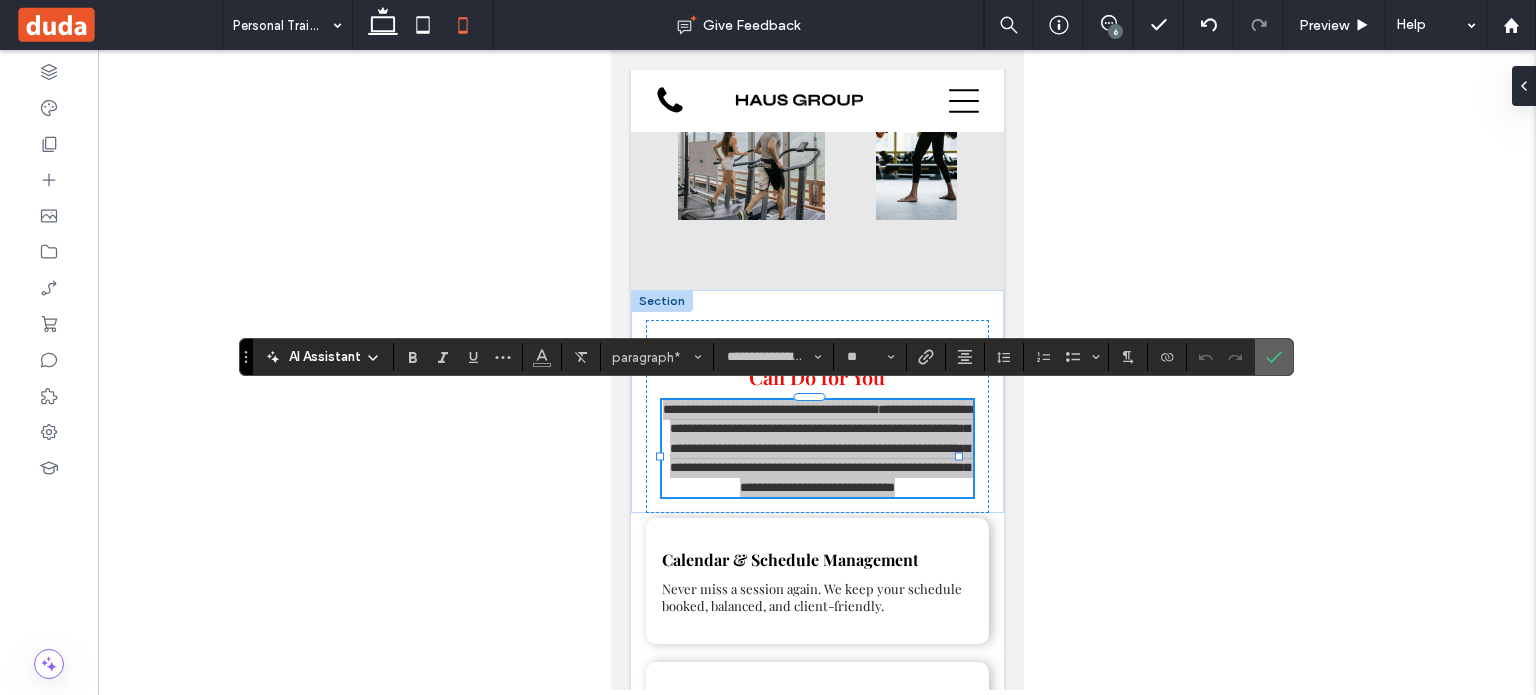 click 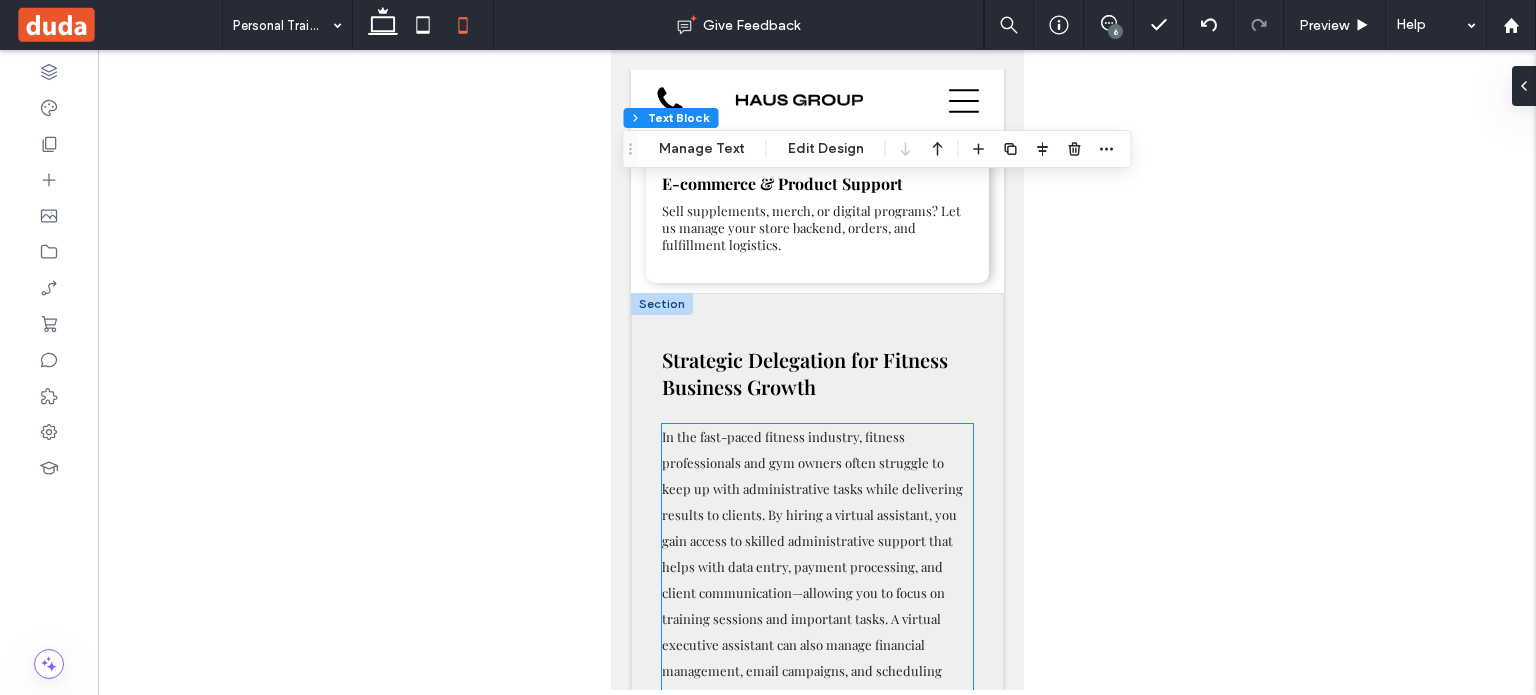 scroll, scrollTop: 2368, scrollLeft: 0, axis: vertical 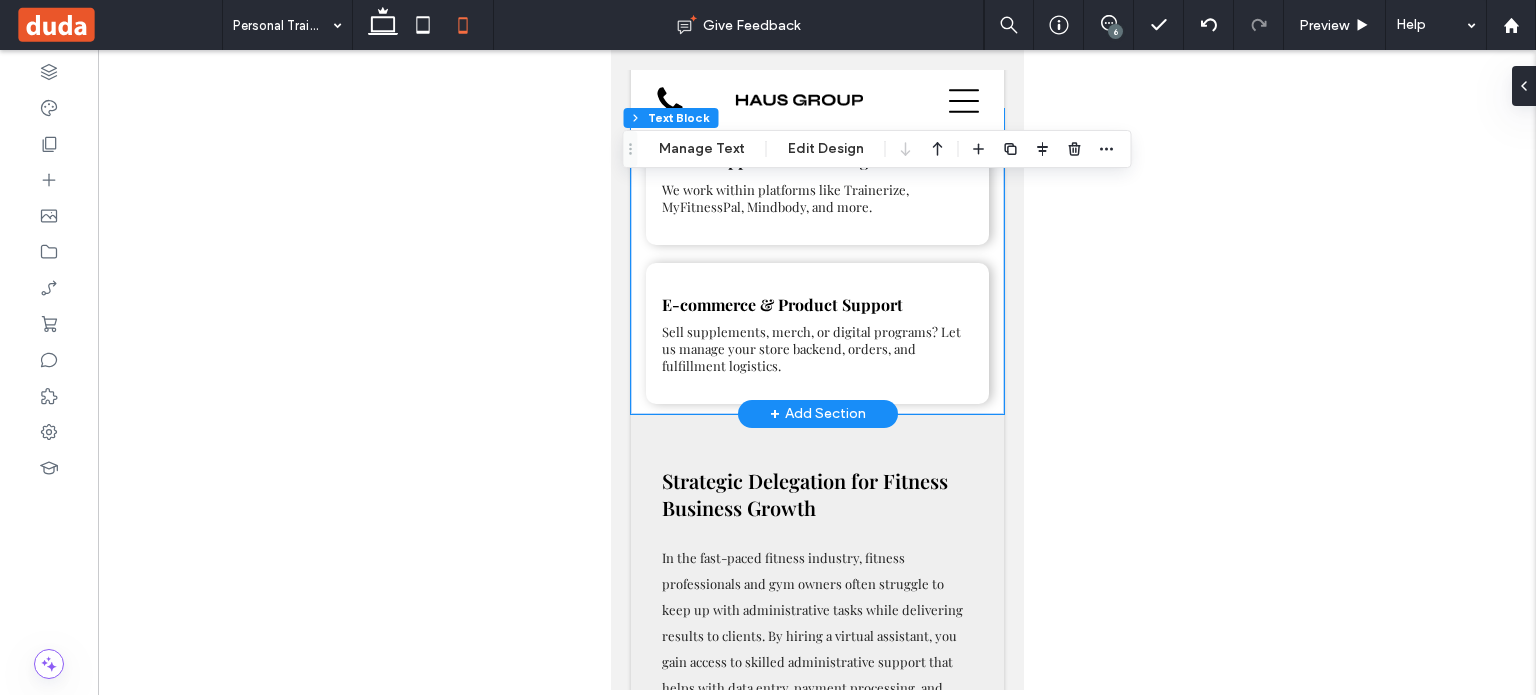 click on "Fitness App & Portal Management
We work within platforms like Trainerize, MyFitnessPal, Mindbody, and more.
E-commerce & Product Support
Sell supplements, merch, or digital programs? Let us manage your store backend, orders, and fulfillment logistics." at bounding box center [816, 261] 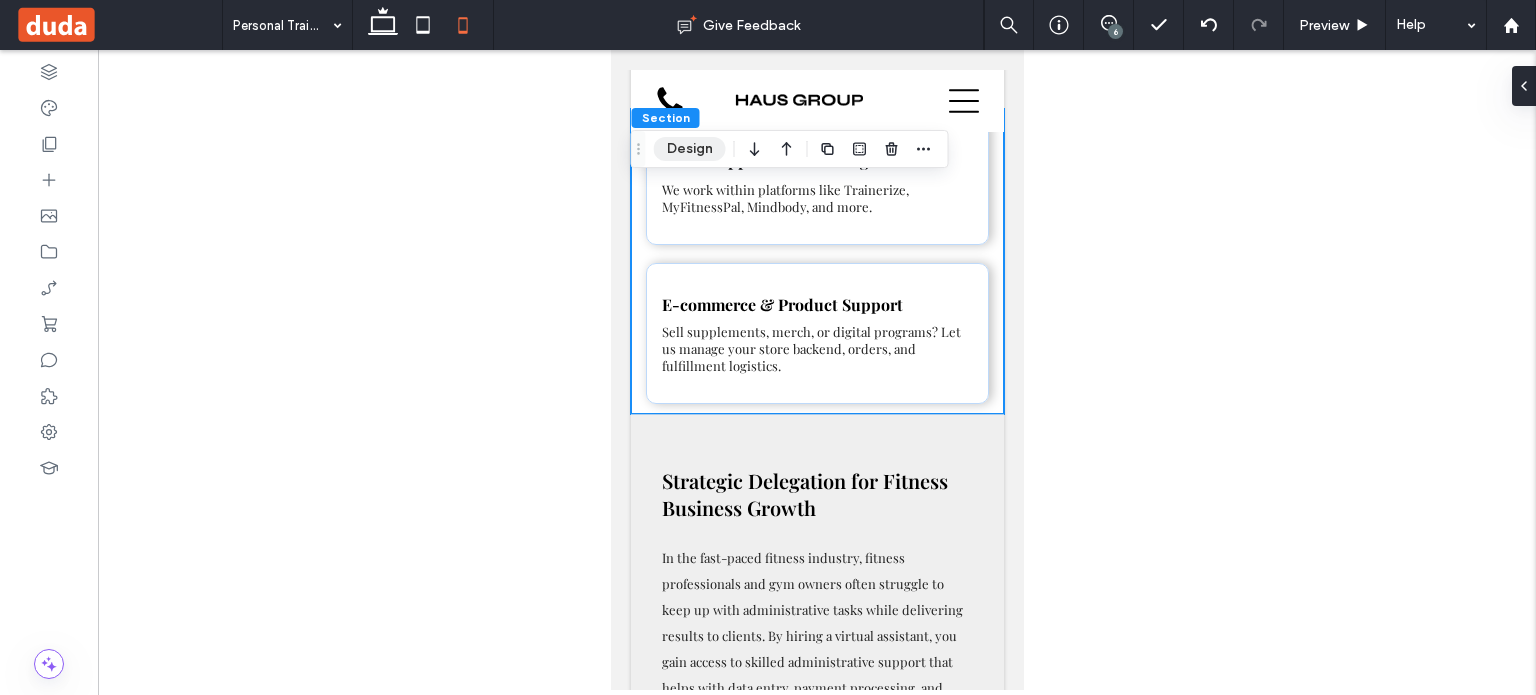 click on "Design" at bounding box center (690, 149) 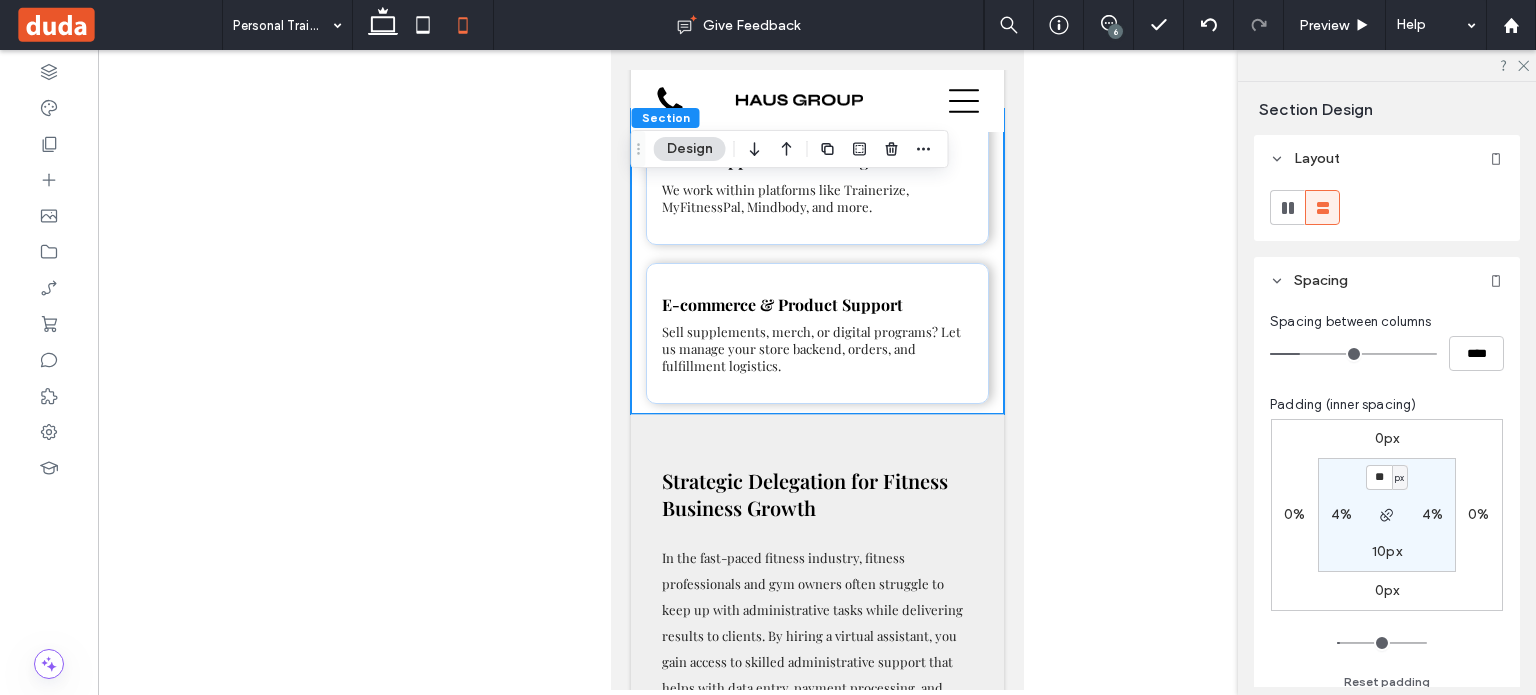 click on "10px" at bounding box center (1387, 551) 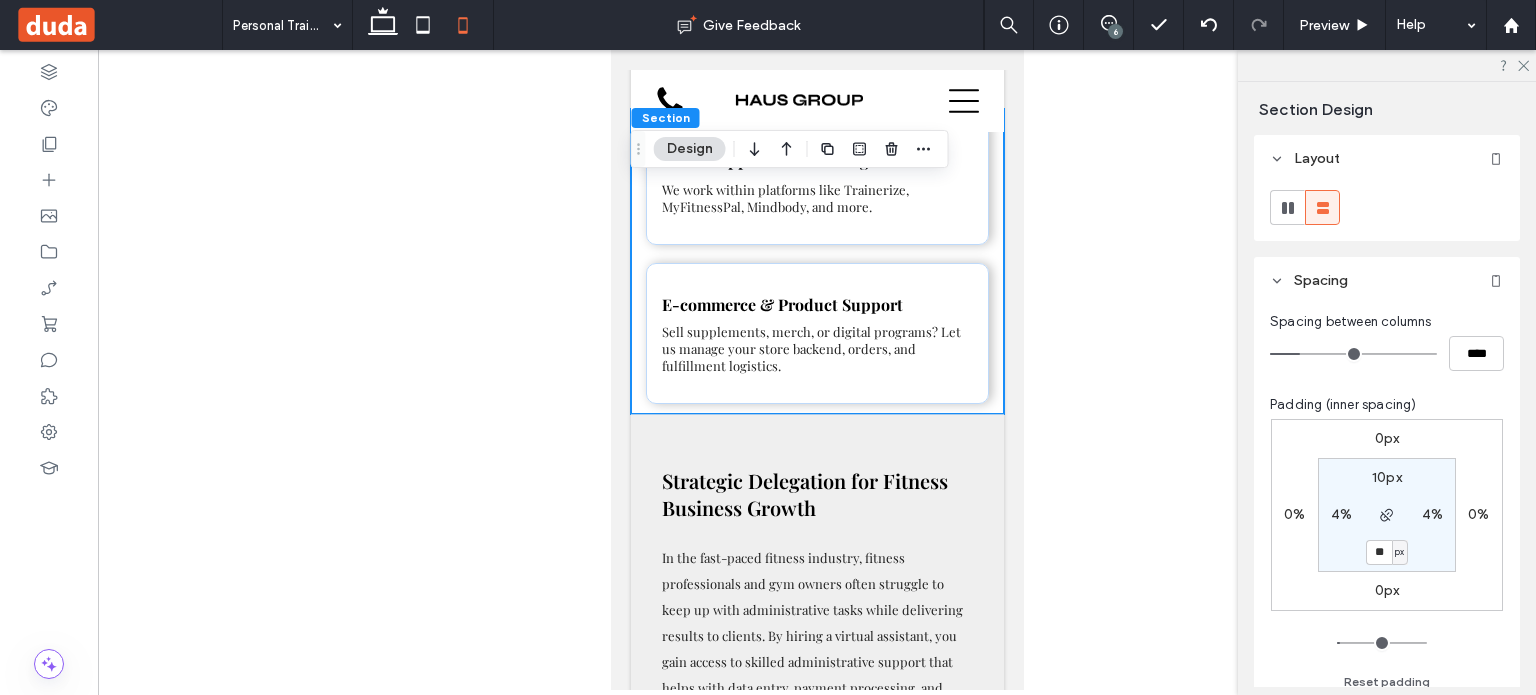type on "**" 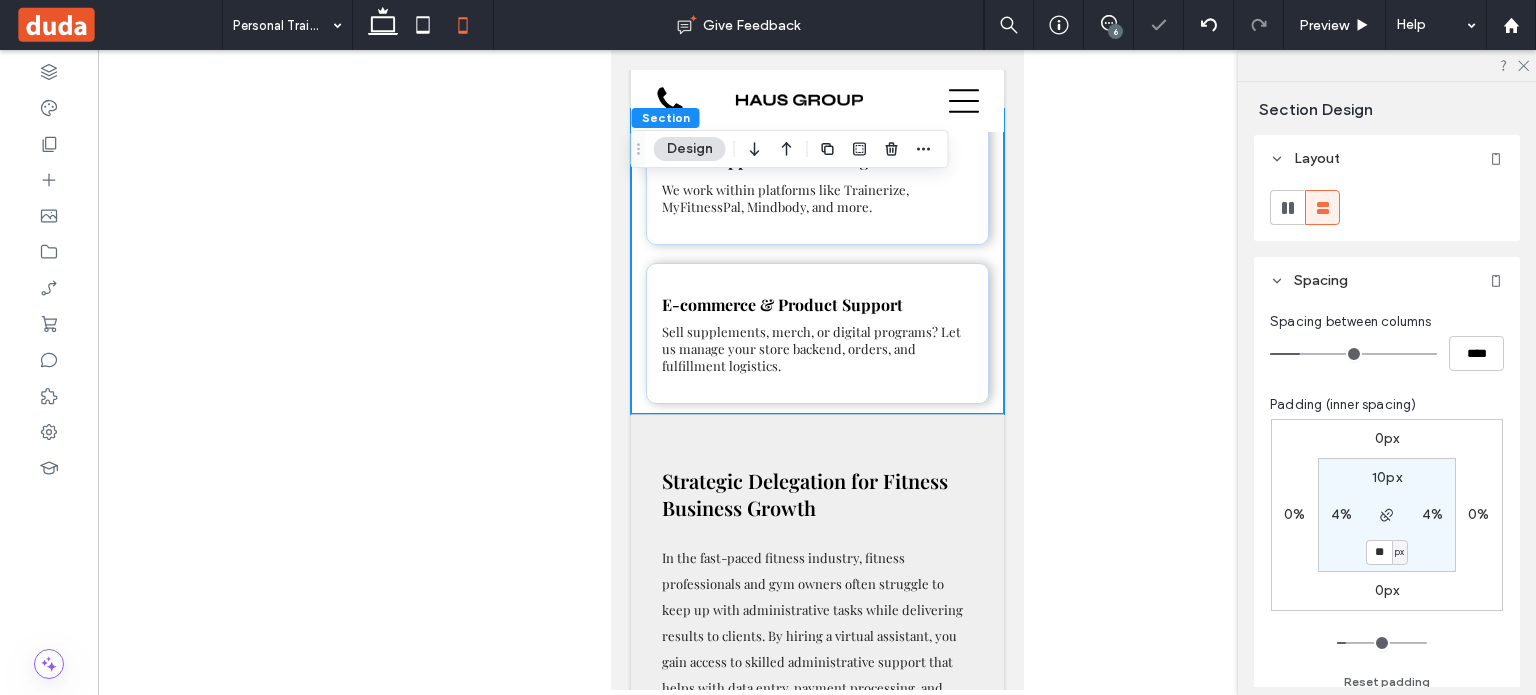type on "**" 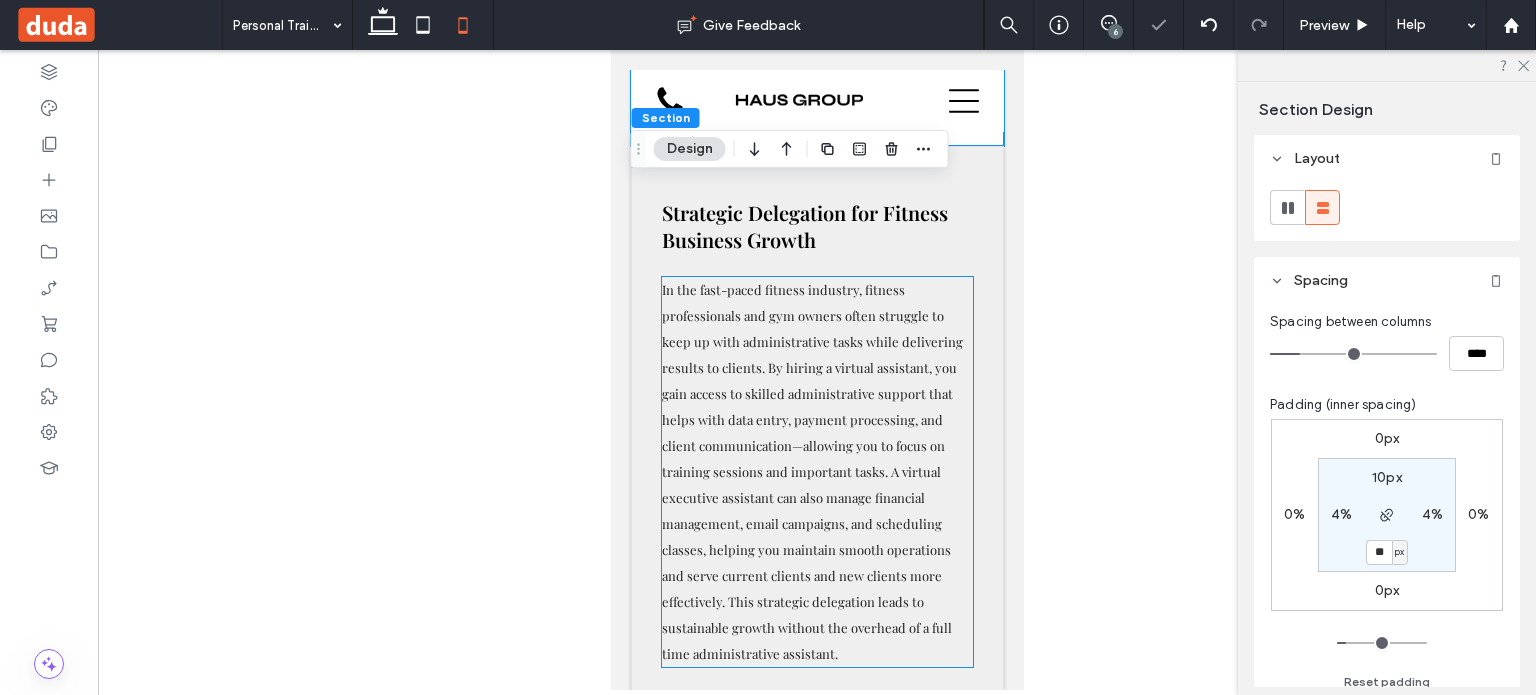 scroll, scrollTop: 2868, scrollLeft: 0, axis: vertical 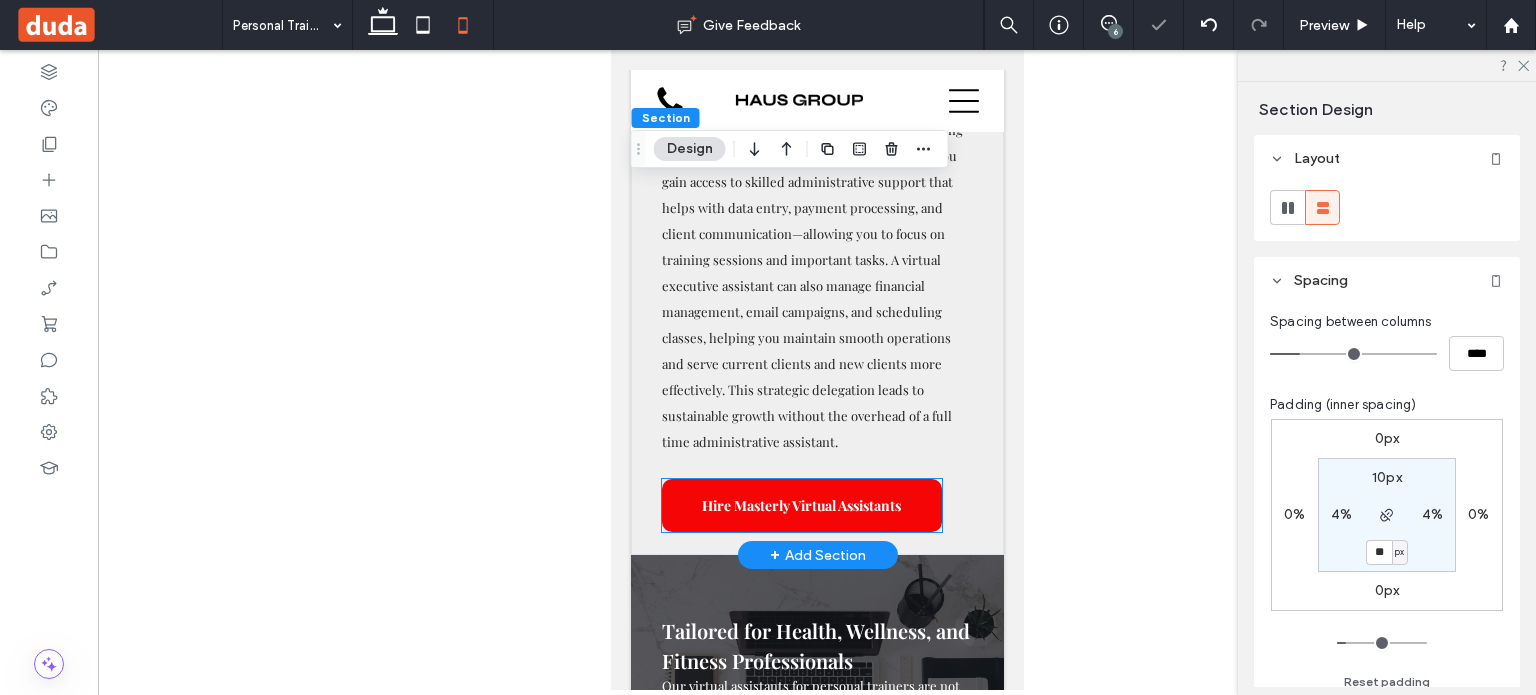 click on "In the fast-paced fitness industry, fitness professionals and gym owners often struggle to keep up with administrative tasks while delivering results to clients. By hiring a virtual assistant, you gain access to skilled administrative support that helps with data entry, payment processing, and client communication—allowing you to focus on training sessions and important tasks. A virtual executive assistant can also manage financial management, email campaigns, and scheduling classes, helping you maintain smooth operations and serve current clients and new clients more effectively. This strategic delegation leads to sustainable growth without the overhead of a full time administrative assistant." at bounding box center (816, 260) 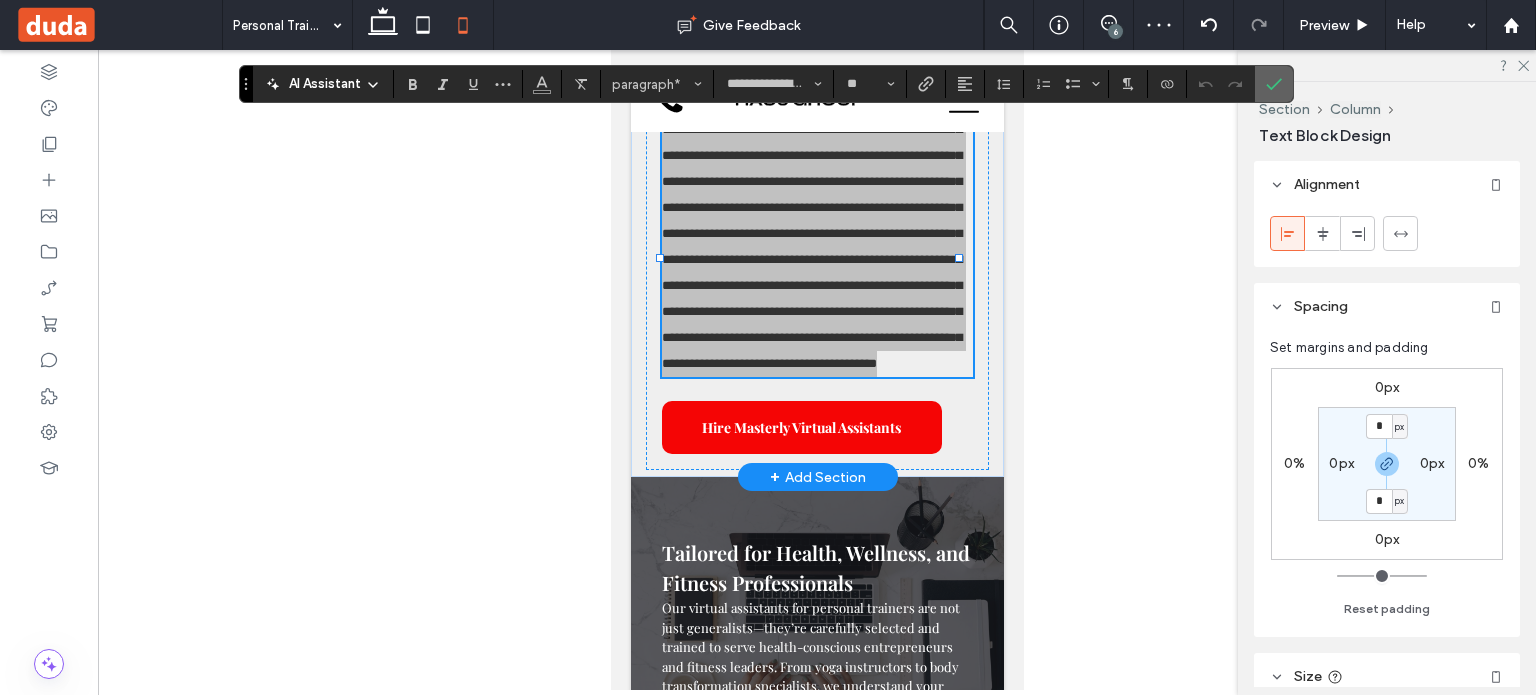 click 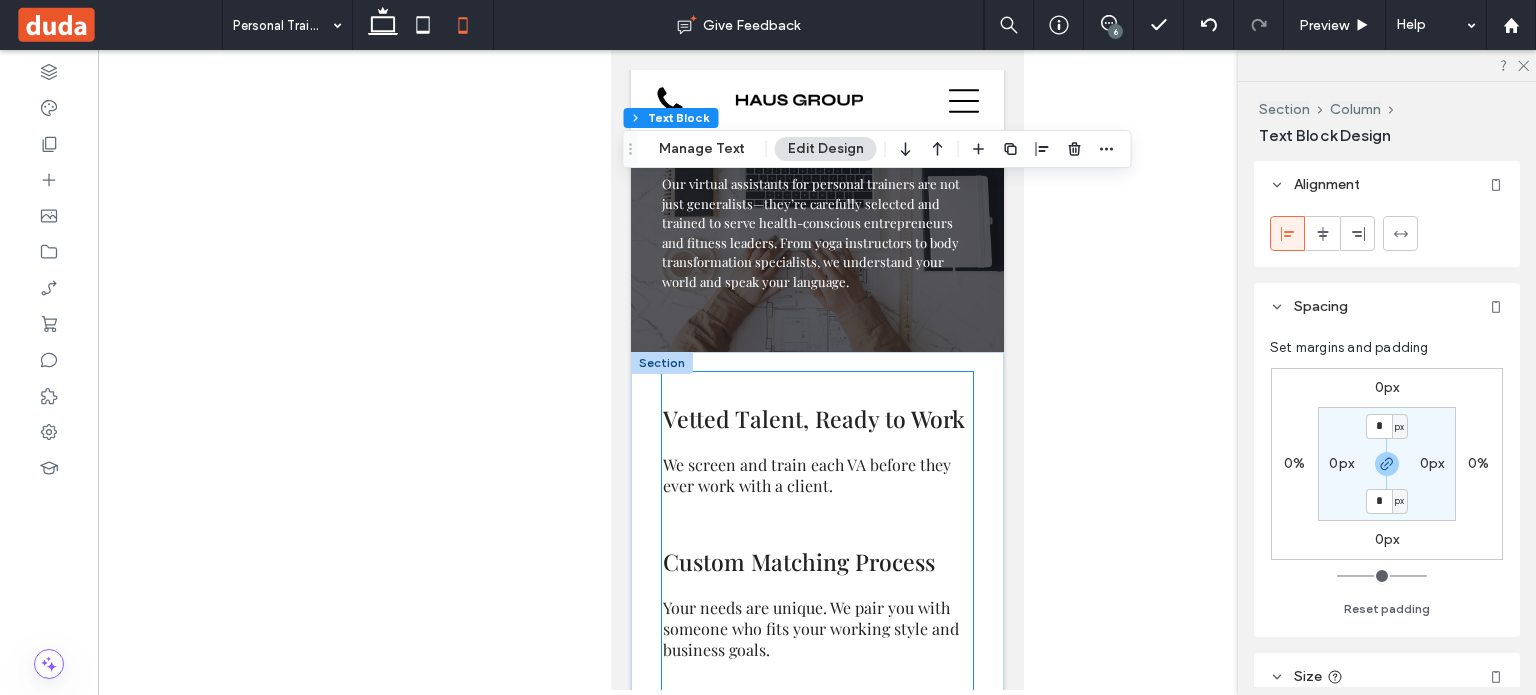 scroll, scrollTop: 3468, scrollLeft: 0, axis: vertical 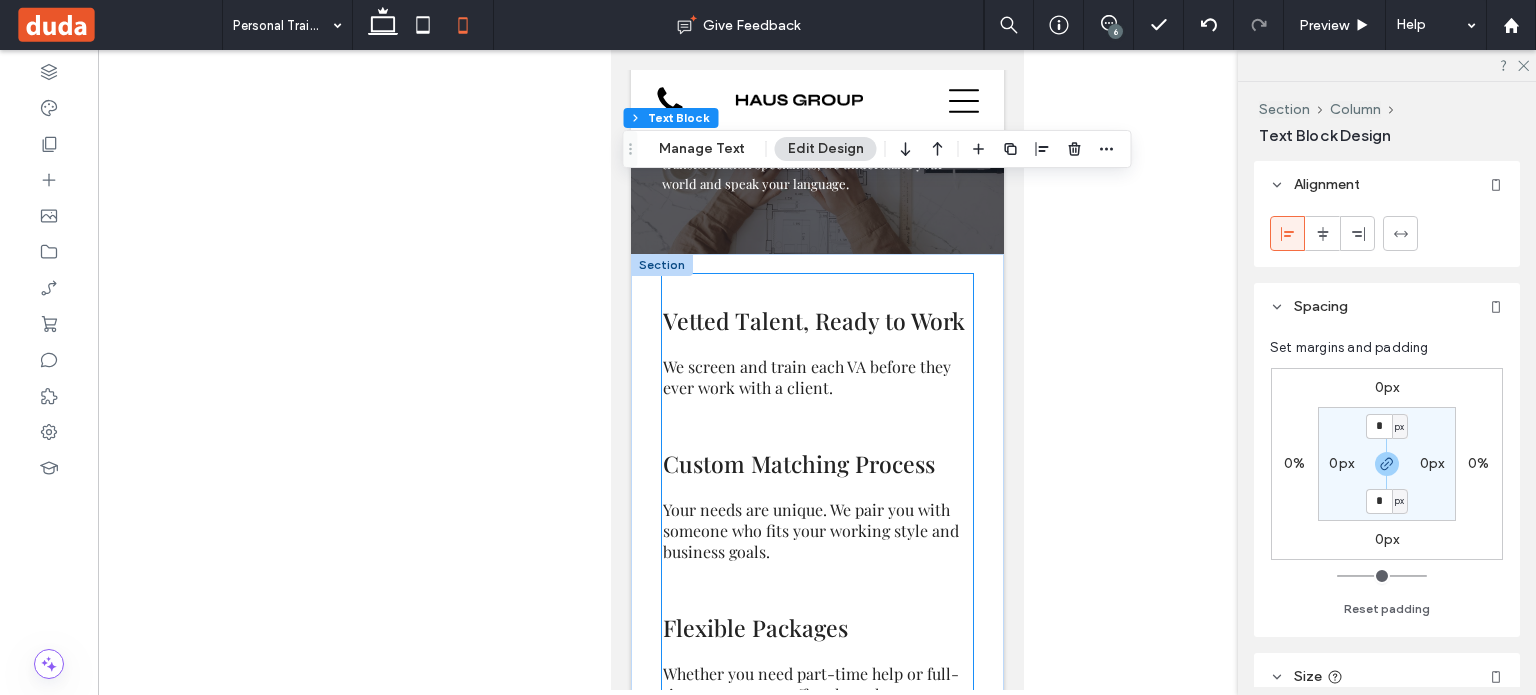 click on "Vetted Talent, Ready to Work" at bounding box center [816, 320] 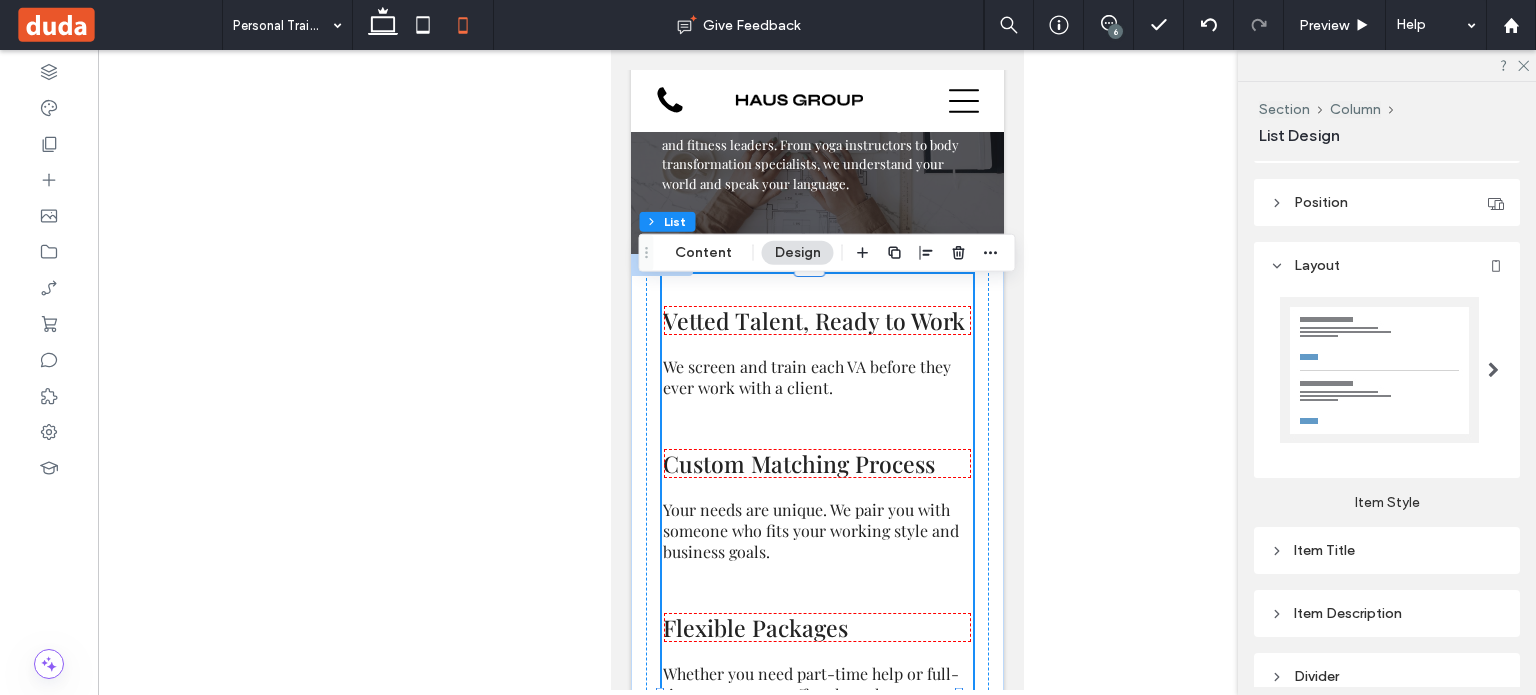 drag, startPoint x: 1359, startPoint y: 547, endPoint x: 1398, endPoint y: 501, distance: 60.307545 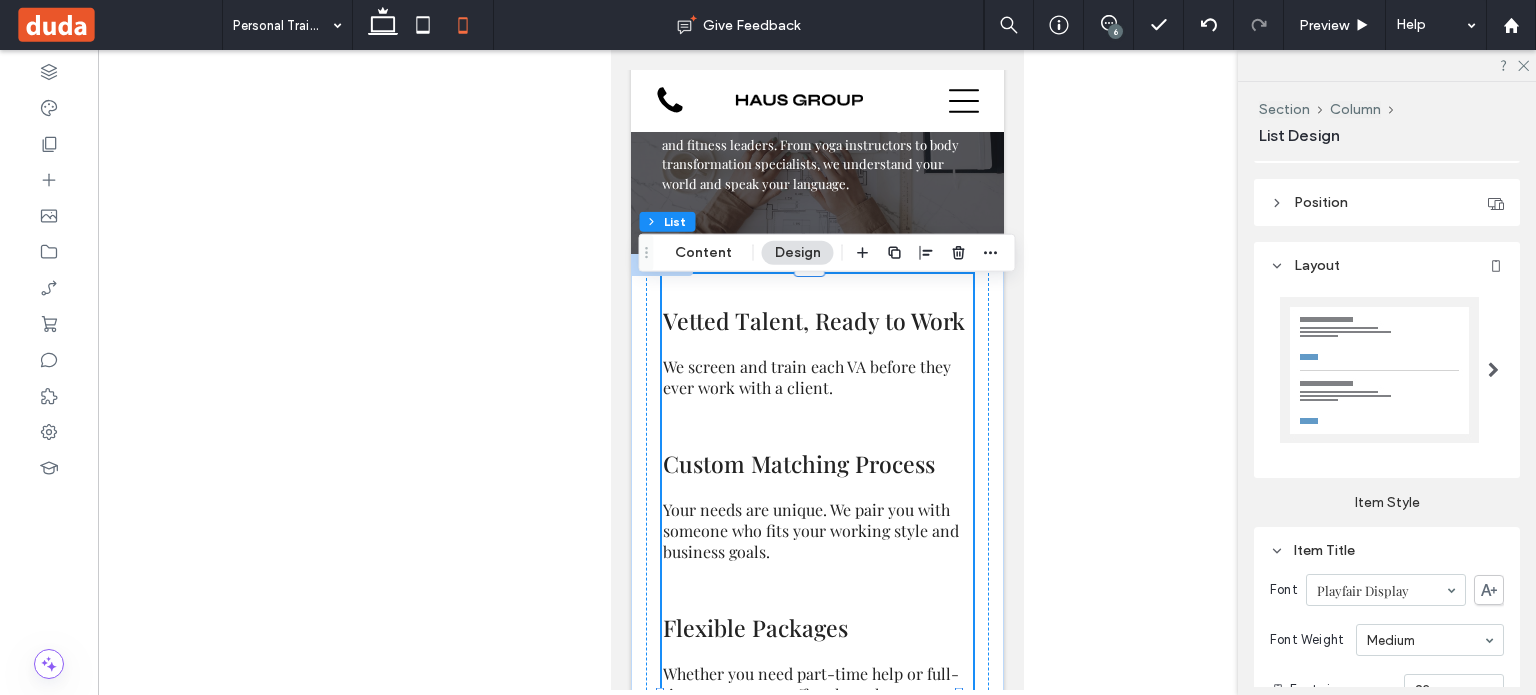 scroll, scrollTop: 600, scrollLeft: 0, axis: vertical 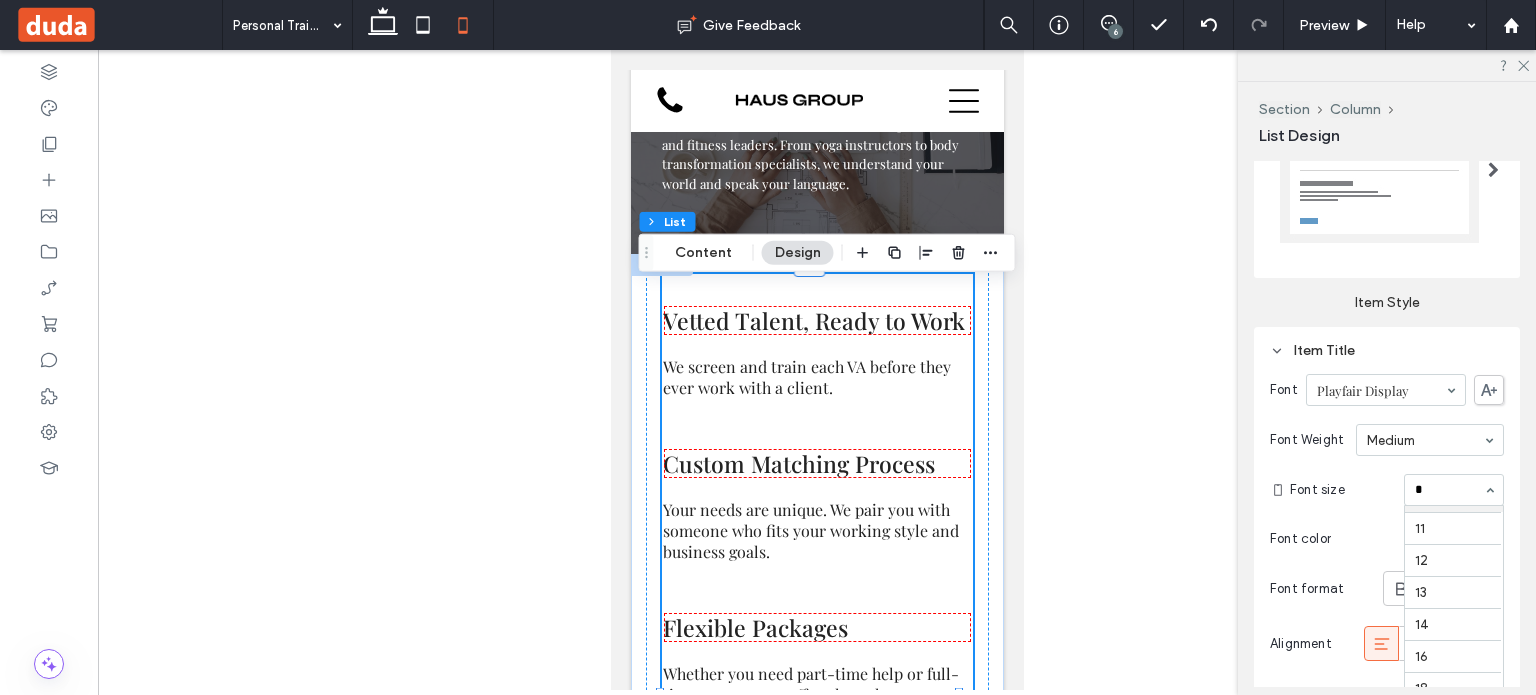 type on "**" 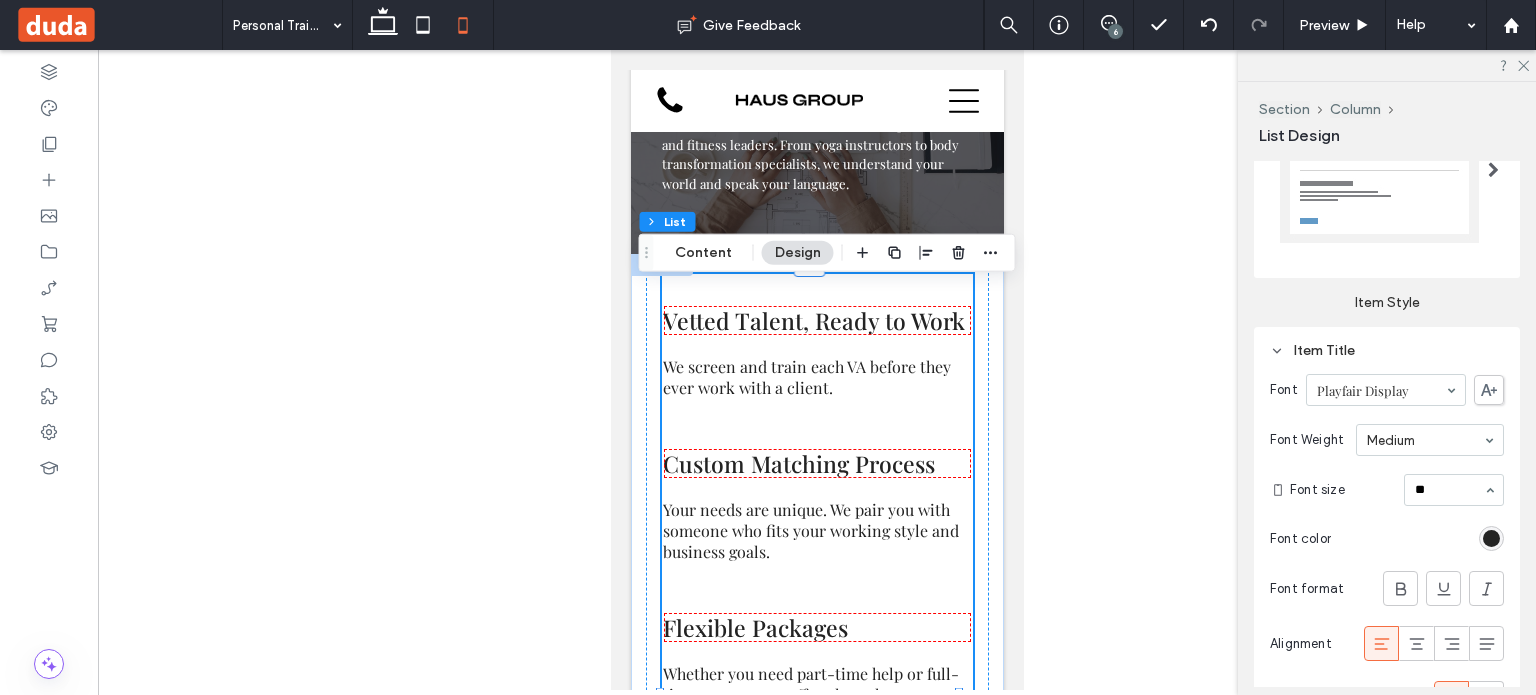 type 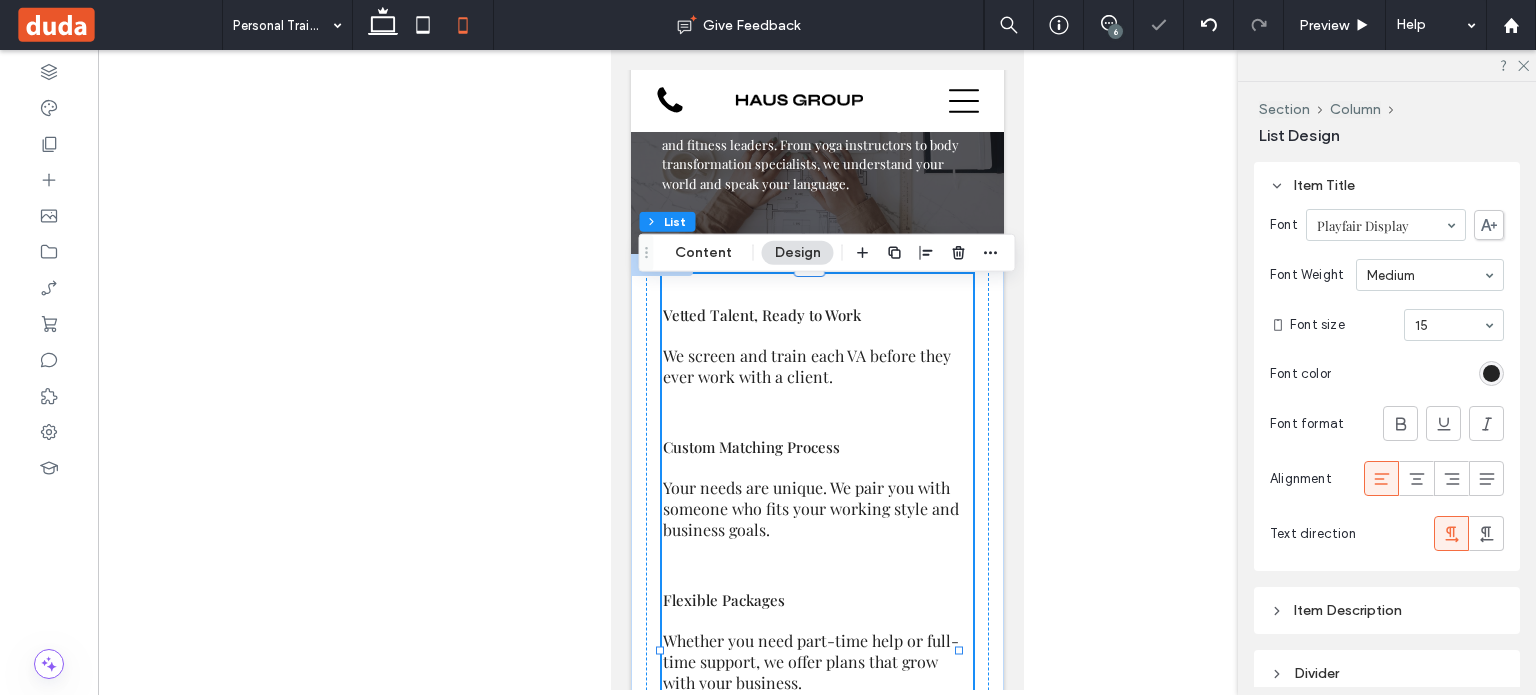 scroll, scrollTop: 900, scrollLeft: 0, axis: vertical 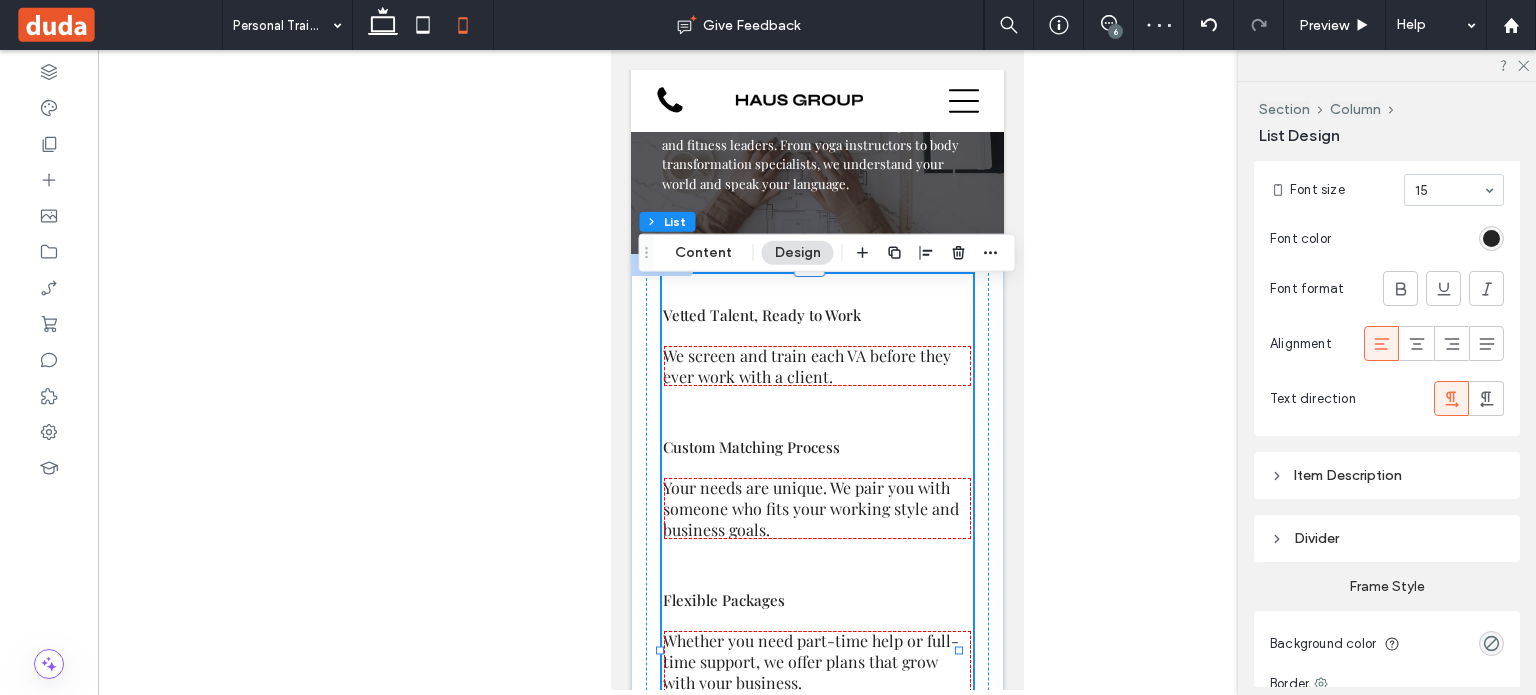 click on "Item Description" at bounding box center [1387, 475] 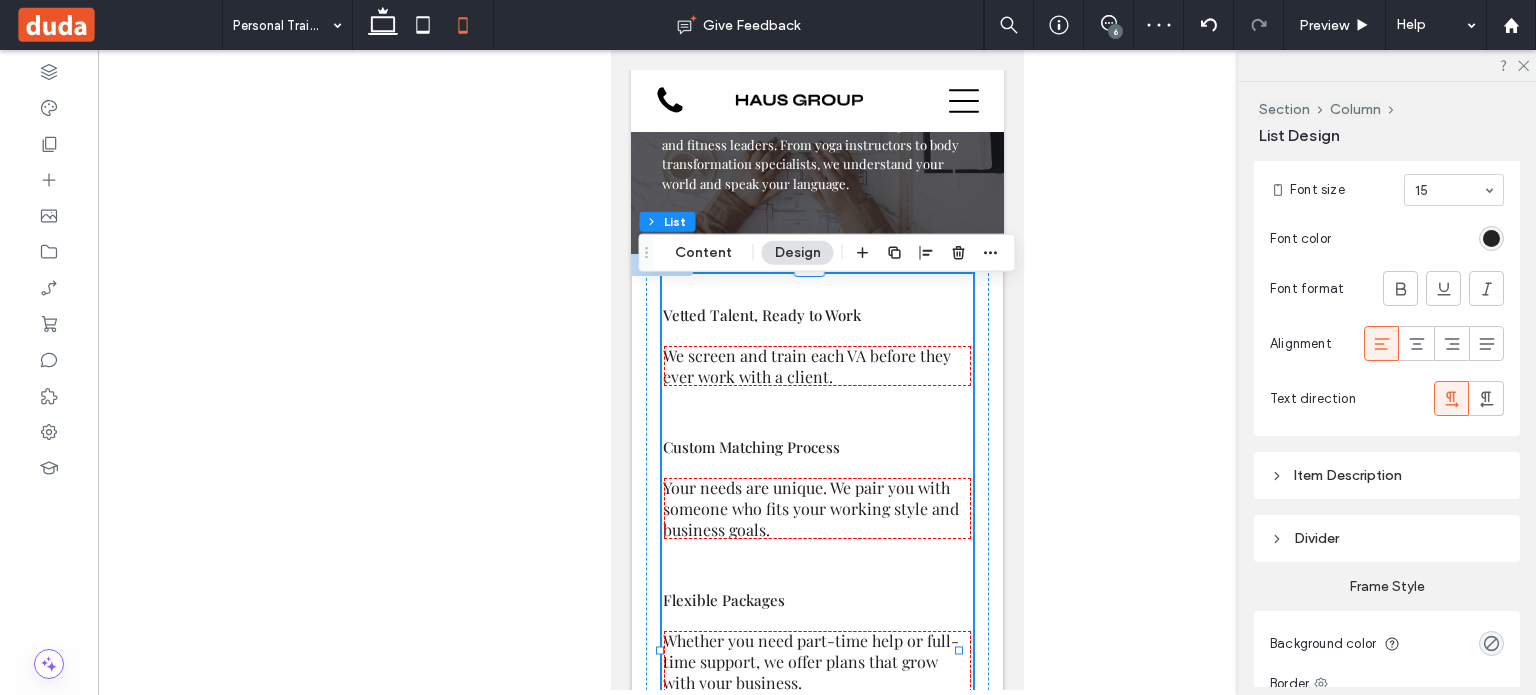 click on "Item Description" at bounding box center [1387, 475] 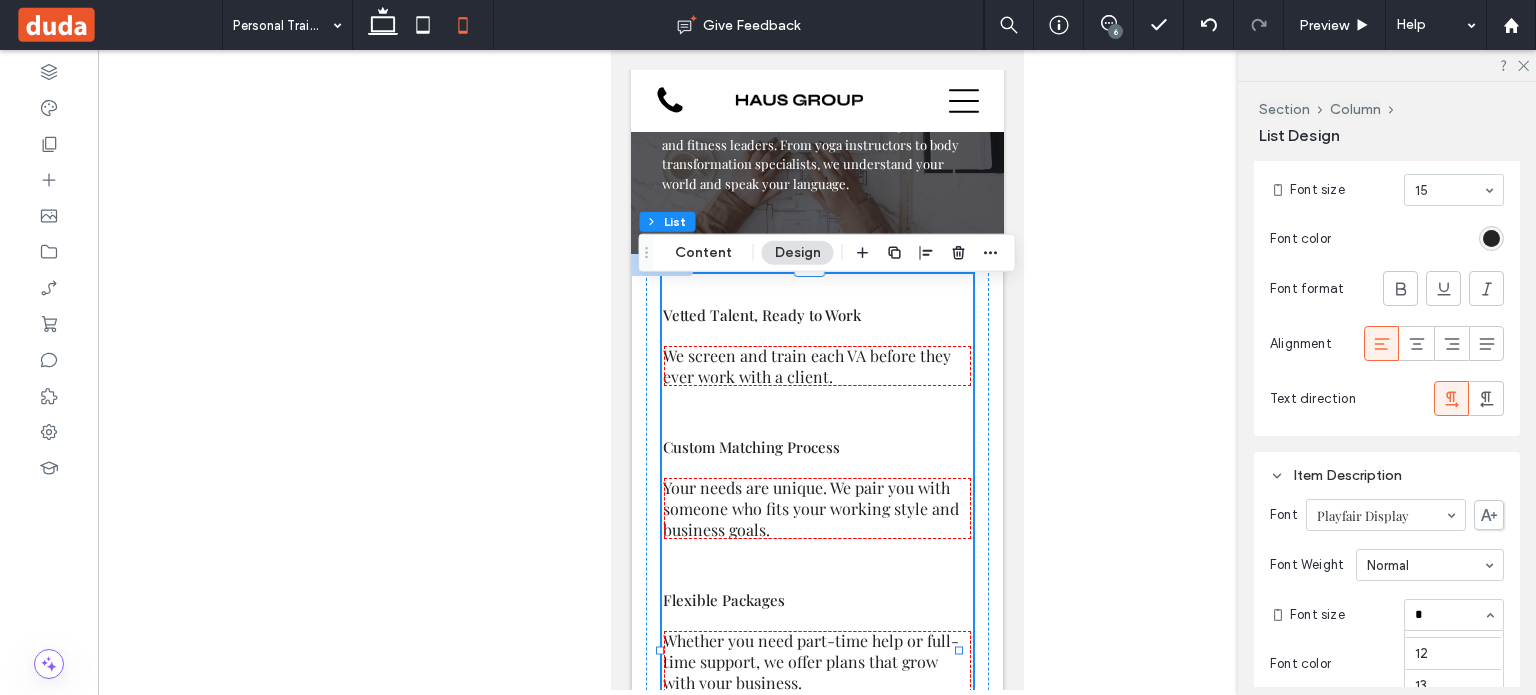 scroll, scrollTop: 63, scrollLeft: 0, axis: vertical 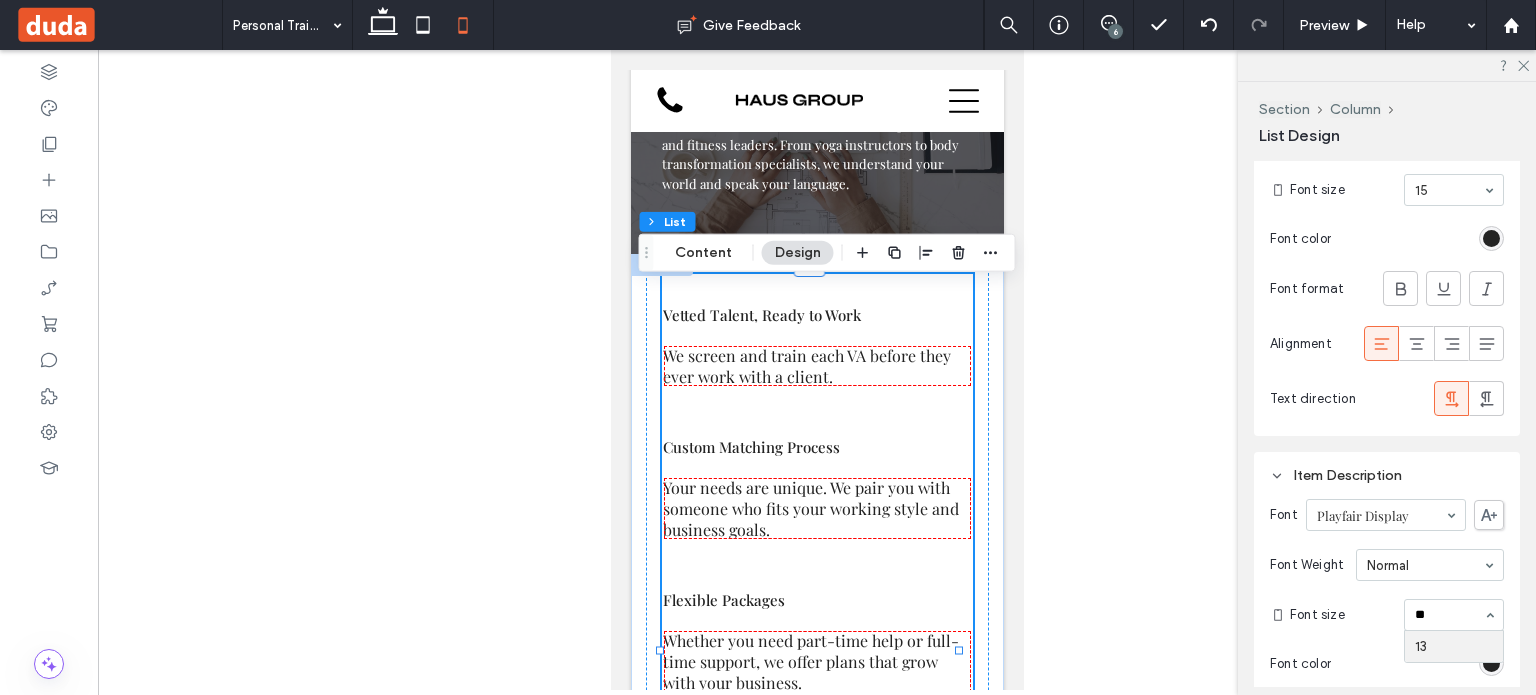 type 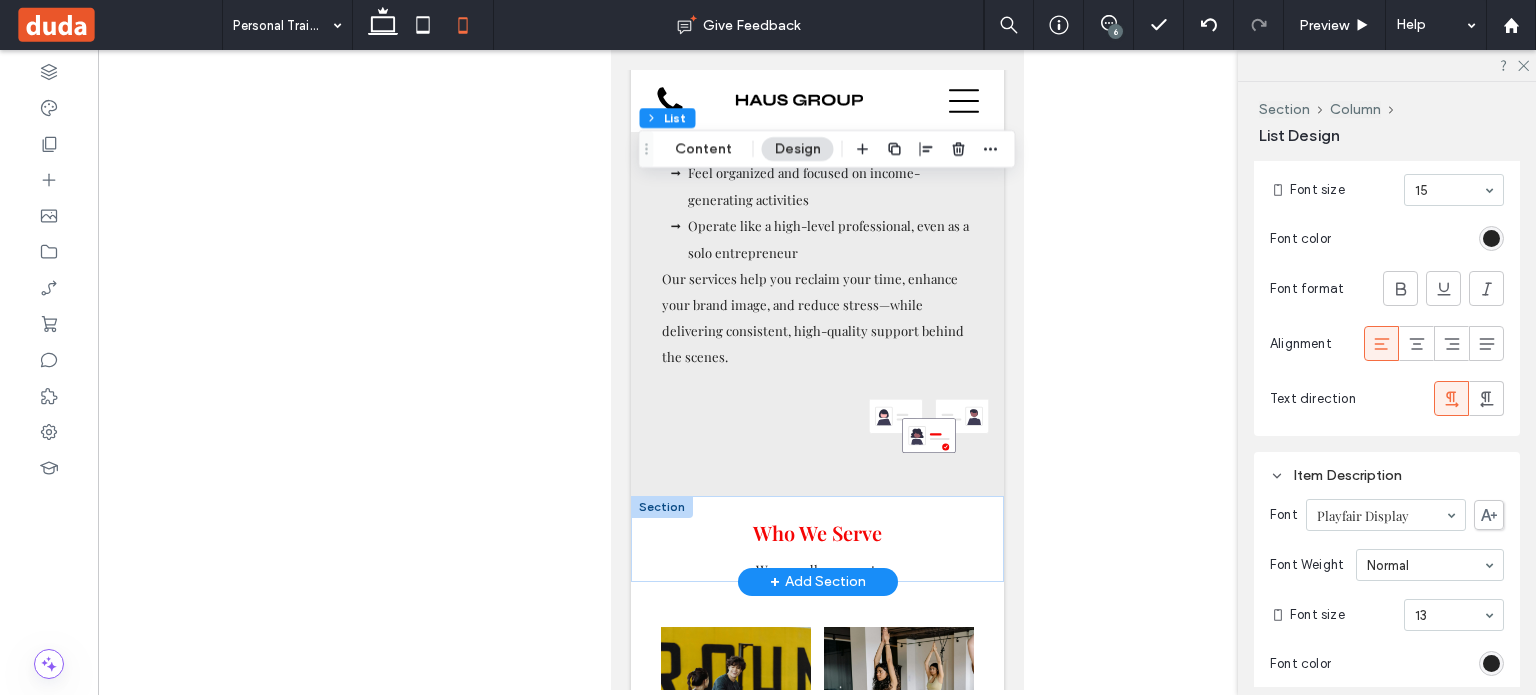 scroll, scrollTop: 4768, scrollLeft: 0, axis: vertical 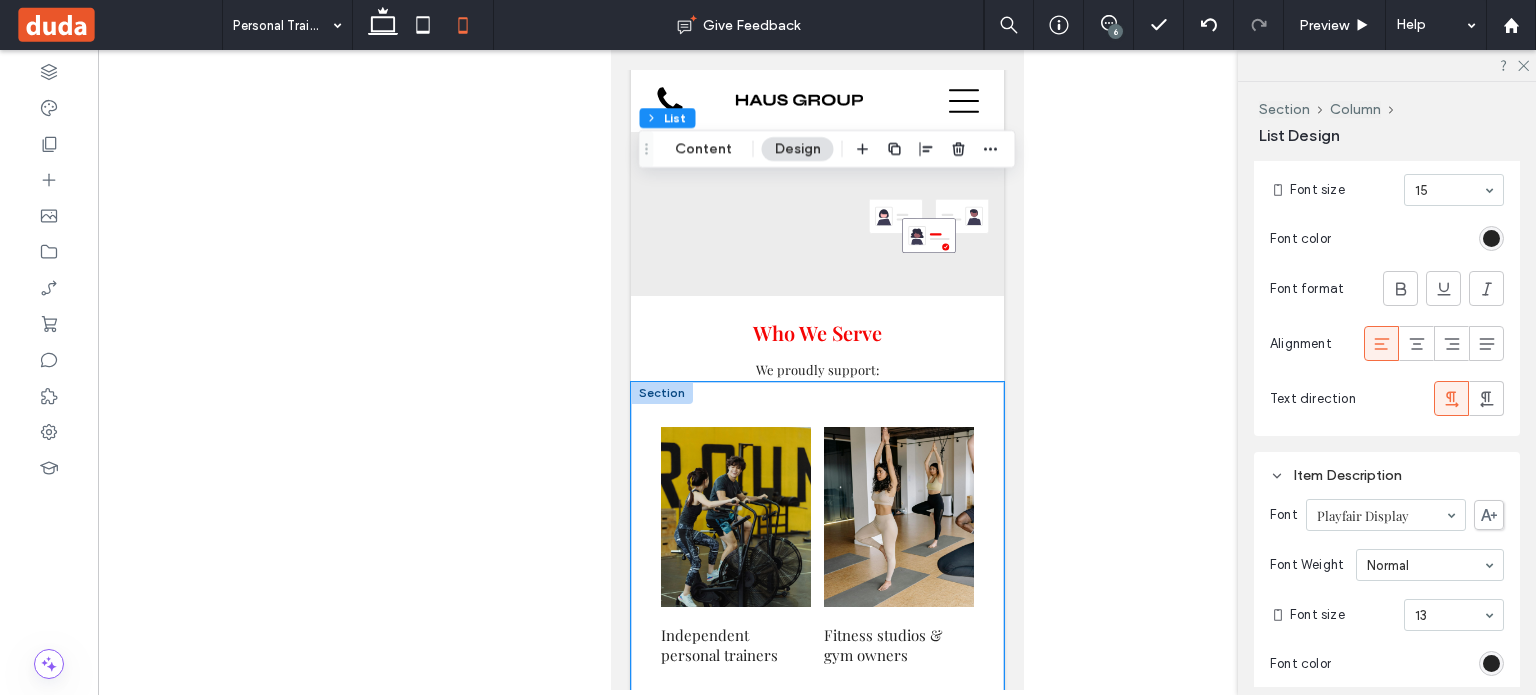 click on "Health & nutrition coaches
Wellness business owners with online programs
Independent personal trainers
Fitness studios & gym owners
Online fitness coaches
Bodybuilding and athletic performance experts" at bounding box center [816, 839] 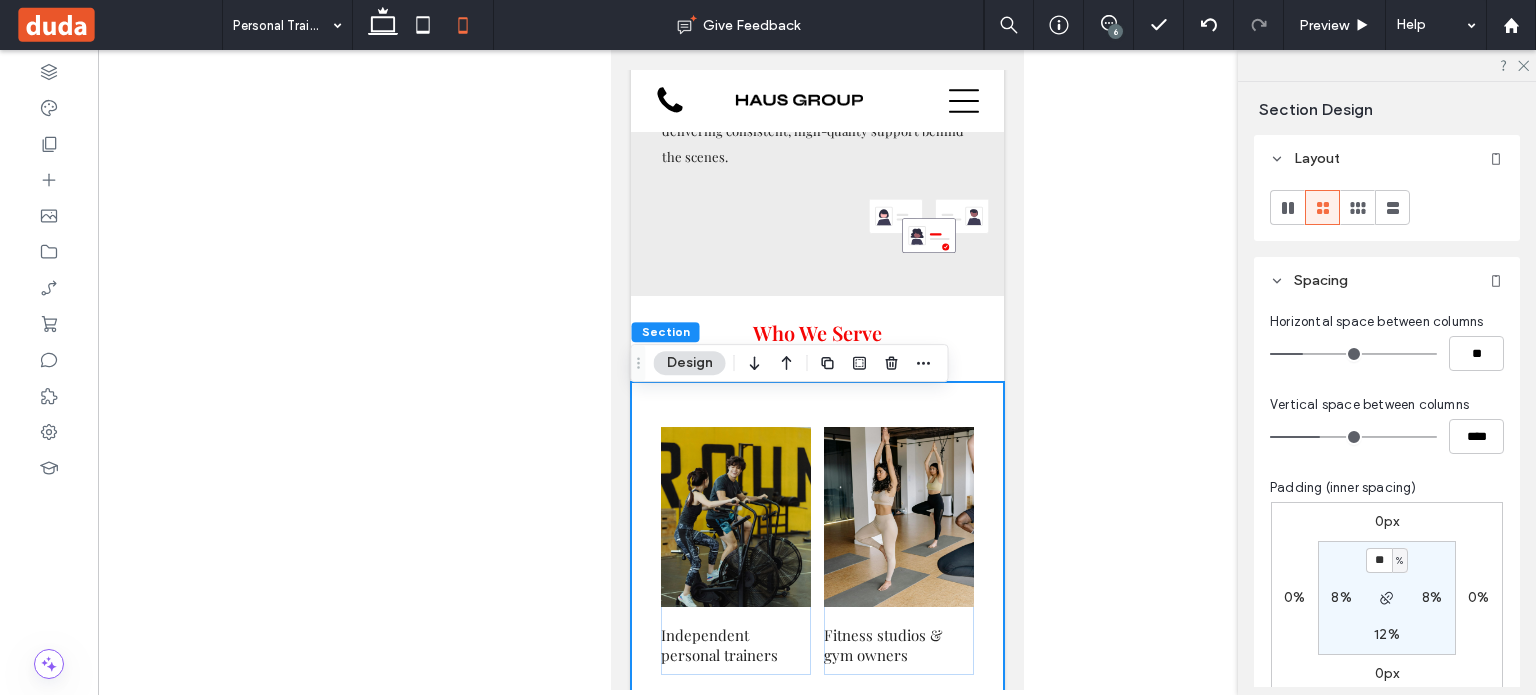 scroll, scrollTop: 200, scrollLeft: 0, axis: vertical 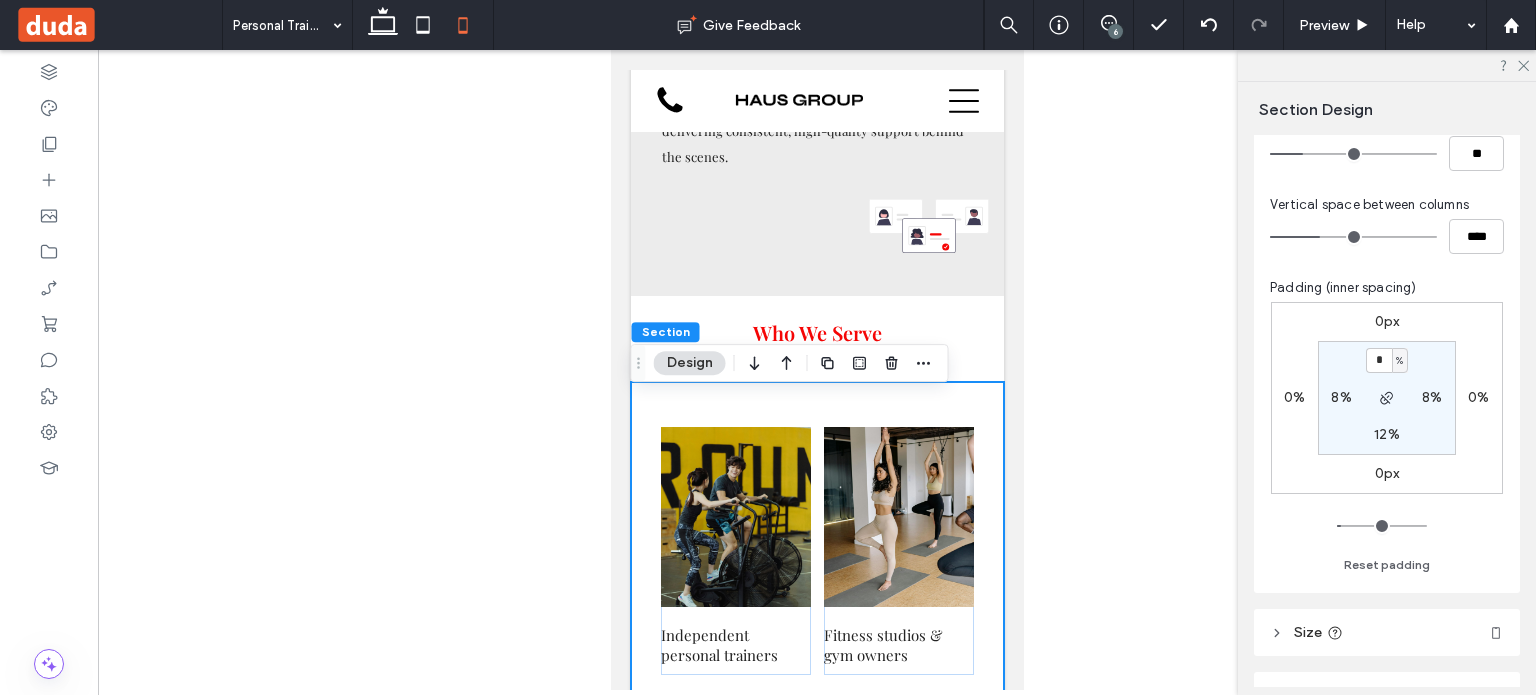 type on "*" 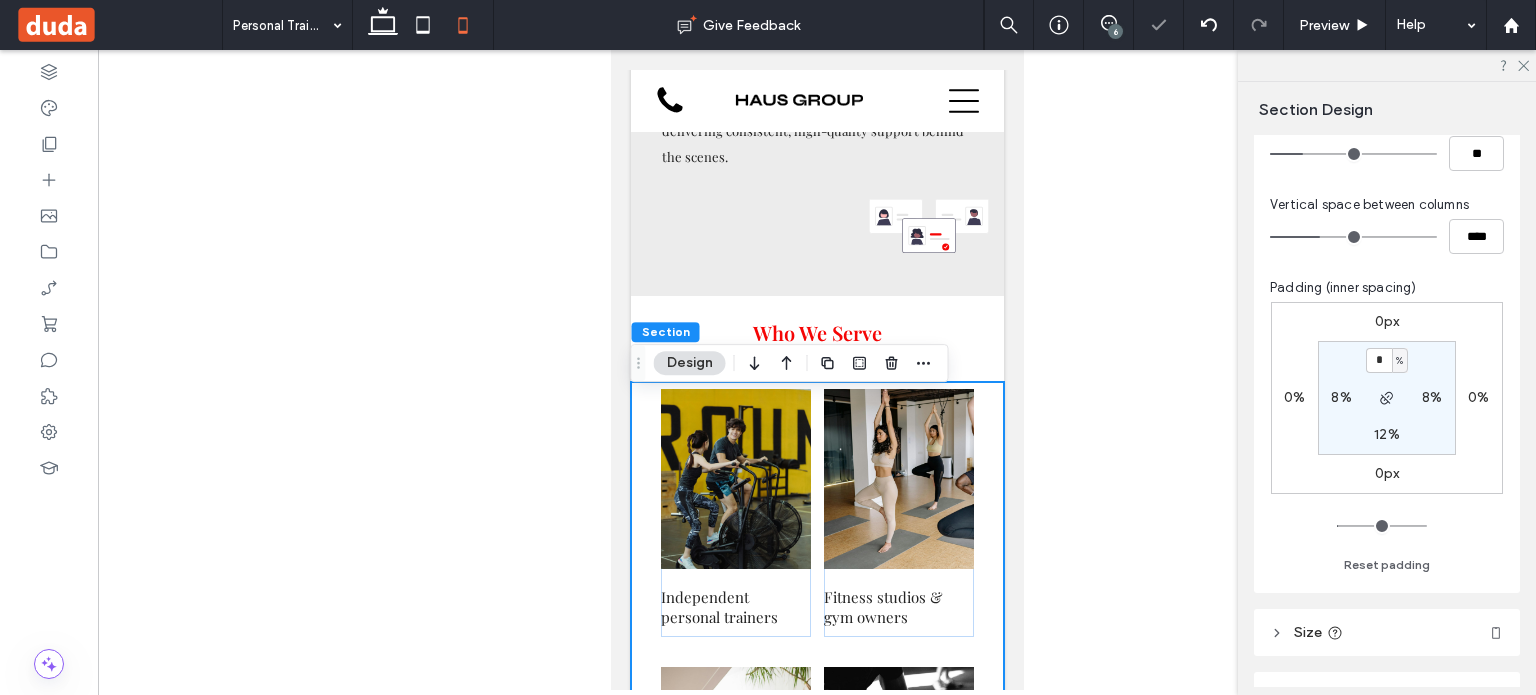drag, startPoint x: 1377, startPoint y: 354, endPoint x: 1318, endPoint y: 364, distance: 59.841457 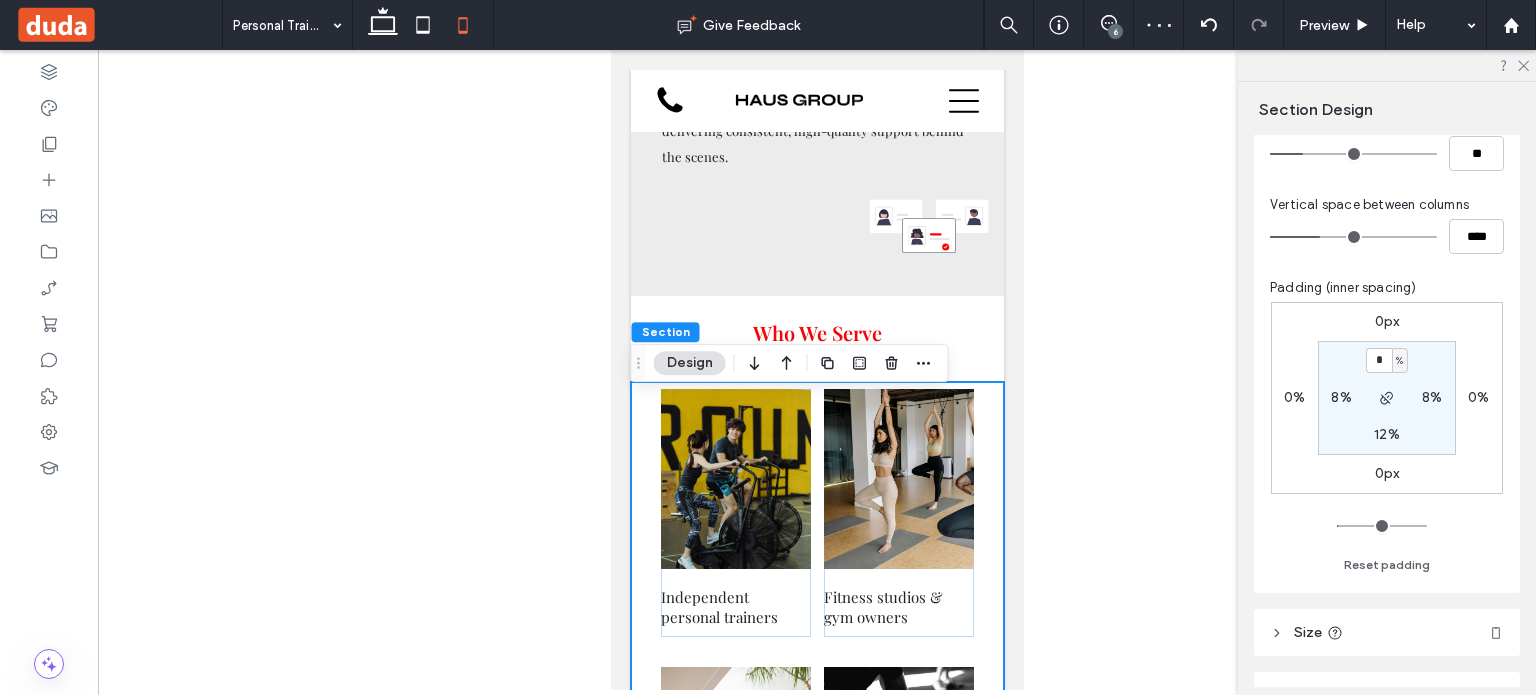 type on "*" 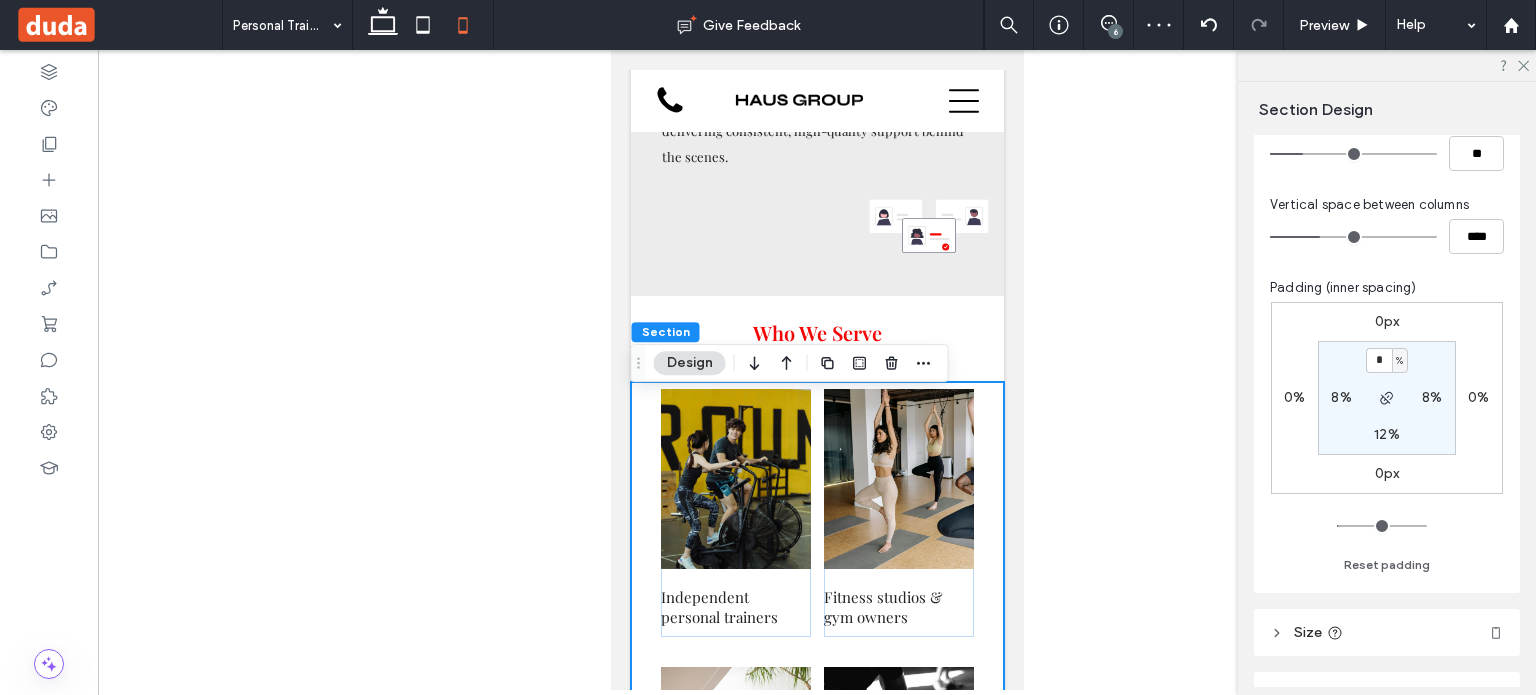 type on "*" 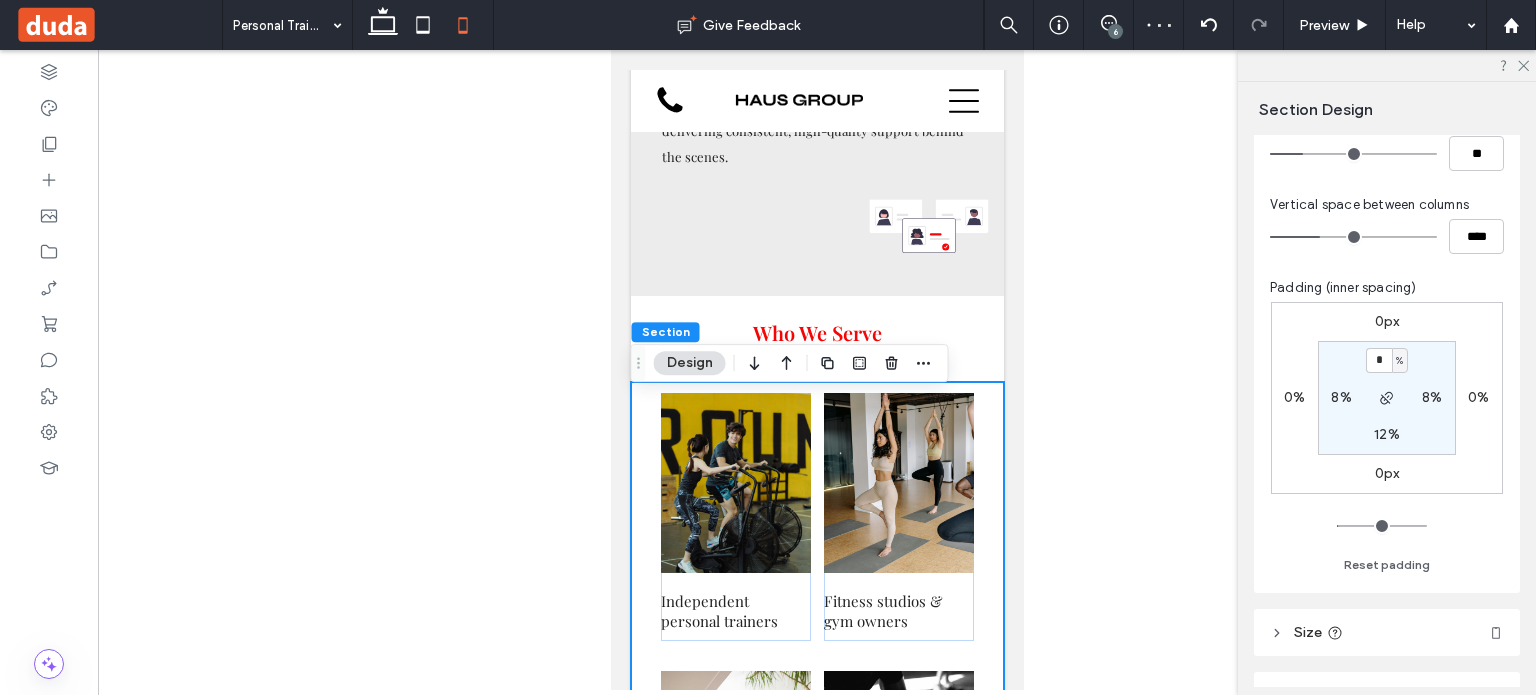 drag, startPoint x: 1384, startPoint y: 356, endPoint x: 1307, endPoint y: 364, distance: 77.41447 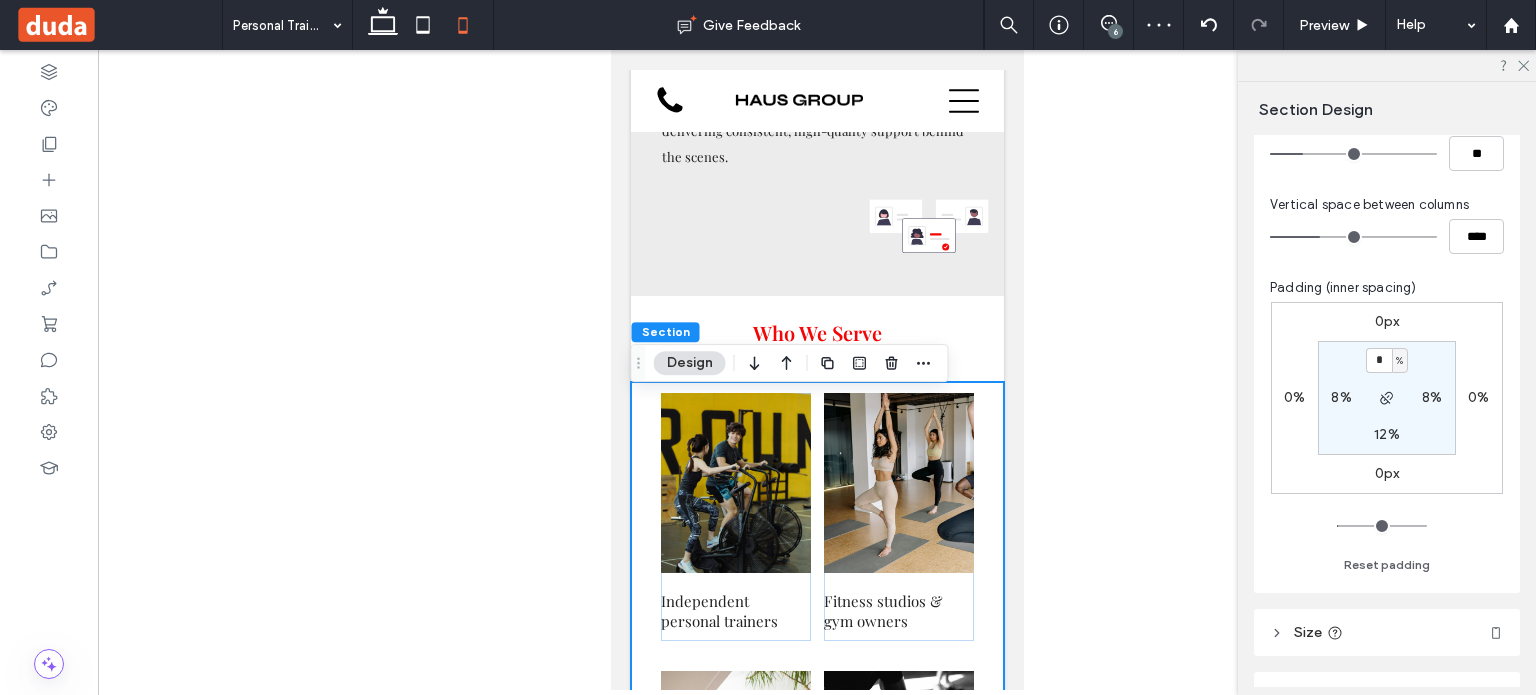 click on "0px 0% 0px 0% * % 8% 12% 8%" at bounding box center [1387, 398] 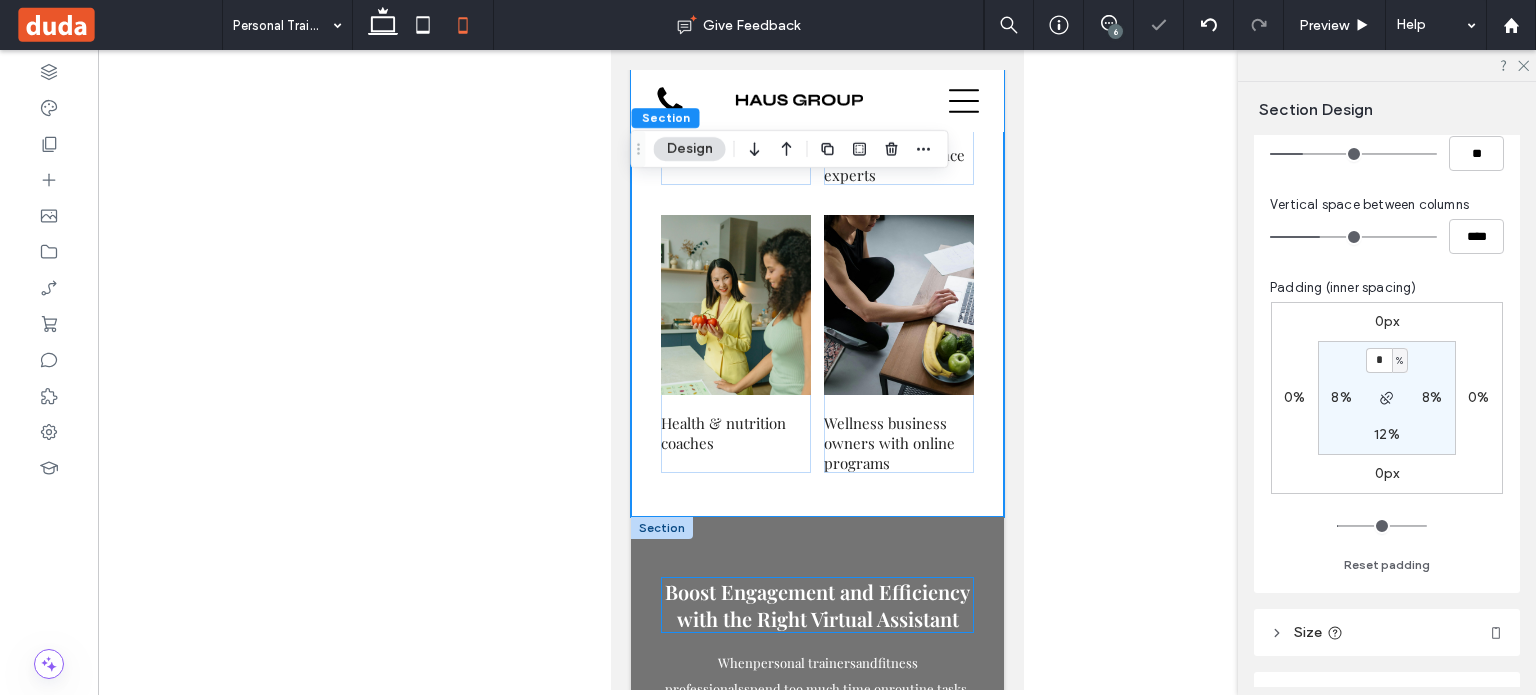 scroll, scrollTop: 5468, scrollLeft: 0, axis: vertical 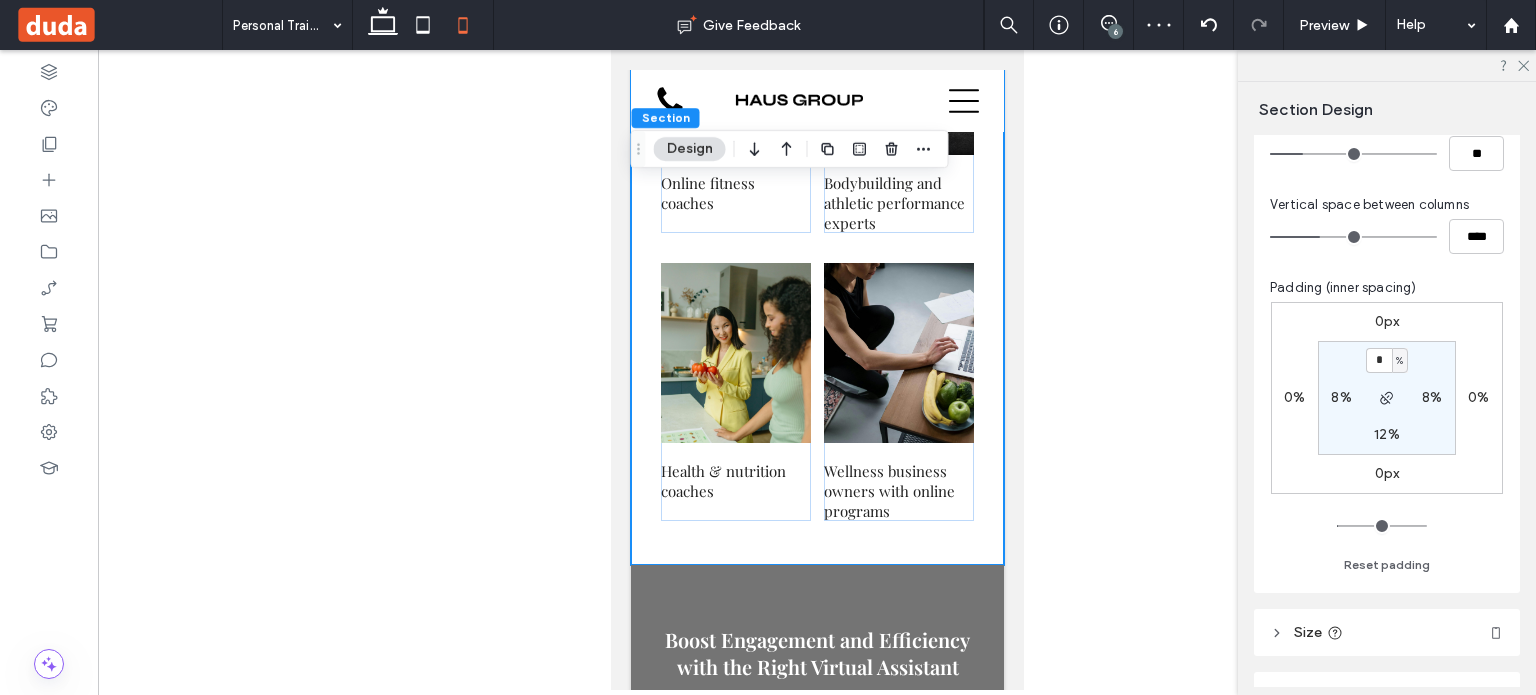 click on "12%" at bounding box center (1387, 434) 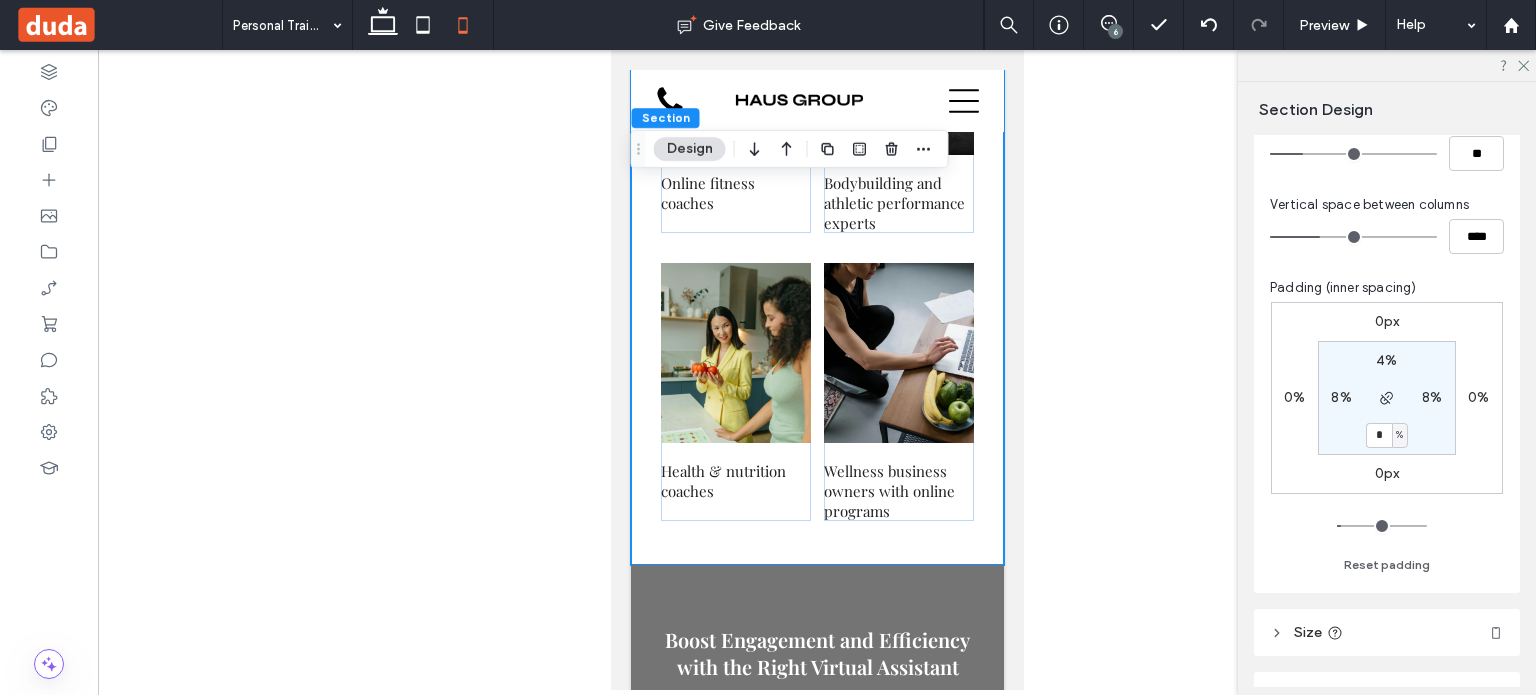 type on "*" 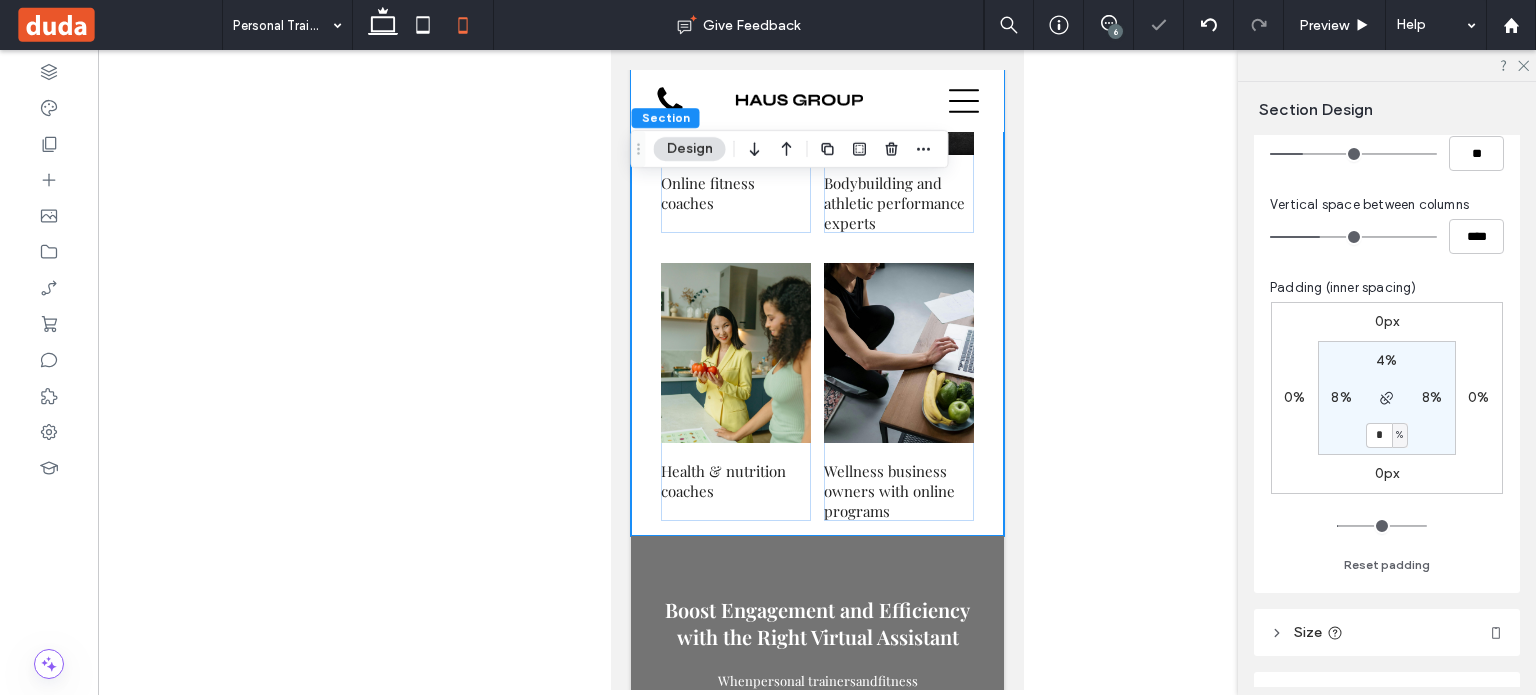 drag, startPoint x: 1379, startPoint y: 436, endPoint x: 1333, endPoint y: 438, distance: 46.043457 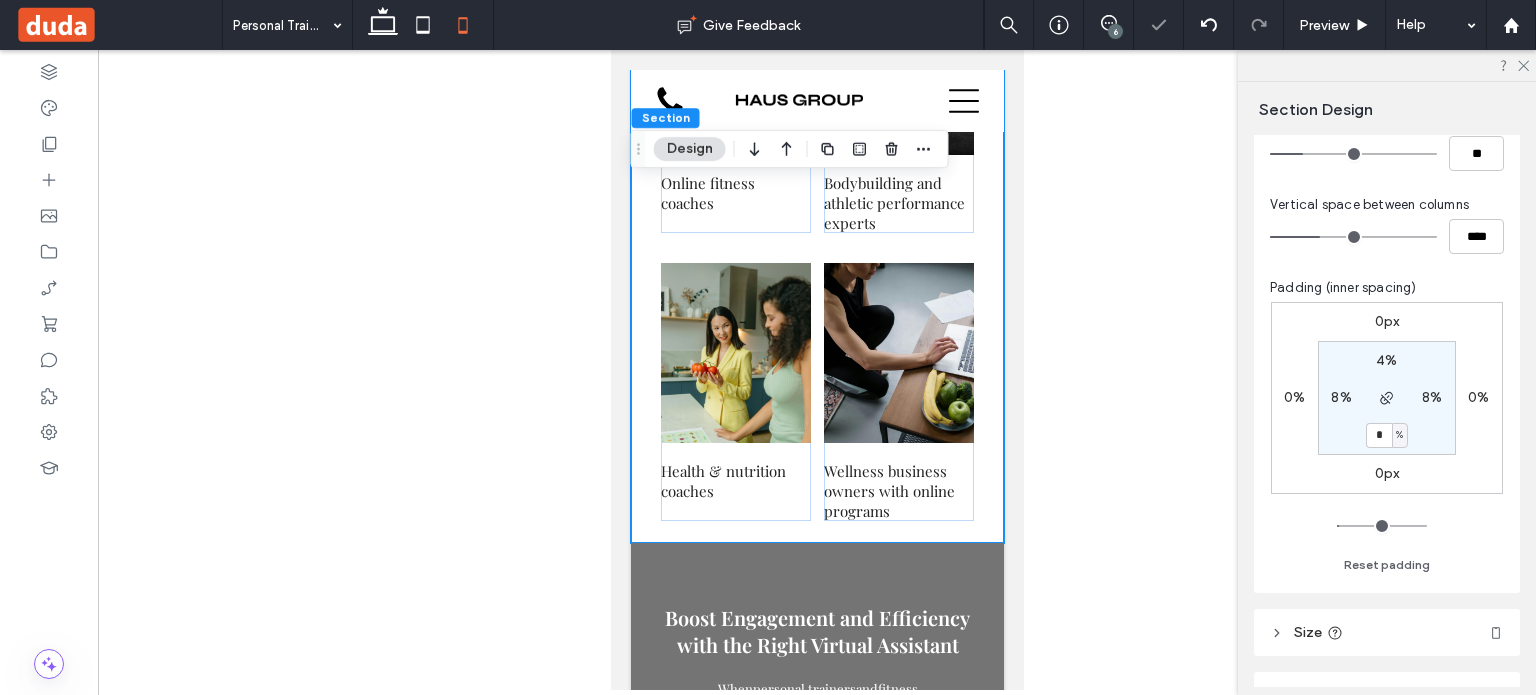 click on "8%" at bounding box center [1341, 397] 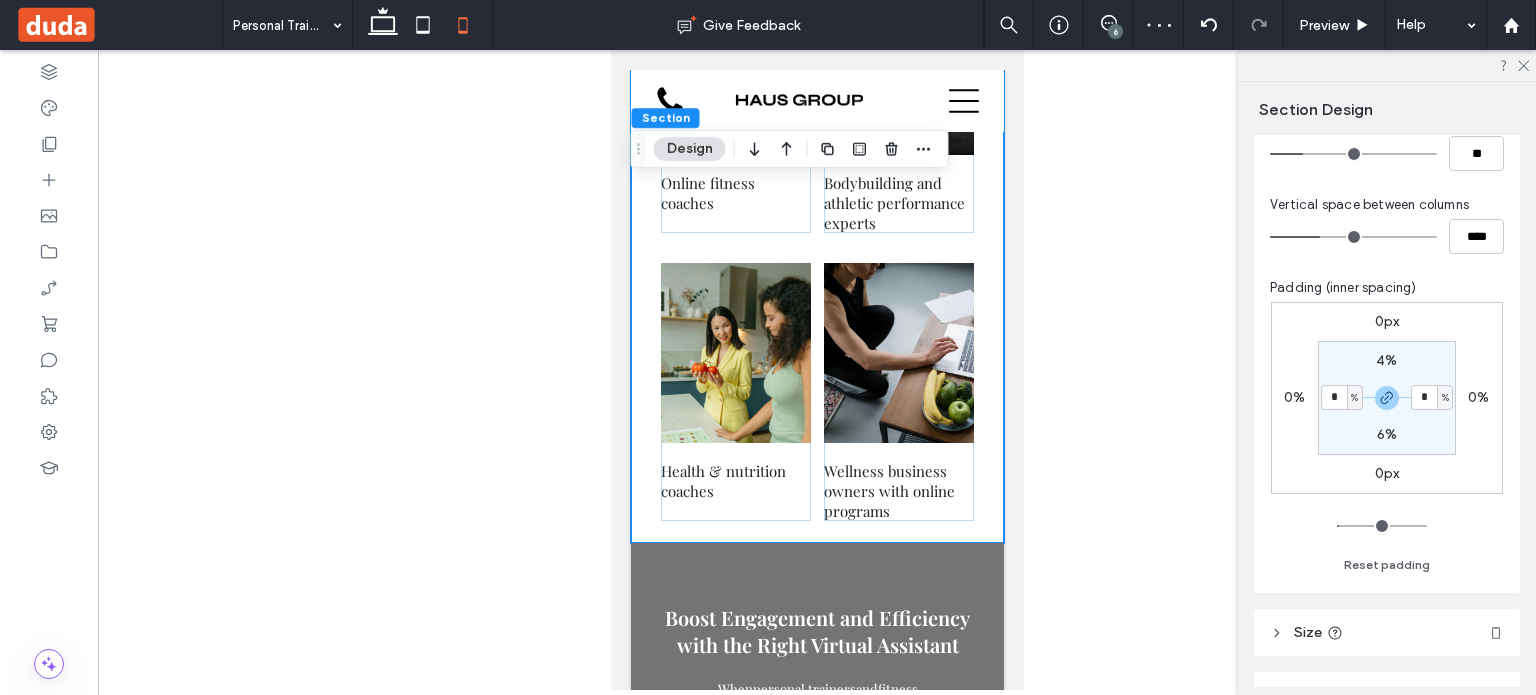 type on "*" 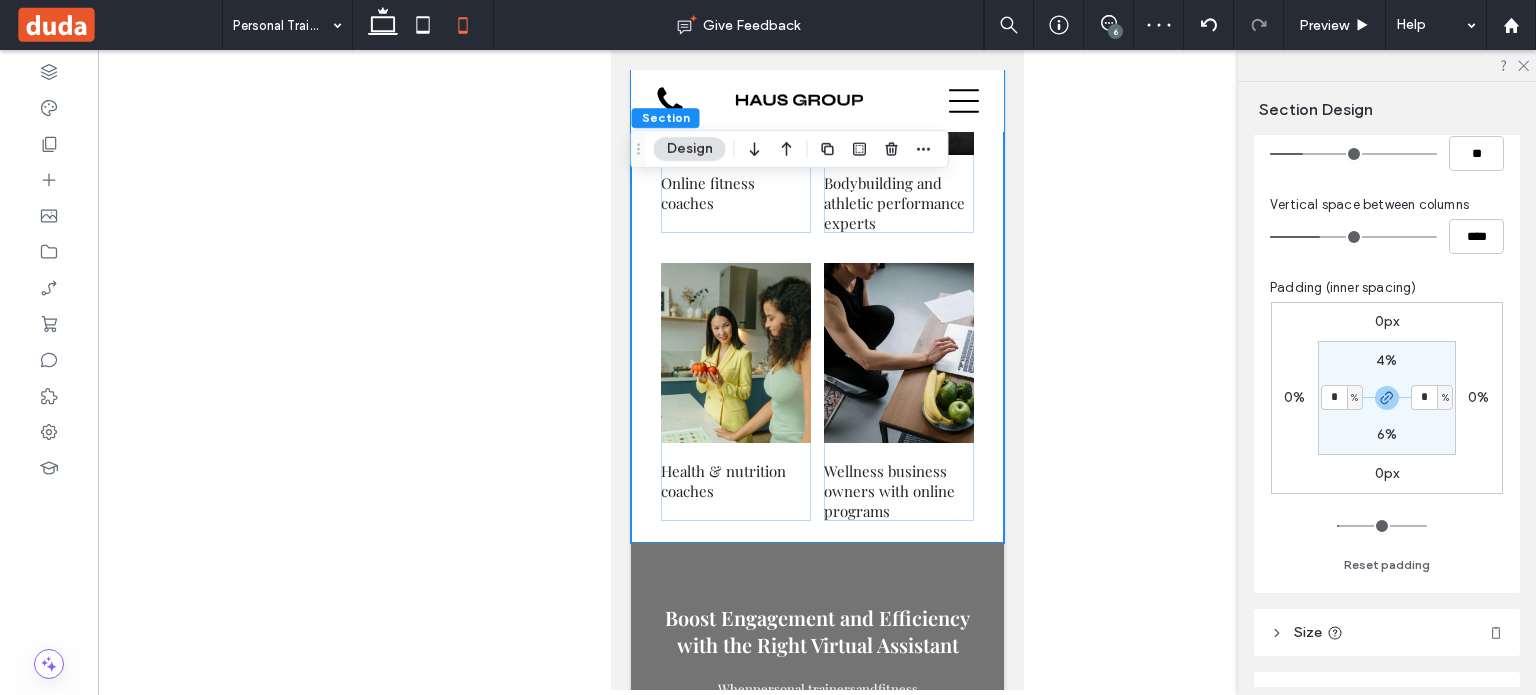 type on "*" 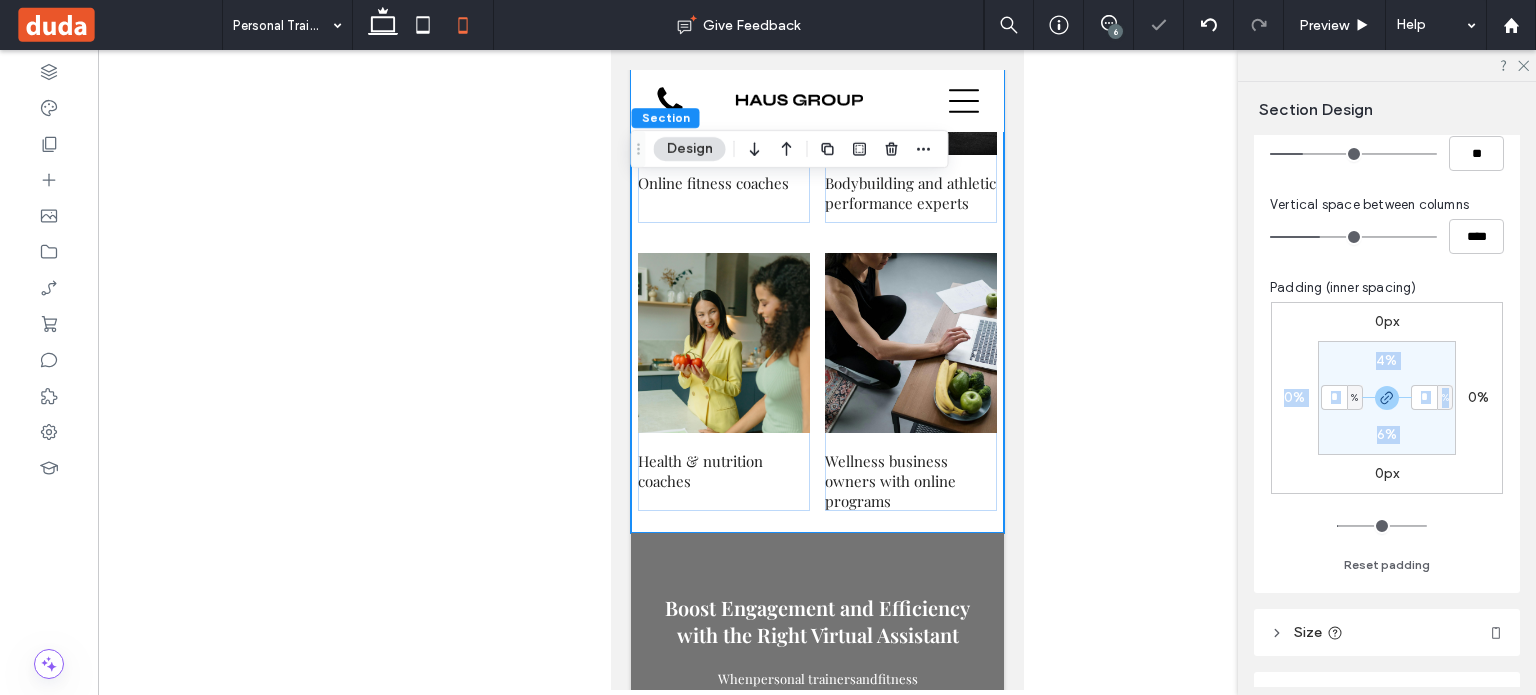 drag, startPoint x: 1341, startPoint y: 392, endPoint x: 1264, endPoint y: 396, distance: 77.10383 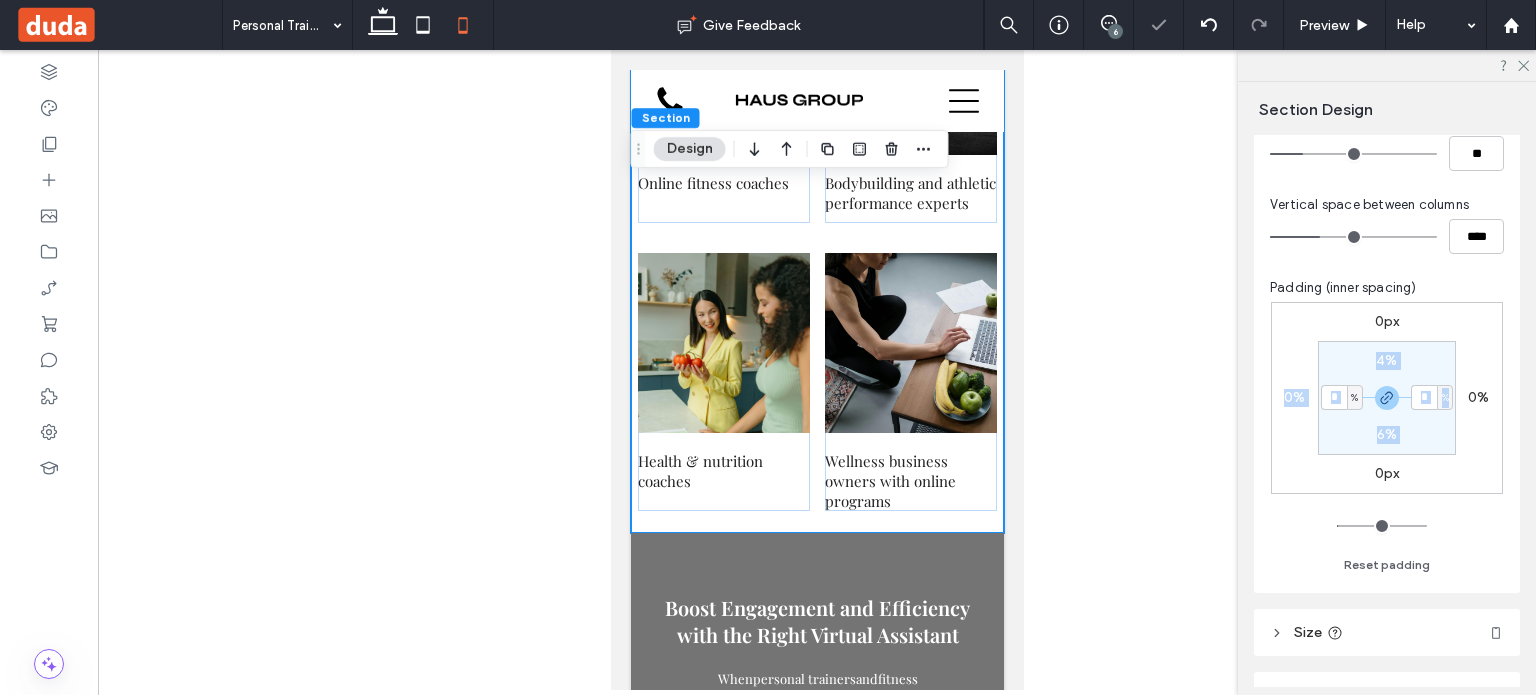 click on "Horizontal space between columns ** Vertical space between columns **** Padding (inner spacing) 0px 0% 0px 0% 4% * % 6% * % Reset padding" at bounding box center [1387, 348] 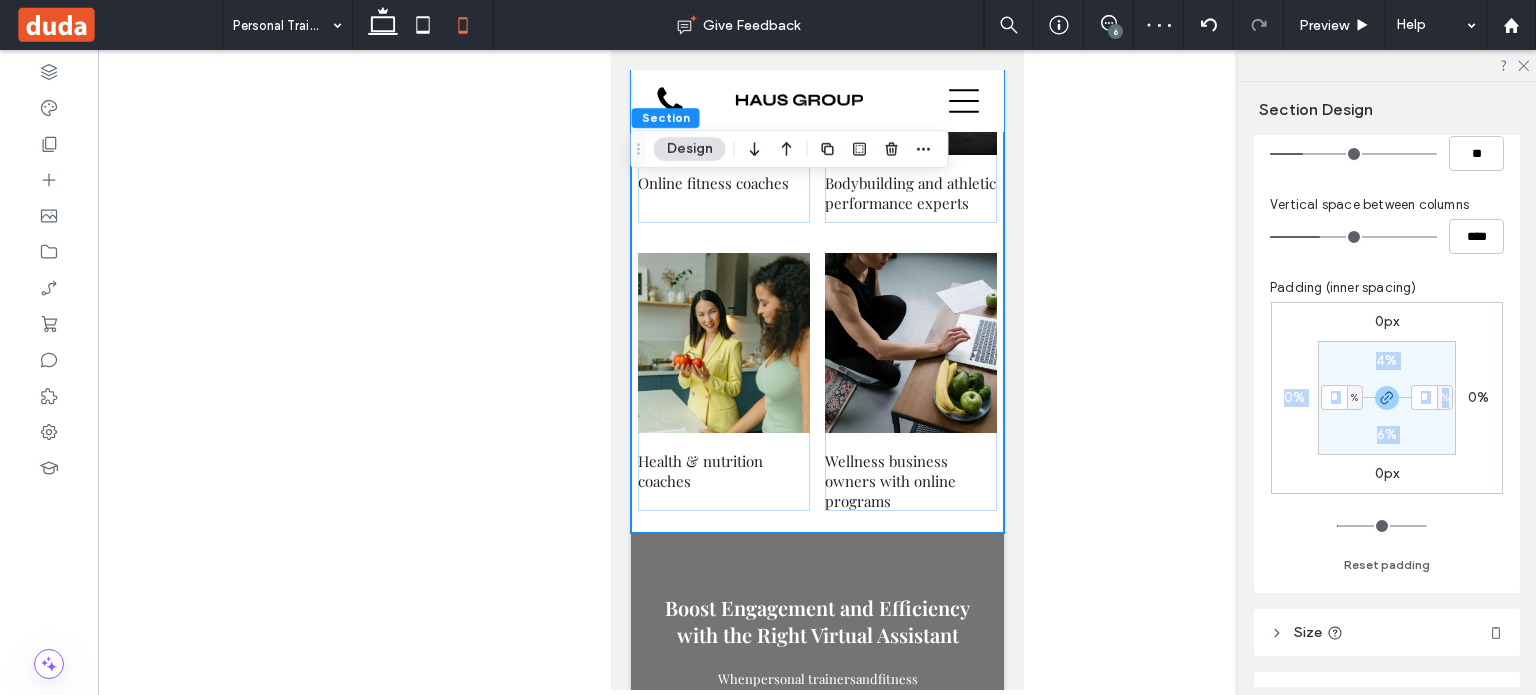 click on "0px 0% 0px 0% 4% * % 6% * %" at bounding box center [1387, 398] 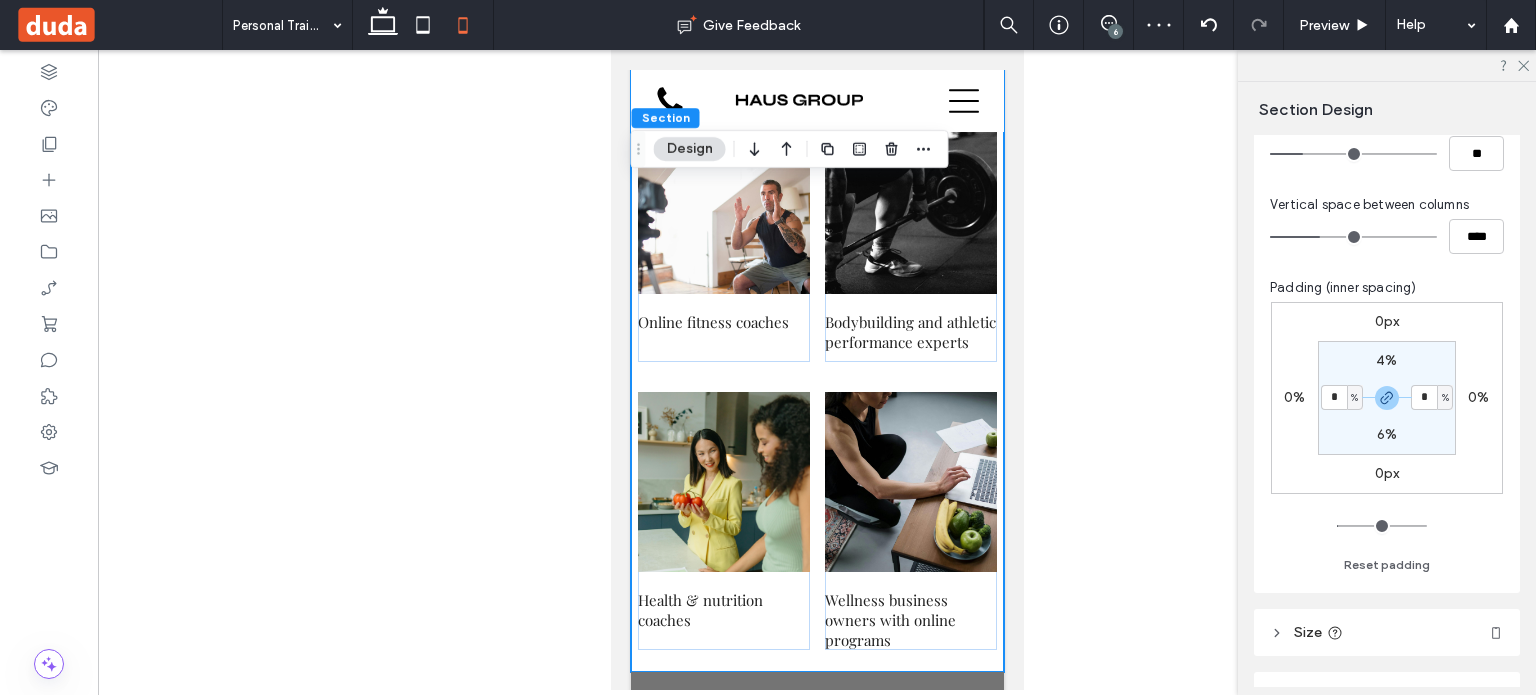 scroll, scrollTop: 5368, scrollLeft: 0, axis: vertical 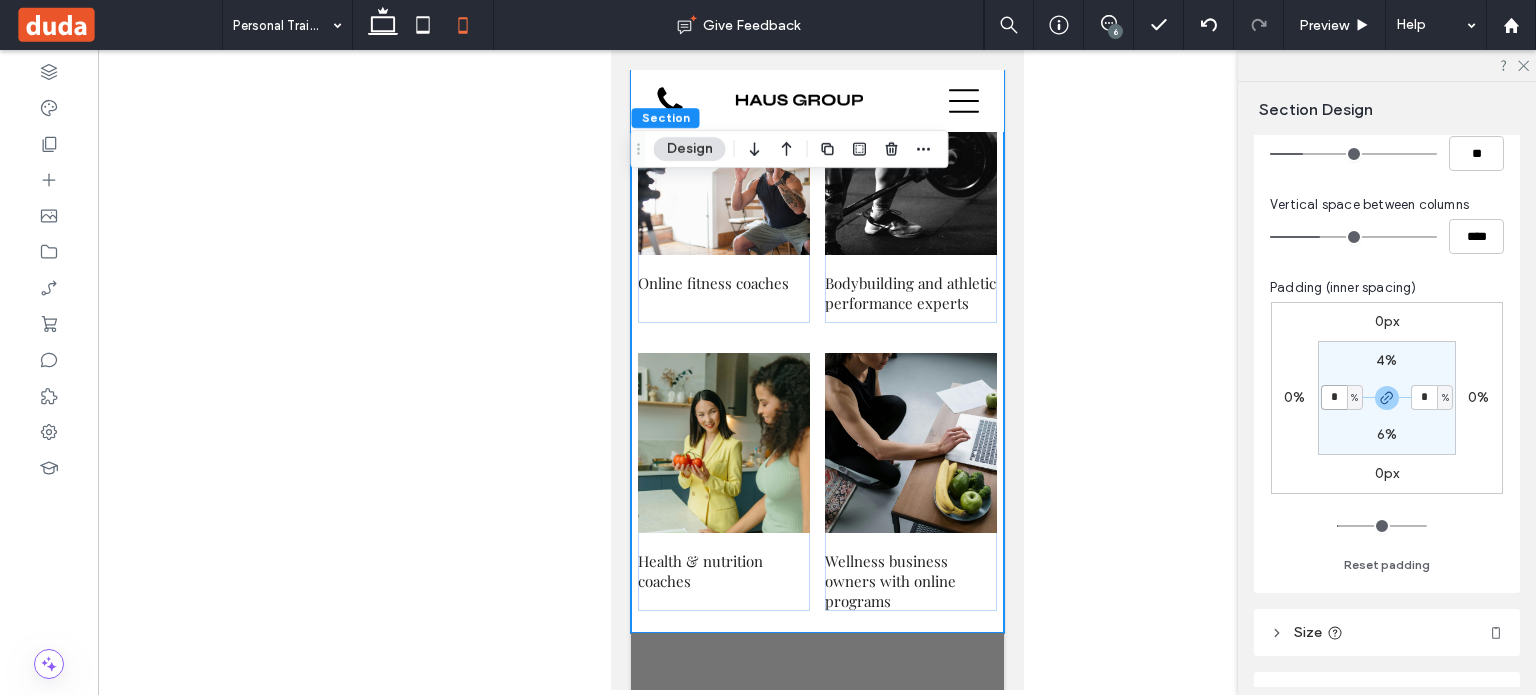 click on "*" at bounding box center [1334, 397] 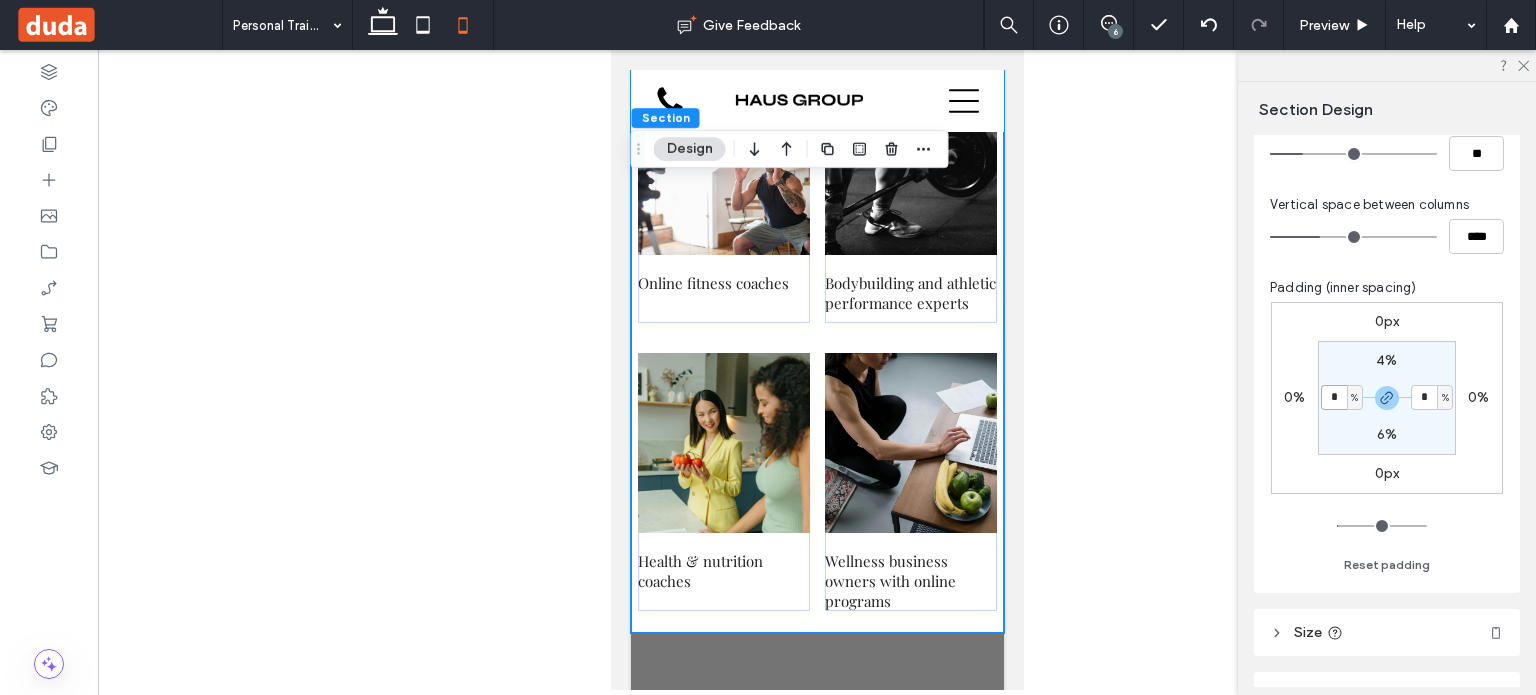 type on "*" 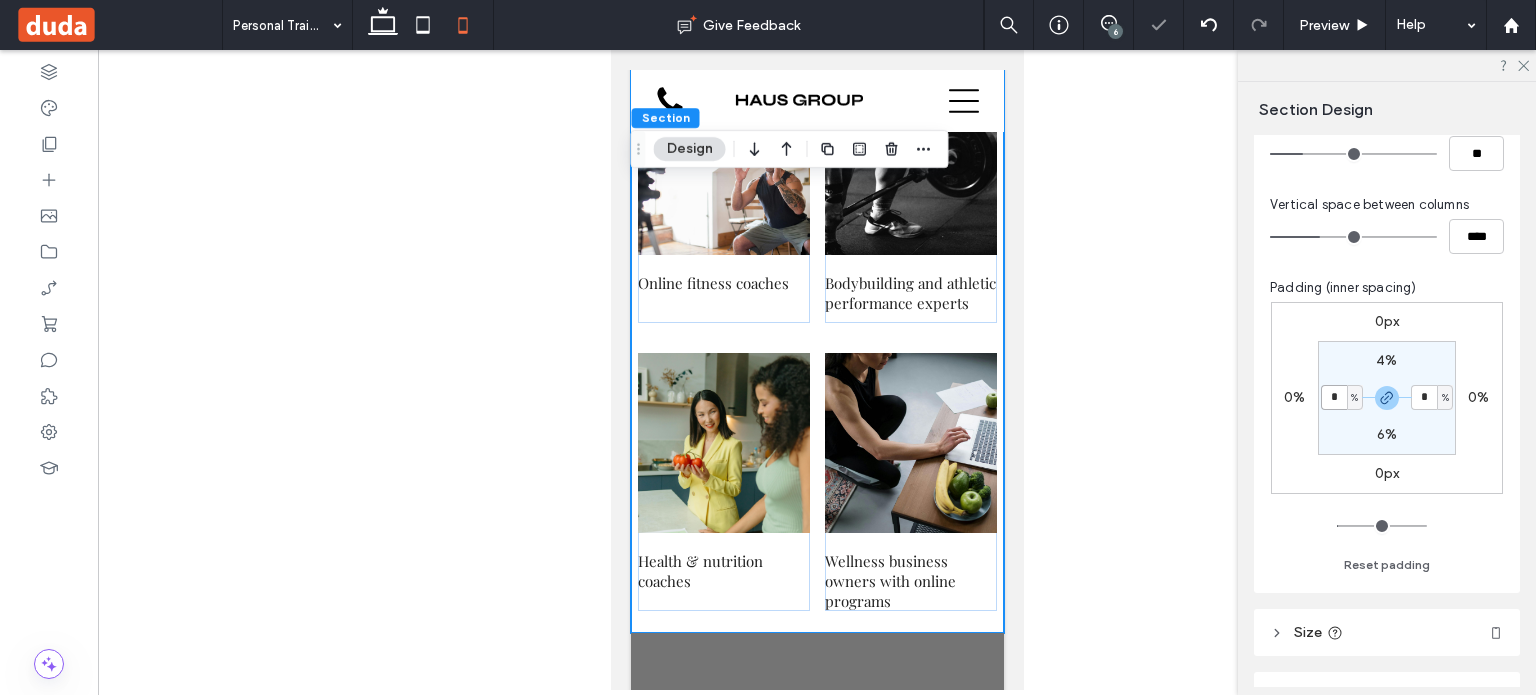 type on "*" 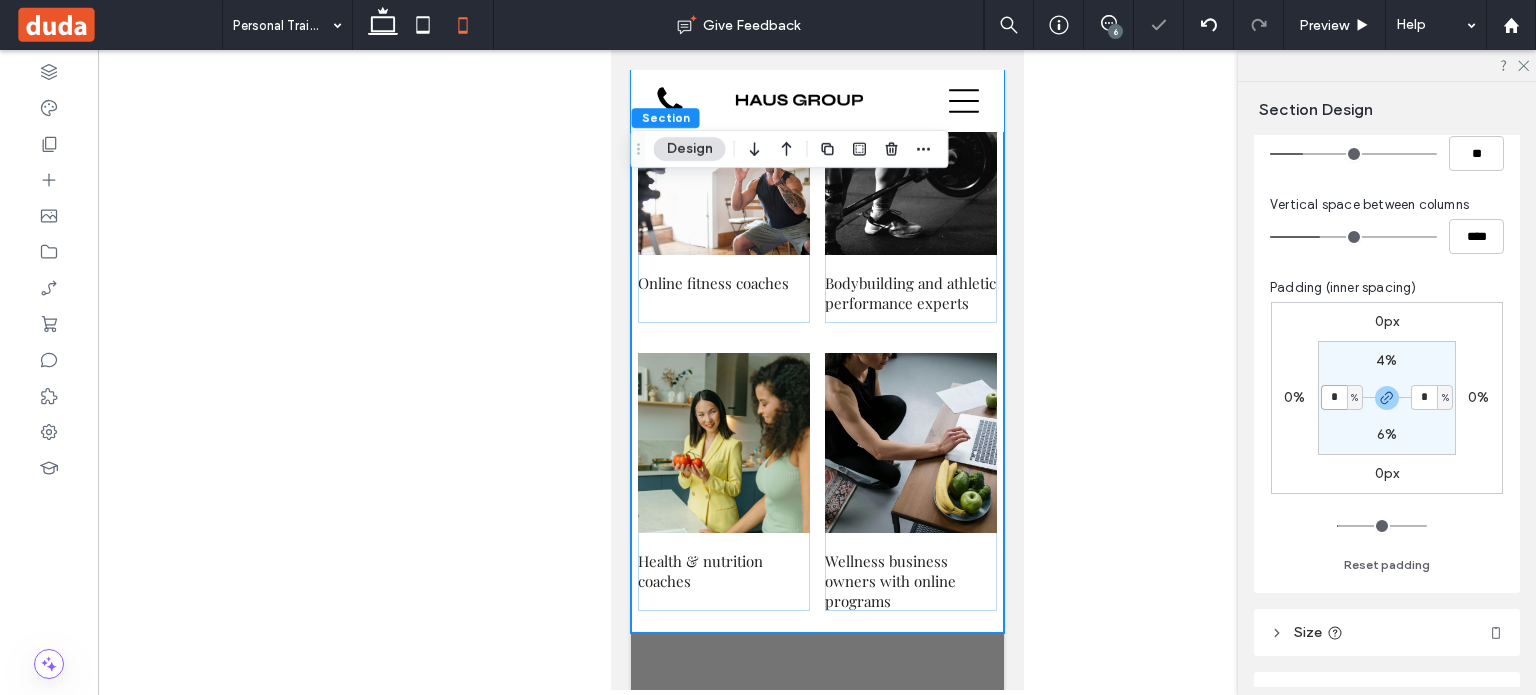 type on "*" 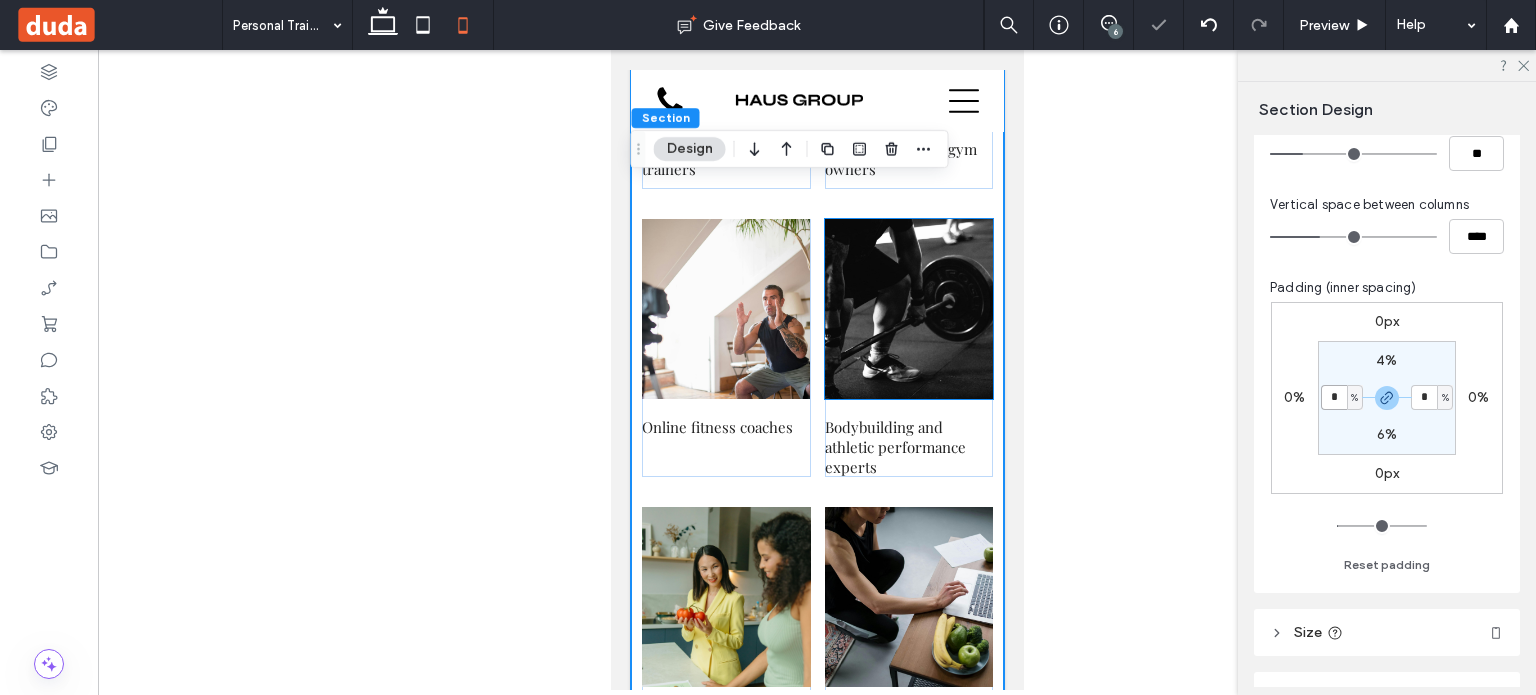 scroll, scrollTop: 5068, scrollLeft: 0, axis: vertical 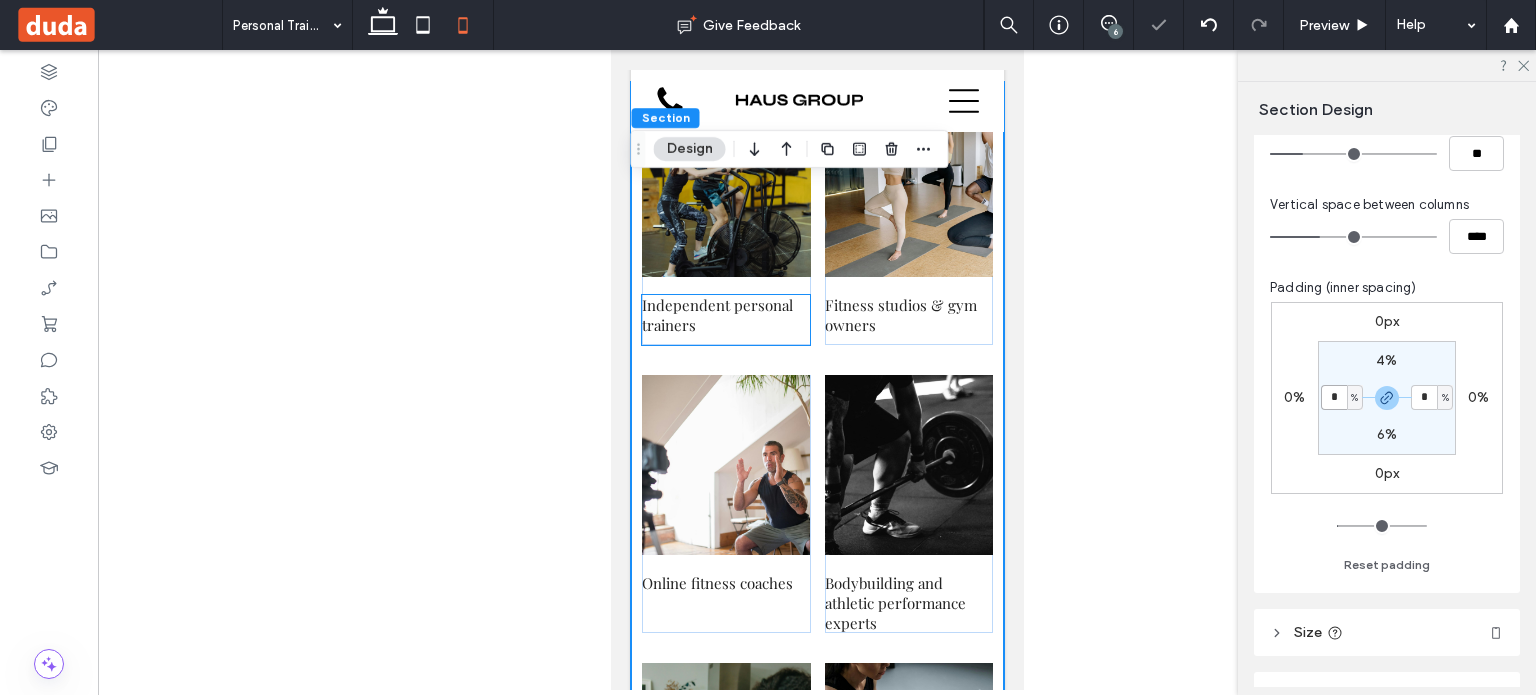 click on "Independent personal trainers" at bounding box center [716, 315] 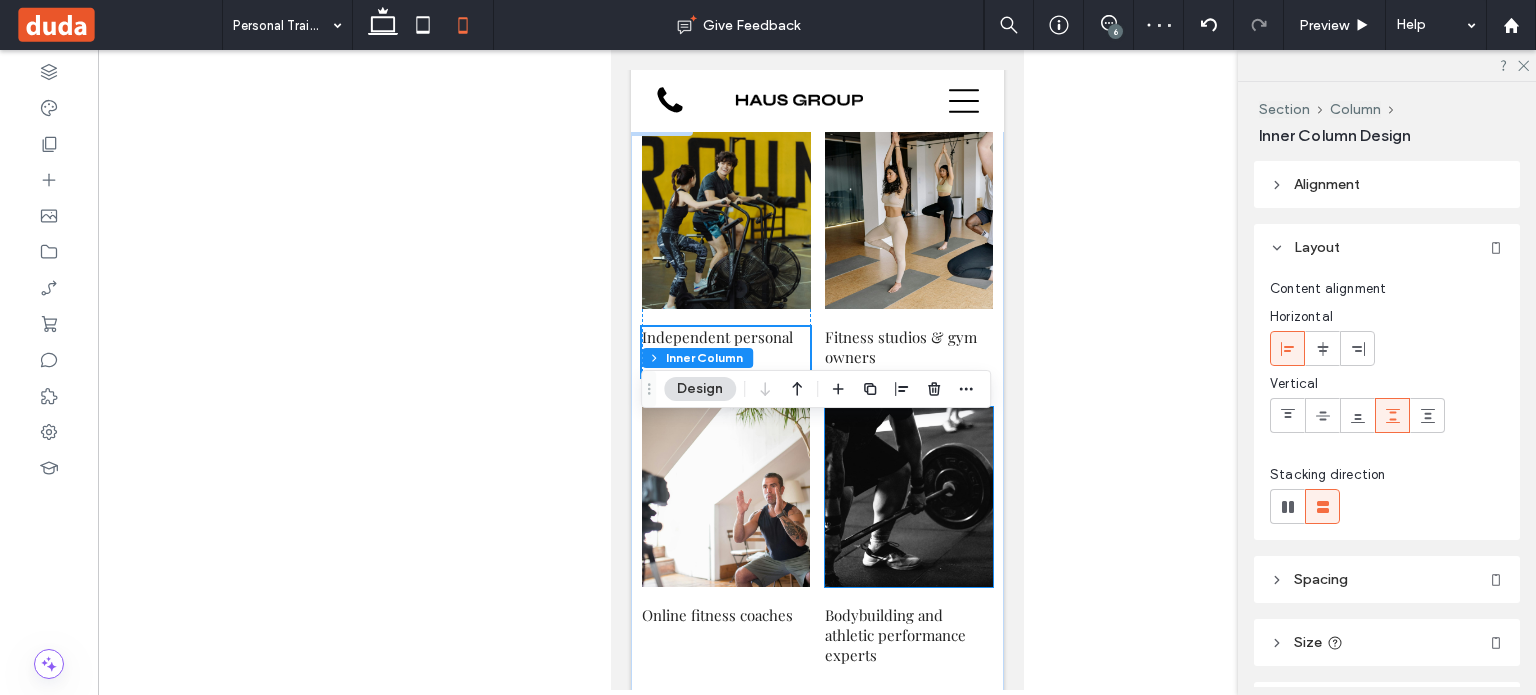 scroll, scrollTop: 4868, scrollLeft: 0, axis: vertical 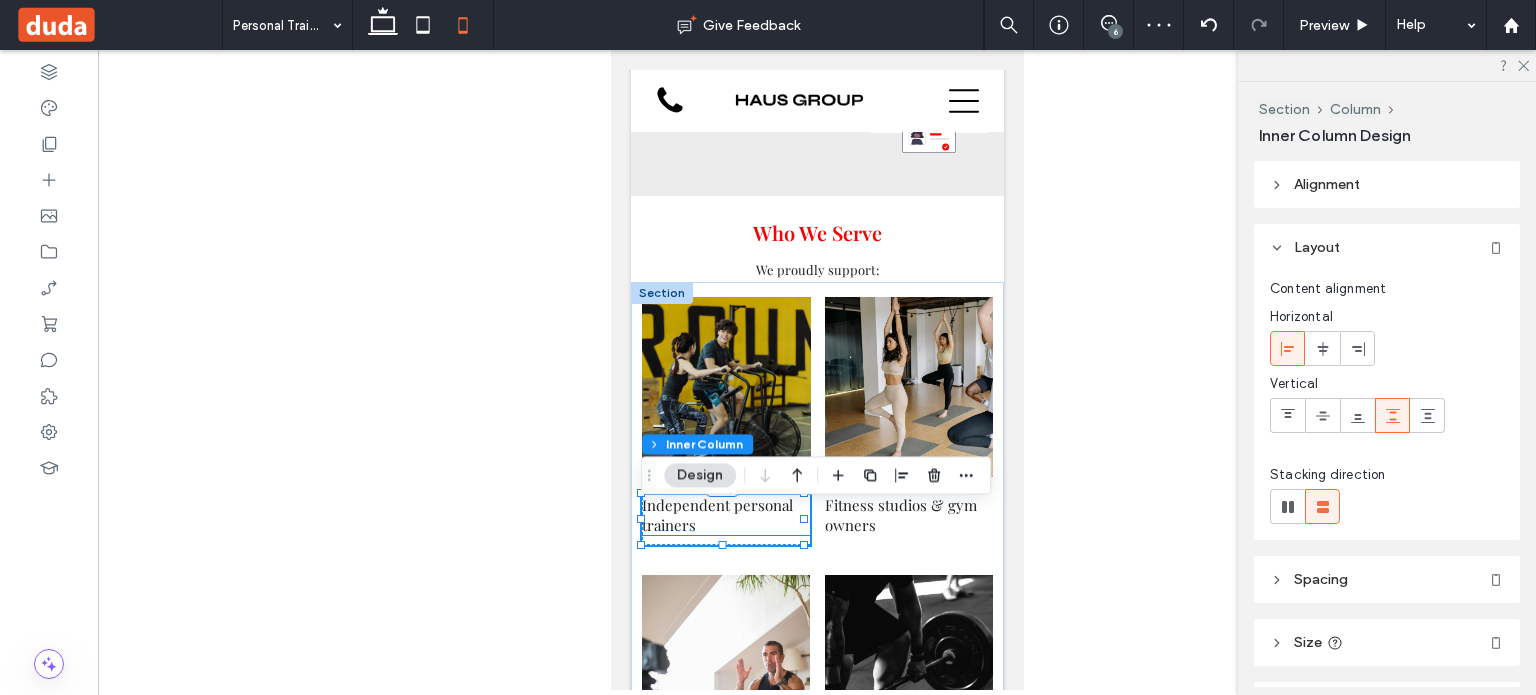 click on "Independent personal trainers" at bounding box center [716, 515] 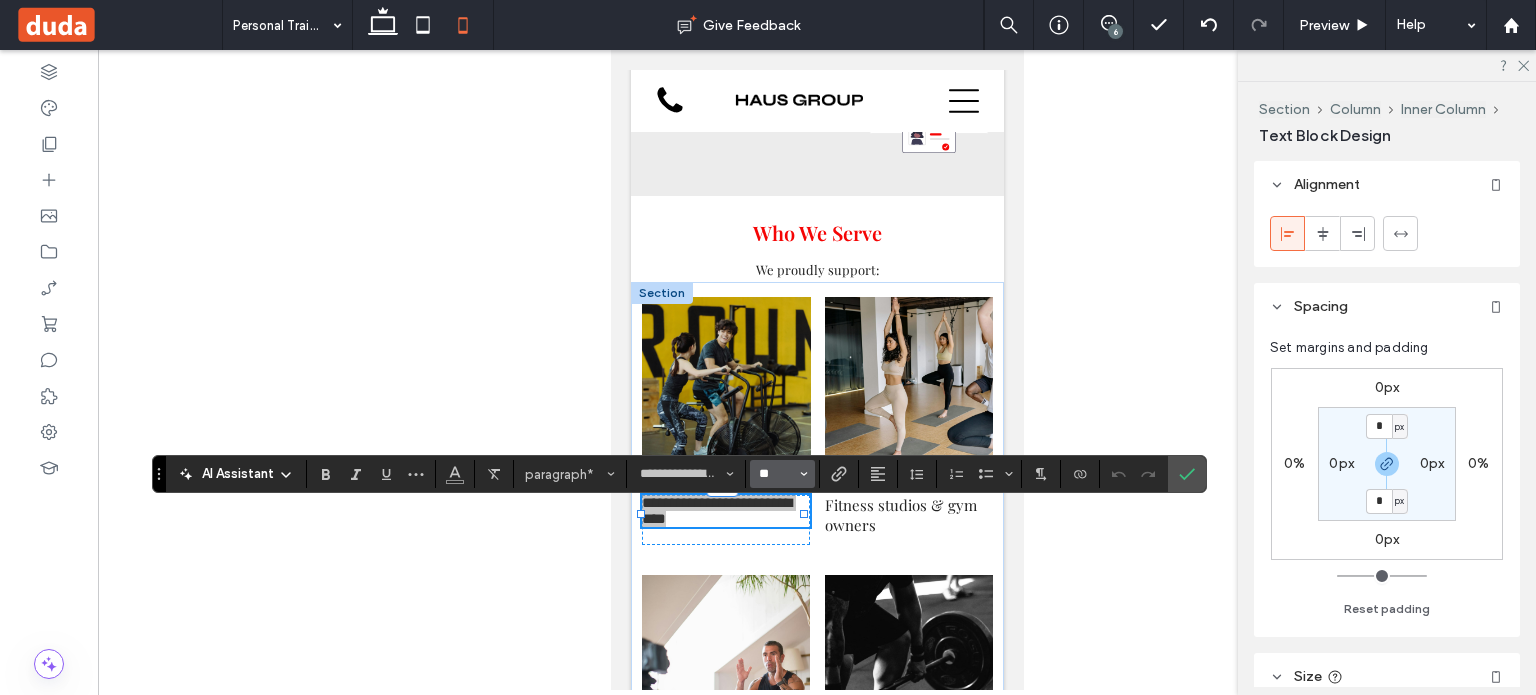 click on "**" at bounding box center (776, 474) 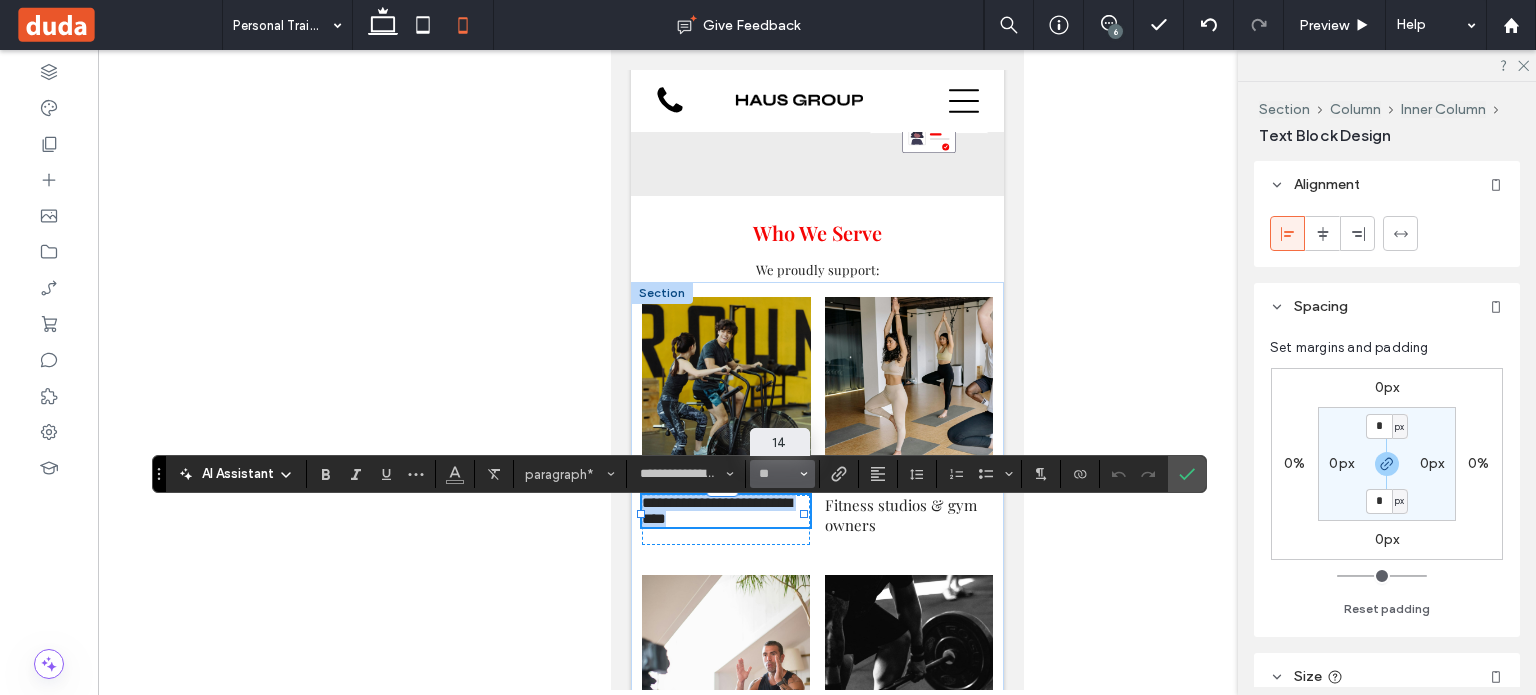 type on "**" 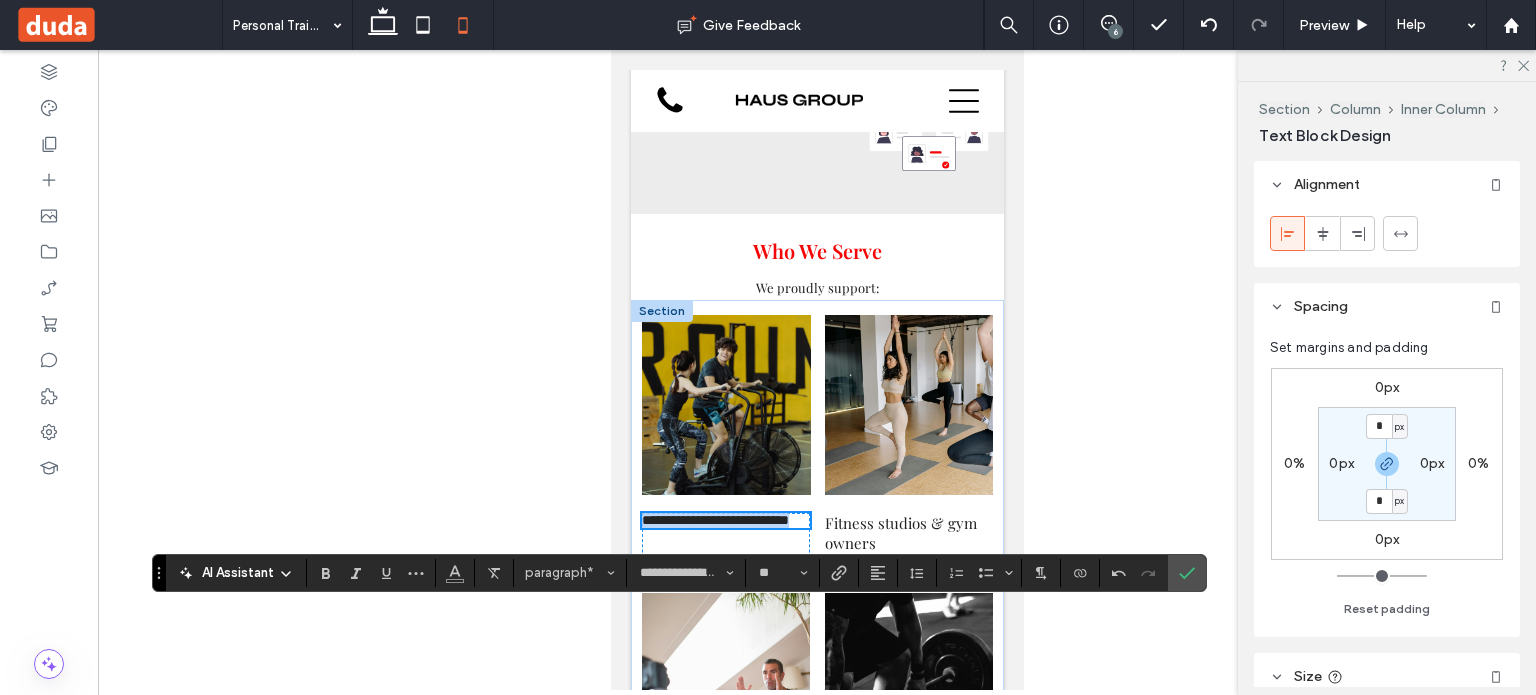 scroll, scrollTop: 4868, scrollLeft: 0, axis: vertical 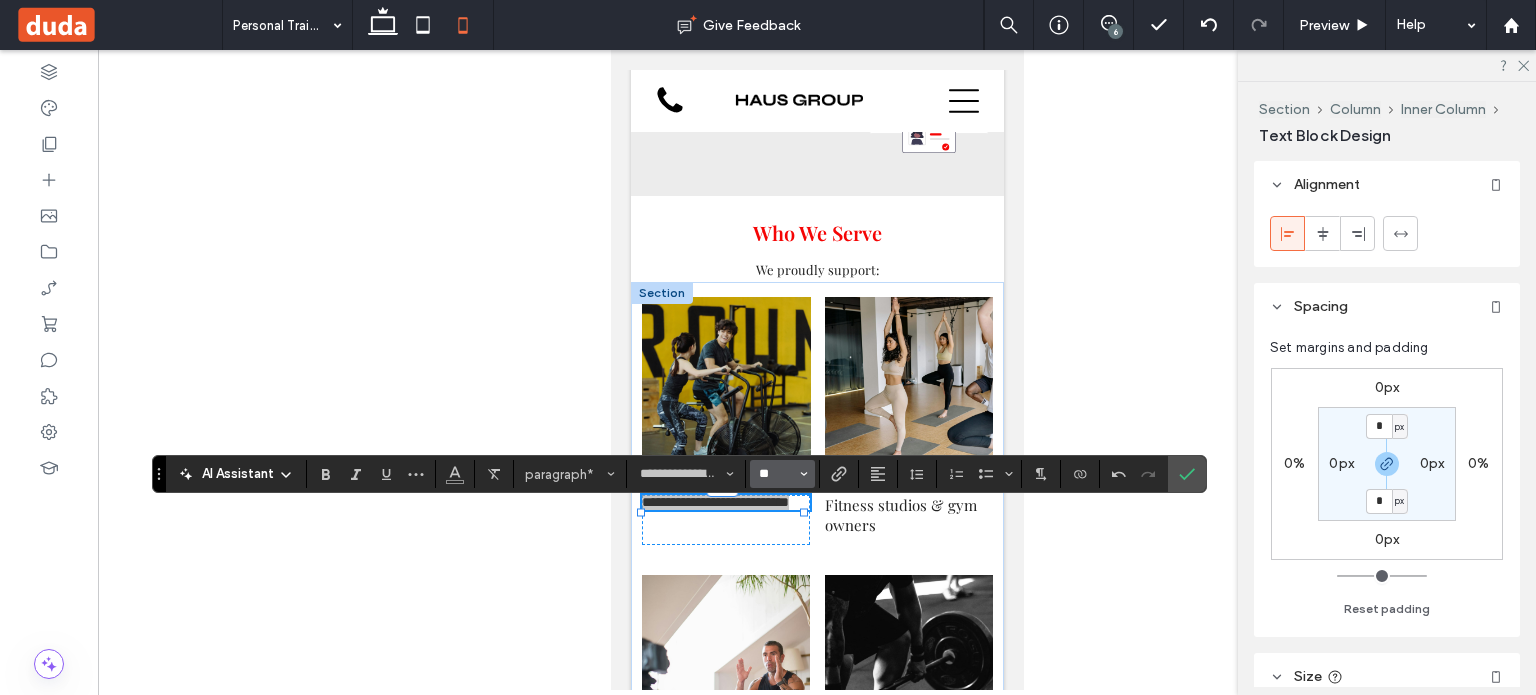 click on "**" at bounding box center (776, 474) 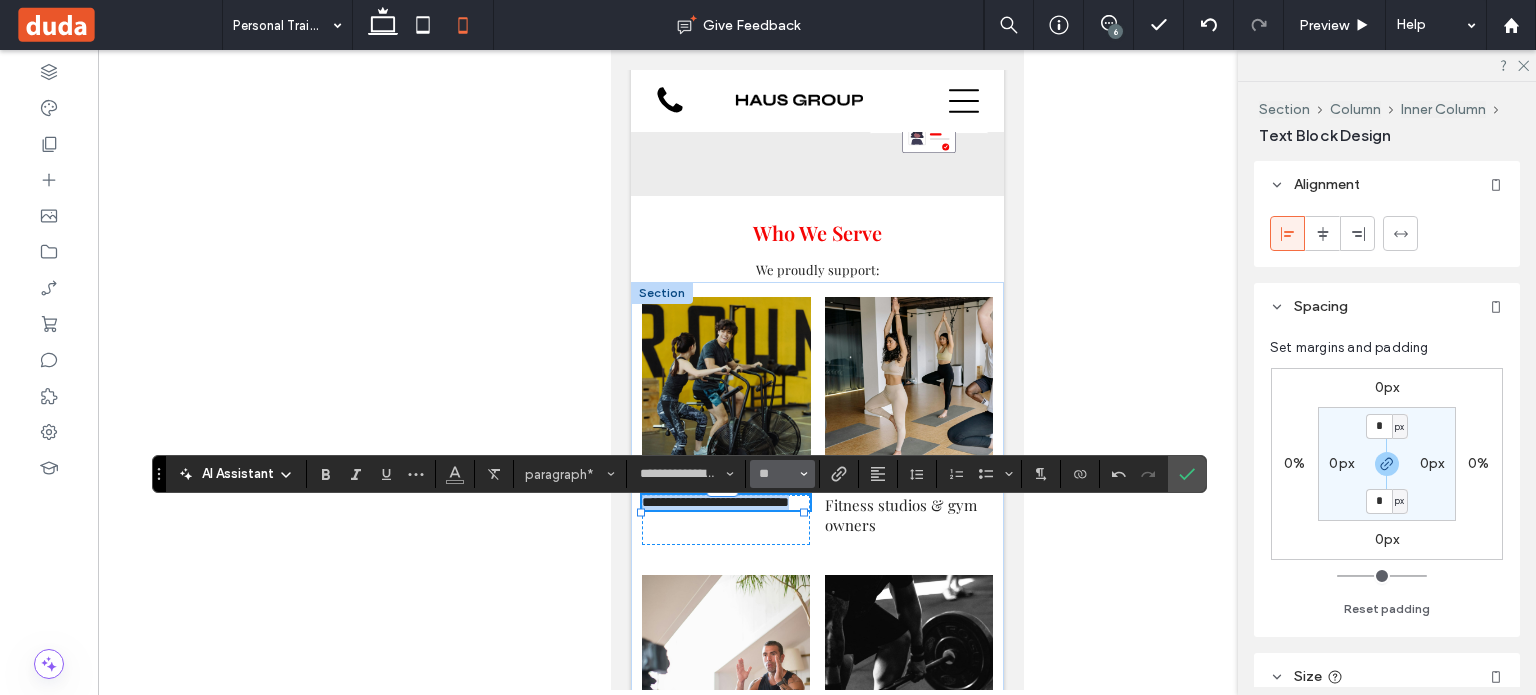 type on "**" 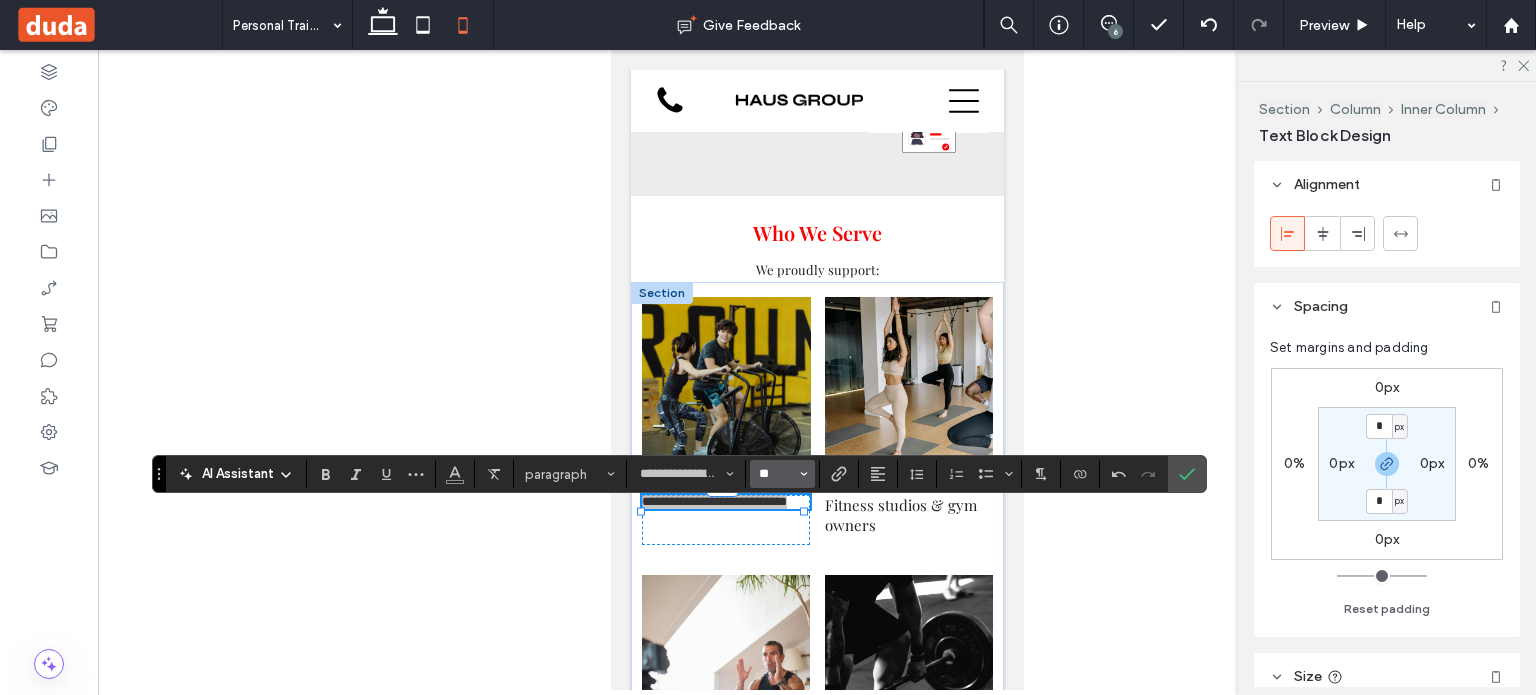 click on "**" at bounding box center [776, 474] 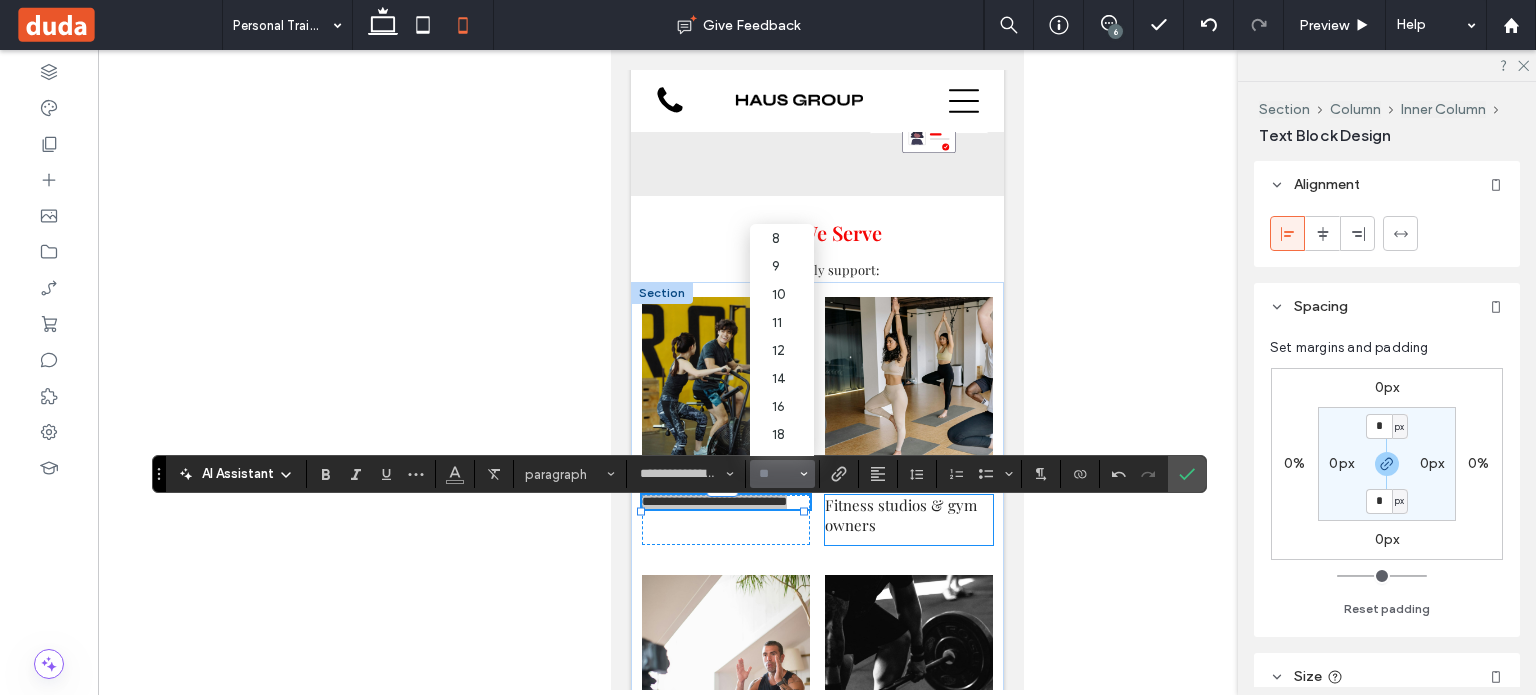 click on "Fitness studios & gym owners" at bounding box center [908, 515] 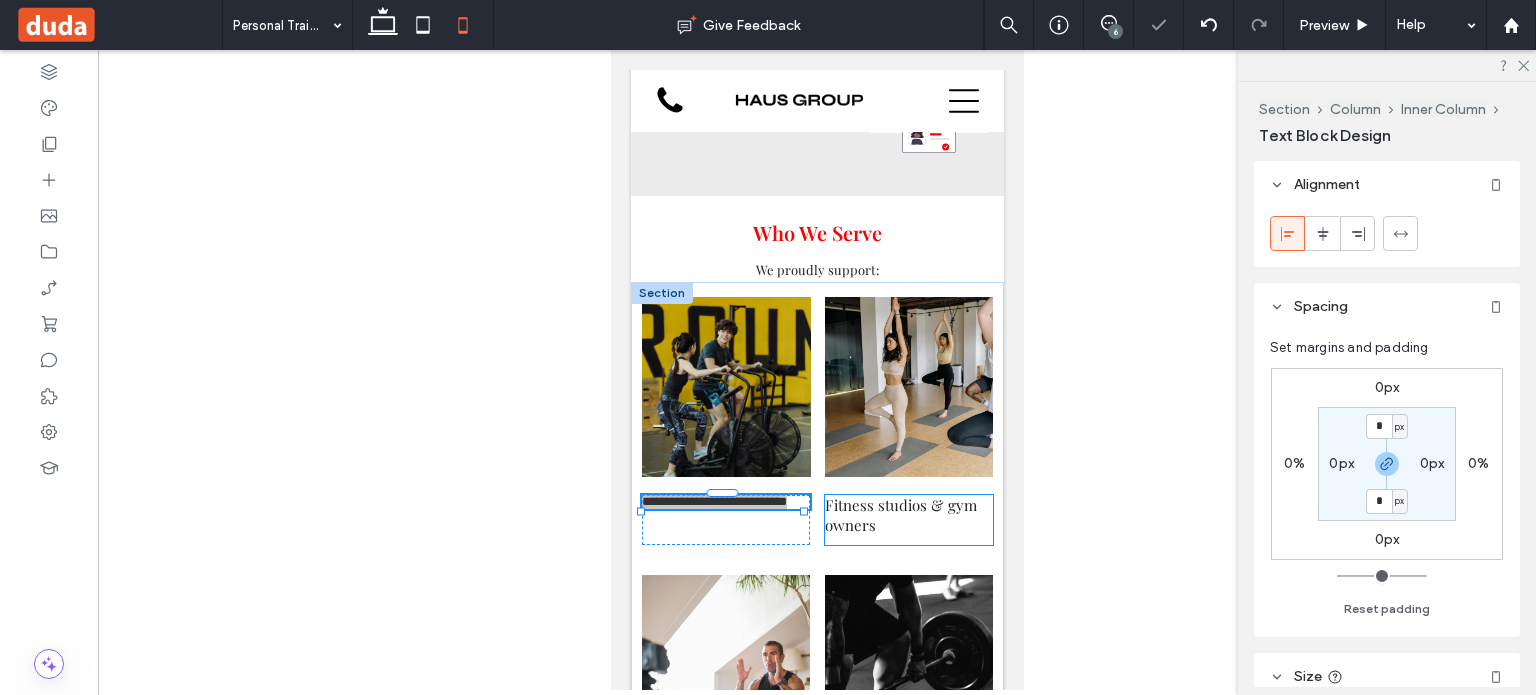 click on "Fitness studios & gym owners" at bounding box center [908, 515] 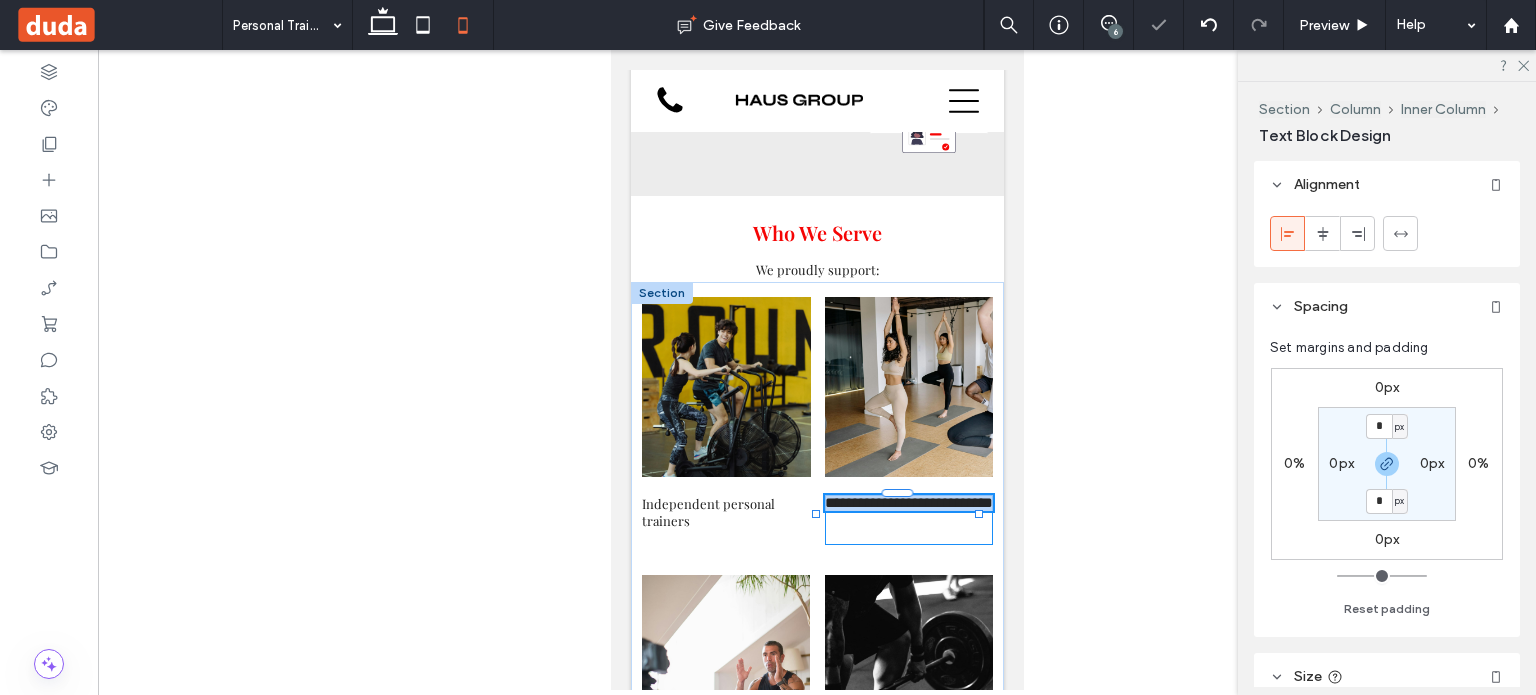 type on "**********" 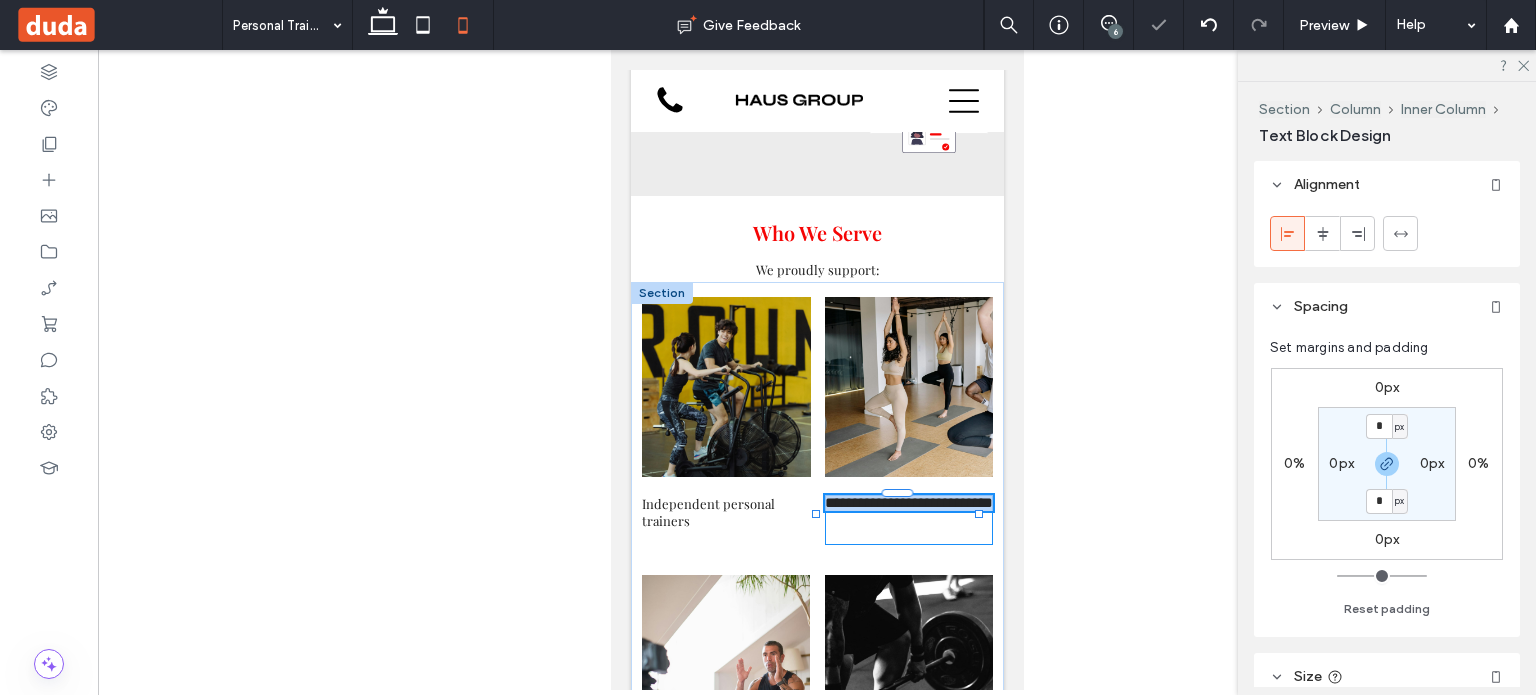 type on "**" 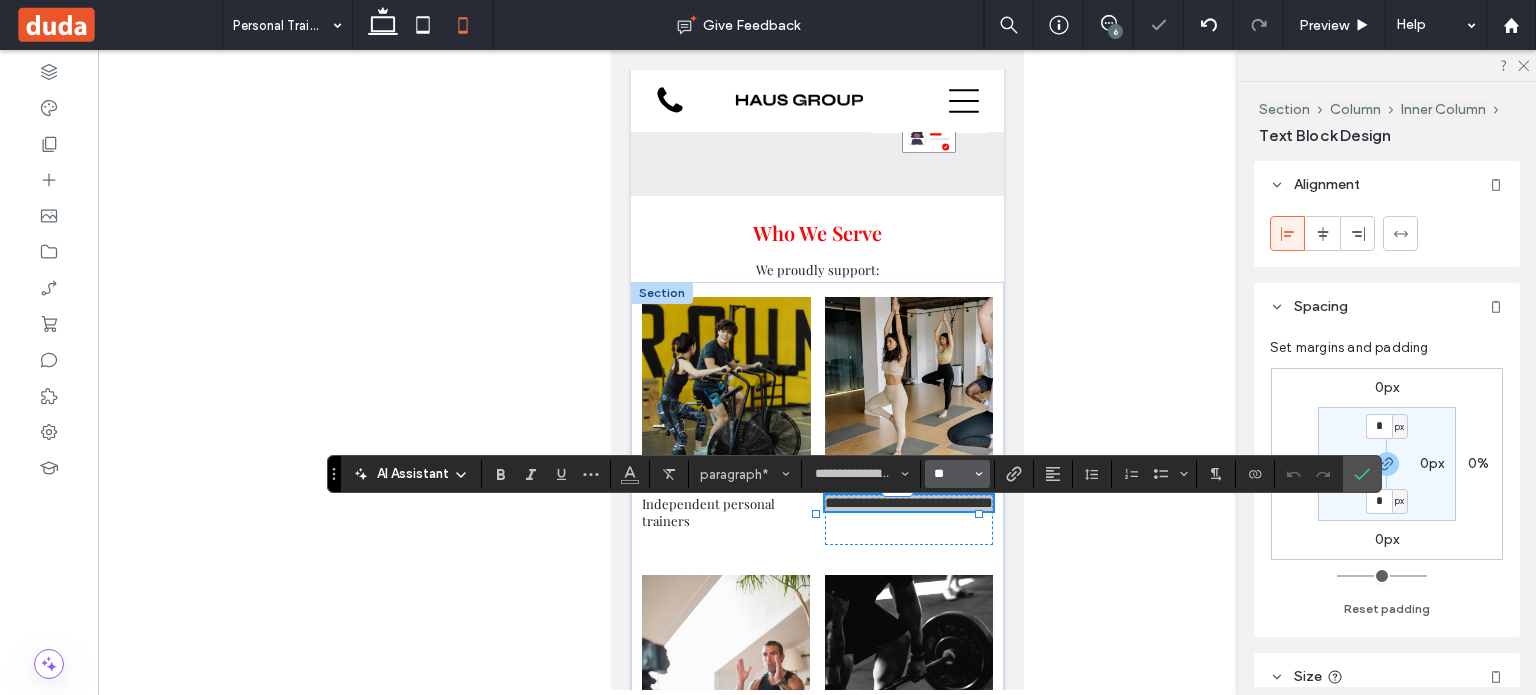 click on "**" at bounding box center (951, 474) 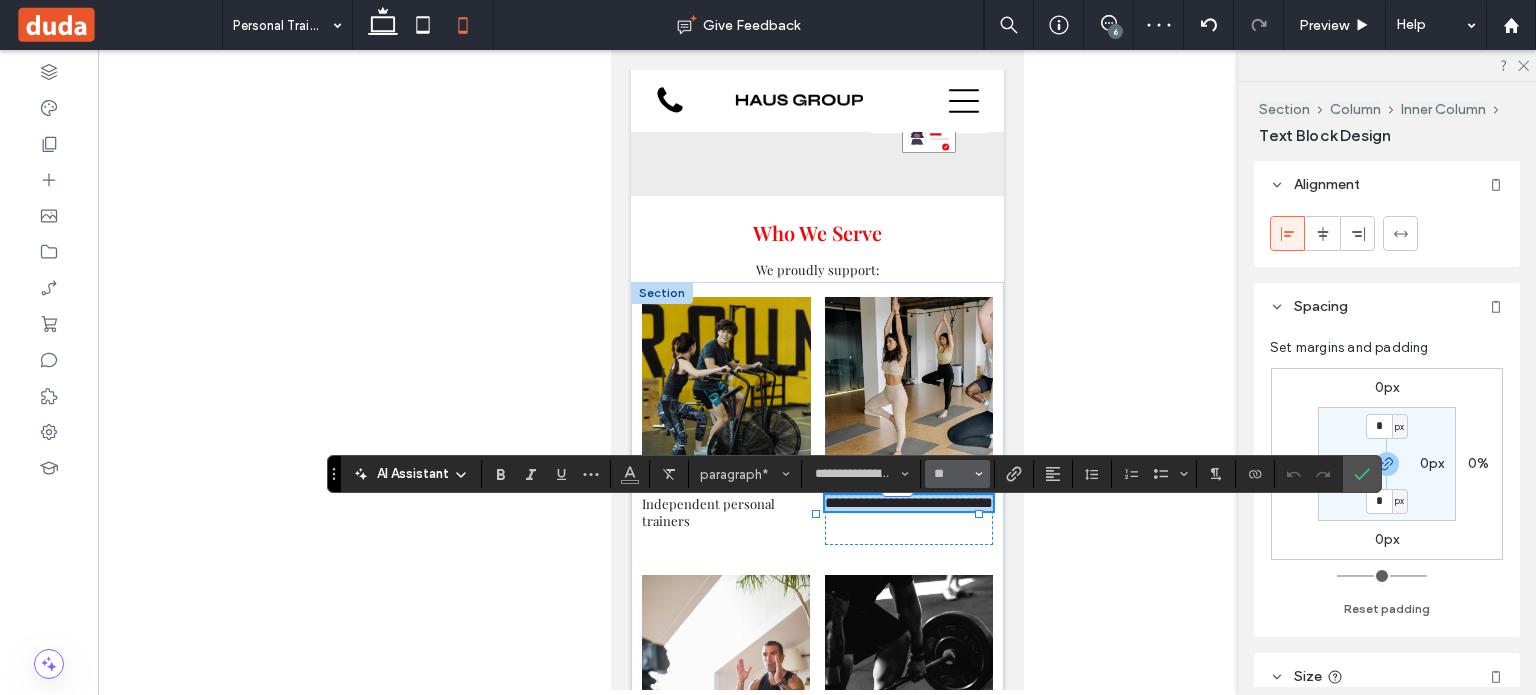 type on "**" 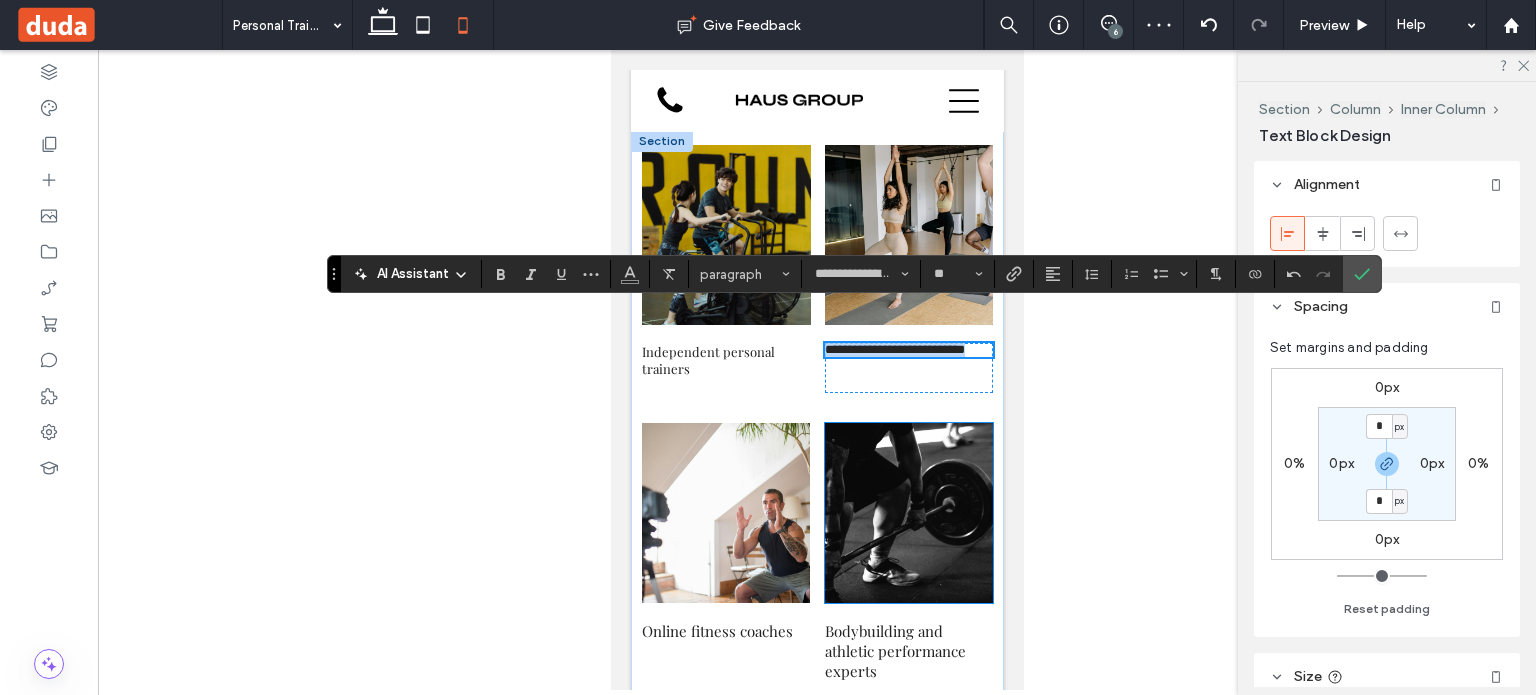 scroll, scrollTop: 5068, scrollLeft: 0, axis: vertical 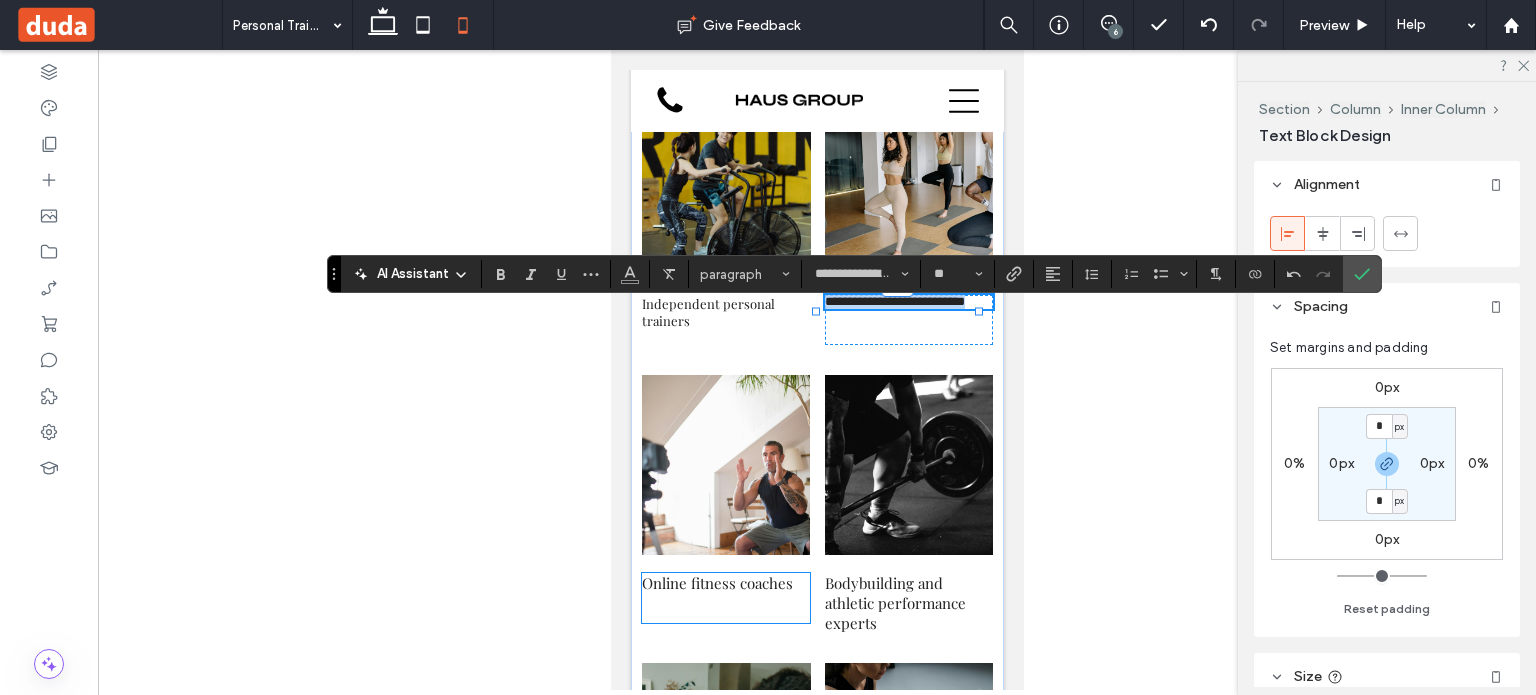 click on "Online fitness coaches" at bounding box center (716, 583) 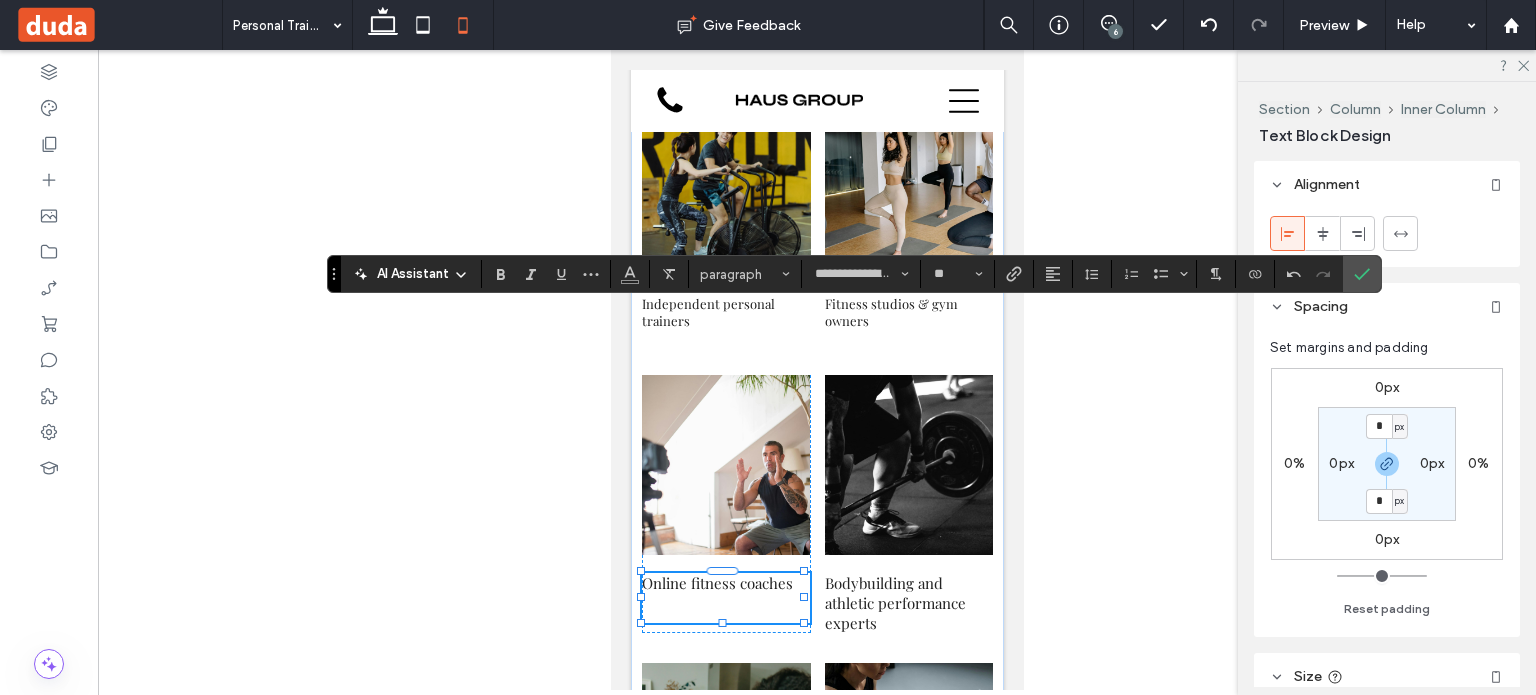 click on "Online fitness coaches" at bounding box center (716, 583) 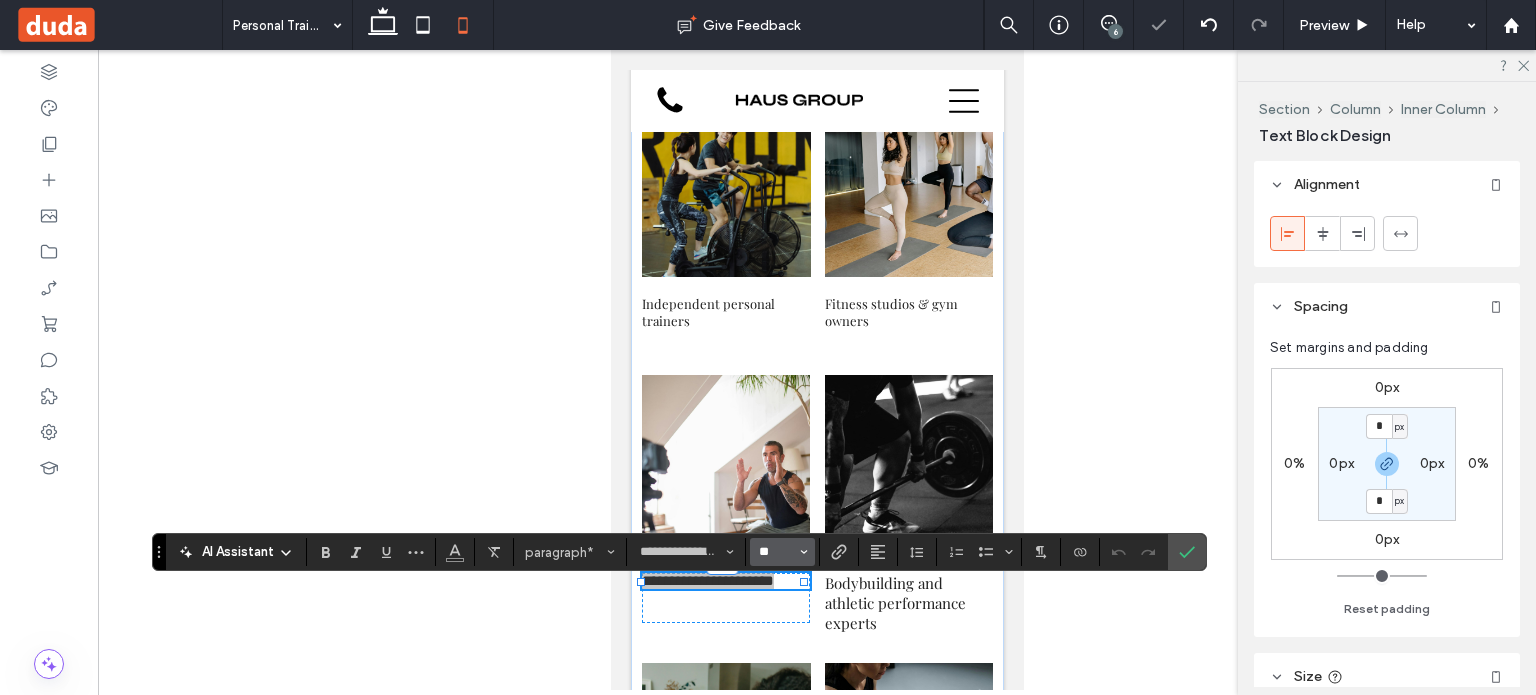 click on "**" at bounding box center [776, 552] 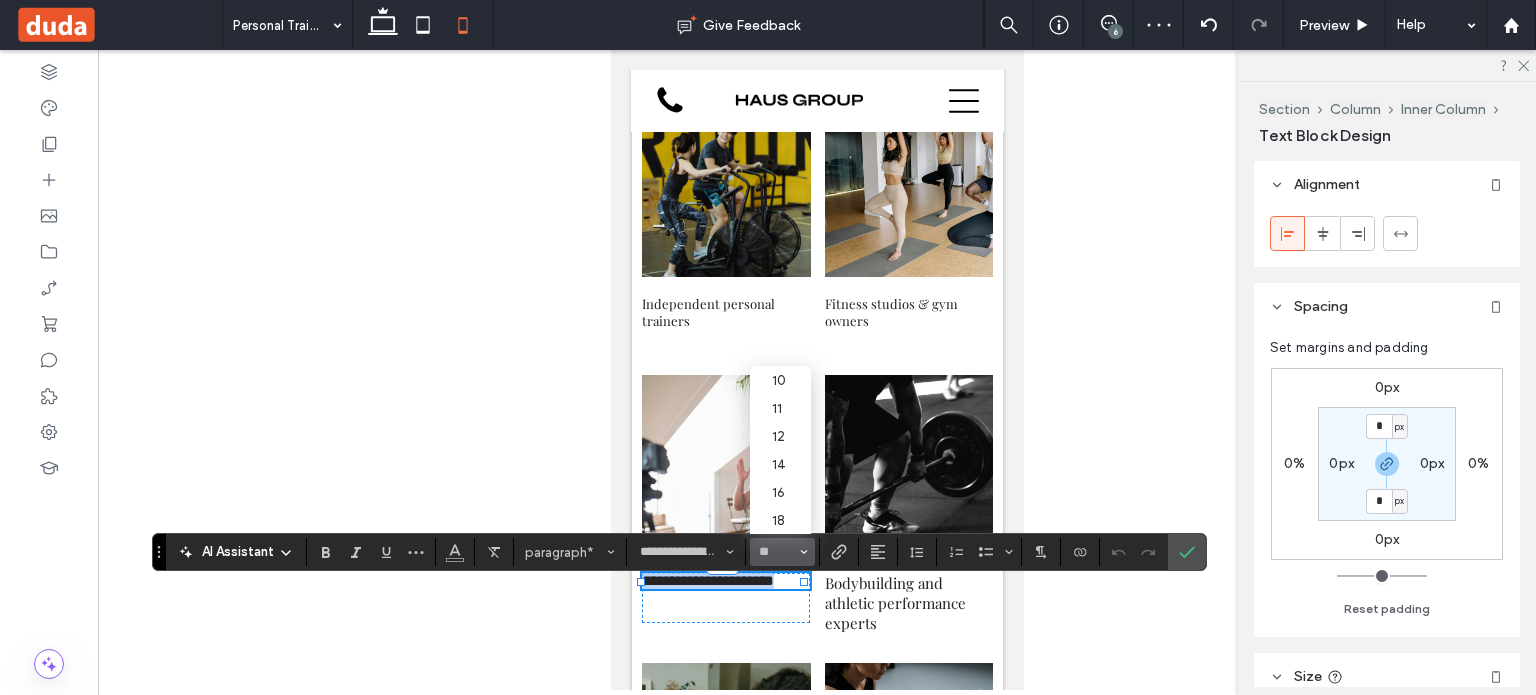 type on "**" 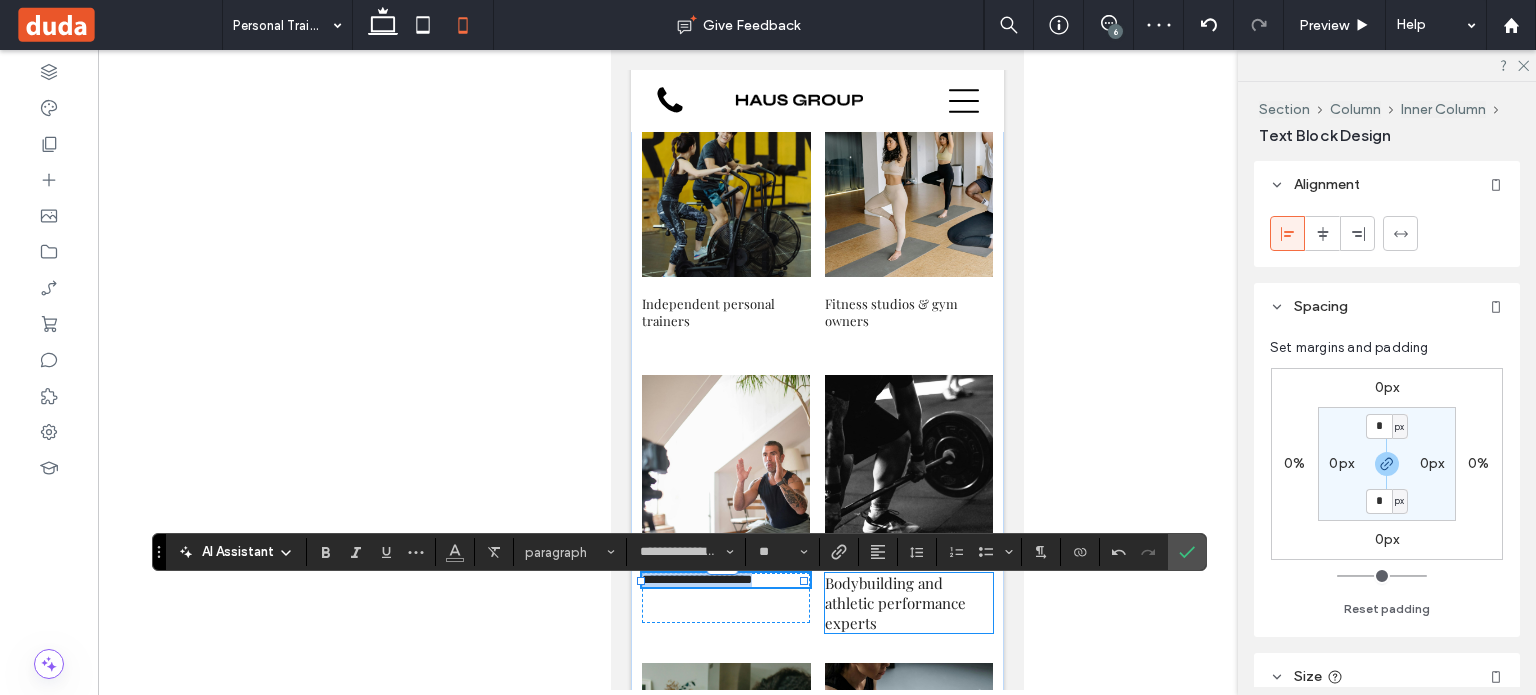 click on "Bodybuilding and athletic performance experts" at bounding box center (894, 603) 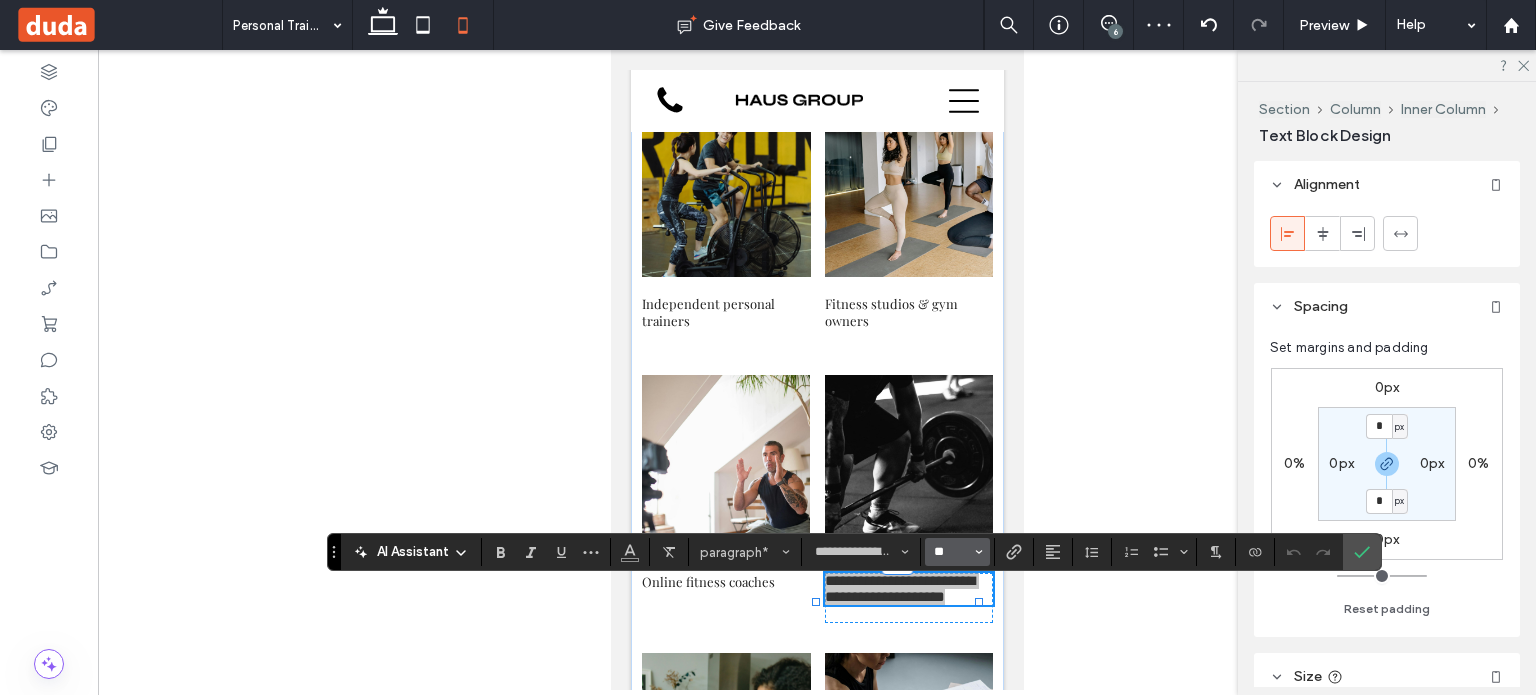 click on "**" at bounding box center [951, 552] 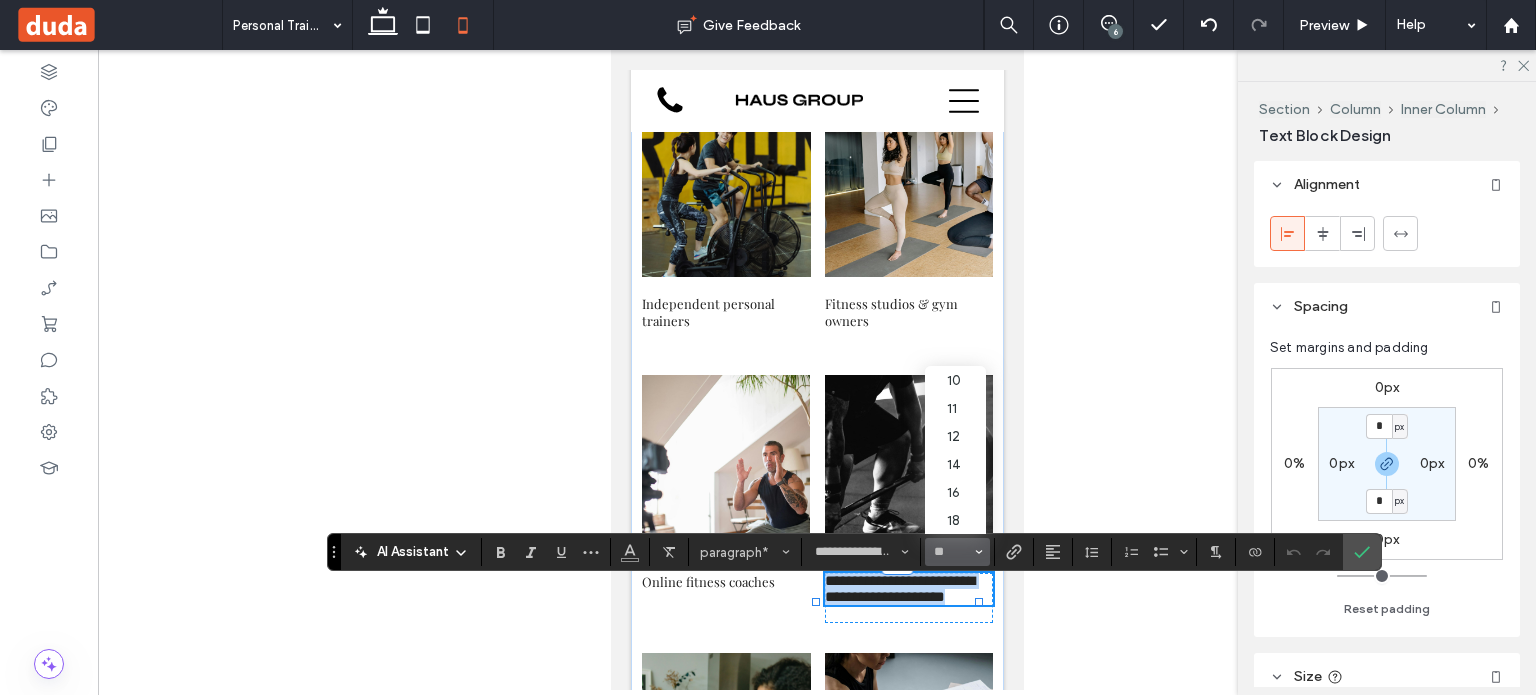 type on "**" 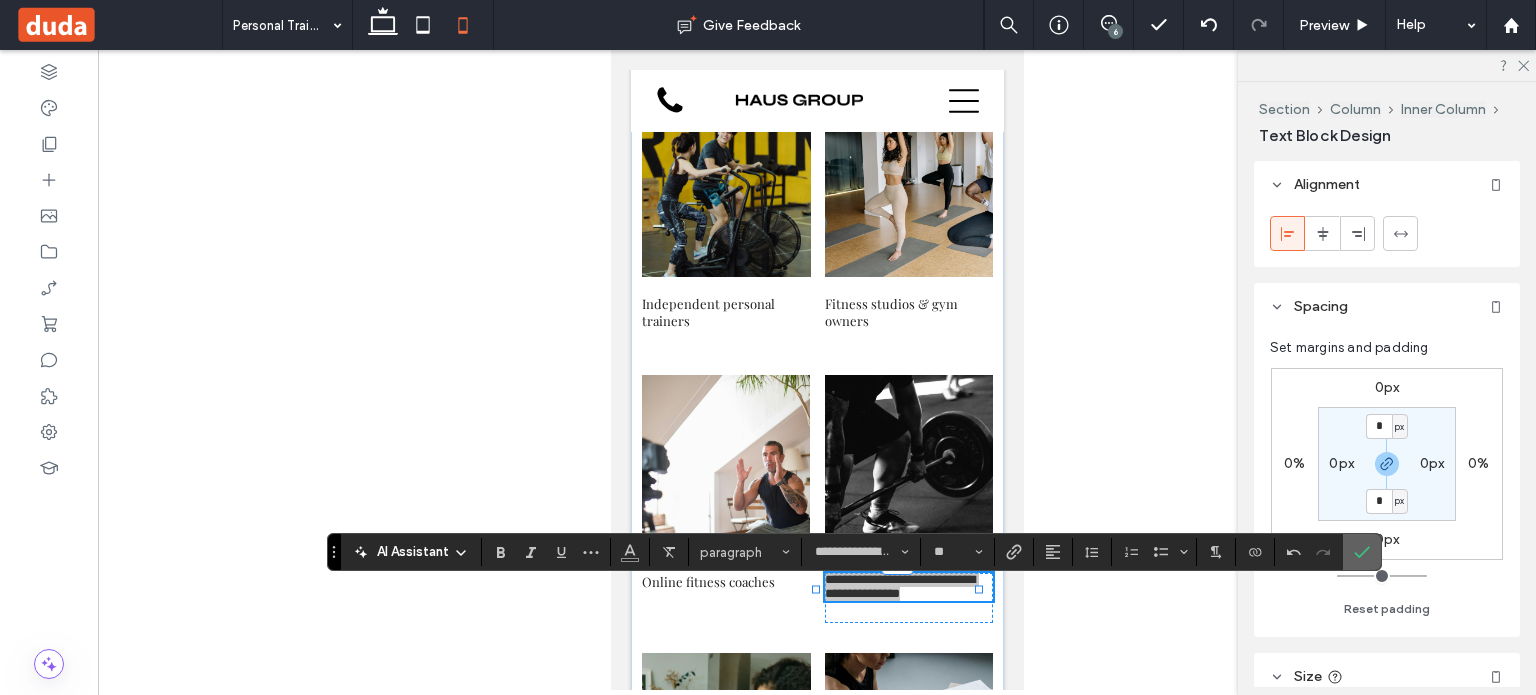 click 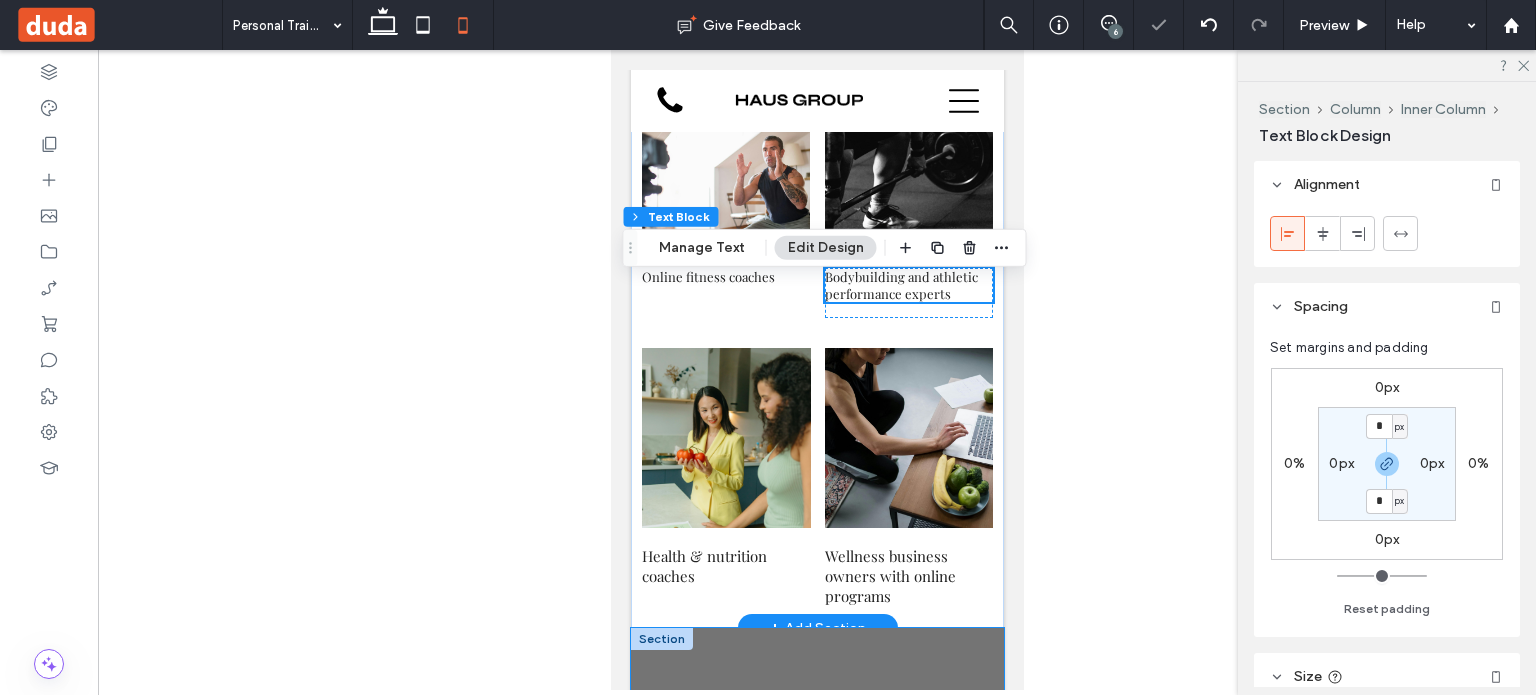 scroll, scrollTop: 5468, scrollLeft: 0, axis: vertical 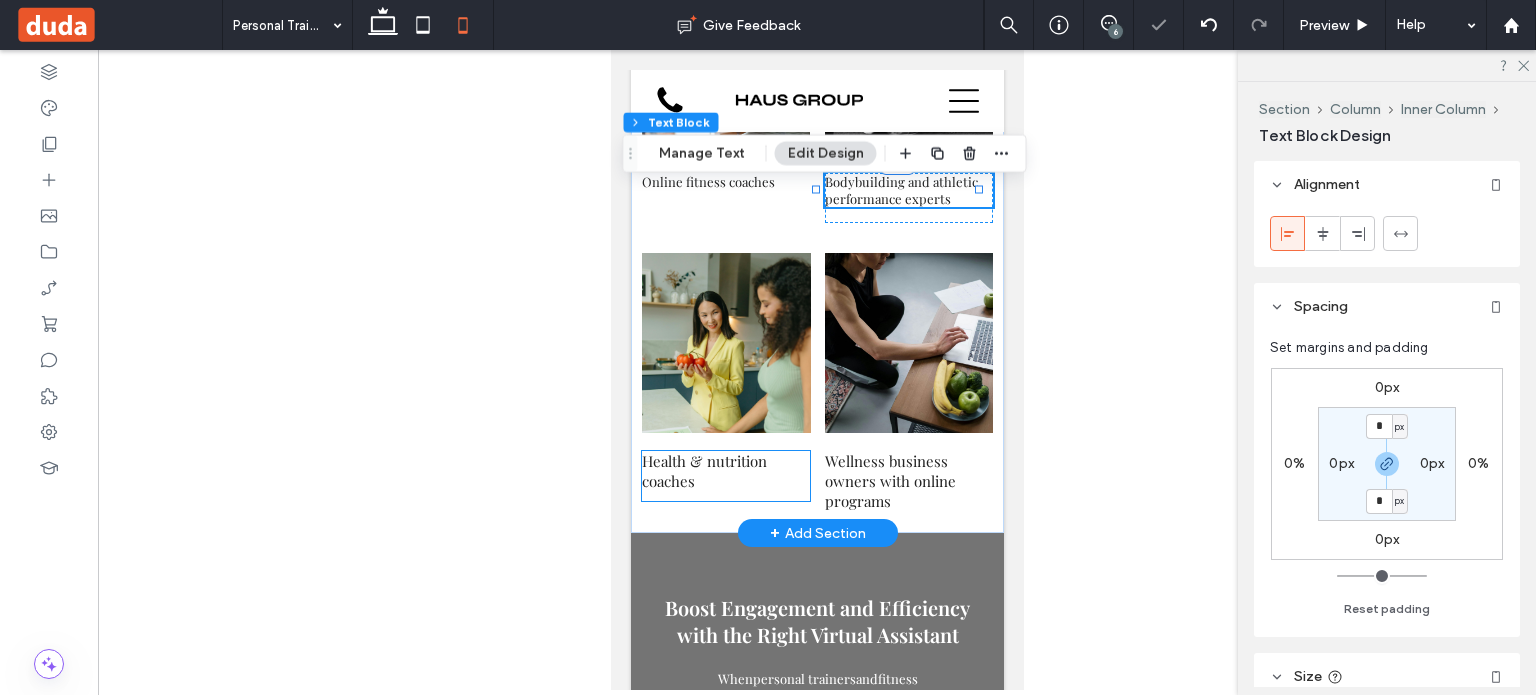 click on "Health & nutrition coaches" at bounding box center (725, 471) 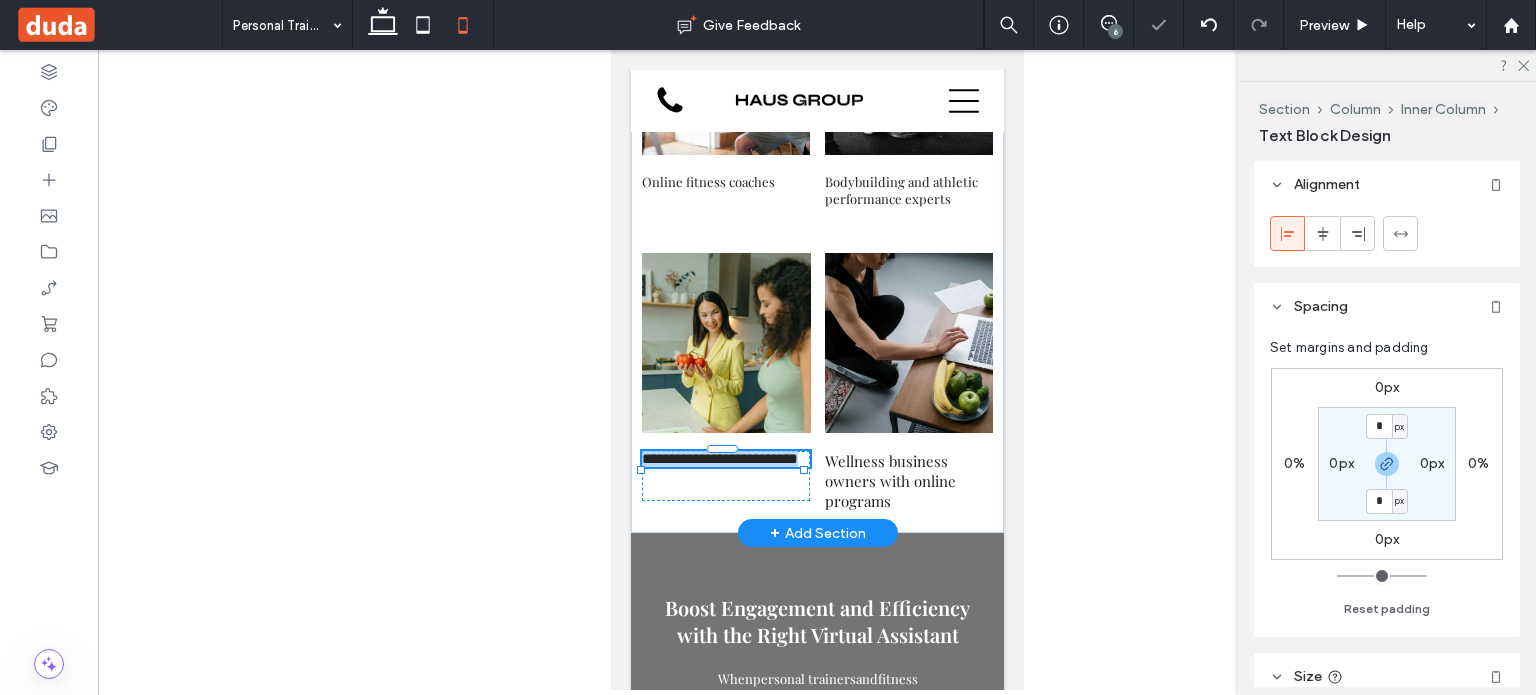 type on "**********" 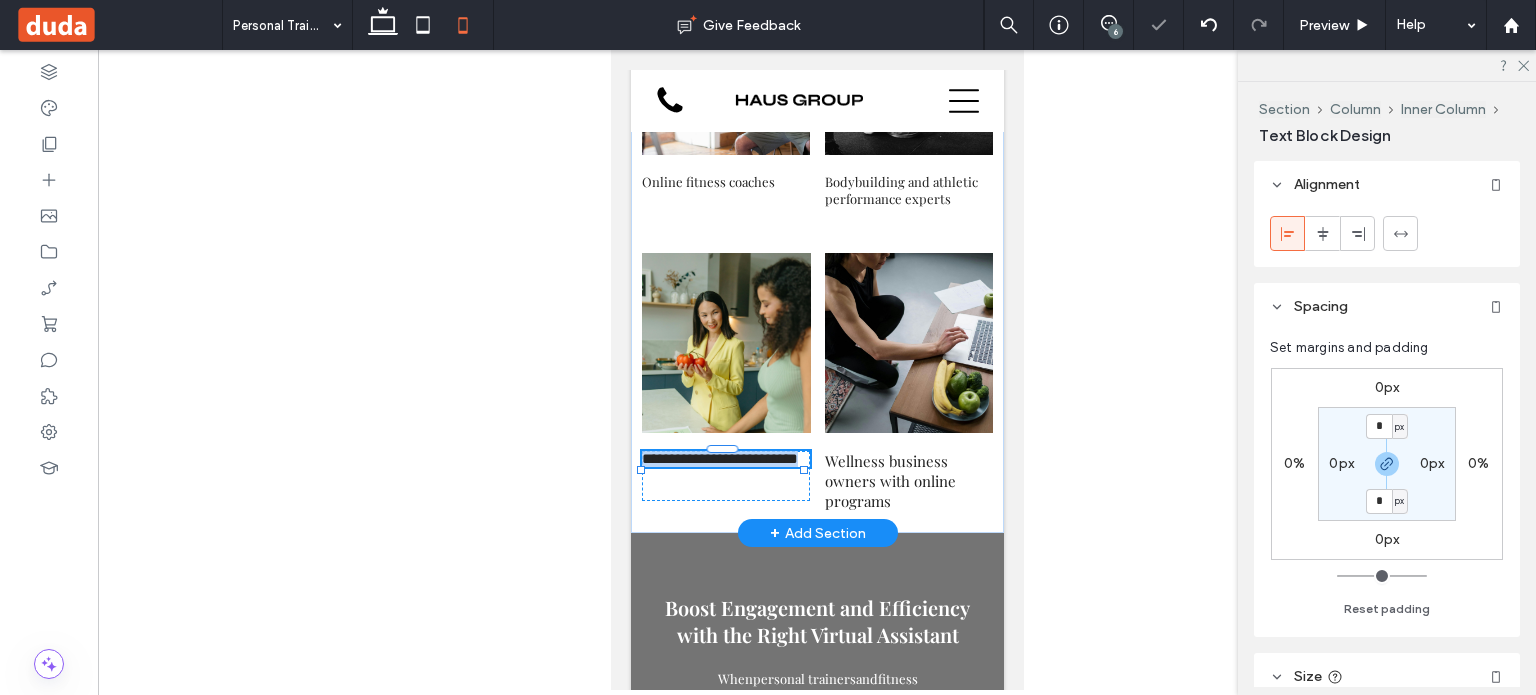 type on "**" 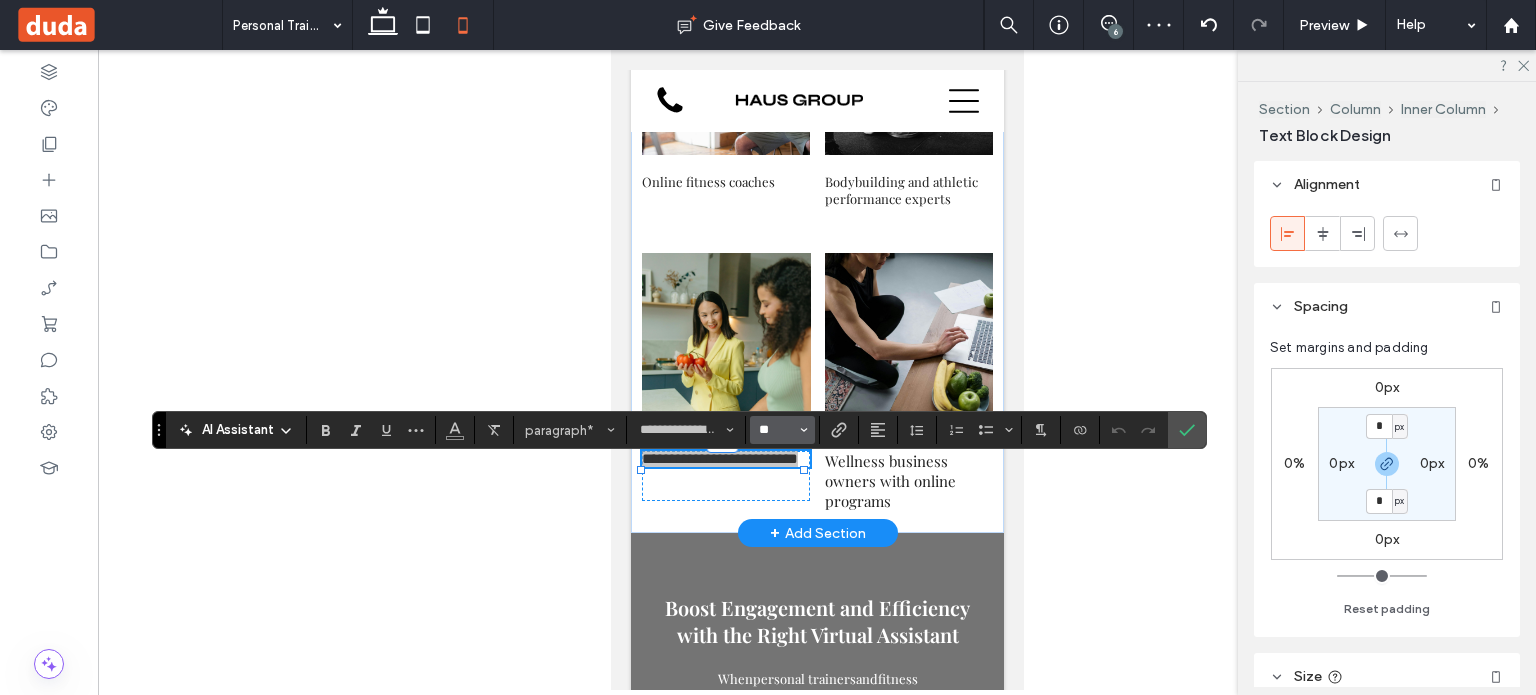click on "**" at bounding box center [776, 430] 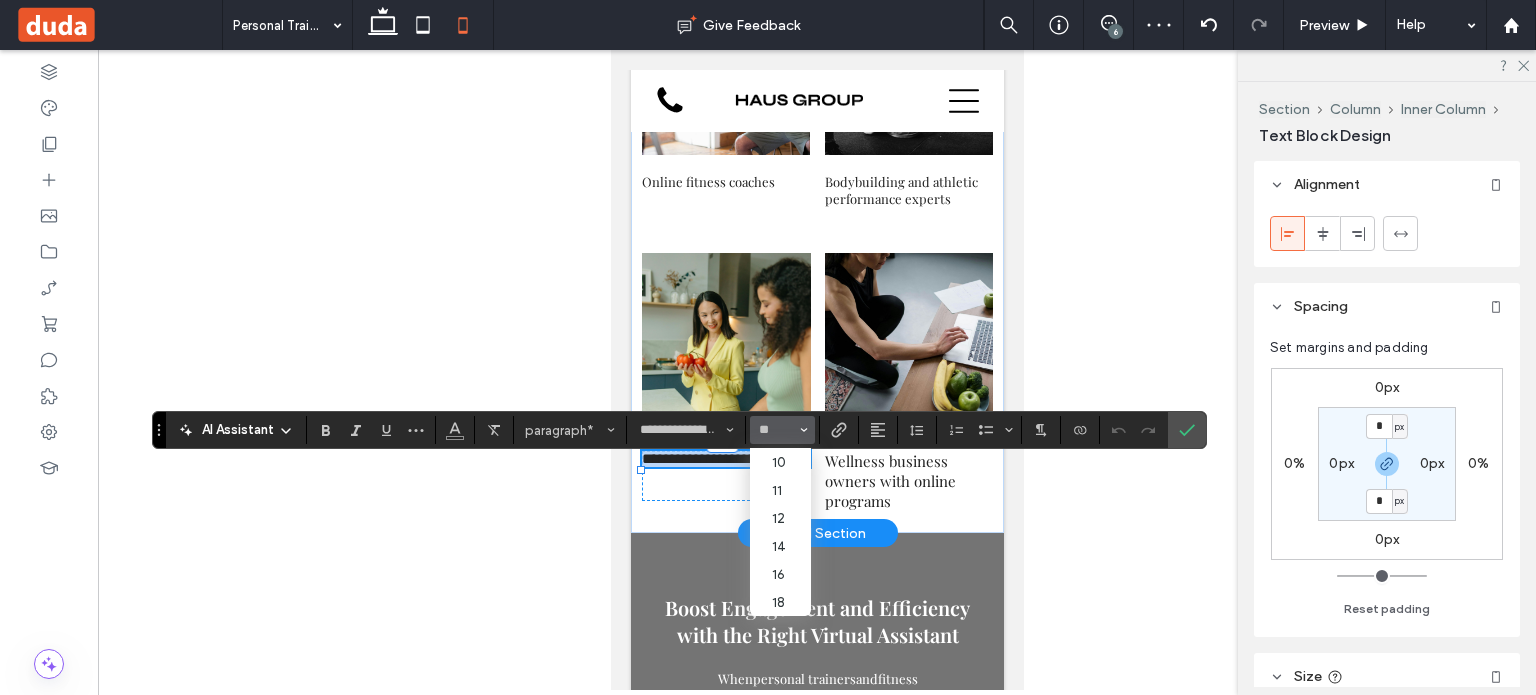 type on "**" 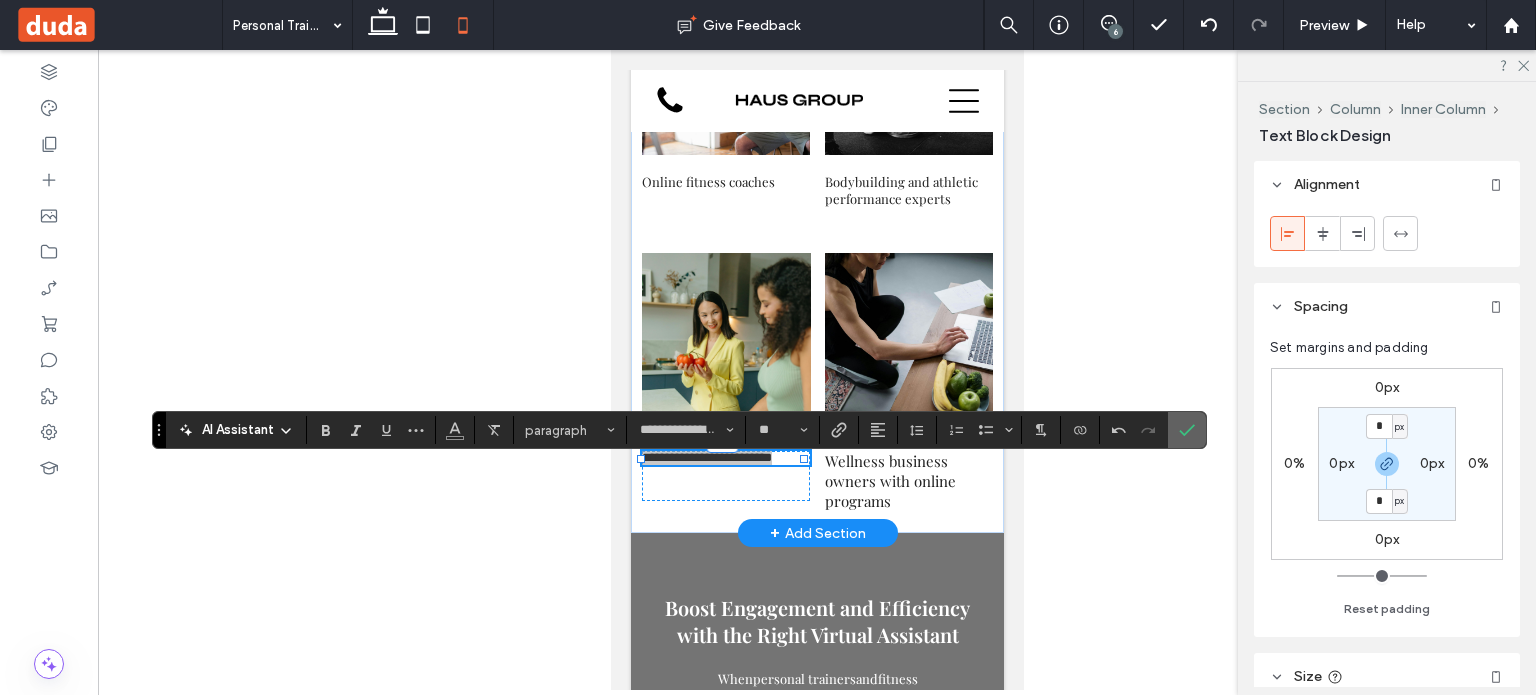 click 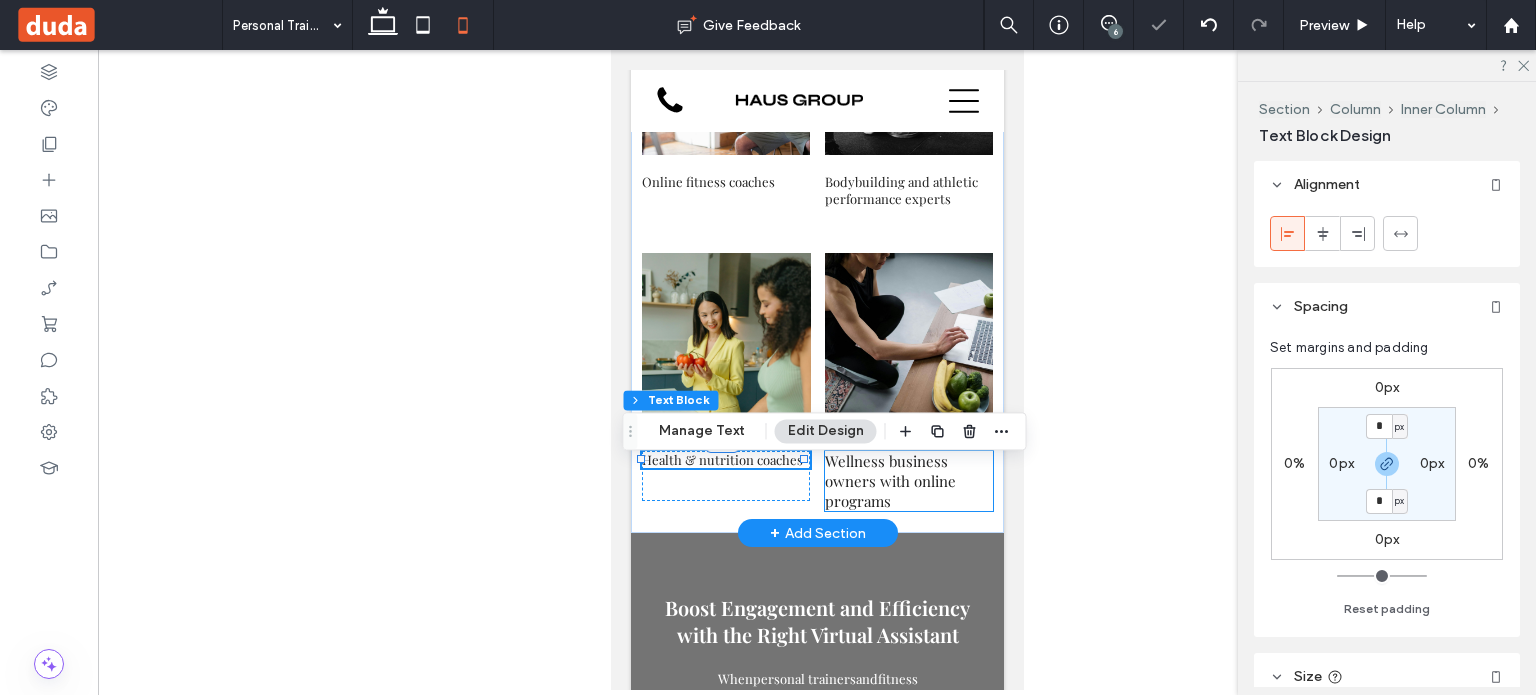 click on "Wellness business owners with online programs" at bounding box center (889, 481) 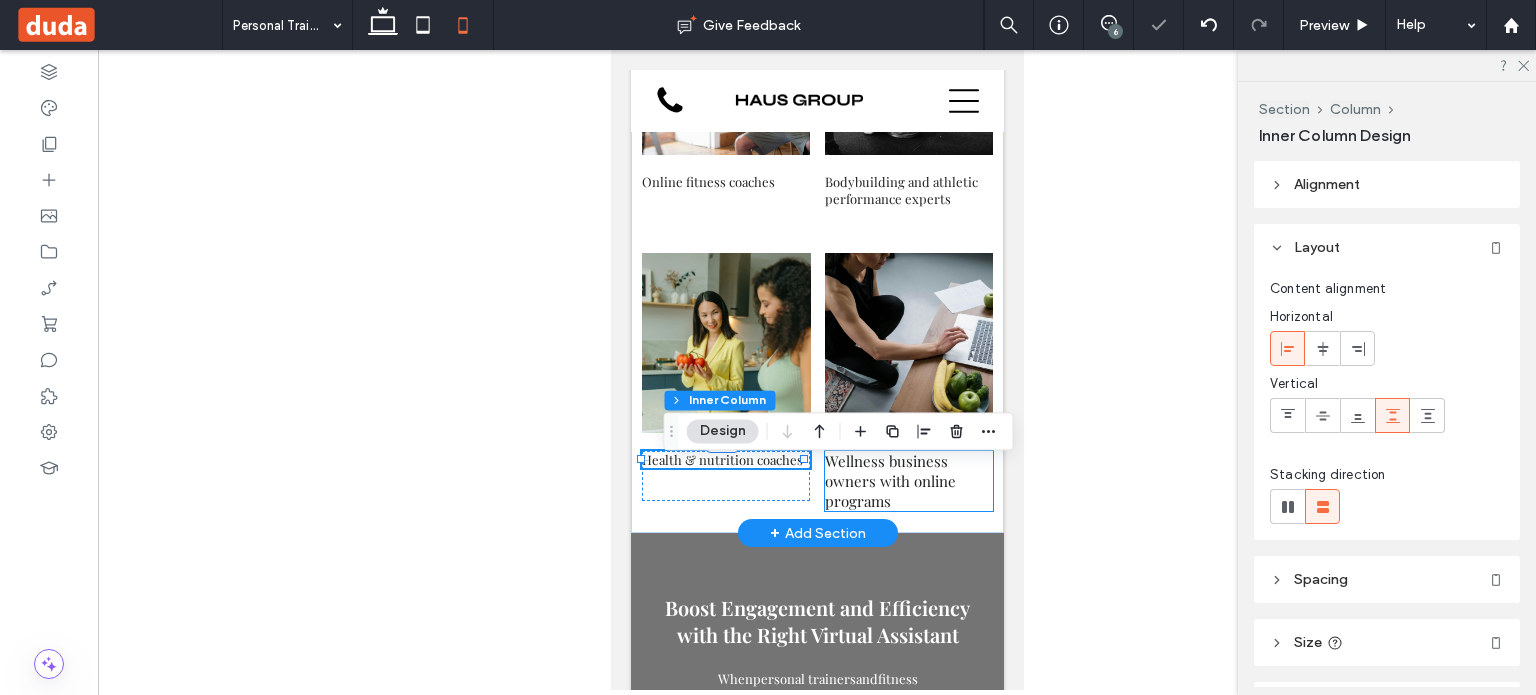 click on "Wellness business owners with online programs" at bounding box center [889, 481] 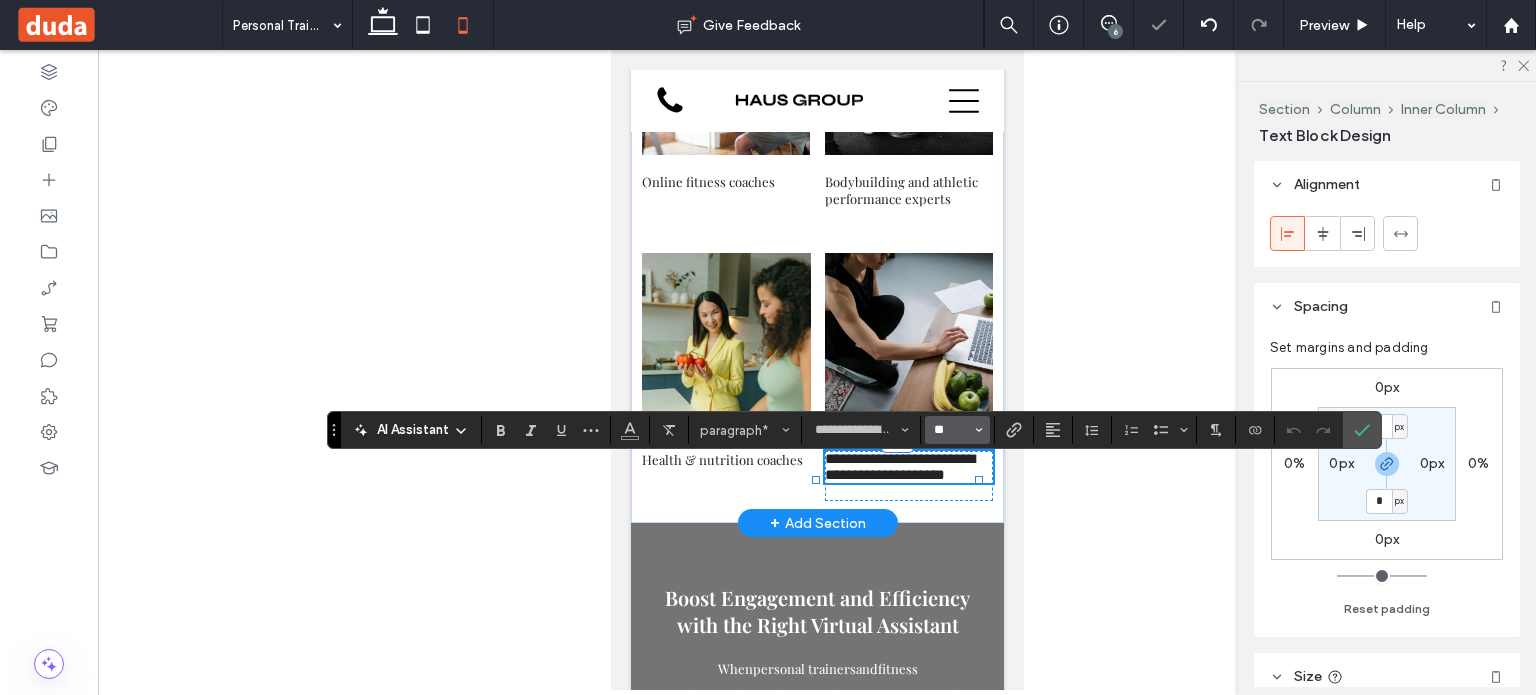 click on "**" at bounding box center [951, 430] 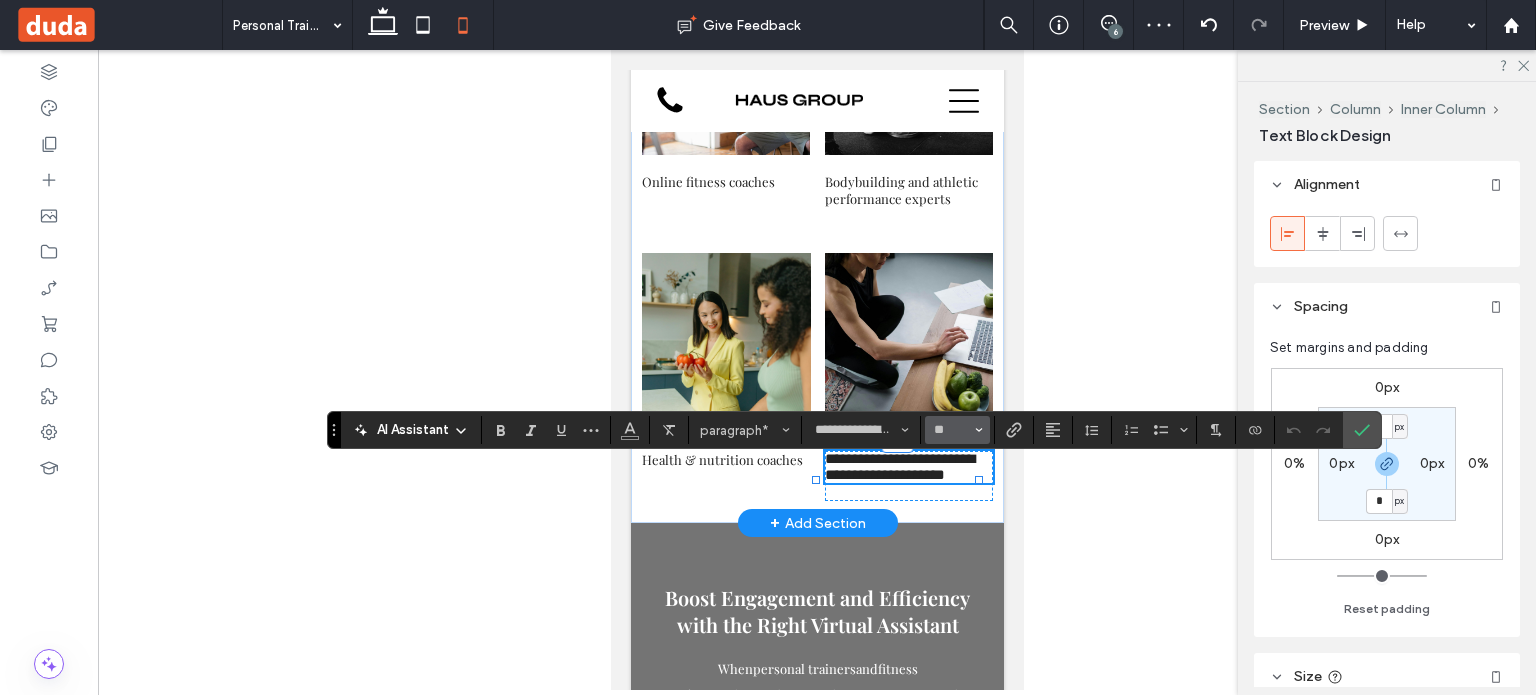 type on "**" 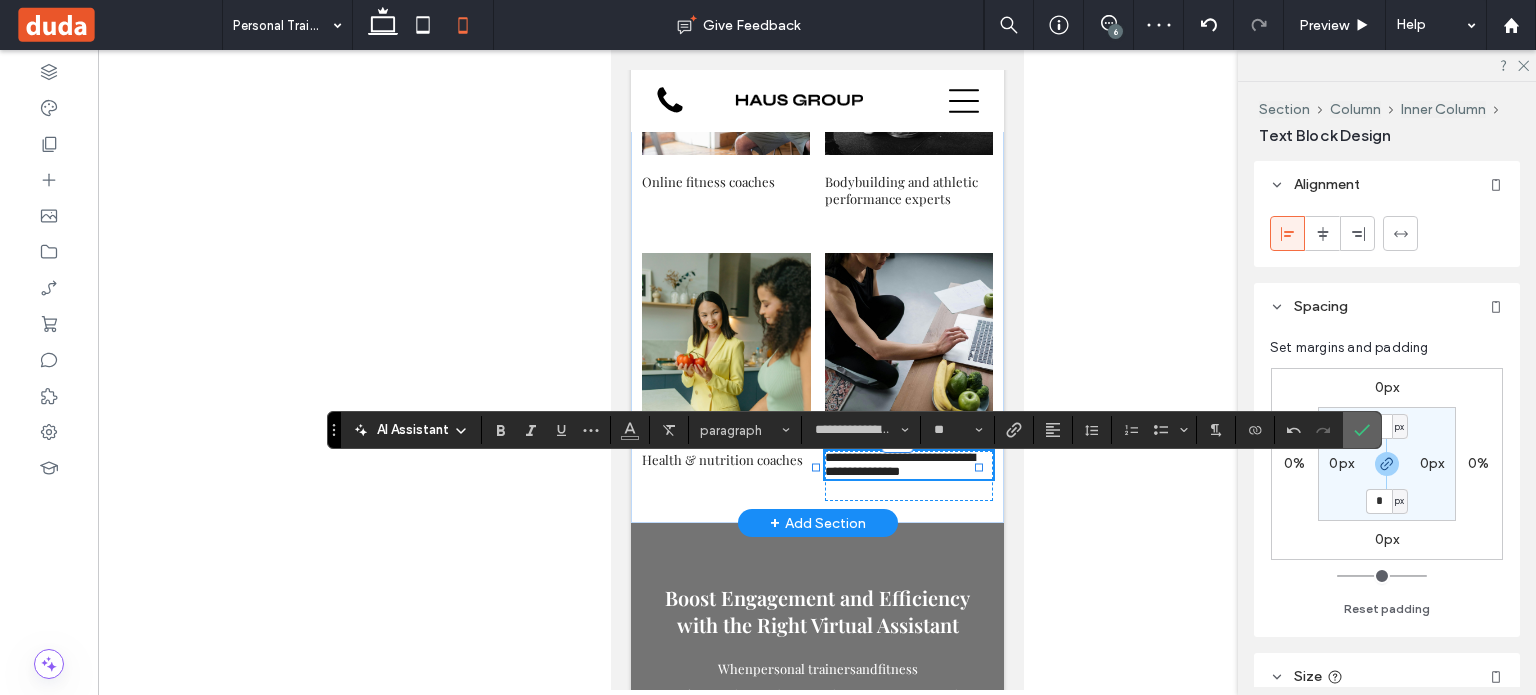 click 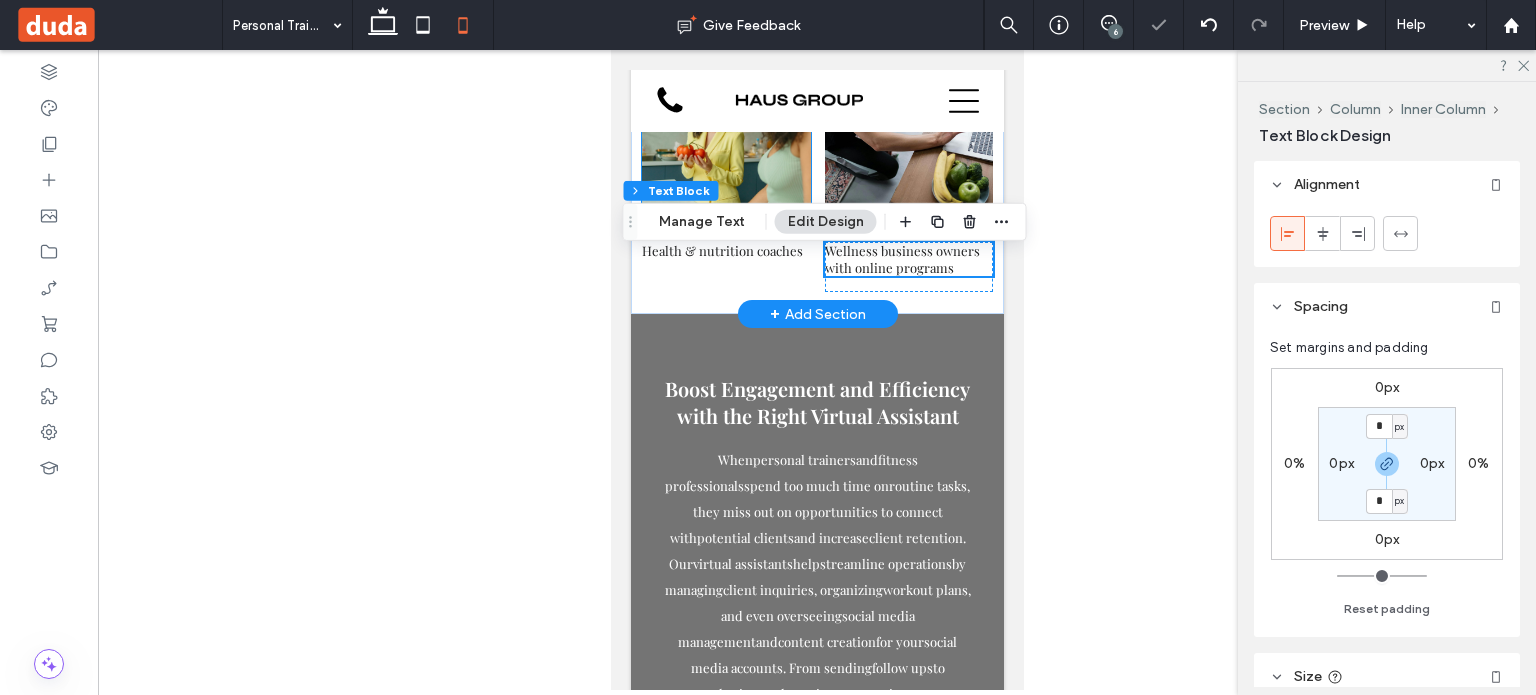 scroll, scrollTop: 5768, scrollLeft: 0, axis: vertical 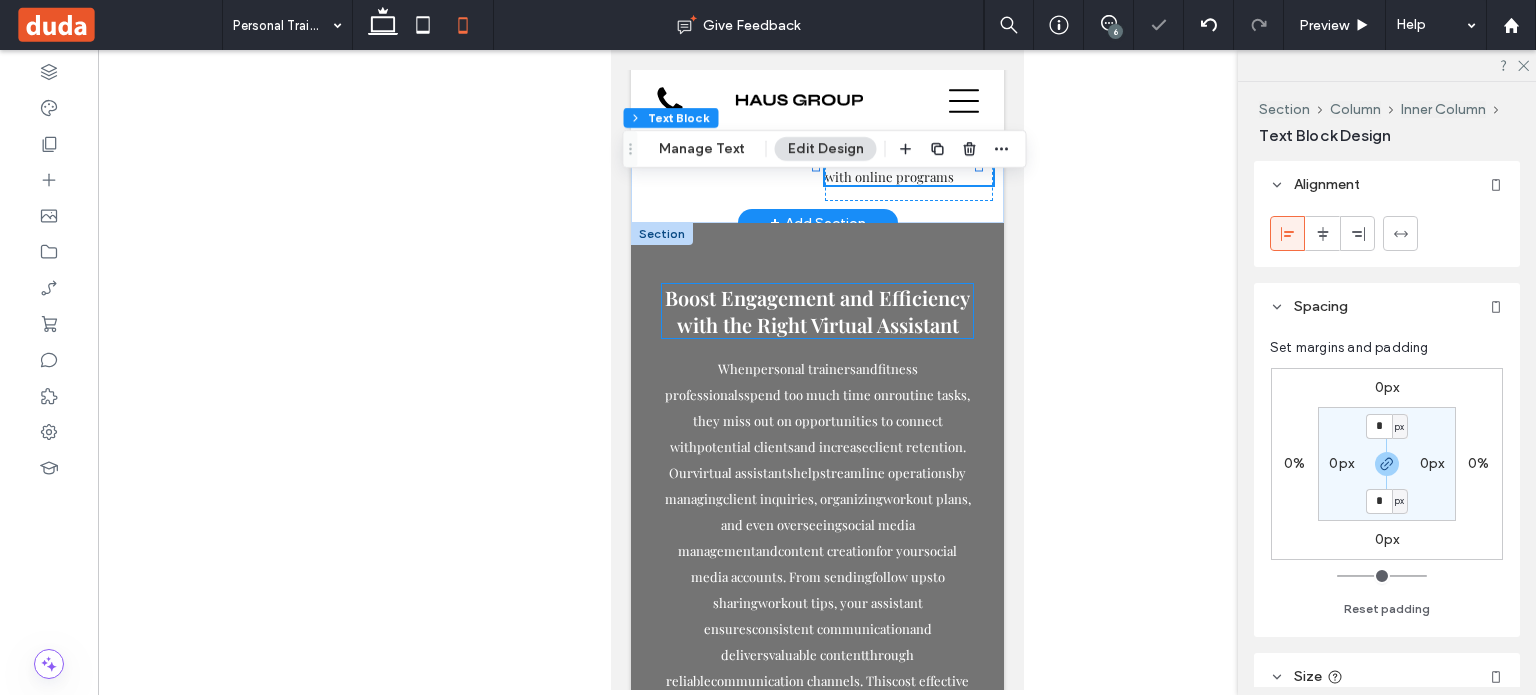 click on "Boost Engagement and Efficiency with the Right Virtual Assistant" at bounding box center (816, 311) 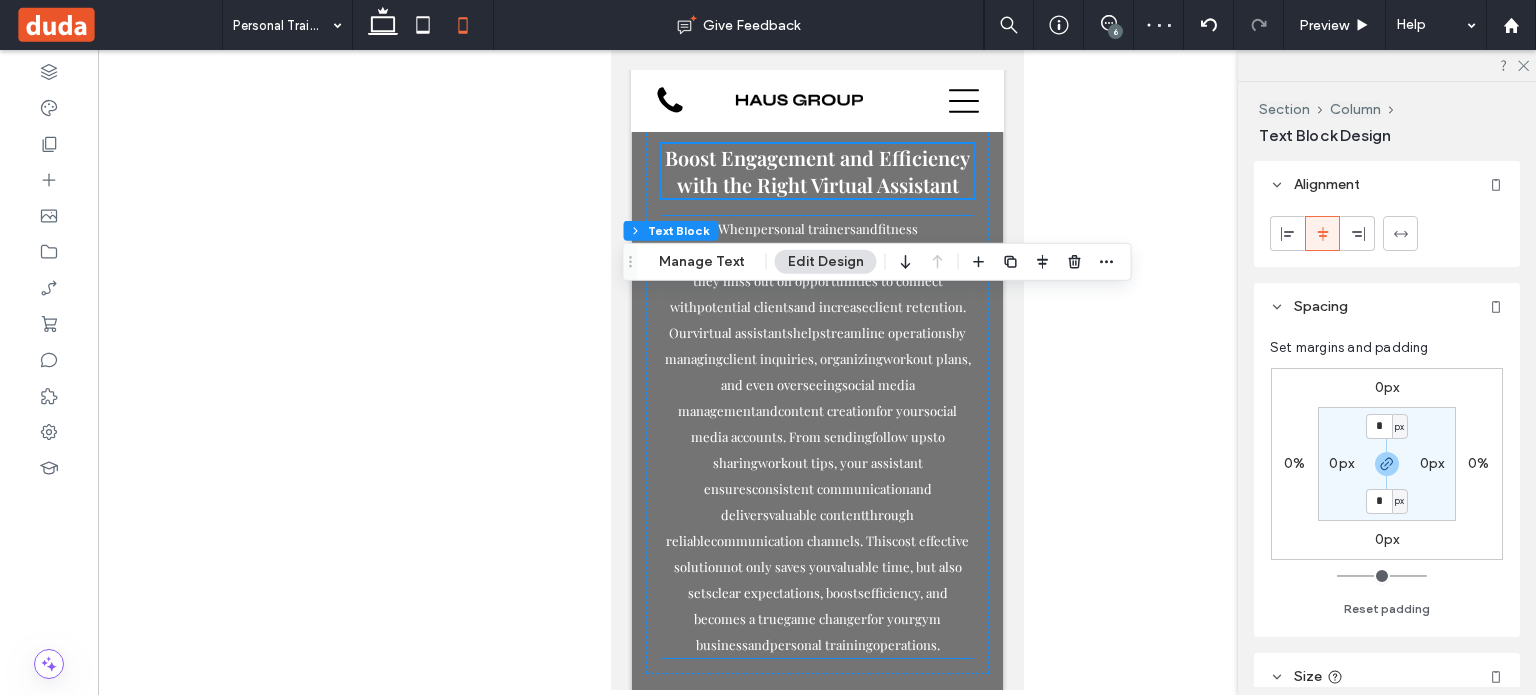 scroll, scrollTop: 6068, scrollLeft: 0, axis: vertical 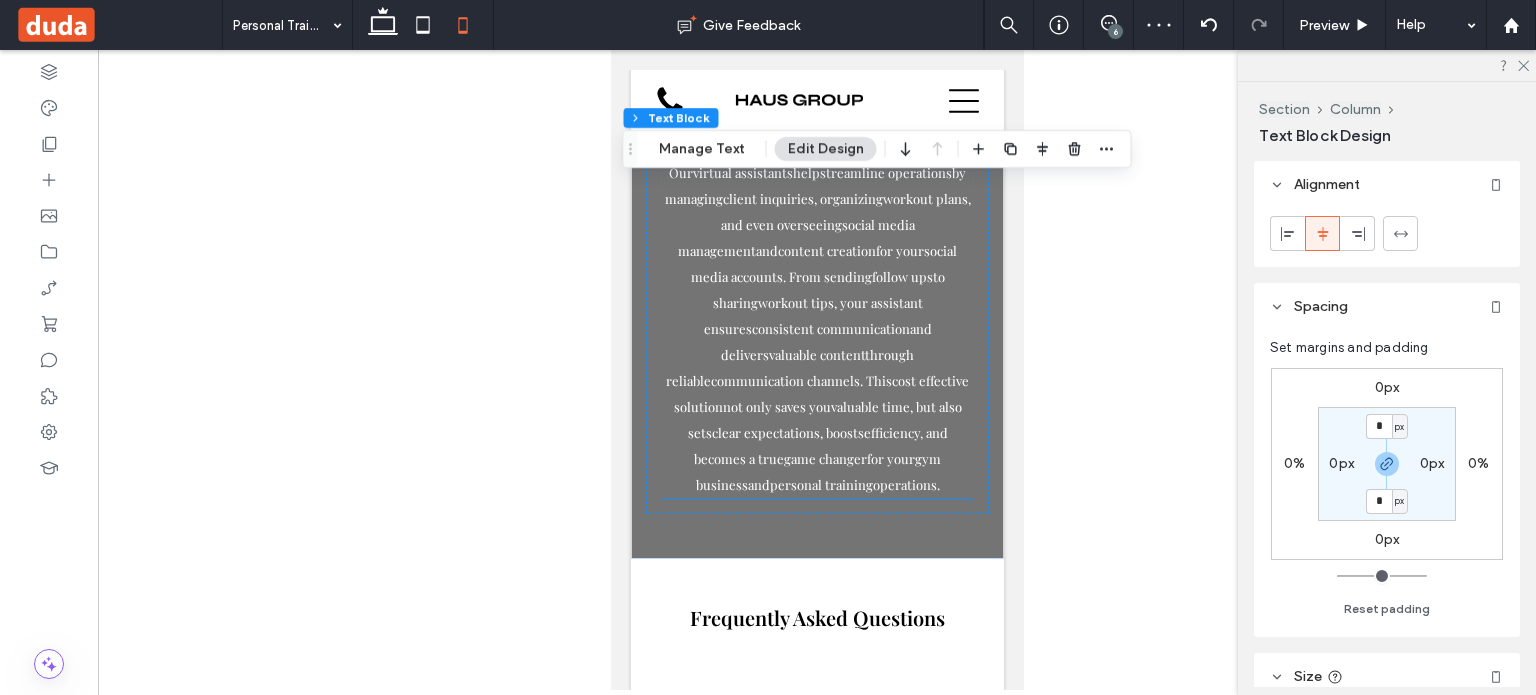 click on ". This" at bounding box center (875, 380) 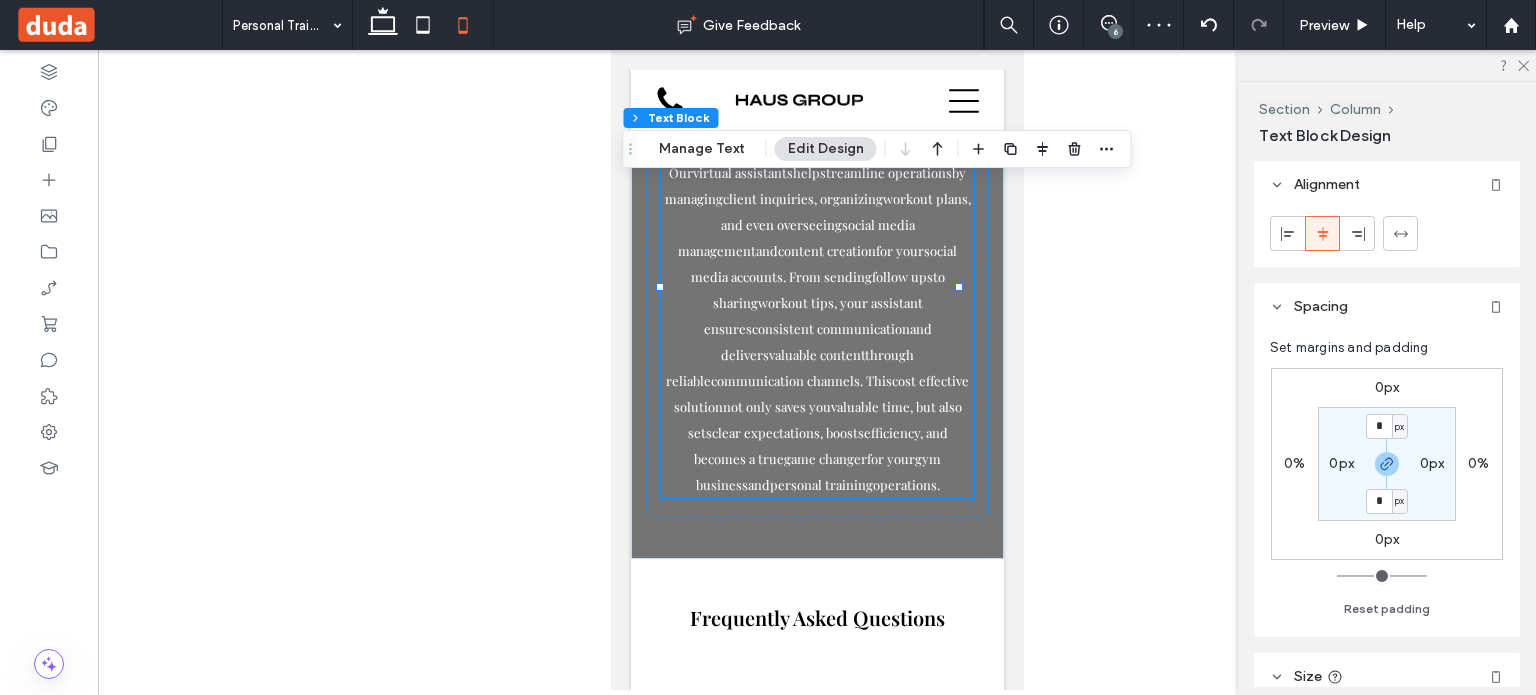 click on ". This" at bounding box center (875, 380) 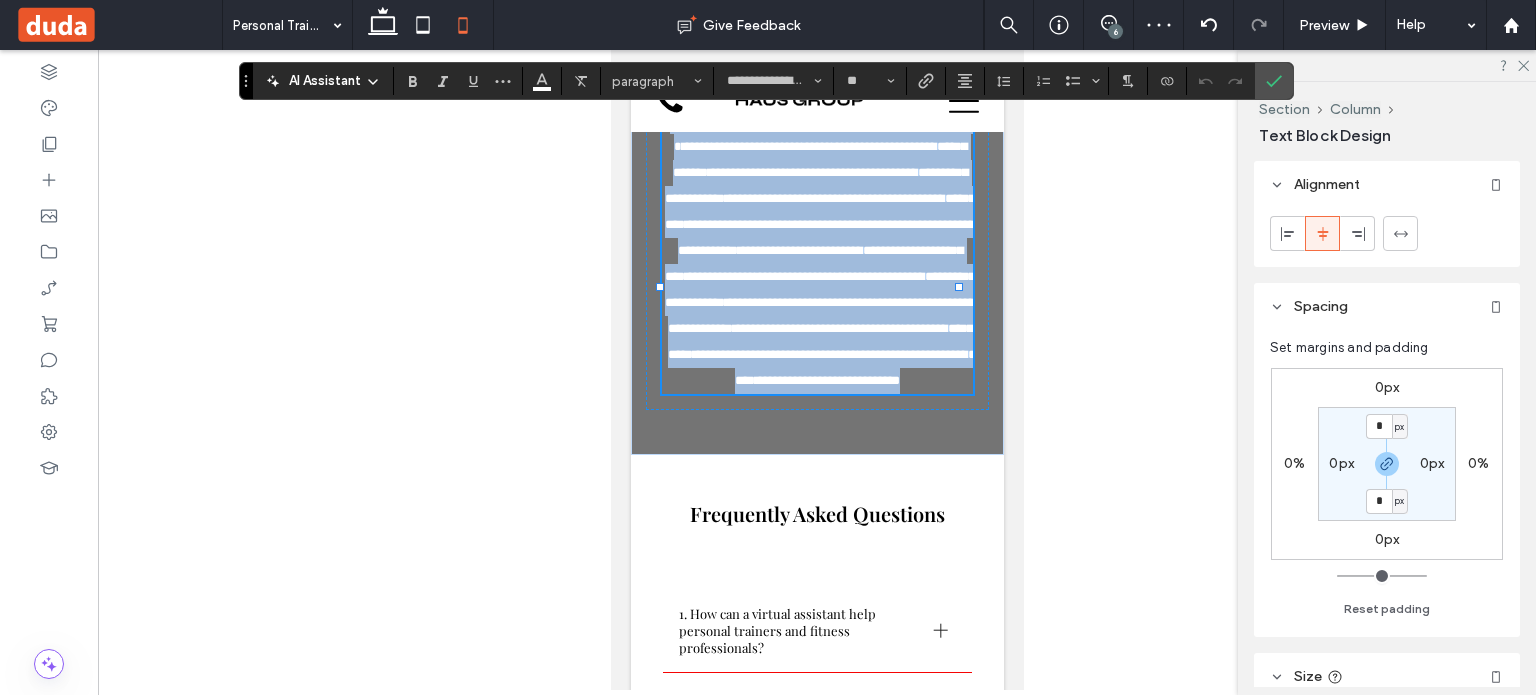 type on "**********" 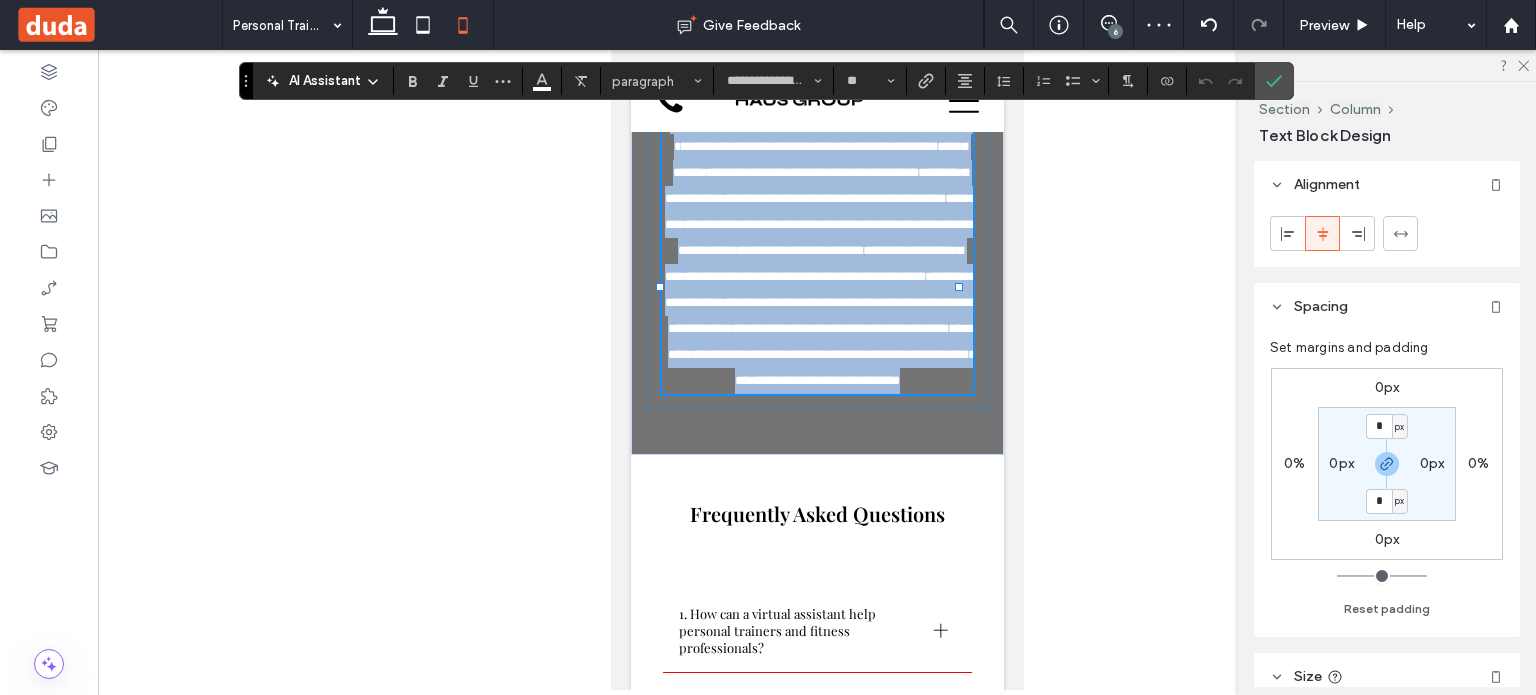 type on "**" 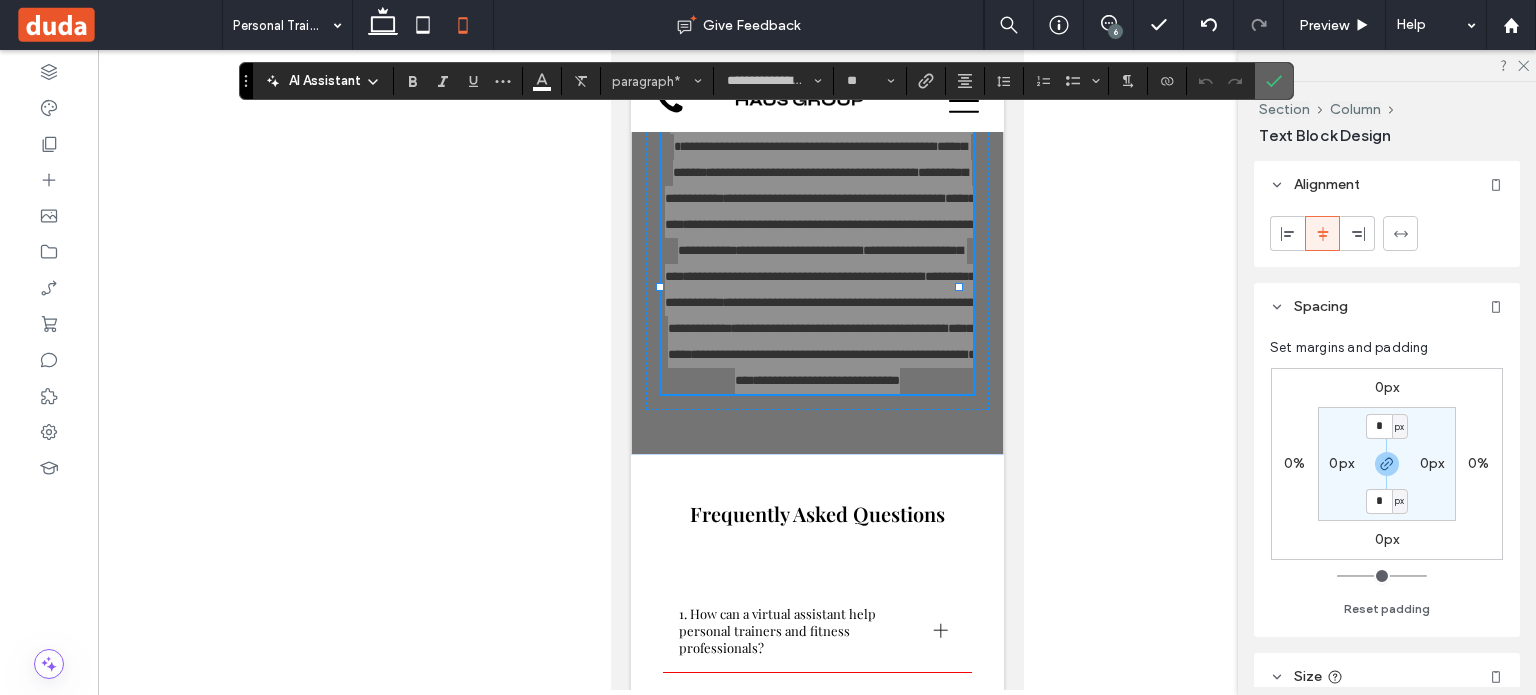 click 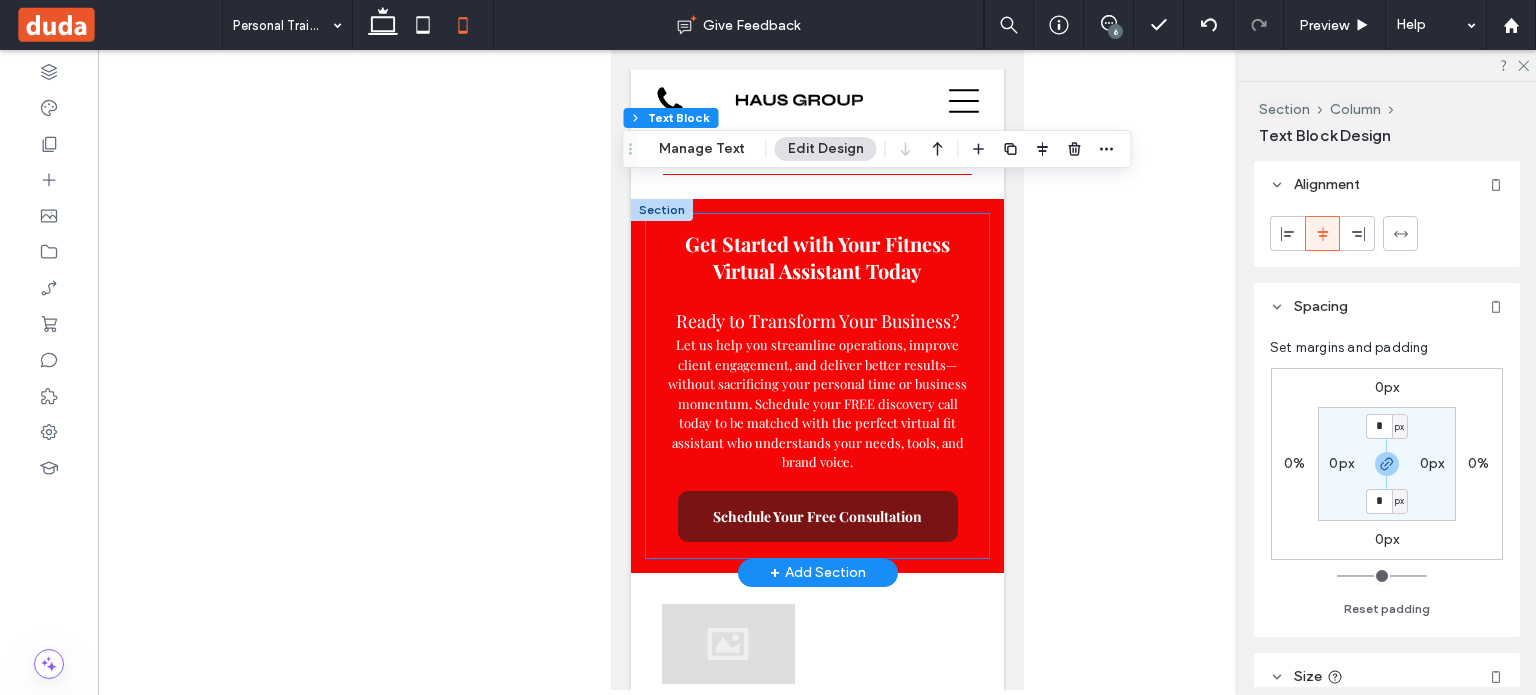 scroll, scrollTop: 7068, scrollLeft: 0, axis: vertical 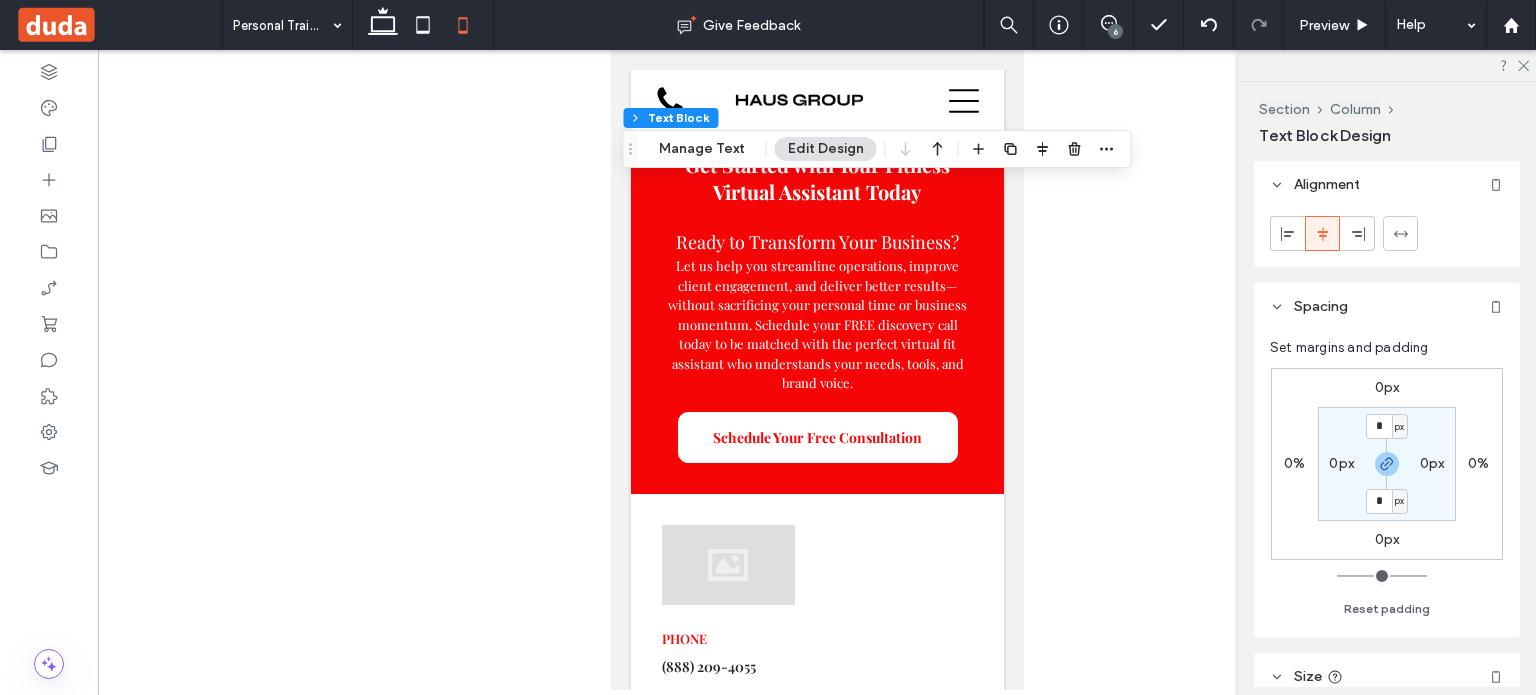 click 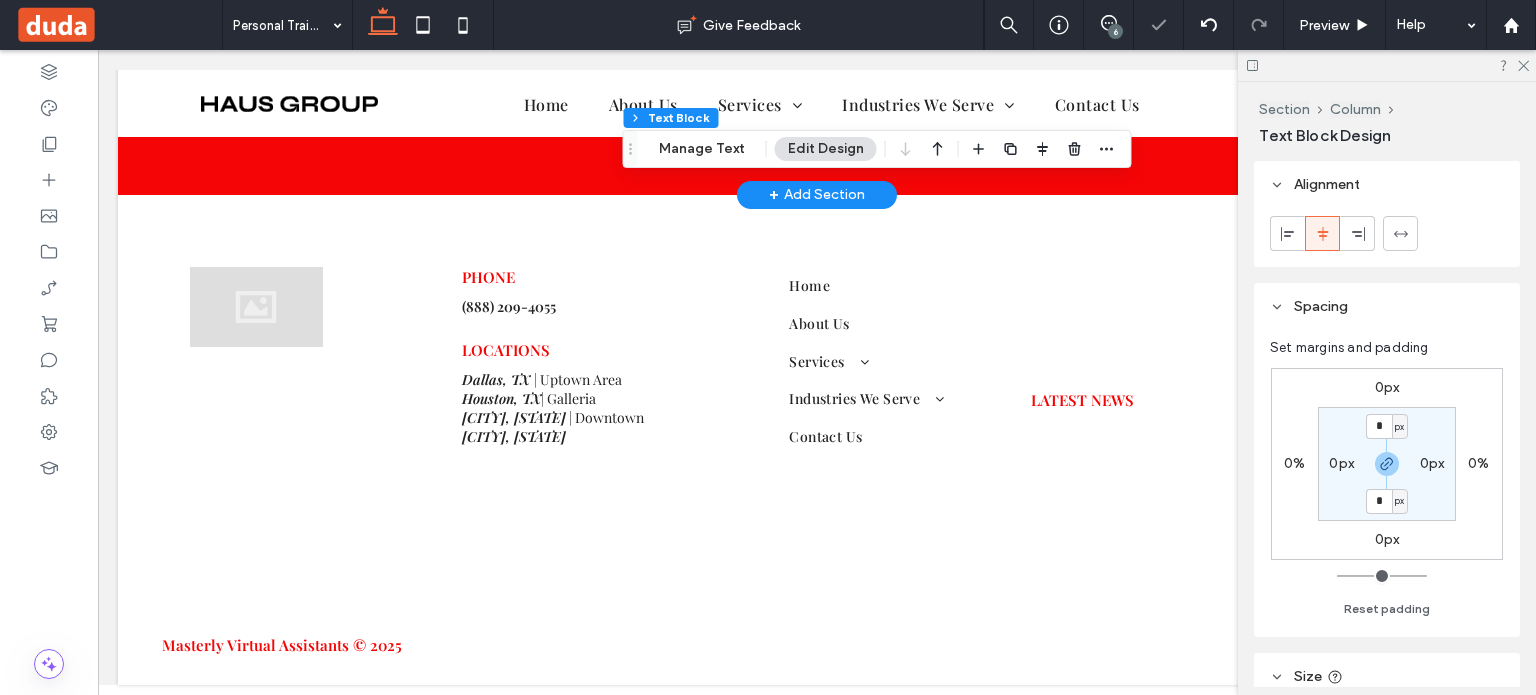 scroll, scrollTop: 5089, scrollLeft: 0, axis: vertical 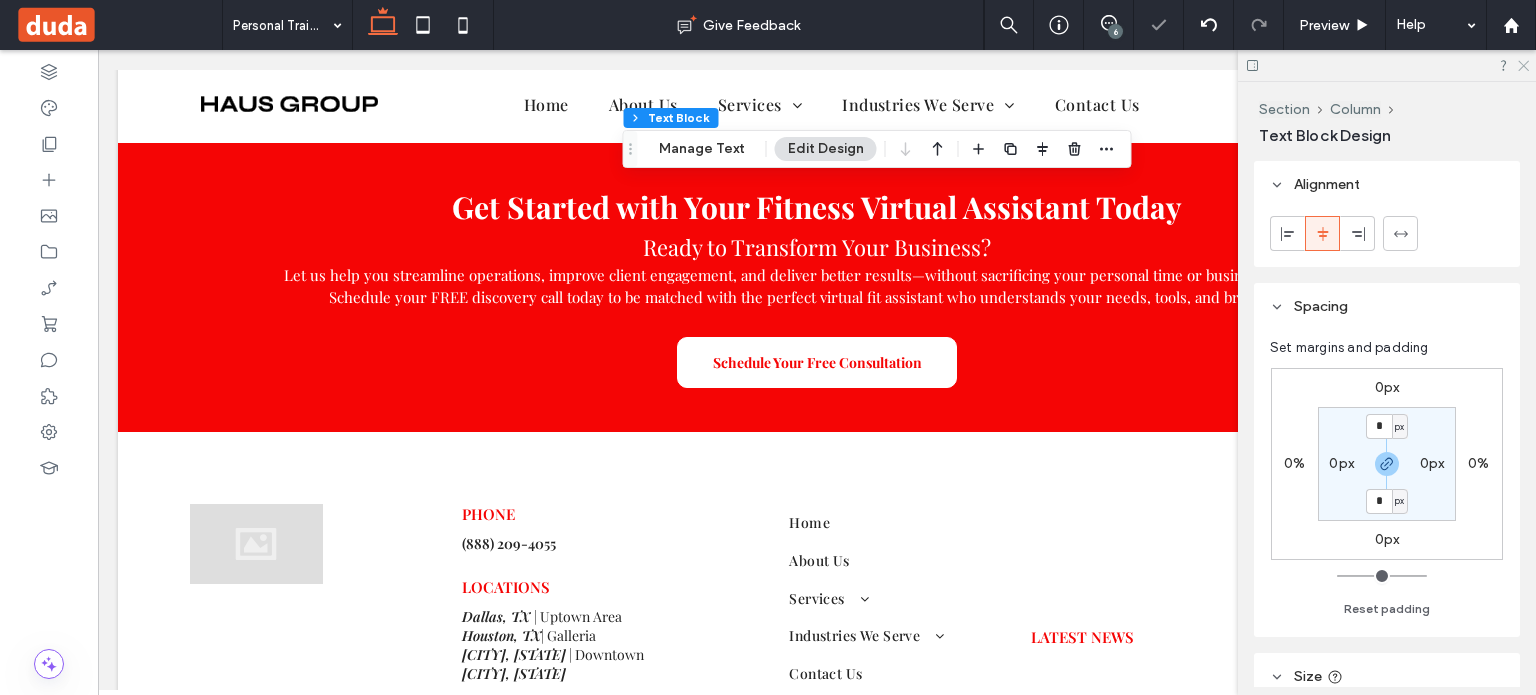 click 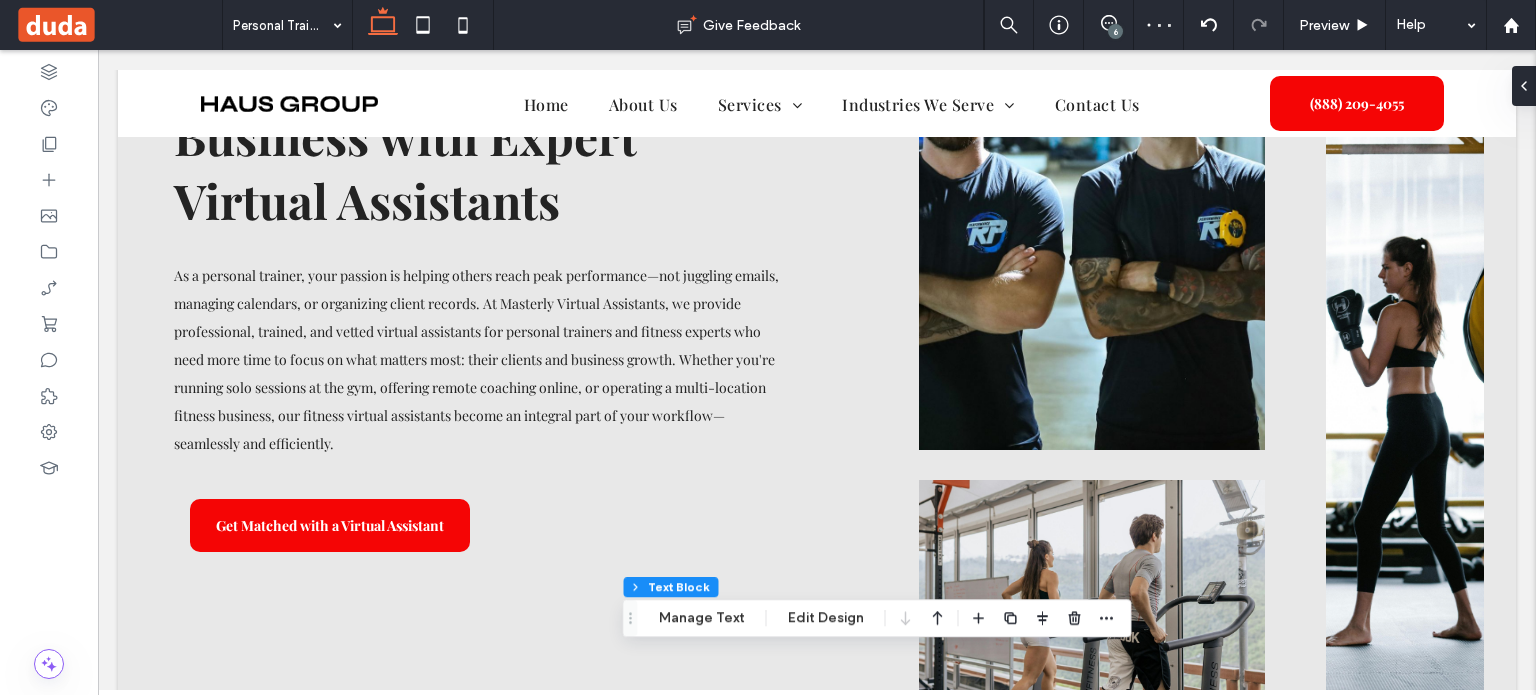 scroll, scrollTop: 0, scrollLeft: 0, axis: both 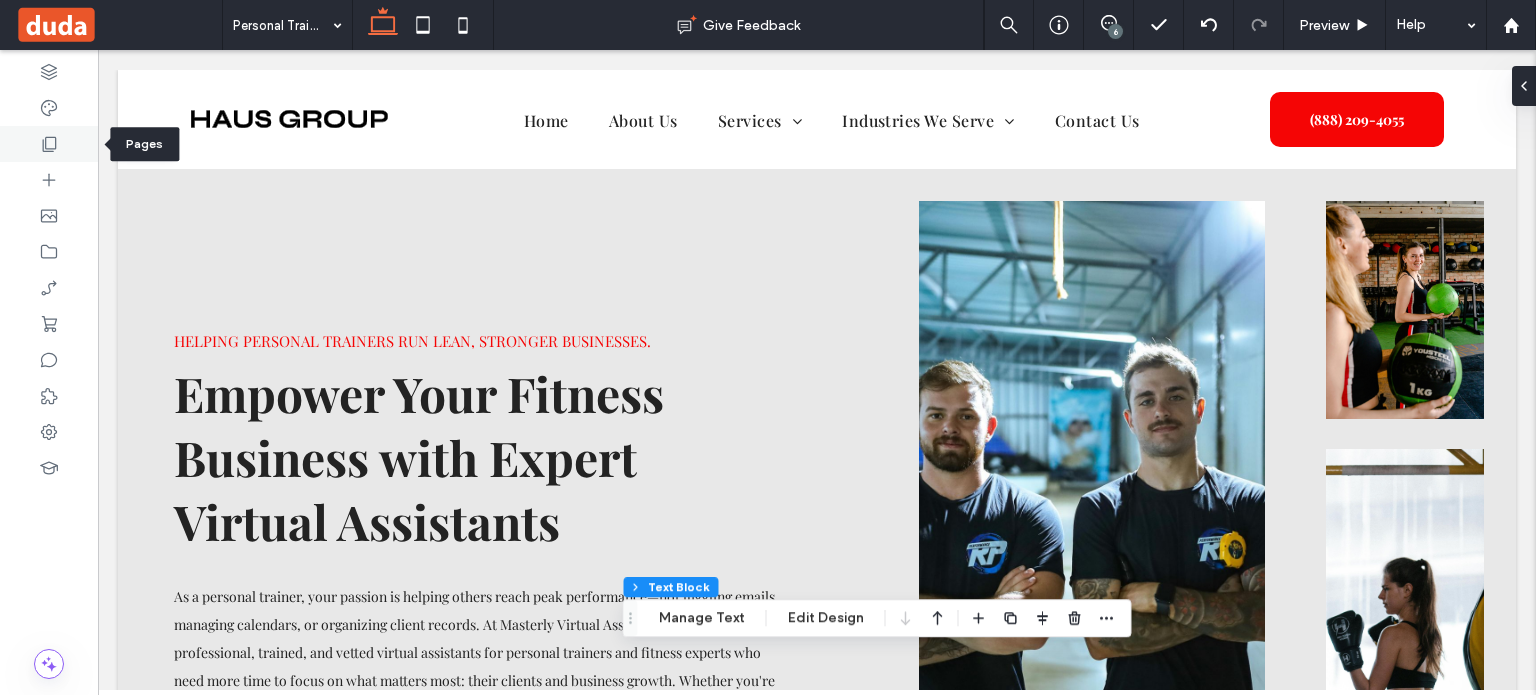 click 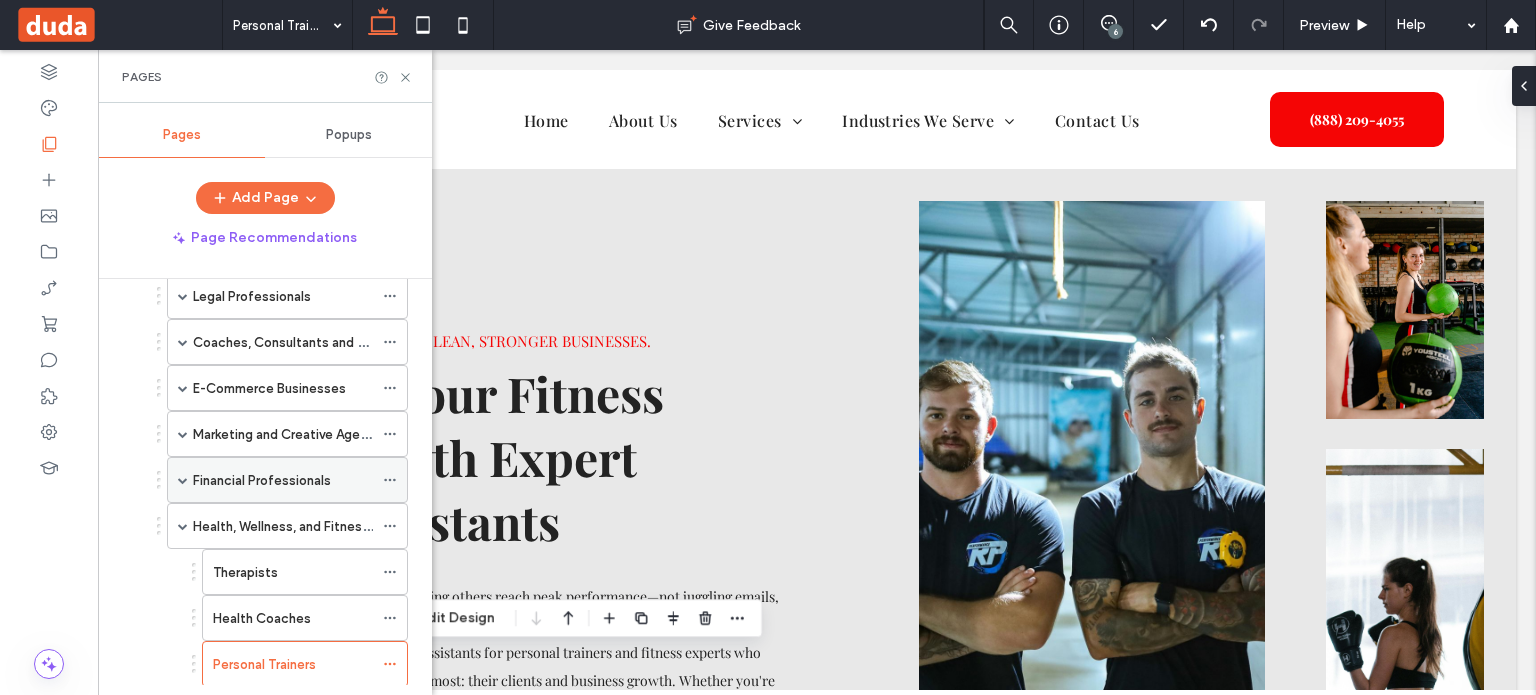 scroll, scrollTop: 446, scrollLeft: 0, axis: vertical 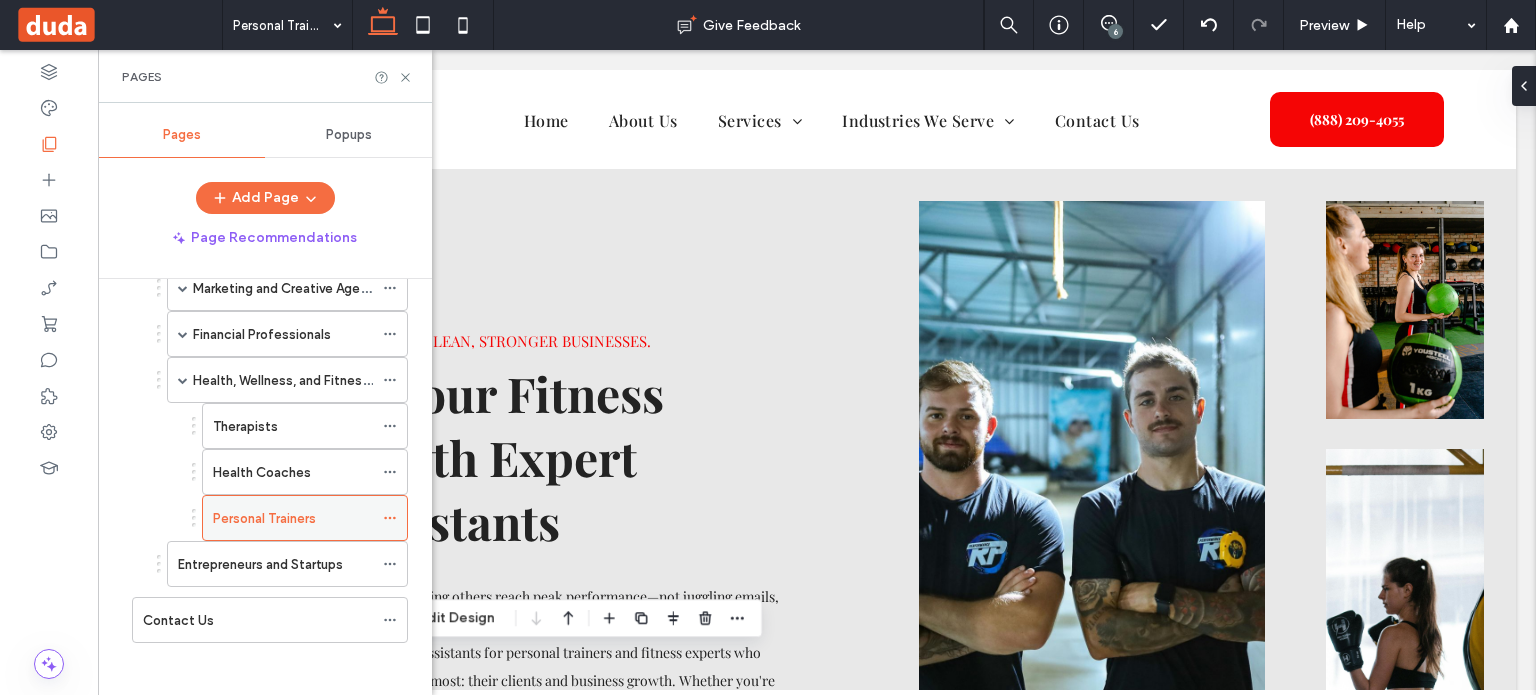 click 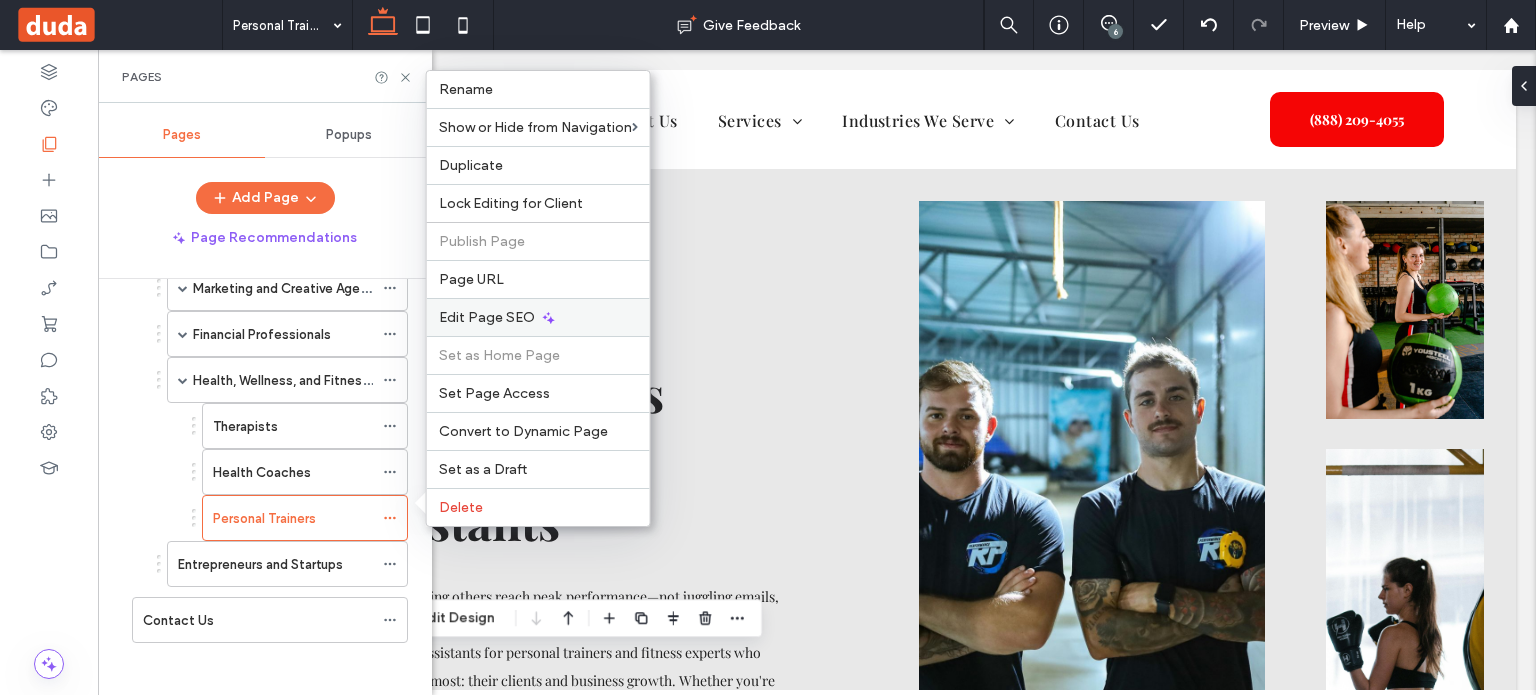 click on "Edit Page SEO" at bounding box center (487, 317) 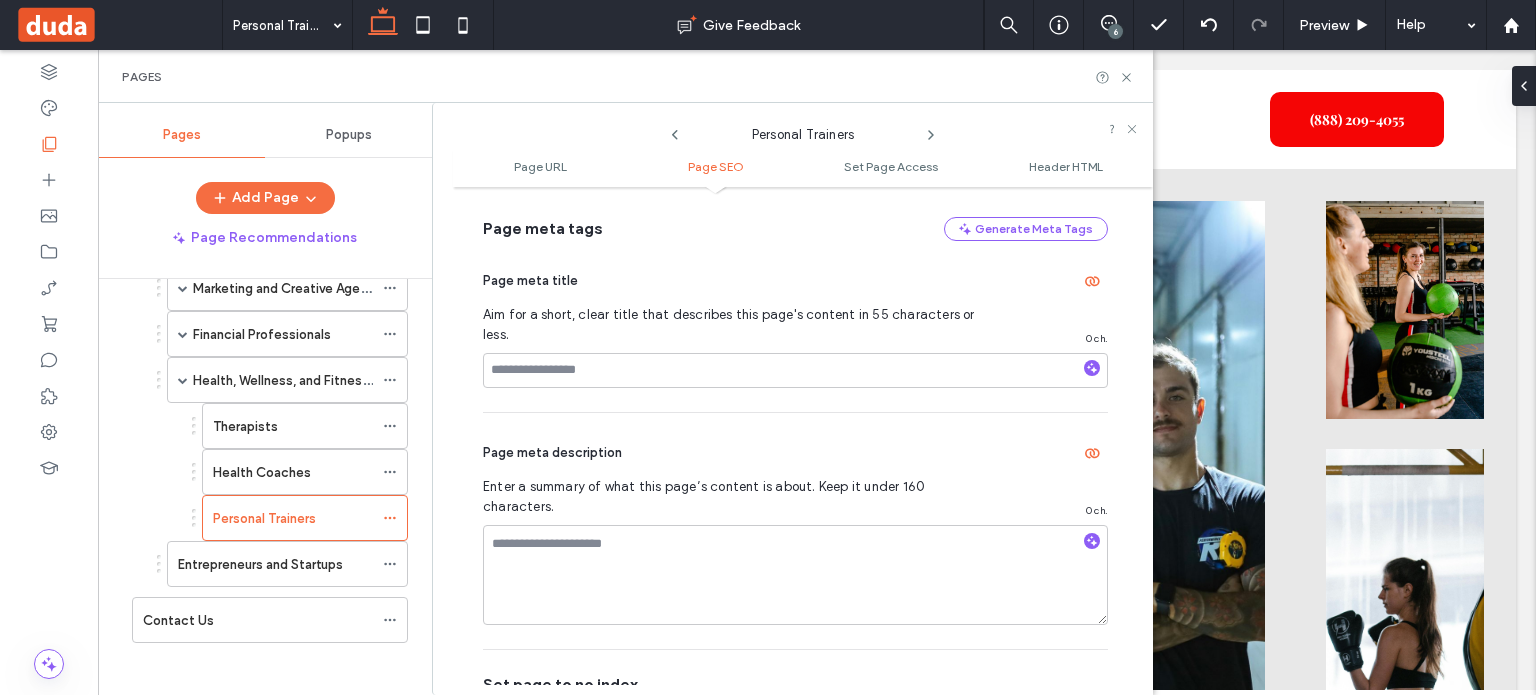 scroll, scrollTop: 574, scrollLeft: 0, axis: vertical 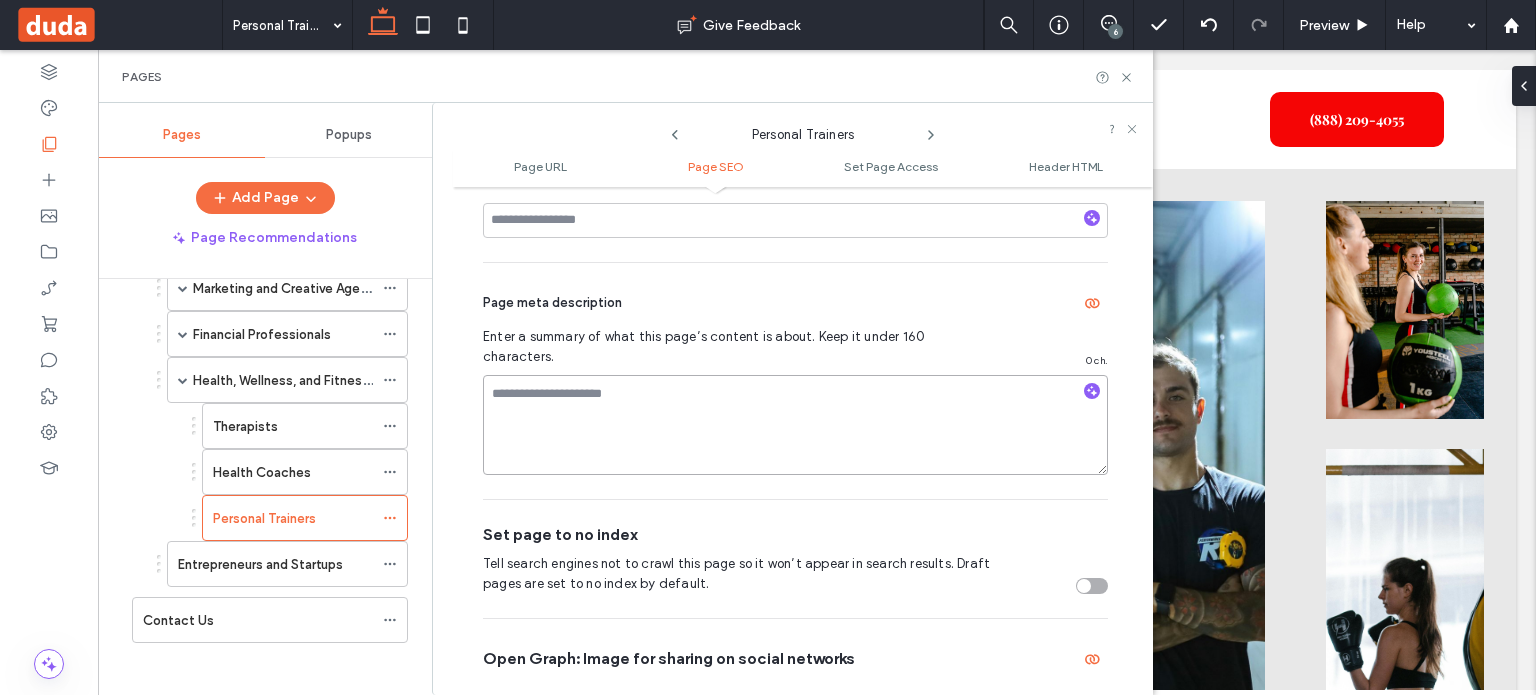 click at bounding box center [795, 425] 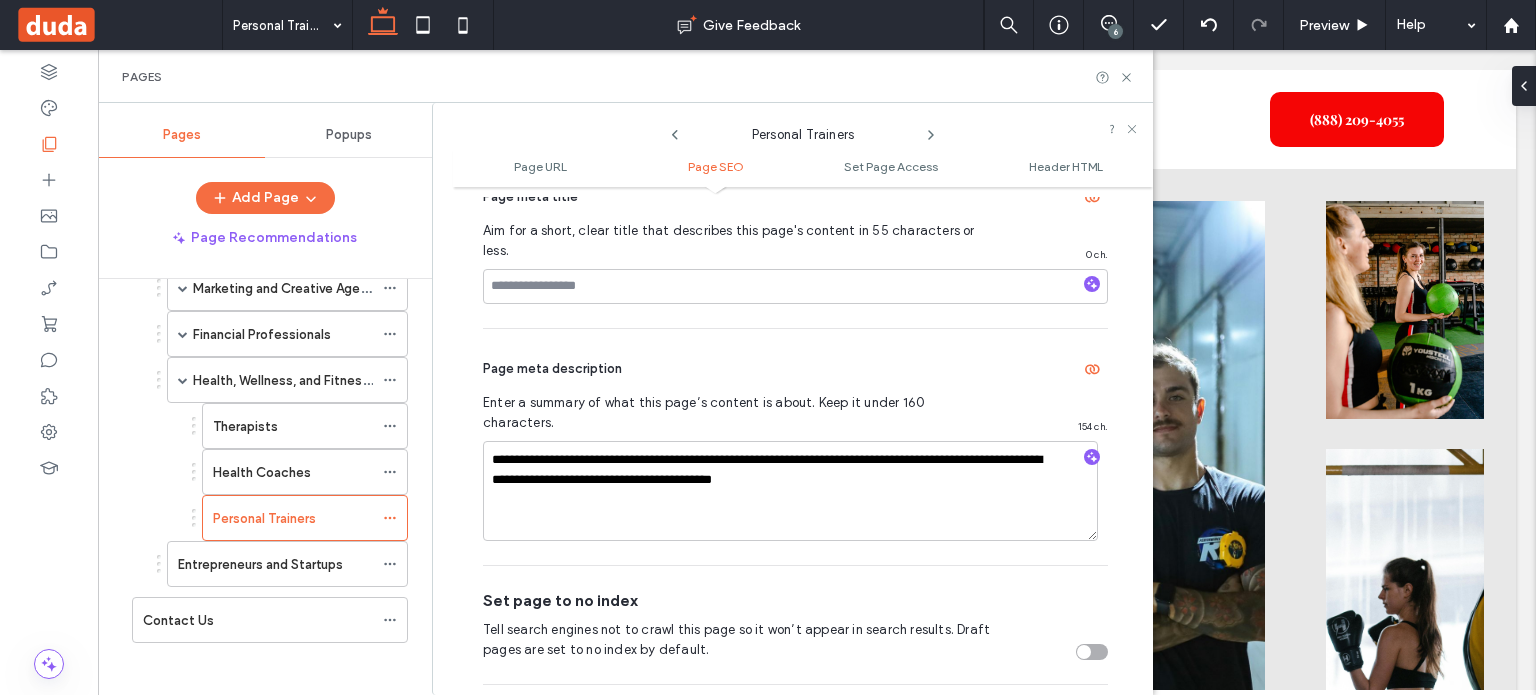 scroll, scrollTop: 474, scrollLeft: 0, axis: vertical 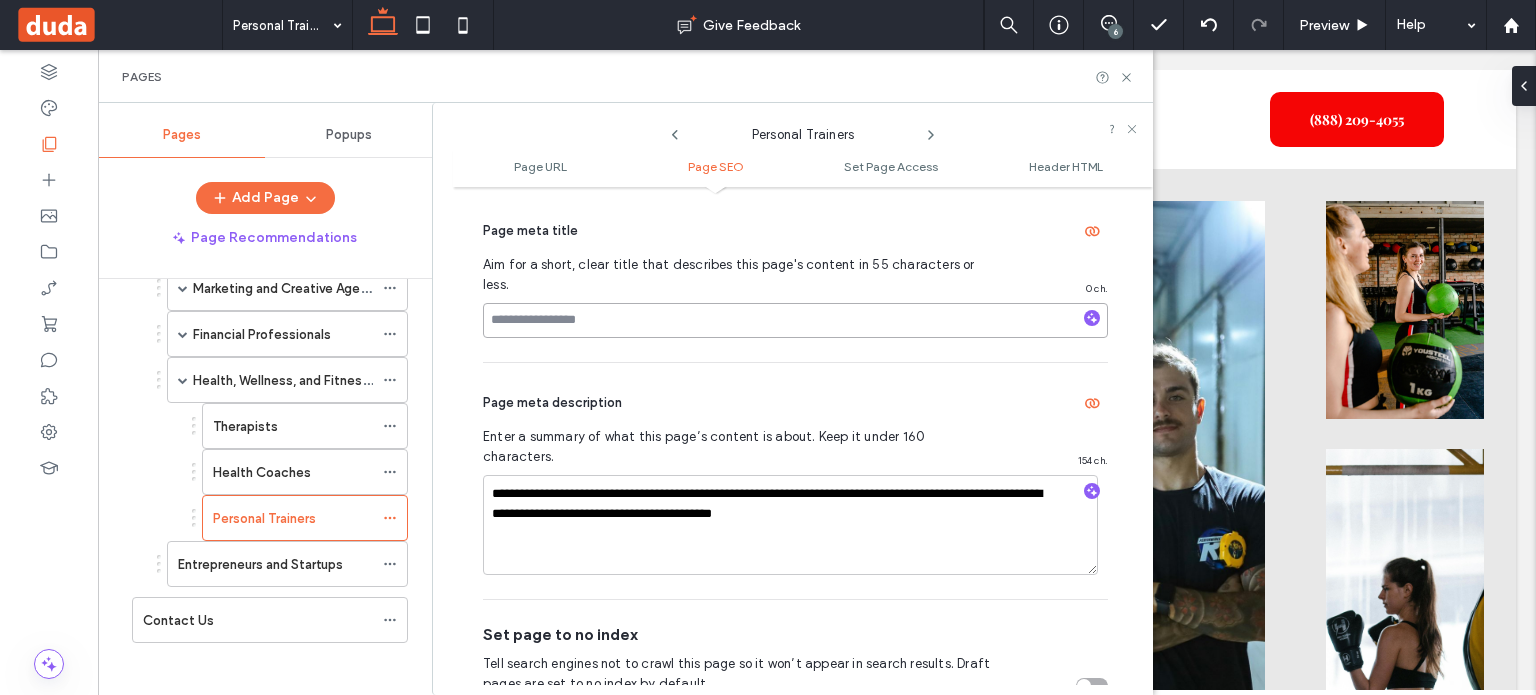 click at bounding box center (795, 320) 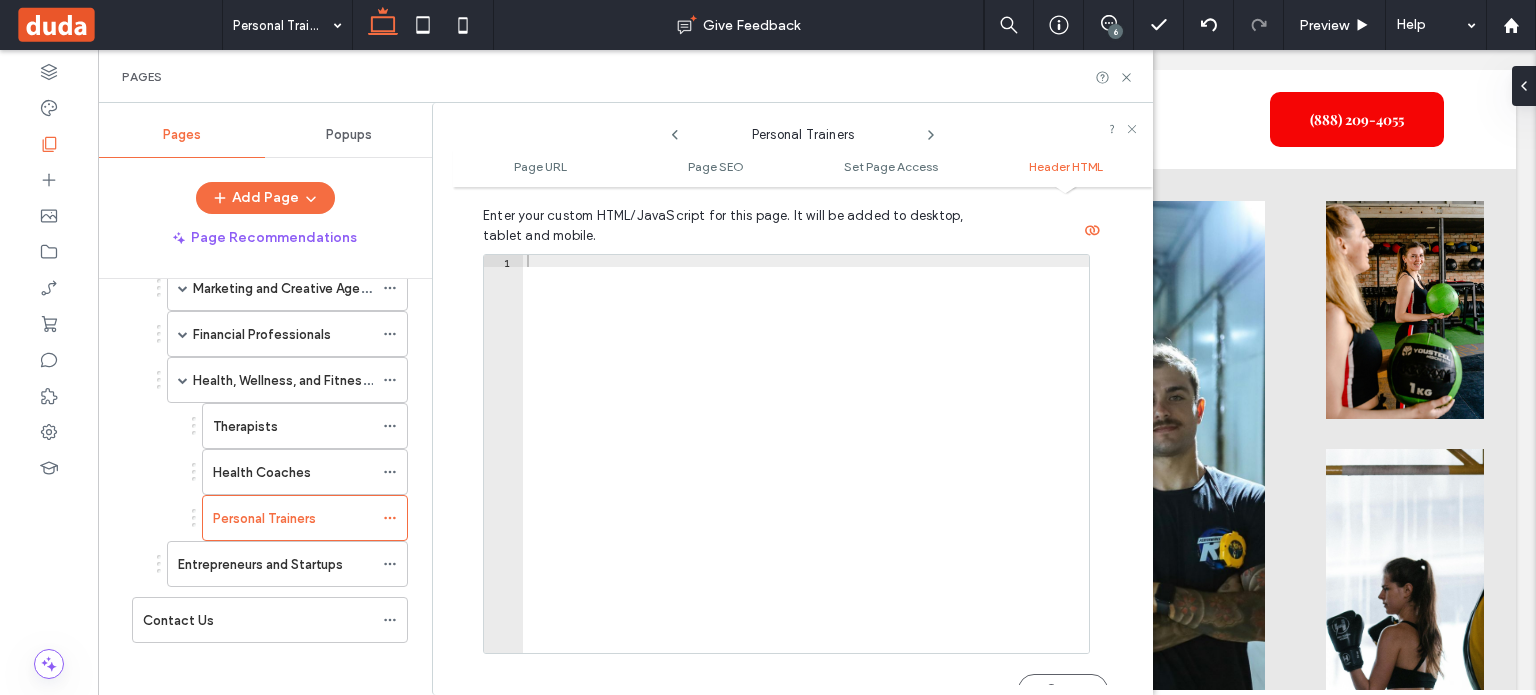 scroll, scrollTop: 2174, scrollLeft: 0, axis: vertical 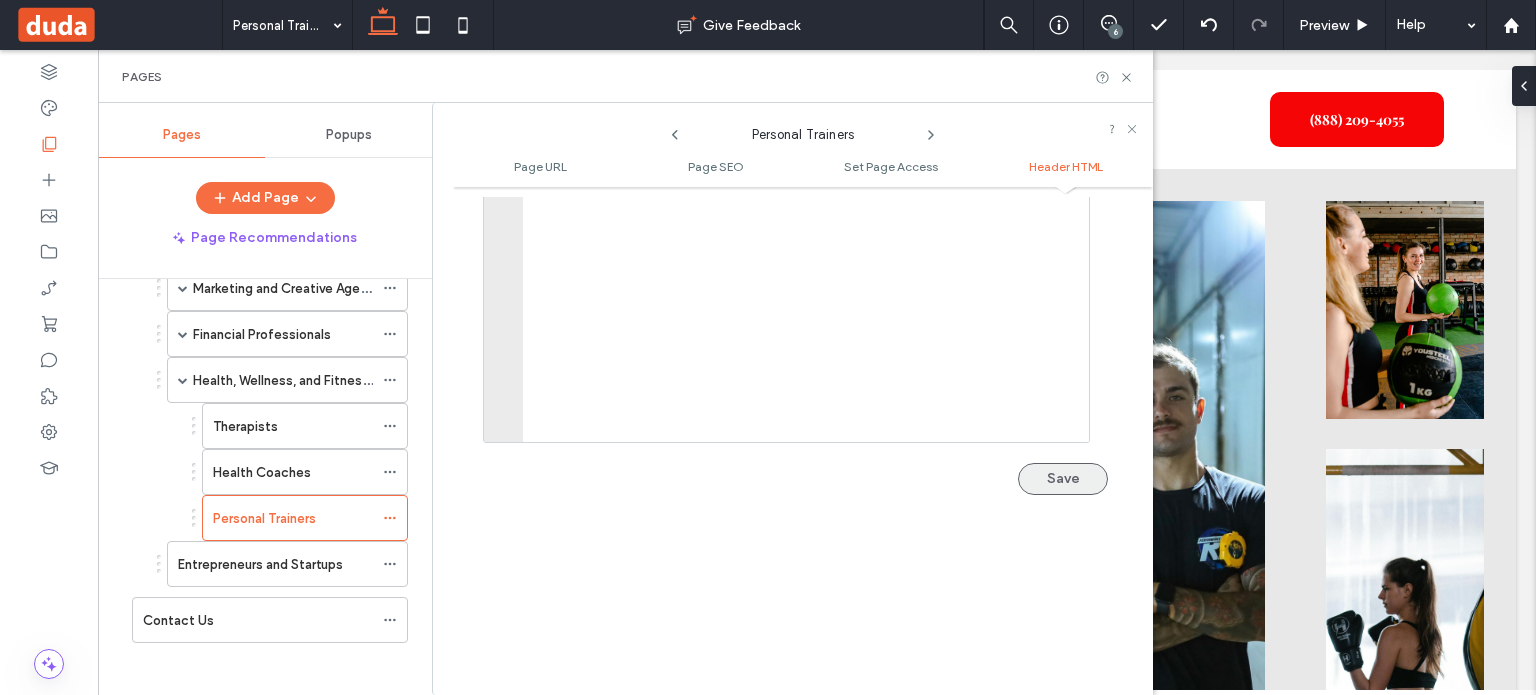 click on "Save" at bounding box center (1063, 479) 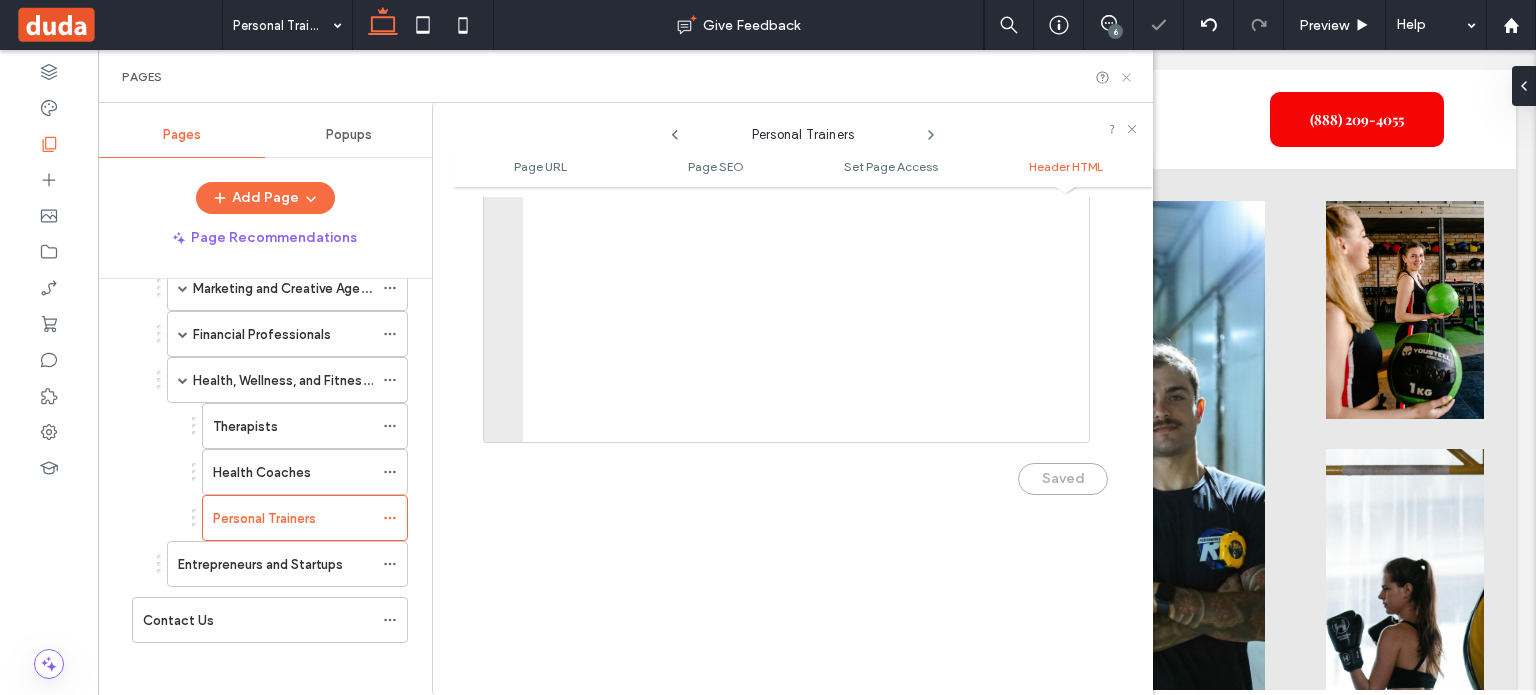click 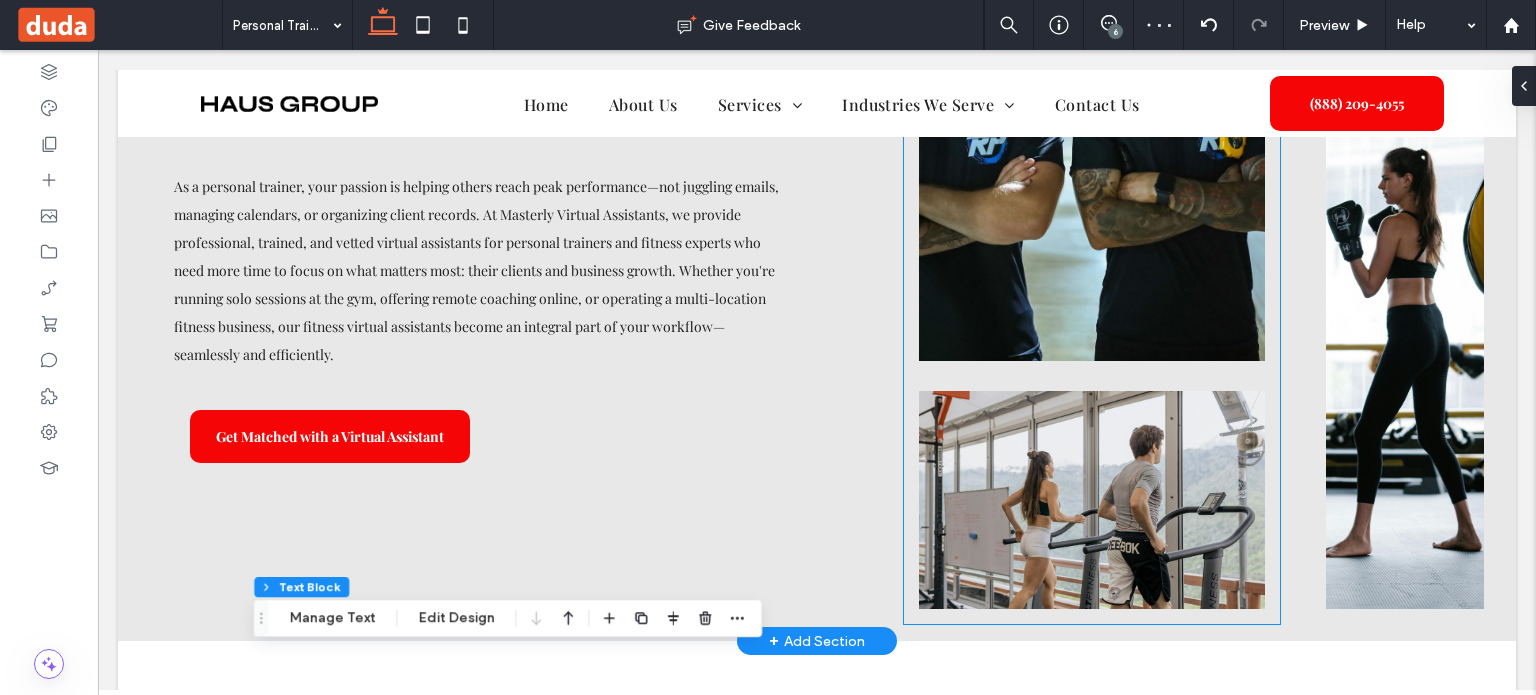 scroll, scrollTop: 168, scrollLeft: 0, axis: vertical 